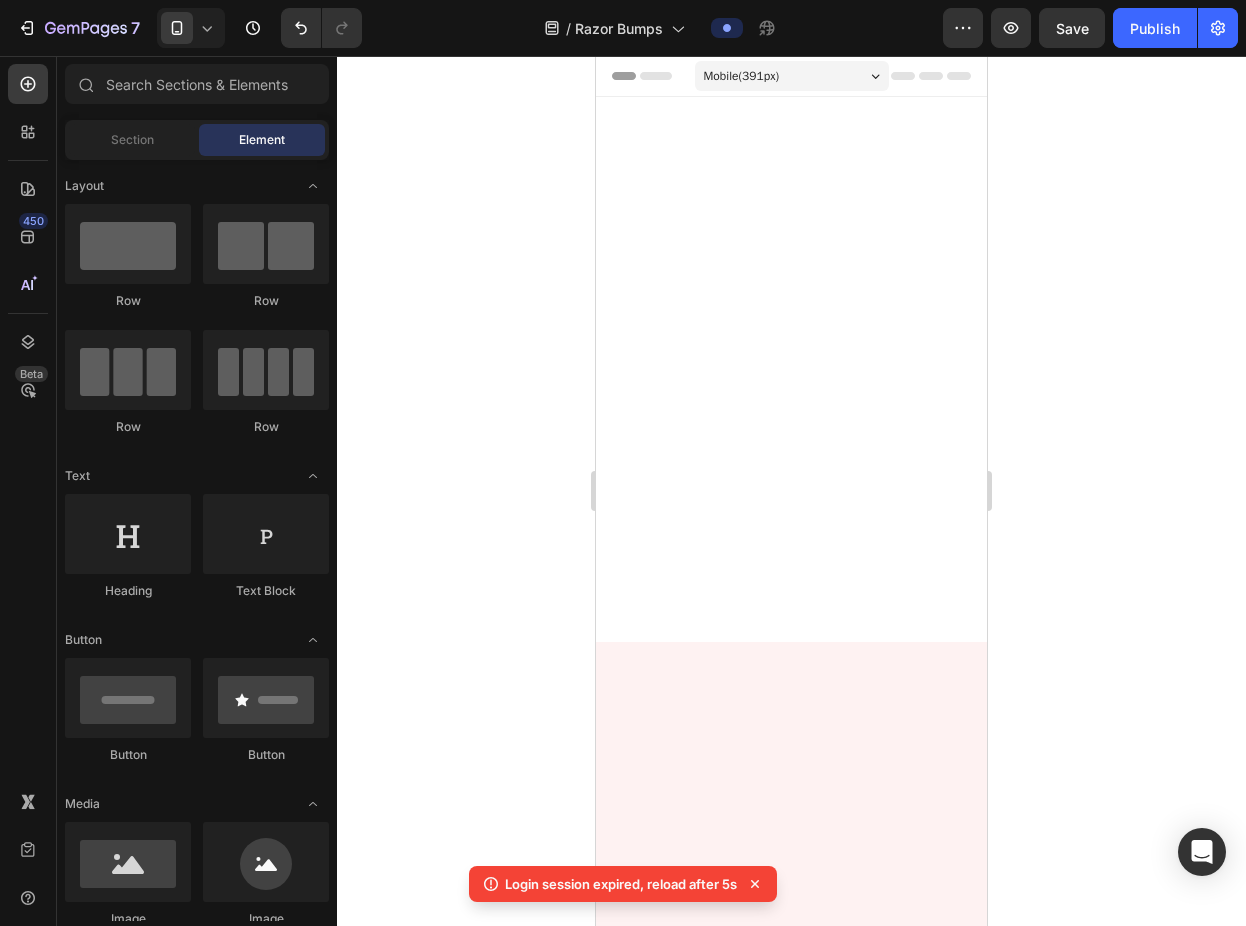 scroll, scrollTop: 2851, scrollLeft: 0, axis: vertical 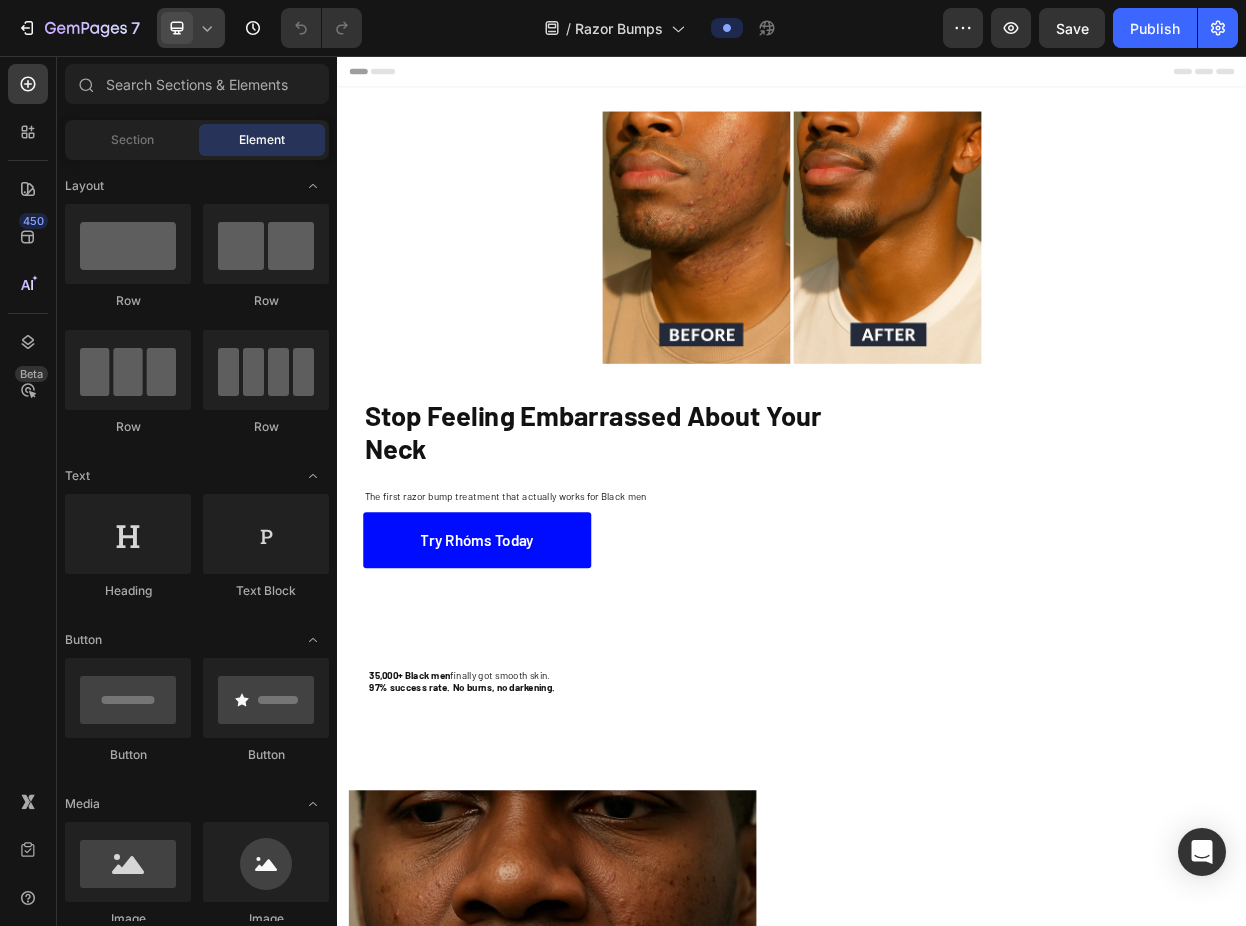 click 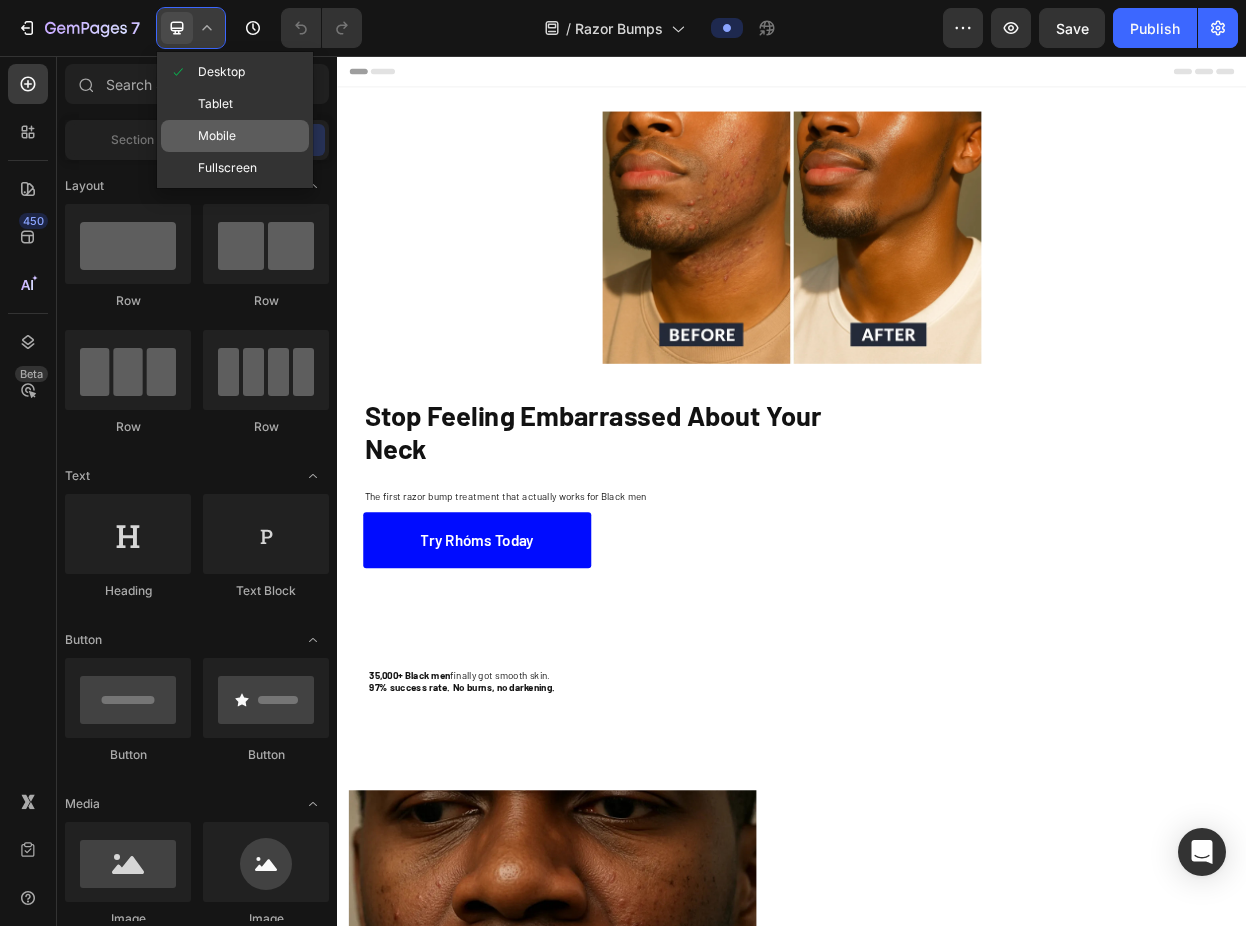 click on "Mobile" at bounding box center (217, 136) 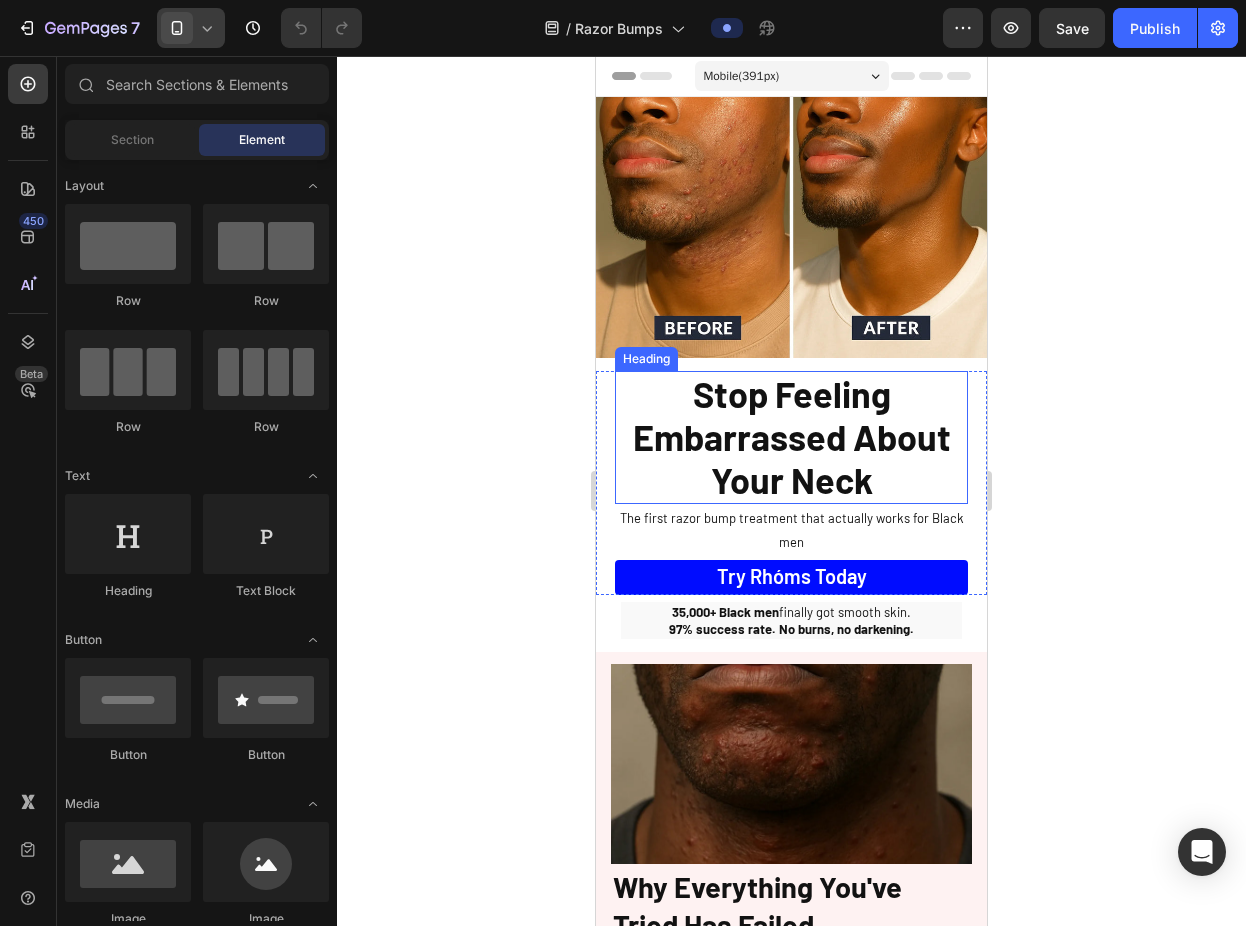 click 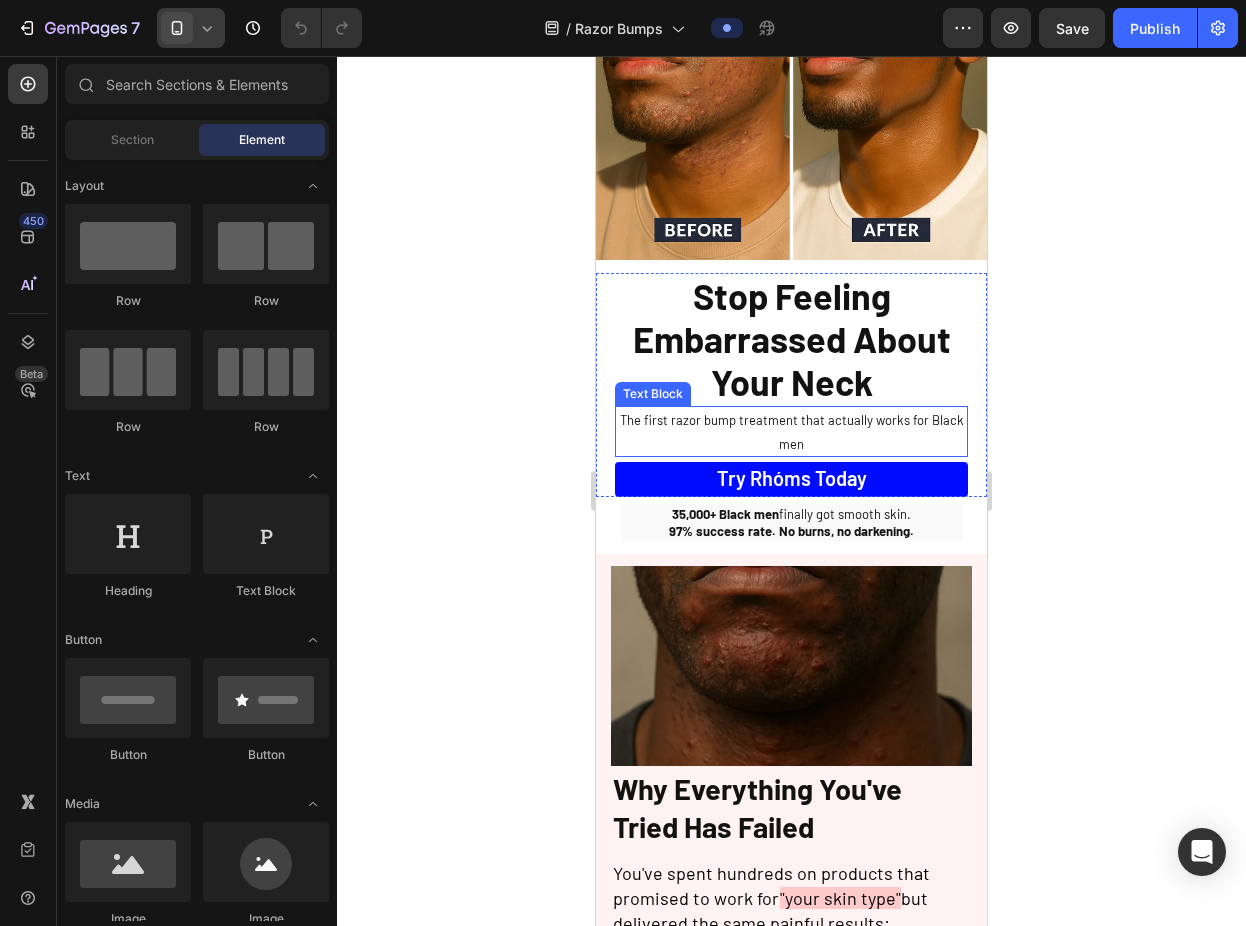 scroll, scrollTop: 127, scrollLeft: 0, axis: vertical 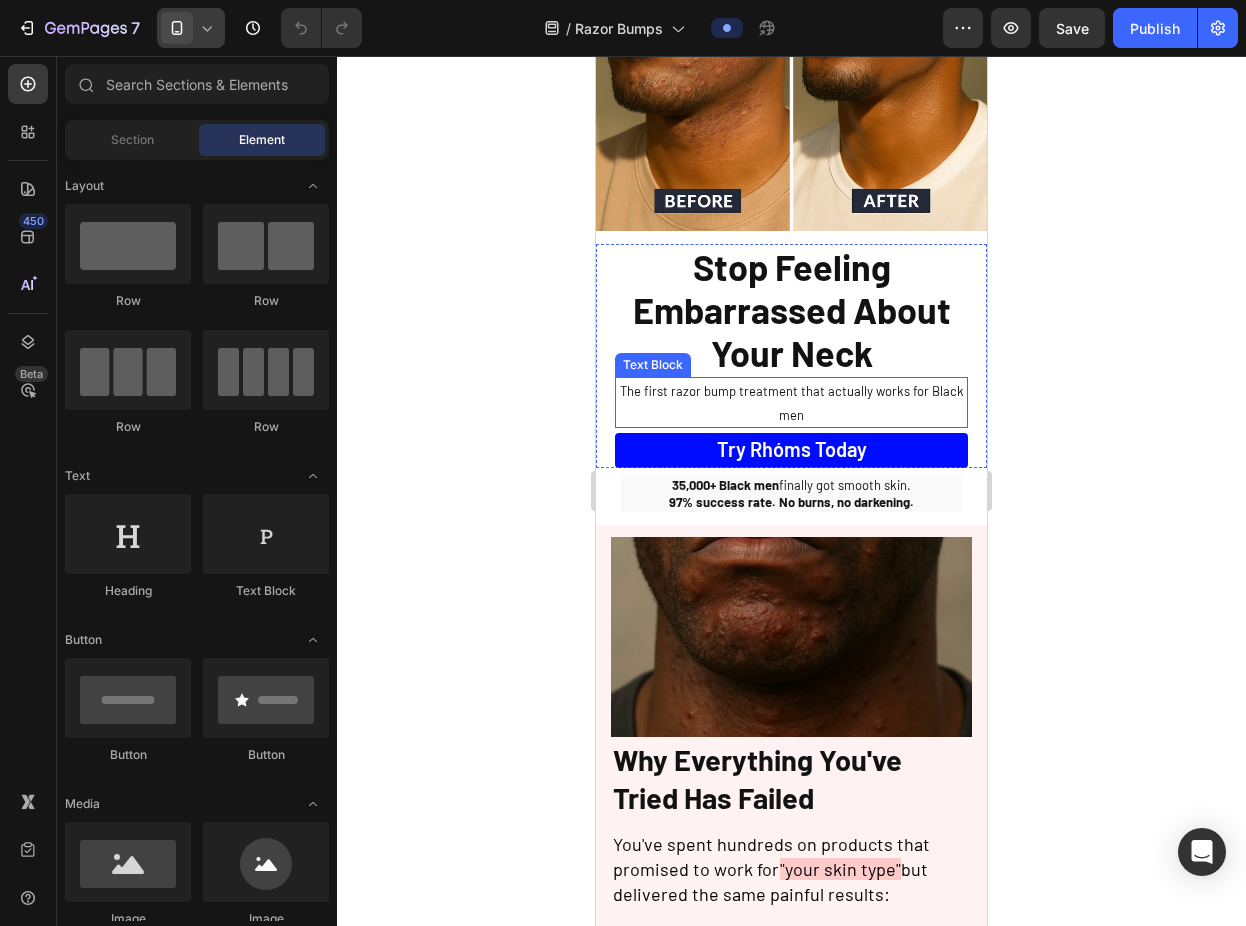 click on "The first razor bump treatment that actually works for Black men" at bounding box center (792, 403) 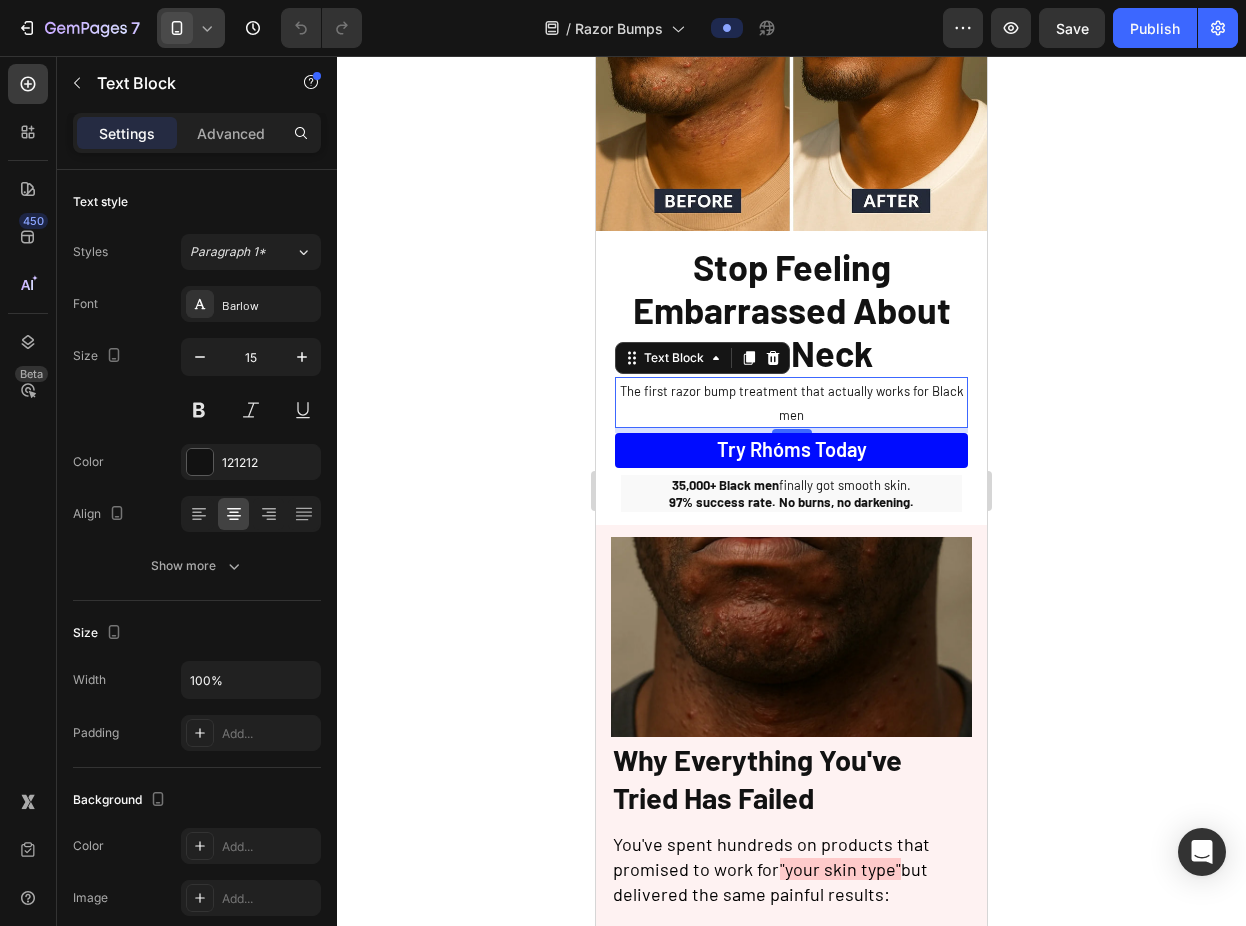 click on "The first razor bump treatment that actually works for Black men" at bounding box center (792, 403) 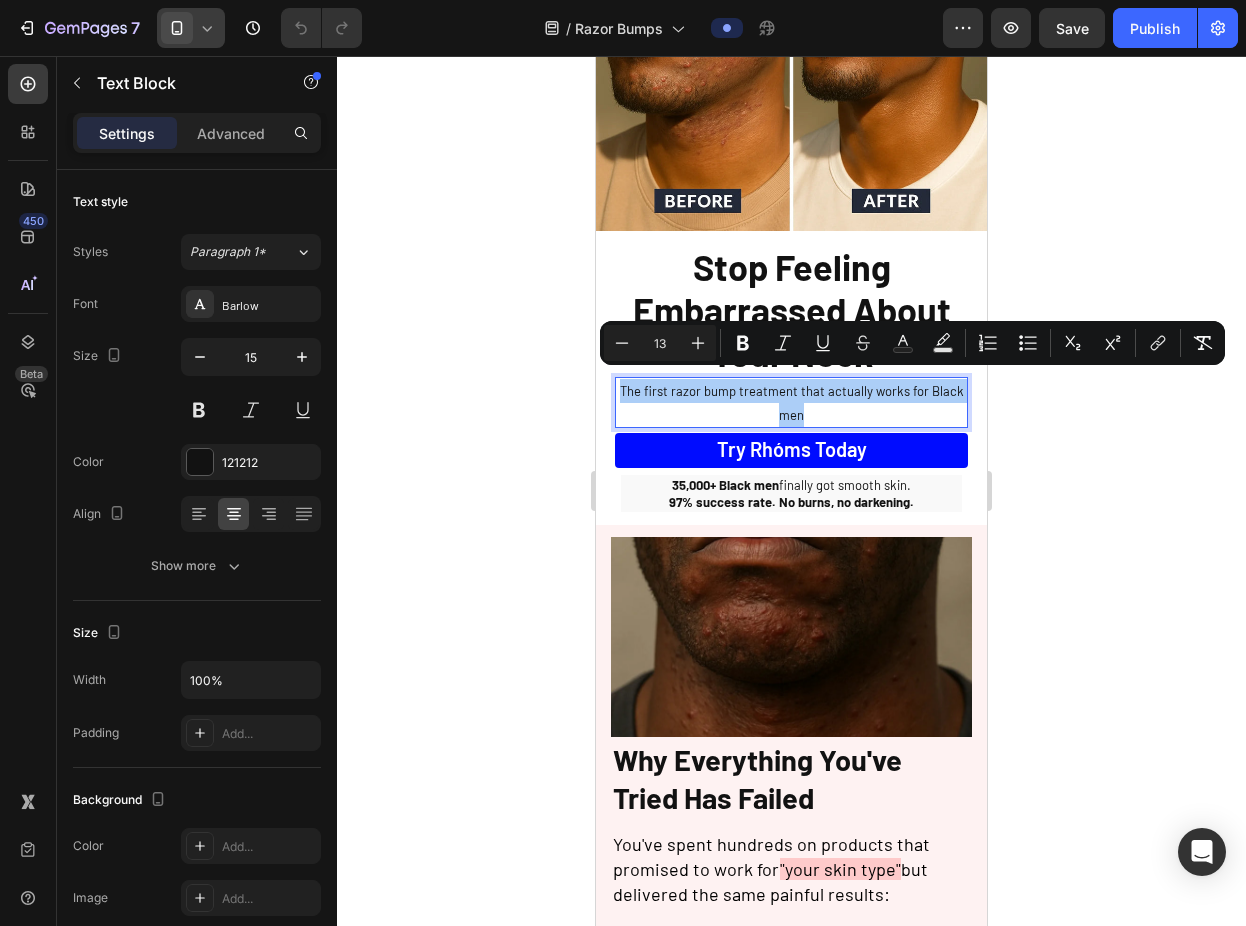 click 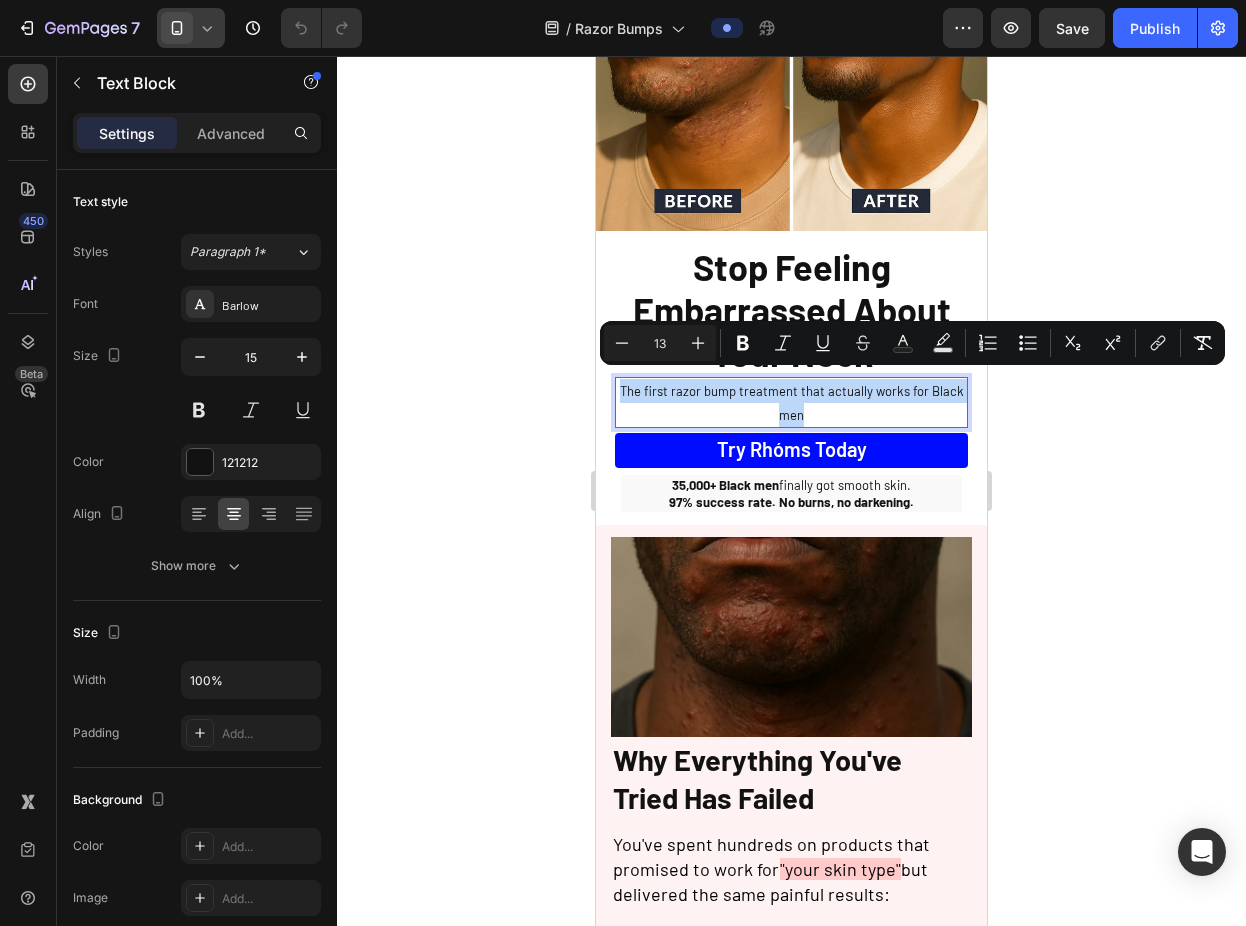 type on "12" 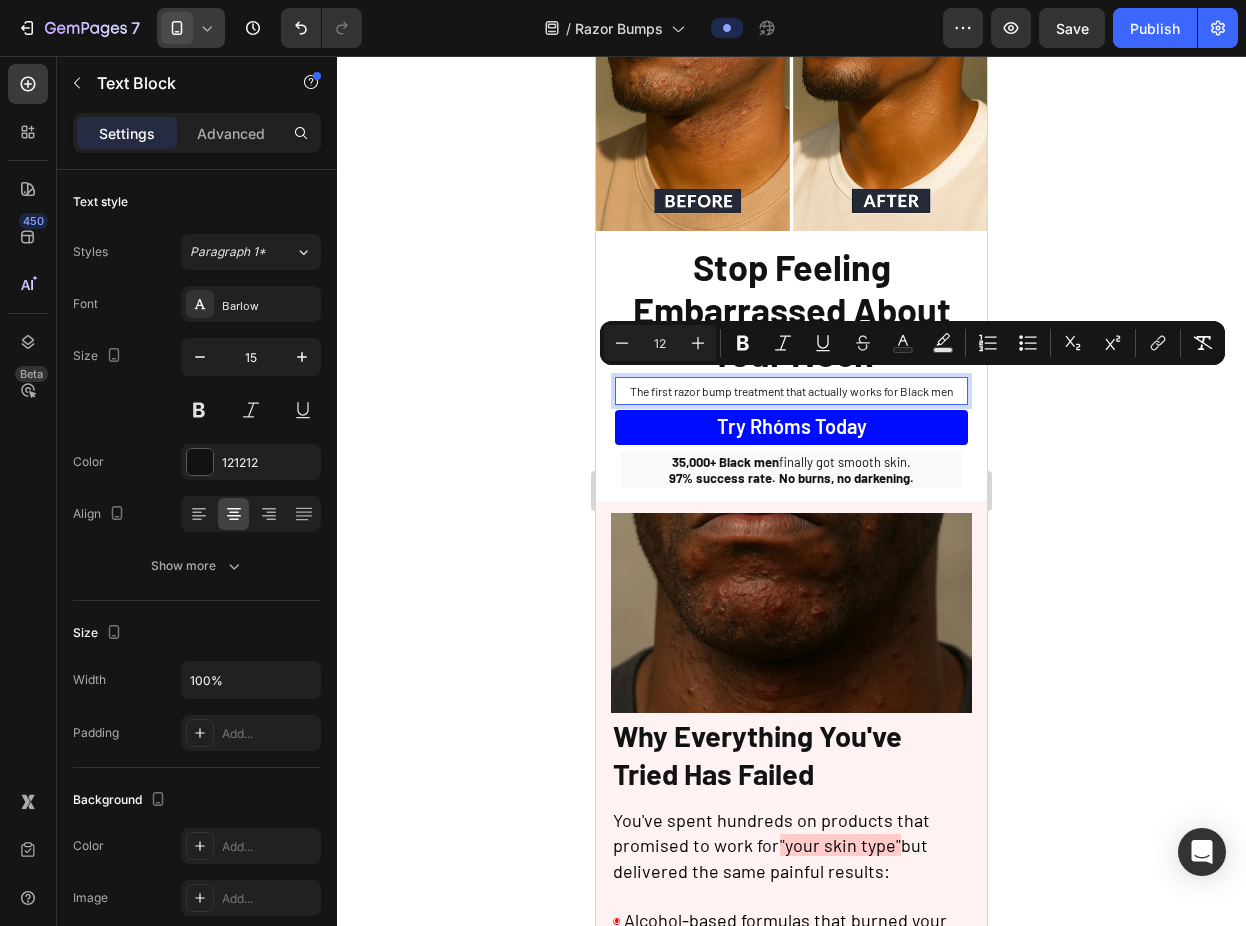 click 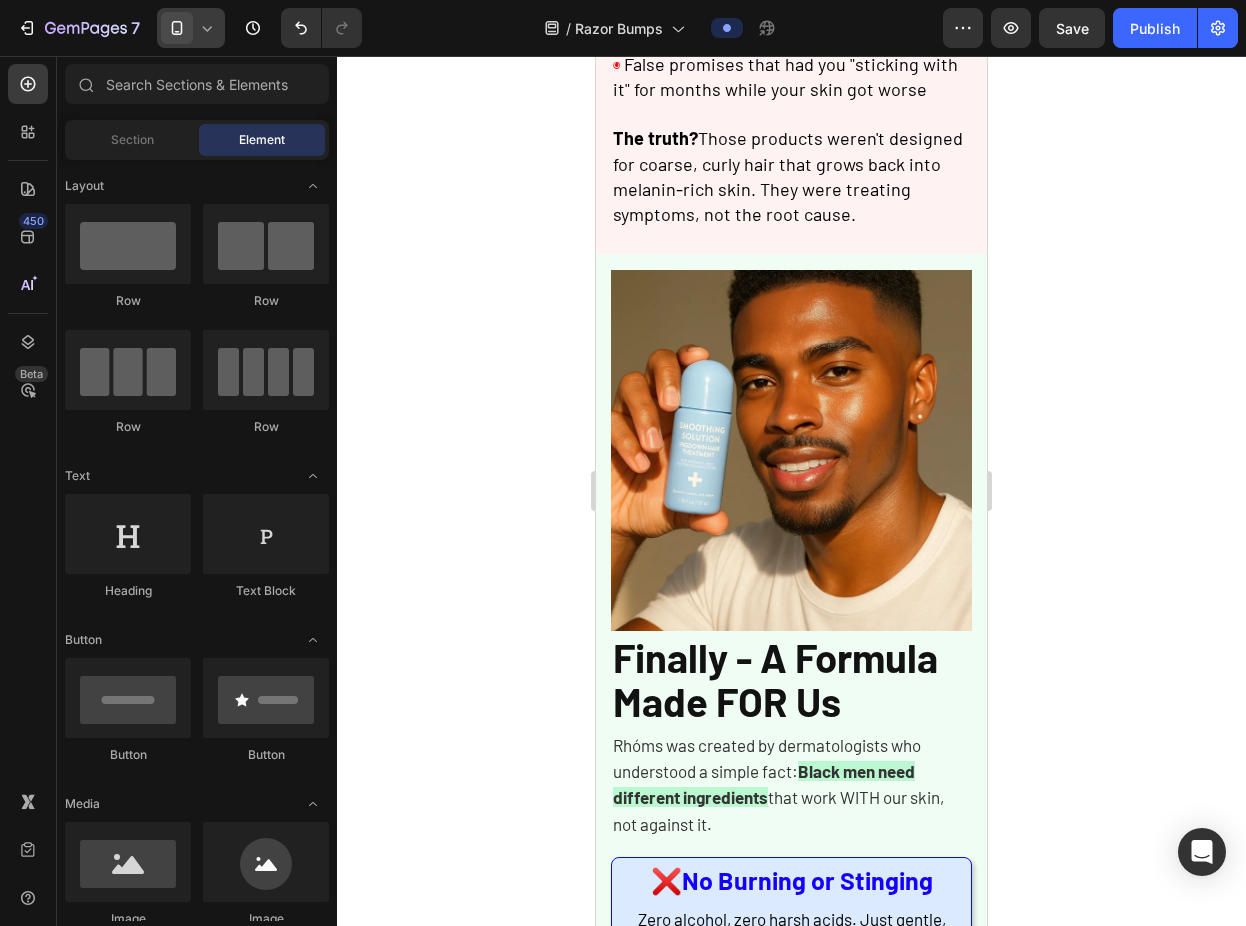 scroll, scrollTop: 1155, scrollLeft: 0, axis: vertical 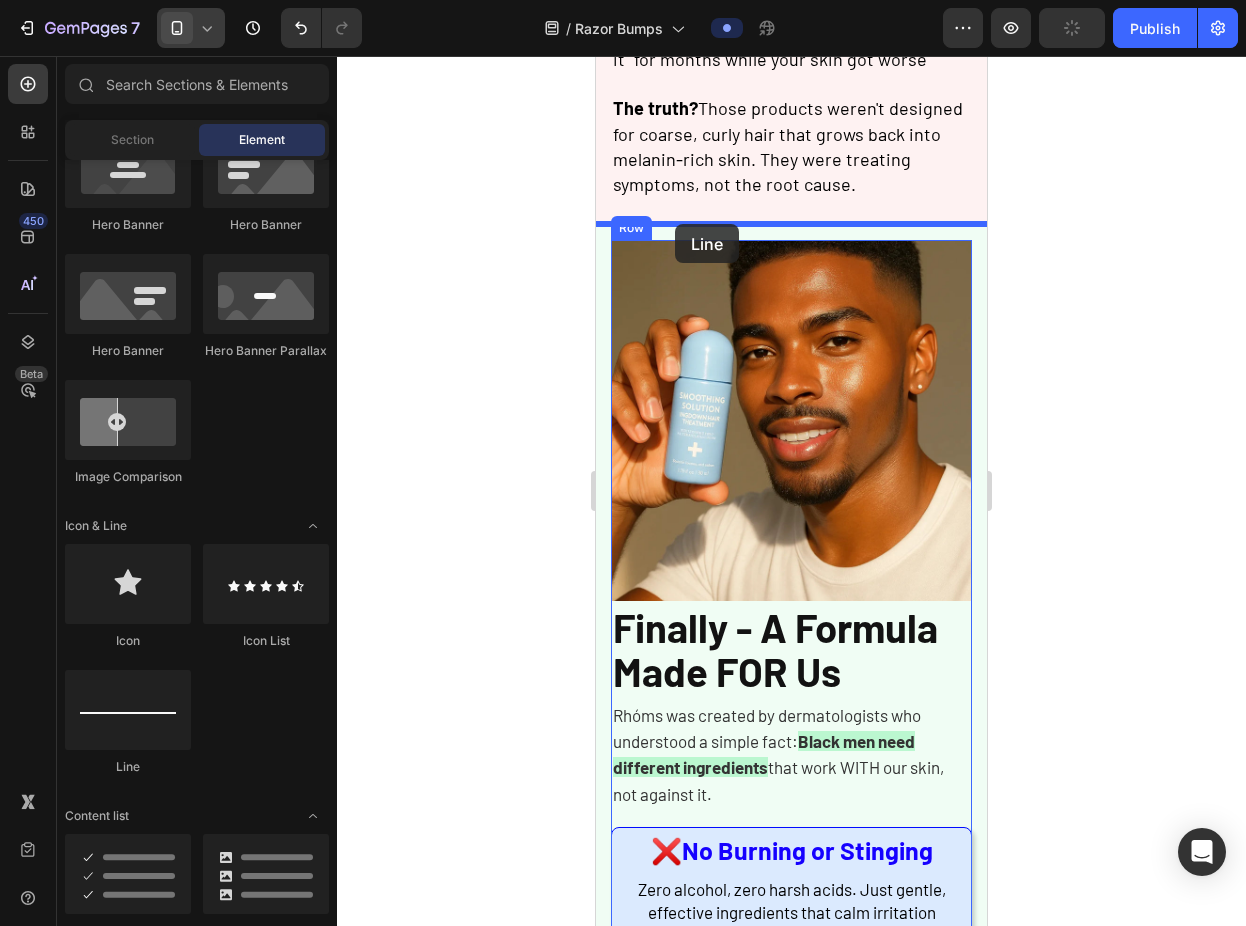 drag, startPoint x: 734, startPoint y: 779, endPoint x: 676, endPoint y: 225, distance: 557.02783 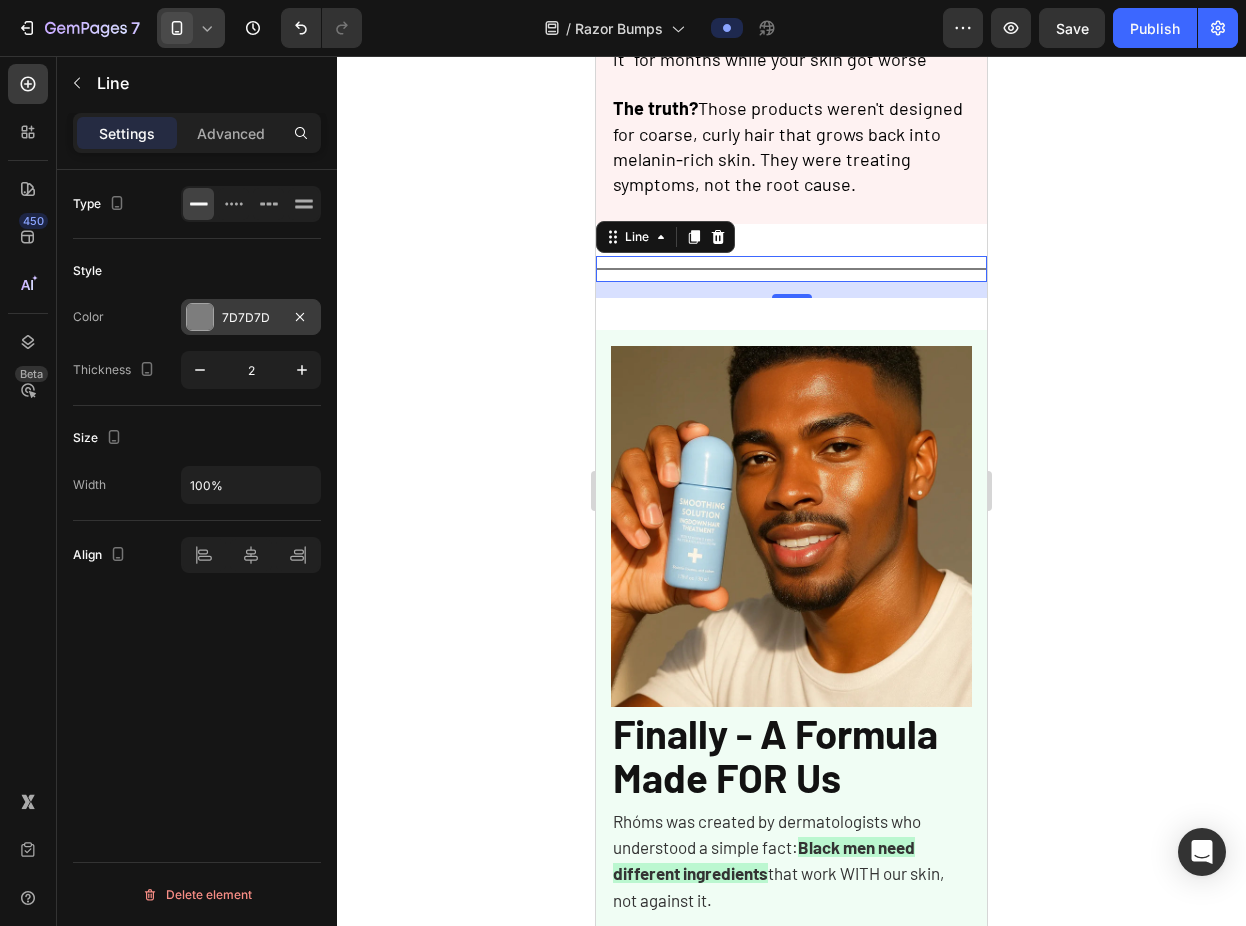click at bounding box center [200, 317] 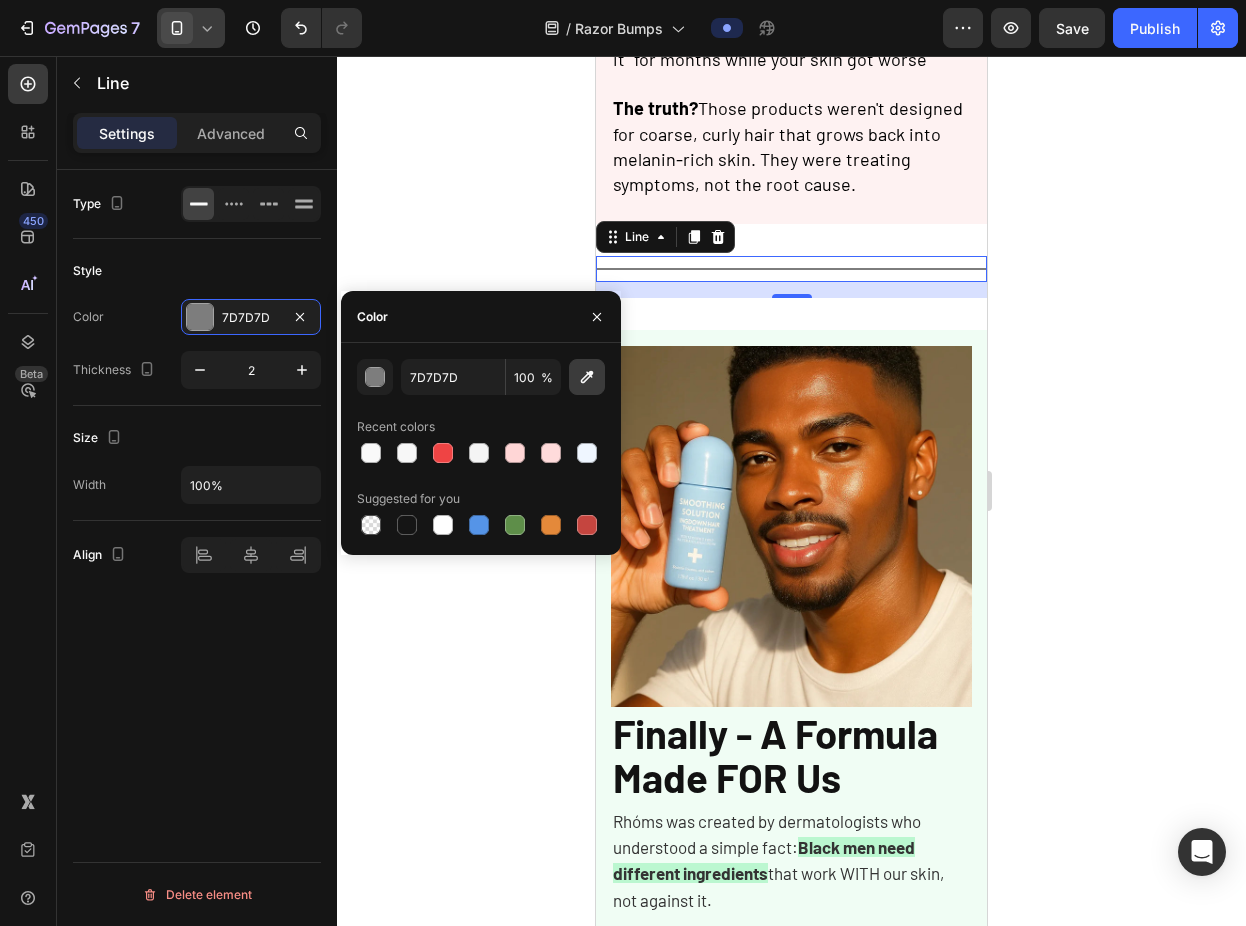 click at bounding box center [587, 377] 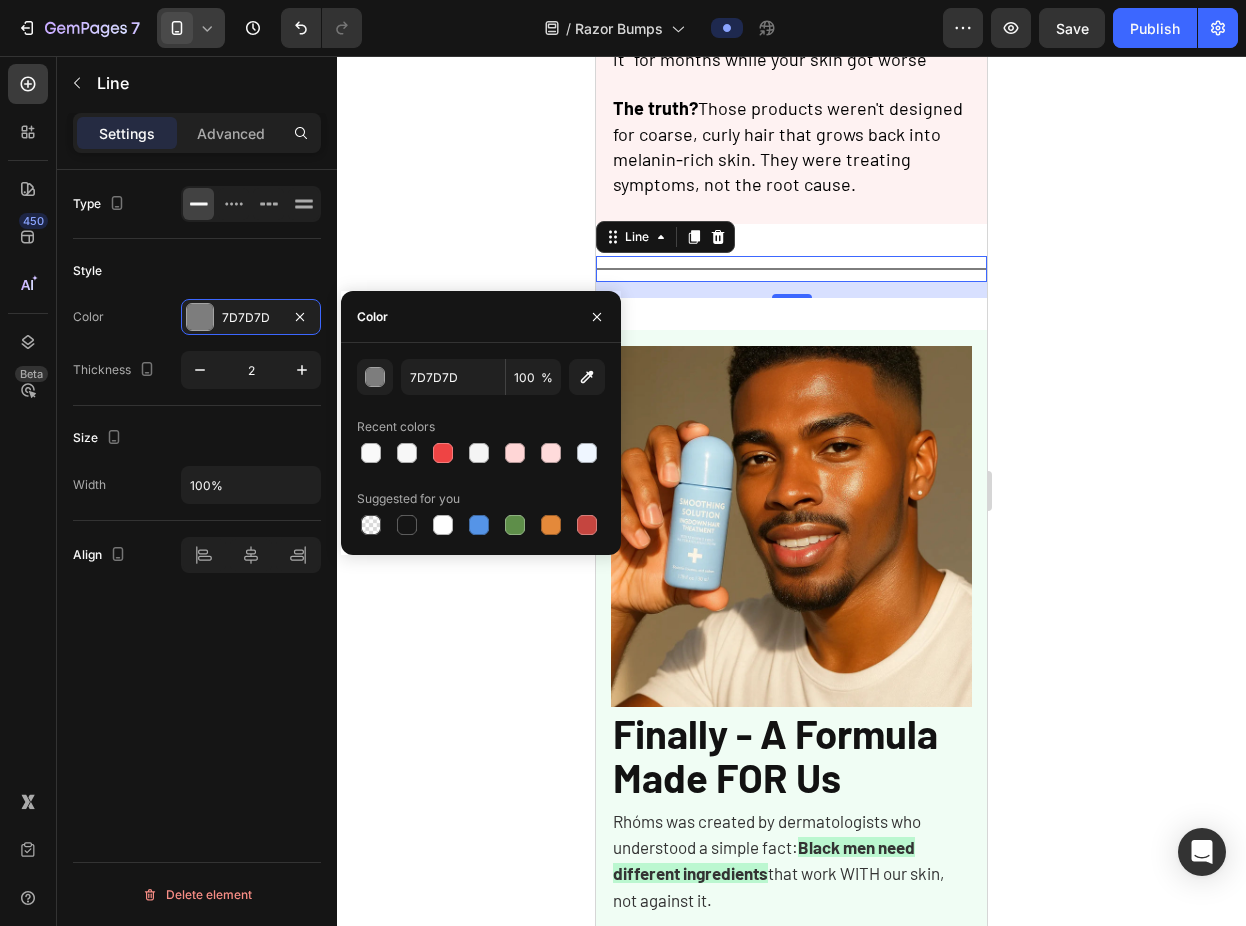 type on "10B981" 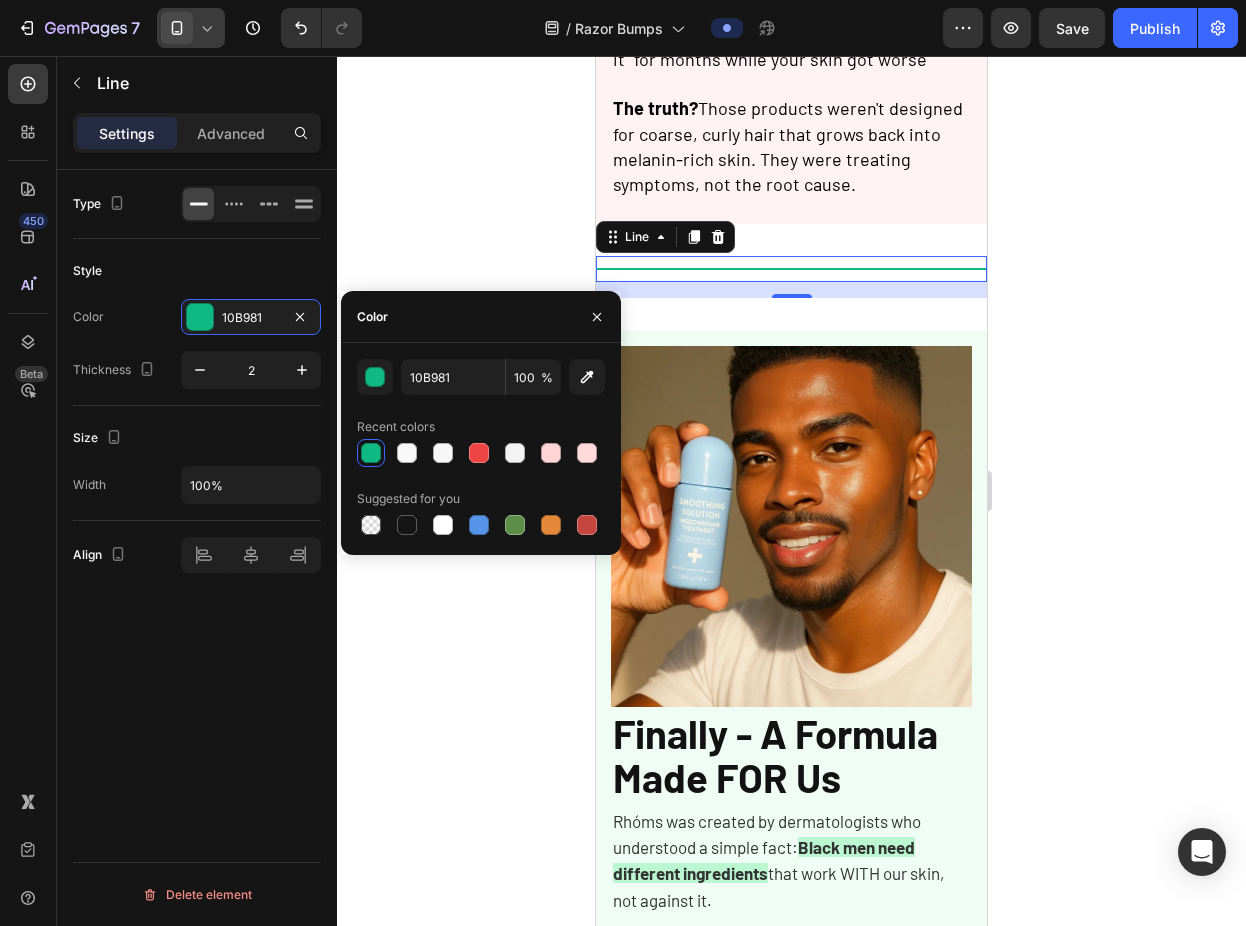 click on "Style Color 10B981 Thickness 2" 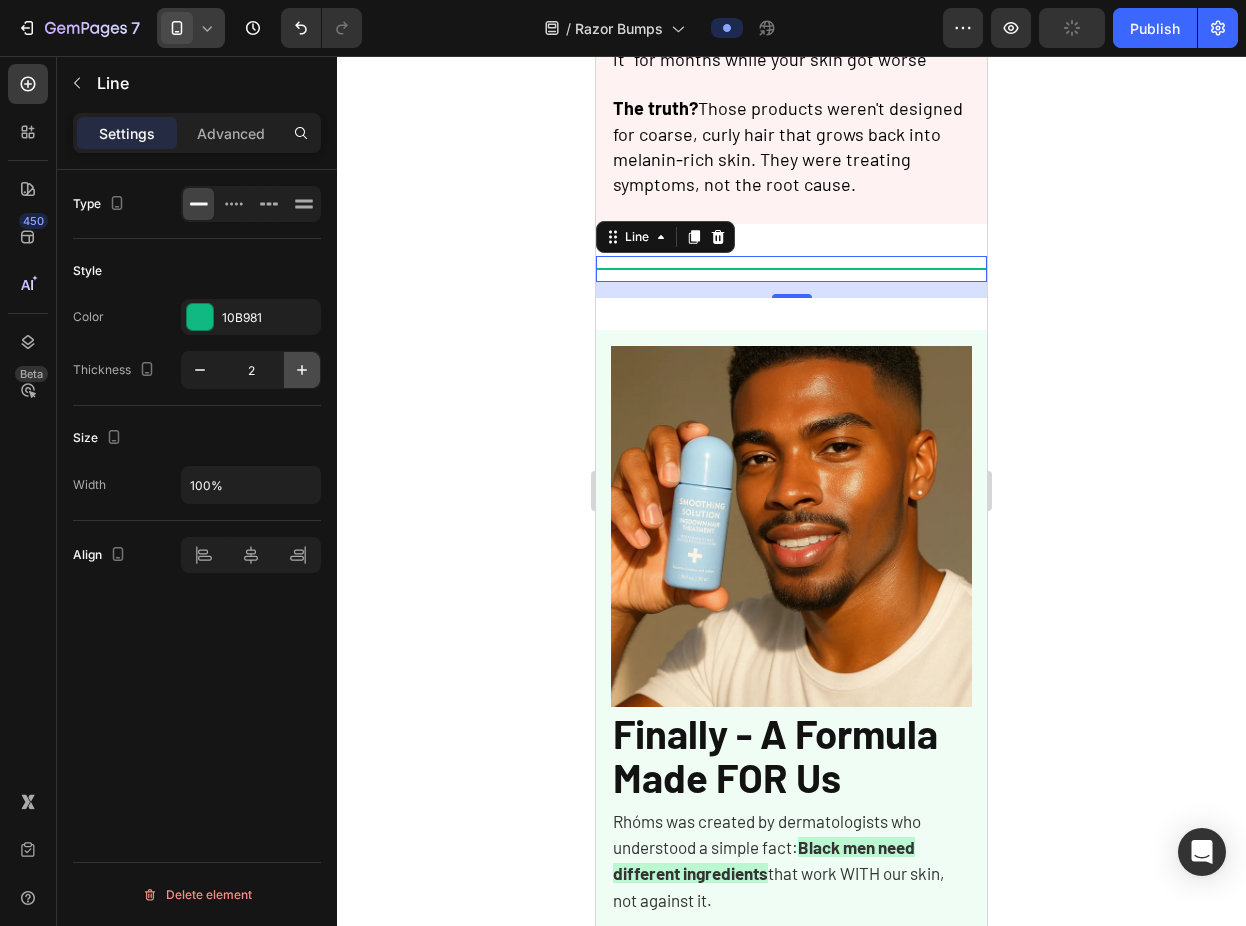 click 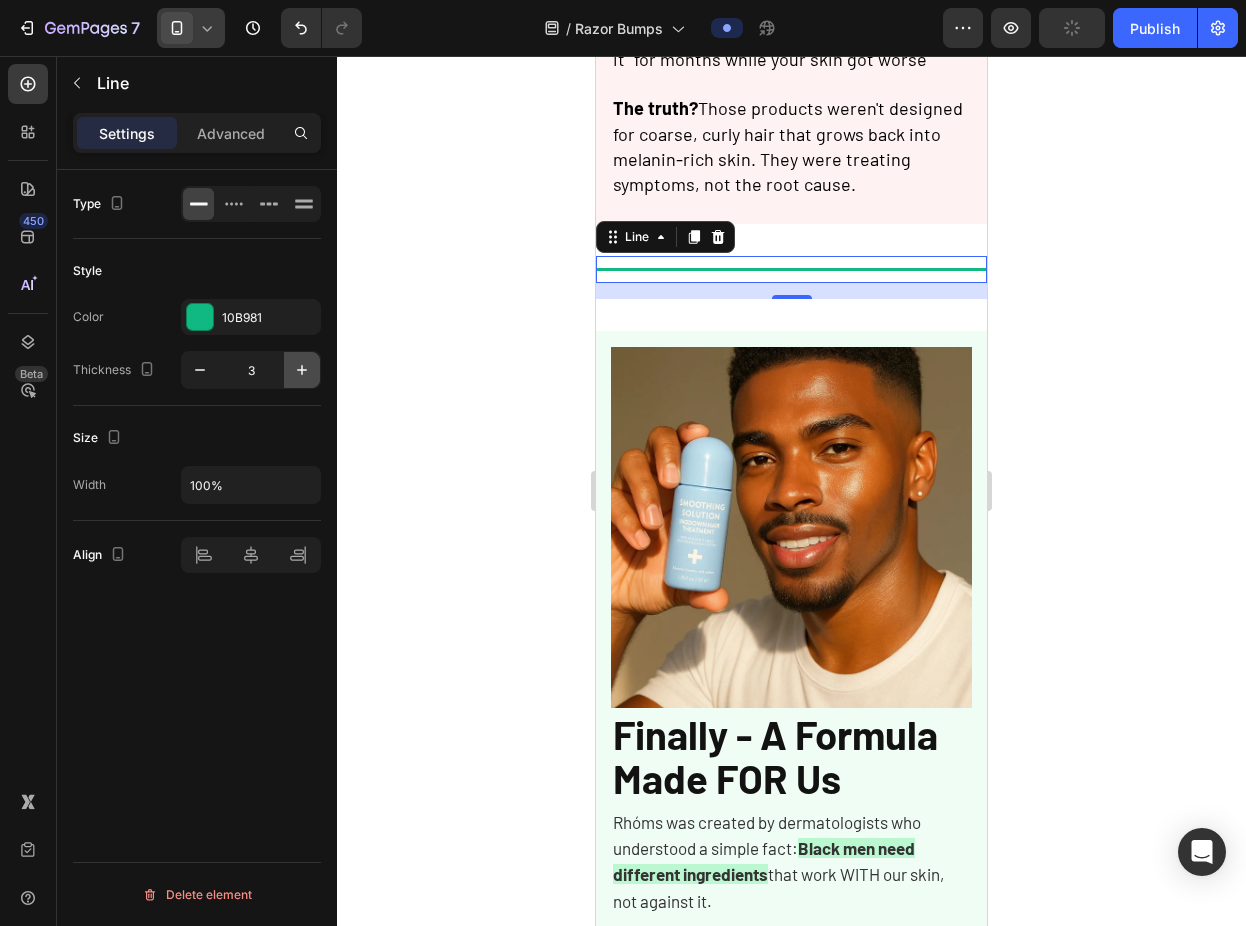 click 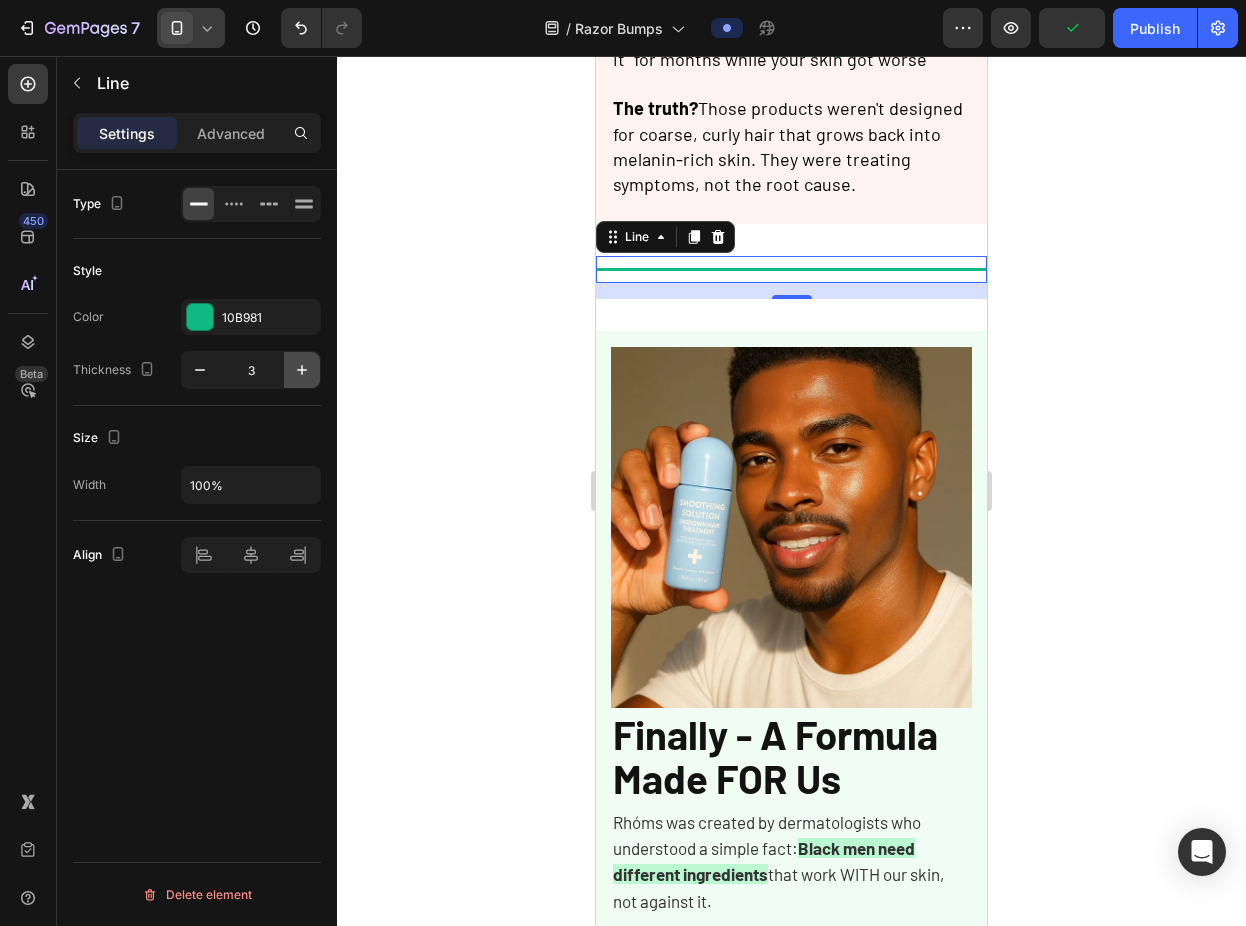 type on "4" 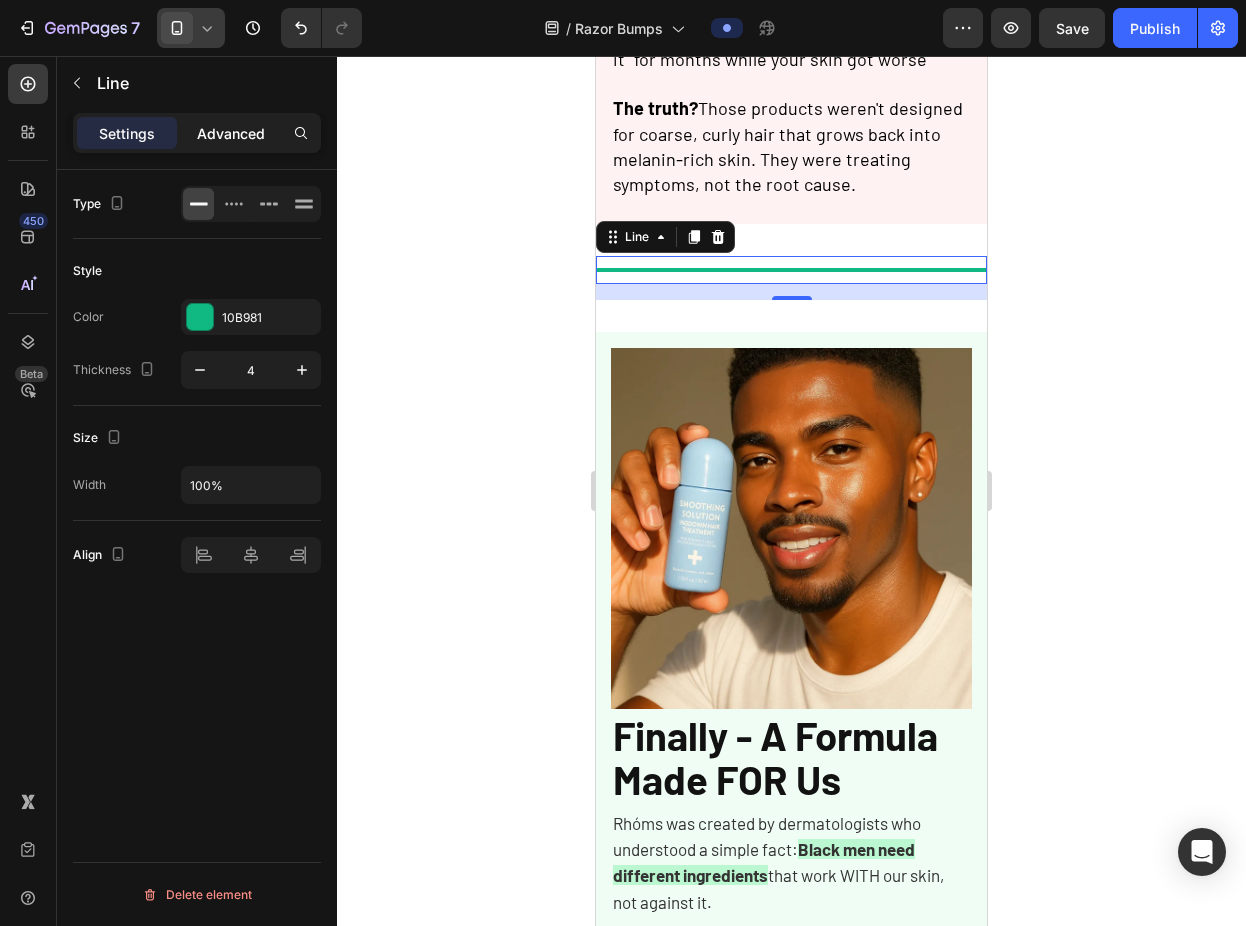 click on "Advanced" at bounding box center [231, 133] 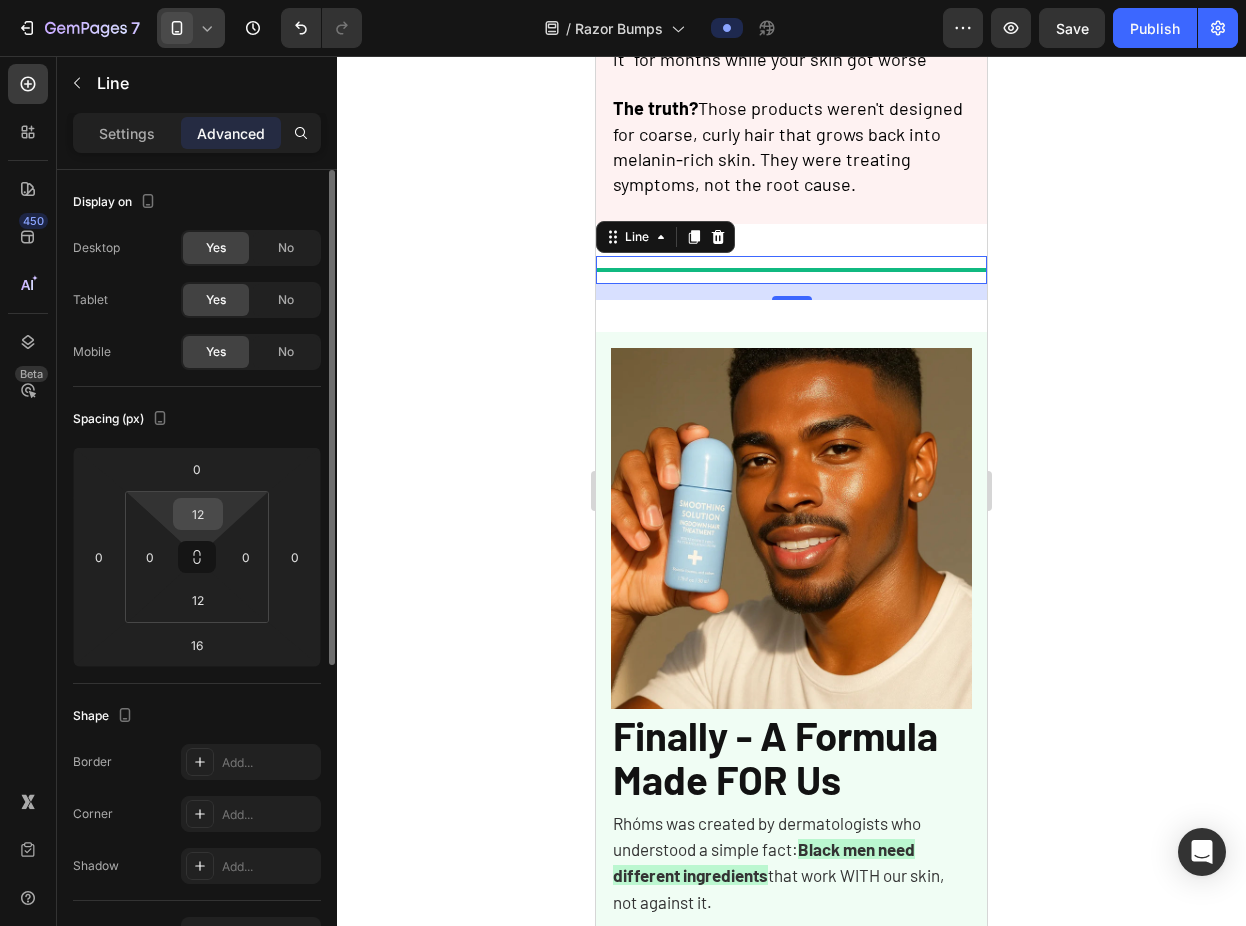 click on "12" at bounding box center (198, 514) 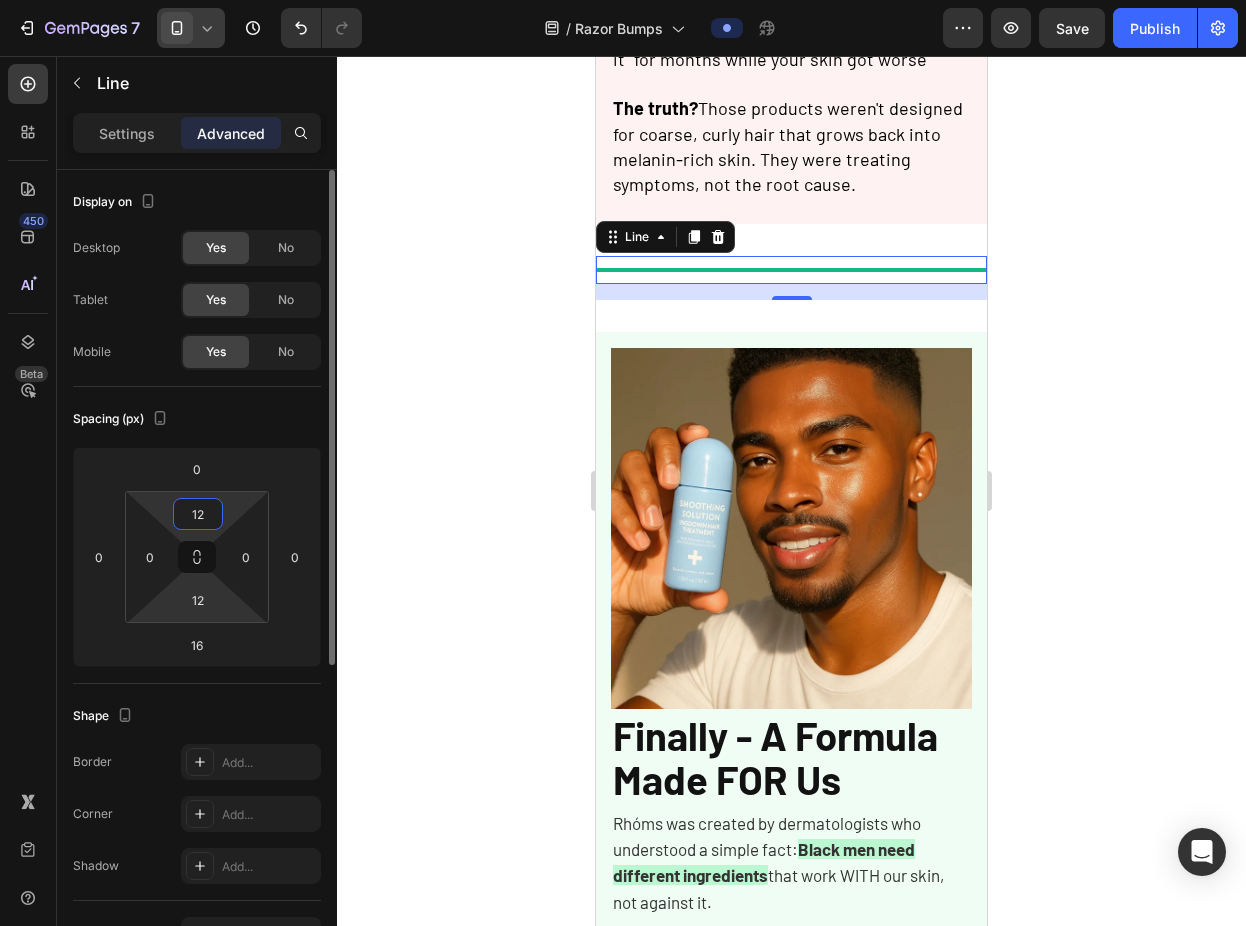 drag, startPoint x: 237, startPoint y: 500, endPoint x: 223, endPoint y: 598, distance: 98.99495 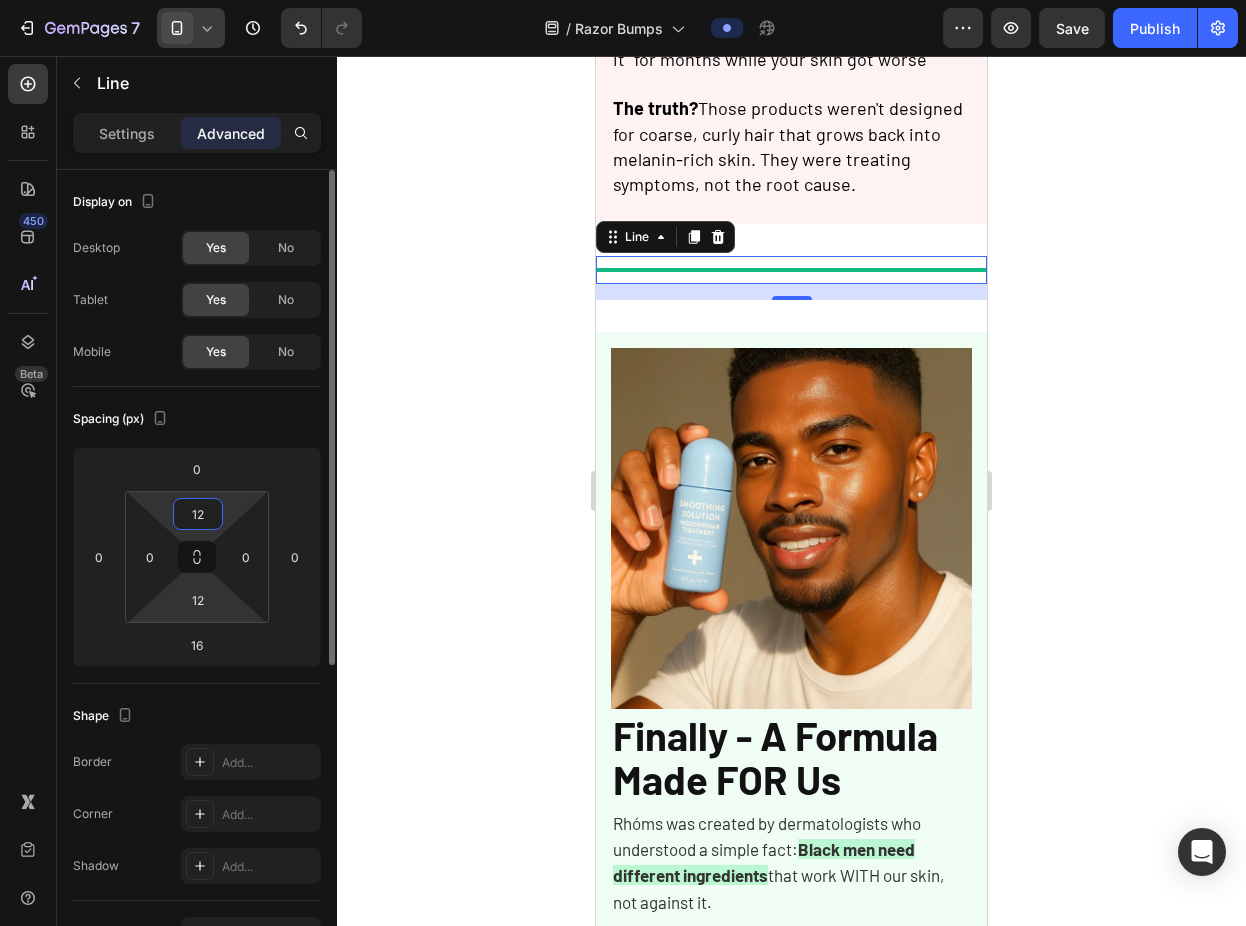 click on "7  Version history  /  Razor Bumps Preview  Save   Publish  450 Beta Sections(18) Elements(83) Section Element Hero Section Product Detail Brands Trusted Badges Guarantee Product Breakdown How to use Testimonials Compare Bundle FAQs Social Proof Brand Story Product List Collection Blog List Contact Sticky Add to Cart Custom Footer Browse Library 450 Layout
Row
Row
Row
Row Text
Heading
Text Block Button
Button
Button Media
Image
Image" at bounding box center [623, 0] 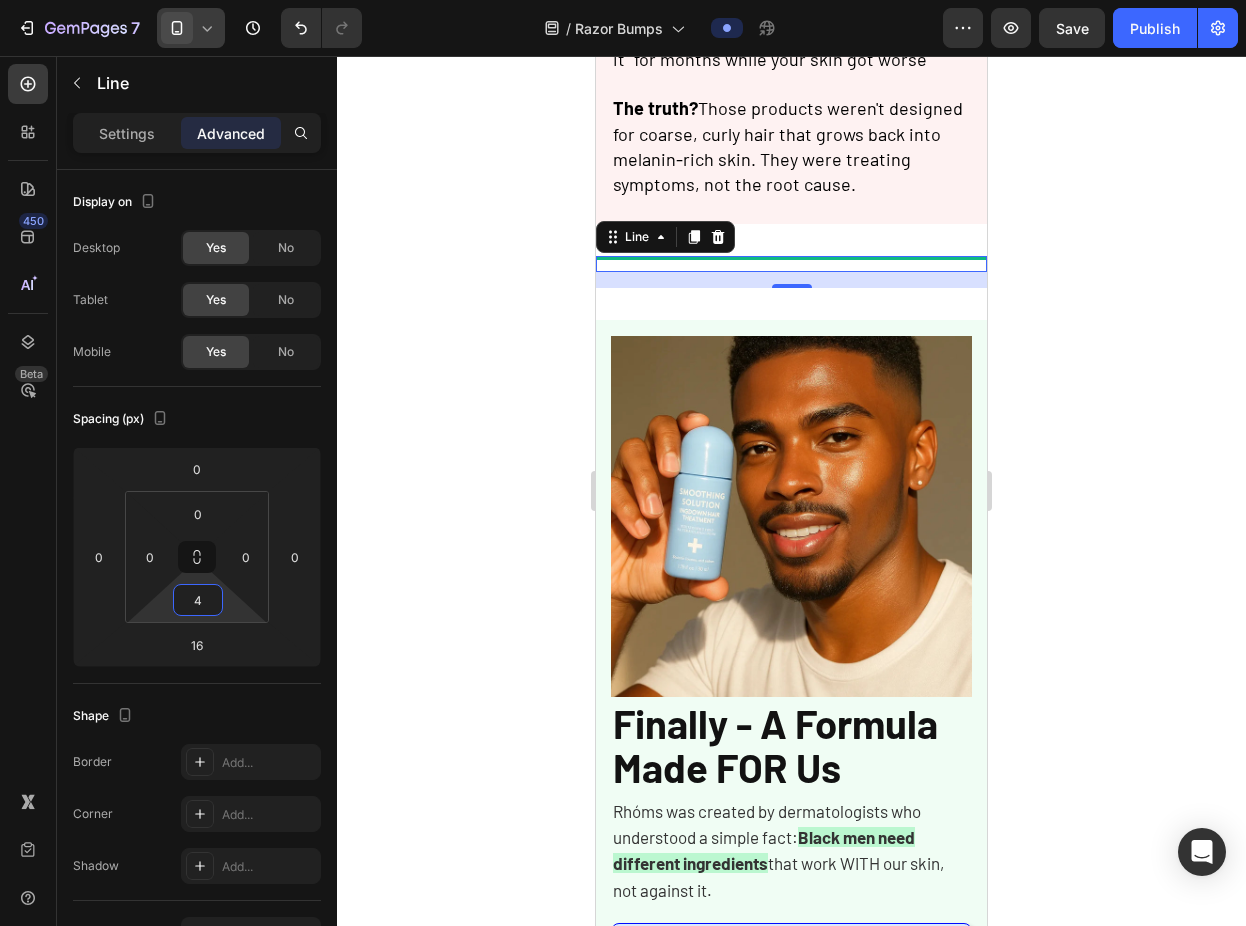 type on "0" 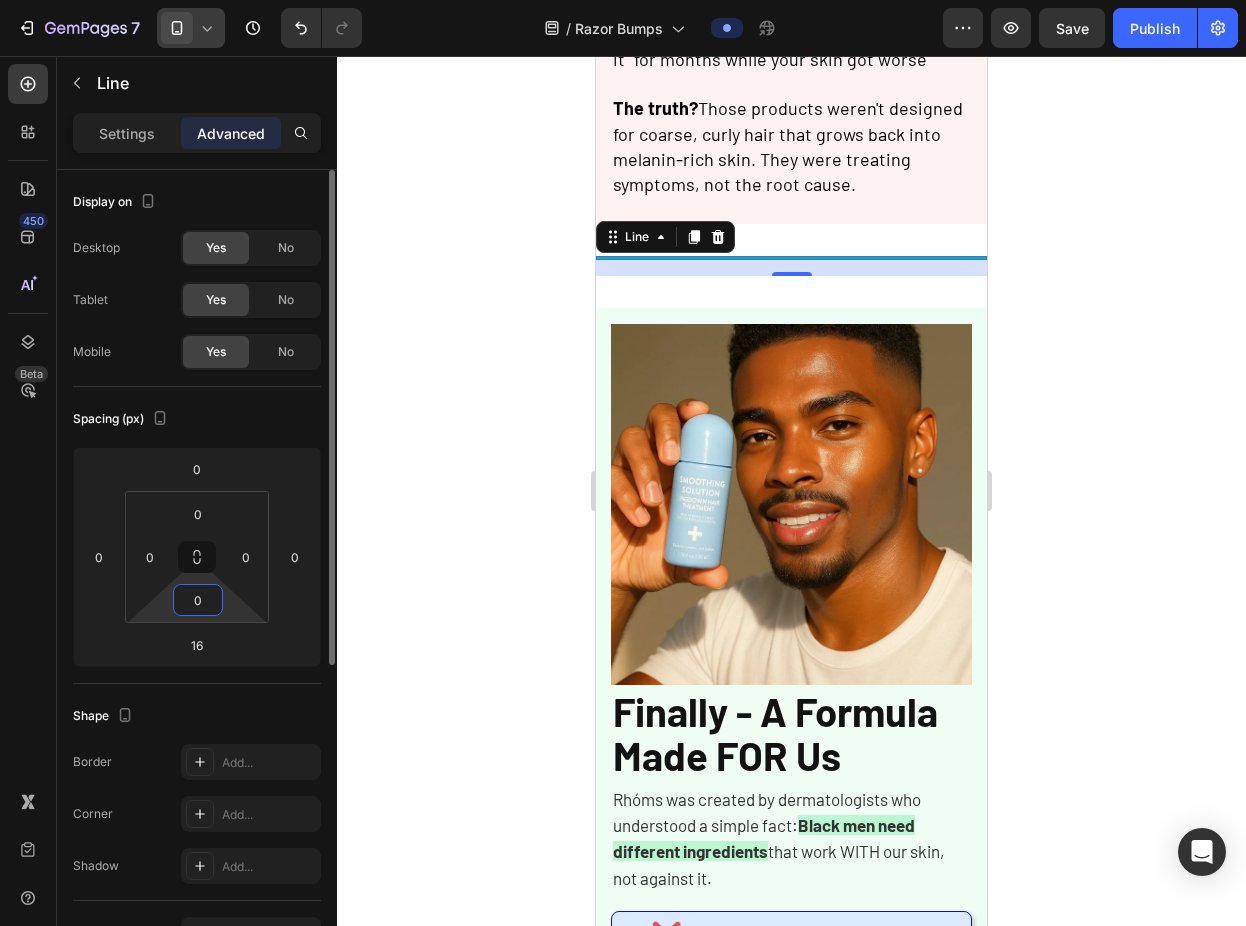 drag, startPoint x: 226, startPoint y: 605, endPoint x: 226, endPoint y: 685, distance: 80 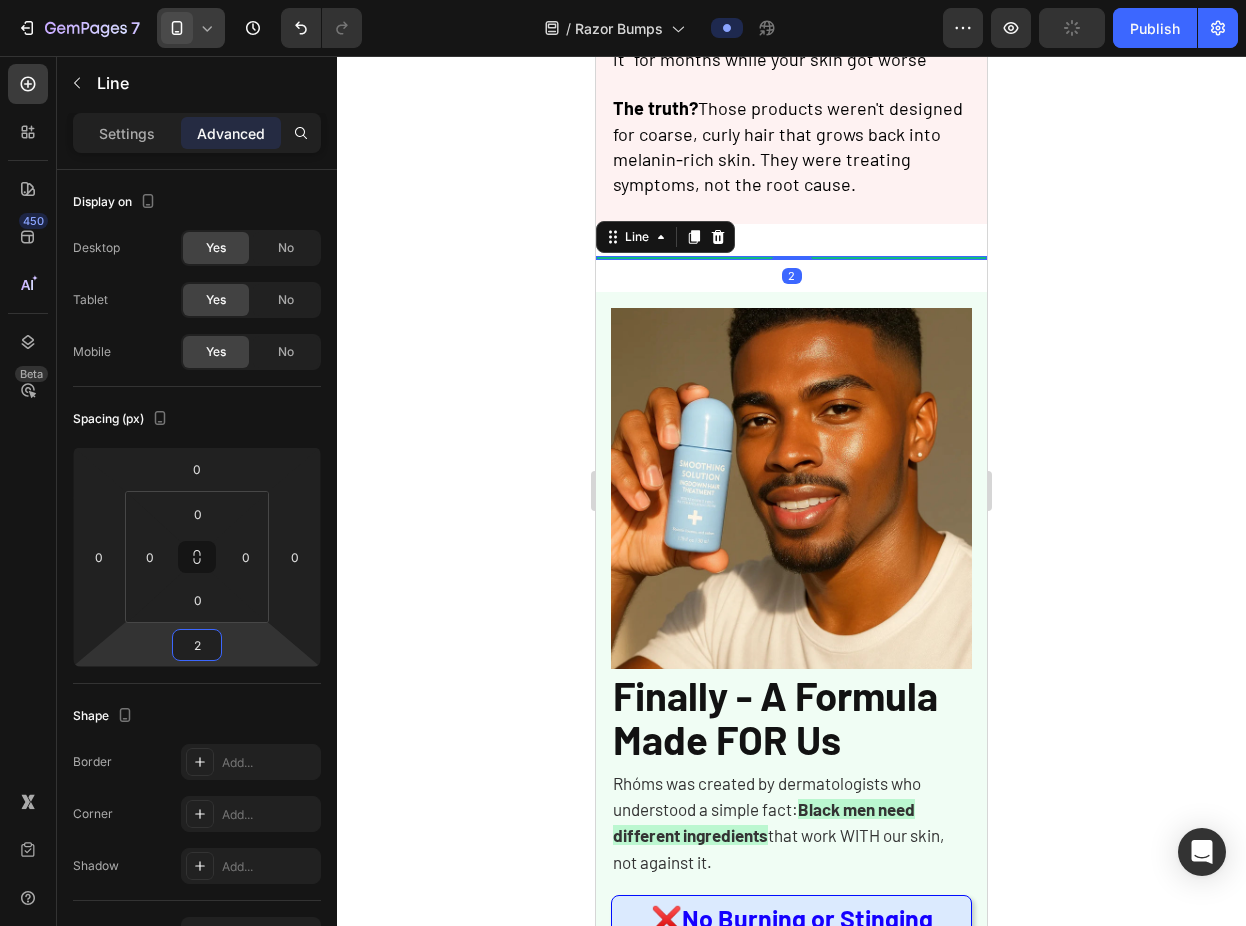 type on "0" 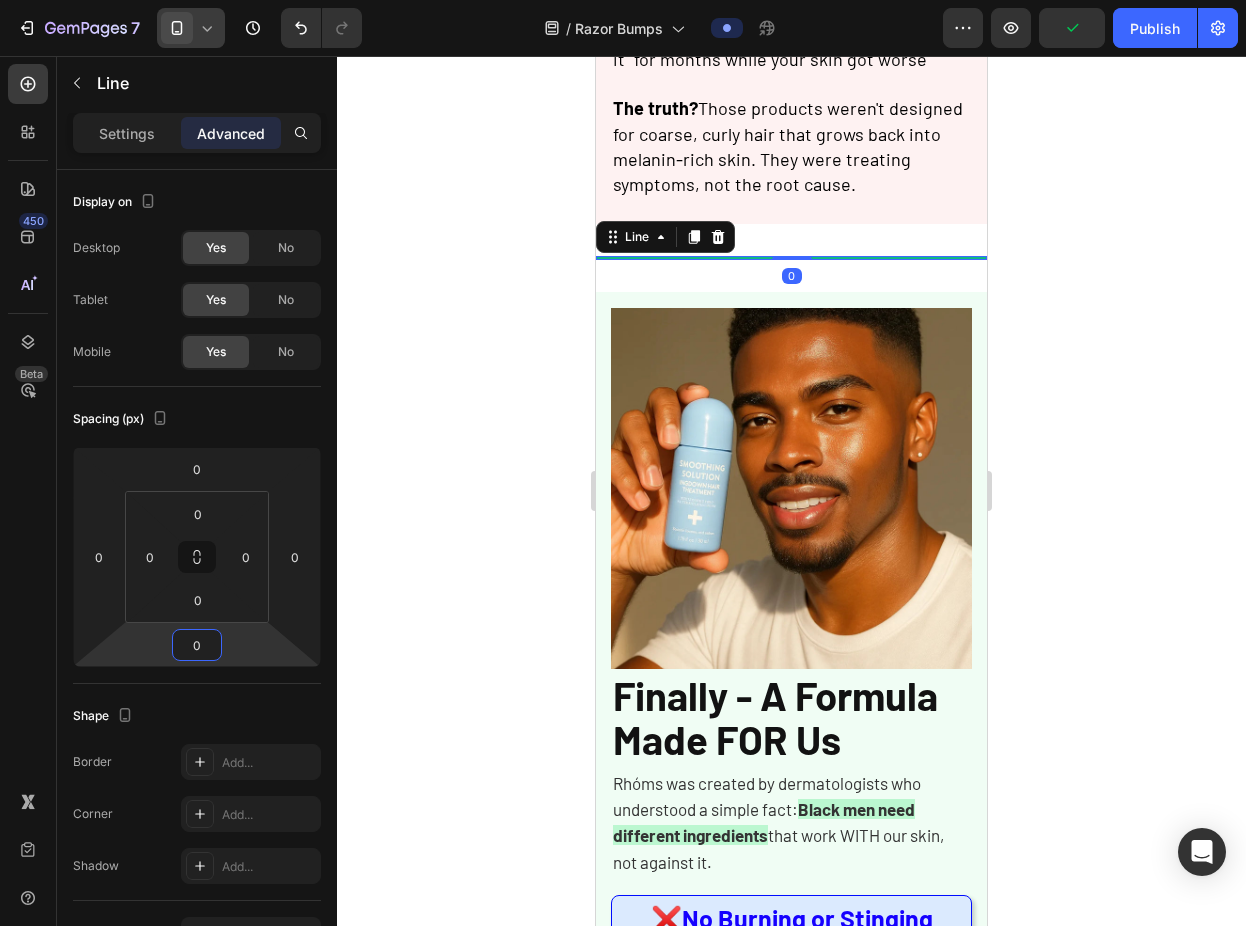 click on "7  Version history  /  Razor Bumps Preview  Publish  450 Beta Sections(18) Elements(83) Section Element Hero Section Product Detail Brands Trusted Badges Guarantee Product Breakdown How to use Testimonials Compare Bundle FAQs Social Proof Brand Story Product List Collection Blog List Contact Sticky Add to Cart Custom Footer Browse Library 450 Layout
Row
Row
Row
Row Text
Heading
Text Block Button
Button
Button Media
Image
Image
Video" at bounding box center [623, 0] 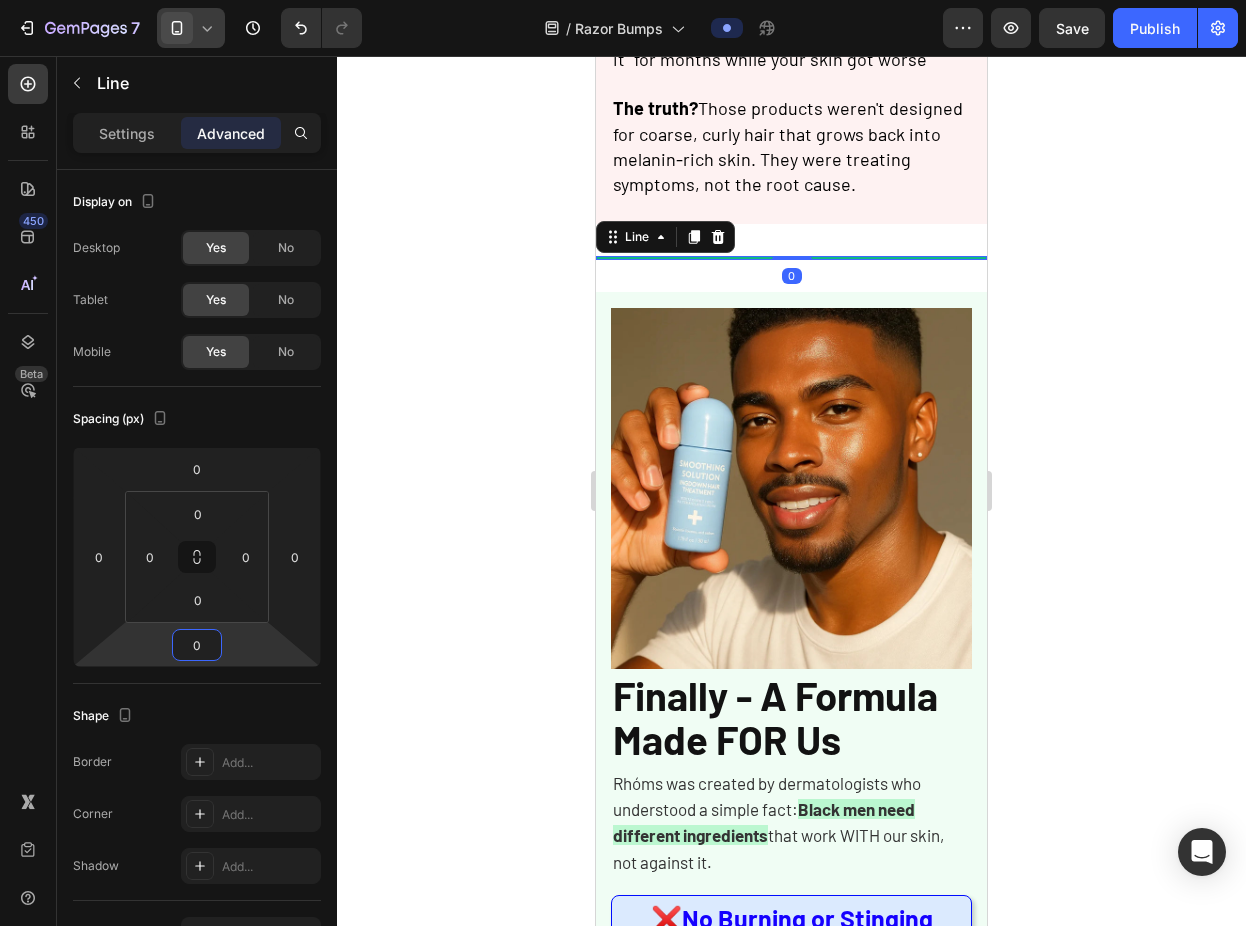 click on "Title Line   0 Section 5" at bounding box center [791, 258] 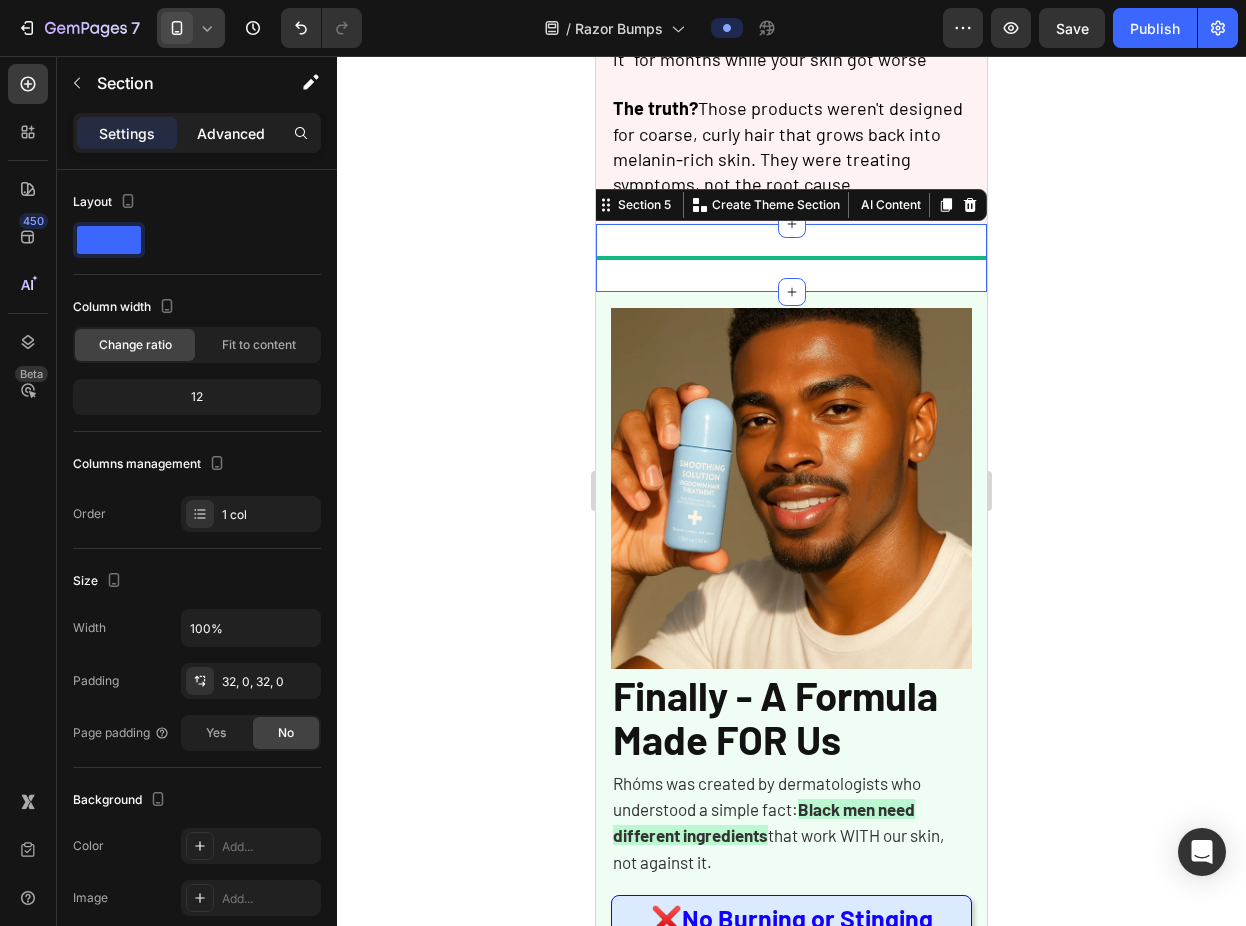 click on "Advanced" at bounding box center [231, 133] 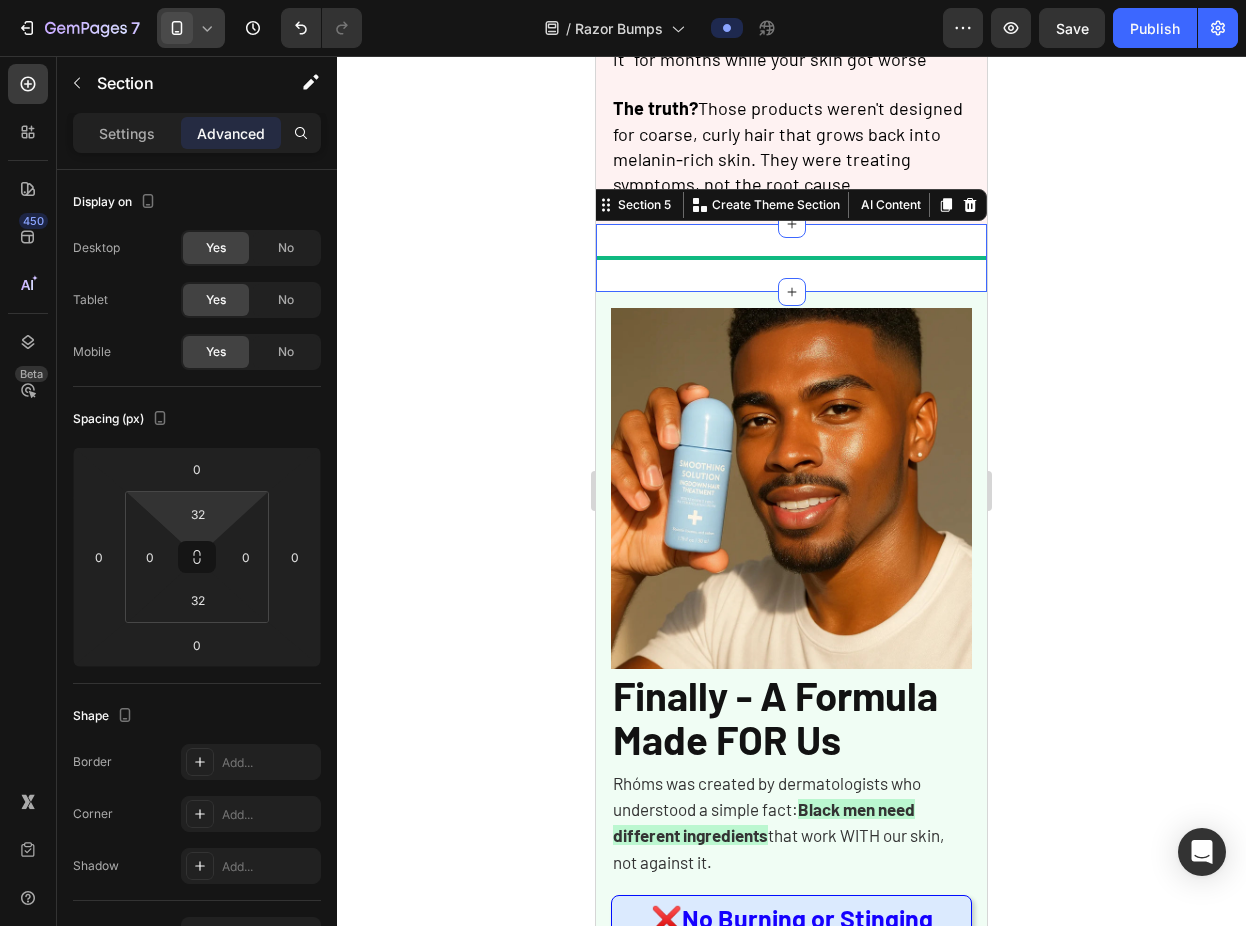 type on "0" 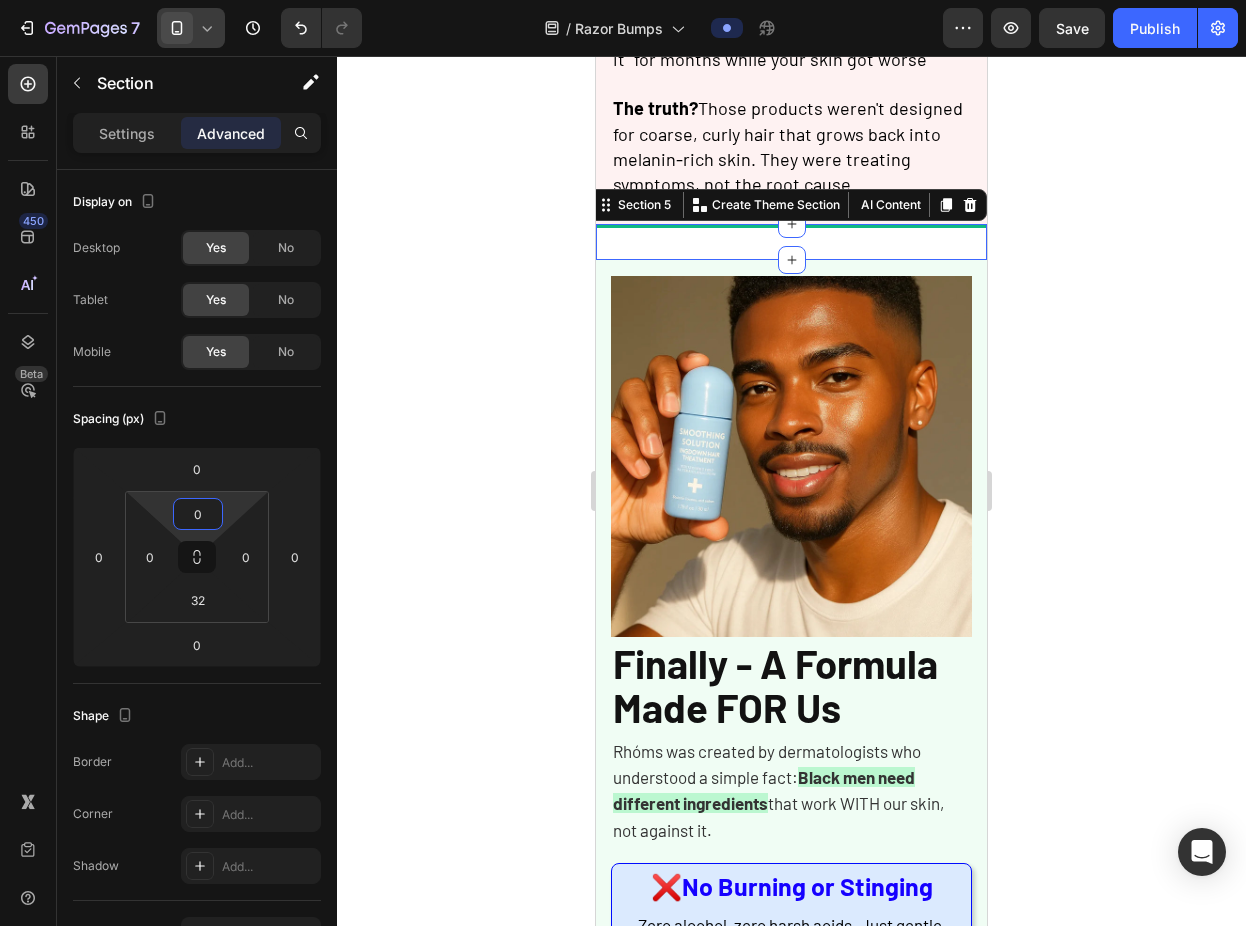 drag, startPoint x: 234, startPoint y: 510, endPoint x: 231, endPoint y: 535, distance: 25.179358 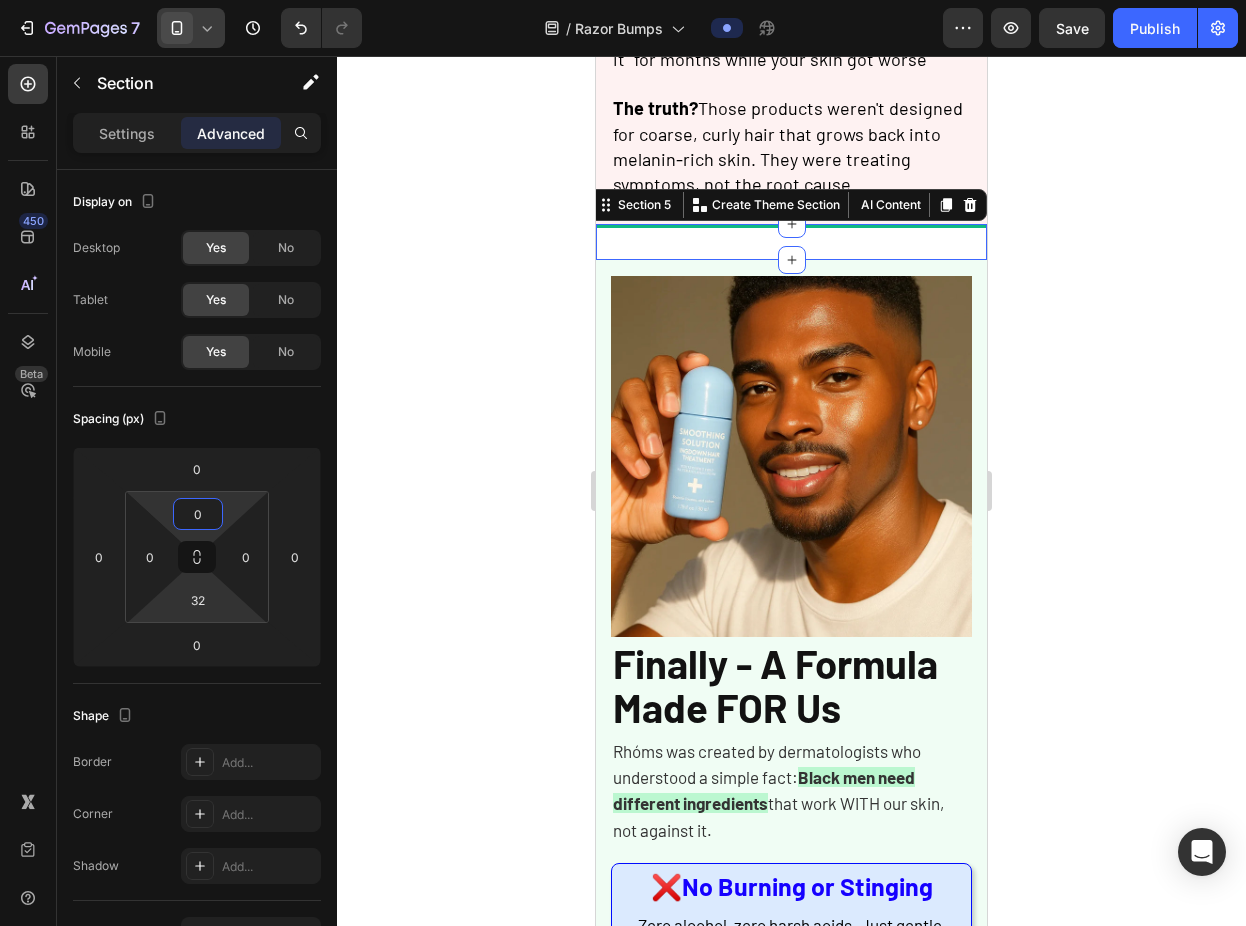 type on "0" 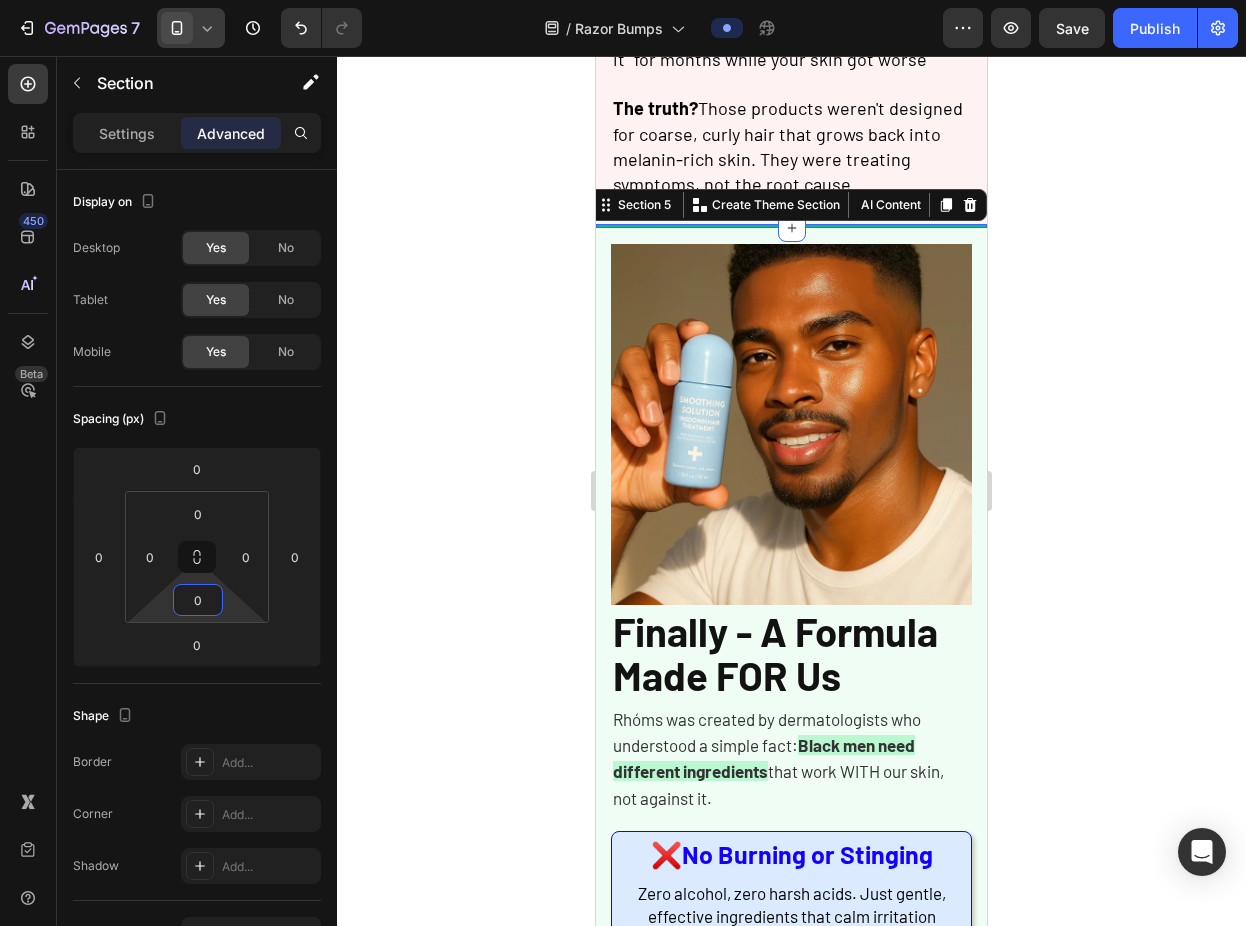 click on "7  Version history  /  Razor Bumps Preview  Save   Publish  450 Beta Sections(18) Elements(83) Section Element Hero Section Product Detail Brands Trusted Badges Guarantee Product Breakdown How to use Testimonials Compare Bundle FAQs Social Proof Brand Story Product List Collection Blog List Contact Sticky Add to Cart Custom Footer Browse Library 450 Layout
Row
Row
Row
Row Text
Heading
Text Block Button
Button
Button Media
Image
Image" at bounding box center [623, 0] 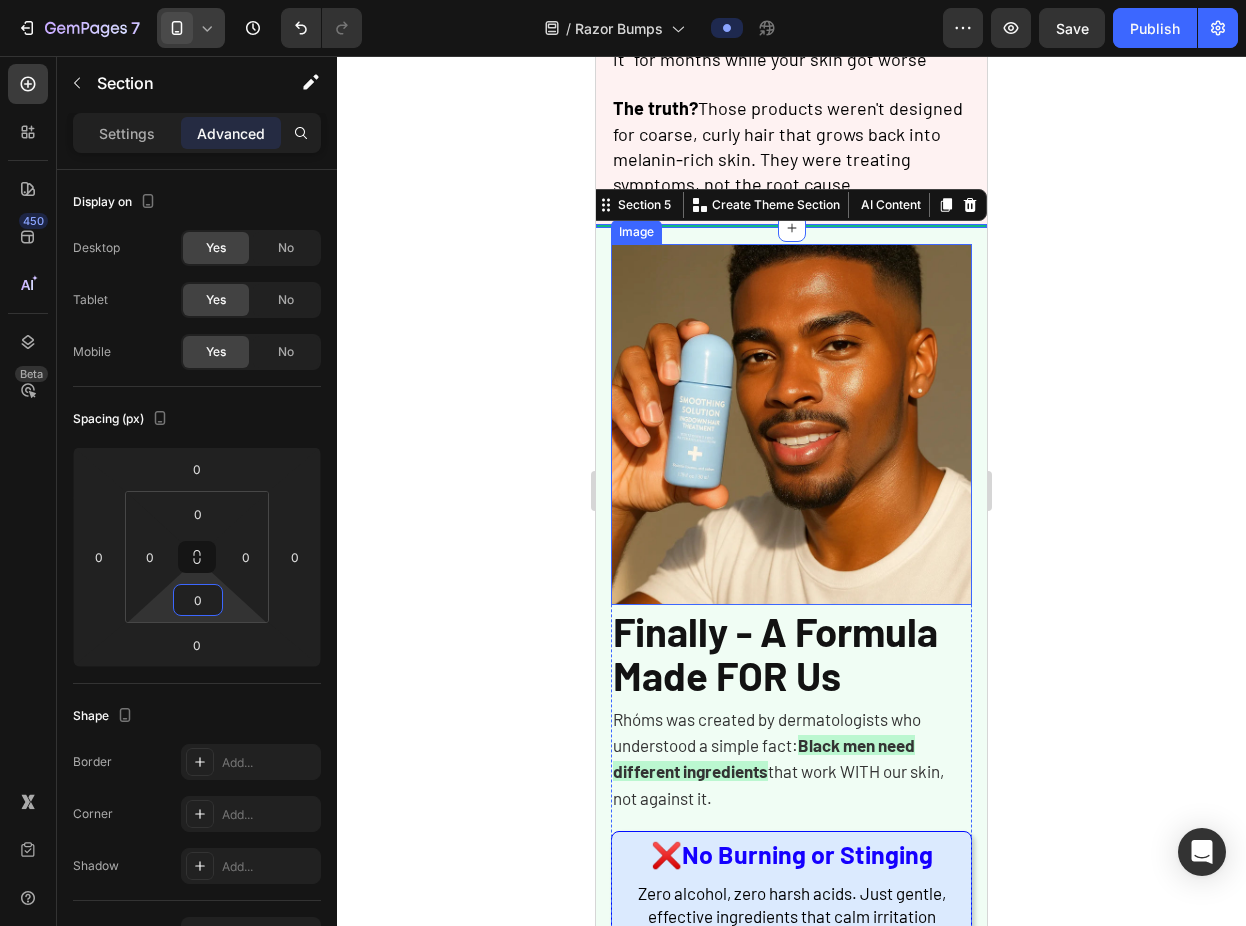 click 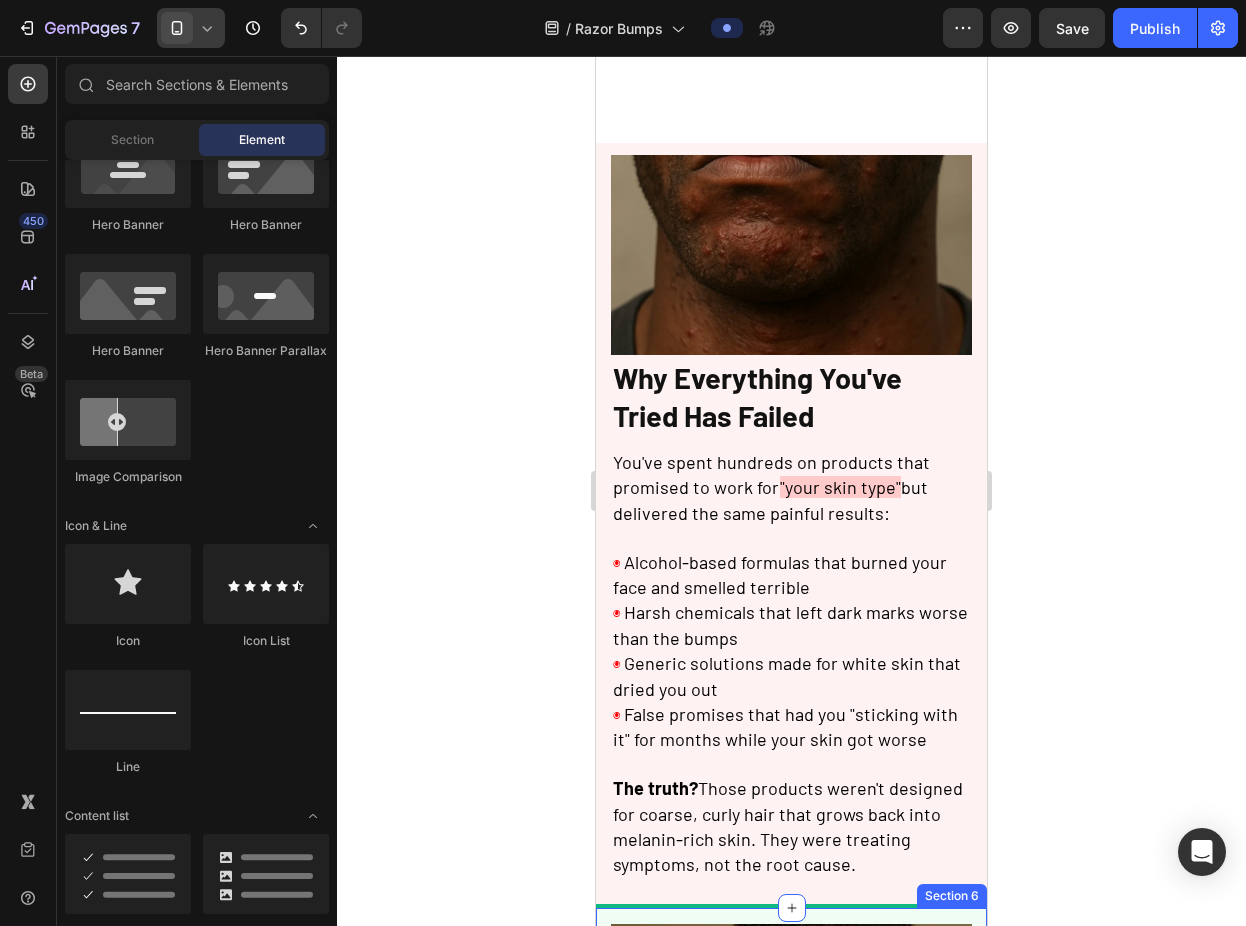 scroll, scrollTop: 651, scrollLeft: 0, axis: vertical 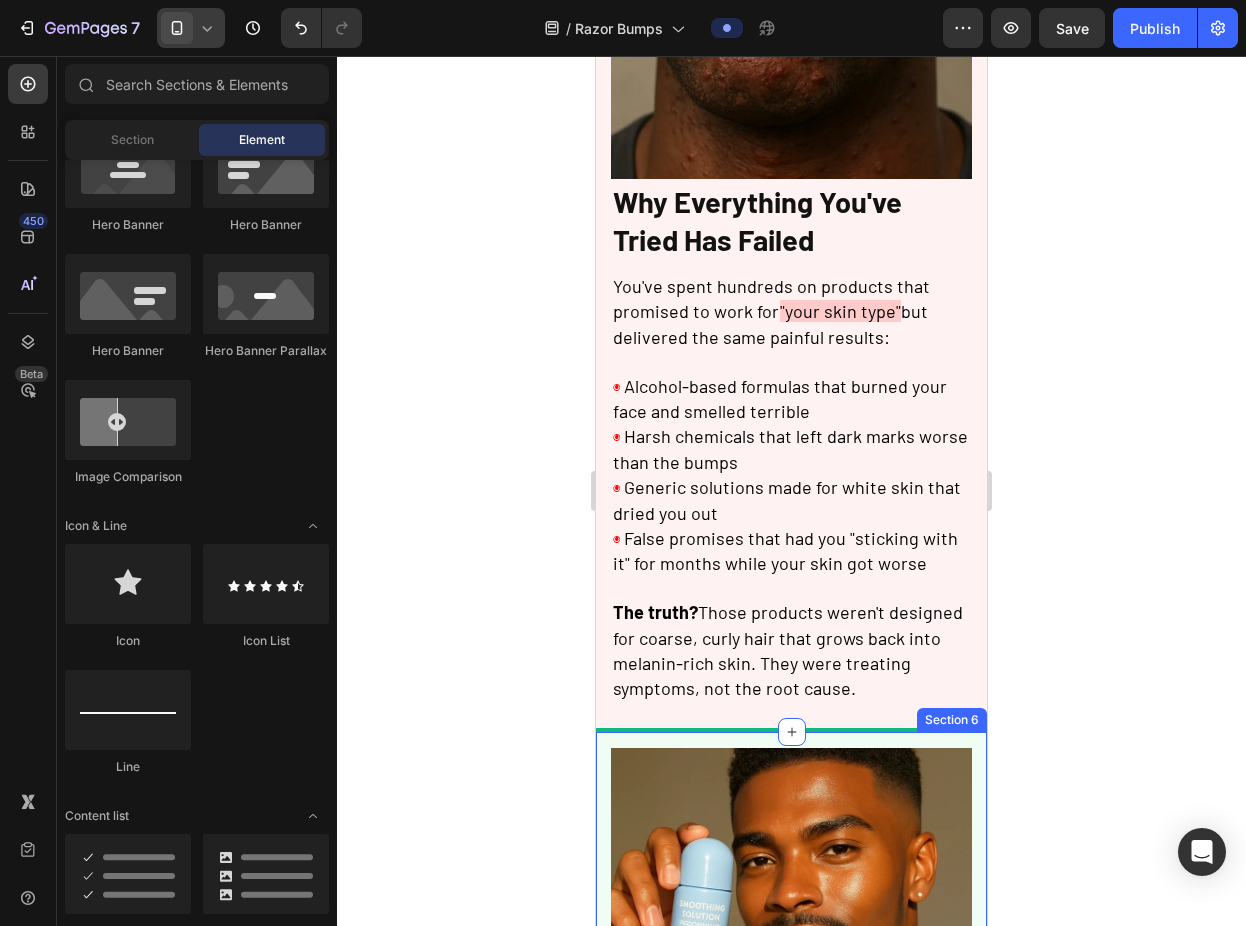 click on "Image Finally - A Formula Made FOR Us Heading Rhóms was created by dermatologists who understood a simple fact:  Black men need different ingredients  that work WITH our skin, not against it. Text Block ❌  No Burning or Stinging Heading Zero alcohol, zero harsh acids. Just gentle, effective ingredients that calm irritation instantly. Text Block Row ❌  Won't Darken Your Skin Heading Contains Niacinamide to actually FADE dark marks while preventing new ones from forming. Text Block Row ❌  No Burning or Stinging Heading Fresh, clean scent you'll actually want to use. No more walking around smelling like antiseptic. Text Block Row ❌  Won't Dry Out Your Skin Heading Hydrating formula that leaves skin smooth and moisturized, never tight or flaky. Text Block Row Row Try Rhóms today Button
Icon Backed by 30-day money-back guarantee Text Block Row Row Section 6" at bounding box center [791, 1343] 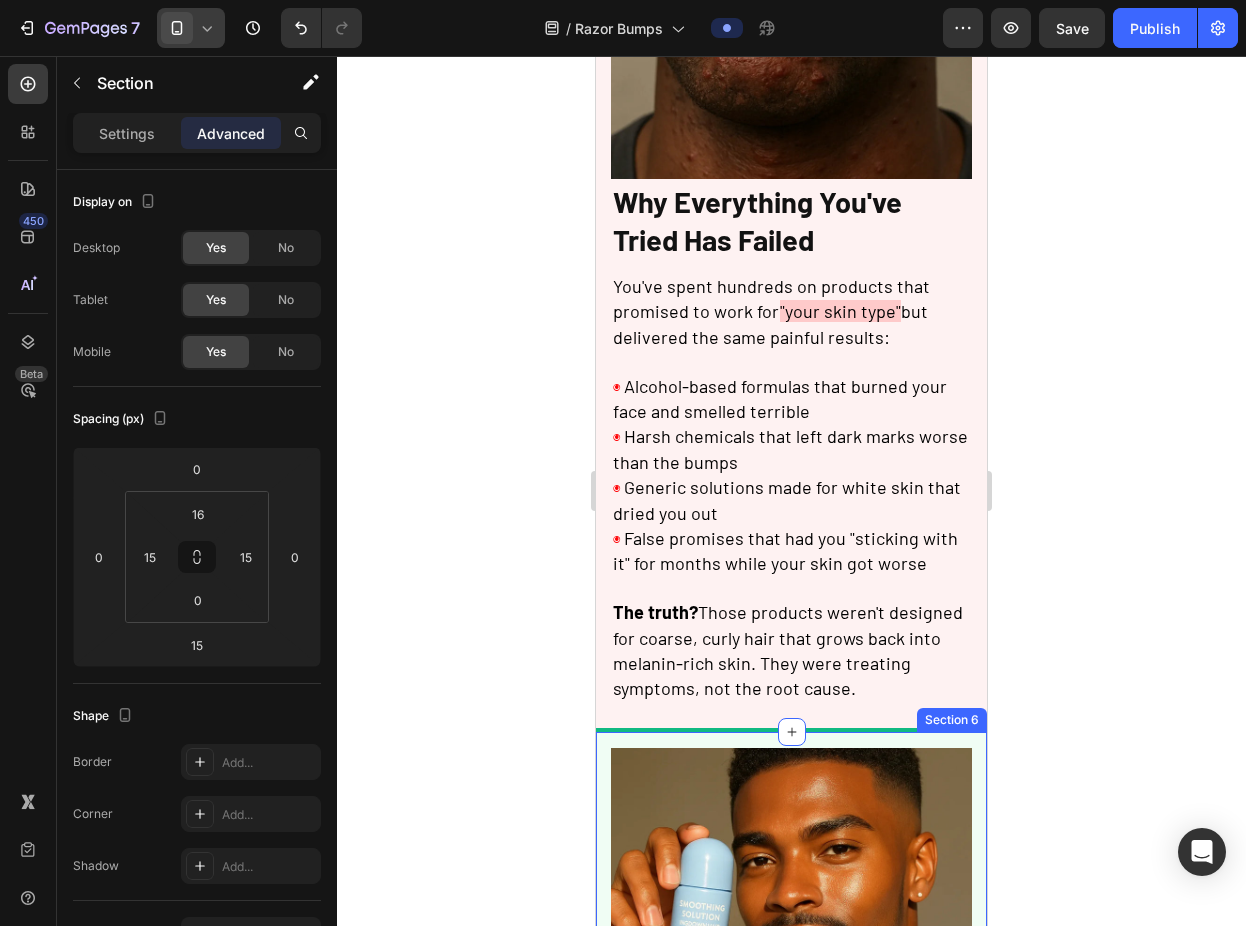 click on "You've spent hundreds on products that promised to work for   "your skin type"   but delivered the same painful results:   ◉   Alcohol-based formulas that burned your face and smelled terrible ◉   Harsh chemicals that left dark marks worse than the bumps ◉   Generic solutions made for white skin that dried you out ◉   False promises that had you "sticking with it" for months while your skin got worse The truth?  Those products weren't designed for coarse, curly hair that grows back into melanin-rich skin. They were treating symptoms, not the root cause. Text Block" at bounding box center [791, 500] 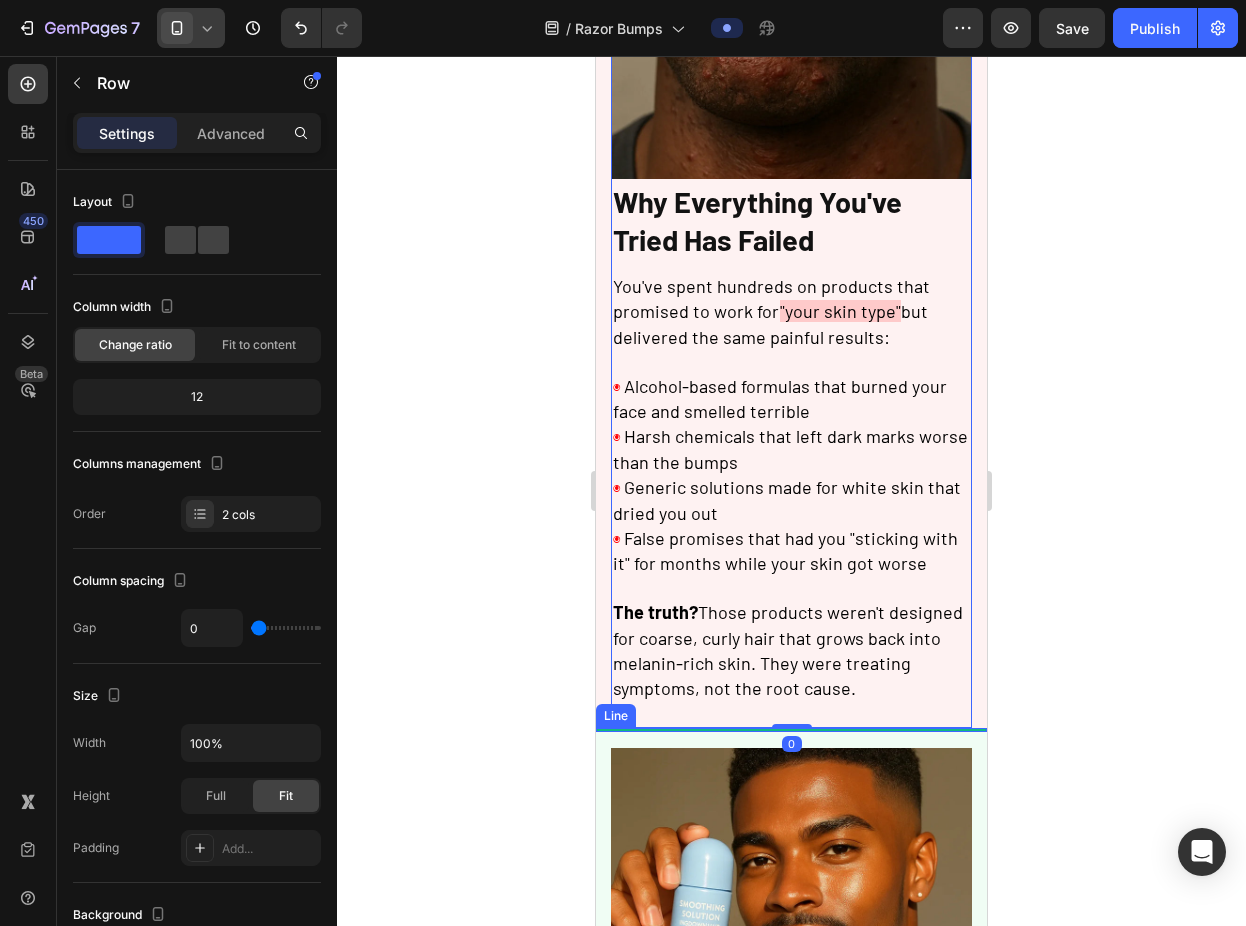 click on "Image Finally - A Formula Made FOR Us Heading Rhóms was created by dermatologists who understood a simple fact:  Black men need different ingredients  that work WITH our skin, not against it. Text Block ❌  No Burning or Stinging Heading Zero alcohol, zero harsh acids. Just gentle, effective ingredients that calm irritation instantly. Text Block Row ❌  Won't Darken Your Skin Heading Contains Niacinamide to actually FADE dark marks while preventing new ones from forming. Text Block Row ❌  No Burning or Stinging Heading Fresh, clean scent you'll actually want to use. No more walking around smelling like antiseptic. Text Block Row ❌  Won't Dry Out Your Skin Heading Hydrating formula that leaves skin smooth and moisturized, never tight or flaky. Text Block Row Row Try Rhóms today Button
Icon Backed by 30-day money-back guarantee Text Block Row Row Section 6" at bounding box center [791, 1343] 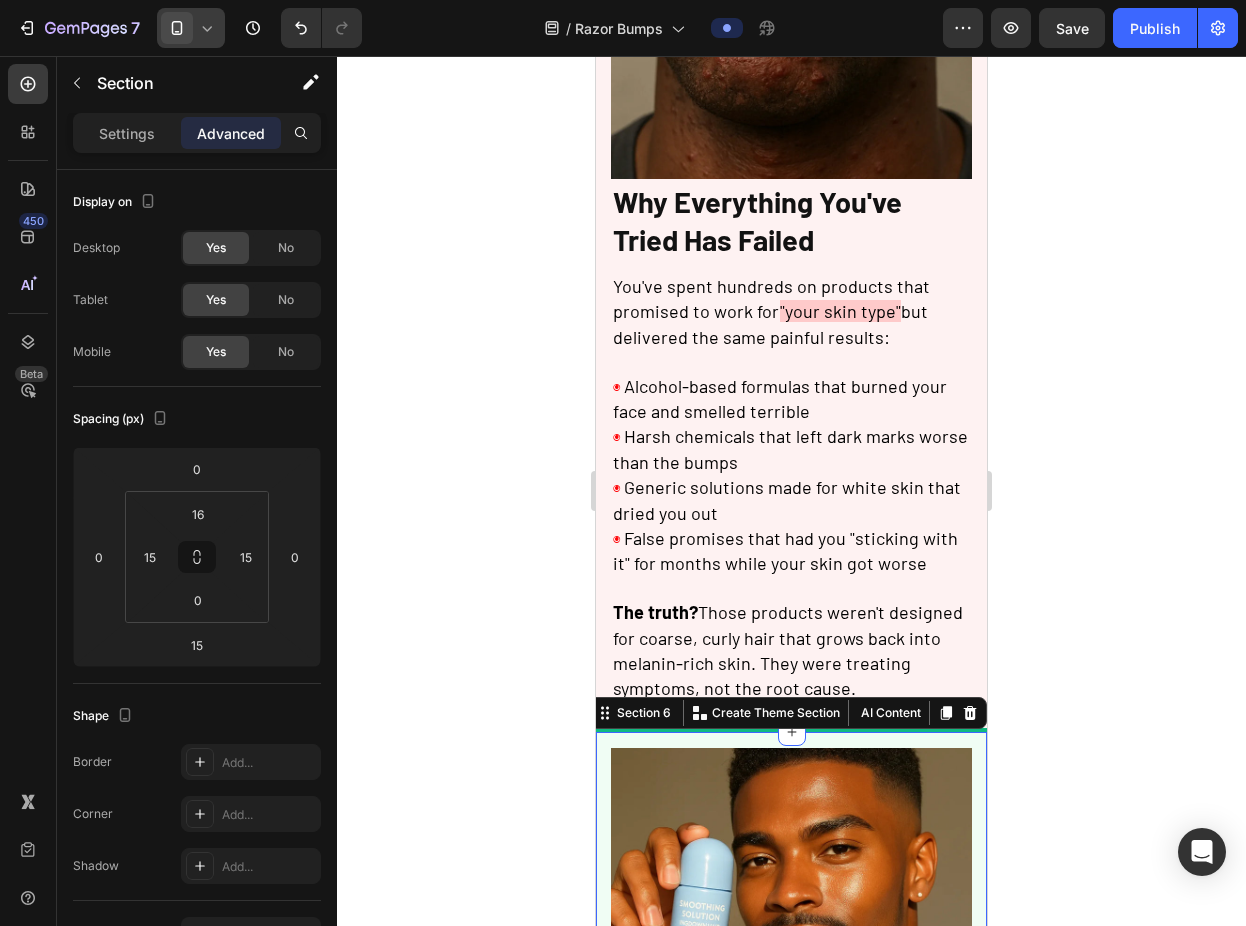 click 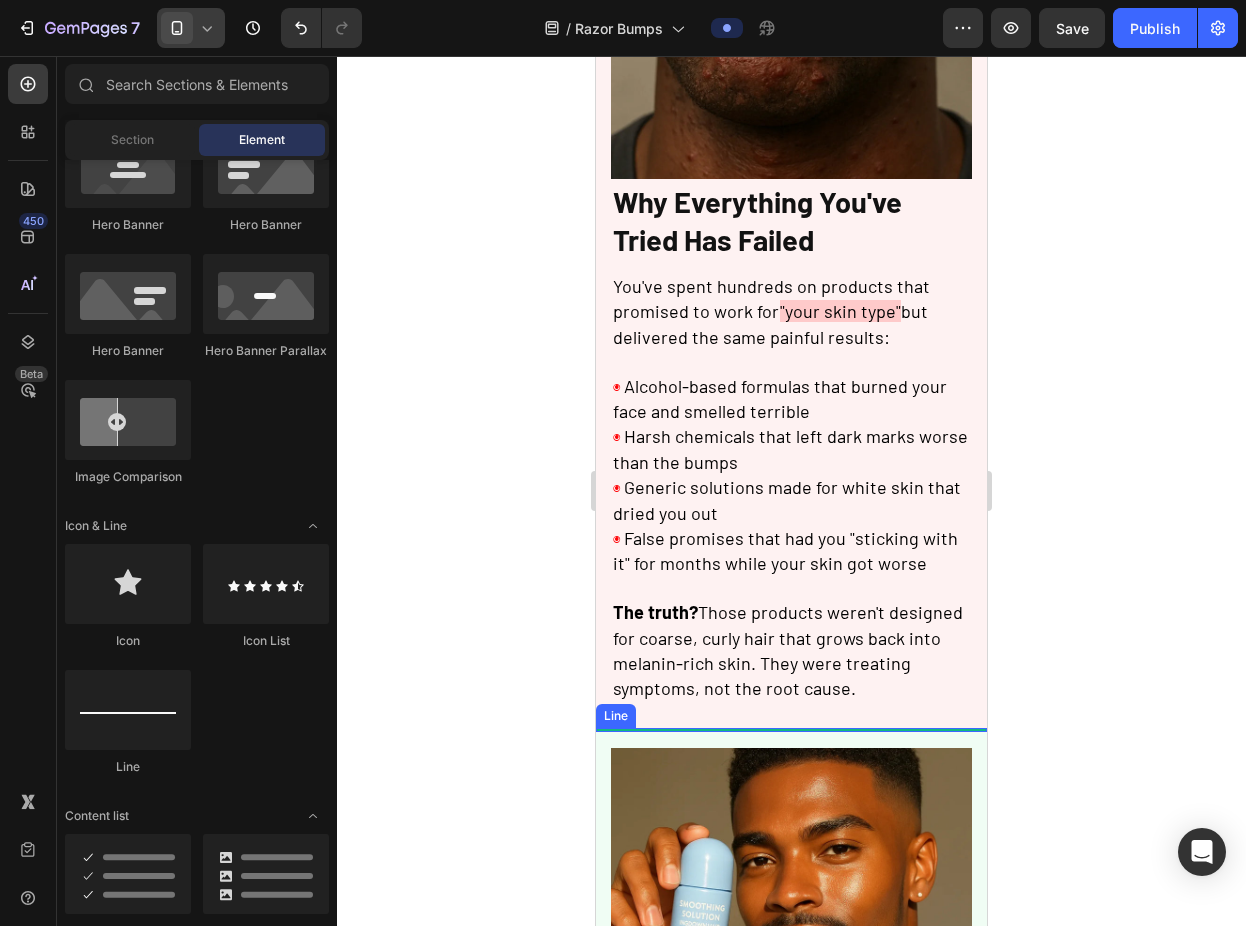 click at bounding box center (791, 730) 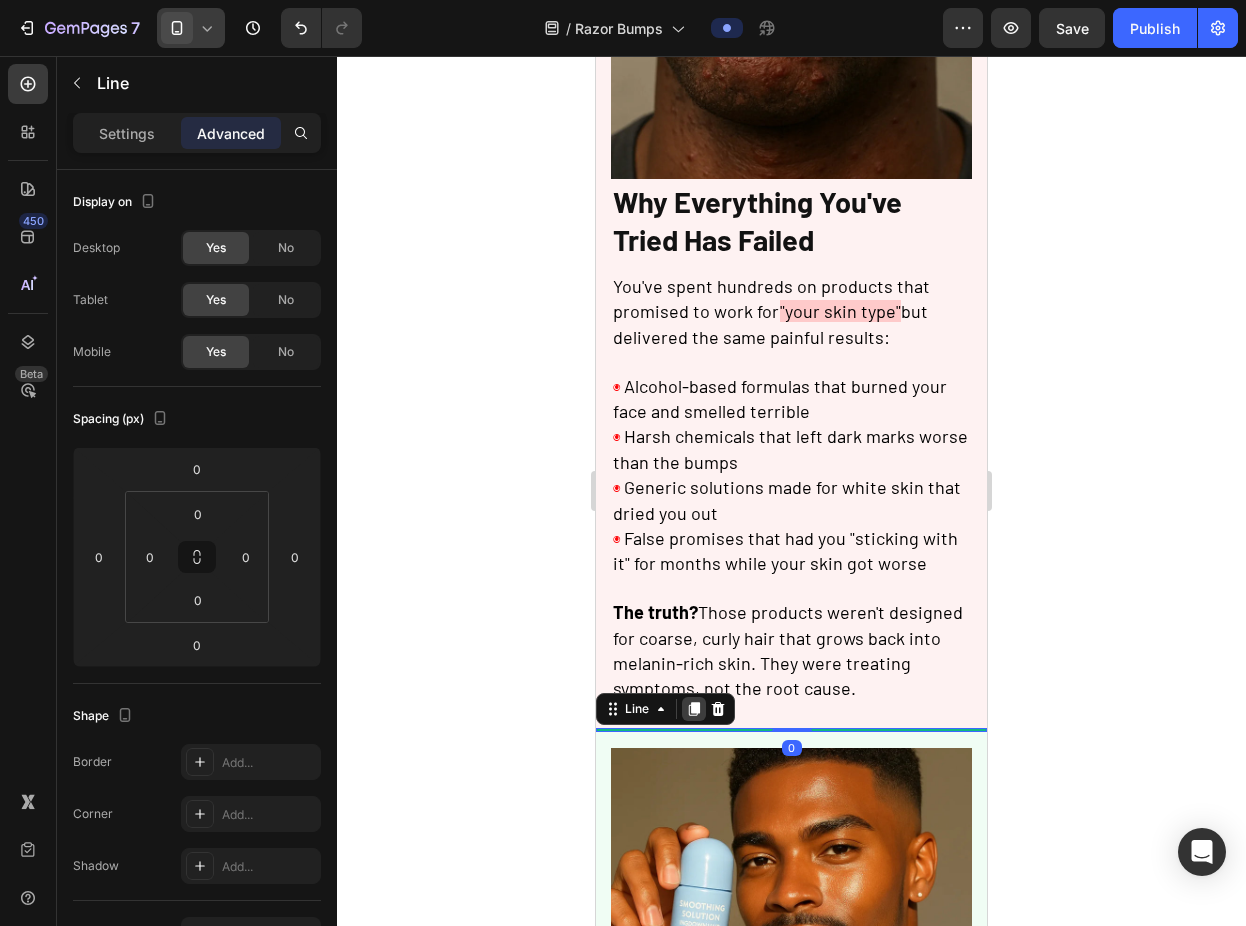 drag, startPoint x: 694, startPoint y: 705, endPoint x: 600, endPoint y: 555, distance: 177.01978 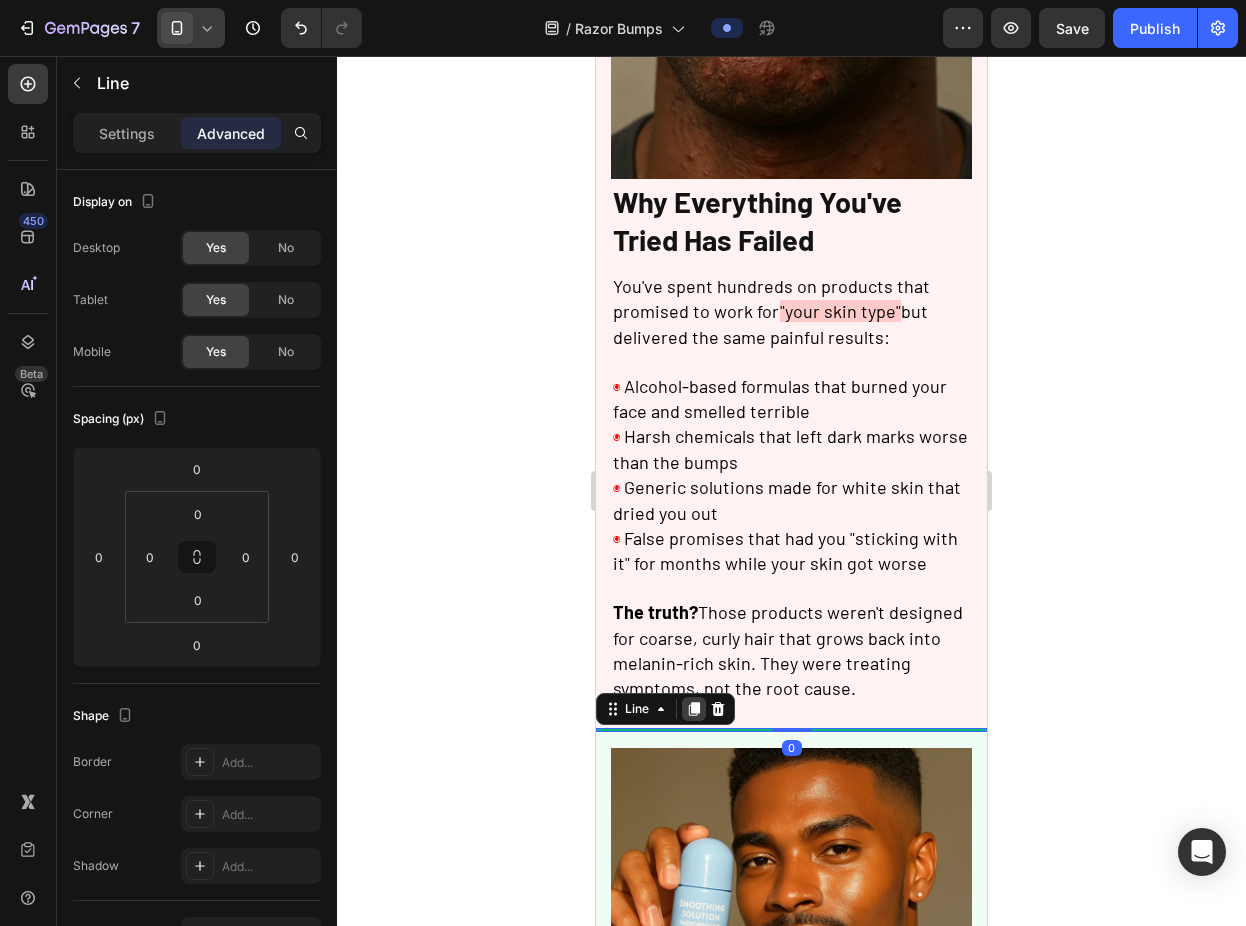 click 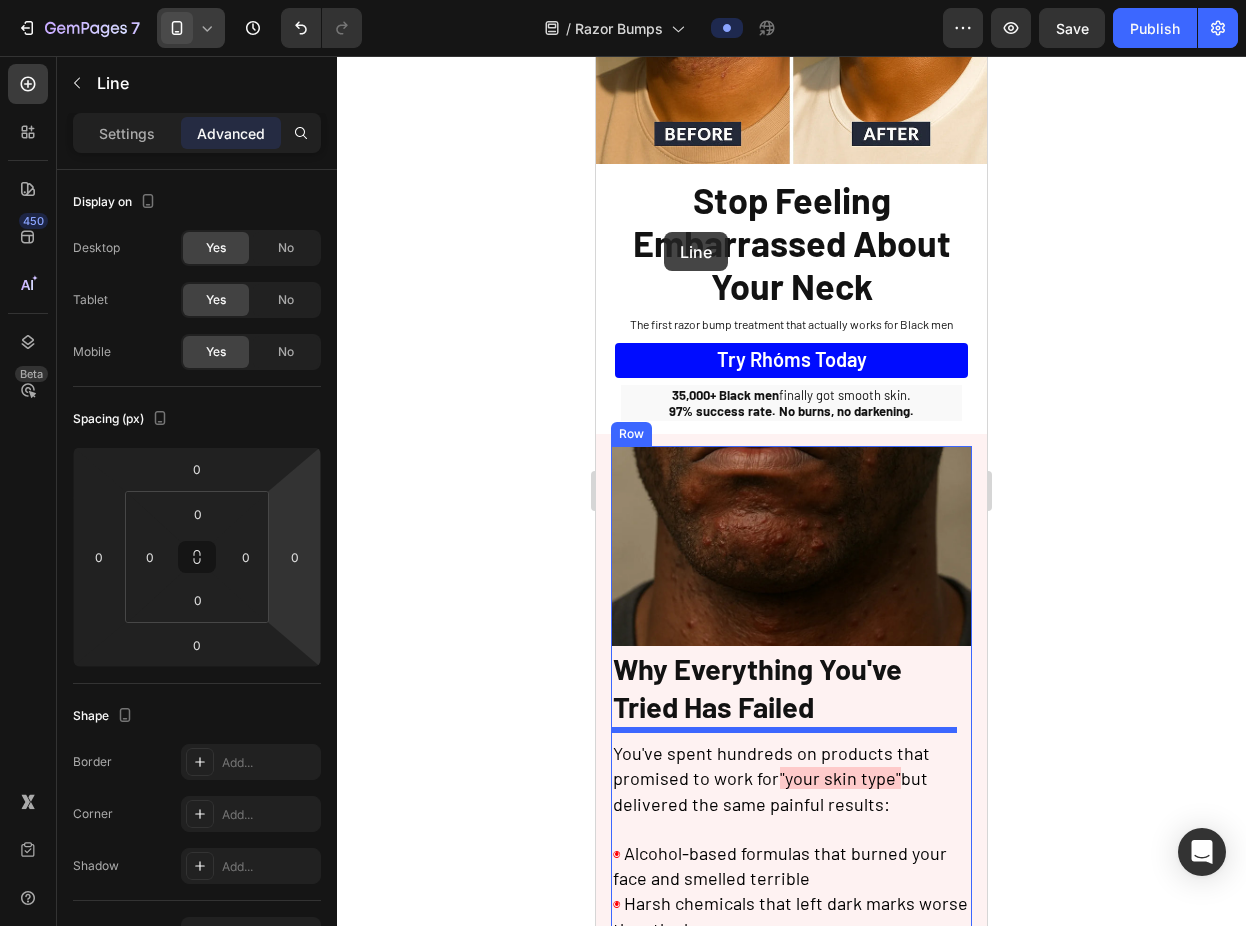 scroll, scrollTop: 185, scrollLeft: 0, axis: vertical 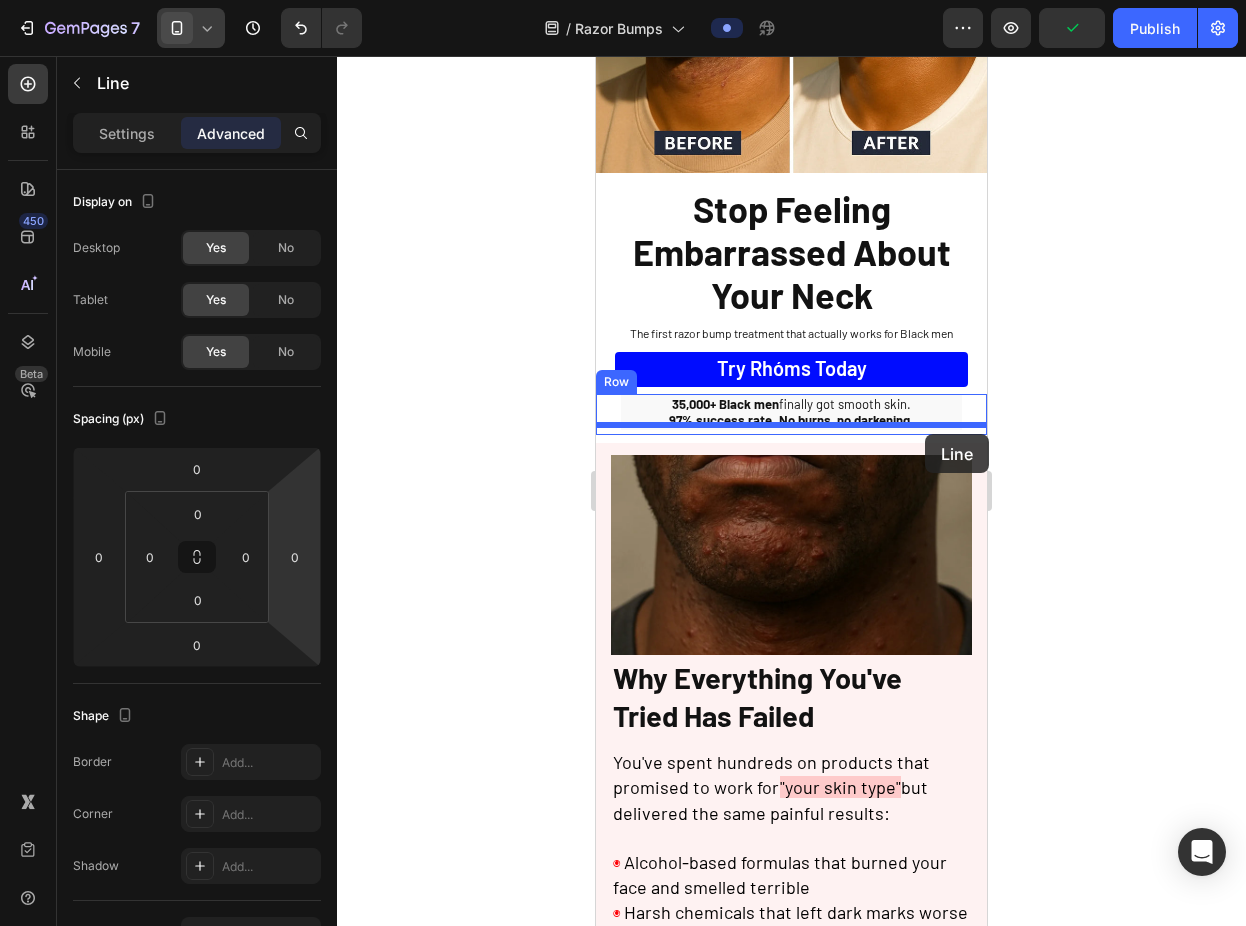 drag, startPoint x: 609, startPoint y: 719, endPoint x: 925, endPoint y: 434, distance: 425.53613 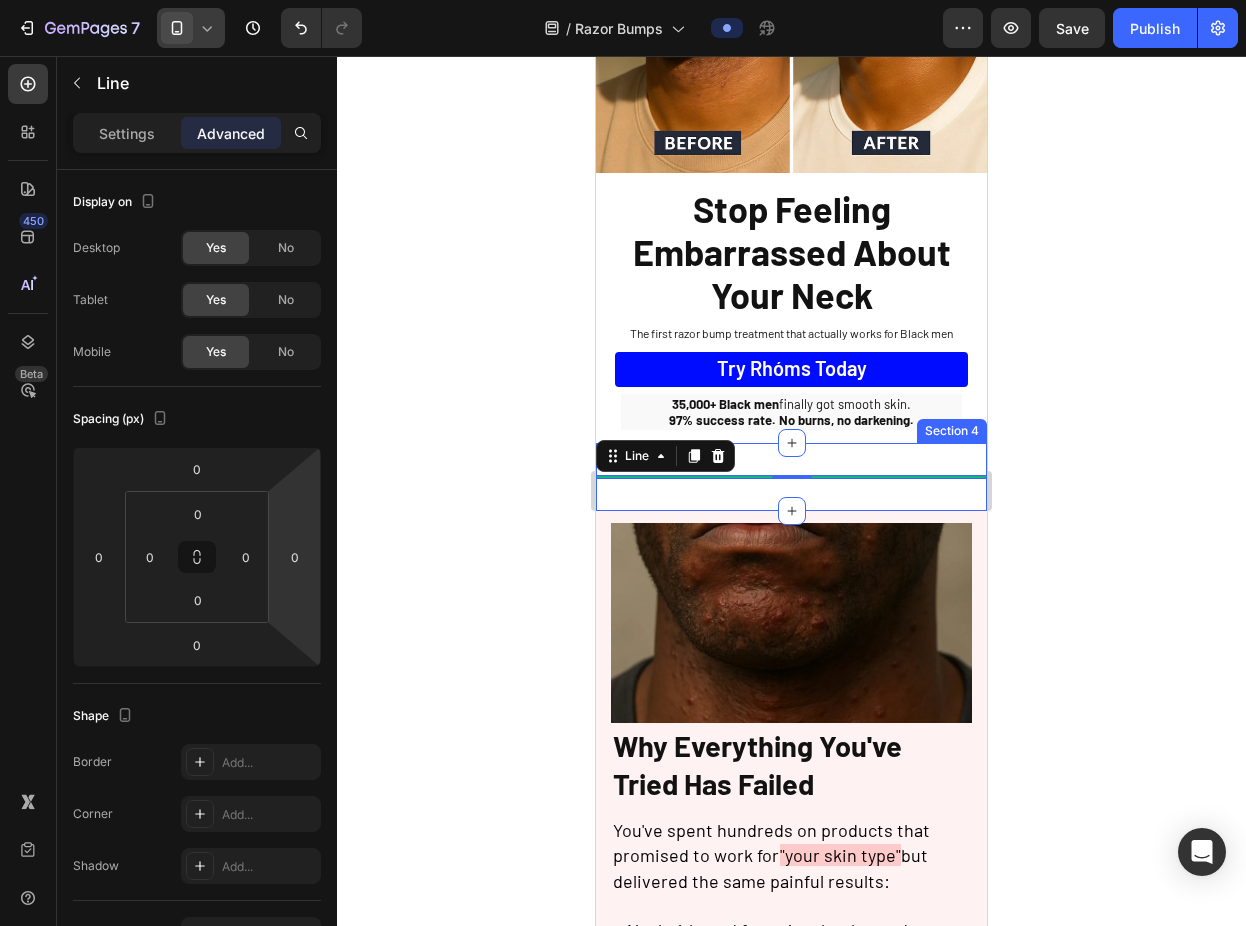 click on "Title Line   0 Section 4" at bounding box center [791, 477] 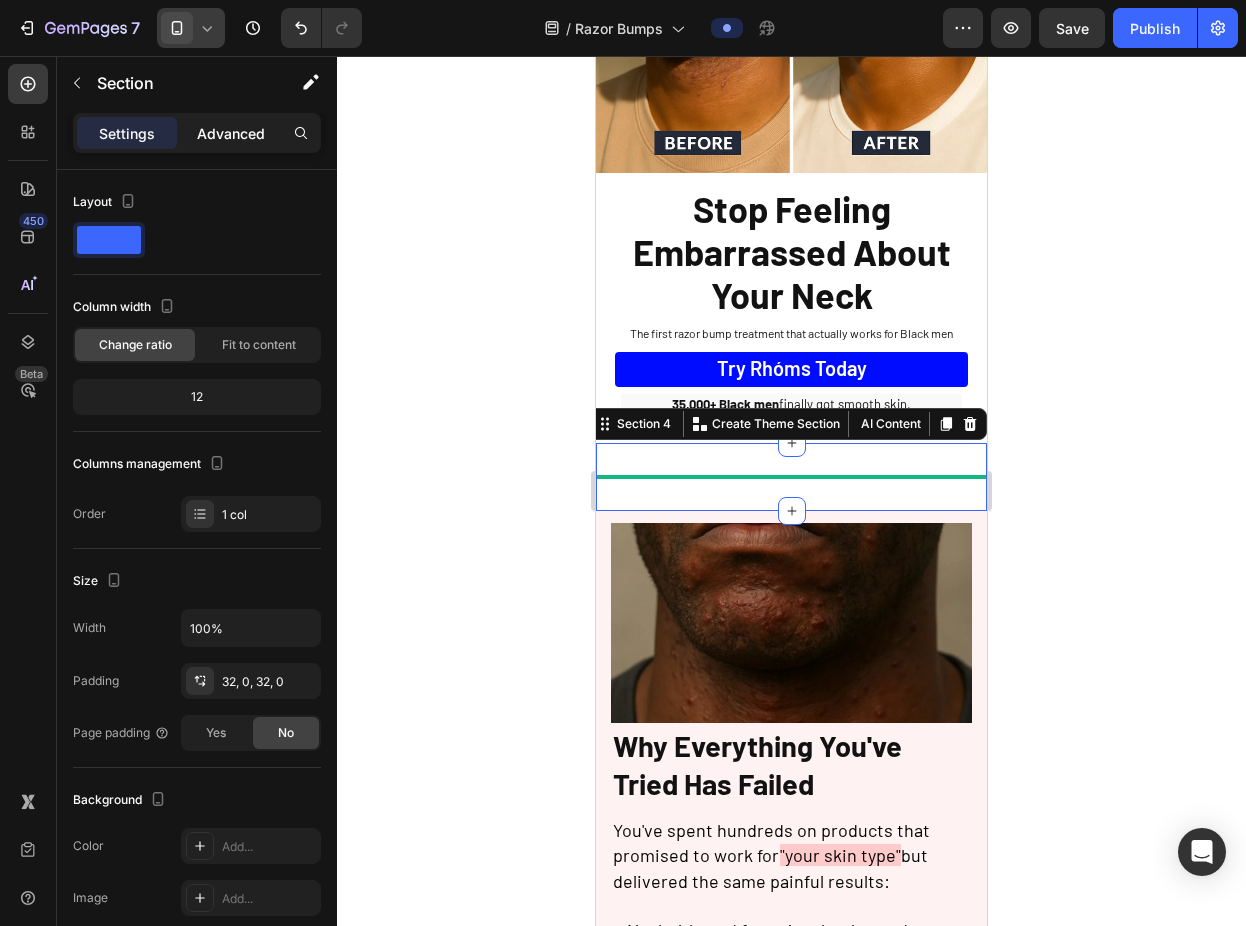click on "Advanced" at bounding box center (231, 133) 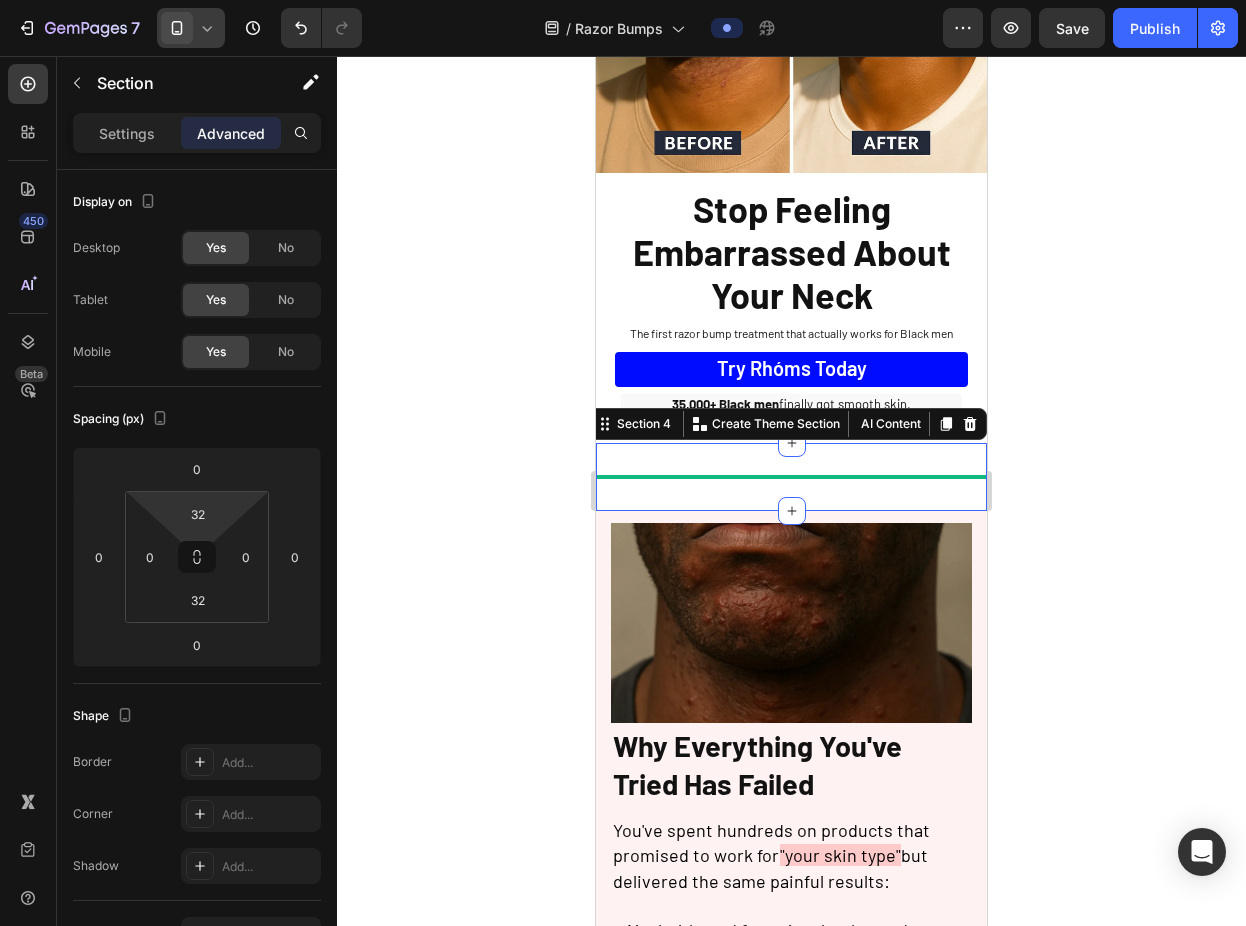 type on "0" 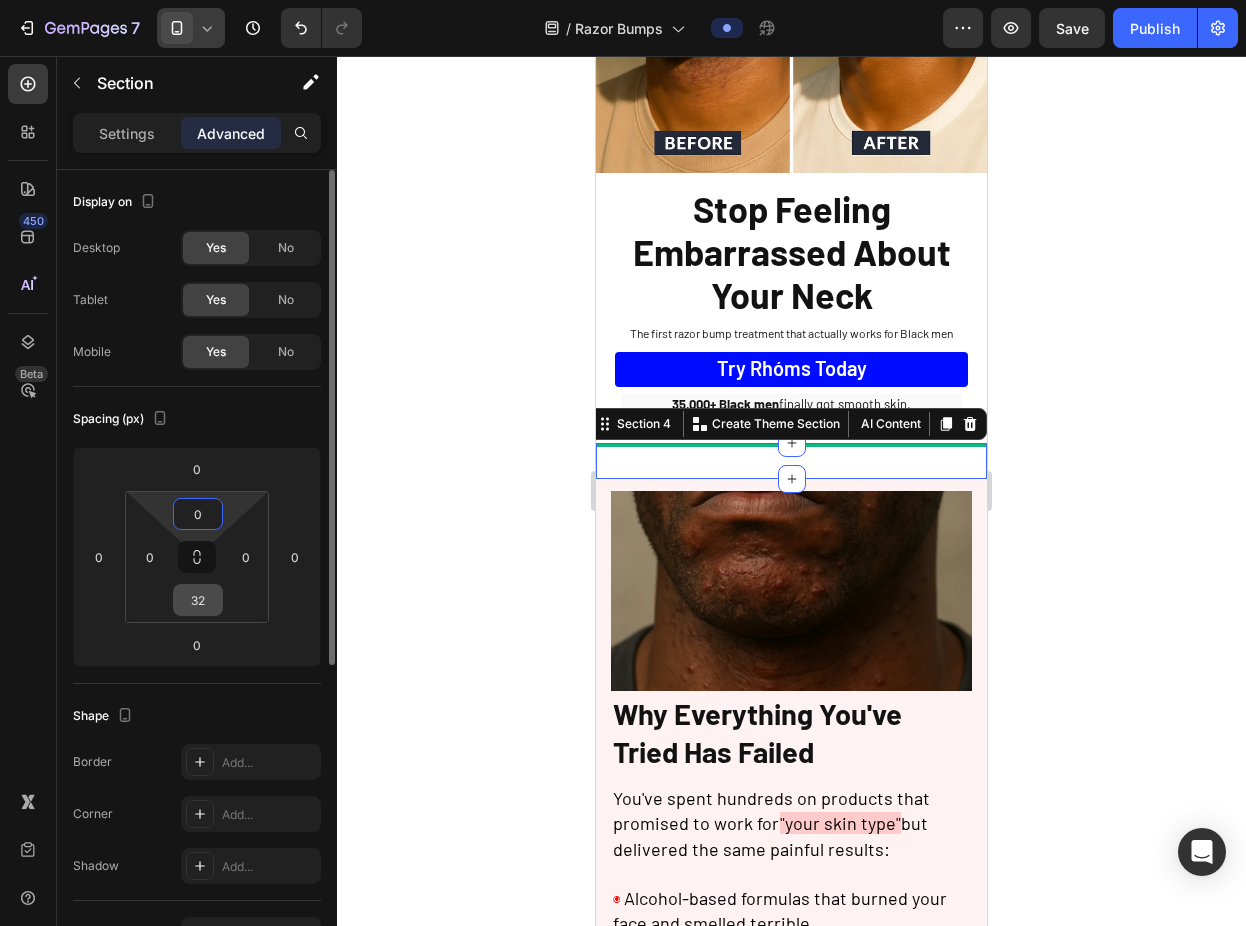 drag, startPoint x: 226, startPoint y: 515, endPoint x: 219, endPoint y: 605, distance: 90.27181 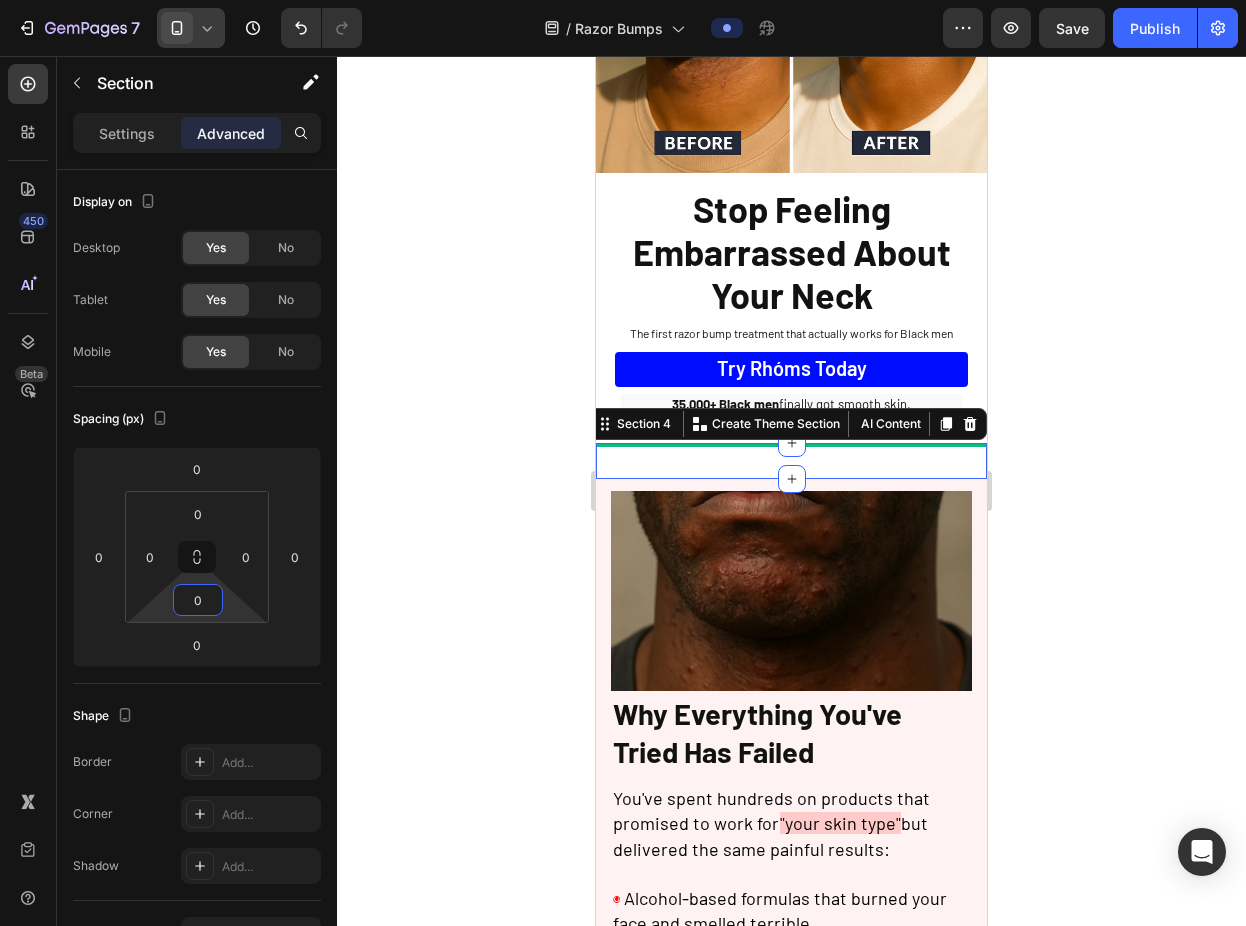 drag, startPoint x: 227, startPoint y: 631, endPoint x: 1031, endPoint y: 471, distance: 819.7658 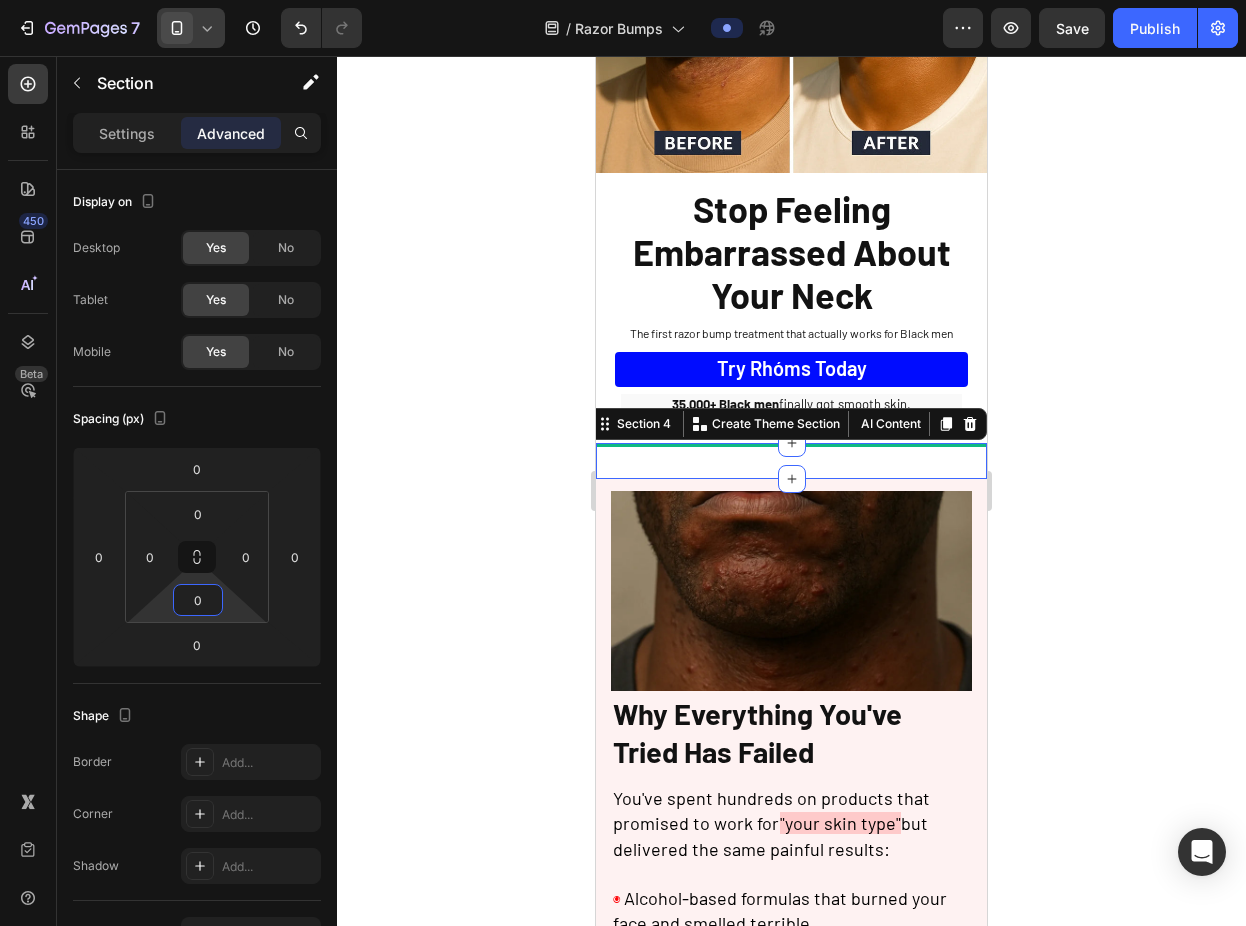 click on "7  Version history  /  Razor Bumps Preview  Save   Publish  450 Beta Sections(18) Elements(83) Section Element Hero Section Product Detail Brands Trusted Badges Guarantee Product Breakdown How to use Testimonials Compare Bundle FAQs Social Proof Brand Story Product List Collection Blog List Contact Sticky Add to Cart Custom Footer Browse Library 450 Layout
Row
Row
Row
Row Text
Heading
Text Block Button
Button
Button Media
Image
Image" at bounding box center [623, 0] 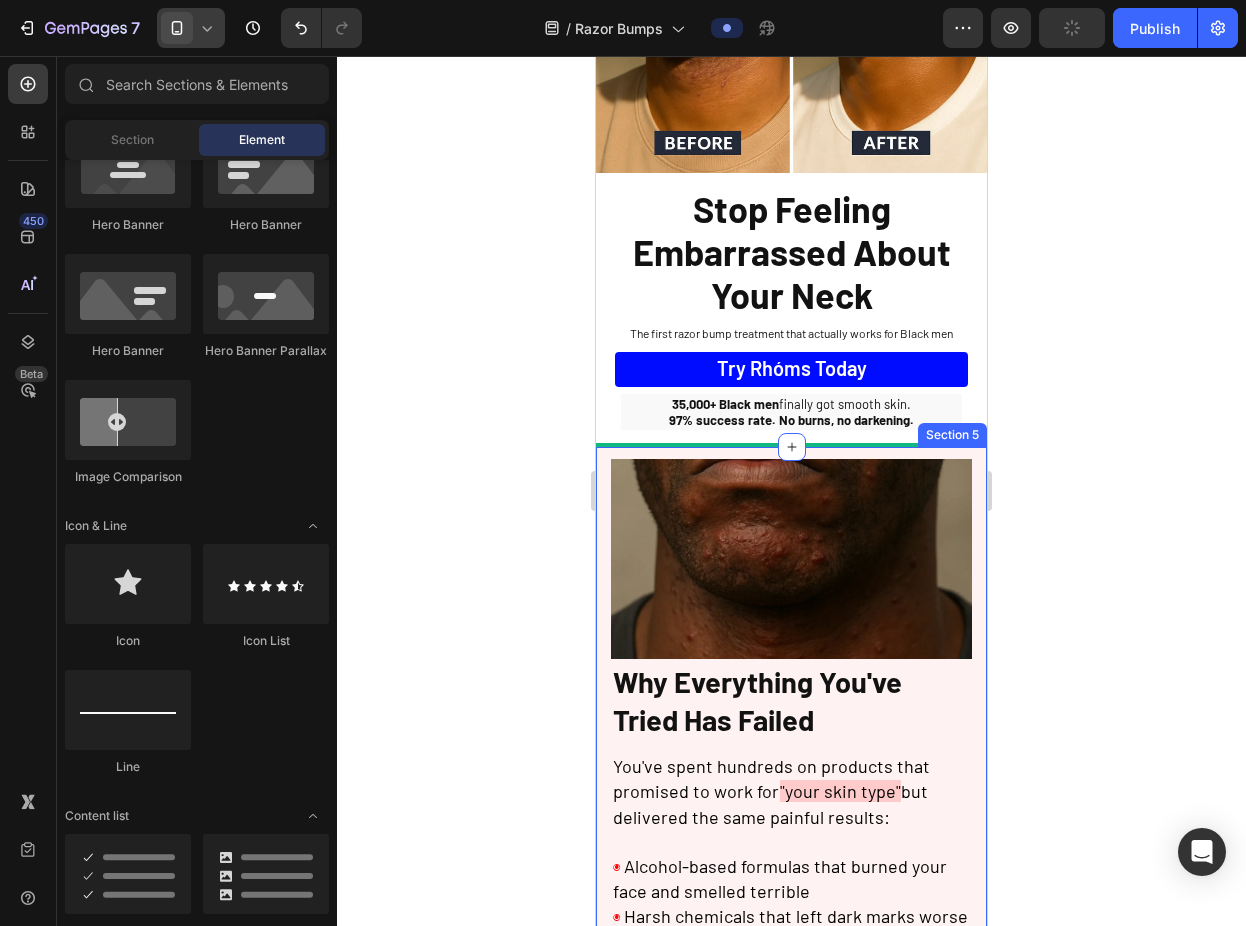 click on "Image Why Everything You've Tried Has Failed Heading You've spent hundreds on products that promised to work for   "your skin type"   but delivered the same painful results:   ◉   Alcohol-based formulas that burned your face and smelled terrible ◉   Harsh chemicals that left dark marks worse than the bumps ◉   Generic solutions made for white skin that dried you out ◉   False promises that had you "sticking with it" for months while your skin got worse The truth?  Those products weren't designed for coarse, curly hair that grows back into melanin-rich skin. They were treating symptoms, not the root cause. Text Block Row Section 5" at bounding box center (791, 827) 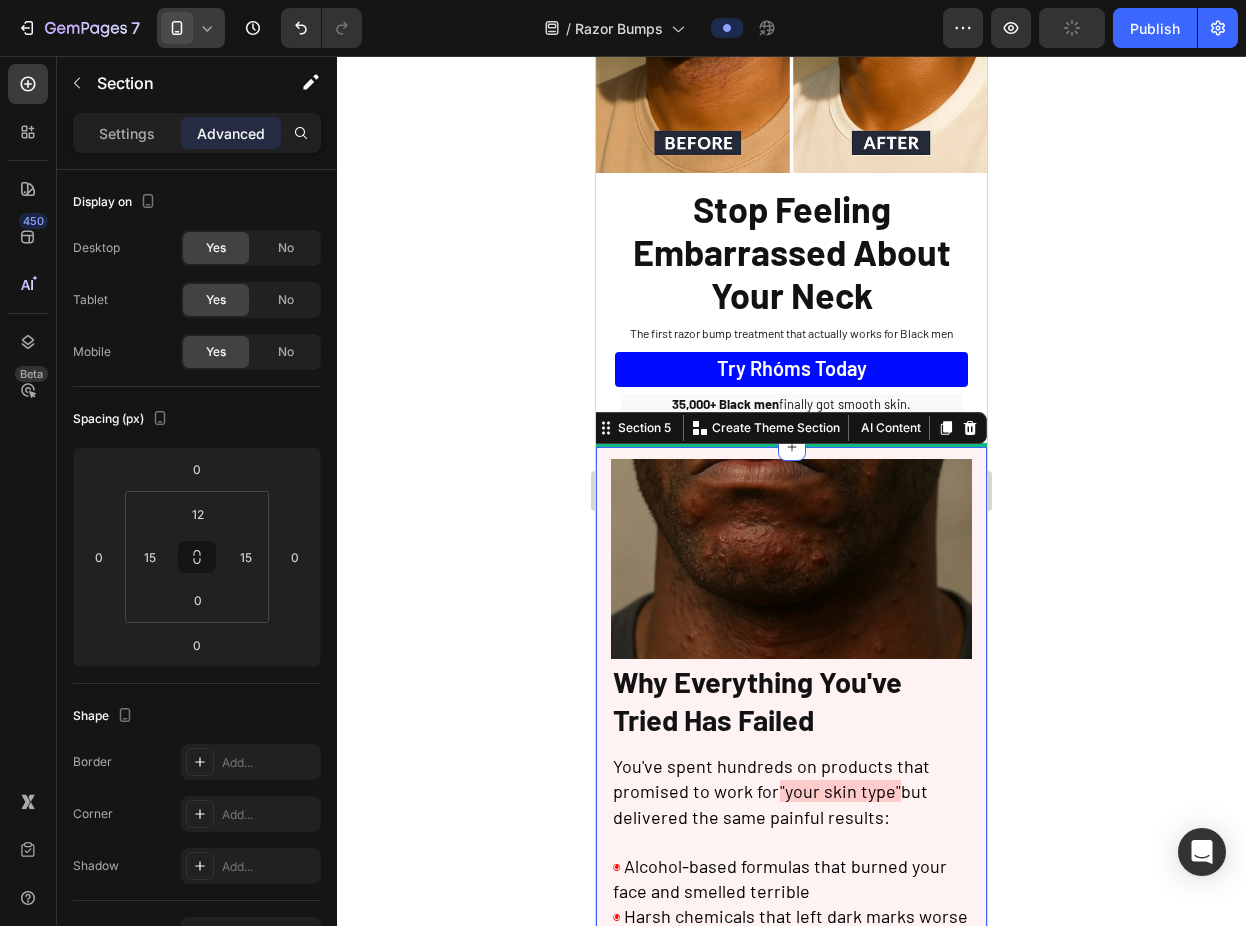 click 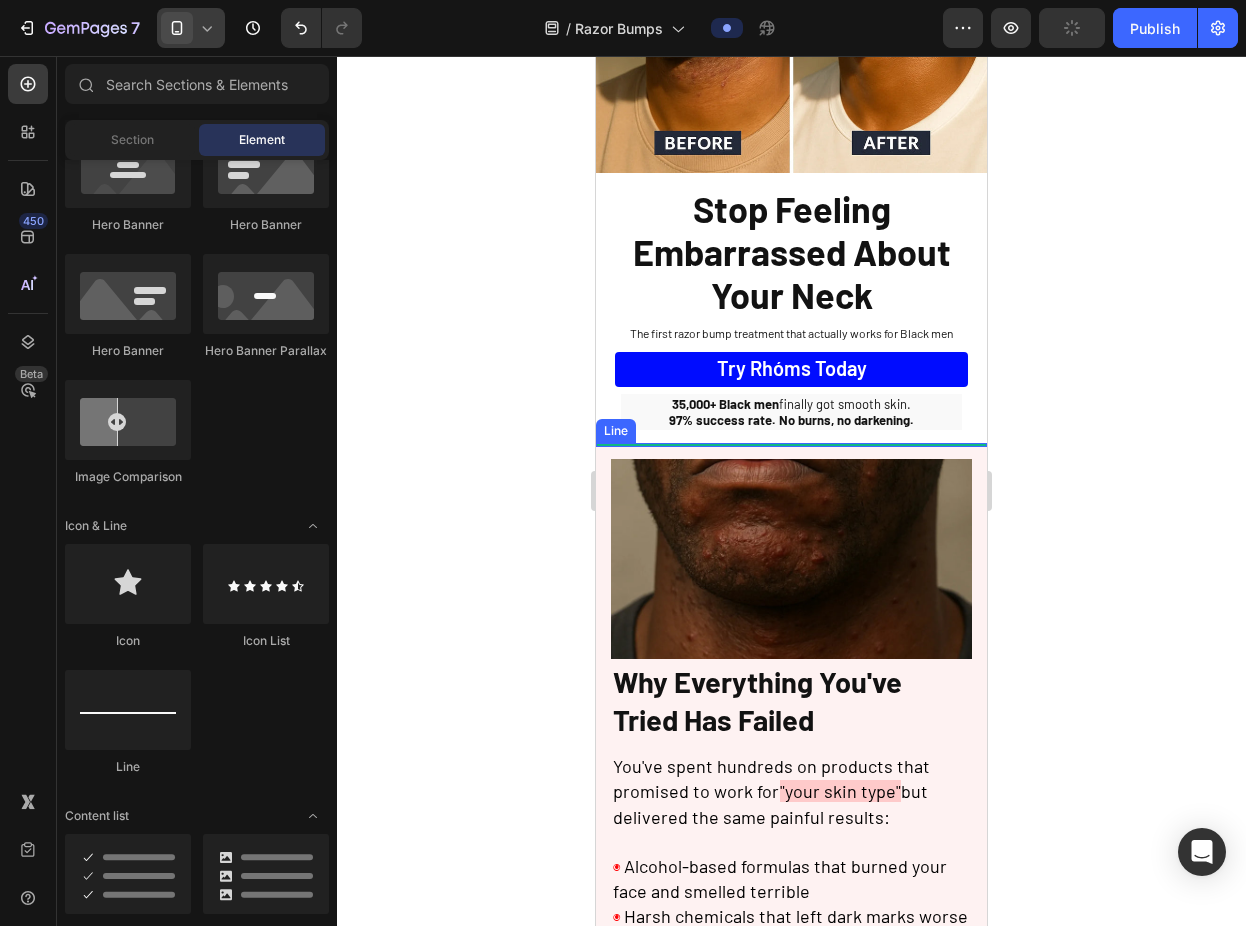 click at bounding box center (791, 445) 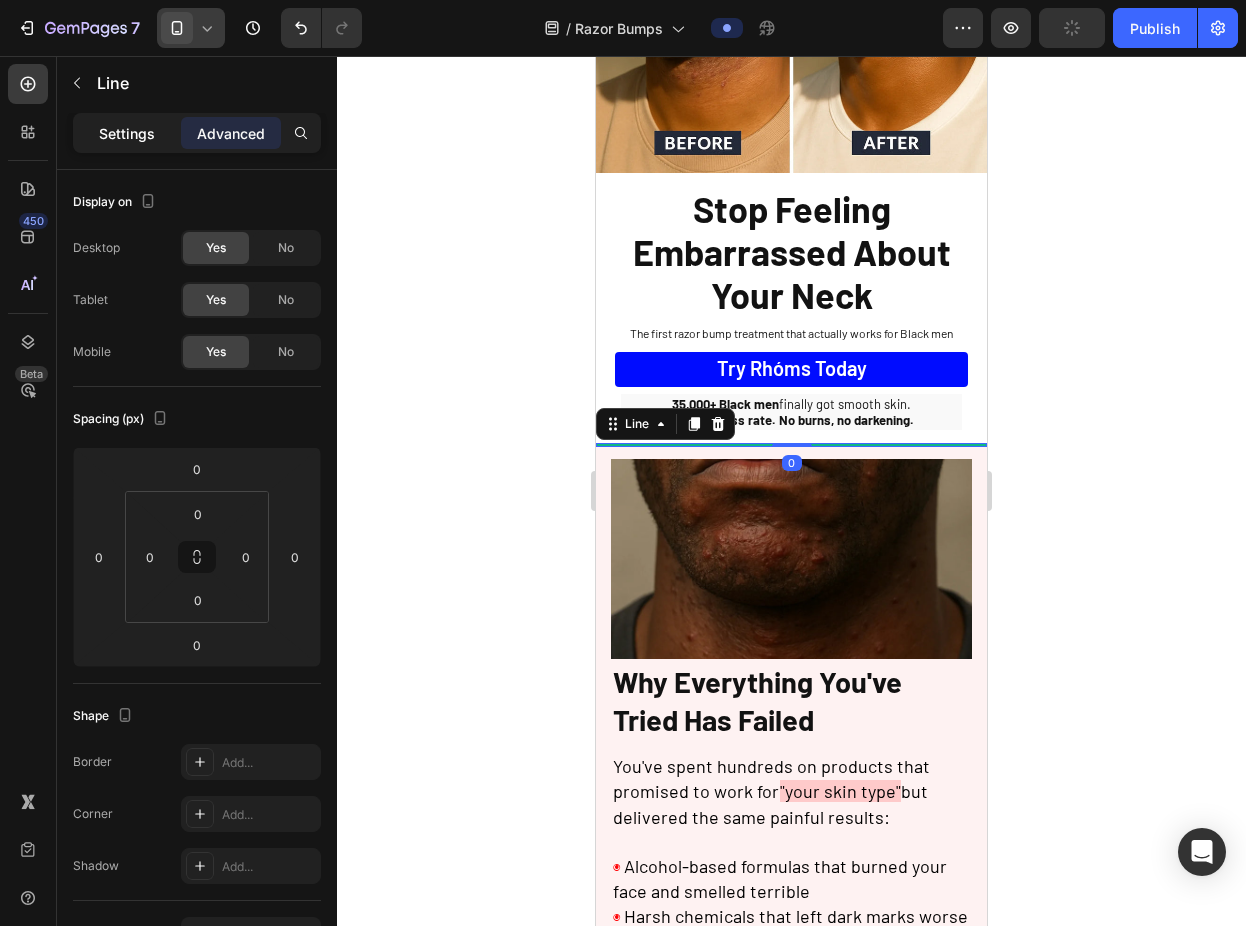 click on "Settings" at bounding box center [127, 133] 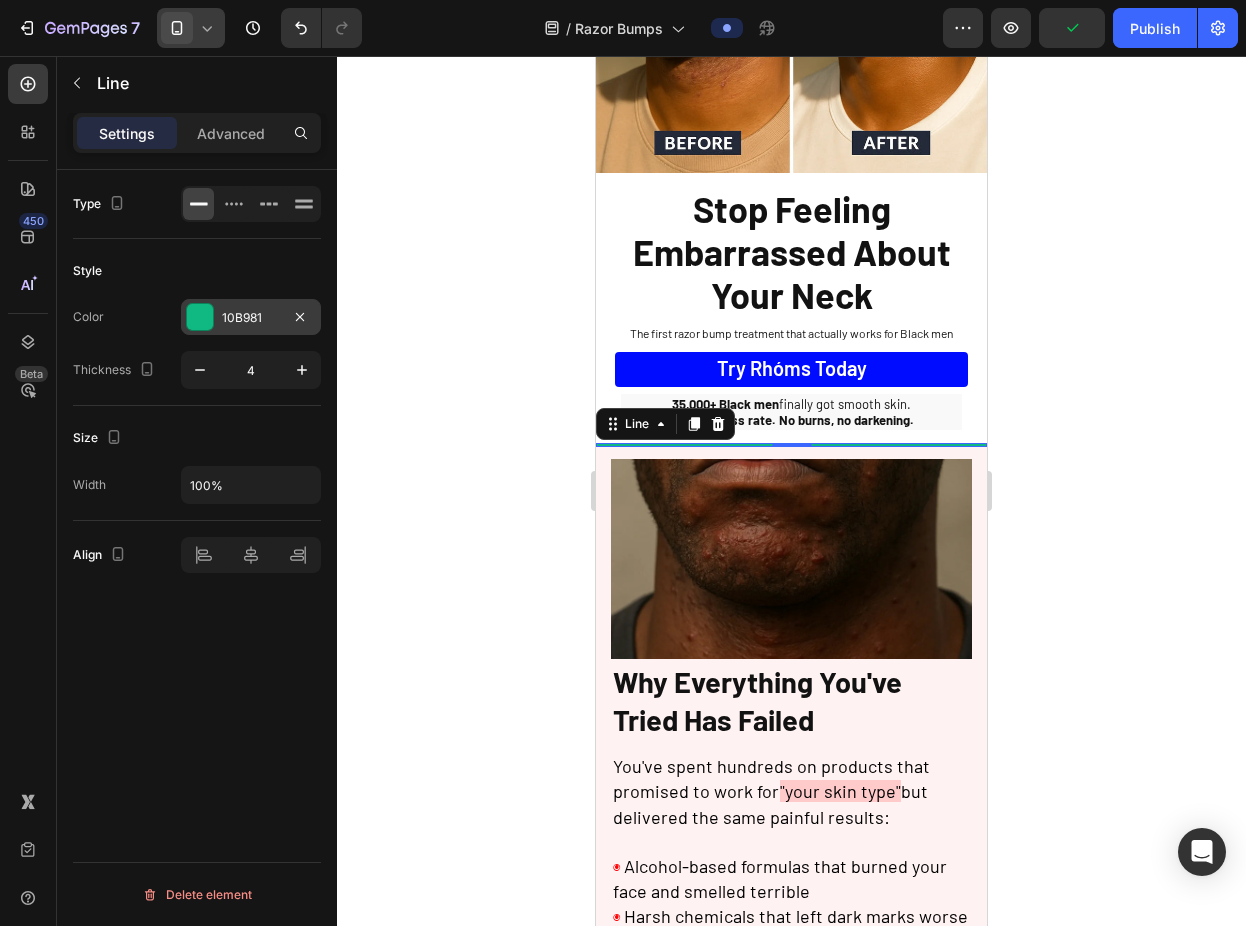 click at bounding box center [200, 317] 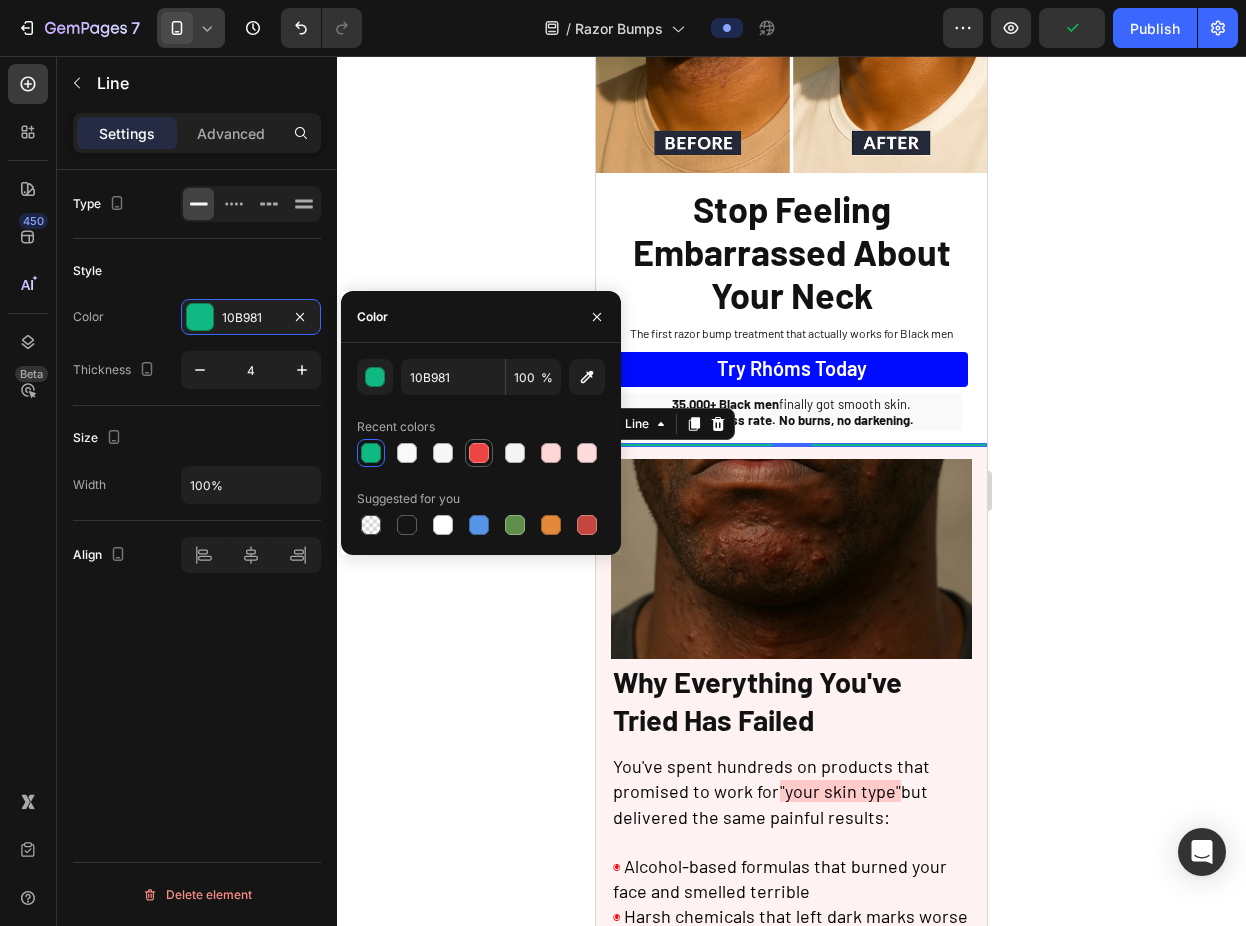 click at bounding box center [479, 453] 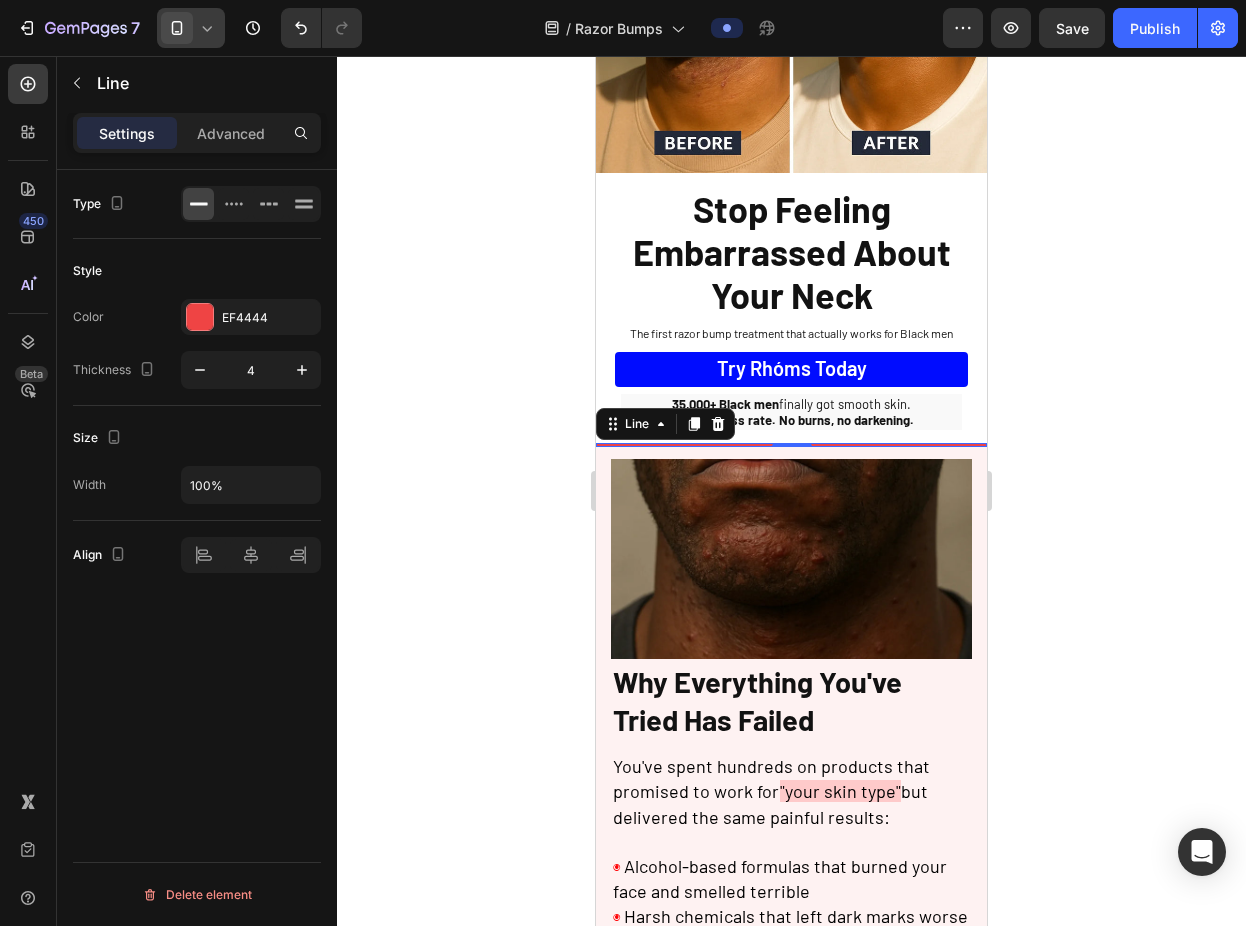 click 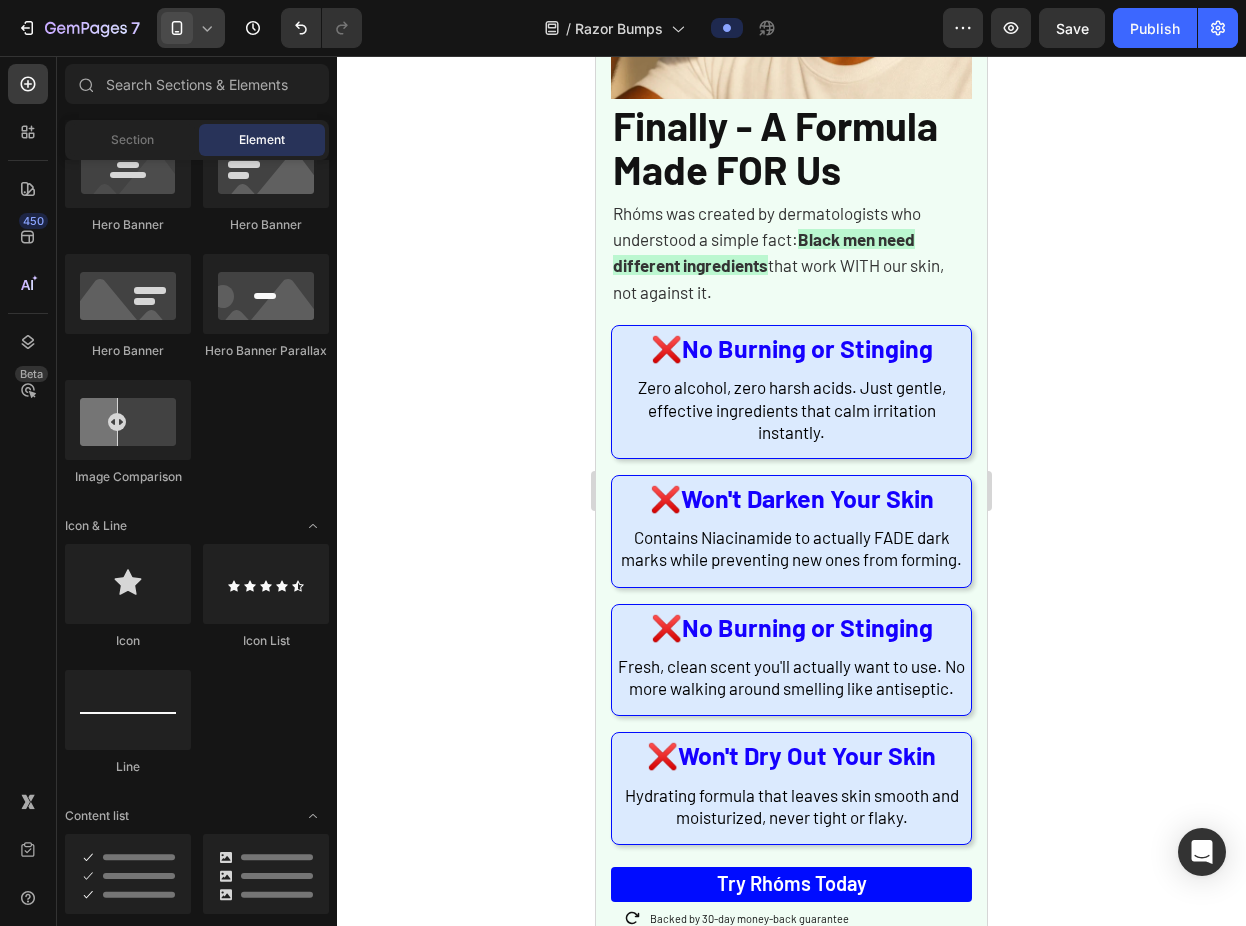 scroll, scrollTop: 1559, scrollLeft: 0, axis: vertical 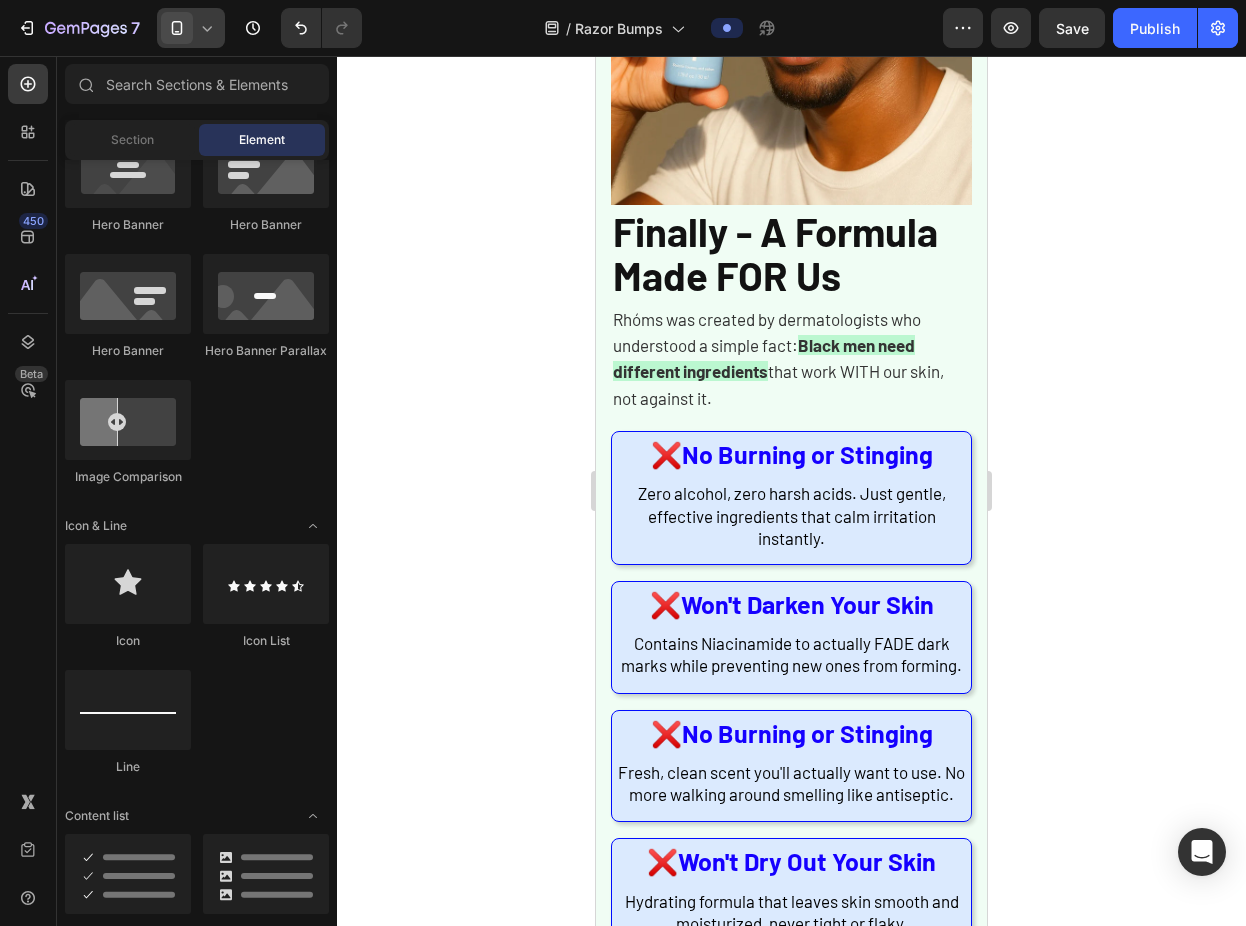 click on "Finally - A Formula Made FOR Us" at bounding box center [775, 253] 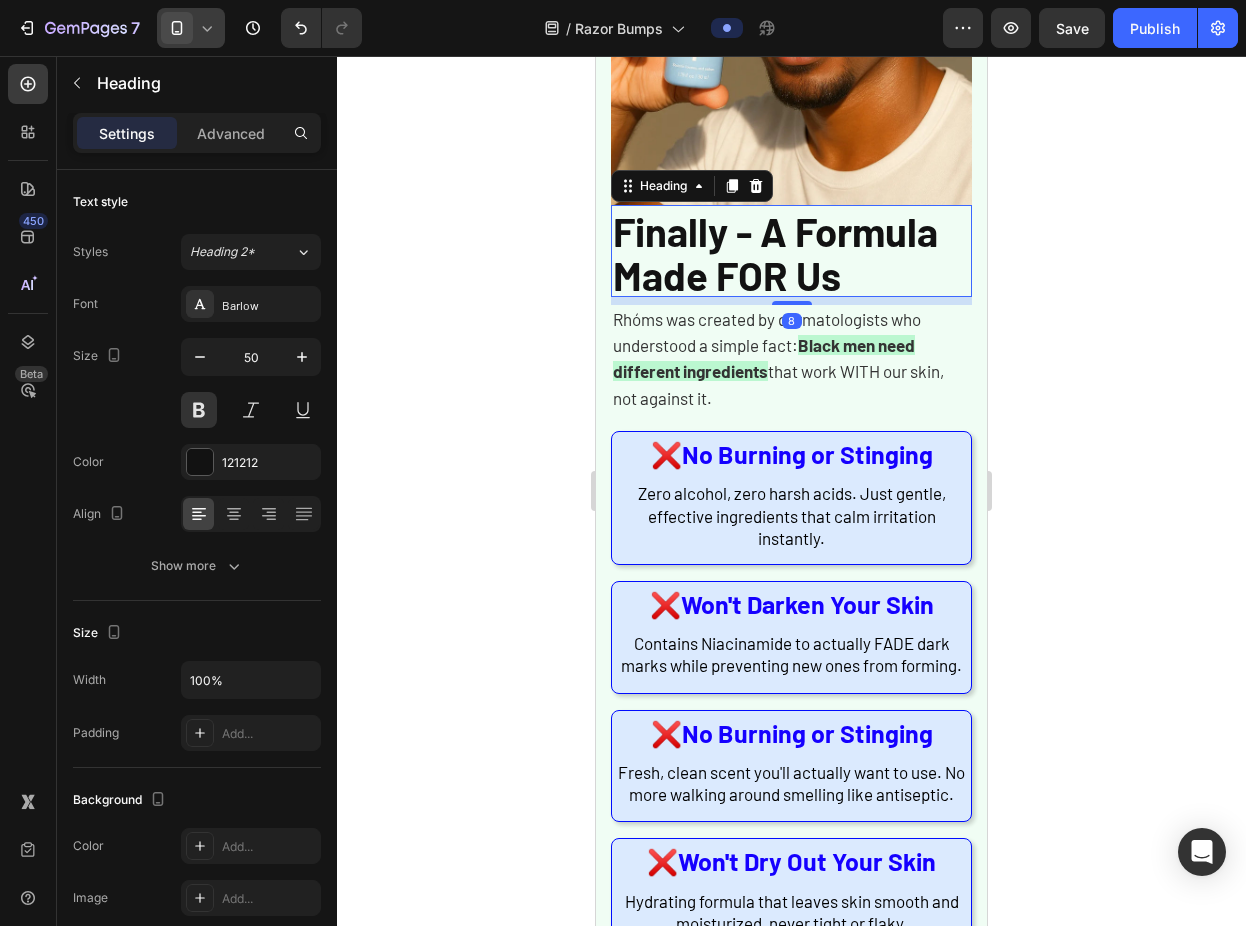 click 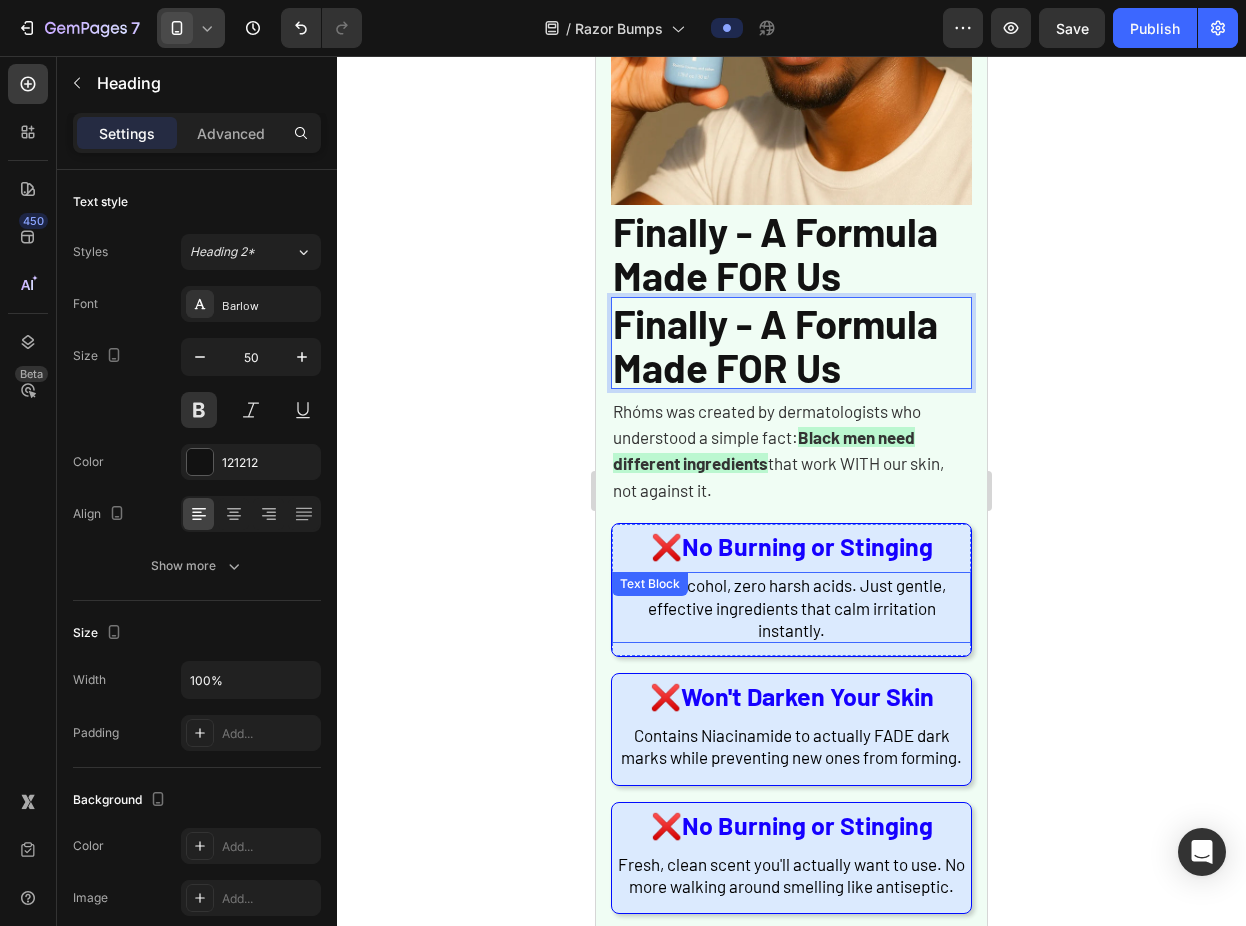 drag, startPoint x: 789, startPoint y: 305, endPoint x: 845, endPoint y: 623, distance: 322.89316 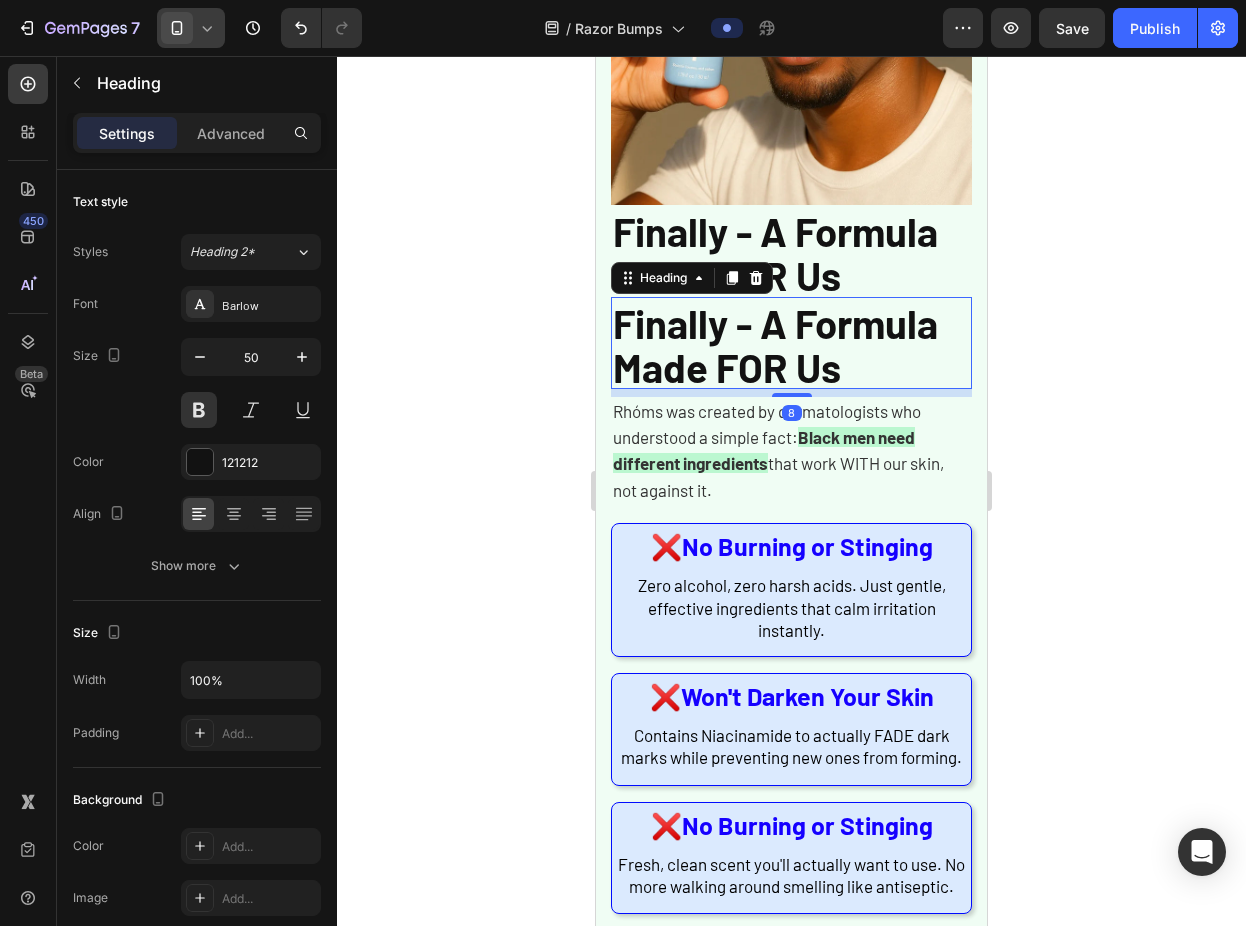 click 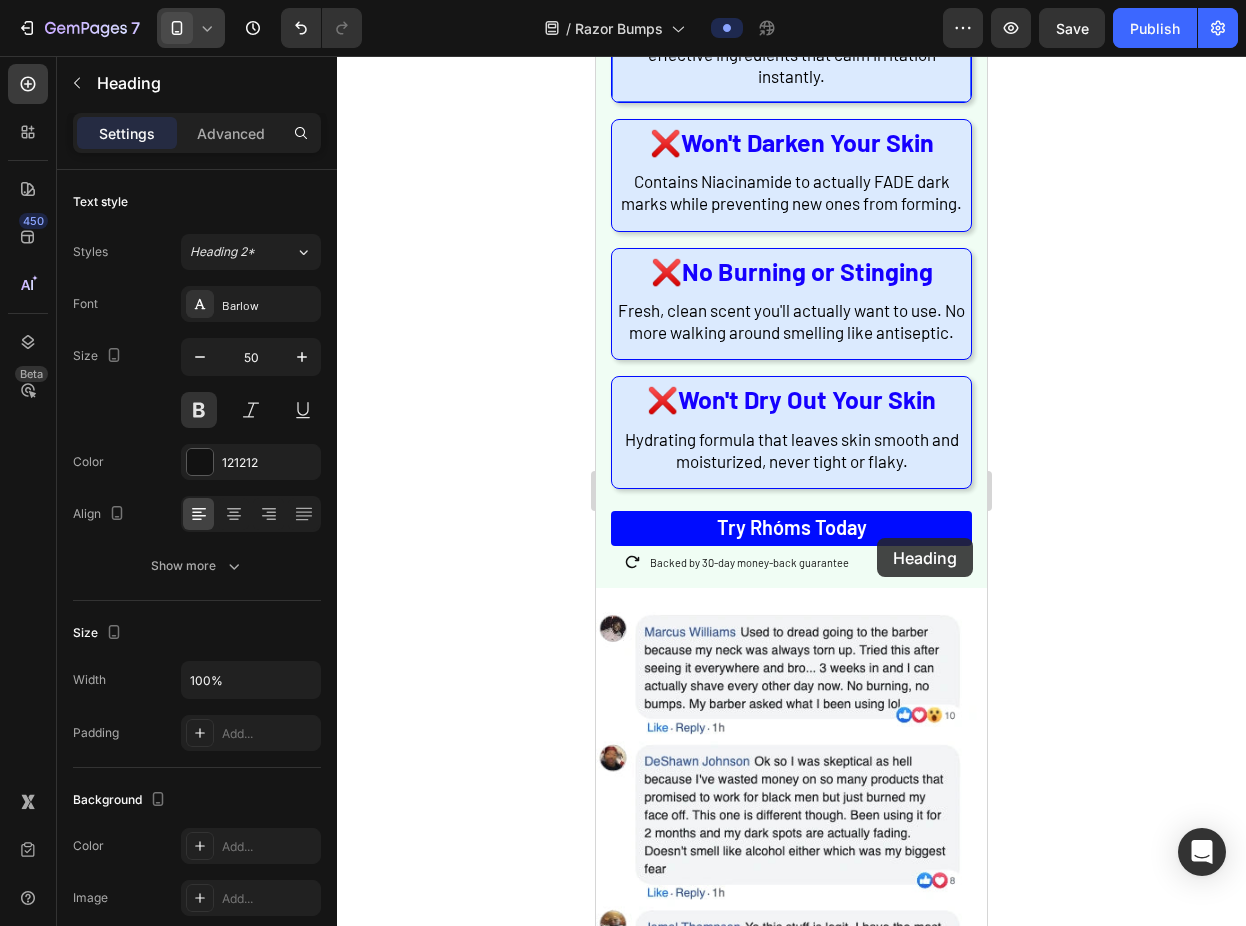 scroll, scrollTop: 2212, scrollLeft: 0, axis: vertical 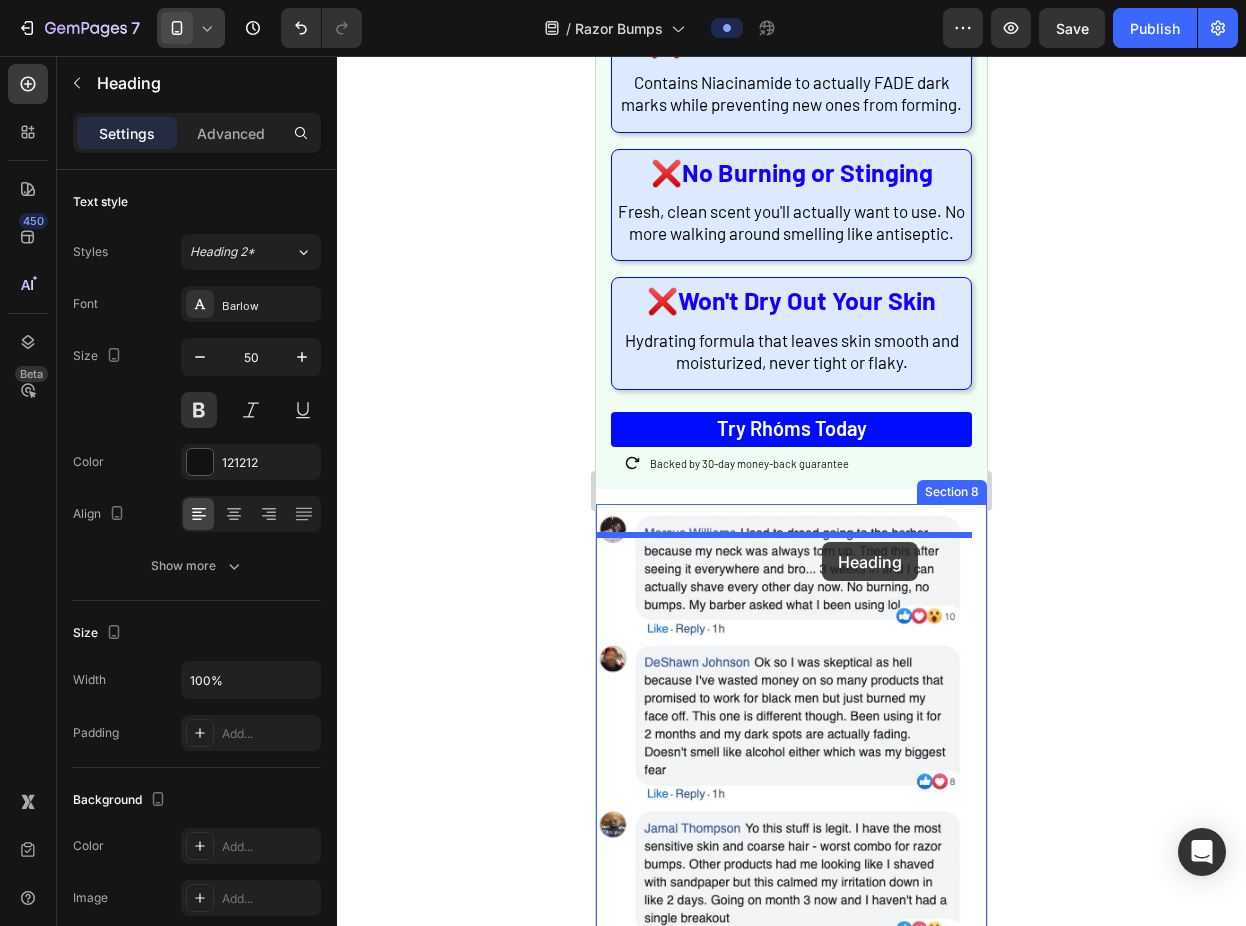 drag, startPoint x: 926, startPoint y: 313, endPoint x: 822, endPoint y: 542, distance: 251.50945 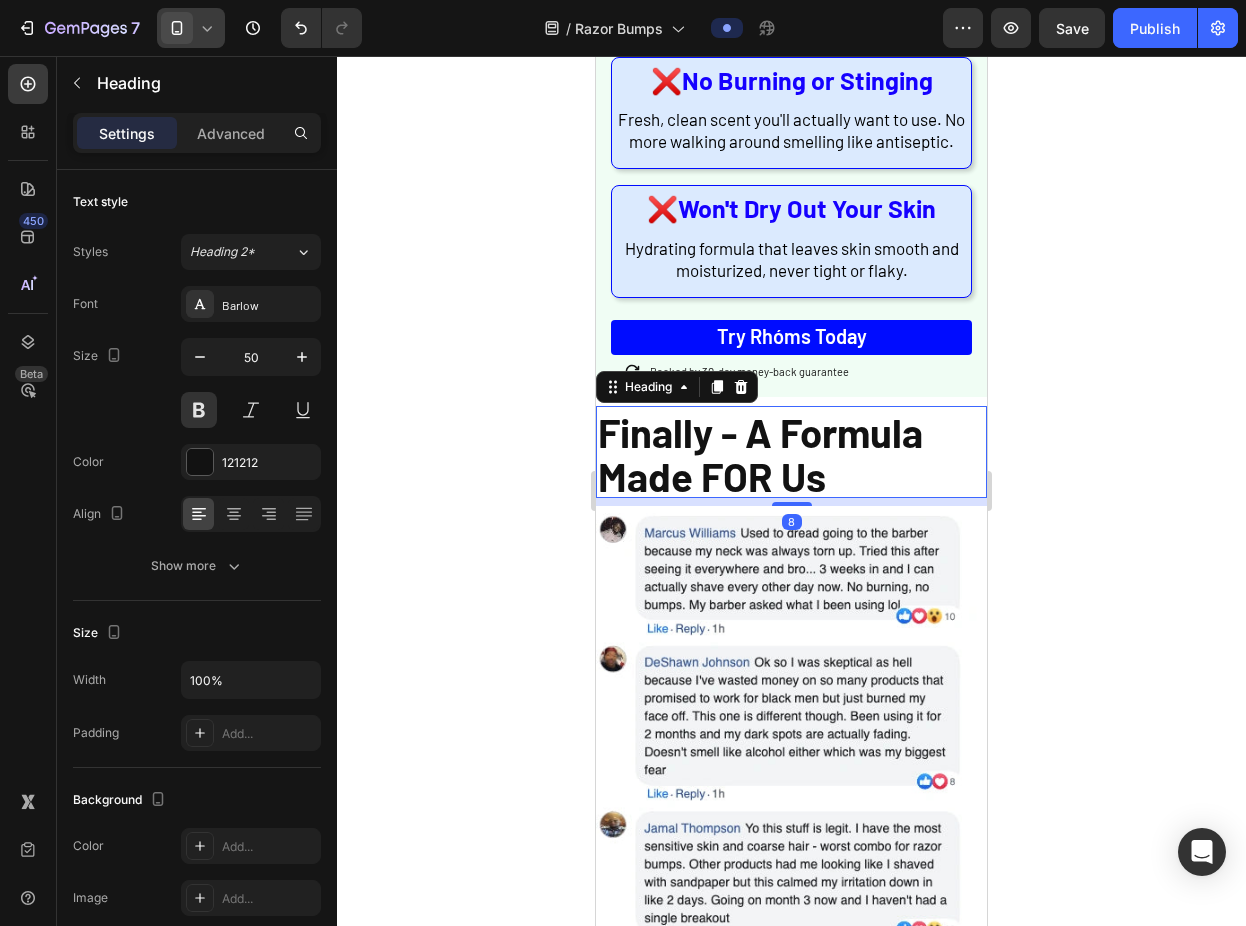 scroll, scrollTop: 2120, scrollLeft: 0, axis: vertical 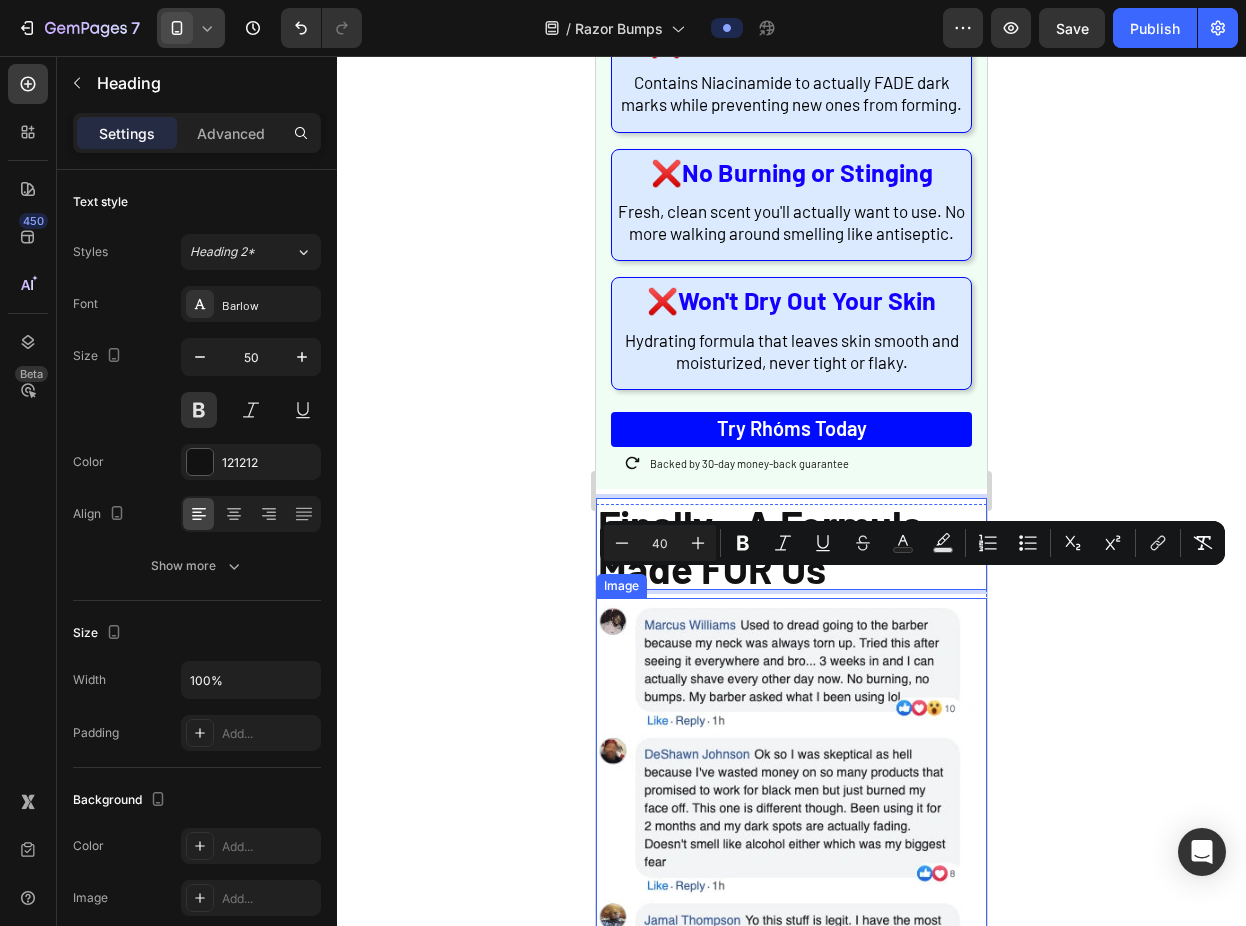drag, startPoint x: 919, startPoint y: 559, endPoint x: 922, endPoint y: 672, distance: 113.03982 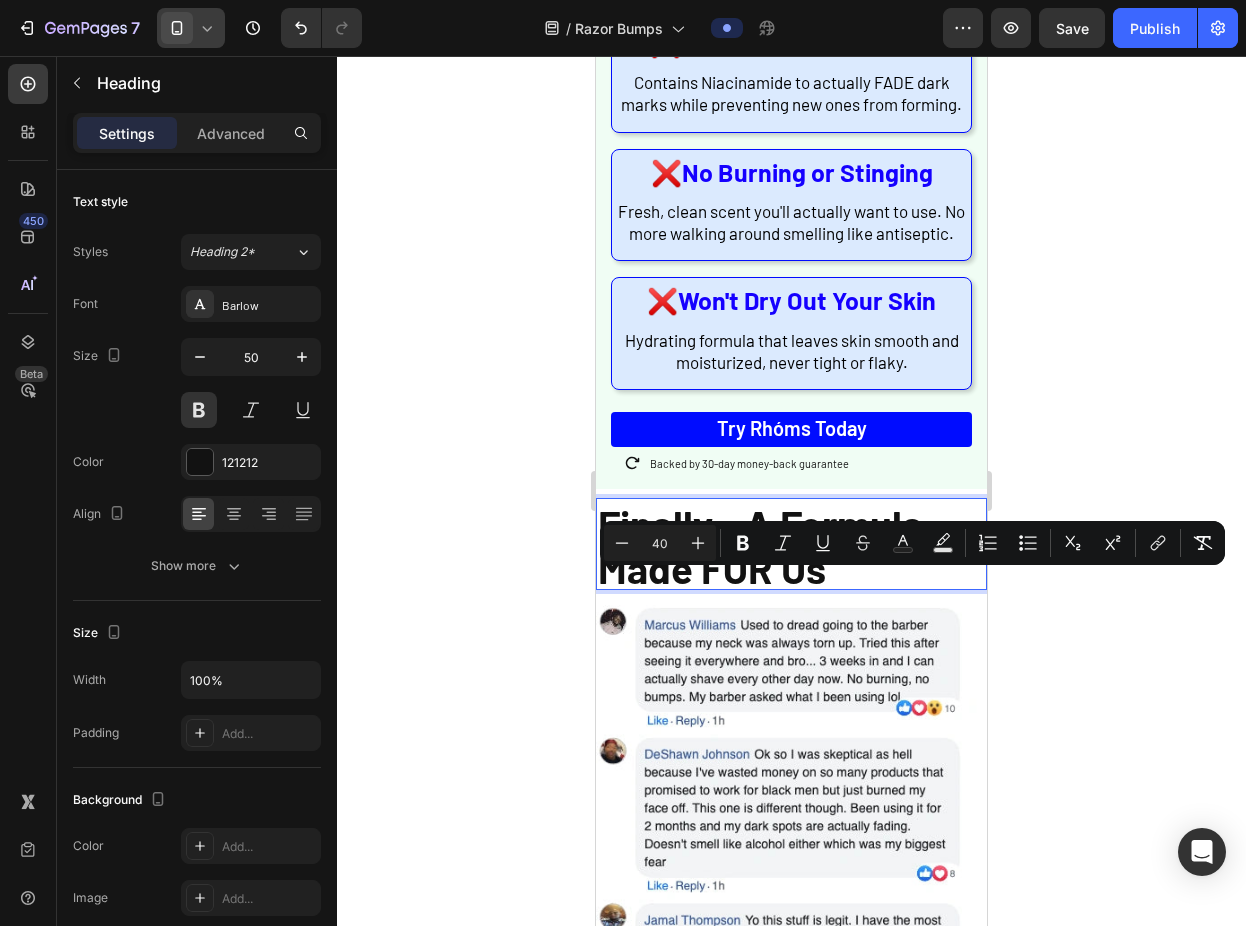 click 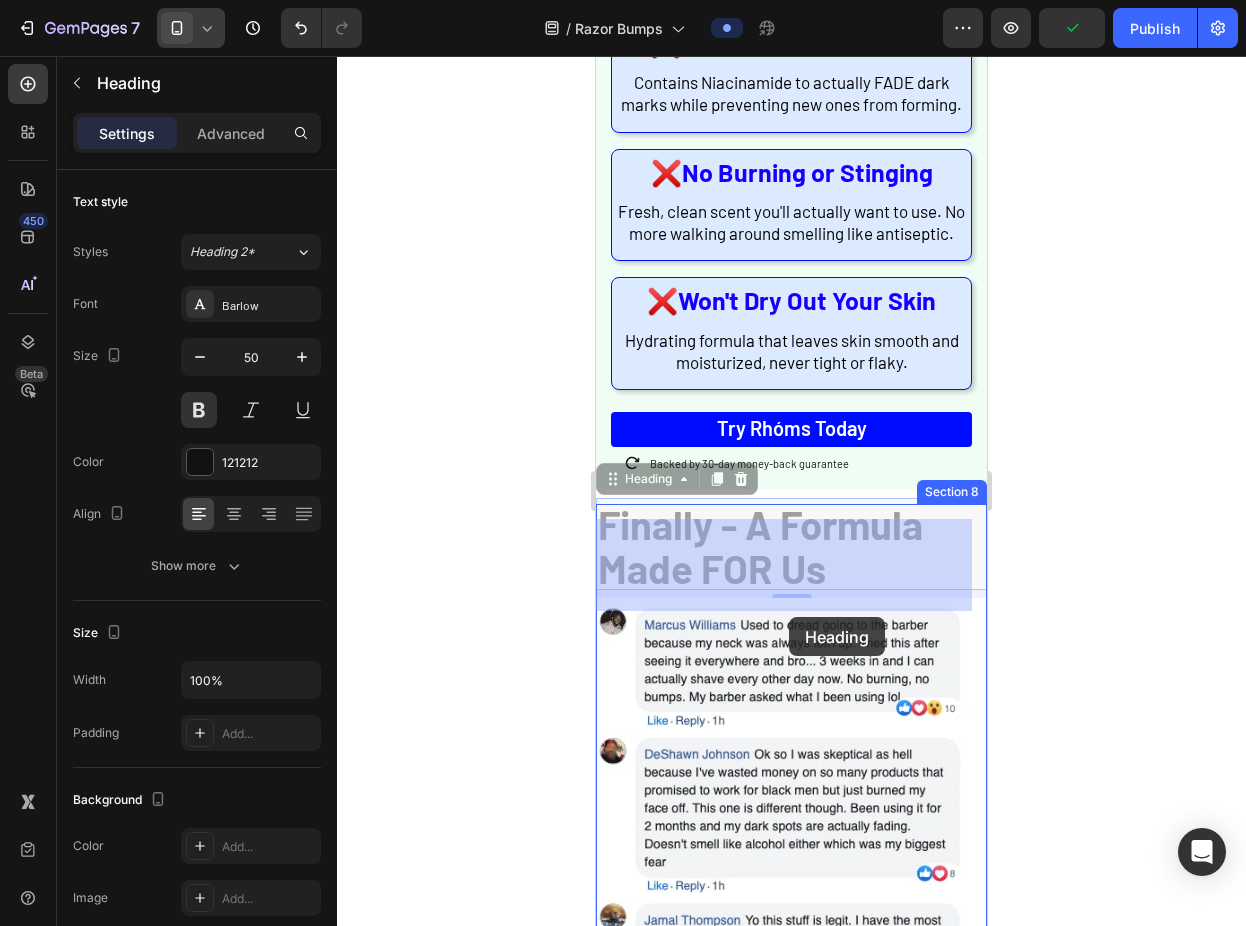 drag, startPoint x: 943, startPoint y: 601, endPoint x: 797, endPoint y: 616, distance: 146.76852 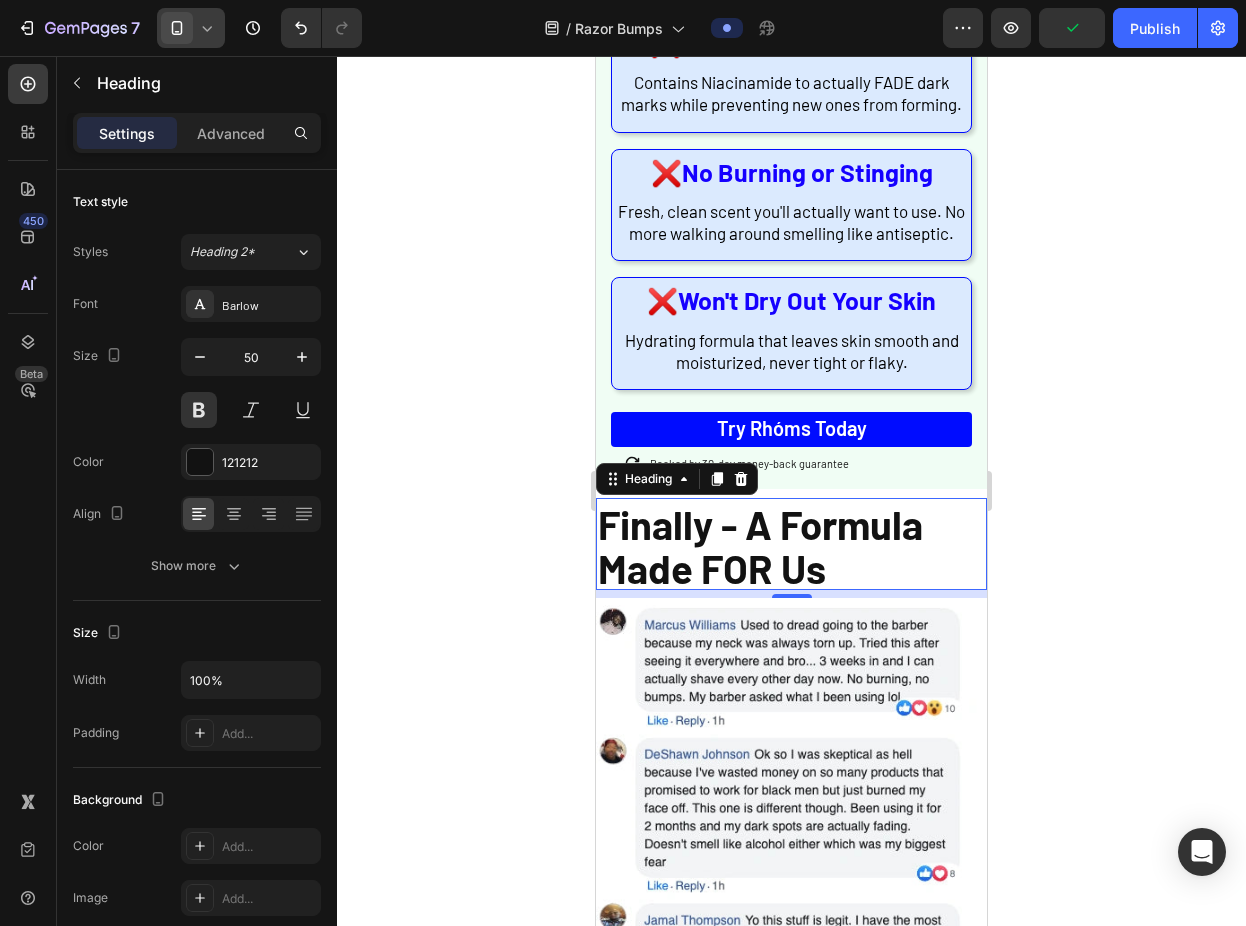 click 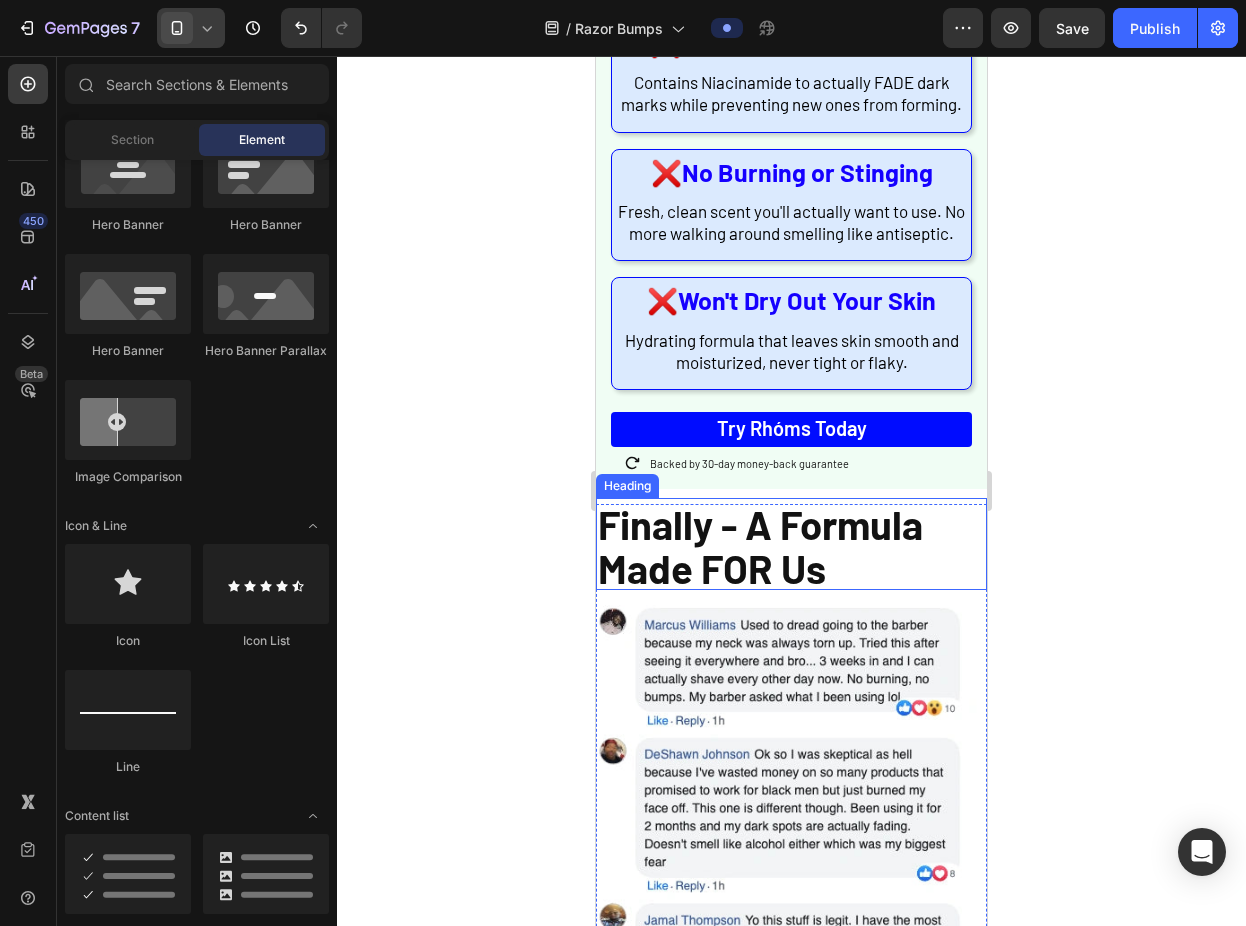 click on "Finally - A Formula Made FOR Us" at bounding box center [760, 546] 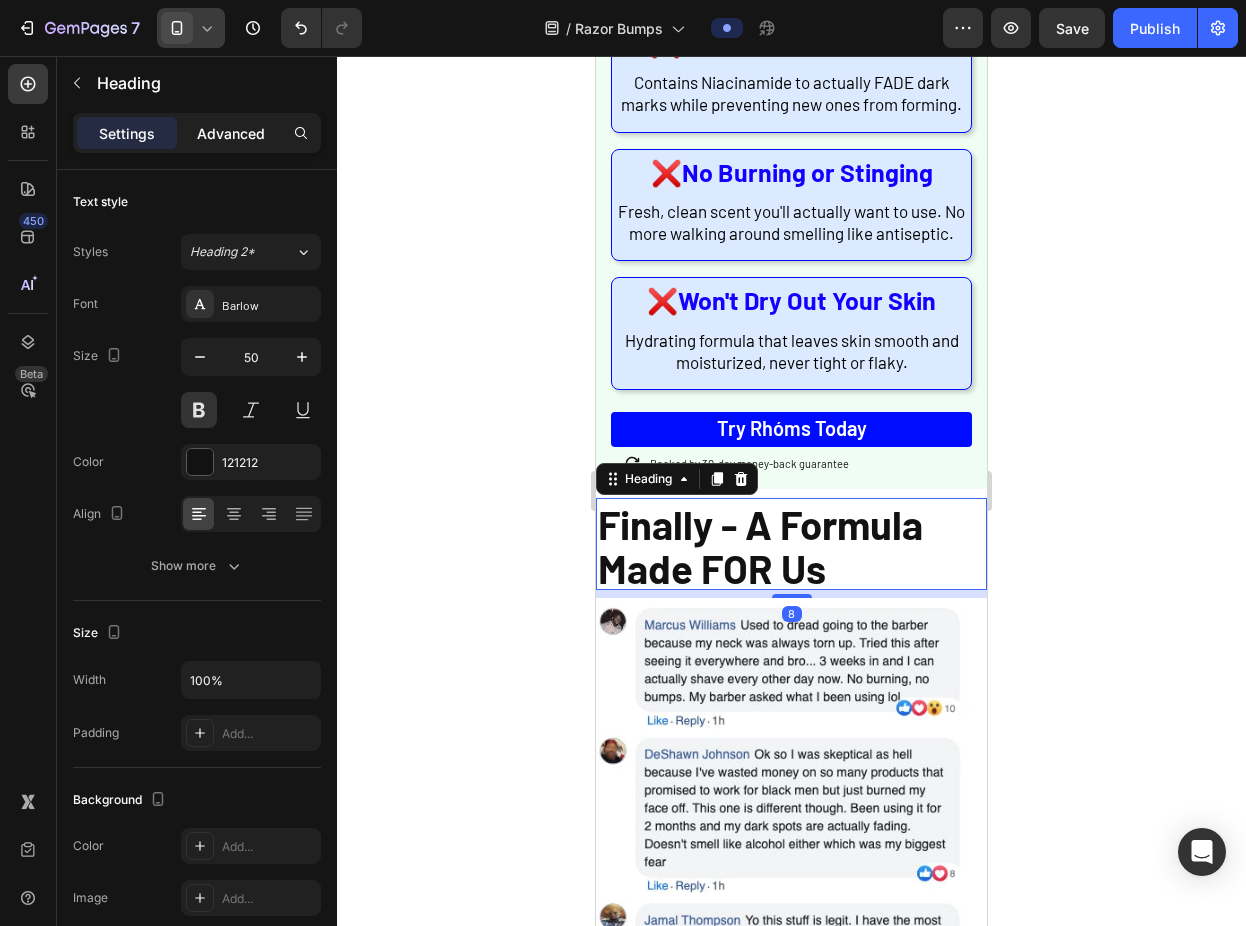 click on "Advanced" at bounding box center (231, 133) 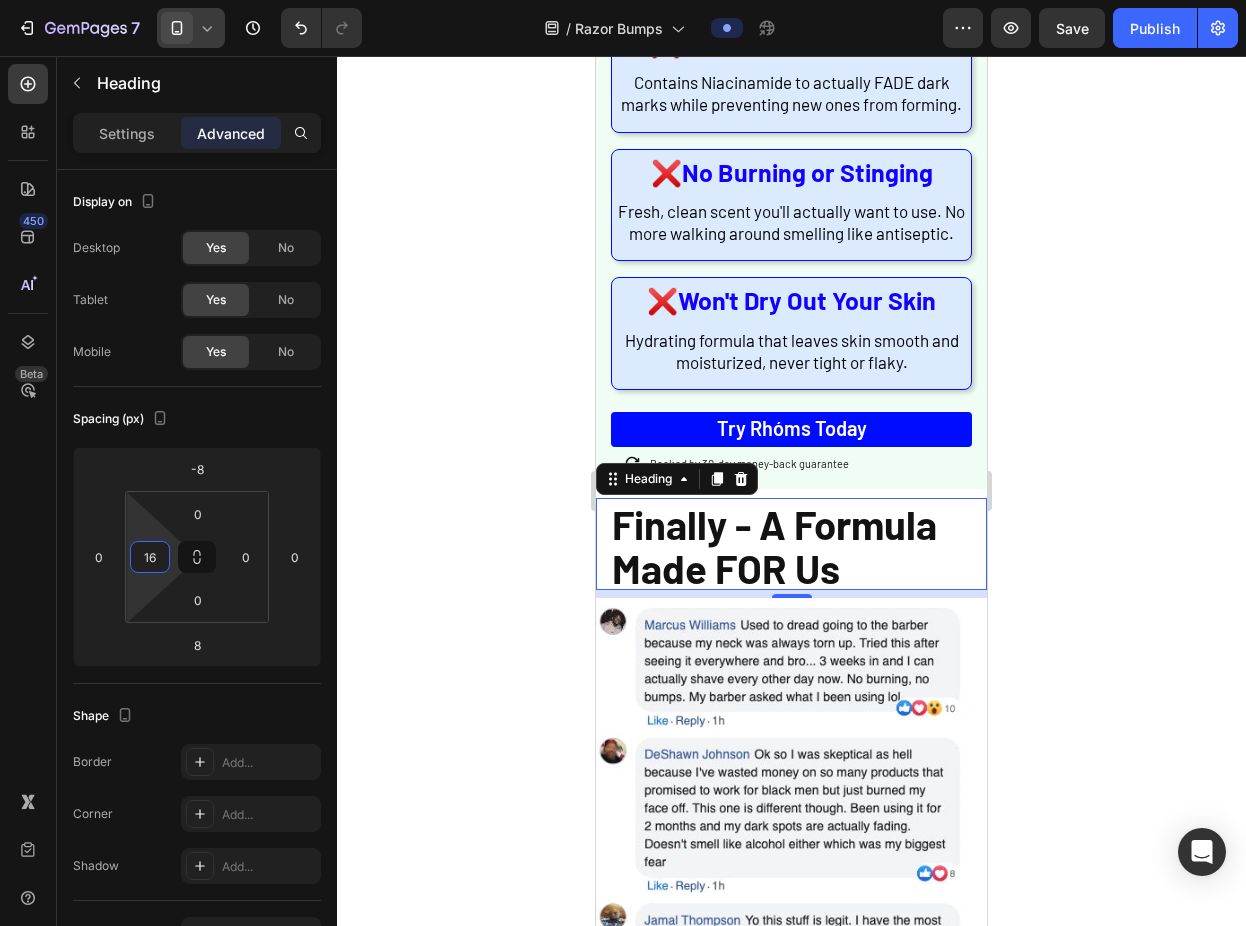type on "18" 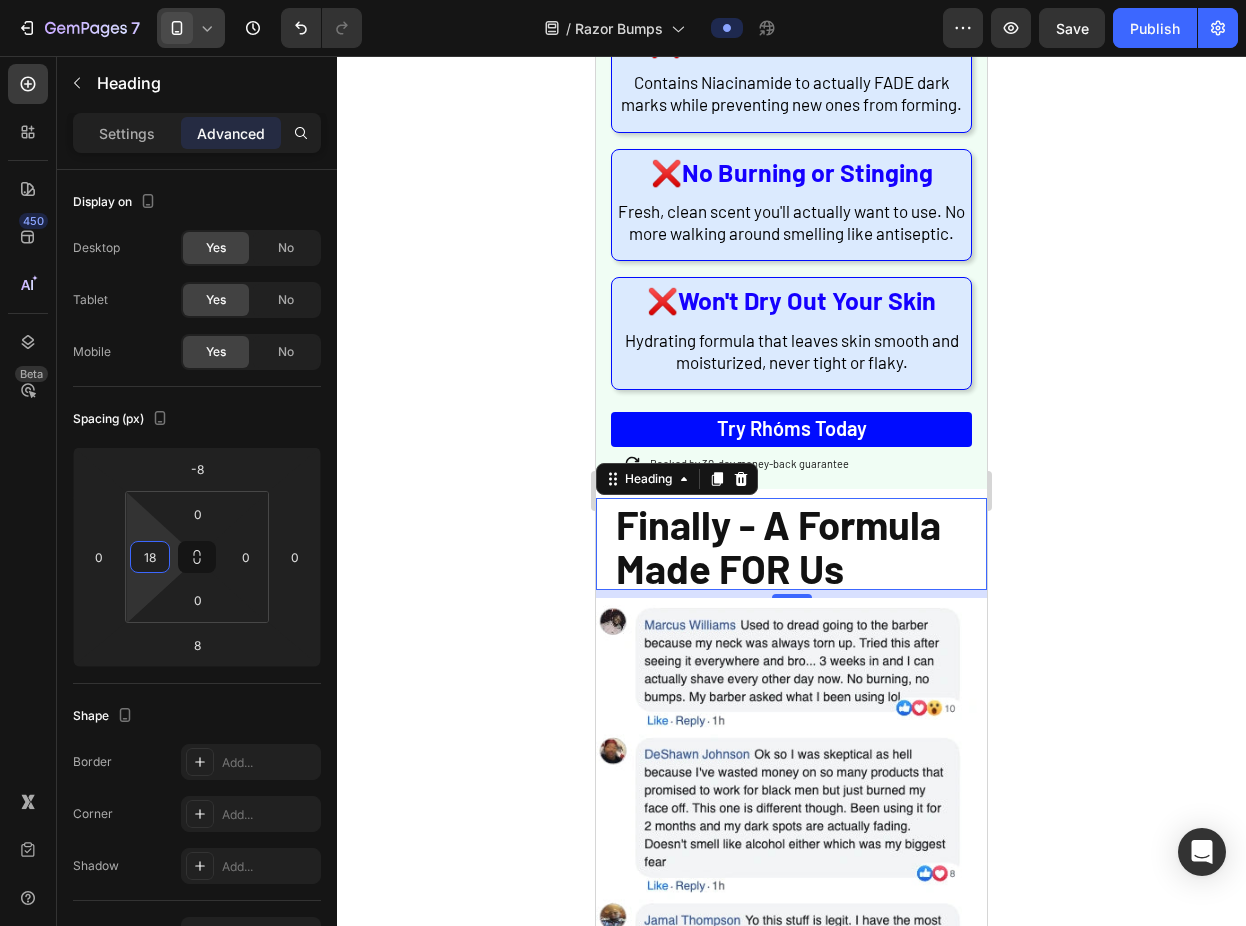 click on "7  Version history  /  Razor Bumps Preview  Save   Publish  450 Beta Sections(18) Elements(83) Section Element Hero Section Product Detail Brands Trusted Badges Guarantee Product Breakdown How to use Testimonials Compare Bundle FAQs Social Proof Brand Story Product List Collection Blog List Contact Sticky Add to Cart Custom Footer Browse Library 450 Layout
Row
Row
Row
Row Text
Heading
Text Block Button
Button
Button Media
Image
Image" at bounding box center [623, 0] 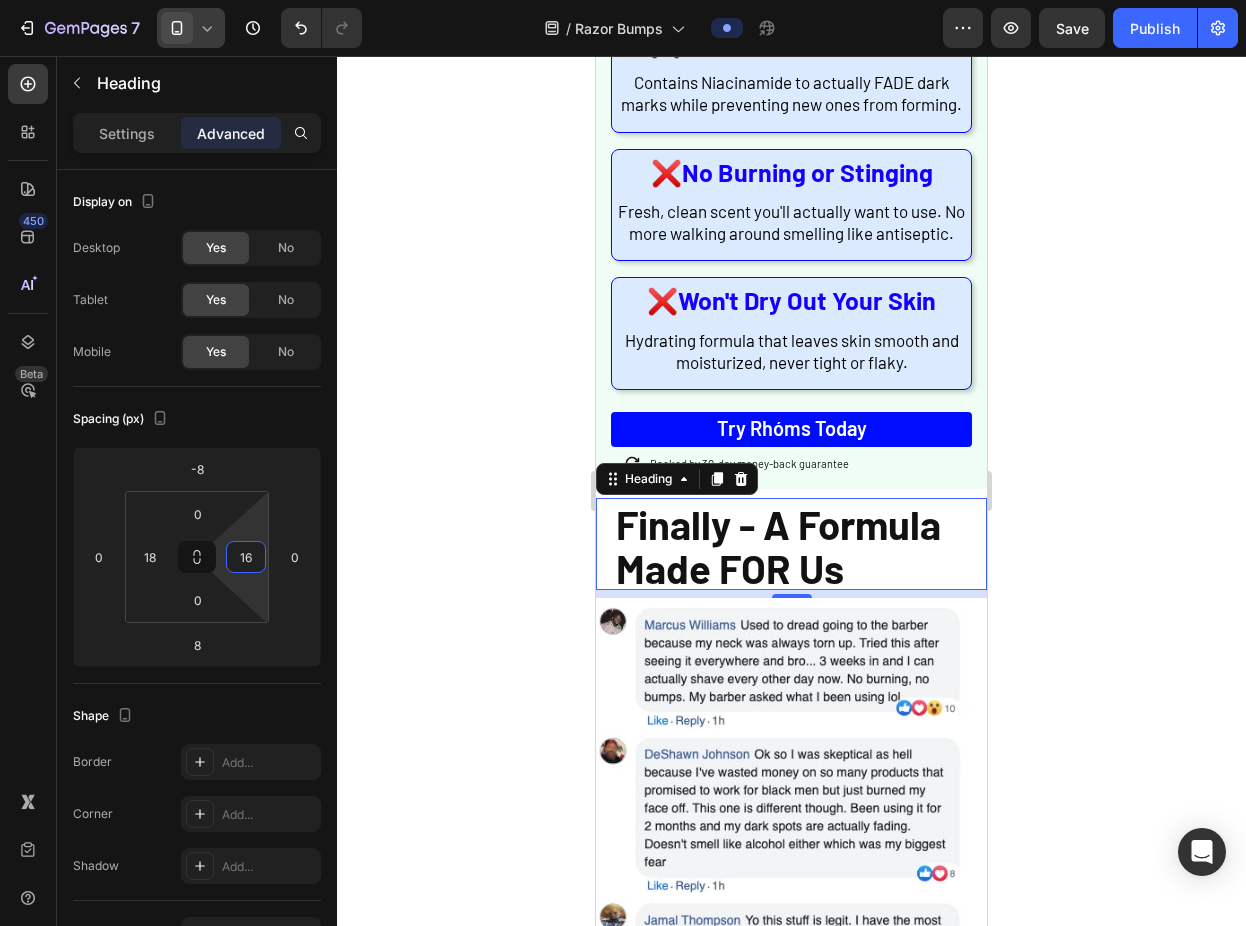 type on "18" 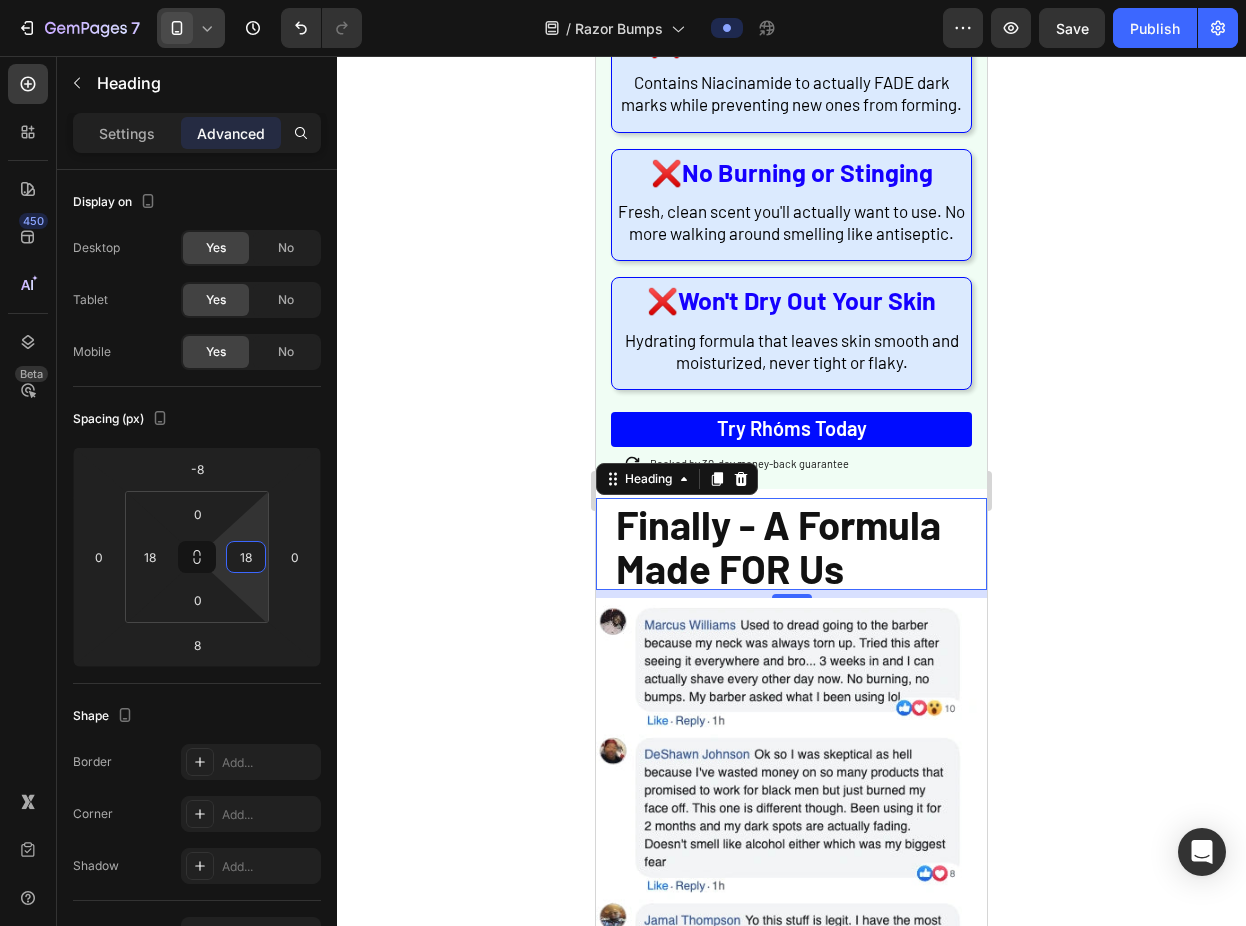 click on "7  Version history  /  Razor Bumps Preview  Save   Publish  450 Beta Sections(18) Elements(83) Section Element Hero Section Product Detail Brands Trusted Badges Guarantee Product Breakdown How to use Testimonials Compare Bundle FAQs Social Proof Brand Story Product List Collection Blog List Contact Sticky Add to Cart Custom Footer Browse Library 450 Layout
Row
Row
Row
Row Text
Heading
Text Block Button
Button
Button Media
Image
Image" at bounding box center (623, 0) 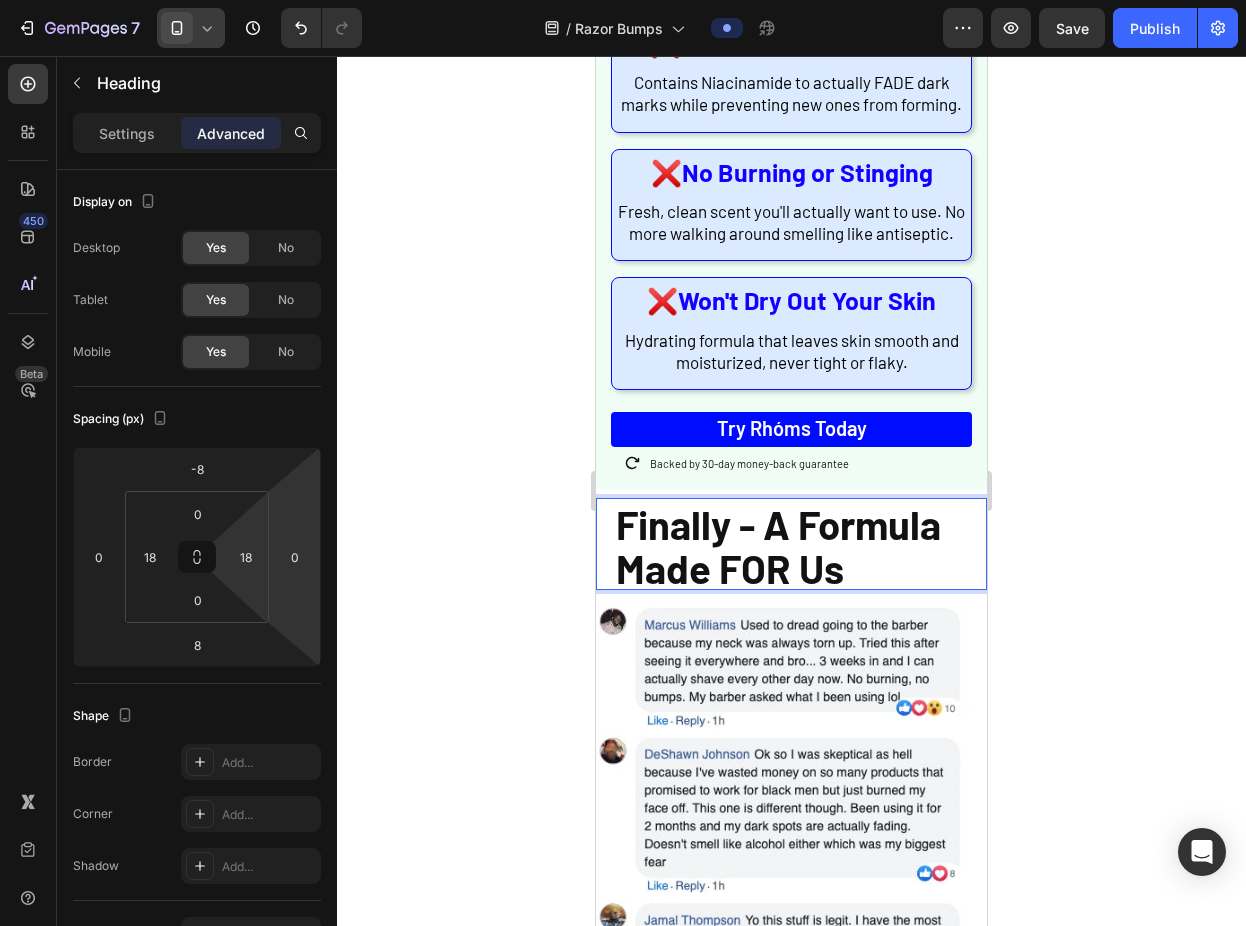 click on "Finally - A Formula Made FOR Us" at bounding box center (778, 546) 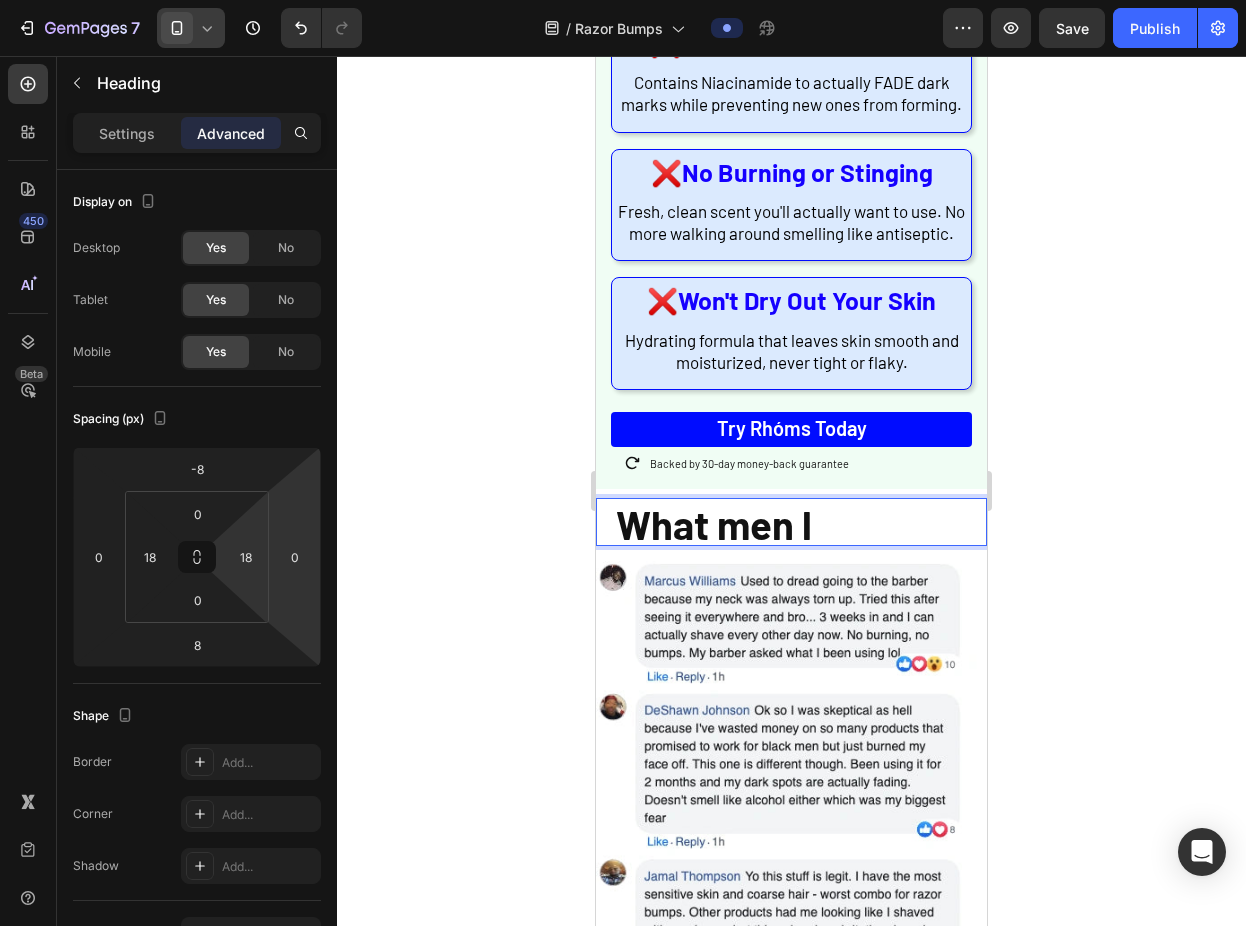 scroll, scrollTop: 2, scrollLeft: 0, axis: vertical 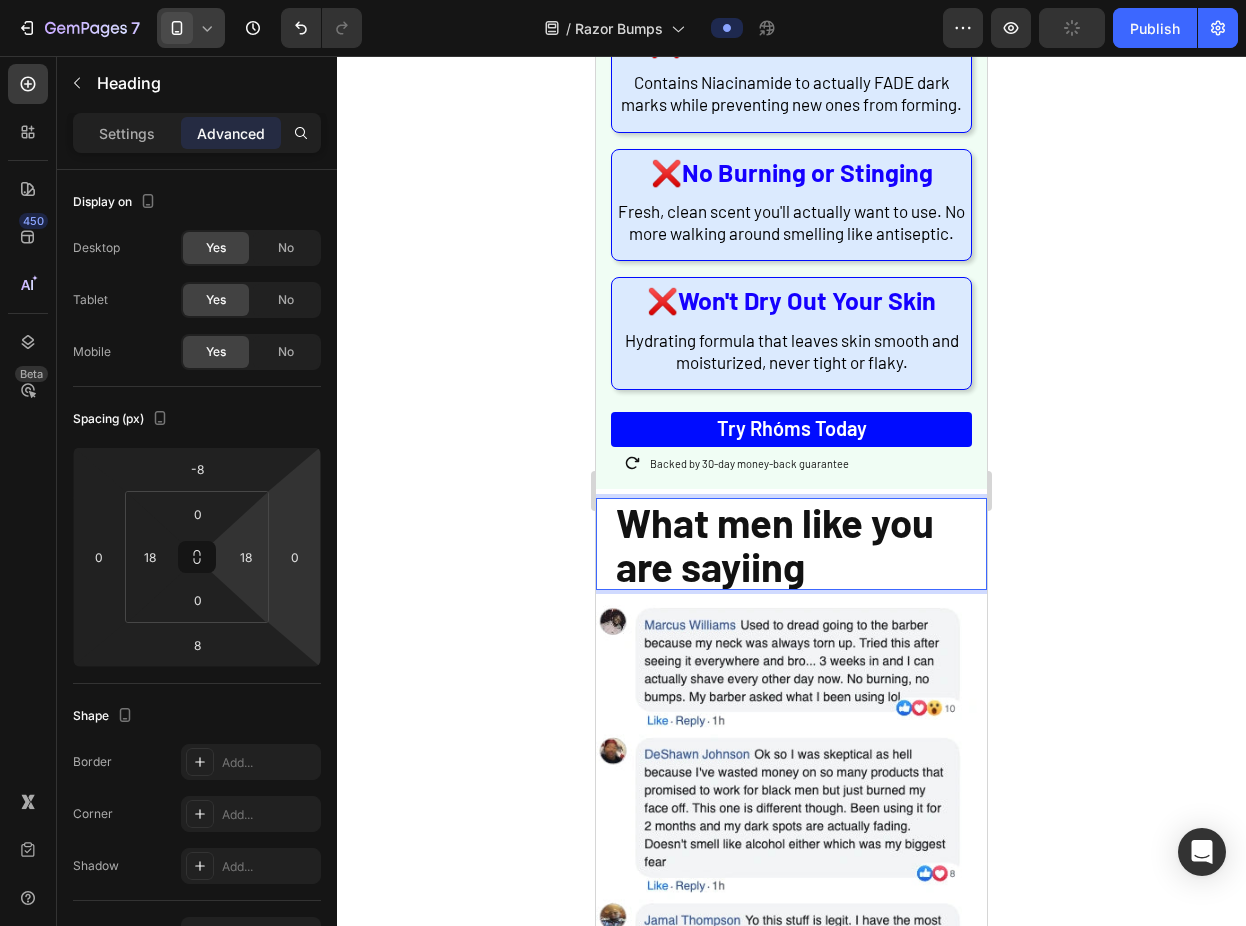 click 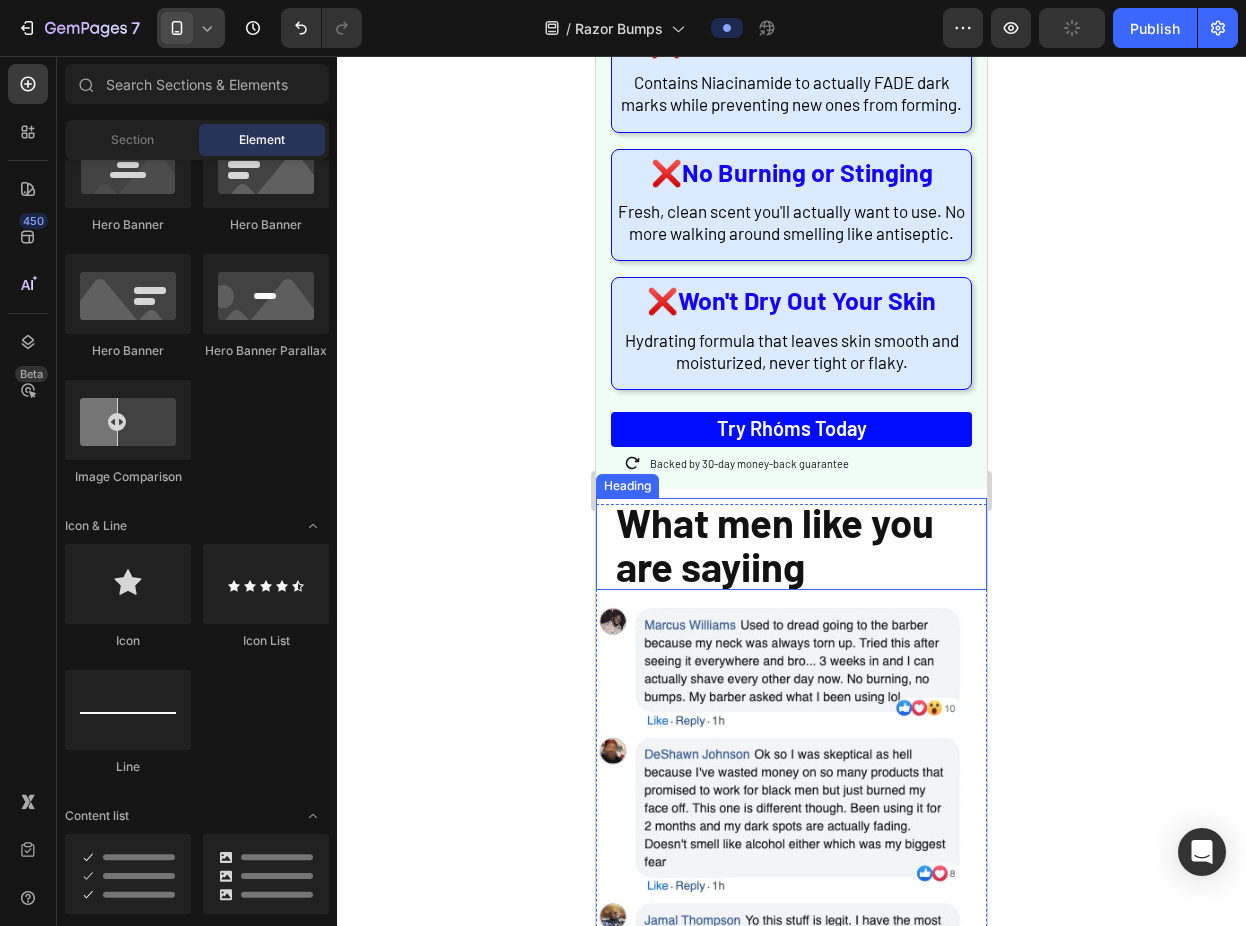 click on "What men like you are sayiing" at bounding box center [775, 544] 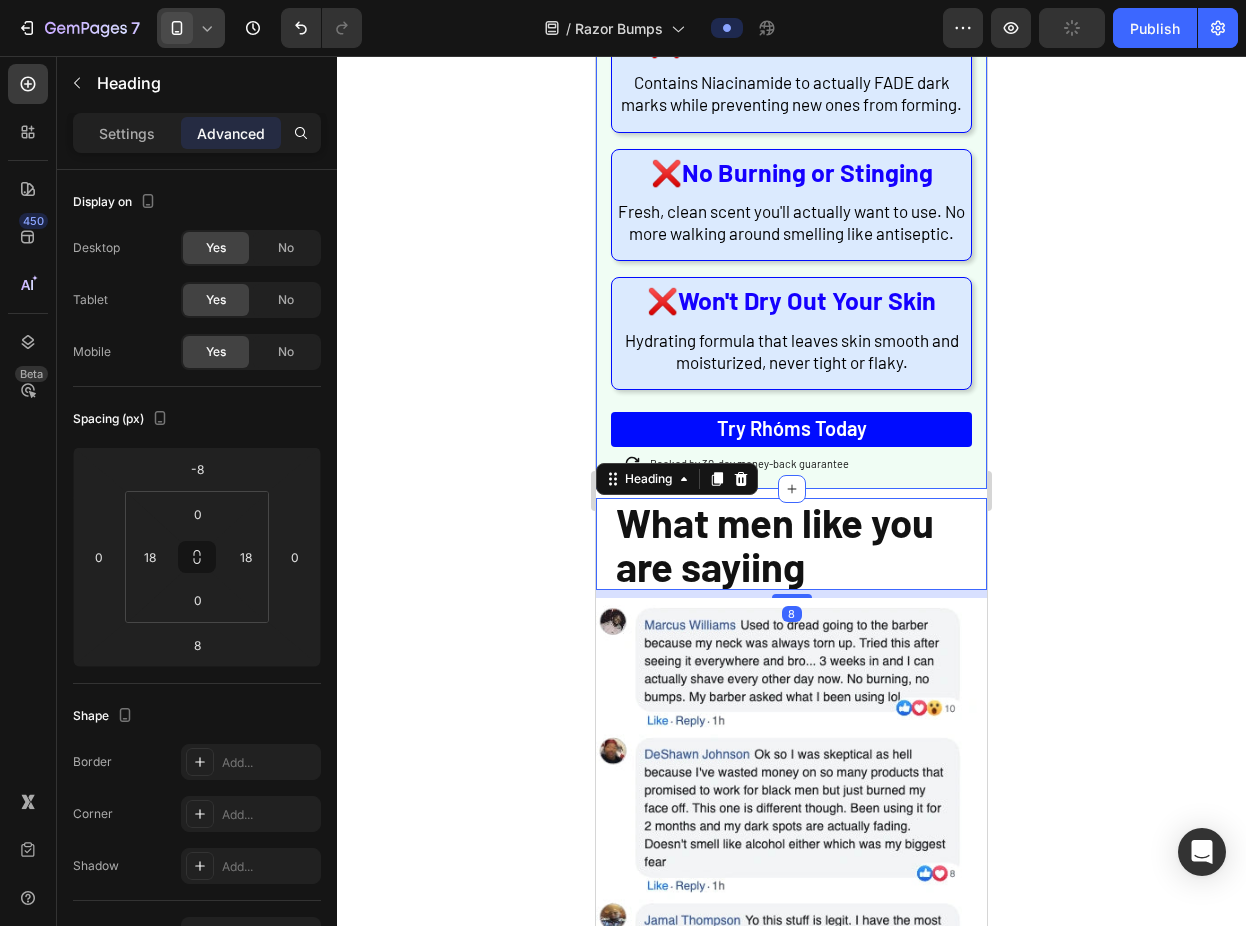 click 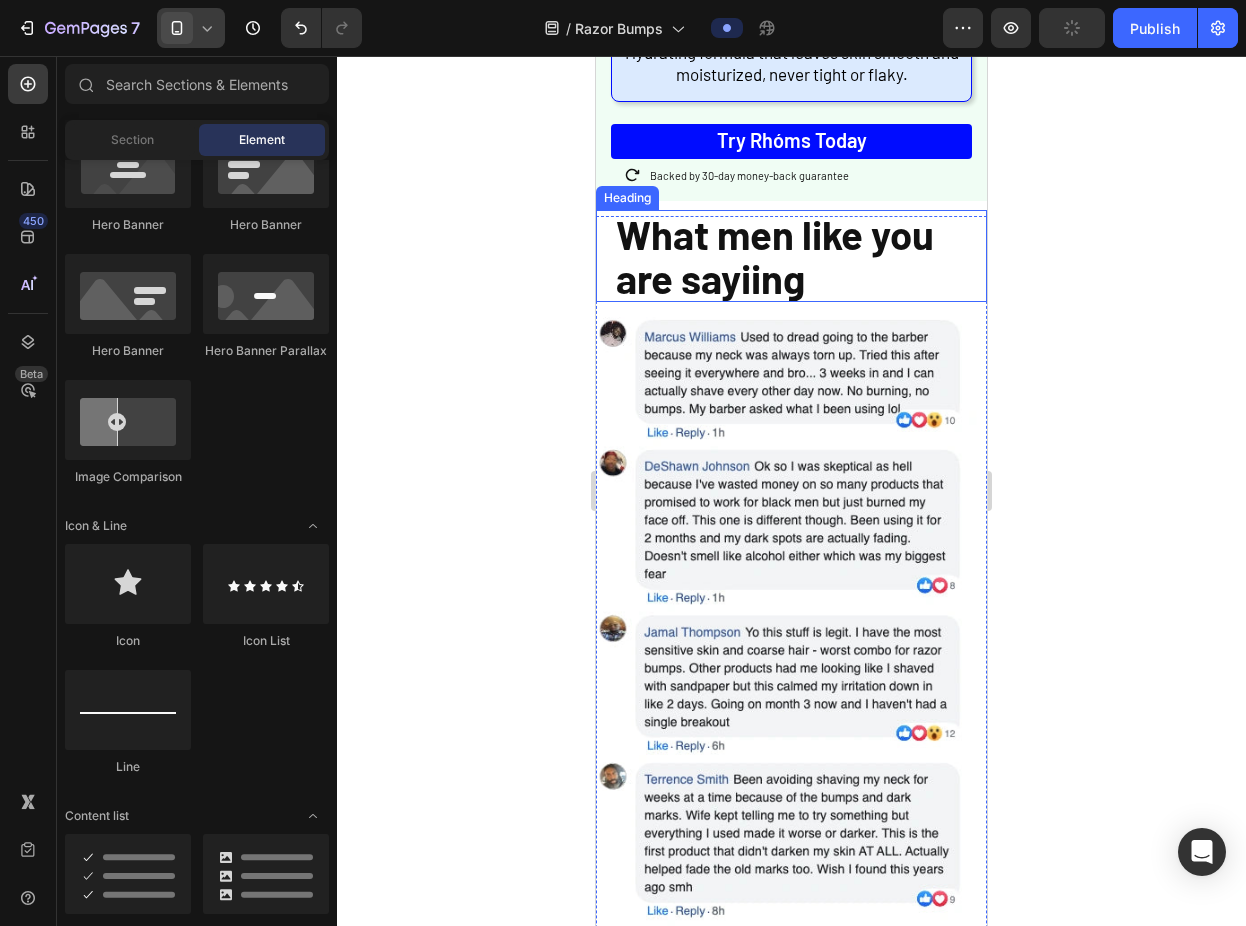 scroll, scrollTop: 2443, scrollLeft: 0, axis: vertical 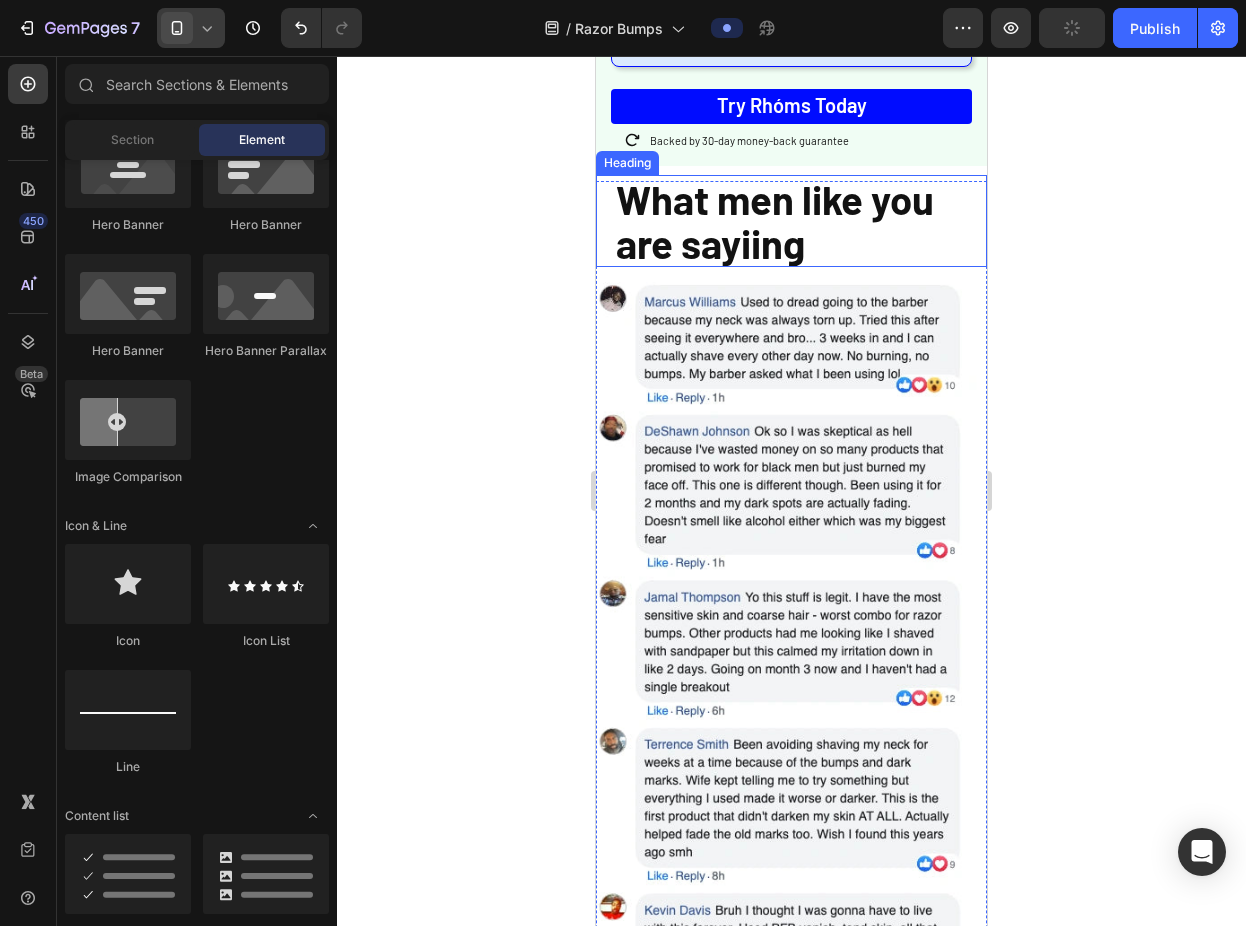 click on "⁠⁠⁠⁠⁠⁠⁠ What men like you are sayiing" at bounding box center (791, 219) 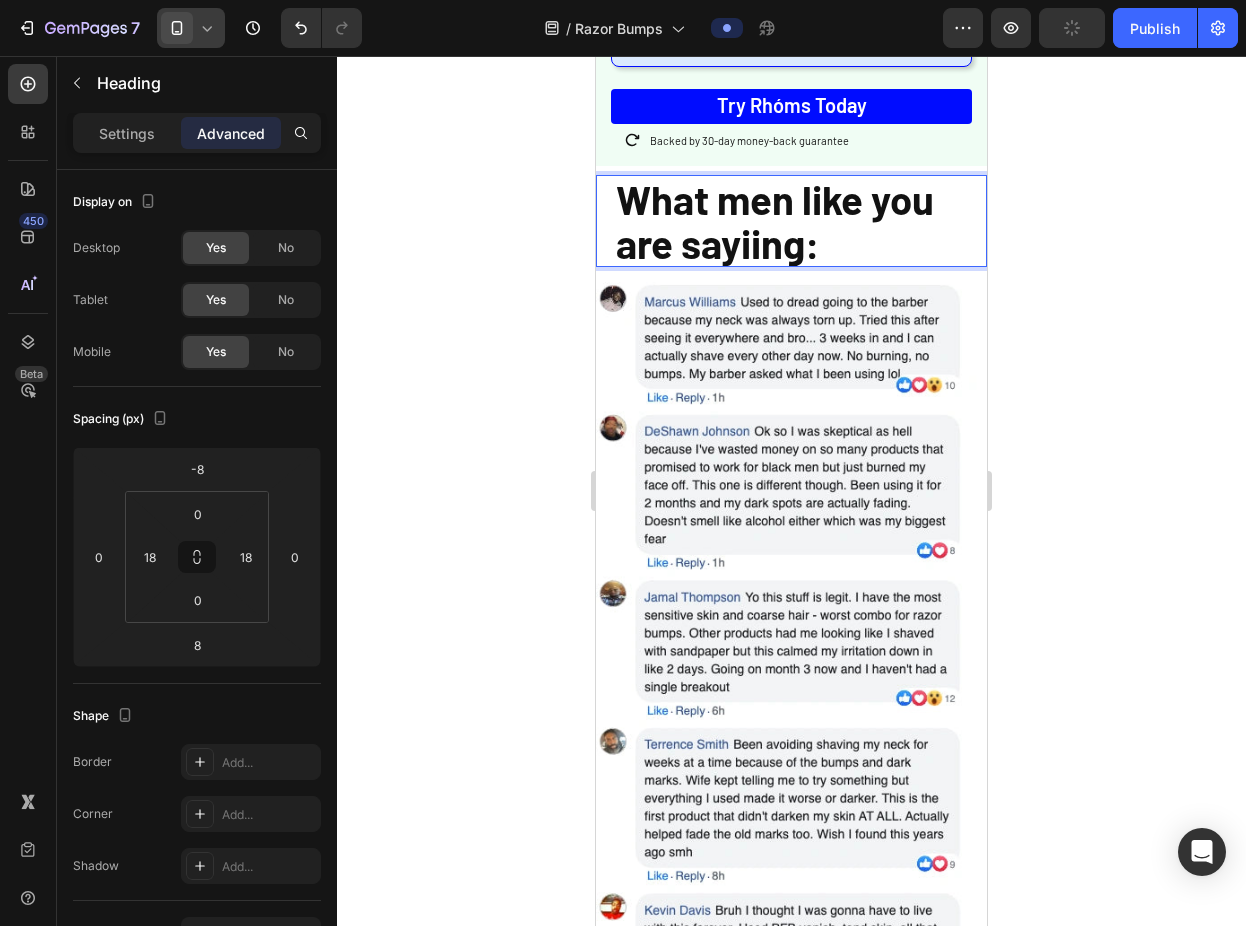click 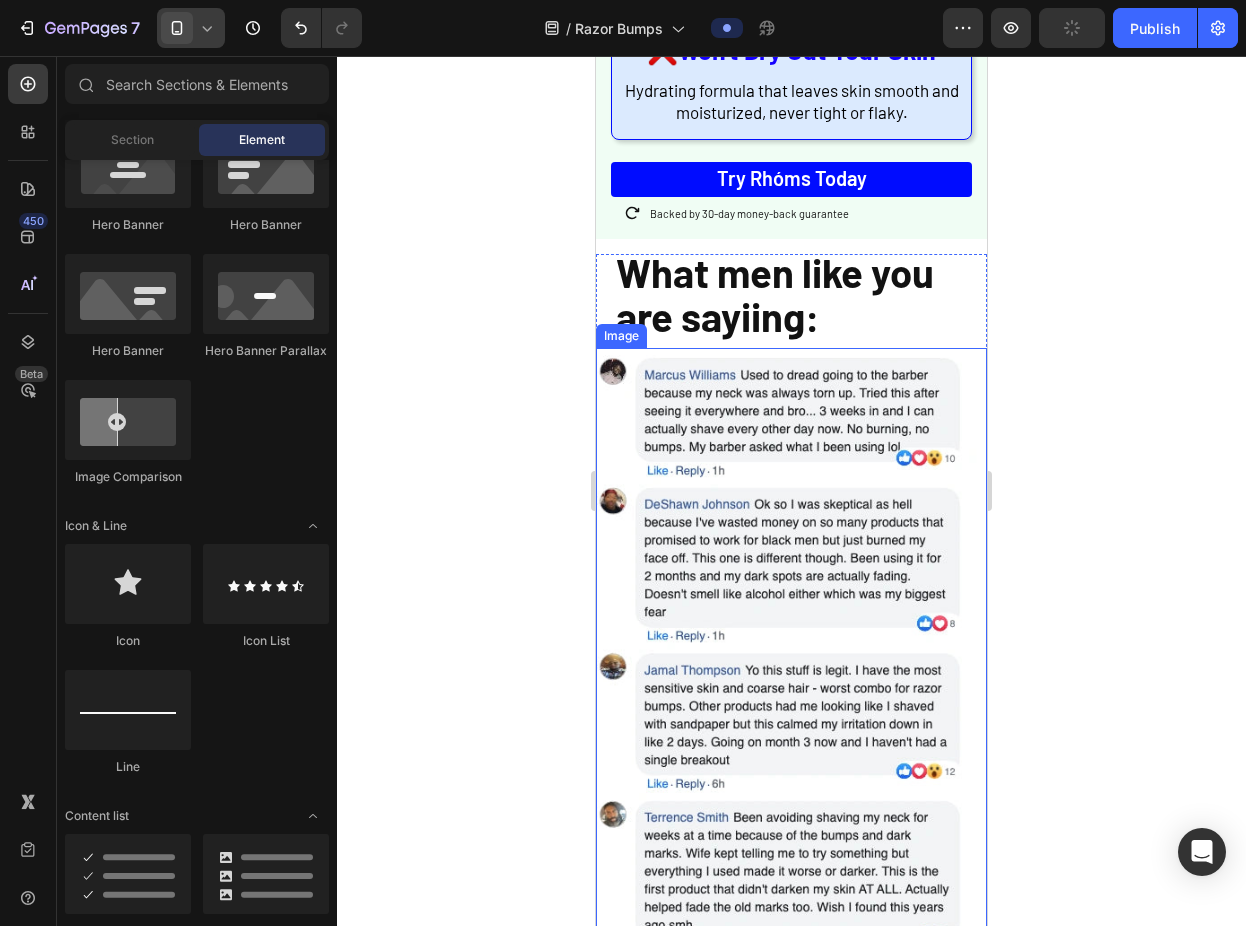 scroll, scrollTop: 2311, scrollLeft: 0, axis: vertical 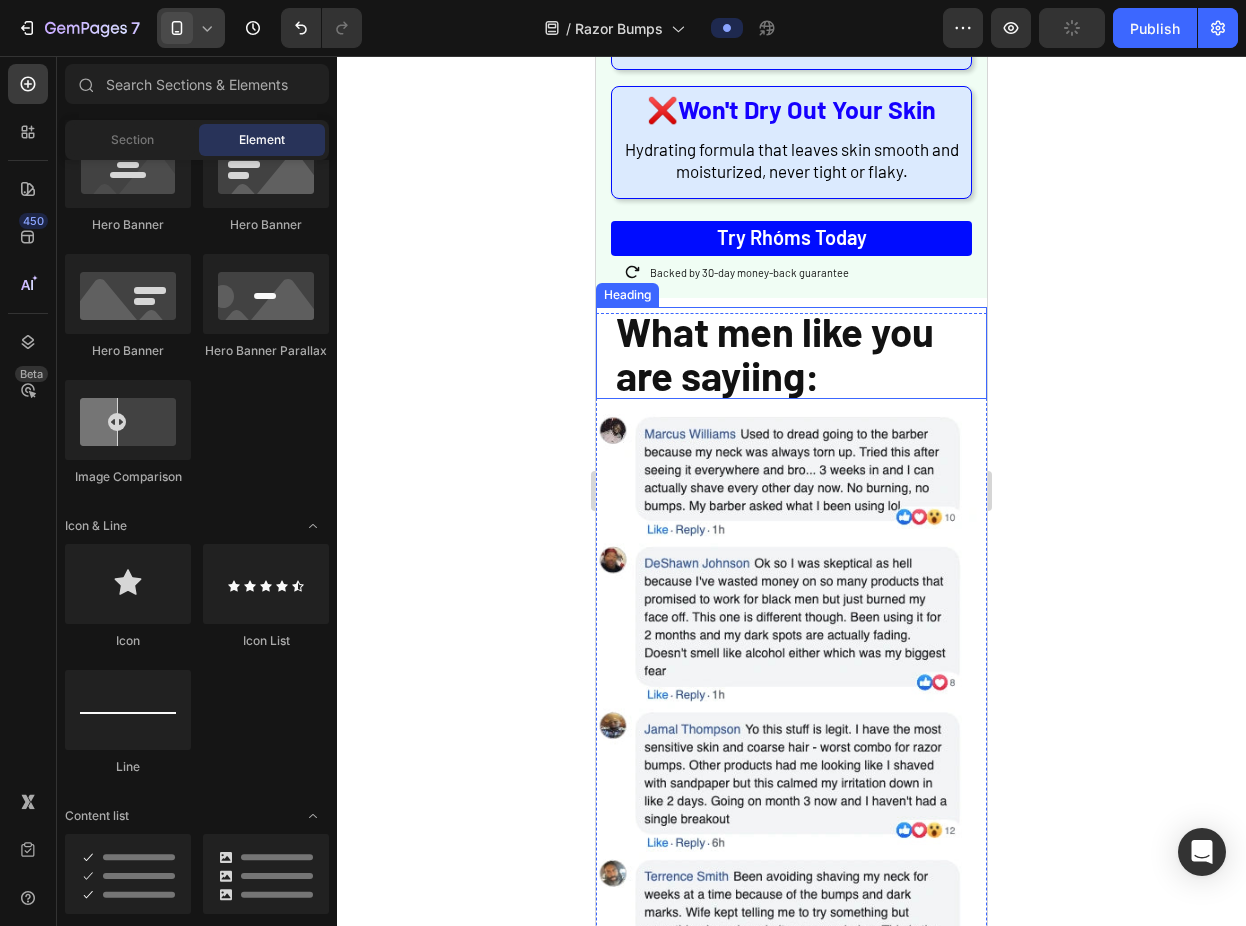 click on "⁠⁠⁠⁠⁠⁠⁠ What men like you are sayiing:" at bounding box center [791, 351] 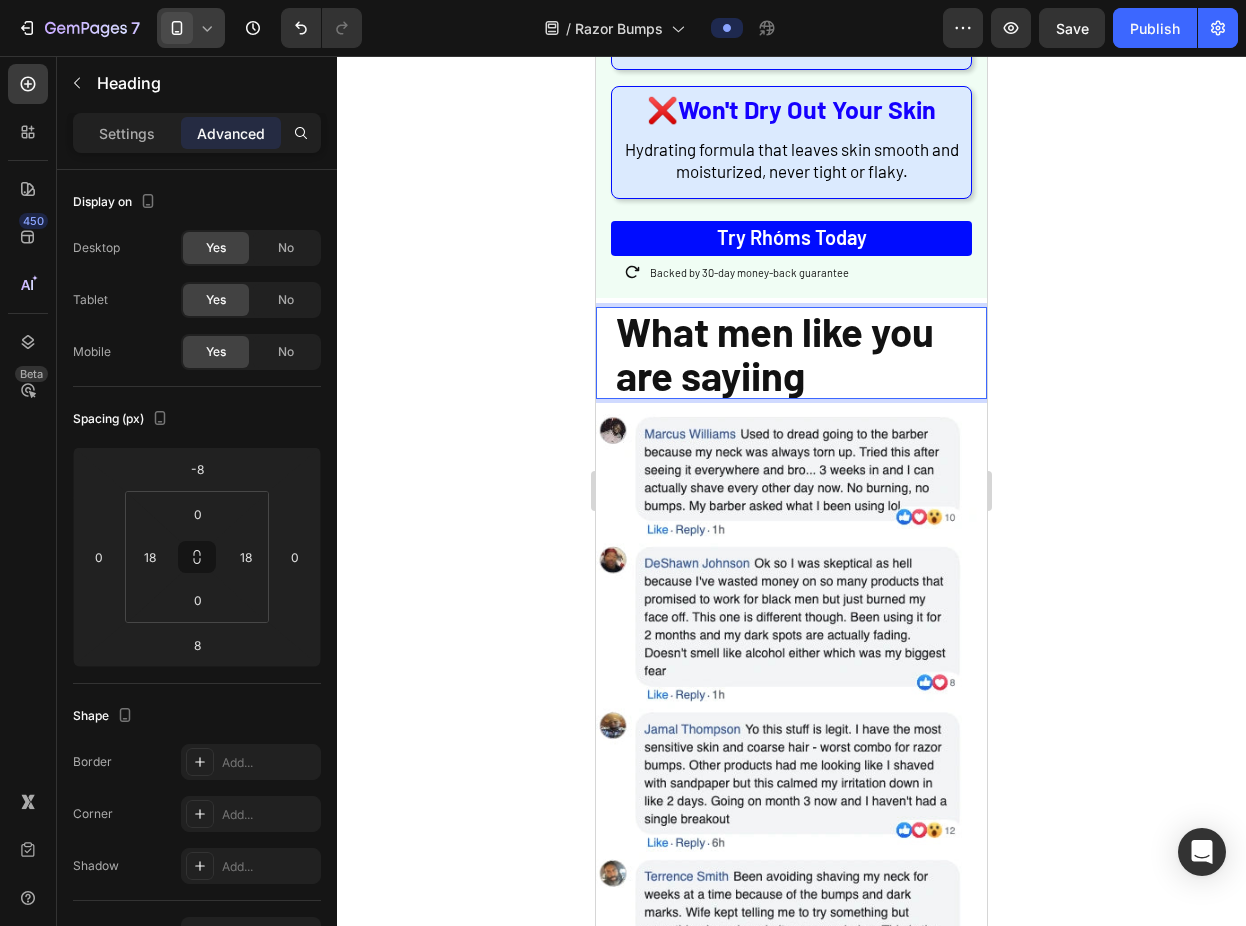 click 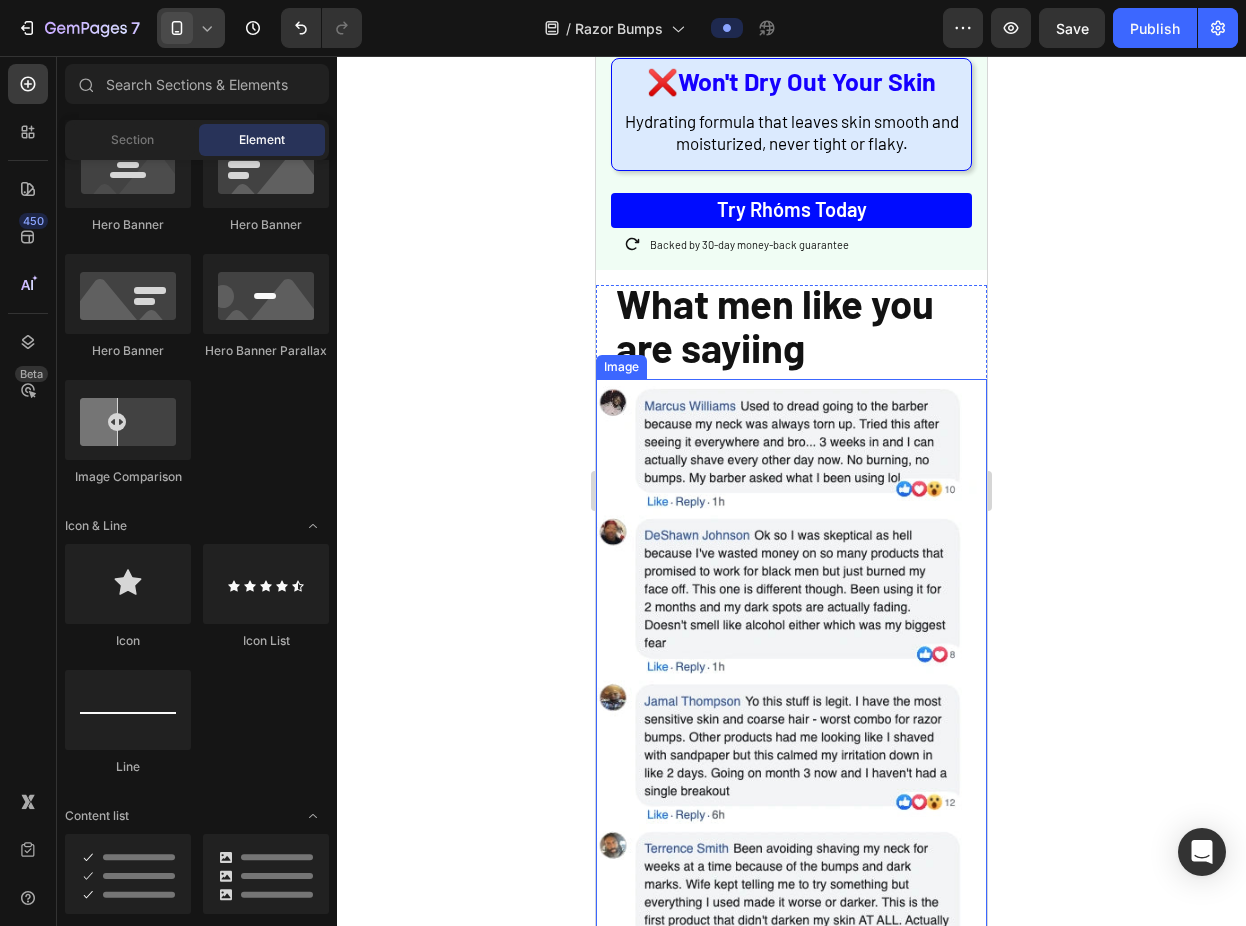scroll, scrollTop: 2344, scrollLeft: 0, axis: vertical 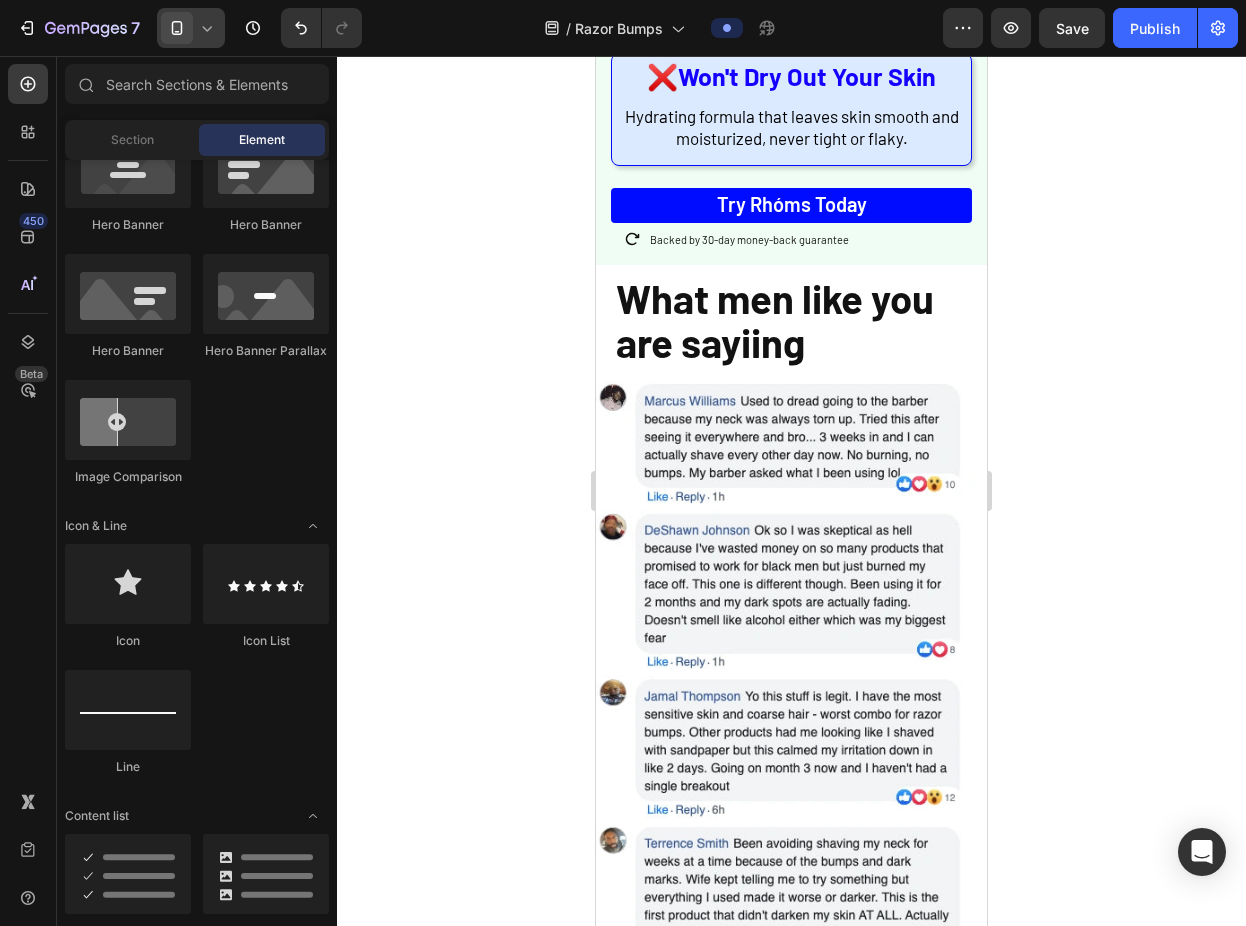 click on "Image Finally - A Formula Made FOR Us Heading Rhóms was created by dermatologists who understood a simple fact:  Black men need different ingredients  that work WITH our skin, not against it. Text Block ❌  No Burning or Stinging Heading Zero alcohol, zero harsh acids. Just gentle, effective ingredients that calm irritation instantly. Text Block Row ❌  Won't Darken Your Skin Heading Contains Niacinamide to actually FADE dark marks while preventing new ones from forming. Text Block Row ❌  No Burning or Stinging Heading Fresh, clean scent you'll actually want to use. No more walking around smelling like antiseptic. Text Block Row ❌  Won't Dry Out Your Skin Heading Hydrating formula that leaves skin smooth and moisturized, never tight or flaky. Text Block Row Row Try Rhóms today Button
Icon Backed by 30-day money-back guarantee Text Block Row Row Section 7 ⁠⁠⁠⁠⁠⁠⁠ What men like you are sayiing Heading Image Section 8 Root" at bounding box center [791, 430] 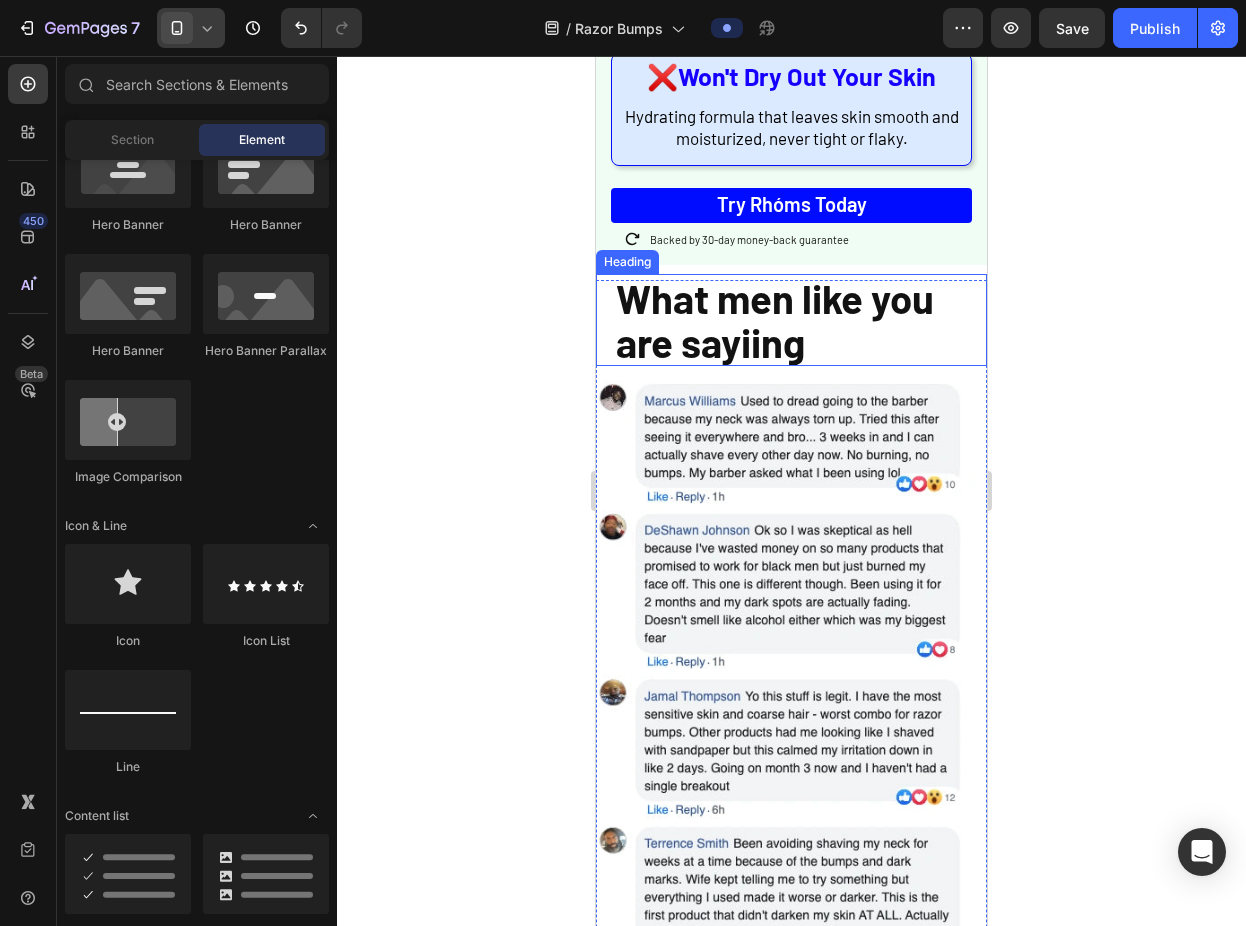 click on "⁠⁠⁠⁠⁠⁠⁠ What men like you are sayiing Heading" at bounding box center [791, 320] 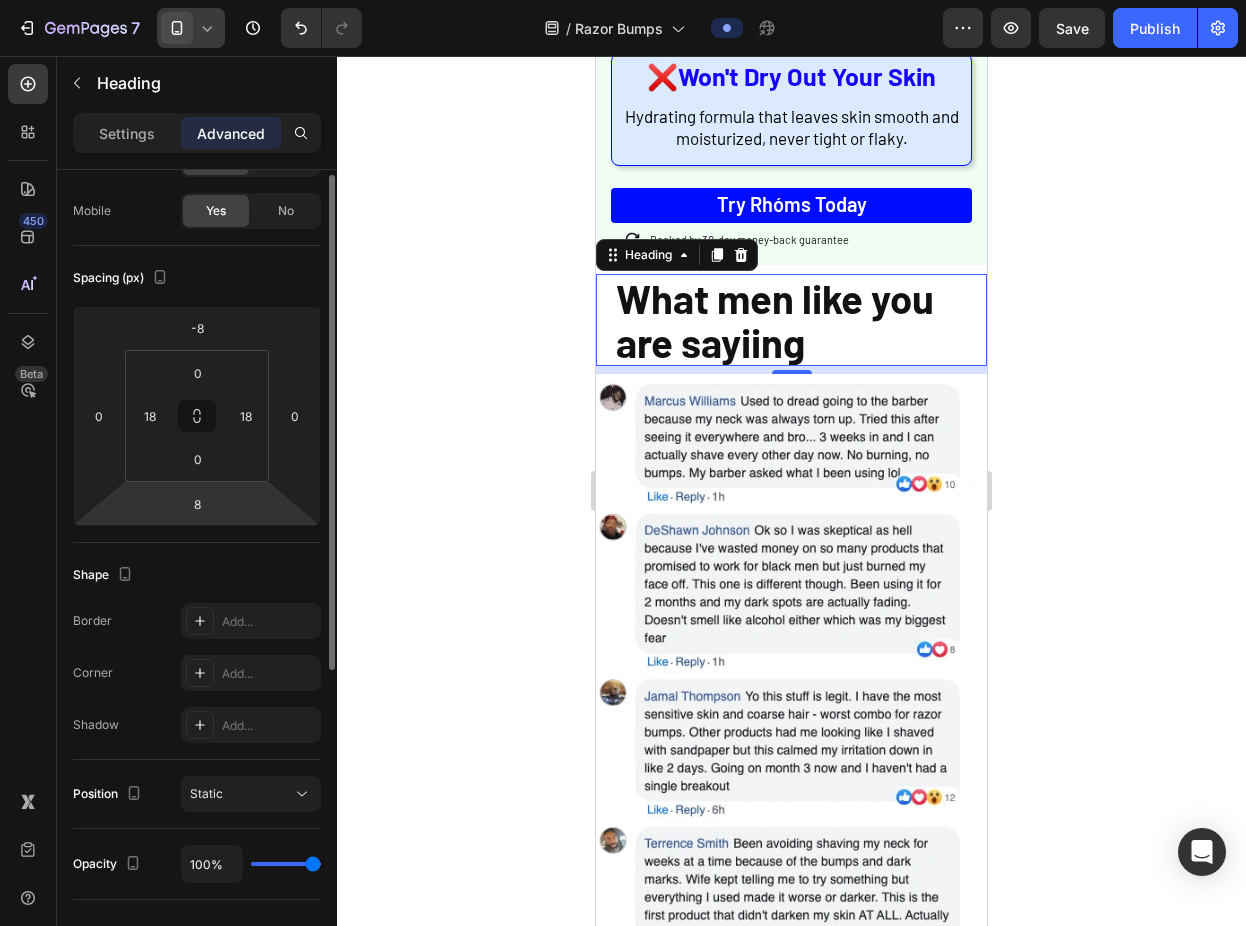 scroll, scrollTop: 91, scrollLeft: 0, axis: vertical 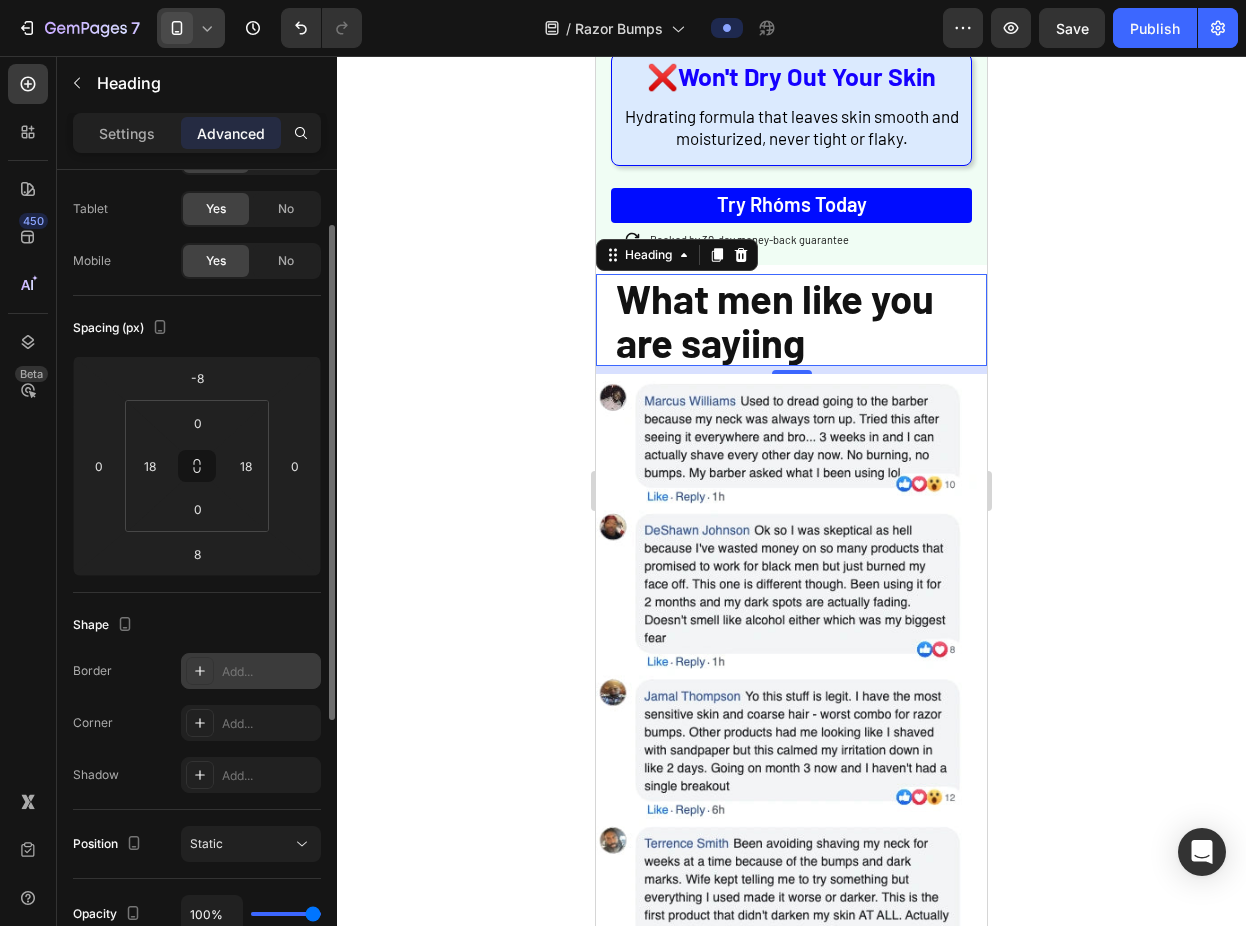 click 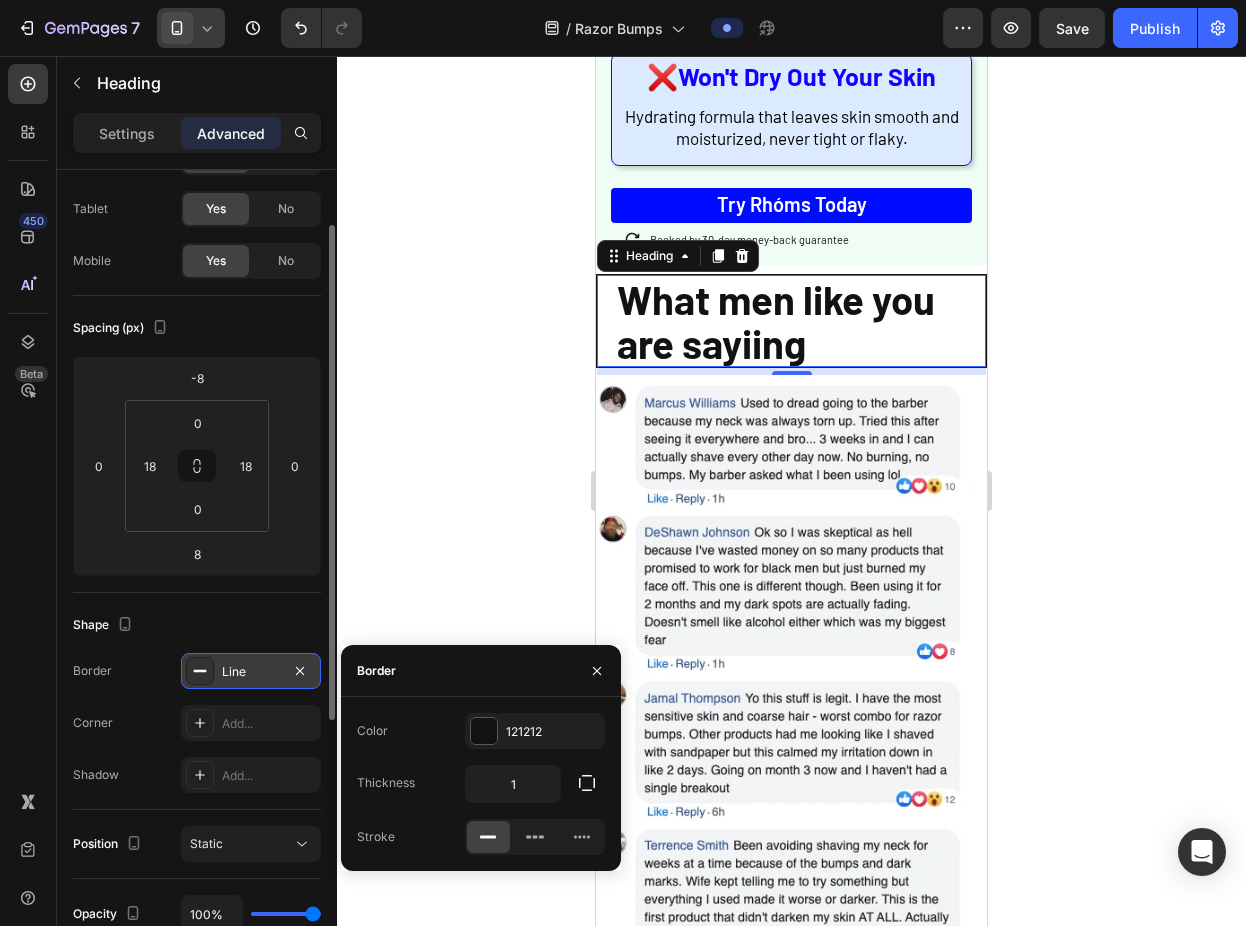click on "Shape" at bounding box center [197, 625] 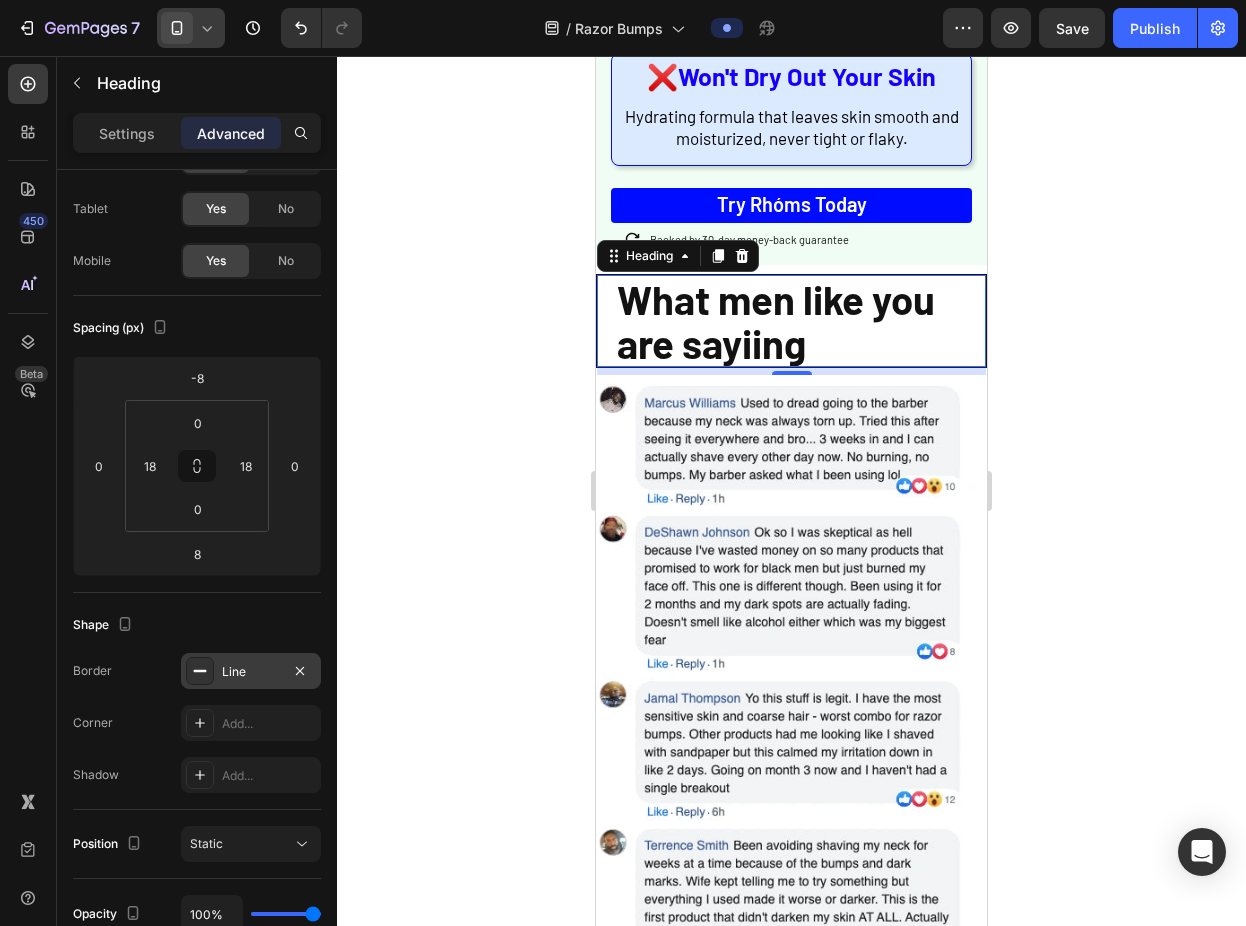 click 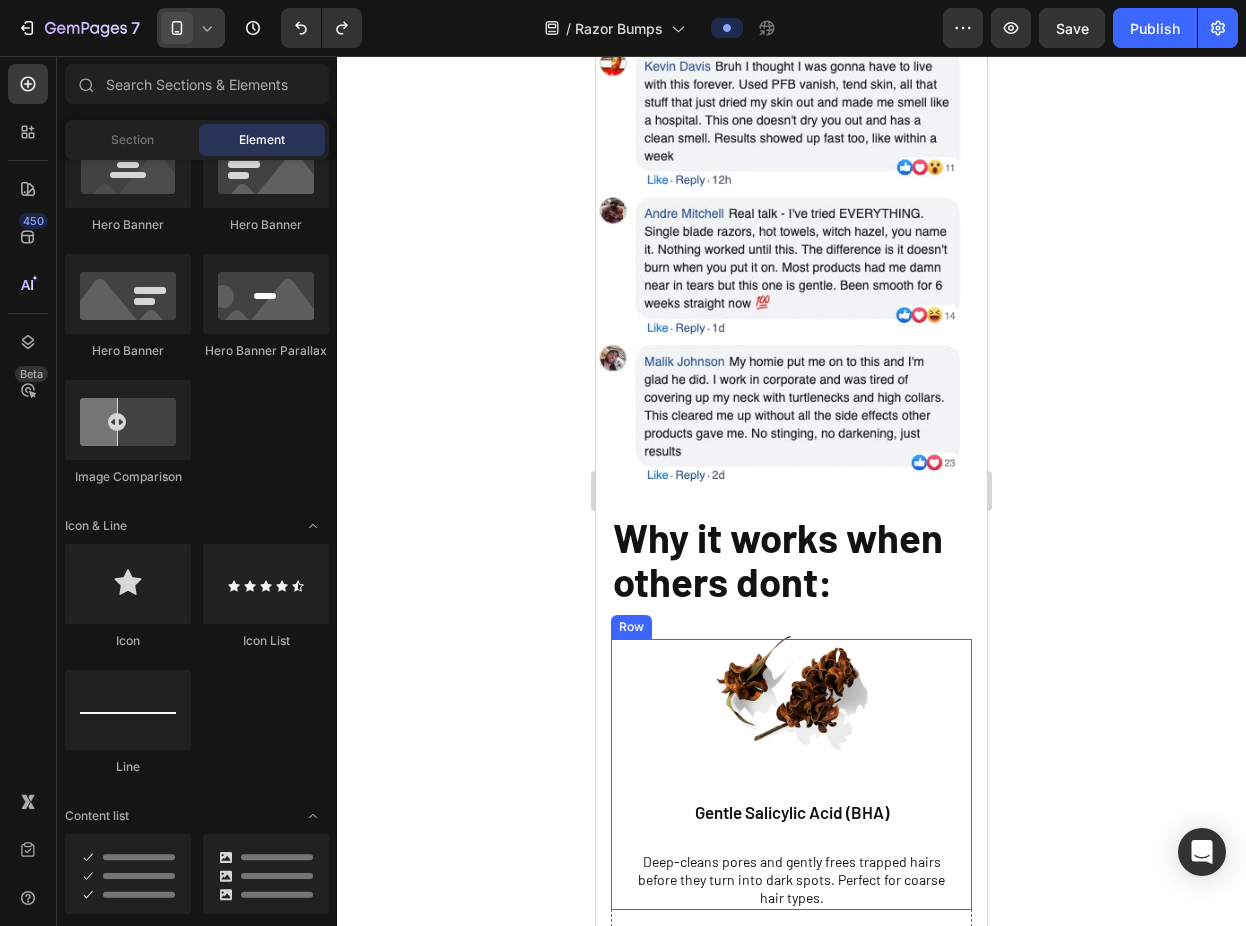 scroll, scrollTop: 3554, scrollLeft: 0, axis: vertical 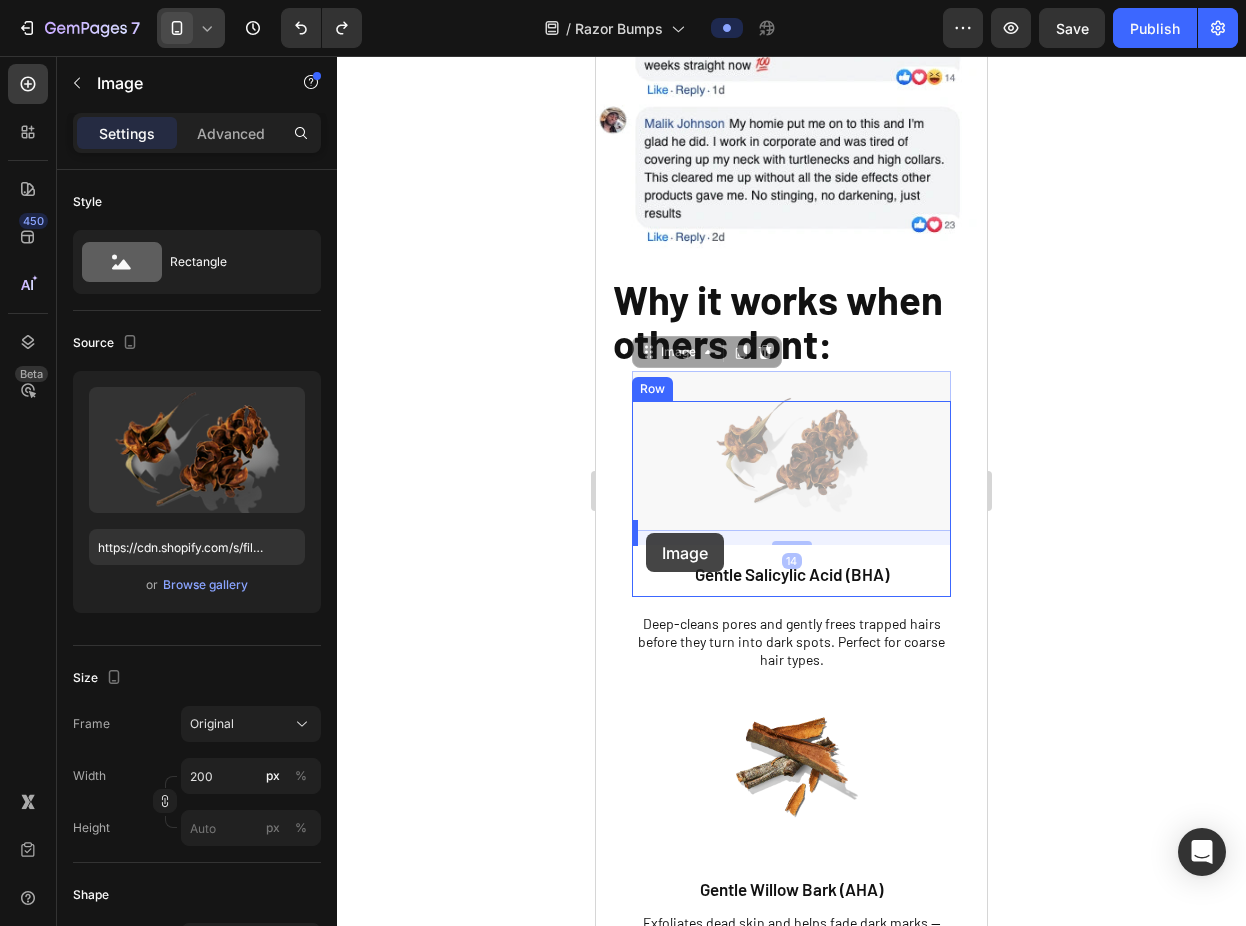 drag, startPoint x: 769, startPoint y: 402, endPoint x: 640, endPoint y: 533, distance: 183.8532 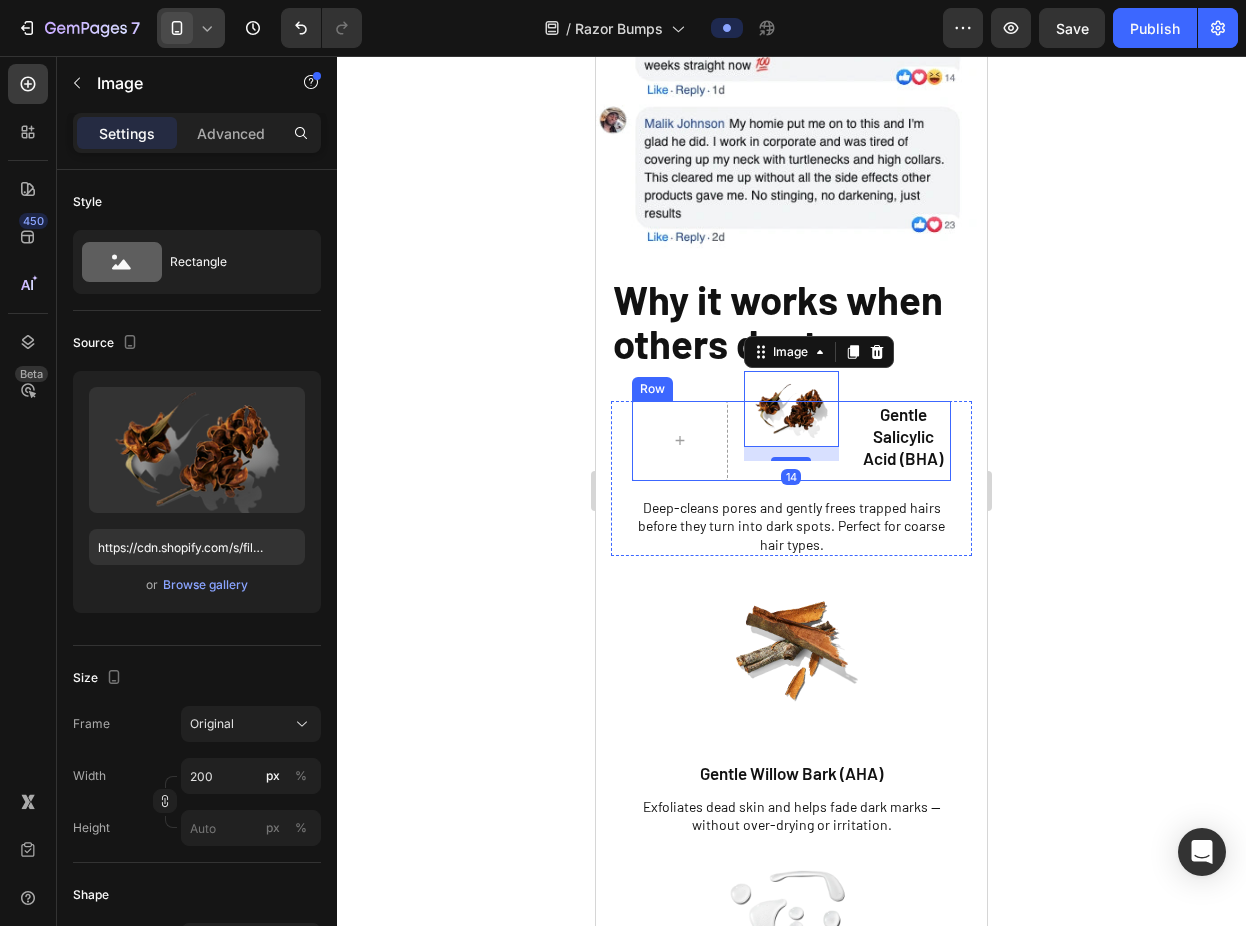 click at bounding box center (680, 441) 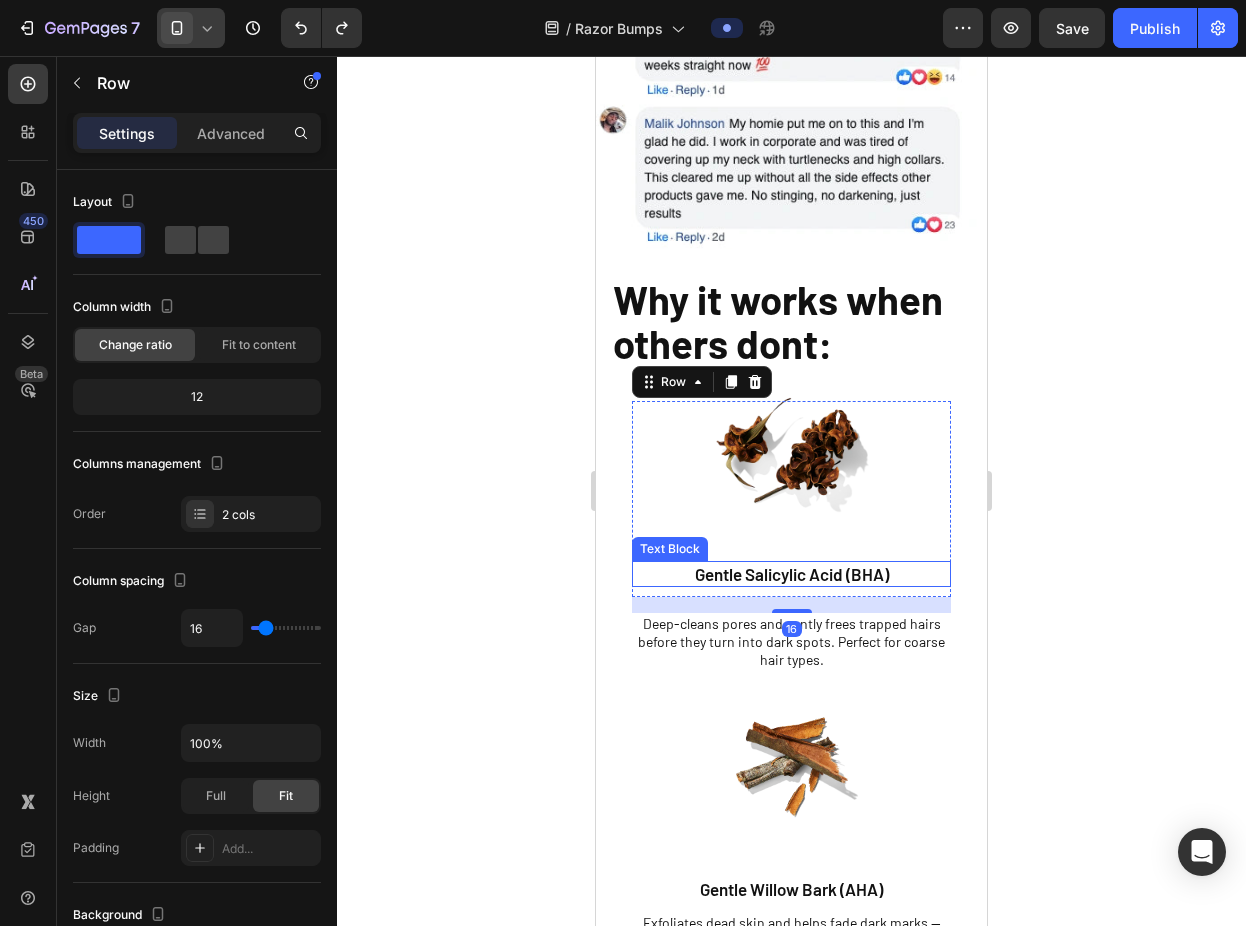 click on "Gentle Salicylic Acid (BHA)" at bounding box center [791, 574] 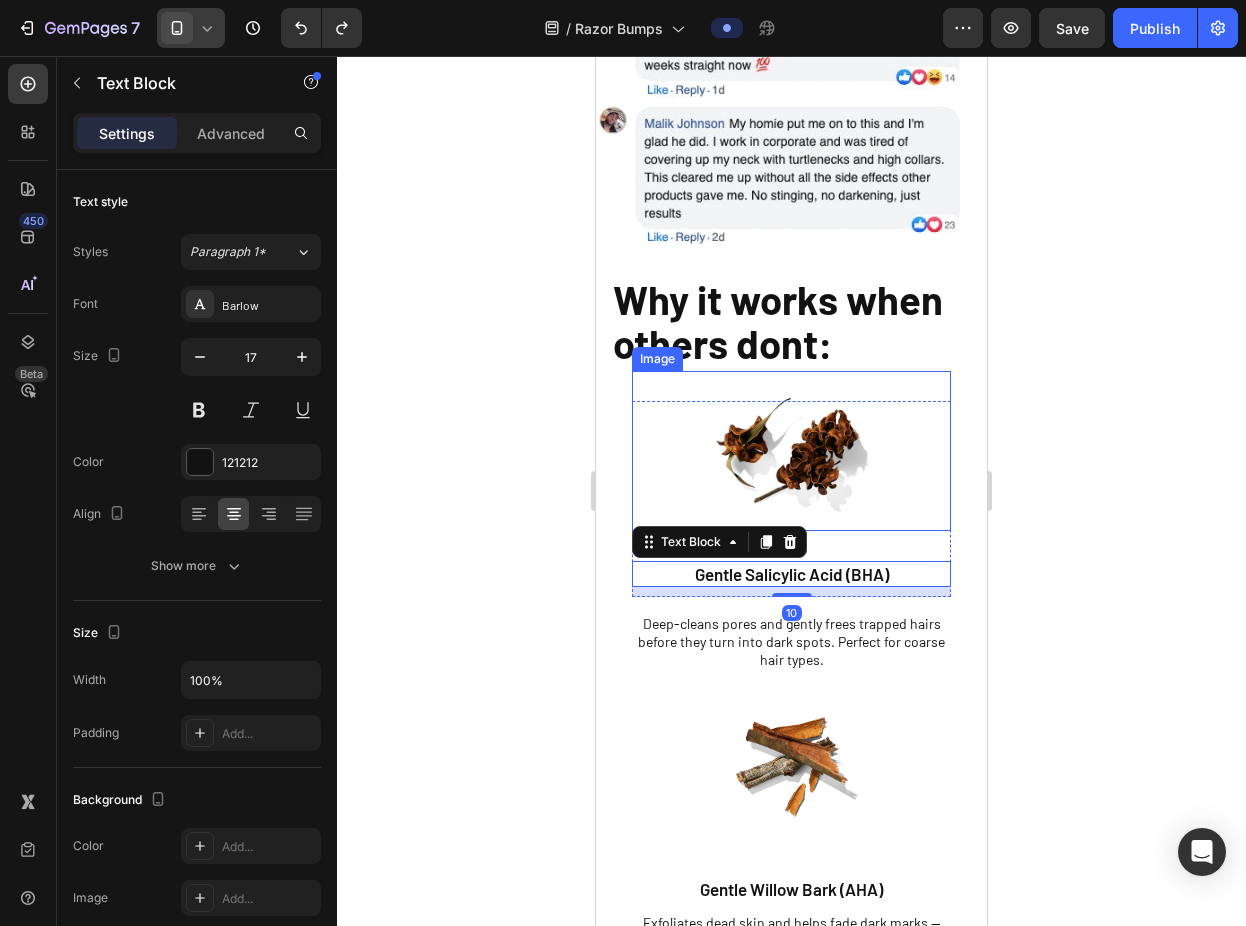 click at bounding box center (791, 451) 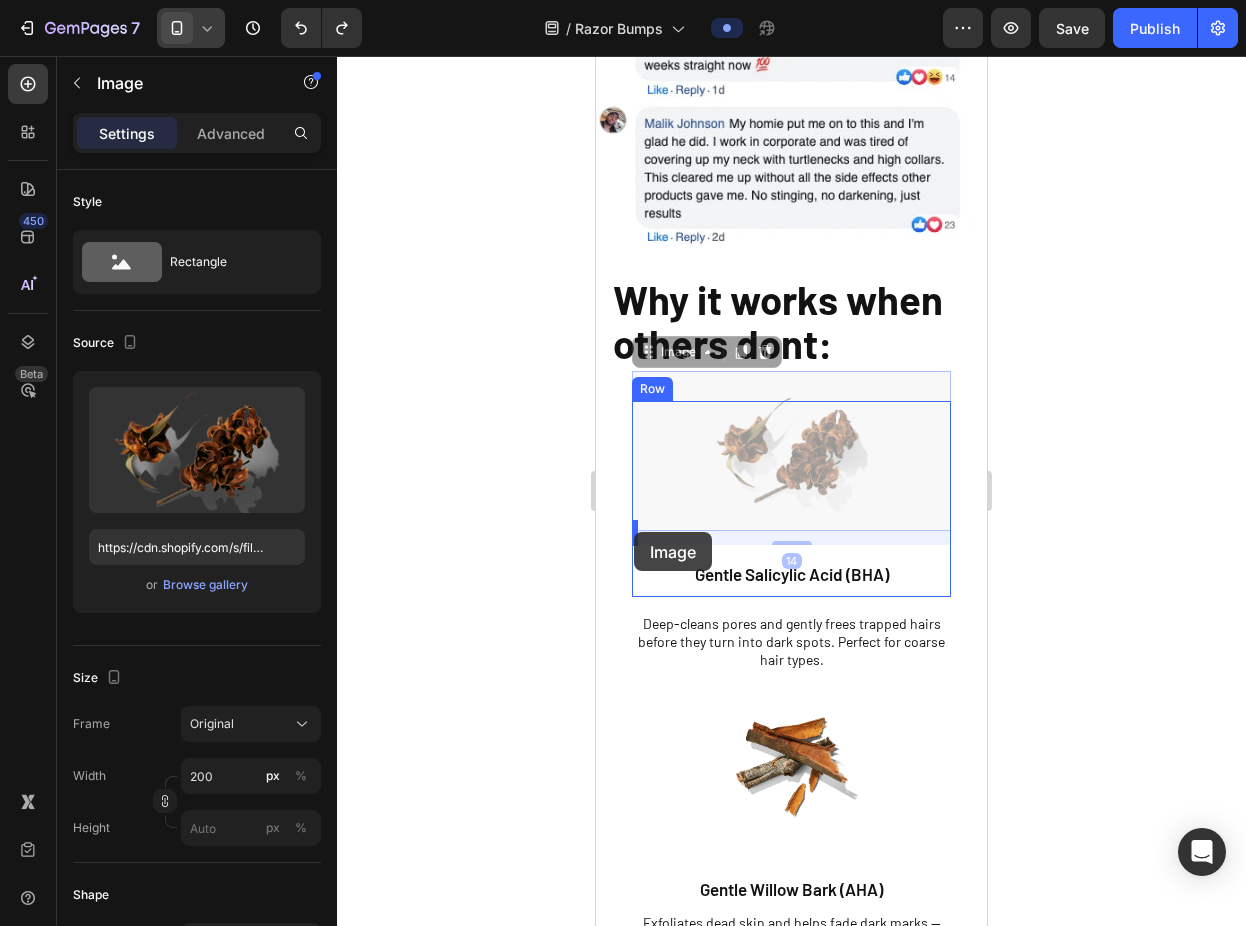 drag, startPoint x: 648, startPoint y: 311, endPoint x: 634, endPoint y: 532, distance: 221.443 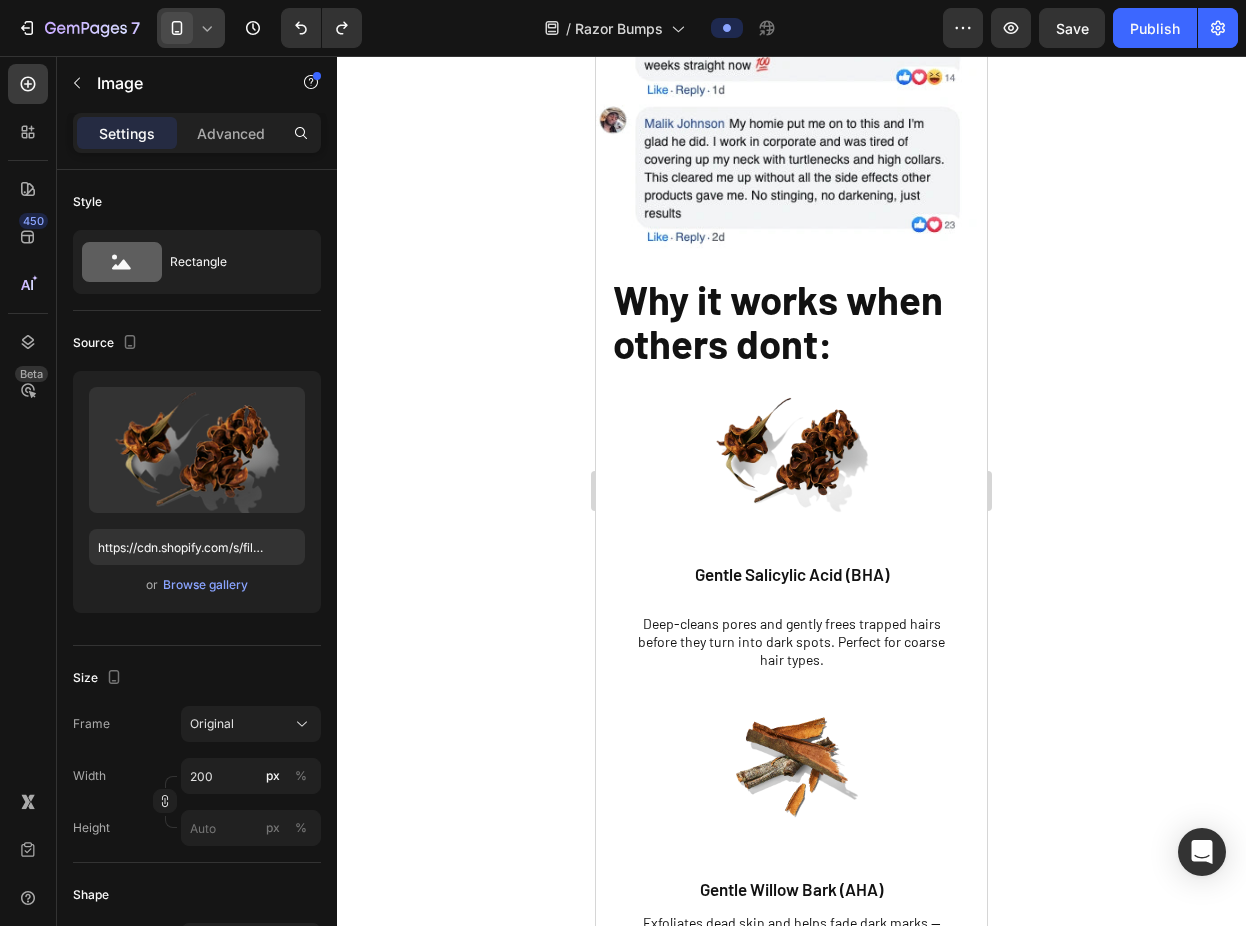 click at bounding box center [792, 451] 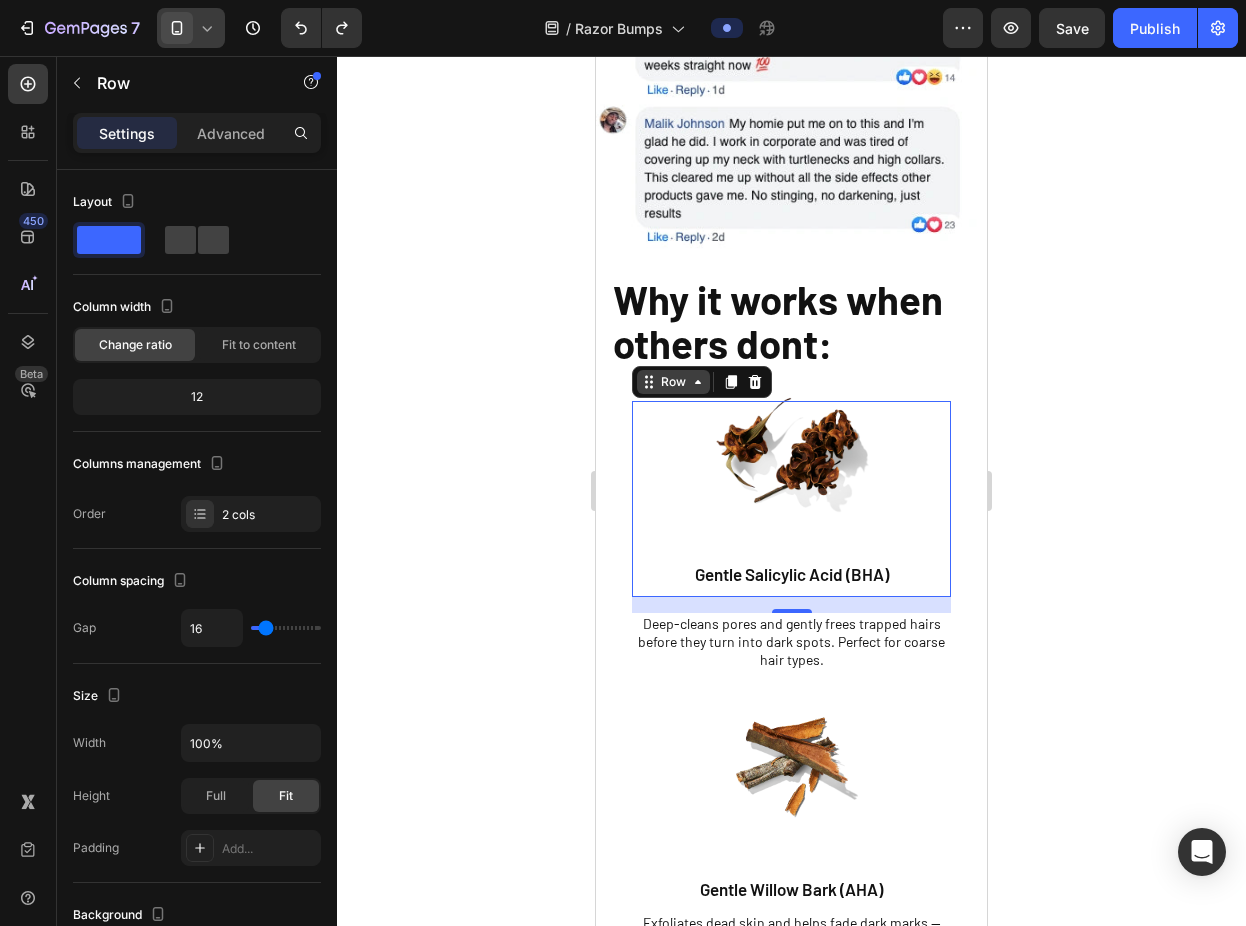 click 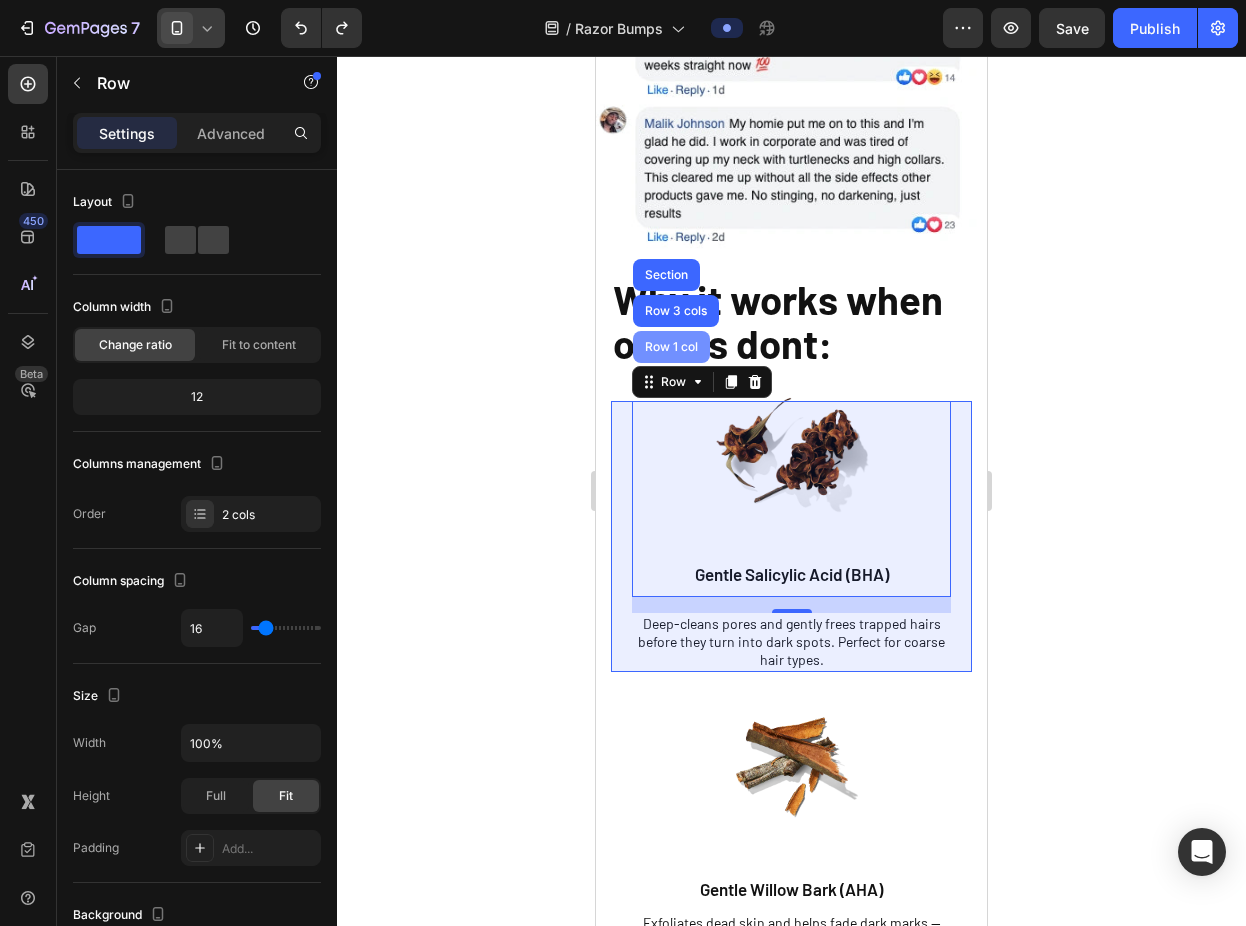 click on "Row 1 col" at bounding box center [671, 347] 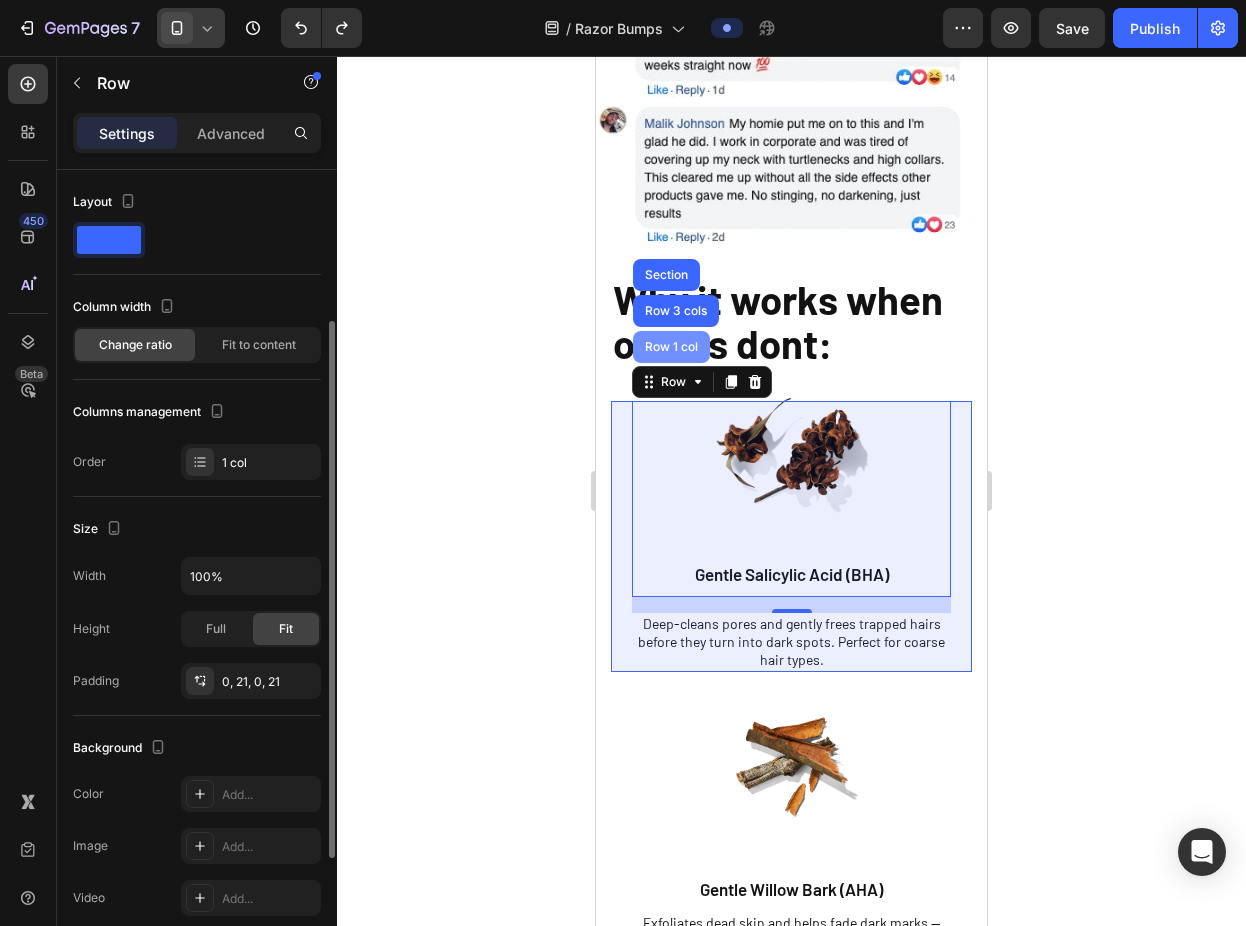 scroll, scrollTop: 91, scrollLeft: 0, axis: vertical 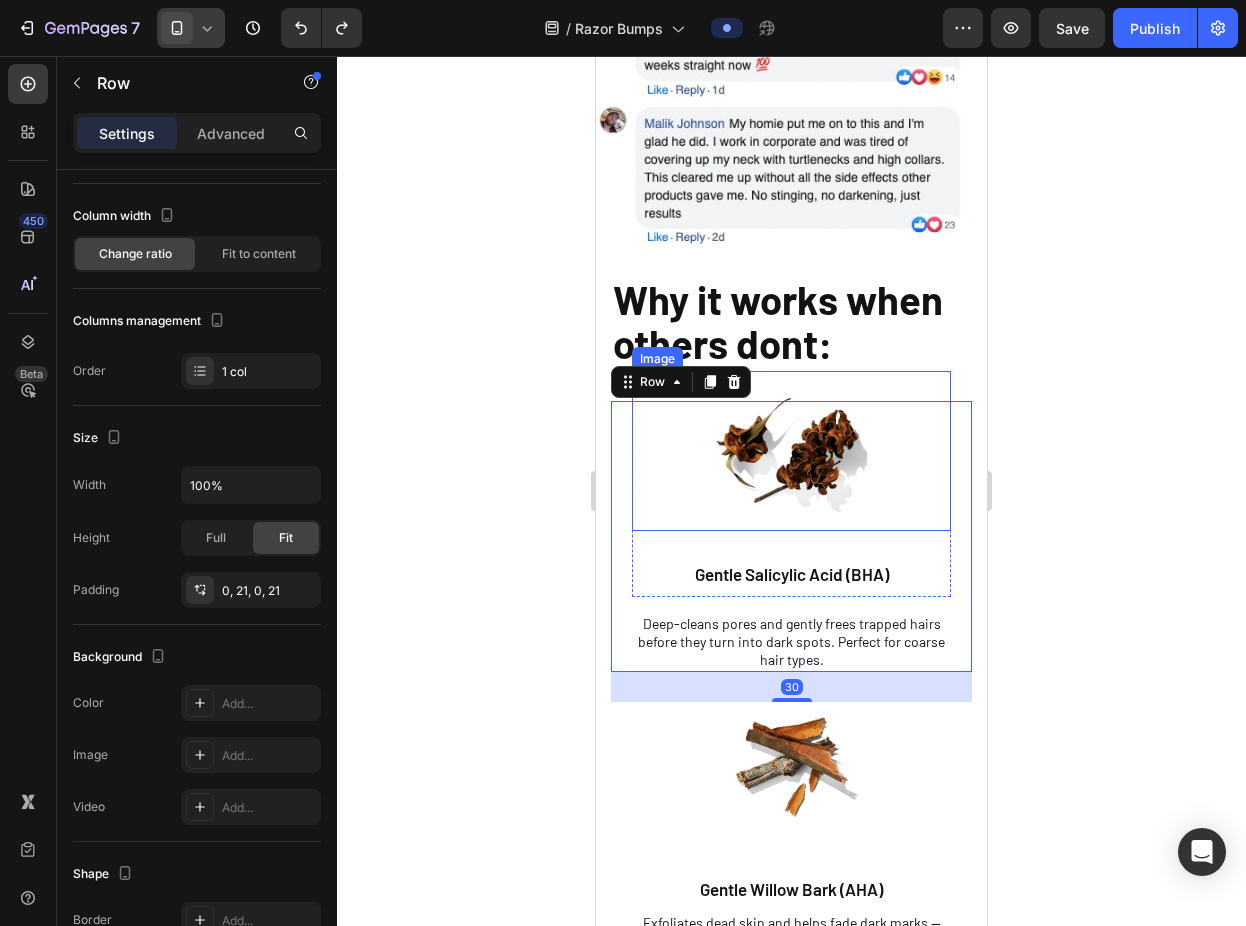 click at bounding box center (791, 451) 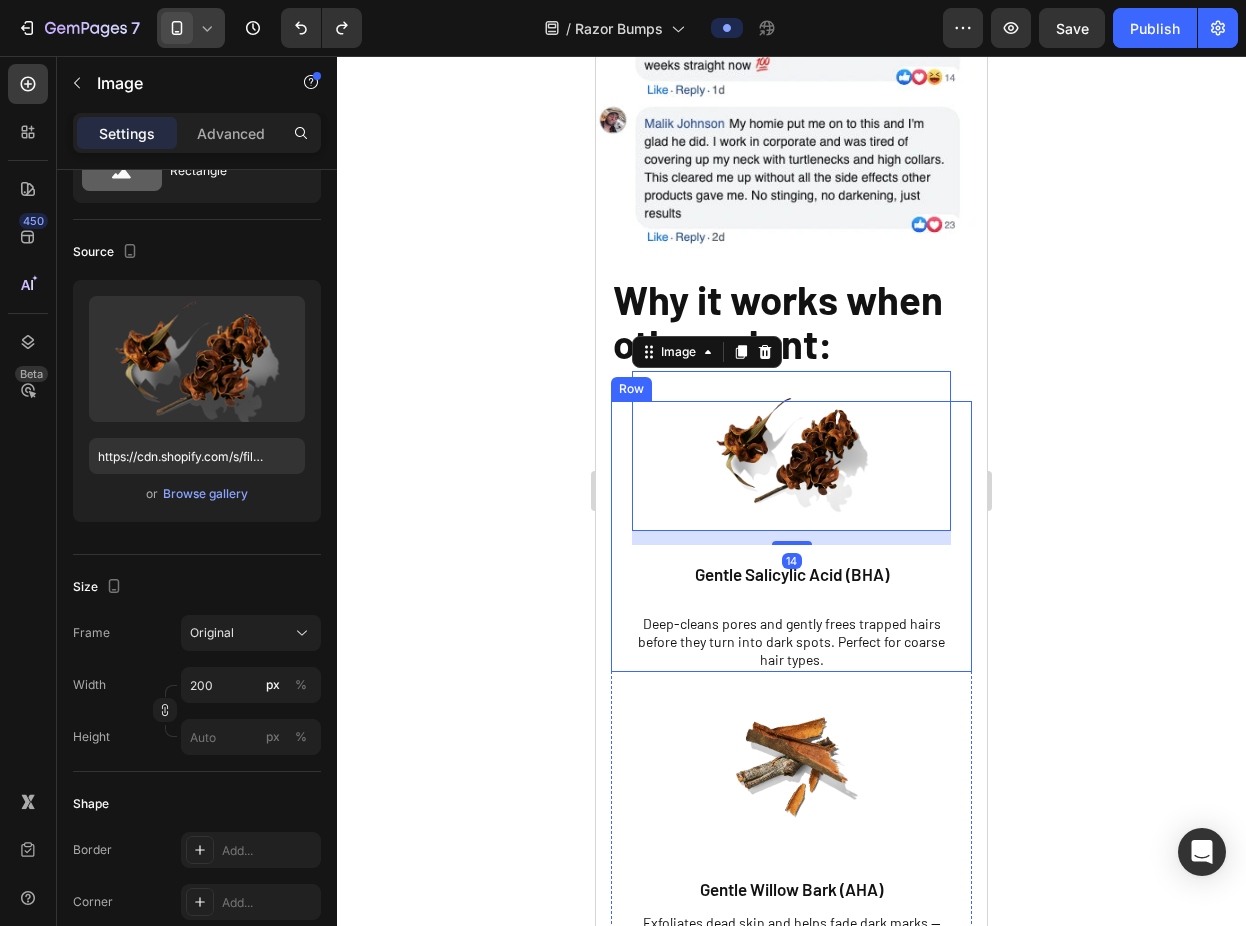 scroll, scrollTop: 0, scrollLeft: 0, axis: both 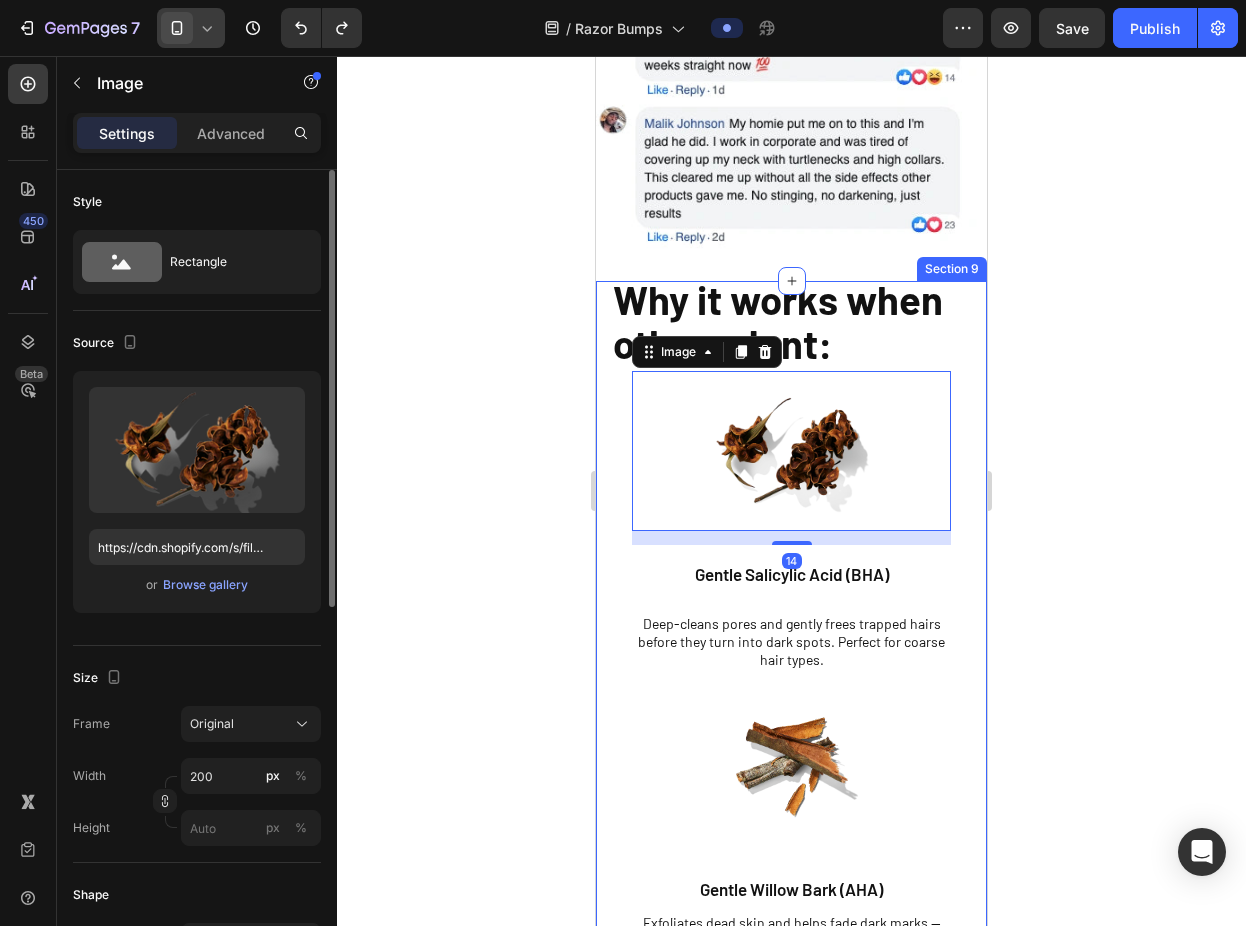 click on "Image   14 Gentle Salicylic Acid (BHA) Text Block Row Deep-cleans pores and gently frees trapped hairs before they turn into dark spots. Perfect for coarse hair types. Text Block Row" at bounding box center [791, 536] 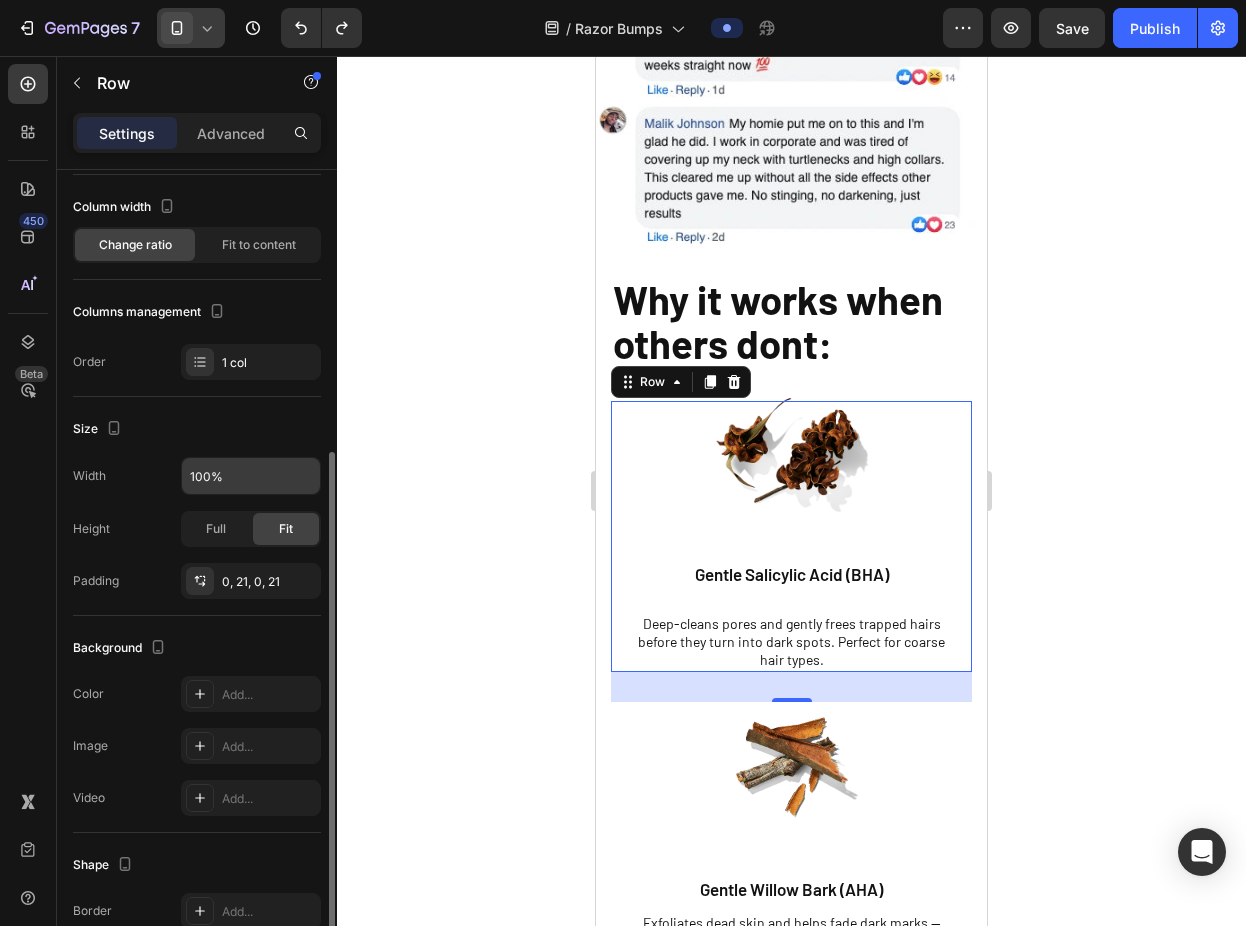 scroll, scrollTop: 0, scrollLeft: 0, axis: both 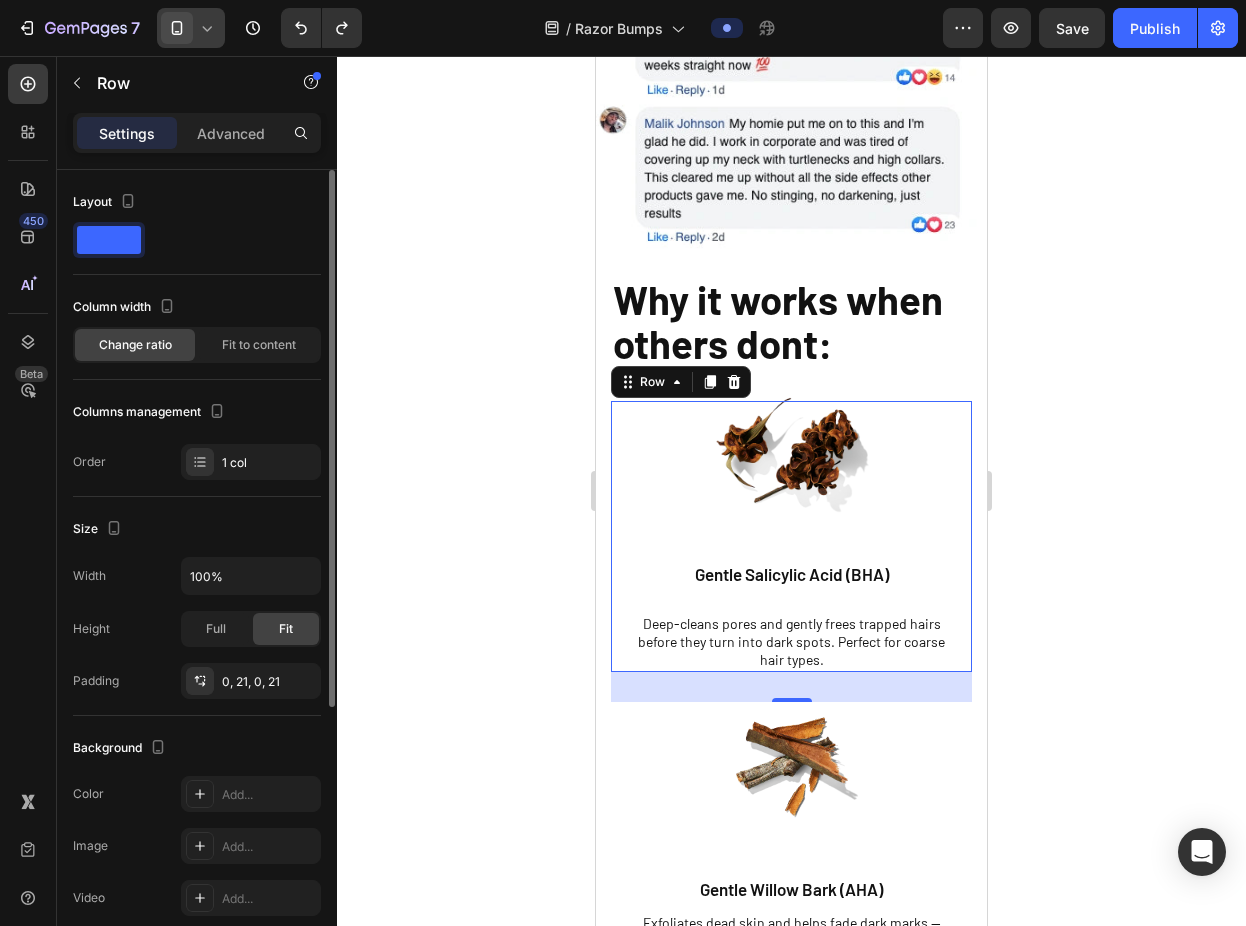 click on "Change ratio" 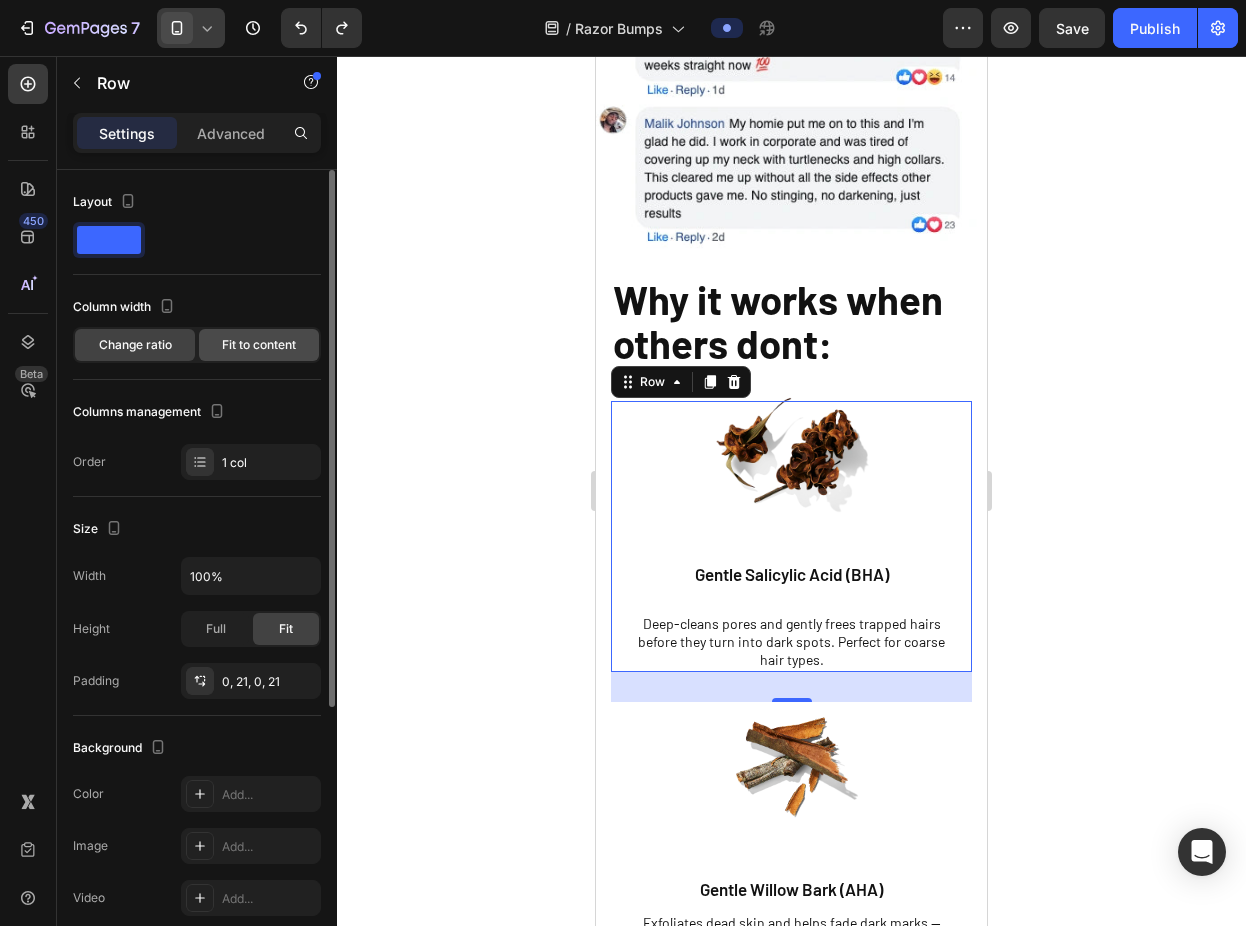 click on "Fit to content" 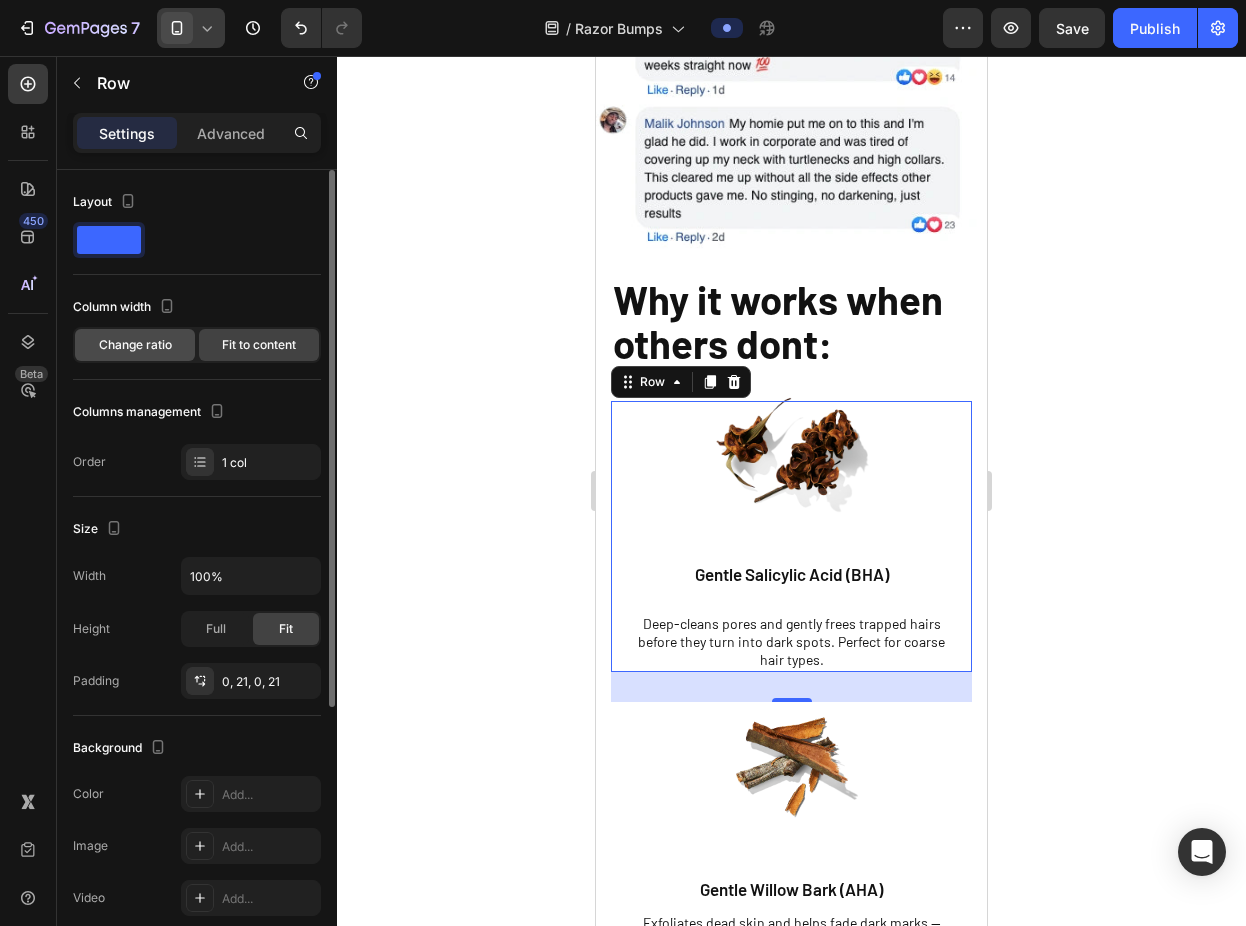 click on "Change ratio" 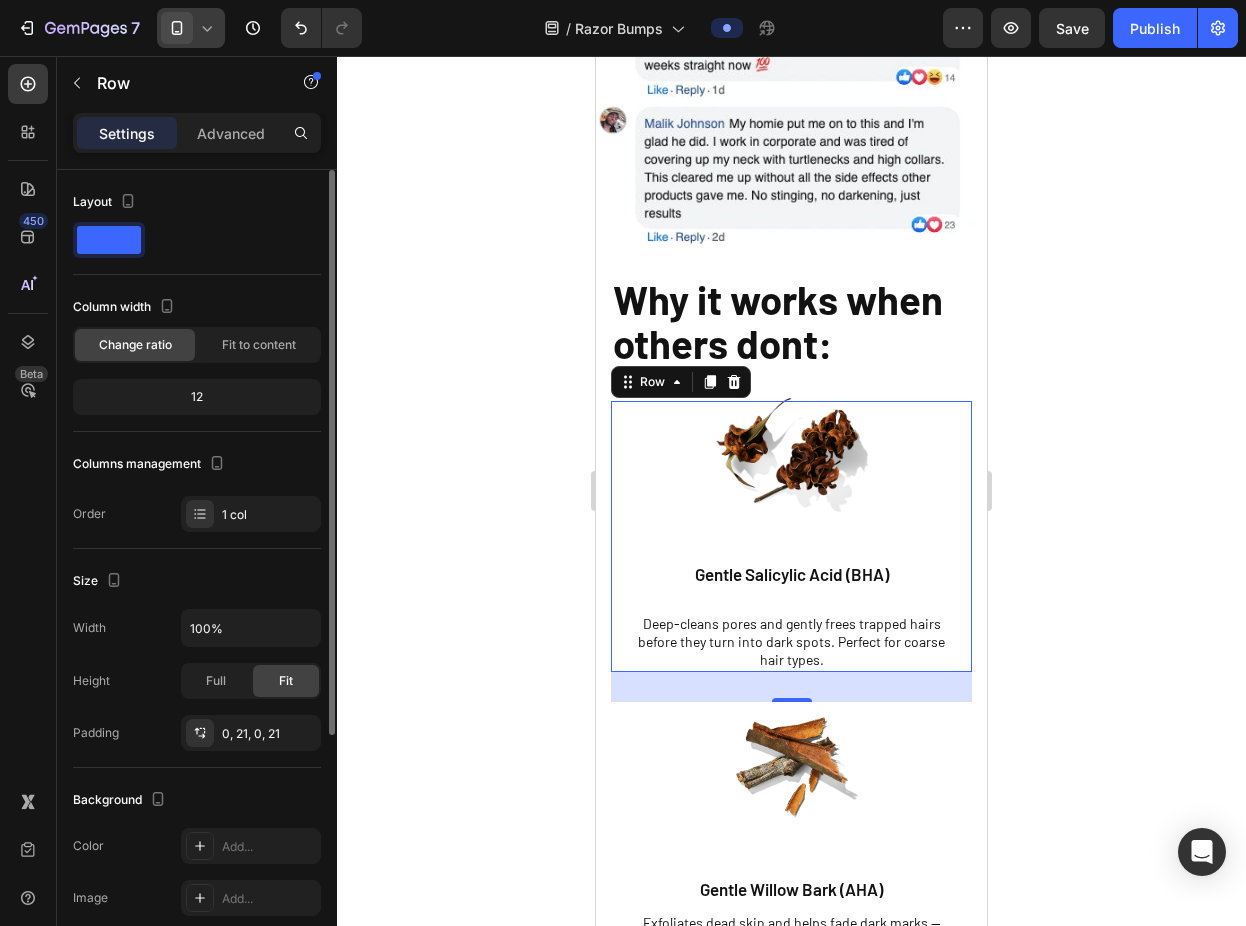 click on "12" 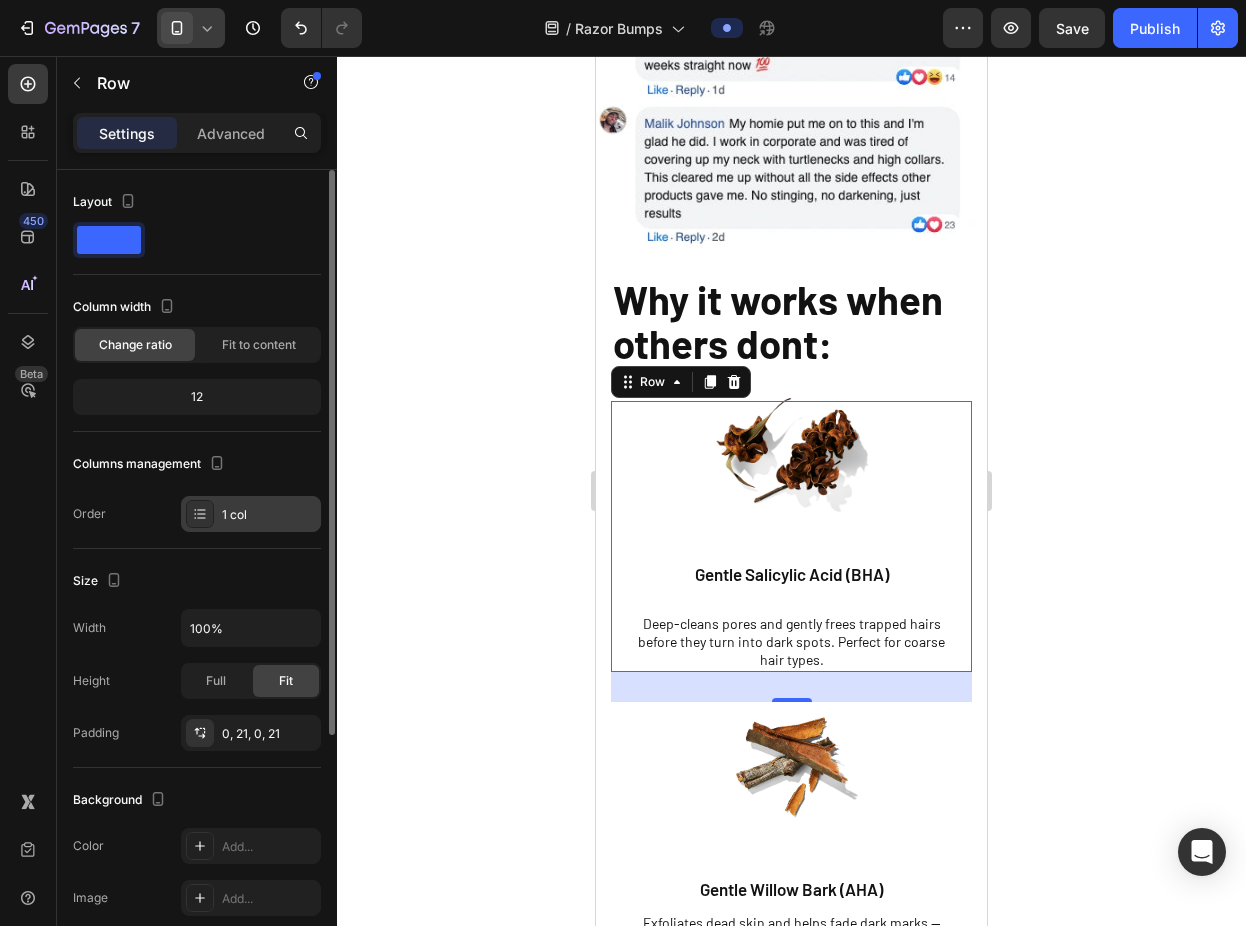 click on "1 col" at bounding box center (251, 514) 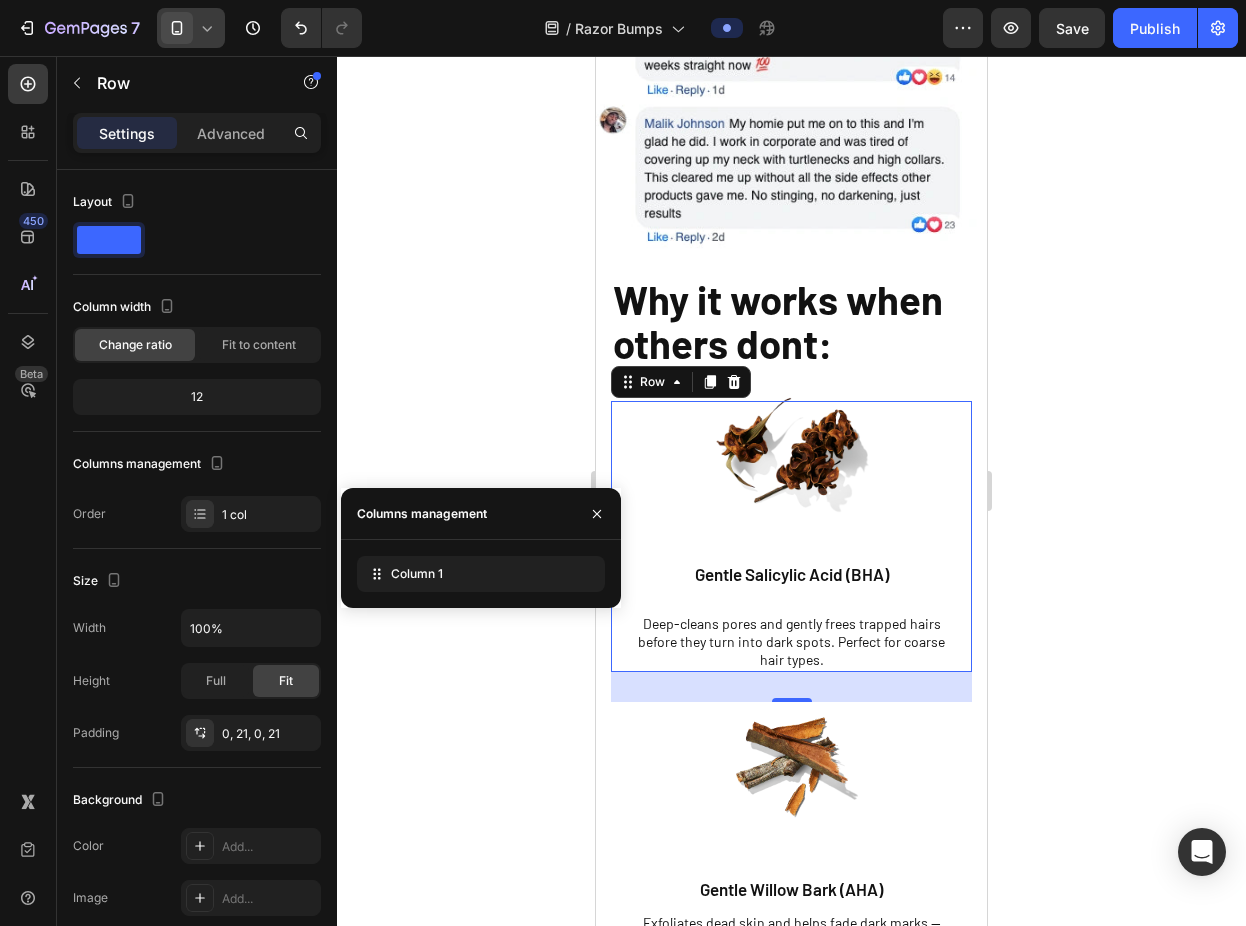 click 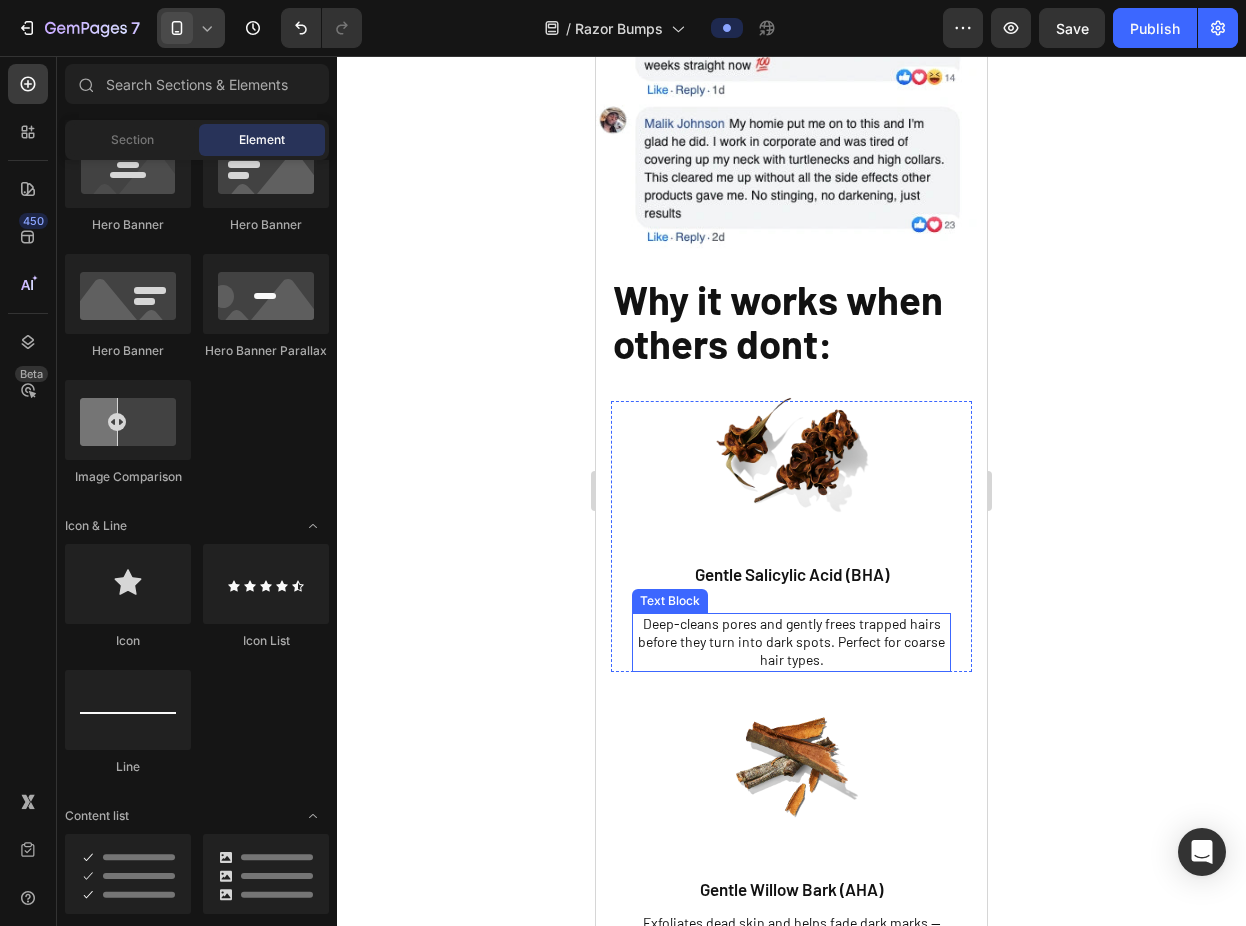 click on "Deep-cleans pores and gently frees trapped hairs before they turn into dark spots. Perfect for coarse hair types." at bounding box center (791, 642) 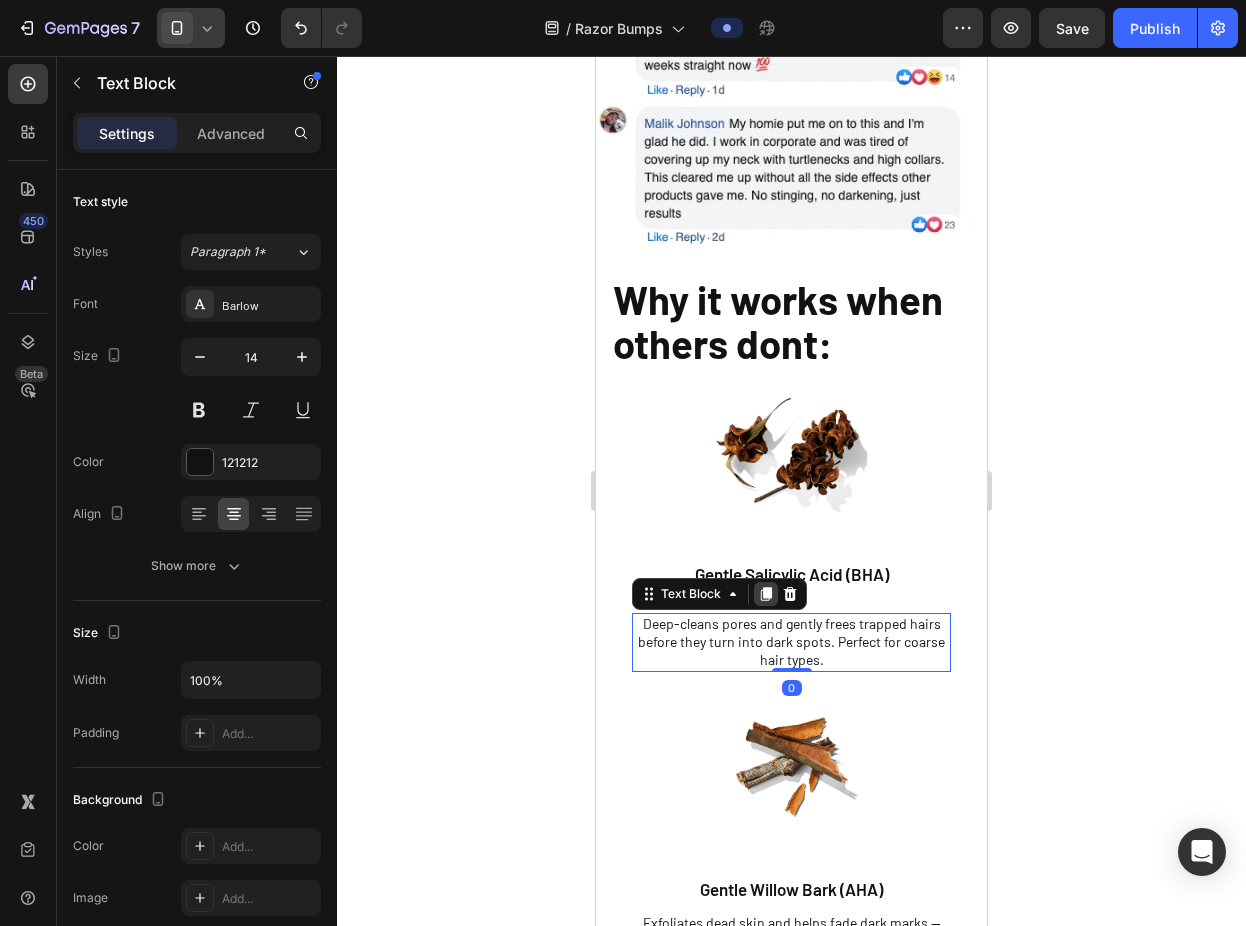 click 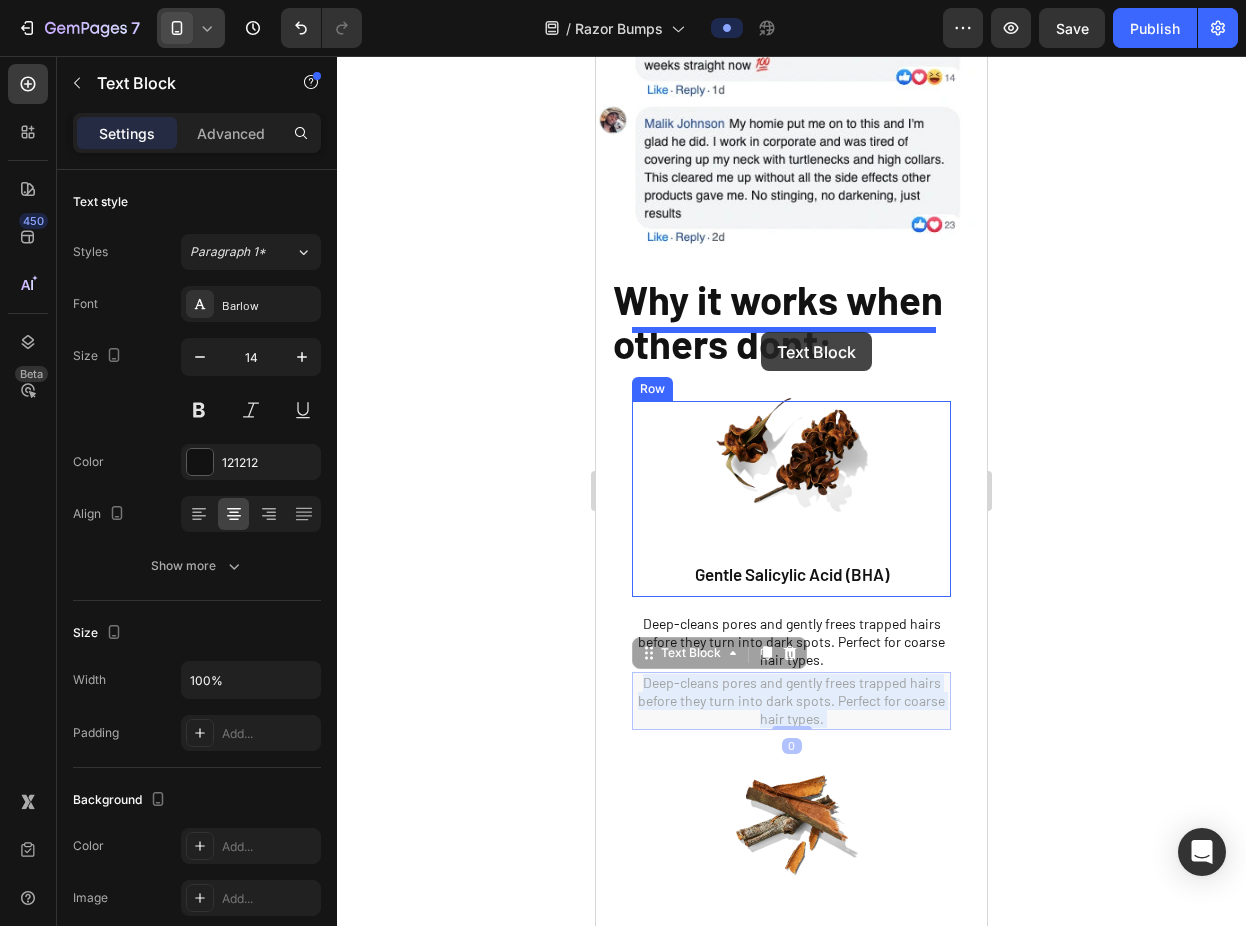 drag, startPoint x: 664, startPoint y: 668, endPoint x: 761, endPoint y: 332, distance: 349.7213 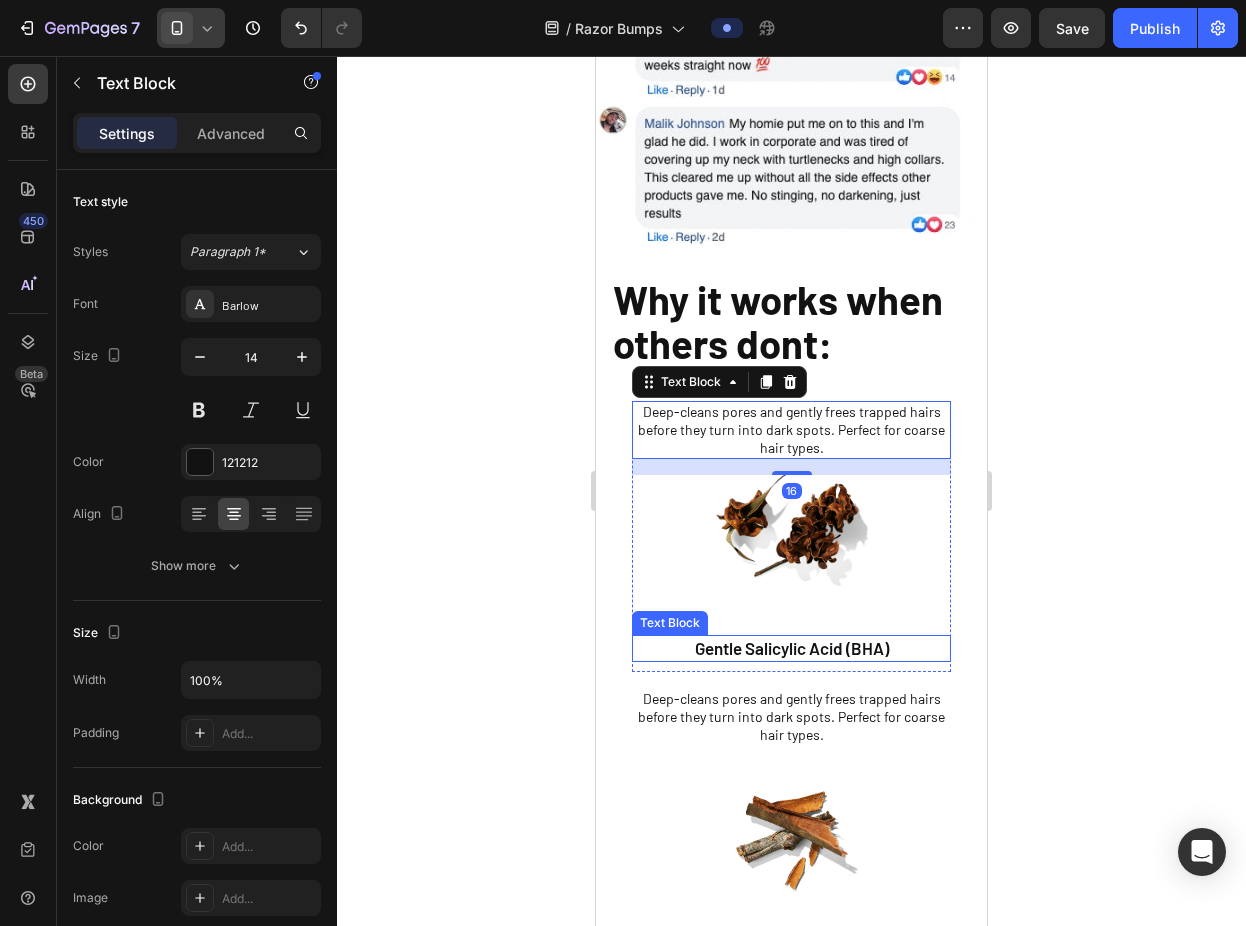 click on "Gentle Salicylic Acid (BHA)" at bounding box center [791, 648] 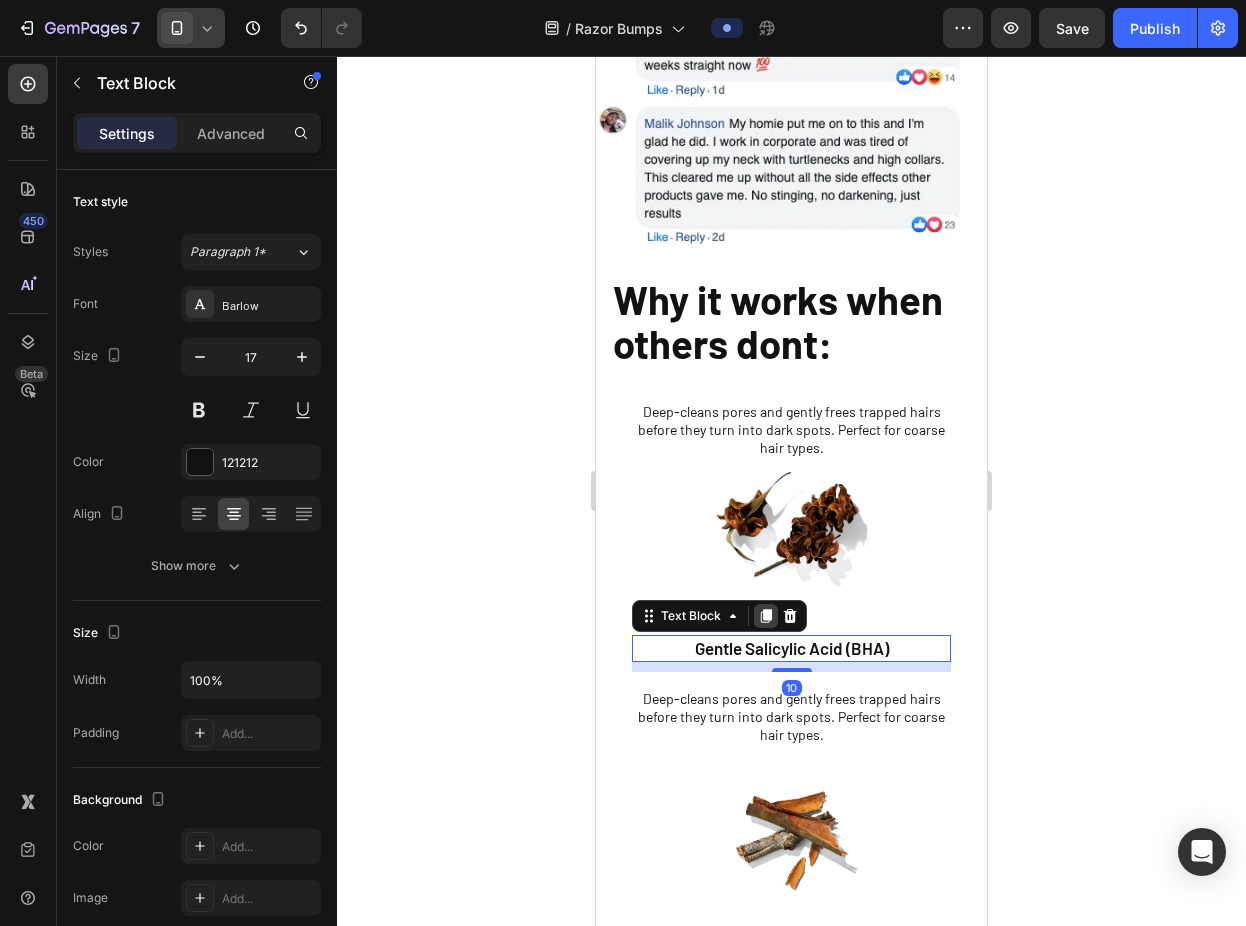 click 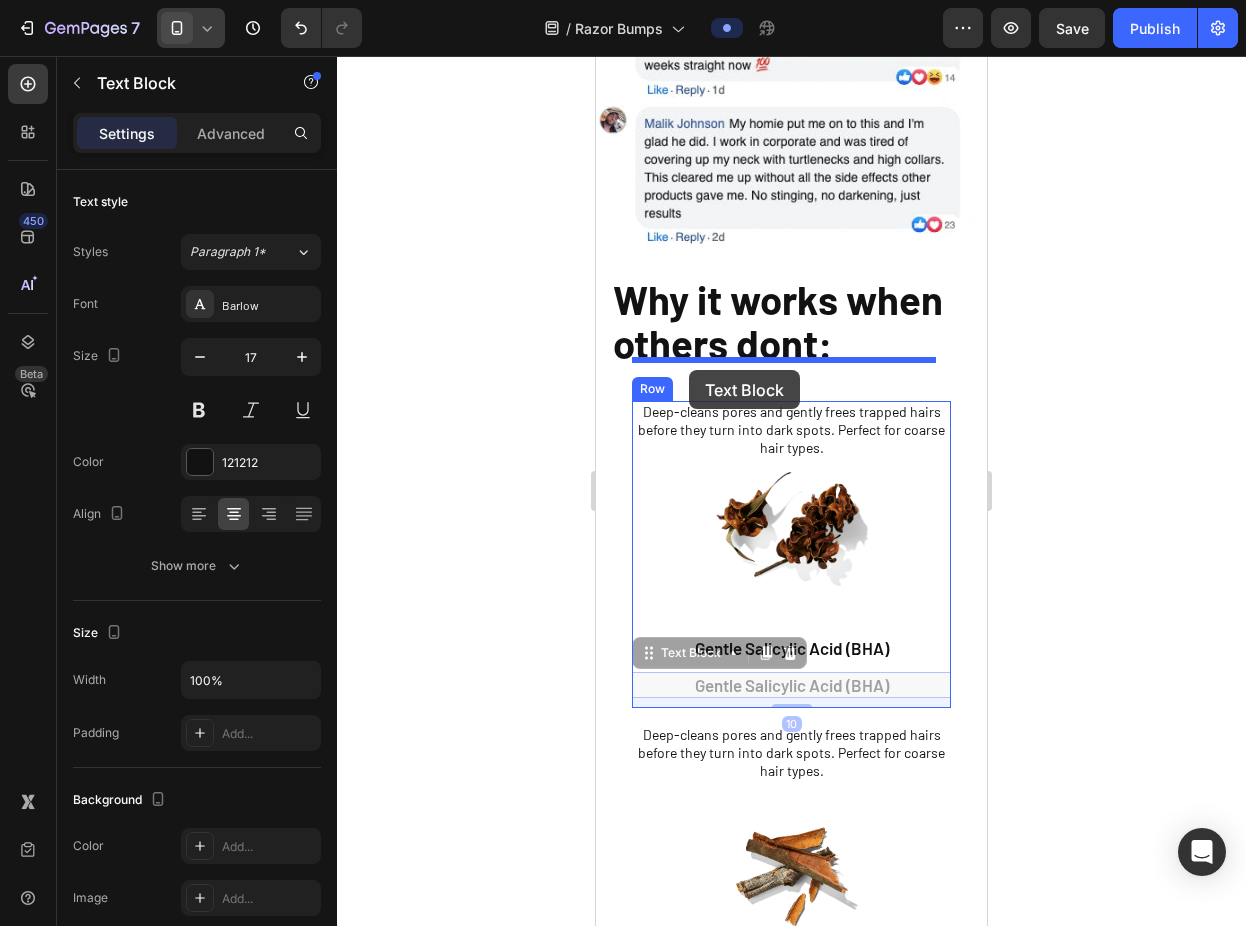 drag, startPoint x: 653, startPoint y: 615, endPoint x: 689, endPoint y: 370, distance: 247.63077 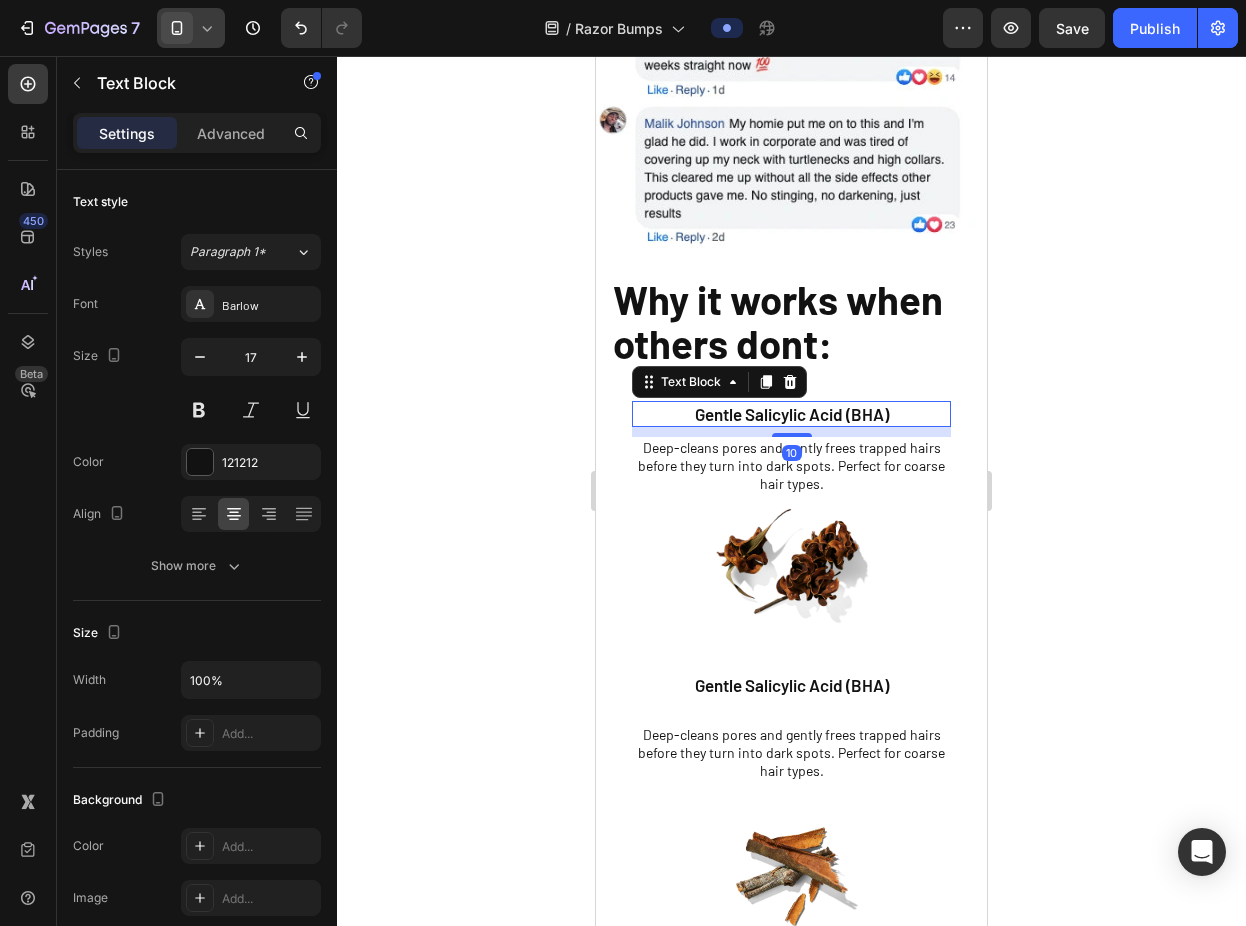 click on "Deep-cleans pores and gently frees trapped hairs before they turn into dark spots. Perfect for coarse hair types." at bounding box center [791, 466] 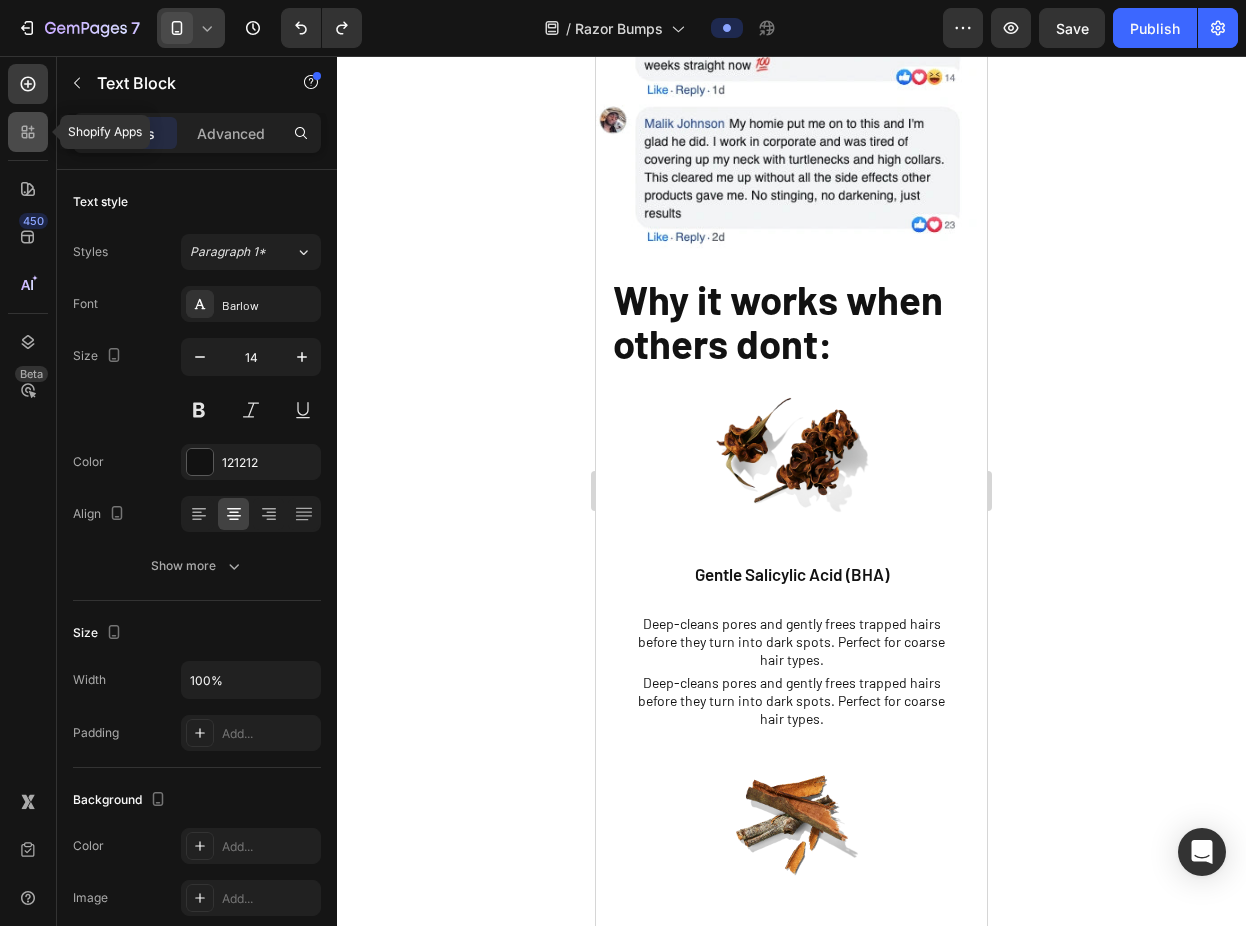 click 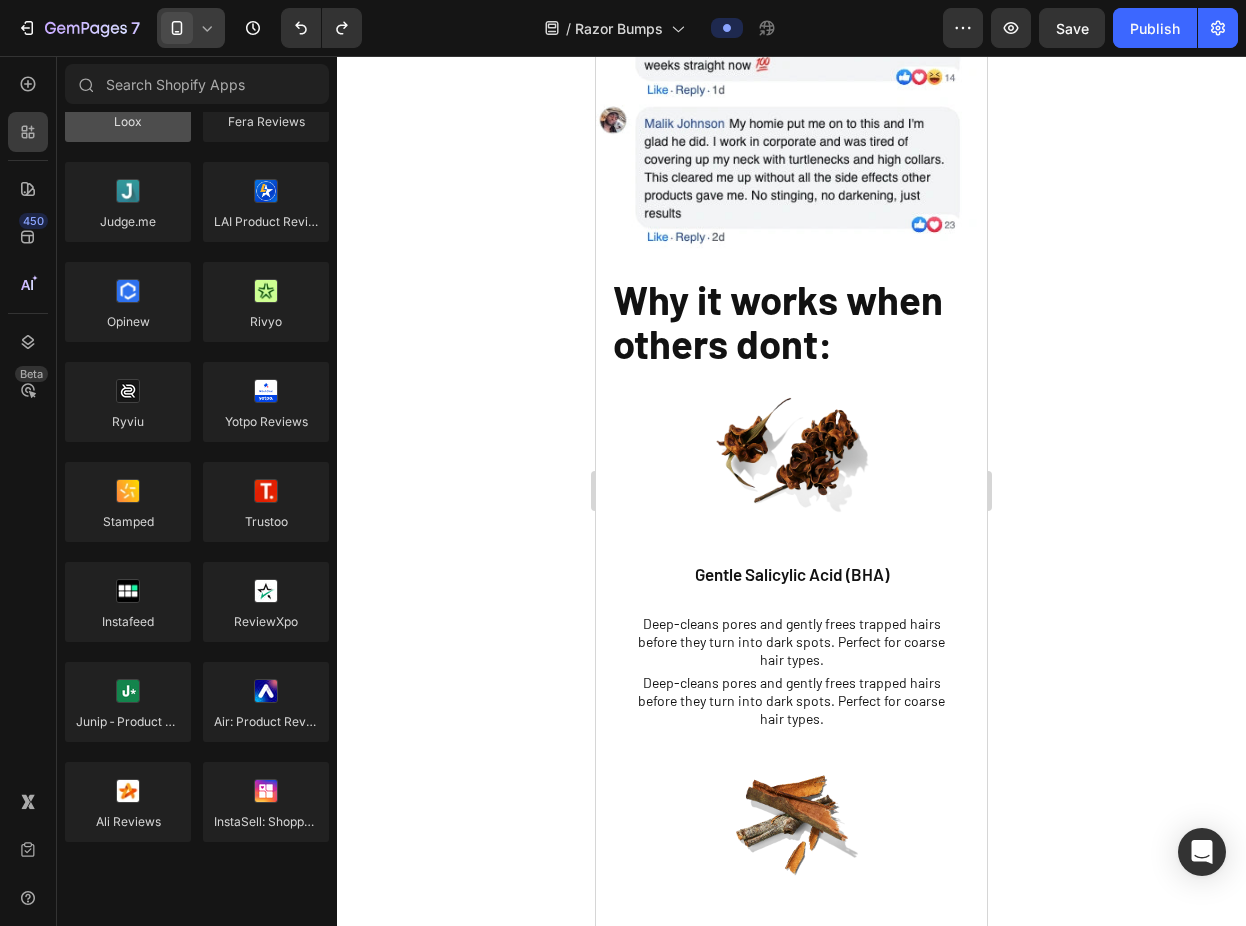 scroll, scrollTop: 0, scrollLeft: 0, axis: both 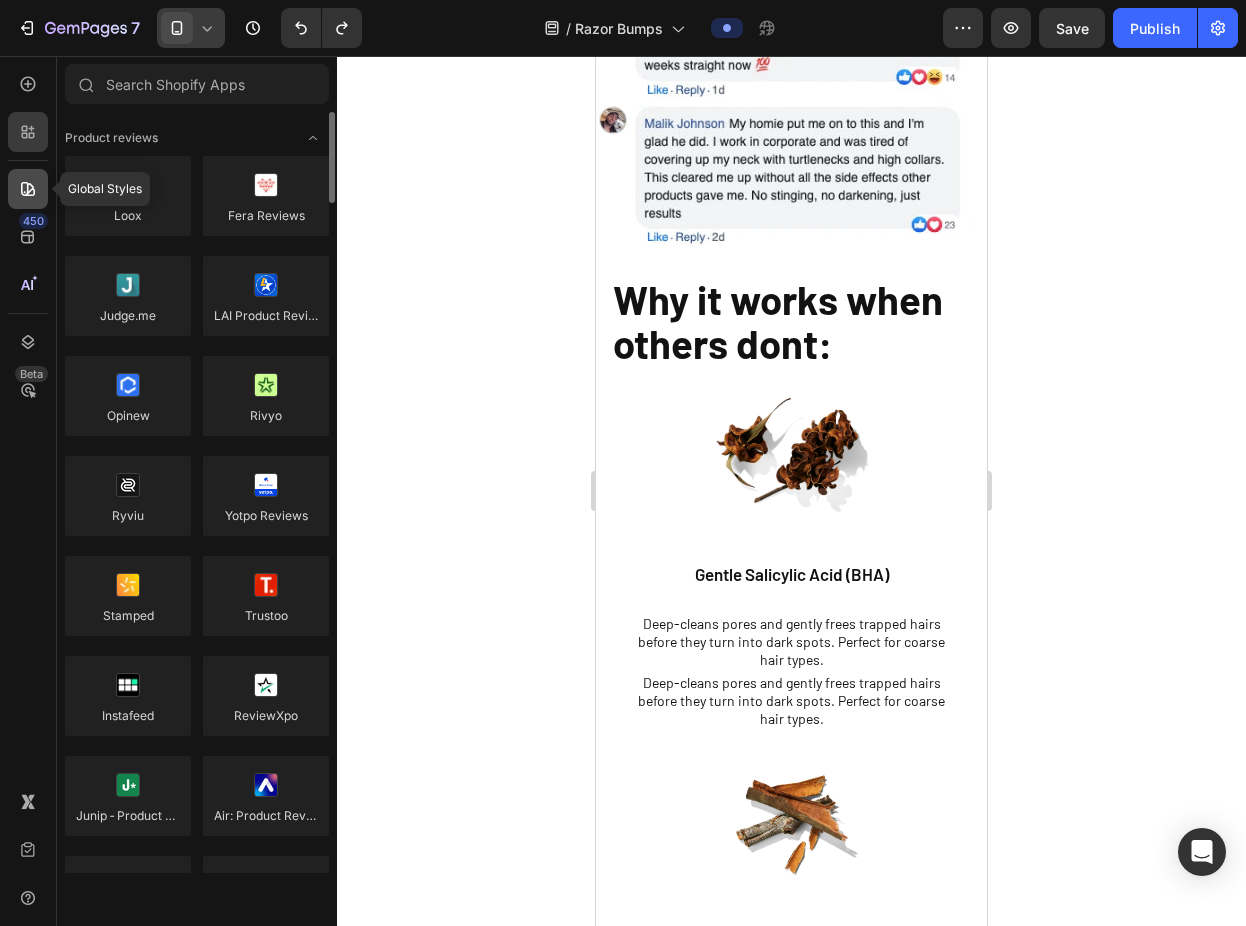 click 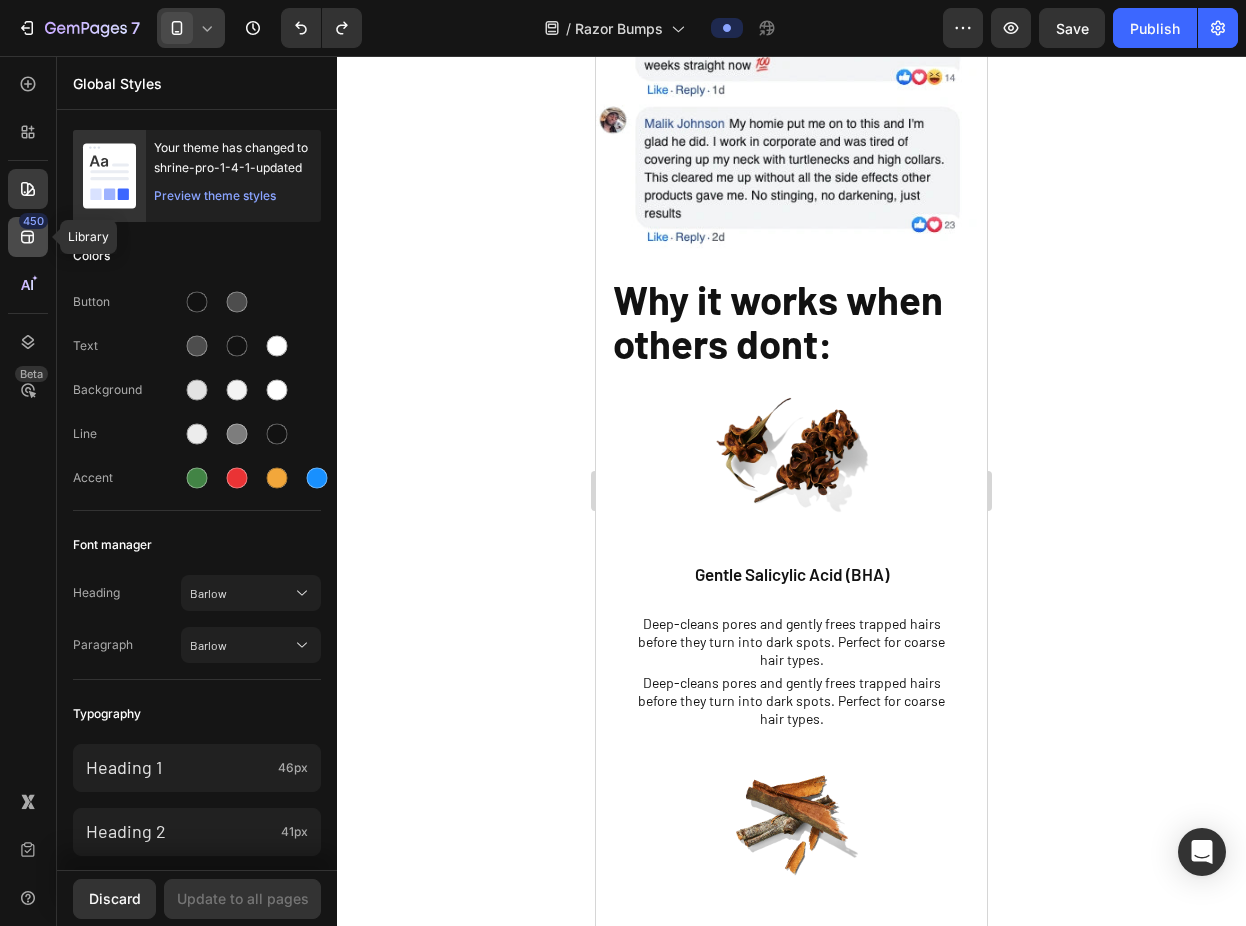 click 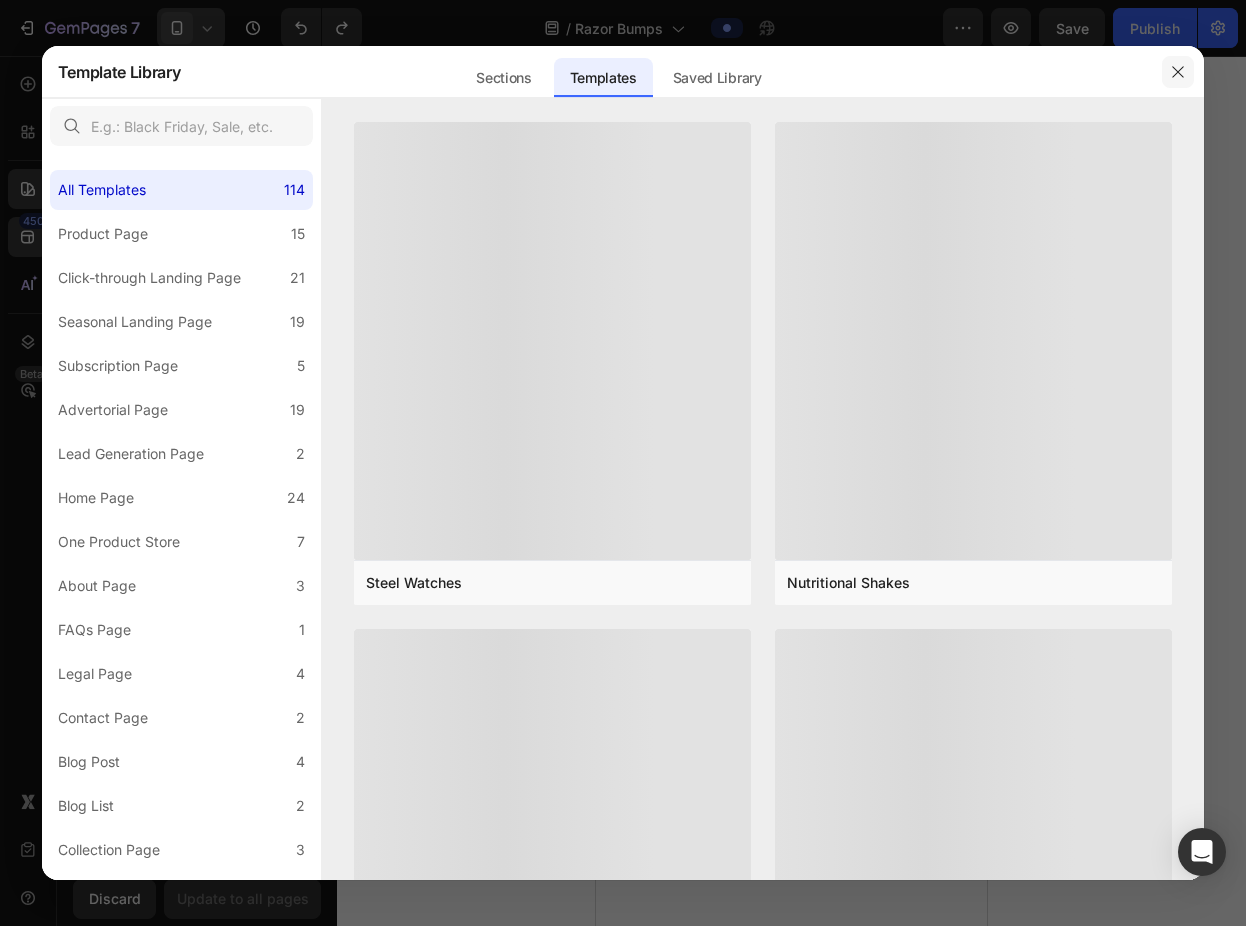 click at bounding box center (1178, 72) 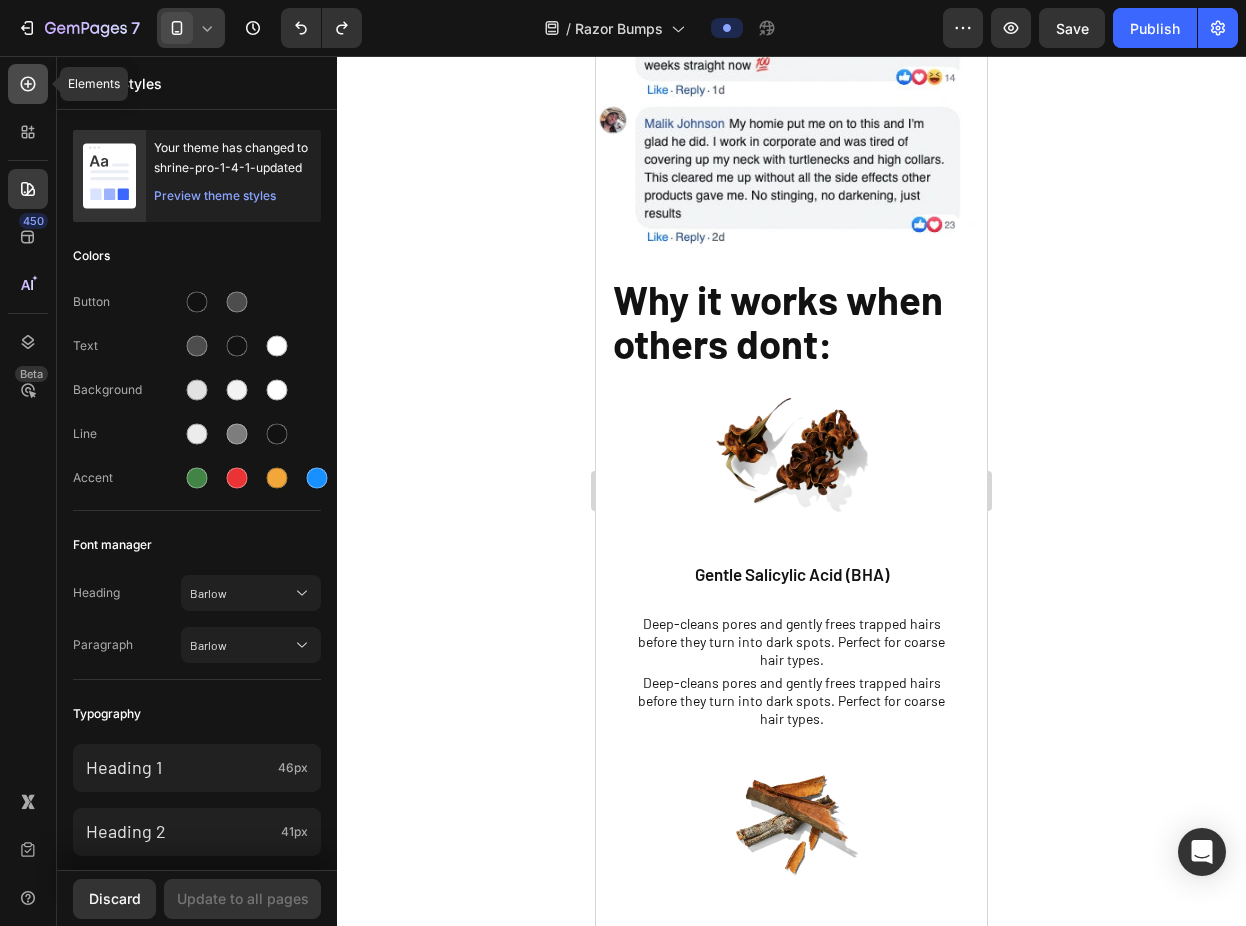 click 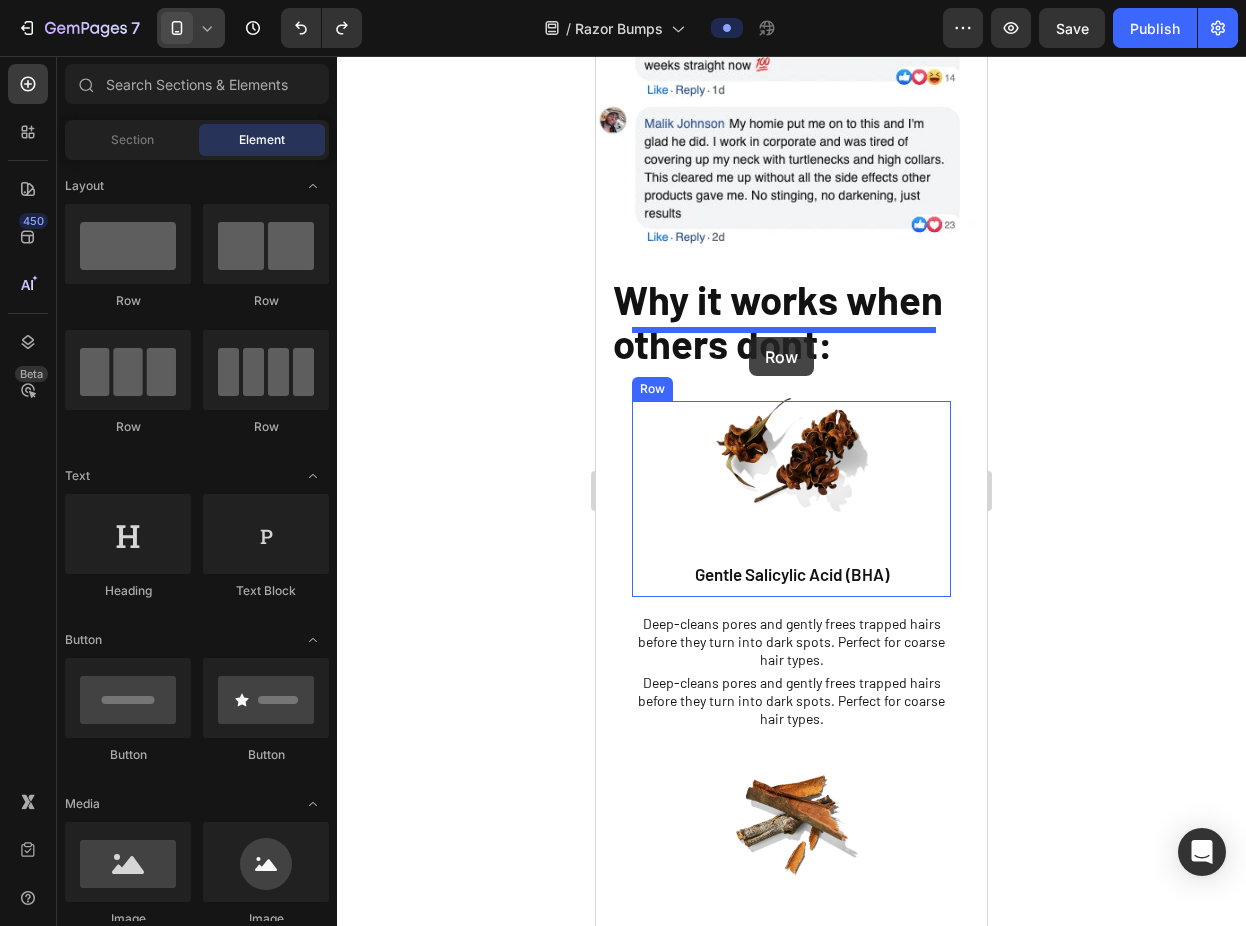 drag, startPoint x: 834, startPoint y: 321, endPoint x: 749, endPoint y: 337, distance: 86.492775 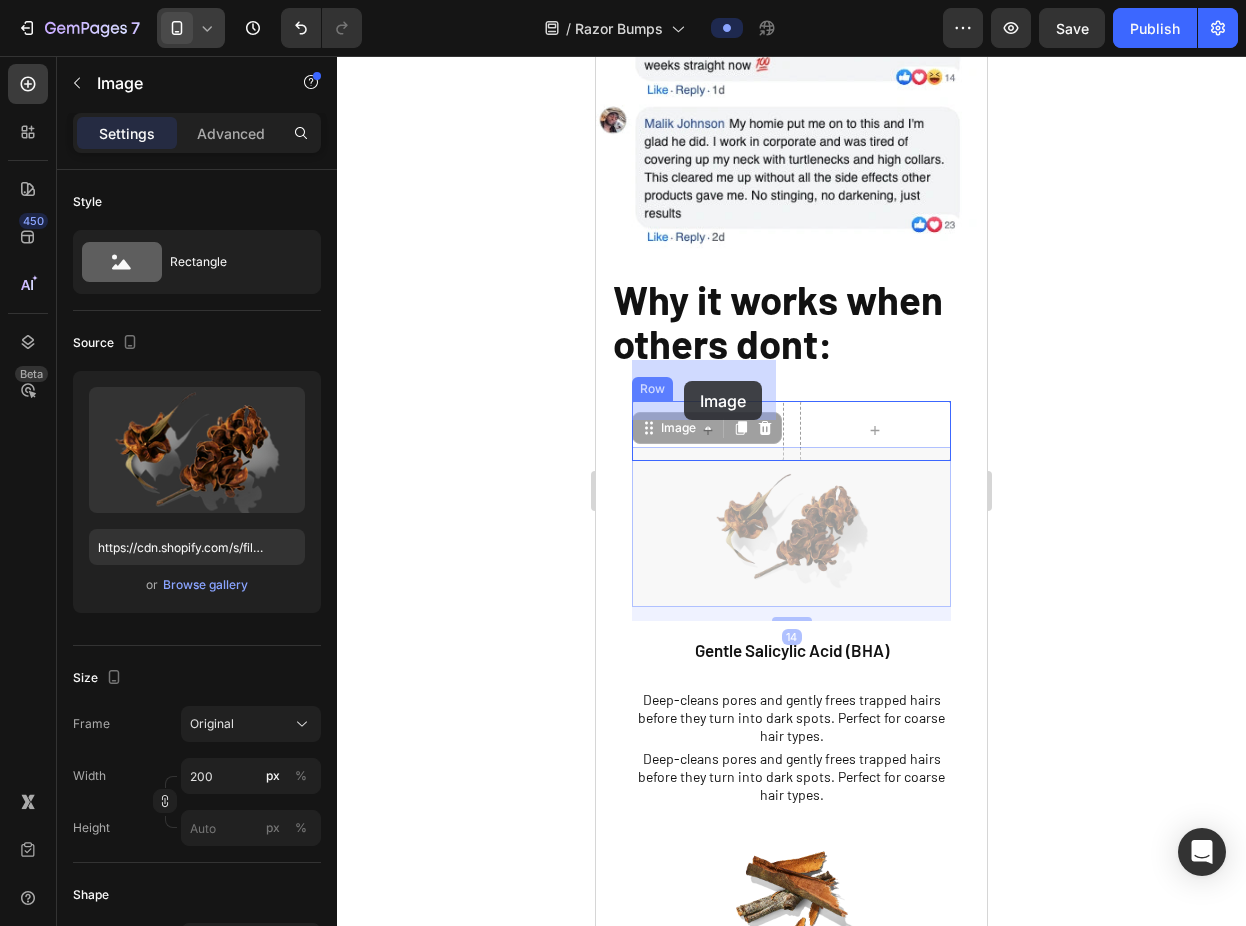 drag, startPoint x: 763, startPoint y: 510, endPoint x: 684, endPoint y: 380, distance: 152.12166 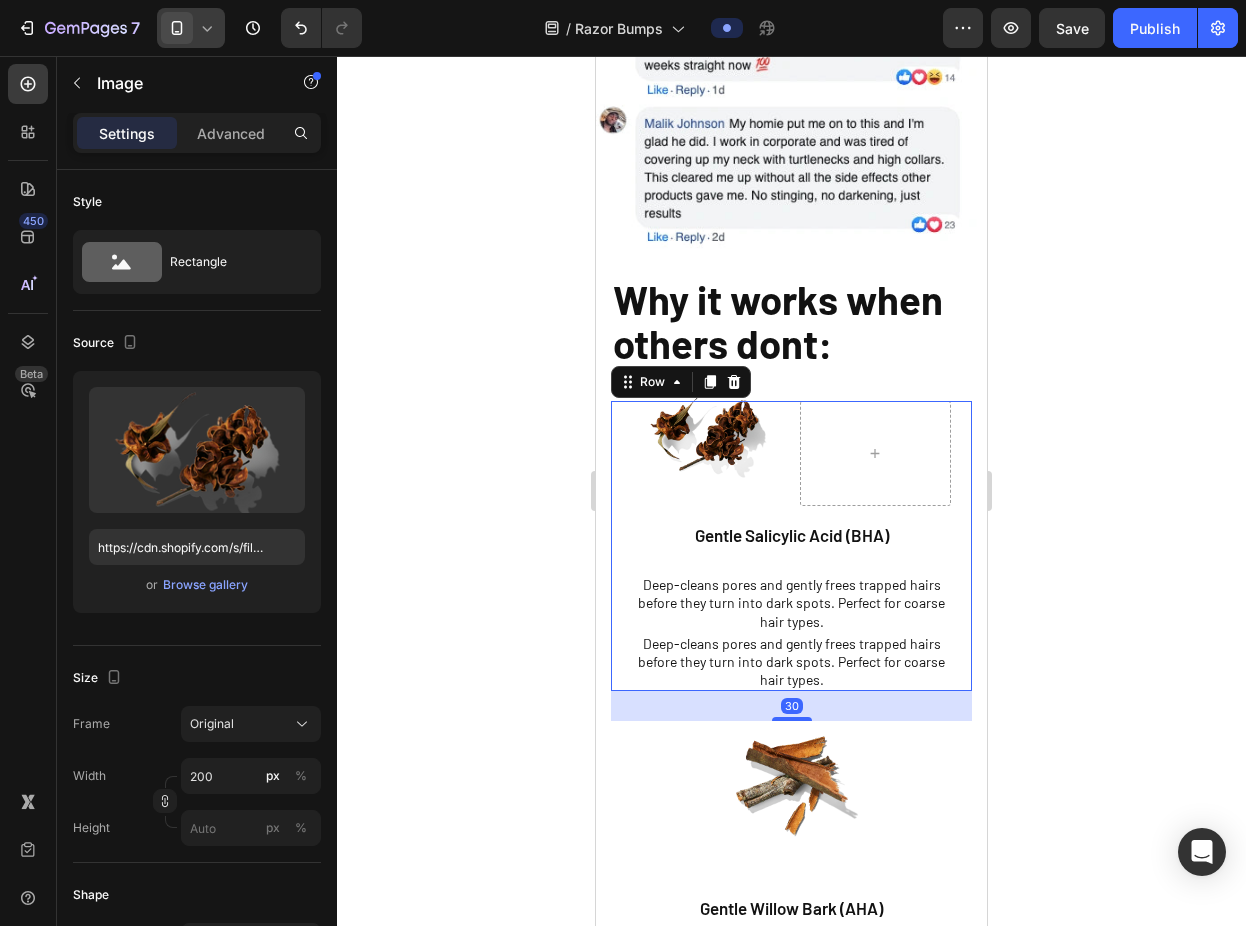 click on "Image
Row Gentle Salicylic Acid (BHA) Text Block Row Deep-cleans pores and gently frees trapped hairs before they turn into dark spots. Perfect for coarse hair types. Text Block Deep-cleans pores and gently frees trapped hairs before they turn into dark spots. Perfect for coarse hair types. Text Block" at bounding box center [791, 546] 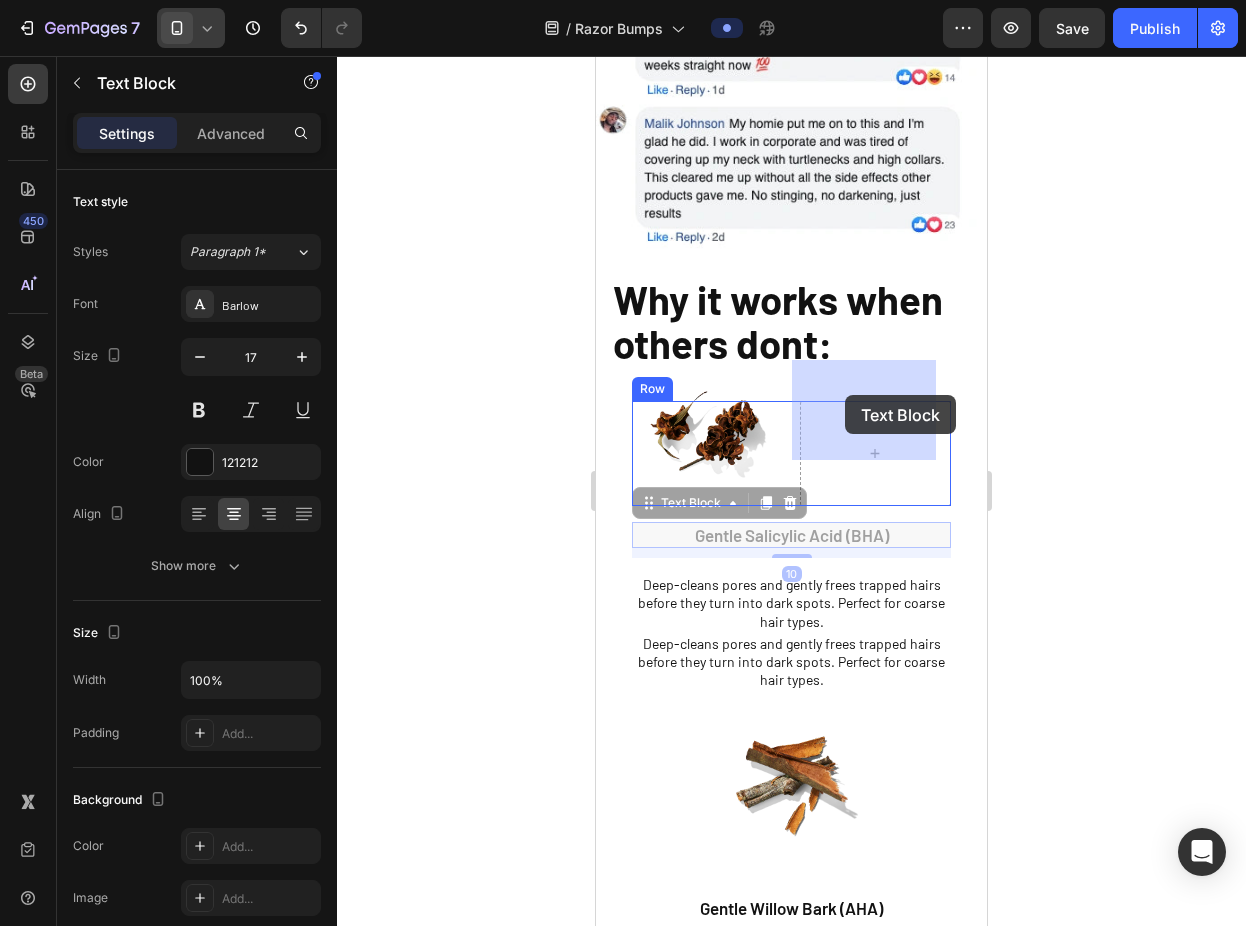 drag, startPoint x: 839, startPoint y: 490, endPoint x: 845, endPoint y: 395, distance: 95.189285 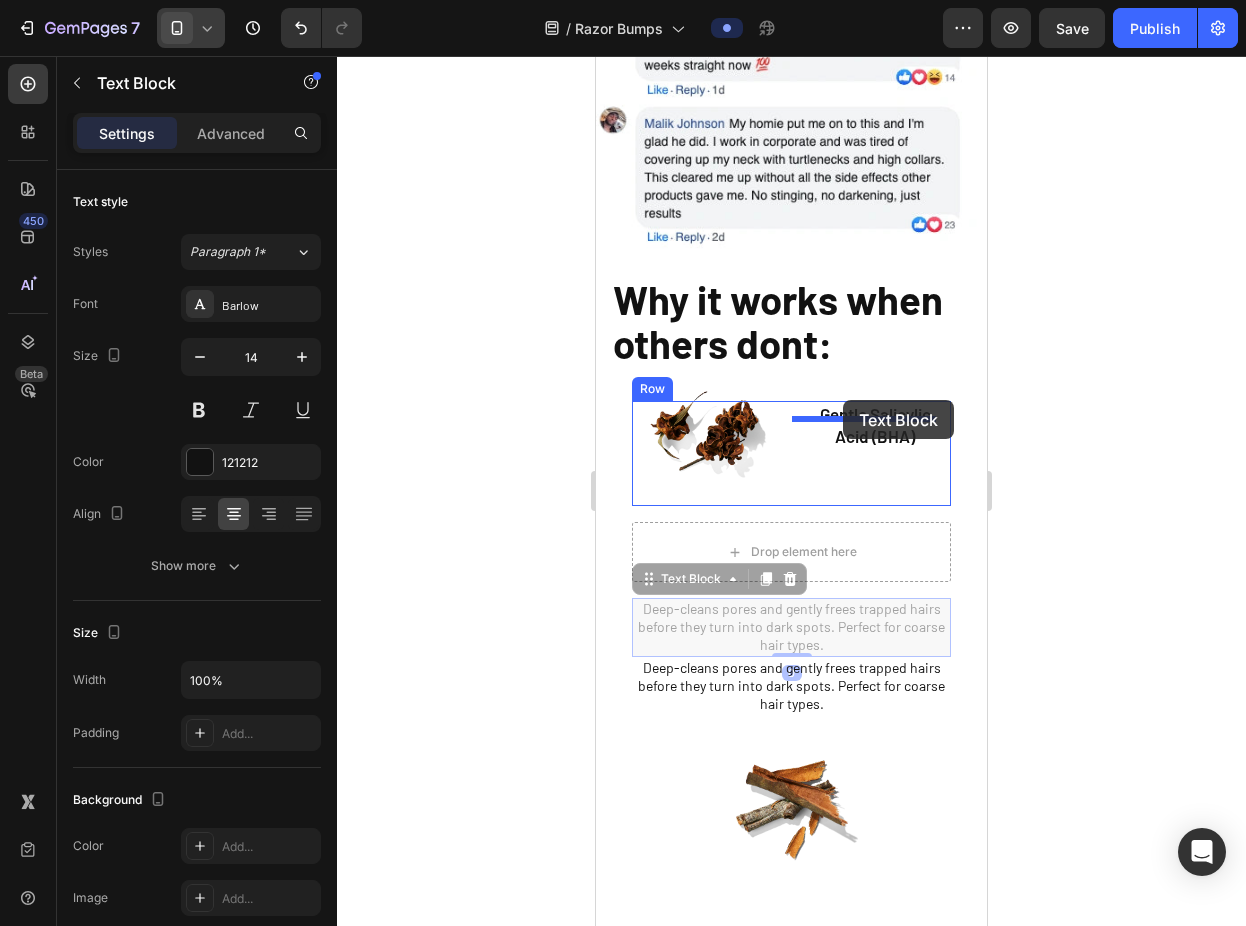drag, startPoint x: 760, startPoint y: 581, endPoint x: 843, endPoint y: 400, distance: 199.12308 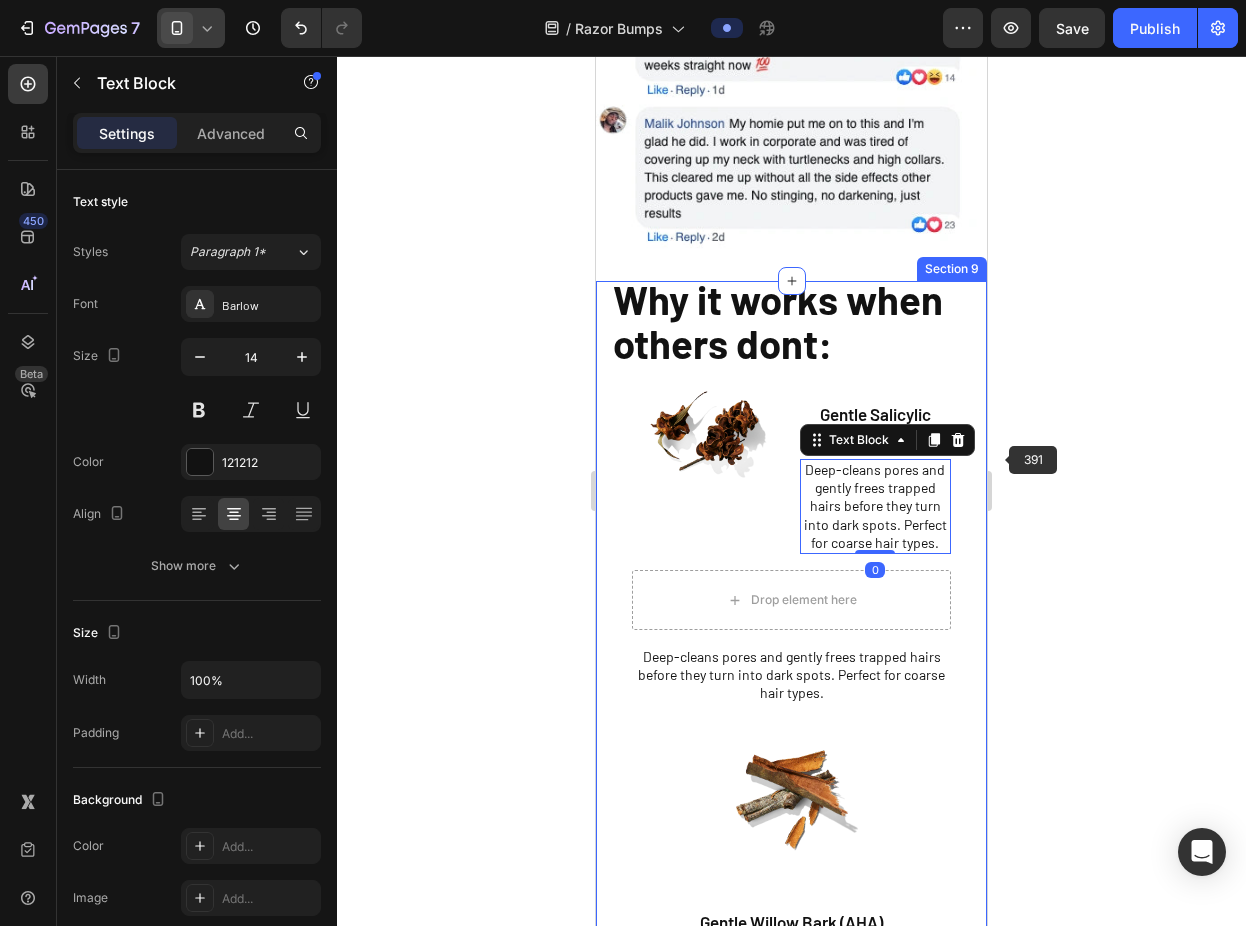 click 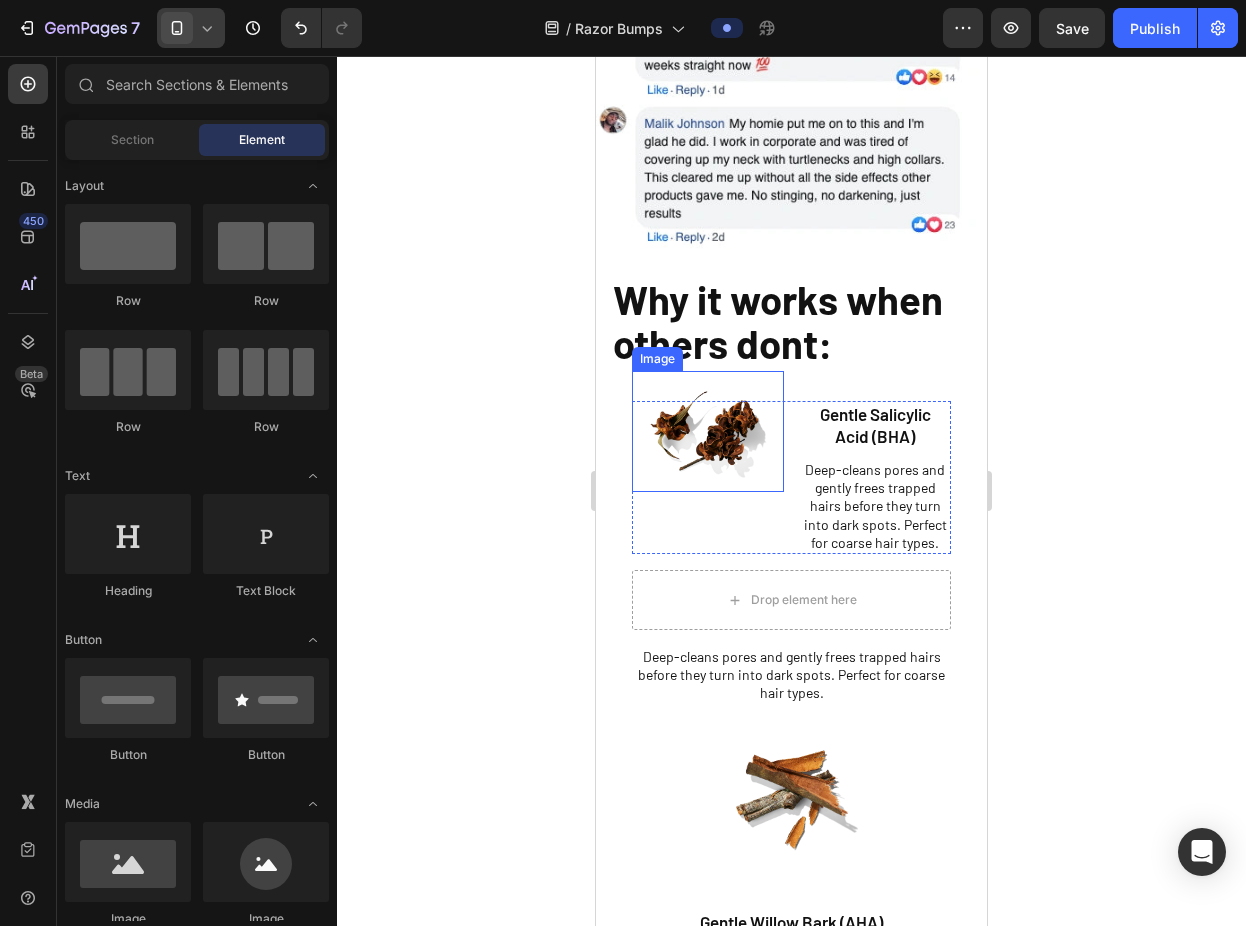 click at bounding box center [708, 431] 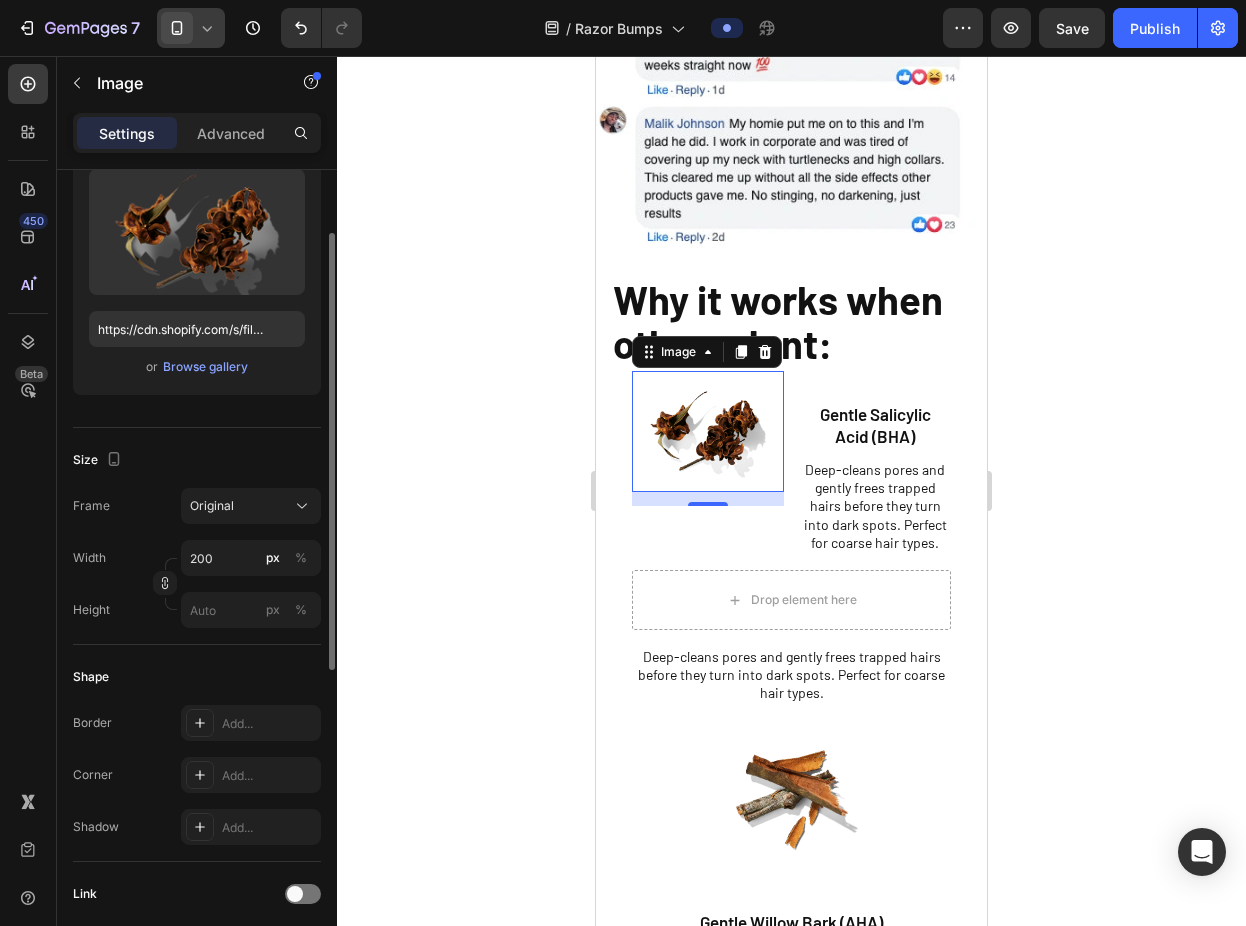 scroll, scrollTop: 0, scrollLeft: 0, axis: both 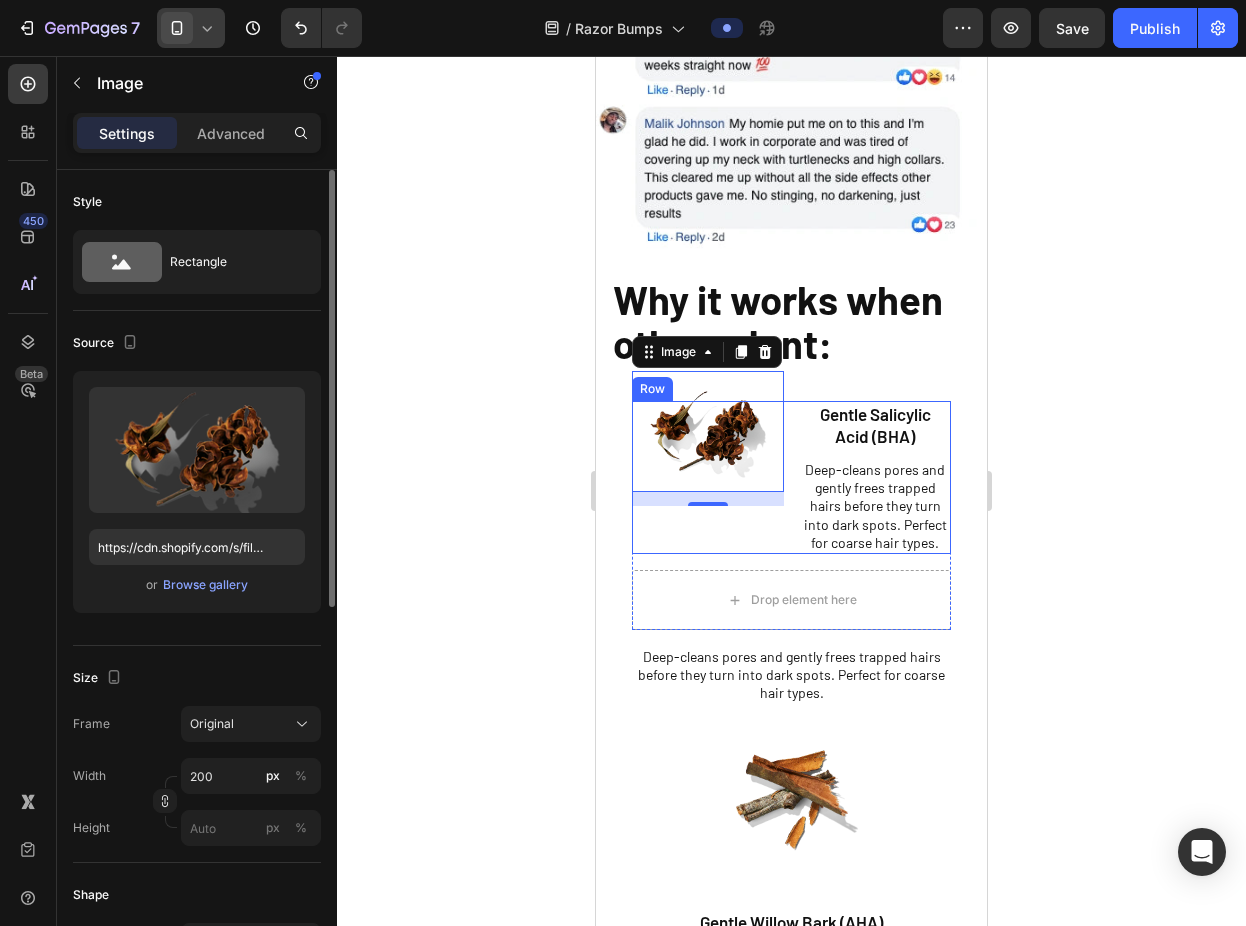 click on "Image   14" at bounding box center (708, 477) 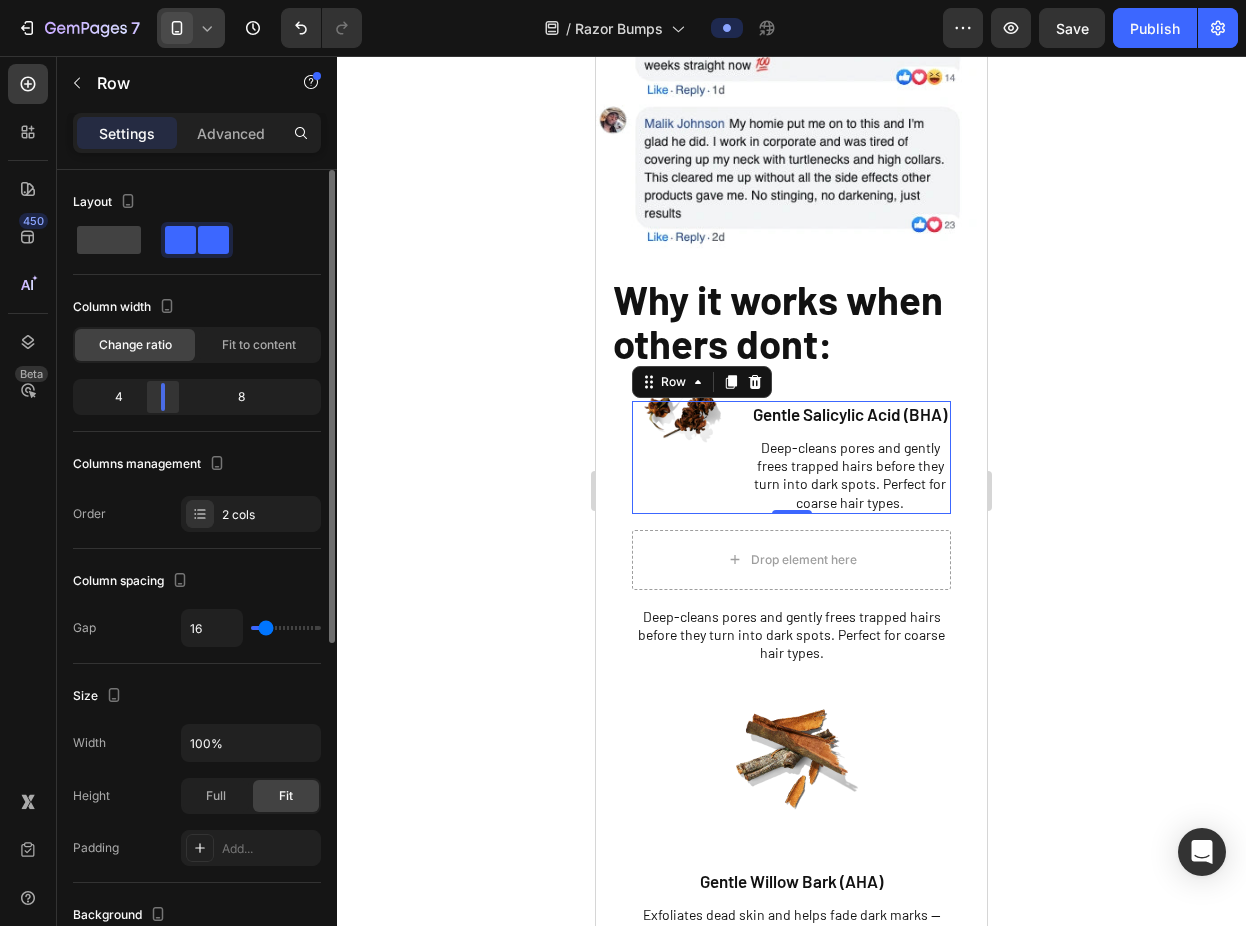 drag, startPoint x: 198, startPoint y: 399, endPoint x: 151, endPoint y: 401, distance: 47.042534 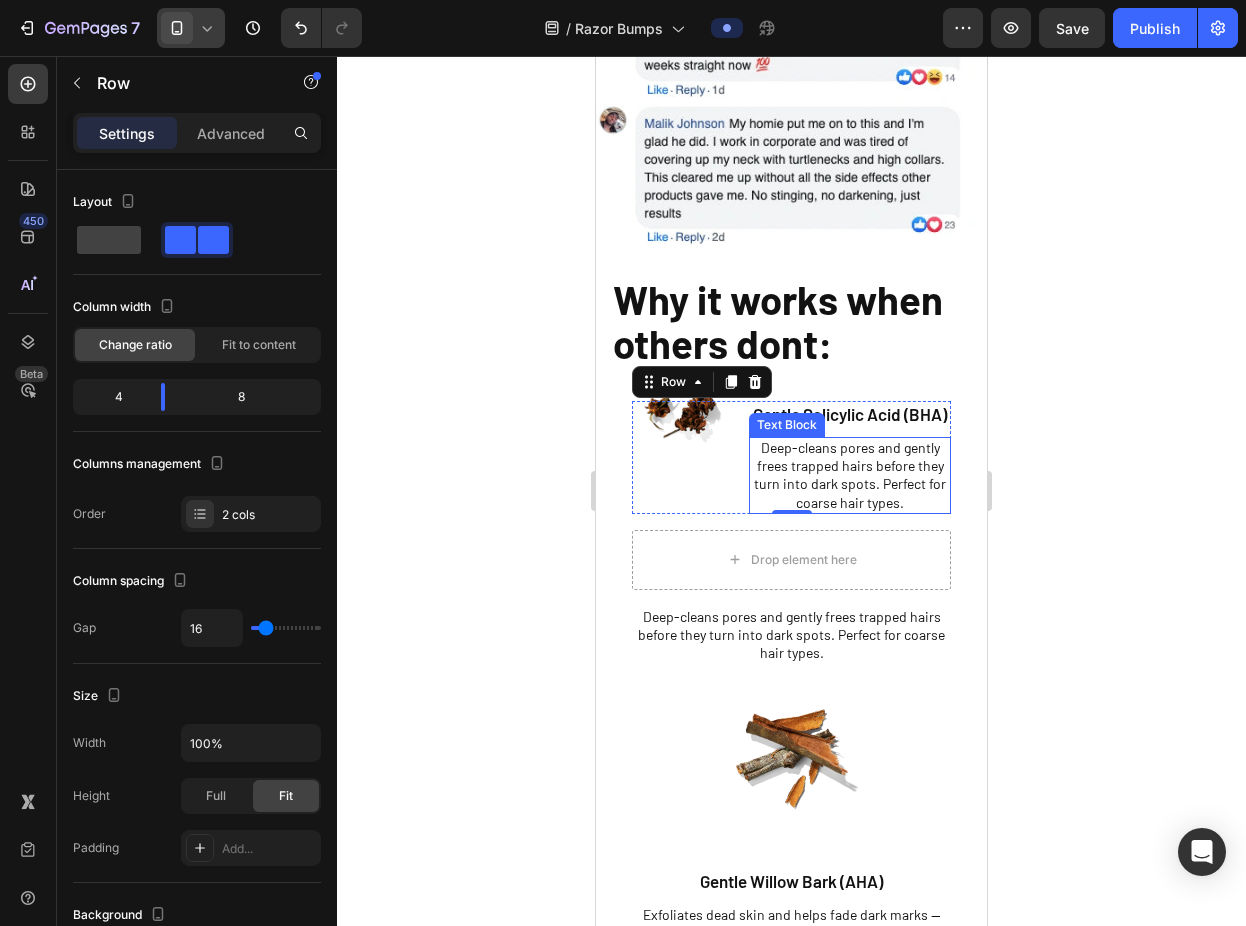 click on "Image" at bounding box center [682, 457] 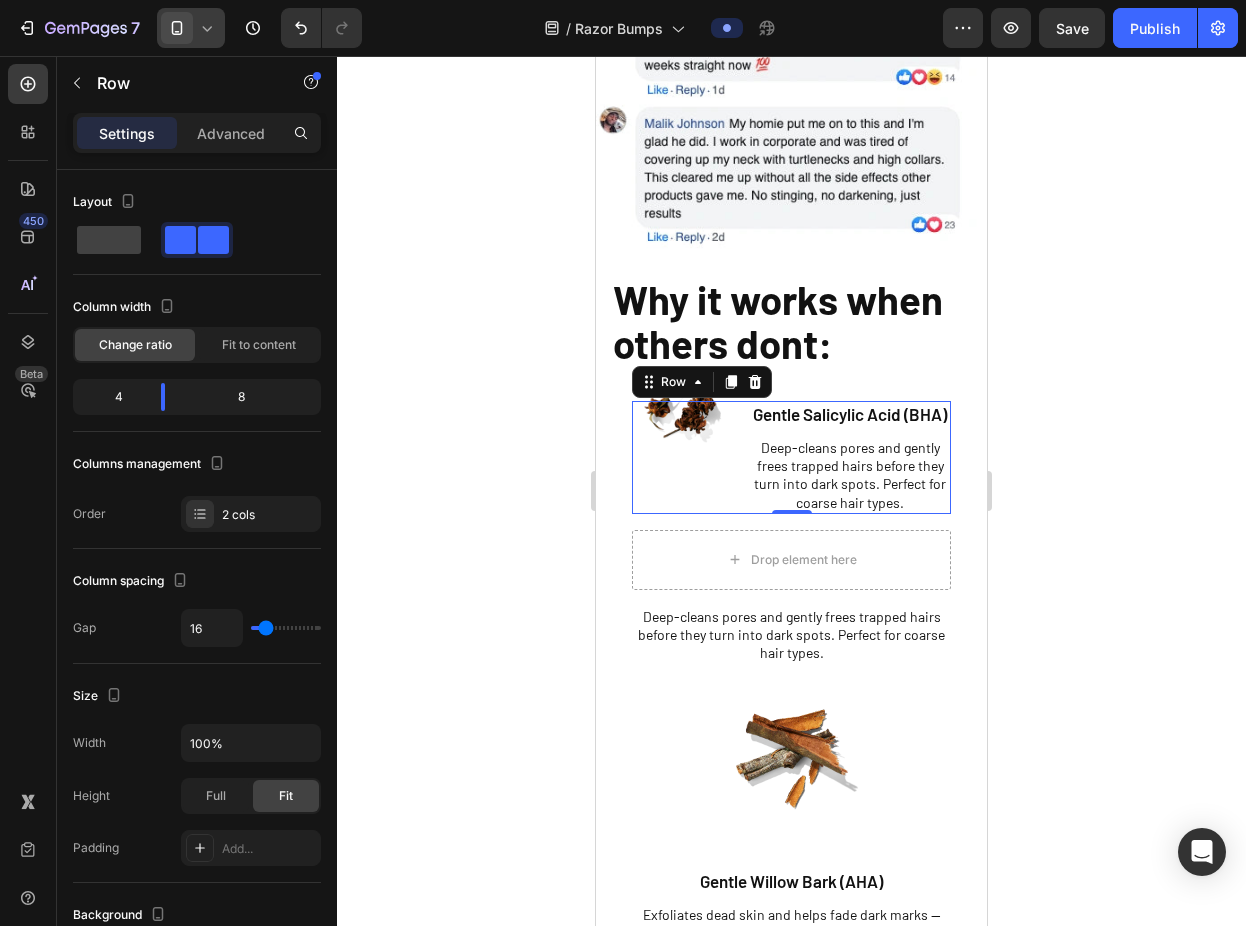 click at bounding box center (682, 411) 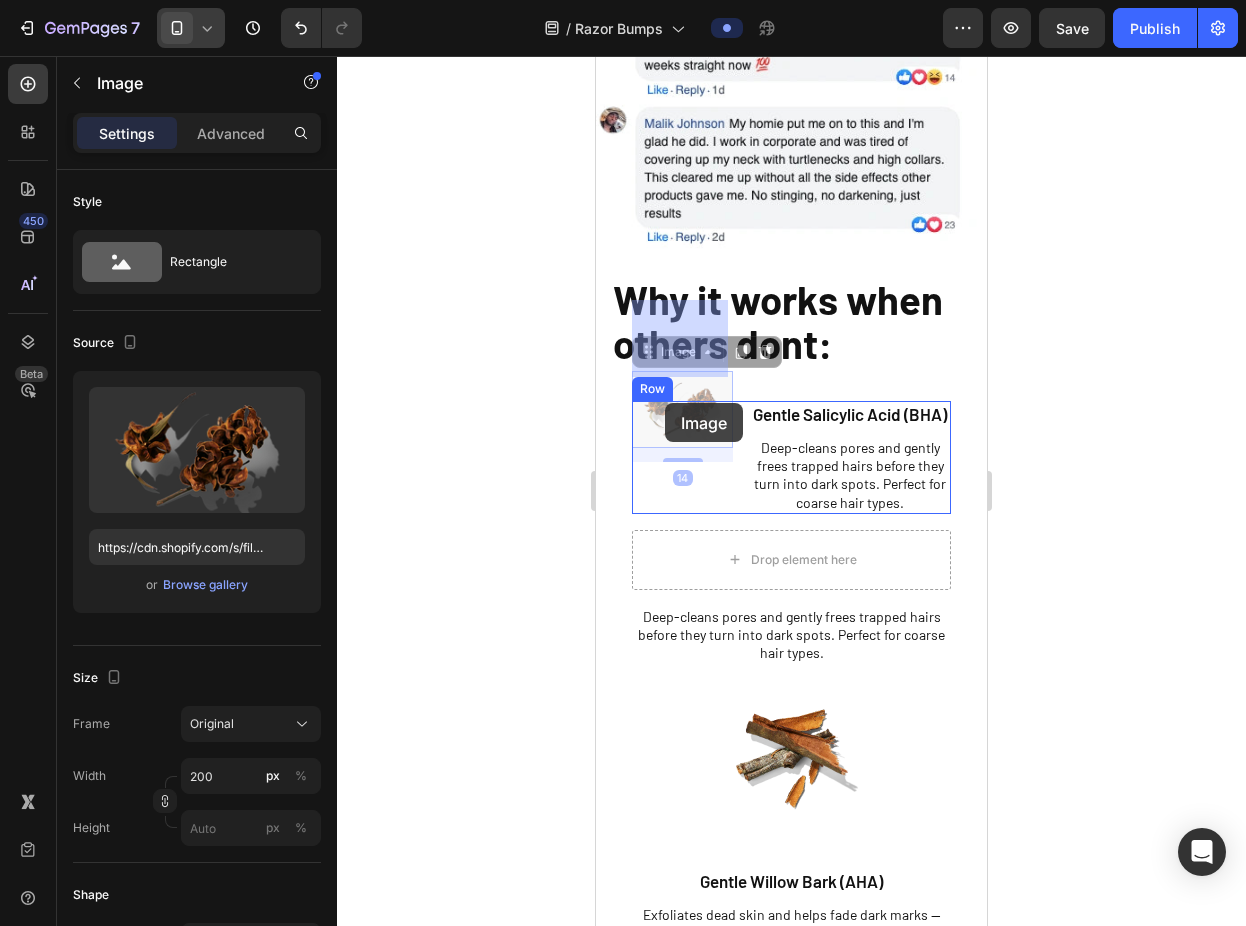 drag, startPoint x: 672, startPoint y: 381, endPoint x: 663, endPoint y: 402, distance: 22.847319 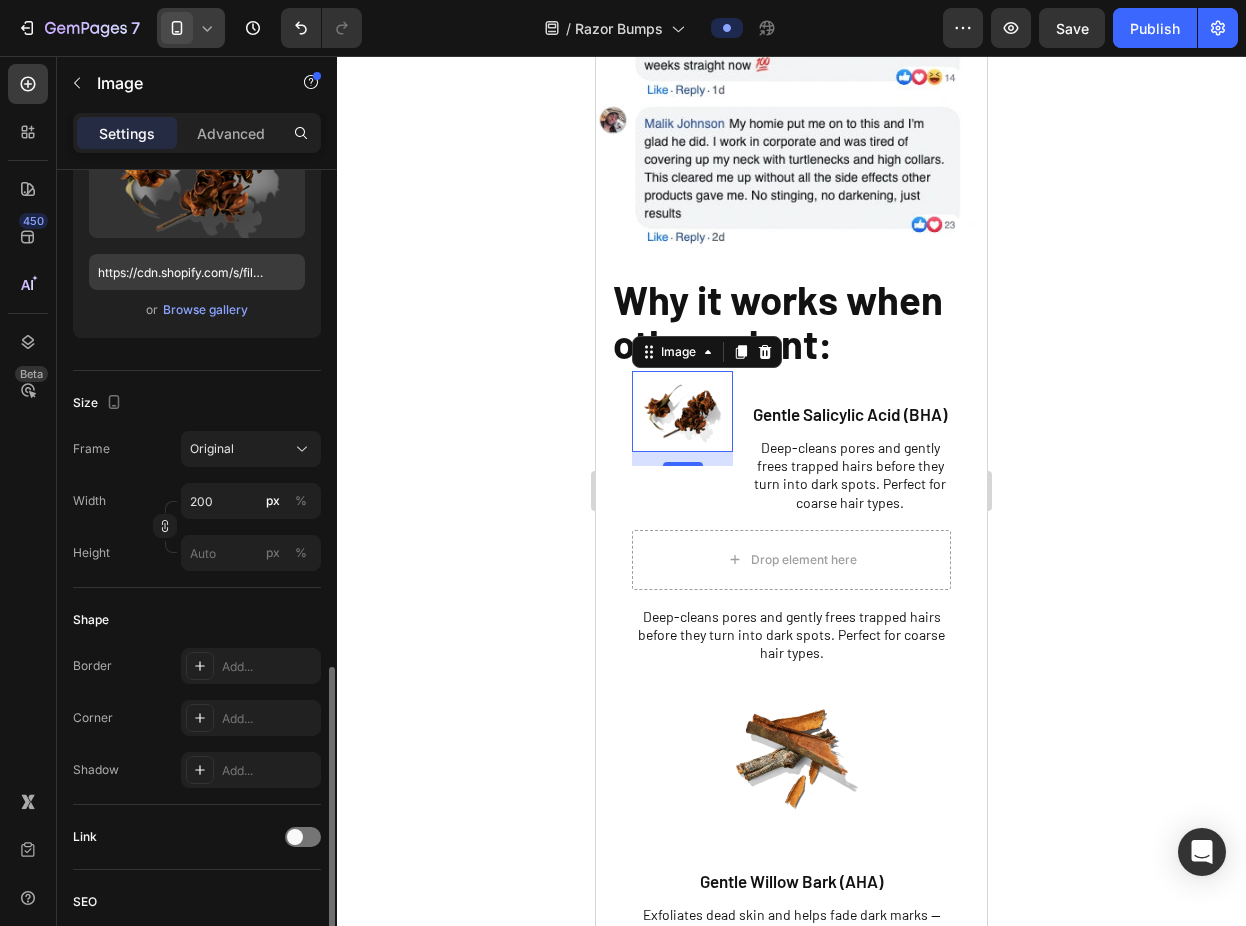 scroll, scrollTop: 697, scrollLeft: 0, axis: vertical 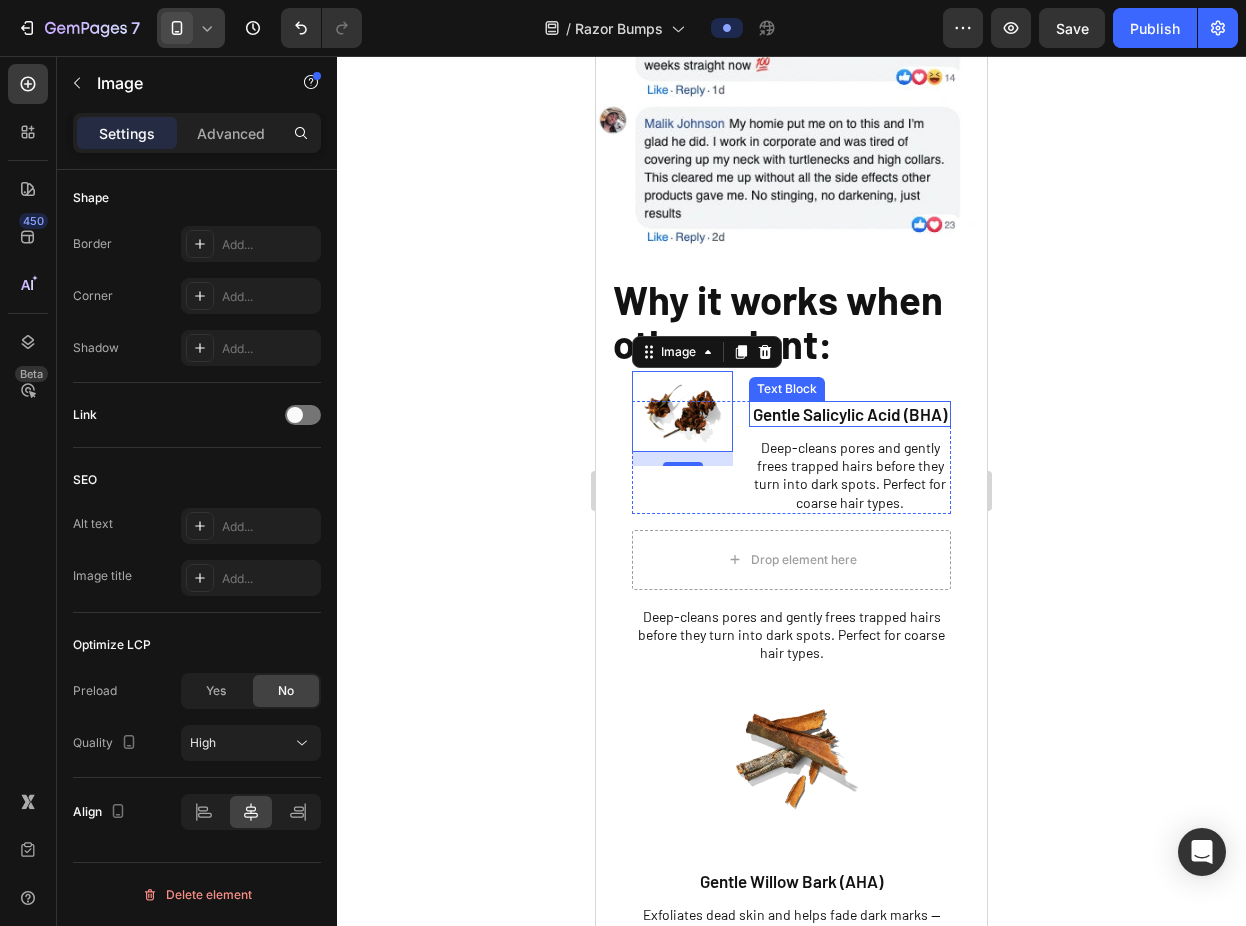 click on "Gentle Salicylic Acid (BHA)" at bounding box center [850, 414] 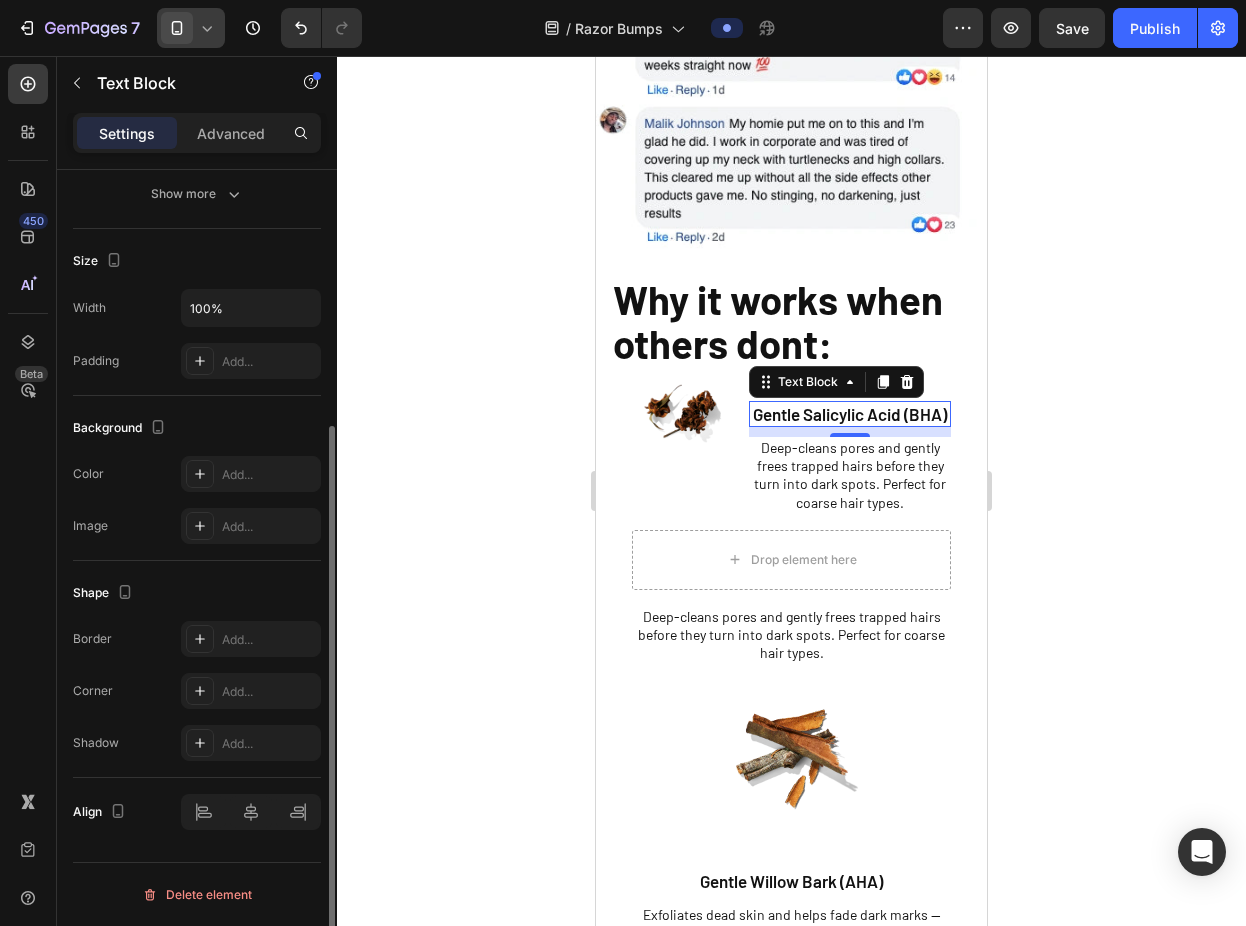 scroll, scrollTop: 0, scrollLeft: 0, axis: both 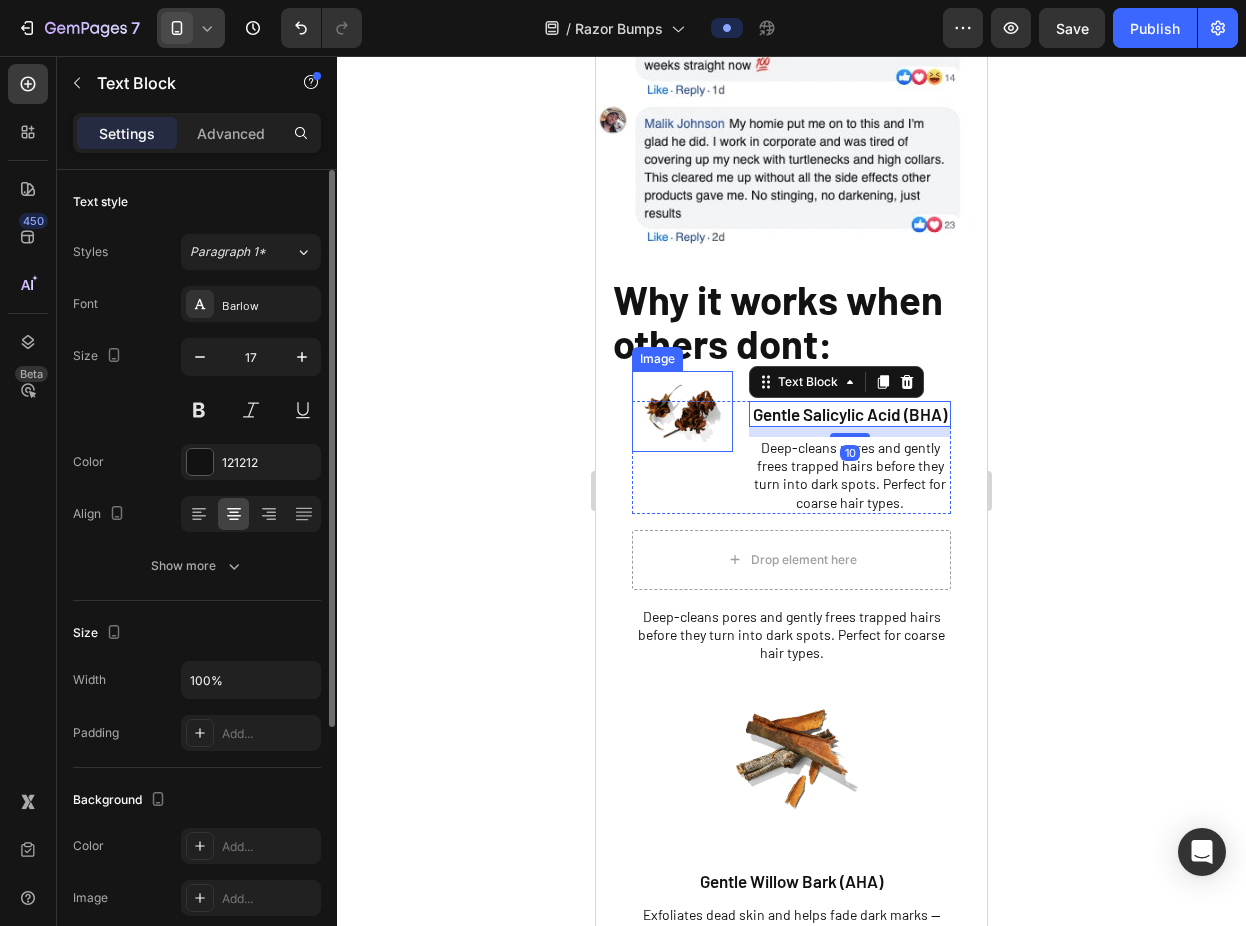 click at bounding box center [682, 411] 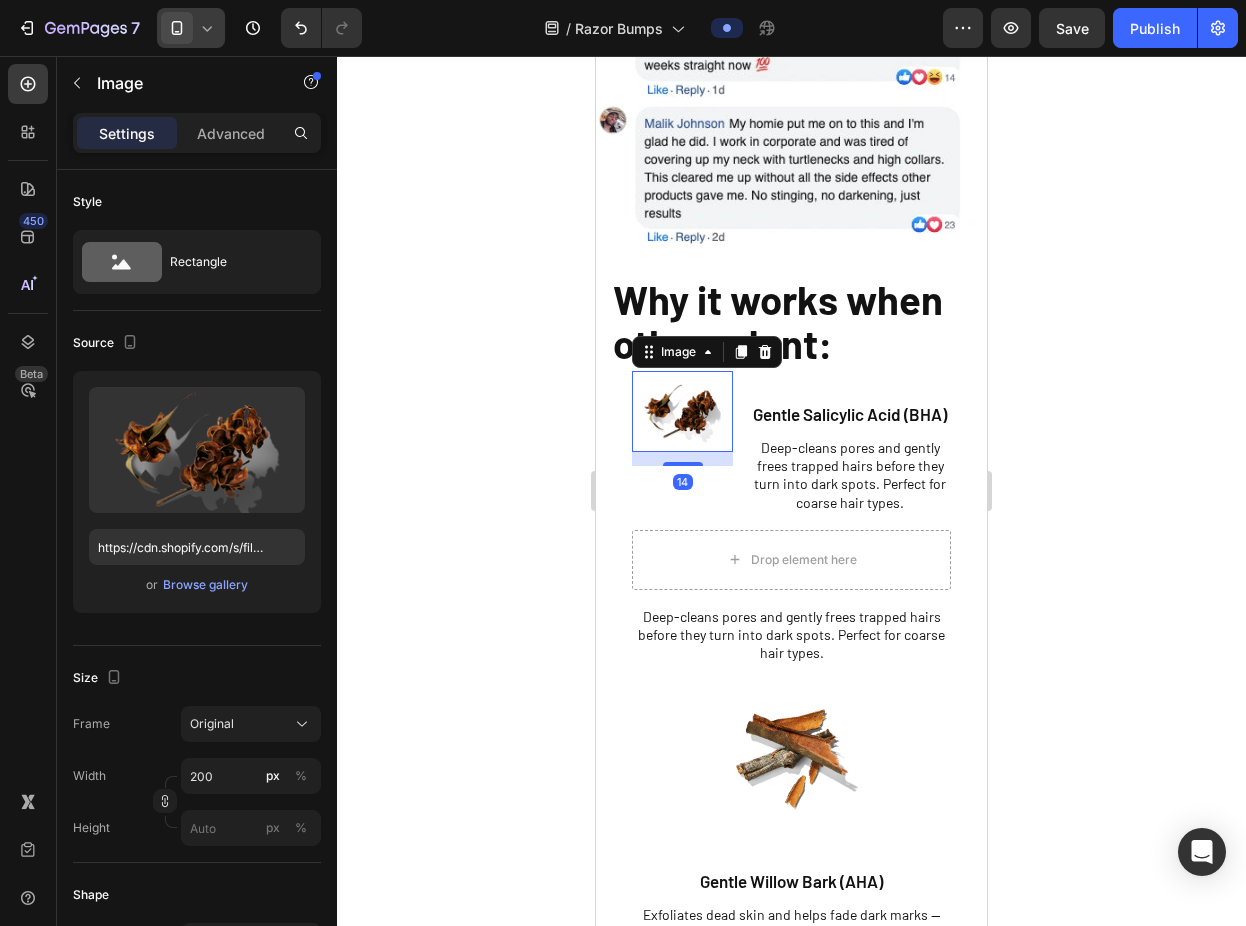 click on "Gentle Salicylic Acid (BHA) Text Block" at bounding box center [850, 414] 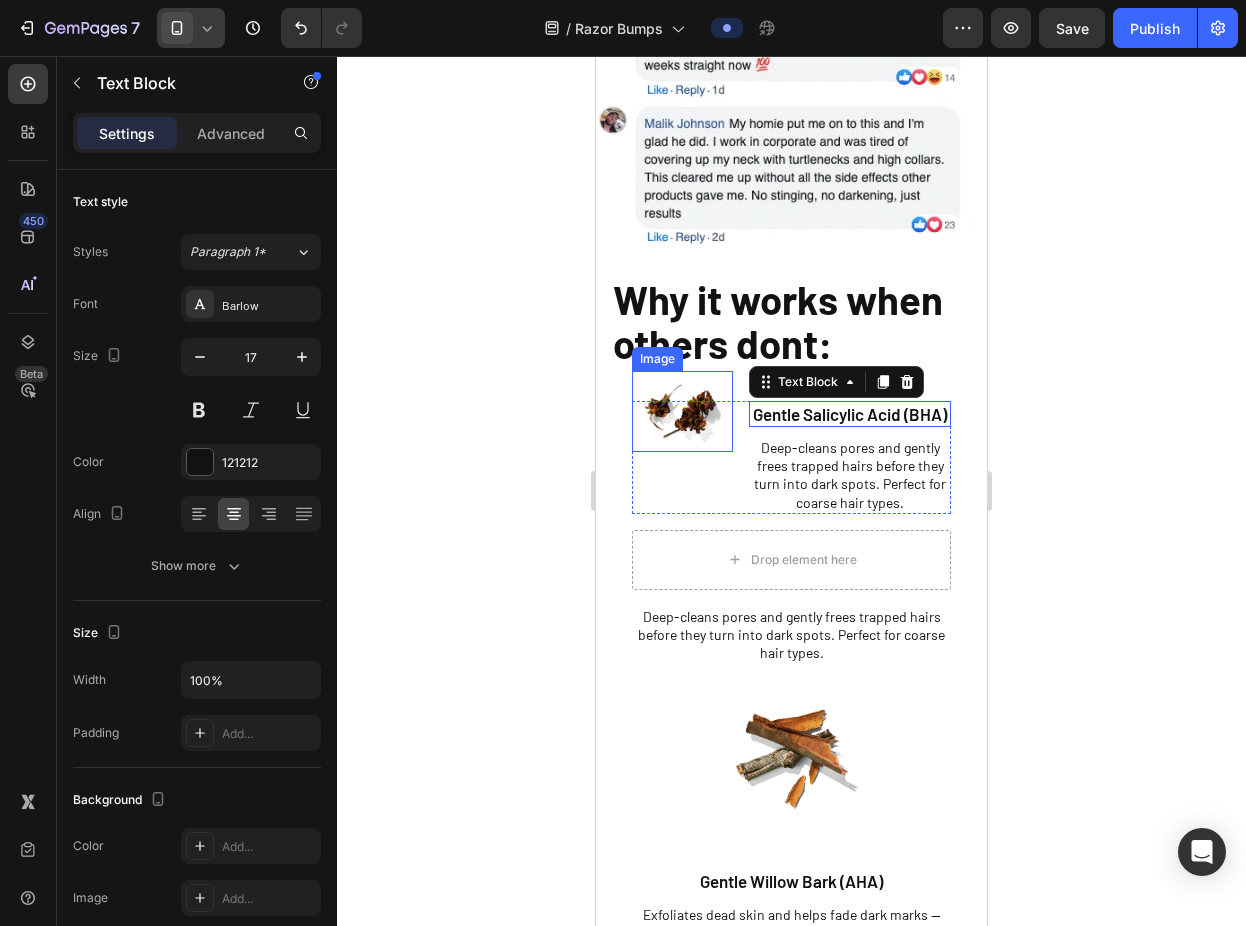 click at bounding box center [682, 411] 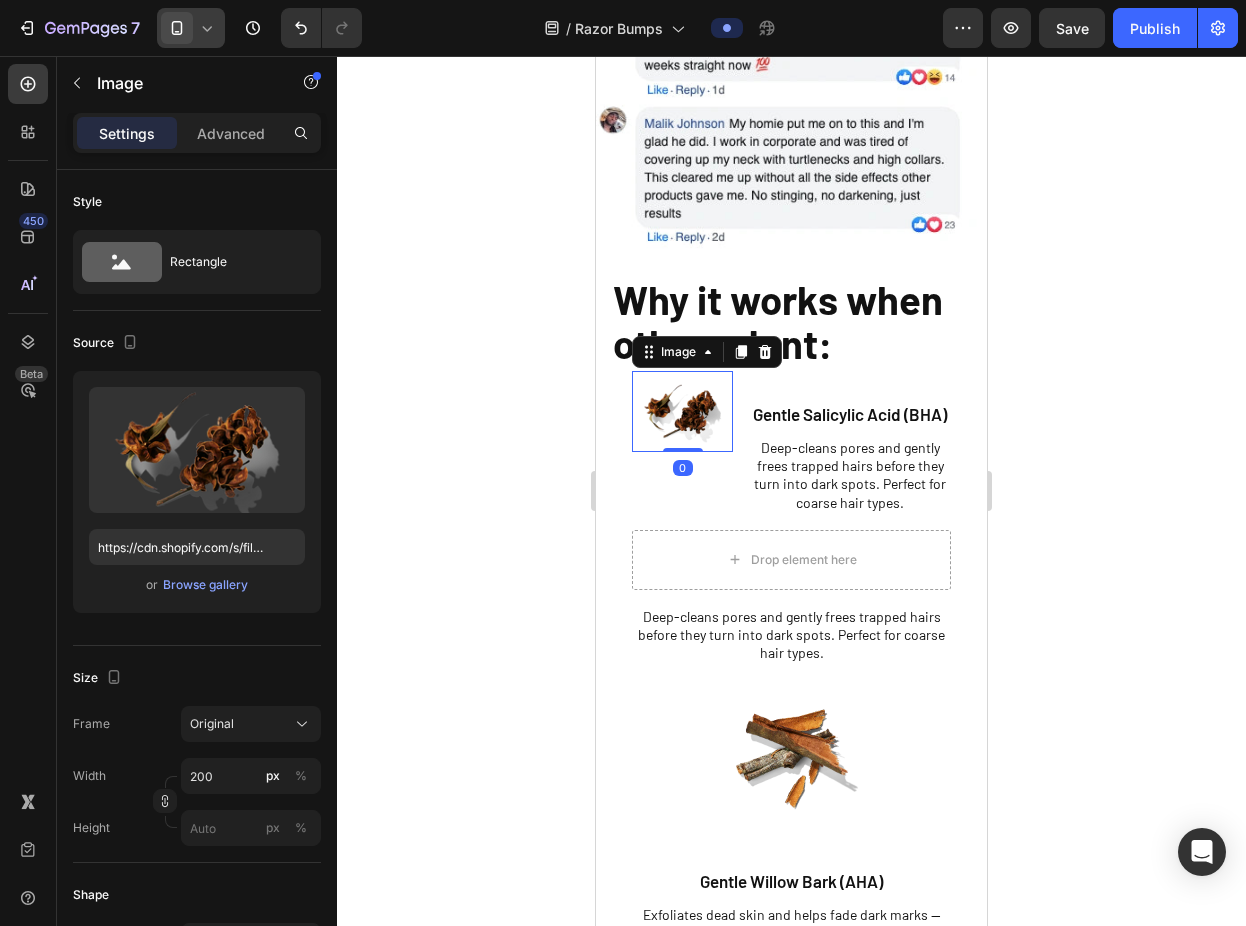 drag, startPoint x: 689, startPoint y: 420, endPoint x: 689, endPoint y: 397, distance: 23 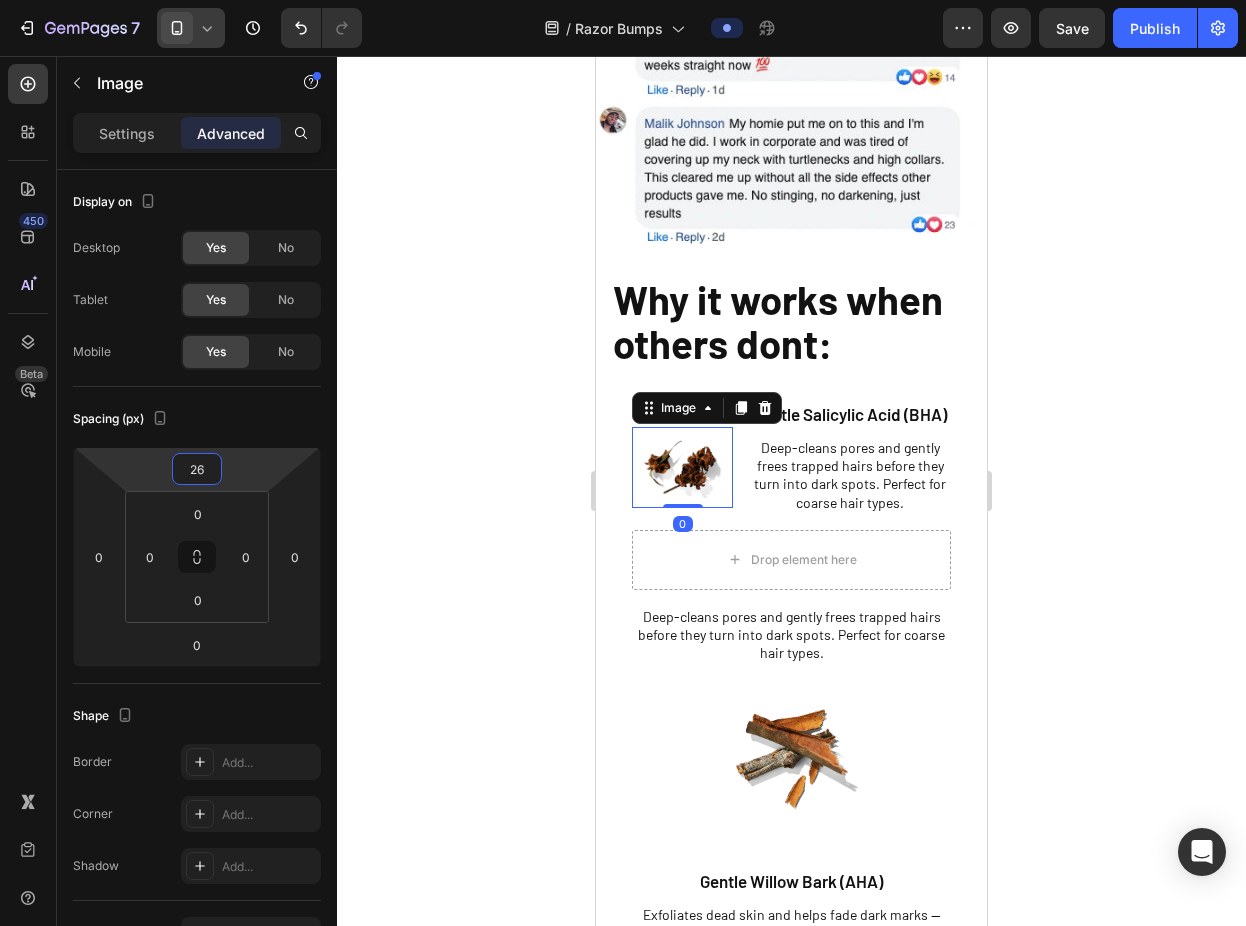 drag, startPoint x: 245, startPoint y: 477, endPoint x: 245, endPoint y: 449, distance: 28 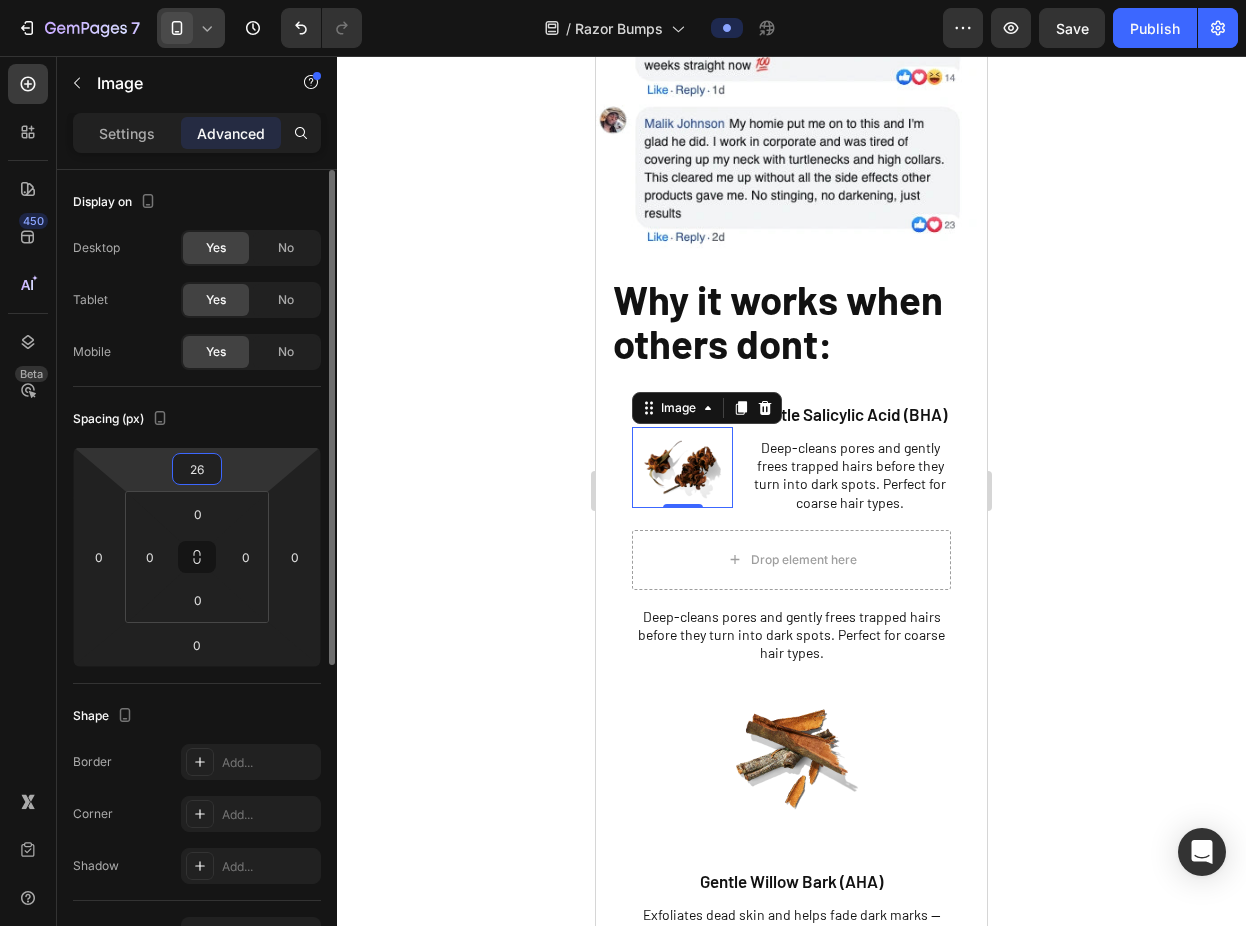 click on "26" at bounding box center (197, 469) 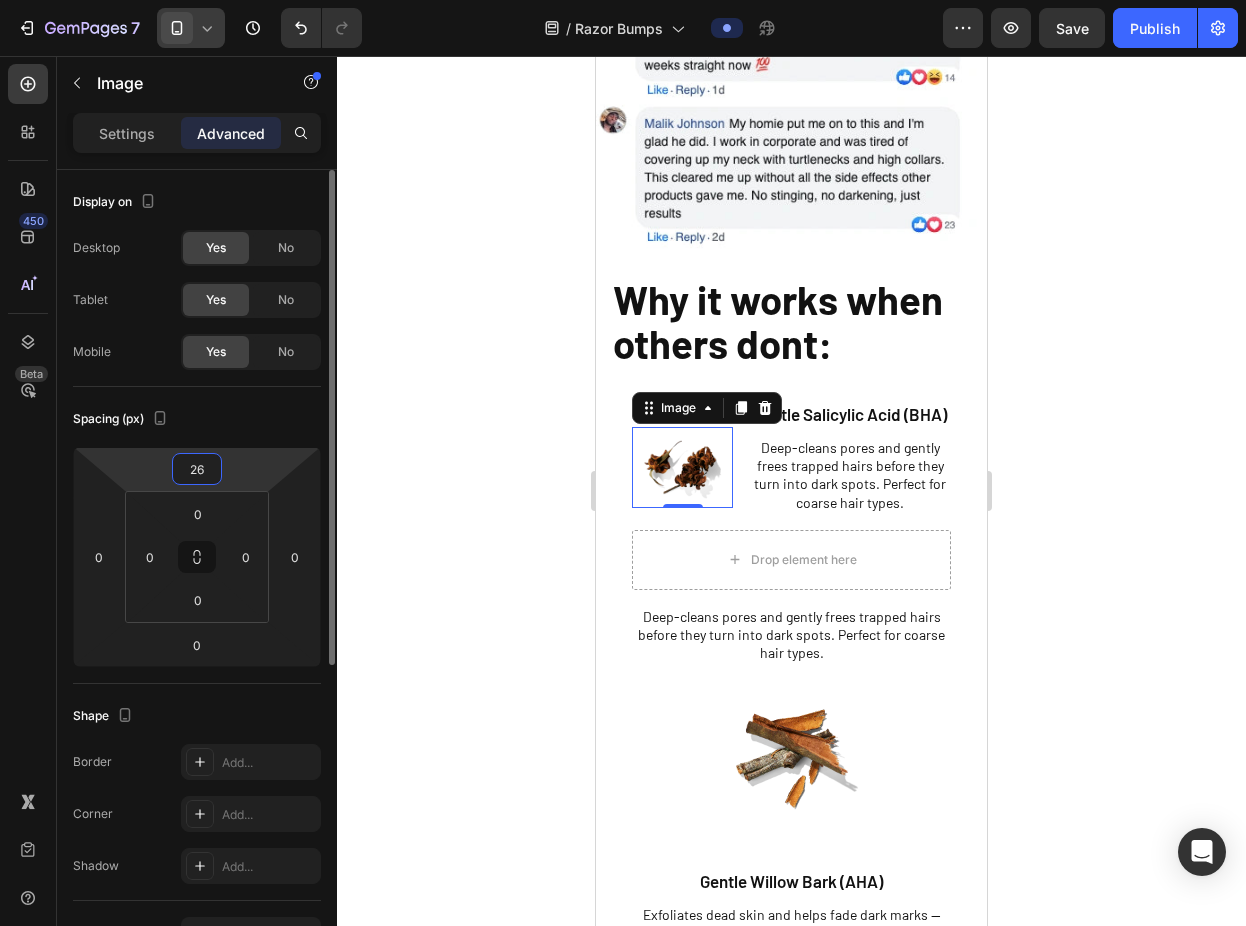 click on "26" at bounding box center (197, 469) 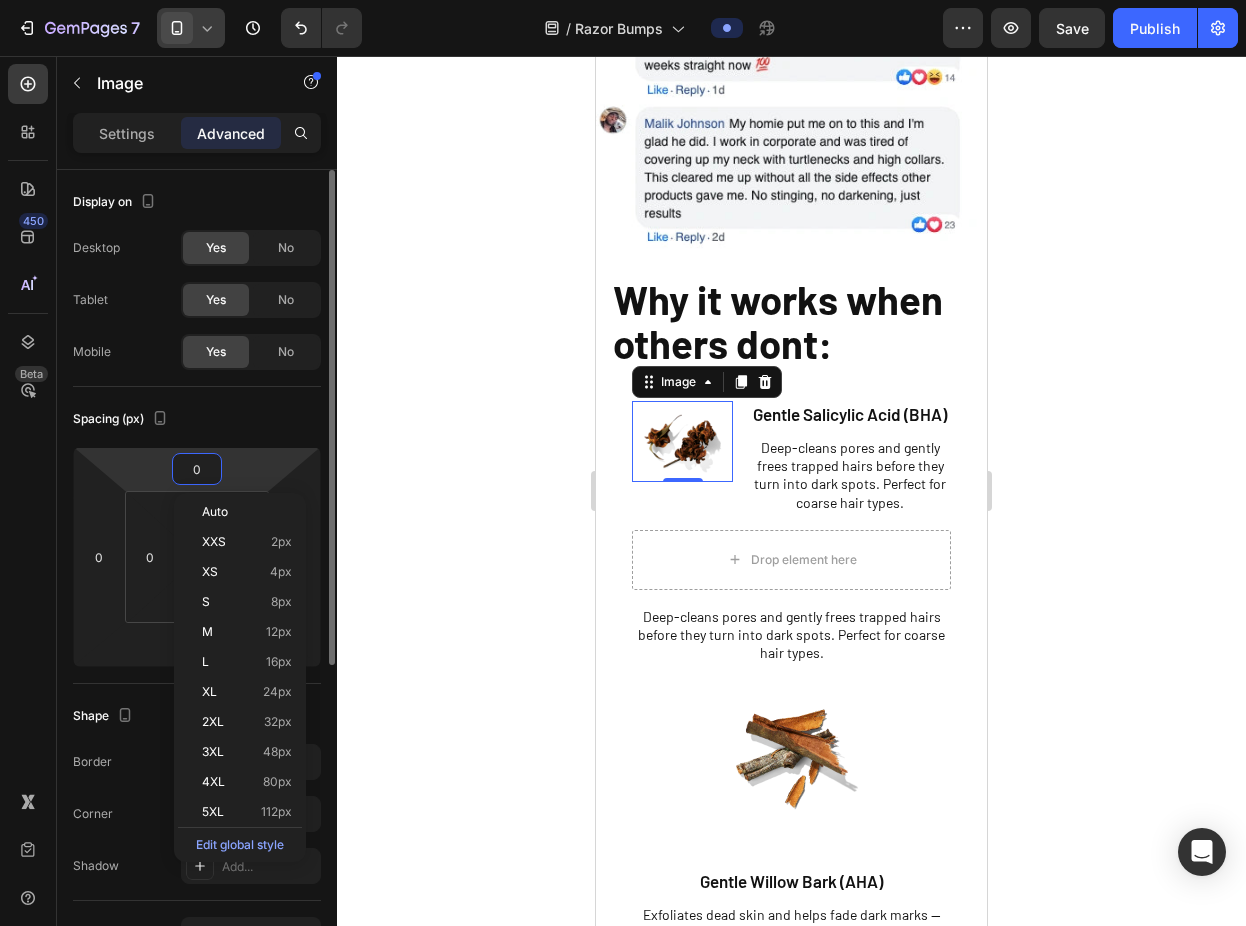 type on "0" 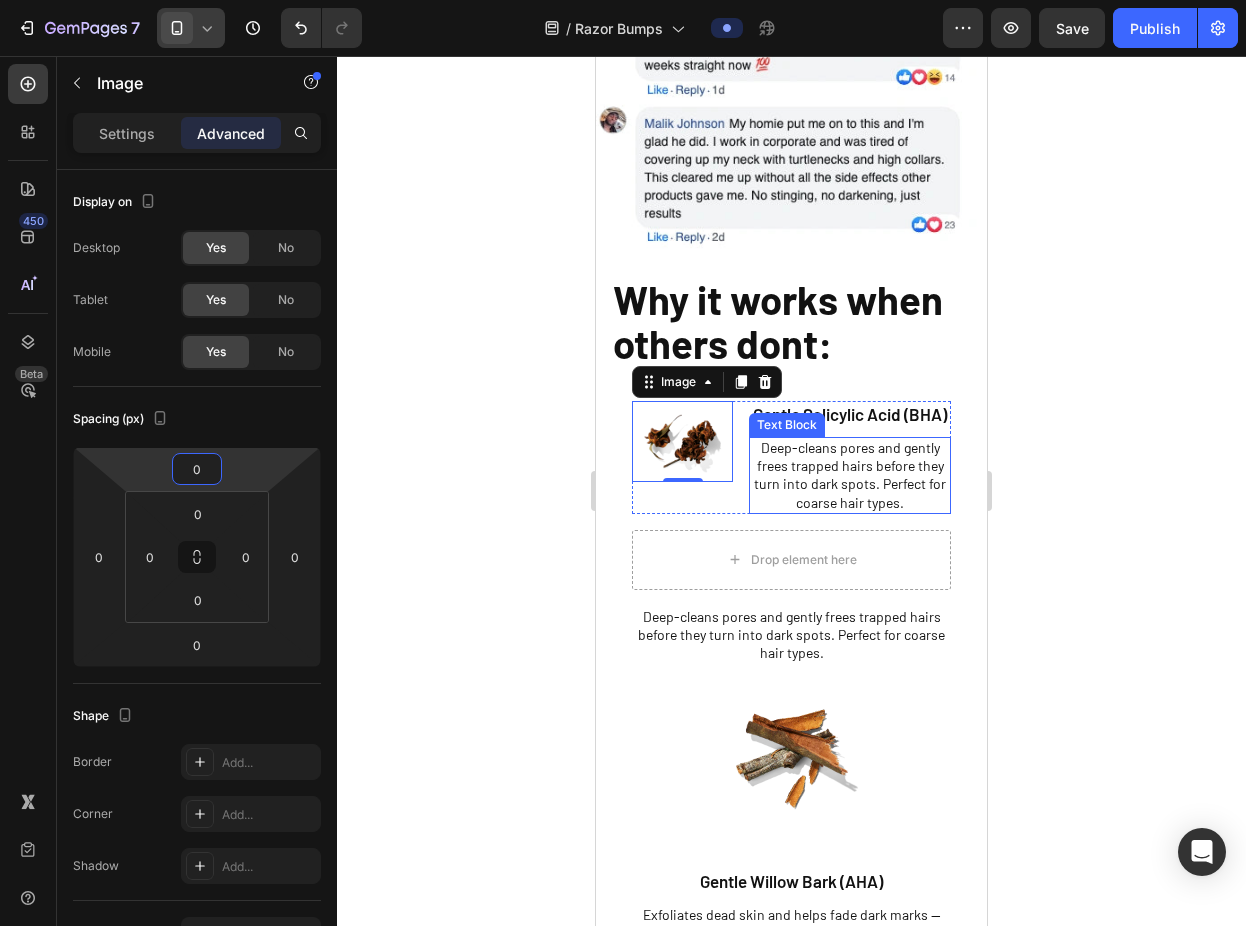 click on "Deep-cleans pores and gently frees trapped hairs before they turn into dark spots. Perfect for coarse hair types." at bounding box center (850, 475) 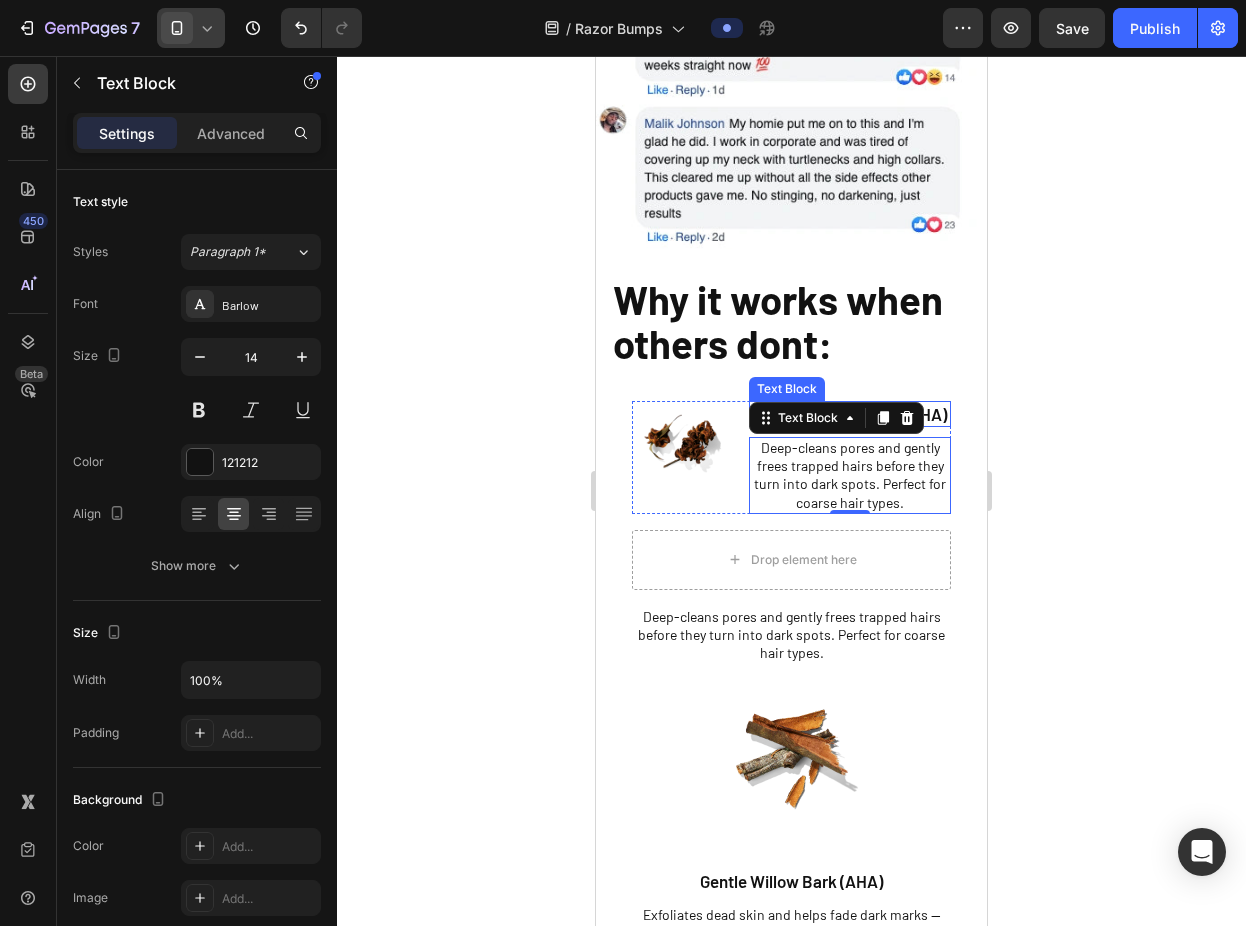 click on "Gentle Salicylic Acid (BHA)" at bounding box center (850, 414) 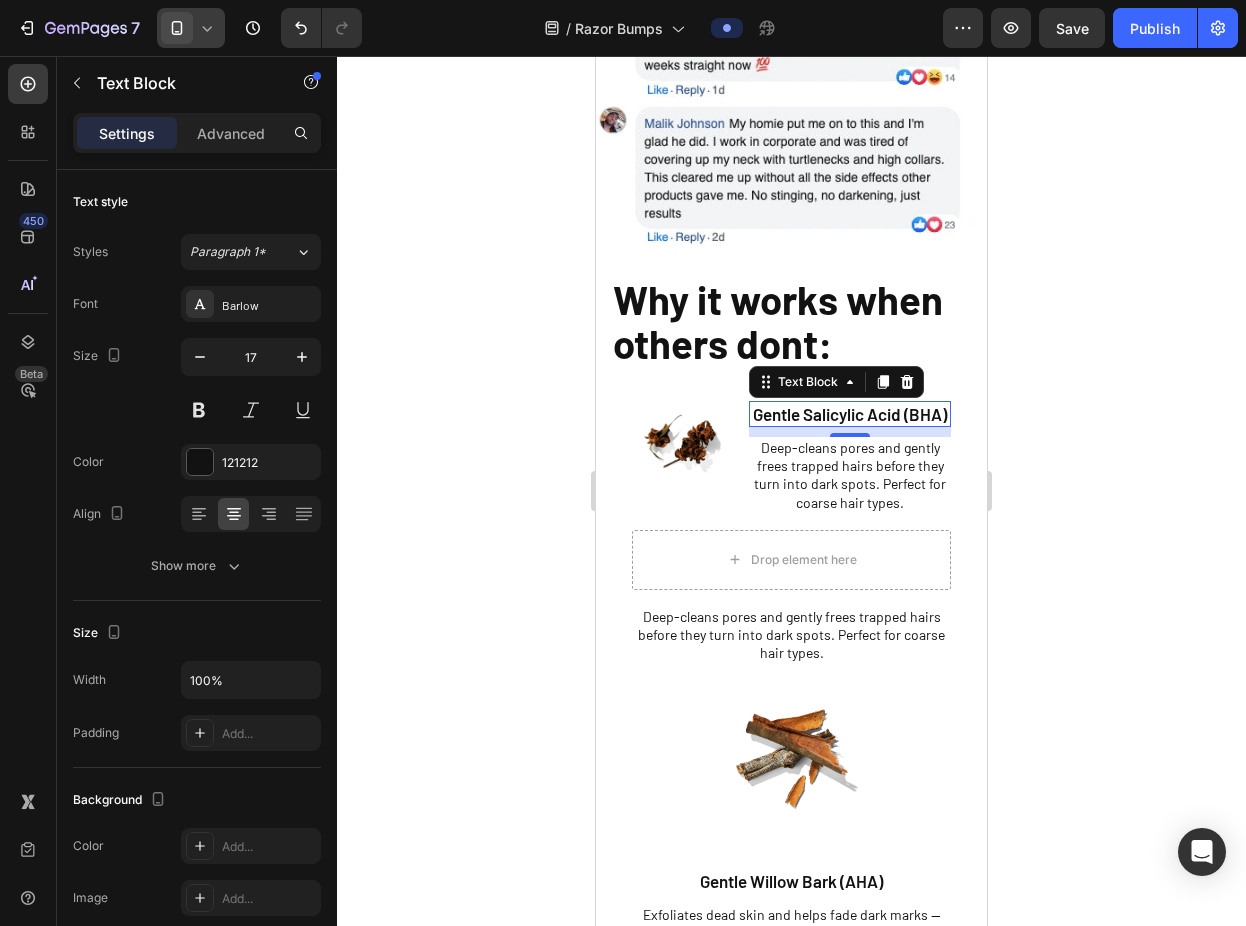 click on "Gentle Salicylic Acid (BHA)" at bounding box center (850, 414) 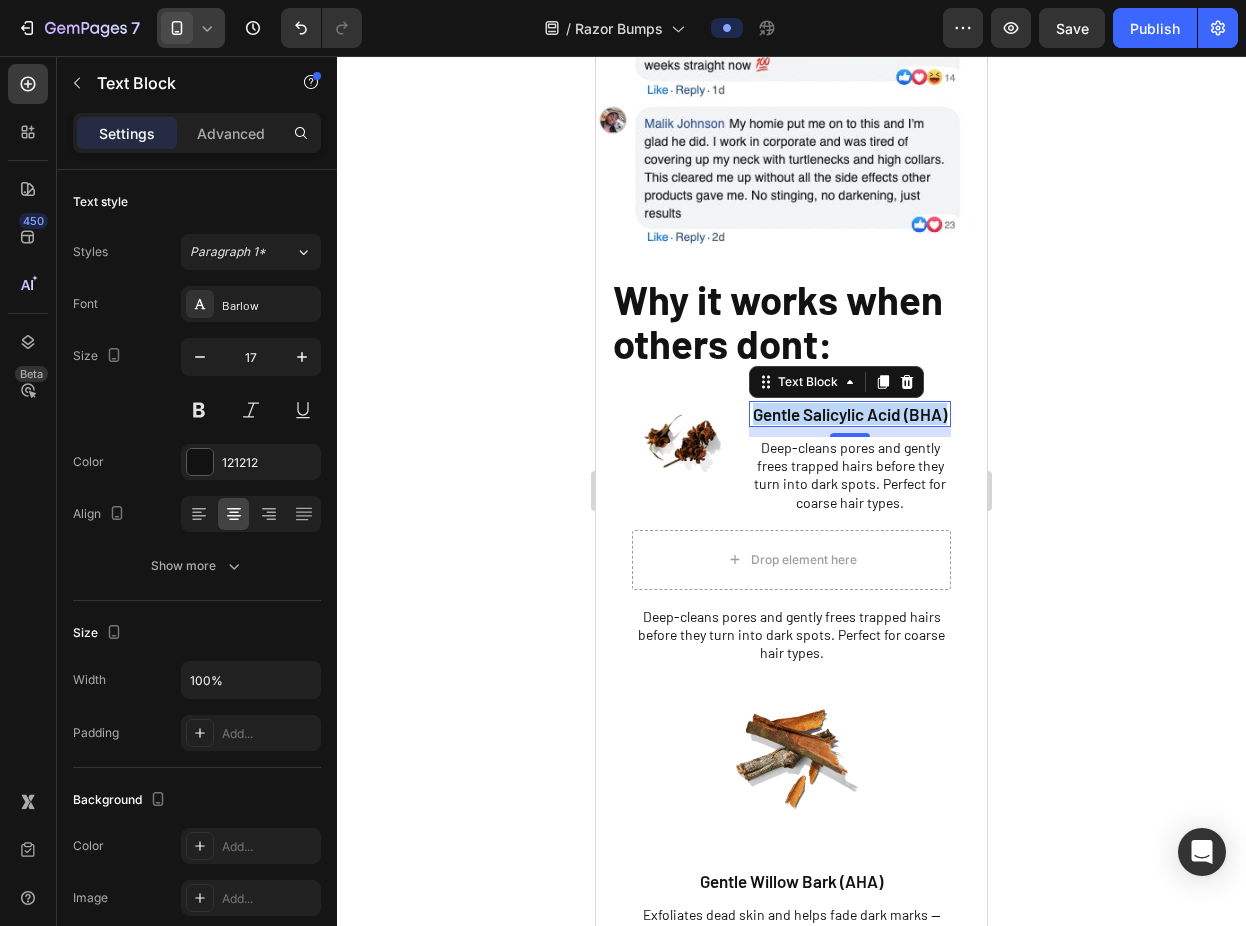 click on "Gentle Salicylic Acid (BHA)" at bounding box center (850, 414) 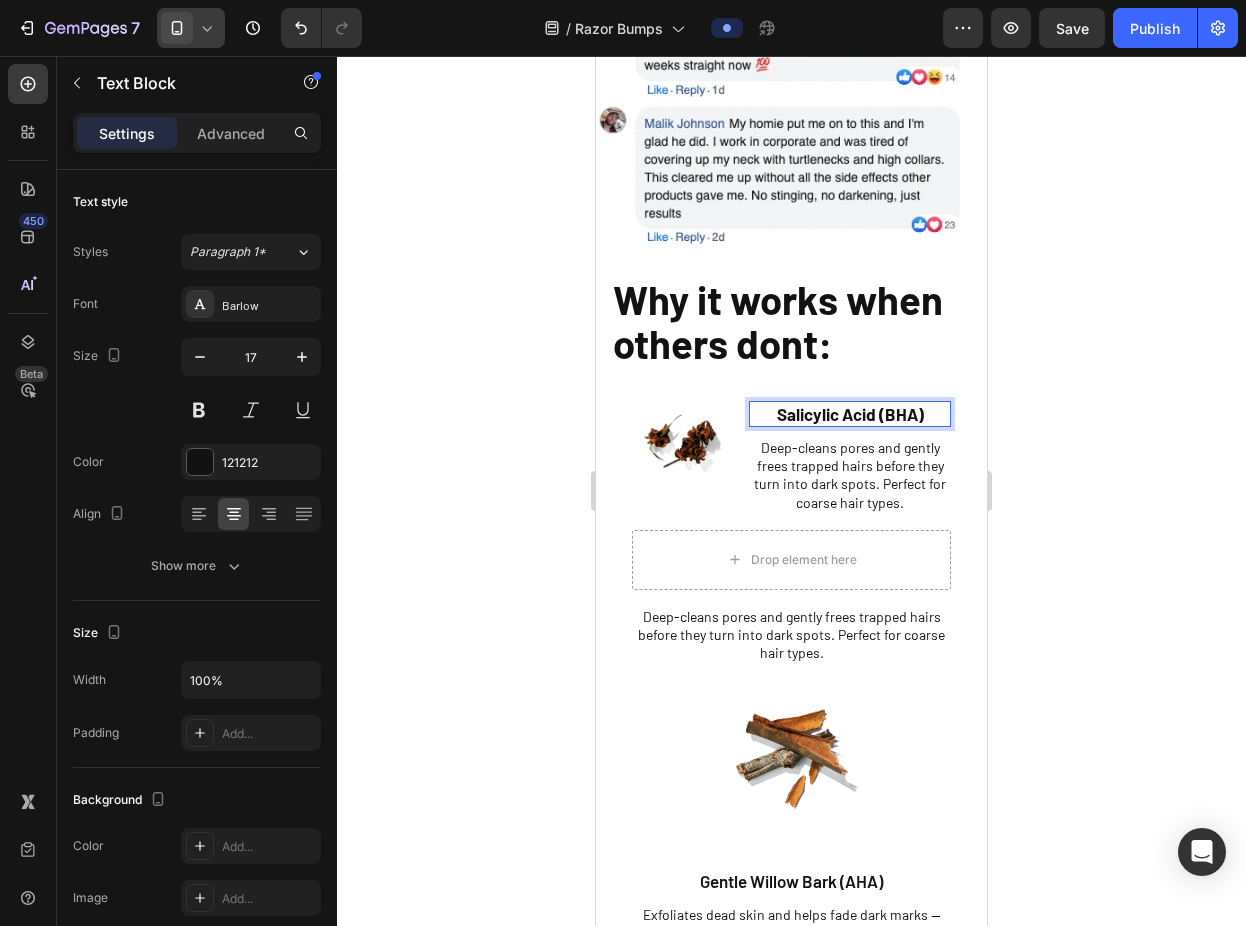 click 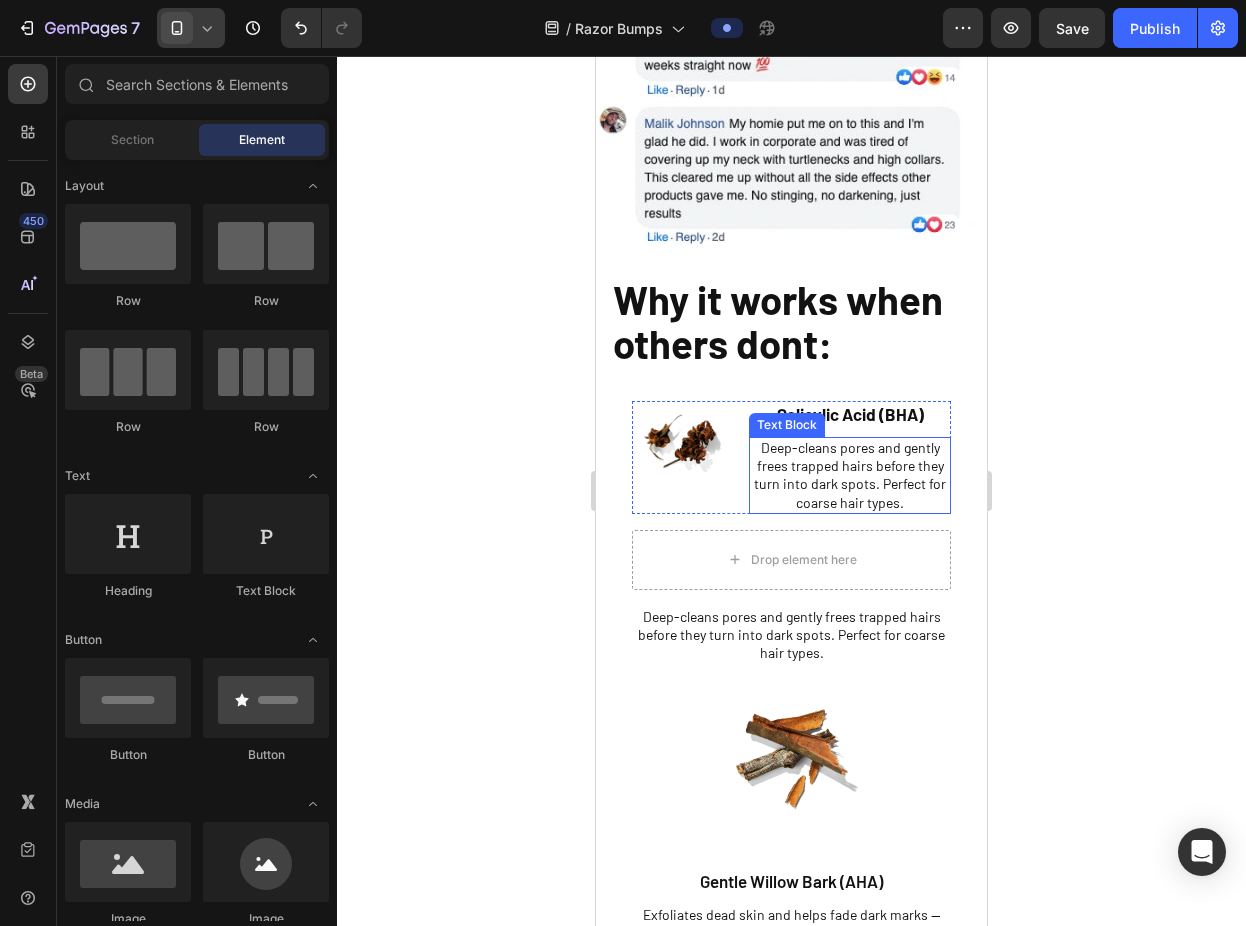 click on "Deep-cleans pores and gently frees trapped hairs before they turn into dark spots. Perfect for coarse hair types." at bounding box center [850, 475] 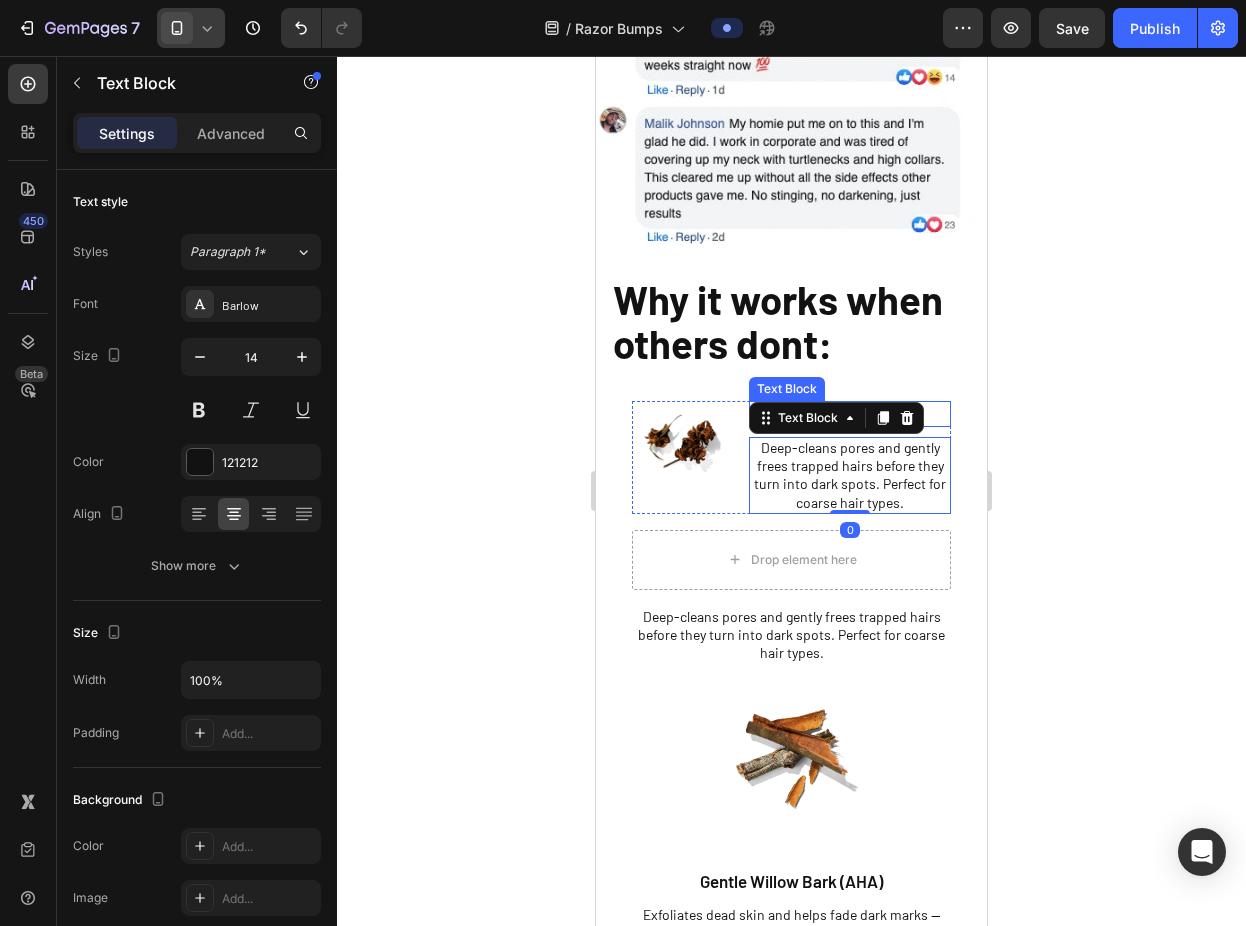 click on "Salicylic Acid (BHA)" at bounding box center [850, 414] 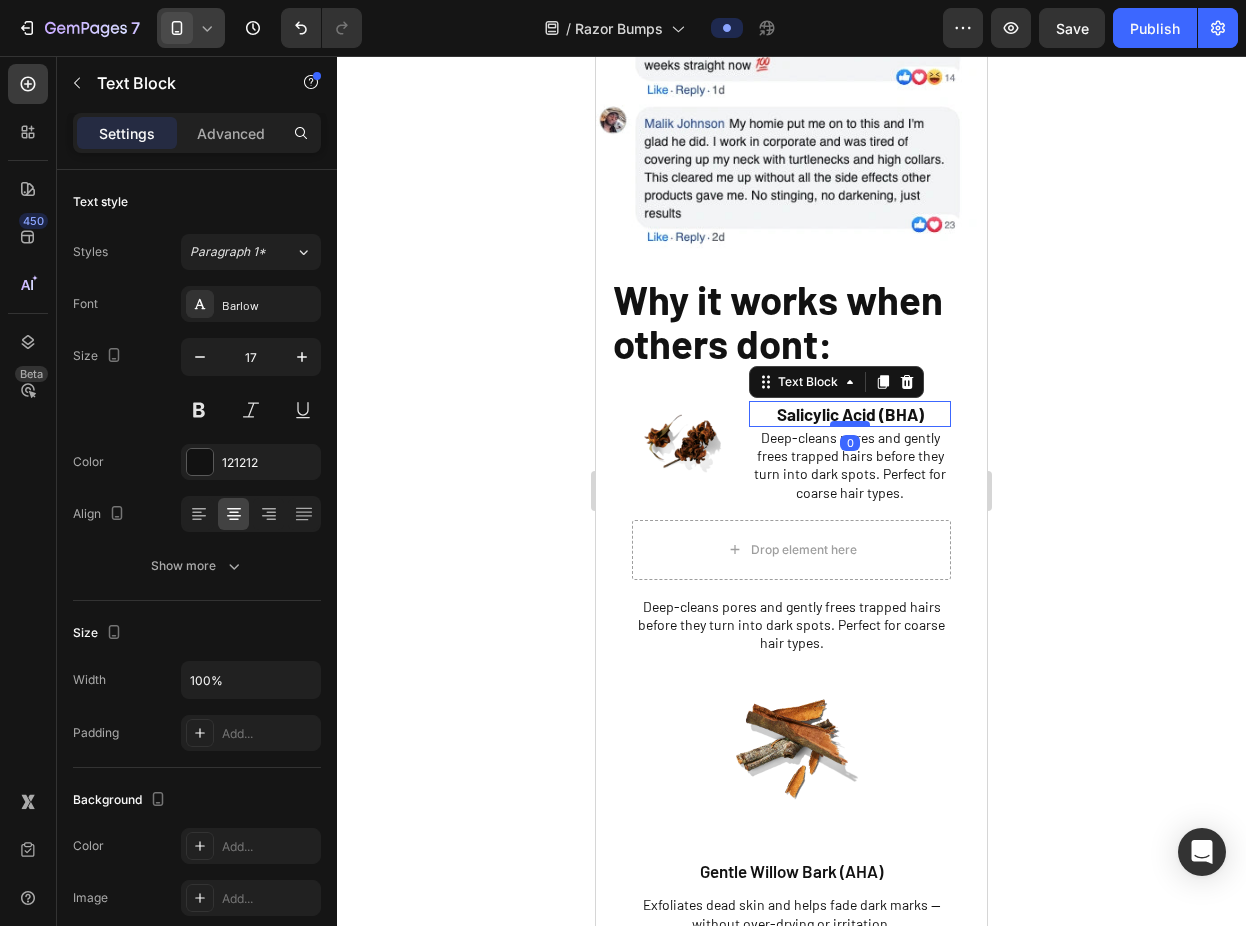 drag, startPoint x: 848, startPoint y: 393, endPoint x: 848, endPoint y: 382, distance: 11 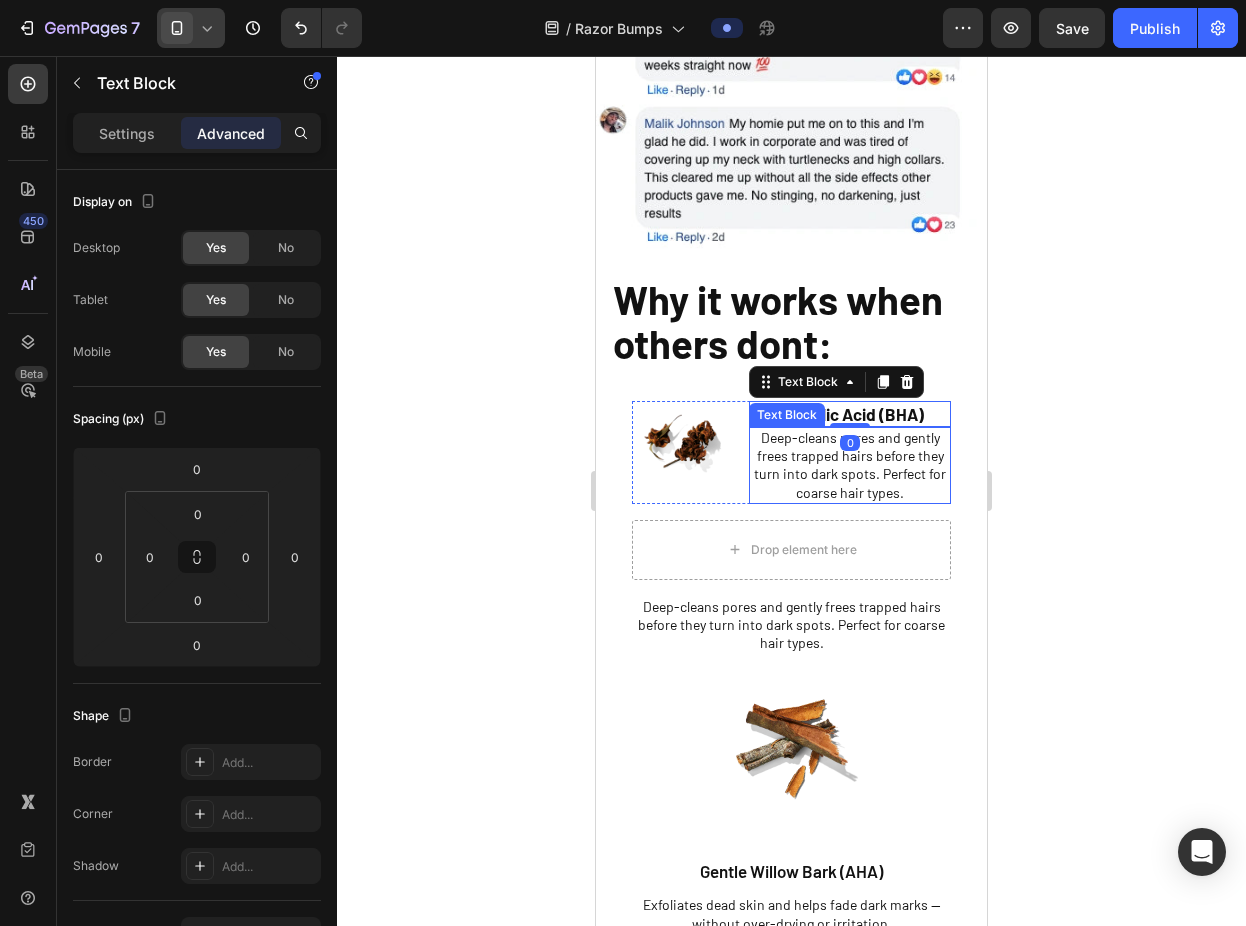 click on "Deep-cleans pores and gently frees trapped hairs before they turn into dark spots. Perfect for coarse hair types." at bounding box center (850, 465) 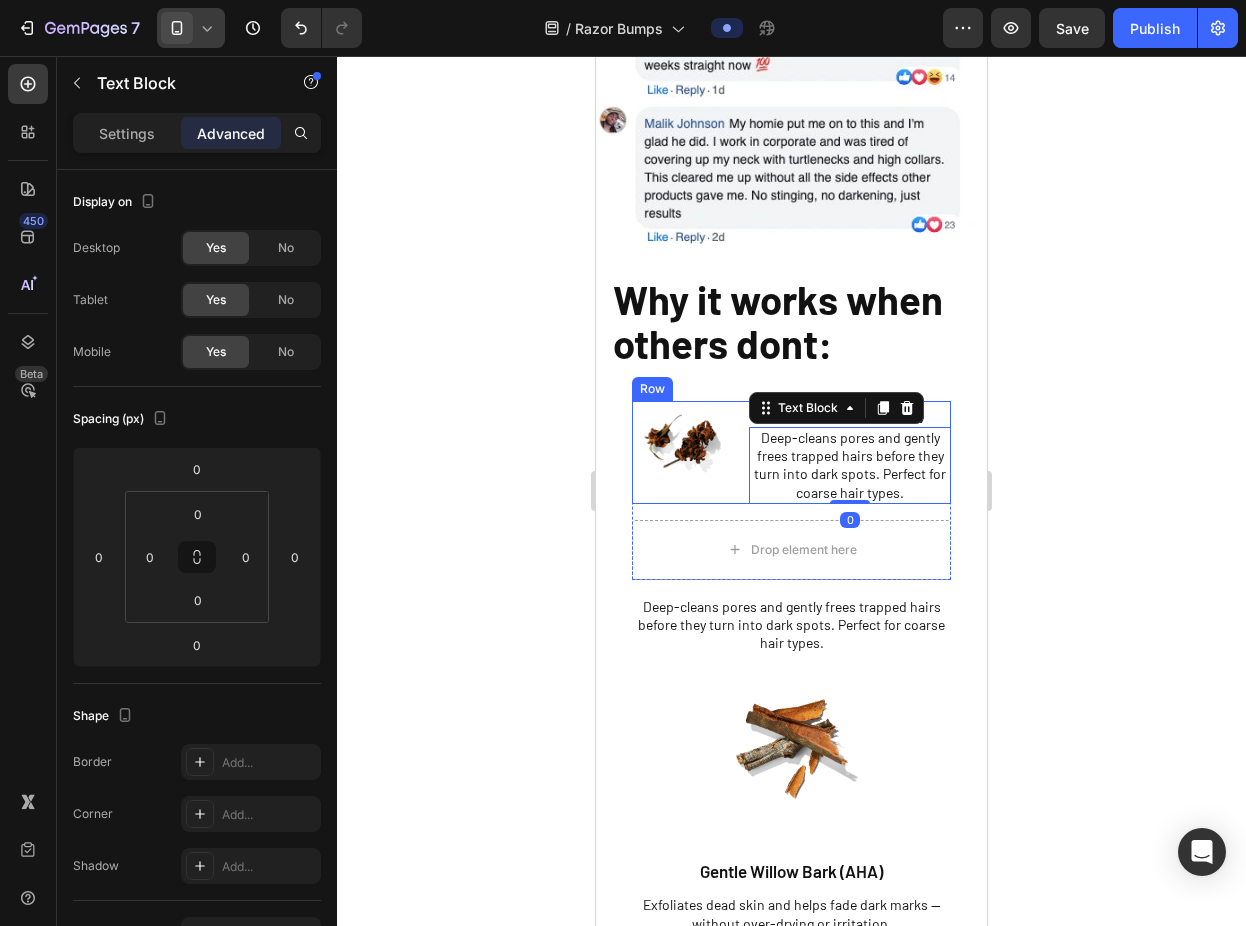 click at bounding box center [682, 441] 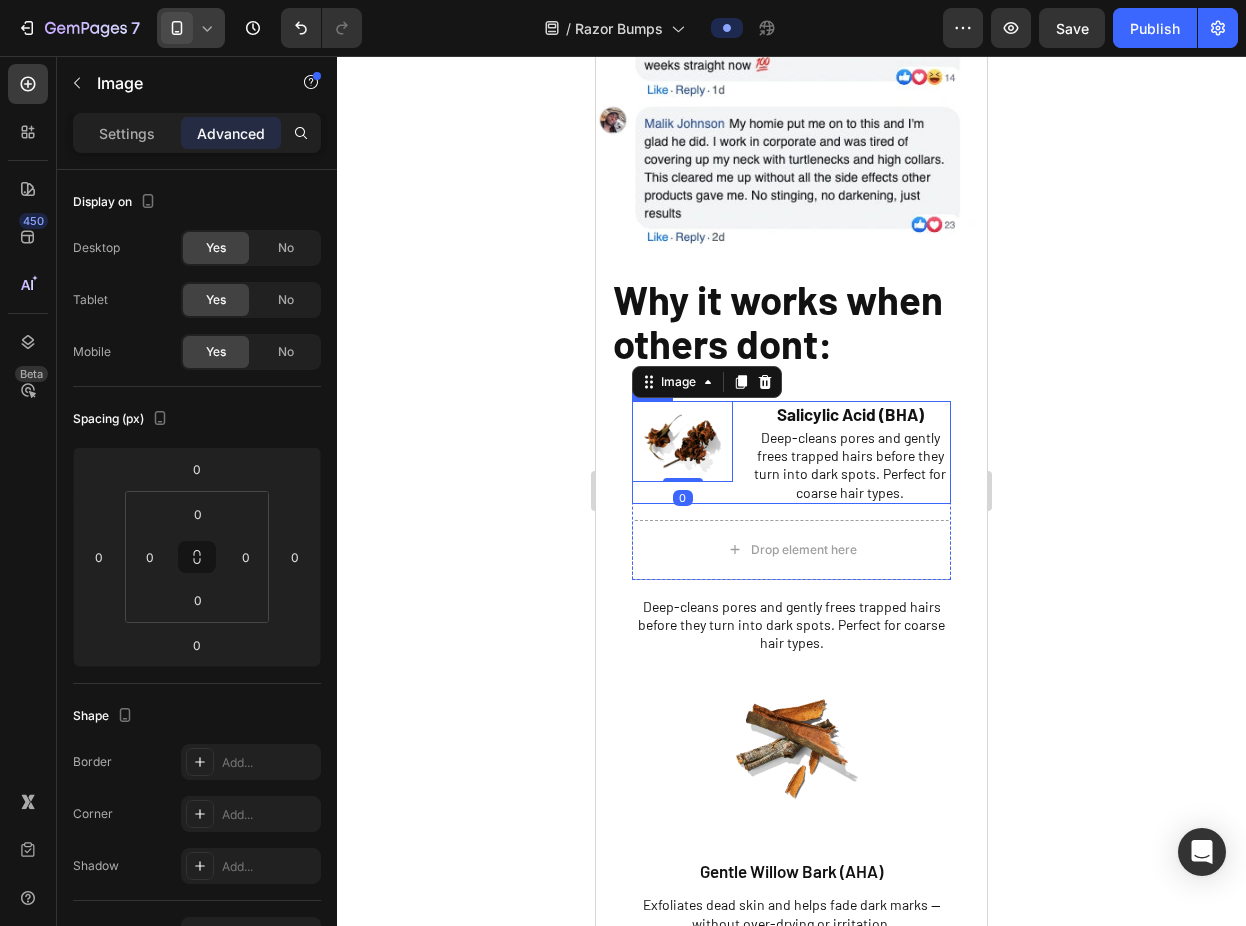 click on "Image   0 Salicylic Acid (BHA) Text Block Deep-cleans pores and gently frees trapped hairs before they turn into dark spots. Perfect for coarse hair types. Text Block Row" at bounding box center (791, 452) 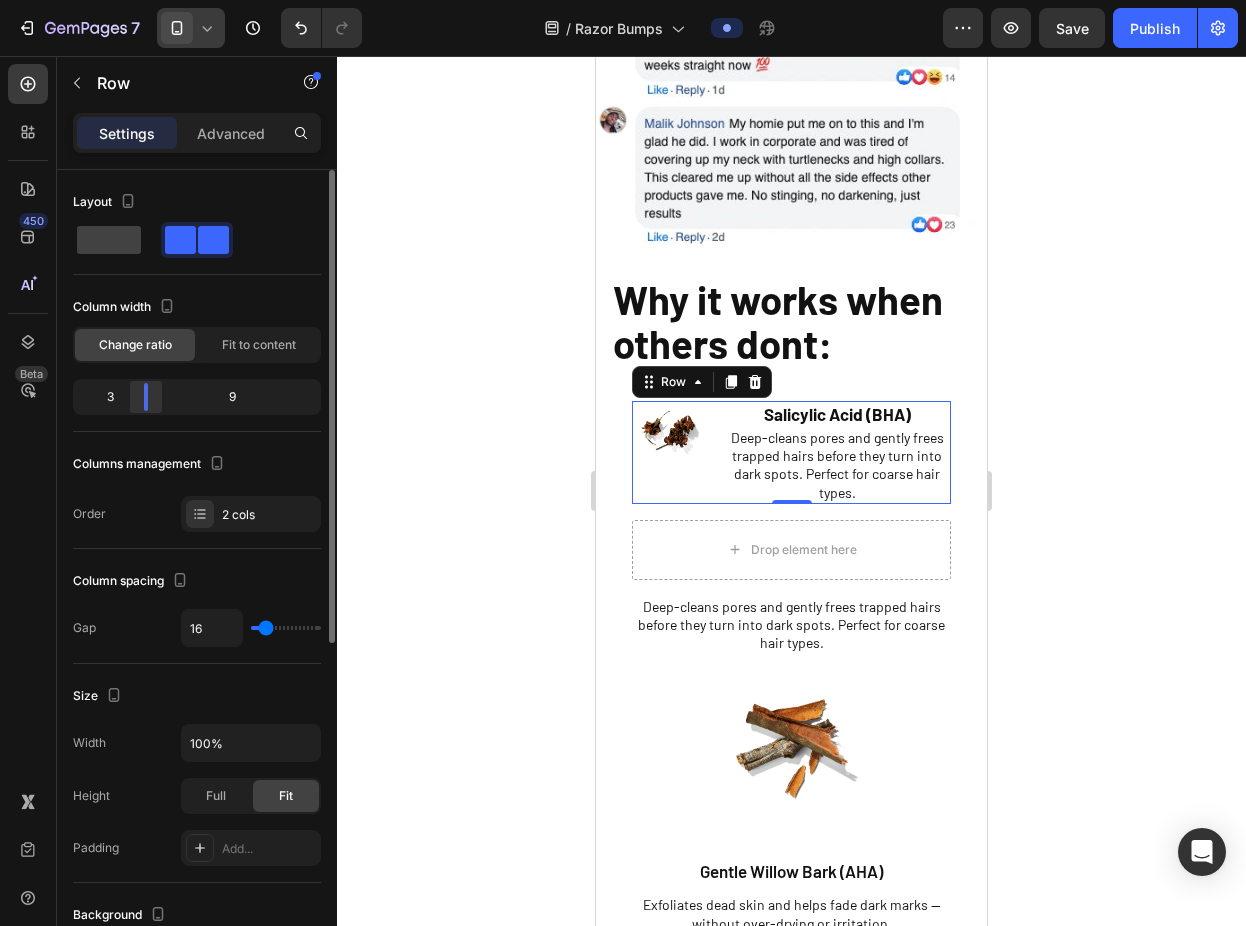 drag, startPoint x: 162, startPoint y: 402, endPoint x: 128, endPoint y: 407, distance: 34.36568 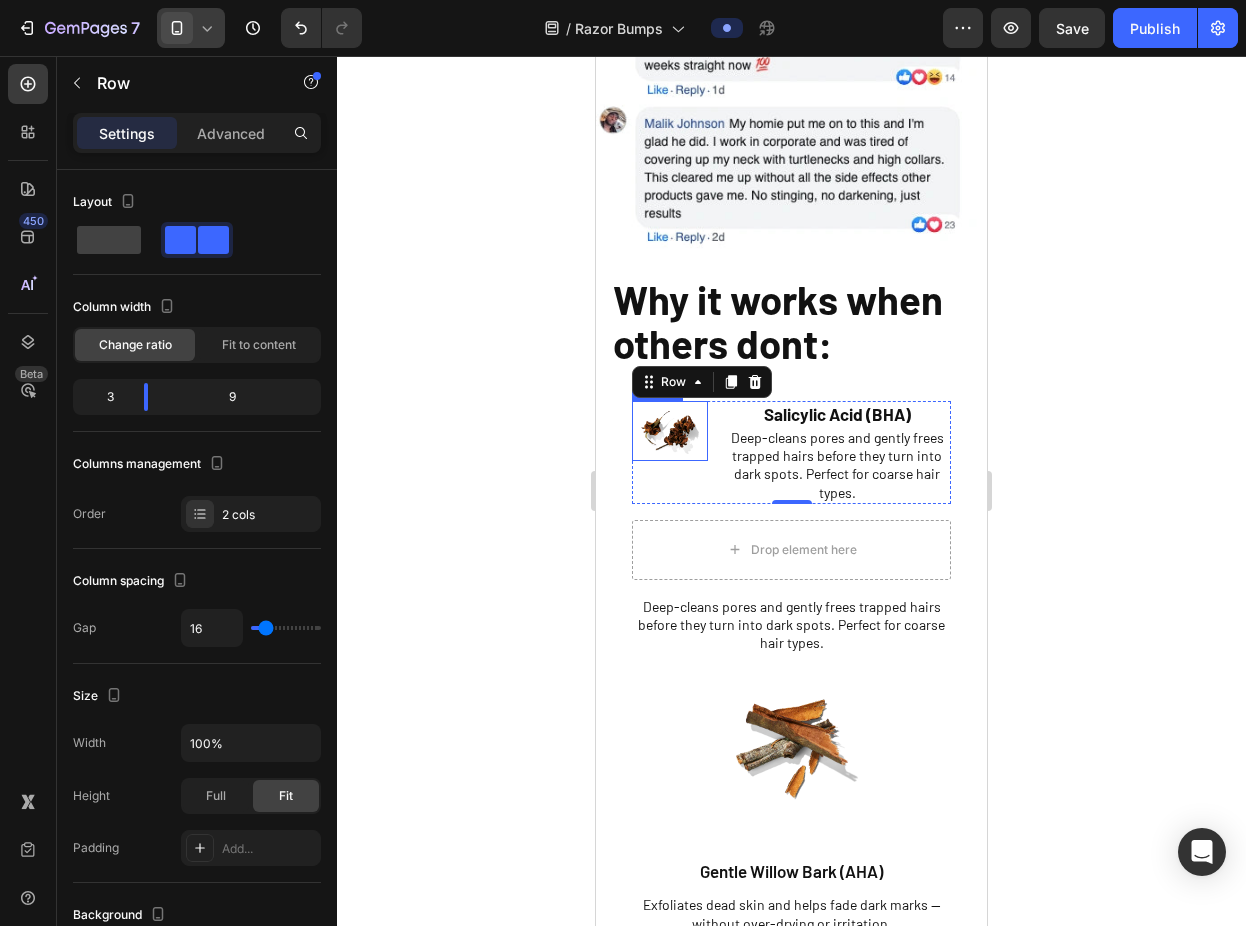 click at bounding box center (670, 431) 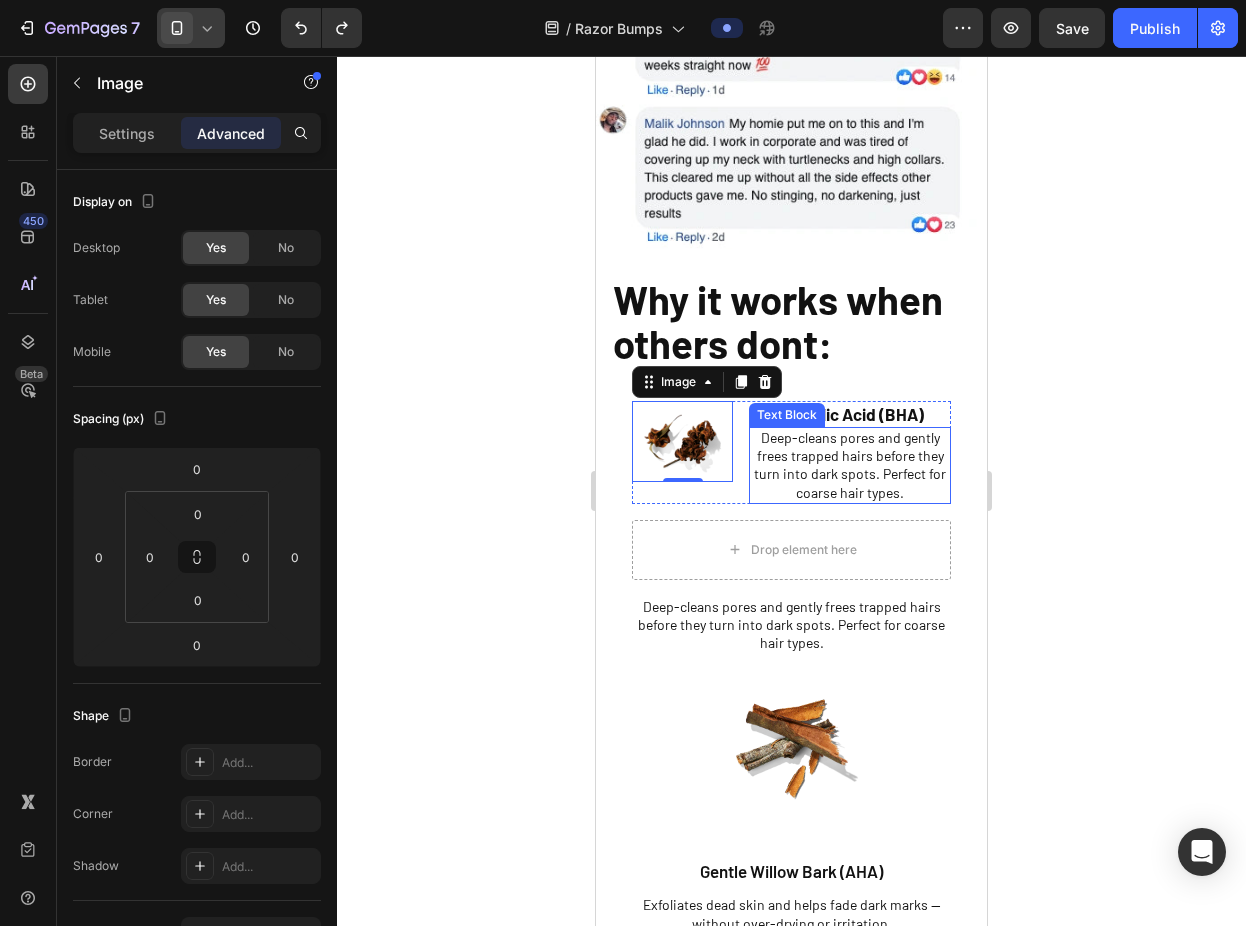 click on "Deep-cleans pores and gently frees trapped hairs before they turn into dark spots. Perfect for coarse hair types." at bounding box center [850, 465] 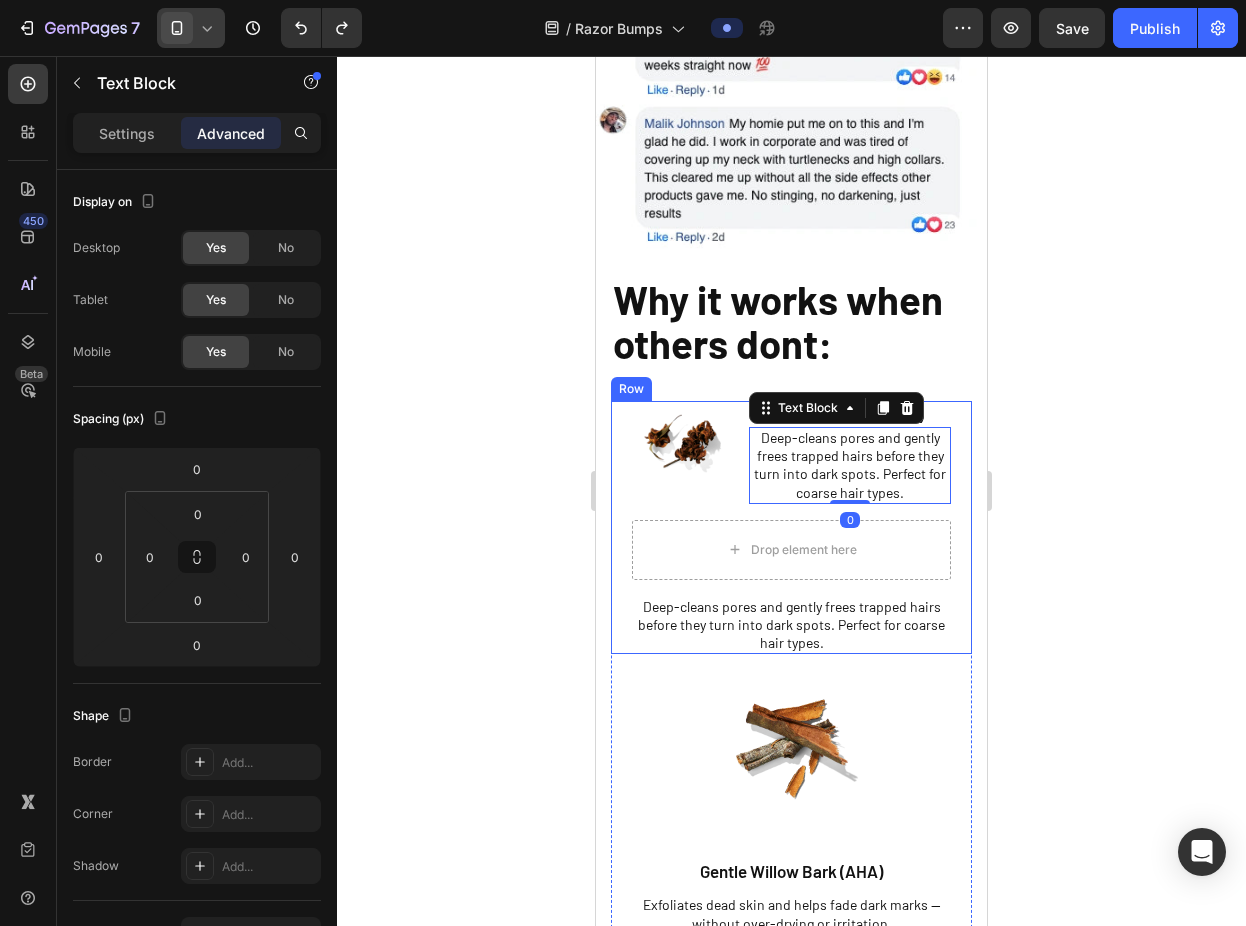 click on "Image Salicylic Acid (BHA) Text Block Deep-cleans pores and gently frees trapped hairs before they turn into dark spots. Perfect for coarse hair types. Text Block   0 Row
Drop element here Row Deep-cleans pores and gently frees trapped hairs before they turn into dark spots. Perfect for coarse hair types. Text Block Row" at bounding box center (791, 528) 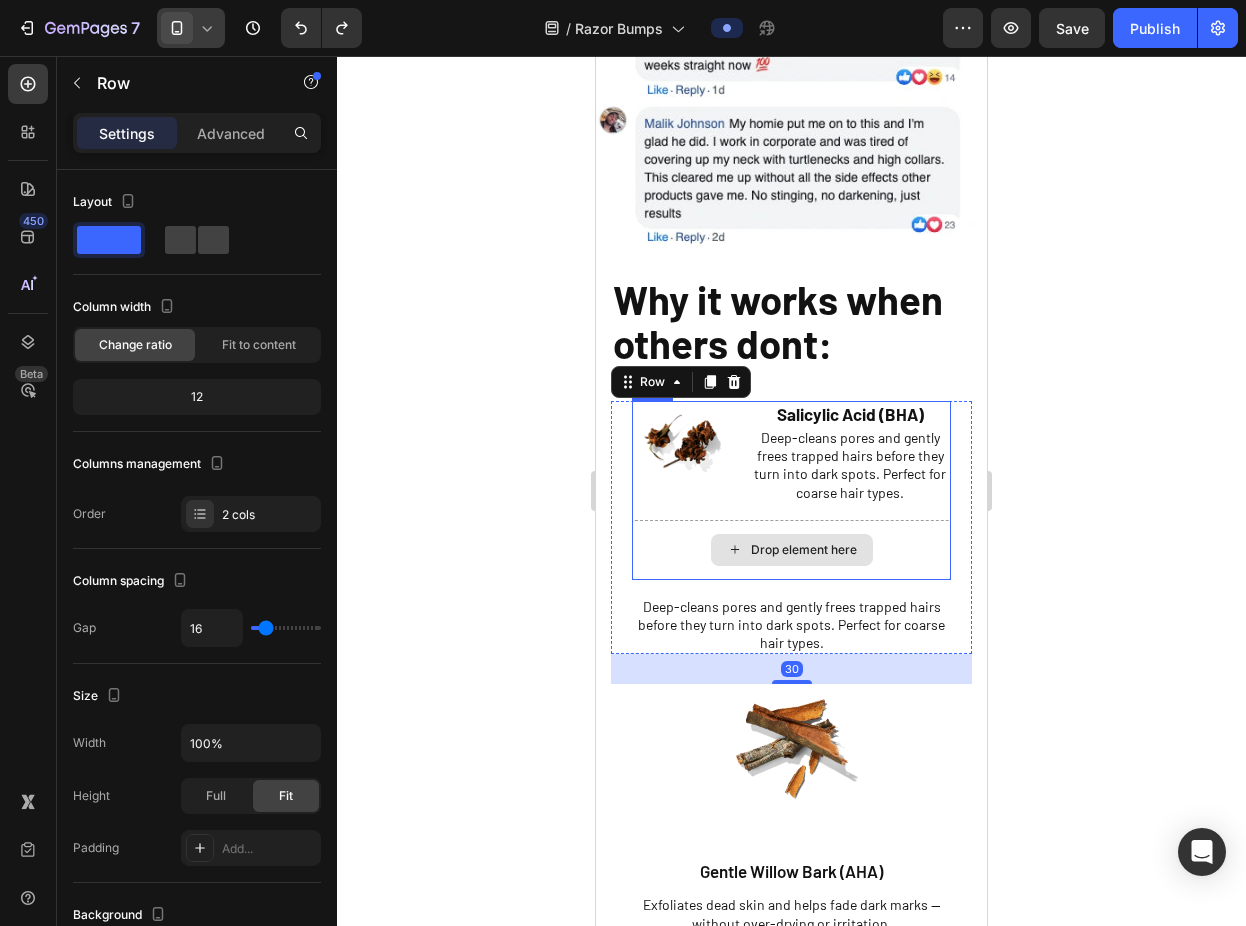 click on "Drop element here" at bounding box center [791, 550] 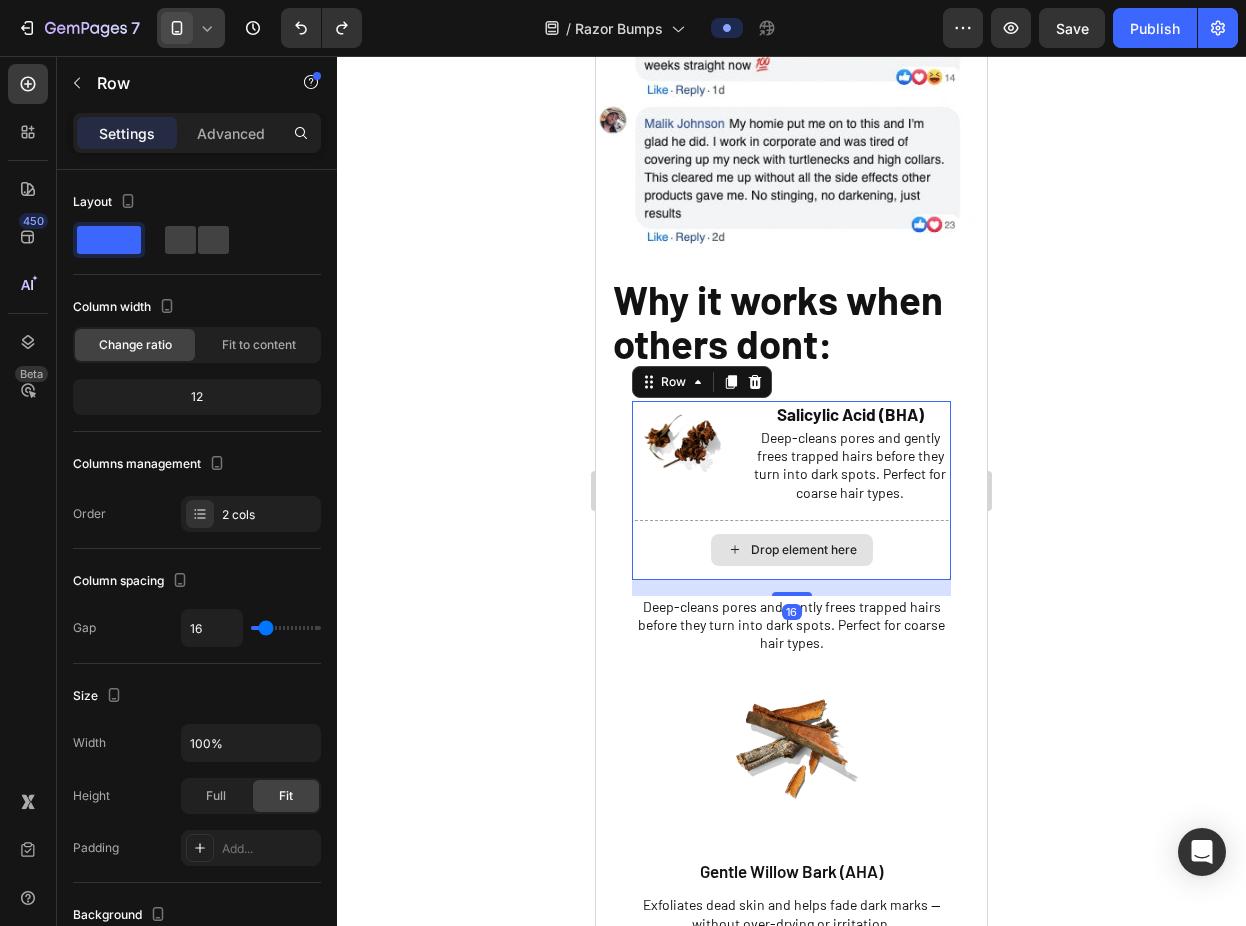 click on "Deep-cleans pores and gently frees trapped hairs before they turn into dark spots. Perfect for coarse hair types." at bounding box center [791, 625] 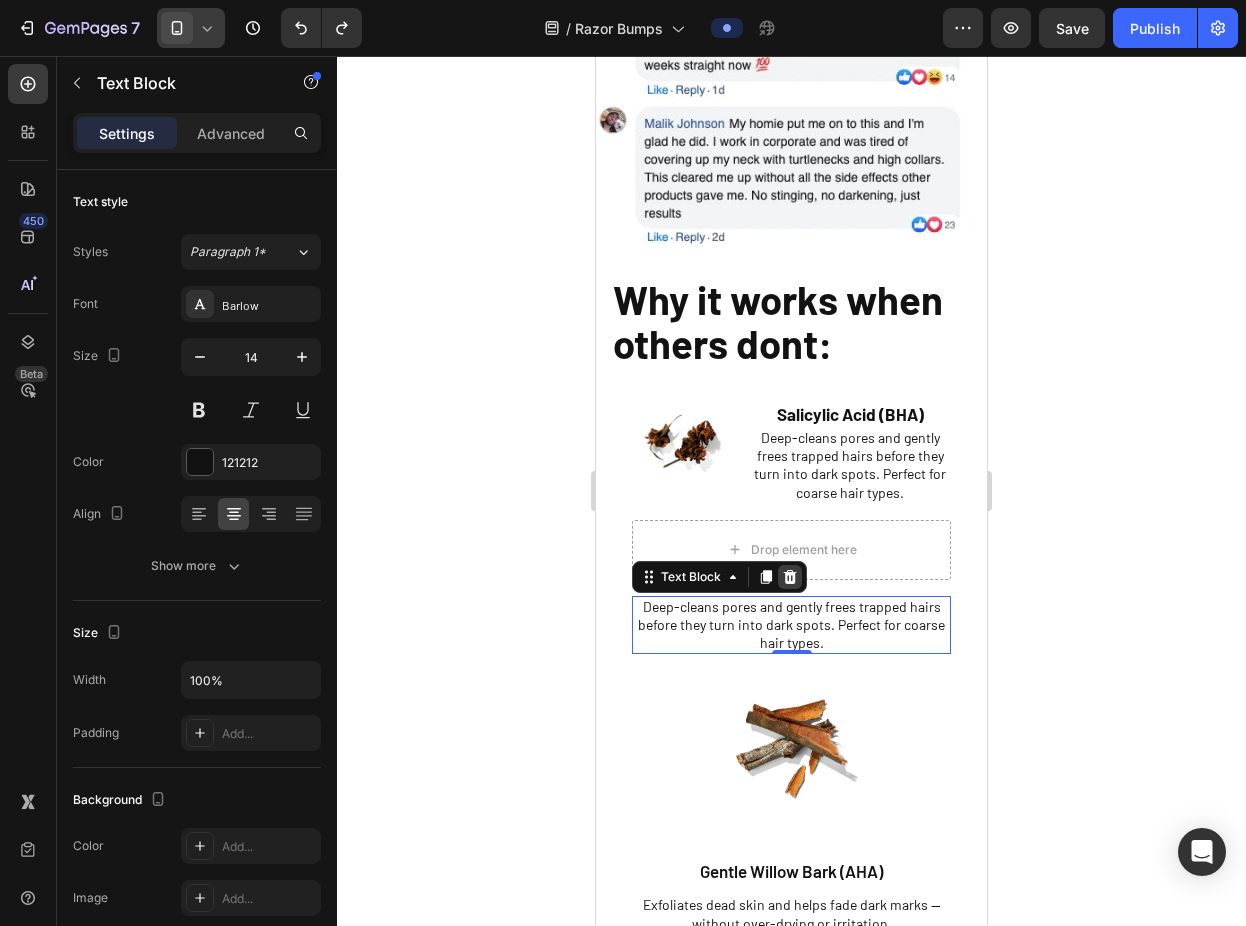 click 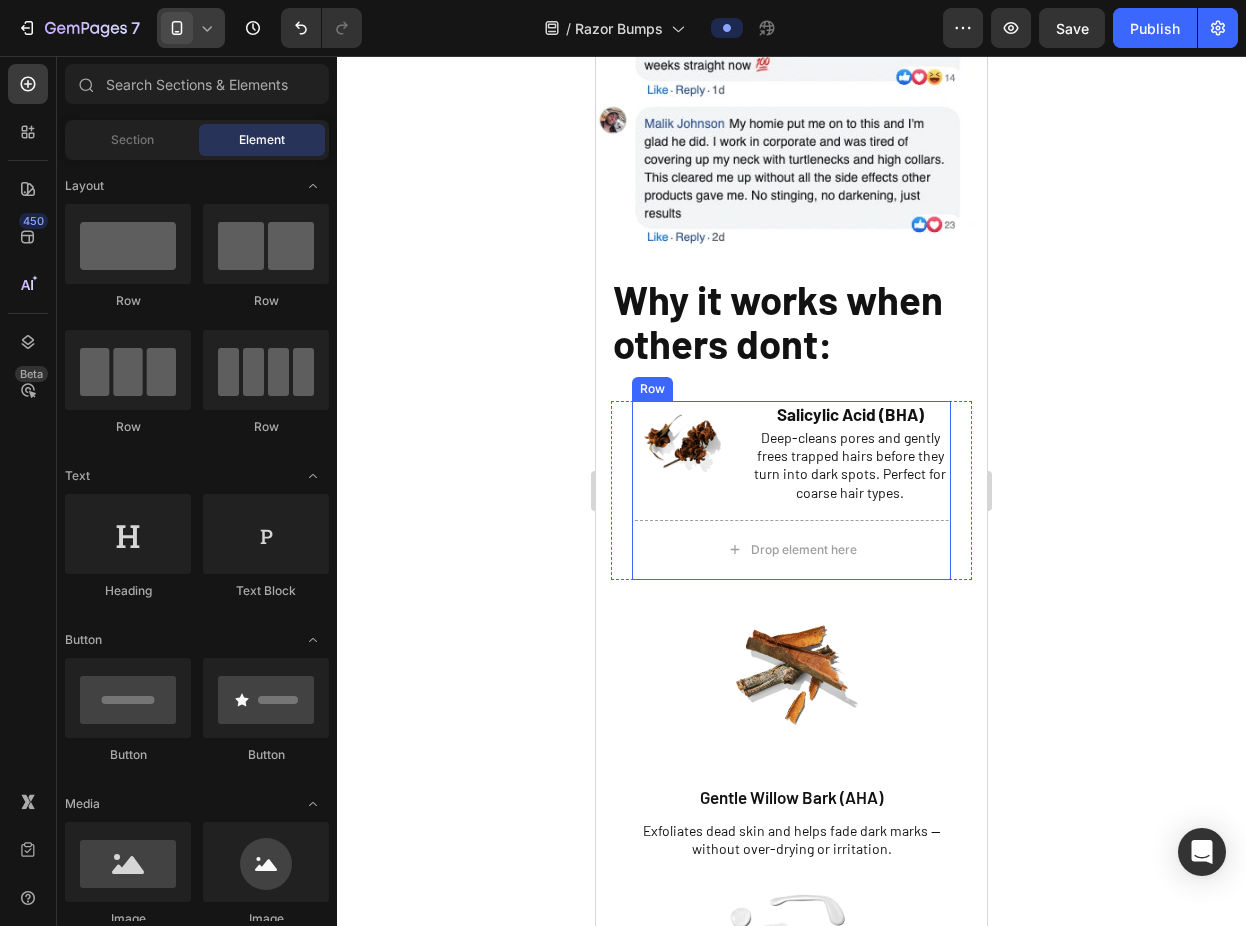 click on "Deep-cleans pores and gently frees trapped hairs before they turn into dark spots. Perfect for coarse hair types." at bounding box center [850, 465] 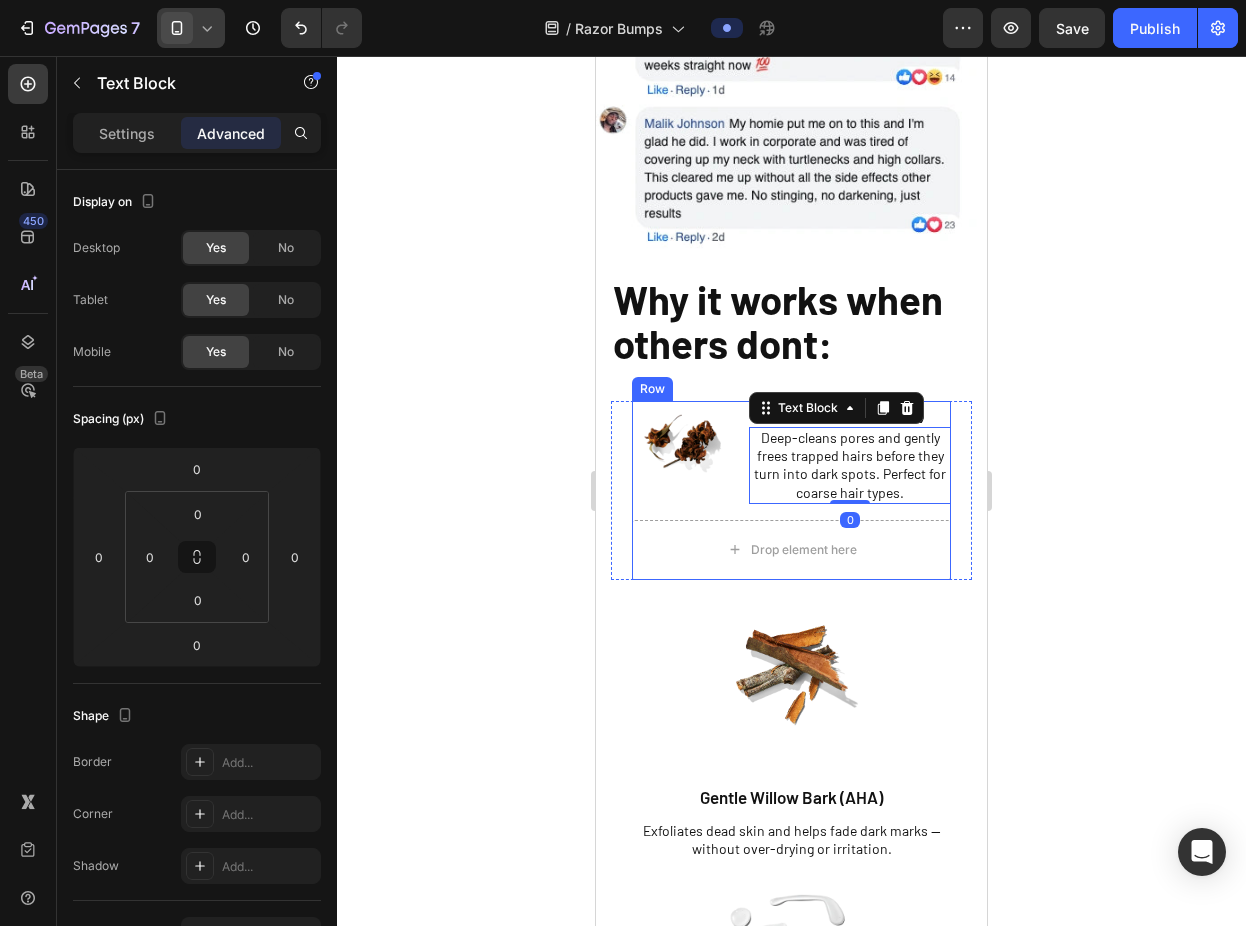 click on "Image Salicylic Acid (BHA) Text Block Deep-cleans pores and gently frees trapped hairs before they turn into dark spots. Perfect for coarse hair types. Text Block   0 Row
Drop element here Row" at bounding box center (791, 490) 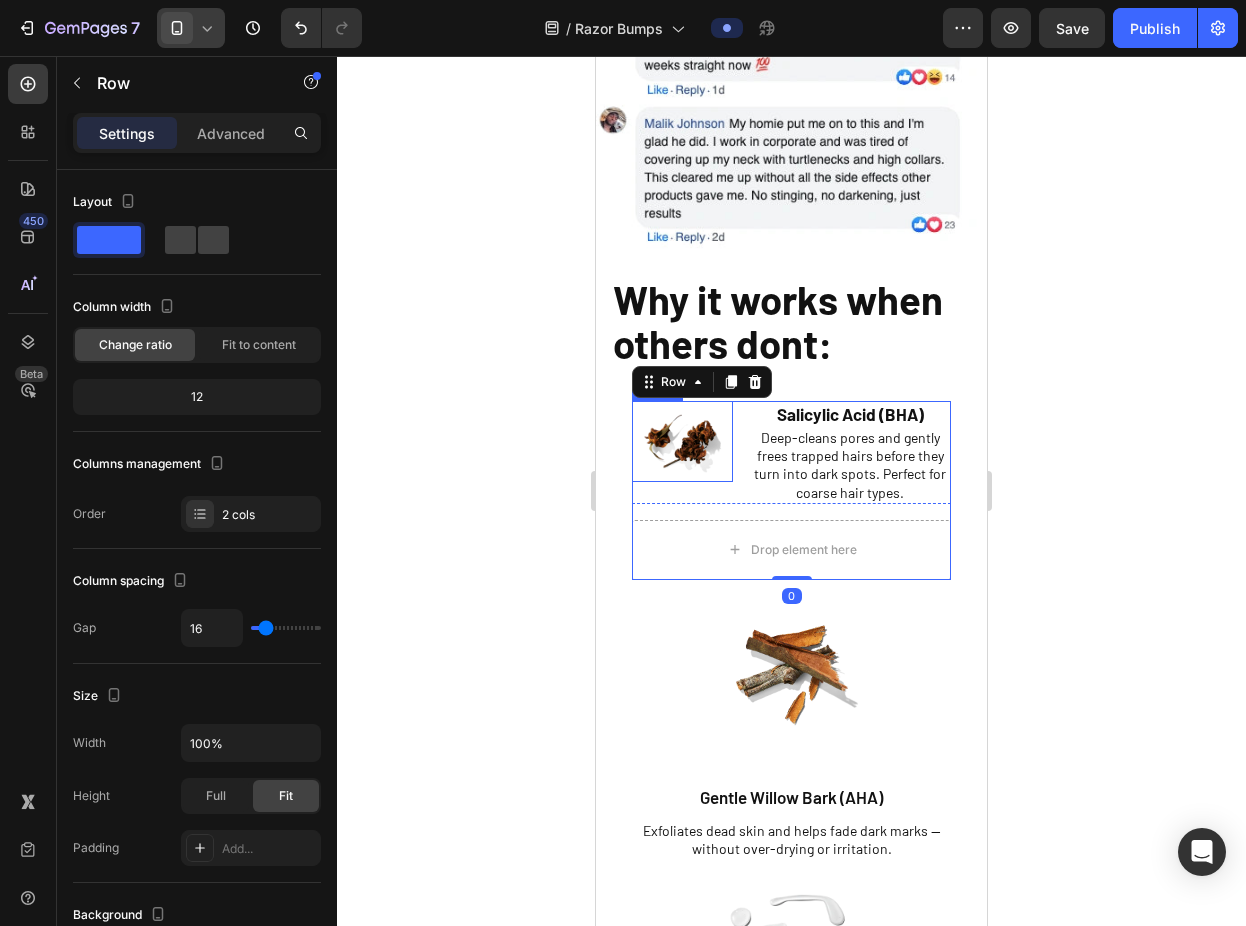 click at bounding box center (682, 441) 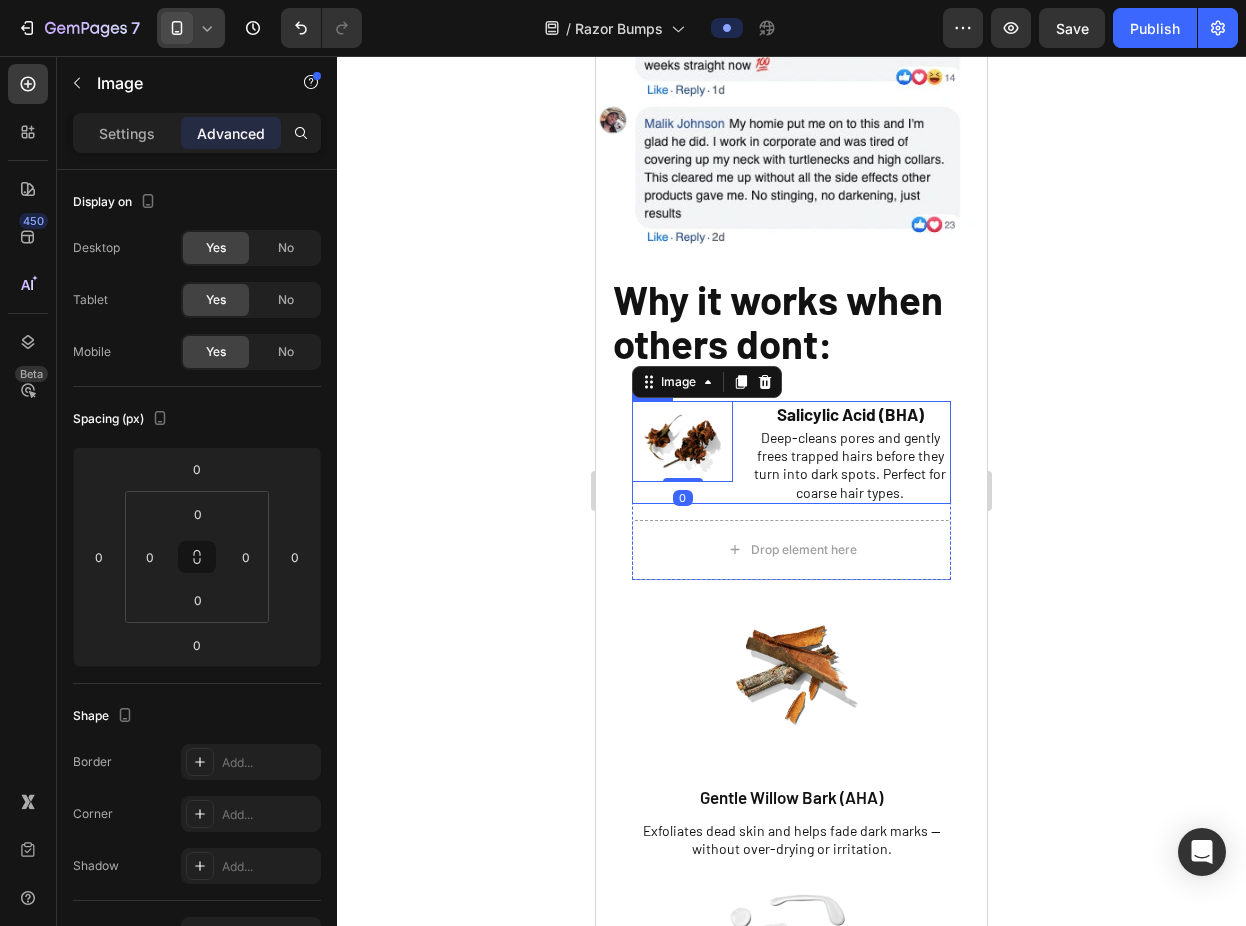 click on "Image   0 Salicylic Acid (BHA) Text Block Deep-cleans pores and gently frees trapped hairs before they turn into dark spots. Perfect for coarse hair types. Text Block Row" at bounding box center [791, 452] 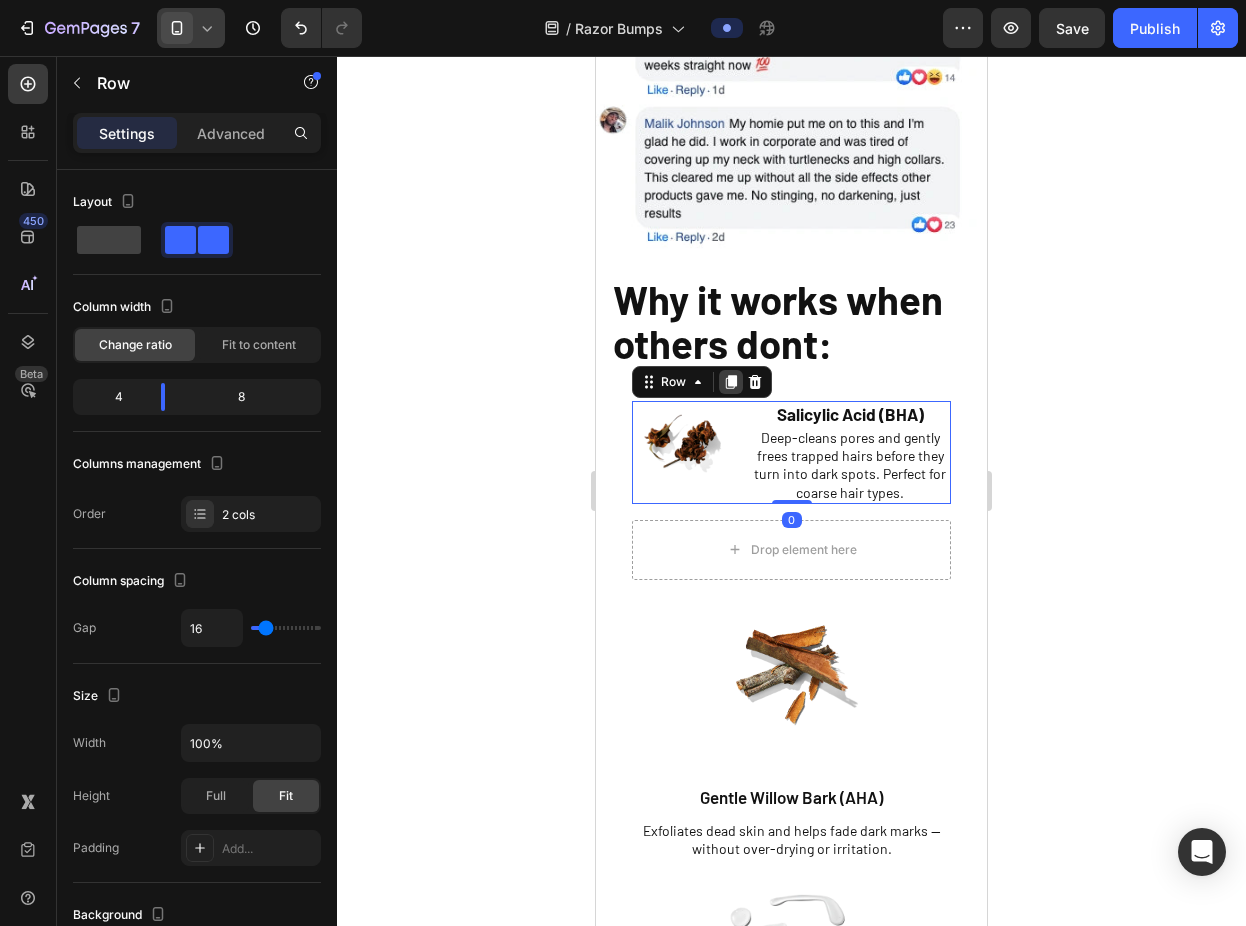 click 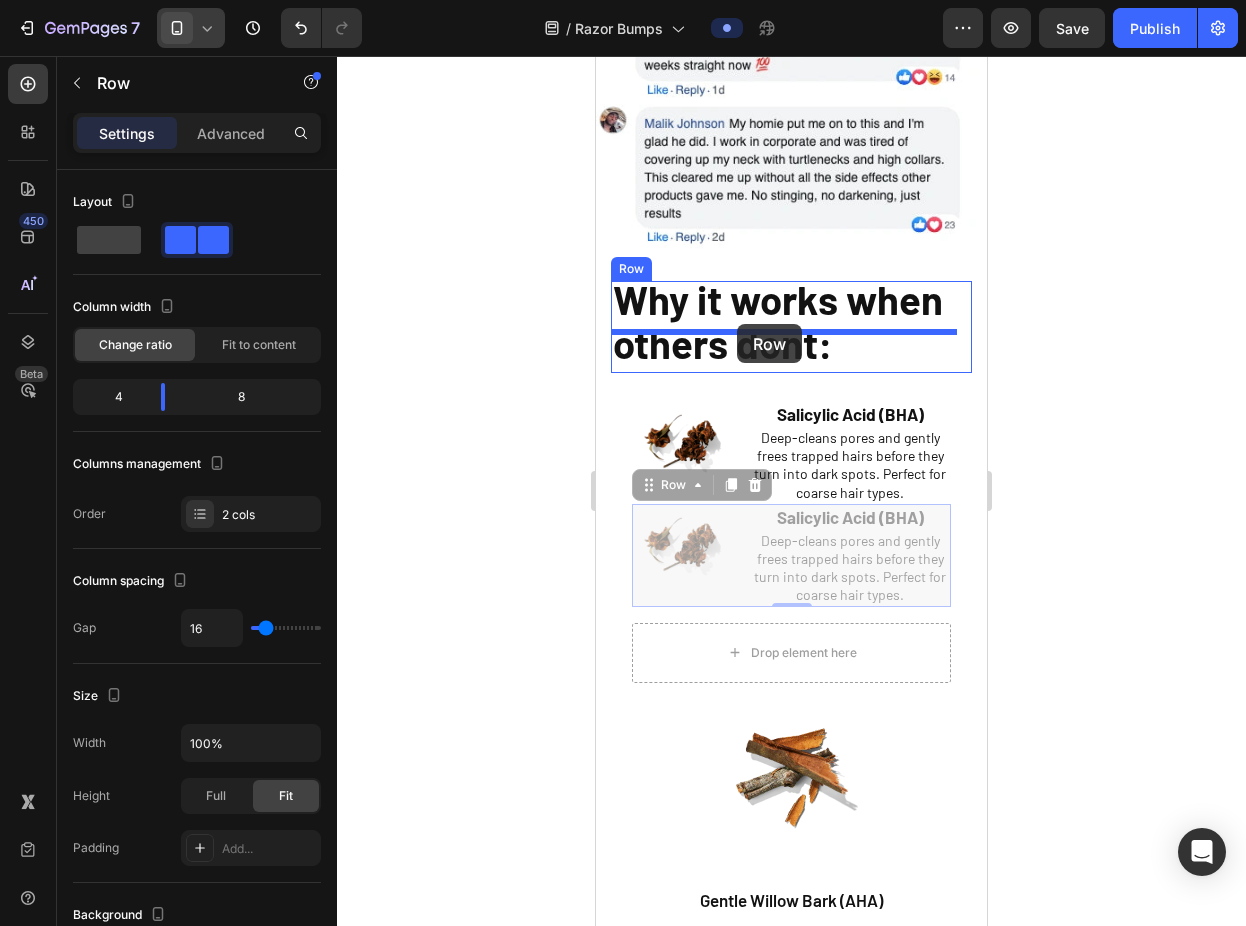 drag, startPoint x: 742, startPoint y: 489, endPoint x: 737, endPoint y: 324, distance: 165.07574 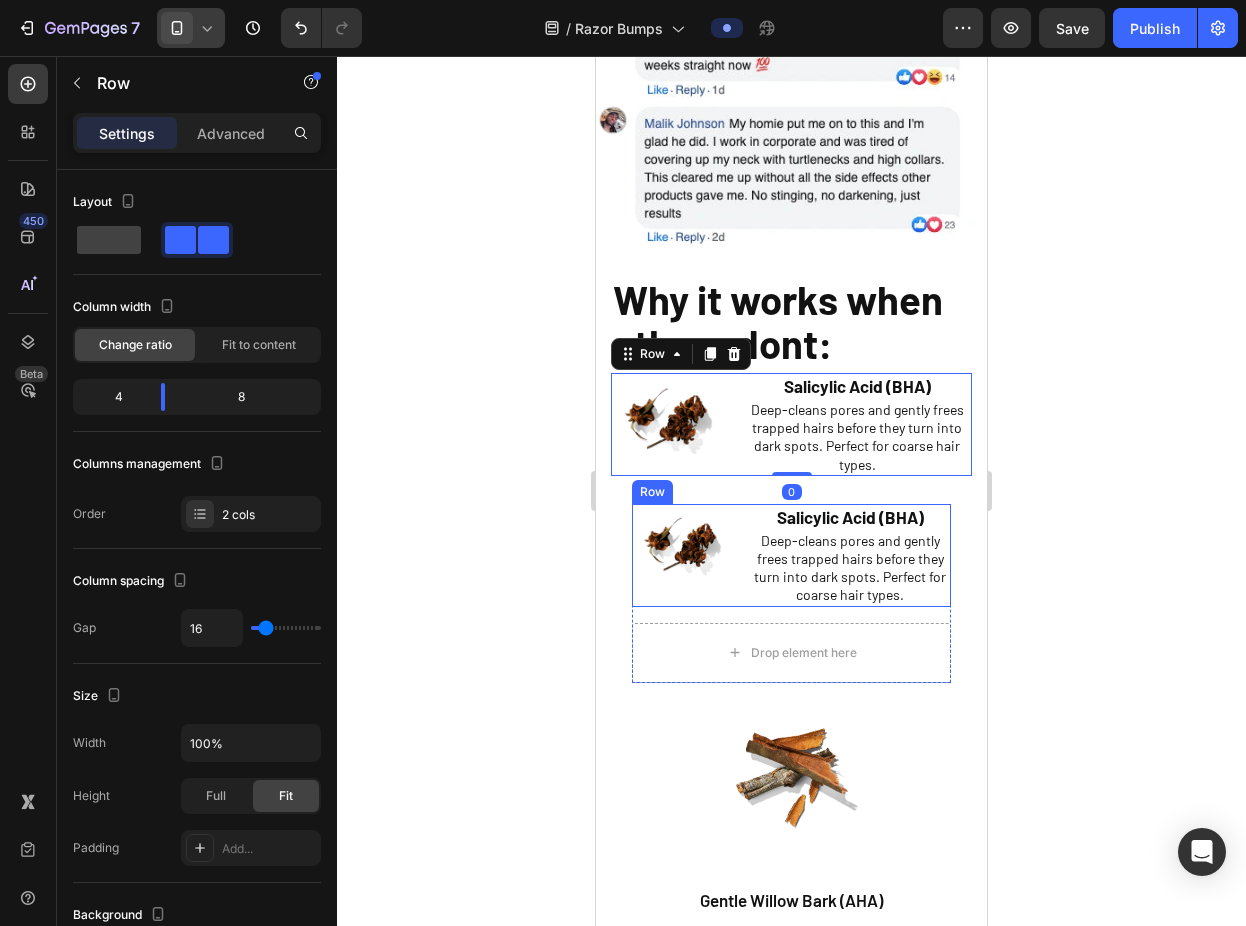 click on "Image Salicylic Acid (BHA) Text Block Deep-cleans pores and gently frees trapped hairs before they turn into dark spots. Perfect for coarse hair types. Text Block Row" at bounding box center [791, 555] 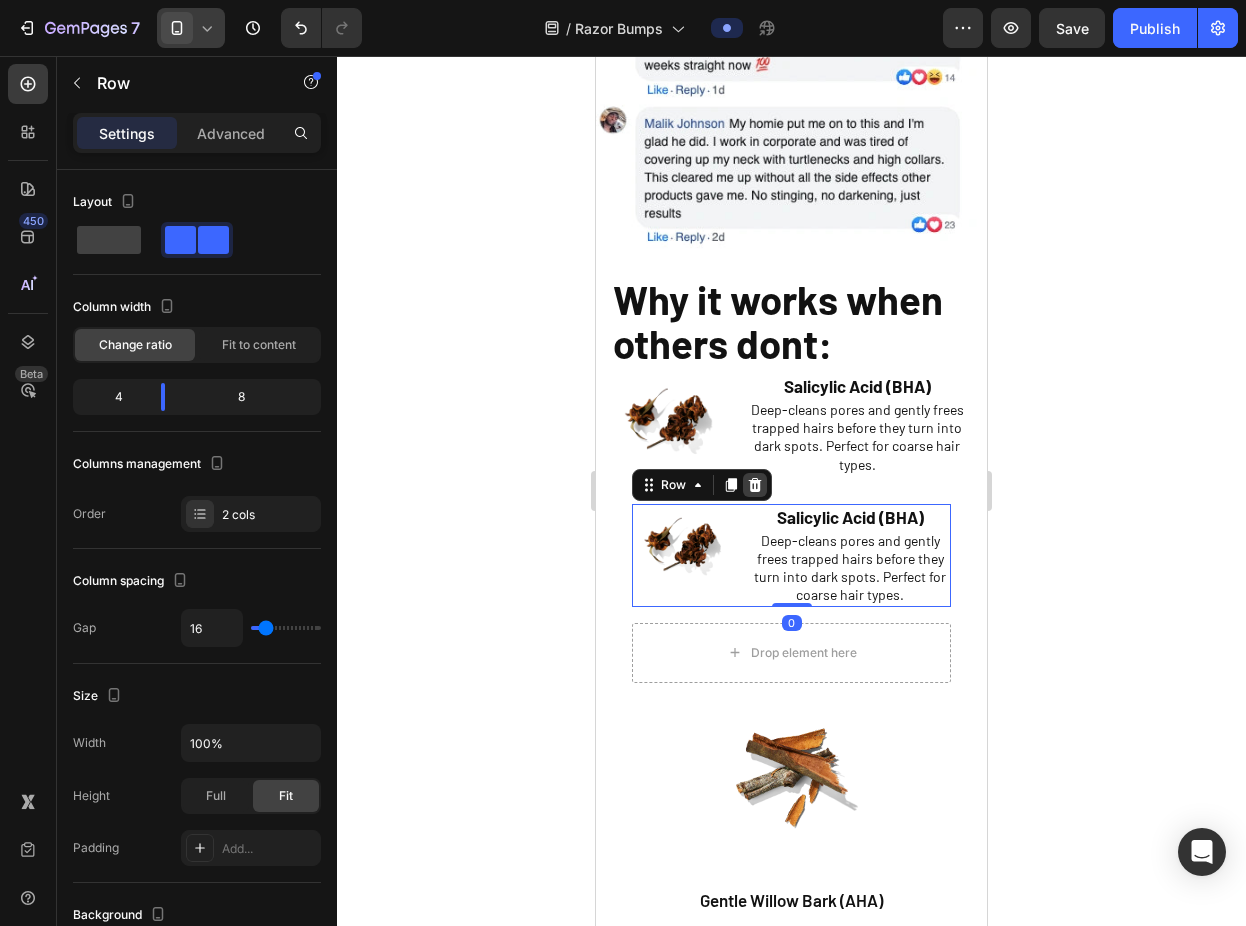 click 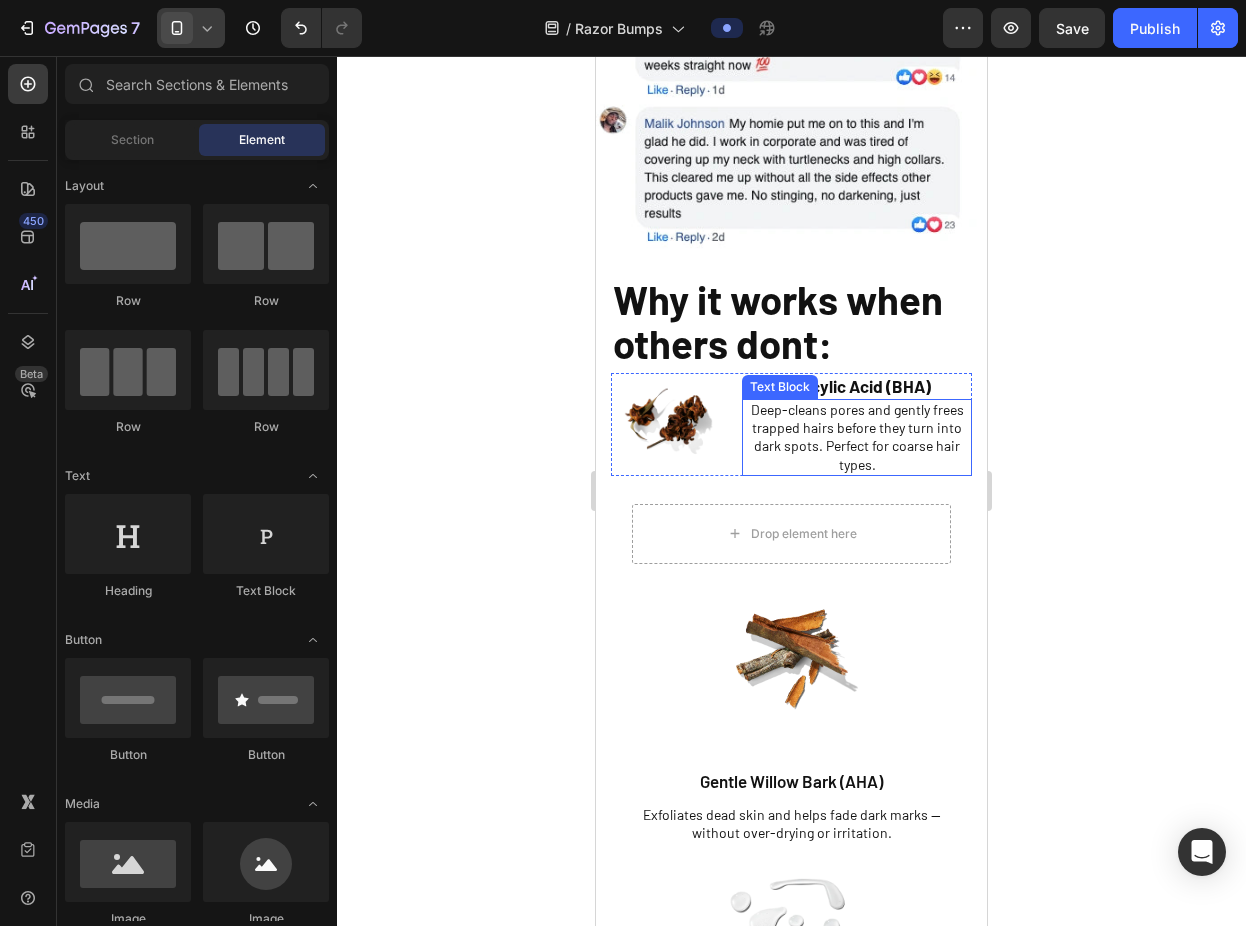 click on "Deep-cleans pores and gently frees trapped hairs before they turn into dark spots. Perfect for coarse hair types." at bounding box center (857, 437) 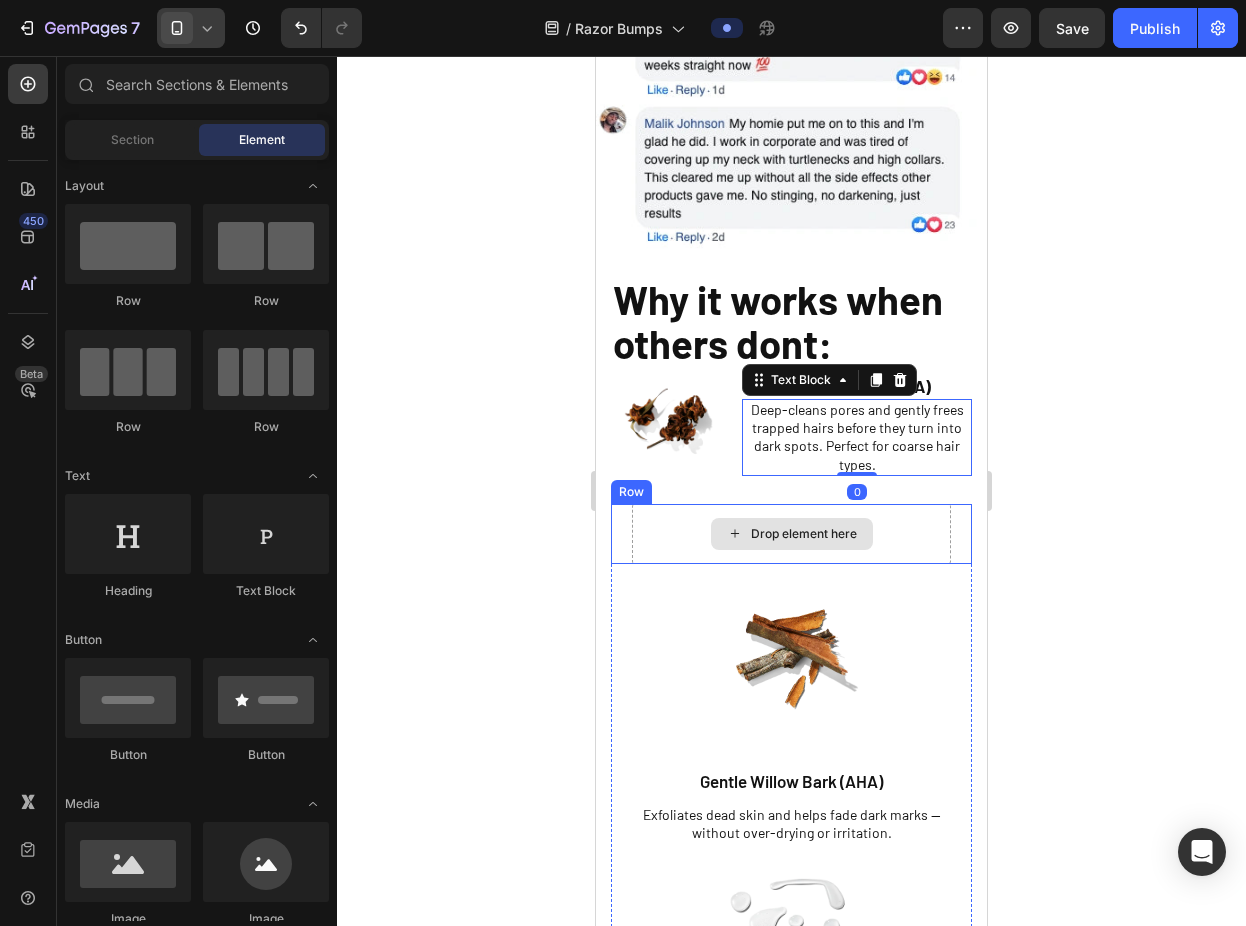 click on "Drop element here" at bounding box center [792, 534] 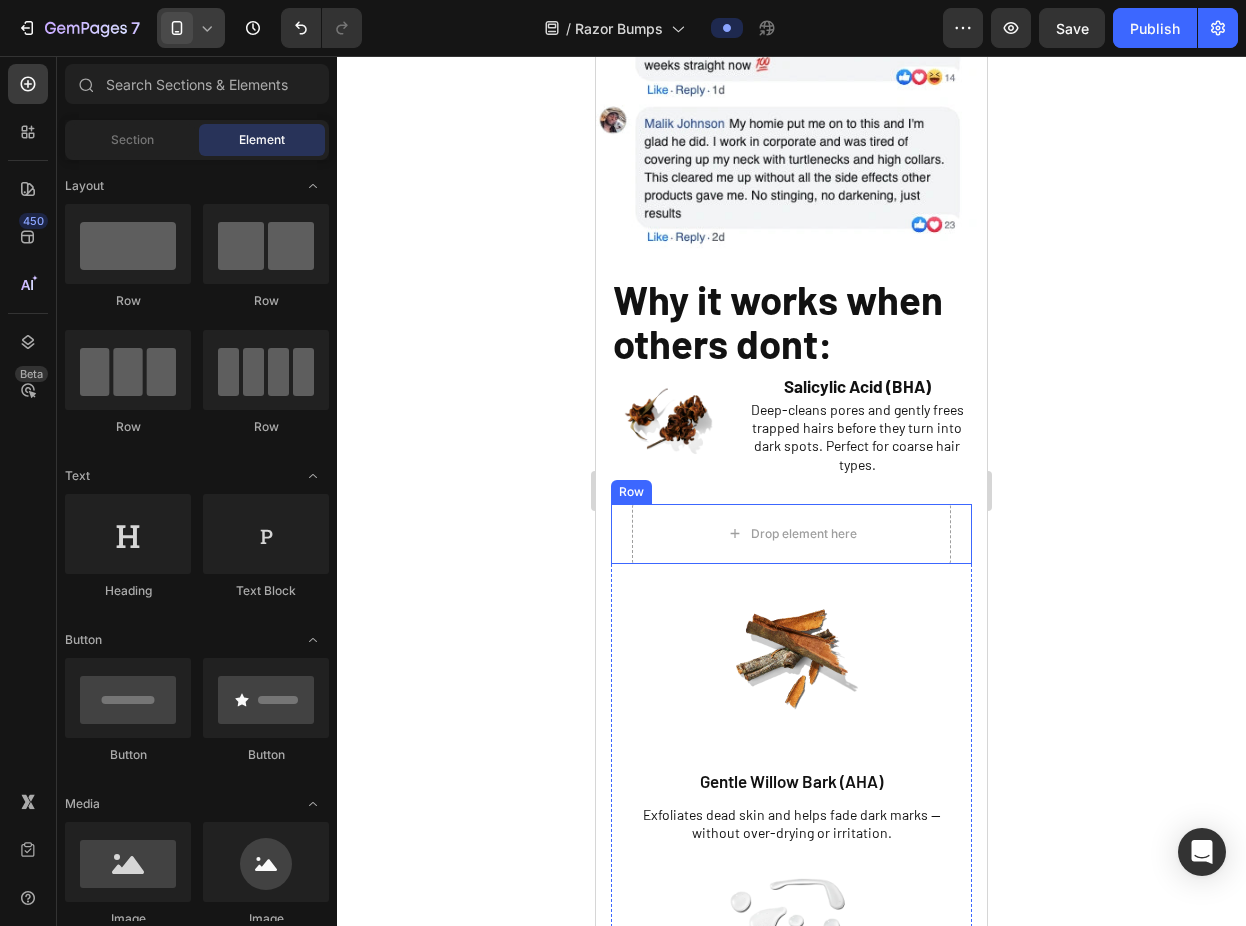 click on "Drop element here Row" at bounding box center (791, 534) 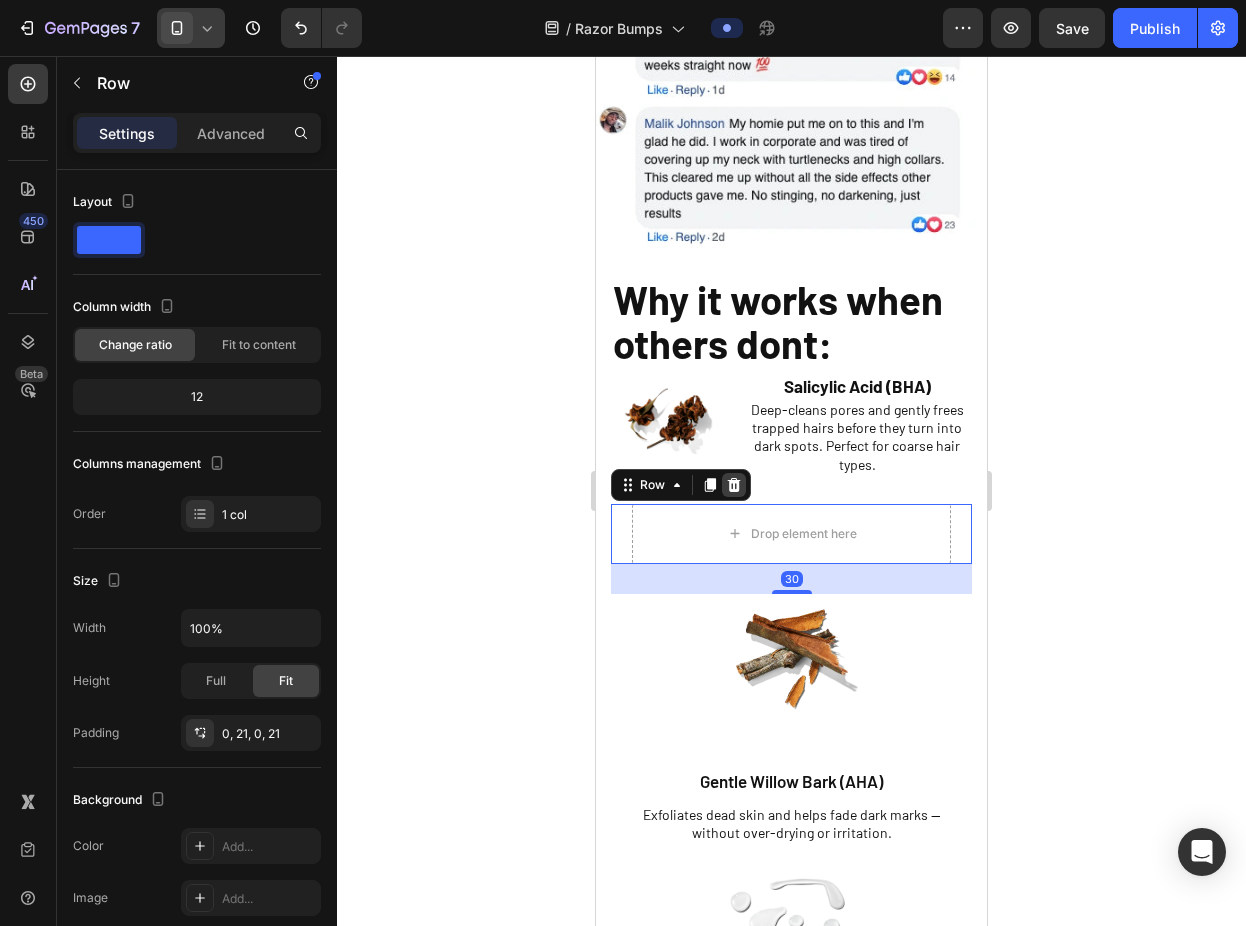 click 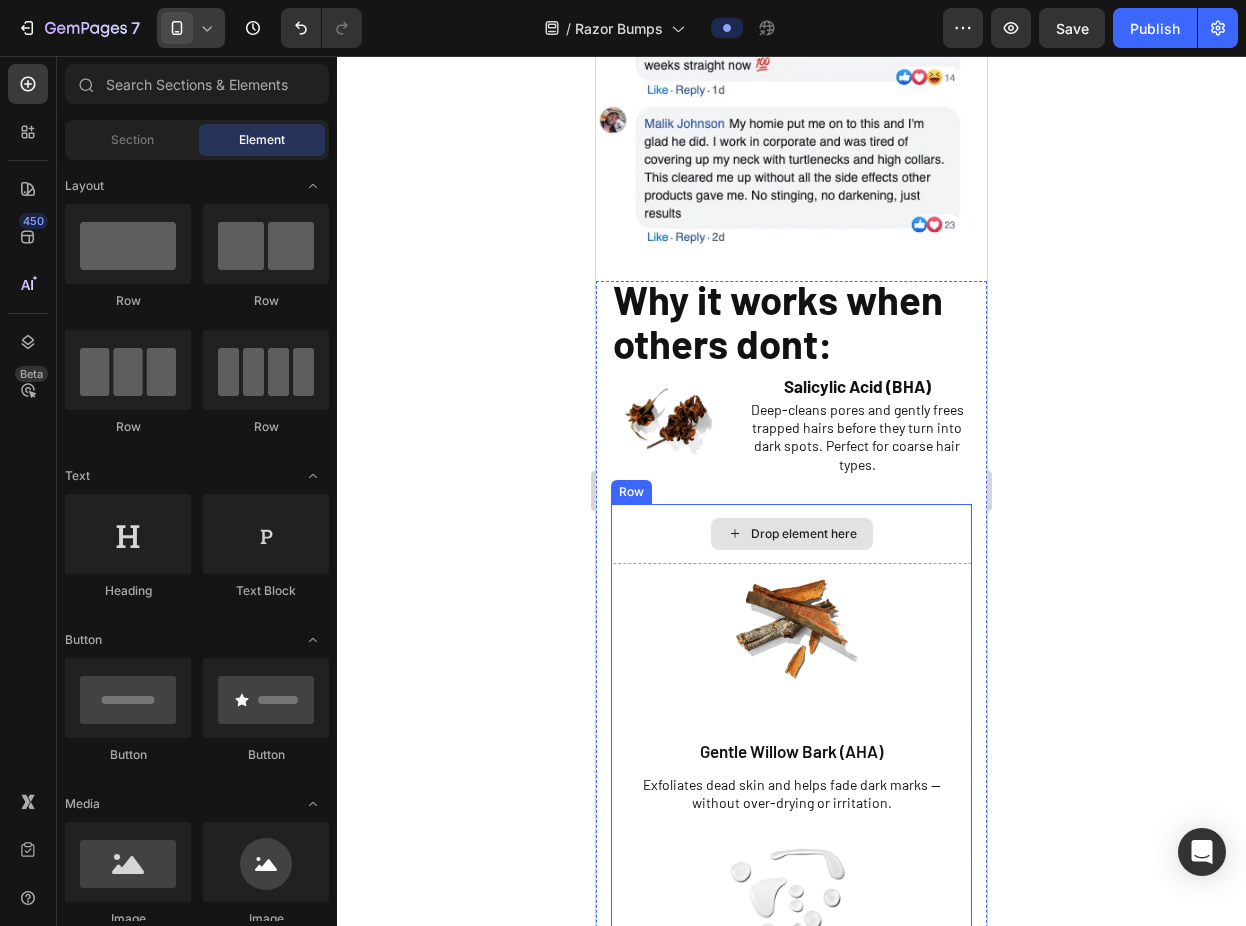 click on "Drop element here" at bounding box center [791, 534] 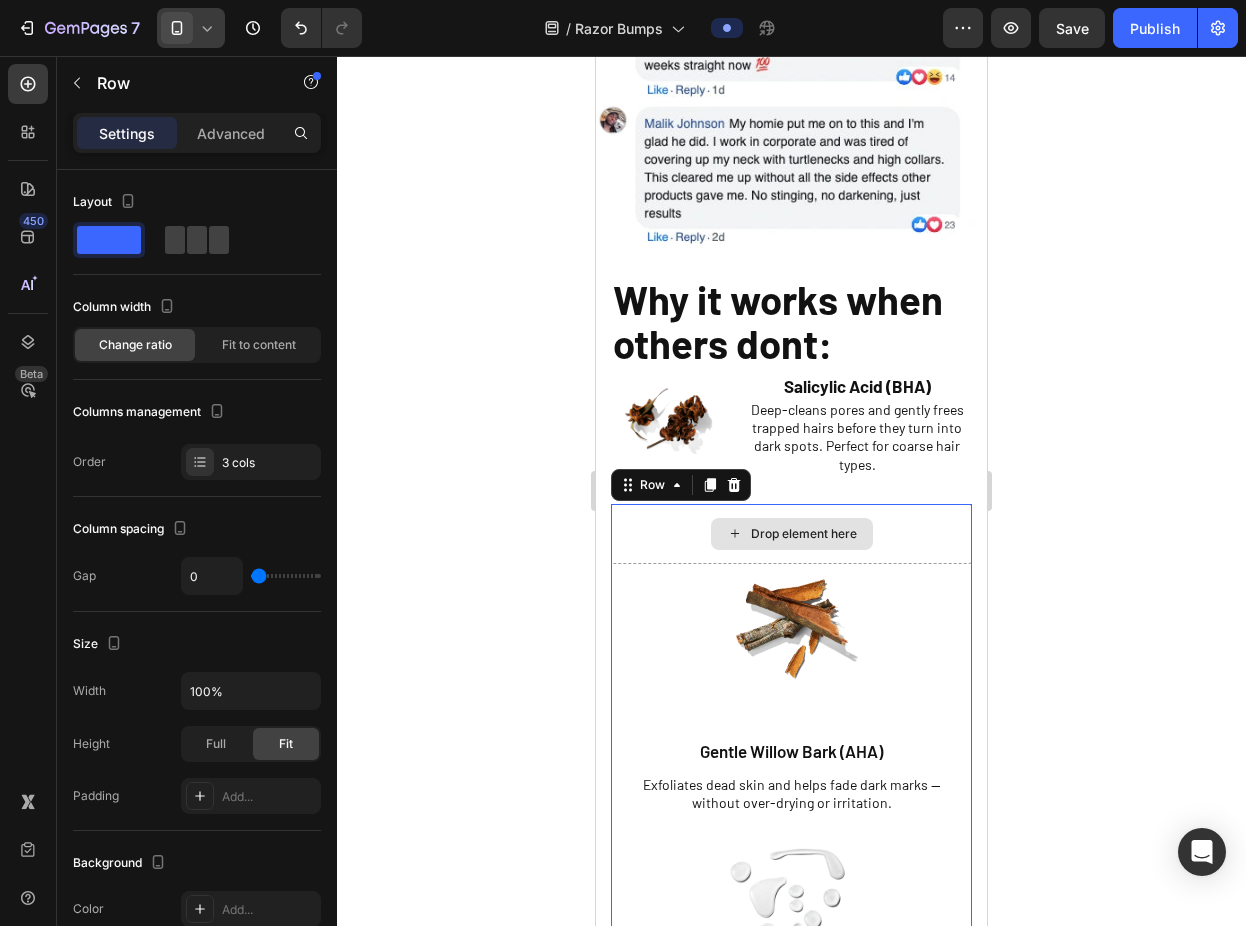 click on "Drop element here" at bounding box center [791, 534] 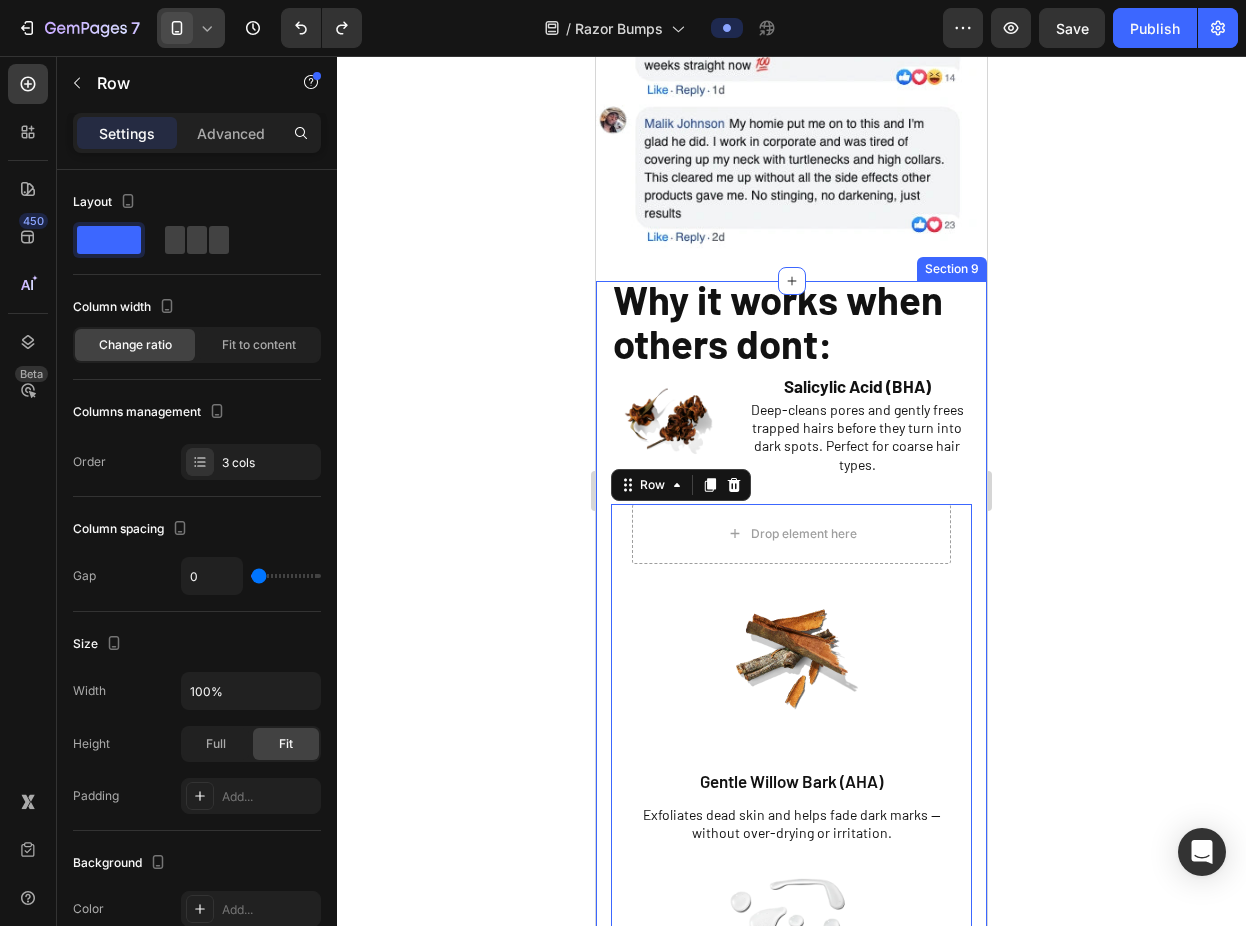 click 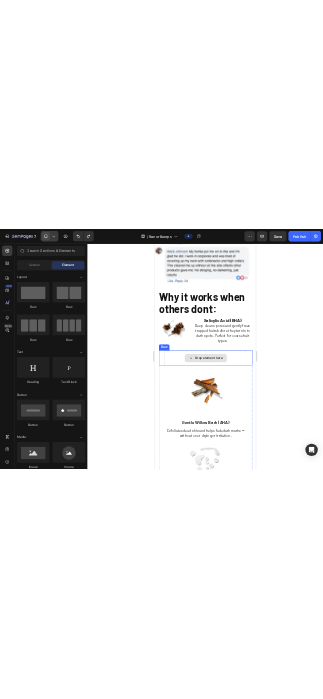 scroll, scrollTop: 3633, scrollLeft: 0, axis: vertical 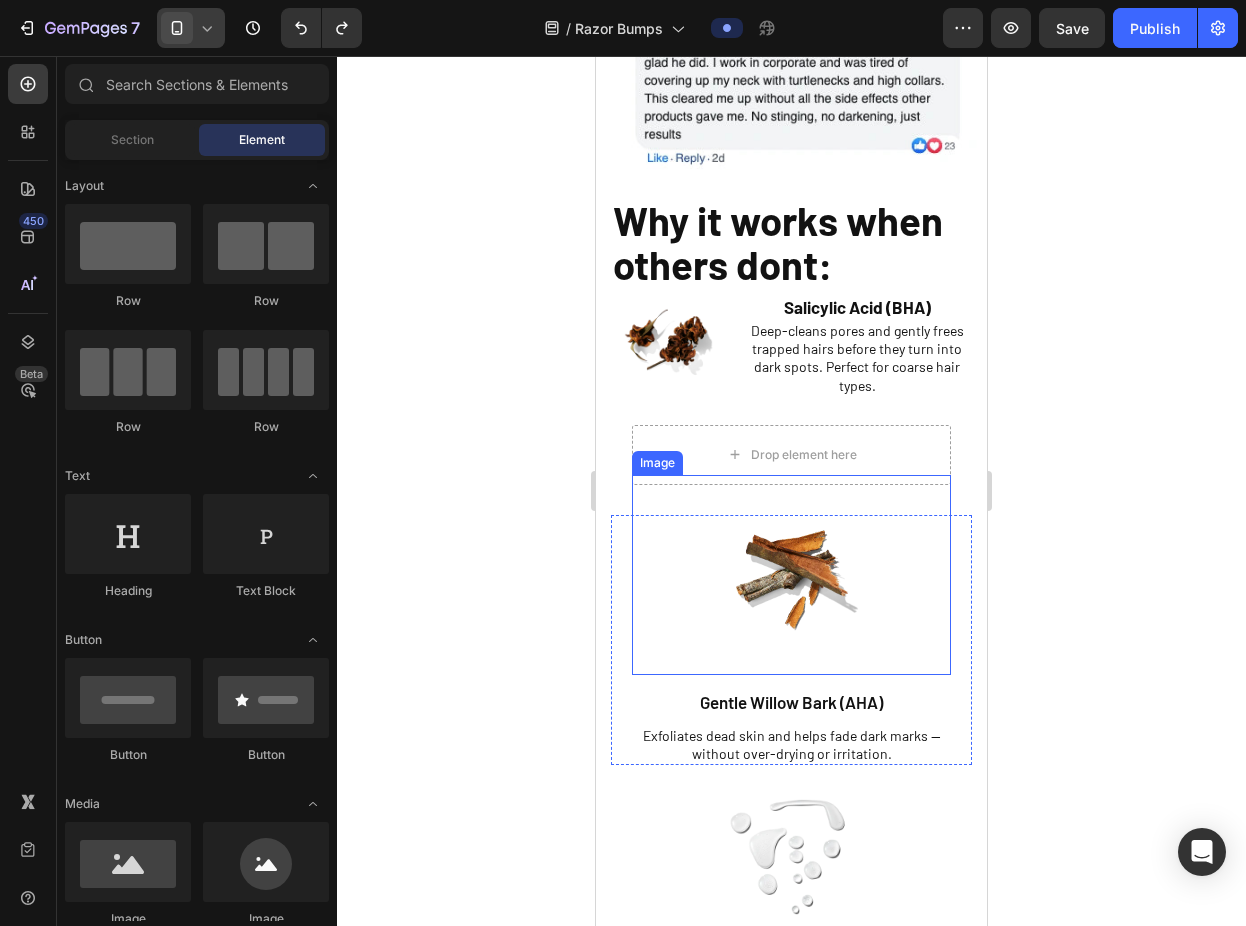 click at bounding box center [791, 575] 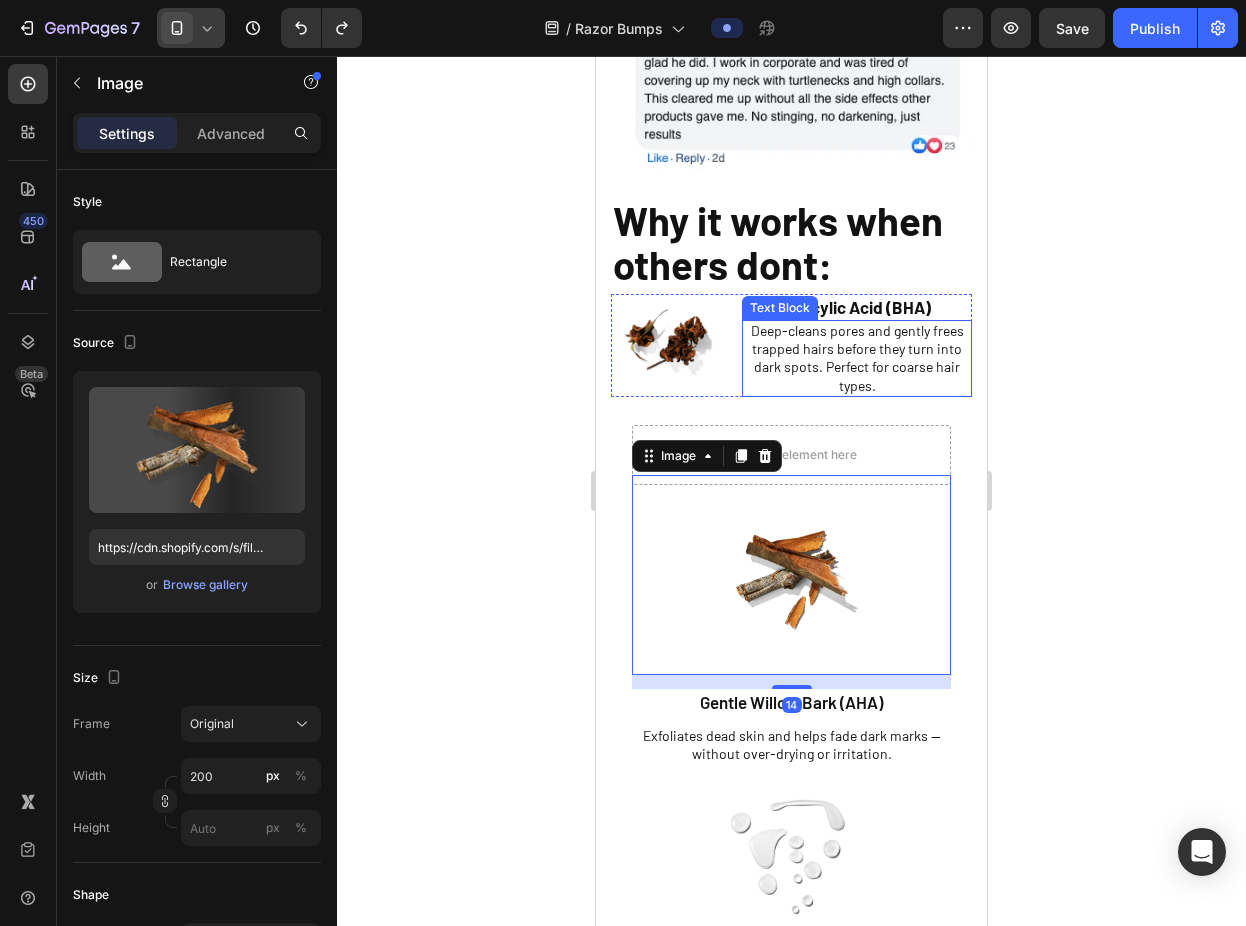 click on "Deep-cleans pores and gently frees trapped hairs before they turn into dark spots. Perfect for coarse hair types." at bounding box center (857, 358) 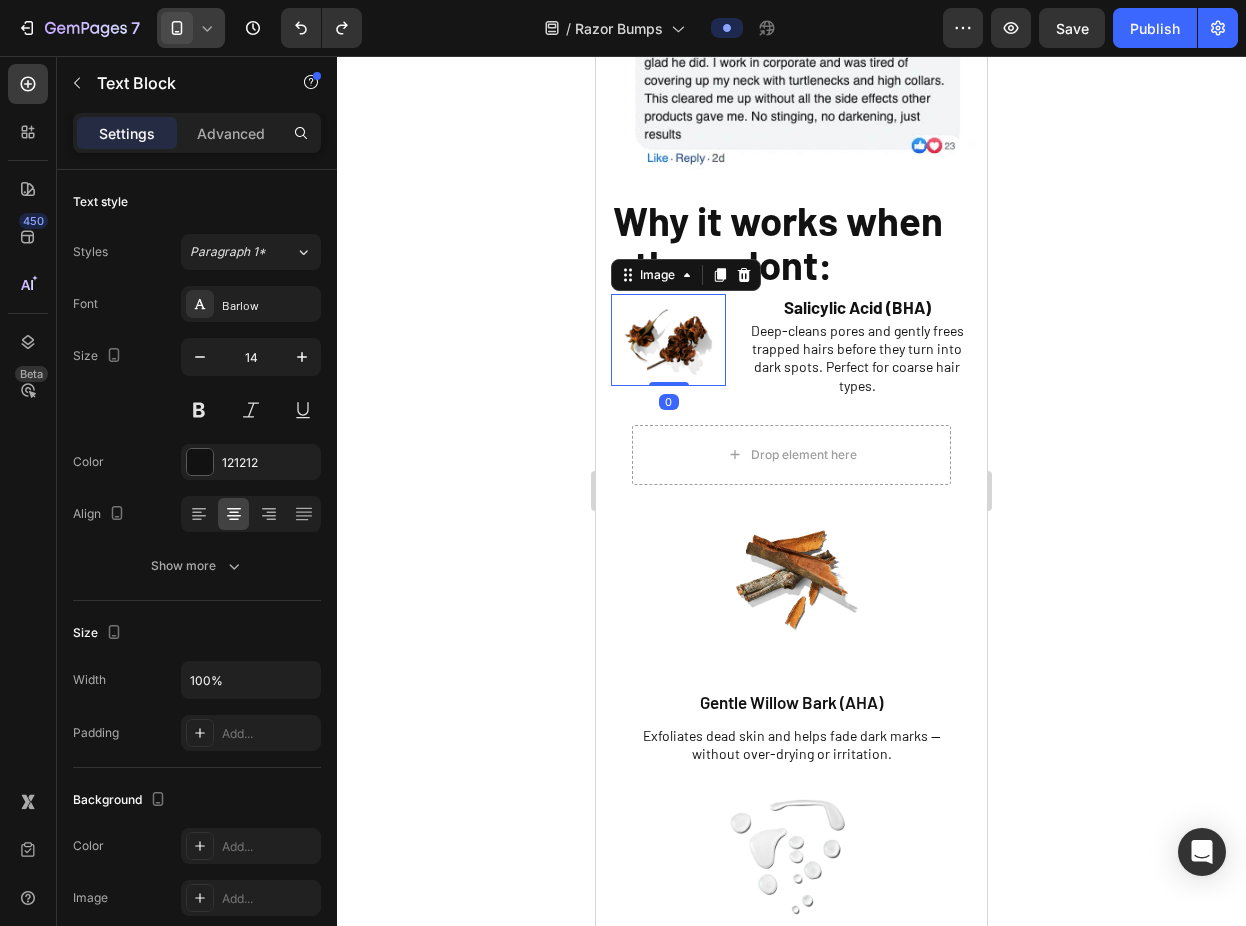 click at bounding box center (668, 340) 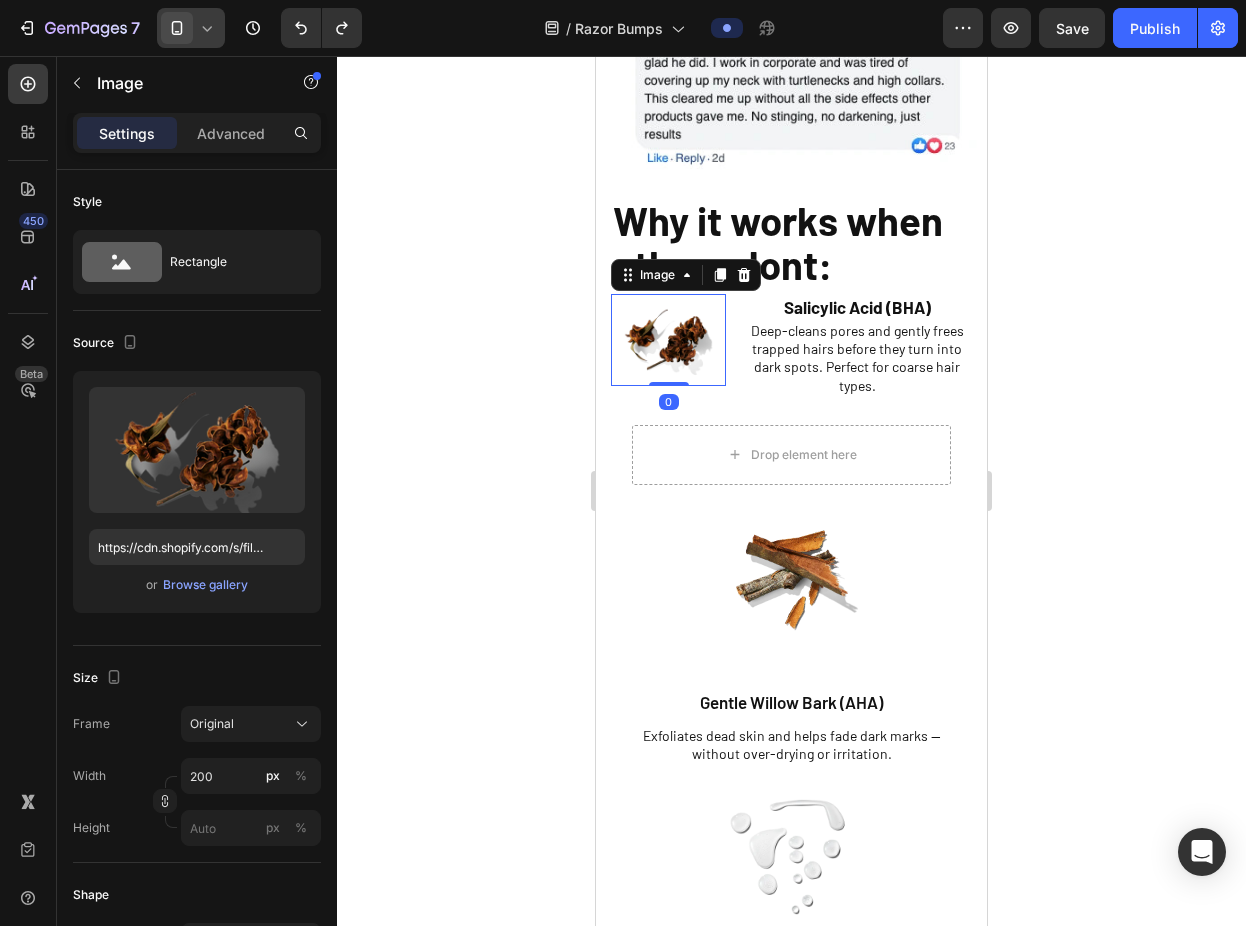 click on "Image   0 Salicylic Acid (BHA) Text Block Deep-cleans pores and gently frees trapped hairs before they turn into dark spots. Perfect for coarse hair types. Text Block Row" at bounding box center [791, 345] 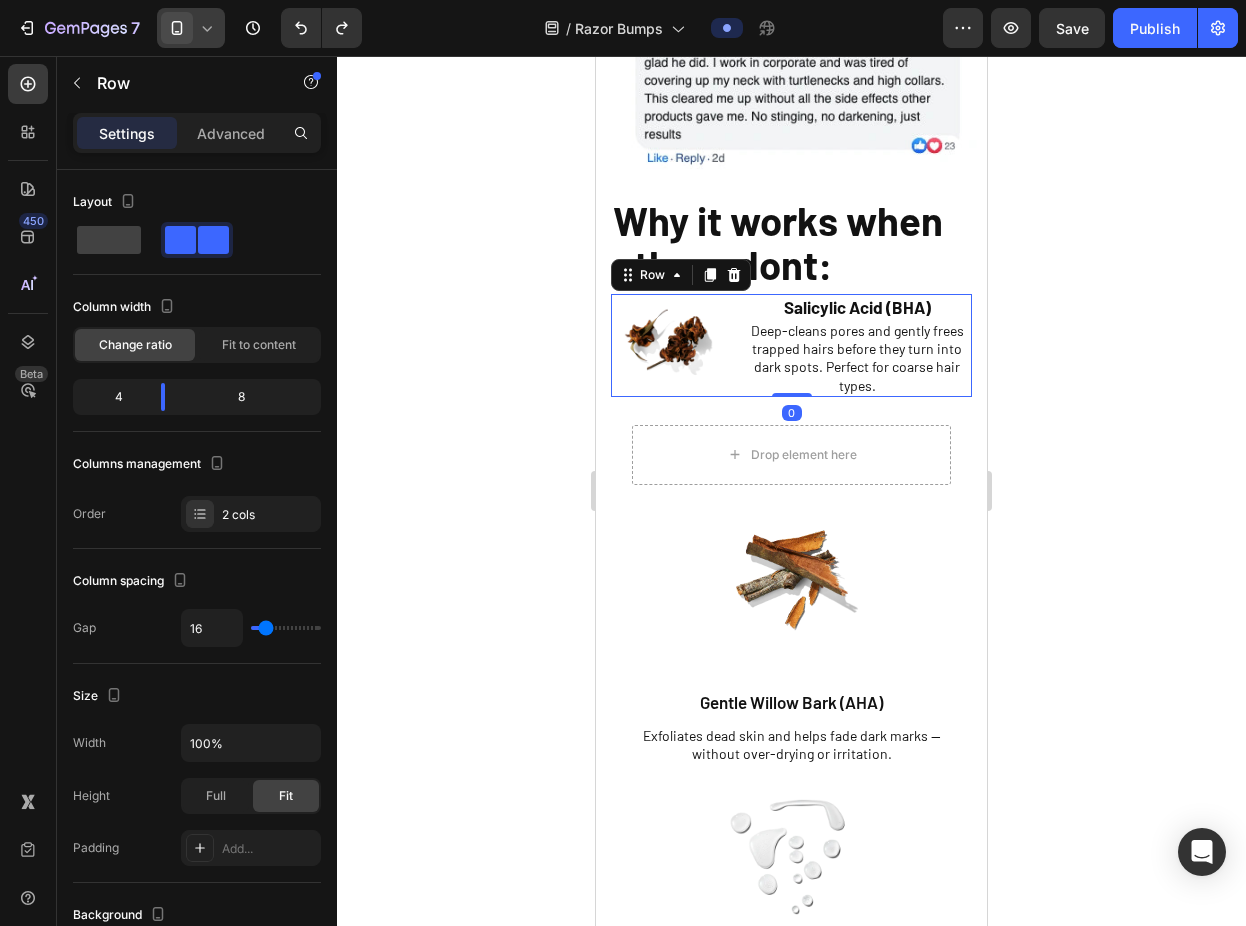 click 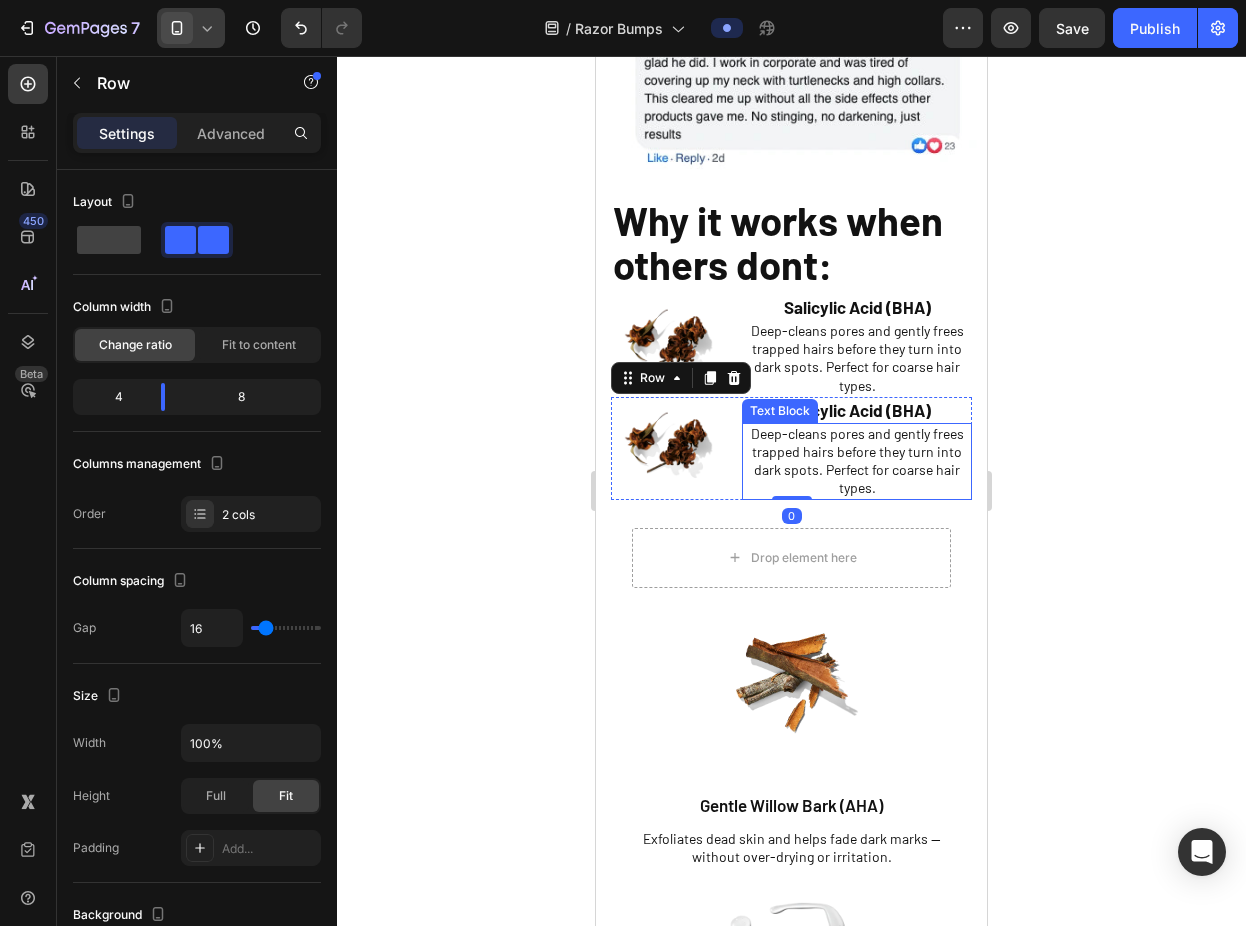click at bounding box center (668, 443) 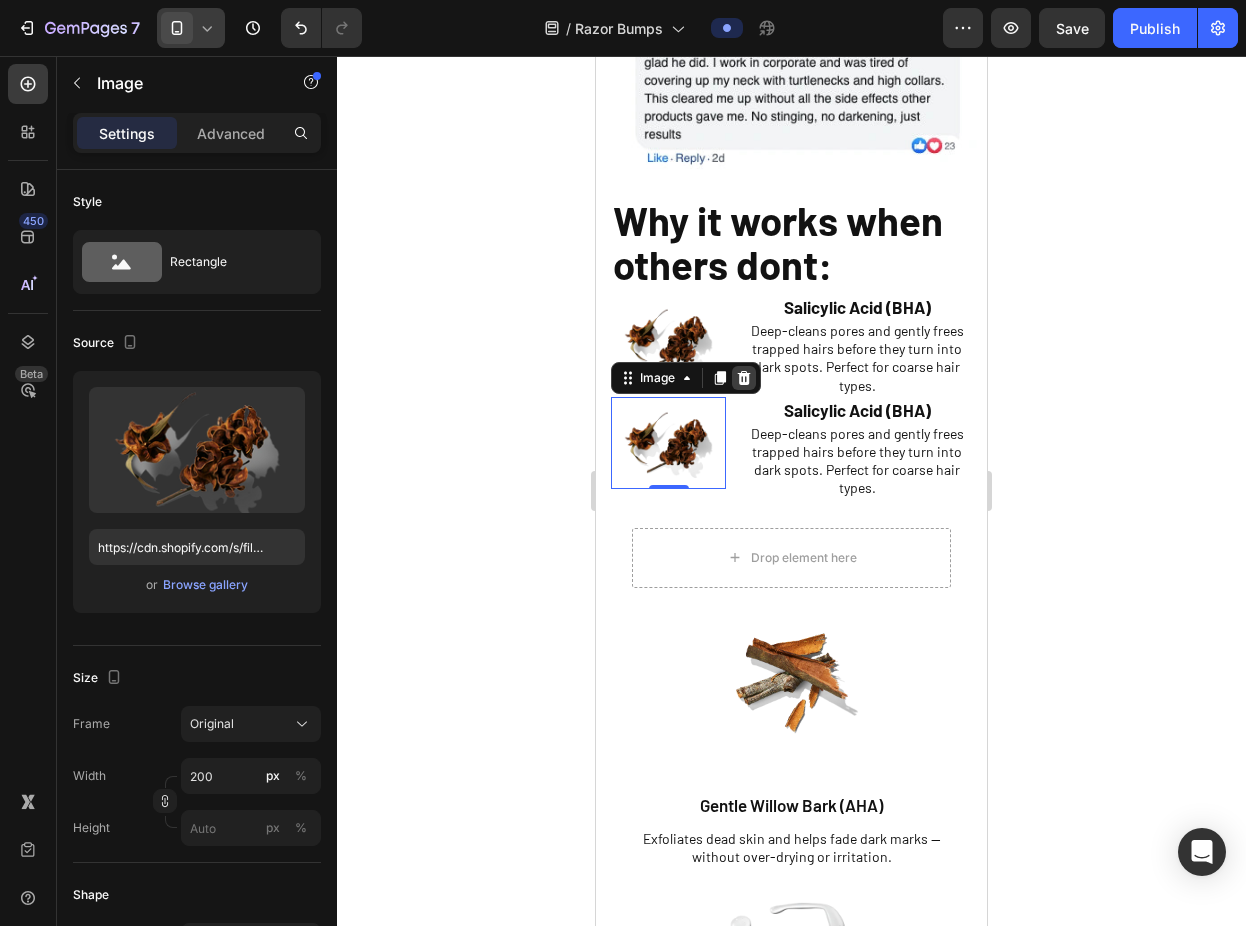 click 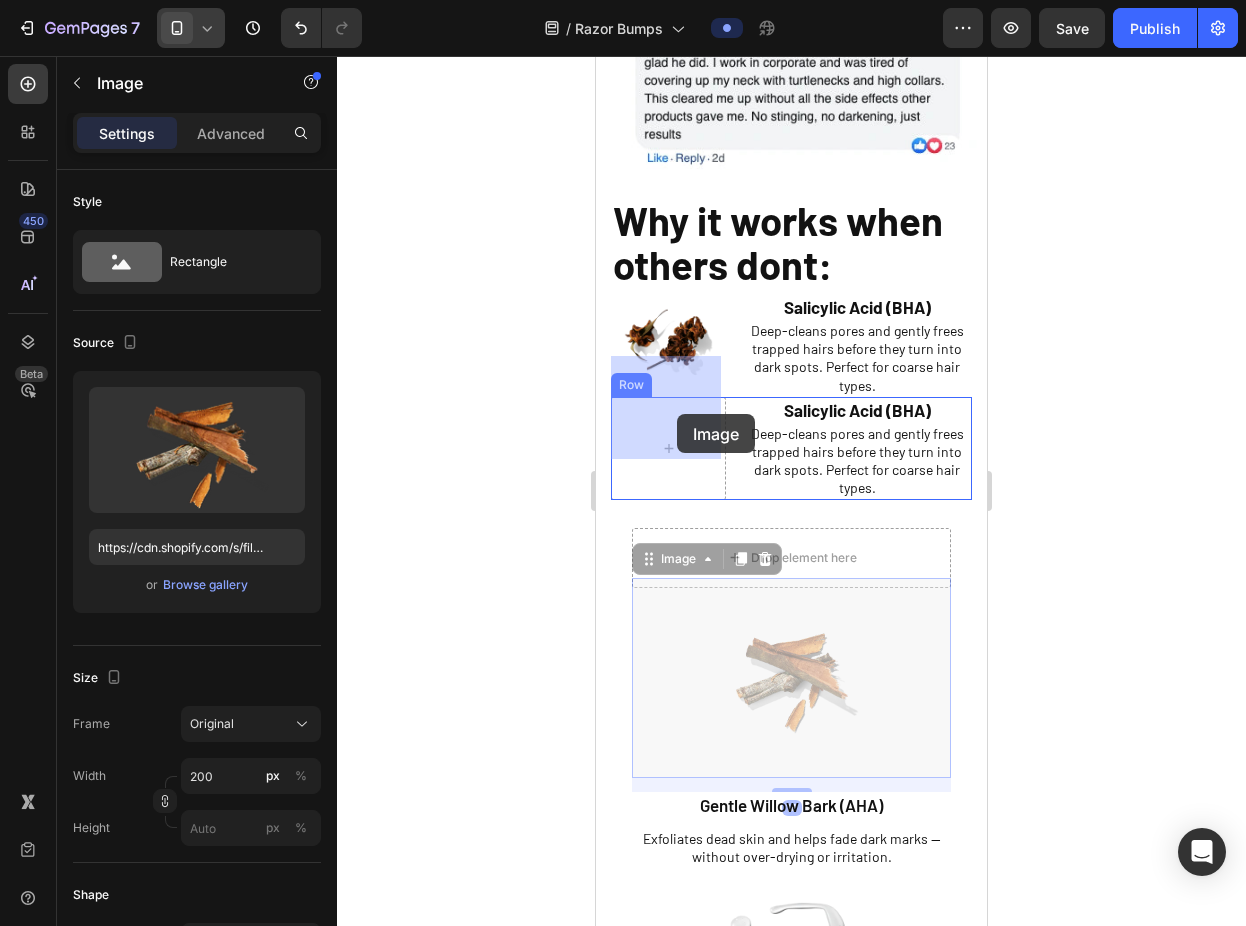 drag, startPoint x: 783, startPoint y: 638, endPoint x: 674, endPoint y: 410, distance: 252.71526 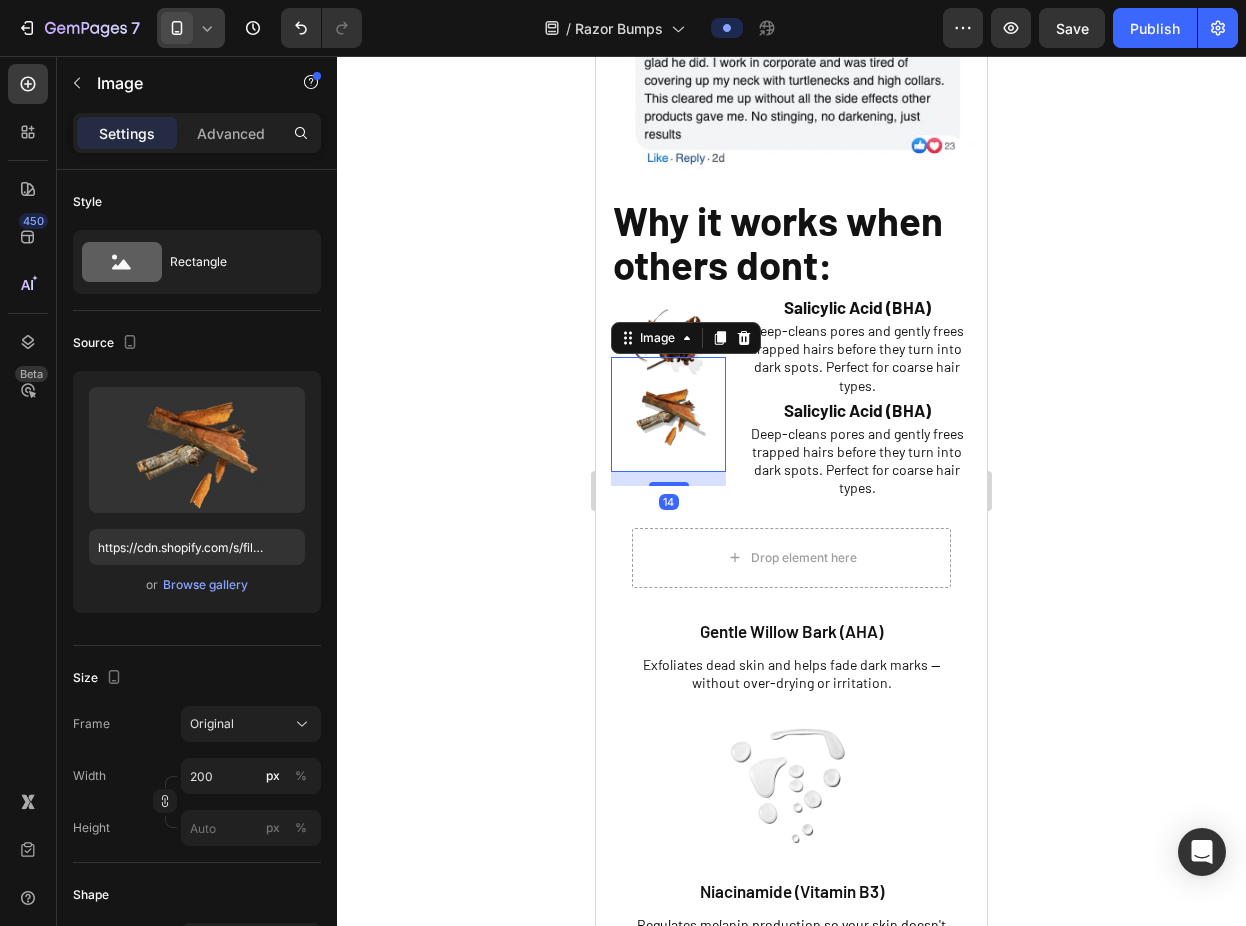 click on "Deep-cleans pores and gently frees trapped hairs before they turn into dark spots. Perfect for coarse hair types." at bounding box center [857, 461] 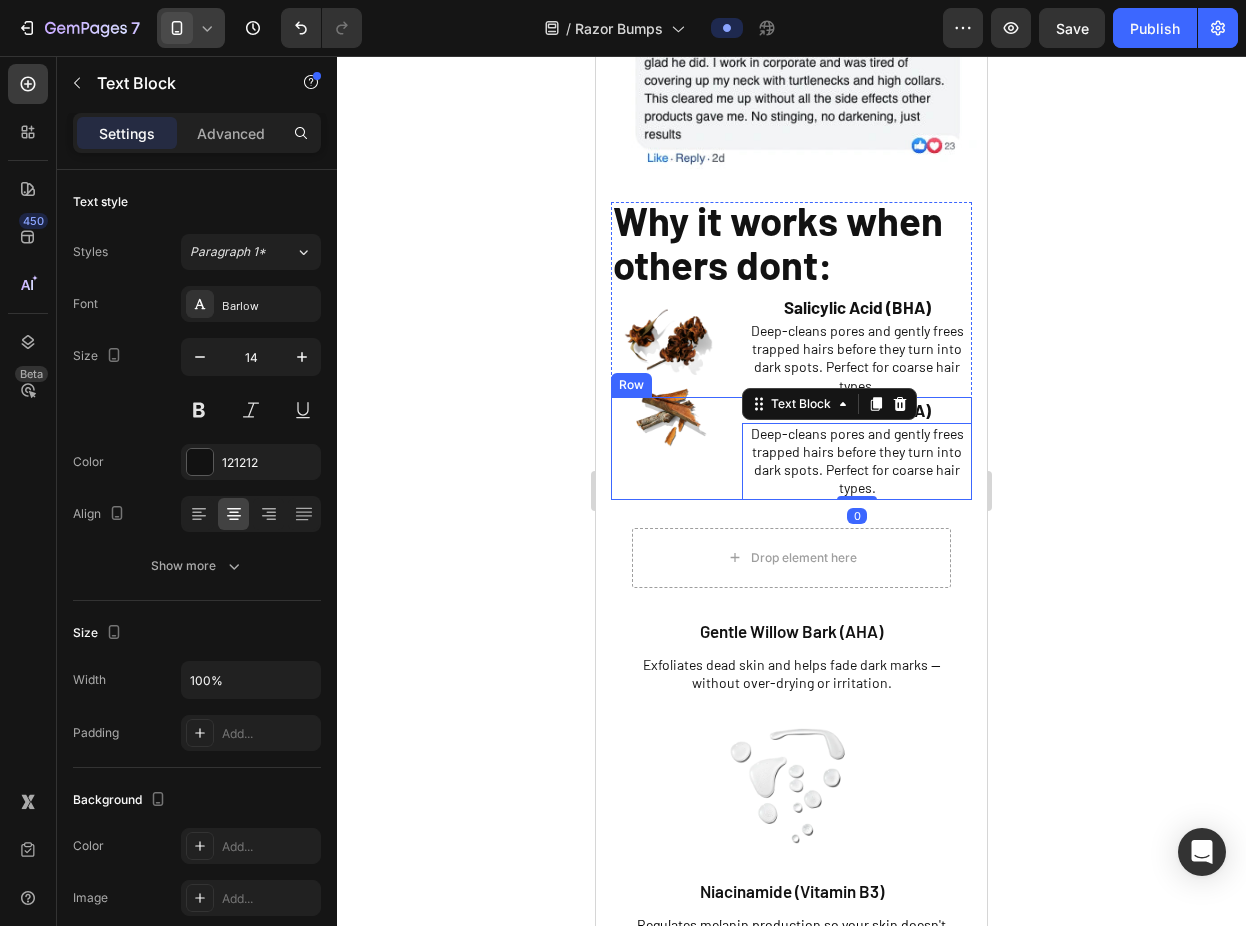 click at bounding box center [668, 414] 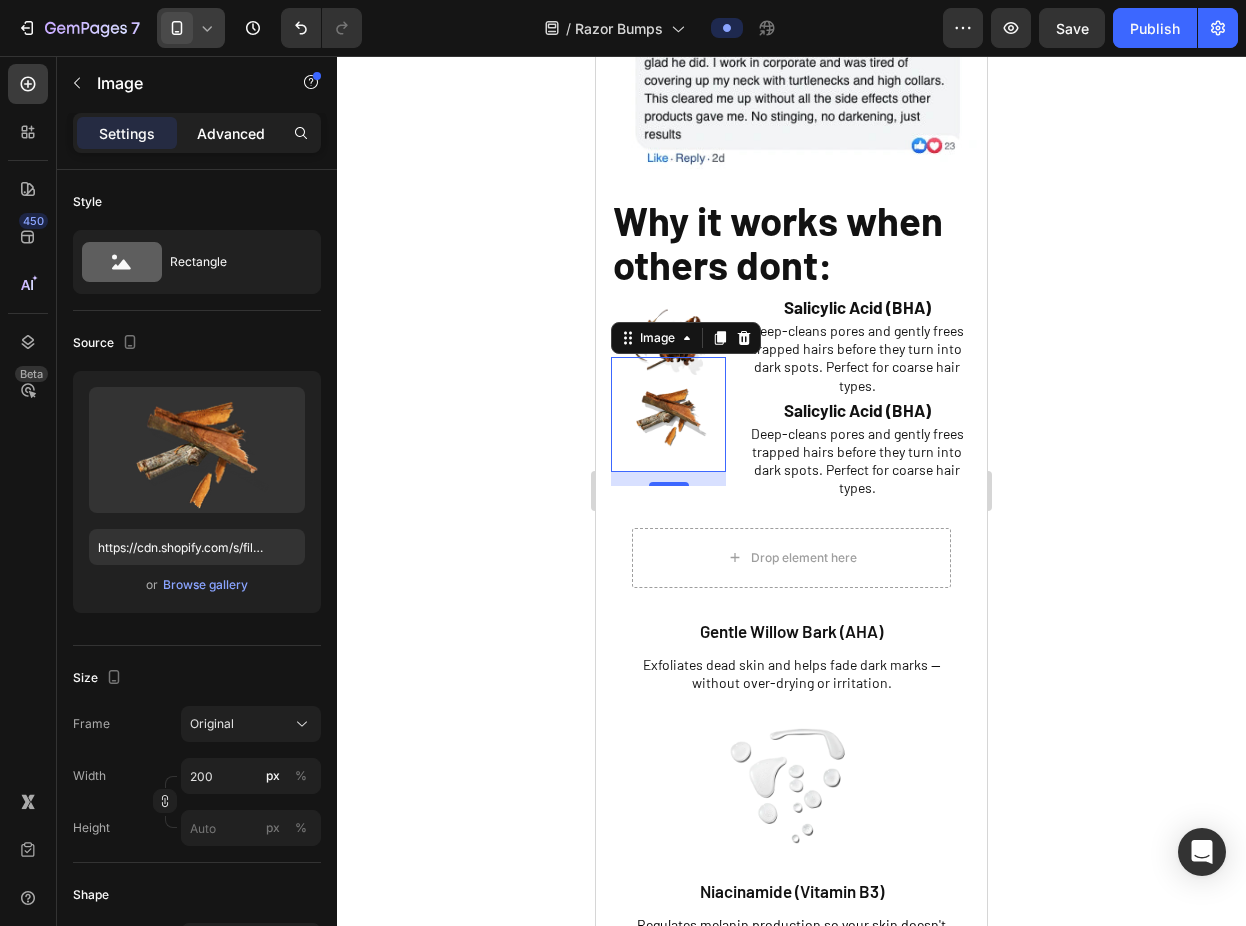 click on "Advanced" at bounding box center [231, 133] 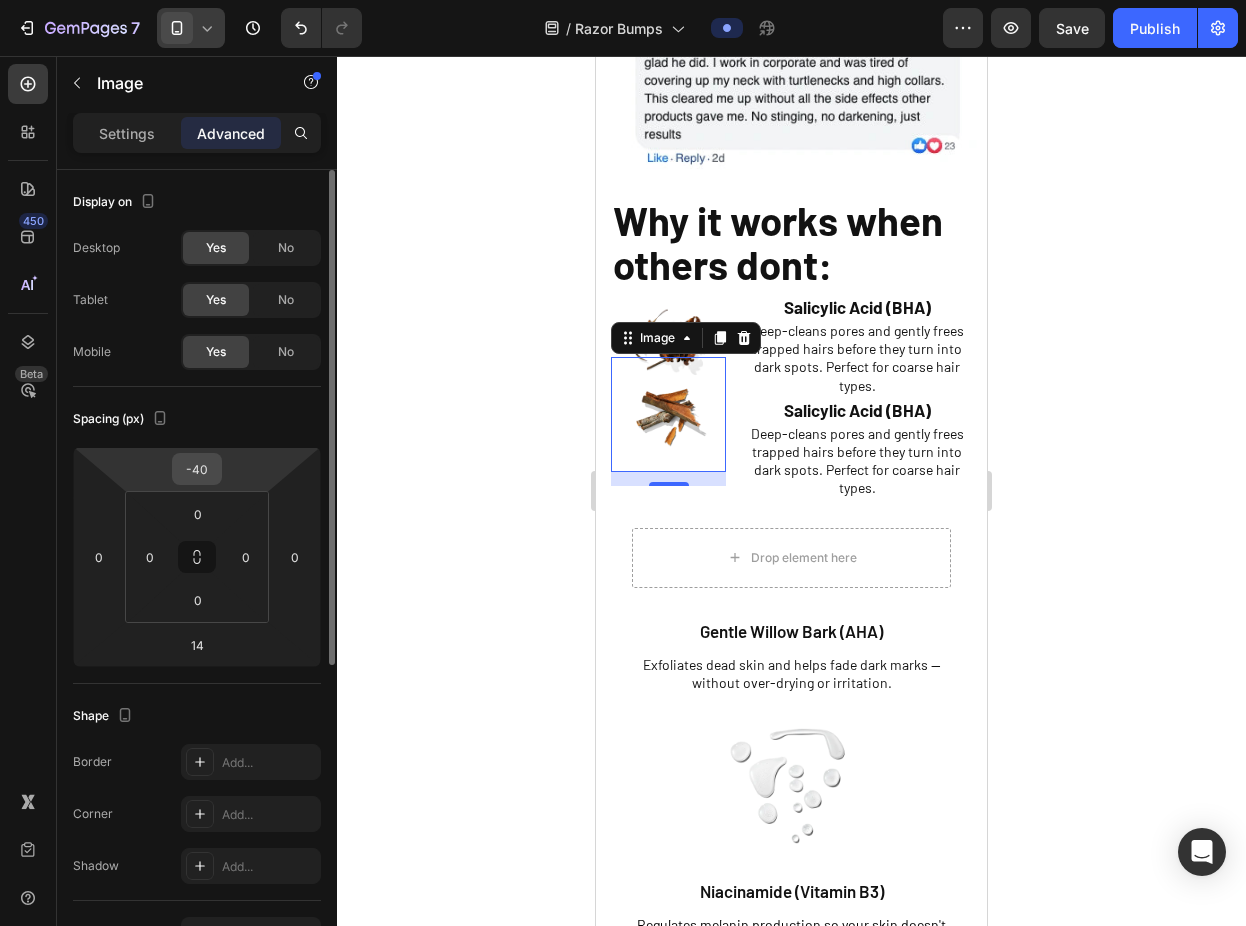 click on "-40" at bounding box center (197, 469) 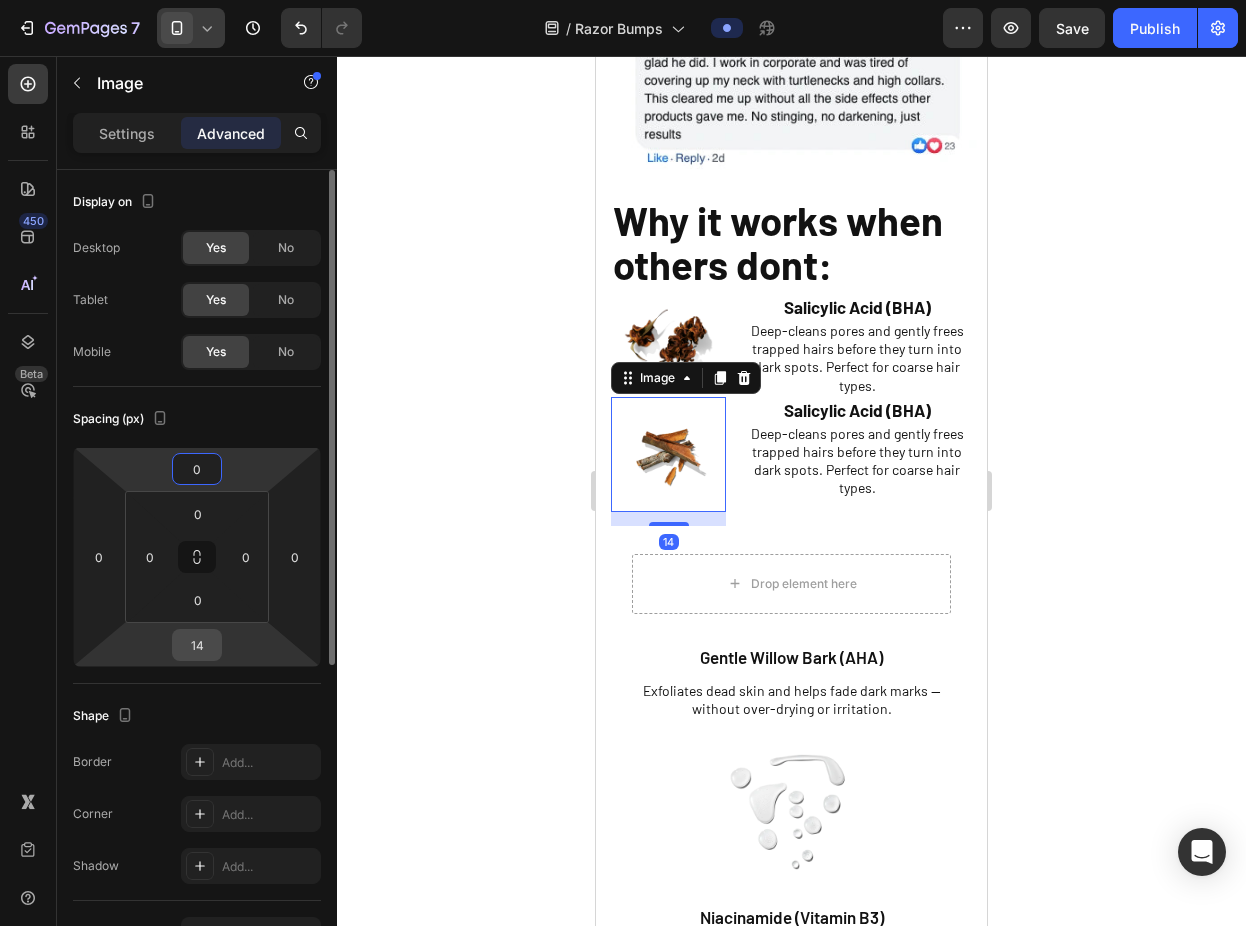 type on "0" 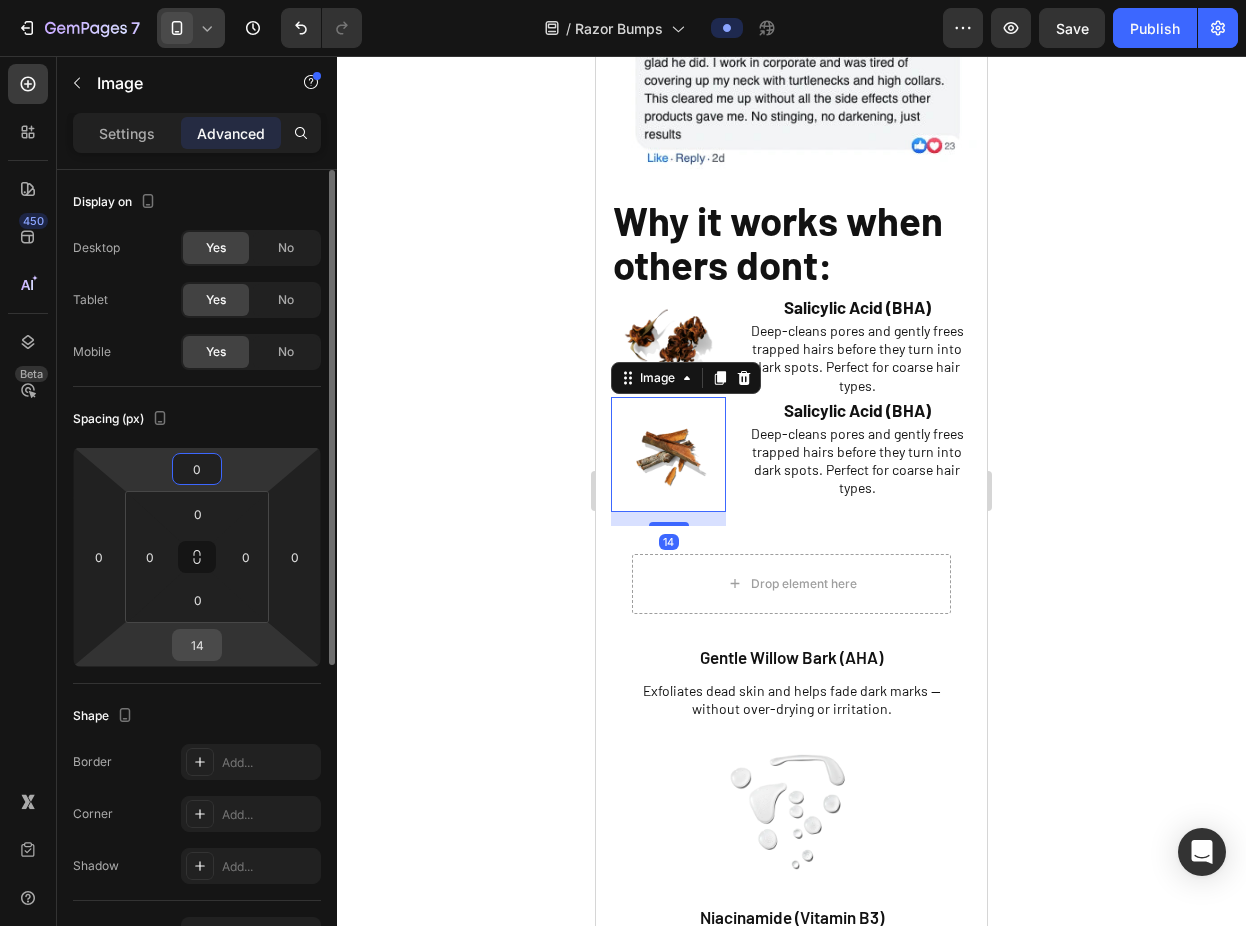 click on "14" at bounding box center [197, 645] 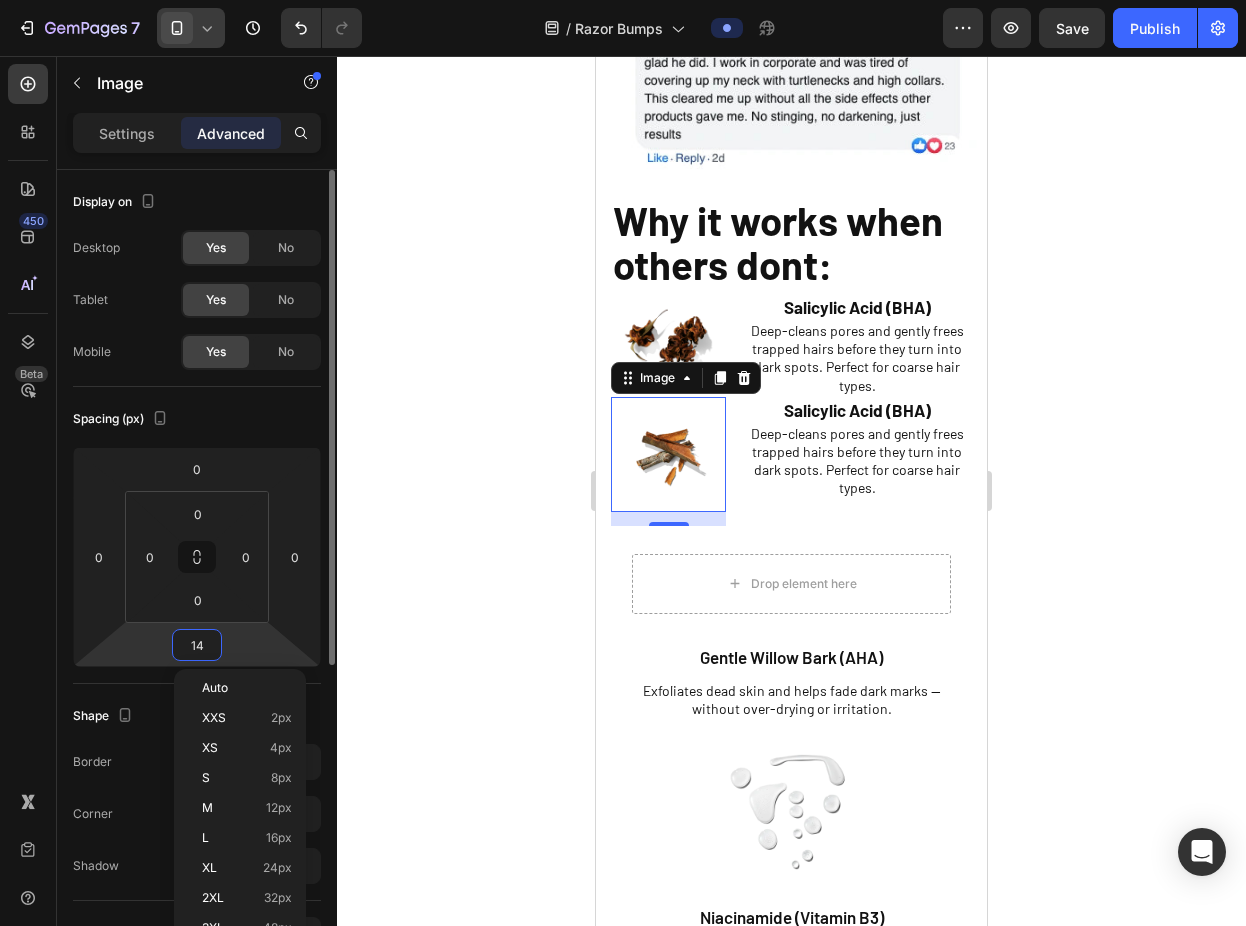 type on "0" 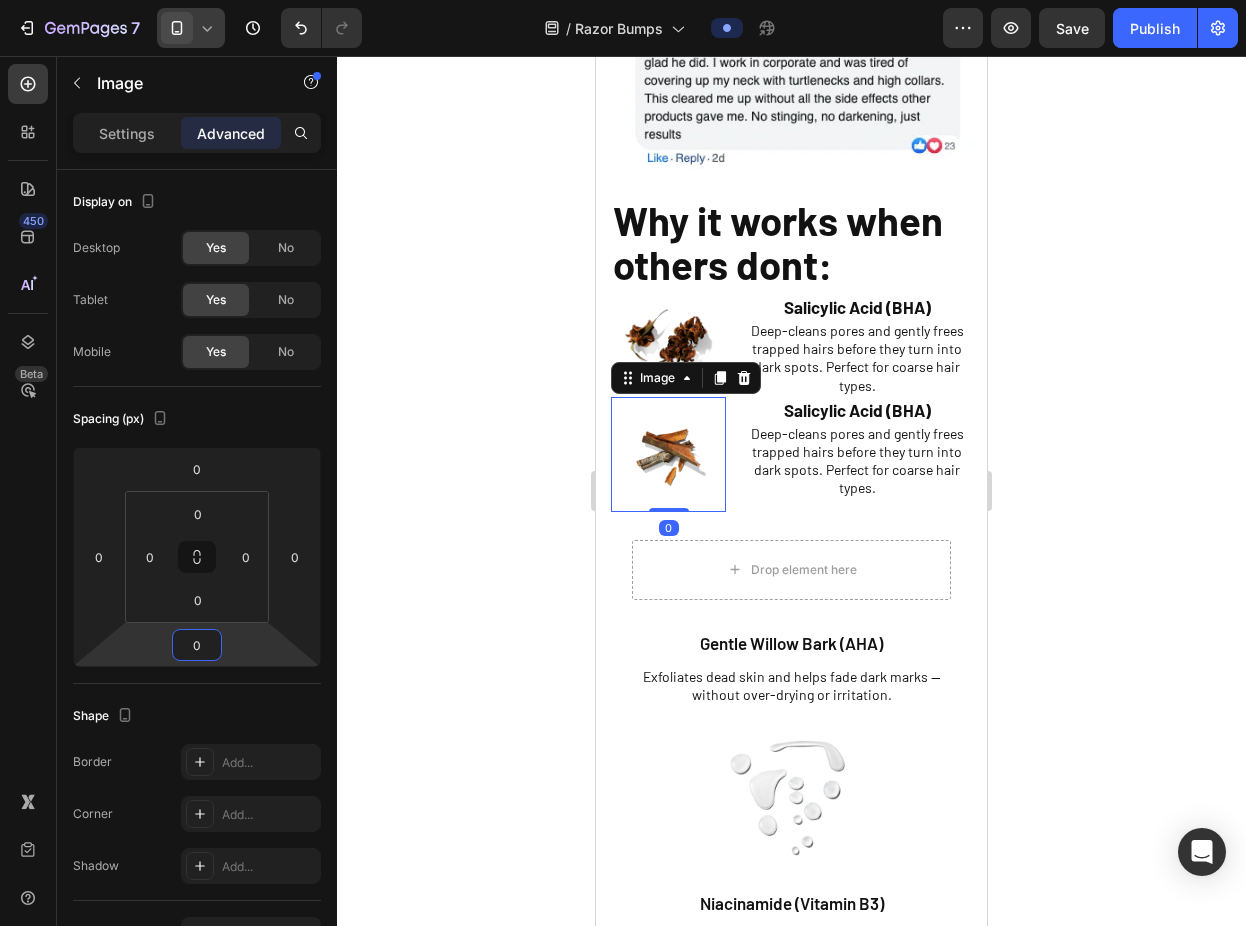 click 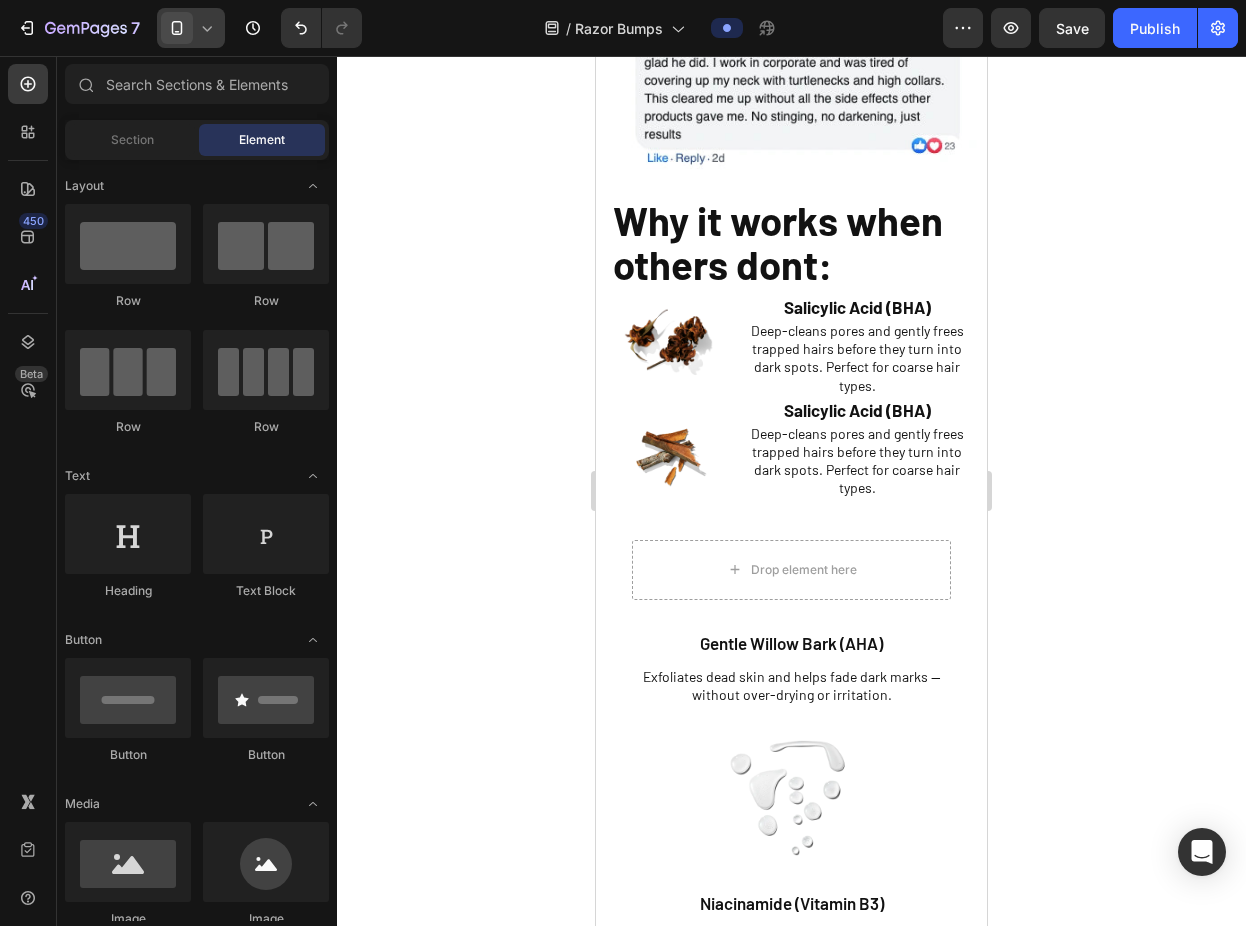 click 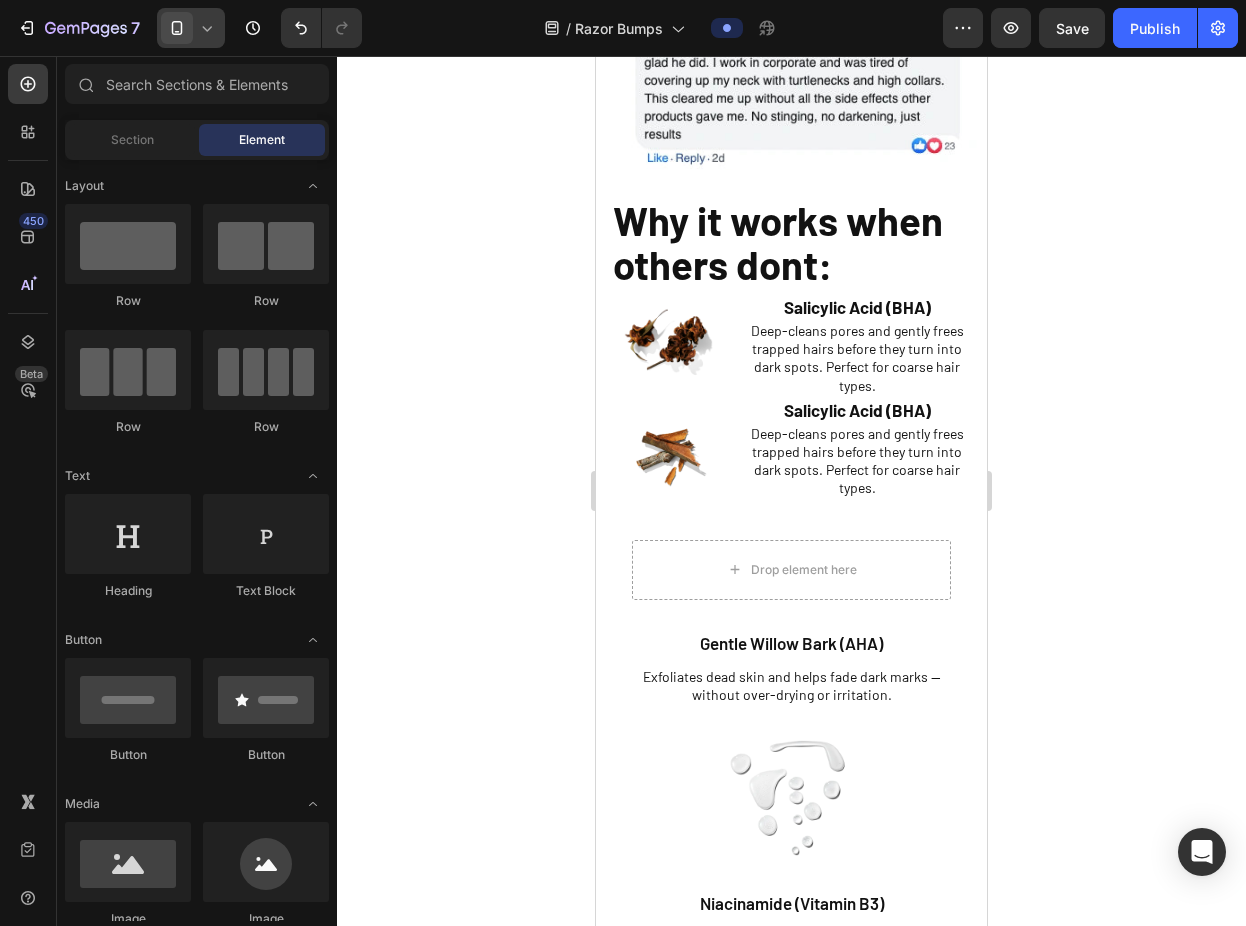 click on "Salicylic Acid (BHA)" at bounding box center (857, 410) 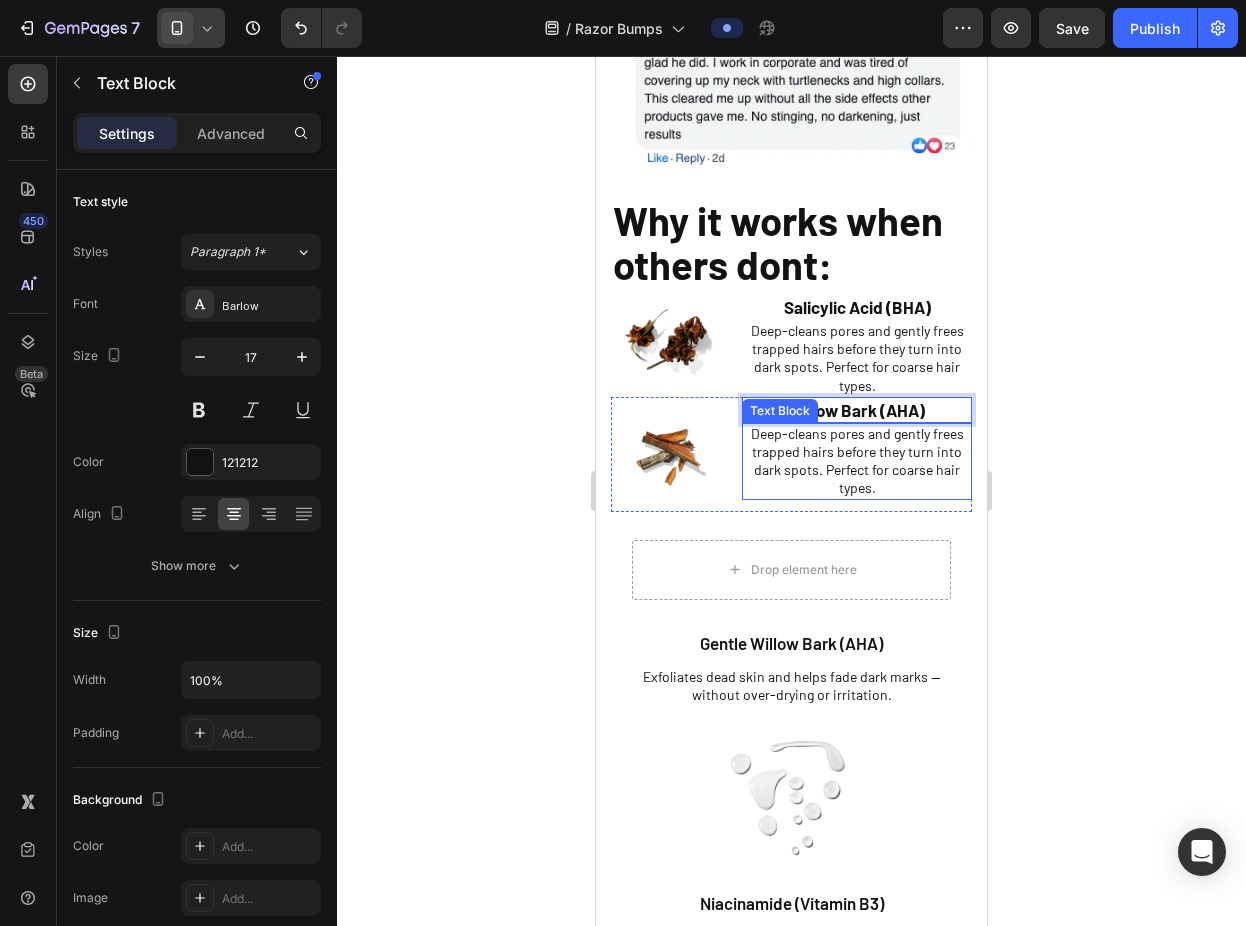 click on "Deep-cleans pores and gently frees trapped hairs before they turn into dark spots. Perfect for coarse hair types." at bounding box center (857, 461) 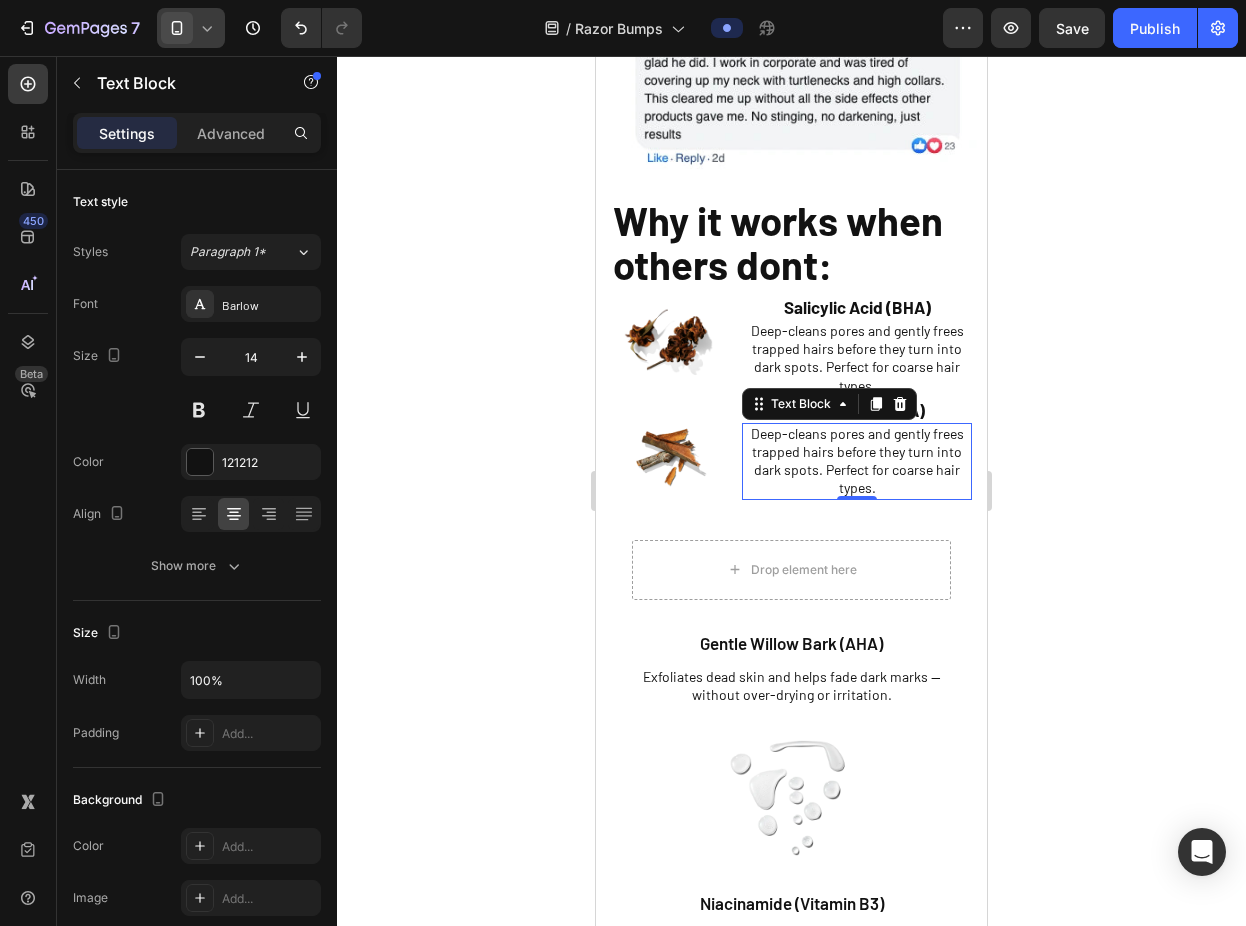 click on "Deep-cleans pores and gently frees trapped hairs before they turn into dark spots. Perfect for coarse hair types." at bounding box center [857, 461] 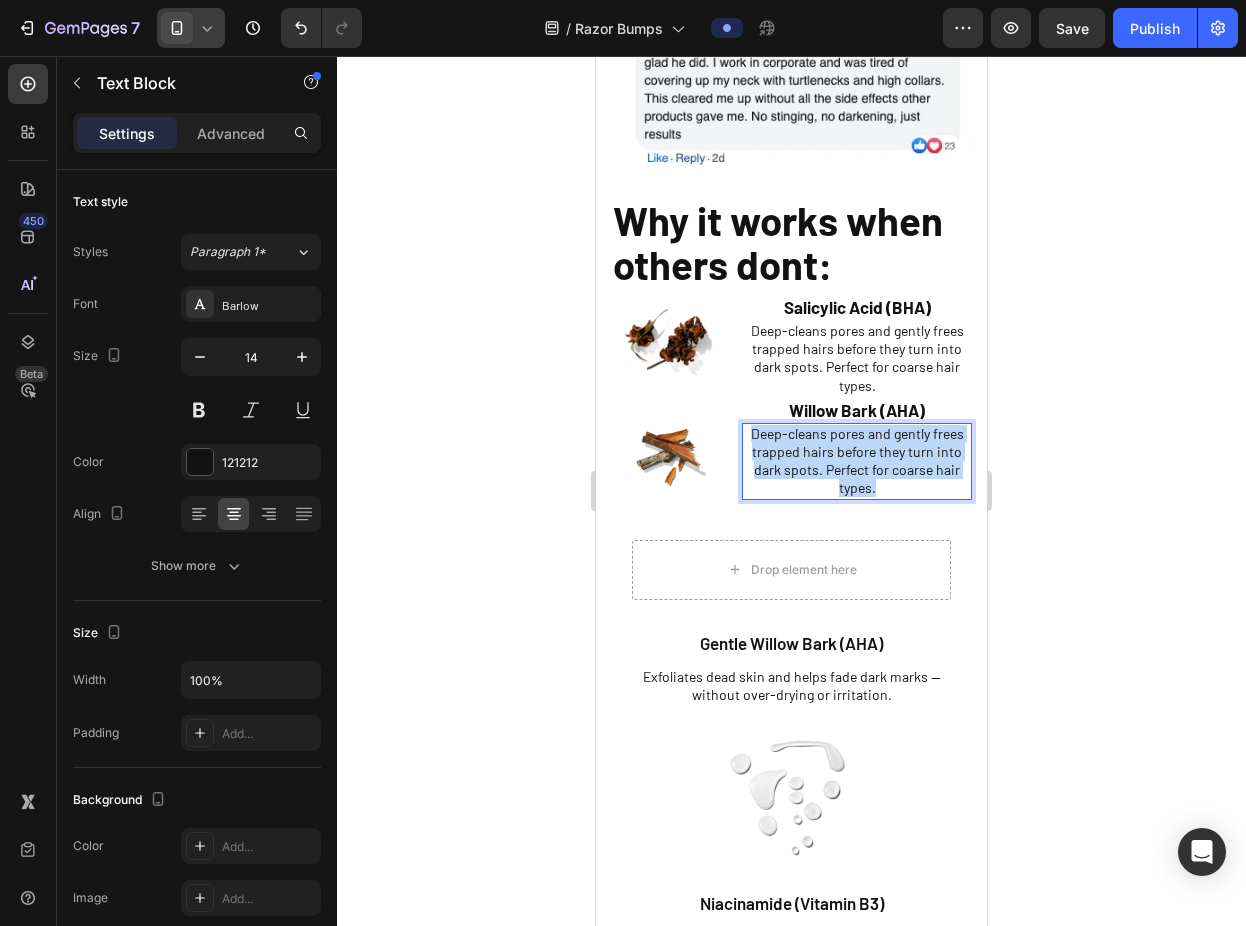 click on "Deep-cleans pores and gently frees trapped hairs before they turn into dark spots. Perfect for coarse hair types." at bounding box center (857, 461) 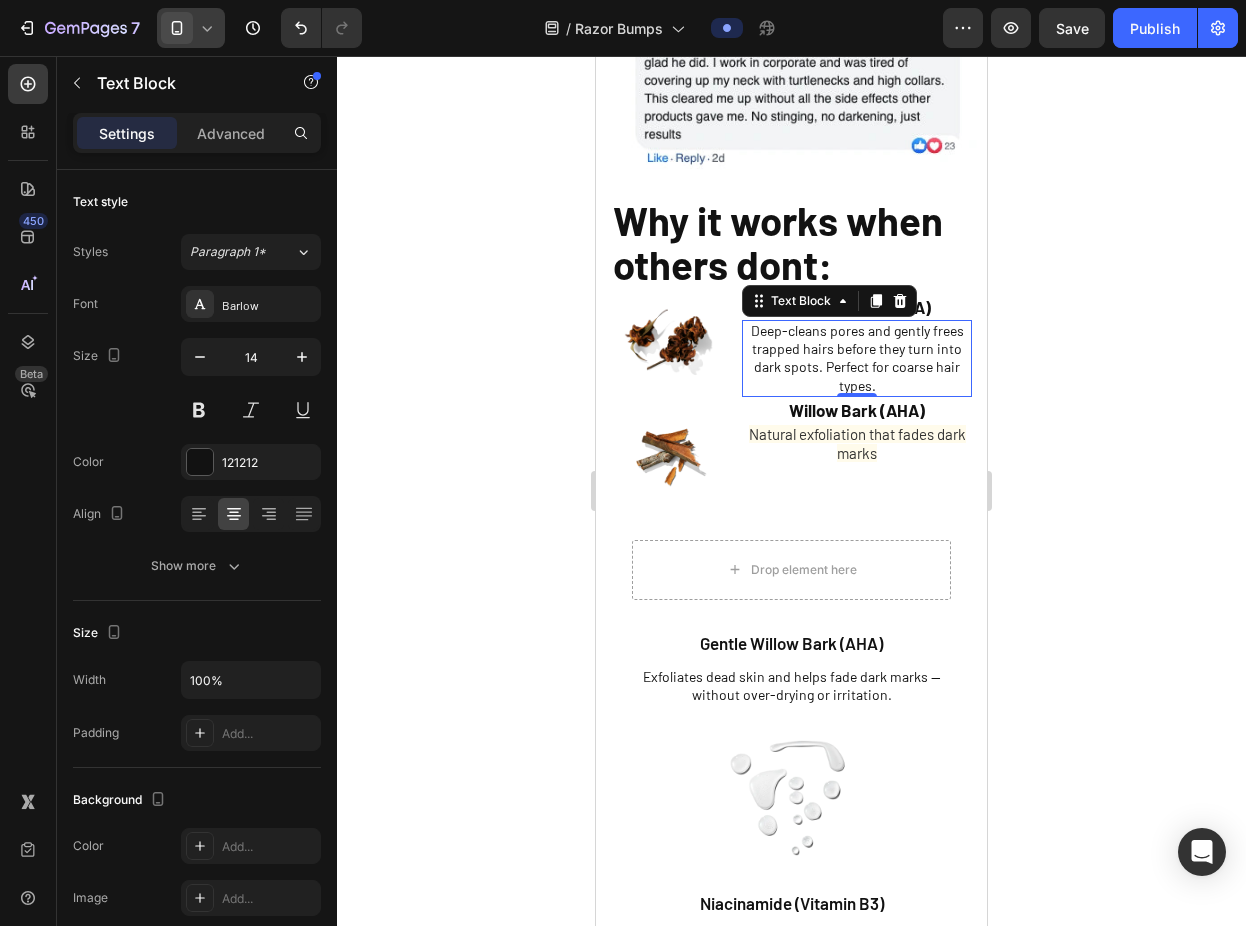click on "Deep-cleans pores and gently frees trapped hairs before they turn into dark spots. Perfect for coarse hair types." at bounding box center (857, 358) 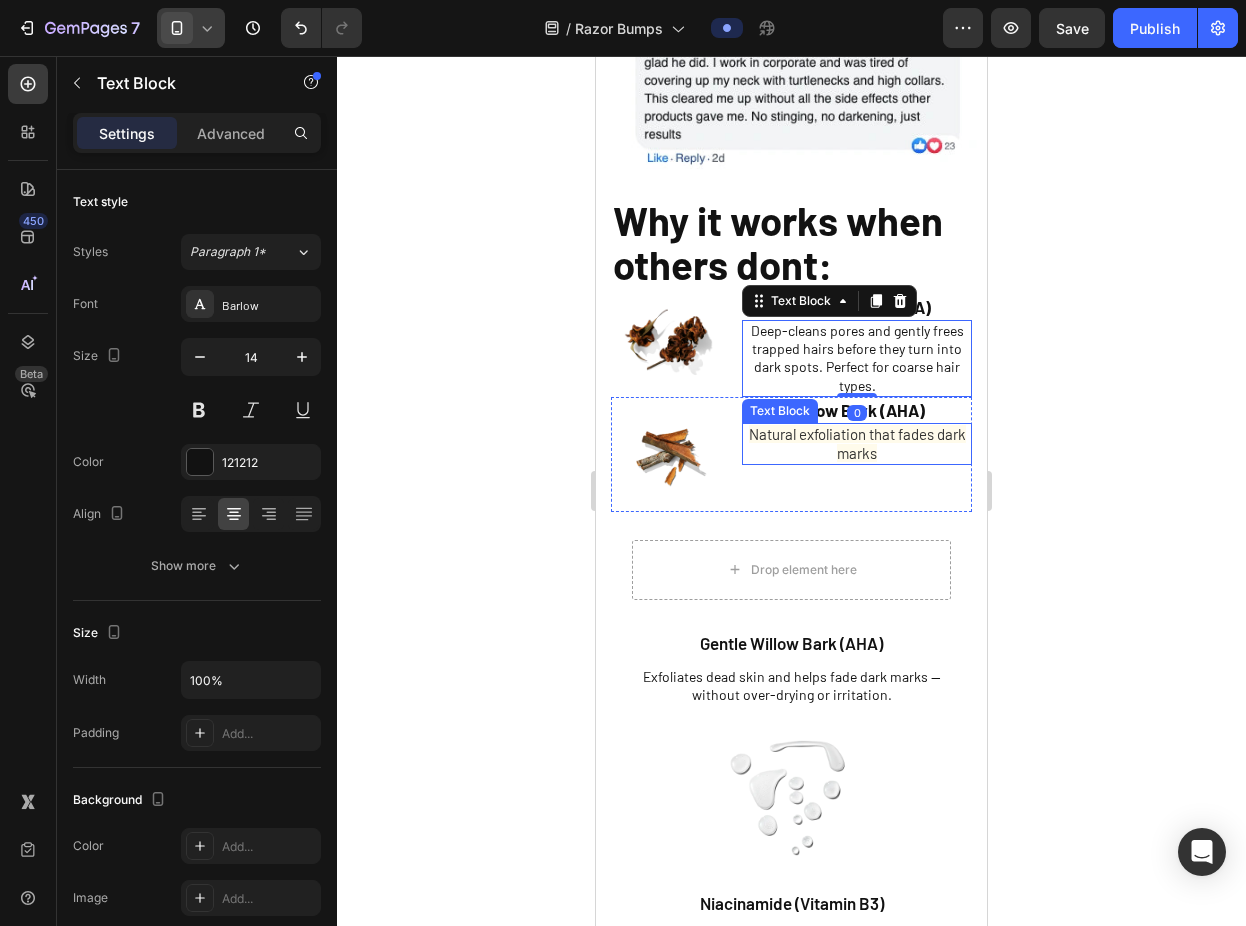click on "Natural exfoliation that fades dark marks" at bounding box center (857, 443) 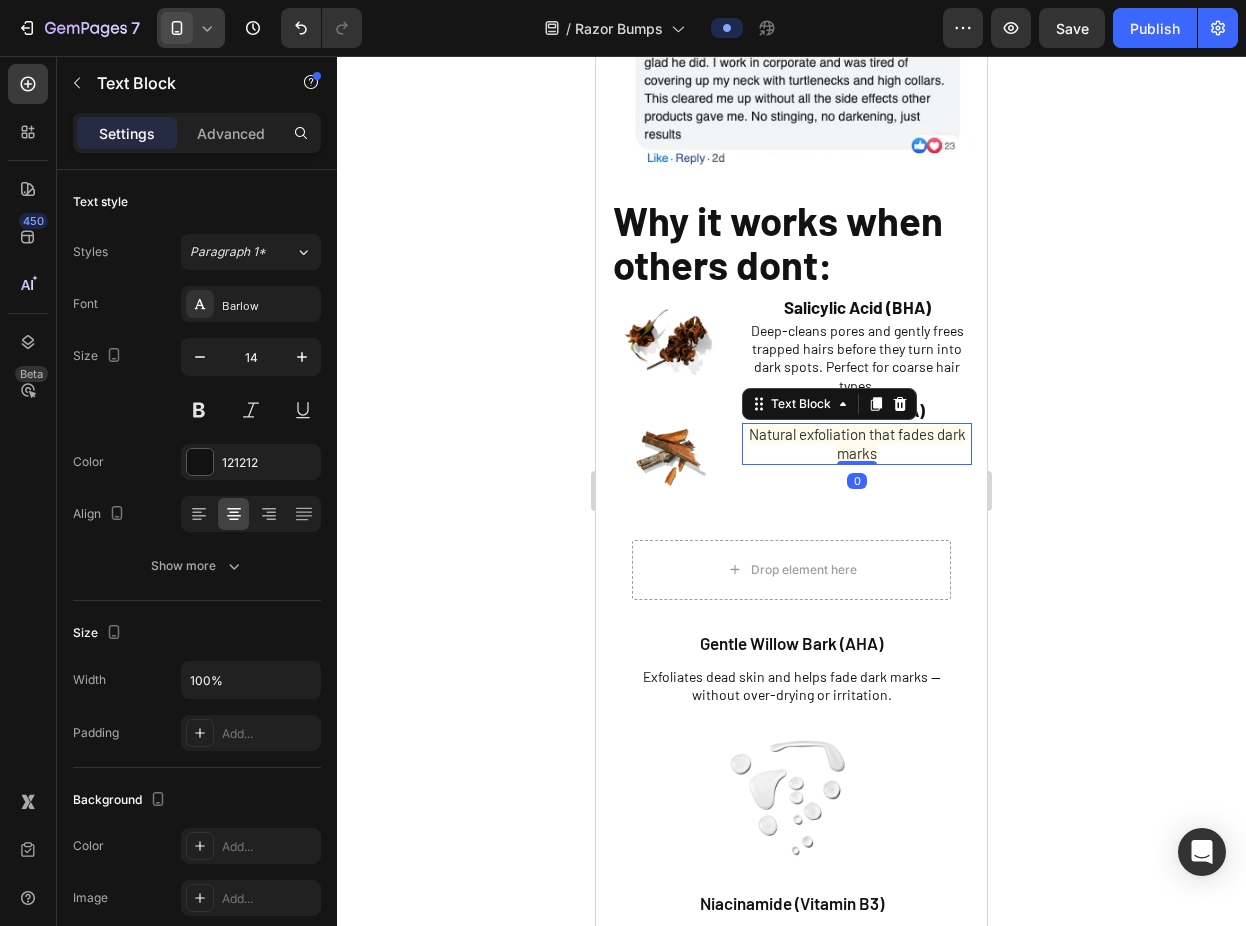 click on "Natural exfoliation that fades dark marks" at bounding box center (857, 443) 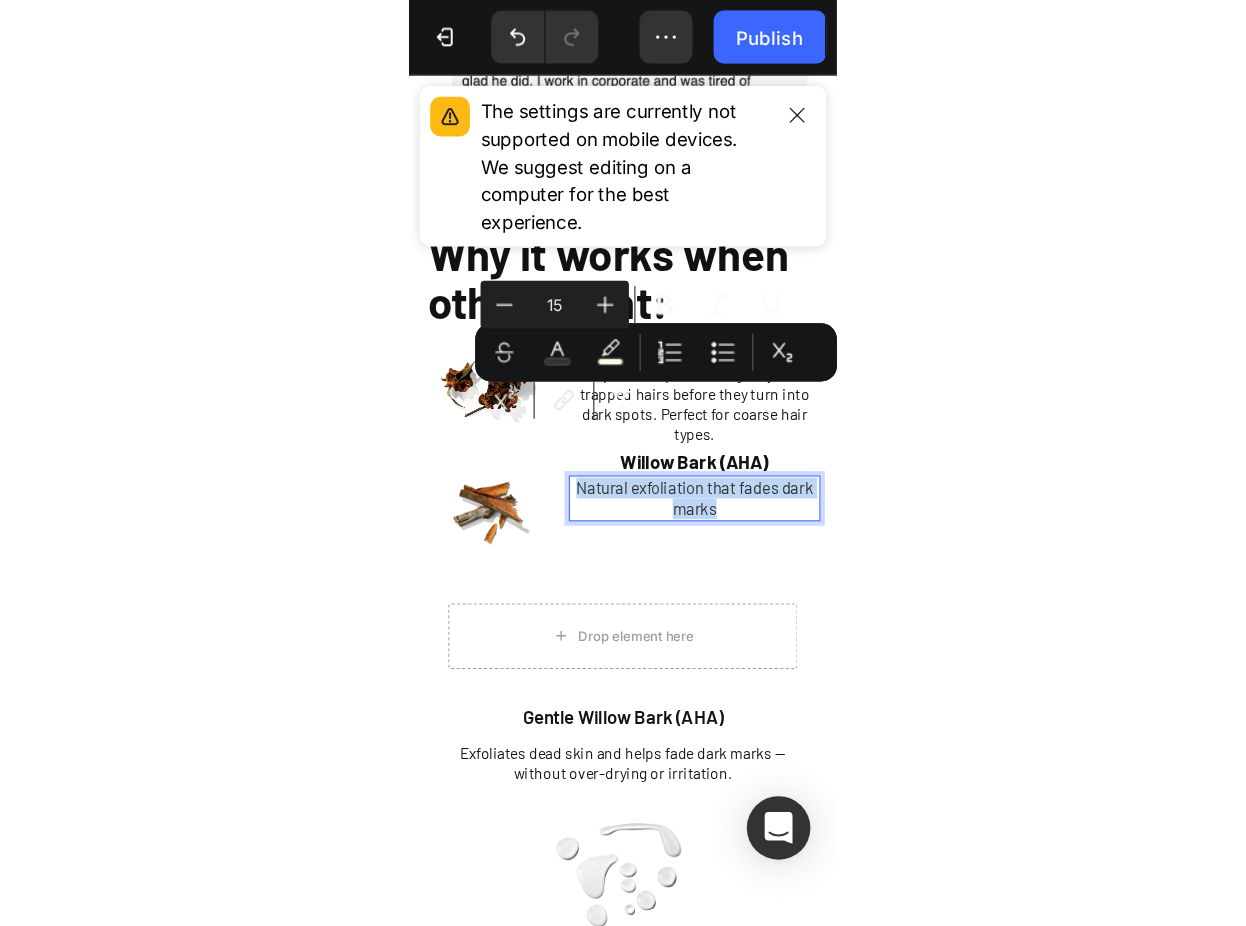 scroll, scrollTop: 3674, scrollLeft: 0, axis: vertical 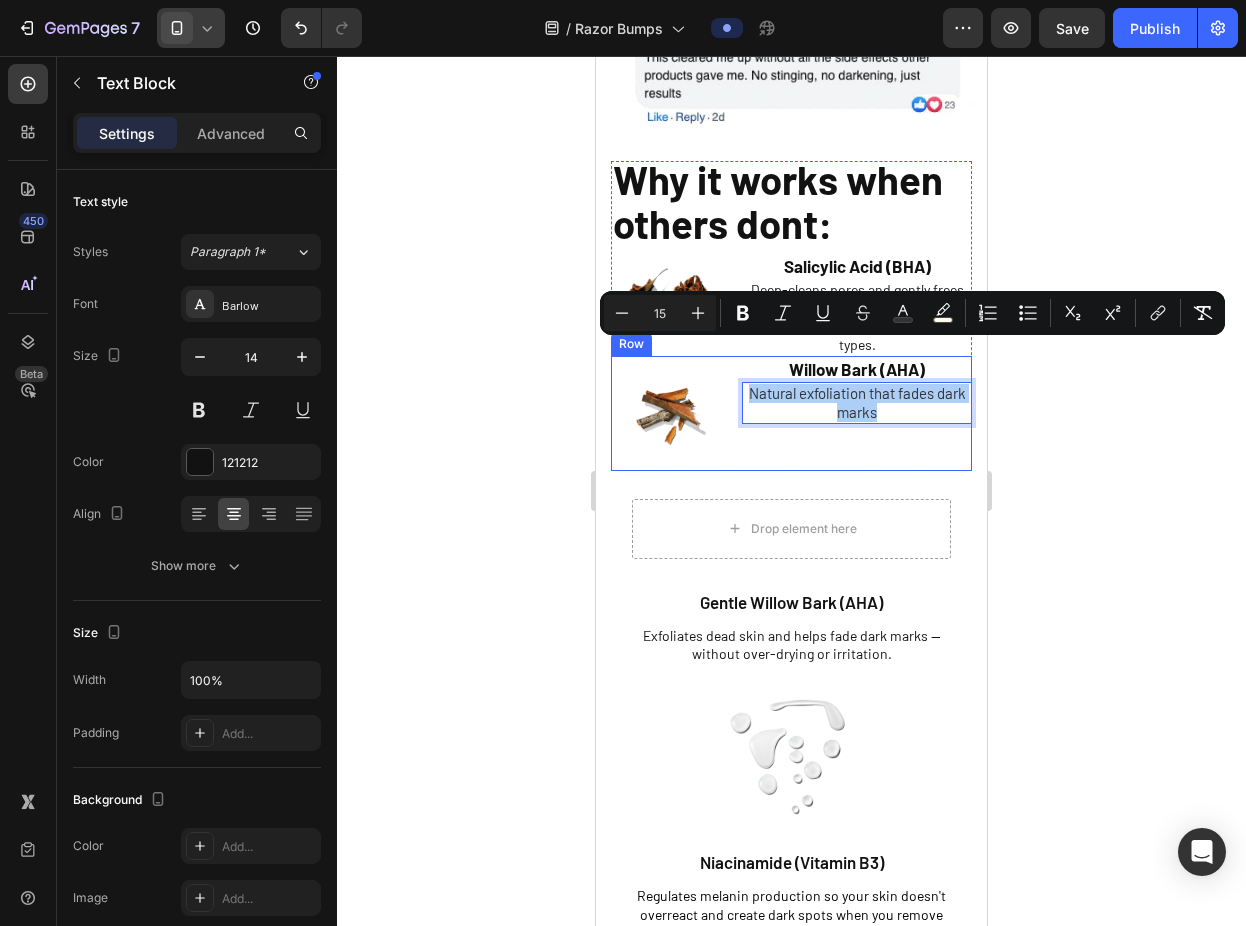 click 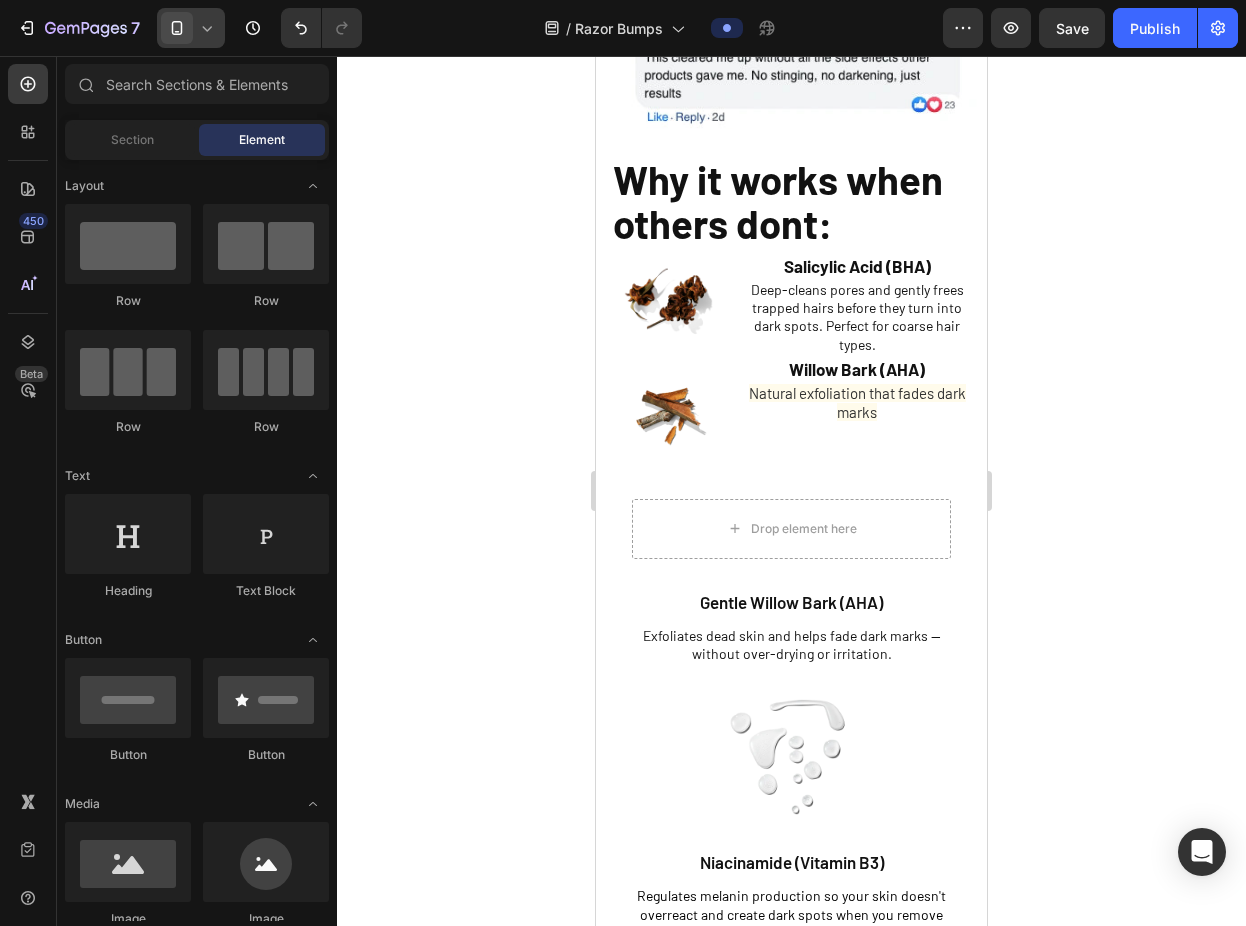 click on "Natural exfoliation that fades dark marks" at bounding box center [857, 402] 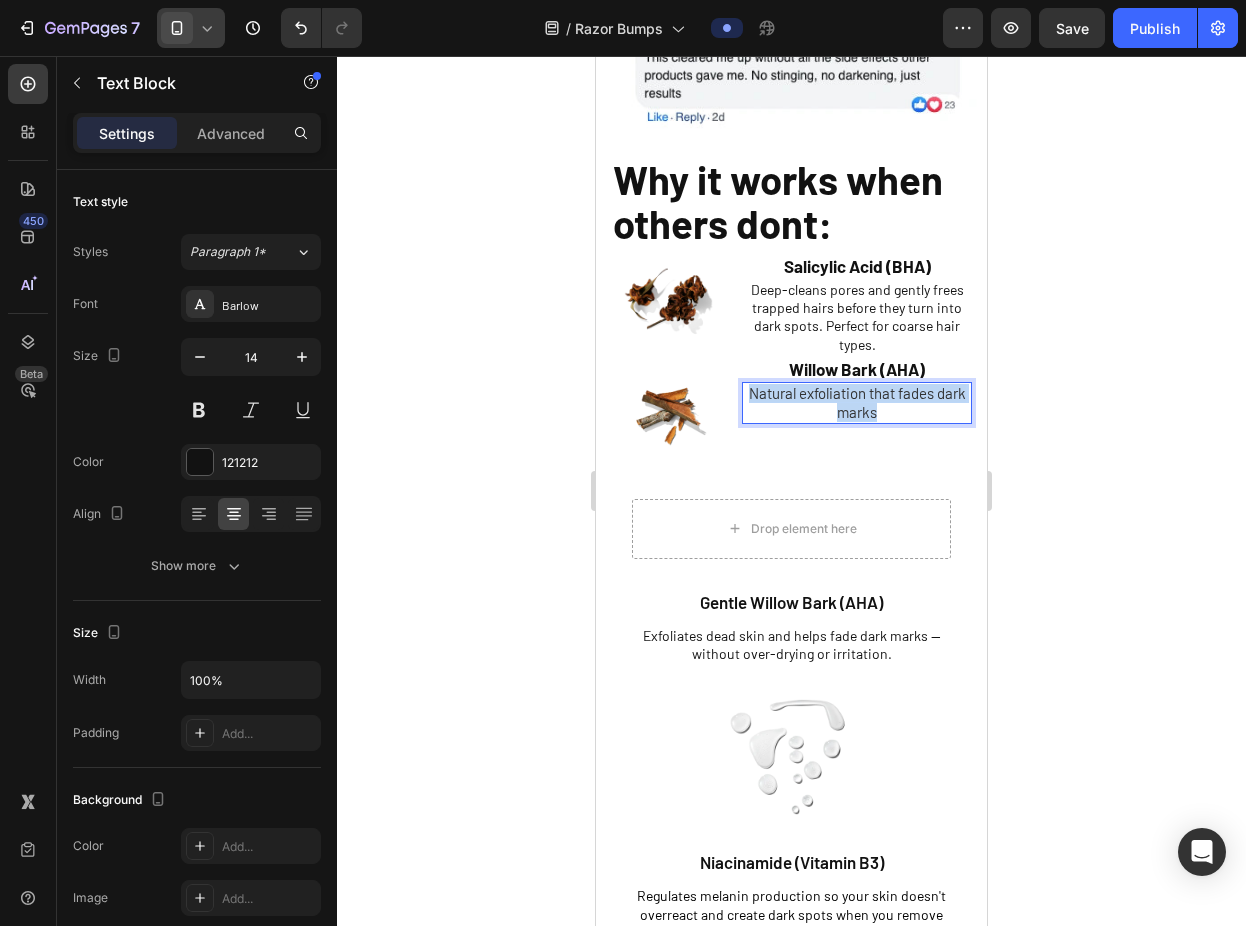 click on "Natural exfoliation that fades dark marks" at bounding box center [857, 402] 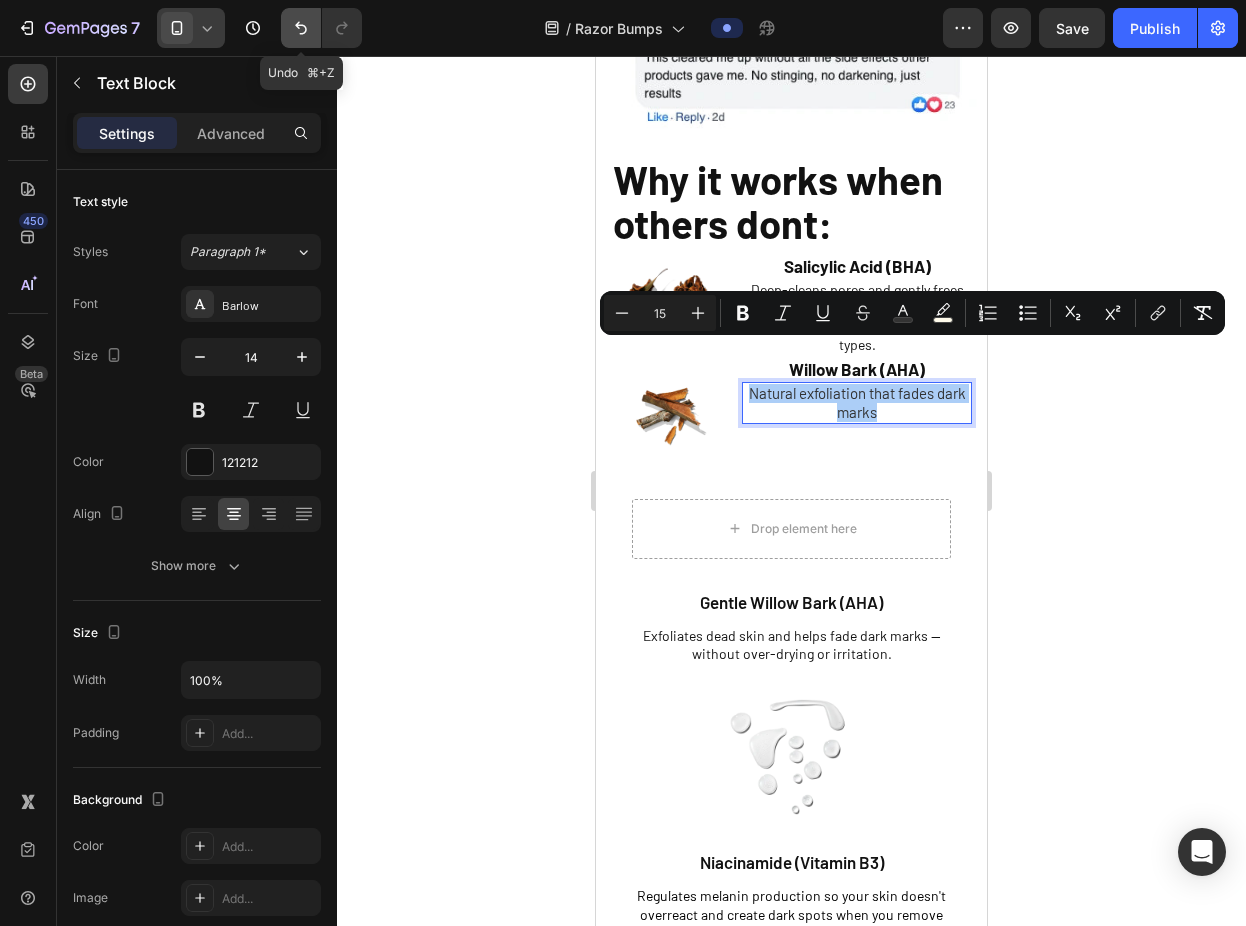 click 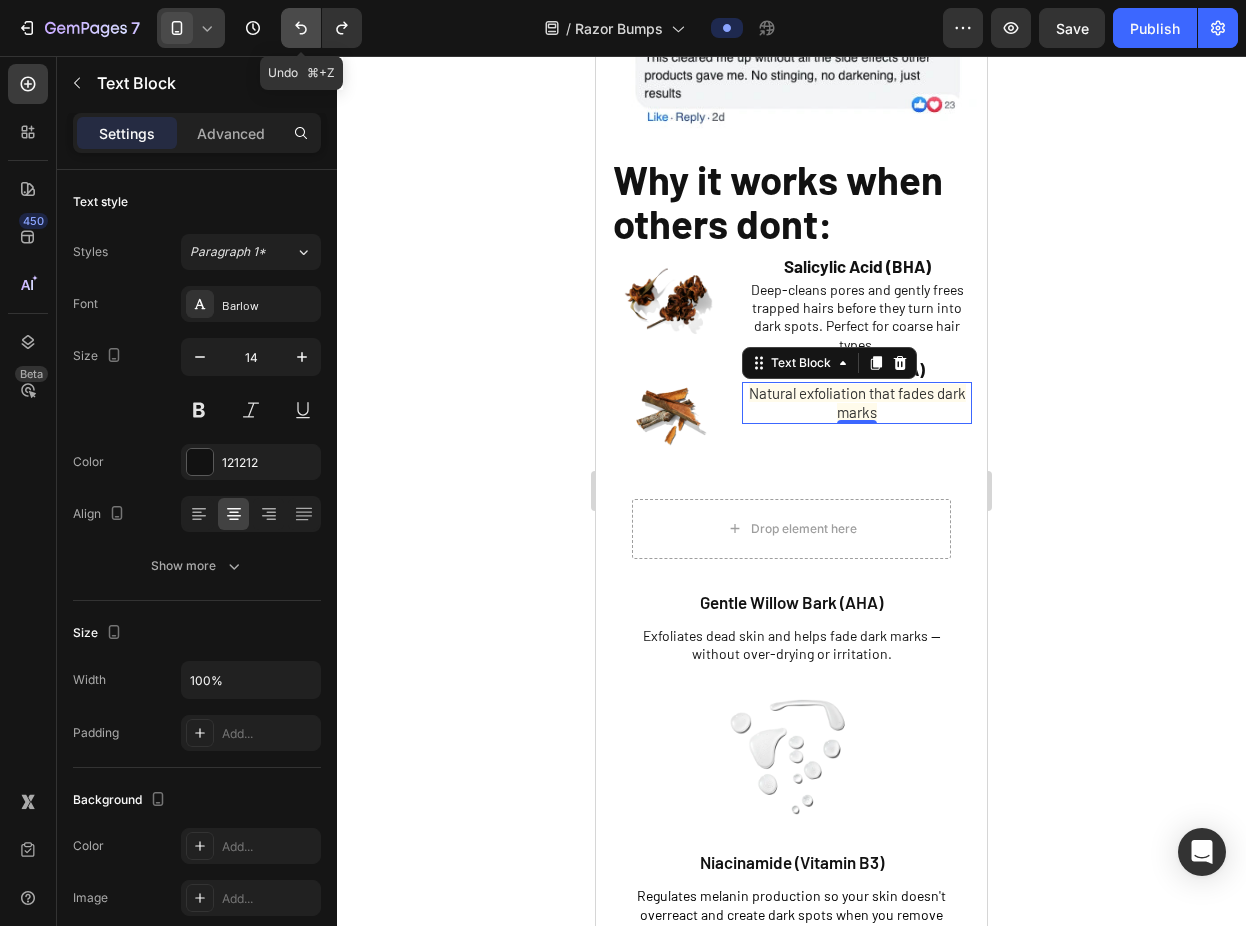 click 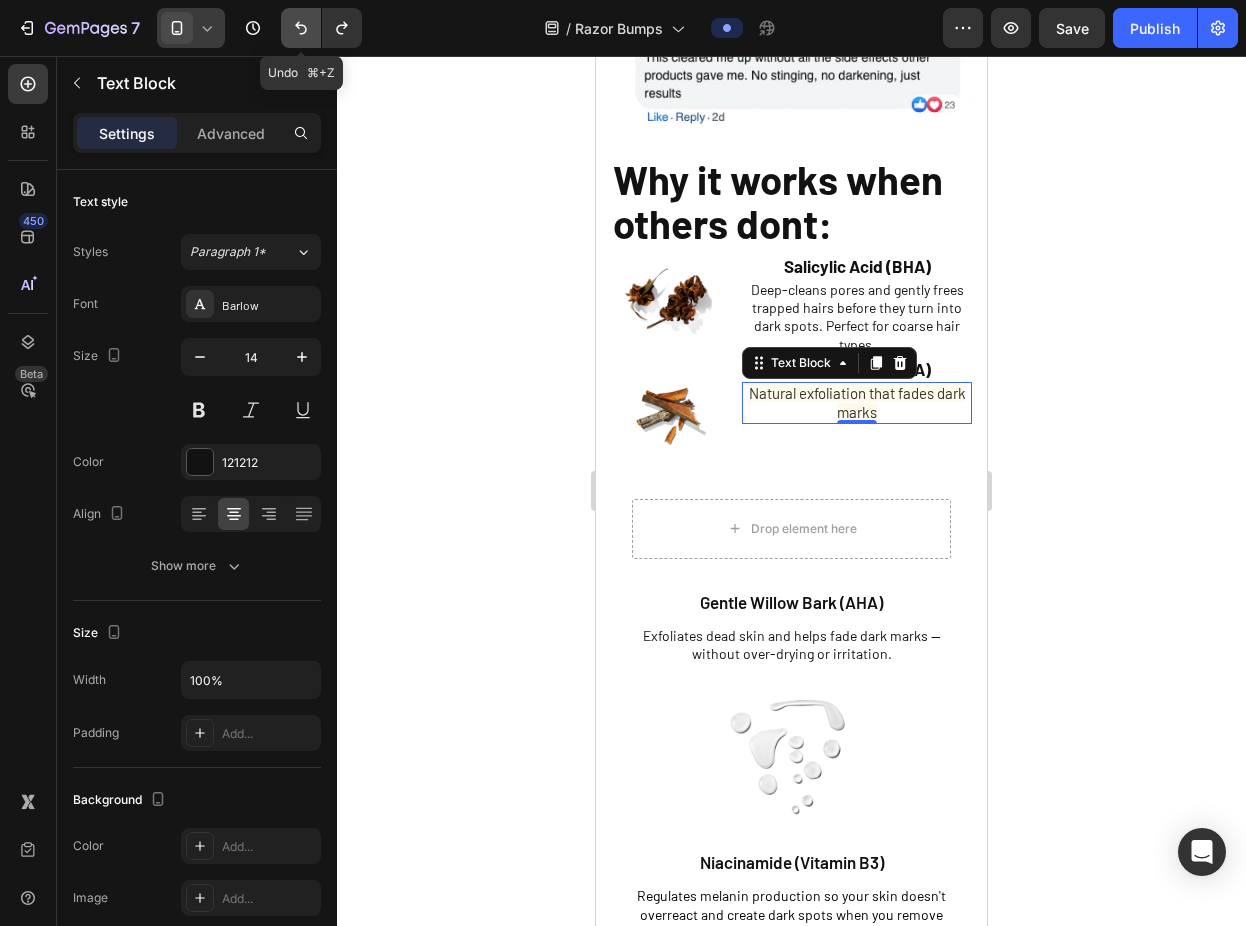 click 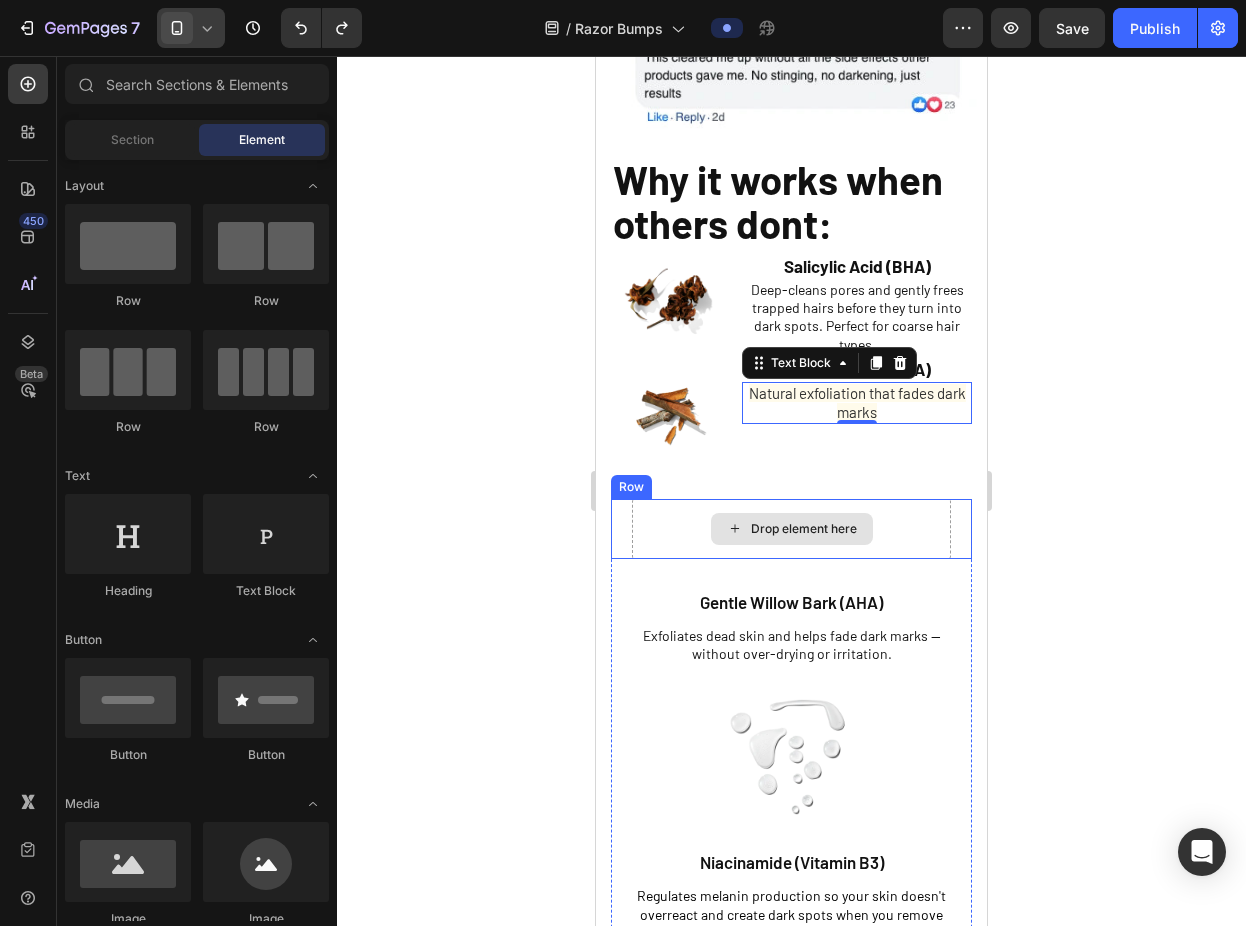 click on "Drop element here" at bounding box center [792, 529] 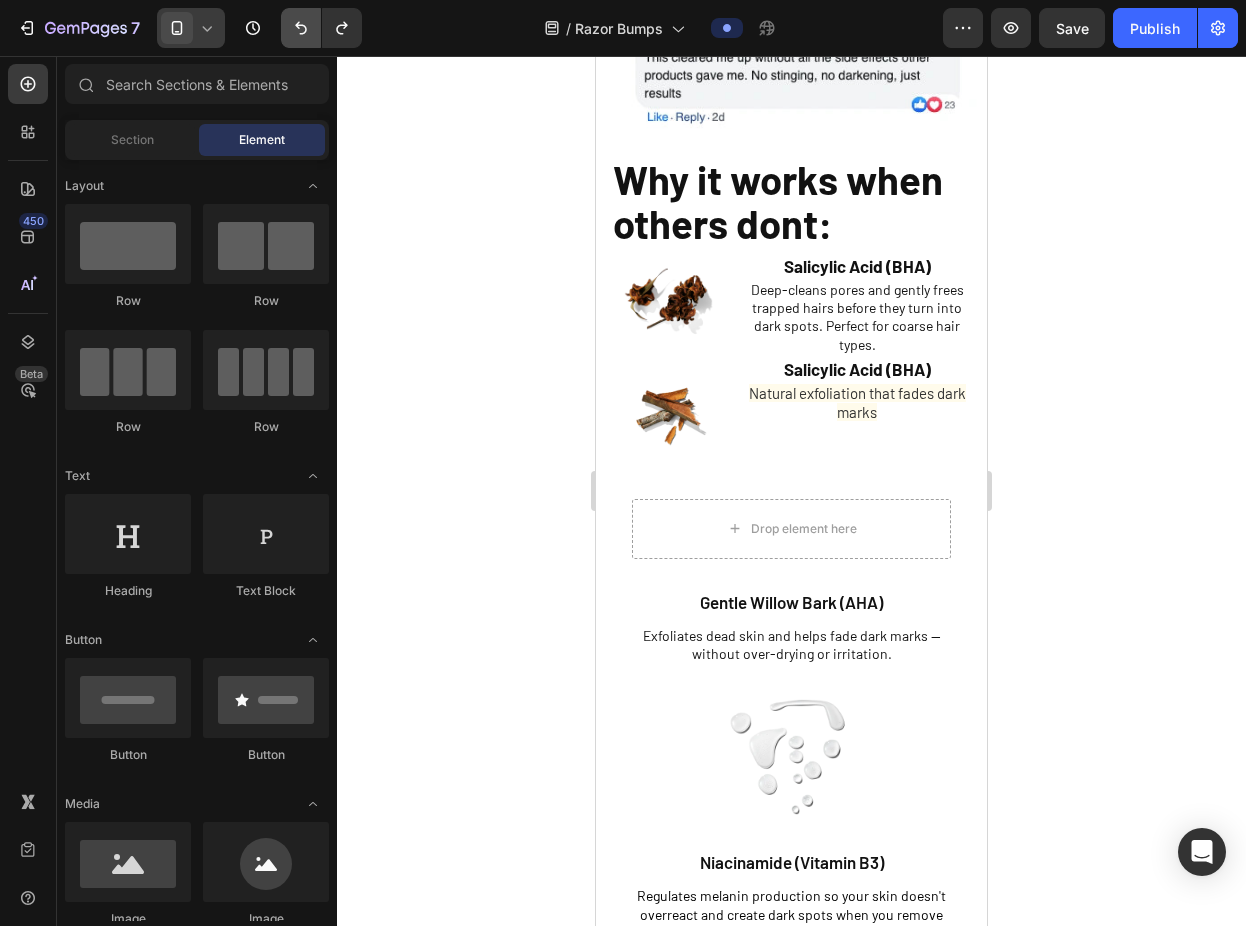 click 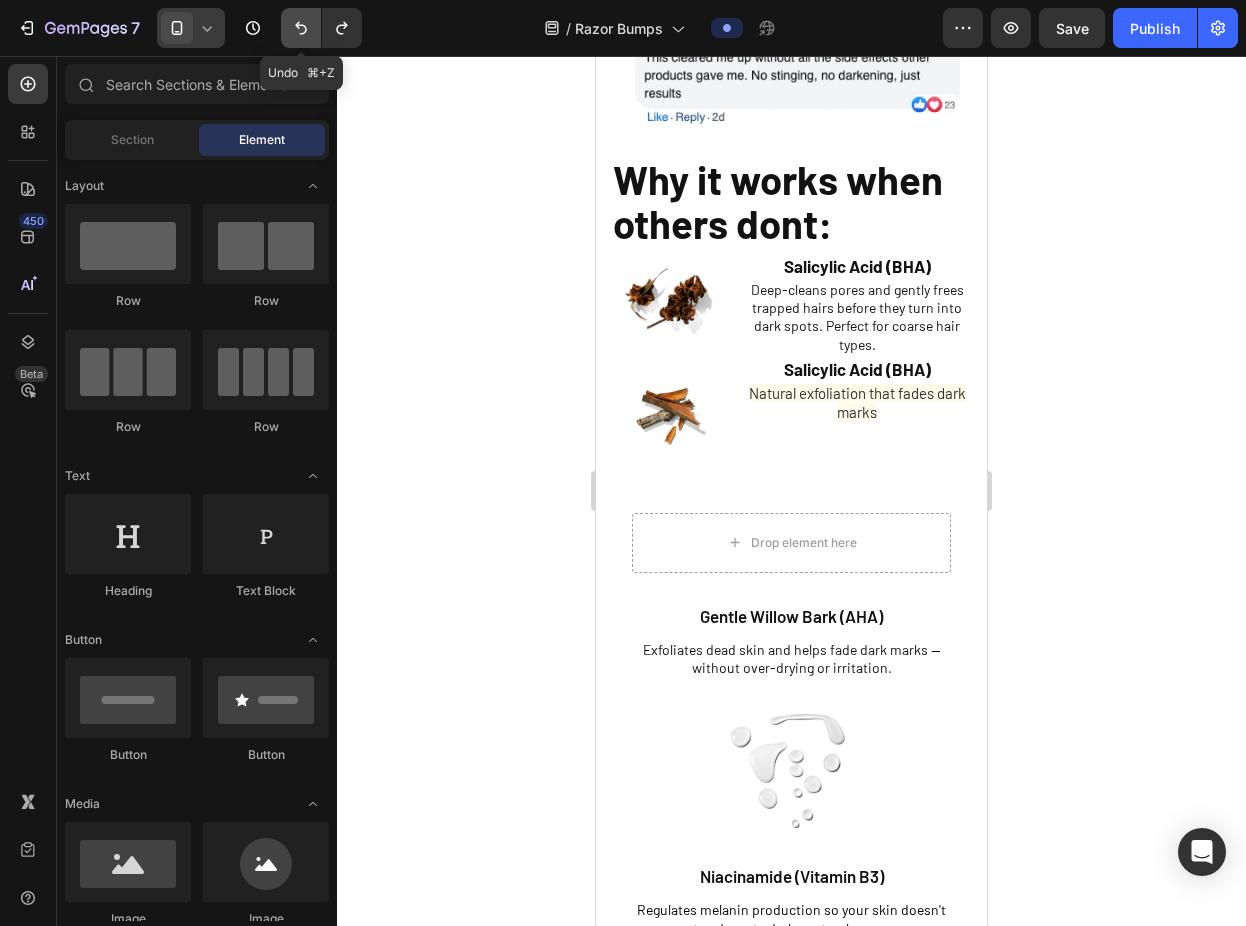 click 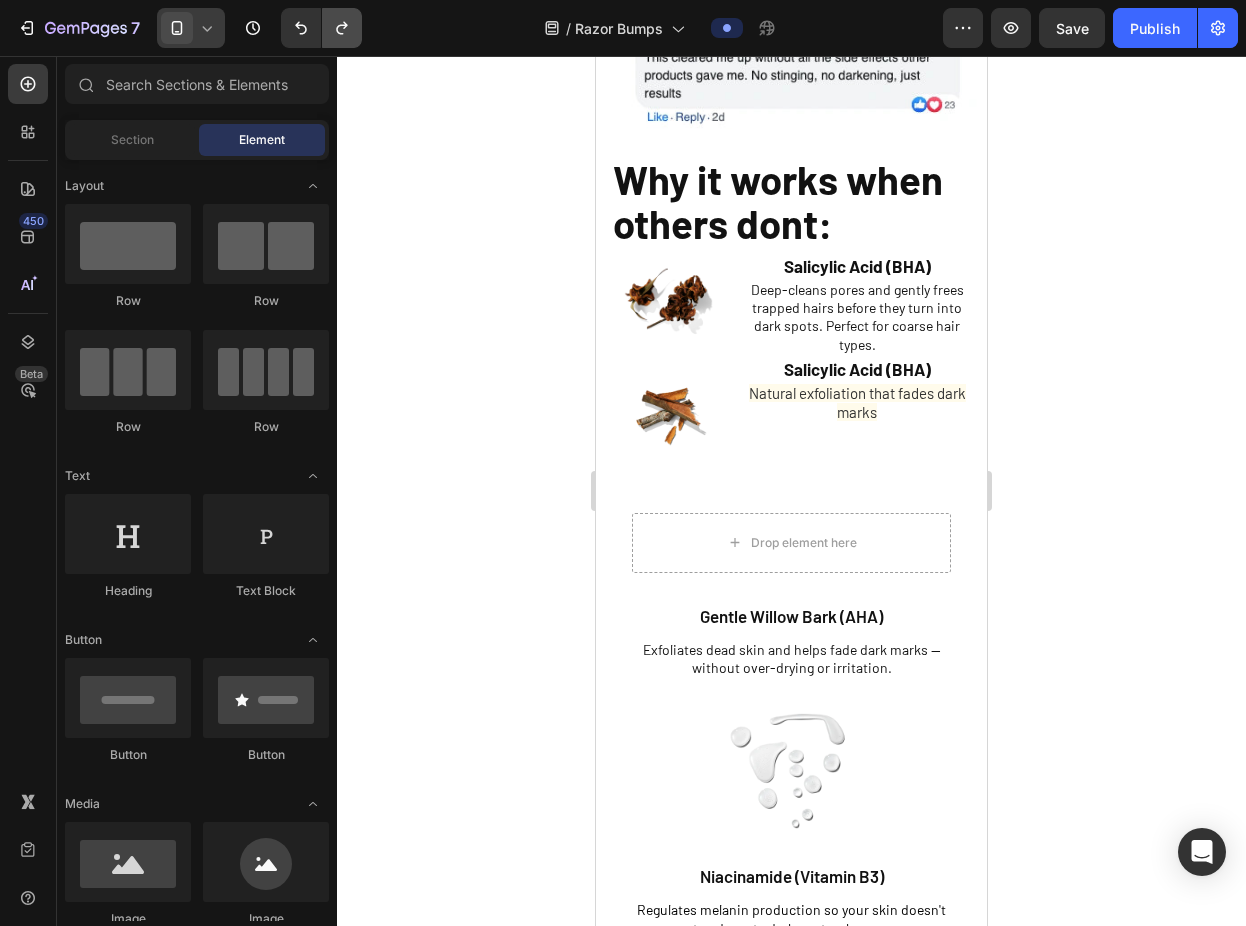click 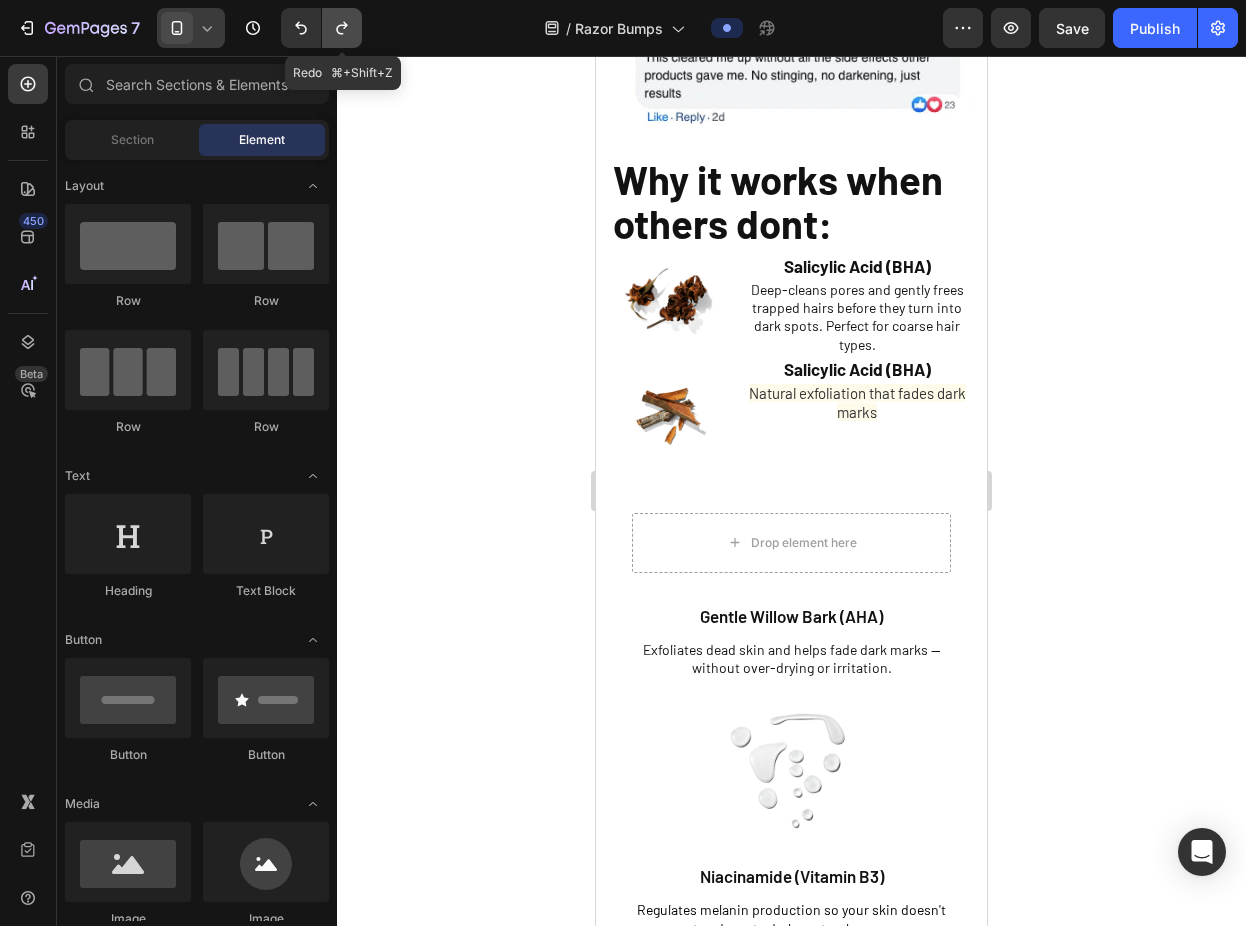 click 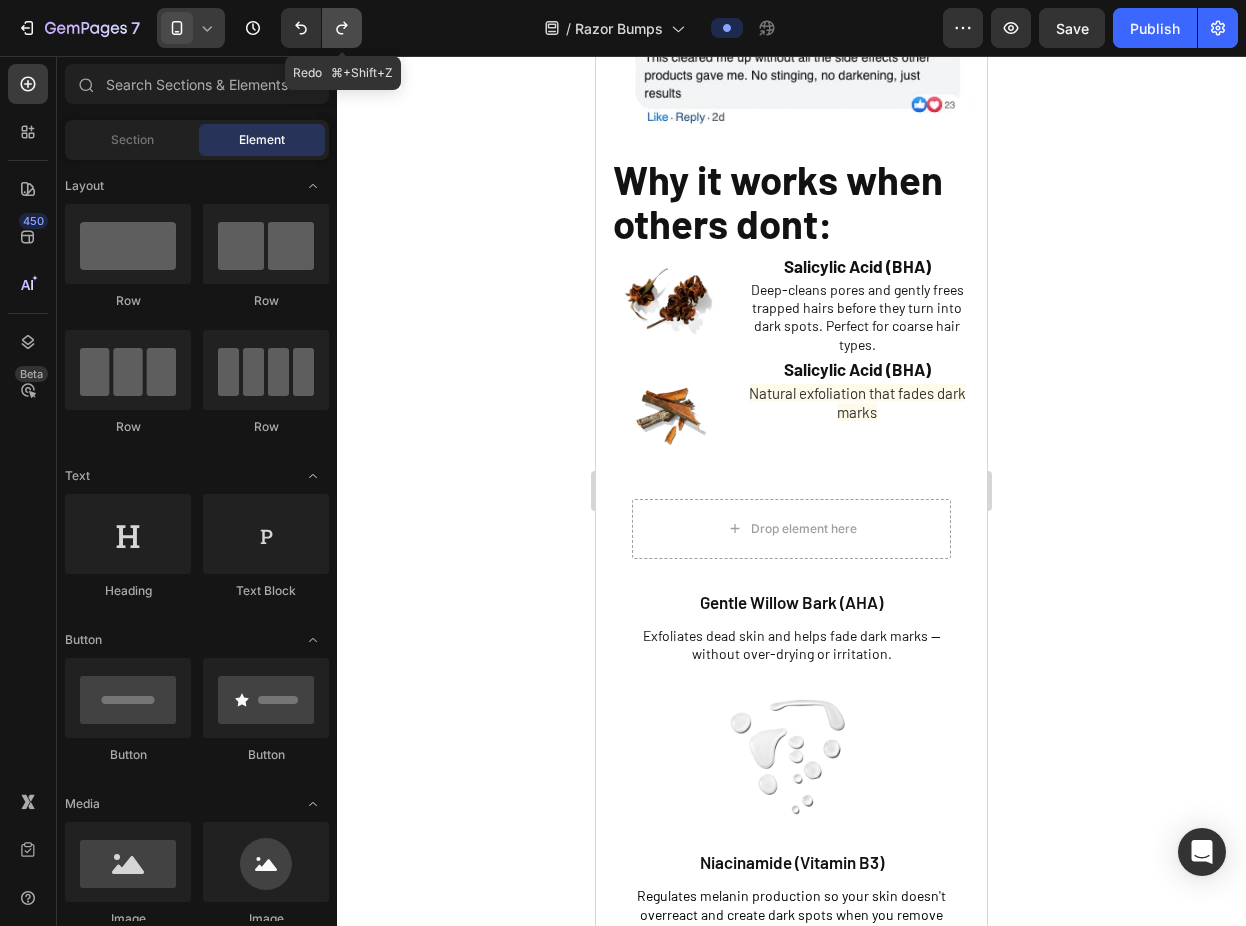 click 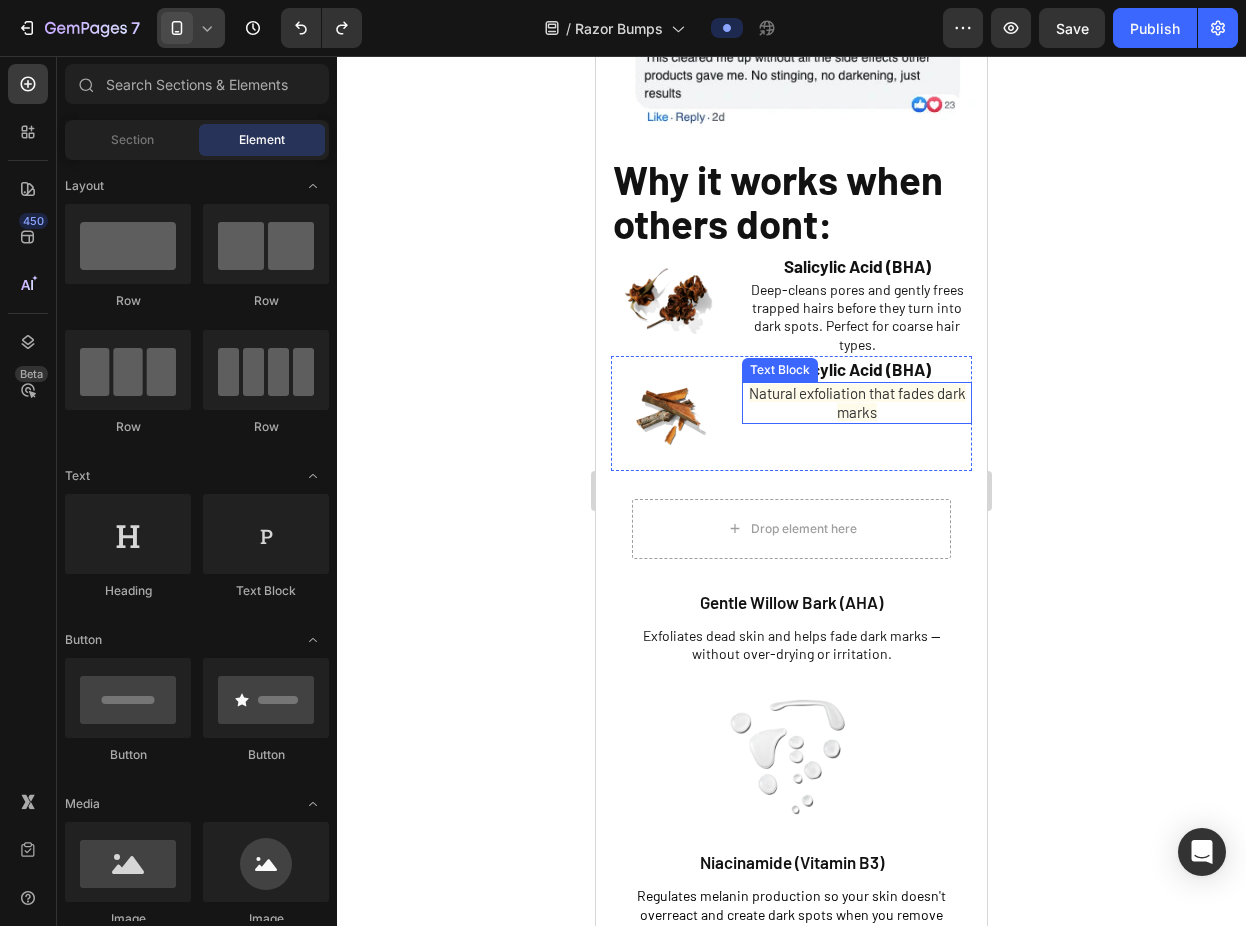 click on "Natural exfoliation that fades dark marks" at bounding box center [857, 403] 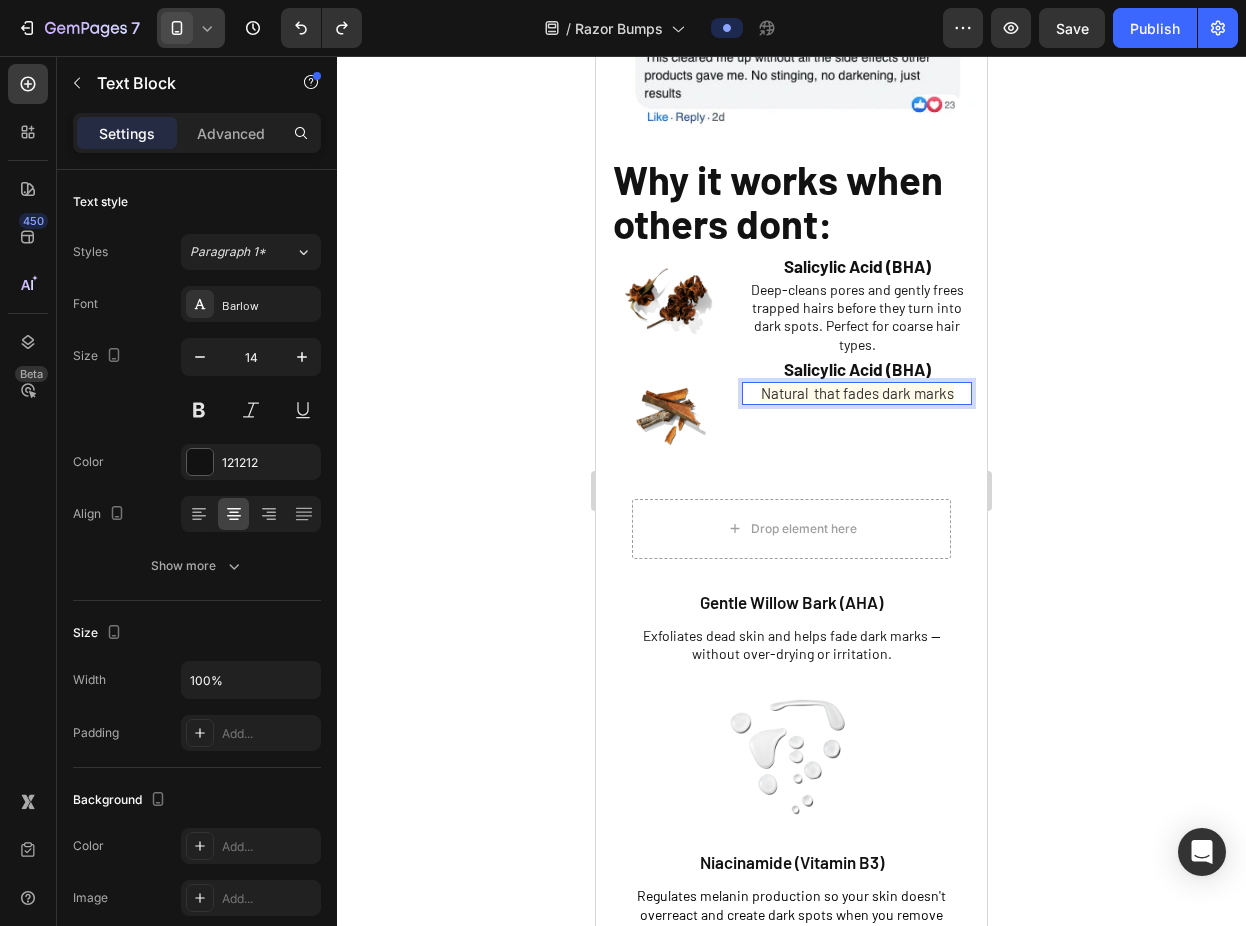 click on "Natural  that fades dark marks" at bounding box center [857, 393] 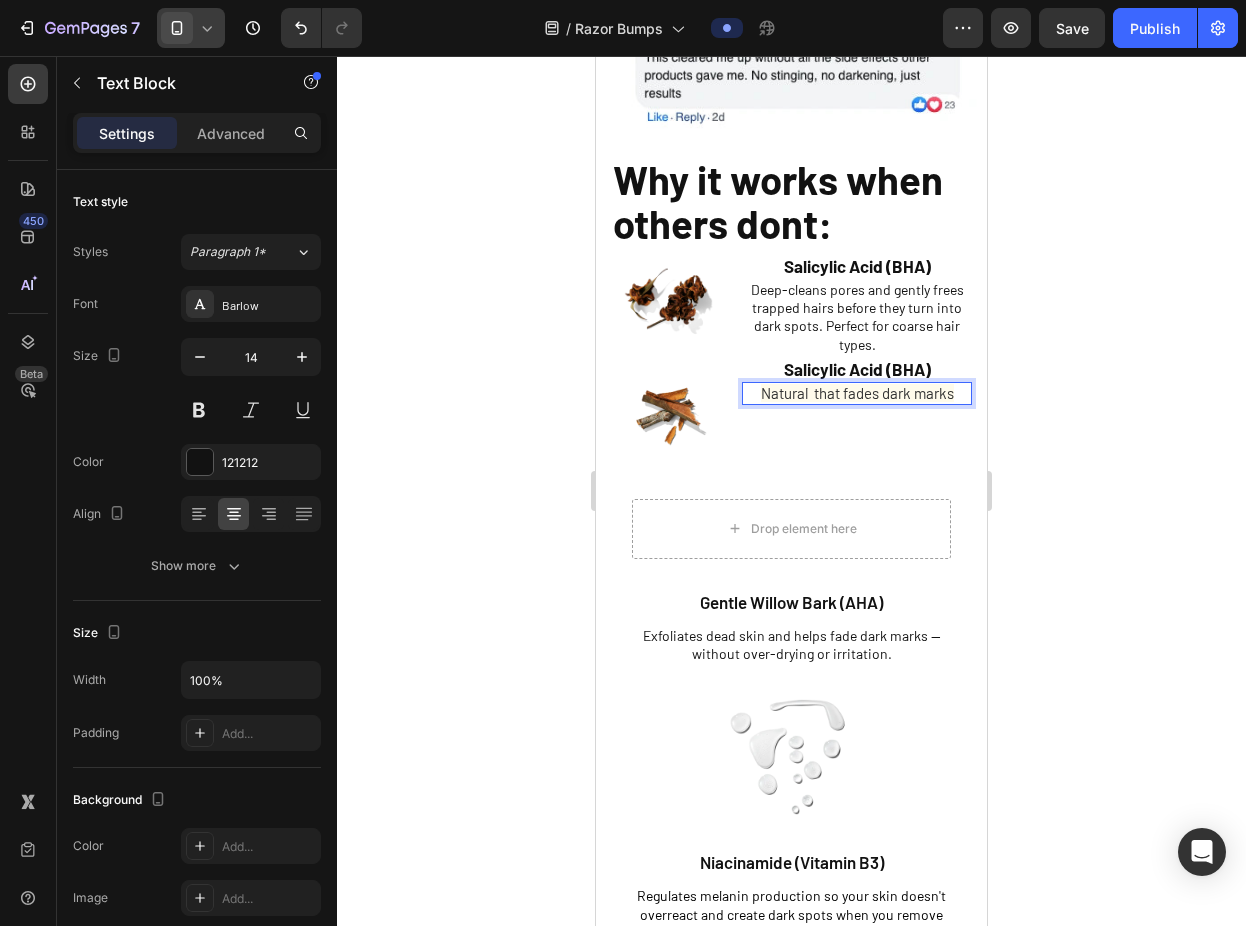 click on "Natural  that fades dark marks" at bounding box center [857, 393] 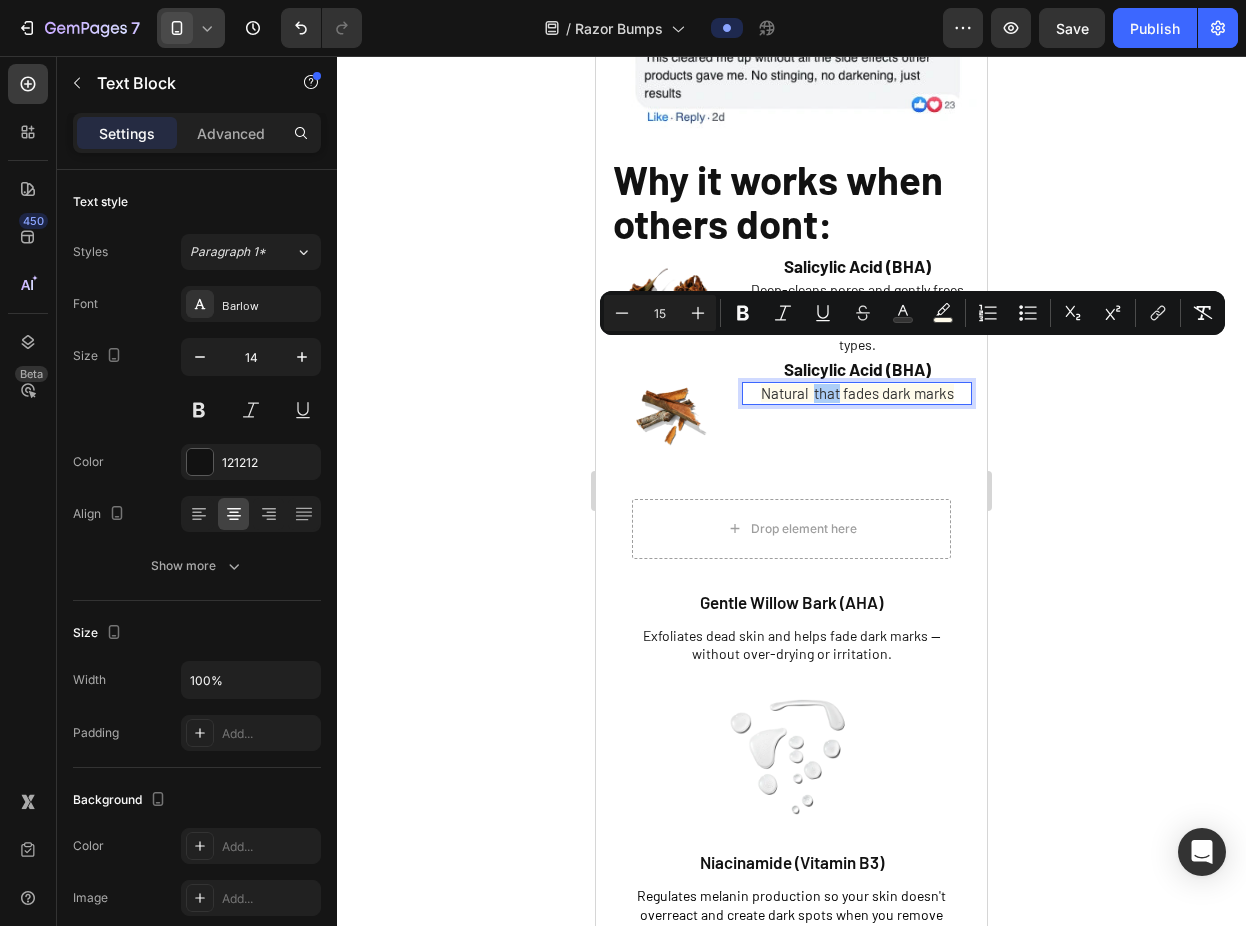 click 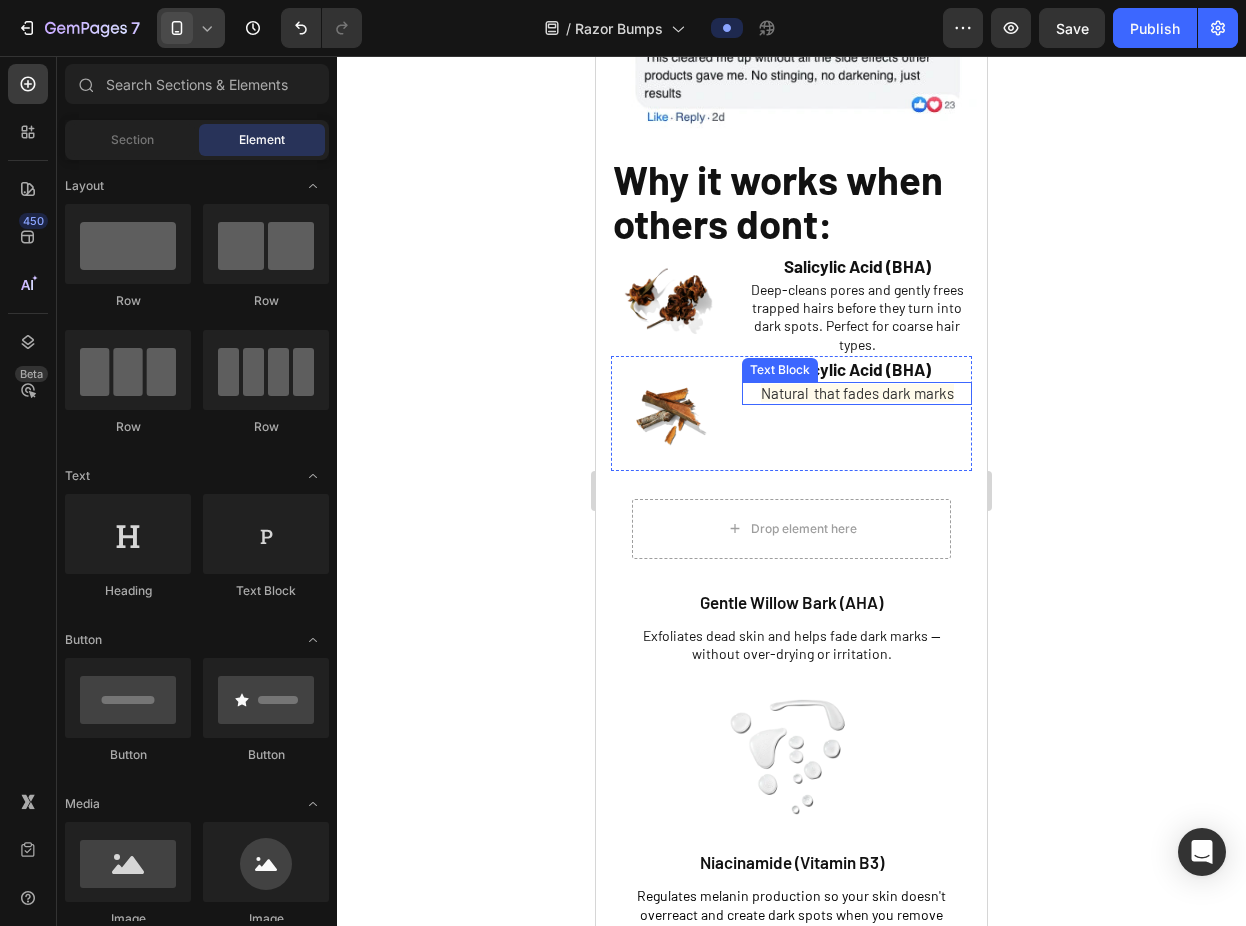 click on "Natural  that fades dark marks" at bounding box center (857, 393) 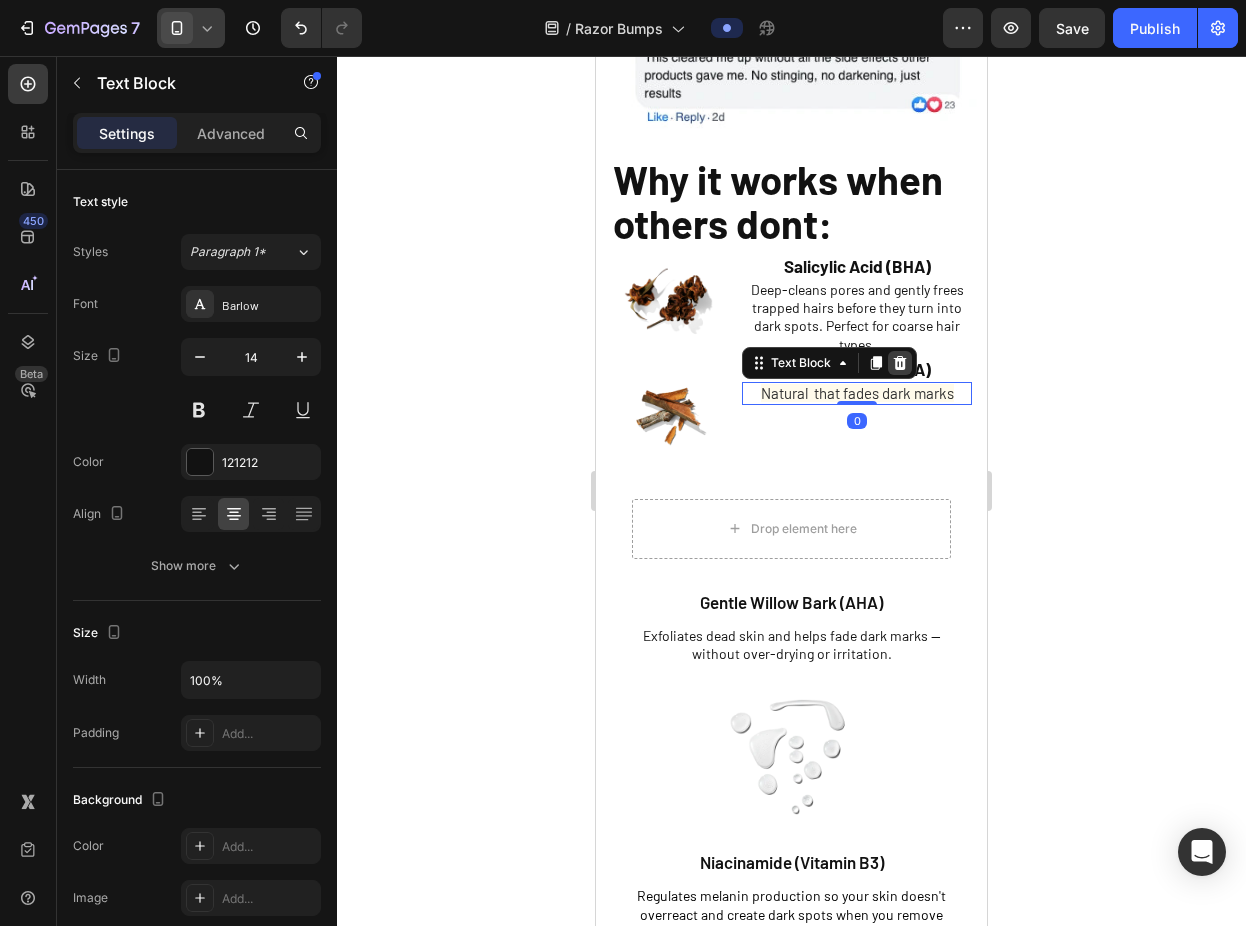 click 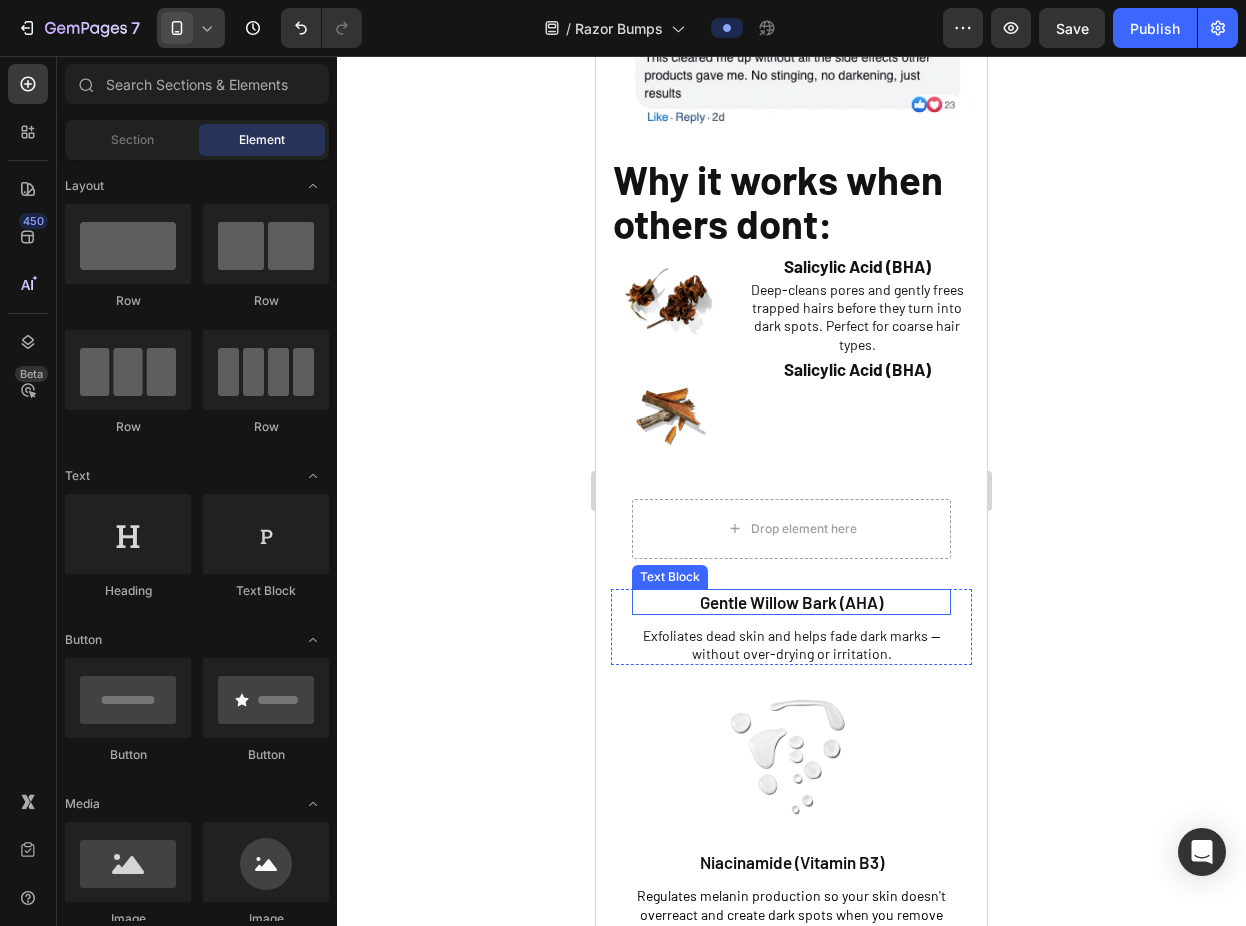 click on "Exfoliates dead skin and helps fade dark marks — without over-drying or irritation." at bounding box center (791, 645) 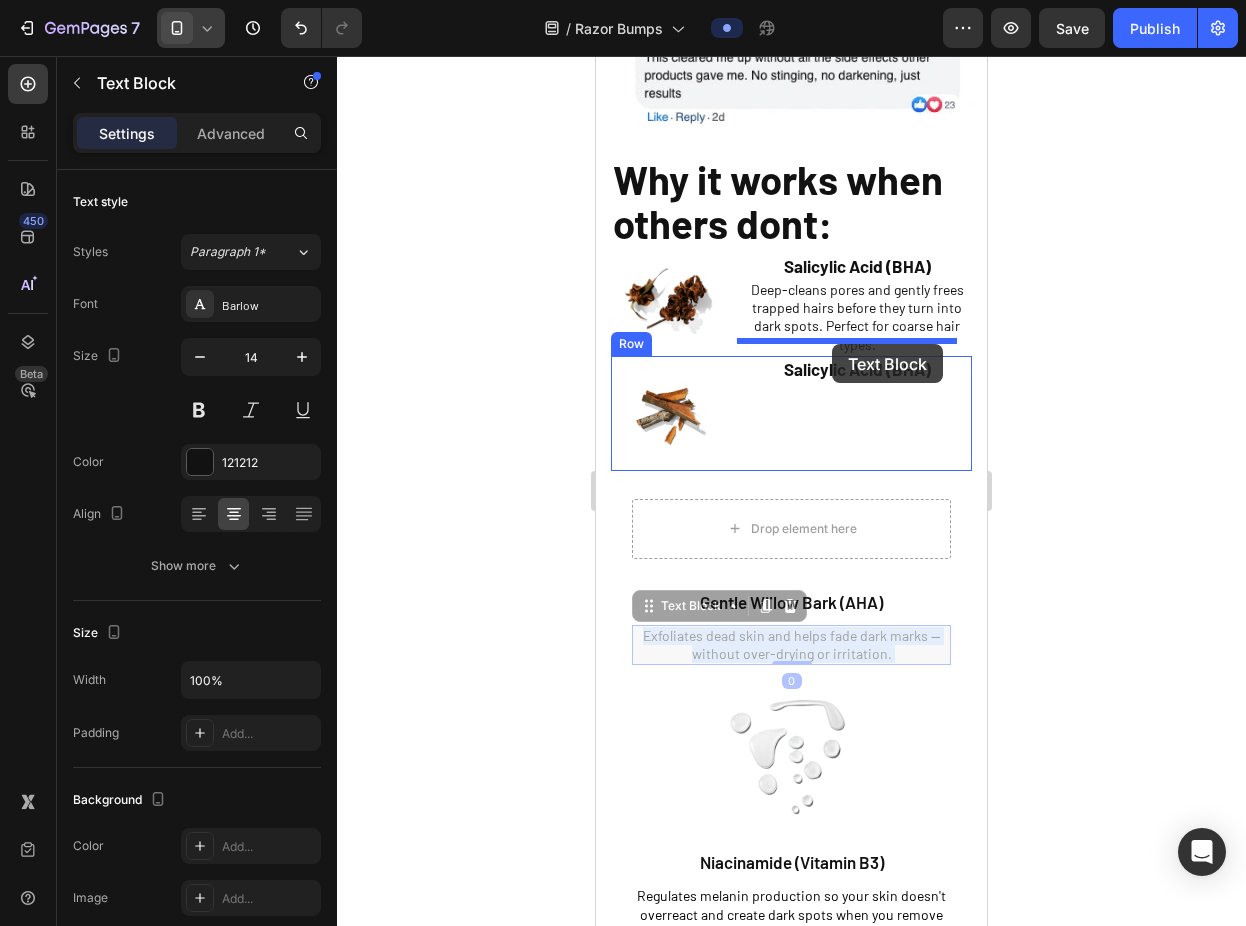 drag, startPoint x: 795, startPoint y: 598, endPoint x: 832, endPoint y: 344, distance: 256.68073 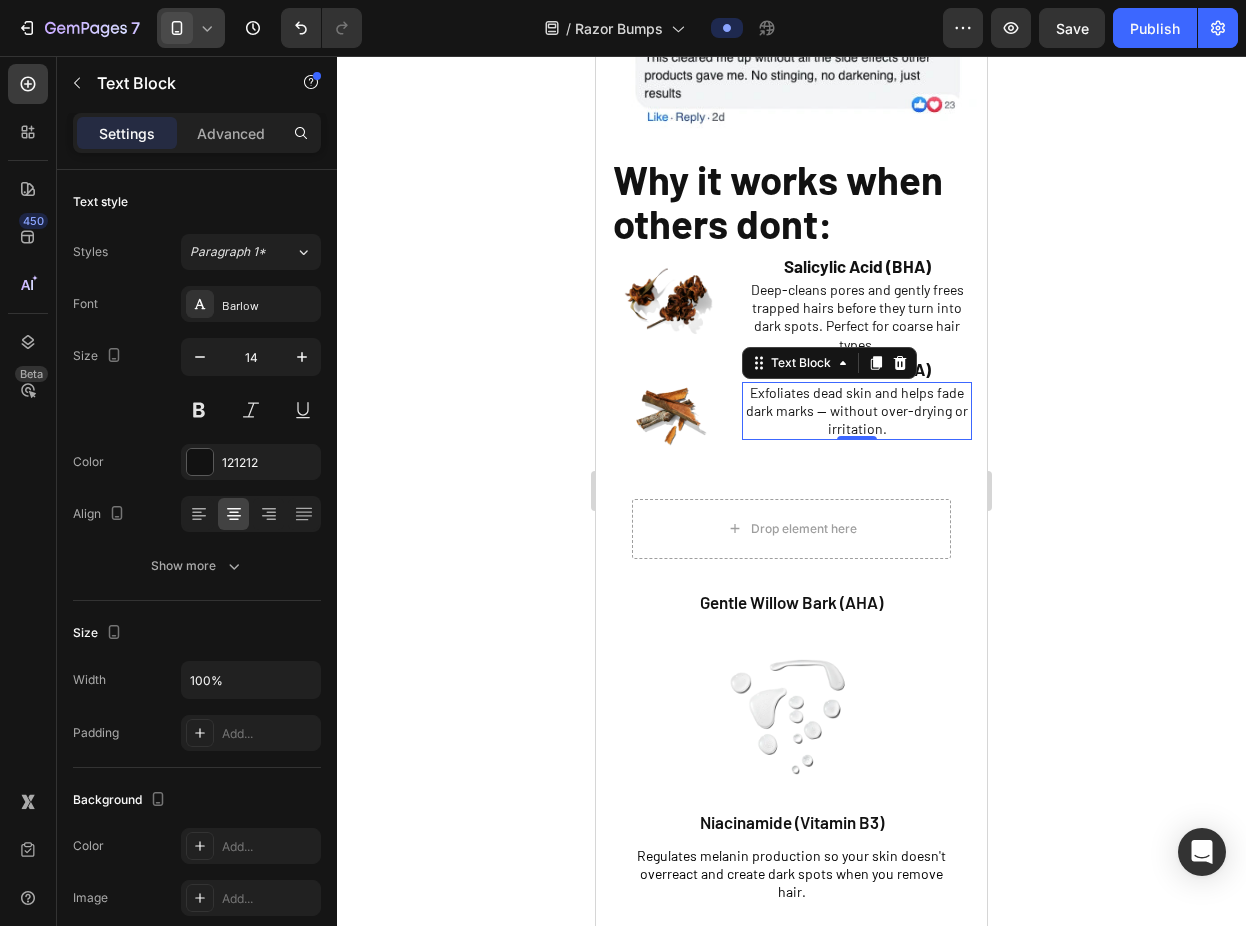 click on "Exfoliates dead skin and helps fade dark marks — without over-drying or irritation." at bounding box center [857, 411] 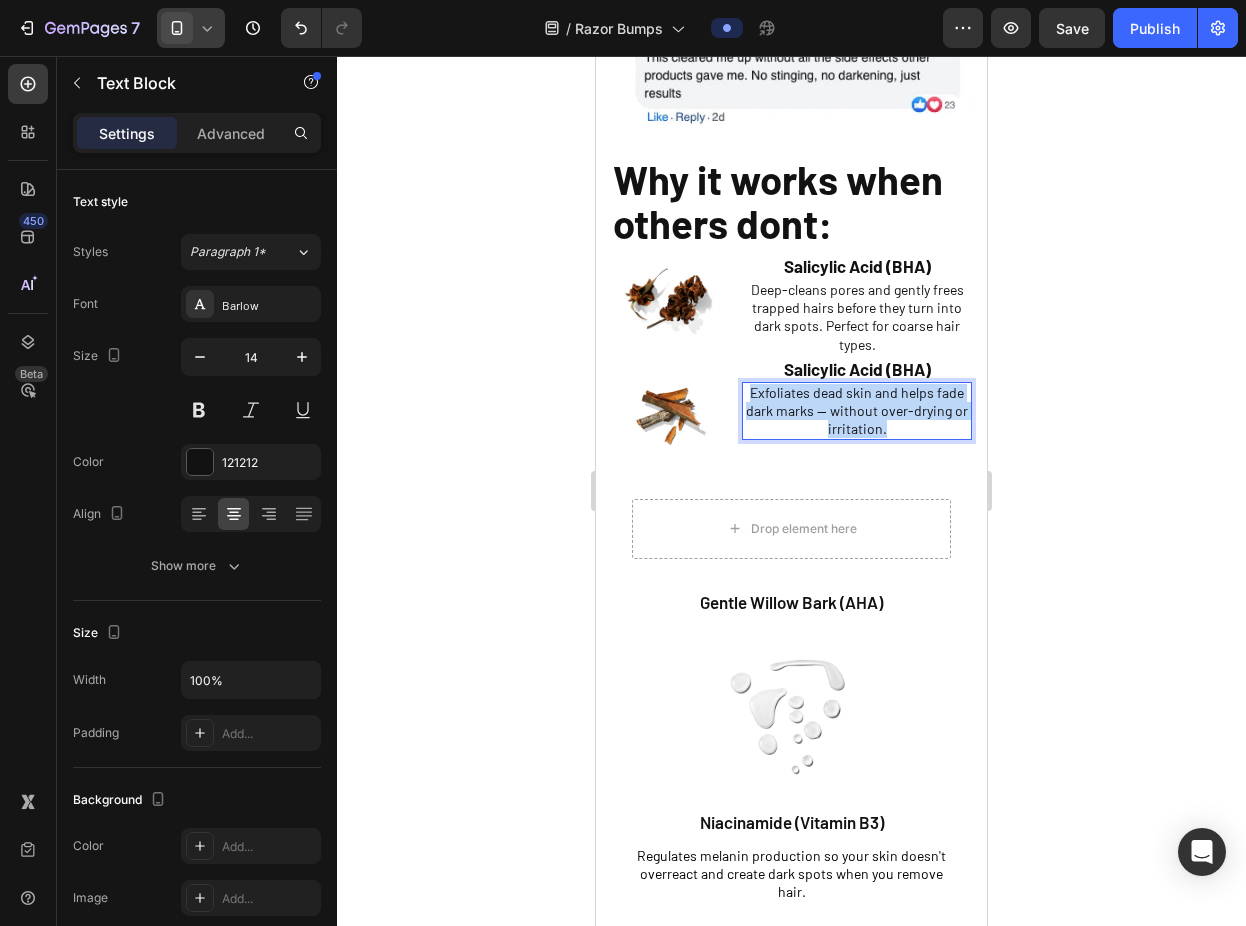 click on "Exfoliates dead skin and helps fade dark marks — without over-drying or irritation." at bounding box center (857, 411) 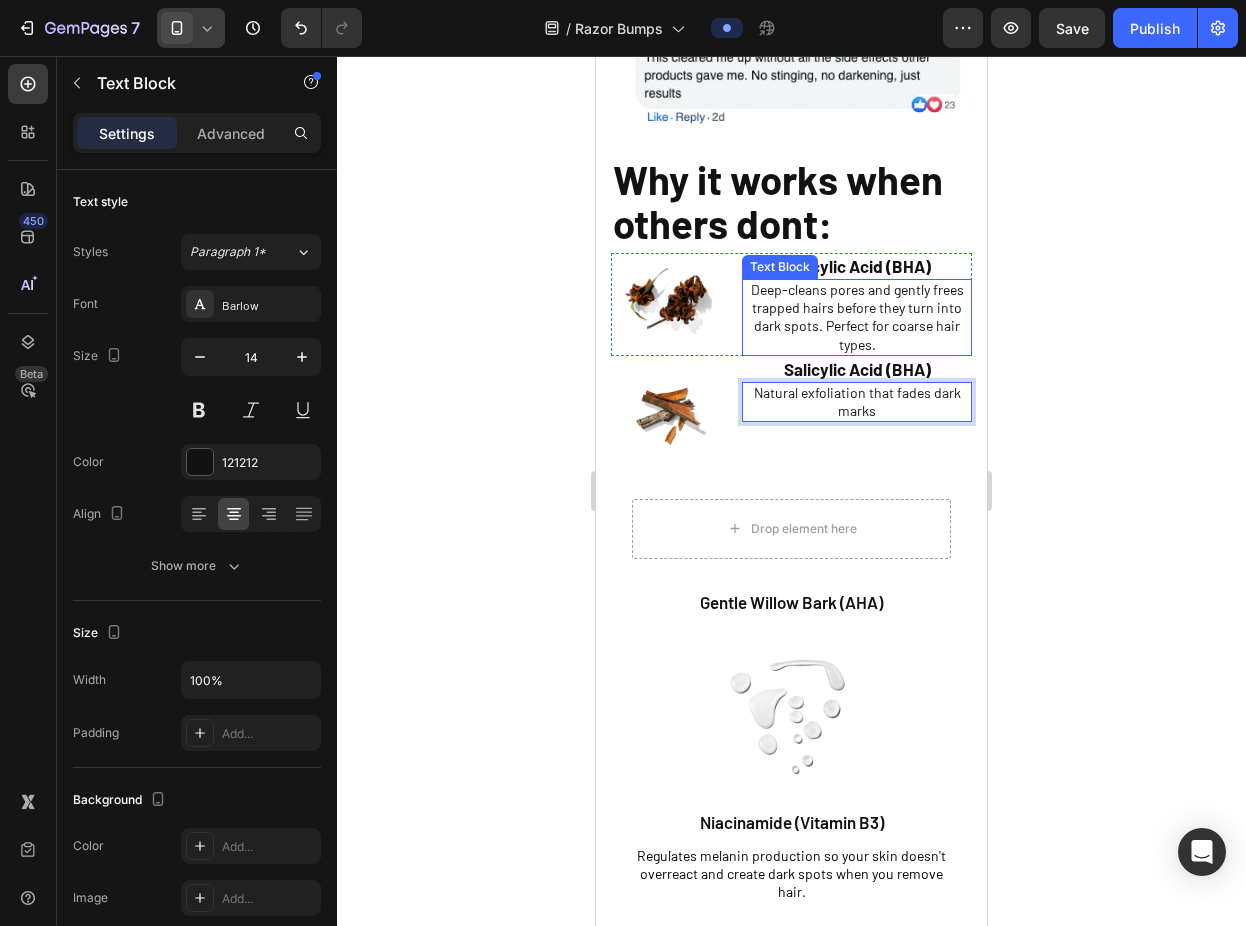 click on "Deep-cleans pores and gently frees trapped hairs before they turn into dark spots. Perfect for coarse hair types." at bounding box center (857, 317) 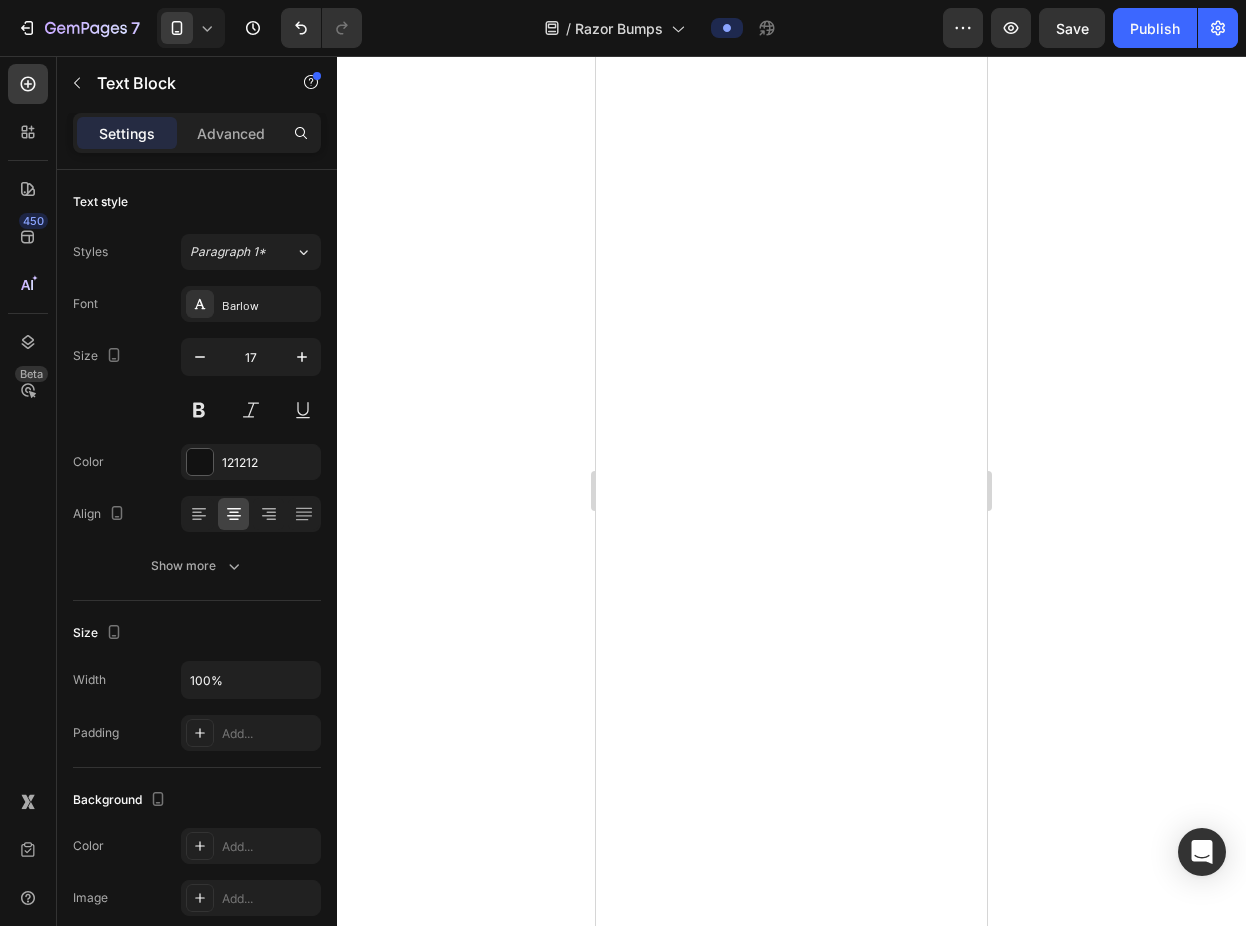 scroll, scrollTop: 0, scrollLeft: 0, axis: both 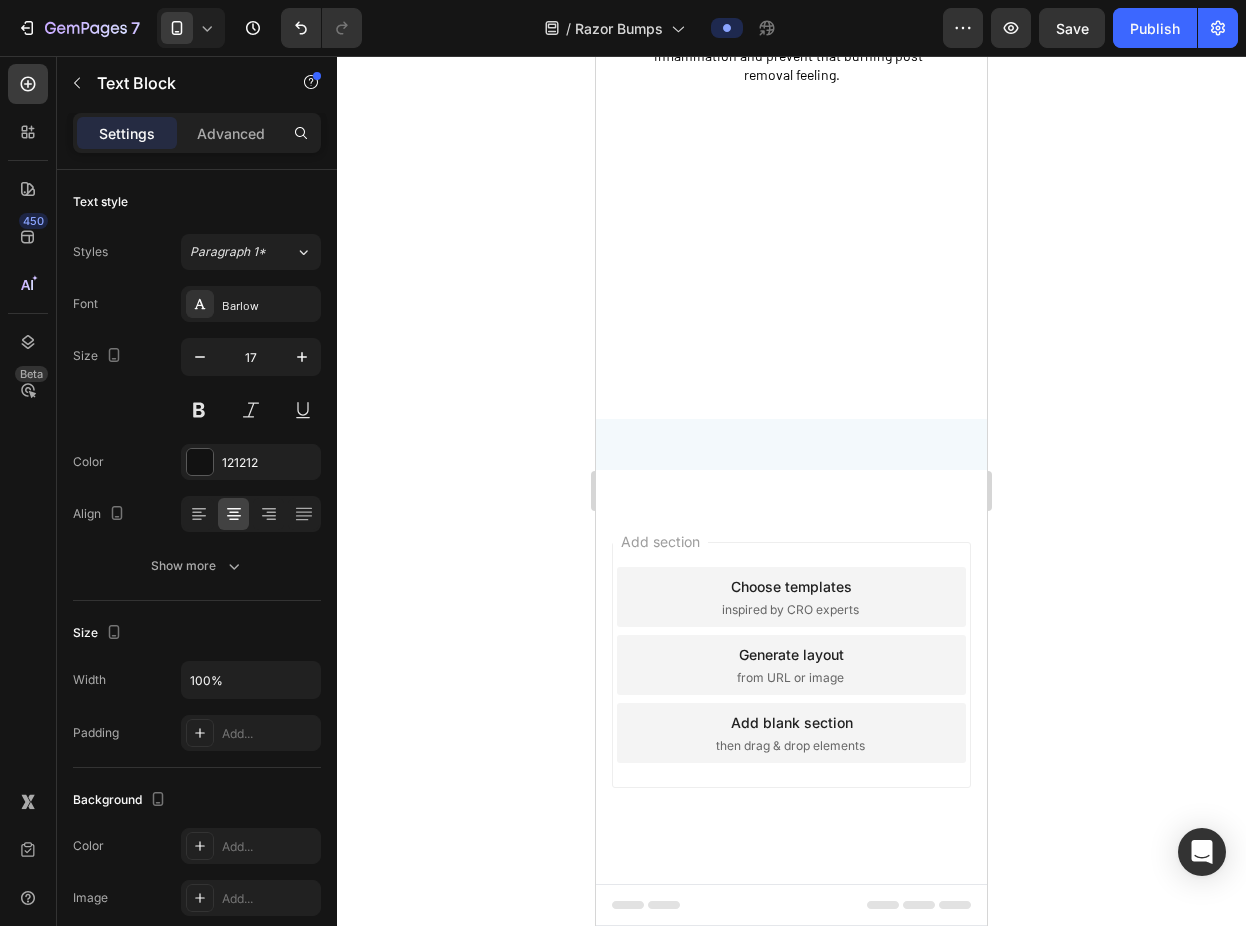 click on "Rebuilds skin barrier and prevents hyperpigmentation" at bounding box center [857, -326] 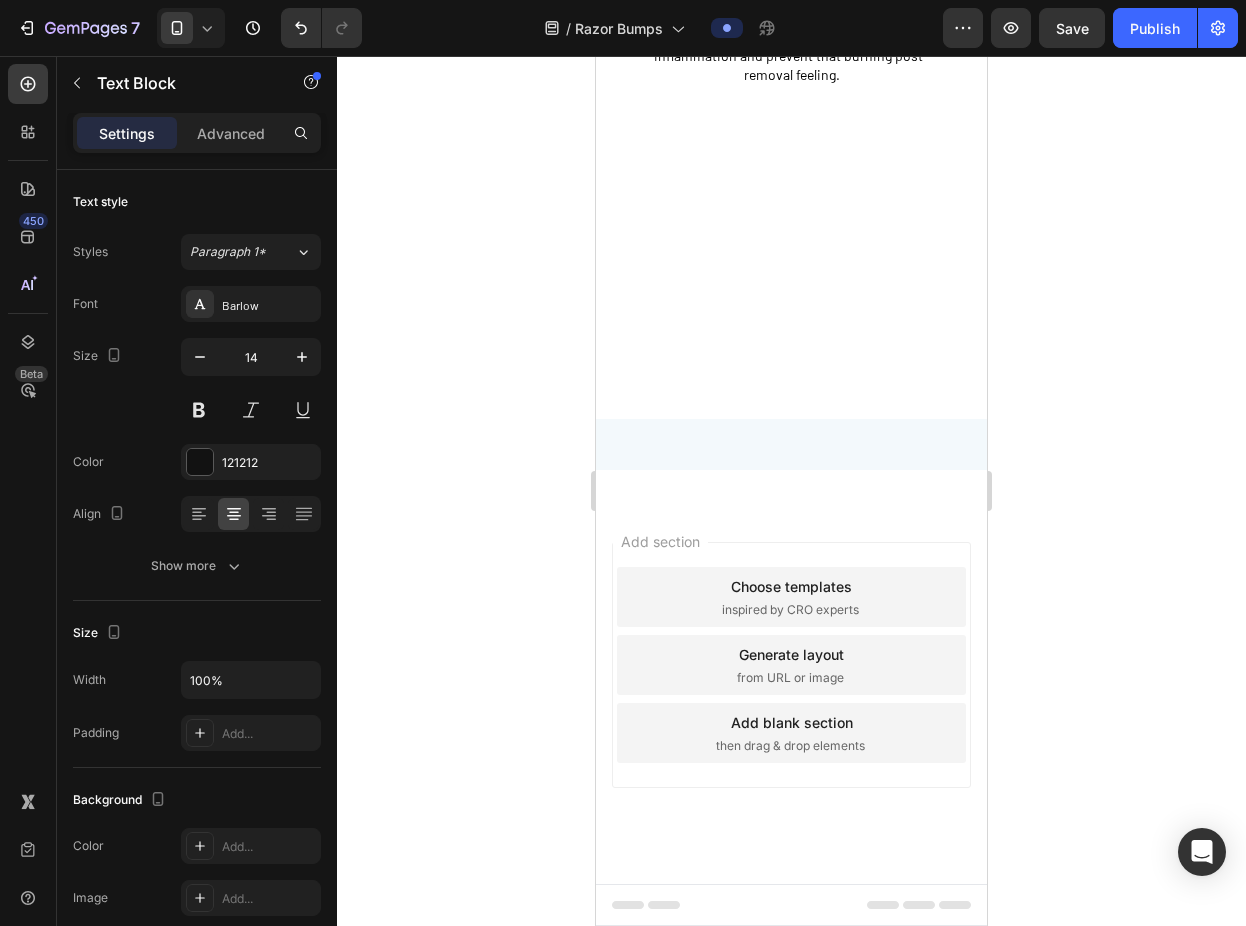 click on "Rebuilds skin barrier and prevents hyperpigmentation" at bounding box center [857, -326] 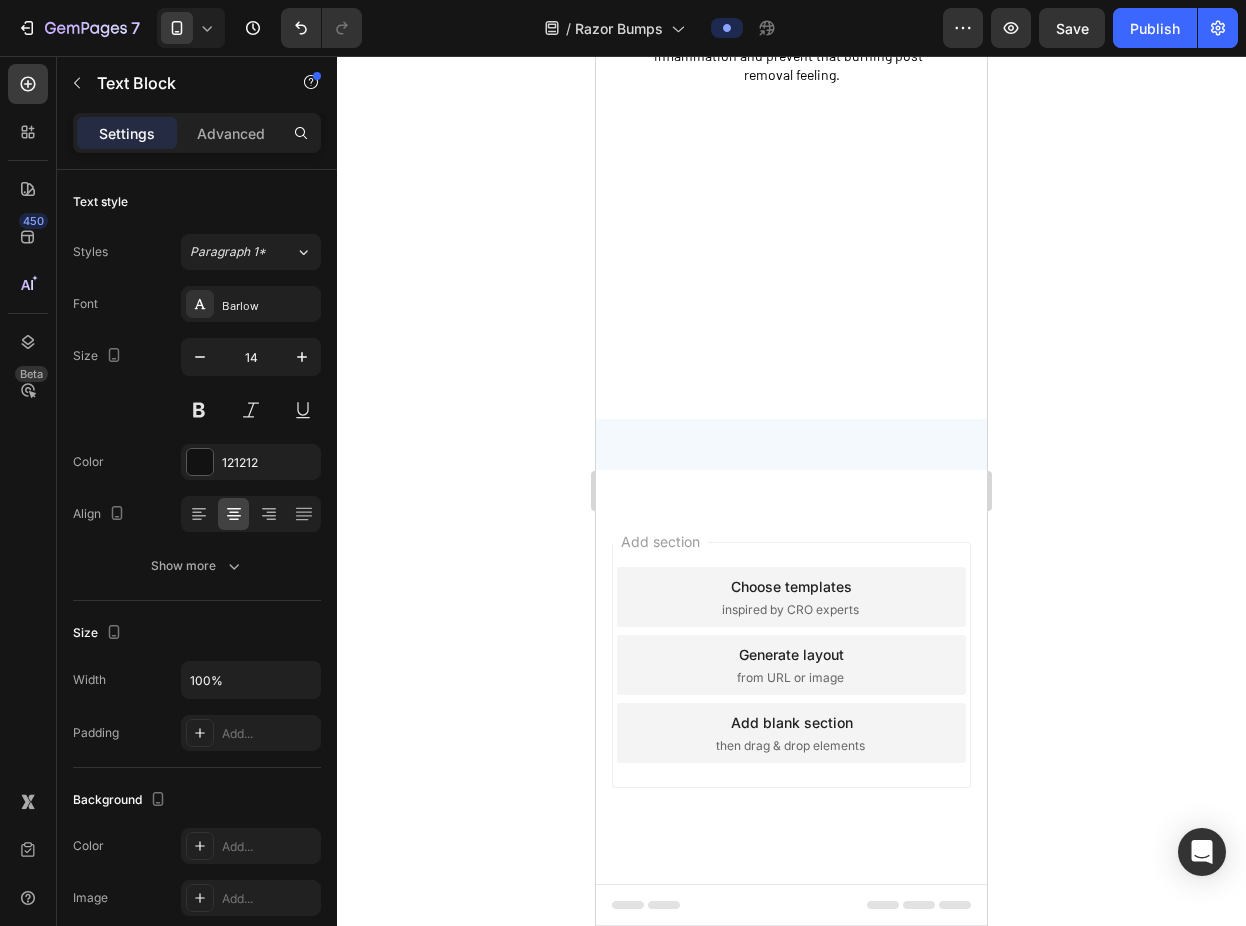 click on "Centella Asiatica Text Block Instantly calms inflammation and redness Text Block   0" at bounding box center (857, -339) 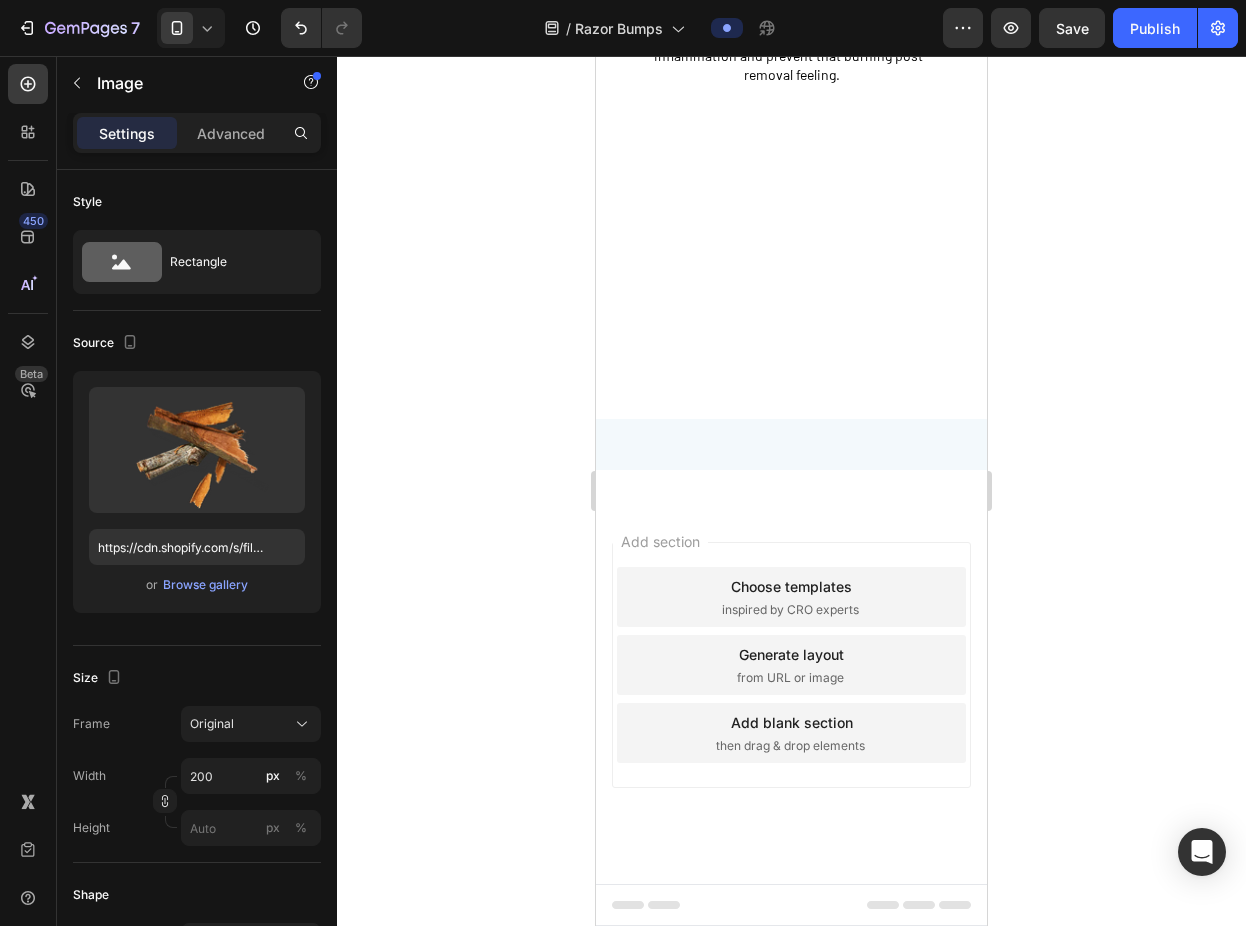 click at bounding box center [668, -372] 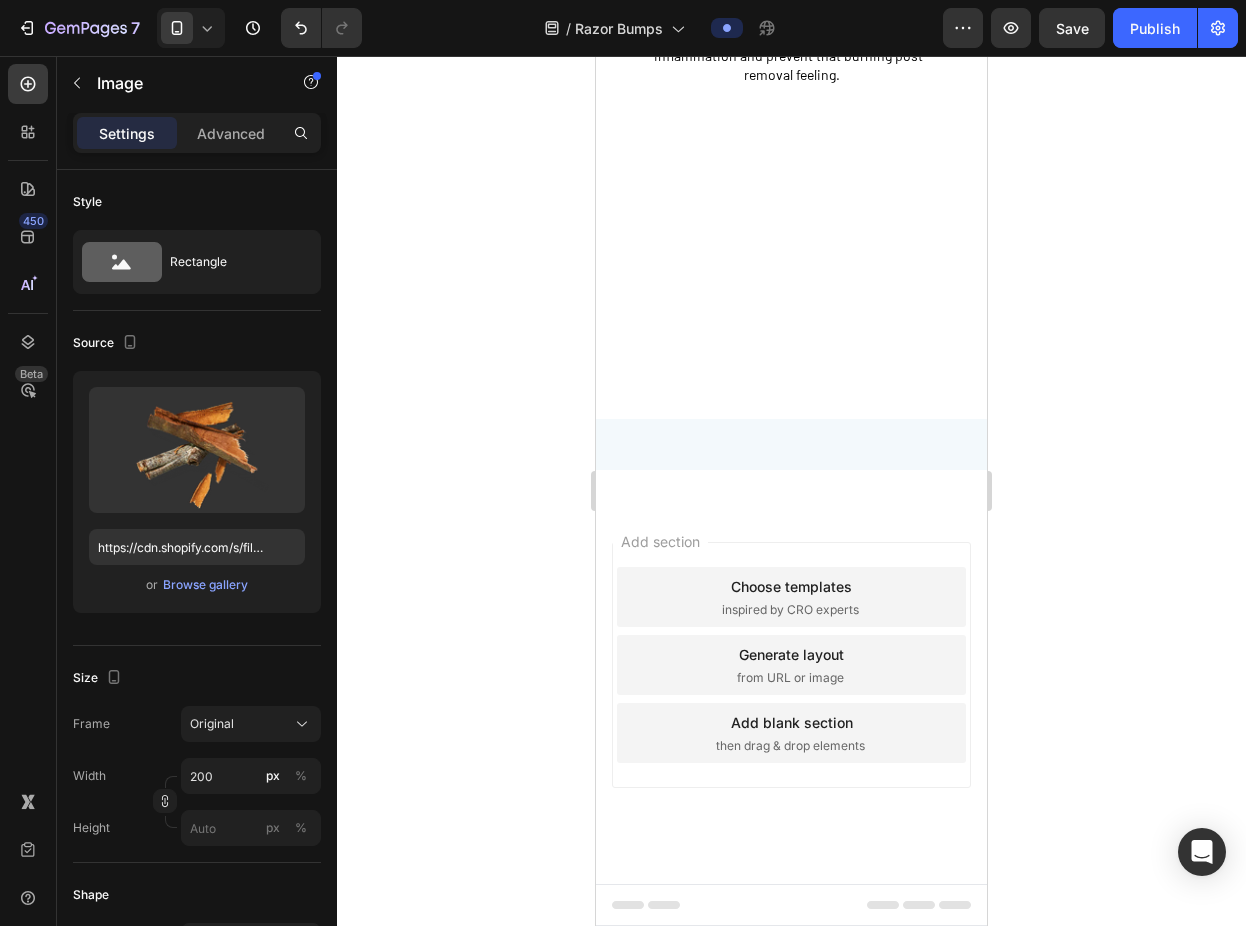 click at bounding box center [744, -391] 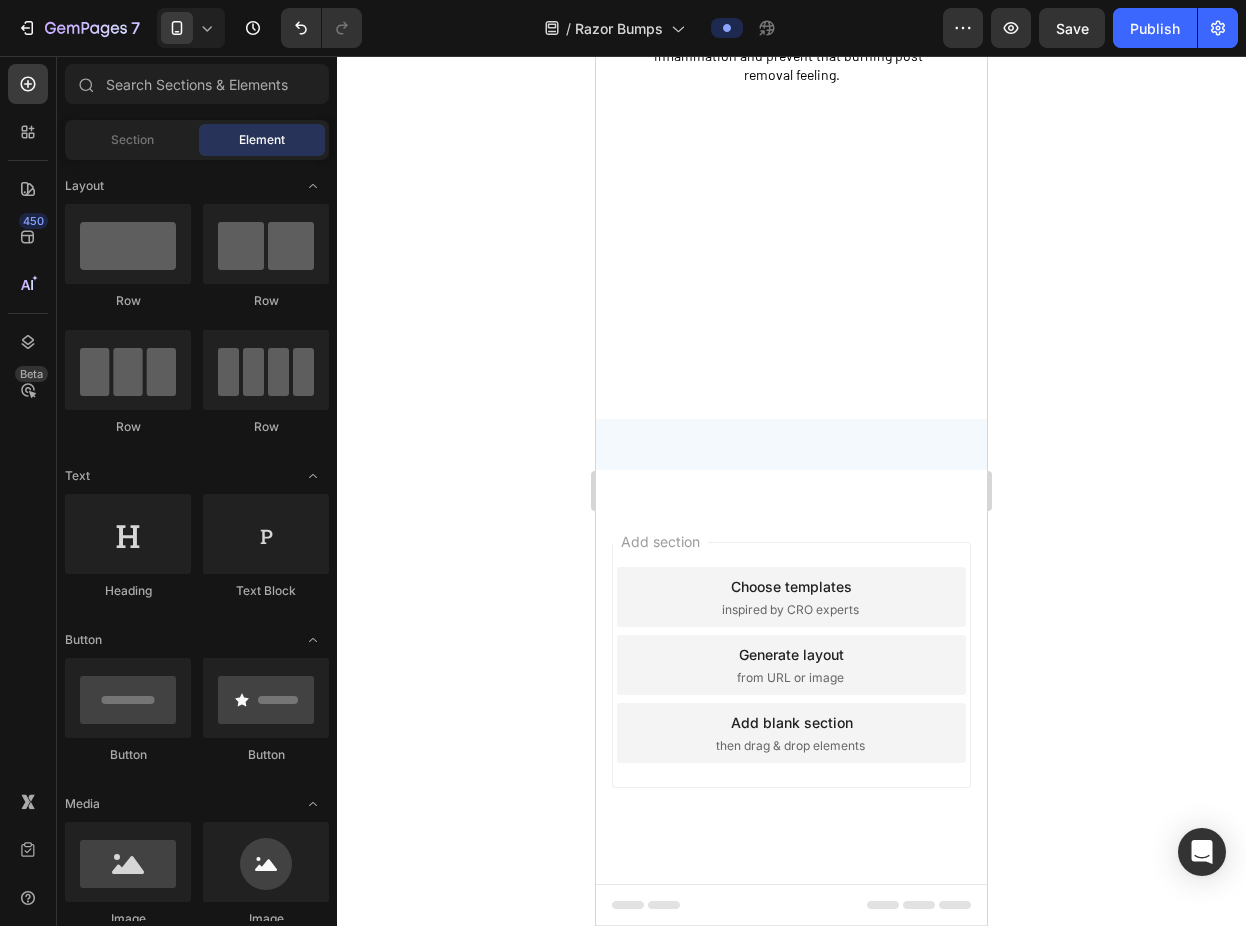 click at bounding box center [668, -439] 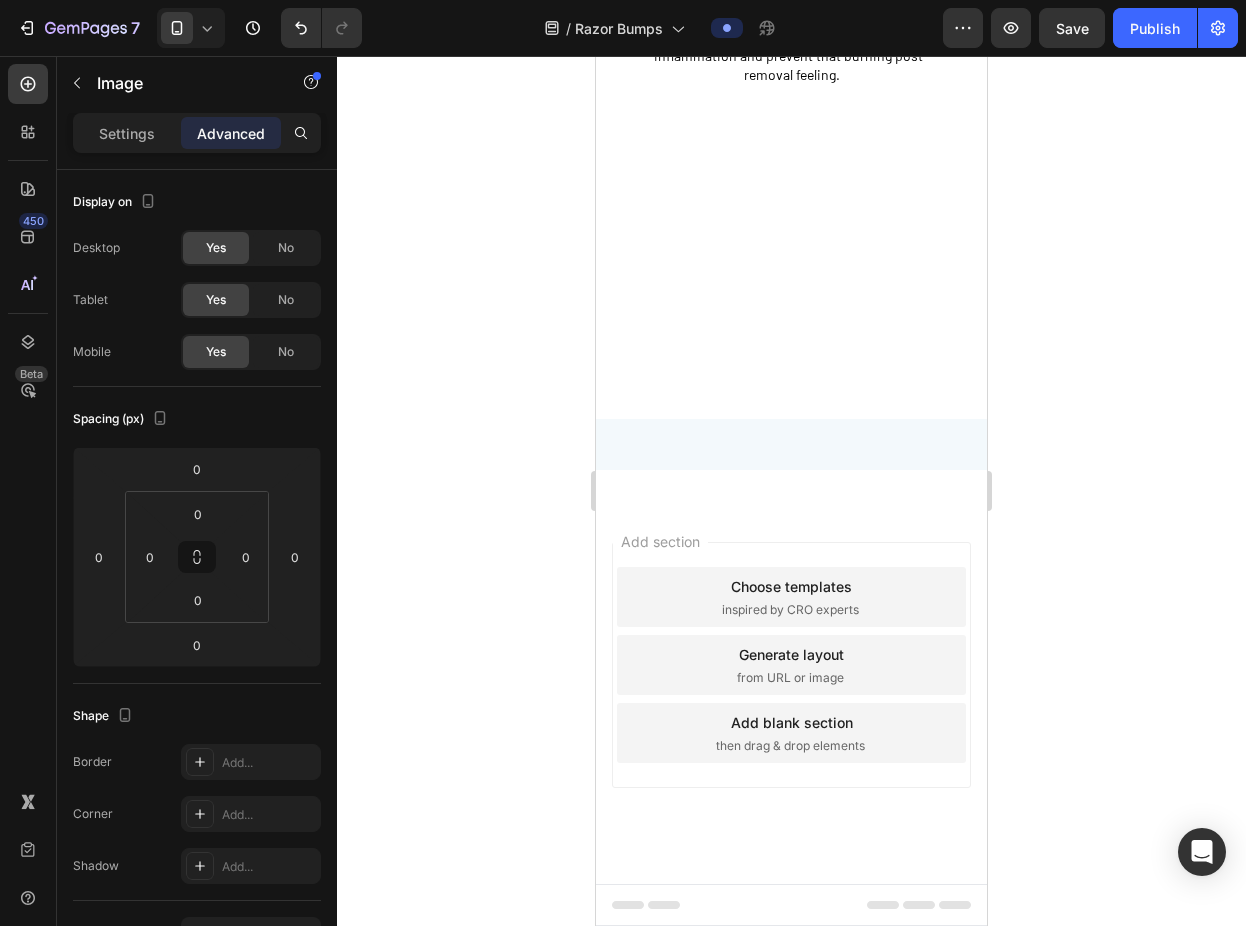 click 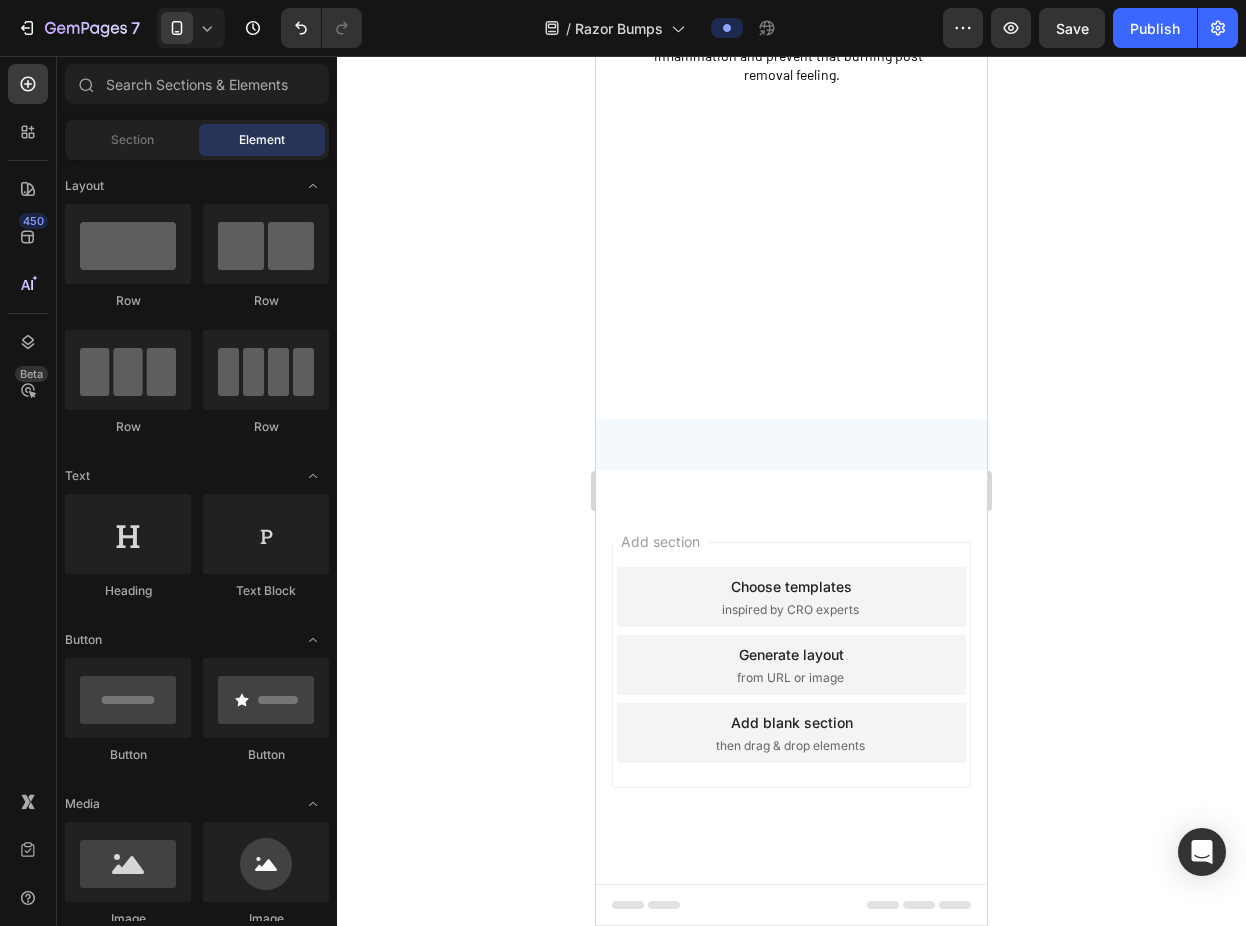 drag, startPoint x: 692, startPoint y: 360, endPoint x: 704, endPoint y: 356, distance: 12.649111 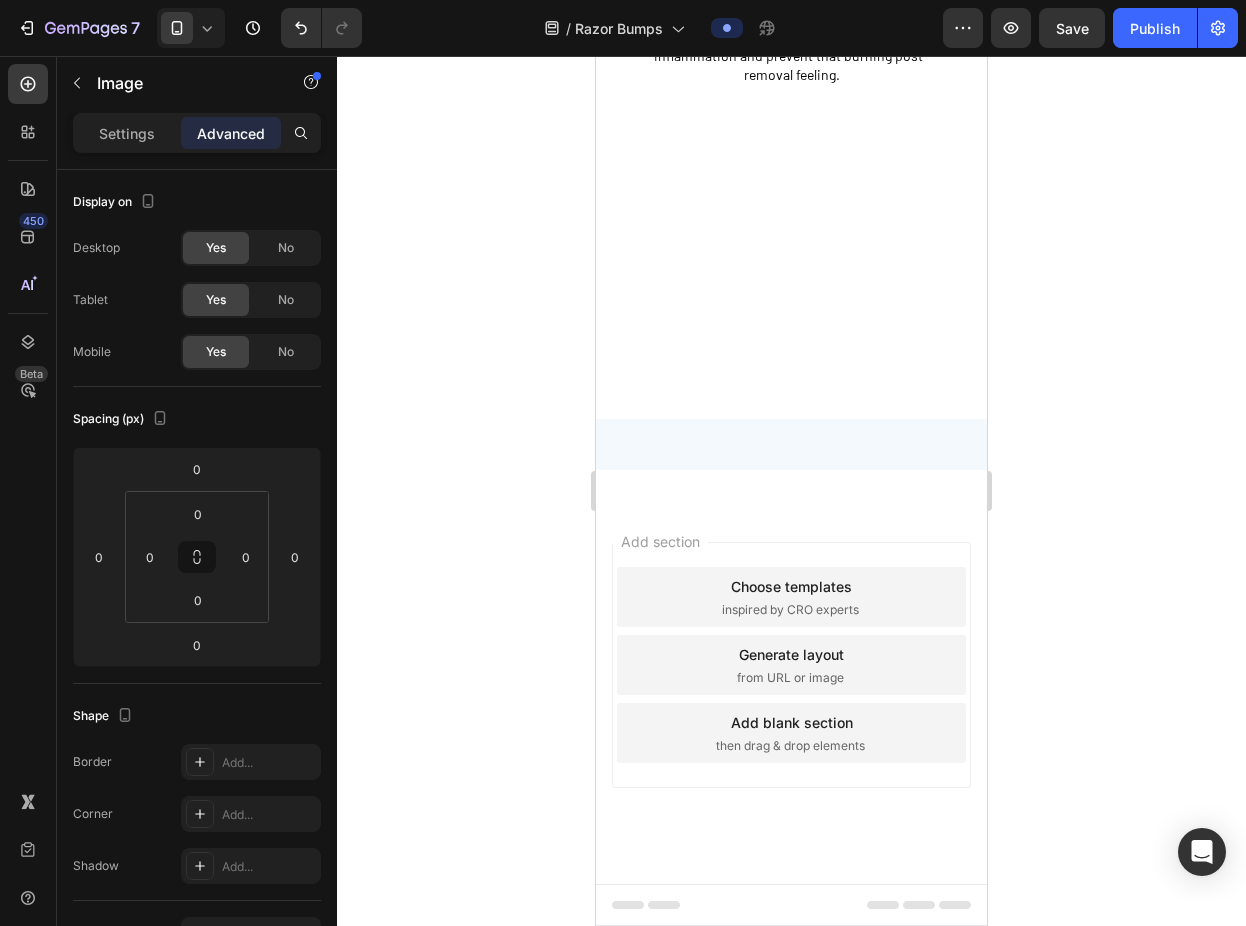 click on "Salicylic Acid (BHA)" at bounding box center [857, -492] 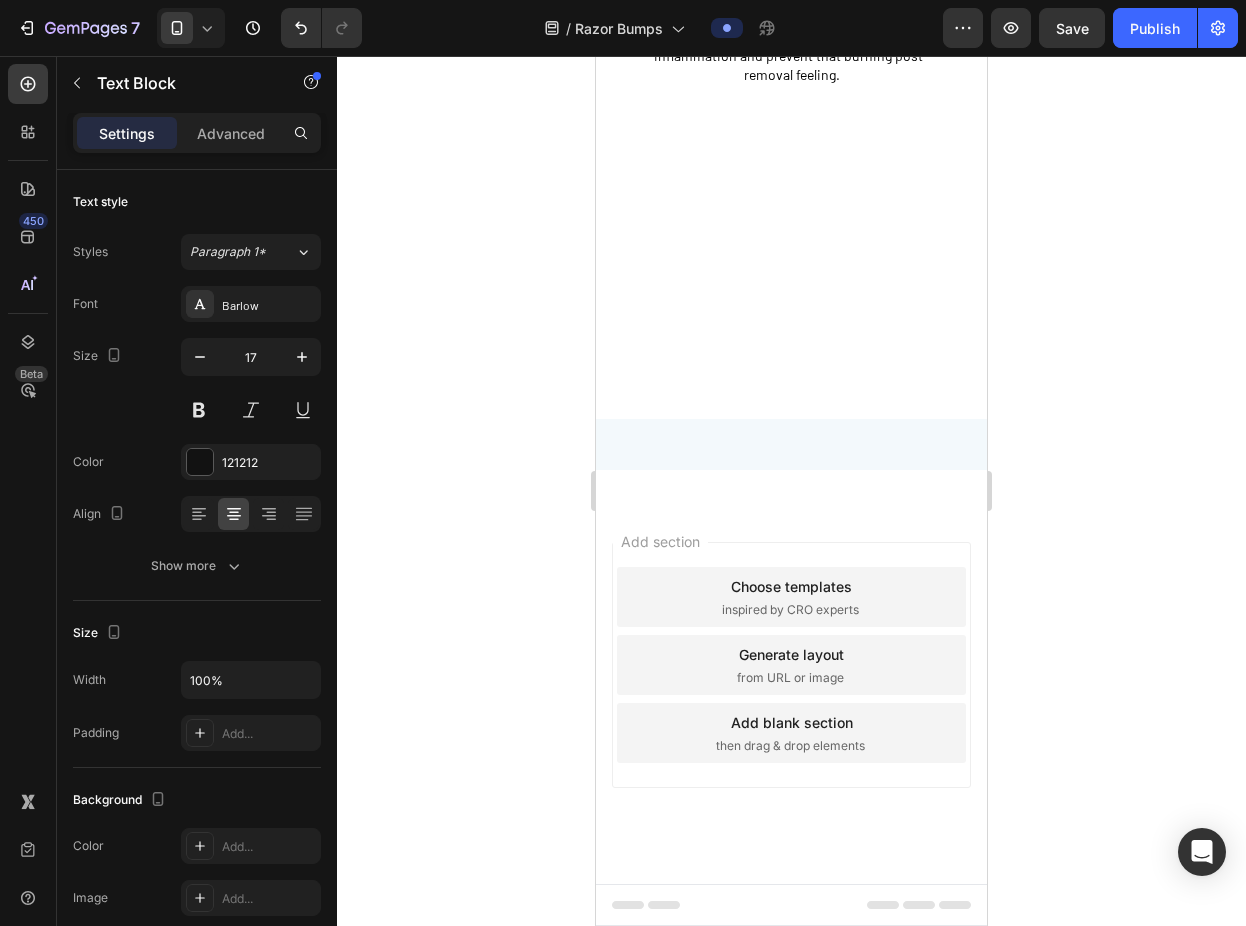 click on "Salicylic Acid (BHA)" at bounding box center (857, -492) 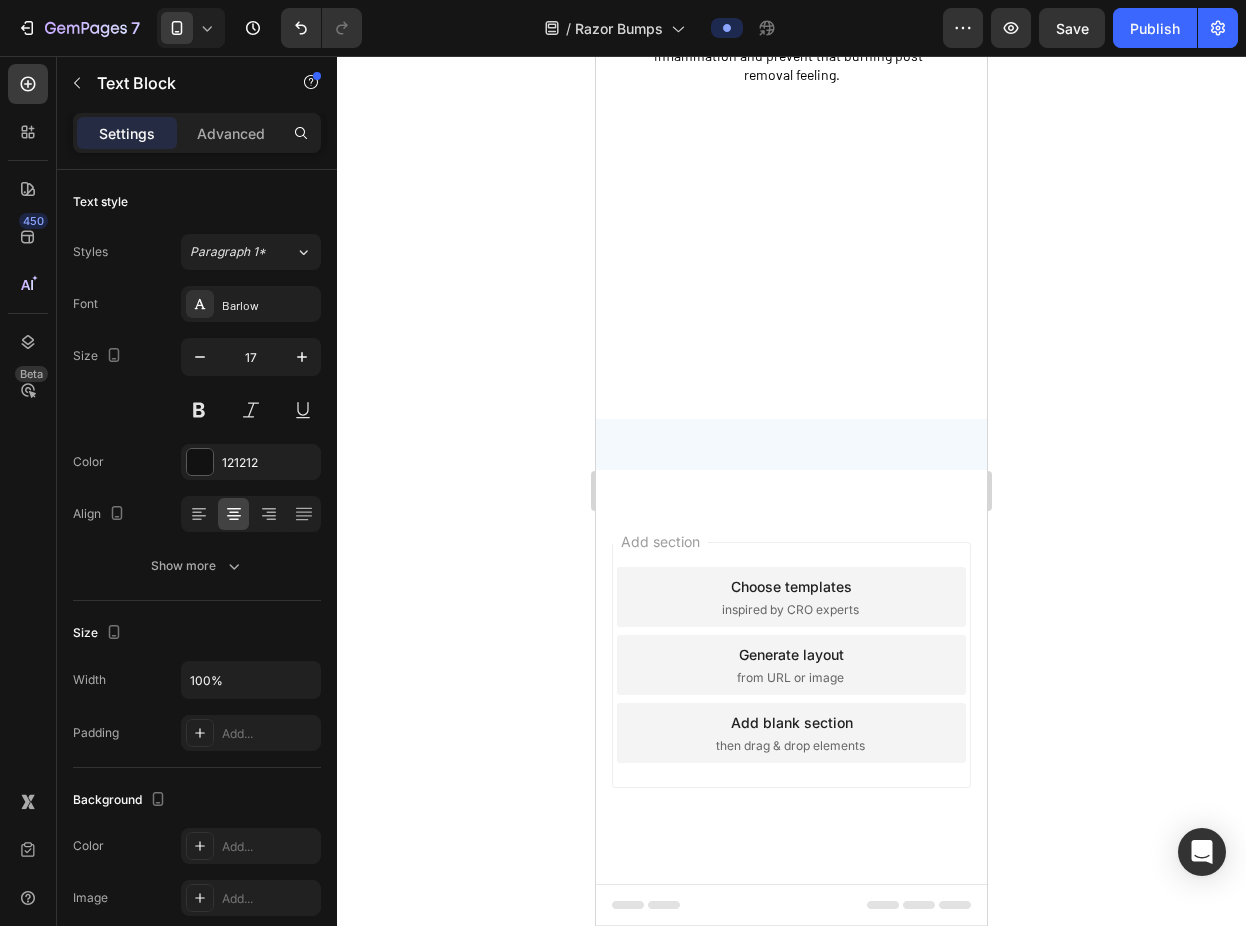 click 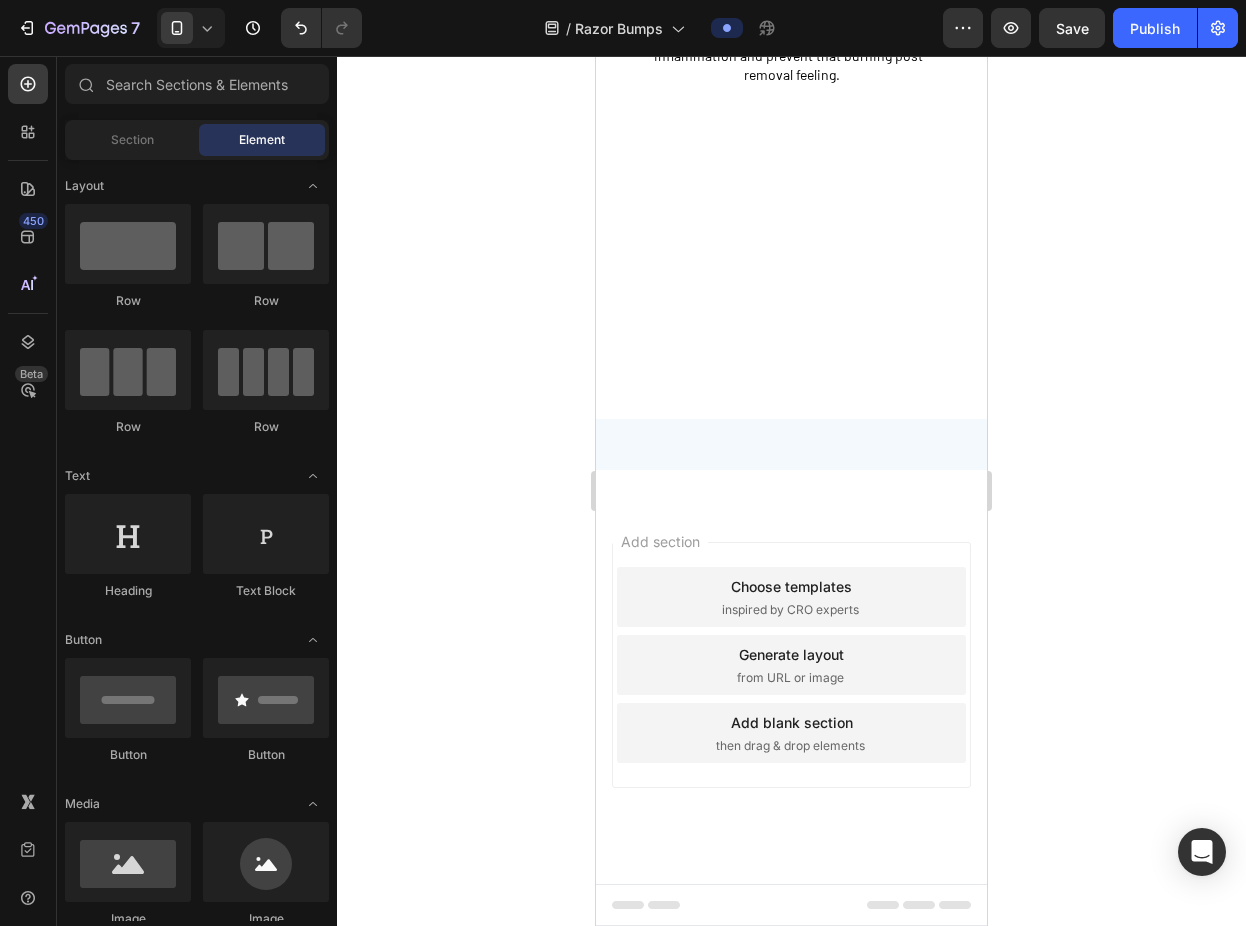 click at bounding box center [668, -505] 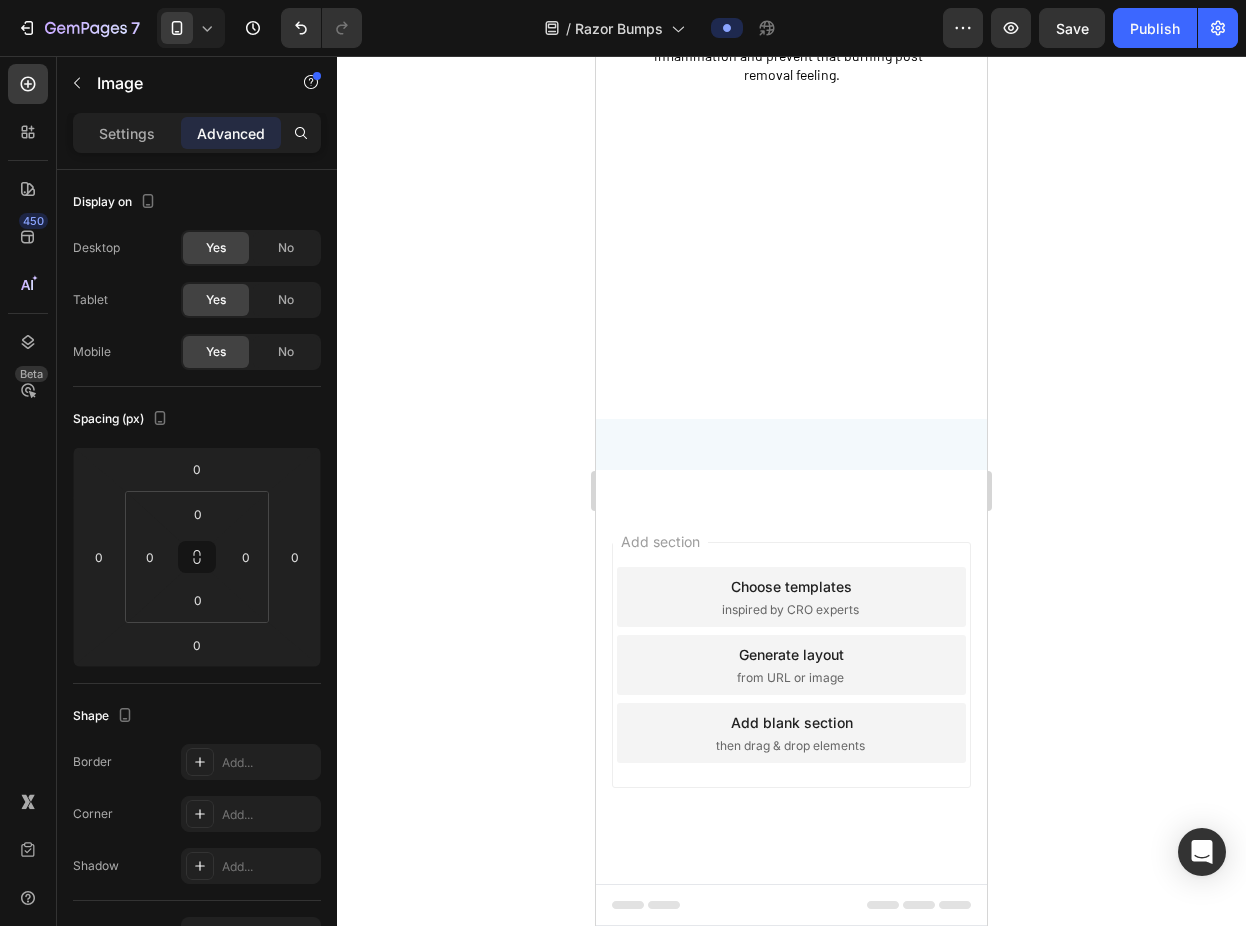 click on "Willow Bark (AHA) Text Block Natural exfoliation that fades dark marks Text Block" at bounding box center (857, -472) 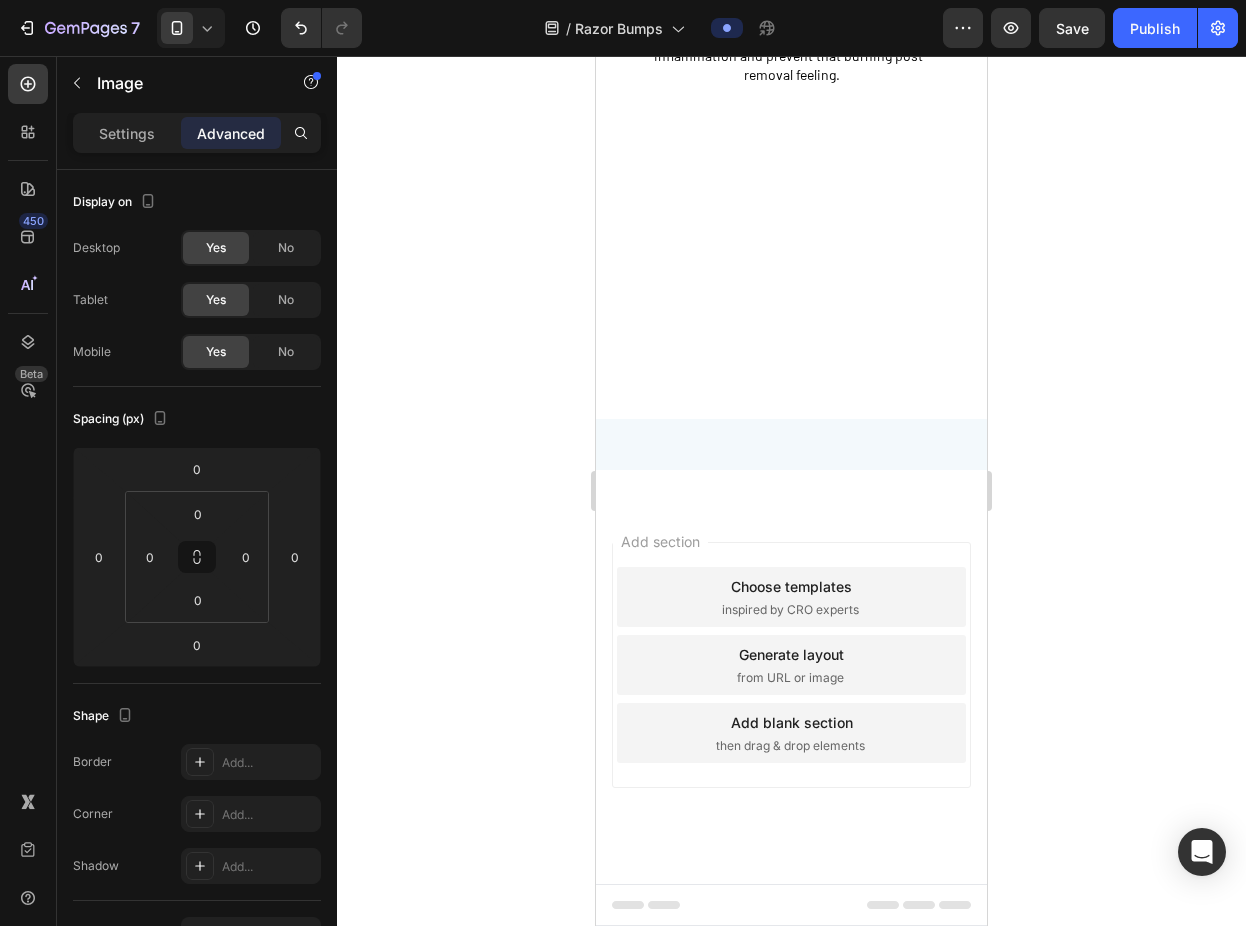 click at bounding box center [668, -505] 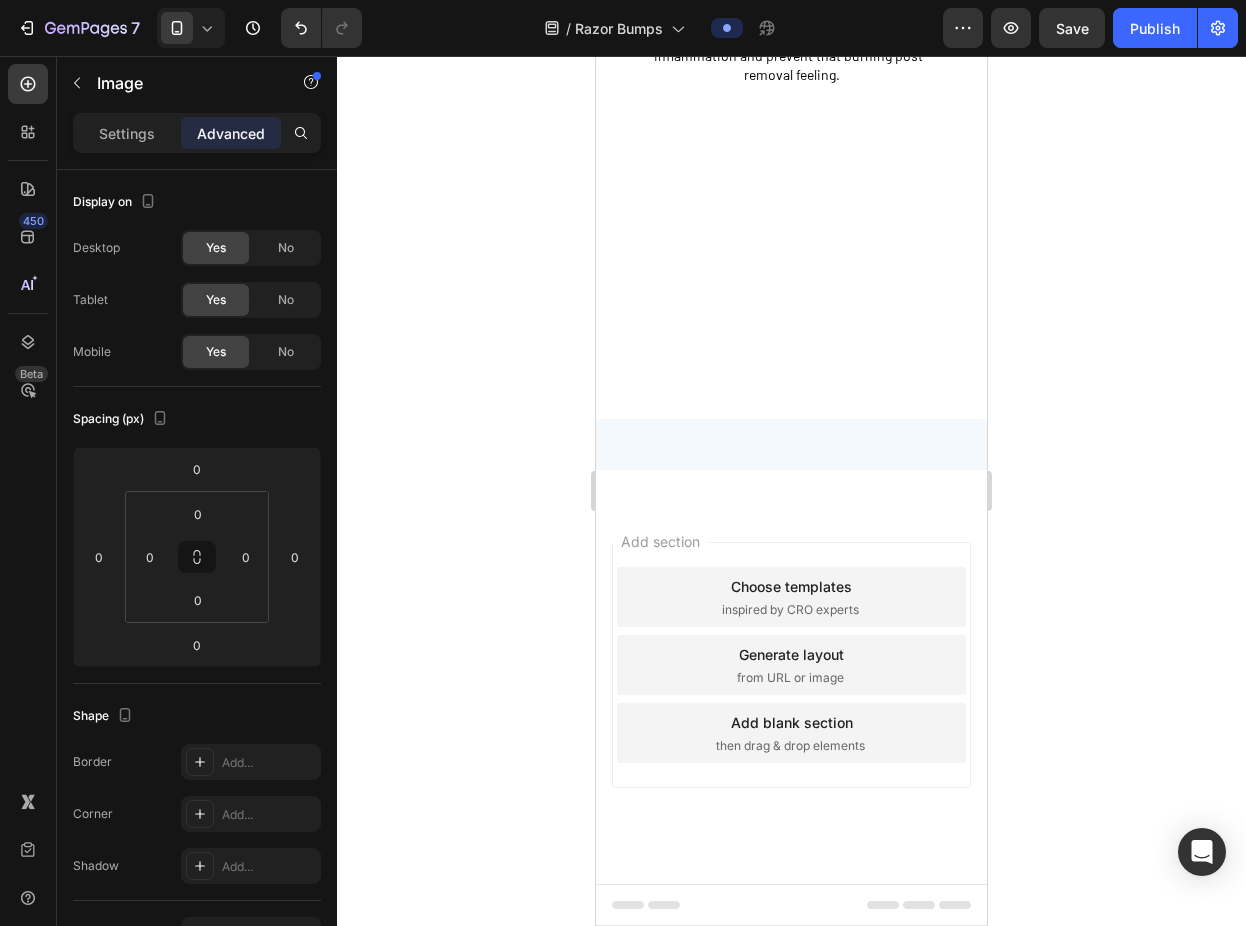 click on "Willow Bark (AHA)" at bounding box center (857, -492) 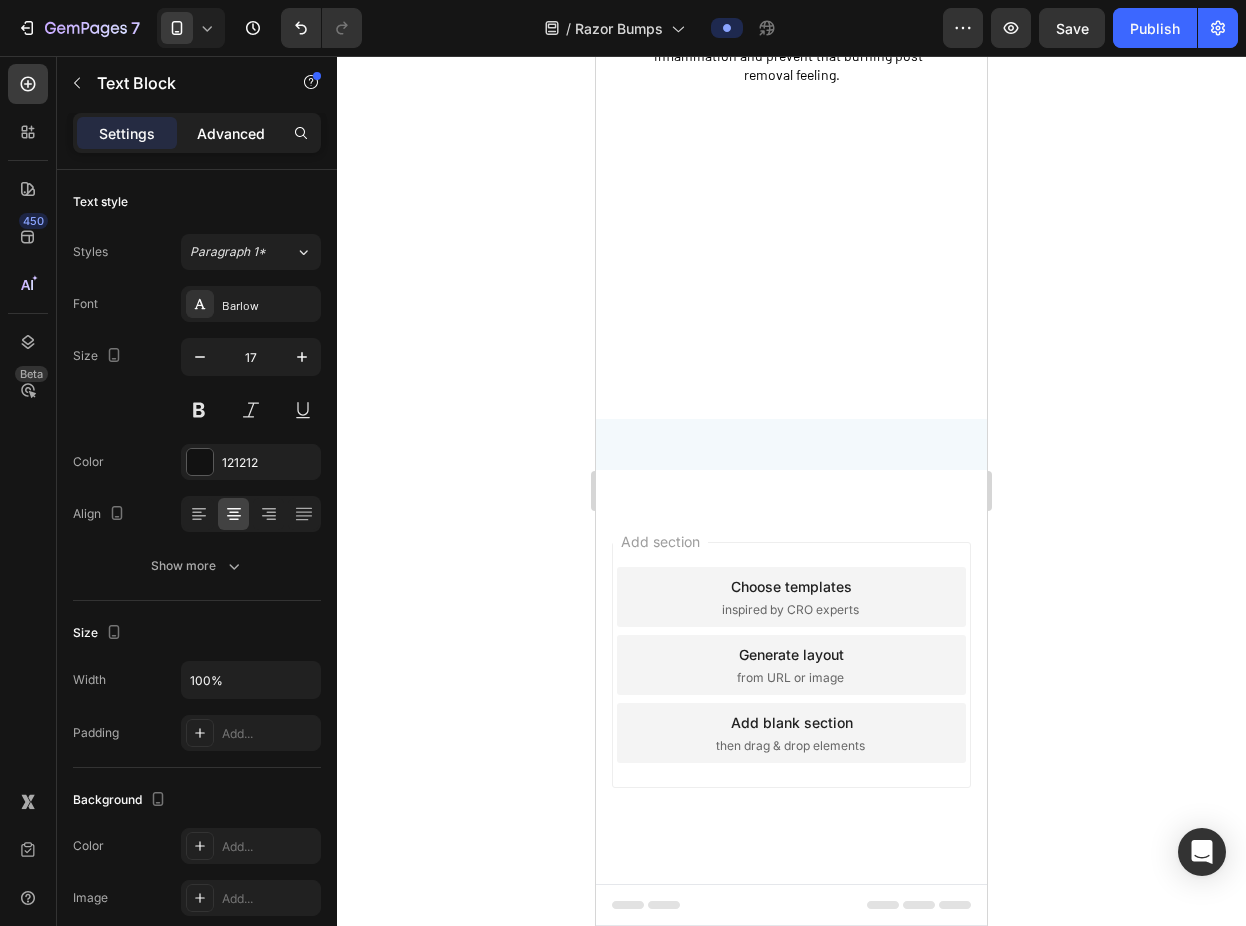 click on "Advanced" at bounding box center [231, 133] 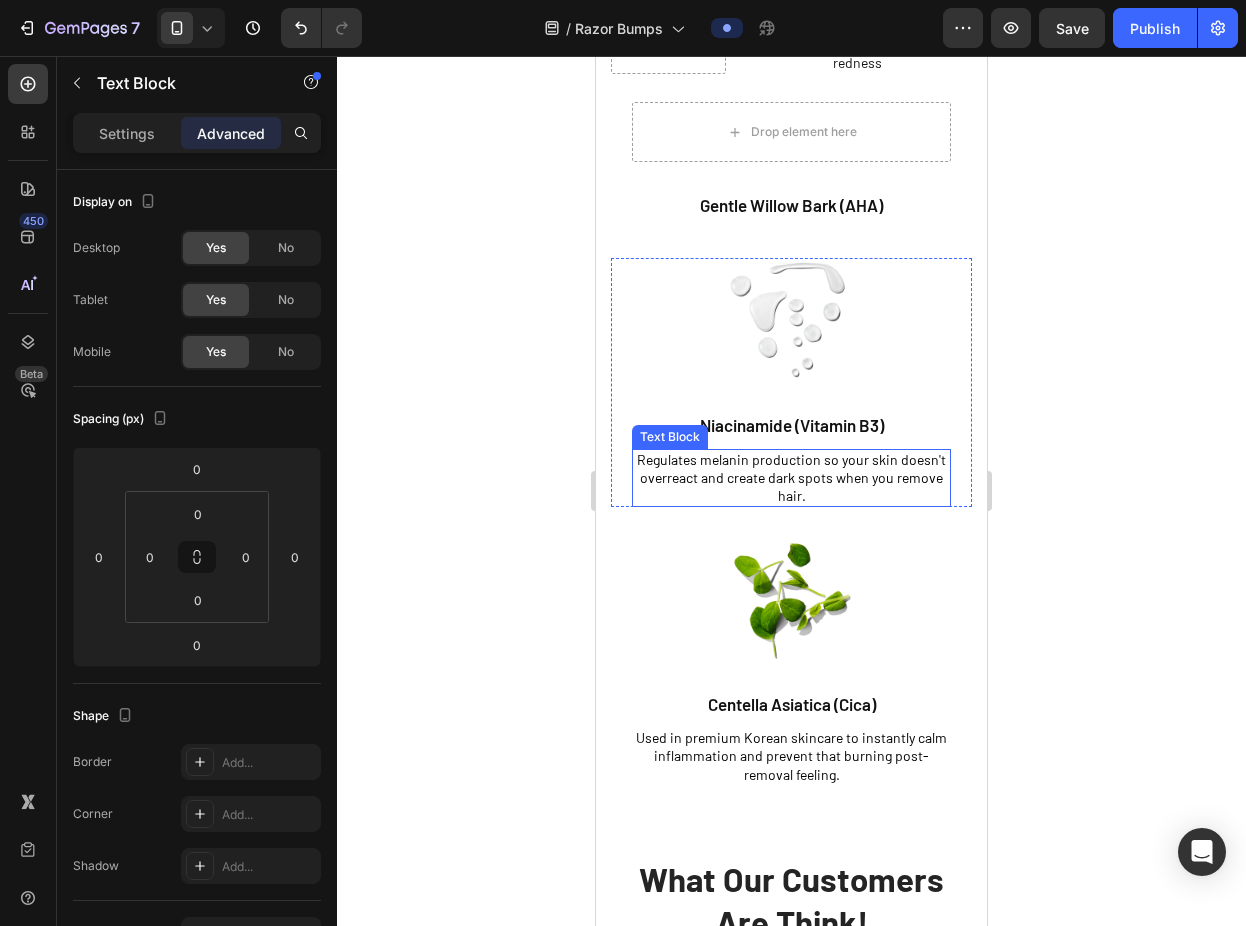 scroll, scrollTop: 4114, scrollLeft: 0, axis: vertical 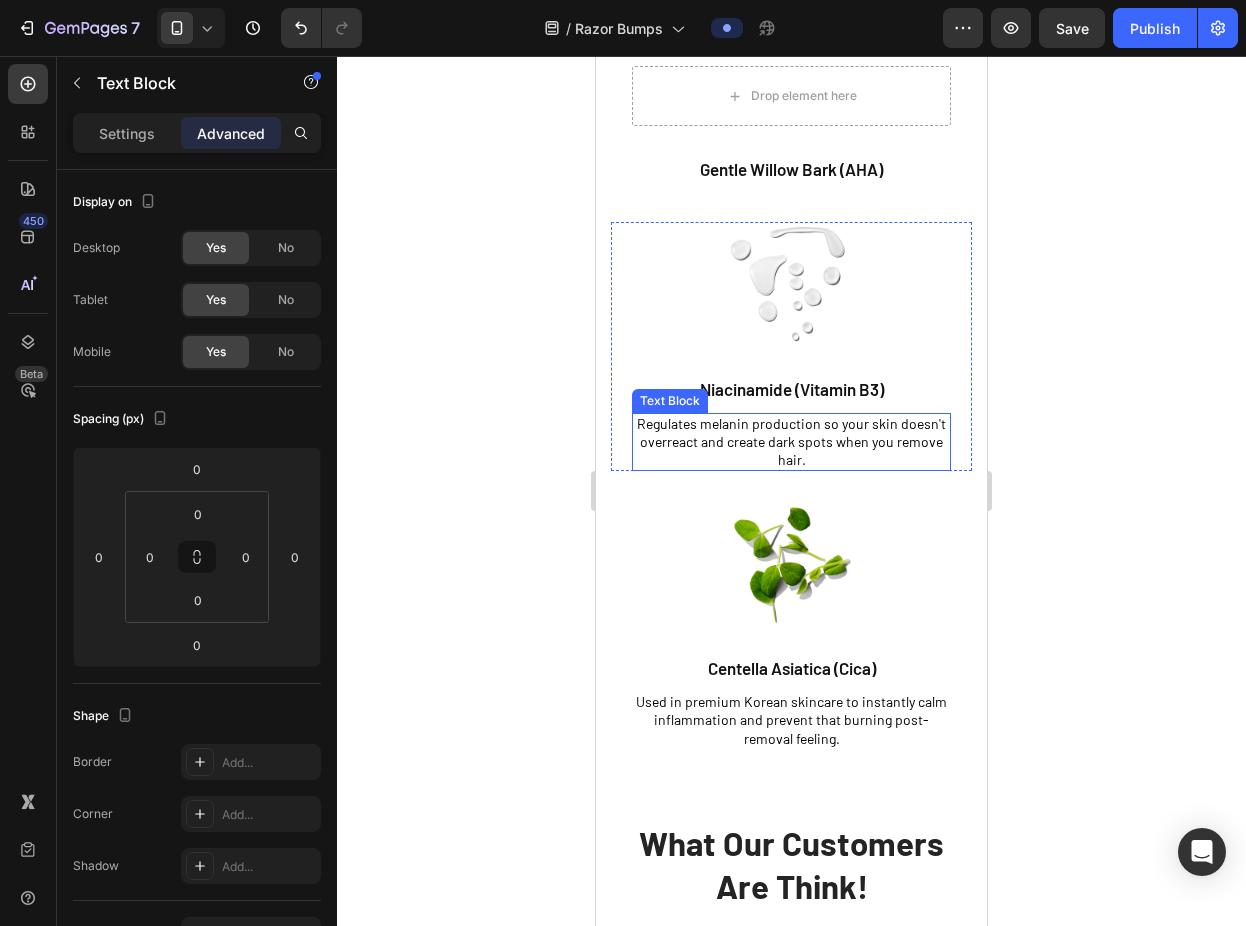 click at bounding box center (792, 282) 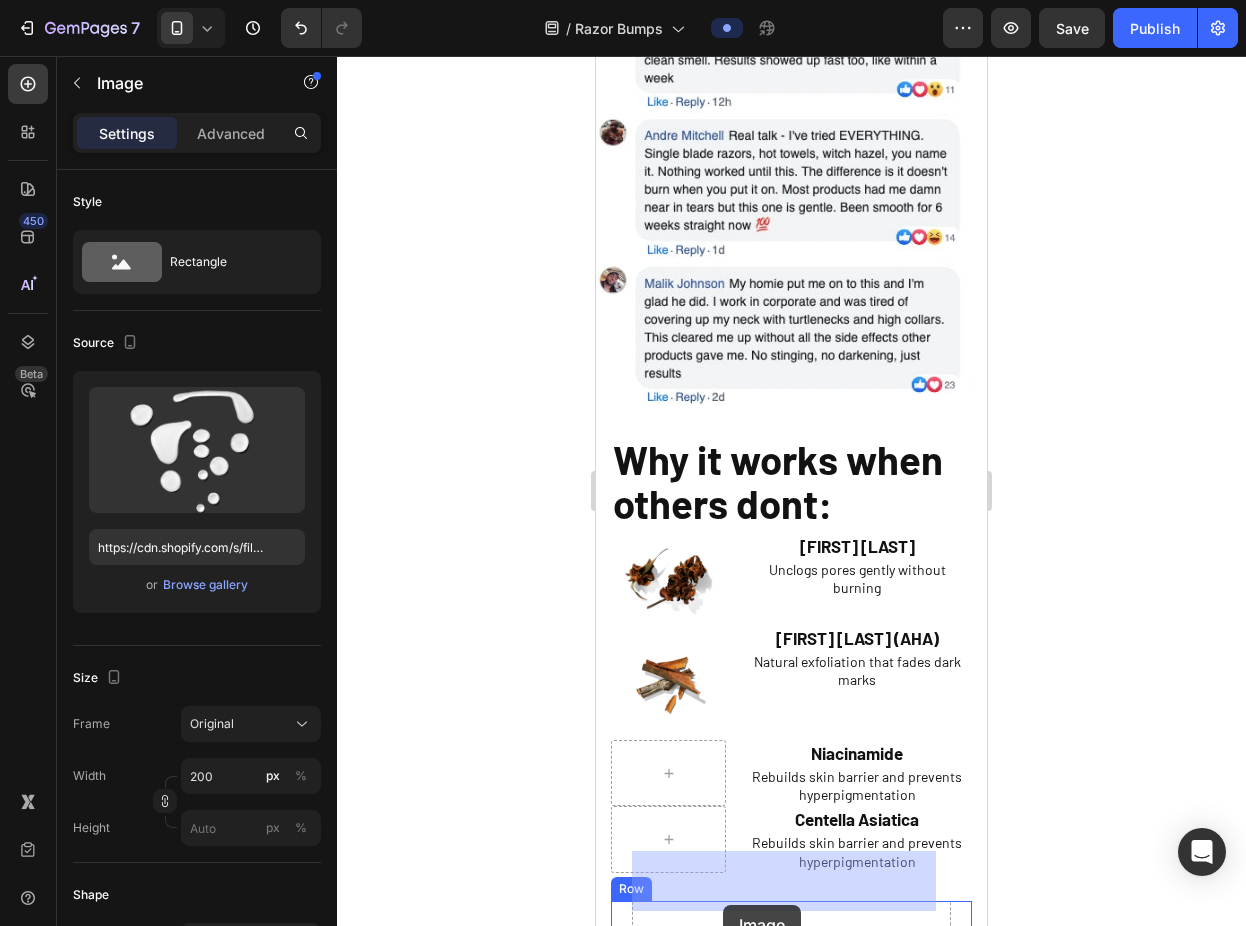 scroll, scrollTop: 3403, scrollLeft: 0, axis: vertical 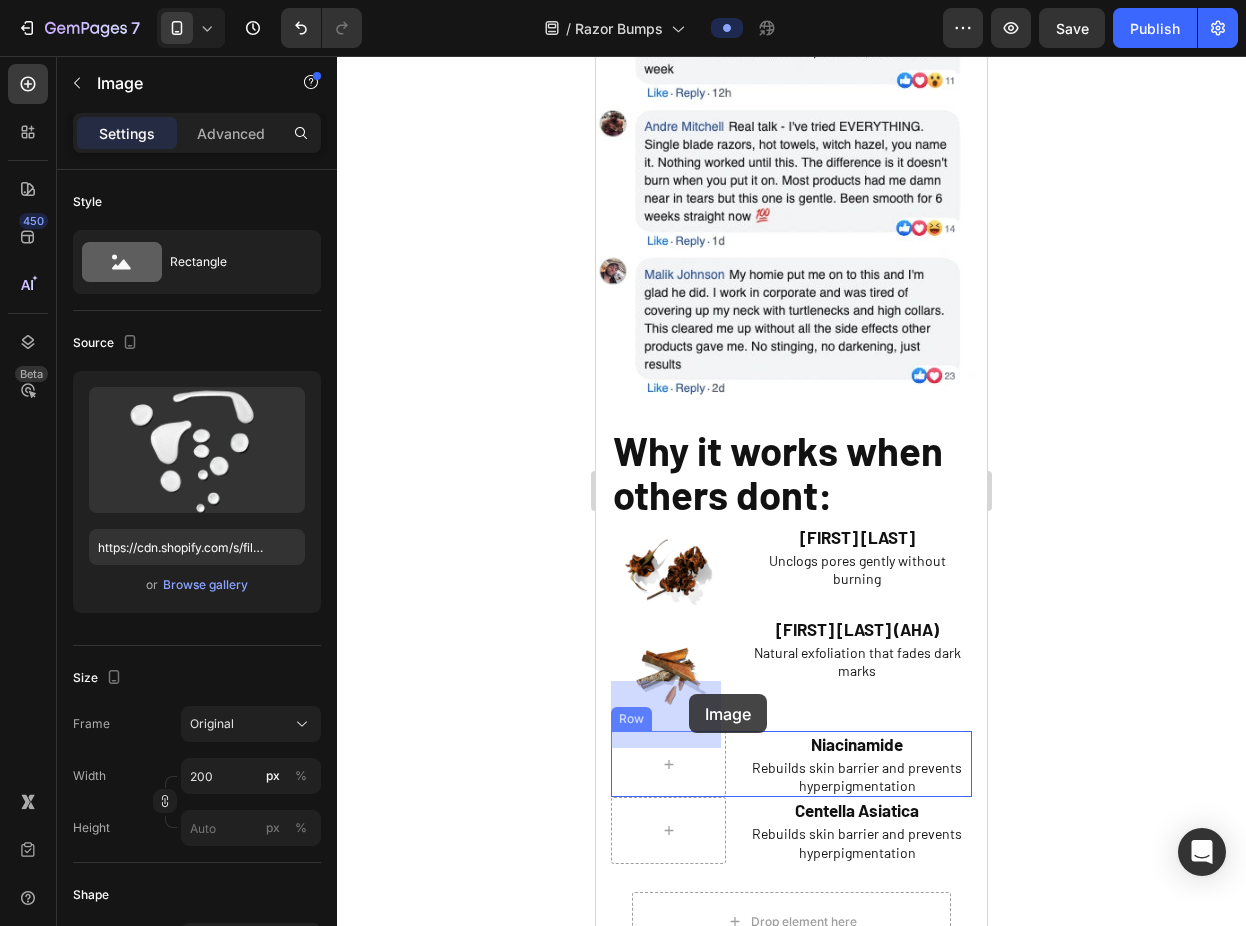 drag, startPoint x: 807, startPoint y: 364, endPoint x: 689, endPoint y: 694, distance: 350.46255 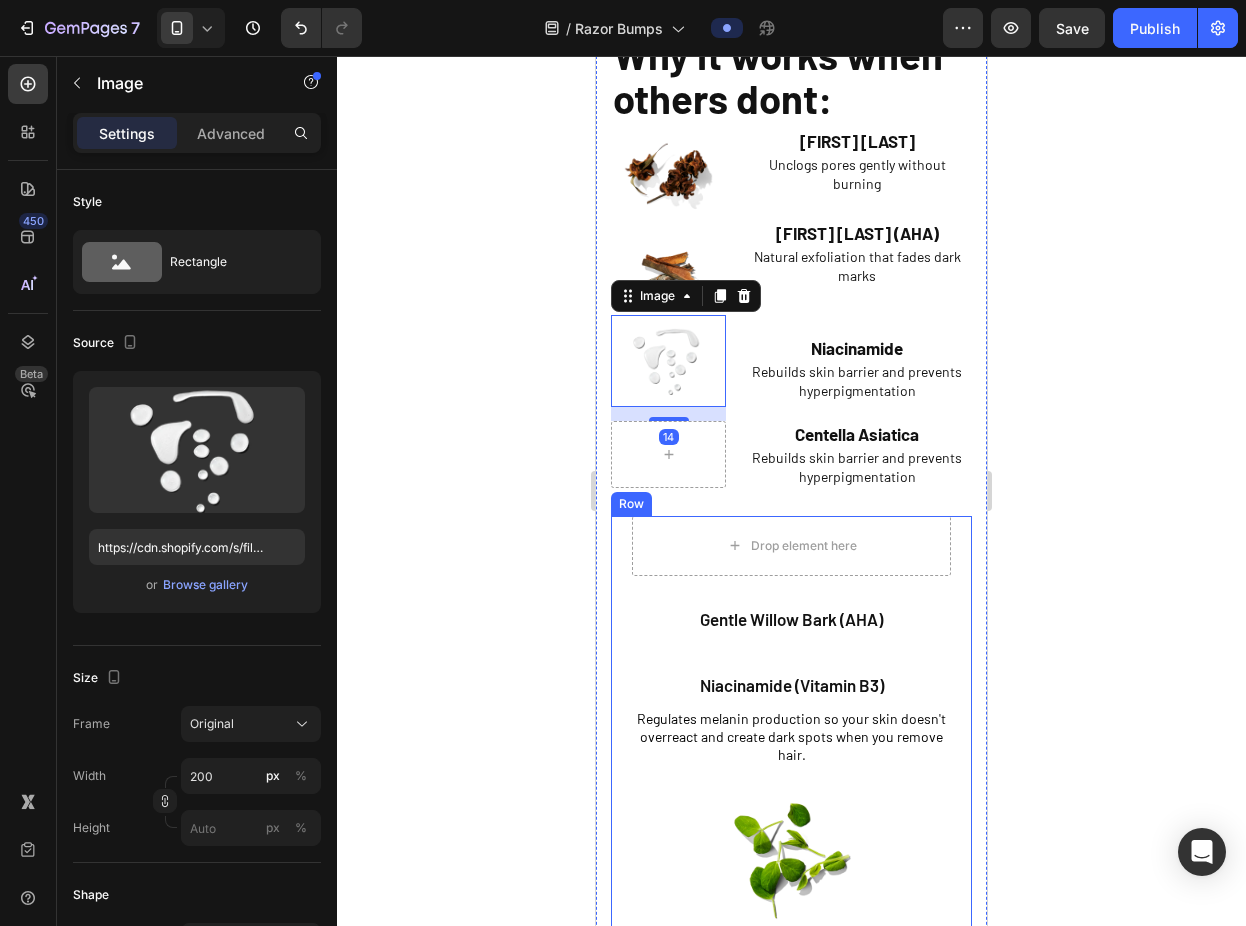 scroll, scrollTop: 3765, scrollLeft: 0, axis: vertical 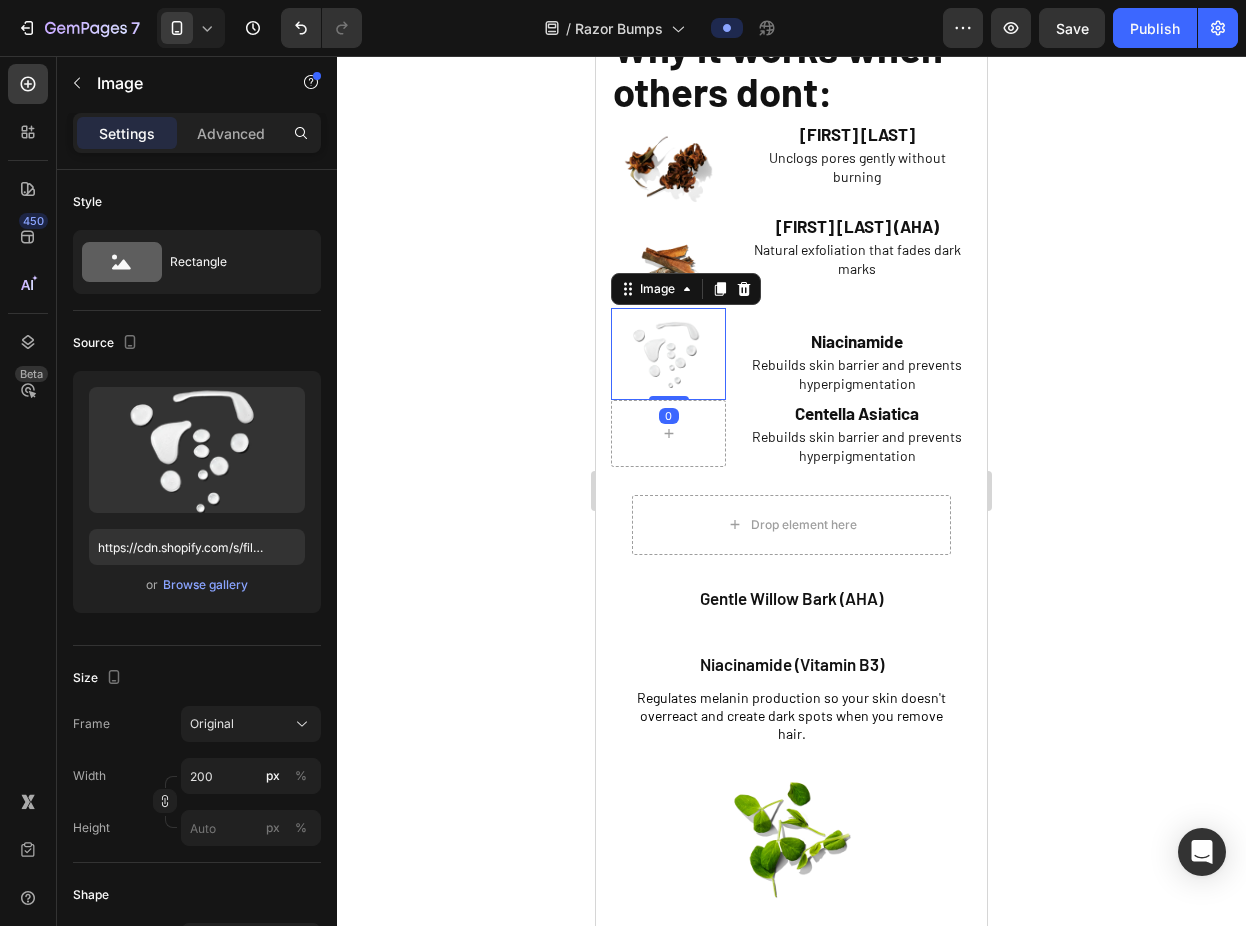 drag, startPoint x: 679, startPoint y: 397, endPoint x: 679, endPoint y: 370, distance: 27 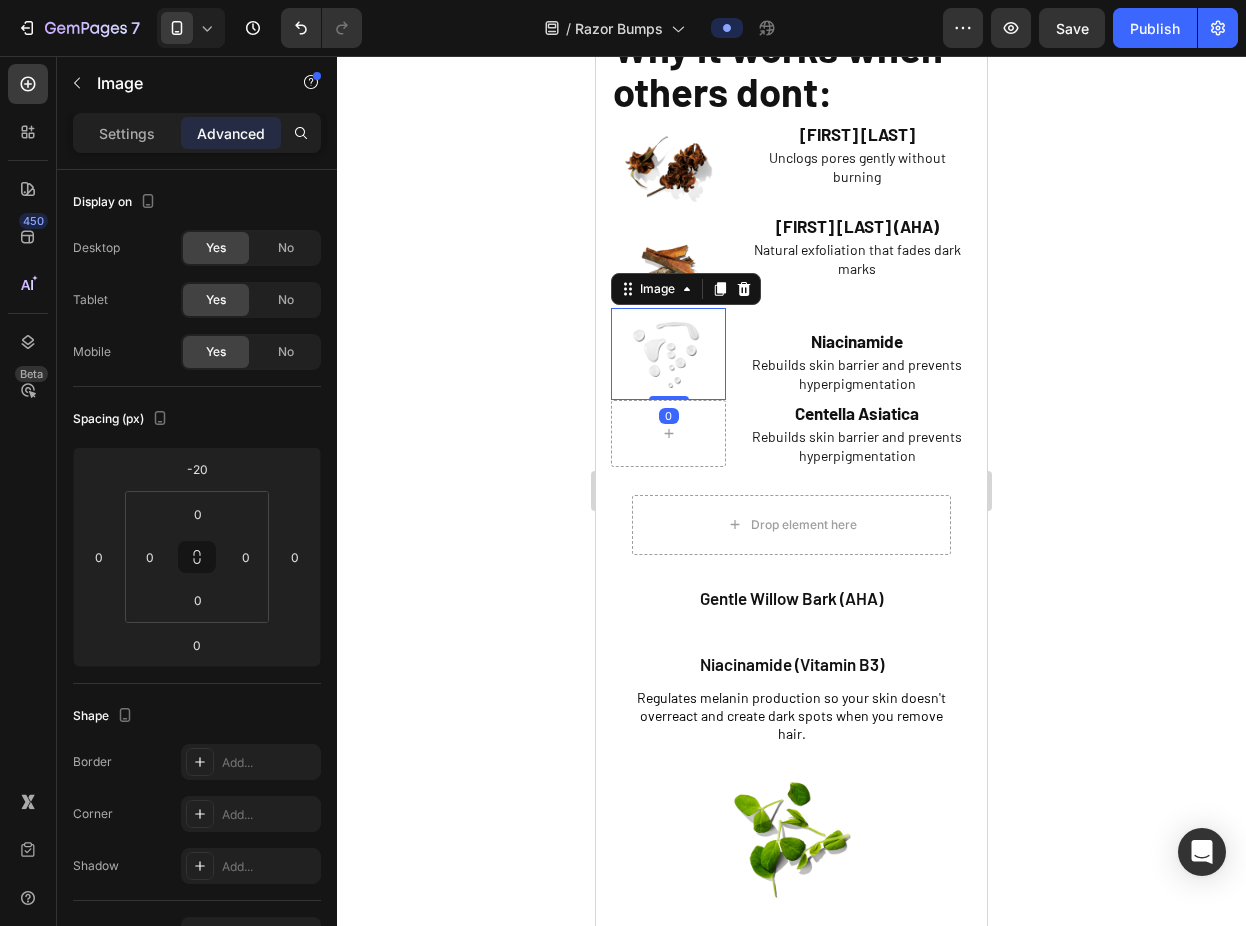 click on "Rebuilds skin barrier and prevents hyperpigmentation" at bounding box center [857, 374] 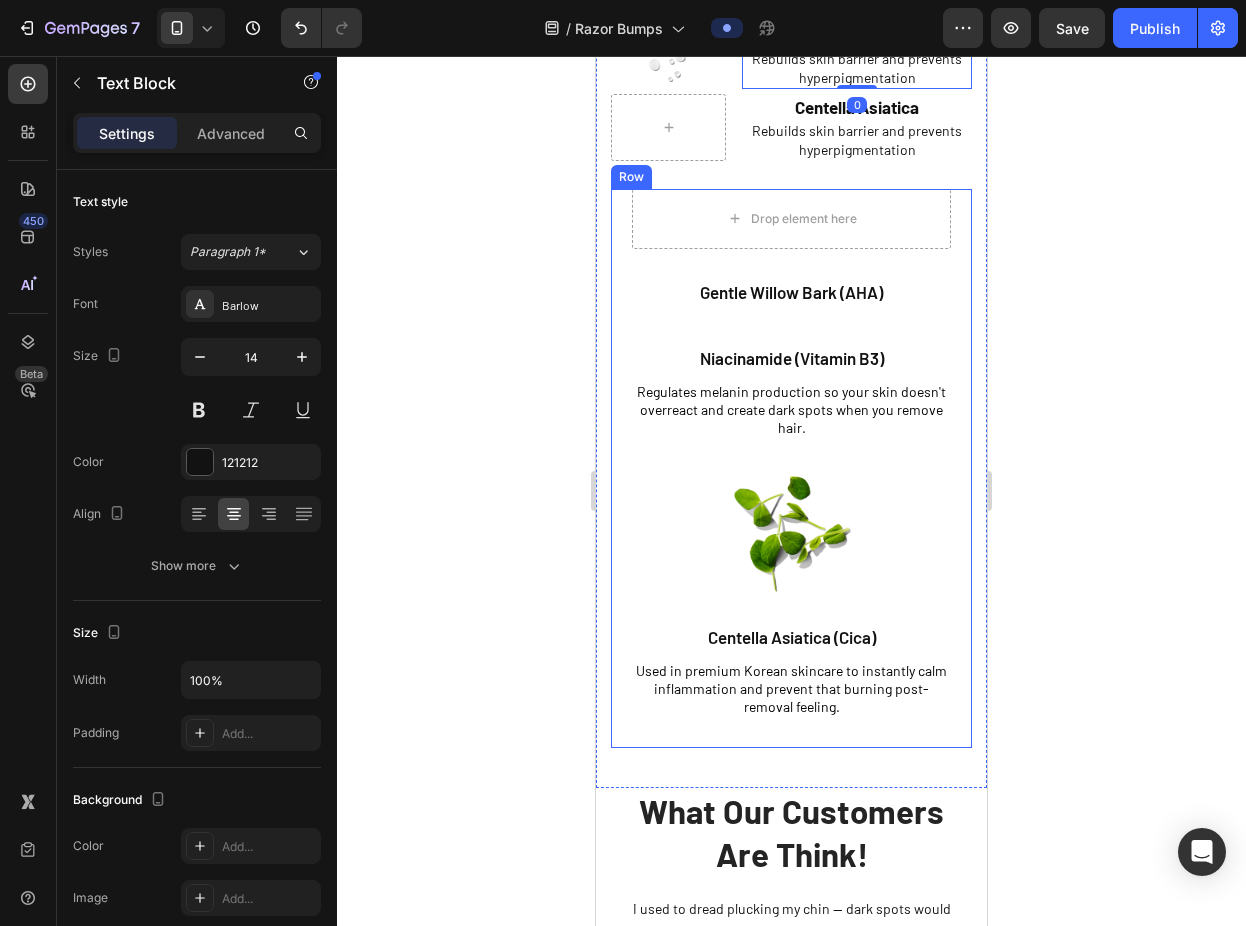 scroll, scrollTop: 4086, scrollLeft: 0, axis: vertical 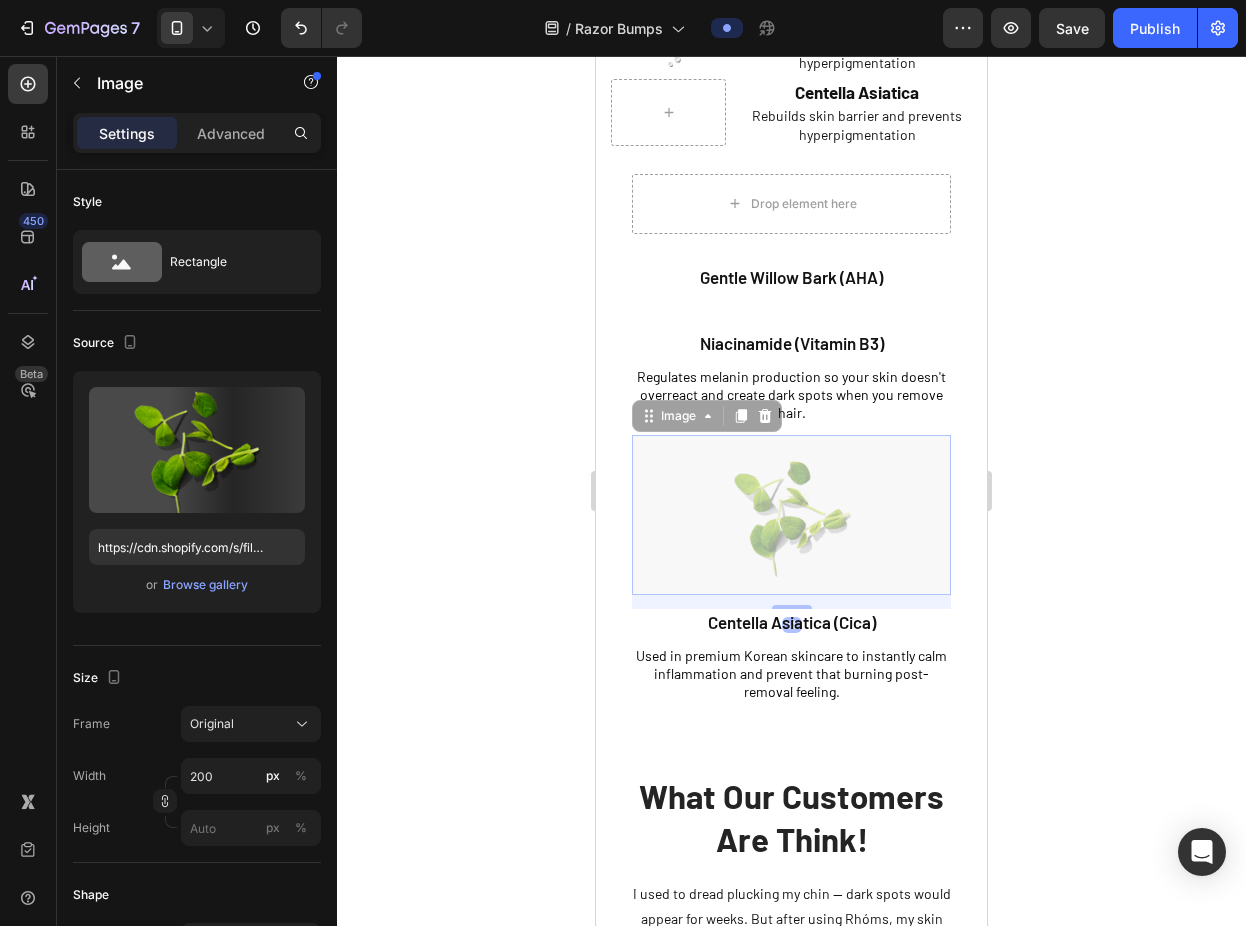 drag, startPoint x: 790, startPoint y: 458, endPoint x: 761, endPoint y: 372, distance: 90.75792 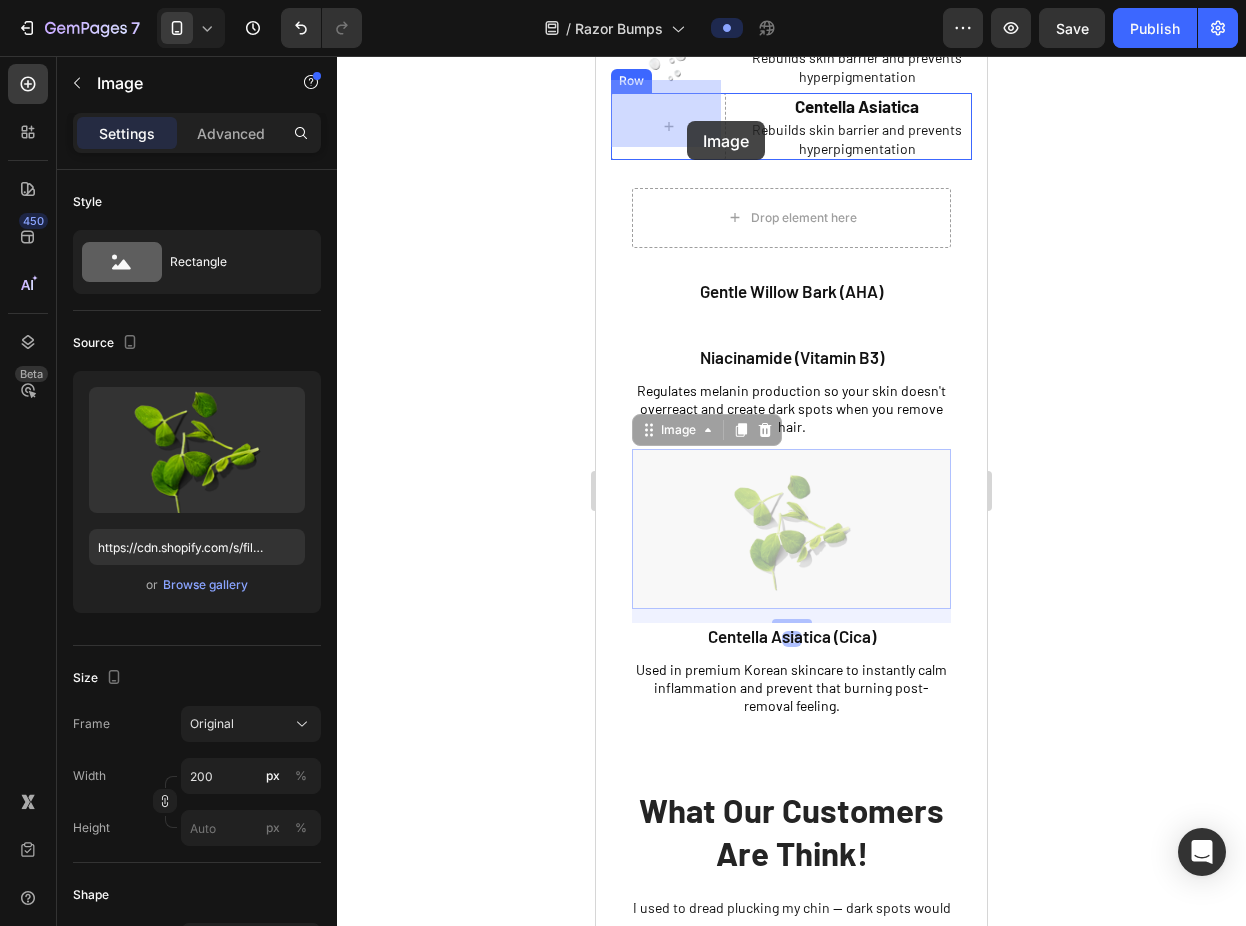 drag, startPoint x: 750, startPoint y: 470, endPoint x: 687, endPoint y: 121, distance: 354.64066 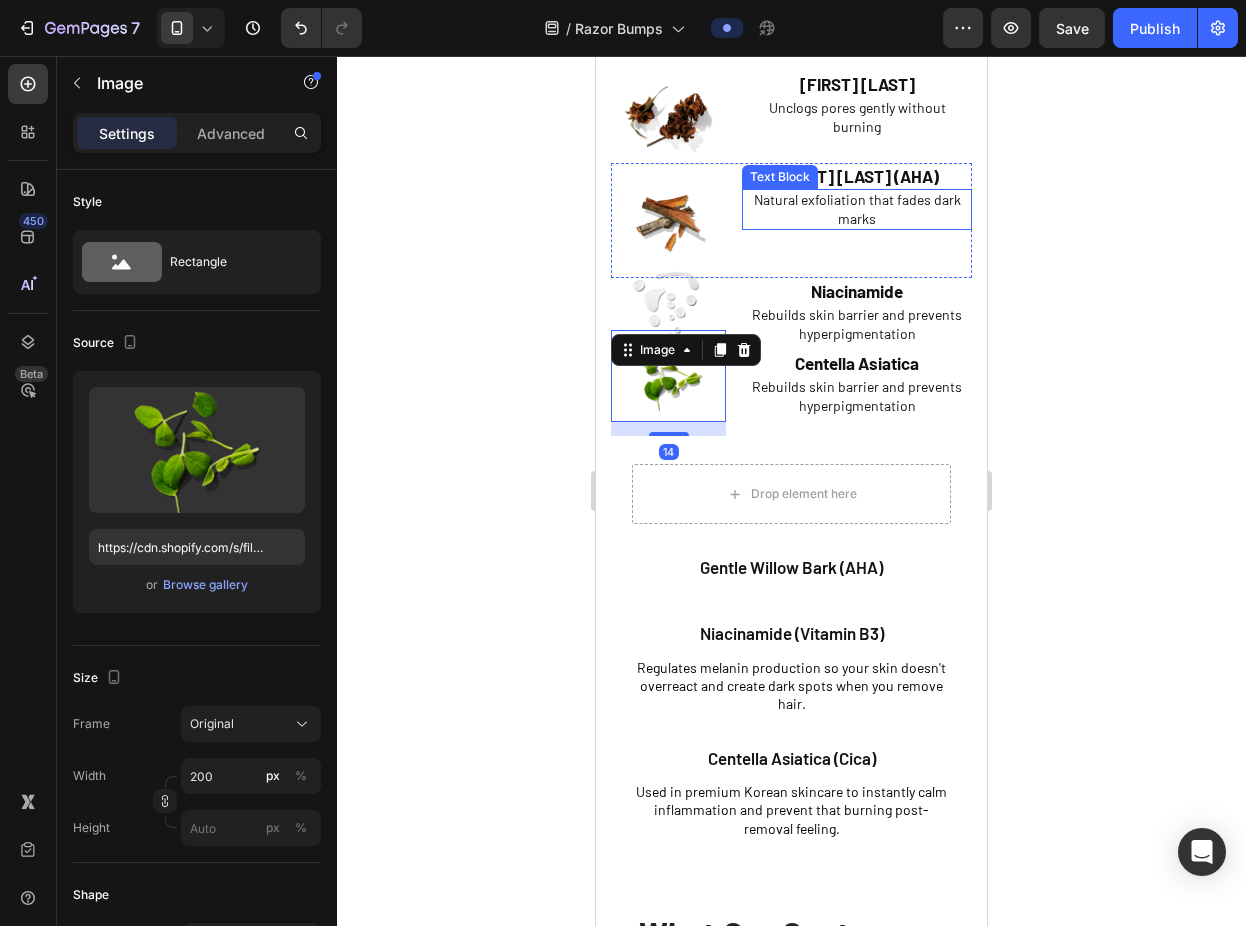 click on "Natural exfoliation that fades dark marks" at bounding box center [857, 209] 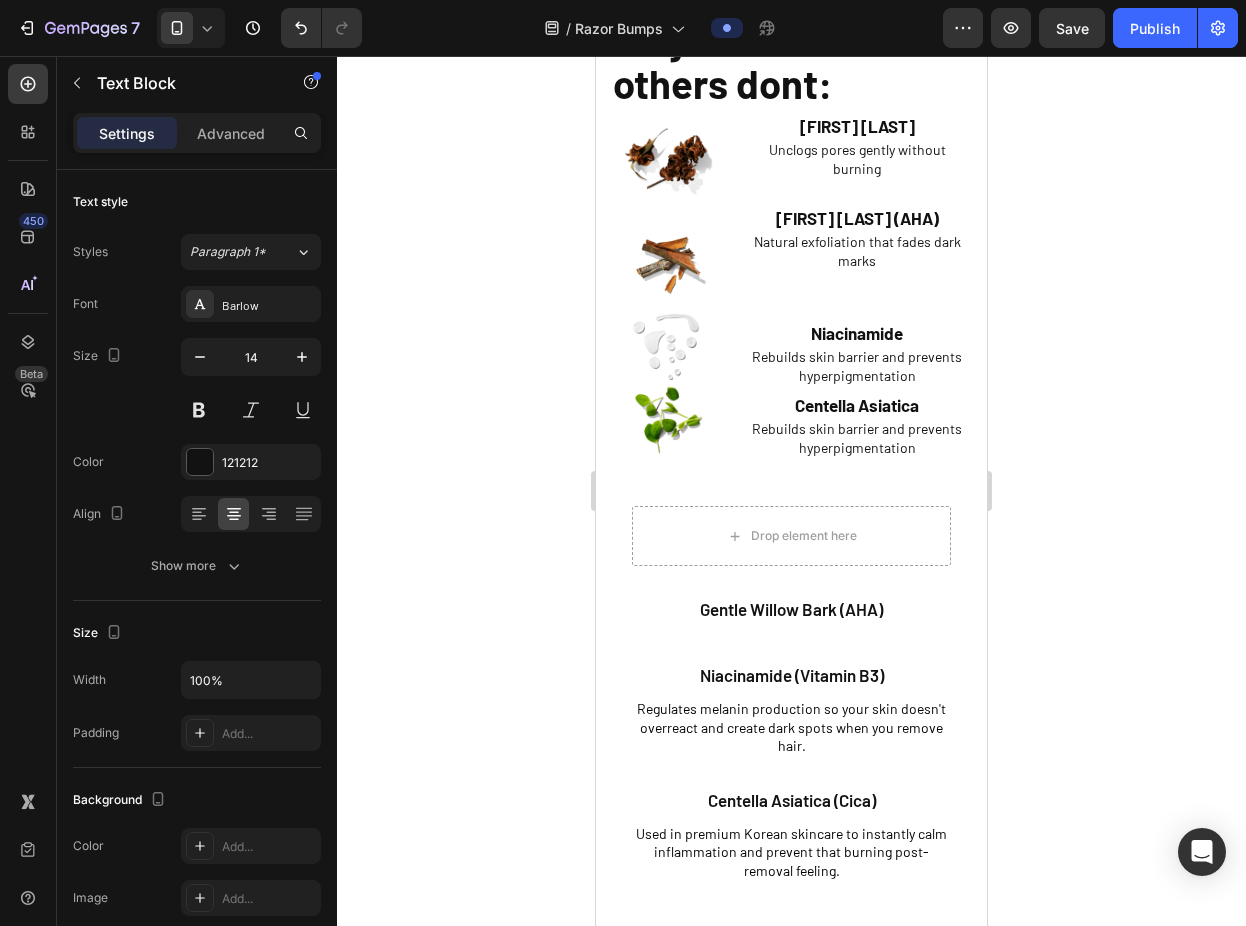 scroll, scrollTop: 3415, scrollLeft: 0, axis: vertical 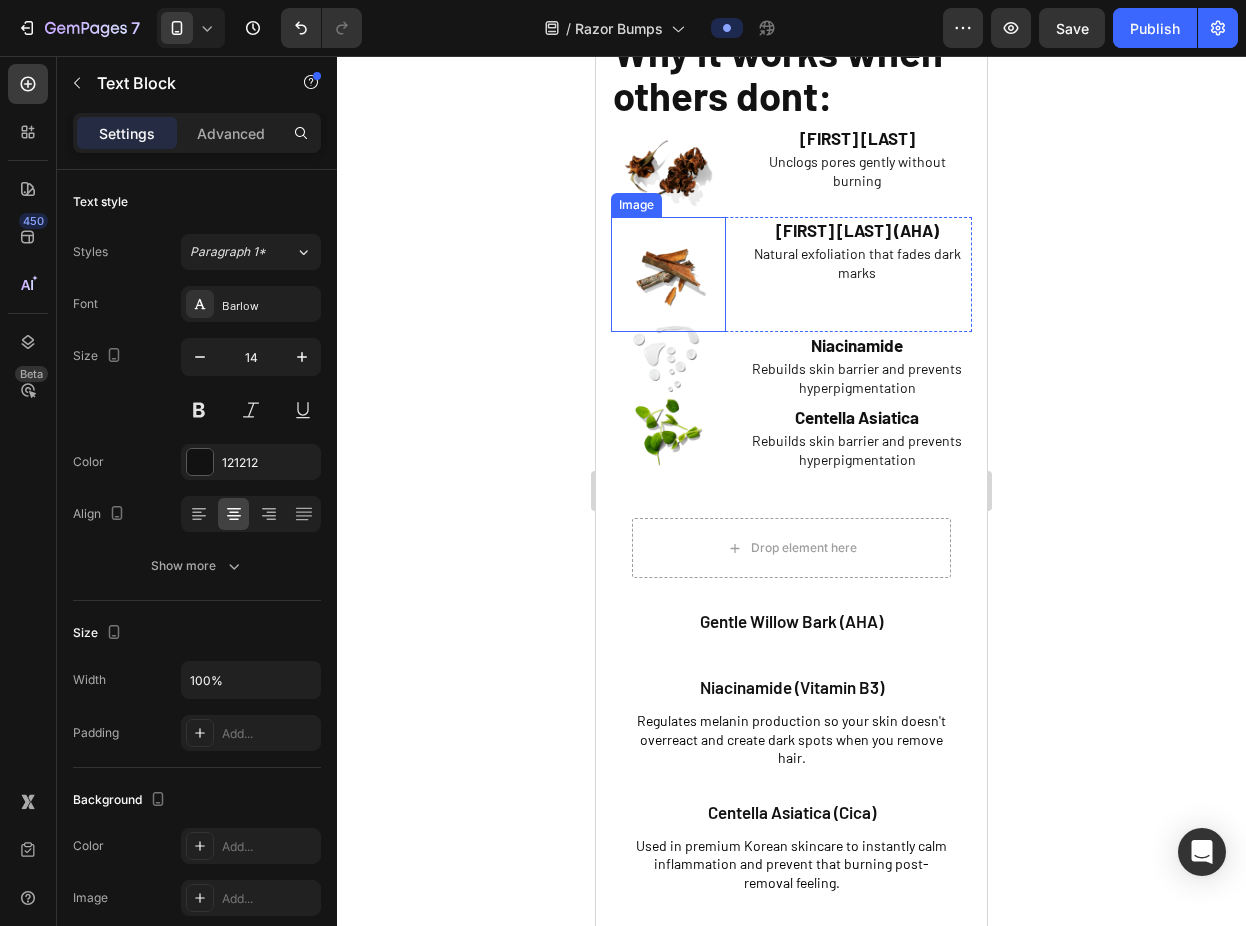 click at bounding box center [668, 274] 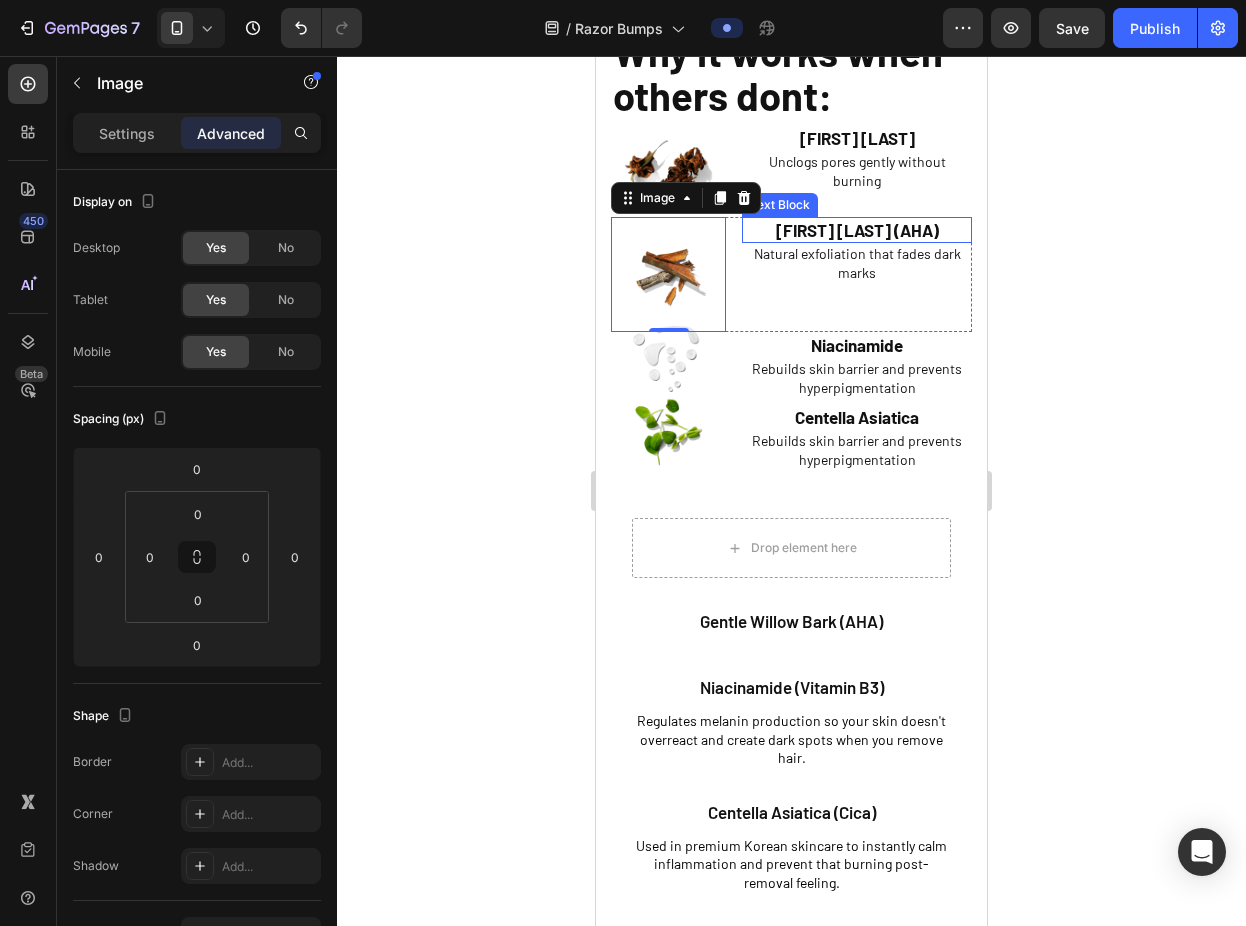 click on "Willow Bark (AHA)" at bounding box center (857, 230) 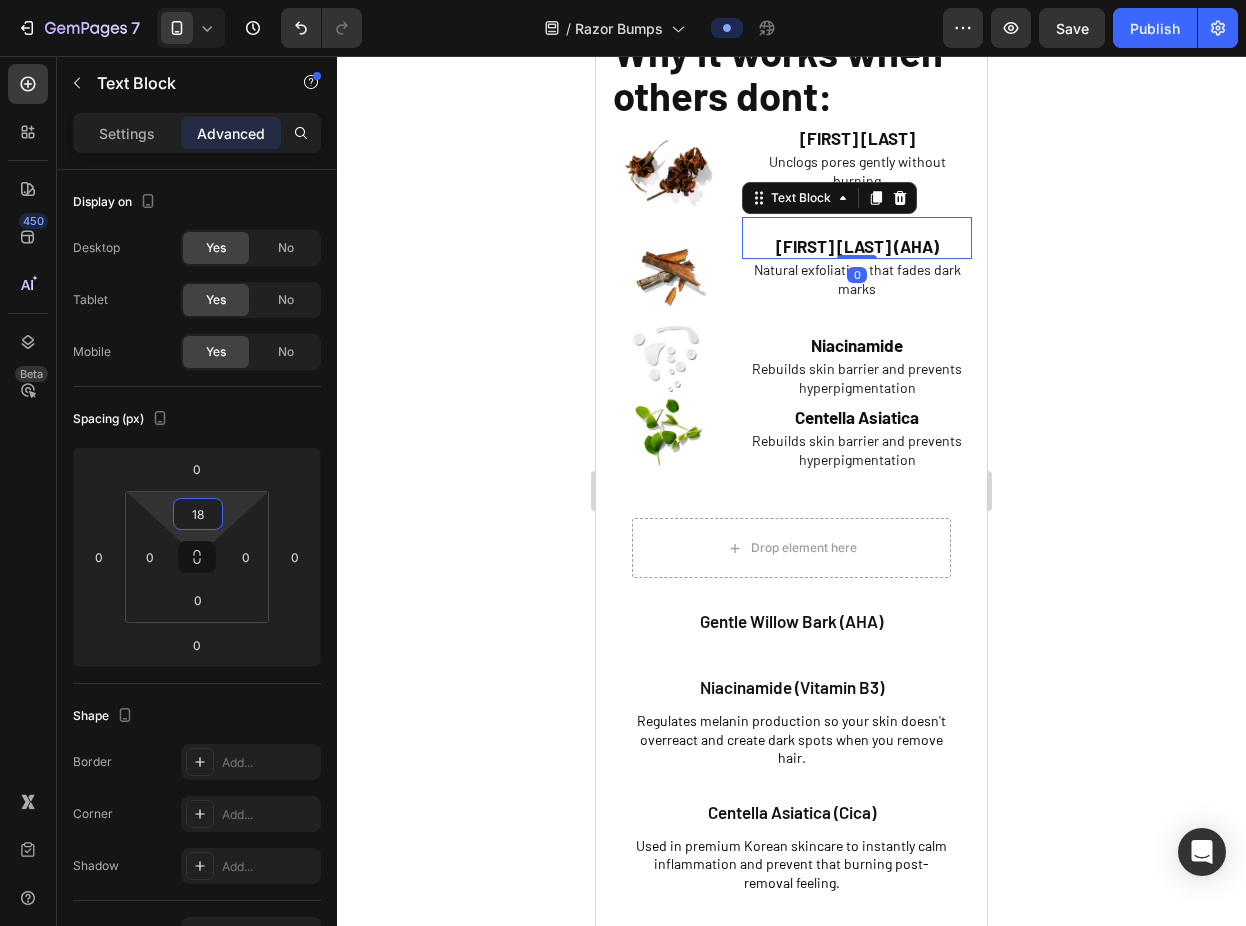 type on "20" 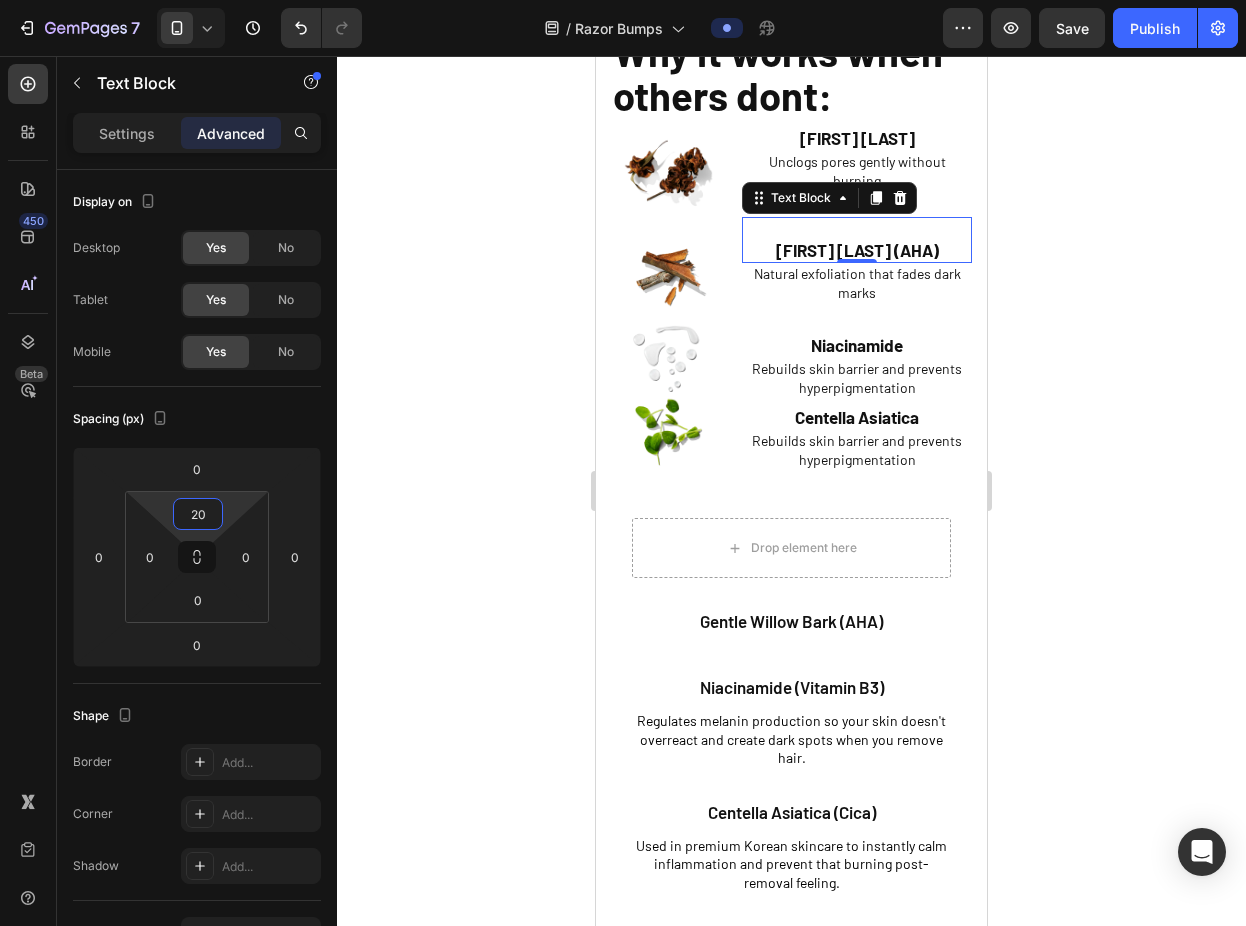drag, startPoint x: 233, startPoint y: 506, endPoint x: 234, endPoint y: 496, distance: 10.049875 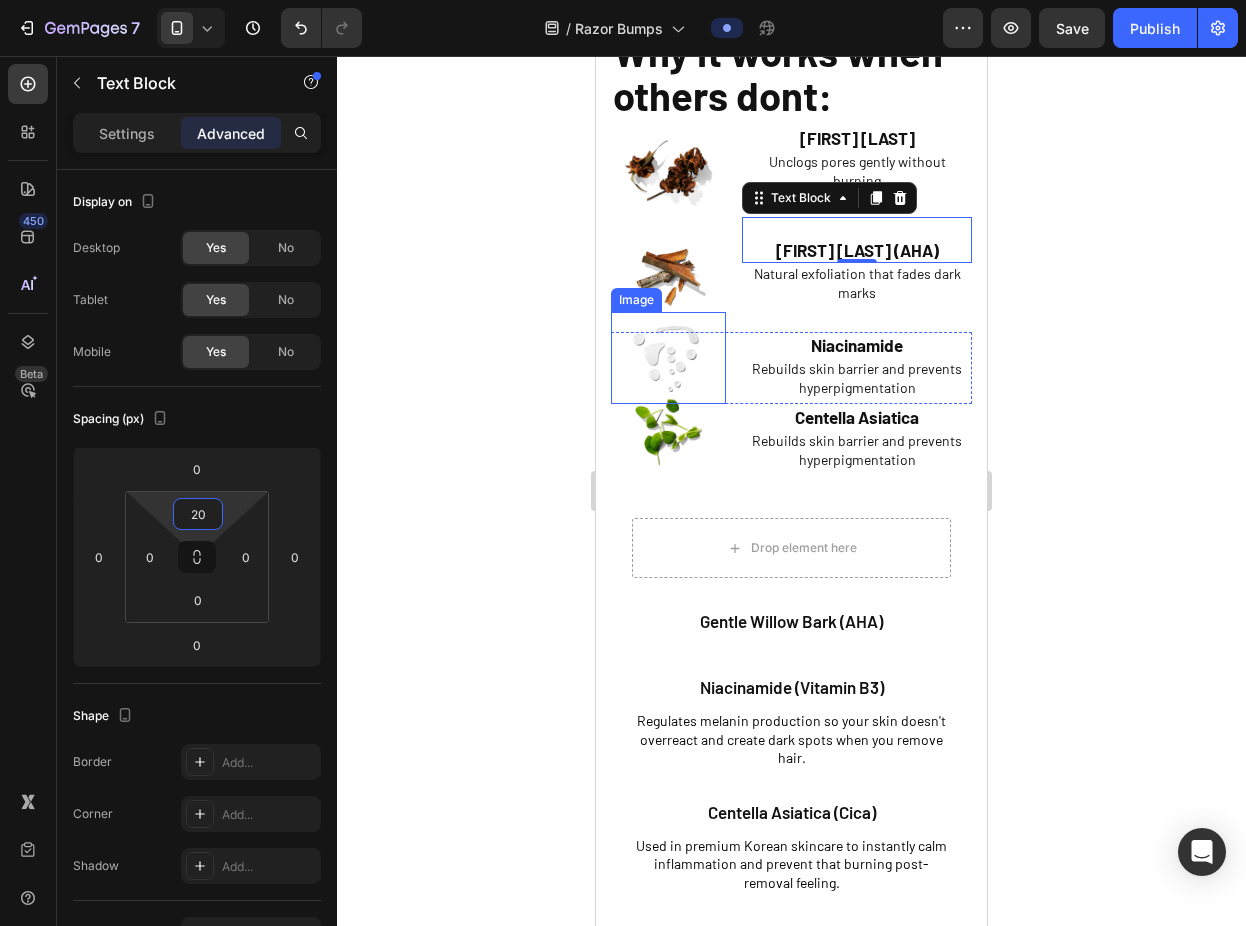 click at bounding box center [668, 358] 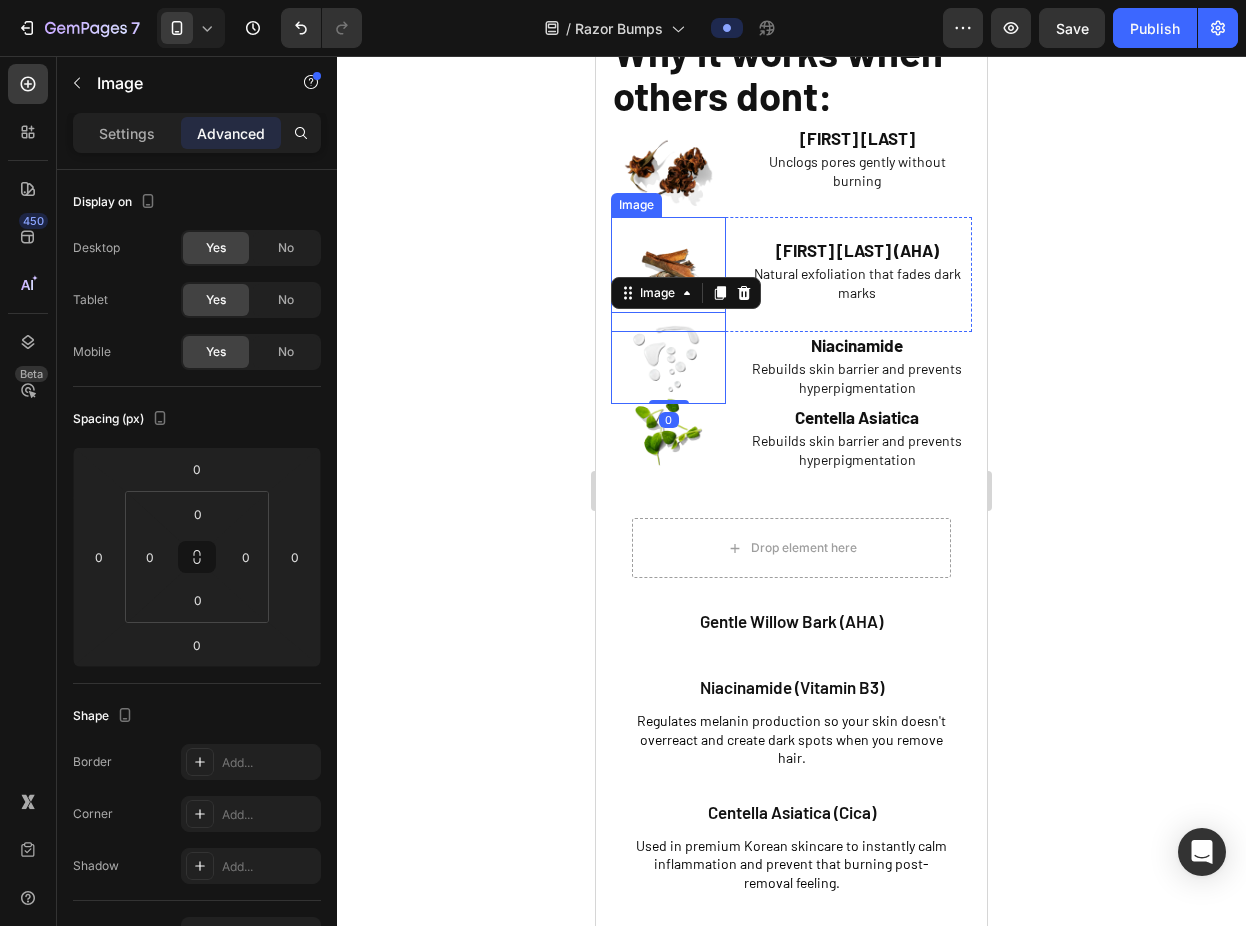 click at bounding box center [668, 274] 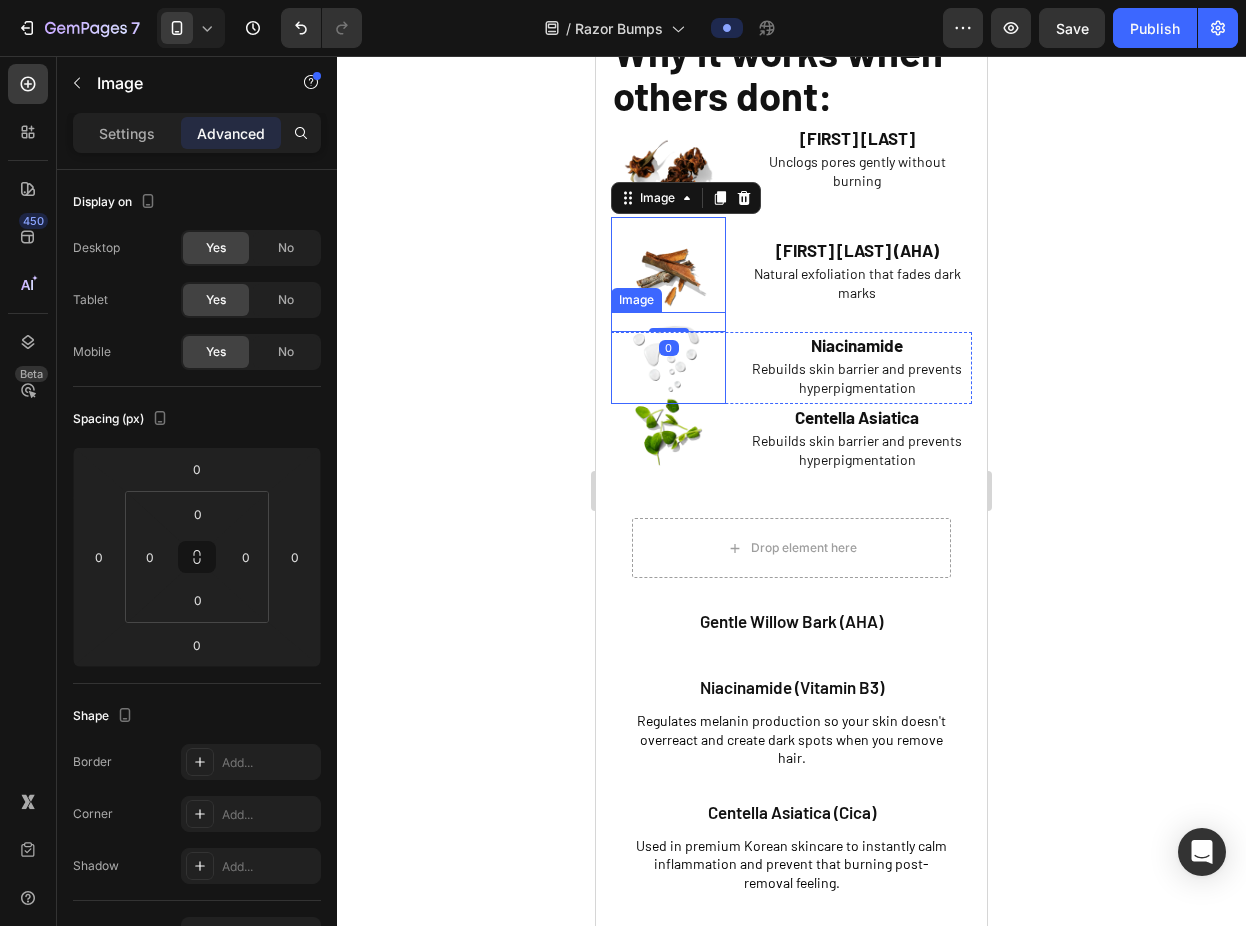 click at bounding box center (668, 358) 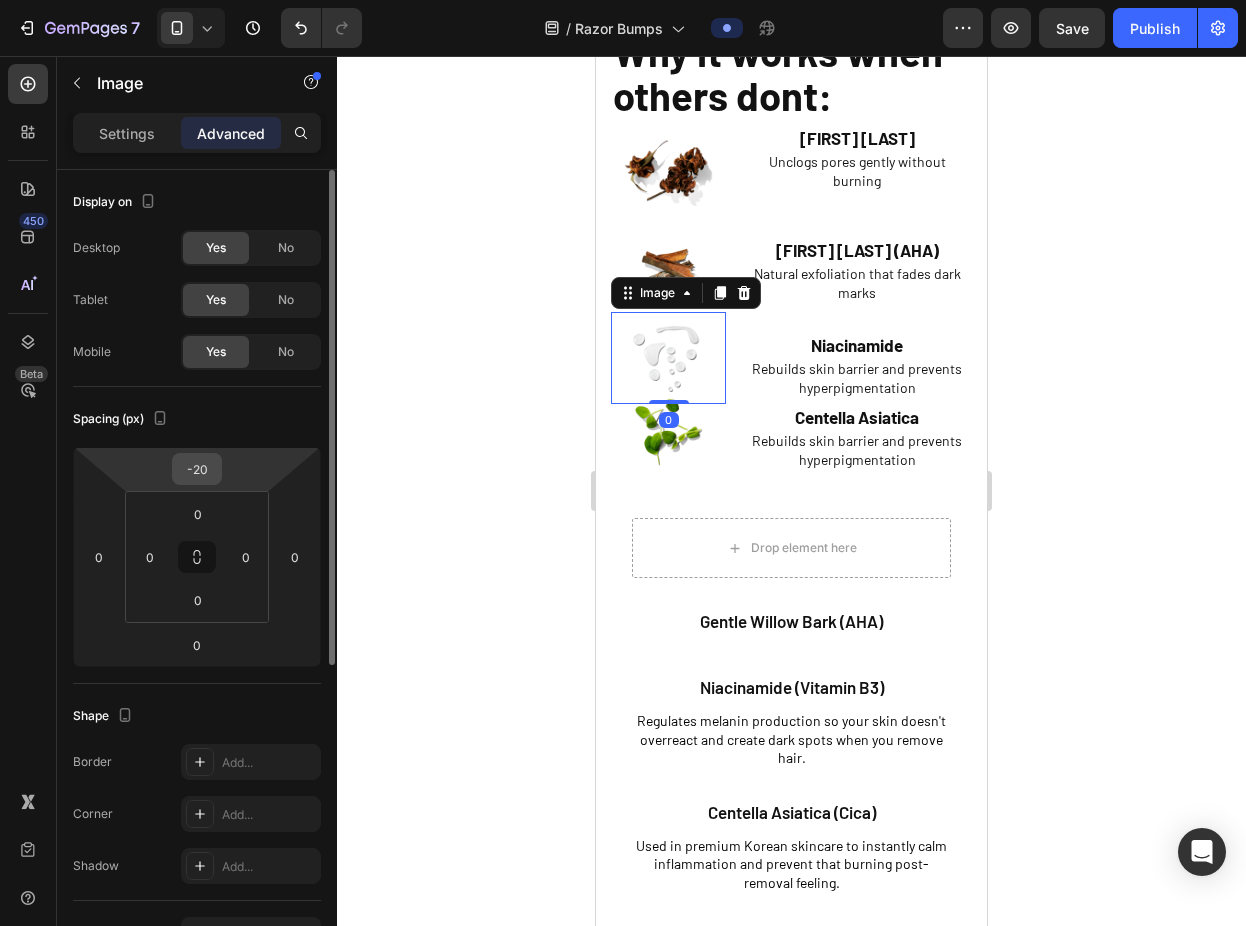 click on "-20" at bounding box center (197, 469) 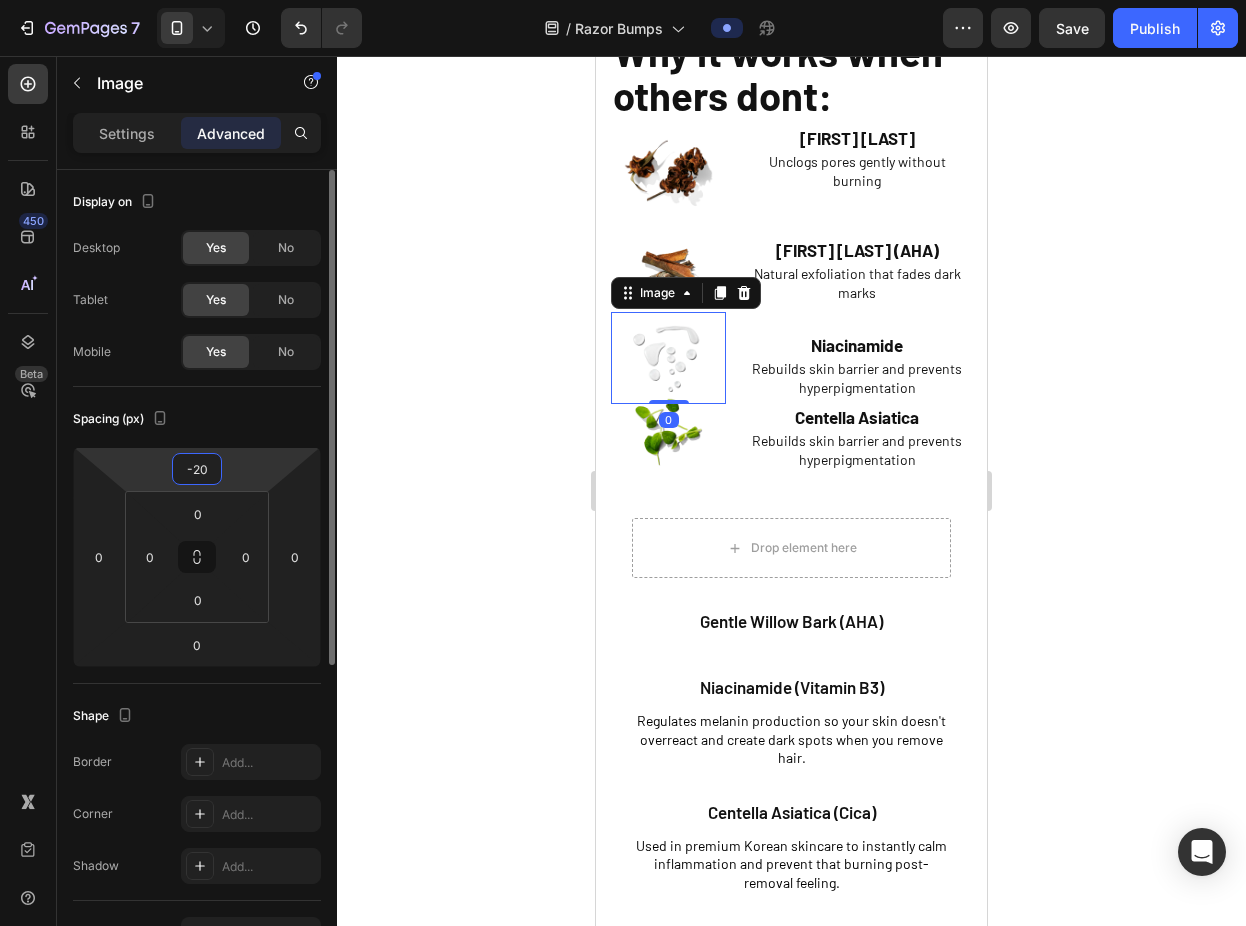 click on "-20" at bounding box center [197, 469] 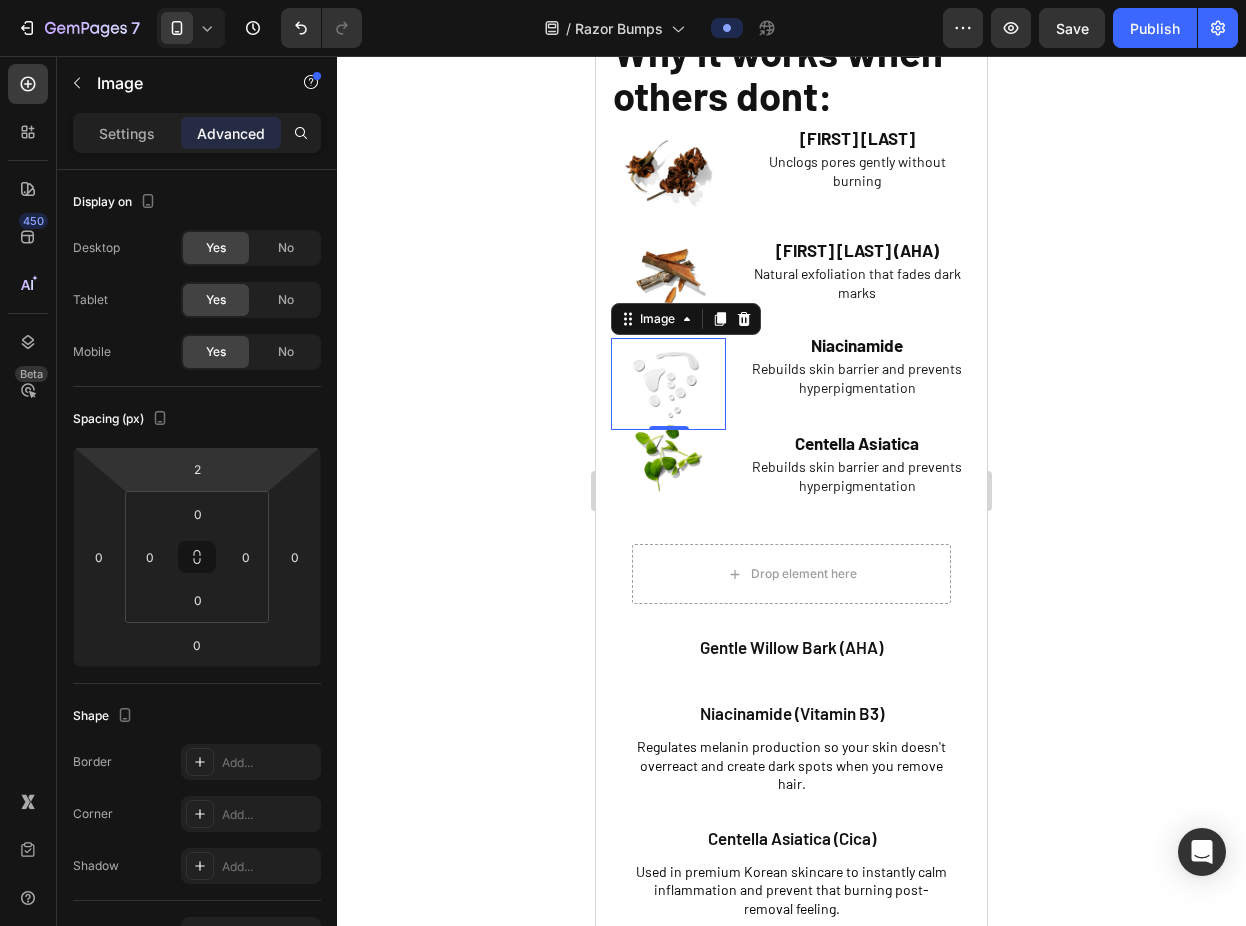 type on "0" 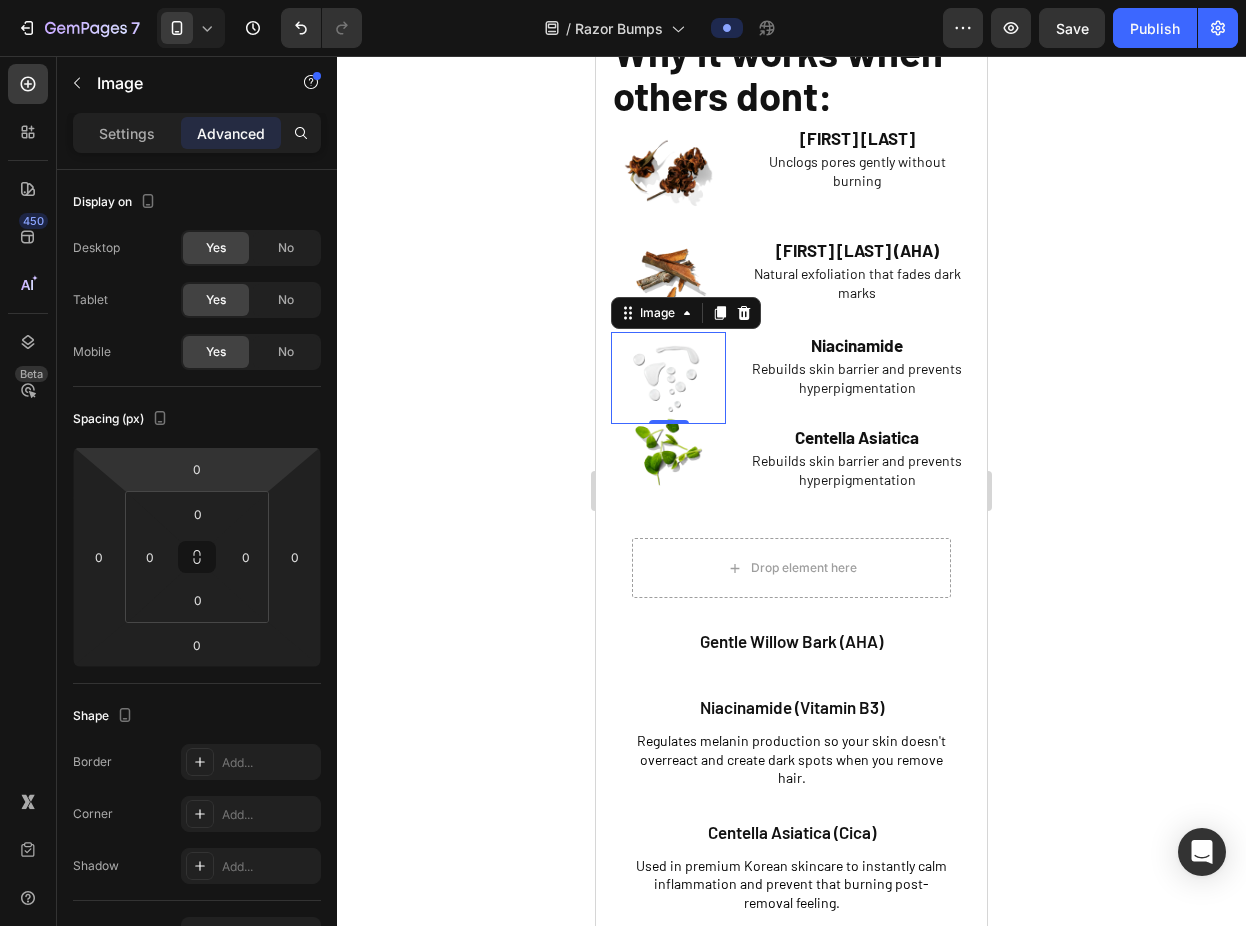 drag, startPoint x: 254, startPoint y: 466, endPoint x: 260, endPoint y: 456, distance: 11.661903 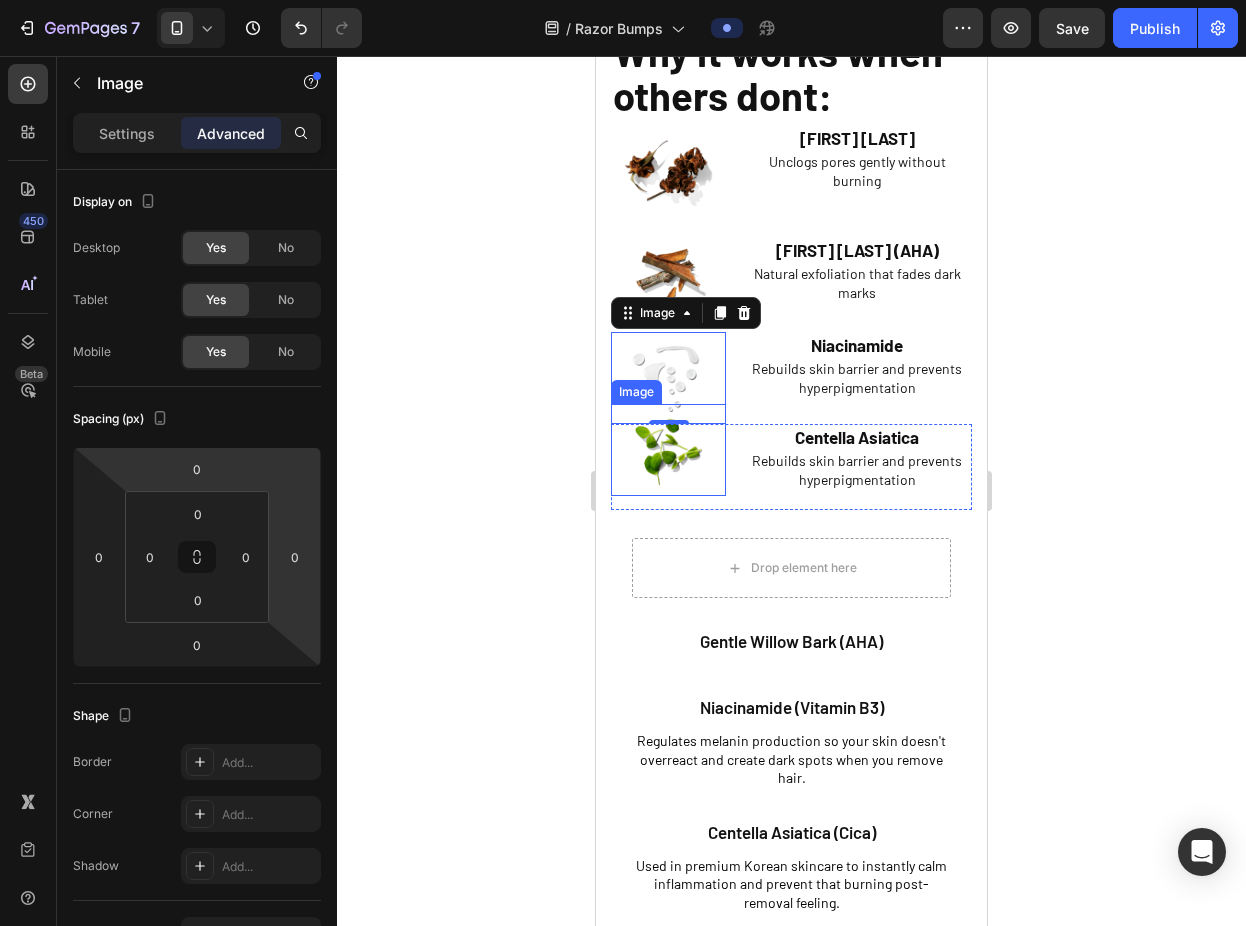 click at bounding box center [668, 450] 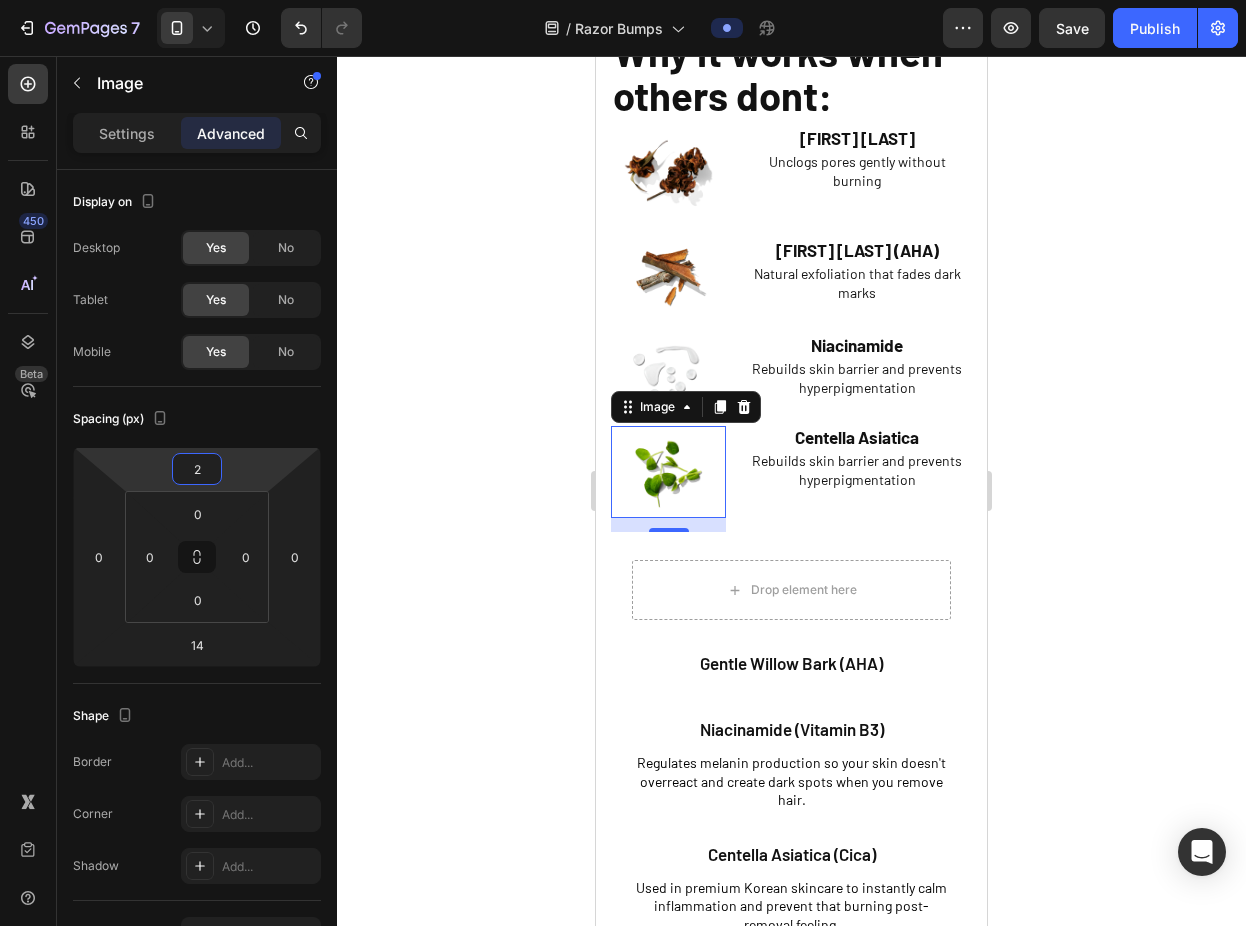 type on "0" 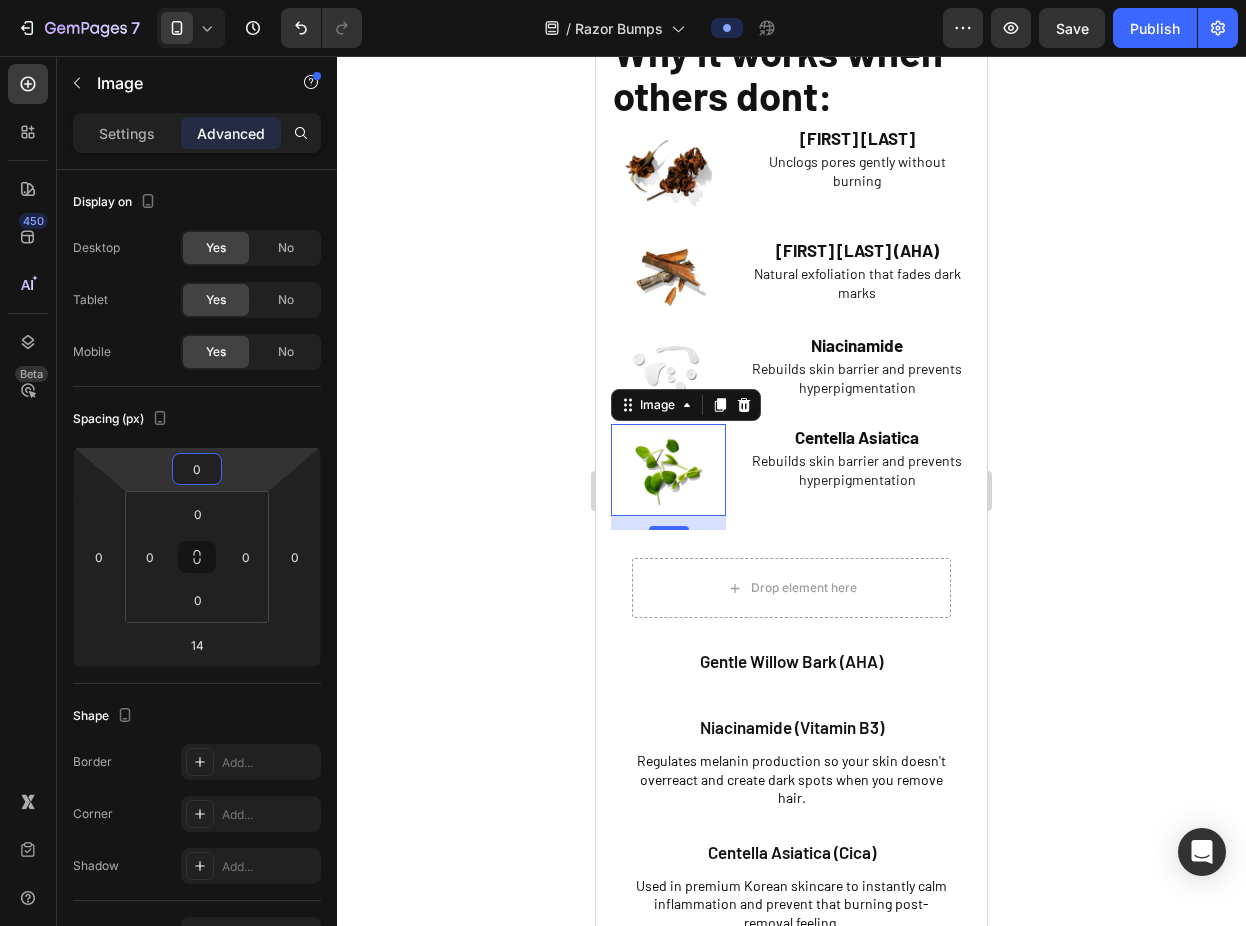 drag, startPoint x: 222, startPoint y: 476, endPoint x: 228, endPoint y: 466, distance: 11.661903 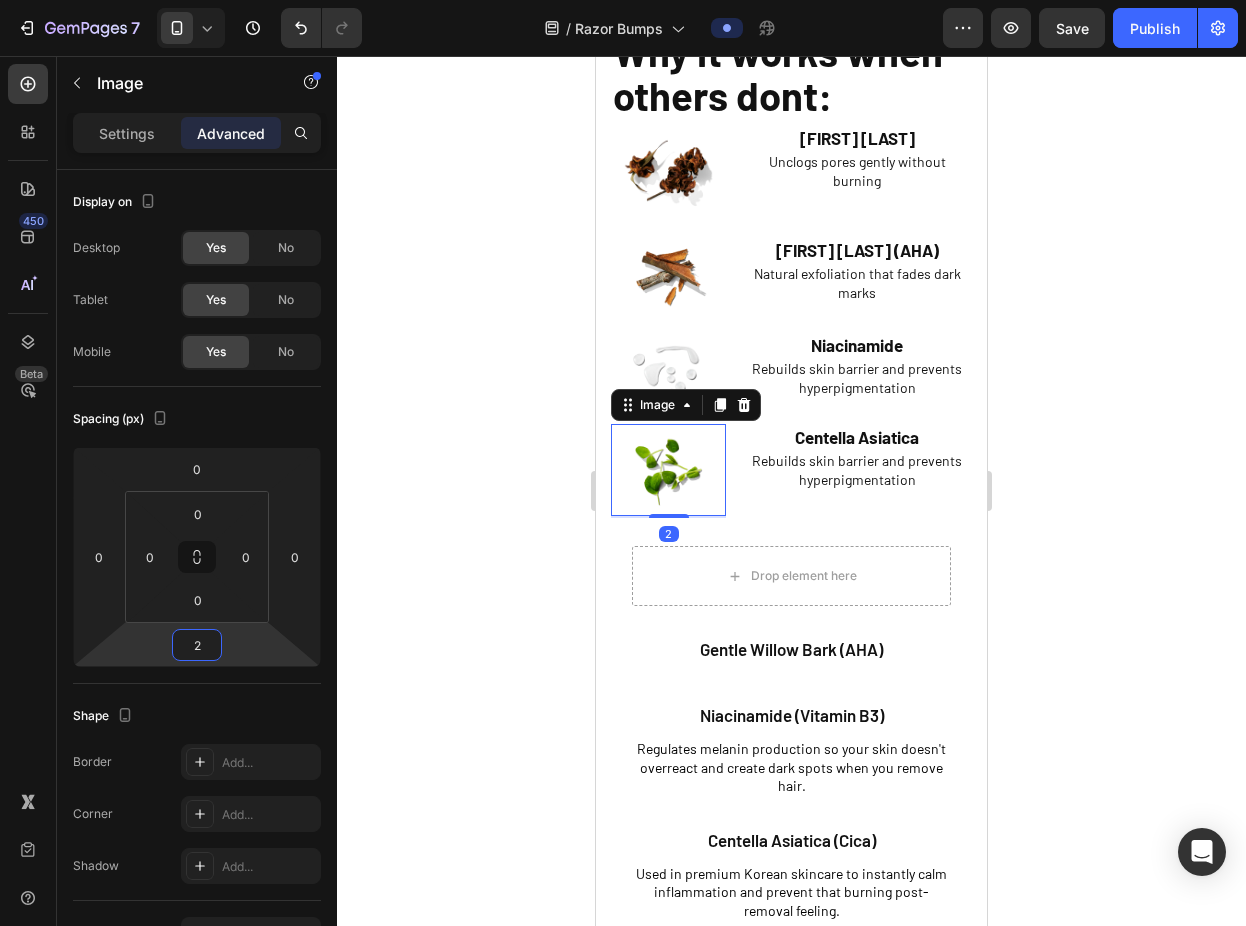type on "0" 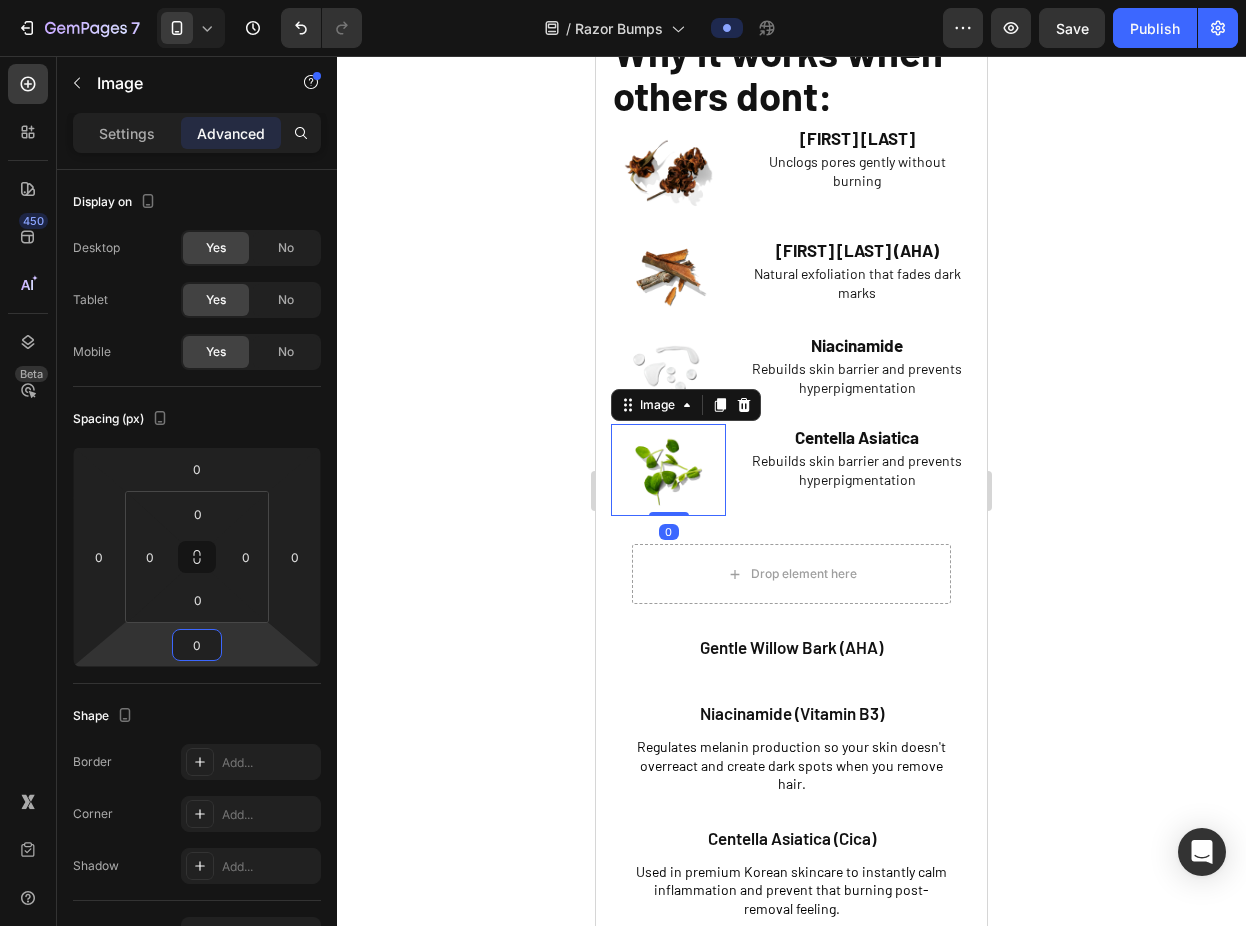 click on "7  Version history  /  Razor Bumps Preview  Save   Publish  450 Beta Sections(18) Elements(83) Section Element Hero Section Product Detail Brands Trusted Badges Guarantee Product Breakdown How to use Testimonials Compare Bundle FAQs Social Proof Brand Story Product List Collection Blog List Contact Sticky Add to Cart Custom Footer Browse Library 450 Layout
Row
Row
Row
Row Text
Heading
Text Block Button
Button
Button Media
Image
Image" at bounding box center (623, 0) 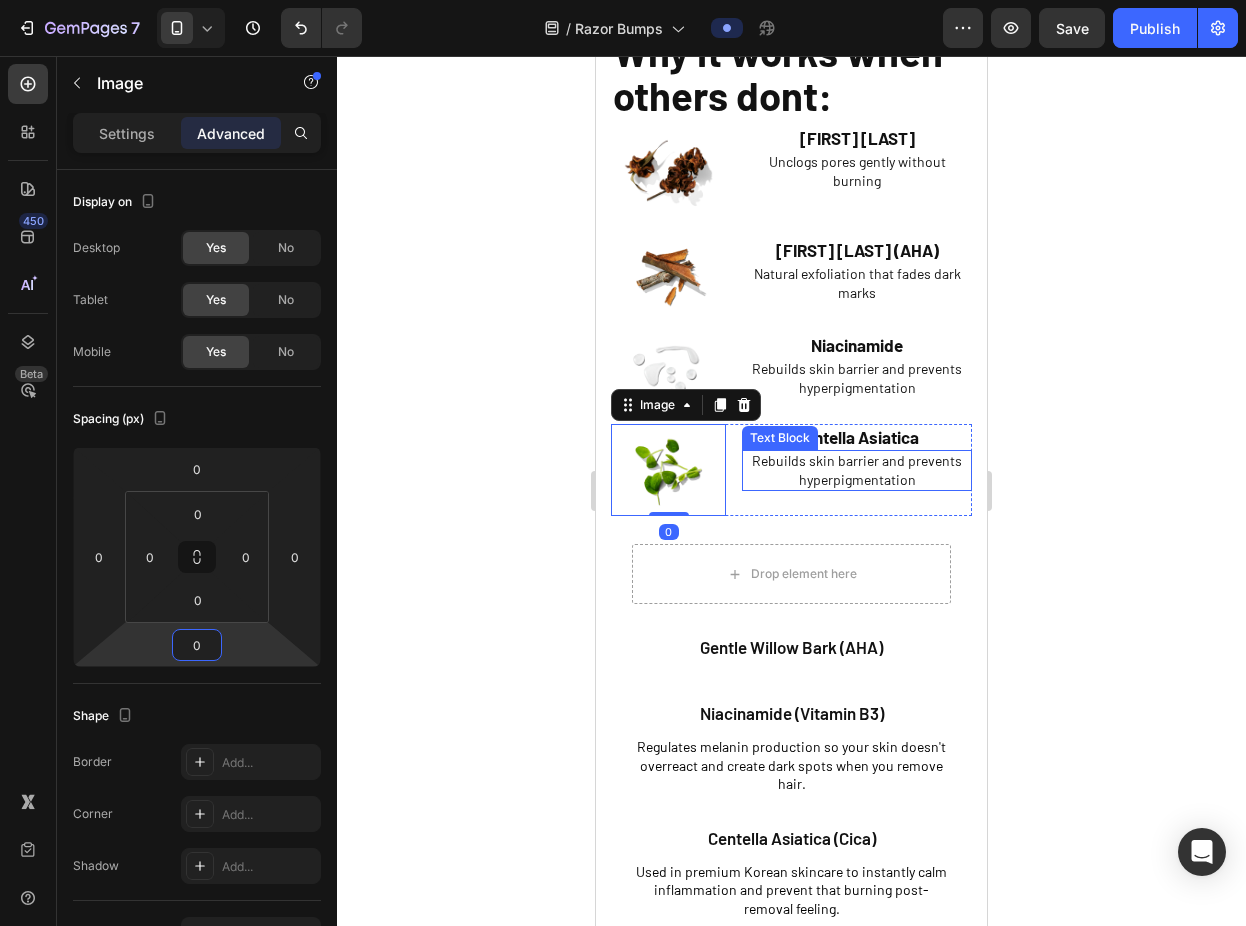 click on "Rebuilds skin barrier and prevents hyperpigmentation" at bounding box center [857, 470] 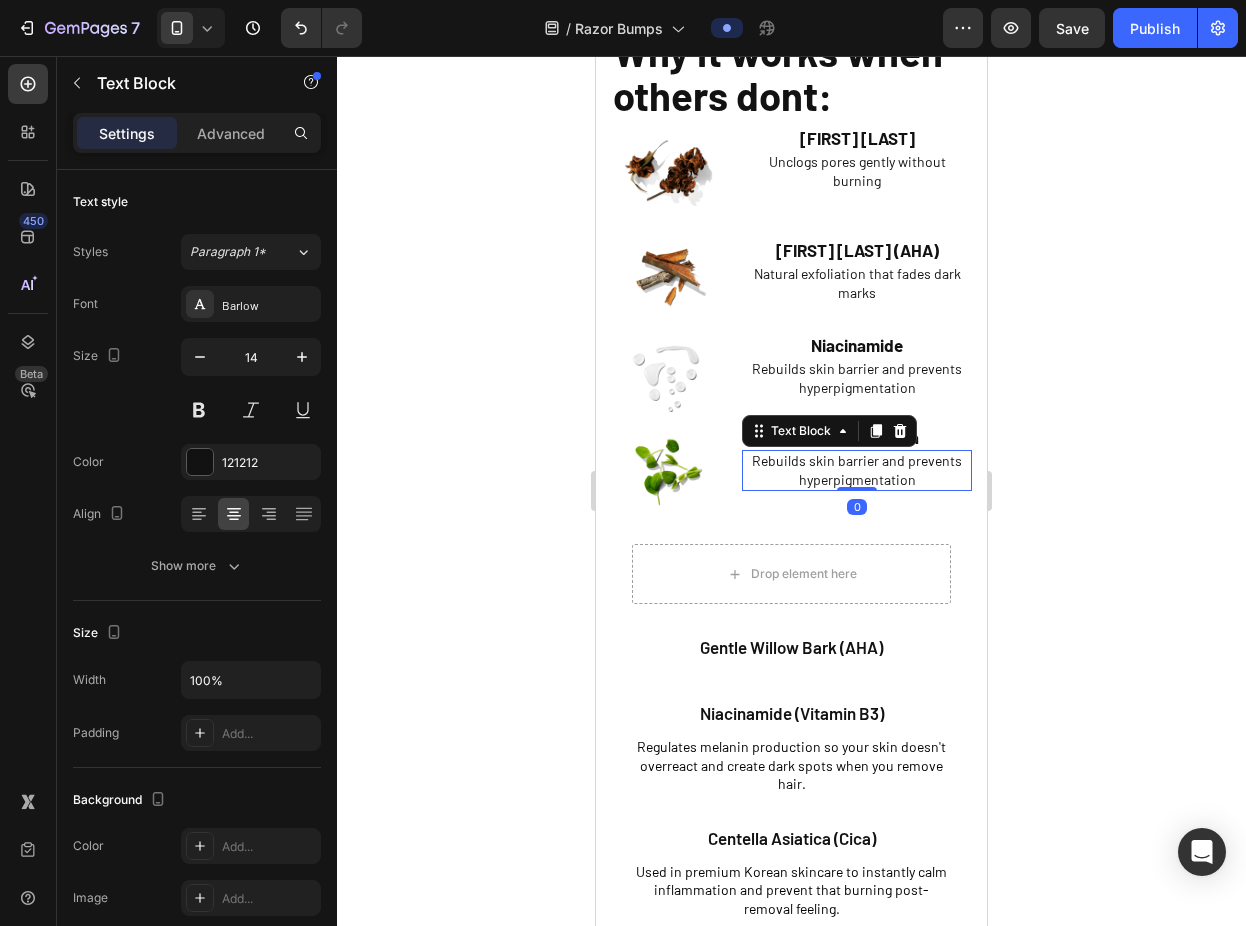 click 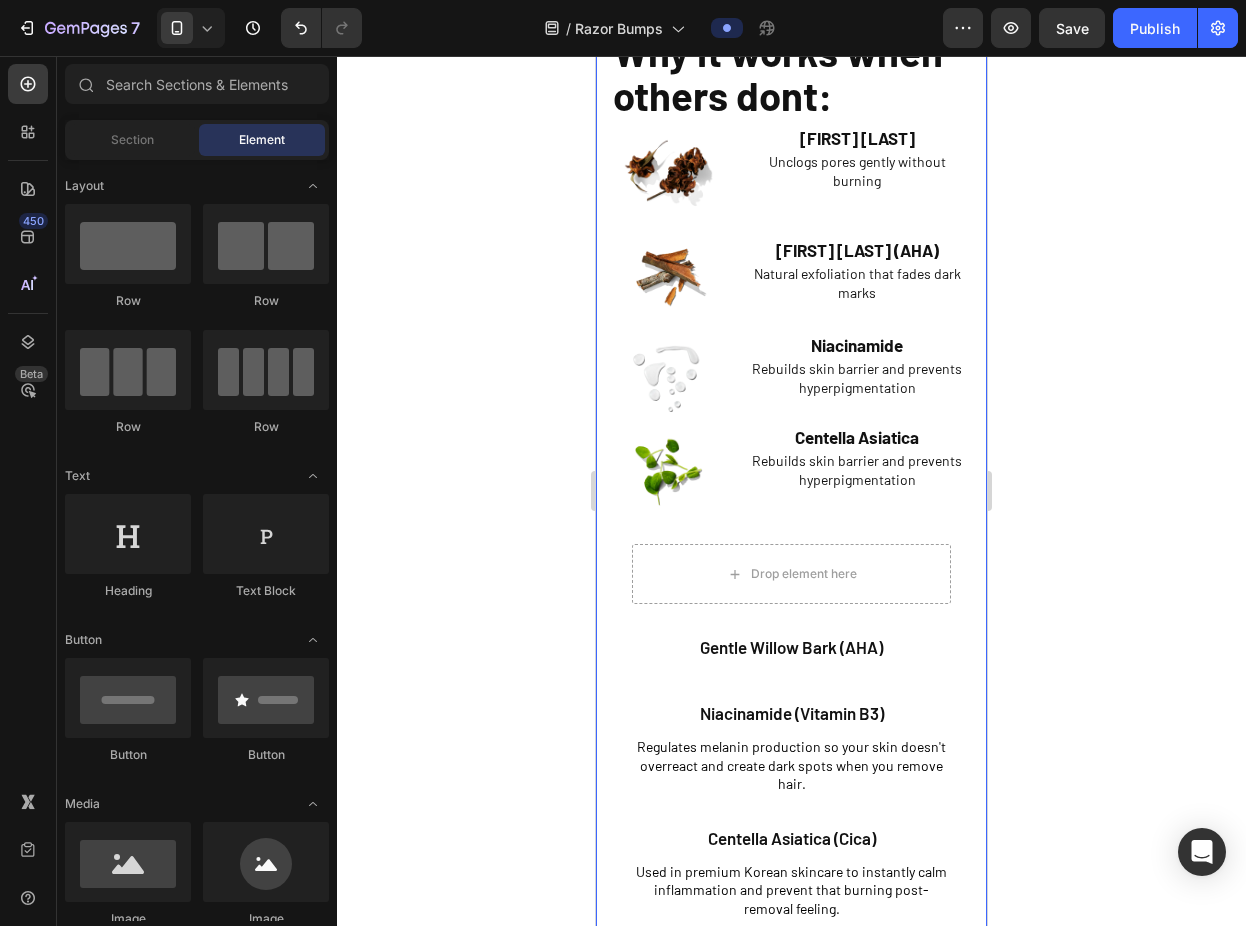 scroll, scrollTop: 3325, scrollLeft: 0, axis: vertical 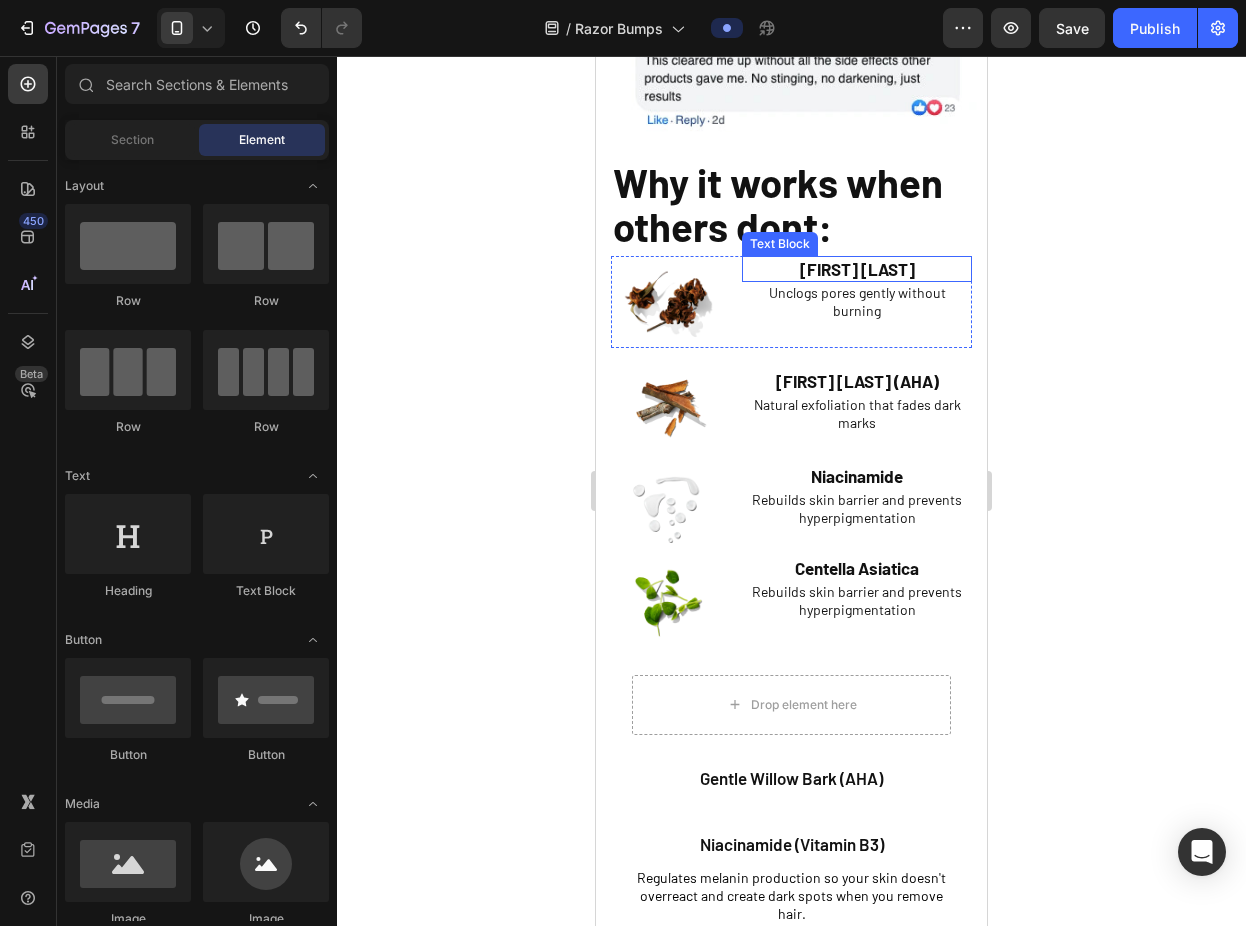 click on "Salicylic Acid (BHA)" at bounding box center [857, 269] 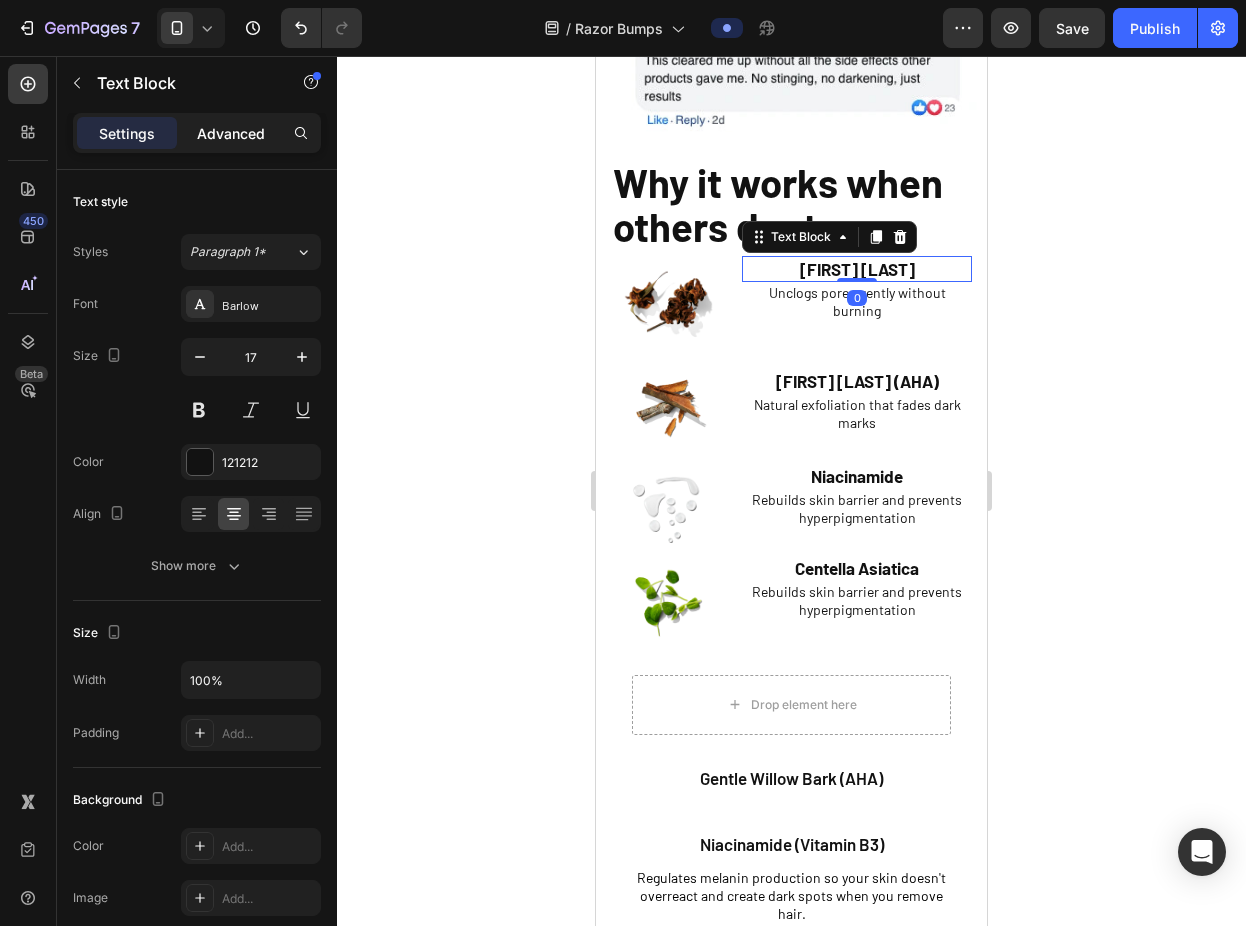 click on "Advanced" at bounding box center [231, 133] 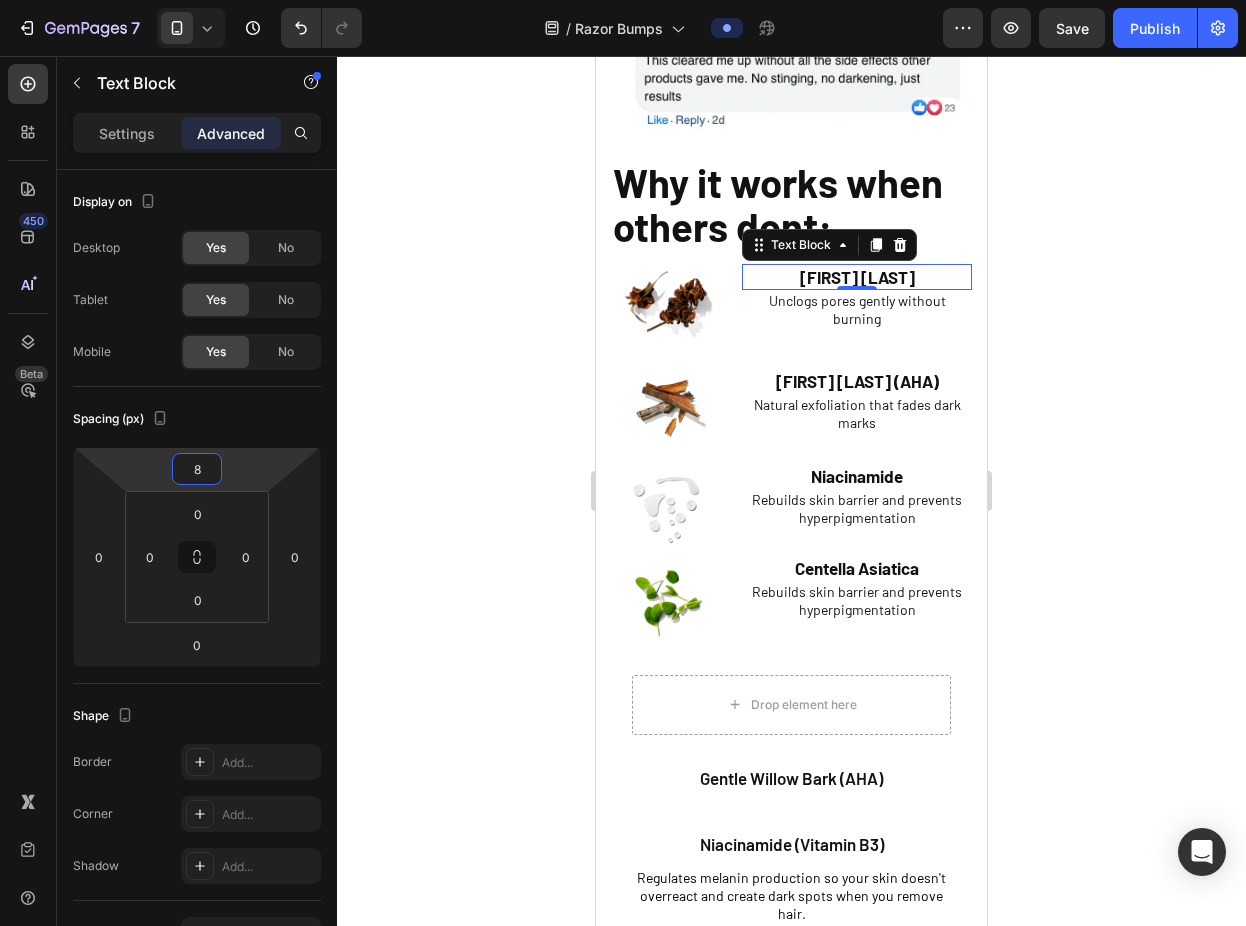 click on "7  Version history  /  Razor Bumps Preview  Save   Publish  450 Beta Sections(18) Elements(83) Section Element Hero Section Product Detail Brands Trusted Badges Guarantee Product Breakdown How to use Testimonials Compare Bundle FAQs Social Proof Brand Story Product List Collection Blog List Contact Sticky Add to Cart Custom Footer Browse Library 450 Layout
Row
Row
Row
Row Text
Heading
Text Block Button
Button
Button Media
Image
Image" at bounding box center (623, 0) 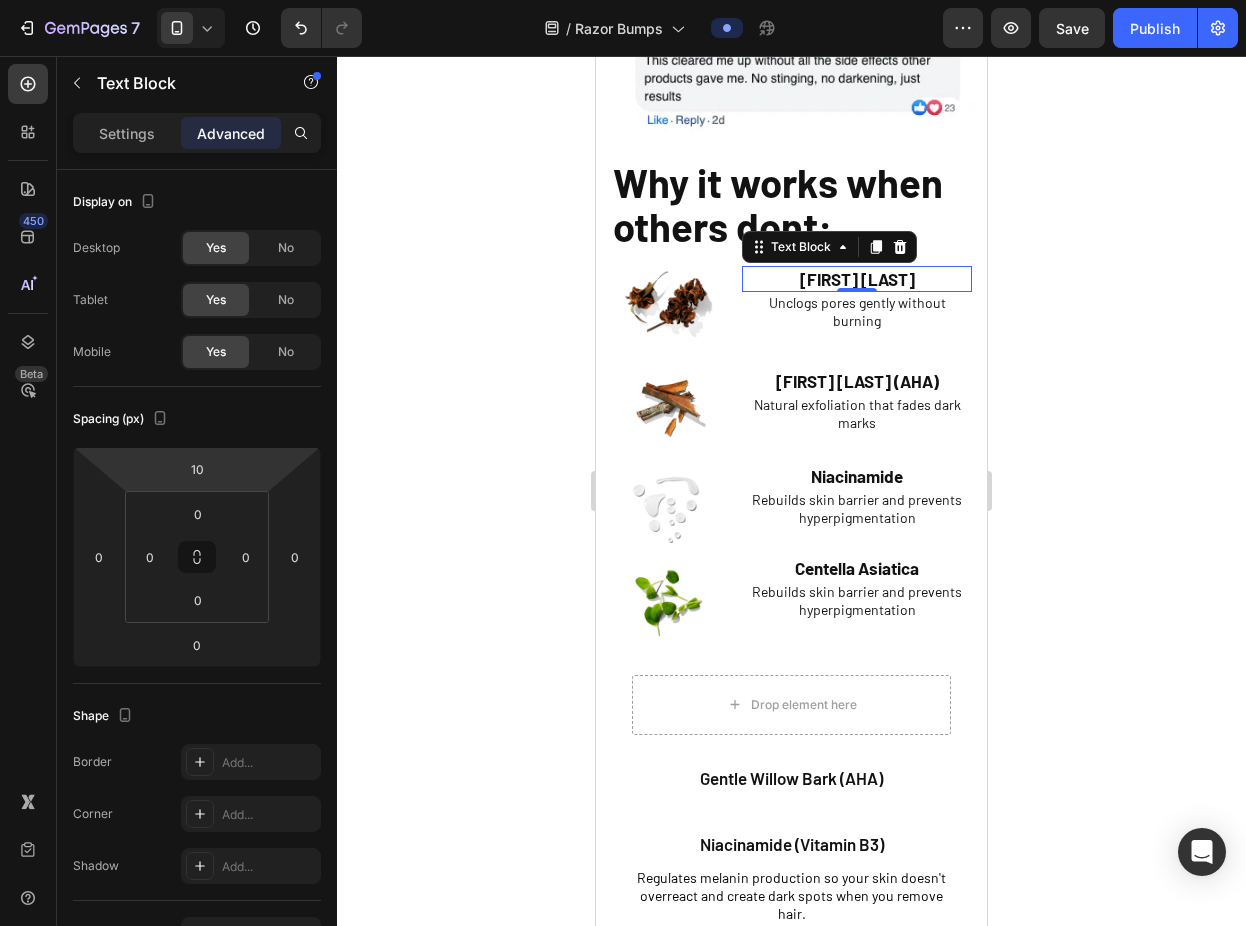 type on "12" 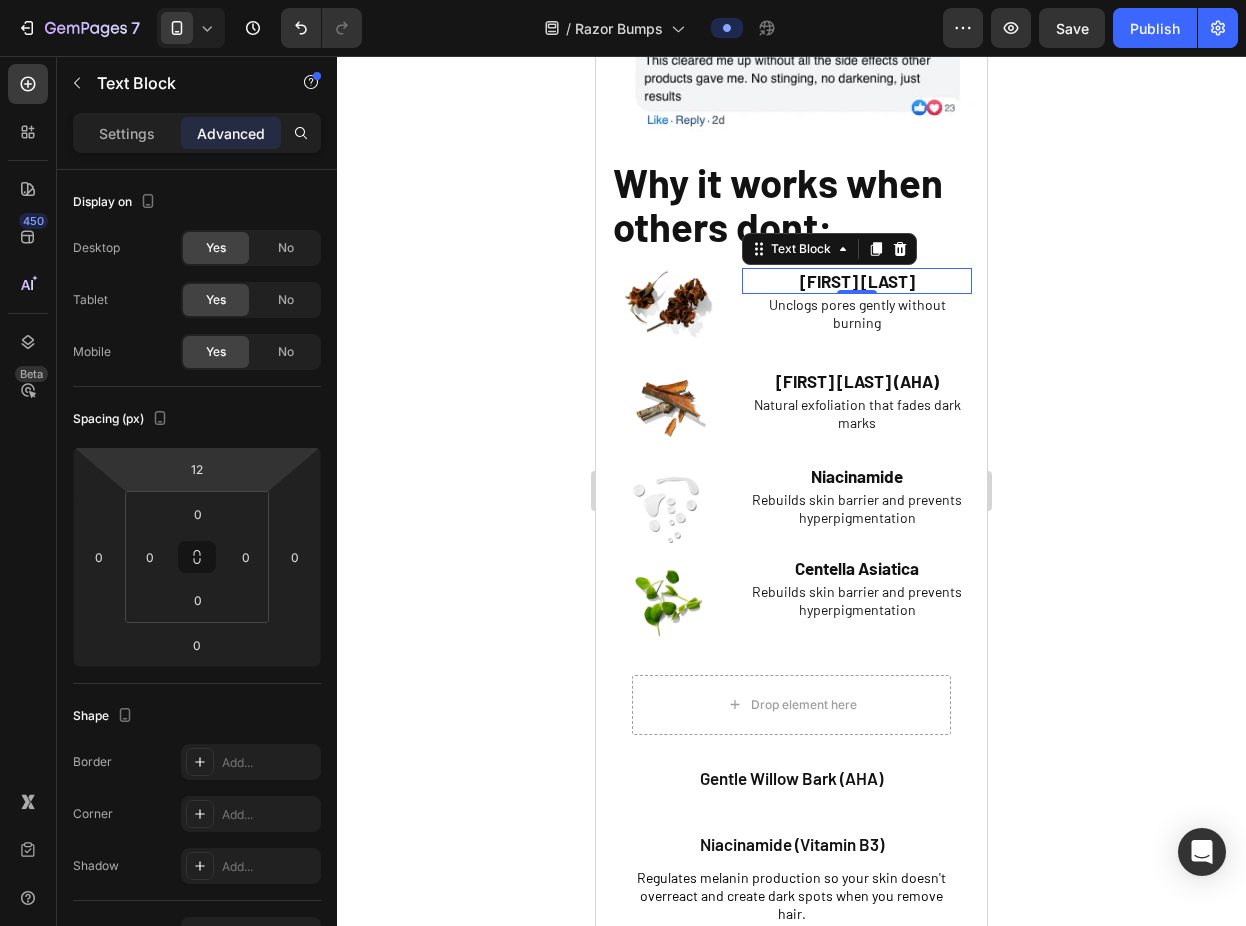 click on "7  Version history  /  Razor Bumps Preview  Save   Publish  450 Beta Sections(18) Elements(83) Section Element Hero Section Product Detail Brands Trusted Badges Guarantee Product Breakdown How to use Testimonials Compare Bundle FAQs Social Proof Brand Story Product List Collection Blog List Contact Sticky Add to Cart Custom Footer Browse Library 450 Layout
Row
Row
Row
Row Text
Heading
Text Block Button
Button
Button Media
Image
Image" at bounding box center [623, 0] 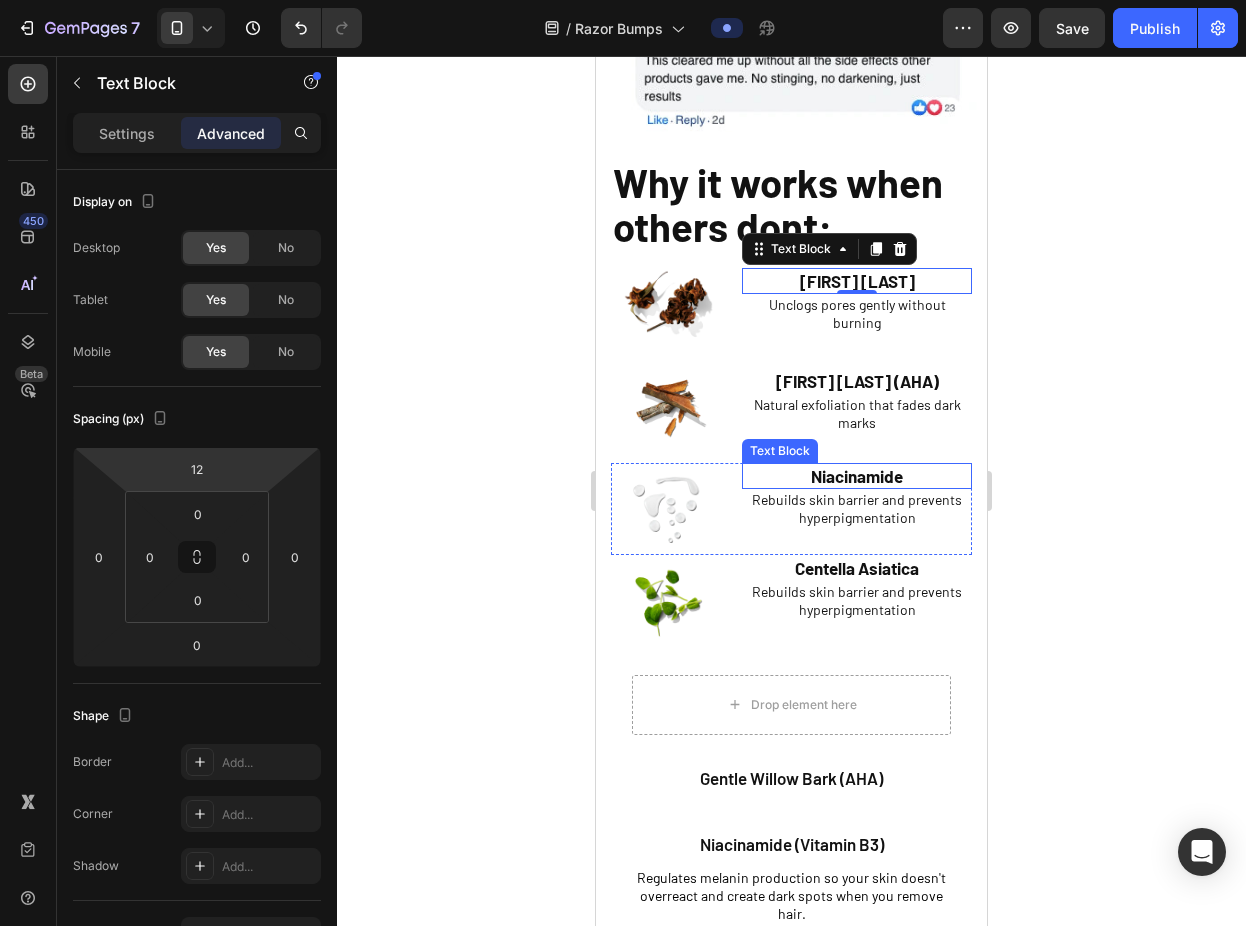 click on "Niacinamide" at bounding box center [857, 476] 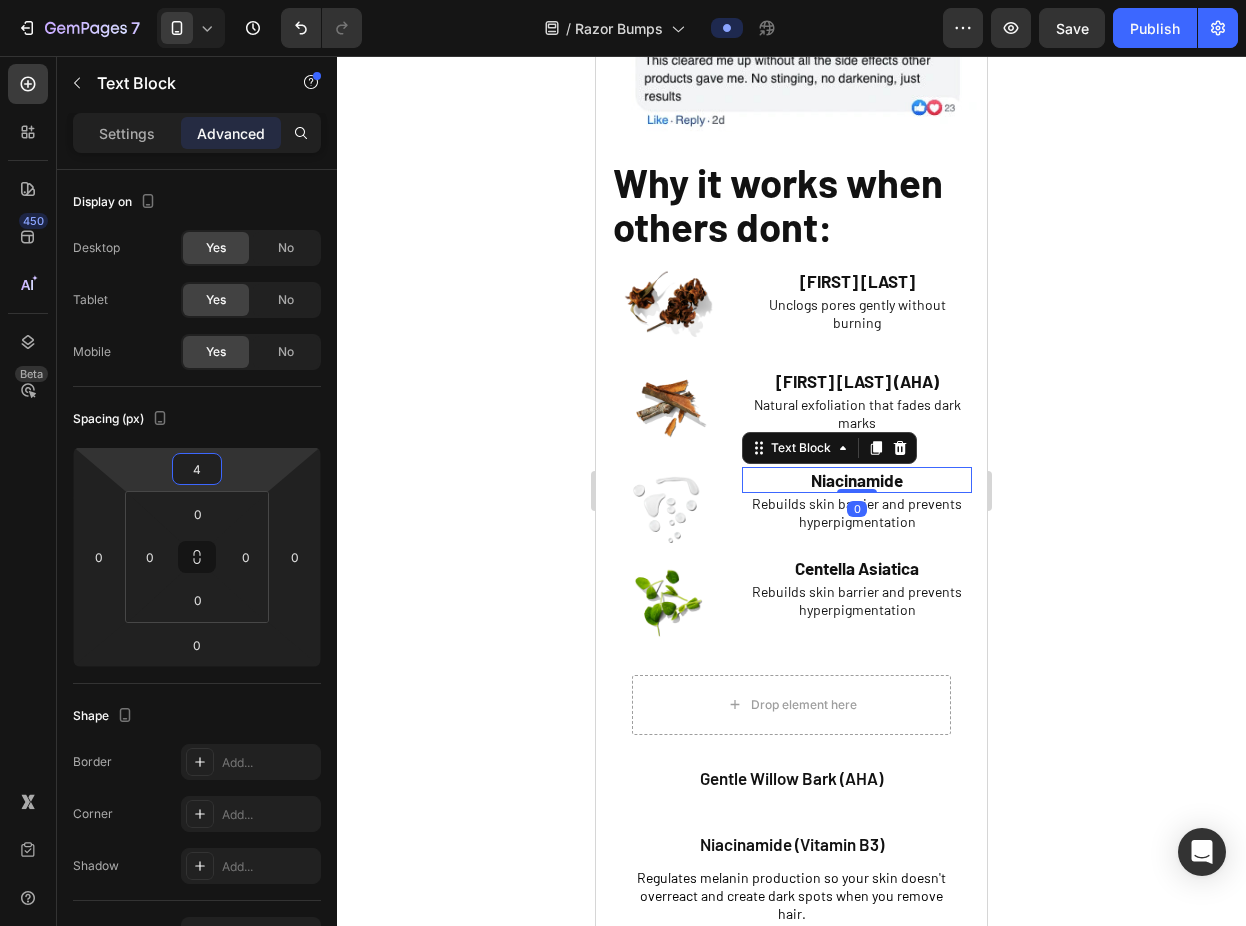 click on "7  Version history  /  Razor Bumps Preview  Save   Publish  450 Beta Sections(18) Elements(83) Section Element Hero Section Product Detail Brands Trusted Badges Guarantee Product Breakdown How to use Testimonials Compare Bundle FAQs Social Proof Brand Story Product List Collection Blog List Contact Sticky Add to Cart Custom Footer Browse Library 450 Layout
Row
Row
Row
Row Text
Heading
Text Block Button
Button
Button Media
Image
Image" at bounding box center [623, 0] 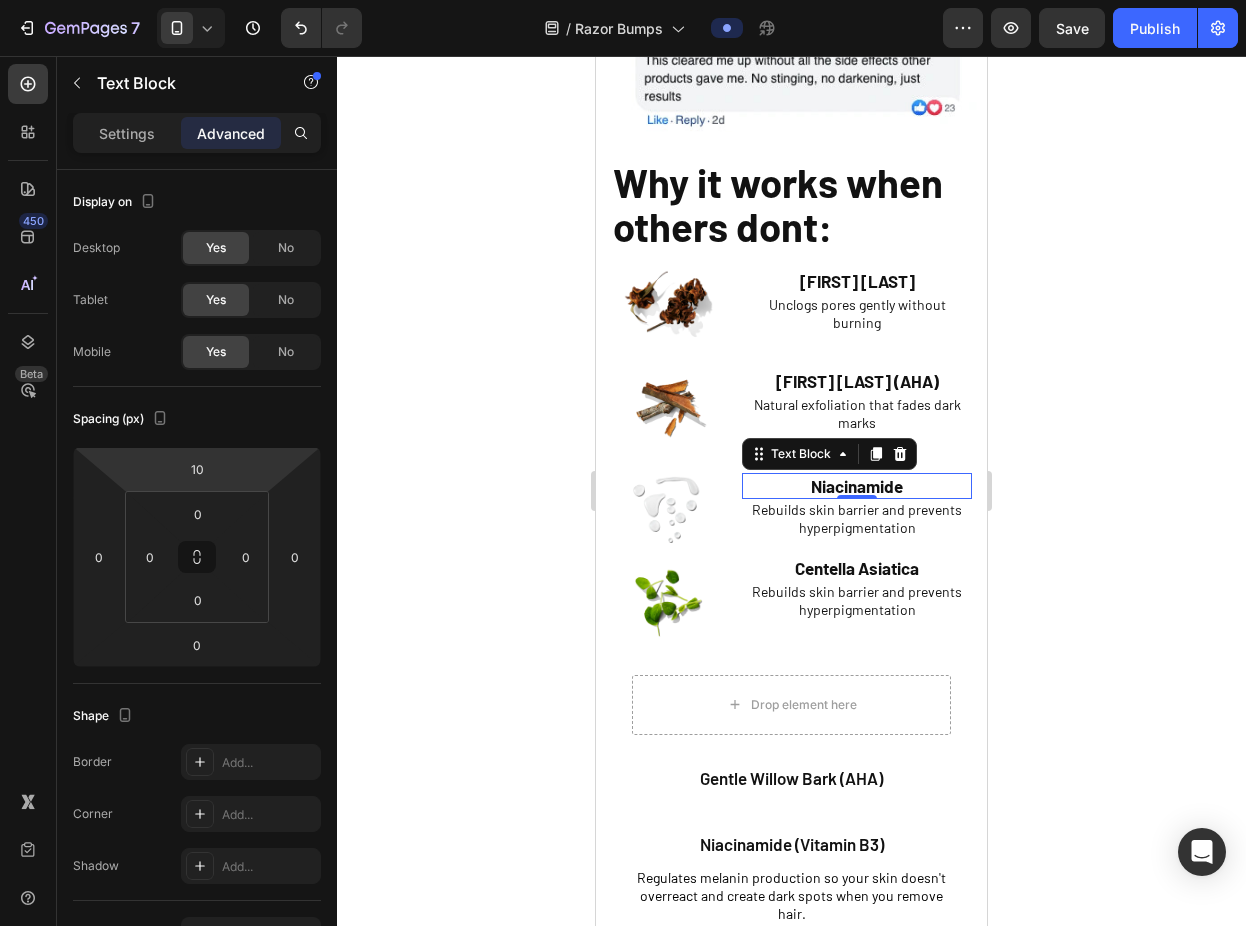 click on "7  Version history  /  Razor Bumps Preview  Save   Publish  450 Beta Sections(18) Elements(83) Section Element Hero Section Product Detail Brands Trusted Badges Guarantee Product Breakdown How to use Testimonials Compare Bundle FAQs Social Proof Brand Story Product List Collection Blog List Contact Sticky Add to Cart Custom Footer Browse Library 450 Layout
Row
Row
Row
Row Text
Heading
Text Block Button
Button
Button Media
Image
Image" at bounding box center (623, 0) 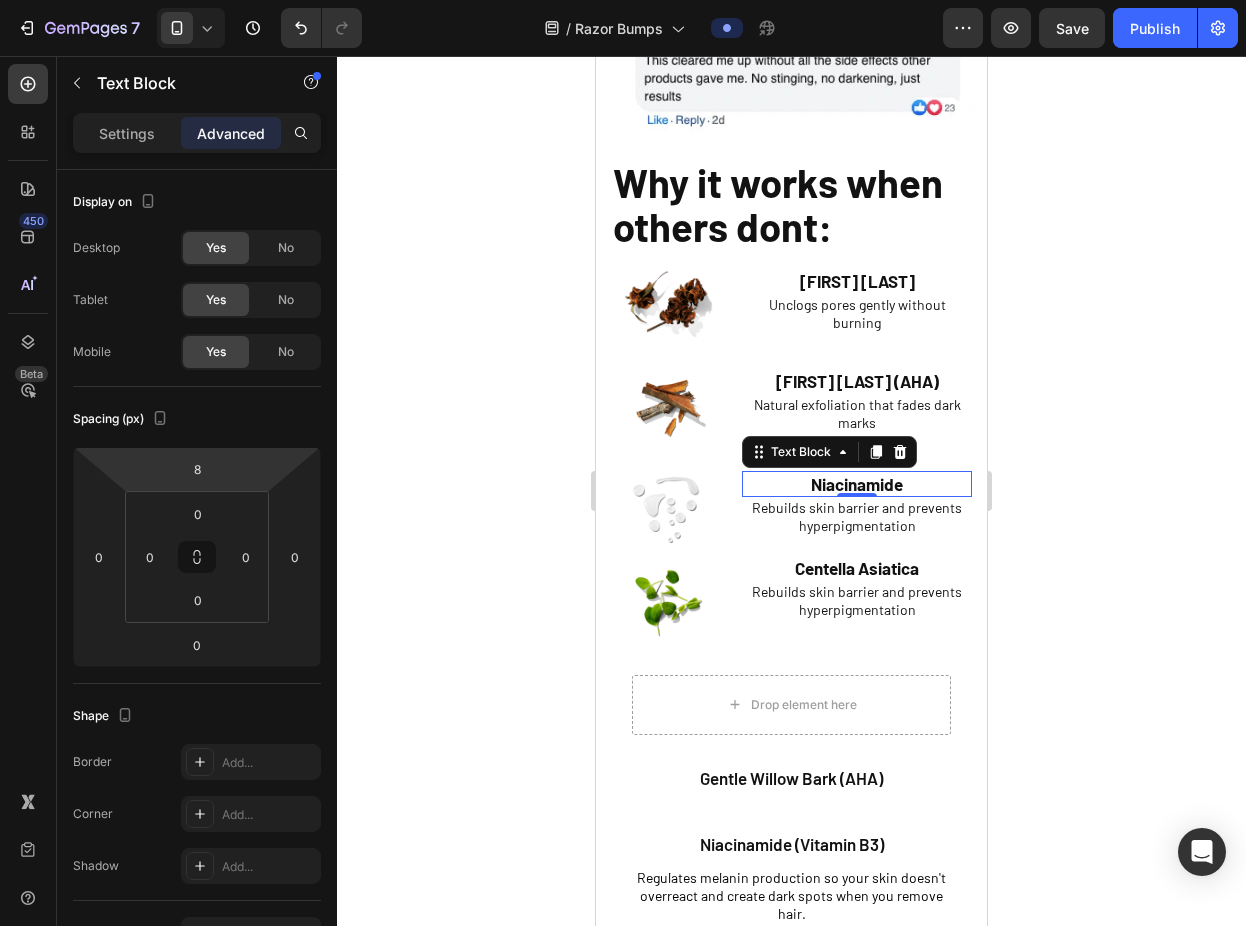 click on "7  Version history  /  Razor Bumps Preview  Save   Publish  450 Beta Sections(18) Elements(83) Section Element Hero Section Product Detail Brands Trusted Badges Guarantee Product Breakdown How to use Testimonials Compare Bundle FAQs Social Proof Brand Story Product List Collection Blog List Contact Sticky Add to Cart Custom Footer Browse Library 450 Layout
Row
Row
Row
Row Text
Heading
Text Block Button
Button
Button Media
Image
Image" at bounding box center [623, 0] 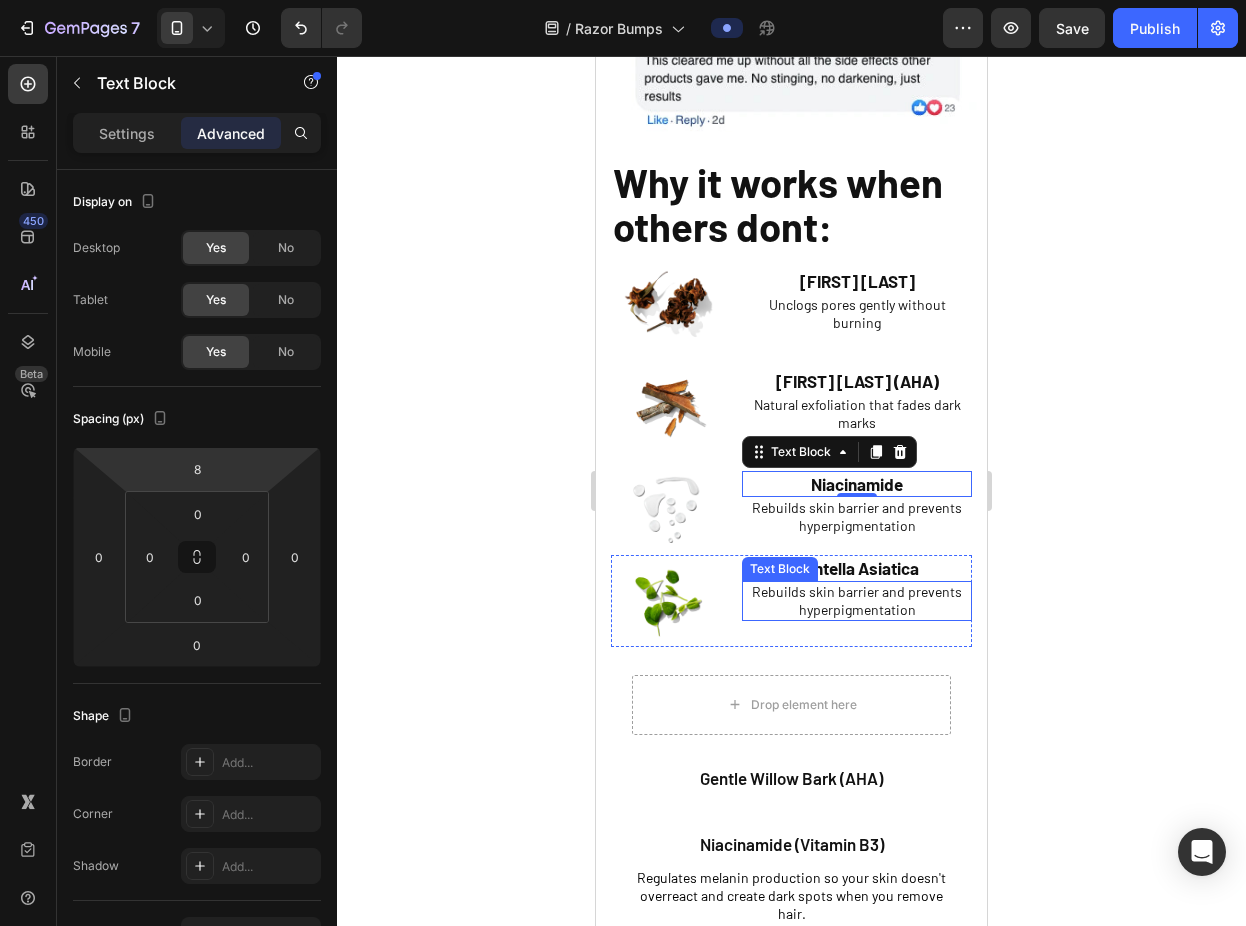 click on "Rebuilds skin barrier and prevents hyperpigmentation" at bounding box center [857, 601] 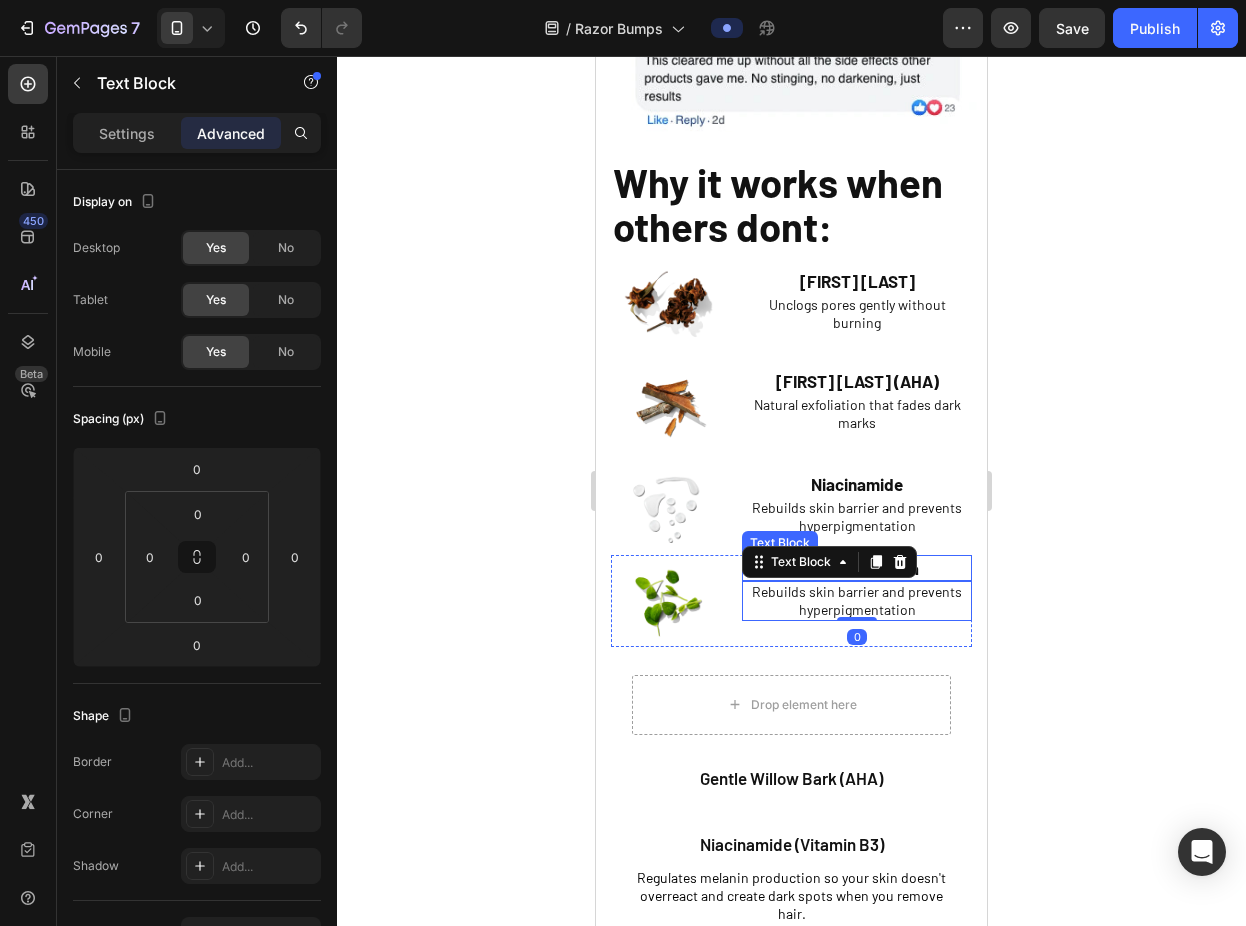 click on "Centella Asiatica" at bounding box center [857, 568] 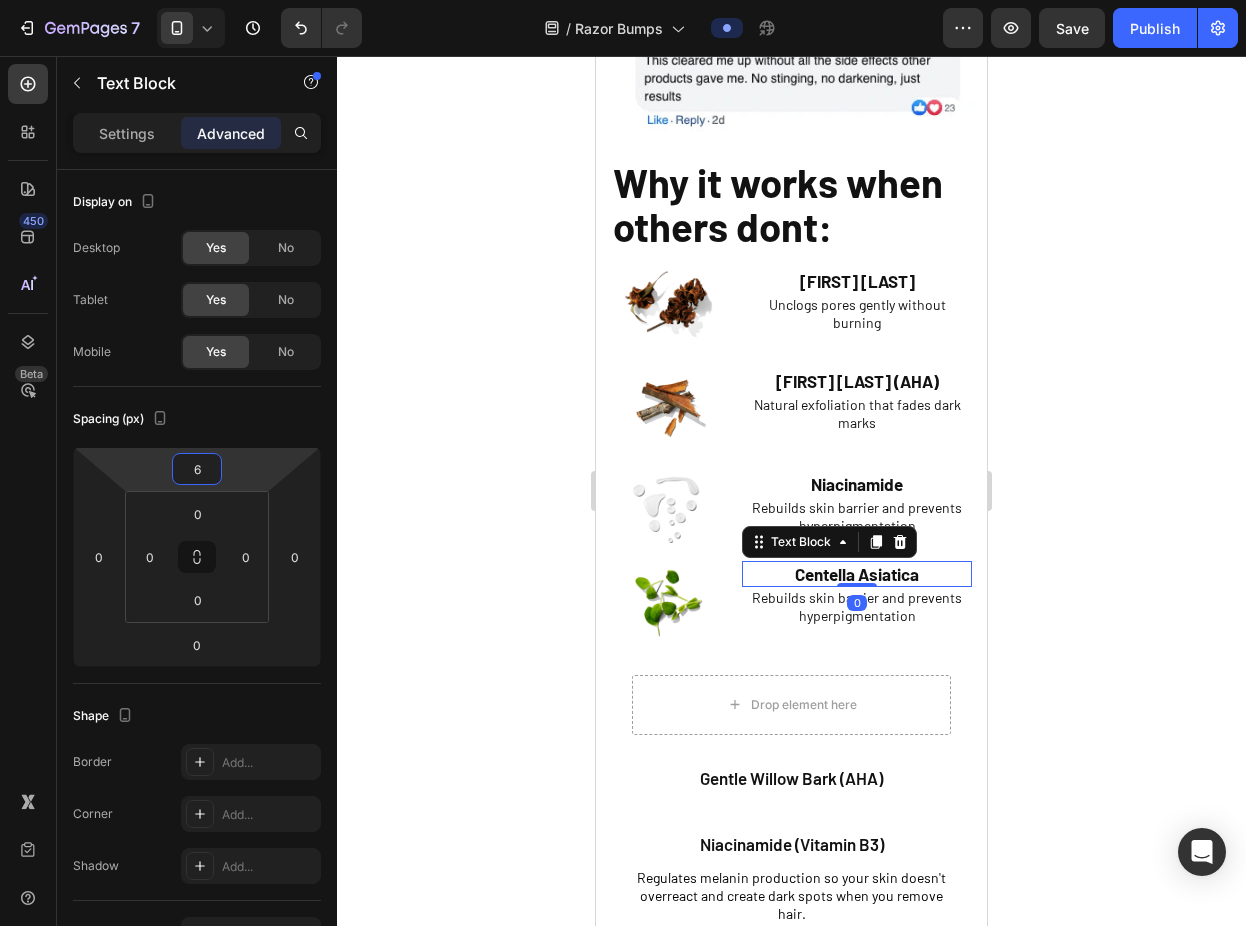 type on "8" 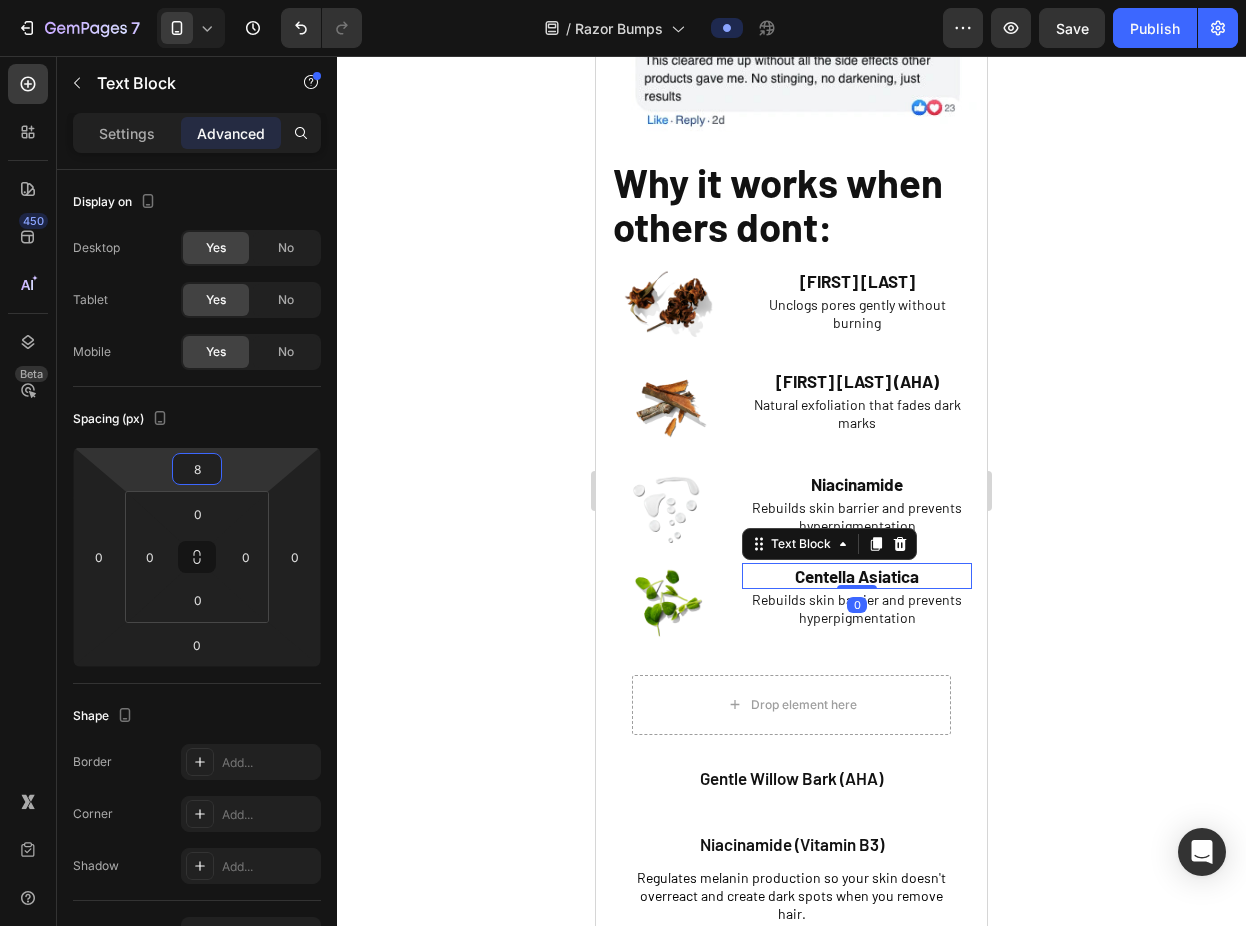 click on "7  Version history  /  Razor Bumps Preview  Save   Publish  450 Beta Sections(18) Elements(83) Section Element Hero Section Product Detail Brands Trusted Badges Guarantee Product Breakdown How to use Testimonials Compare Bundle FAQs Social Proof Brand Story Product List Collection Blog List Contact Sticky Add to Cart Custom Footer Browse Library 450 Layout
Row
Row
Row
Row Text
Heading
Text Block Button
Button
Button Media
Image
Image" at bounding box center [623, 0] 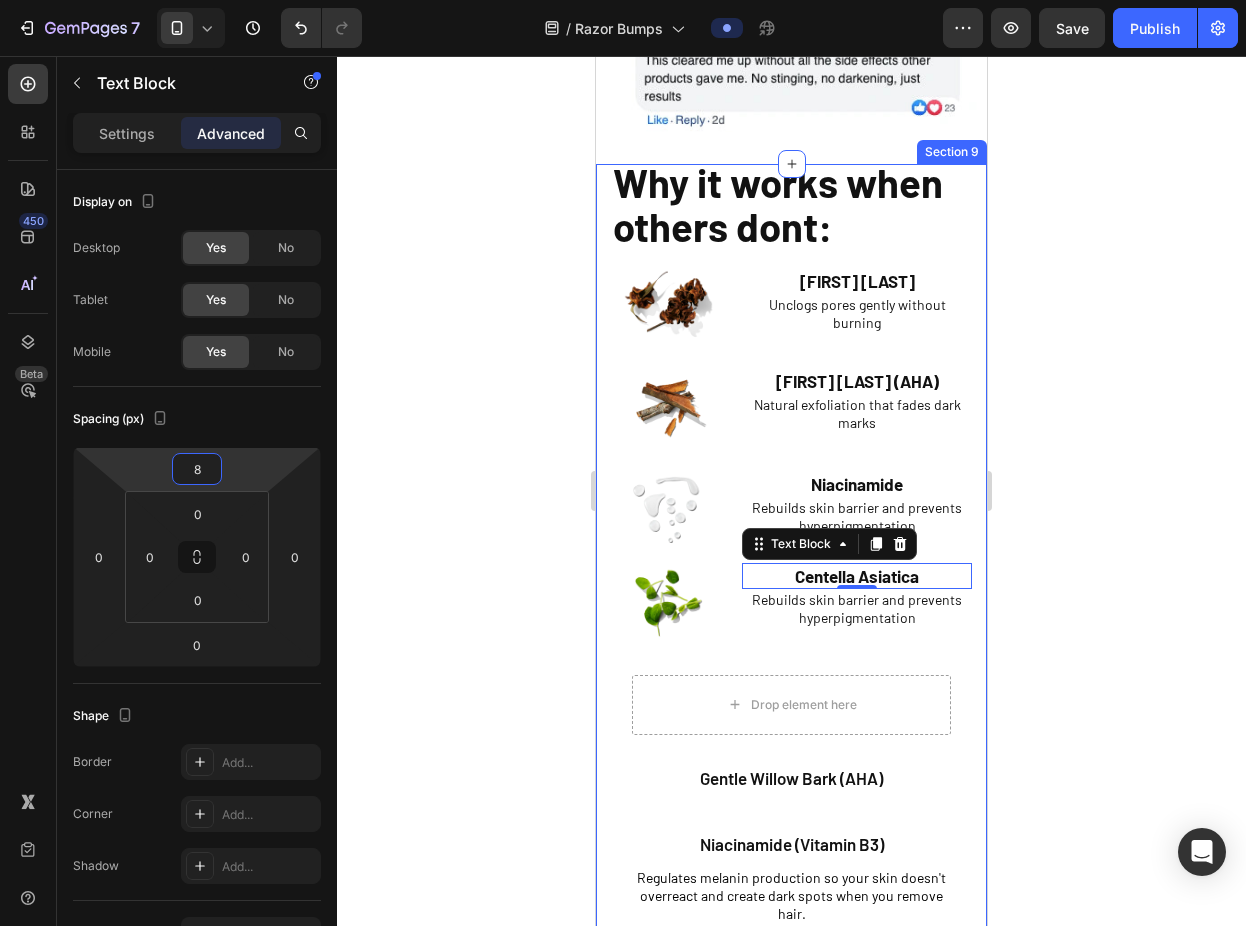 click on "Drop element here Row" at bounding box center (791, 705) 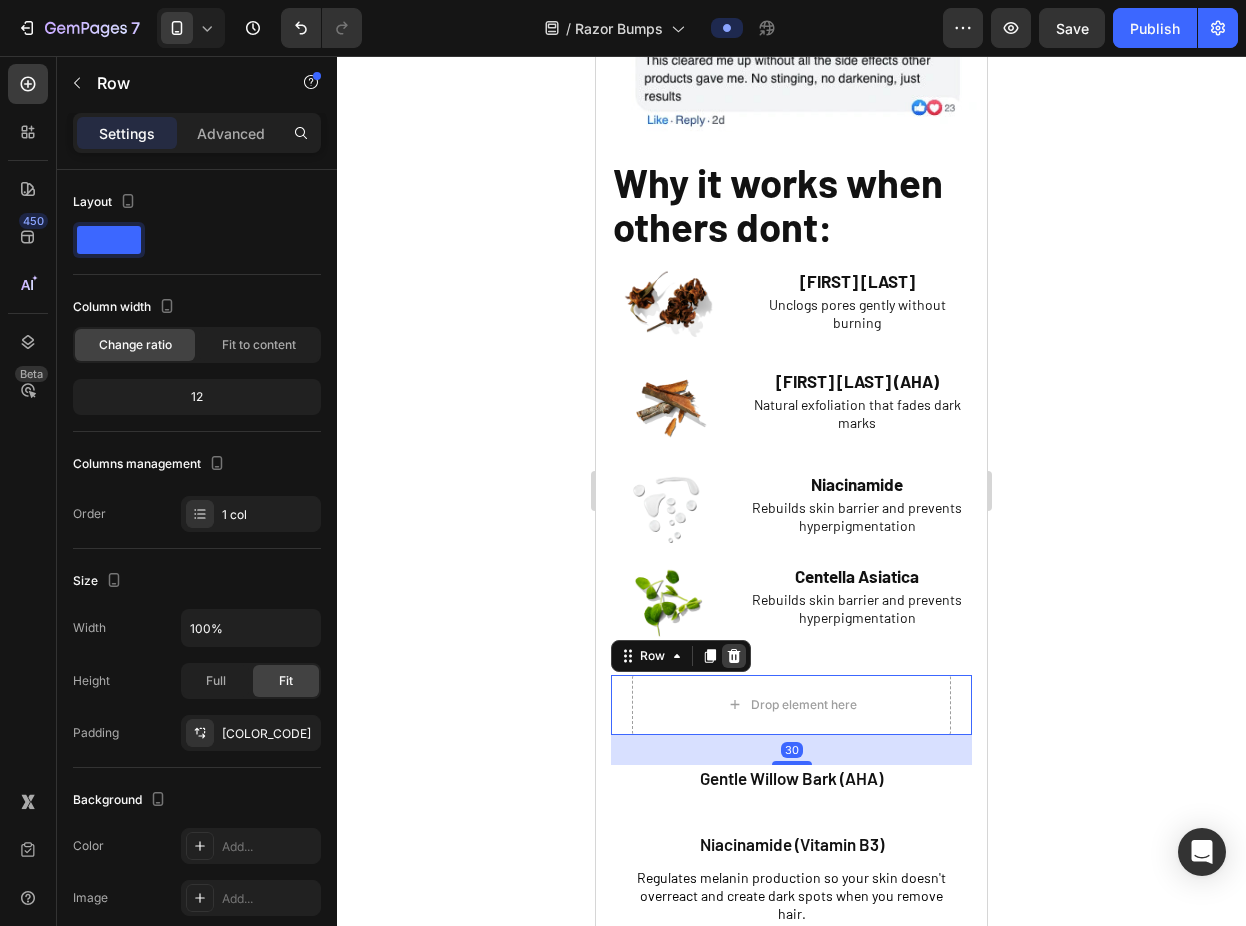 click 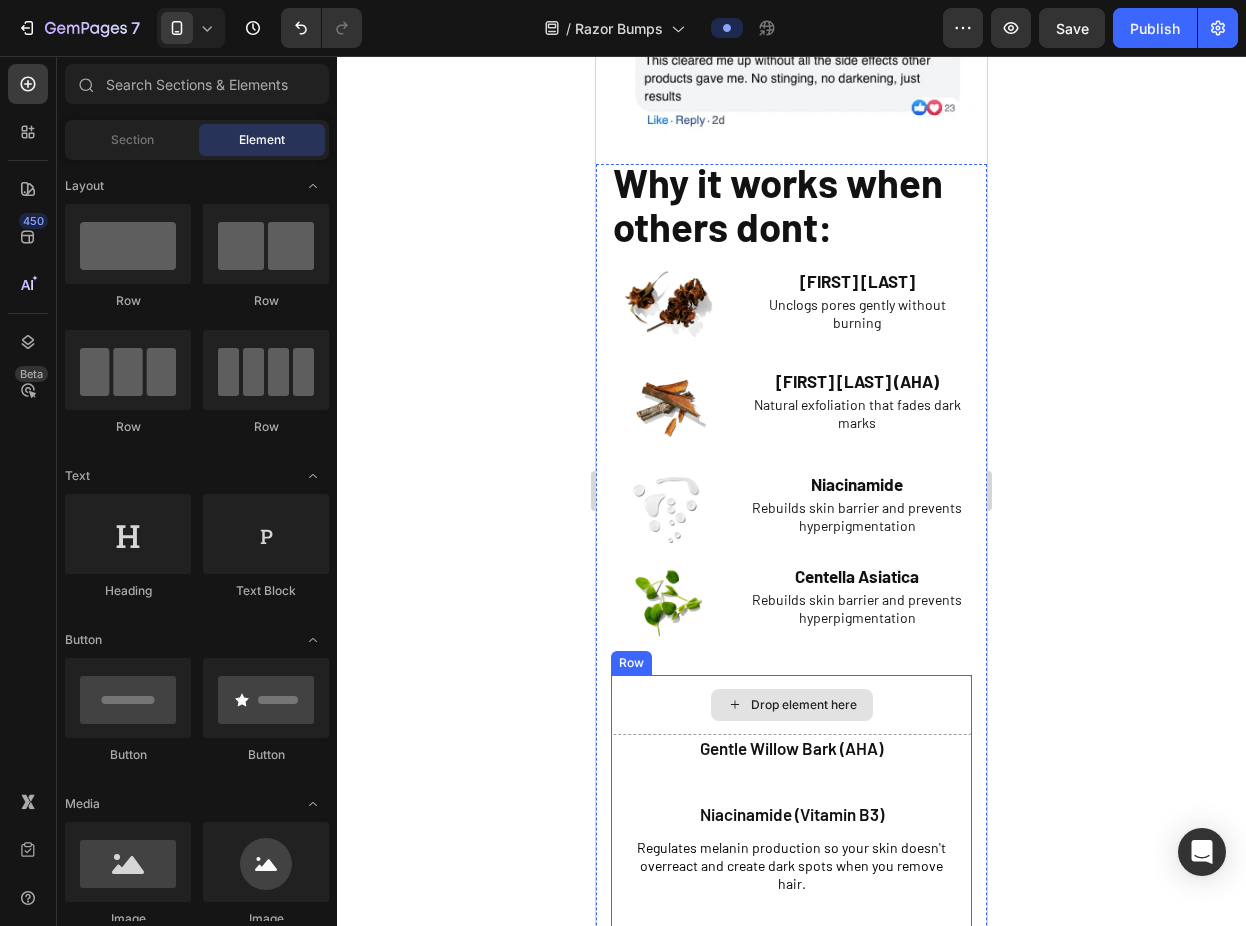 click on "Drop element here" at bounding box center (791, 705) 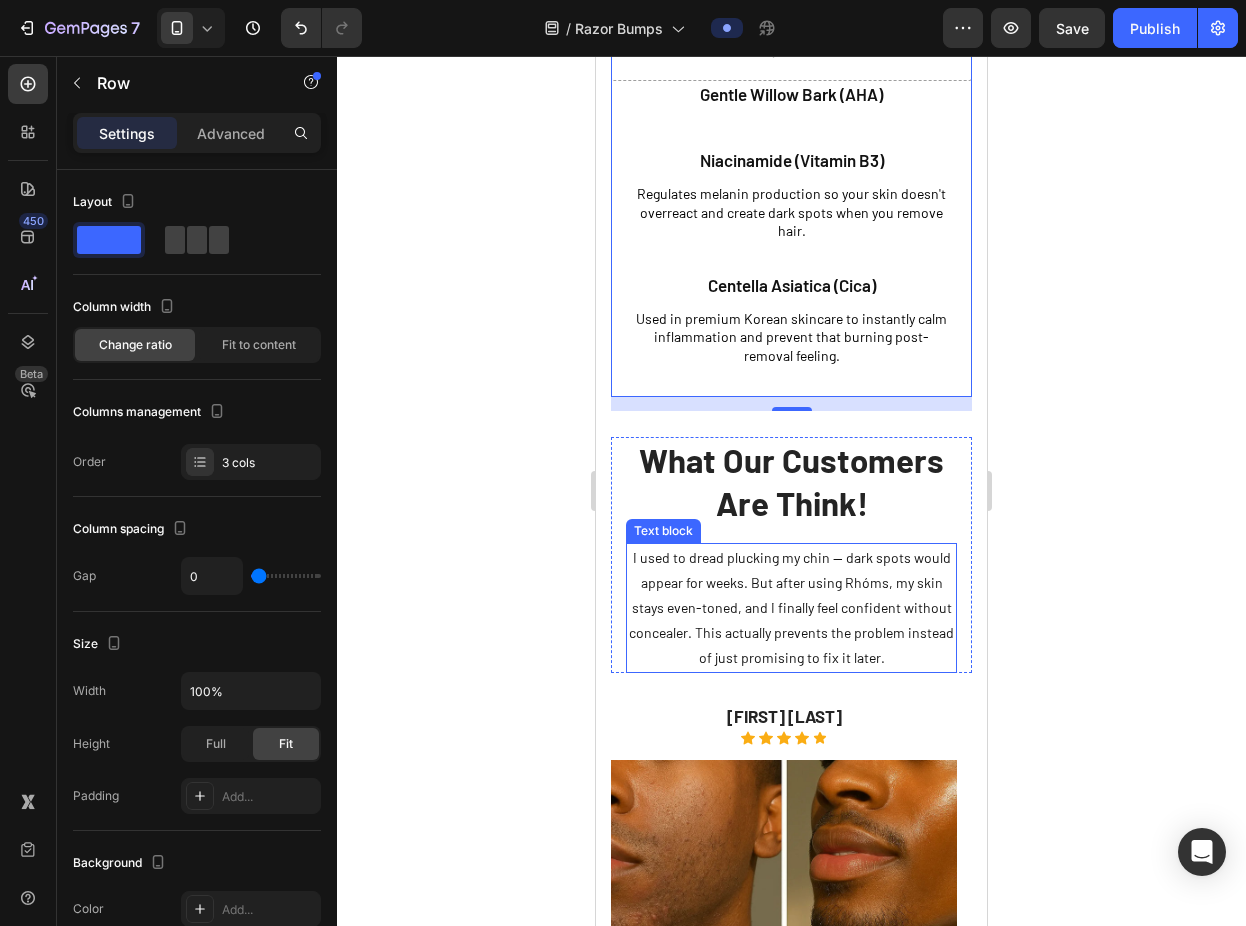 scroll, scrollTop: 3773, scrollLeft: 0, axis: vertical 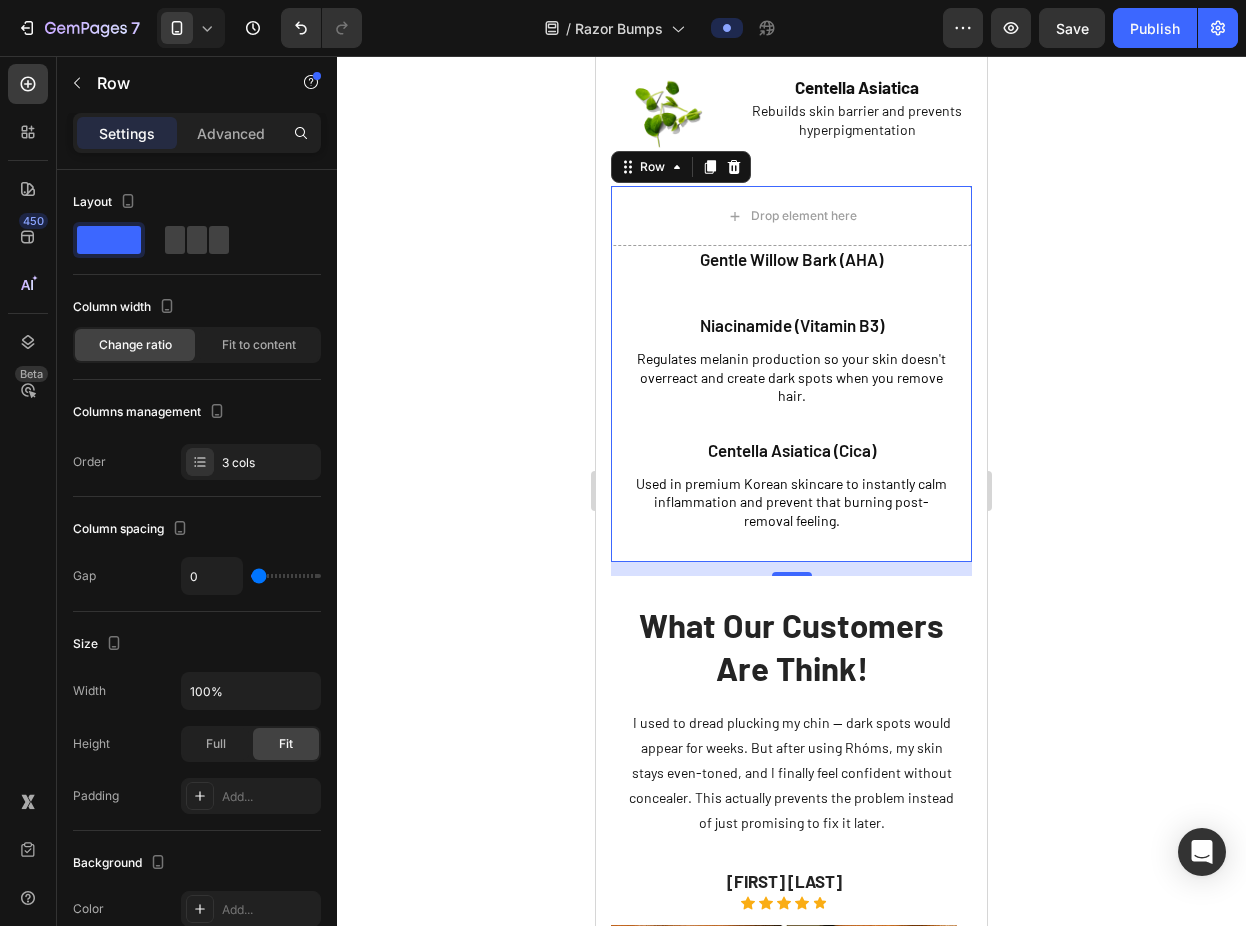 click on "Row" at bounding box center [681, 167] 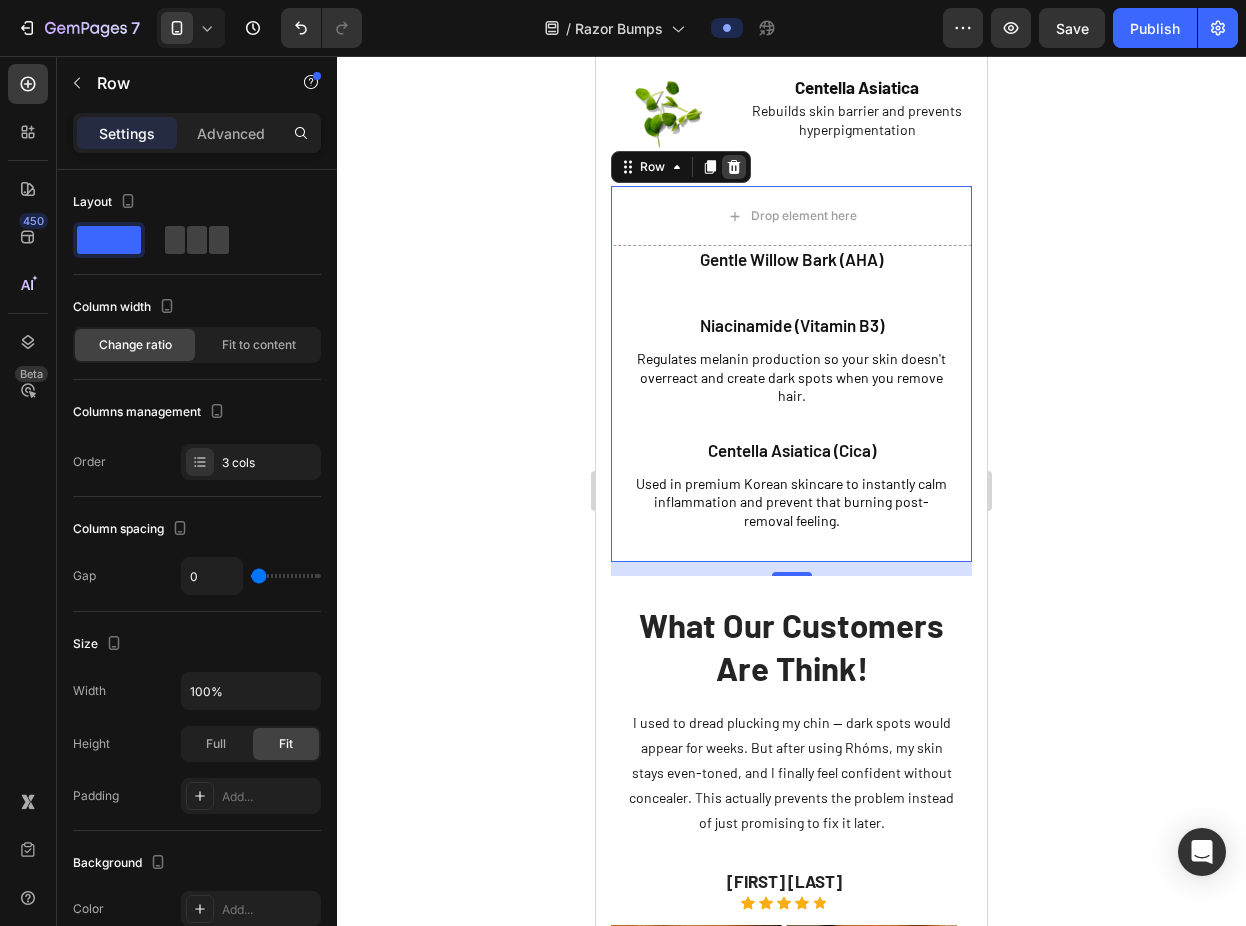 click 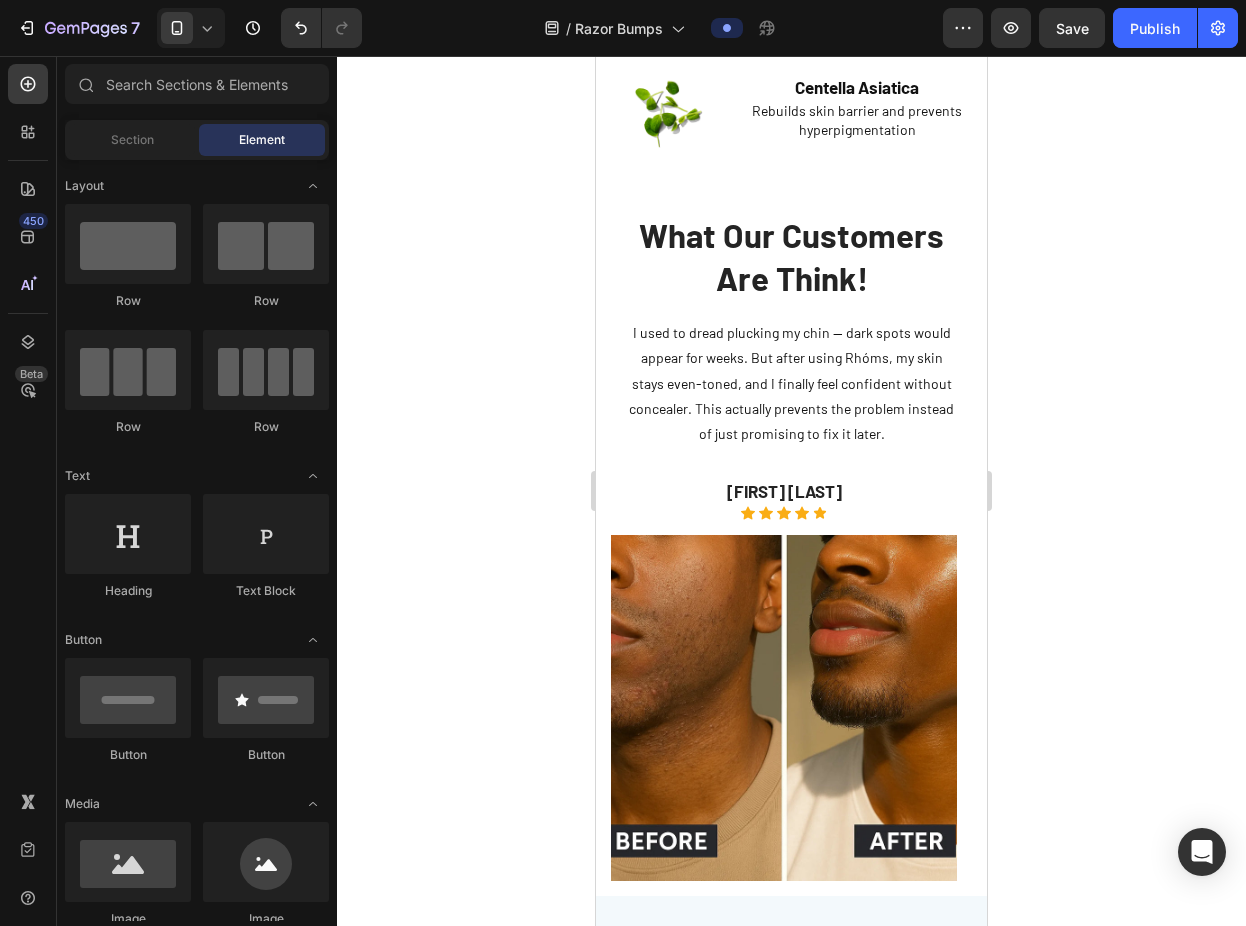 scroll, scrollTop: 3461, scrollLeft: 0, axis: vertical 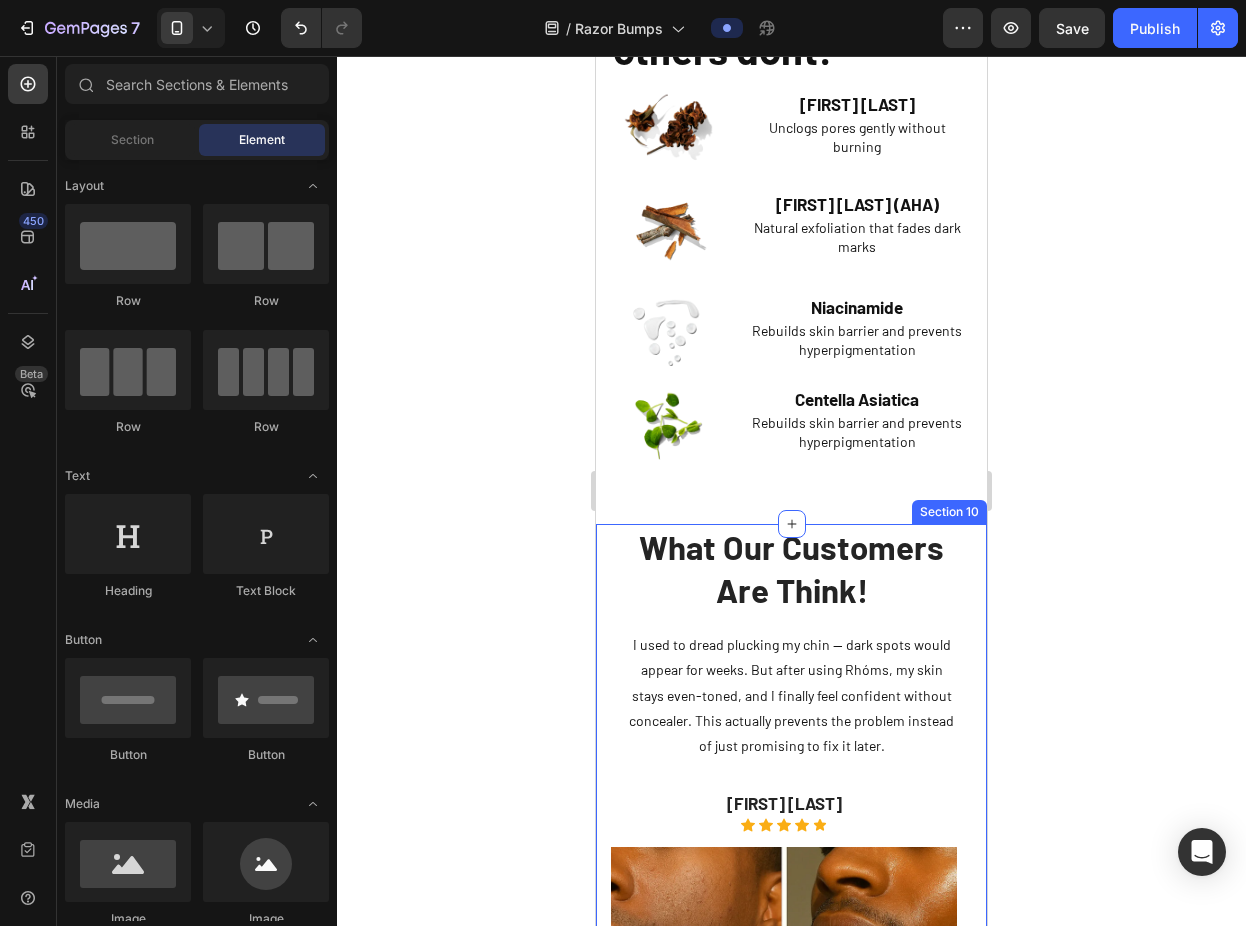 click on "What Our Customers Are Think! Heading I used to dread plucking my chin — dark spots would appear for weeks. But after using Rhóms, my skin stays even-toned, and I finally feel confident without concealer. This actually prevents the problem instead of just promising to fix it later. Text block Row Keisha M. Heading                Icon                Icon                Icon                Icon
Icon Icon List Hoz Image Carousel Row Section 10" at bounding box center [791, 858] 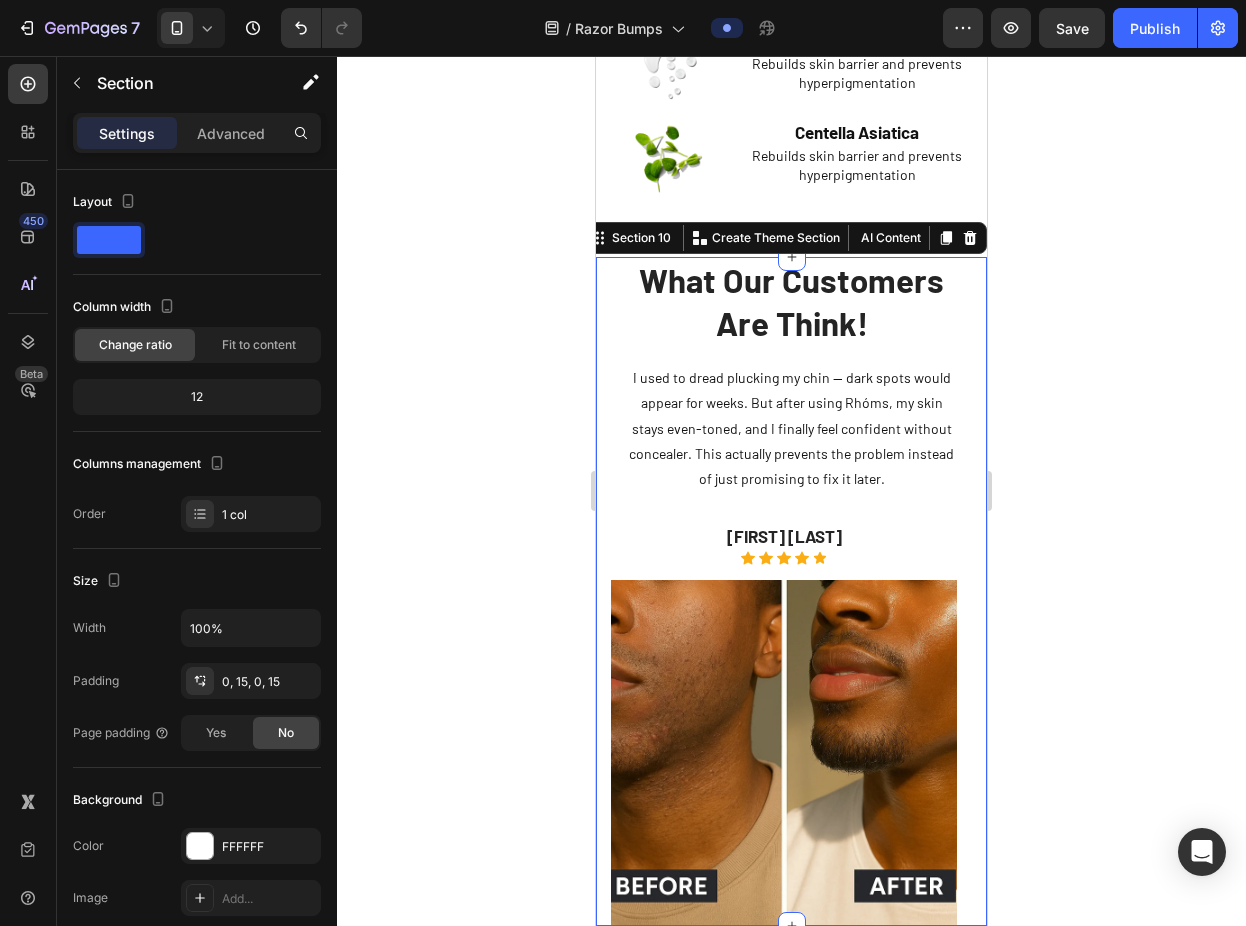 scroll, scrollTop: 3742, scrollLeft: 0, axis: vertical 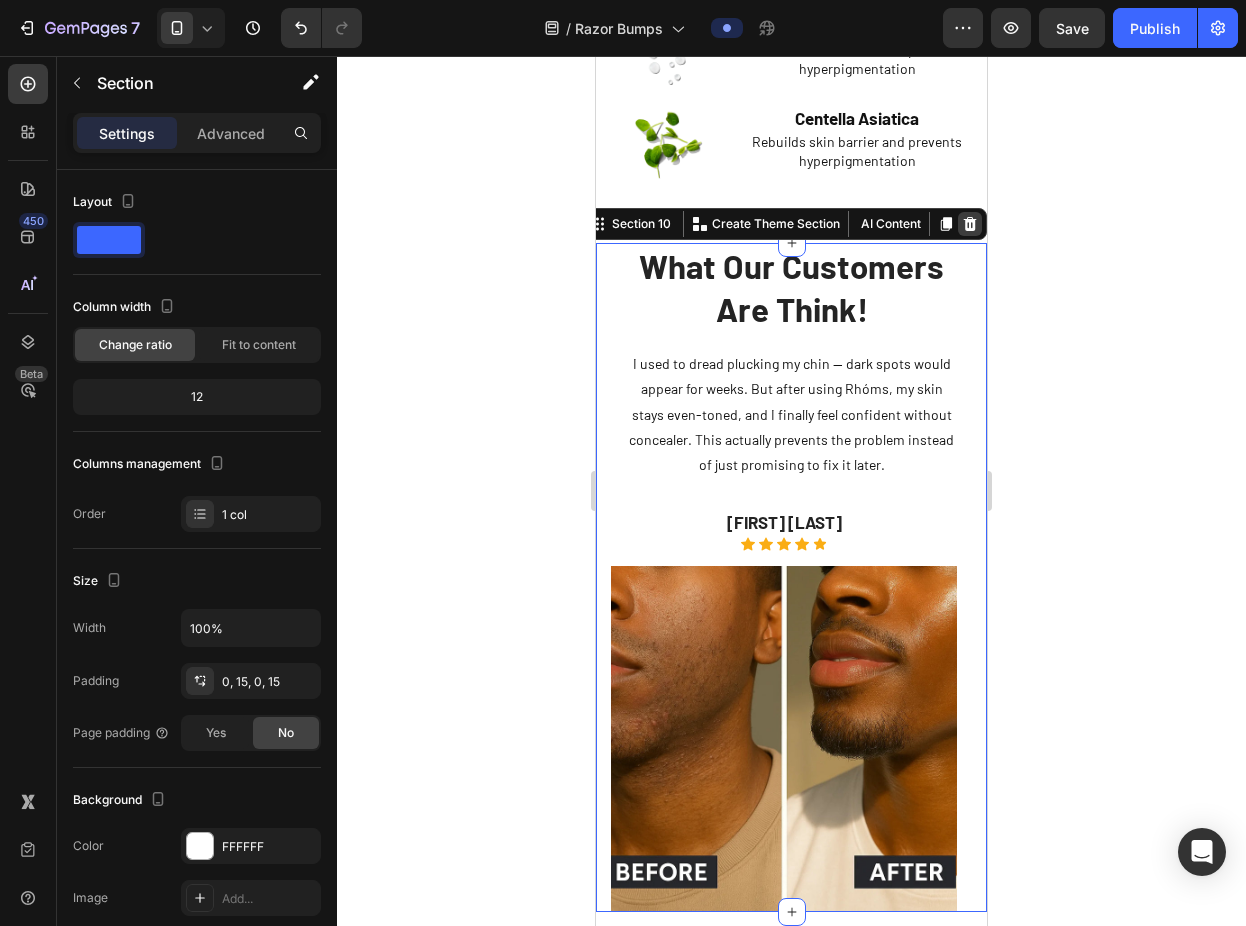 click 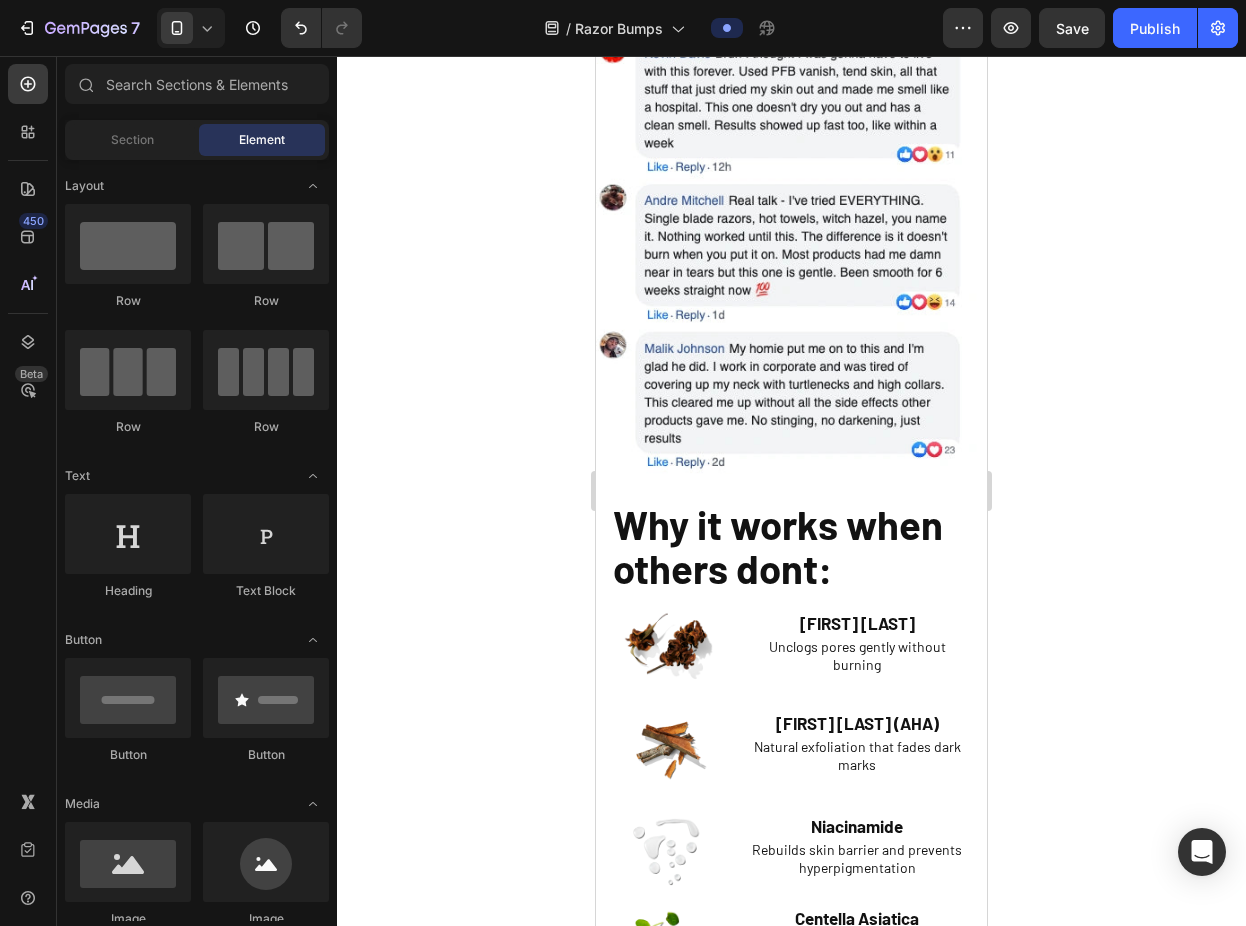 scroll, scrollTop: 3058, scrollLeft: 0, axis: vertical 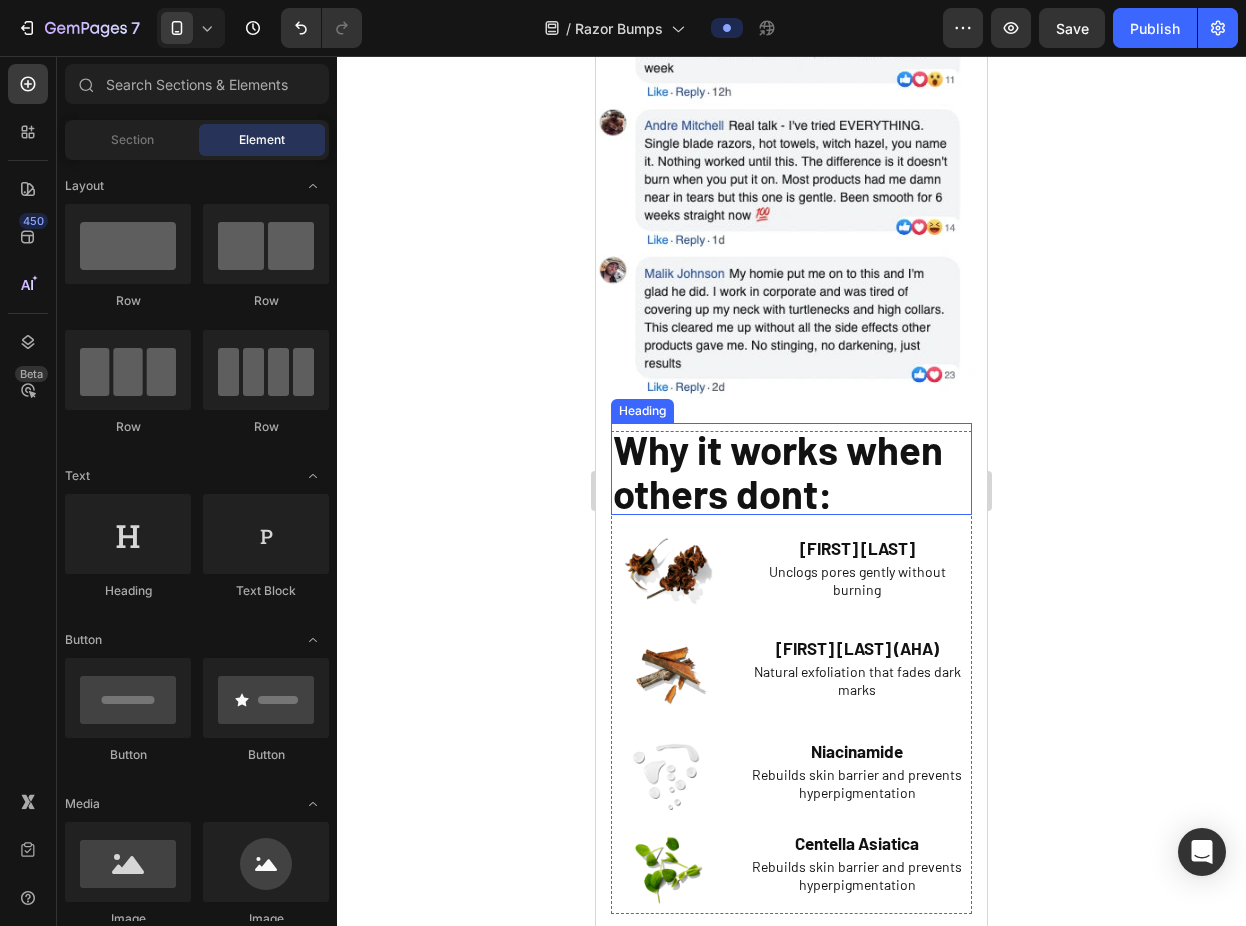 click on "Why it works when others dont:" at bounding box center [778, 471] 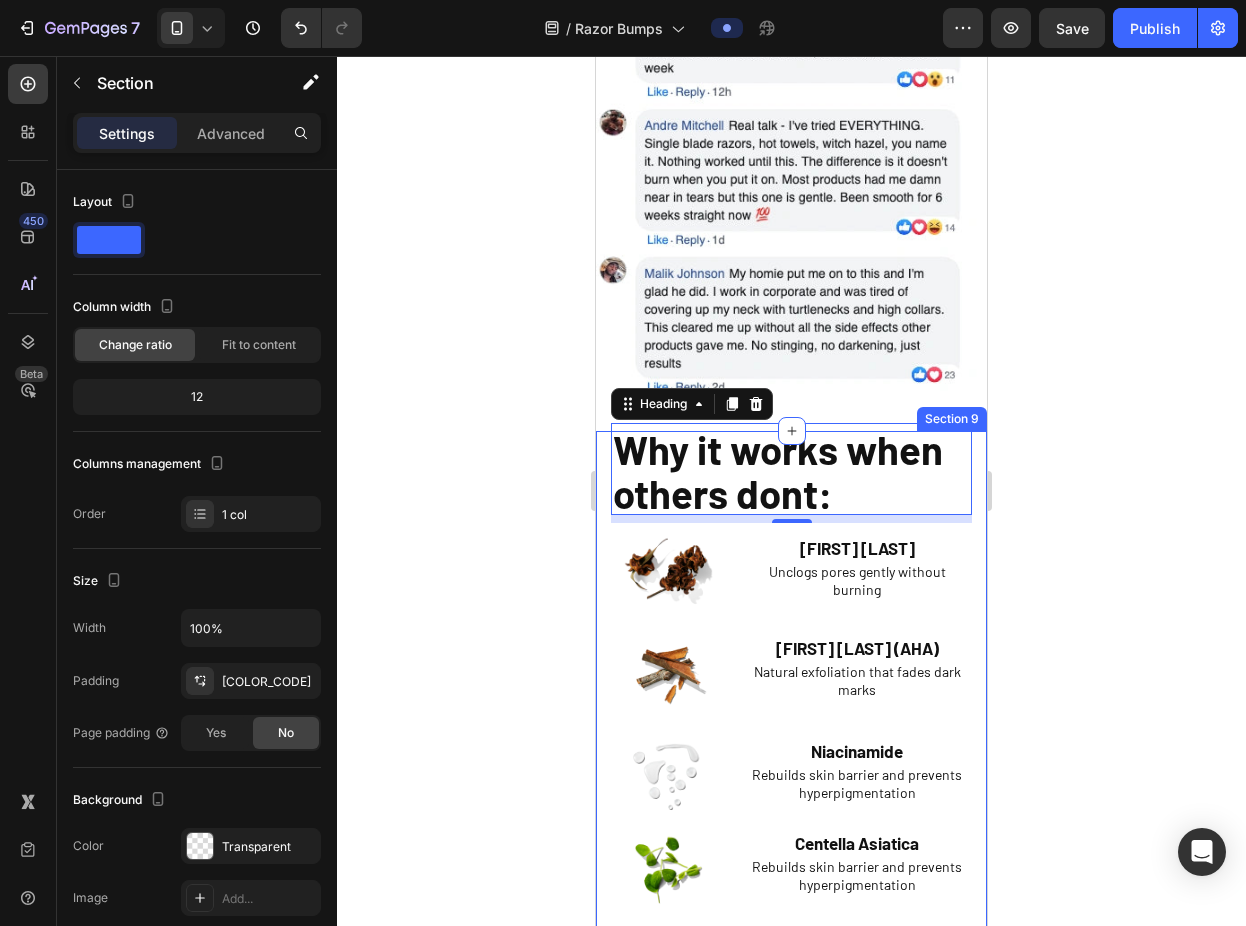 click on "Why it works when others dont: Heading   8 Image Salicylic Acid (BHA) Text Block Unclogs pores gently without burning Text Block Row Image Willow Bark (AHA) Text Block Natural exfoliation that fades dark marks Text Block Row Image Niacinamide Text Block Rebuilds skin barrier and prevents hyperpigmentation Text Block Row Image Centella Asiatica Text Block Rebuilds skin barrier and prevents hyperpigmentation Text Block Row Row Section 9" at bounding box center (791, 699) 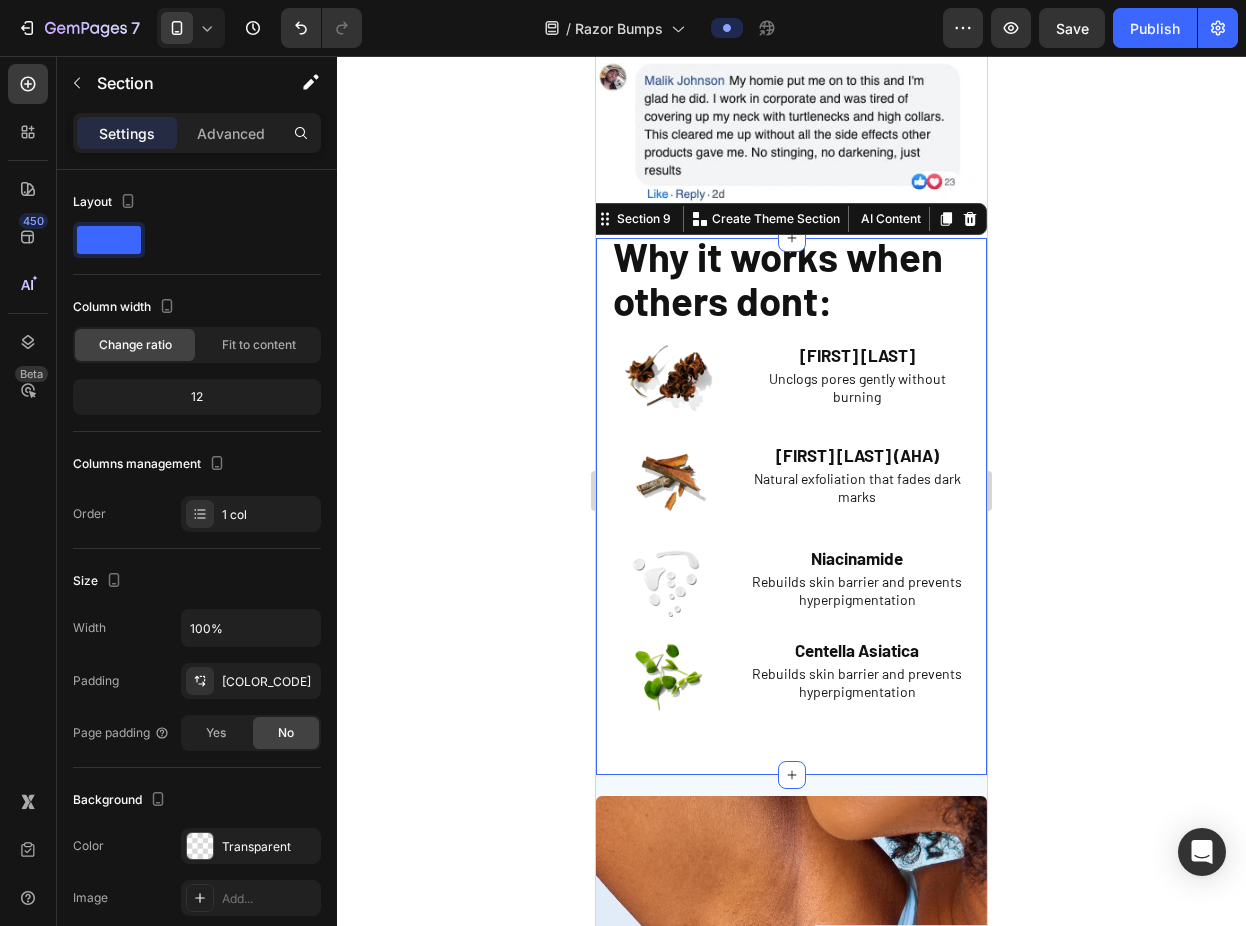 scroll, scrollTop: 3182, scrollLeft: 0, axis: vertical 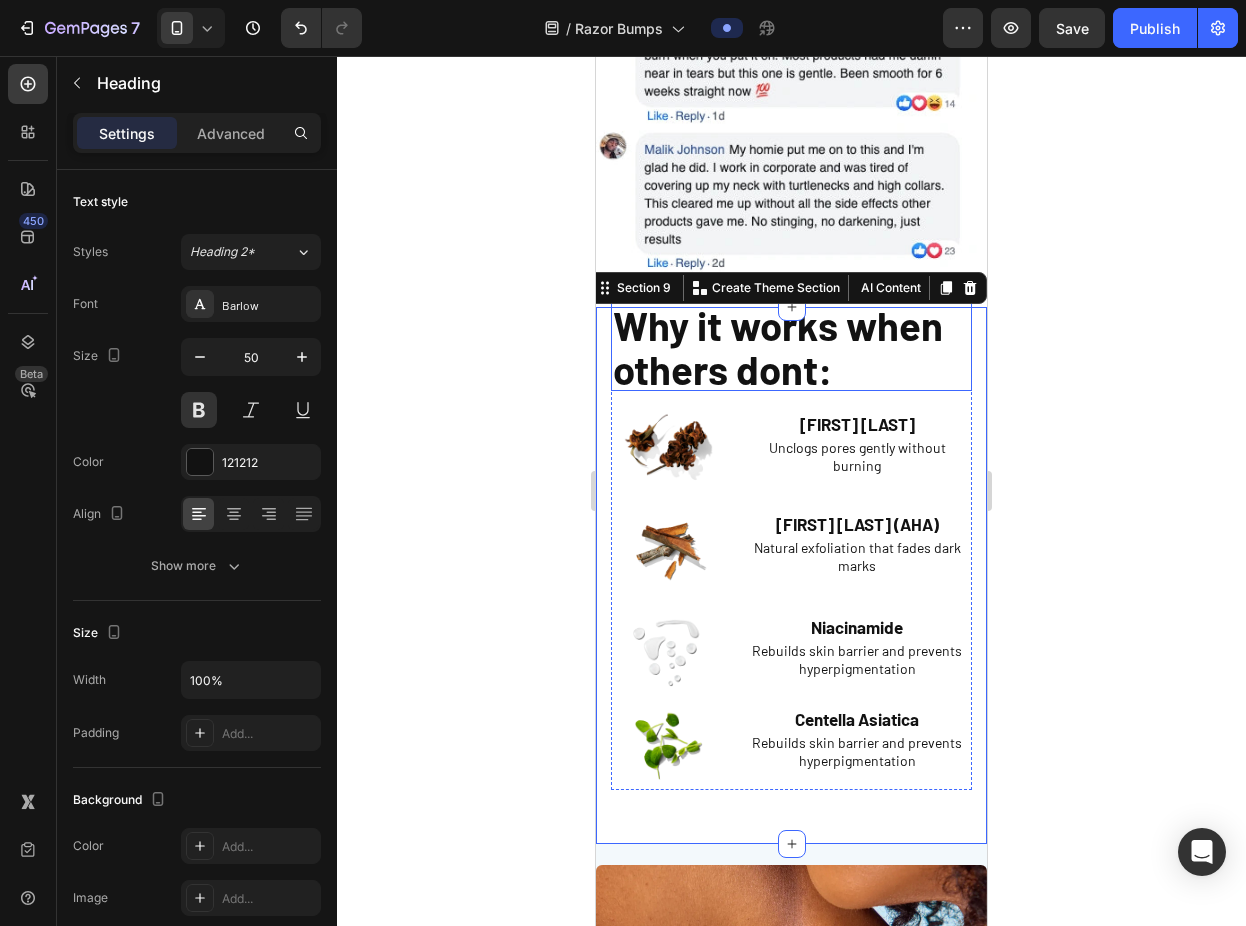 click on "Why it works when others dont:" at bounding box center (778, 347) 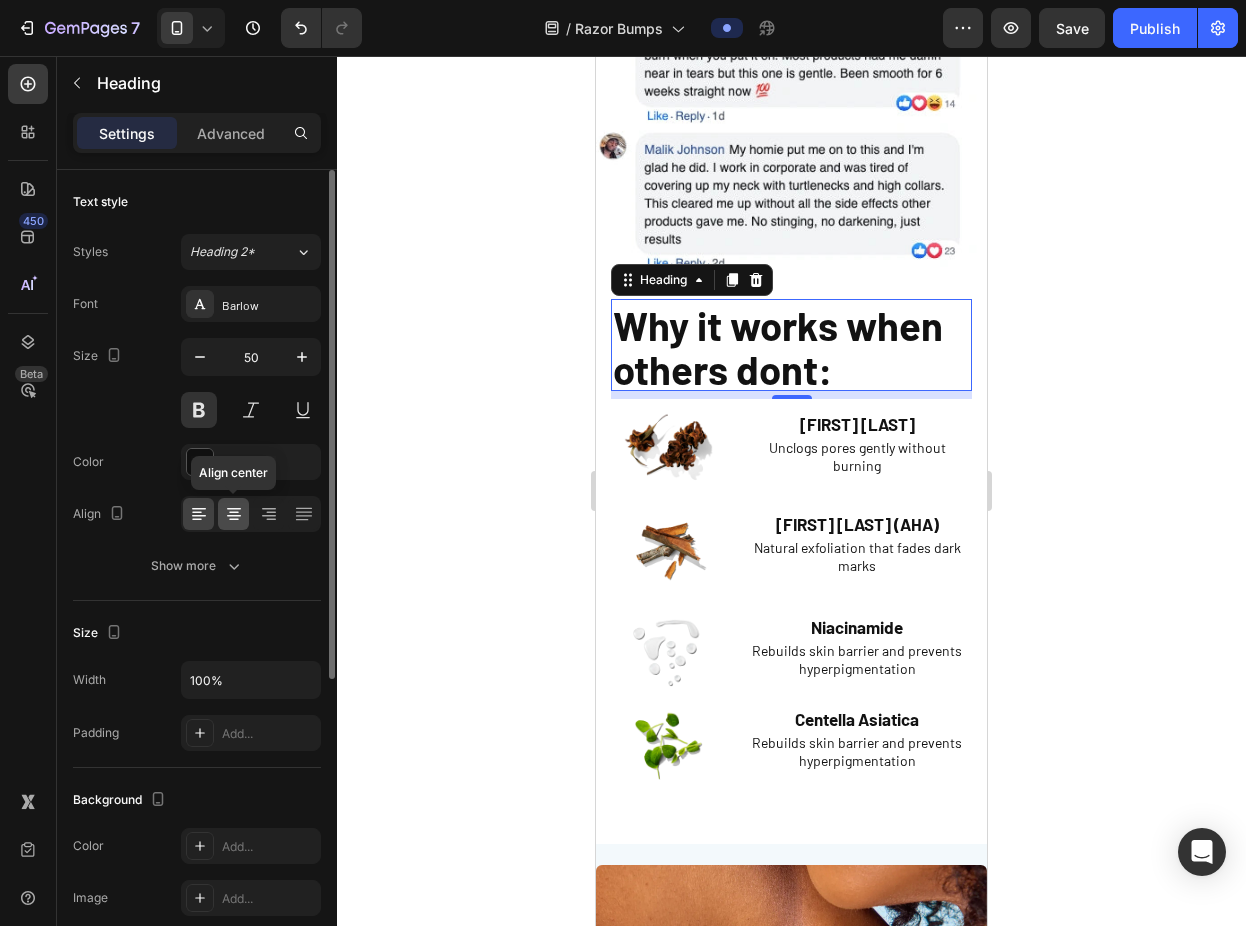 click 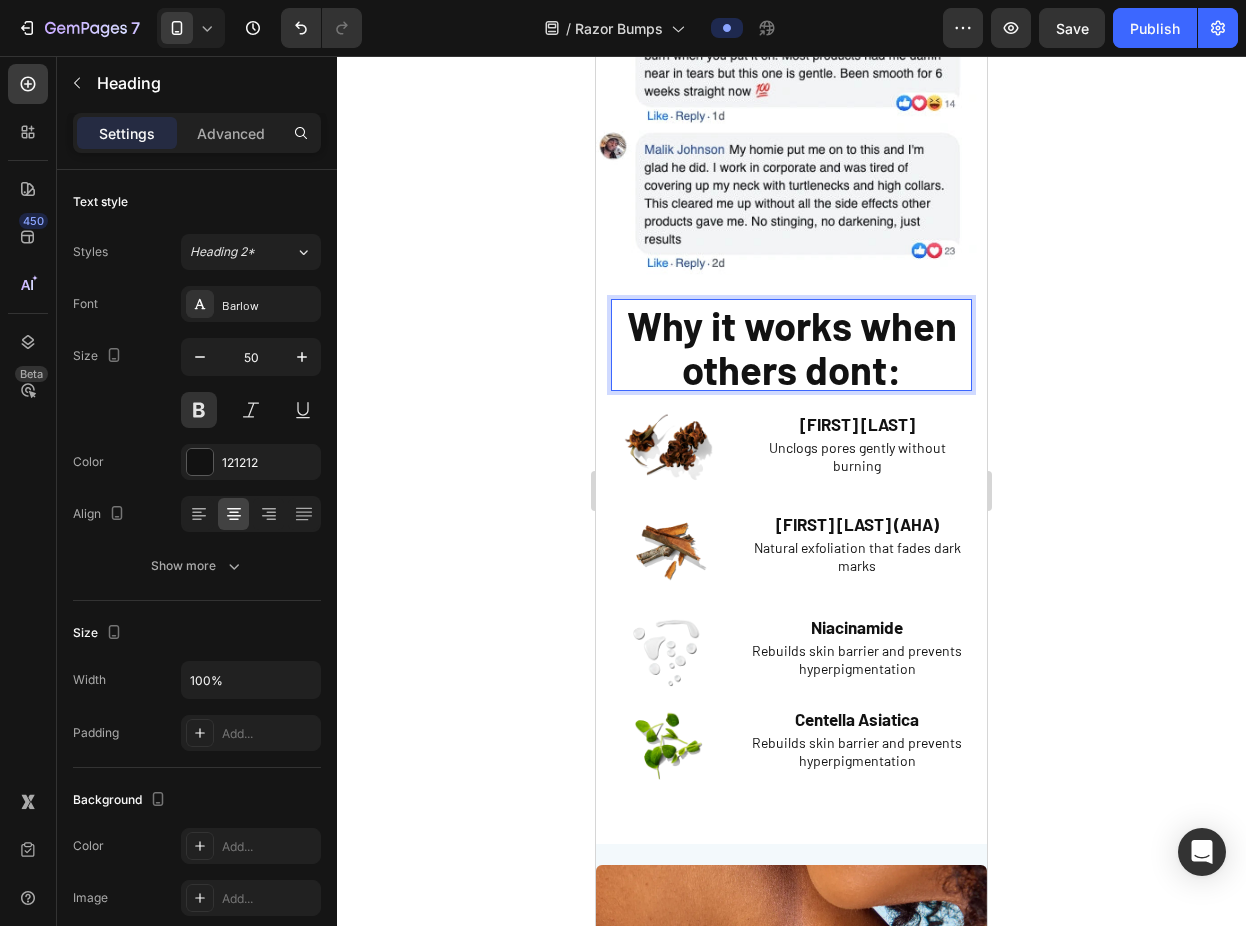 click on "Why it works when others dont:" at bounding box center [791, 345] 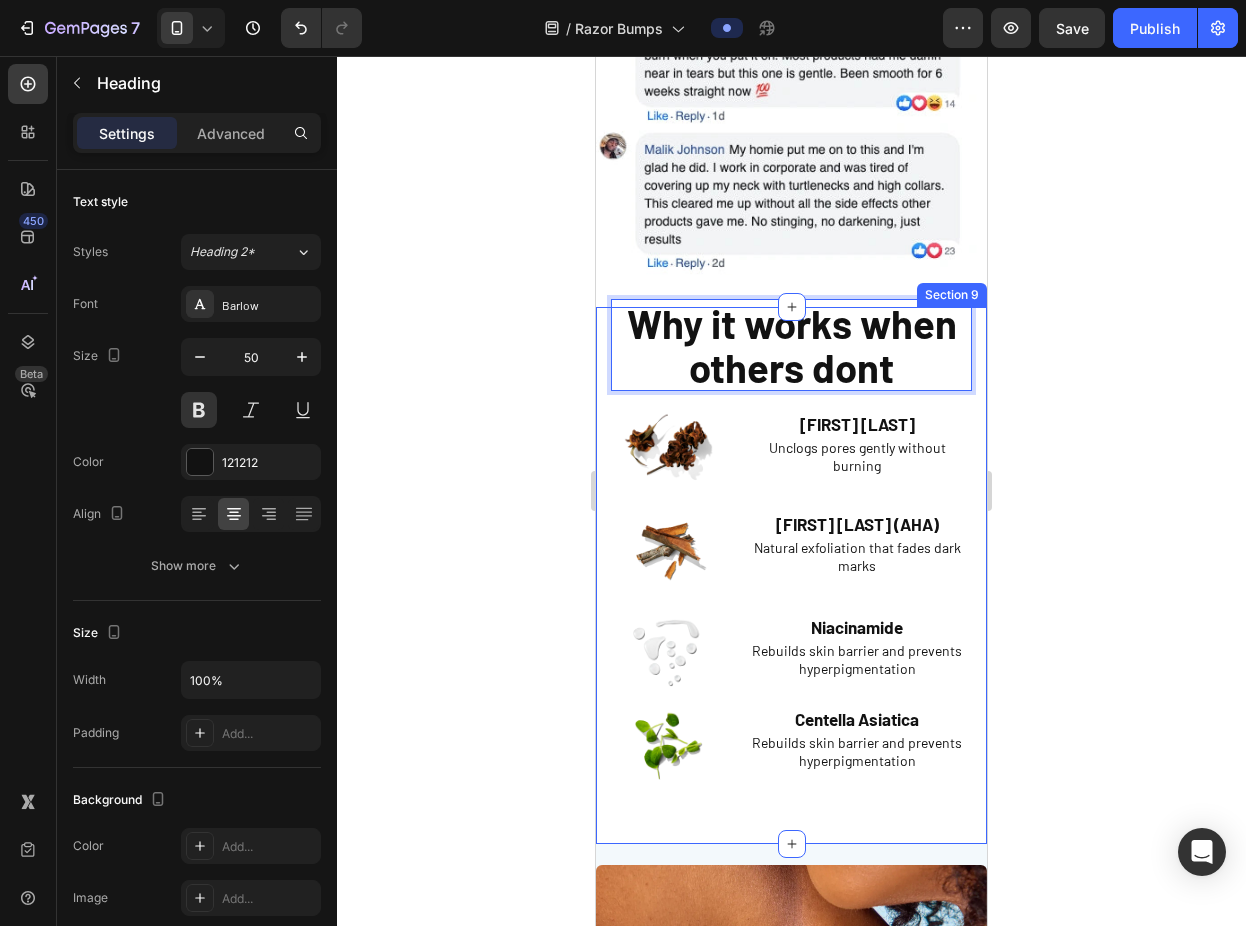 click 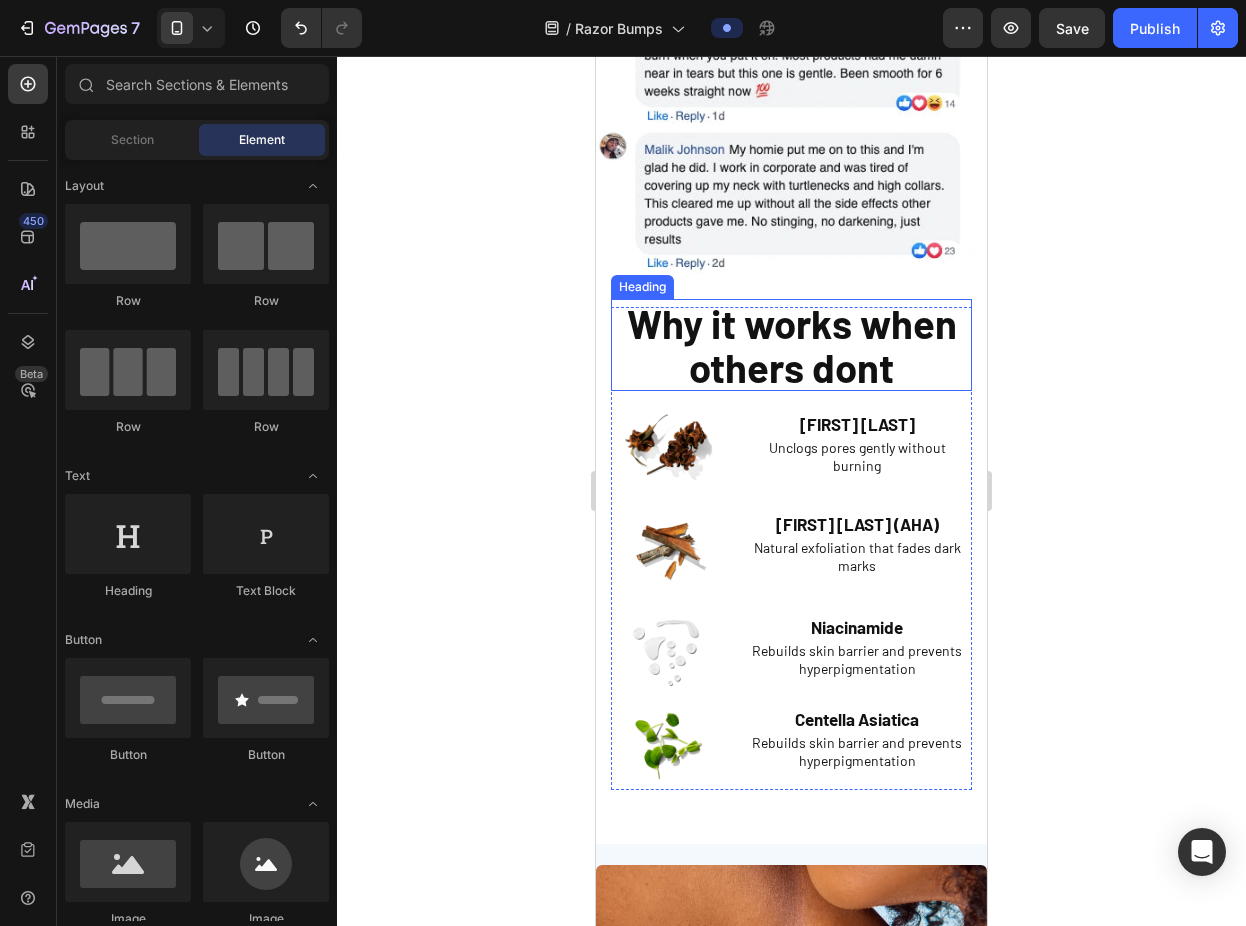 click on "Why it works when others dont" at bounding box center (792, 345) 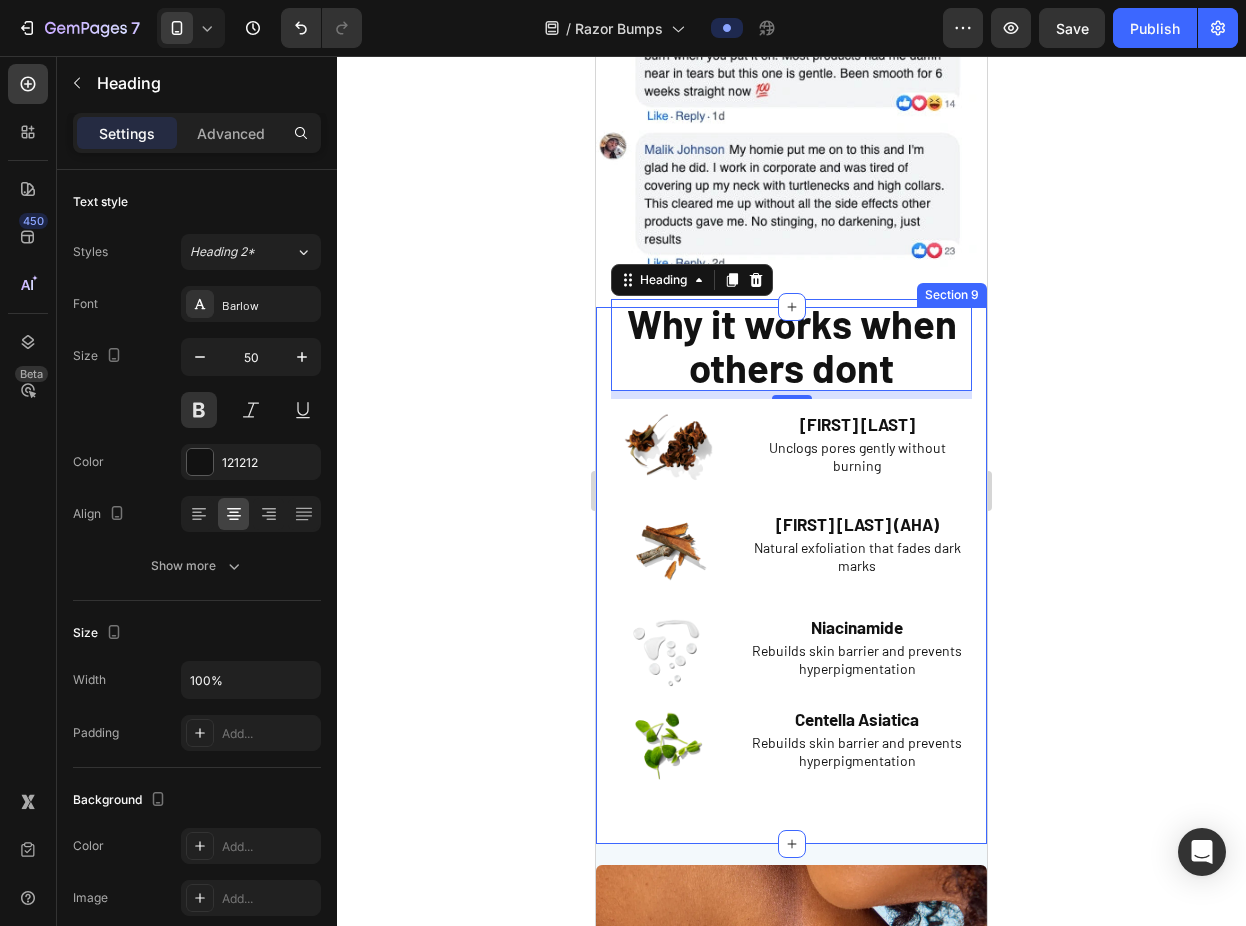 click on "⁠⁠⁠⁠⁠⁠⁠ Why it works when others dont Heading   8 Image Salicylic Acid (BHA) Text Block Unclogs pores gently without burning Text Block Row Image Willow Bark (AHA) Text Block Natural exfoliation that fades dark marks Text Block Row Image Niacinamide Text Block Rebuilds skin barrier and prevents hyperpigmentation Text Block Row Image Centella Asiatica Text Block Rebuilds skin barrier and prevents hyperpigmentation Text Block Row Row Section 9" at bounding box center [791, 575] 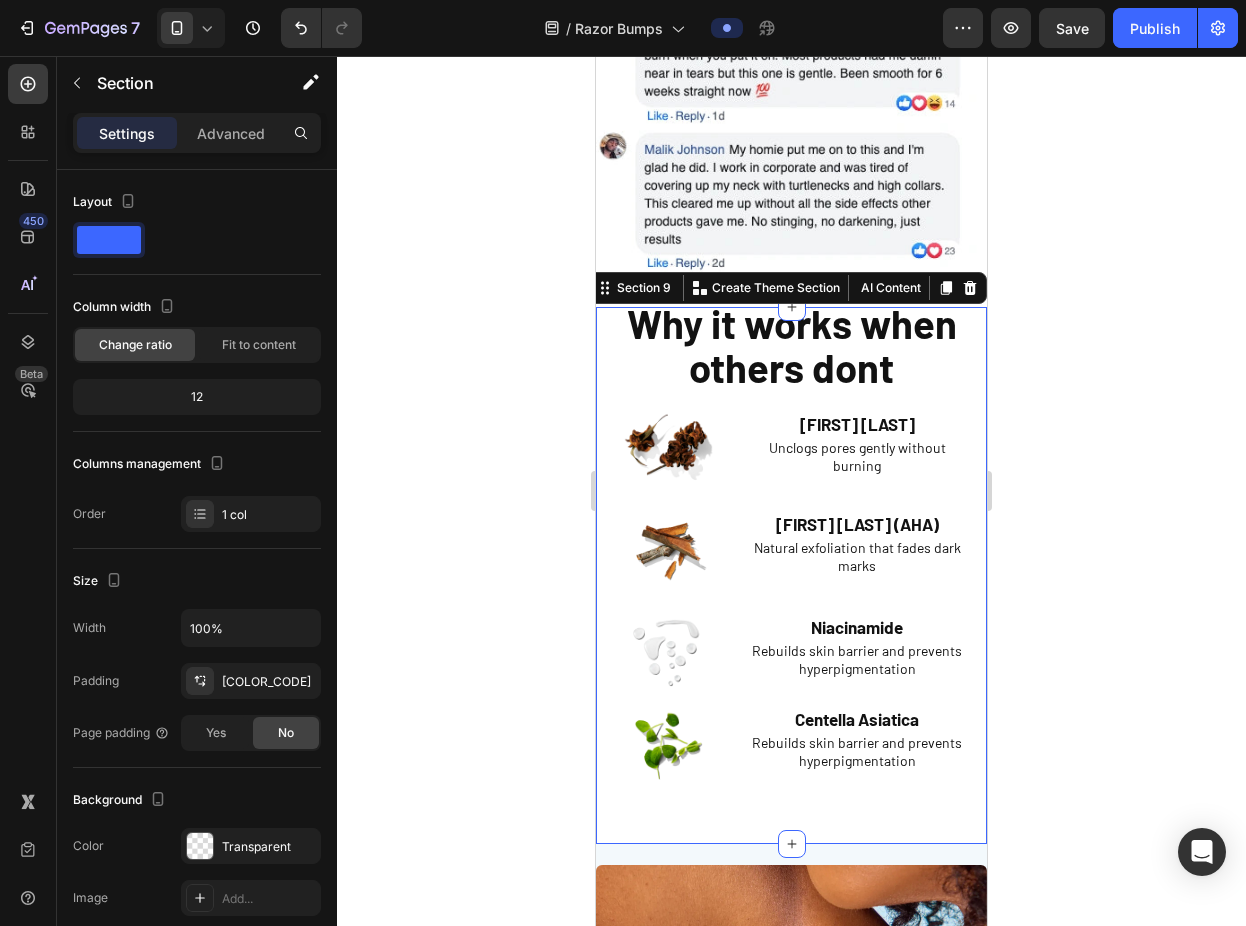 click 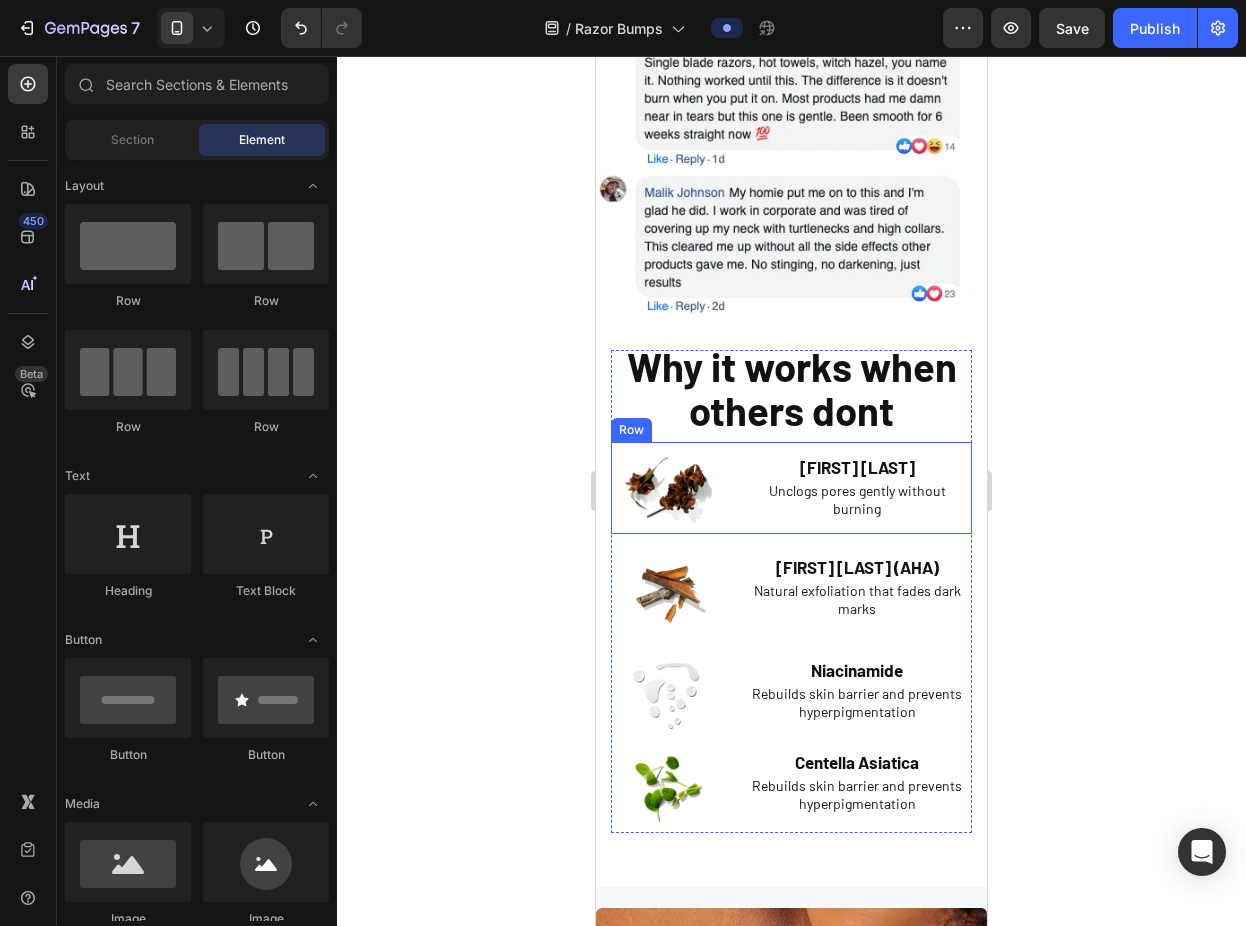 scroll, scrollTop: 3120, scrollLeft: 0, axis: vertical 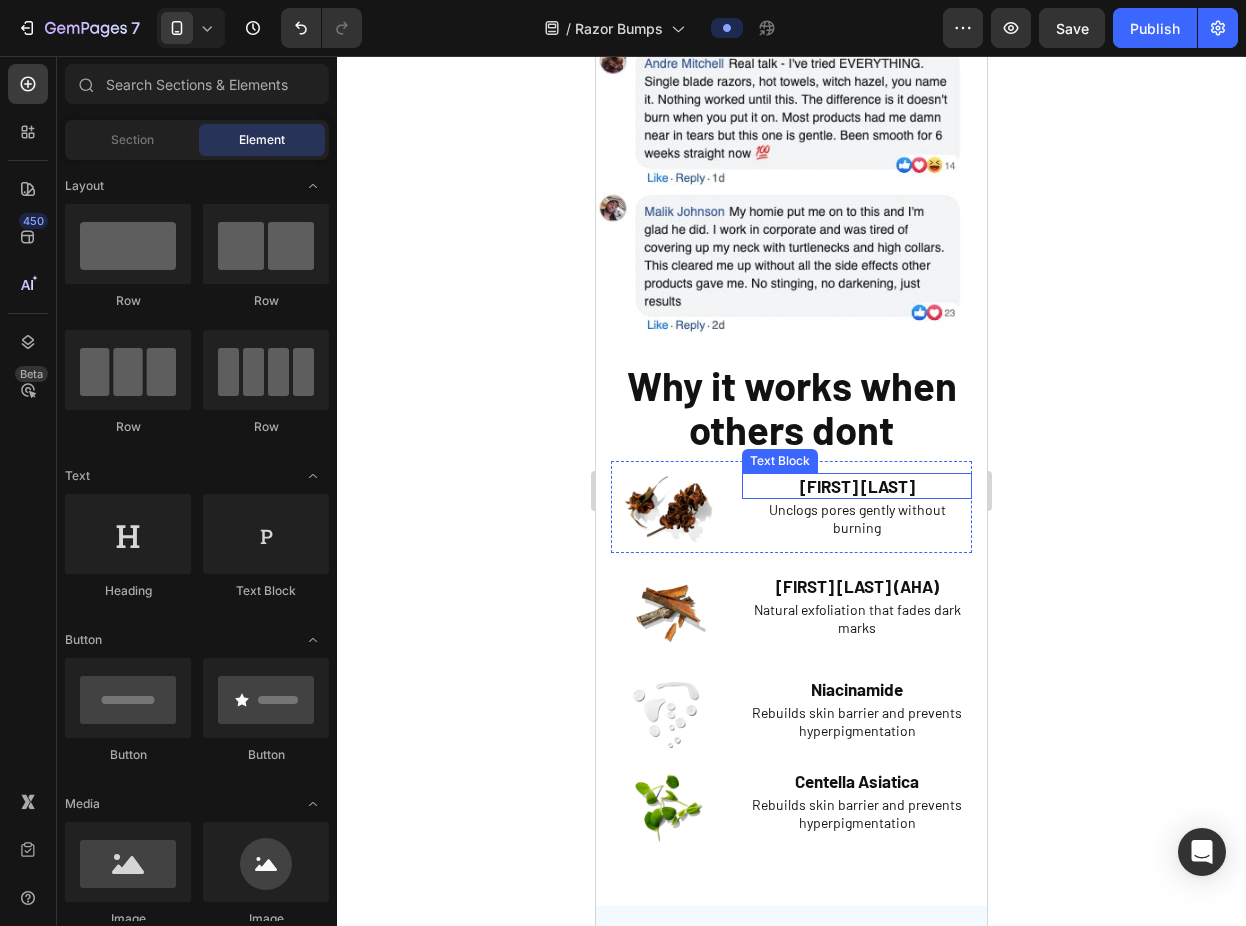 click on "Unclogs pores gently without burning" at bounding box center (857, 519) 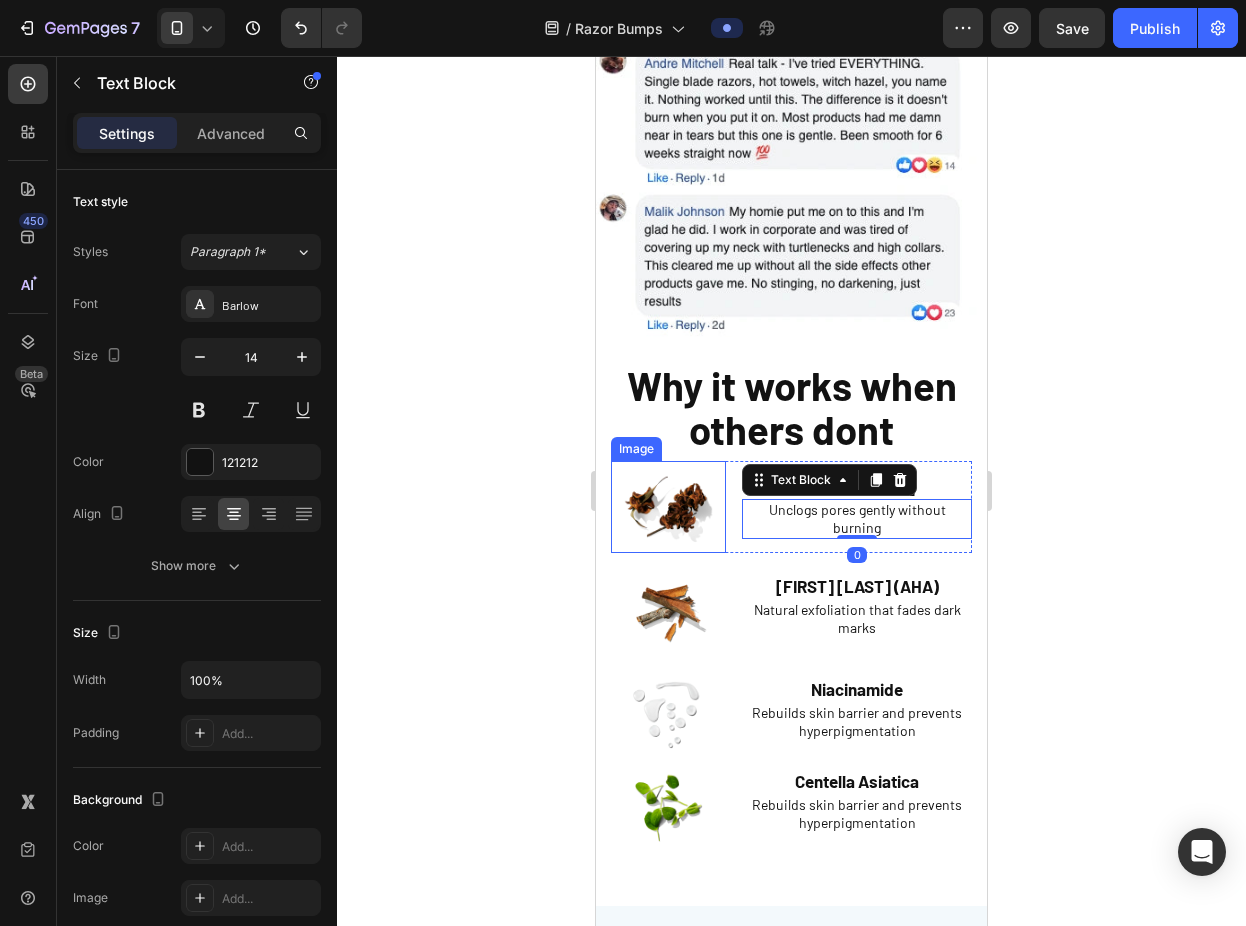 click at bounding box center (668, 507) 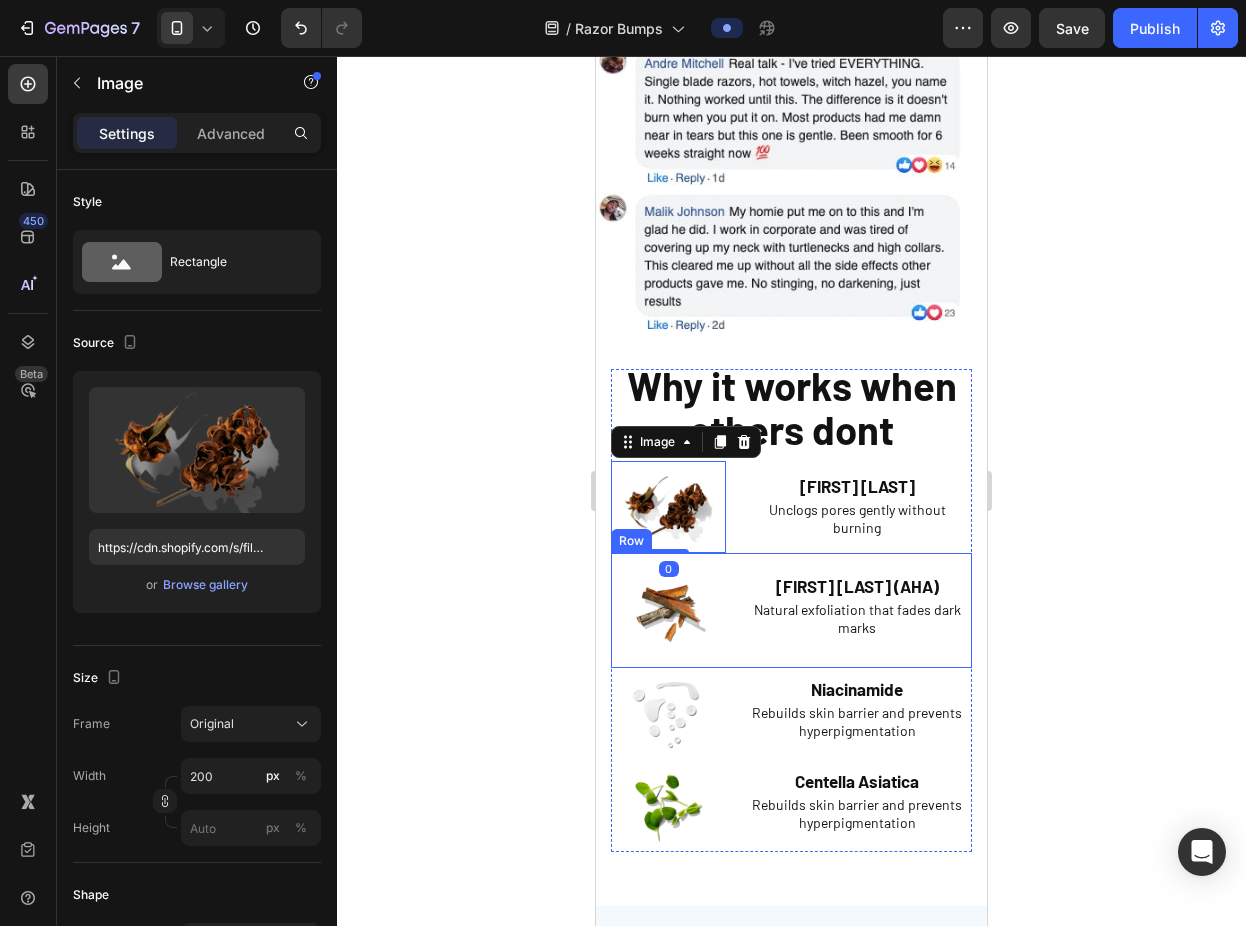 click on "Image   0 Salicylic Acid (BHA) Text Block Unclogs pores gently without burning Text Block Row" at bounding box center [791, 507] 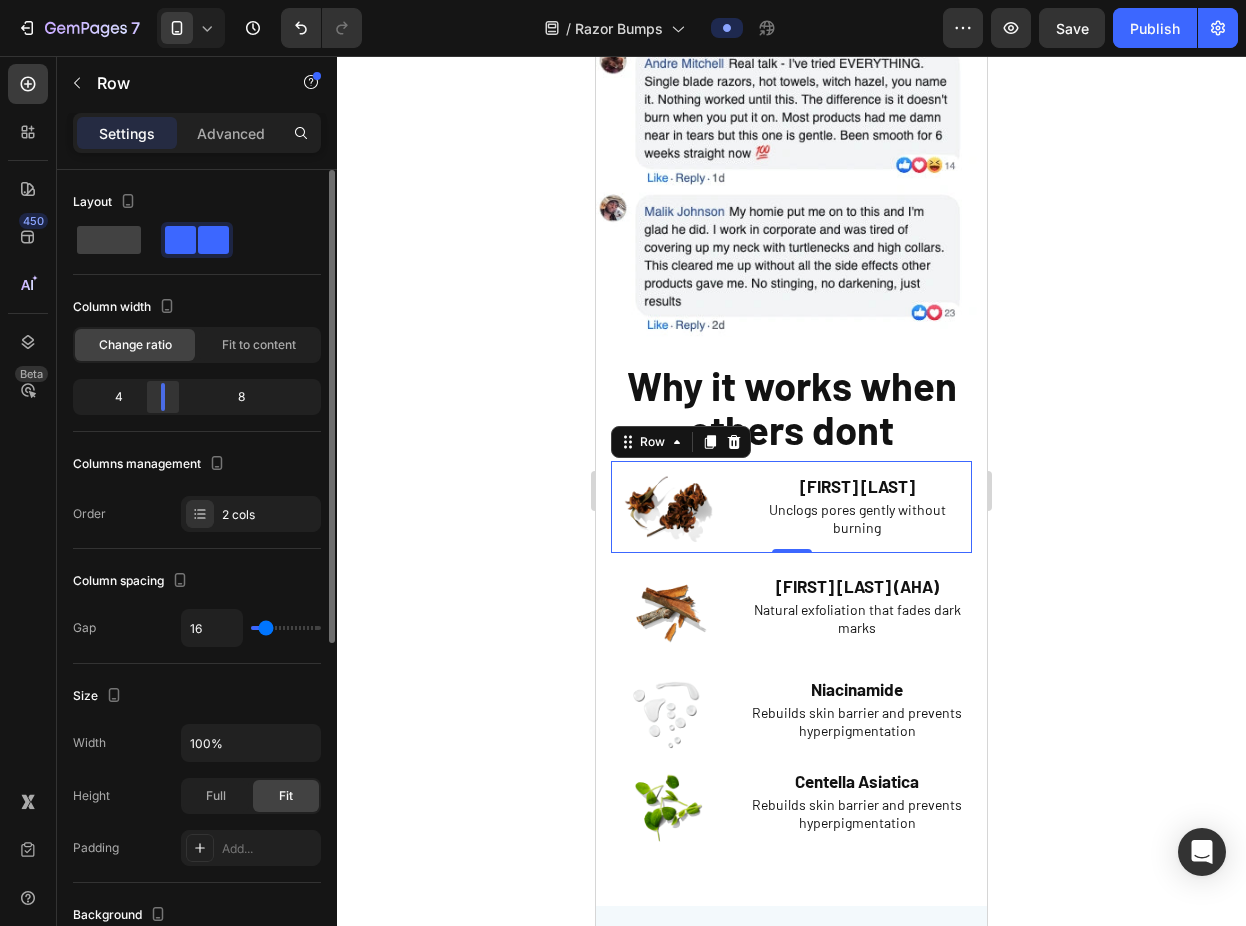 click 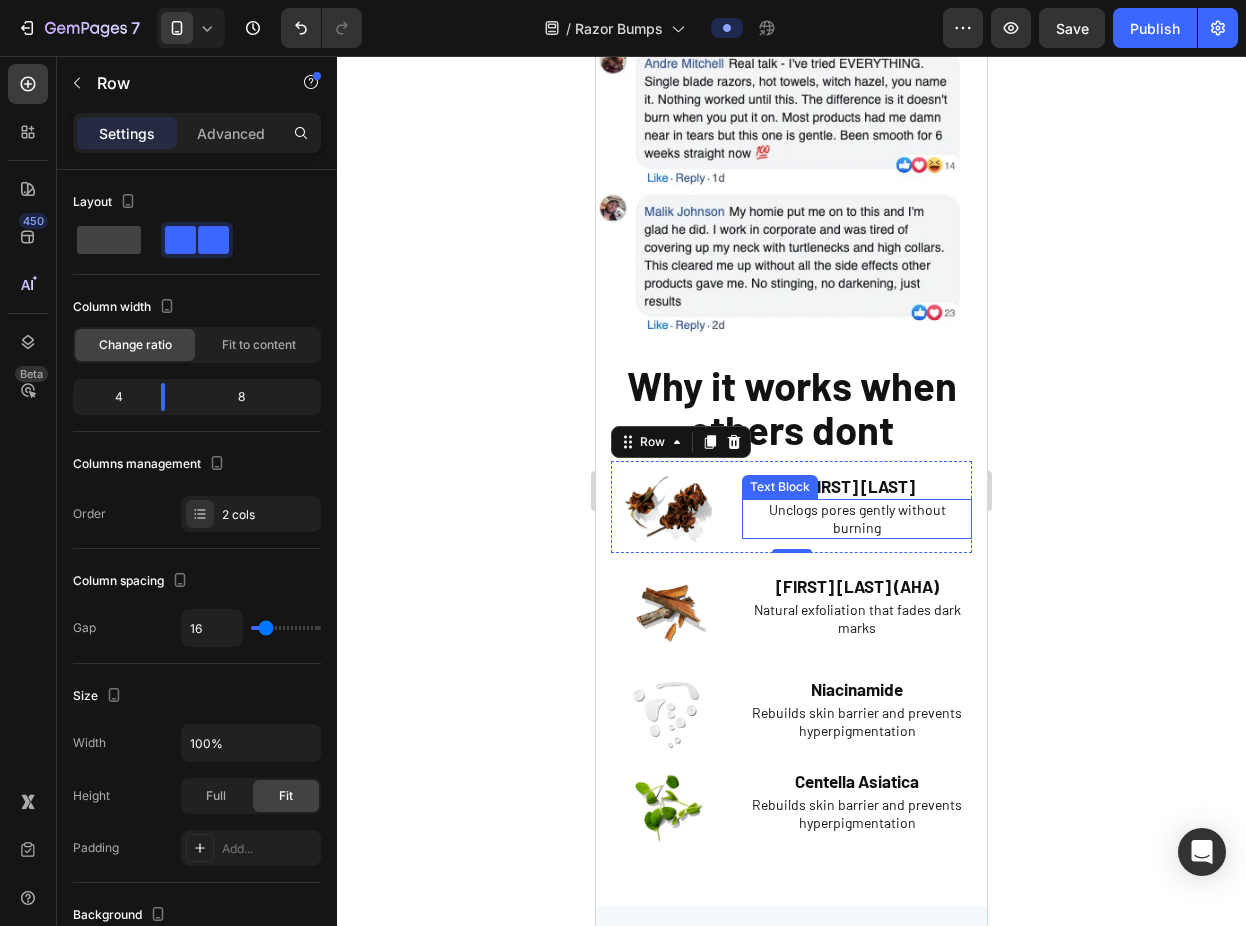 click on "Unclogs pores gently without burning" at bounding box center [857, 519] 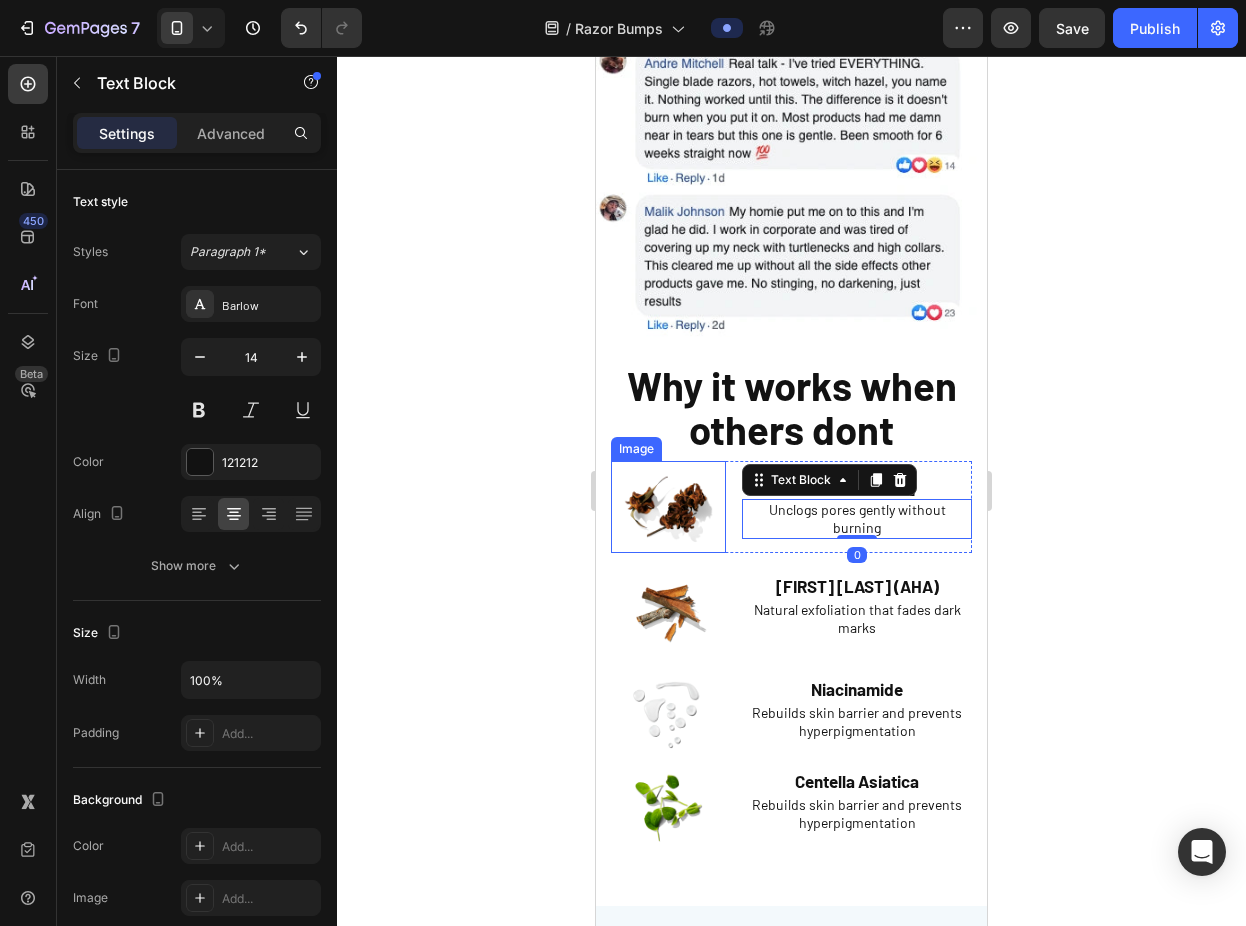 click on "Image Salicylic Acid (BHA) Text Block Unclogs pores gently without burning Text Block   0 Row" at bounding box center [791, 507] 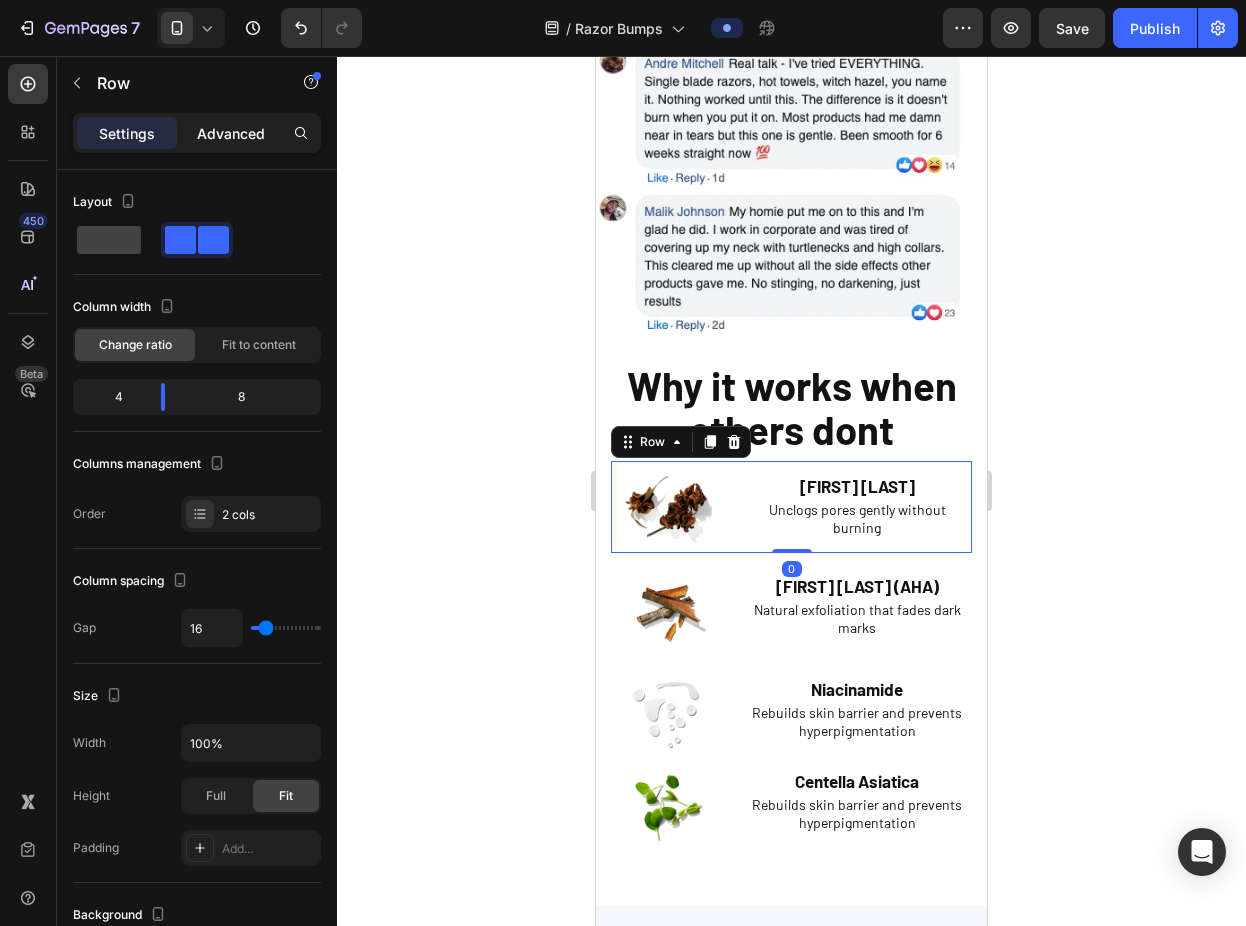 click on "Advanced" 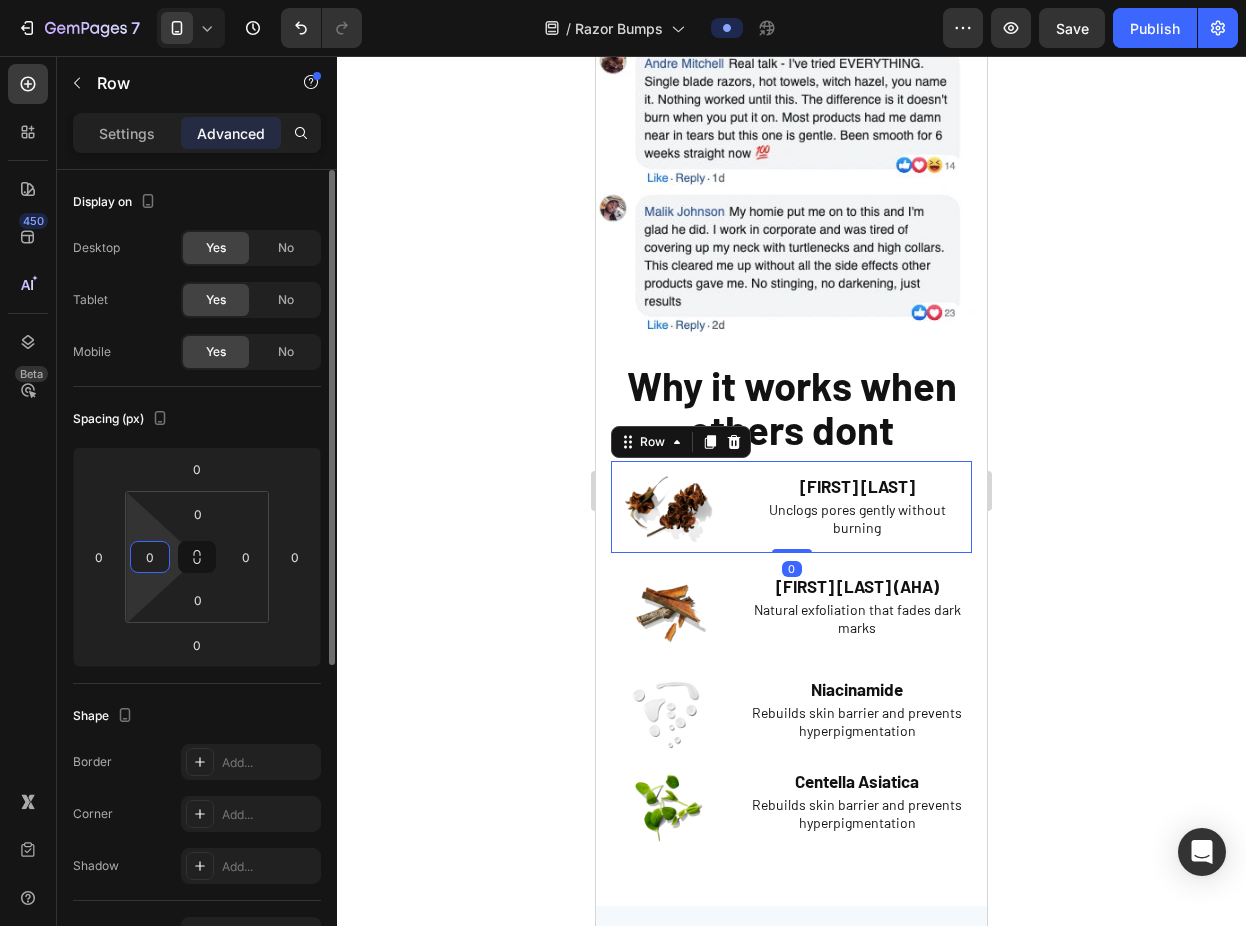 click on "7  Version history  /  Razor Bumps Preview  Save   Publish  450 Beta Sections(18) Elements(83) Section Element Hero Section Product Detail Brands Trusted Badges Guarantee Product Breakdown How to use Testimonials Compare Bundle FAQs Social Proof Brand Story Product List Collection Blog List Contact Sticky Add to Cart Custom Footer Browse Library 450 Layout
Row
Row
Row
Row Text
Heading
Text Block Button
Button
Button Media
Image
Image" at bounding box center (623, 0) 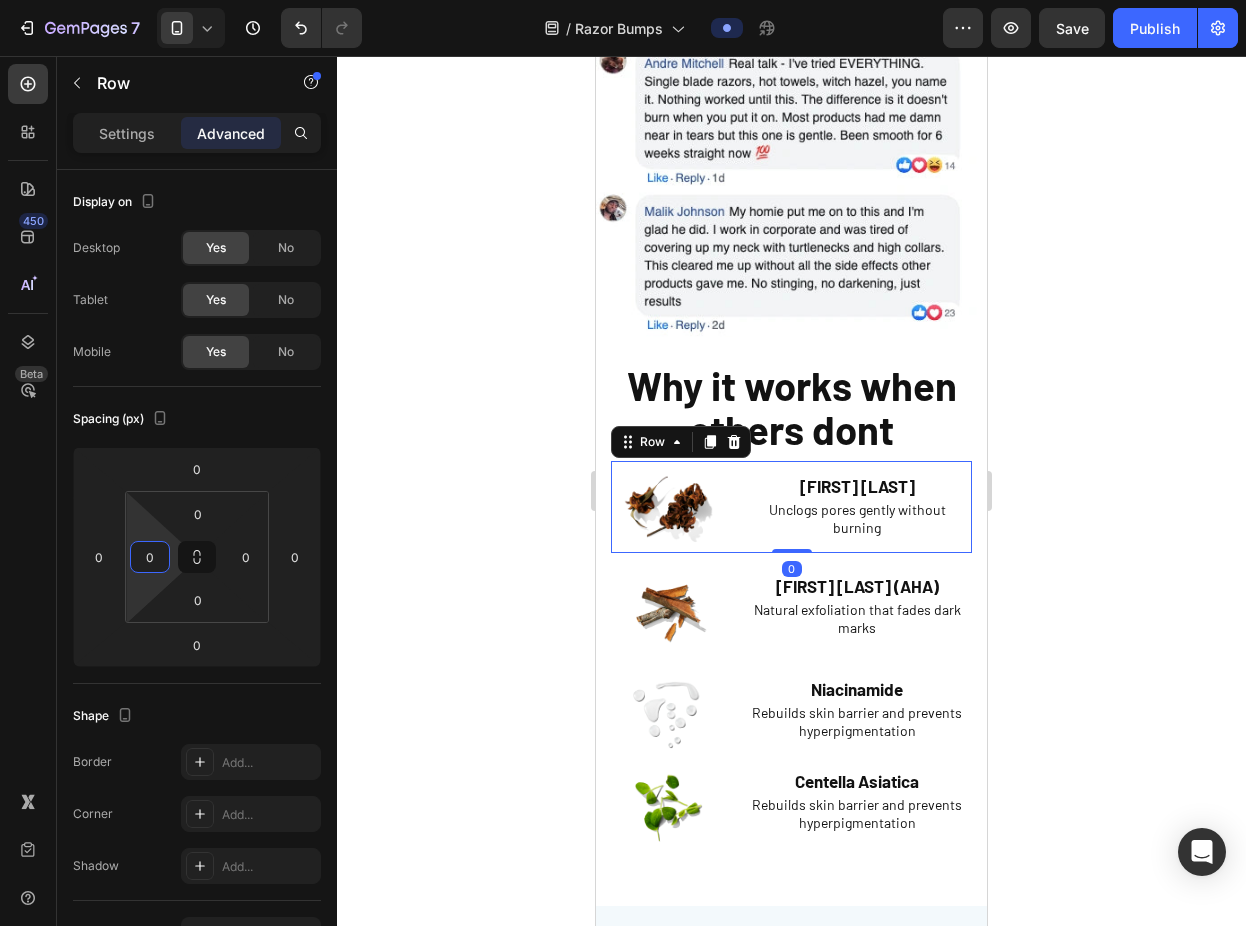 click 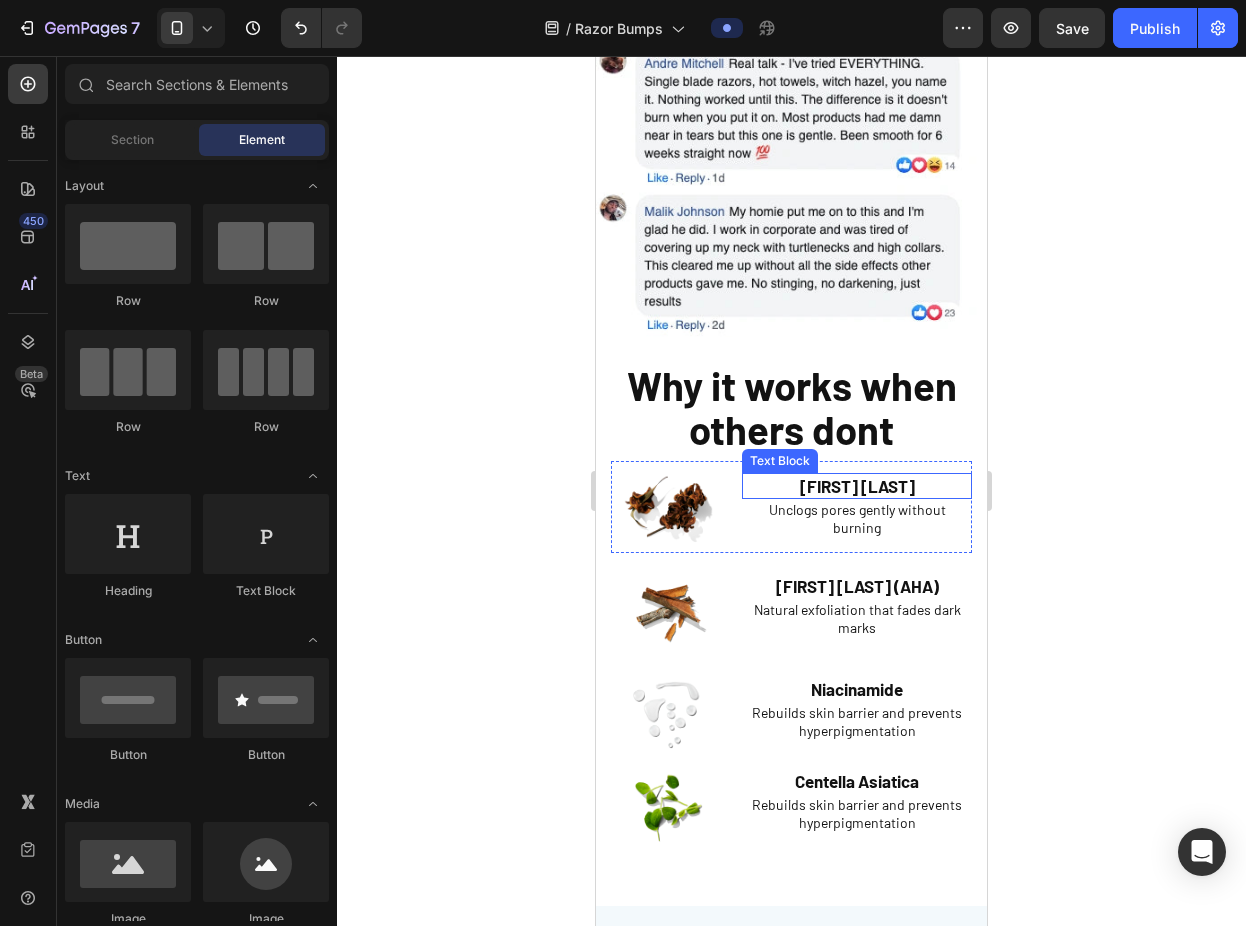click on "Unclogs pores gently without burning" at bounding box center [857, 519] 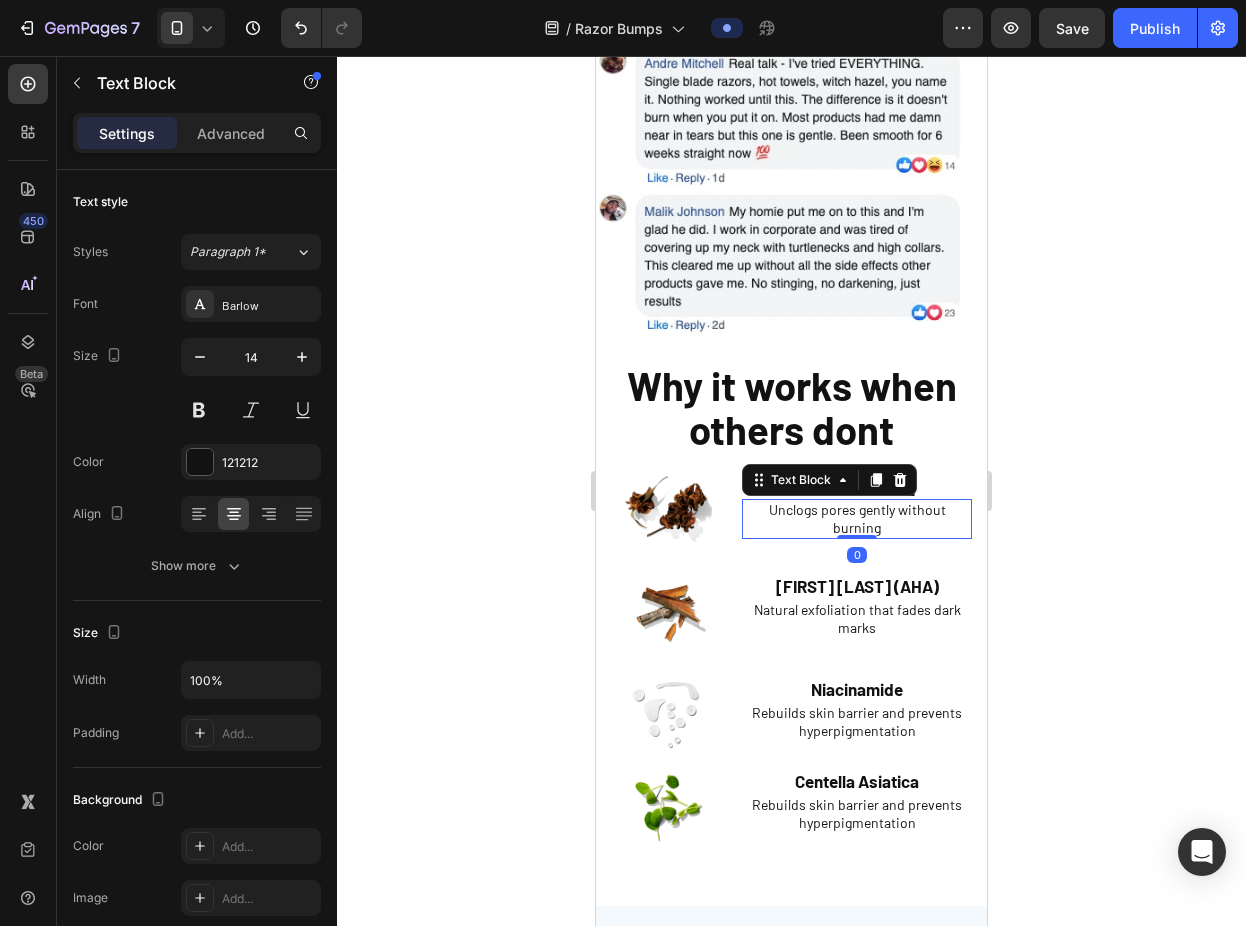 click on "Settings Advanced" at bounding box center (197, 133) 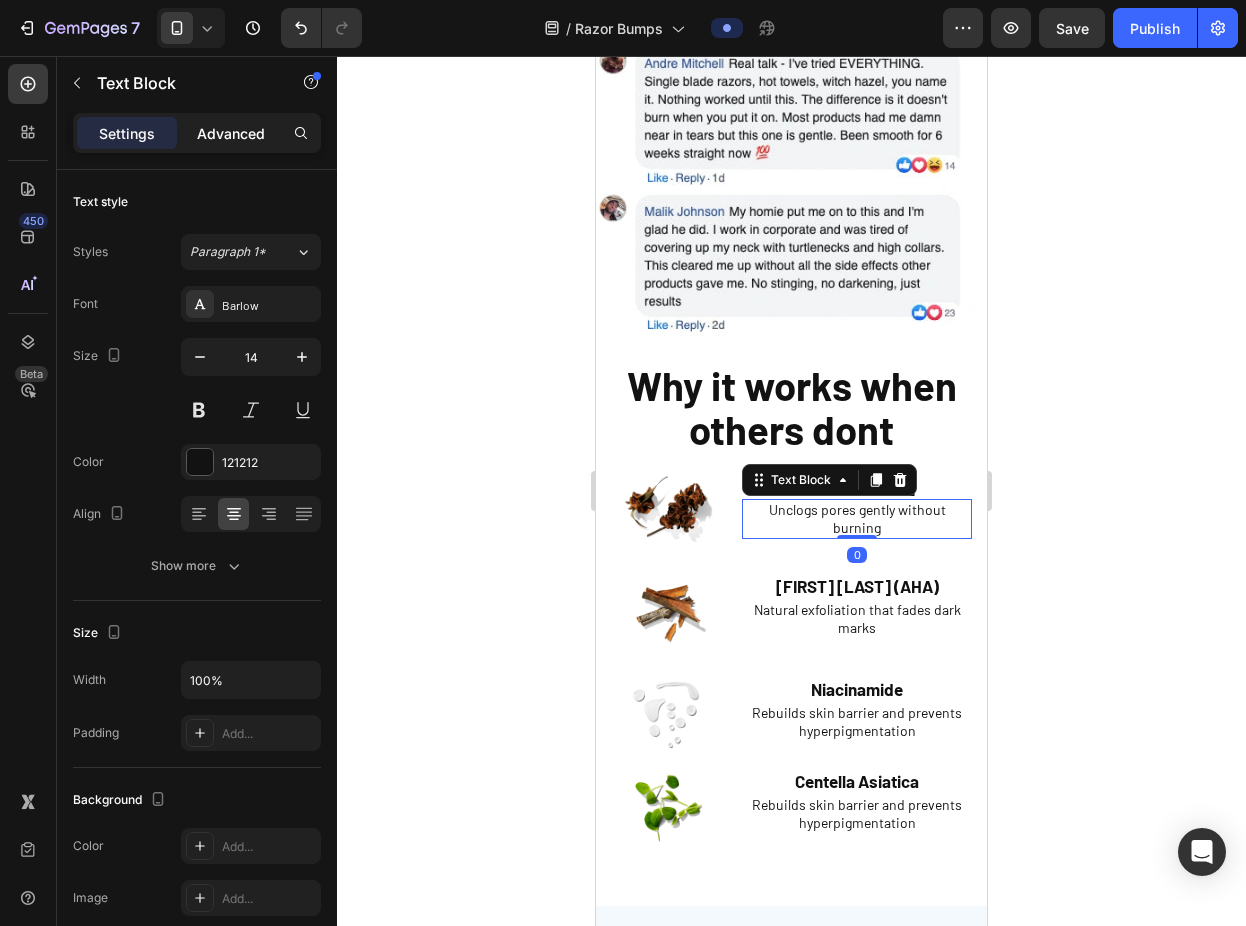 click on "Advanced" 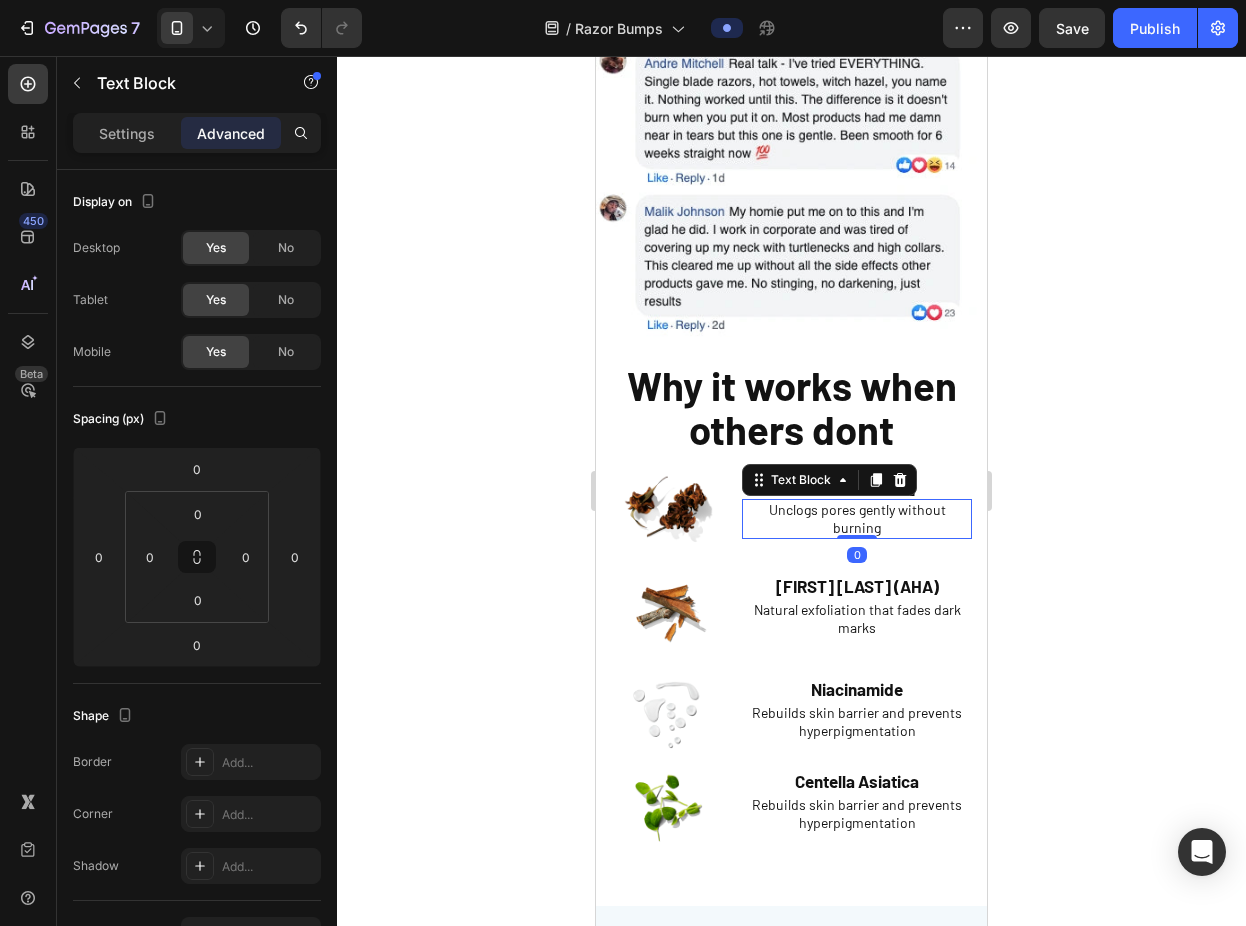 click on "Advanced" at bounding box center [231, 133] 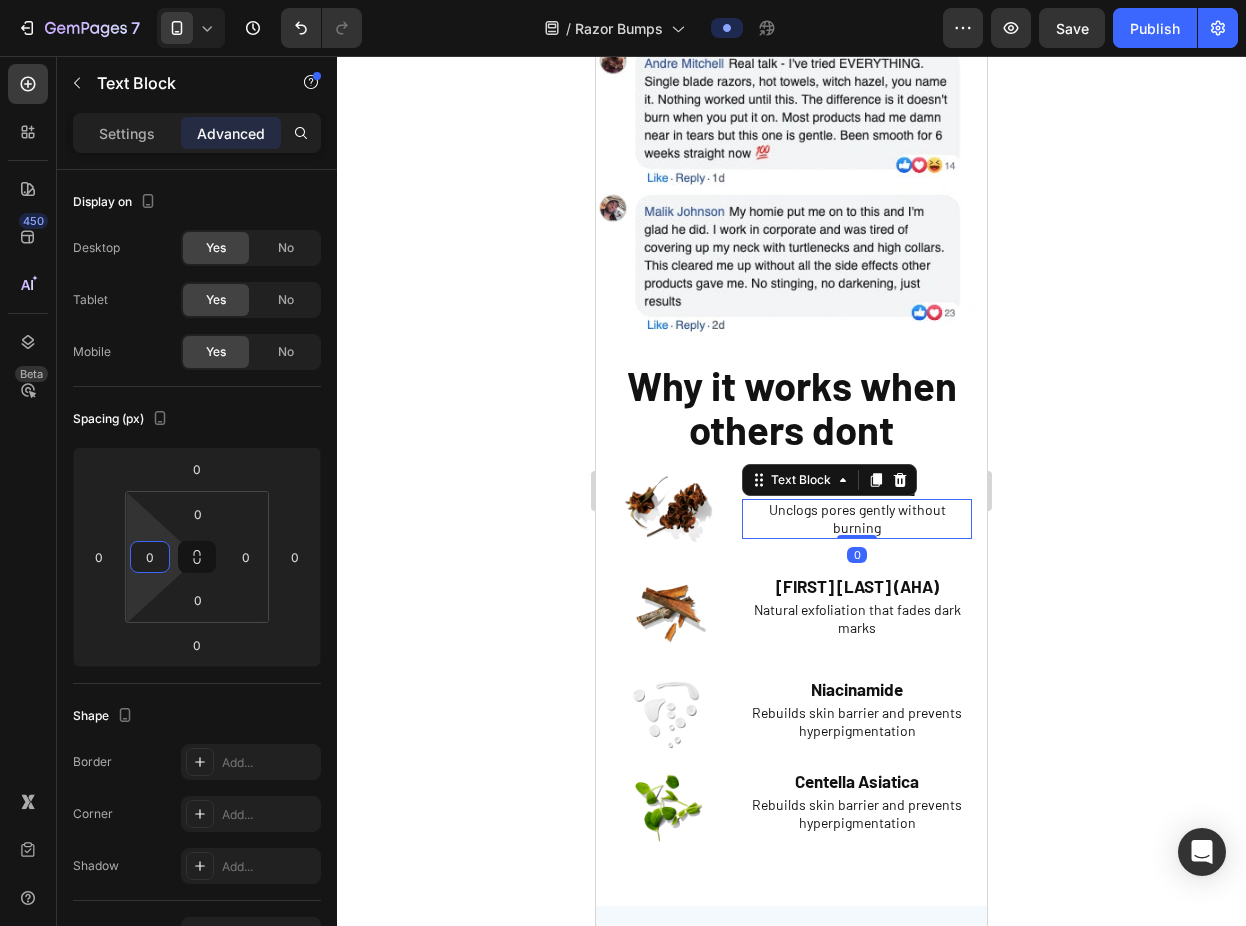 drag, startPoint x: 170, startPoint y: 553, endPoint x: 170, endPoint y: 565, distance: 12 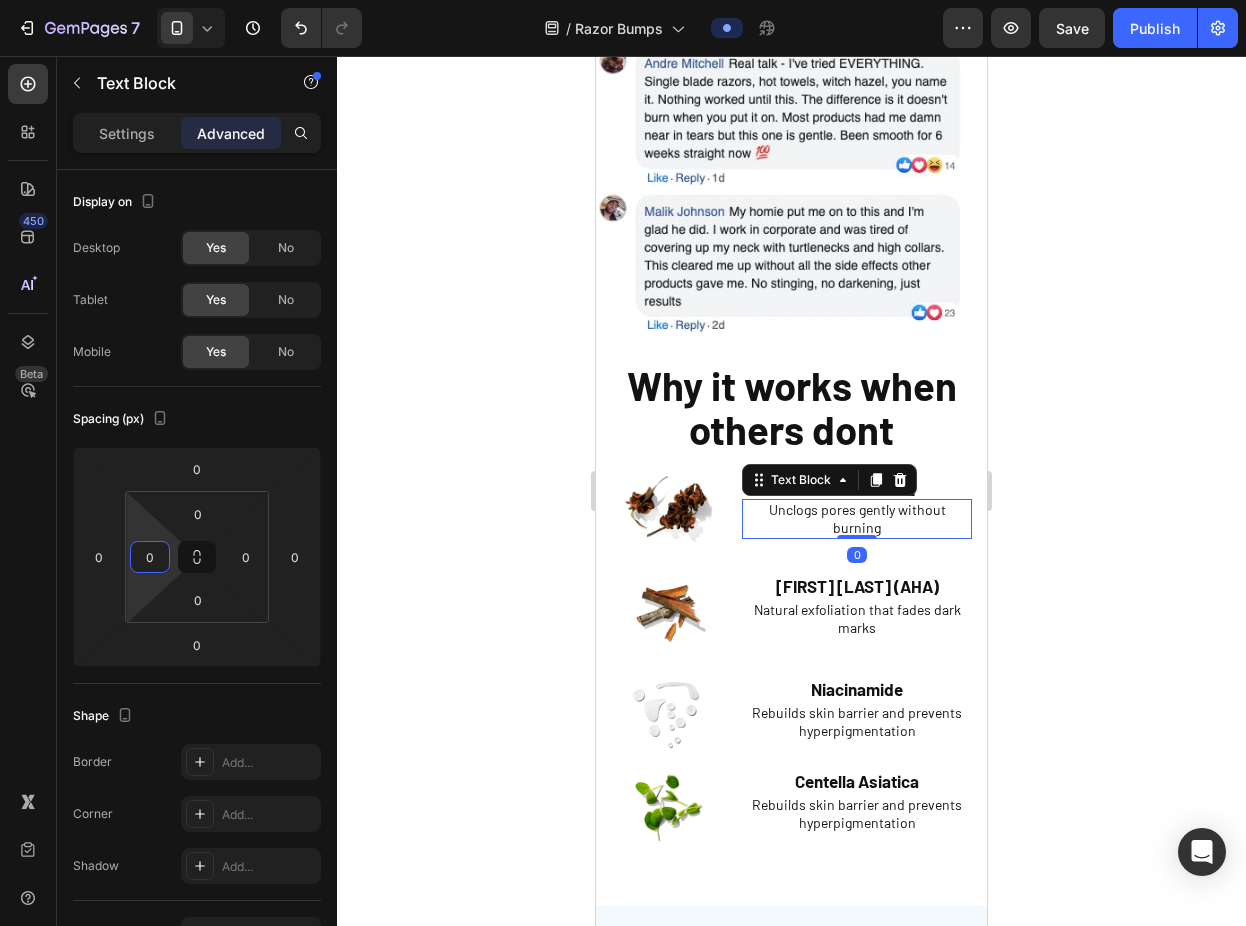 click on "7  Version history  /  Razor Bumps Preview  Save   Publish  450 Beta Sections(18) Elements(83) Section Element Hero Section Product Detail Brands Trusted Badges Guarantee Product Breakdown How to use Testimonials Compare Bundle FAQs Social Proof Brand Story Product List Collection Blog List Contact Sticky Add to Cart Custom Footer Browse Library 450 Layout
Row
Row
Row
Row Text
Heading
Text Block Button
Button
Button Media
Image
Image" at bounding box center [623, 0] 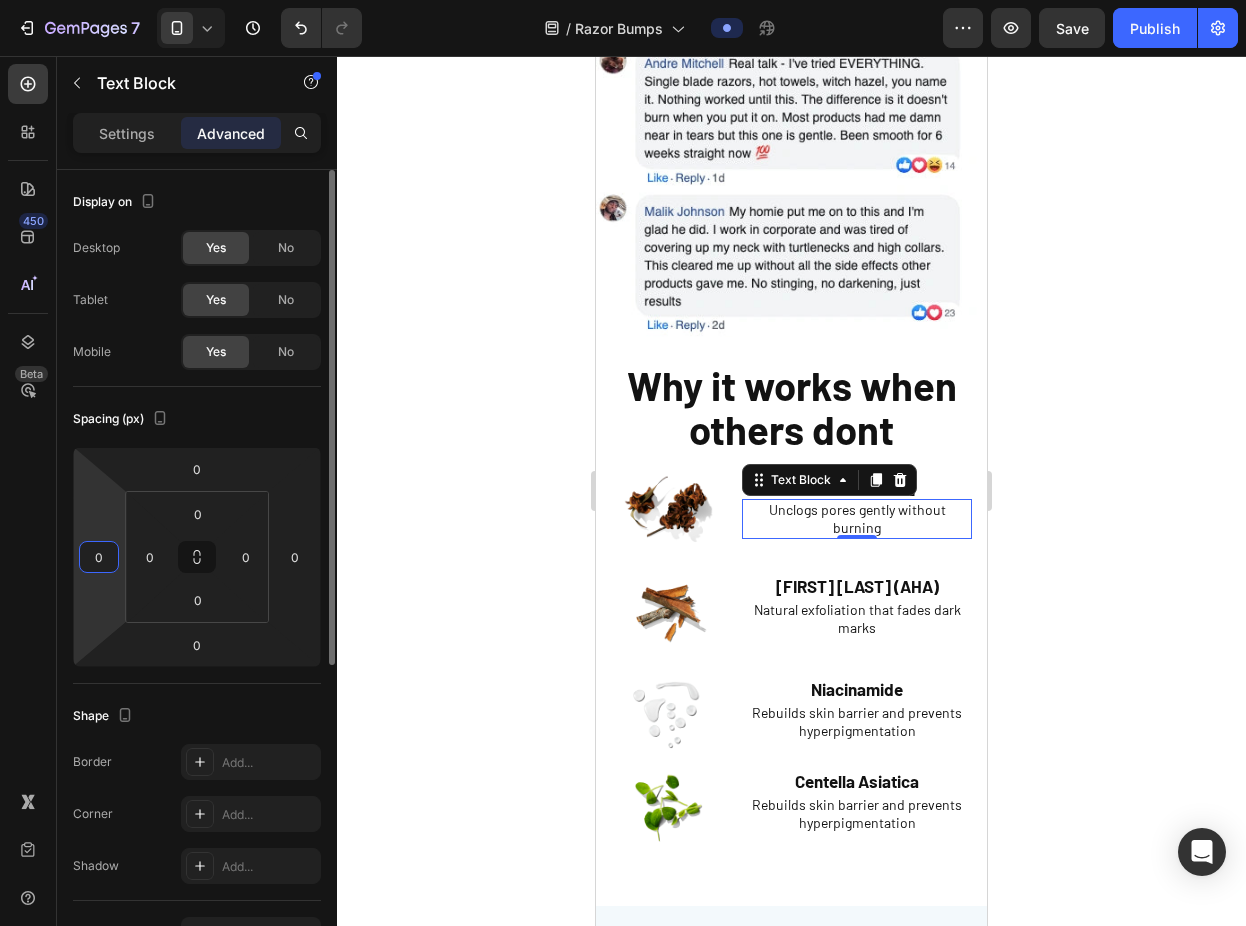 drag, startPoint x: 111, startPoint y: 558, endPoint x: 109, endPoint y: 616, distance: 58.034473 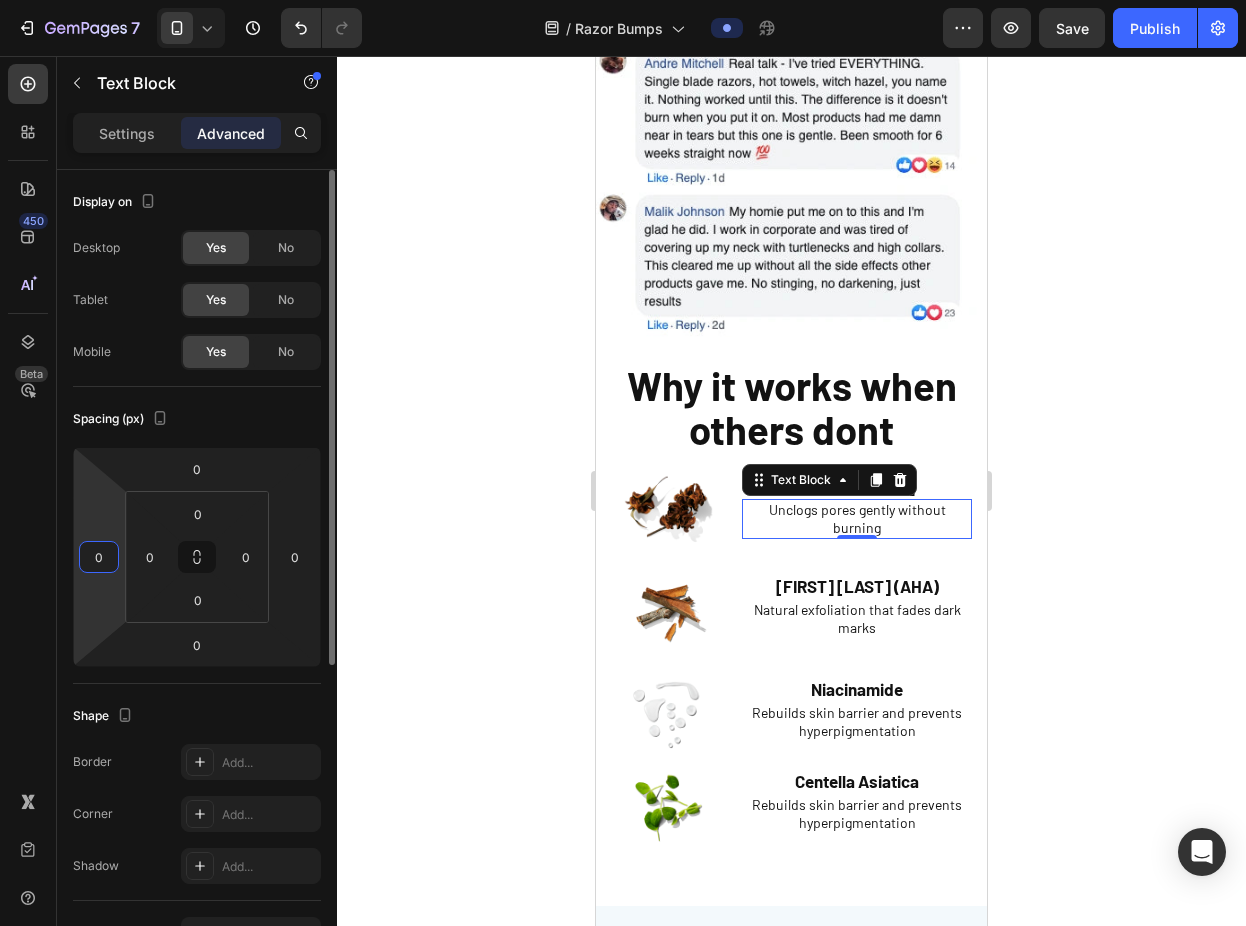 click on "7  Version history  /  Razor Bumps Preview  Save   Publish  450 Beta Sections(18) Elements(83) Section Element Hero Section Product Detail Brands Trusted Badges Guarantee Product Breakdown How to use Testimonials Compare Bundle FAQs Social Proof Brand Story Product List Collection Blog List Contact Sticky Add to Cart Custom Footer Browse Library 450 Layout
Row
Row
Row
Row Text
Heading
Text Block Button
Button
Button Media
Image
Image" at bounding box center (623, 0) 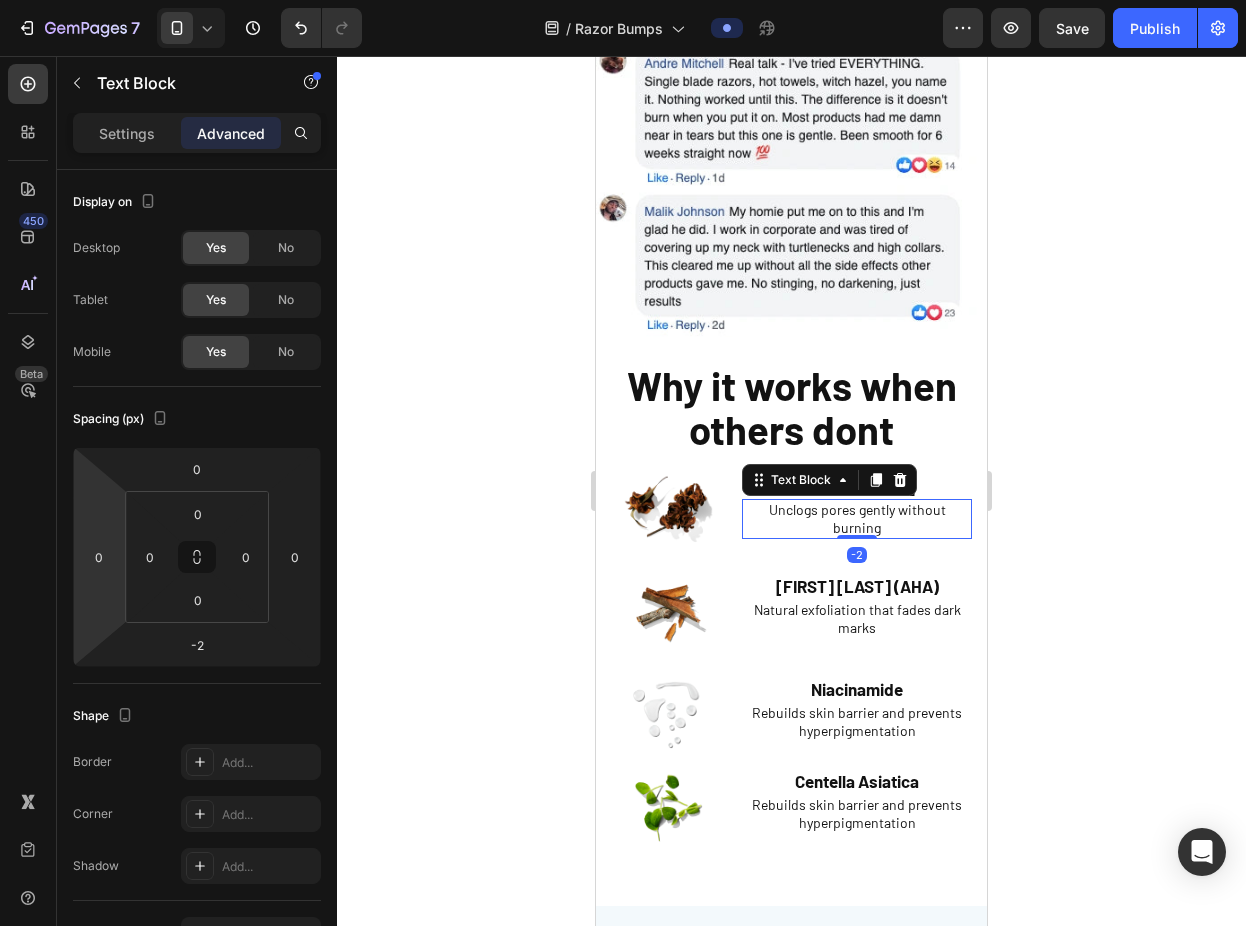 type on "-20" 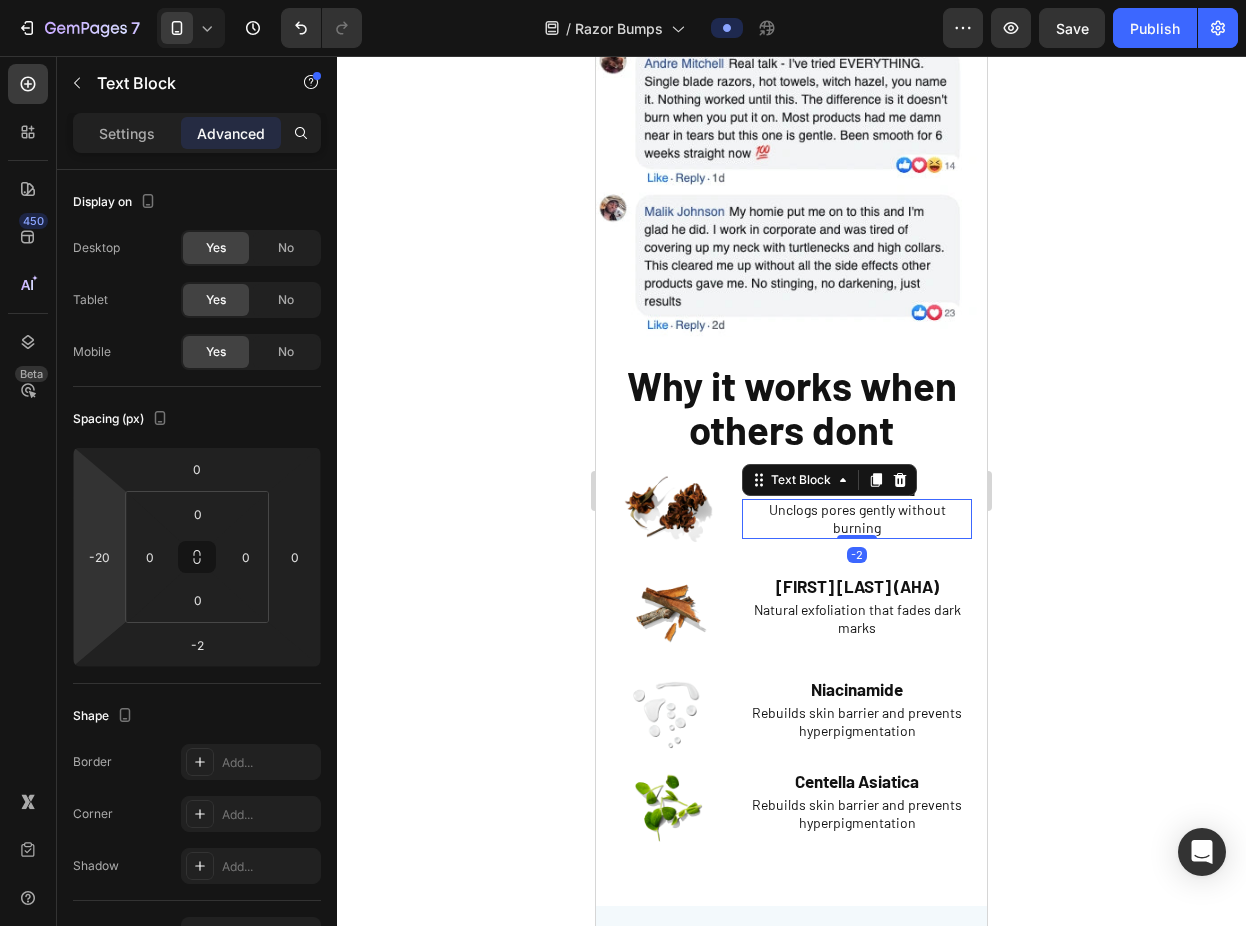 click on "7  Version history  /  Razor Bumps Preview  Save   Publish  450 Beta Sections(18) Elements(83) Section Element Hero Section Product Detail Brands Trusted Badges Guarantee Product Breakdown How to use Testimonials Compare Bundle FAQs Social Proof Brand Story Product List Collection Blog List Contact Sticky Add to Cart Custom Footer Browse Library 450 Layout
Row
Row
Row
Row Text
Heading
Text Block Button
Button
Button Media
Image
Image" at bounding box center [623, 0] 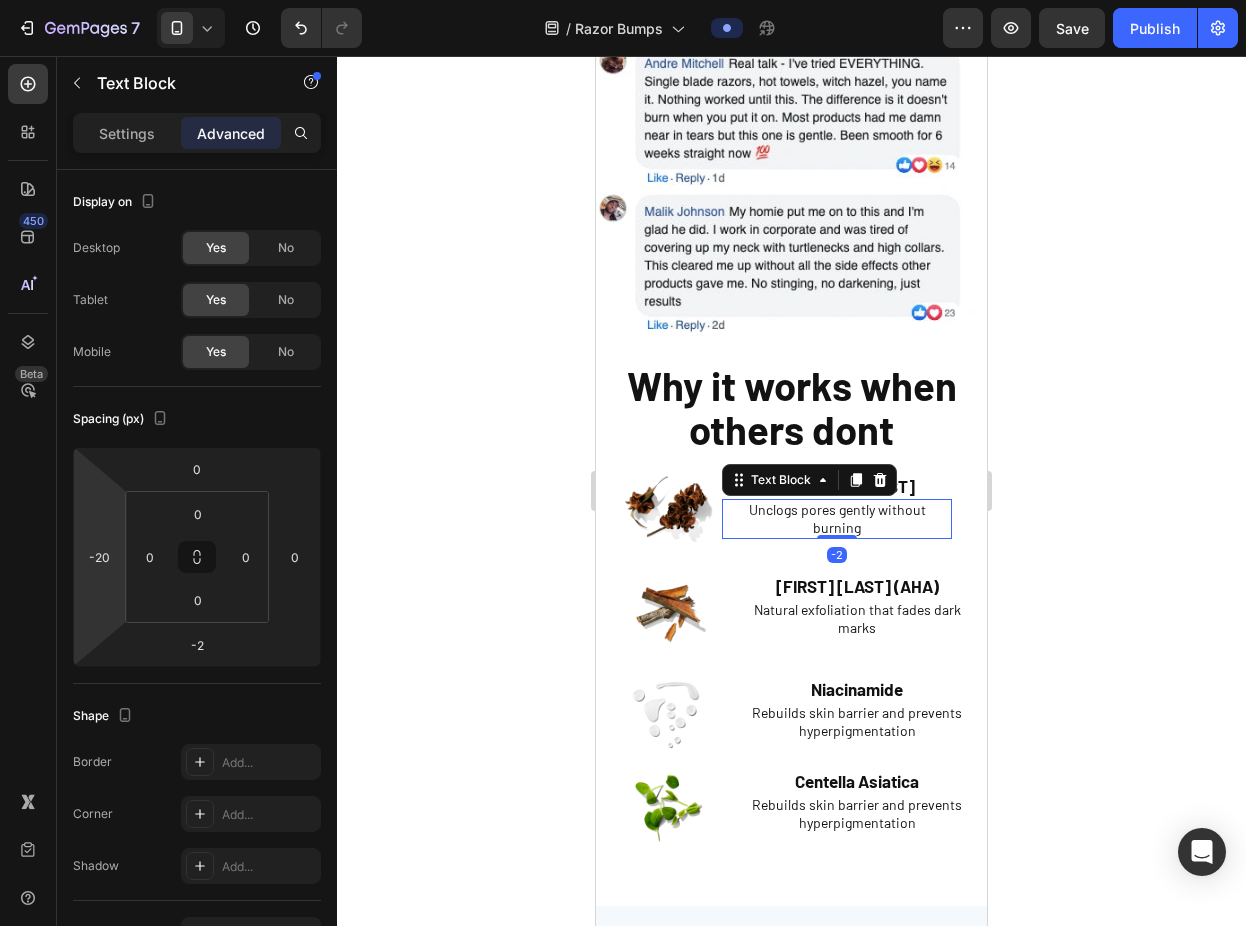 click on "7  Version history  /  Razor Bumps Preview  Save   Publish  450 Beta Sections(18) Elements(83) Section Element Hero Section Product Detail Brands Trusted Badges Guarantee Product Breakdown How to use Testimonials Compare Bundle FAQs Social Proof Brand Story Product List Collection Blog List Contact Sticky Add to Cart Custom Footer Browse Library 450 Layout
Row
Row
Row
Row Text
Heading
Text Block Button
Button
Button Media
Image
Image" at bounding box center [623, 0] 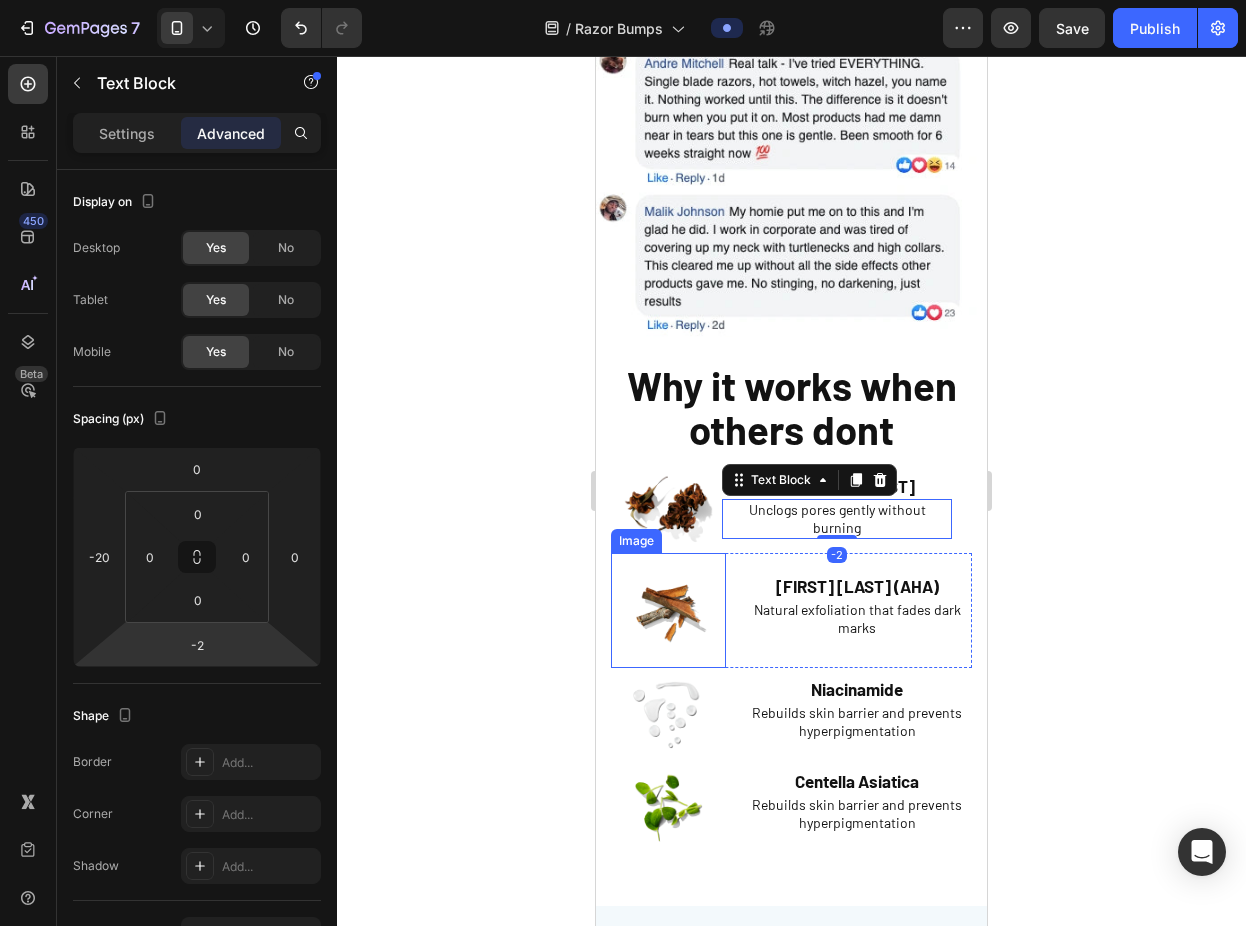 click 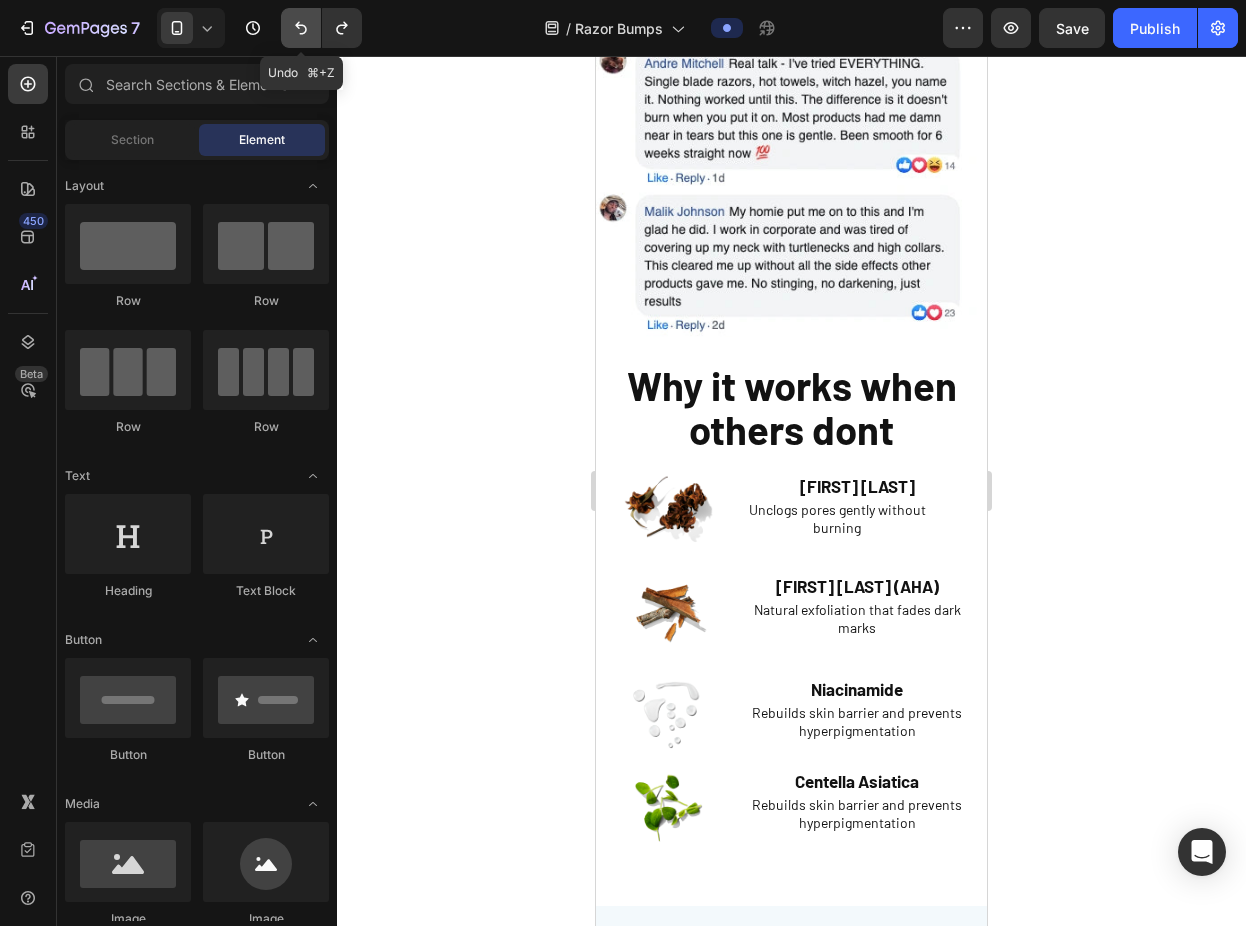 click 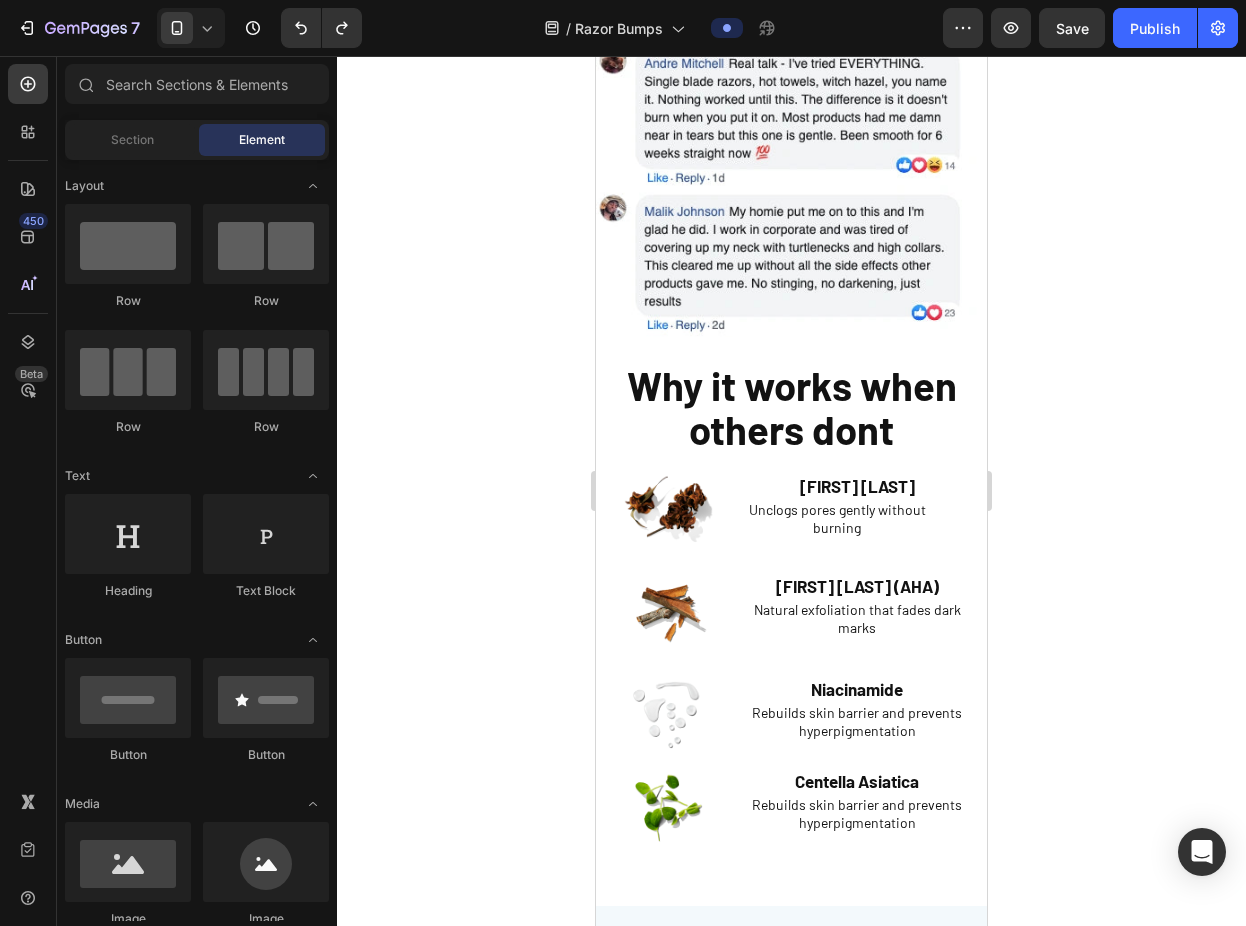 click 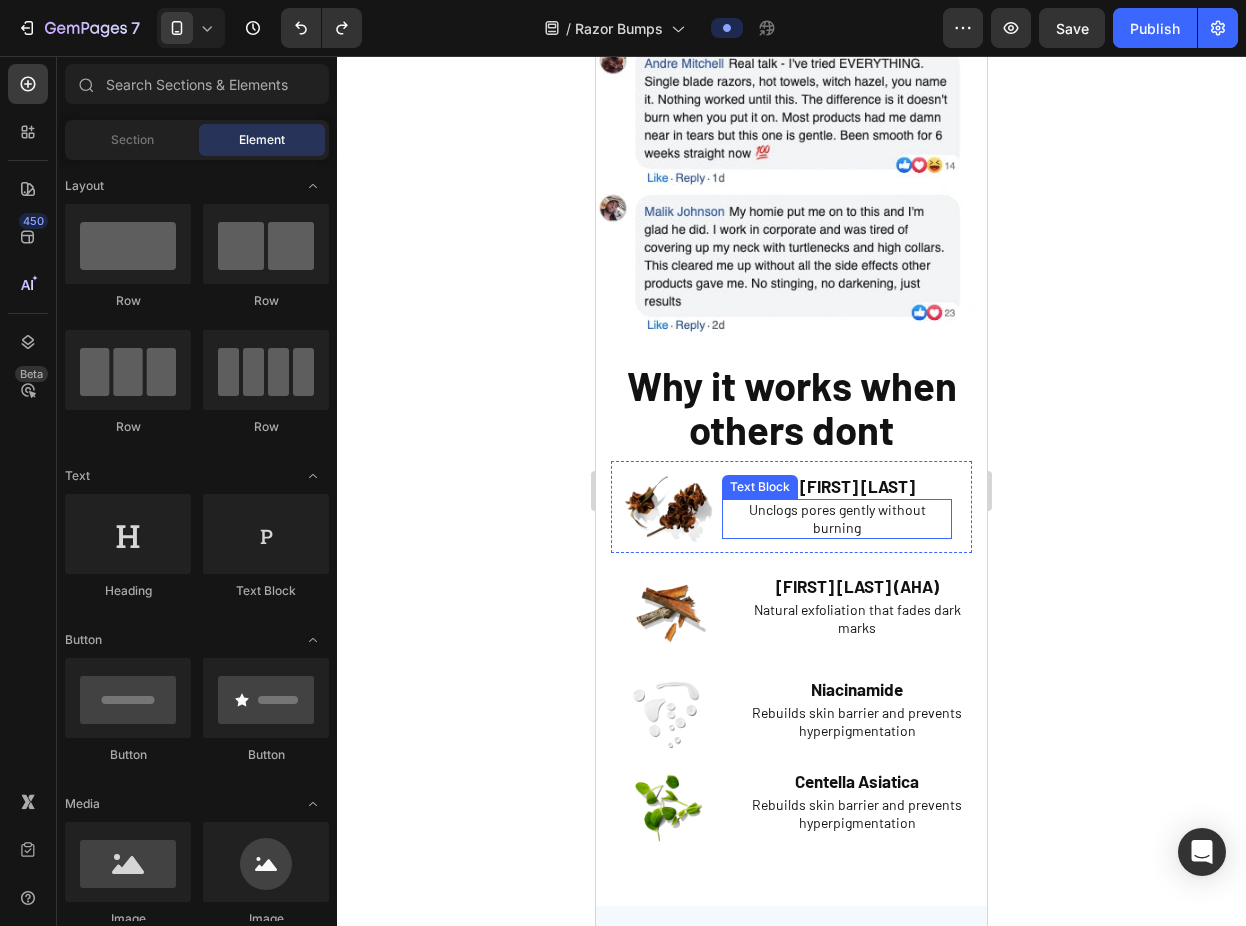 click on "Unclogs pores gently without burning" at bounding box center (837, 519) 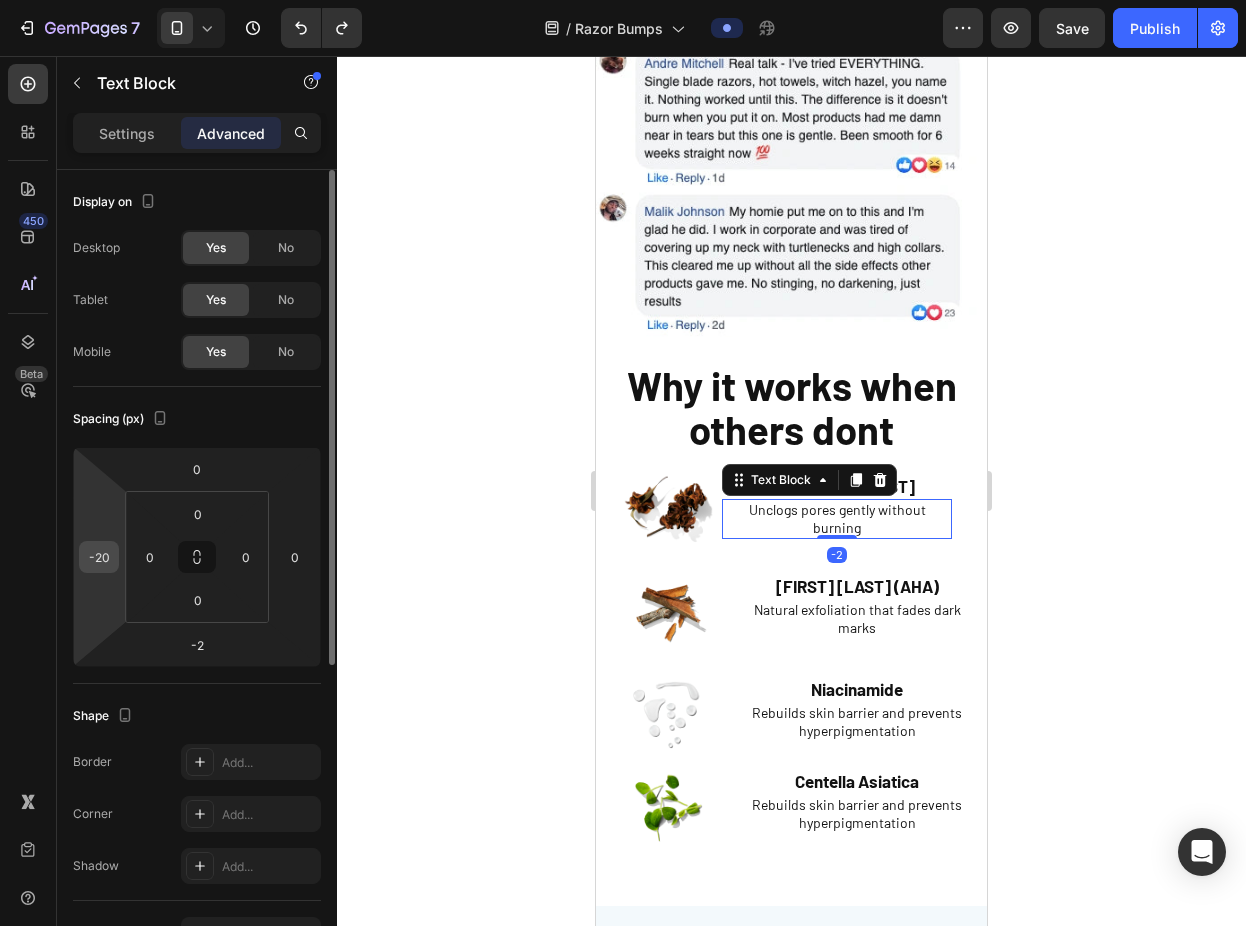 click on "-20" at bounding box center (99, 557) 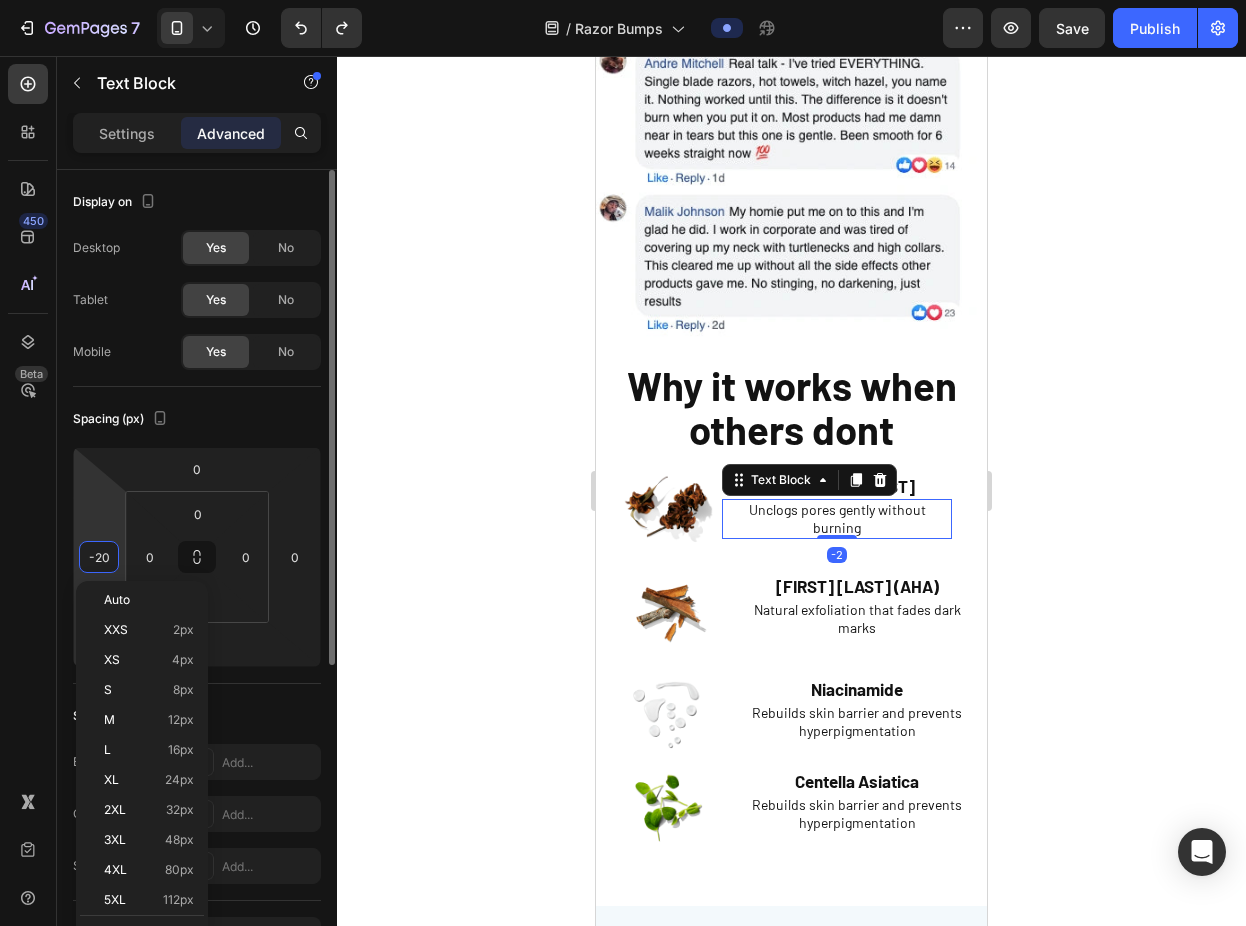 click on "-20" at bounding box center [99, 557] 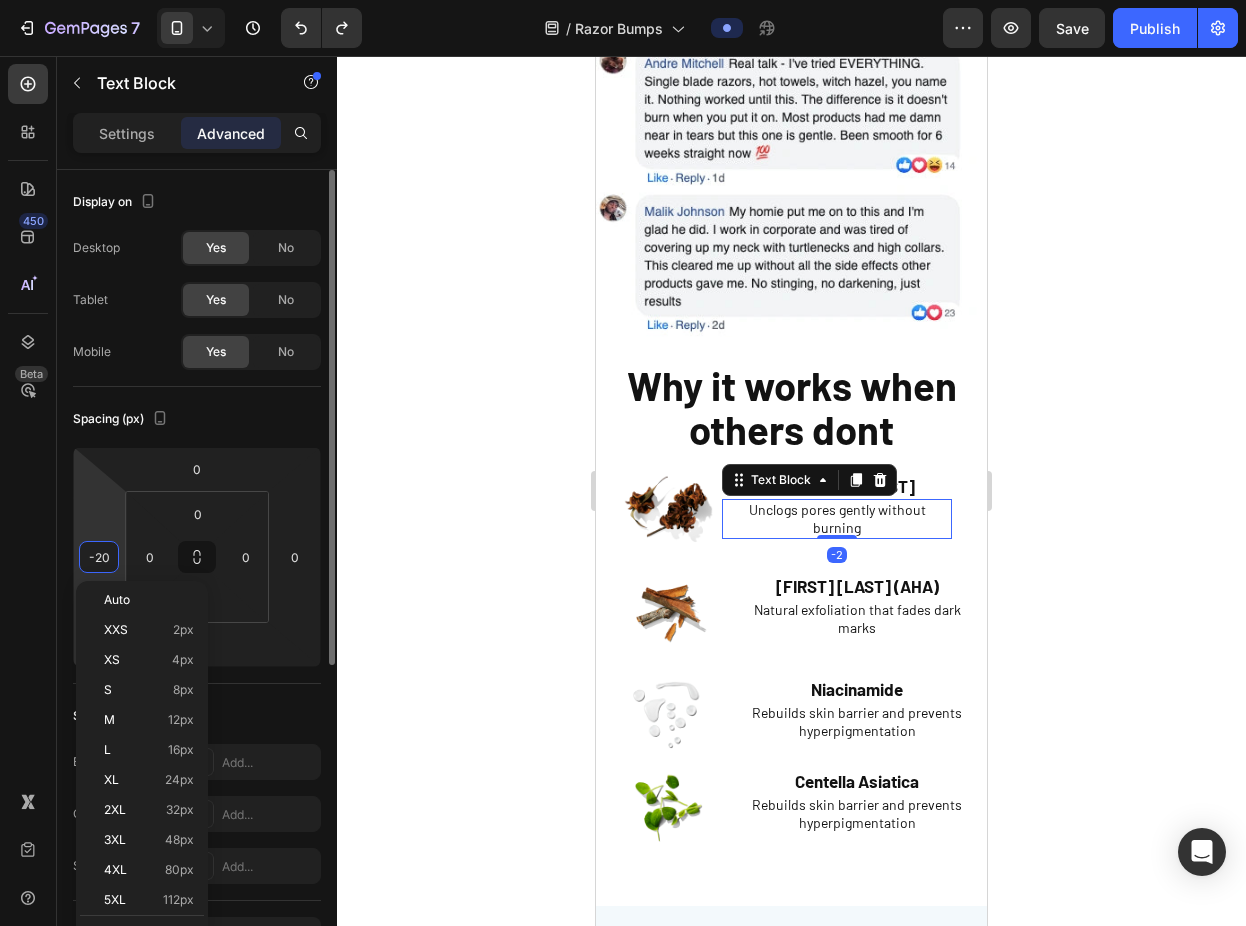 click on "-20" at bounding box center (99, 557) 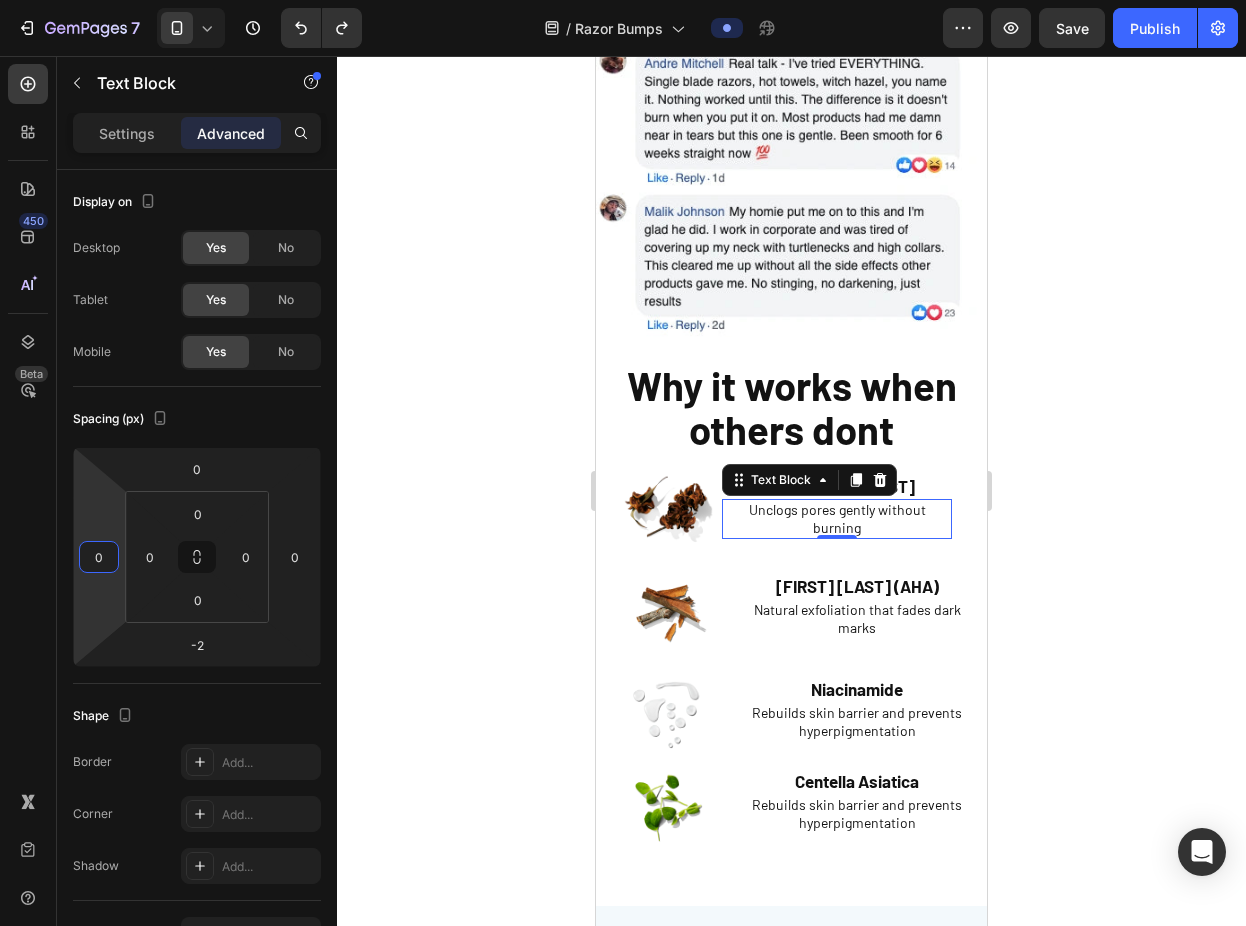 click 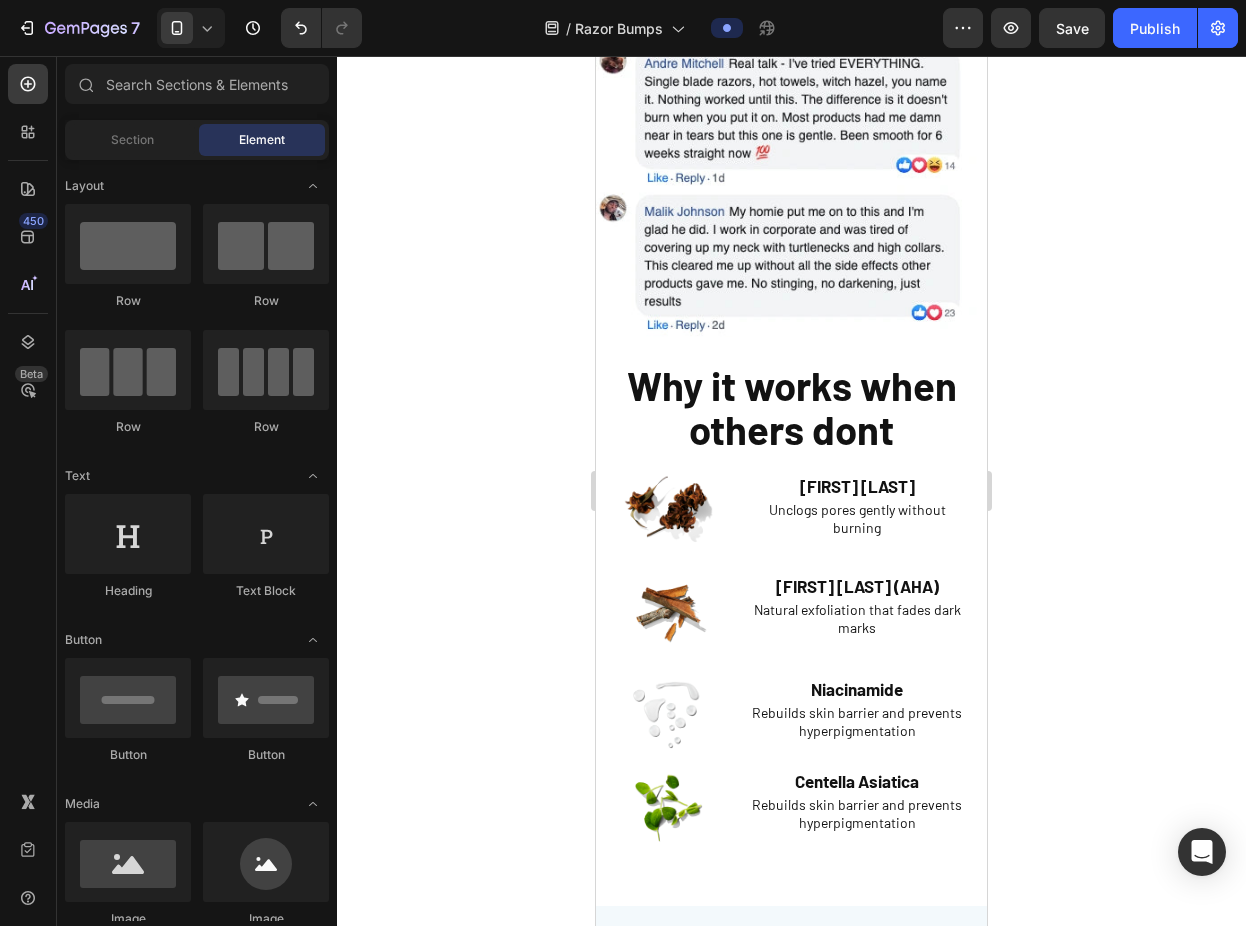 click 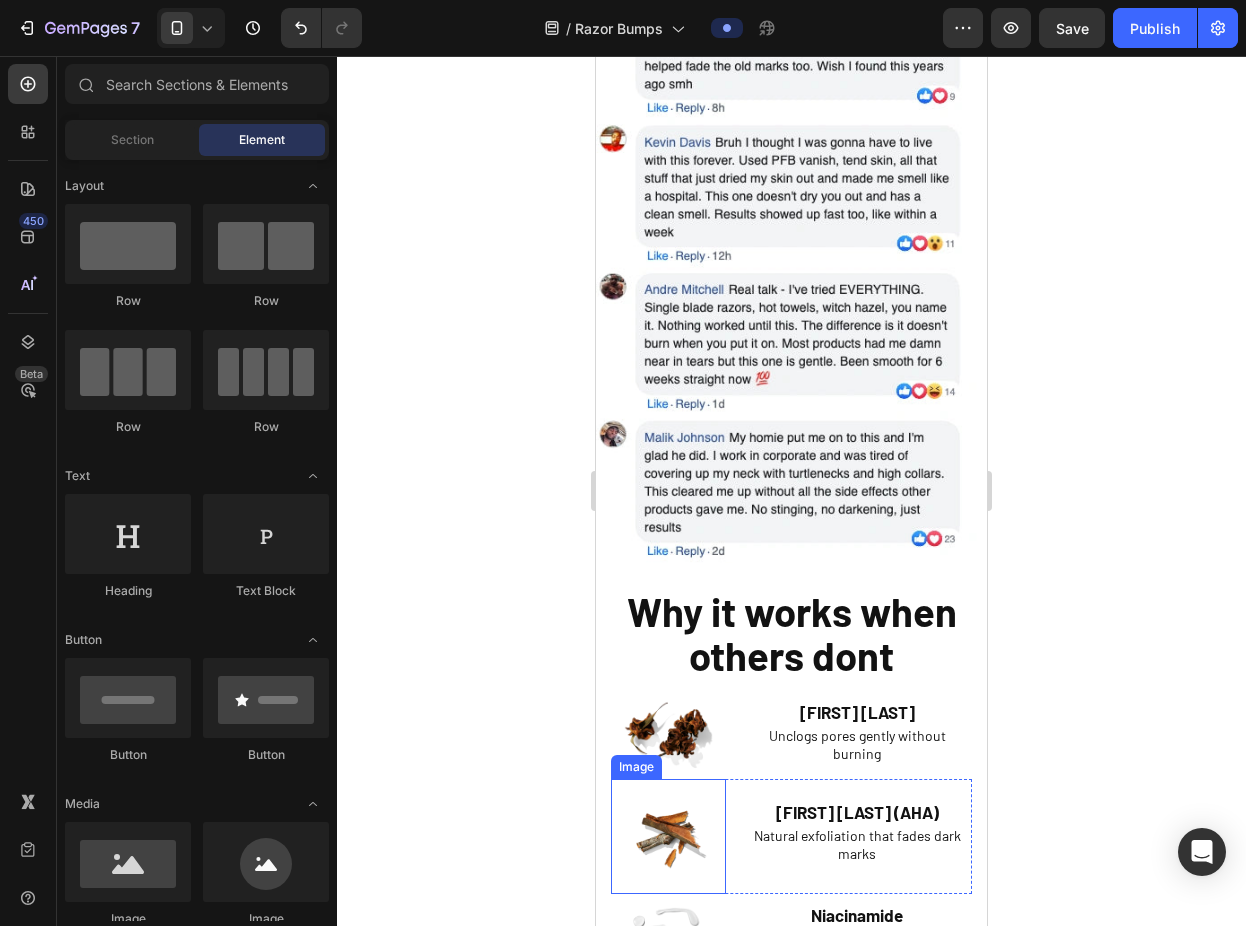 scroll, scrollTop: 2811, scrollLeft: 0, axis: vertical 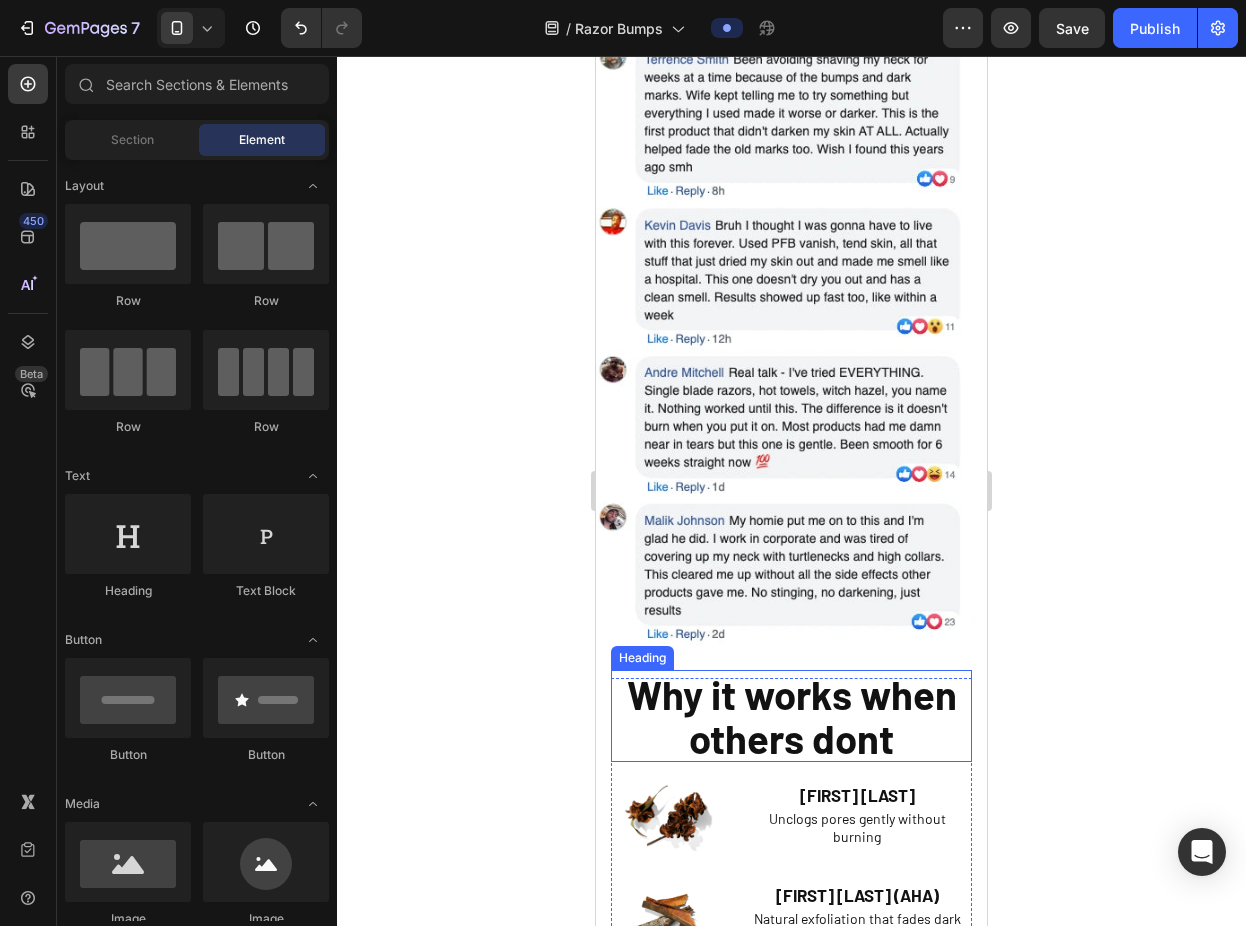 click on "⁠⁠⁠⁠⁠⁠⁠ Why it works when others dont" at bounding box center (791, 716) 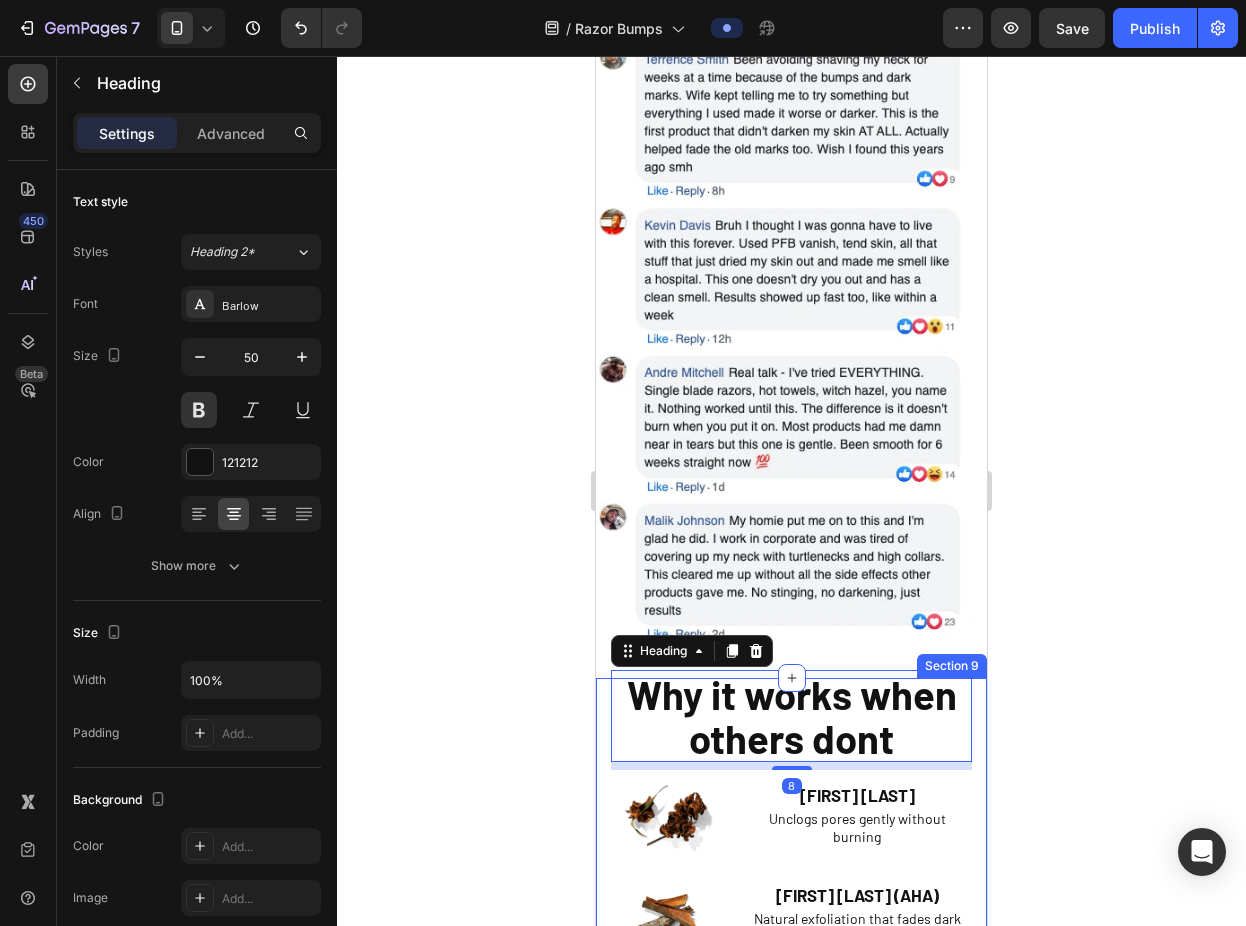 click on "⁠⁠⁠⁠⁠⁠⁠ Why it works when others dont Heading   8 Image Salicylic Acid (BHA) Text Block Unclogs pores gently without burning Text Block Row Image Willow Bark (AHA) Text Block Natural exfoliation that fades dark marks Text Block Row Image Niacinamide Text Block Rebuilds skin barrier and prevents hyperpigmentation Text Block Row Image Centella Asiatica Text Block Rebuilds skin barrier and prevents hyperpigmentation Text Block Row Row Section 9" at bounding box center (791, 946) 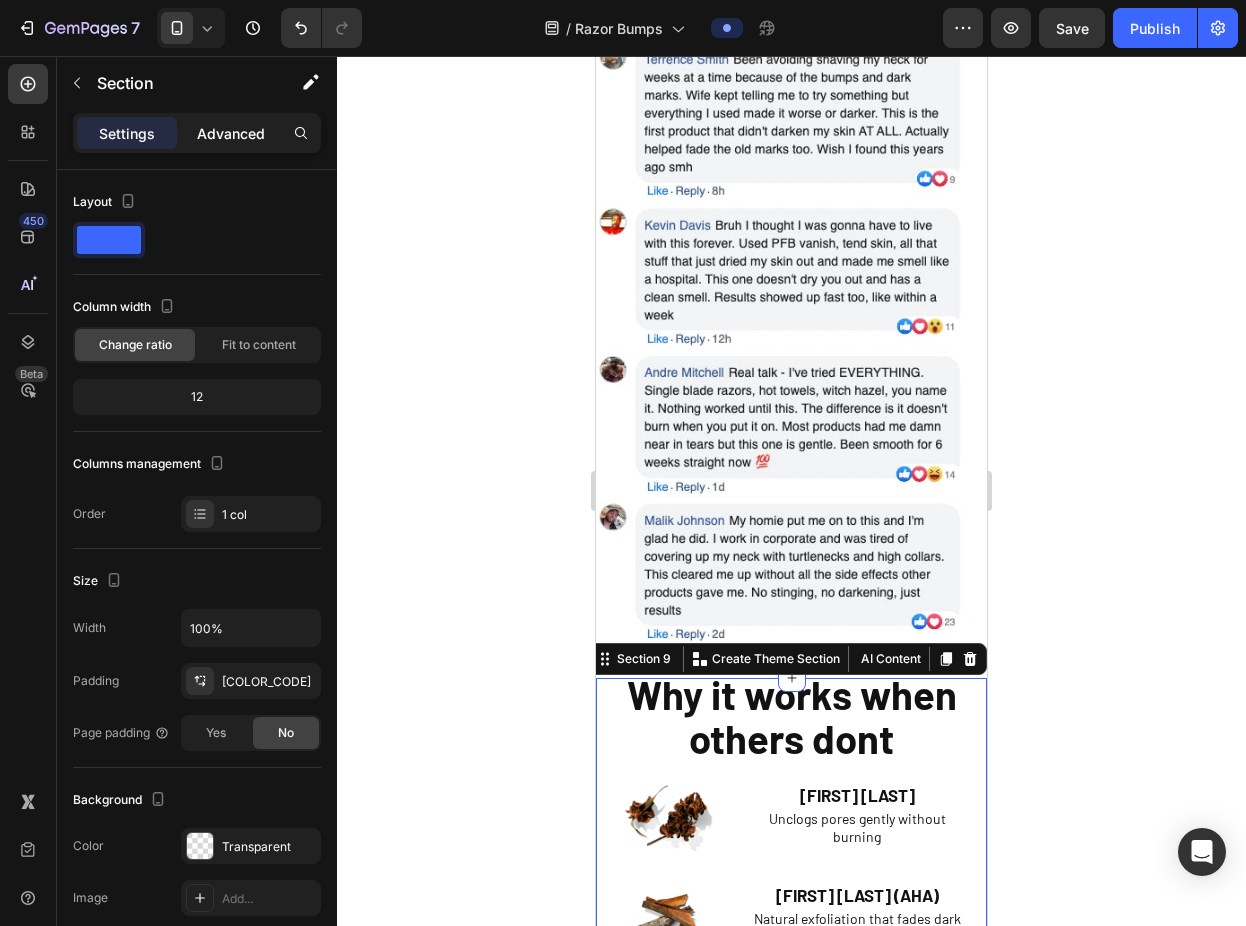 click on "Advanced" at bounding box center [231, 133] 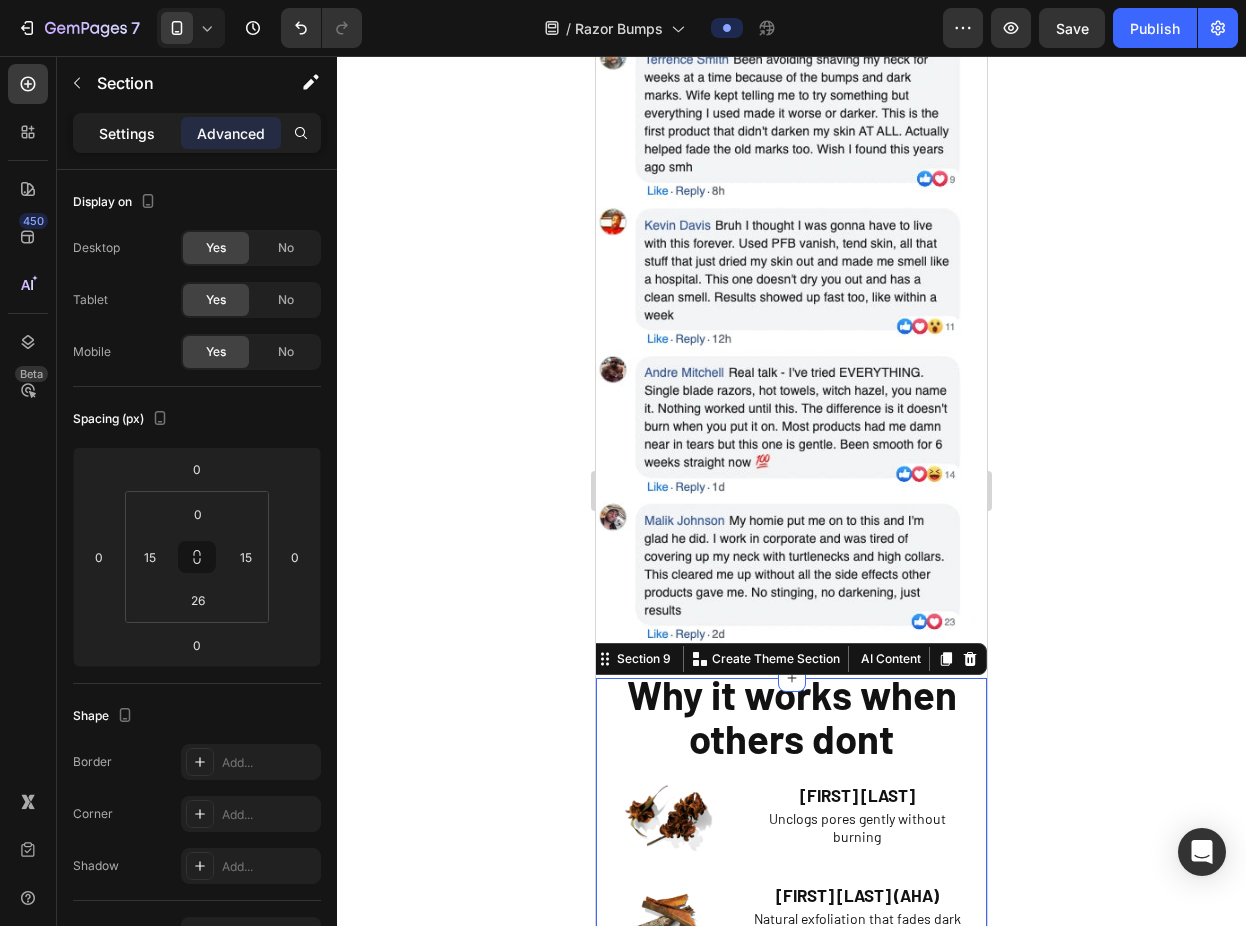 click on "Settings" at bounding box center (127, 133) 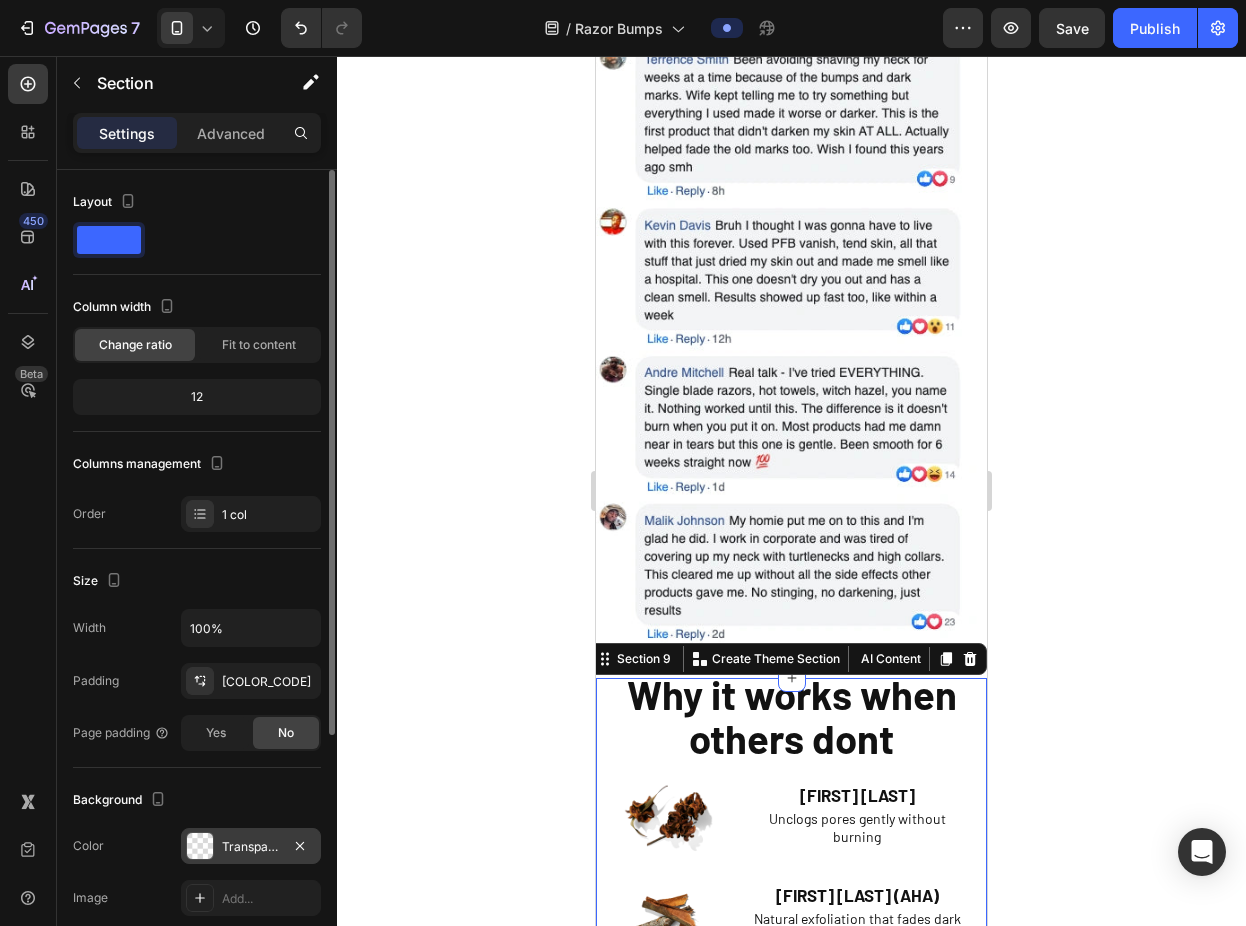 click at bounding box center [200, 846] 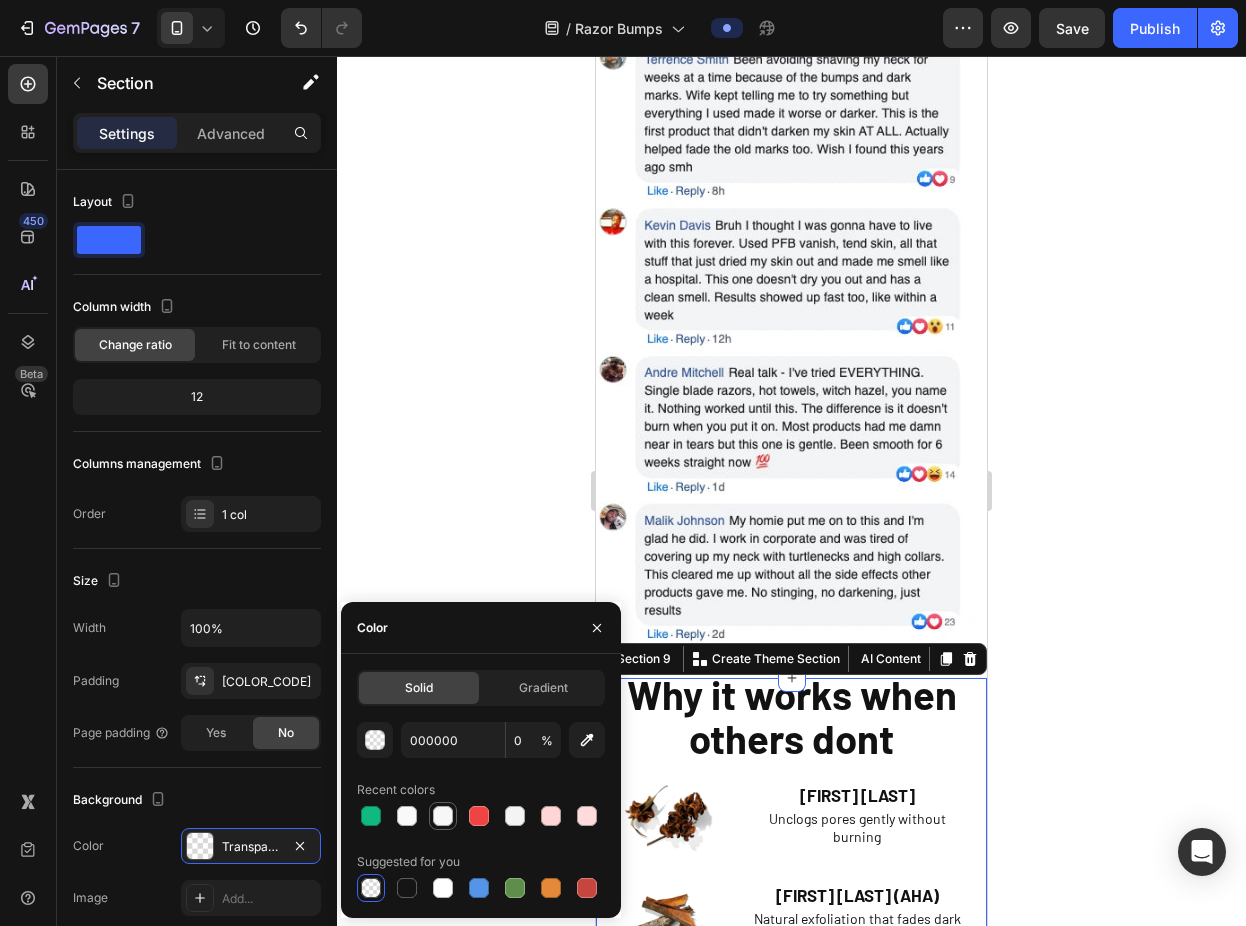 click at bounding box center [443, 816] 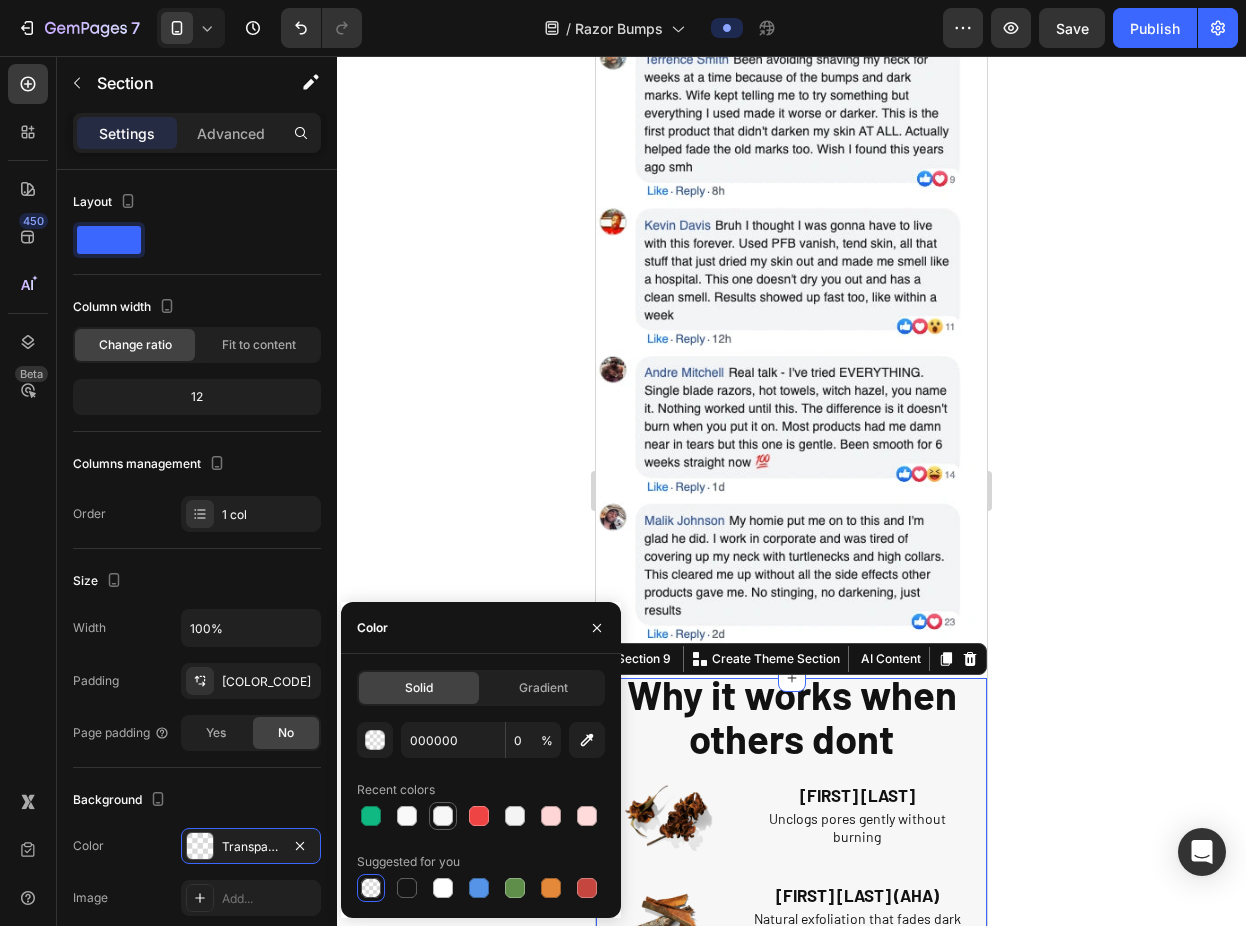 type on "F7F7F7" 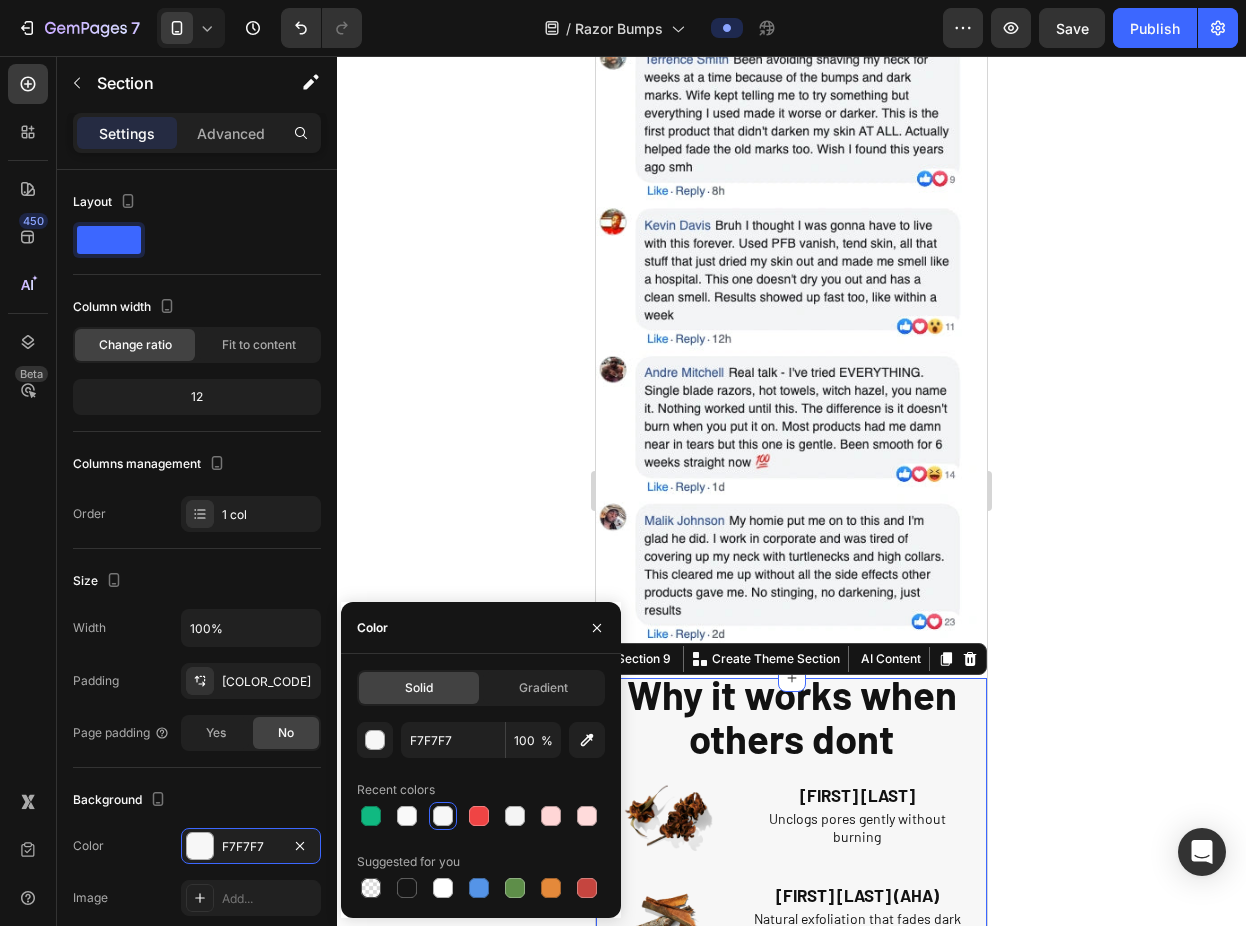 click 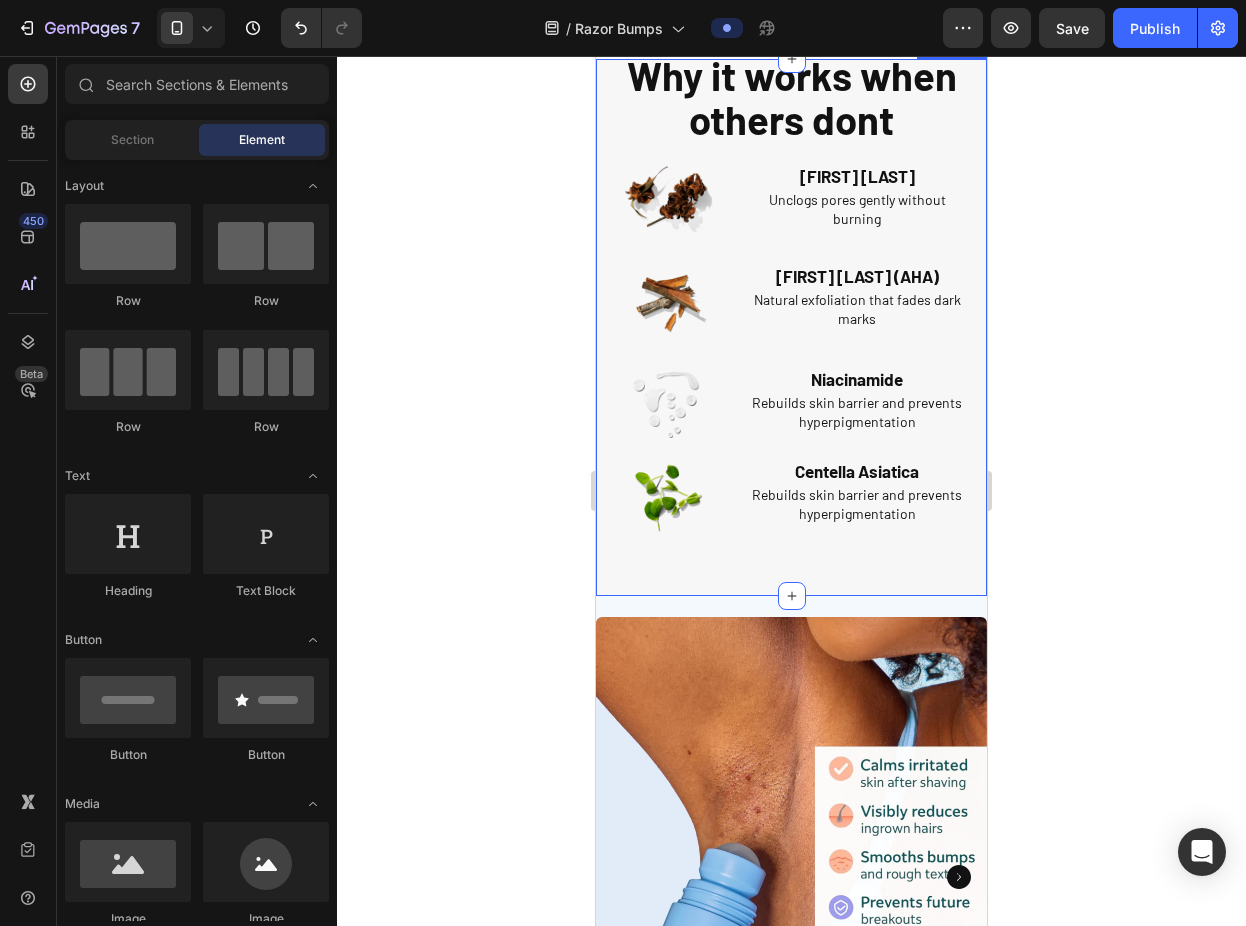 scroll, scrollTop: 3448, scrollLeft: 0, axis: vertical 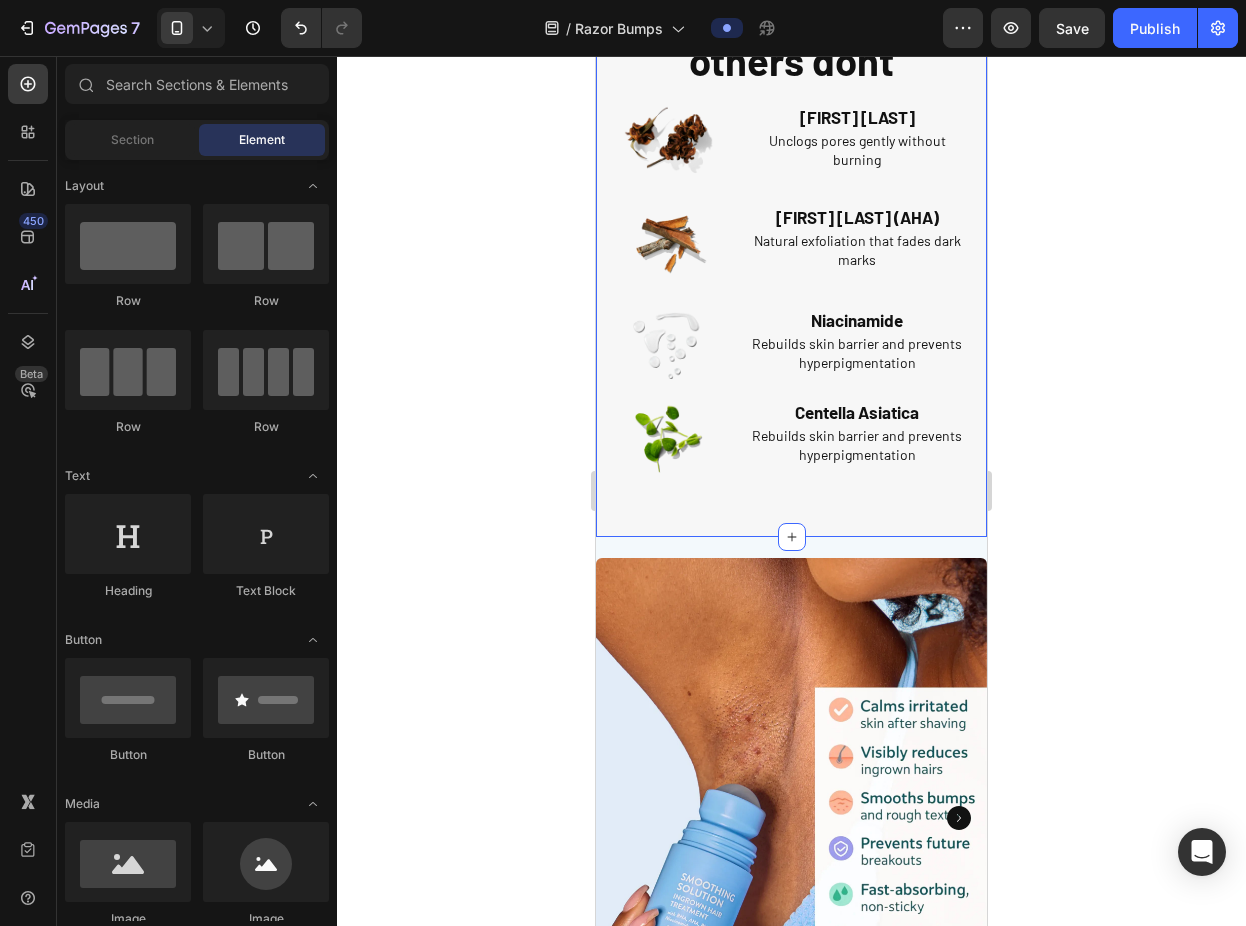 click on "⁠⁠⁠⁠⁠⁠⁠ Why it works when others dont Heading Image Salicylic Acid (BHA) Text Block Unclogs pores gently without burning Text Block Row Image Willow Bark (AHA) Text Block Natural exfoliation that fades dark marks Text Block Row Image Niacinamide Text Block Rebuilds skin barrier and prevents hyperpigmentation Text Block Row Image Centella Asiatica Text Block Rebuilds skin barrier and prevents hyperpigmentation Text Block Row Row Section 9" at bounding box center [791, 268] 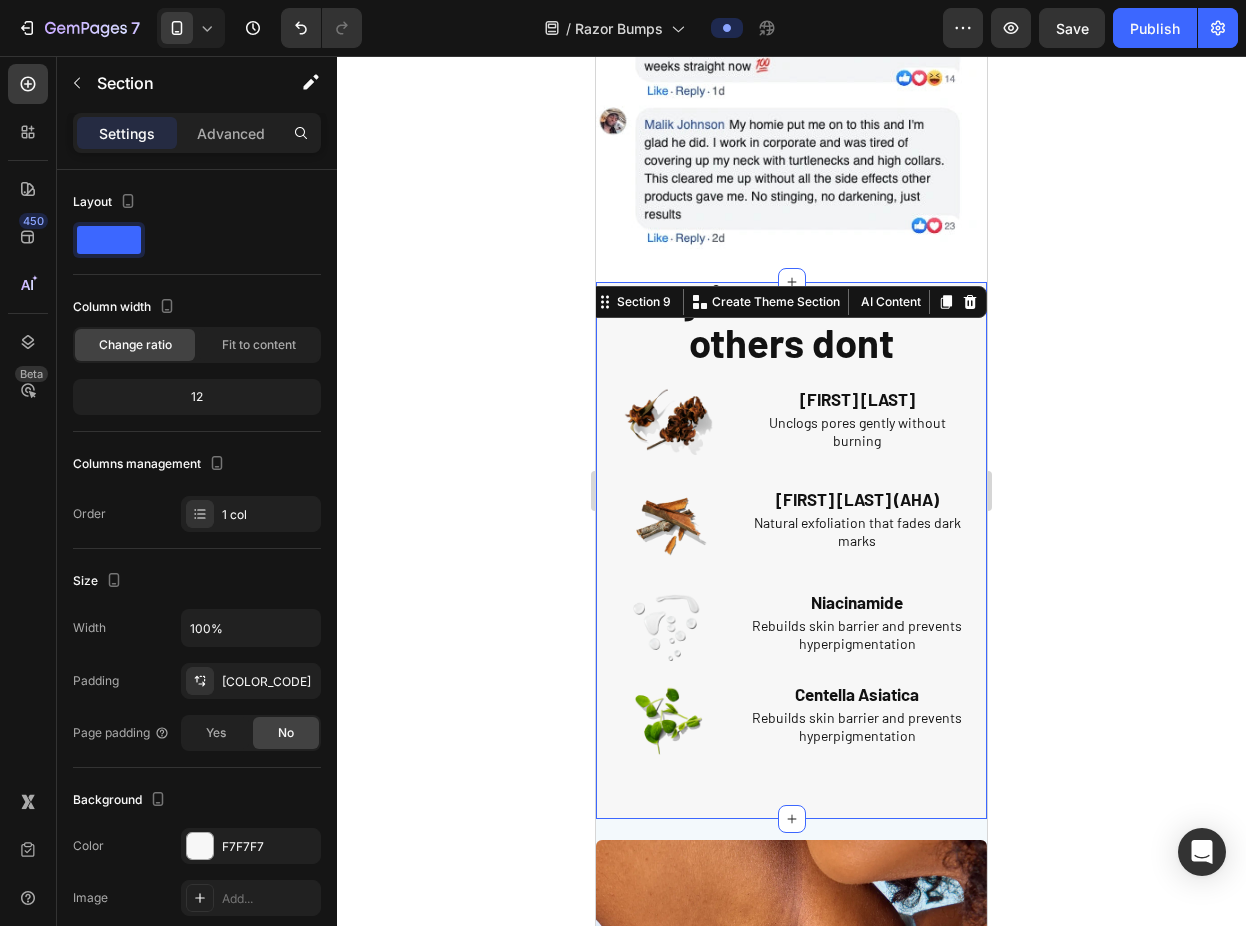 scroll, scrollTop: 3205, scrollLeft: 0, axis: vertical 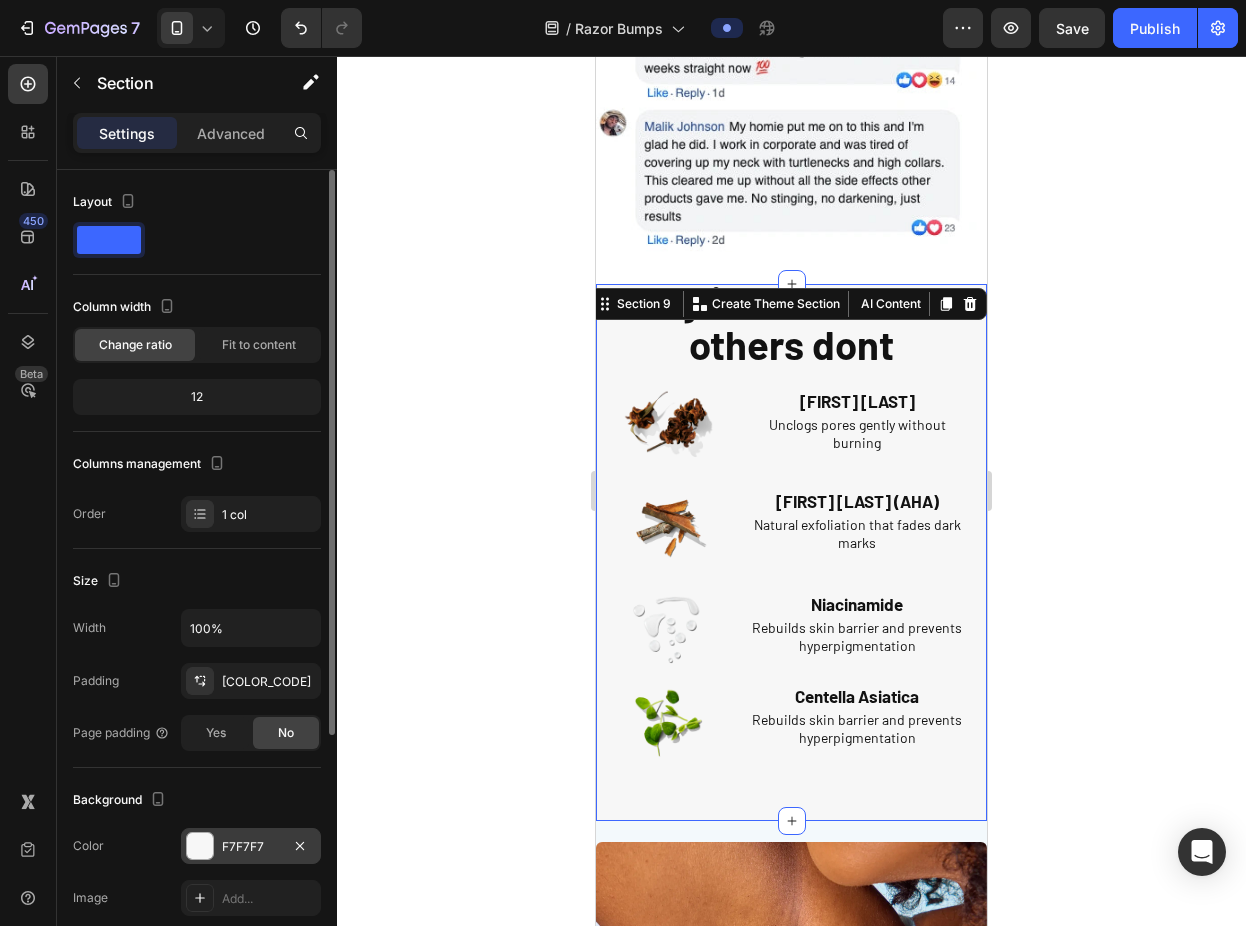 click at bounding box center [200, 846] 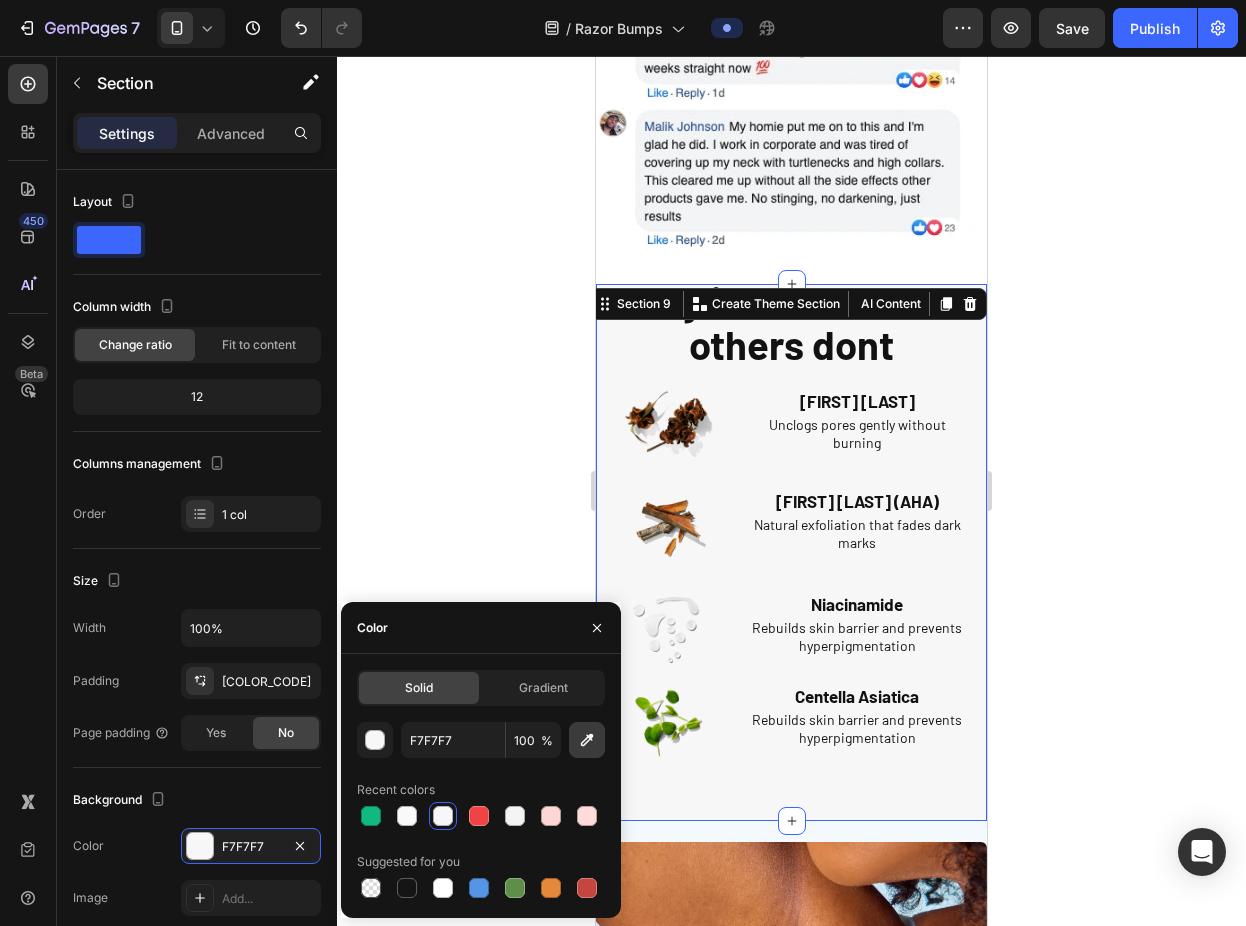 click 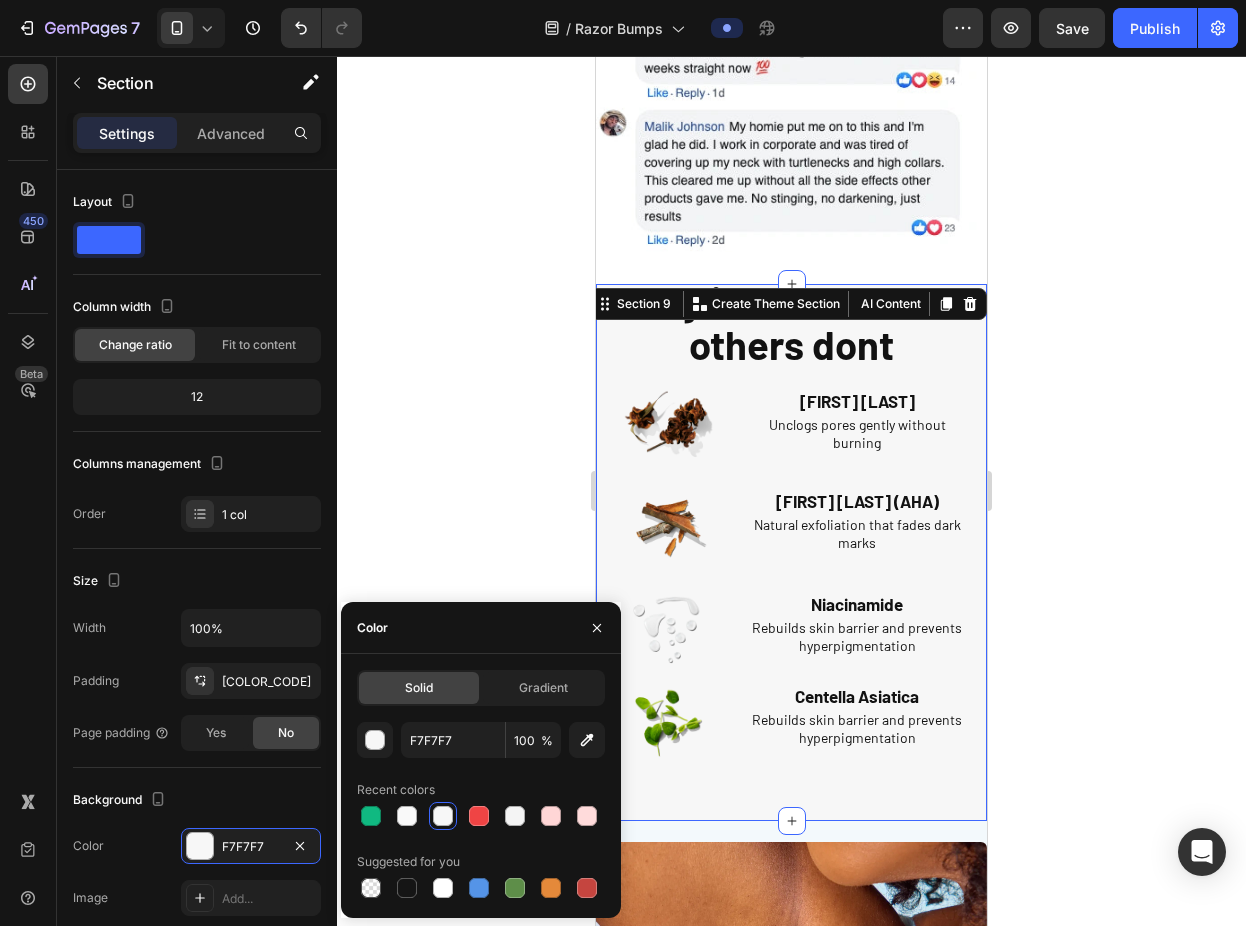 type on "FFFBEB" 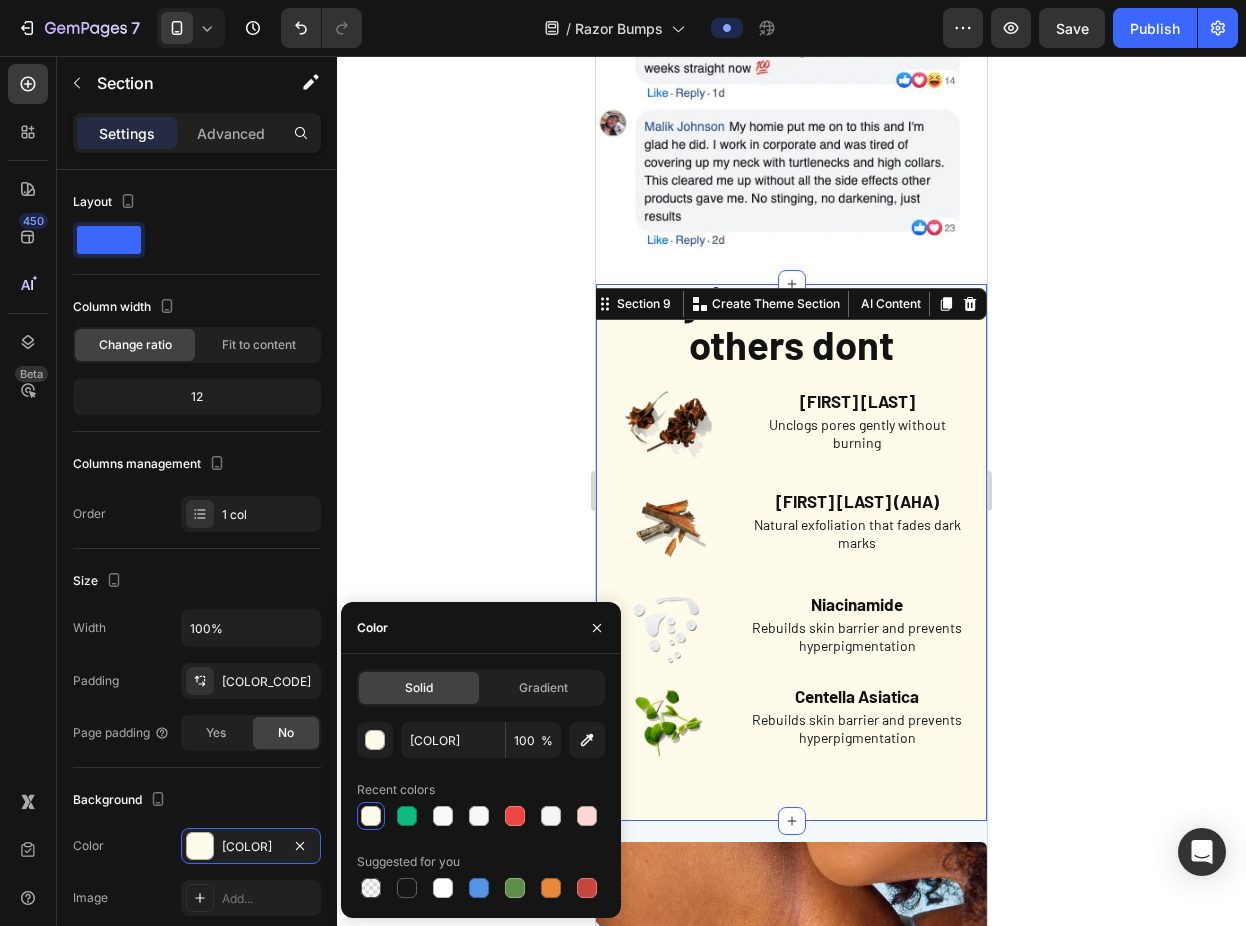 click 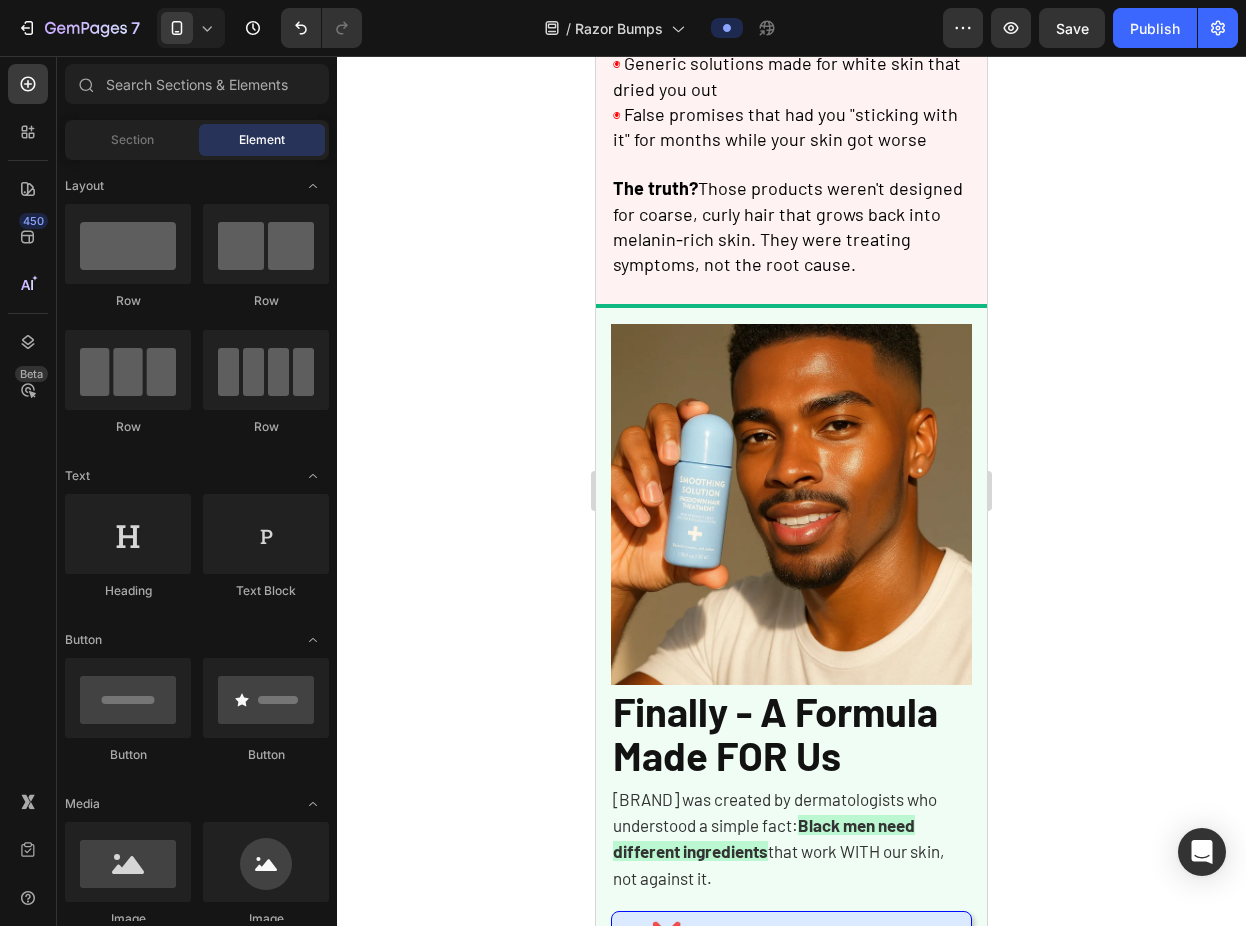 scroll, scrollTop: 1068, scrollLeft: 0, axis: vertical 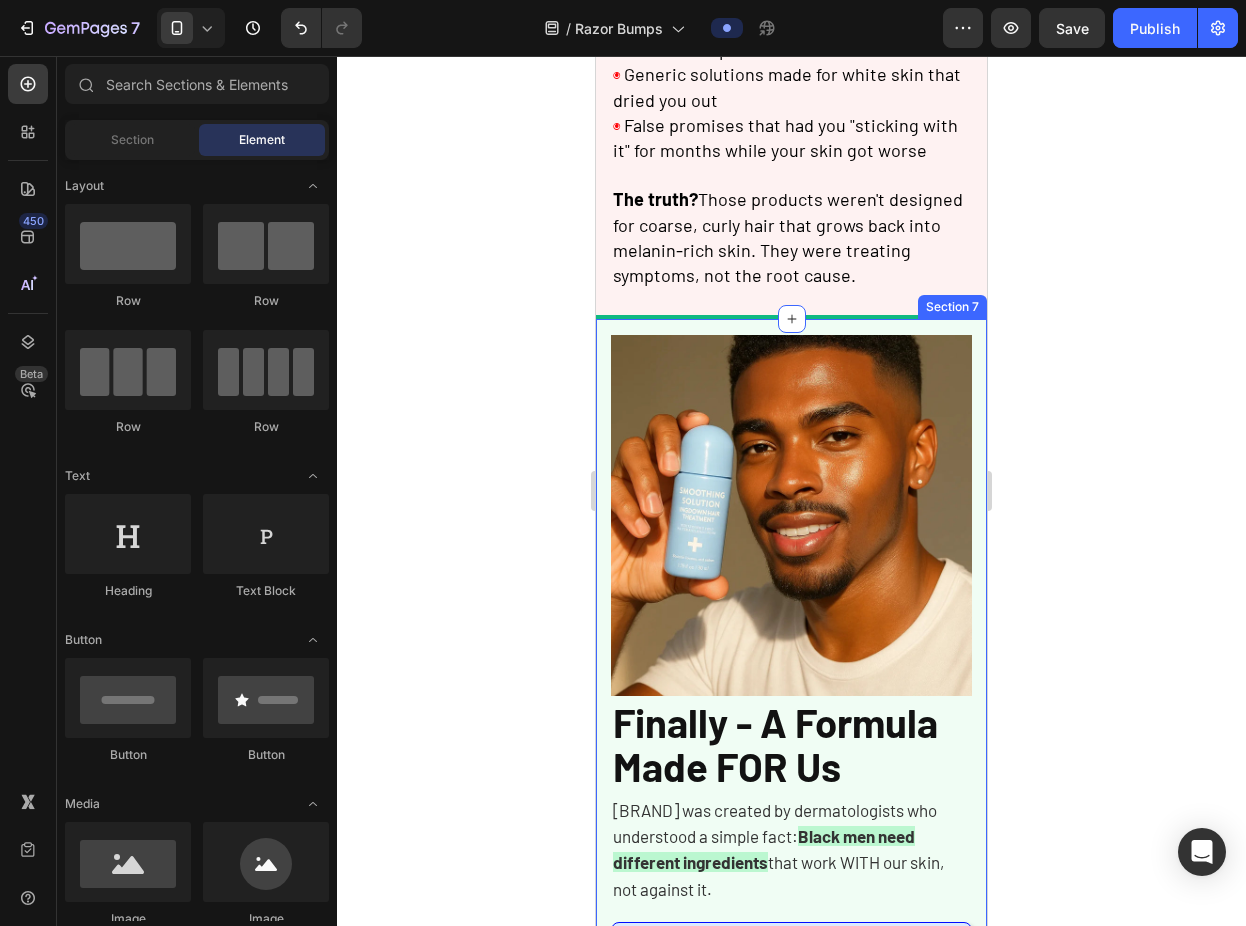click on "Image Finally - A Formula Made FOR Us Heading Rhóms was created by dermatologists who understood a simple fact:  Black men need different ingredients  that work WITH our skin, not against it. Text Block ❌  No Burning or Stinging Heading Zero alcohol, zero harsh acids. Just gentle, effective ingredients that calm irritation instantly. Text Block Row ❌  Won't Darken Your Skin Heading Contains Niacinamide to actually FADE dark marks while preventing new ones from forming. Text Block Row ❌  No Burning or Stinging Heading Fresh, clean scent you'll actually want to use. No more walking around smelling like antiseptic. Text Block Row ❌  Won't Dry Out Your Skin Heading Hydrating formula that leaves skin smooth and moisturized, never tight or flaky. Text Block Row Row Try Rhóms today Button
Icon Backed by 30-day money-back guarantee Text Block Row Row Section 7" at bounding box center (791, 930) 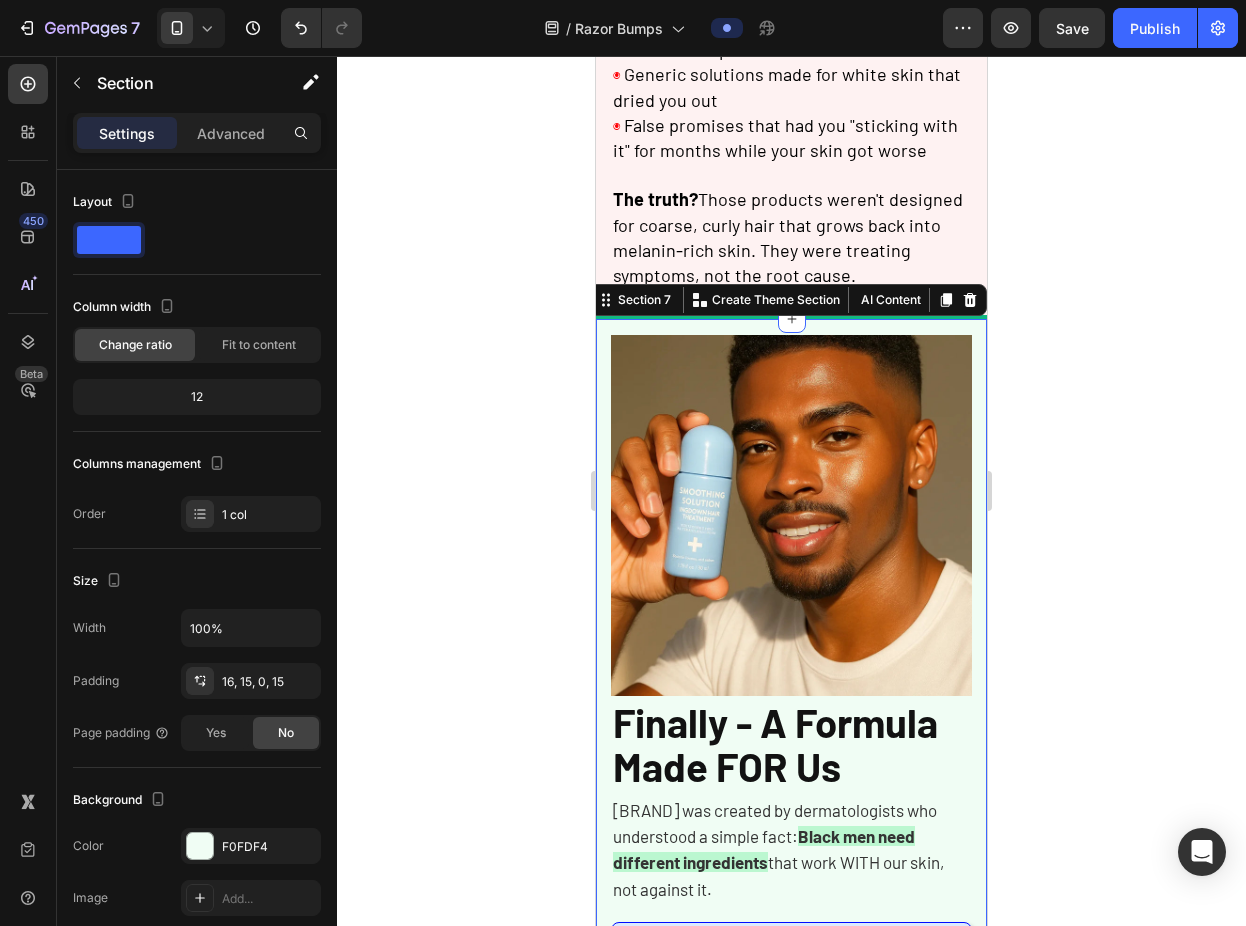 drag, startPoint x: 1060, startPoint y: 327, endPoint x: 368, endPoint y: 270, distance: 694.34357 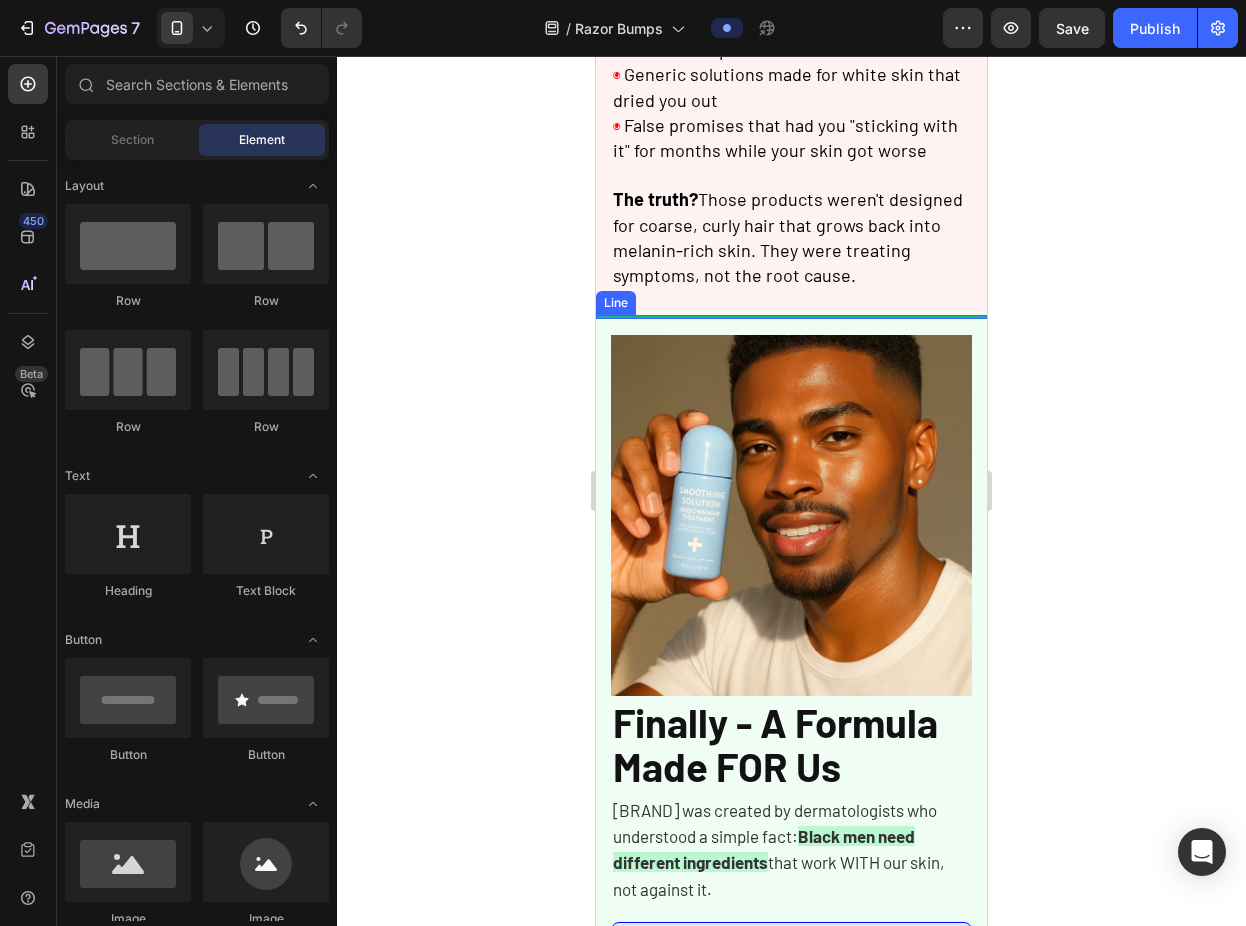 click at bounding box center [791, 317] 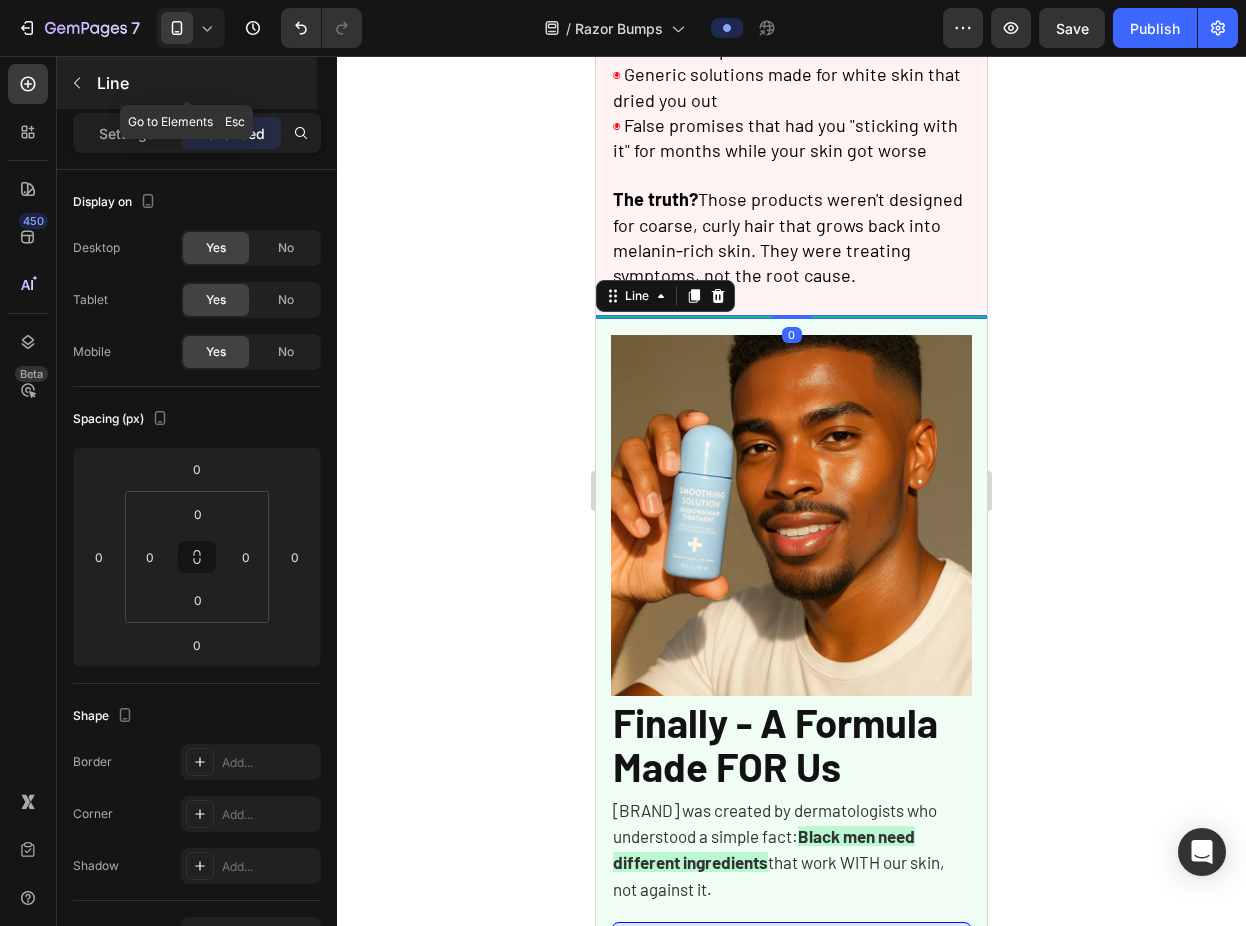 click 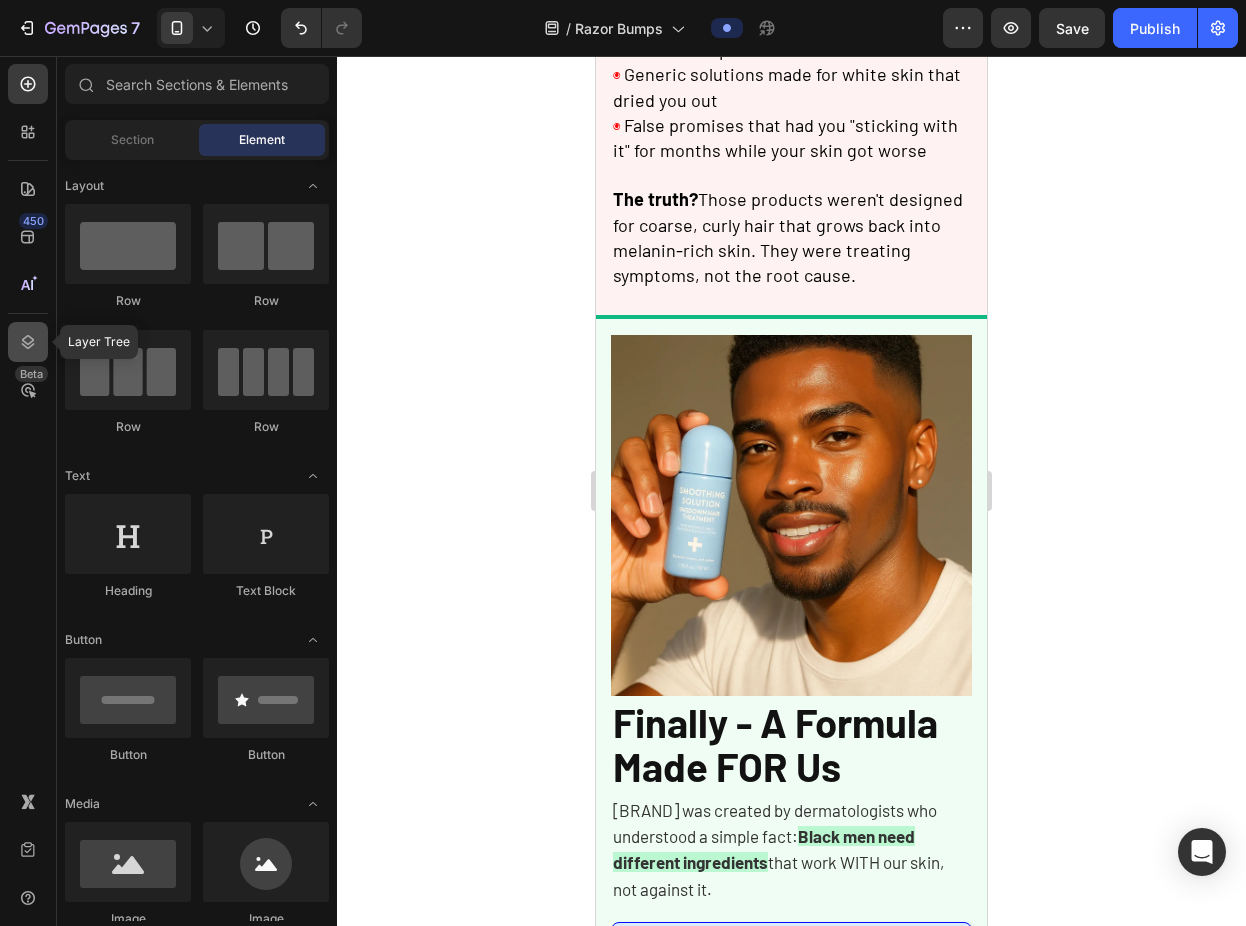 click 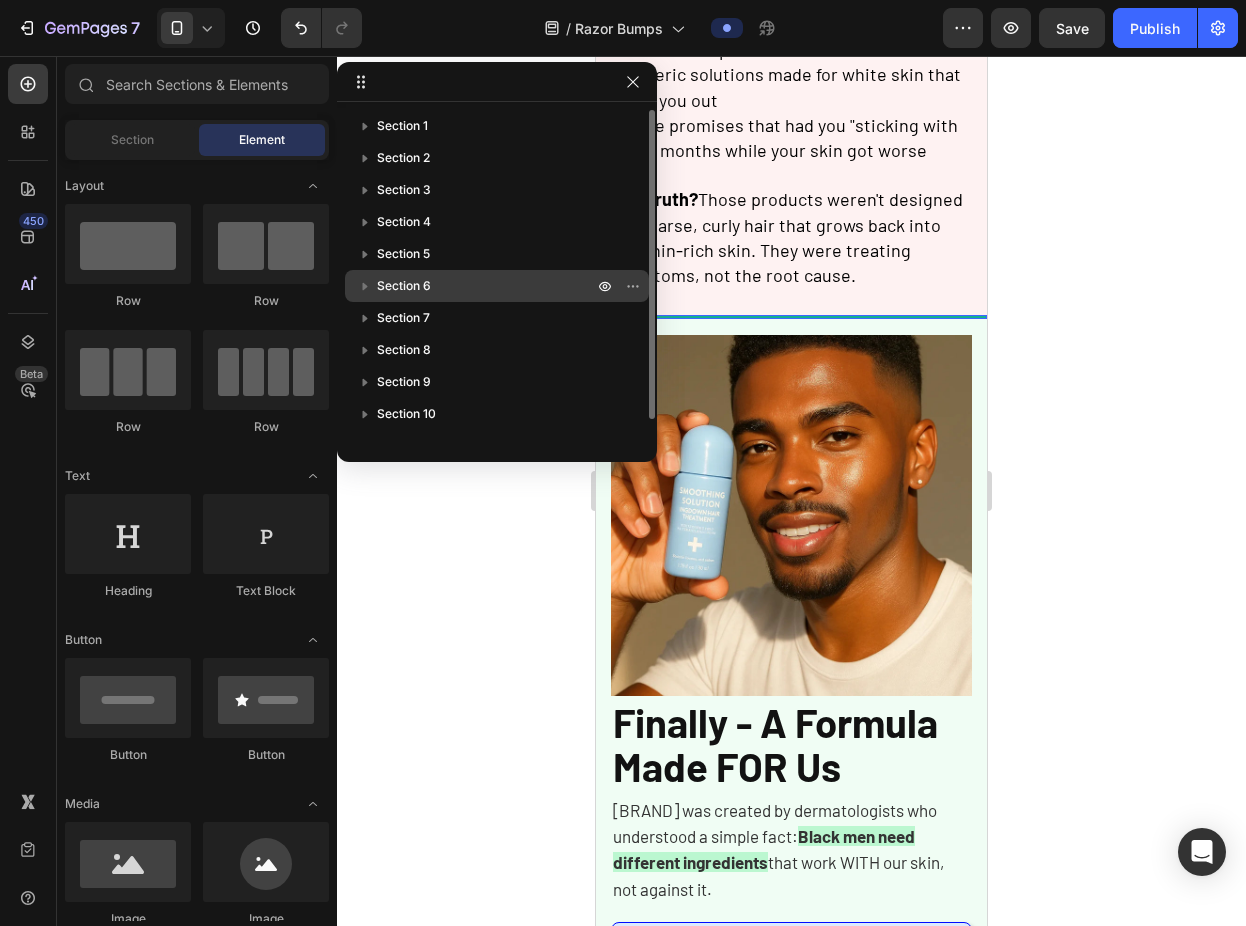 click 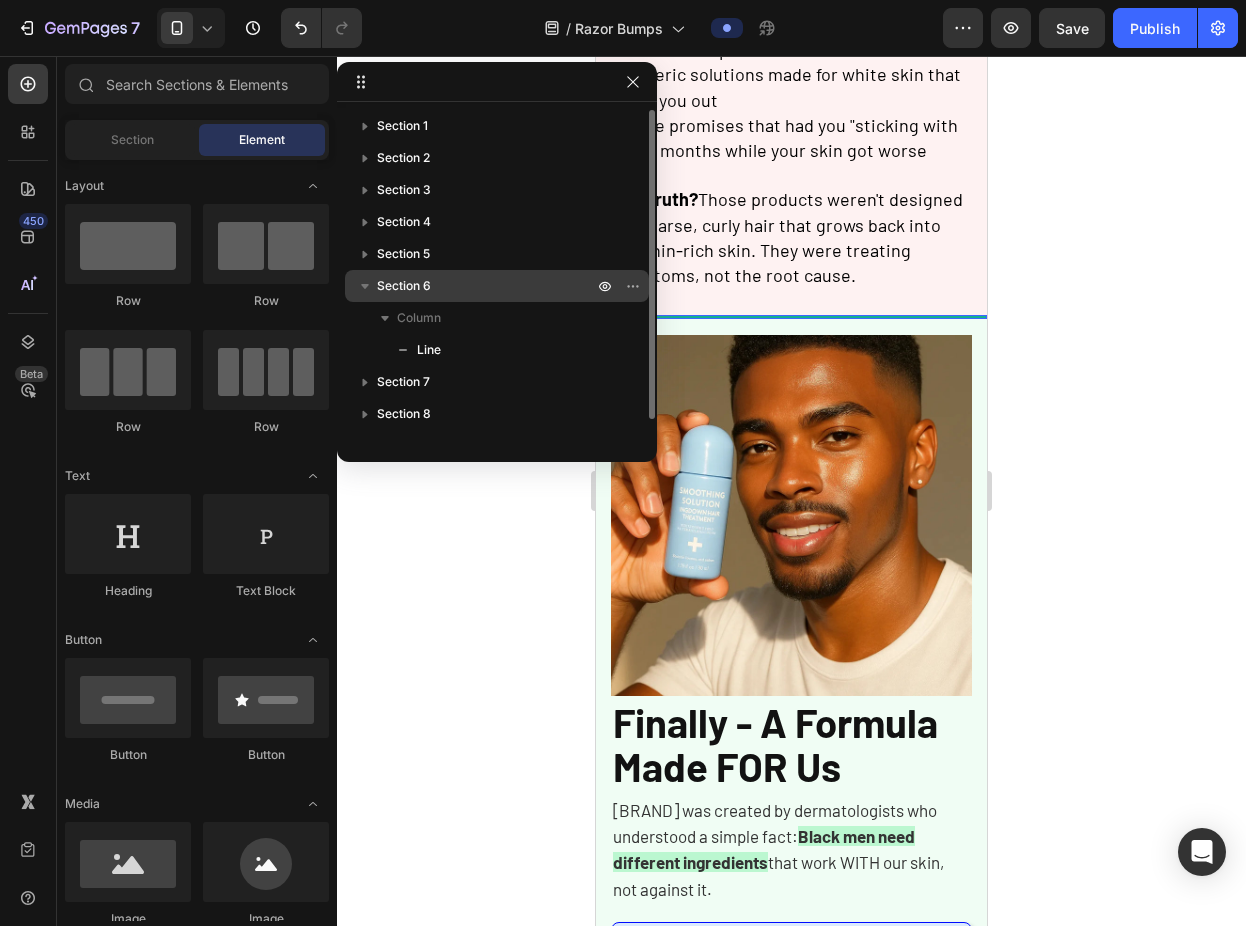click 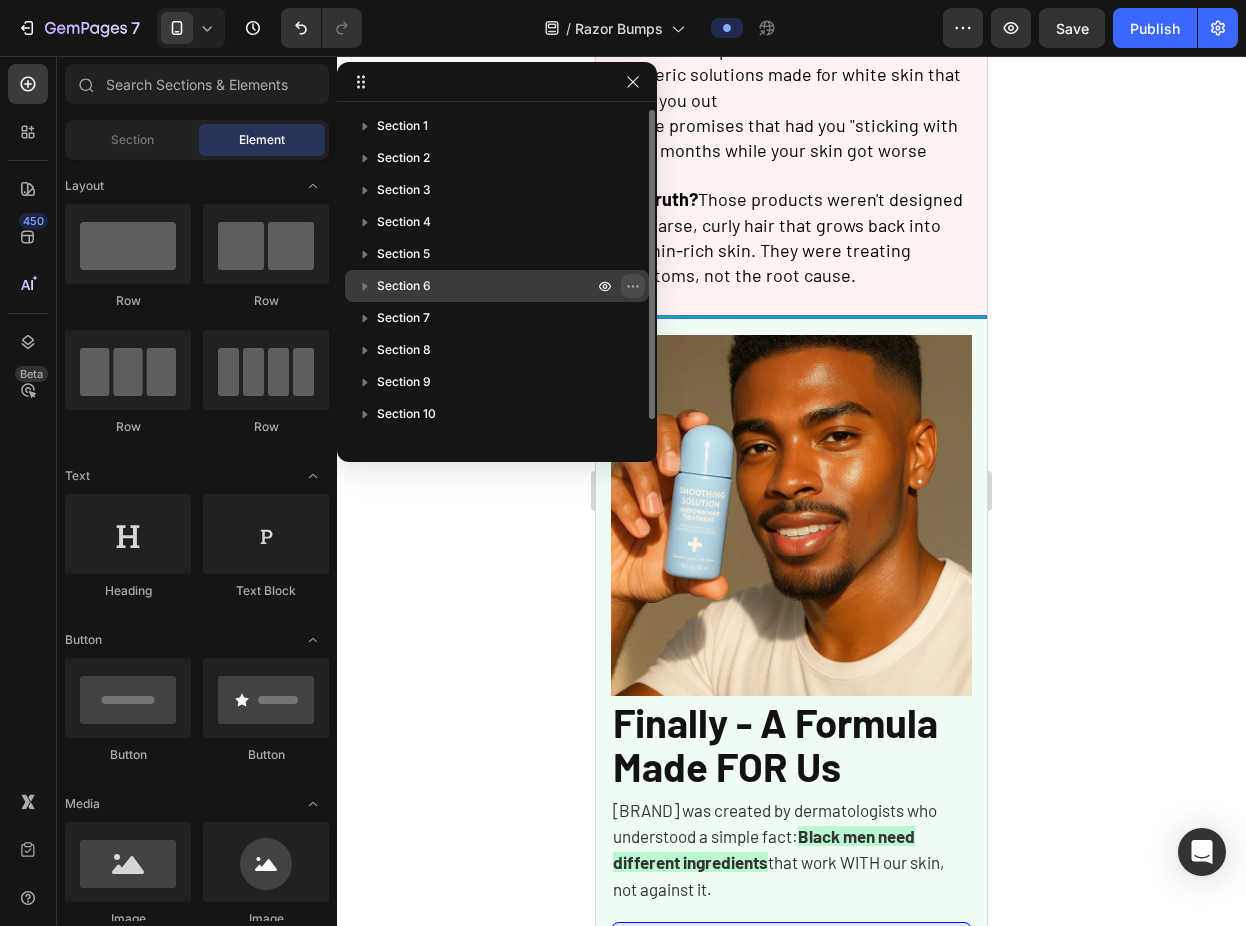 click 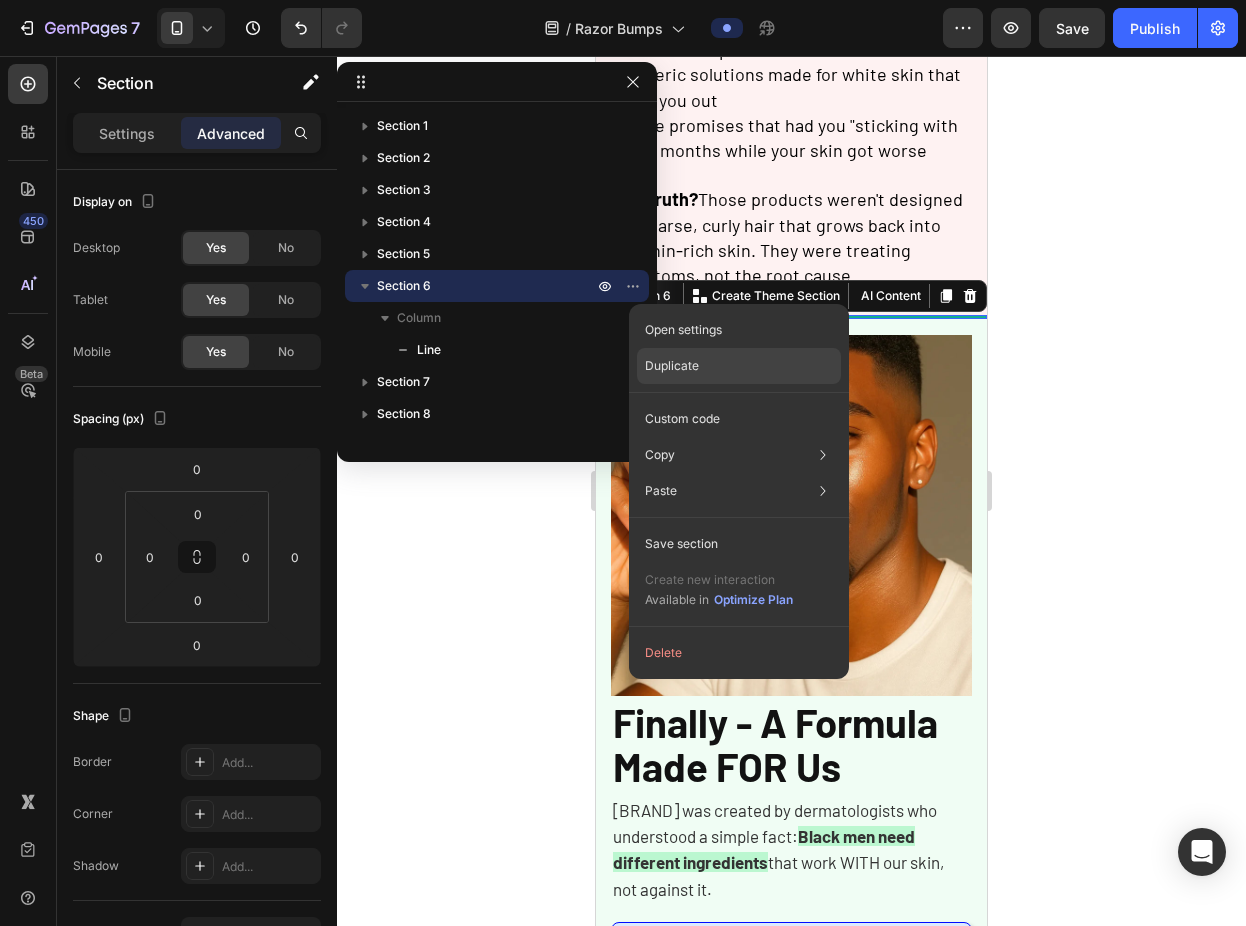 click on "Duplicate" at bounding box center [672, 366] 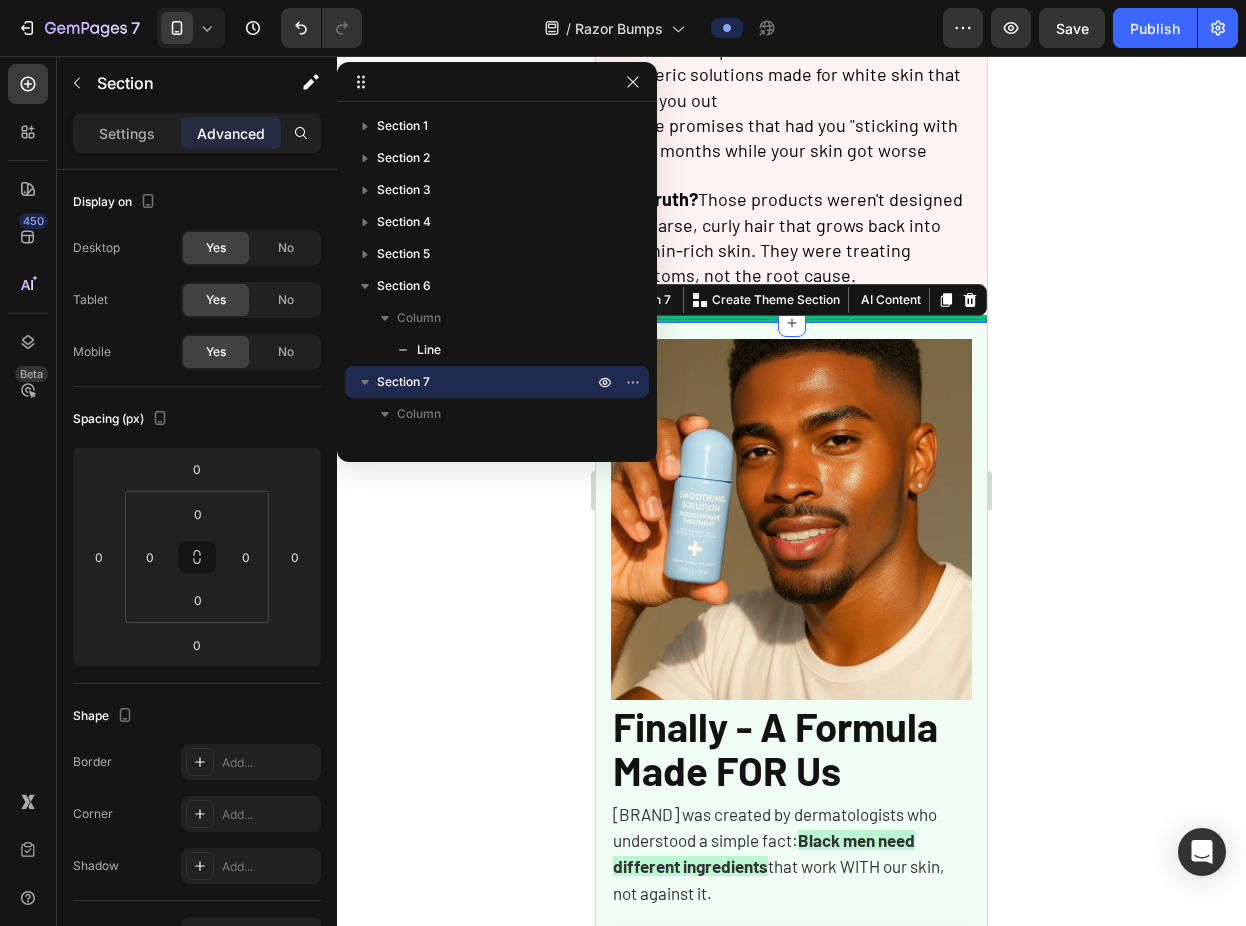 drag, startPoint x: 932, startPoint y: 293, endPoint x: 946, endPoint y: 313, distance: 24.41311 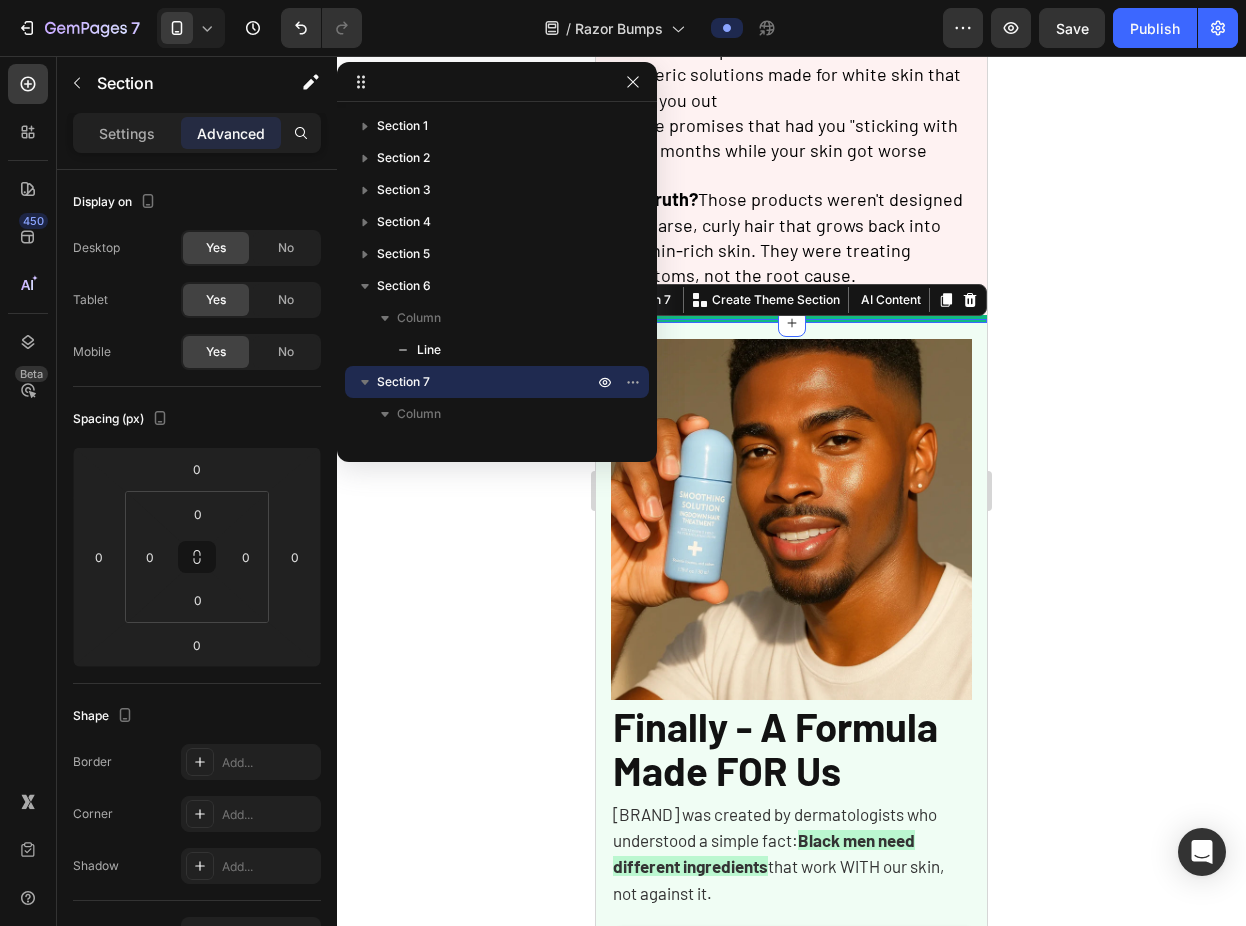 click 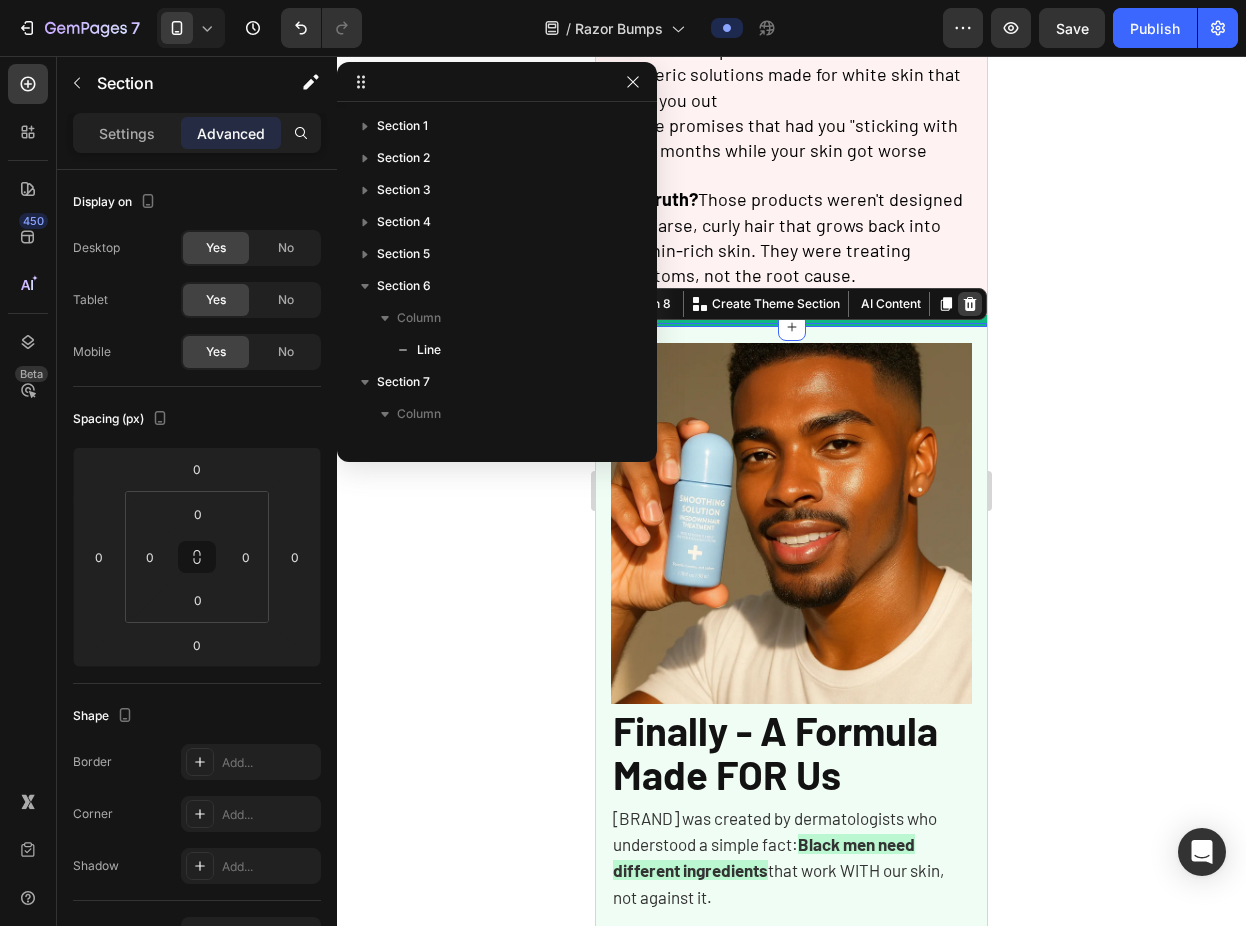 scroll, scrollTop: 219, scrollLeft: 0, axis: vertical 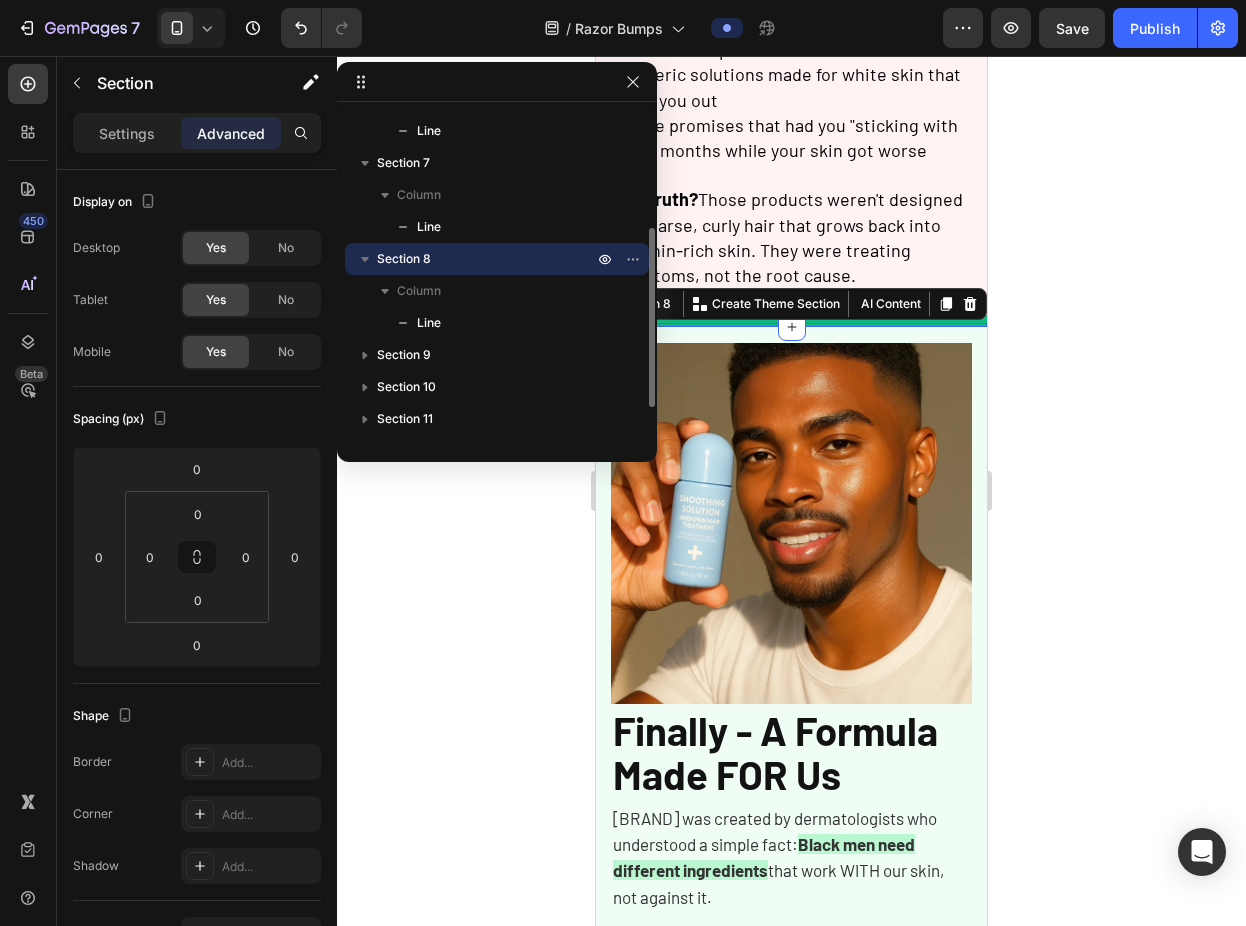 click 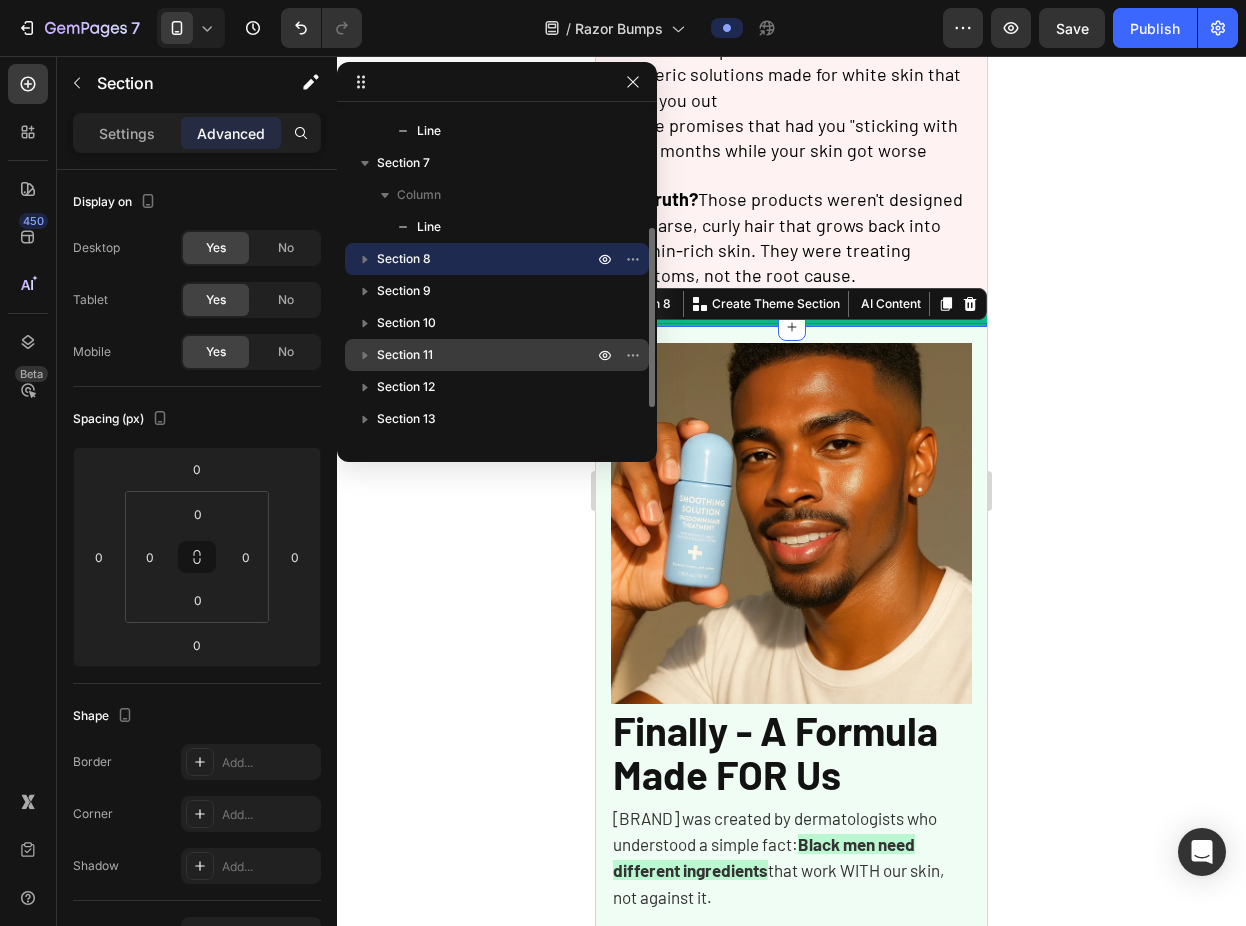 drag, startPoint x: 391, startPoint y: 256, endPoint x: 392, endPoint y: 357, distance: 101.00495 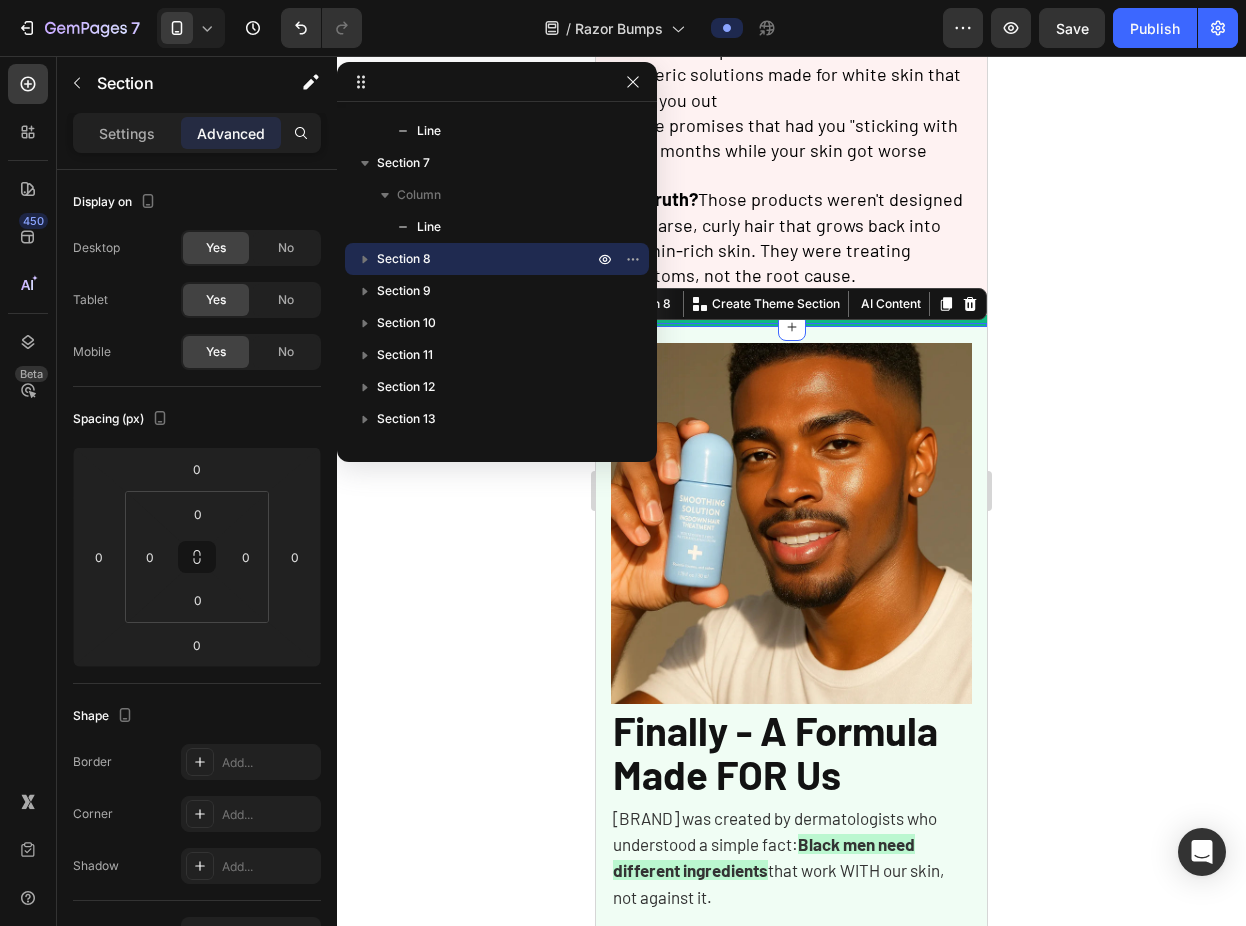 click 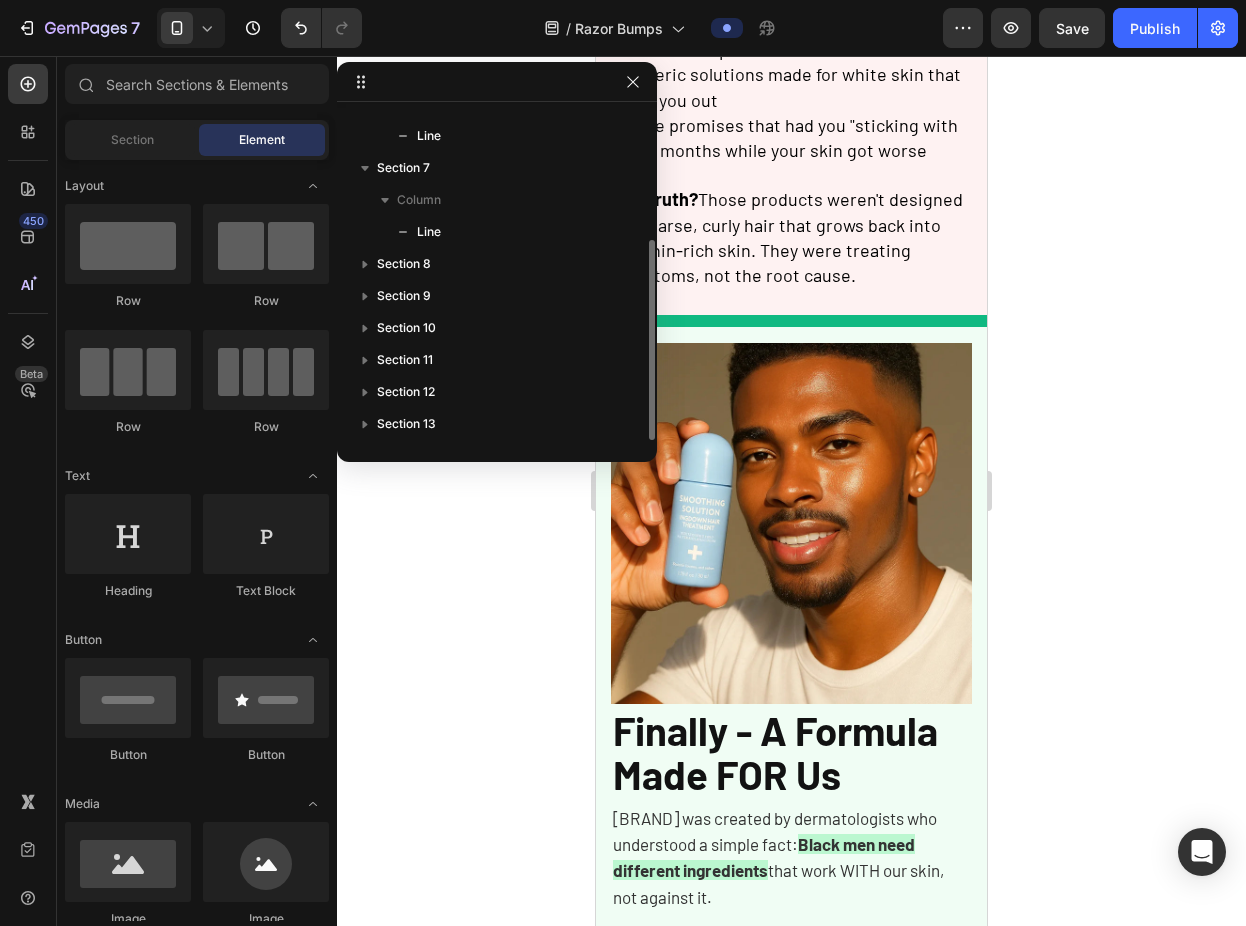 scroll, scrollTop: 214, scrollLeft: 0, axis: vertical 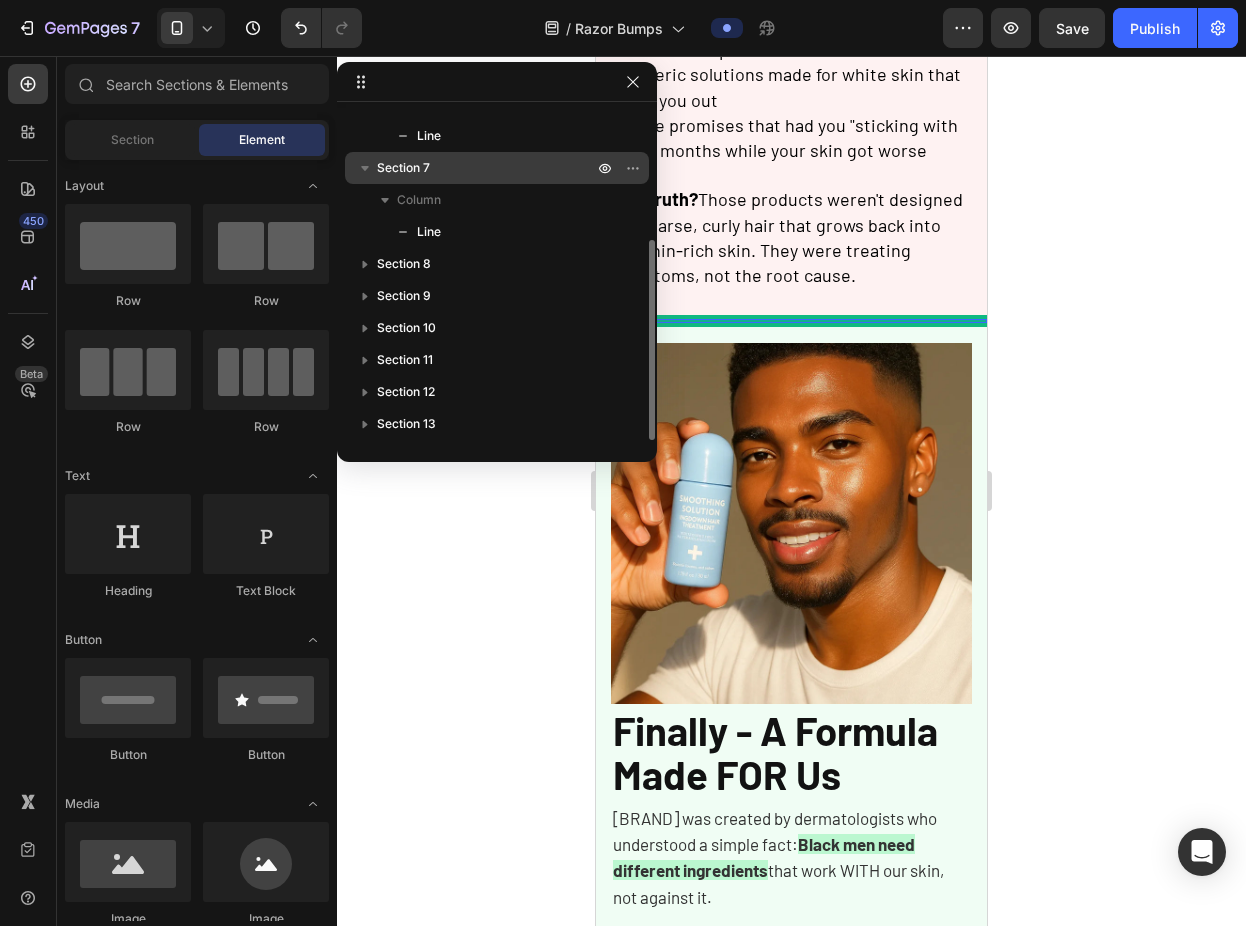 click on "Section 7" at bounding box center [403, 168] 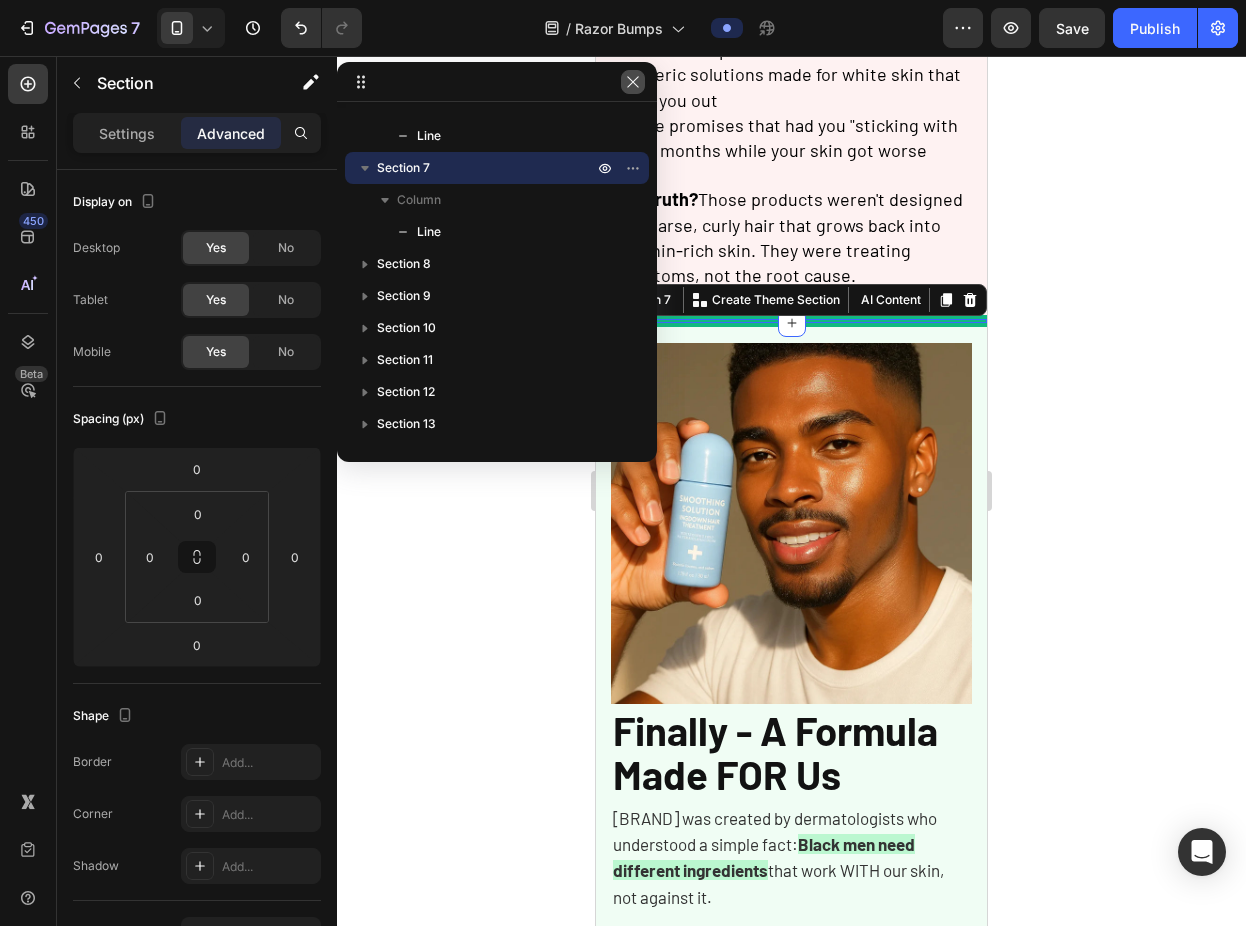 click 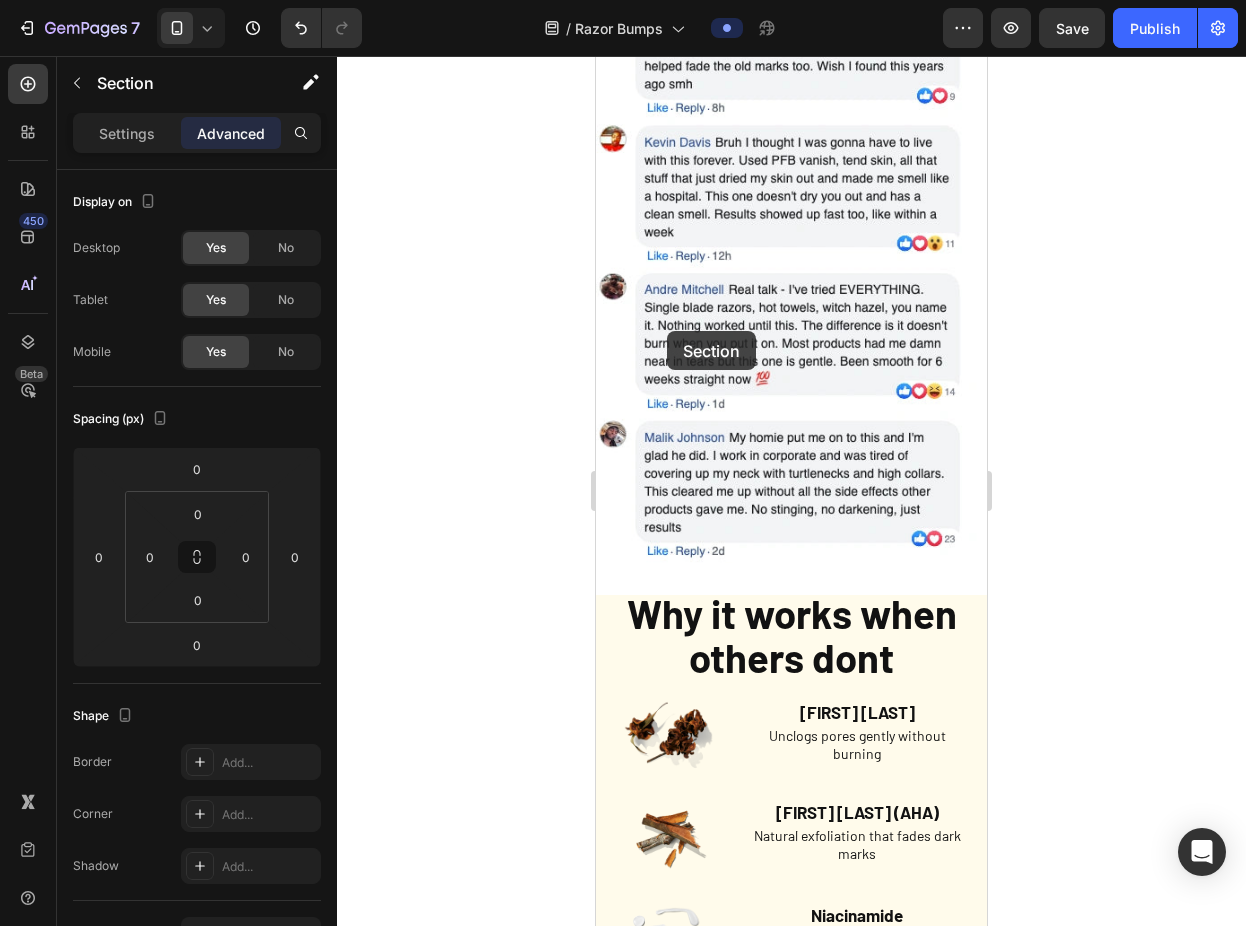 scroll, scrollTop: 3412, scrollLeft: 0, axis: vertical 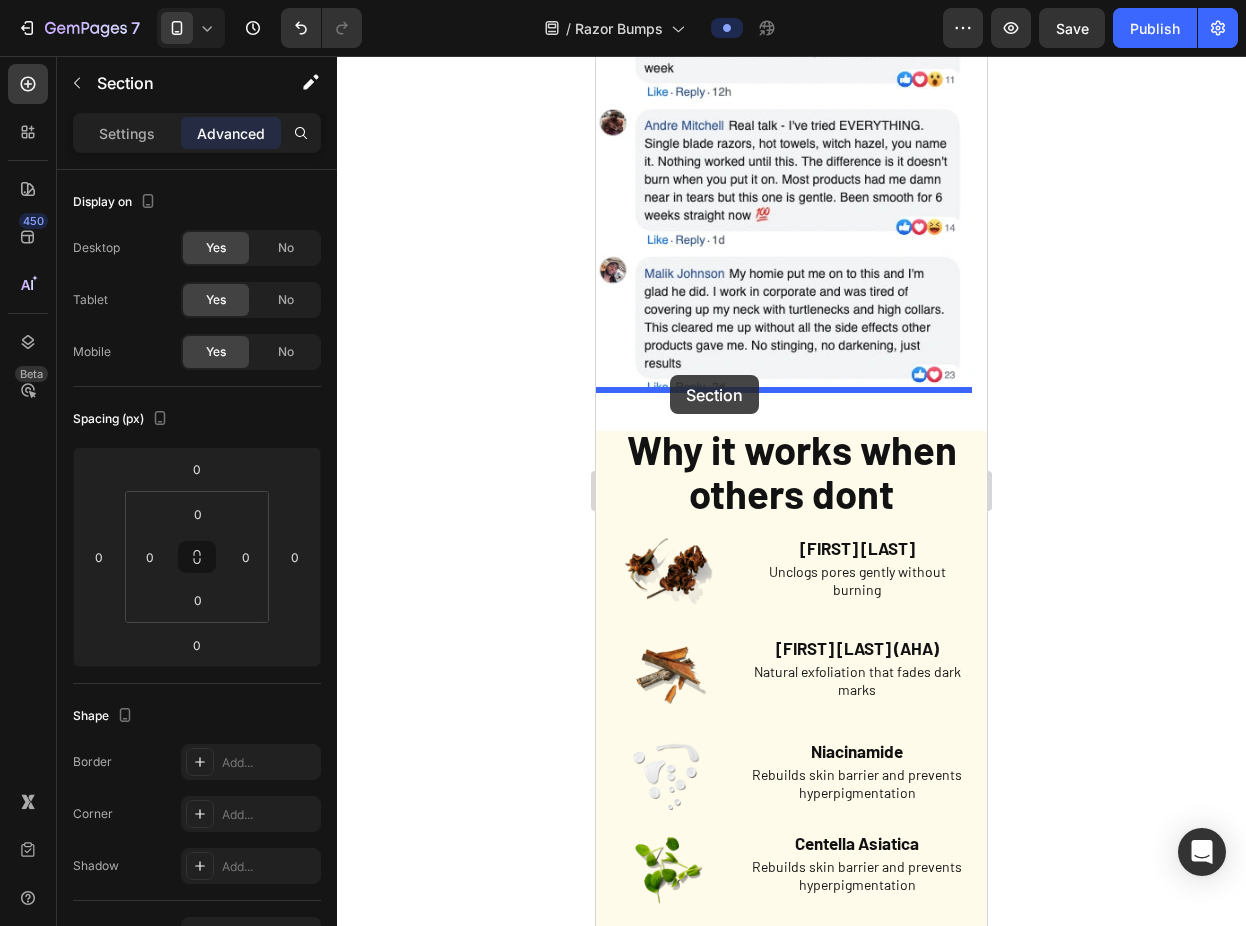 drag, startPoint x: 631, startPoint y: 298, endPoint x: 670, endPoint y: 375, distance: 86.313385 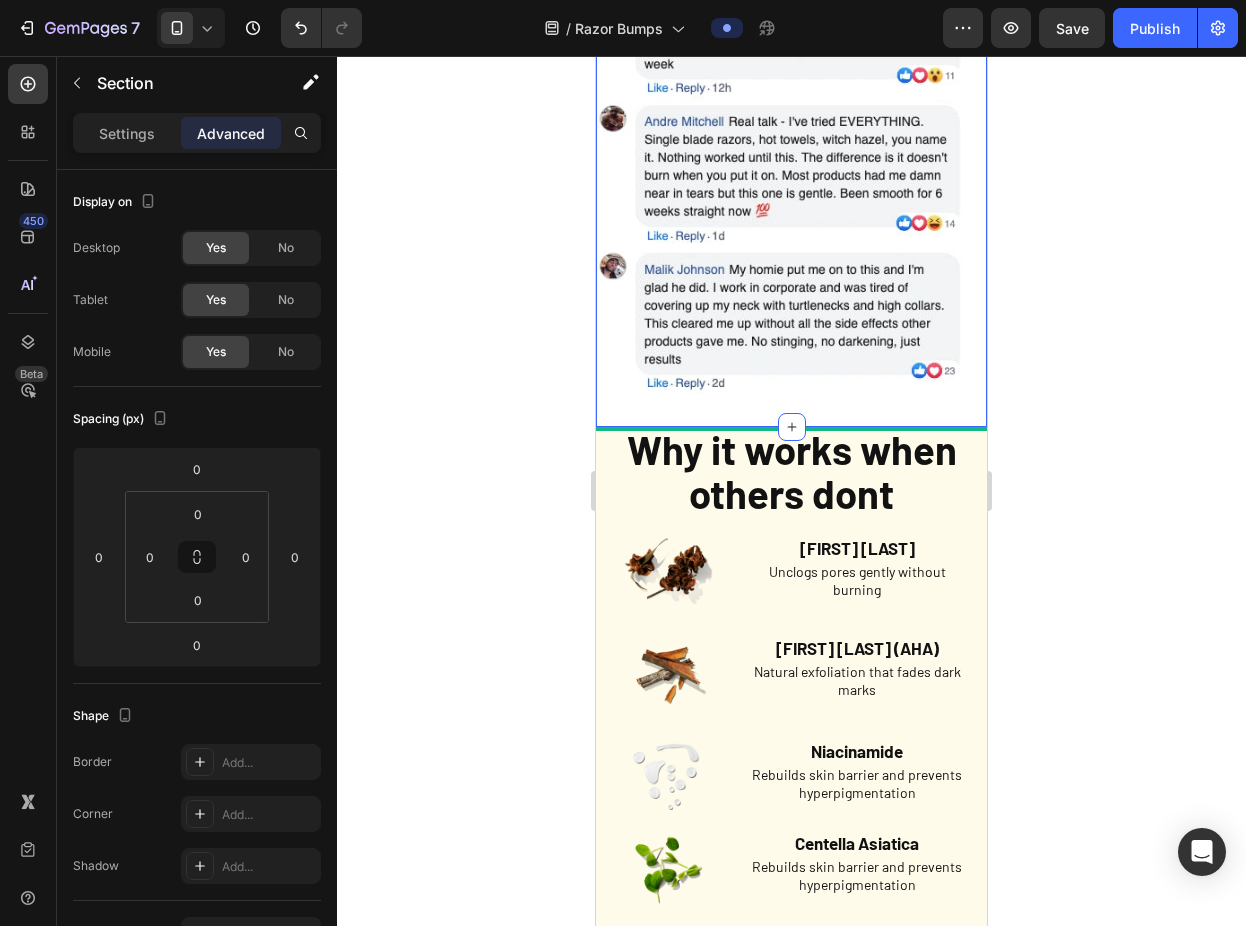 scroll, scrollTop: 3408, scrollLeft: 0, axis: vertical 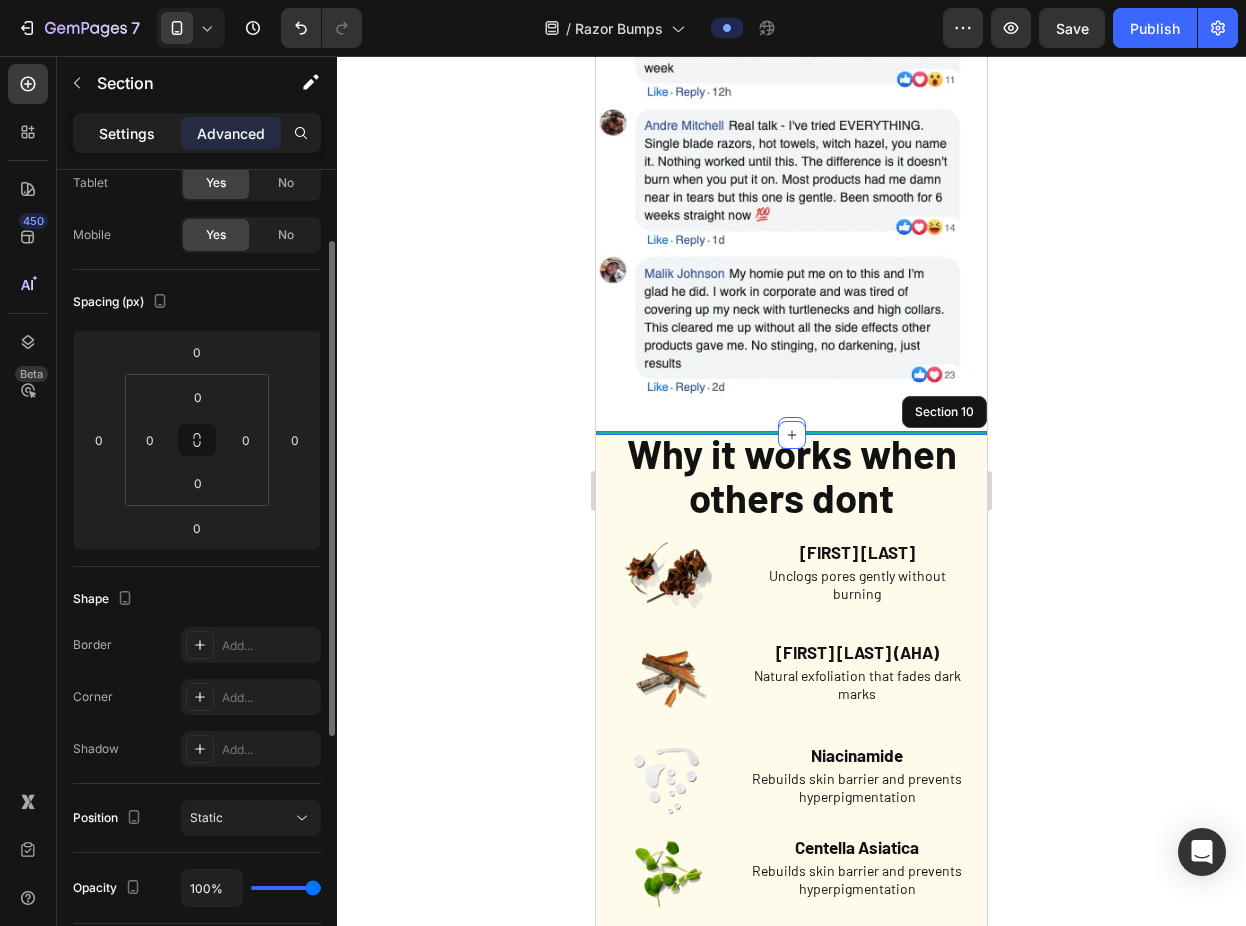 click on "Settings" at bounding box center (127, 133) 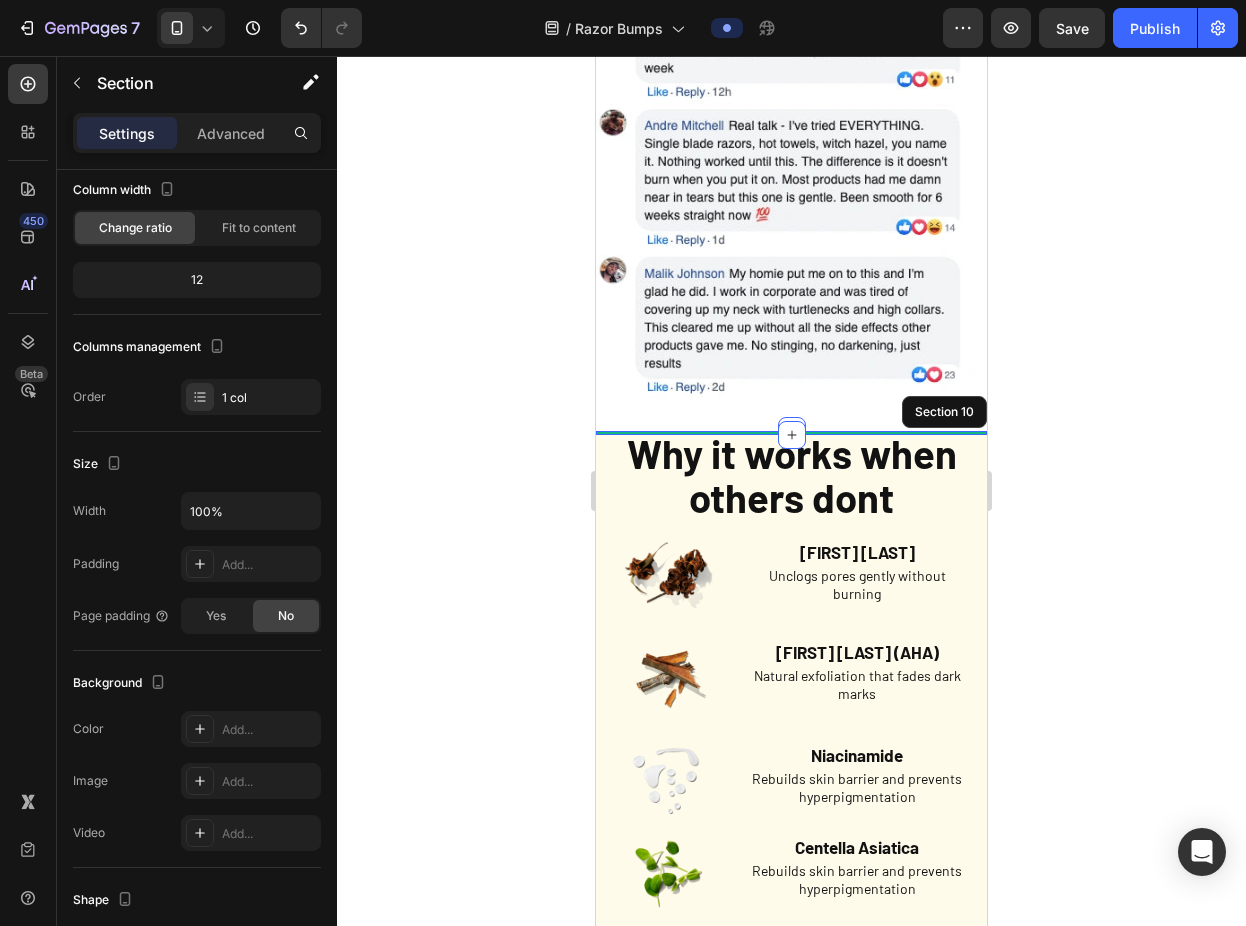 click 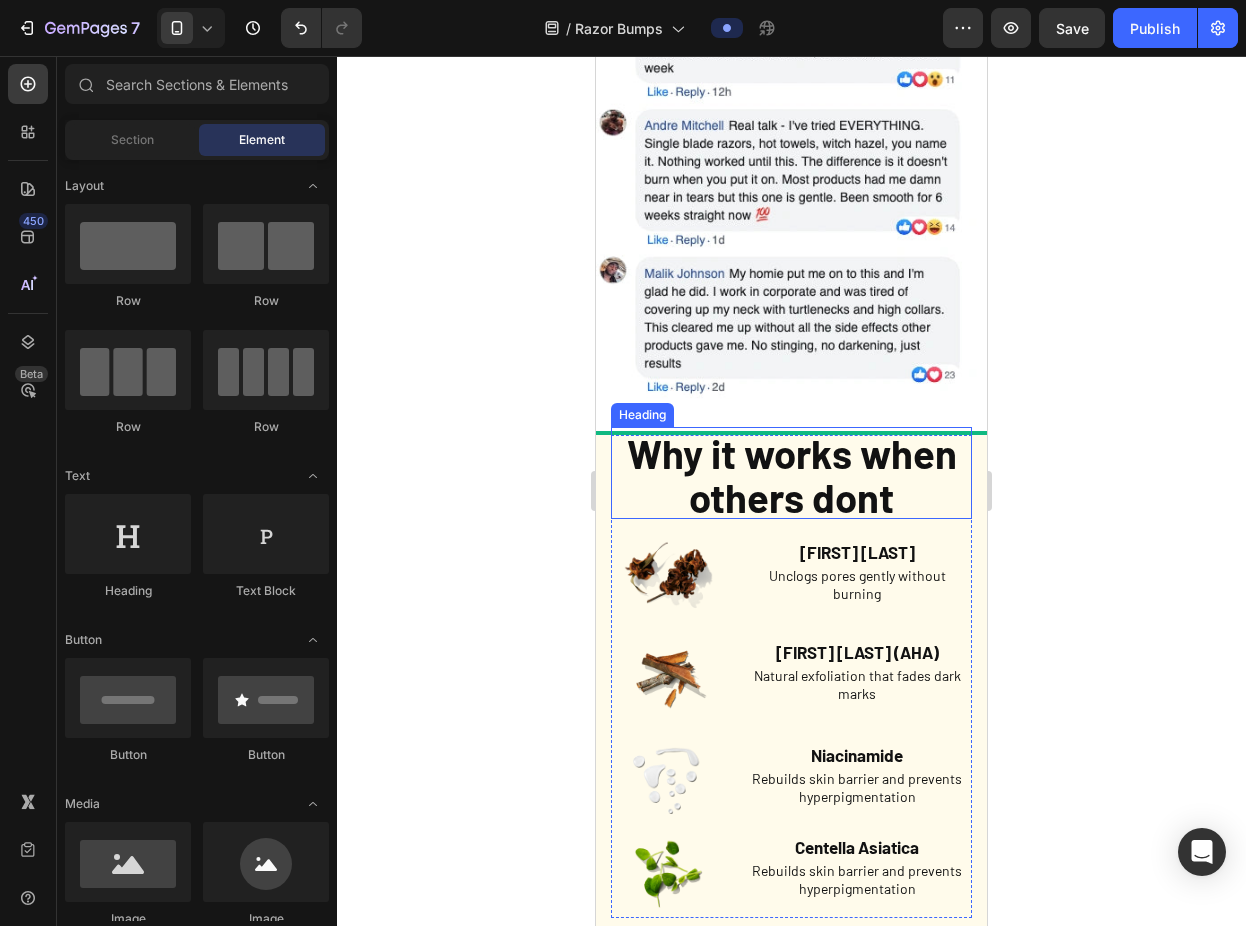 click on "Why it works when others dont" at bounding box center [791, 473] 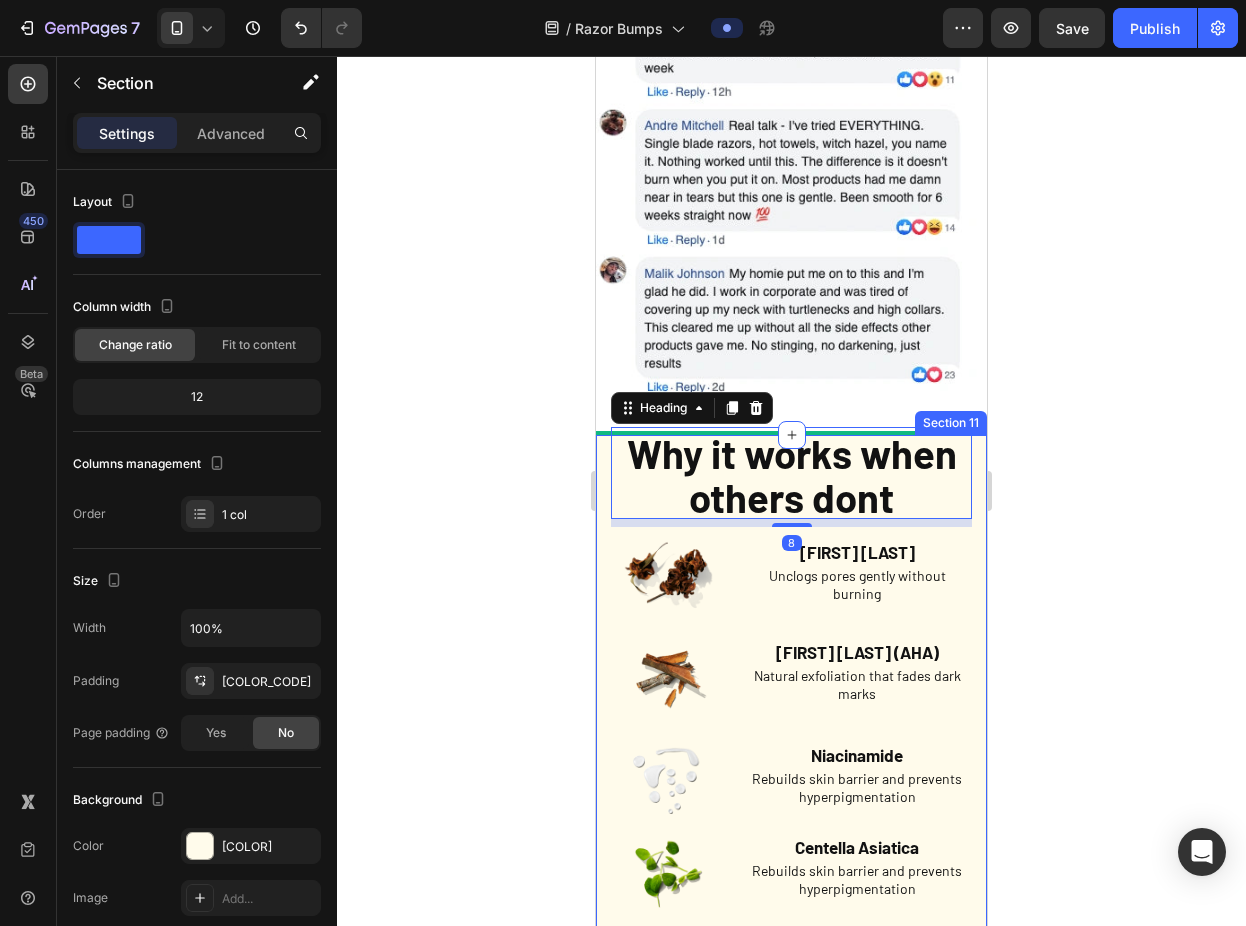 click on "Why it works when others dont Heading   8 Image Salicylic Acid (BHA) Text Block Unclogs pores gently without burning Text Block Row Image Willow Bark (AHA) Text Block Natural exfoliation that fades dark marks Text Block Row Image Niacinamide Text Block Rebuilds skin barrier and prevents hyperpigmentation Text Block Row Image Centella Asiatica Text Block Rebuilds skin barrier and prevents hyperpigmentation Text Block Row Row Section 11" at bounding box center (791, 703) 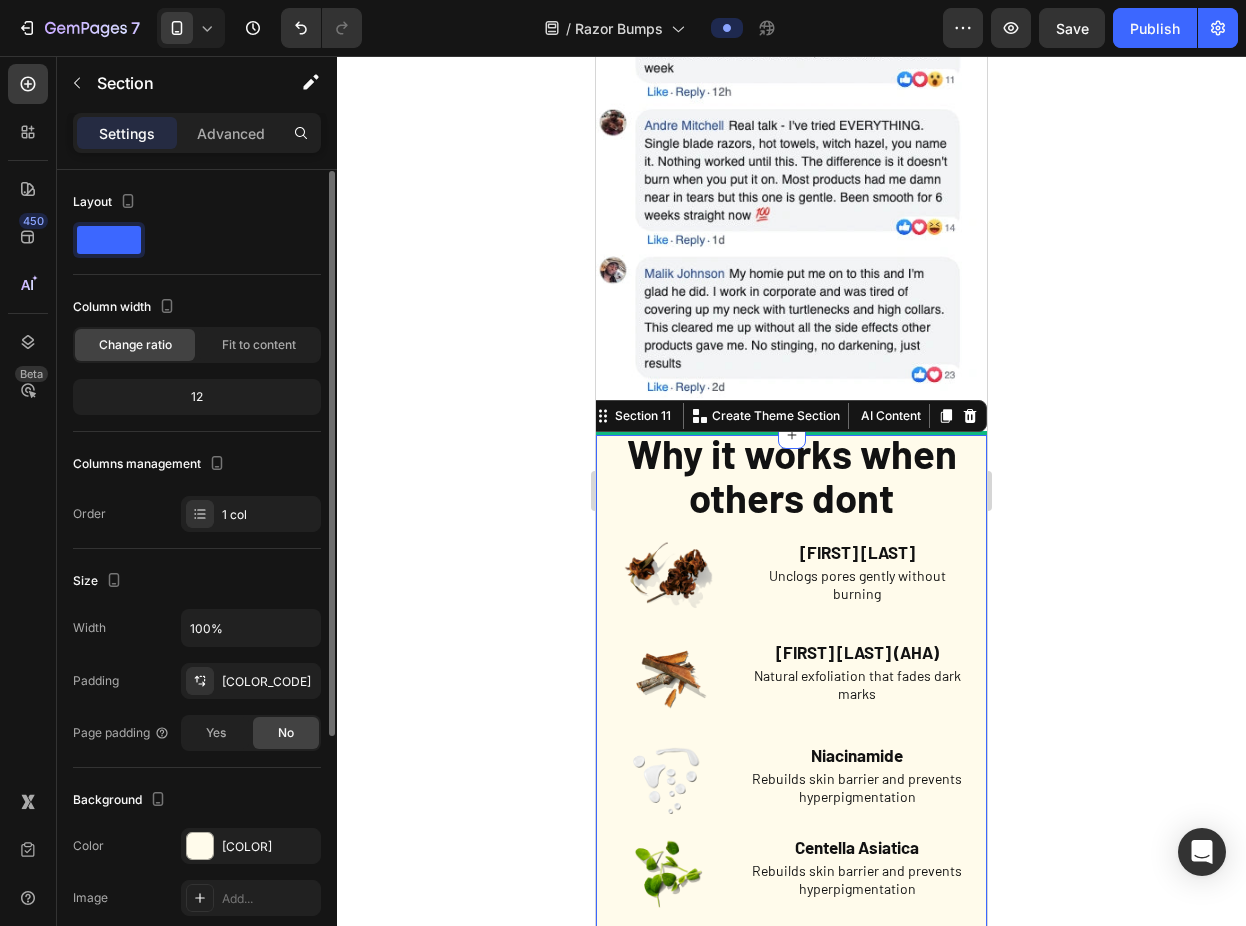 scroll, scrollTop: 109, scrollLeft: 0, axis: vertical 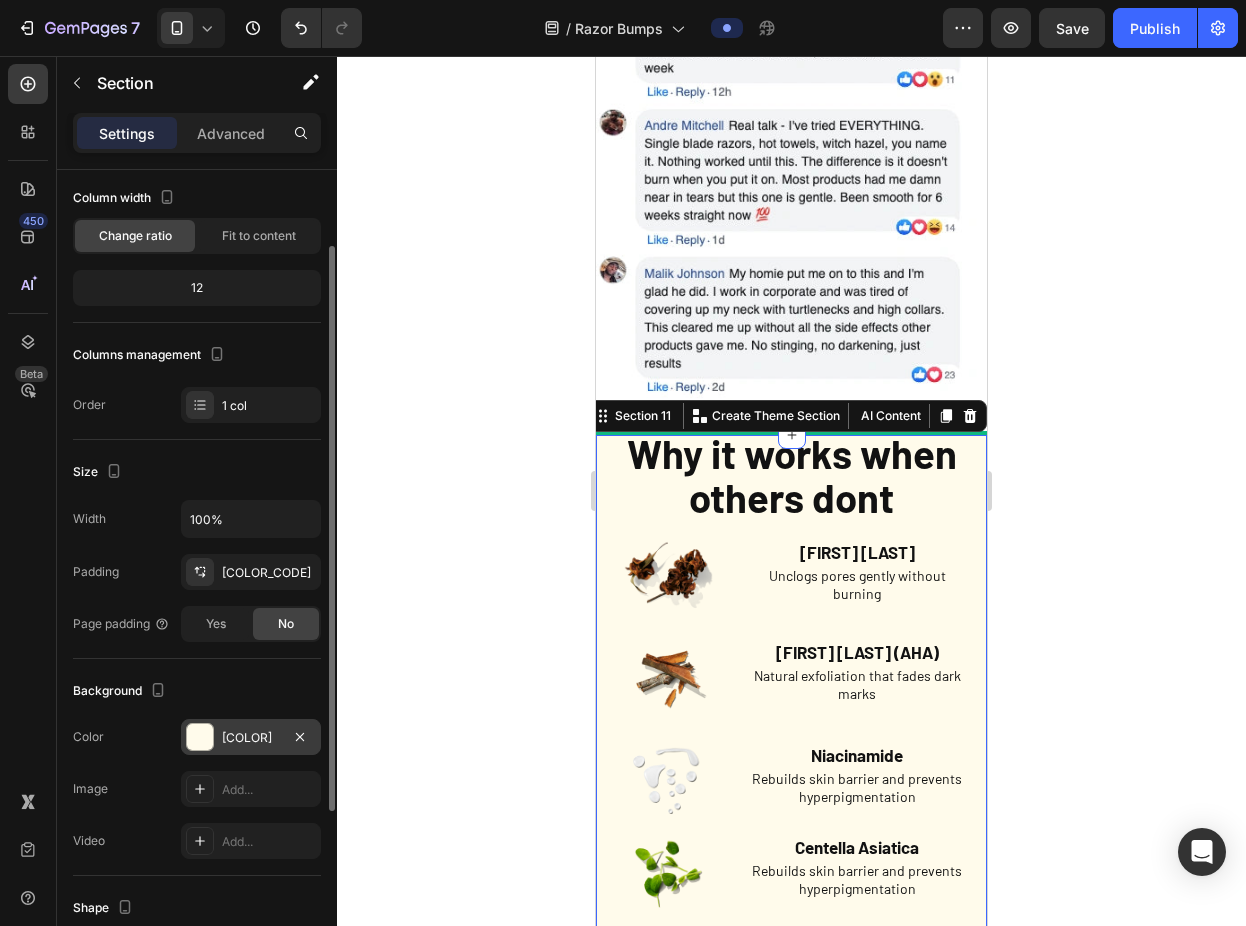 click at bounding box center (200, 737) 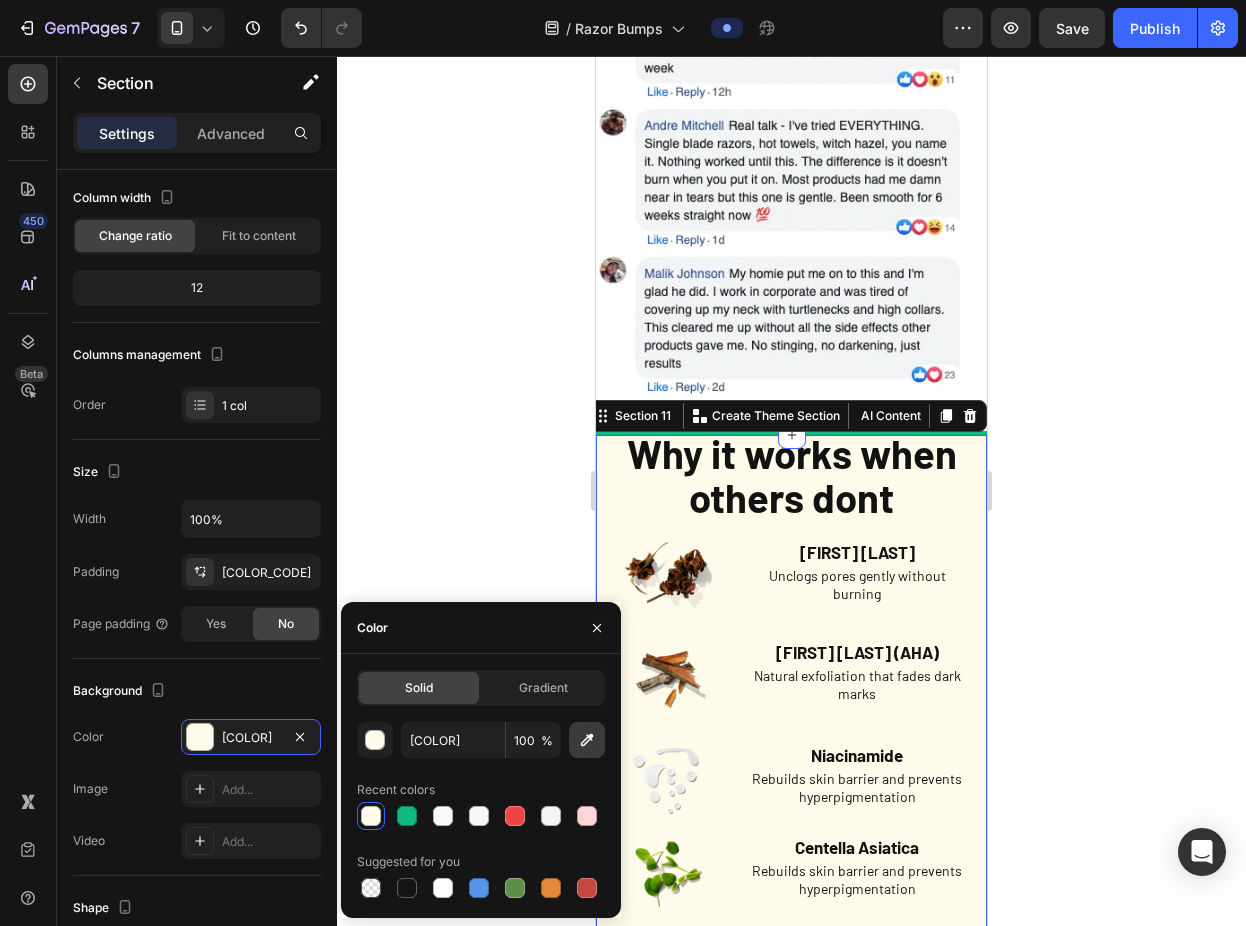 click at bounding box center (587, 740) 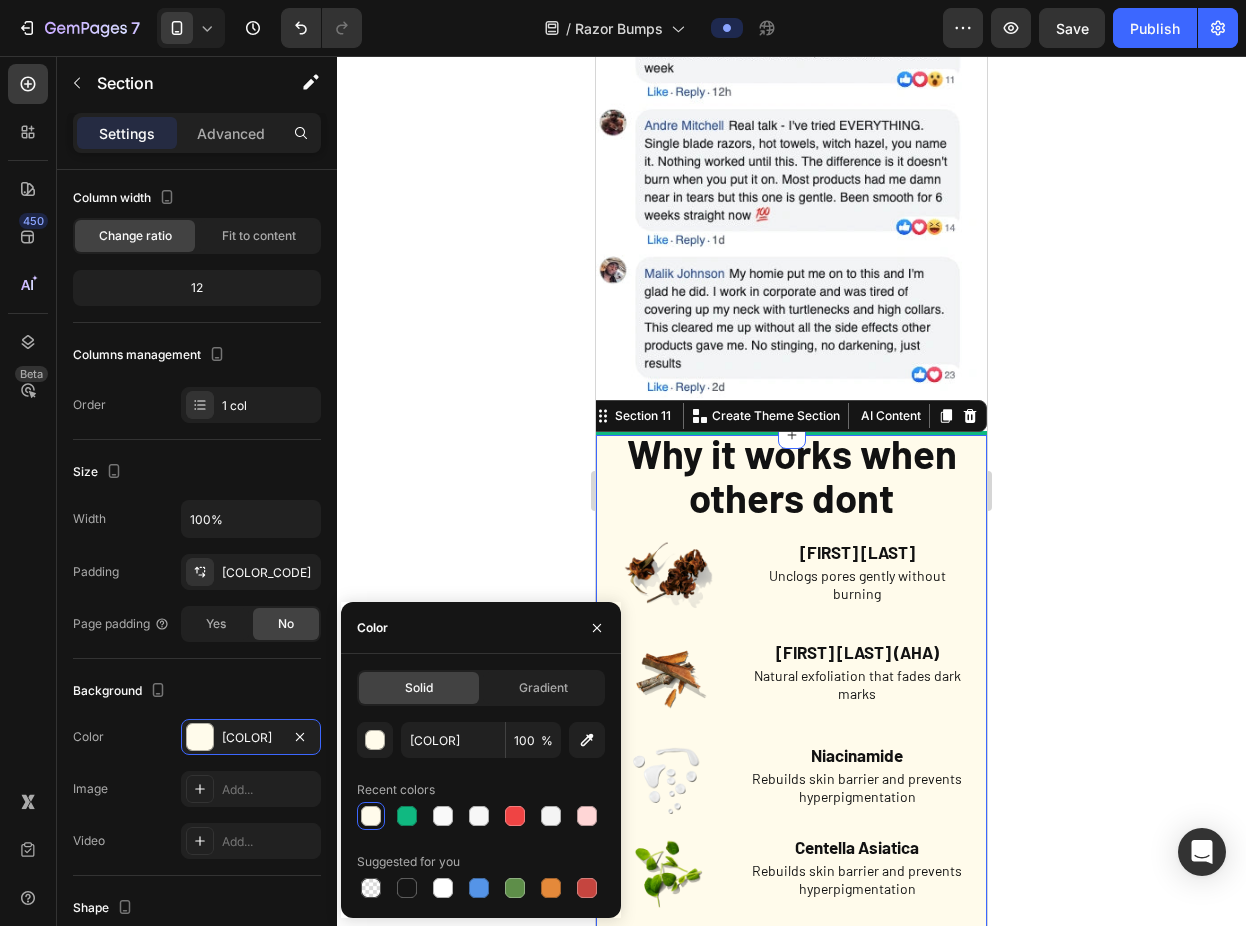 type on "F59E0B" 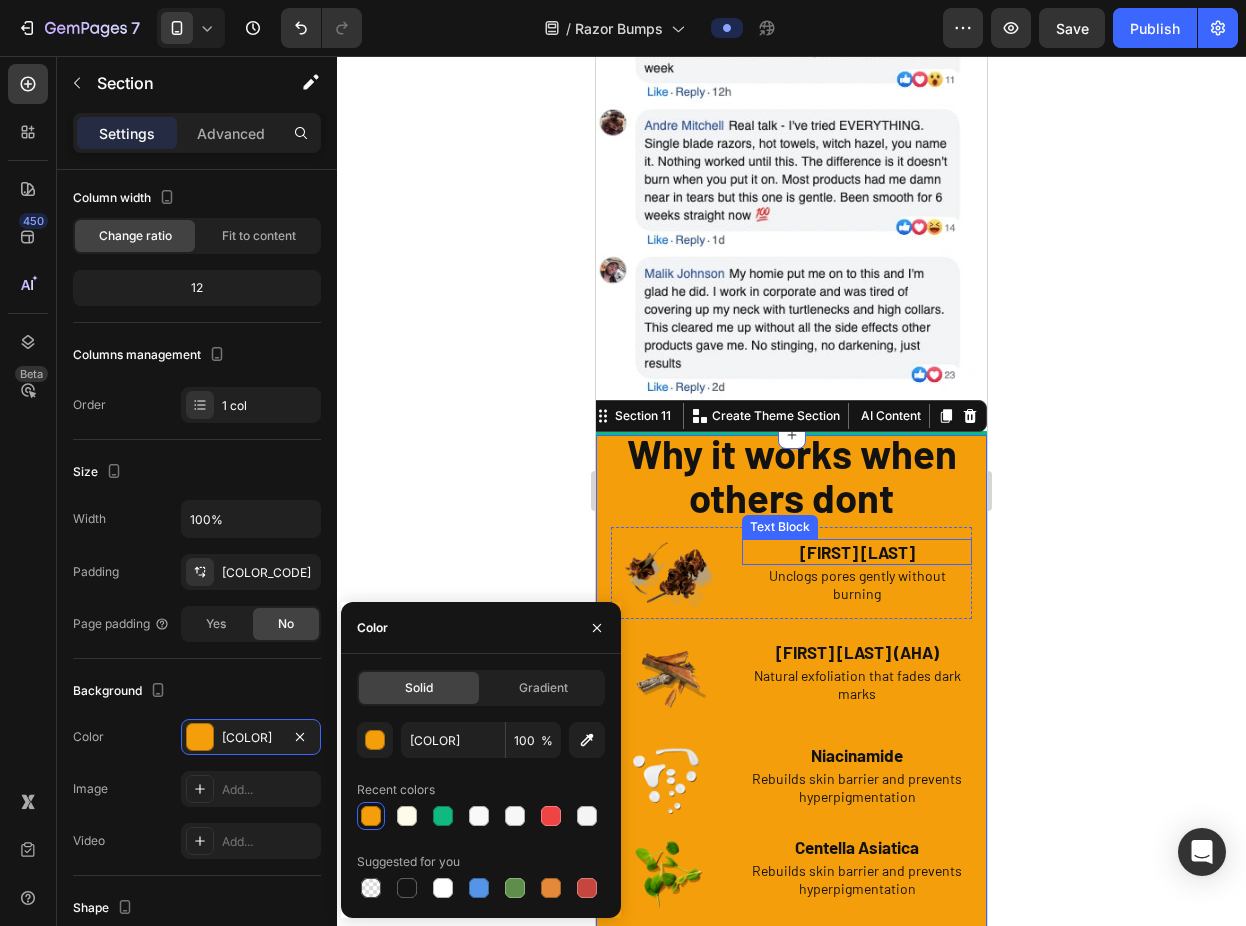 type 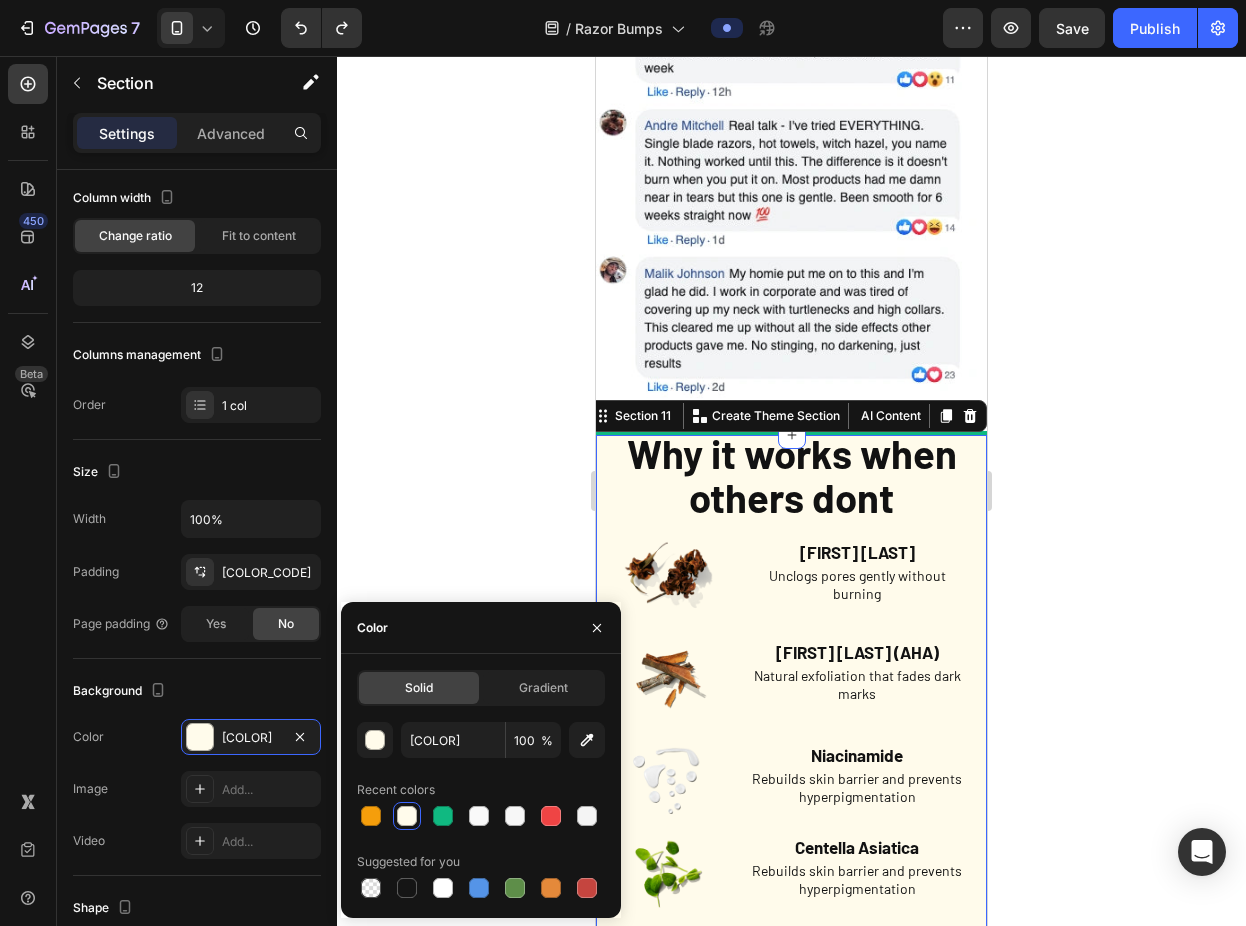 click 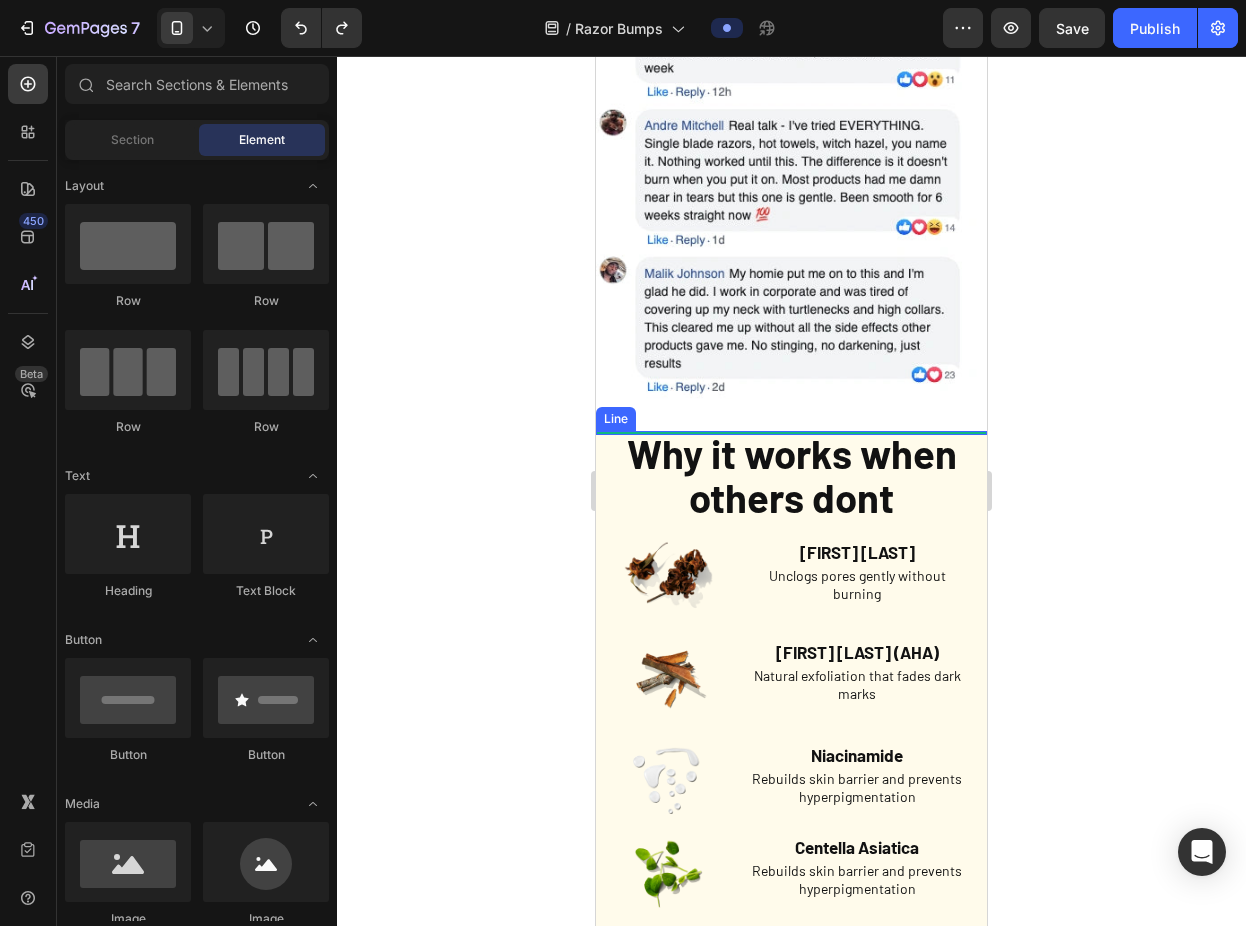 click at bounding box center [791, 433] 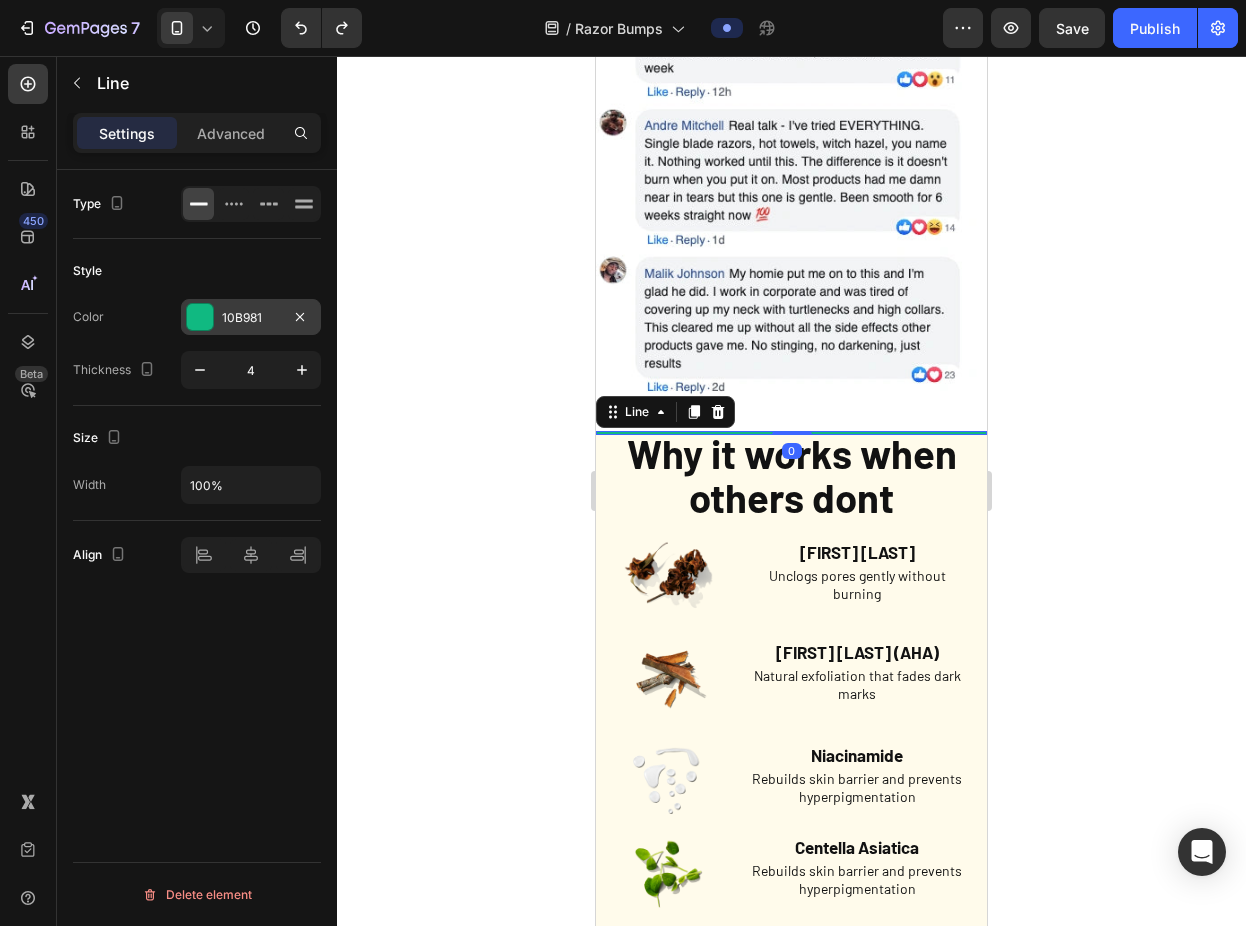 click on "10B981" at bounding box center (251, 317) 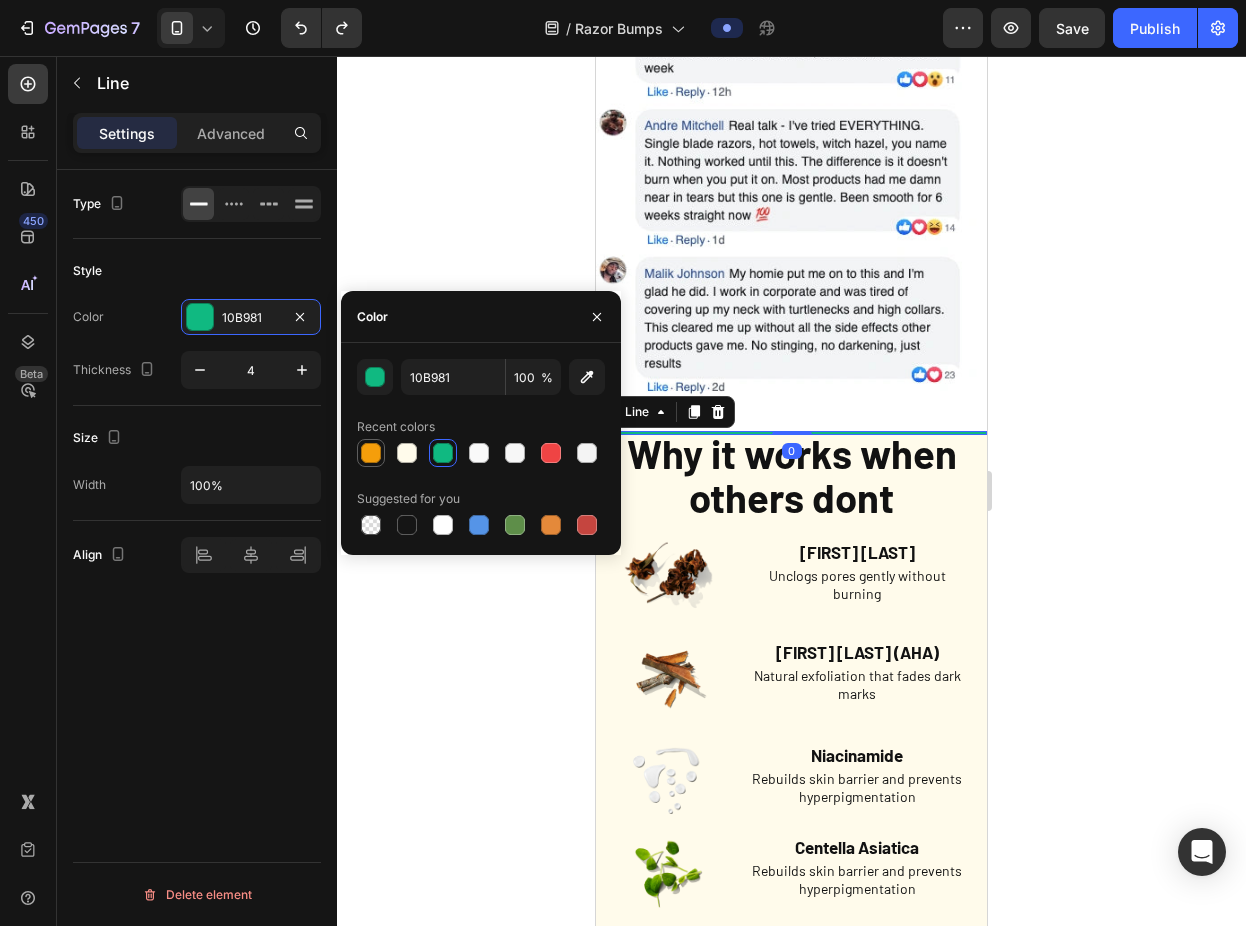 click at bounding box center (371, 453) 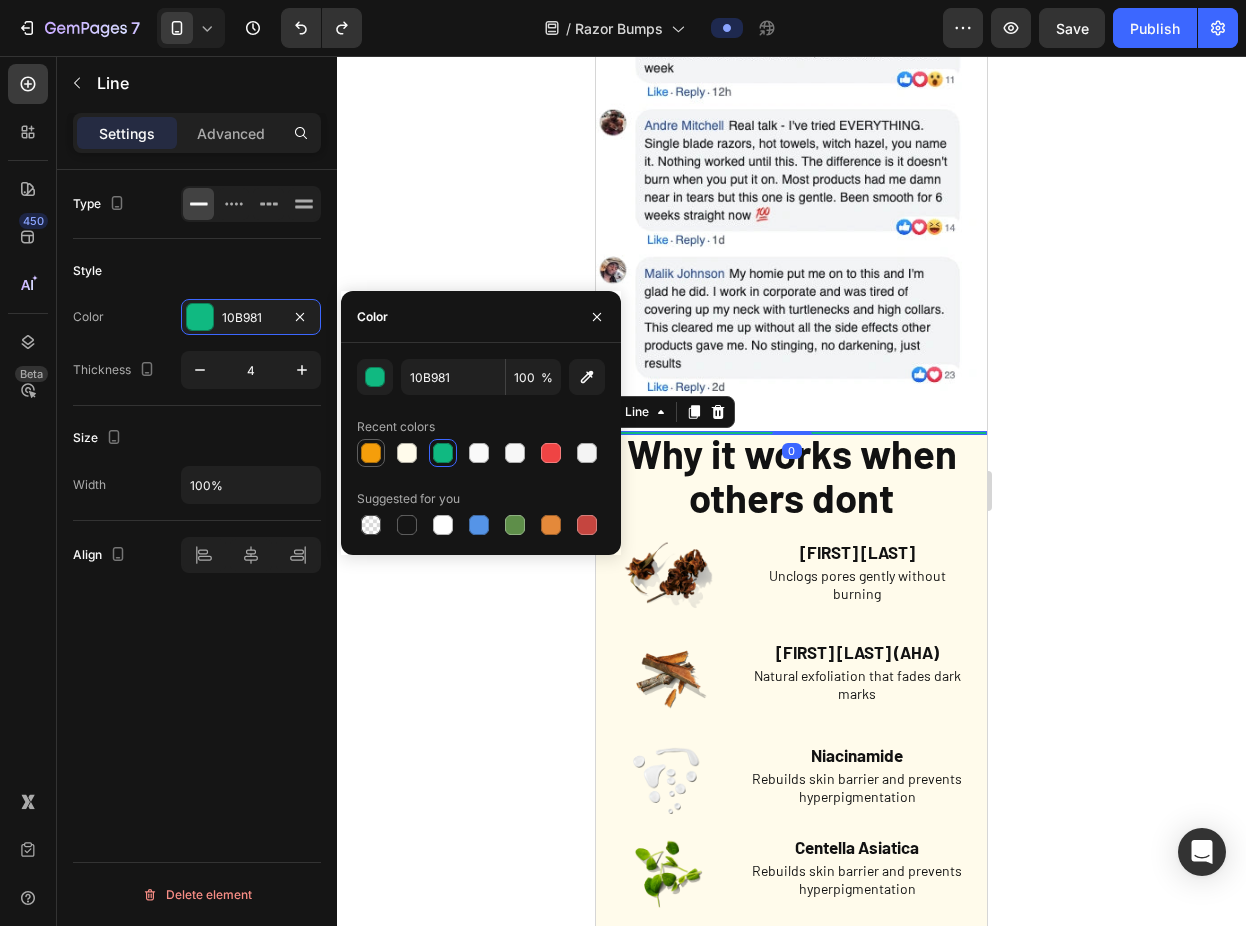 type on "F59E0B" 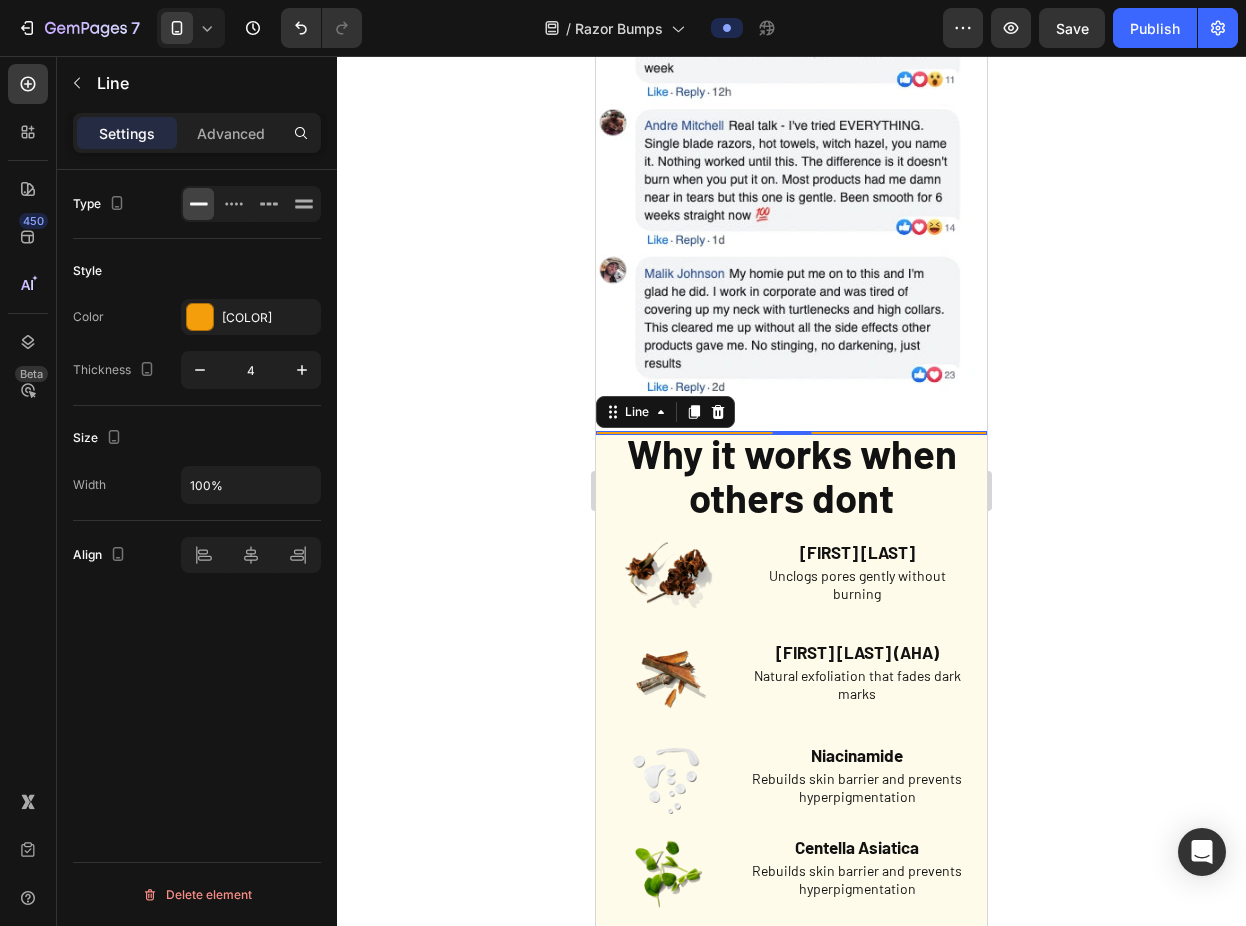 click 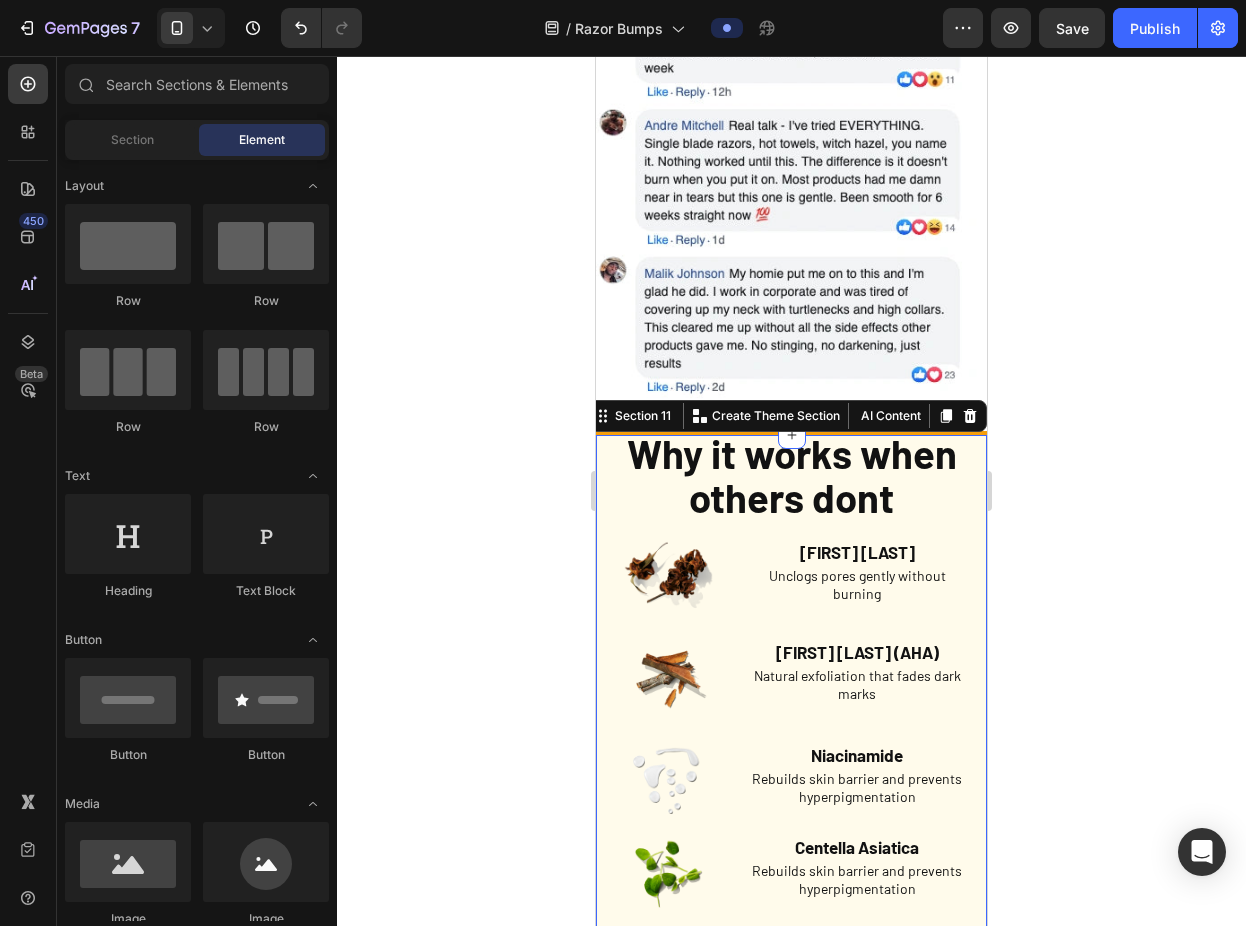 click on "Why it works when others dont Heading Image Salicylic Acid (BHA) Text Block Unclogs pores gently without burning Text Block Row Image Willow Bark (AHA) Text Block Natural exfoliation that fades dark marks Text Block Row Image Niacinamide Text Block Rebuilds skin barrier and prevents hyperpigmentation Text Block Row Image Centella Asiatica Text Block Rebuilds skin barrier and prevents hyperpigmentation Text Block Row Row Section 11   Create Theme Section AI Content Write with GemAI What would you like to describe here? Tone and Voice Persuasive Product Show more Generate" at bounding box center (791, 703) 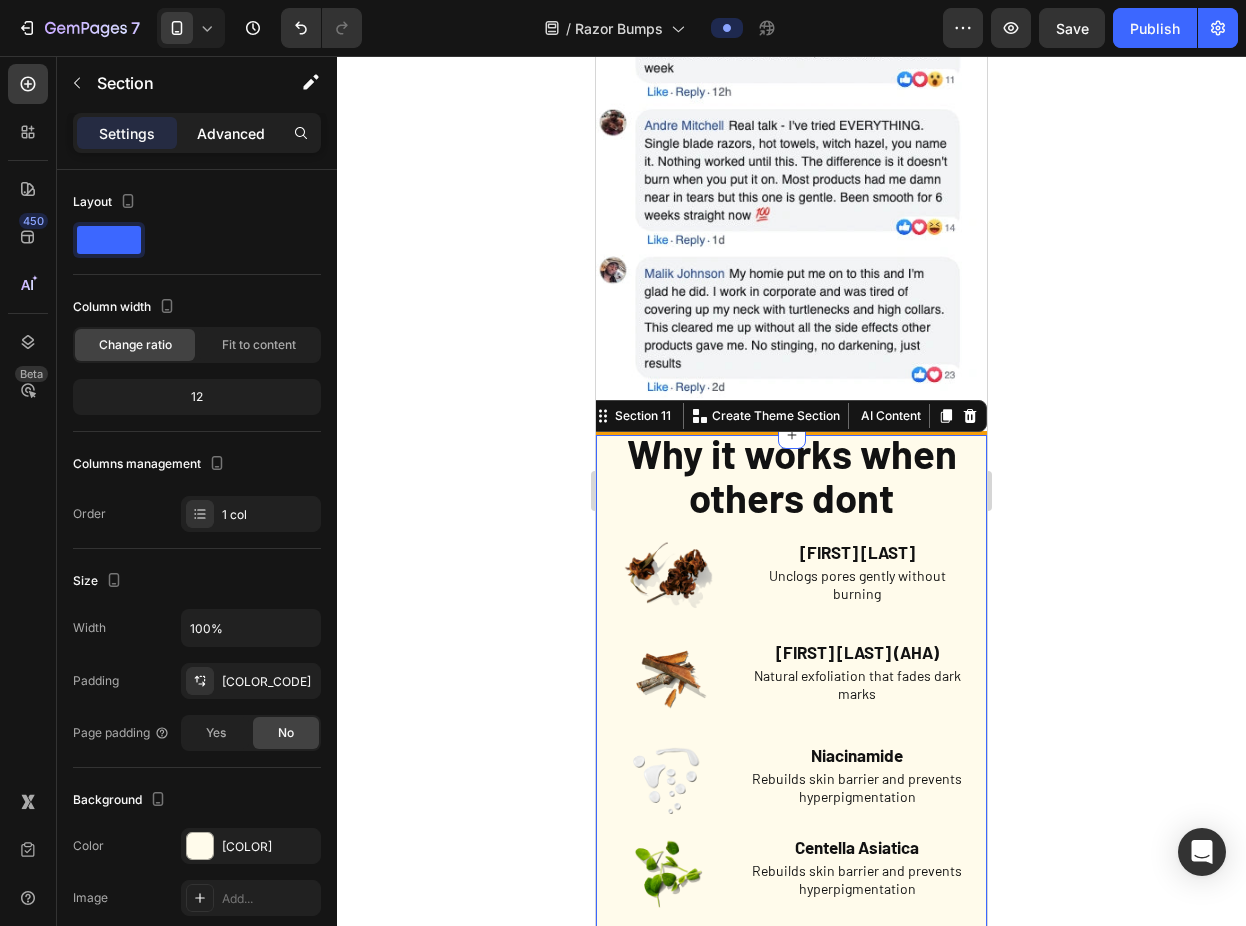 click on "Advanced" 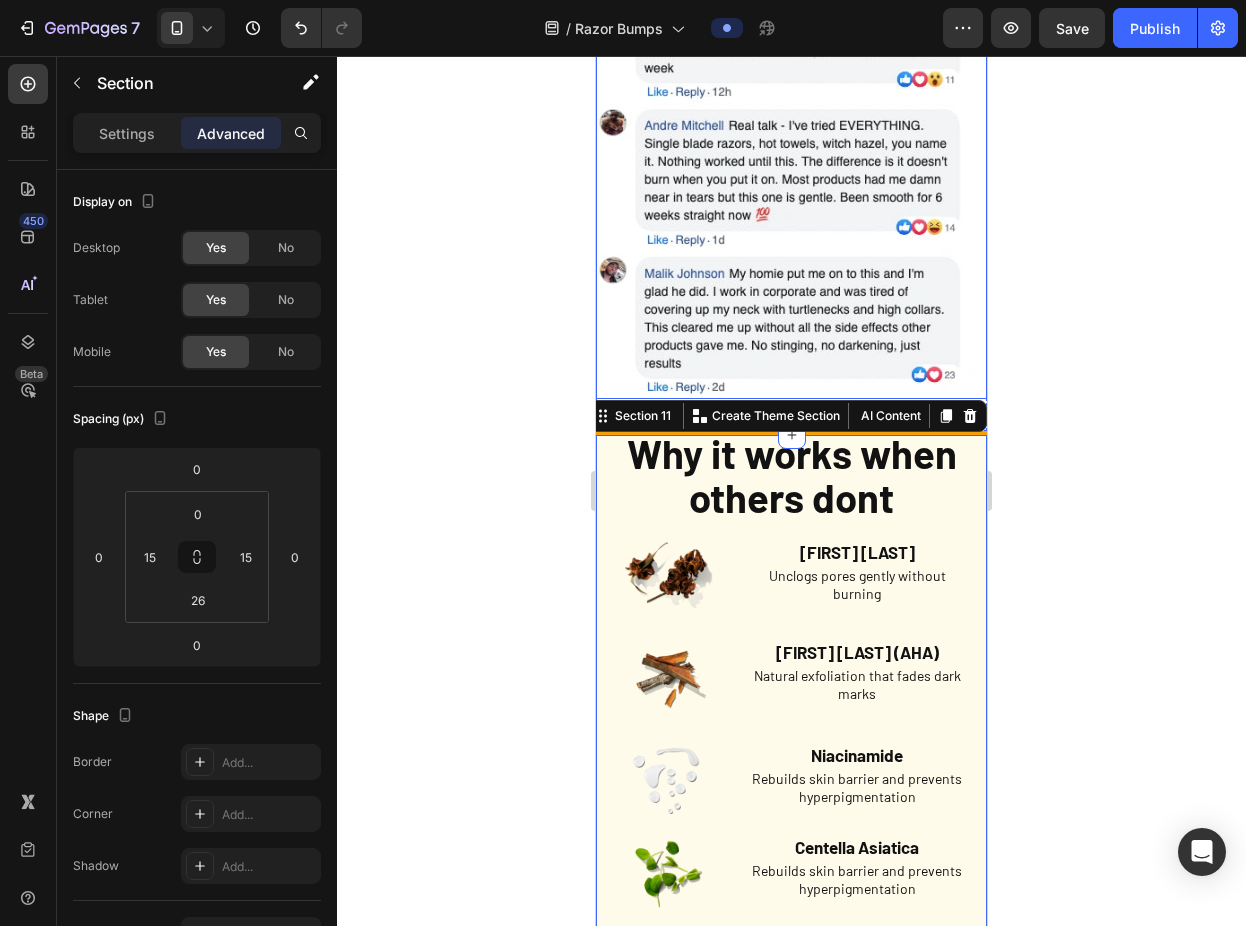 click at bounding box center (791, -129) 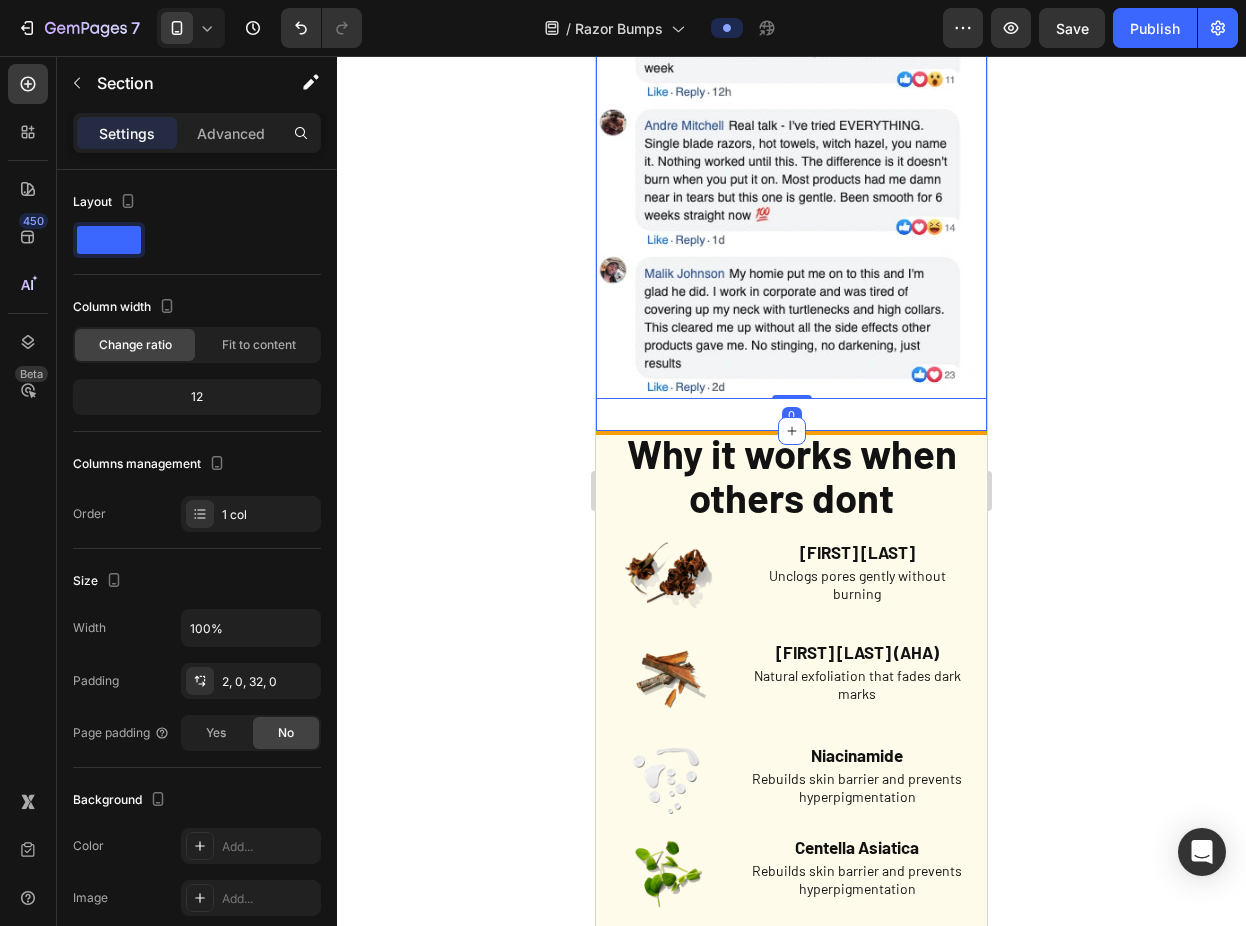 click on "What men like you are sayiing Heading Image   0 Section 9" at bounding box center [791, -160] 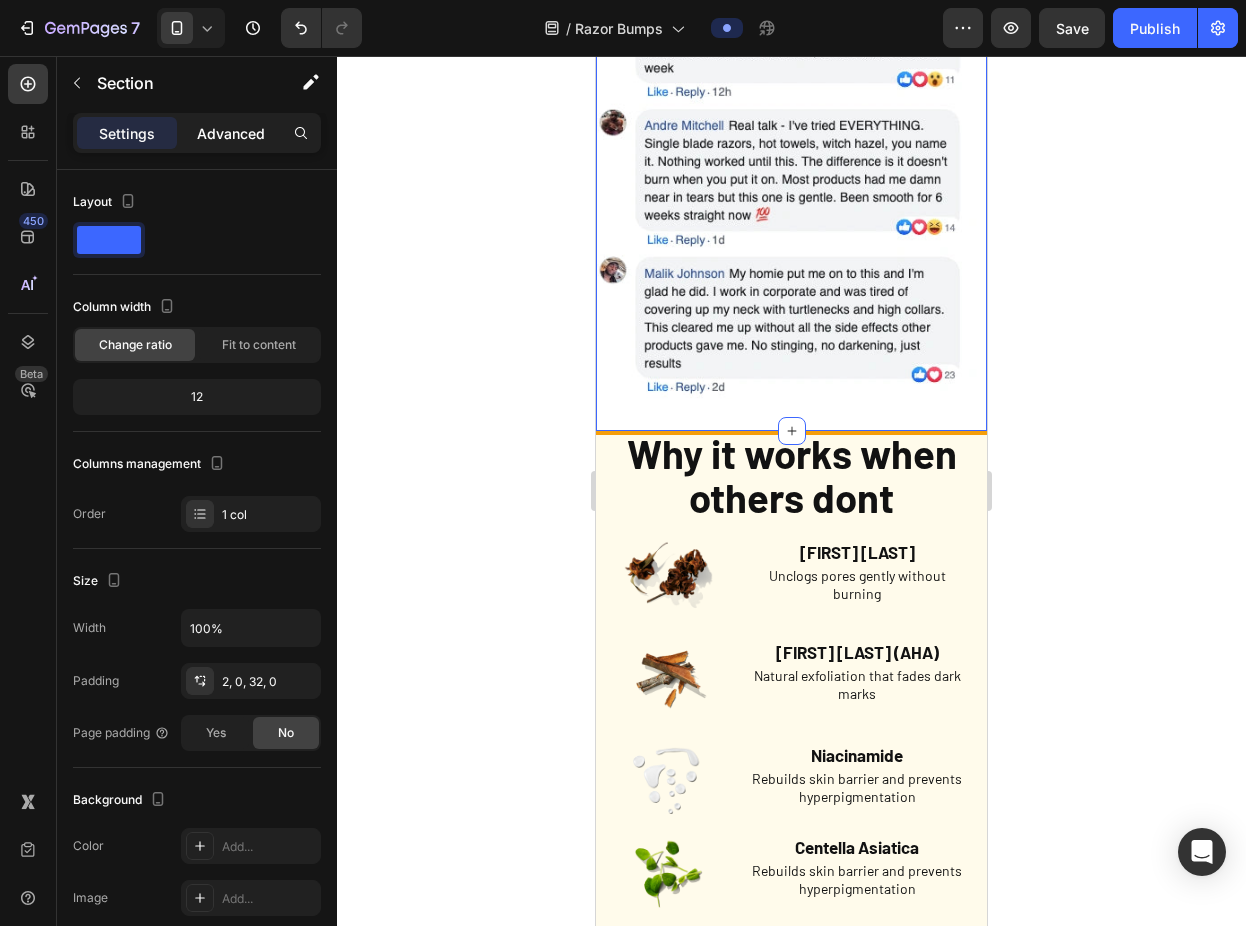 click on "Advanced" at bounding box center (231, 133) 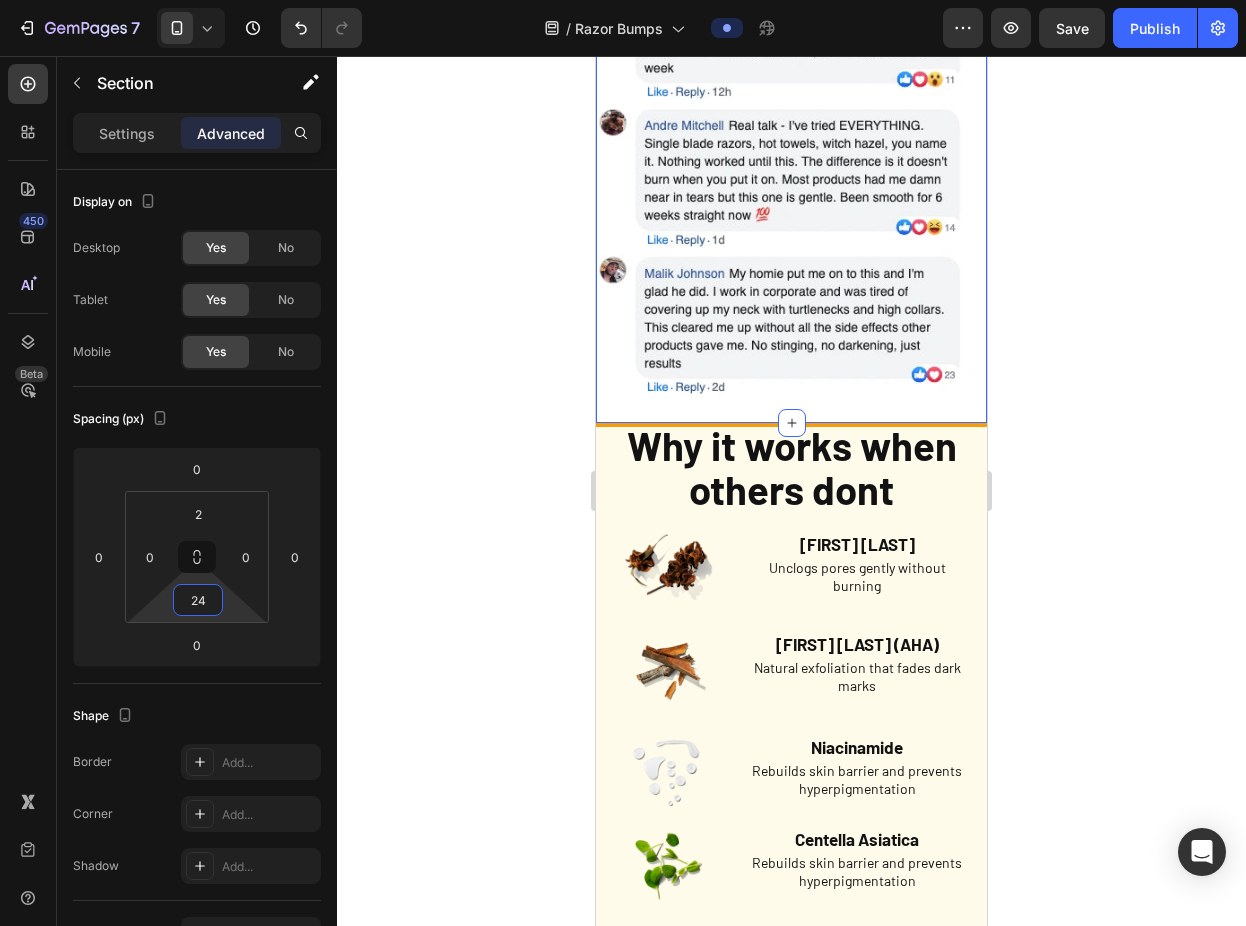 type on "26" 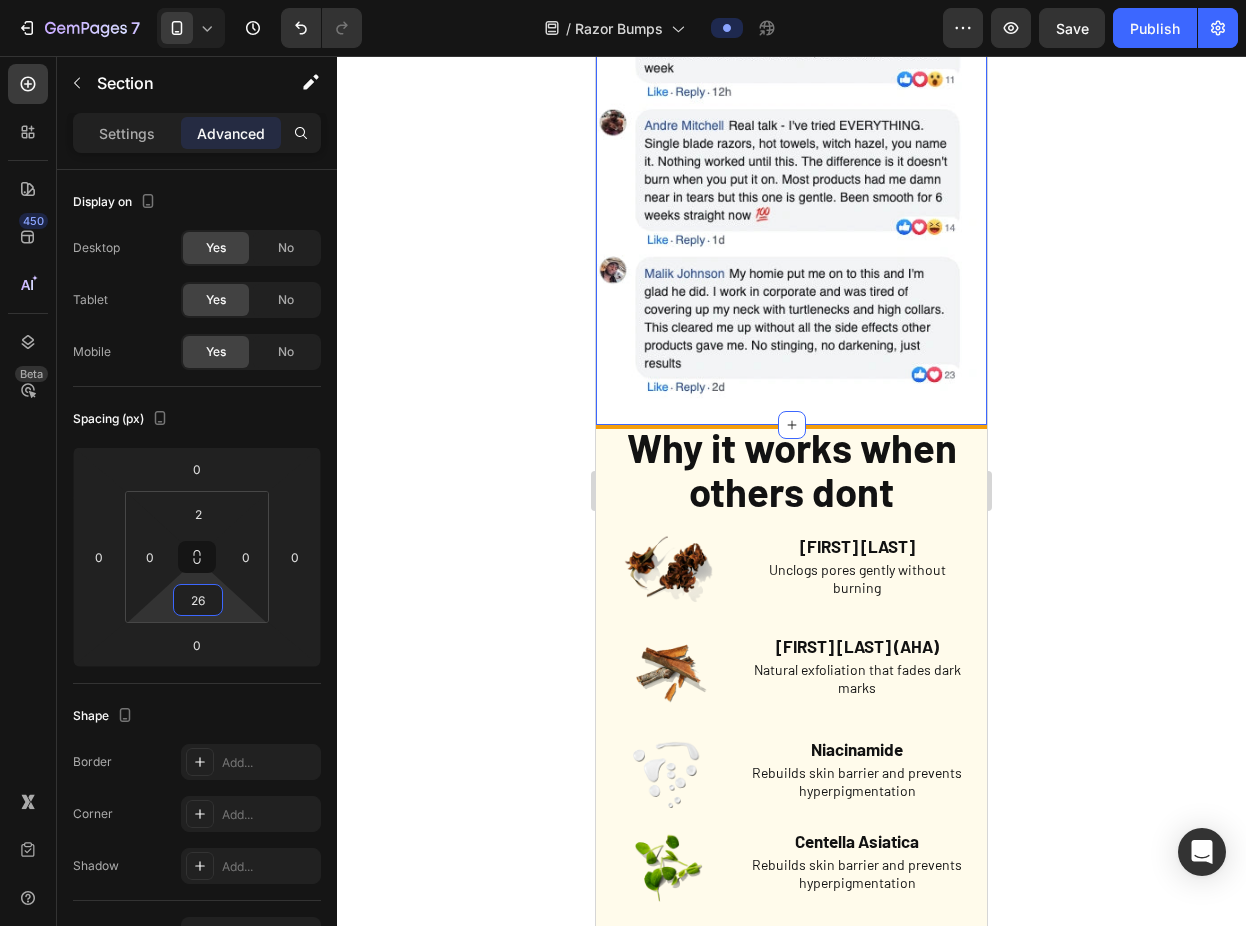 drag, startPoint x: 228, startPoint y: 600, endPoint x: 227, endPoint y: 588, distance: 12.0415945 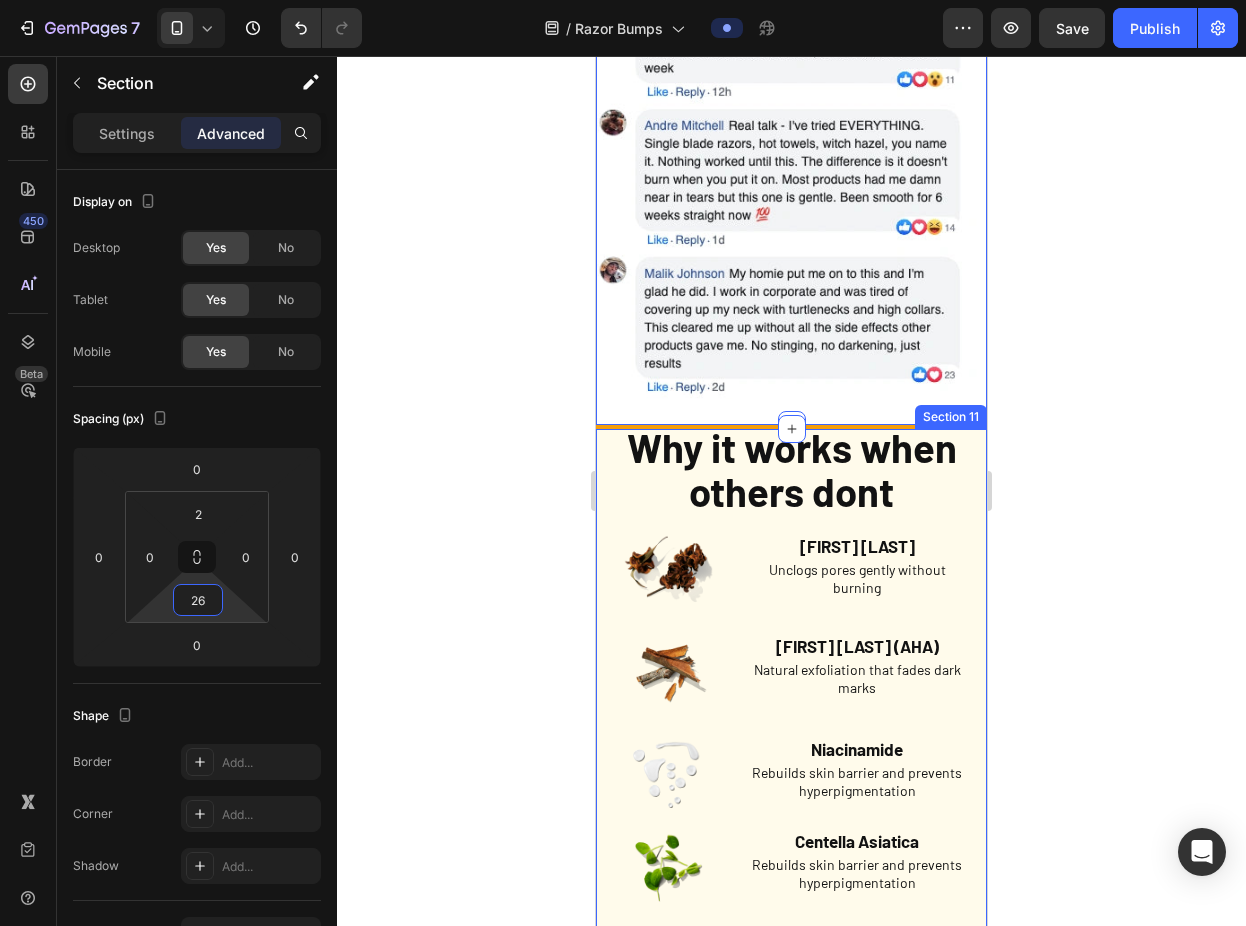 click on "Why it works when others dont" at bounding box center (791, 467) 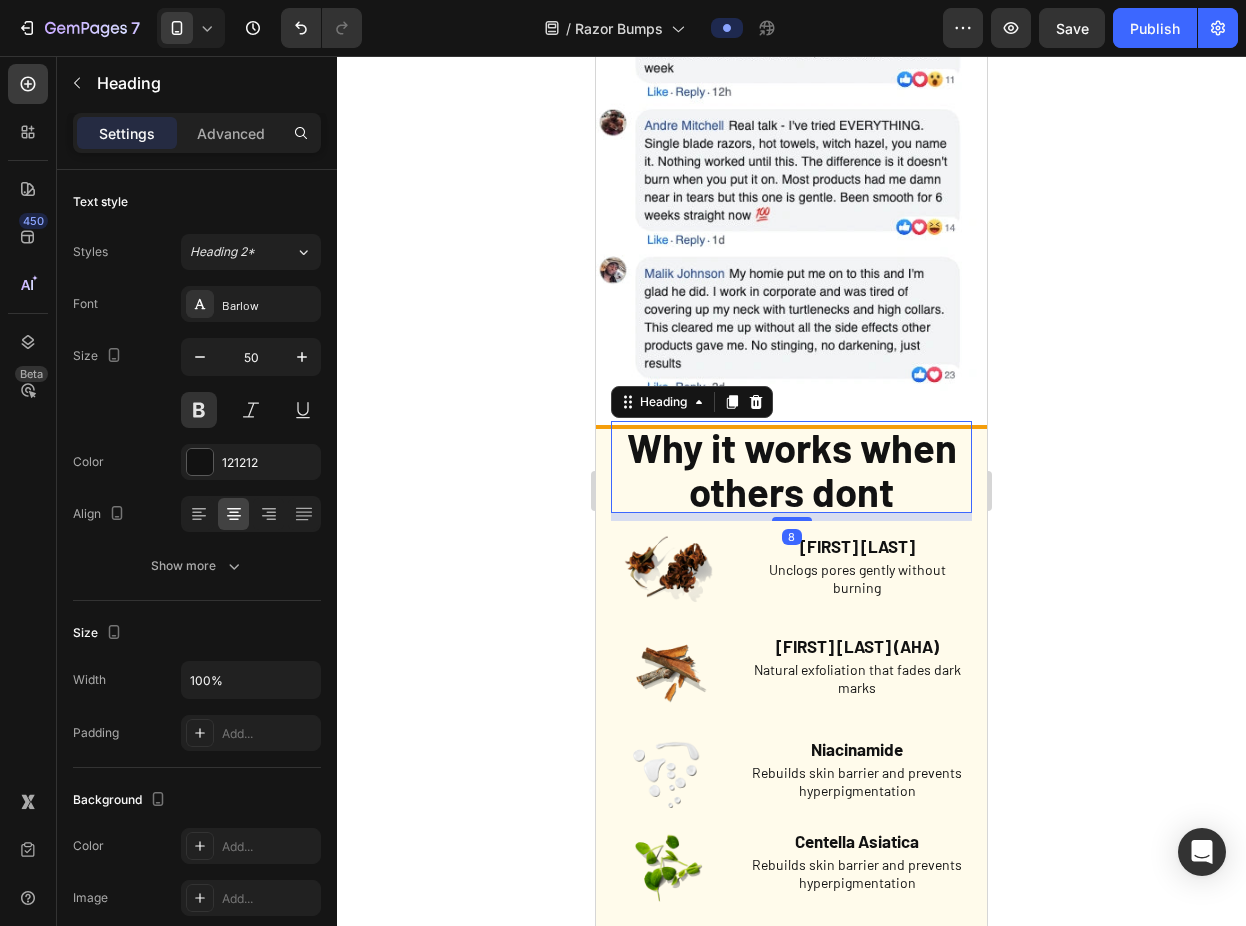 click on "Settings Advanced" at bounding box center (197, 141) 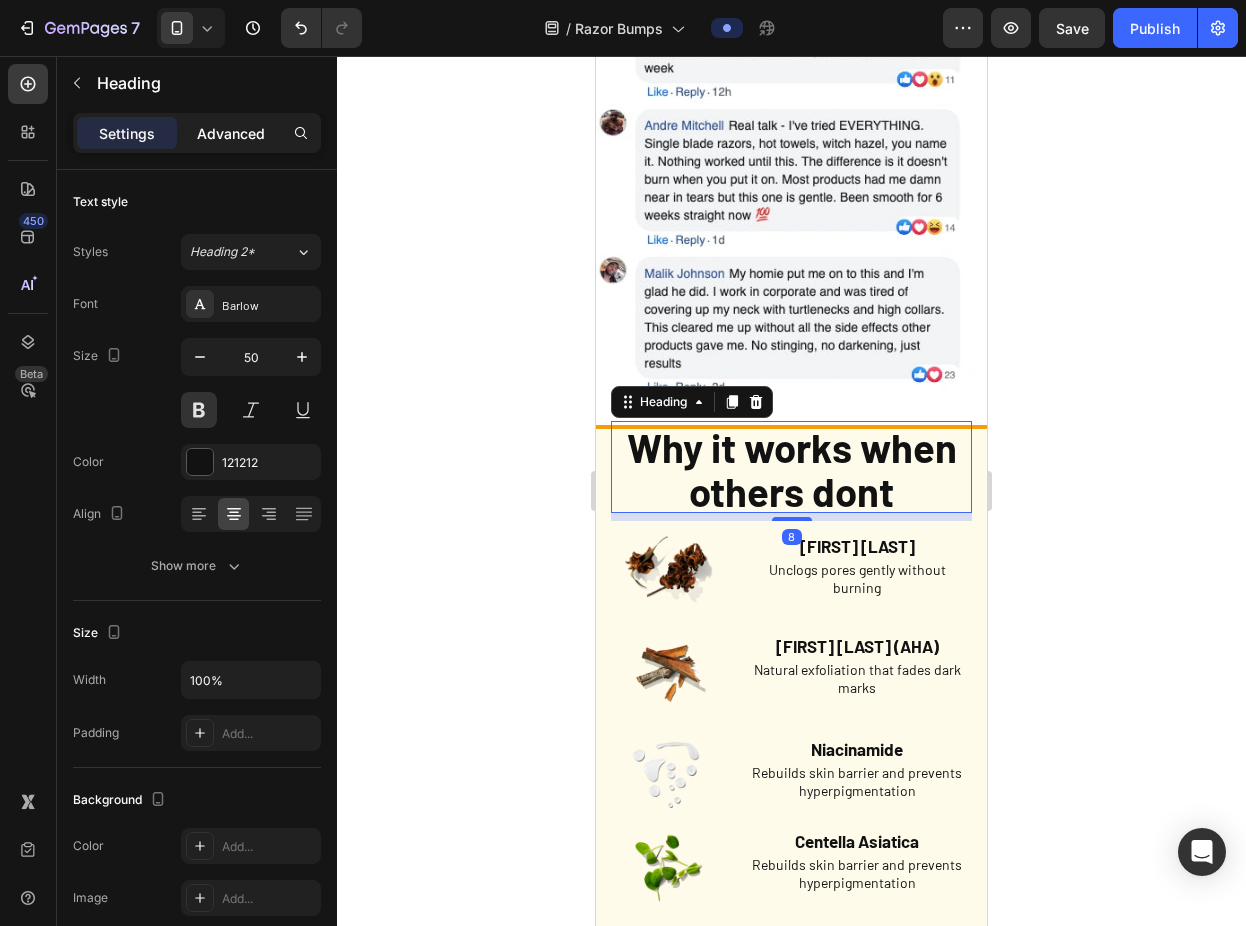 click on "Advanced" at bounding box center [231, 133] 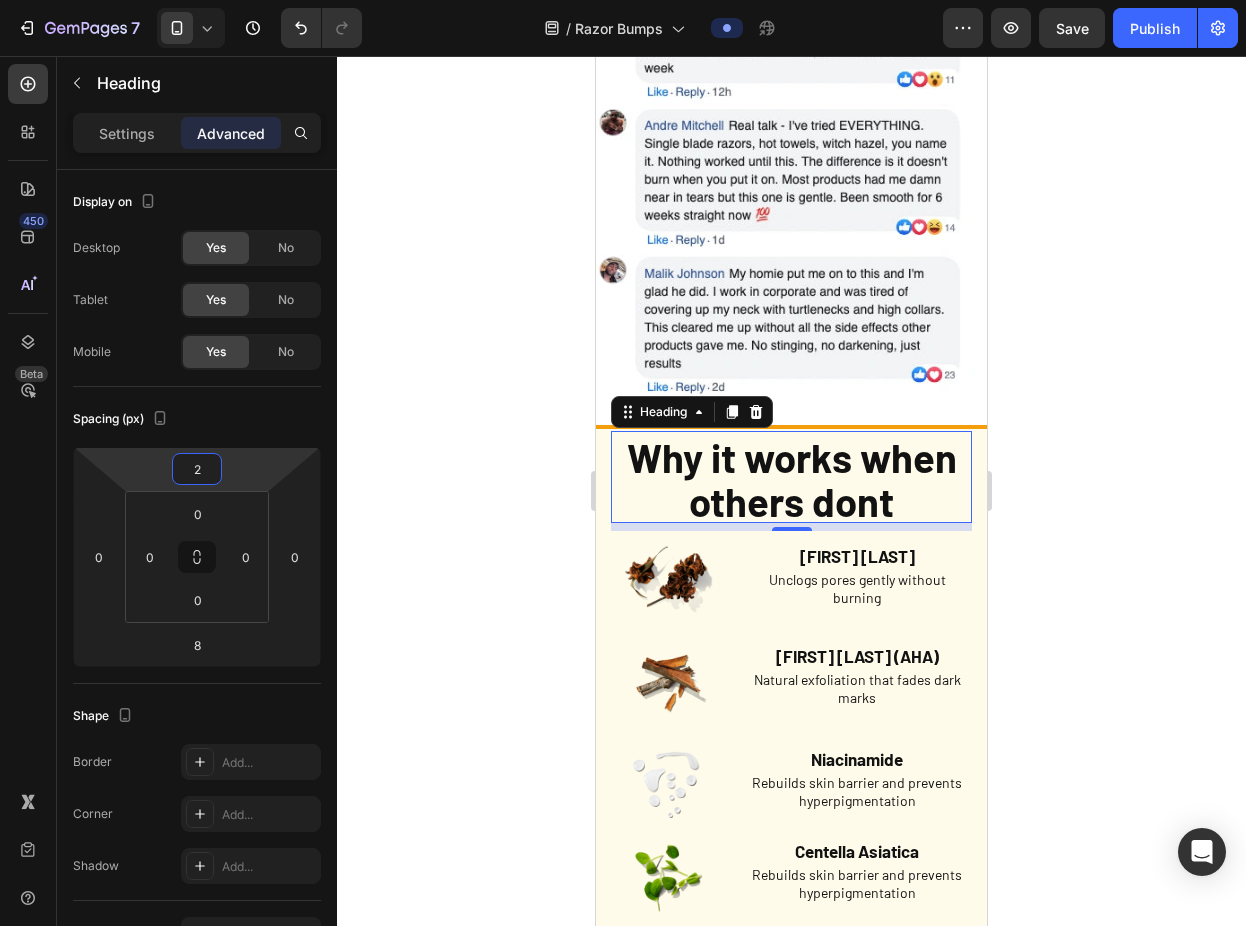 type on "0" 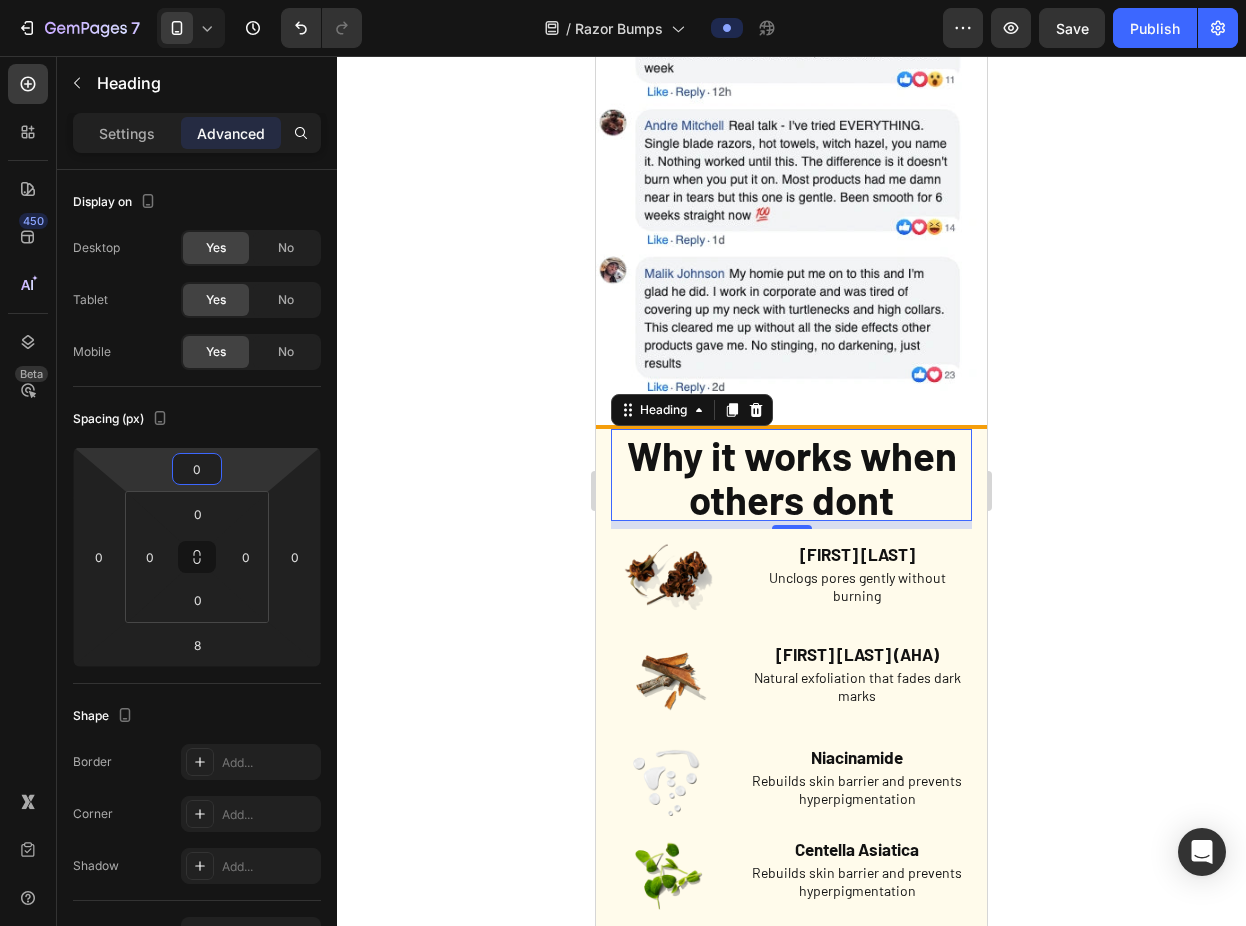 click on "7  Version history  /  Razor Bumps Preview  Save   Publish  450 Beta Sections(18) Elements(83) Section Element Hero Section Product Detail Brands Trusted Badges Guarantee Product Breakdown How to use Testimonials Compare Bundle FAQs Social Proof Brand Story Product List Collection Blog List Contact Sticky Add to Cart Custom Footer Browse Library 450 Layout
Row
Row
Row
Row Text
Heading
Text Block Button
Button
Button Media
Image
Image" at bounding box center [623, 0] 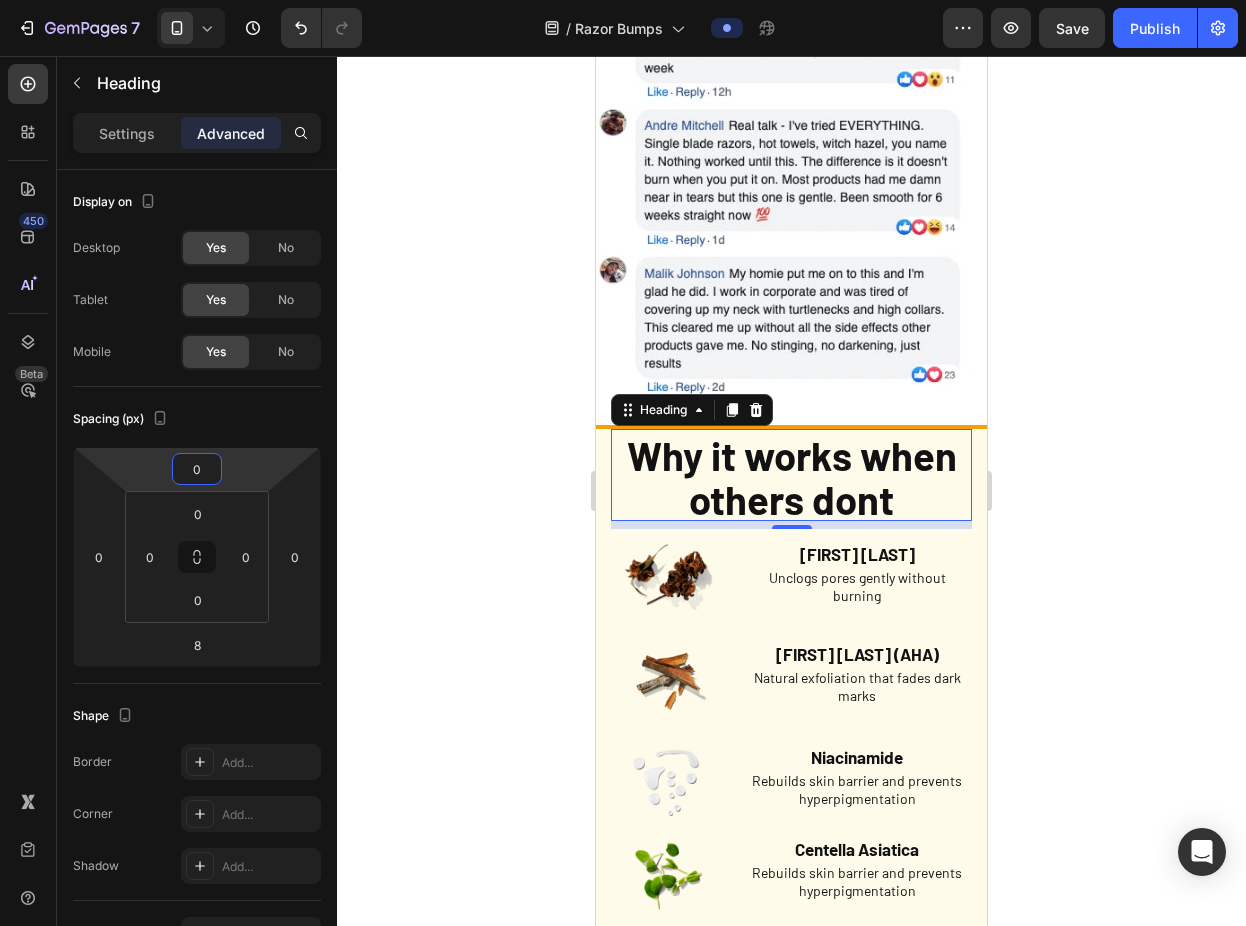 click 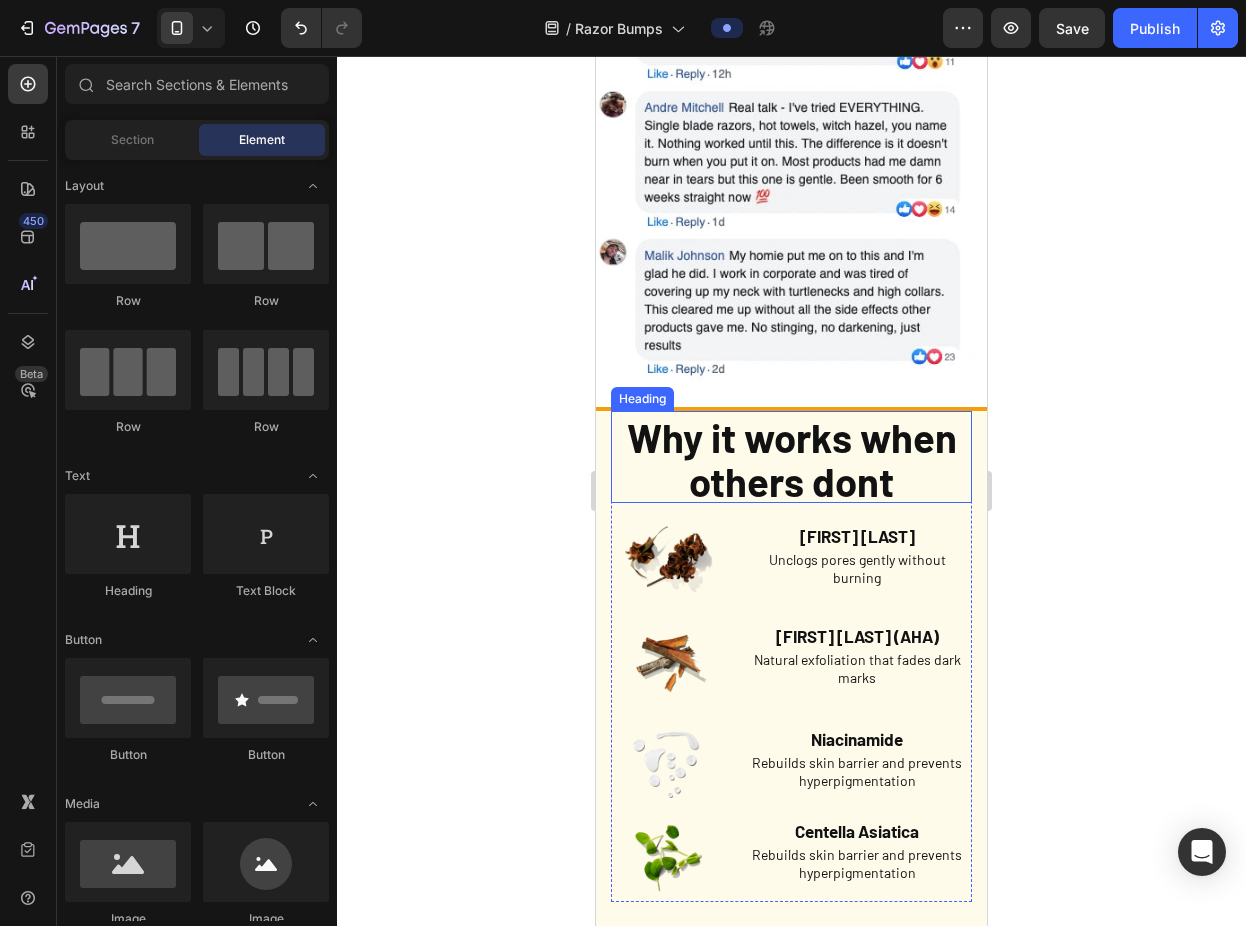 scroll, scrollTop: 3427, scrollLeft: 0, axis: vertical 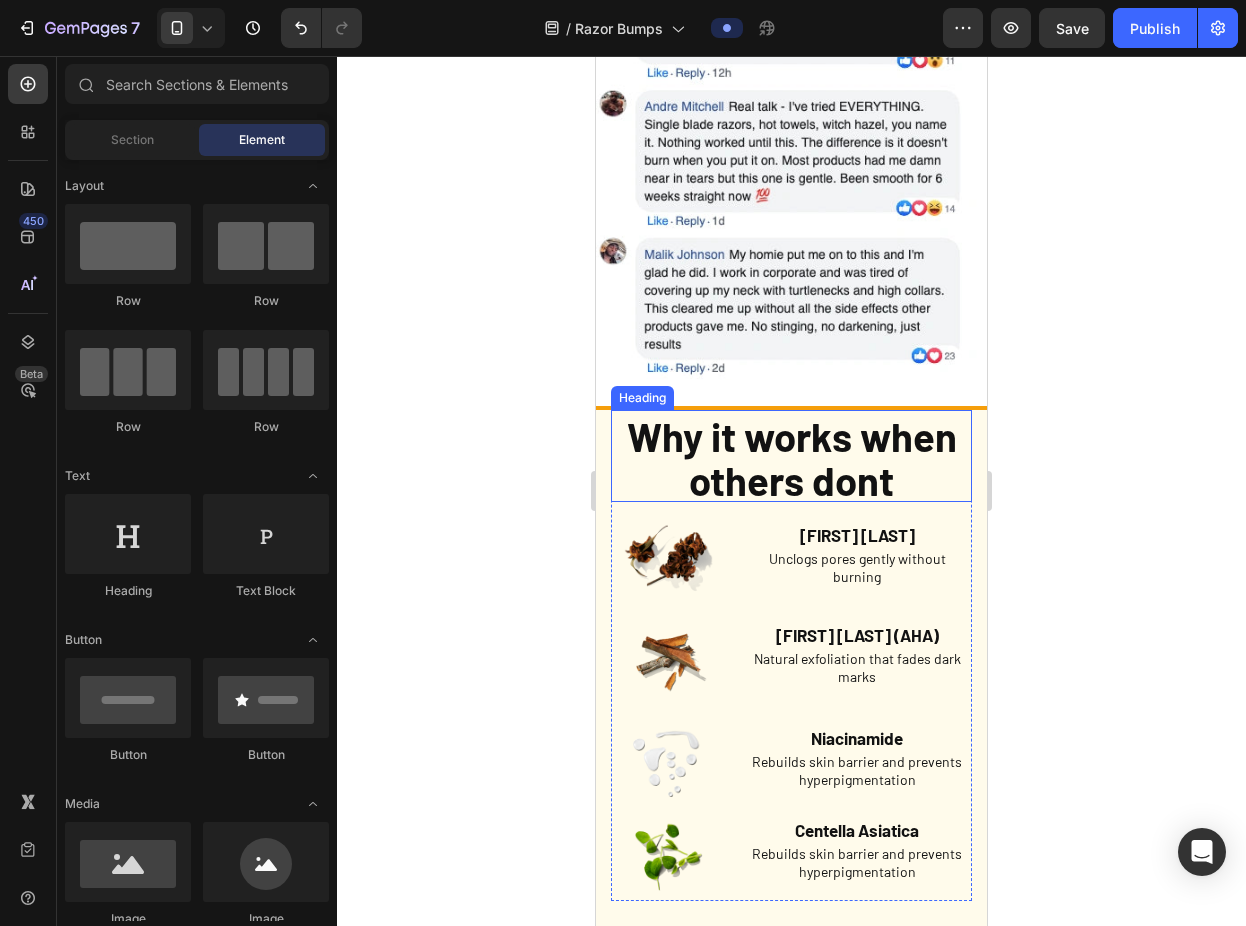 click on "Why it works when others dont" at bounding box center [792, 458] 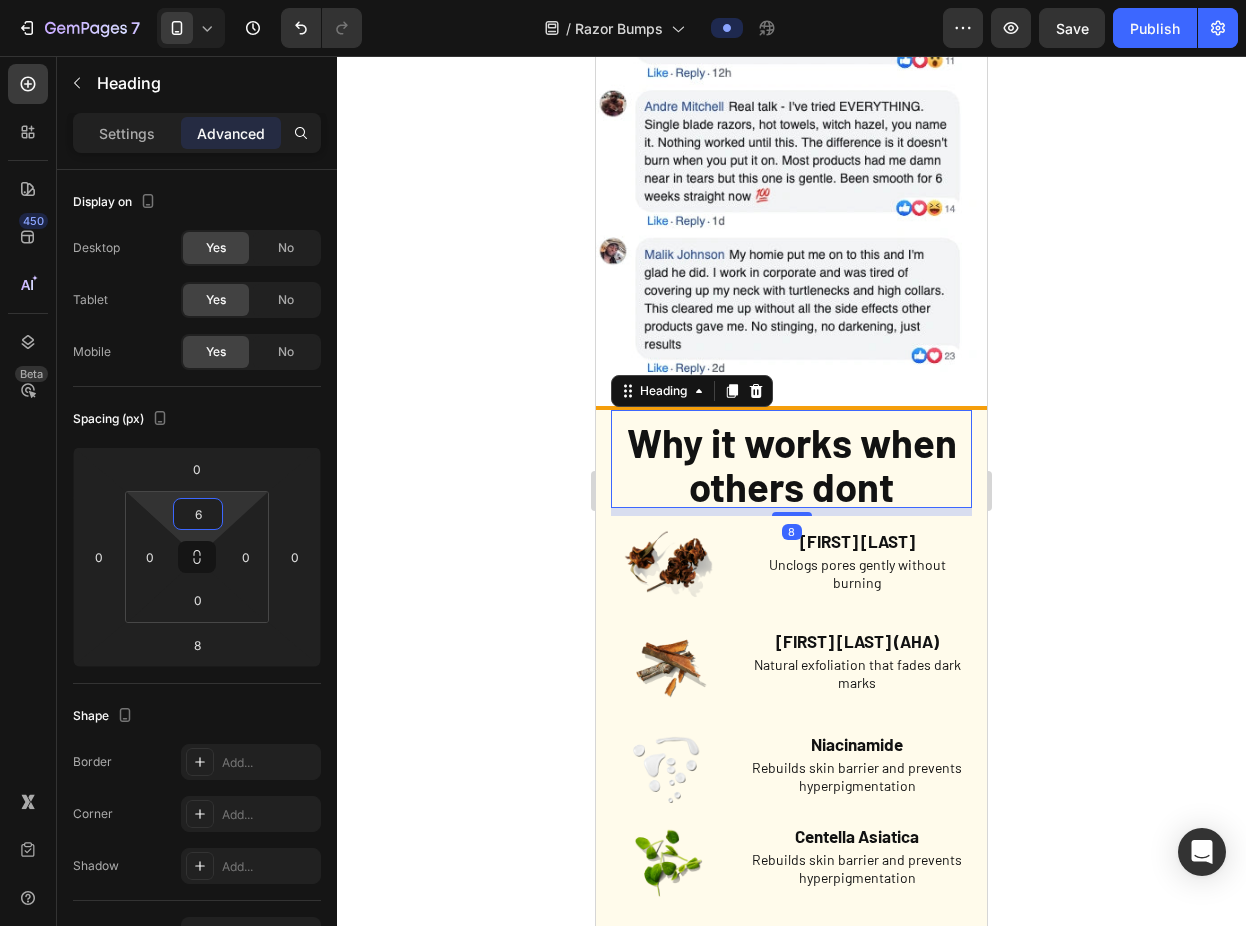 type on "8" 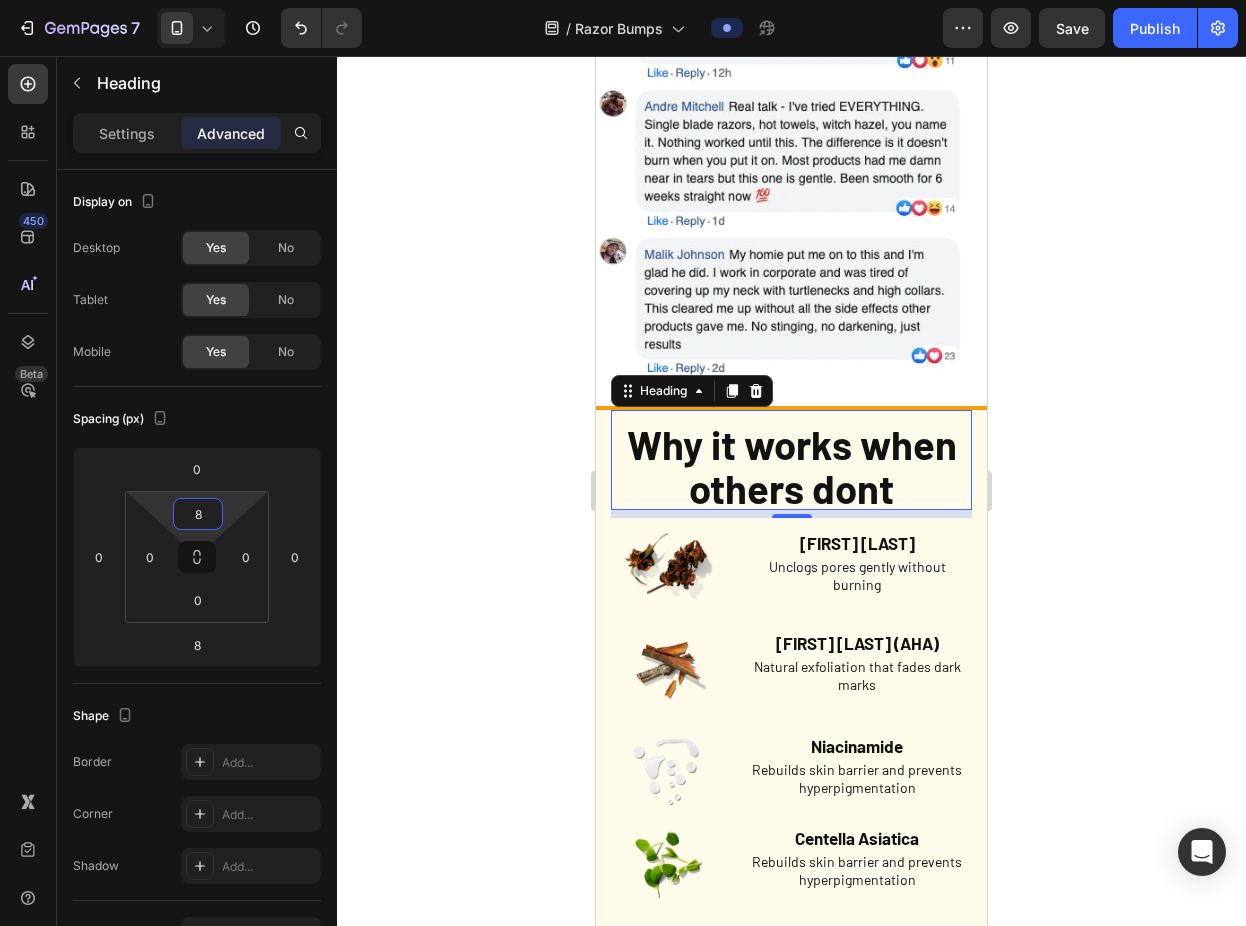 click on "7  Version history  /  Razor Bumps Preview  Save   Publish  450 Beta Sections(18) Elements(83) Section Element Hero Section Product Detail Brands Trusted Badges Guarantee Product Breakdown How to use Testimonials Compare Bundle FAQs Social Proof Brand Story Product List Collection Blog List Contact Sticky Add to Cart Custom Footer Browse Library 450 Layout
Row
Row
Row
Row Text
Heading
Text Block Button
Button
Button Media
Image
Image" at bounding box center (623, 0) 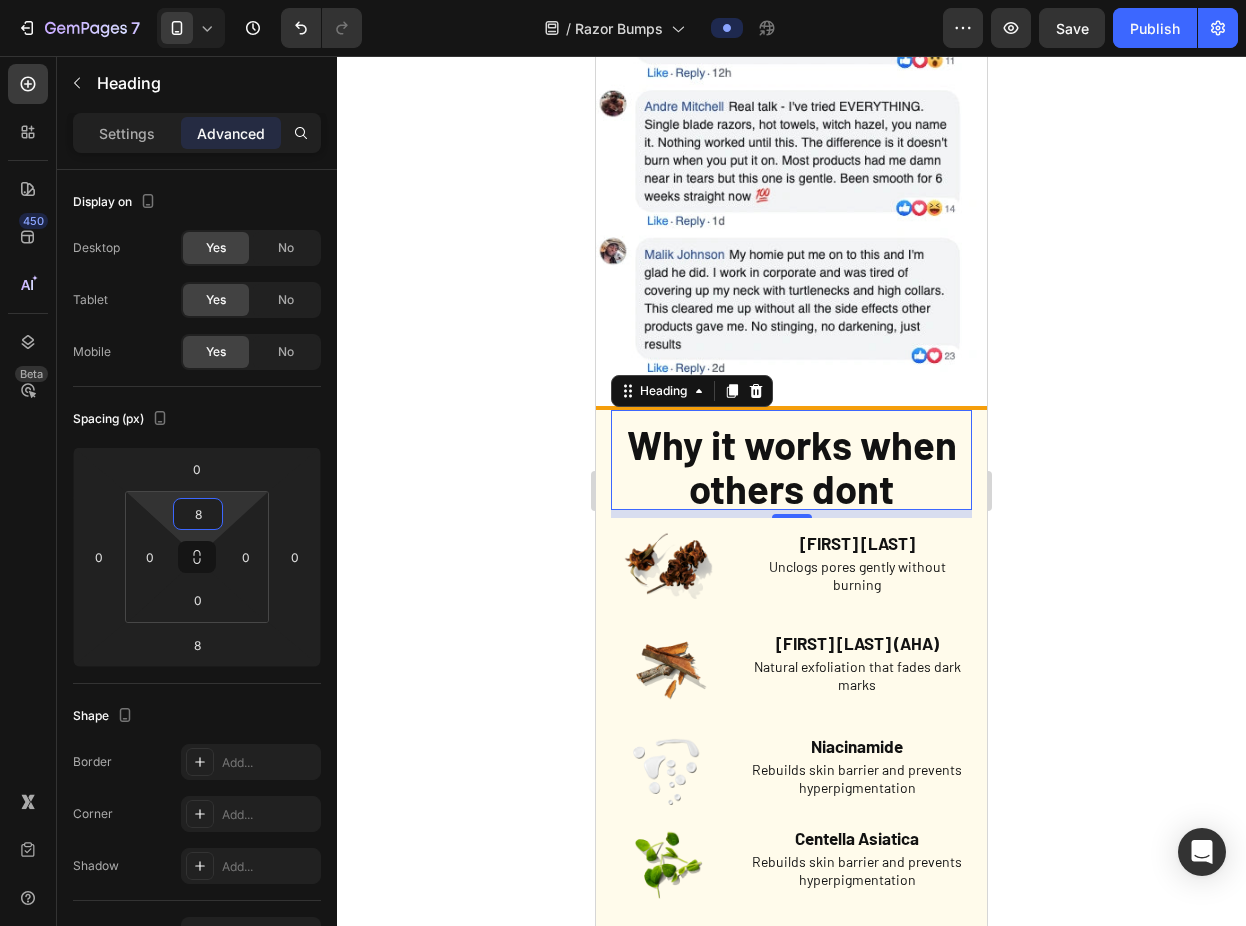 click on "Why it works when others dont Heading   8 Image Salicylic Acid (BHA) Text Block Unclogs pores gently without burning Text Block Row Image Willow Bark (AHA) Text Block Natural exfoliation that fades dark marks Text Block Row Image Niacinamide Text Block Rebuilds skin barrier and prevents hyperpigmentation Text Block Row Image Centella Asiatica Text Block Rebuilds skin barrier and prevents hyperpigmentation Text Block Row Row Section 11" at bounding box center (791, 686) 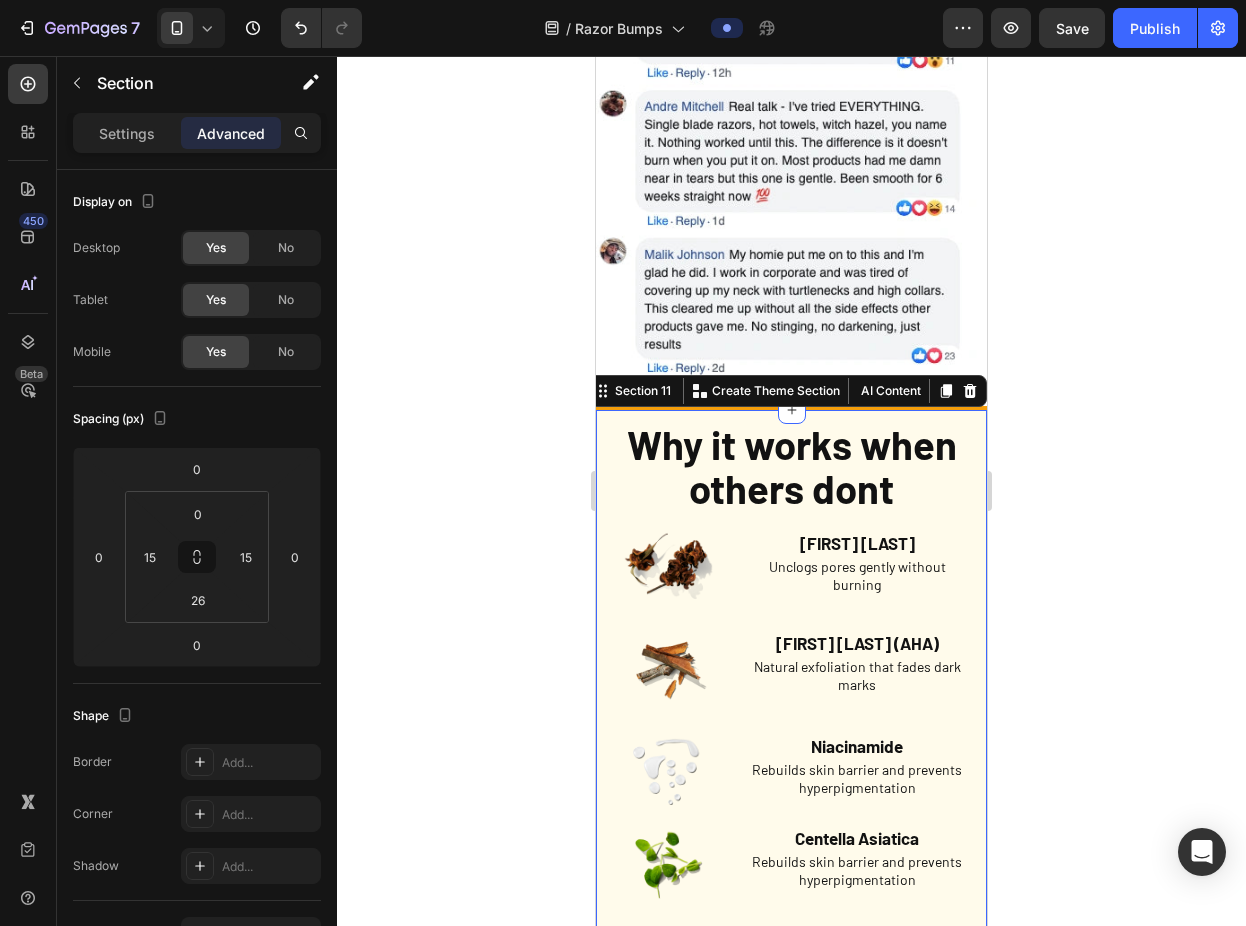 click 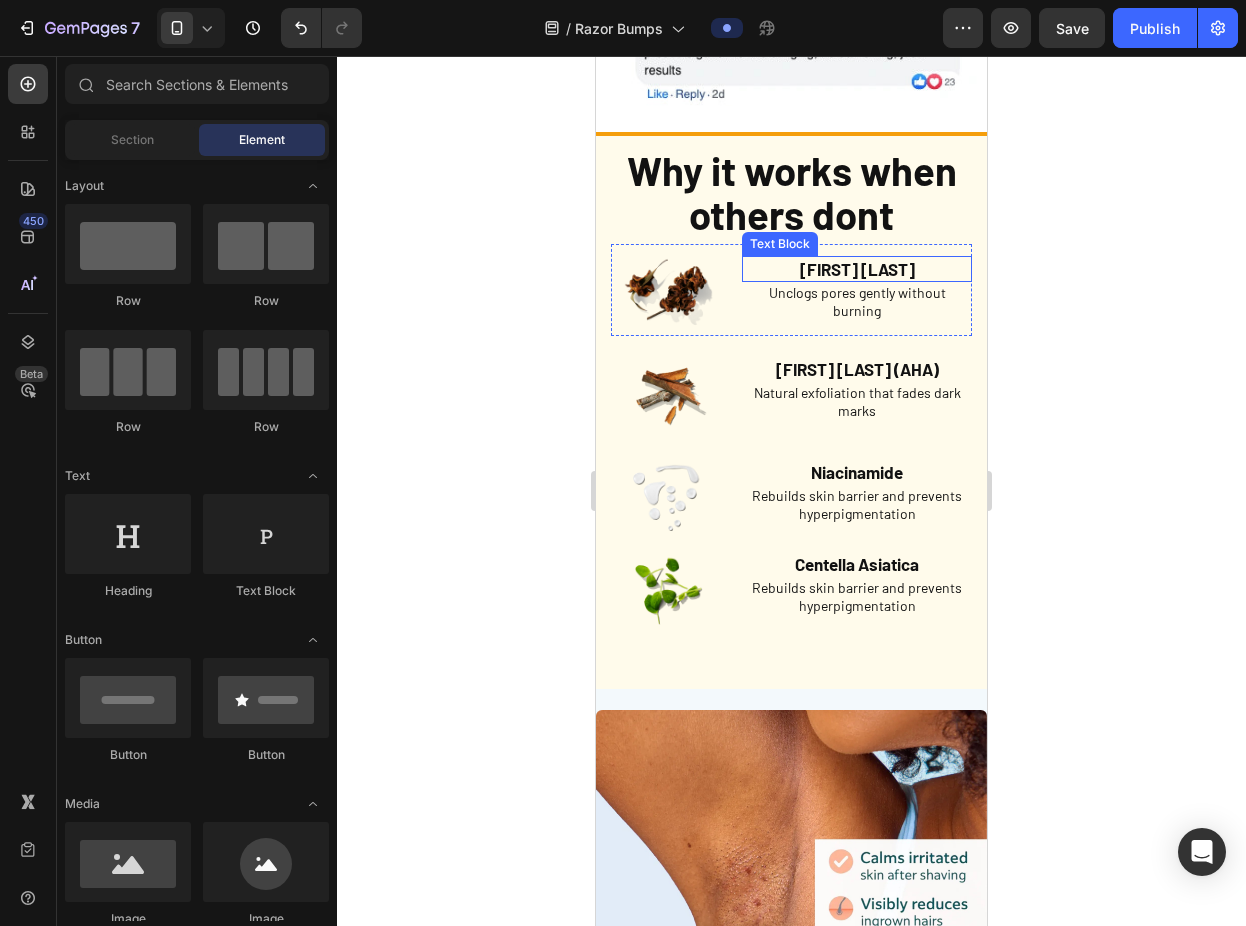 scroll, scrollTop: 3711, scrollLeft: 0, axis: vertical 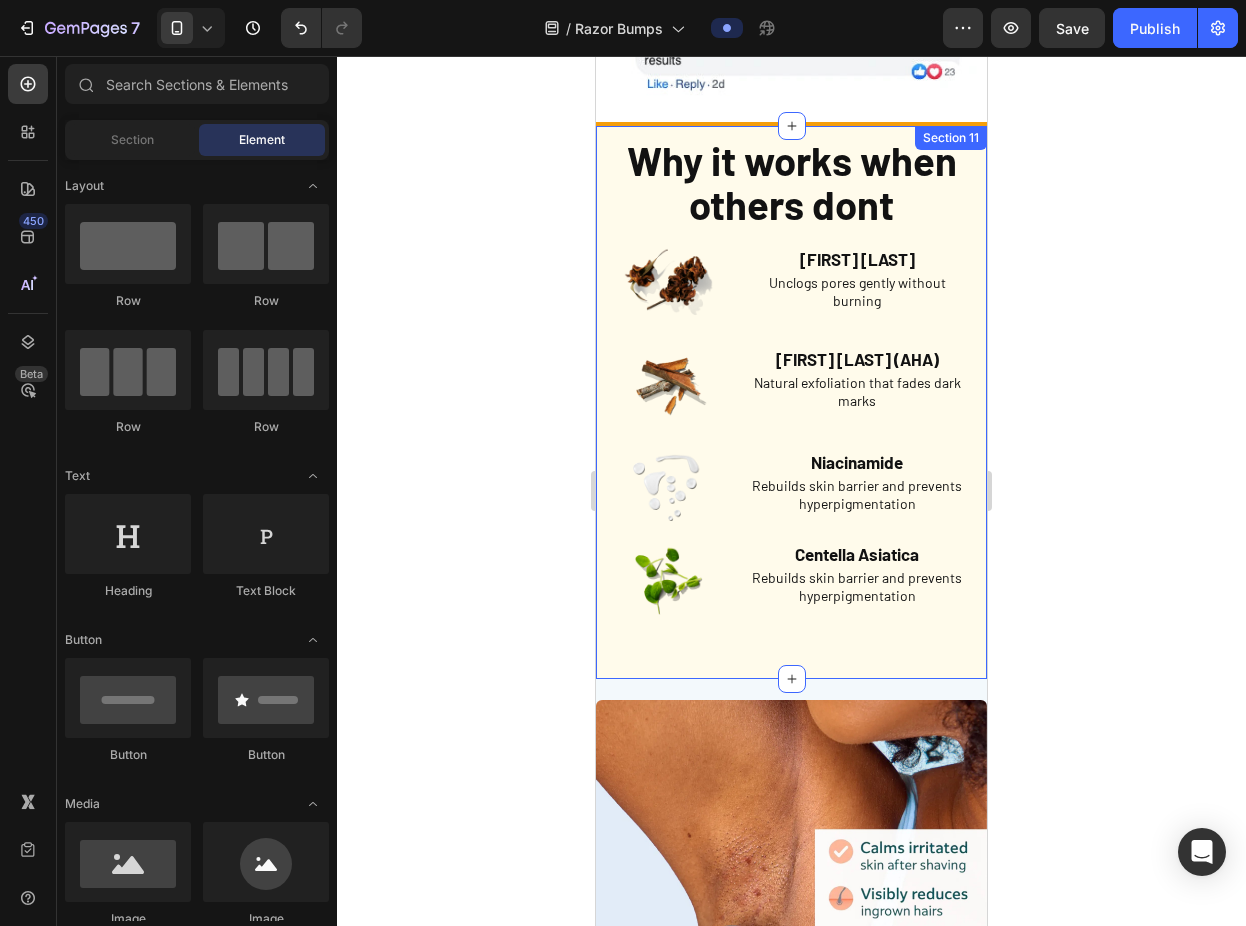 click on "Why it works when others dont Heading Image Salicylic Acid (BHA) Text Block Unclogs pores gently without burning Text Block Row Image Willow Bark (AHA) Text Block Natural exfoliation that fades dark marks Text Block Row Image Niacinamide Text Block Rebuilds skin barrier and prevents hyperpigmentation Text Block Row Image Centella Asiatica Text Block Rebuilds skin barrier and prevents hyperpigmentation Text Block Row Row Section 11" at bounding box center (791, 402) 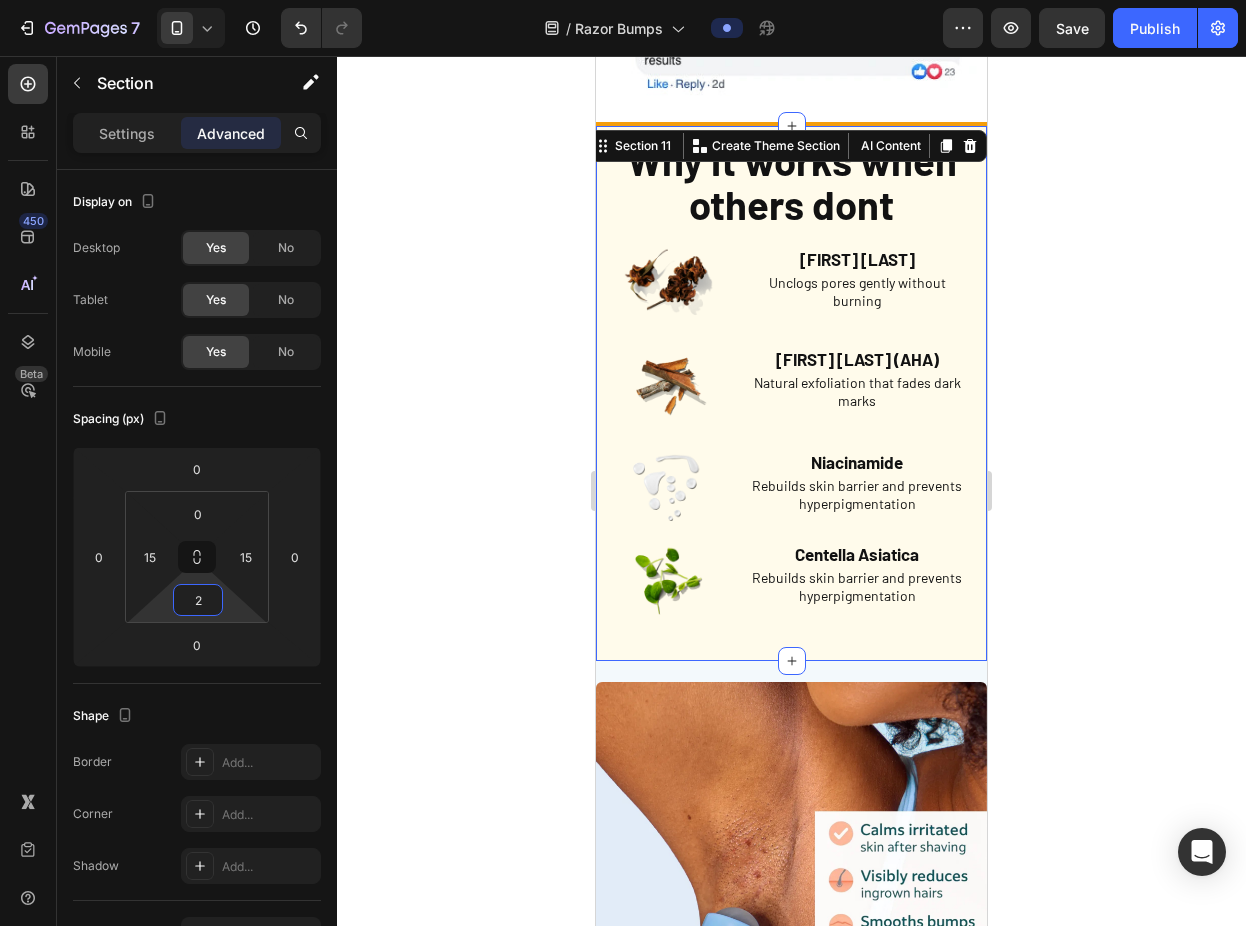type on "0" 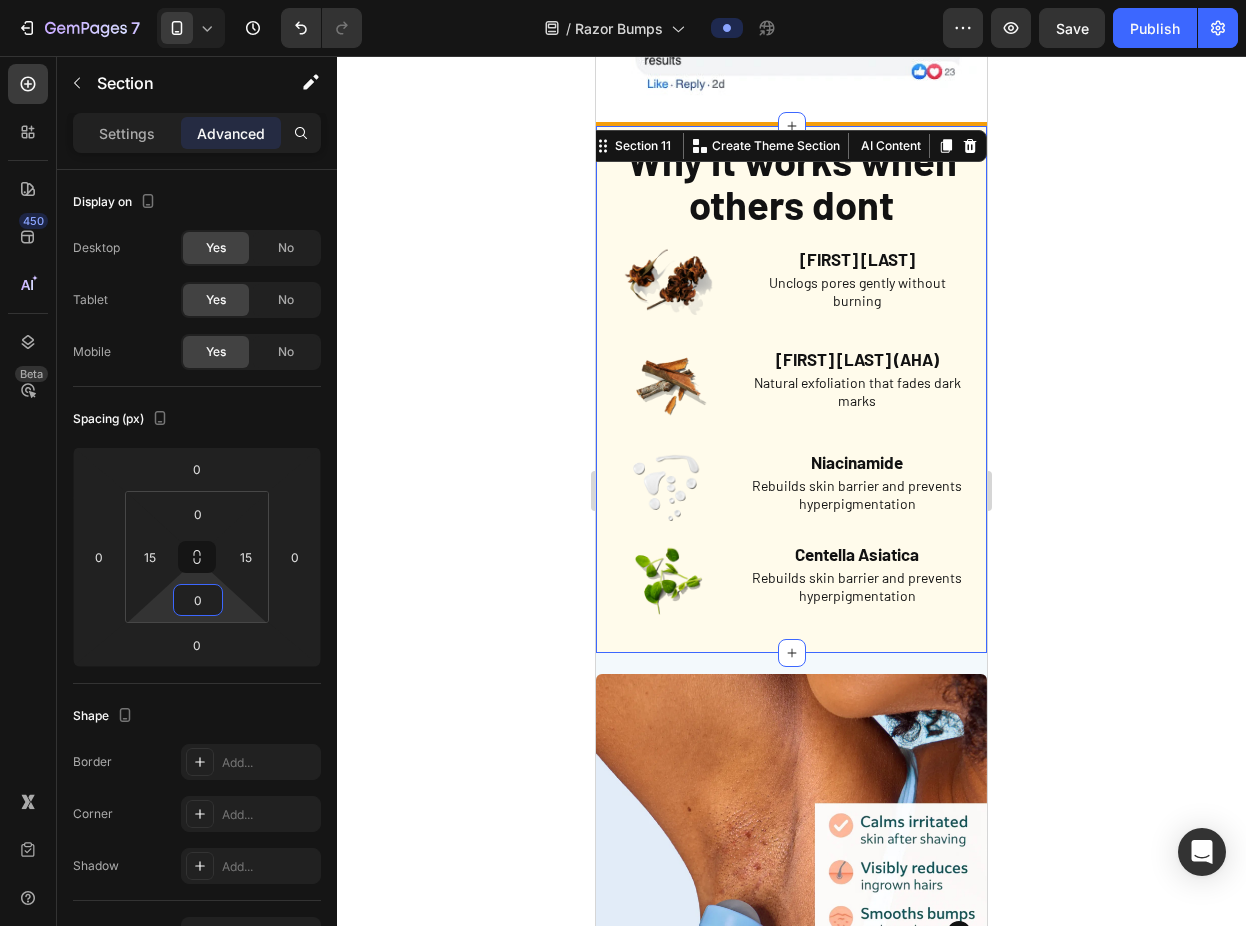 drag, startPoint x: 227, startPoint y: 607, endPoint x: 224, endPoint y: 621, distance: 14.3178215 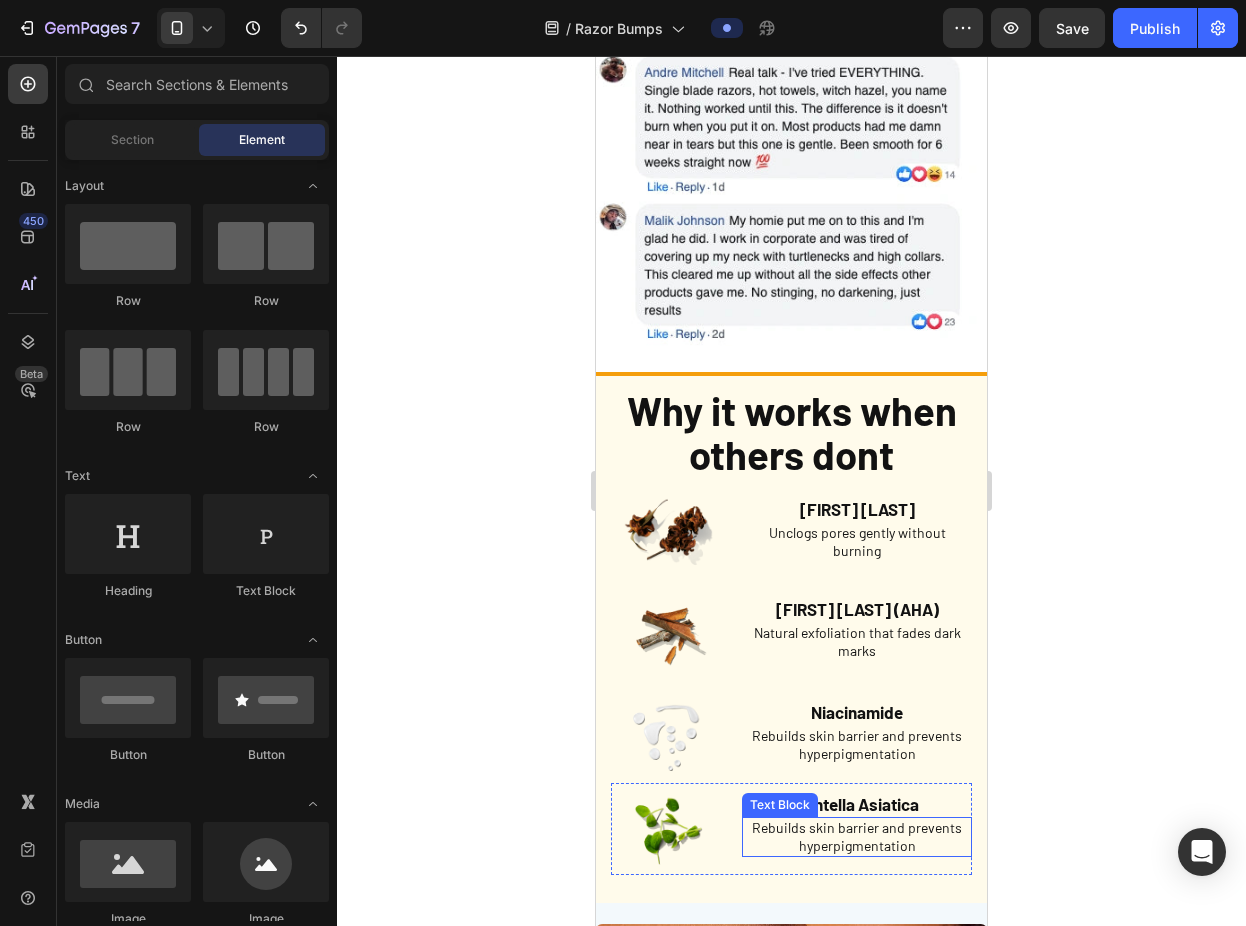 scroll, scrollTop: 3480, scrollLeft: 0, axis: vertical 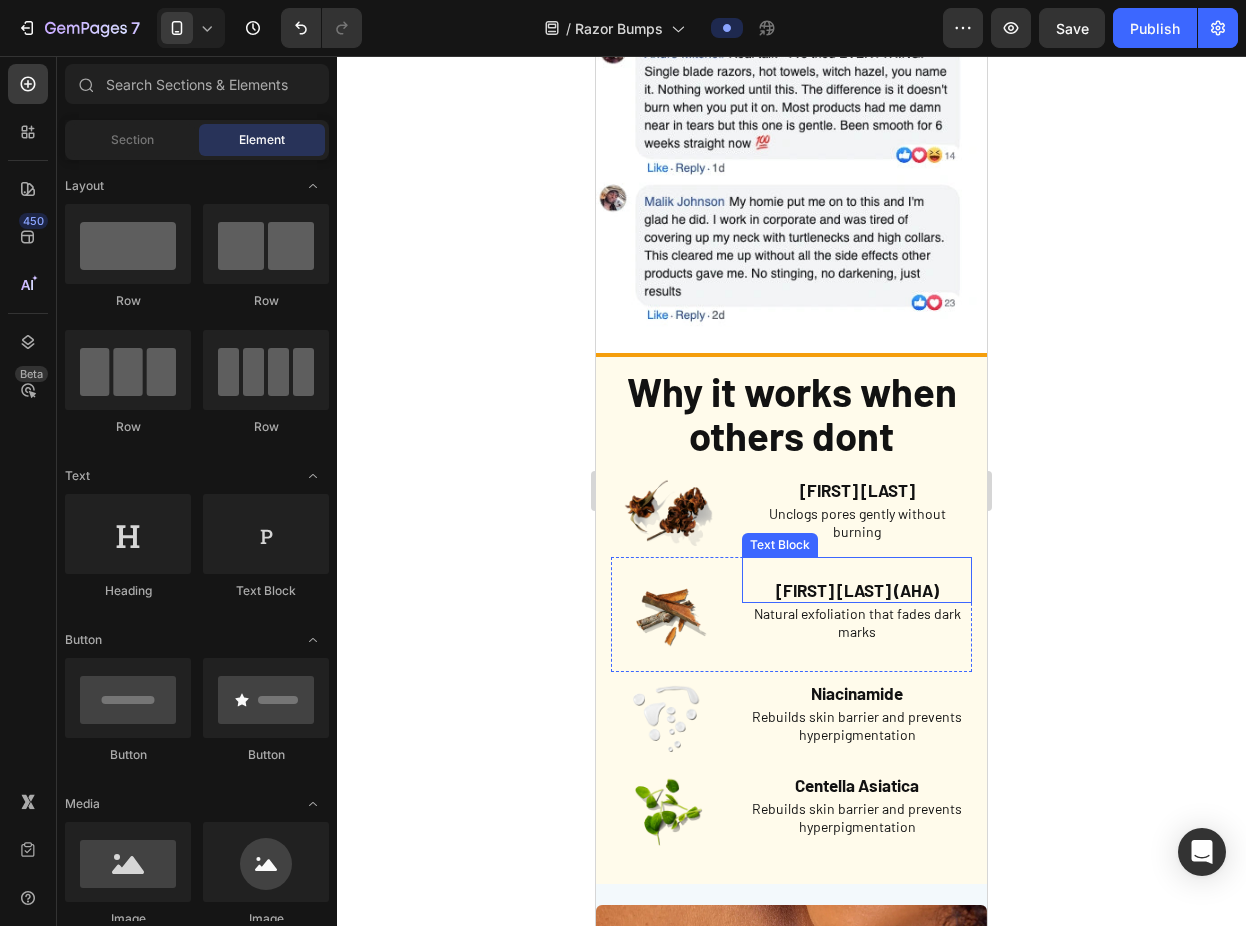 click 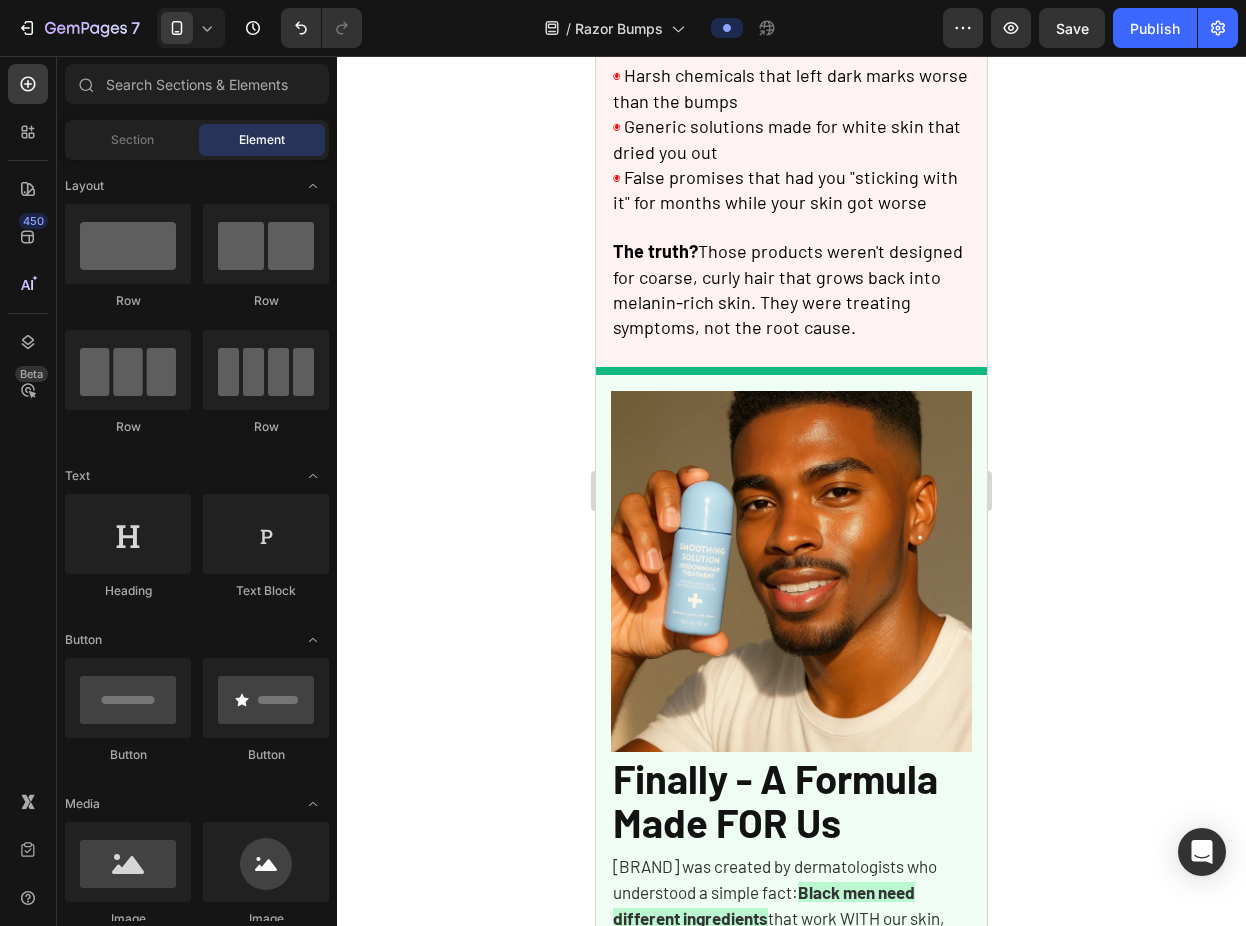 scroll, scrollTop: 958, scrollLeft: 0, axis: vertical 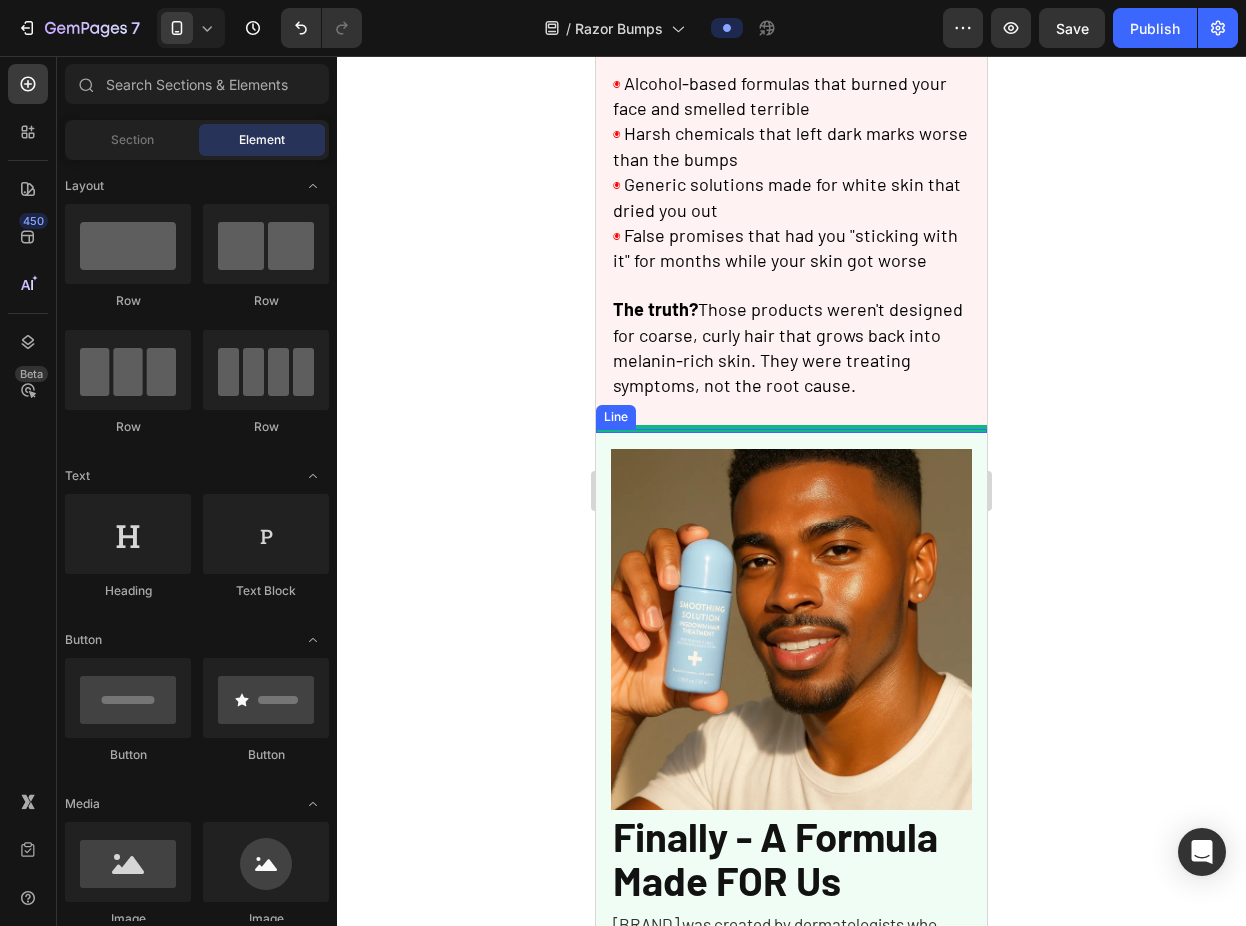 click at bounding box center (791, 431) 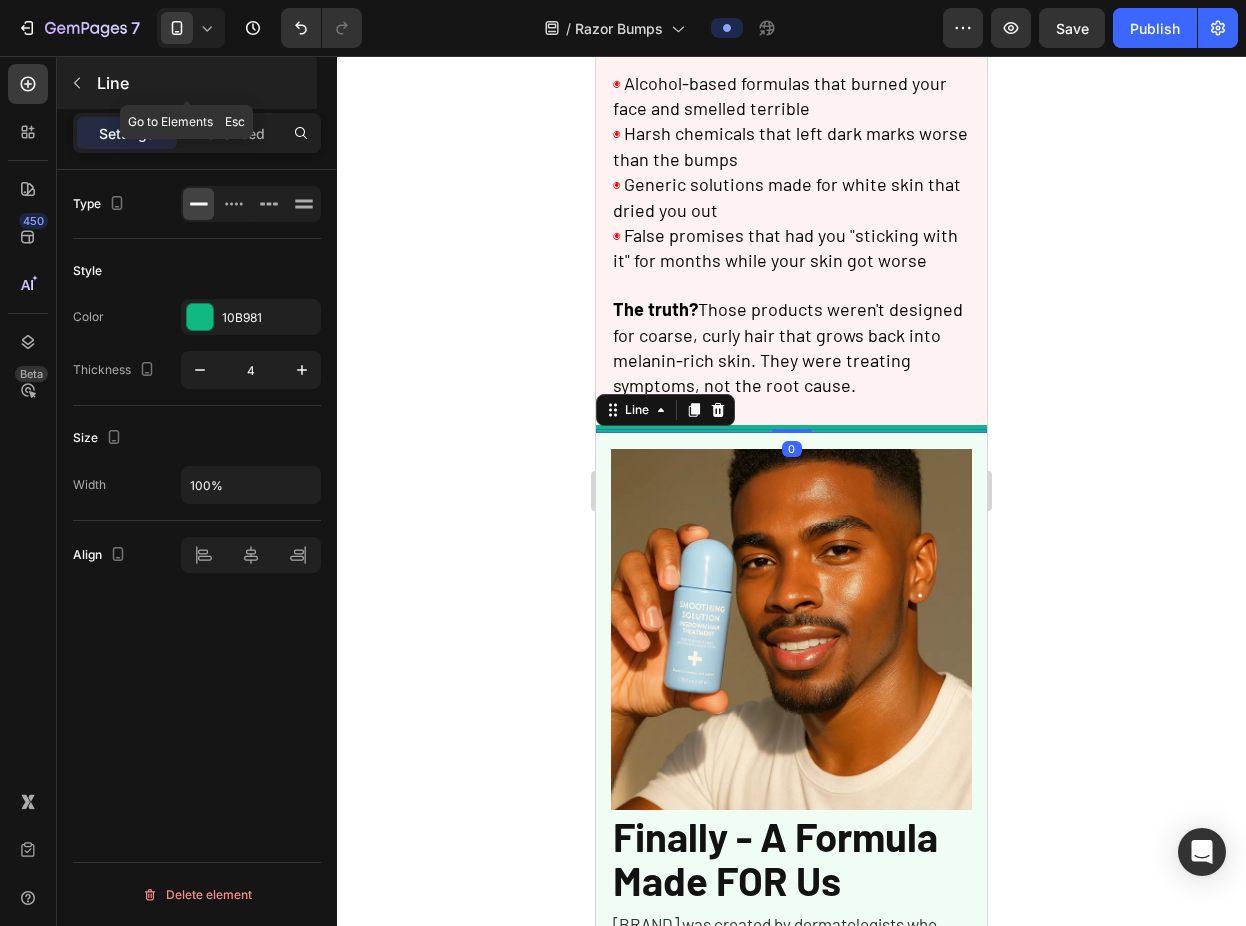 click 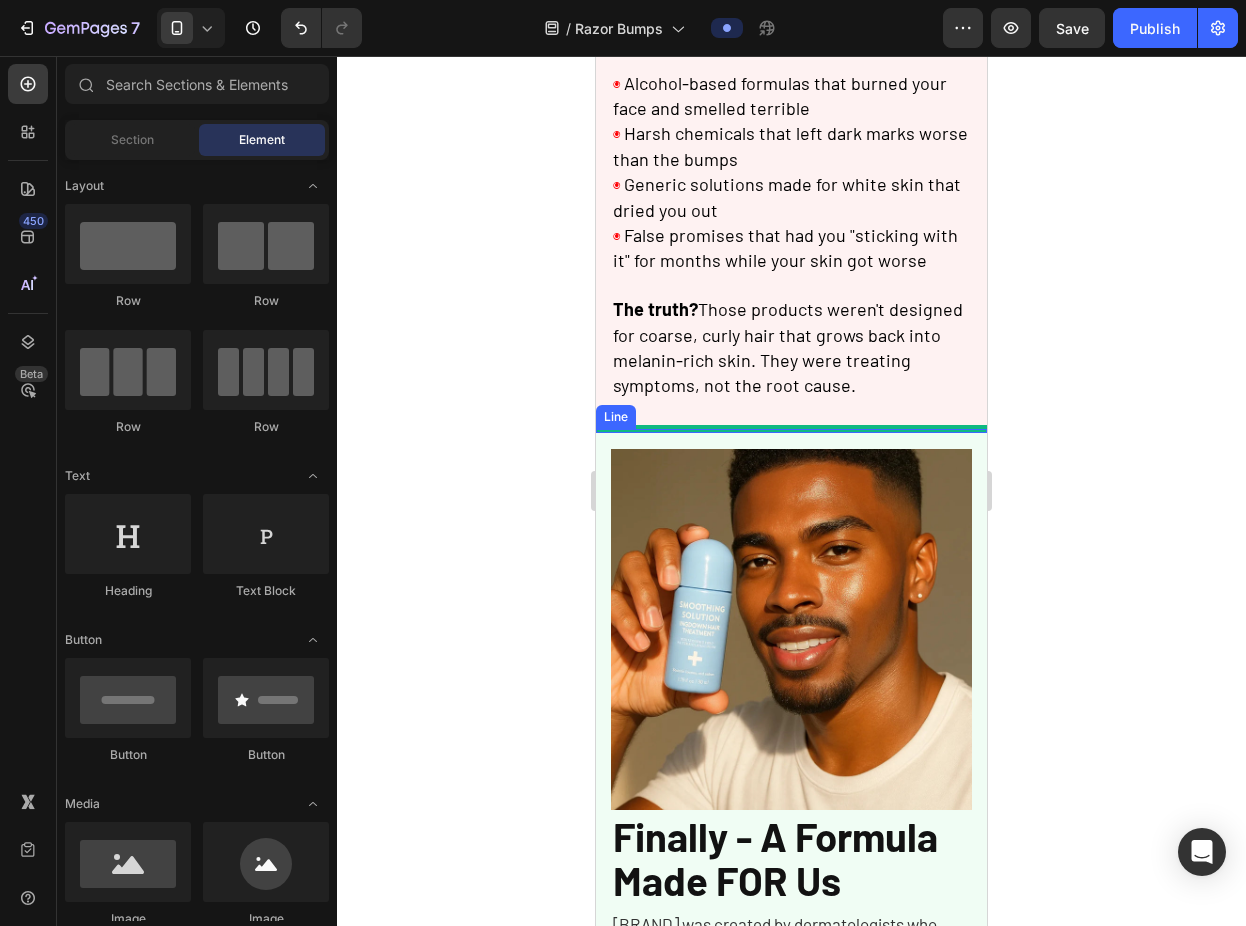 click at bounding box center [791, 431] 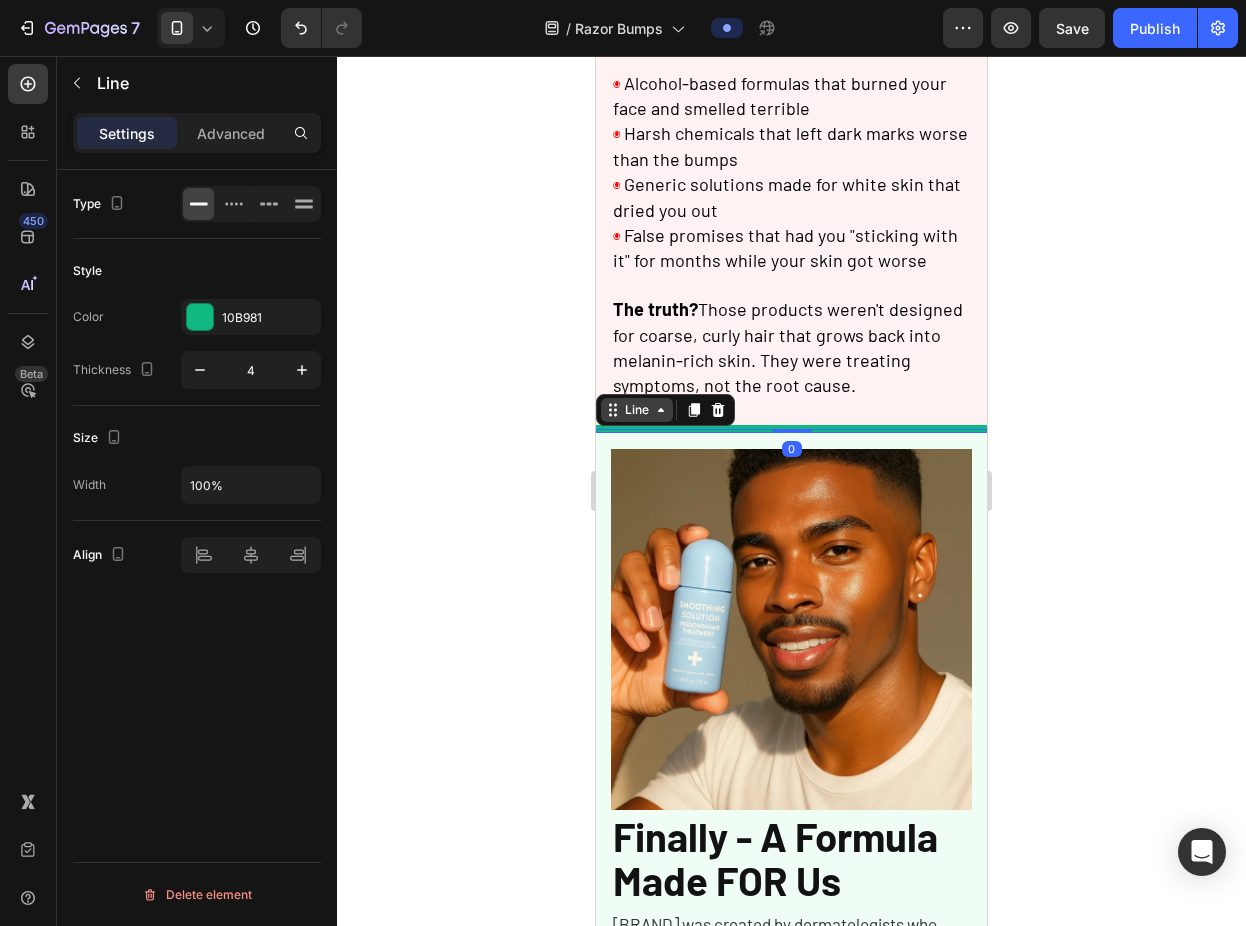 click 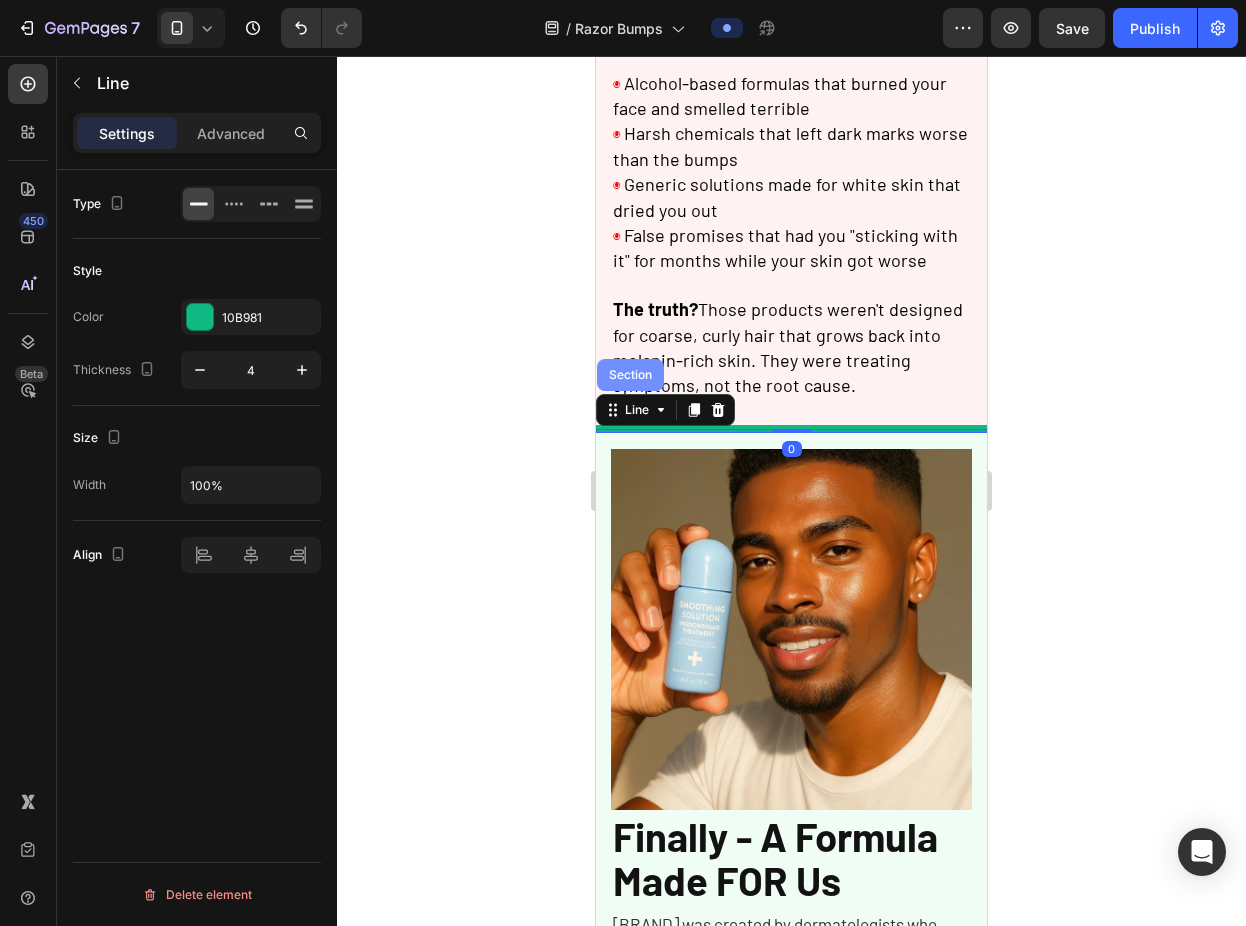 click on "Section" at bounding box center [630, 375] 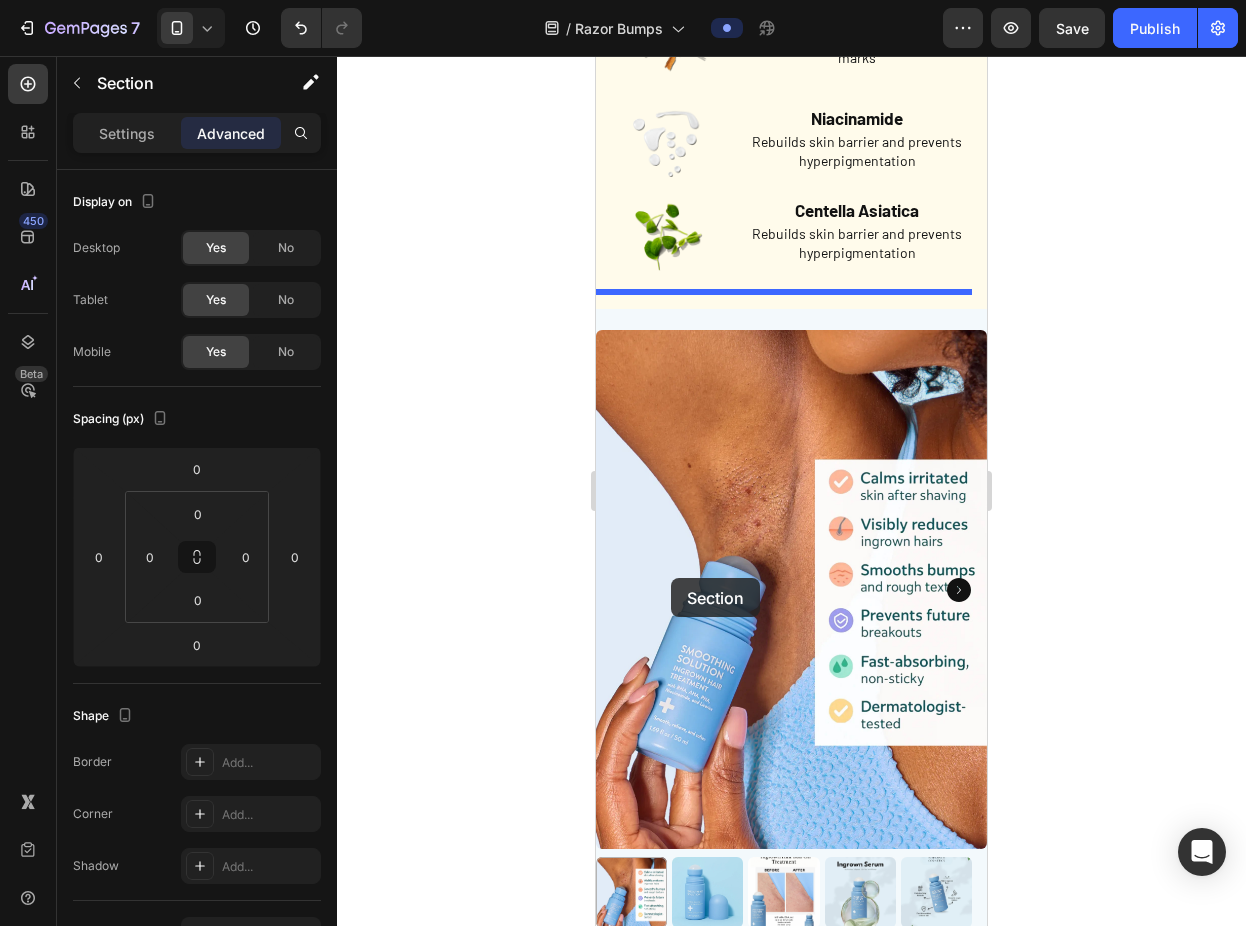 scroll, scrollTop: 3787, scrollLeft: 0, axis: vertical 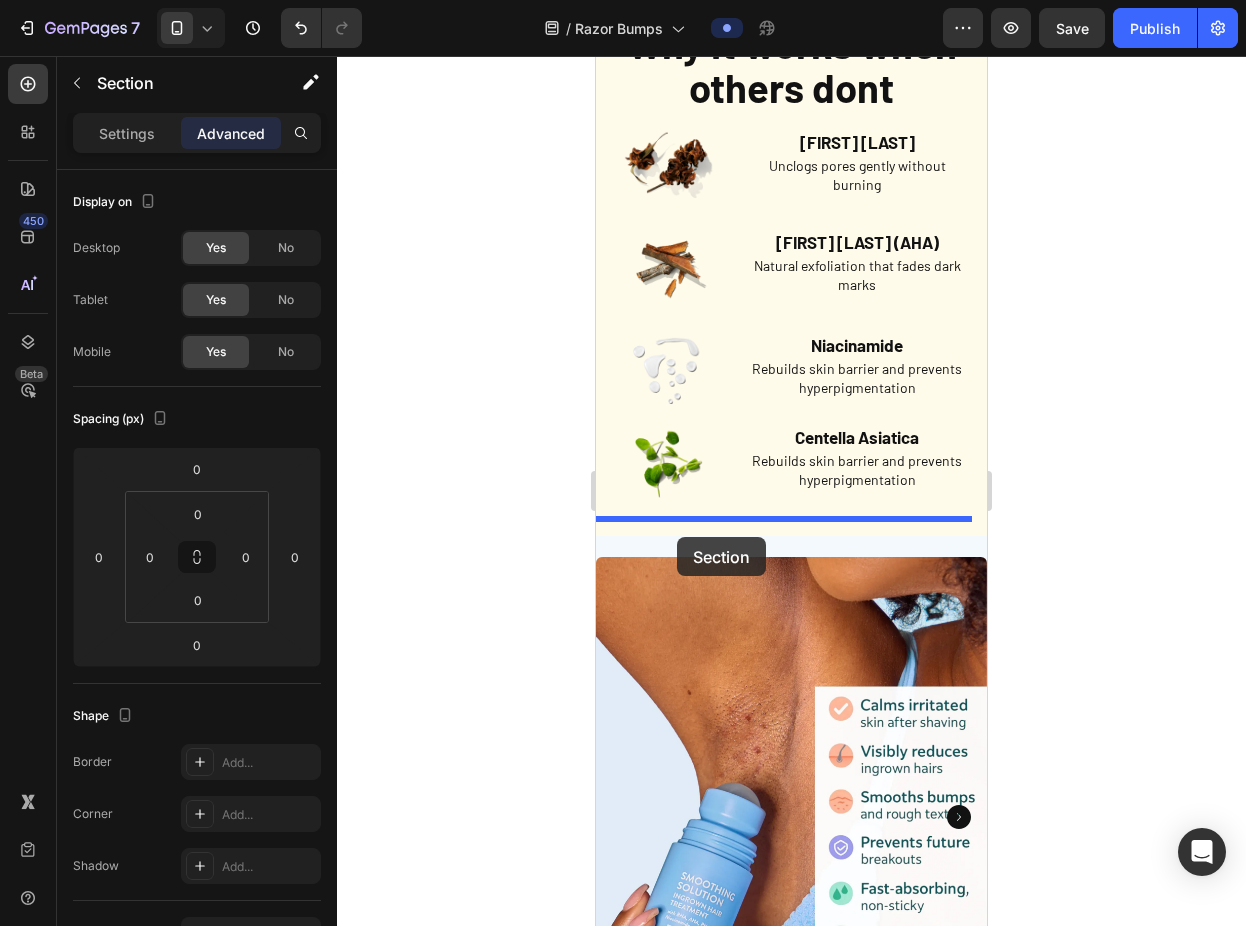 drag, startPoint x: 623, startPoint y: 411, endPoint x: 677, endPoint y: 537, distance: 137.08392 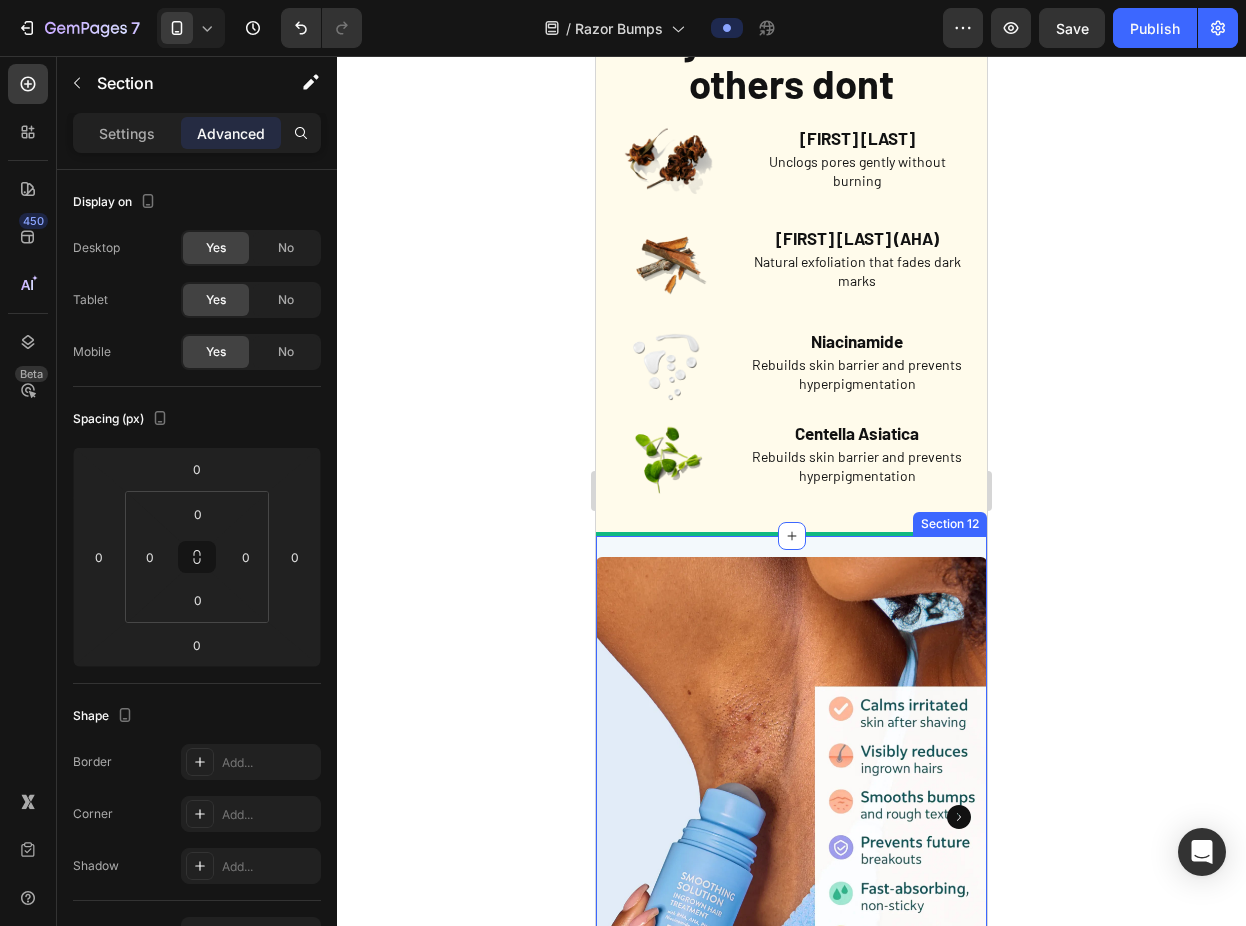scroll, scrollTop: 3783, scrollLeft: 0, axis: vertical 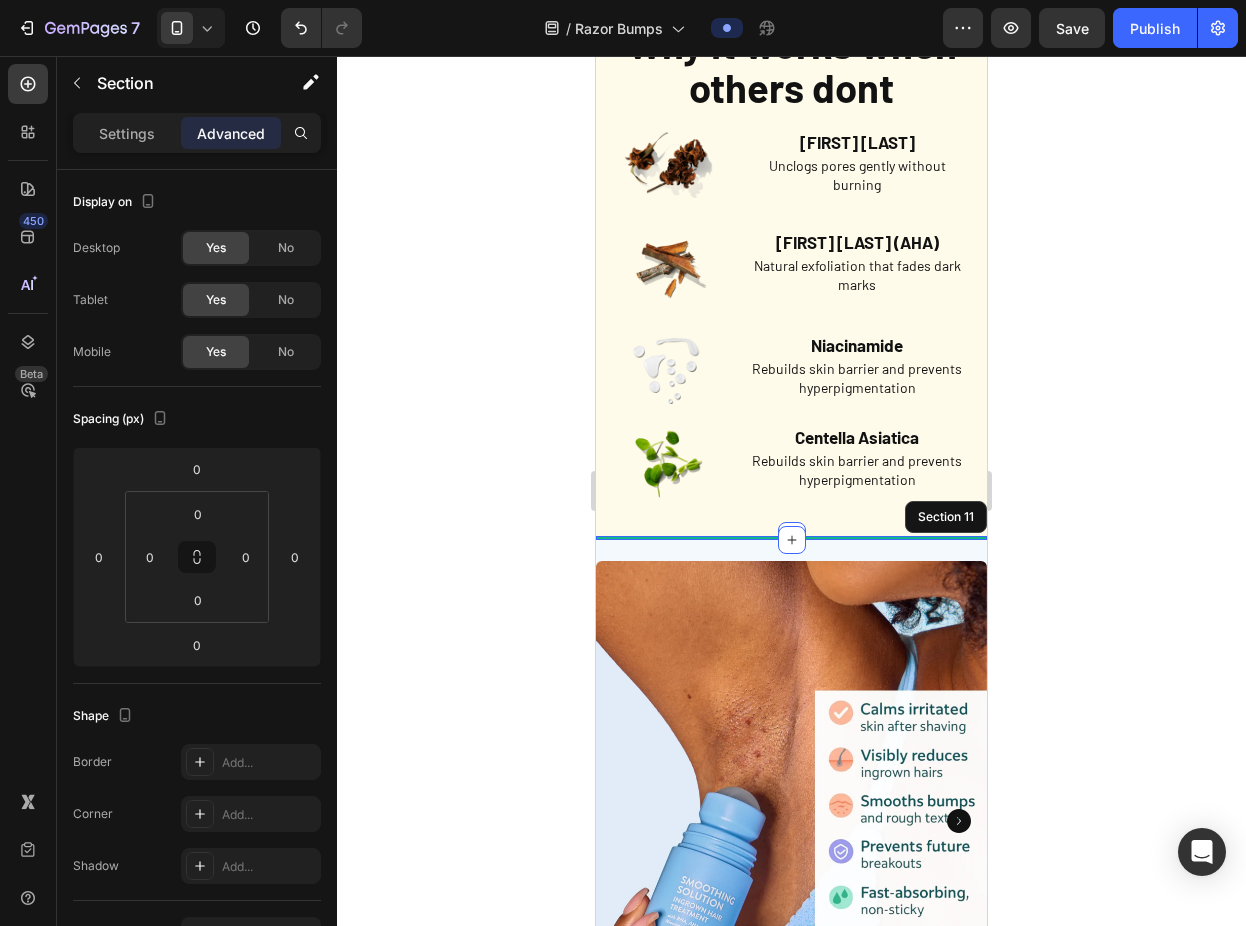 click 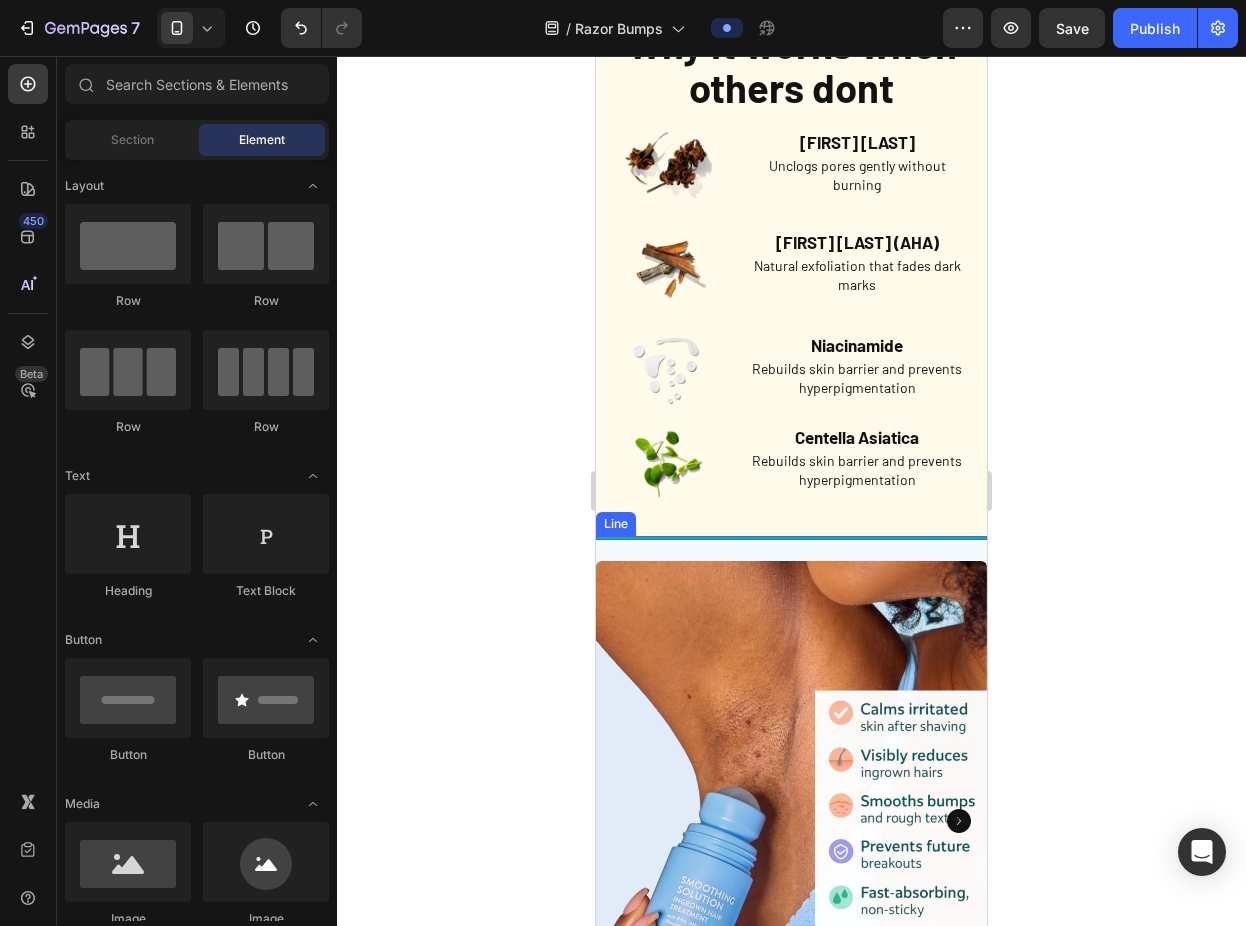 click at bounding box center (791, 538) 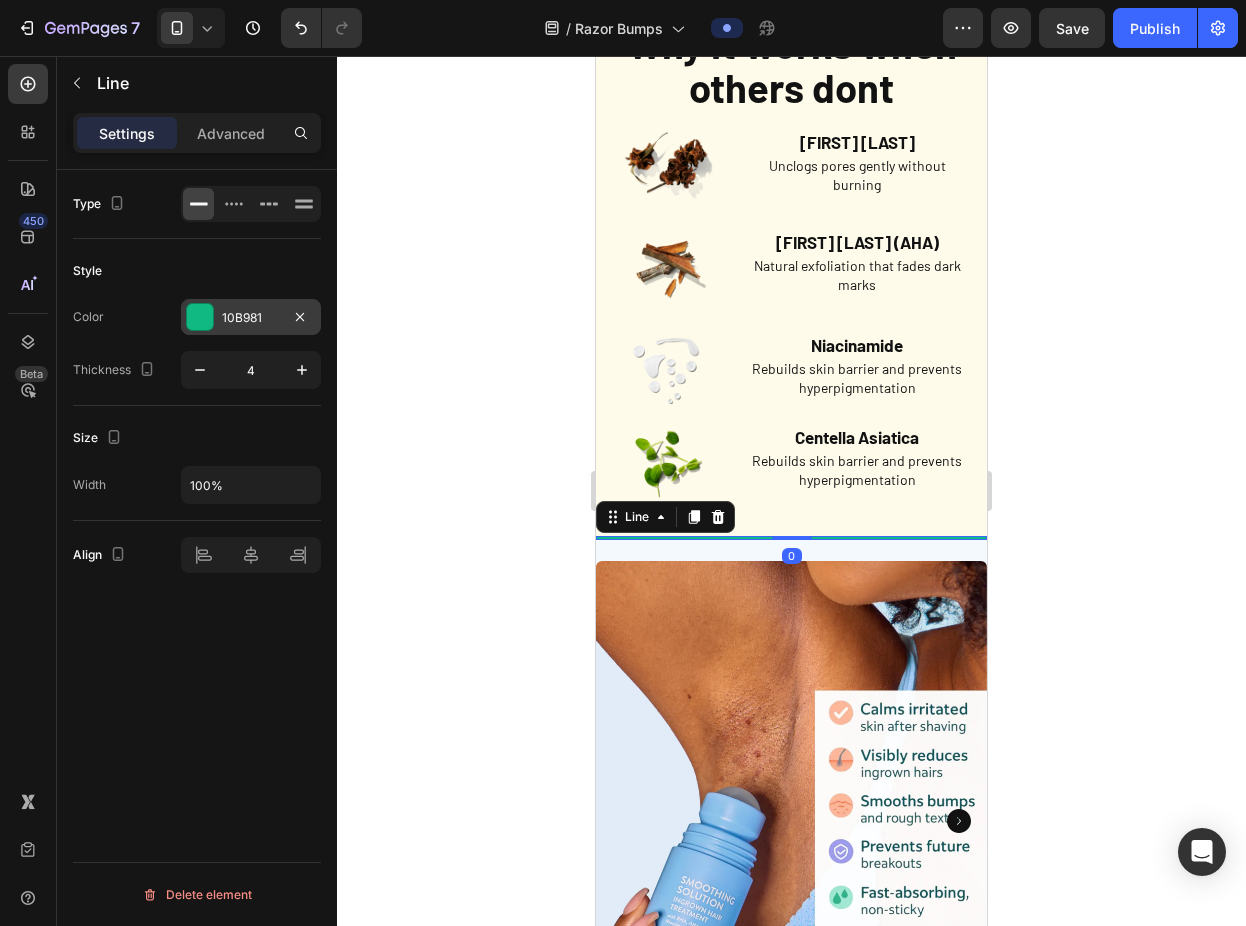 click at bounding box center [200, 317] 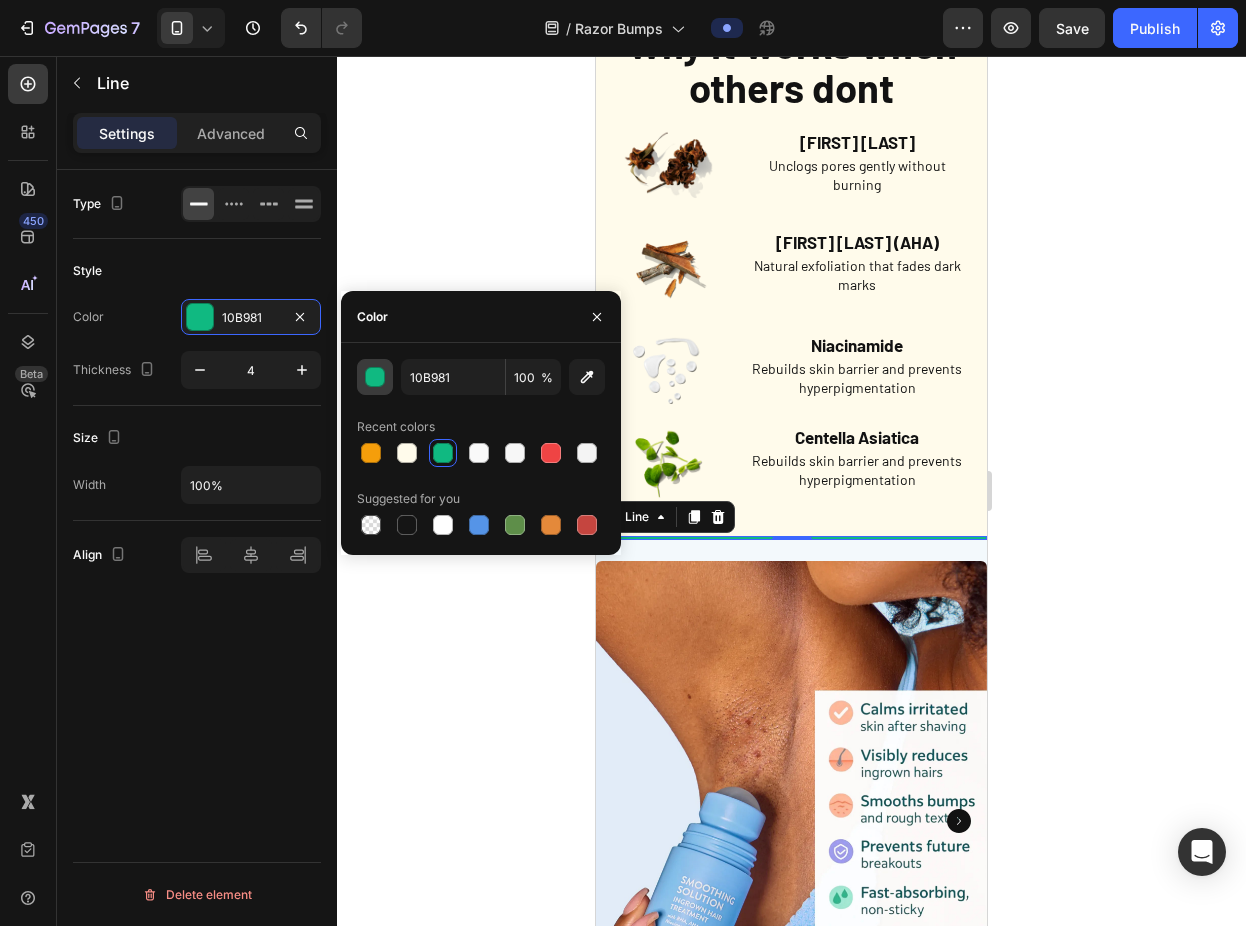 click at bounding box center [375, 377] 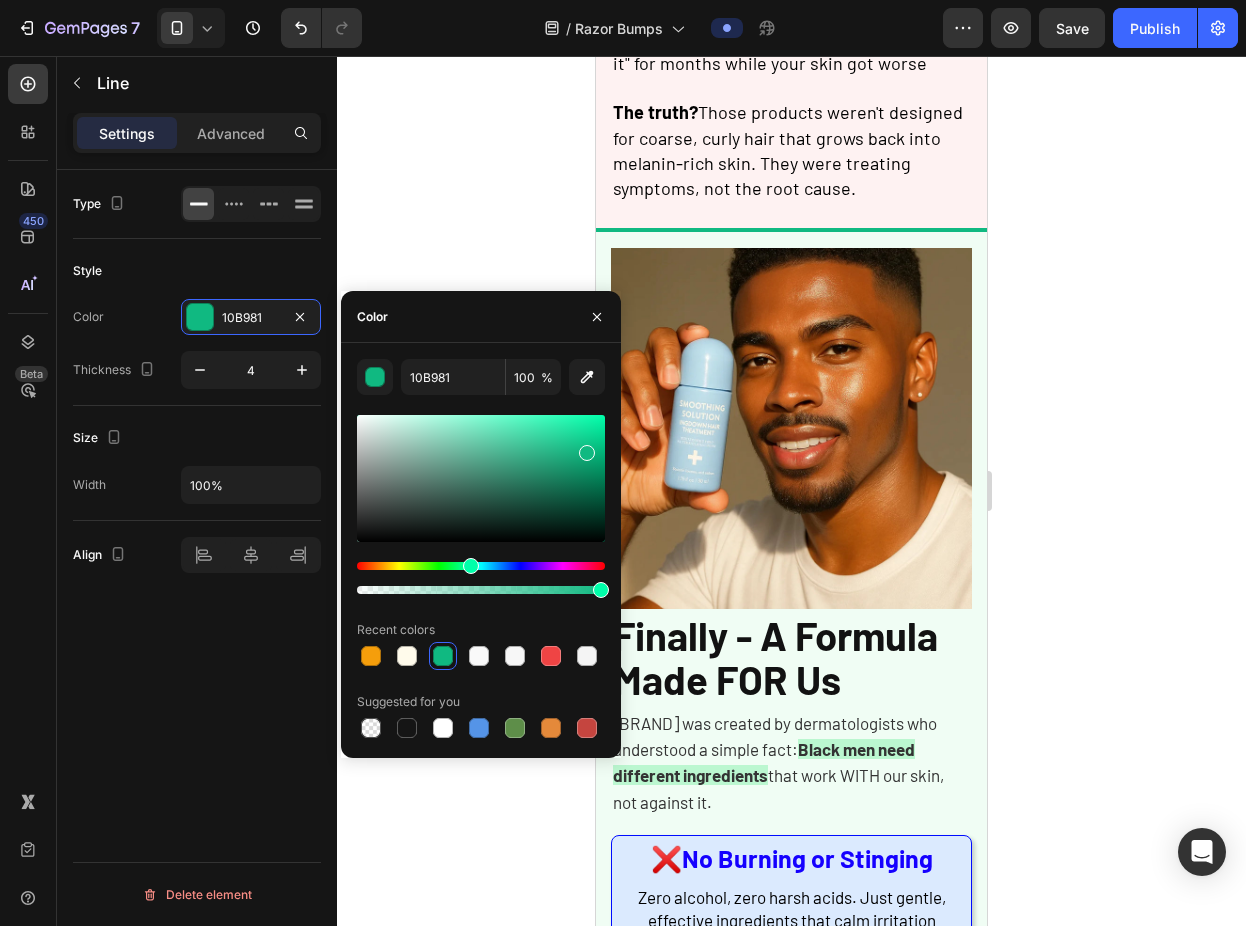 scroll, scrollTop: 1261, scrollLeft: 0, axis: vertical 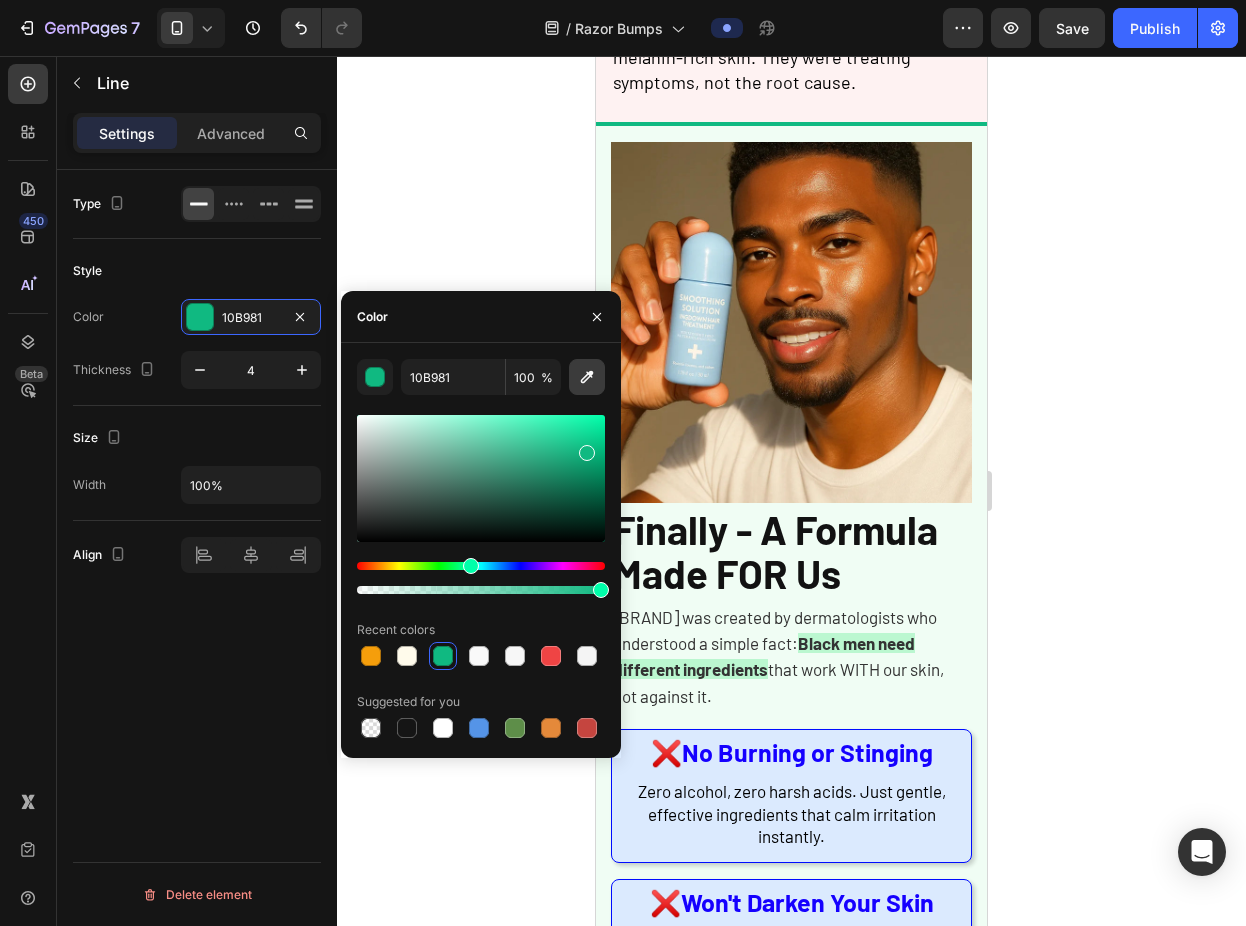 click 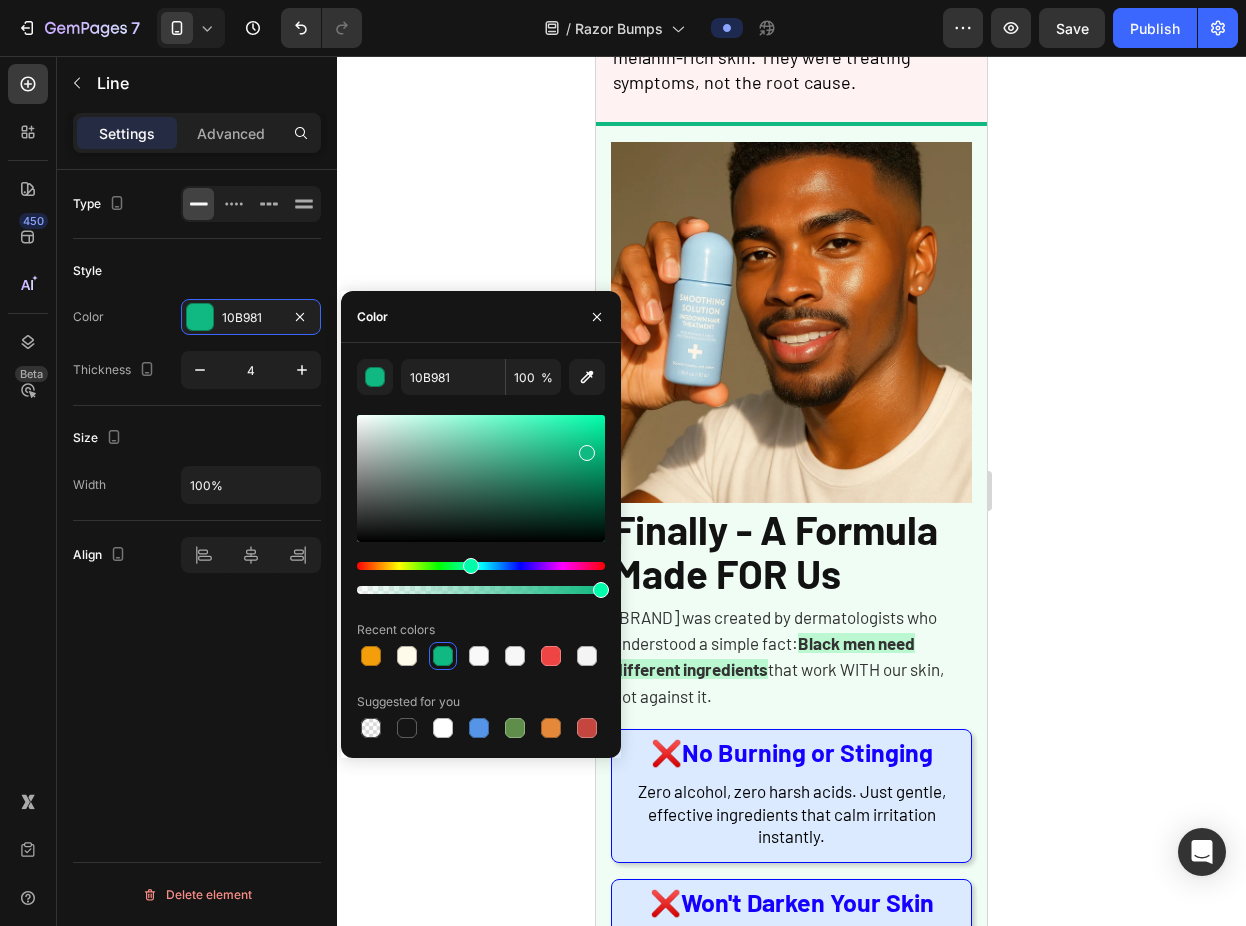 type on "1500FF" 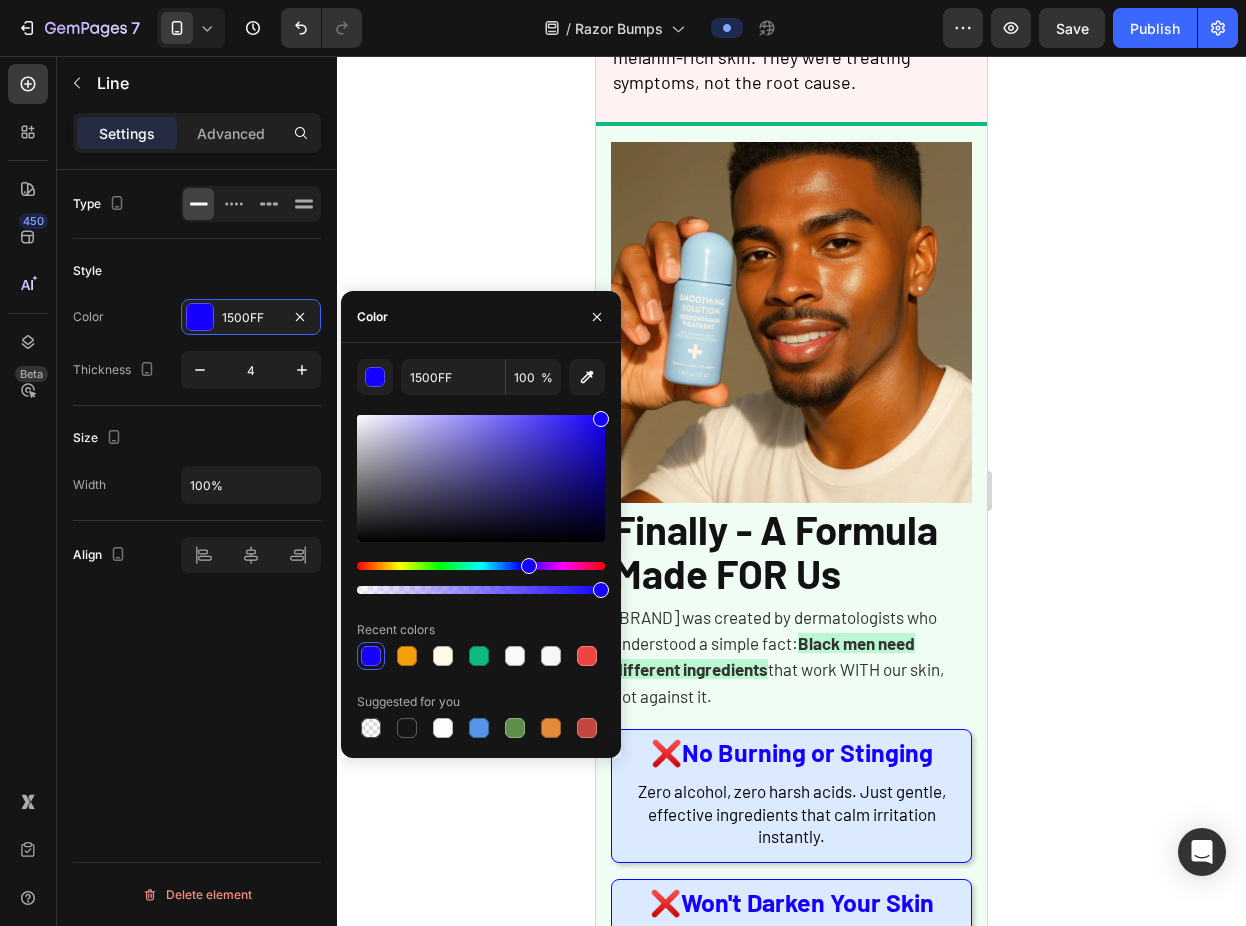 click 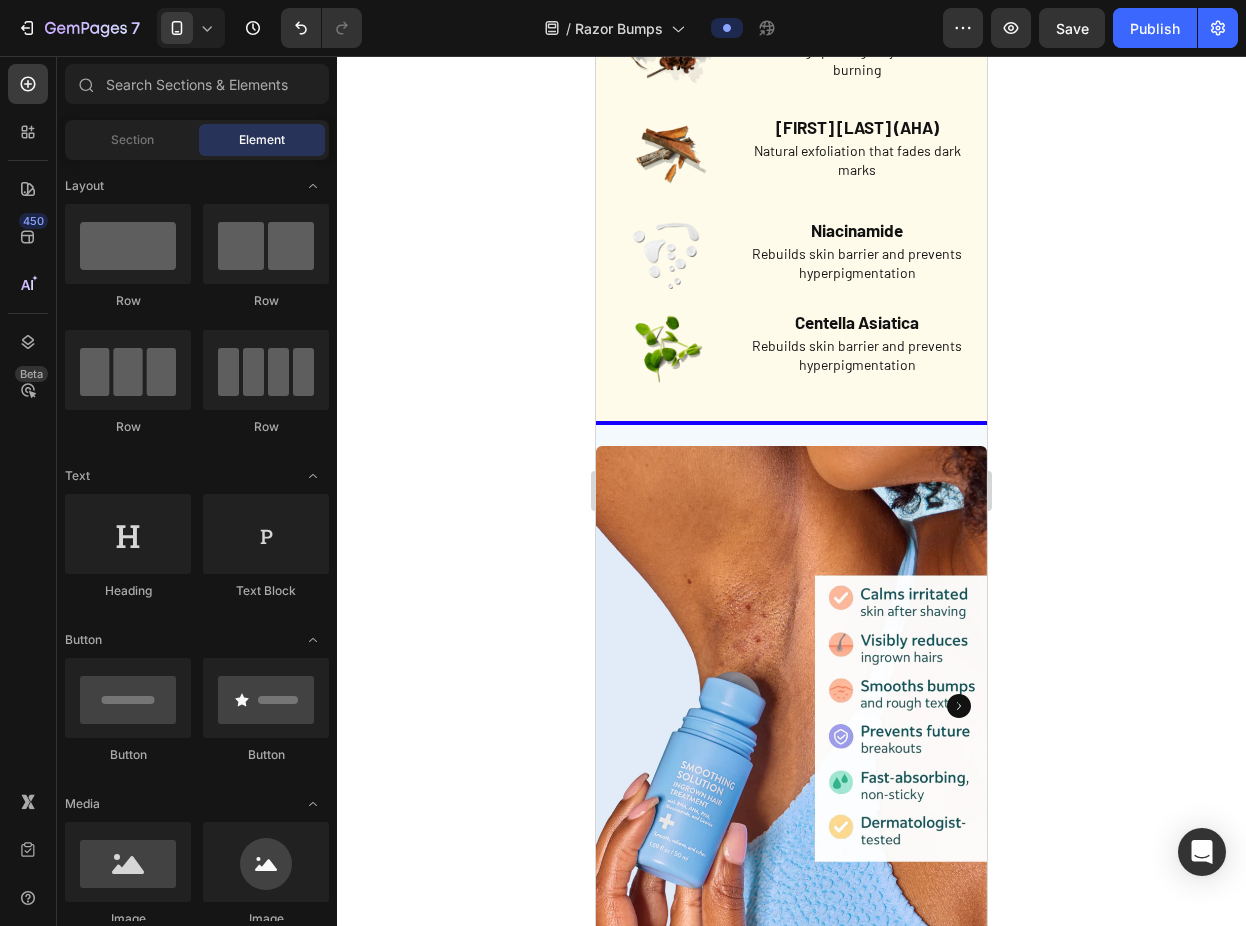 scroll, scrollTop: 3886, scrollLeft: 0, axis: vertical 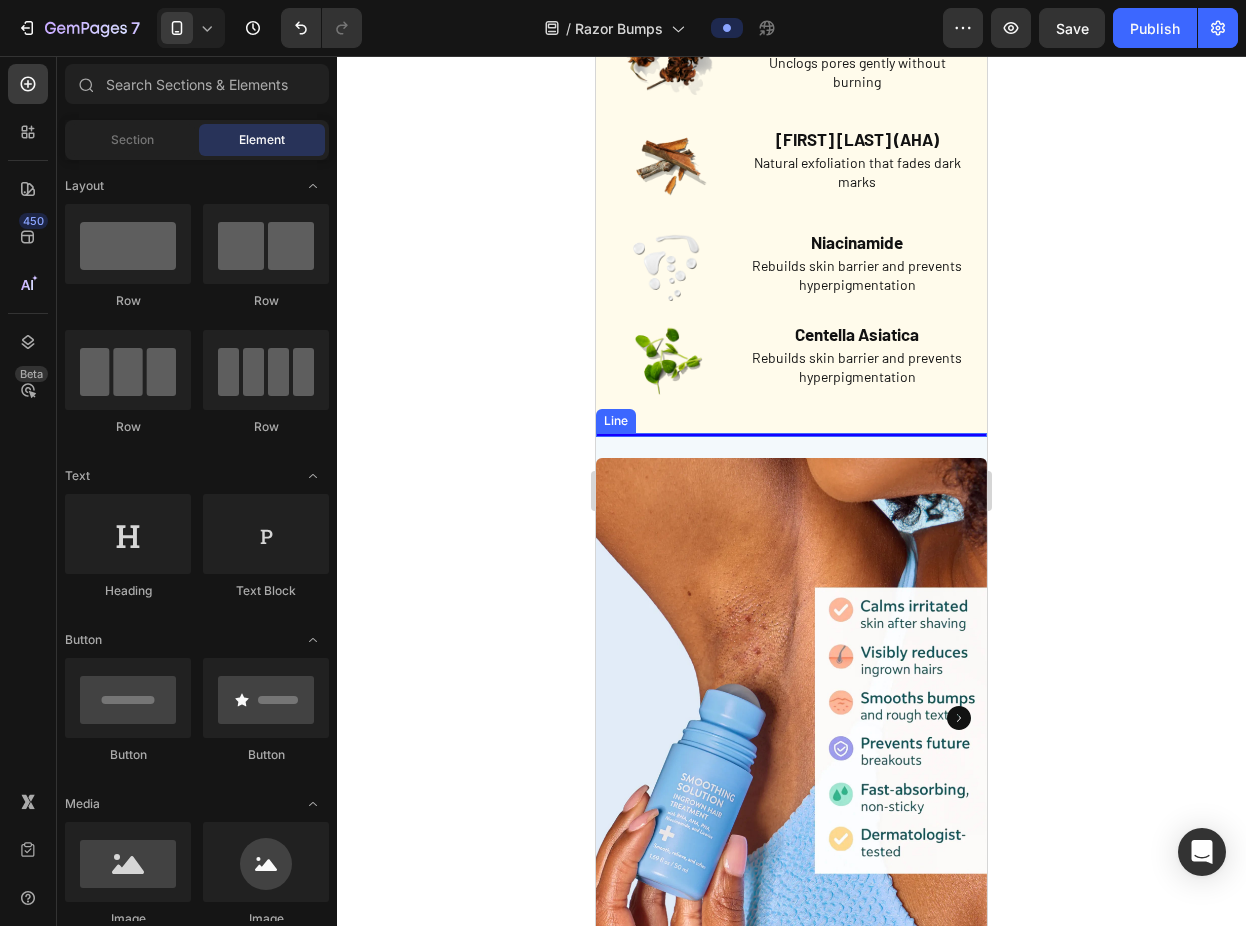 click at bounding box center [791, 435] 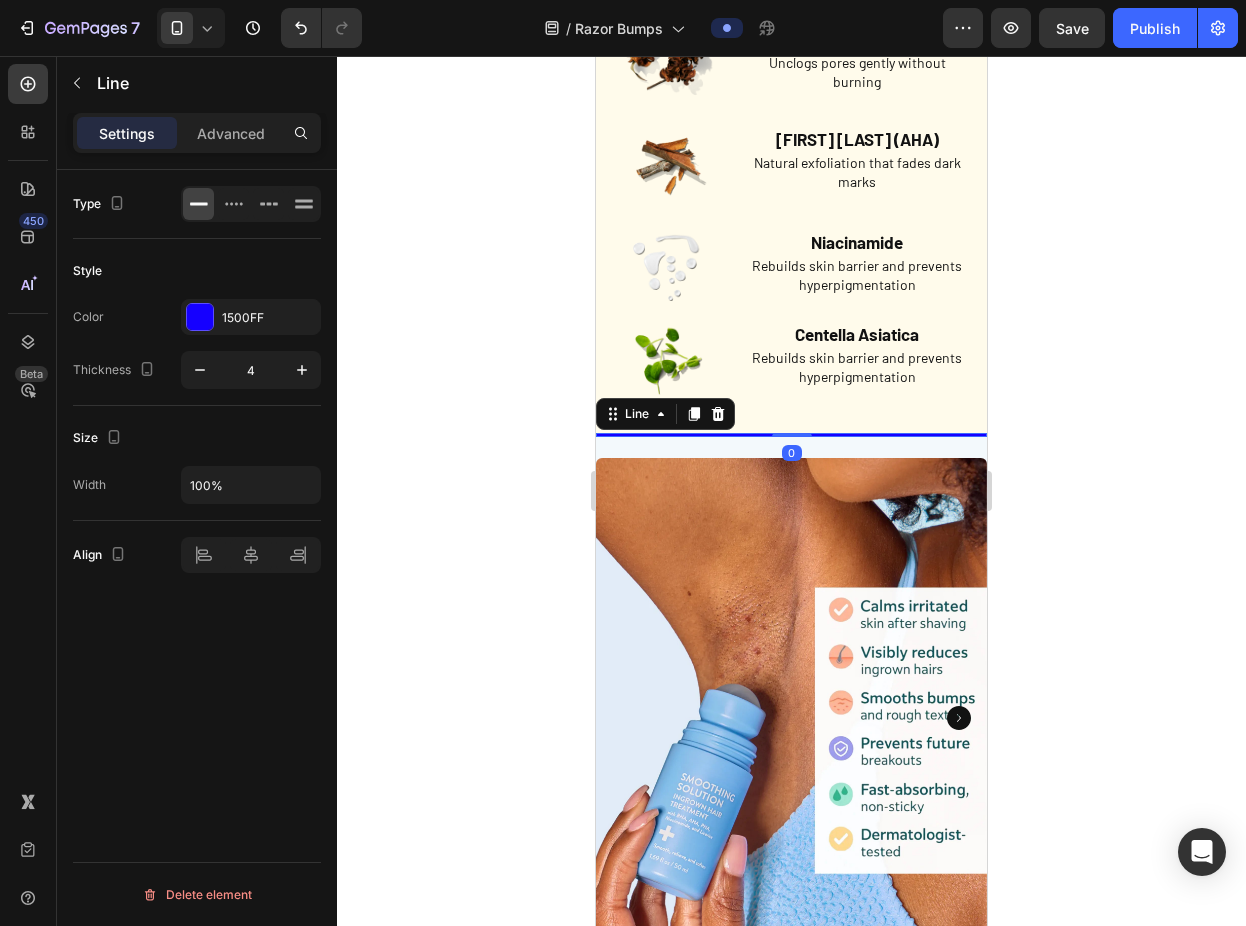 click on "Style Color 1500FF Thickness 4" 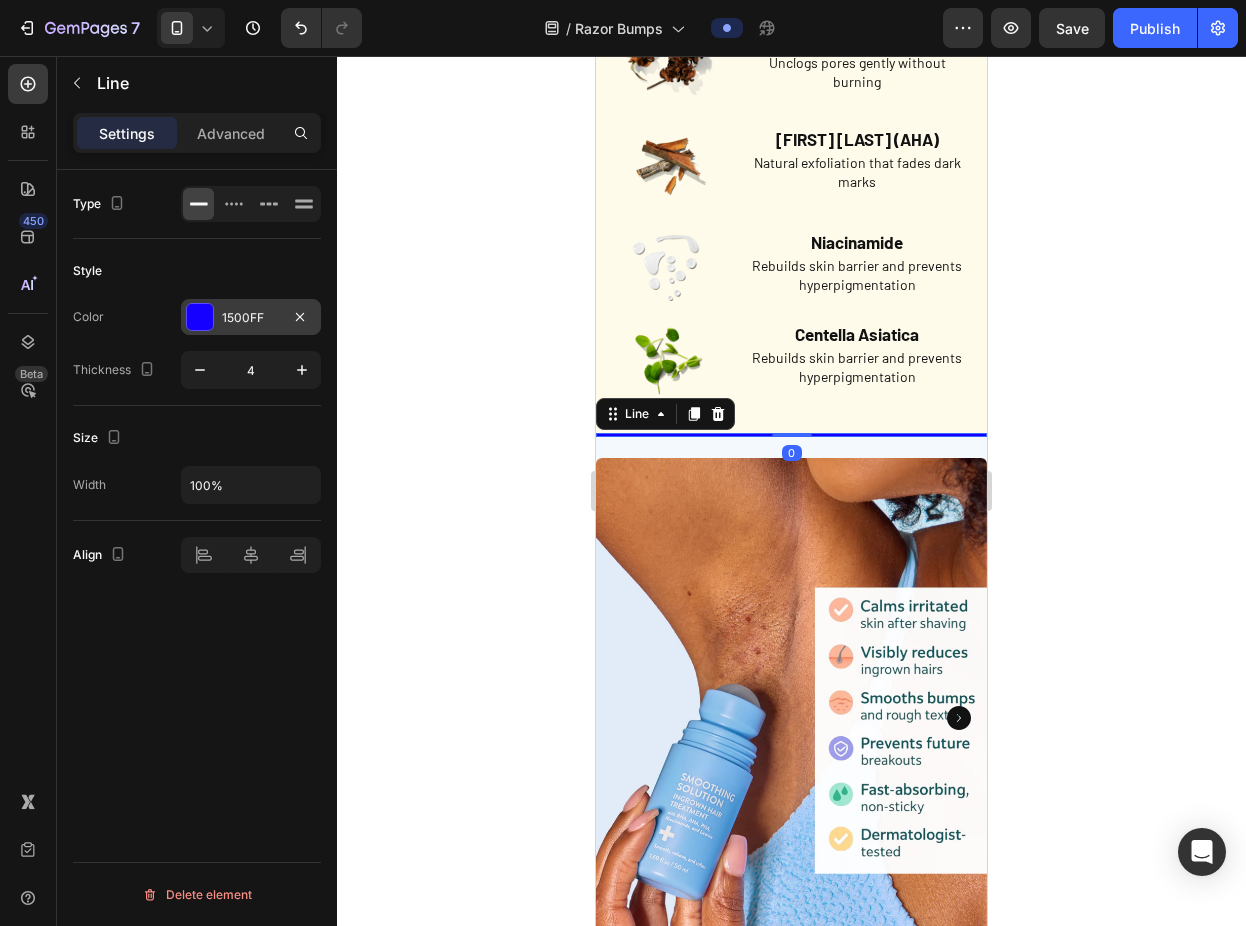 click at bounding box center [200, 317] 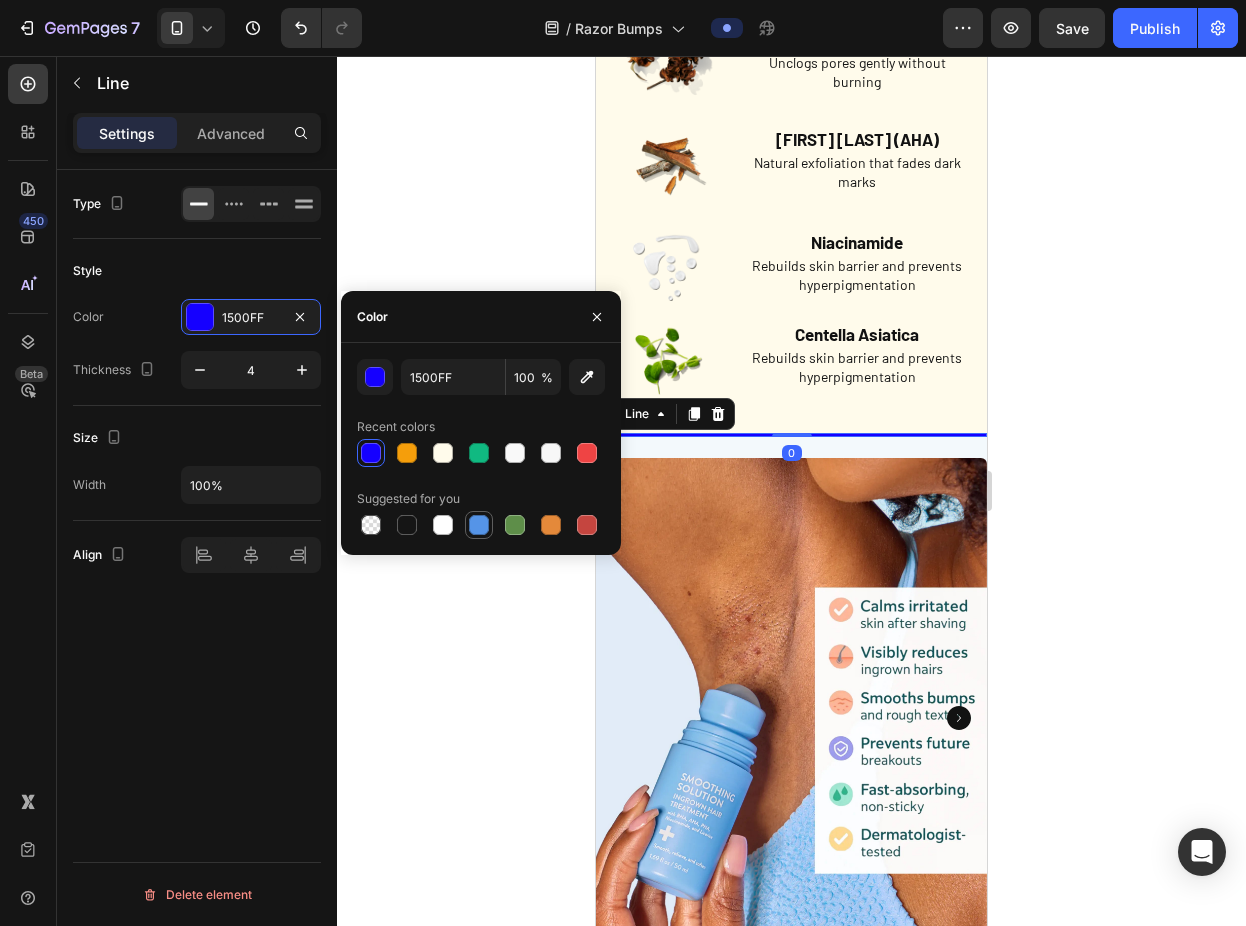 click at bounding box center (479, 525) 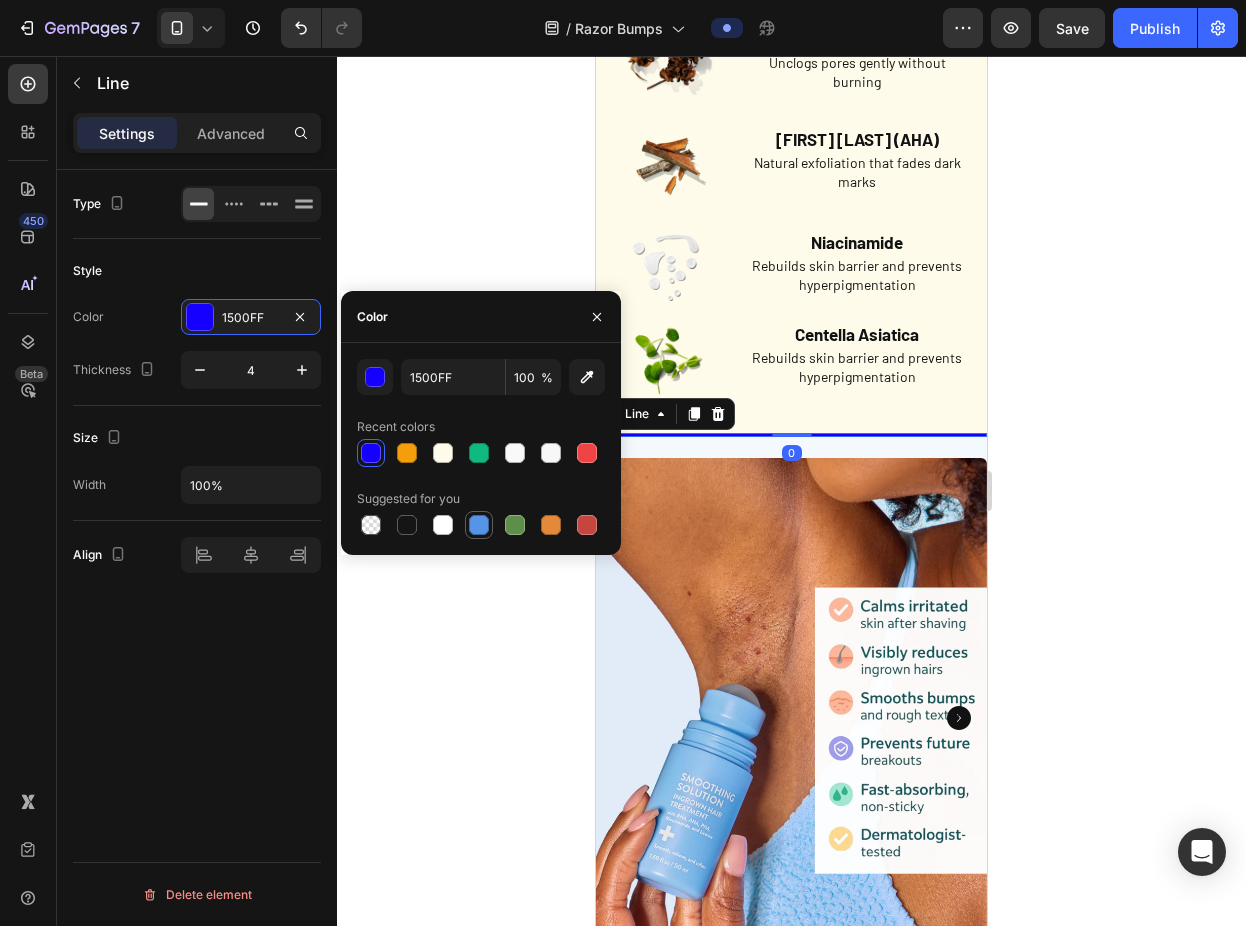 type on "5594E7" 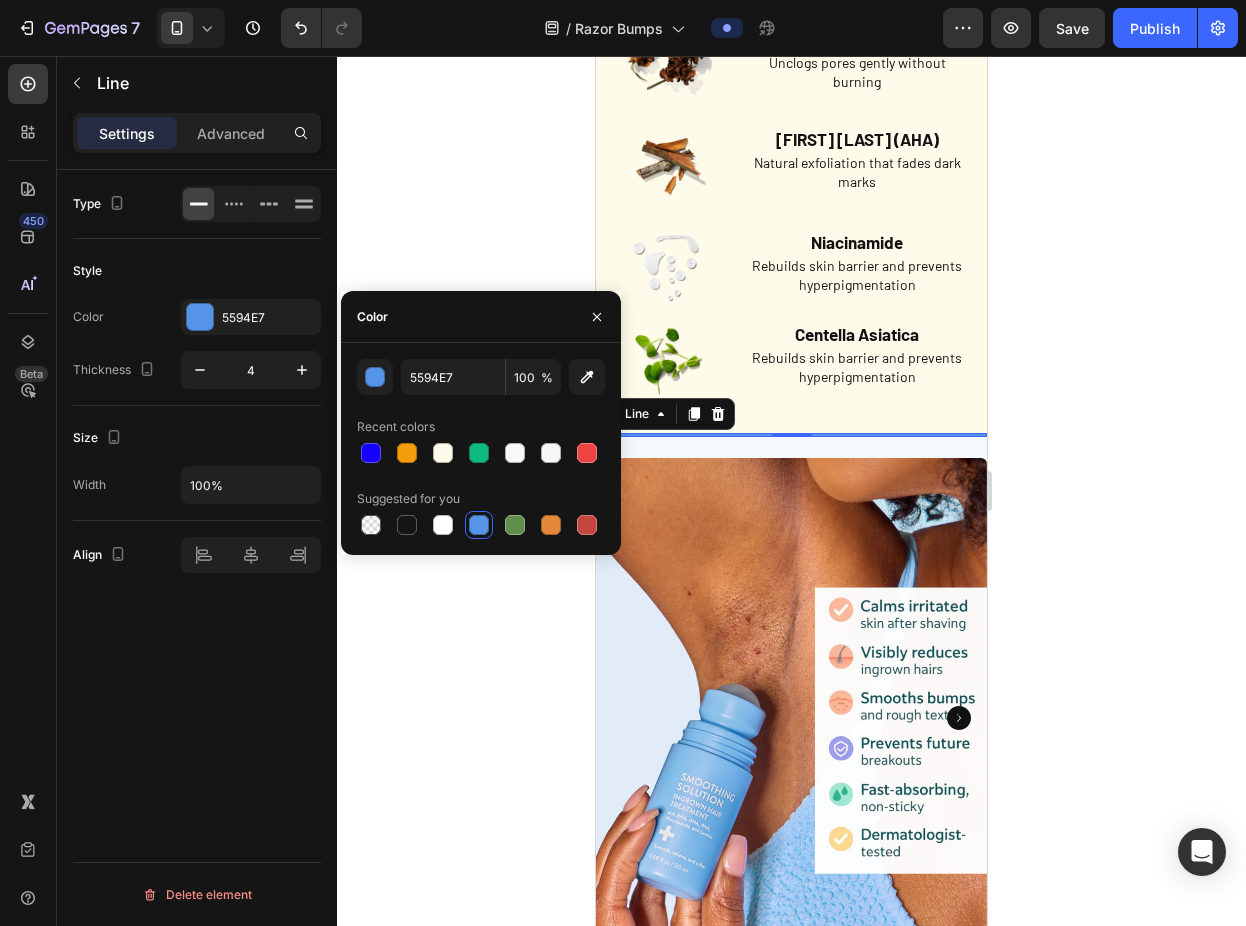 drag, startPoint x: 1018, startPoint y: 376, endPoint x: 378, endPoint y: 341, distance: 640.9563 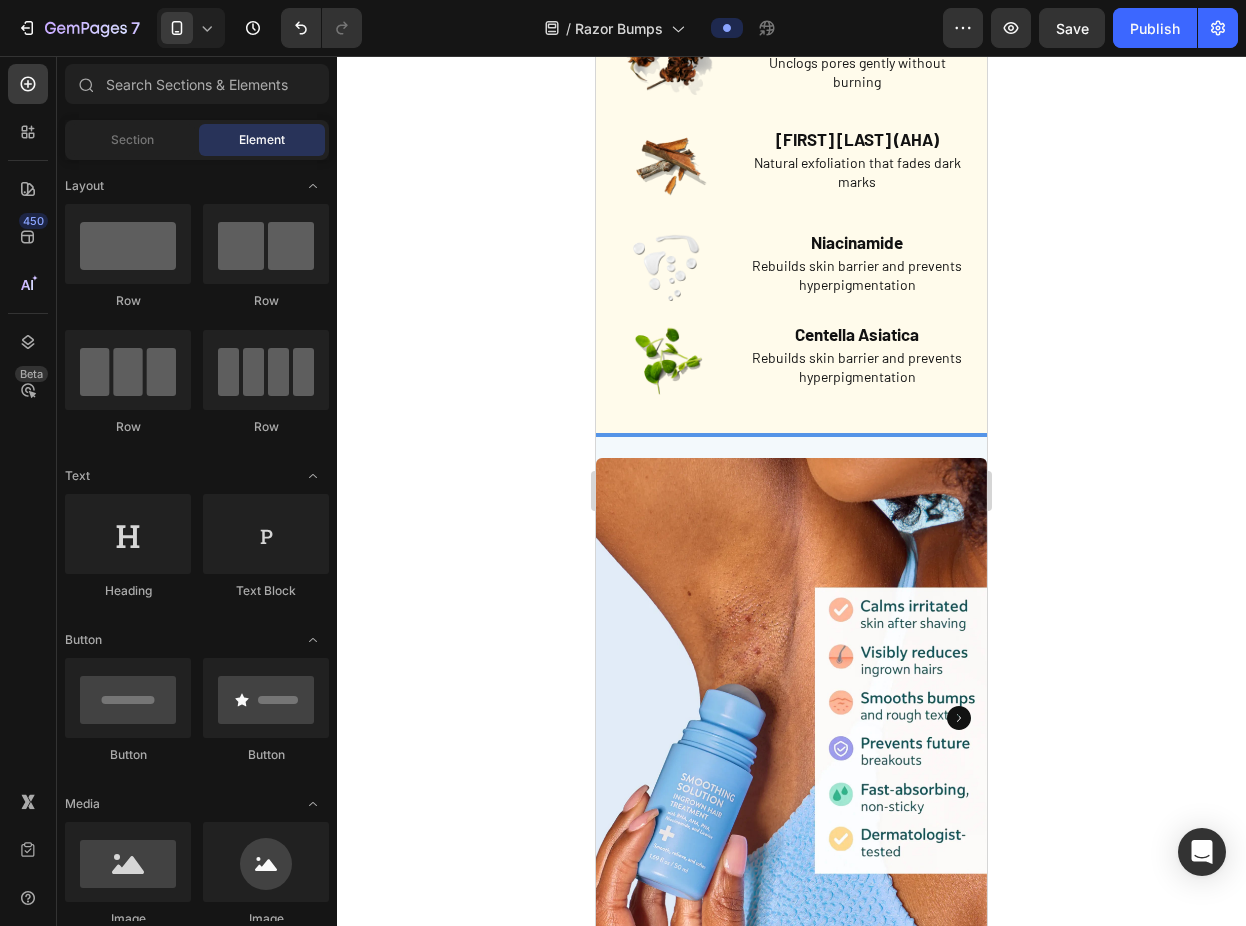 click 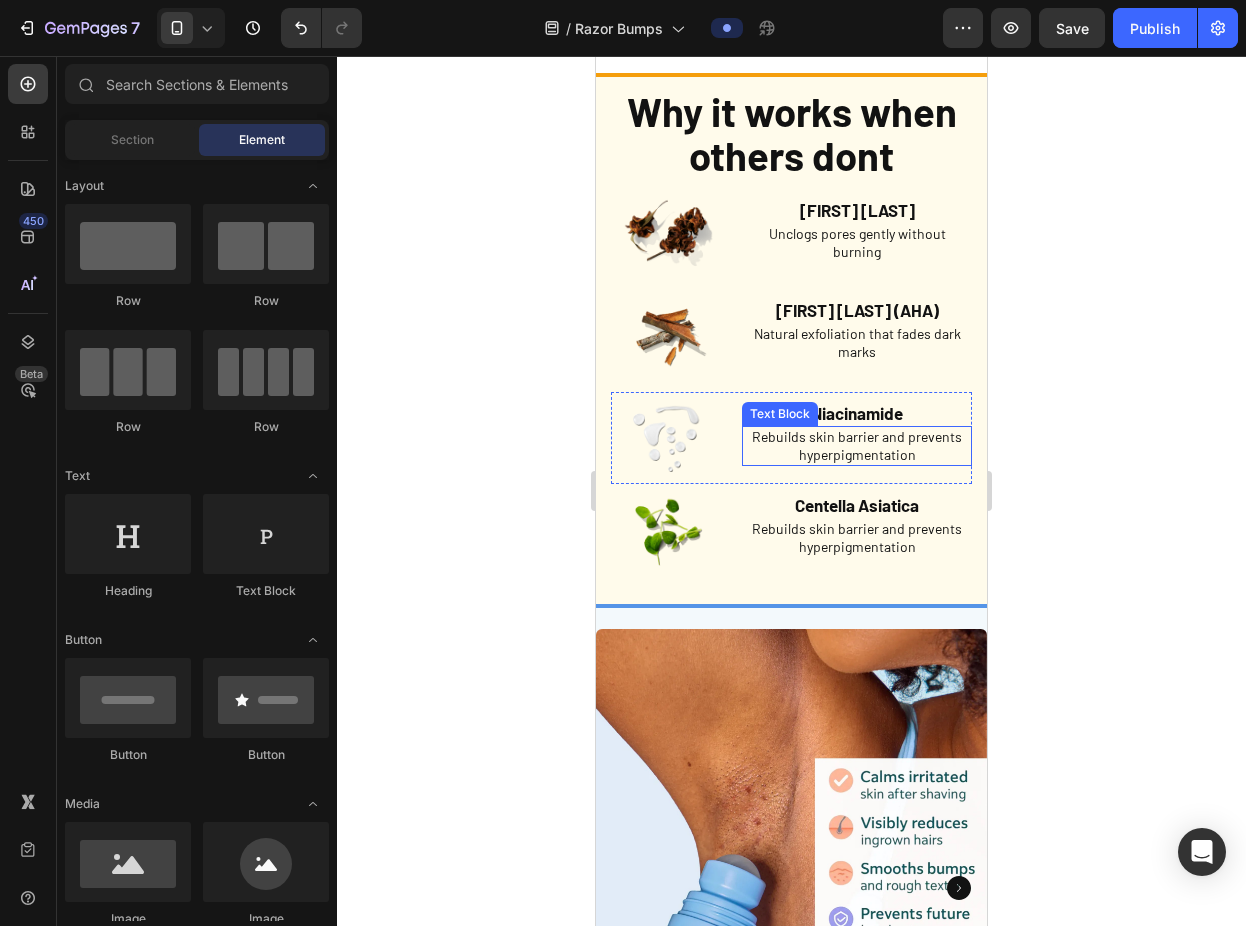 scroll, scrollTop: 3925, scrollLeft: 0, axis: vertical 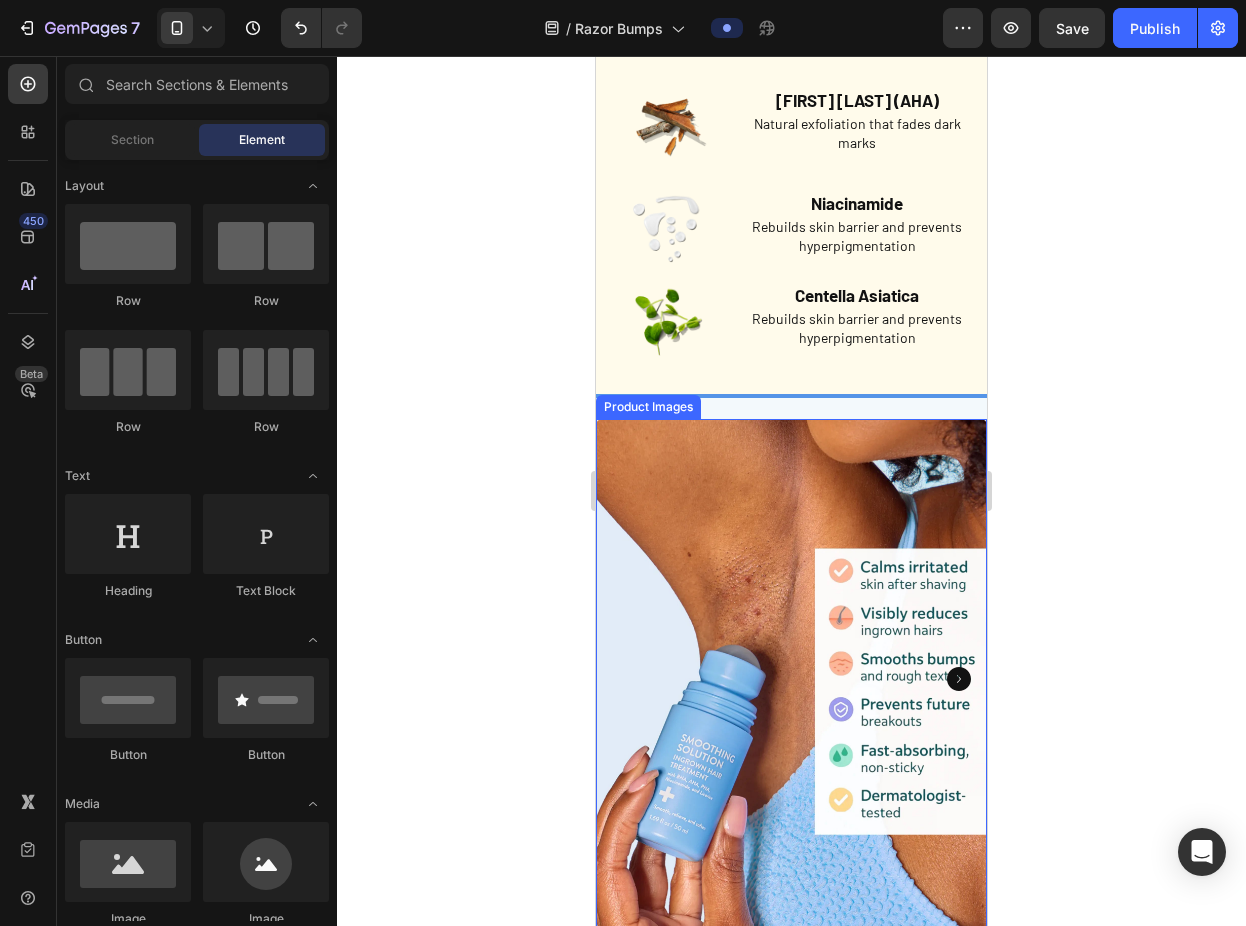 click at bounding box center [791, 678] 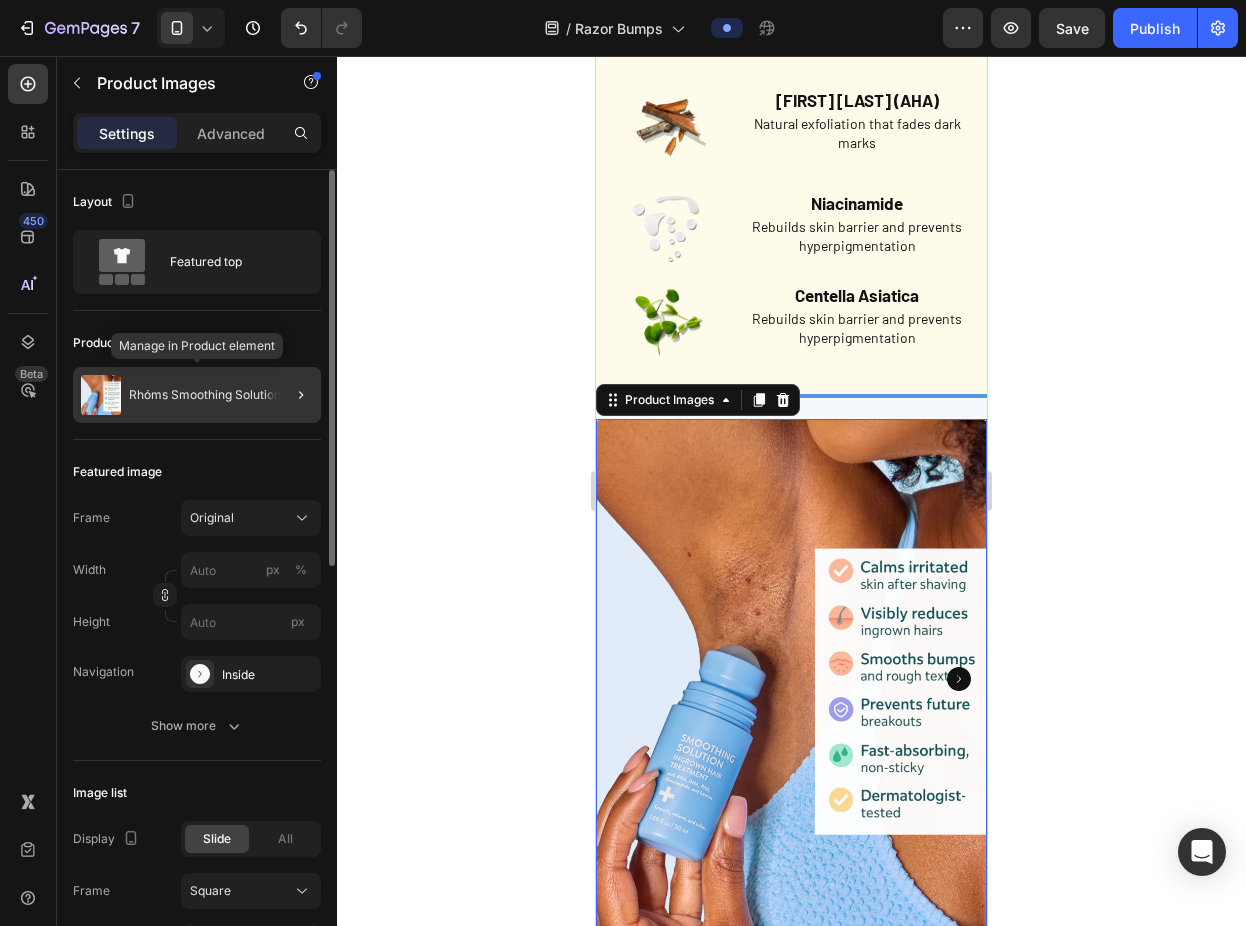 click on "Rhóms Smoothing Solution" 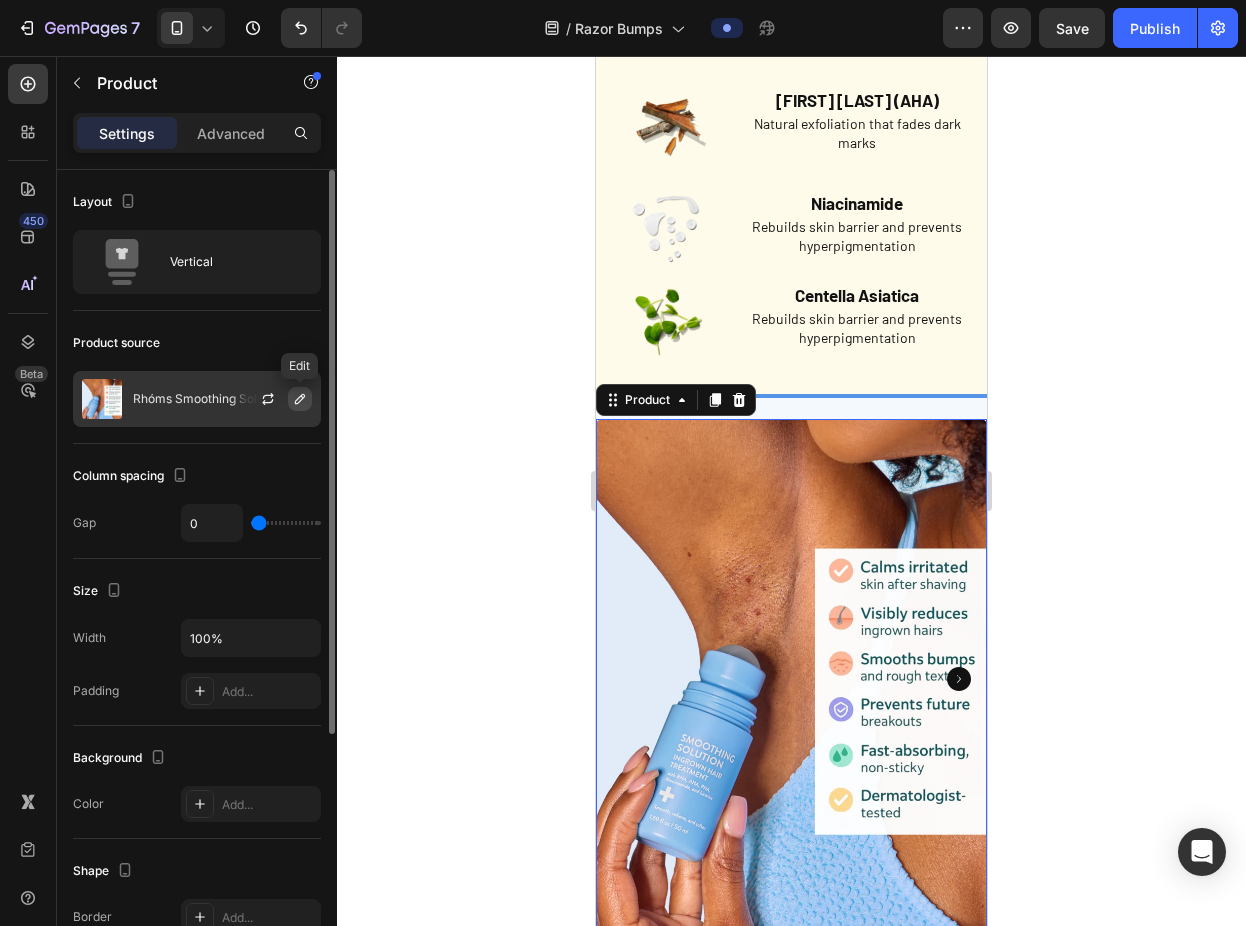 click 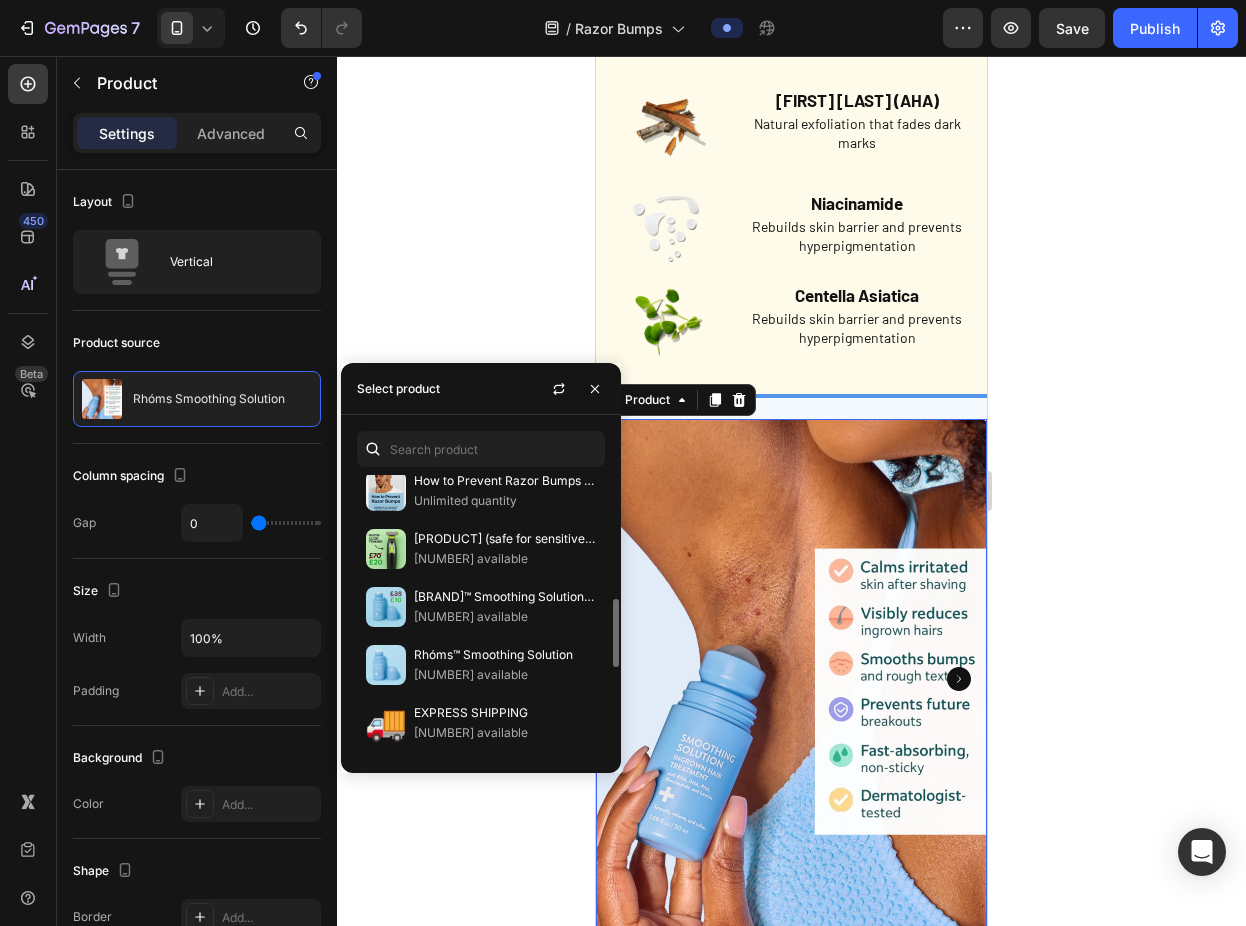scroll, scrollTop: 488, scrollLeft: 0, axis: vertical 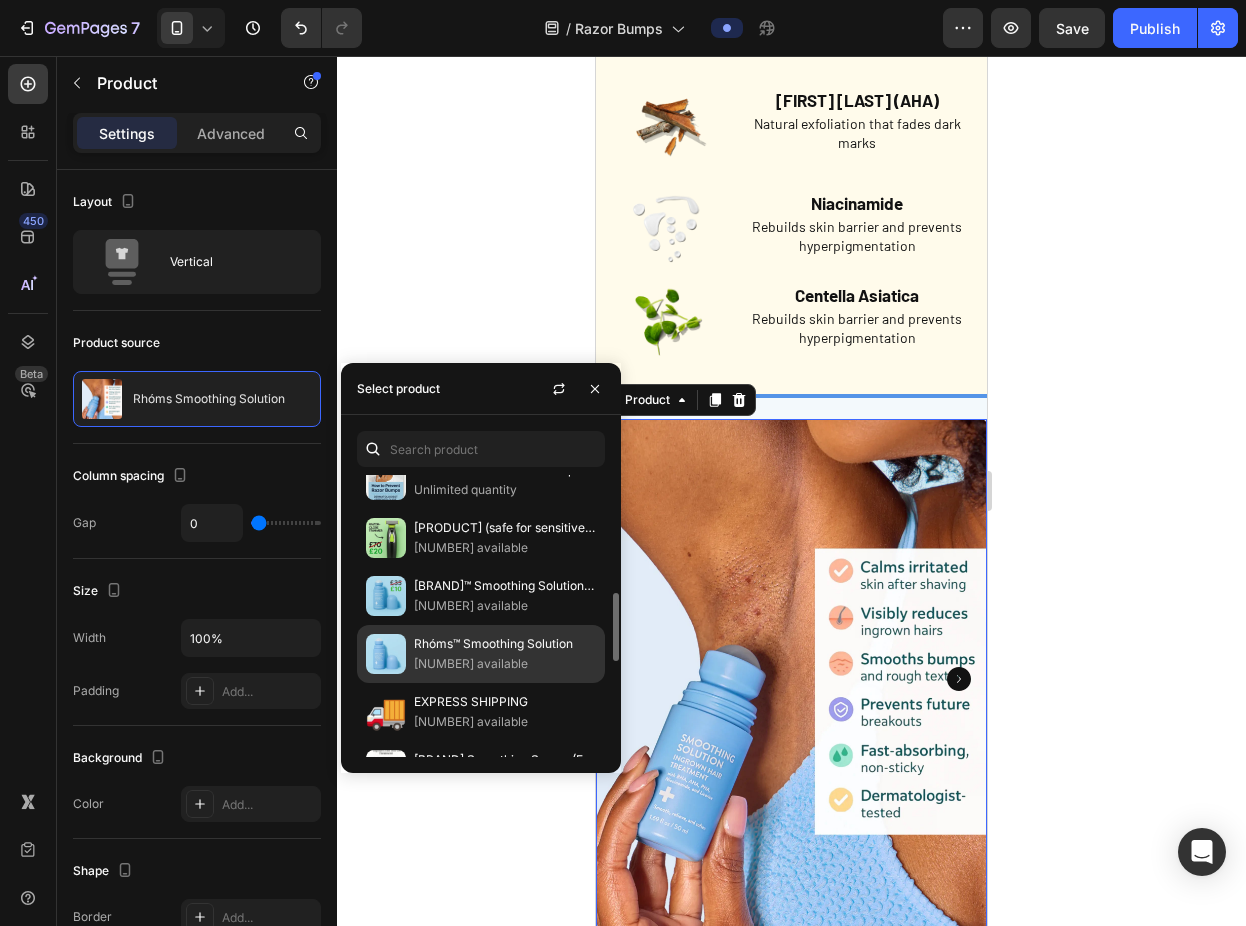 click on "Rhóms™ Smoothing Solution" at bounding box center [505, 644] 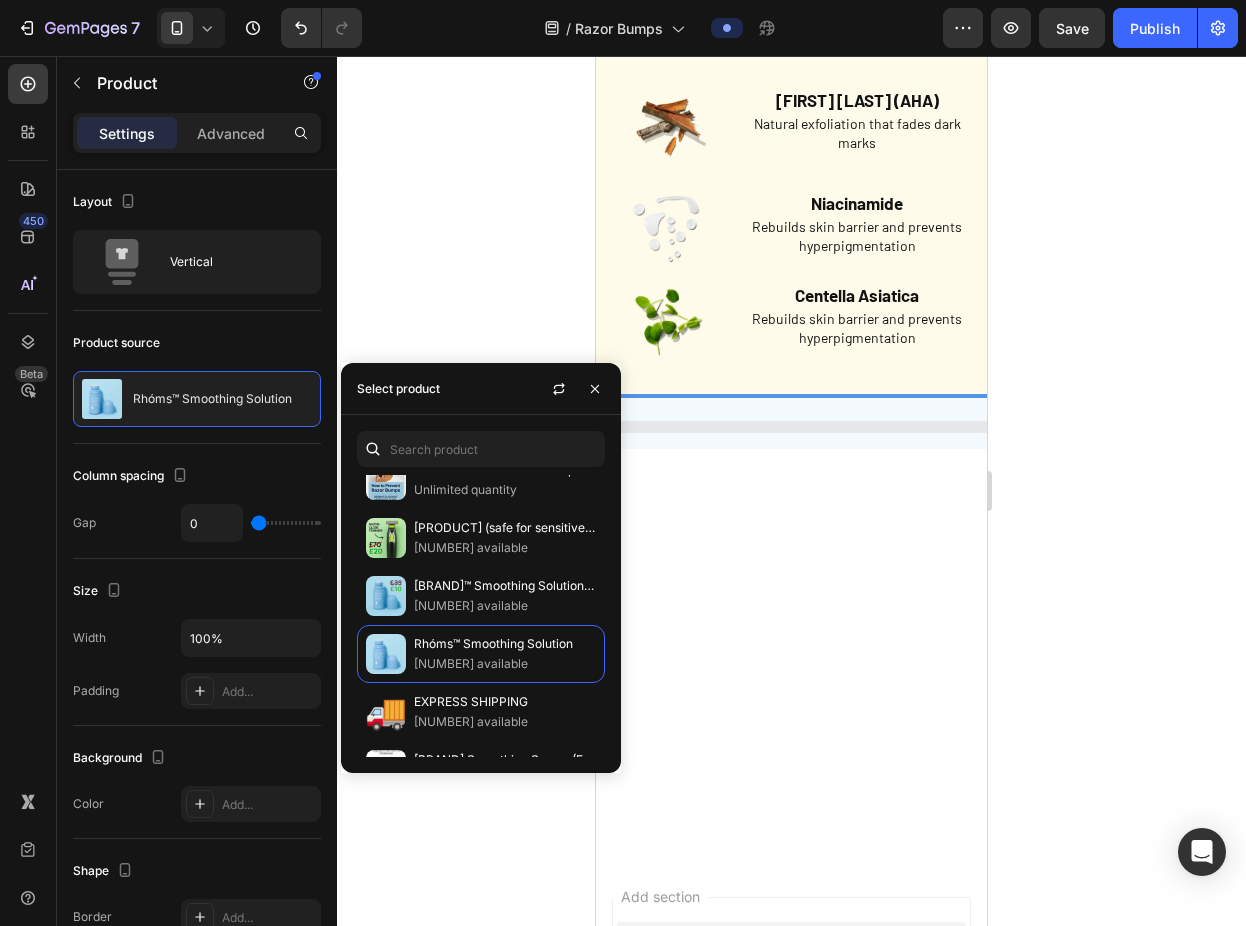 click 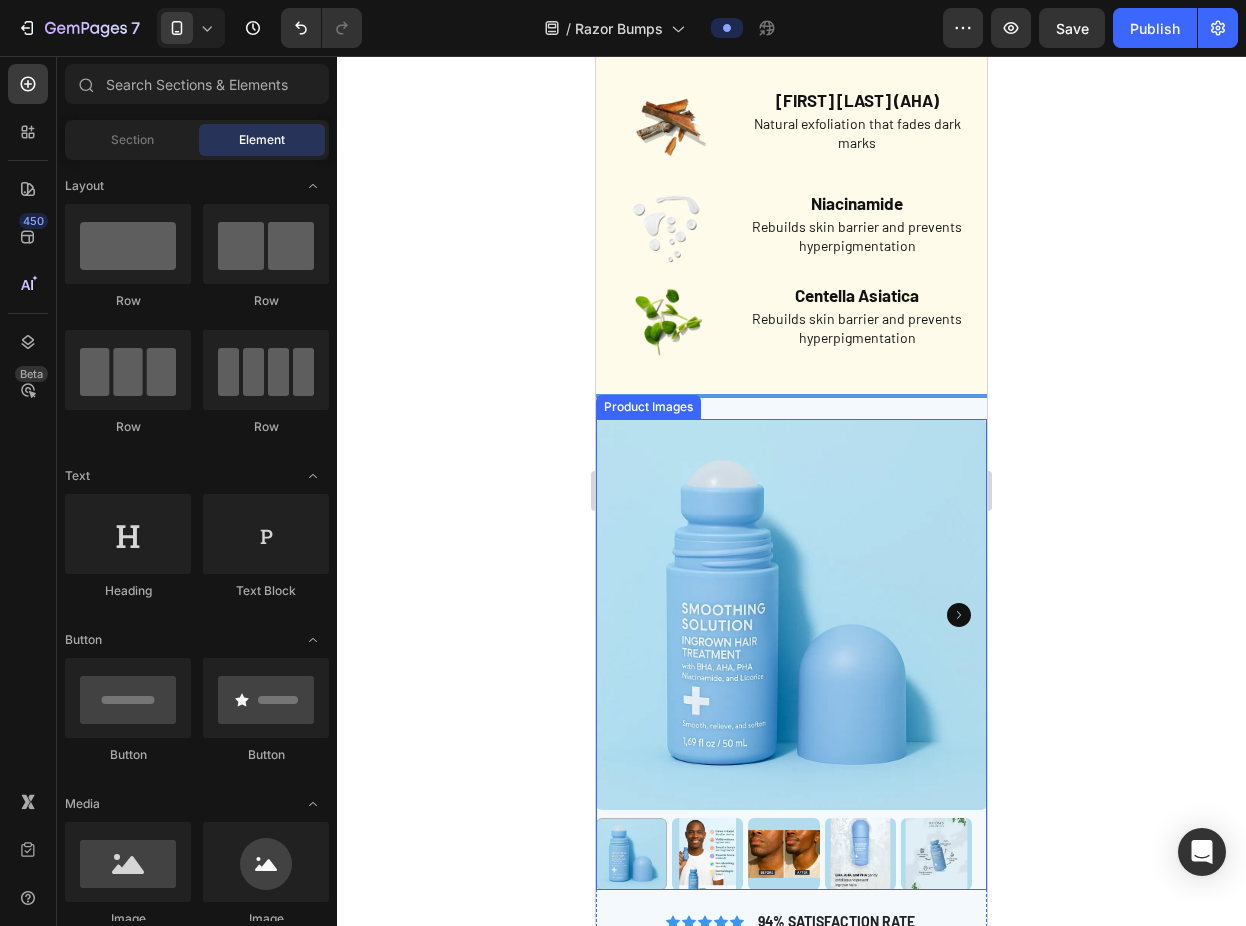 scroll, scrollTop: 3954, scrollLeft: 0, axis: vertical 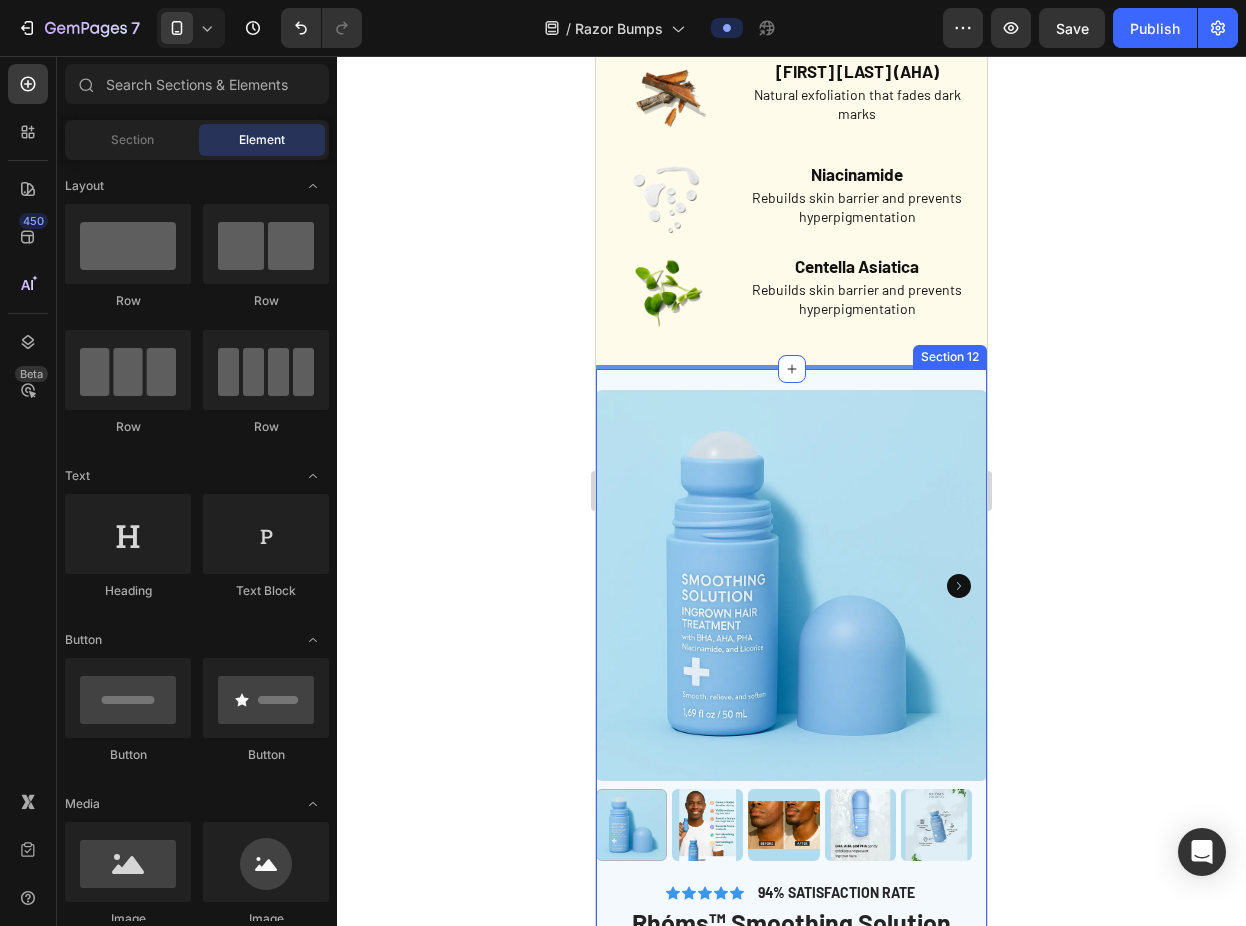 click on "Product Images Icon Icon Icon Icon Icon Icon List 94% SATISFACTION RATE Text Block Row Rhóms™ Smoothing Solution Product Title - Smooth, even-toned skin in days - Gentle exfoliation for clear, calm skin - No-mess roller, quick and easy to use Text Block Lorem ipsum dolor sit amet, consectetur adipiscing elit, sed do eiusmod tempor incididunt ut labore et dolore magna aliqua. Text Block Kaching Bundles Kaching Bundles Seal Subscriptions Seal Subscriptions Add to cart Add to Cart Buy Now Dynamic Checkout 30 - Day money back guarantee Text Block Row Image Simple, effective, and dermatologist-backed. Heading How to get the most out of your Rhóms Smoothing Serum Heading Using Rhóms is just as easy as your current hair removal routine — but with powerful results that actually last.   1. Remove hair as usual  – pluck, wax, or thread — your choice.   2. Roll Rhóms on clean, dry skin  – apply a thin layer wherever you usually get dark spots (chin, jawline, upper lip, etc)." at bounding box center [791, 1527] 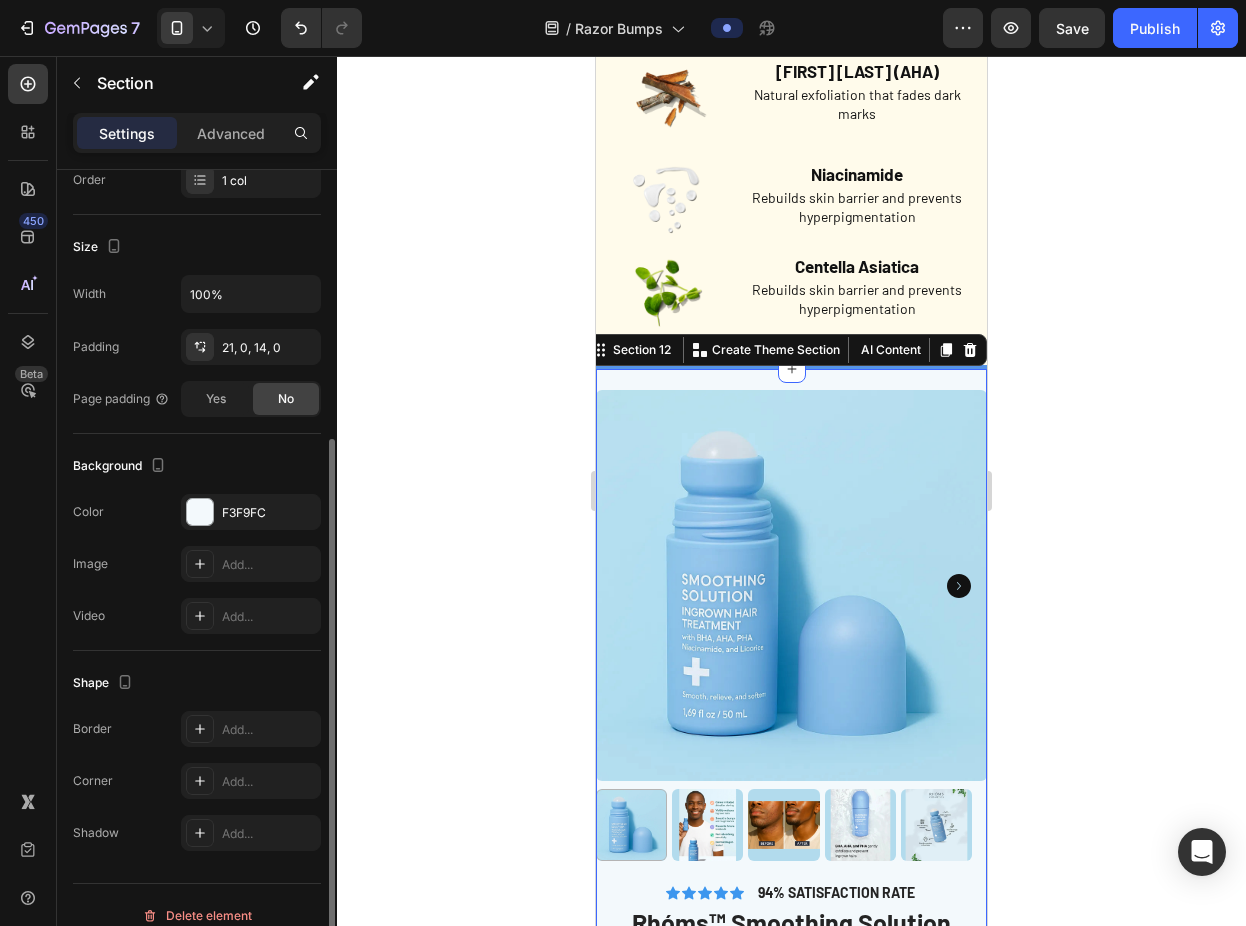 scroll, scrollTop: 355, scrollLeft: 0, axis: vertical 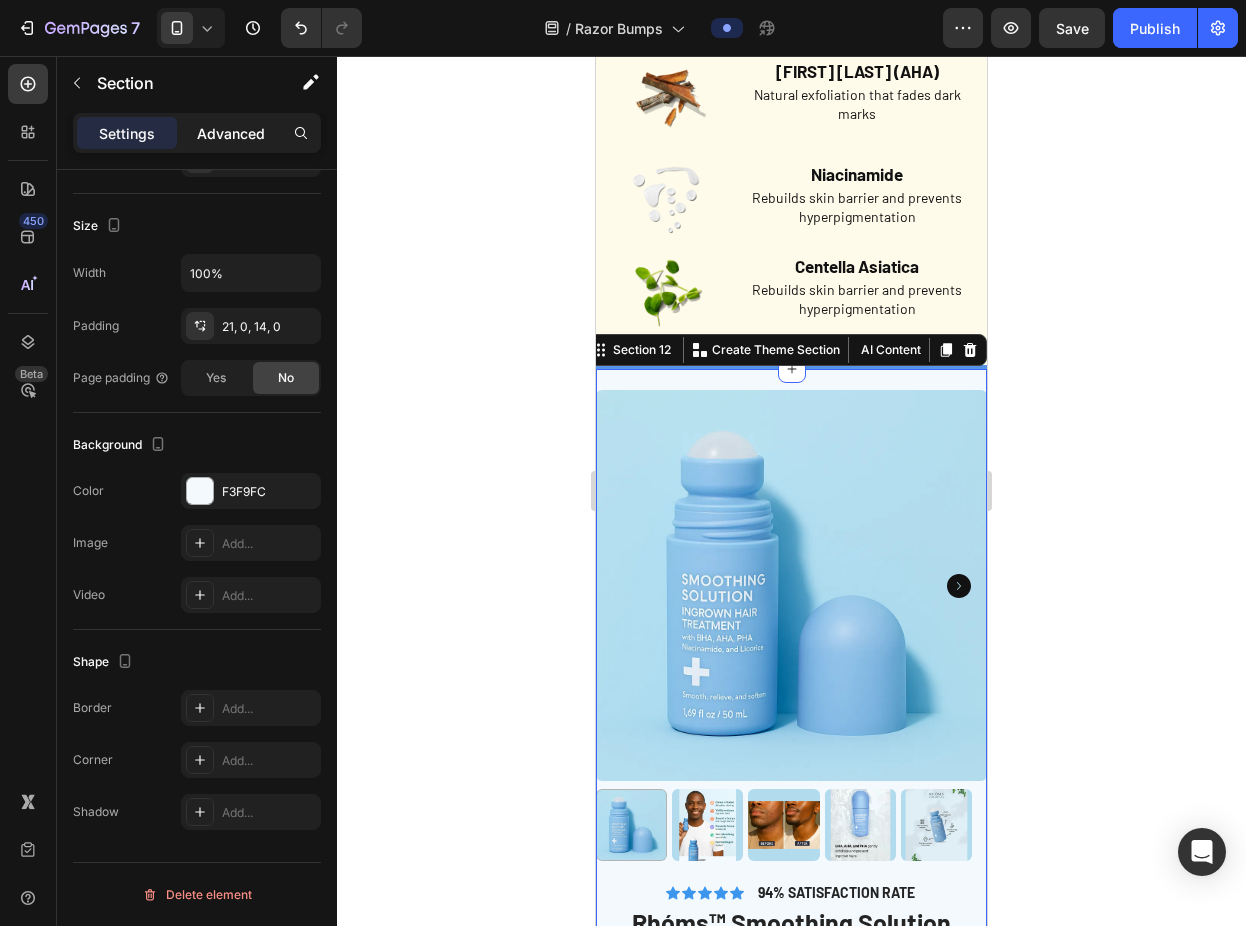 click on "Advanced" at bounding box center [231, 133] 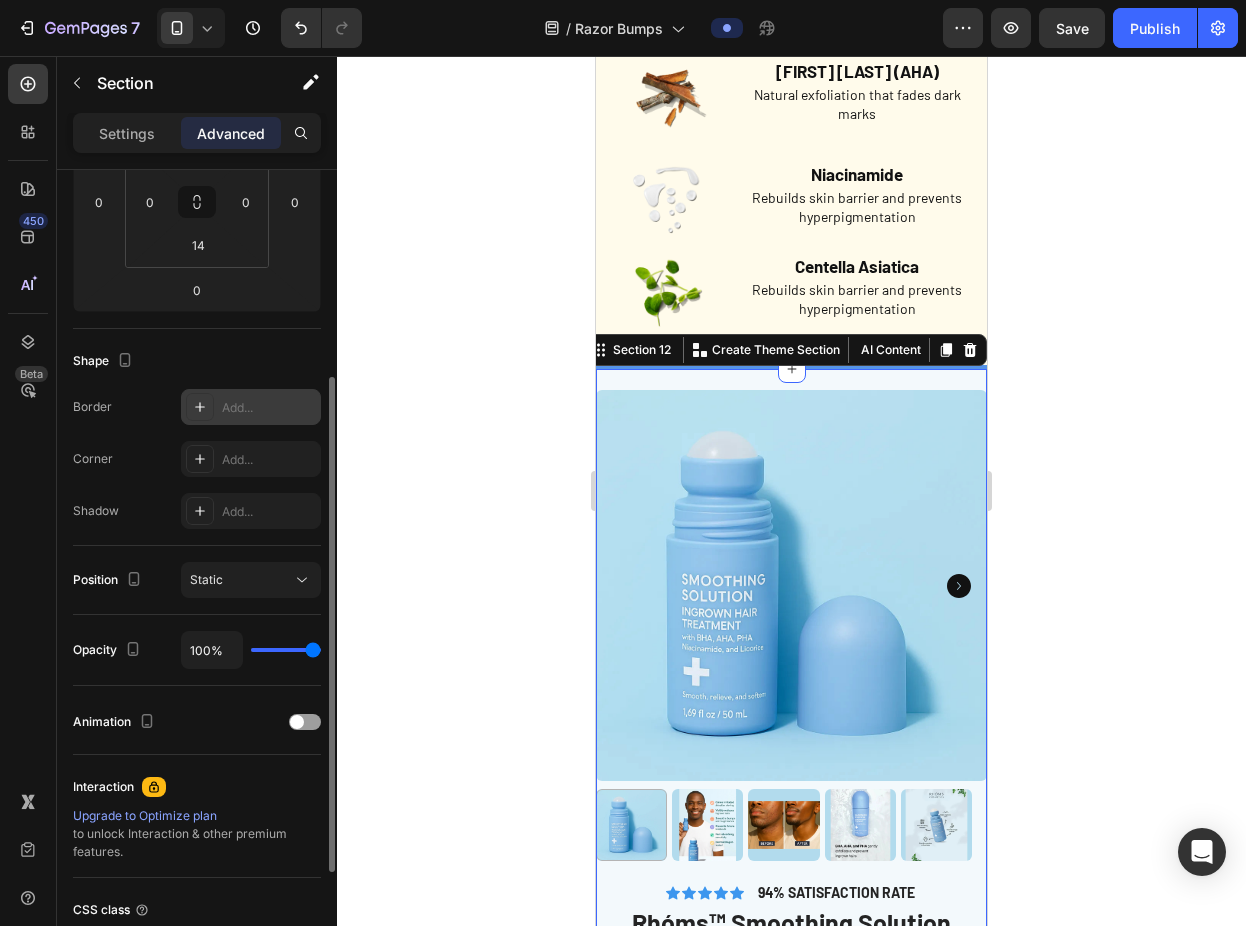 scroll, scrollTop: 136, scrollLeft: 0, axis: vertical 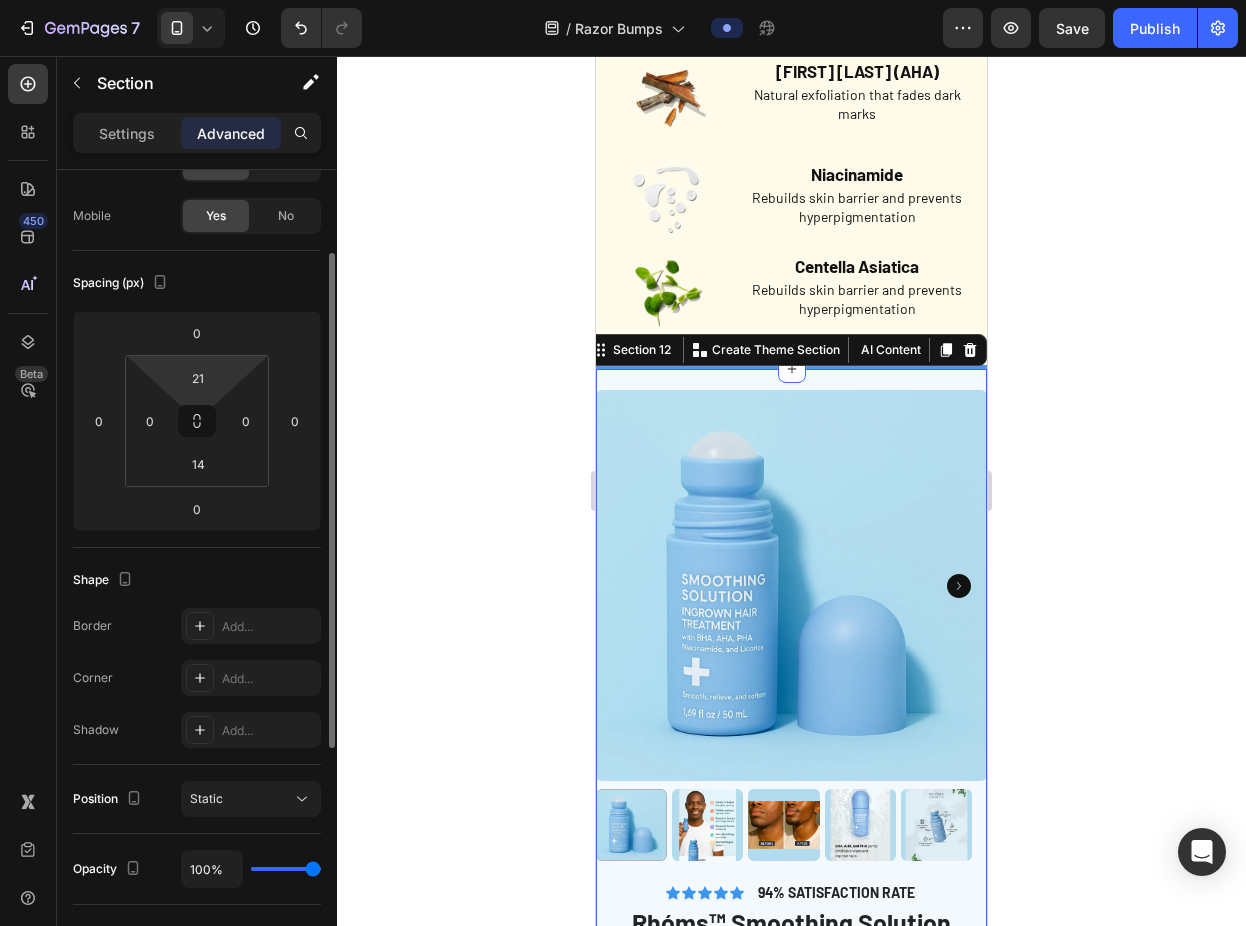 type on "0" 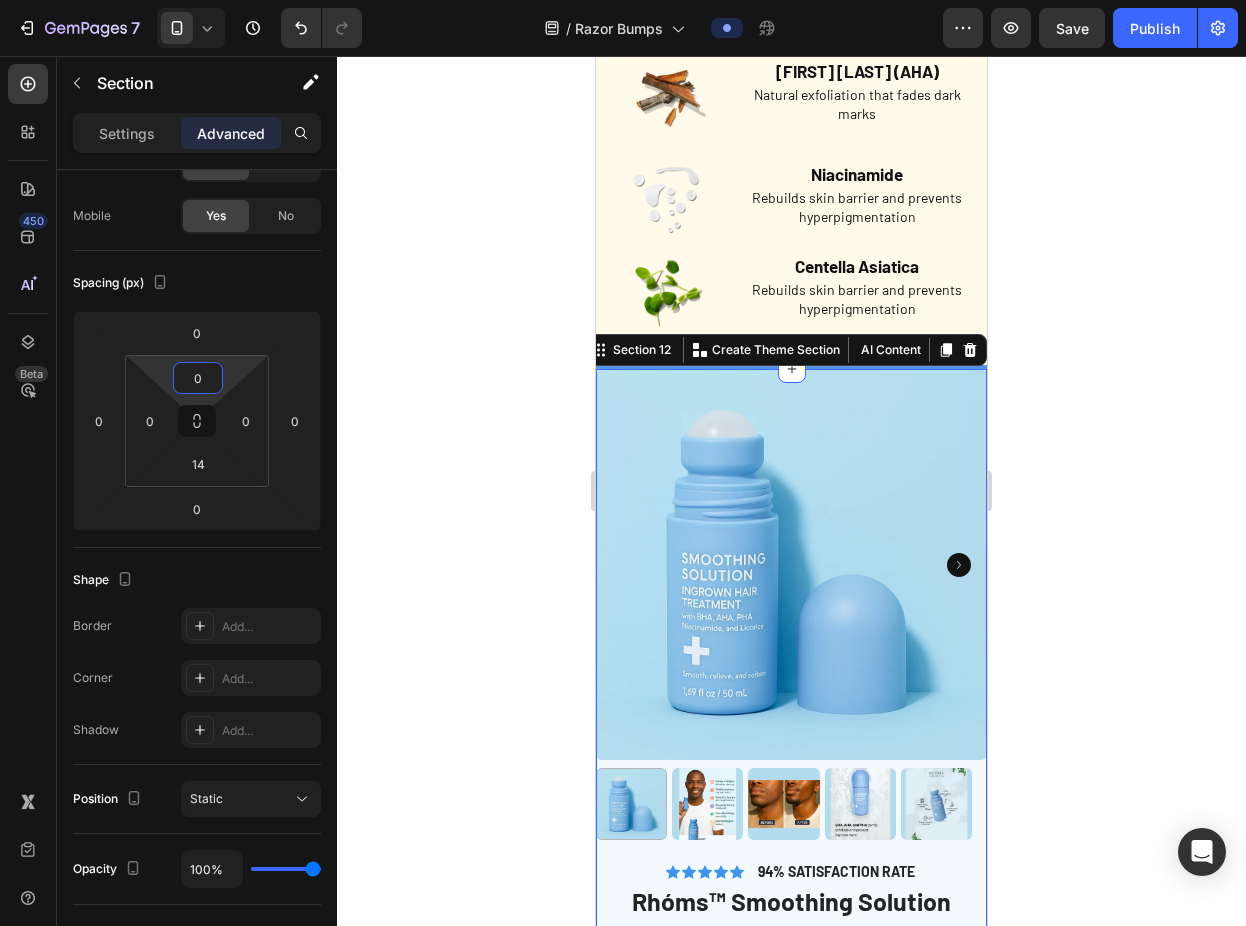 click on "7  Version history  /  Razor Bumps Preview  Save   Publish  450 Beta Sections(18) Elements(83) Section Element Hero Section Product Detail Brands Trusted Badges Guarantee Product Breakdown How to use Testimonials Compare Bundle FAQs Social Proof Brand Story Product List Collection Blog List Contact Sticky Add to Cart Custom Footer Browse Library 450 Layout
Row
Row
Row
Row Text
Heading
Text Block Button
Button
Button Media
Image
Image" at bounding box center (623, 0) 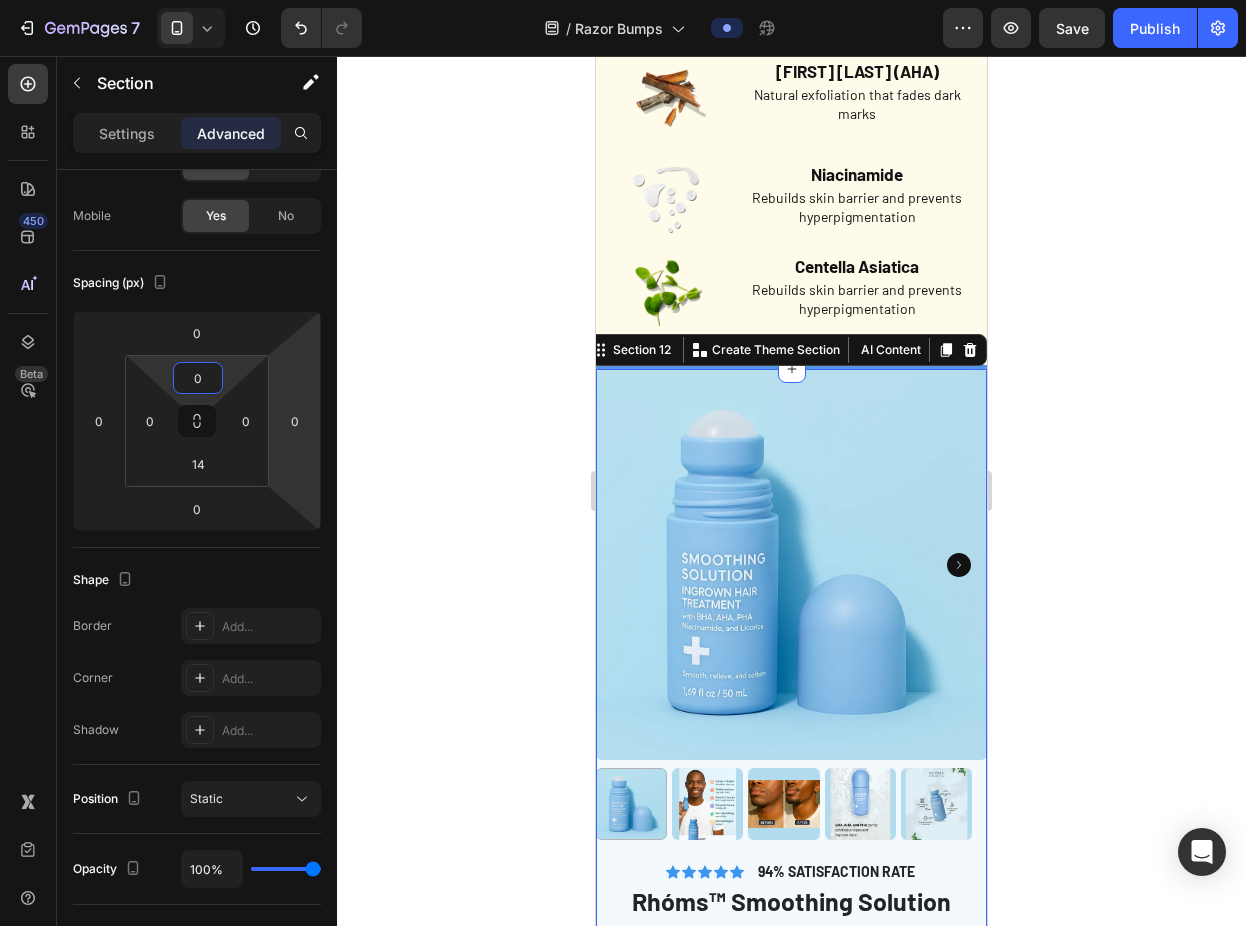 click 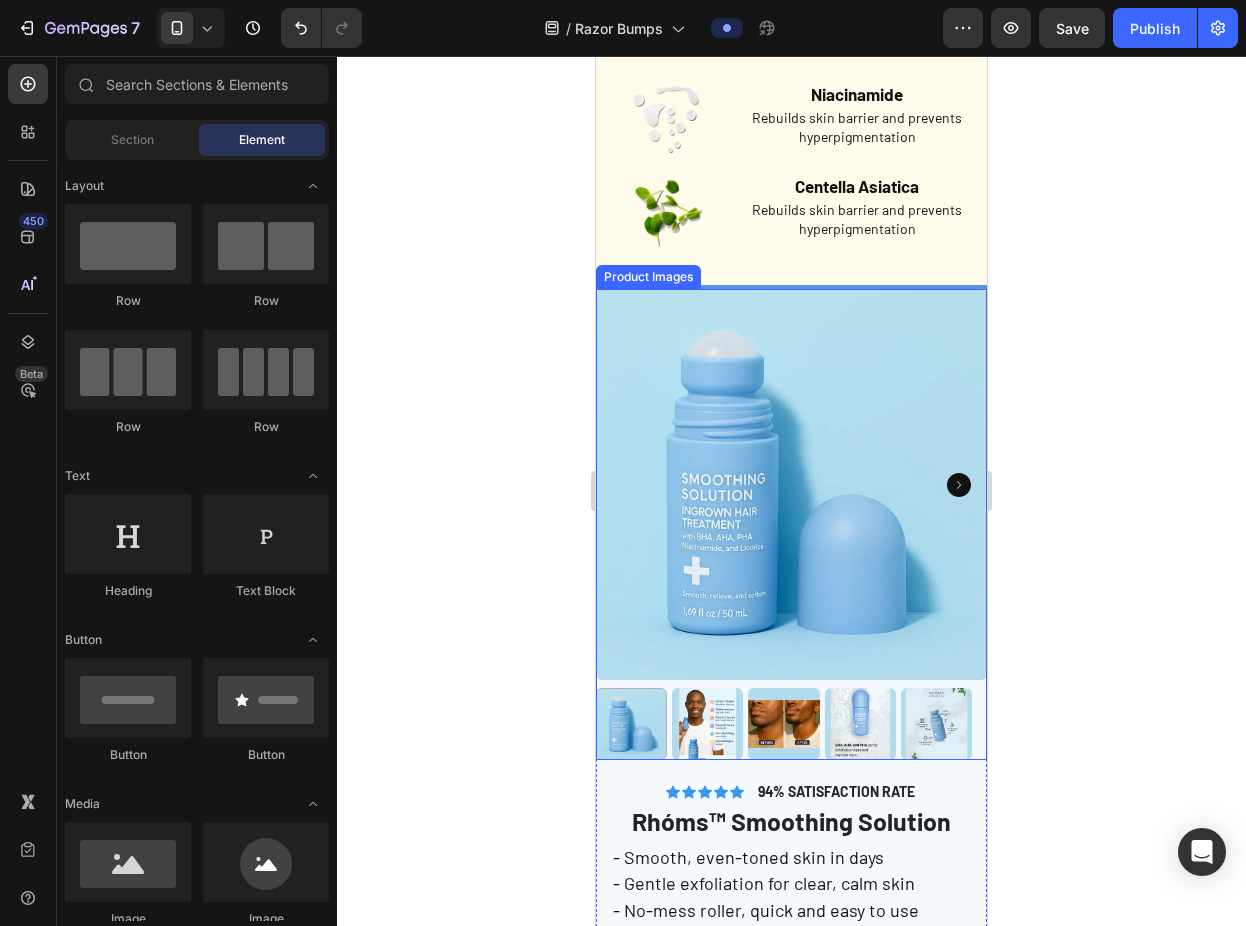 scroll, scrollTop: 4109, scrollLeft: 0, axis: vertical 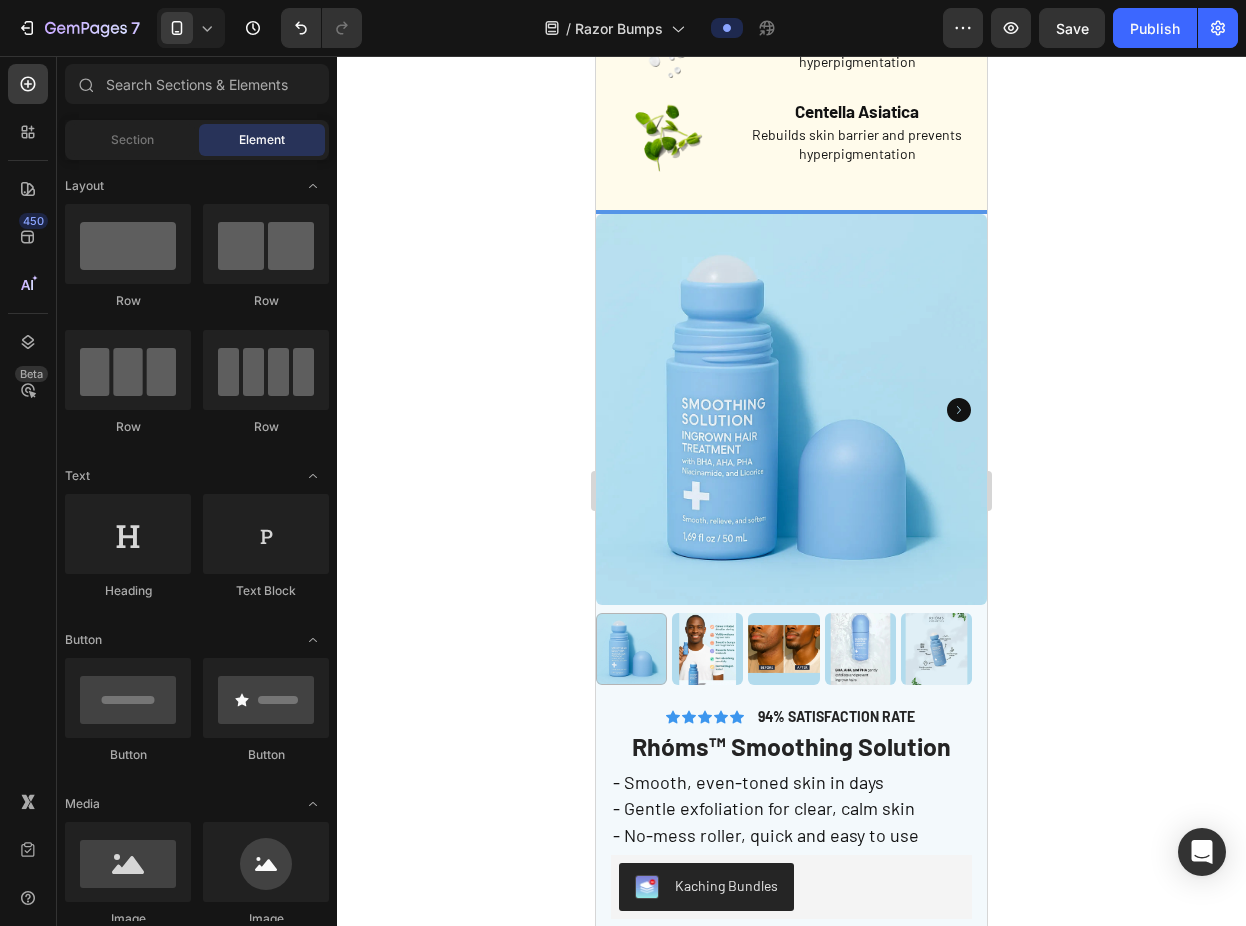 click 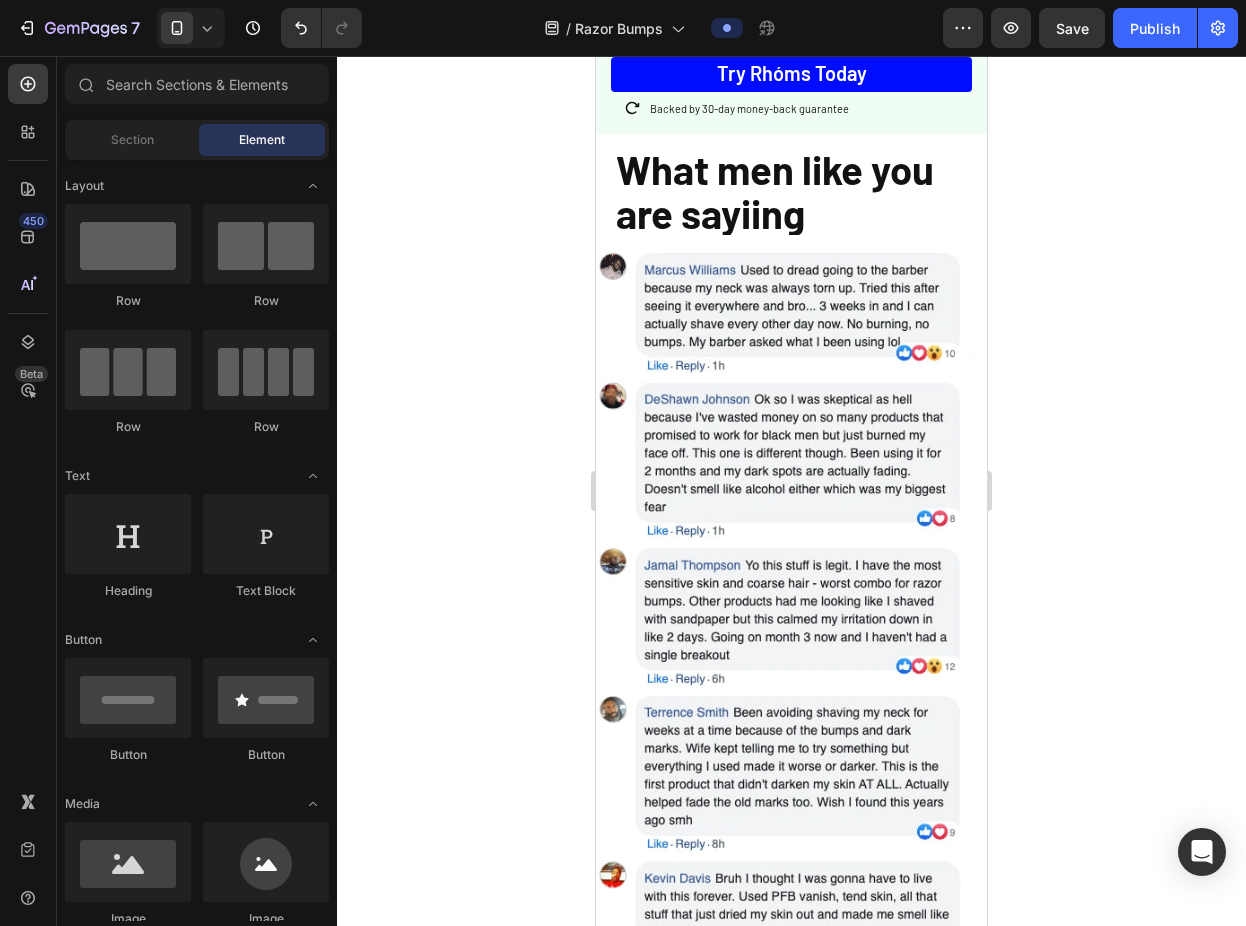 scroll, scrollTop: 2312, scrollLeft: 0, axis: vertical 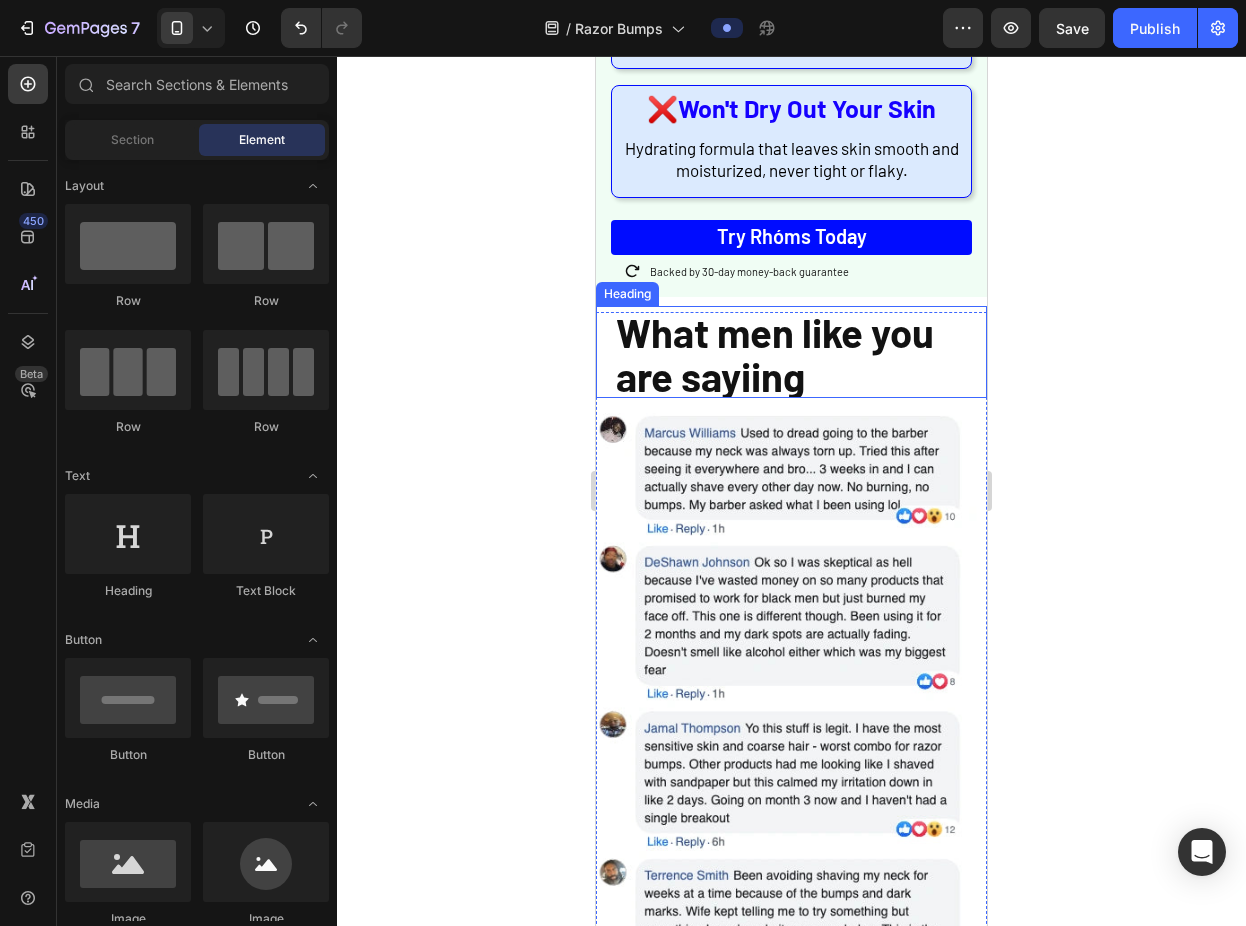 click on "What men like you are sayiing" at bounding box center [775, 354] 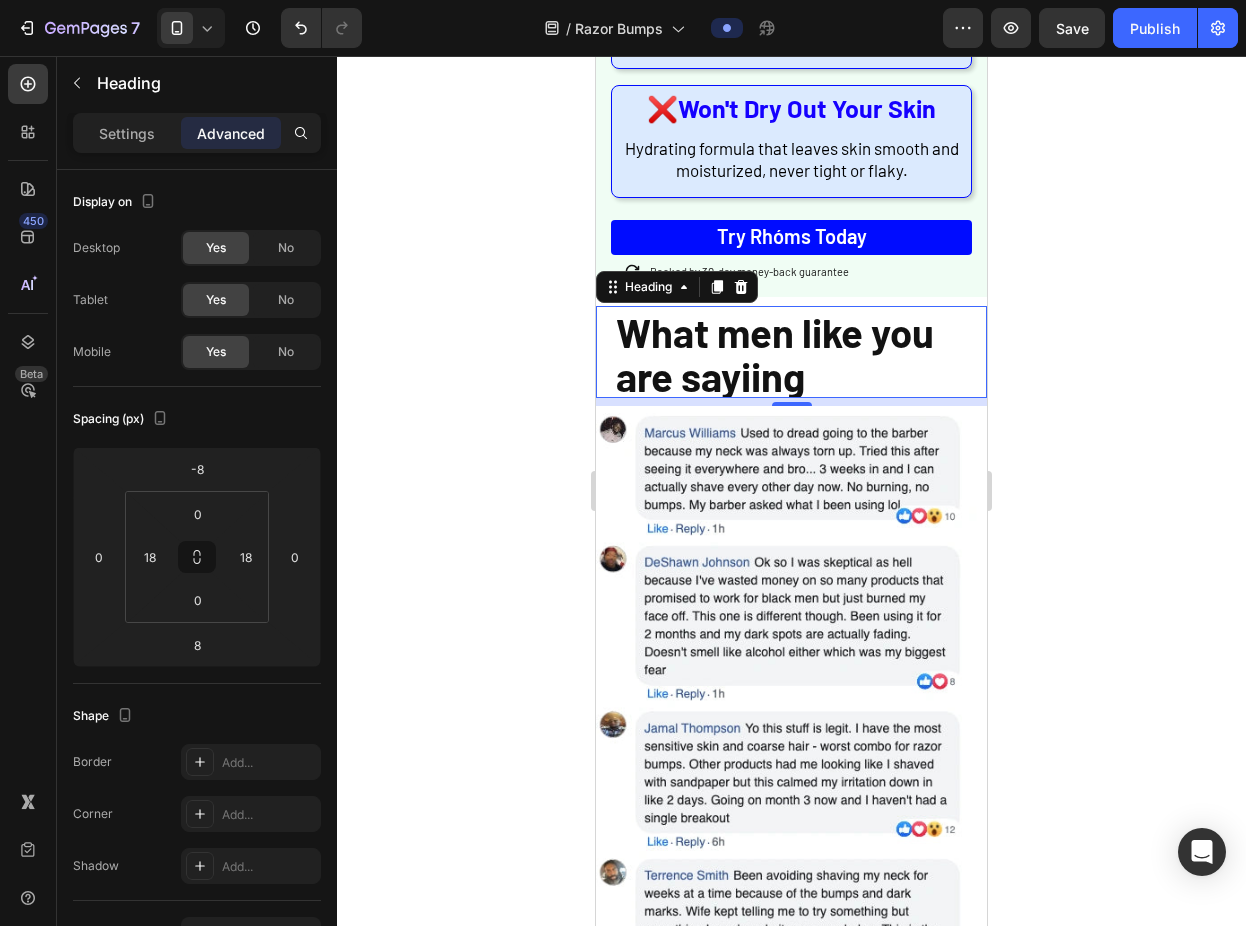 click on "What men like you are sayiing" at bounding box center (775, 354) 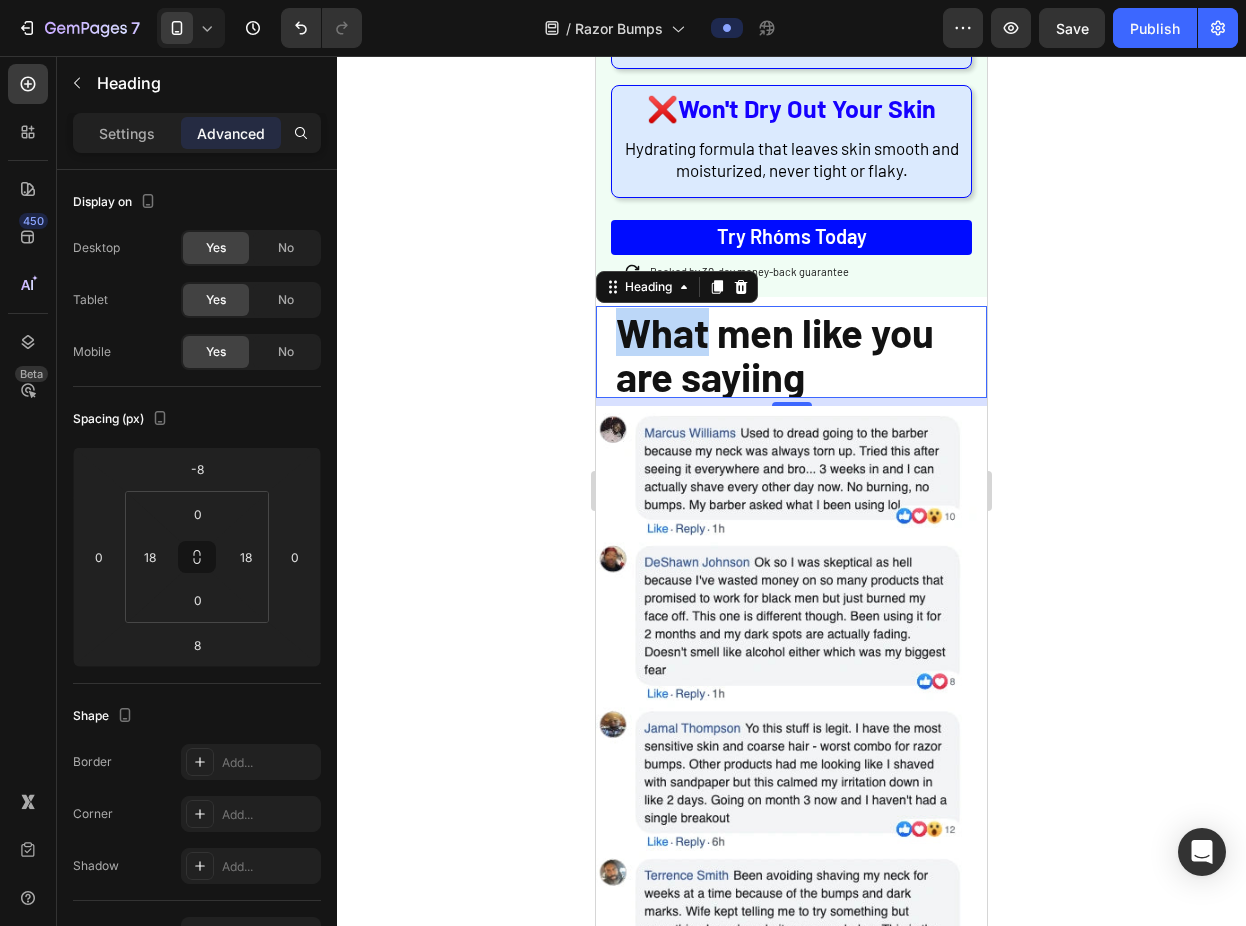 click on "What men like you are sayiing" at bounding box center (775, 354) 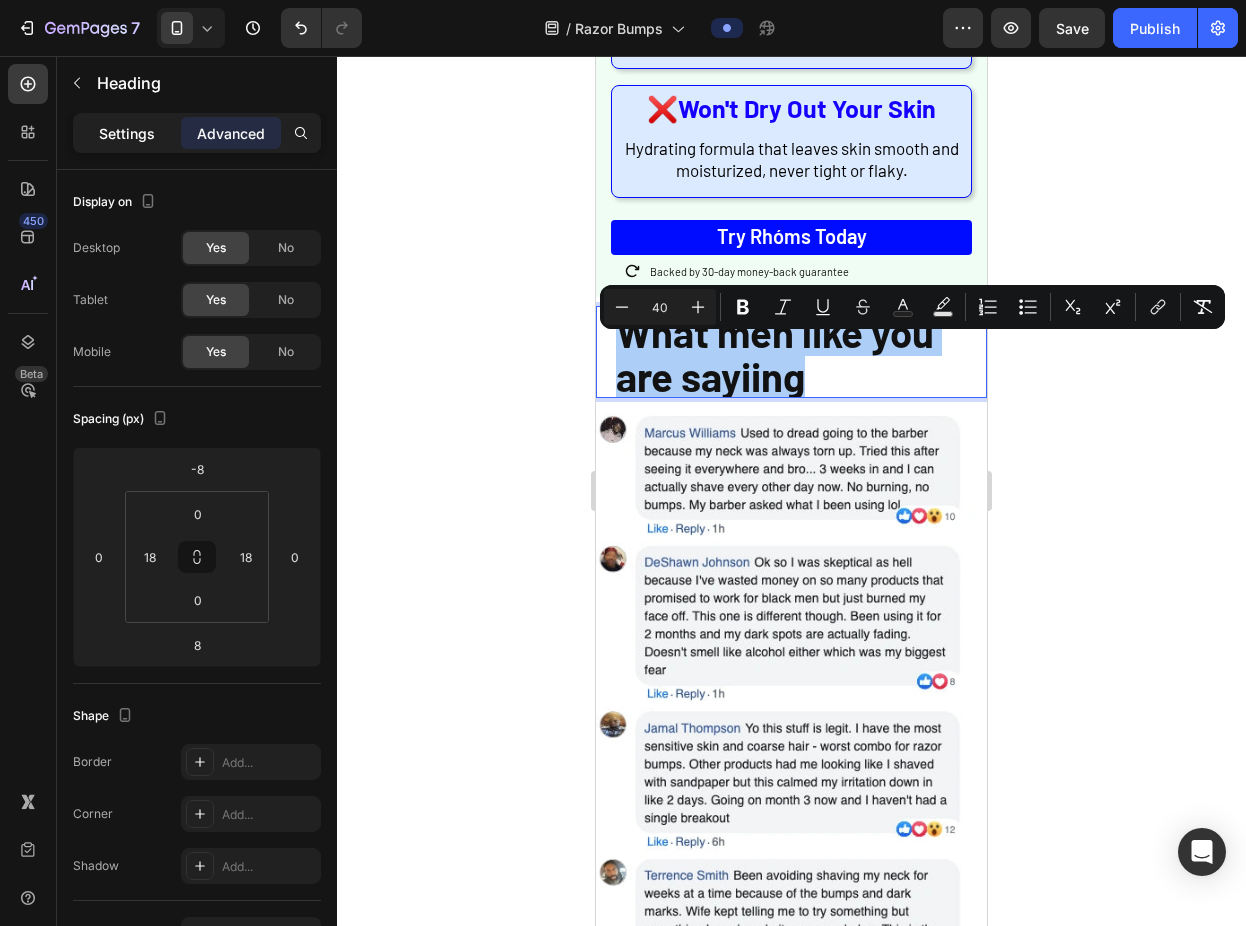 click on "Settings" 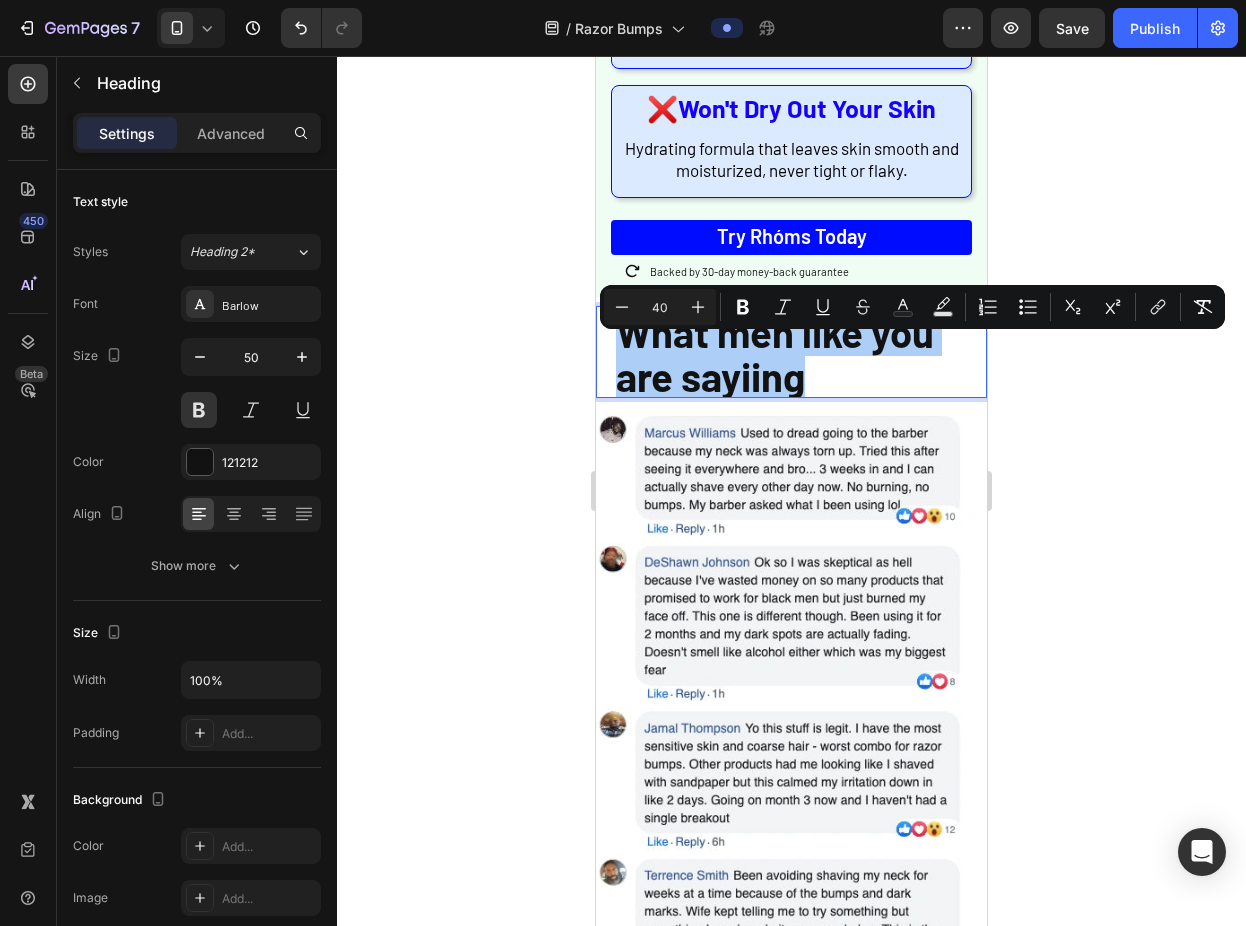 click on "Settings" 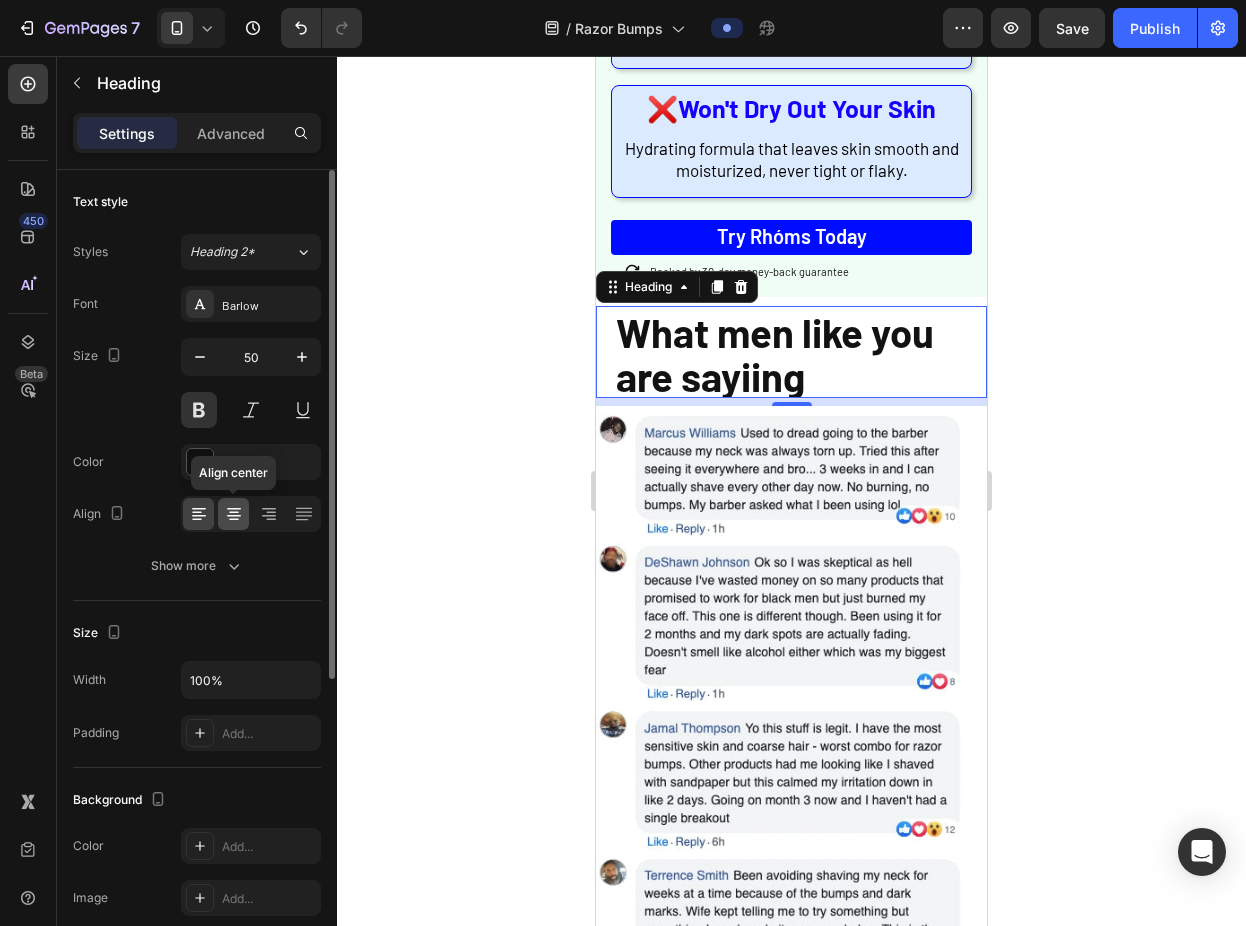 click 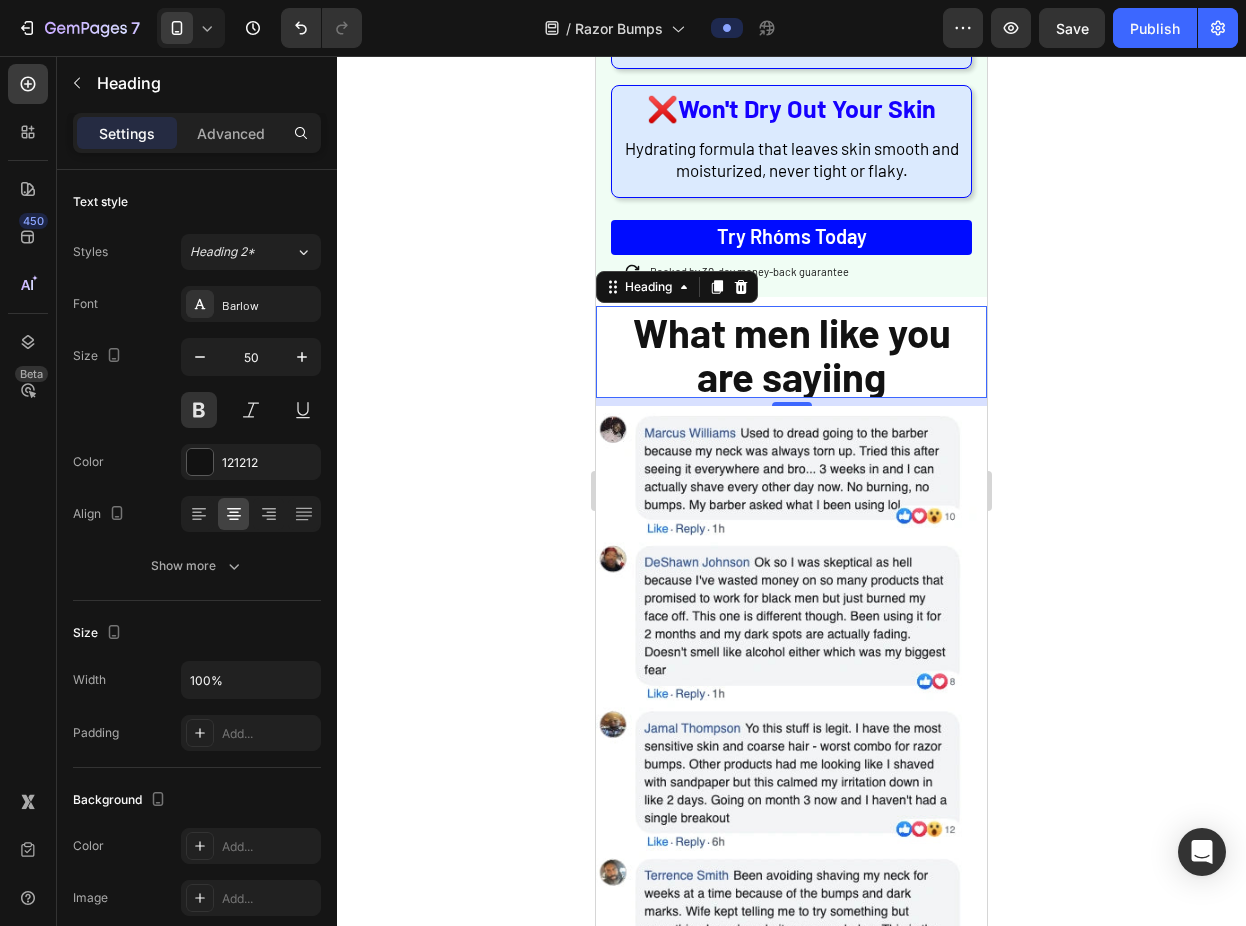 click 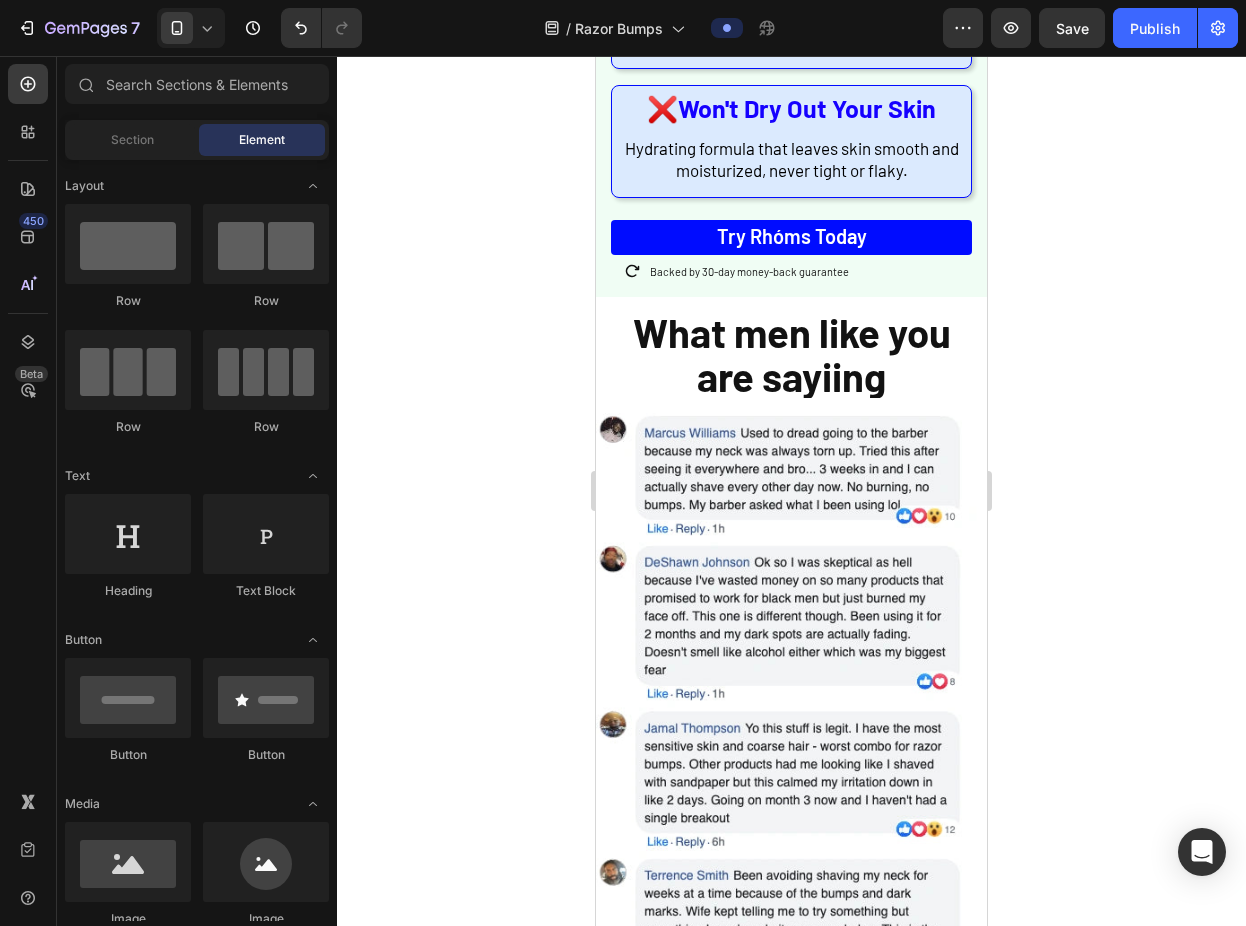 click 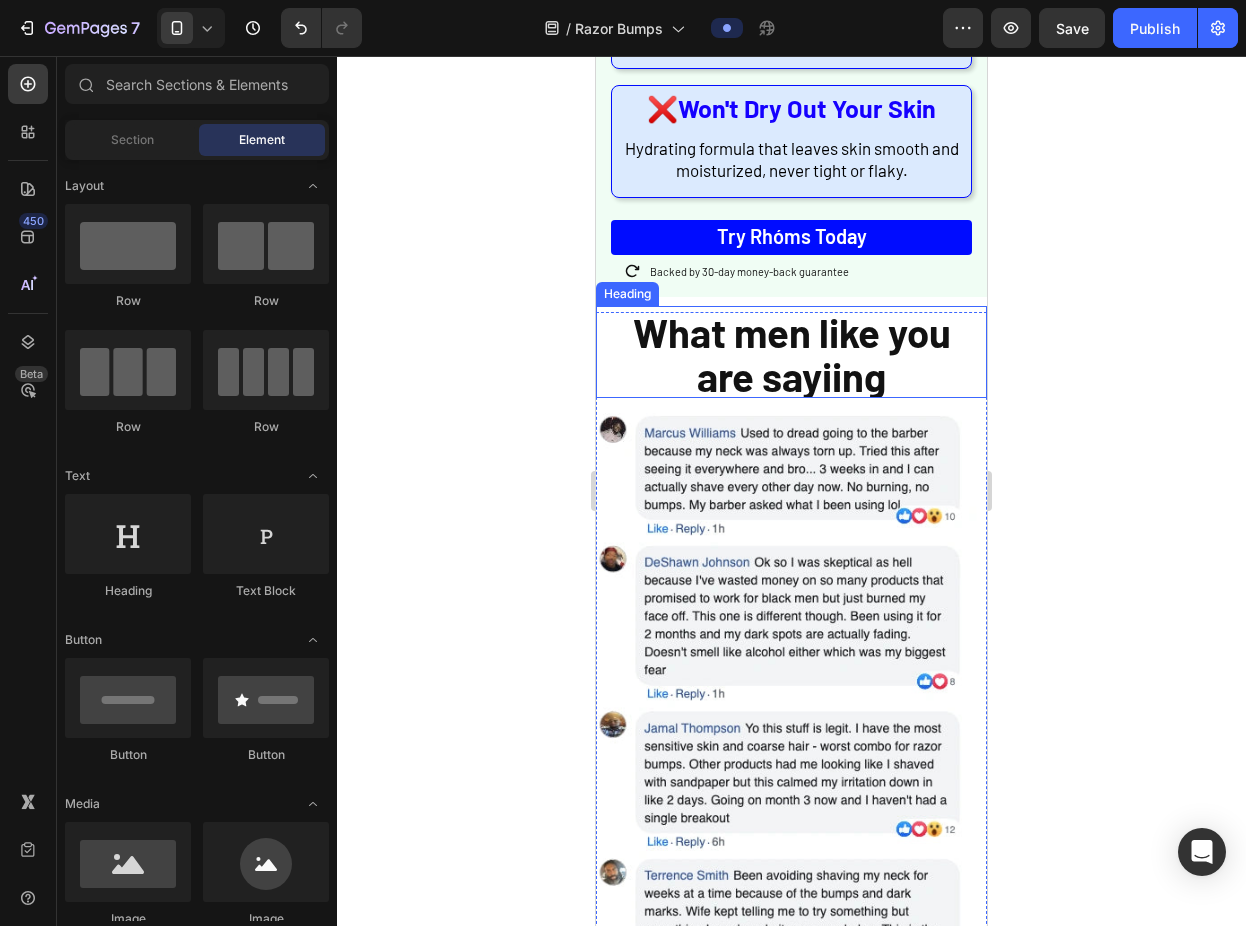 click on "What men like you are sayiing" at bounding box center (792, 354) 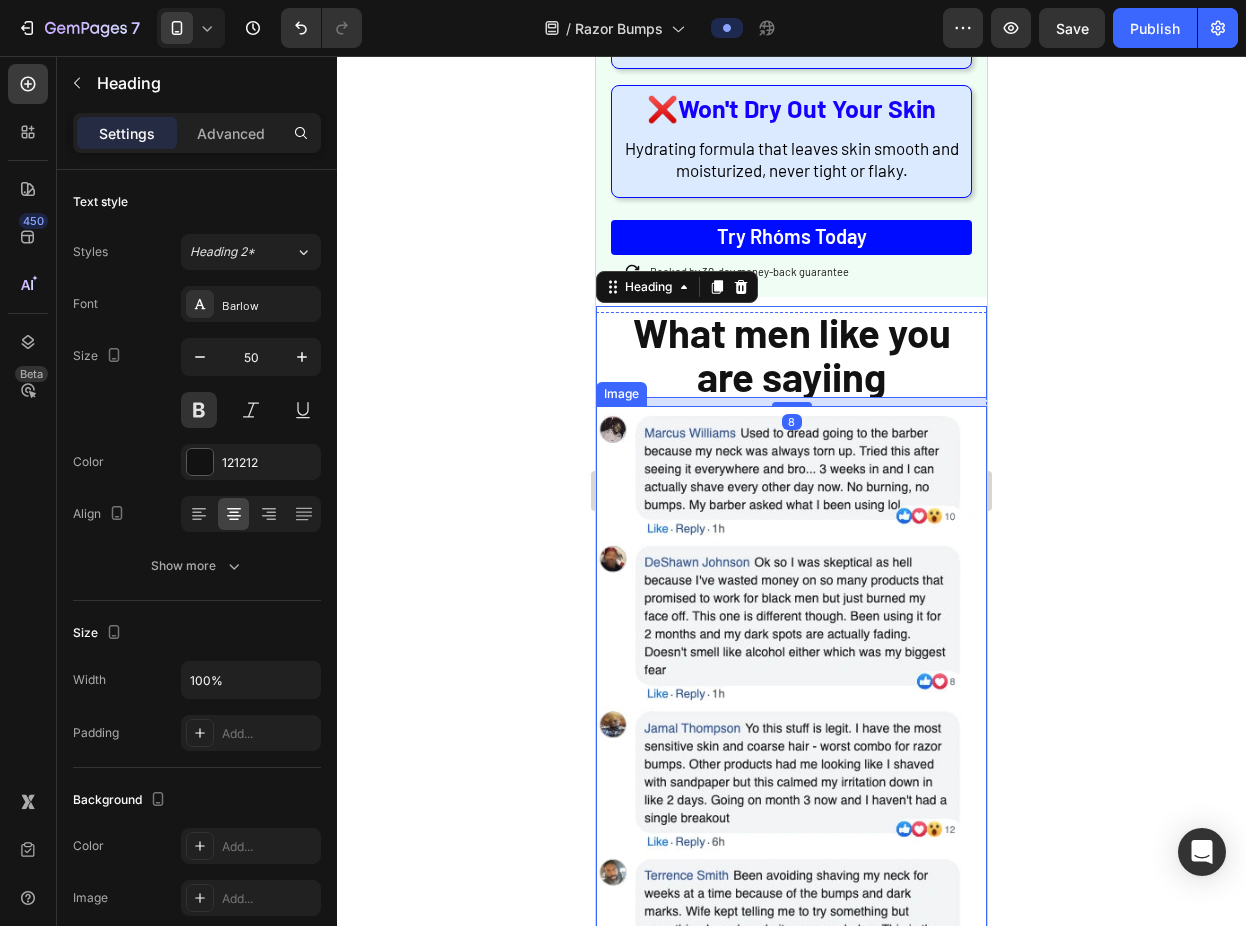 click at bounding box center [791, 934] 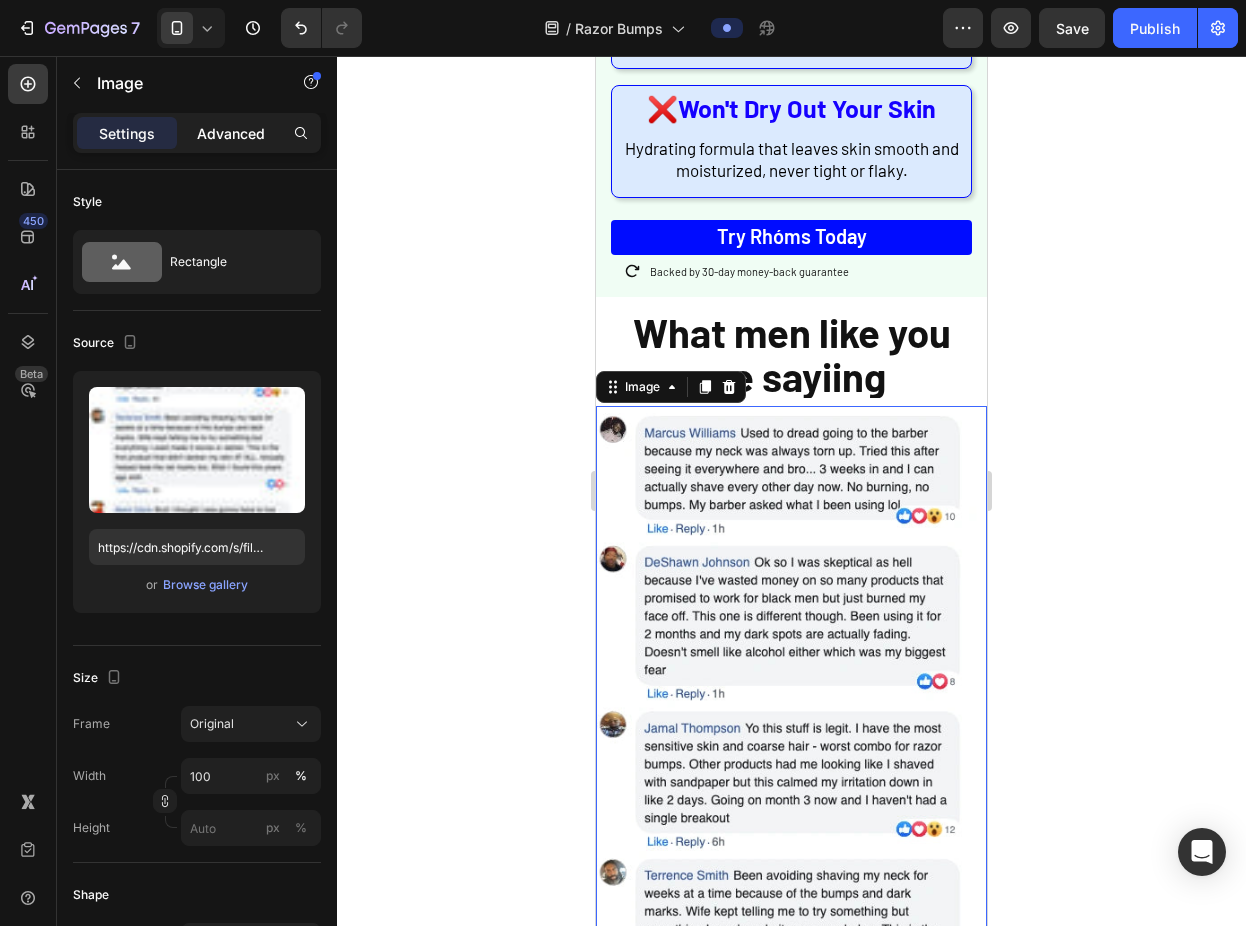 click on "Advanced" at bounding box center (231, 133) 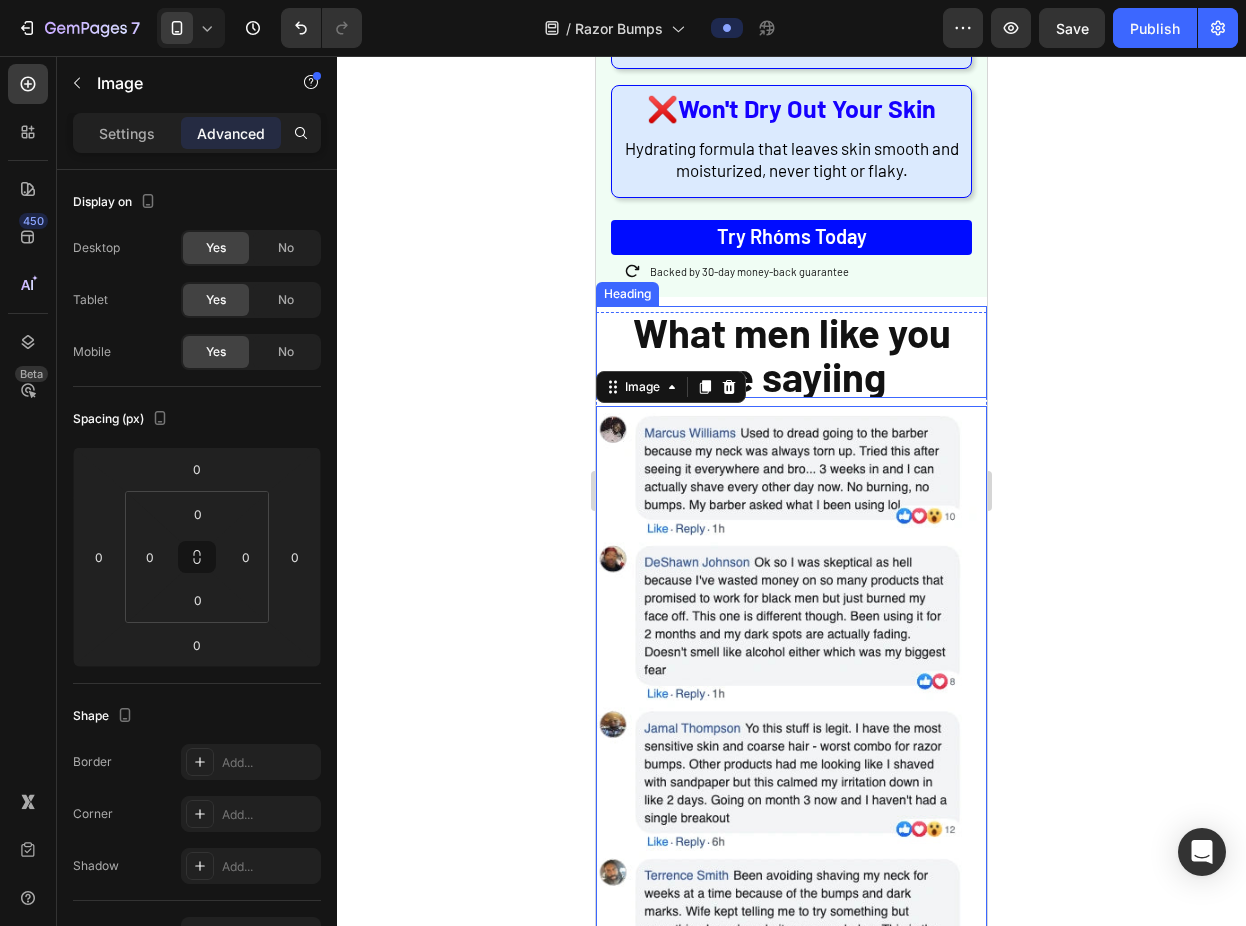 click on "What men like you are sayiing" at bounding box center (792, 354) 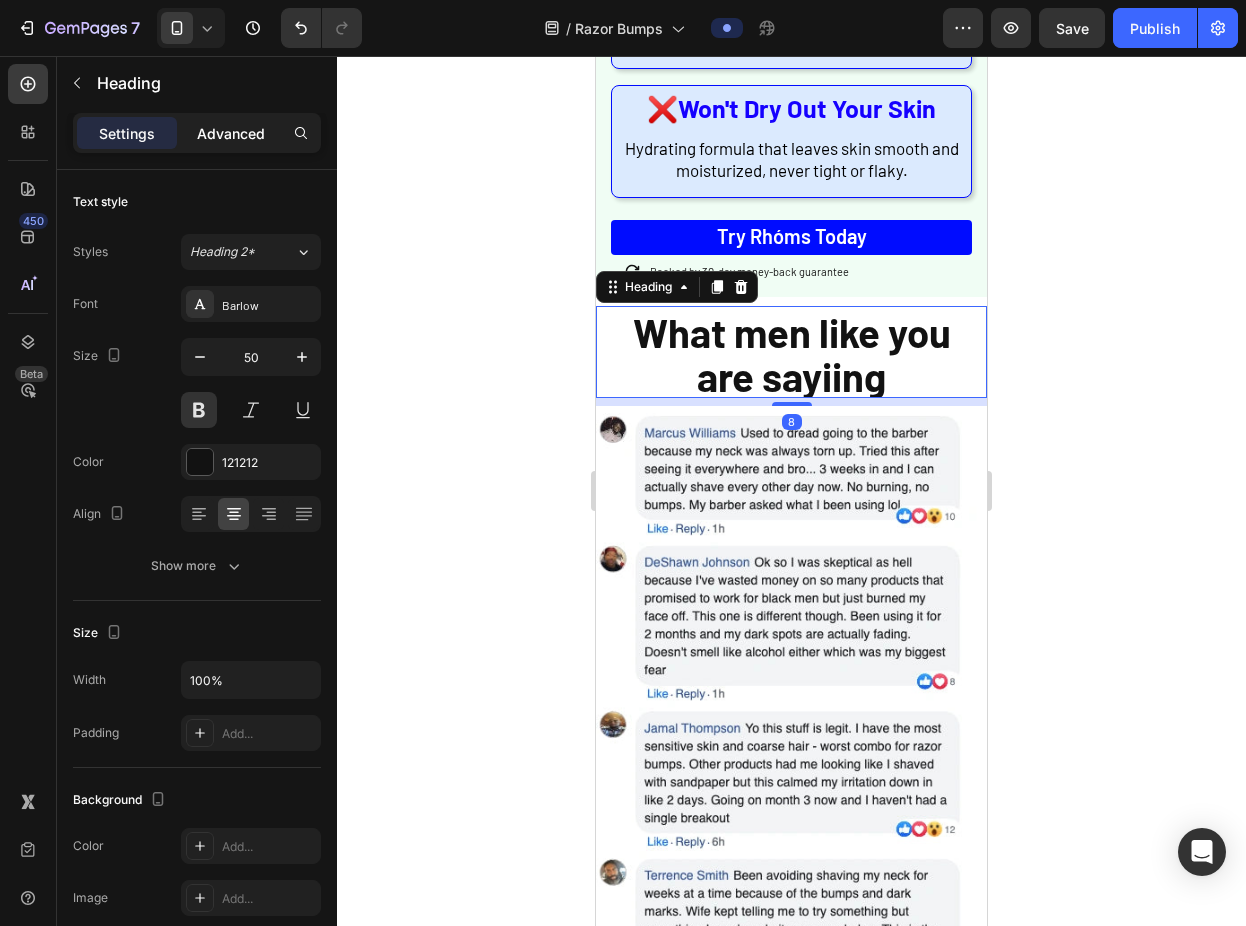 click on "Advanced" 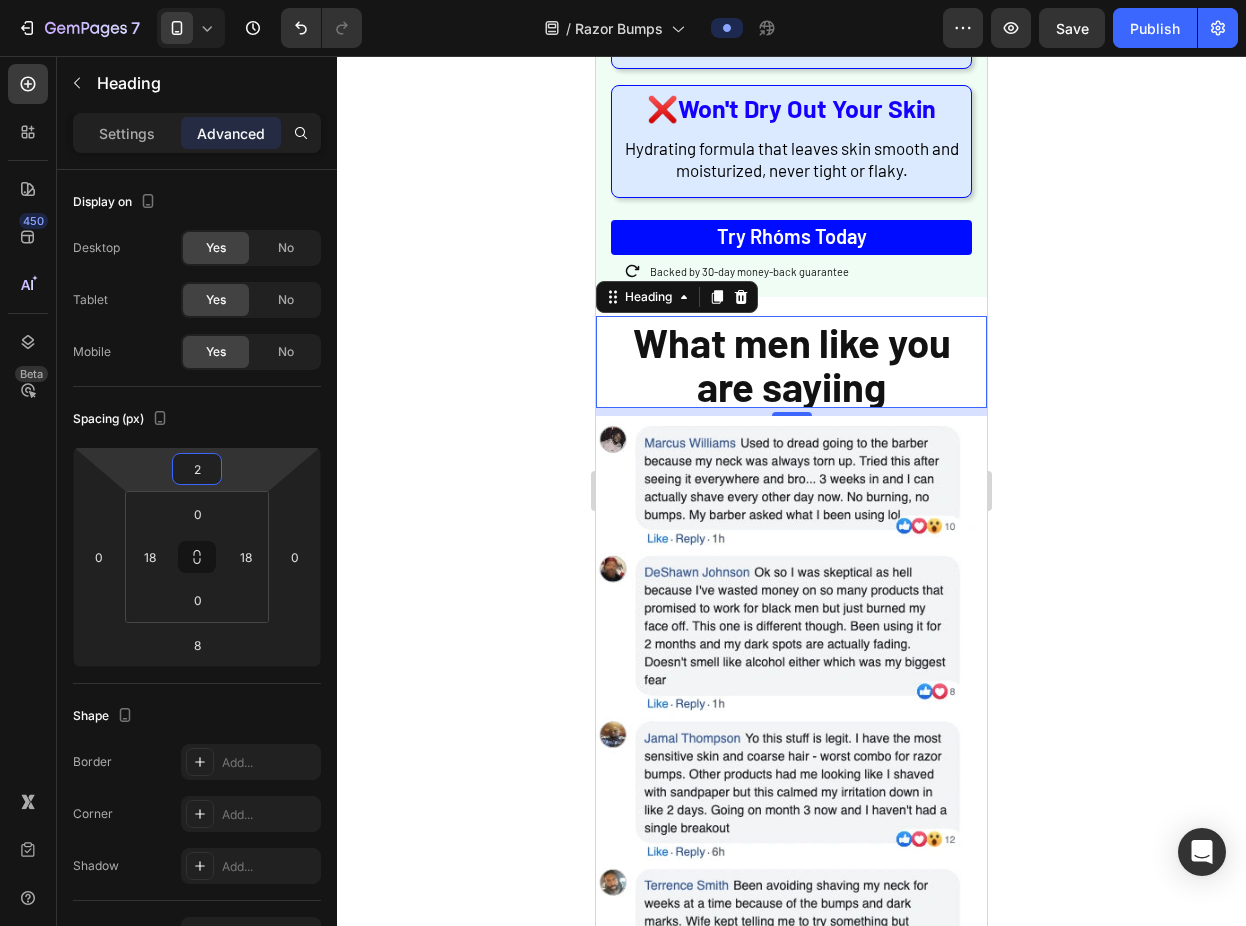 type on "0" 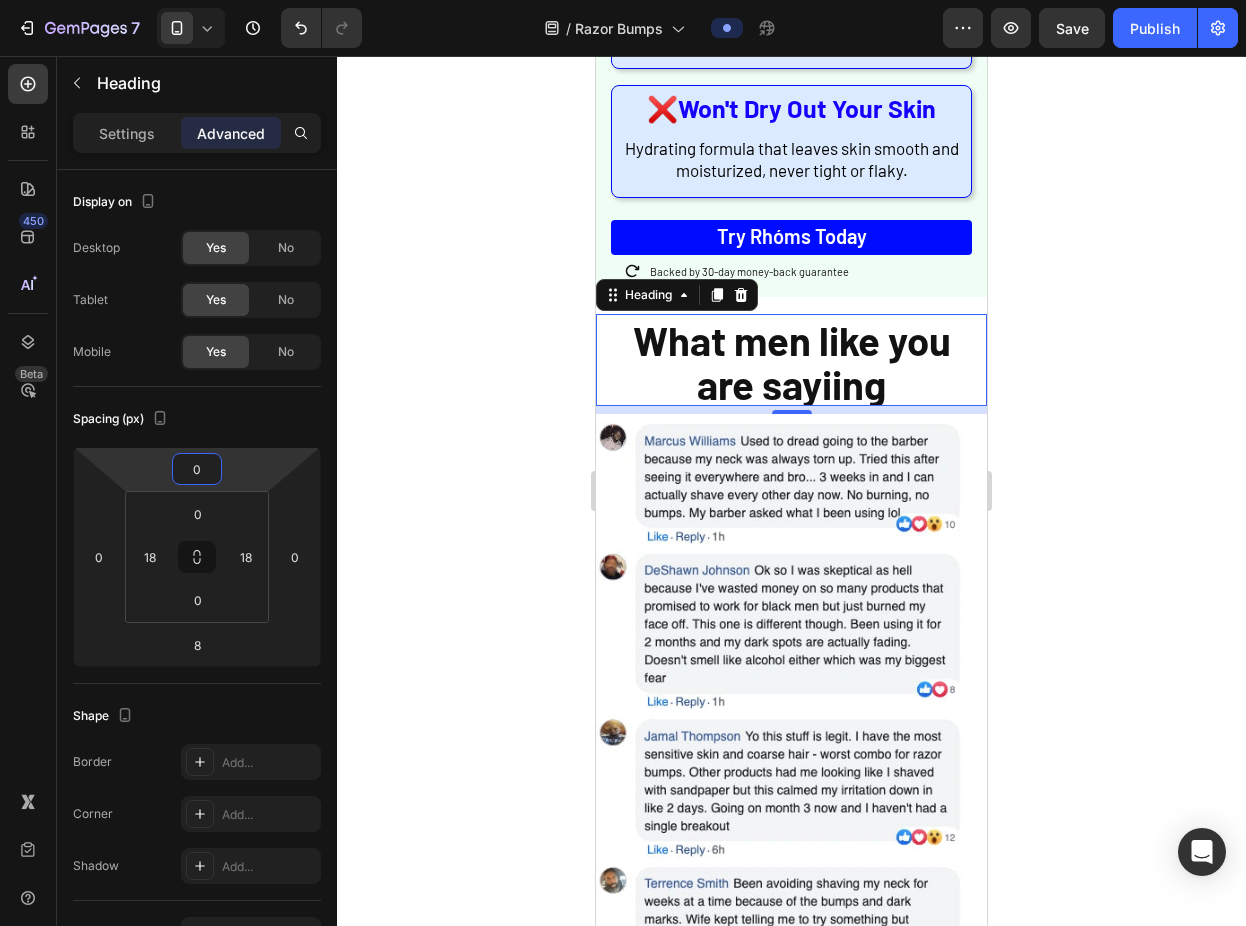 click on "7  Version history  /  Razor Bumps Preview  Save   Publish  450 Beta Sections(18) Elements(83) Section Element Hero Section Product Detail Brands Trusted Badges Guarantee Product Breakdown How to use Testimonials Compare Bundle FAQs Social Proof Brand Story Product List Collection Blog List Contact Sticky Add to Cart Custom Footer Browse Library 450 Layout
Row
Row
Row
Row Text
Heading
Text Block Button
Button
Button Media
Image
Image" at bounding box center (623, 0) 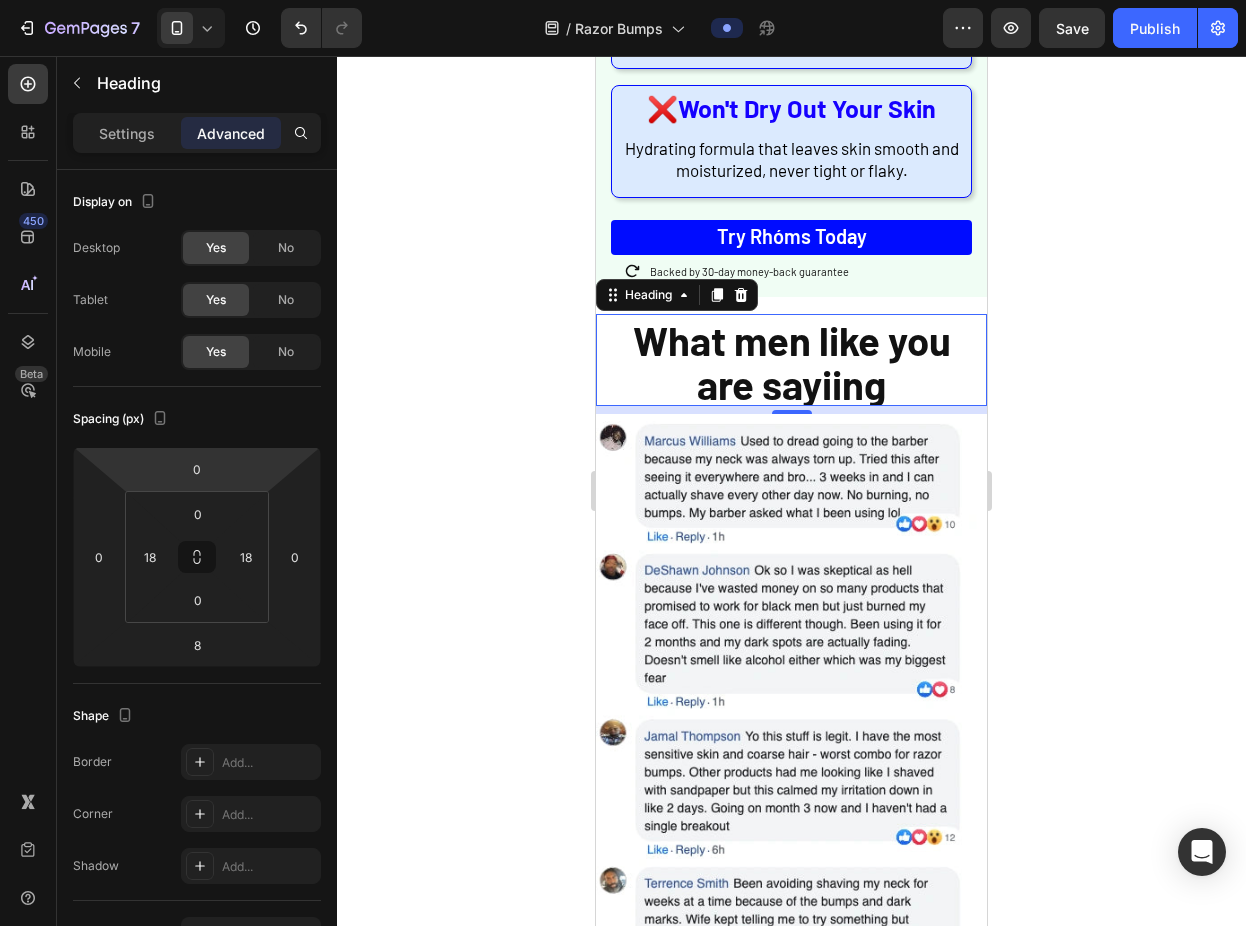 click 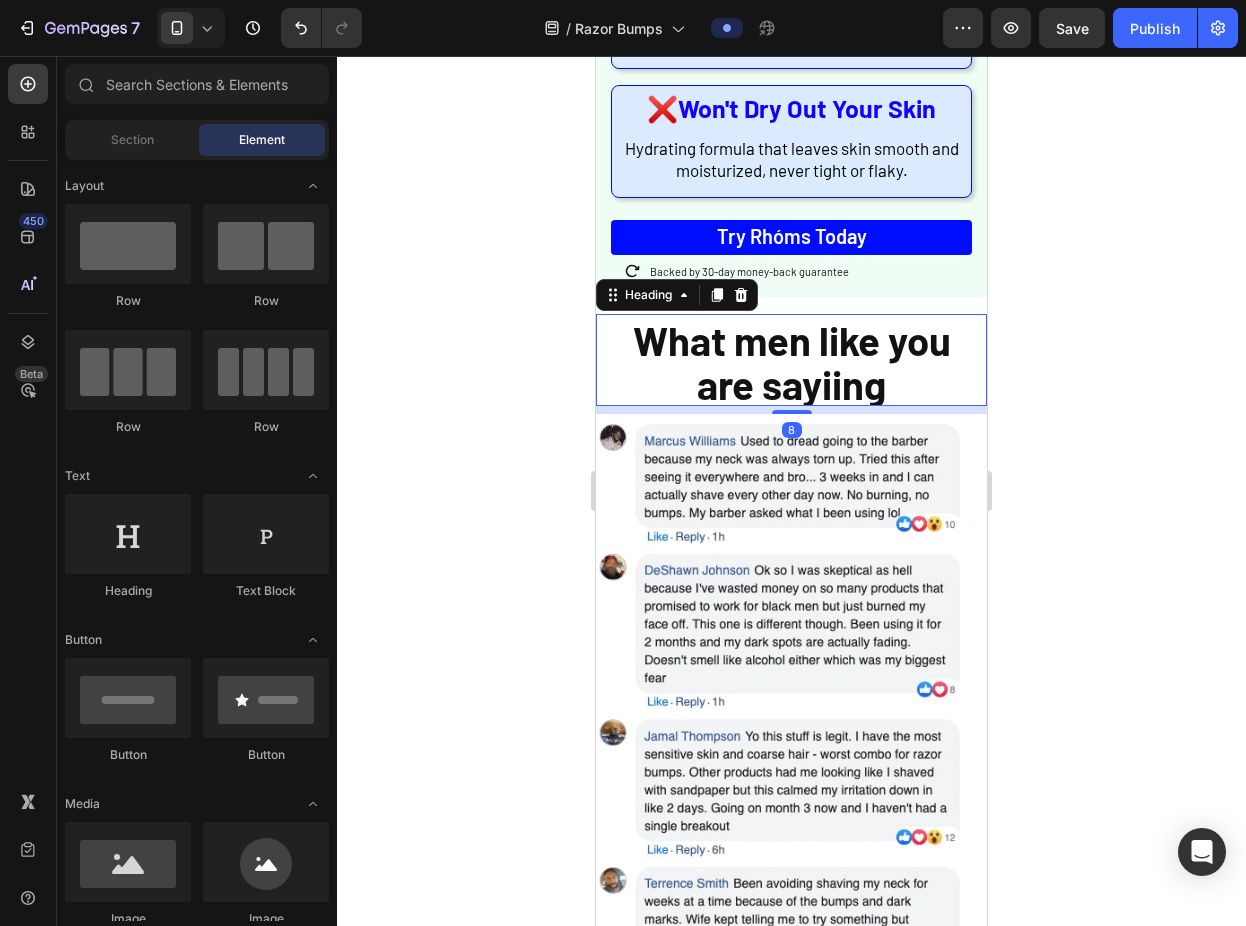 click on "⁠⁠⁠⁠⁠⁠⁠ What men like you are sayiing" at bounding box center (791, 360) 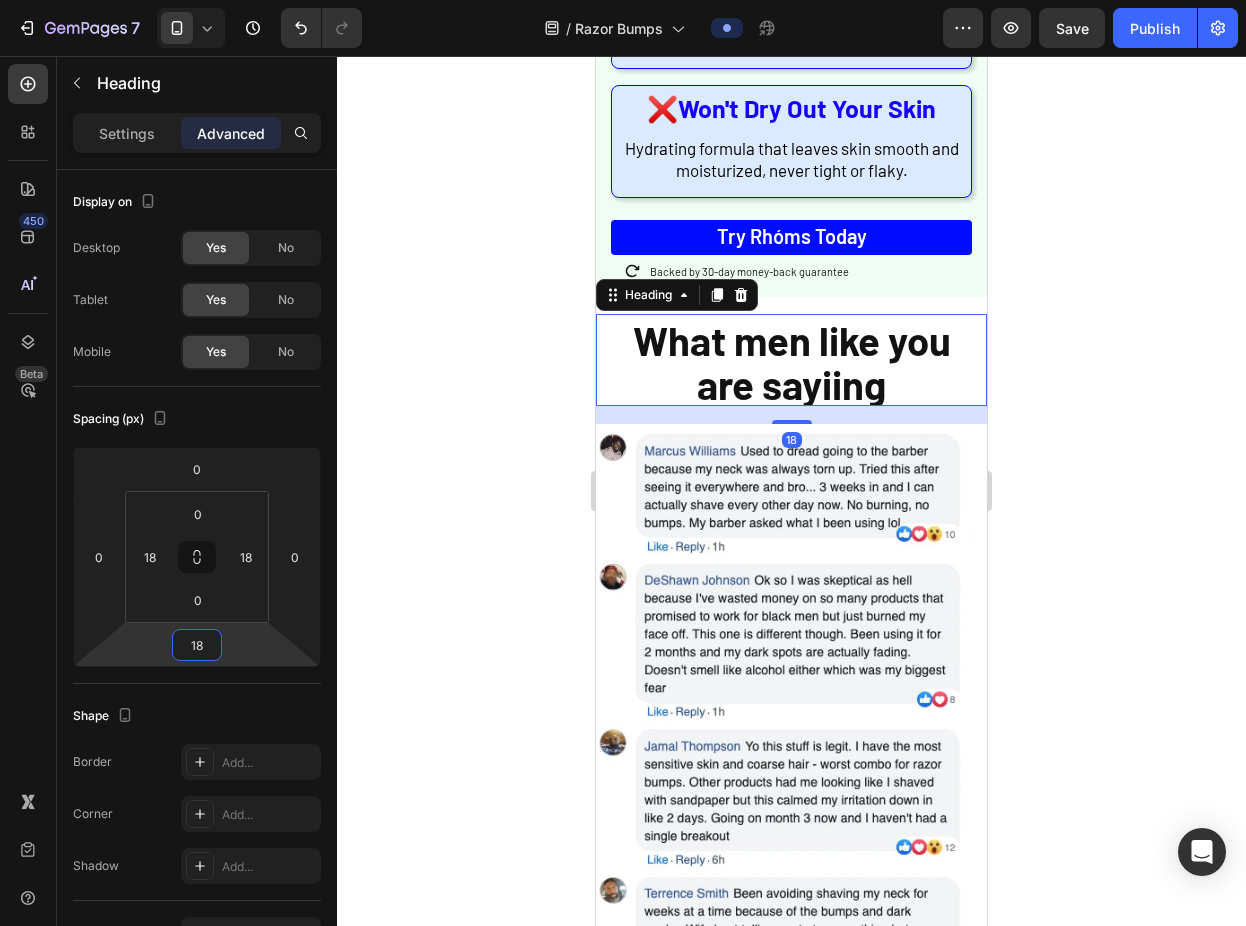 click on "7  Version history  /  Razor Bumps Preview  Save   Publish  450 Beta Sections(18) Elements(83) Section Element Hero Section Product Detail Brands Trusted Badges Guarantee Product Breakdown How to use Testimonials Compare Bundle FAQs Social Proof Brand Story Product List Collection Blog List Contact Sticky Add to Cart Custom Footer Browse Library 450 Layout
Row
Row
Row
Row Text
Heading
Text Block Button
Button
Button Media
Image
Image" at bounding box center (623, 0) 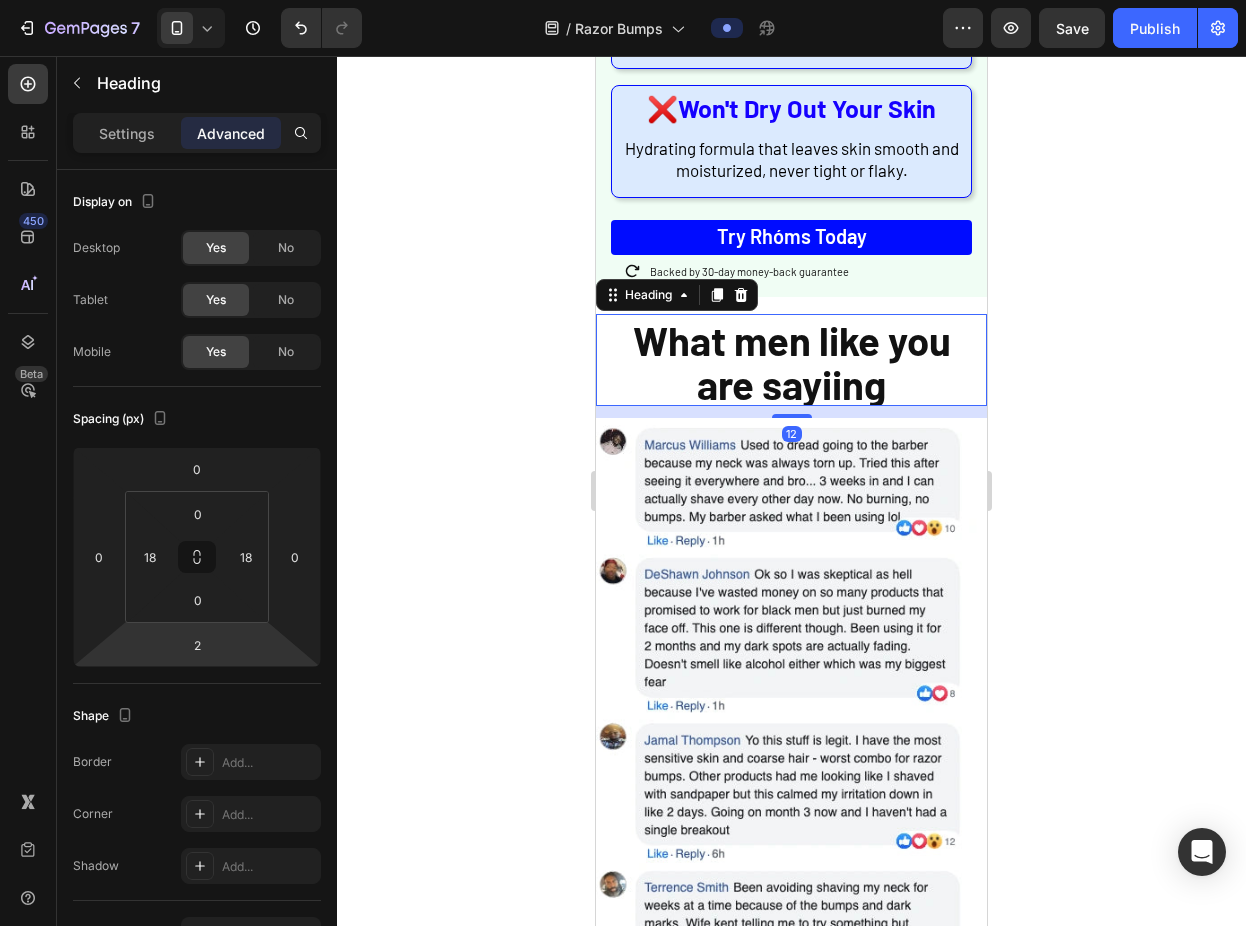 type on "0" 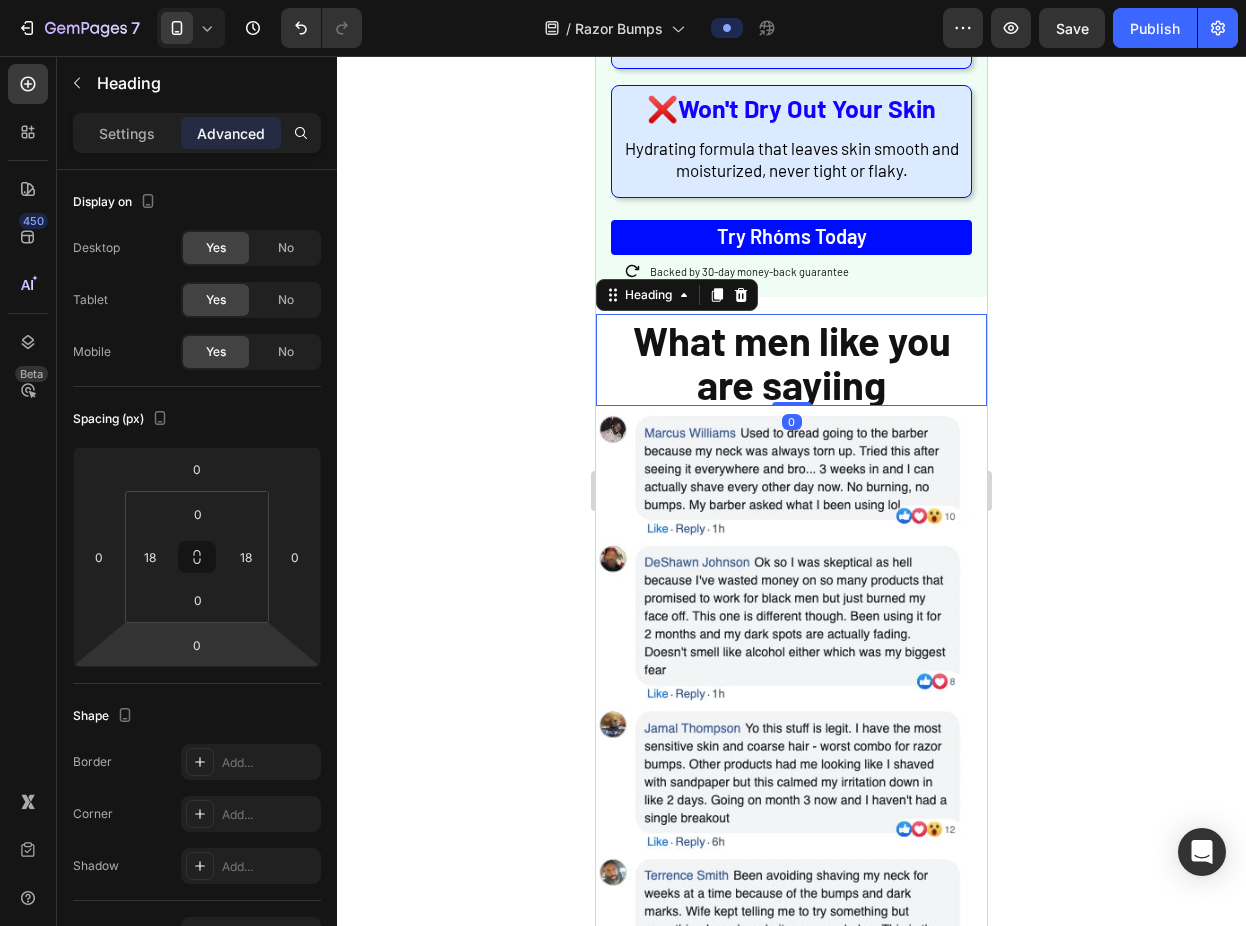 click on "7  Version history  /  Razor Bumps Preview  Save   Publish  450 Beta Sections(18) Elements(83) Section Element Hero Section Product Detail Brands Trusted Badges Guarantee Product Breakdown How to use Testimonials Compare Bundle FAQs Social Proof Brand Story Product List Collection Blog List Contact Sticky Add to Cart Custom Footer Browse Library 450 Layout
Row
Row
Row
Row Text
Heading
Text Block Button
Button
Button Media
Image
Image" at bounding box center [623, 0] 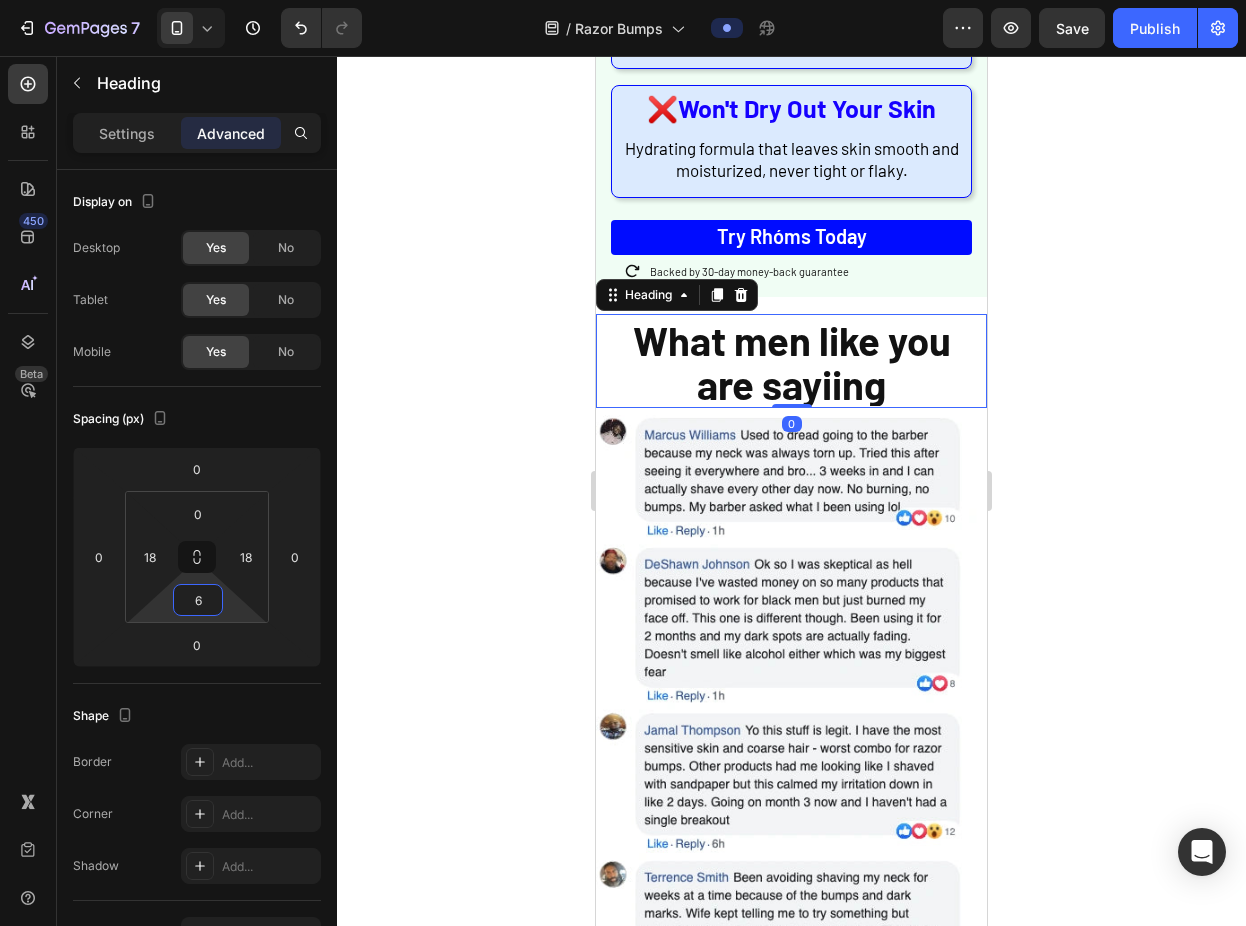 type on "8" 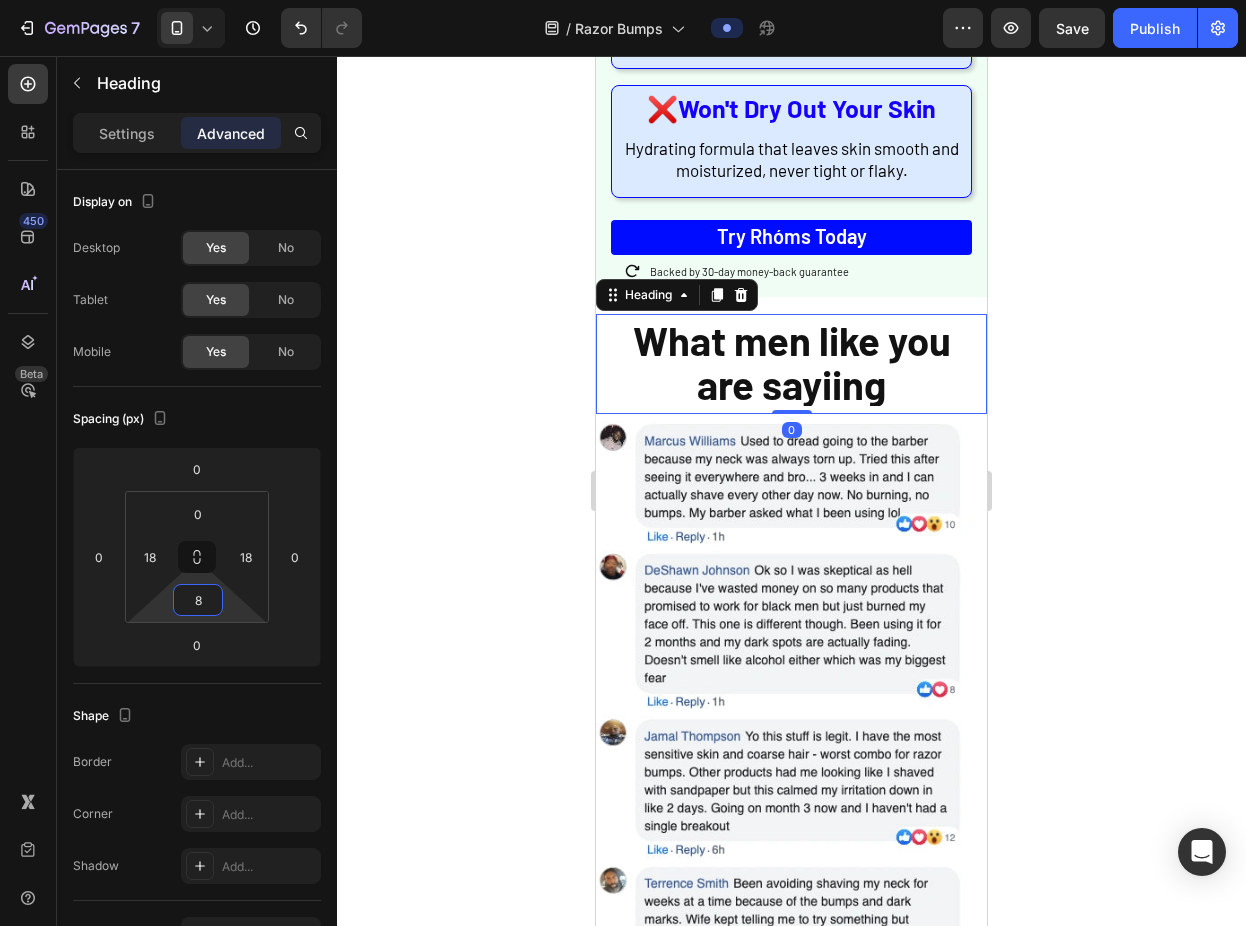 click on "7  Version history  /  Razor Bumps Preview  Save   Publish  450 Beta Sections(18) Elements(83) Section Element Hero Section Product Detail Brands Trusted Badges Guarantee Product Breakdown How to use Testimonials Compare Bundle FAQs Social Proof Brand Story Product List Collection Blog List Contact Sticky Add to Cart Custom Footer Browse Library 450 Layout
Row
Row
Row
Row Text
Heading
Text Block Button
Button
Button Media
Image
Image" at bounding box center [623, 0] 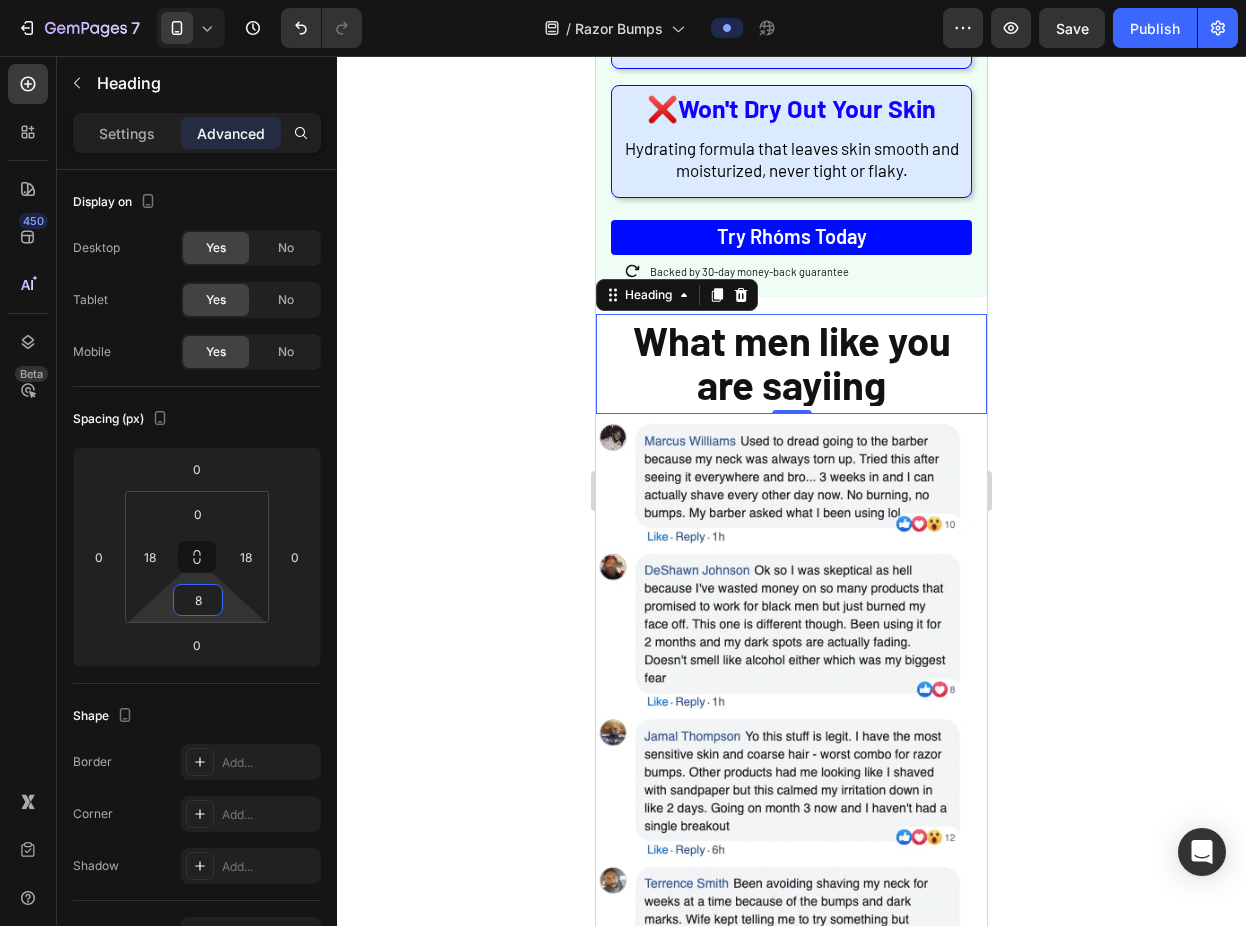 click 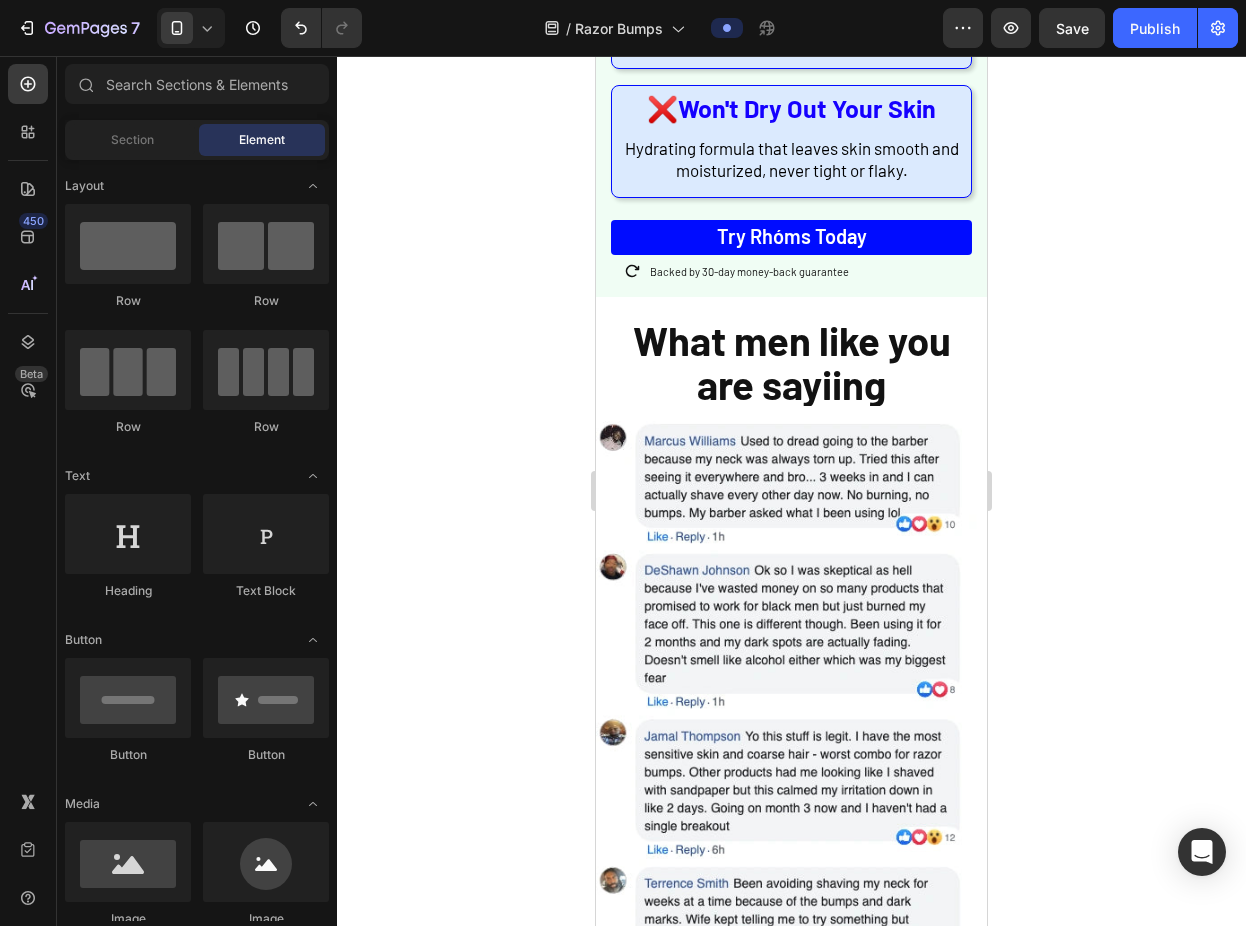 click 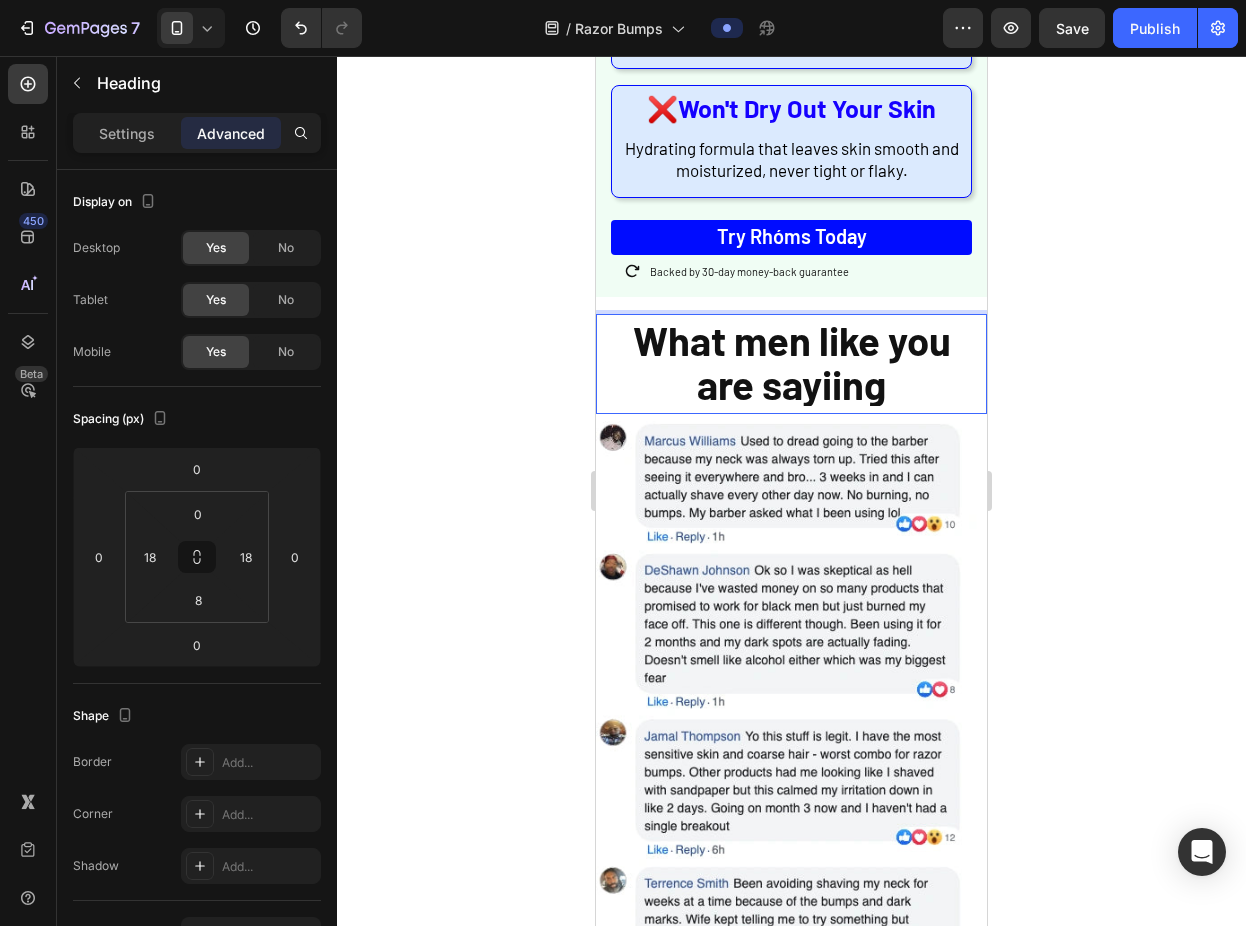 click on "What men like you are sayiing" at bounding box center [792, 362] 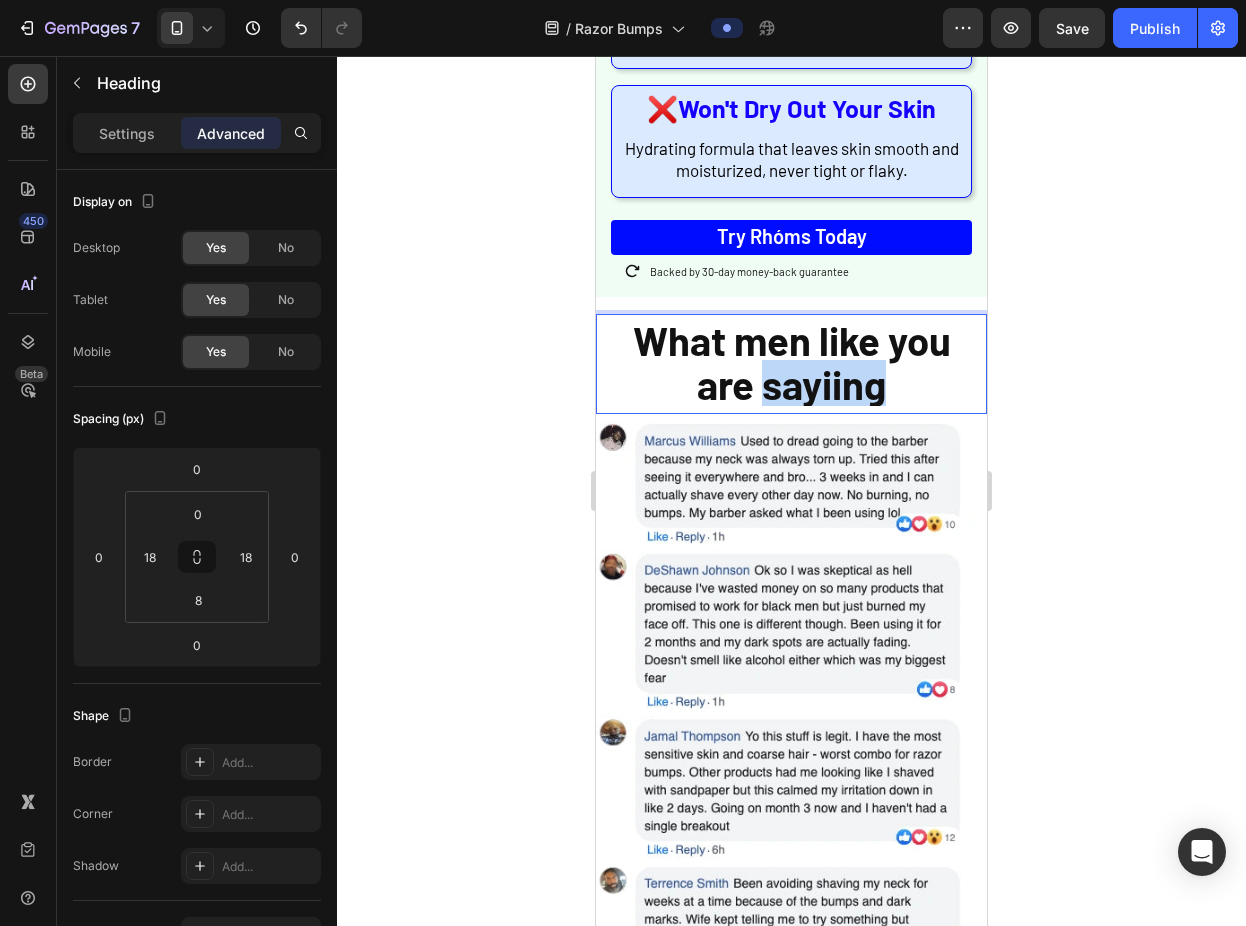 click on "What men like you are sayiing" at bounding box center (792, 362) 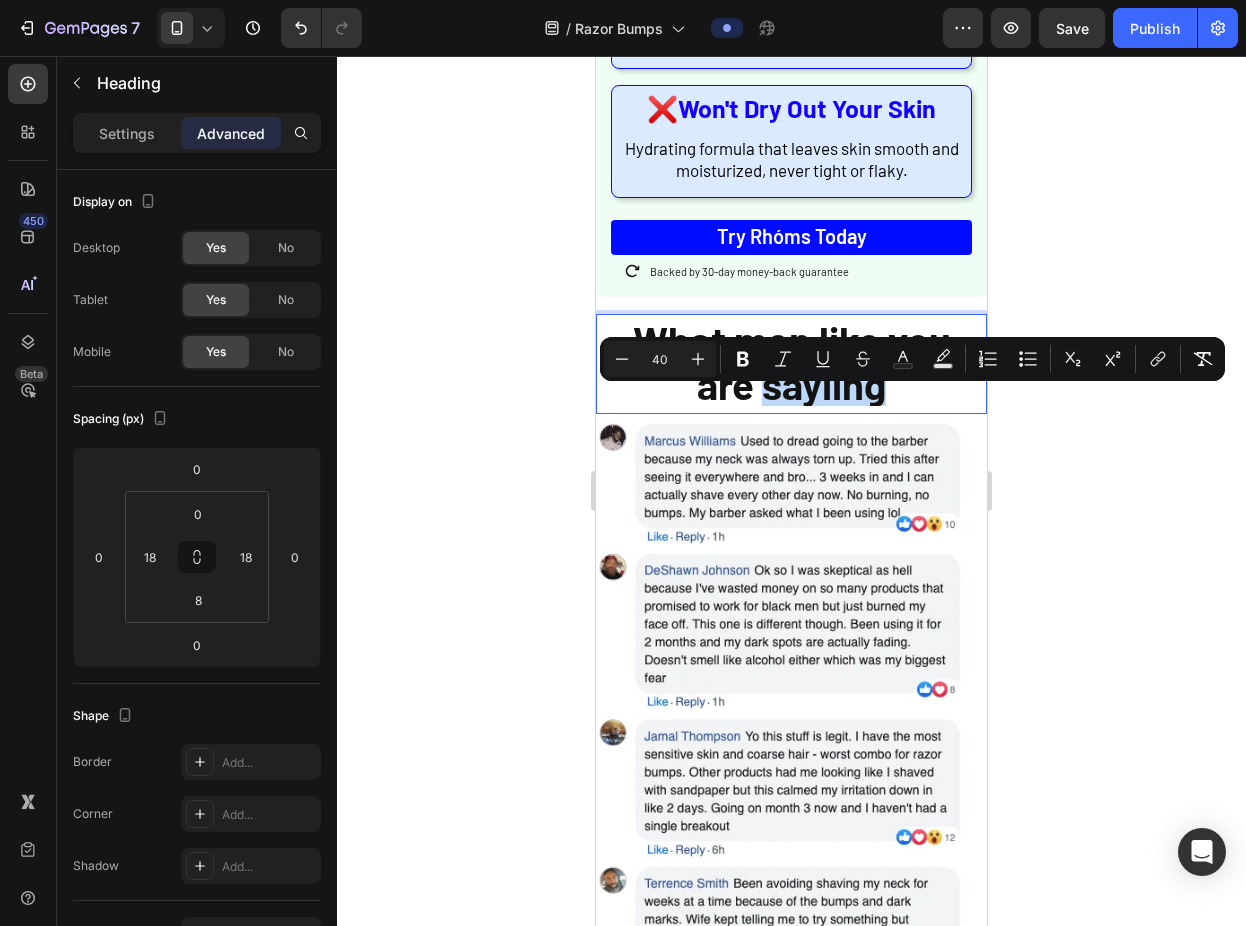 click on "What men like you are sayiing" at bounding box center (792, 362) 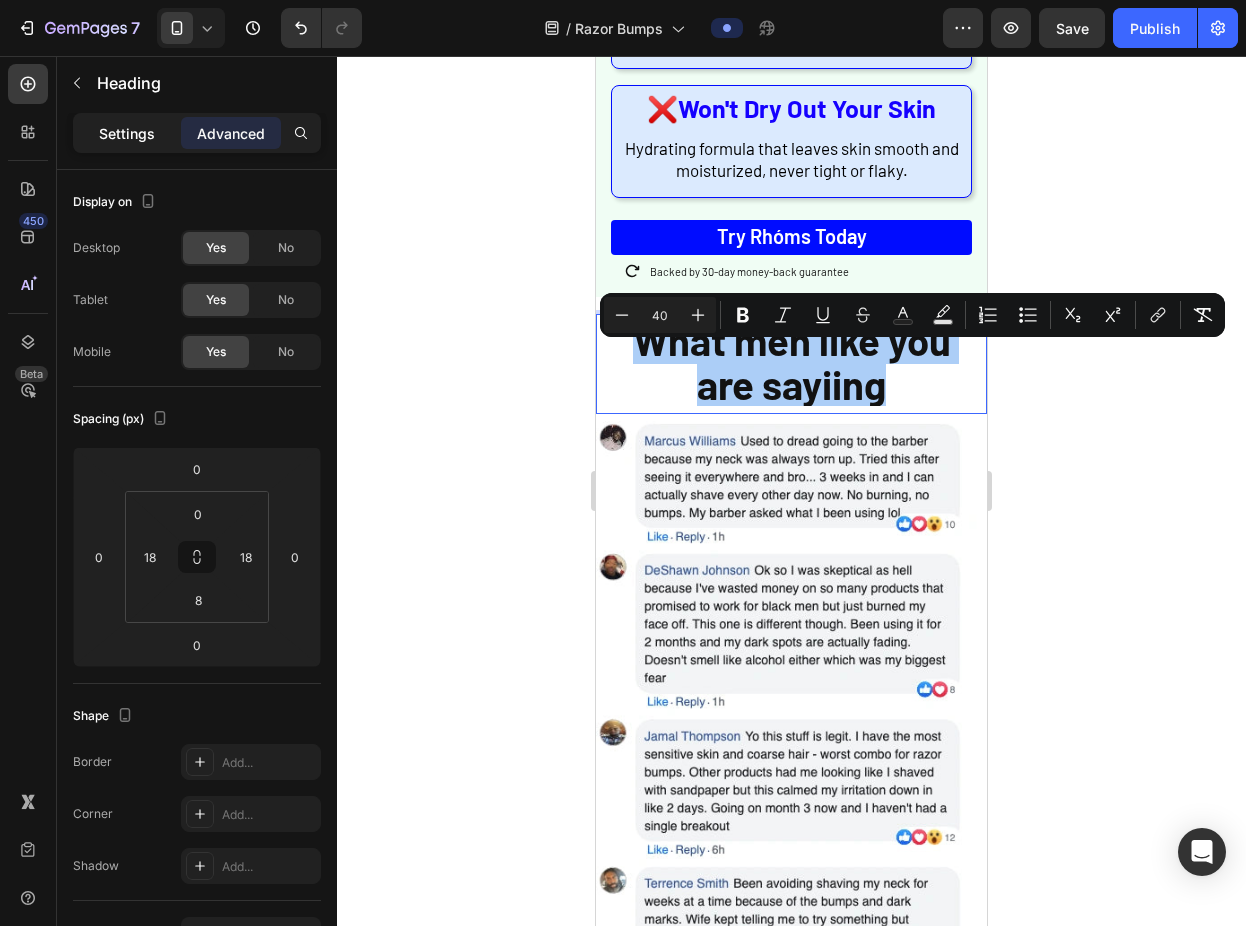 click on "Settings" 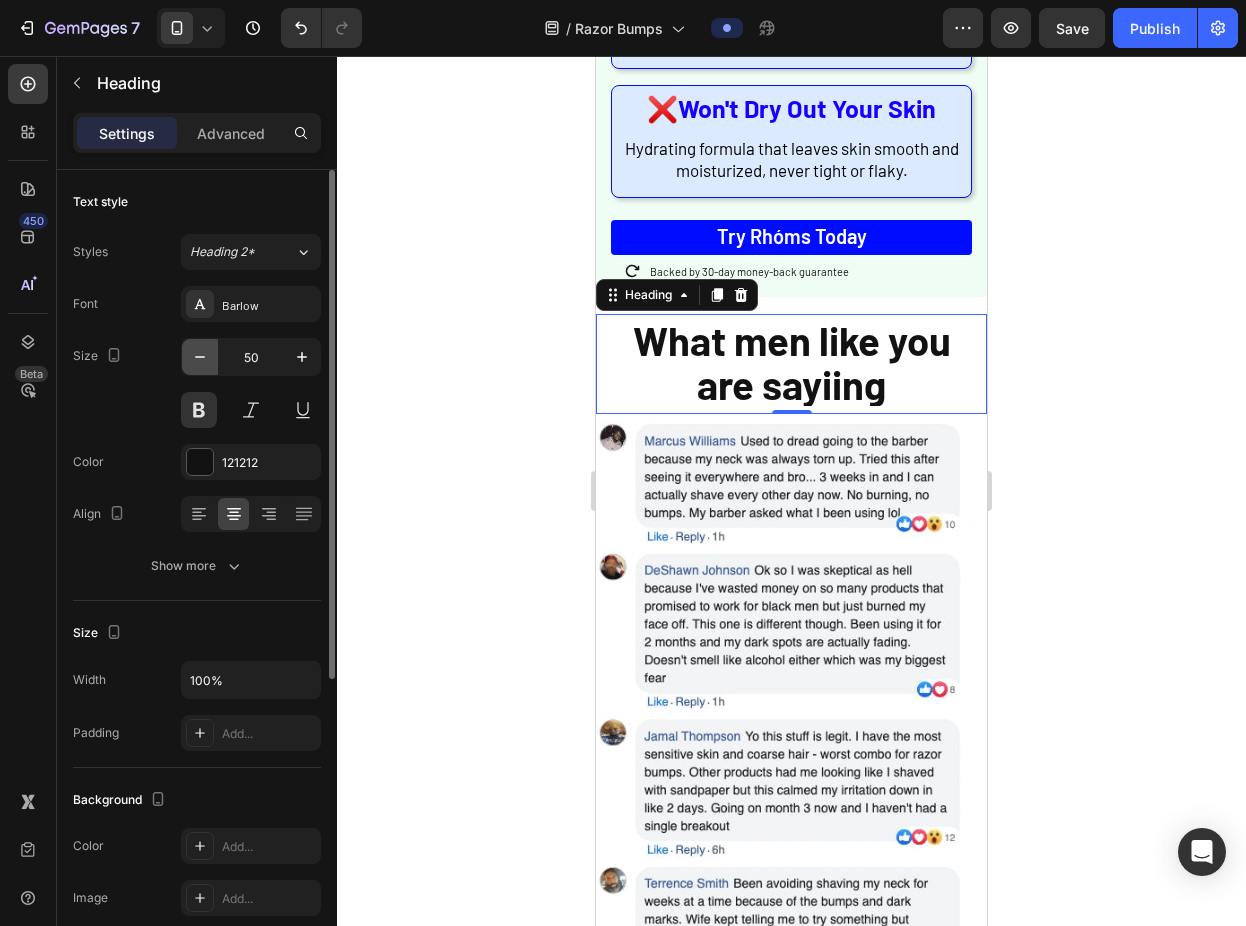 click 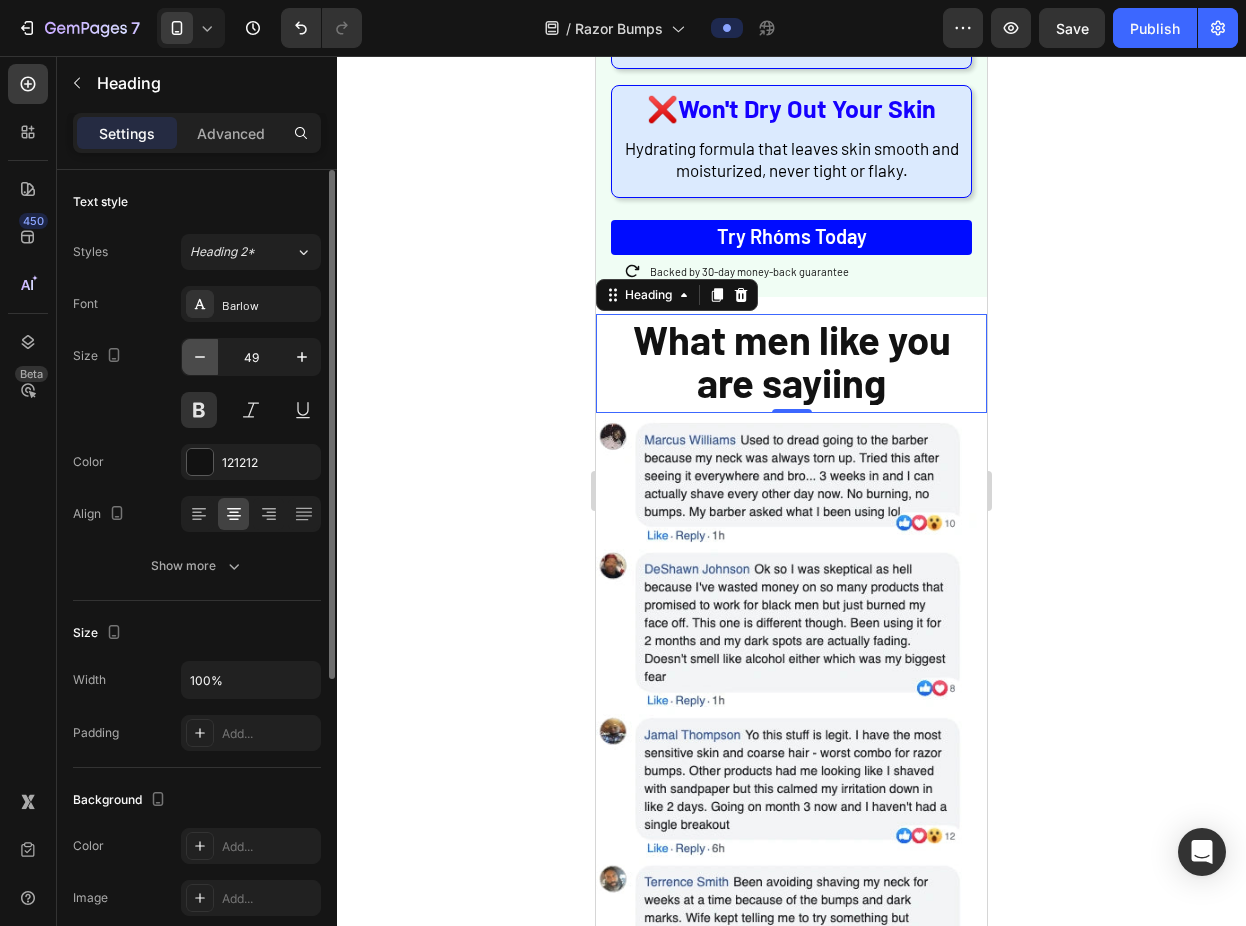 click 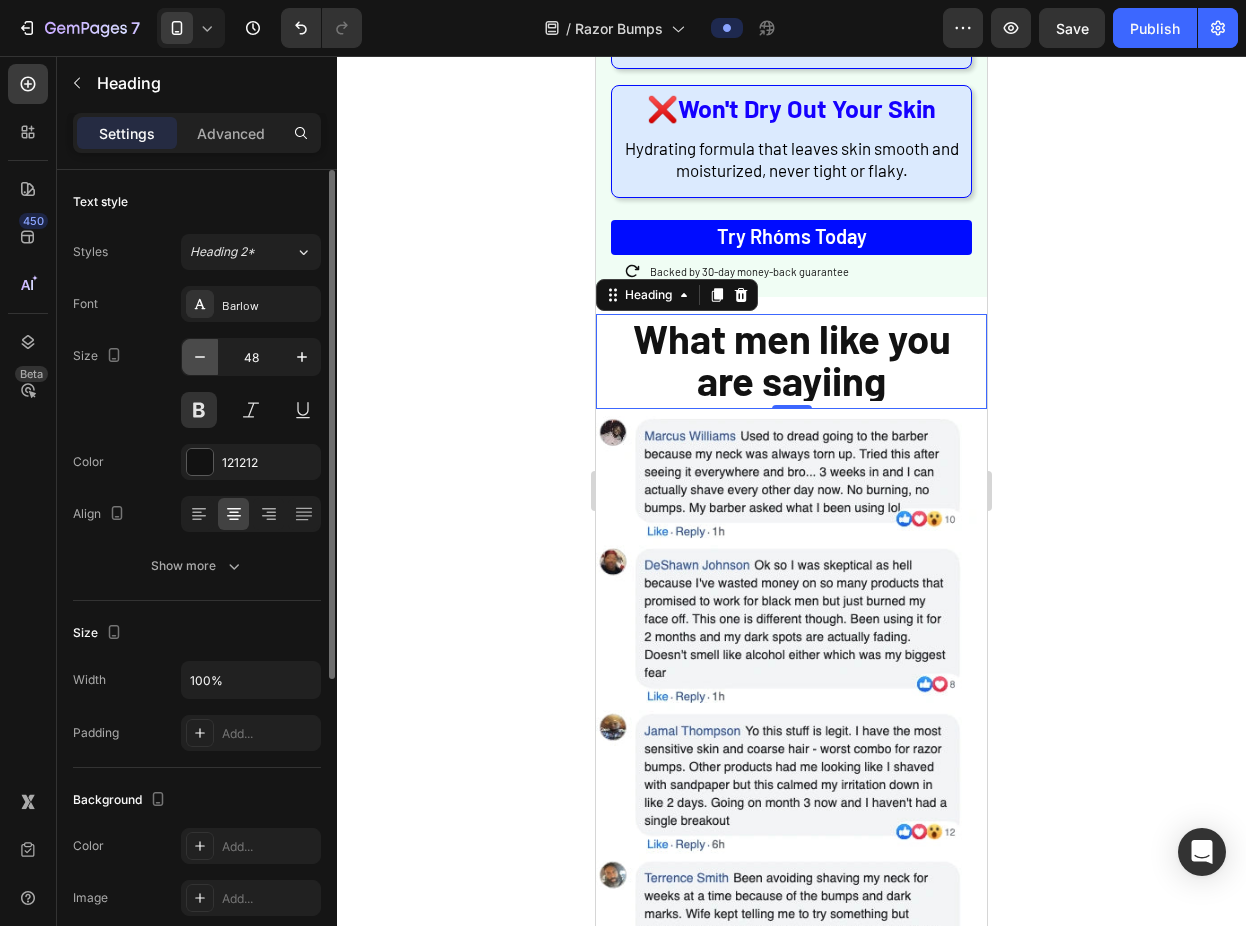 click 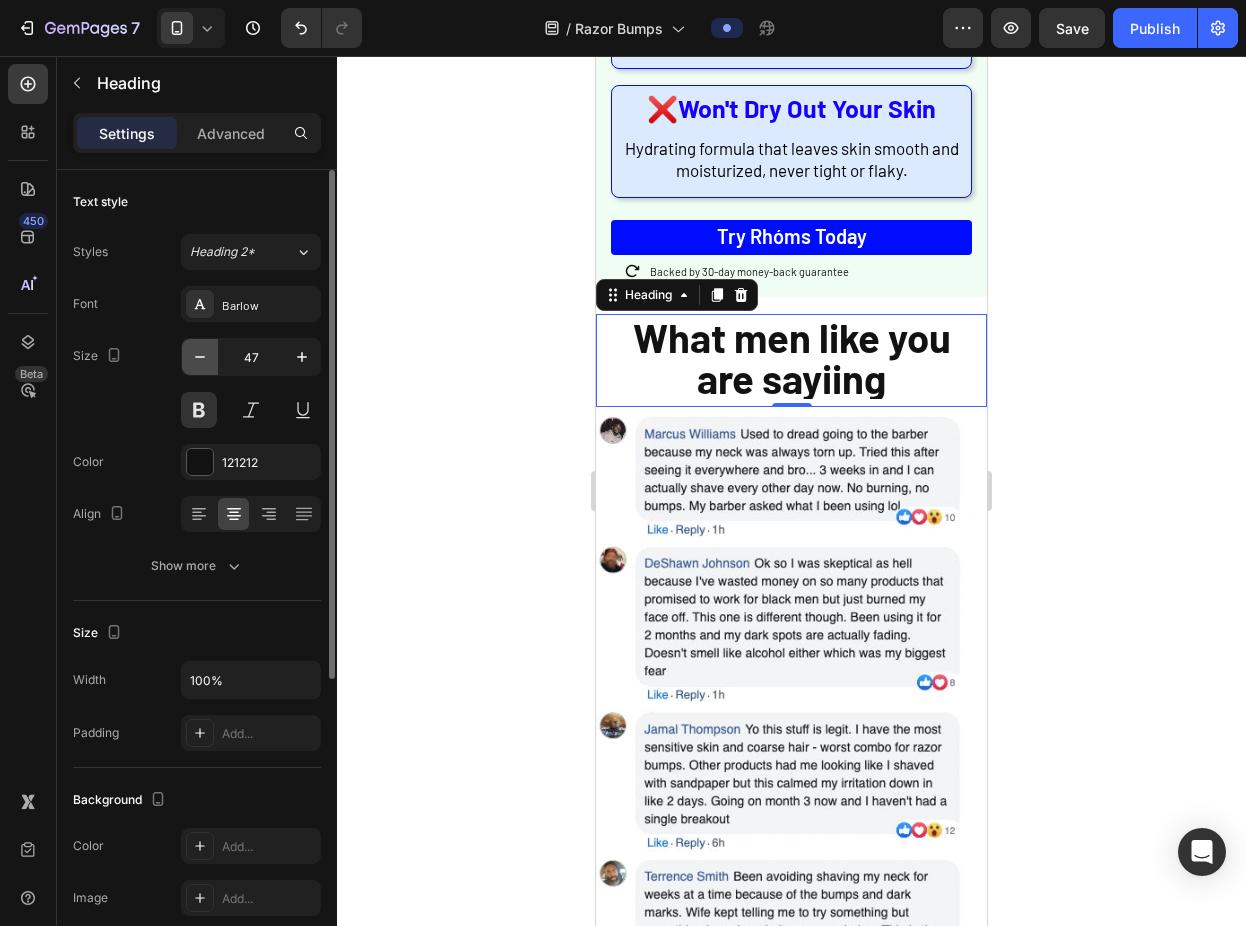 click 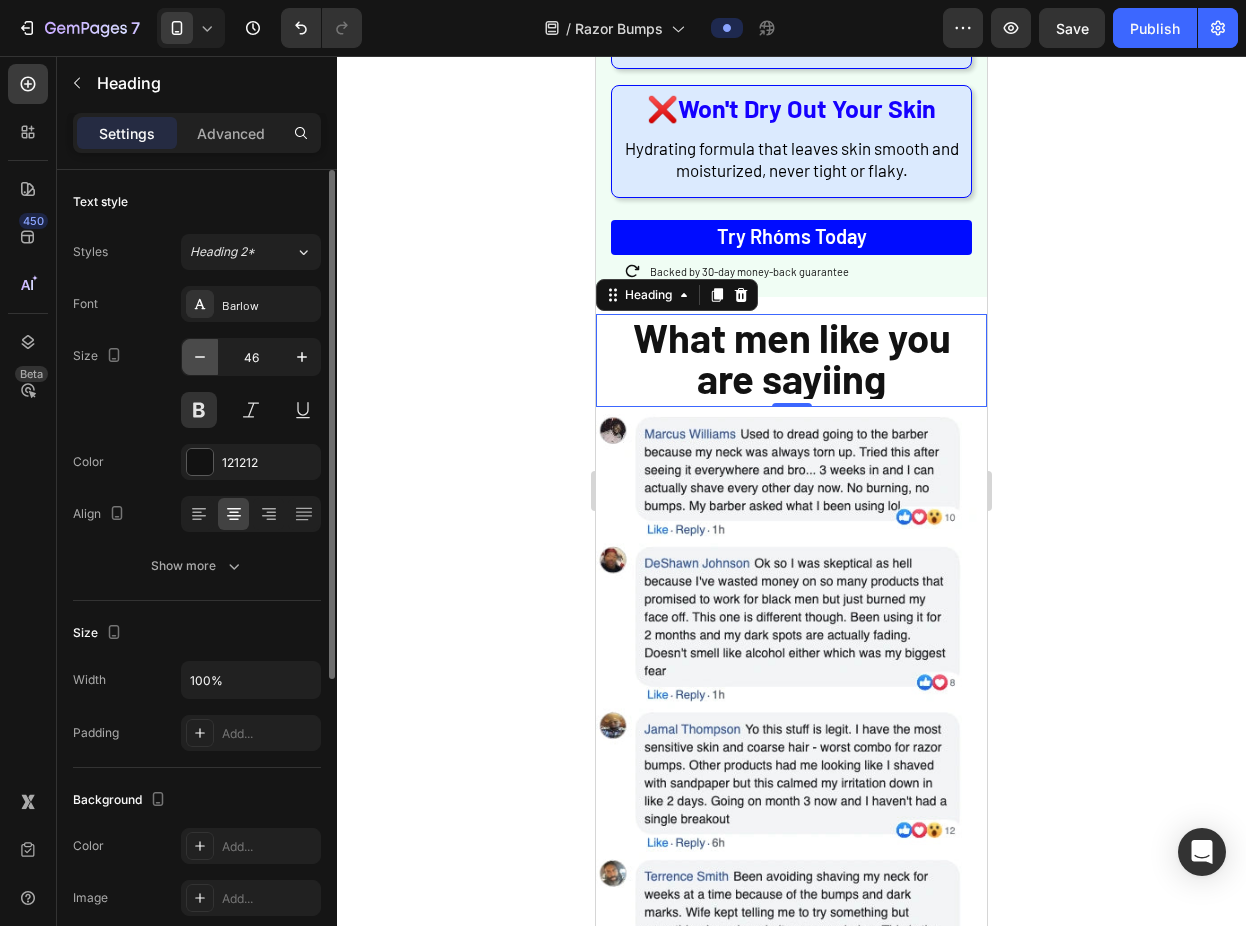 click 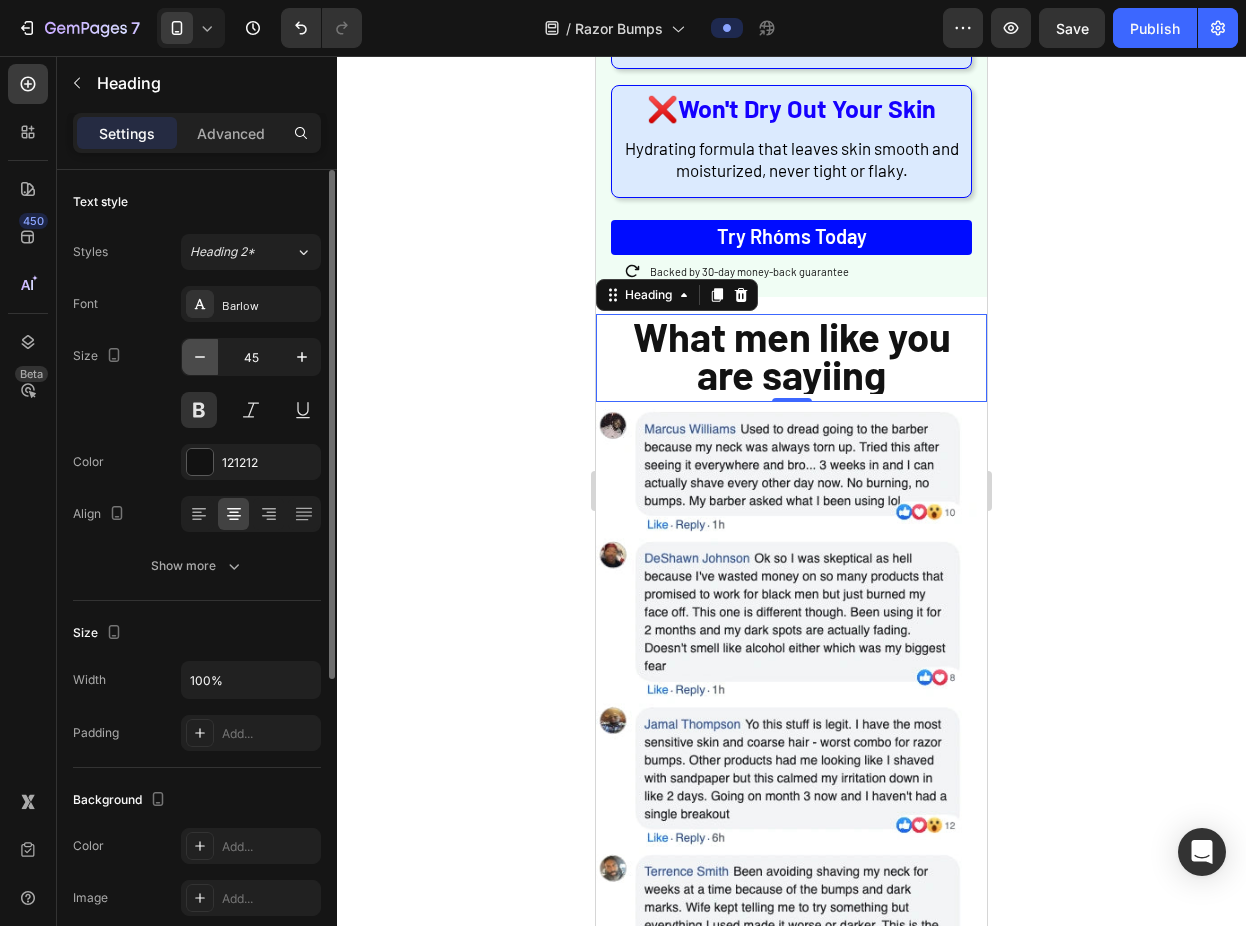 click 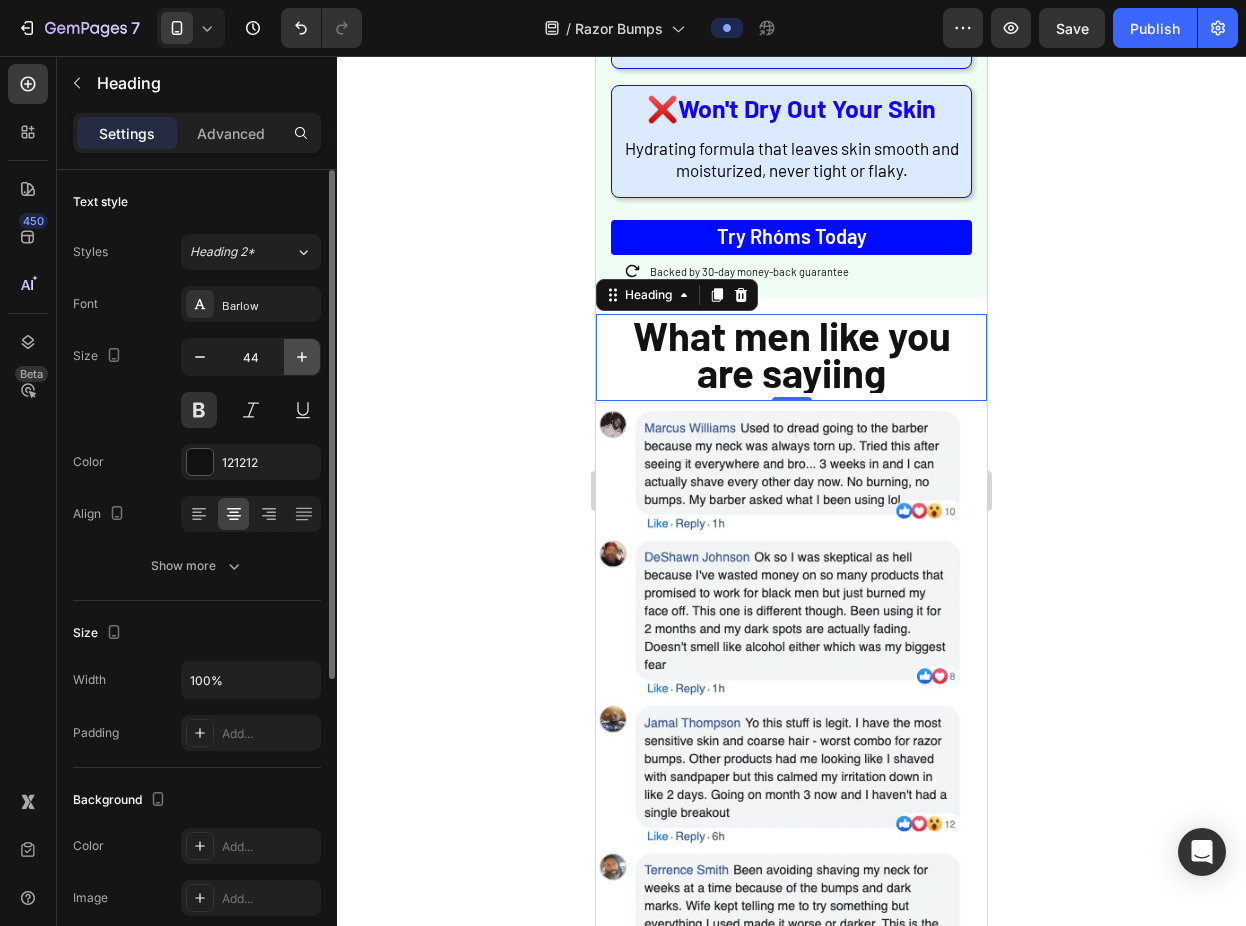 click 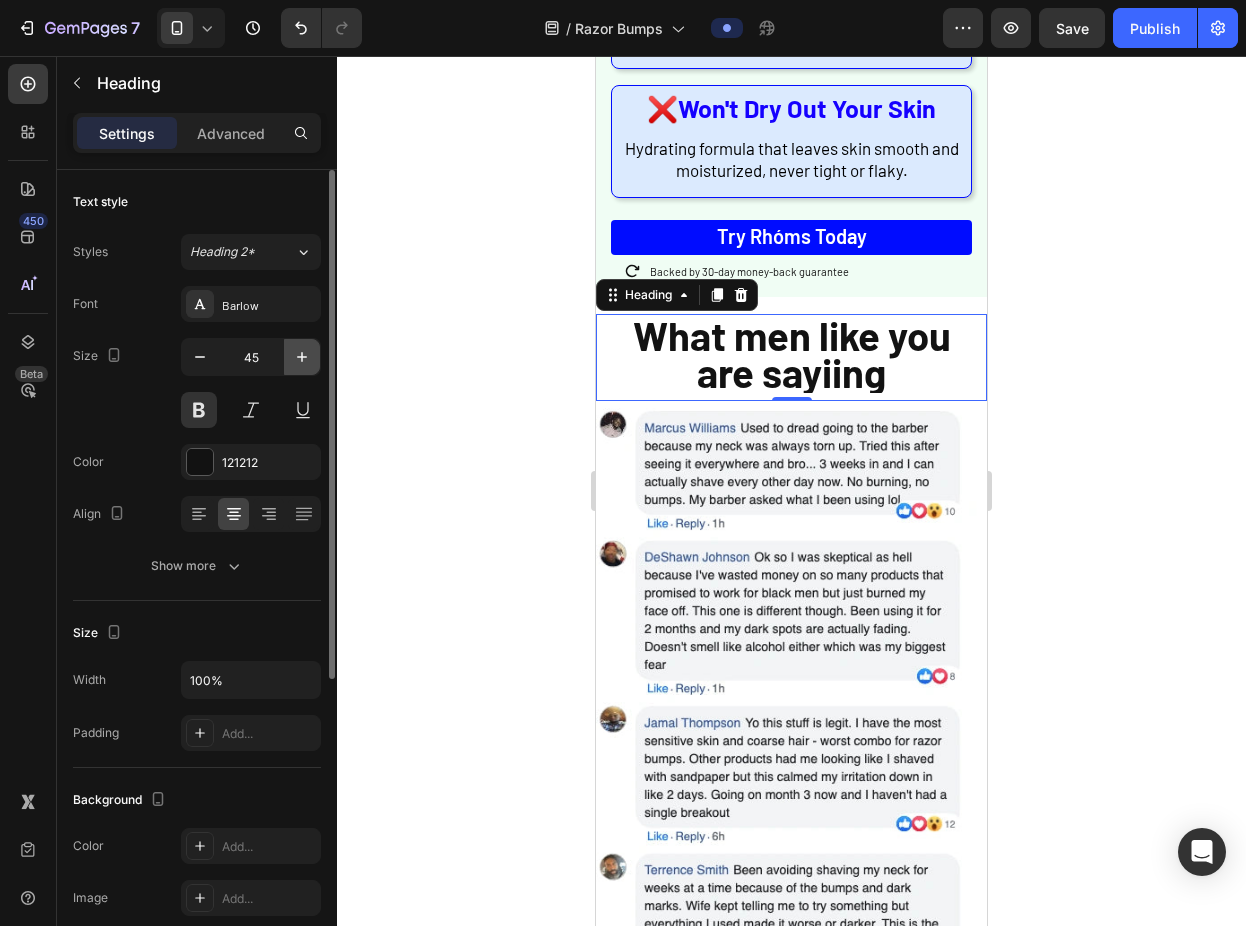 click 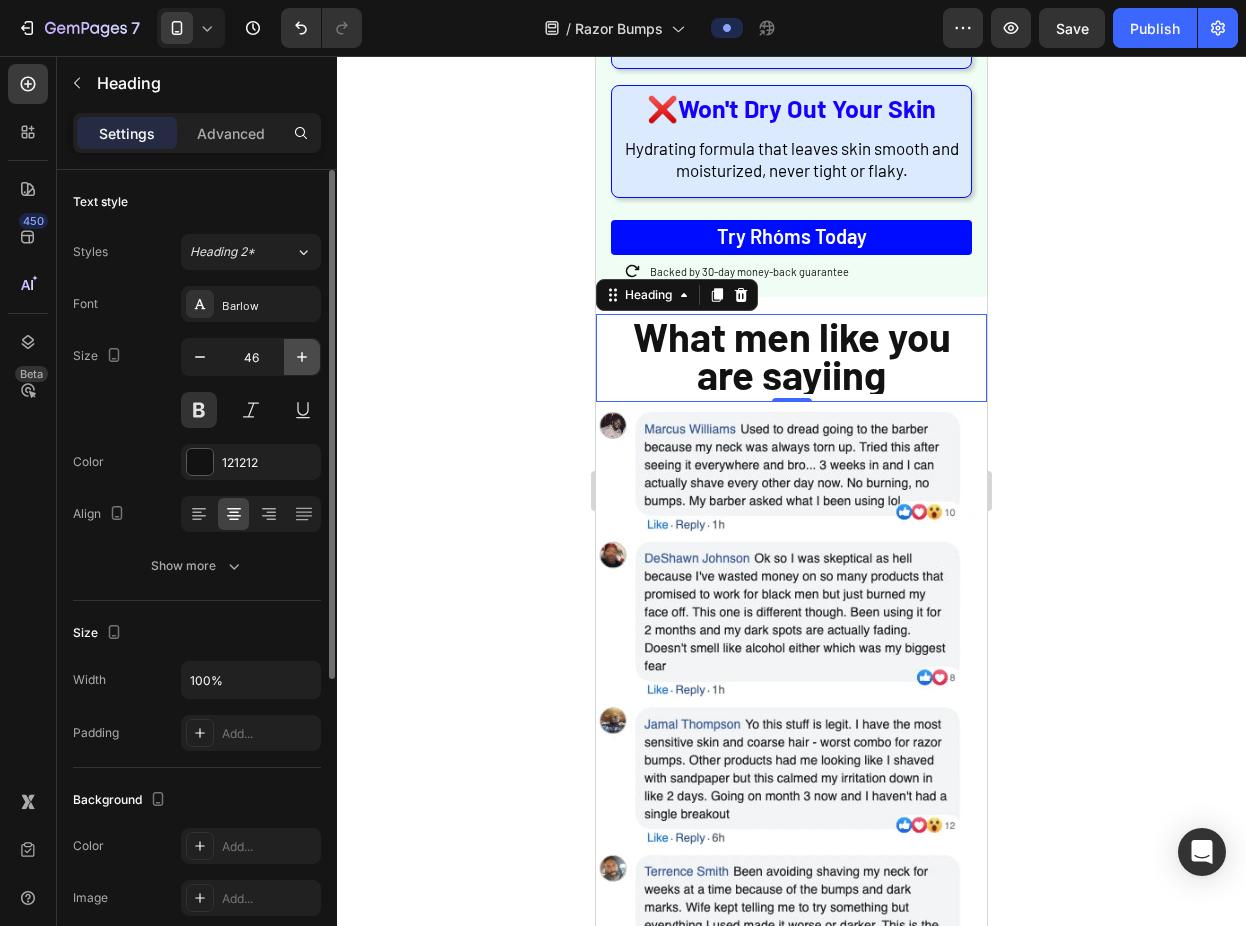 click 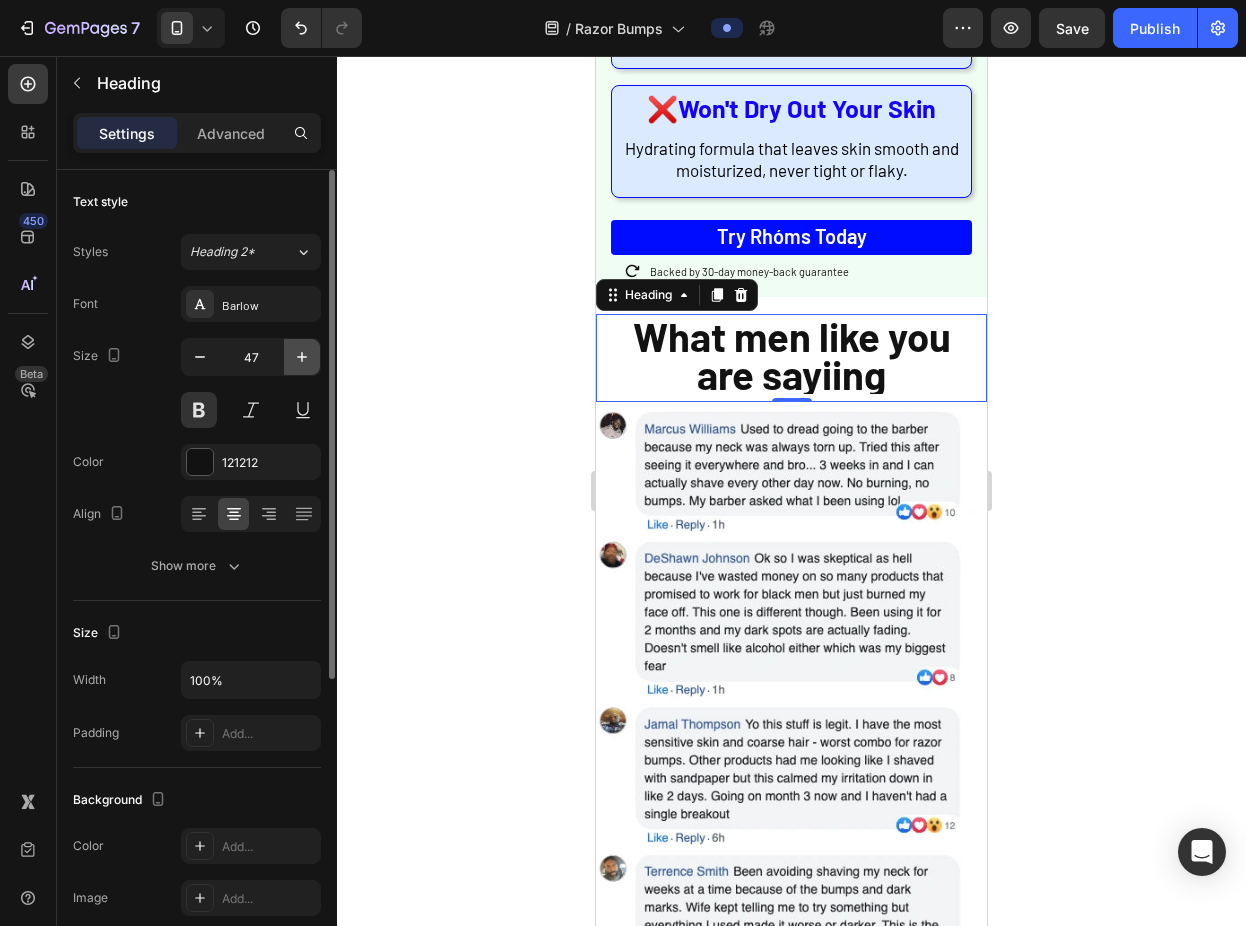 click 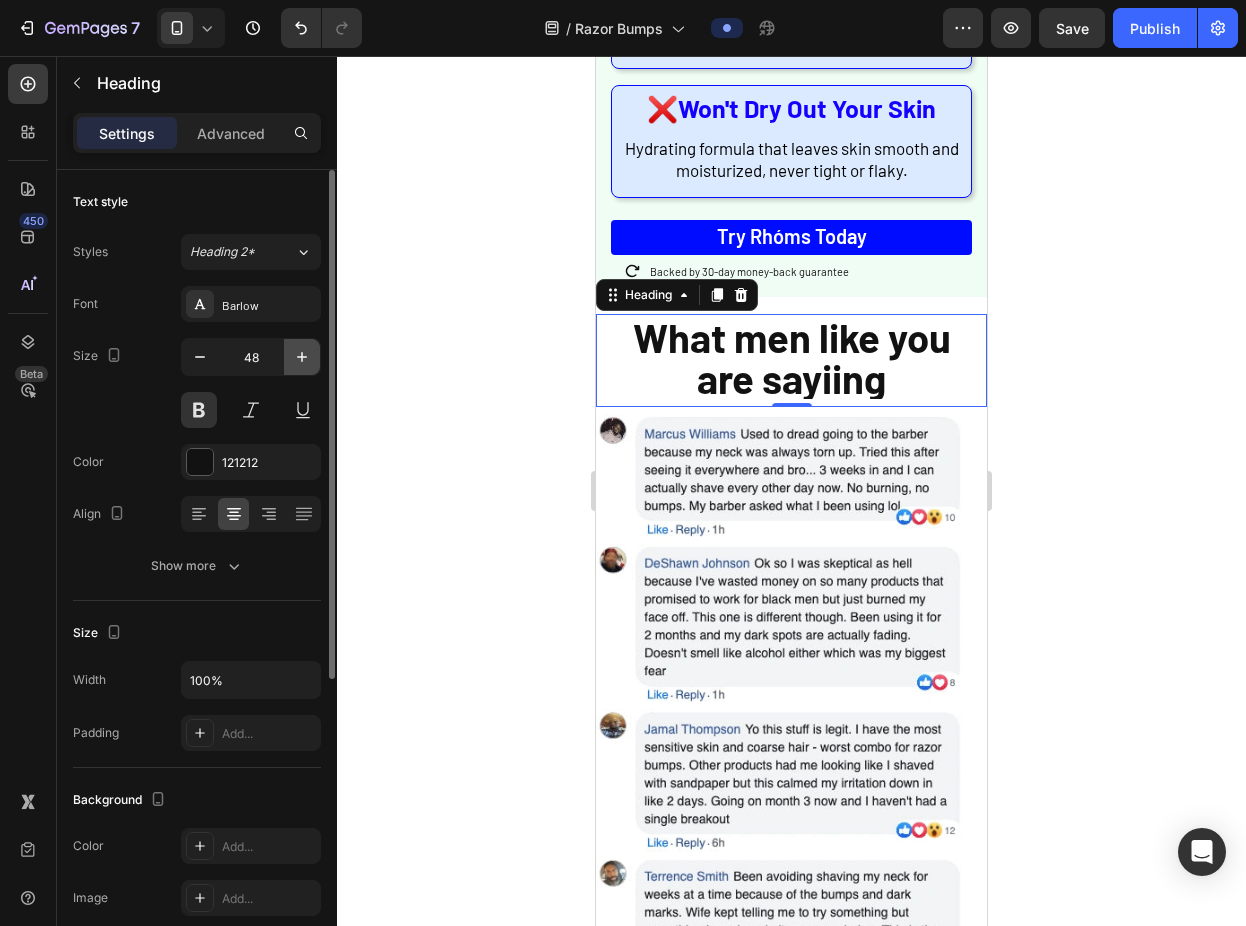 click 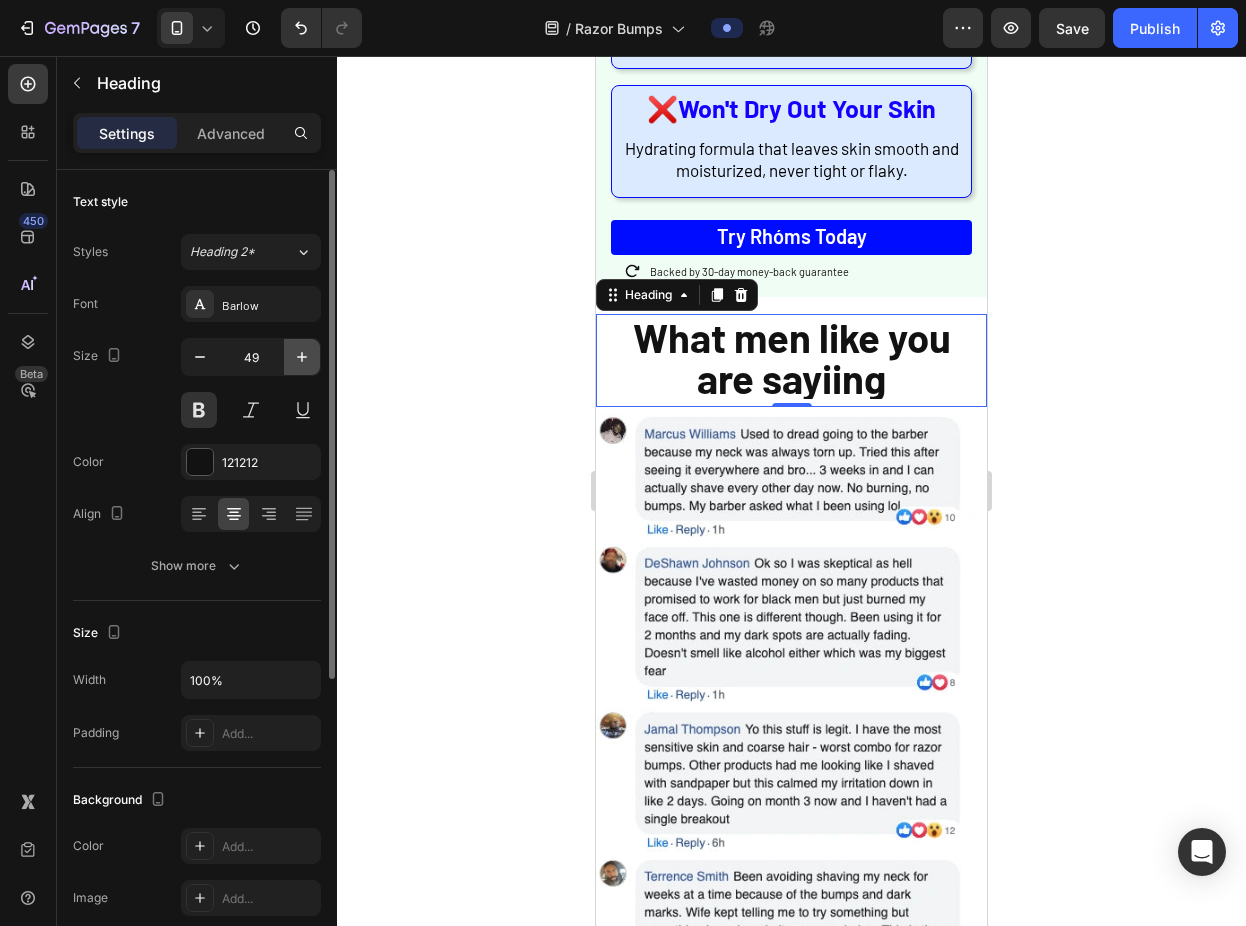 click 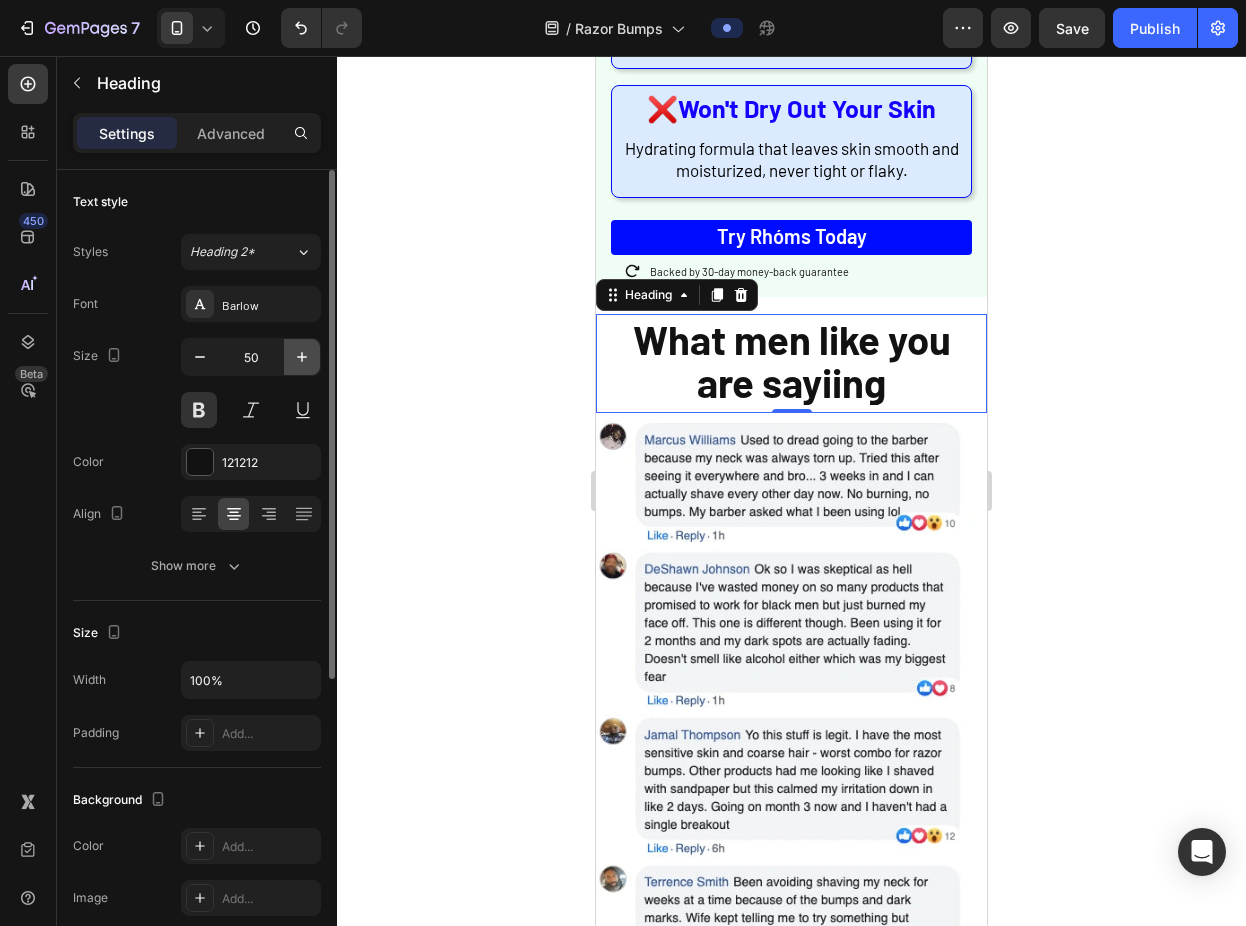 click 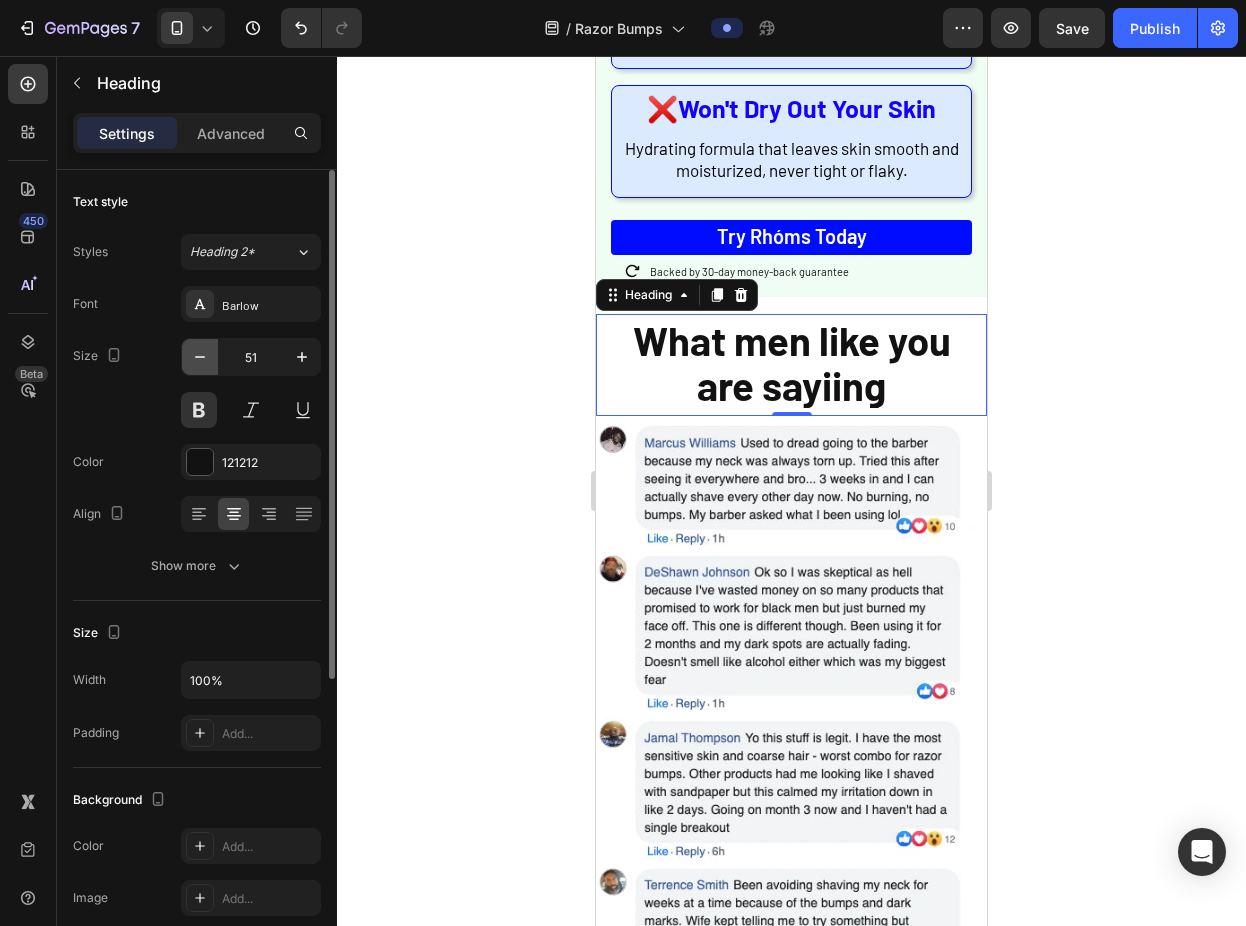click 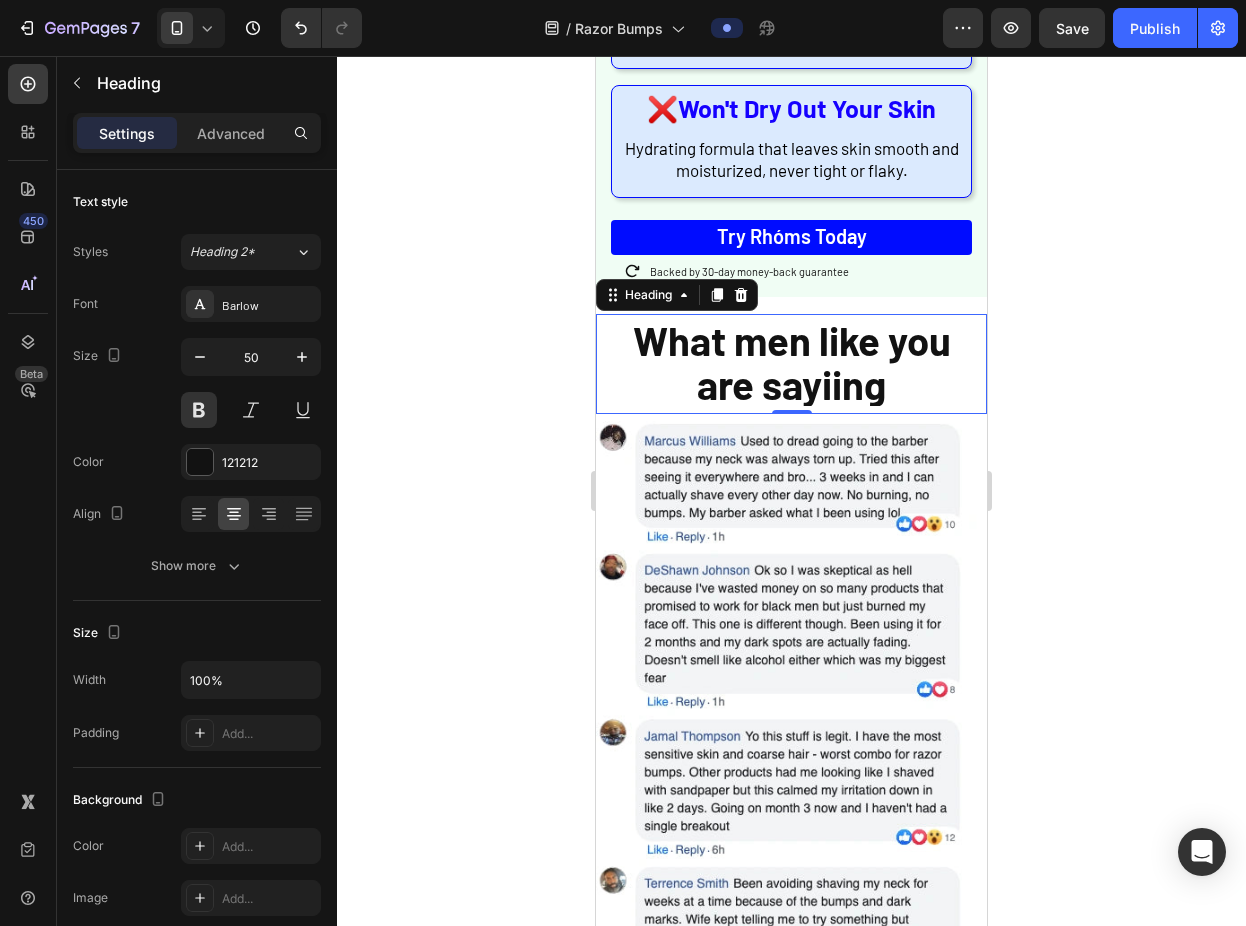click 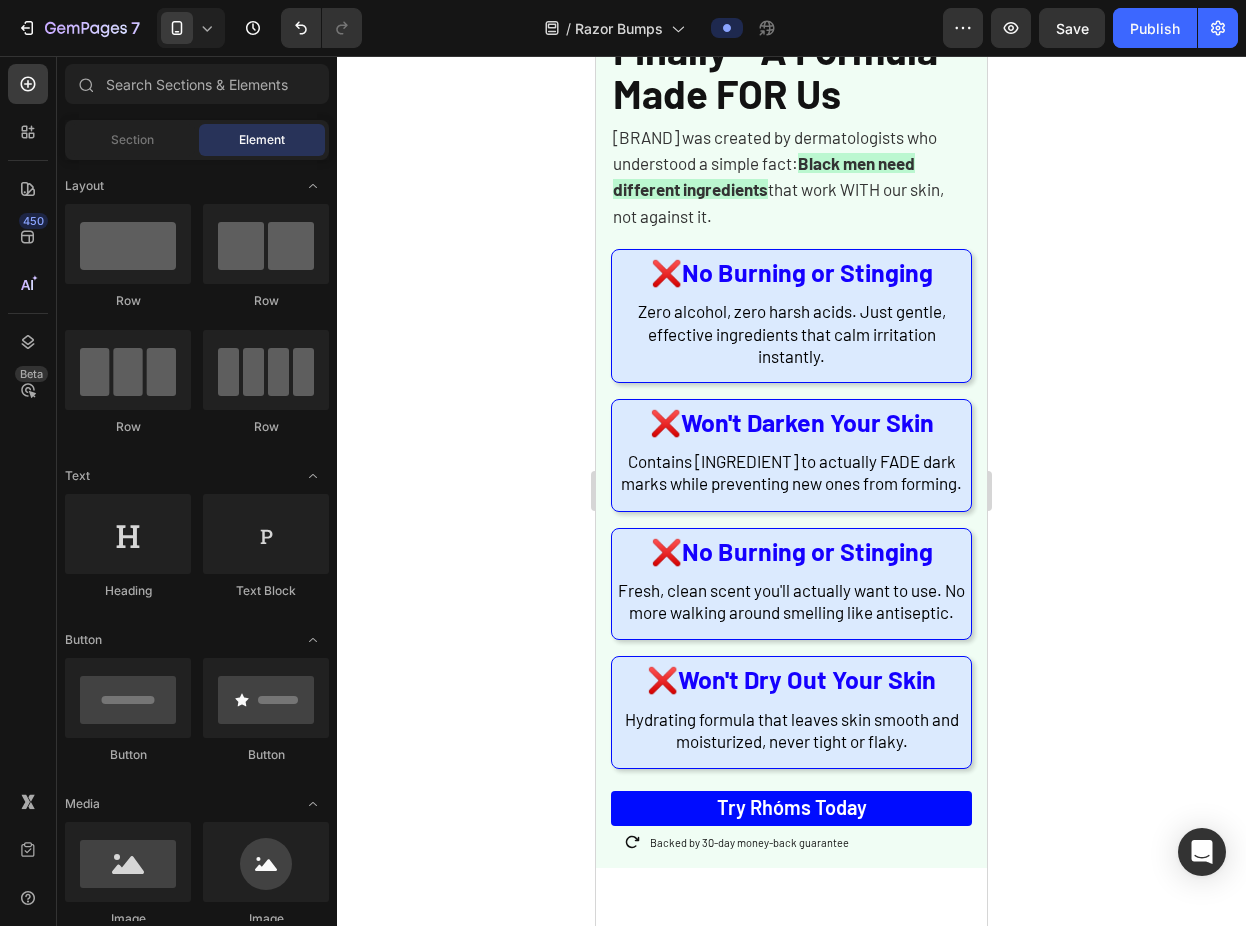 scroll, scrollTop: 2086, scrollLeft: 0, axis: vertical 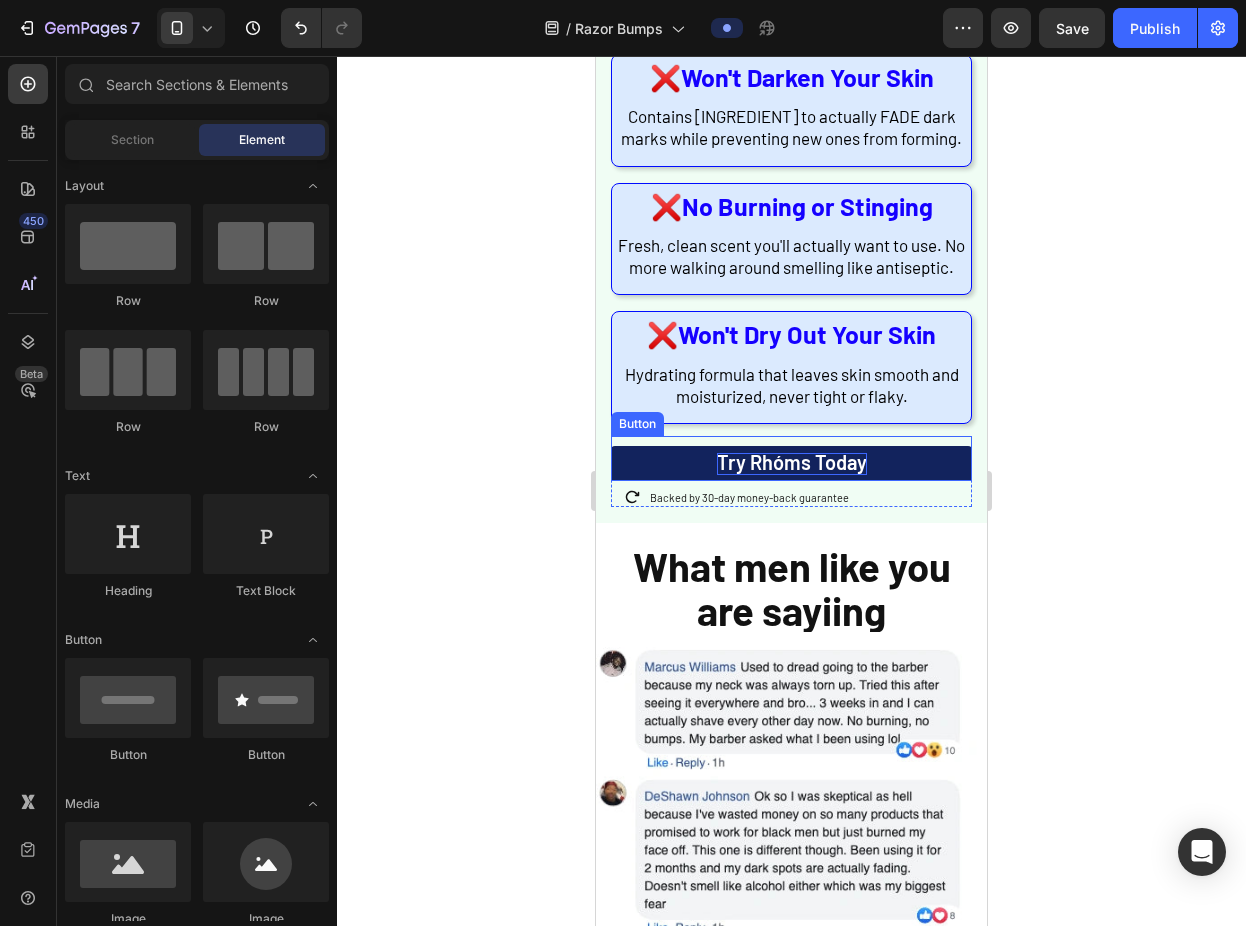 click on "Try Rhóms today" at bounding box center [792, 462] 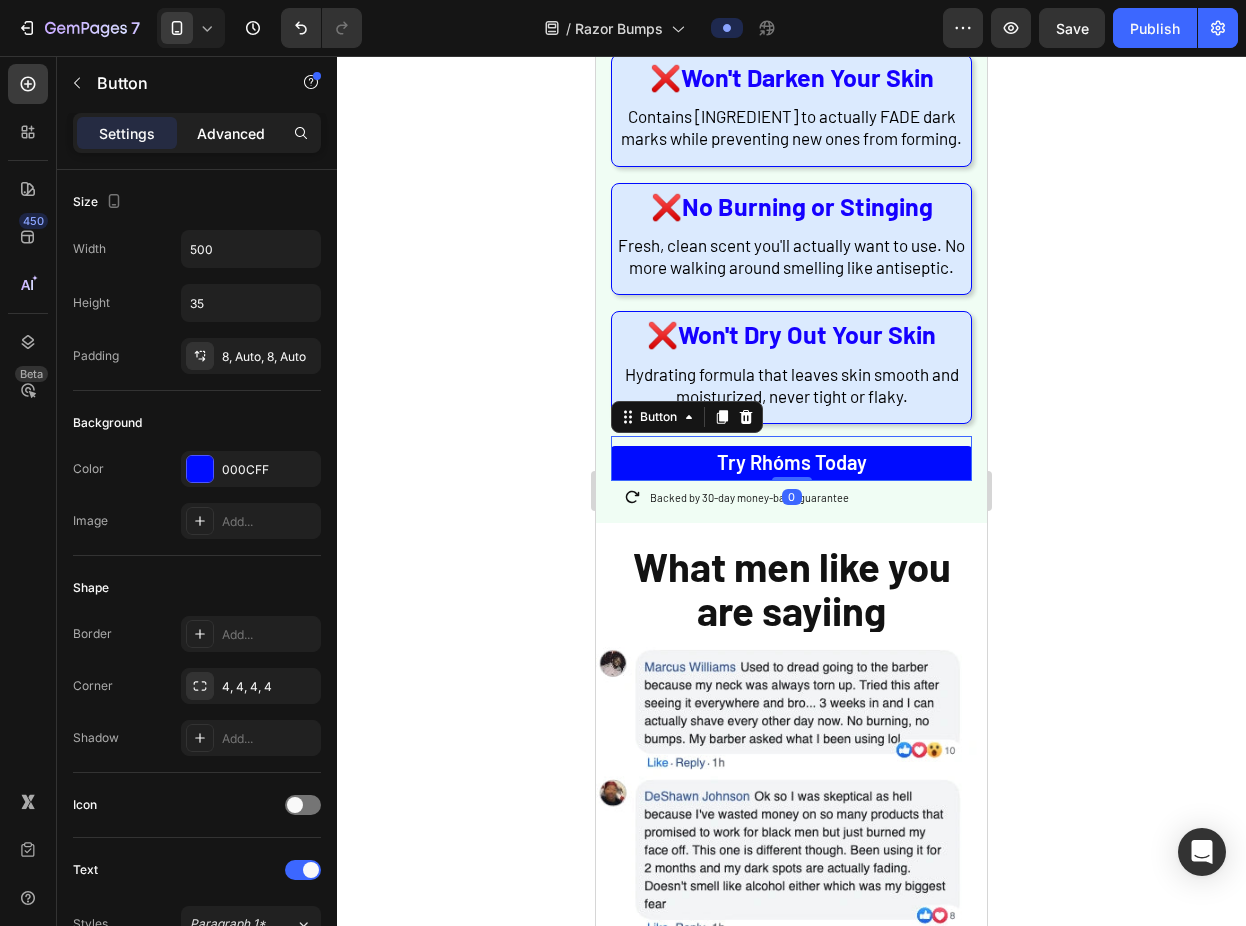 click on "Advanced" at bounding box center (231, 133) 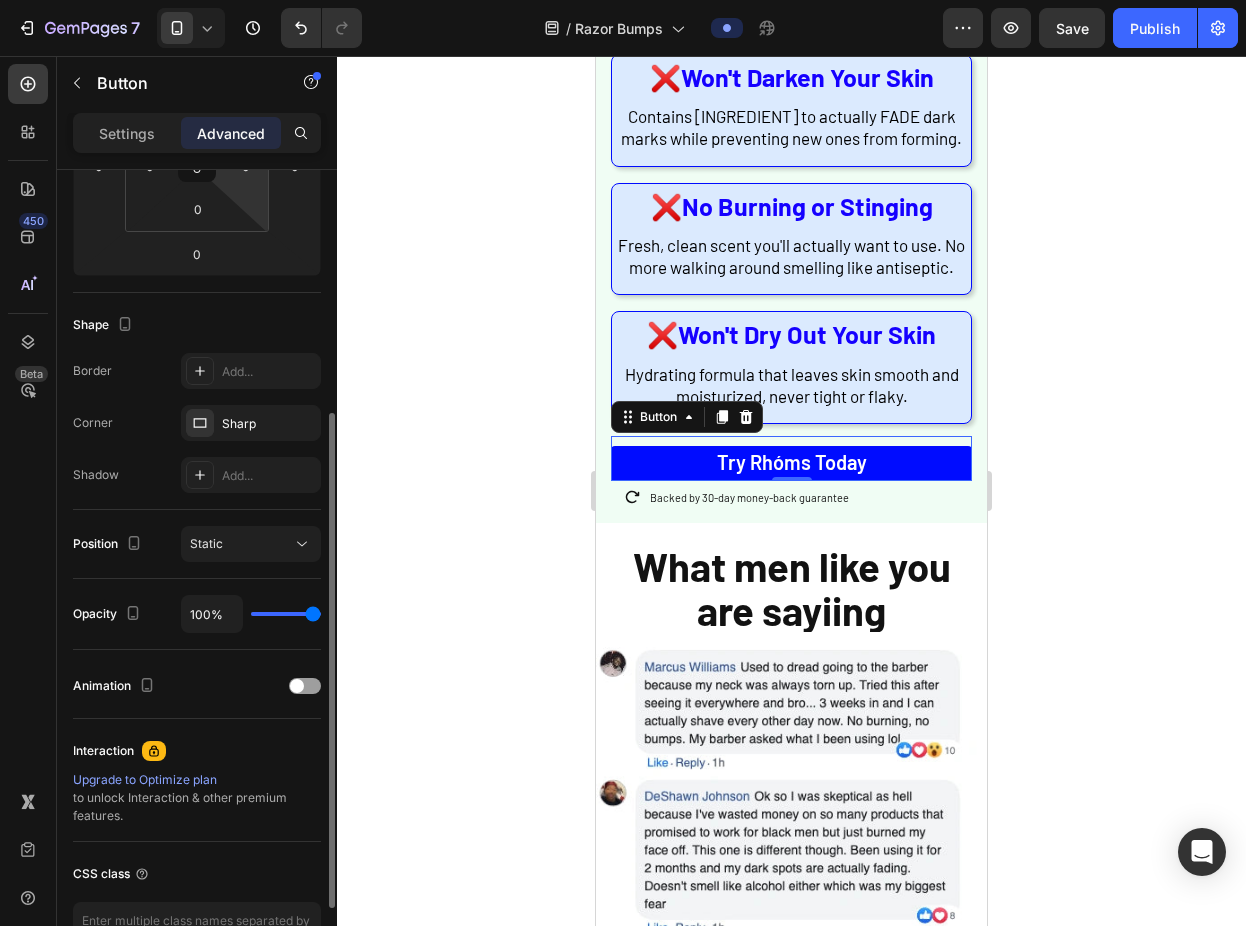 scroll, scrollTop: 394, scrollLeft: 0, axis: vertical 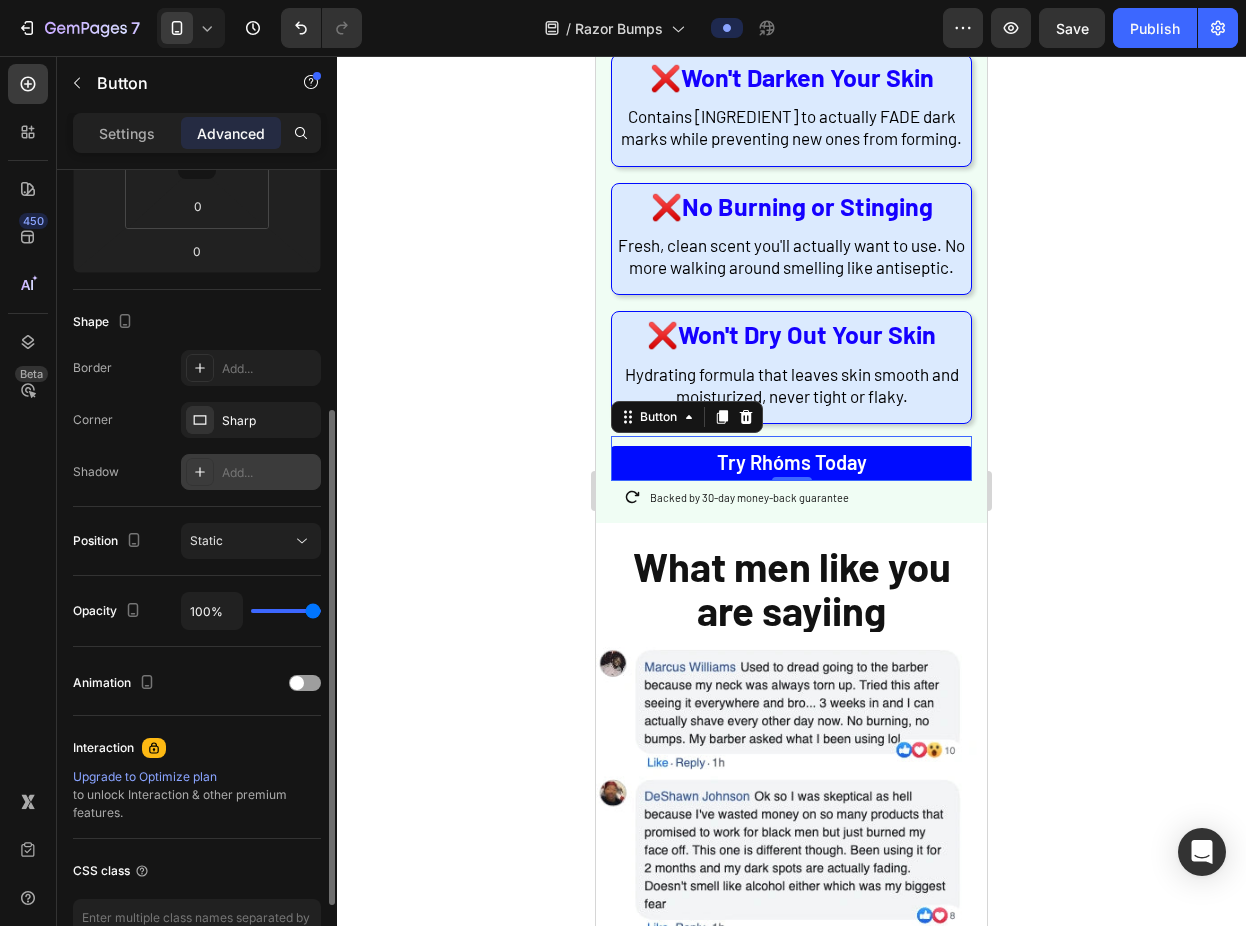 click 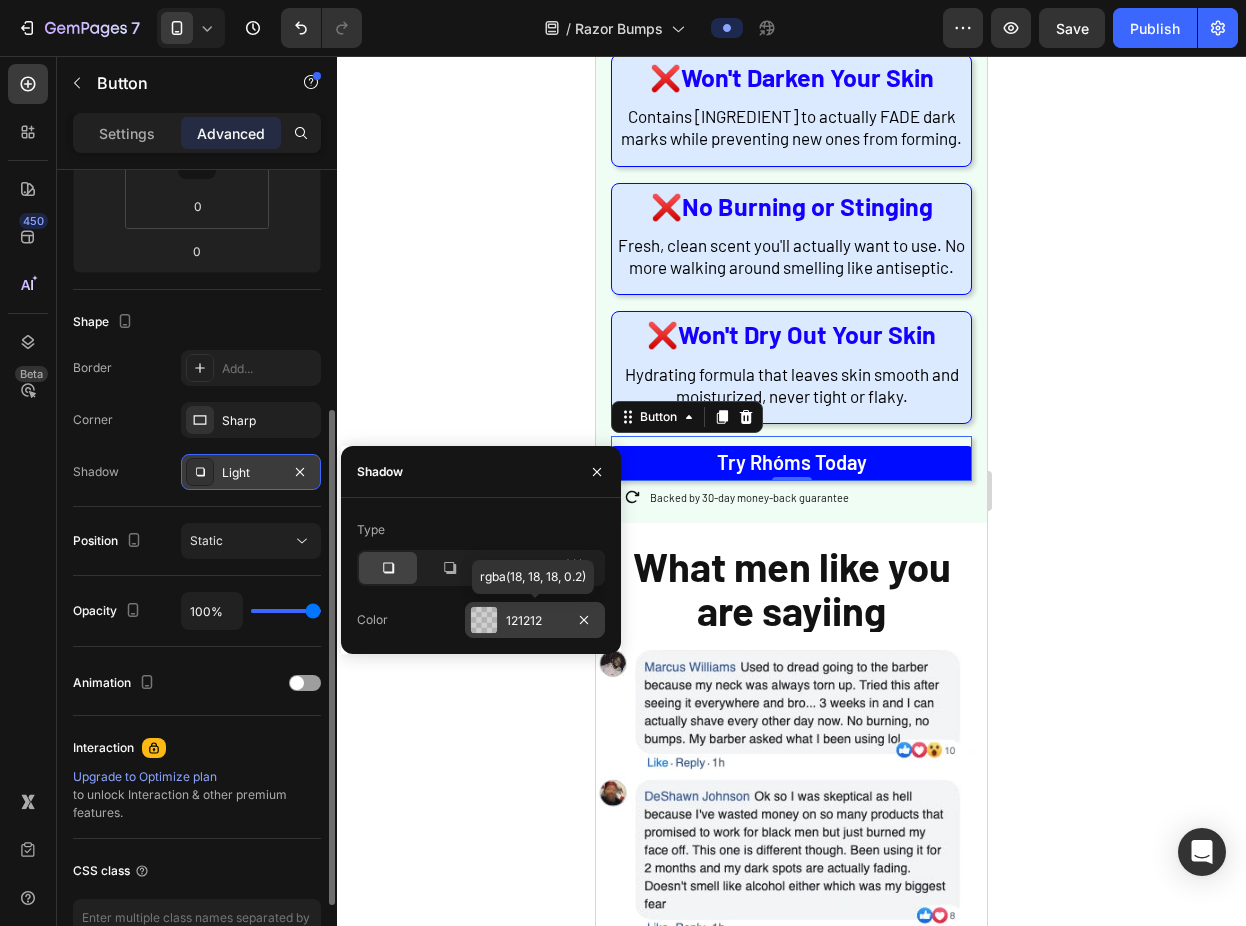 click at bounding box center [484, 620] 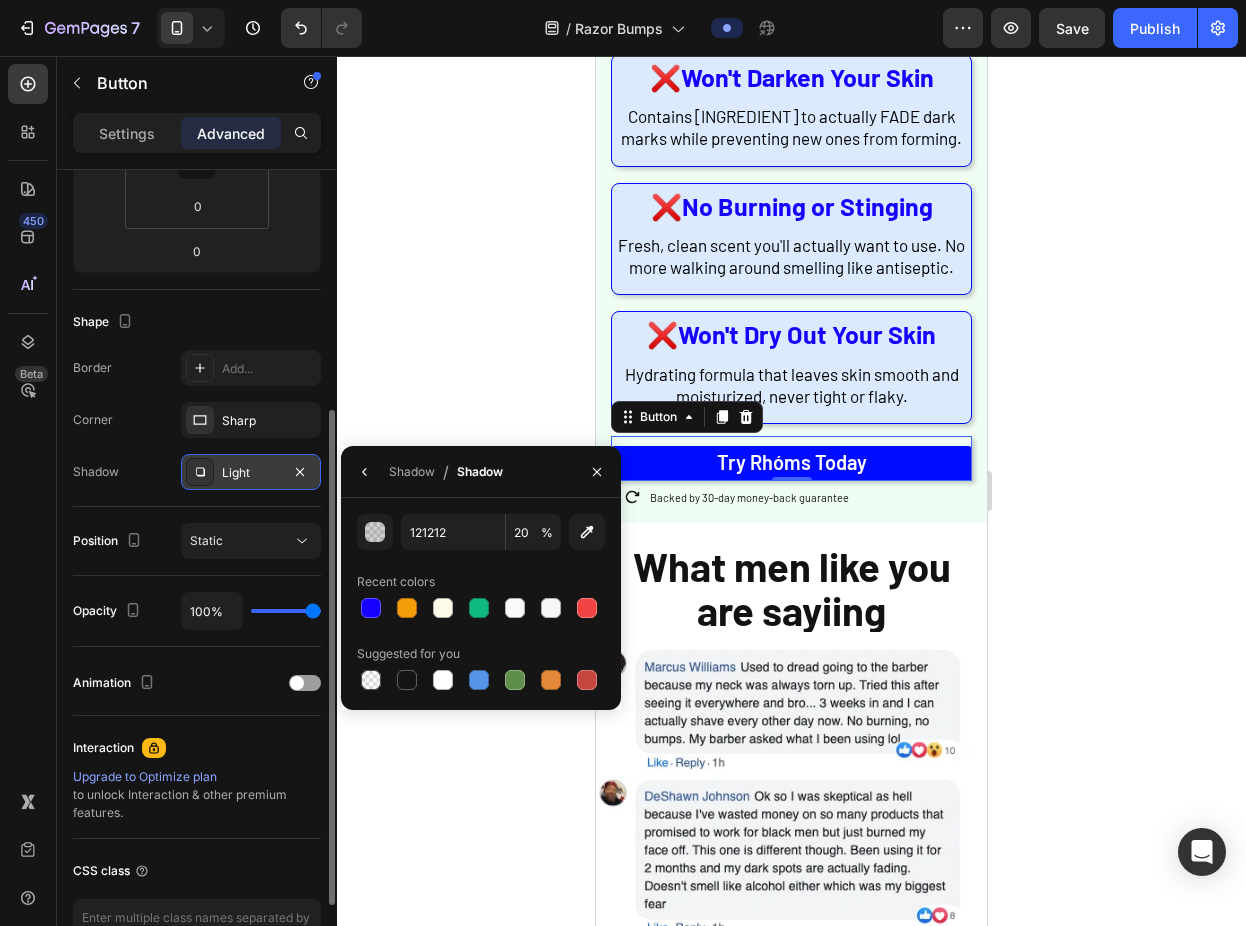 click 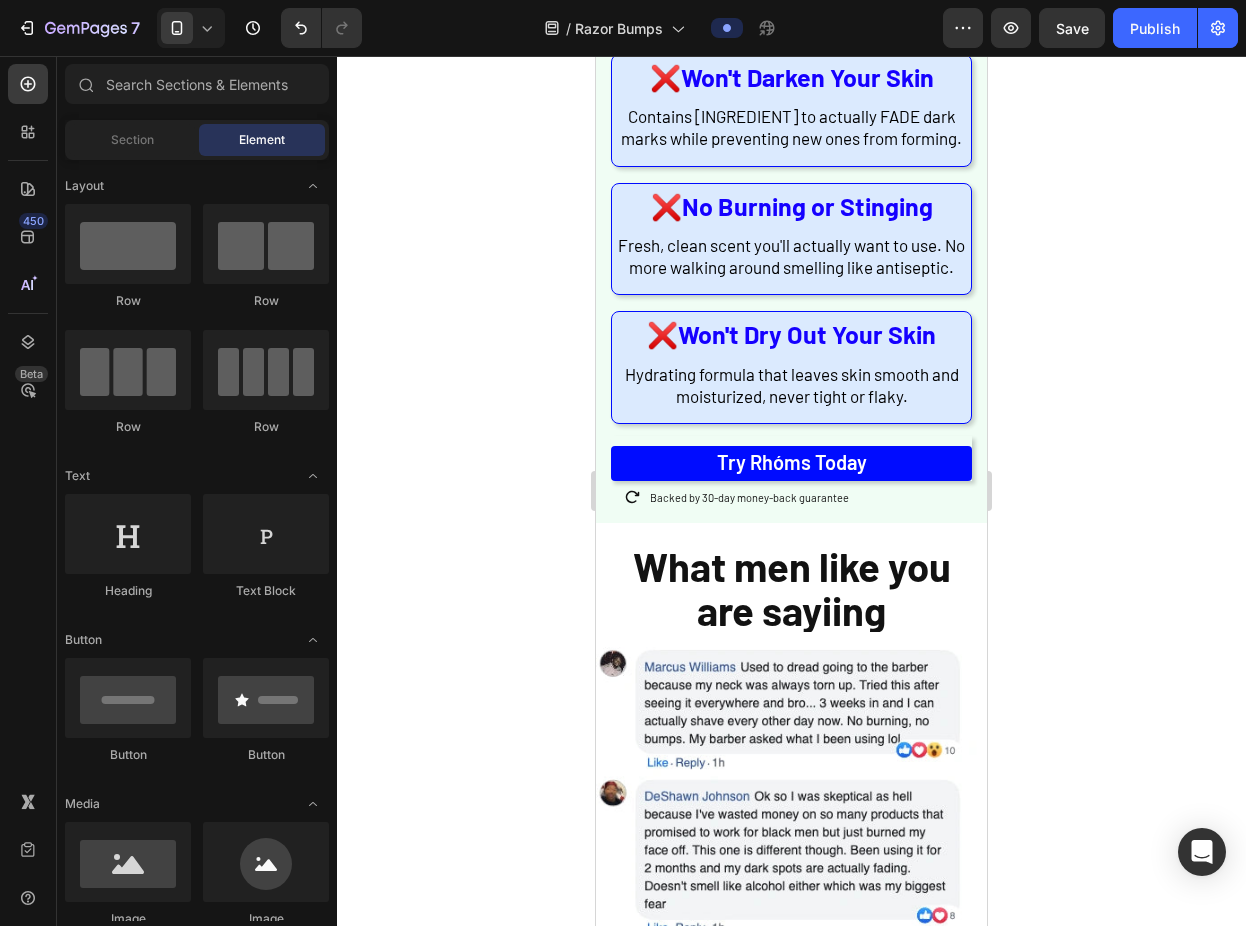 click 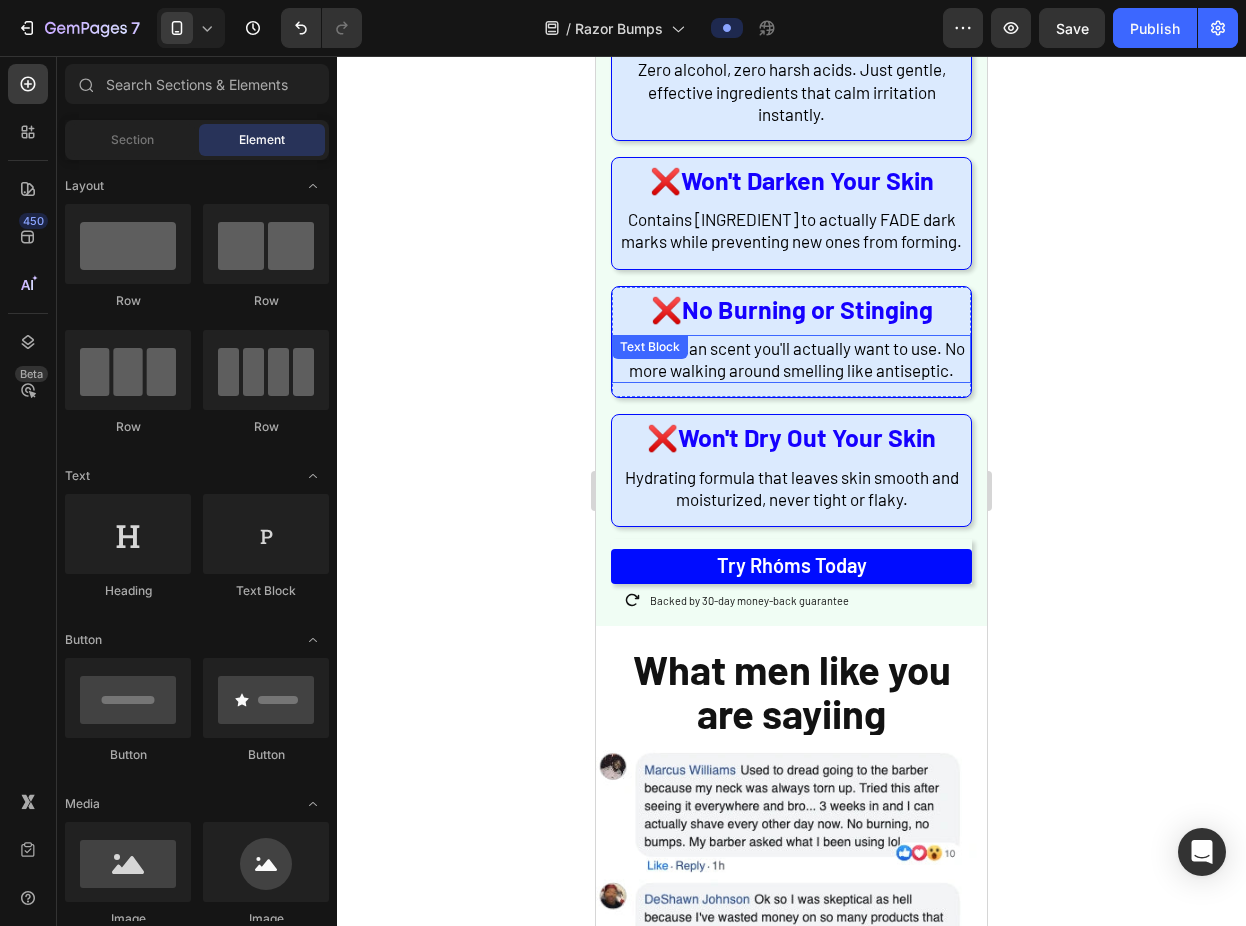 scroll, scrollTop: 1895, scrollLeft: 0, axis: vertical 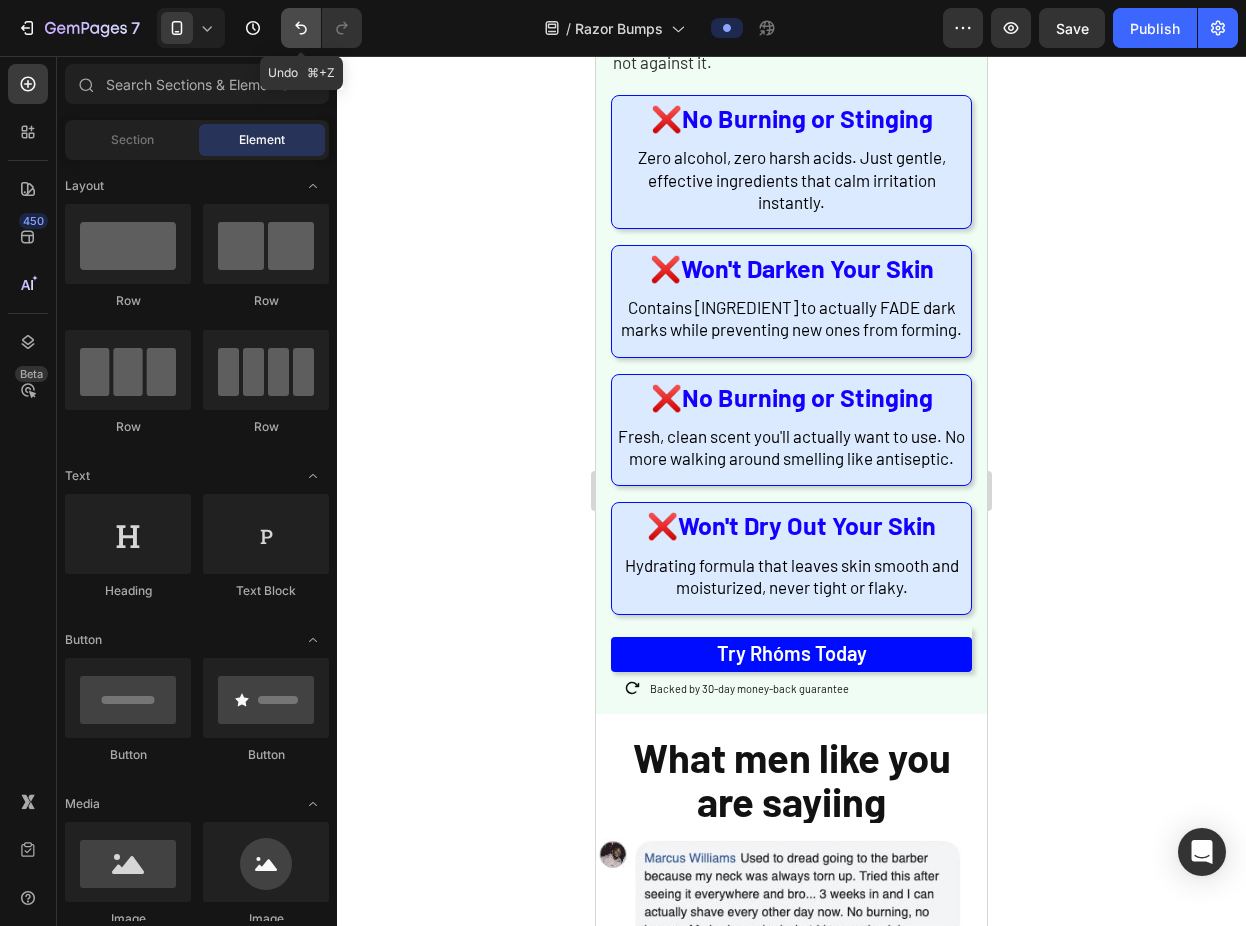 click 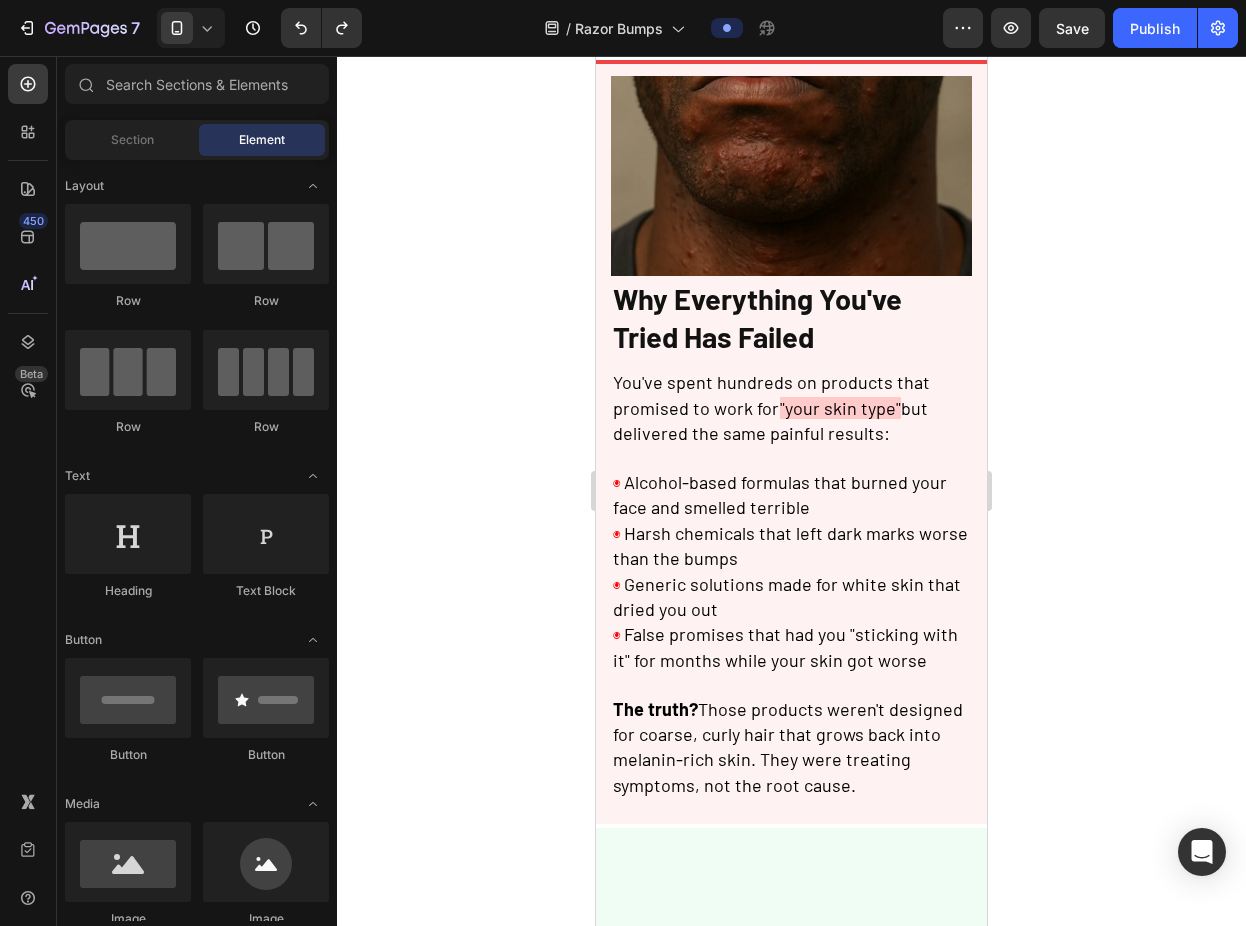 scroll, scrollTop: 0, scrollLeft: 0, axis: both 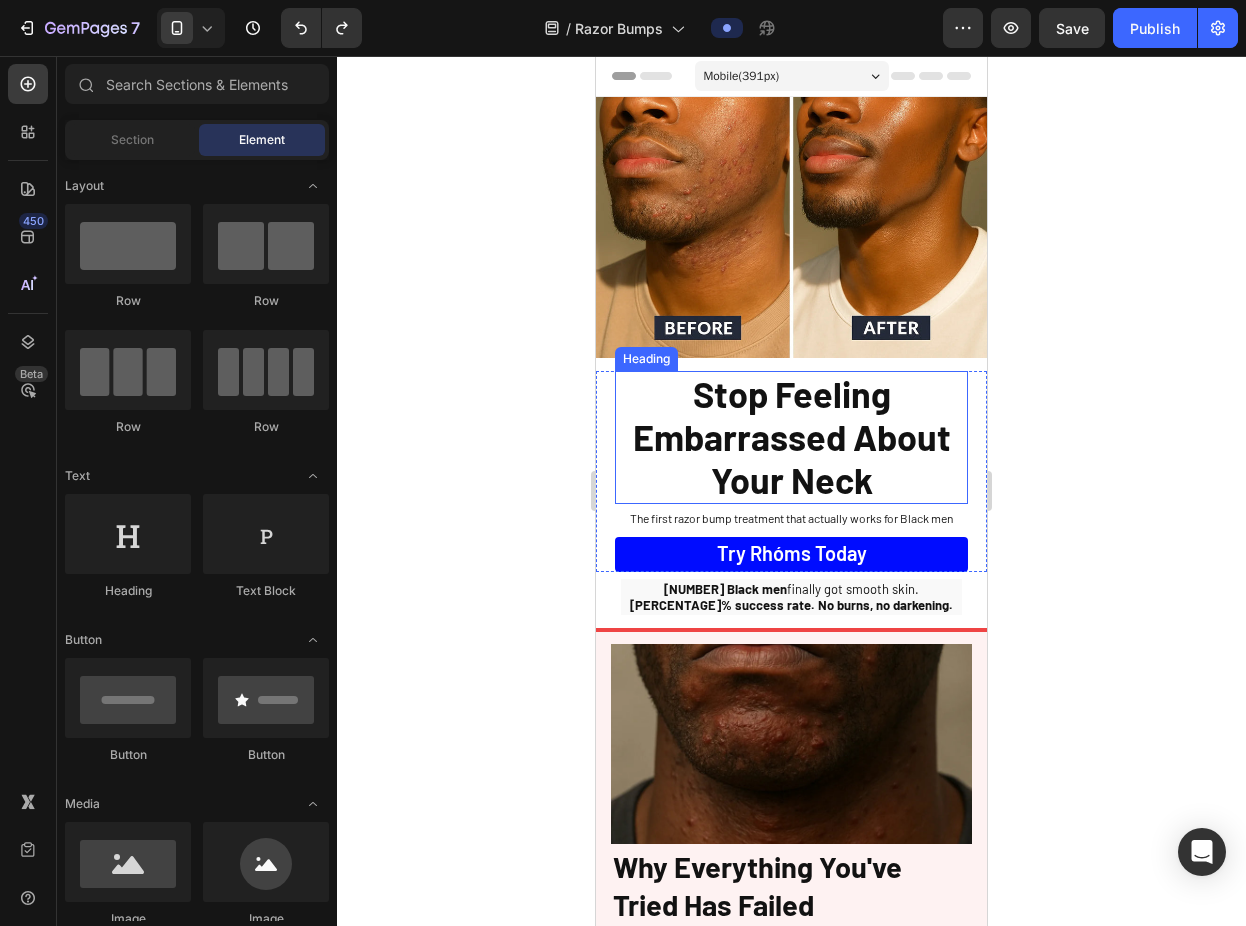 click on "Stop Feeling Embarrassed About Your Neck" at bounding box center [792, 437] 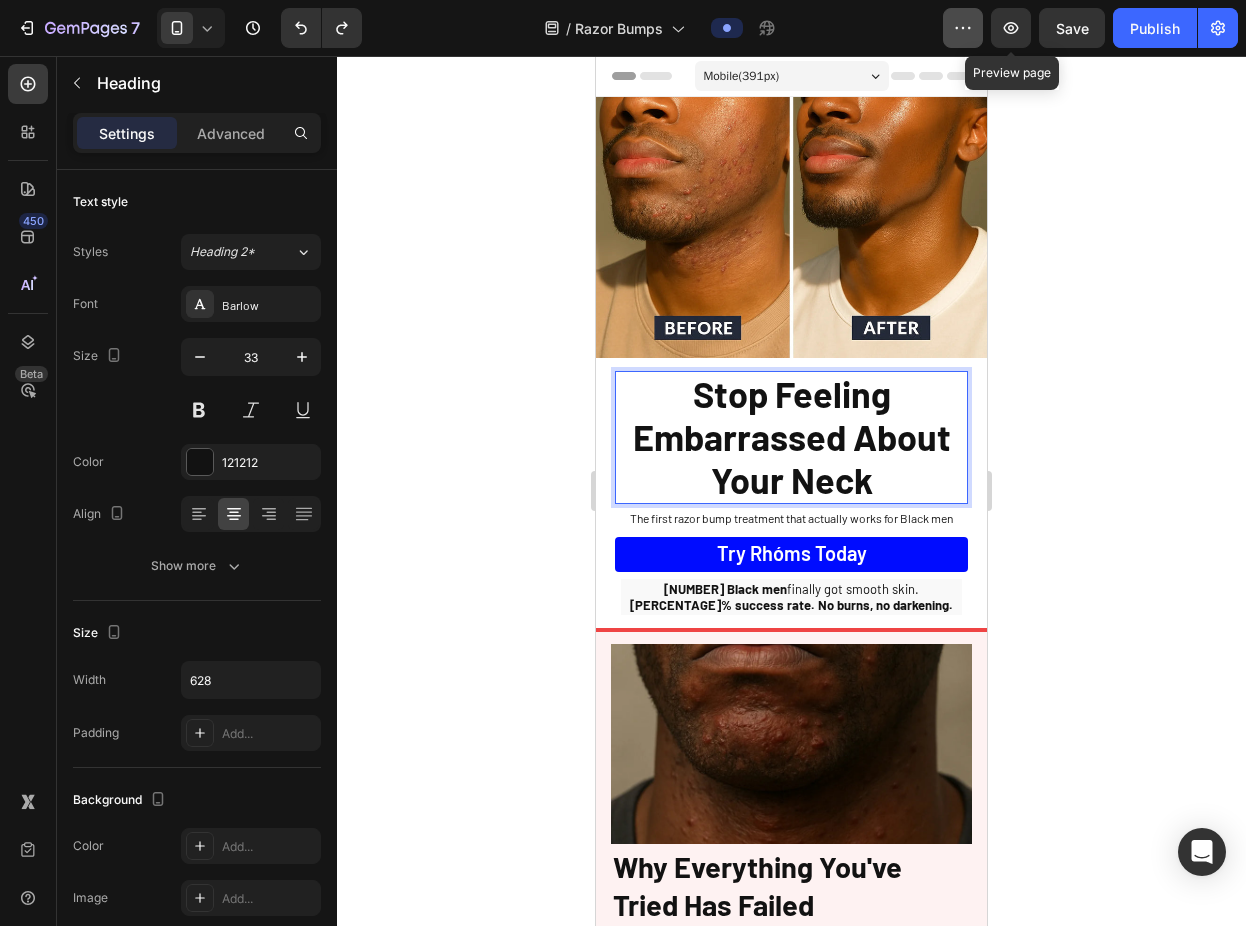 click 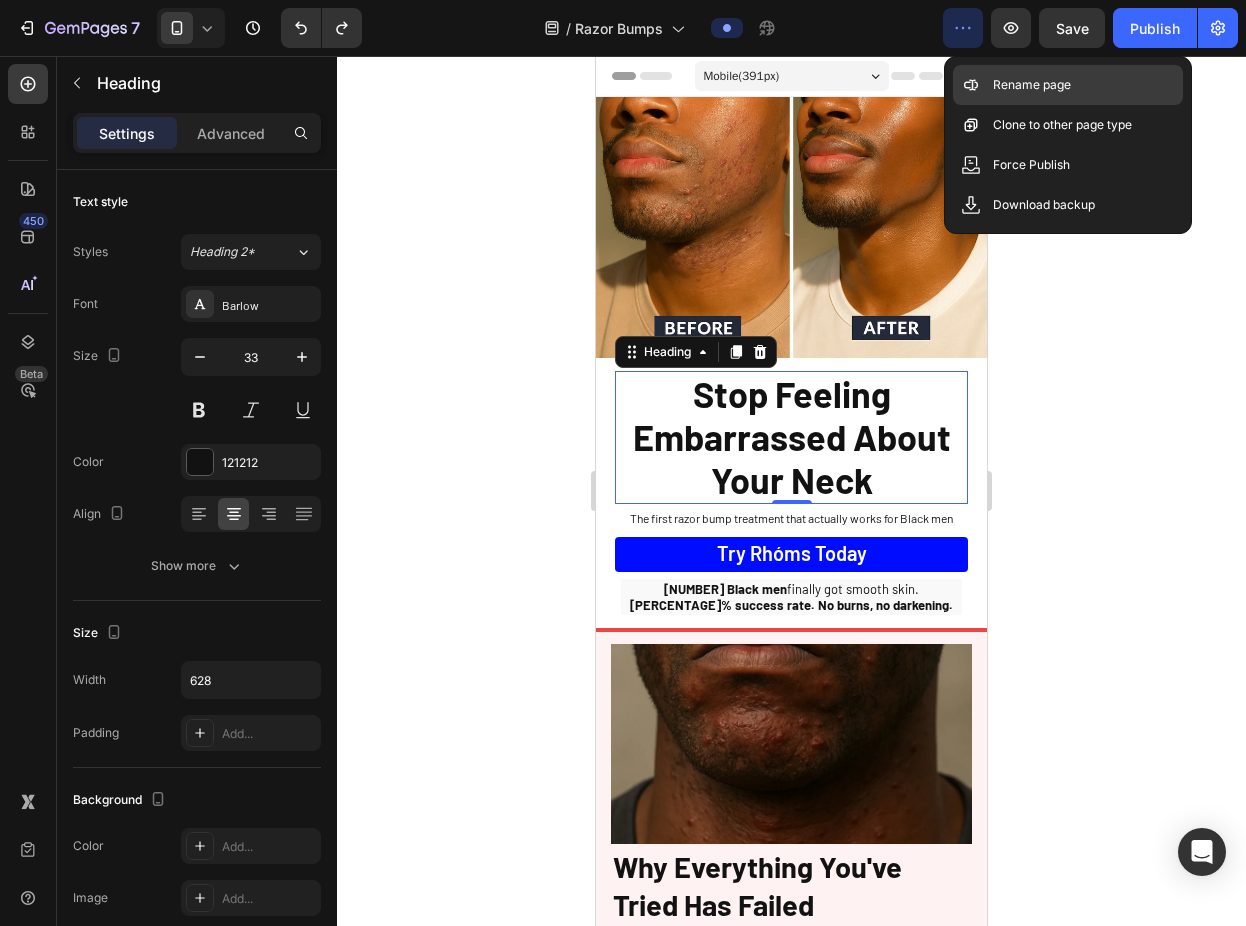 click on "Rename page" at bounding box center (1032, 85) 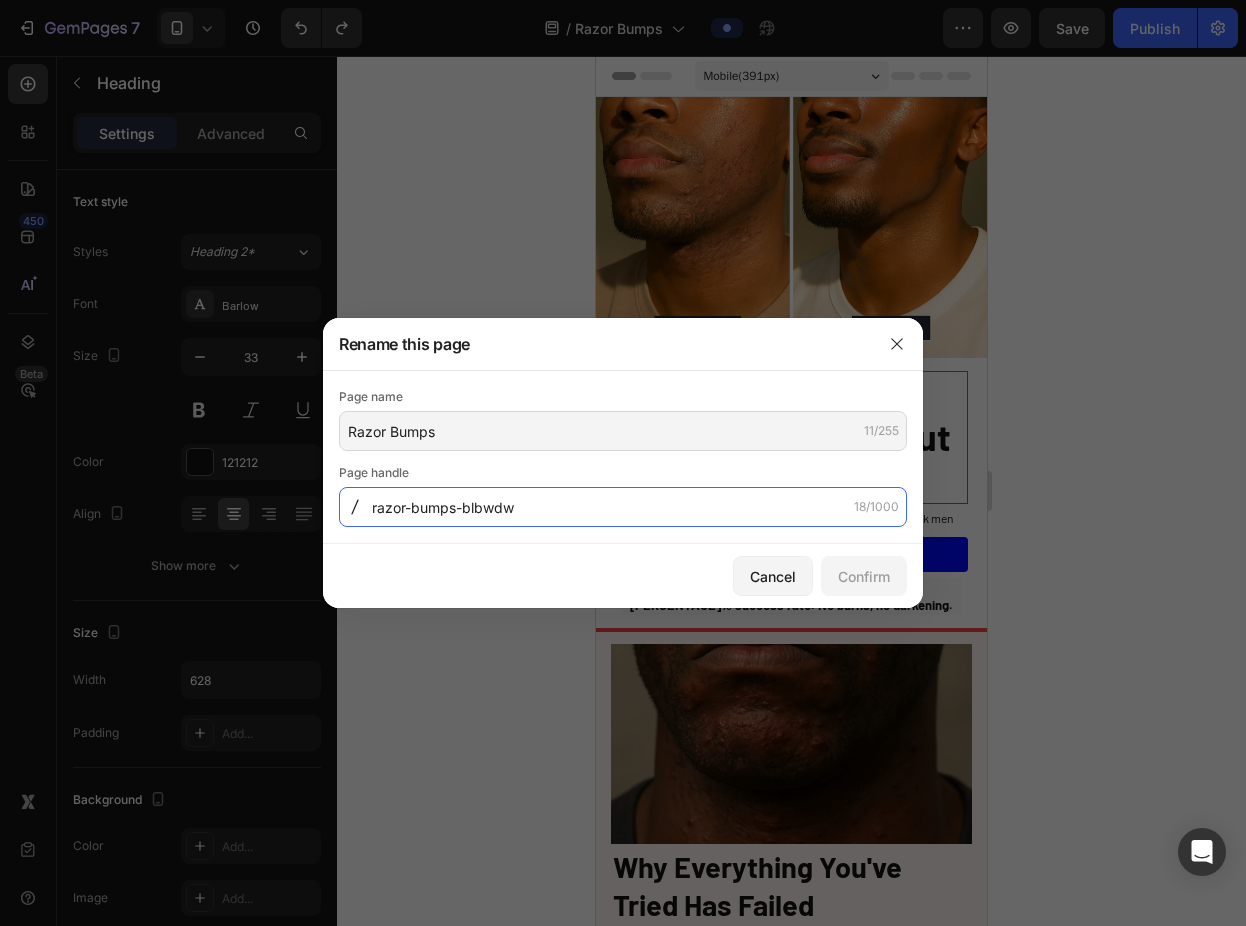 click on "razor-bumps-blbwdw" 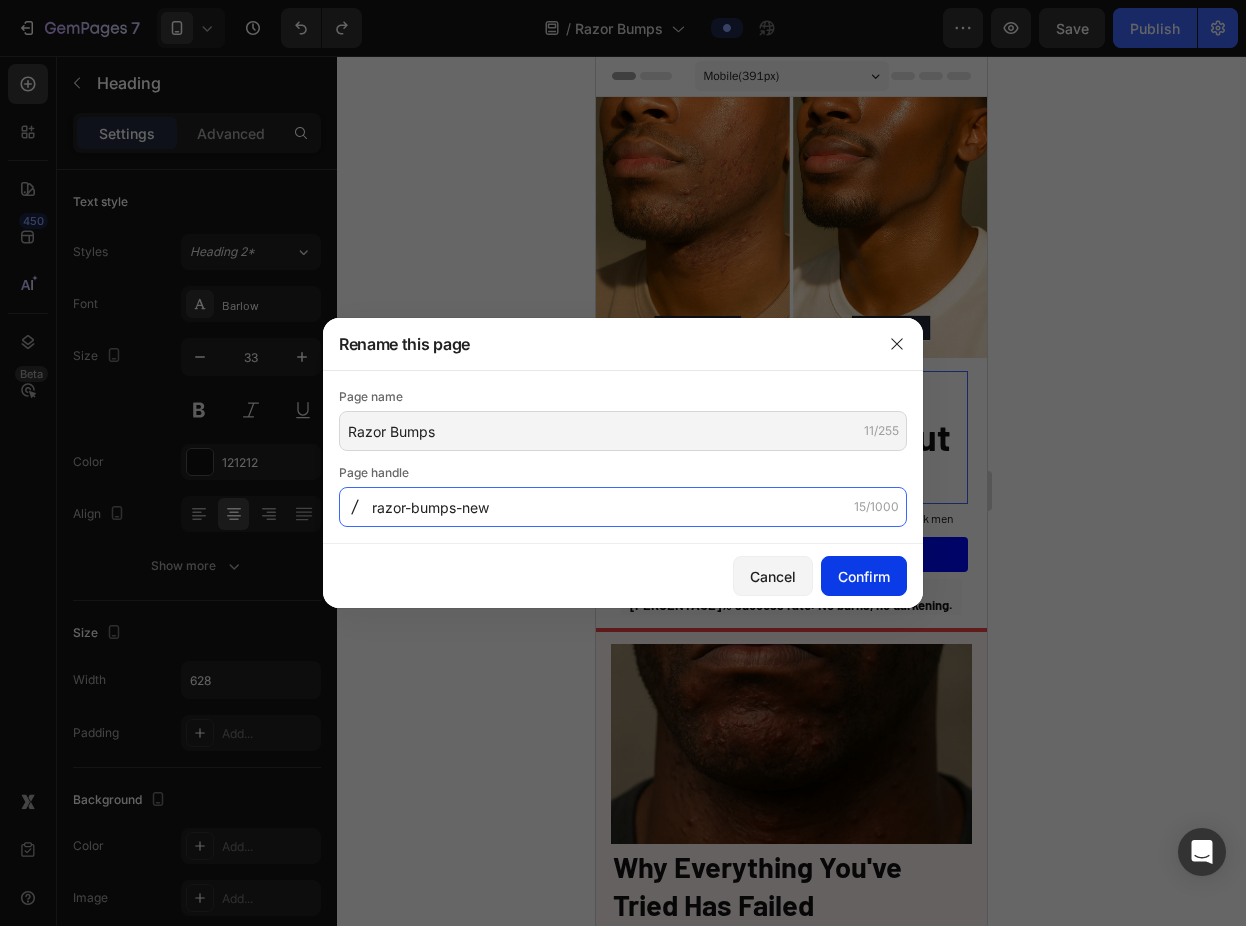 type on "razor-bumps-new" 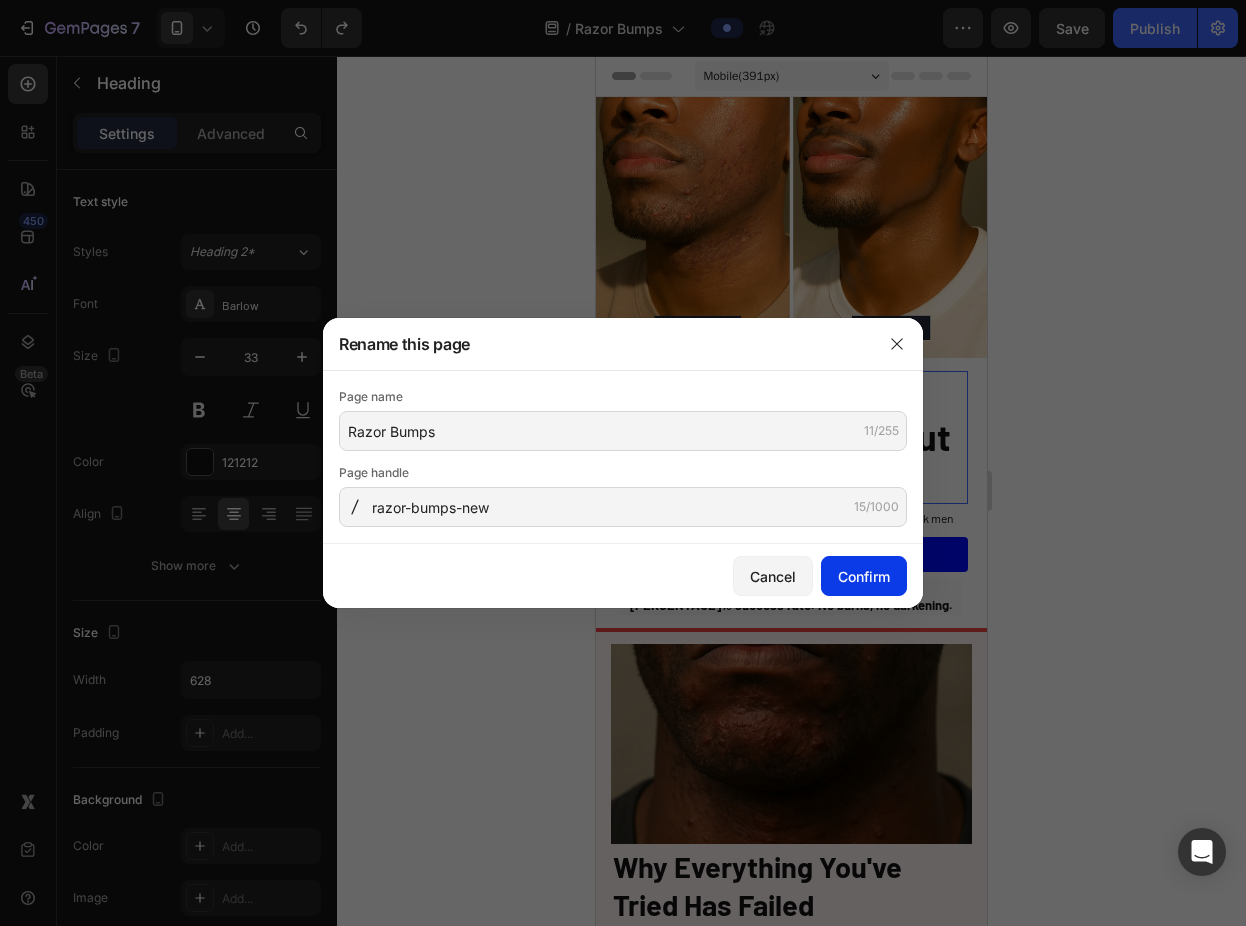 click on "Confirm" at bounding box center [864, 576] 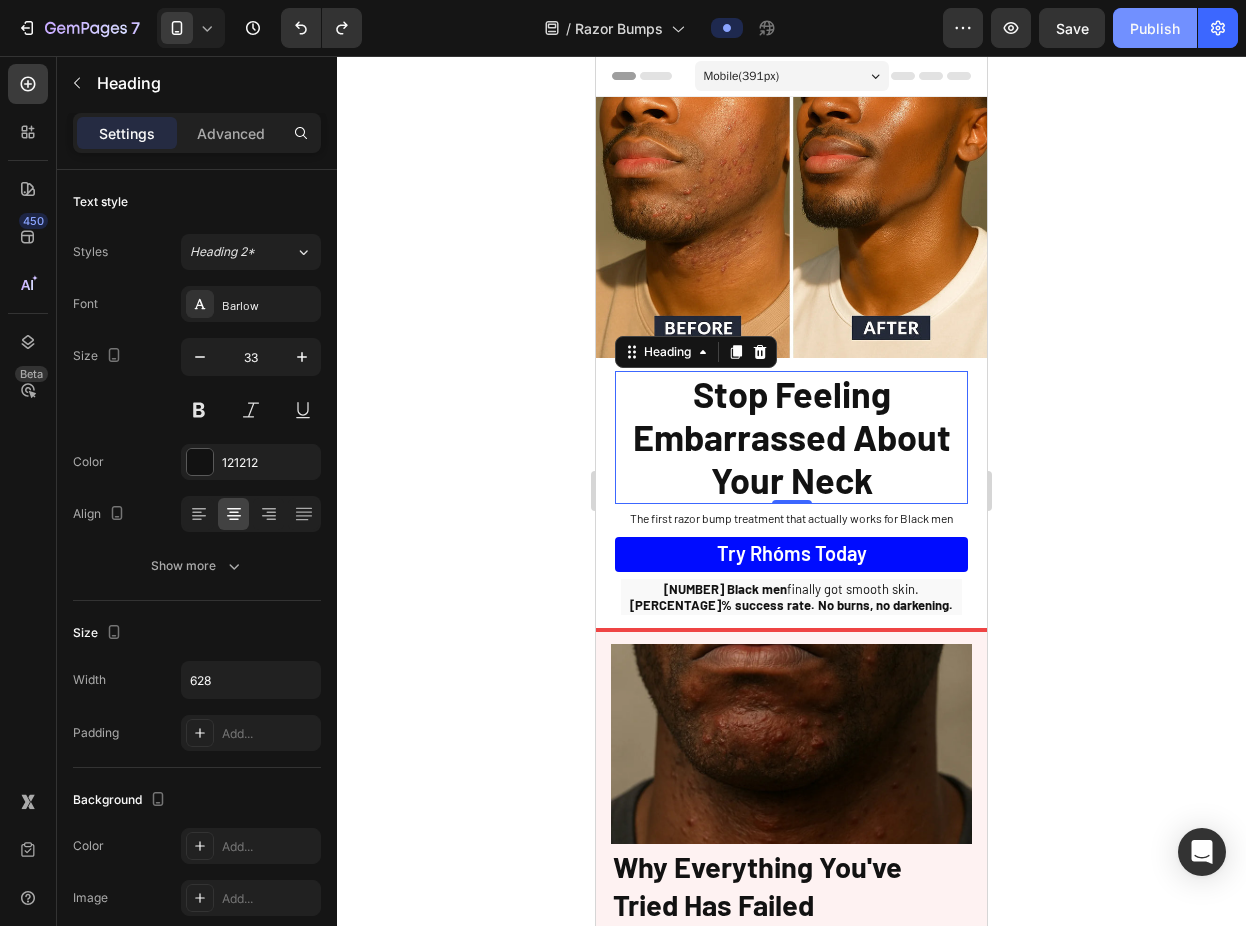 click on "Publish" at bounding box center (1155, 28) 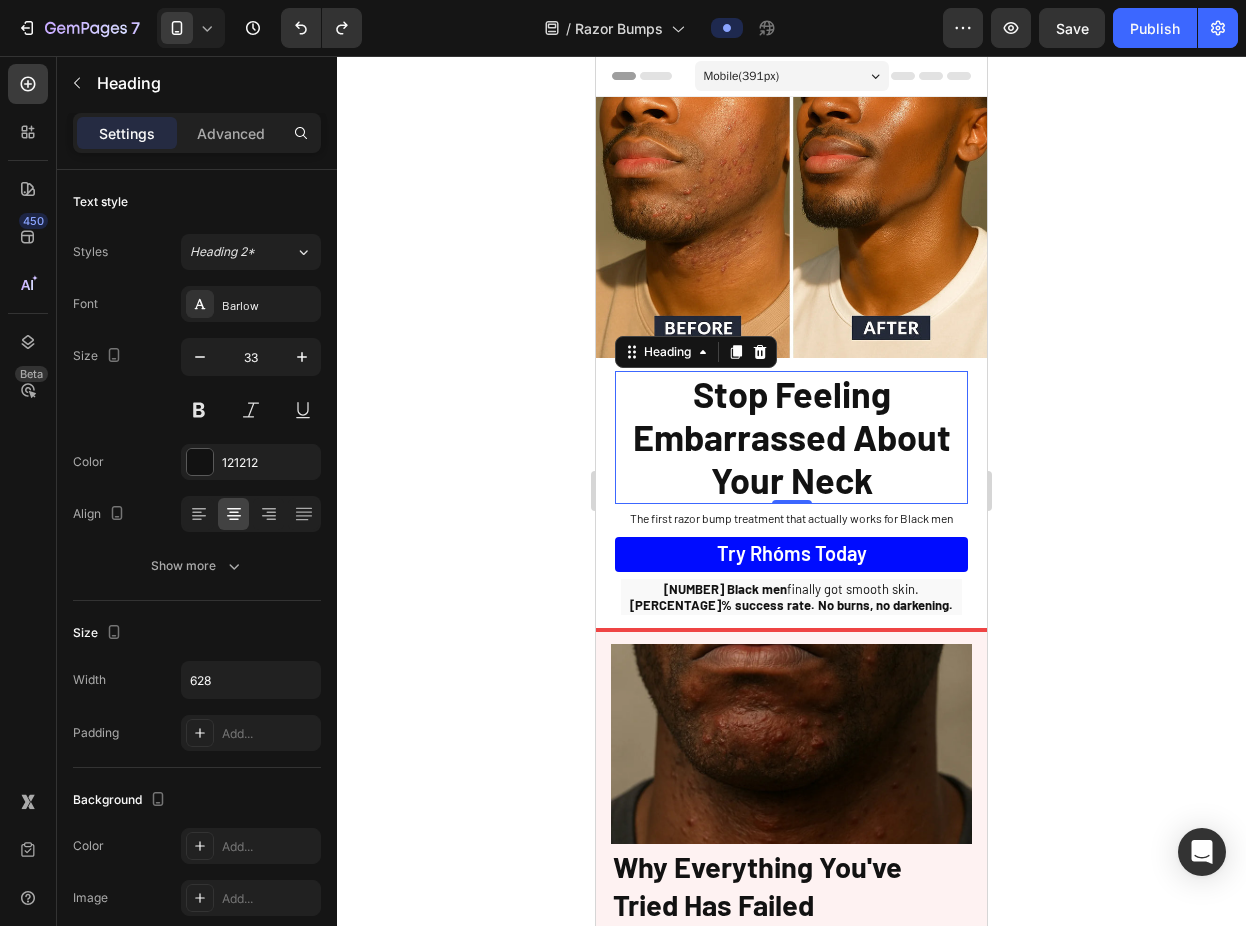 click 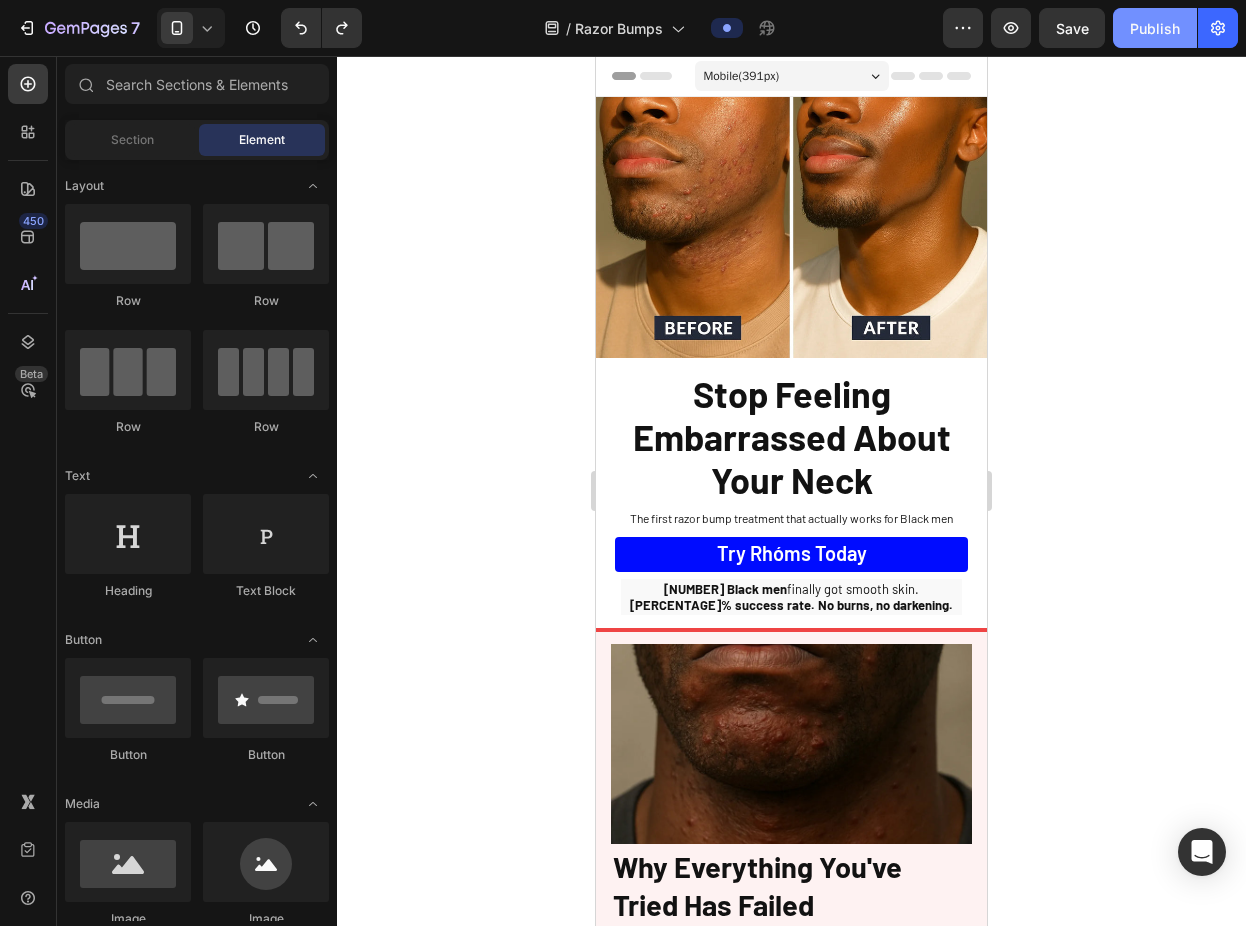 click on "Publish" 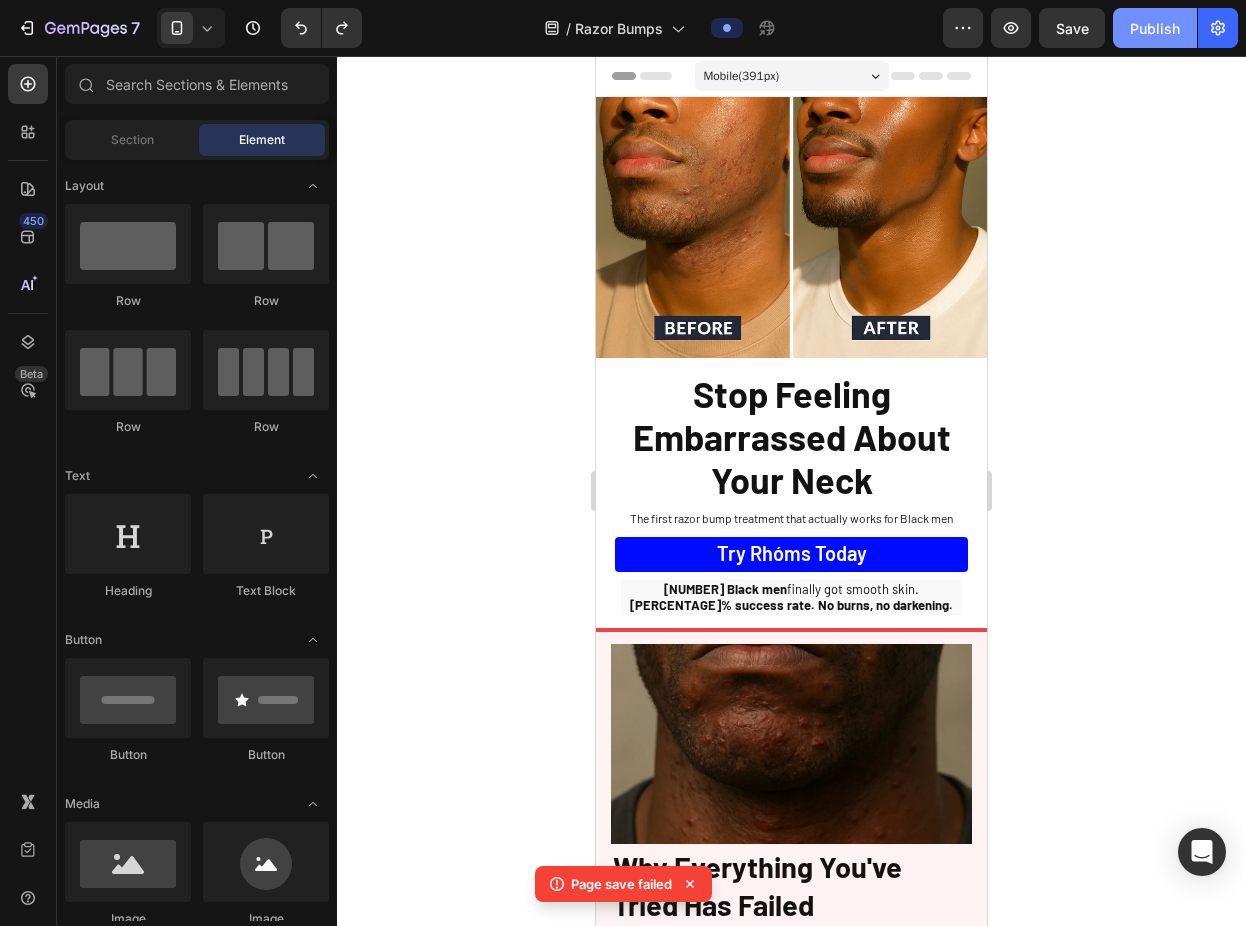 click on "Publish" 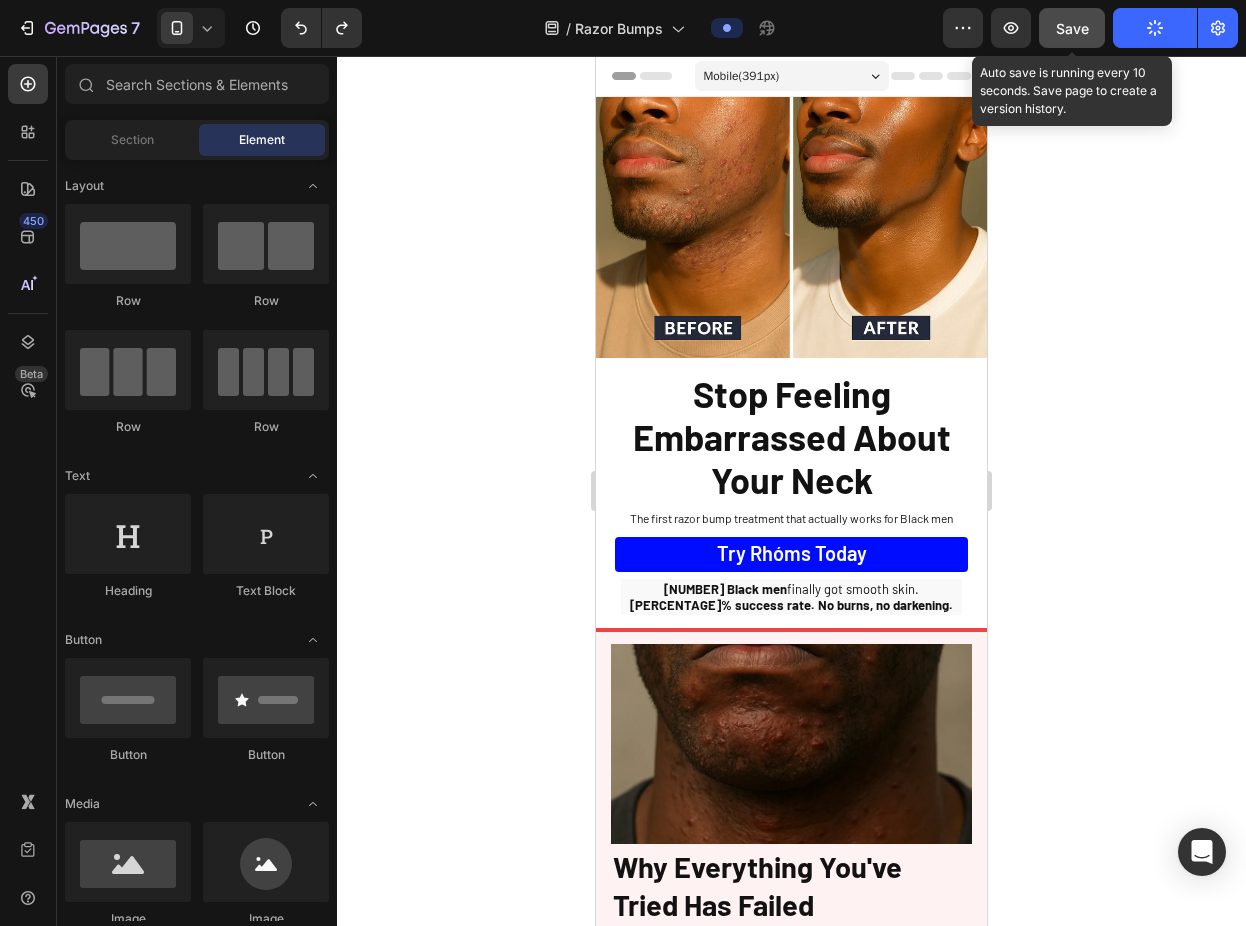 click on "Save" at bounding box center (1072, 28) 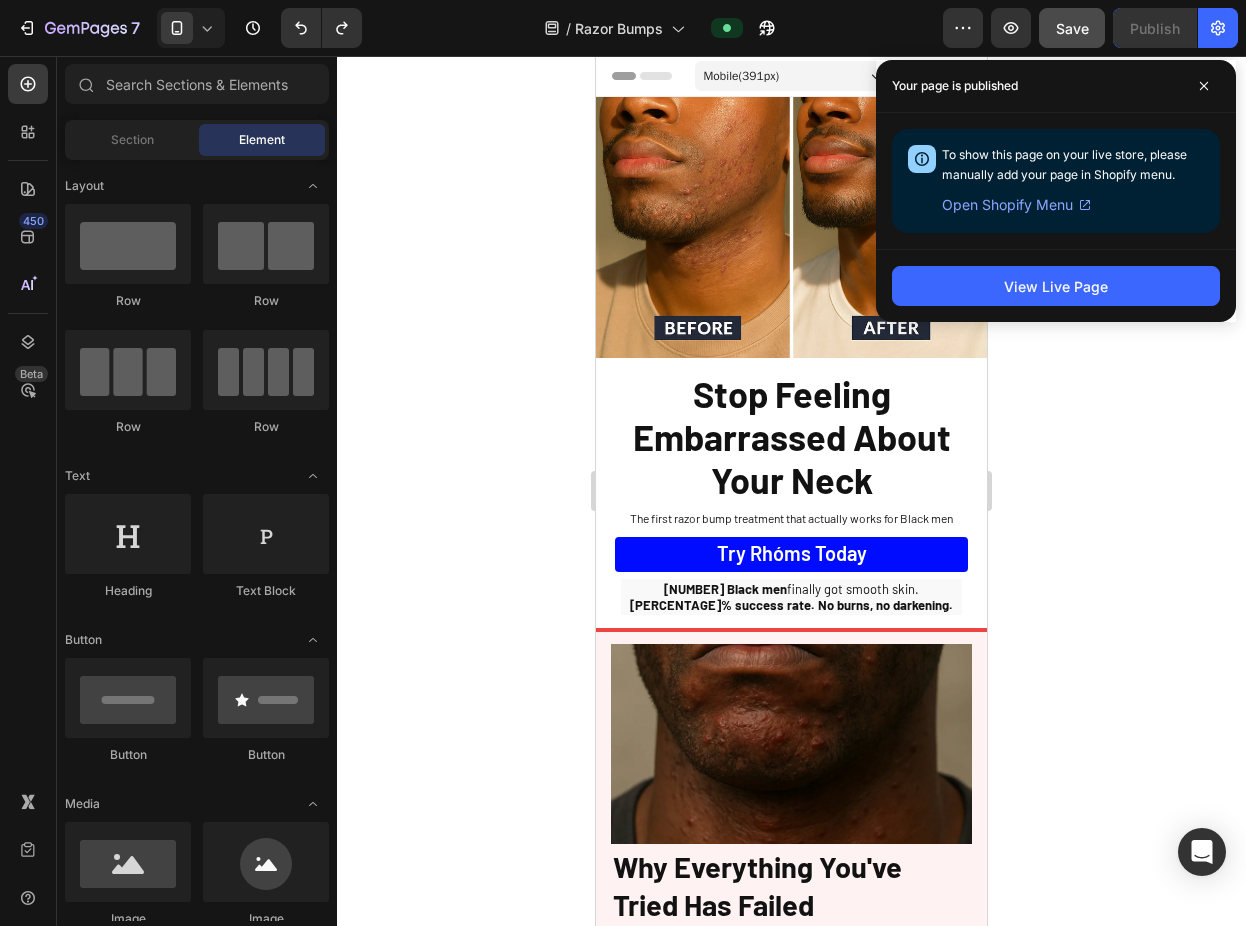 click 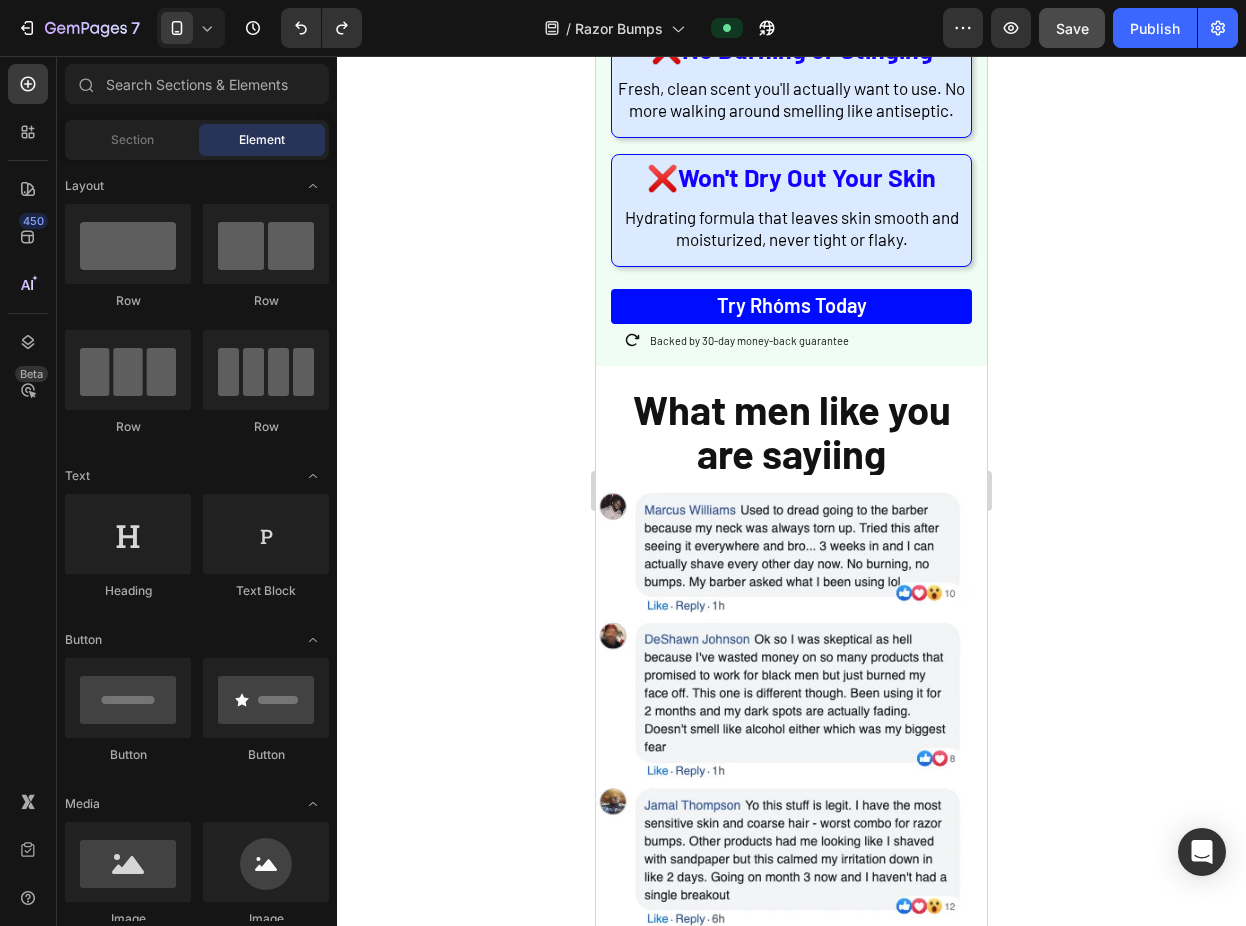 scroll, scrollTop: 2283, scrollLeft: 0, axis: vertical 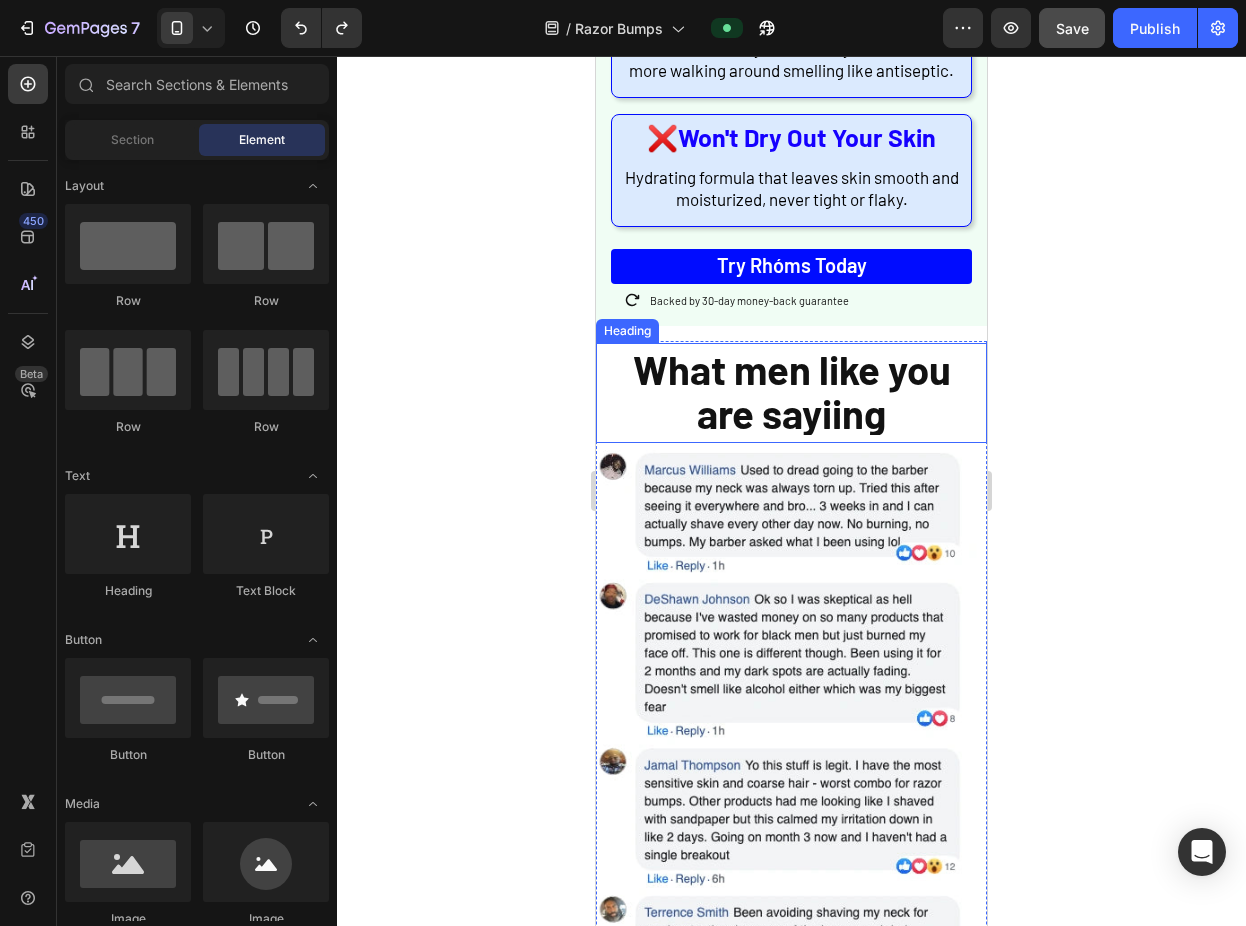 click on "What men like you are sayiing" at bounding box center [792, 391] 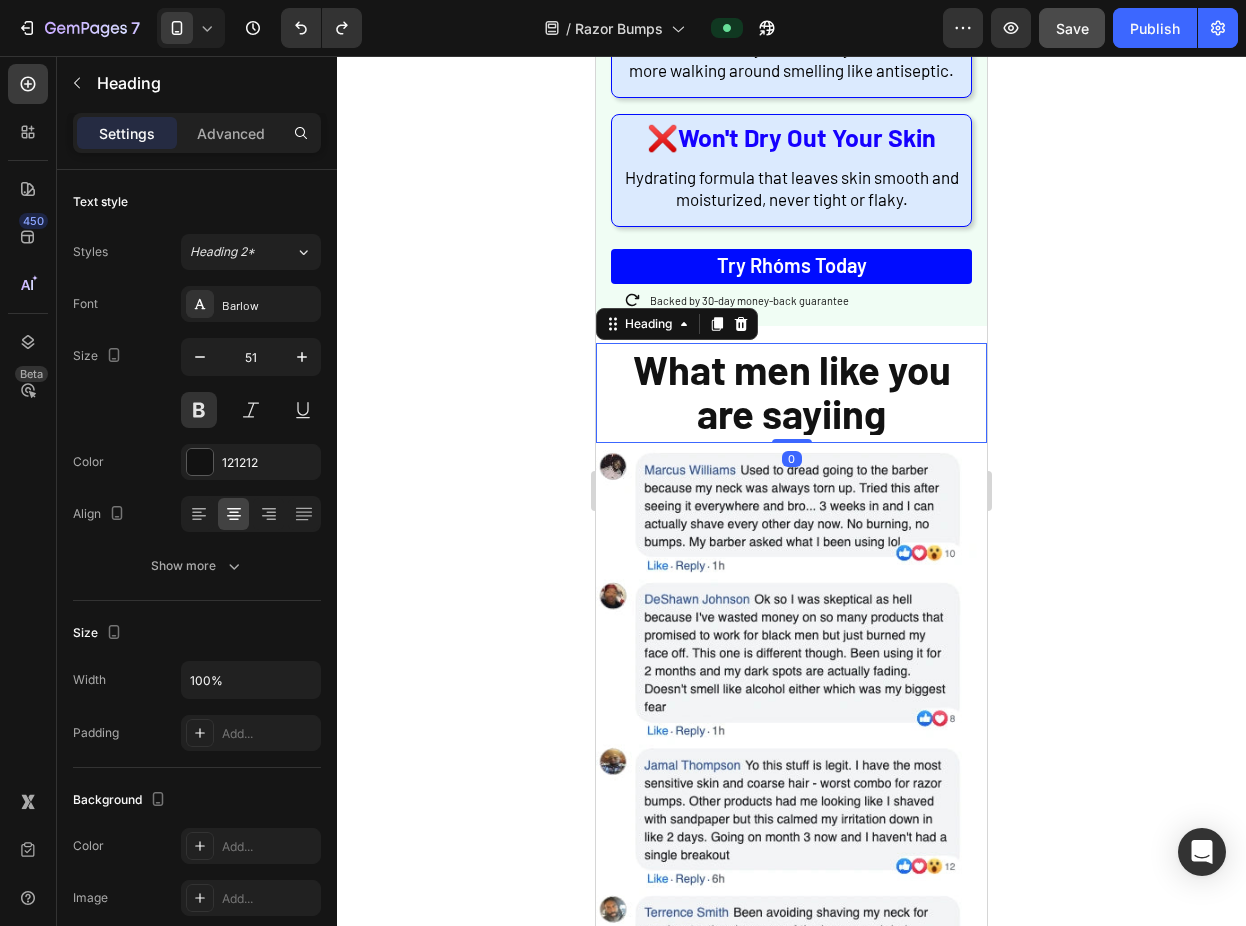 click on "What men like you are sayiing" at bounding box center (792, 391) 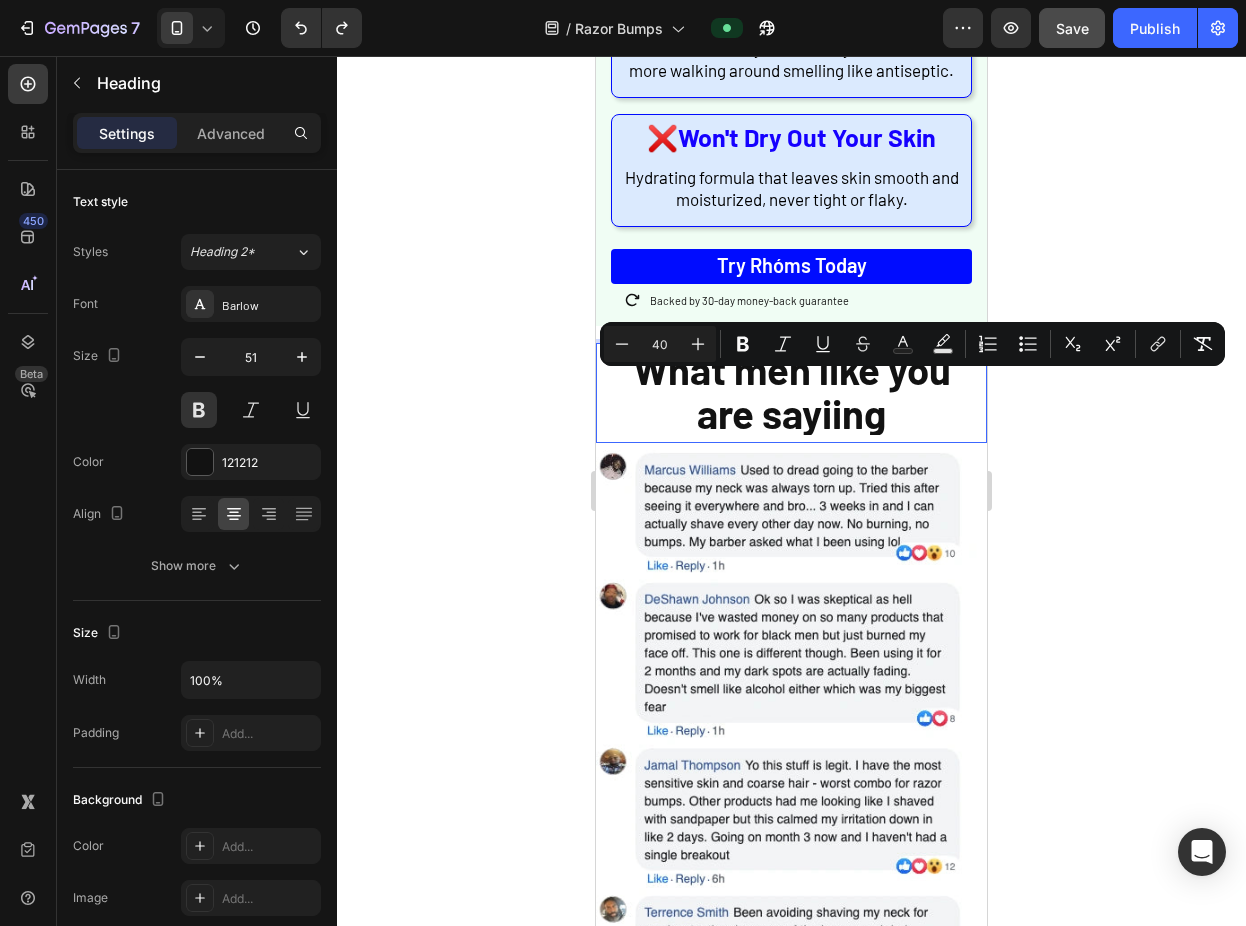 click on "What men like you are sayiing" at bounding box center (792, 391) 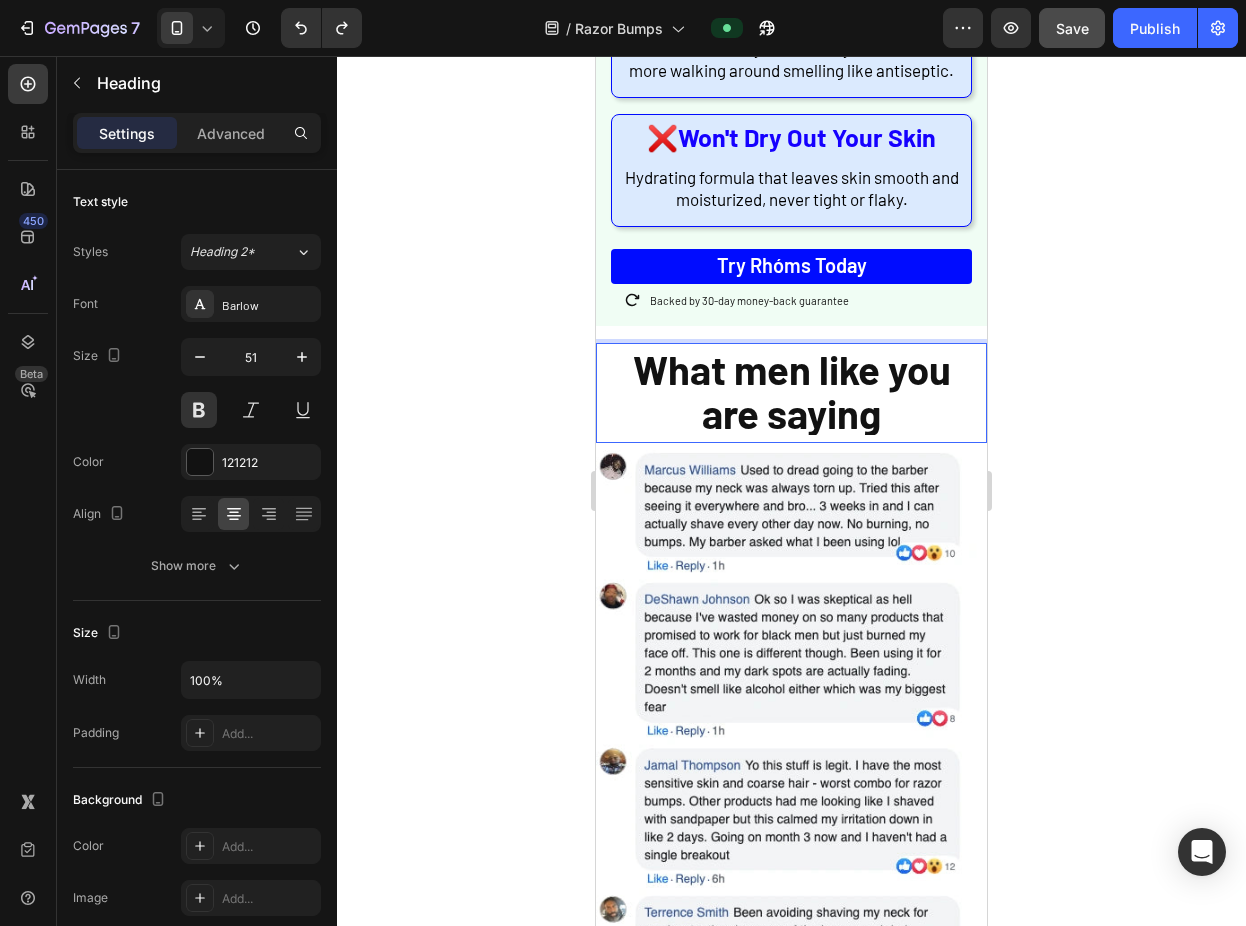 scroll, scrollTop: 2, scrollLeft: 0, axis: vertical 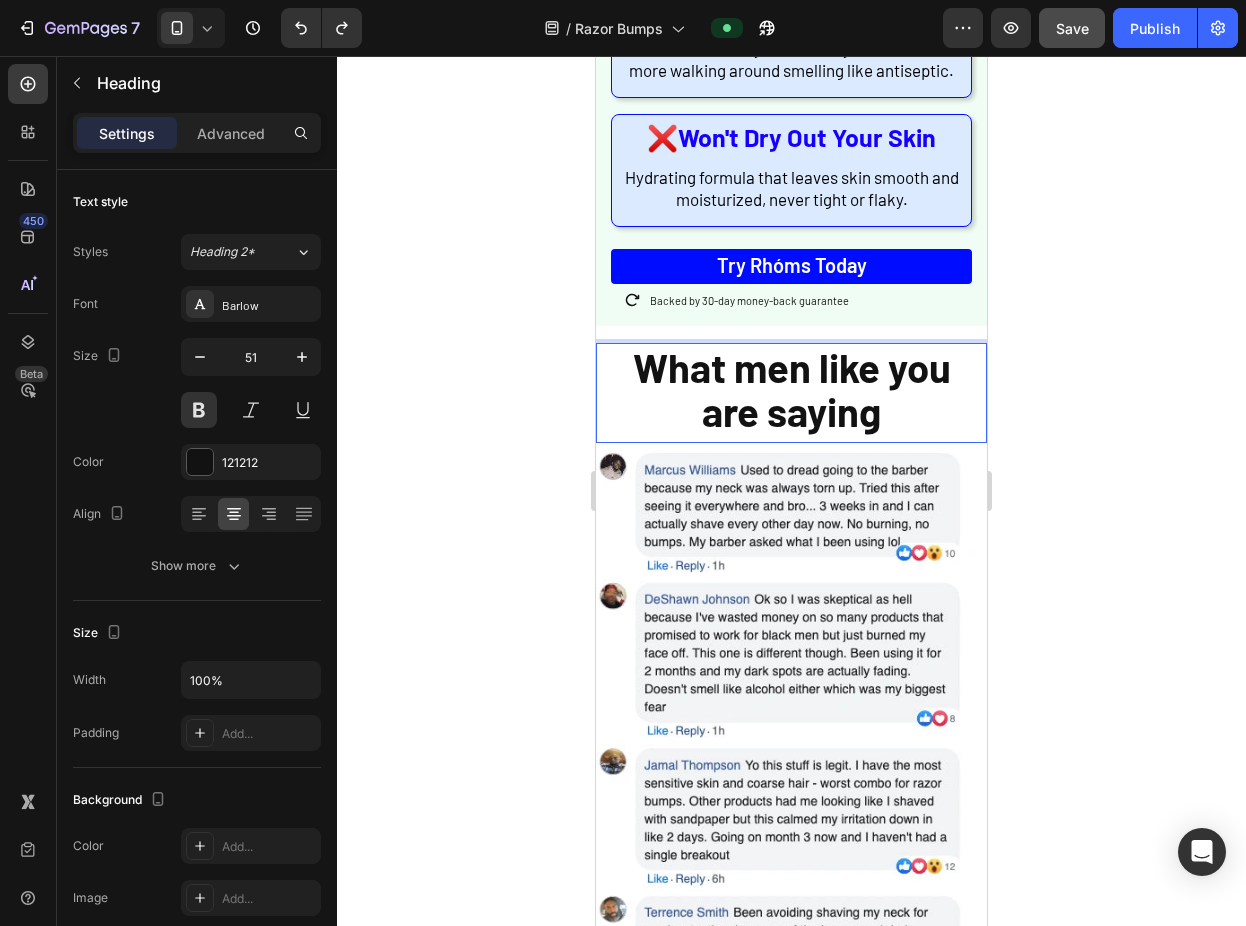 click on "What men like you are saying" at bounding box center [792, 389] 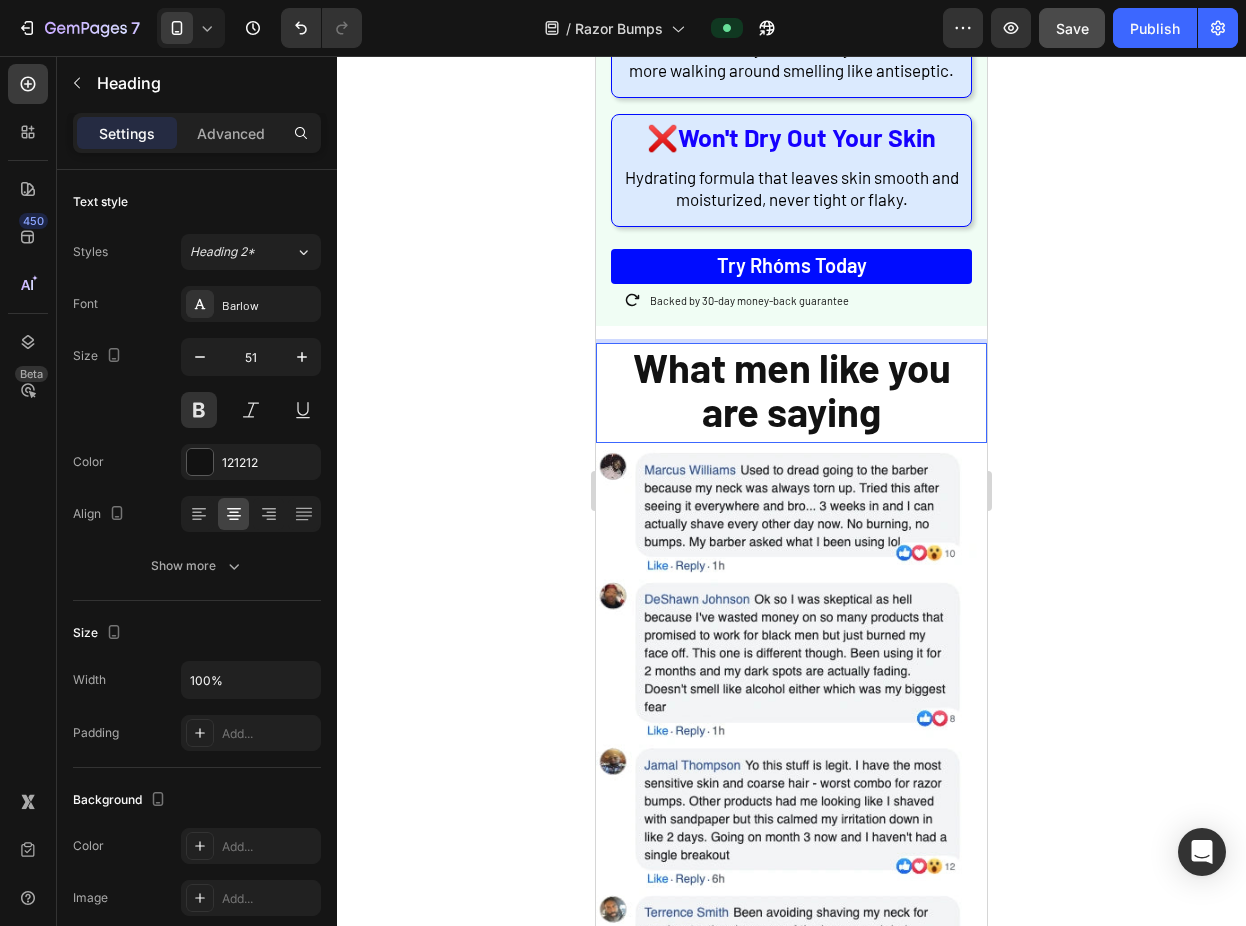 click on "What men like you are saying" at bounding box center (791, 387) 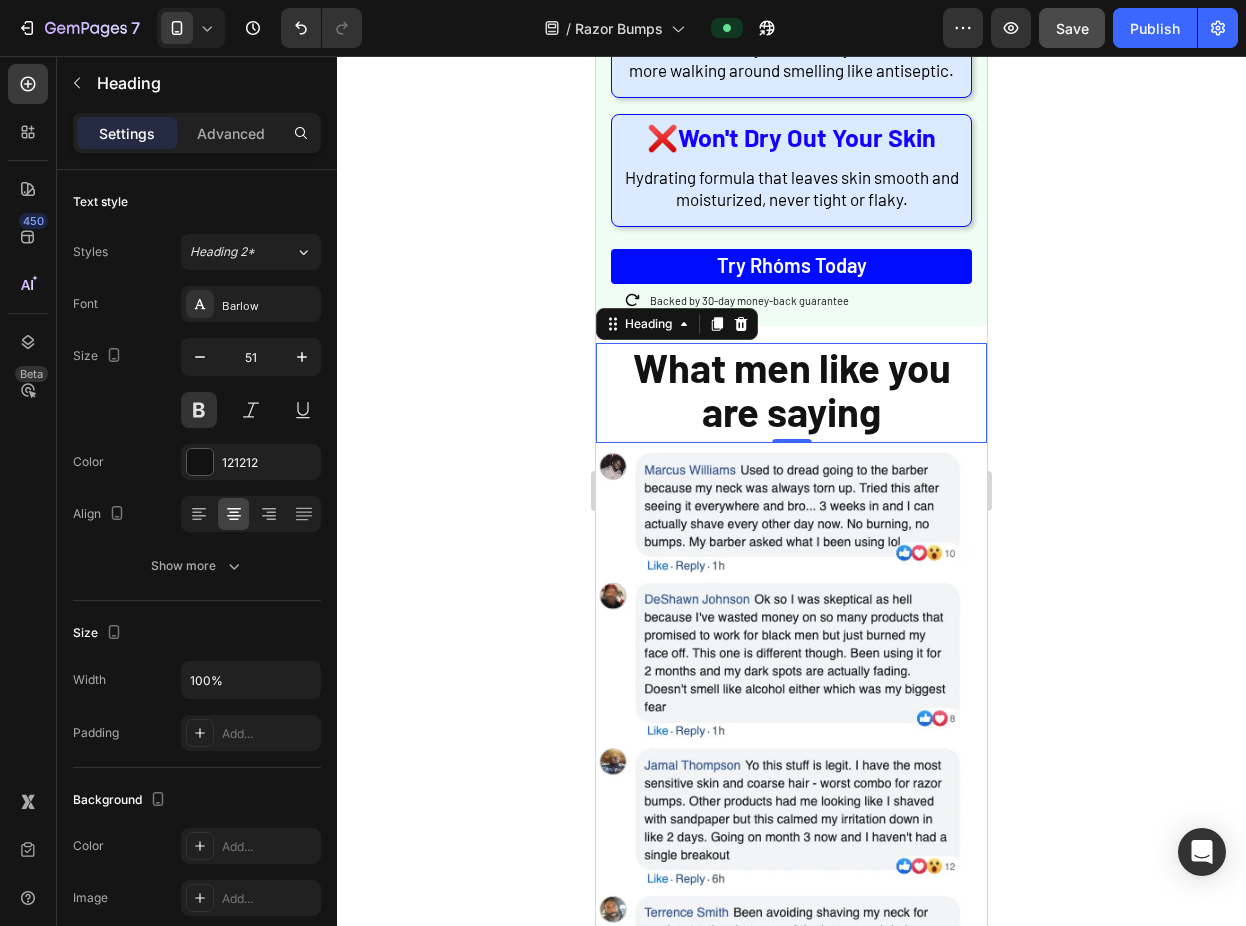 click 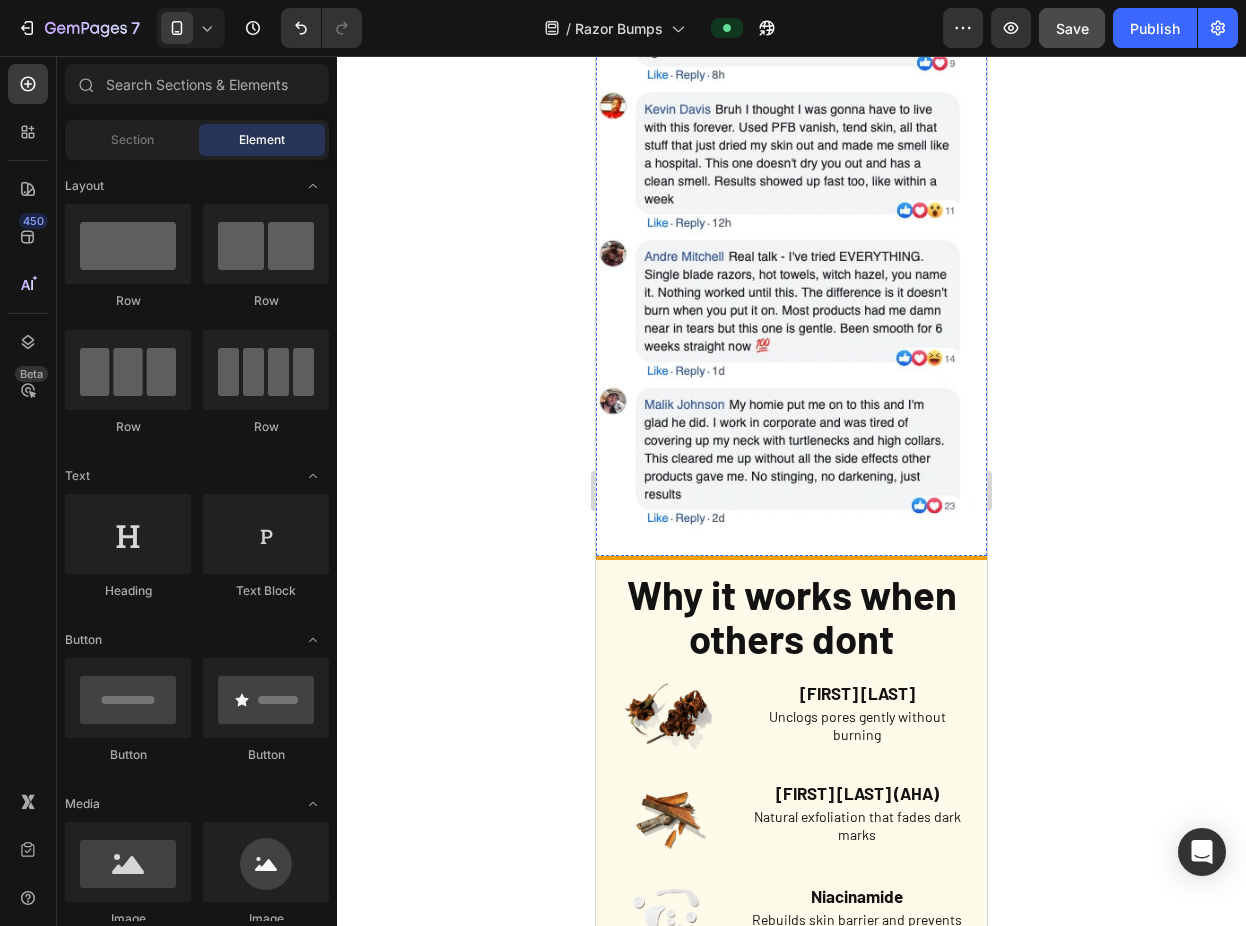 scroll, scrollTop: 3512, scrollLeft: 0, axis: vertical 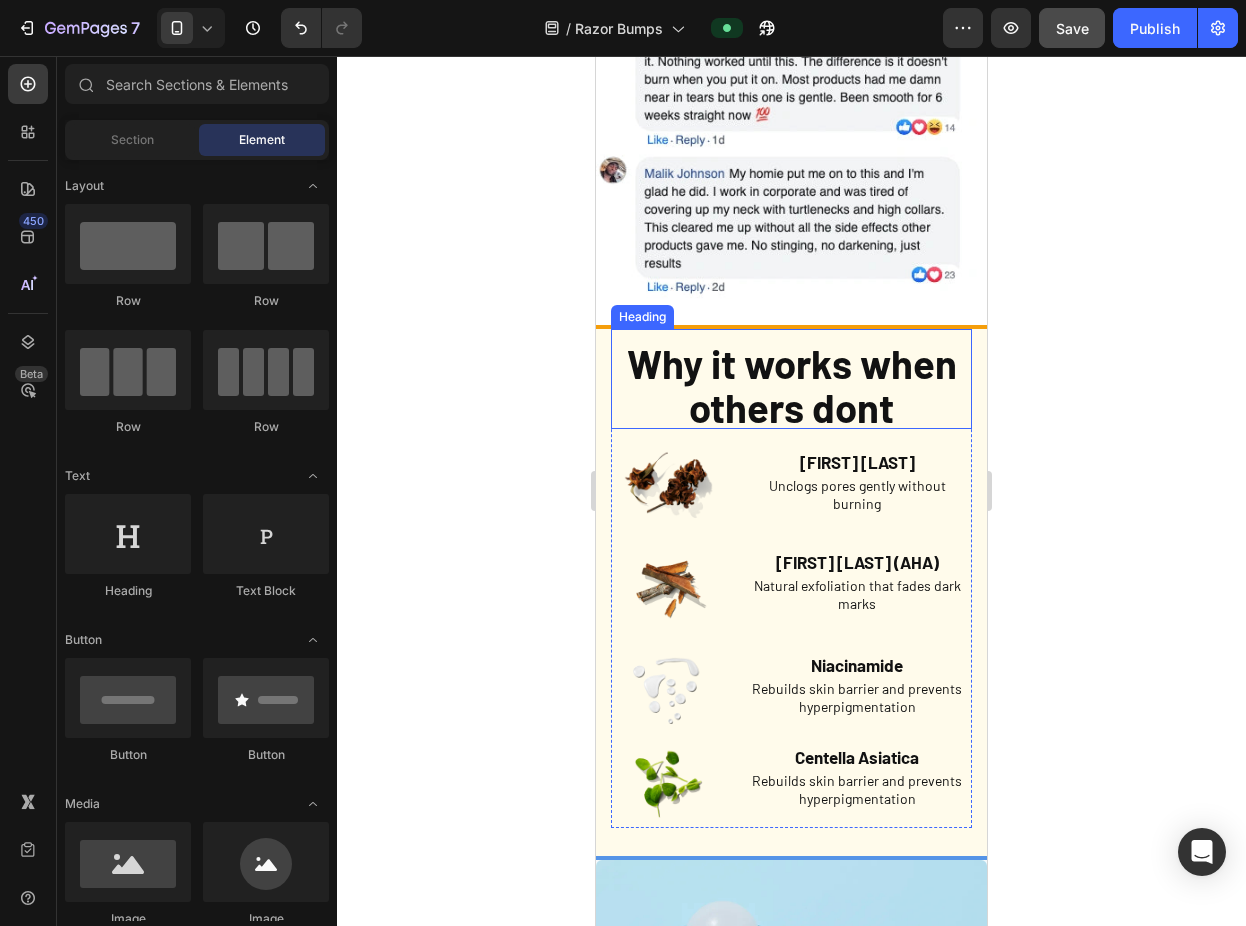 click on "Why it works when others dont" at bounding box center [792, 385] 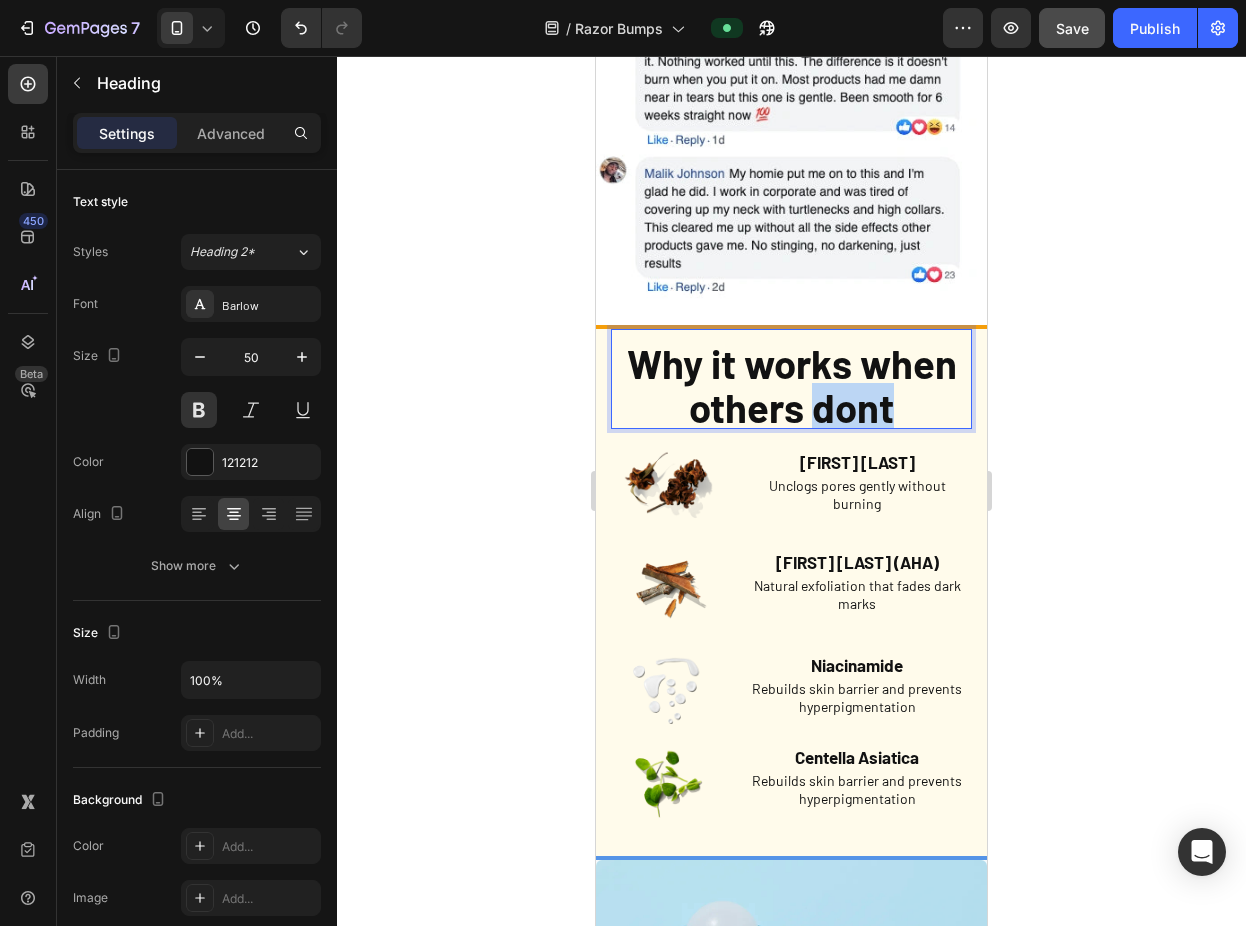 click on "Why it works when others dont" at bounding box center [792, 385] 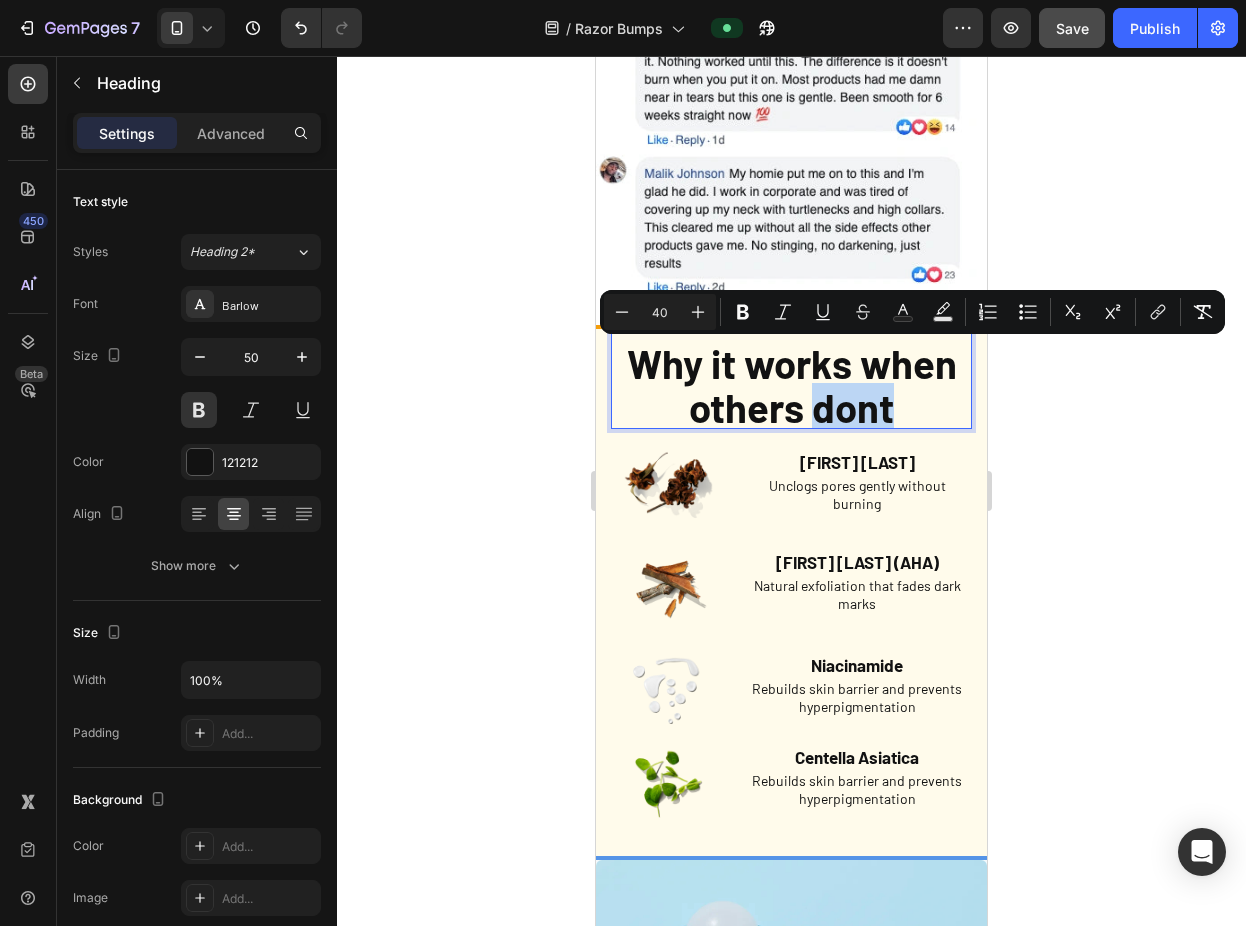 click on "Why it works when others dont" at bounding box center (792, 385) 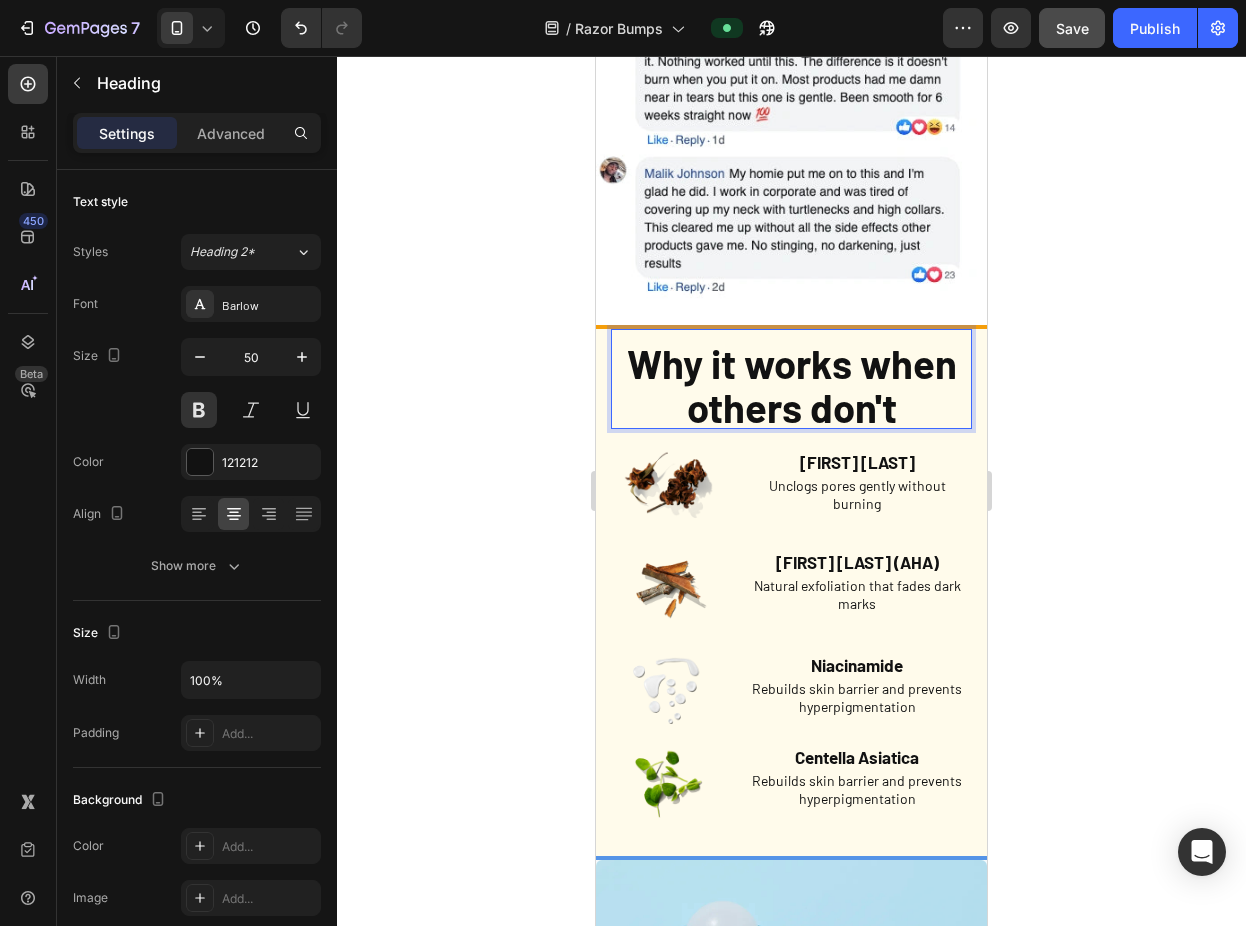 click 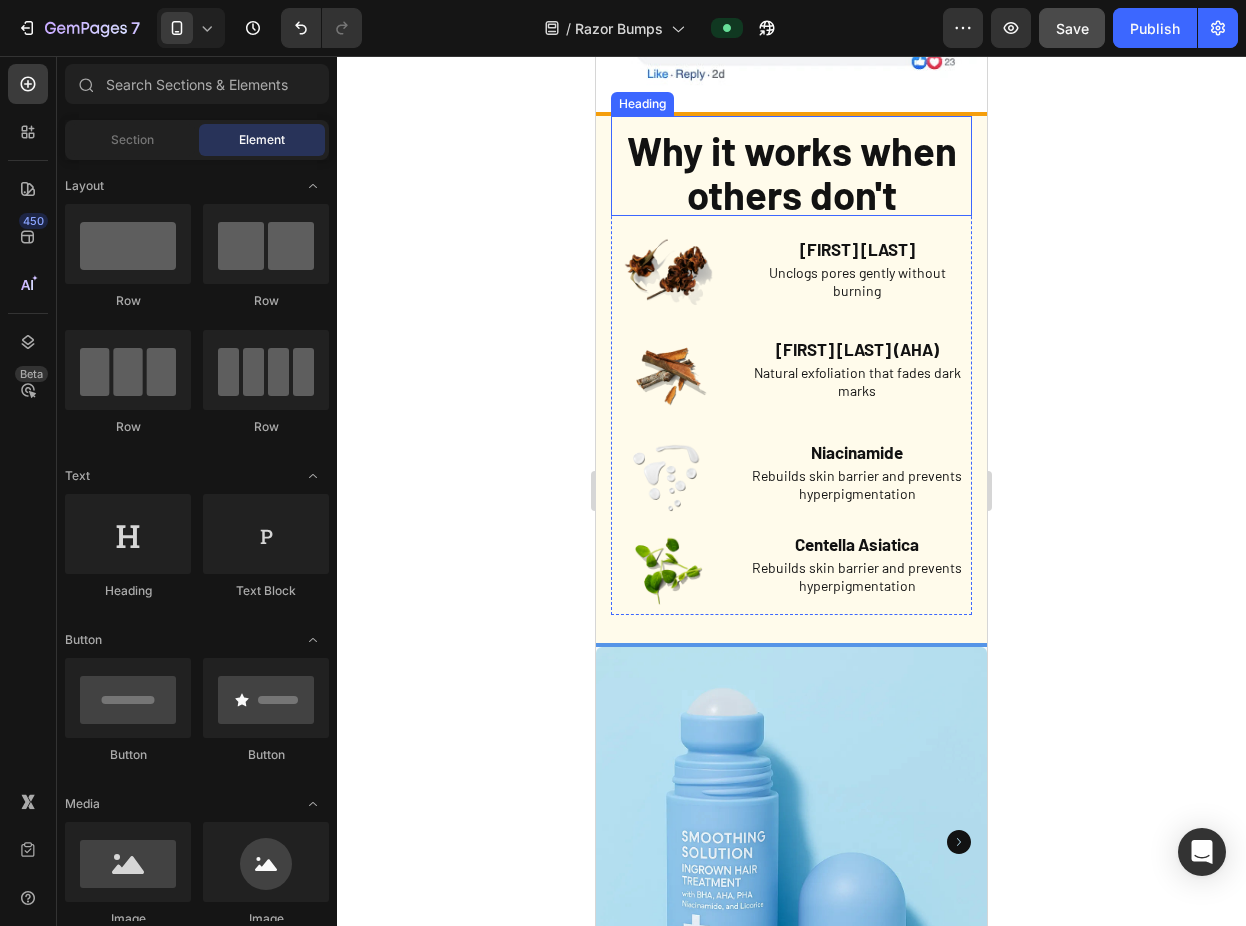 scroll, scrollTop: 3726, scrollLeft: 0, axis: vertical 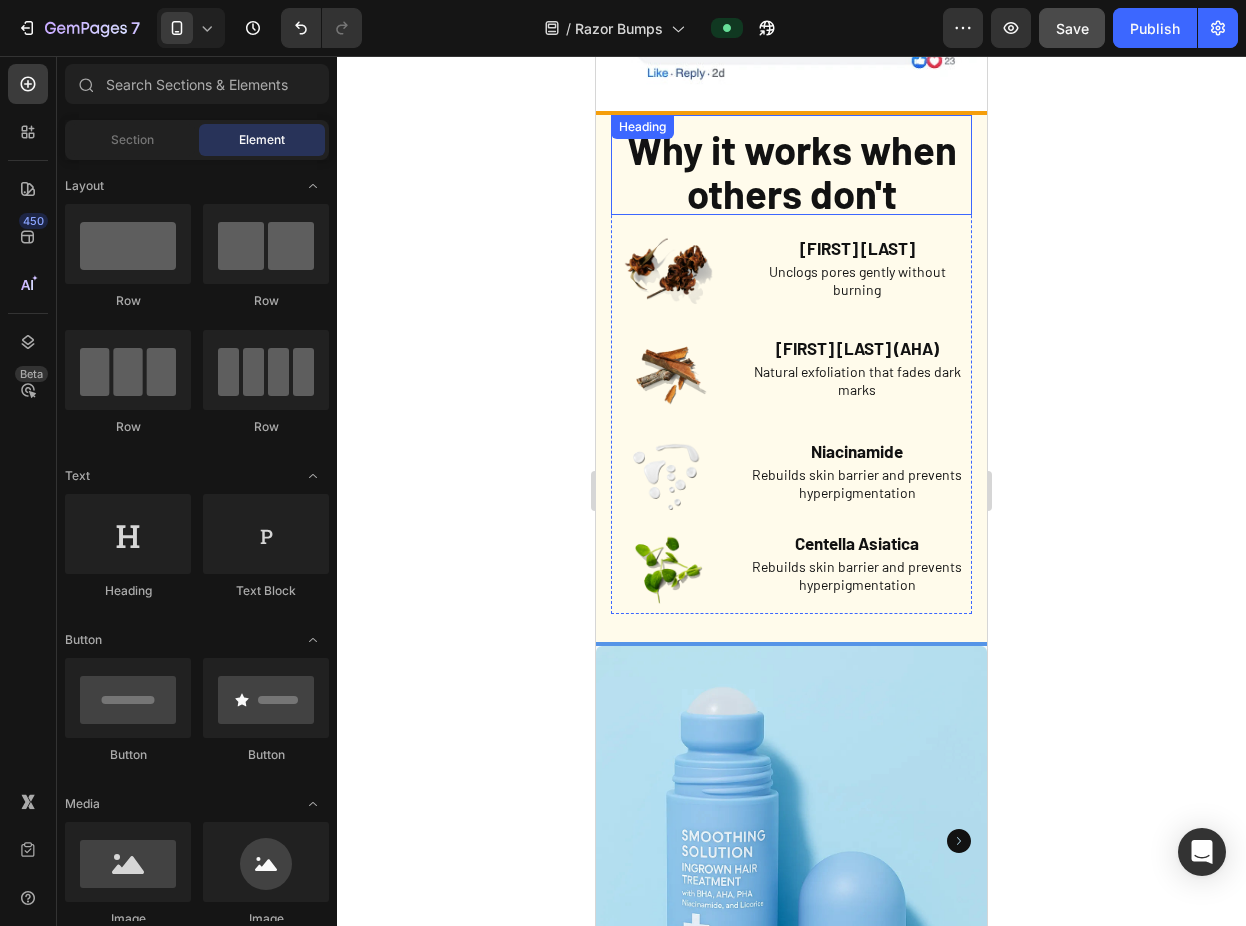 click on "Why it works when others don't" at bounding box center (792, 171) 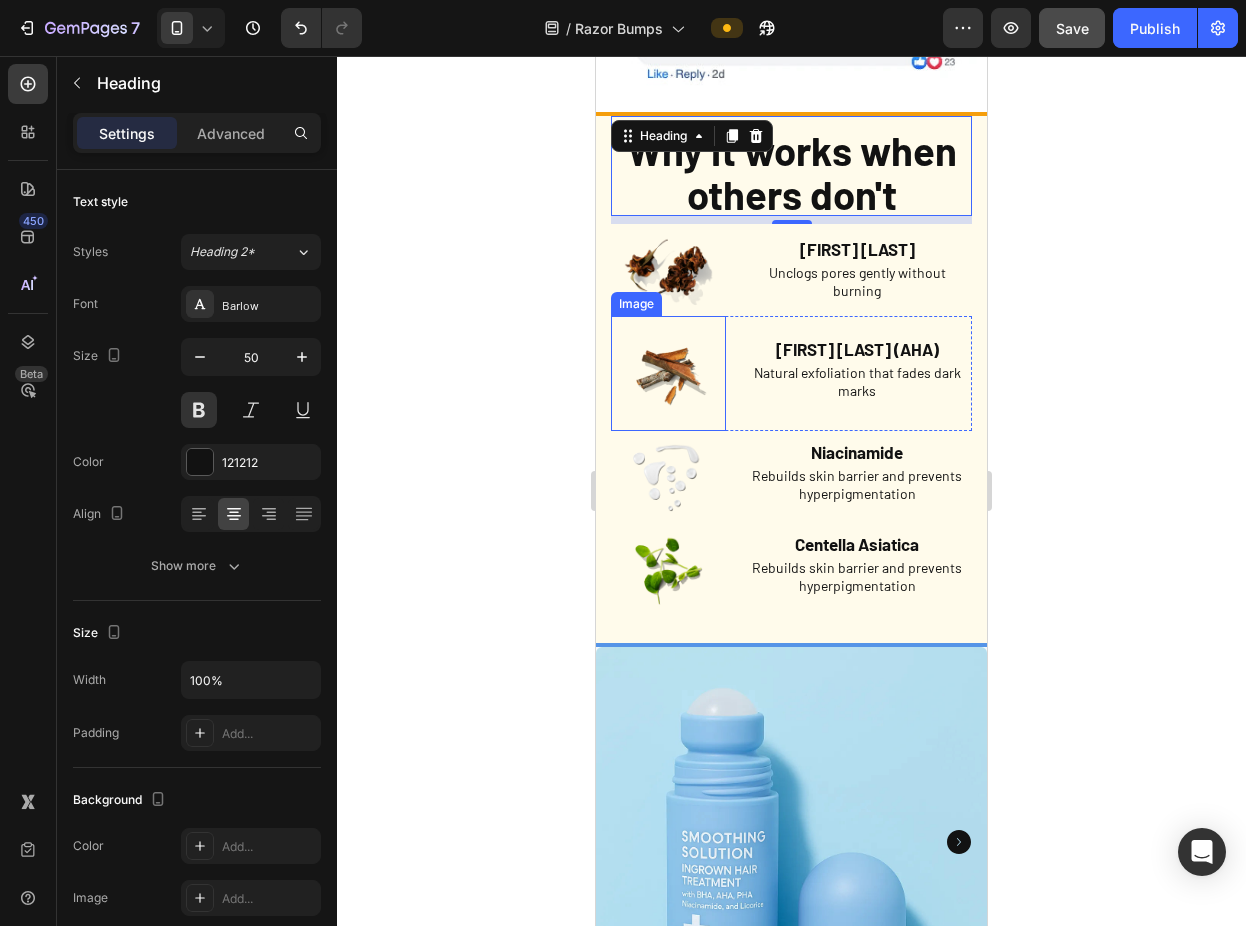 scroll, scrollTop: 3714, scrollLeft: 0, axis: vertical 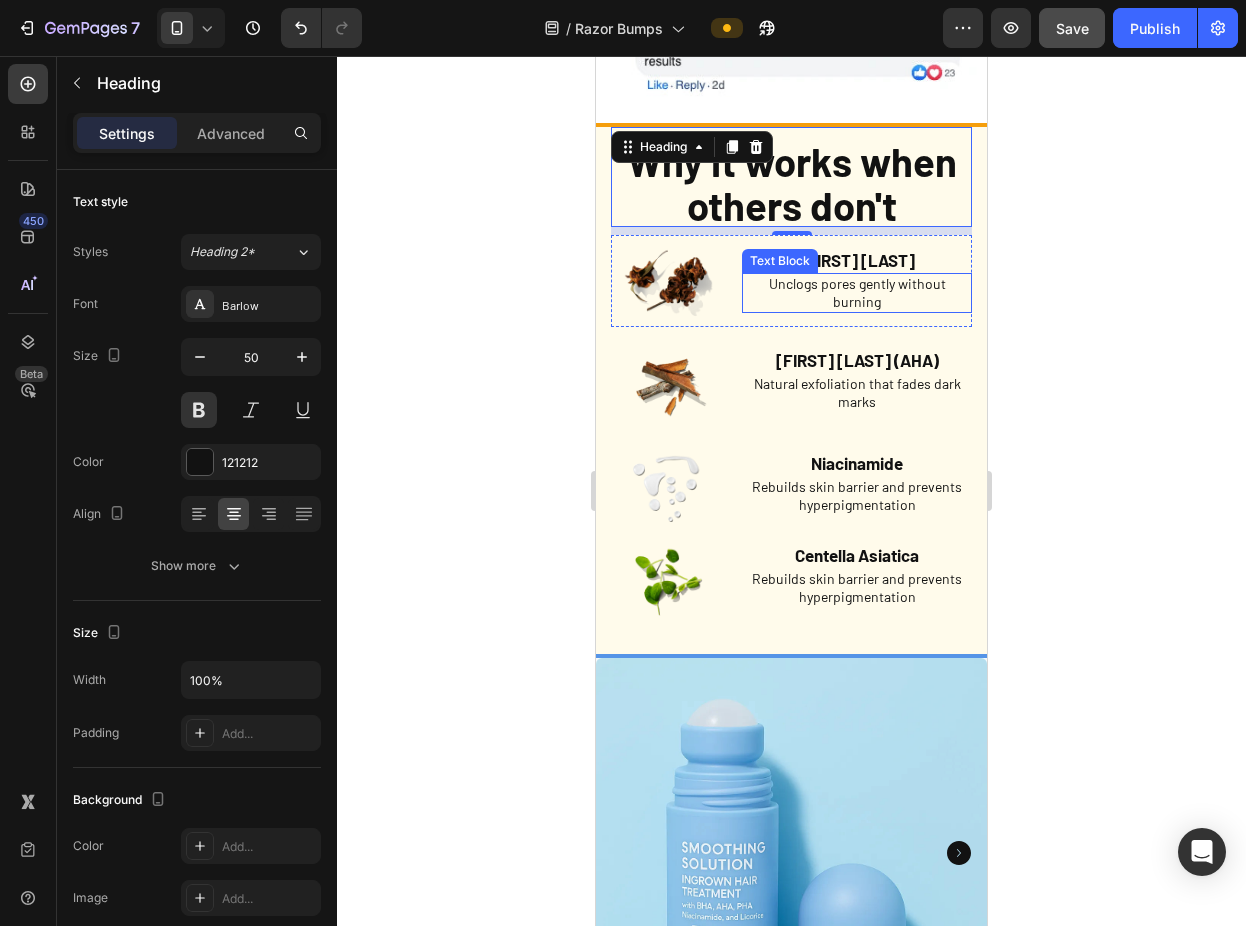 click on "Unclogs pores gently without burning" at bounding box center (857, 293) 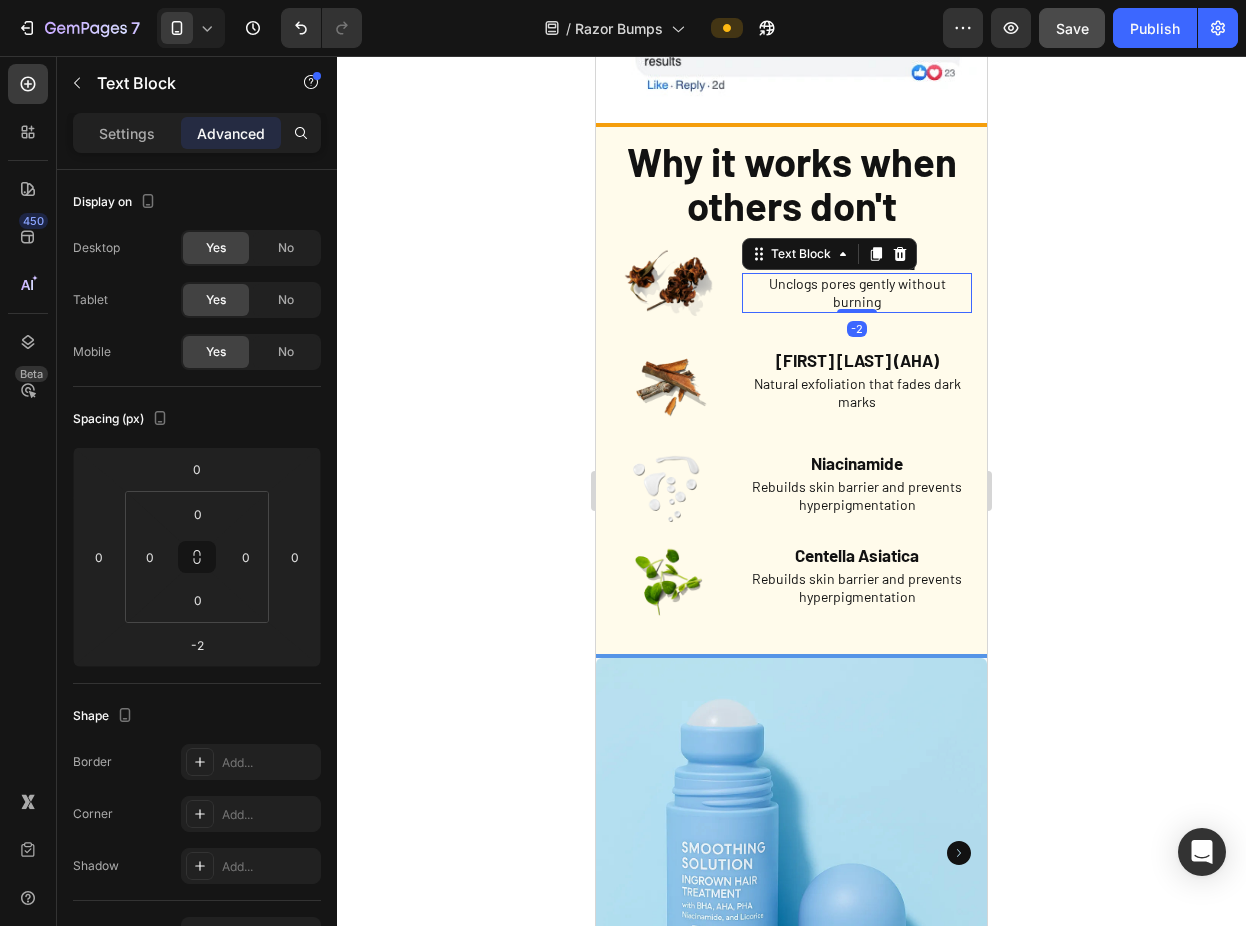 click on "Unclogs pores gently without burning" at bounding box center [857, 293] 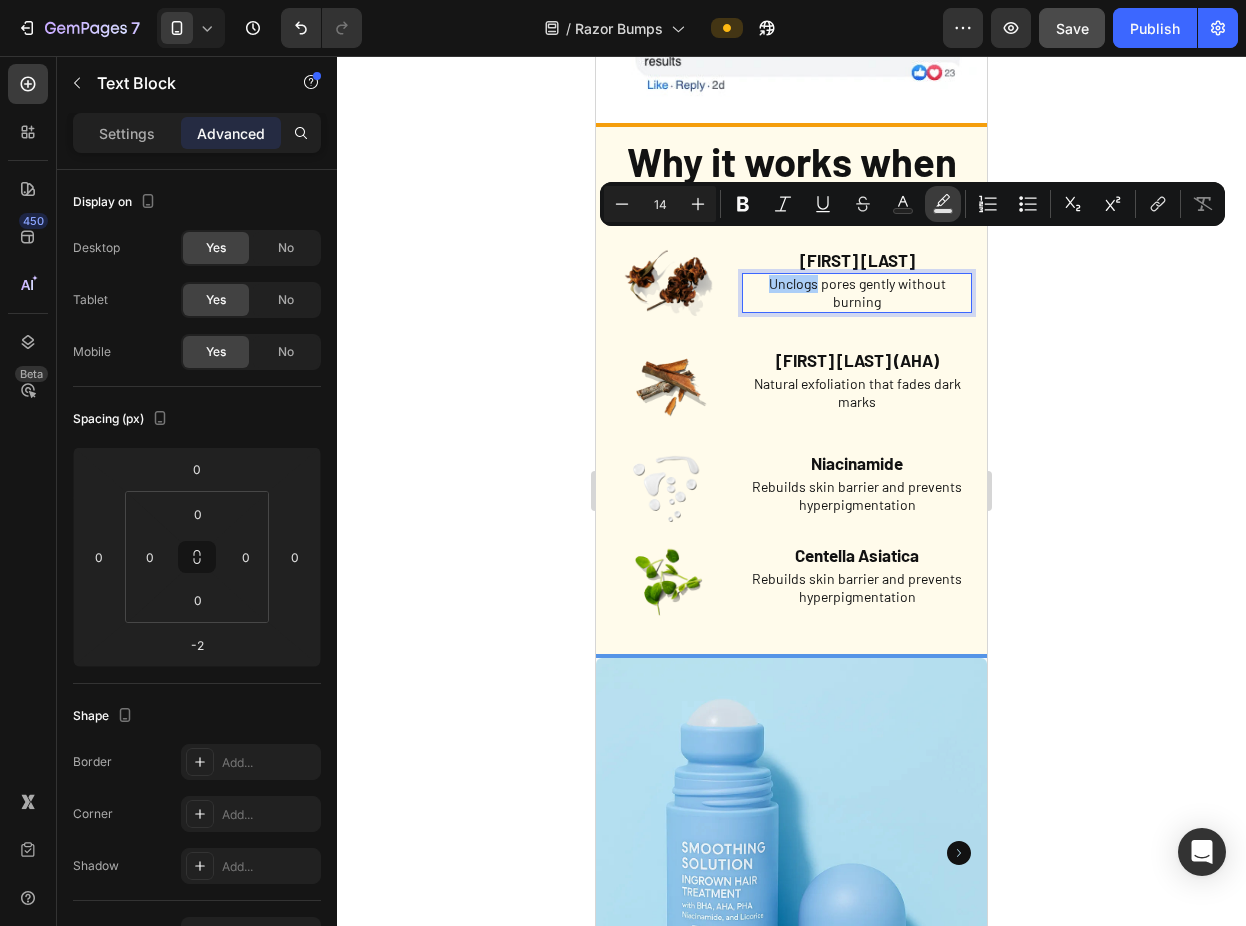 click 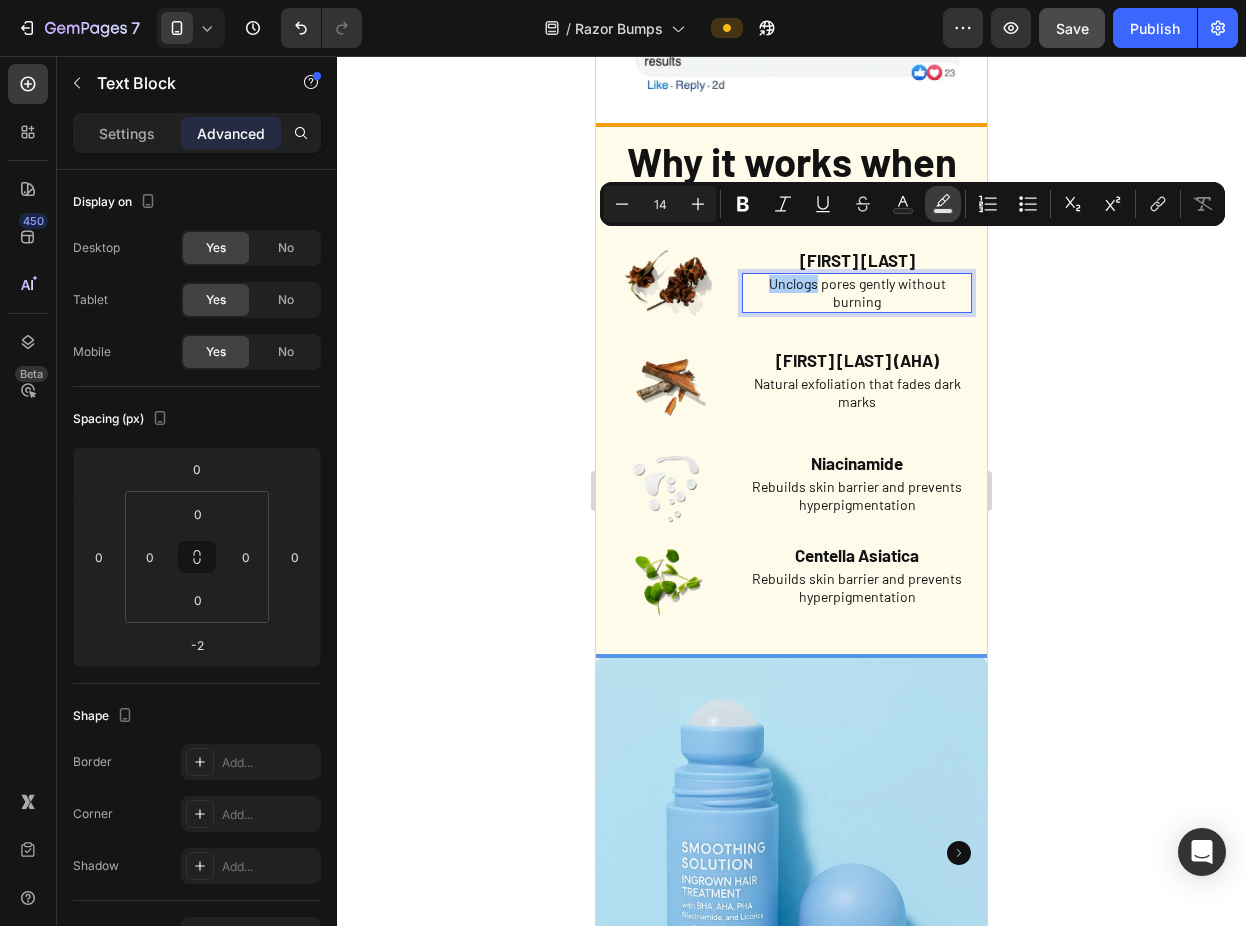 type on "000000" 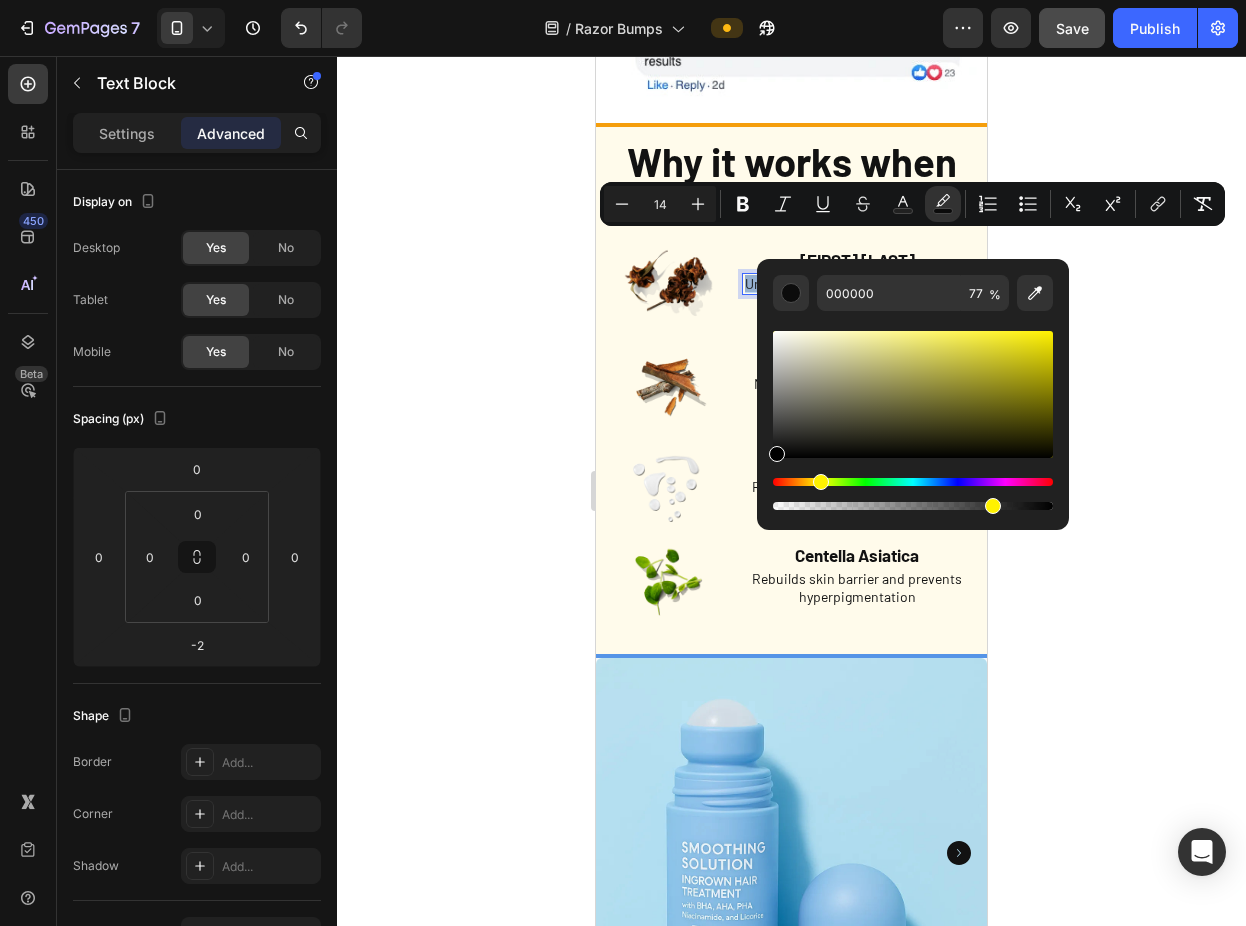 click at bounding box center [913, 482] 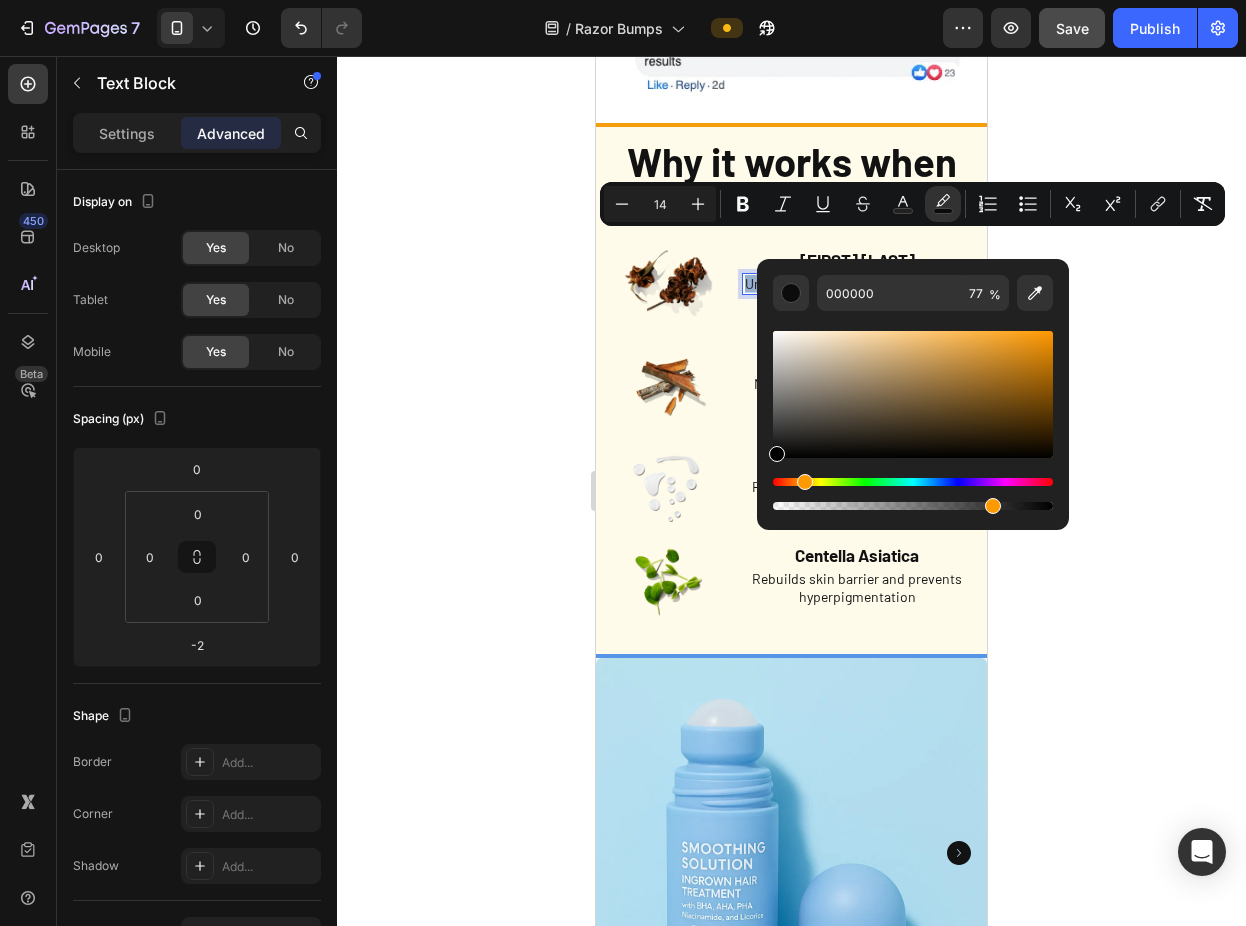 drag, startPoint x: 817, startPoint y: 480, endPoint x: 801, endPoint y: 482, distance: 16.124516 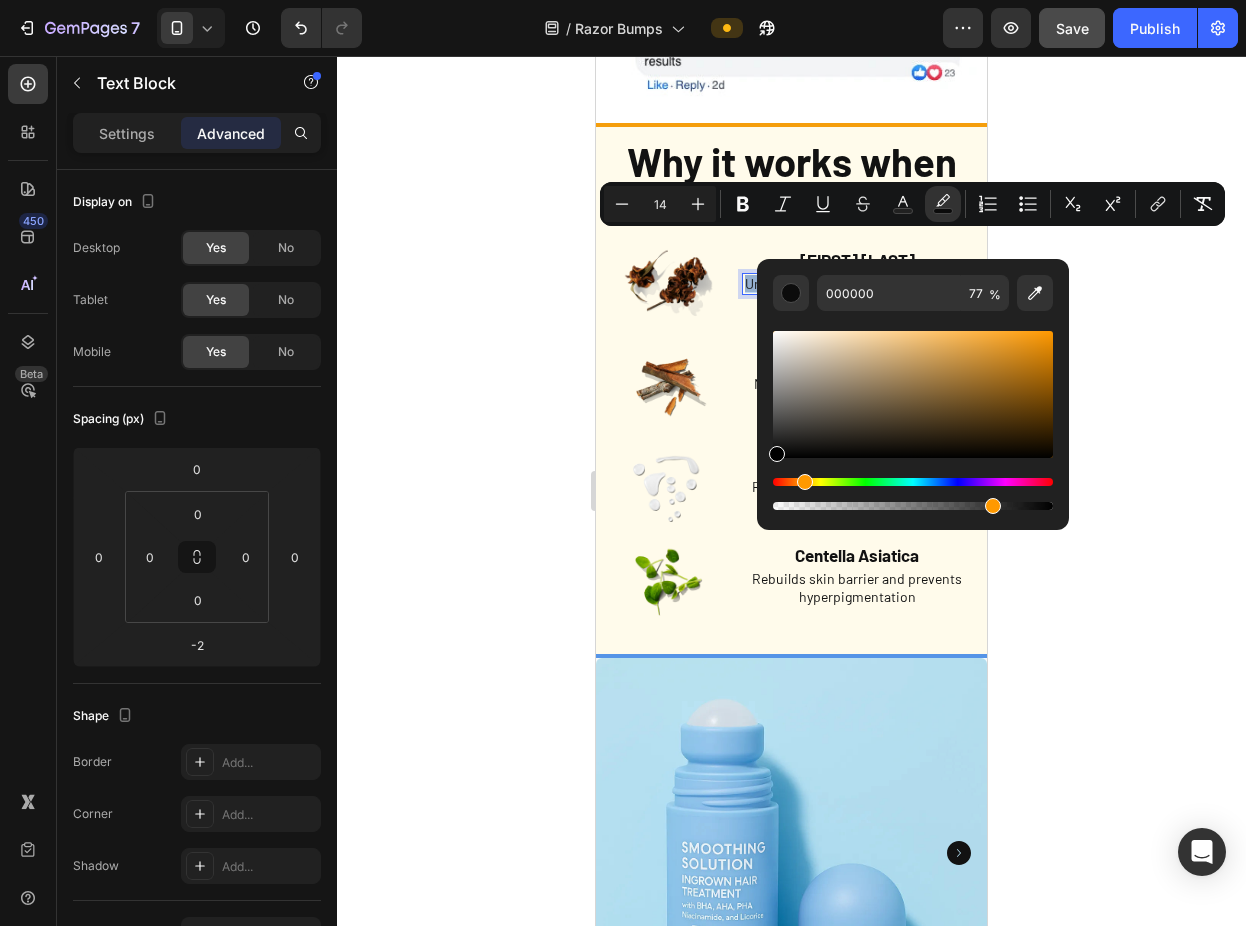 click at bounding box center [805, 482] 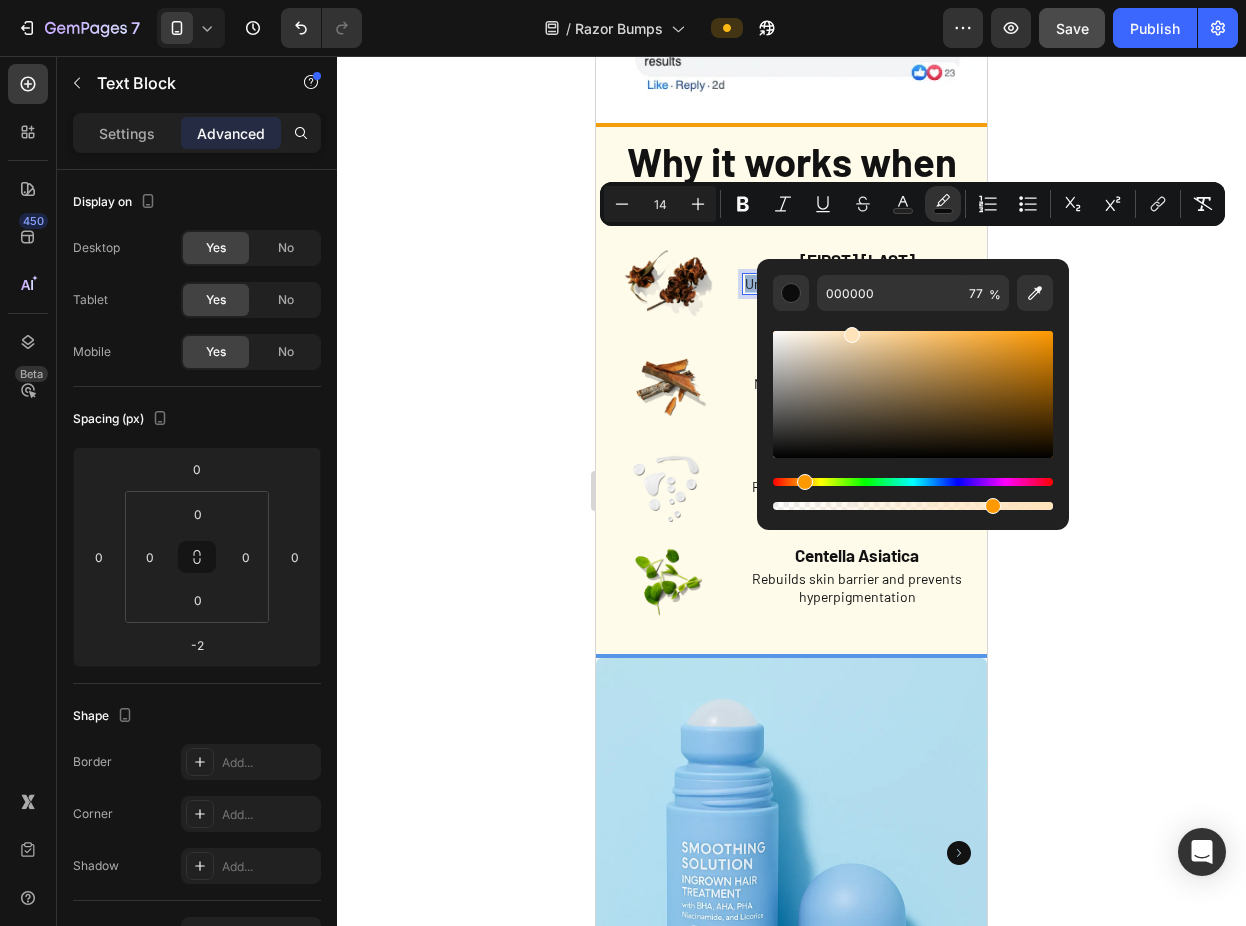 type on "FFE3BA" 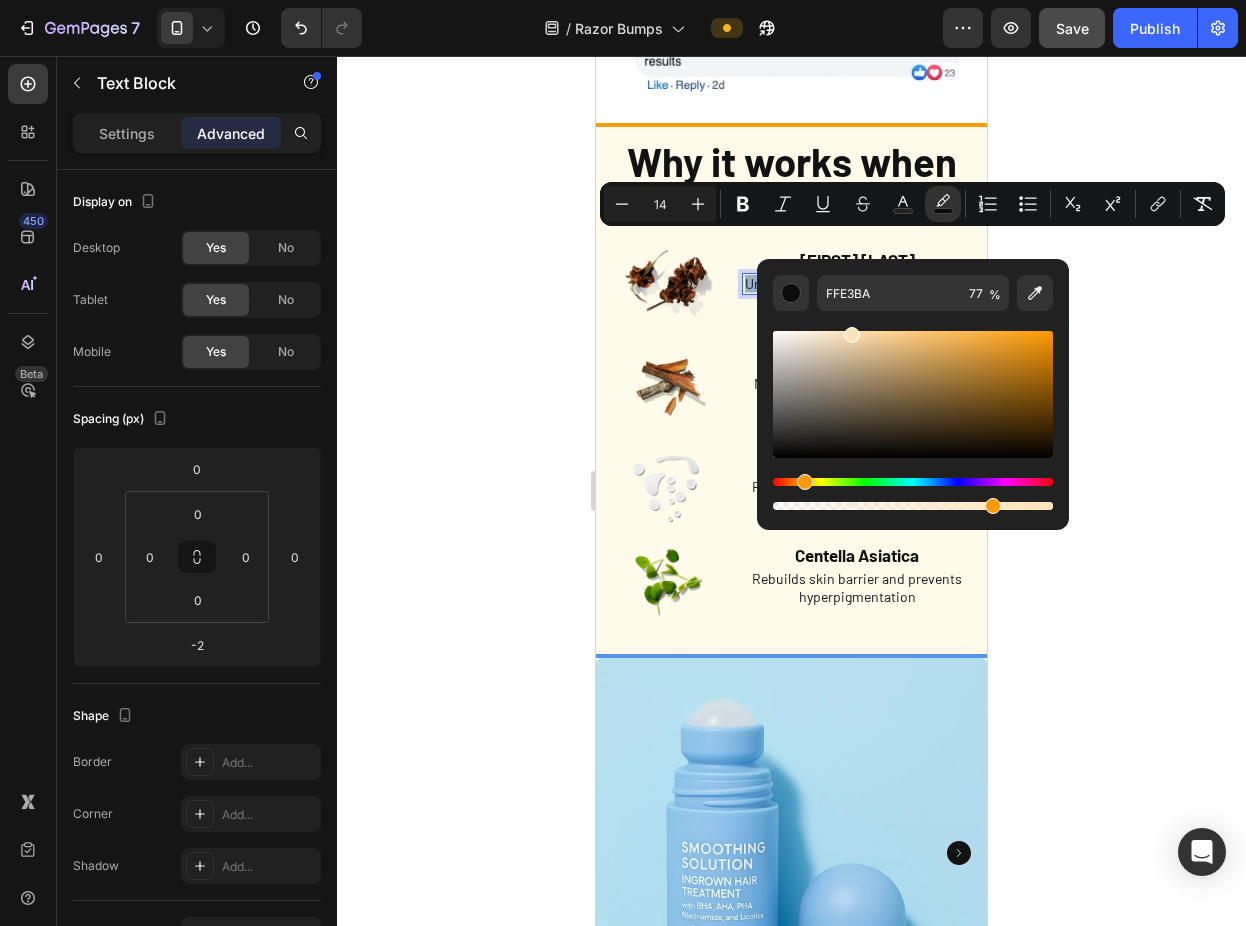 drag, startPoint x: 857, startPoint y: 339, endPoint x: 849, endPoint y: 317, distance: 23.409399 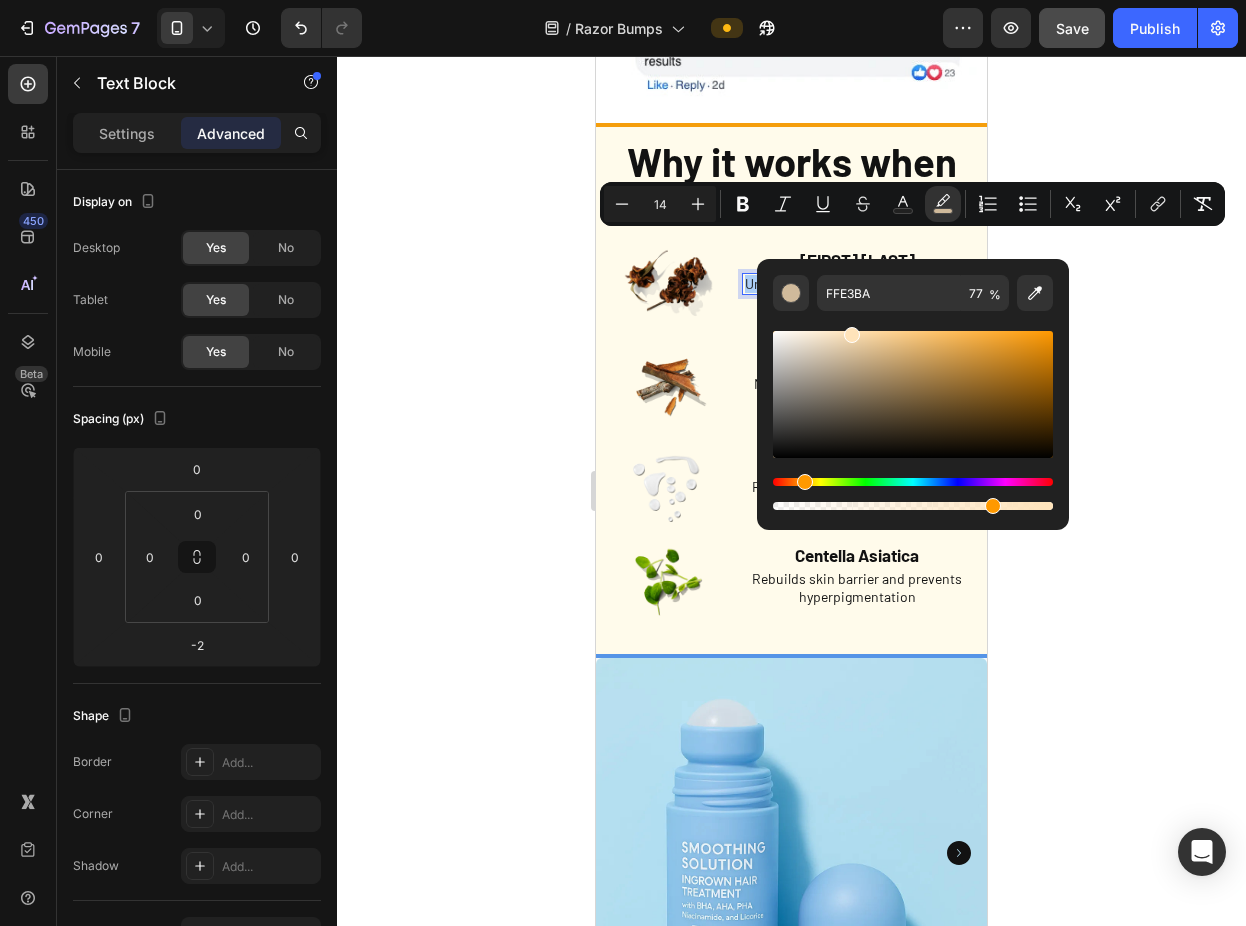 click 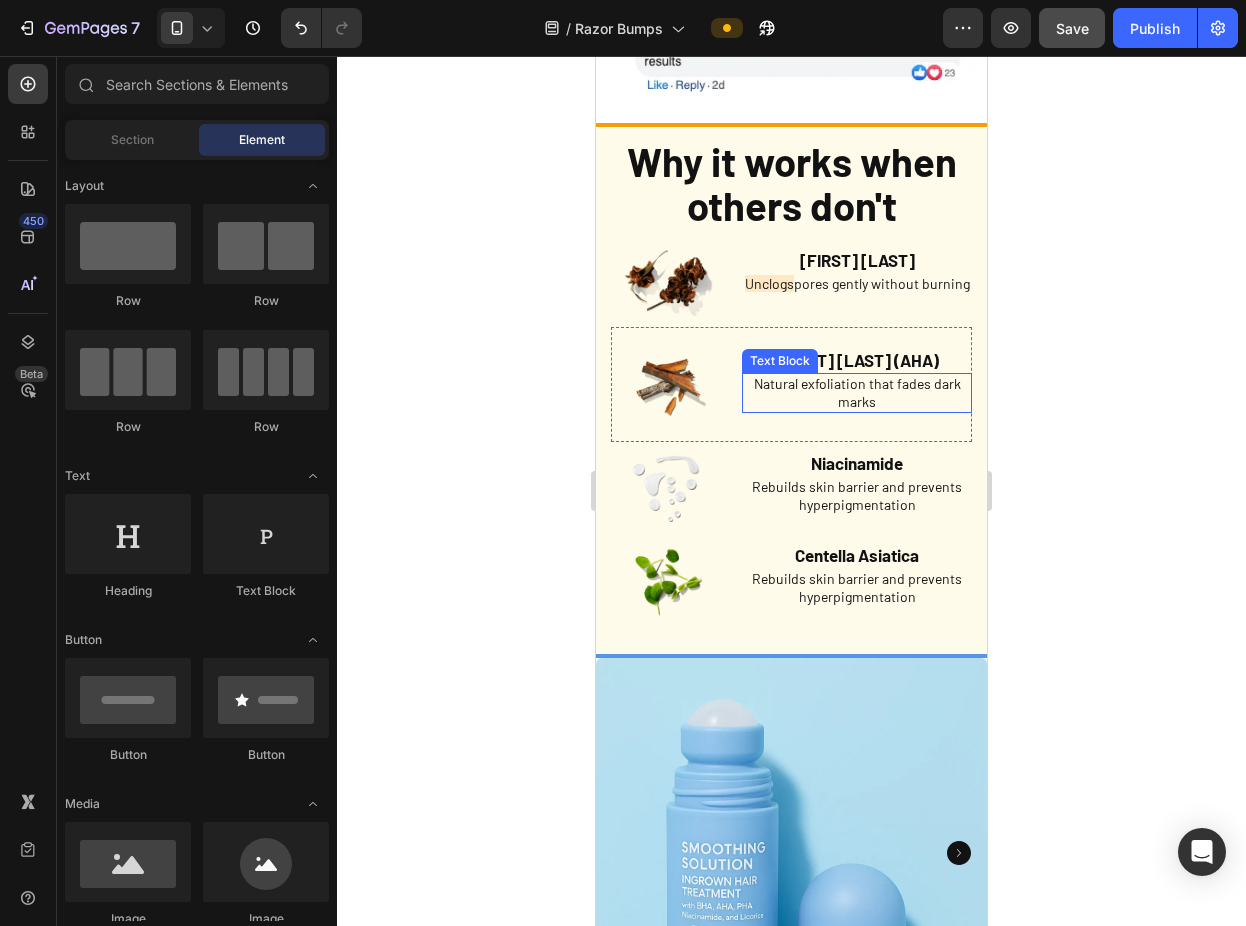 click on "Natural exfoliation that fades dark marks" at bounding box center [857, 393] 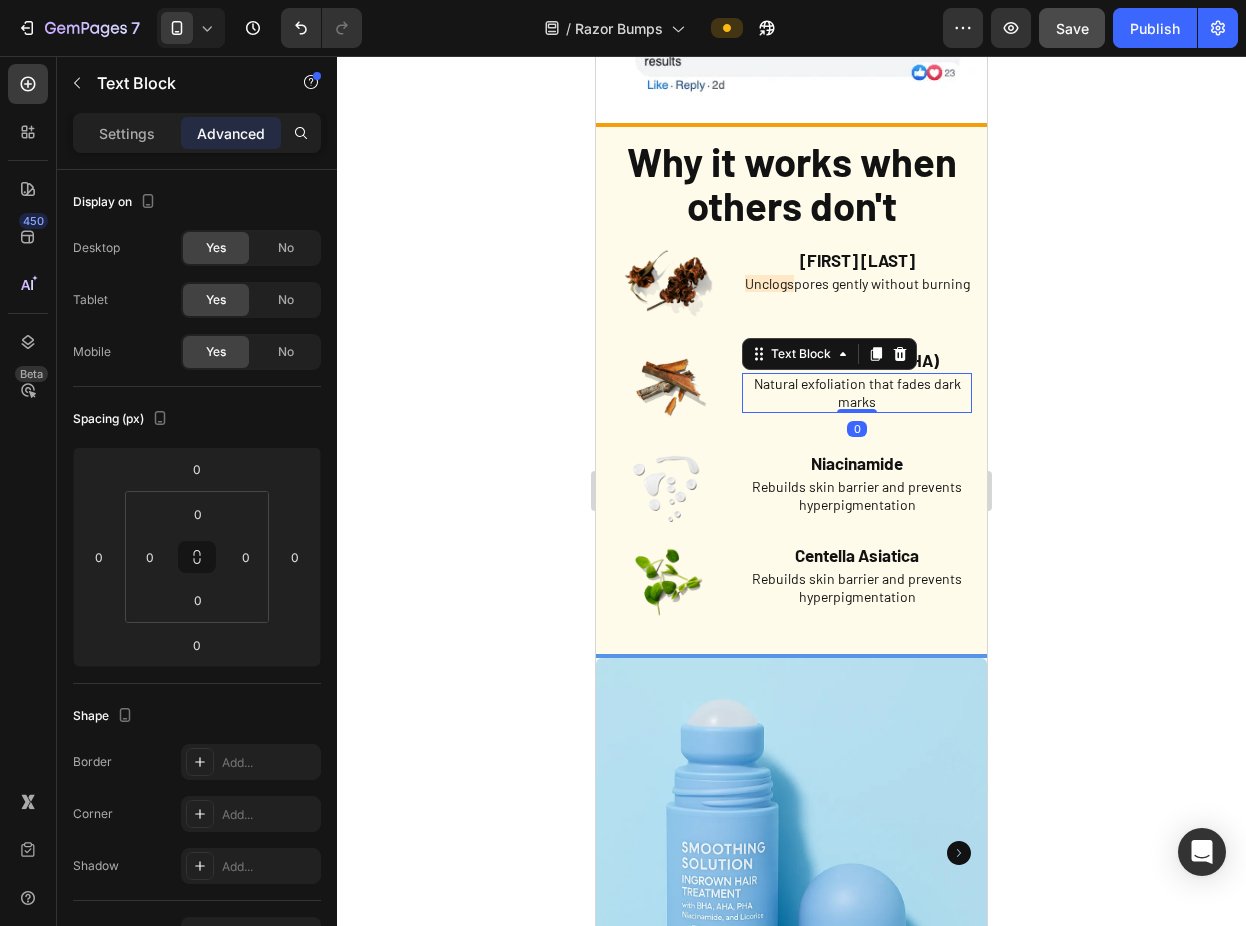 click on "Natural exfoliation that fades dark marks" at bounding box center (857, 393) 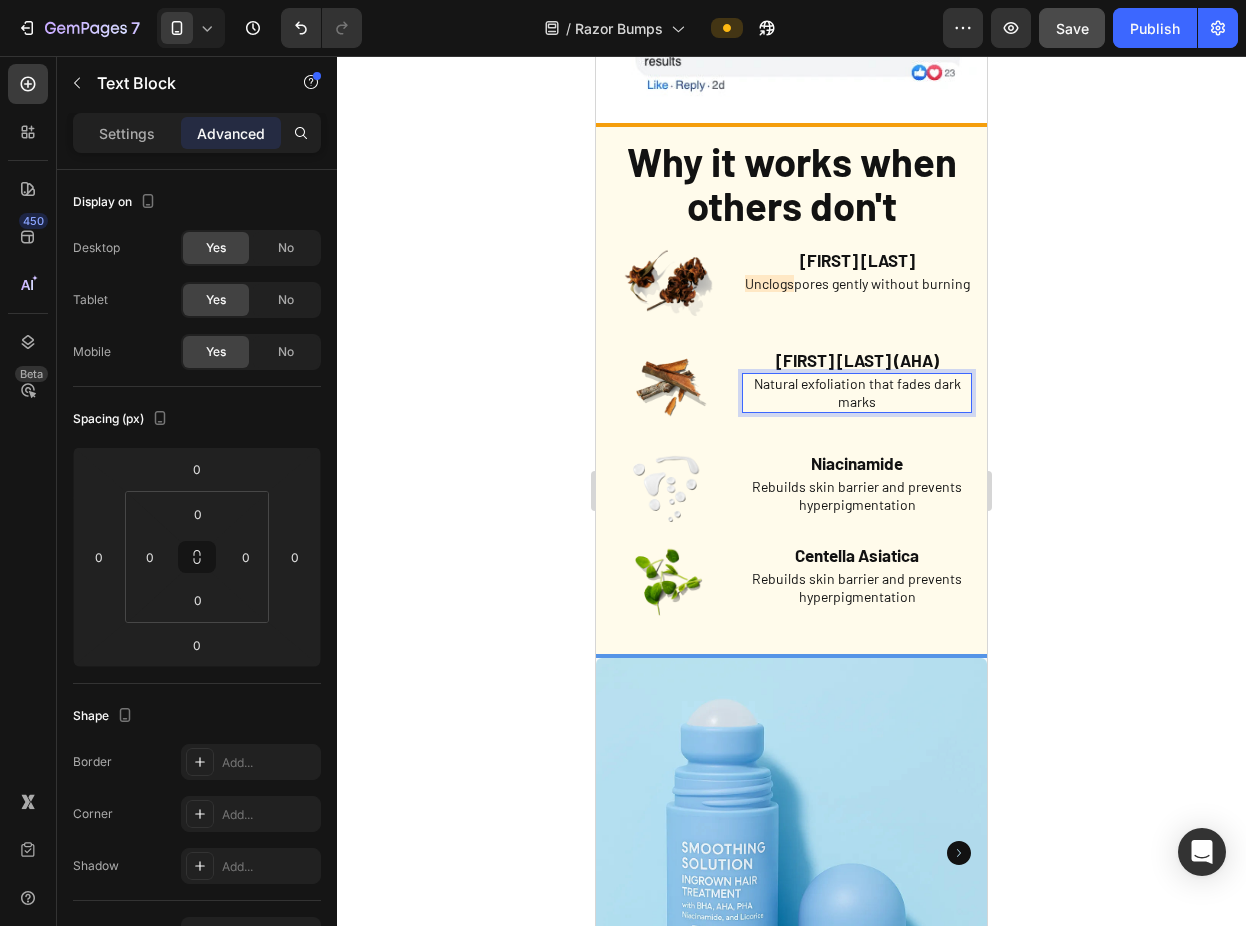 drag, startPoint x: 768, startPoint y: 341, endPoint x: 747, endPoint y: 340, distance: 21.023796 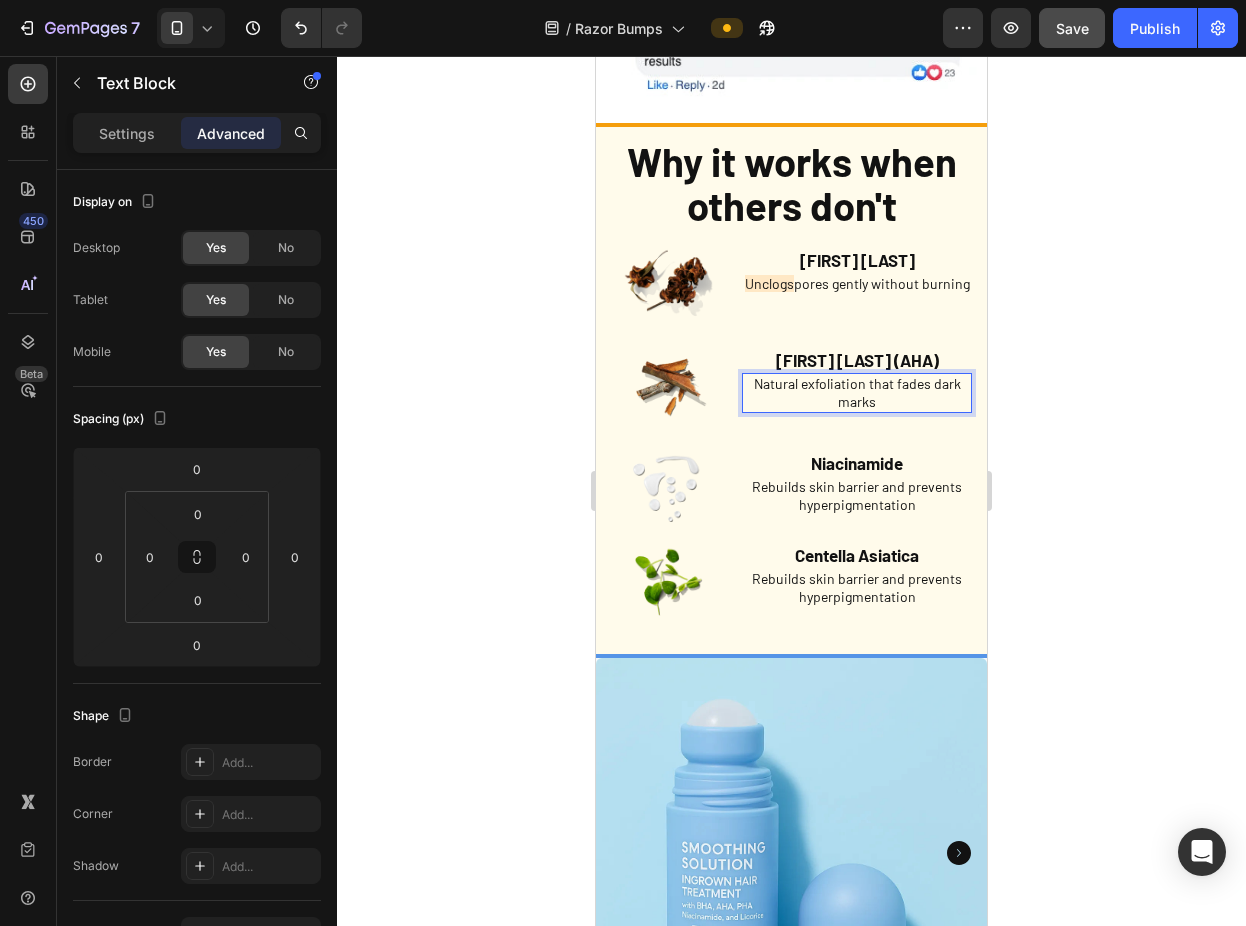 click on "Natural exfoliation that fades dark marks" at bounding box center (857, 393) 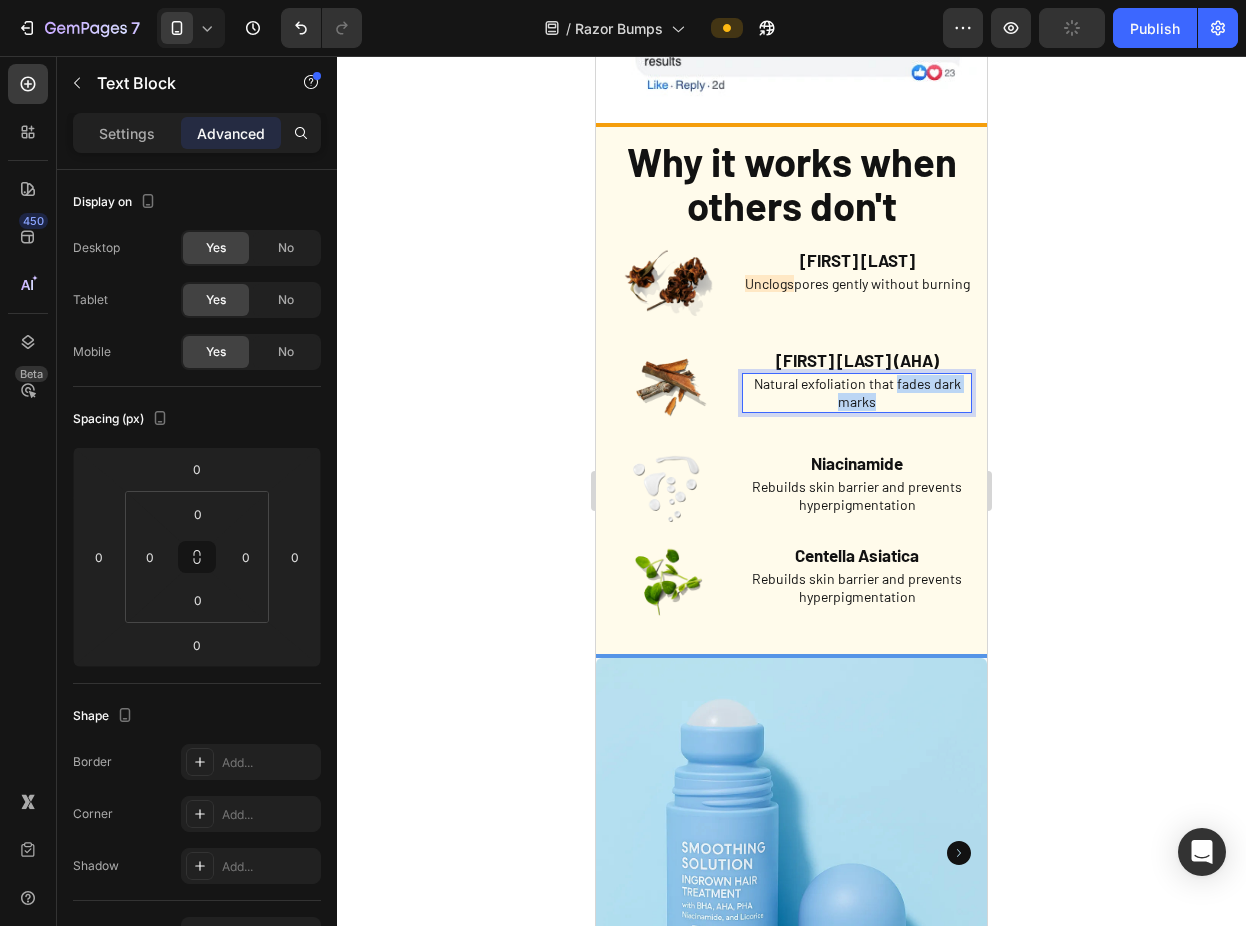 drag, startPoint x: 886, startPoint y: 341, endPoint x: 880, endPoint y: 354, distance: 14.3178215 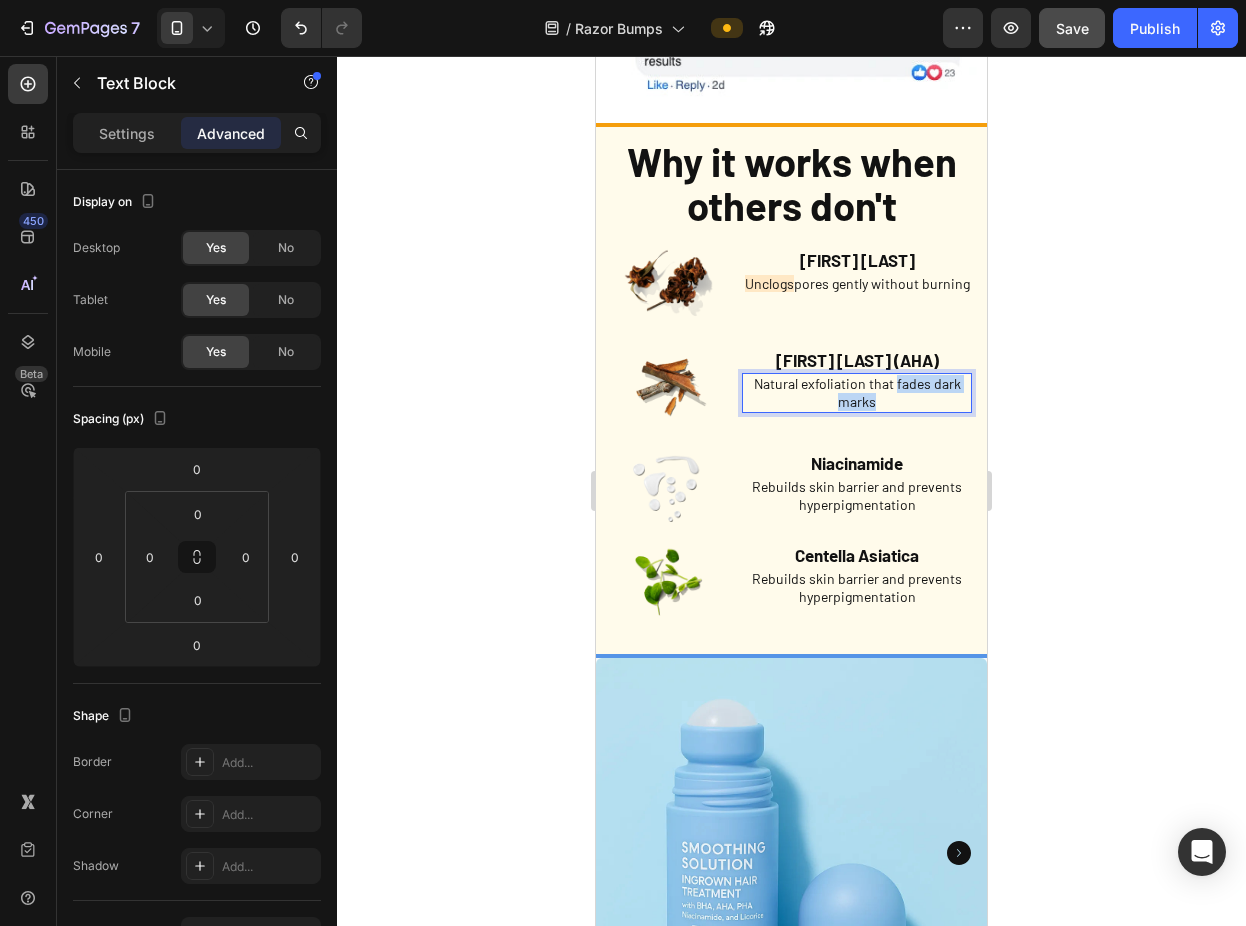 click on "Natural exfoliation that fades dark marks" at bounding box center (857, 393) 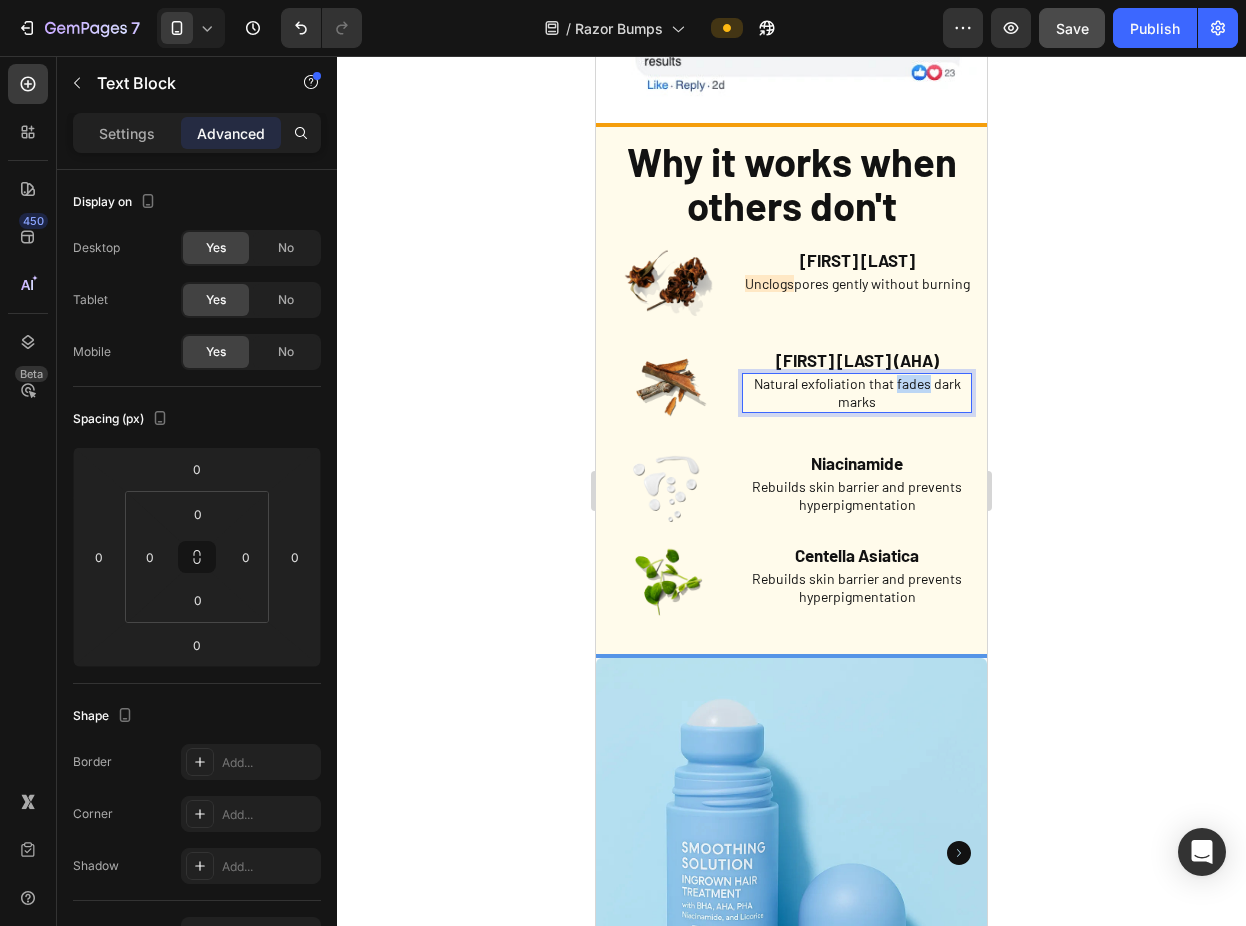 click on "Natural exfoliation that fades dark marks" at bounding box center (857, 393) 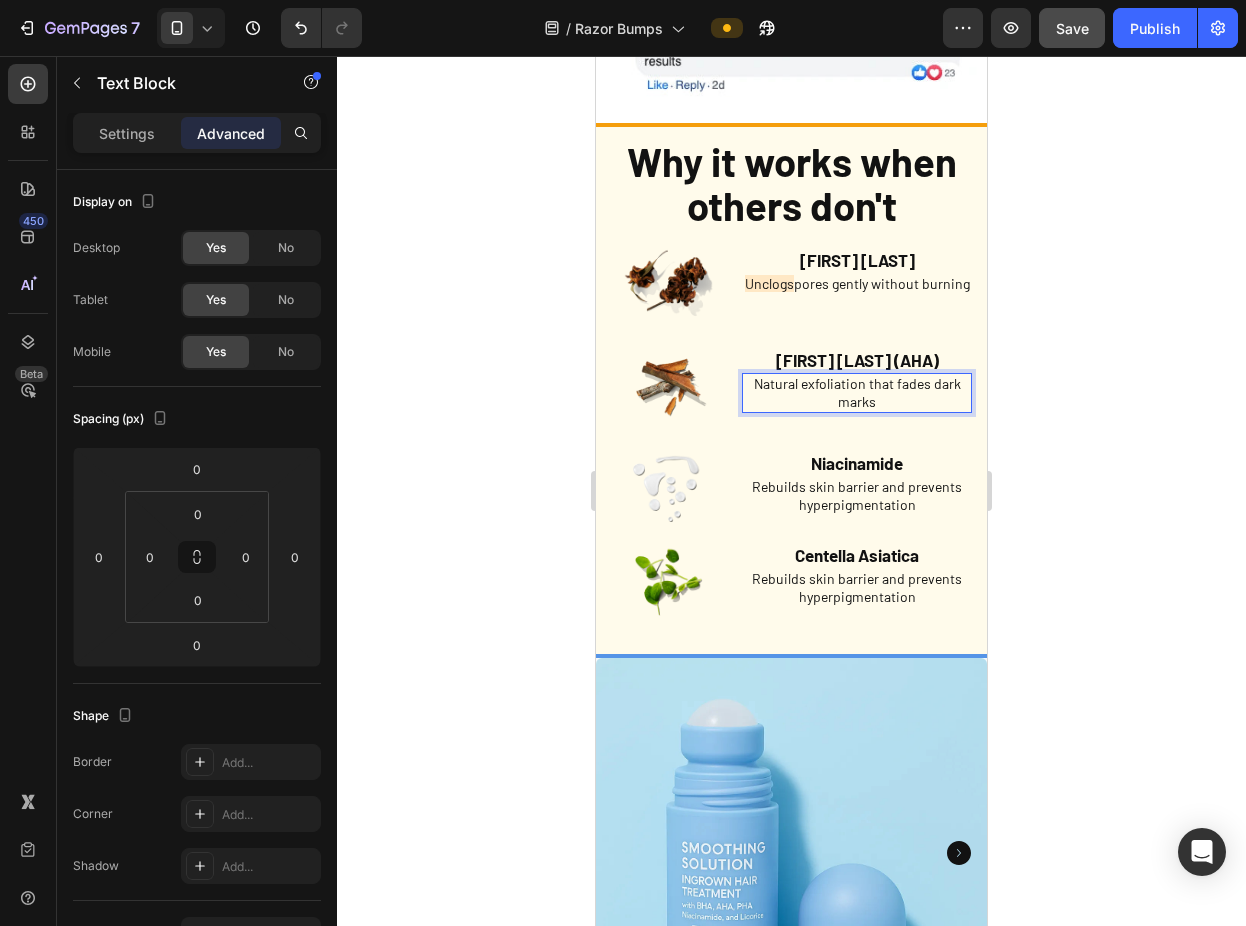 click on "Natural exfoliation that fades dark marks" at bounding box center [857, 393] 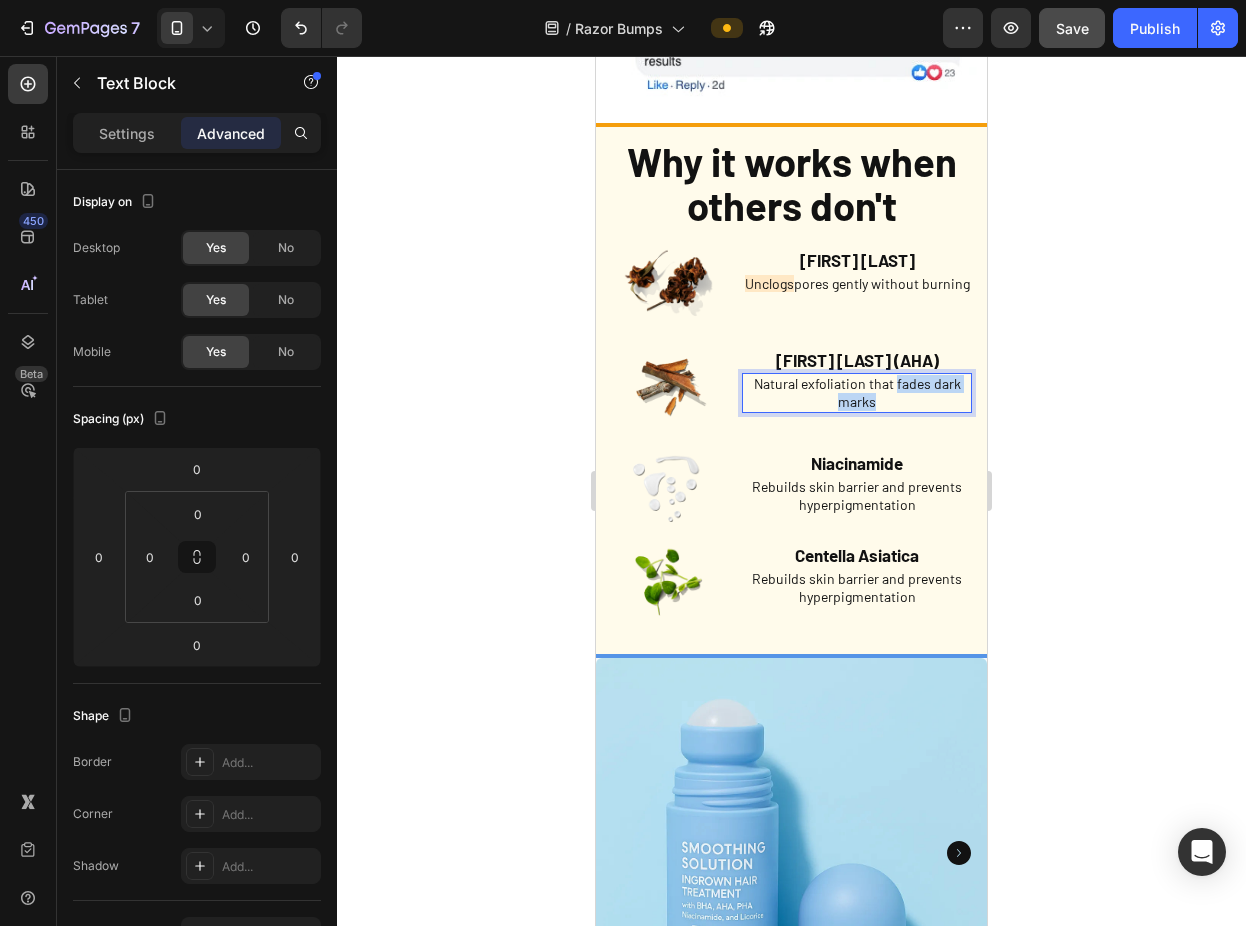 drag, startPoint x: 892, startPoint y: 357, endPoint x: 887, endPoint y: 337, distance: 20.615528 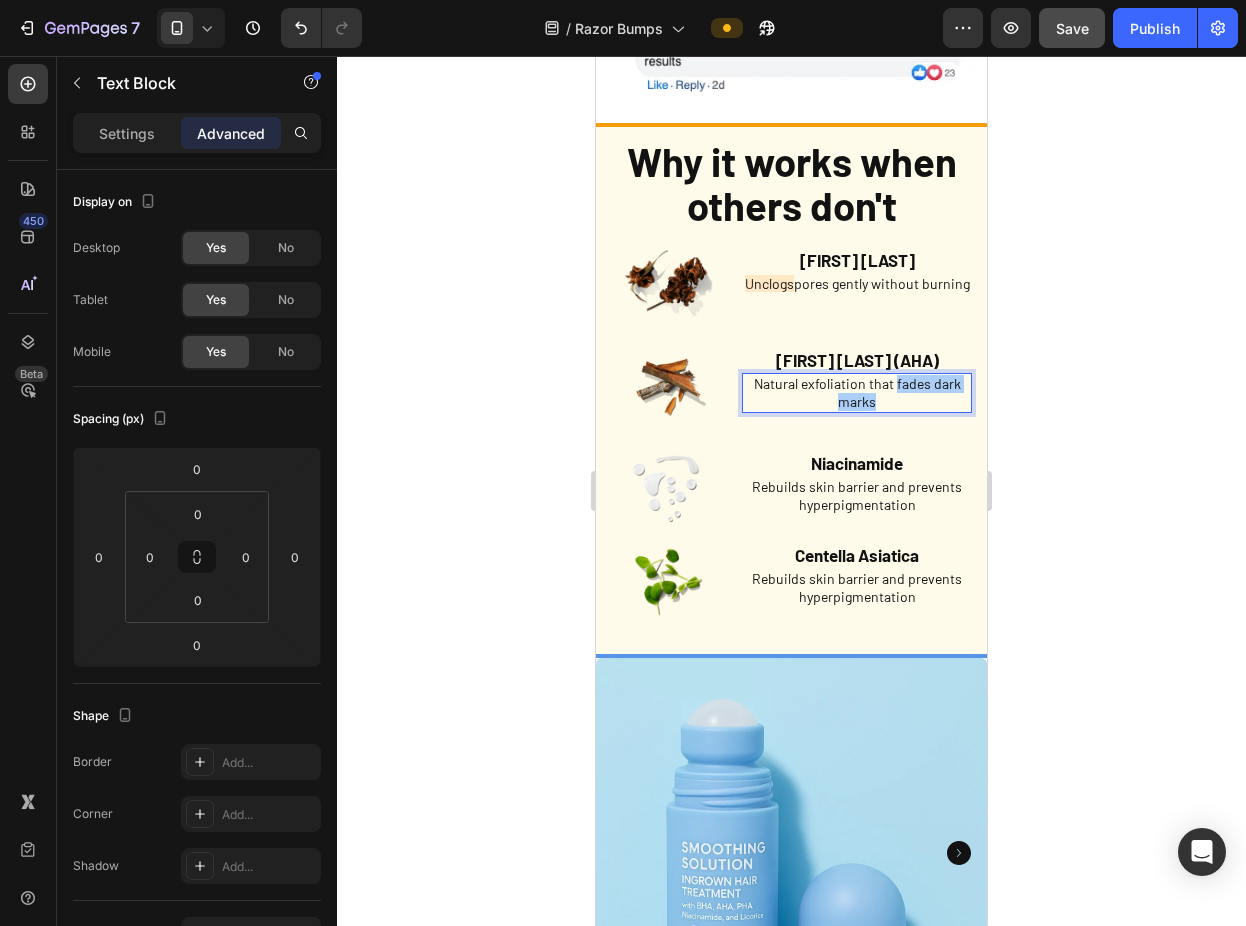 click 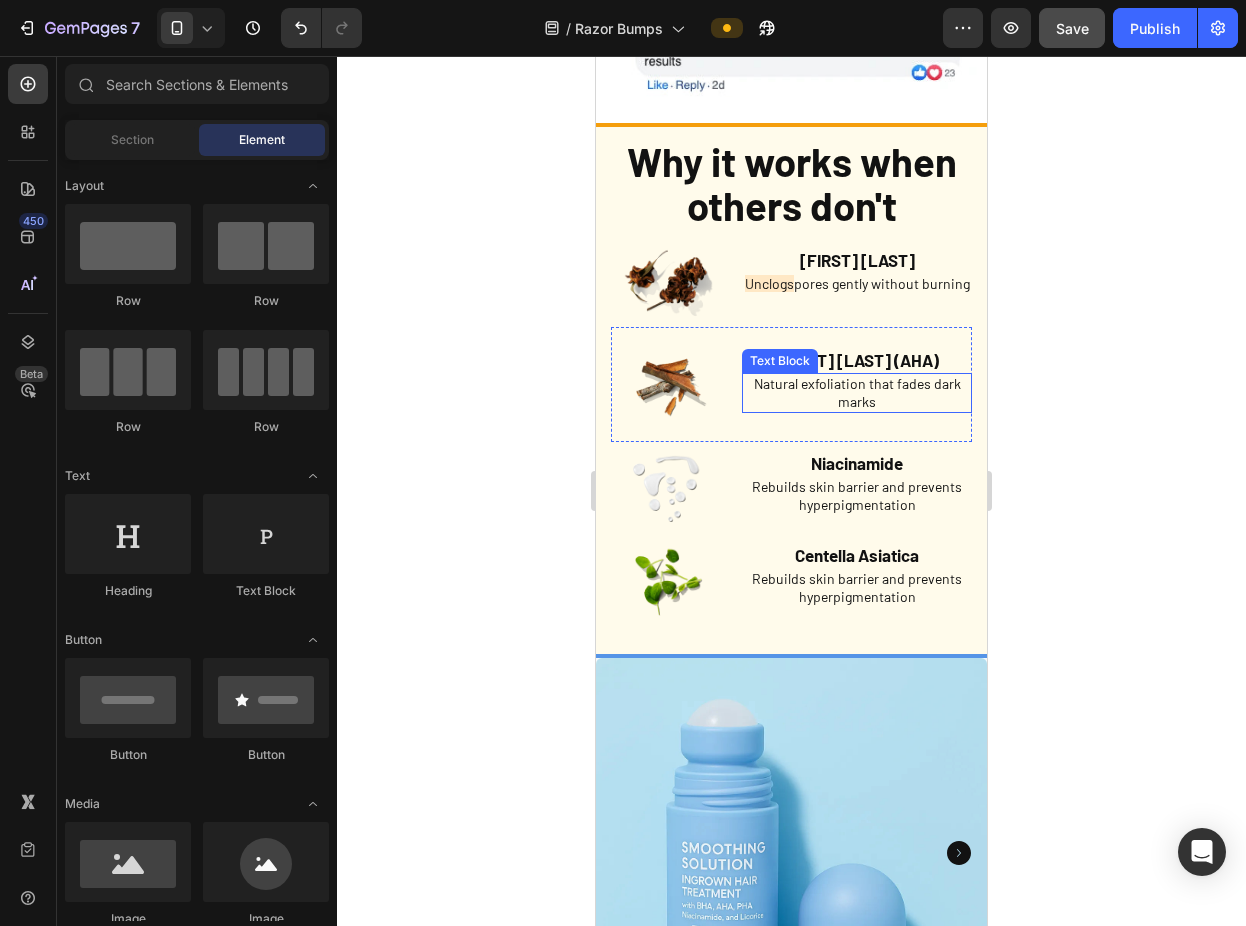 click on "Natural exfoliation that fades dark marks" at bounding box center (857, 393) 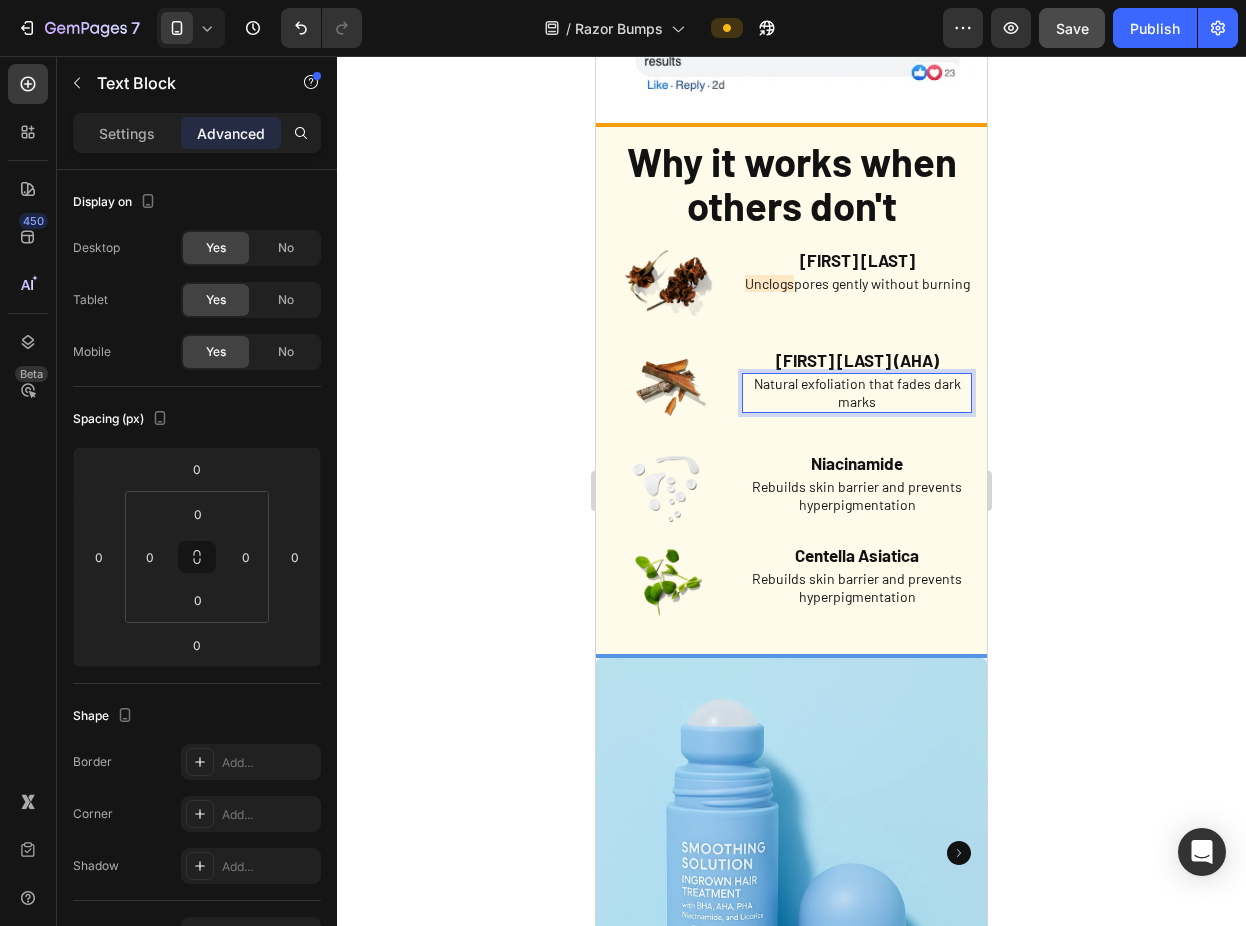 click on "Natural exfoliation that fades dark marks" at bounding box center [857, 393] 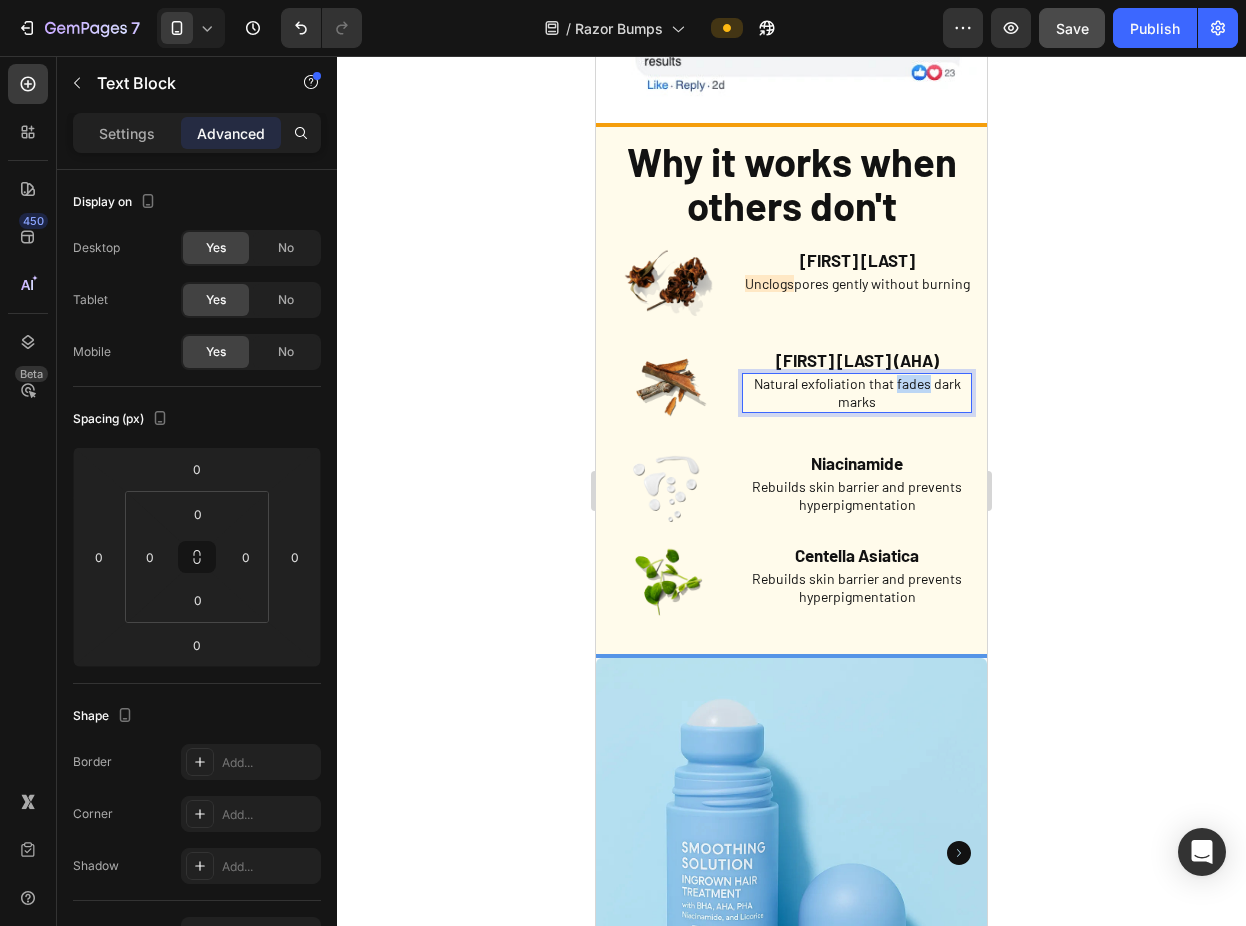 click on "Natural exfoliation that fades dark marks" at bounding box center [857, 393] 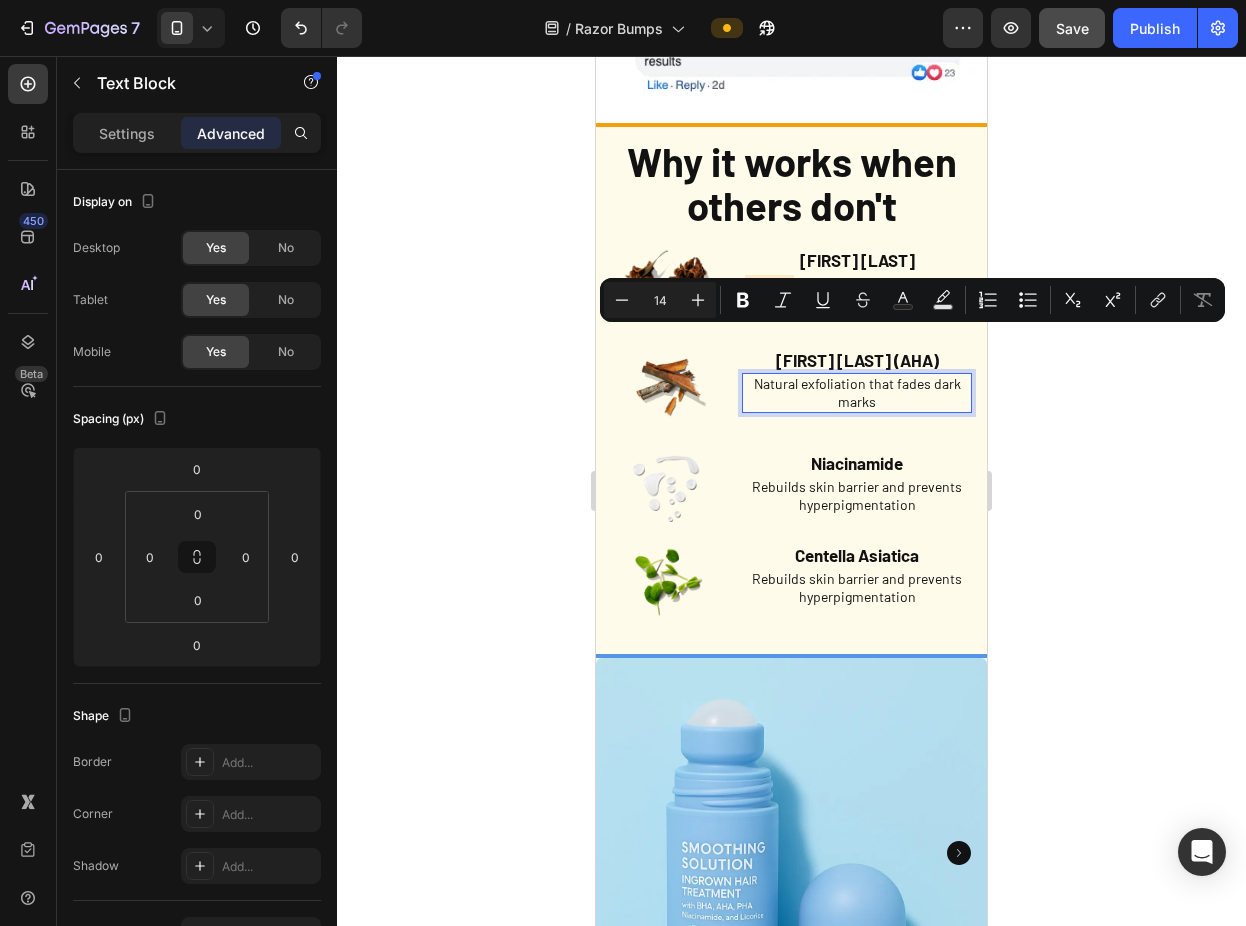 drag, startPoint x: 900, startPoint y: 343, endPoint x: 907, endPoint y: 351, distance: 10.630146 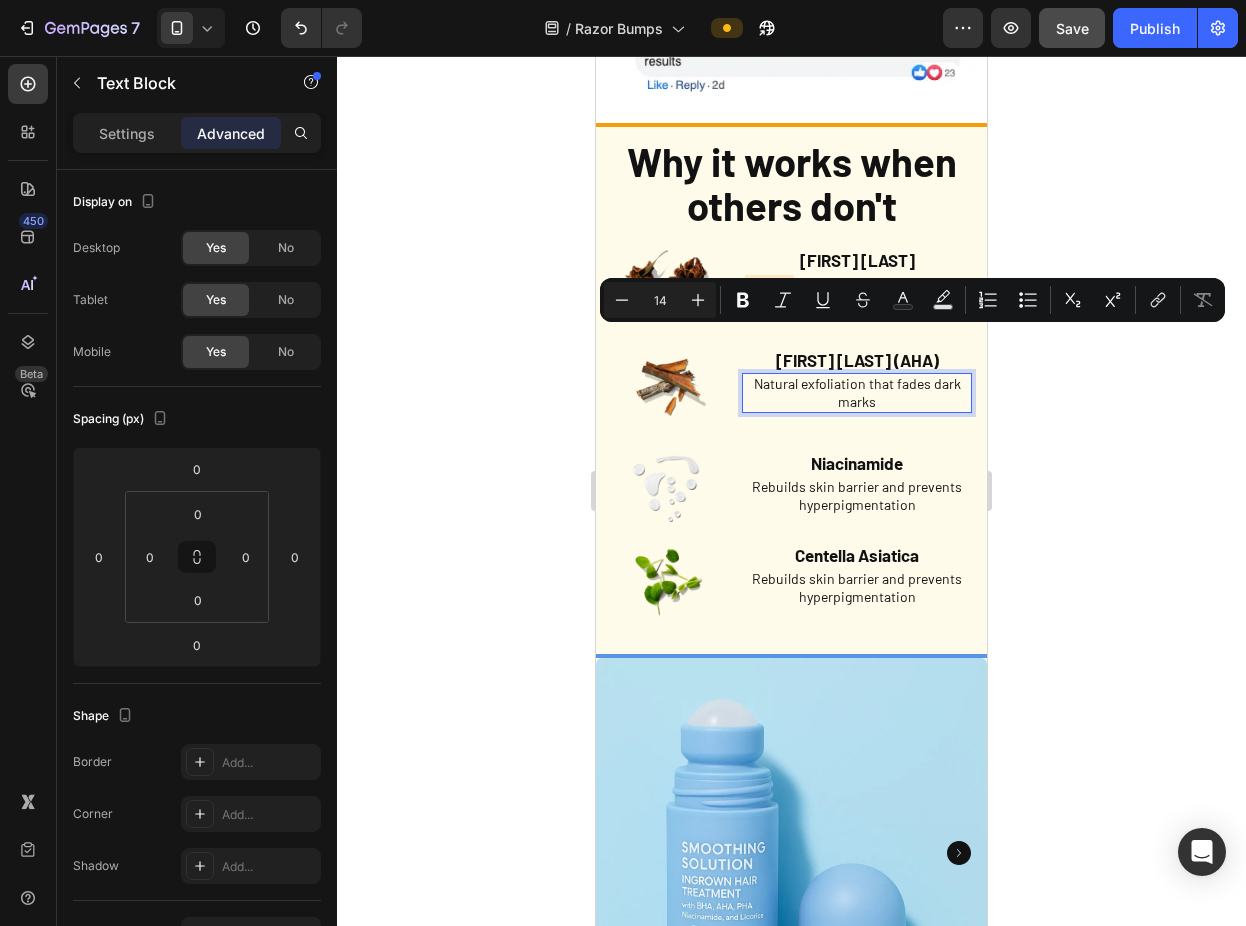 click on "Natural exfoliation that fades dark marks" at bounding box center (857, 393) 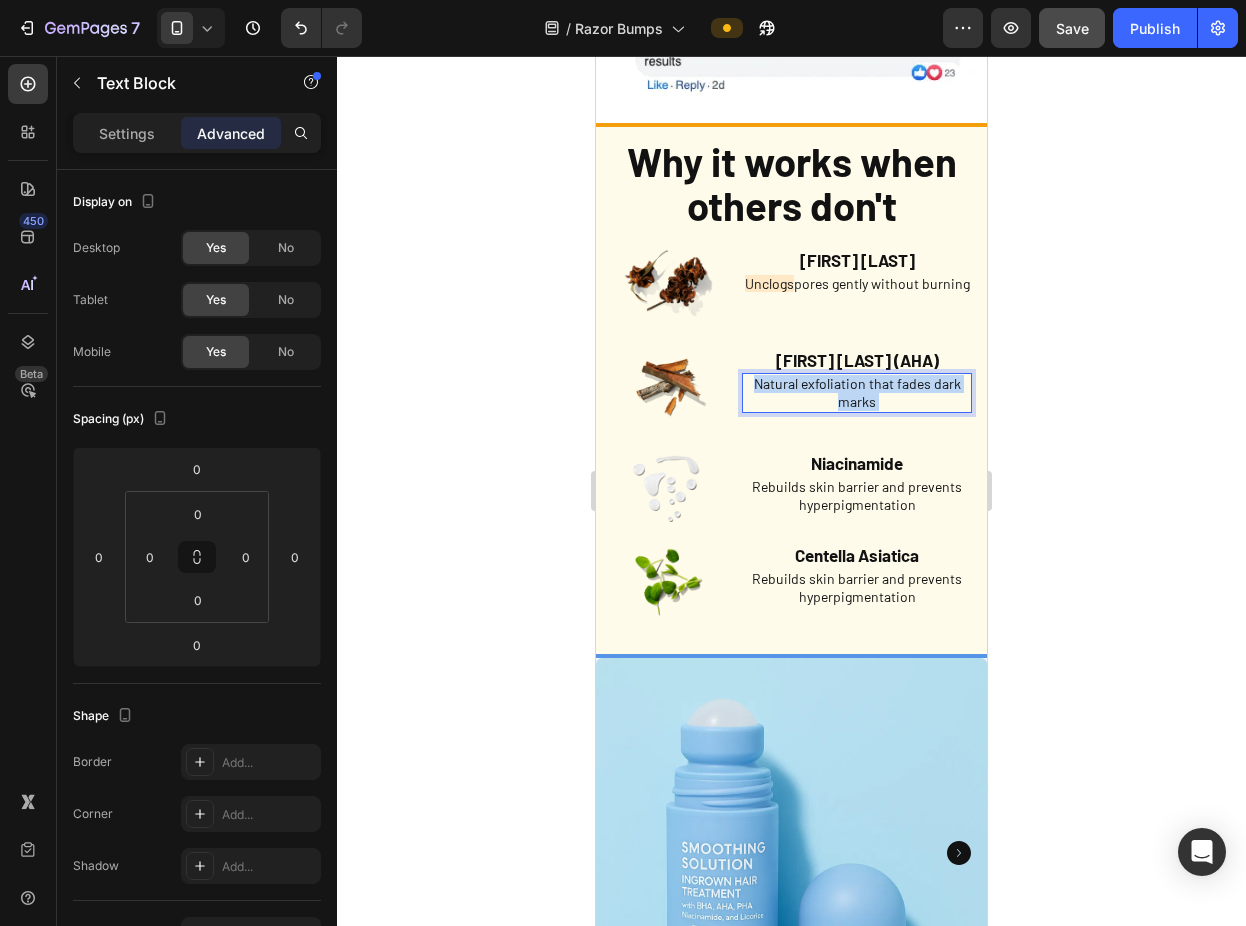 drag, startPoint x: 886, startPoint y: 351, endPoint x: 887, endPoint y: 339, distance: 12.0415945 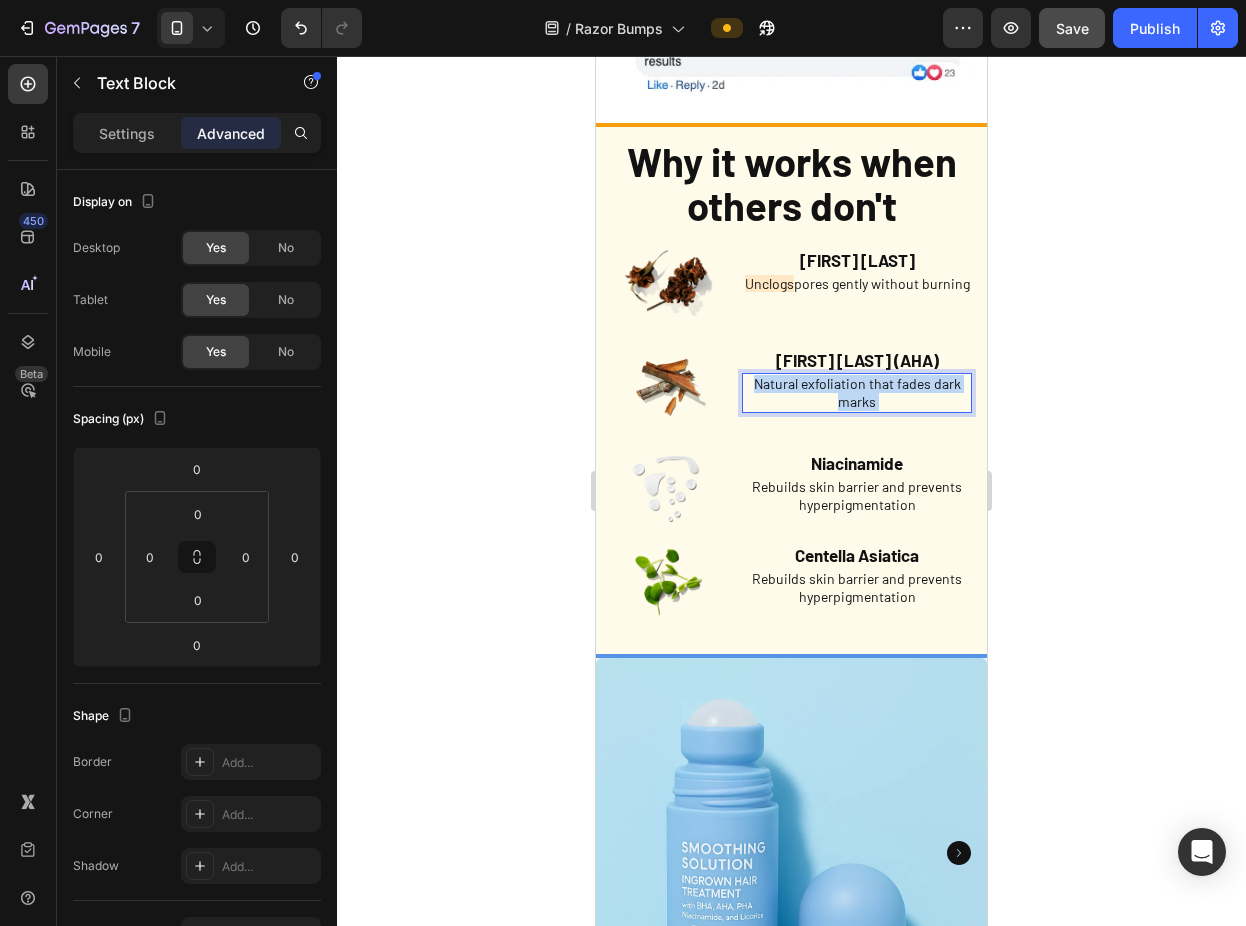 click on "Natural exfoliation that fades dark marks" at bounding box center [857, 393] 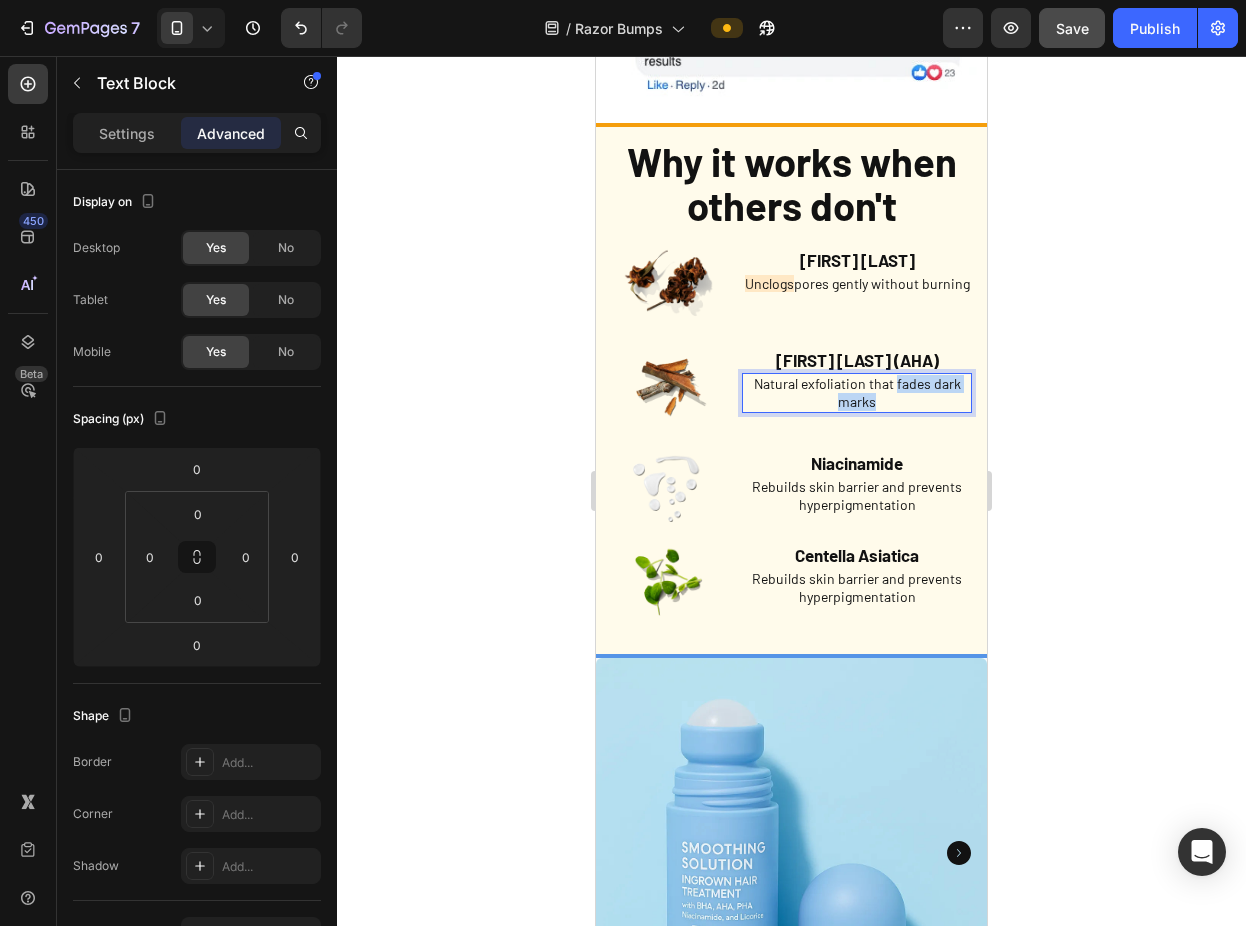 drag, startPoint x: 887, startPoint y: 339, endPoint x: 889, endPoint y: 354, distance: 15.132746 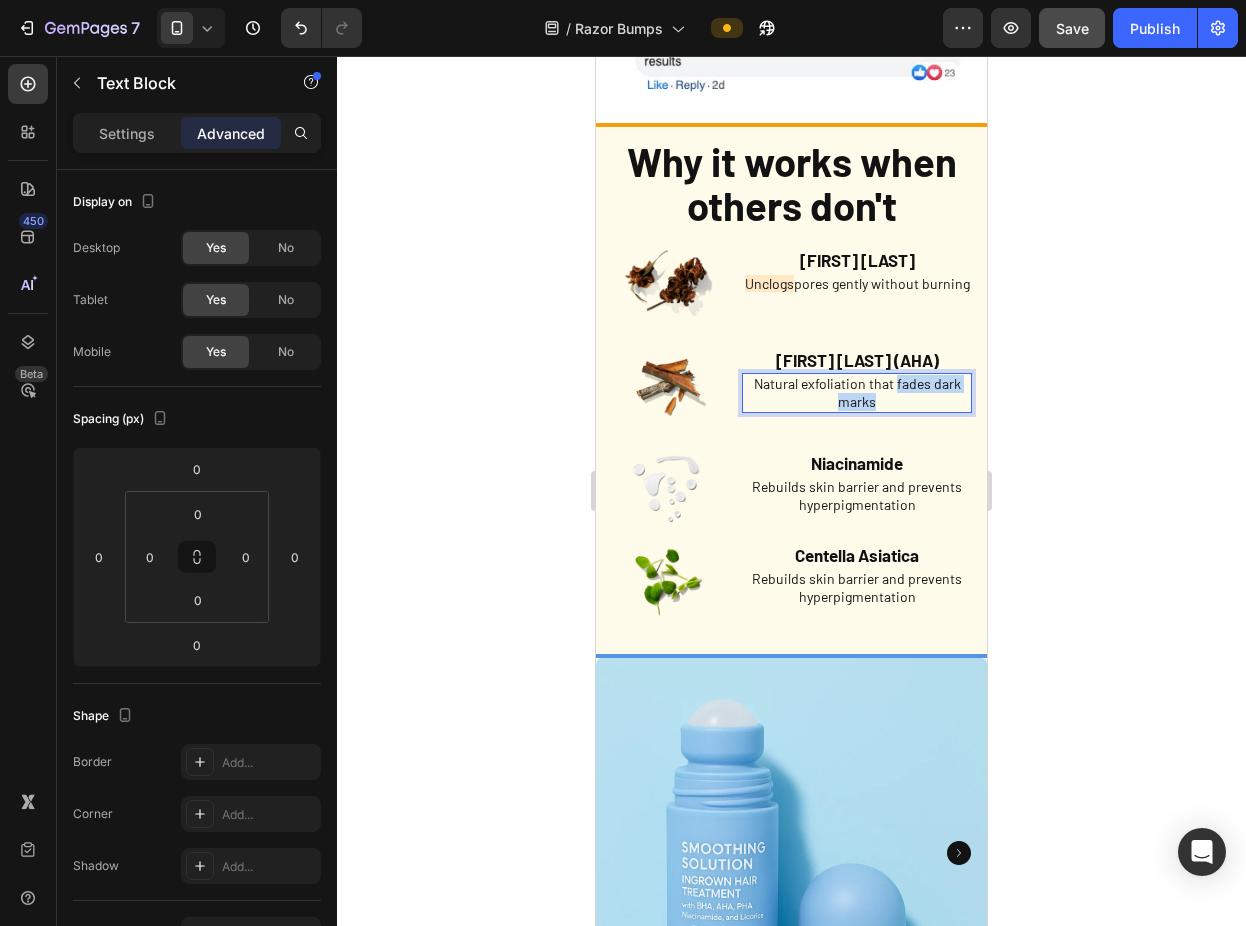 click on "Natural exfoliation that fades dark marks" at bounding box center [857, 393] 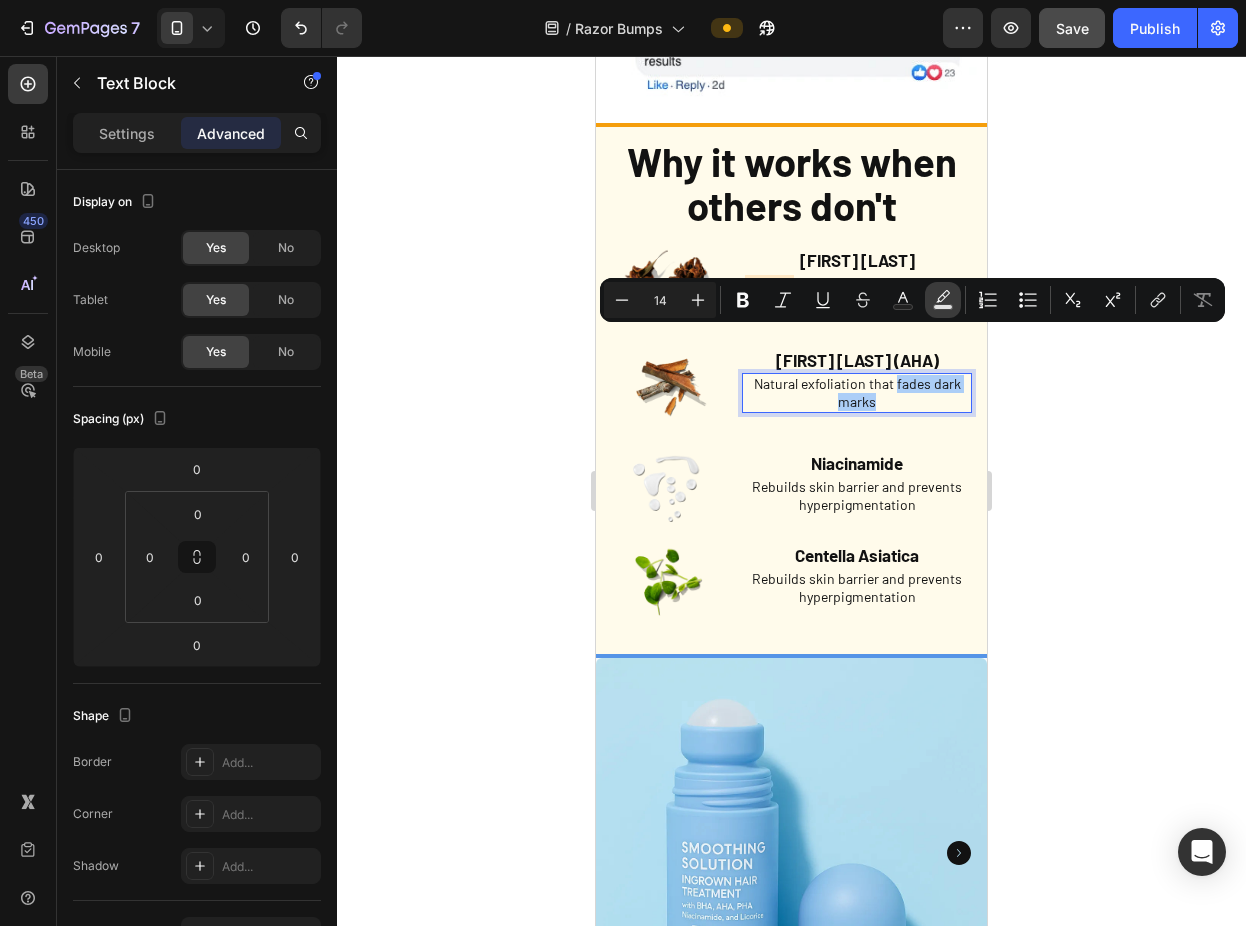 click 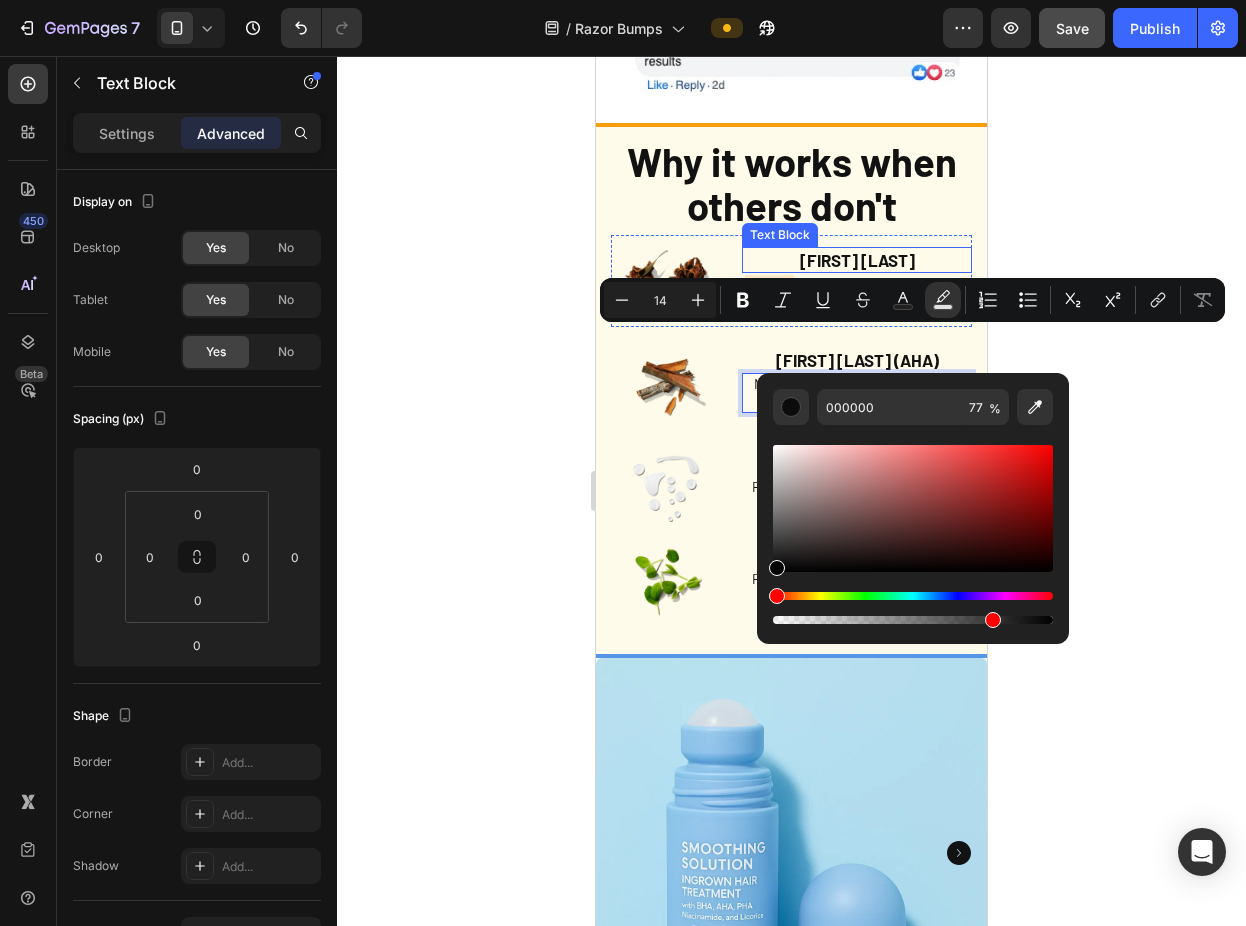 click on "Unclogs" at bounding box center [769, 283] 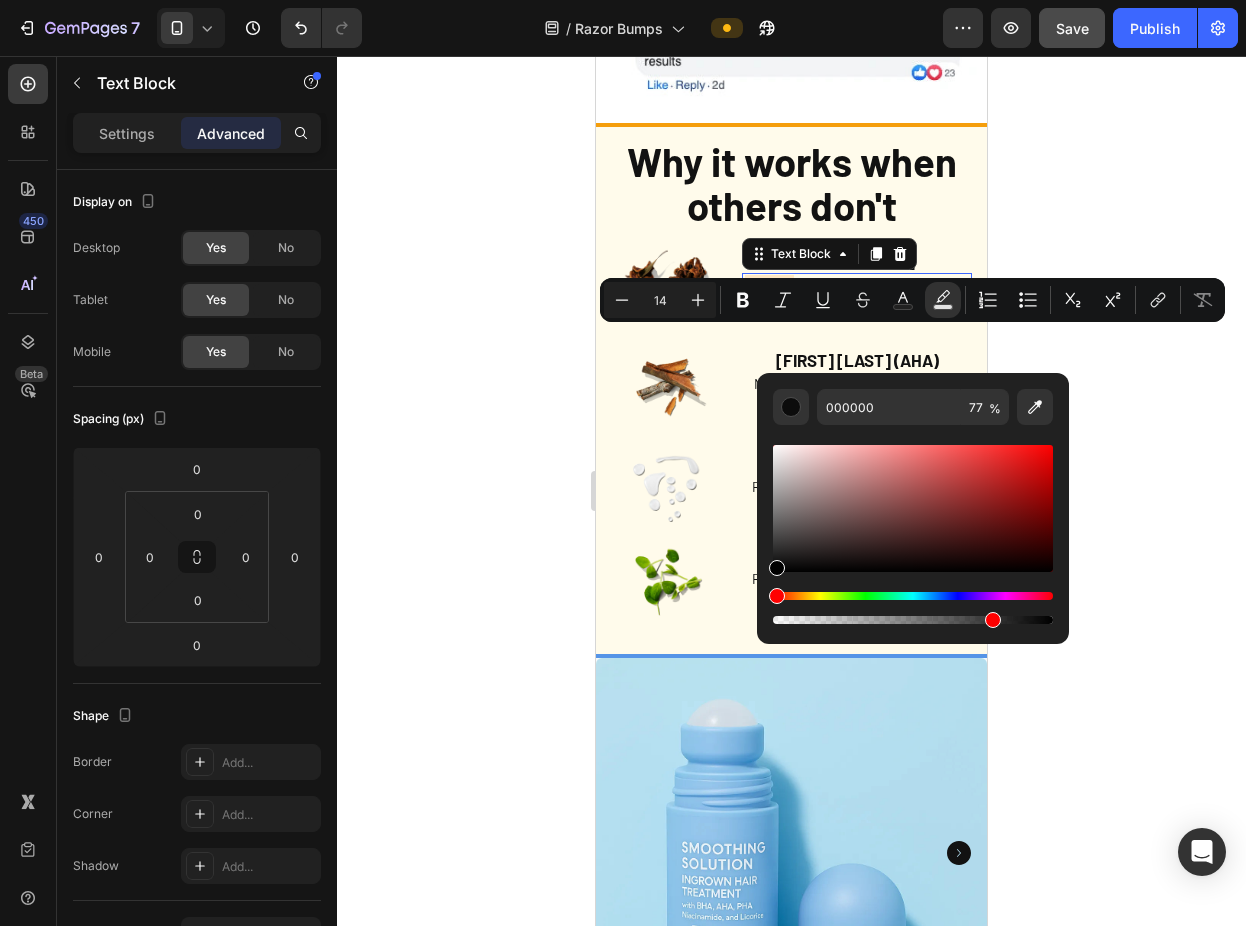 scroll, scrollTop: 394, scrollLeft: 0, axis: vertical 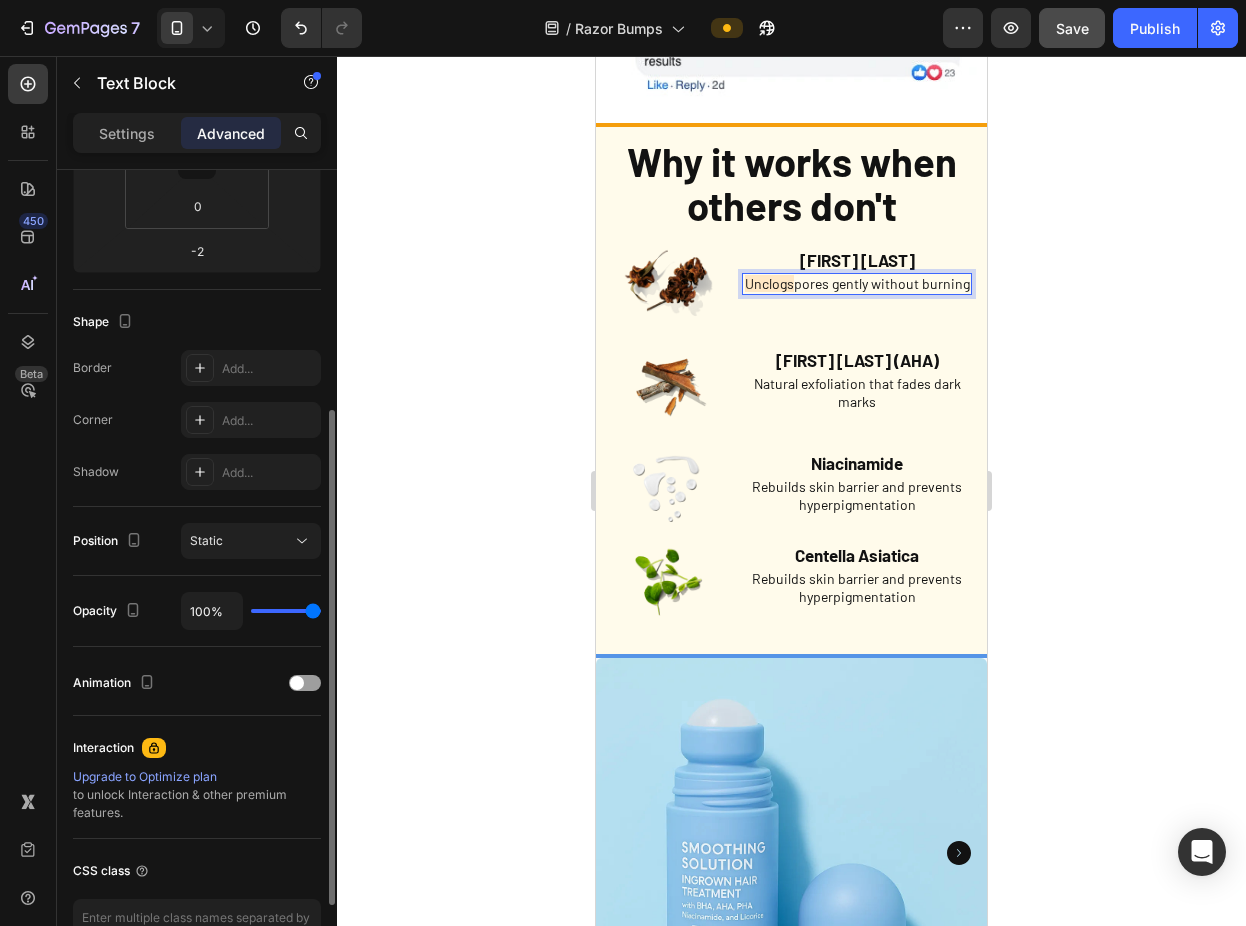 click on "Unclogs" at bounding box center (769, 283) 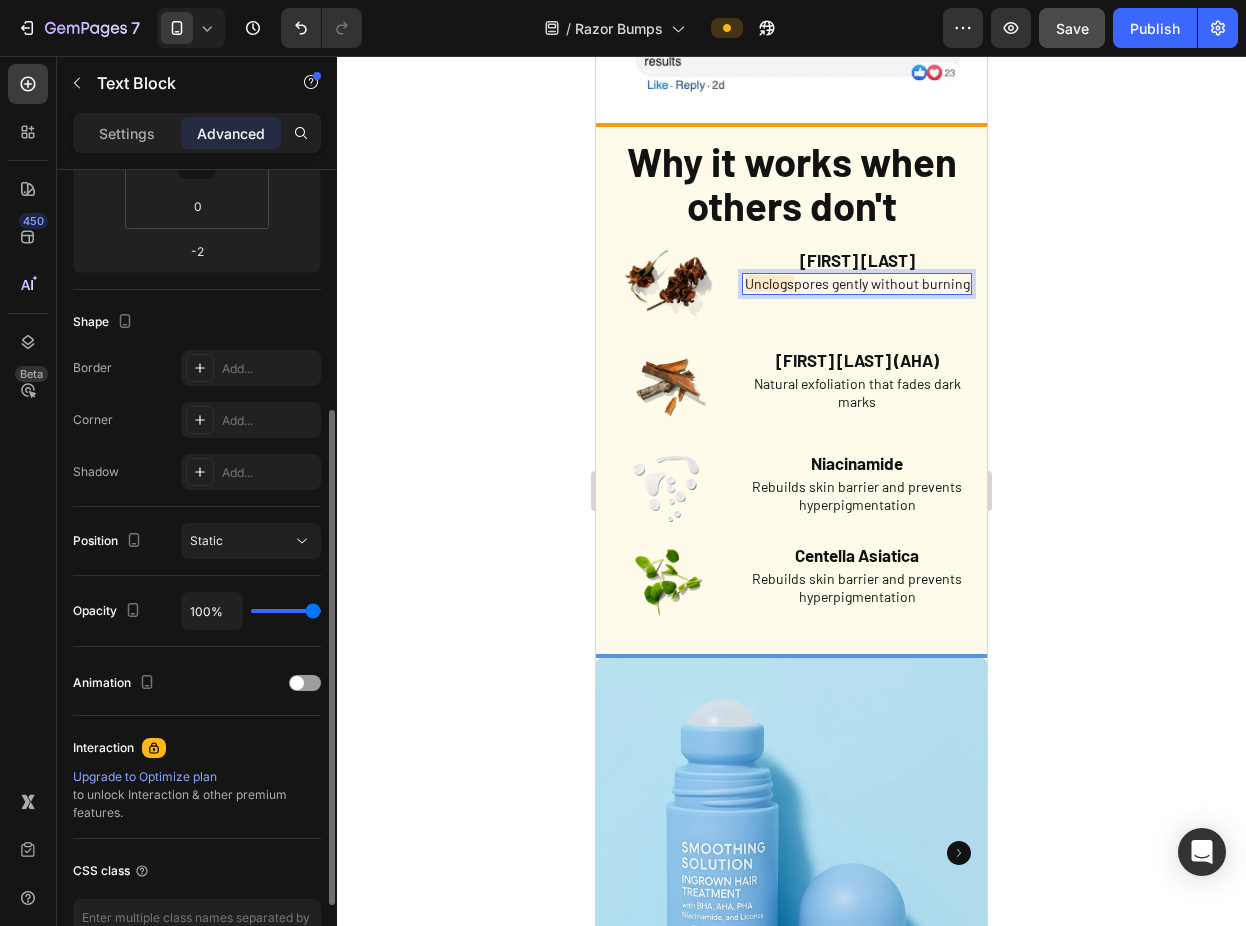 click on "Unclogs" at bounding box center (769, 283) 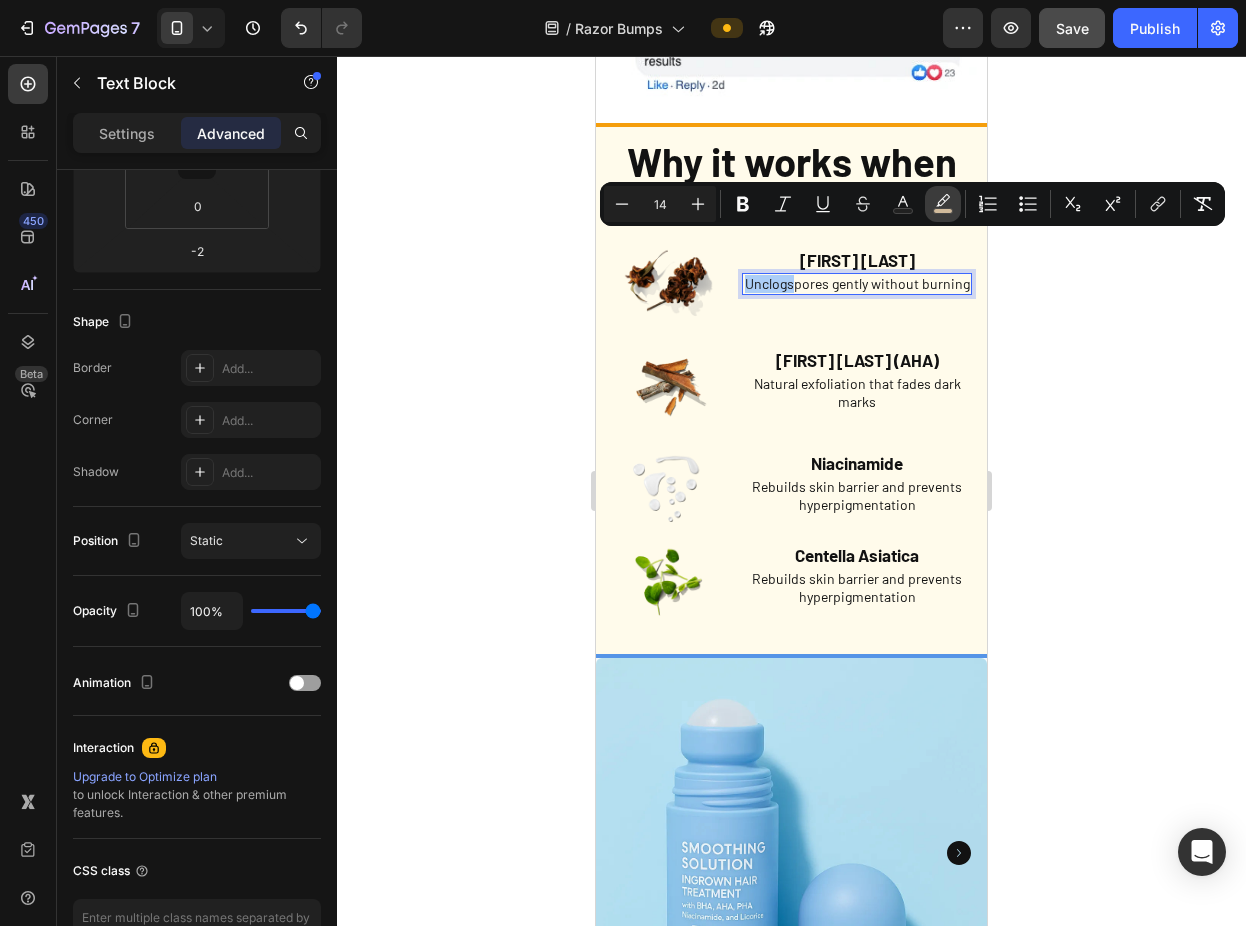 click 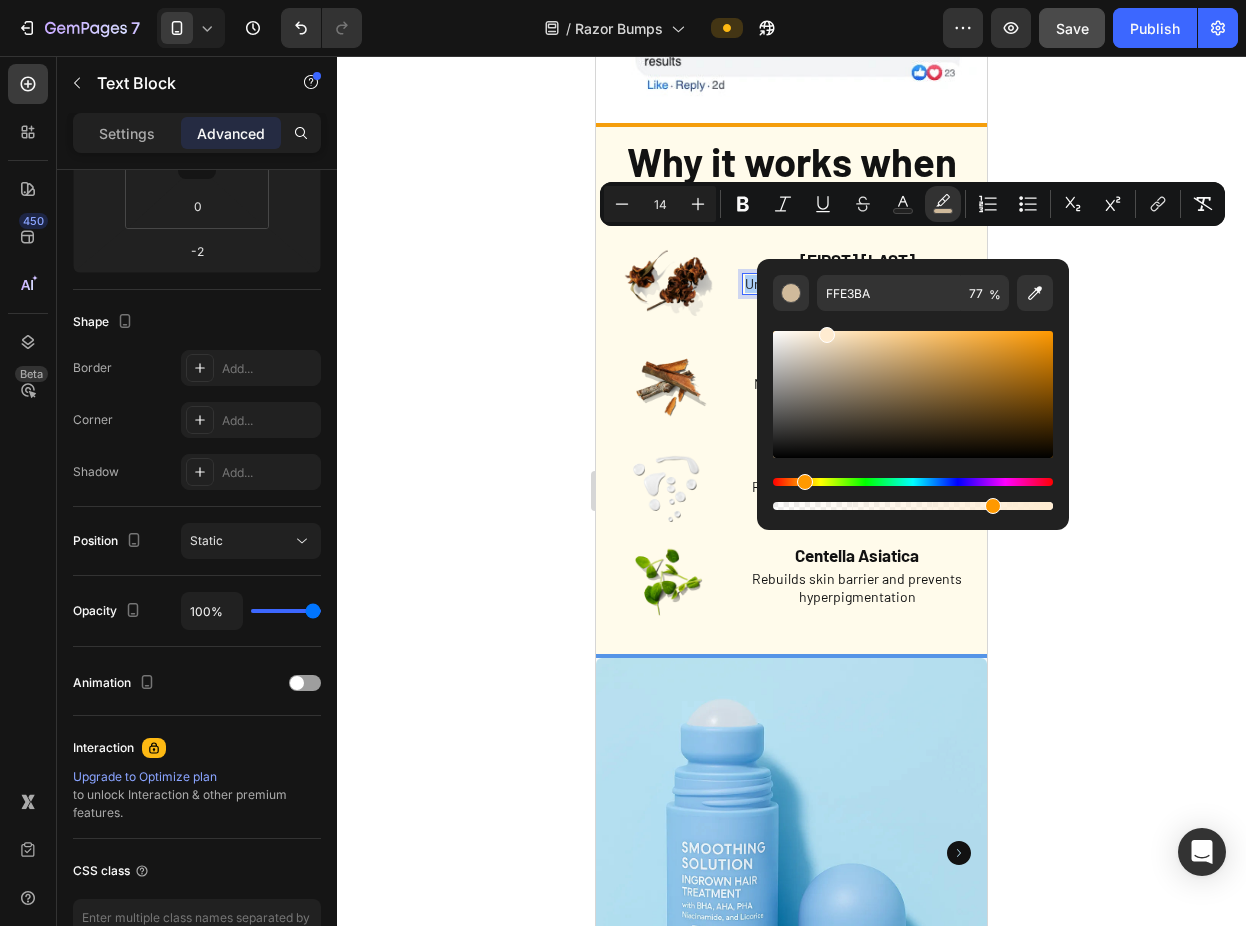 drag, startPoint x: 843, startPoint y: 338, endPoint x: 820, endPoint y: 325, distance: 26.41969 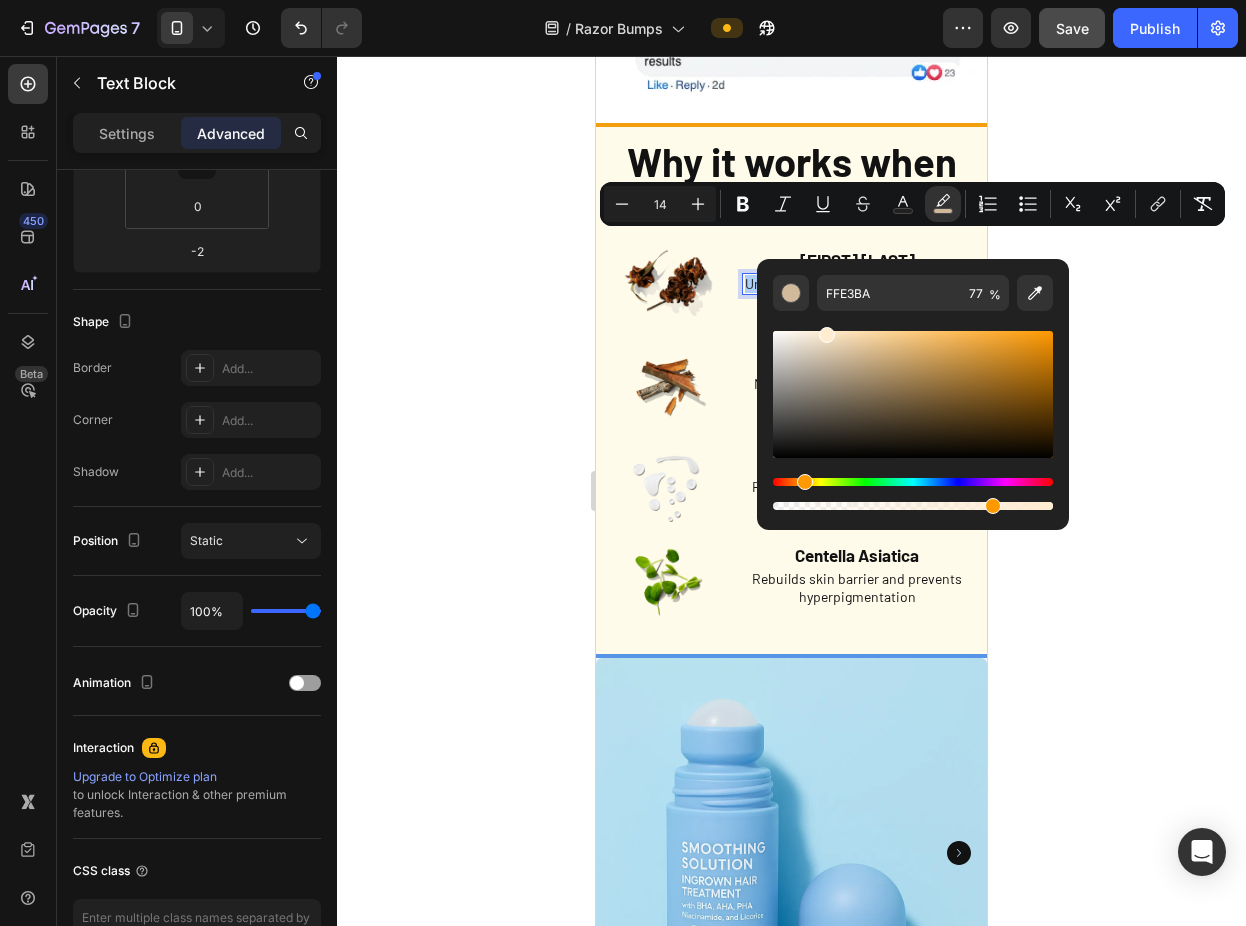 click at bounding box center [913, 412] 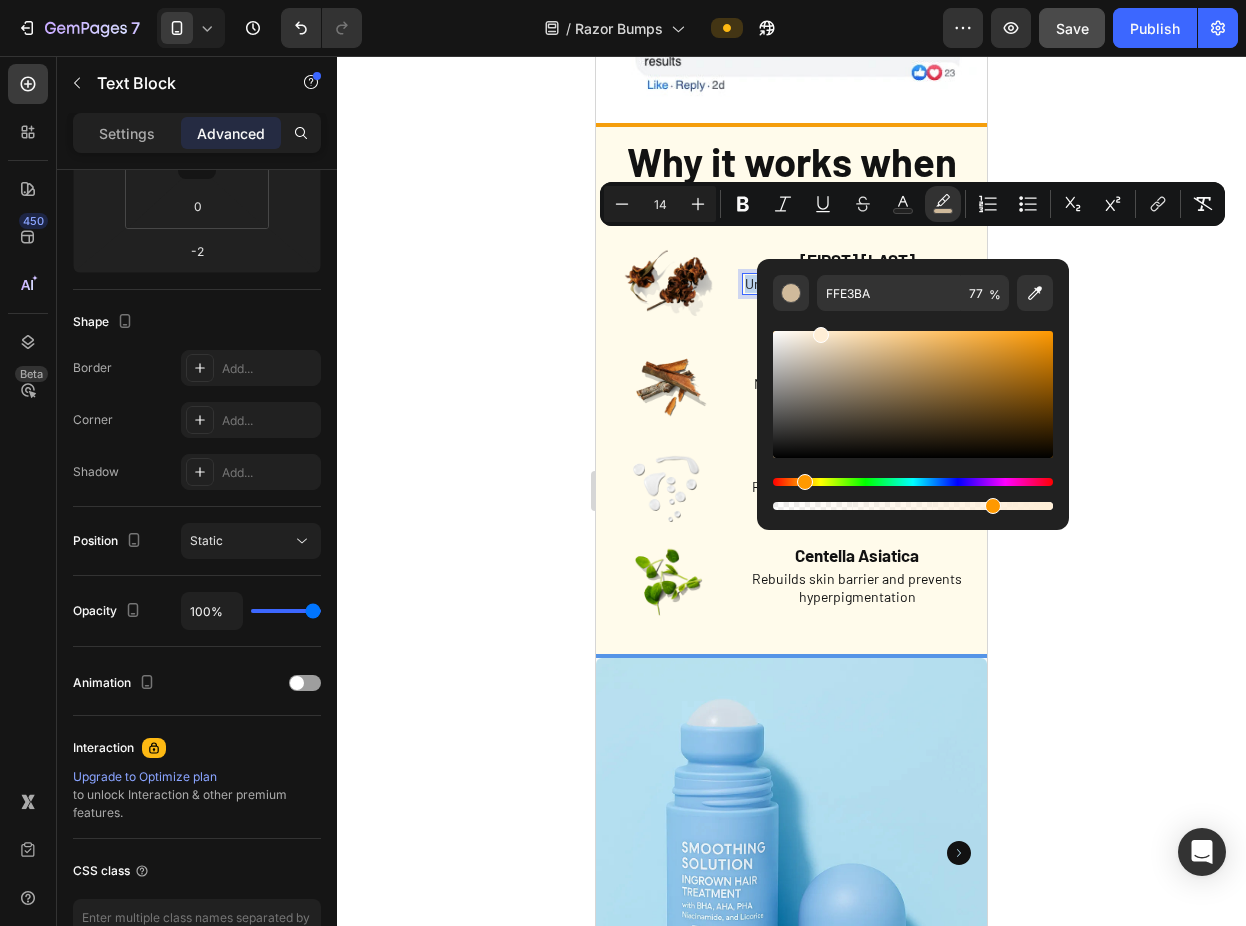 type on "FFEED6" 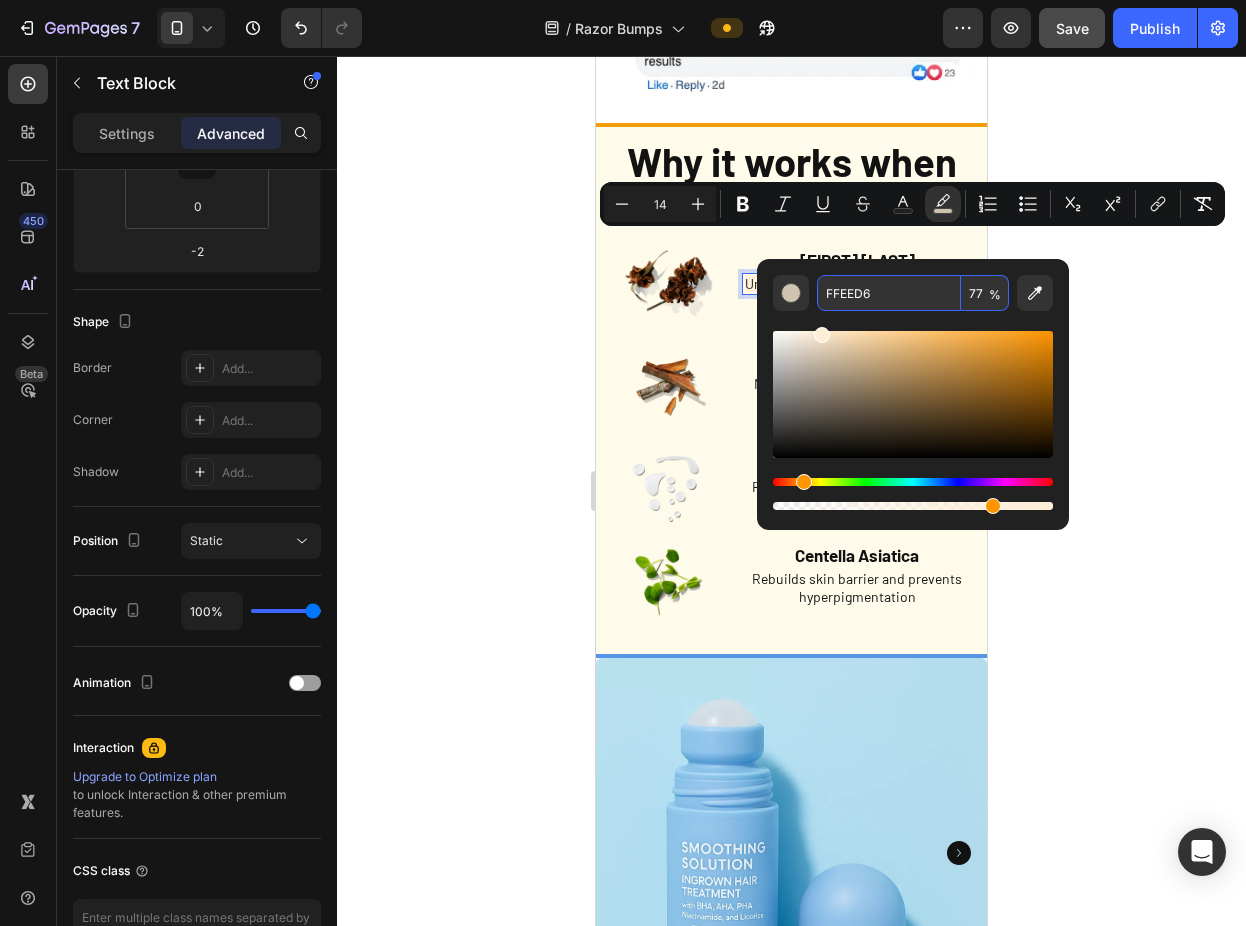 click on "FFEED6 77 %" at bounding box center [913, 386] 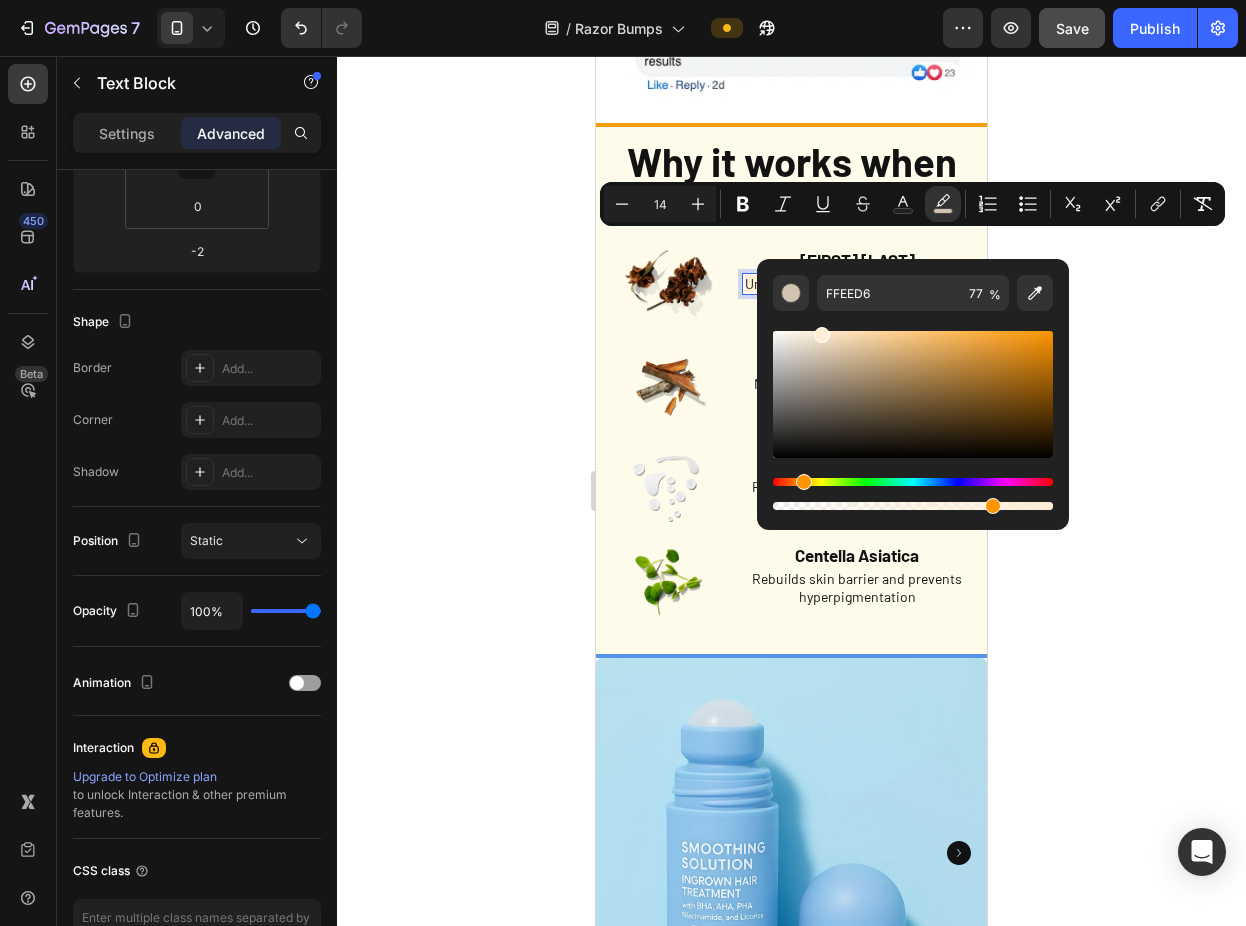 click on "FFEED6 77 %" at bounding box center (913, 386) 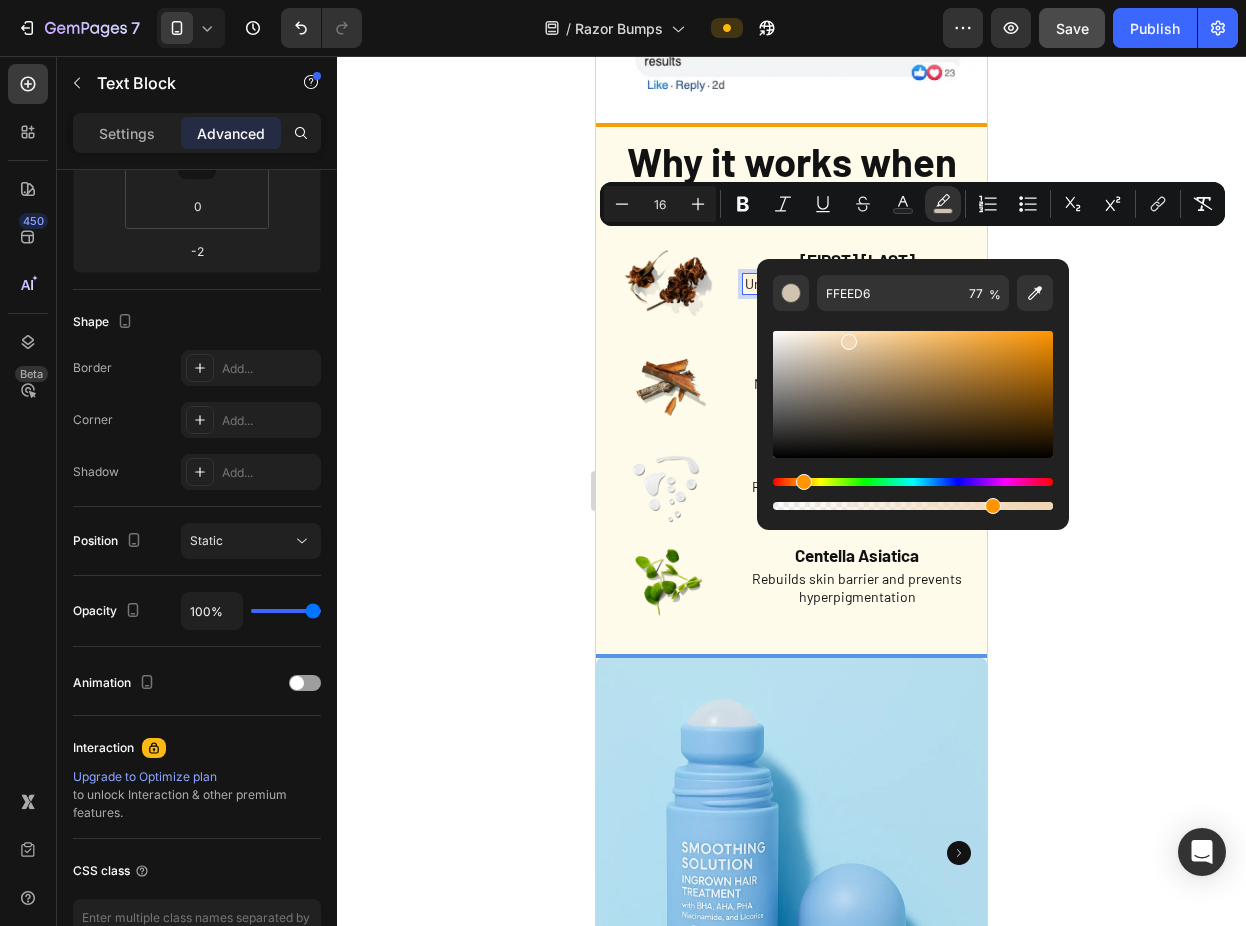 drag, startPoint x: 820, startPoint y: 334, endPoint x: 846, endPoint y: 338, distance: 26.305893 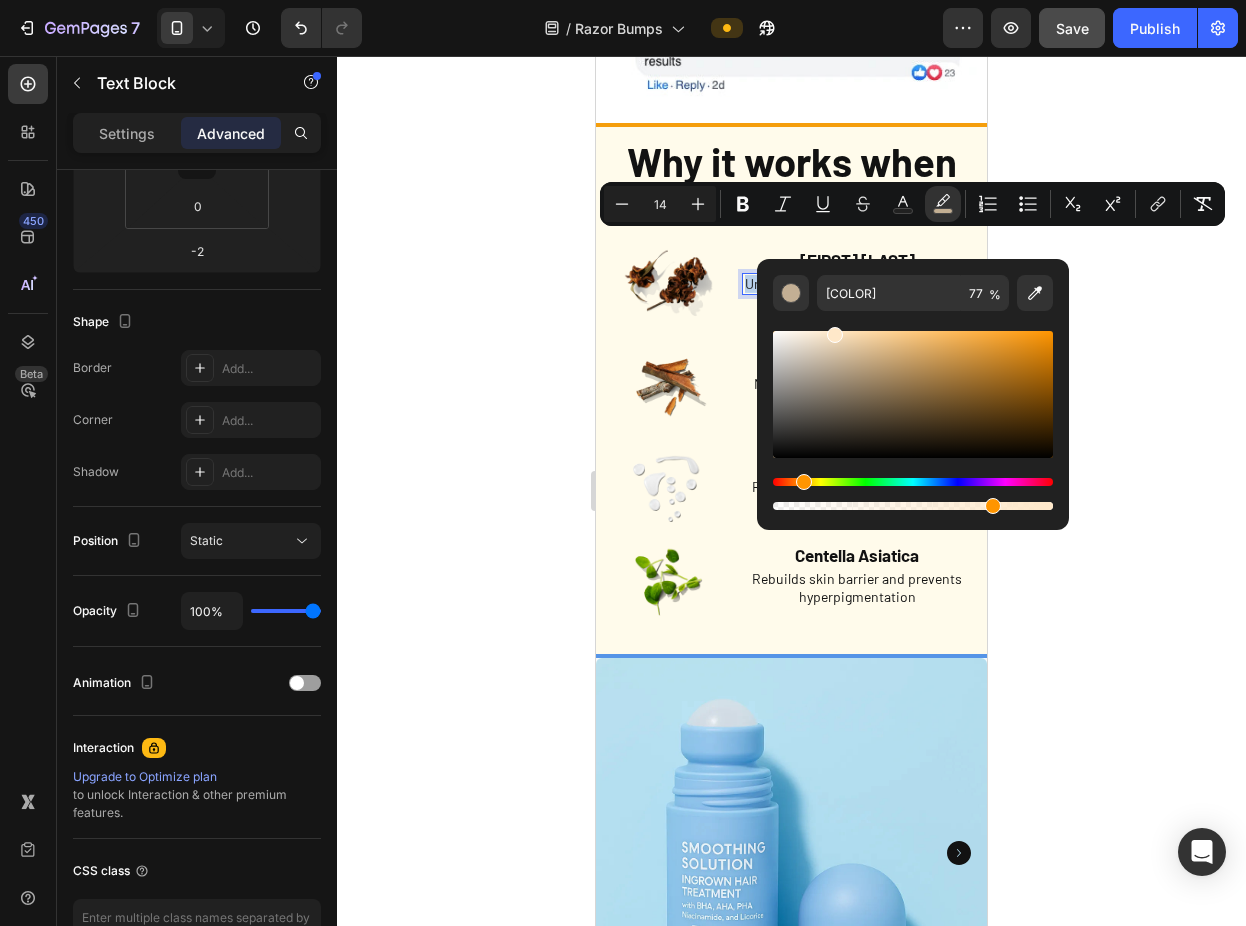 drag, startPoint x: 843, startPoint y: 340, endPoint x: 832, endPoint y: 323, distance: 20.248457 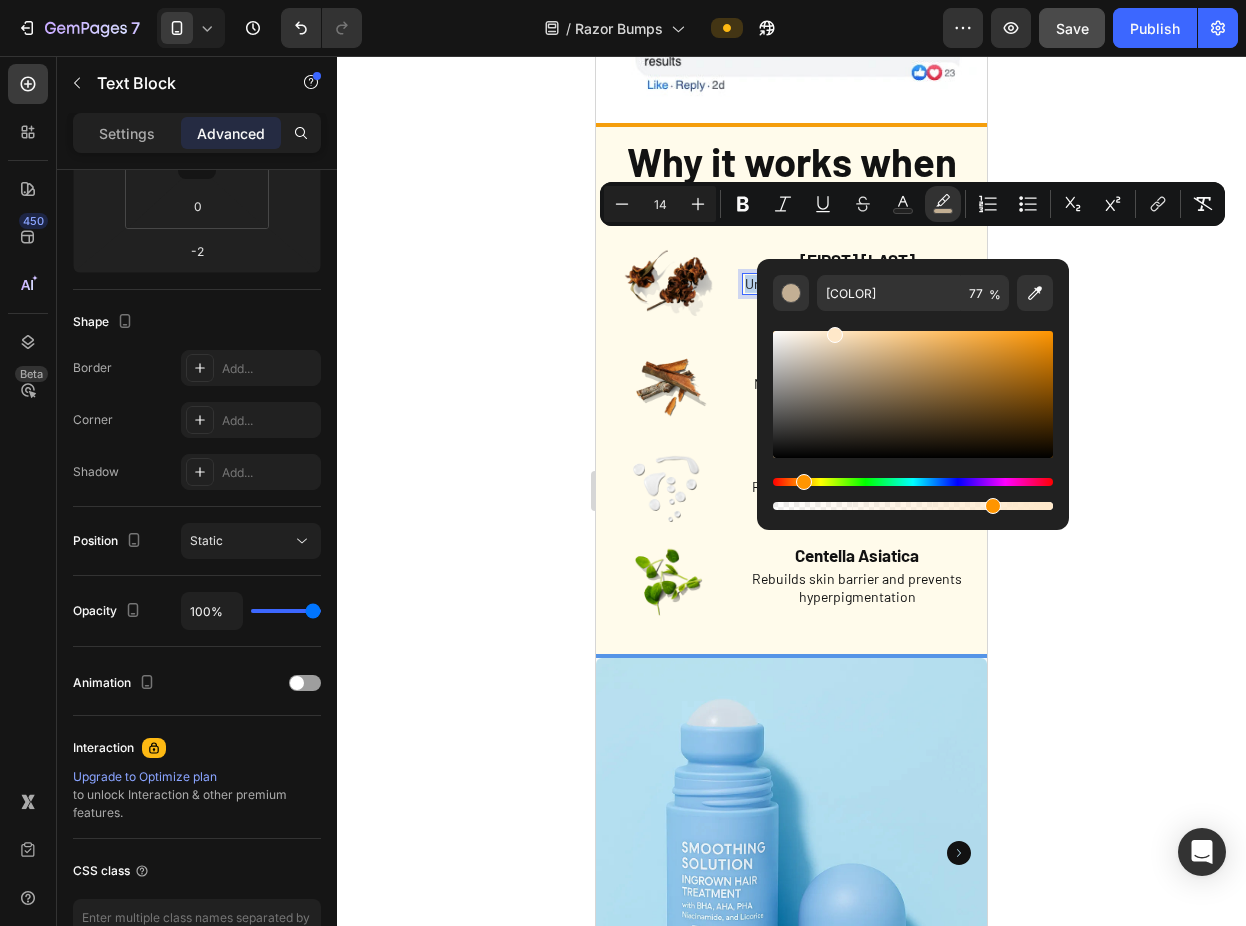 click at bounding box center [913, 412] 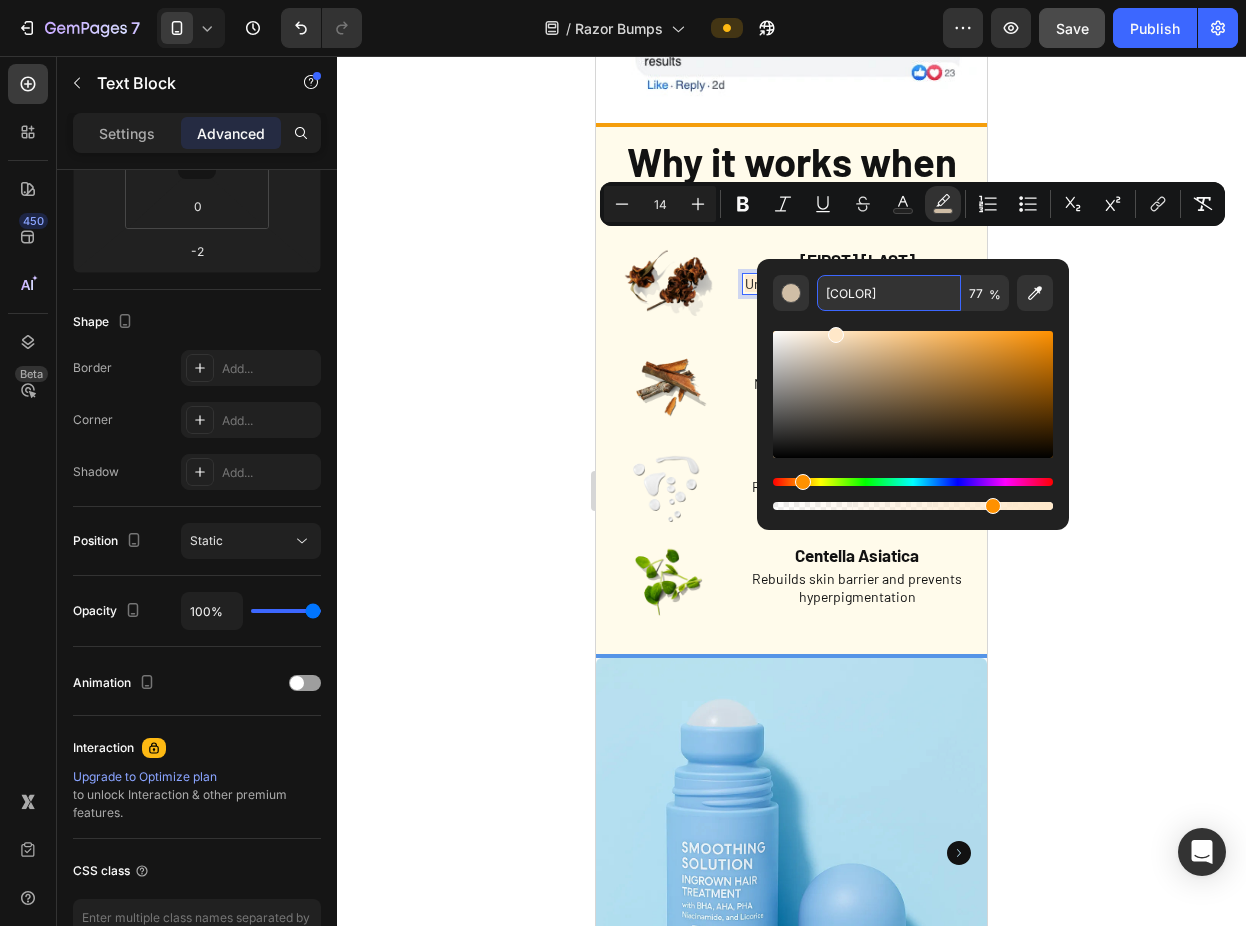 click on "FFE8C9" at bounding box center (889, 293) 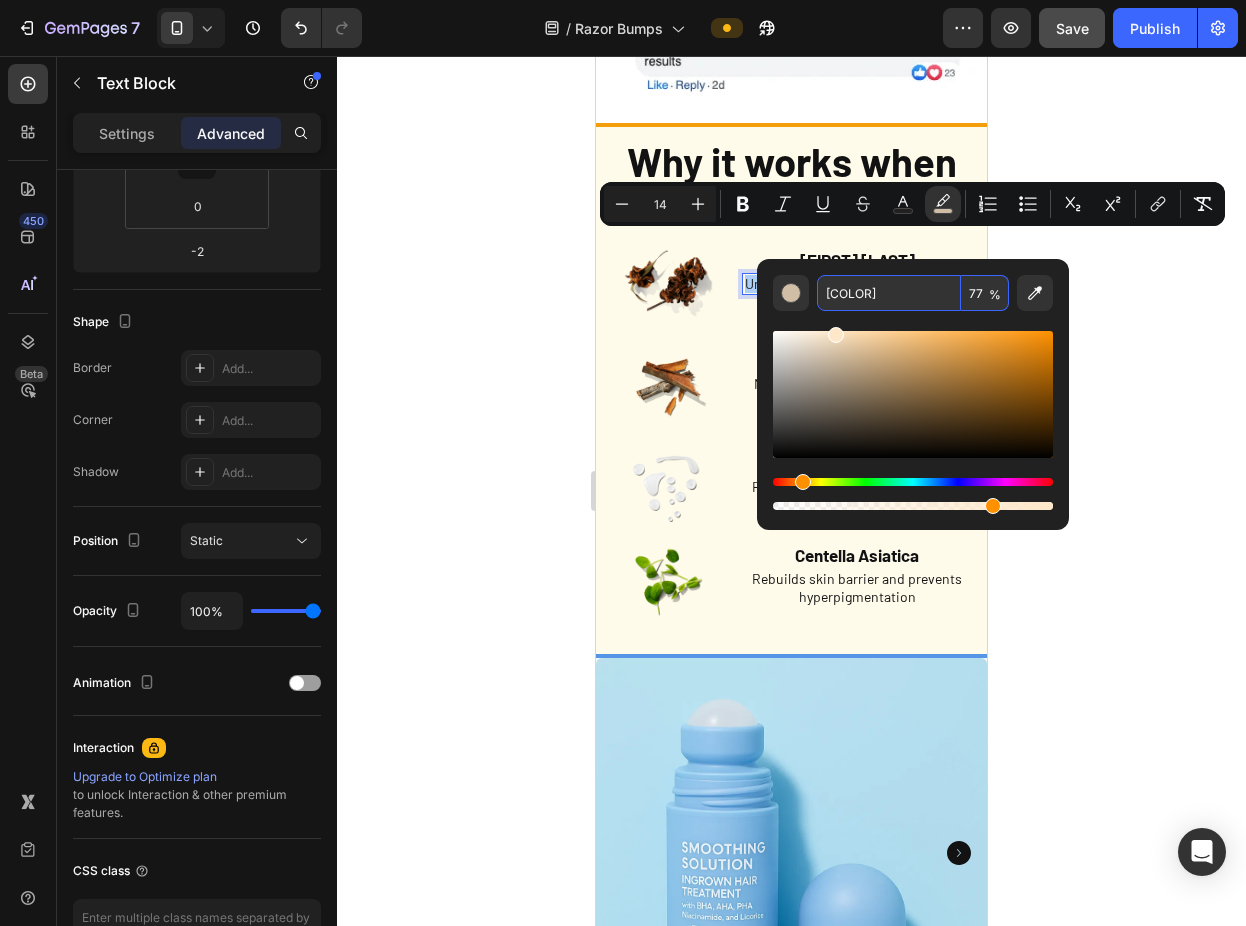 click 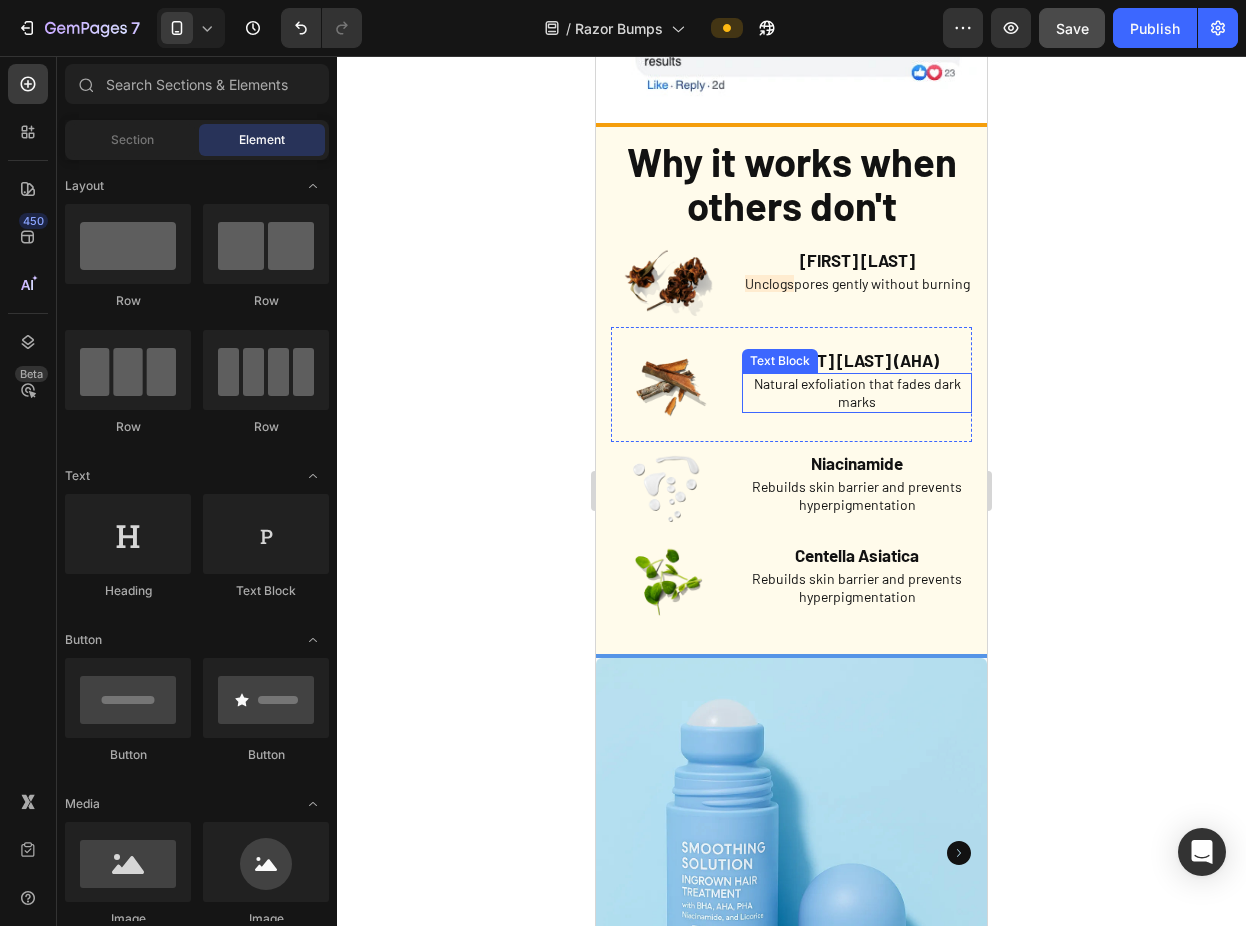 click on "Natural exfoliation that fades dark marks" at bounding box center [857, 393] 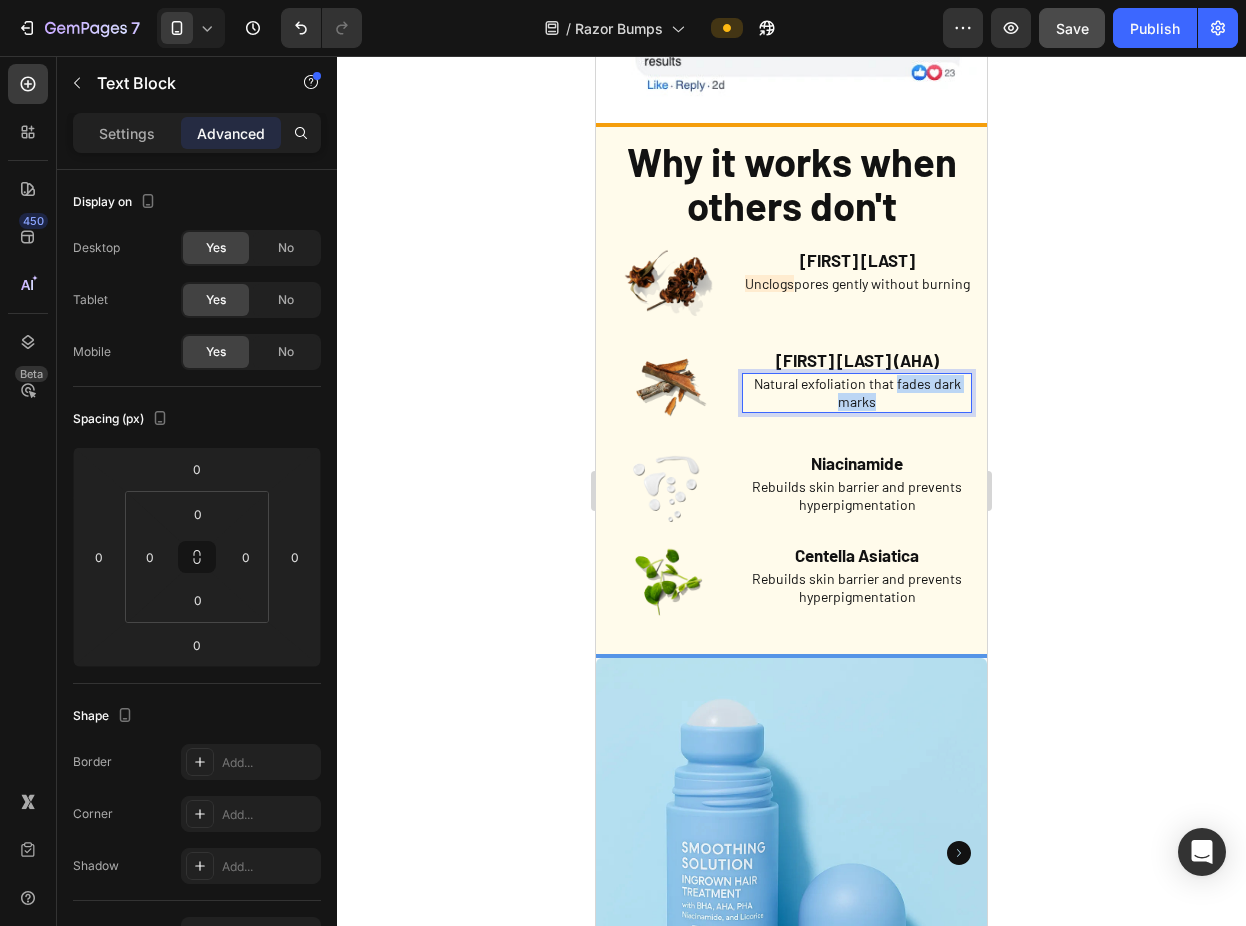 drag, startPoint x: 888, startPoint y: 338, endPoint x: 904, endPoint y: 360, distance: 27.202942 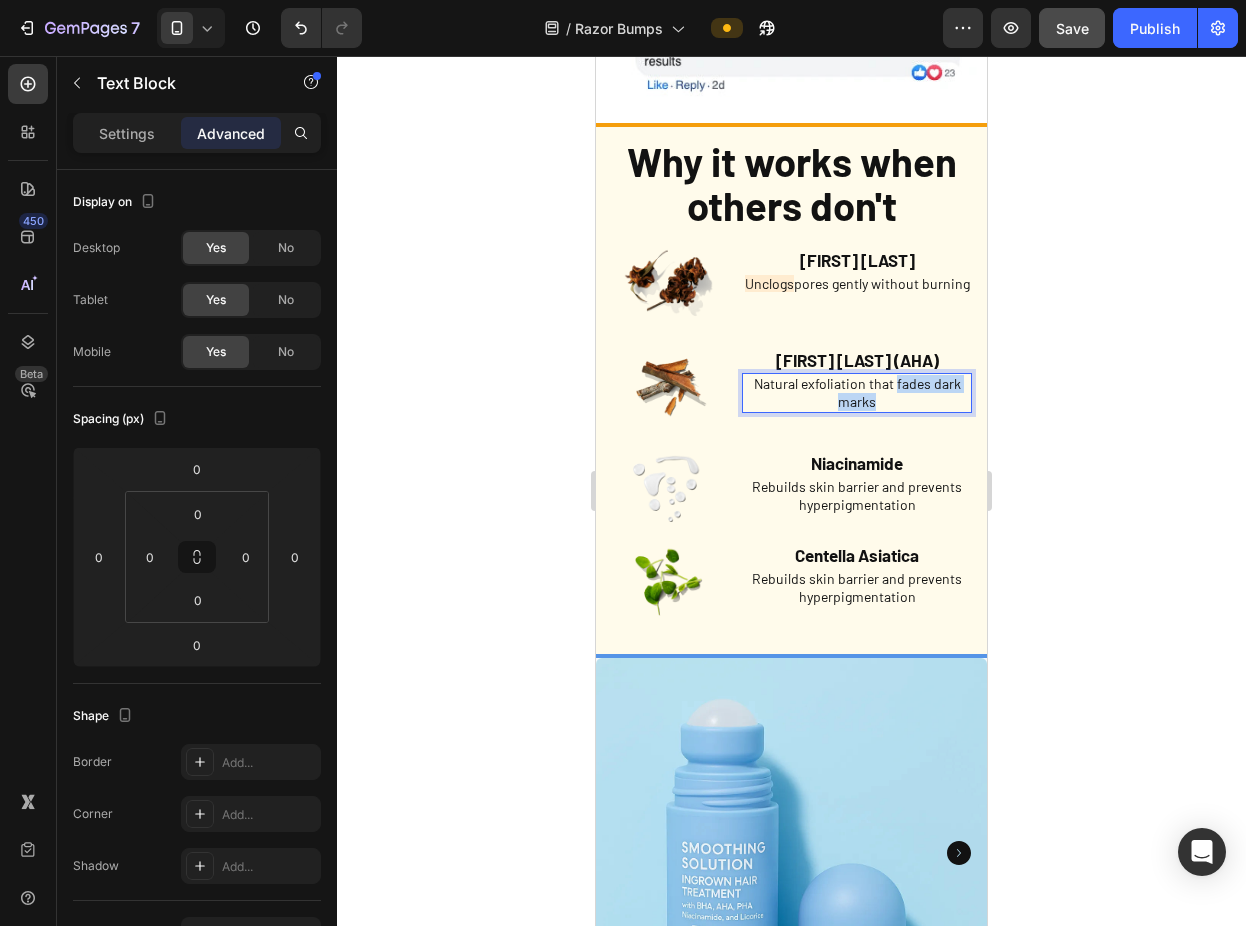 click on "Natural exfoliation that fades dark marks" at bounding box center (857, 393) 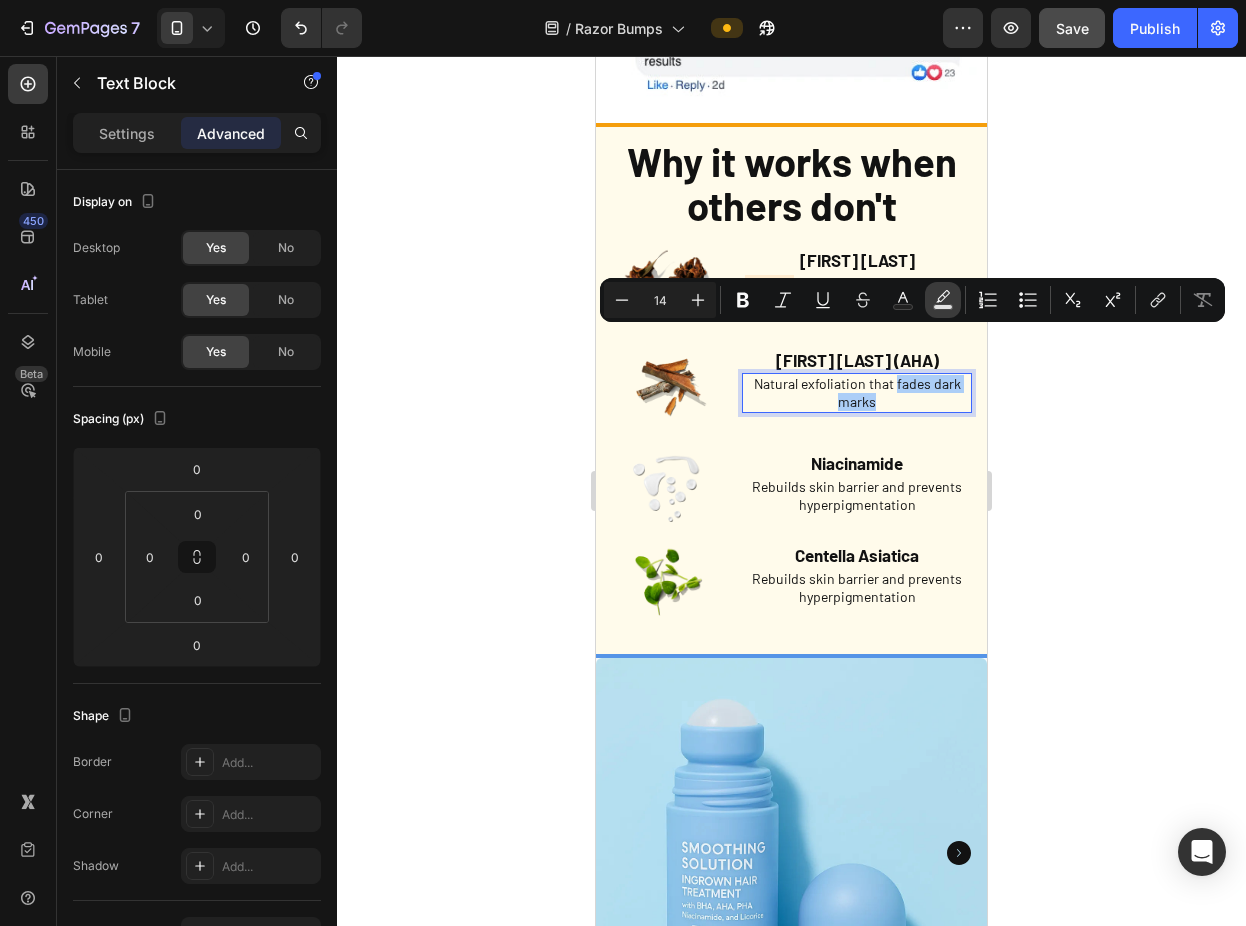 click 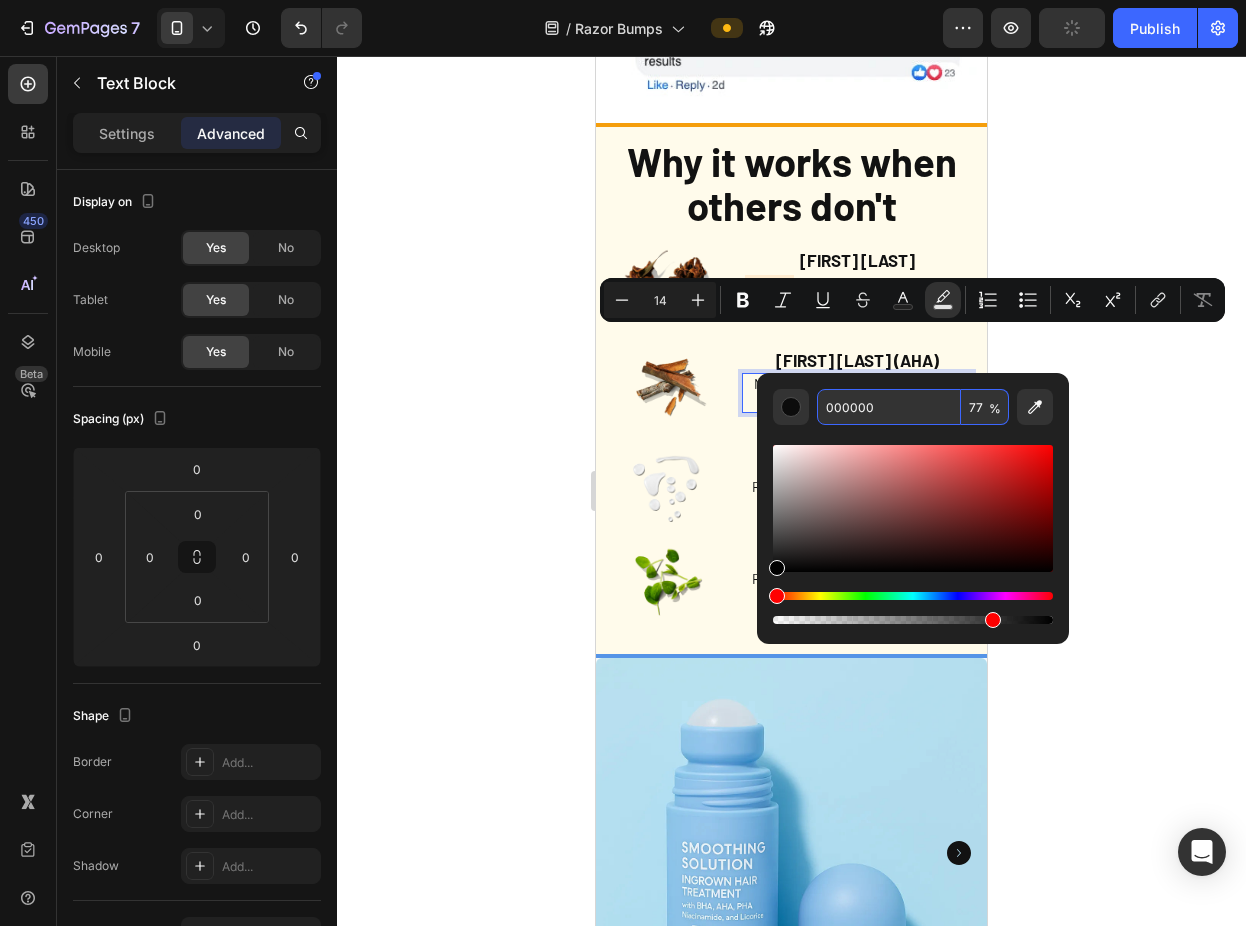click on "000000" at bounding box center (889, 407) 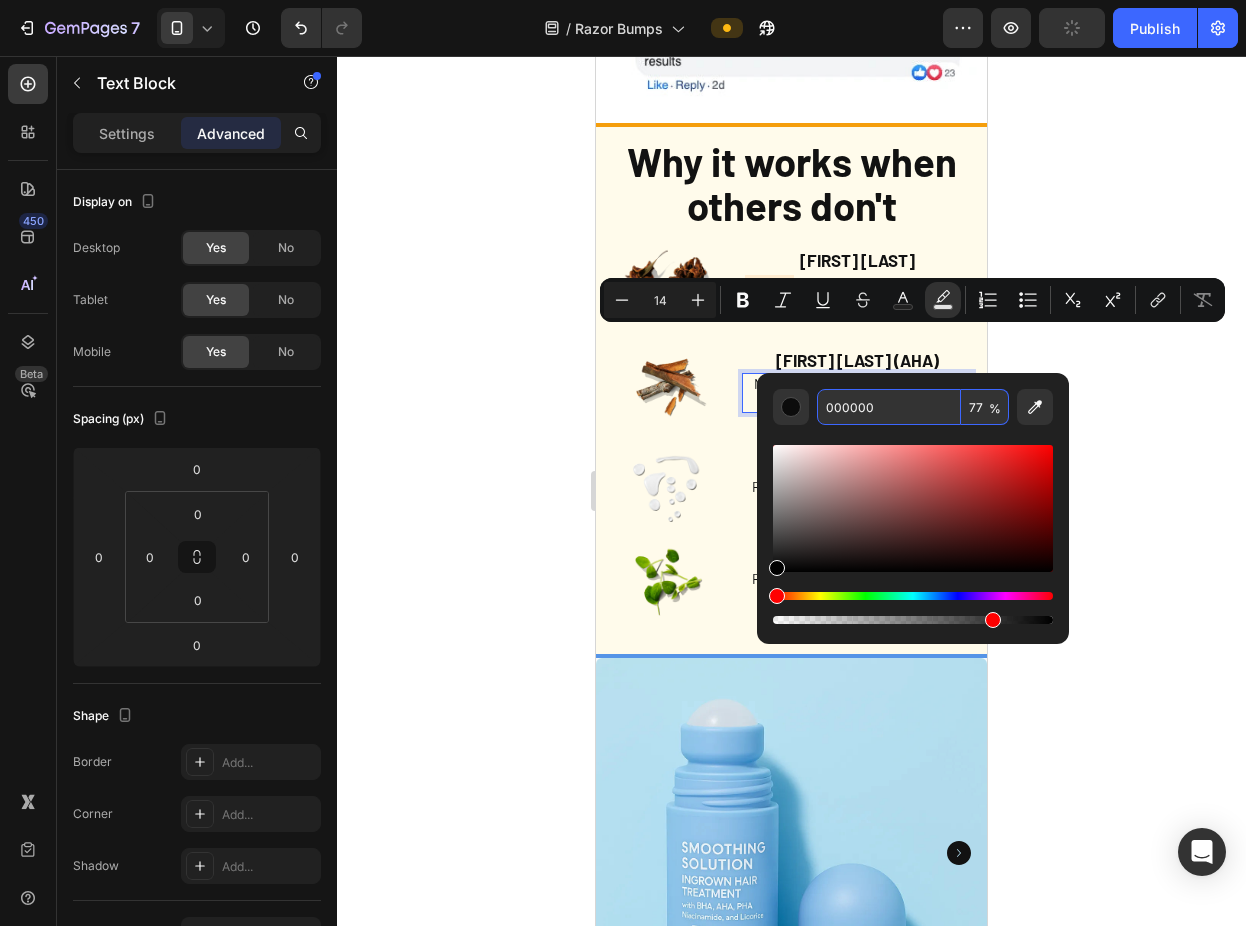 click on "000000" at bounding box center (889, 407) 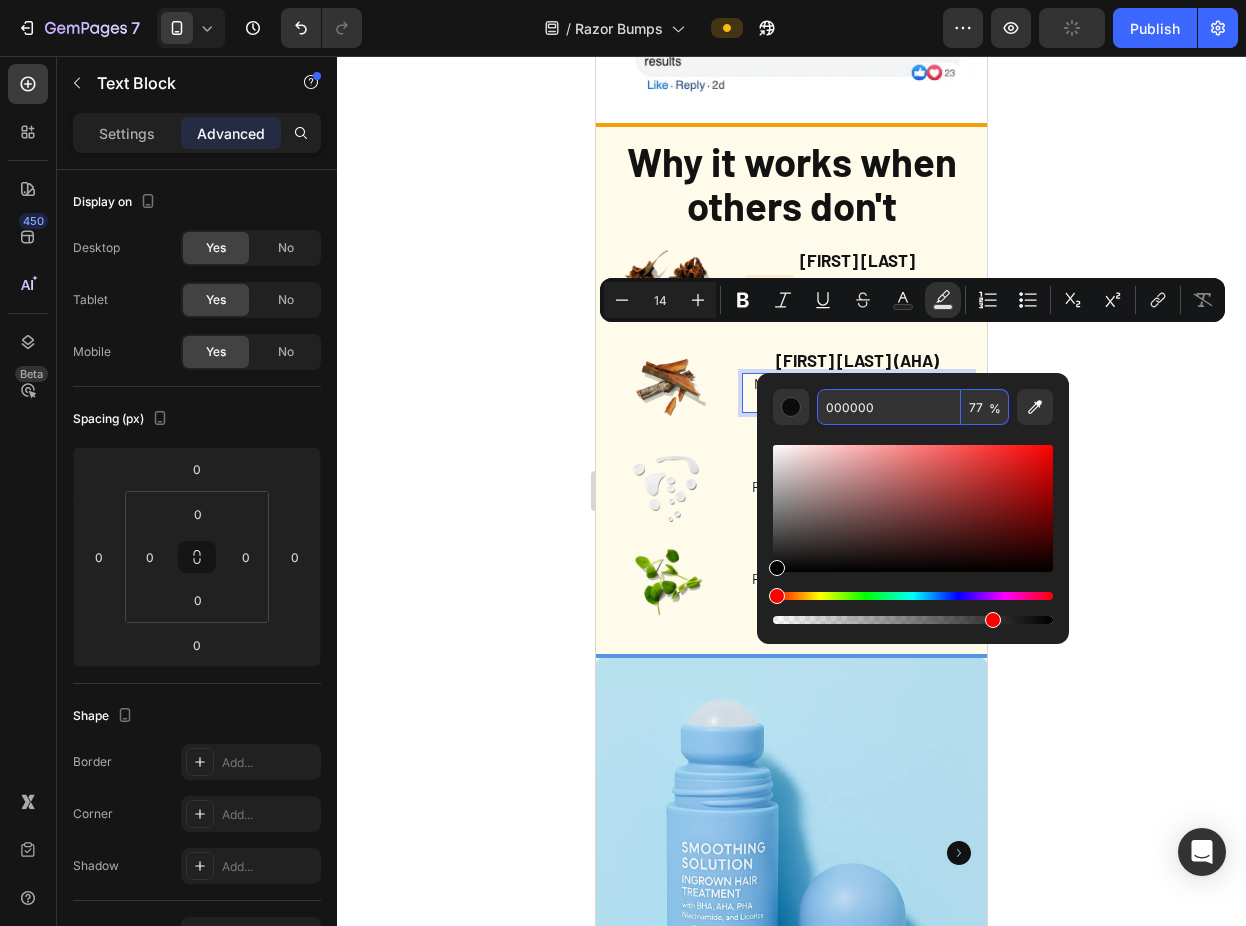 click 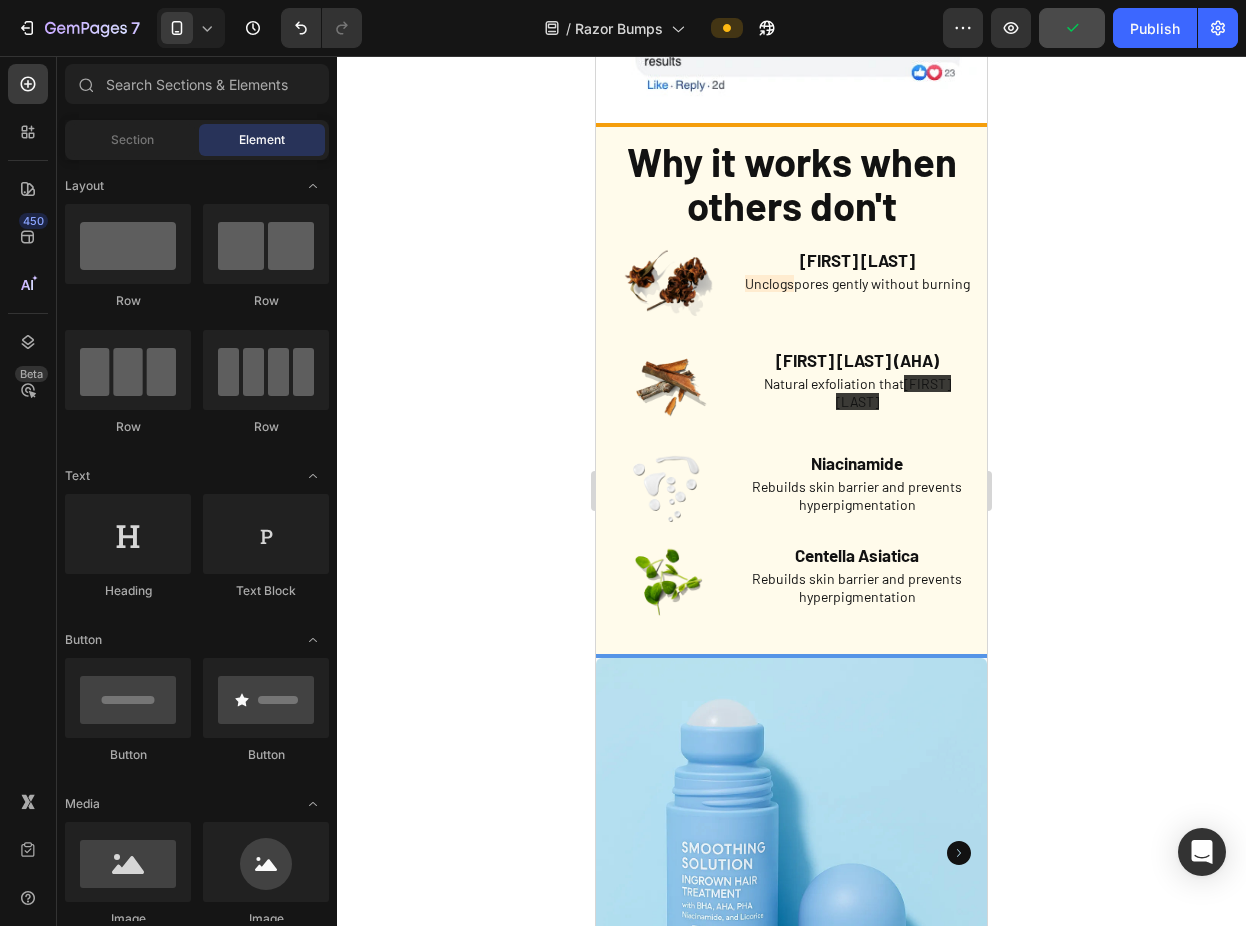 click 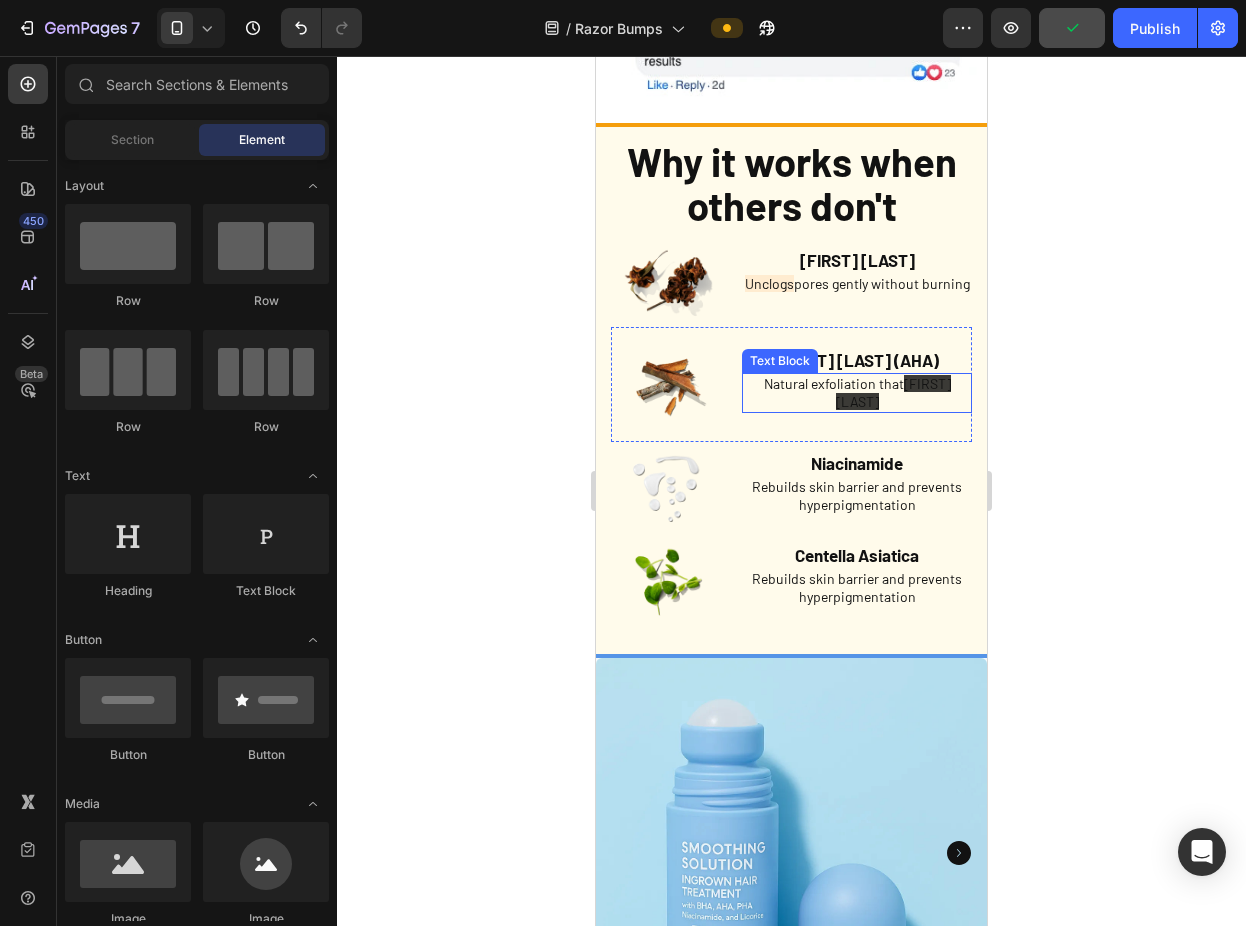 click on "Natural exfoliation that  fades dark marks" at bounding box center (857, 393) 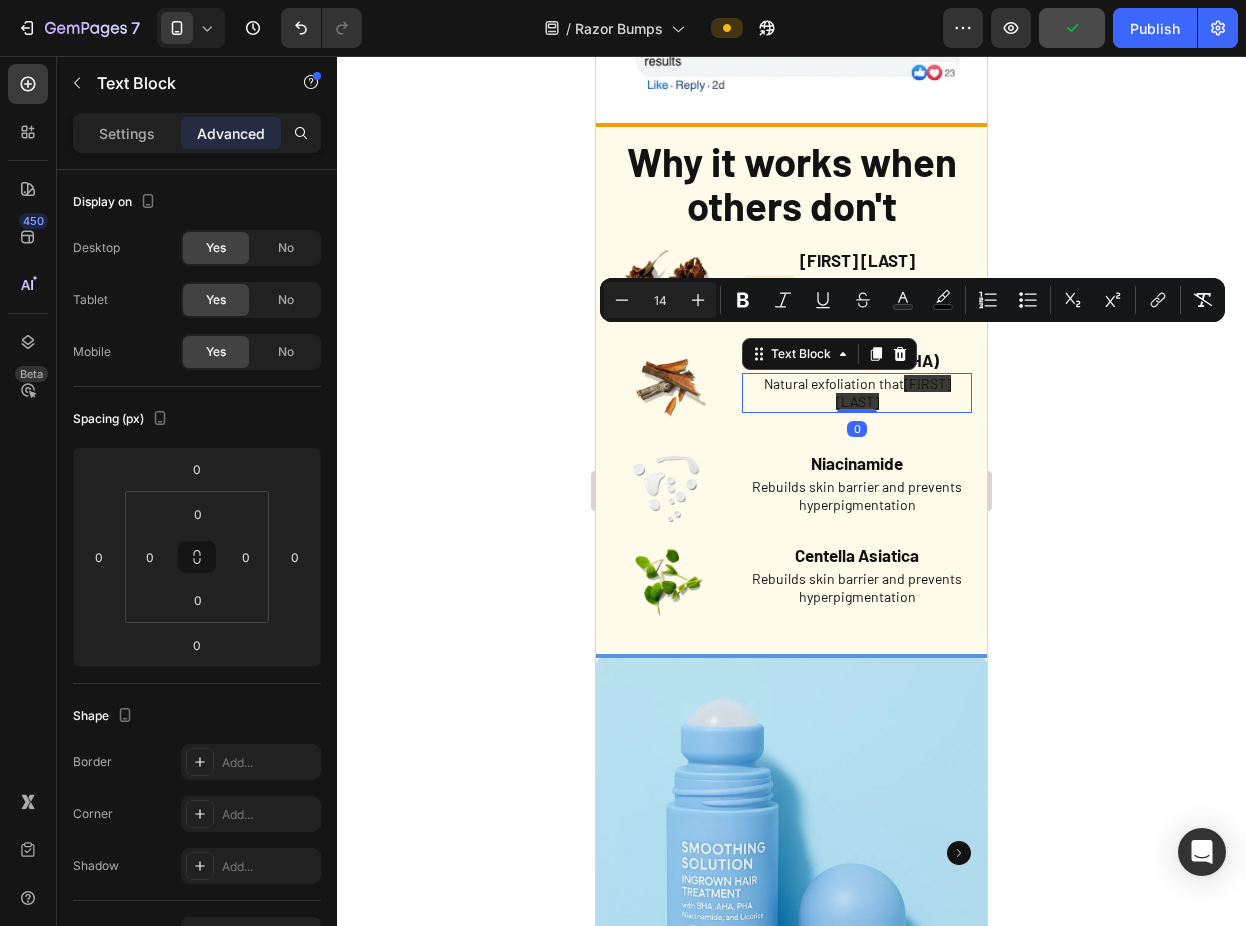 click on "Natural exfoliation that  fades dark marks" at bounding box center [857, 393] 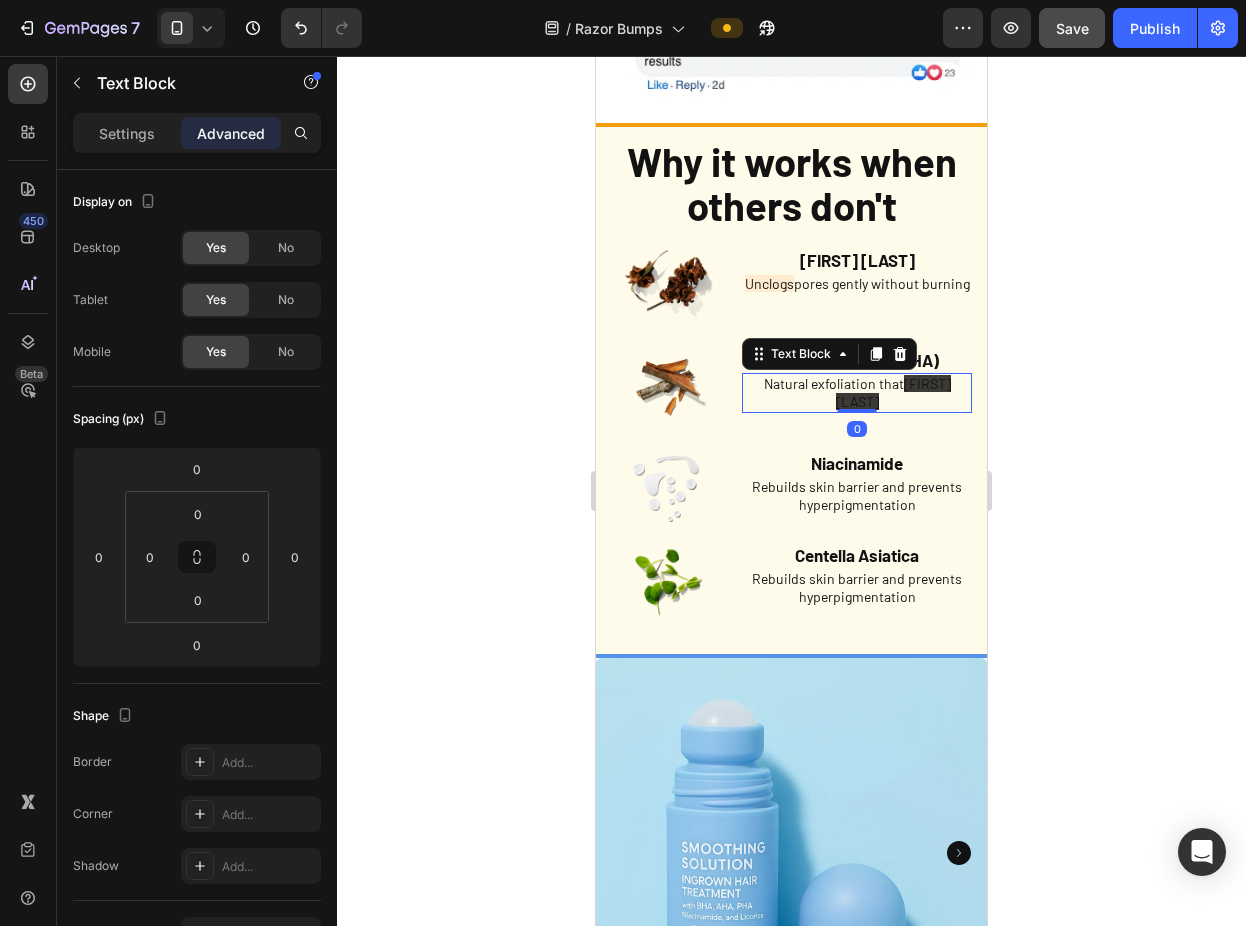 drag, startPoint x: 909, startPoint y: 357, endPoint x: 890, endPoint y: 340, distance: 25.495098 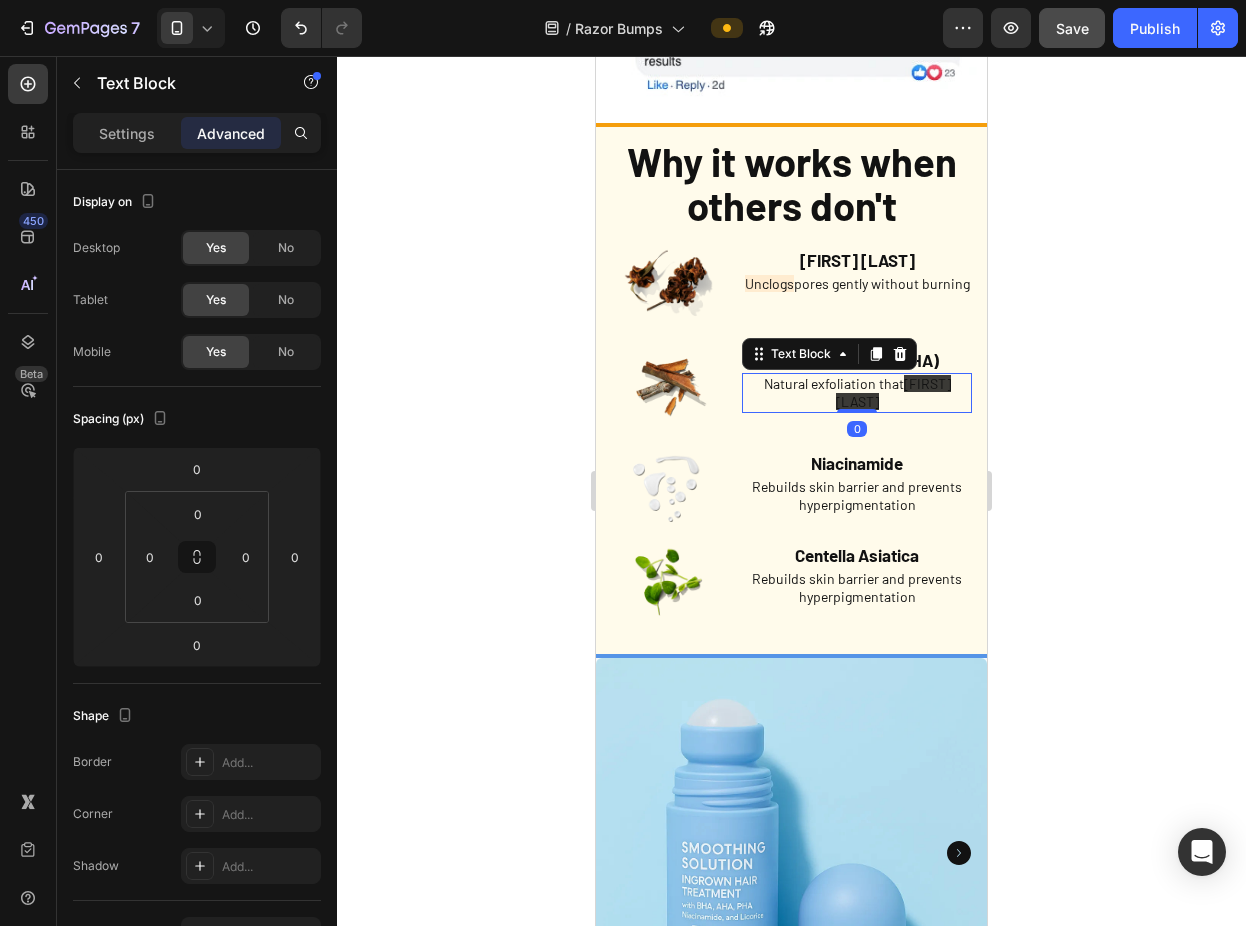 click on "Natural exfoliation that  fades dark marks" at bounding box center [857, 393] 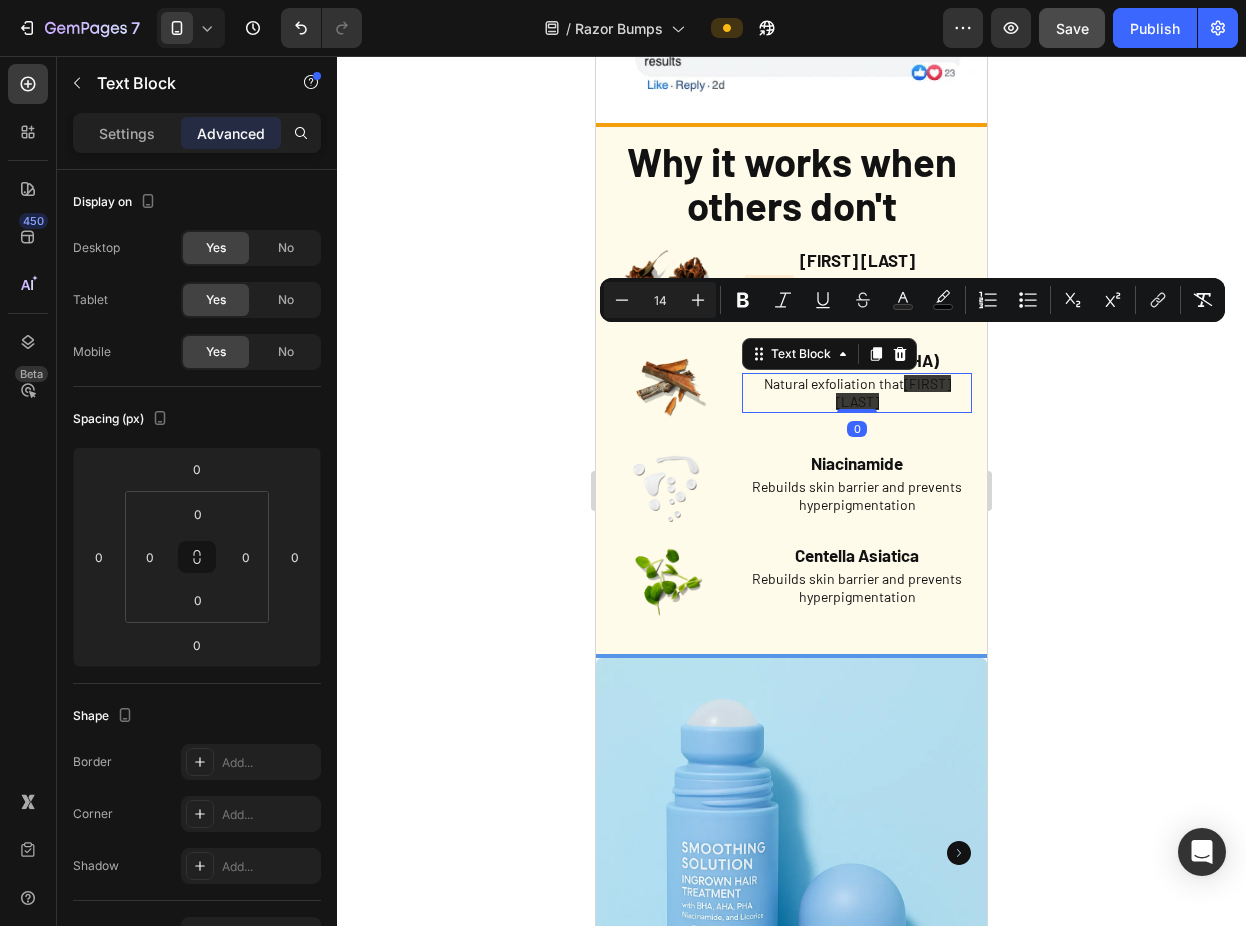 click on "fades dark marks" at bounding box center [893, 392] 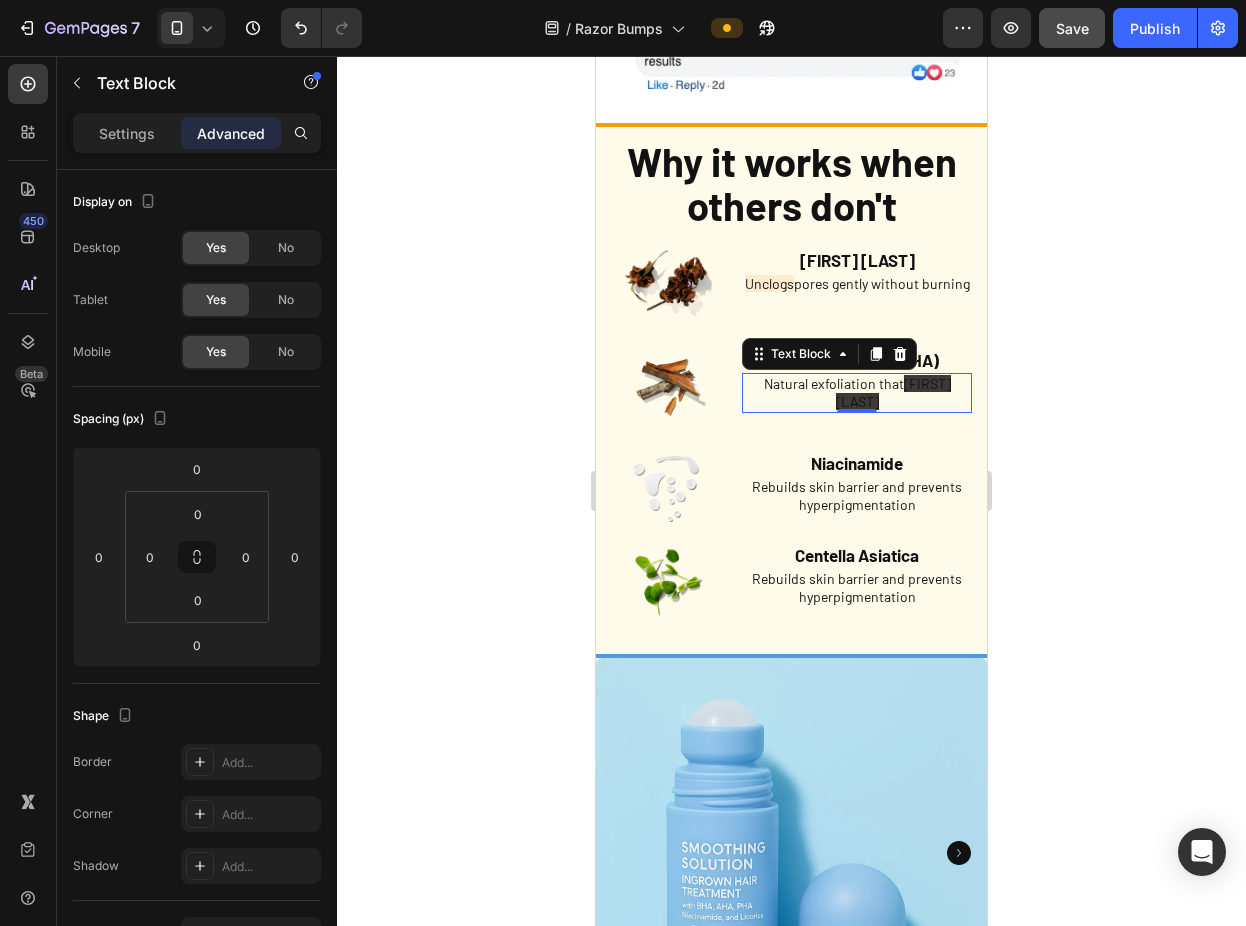 drag, startPoint x: 893, startPoint y: 348, endPoint x: 906, endPoint y: 366, distance: 22.203604 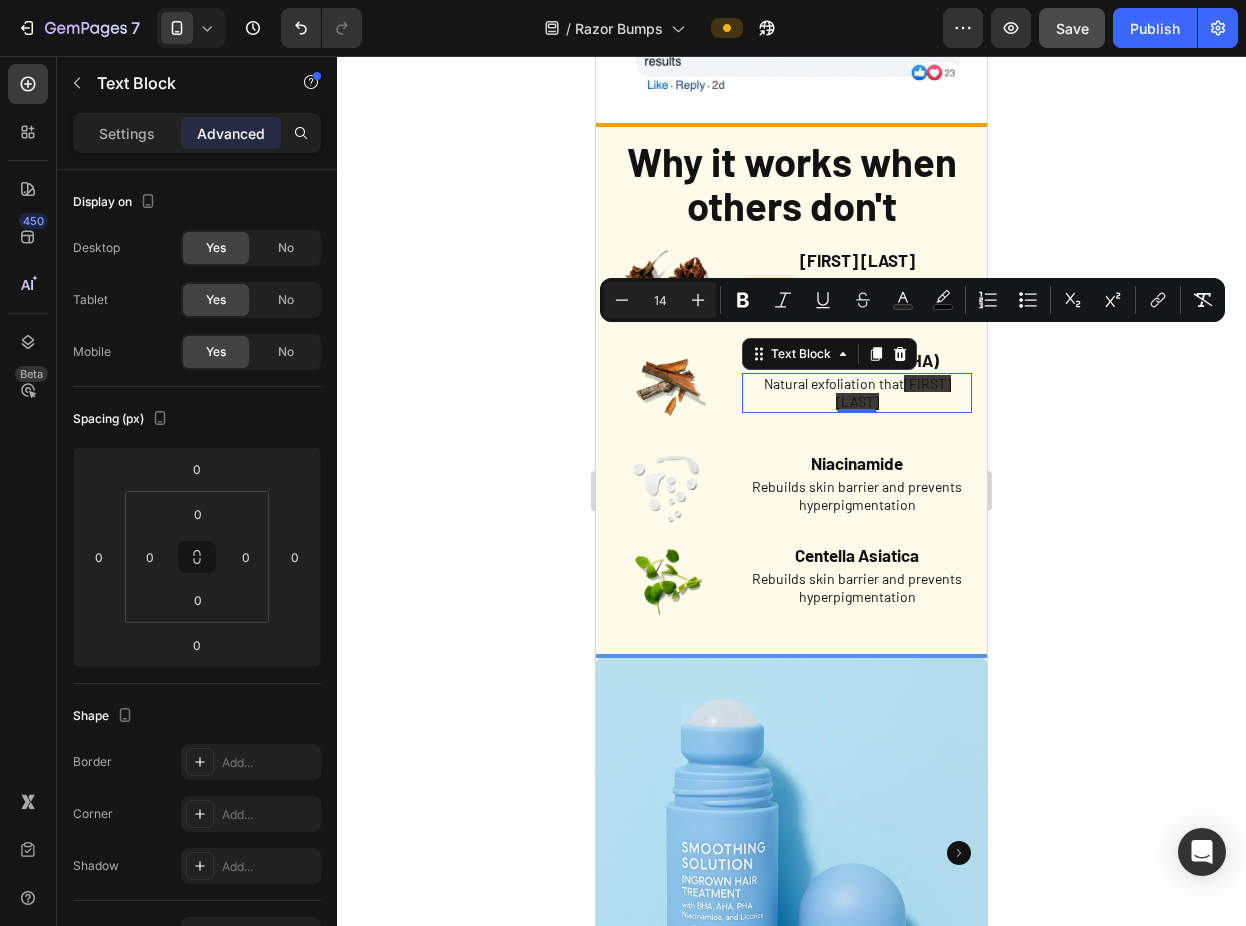 drag, startPoint x: 899, startPoint y: 354, endPoint x: 887, endPoint y: 339, distance: 19.209373 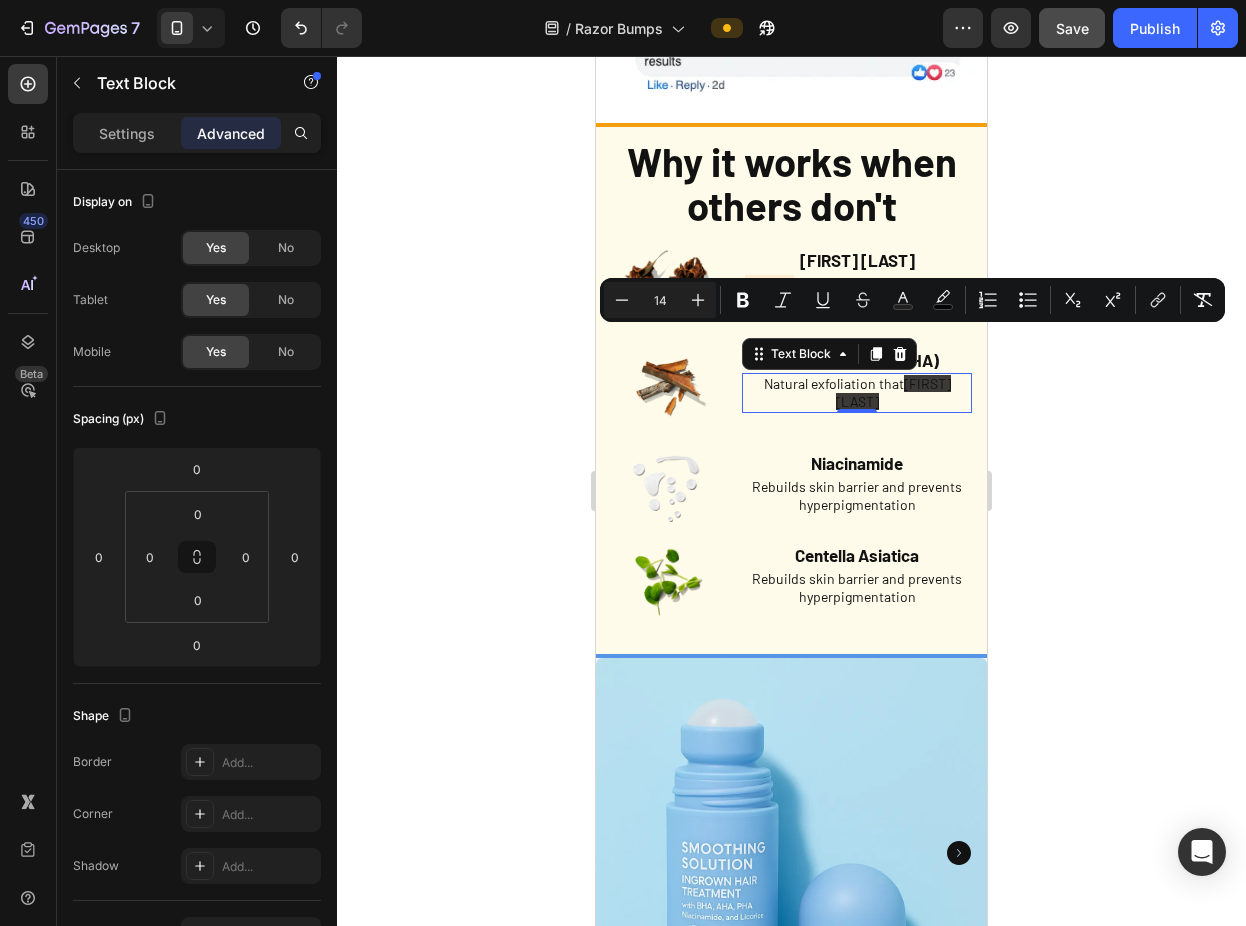 click on "Natural exfoliation that  fades dark marks" at bounding box center (857, 393) 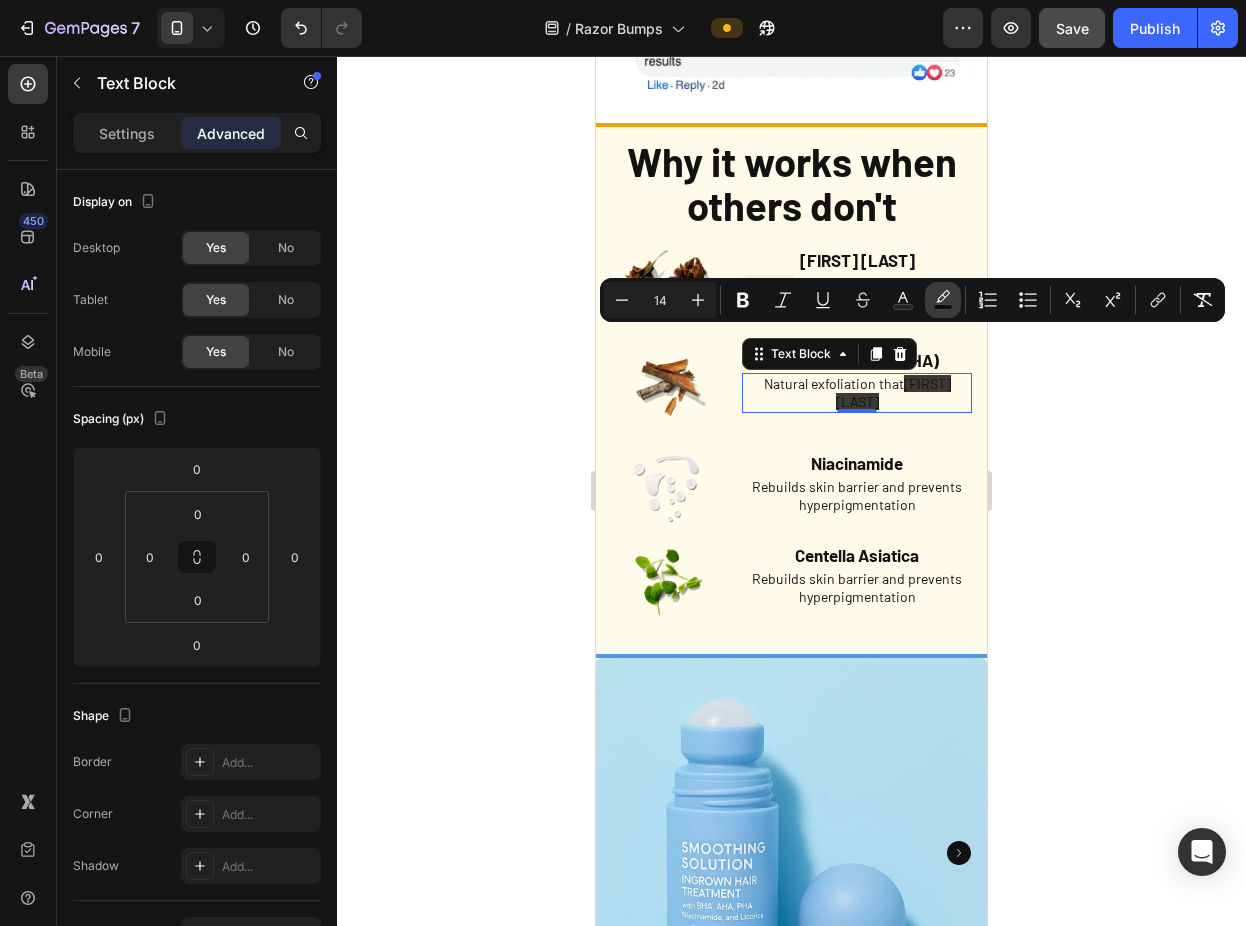 click 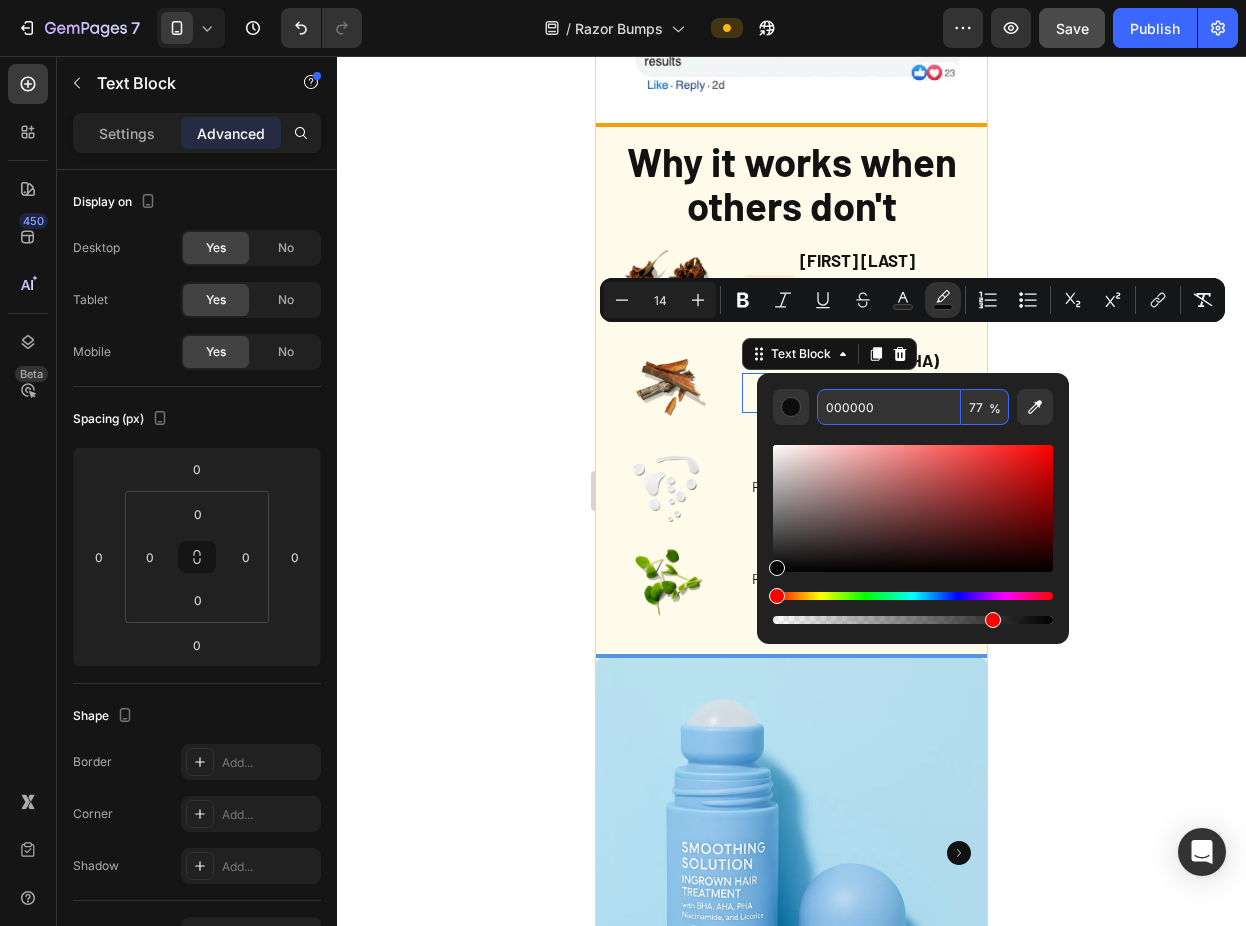 click on "000000" at bounding box center (889, 407) 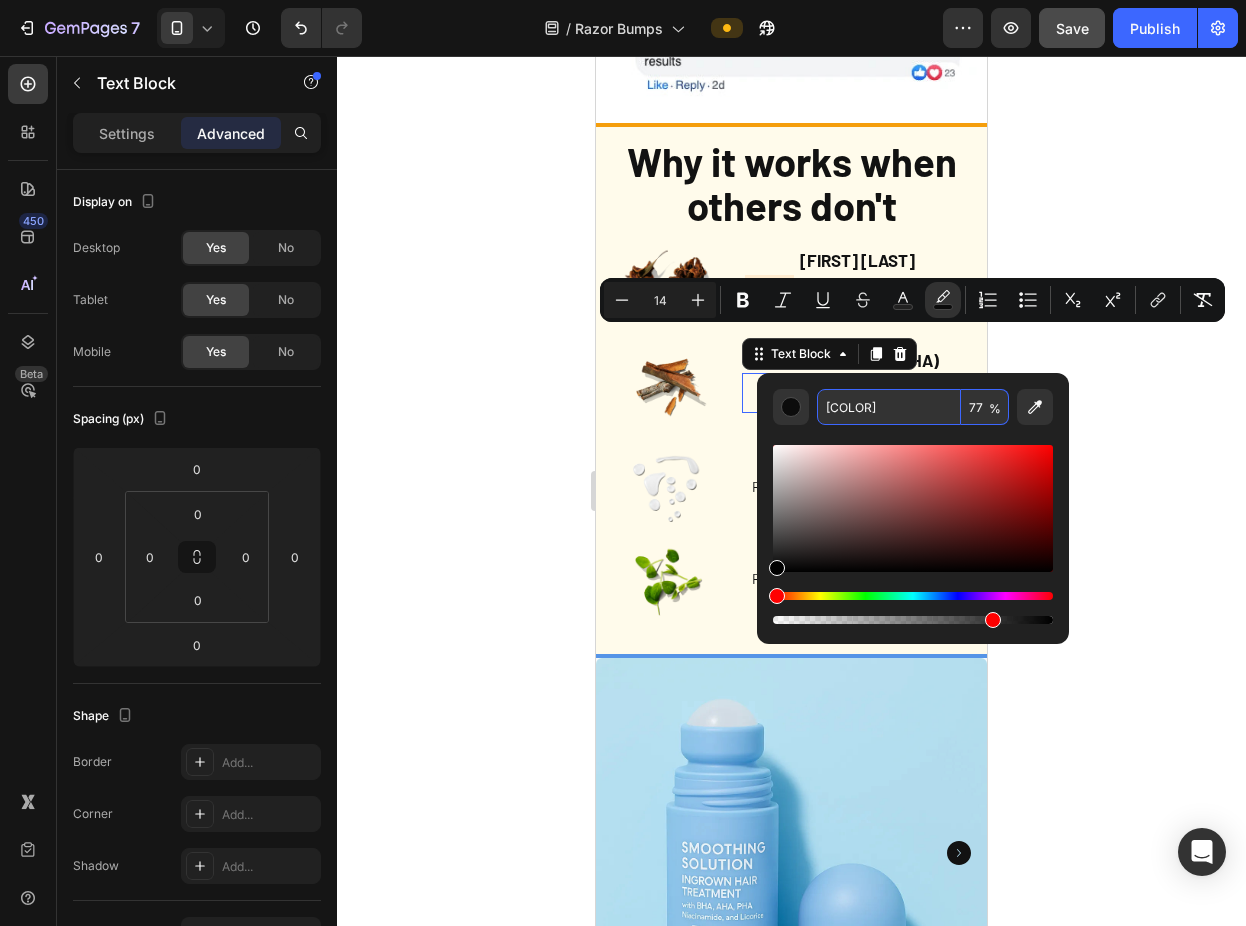 click on "FFE8C900000" at bounding box center [889, 407] 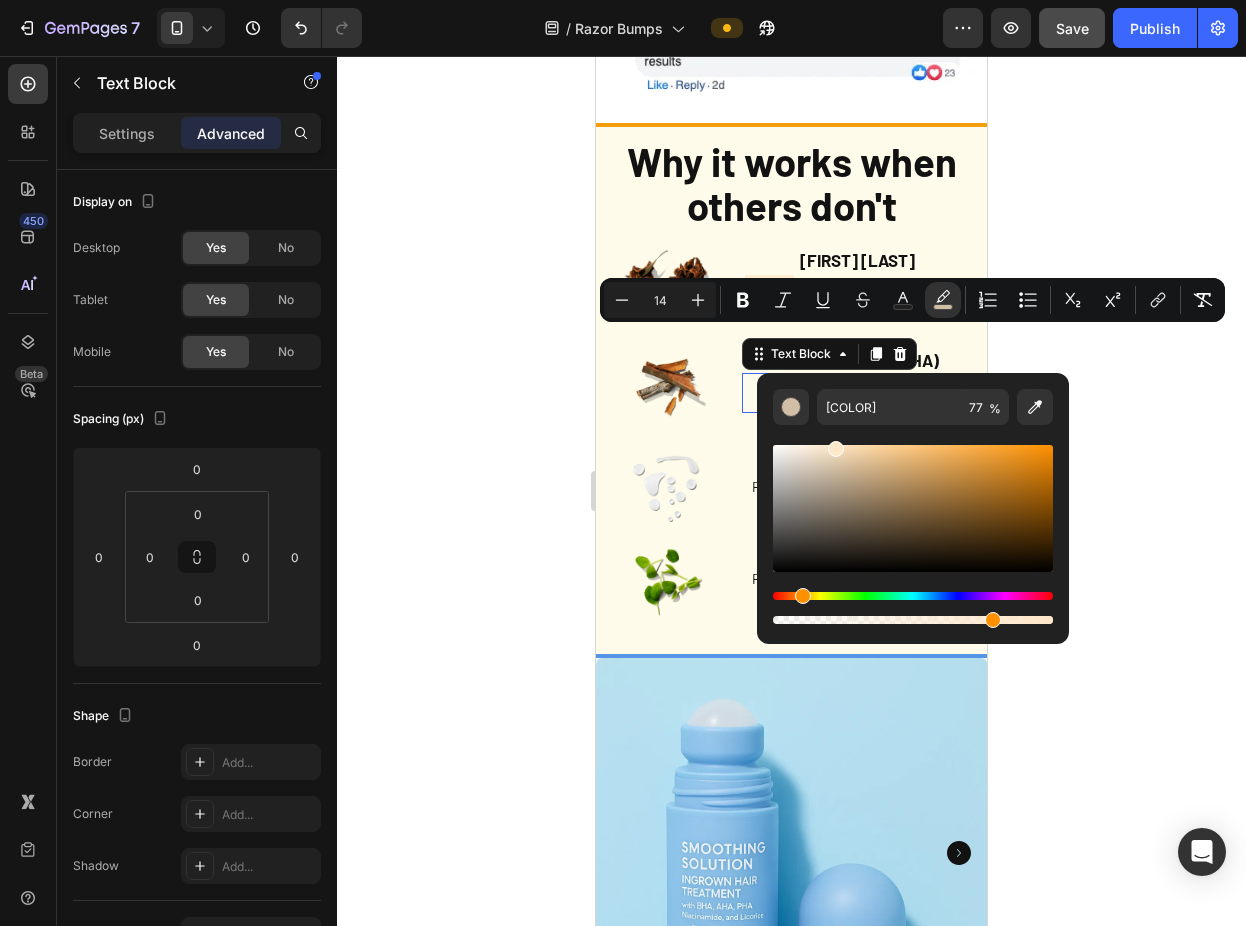 click 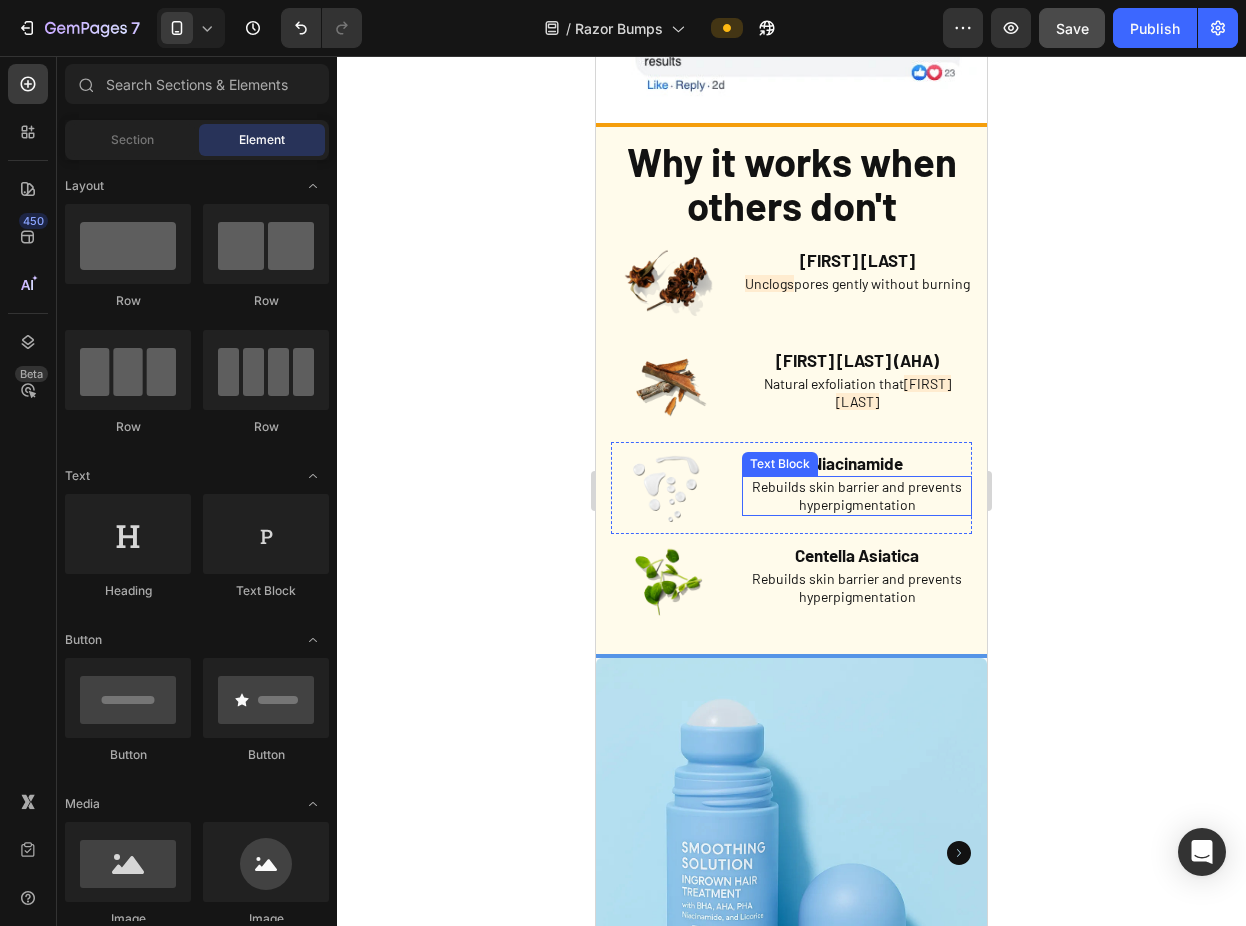 scroll, scrollTop: 3732, scrollLeft: 0, axis: vertical 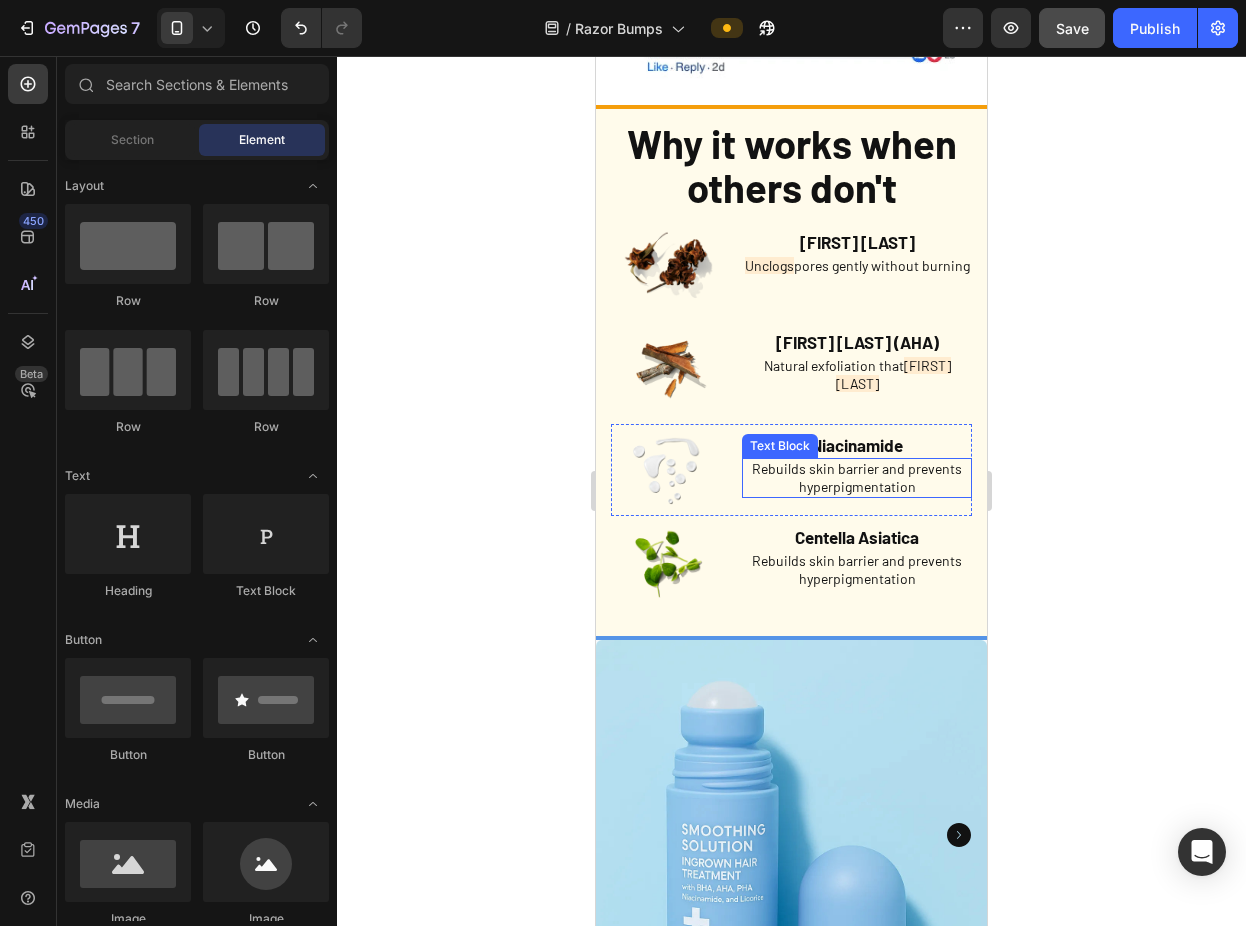 click on "Rebuilds skin barrier and prevents hyperpigmentation" at bounding box center [857, 478] 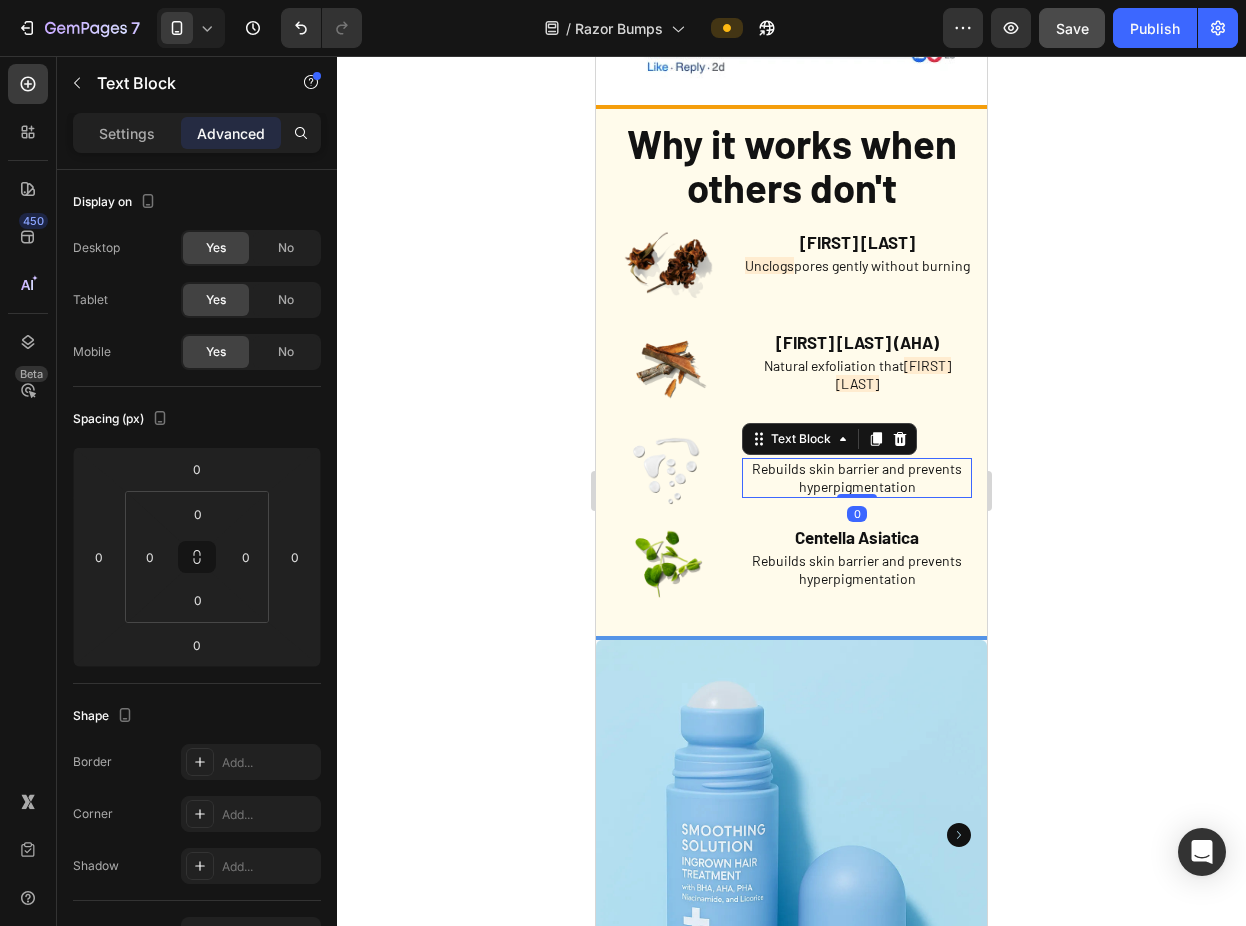 click on "Rebuilds skin barrier and prevents hyperpigmentation" at bounding box center (857, 478) 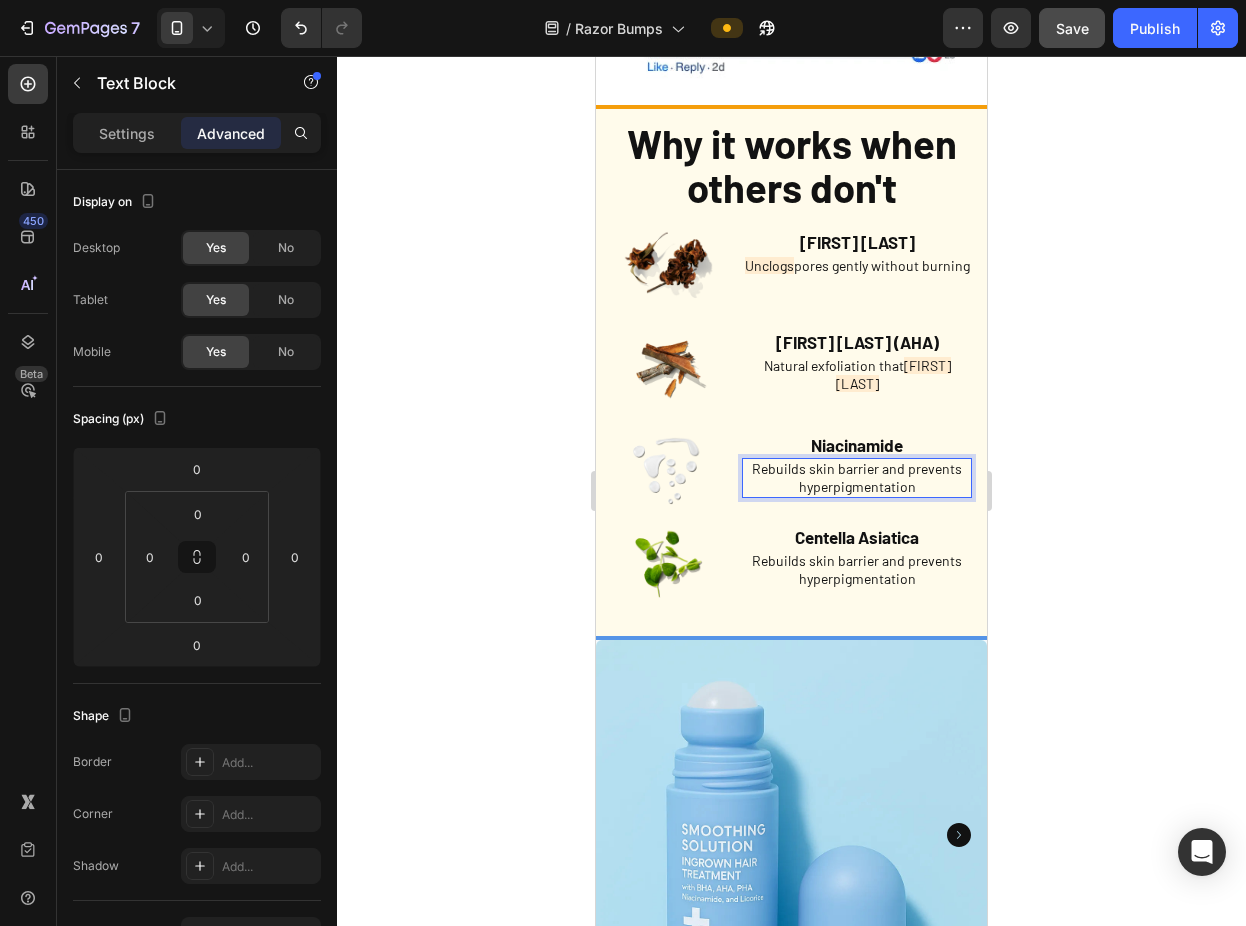 click on "Rebuilds skin barrier and prevents hyperpigmentation" at bounding box center (857, 478) 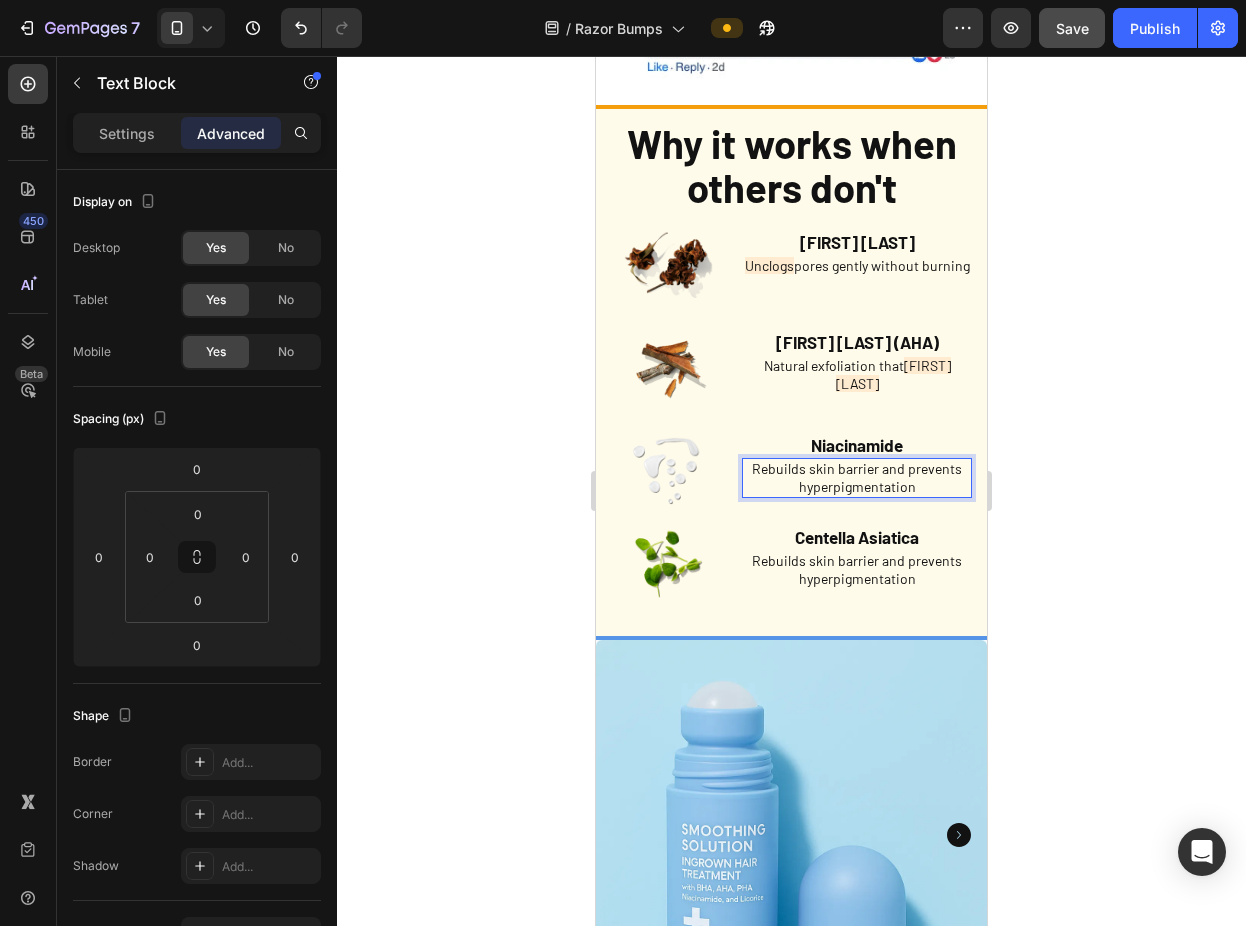 click on "Rebuilds skin barrier and prevents hyperpigmentation" at bounding box center (857, 478) 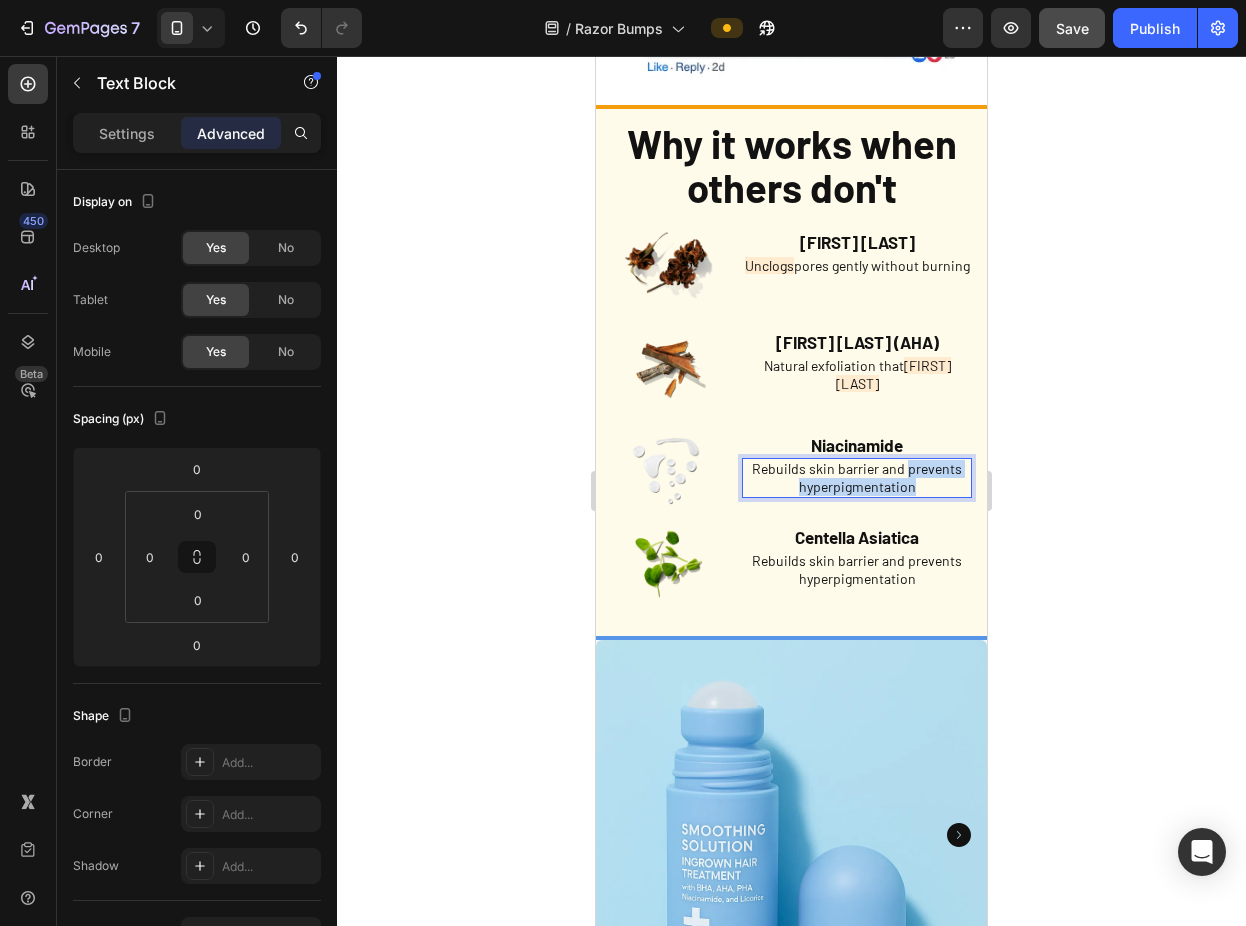 drag, startPoint x: 909, startPoint y: 438, endPoint x: 897, endPoint y: 418, distance: 23.323807 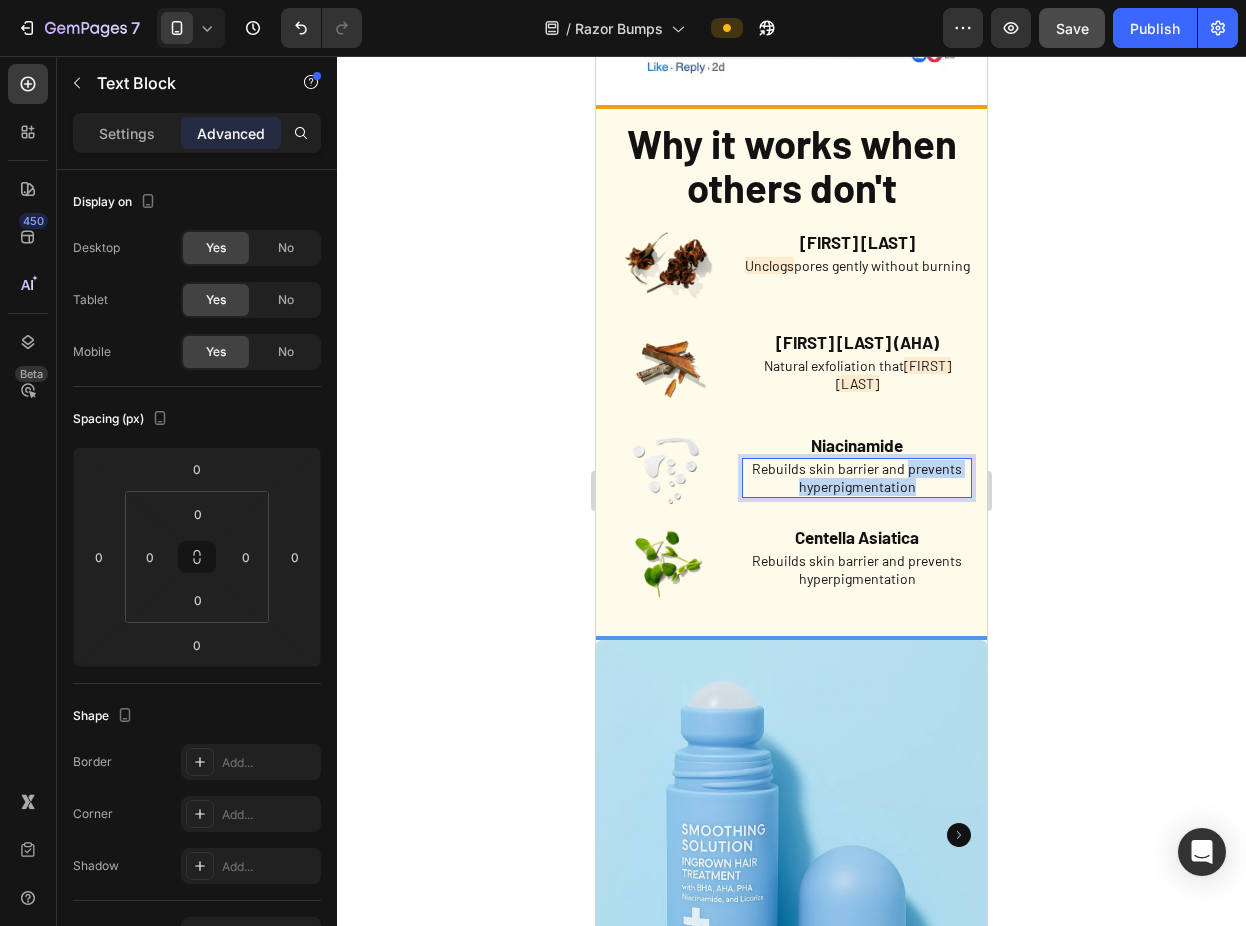 click on "Rebuilds skin barrier and prevents hyperpigmentation" at bounding box center (857, 478) 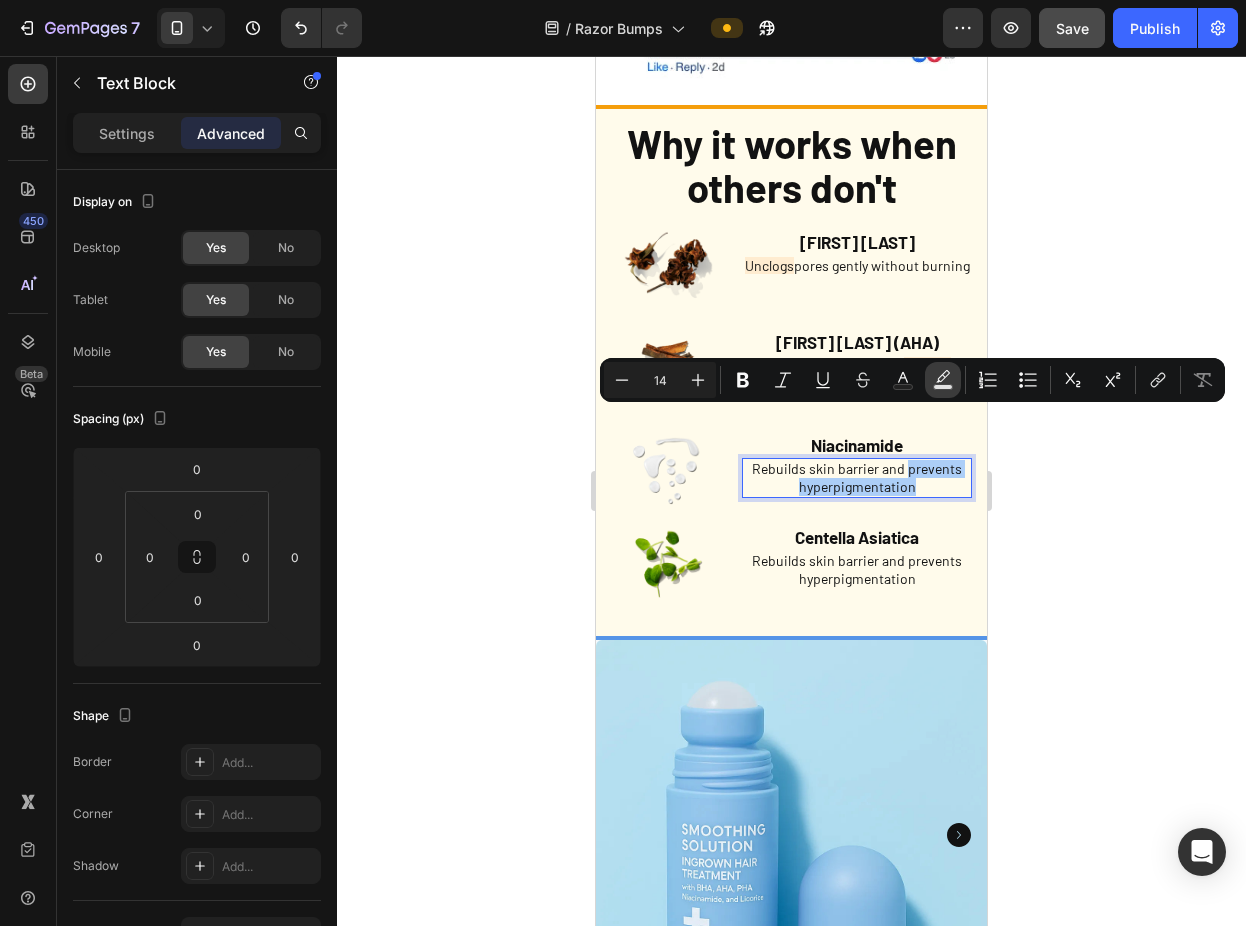 click 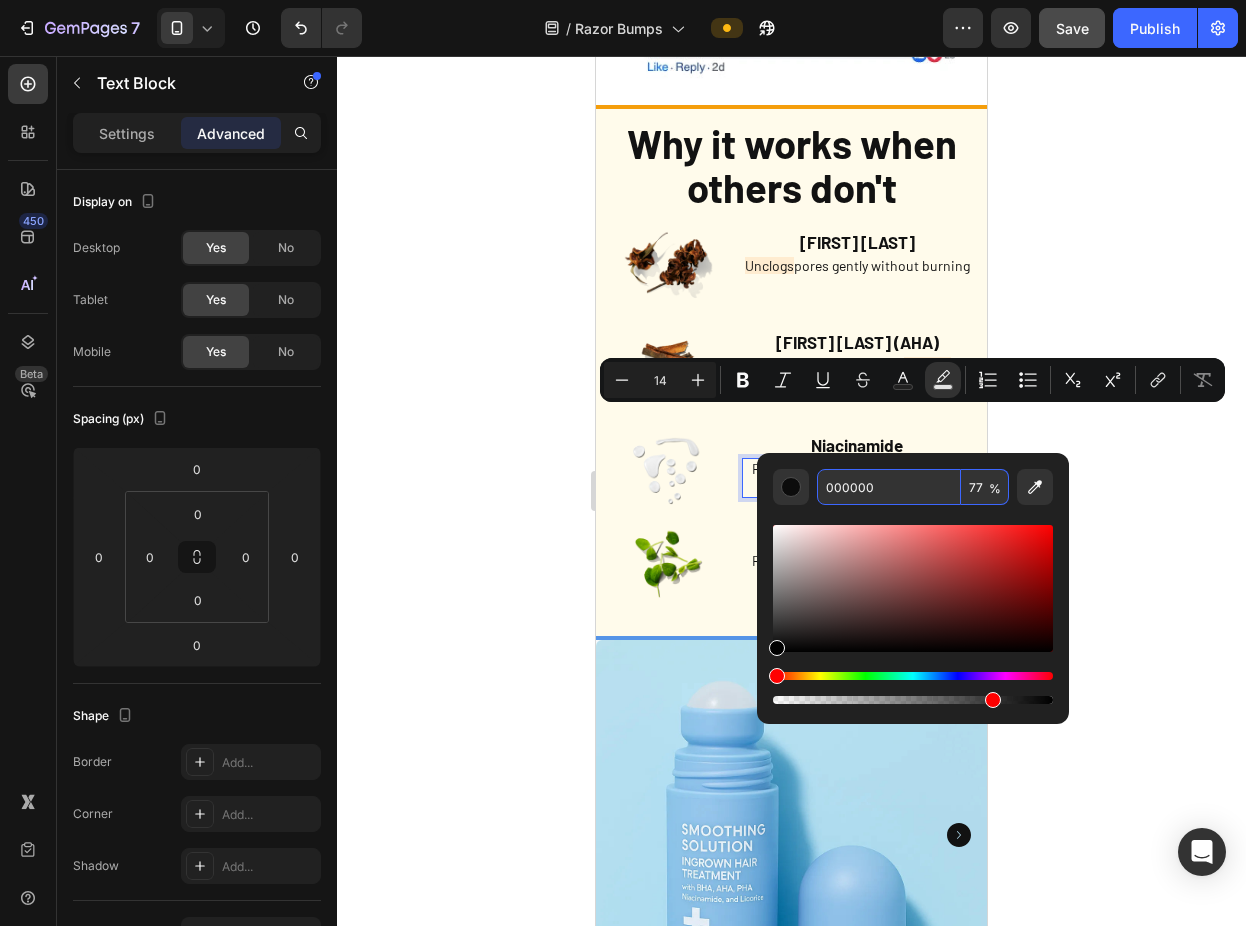 click on "000000" at bounding box center (889, 487) 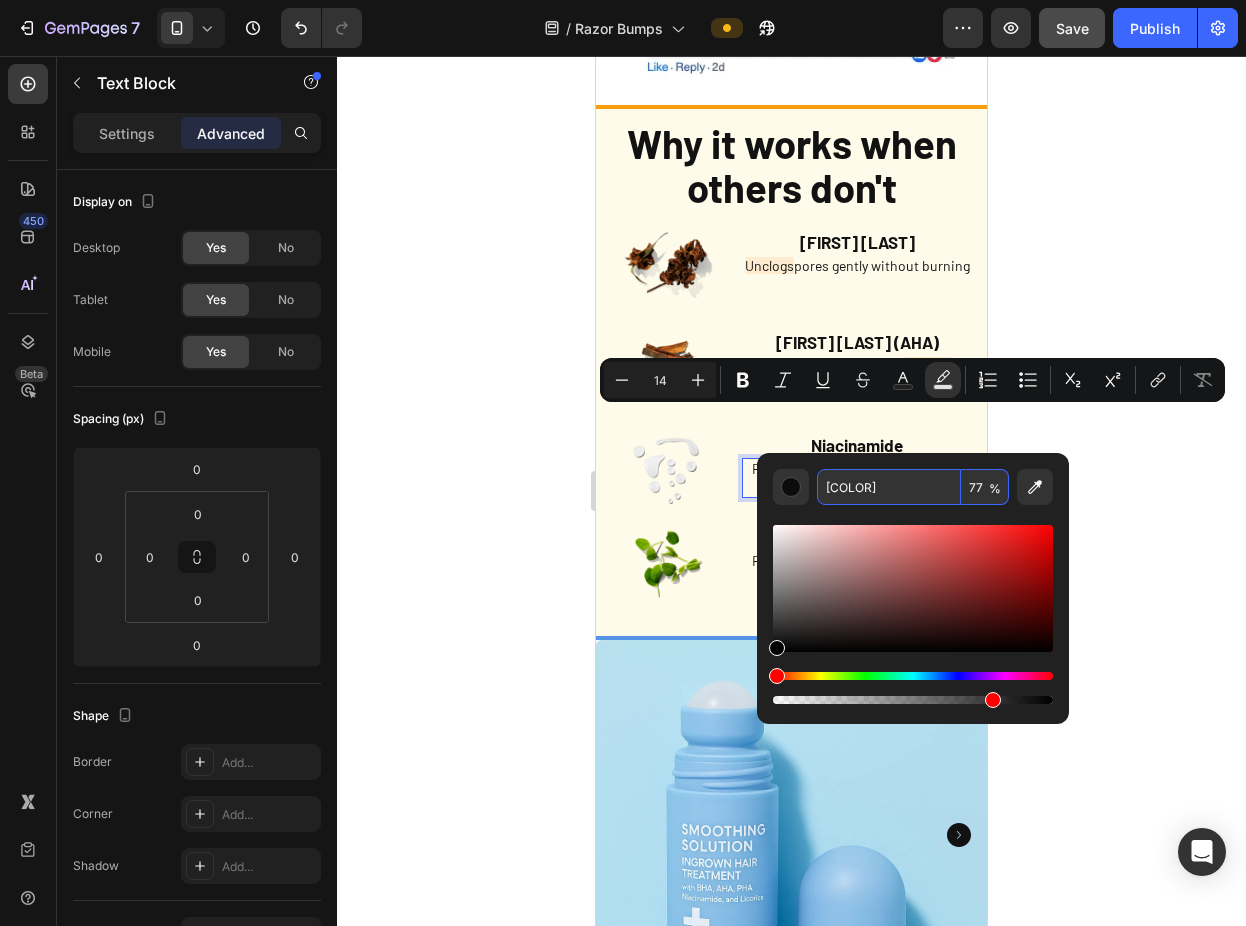click on "FFE8C9000" at bounding box center [889, 487] 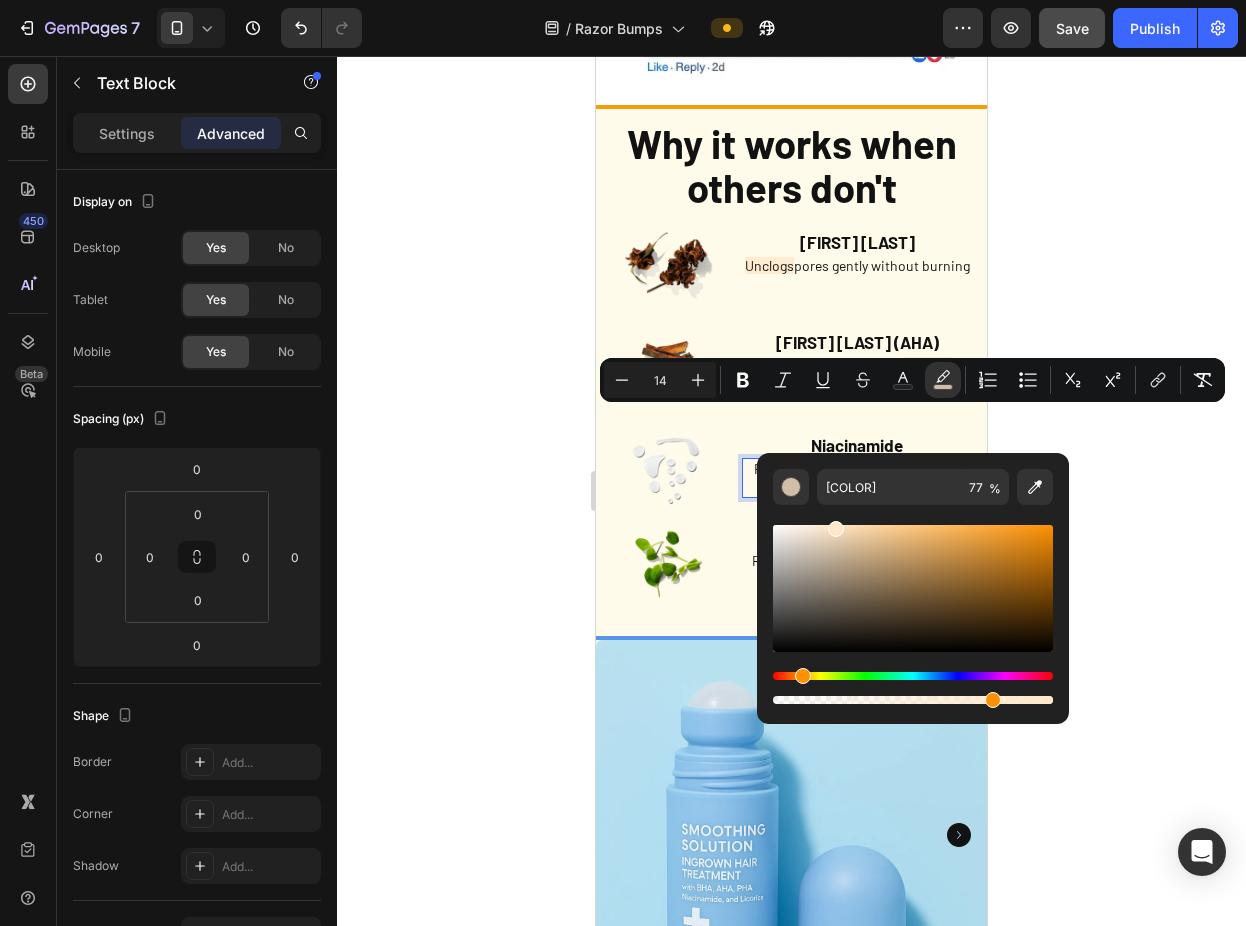click 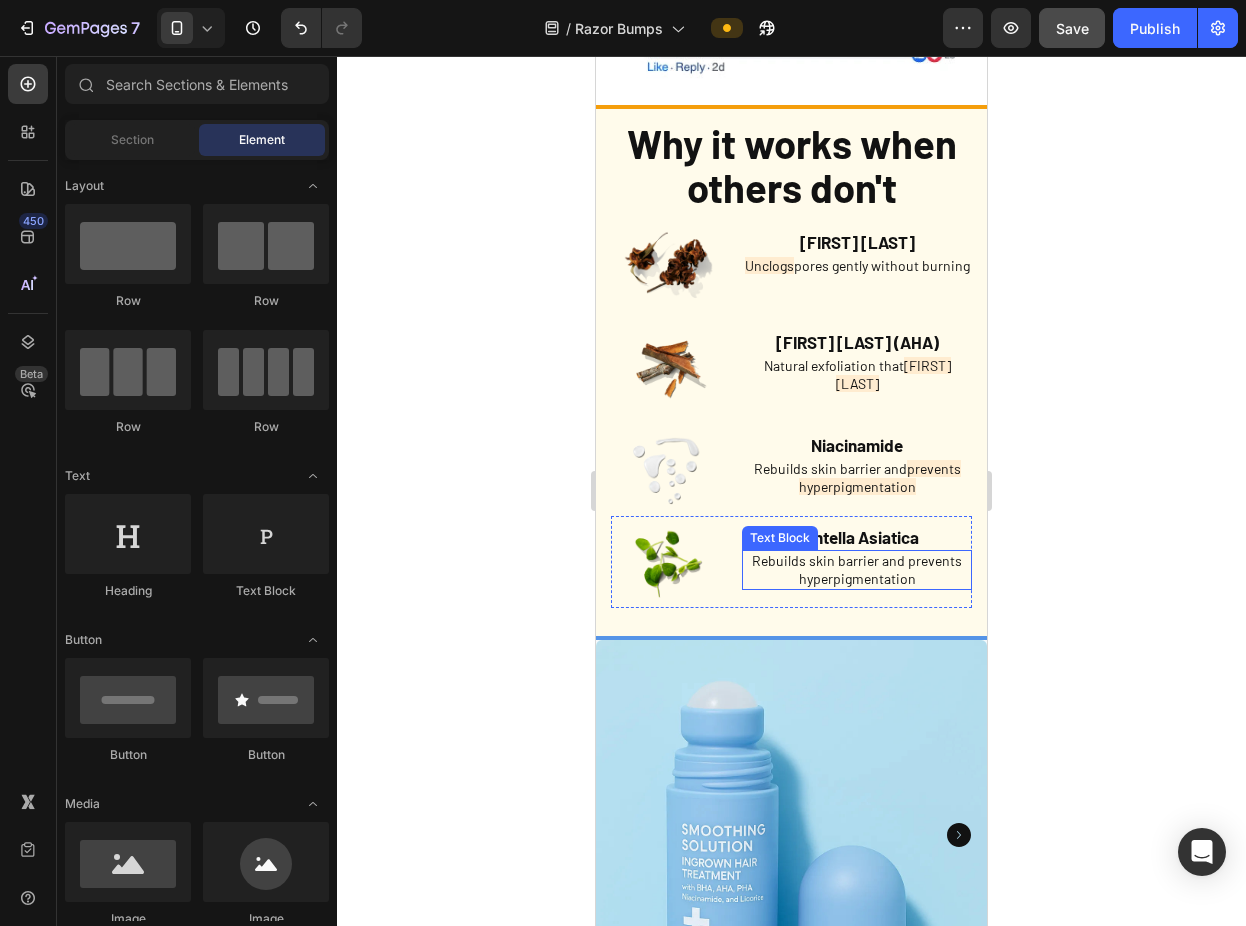 click on "Rebuilds skin barrier and prevents hyperpigmentation" at bounding box center (857, 570) 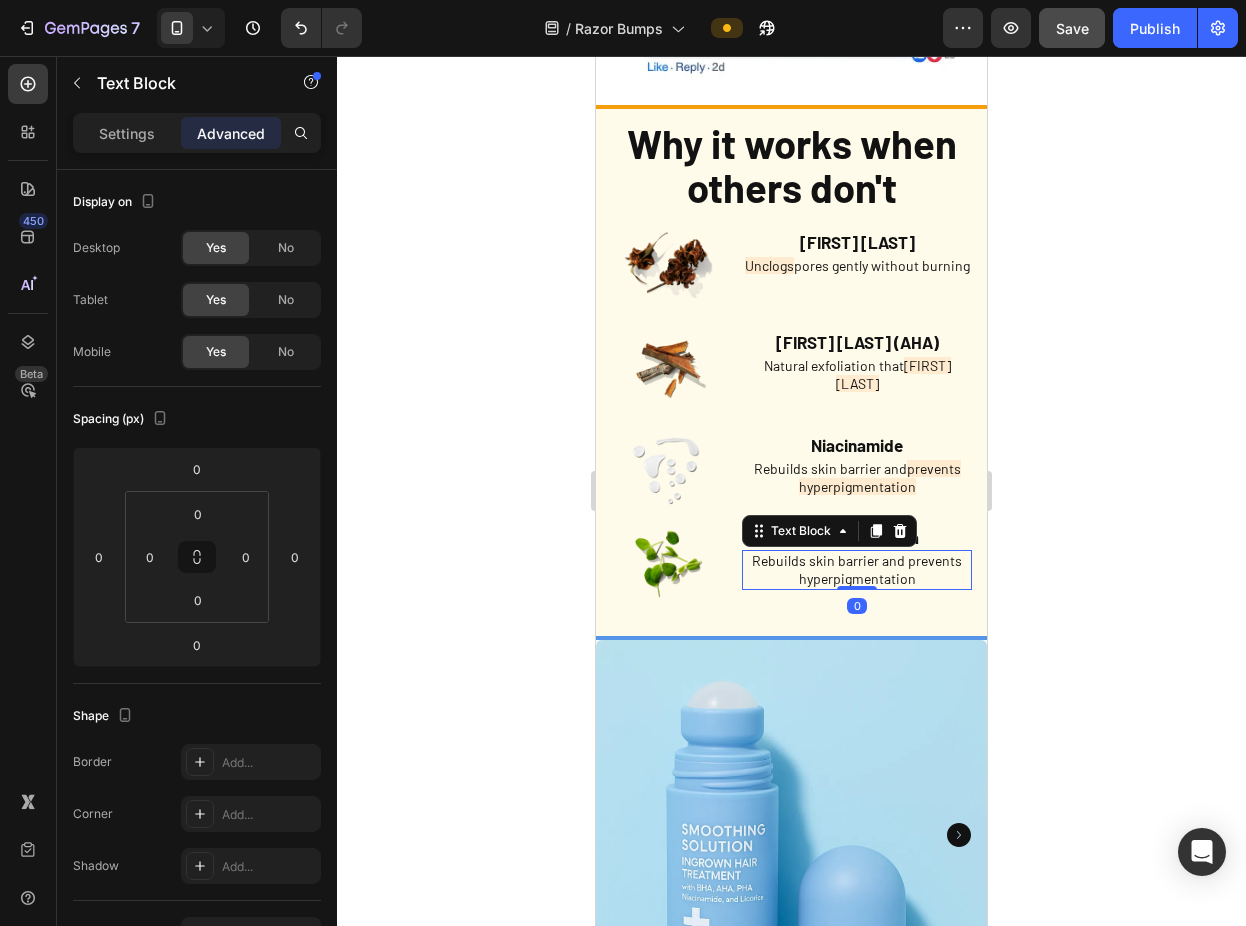 click on "Rebuilds skin barrier and prevents hyperpigmentation" at bounding box center (857, 570) 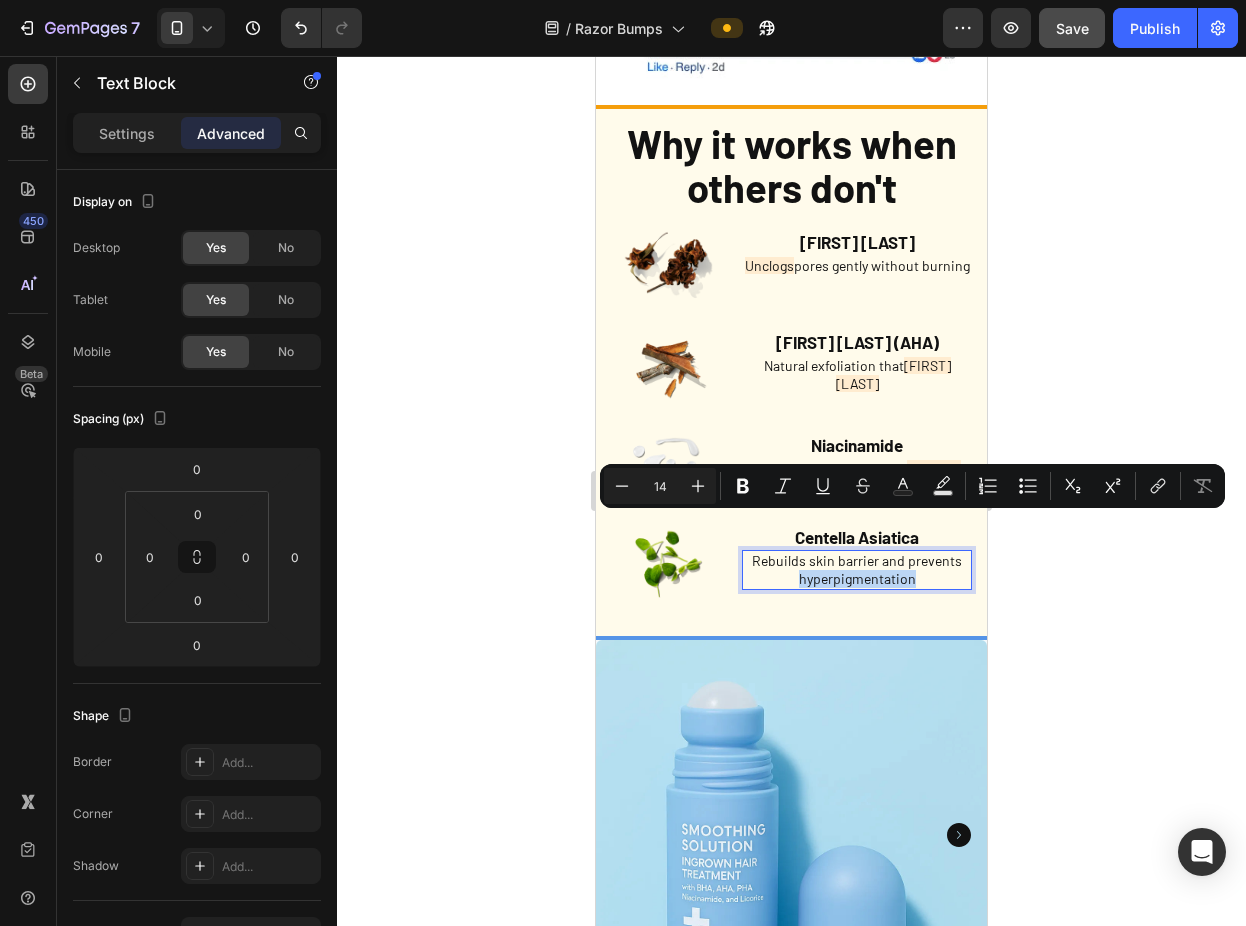 click on "Rebuilds skin barrier and prevents hyperpigmentation" at bounding box center (857, 570) 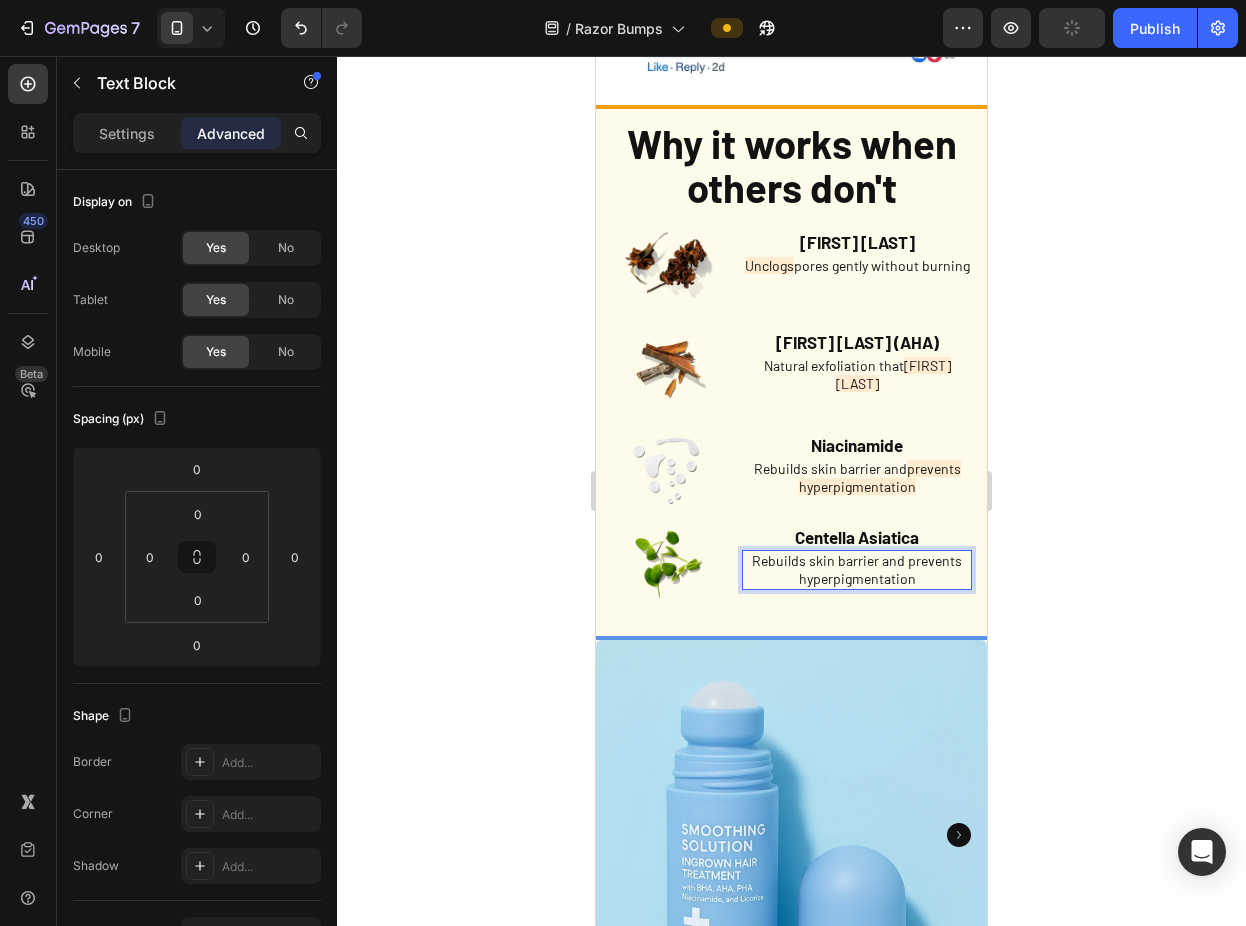 click 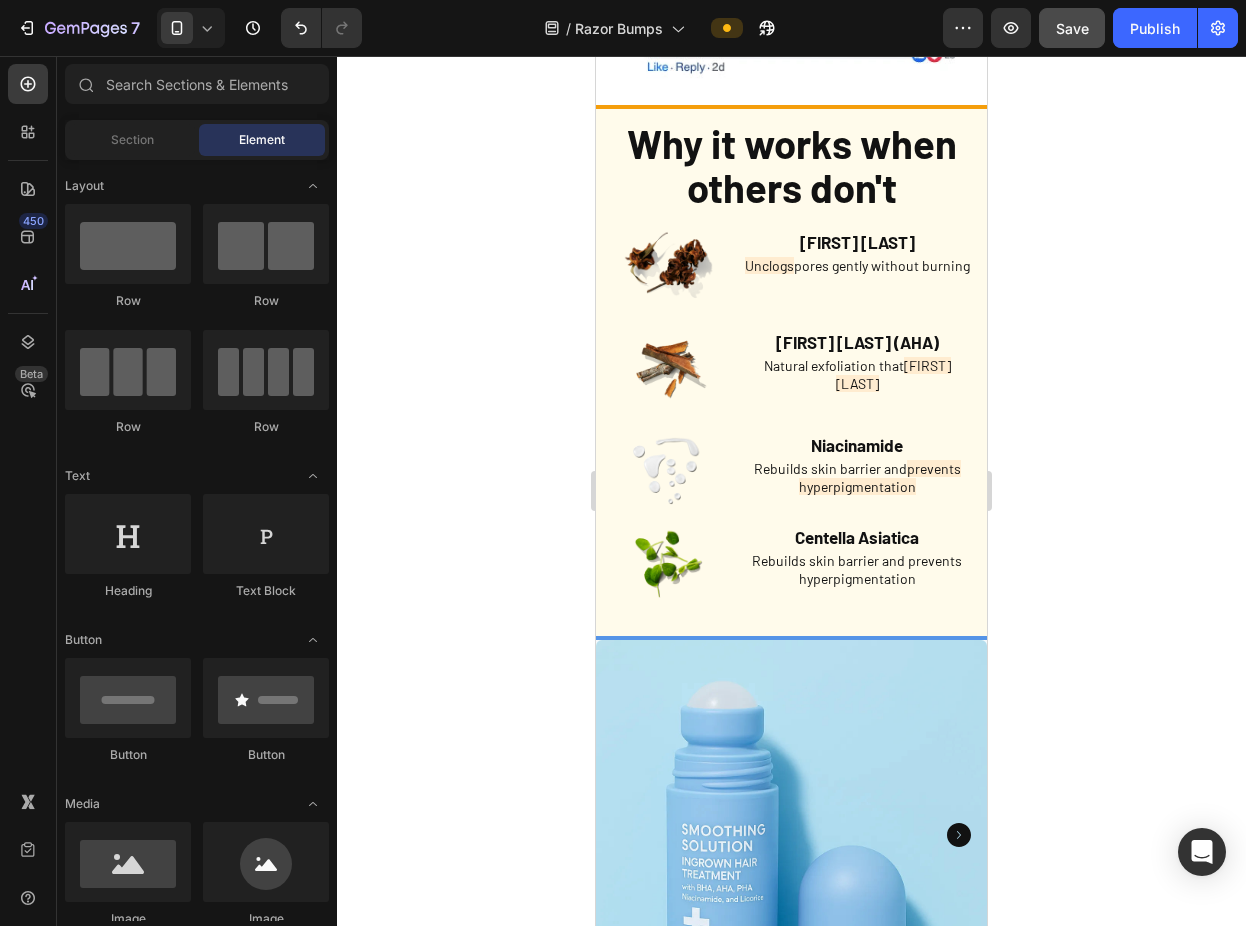 click on "Rebuilds skin barrier and prevents hyperpigmentation" at bounding box center (857, 570) 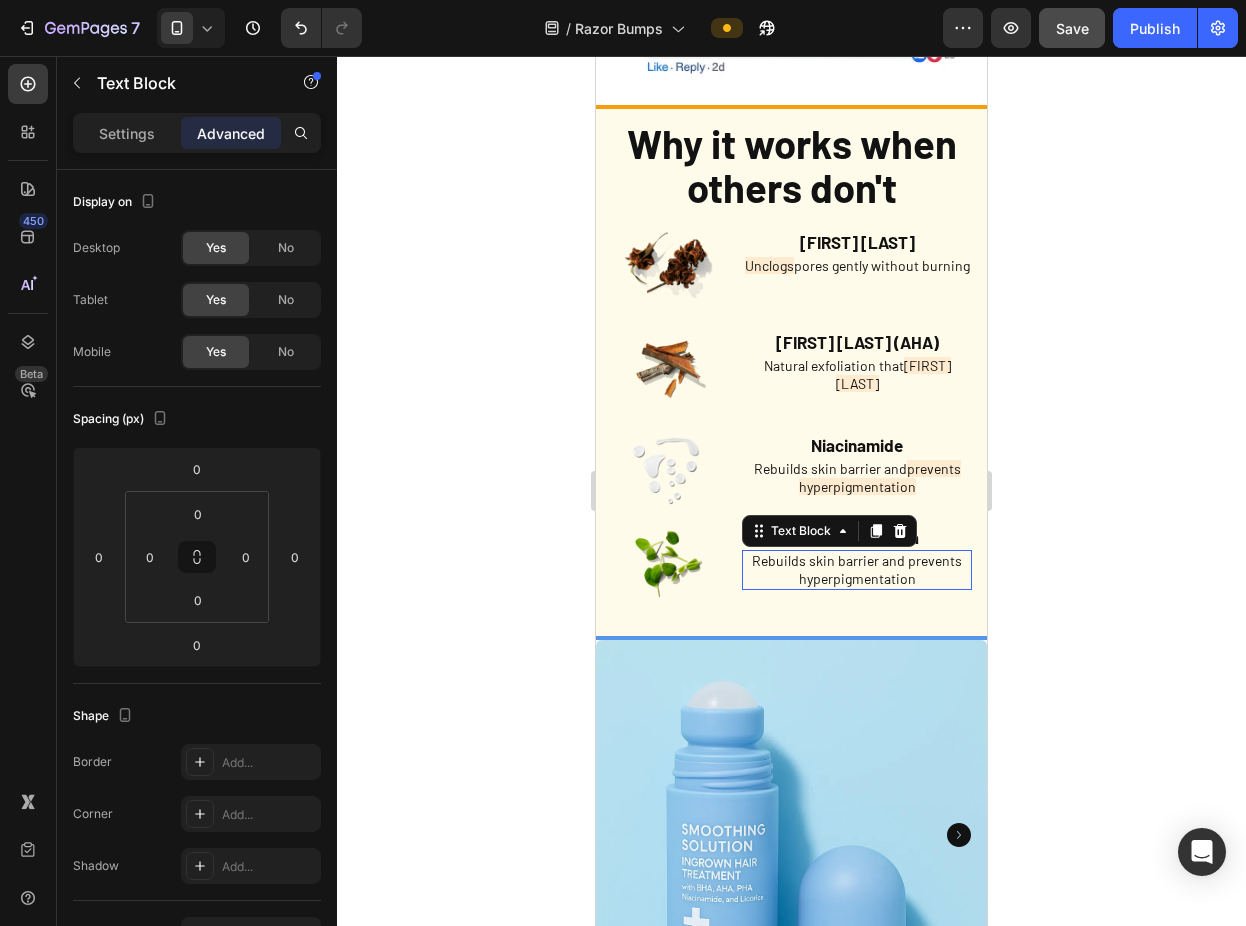 click on "Rebuilds skin barrier and prevents hyperpigmentation" at bounding box center [857, 570] 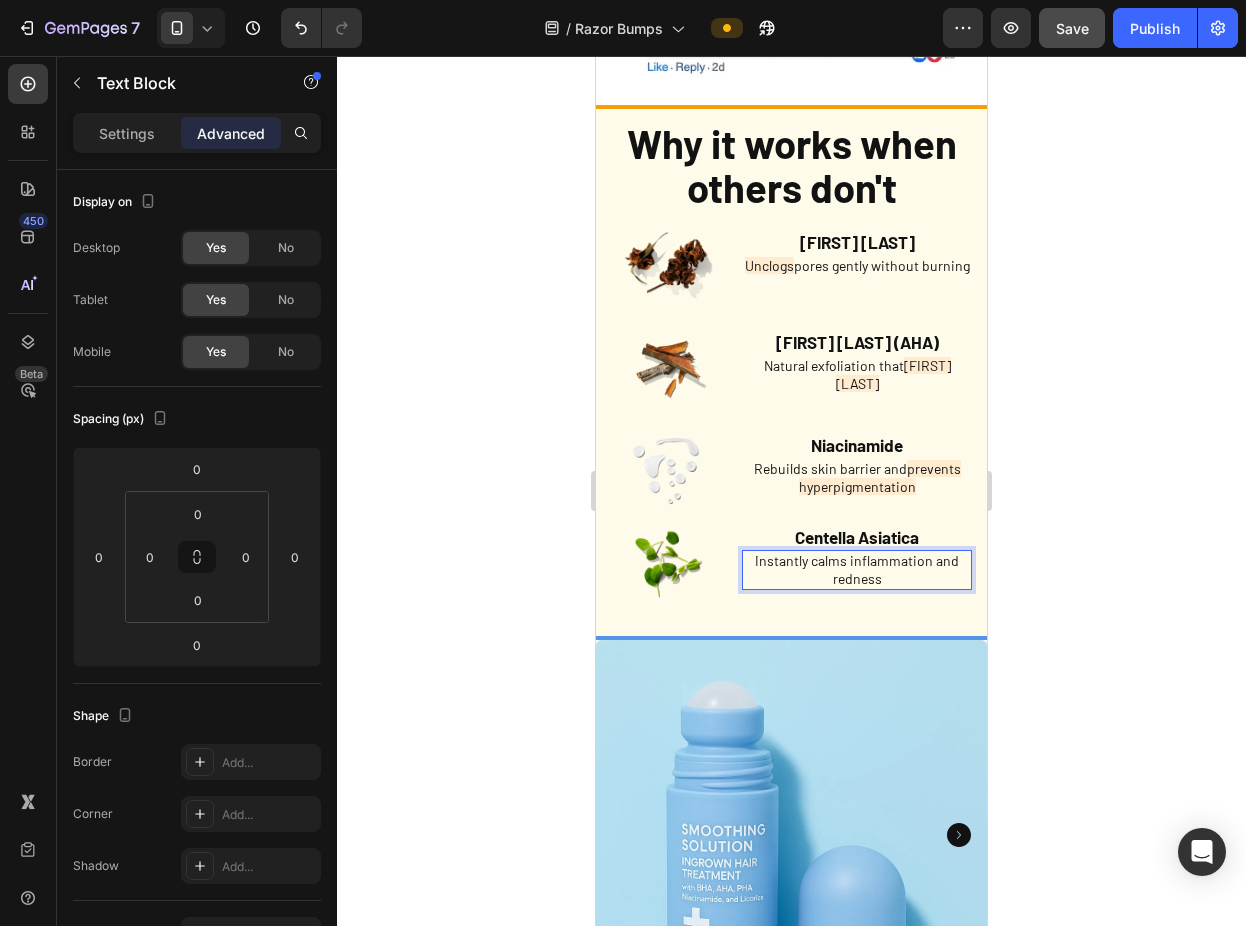 click 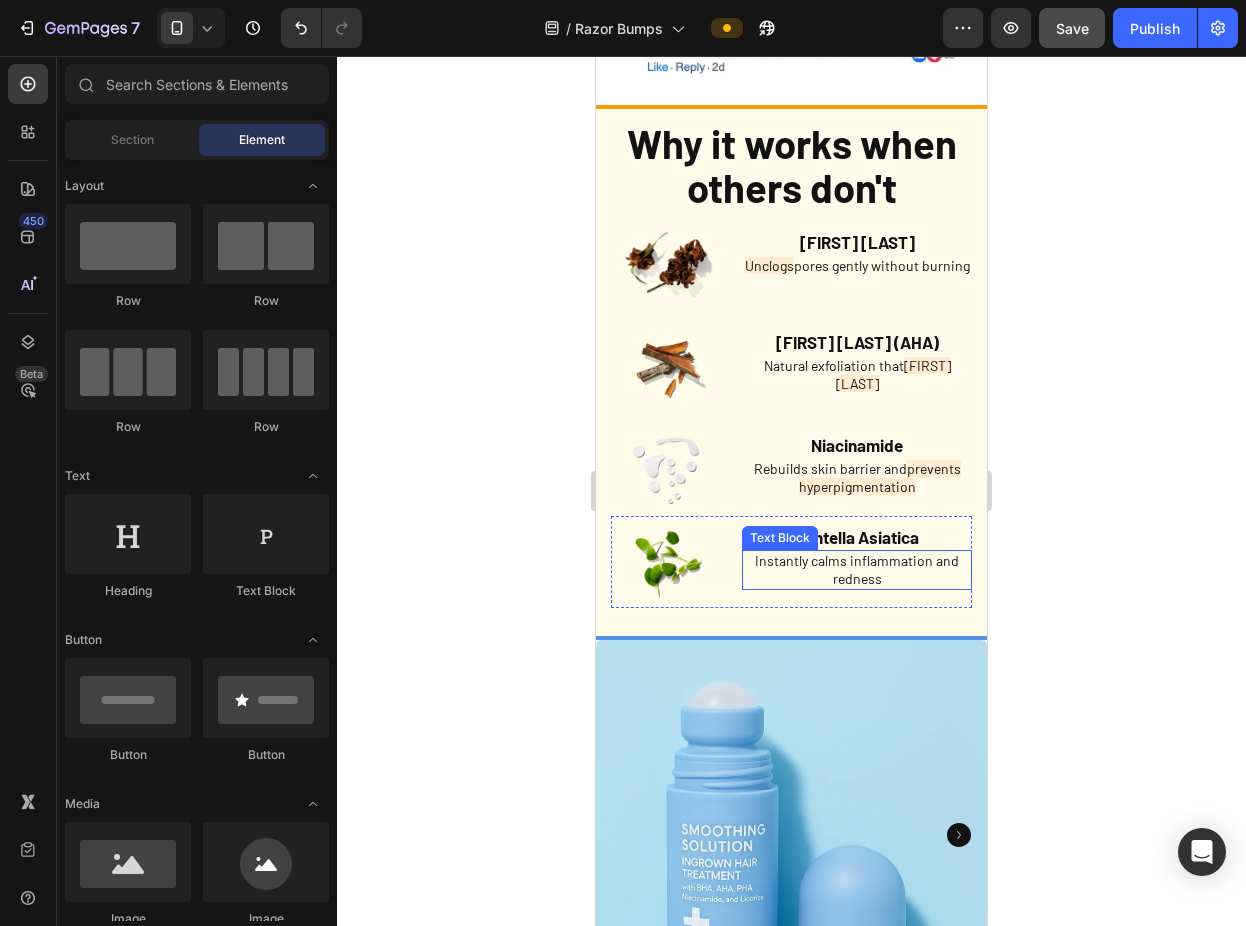 click on "Instantly calms inflammation and redness" at bounding box center [857, 570] 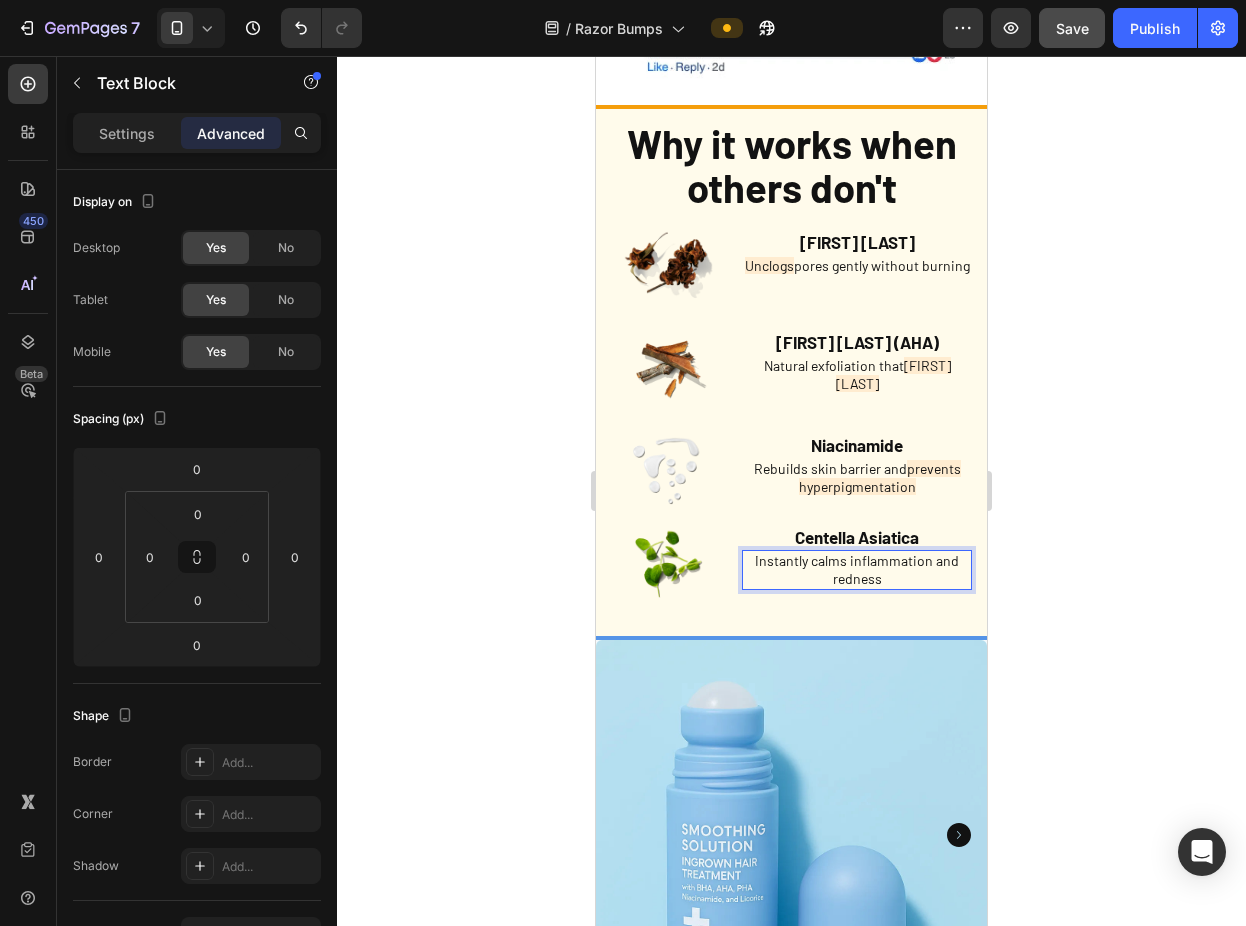 click on "Instantly calms inflammation and redness" at bounding box center [857, 570] 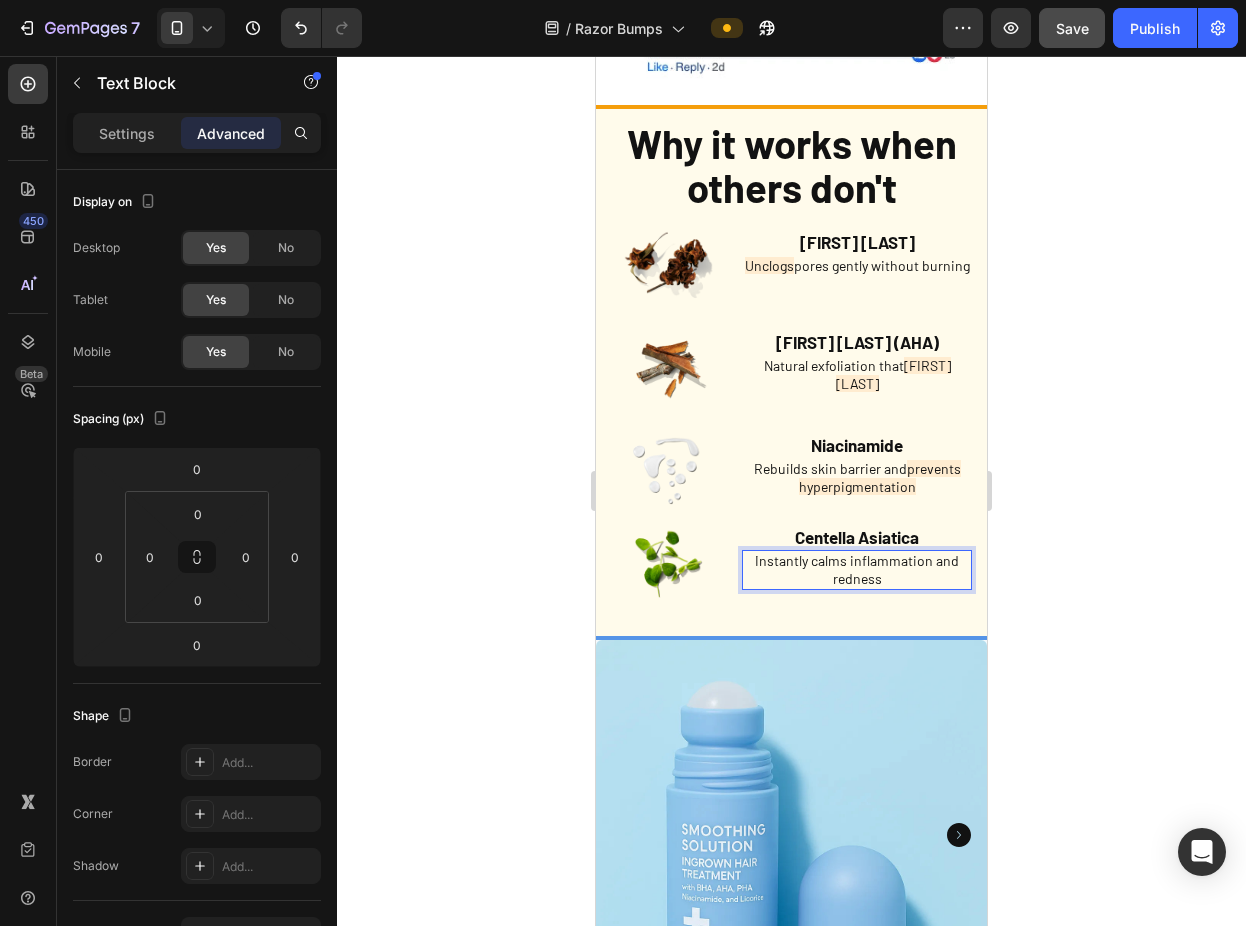 click on "Instantly calms inflammation and redness" at bounding box center (857, 570) 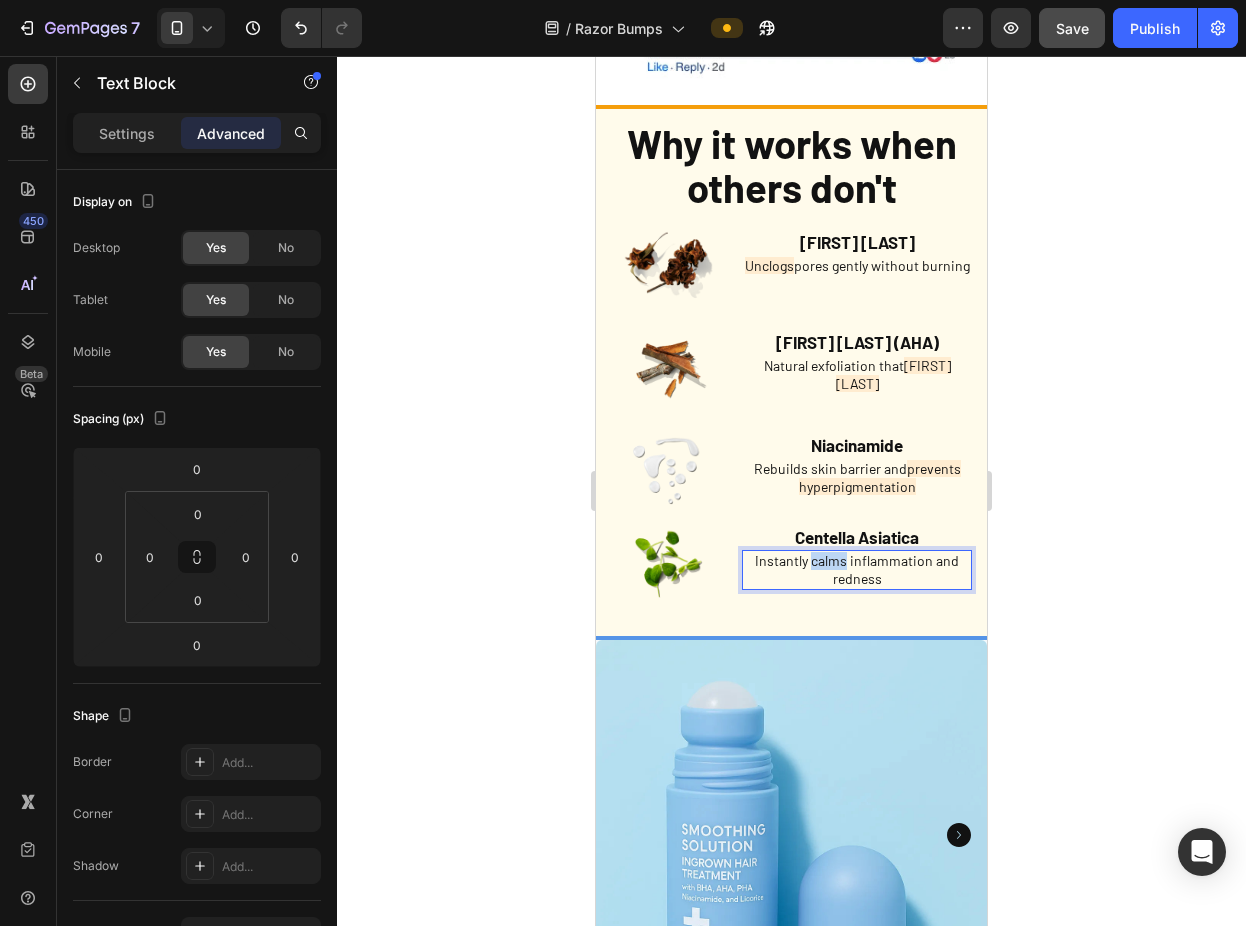 click on "Instantly calms inflammation and redness" at bounding box center (857, 570) 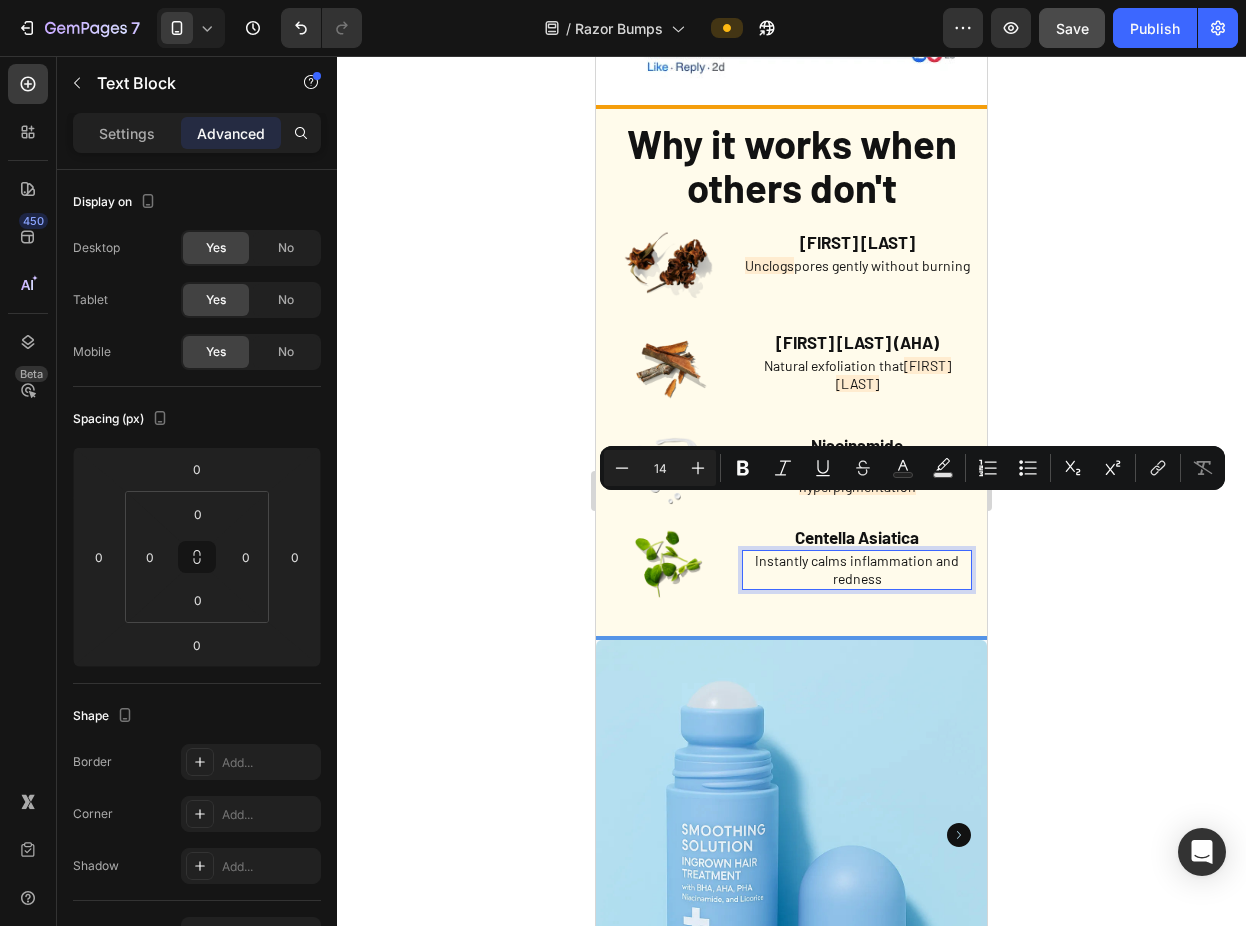 click on "Instantly calms inflammation and redness" at bounding box center [857, 570] 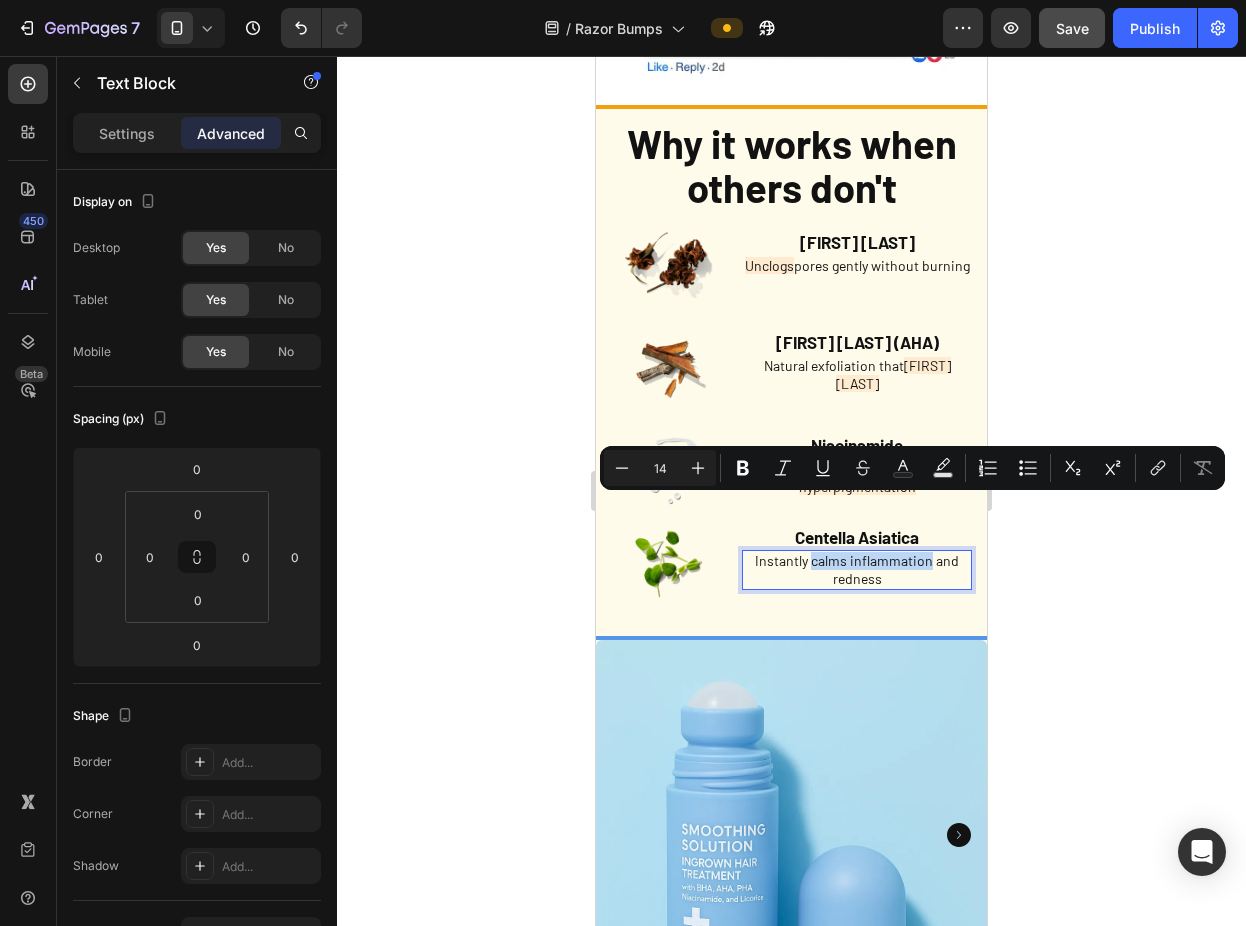 drag, startPoint x: 805, startPoint y: 510, endPoint x: 919, endPoint y: 506, distance: 114.07015 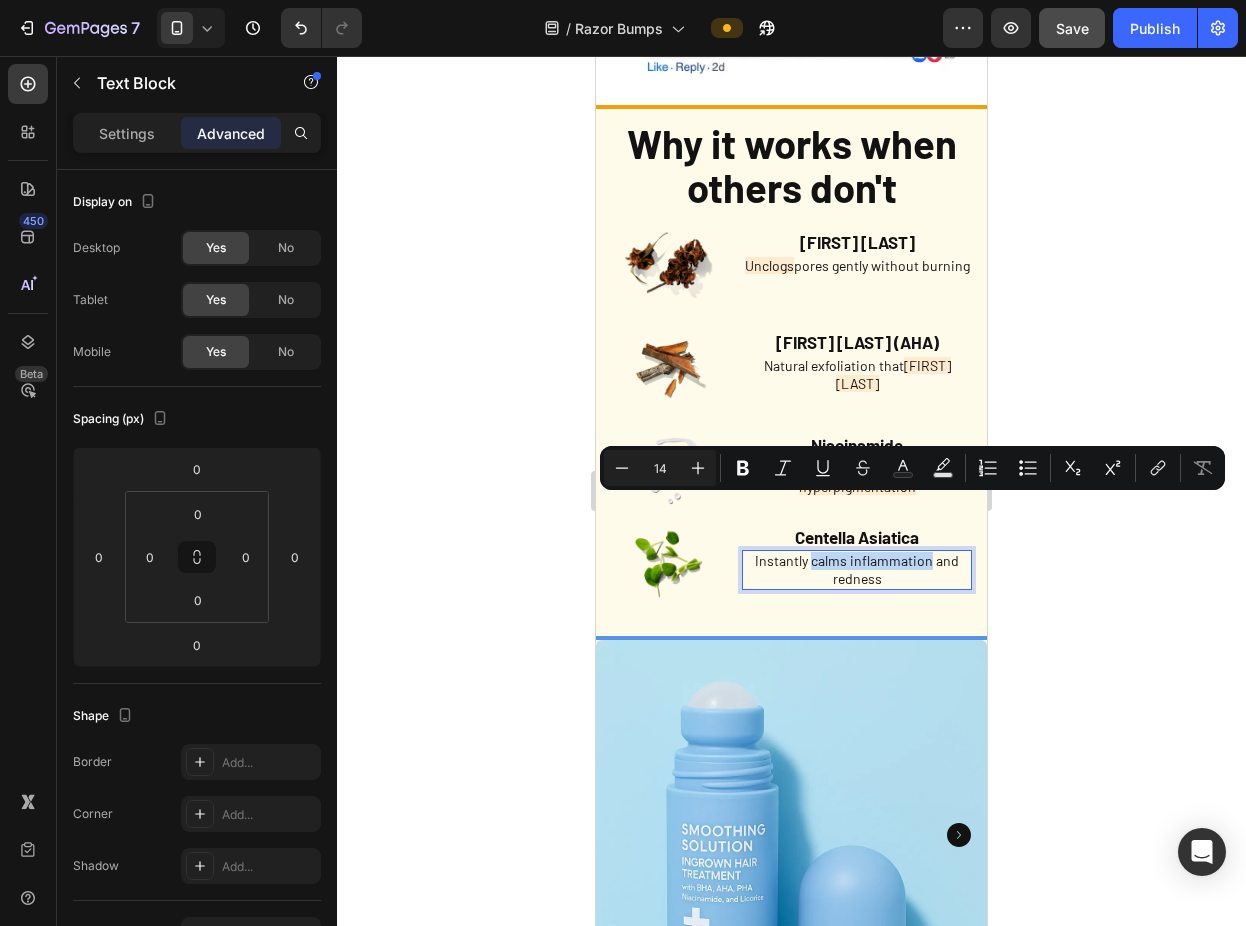 click on "Instantly calms inflammation and redness" at bounding box center [857, 570] 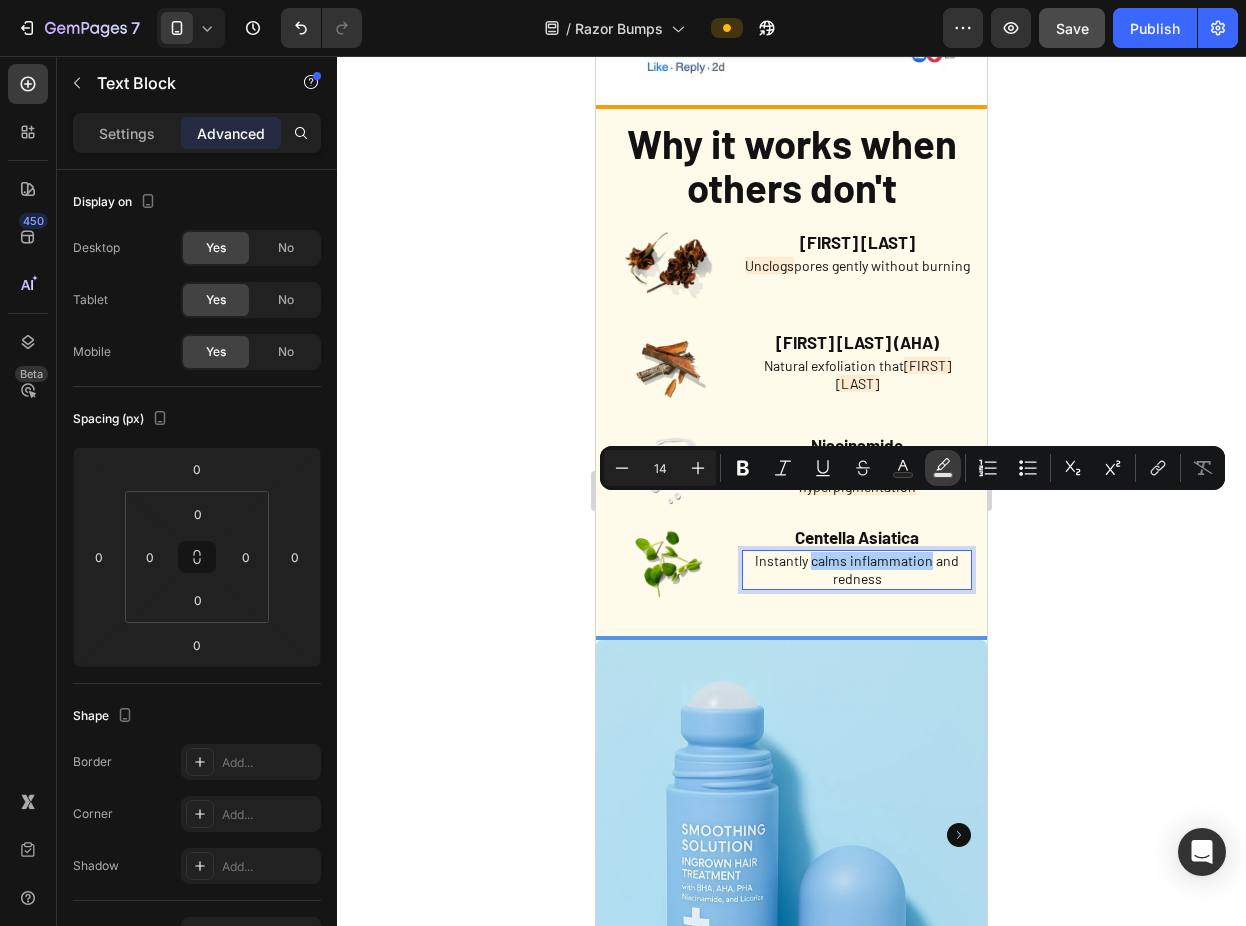 click 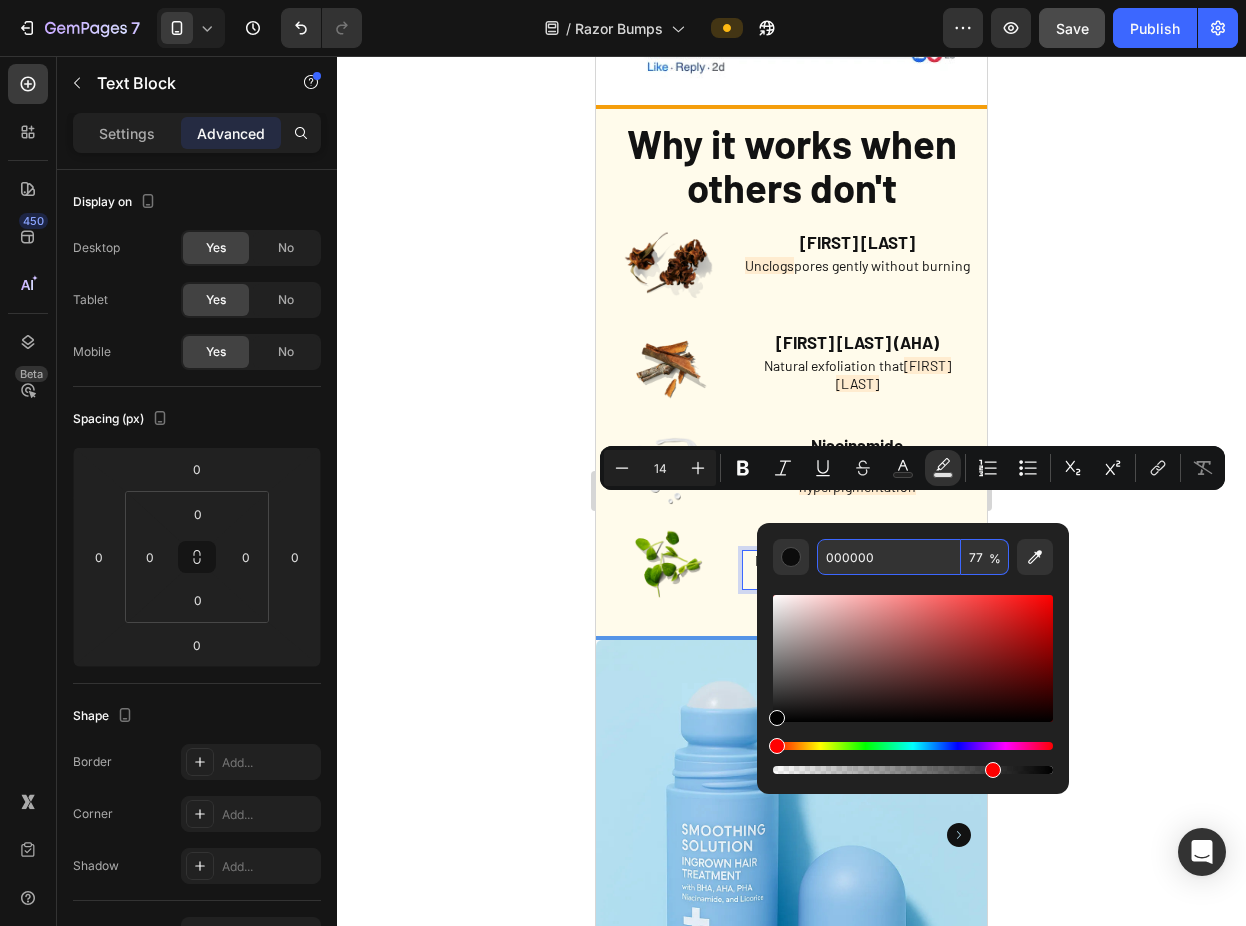 click on "000000" at bounding box center [889, 557] 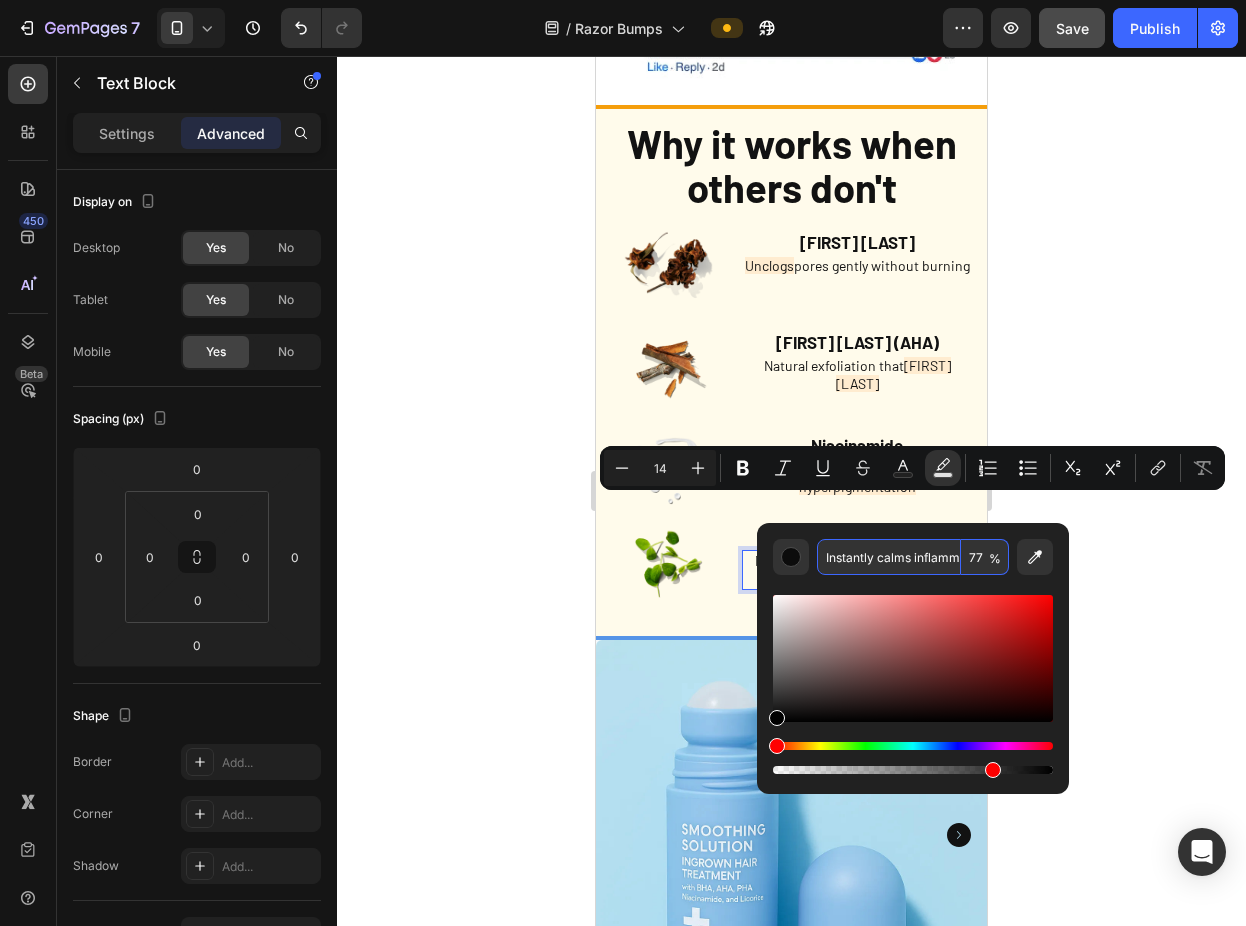 scroll, scrollTop: 0, scrollLeft: 101, axis: horizontal 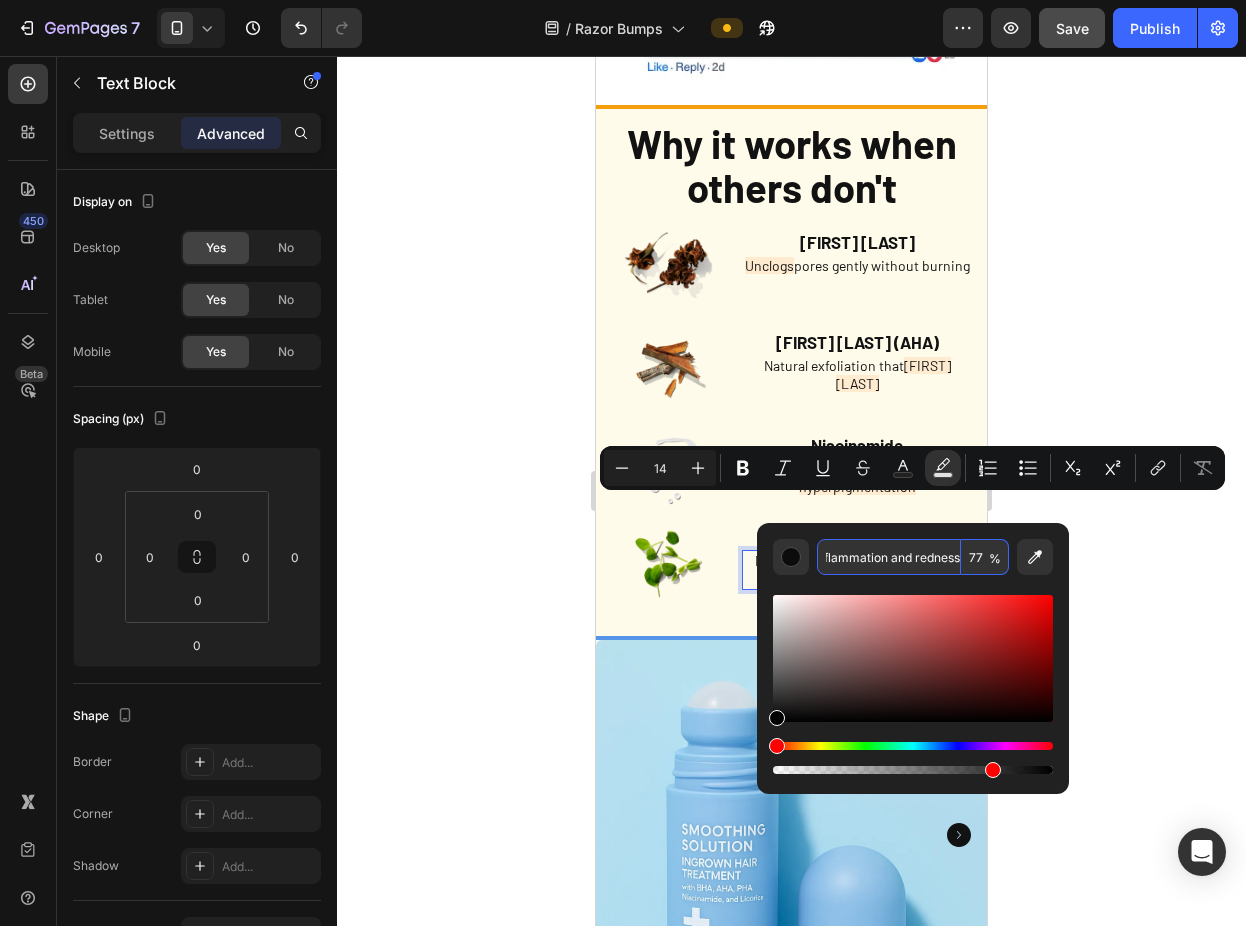 click on "Instantly calms inflammation and redness" at bounding box center [889, 557] 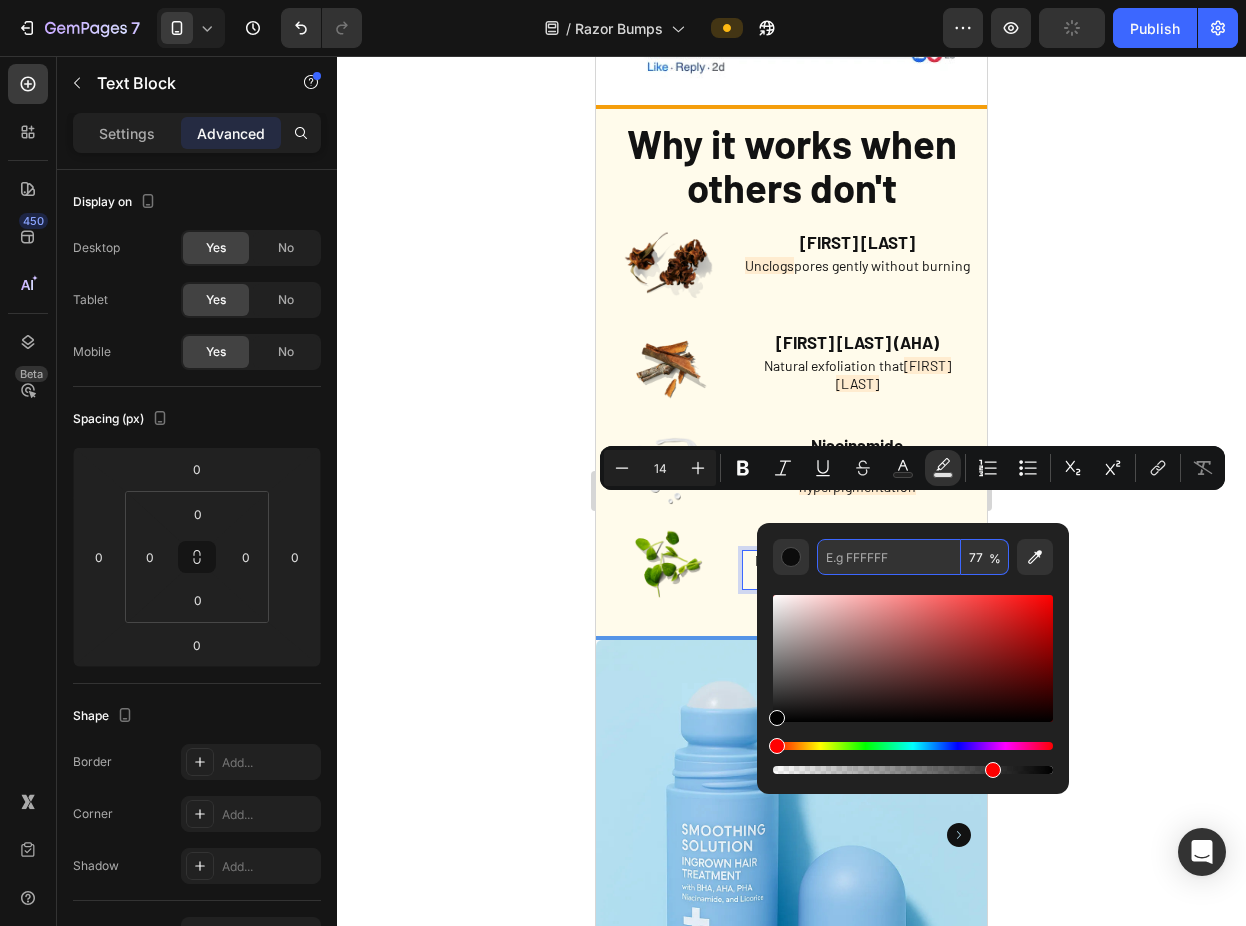 scroll, scrollTop: 0, scrollLeft: 0, axis: both 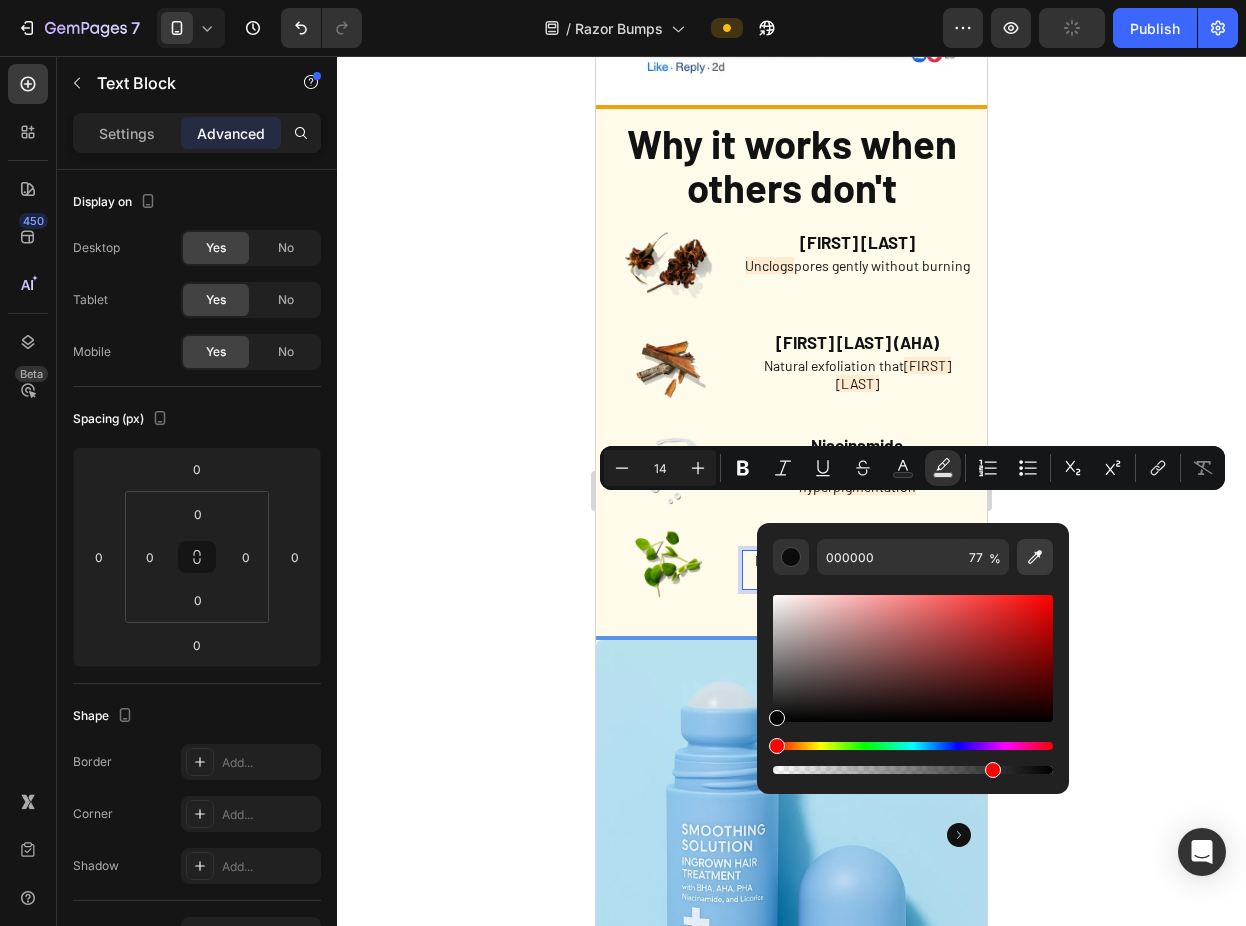 click 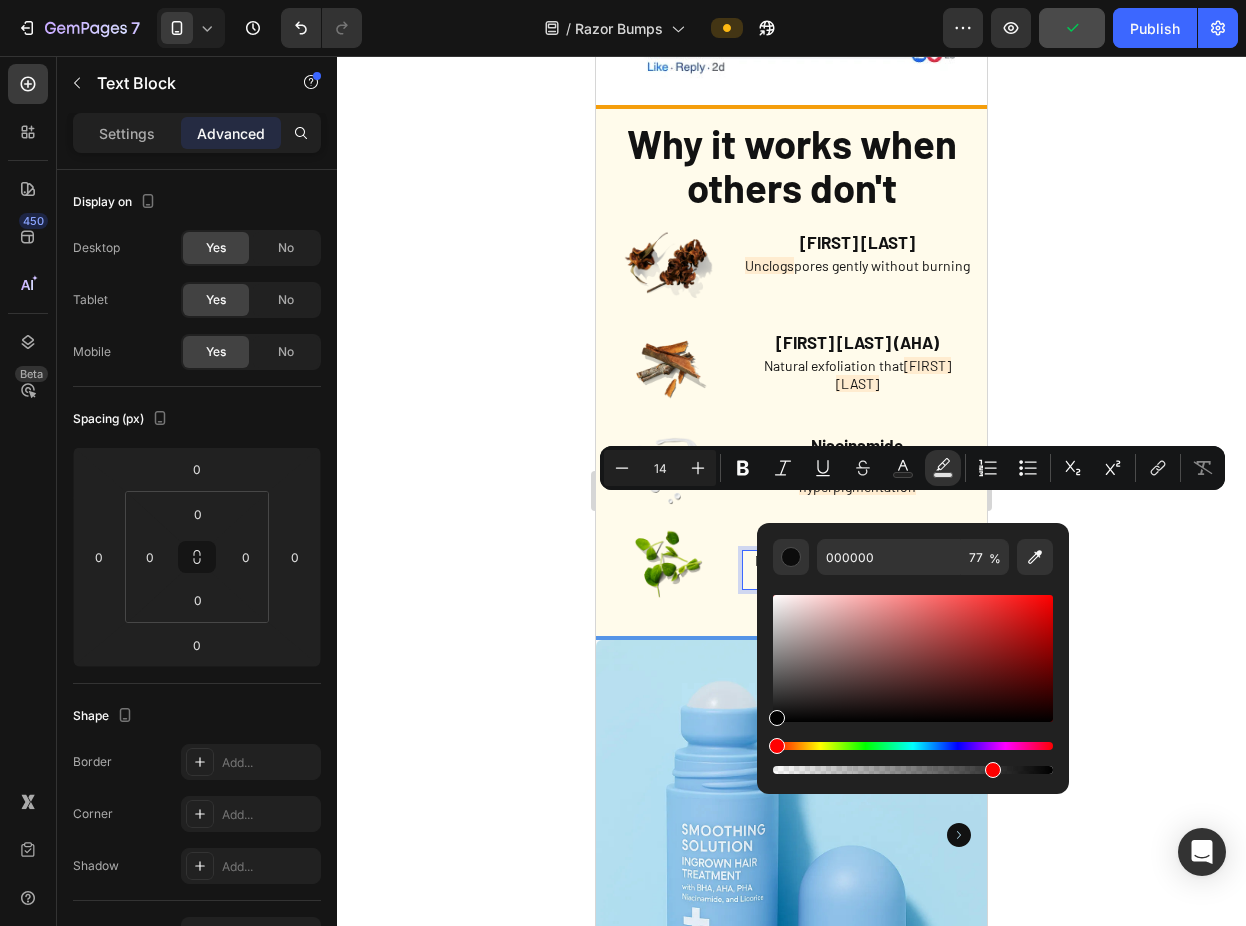 type on "FFECD1" 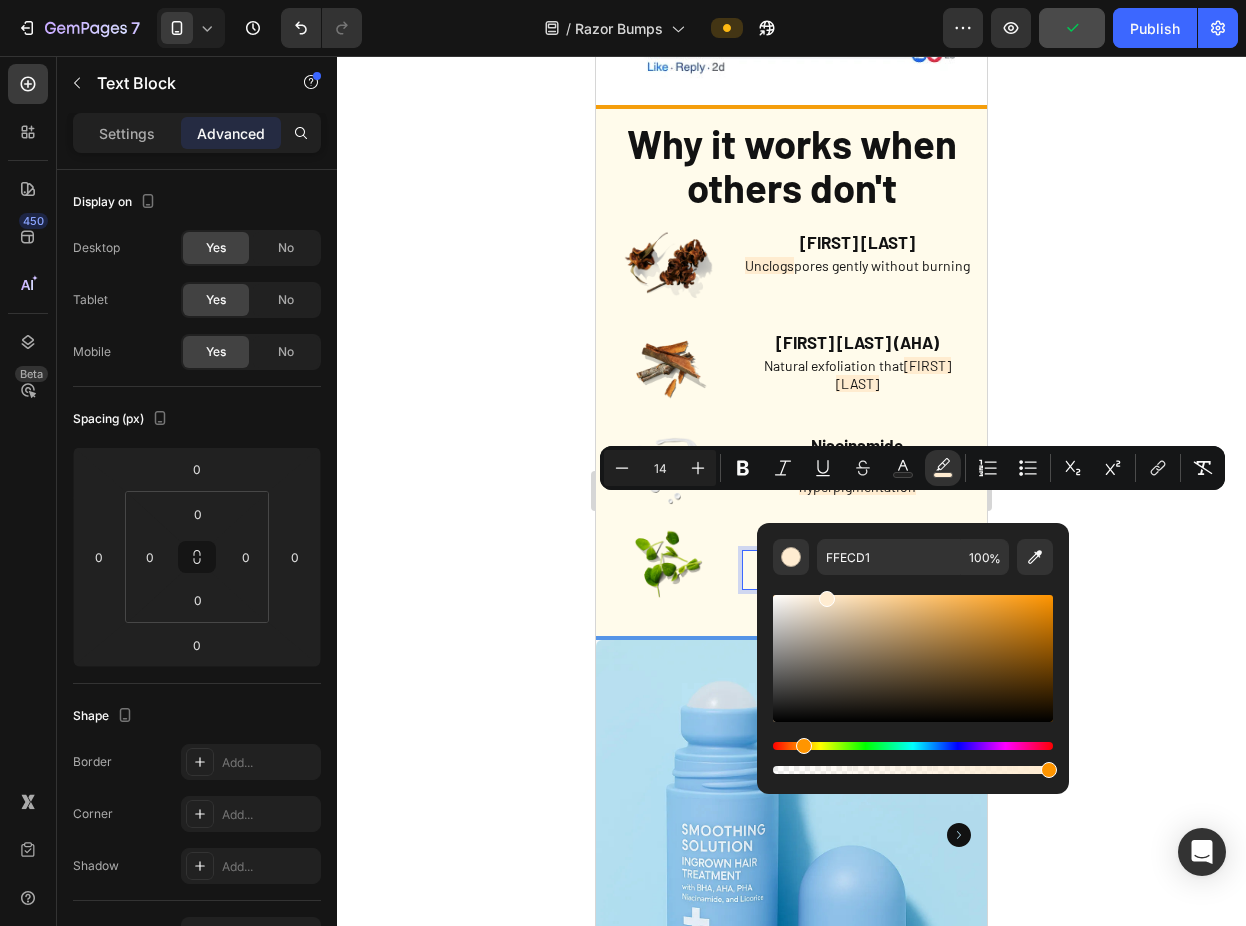 click 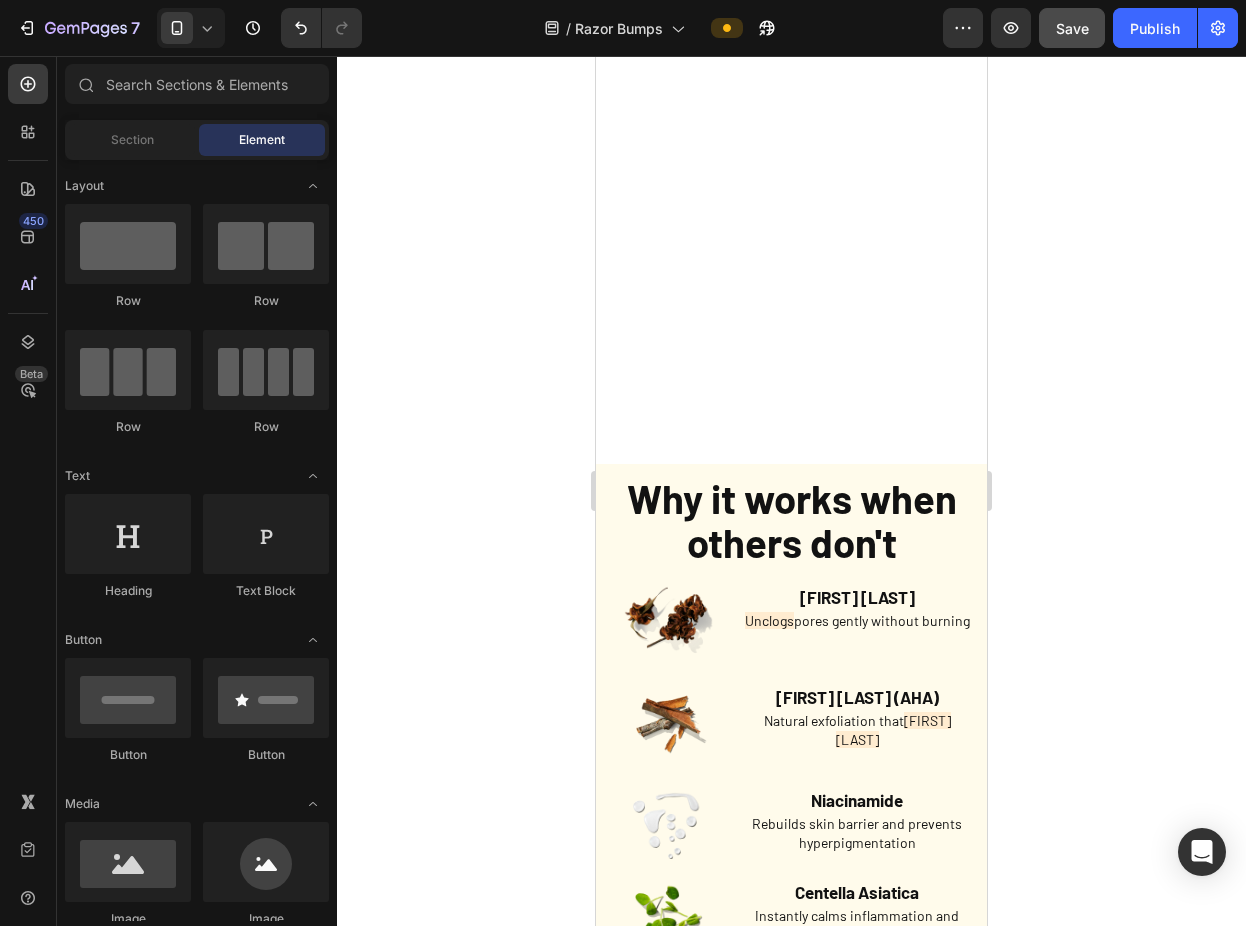 scroll, scrollTop: 3785, scrollLeft: 0, axis: vertical 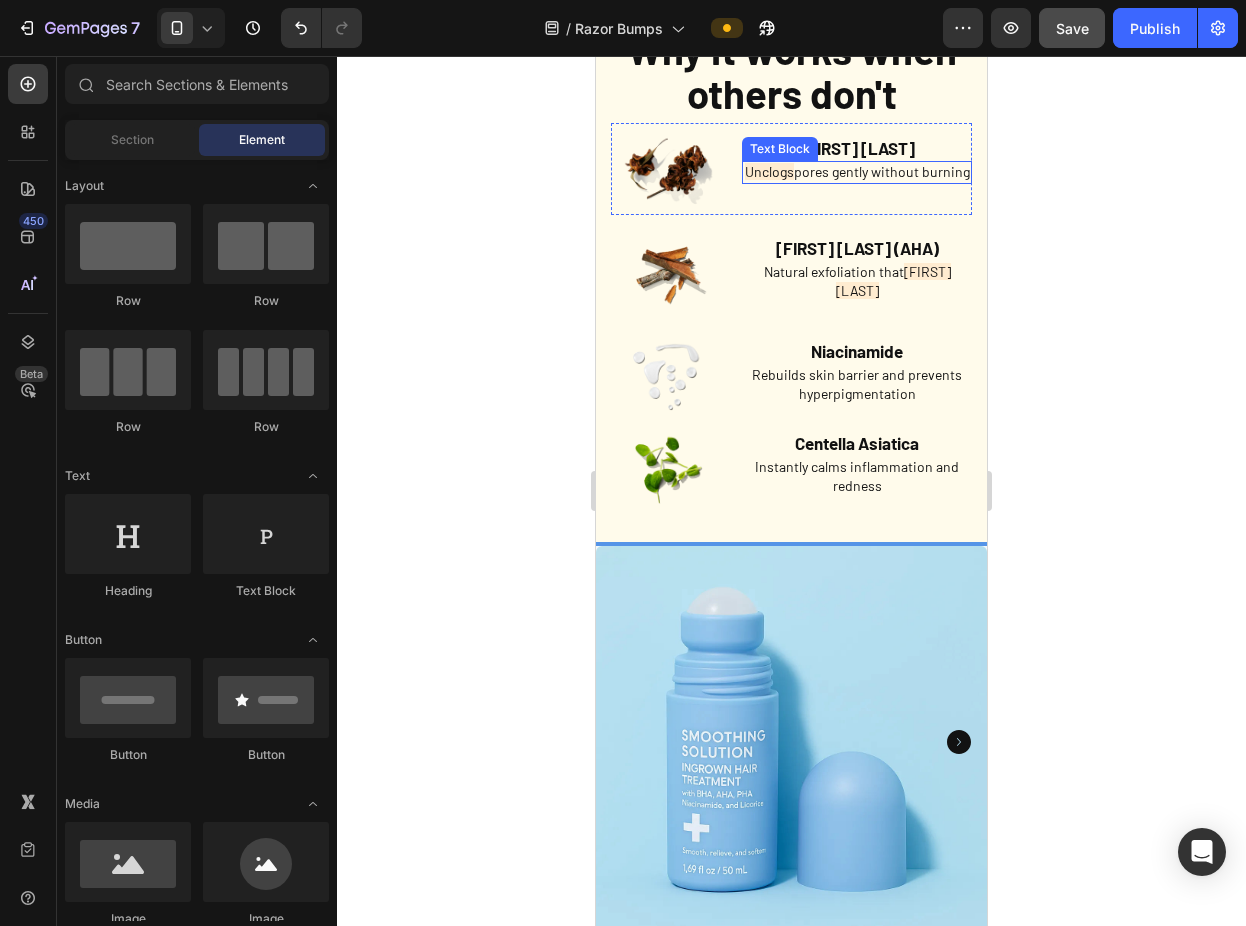 click on "Unclogs  pores gently without burning" at bounding box center [857, 172] 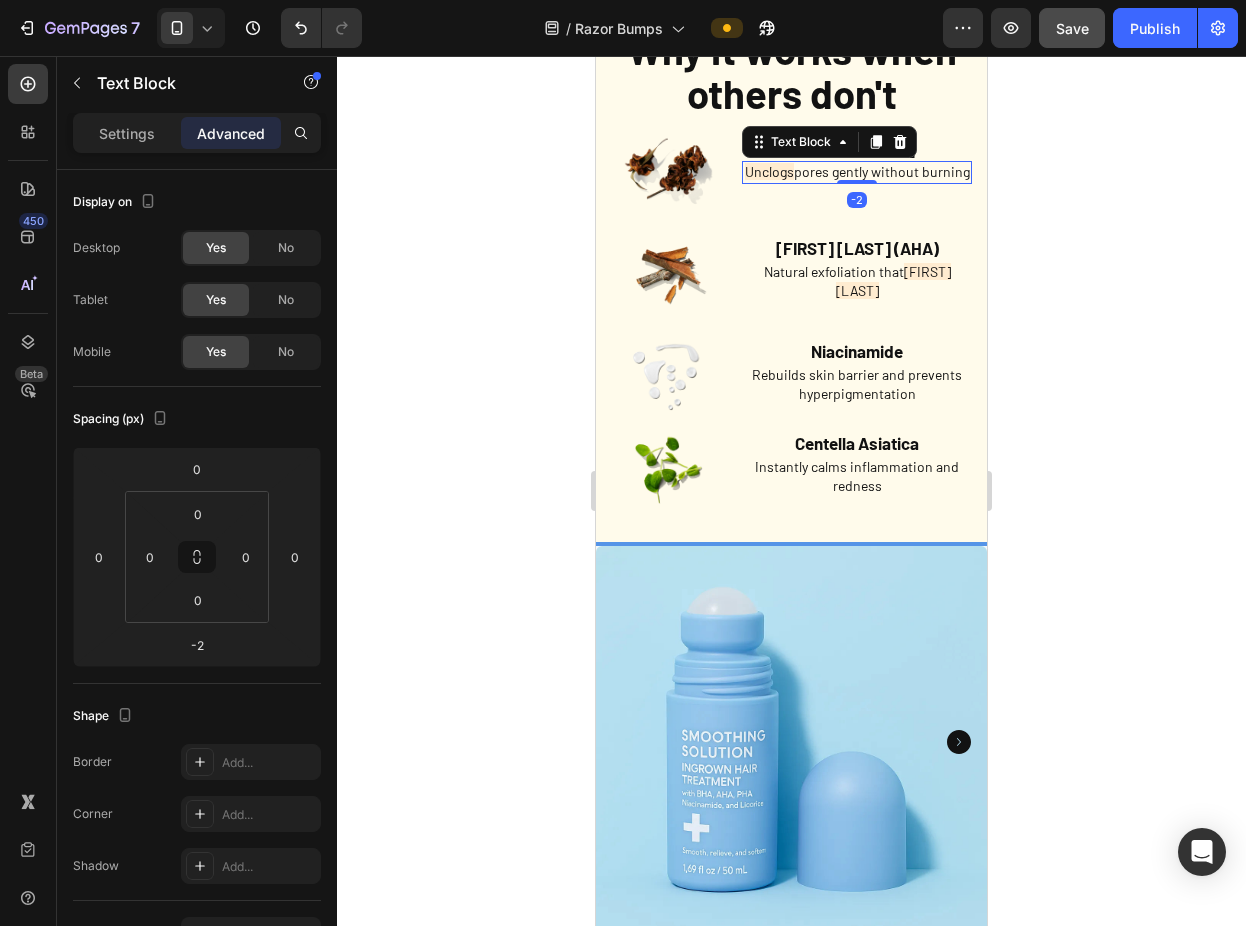 click on "Unclogs" at bounding box center (769, 171) 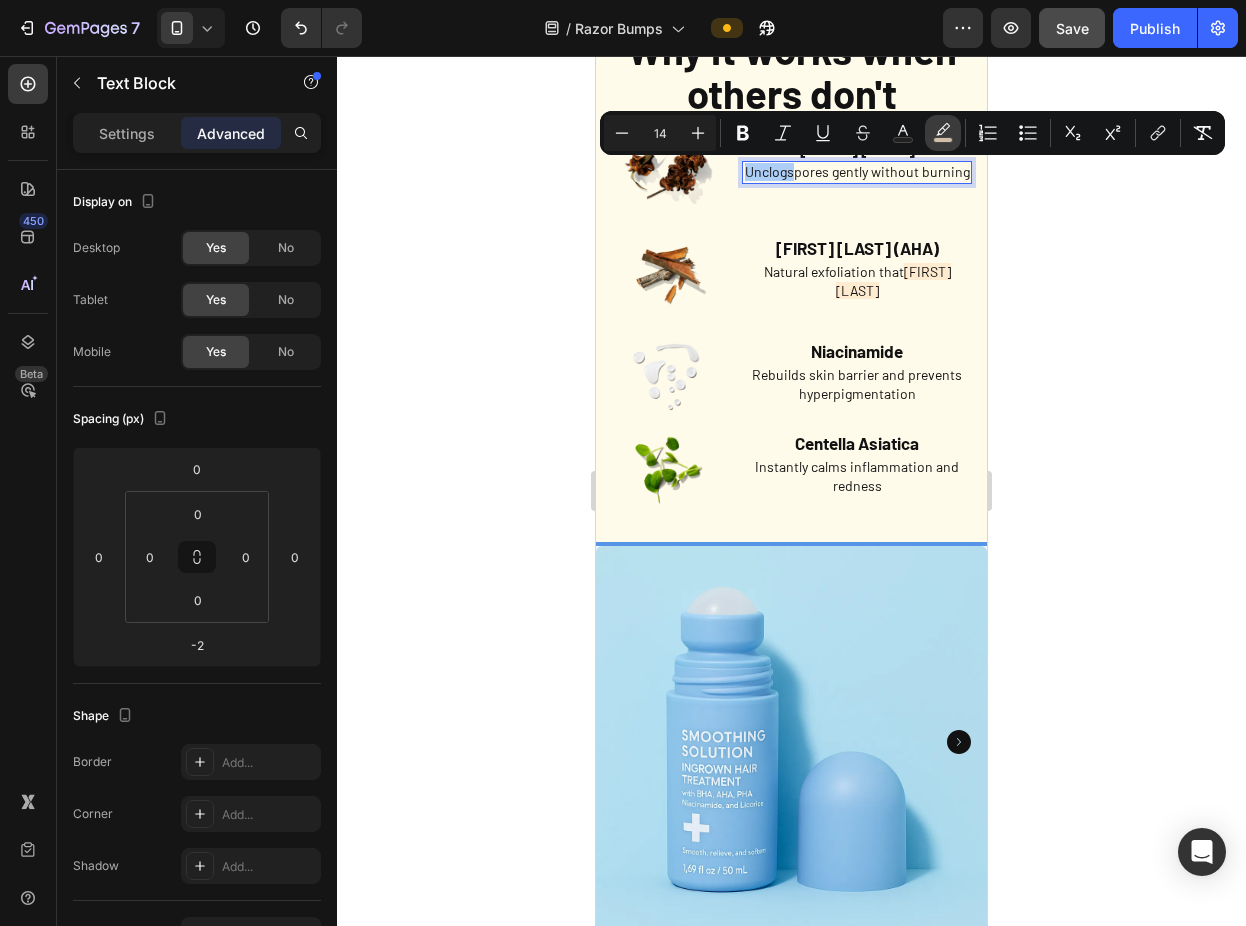 click 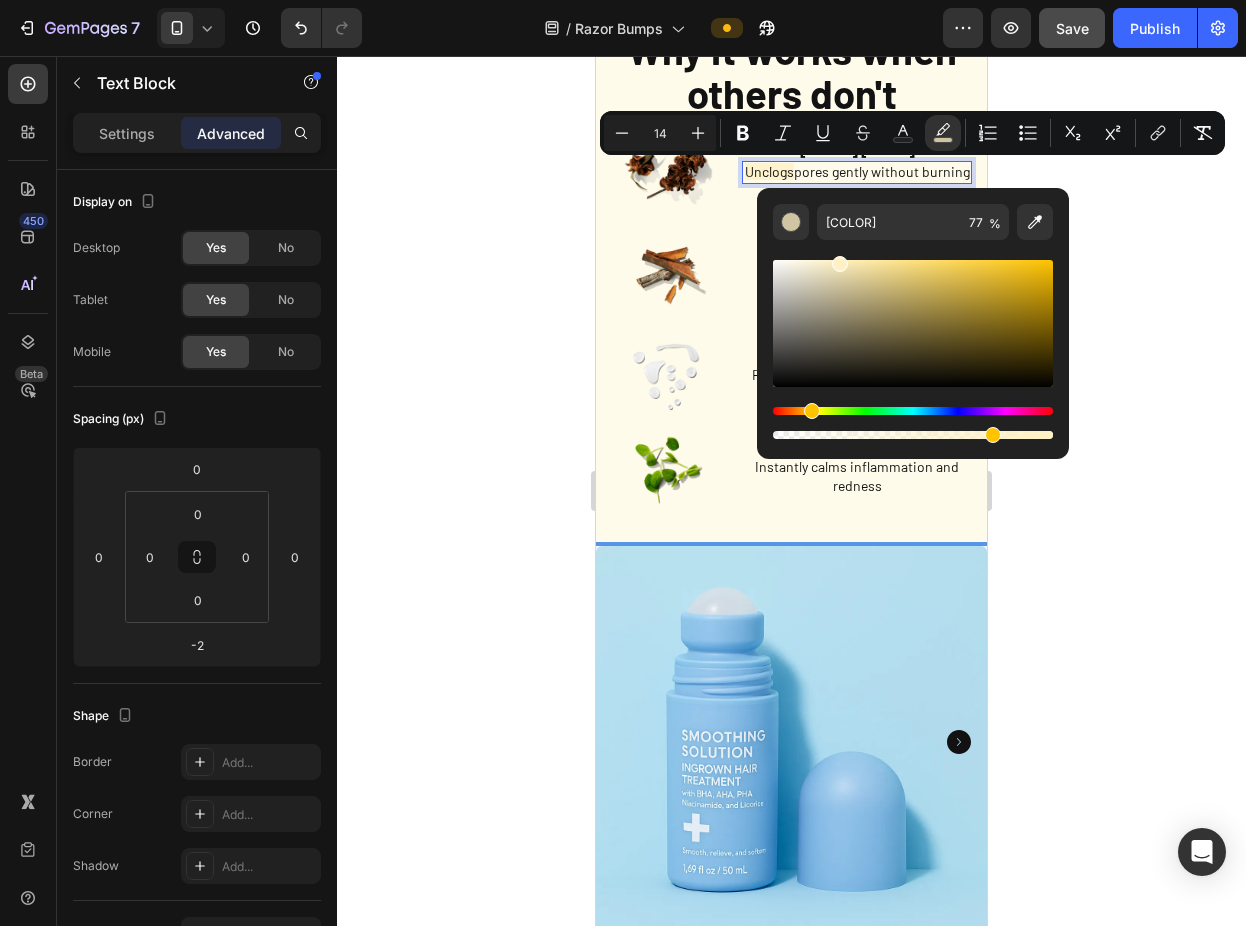 click at bounding box center (812, 411) 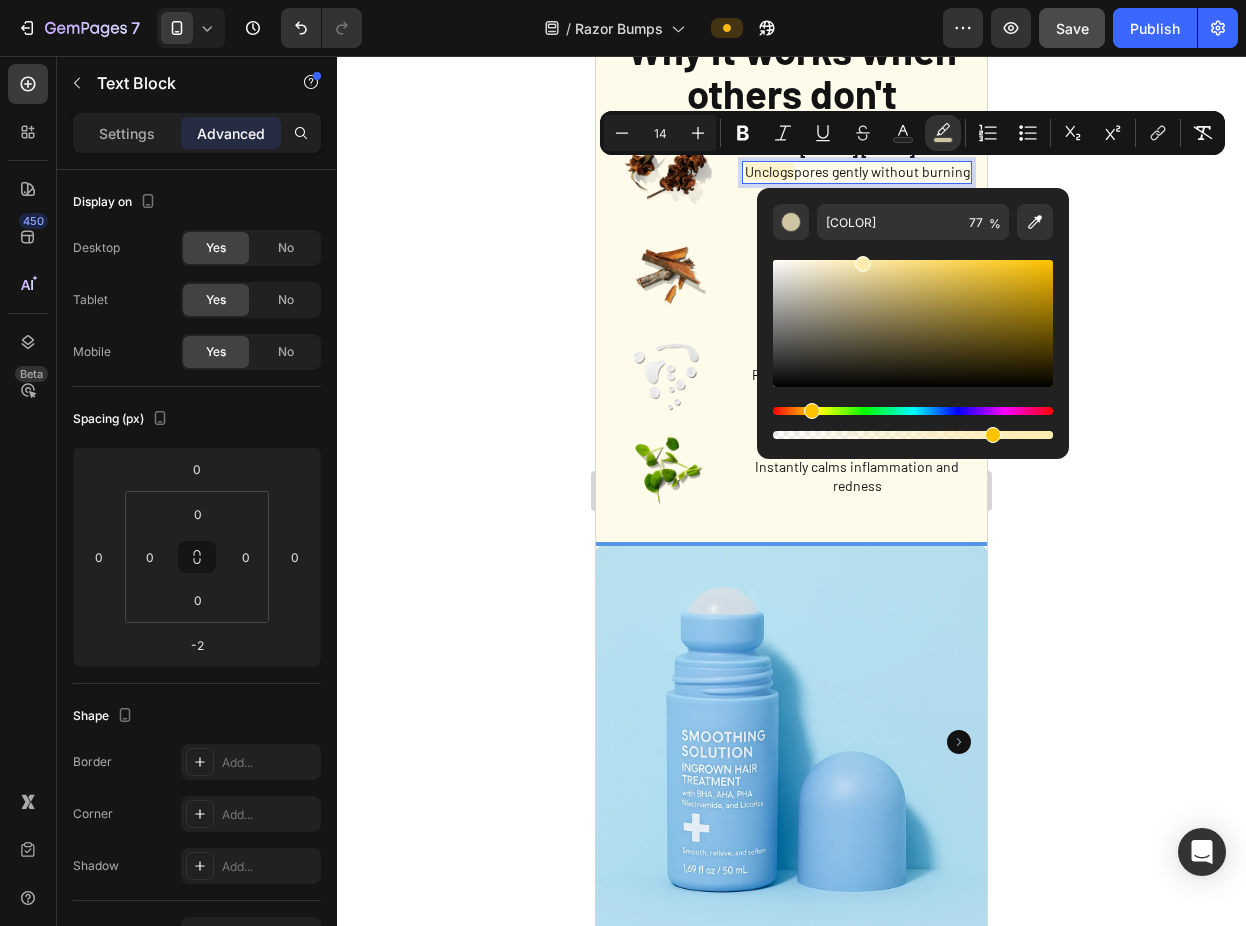 drag, startPoint x: 849, startPoint y: 277, endPoint x: 862, endPoint y: 256, distance: 24.698177 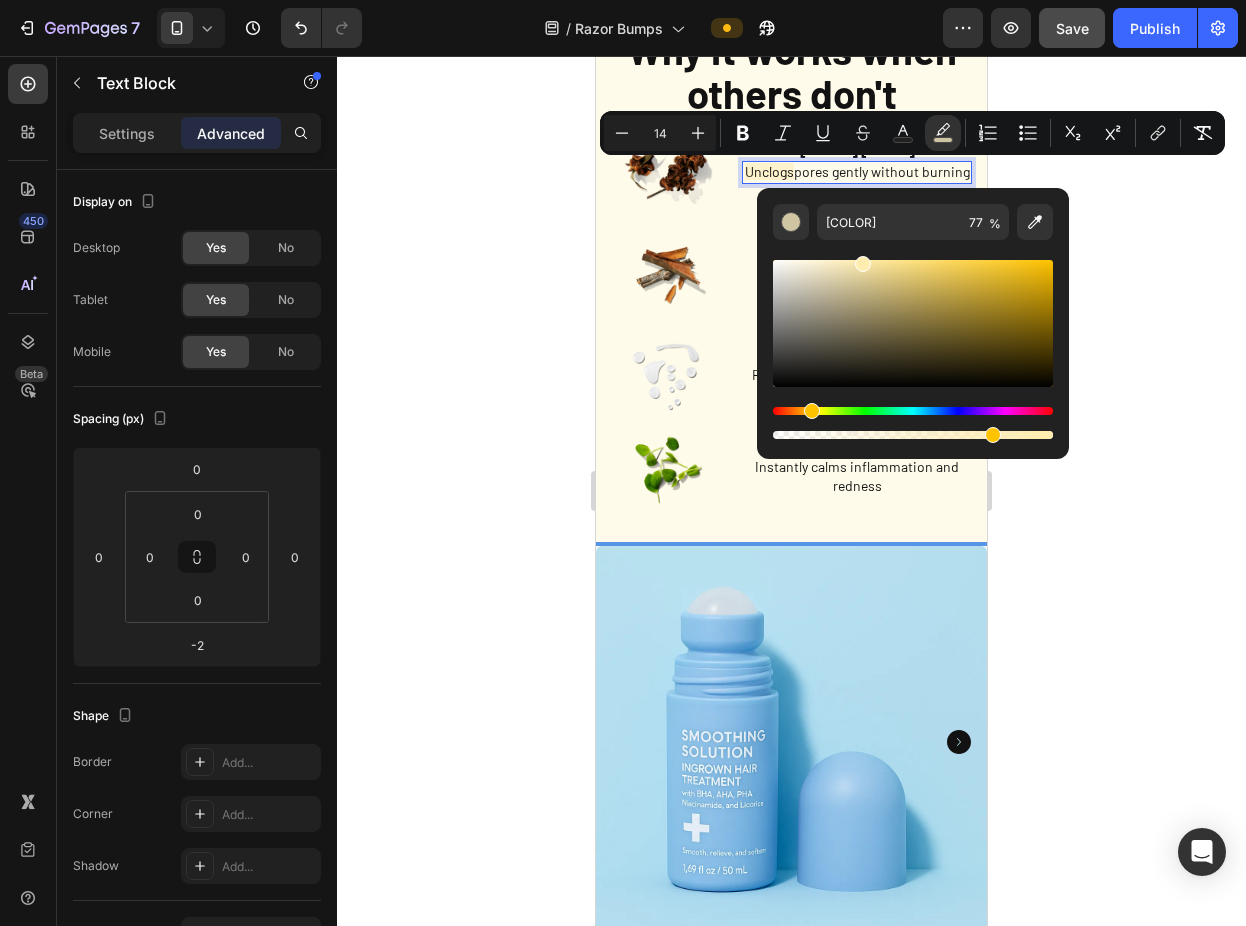 click at bounding box center [913, 323] 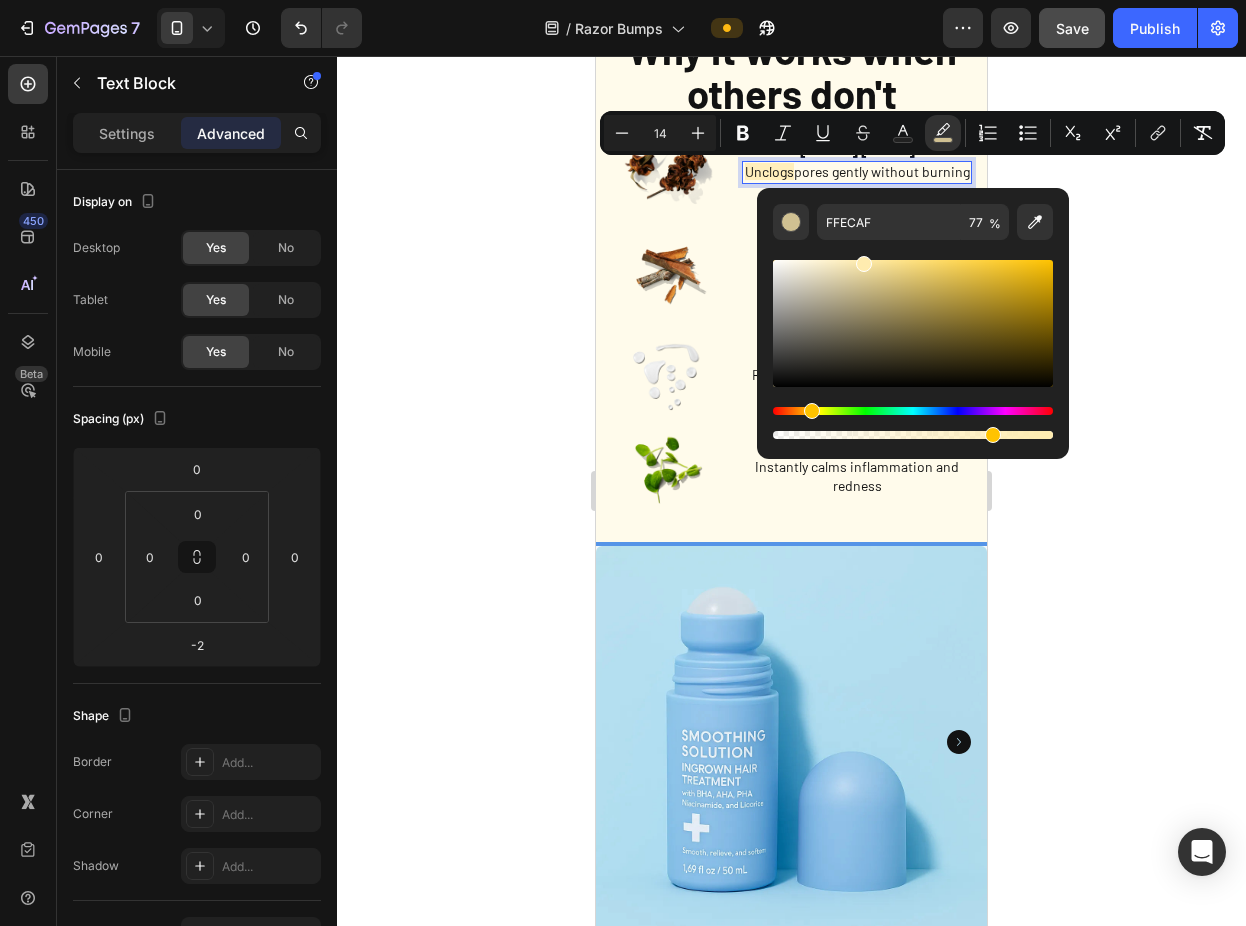click 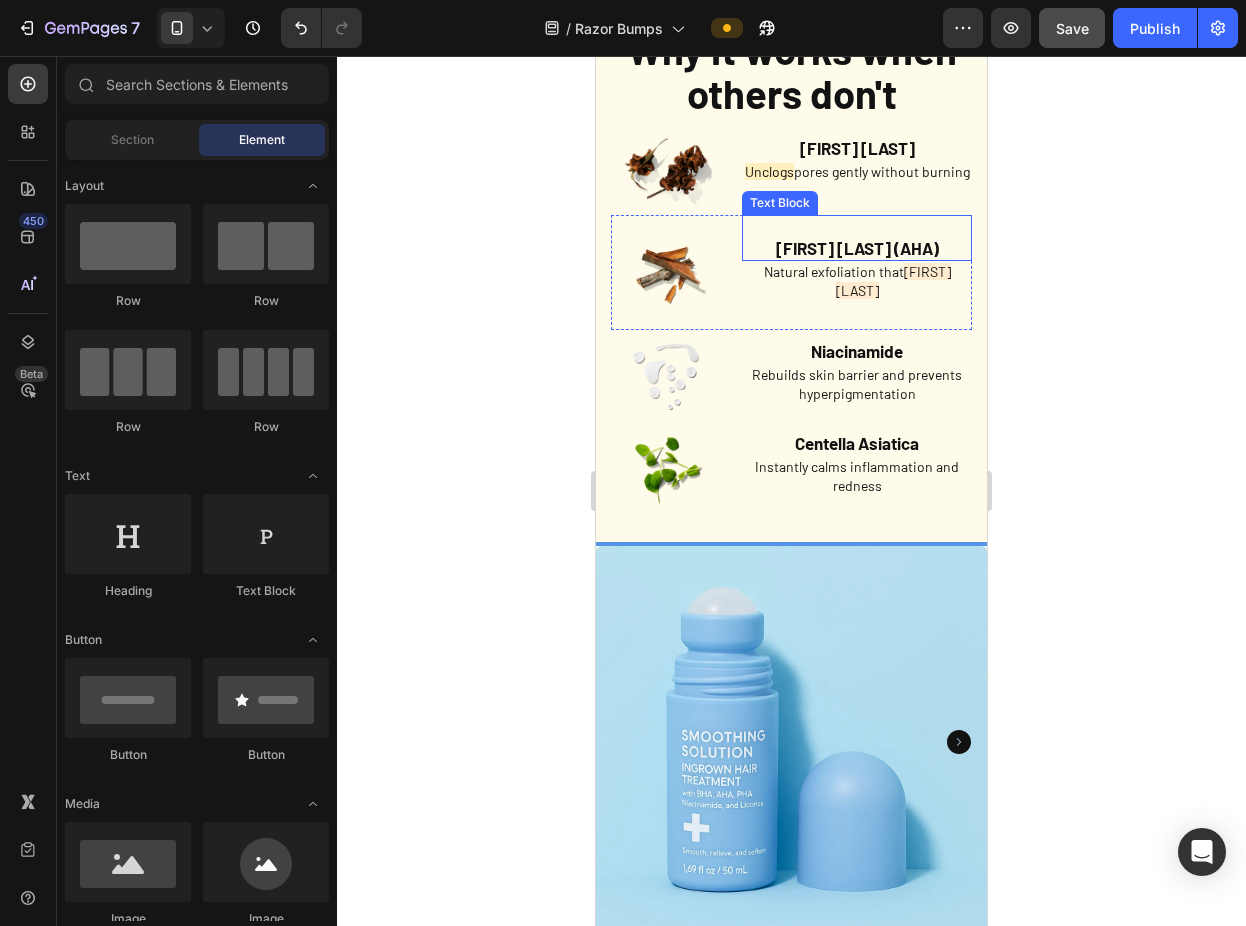 click on "fades dark marks" at bounding box center [893, 280] 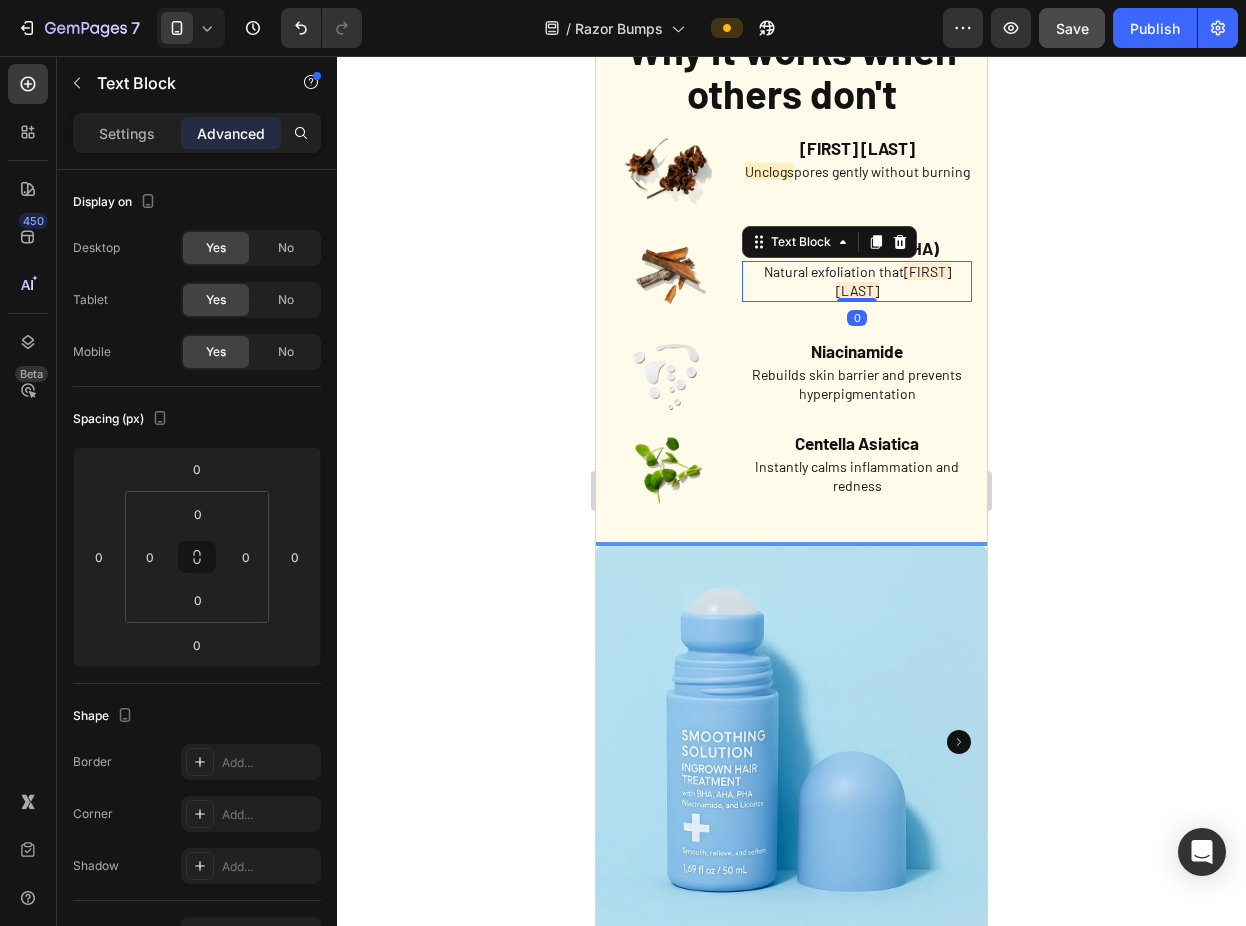 click on "fades dark marks" at bounding box center [893, 280] 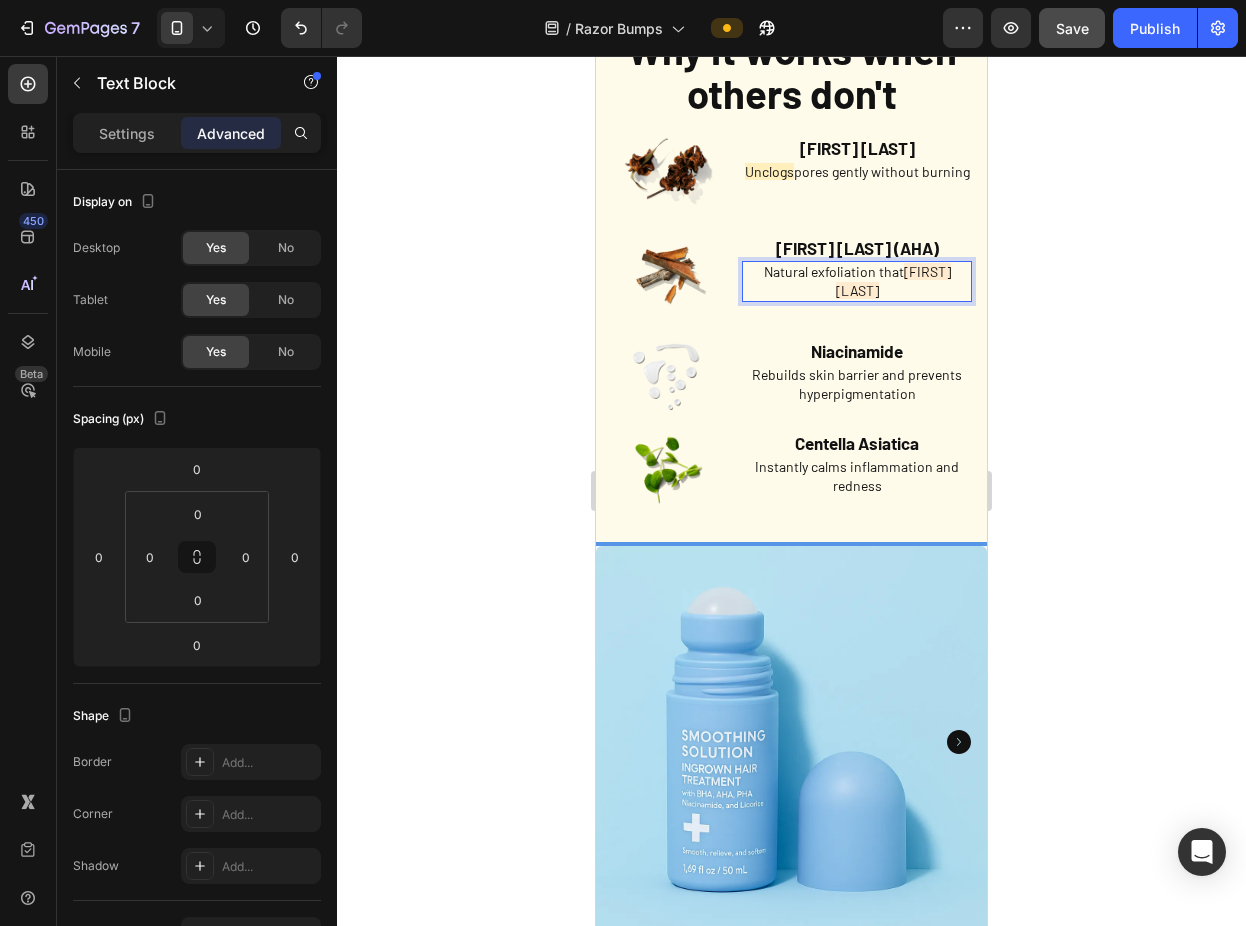 drag, startPoint x: 891, startPoint y: 284, endPoint x: 887, endPoint y: 268, distance: 16.492422 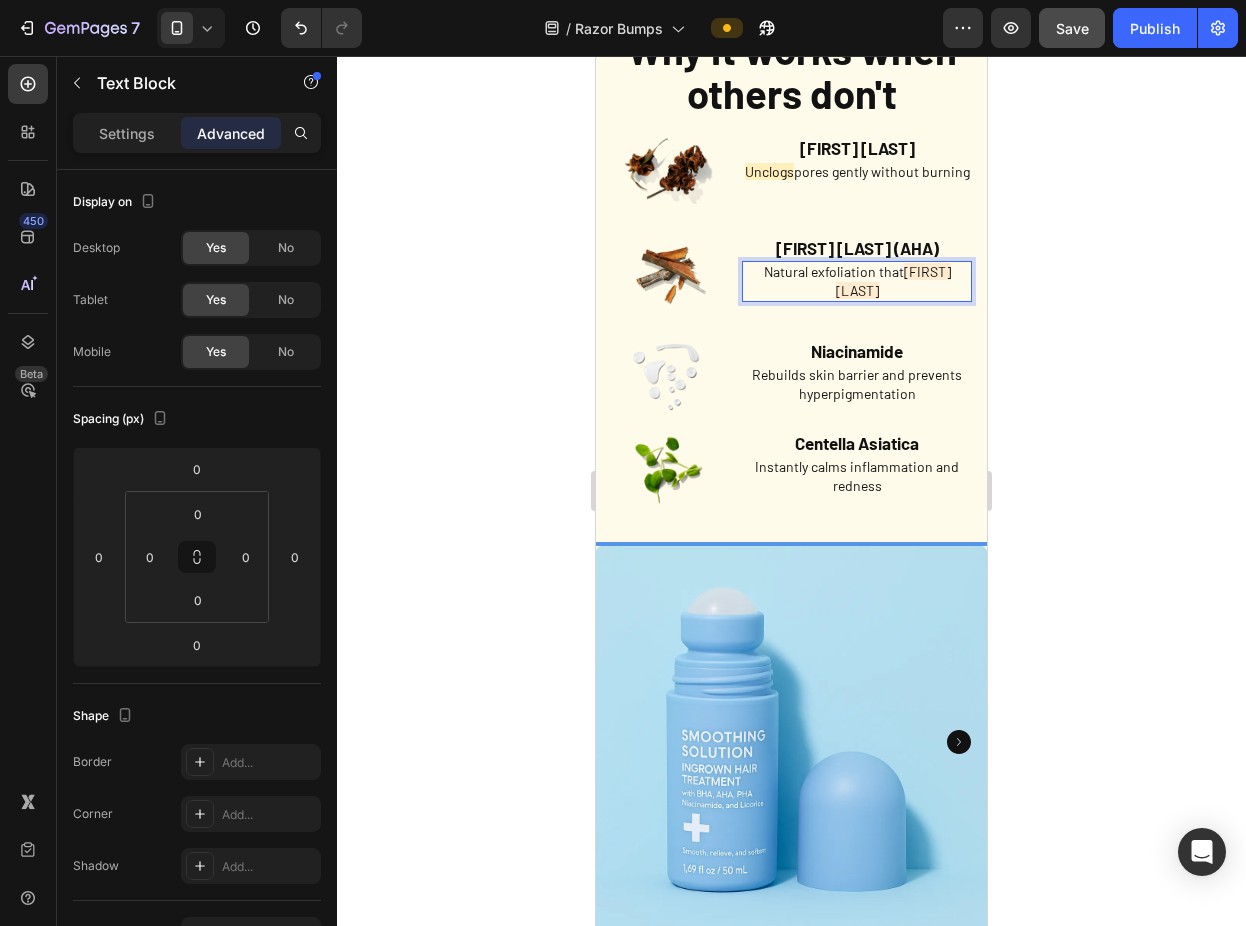 click on "Natural exfoliation that  fades dark marks" at bounding box center [857, 281] 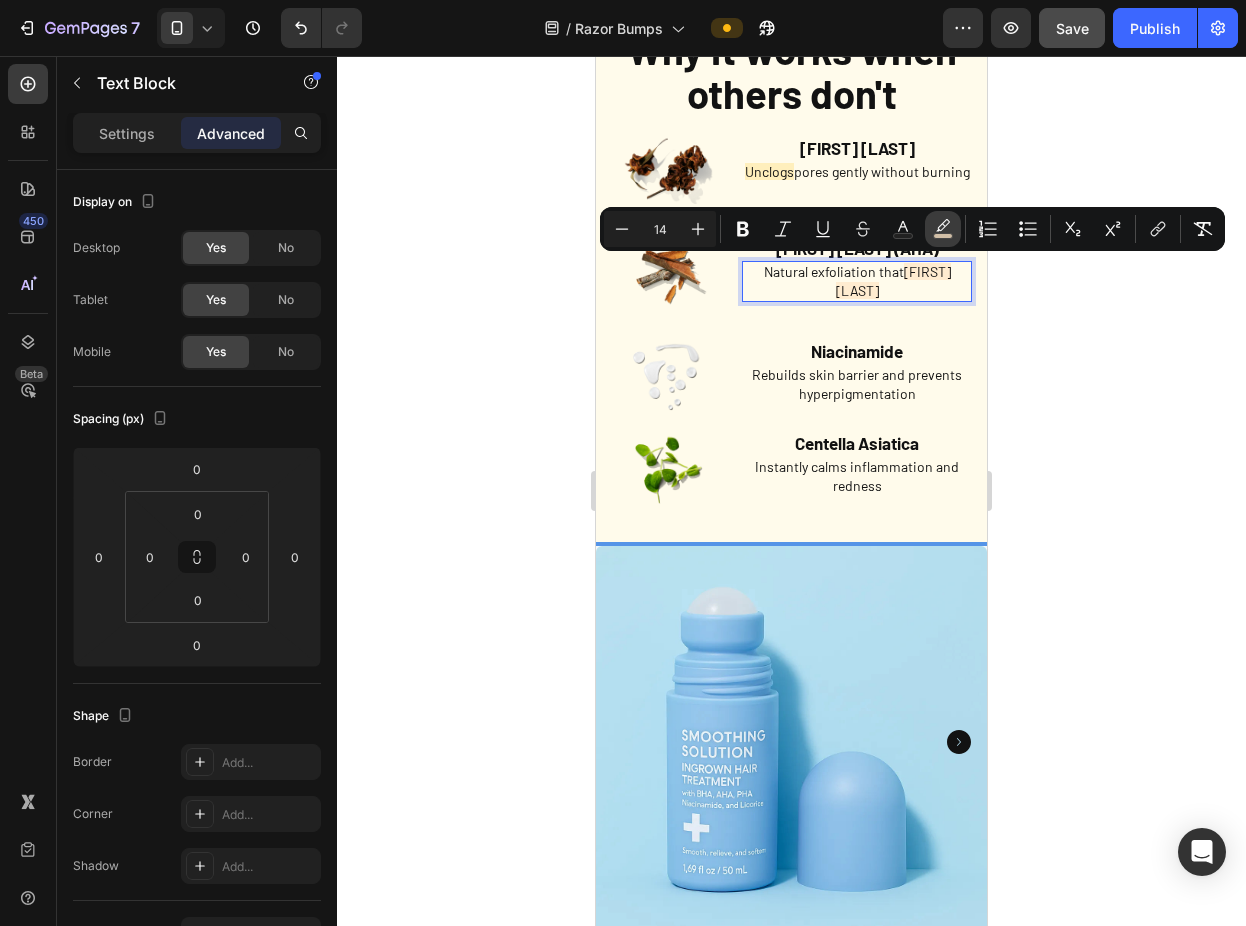click 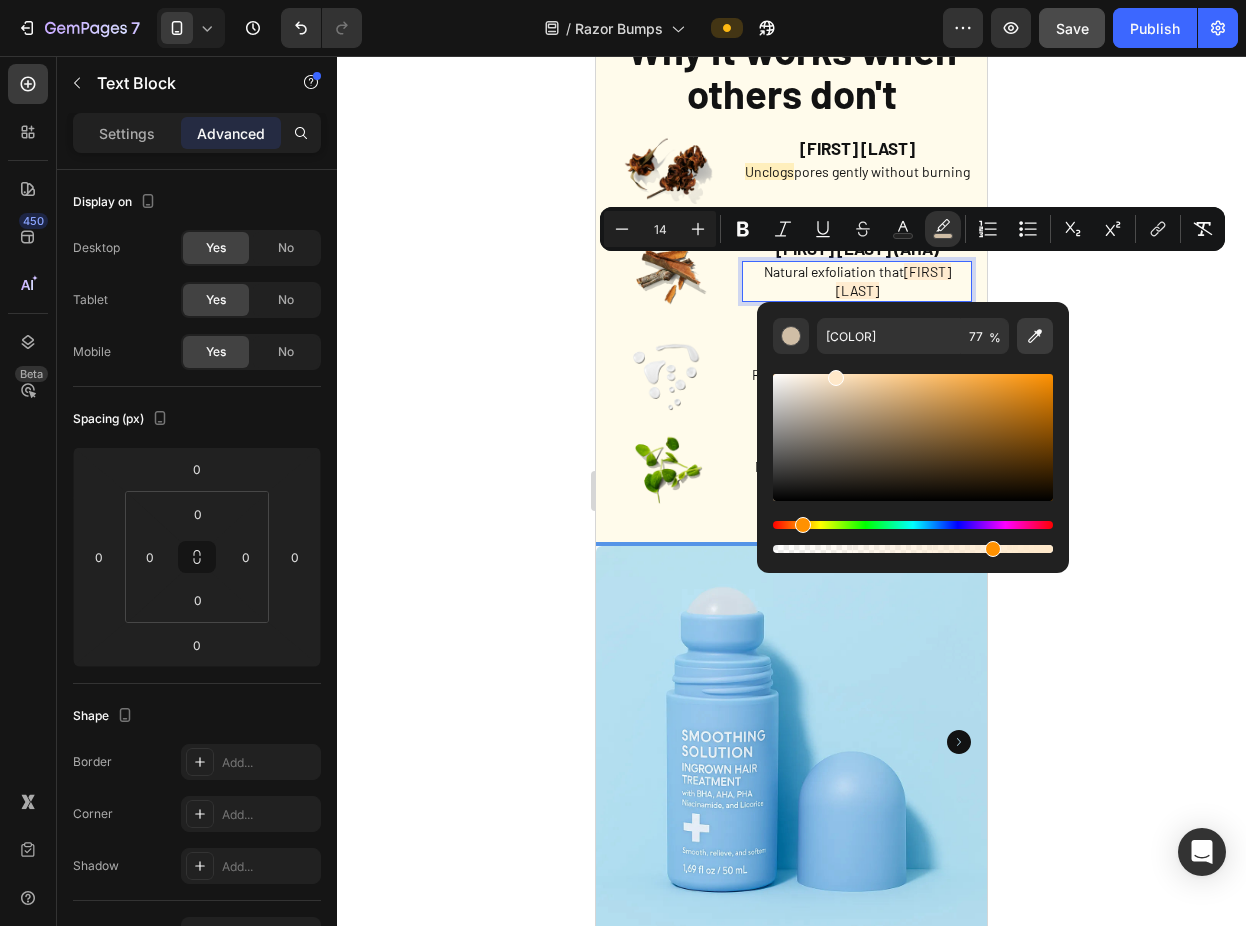 click 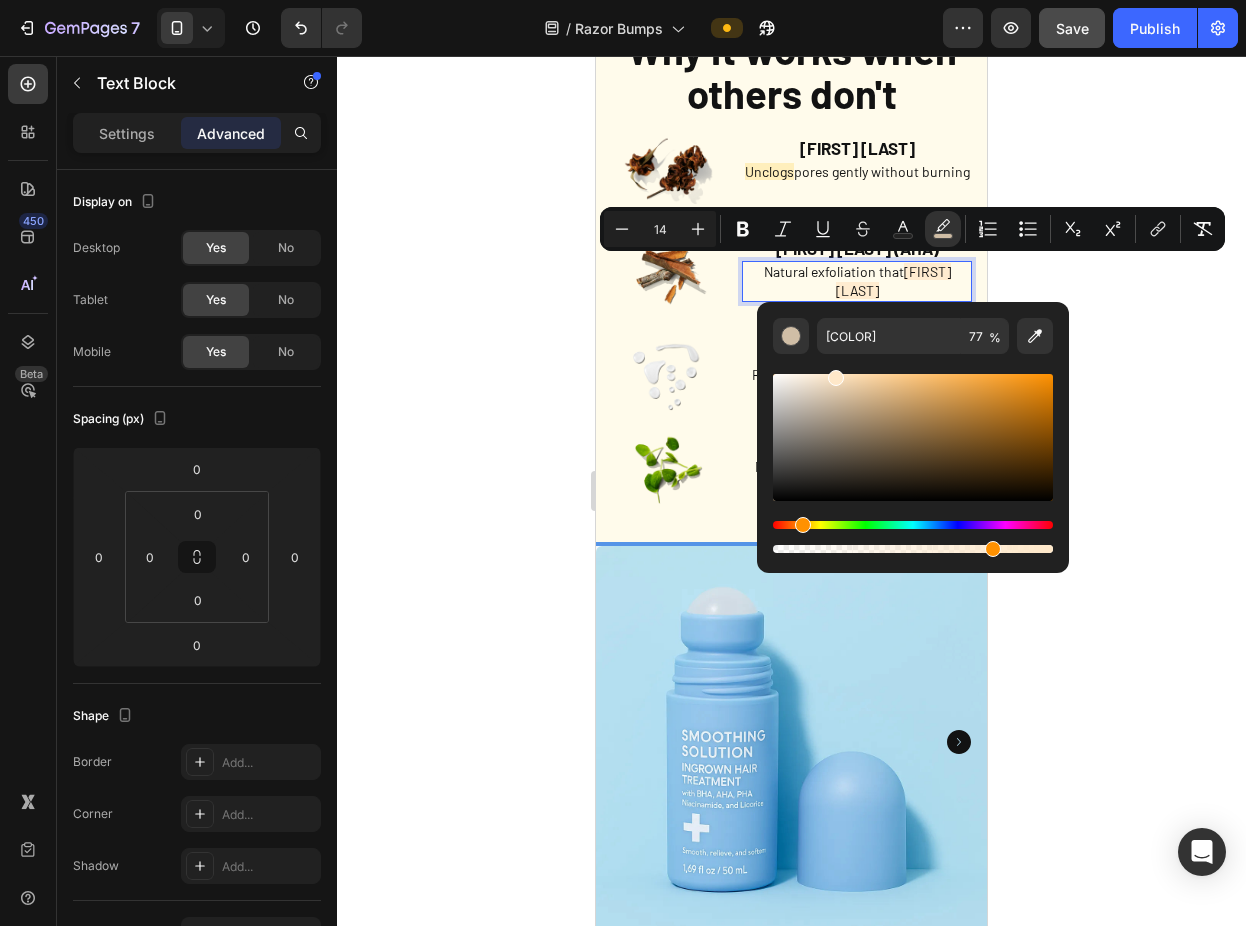 type on "FFEFBD" 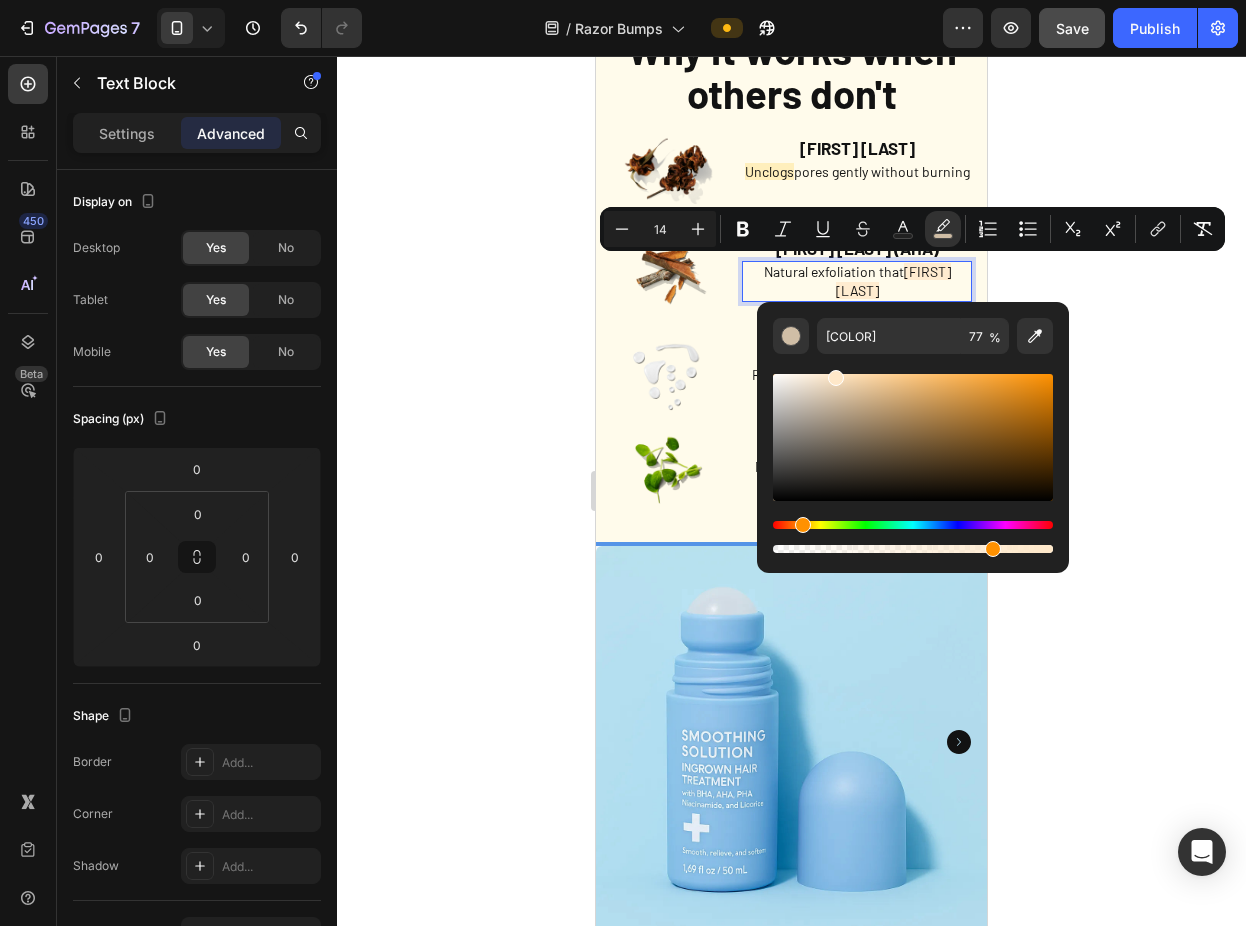 type on "100" 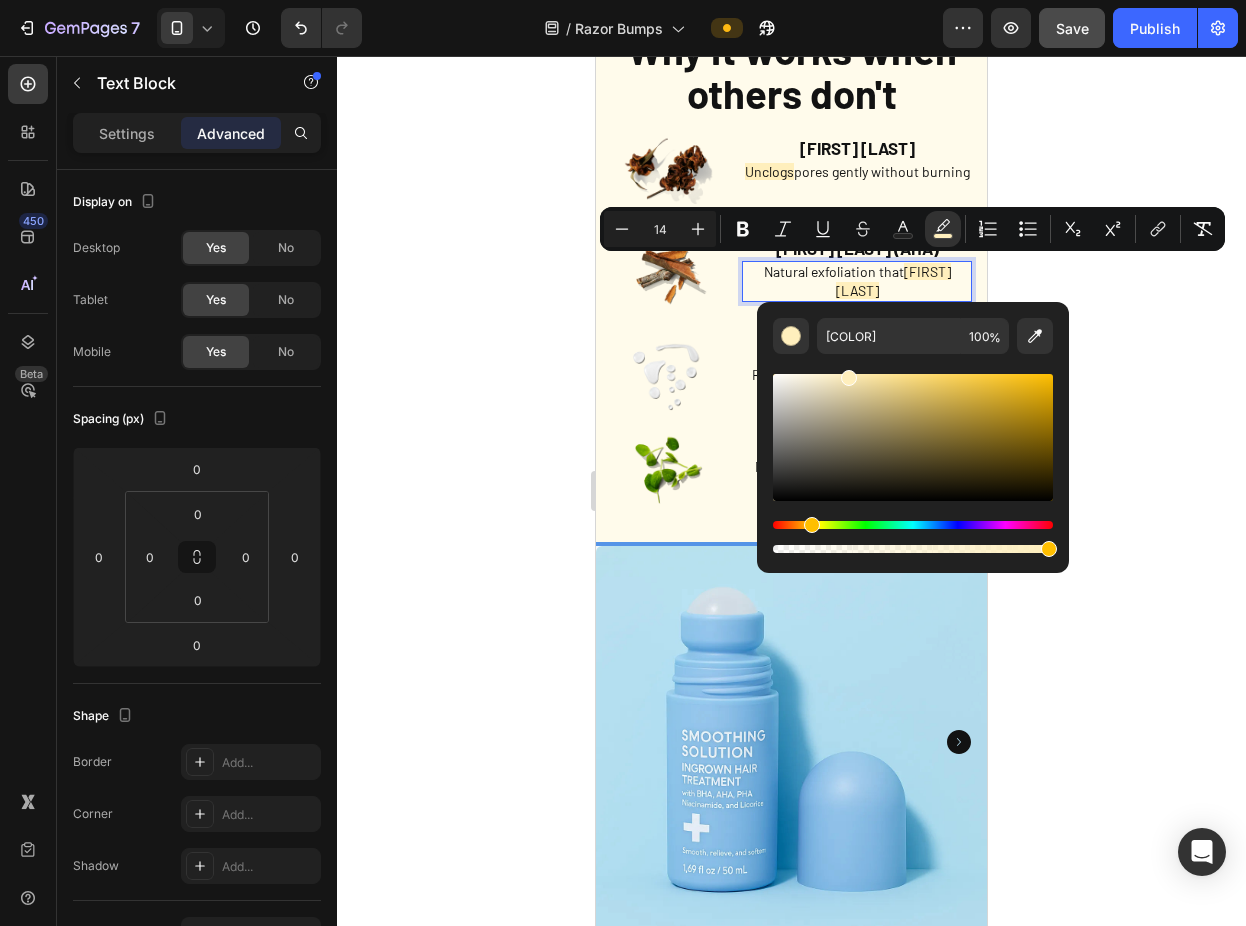 click 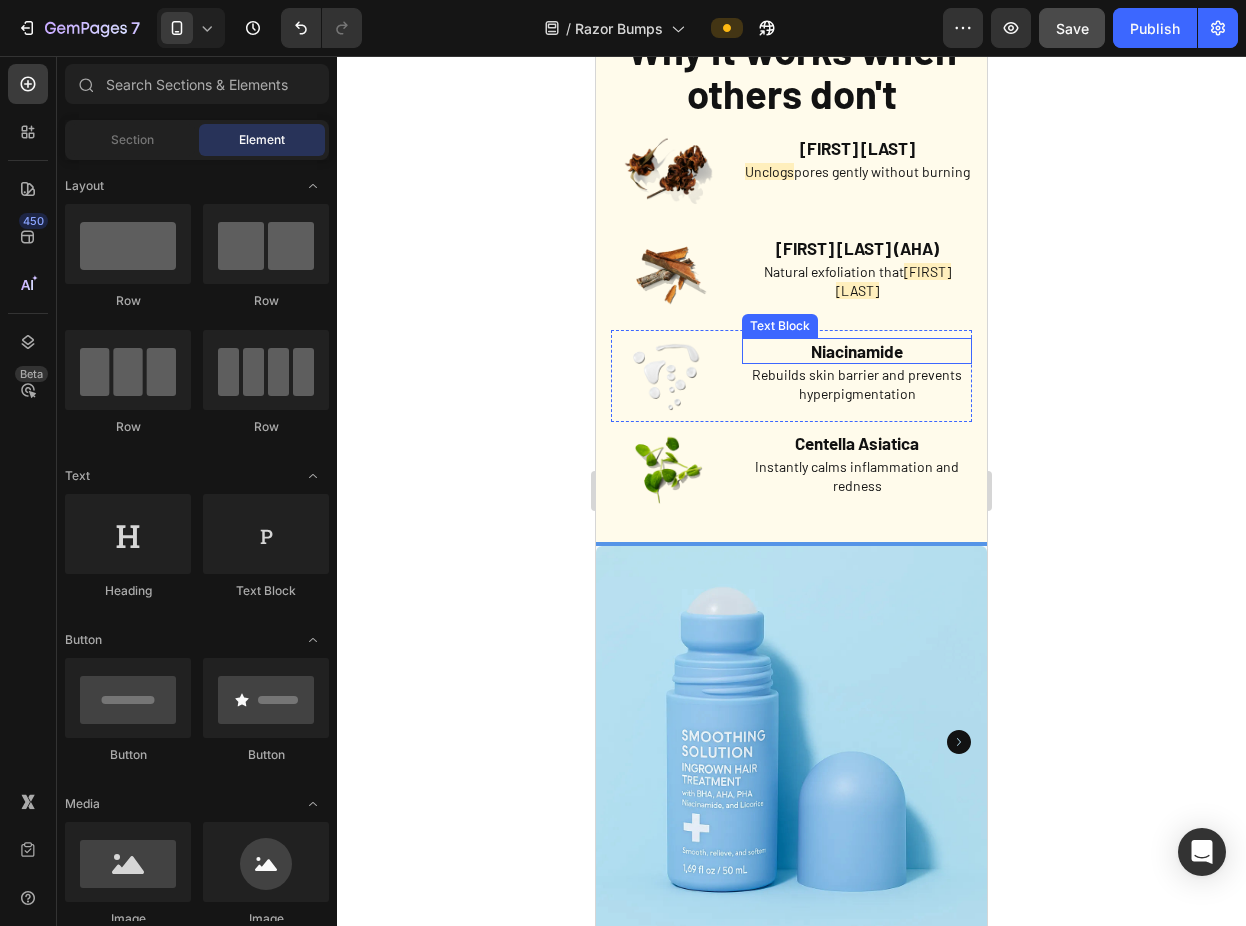 click on "Rebuilds skin barrier and prevents hyperpigmentation" at bounding box center (857, 384) 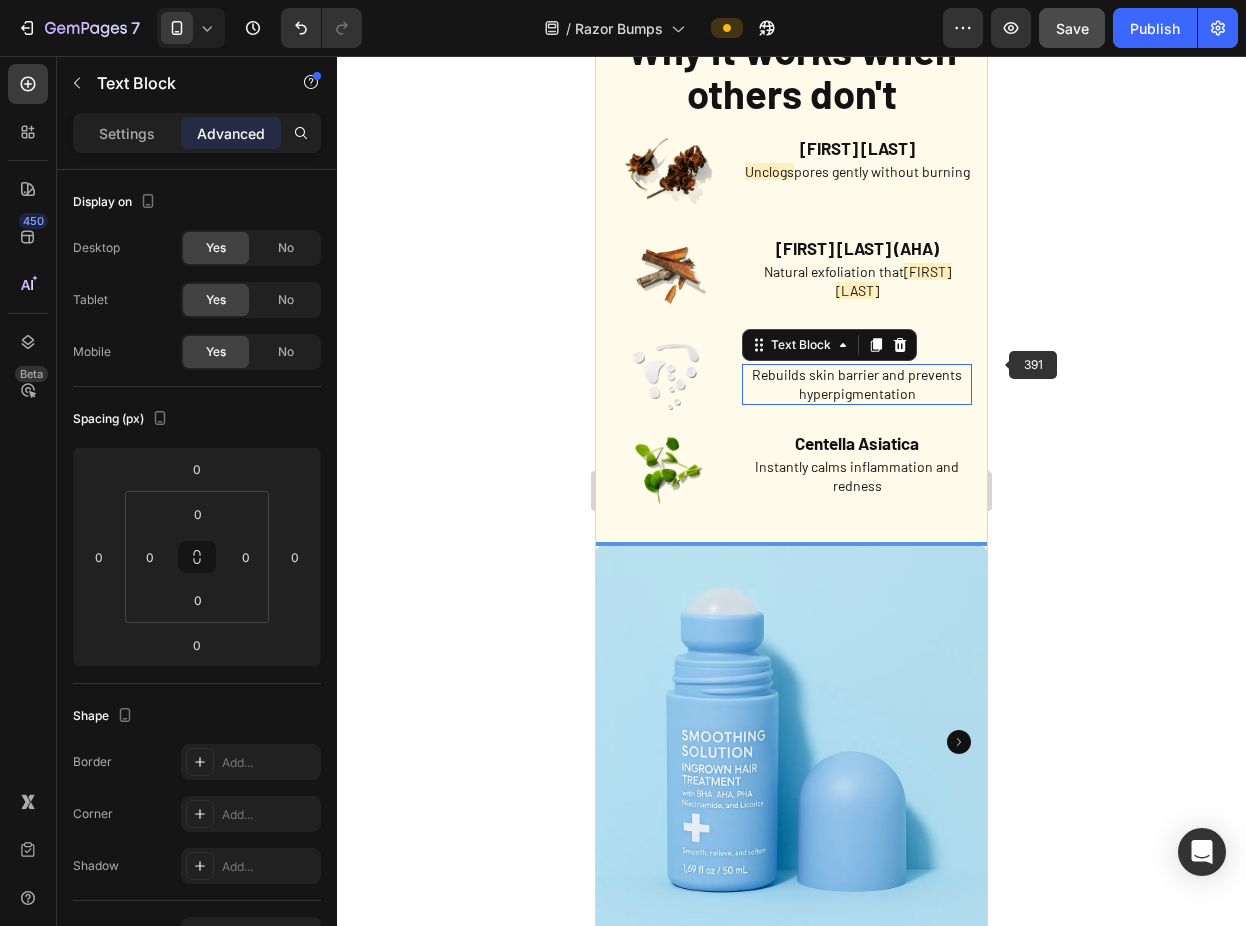 click on "Rebuilds skin barrier and prevents hyperpigmentation" at bounding box center (857, 384) 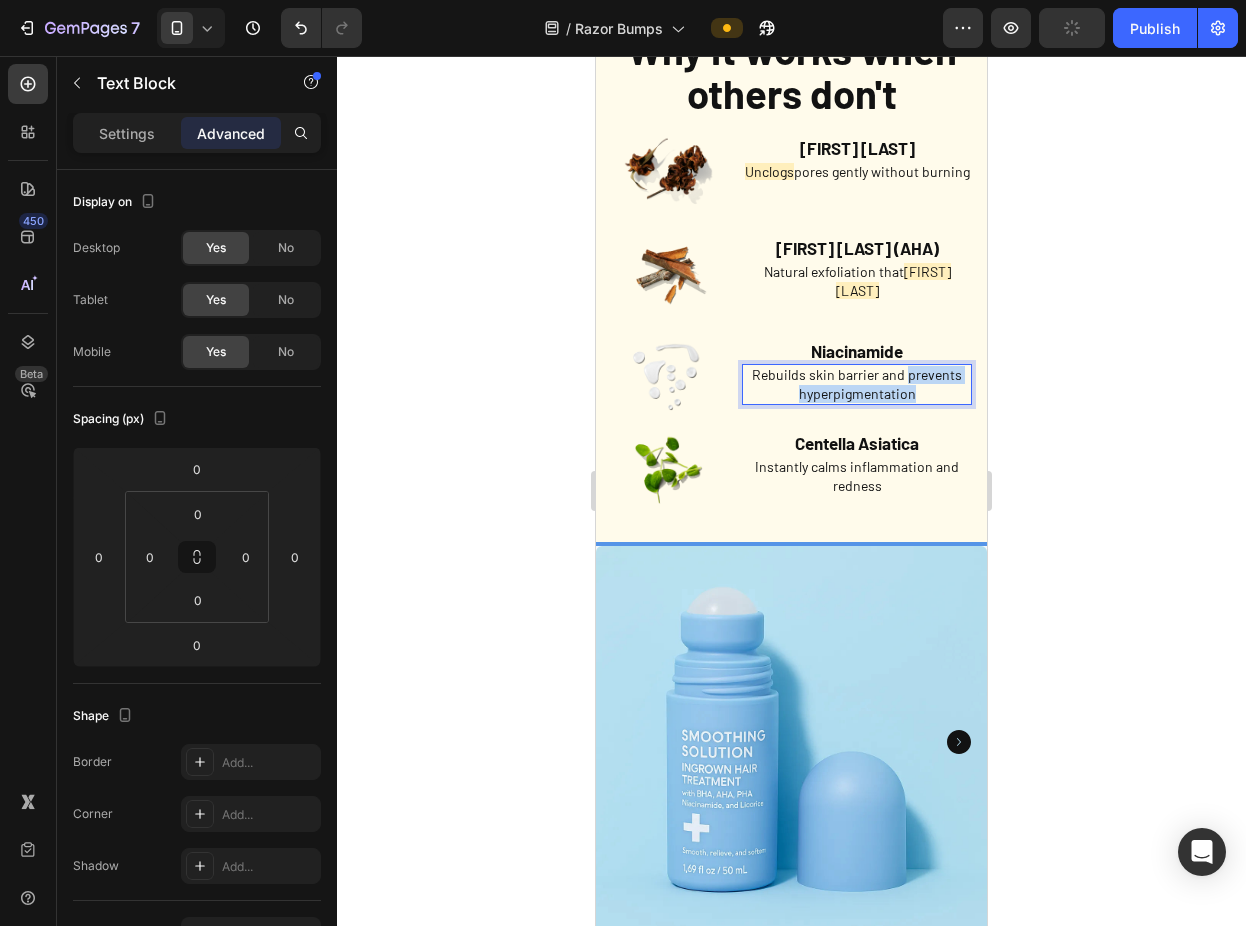 drag, startPoint x: 916, startPoint y: 386, endPoint x: 896, endPoint y: 366, distance: 28.284271 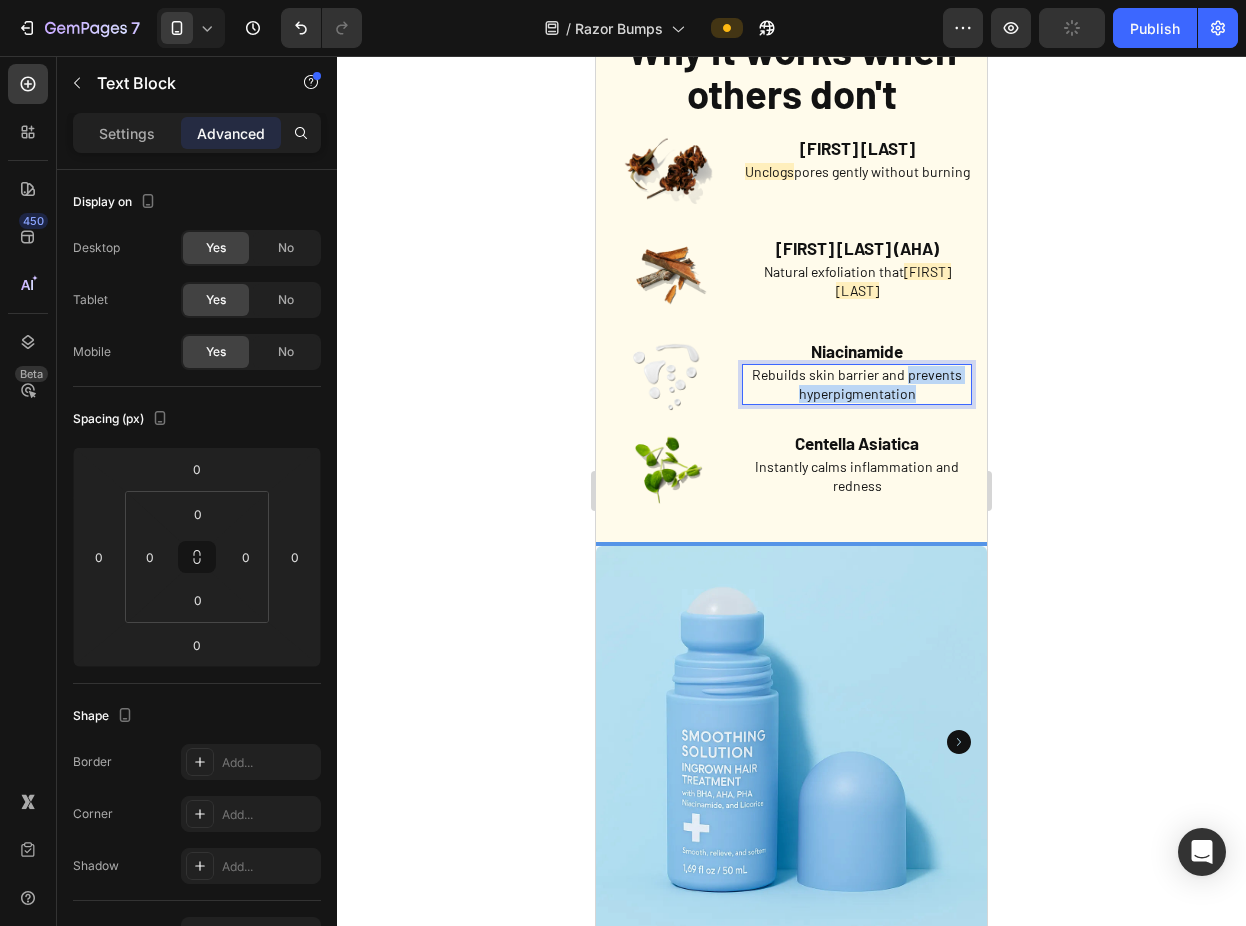 click on "Rebuilds skin barrier and prevents hyperpigmentation" at bounding box center (857, 384) 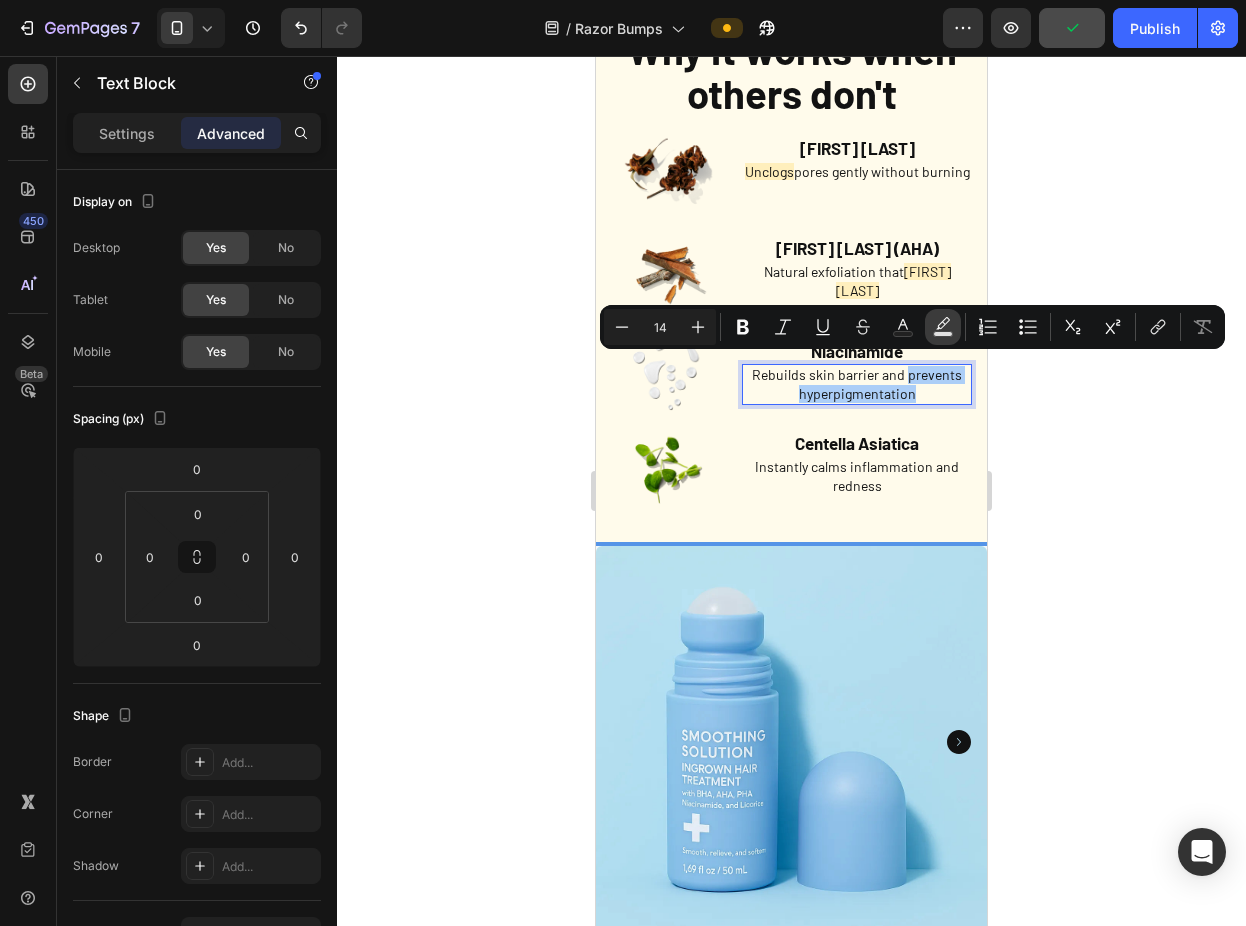 click 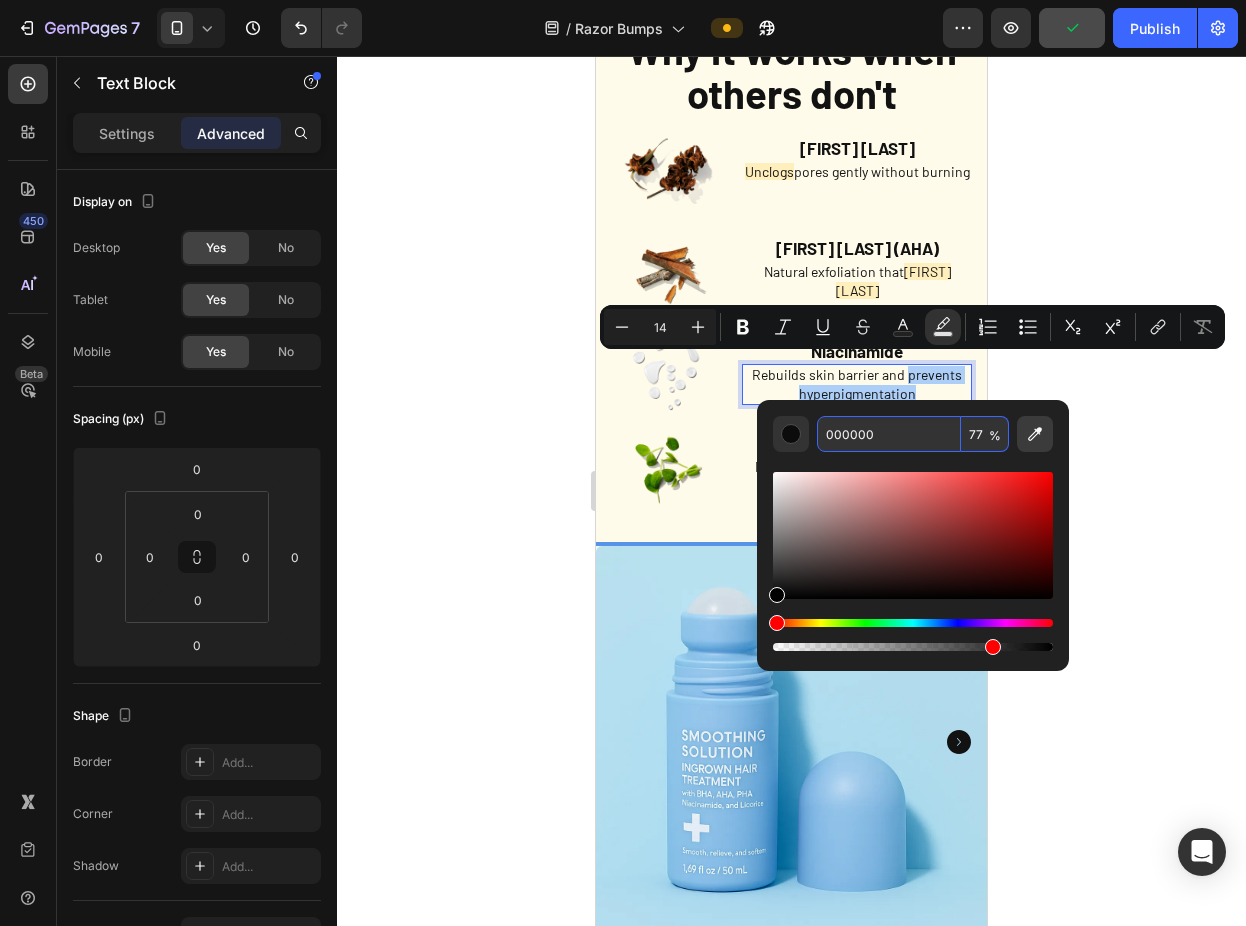click 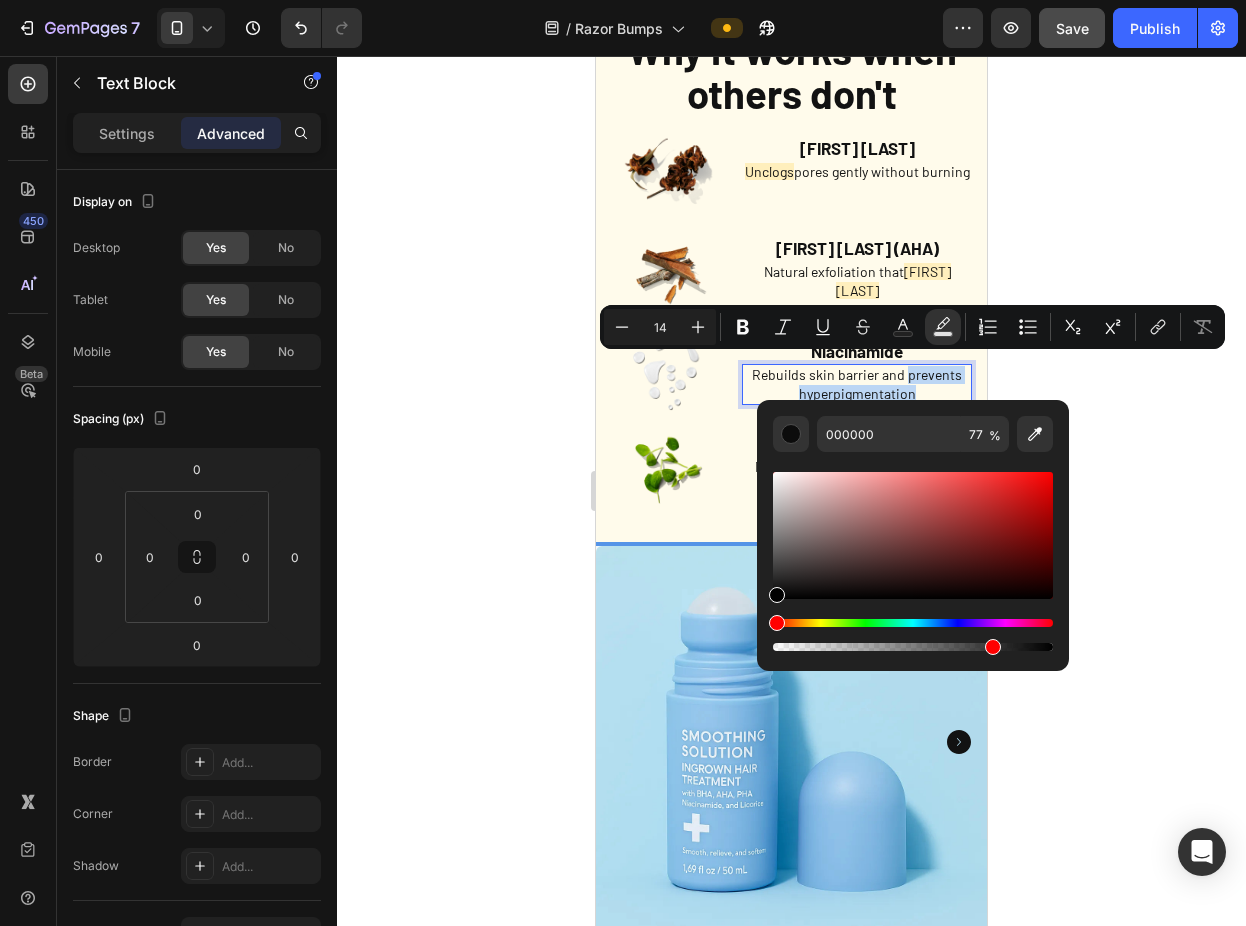 type on "FFEFBD" 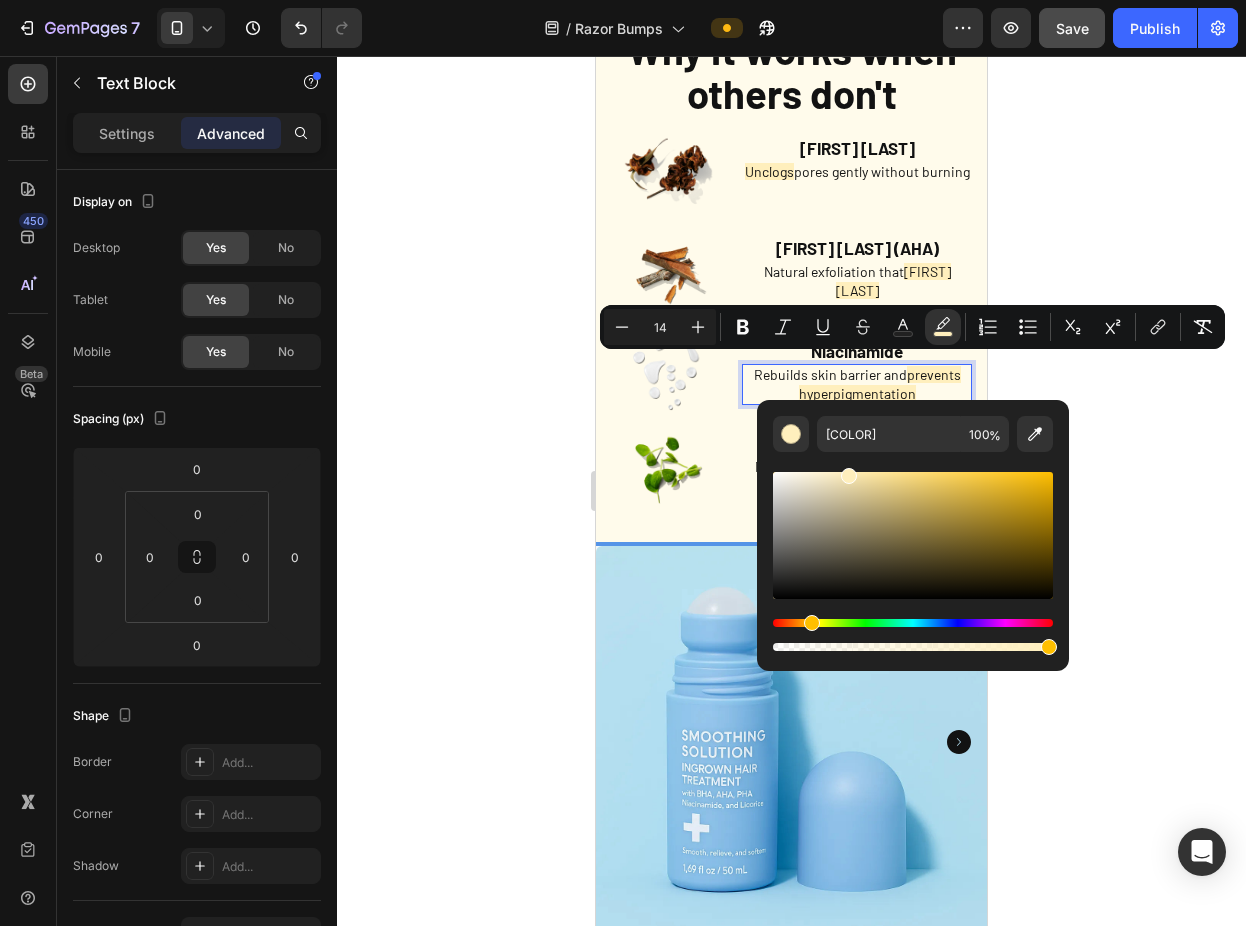 click 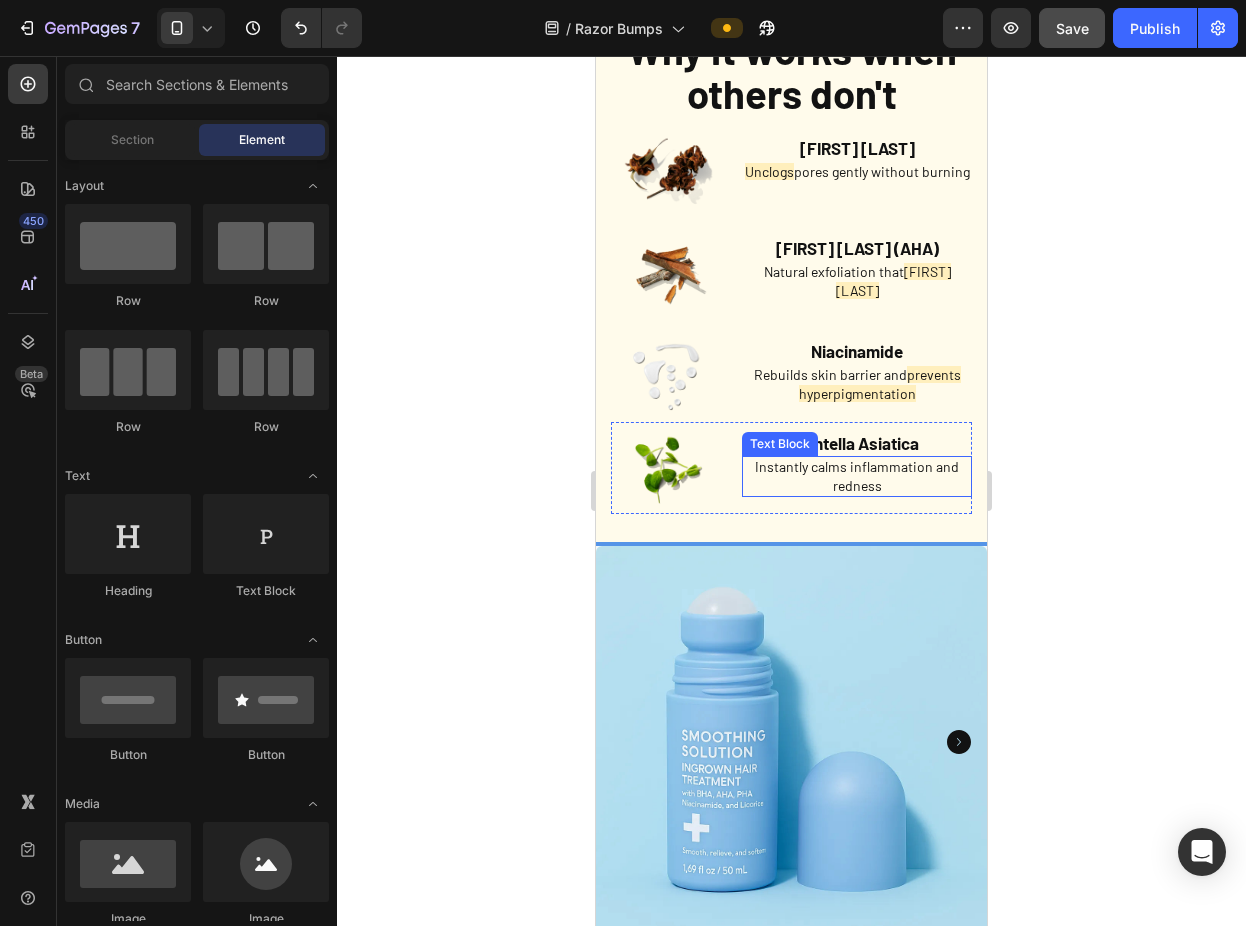 click on "Instantly calms inflammation and redness" at bounding box center [857, 476] 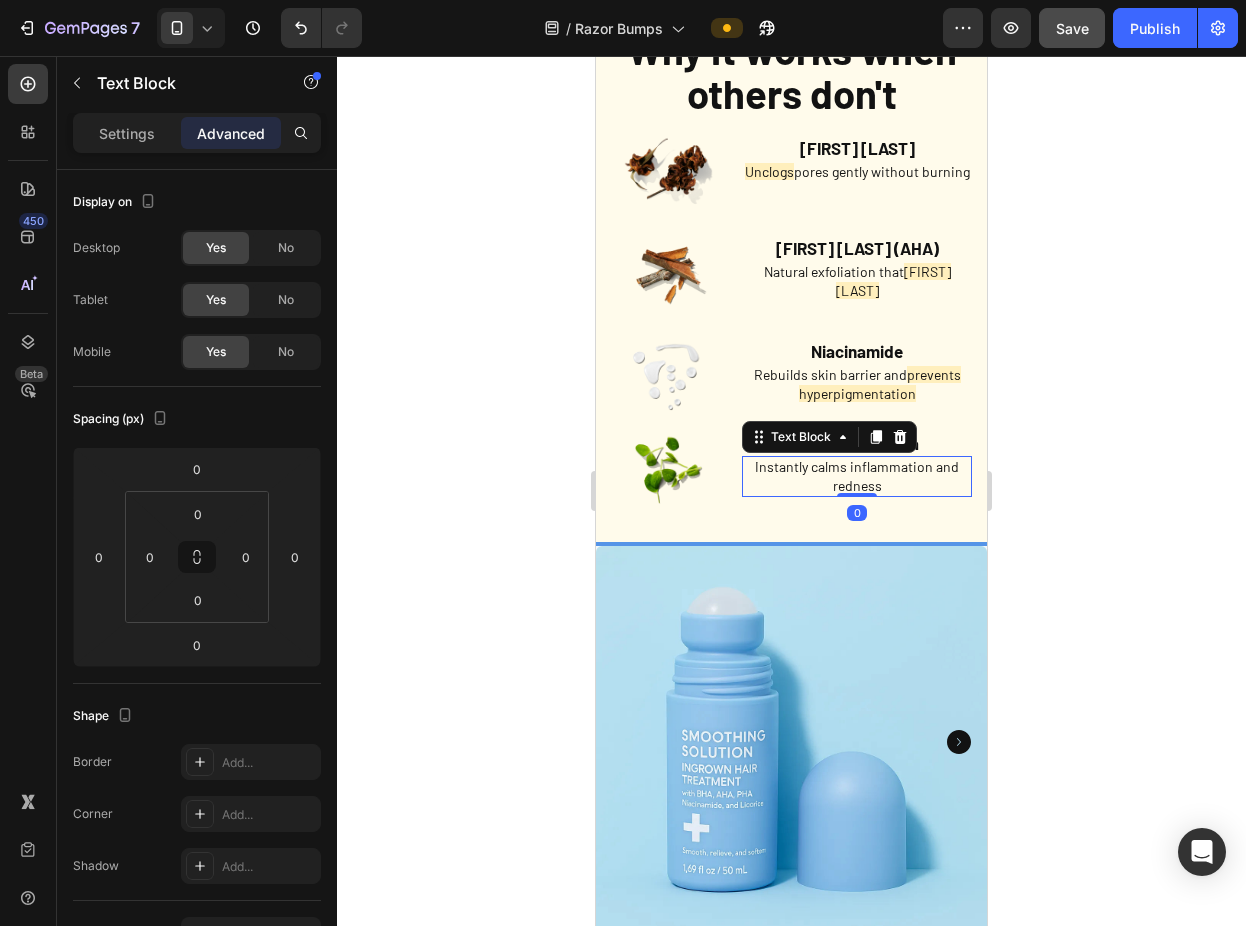 click on "Instantly calms inflammation and redness" at bounding box center (857, 476) 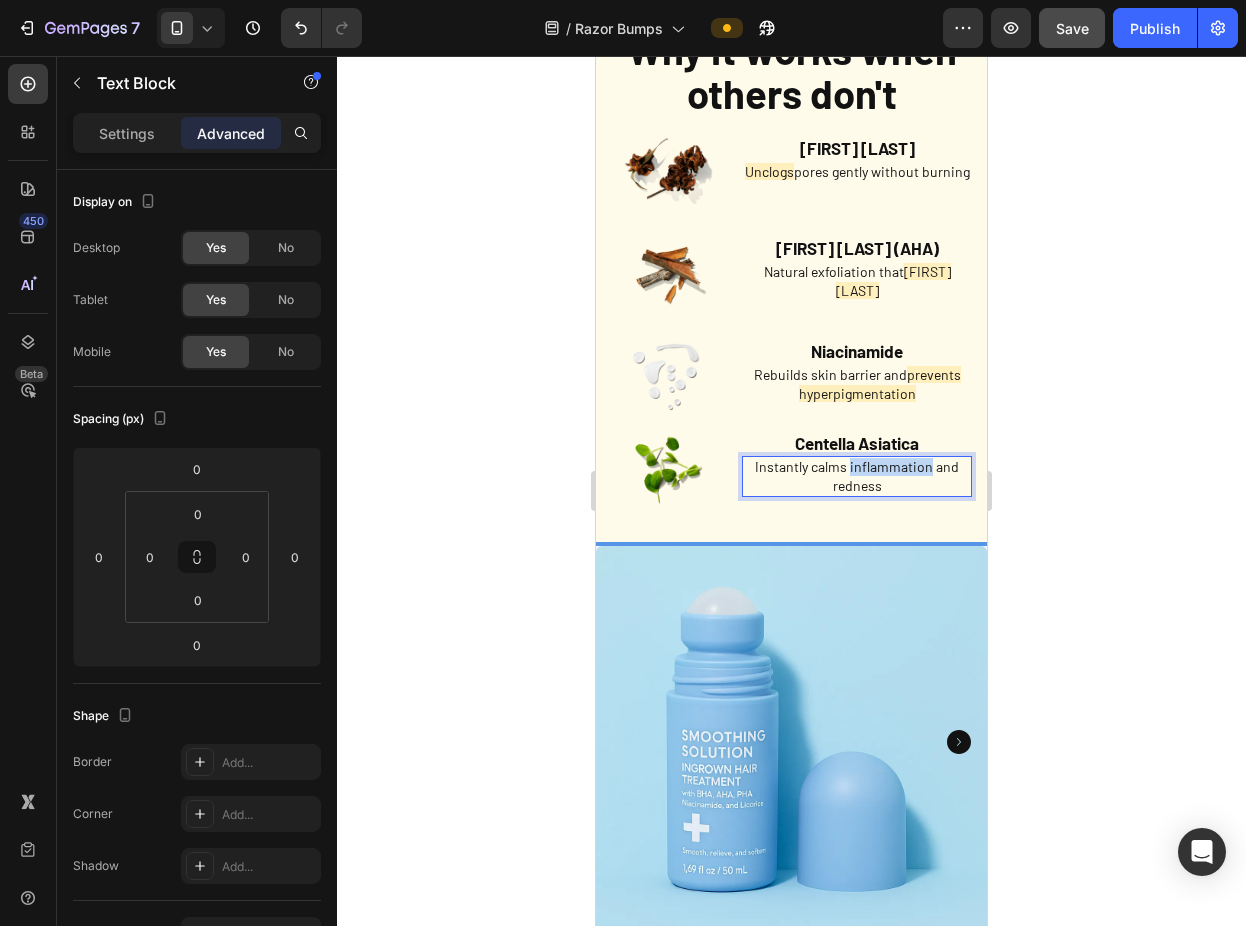 click on "Instantly calms inflammation and redness" at bounding box center [857, 476] 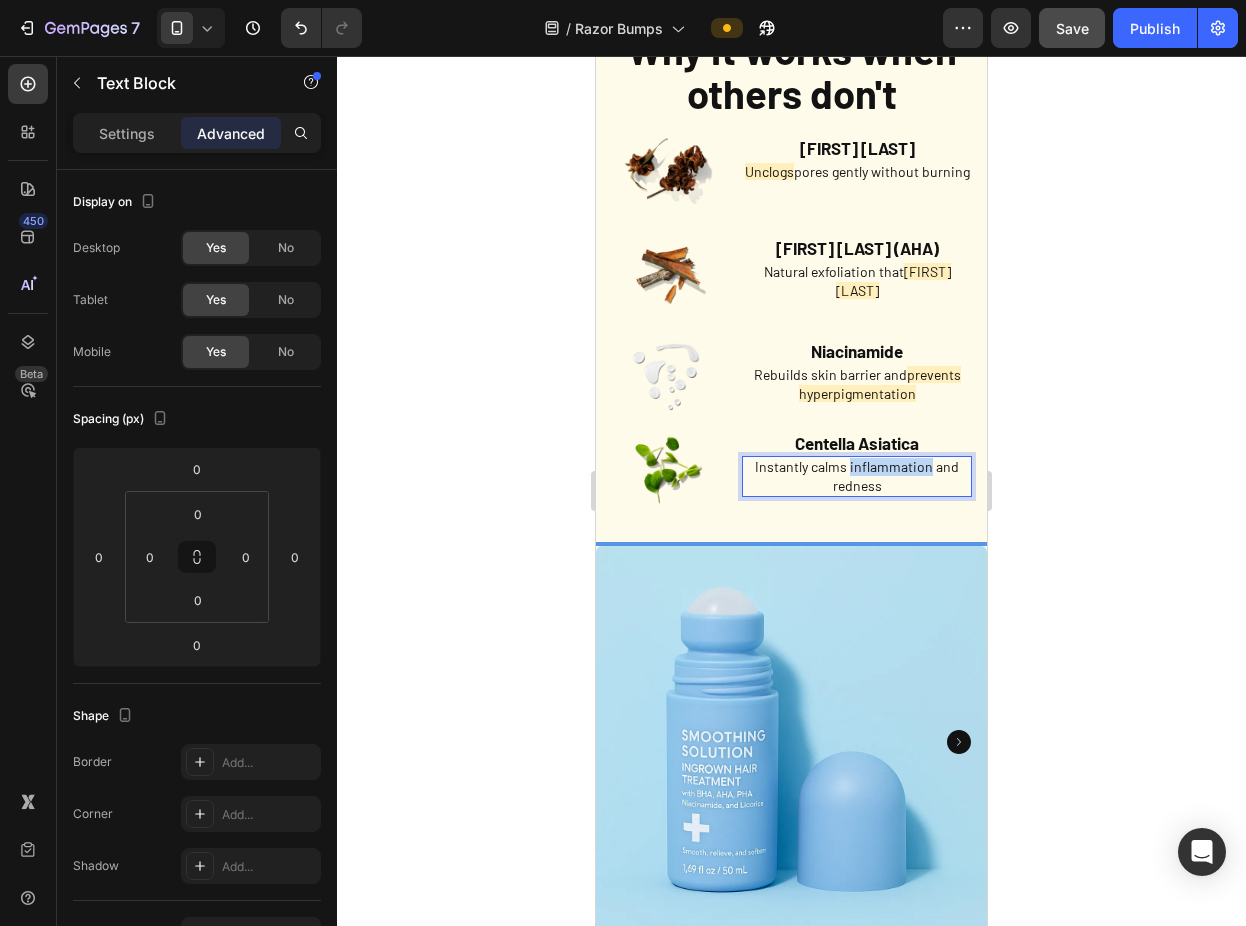click on "Instantly calms inflammation and redness" at bounding box center [857, 476] 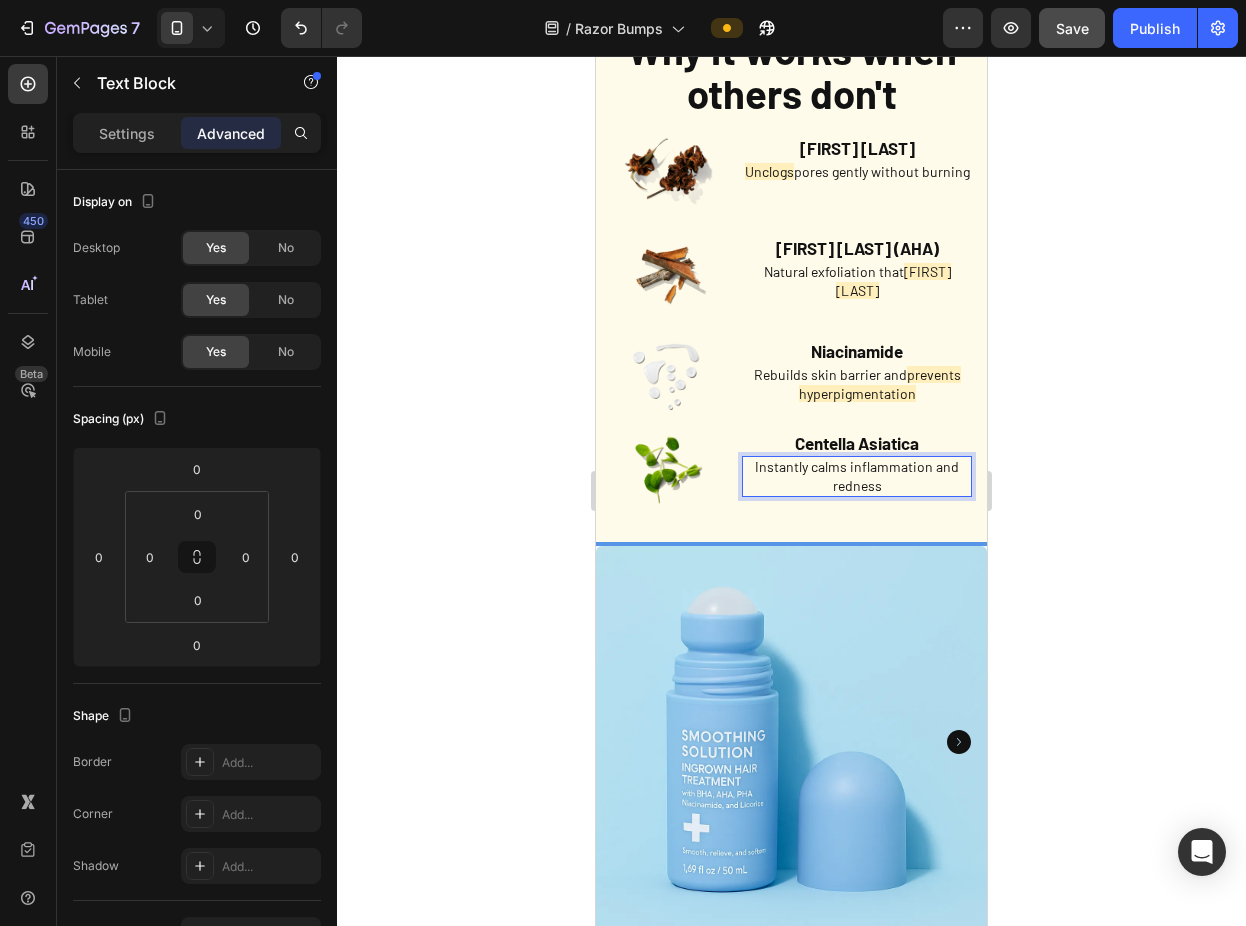 drag, startPoint x: 801, startPoint y: 453, endPoint x: 910, endPoint y: 455, distance: 109.01835 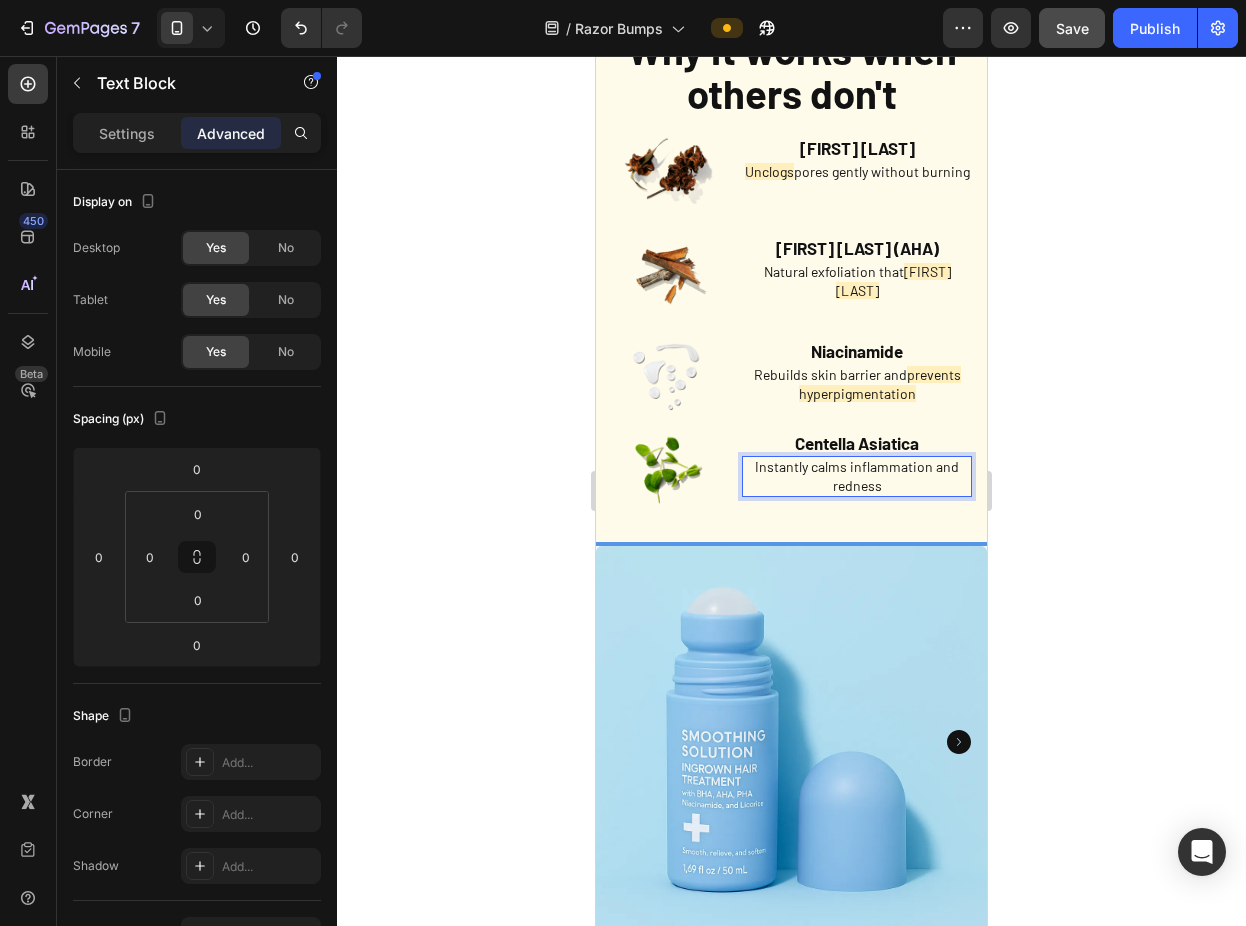 click on "Instantly calms inflammation and redness" at bounding box center (857, 476) 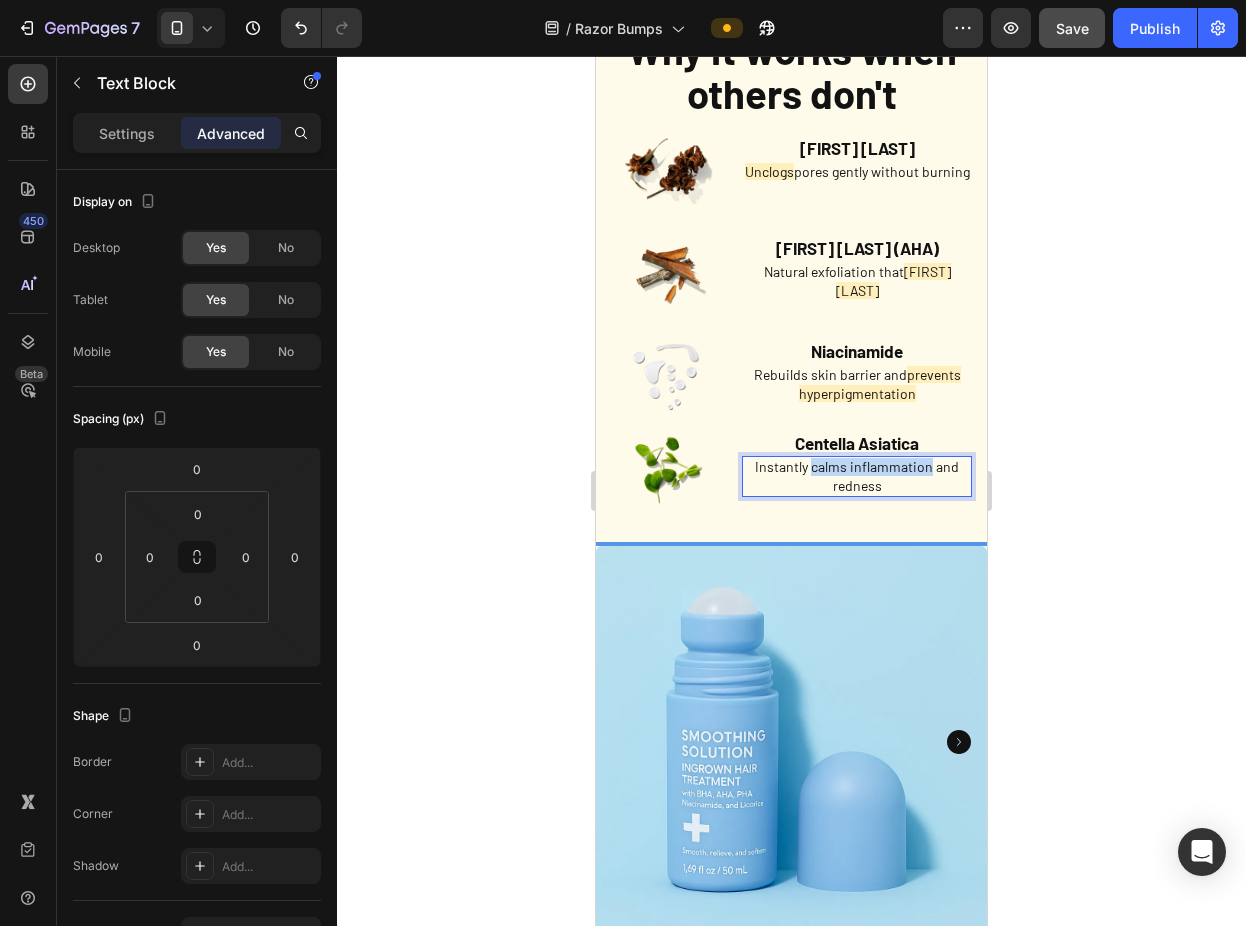 drag, startPoint x: 919, startPoint y: 455, endPoint x: 802, endPoint y: 454, distance: 117.00427 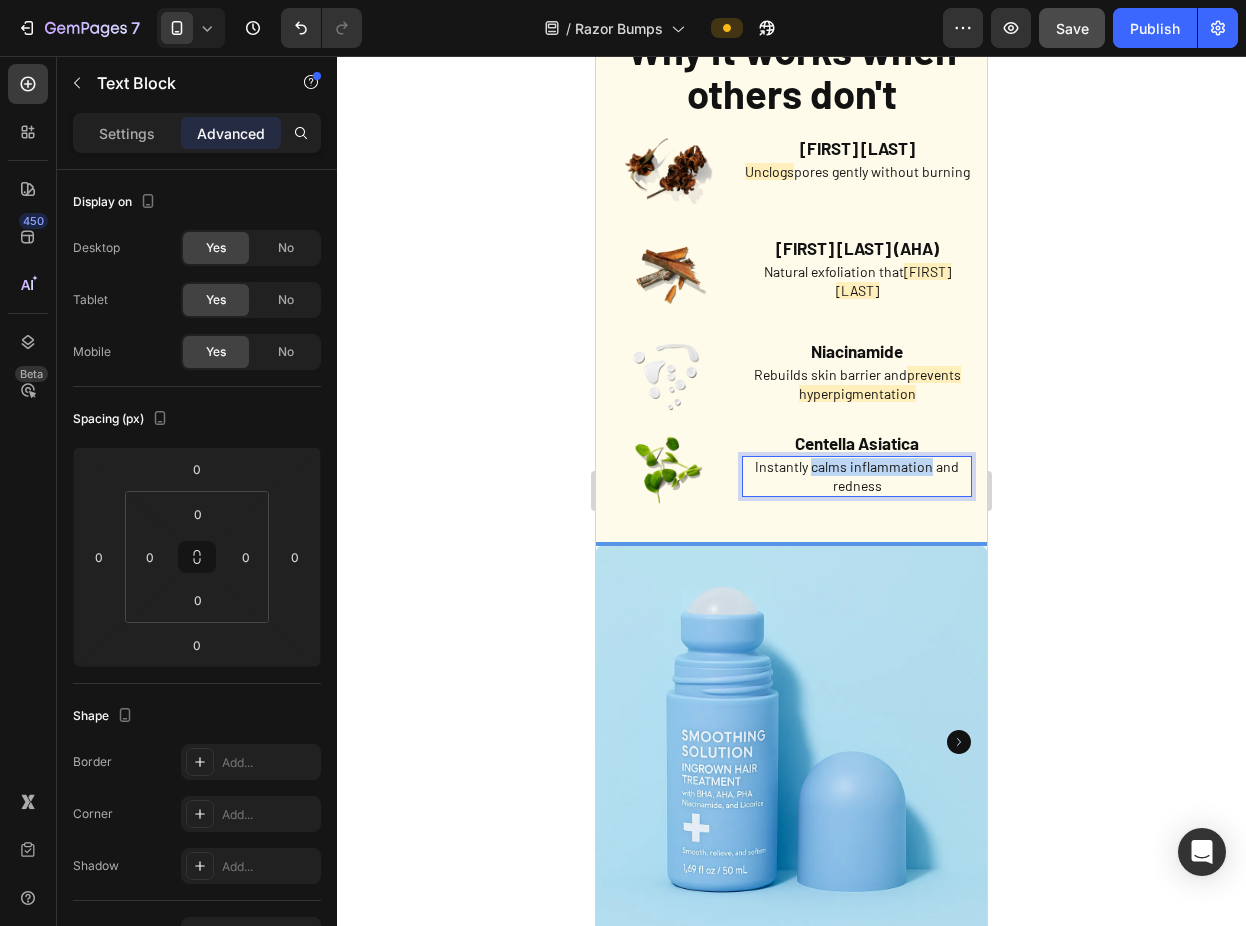 click on "Instantly calms inflammation and redness" at bounding box center [857, 476] 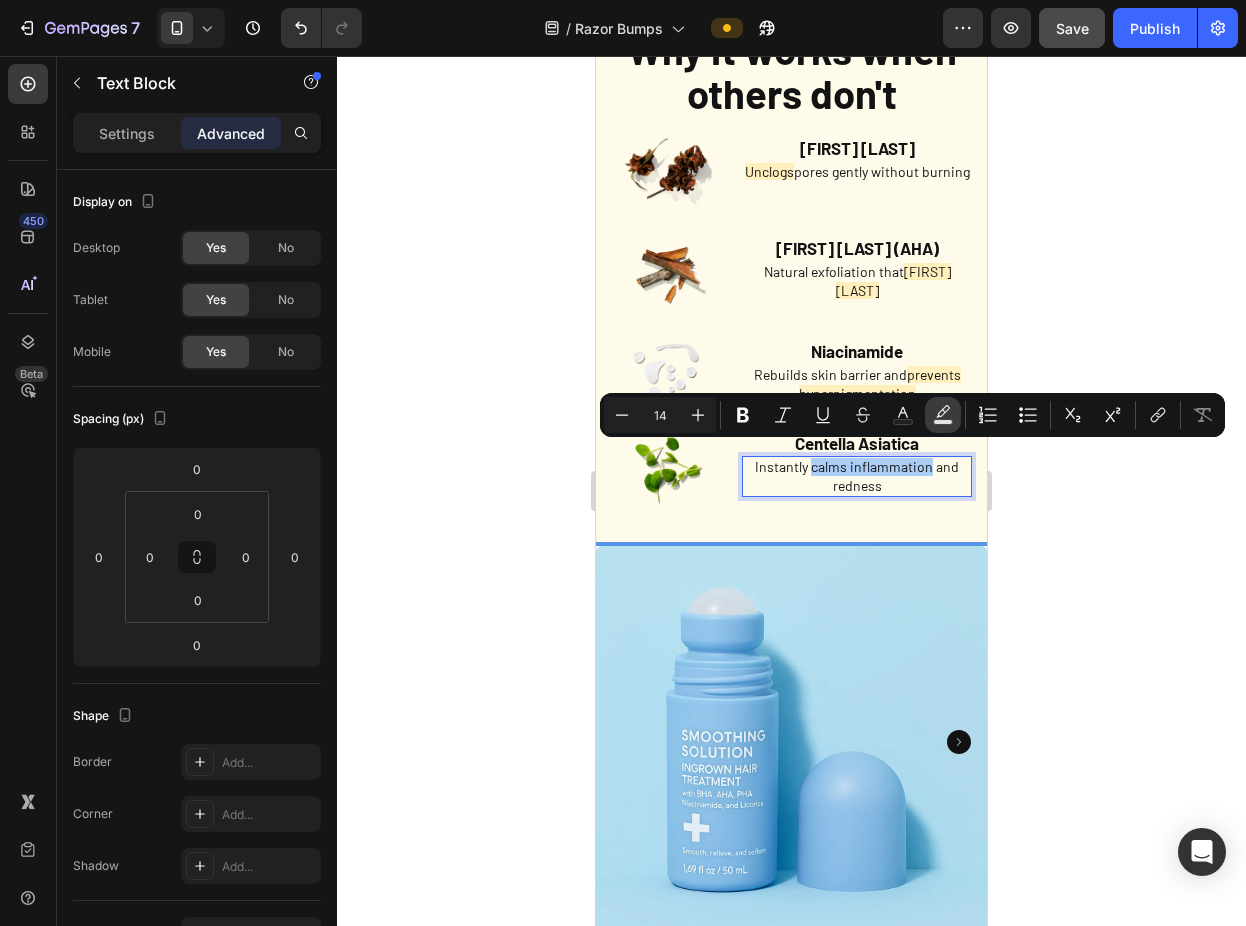 click 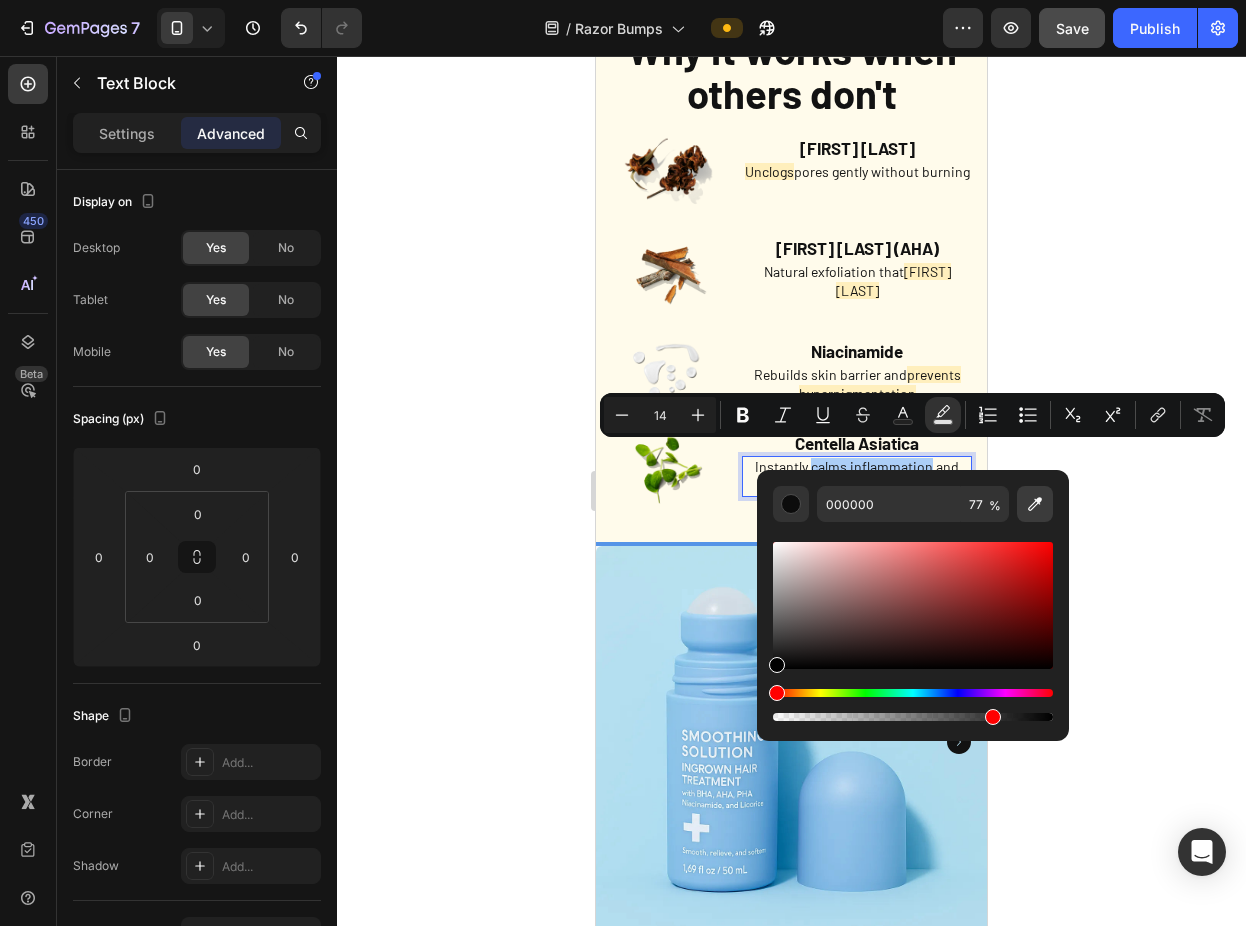 click 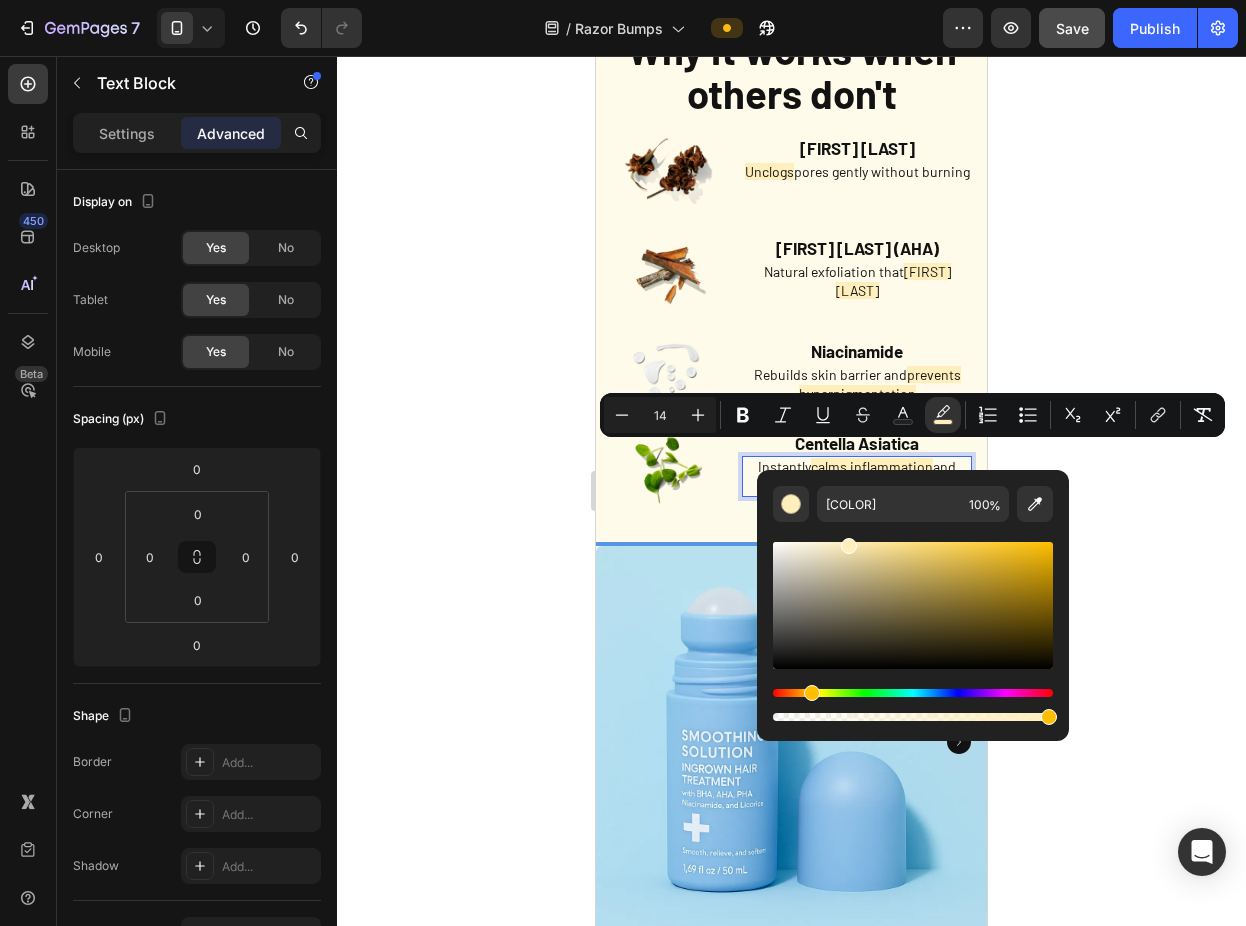 click 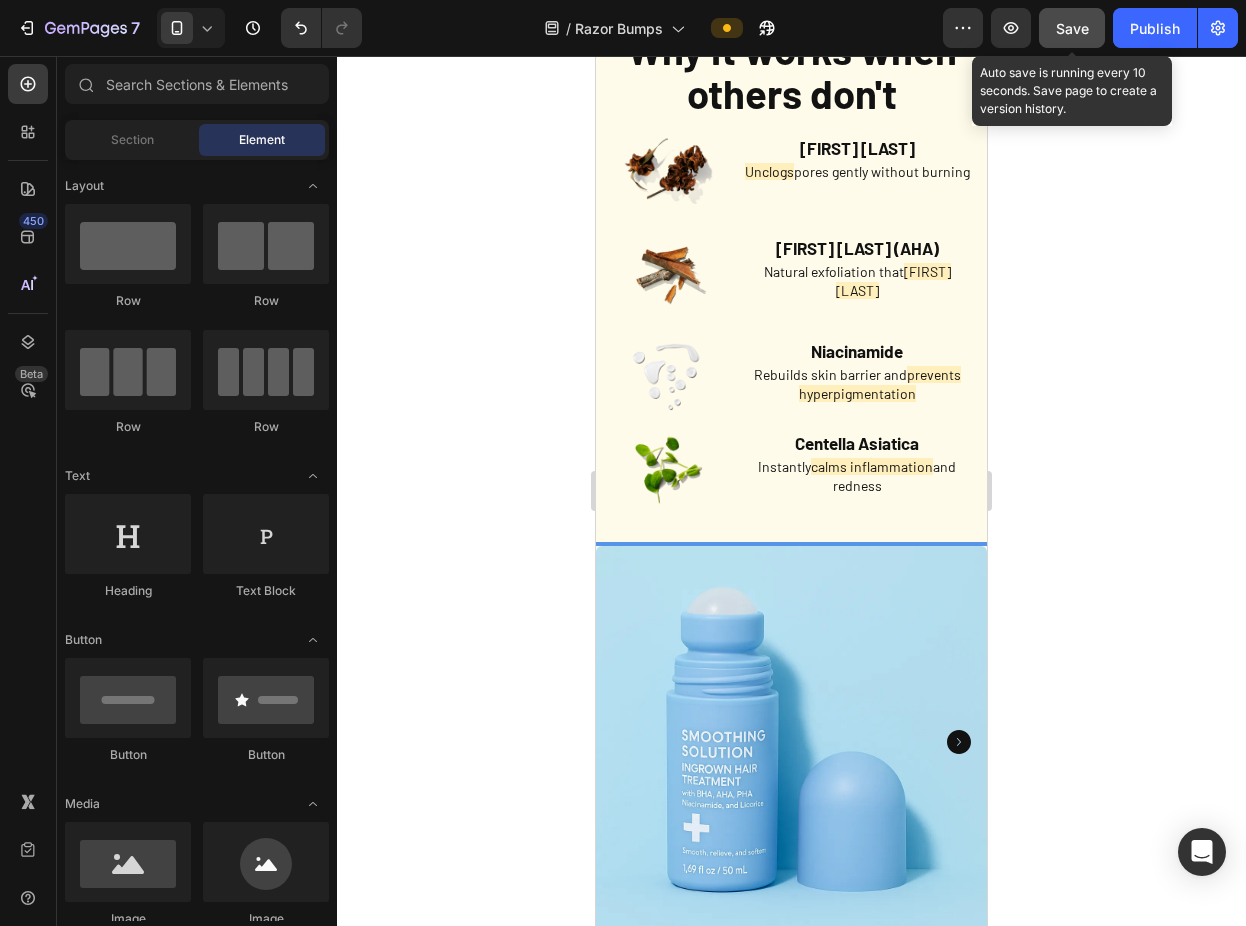 click on "Save" at bounding box center [1072, 28] 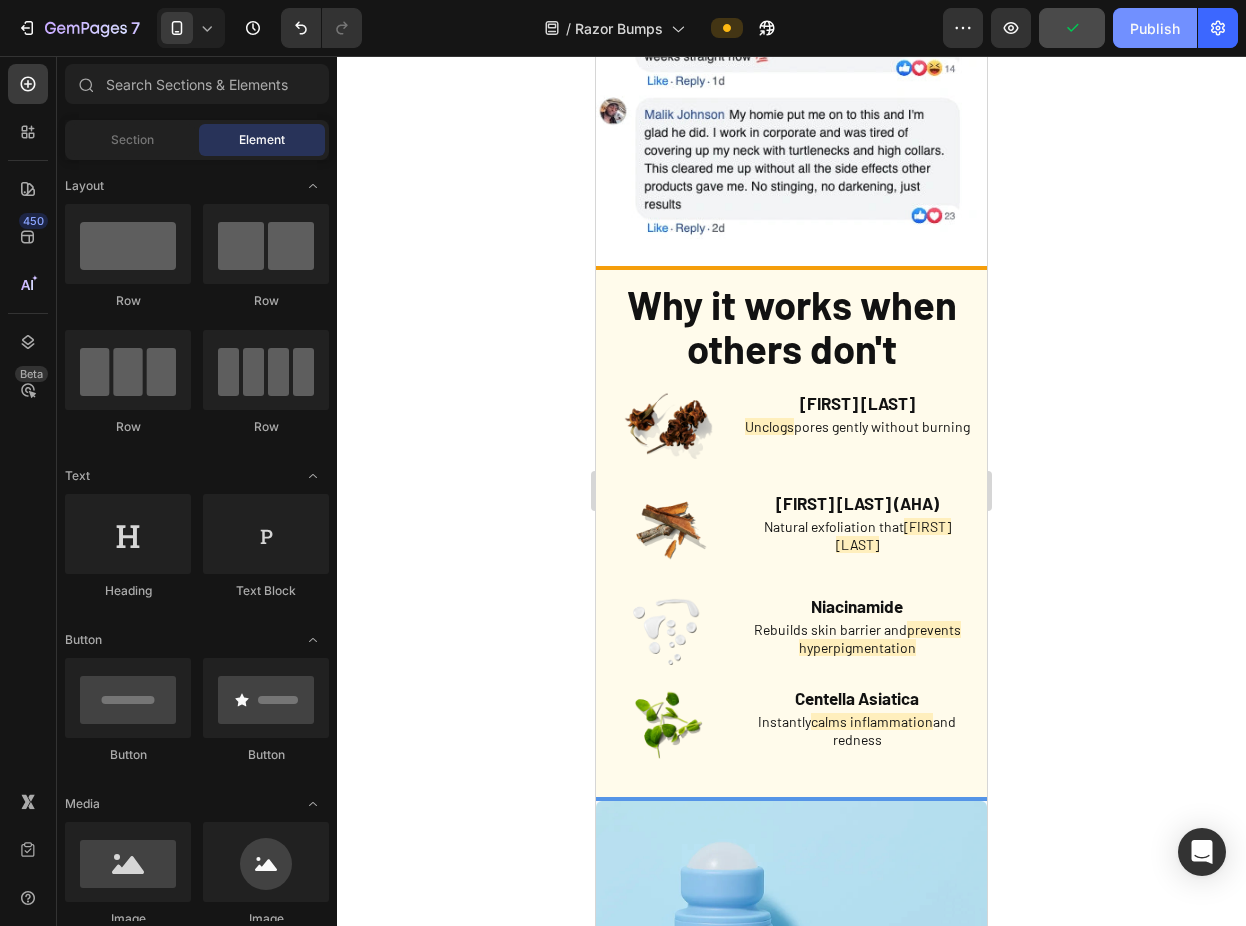scroll, scrollTop: 3625, scrollLeft: 0, axis: vertical 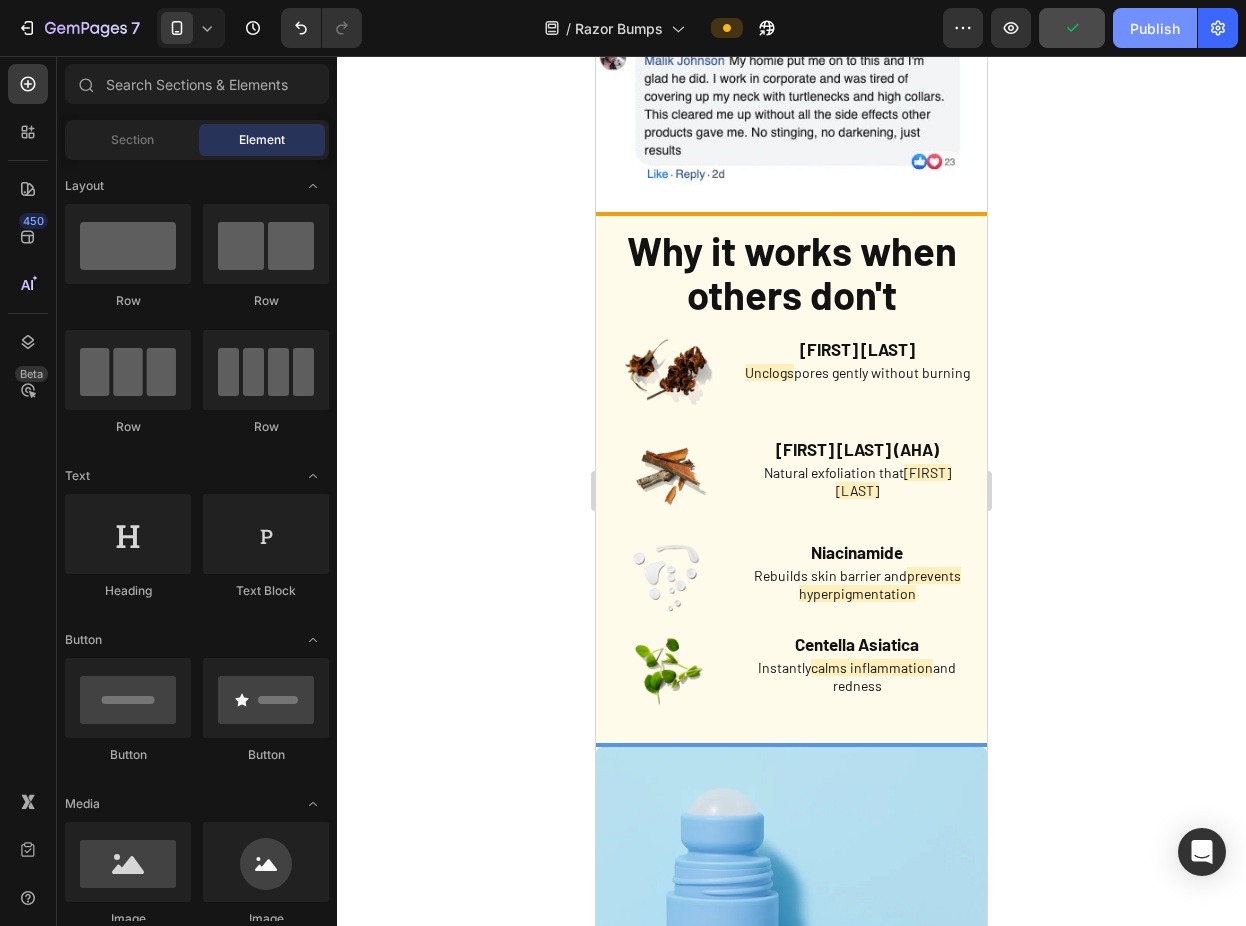 click on "Publish" at bounding box center (1155, 28) 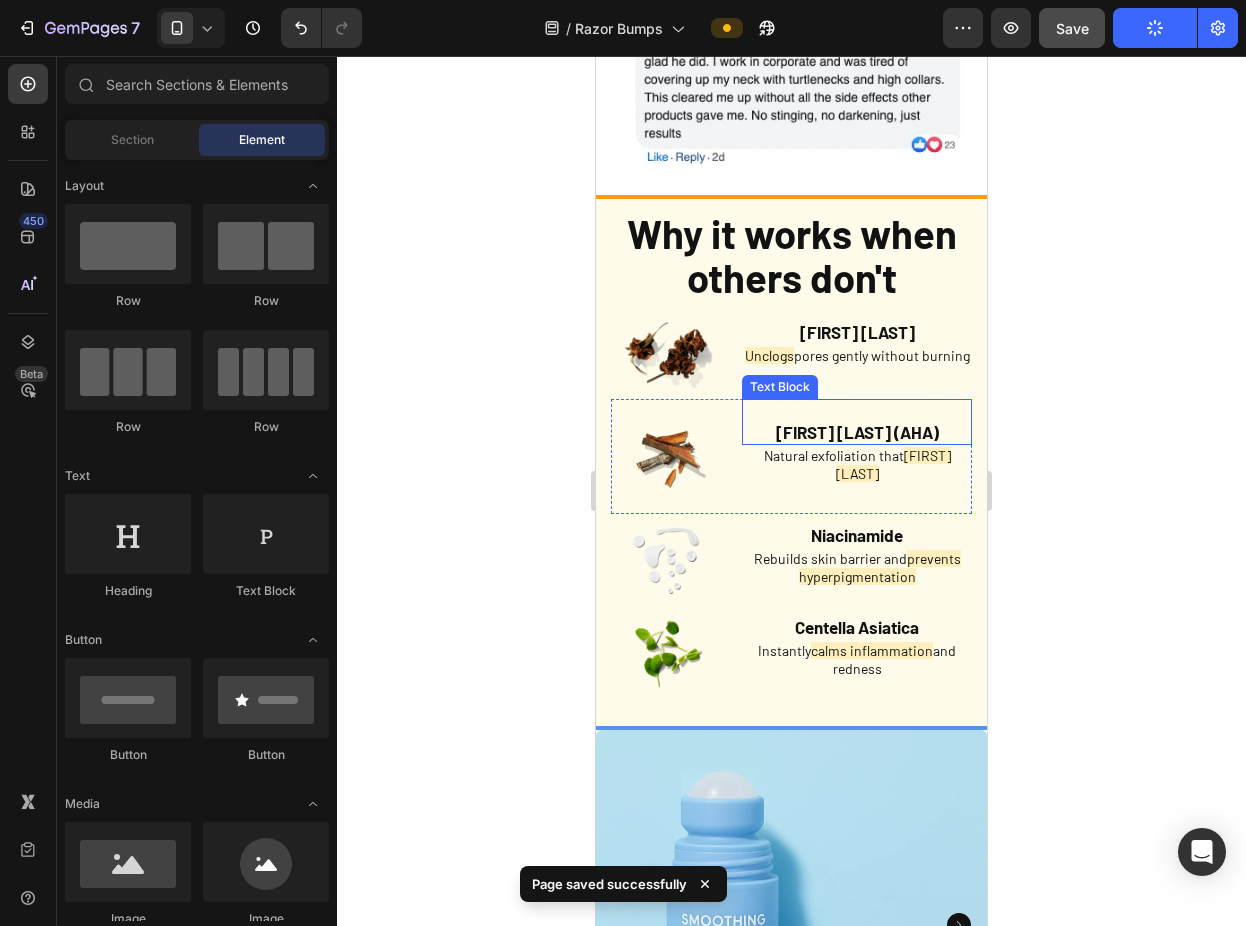 scroll, scrollTop: 3646, scrollLeft: 0, axis: vertical 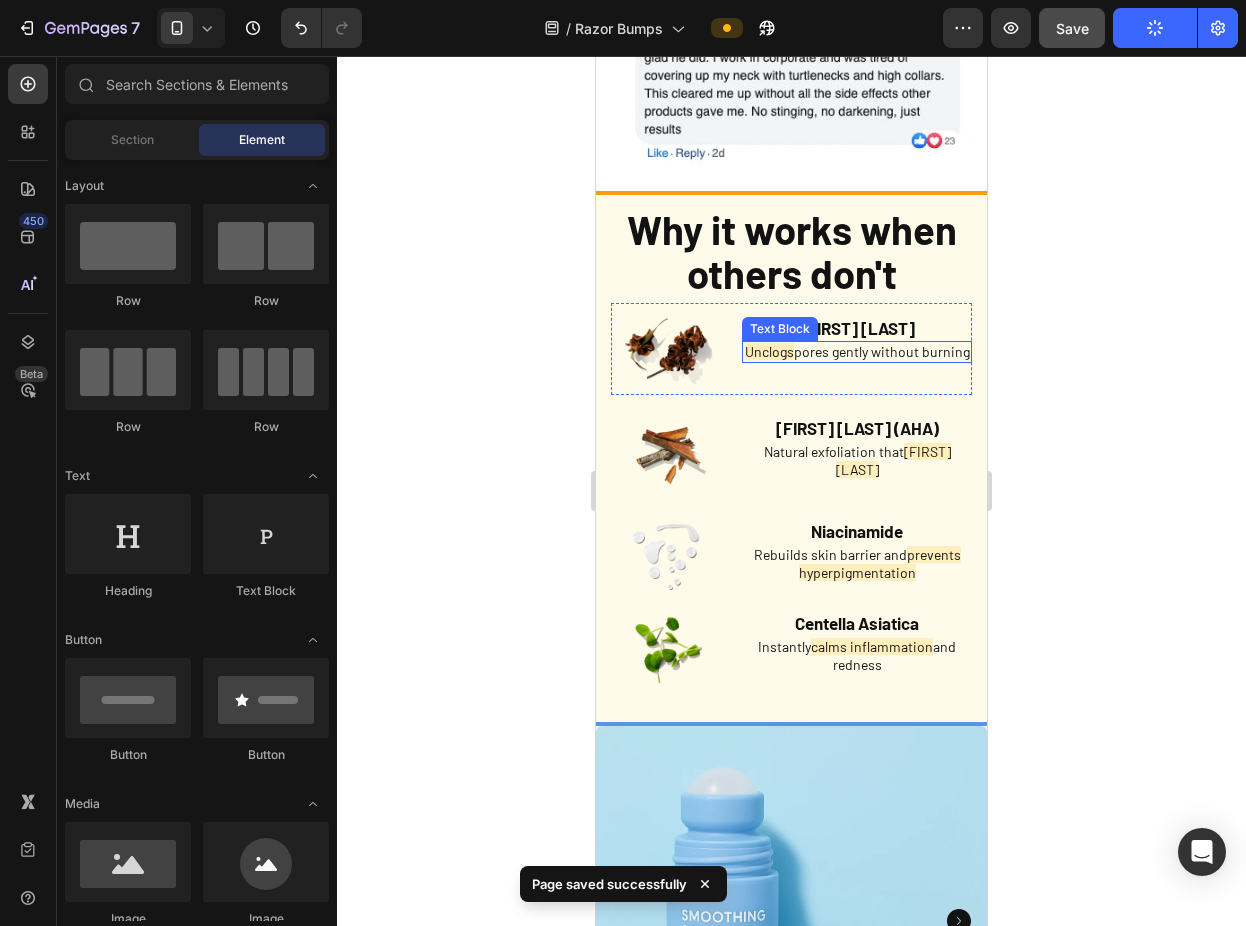 click on "Unclogs" at bounding box center [769, 351] 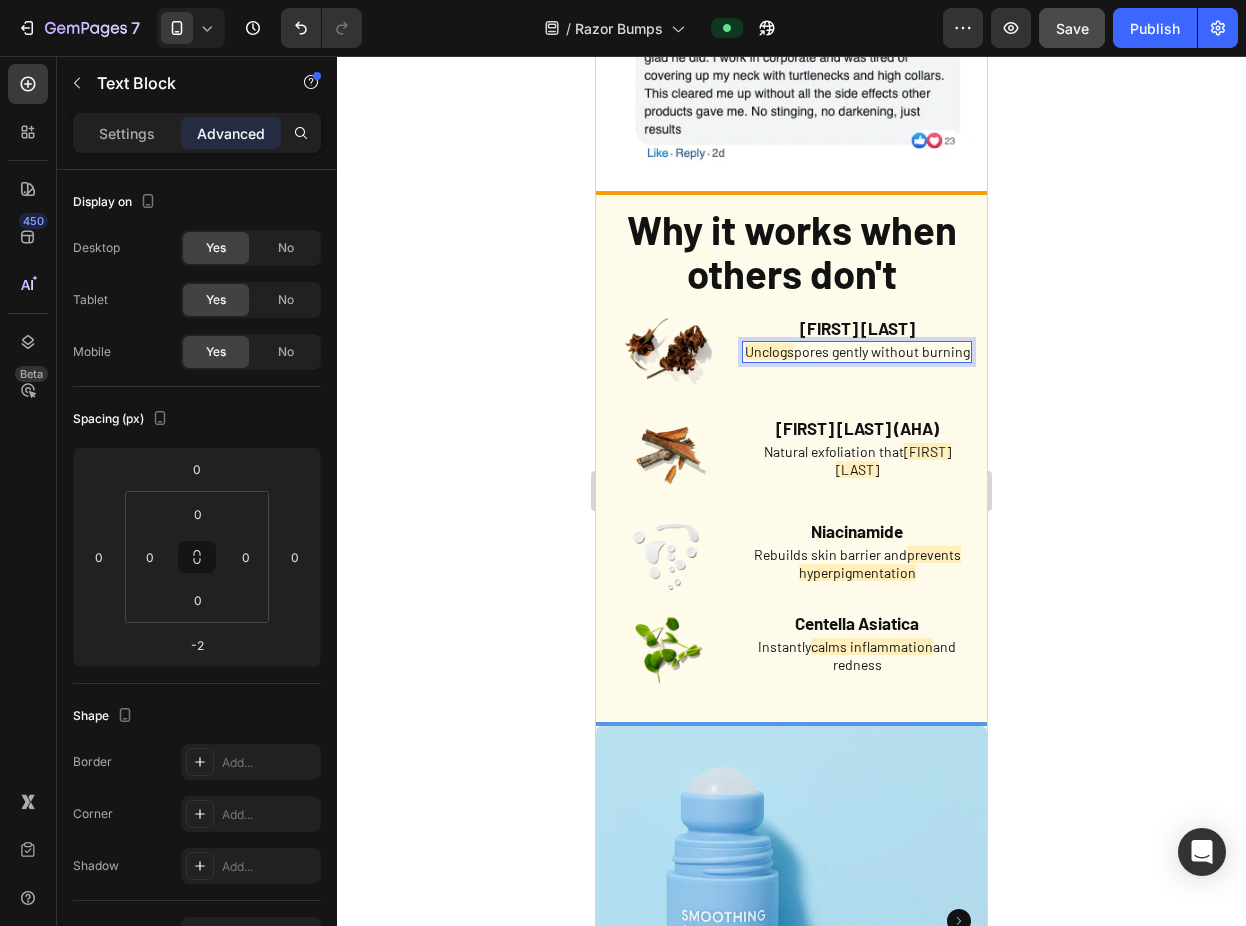 click on "Unclogs" at bounding box center (769, 351) 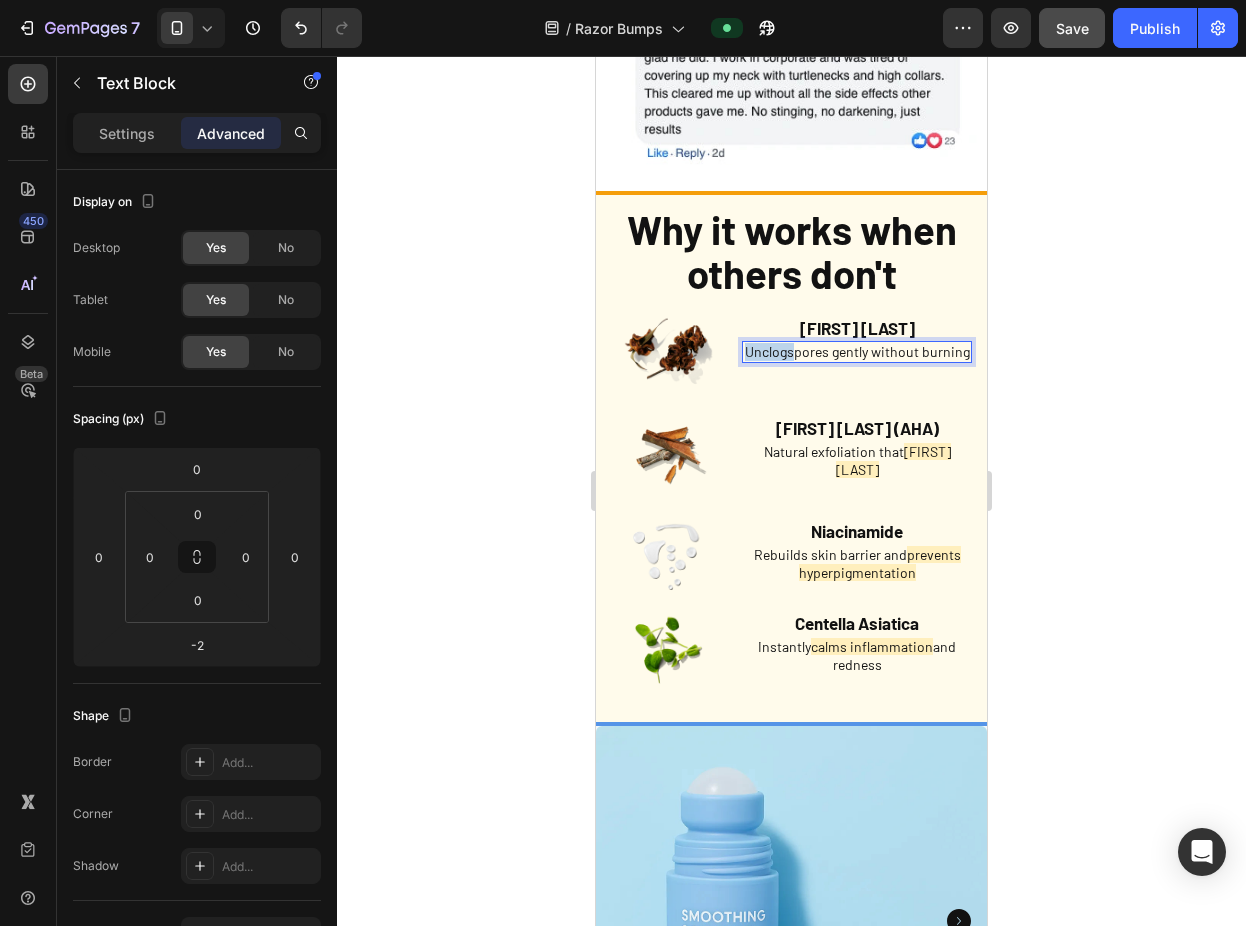click on "Unclogs" at bounding box center (769, 351) 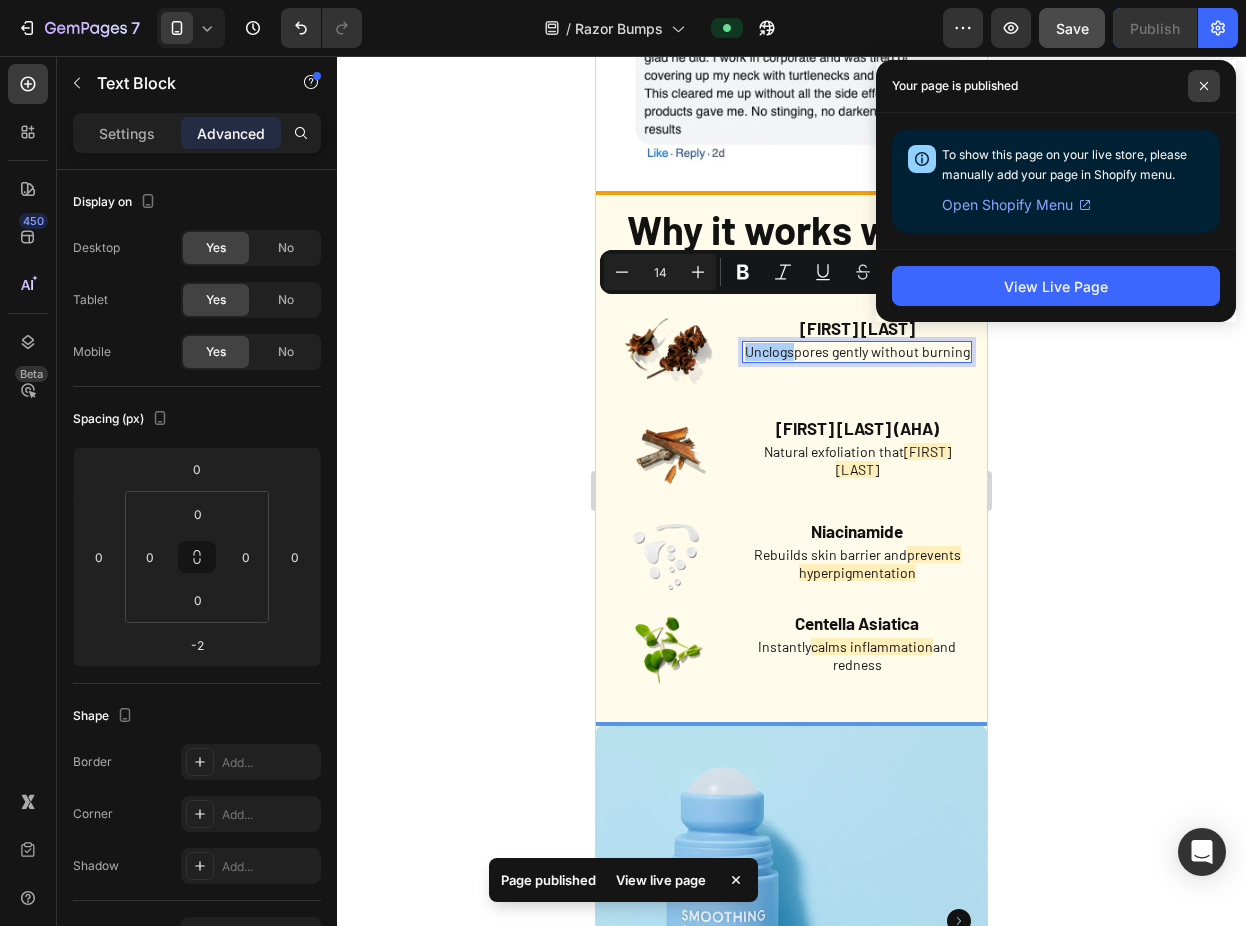 click 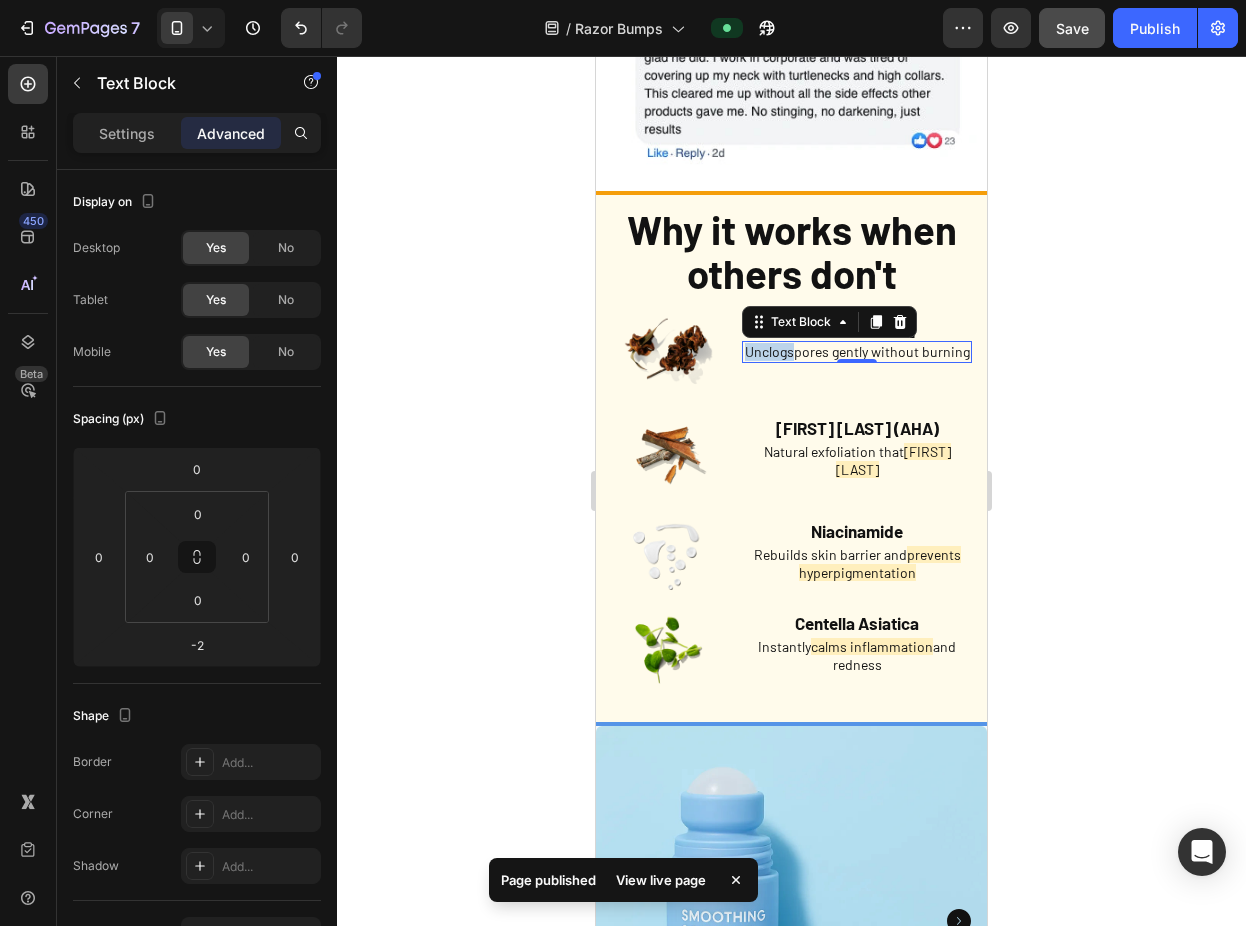 click on "Unclogs" at bounding box center [769, 351] 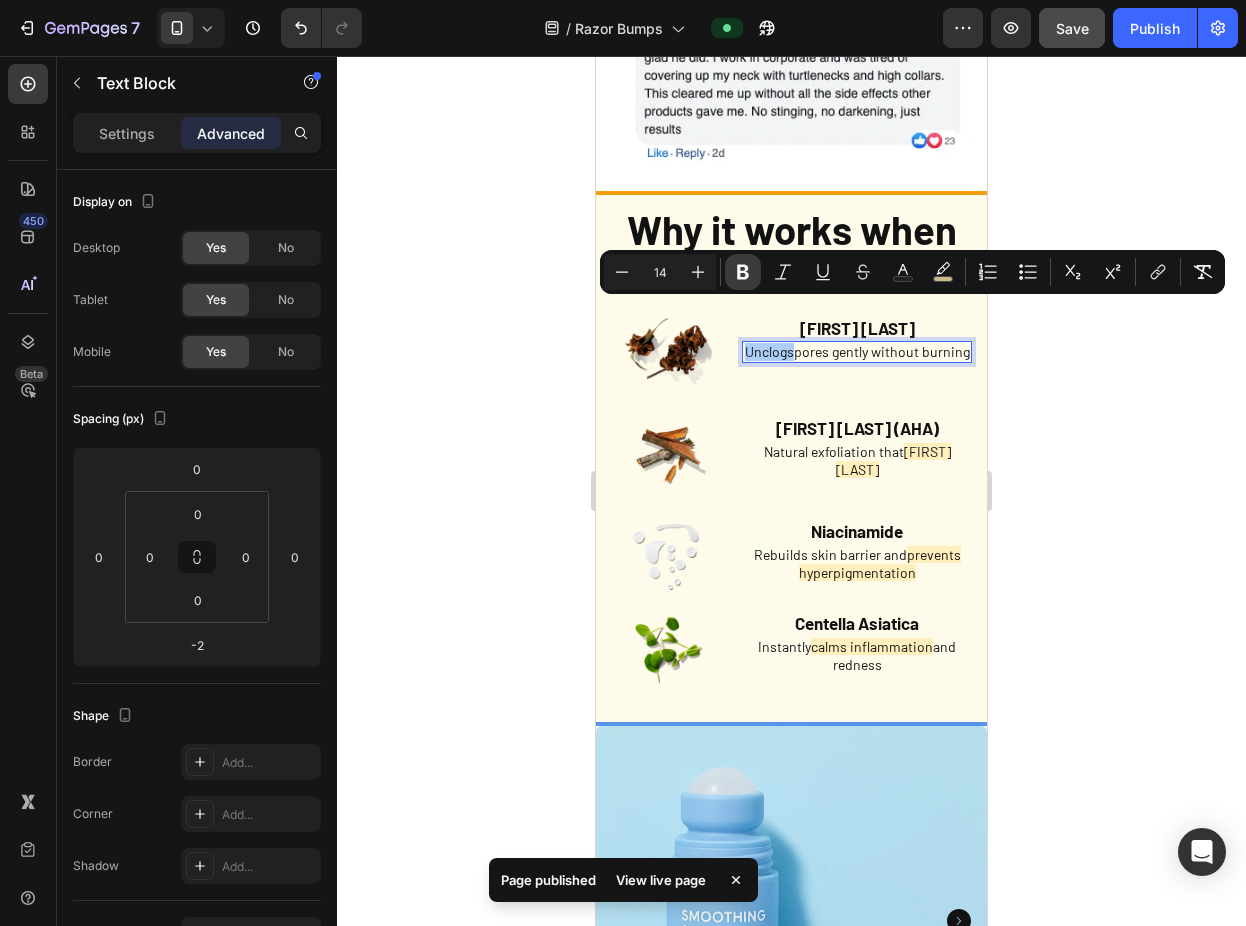 click 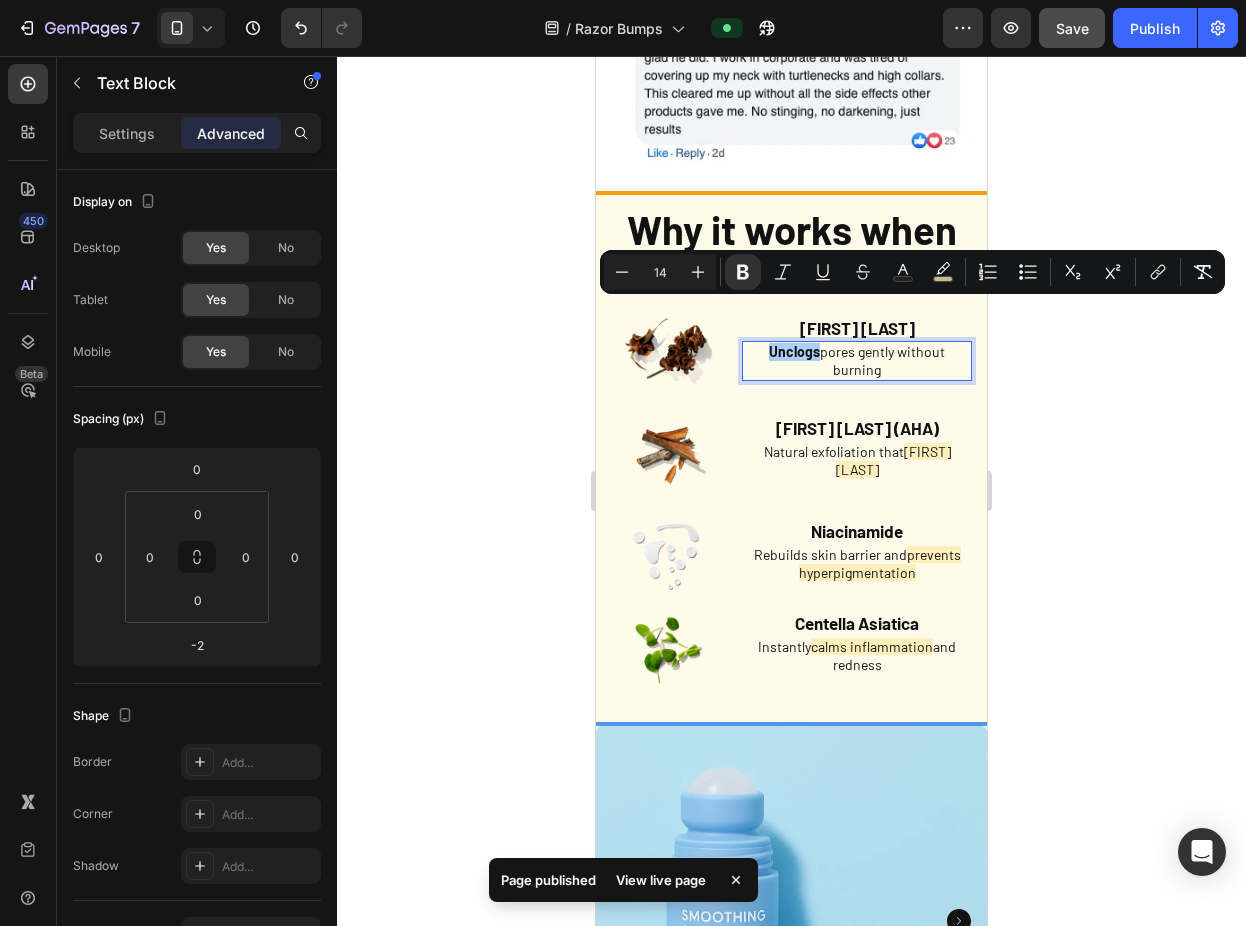 click 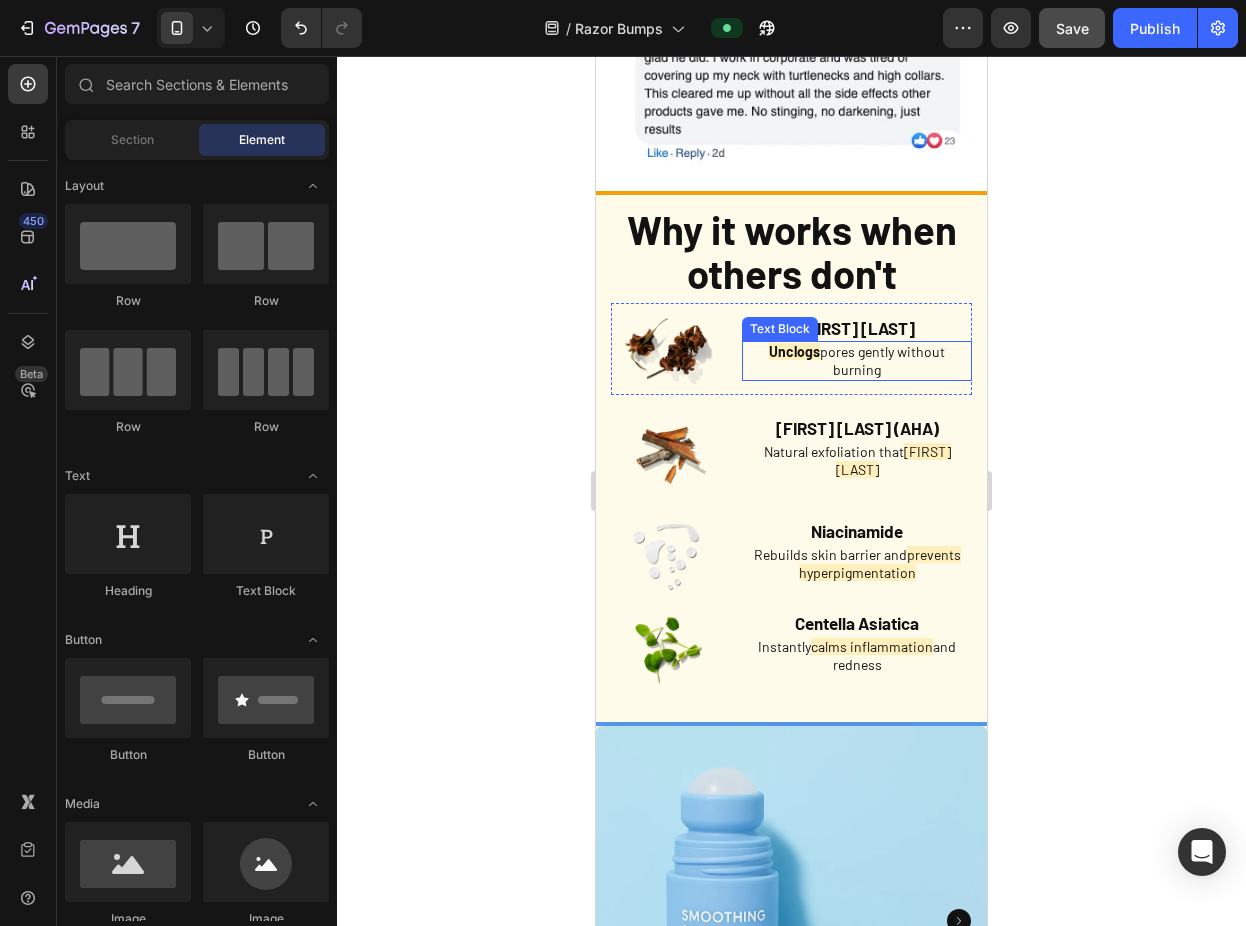 click on "Unclogs" at bounding box center (794, 351) 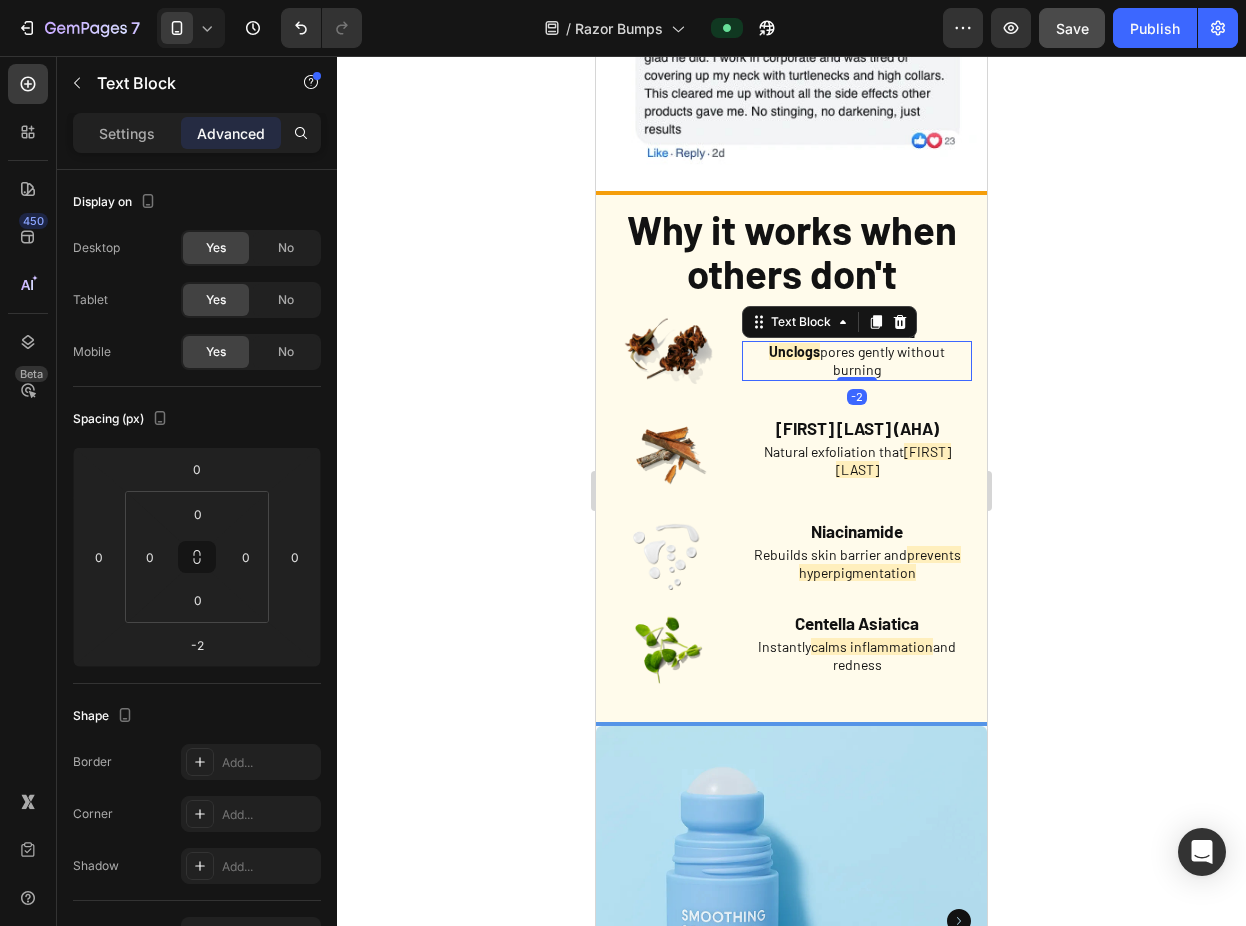 click on "Unclogs" at bounding box center [794, 351] 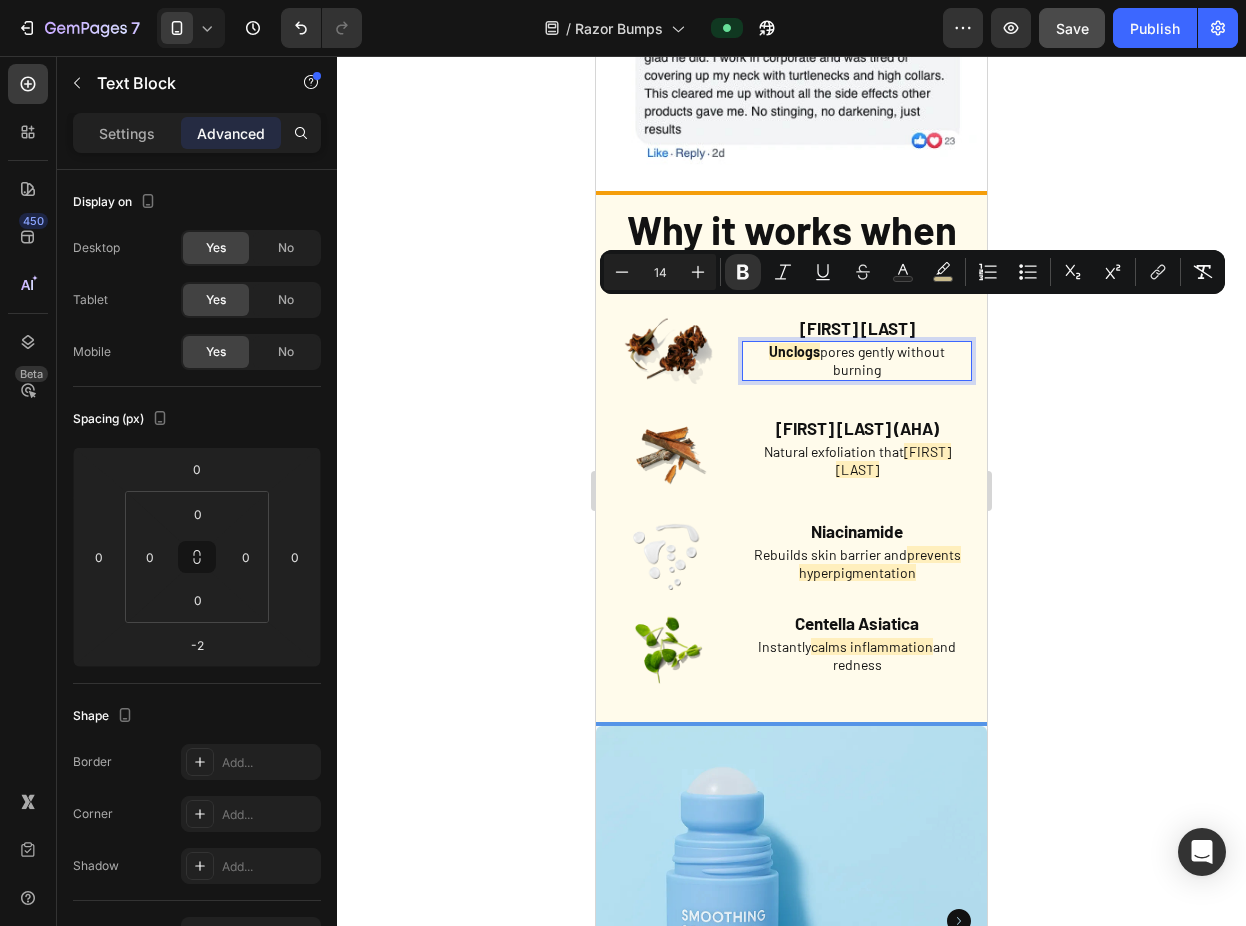 click 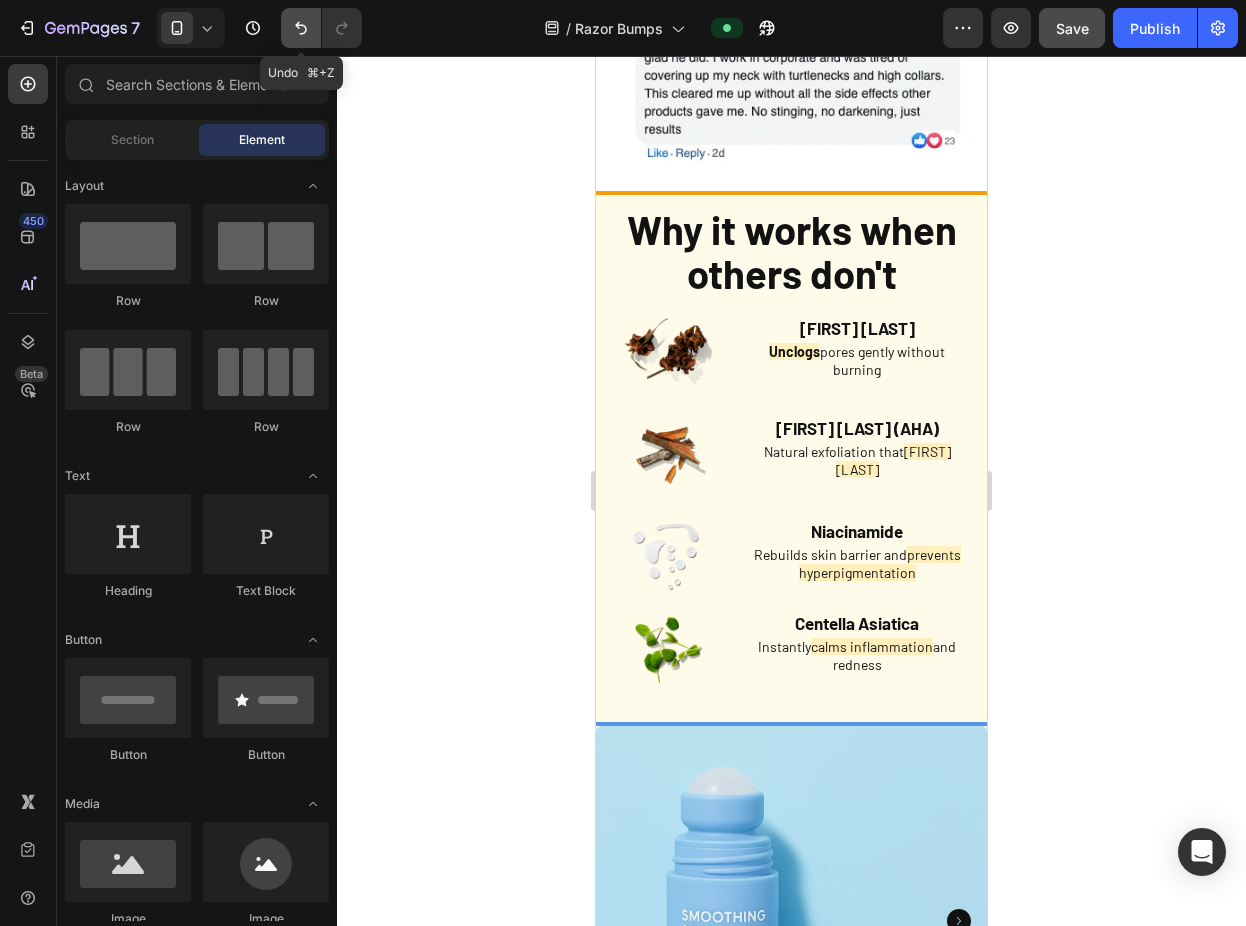 click 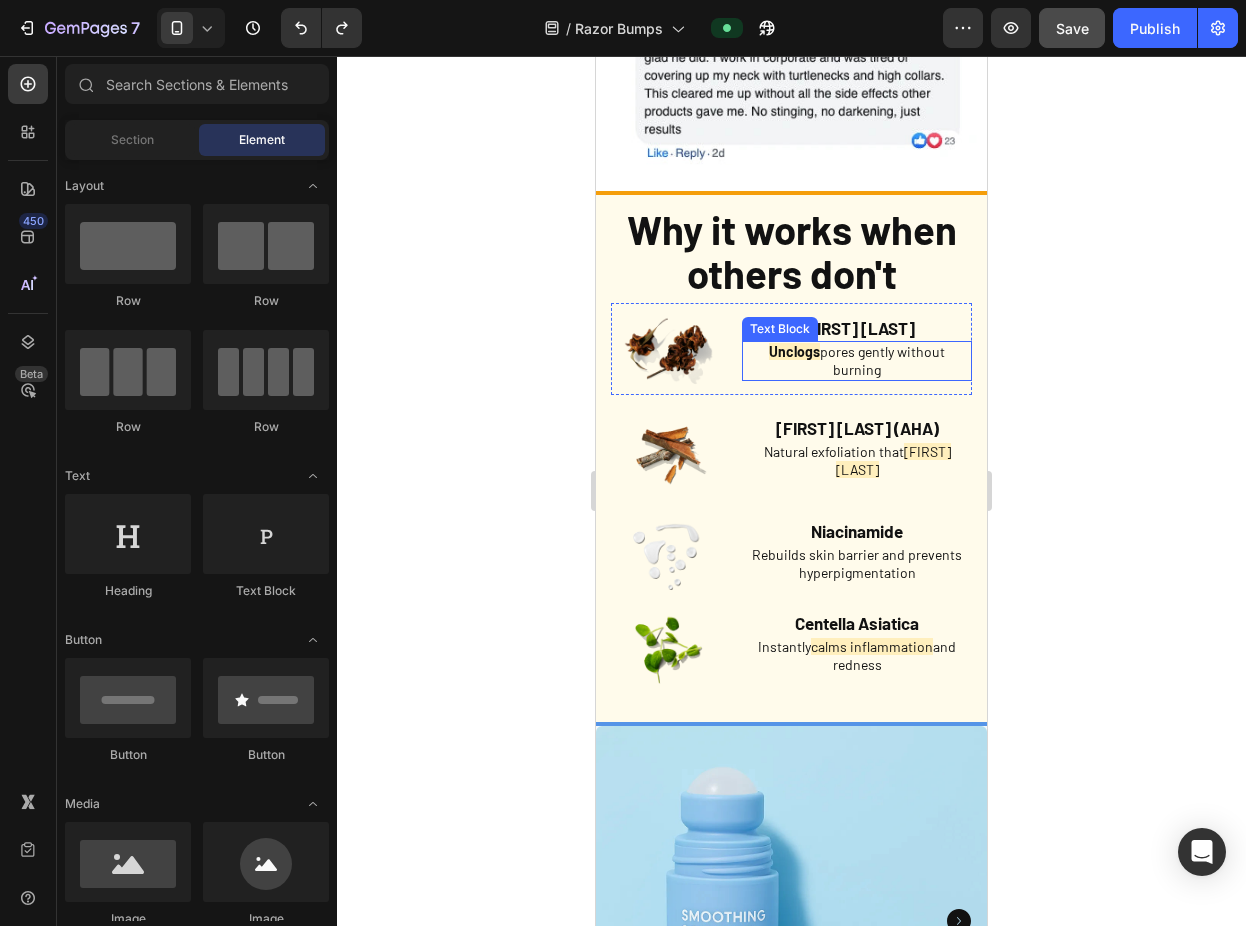 click on "Unclogs" at bounding box center [794, 351] 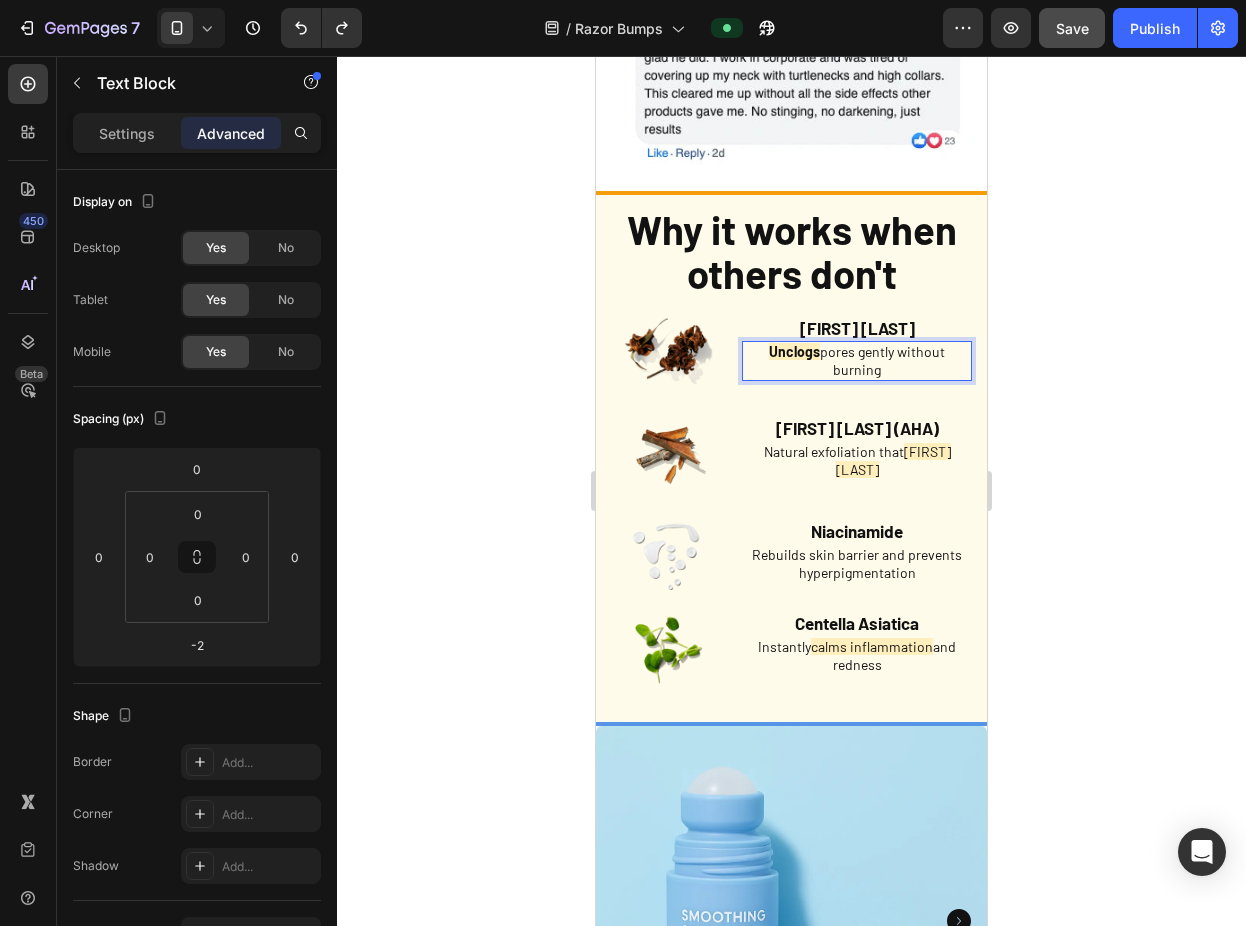 click on "Unclogs" at bounding box center [794, 351] 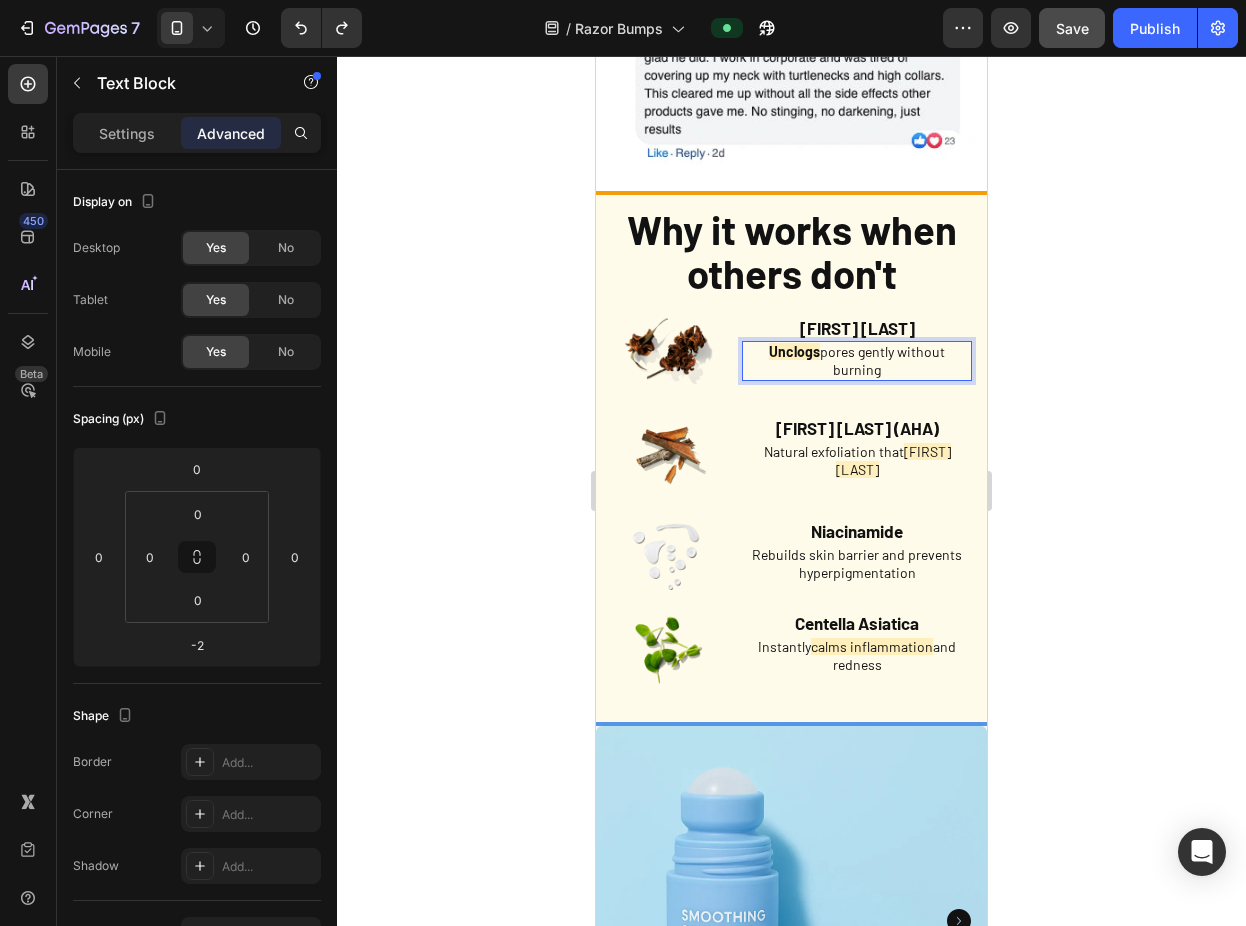 click on "Unclogs" at bounding box center [794, 351] 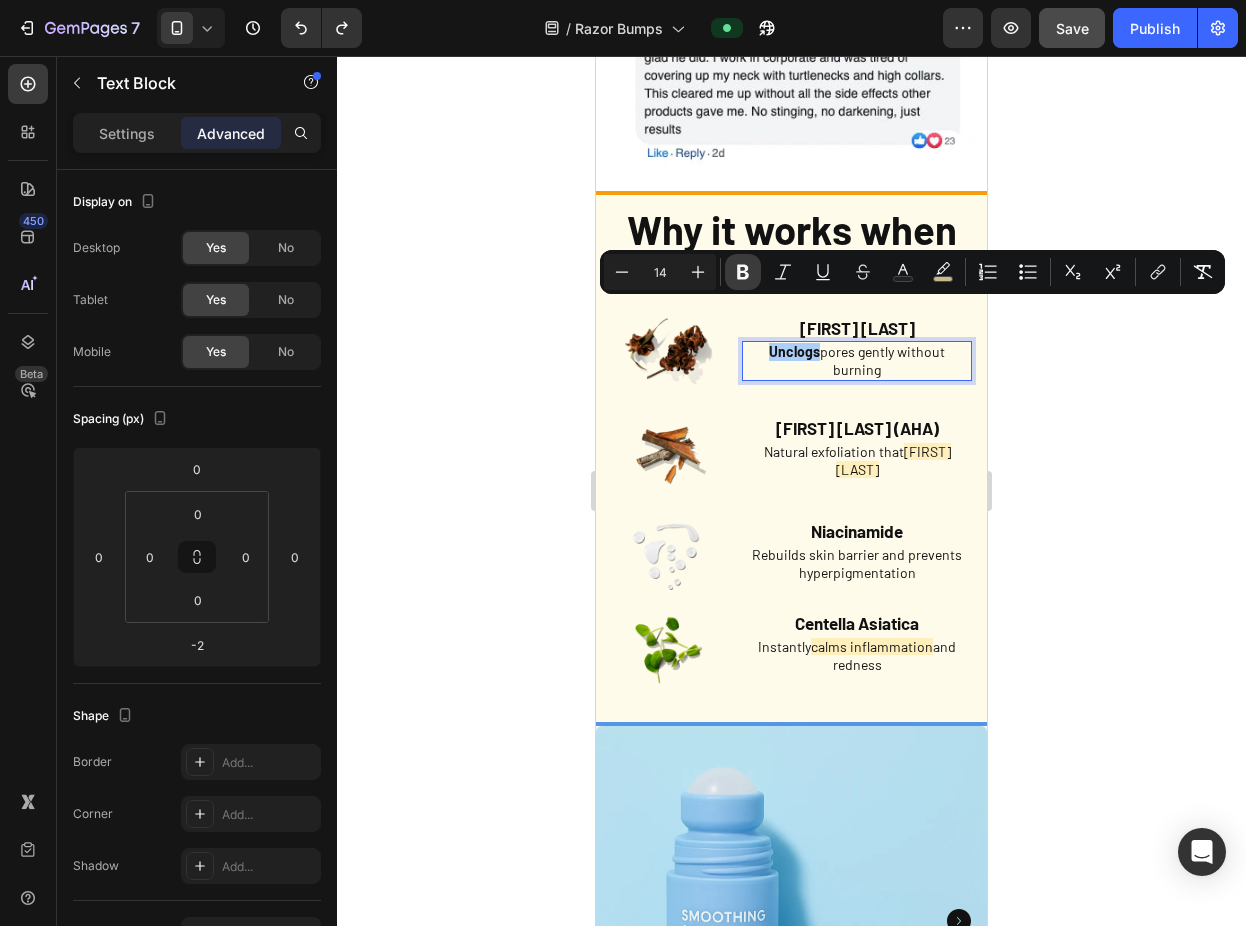 click 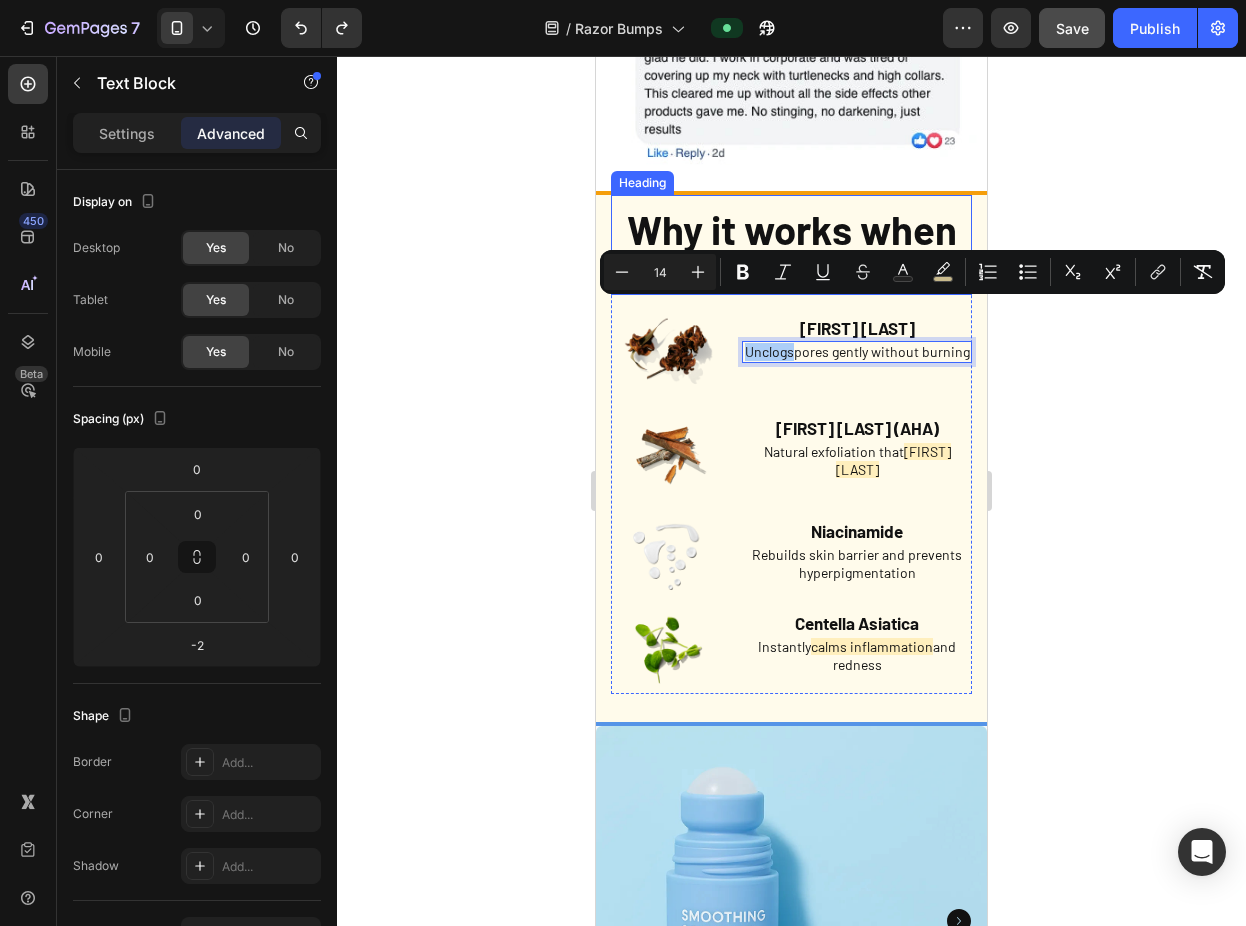 click 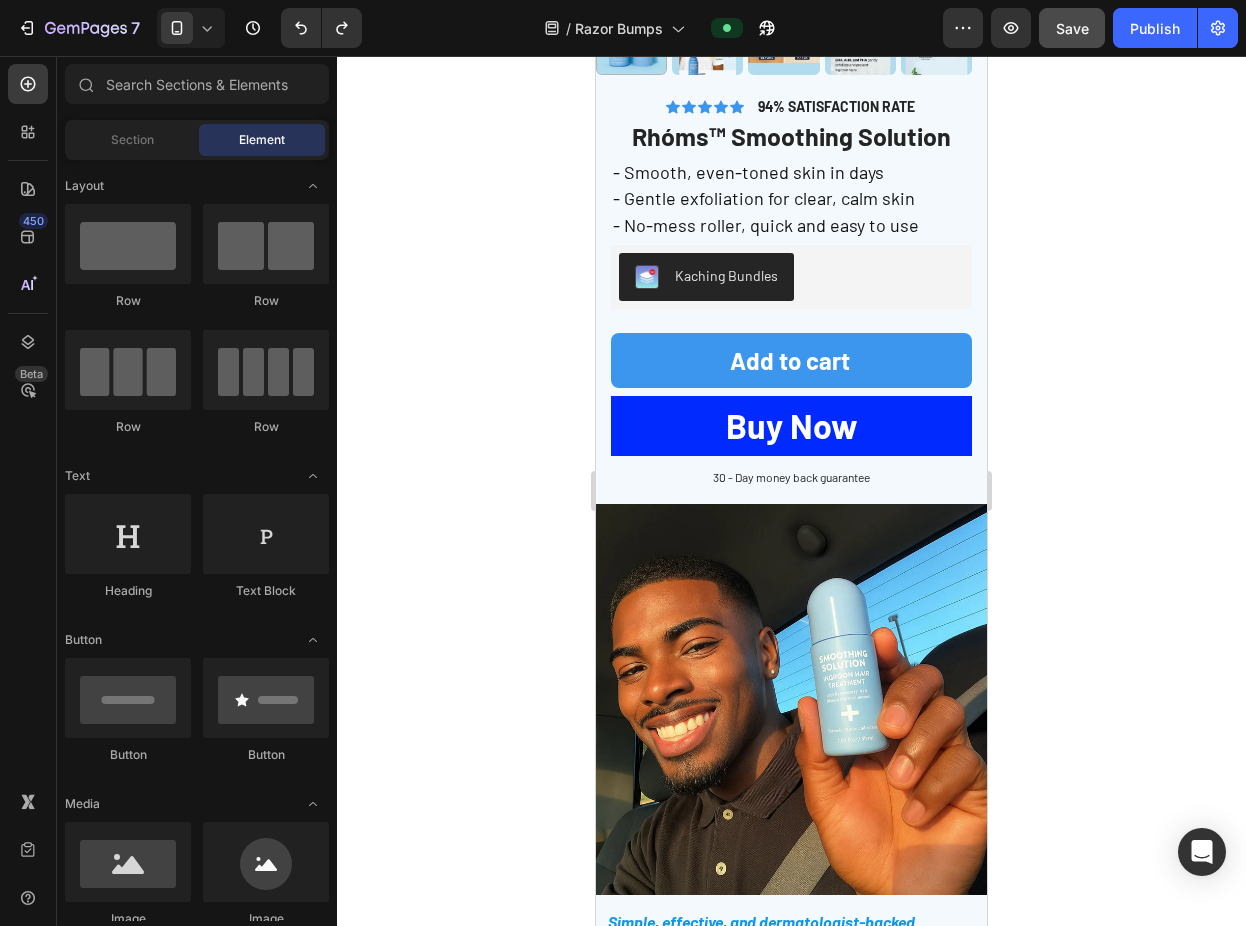 scroll, scrollTop: 4879, scrollLeft: 0, axis: vertical 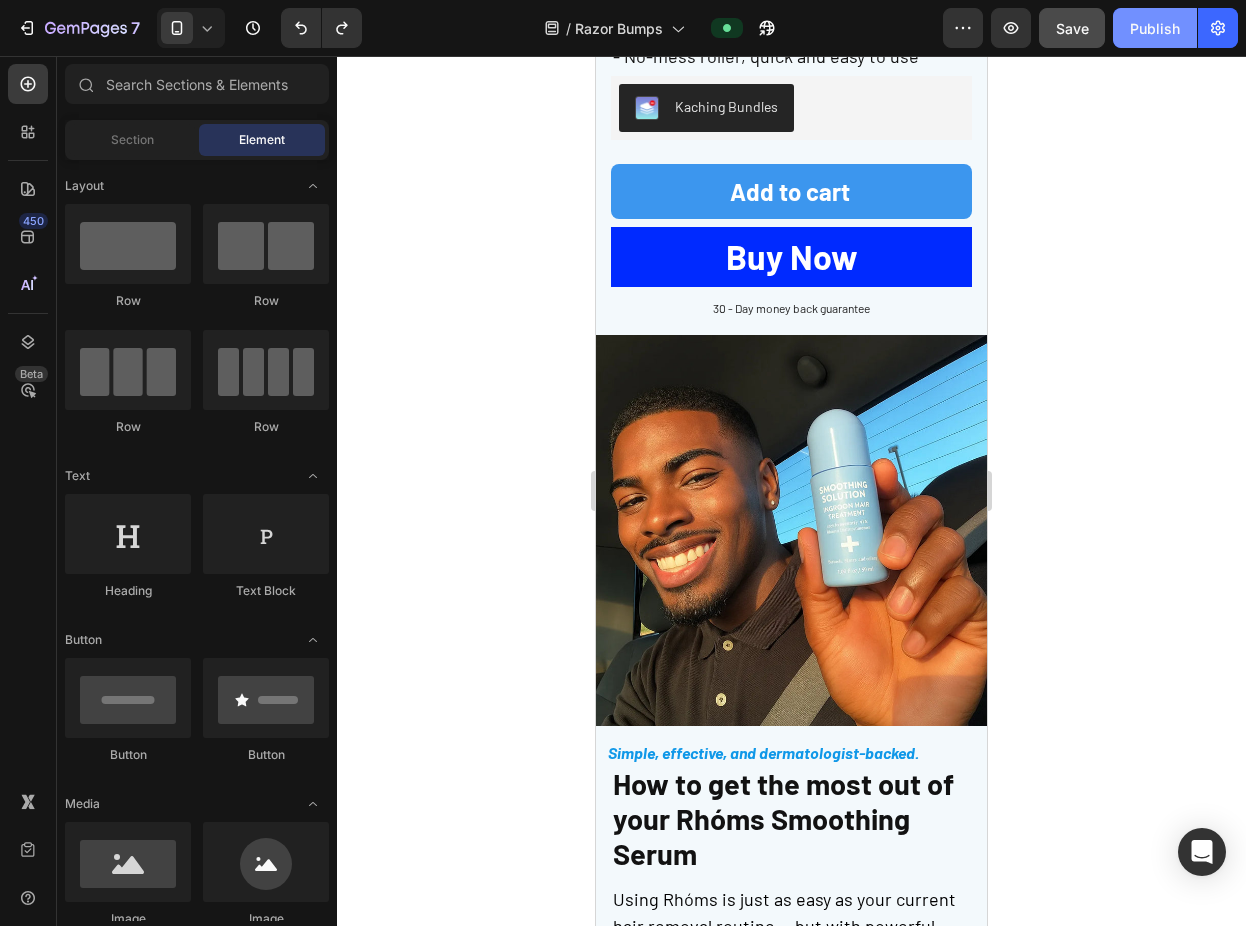 click on "Publish" at bounding box center (1155, 28) 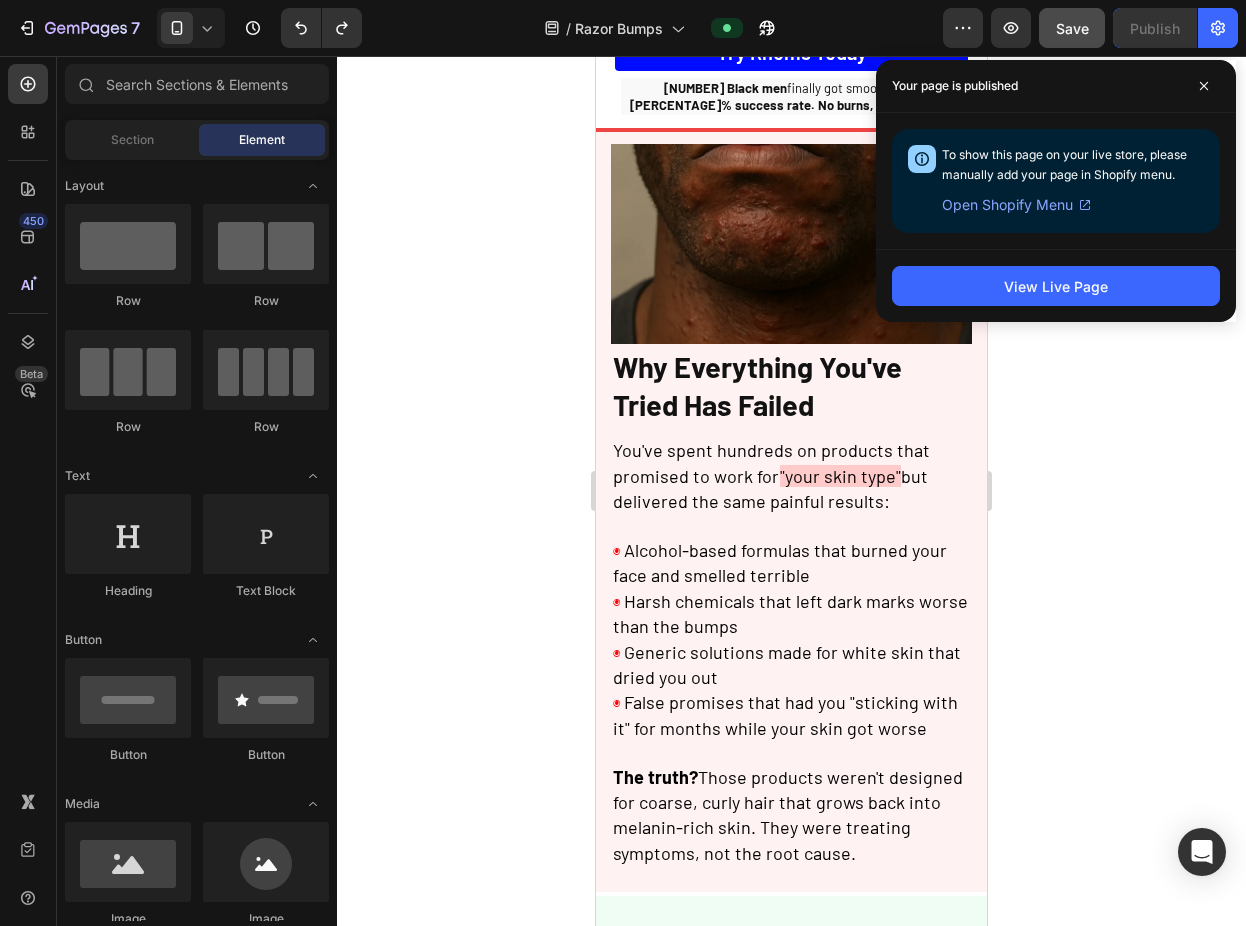scroll, scrollTop: 0, scrollLeft: 0, axis: both 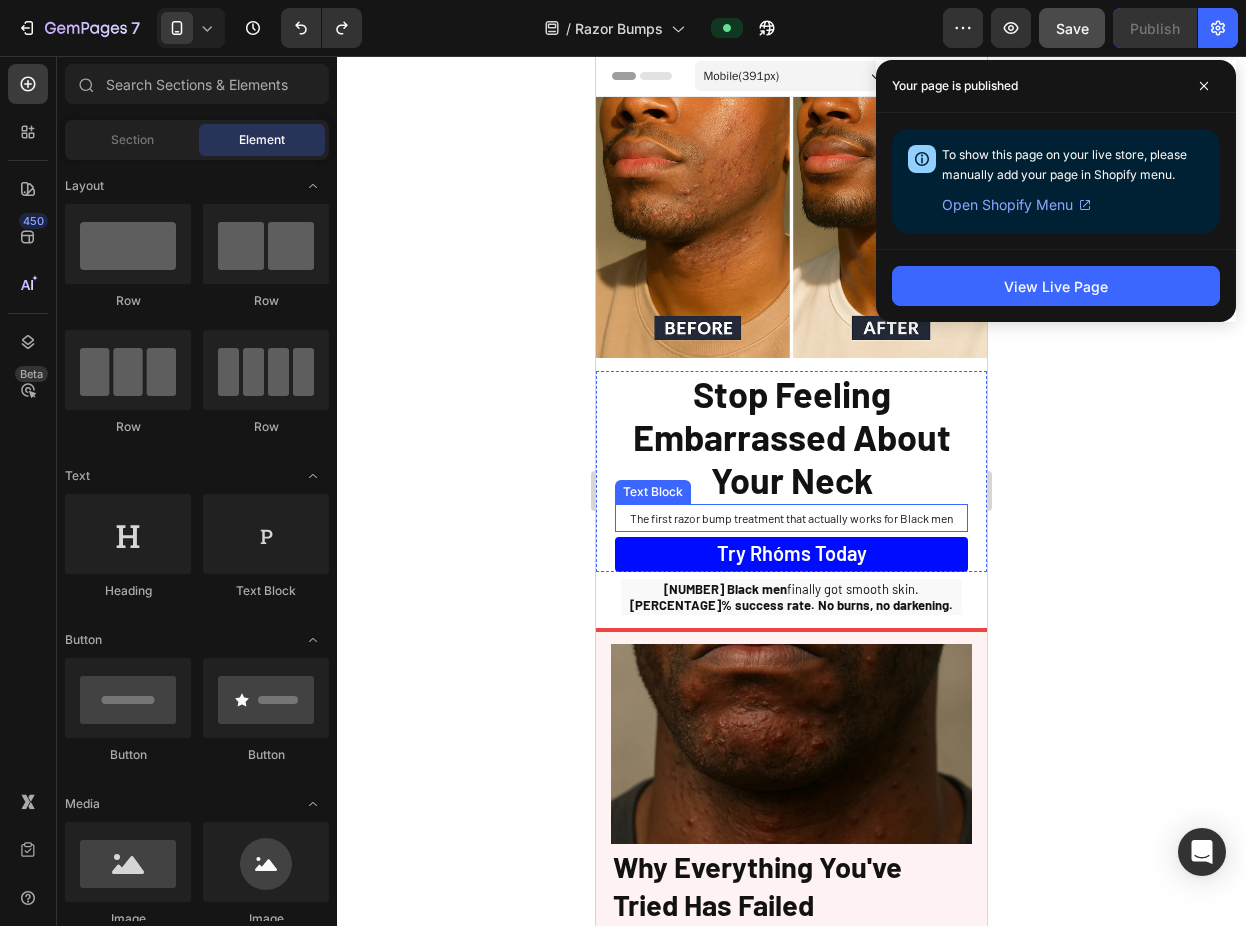 click on "The first razor bump treatment that actually works for Black men" at bounding box center [791, 518] 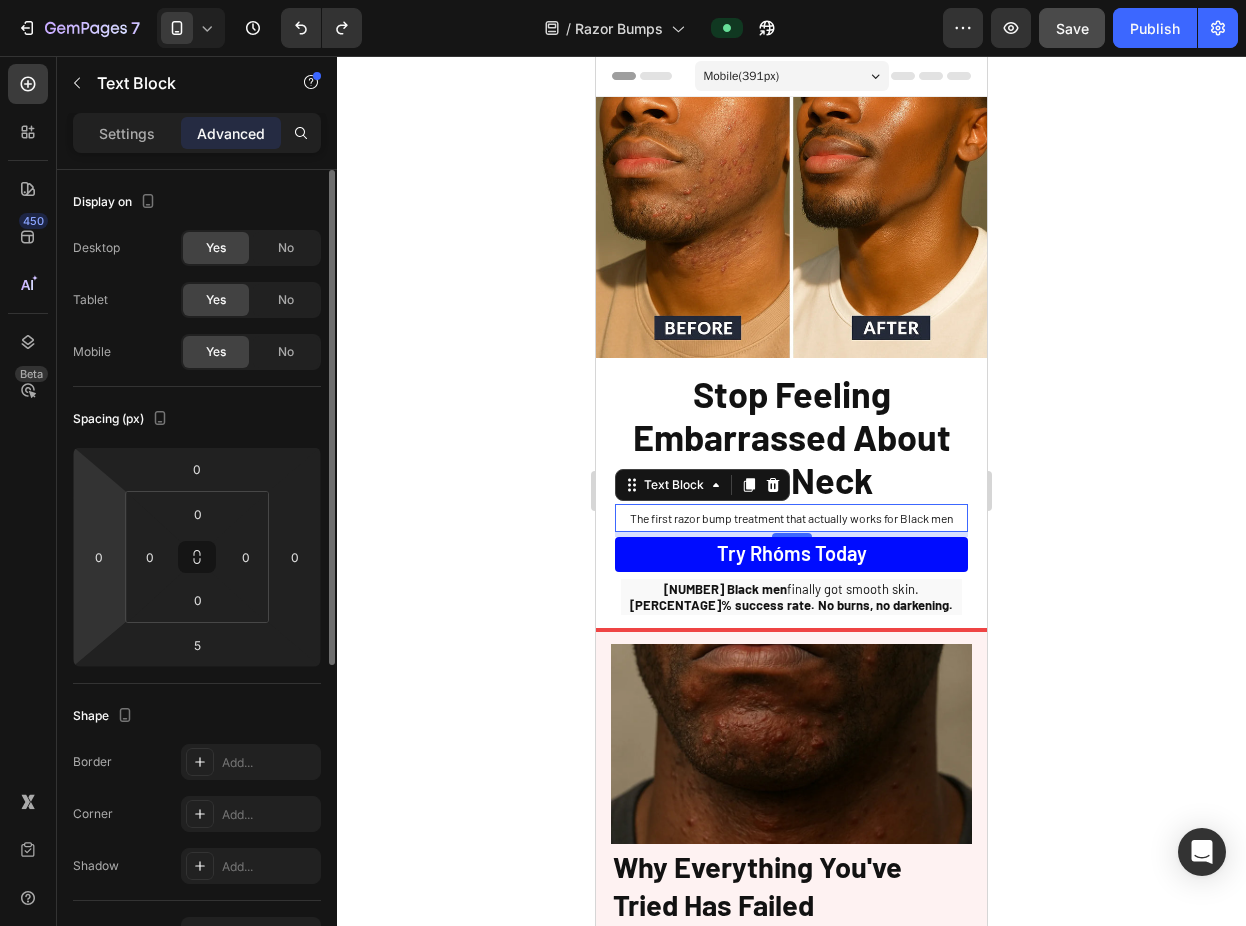 drag, startPoint x: 116, startPoint y: 570, endPoint x: 113, endPoint y: 592, distance: 22.203604 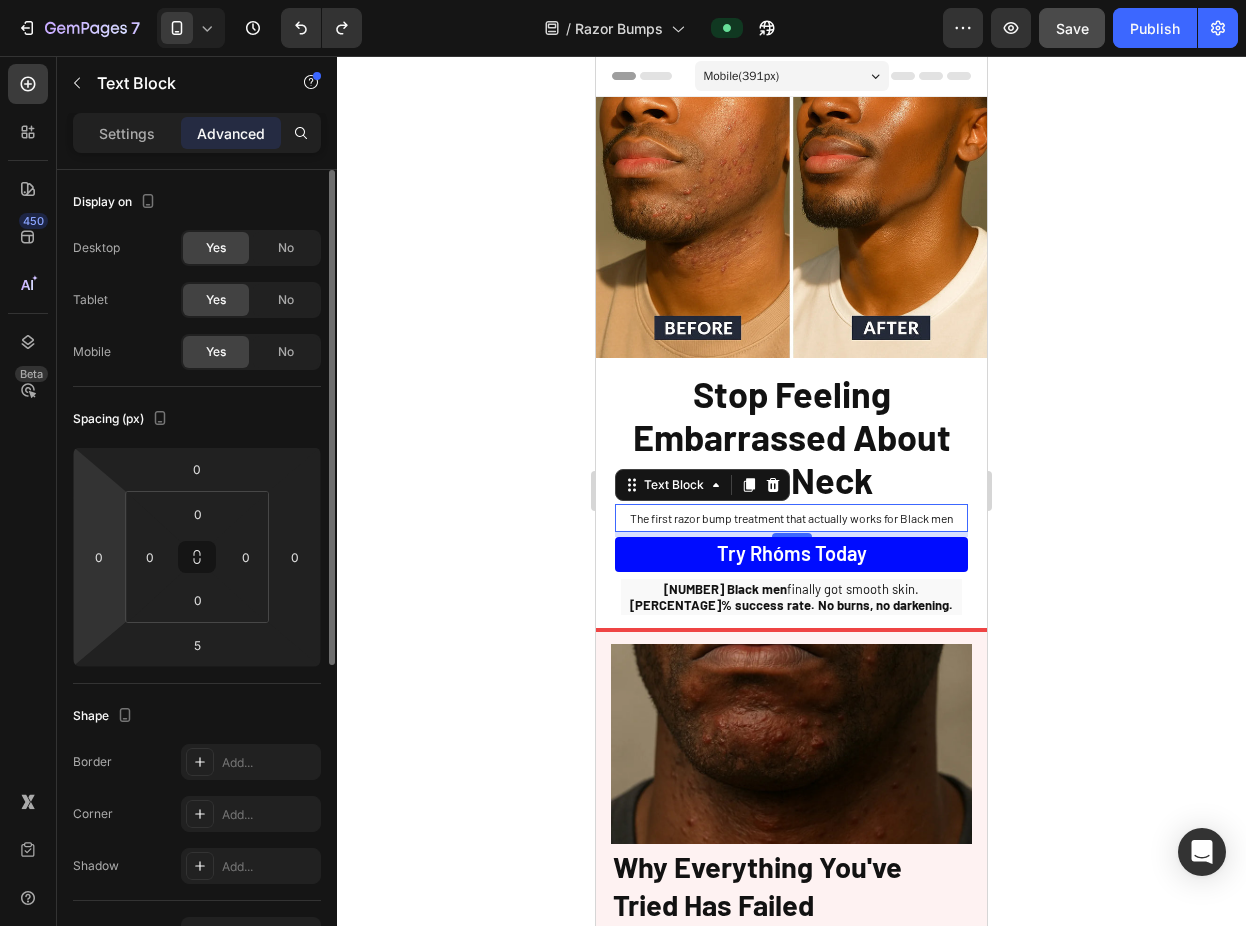 click on "0 0 5 0" at bounding box center [197, 557] 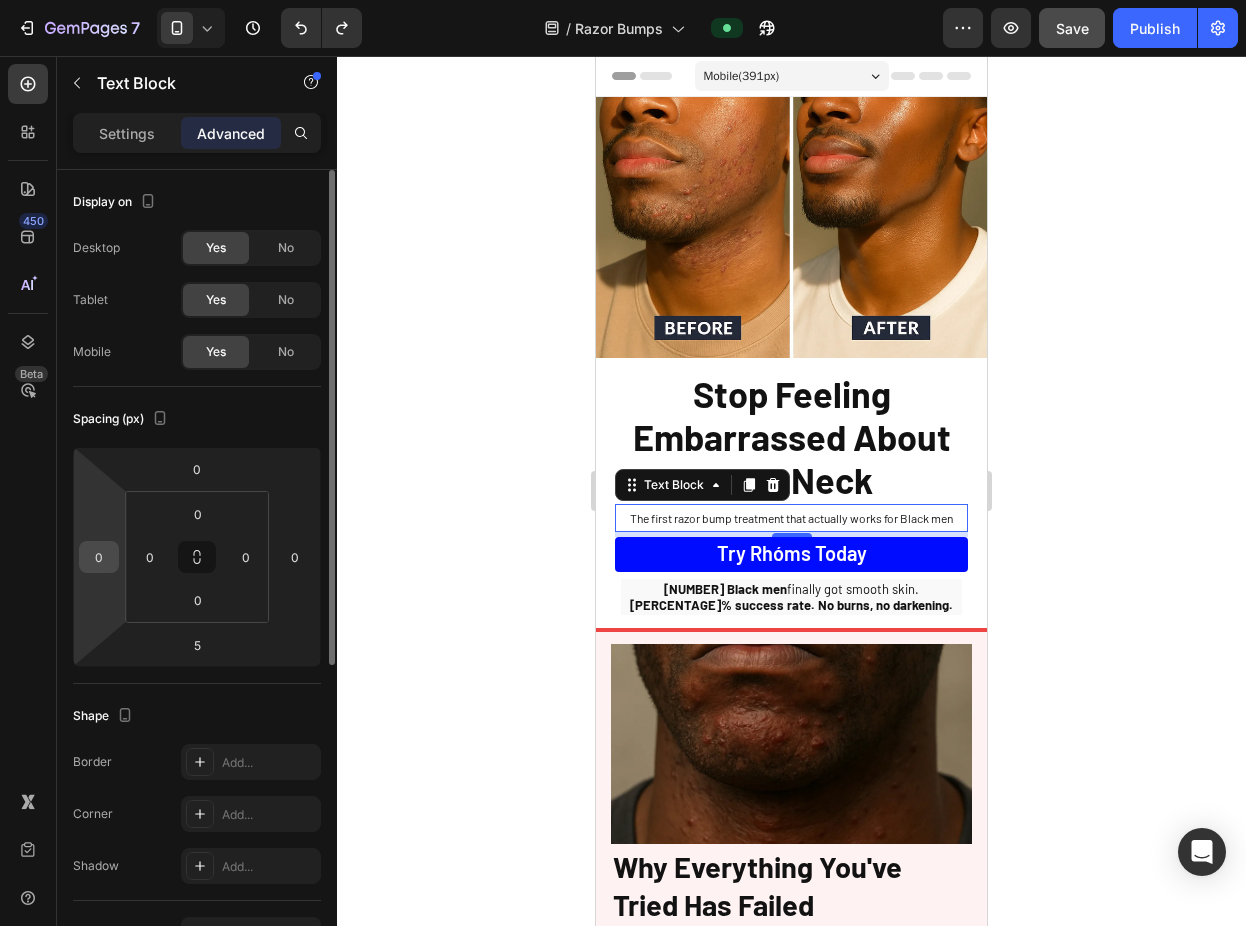 click on "0" at bounding box center (99, 557) 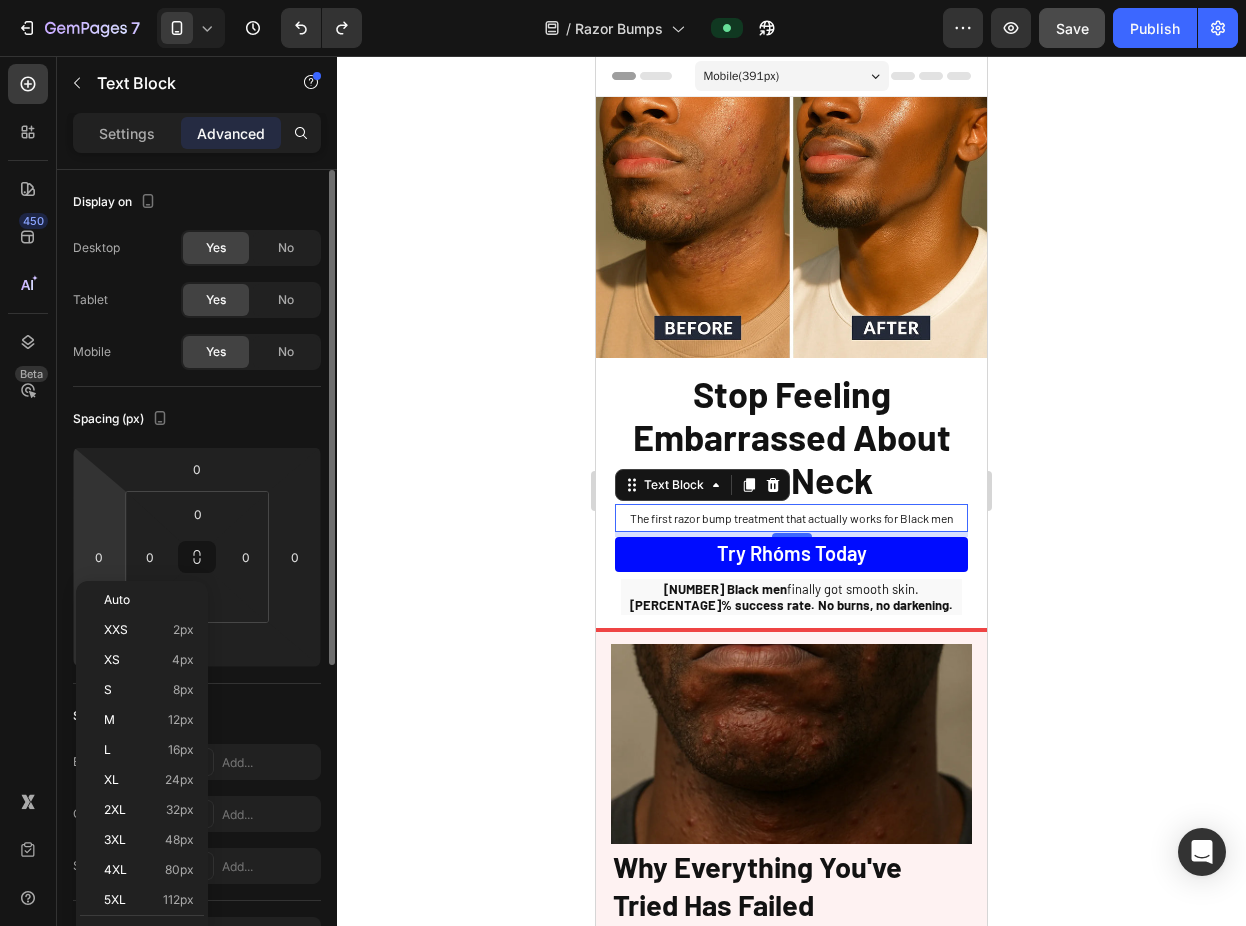 click on "7  Version history  /  Razor Bumps Preview  Save   Publish  450 Beta Sections(18) Elements(83) Section Element Hero Section Product Detail Brands Trusted Badges Guarantee Product Breakdown How to use Testimonials Compare Bundle FAQs Social Proof Brand Story Product List Collection Blog List Contact Sticky Add to Cart Custom Footer Browse Library 450 Layout
Row
Row
Row
Row Text
Heading
Text Block Button
Button
Button Media
Image
Image" at bounding box center (623, 0) 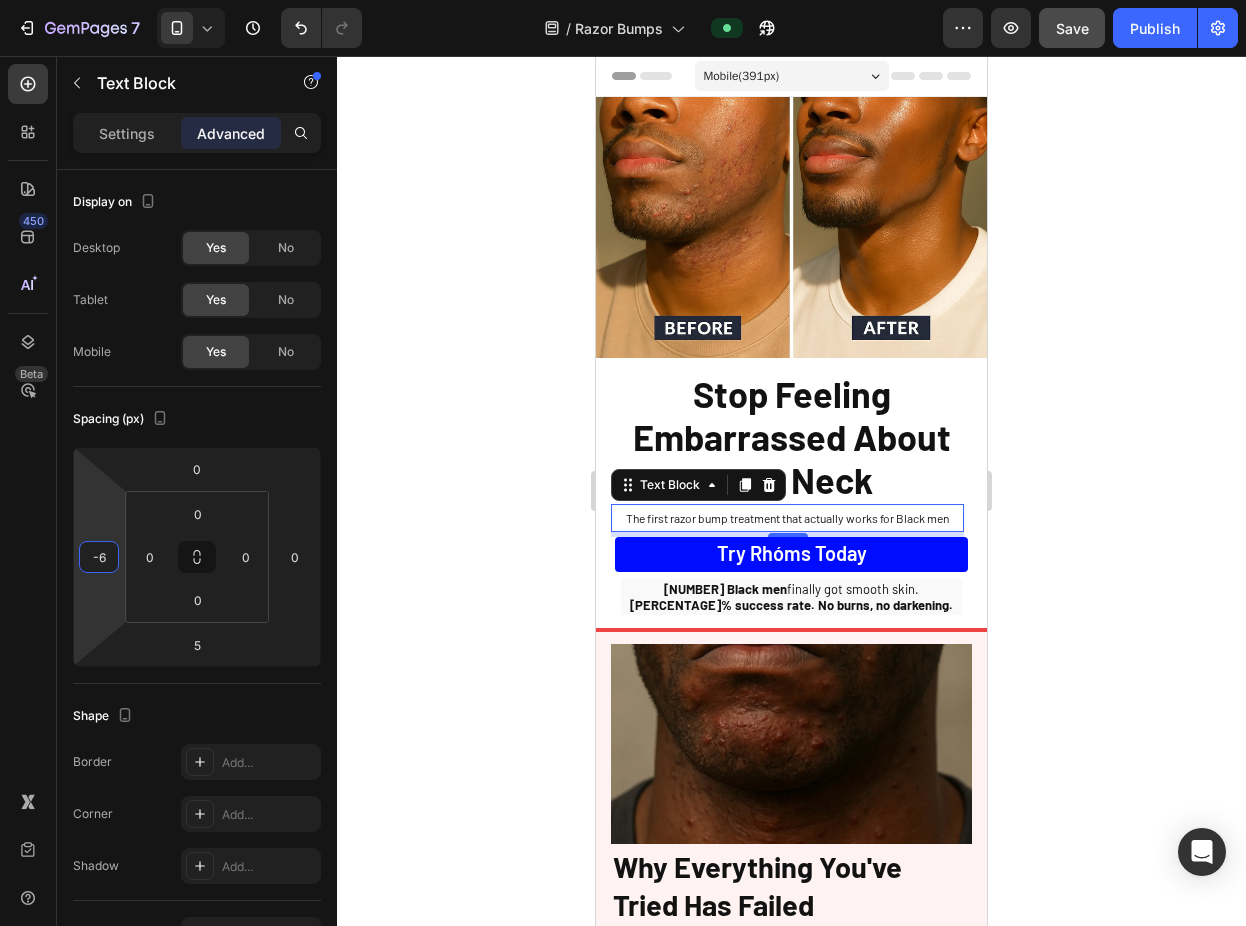 type on "-8" 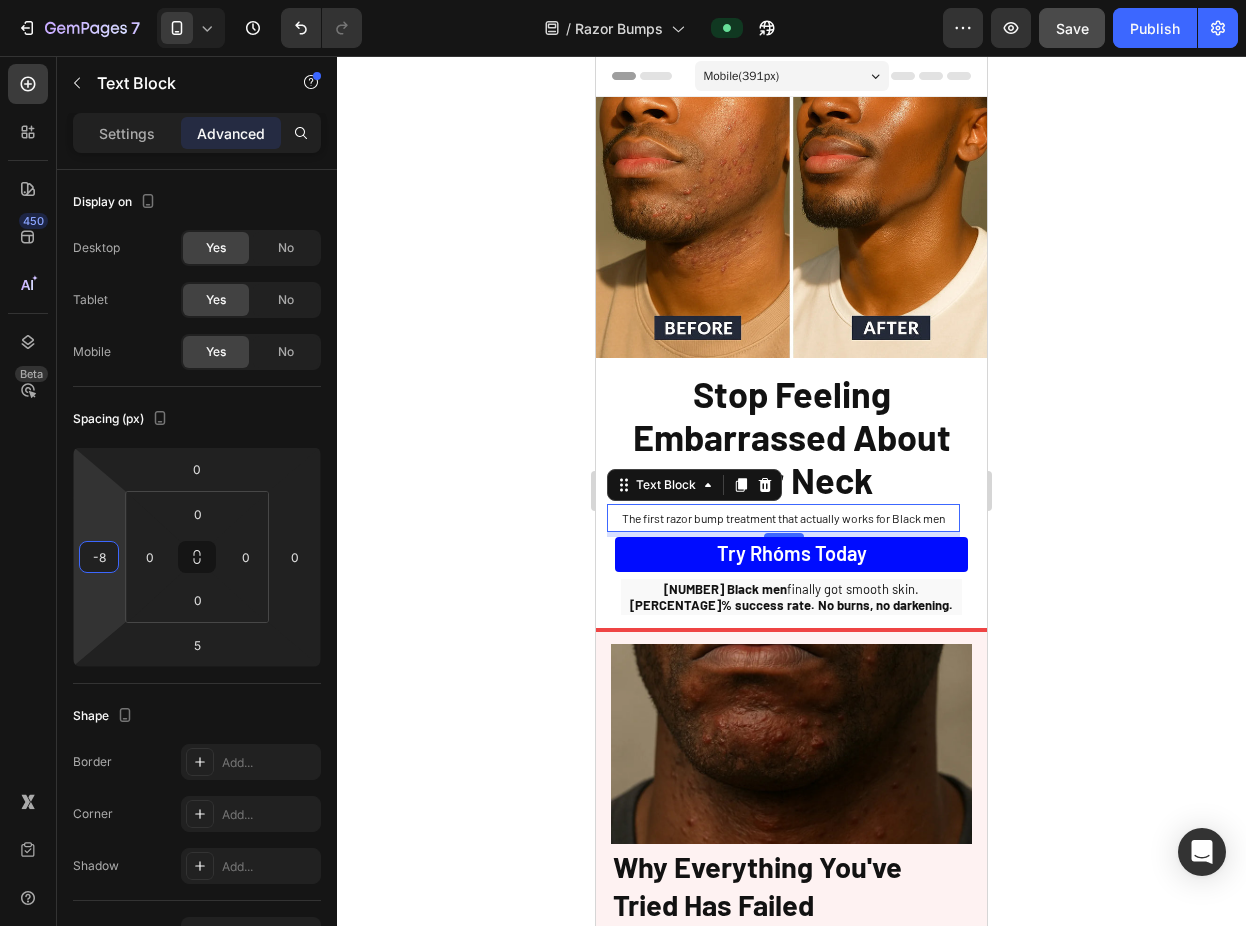 click on "7  Version history  /  Razor Bumps Preview  Save   Publish  450 Beta Sections(18) Elements(83) Section Element Hero Section Product Detail Brands Trusted Badges Guarantee Product Breakdown How to use Testimonials Compare Bundle FAQs Social Proof Brand Story Product List Collection Blog List Contact Sticky Add to Cart Custom Footer Browse Library 450 Layout
Row
Row
Row
Row Text
Heading
Text Block Button
Button
Button Media
Image
Image" at bounding box center (623, 0) 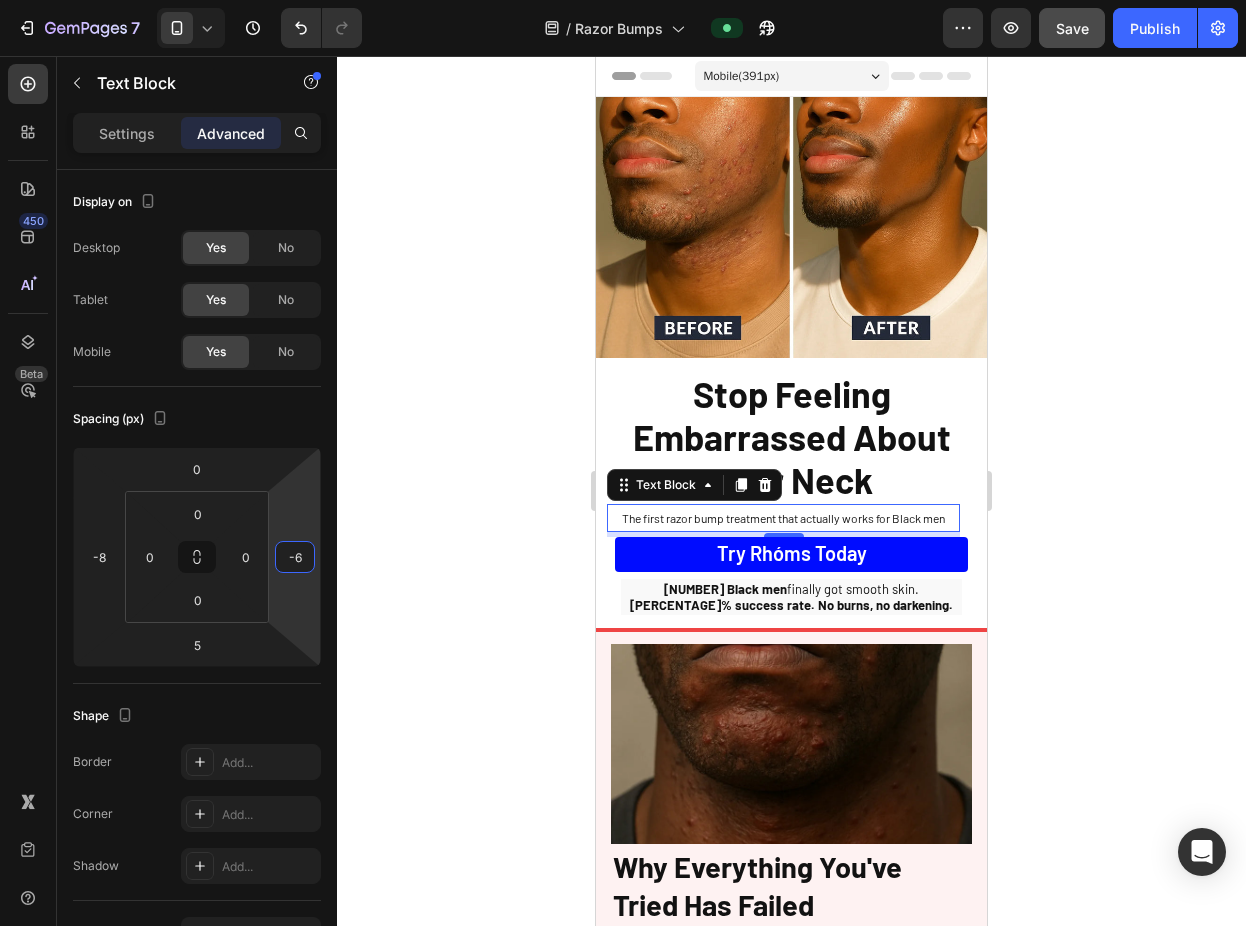 type on "-8" 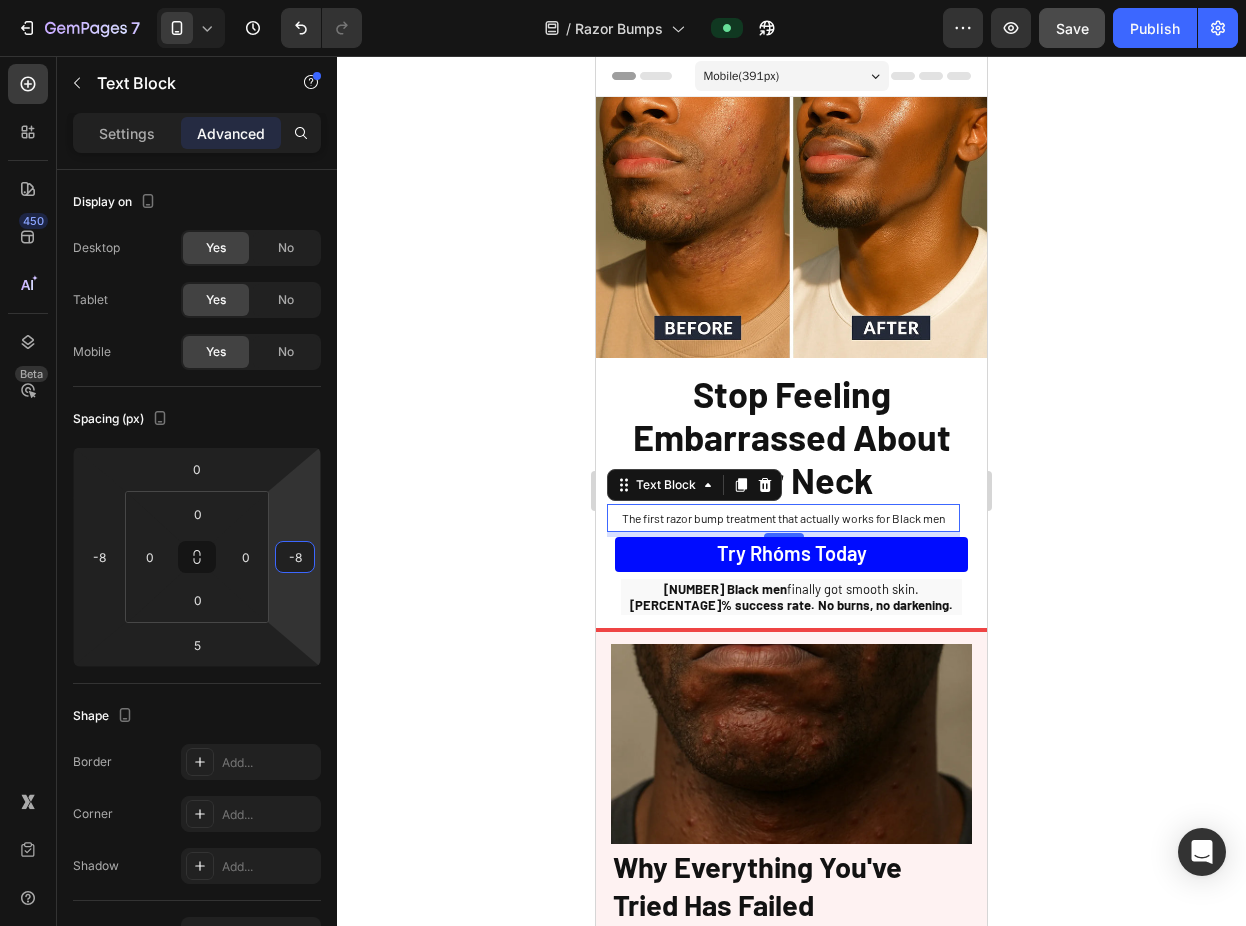 click on "7  Version history  /  Razor Bumps Preview  Save   Publish  450 Beta Sections(18) Elements(83) Section Element Hero Section Product Detail Brands Trusted Badges Guarantee Product Breakdown How to use Testimonials Compare Bundle FAQs Social Proof Brand Story Product List Collection Blog List Contact Sticky Add to Cart Custom Footer Browse Library 450 Layout
Row
Row
Row
Row Text
Heading
Text Block Button
Button
Button Media
Image
Image" at bounding box center (623, 0) 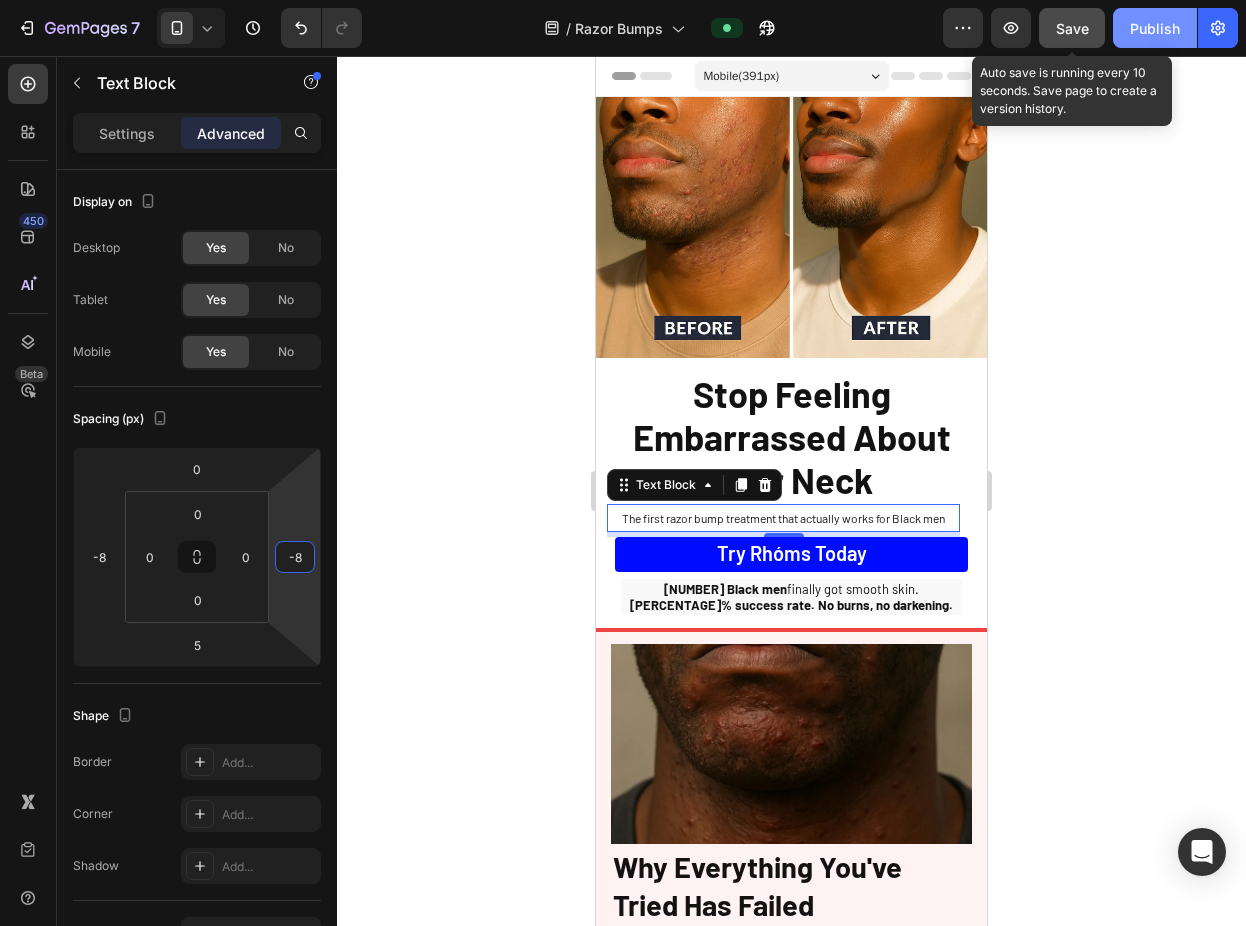 click on "Publish" at bounding box center [1155, 28] 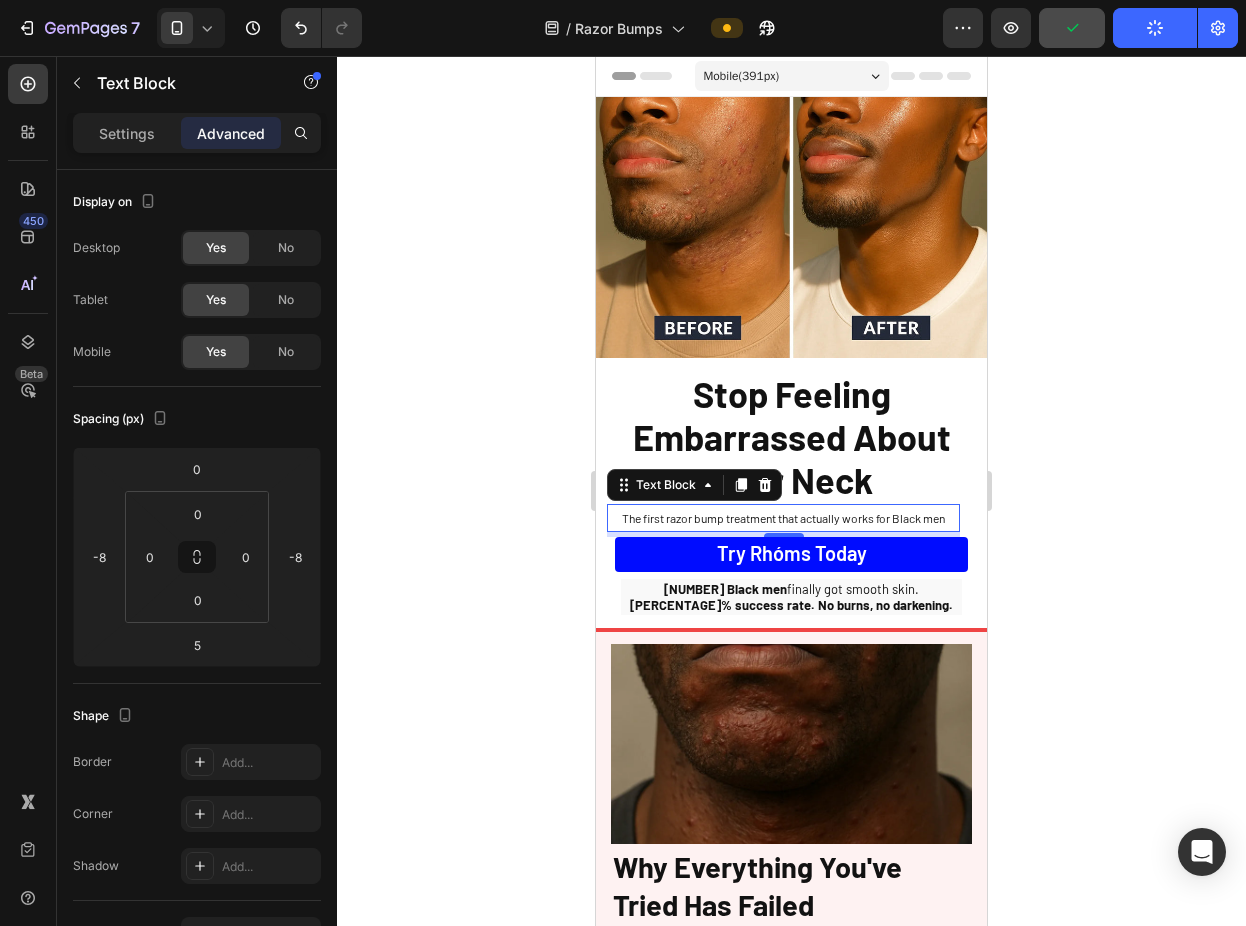click on "The first razor bump treatment that actually works for Black men" at bounding box center (783, 518) 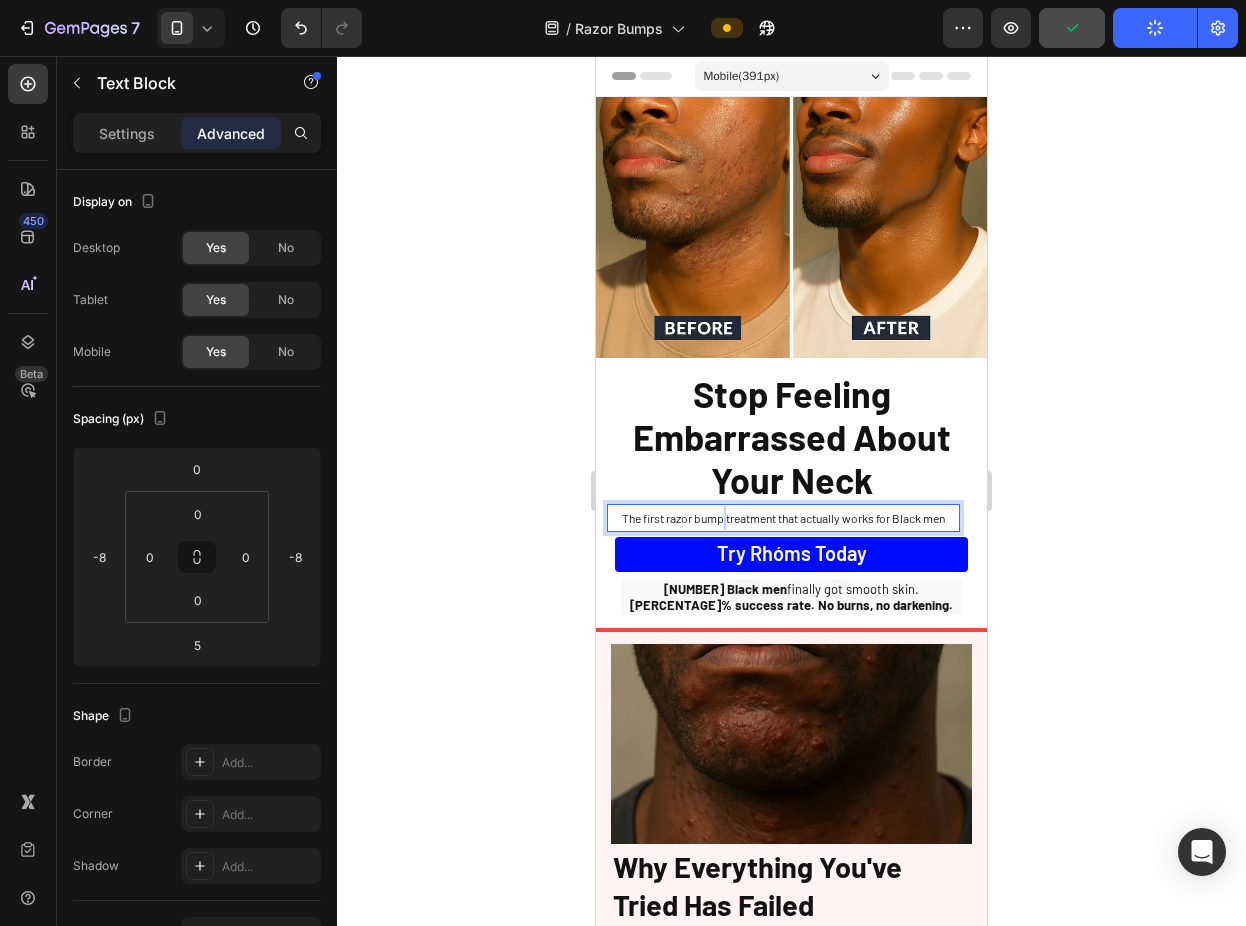 click on "The first razor bump treatment that actually works for Black men" at bounding box center (783, 518) 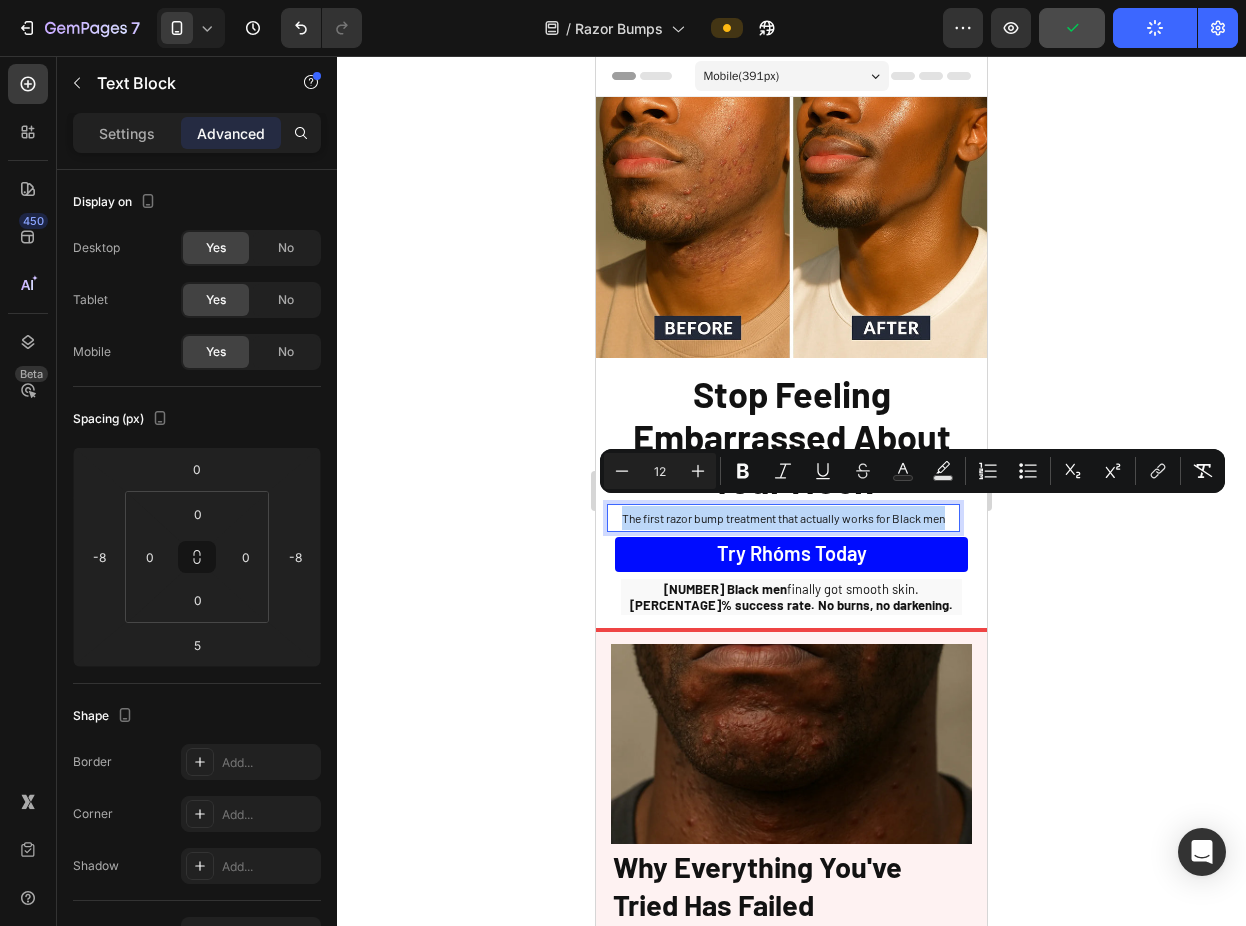 click on "The first razor bump treatment that actually works for Black men" at bounding box center [783, 518] 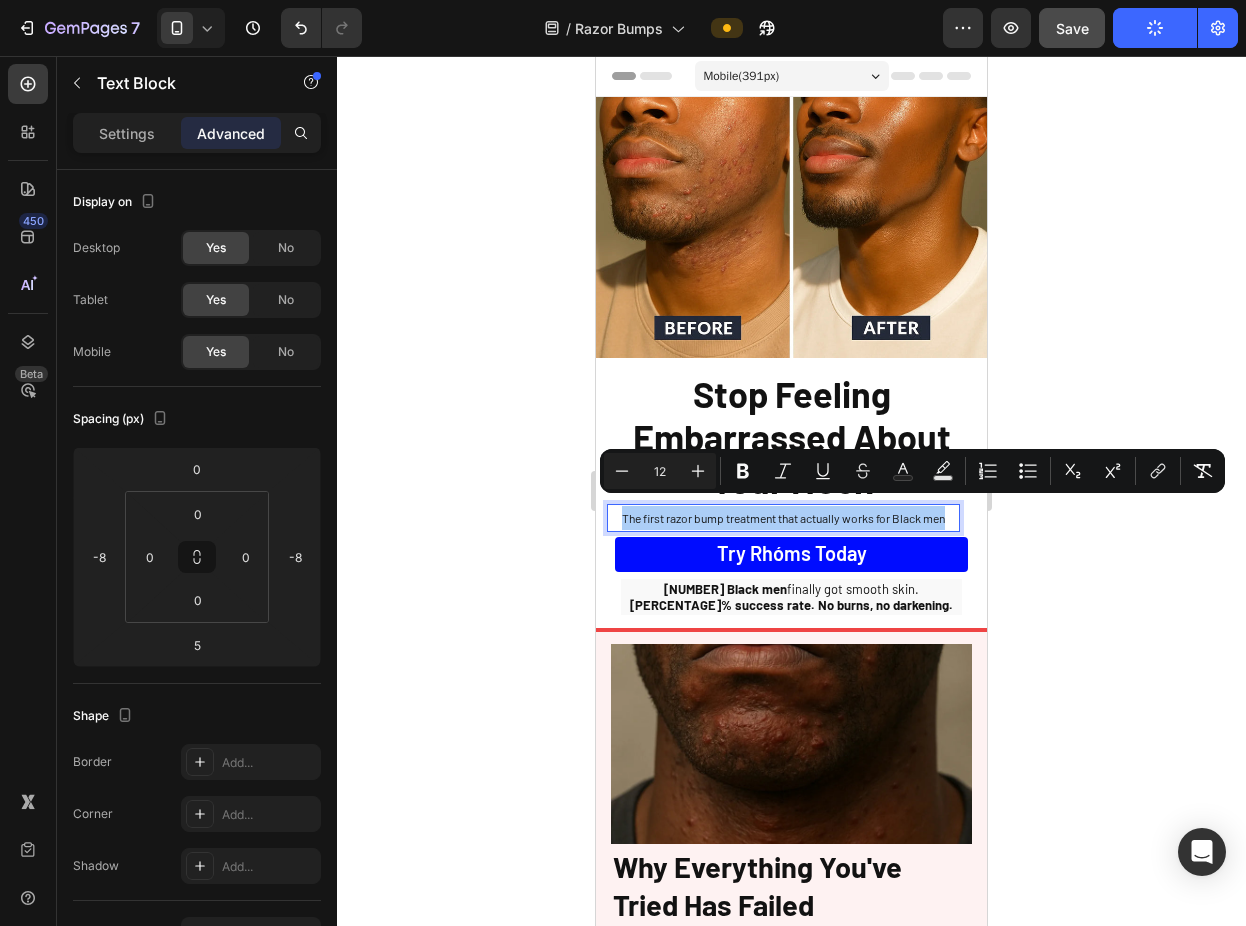 click 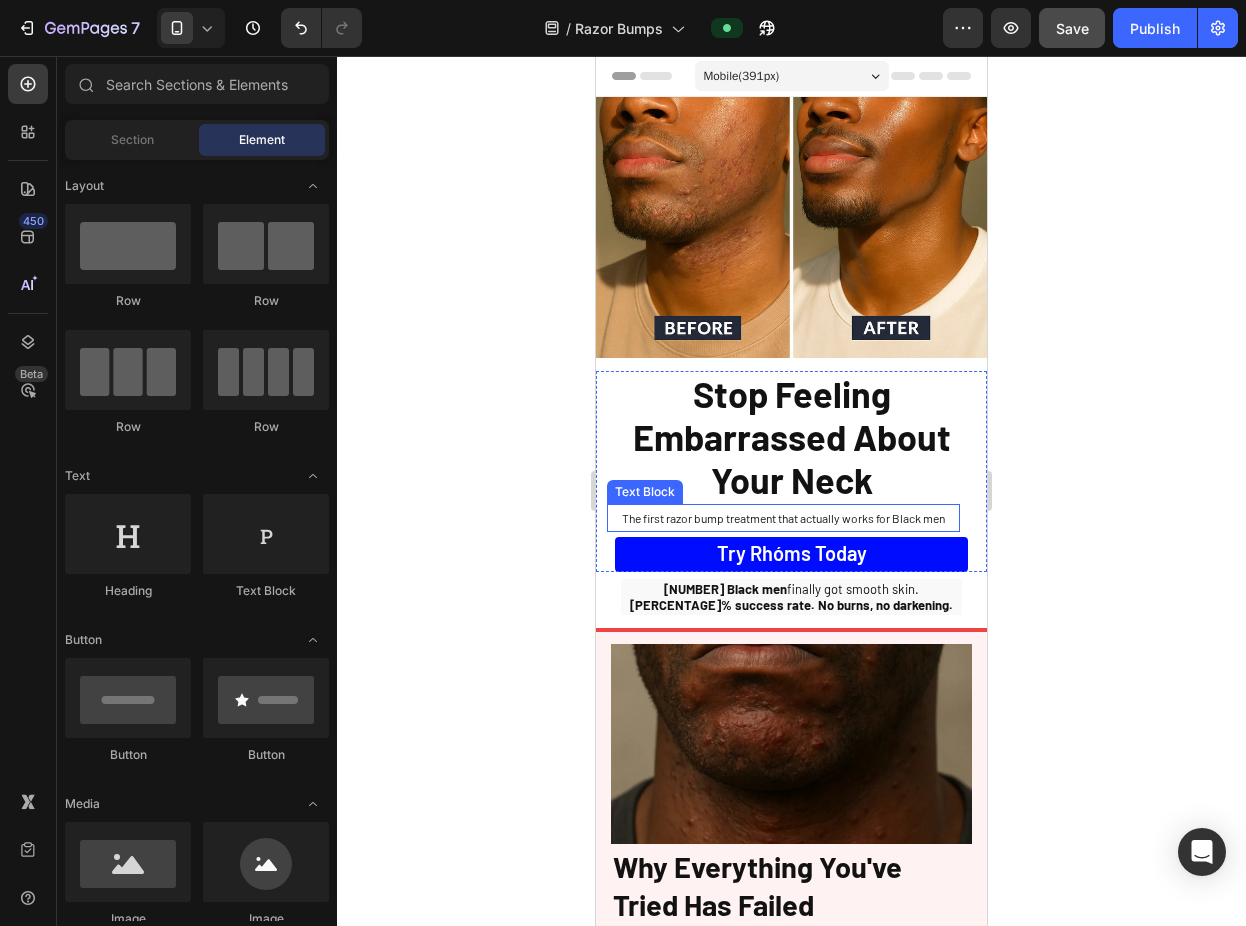 click on "The first razor bump treatment that actually works for Black men" at bounding box center (783, 518) 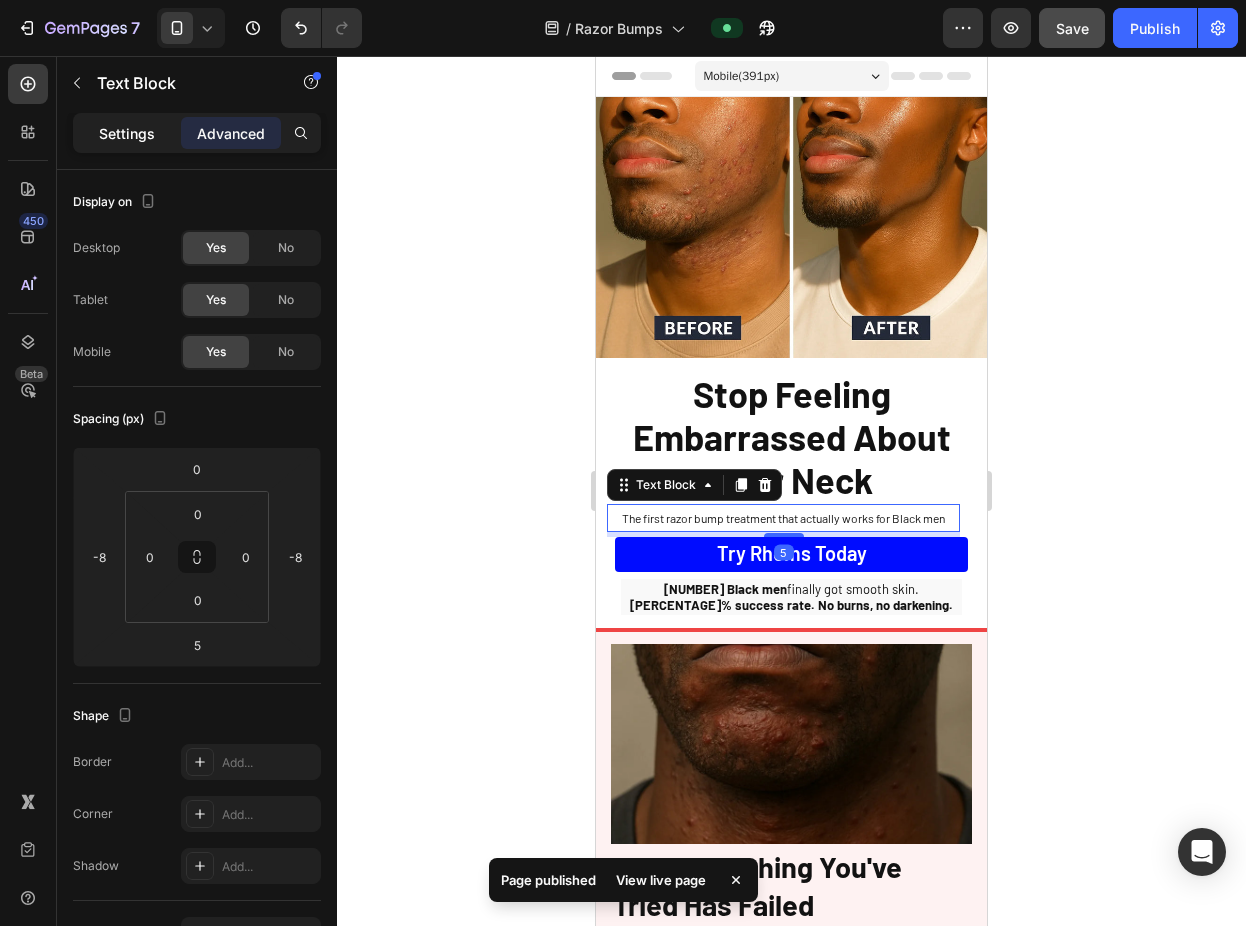 click on "Settings" 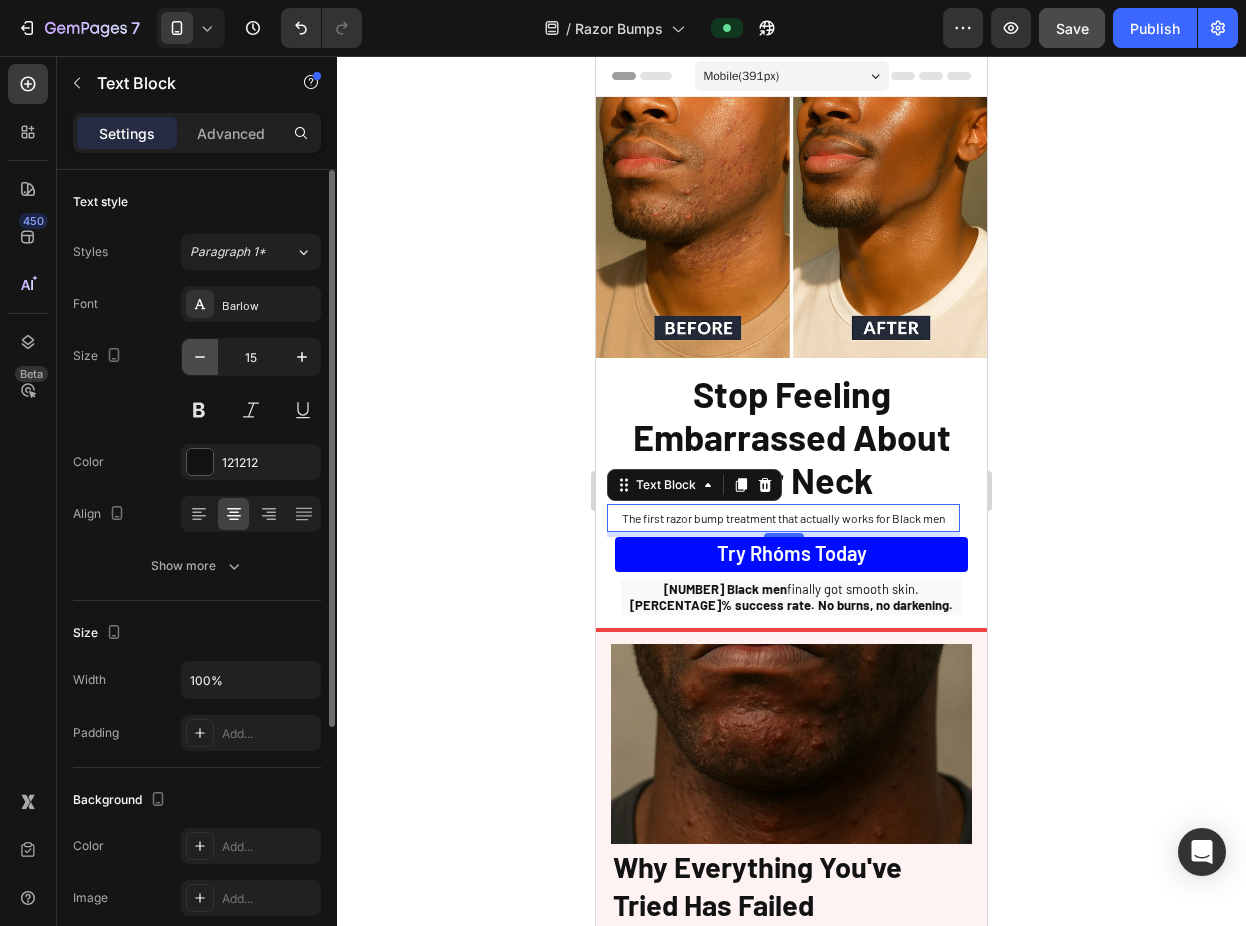 click 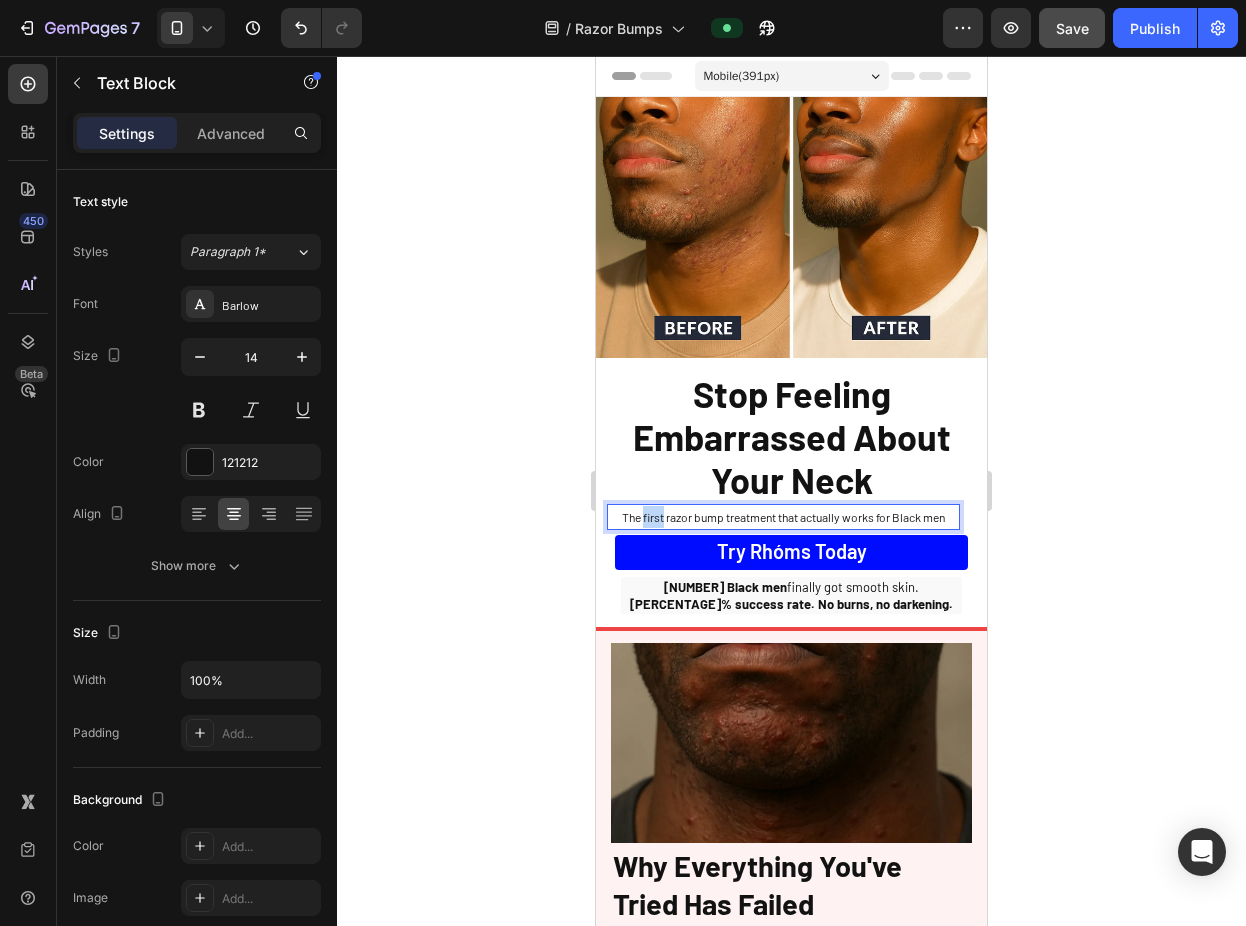 click on "The first razor bump treatment that actually works for Black men" at bounding box center [783, 517] 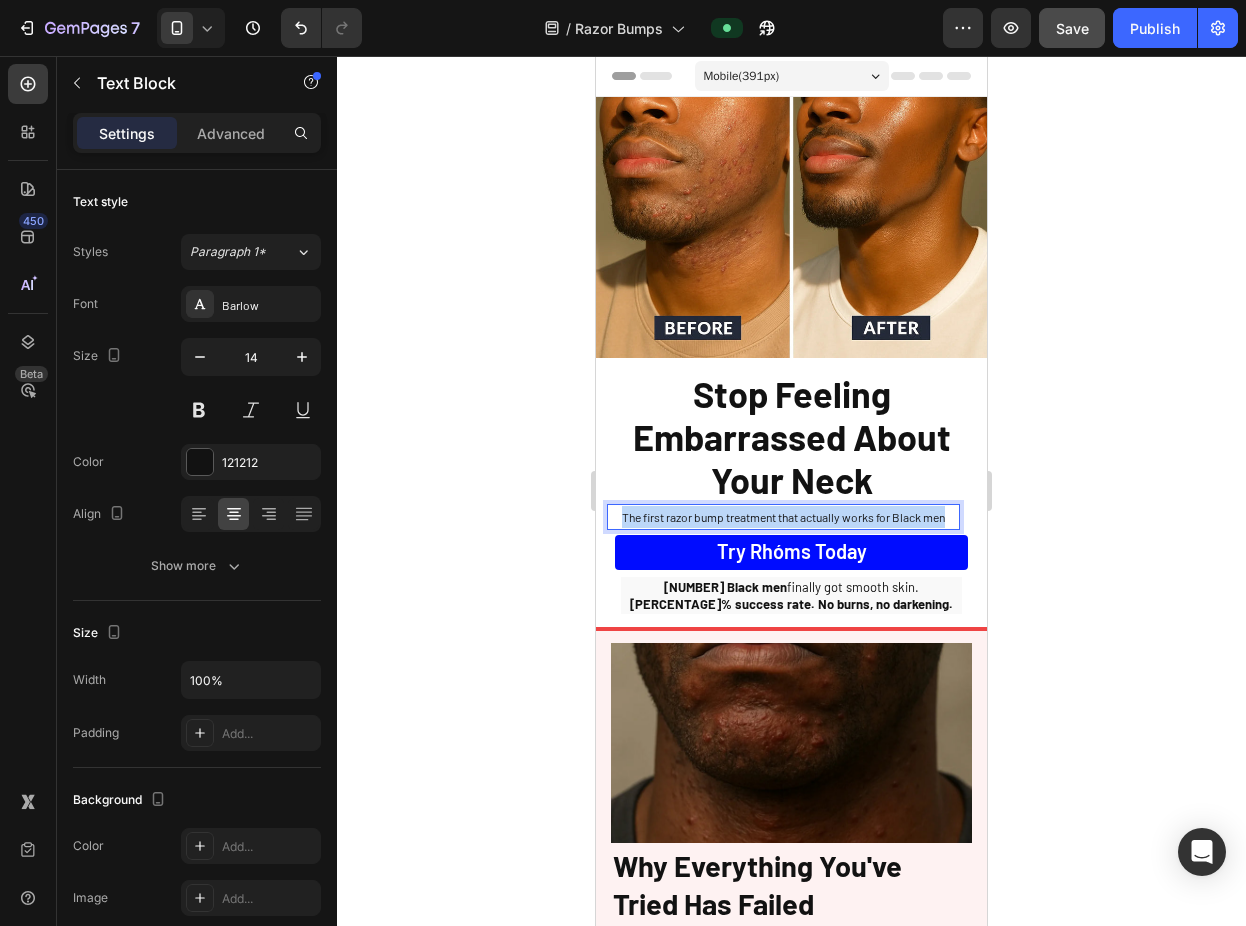 click on "The first razor bump treatment that actually works for Black men" at bounding box center (783, 517) 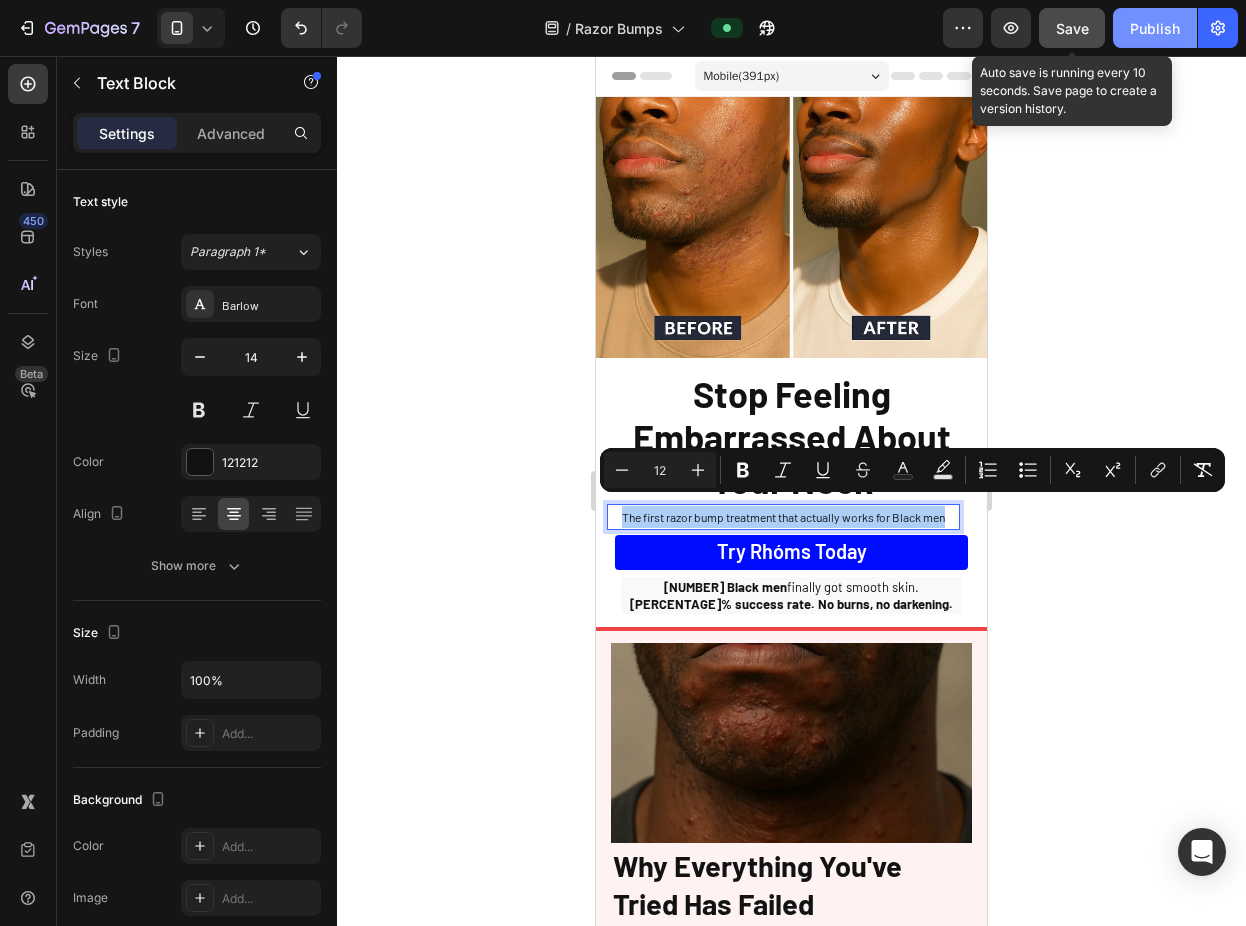 click on "Publish" at bounding box center [1155, 28] 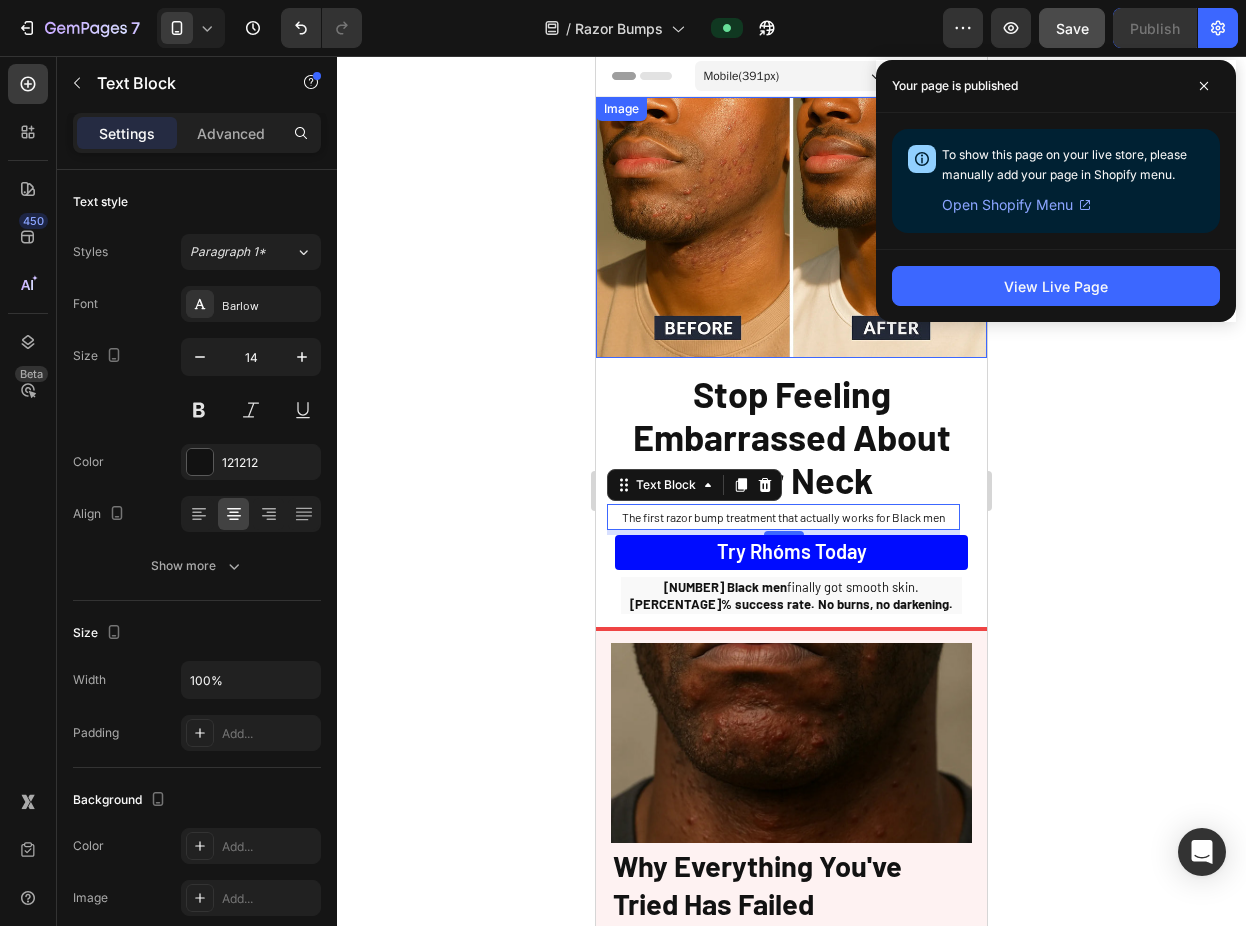 click at bounding box center [791, 227] 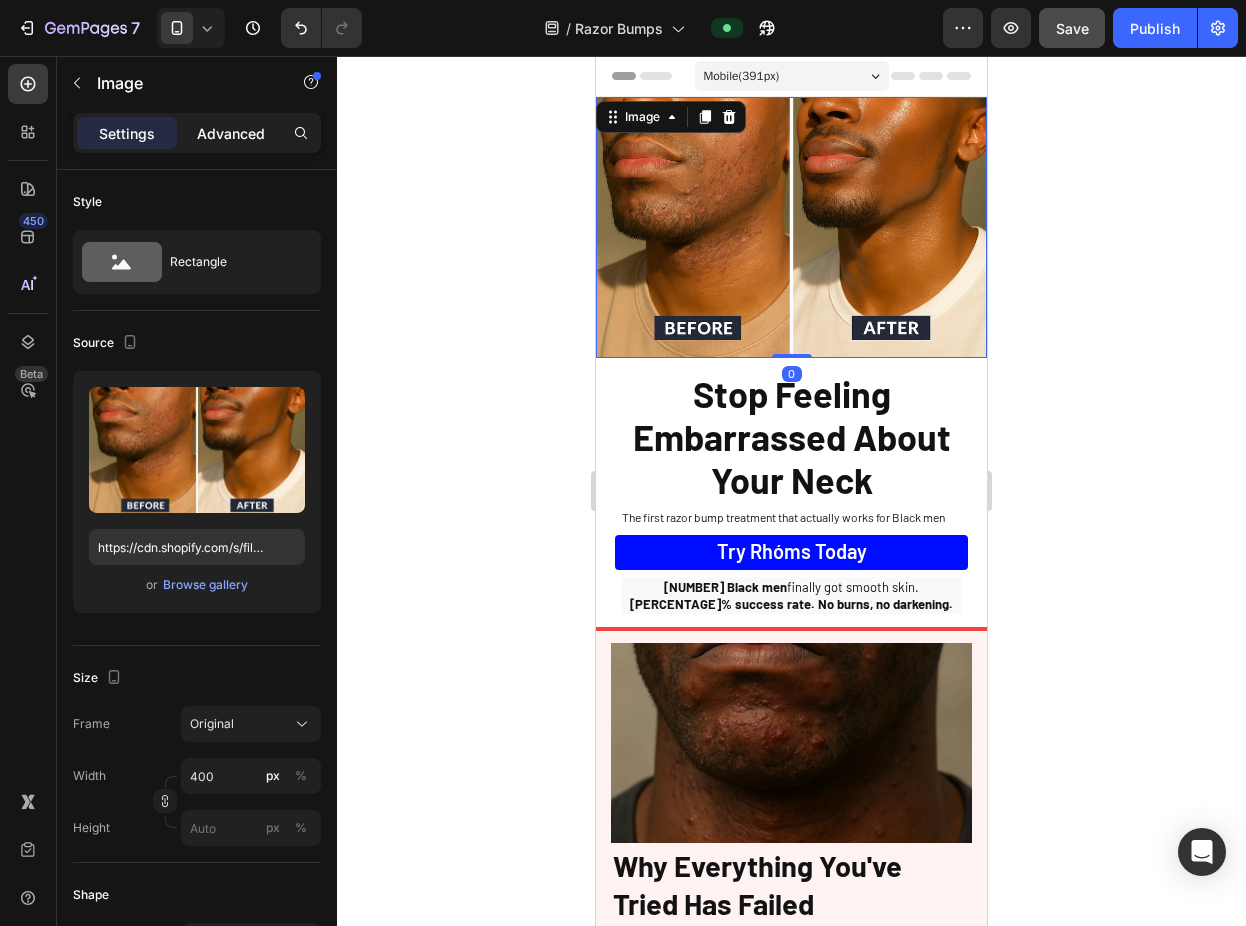 click on "Advanced" at bounding box center (231, 133) 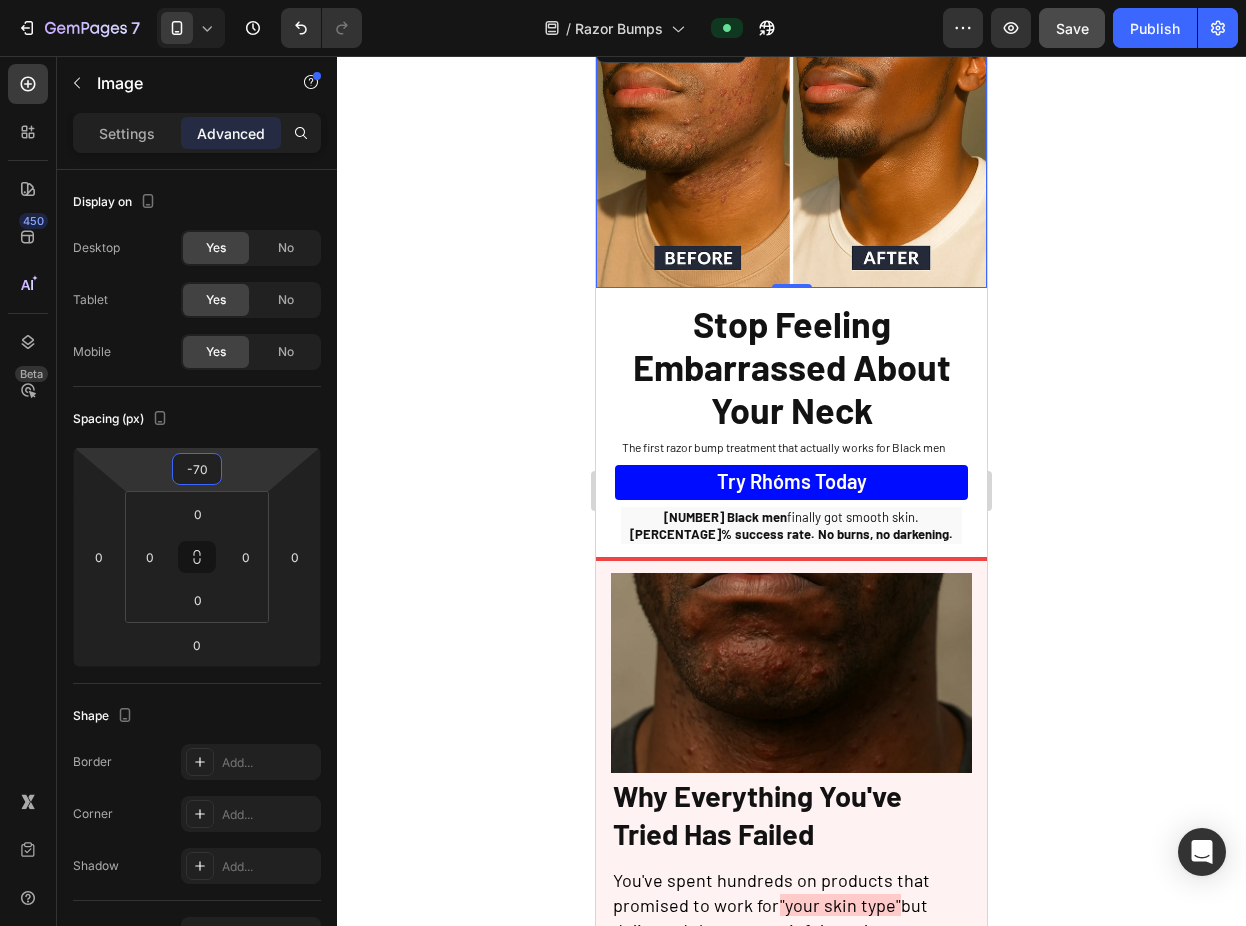 type on "-72" 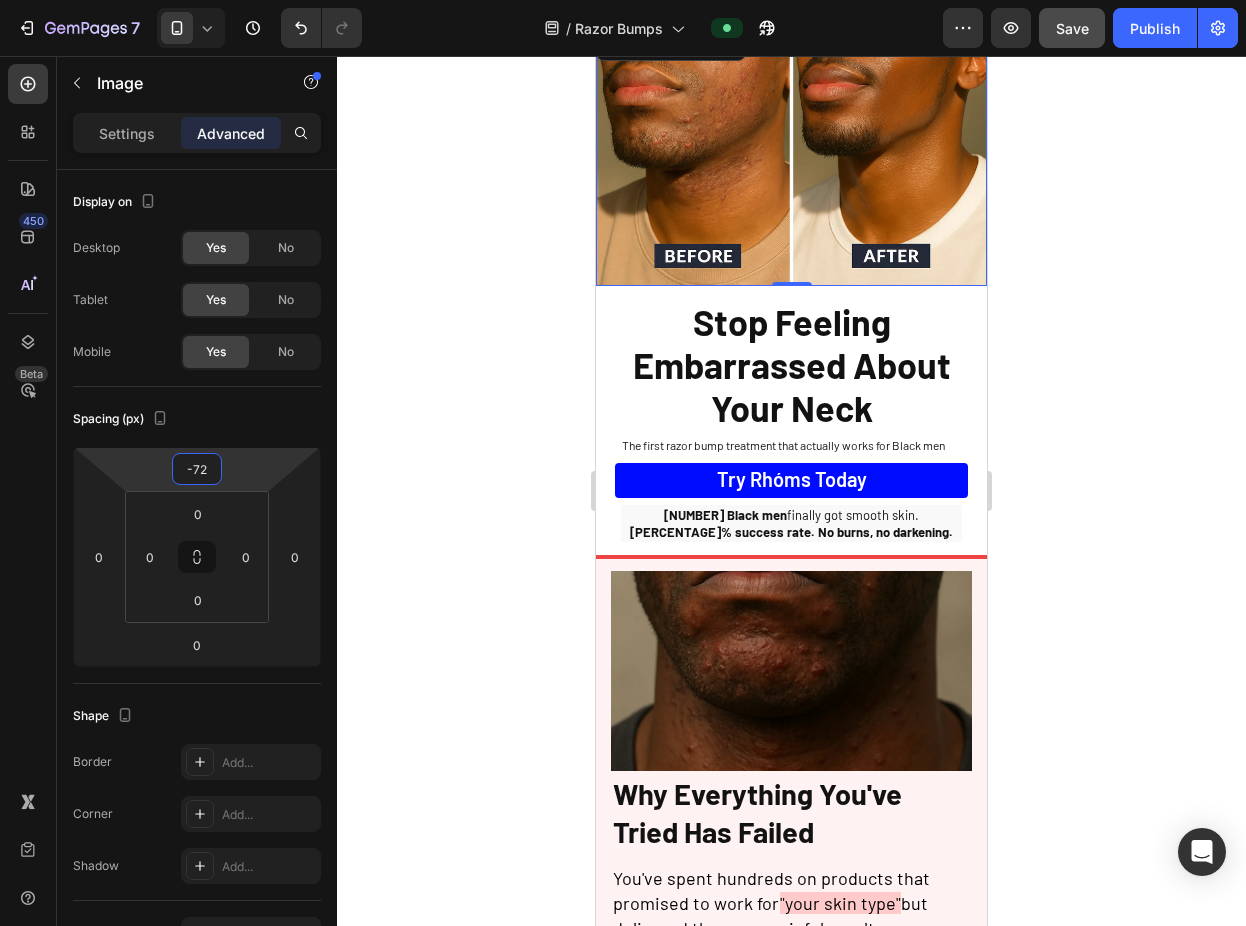 drag, startPoint x: 237, startPoint y: 472, endPoint x: 237, endPoint y: 506, distance: 34 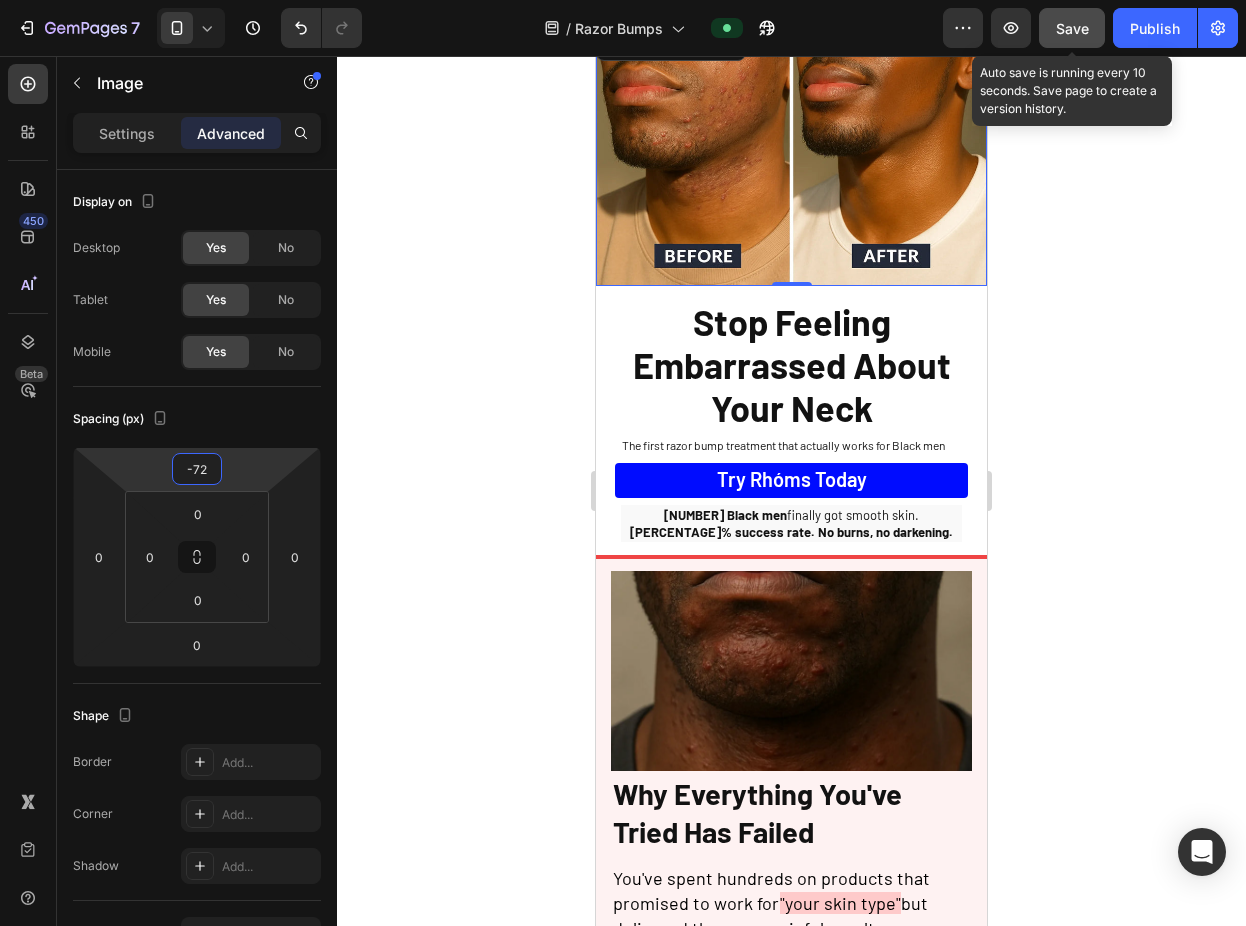 click on "Save" at bounding box center (1072, 28) 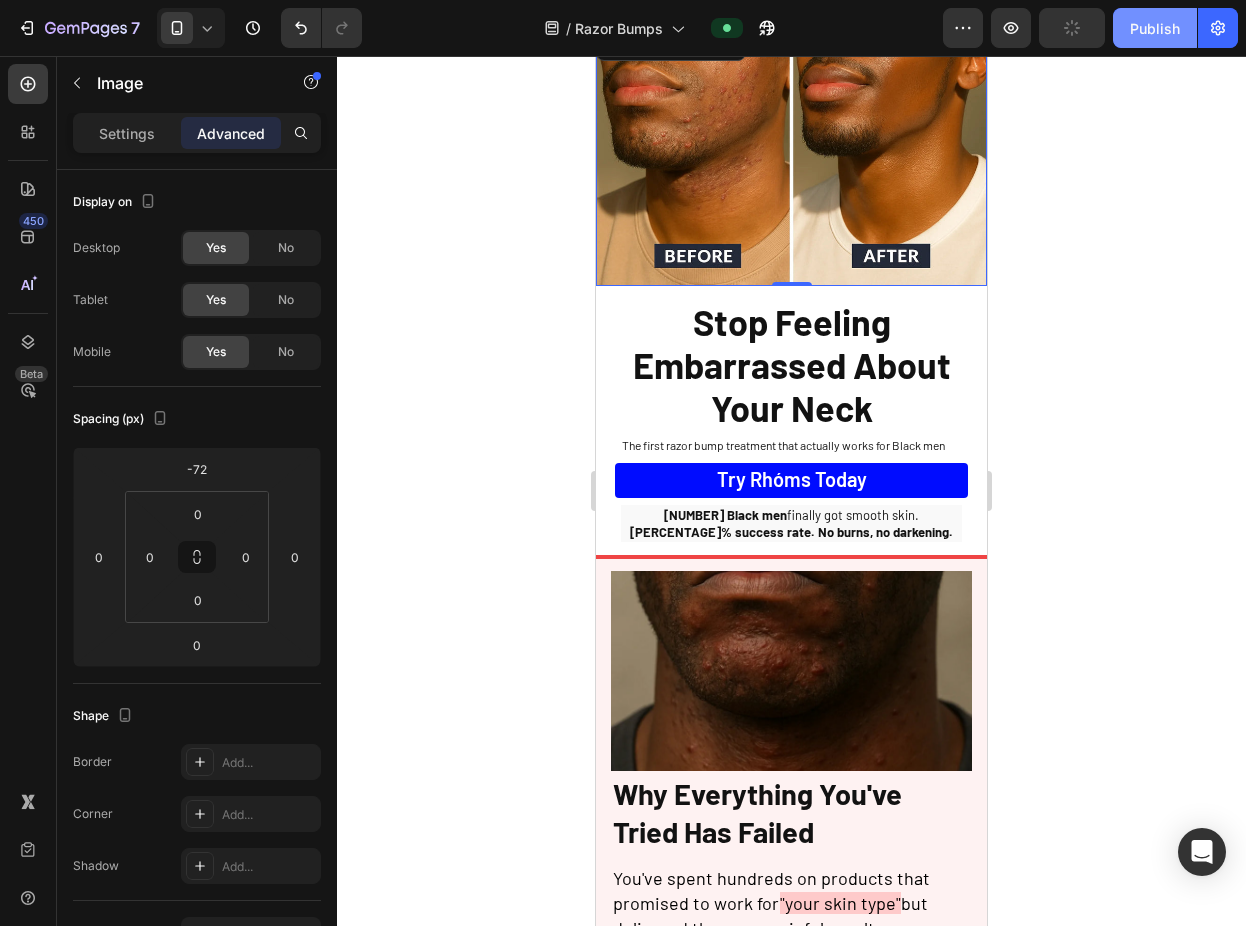 click on "Publish" at bounding box center [1155, 28] 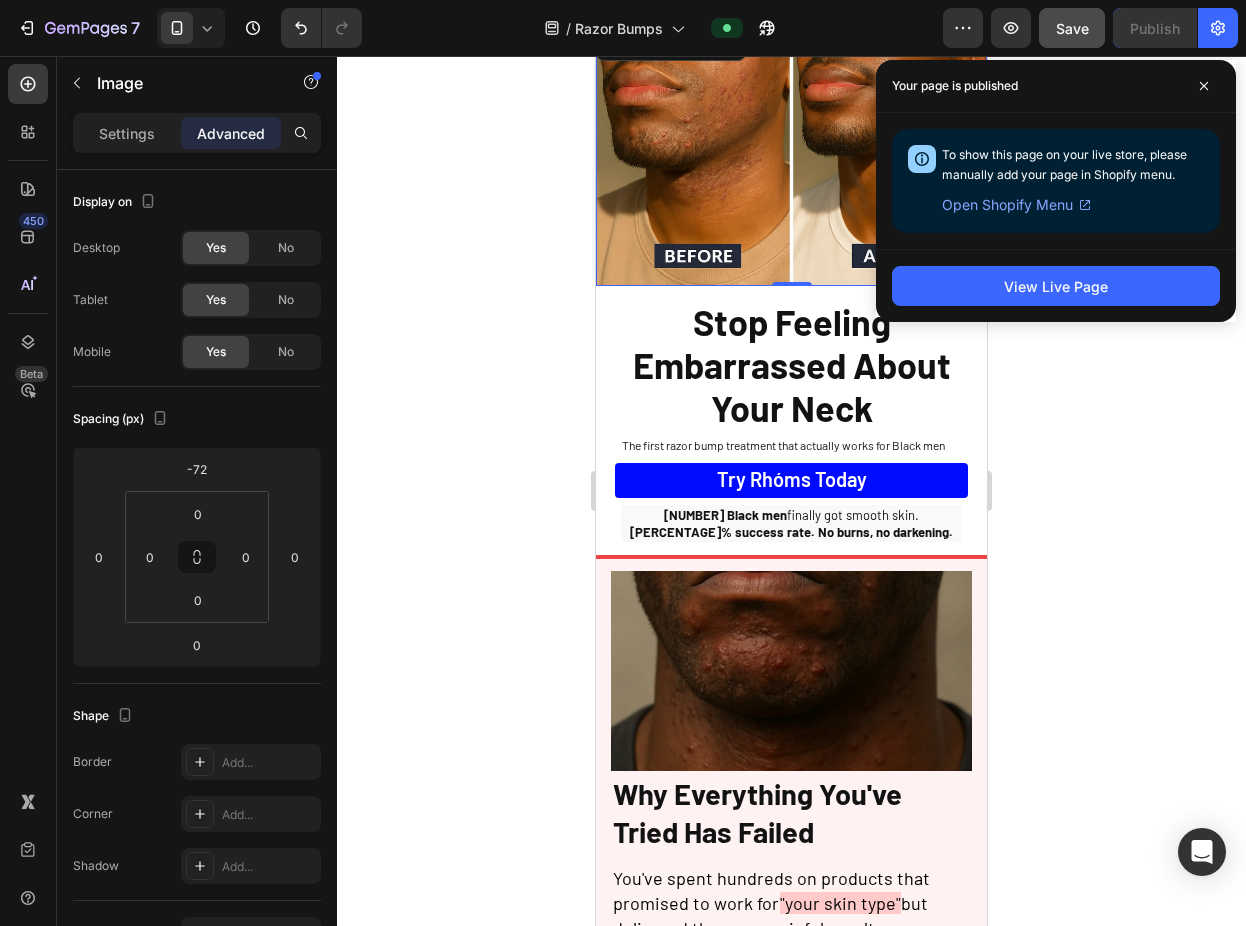click 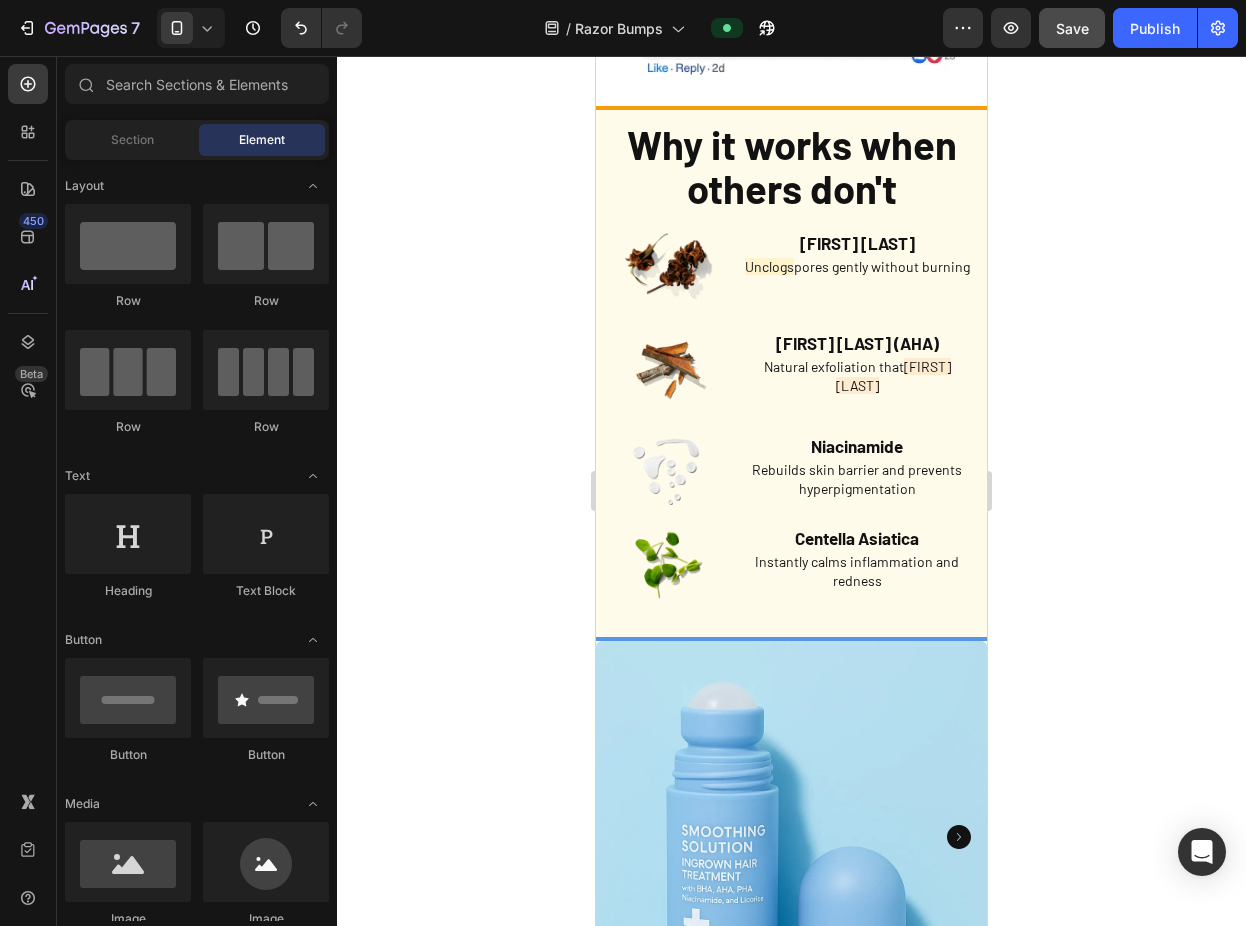 scroll, scrollTop: 3734, scrollLeft: 0, axis: vertical 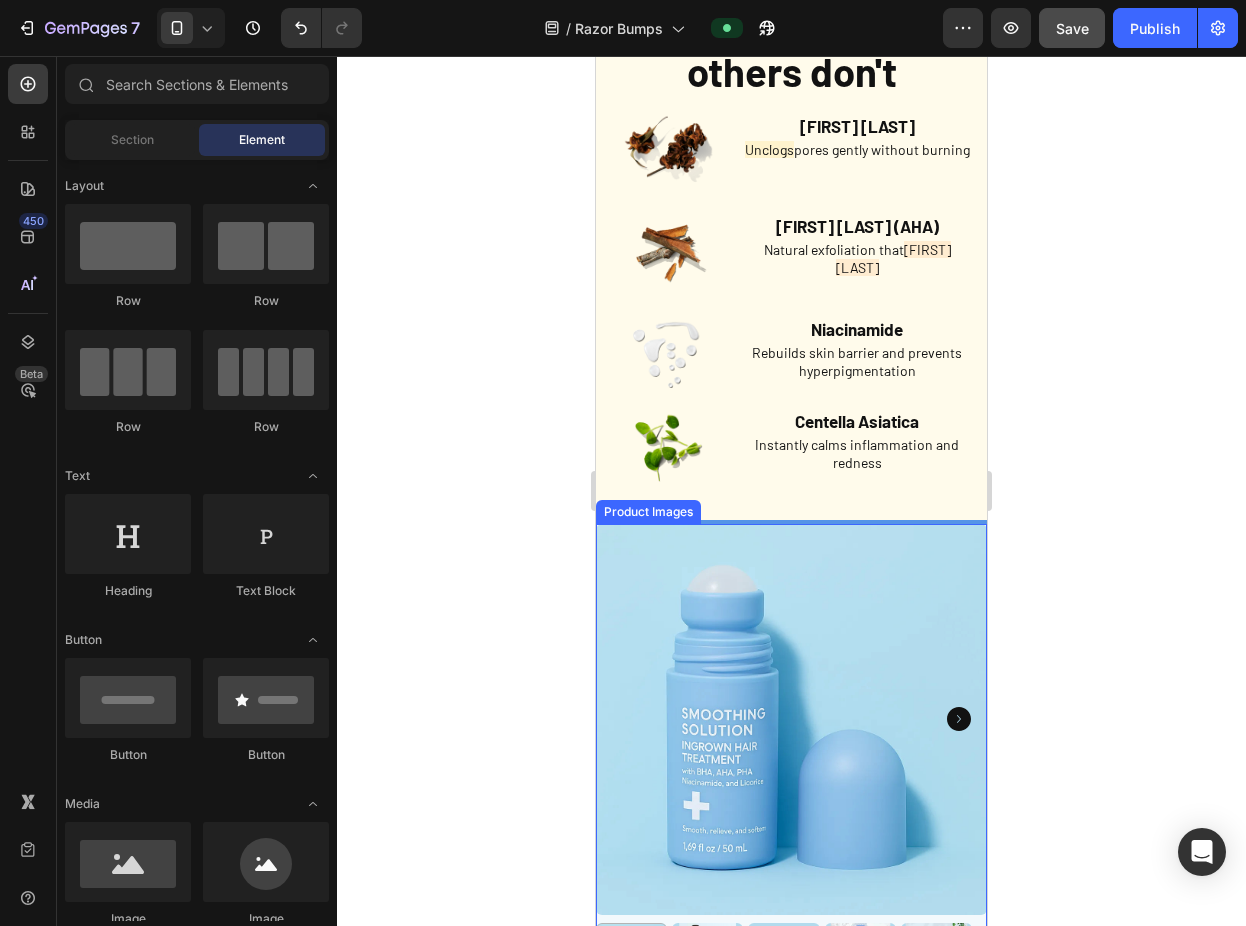 click on "Rebuilds skin barrier and prevents hyperpigmentation" at bounding box center [857, 362] 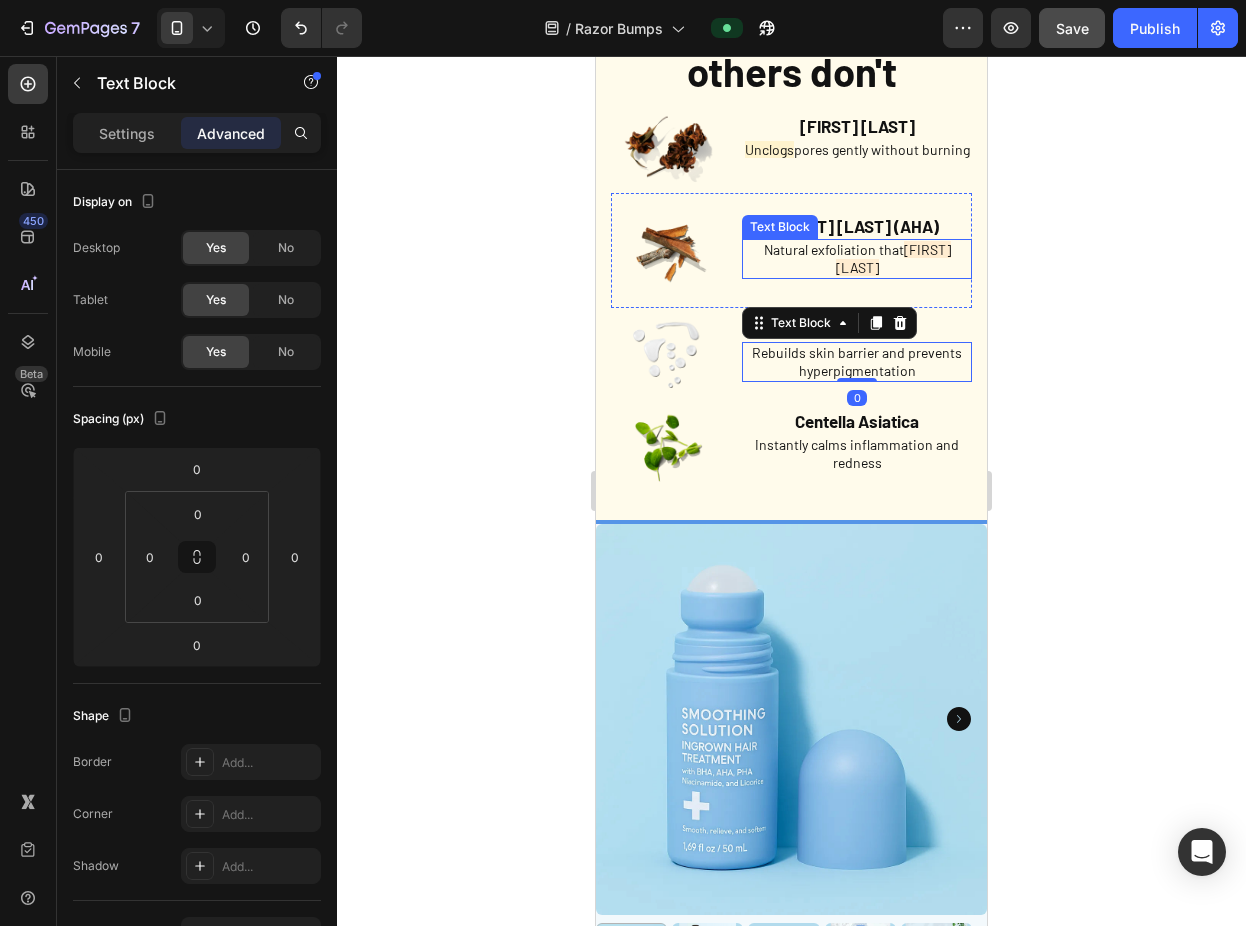 click on "fades dark marks" at bounding box center [893, 258] 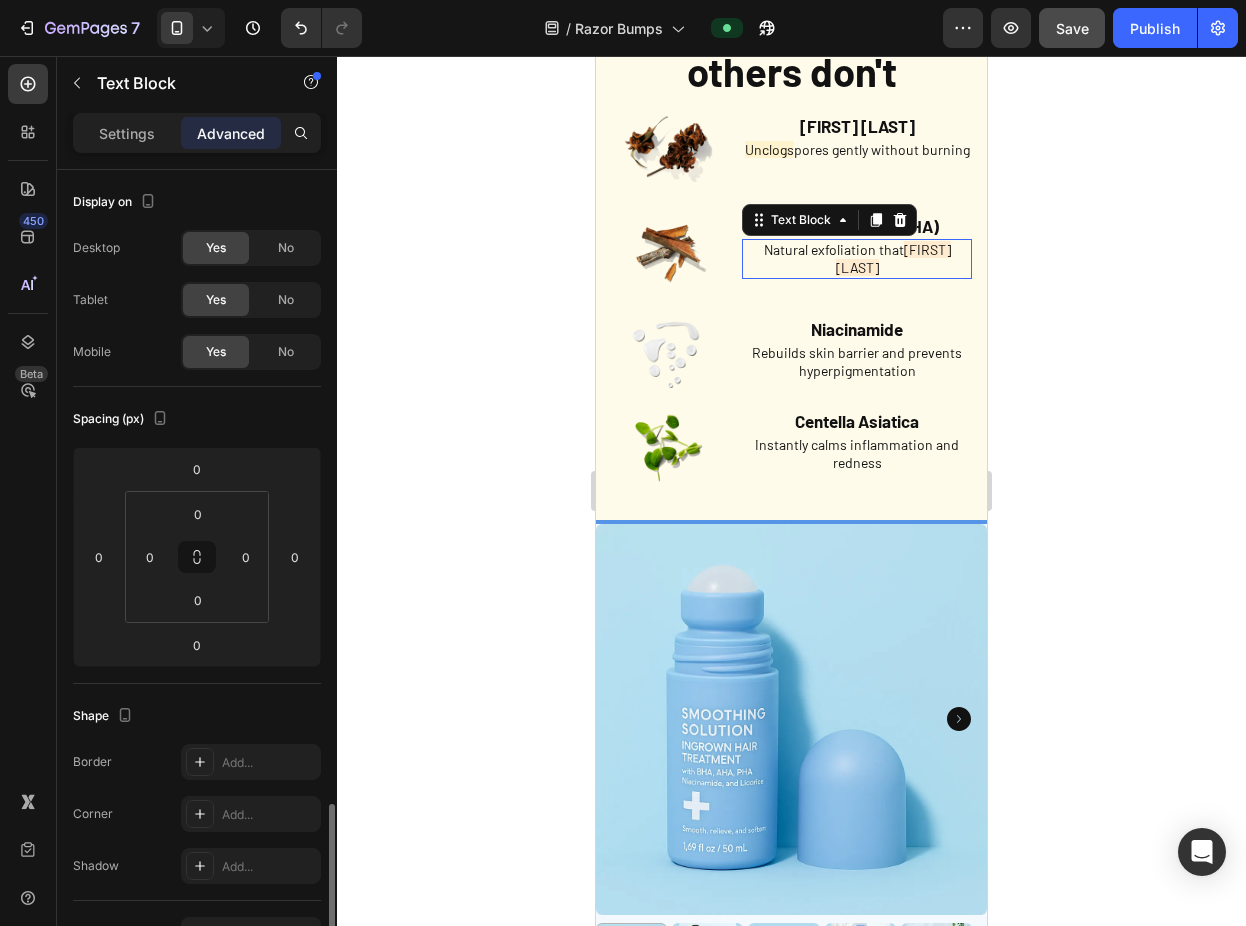 scroll, scrollTop: 394, scrollLeft: 0, axis: vertical 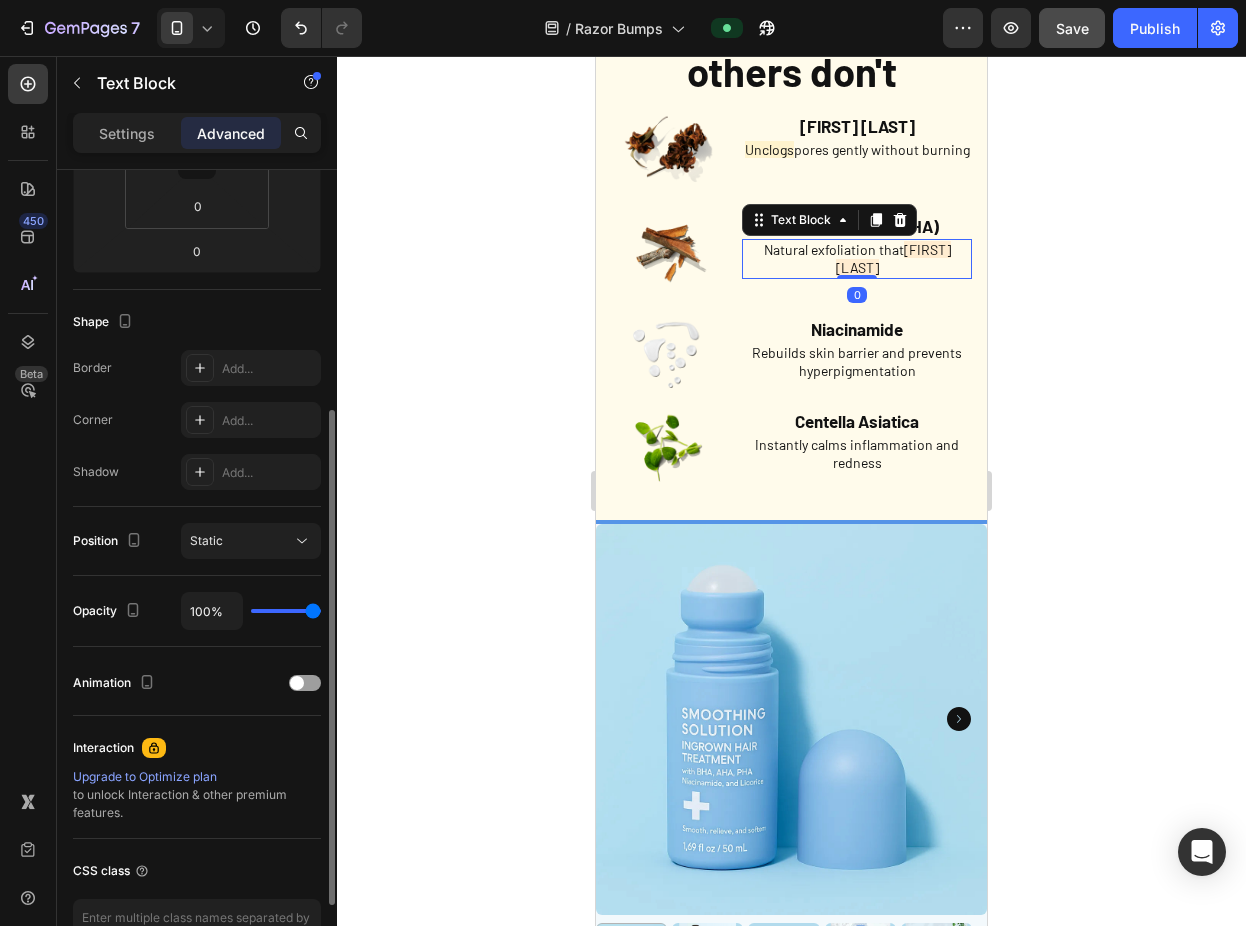 click on "Natural exfoliation that  fades dark marks" at bounding box center (857, 259) 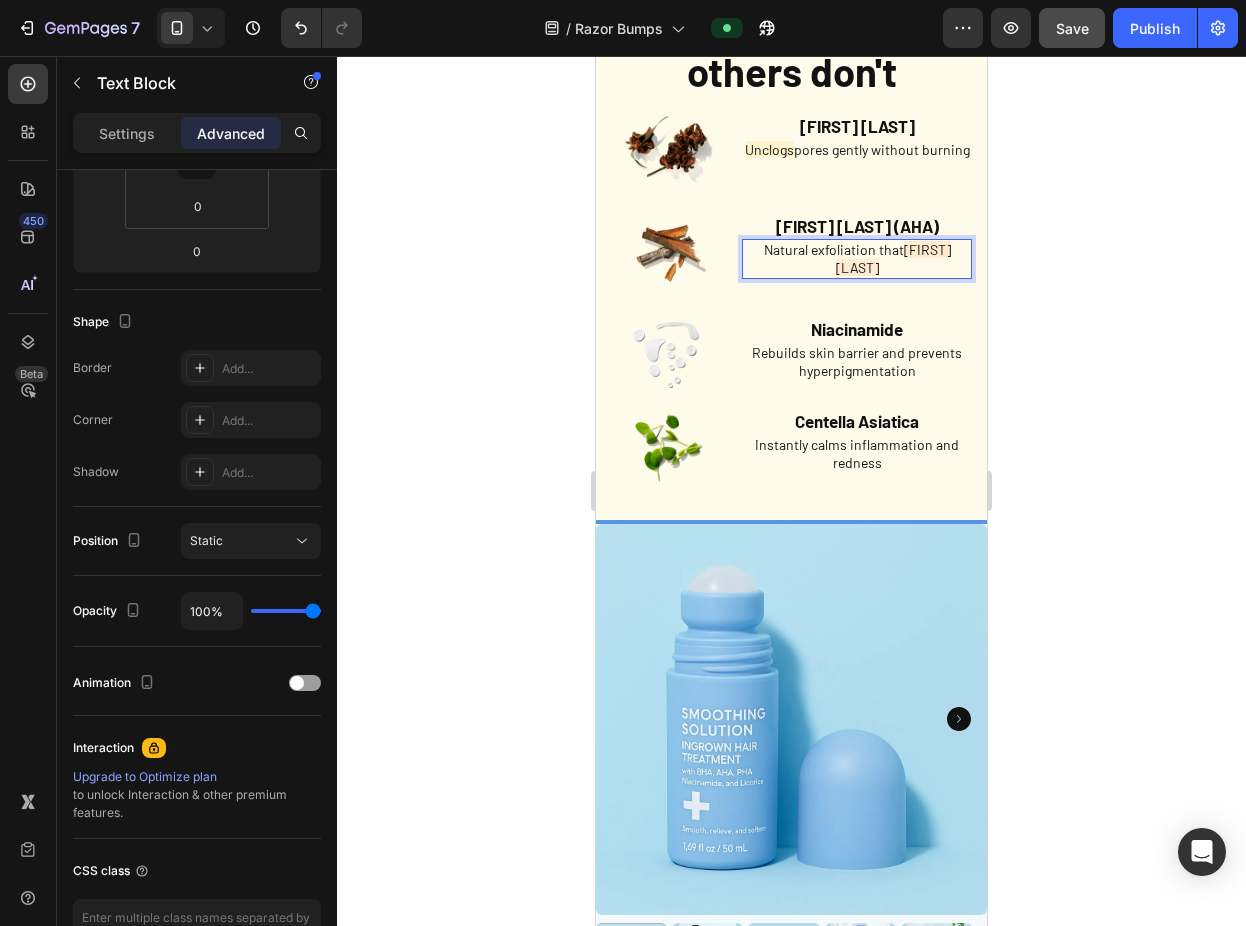 click on "Natural exfoliation that  fades dark marks" at bounding box center (857, 259) 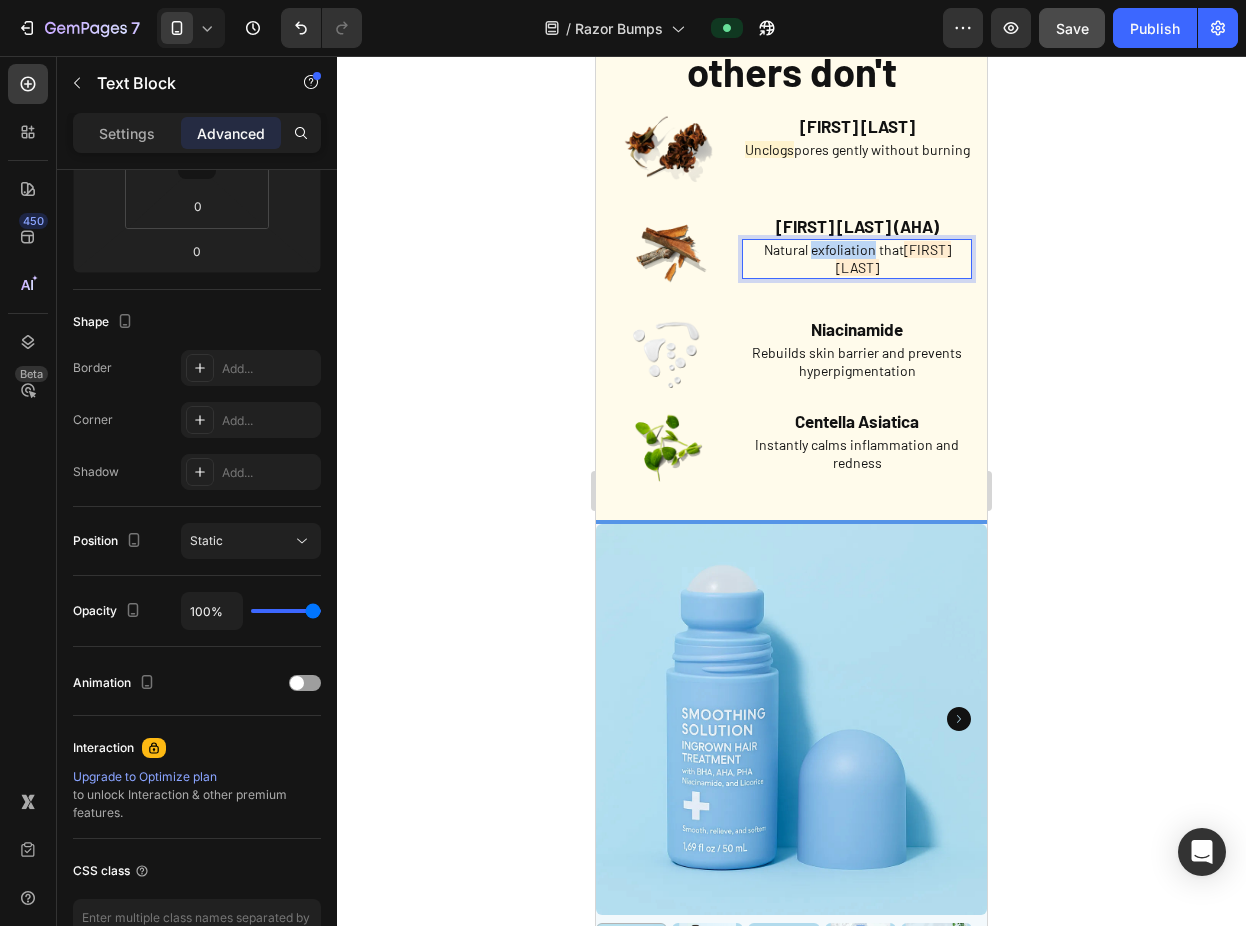click on "Natural exfoliation that  fades dark marks" at bounding box center [857, 259] 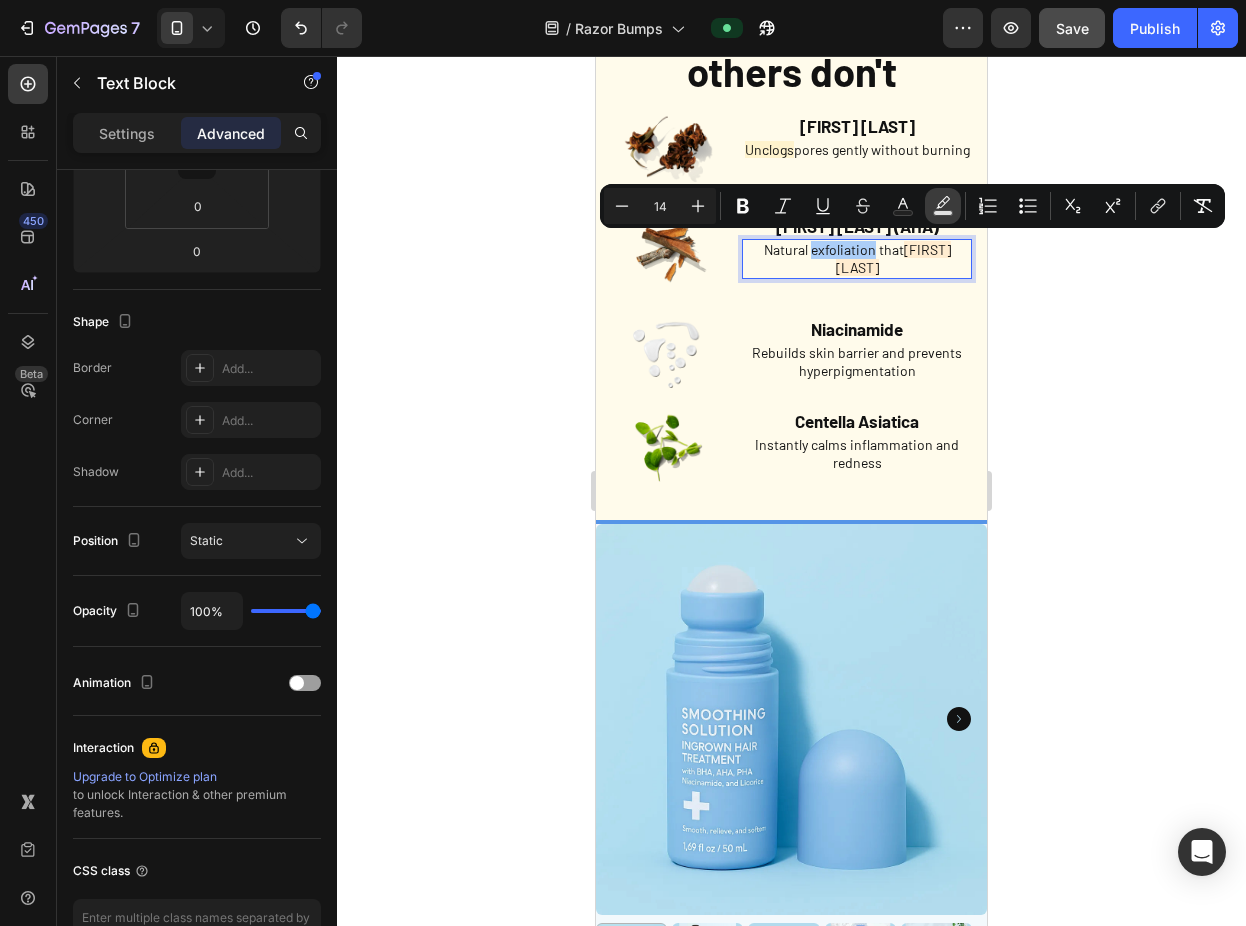 click 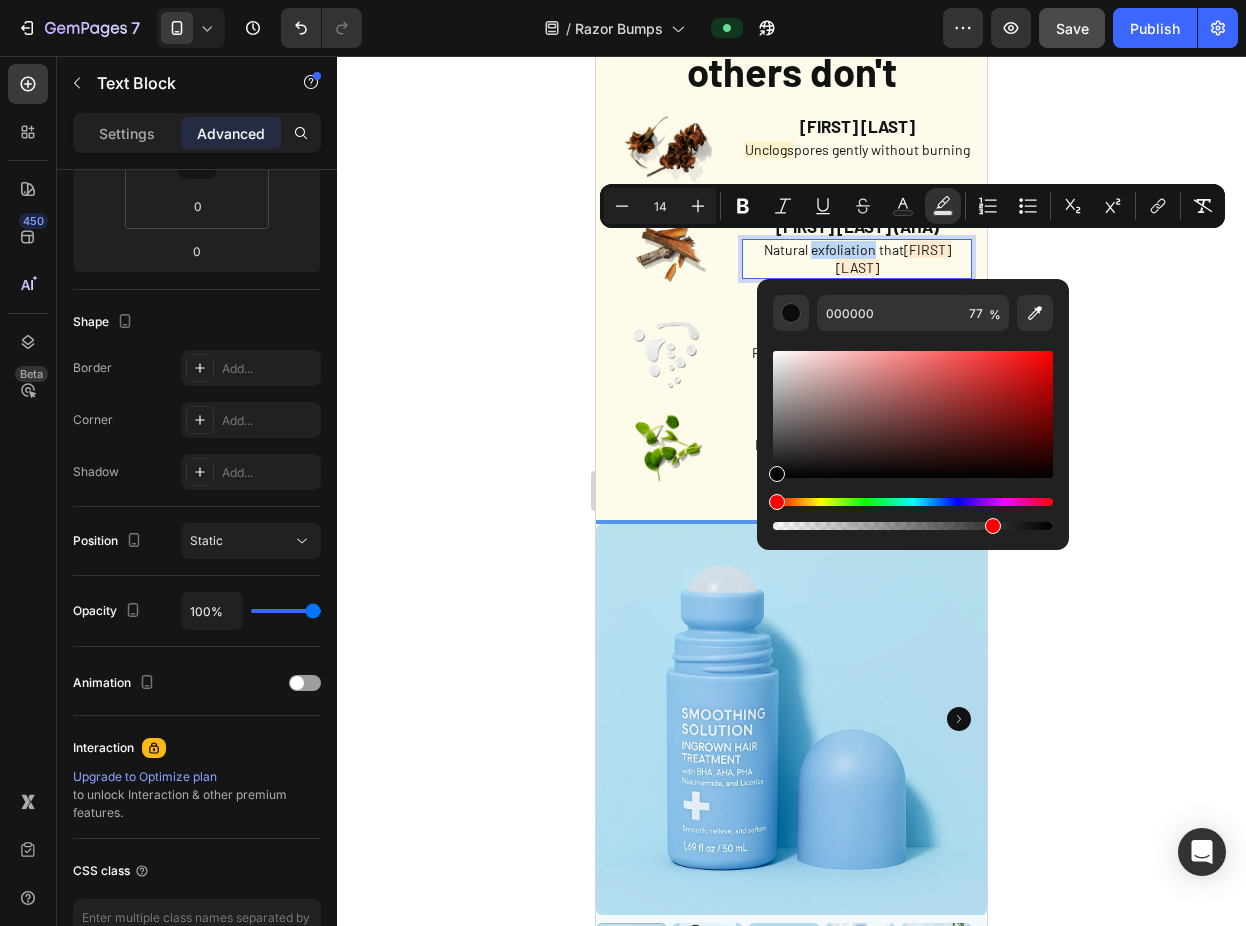 click on "fades dark marks" at bounding box center (893, 258) 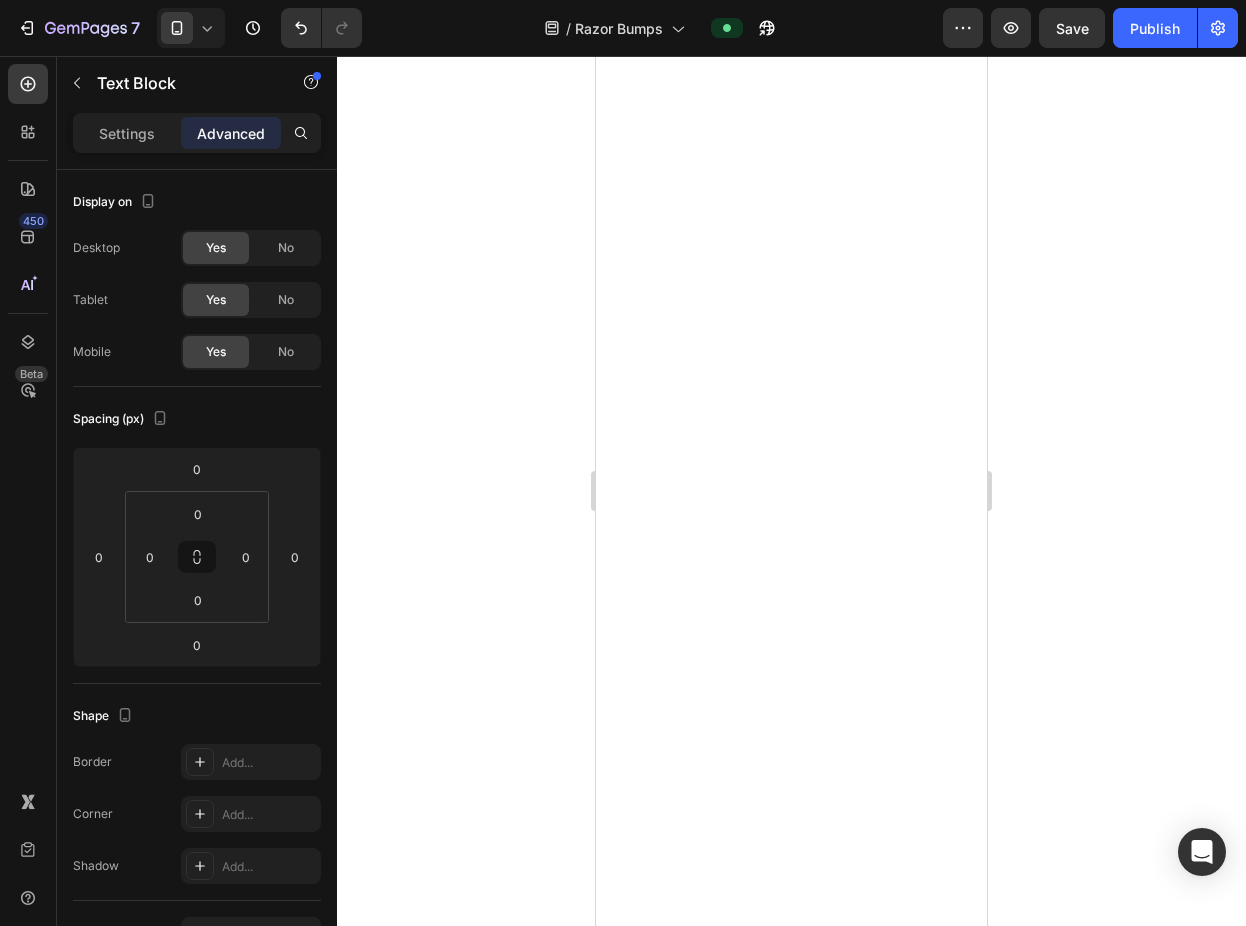 scroll, scrollTop: 0, scrollLeft: 0, axis: both 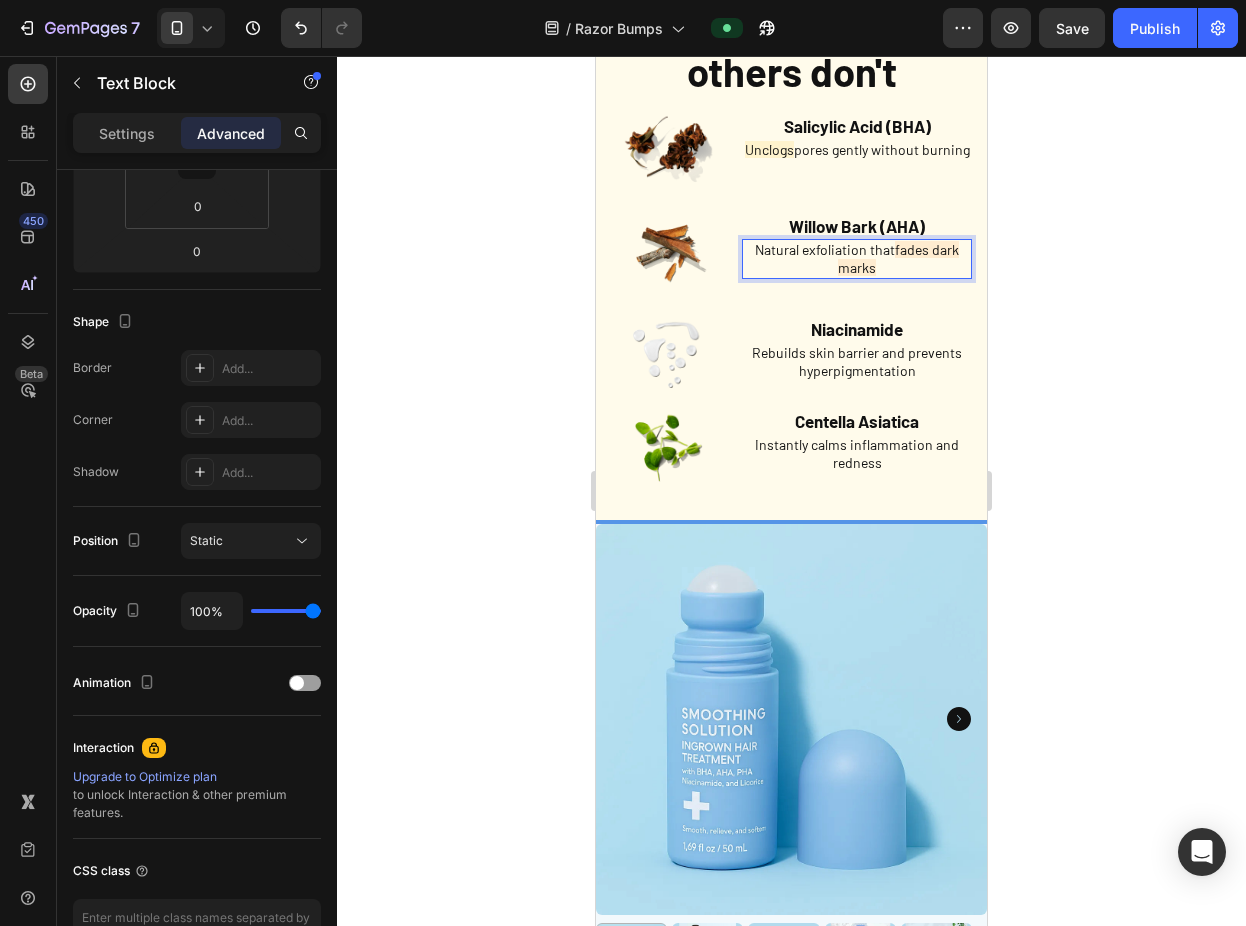 click on "Natural exfoliation that  fades dark marks" at bounding box center [857, 259] 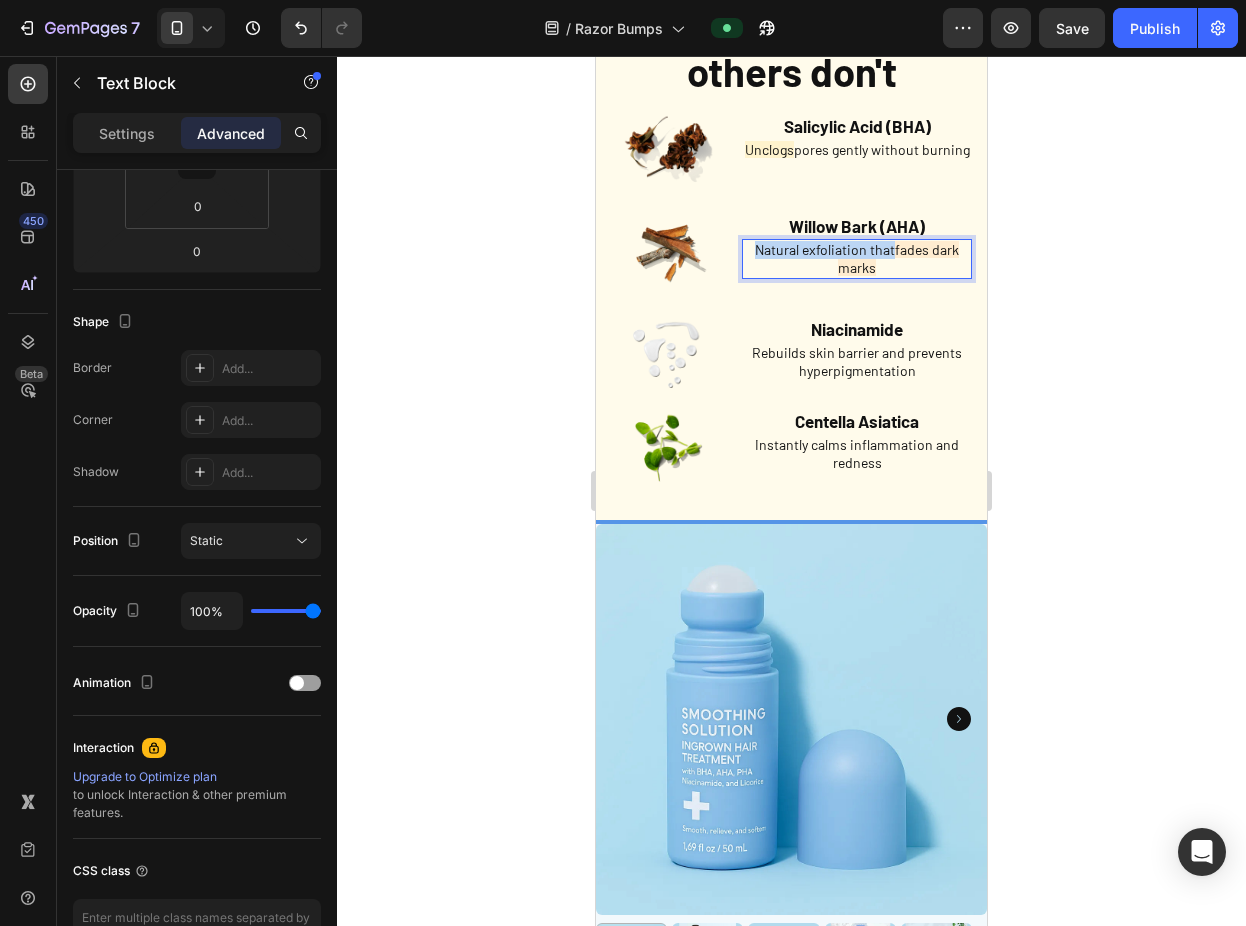 copy on "Natural exfoliation that" 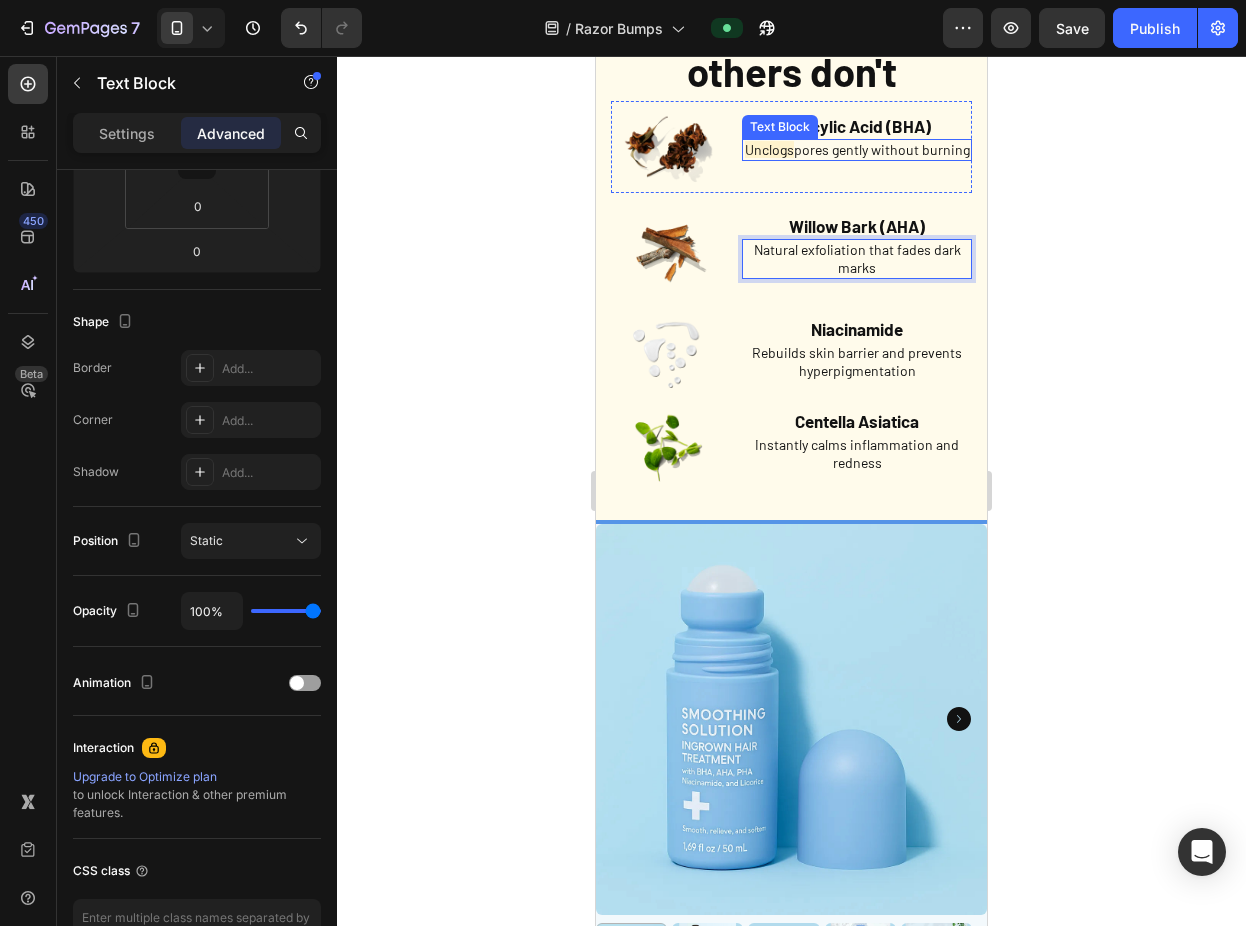 click on "Unclogs  pores gently without burning" at bounding box center [857, 150] 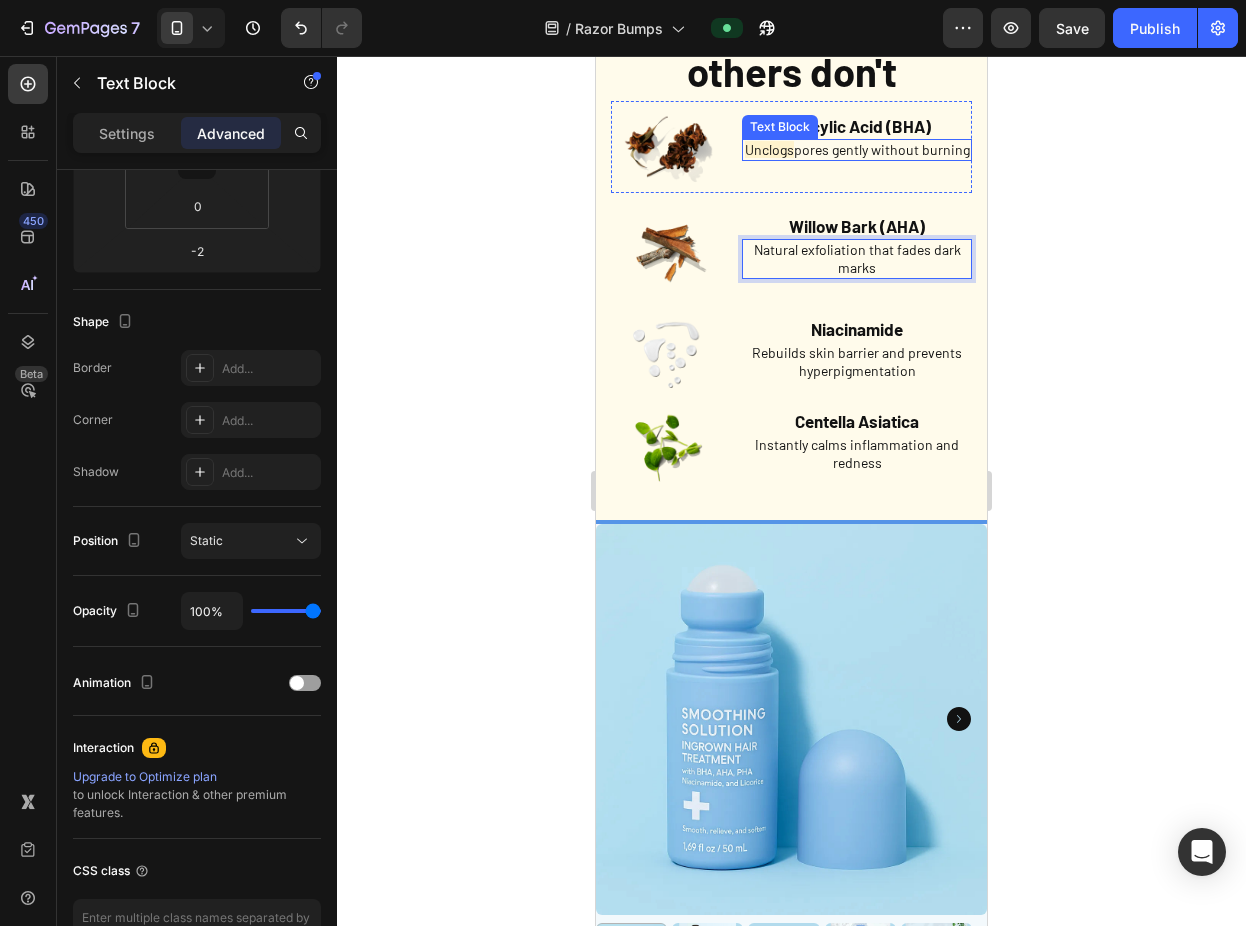 click on "Unclogs  pores gently without burning" at bounding box center (857, 150) 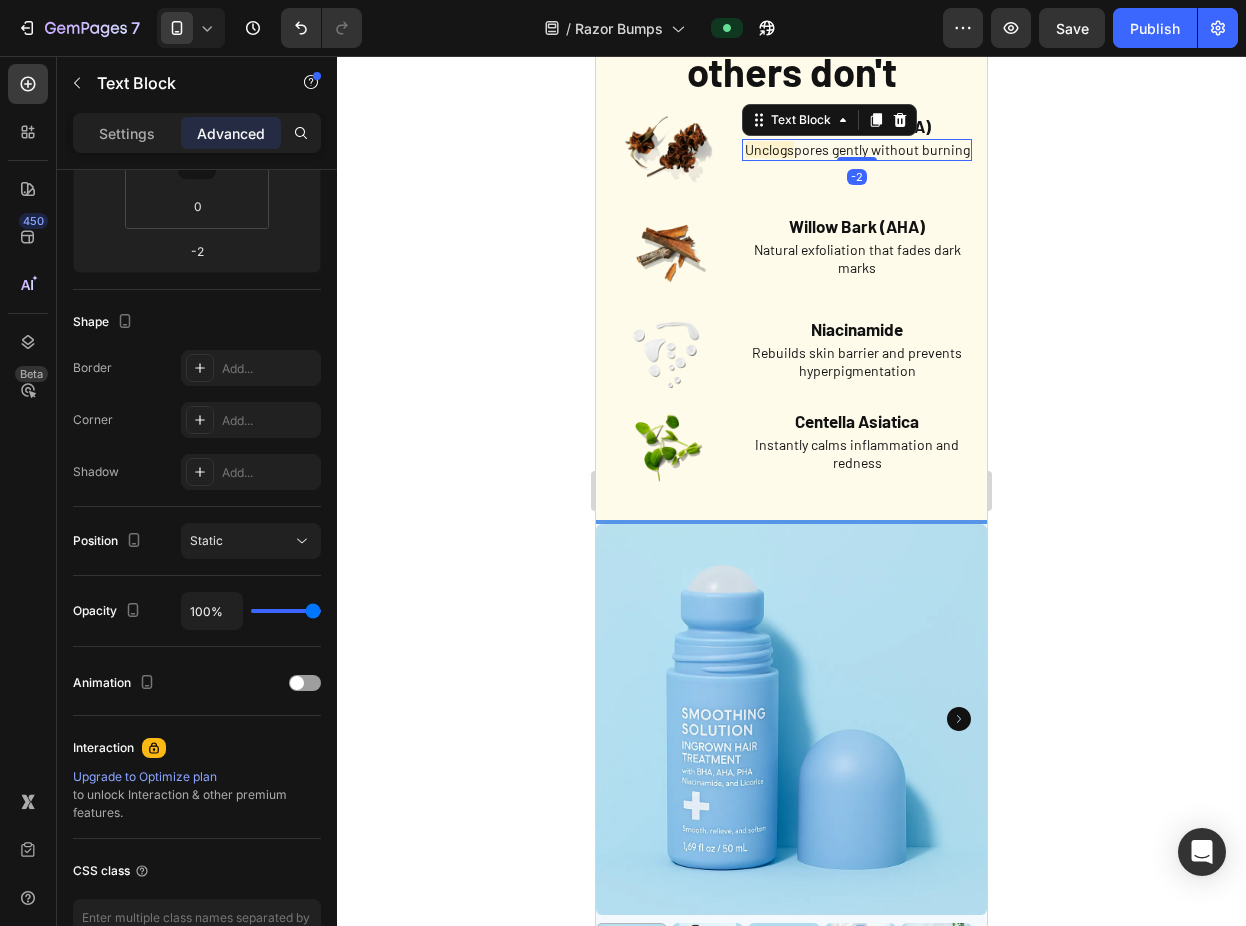 click on "Unclogs  pores gently without burning" at bounding box center (857, 150) 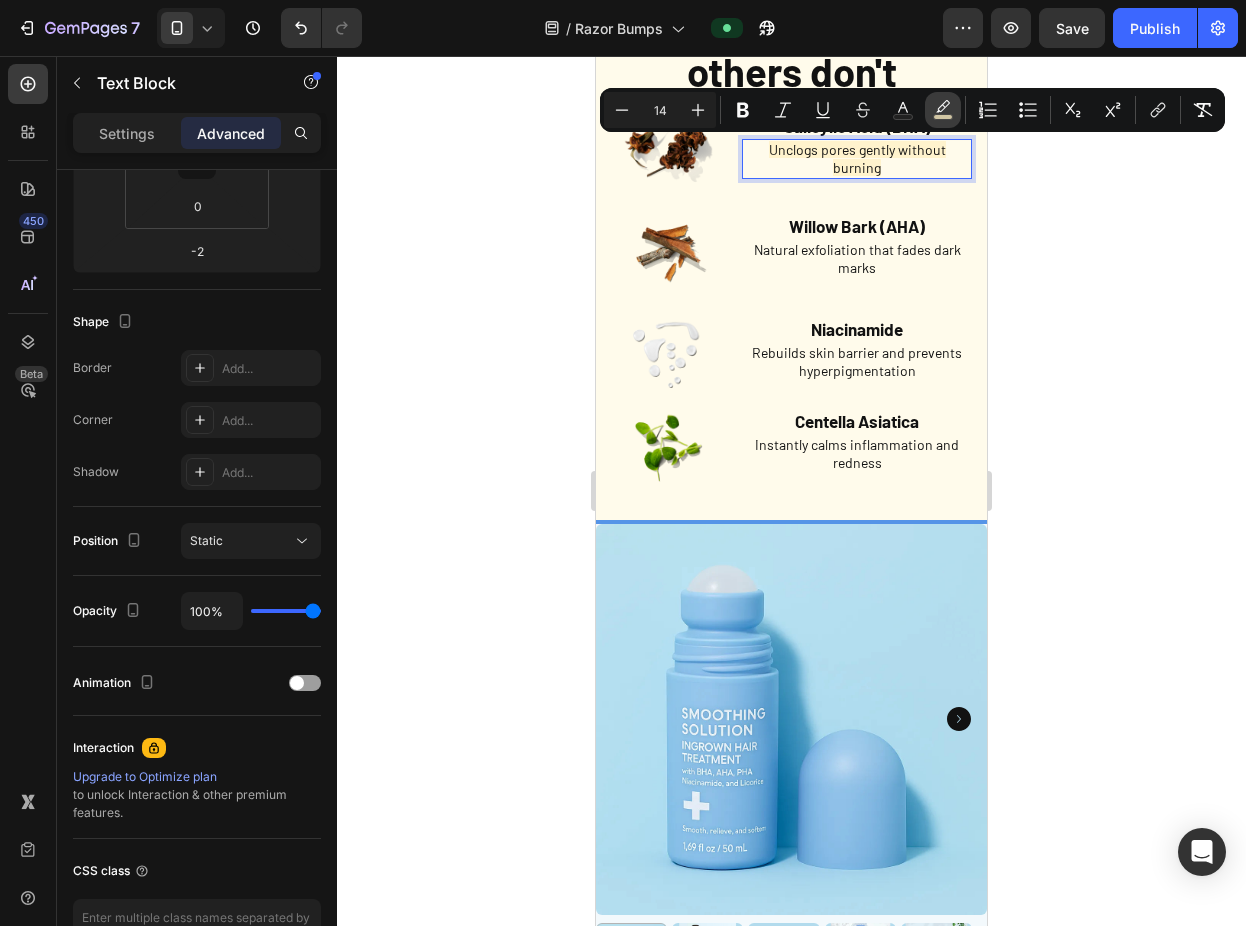 click 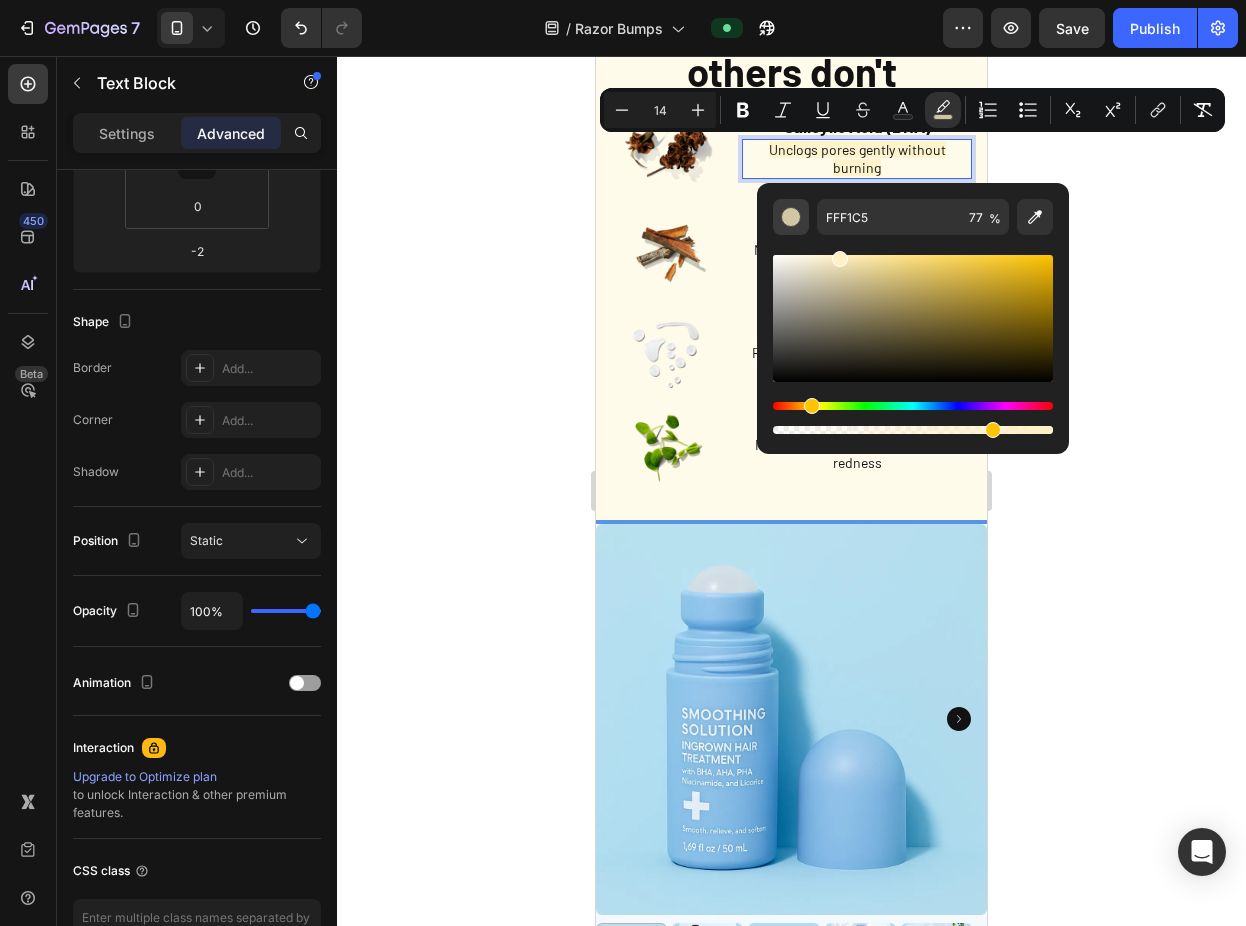 click at bounding box center [791, 217] 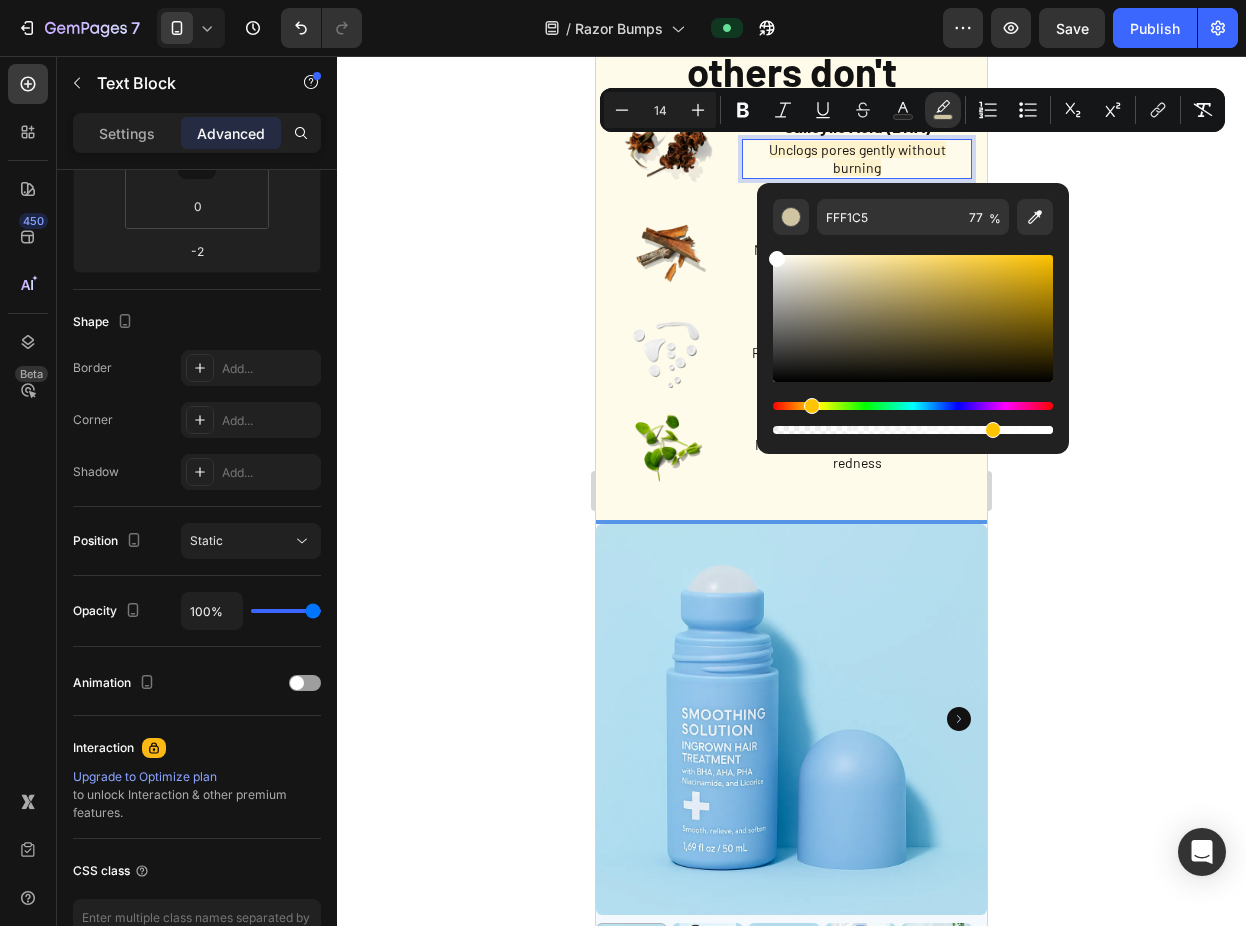 drag, startPoint x: 1428, startPoint y: 322, endPoint x: 748, endPoint y: 247, distance: 684.12354 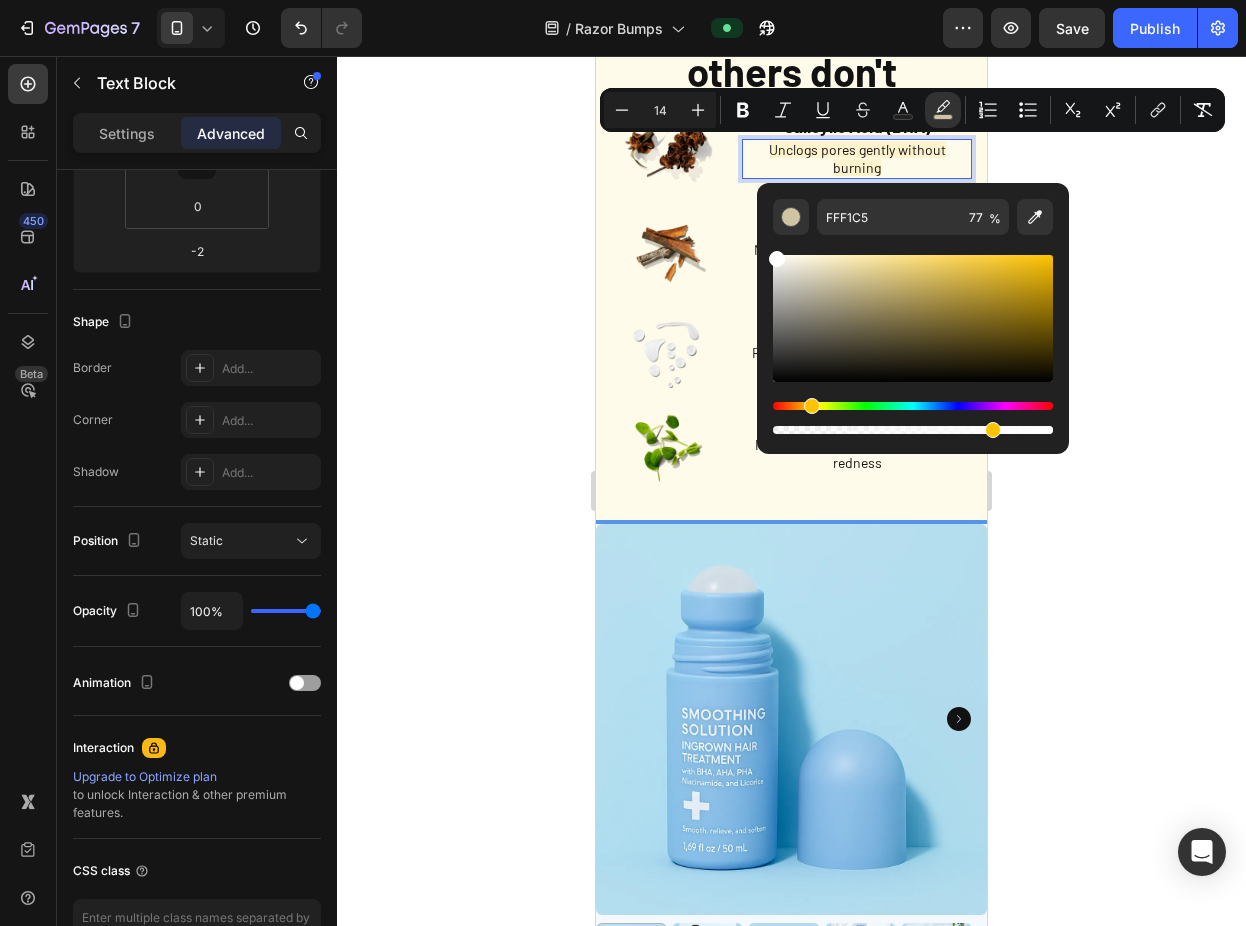 type on "FFFFFF" 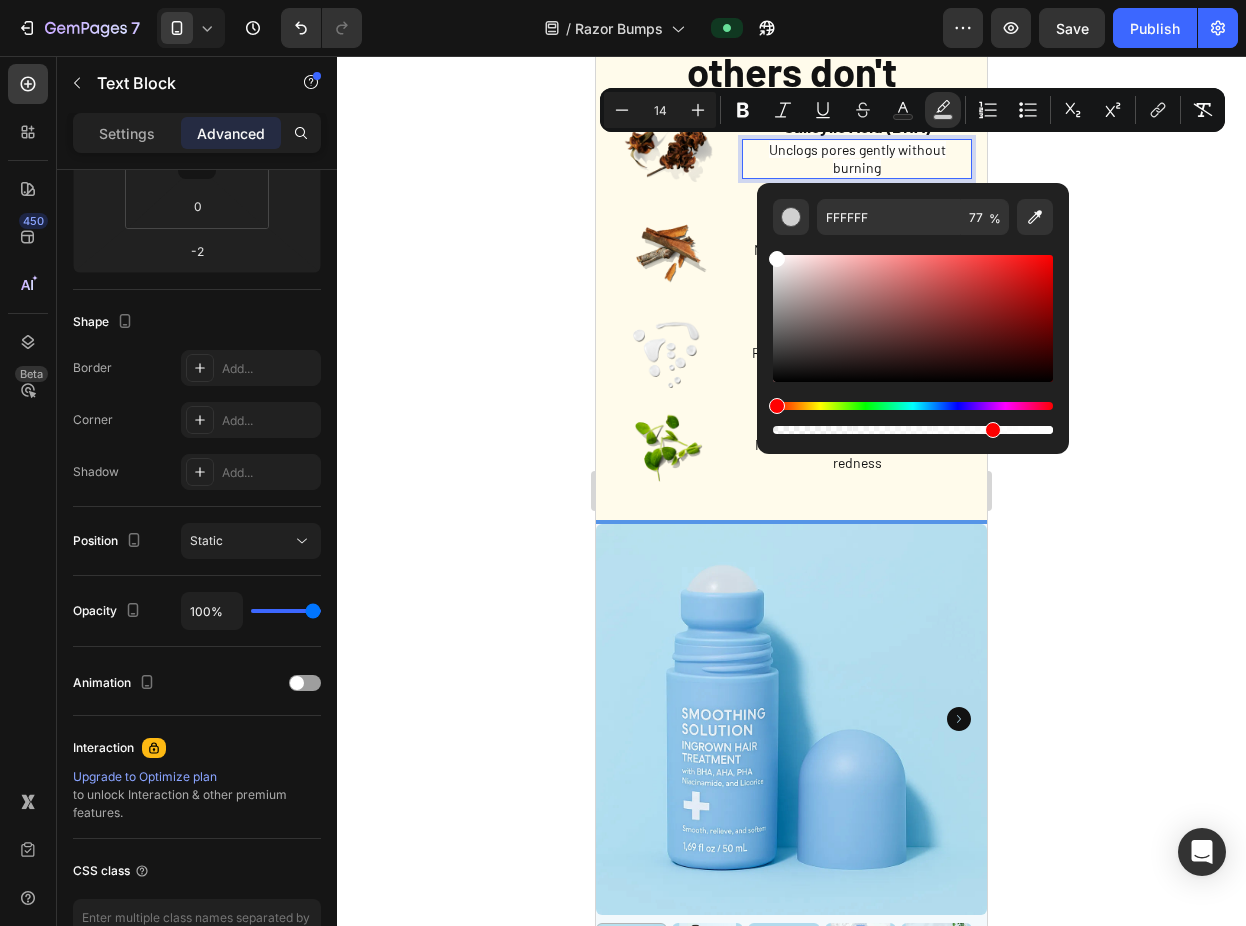 click 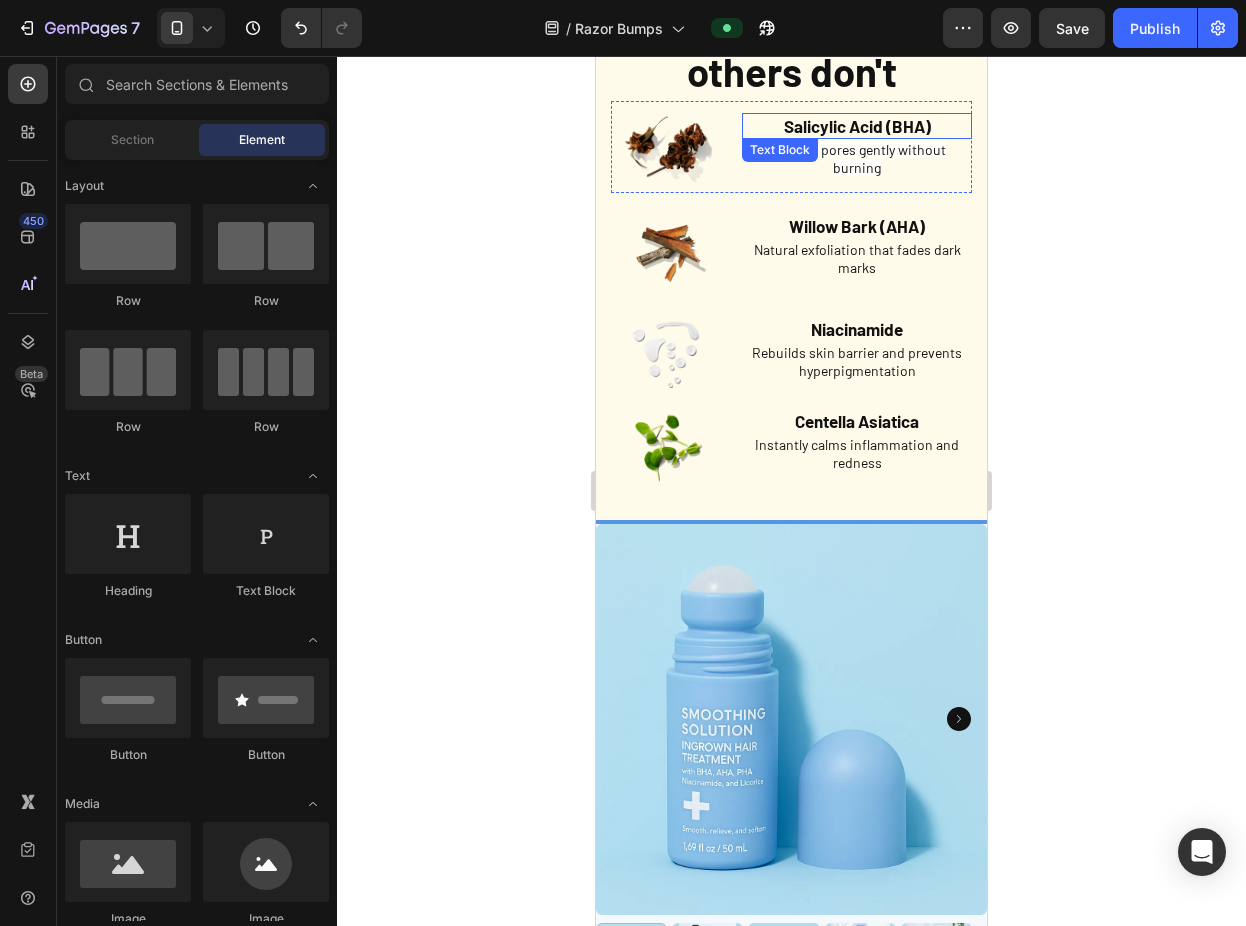 click on "Unclogs pores gently without burning" at bounding box center (857, 158) 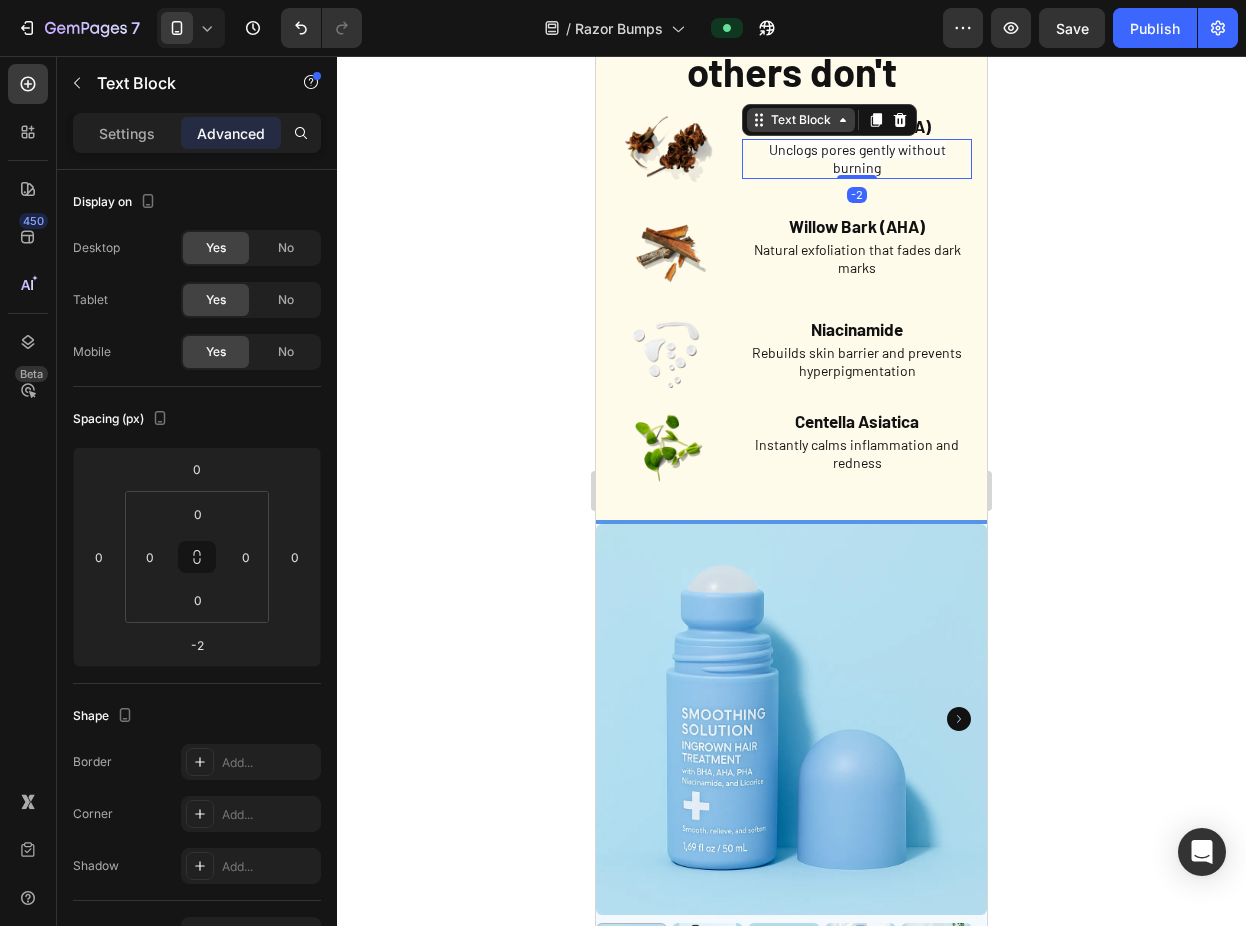 click on "Text Block" at bounding box center (801, 120) 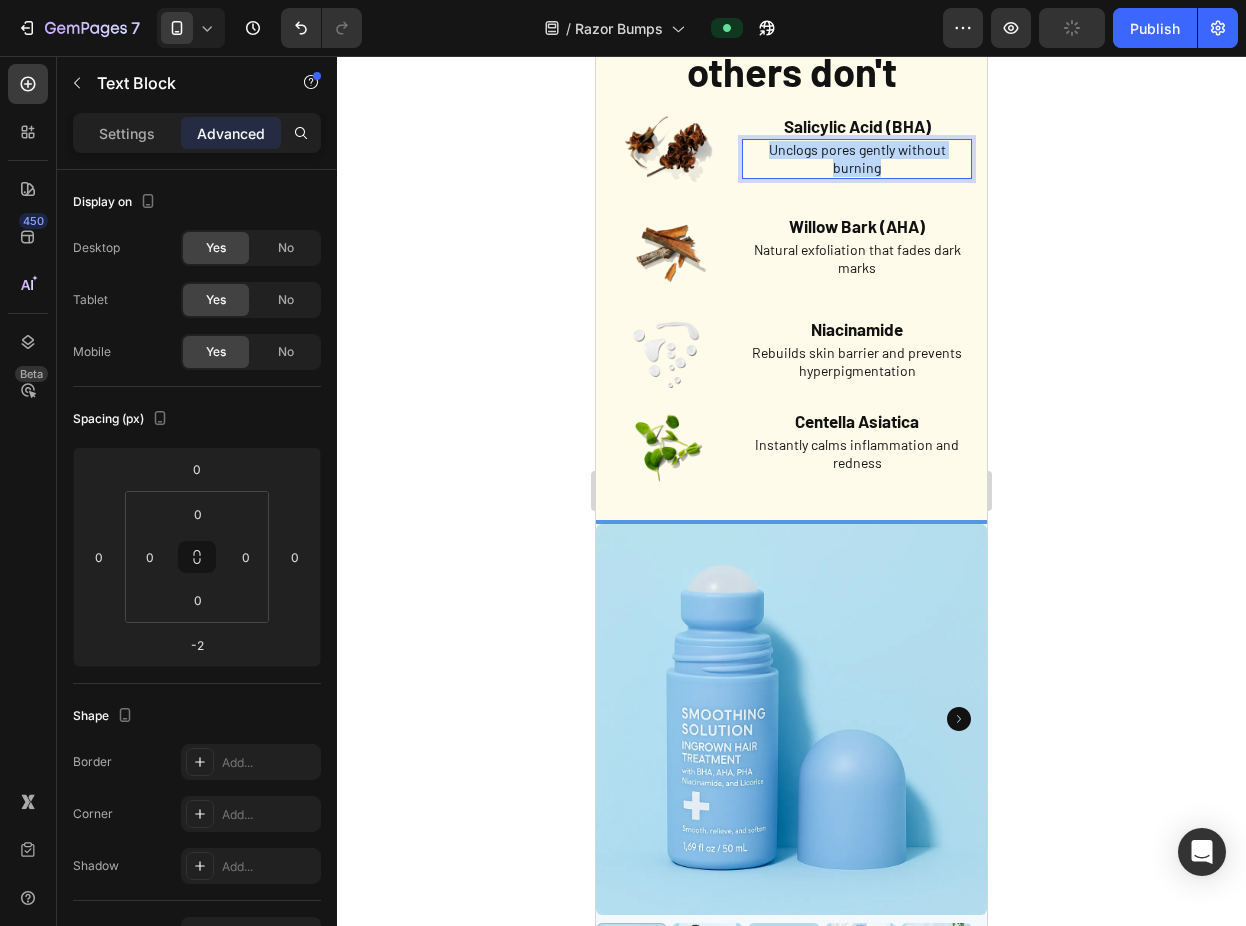 click on "Unclogs pores gently without burning" at bounding box center (857, 158) 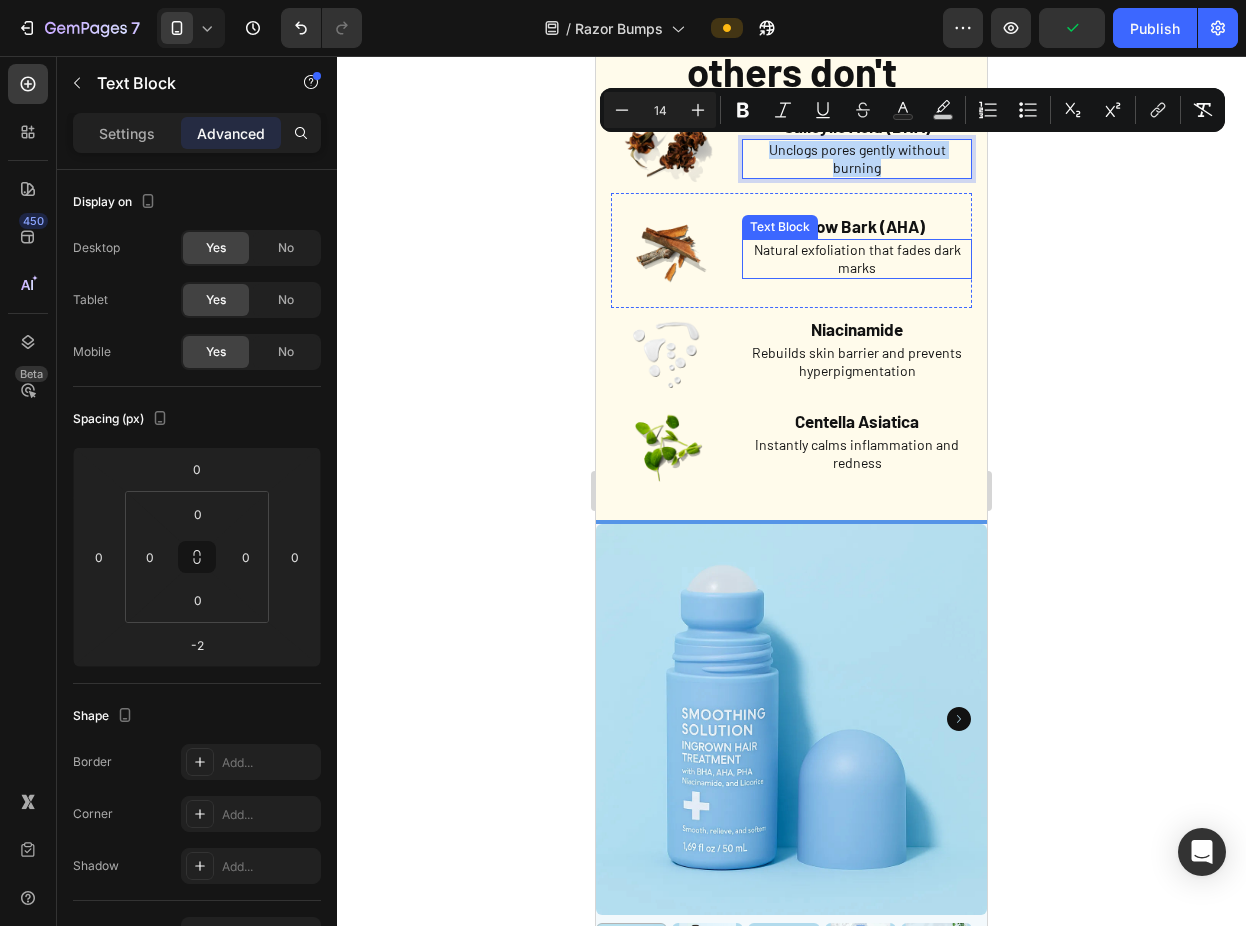 click on "Natural exfoliation that fades dark marks" at bounding box center (857, 259) 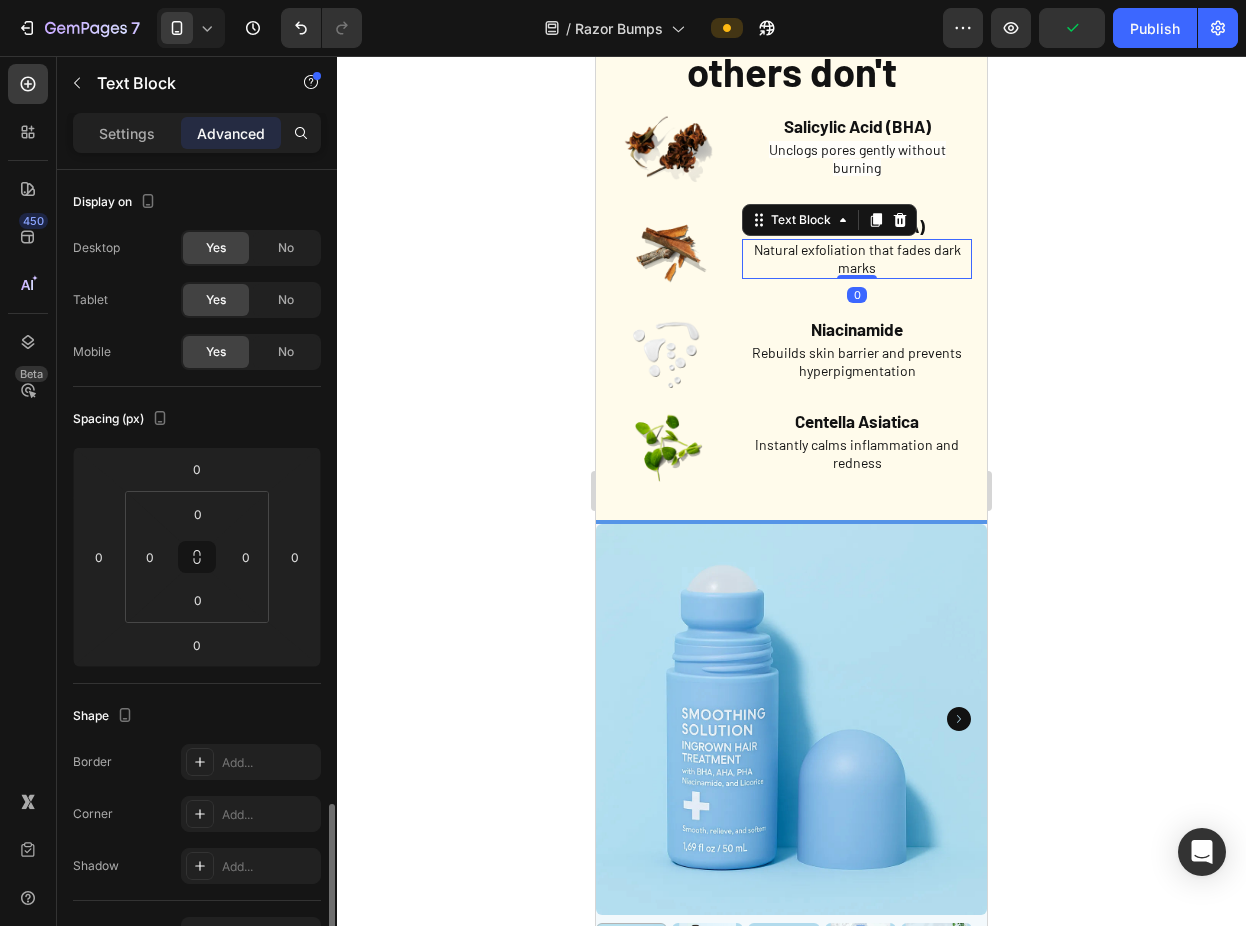 scroll, scrollTop: 394, scrollLeft: 0, axis: vertical 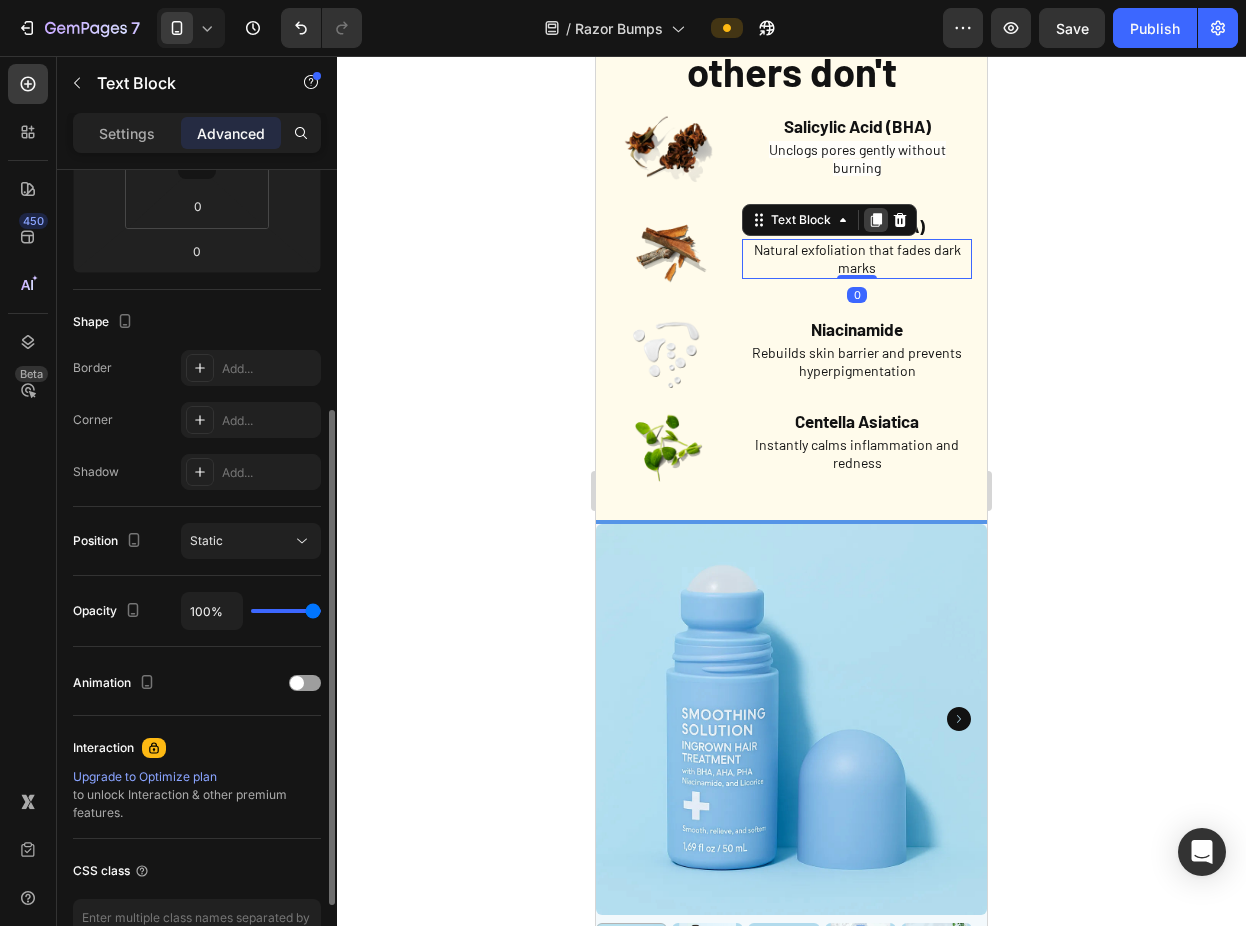 click 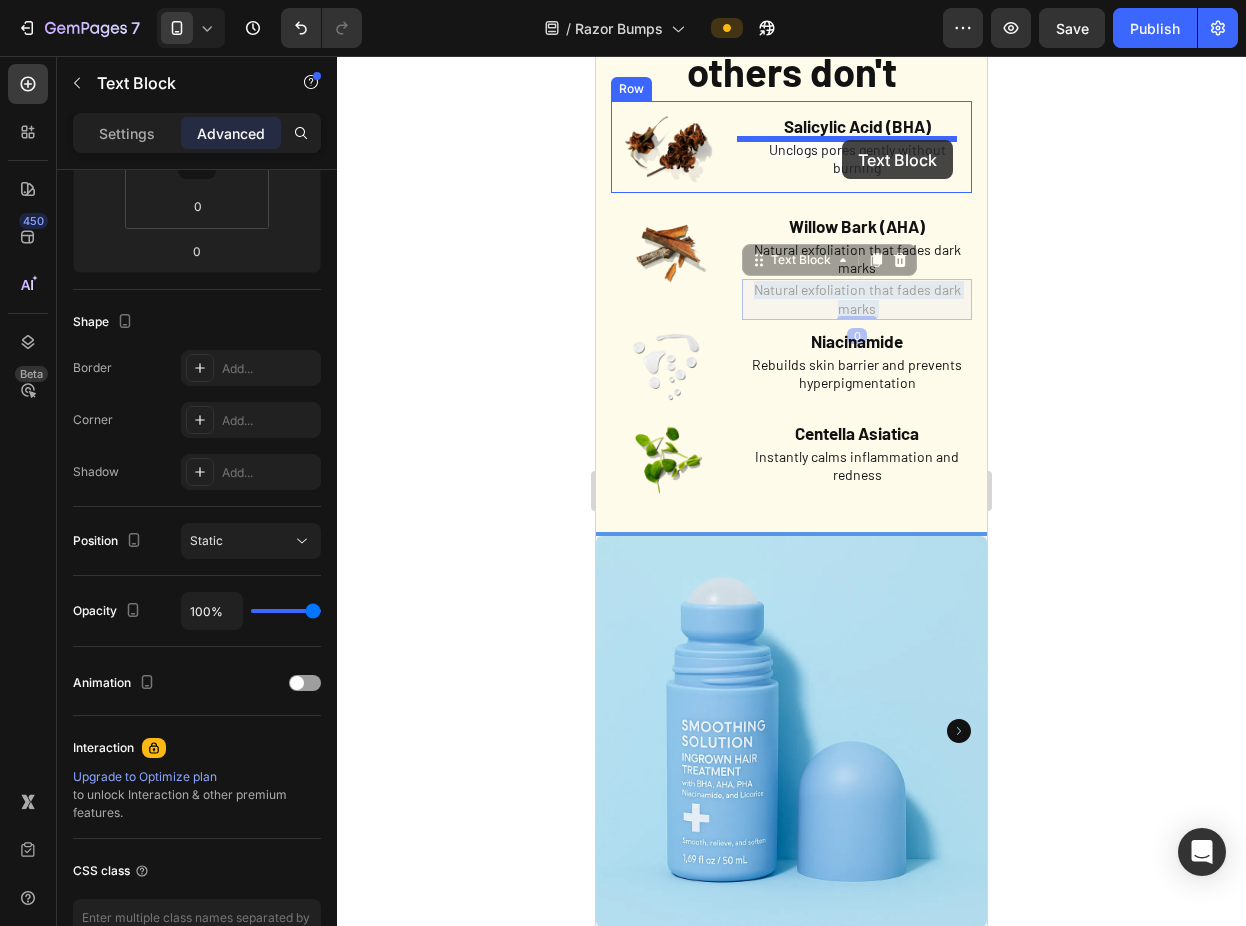 drag, startPoint x: 832, startPoint y: 290, endPoint x: 842, endPoint y: 140, distance: 150.33296 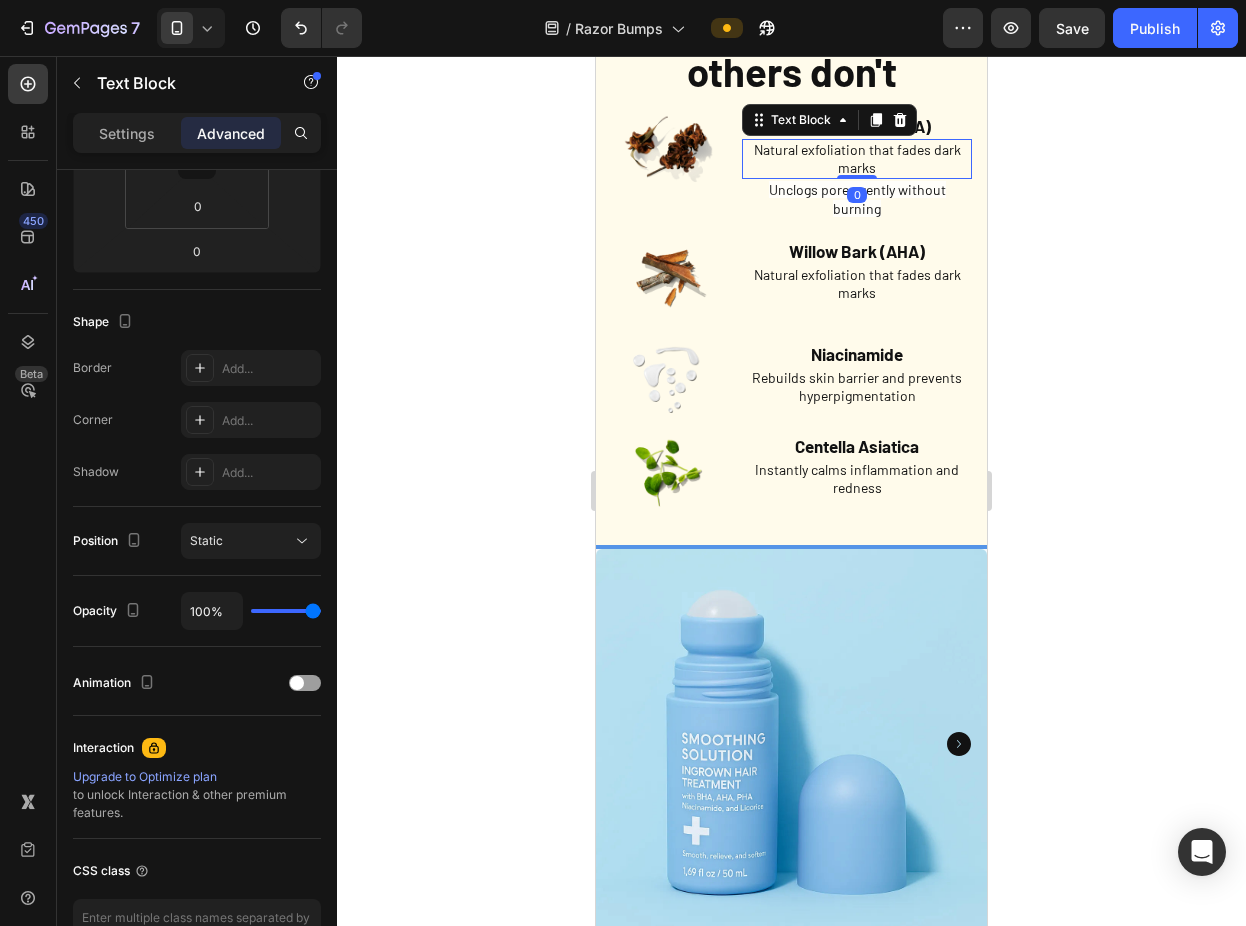 click on "Natural exfoliation that fades dark marks" at bounding box center [857, 159] 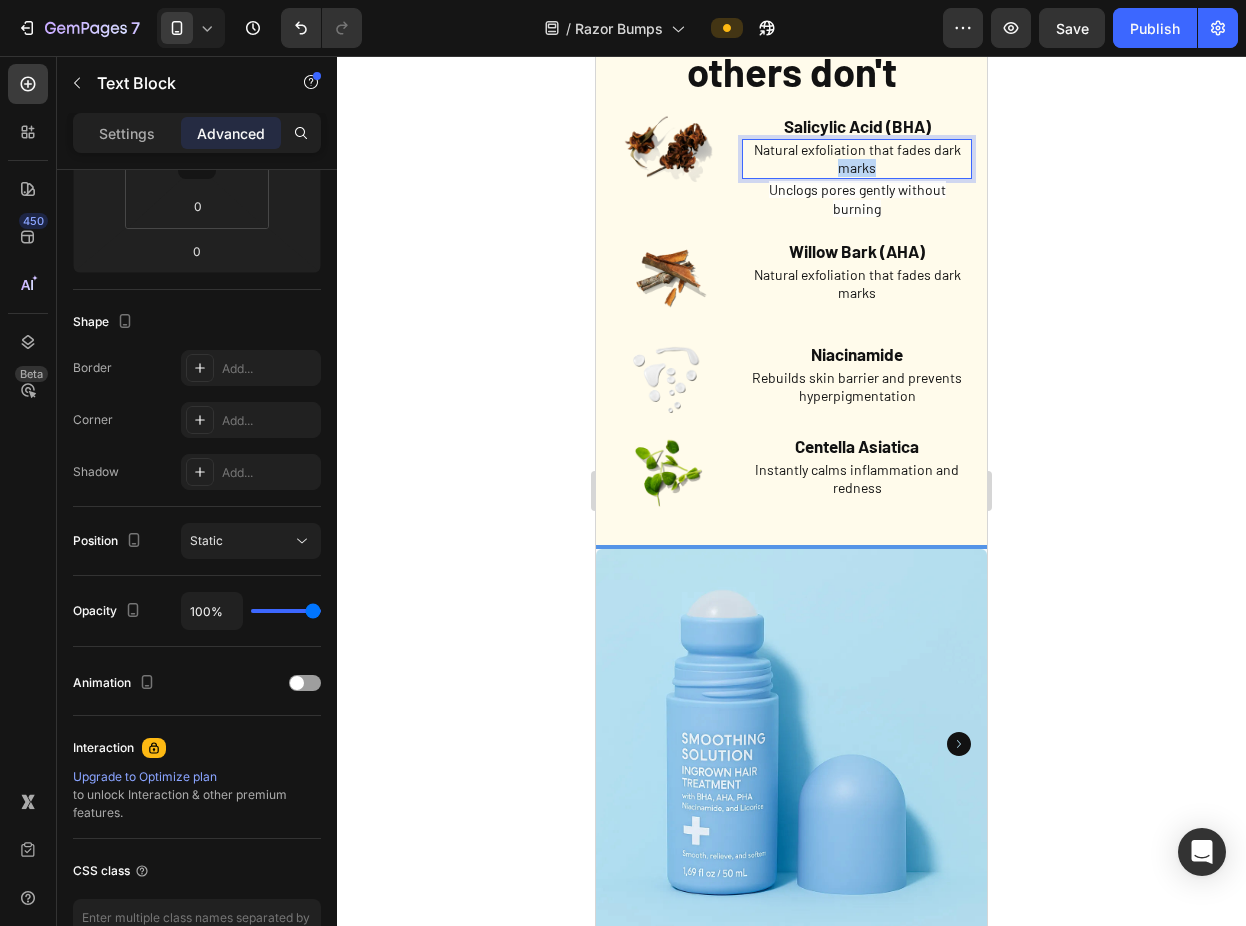 click on "Natural exfoliation that fades dark marks" at bounding box center [857, 159] 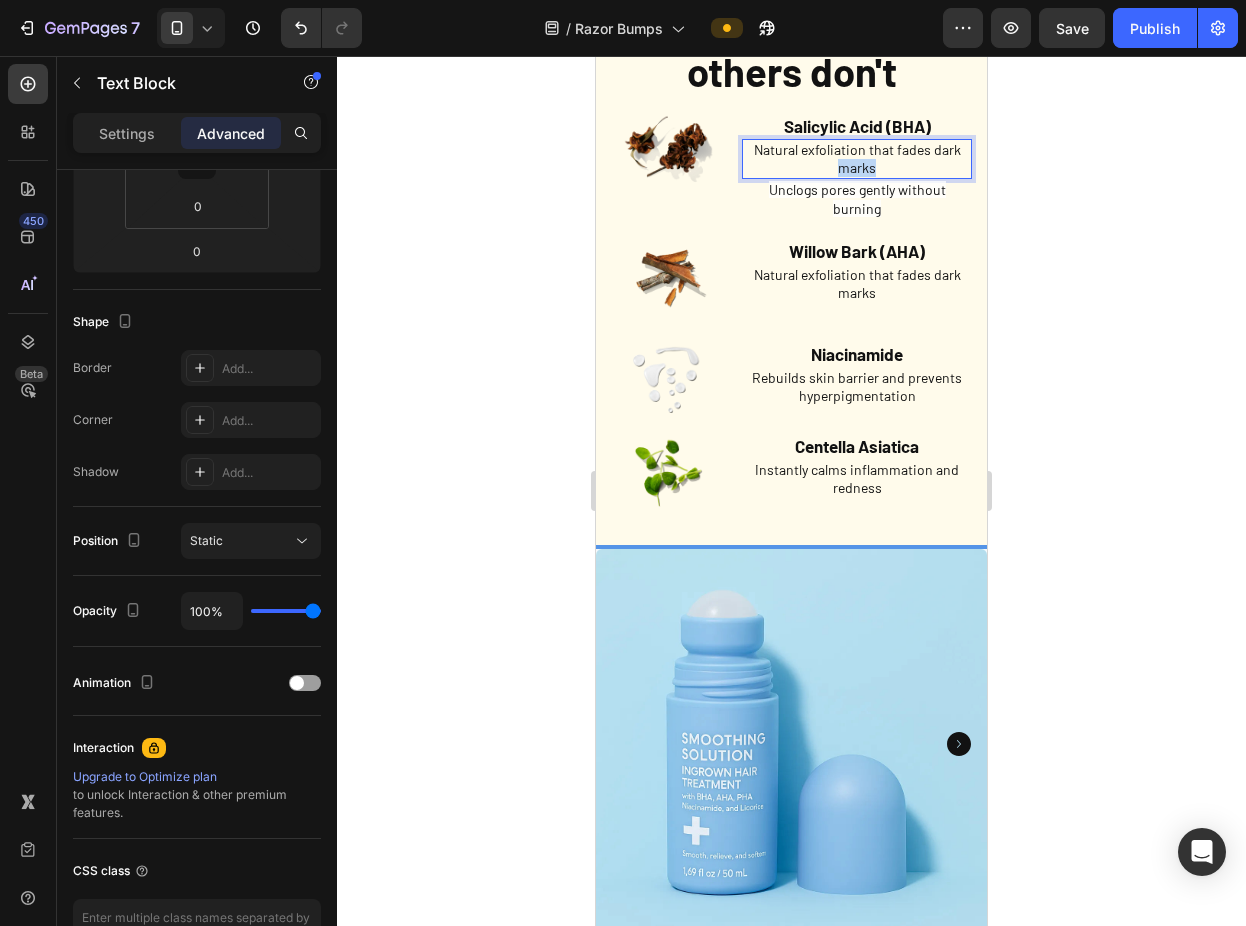 click on "Natural exfoliation that fades dark marks" at bounding box center (857, 159) 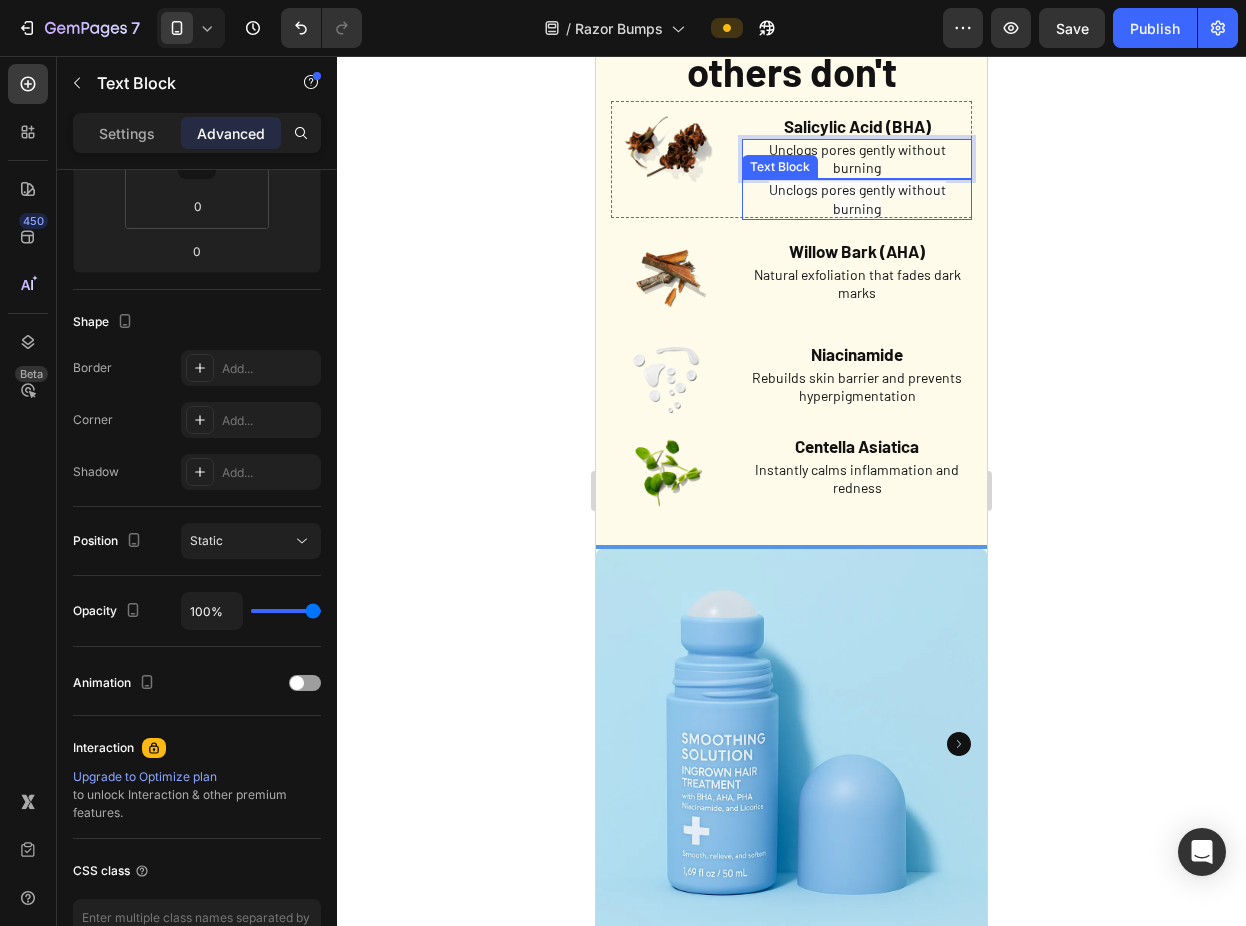 click on "Unclogs pores gently without burning" at bounding box center (857, 199) 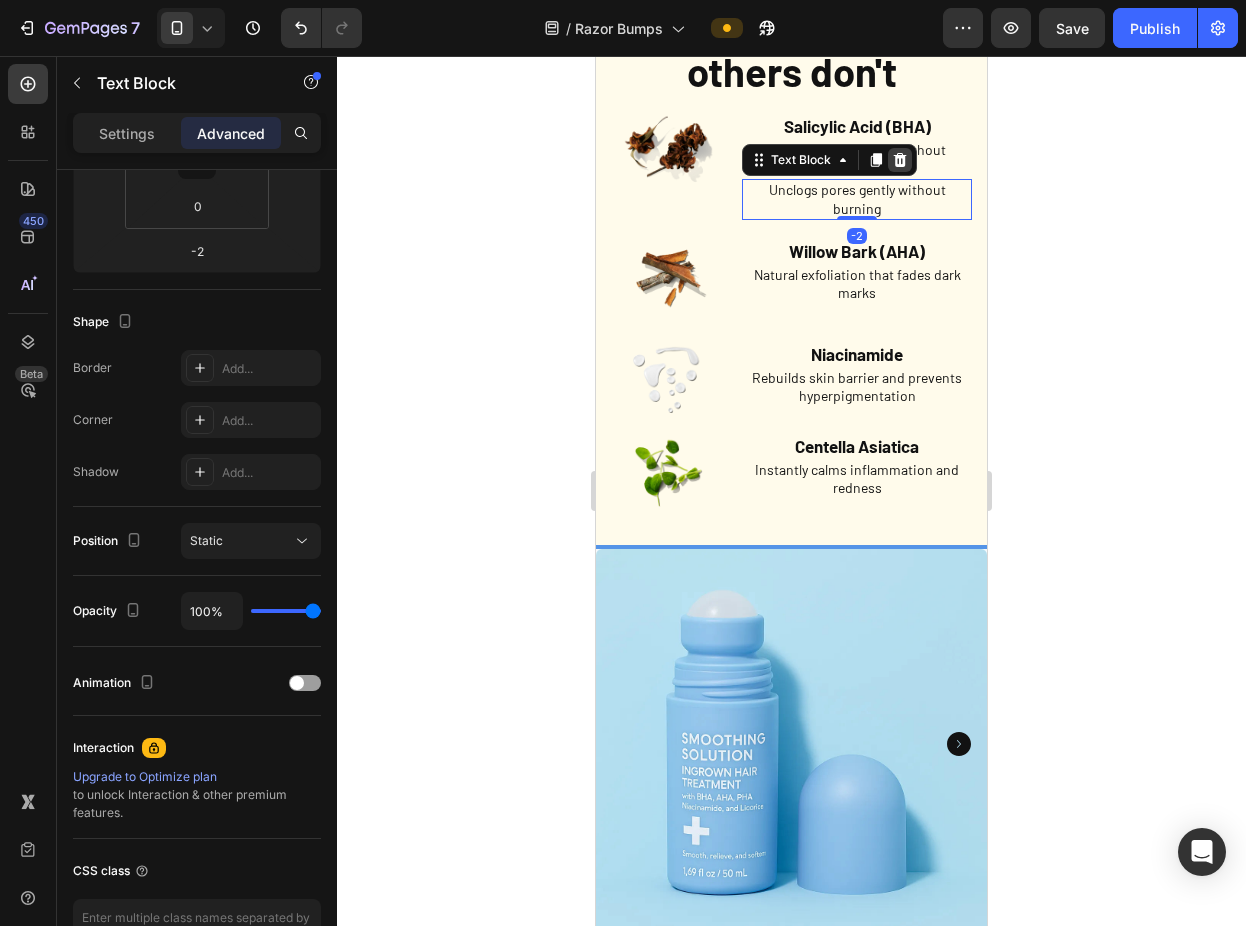 click 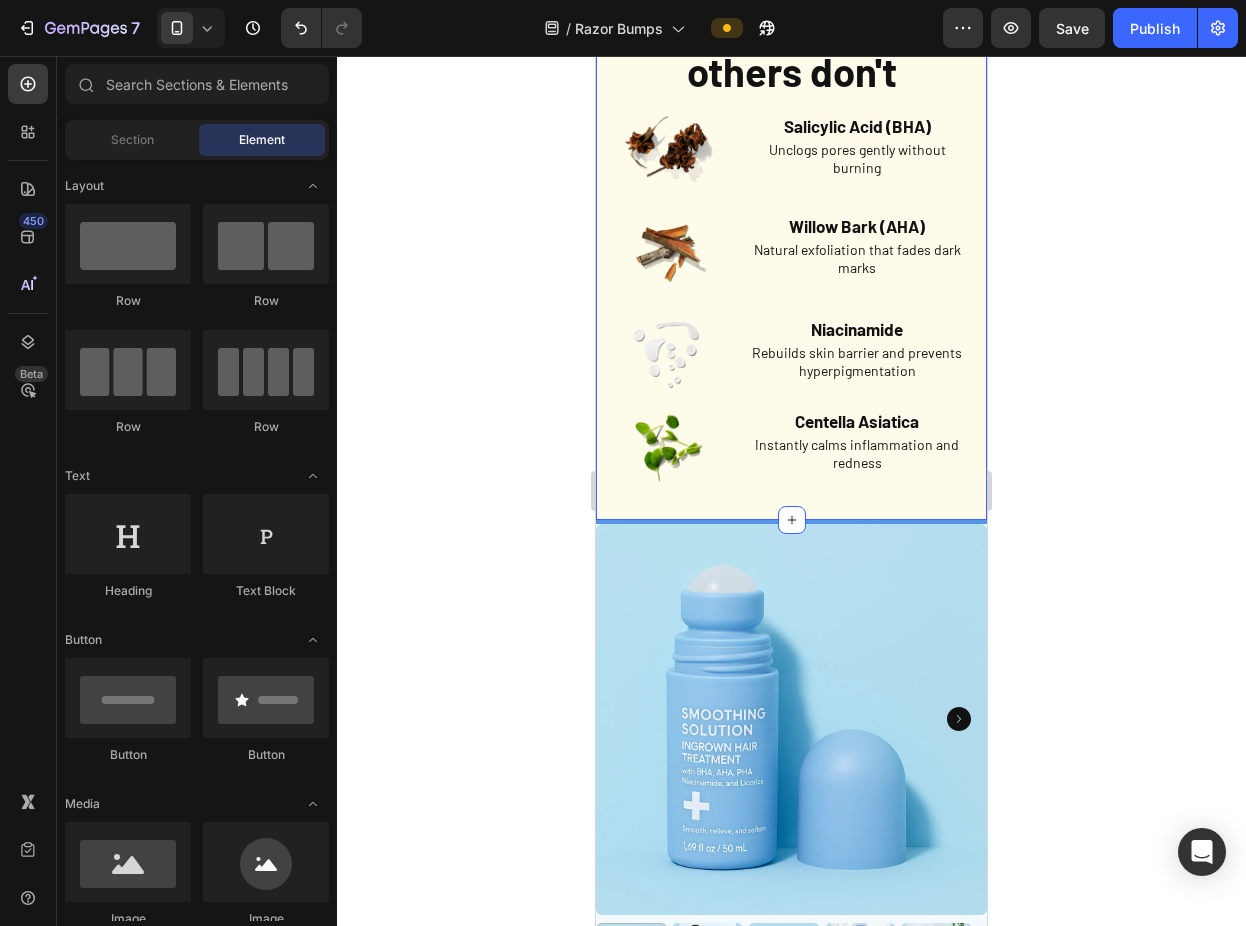 click 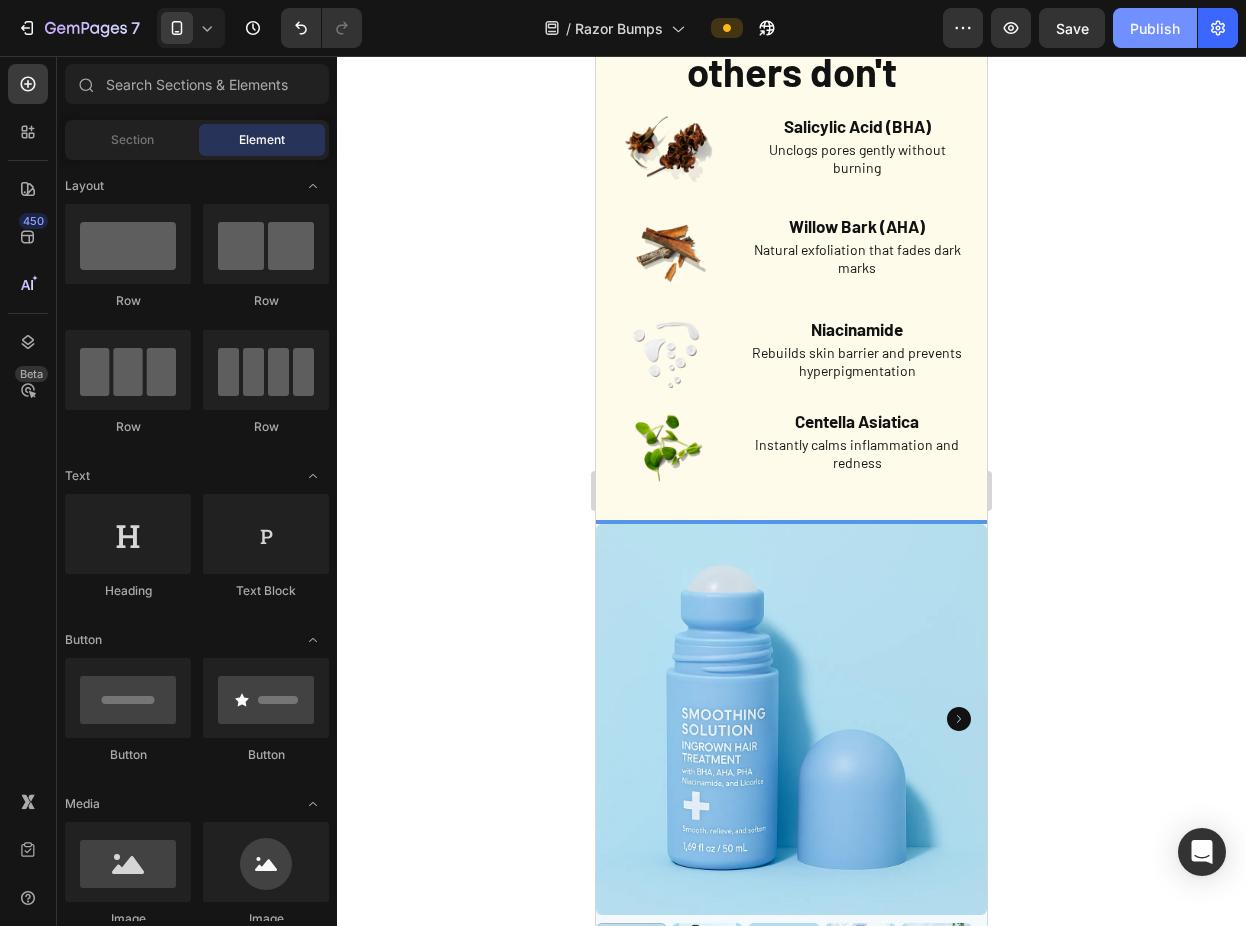 click on "Publish" at bounding box center [1155, 28] 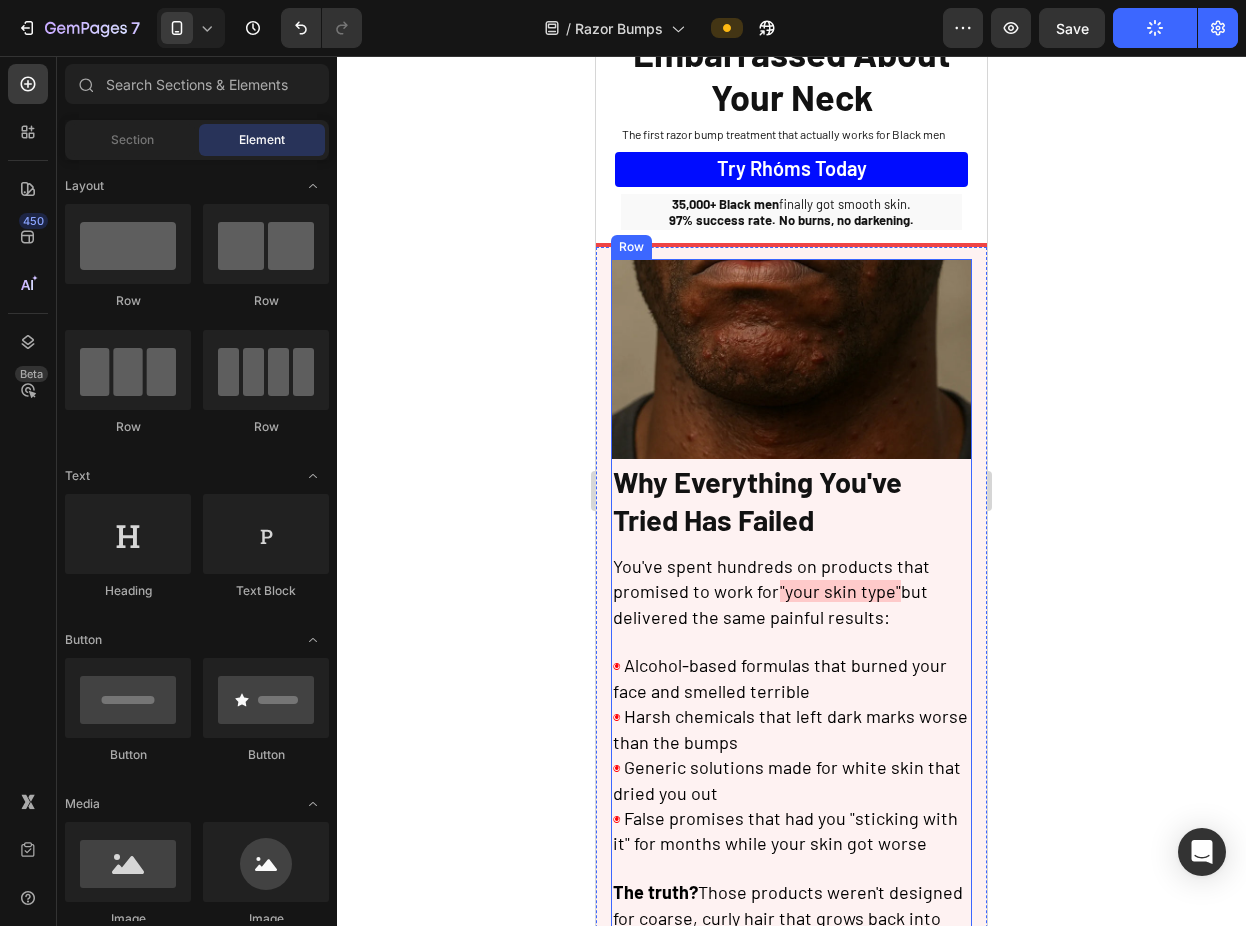 scroll, scrollTop: 0, scrollLeft: 0, axis: both 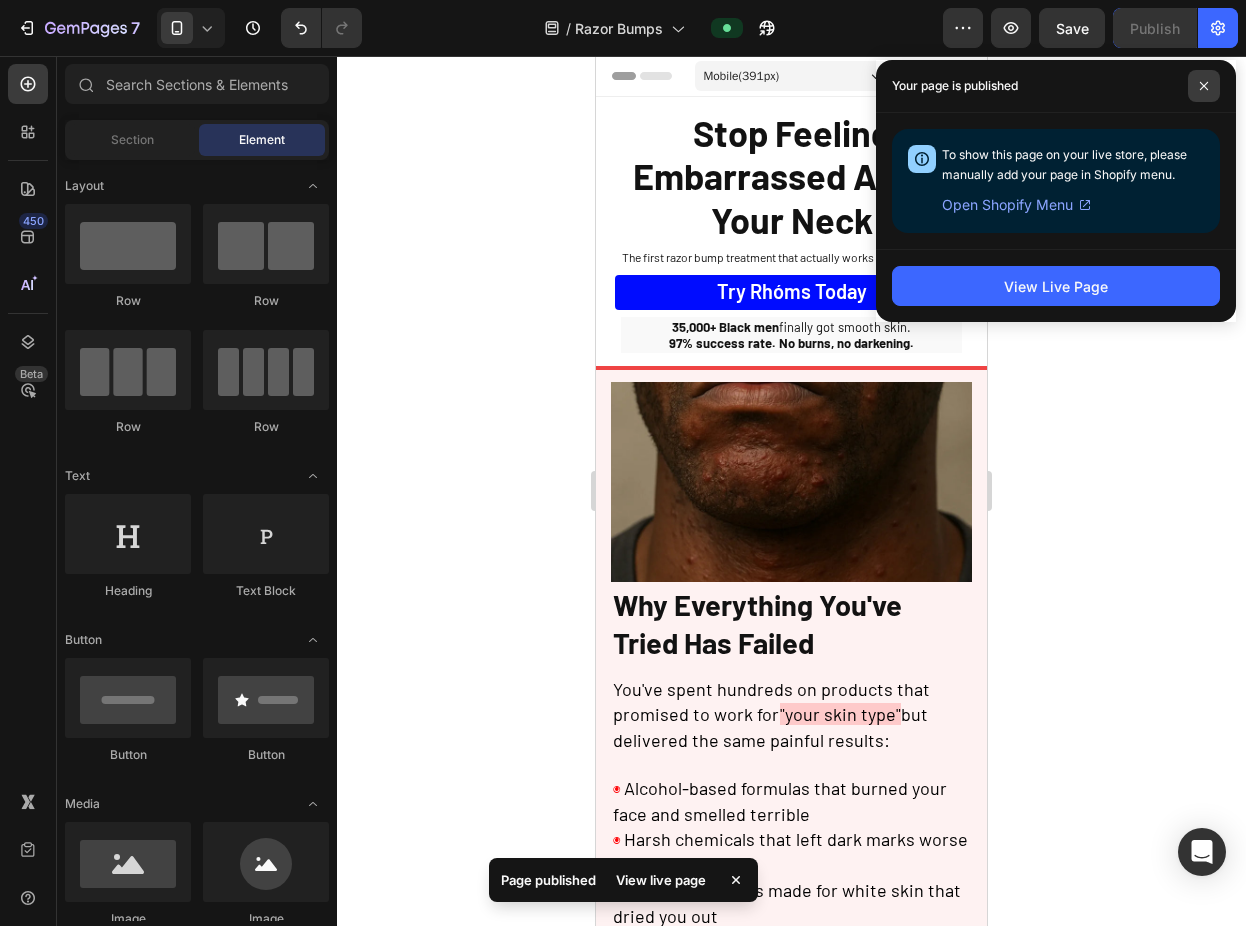 click at bounding box center (1204, 86) 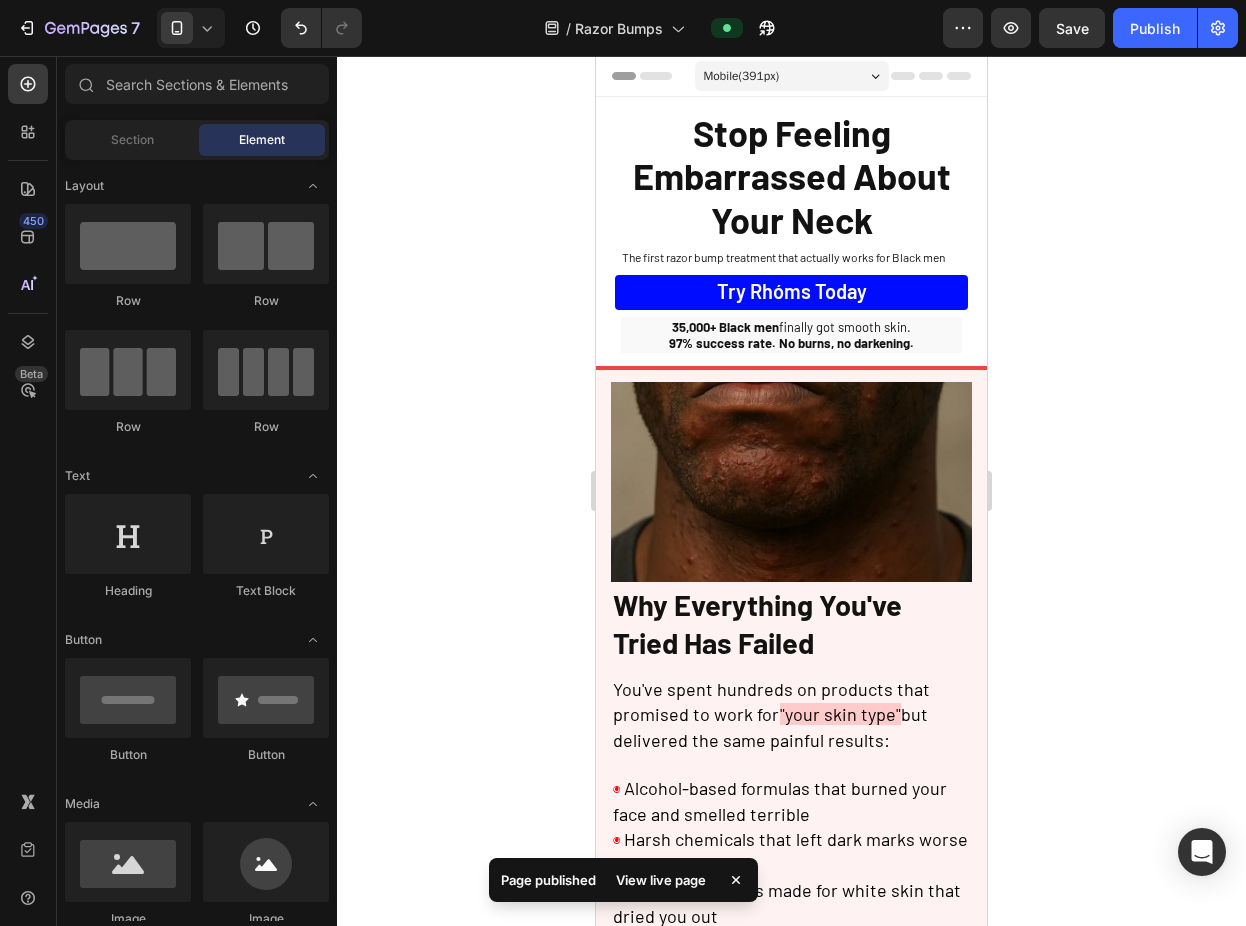 click 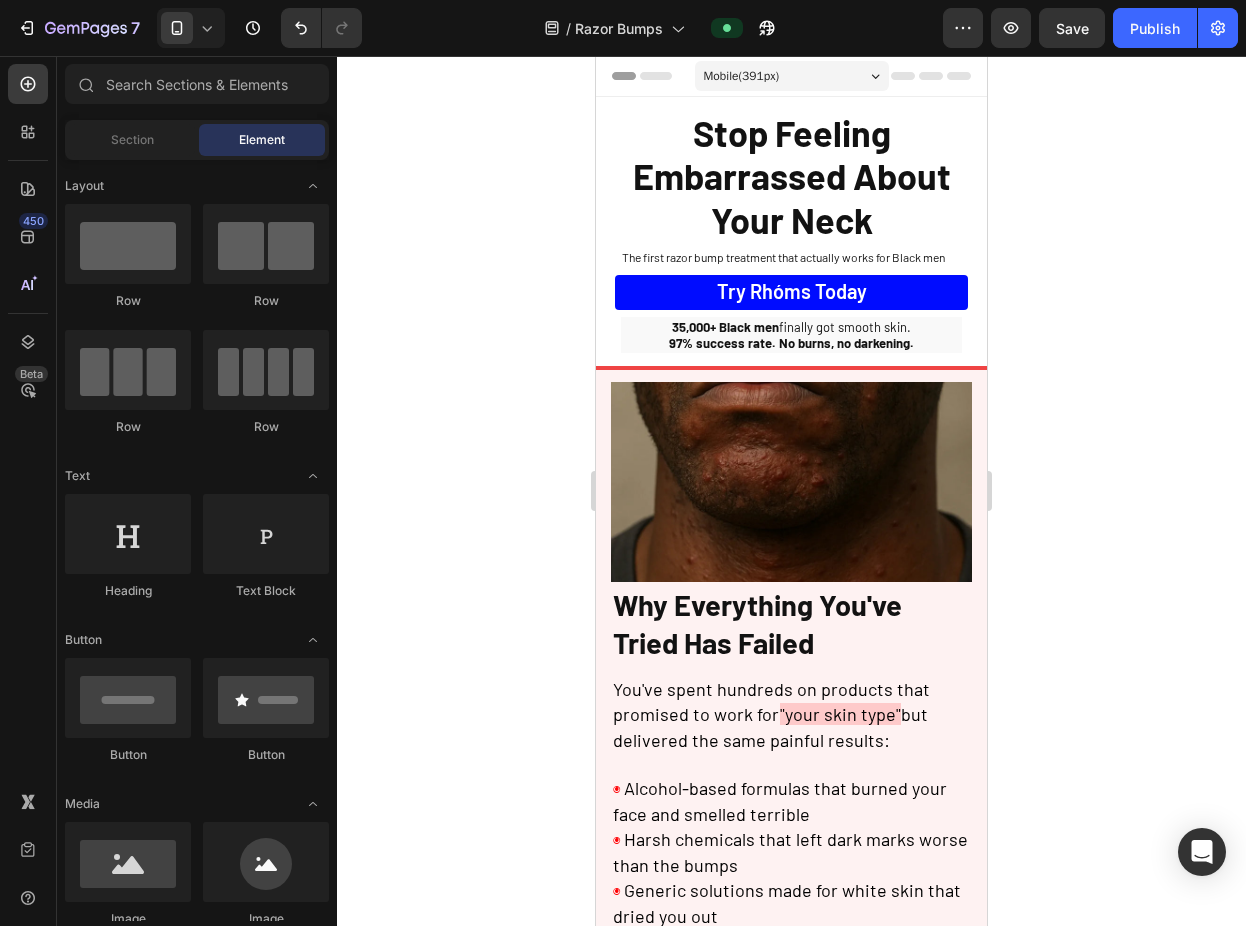 click 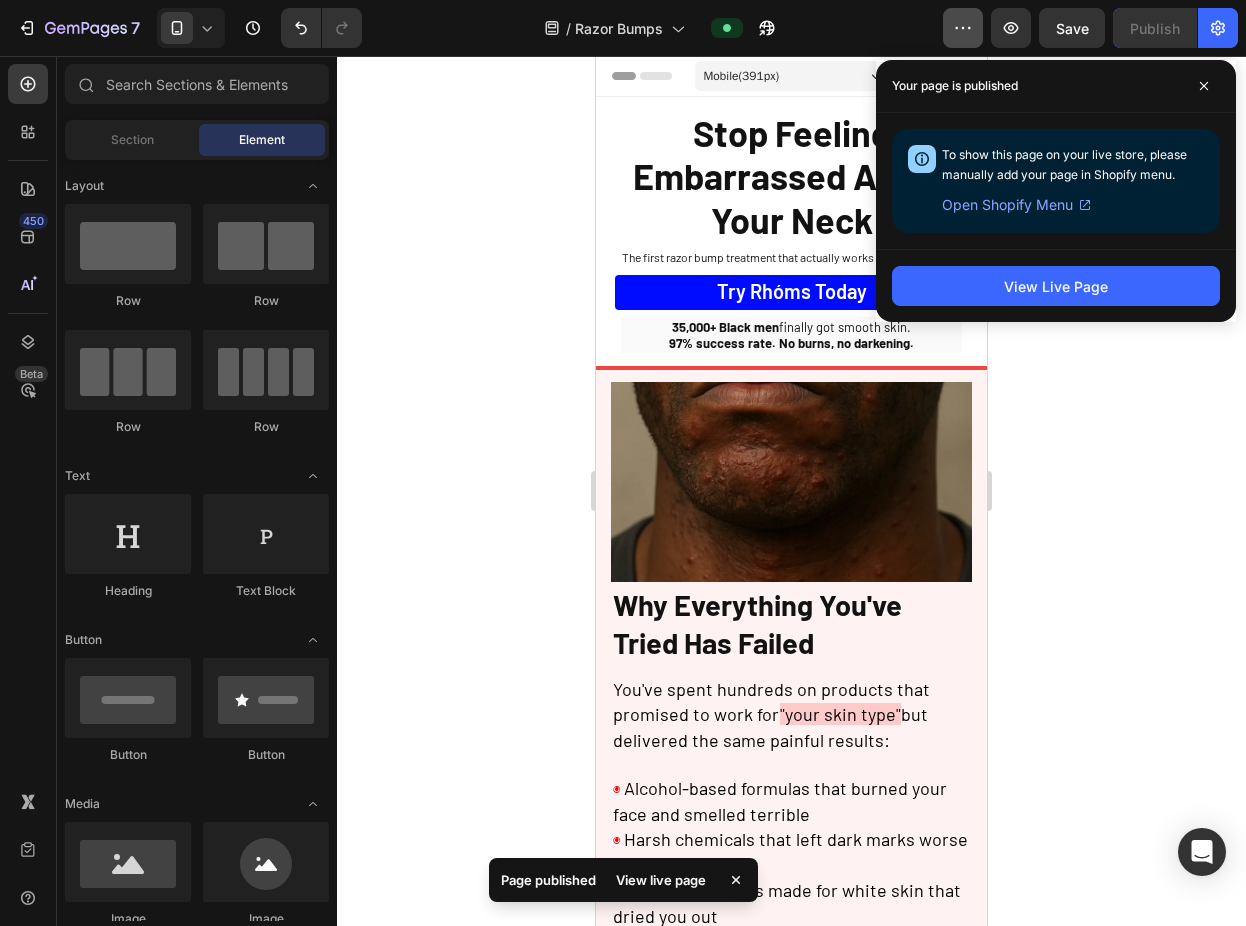 click 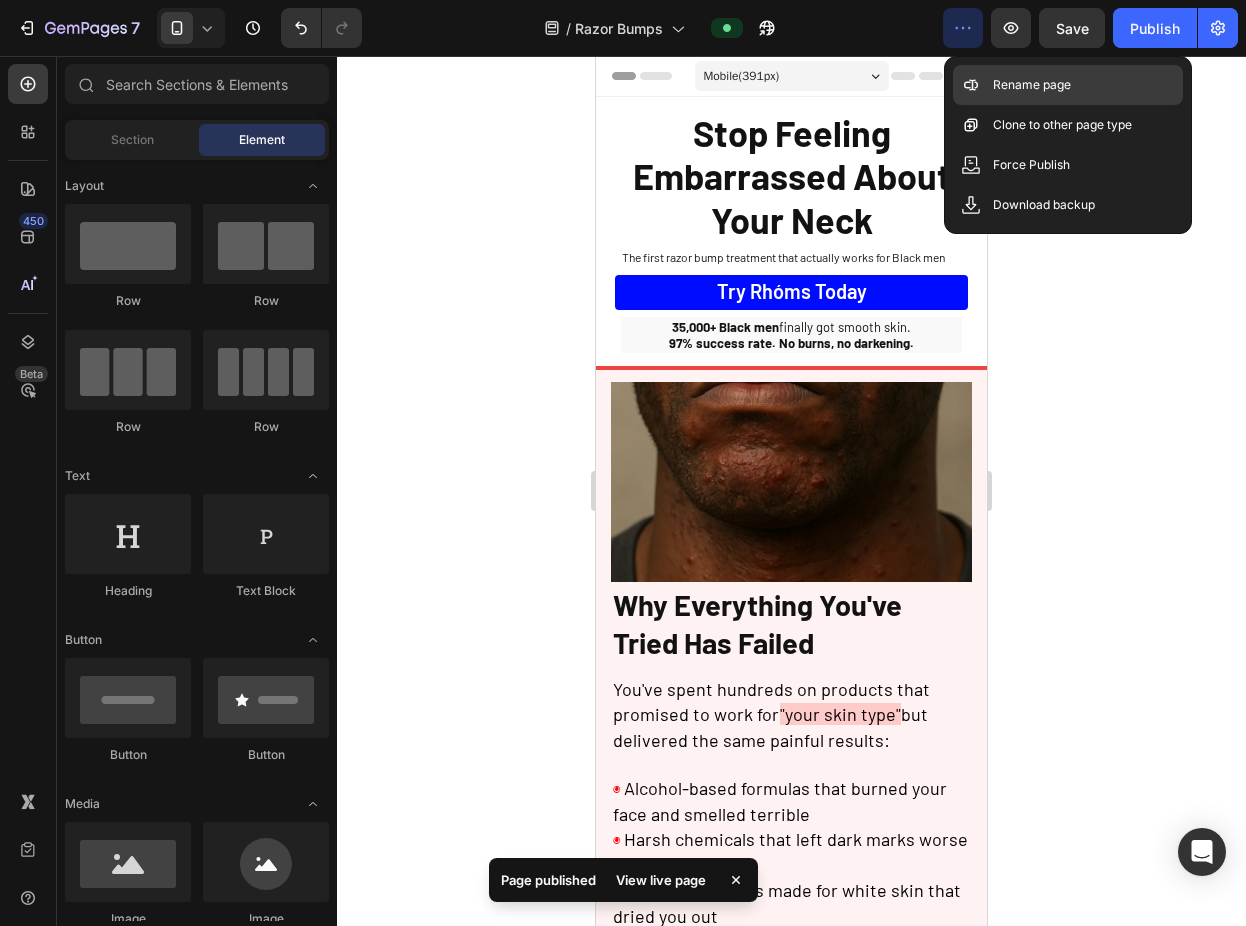 click on "Rename page" 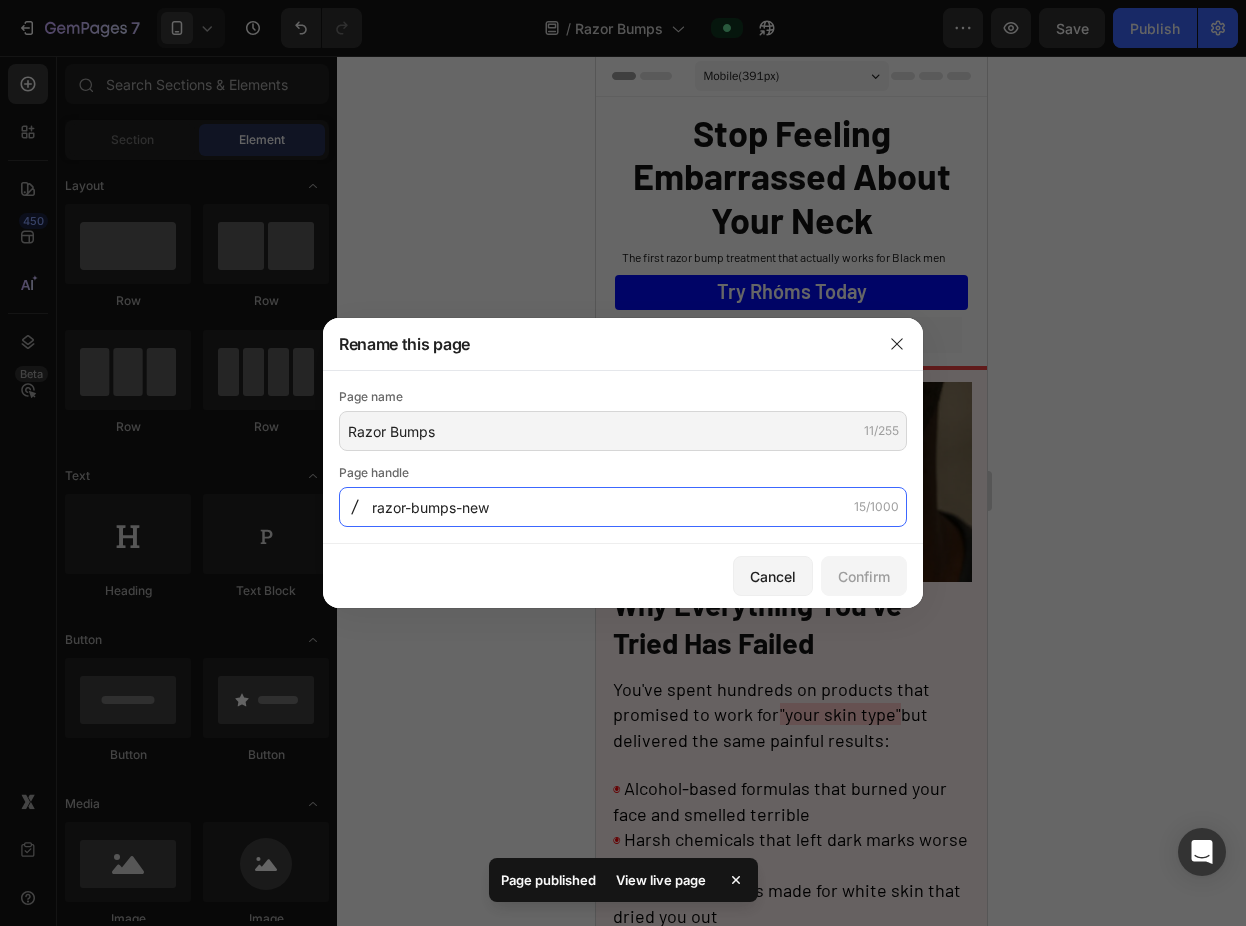 click on "razor-bumps-new" 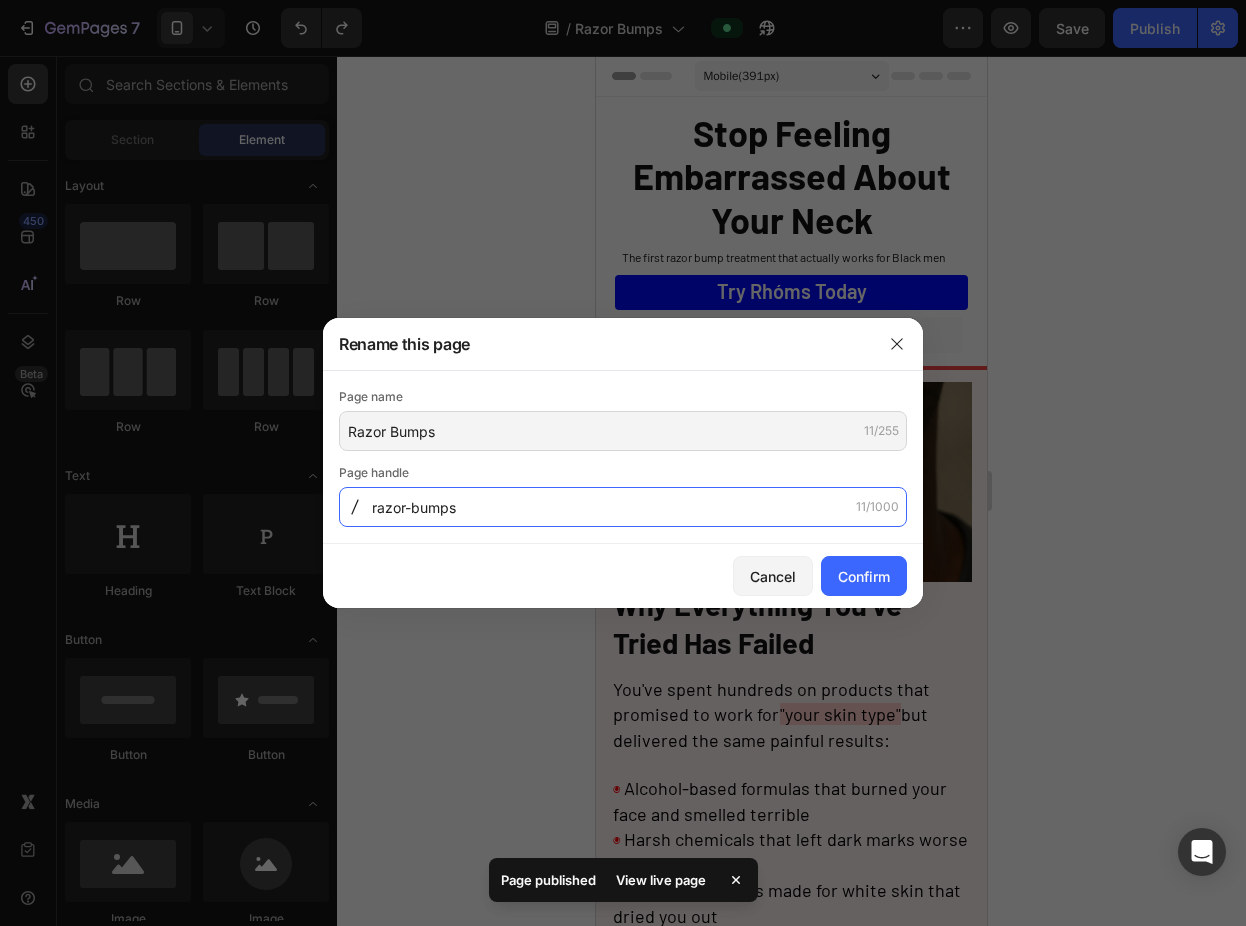 type on "razor-bumps" 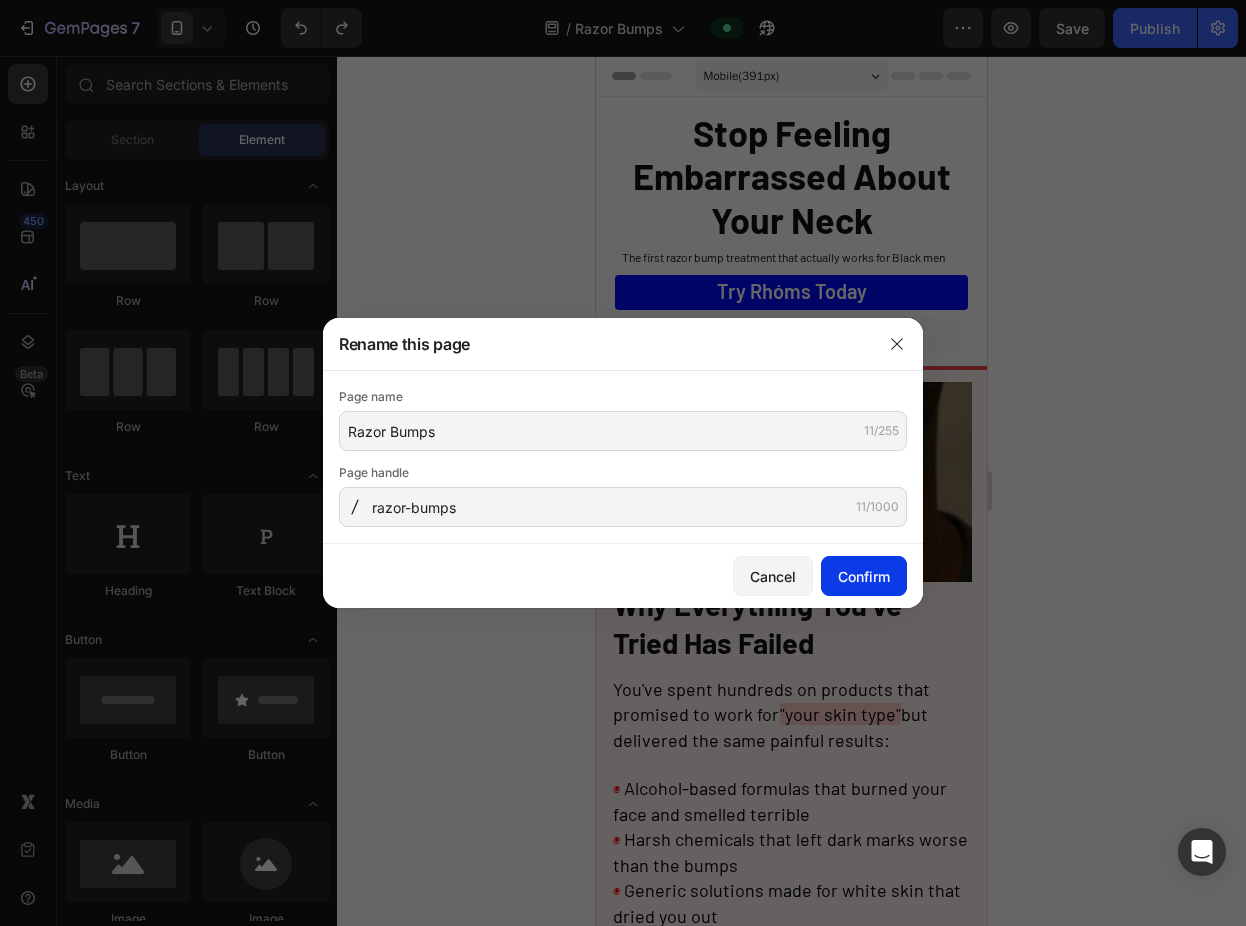 click on "Confirm" at bounding box center (864, 576) 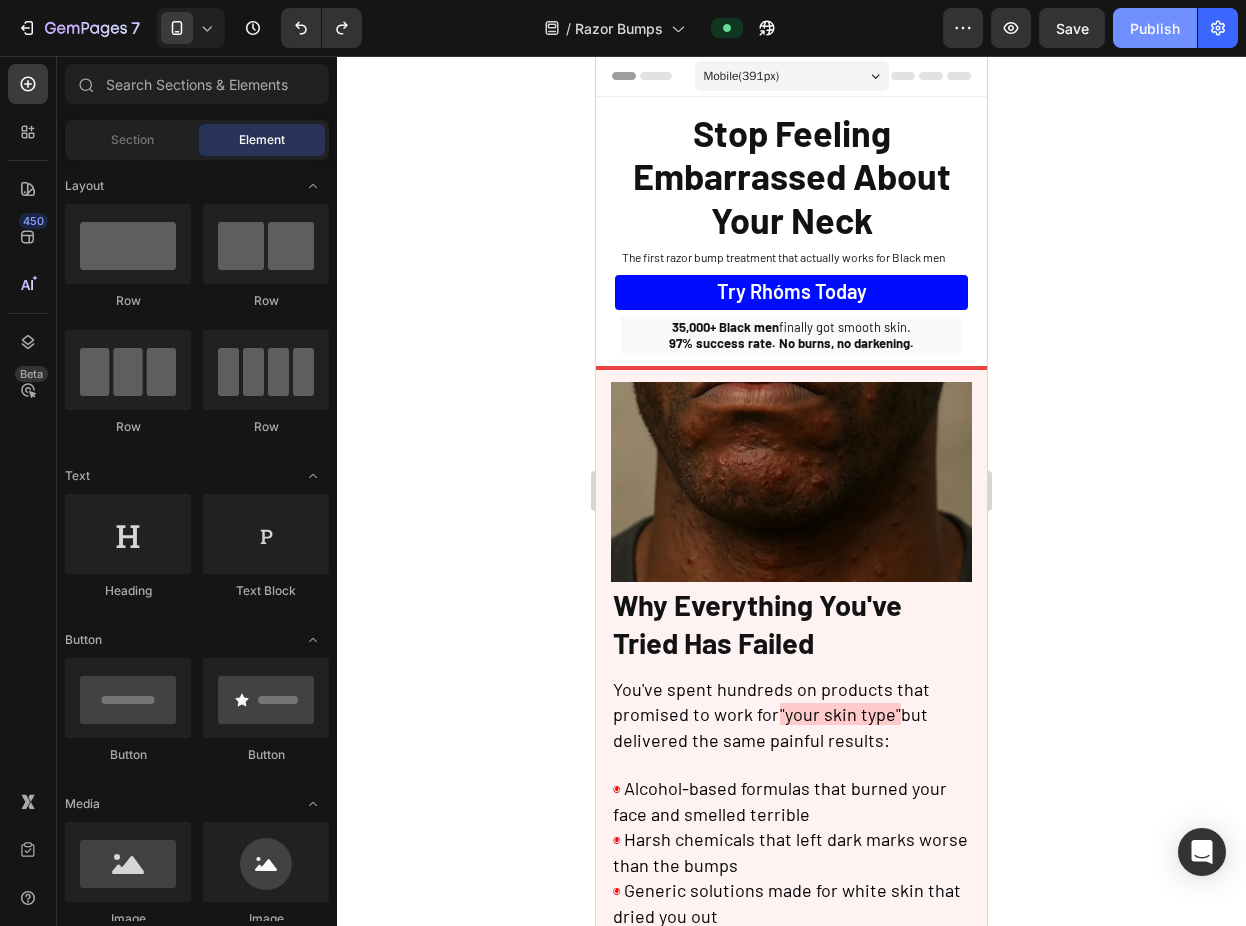 click on "Publish" 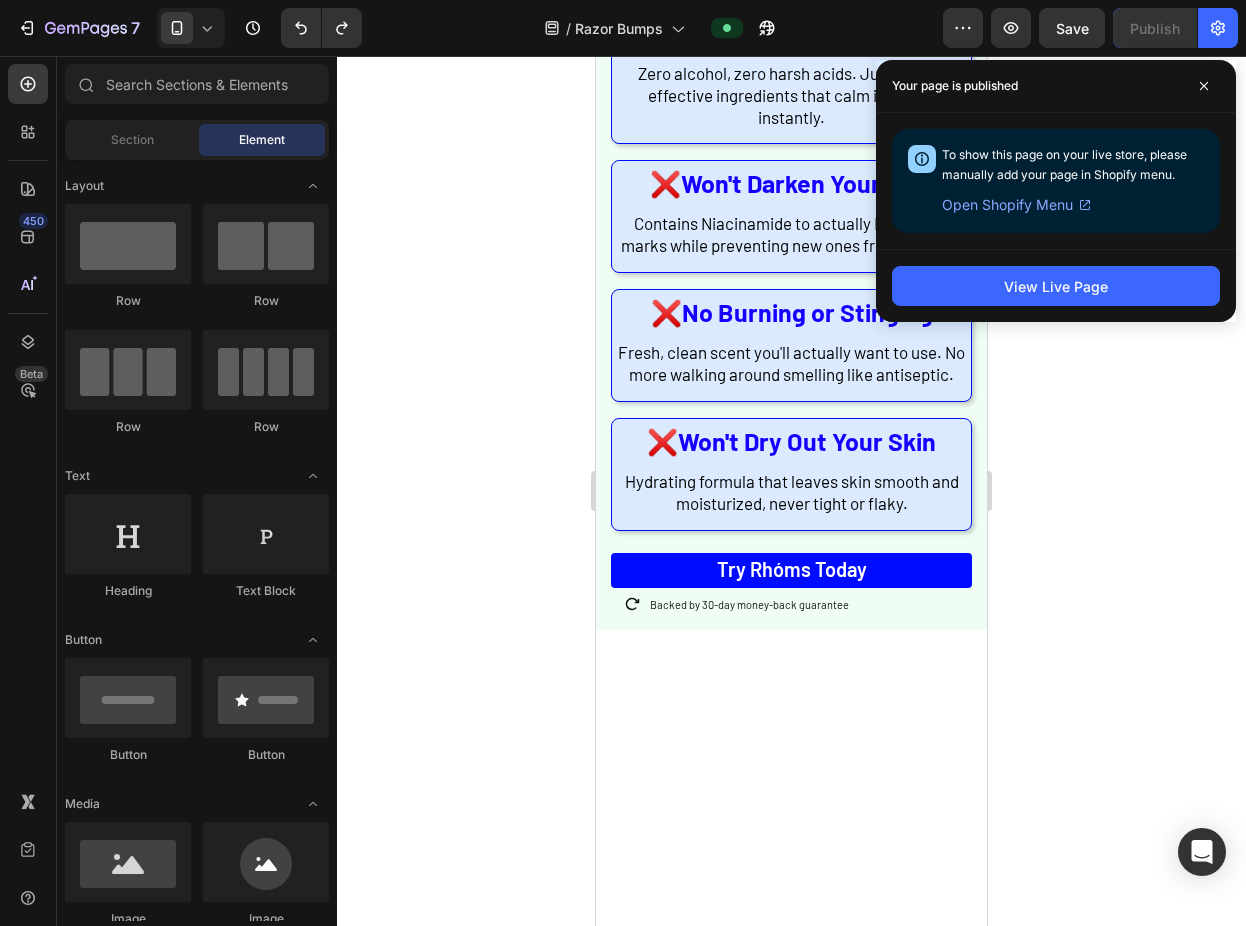 scroll, scrollTop: 1655, scrollLeft: 0, axis: vertical 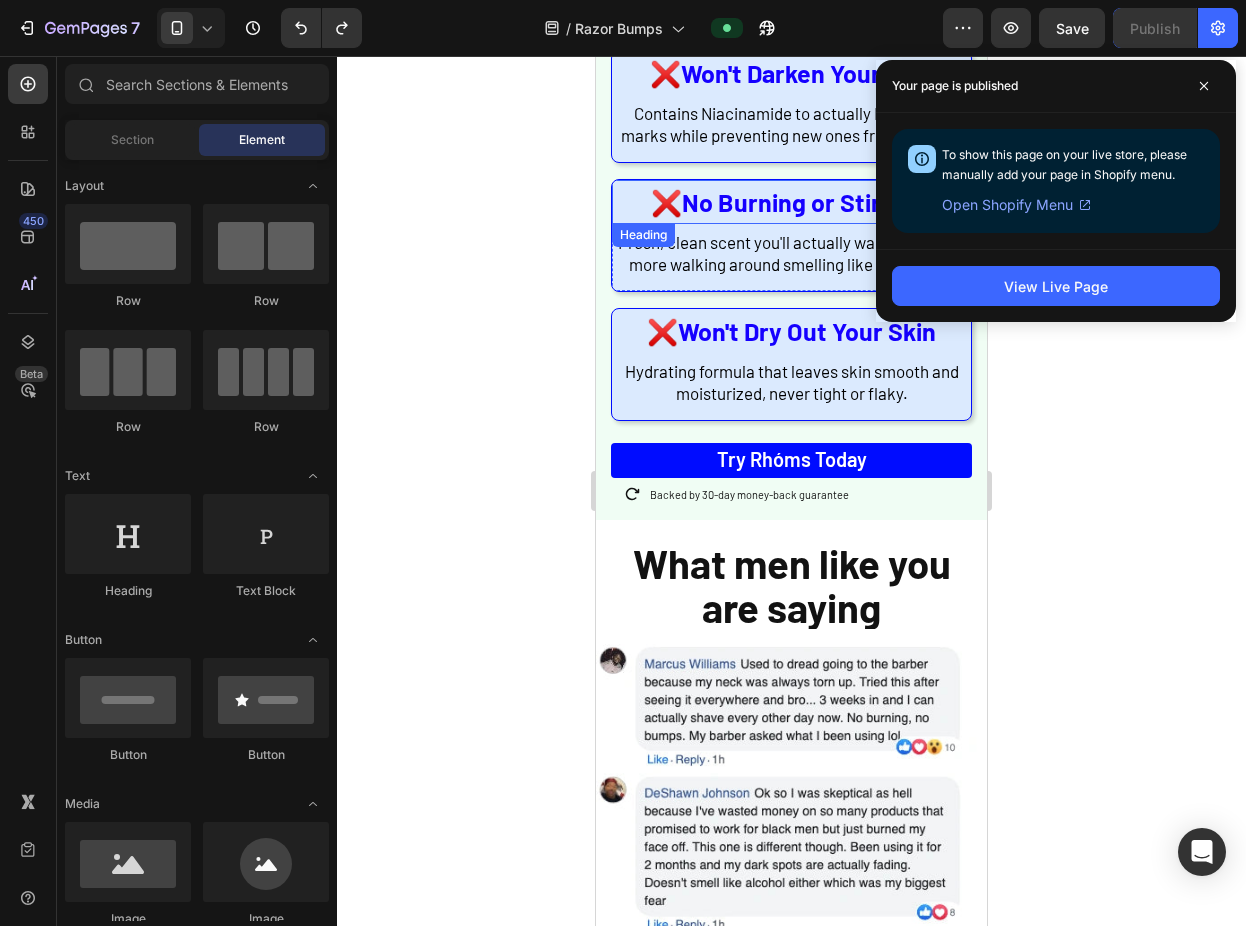 click on "No Burning or Stinging" at bounding box center [807, 202] 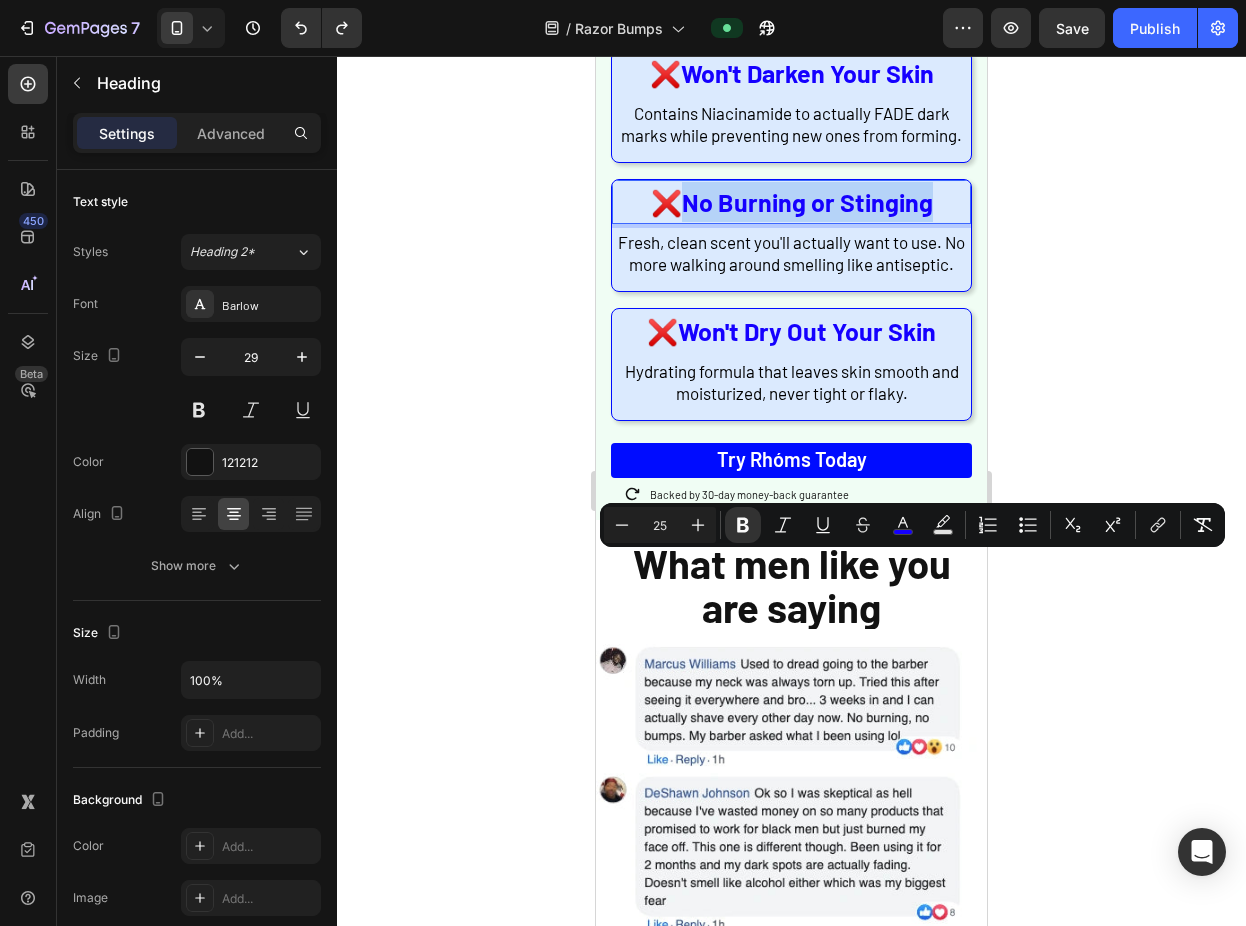 drag, startPoint x: 678, startPoint y: 571, endPoint x: 921, endPoint y: 576, distance: 243.05144 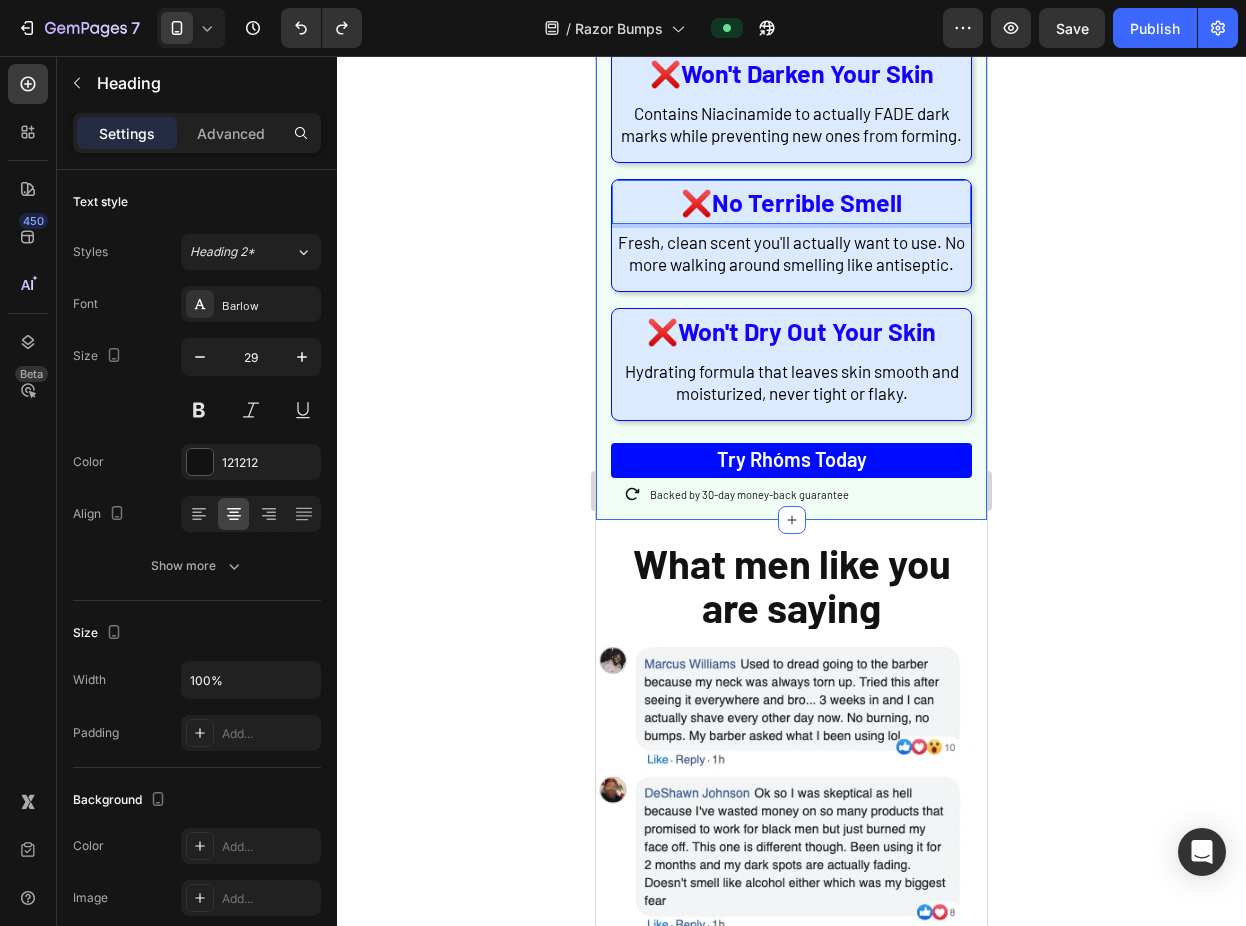 click 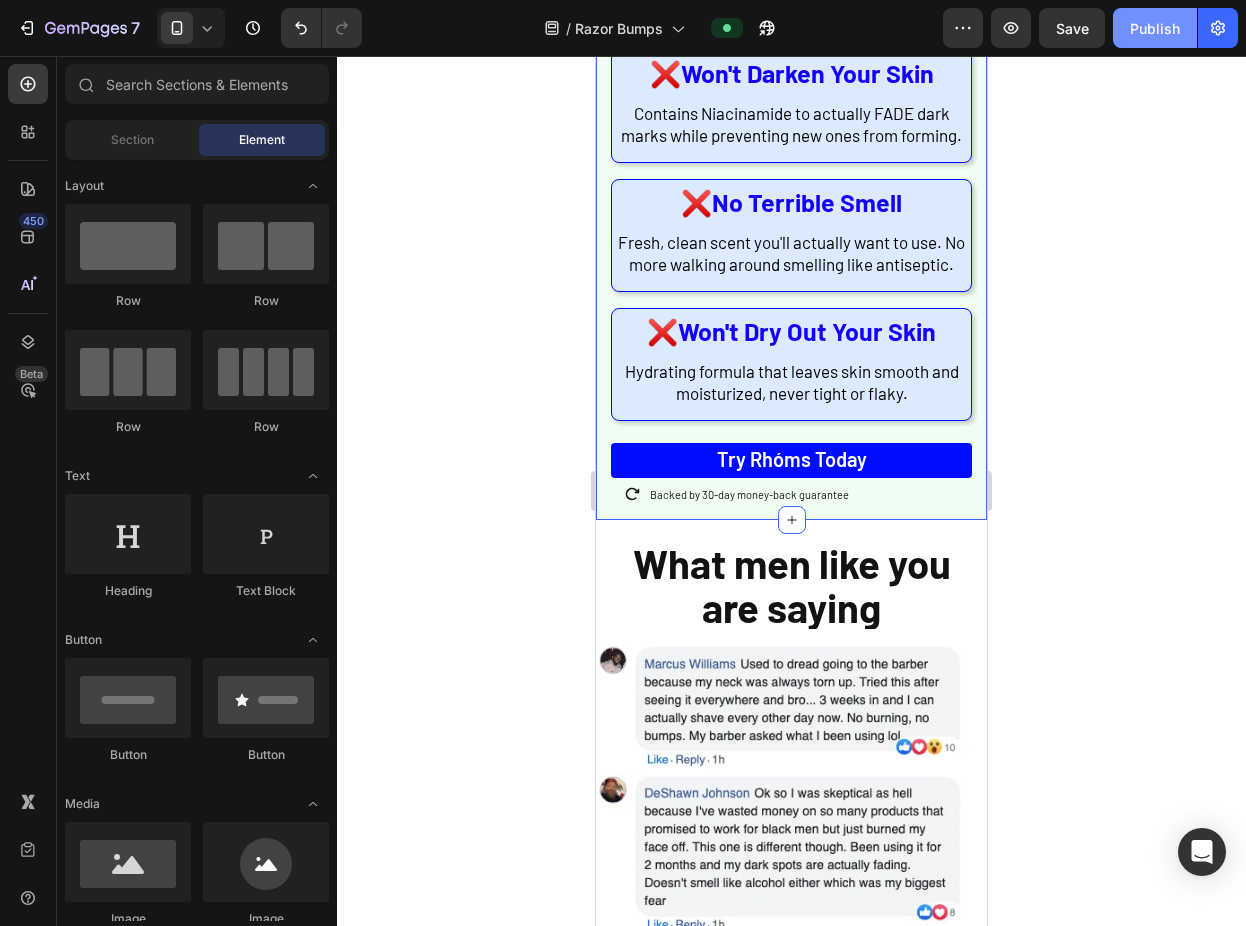 click on "Publish" 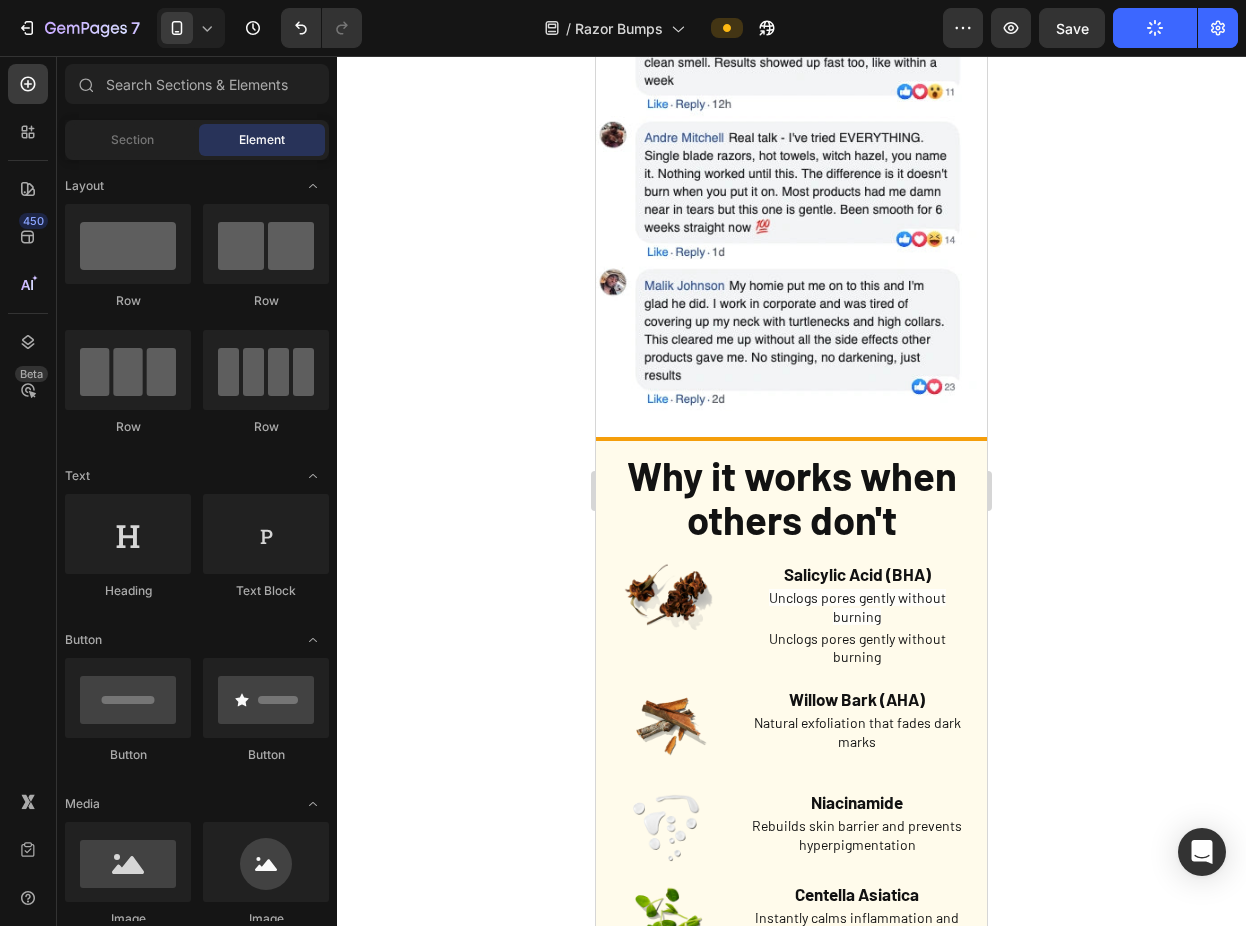 scroll, scrollTop: 3351, scrollLeft: 0, axis: vertical 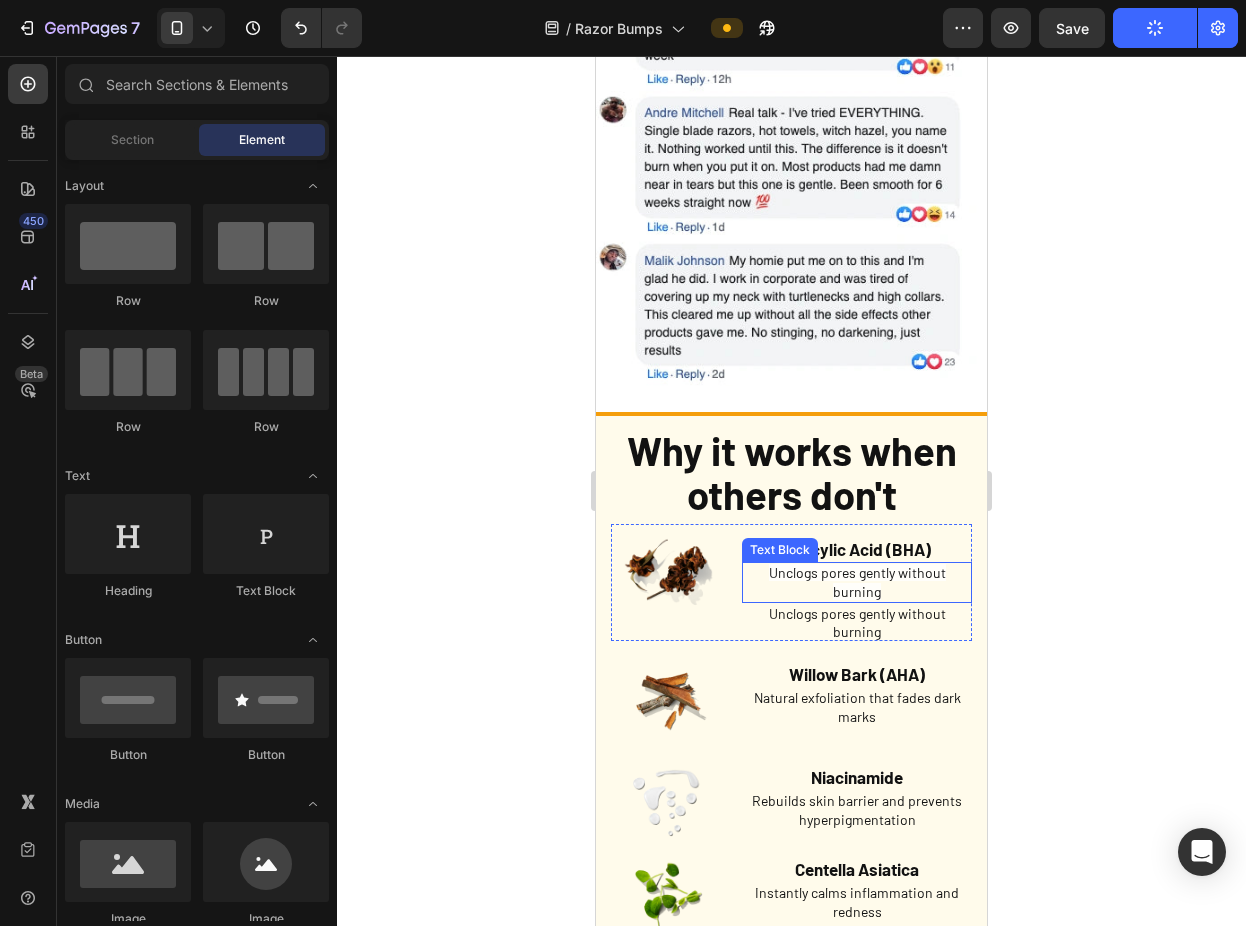 click on "Unclogs pores gently without burning" at bounding box center [857, 582] 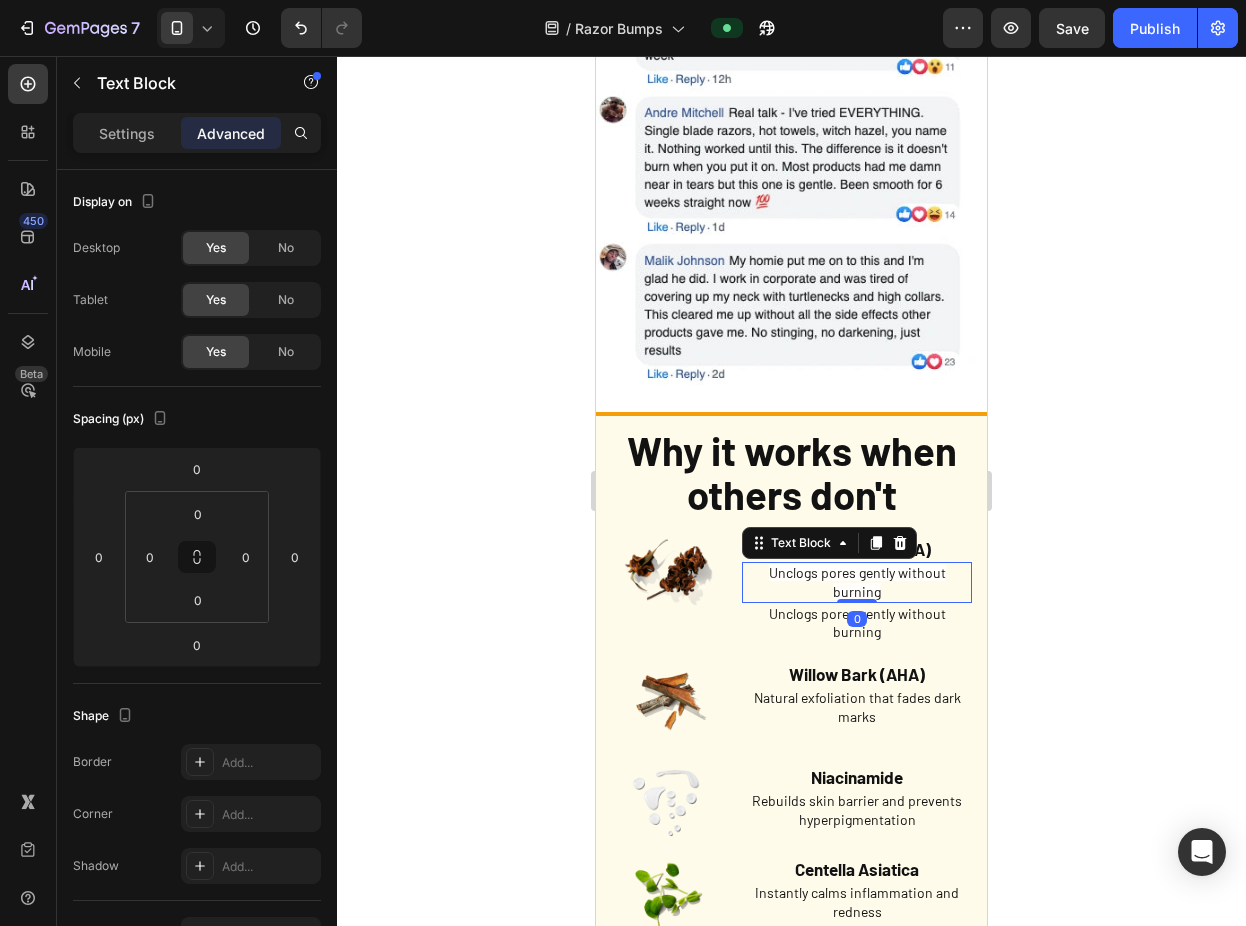 click 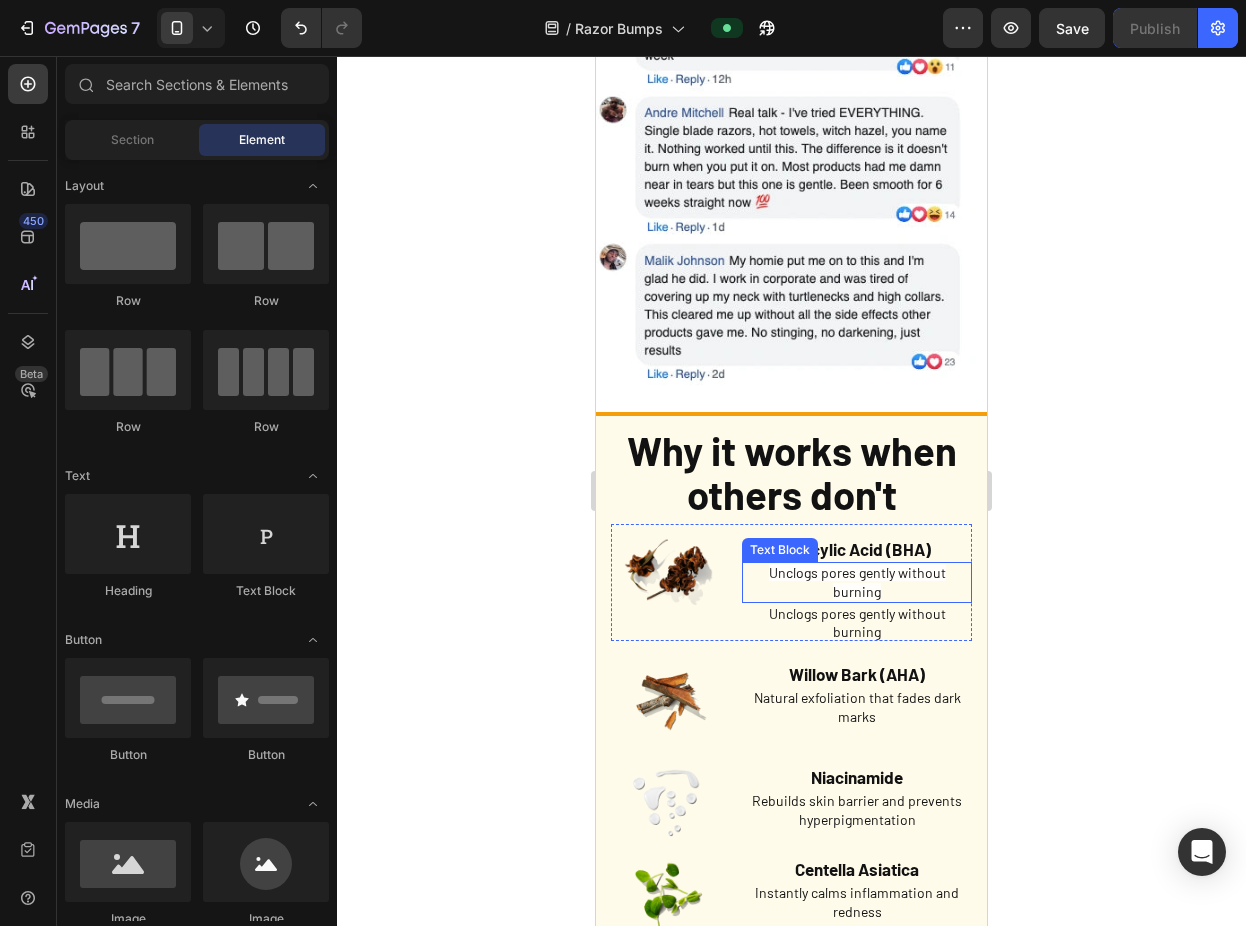 click on "Unclogs pores gently without burning" at bounding box center [857, 582] 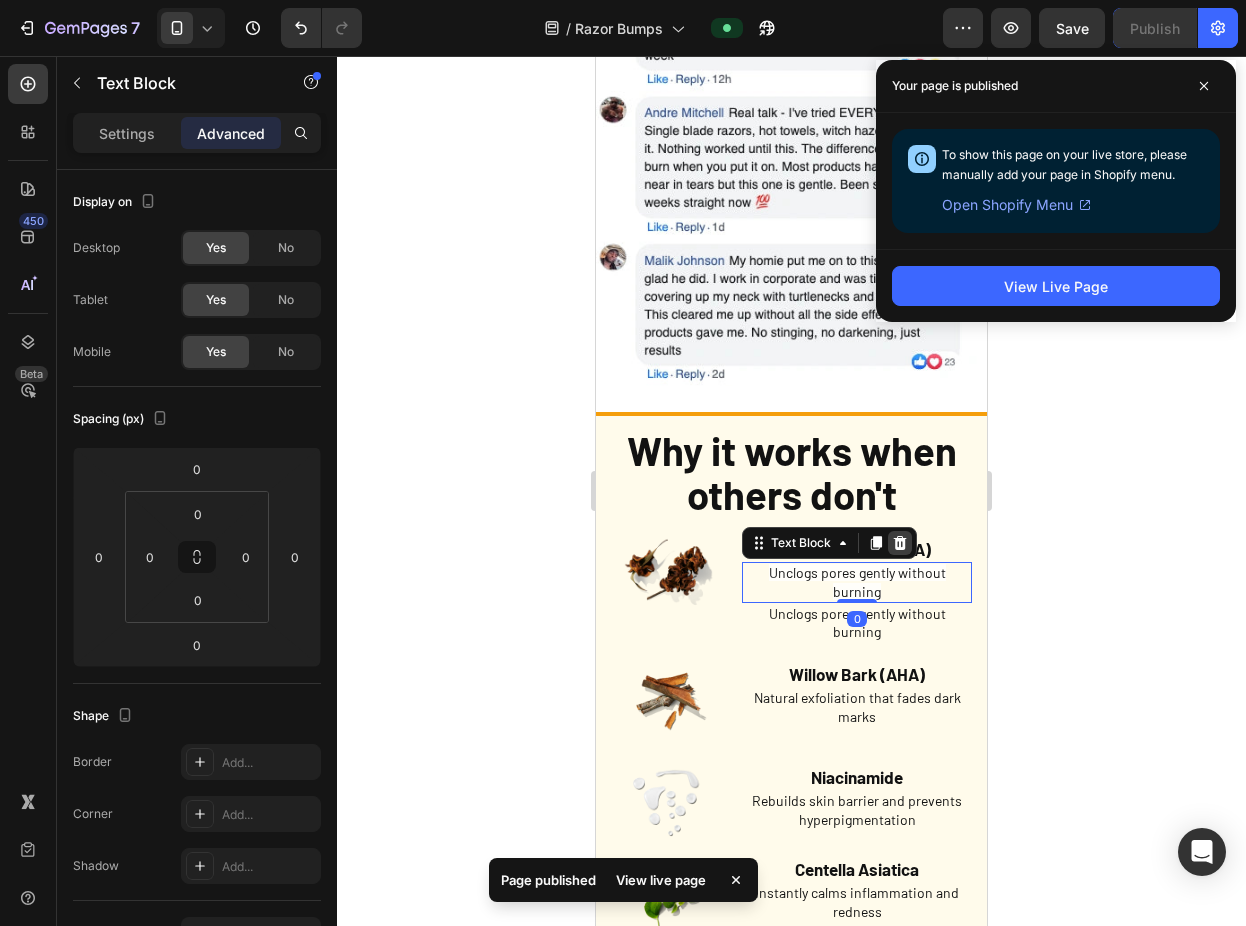 click 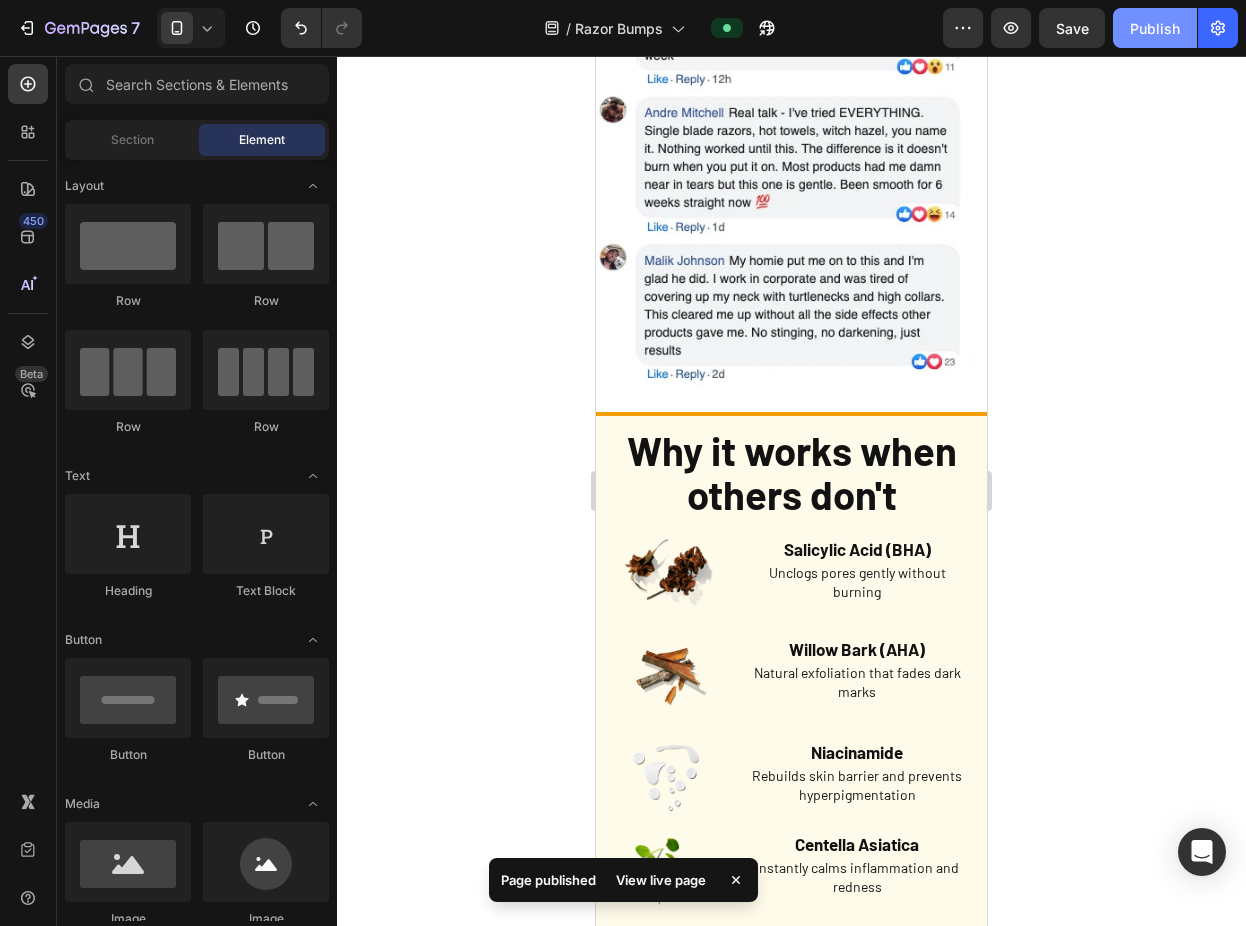 click on "Publish" at bounding box center (1155, 28) 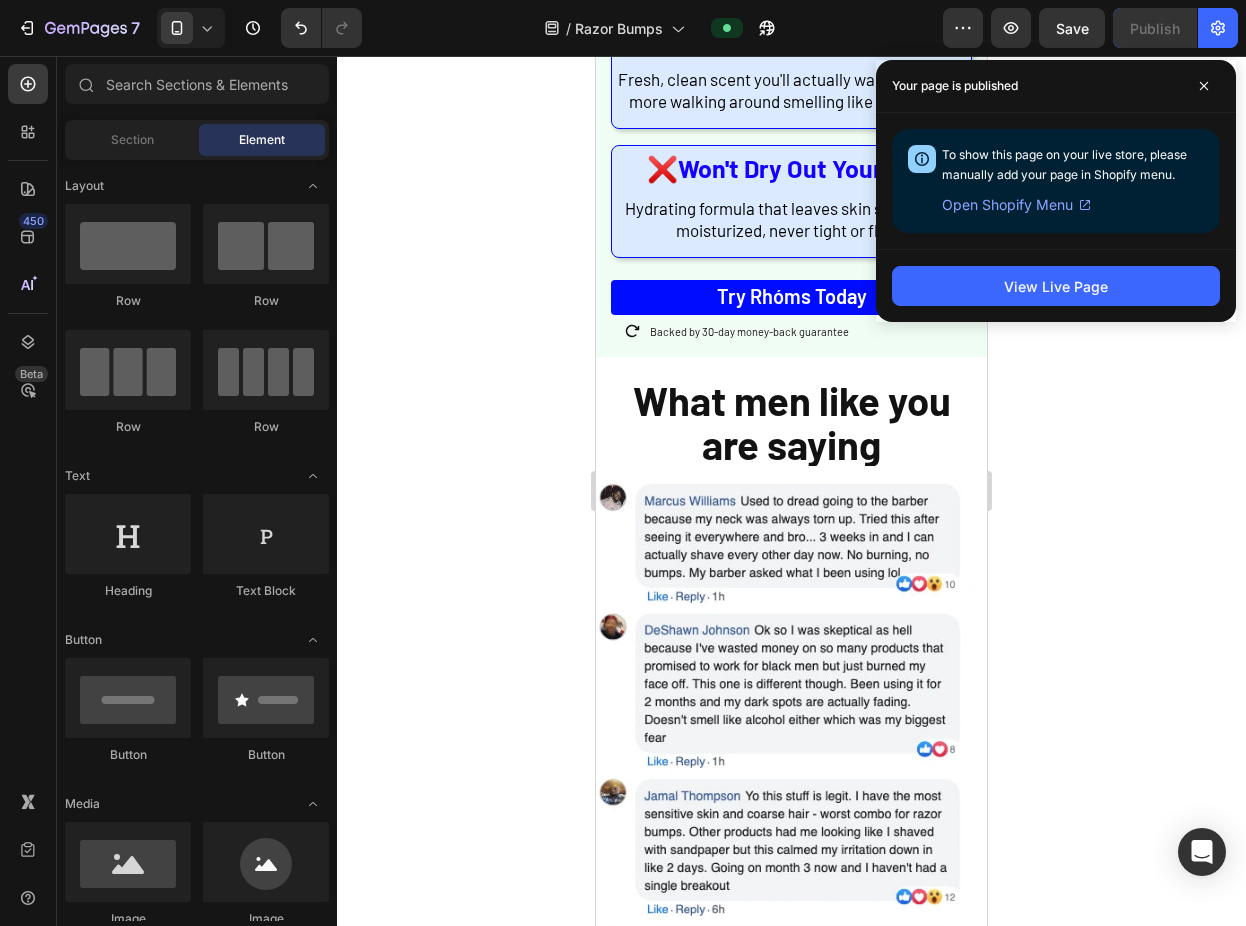 scroll, scrollTop: 2172, scrollLeft: 0, axis: vertical 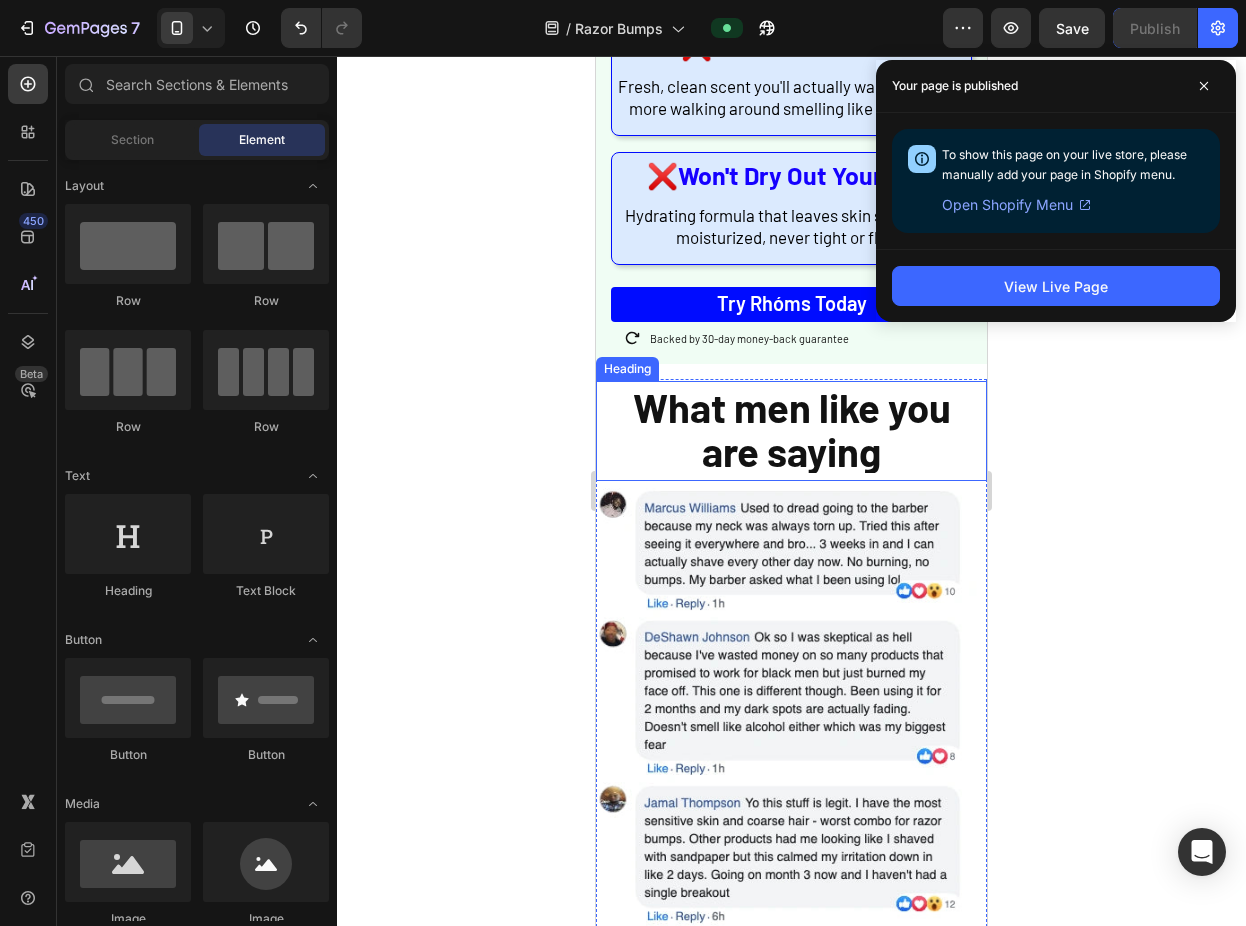 click on "What men like you are saying" at bounding box center (792, 429) 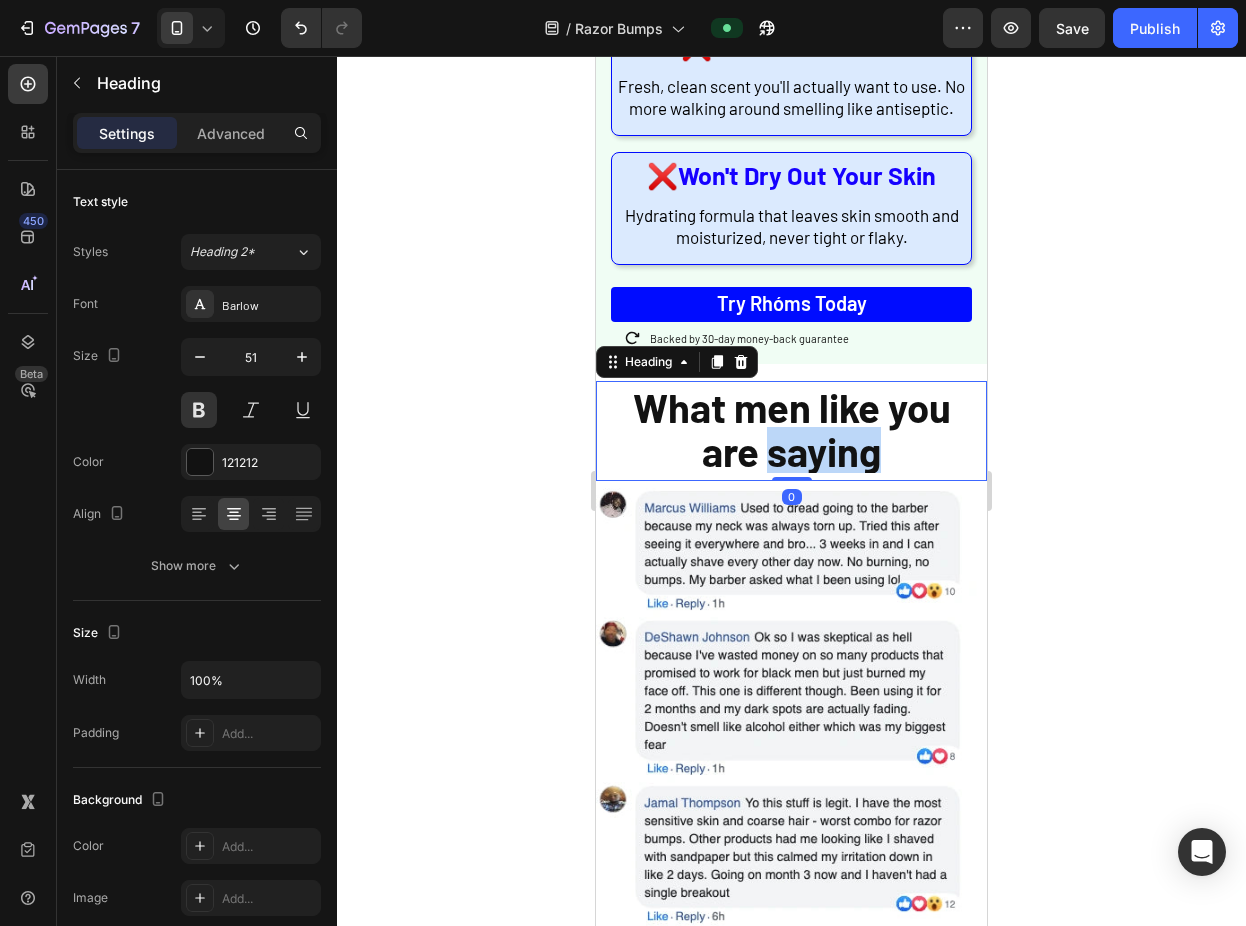 click on "What men like you are saying" at bounding box center (792, 429) 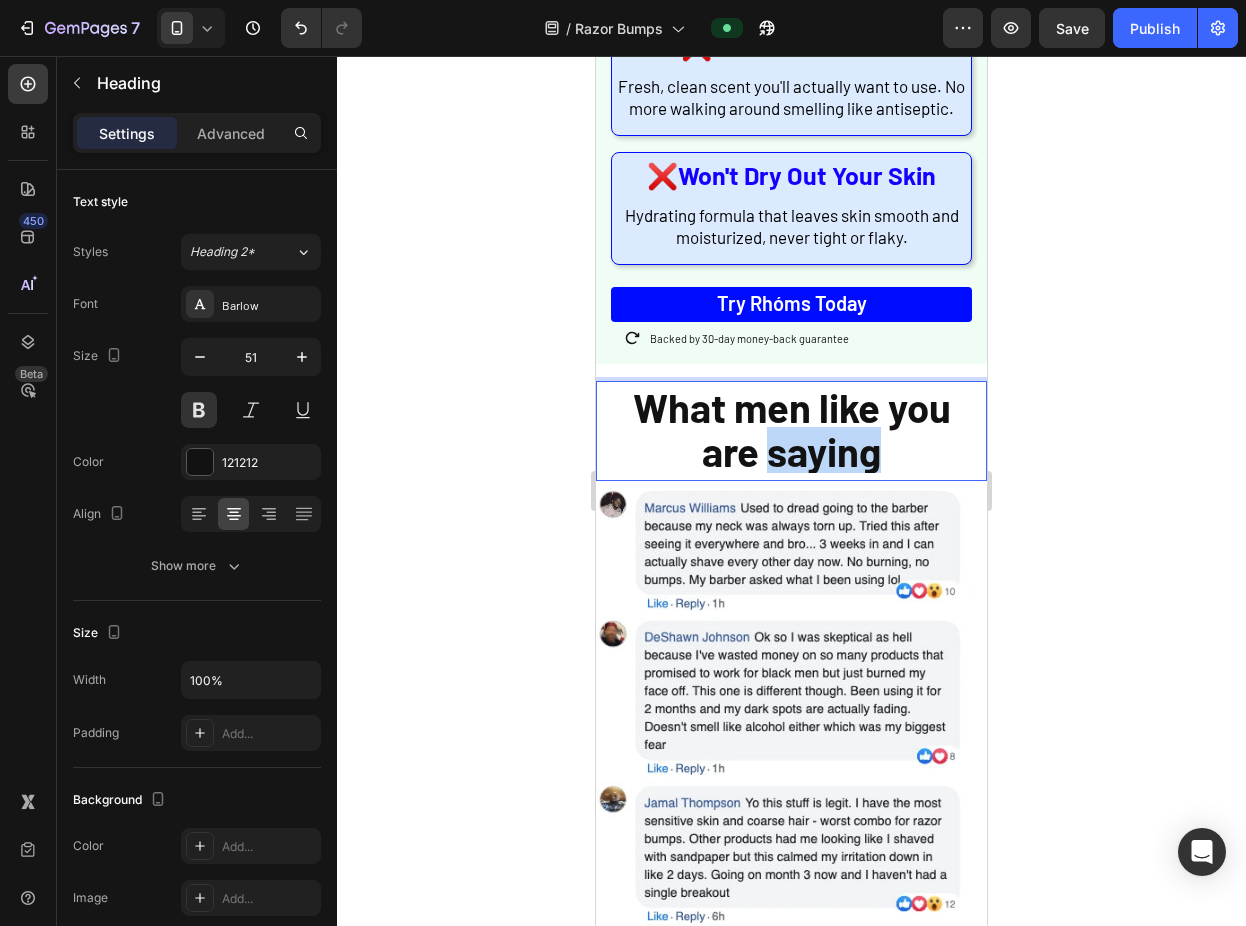 click on "What men like you are saying" at bounding box center (792, 429) 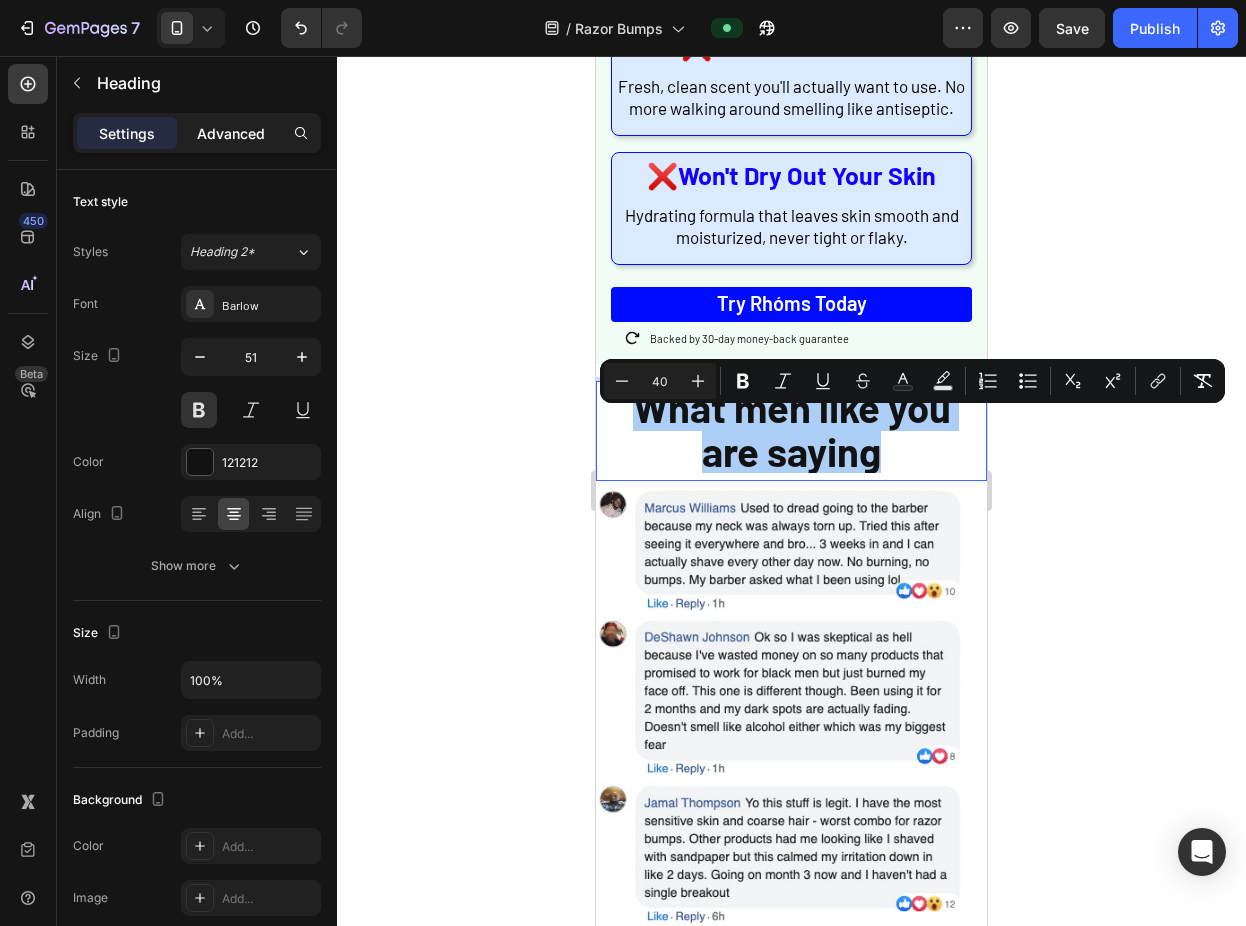 click on "Advanced" at bounding box center [231, 133] 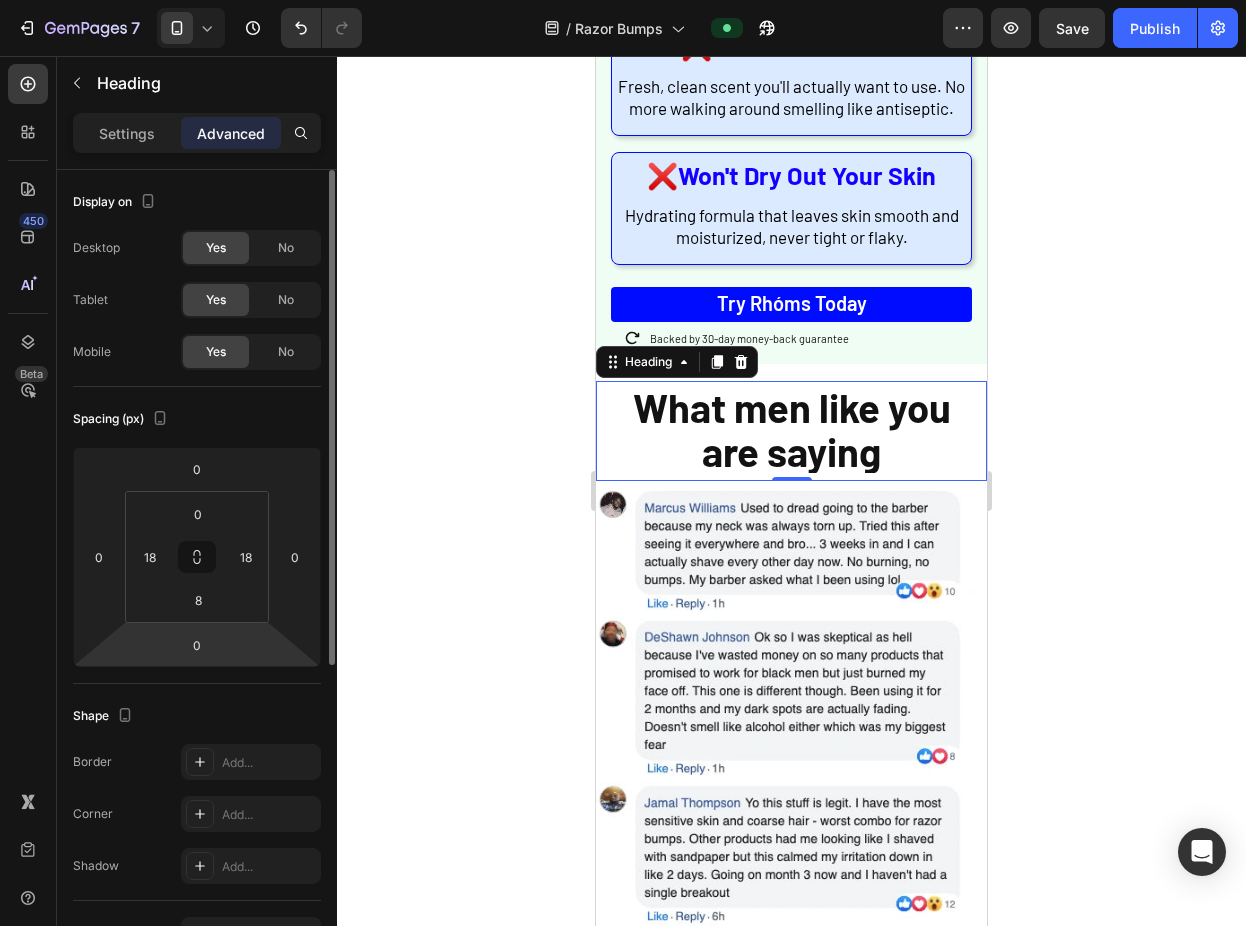 click on "7  Version history  /  Razor Bumps Preview  Save   Publish  450 Beta Sections(18) Elements(83) Section Element Hero Section Product Detail Brands Trusted Badges Guarantee Product Breakdown How to use Testimonials Compare Bundle FAQs Social Proof Brand Story Product List Collection Blog List Contact Sticky Add to Cart Custom Footer Browse Library 450 Layout
Row
Row
Row
Row Text
Heading
Text Block Button
Button
Button Media
Image
Image" at bounding box center (623, 0) 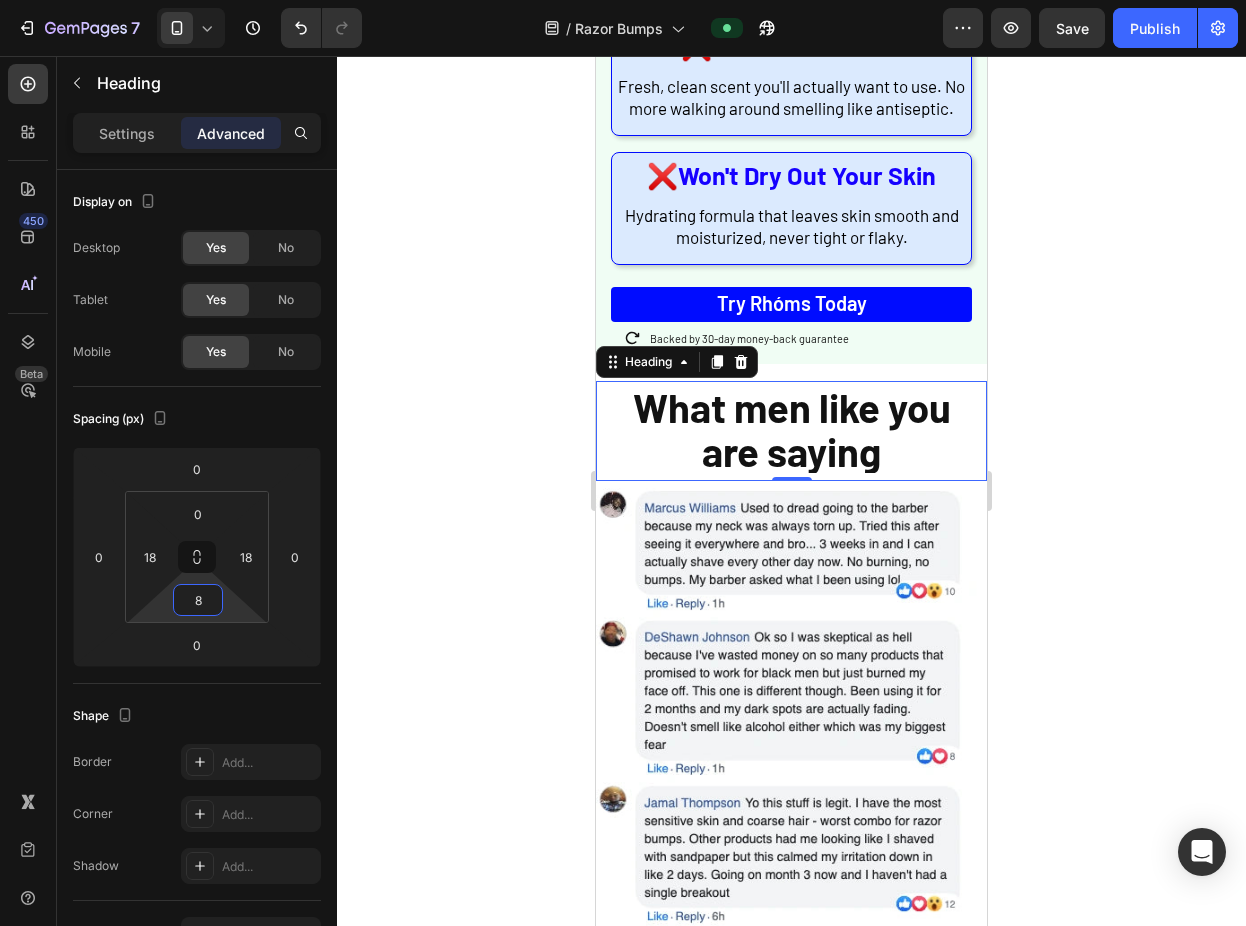 type on "6" 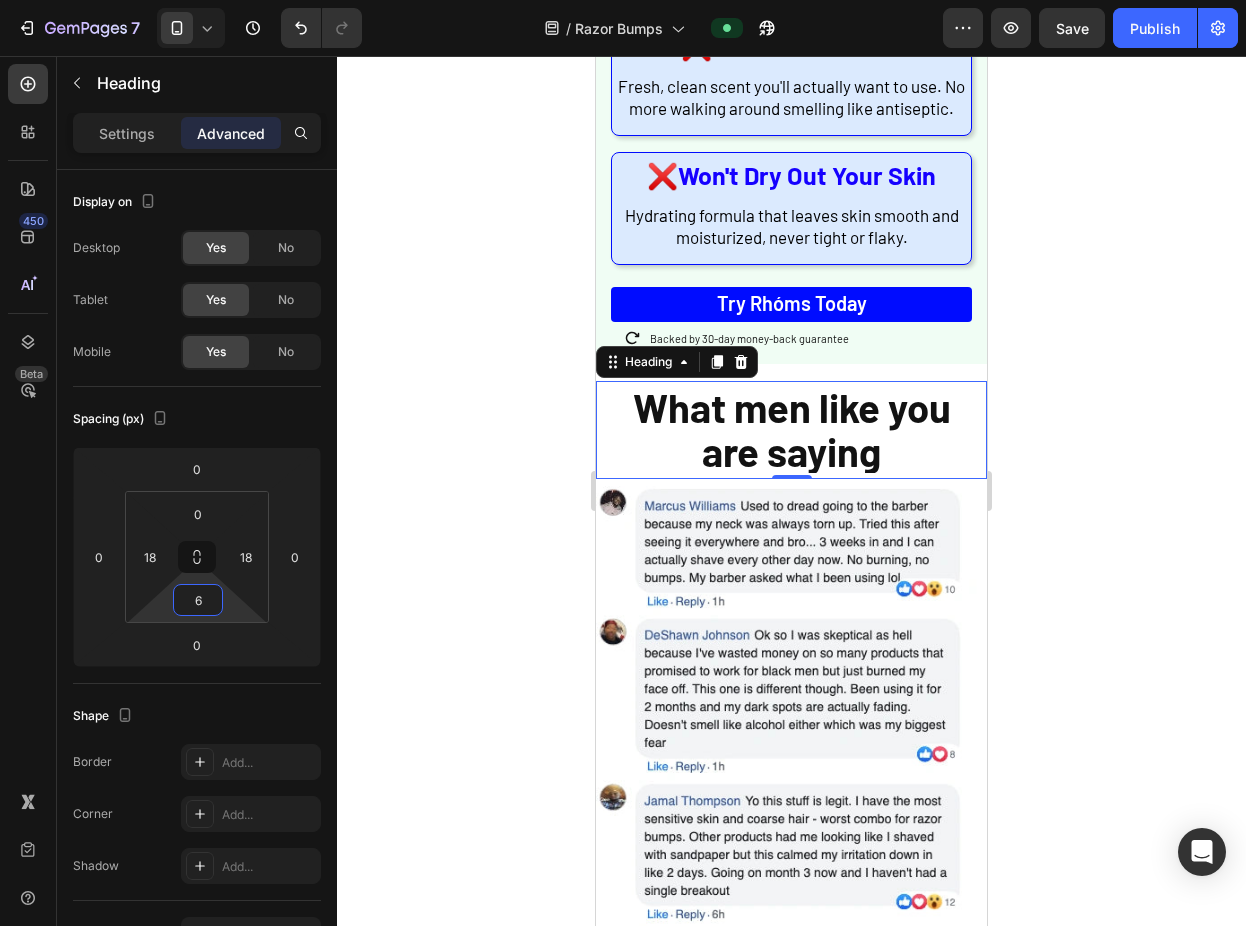 click on "7  Version history  /  Razor Bumps Preview  Save   Publish  450 Beta Sections(18) Elements(83) Section Element Hero Section Product Detail Brands Trusted Badges Guarantee Product Breakdown How to use Testimonials Compare Bundle FAQs Social Proof Brand Story Product List Collection Blog List Contact Sticky Add to Cart Custom Footer Browse Library 450 Layout
Row
Row
Row
Row Text
Heading
Text Block Button
Button
Button Media
Image
Image" at bounding box center (623, 0) 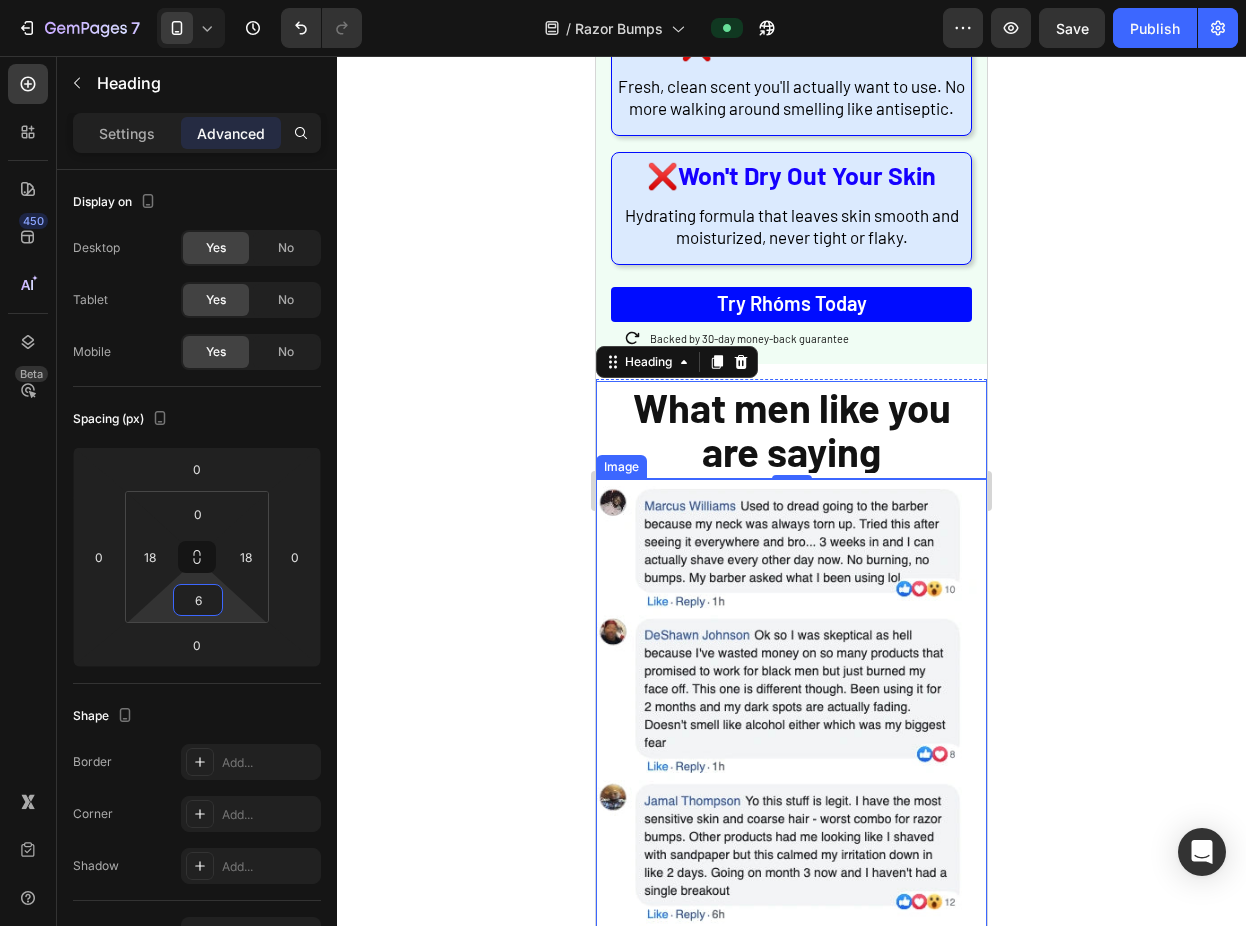 click at bounding box center [791, 1007] 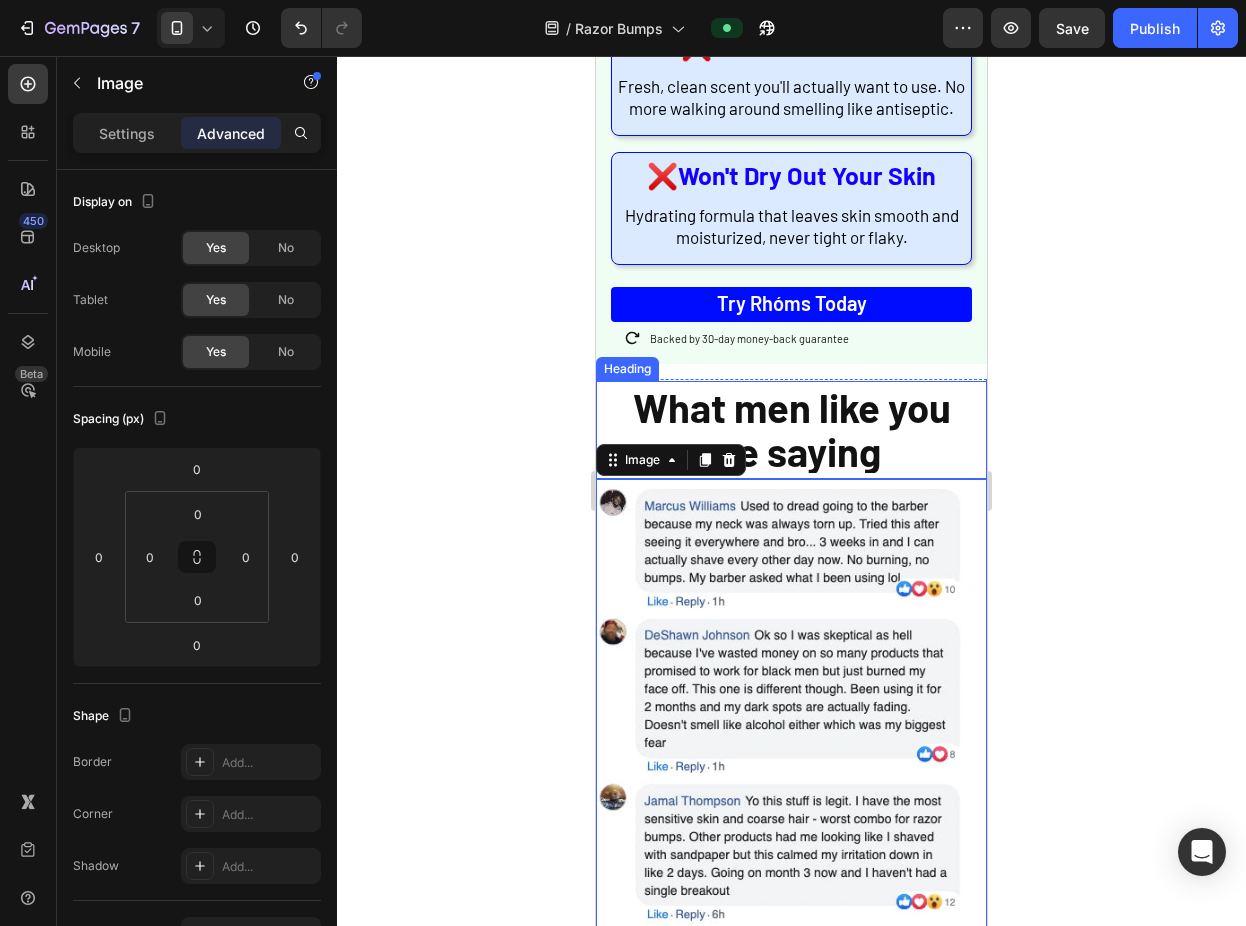 click on "⁠⁠⁠⁠⁠⁠⁠ What men like you are saying Heading" at bounding box center [791, 430] 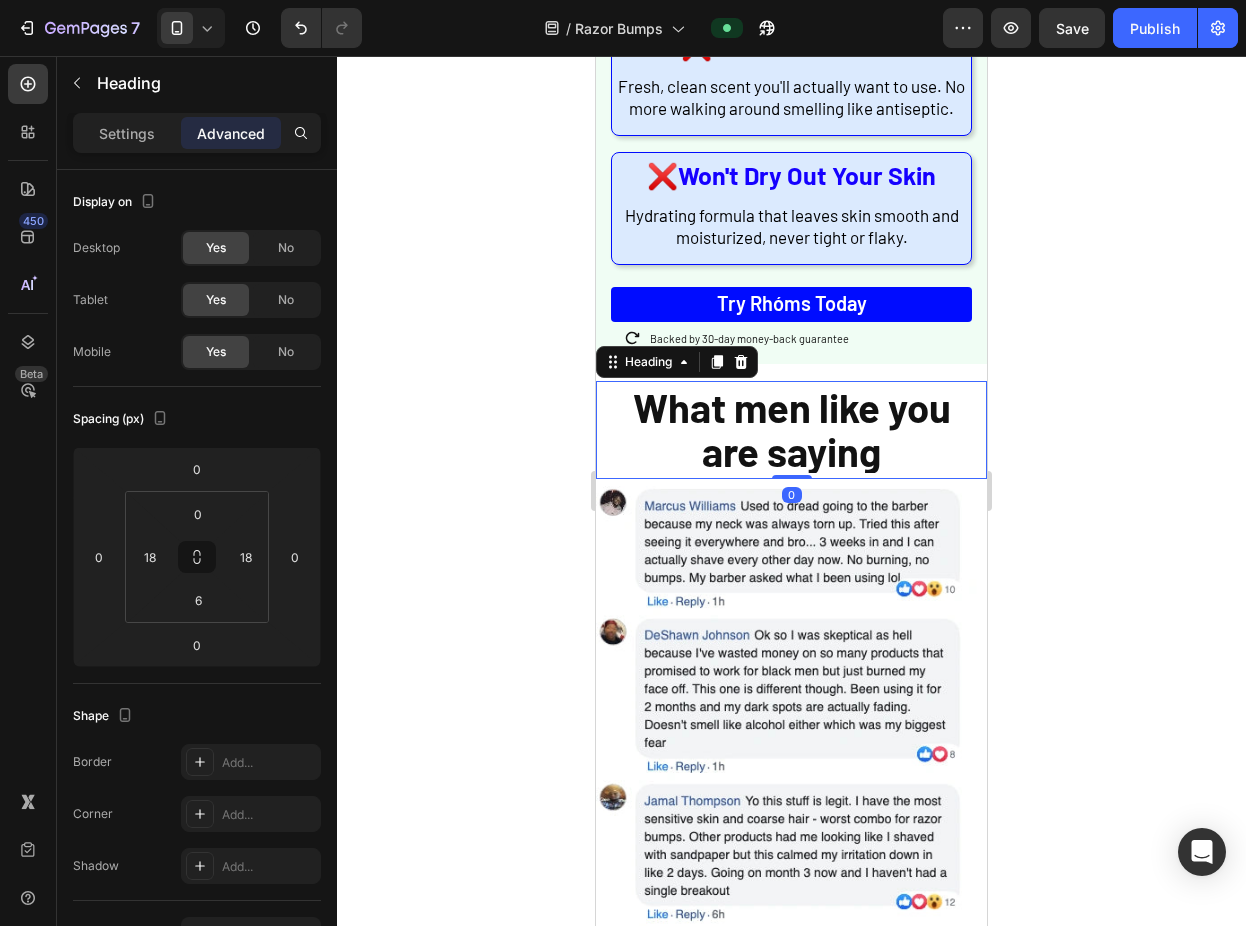 click on "⁠⁠⁠⁠⁠⁠⁠ What men like you are saying Heading   0 Image Section 8" at bounding box center [791, 970] 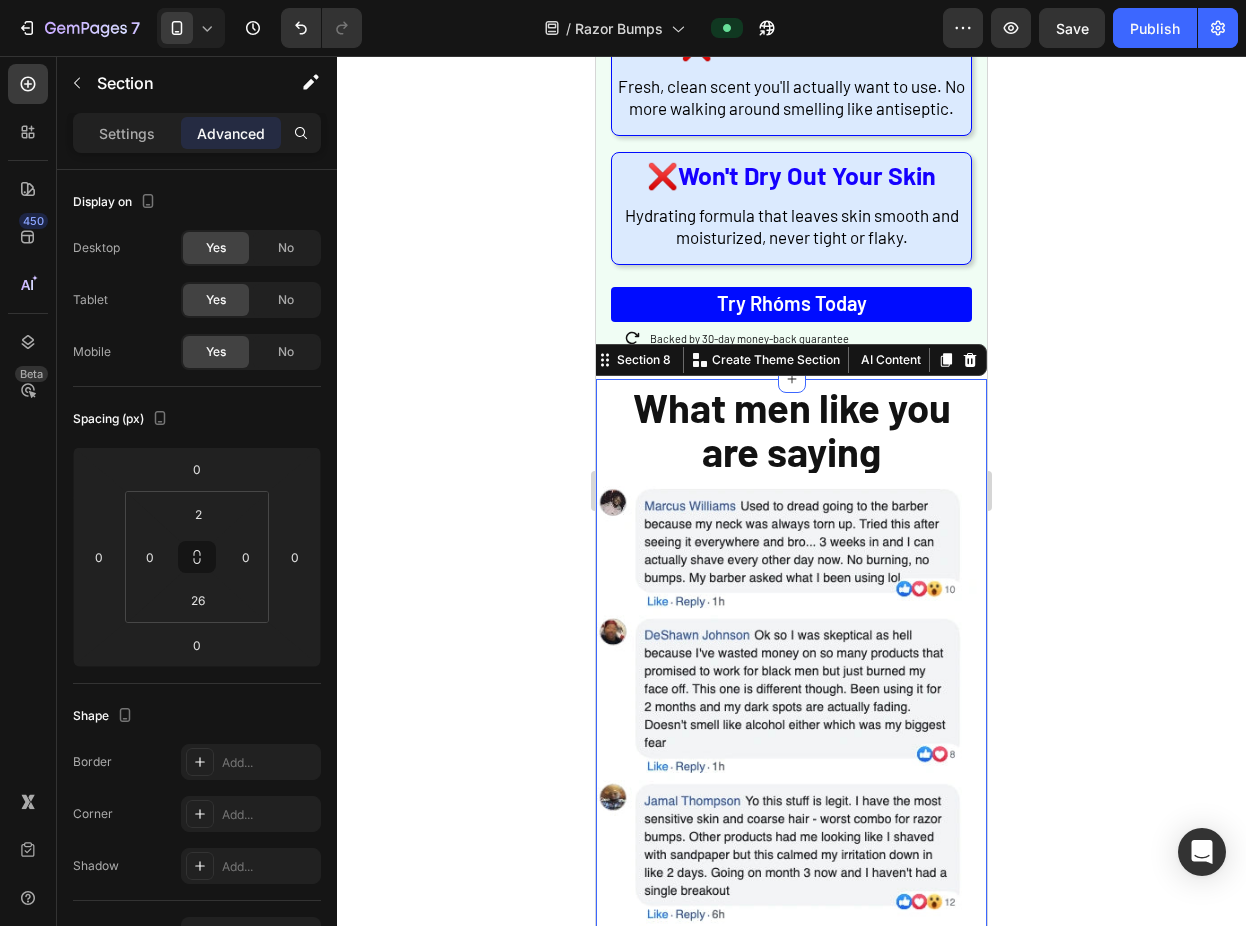 click 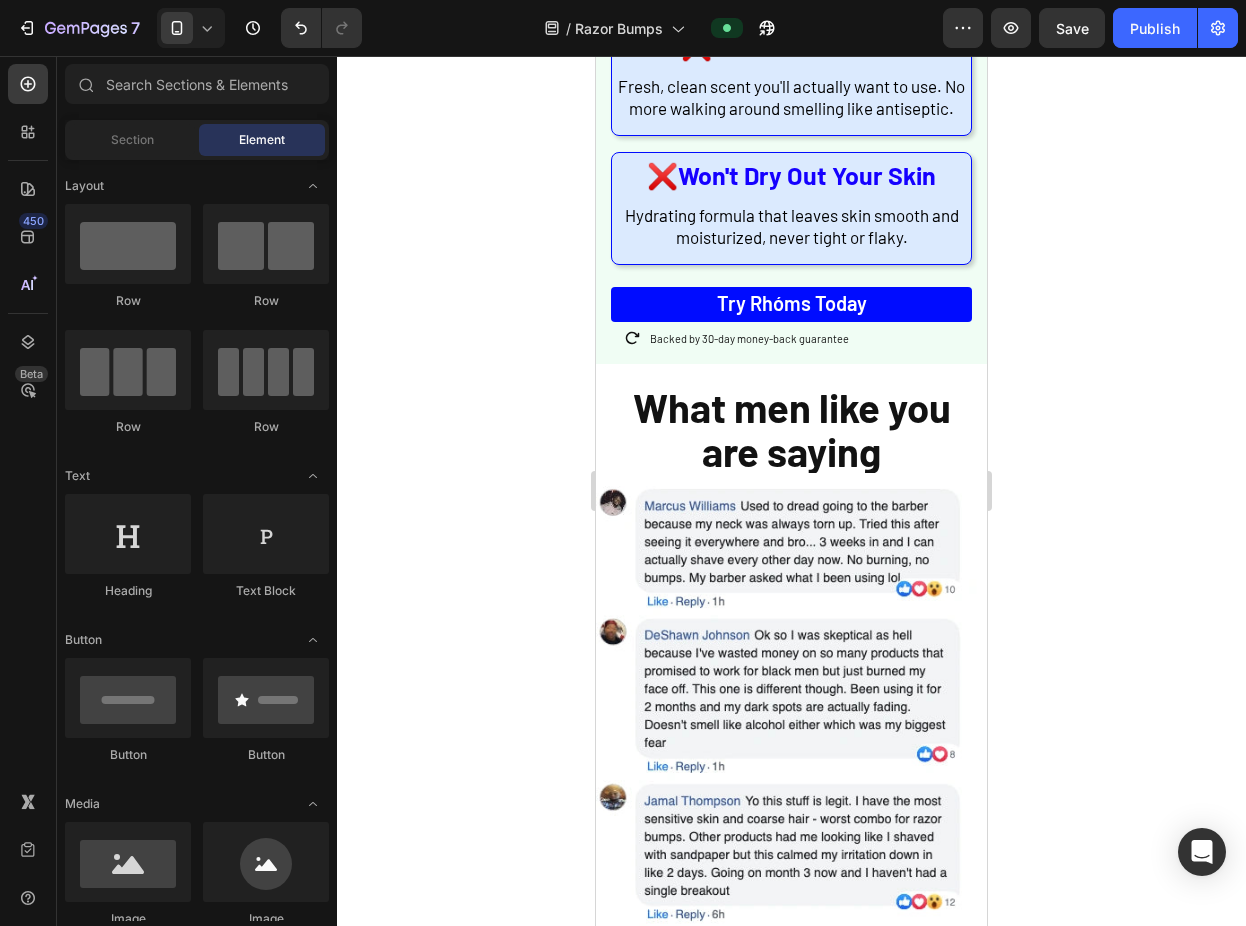 click on "Image Finally - A Formula Made FOR Us Heading Rhóms was created by dermatologists who understood a simple fact:  Black men need different ingredients  that work WITH our skin, not against it. Text Block ❌  No Burning or Stinging Heading Zero alcohol, zero harsh acids. Just gentle, effective ingredients that calm irritation instantly. Text Block Row ❌  Won't Darken Your Skin Heading Contains Niacinamide to actually FADE dark marks while preventing new ones from forming. Text Block Row ❌  No Terrible Smell Heading Fresh, clean scent you'll actually want to use. No more walking around smelling like antiseptic. Text Block Row ❌  Won't Dry Out Your Skin Heading Hydrating formula that leaves skin smooth and moisturized, never tight or flaky. Text Block Row Row Try Rhóms today Button
Icon Backed by 30-day money-back guarantee Text Block Row Row Section 7 ⁠⁠⁠⁠⁠⁠⁠ What men like you are saying Heading Image Section 8 Root" at bounding box center [791, 1351] 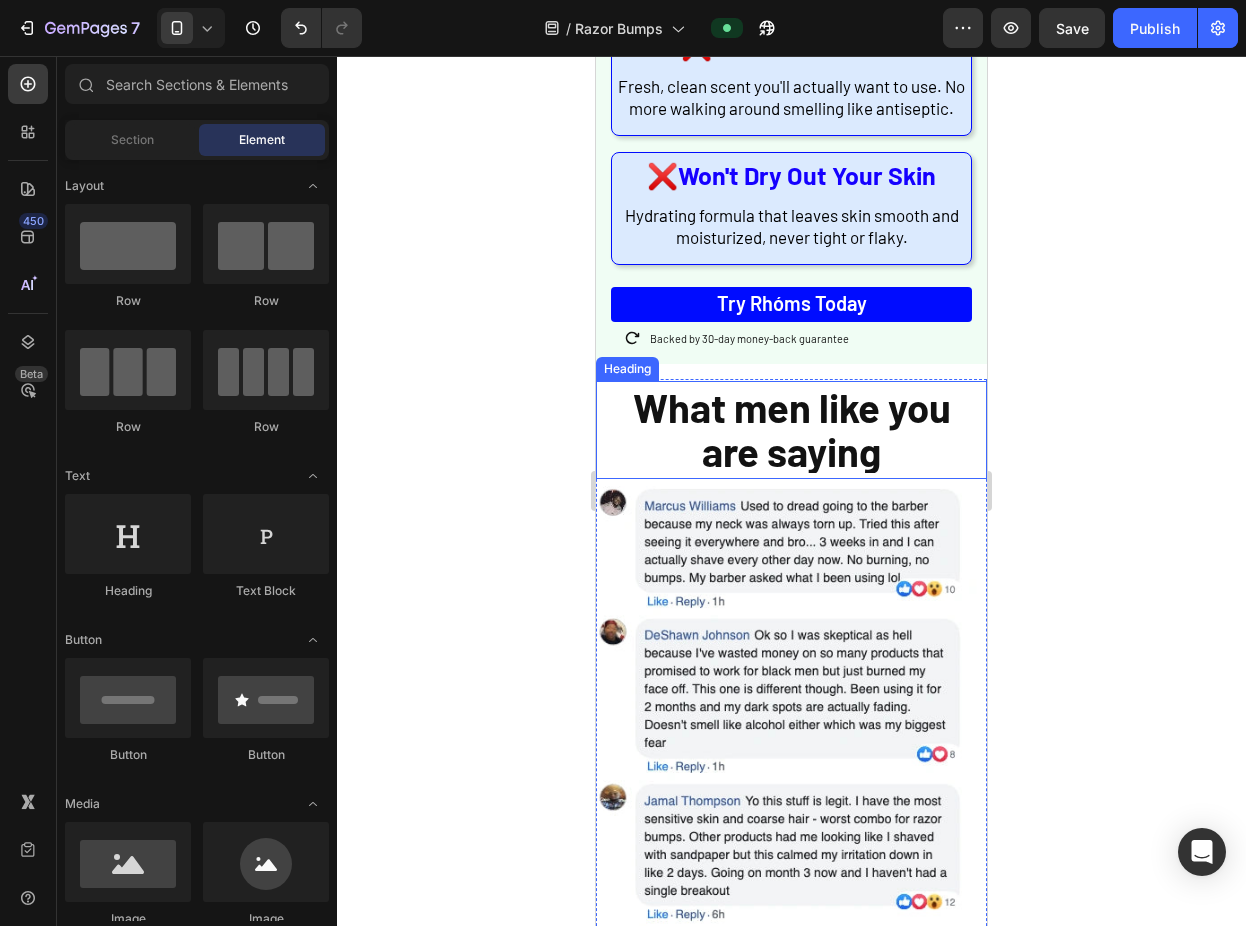 click on "What men like you are saying" at bounding box center (792, 429) 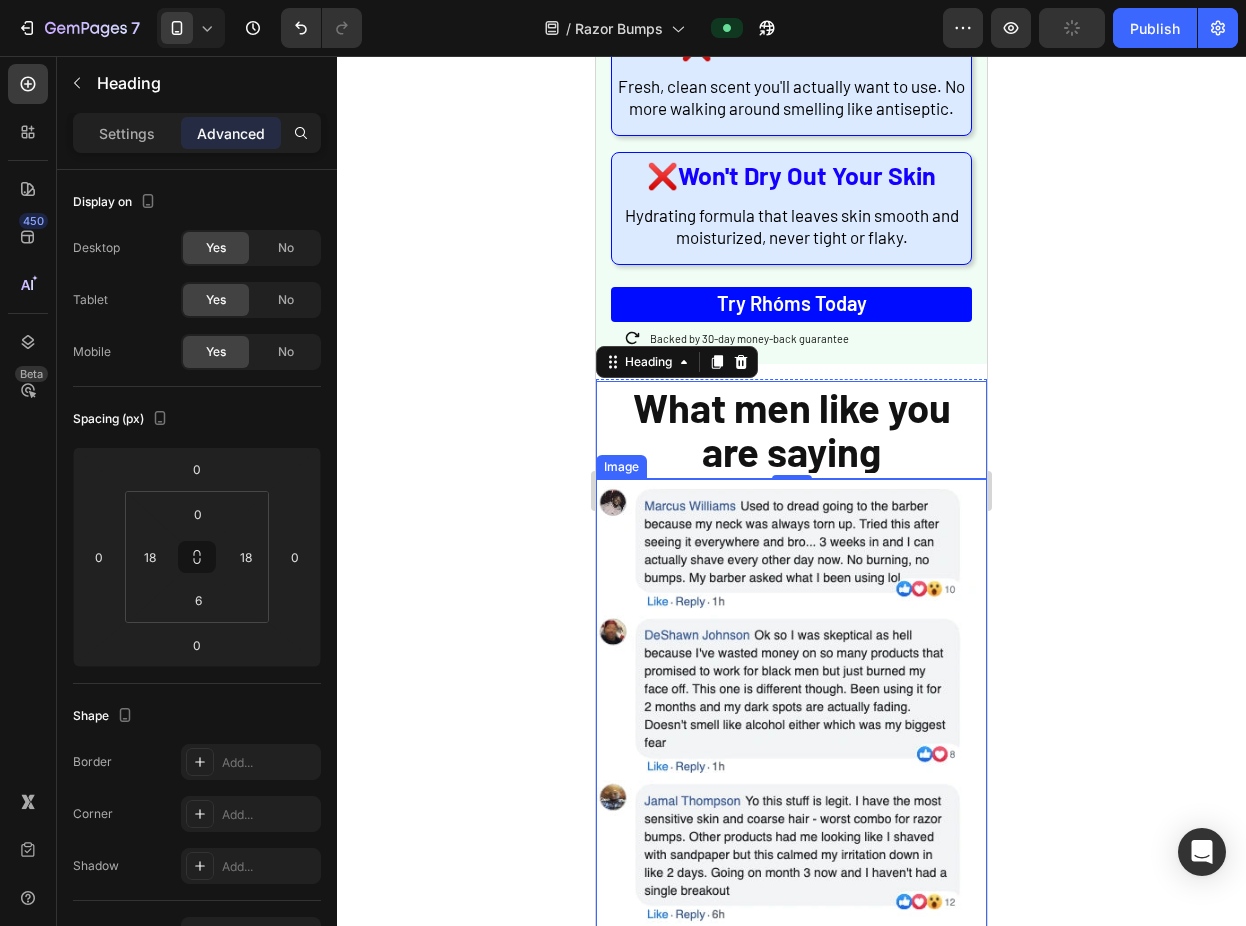 click at bounding box center (791, 1007) 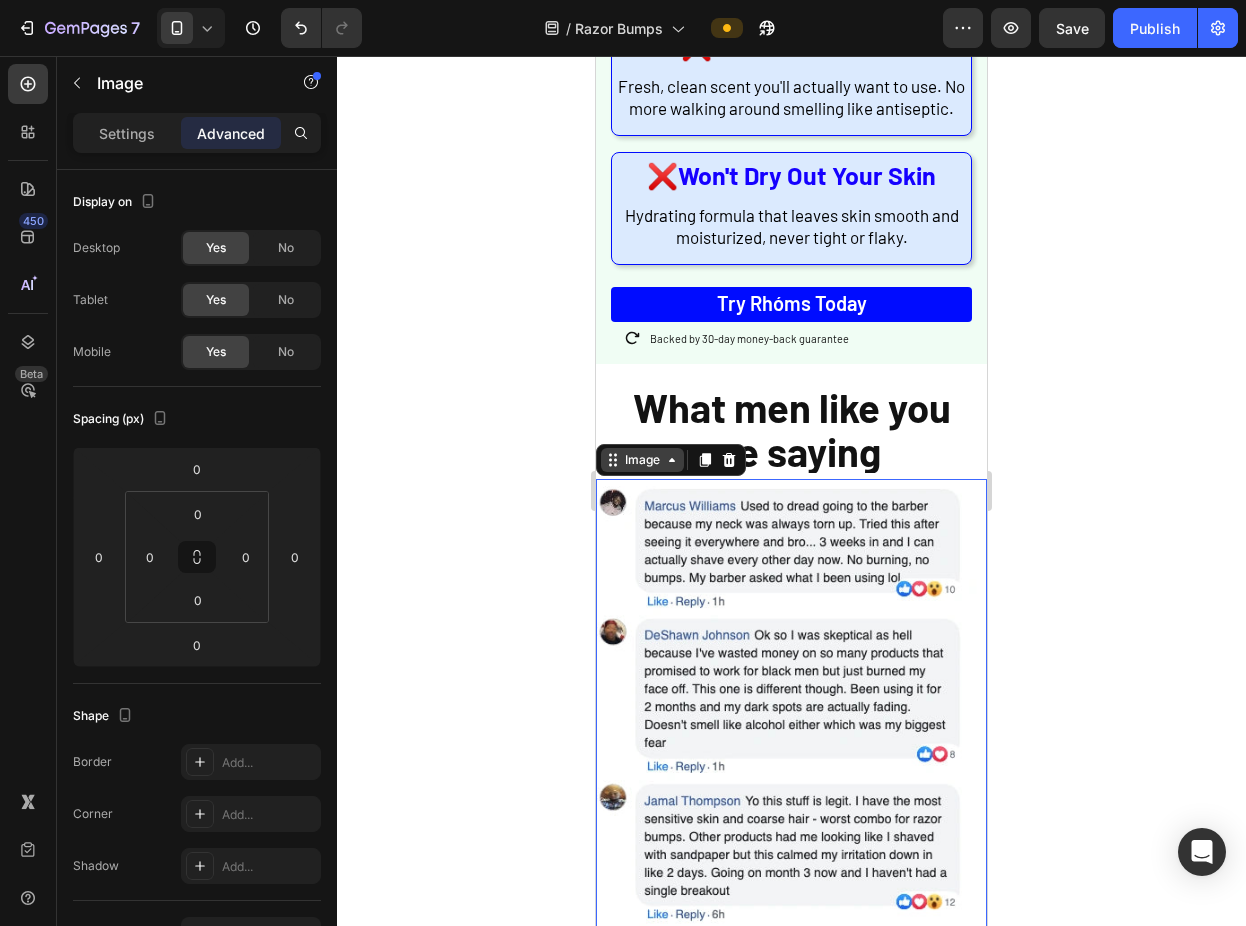 click on "Image" at bounding box center (642, 460) 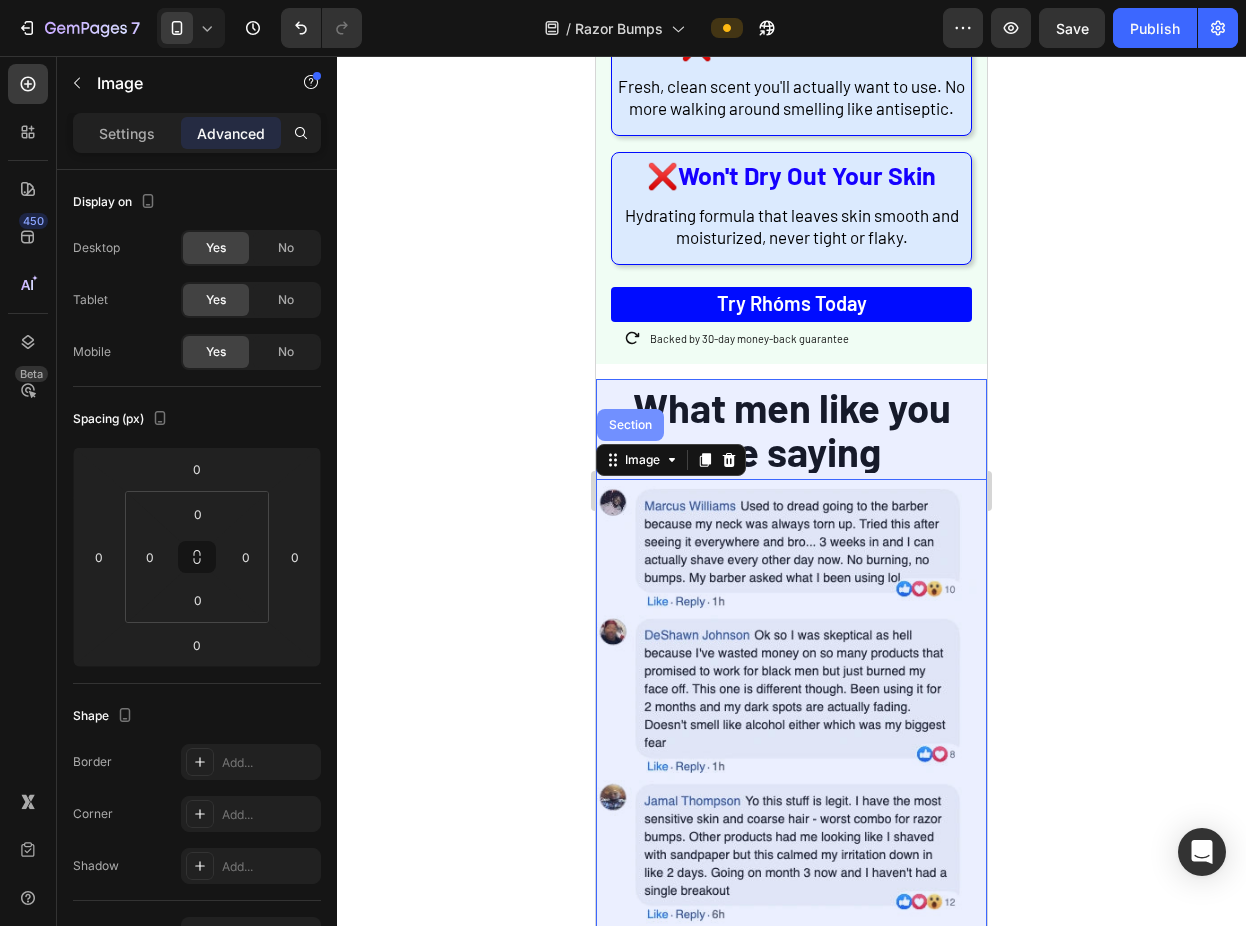 click on "Section" at bounding box center [630, 425] 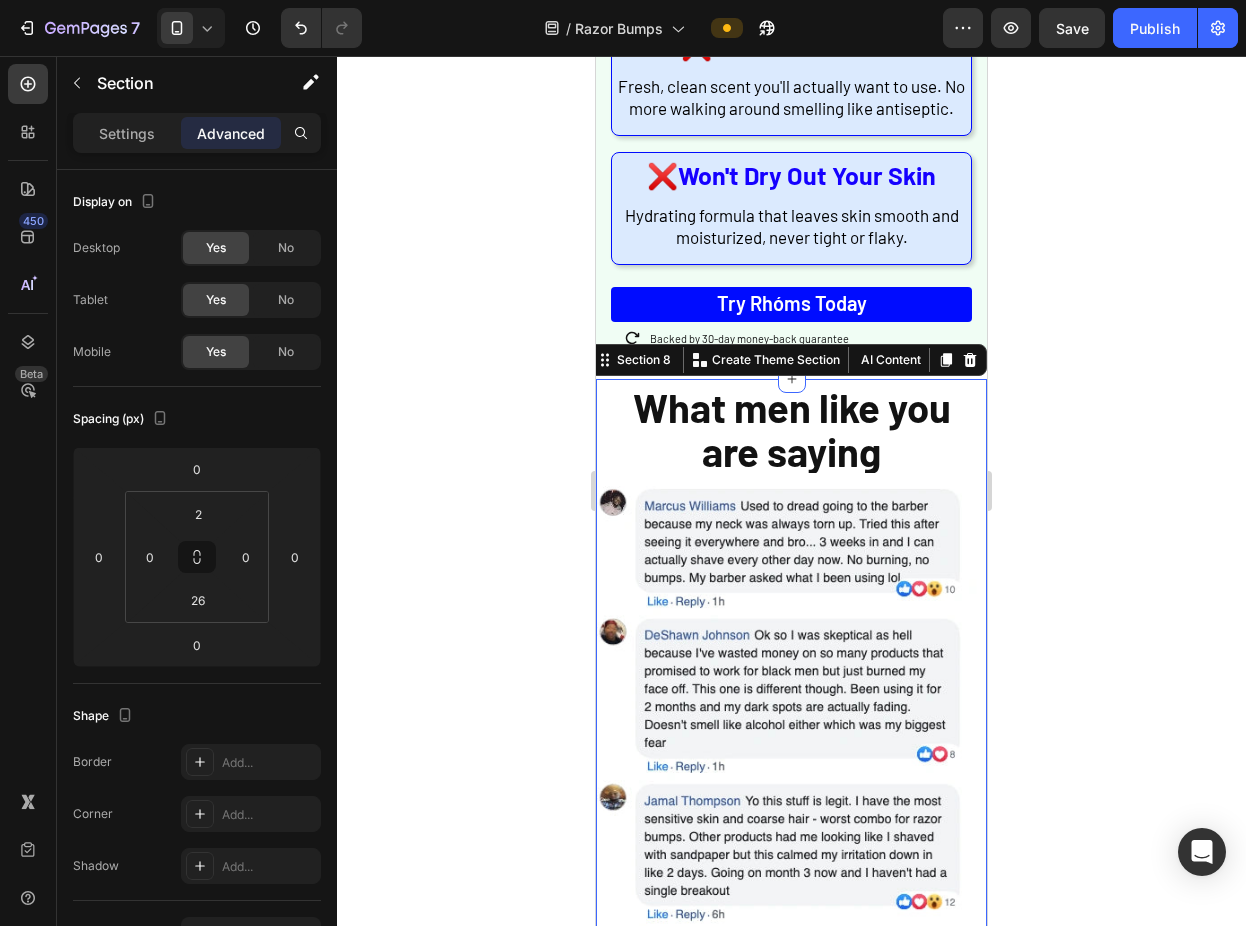 click 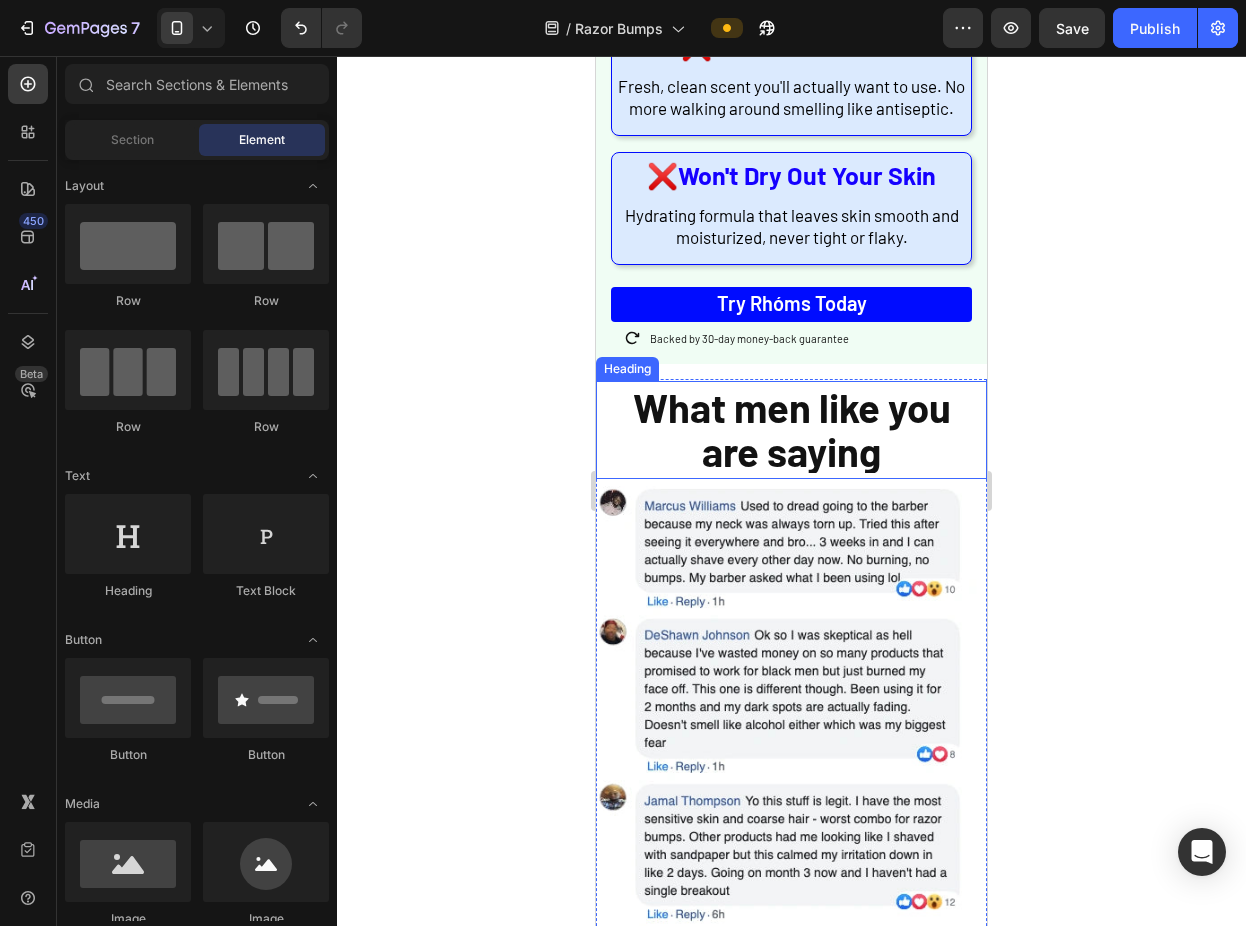 click on "What men like you are saying" at bounding box center (792, 429) 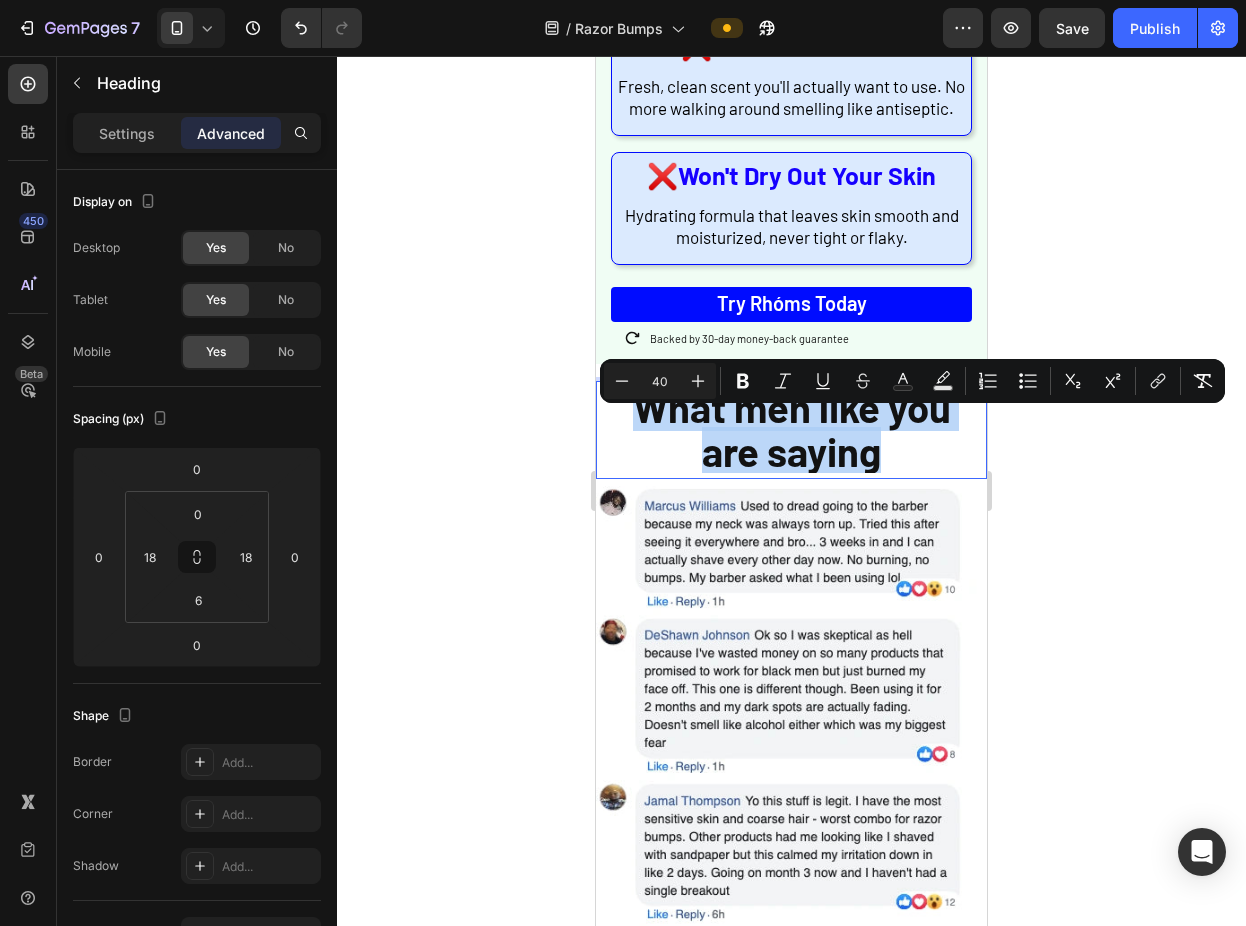 click on "What men like you are saying" at bounding box center [791, 427] 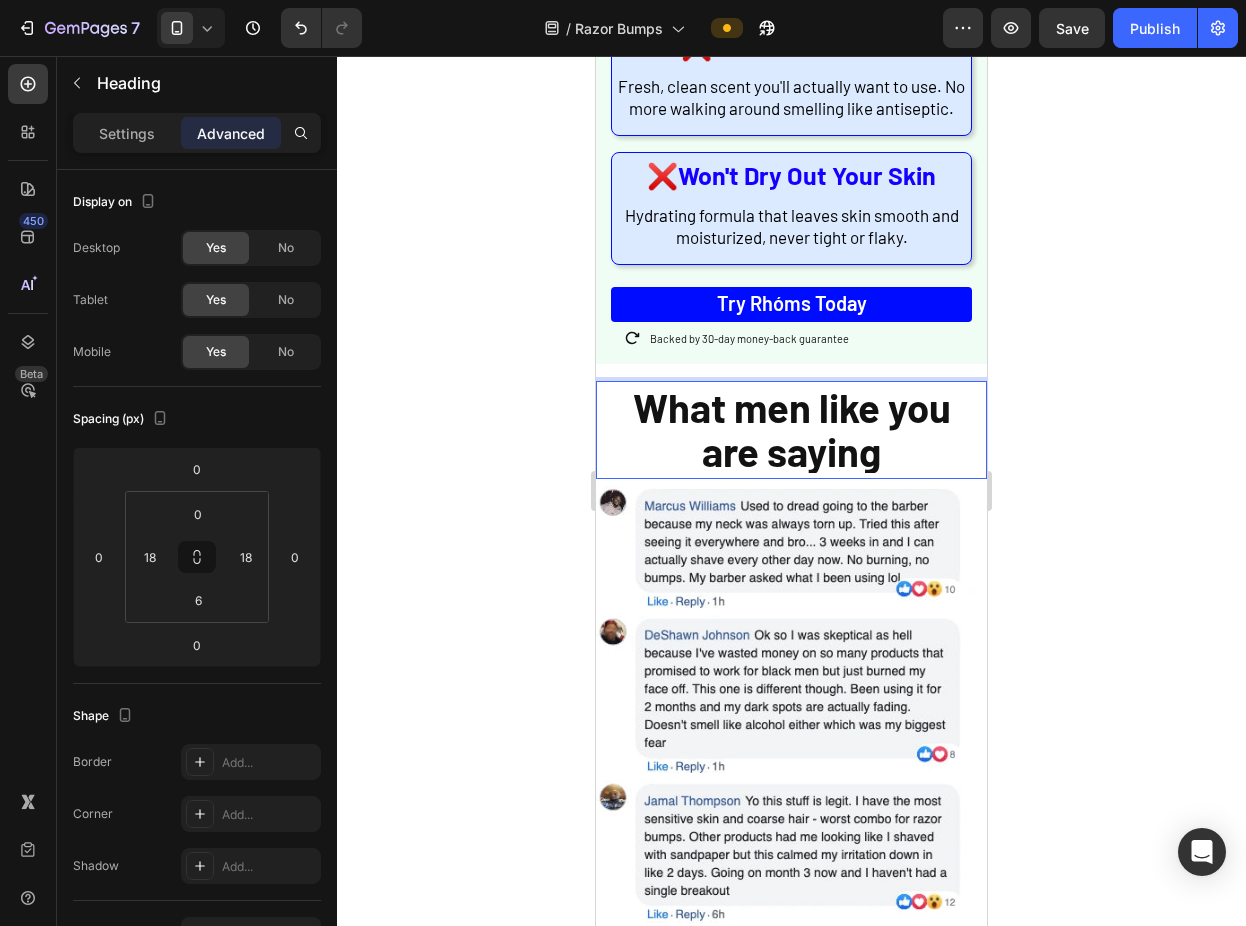 scroll, scrollTop: 2, scrollLeft: 0, axis: vertical 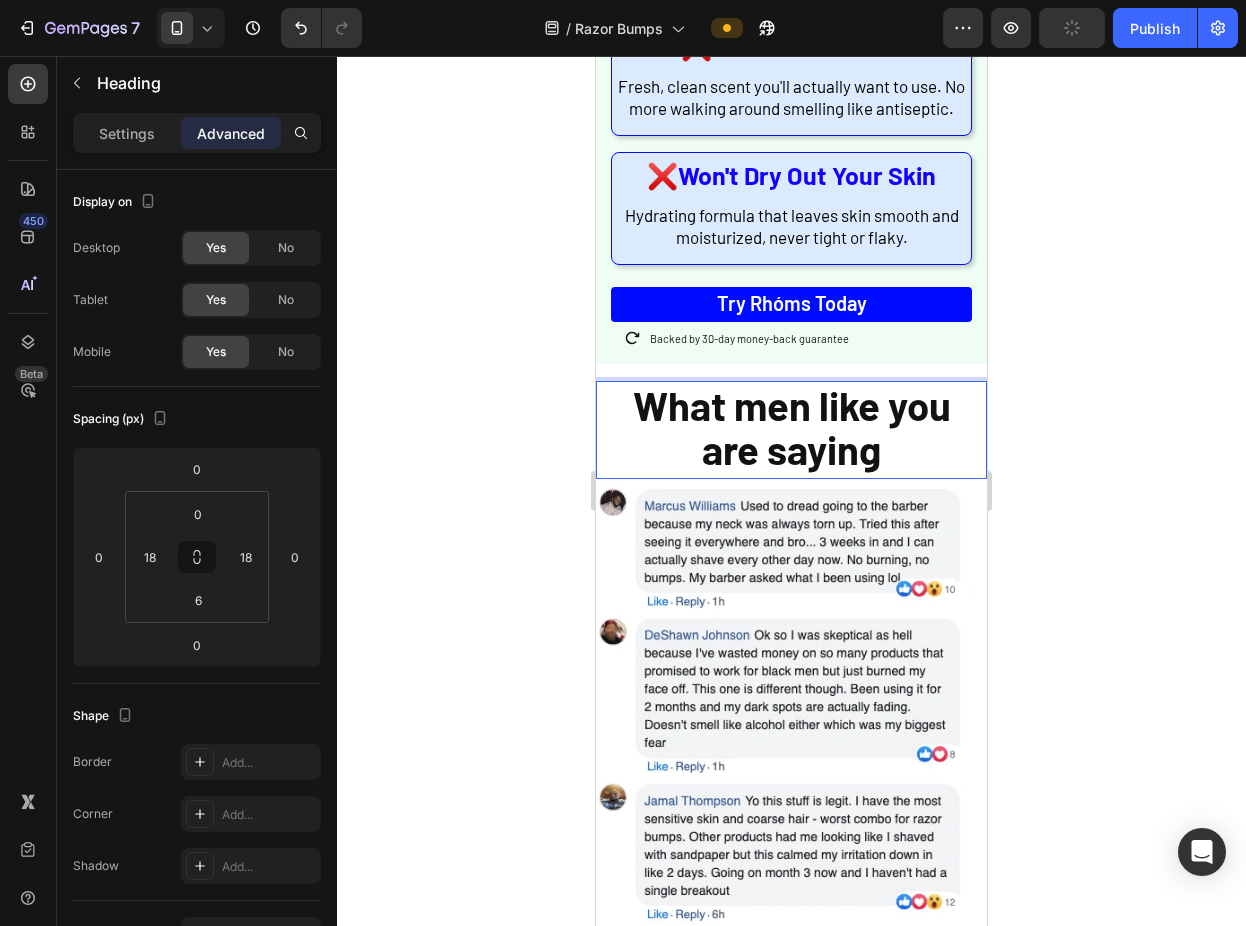 click 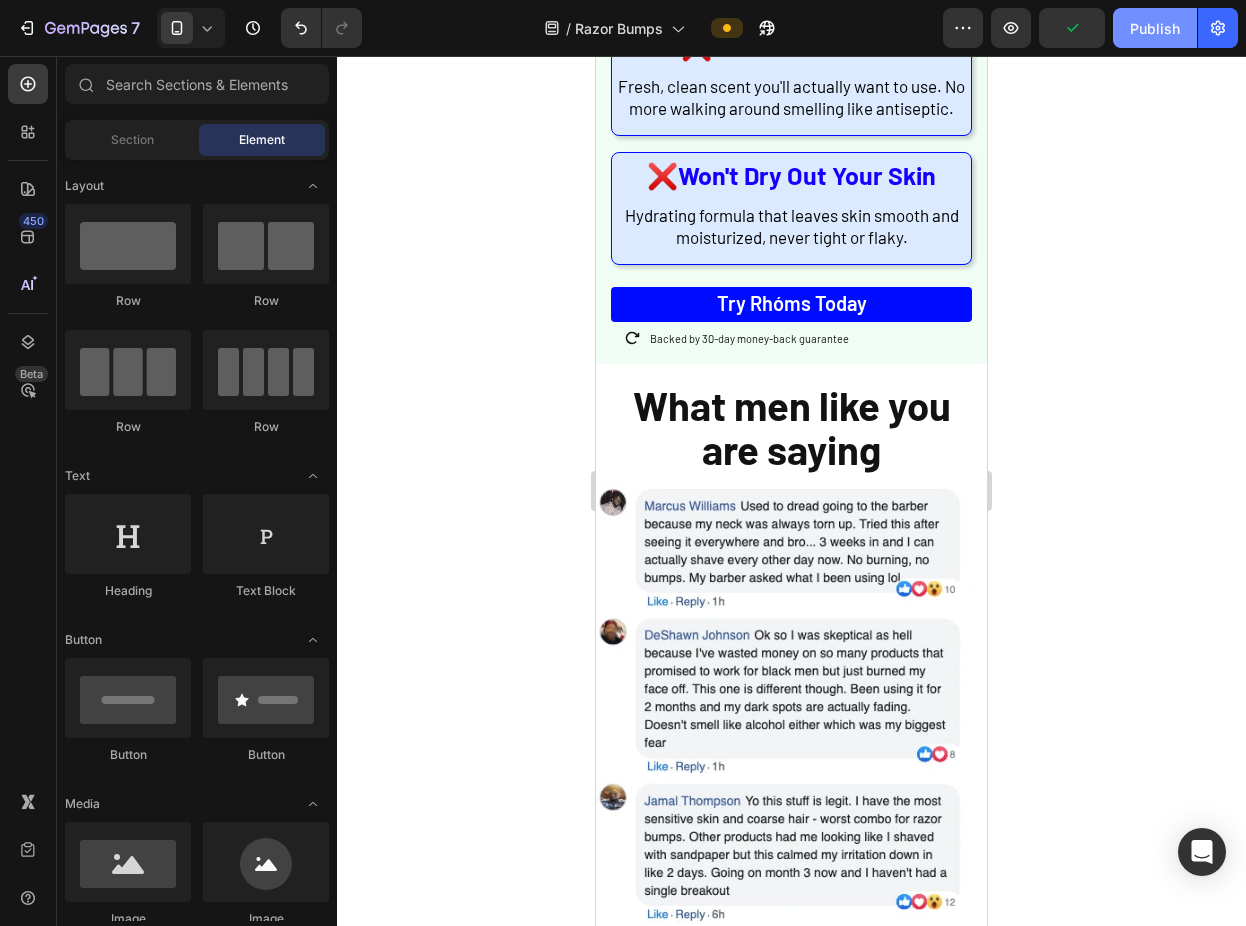 click on "Publish" 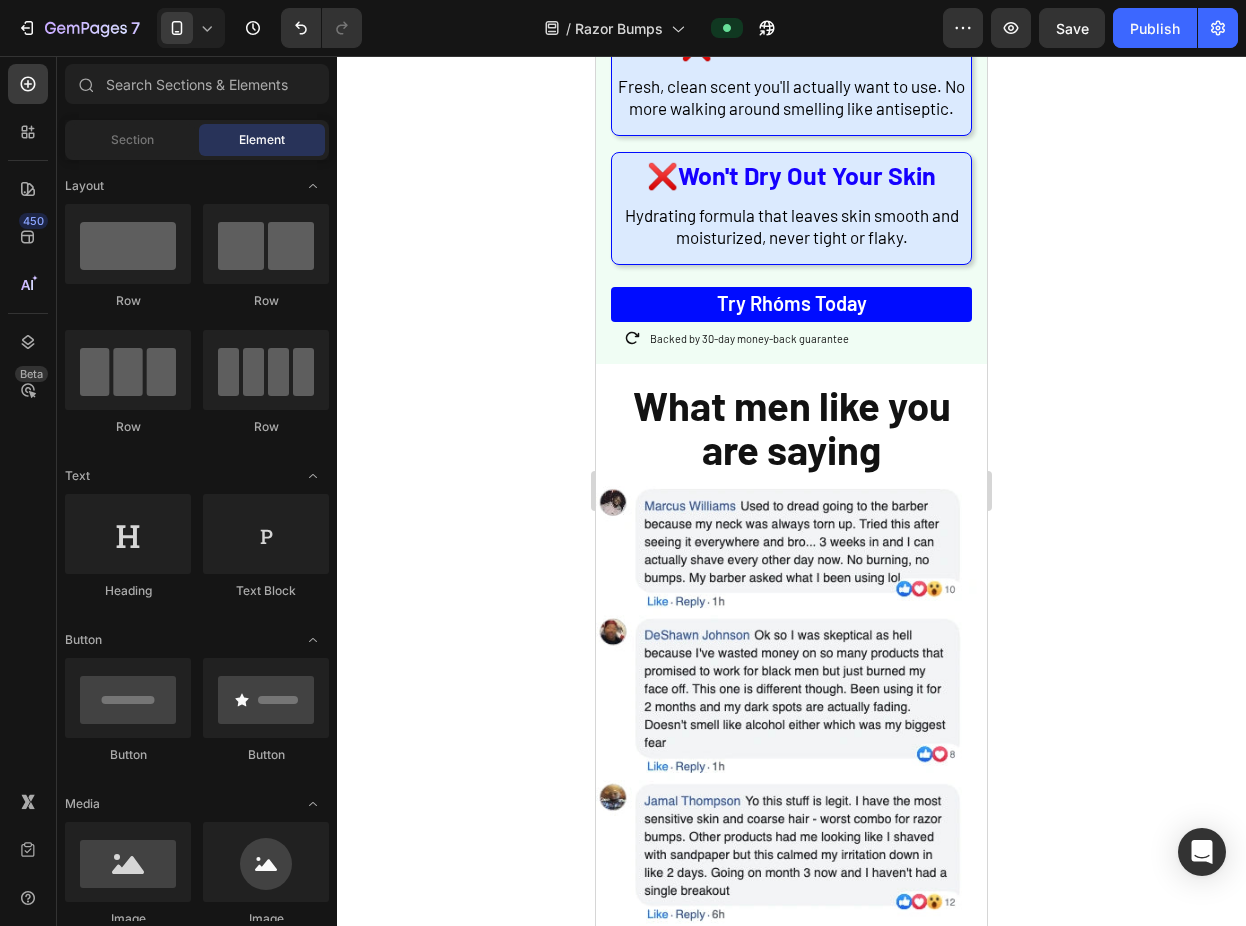 click 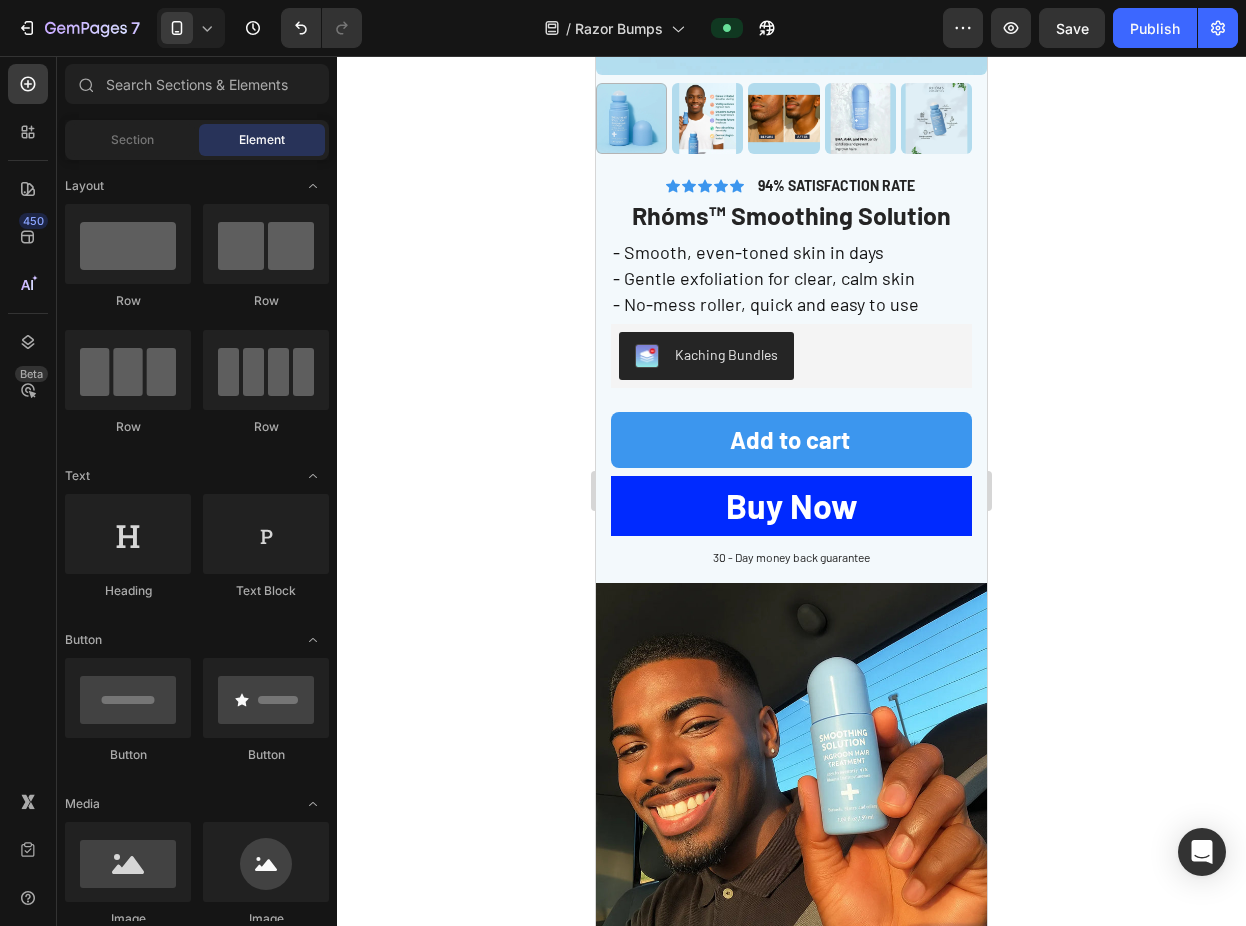 scroll, scrollTop: 4735, scrollLeft: 0, axis: vertical 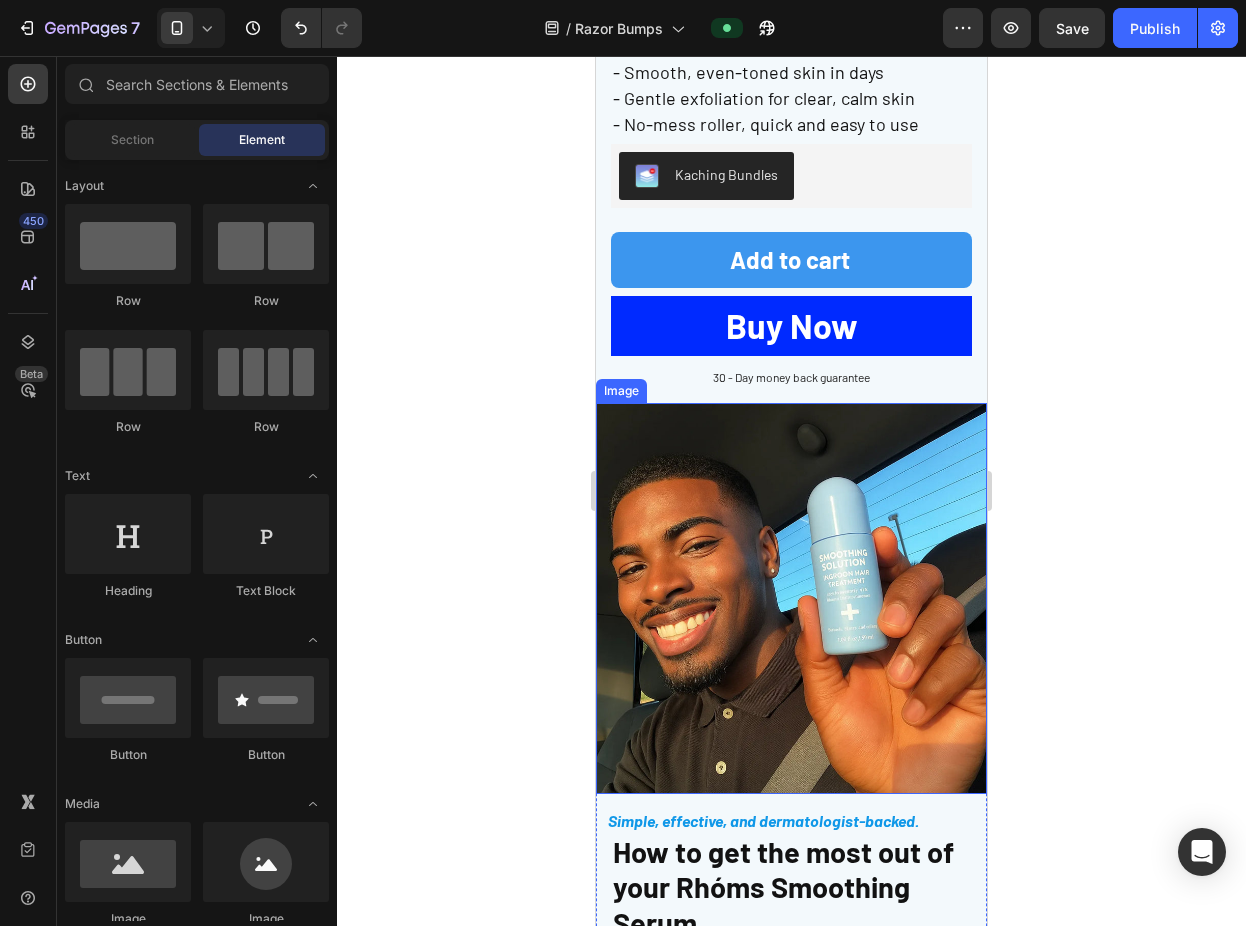 click at bounding box center [791, 598] 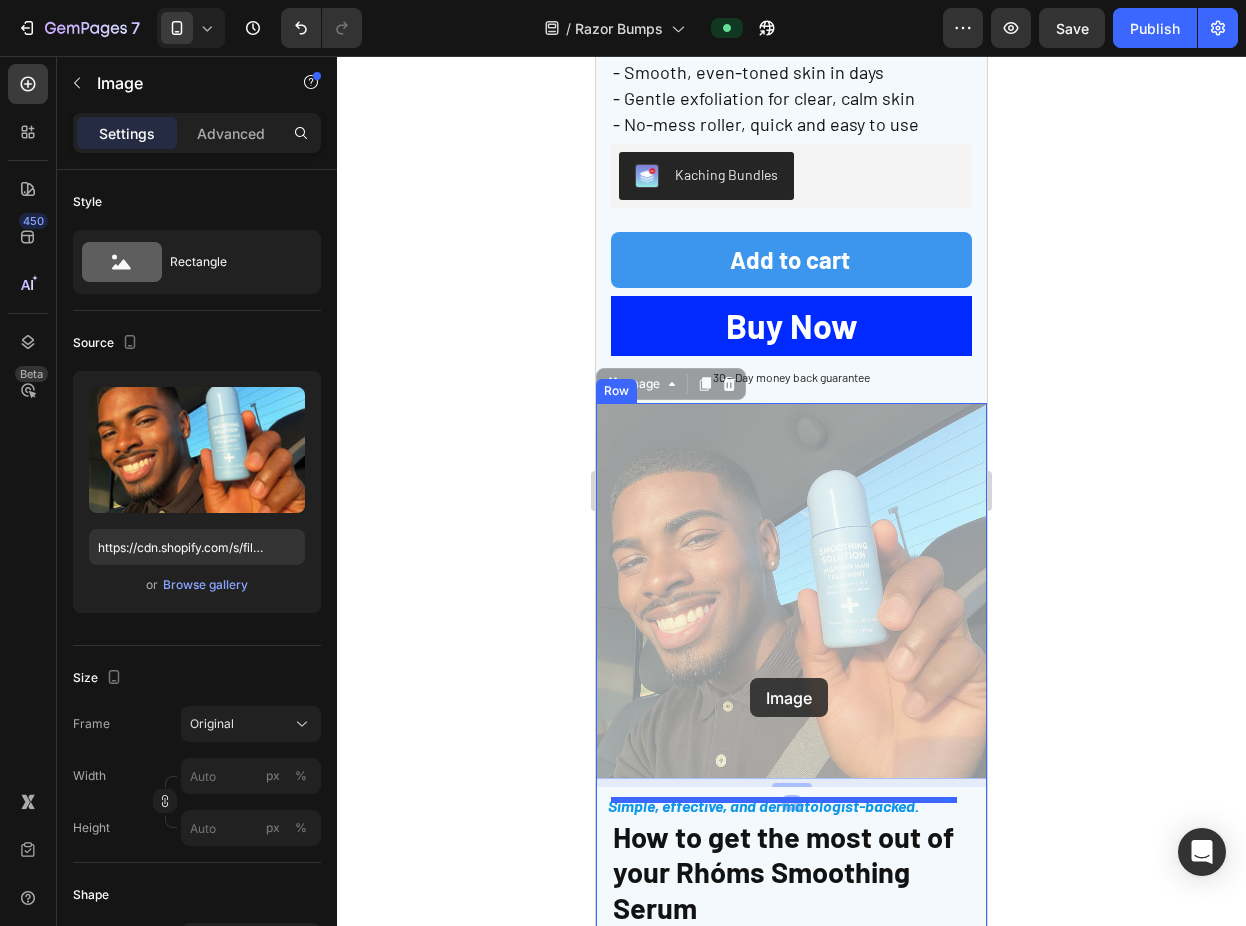 scroll, scrollTop: 5257, scrollLeft: 0, axis: vertical 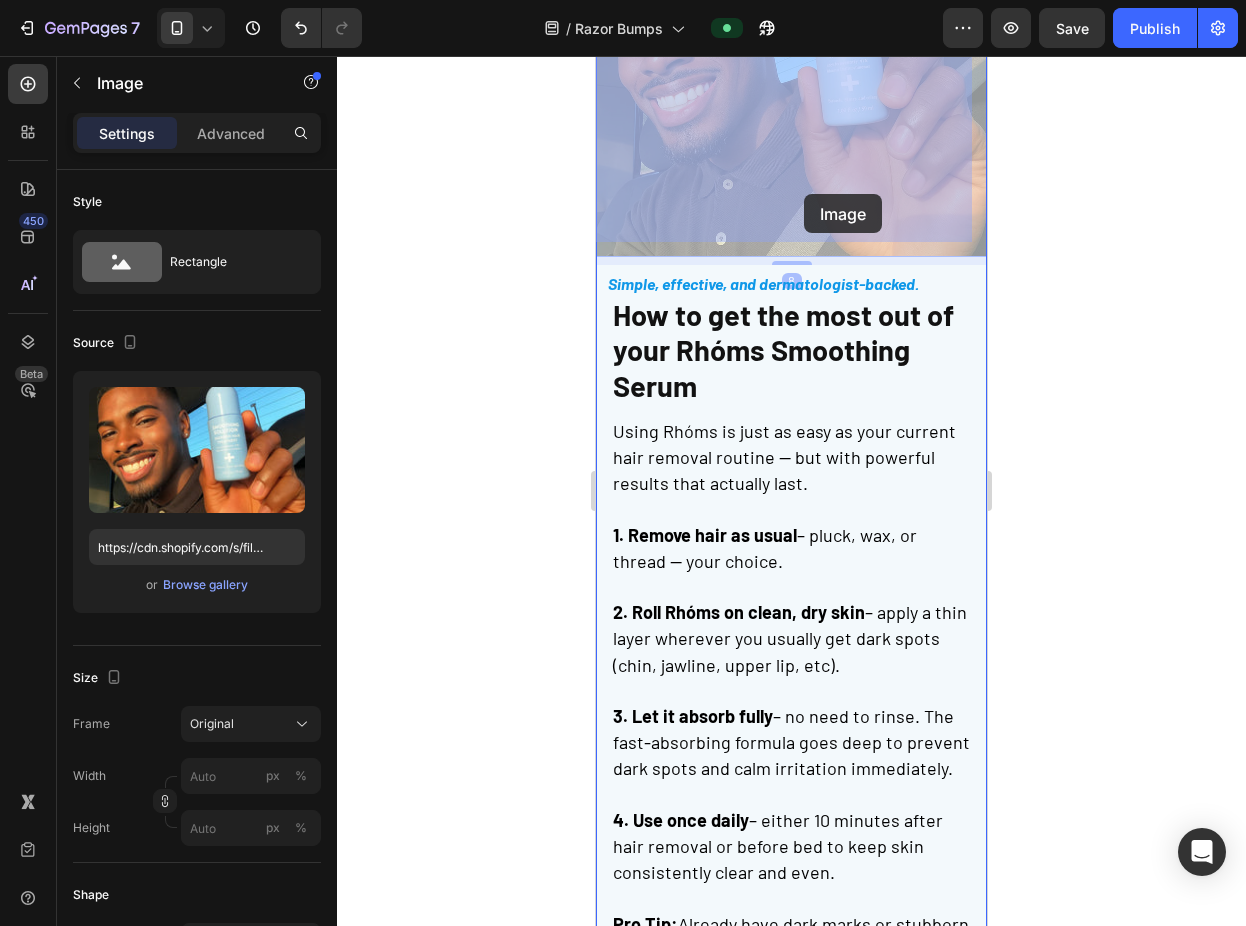 drag, startPoint x: 707, startPoint y: 453, endPoint x: 803, endPoint y: 194, distance: 276.21912 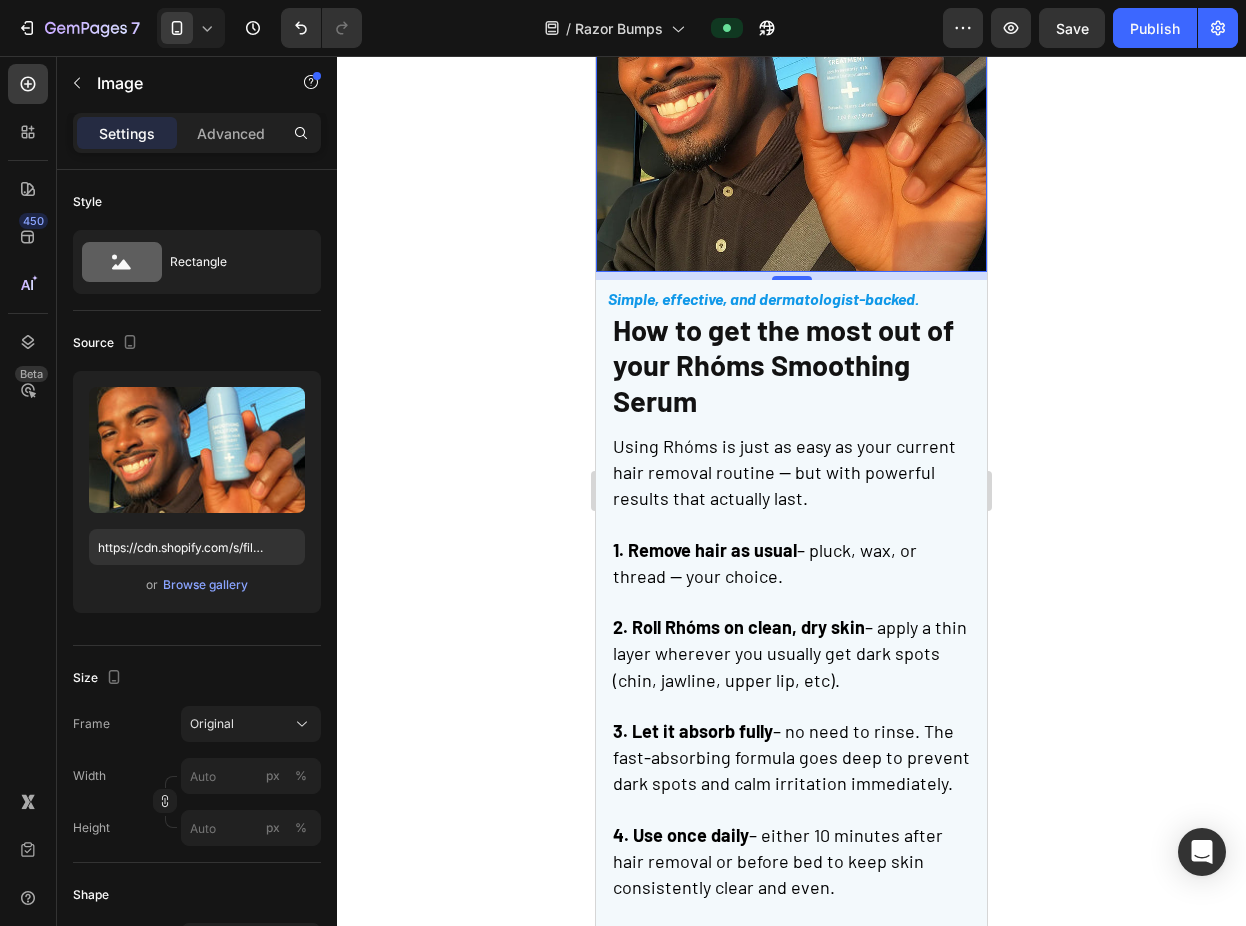 scroll, scrollTop: 4997, scrollLeft: 0, axis: vertical 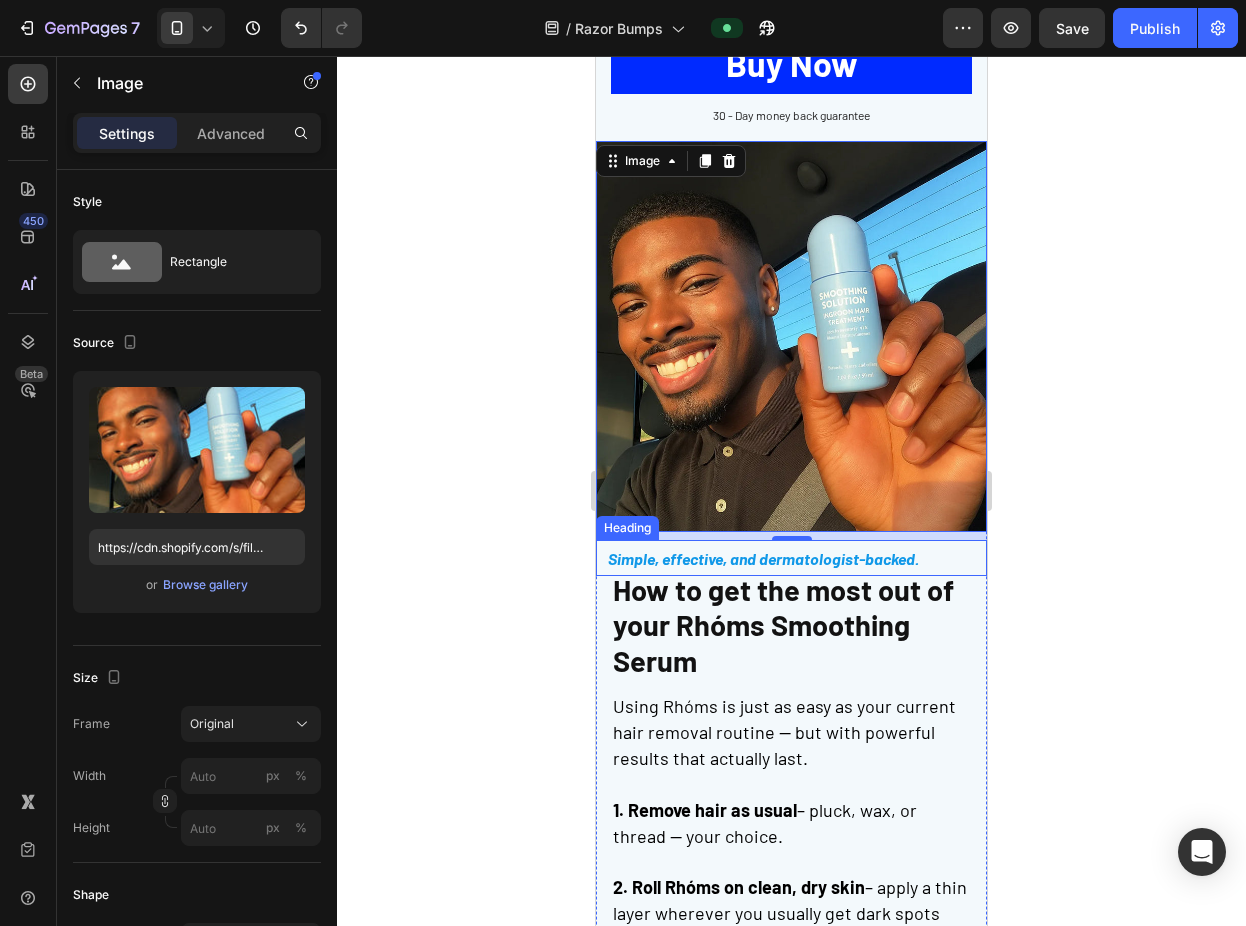 click on "Simple, effective, and dermatologist-backed. Heading" at bounding box center [791, 558] 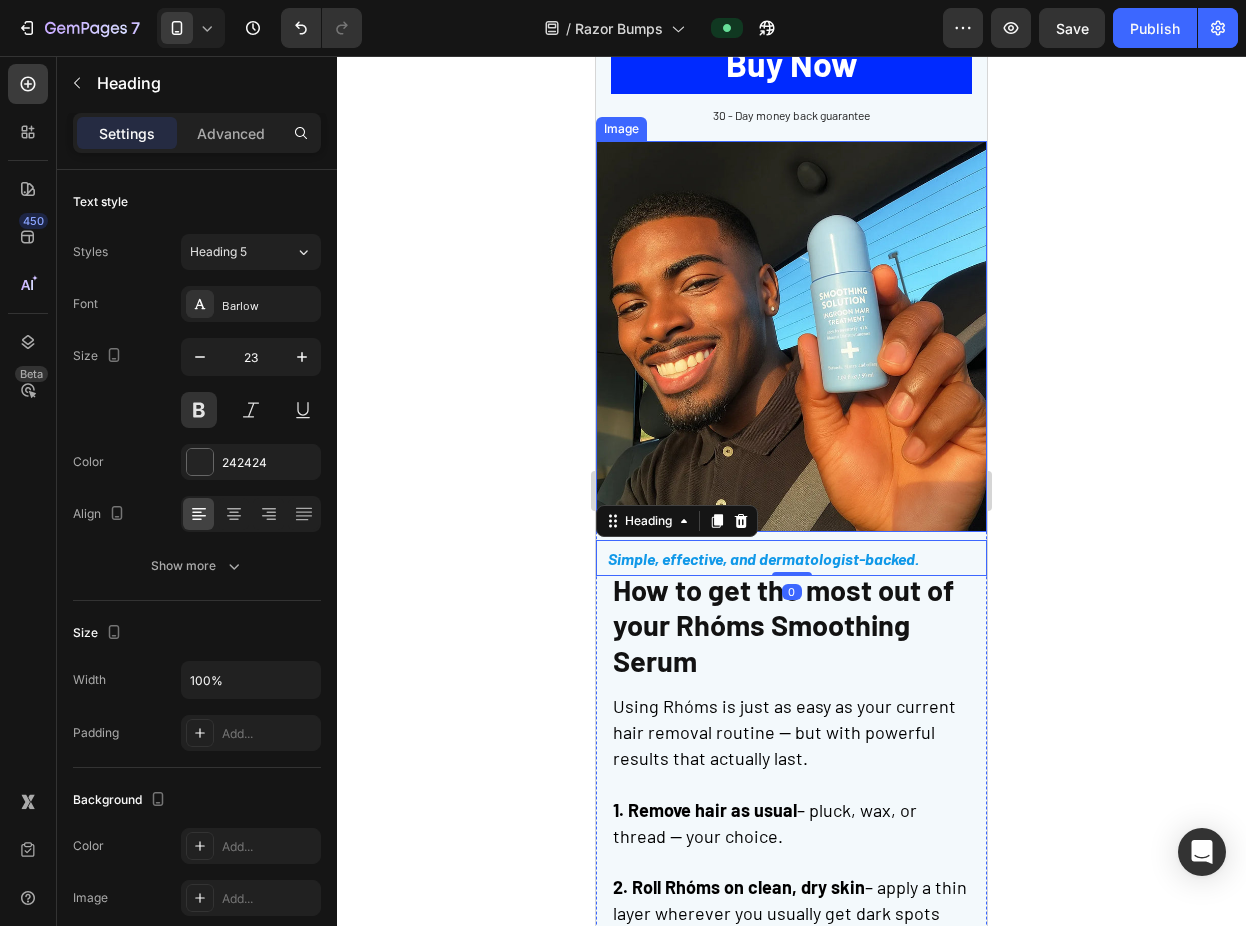 click at bounding box center [791, 336] 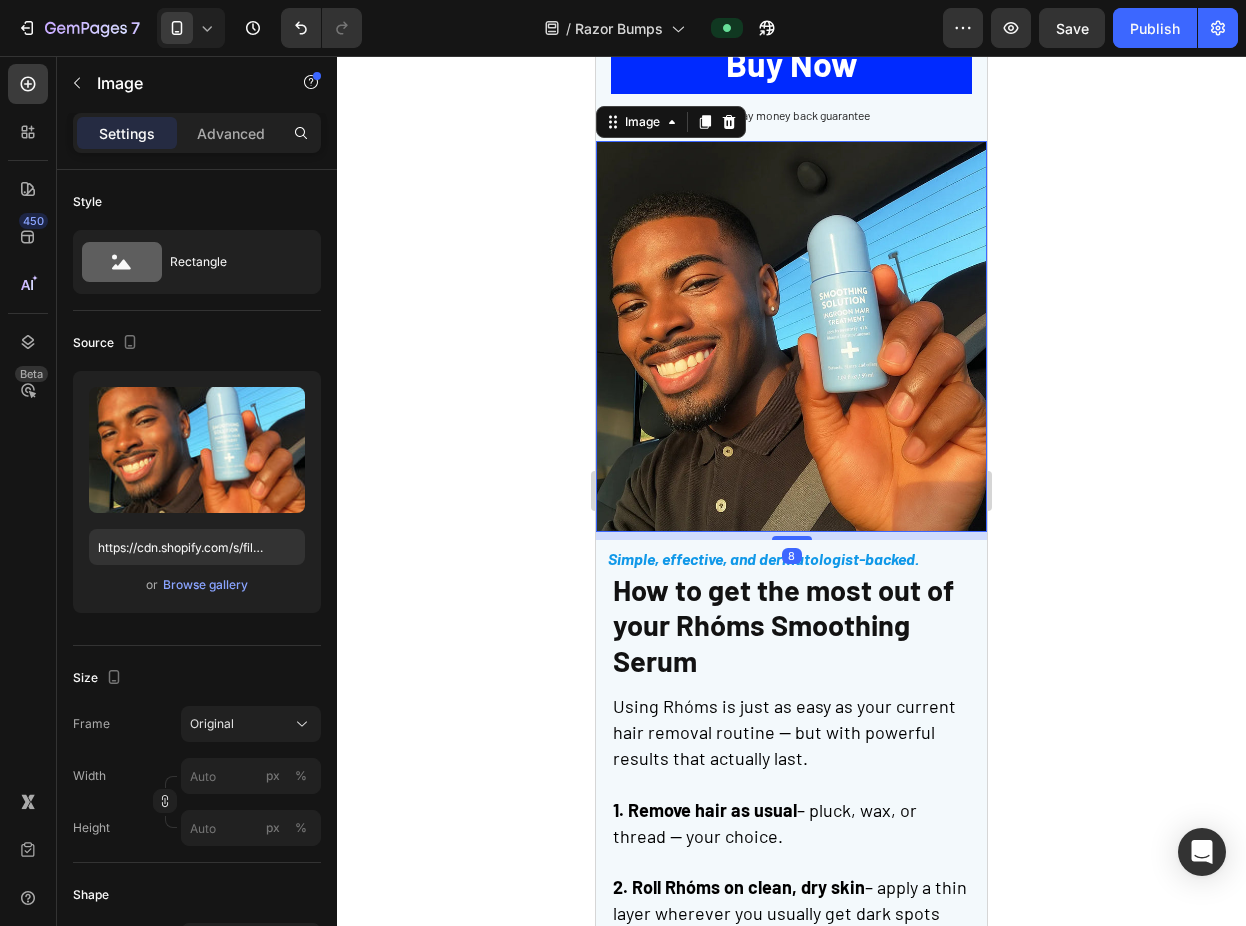 click at bounding box center (791, 336) 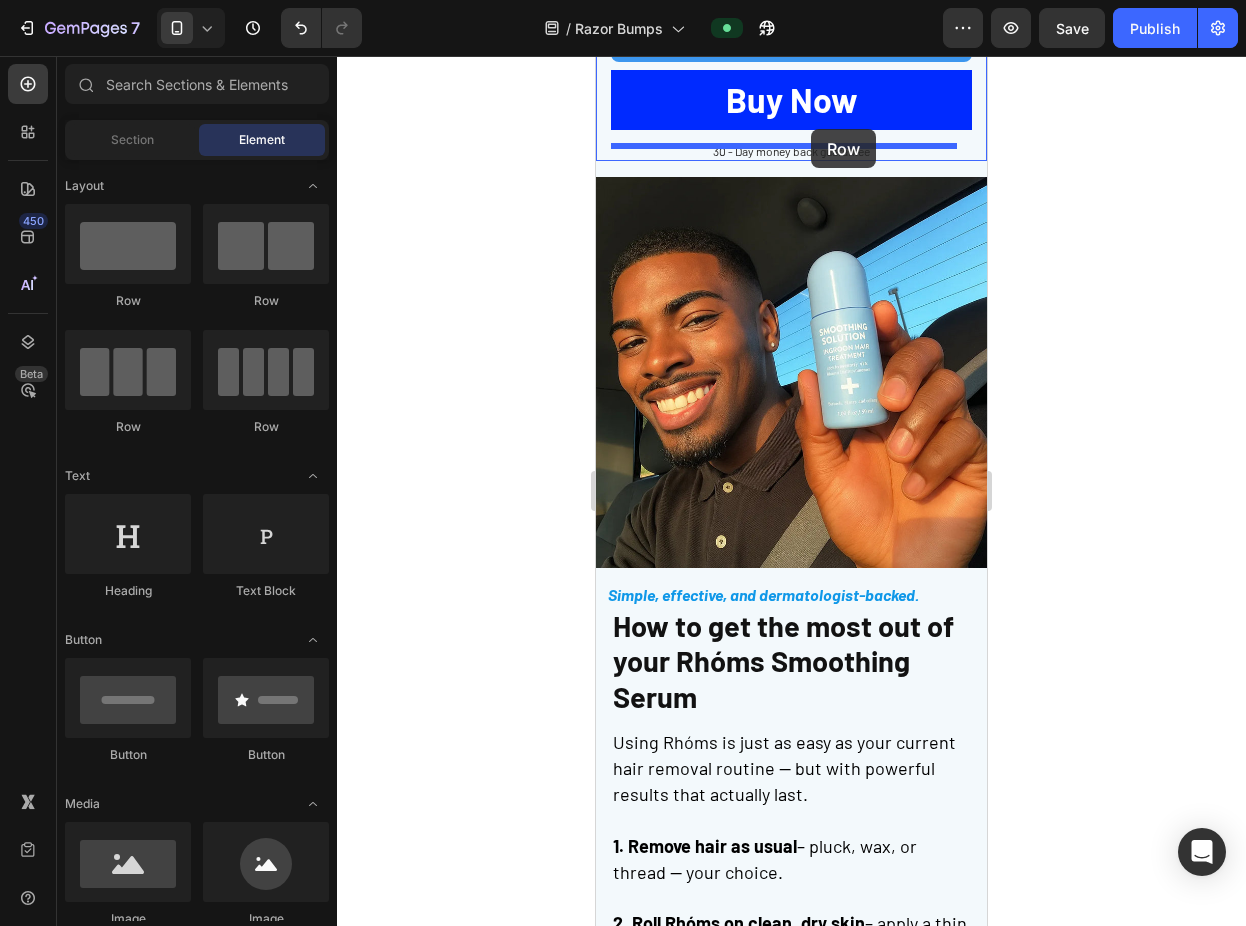 scroll, scrollTop: 4958, scrollLeft: 0, axis: vertical 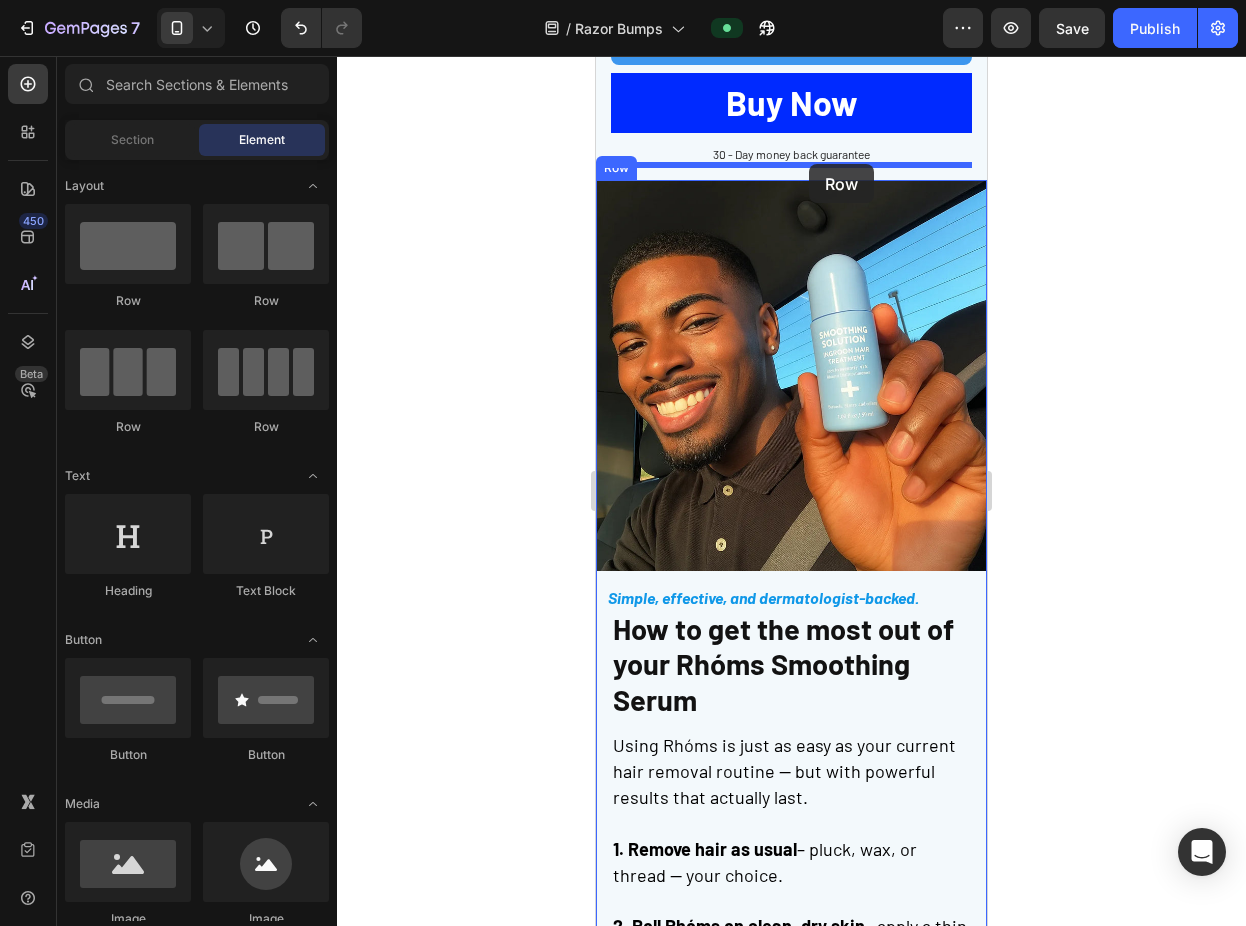drag, startPoint x: 723, startPoint y: 310, endPoint x: 862, endPoint y: 297, distance: 139.60658 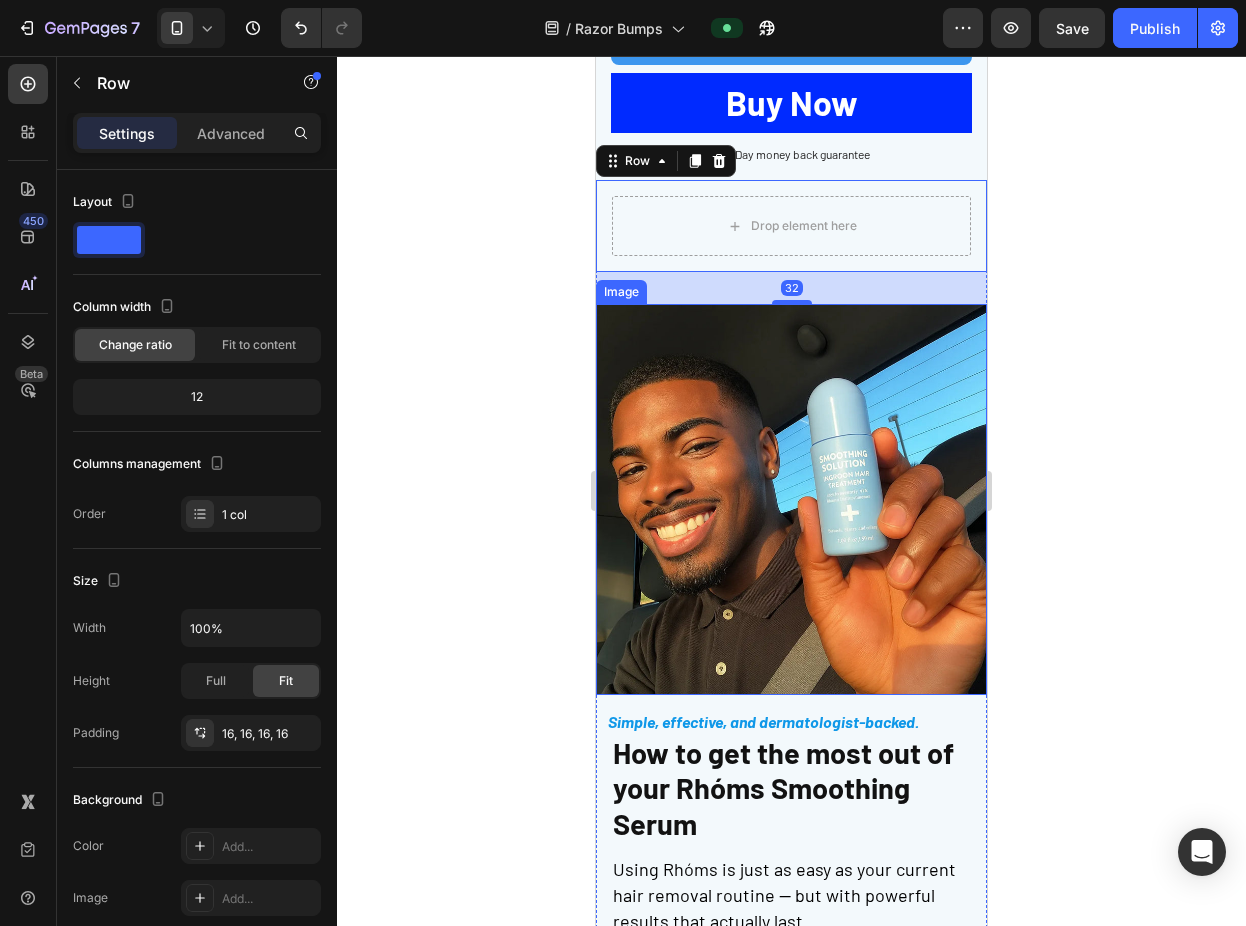 scroll, scrollTop: 4830, scrollLeft: 0, axis: vertical 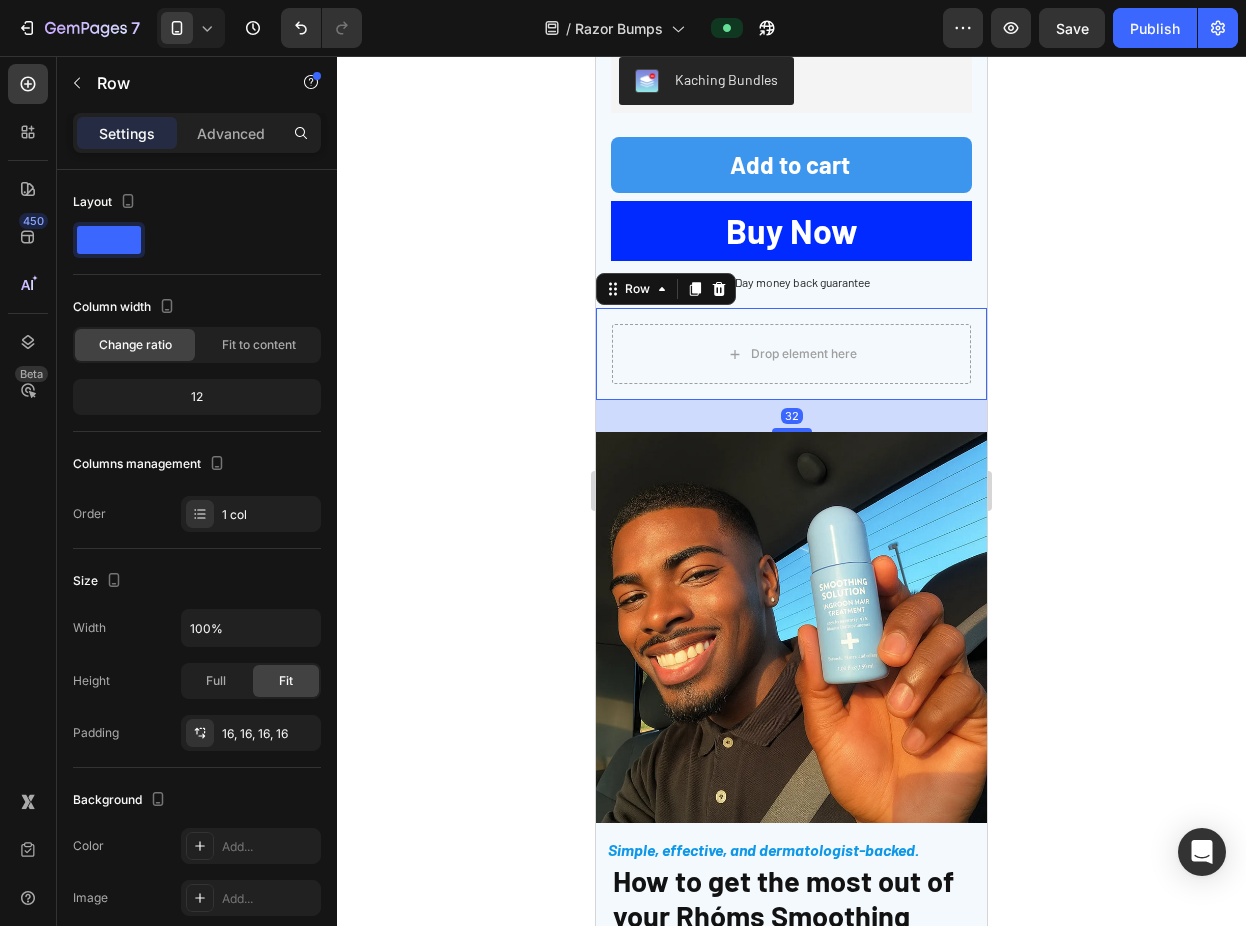 click on "Drop element here" at bounding box center [791, 354] 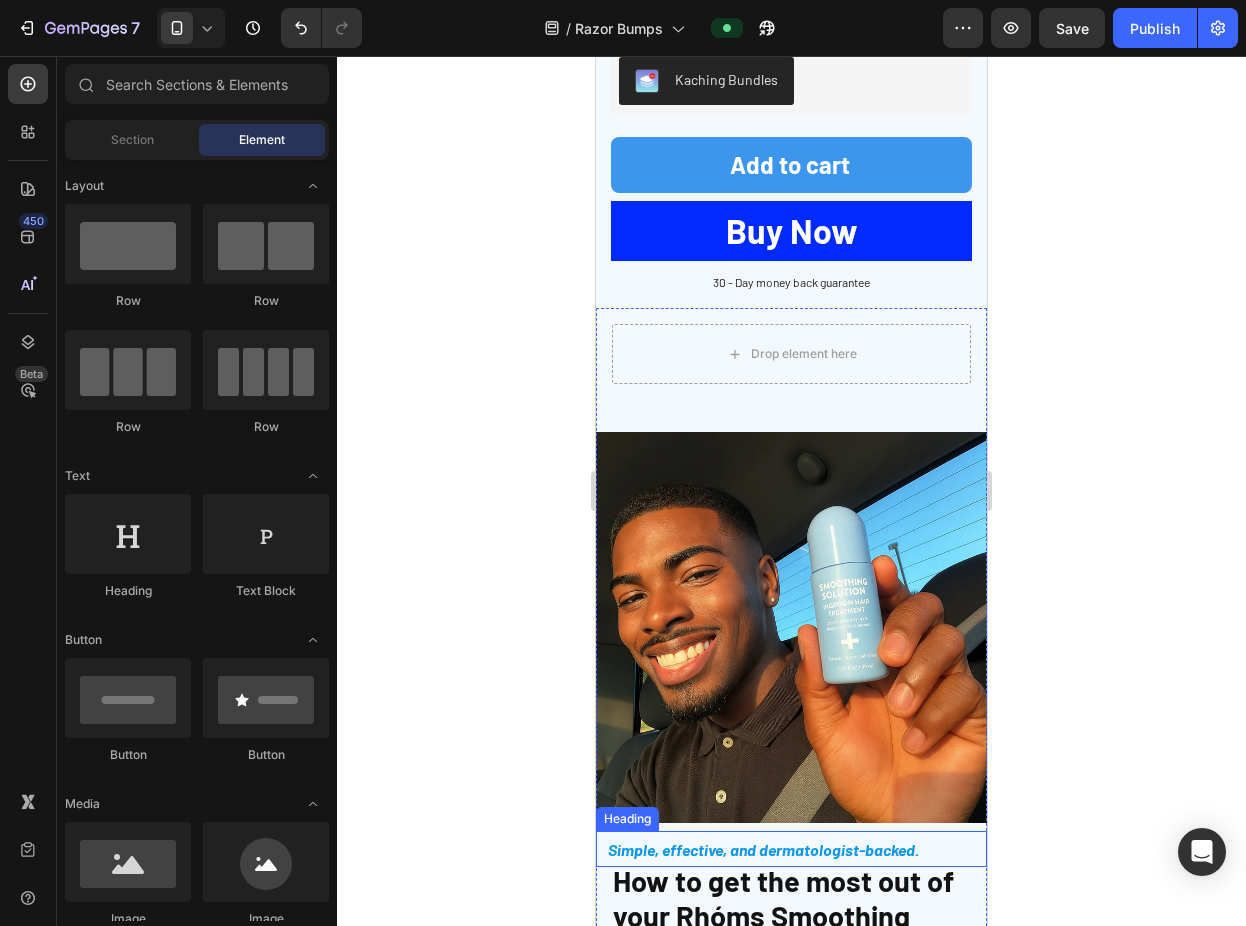 scroll, scrollTop: 4896, scrollLeft: 0, axis: vertical 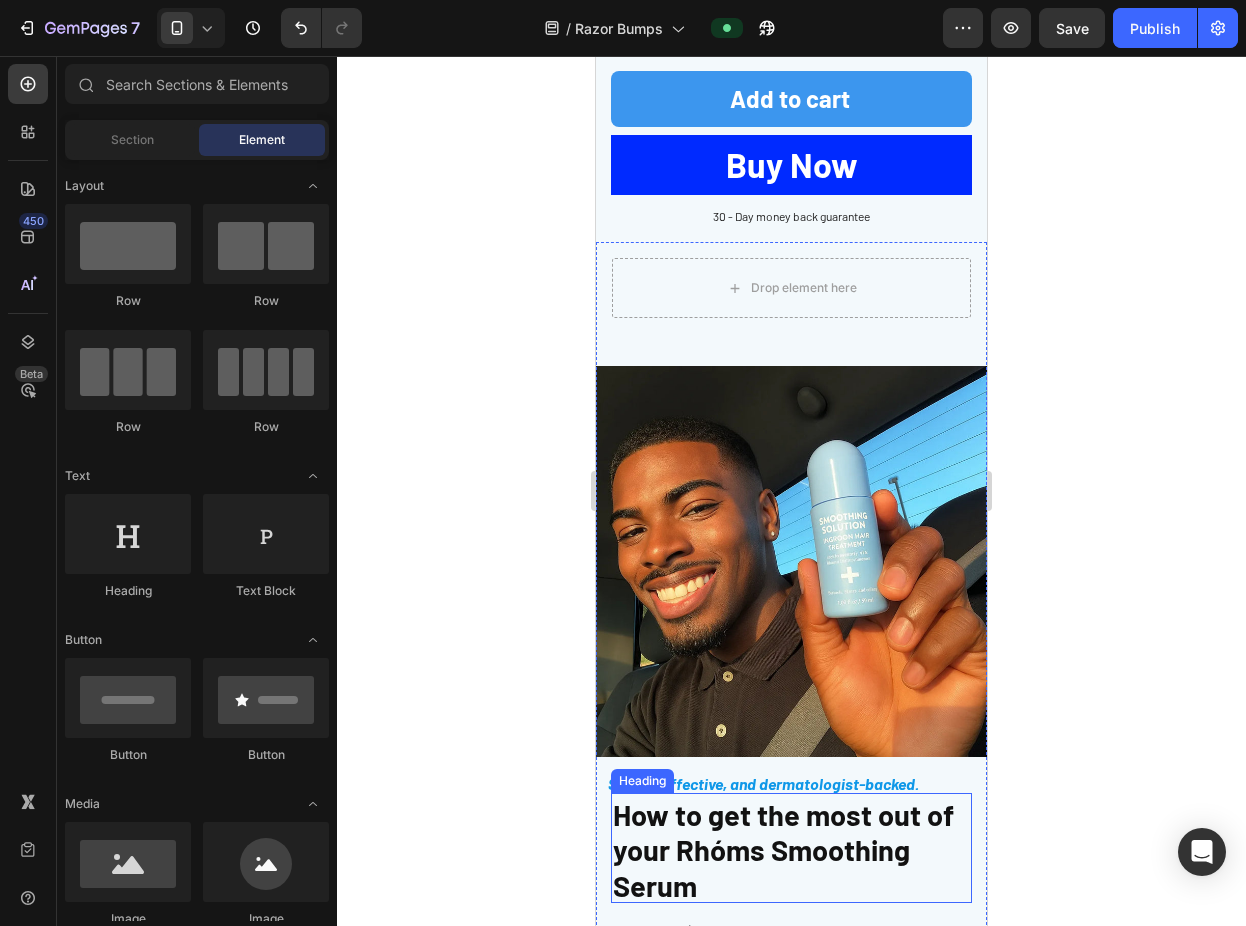 click on "How to get the most out of your Rhóms Smoothing Serum" at bounding box center (783, 849) 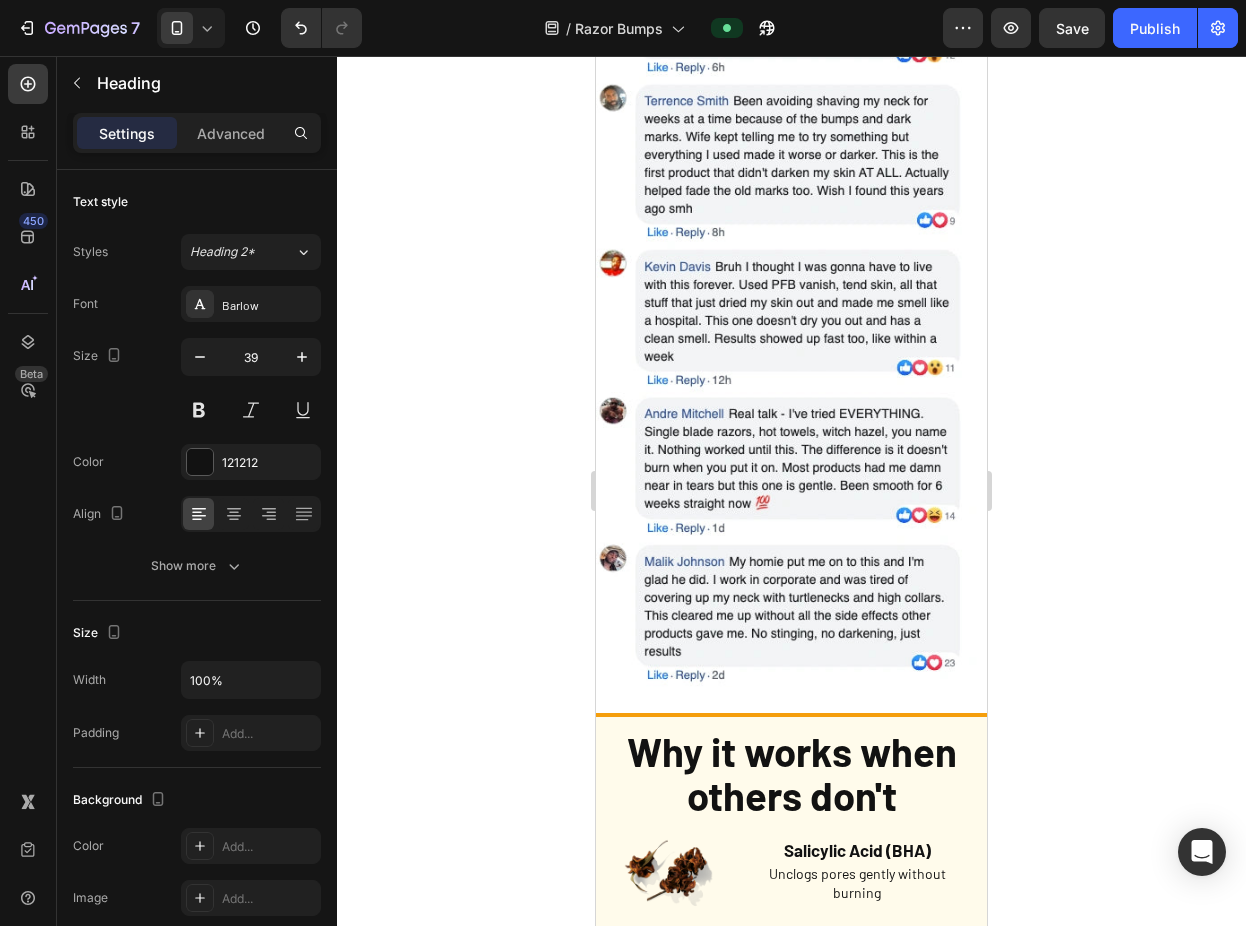 scroll, scrollTop: 3282, scrollLeft: 0, axis: vertical 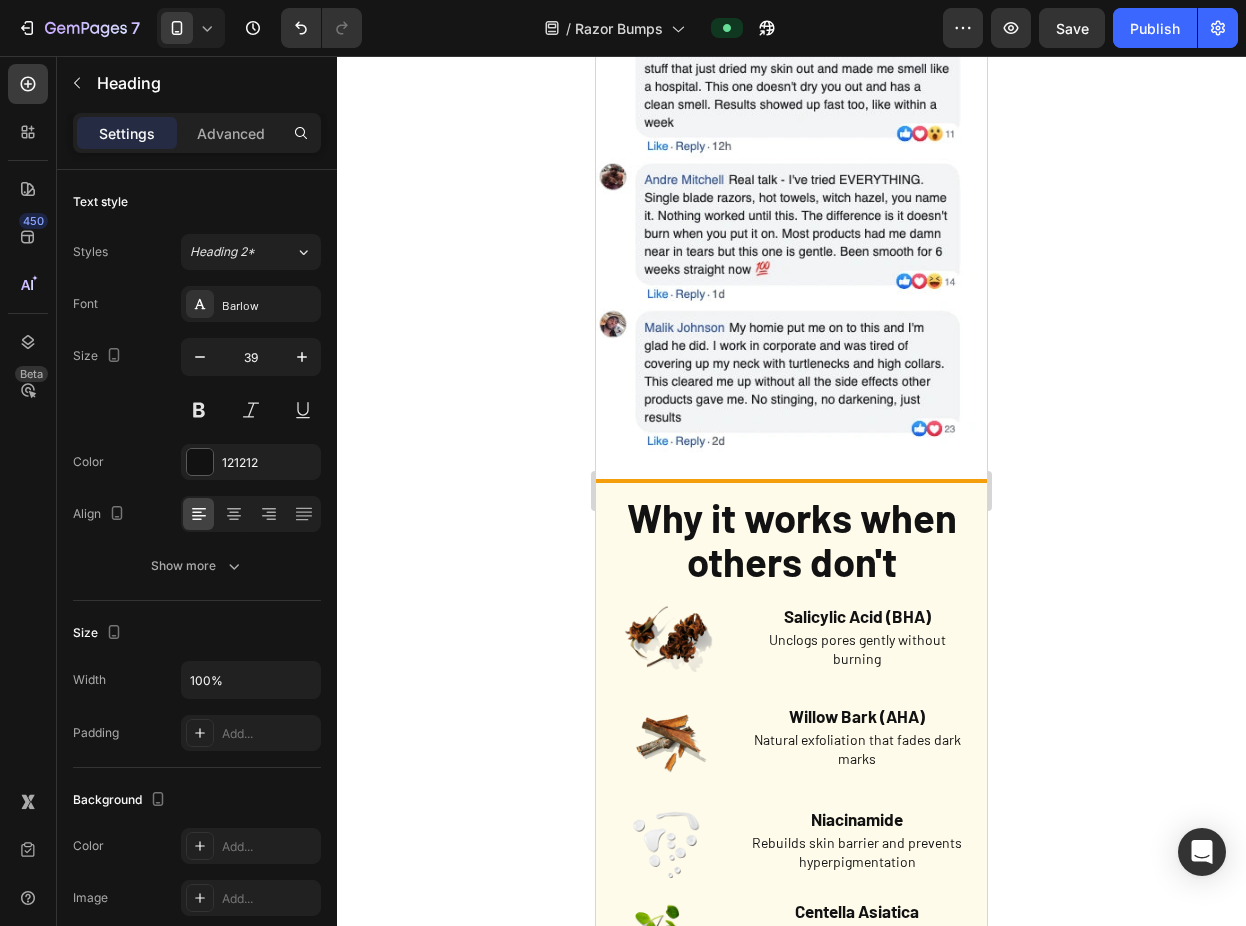 click on "Why it works when others don't" at bounding box center (792, 539) 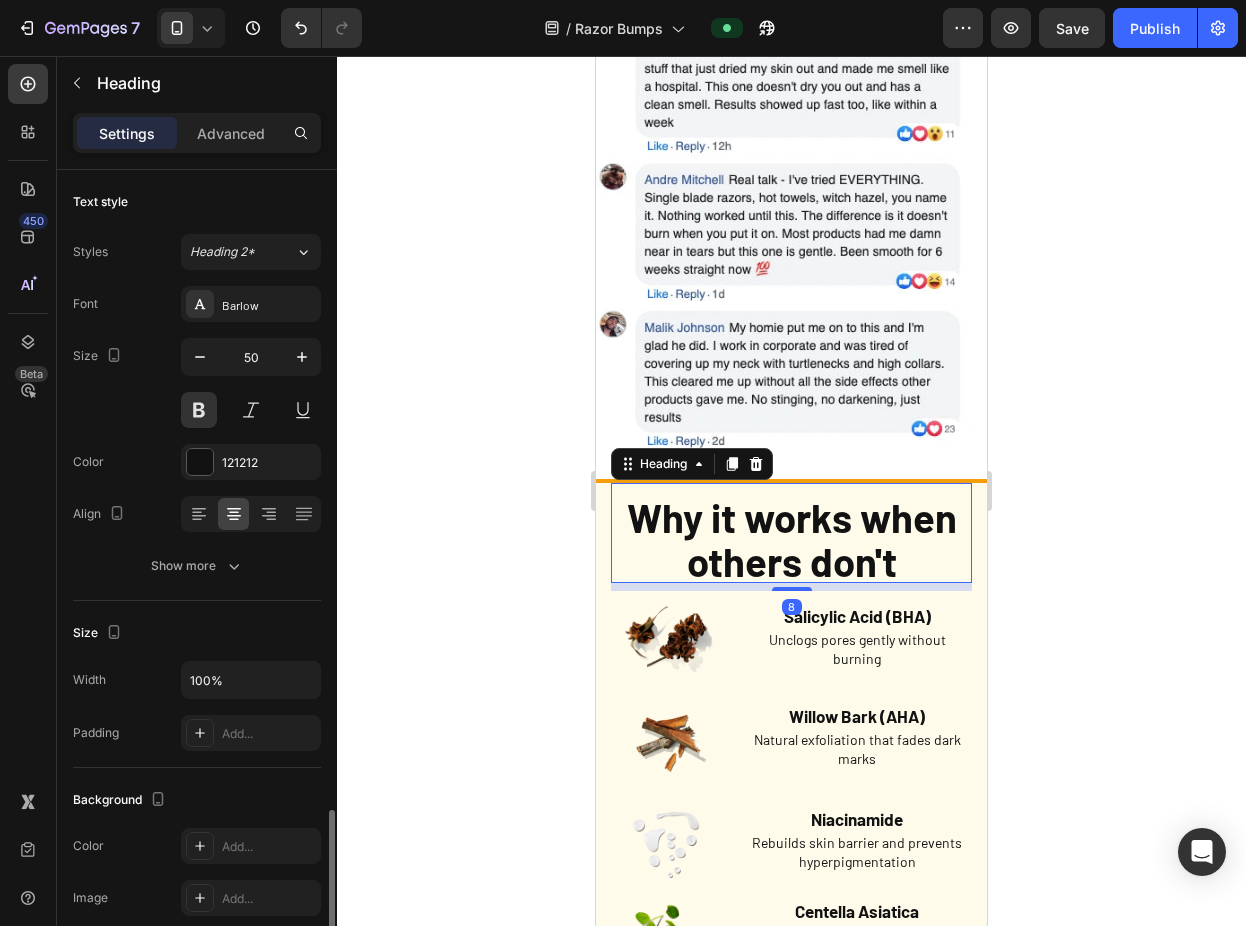 scroll, scrollTop: 394, scrollLeft: 0, axis: vertical 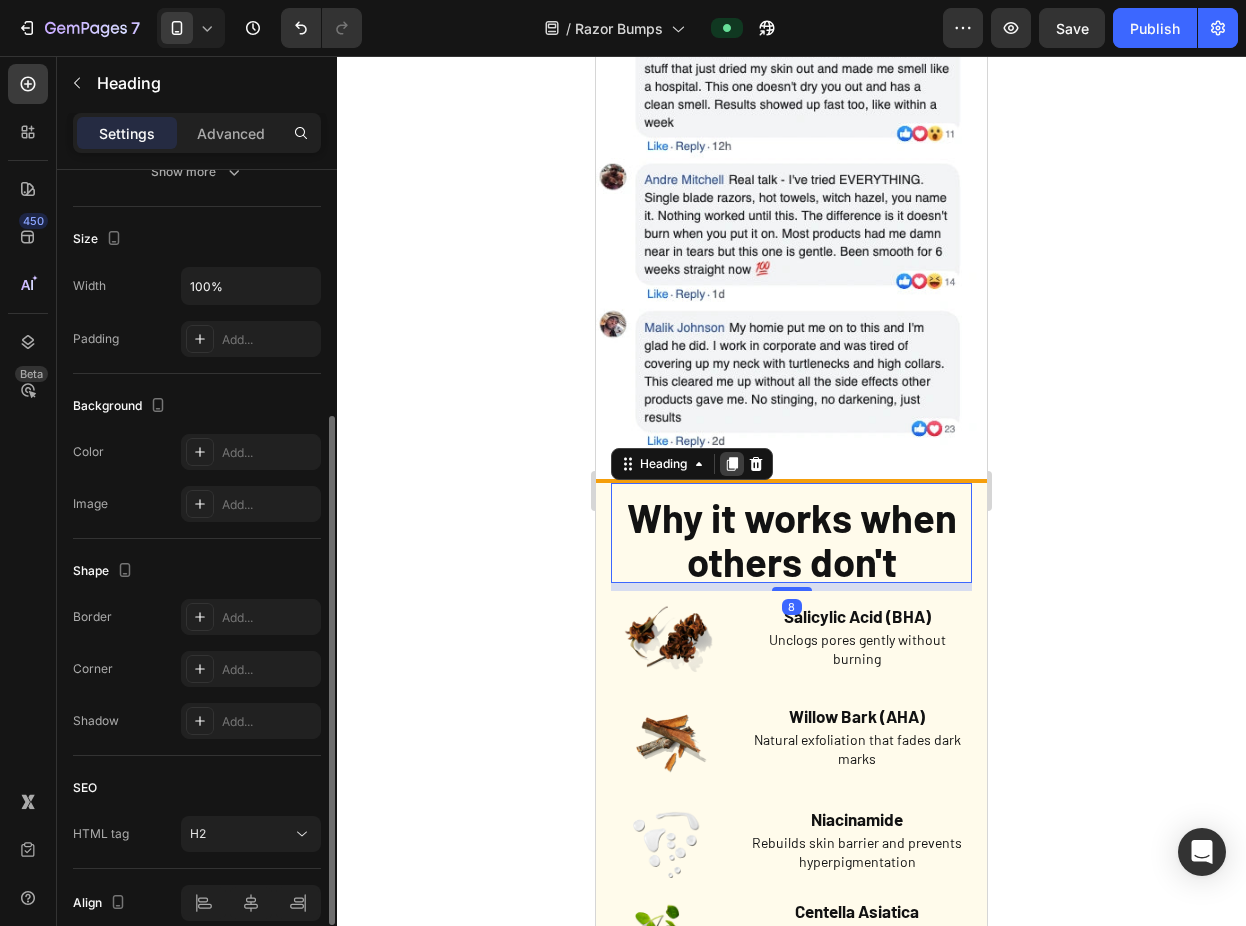click at bounding box center (732, 464) 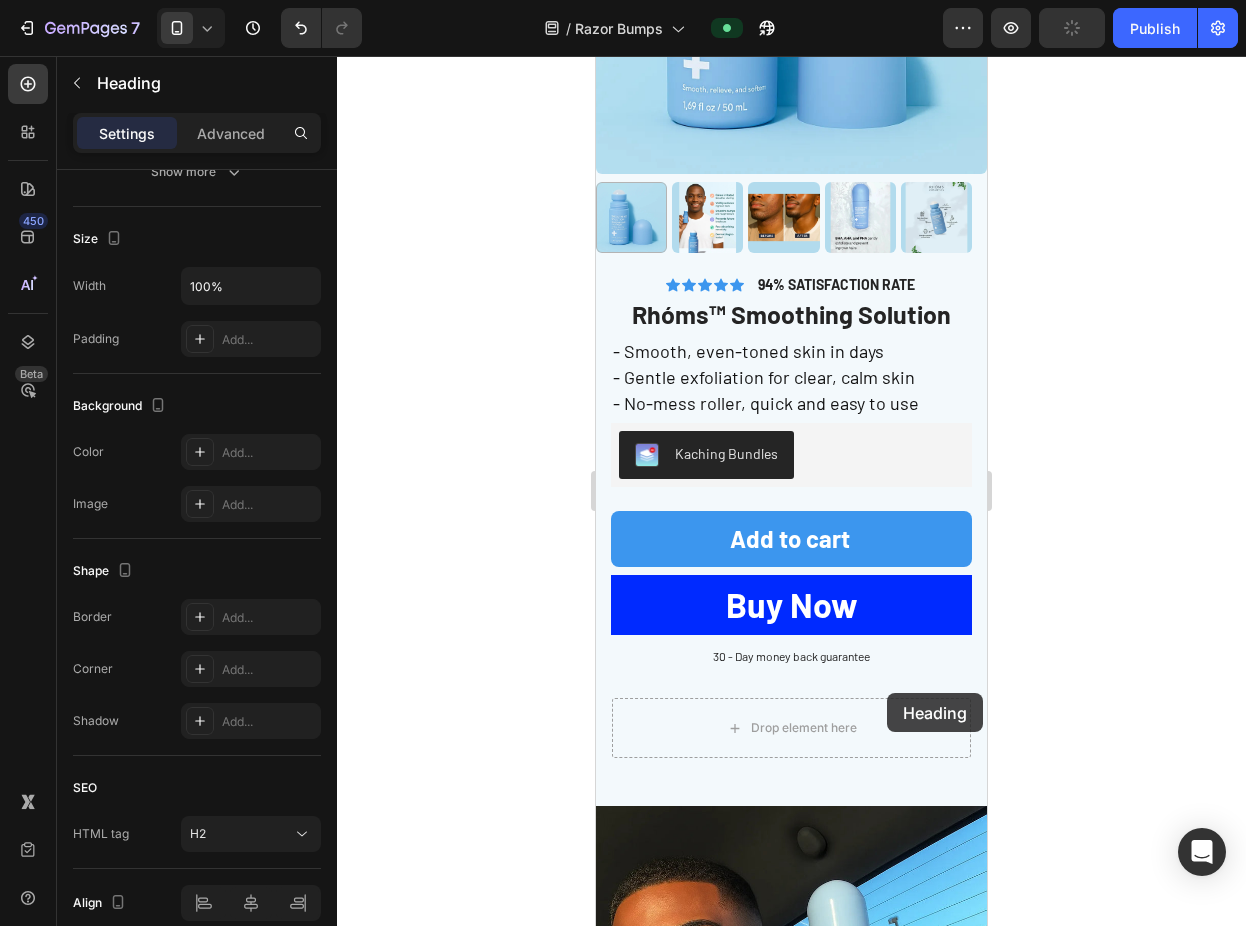 scroll, scrollTop: 4573, scrollLeft: 0, axis: vertical 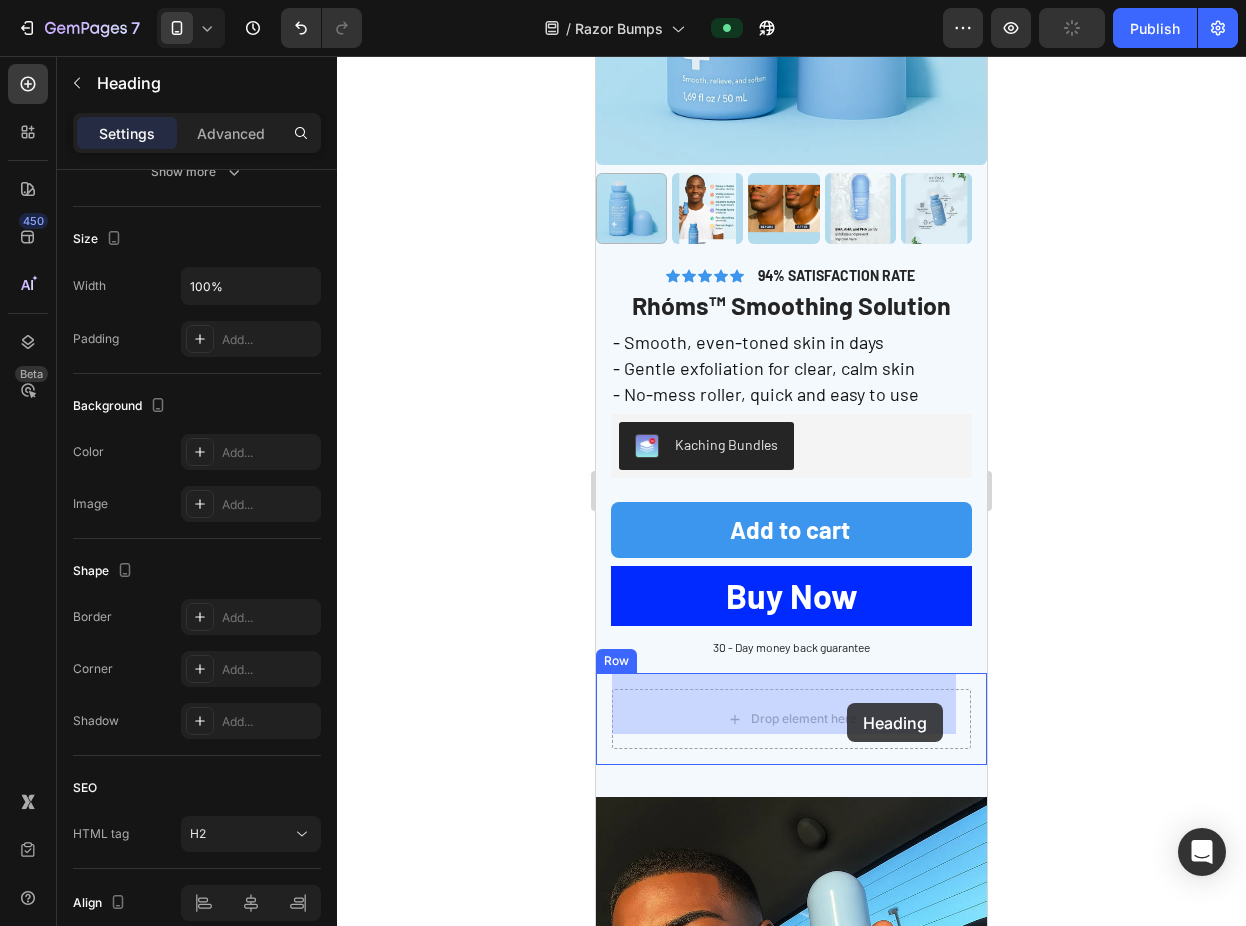 drag, startPoint x: 936, startPoint y: 619, endPoint x: 847, endPoint y: 703, distance: 122.380554 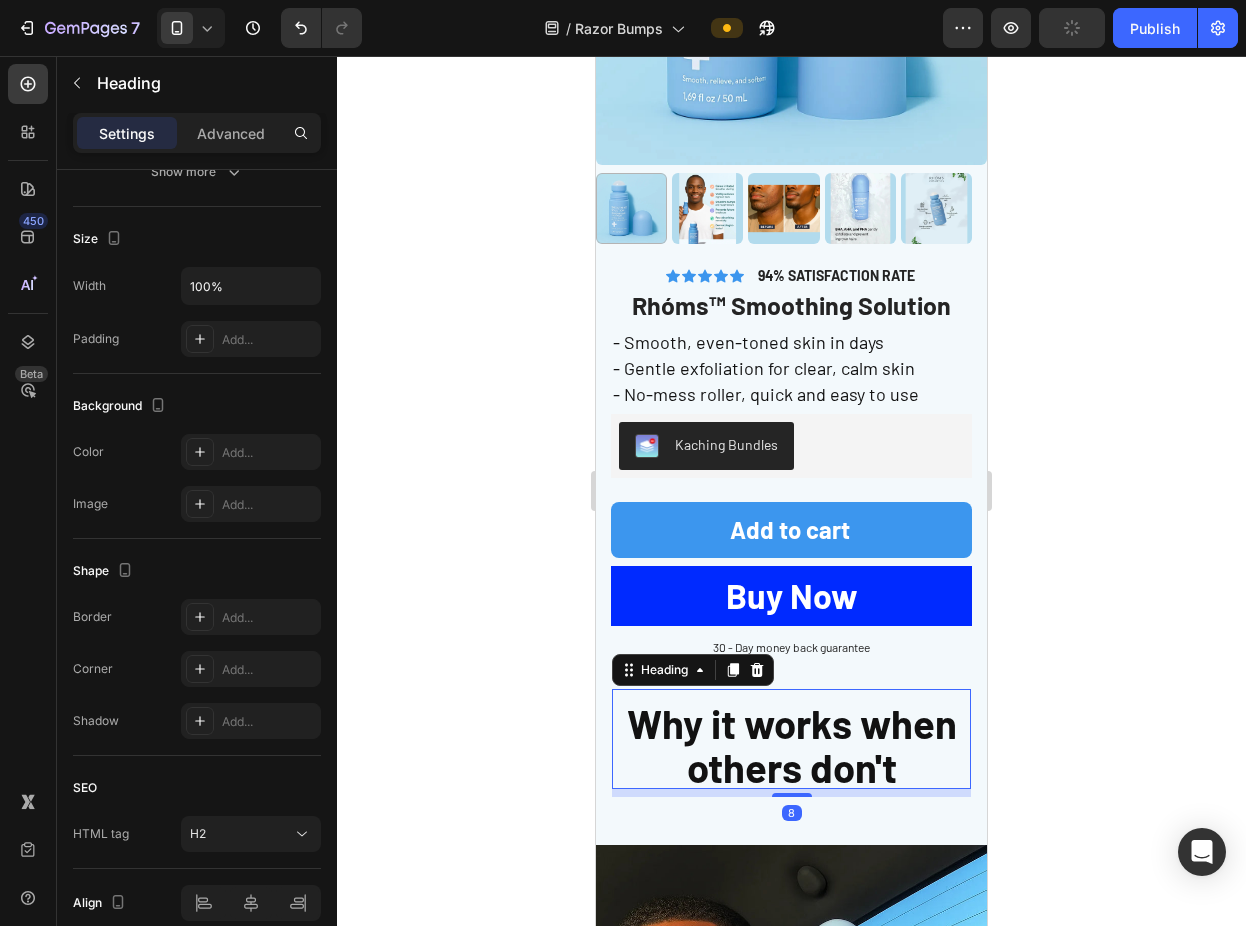 scroll, scrollTop: 4651, scrollLeft: 0, axis: vertical 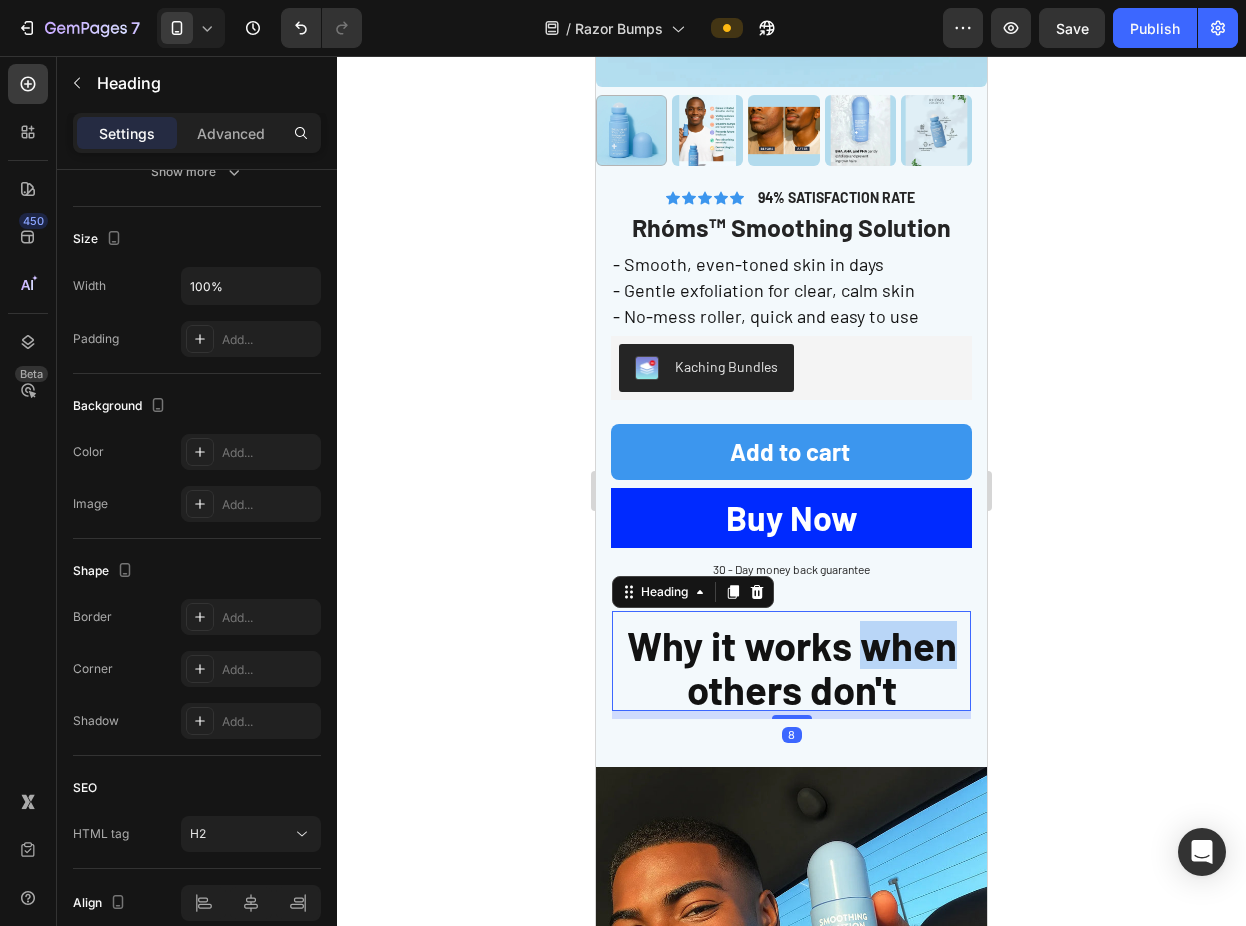 click on "Why it works when others don't" at bounding box center [792, 667] 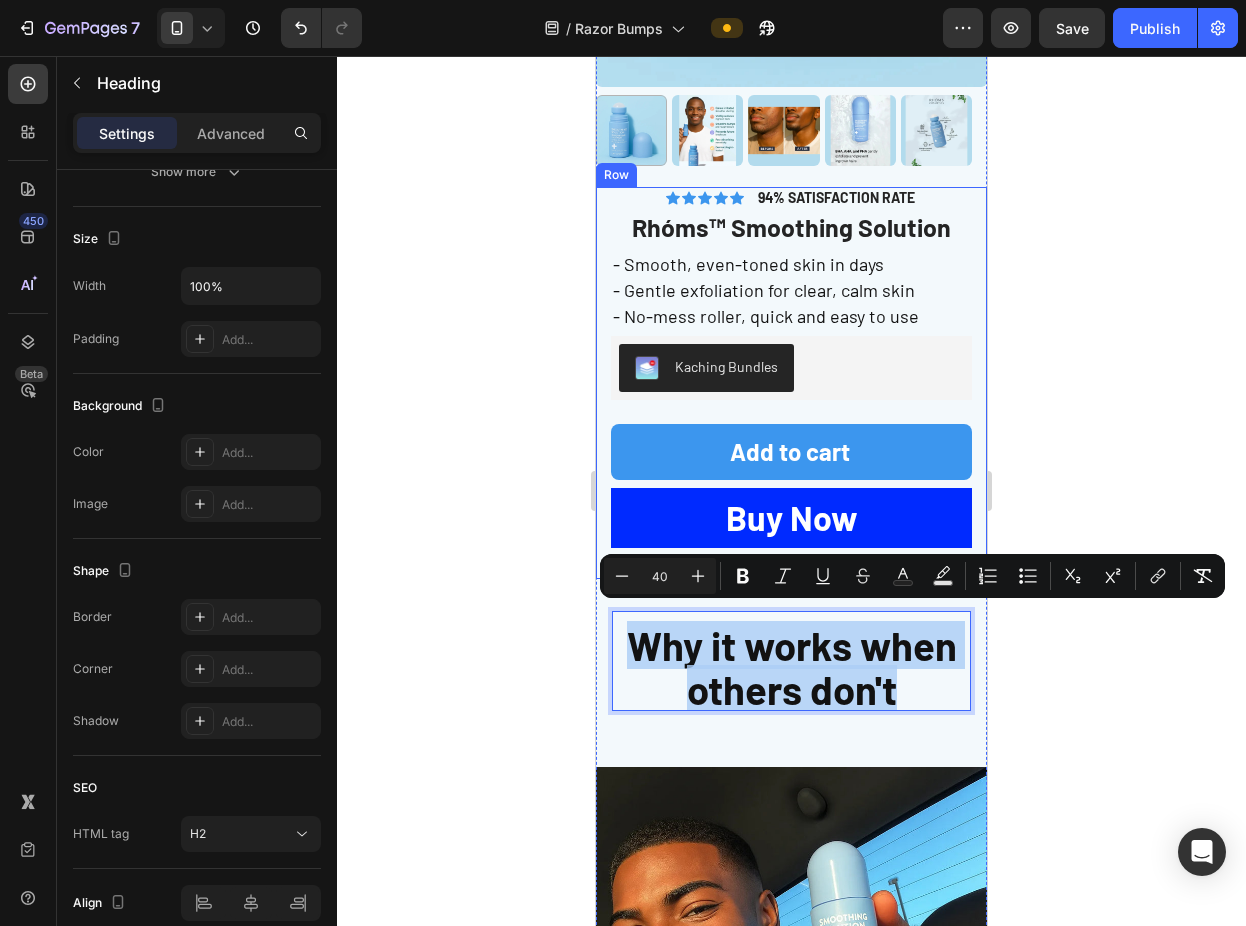 click on "Icon Icon Icon Icon Icon Icon List 94% SATISFACTION RATE Text Block Row Rhóms™ Smoothing Solution Product Title - Smooth, even-toned skin in days - Gentle exfoliation for clear, calm skin - No-mess roller, quick and easy to use Text Block Lorem ipsum dolor sit amet, consectetur adipiscing elit, sed do eiusmod tempor incididunt ut labore et dolore magna aliqua. Text Block Kaching Bundles Kaching Bundles Seal Subscriptions Seal Subscriptions Add to cart Add to Cart Buy Now Dynamic Checkout 30 - Day money back guarantee Text Block Row" at bounding box center [791, 383] 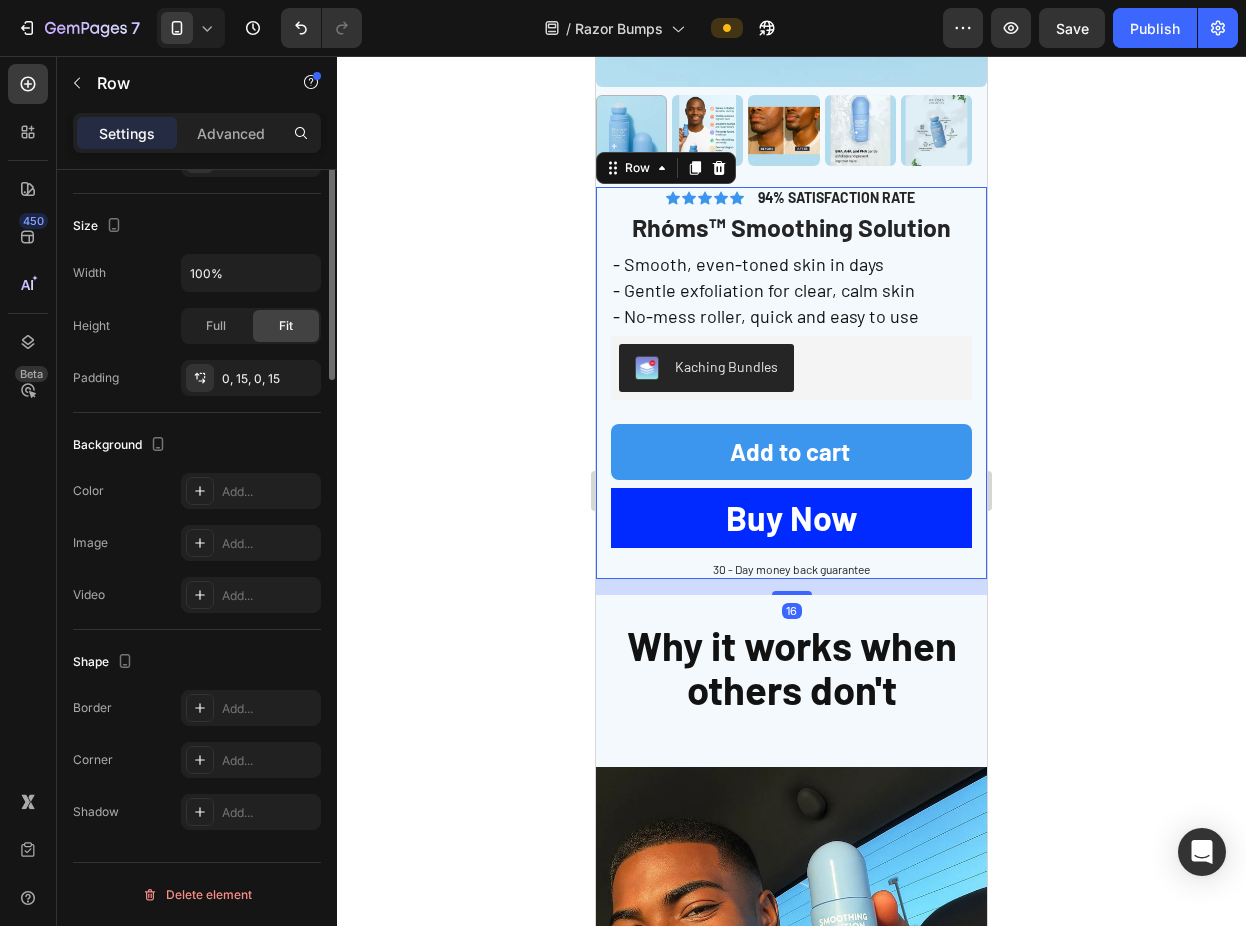 scroll, scrollTop: 0, scrollLeft: 0, axis: both 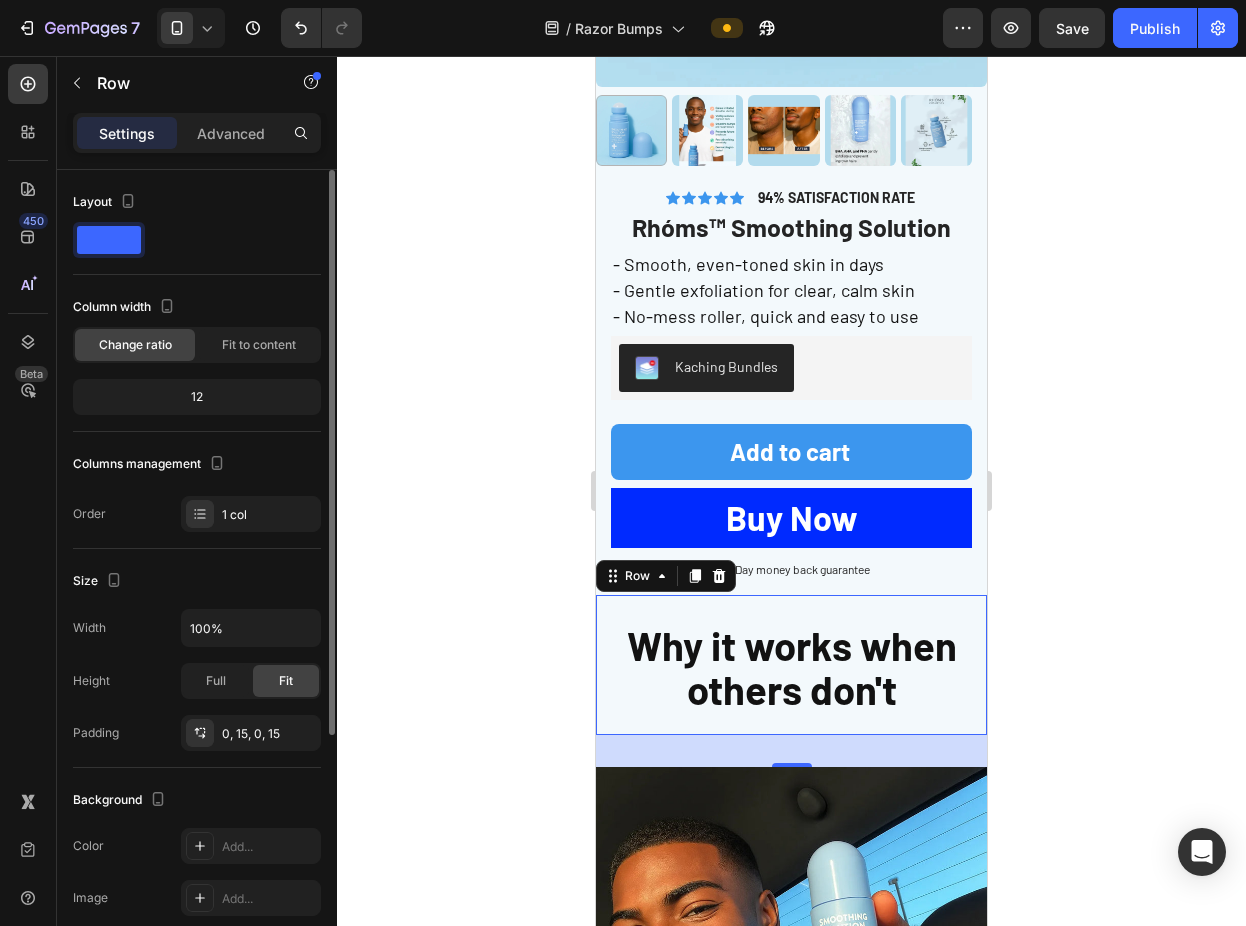 click on "⁠⁠⁠⁠⁠⁠⁠ Why it works when others don't Heading Row   0" at bounding box center (791, 665) 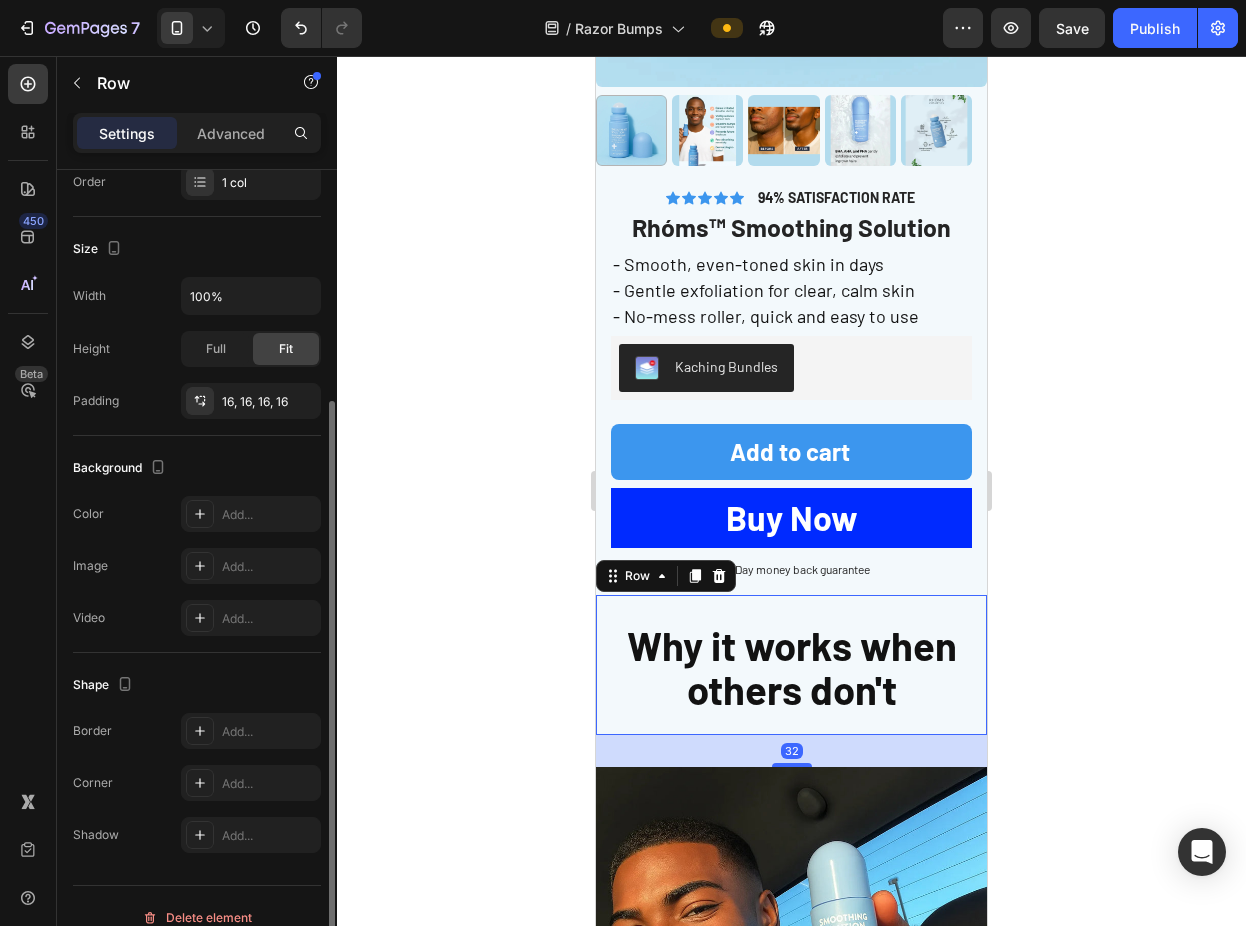 scroll, scrollTop: 355, scrollLeft: 0, axis: vertical 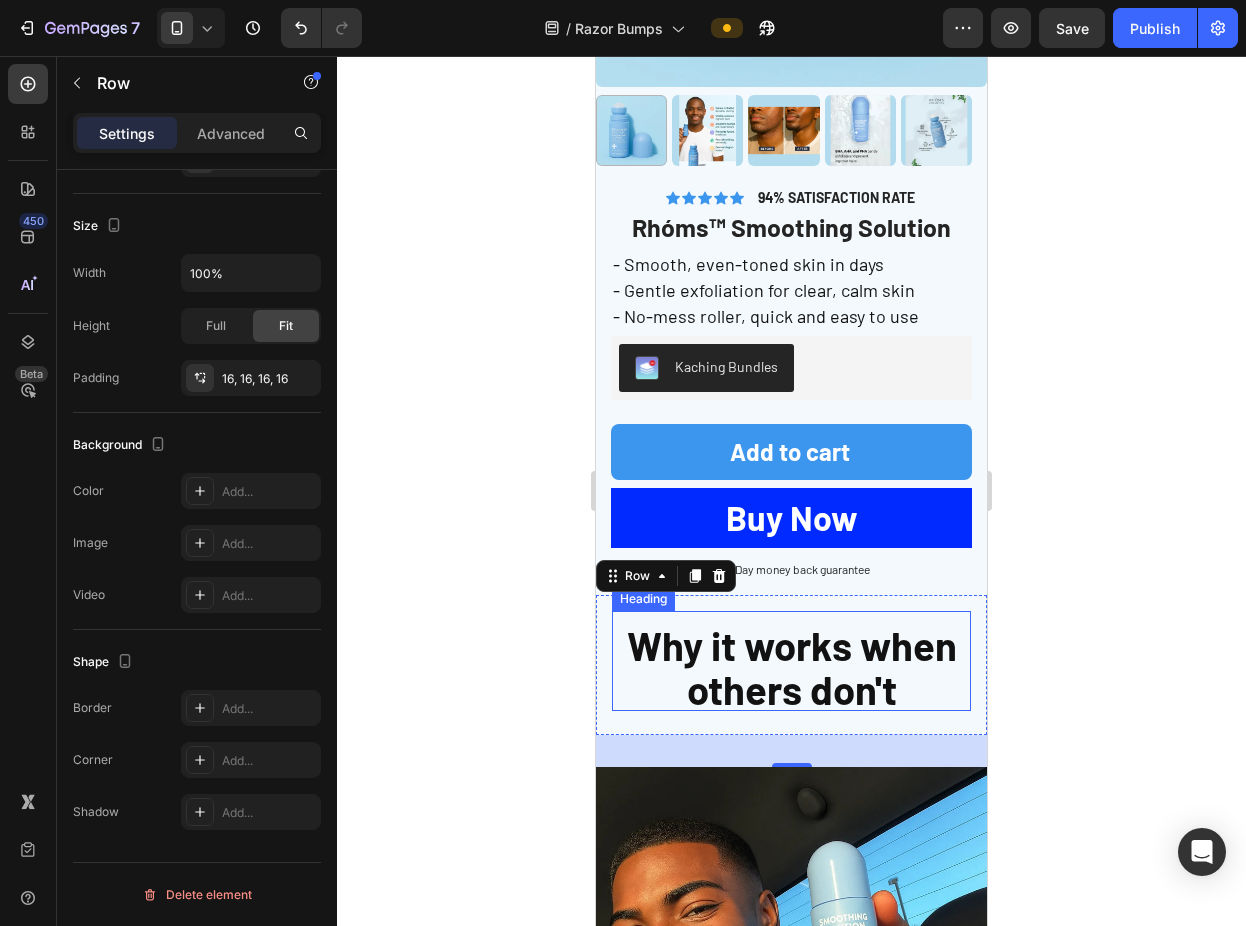 click on "Why it works when others don't" at bounding box center (792, 667) 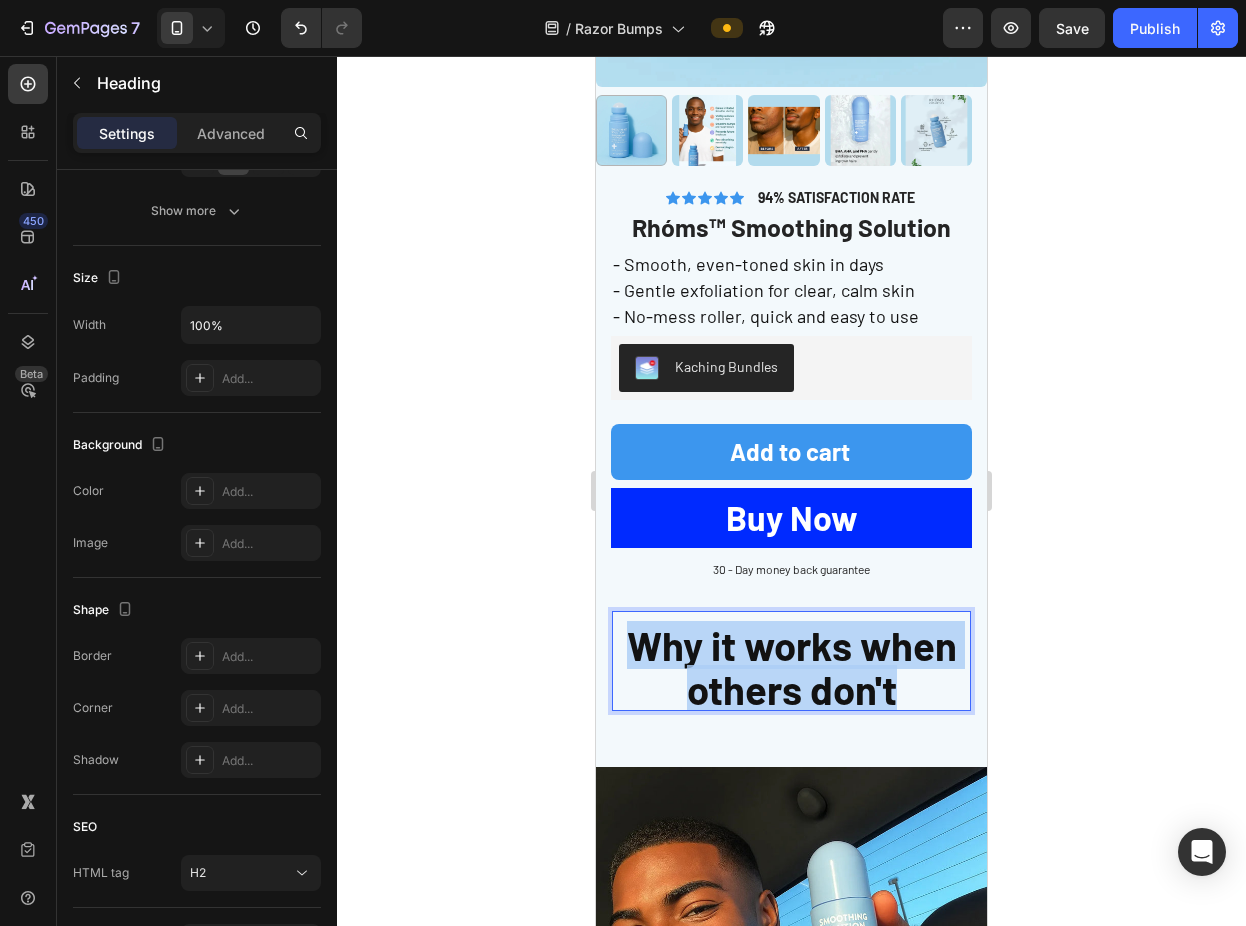 scroll, scrollTop: 0, scrollLeft: 0, axis: both 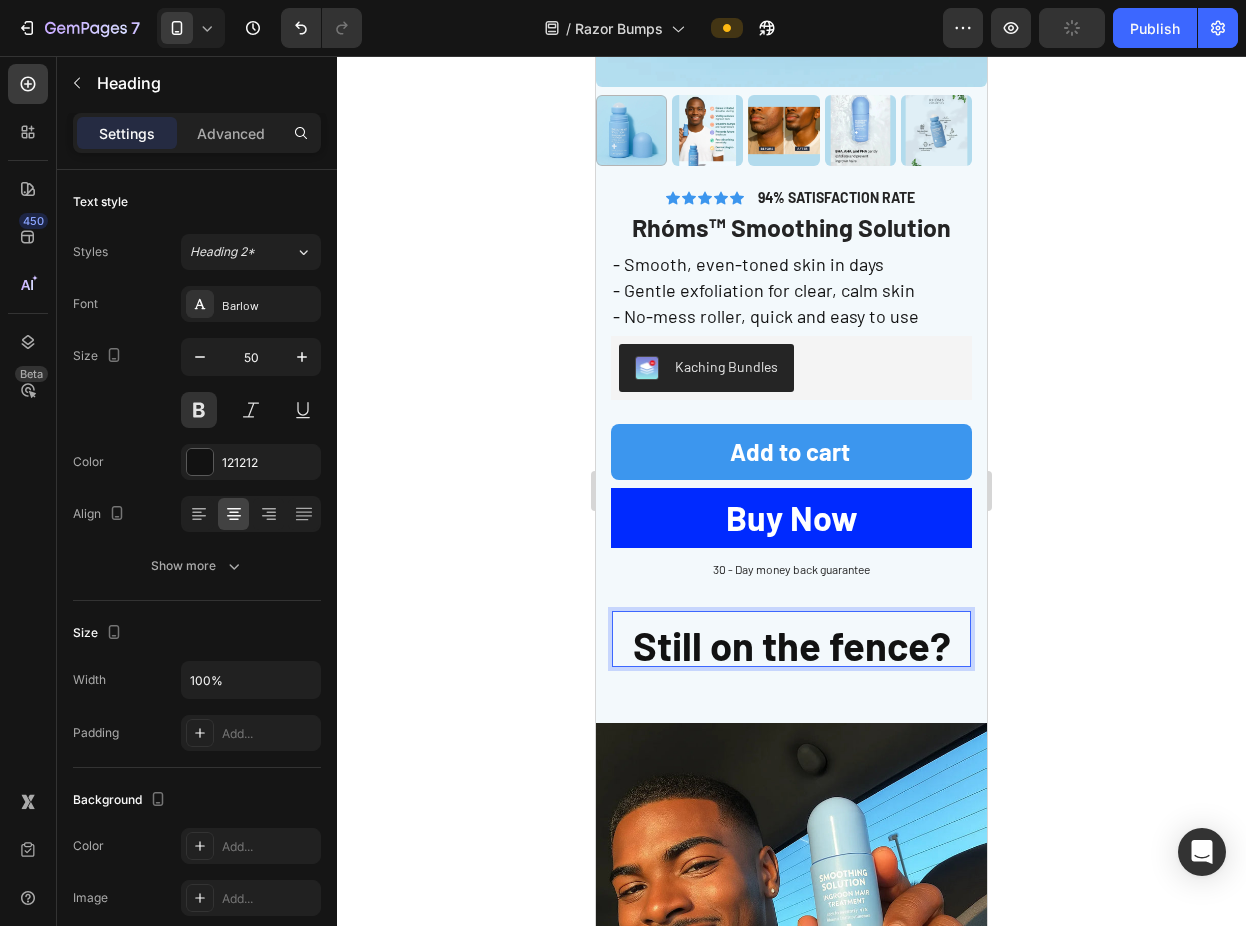 click 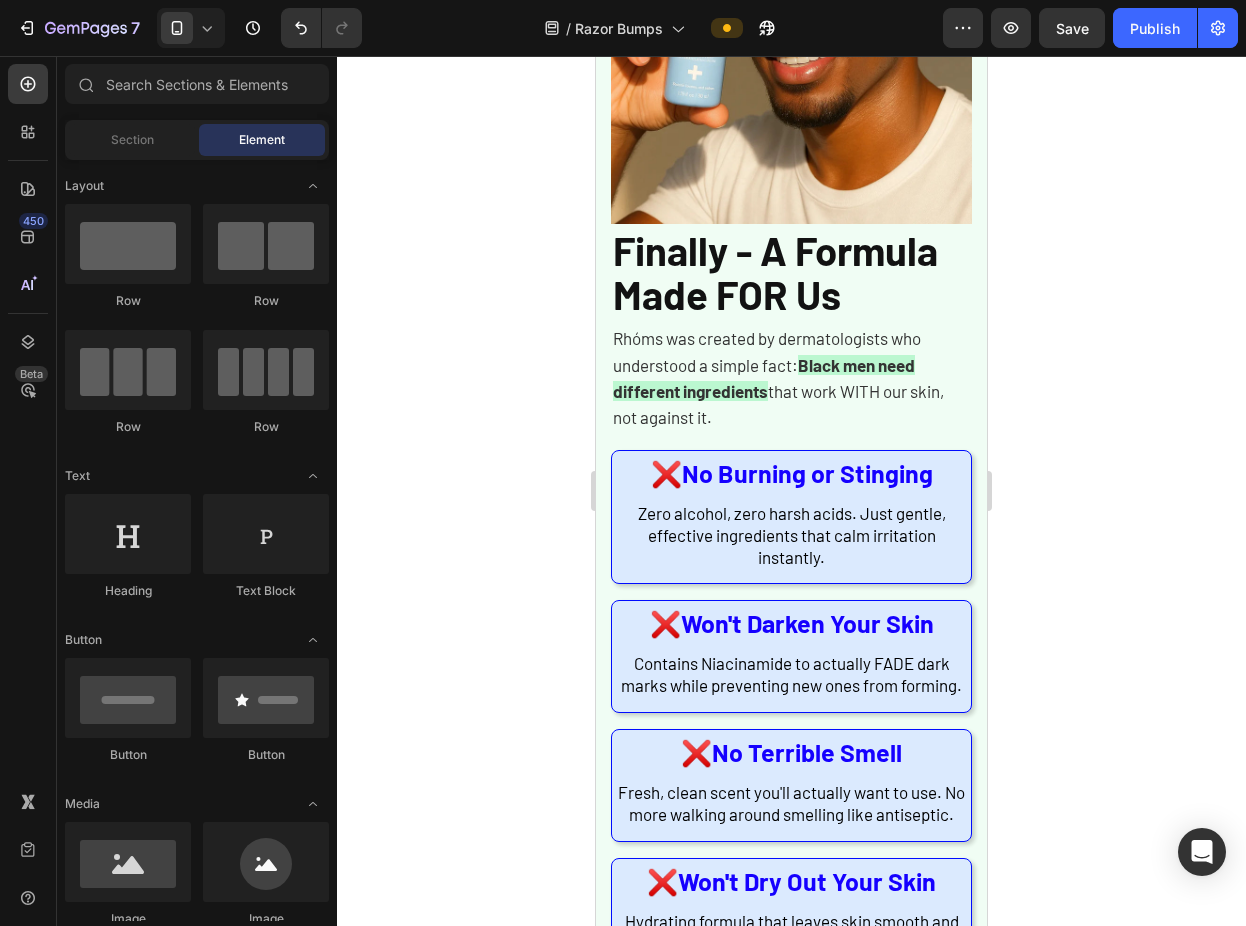 scroll, scrollTop: 1349, scrollLeft: 0, axis: vertical 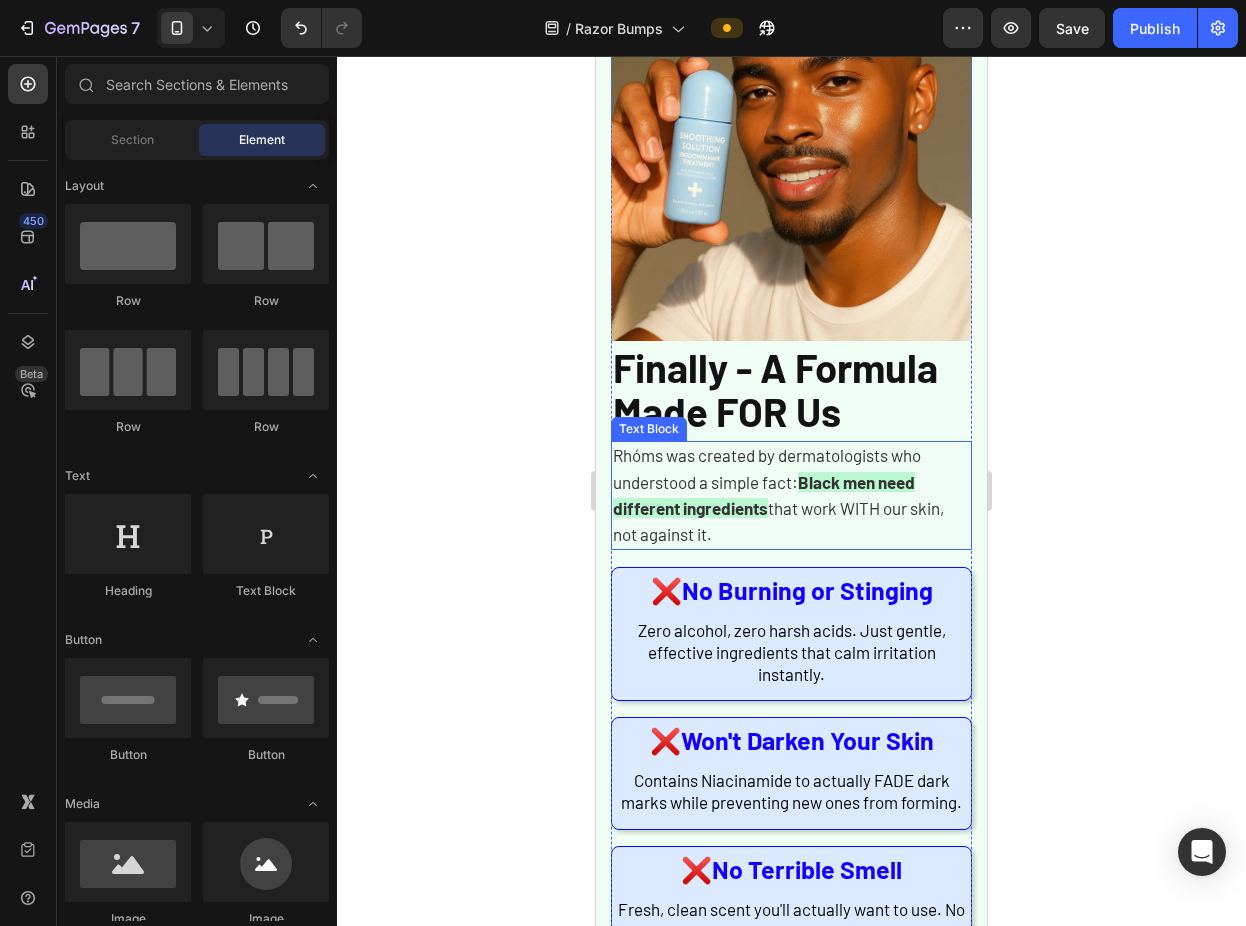 click on "Black men need different ingredients" at bounding box center (764, 495) 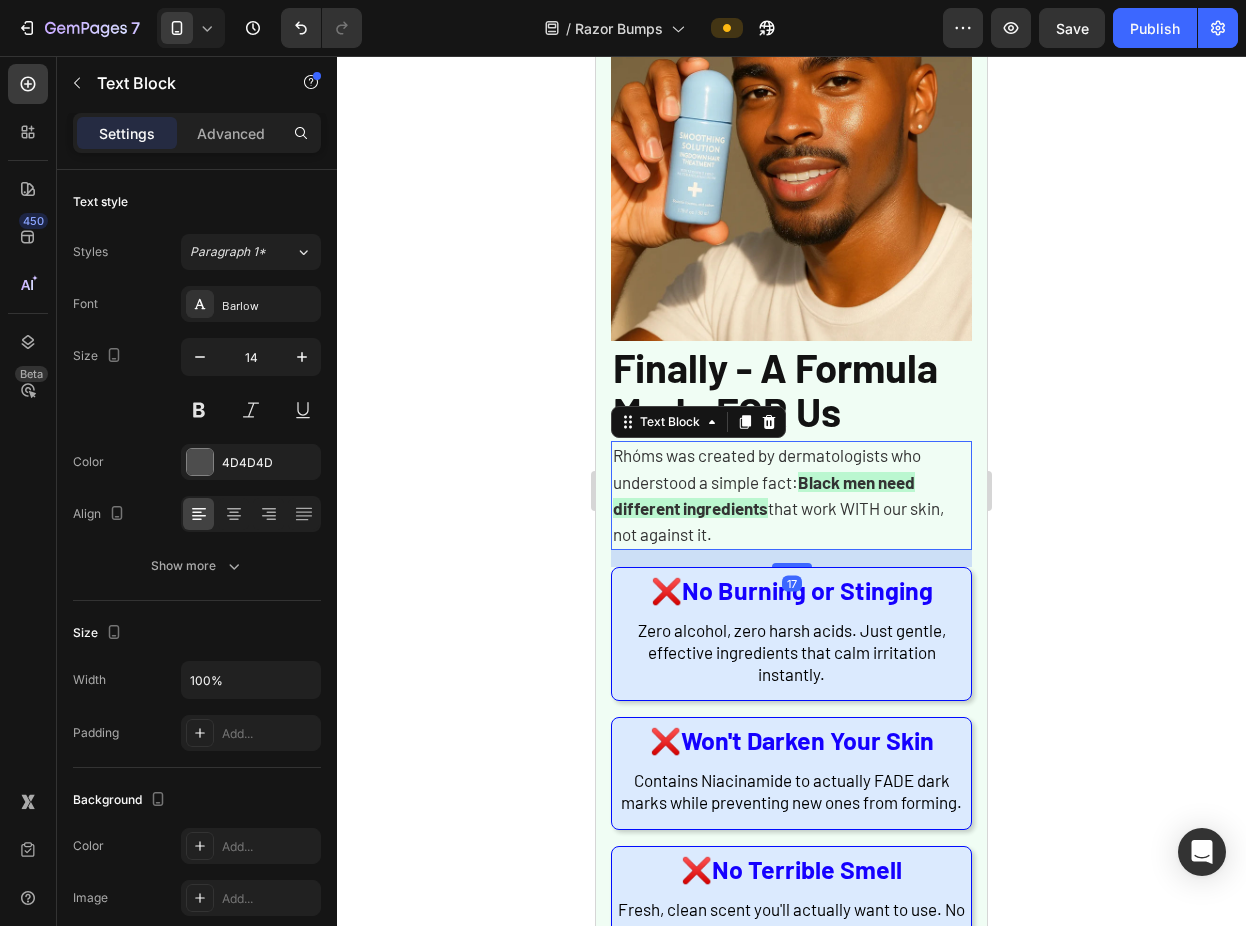 click 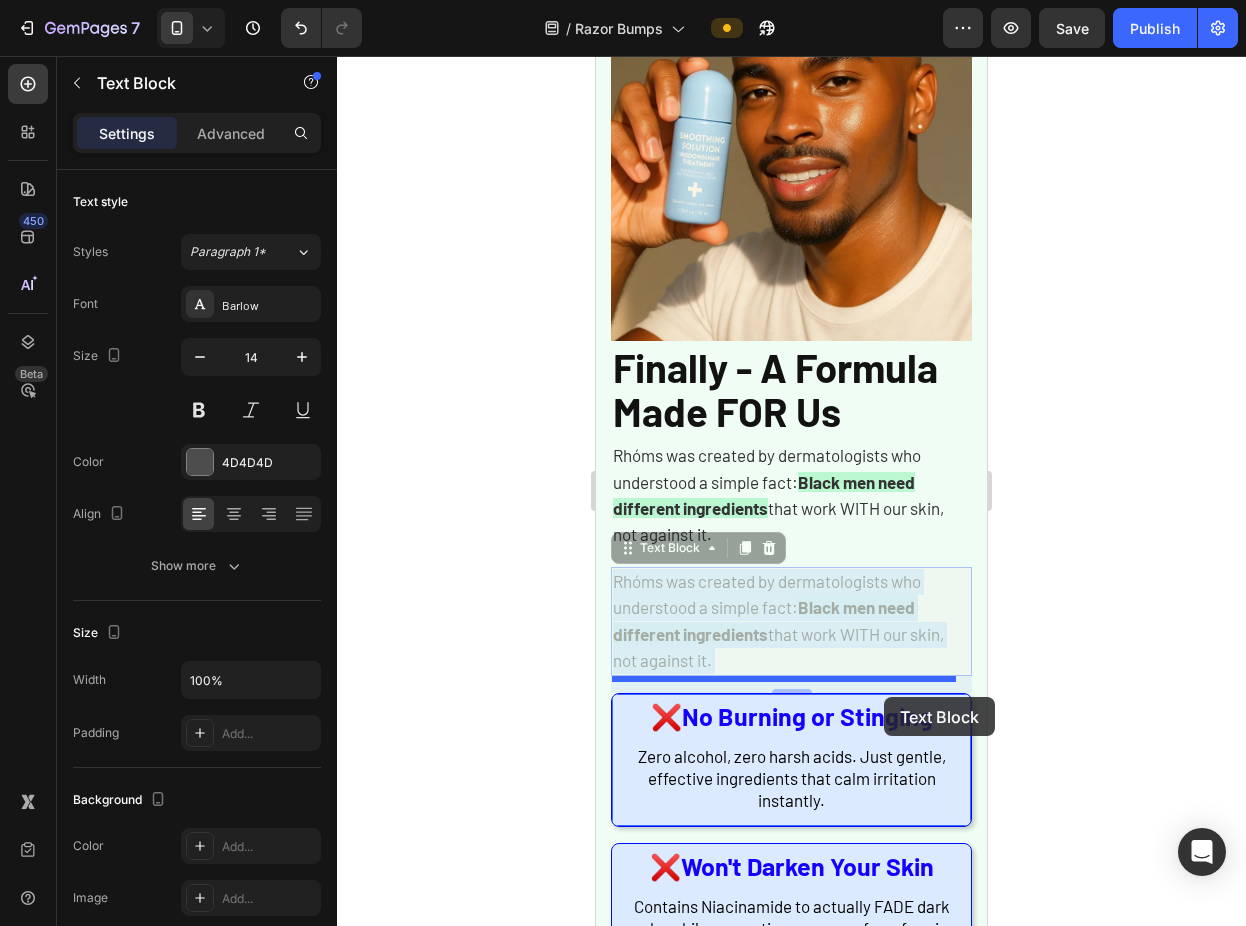 drag, startPoint x: 853, startPoint y: 592, endPoint x: 884, endPoint y: 697, distance: 109.48059 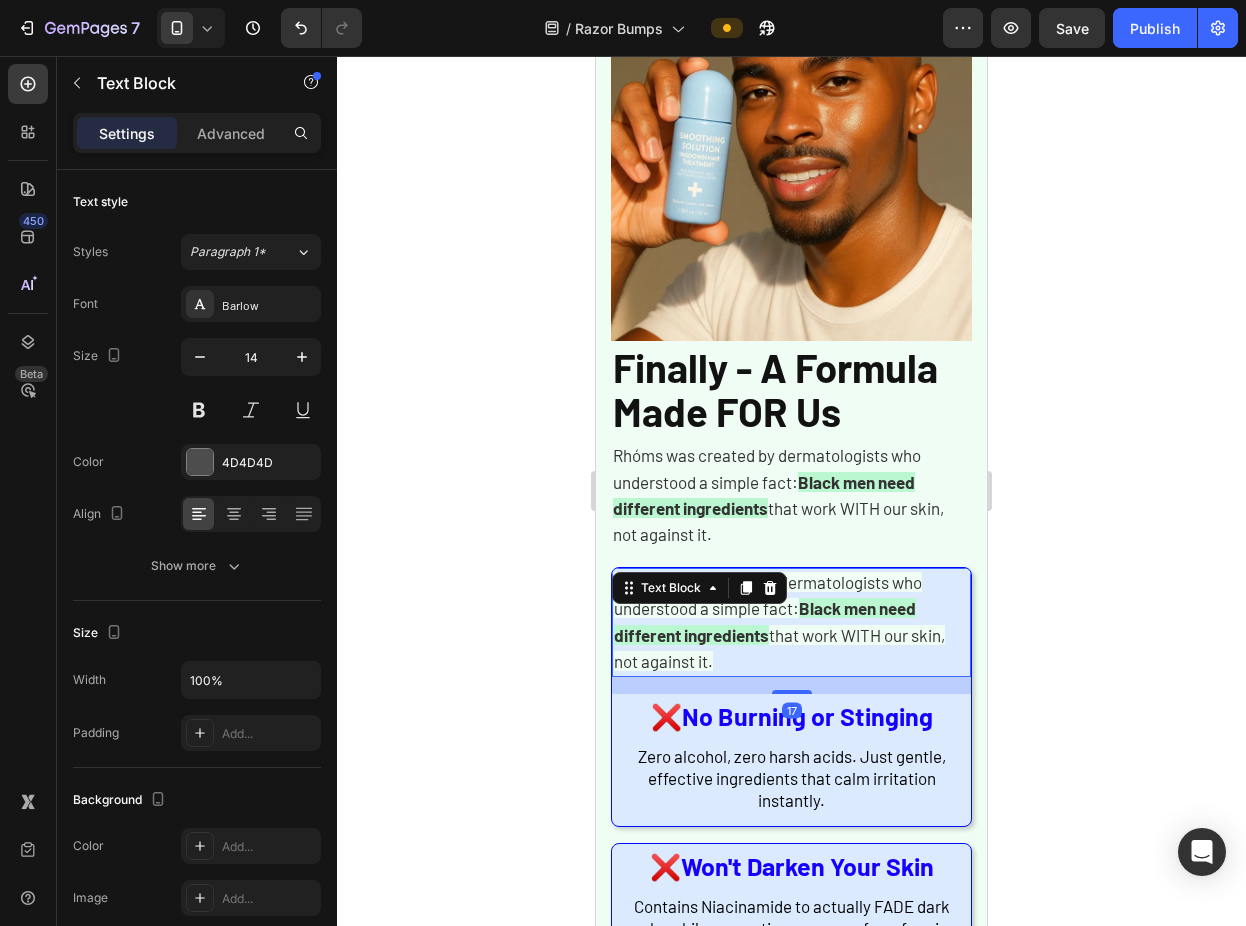 click 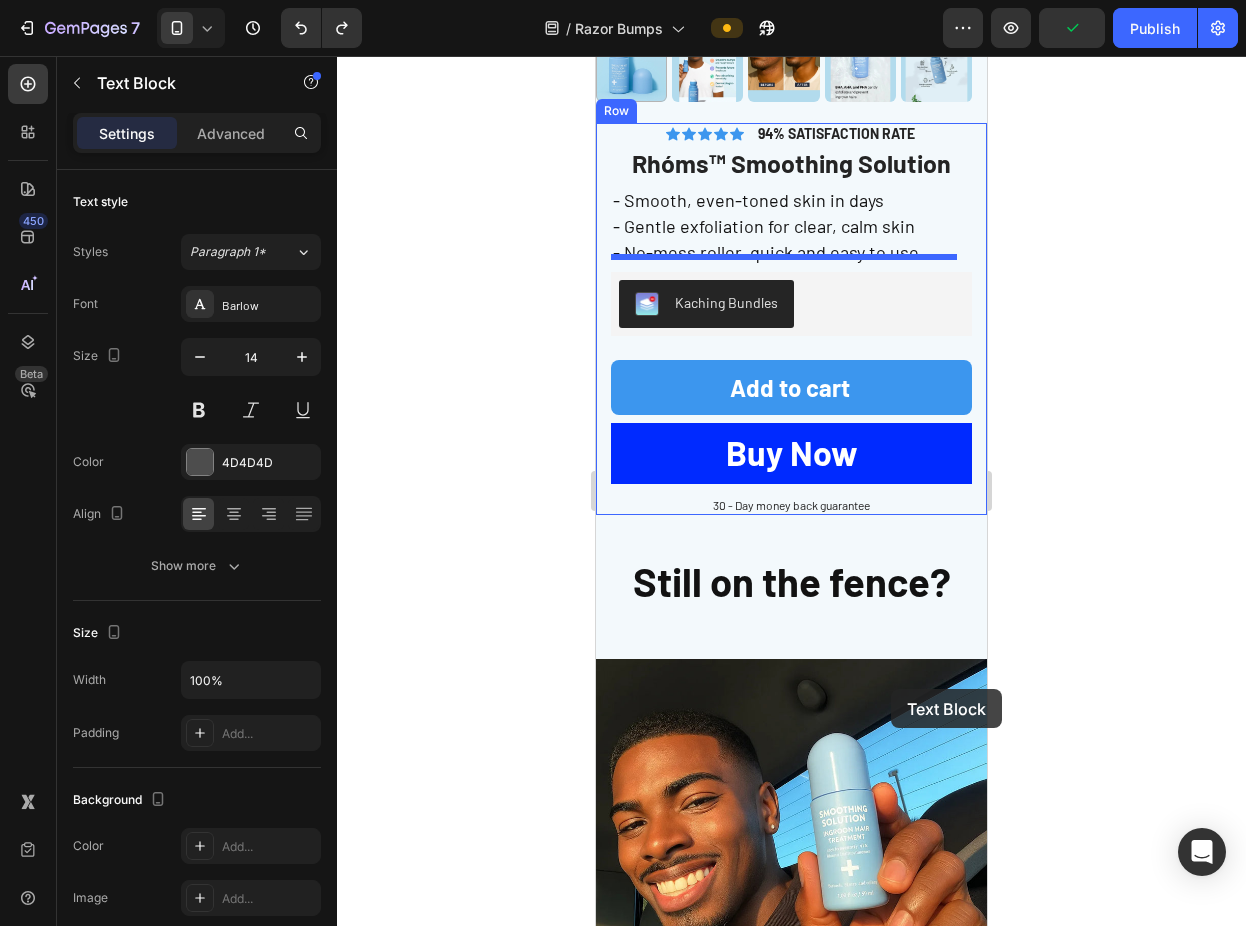 scroll, scrollTop: 4756, scrollLeft: 0, axis: vertical 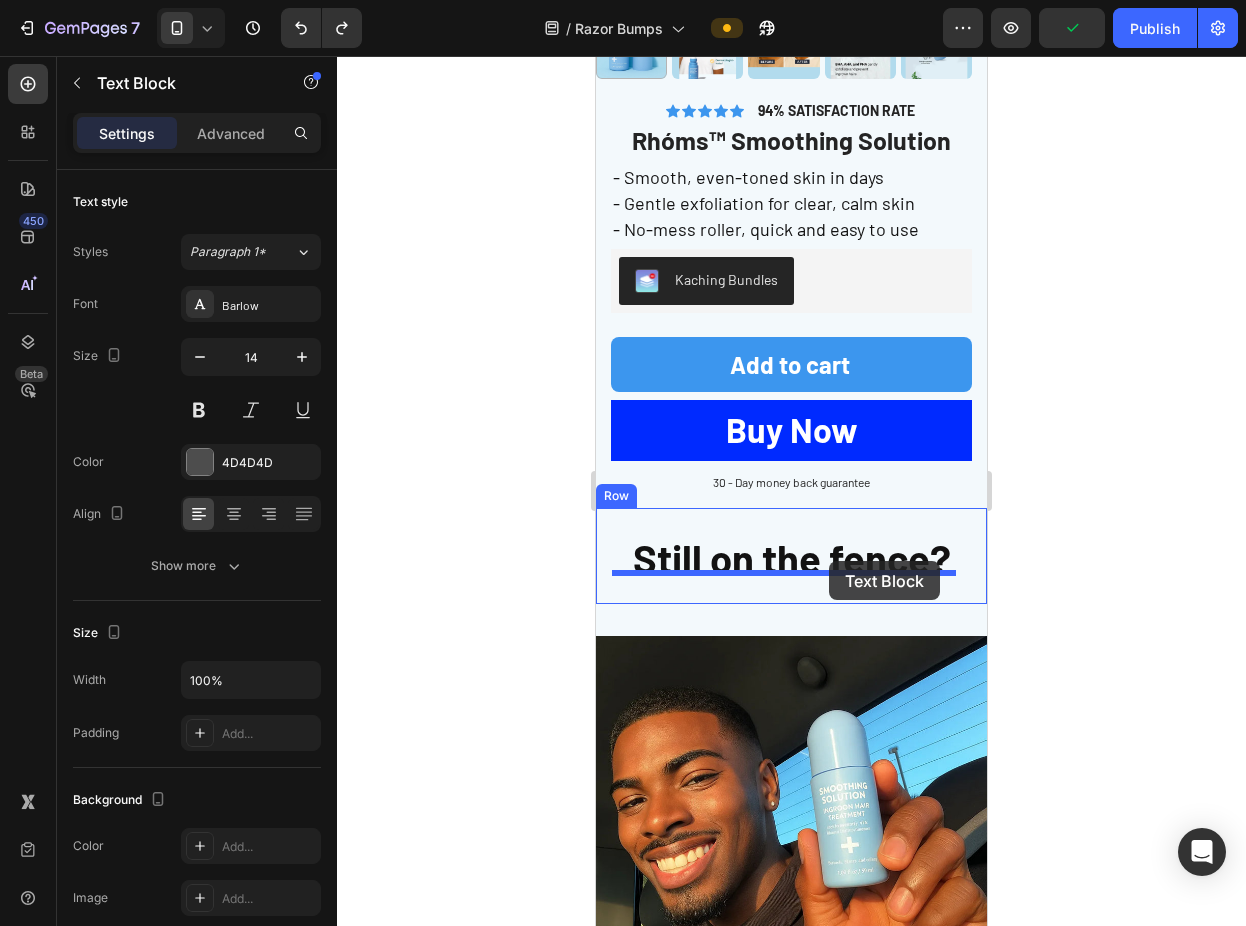 drag, startPoint x: 913, startPoint y: 611, endPoint x: 829, endPoint y: 561, distance: 97.7548 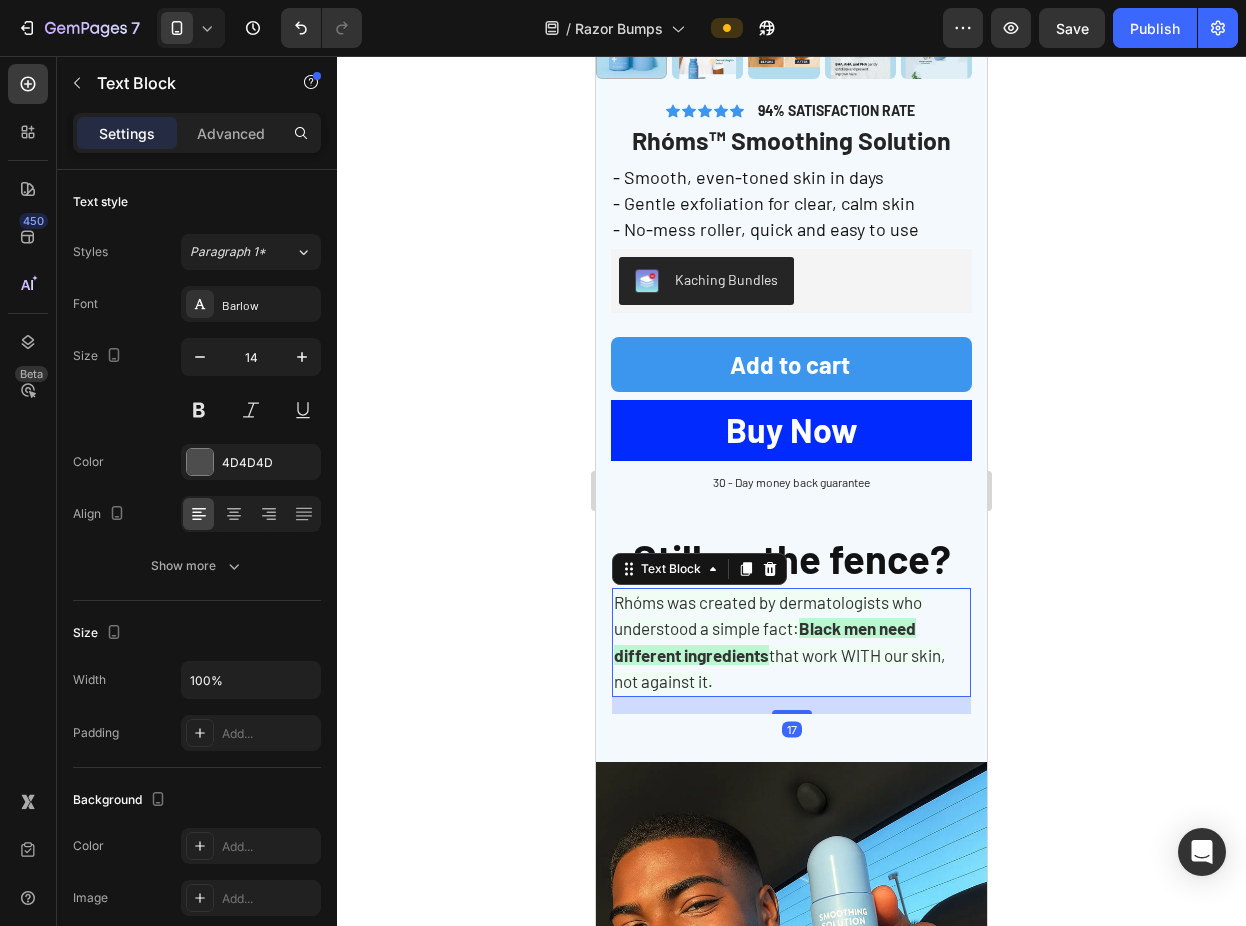 click on "Rhóms was created by dermatologists who understood a simple fact:  Black men need different ingredients  that work WITH our skin, not against it." at bounding box center [791, 642] 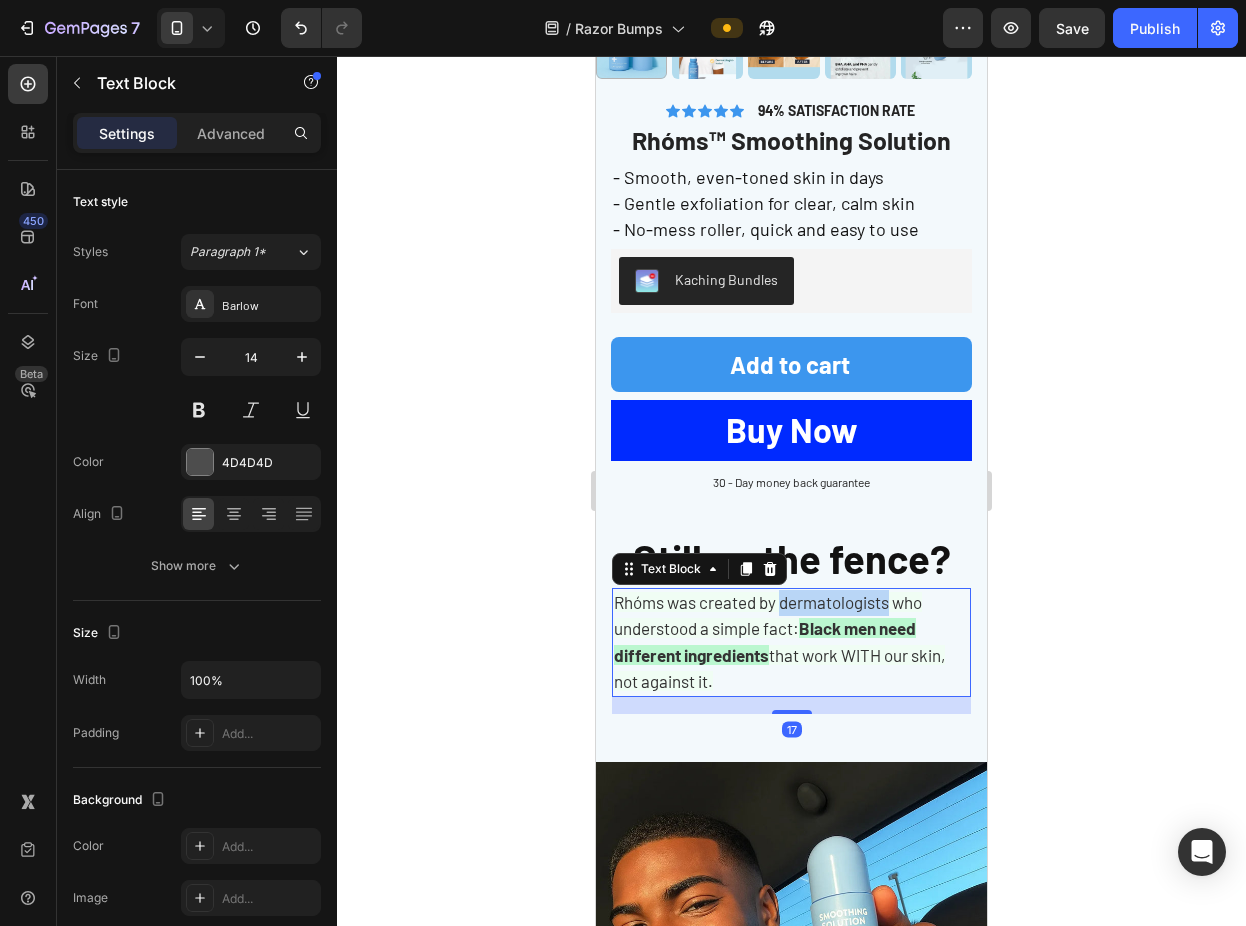click on "Rhóms was created by dermatologists who understood a simple fact:  Black men need different ingredients  that work WITH our skin, not against it." at bounding box center (791, 642) 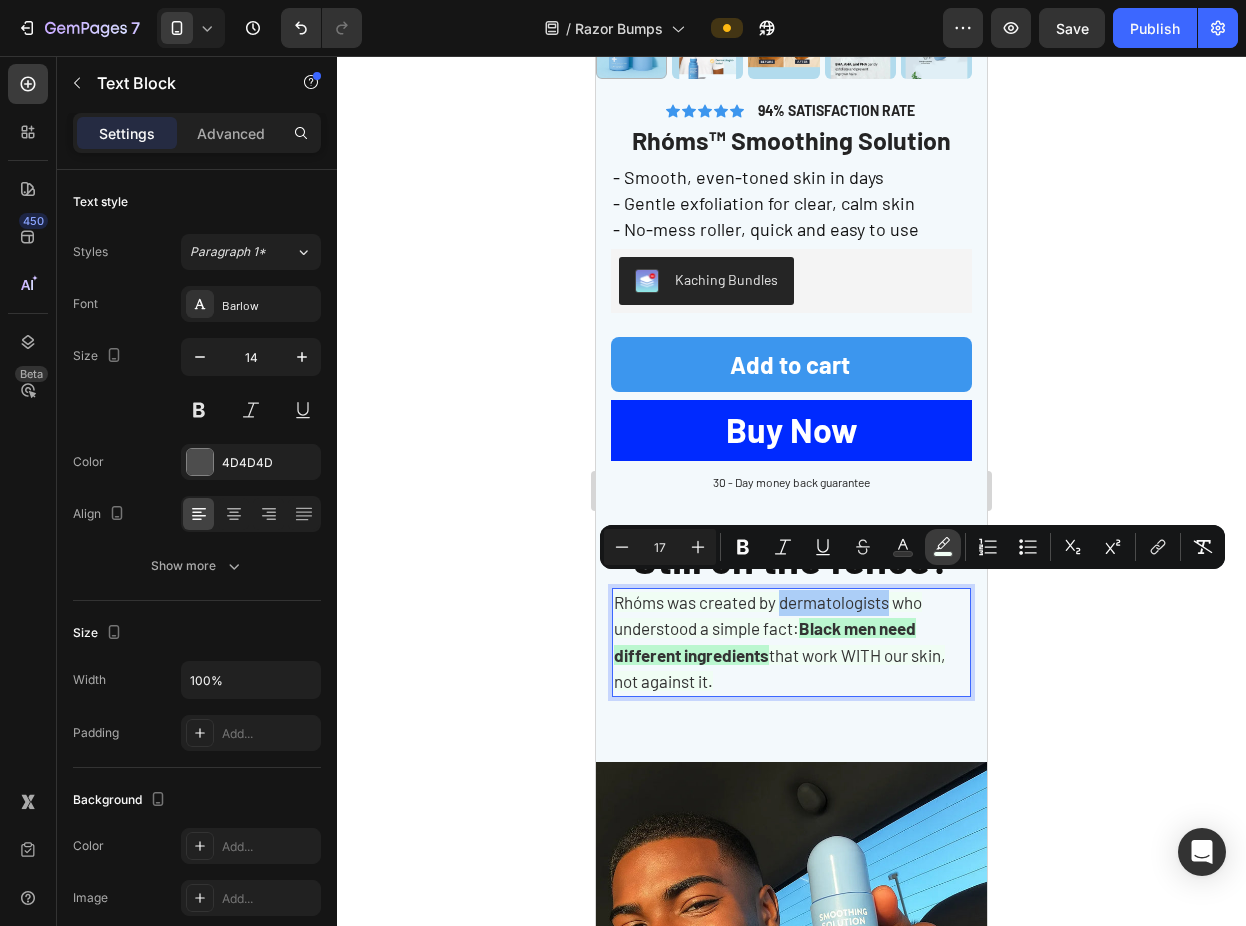 click 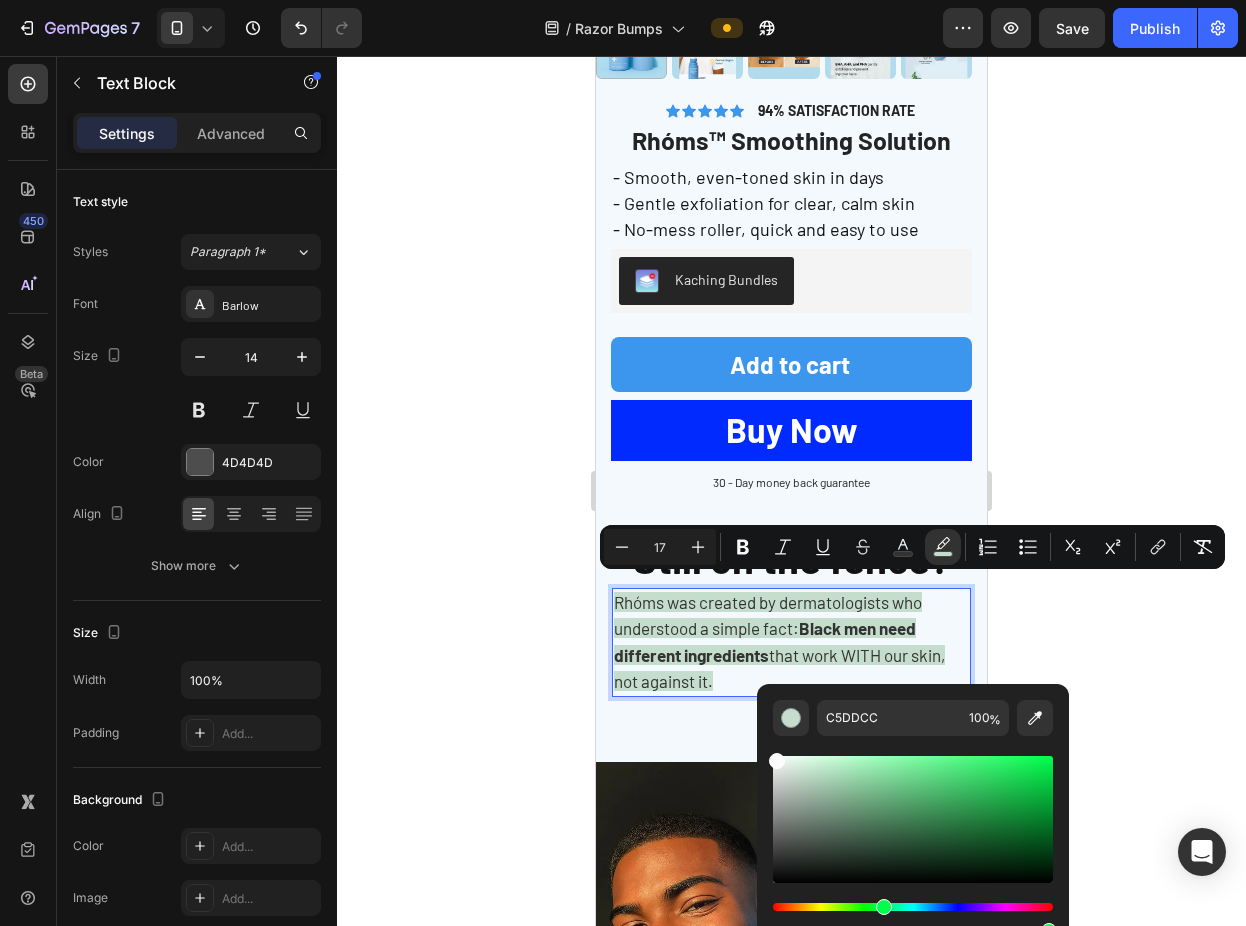 drag, startPoint x: 806, startPoint y: 773, endPoint x: 763, endPoint y: 753, distance: 47.423622 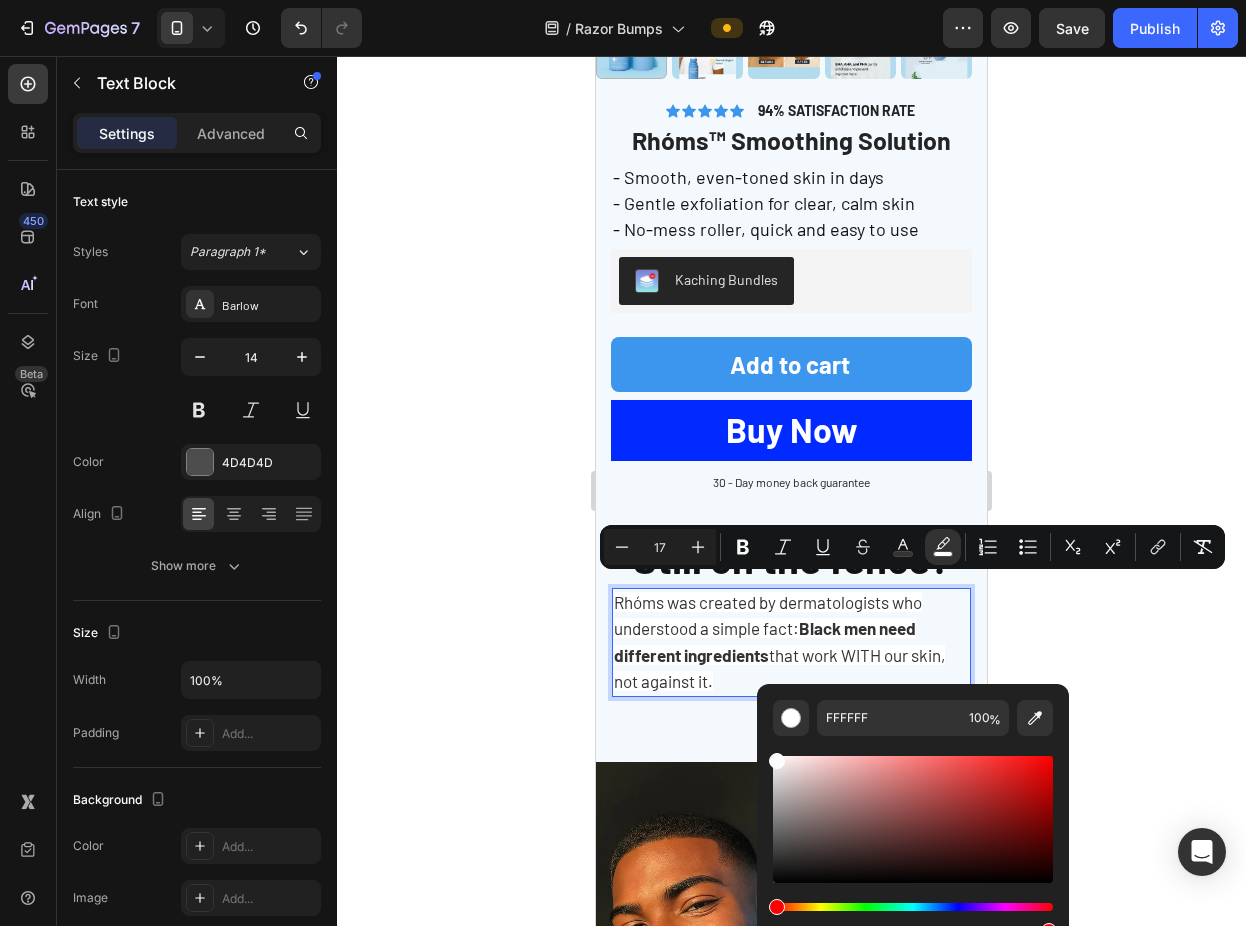 click at bounding box center (777, 761) 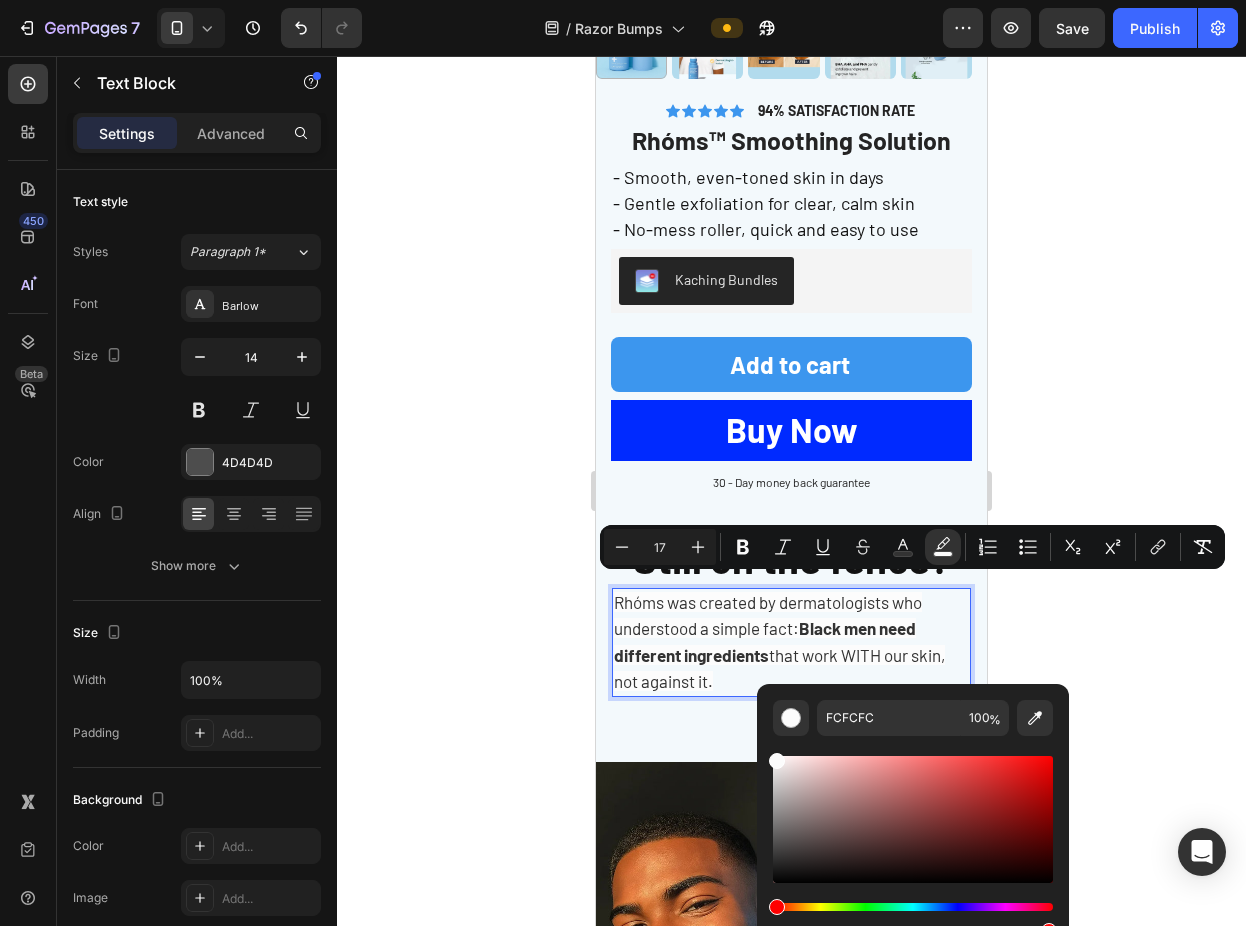 click at bounding box center [777, 761] 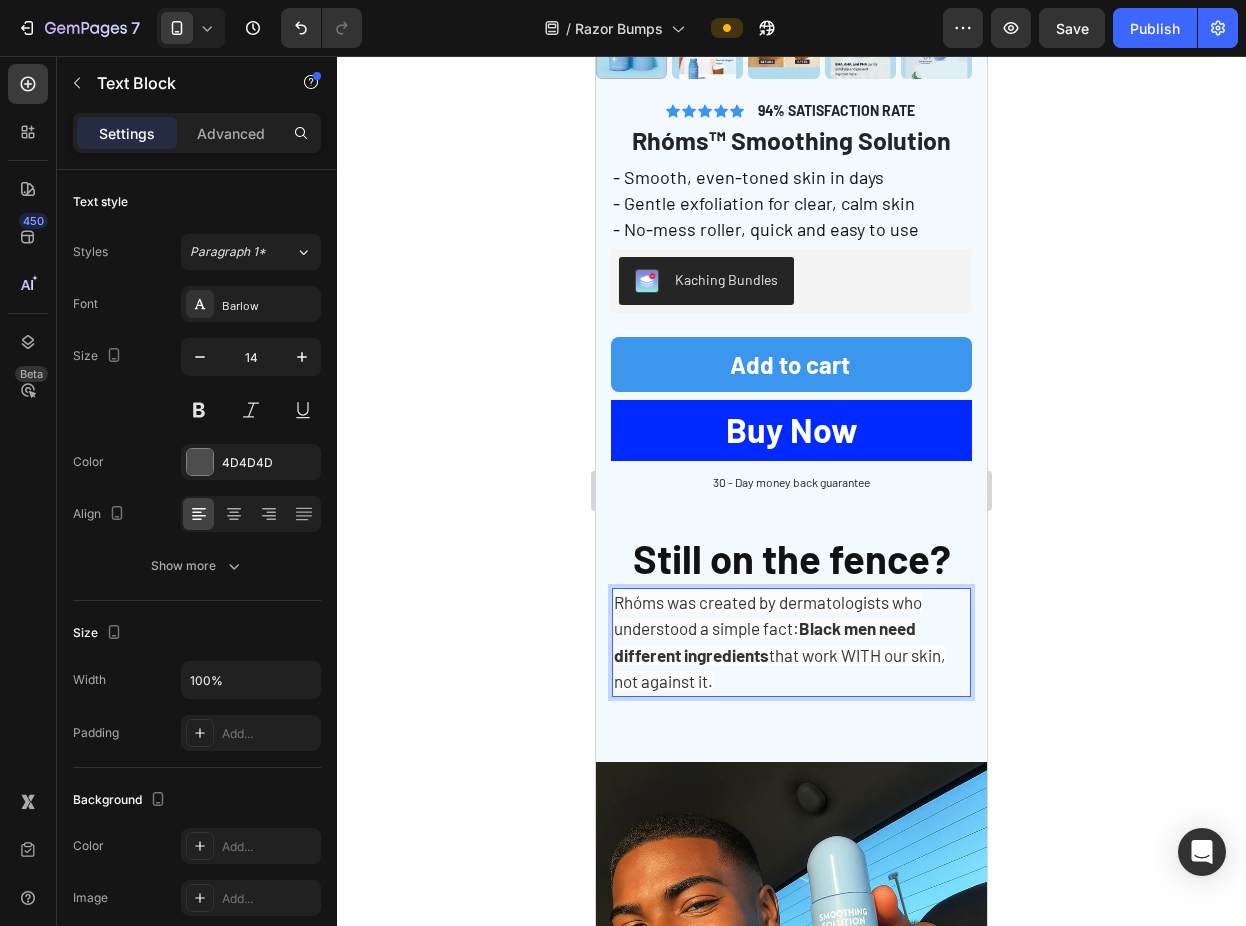click on "Rhóms was created by dermatologists who understood a simple fact:  Black men need different ingredients  that work WITH our skin, not against it." at bounding box center [779, 641] 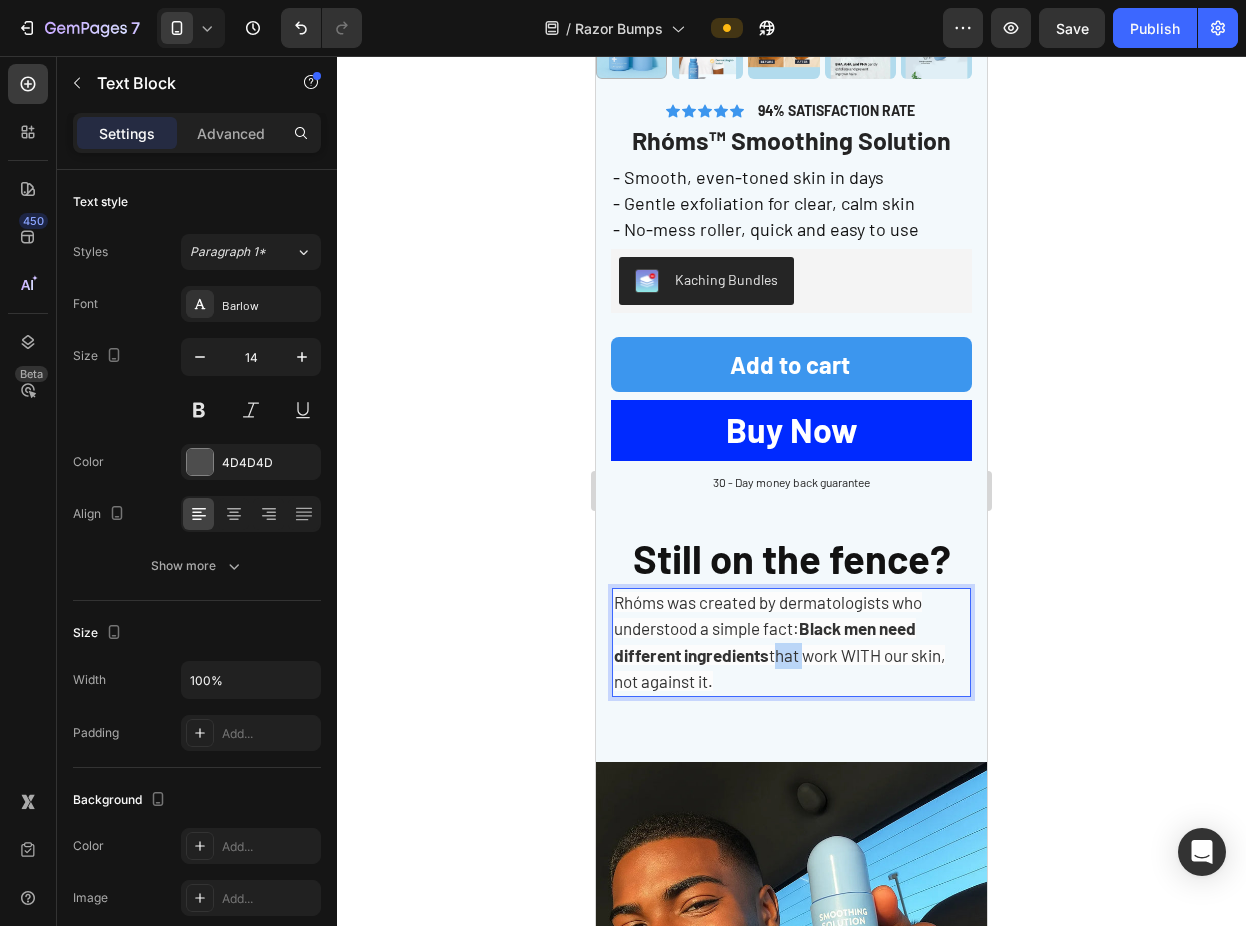 click on "Rhóms was created by dermatologists who understood a simple fact:  Black men need different ingredients  that work WITH our skin, not against it." at bounding box center [779, 641] 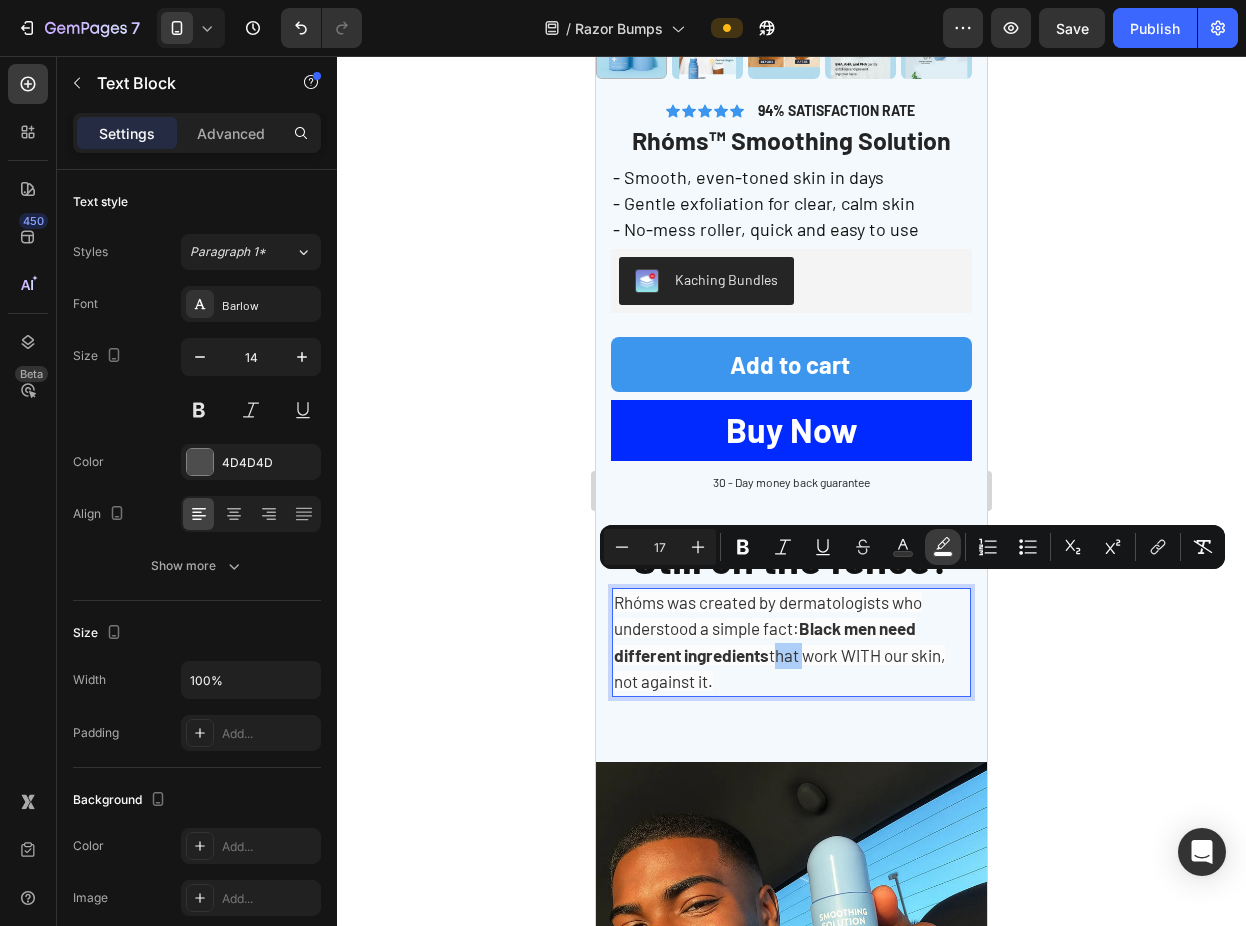 click 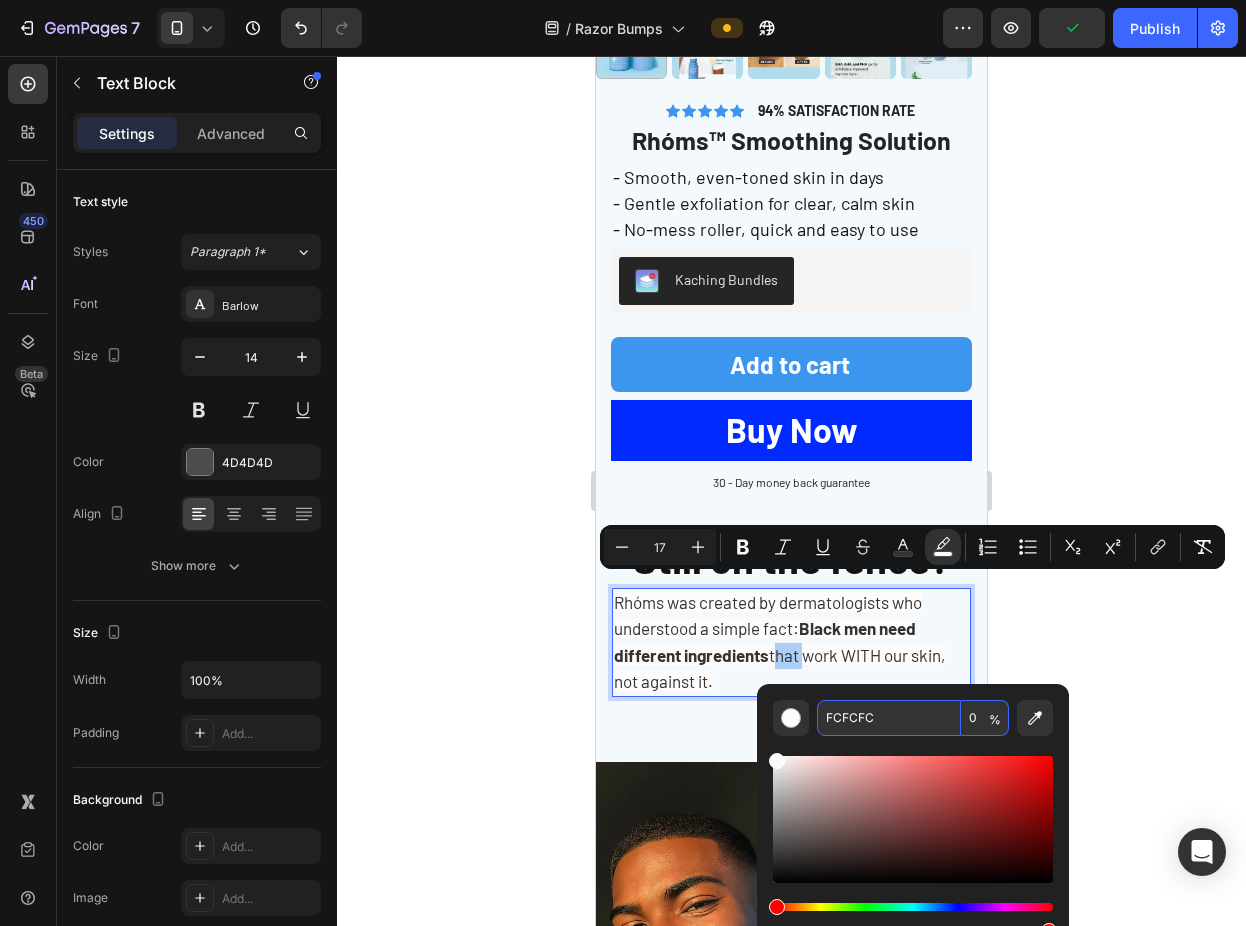 type on "0" 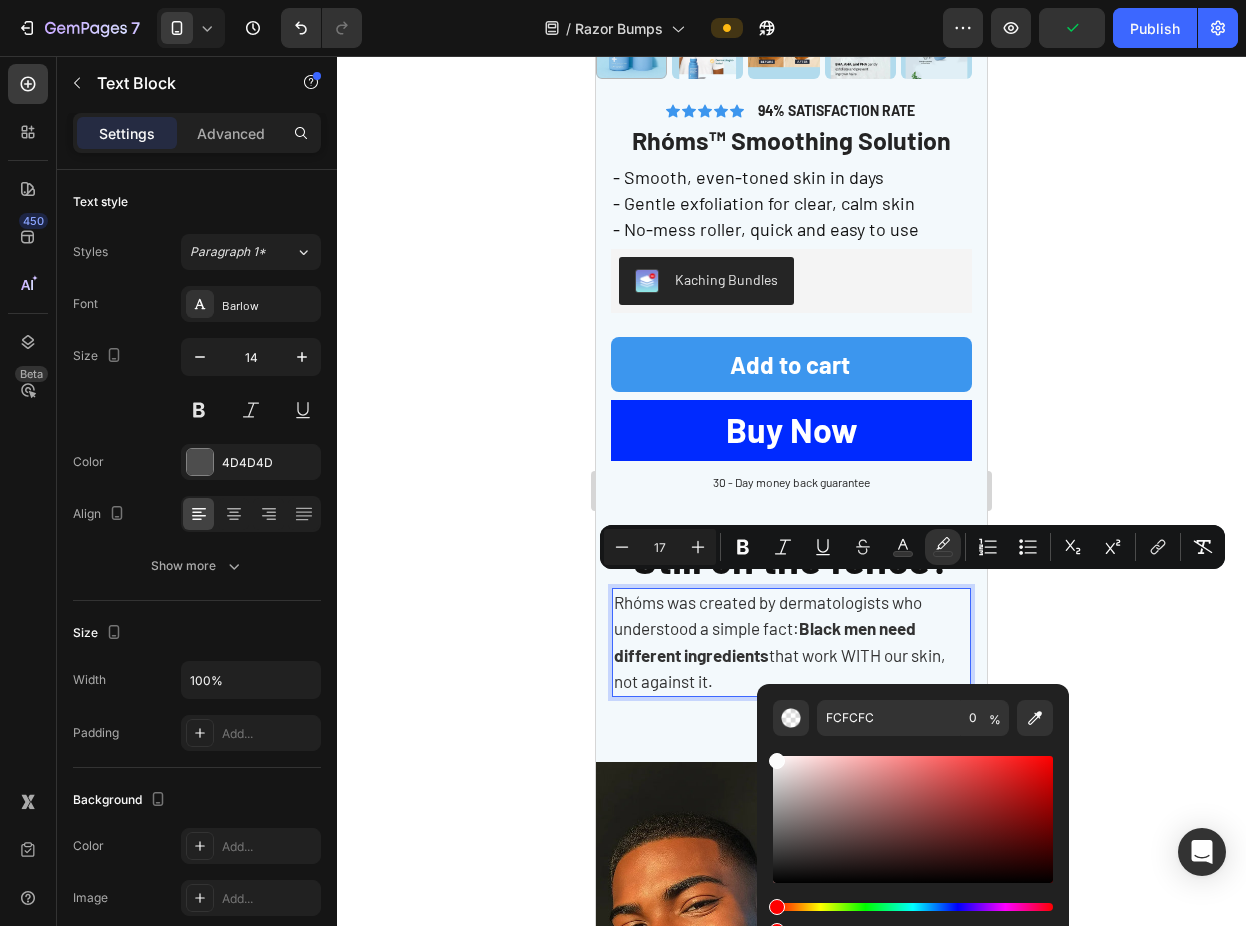 click 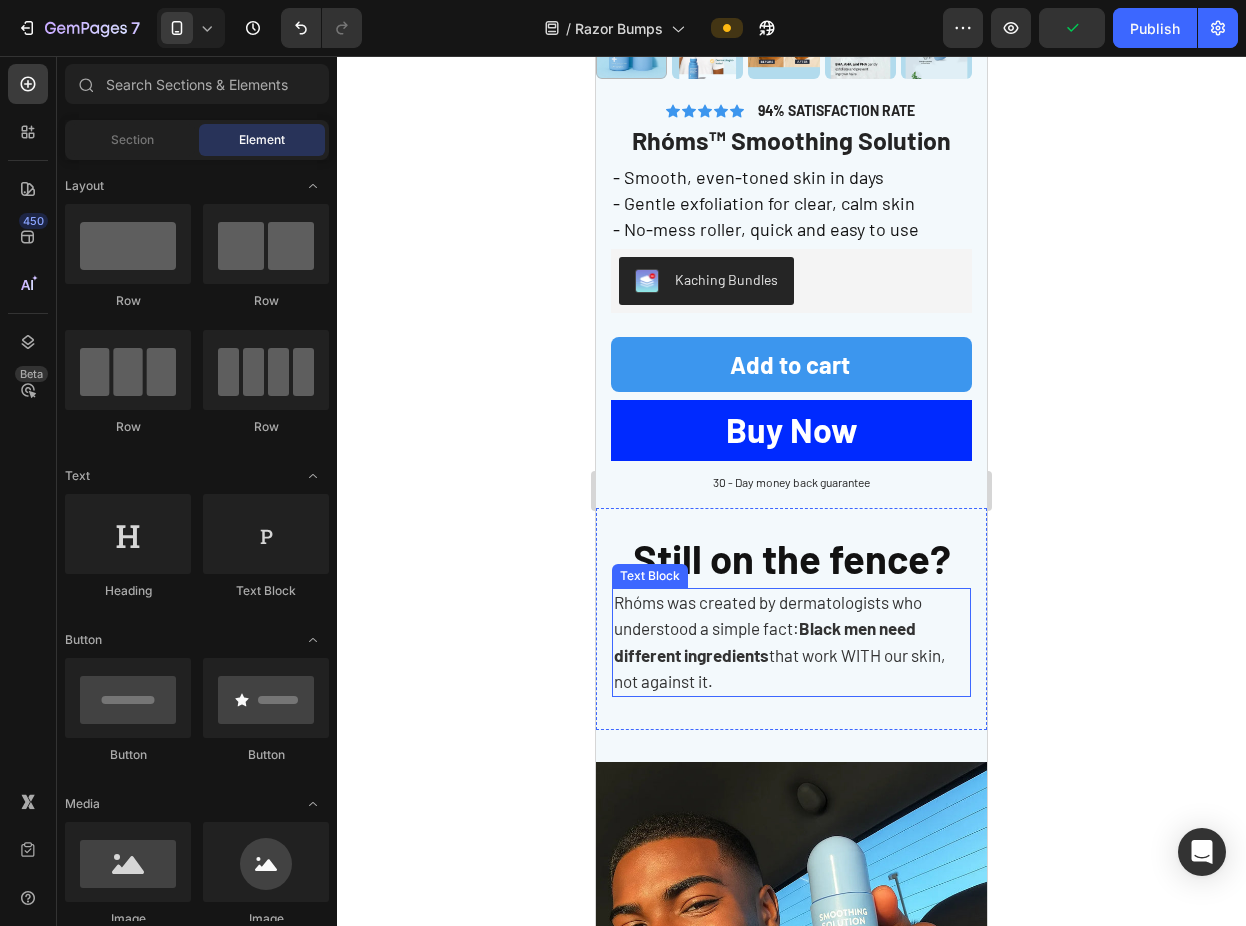 click on "Rhóms was created by dermatologists who understood a simple fact:  Black men need different ingredients  that work WITH our skin, not against it." at bounding box center [779, 641] 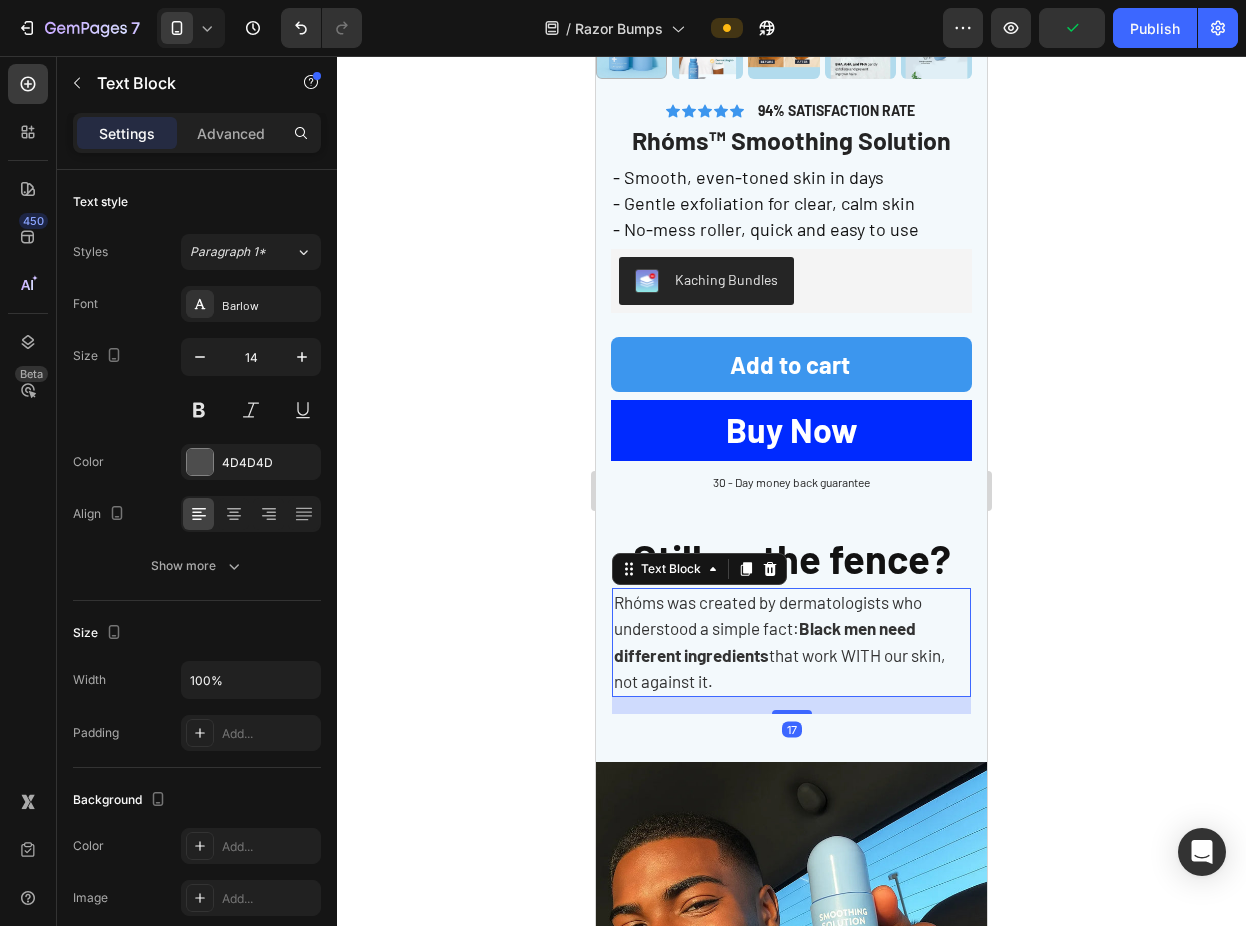 click on "Rhóms was created by dermatologists who understood a simple fact:  Black men need different ingredients  that work WITH our skin, not against it." at bounding box center [779, 641] 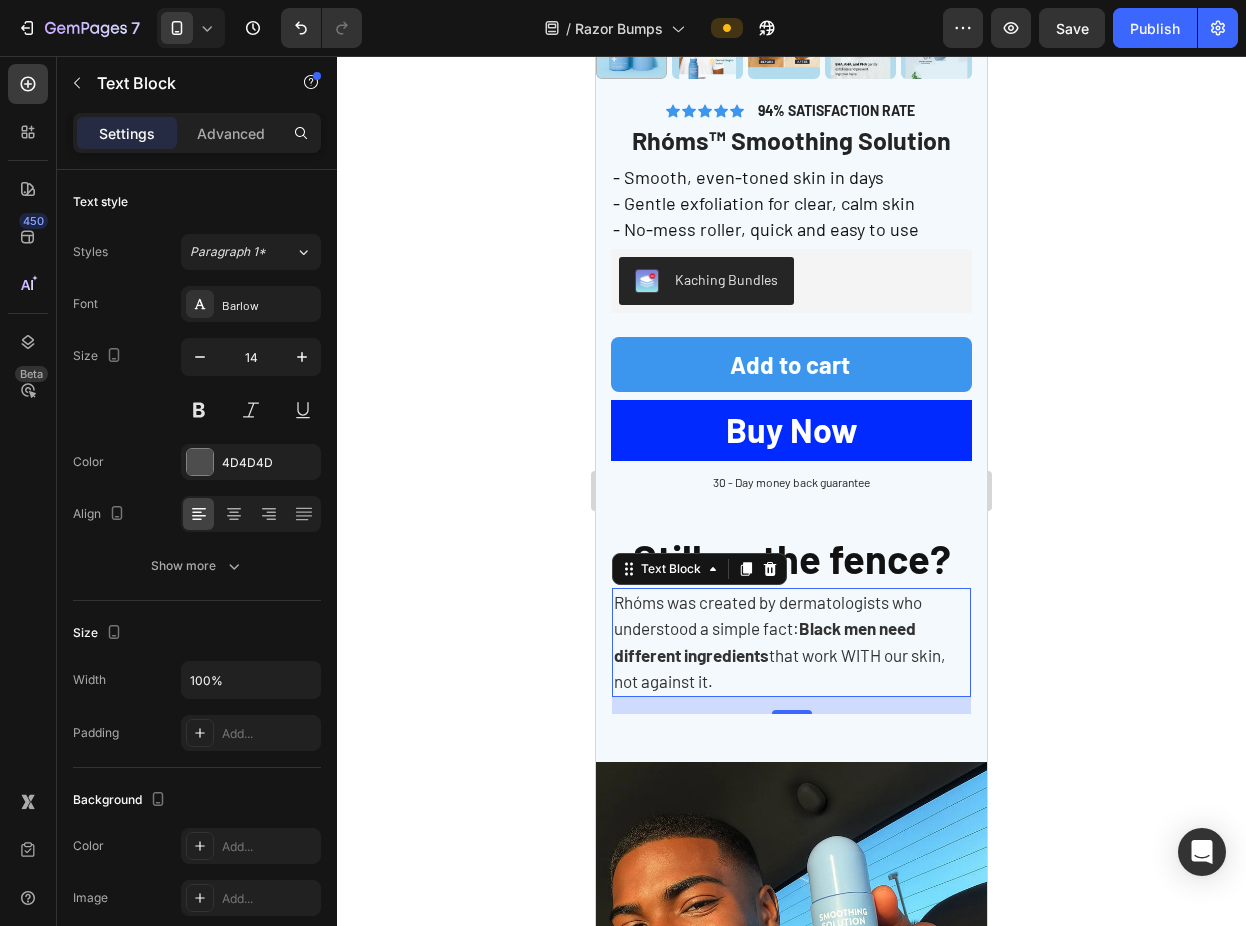 click on "Rhóms was created by dermatologists who understood a simple fact:  Black men need different ingredients  that work WITH our skin, not against it." at bounding box center (779, 641) 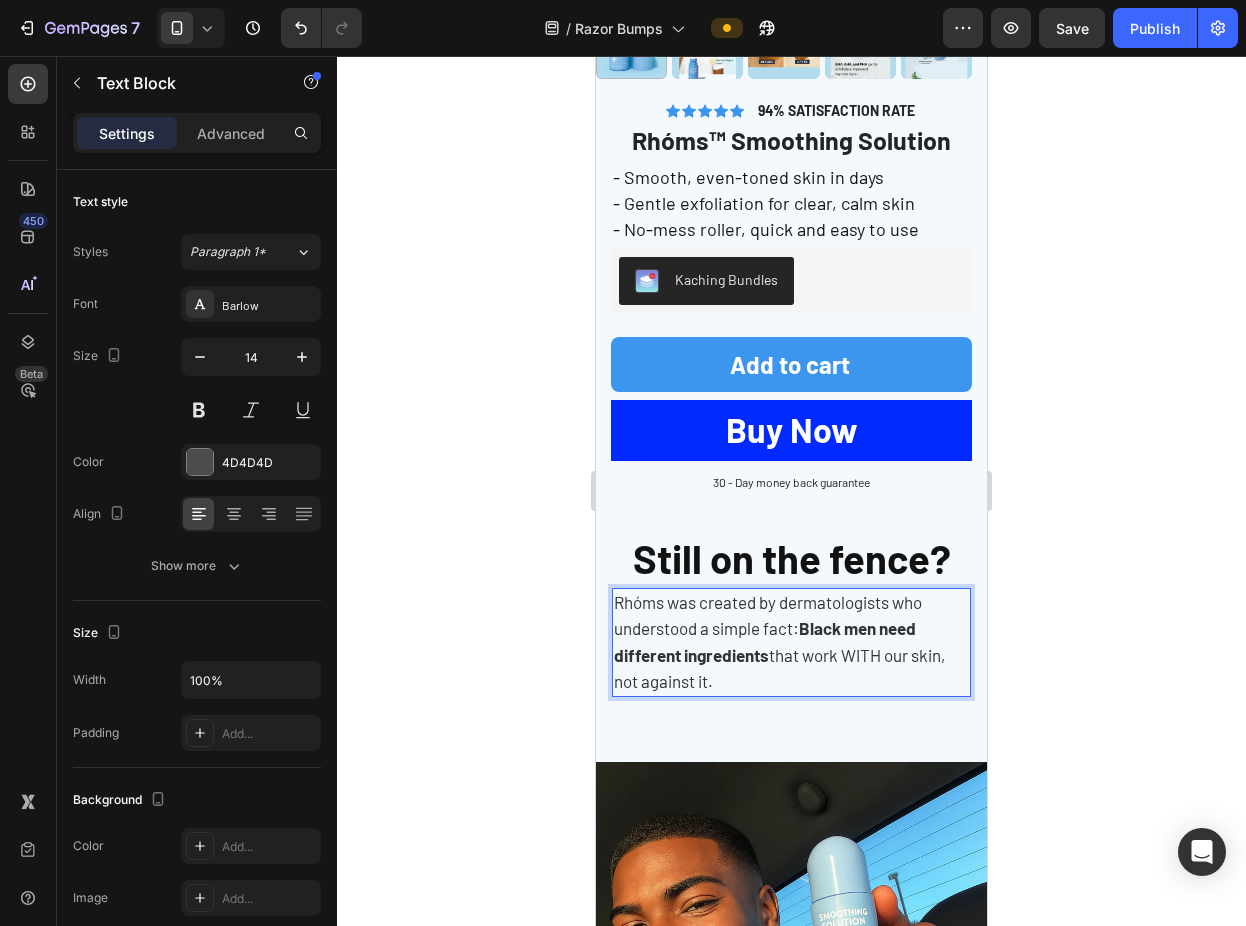 click on "Rhóms was created by dermatologists who understood a simple fact:  Black men need different ingredients  that work WITH our skin, not against it." at bounding box center [779, 641] 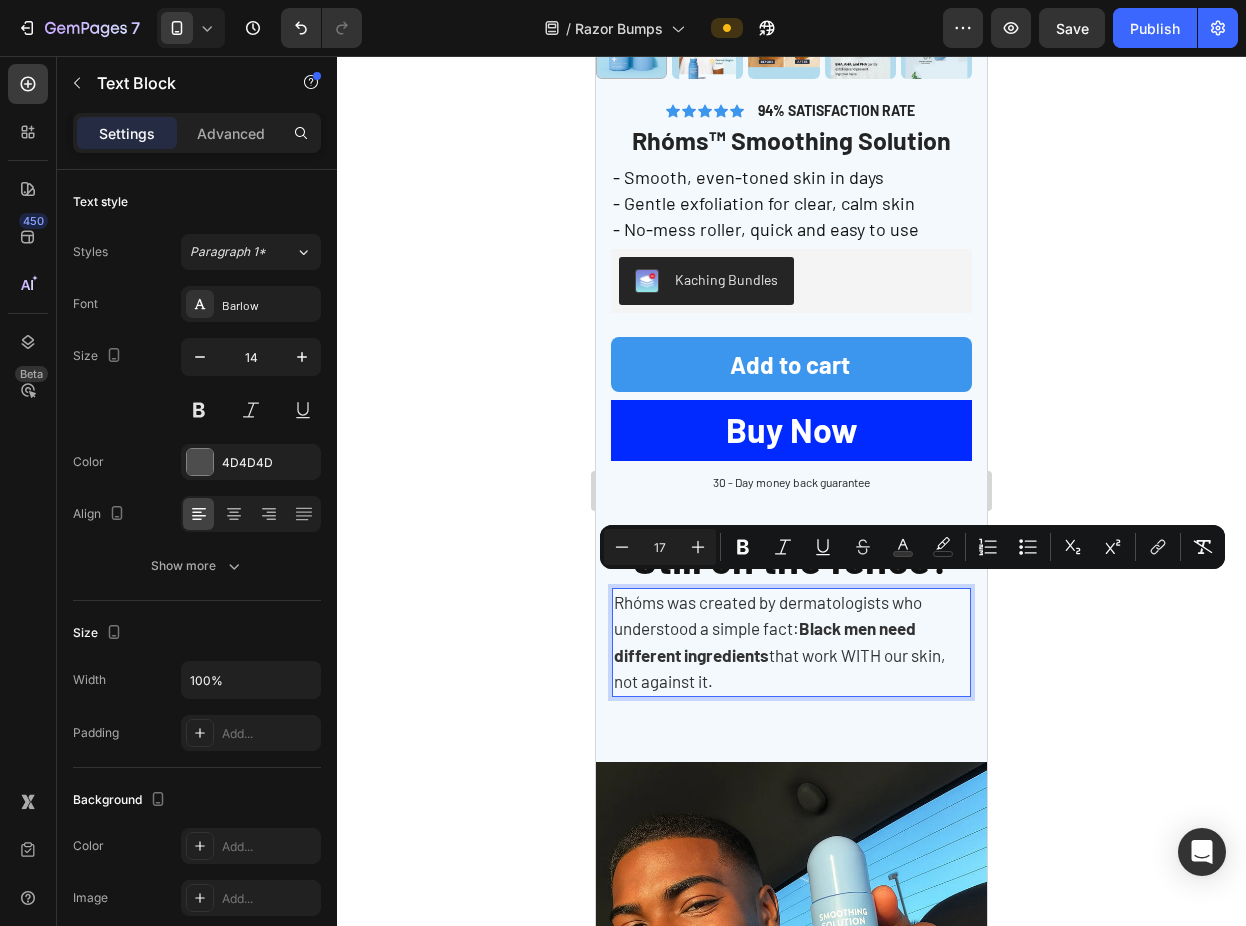 type on "14" 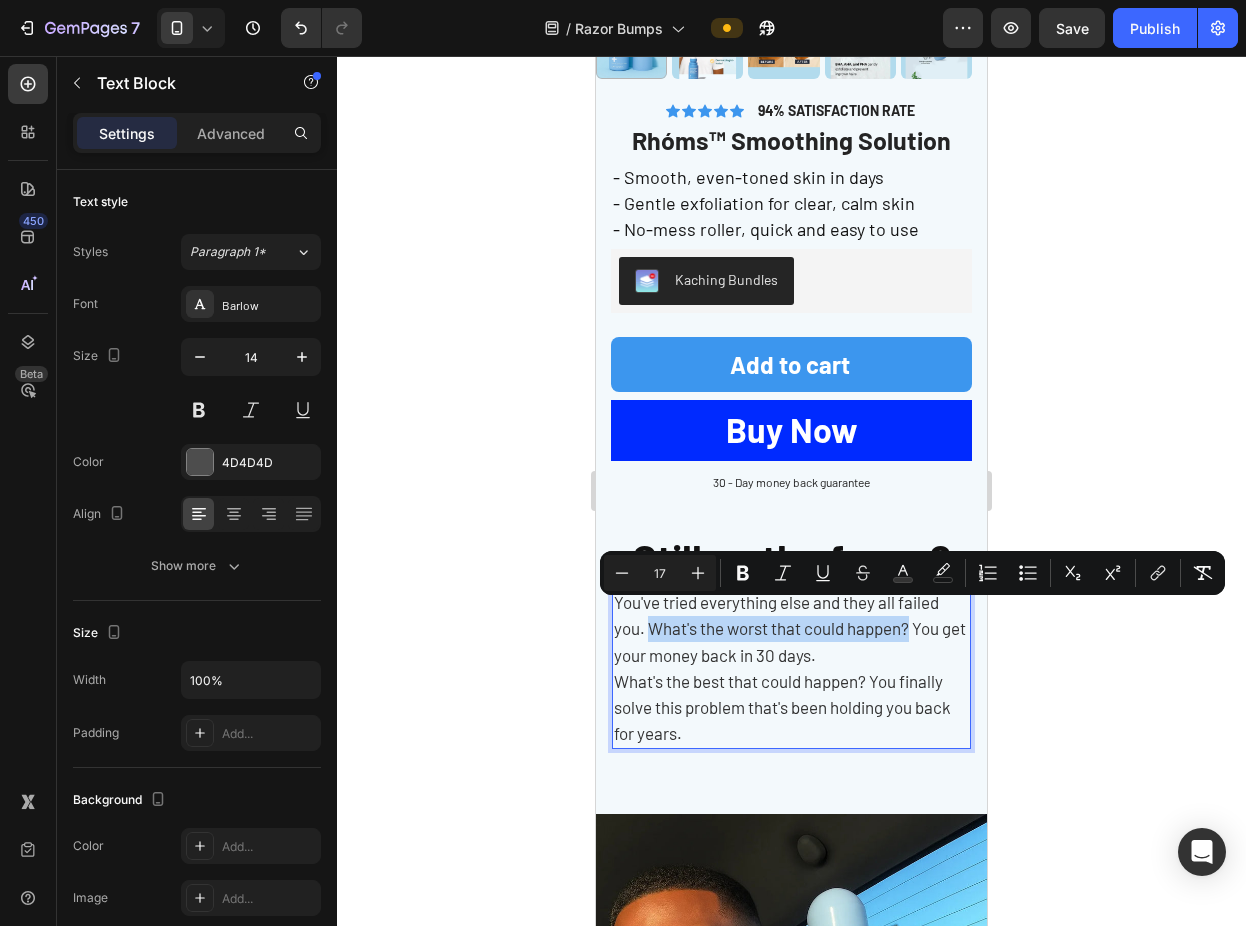 drag, startPoint x: 652, startPoint y: 616, endPoint x: 910, endPoint y: 614, distance: 258.00775 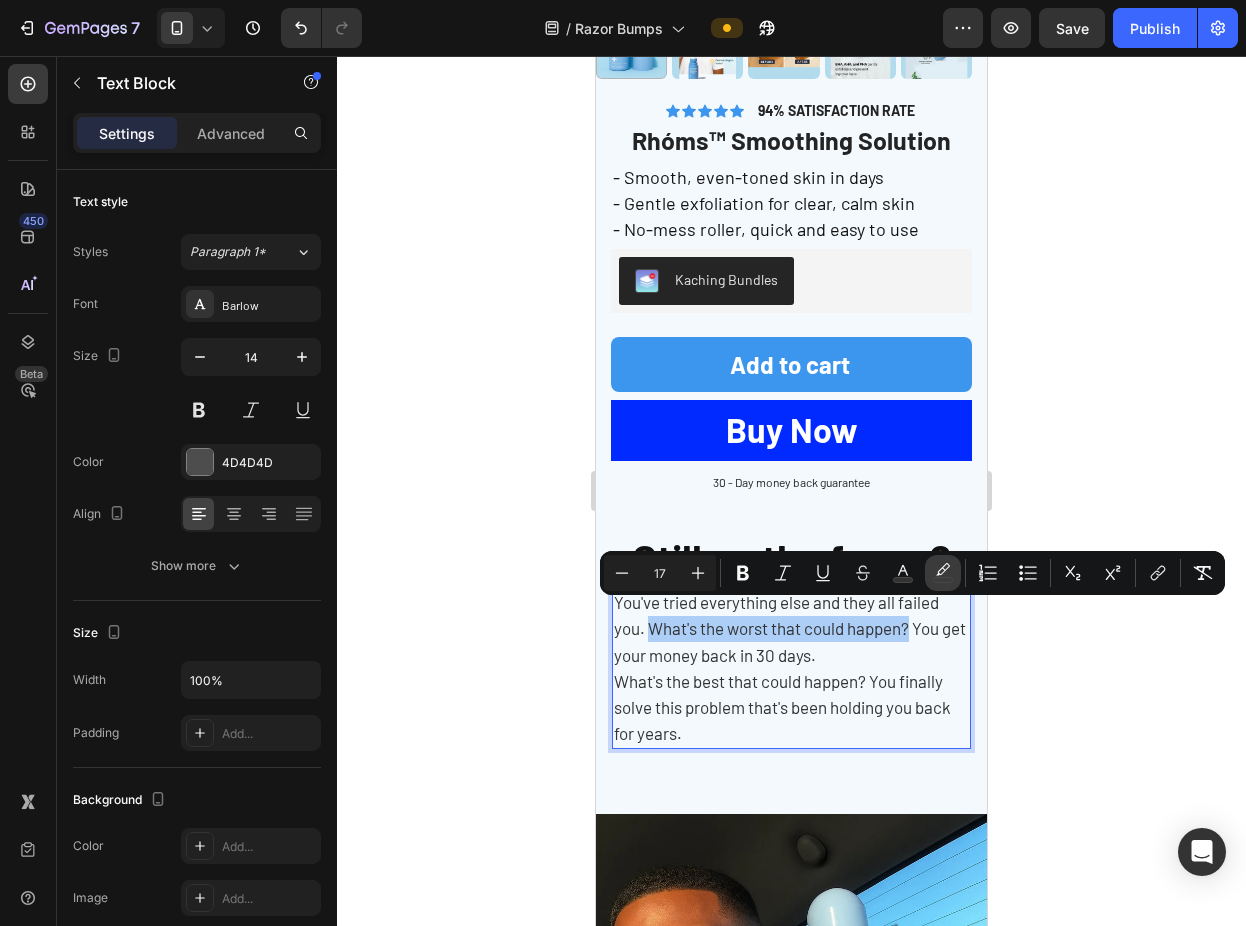 click 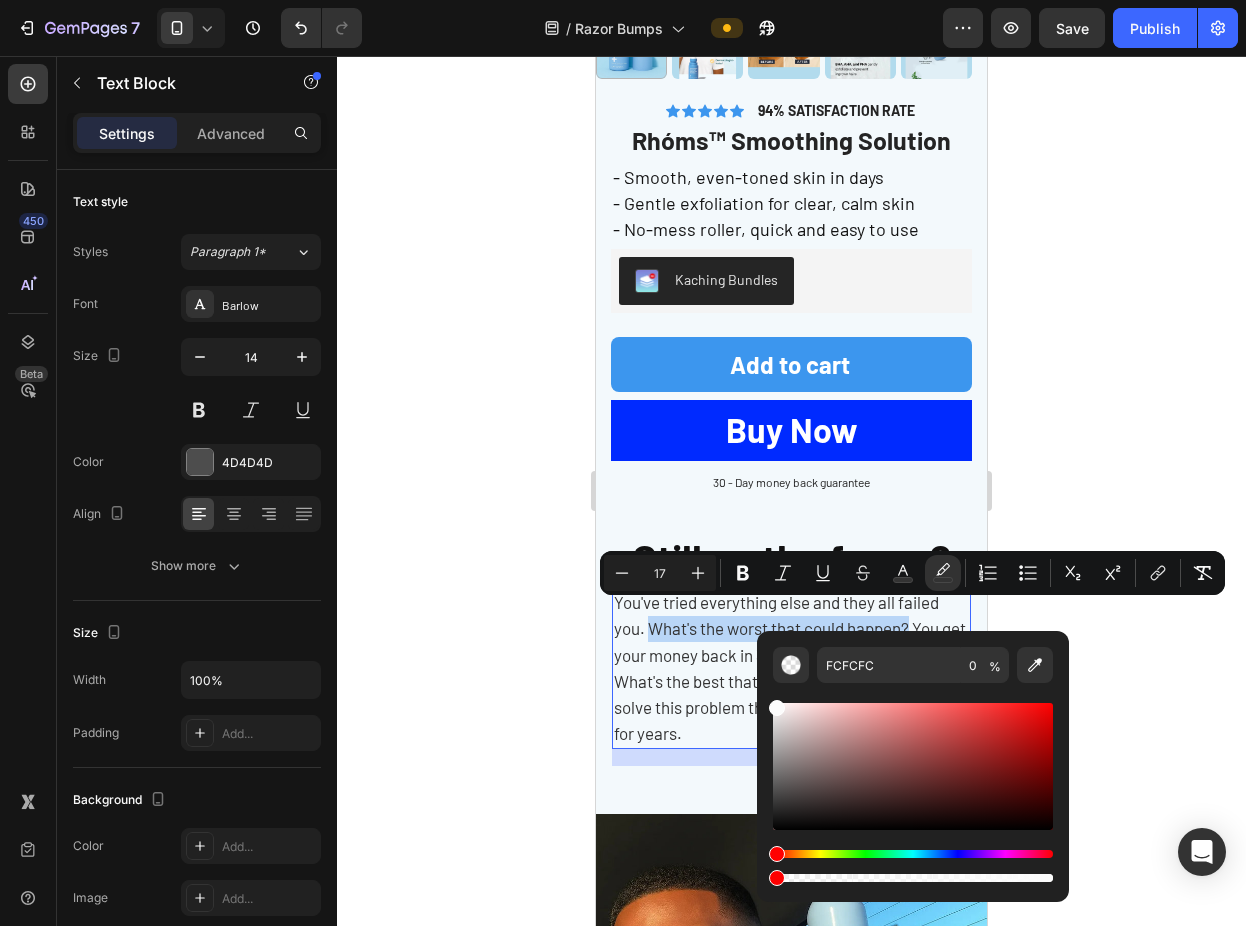 click on "What's the best that could happen? You finally solve this problem that's been holding you back for years." at bounding box center (782, 707) 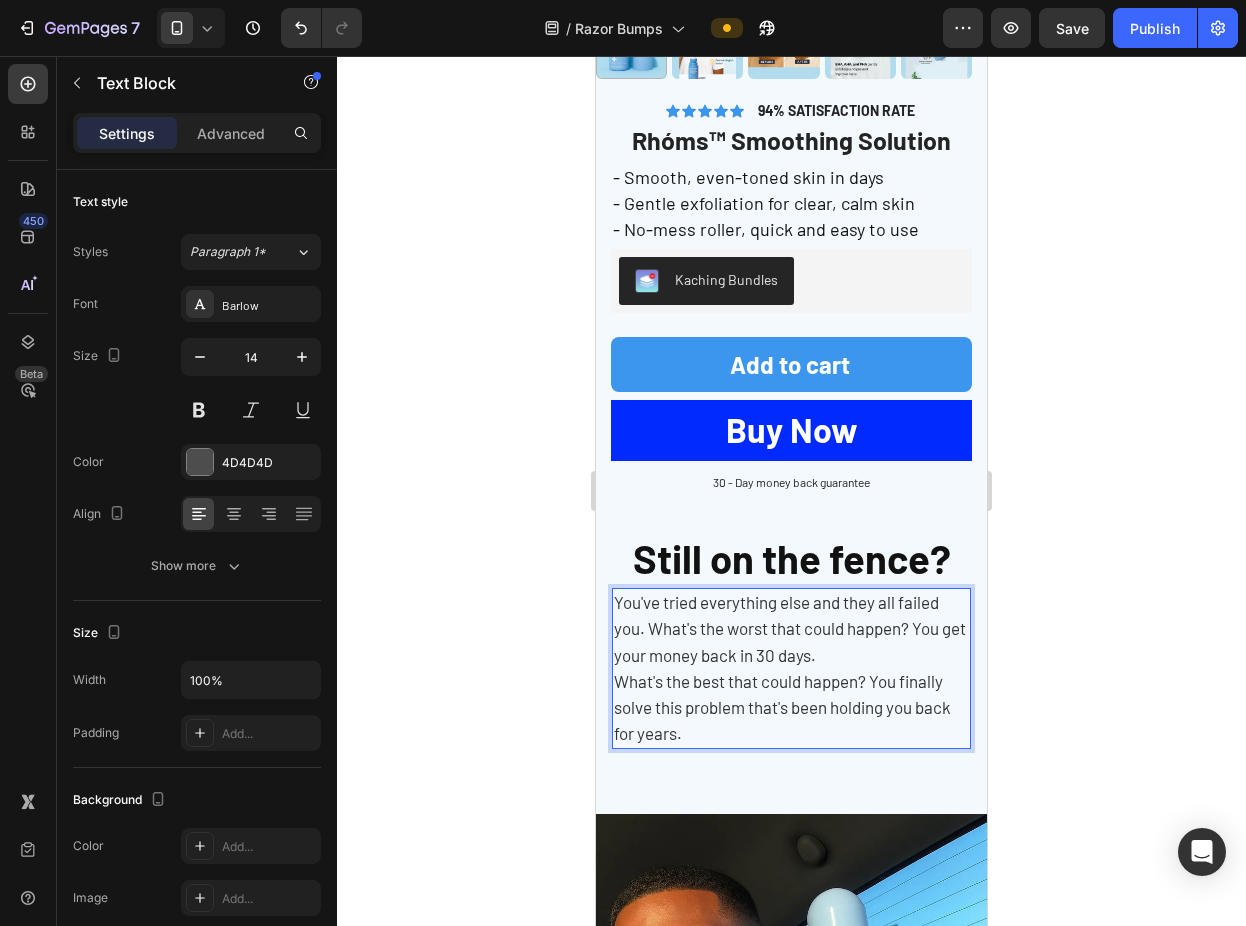 click on "You've tried everything else and they all failed you. What's the worst that could happen? You get your money back in 30 days." at bounding box center [790, 628] 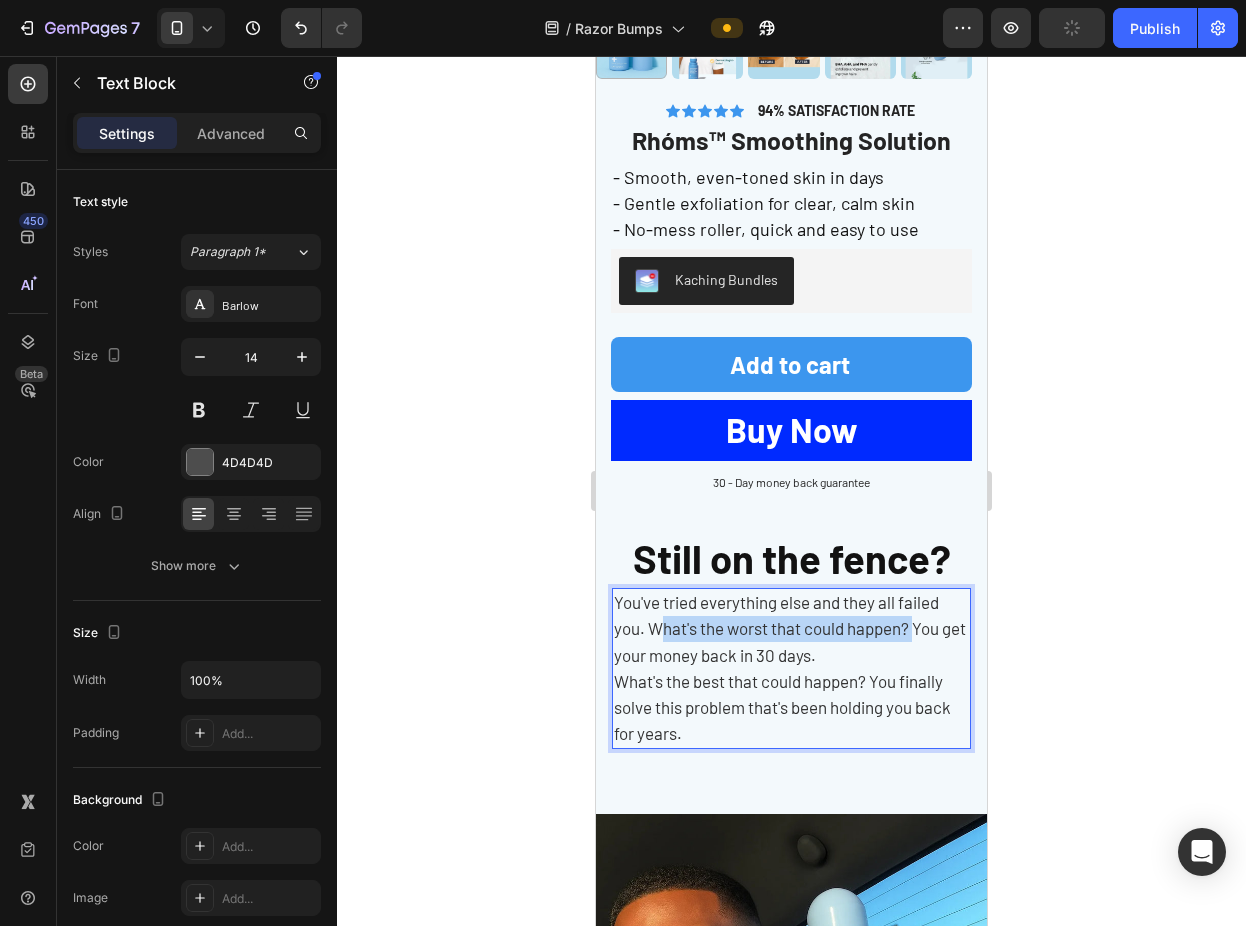 drag, startPoint x: 915, startPoint y: 613, endPoint x: 654, endPoint y: 612, distance: 261.00192 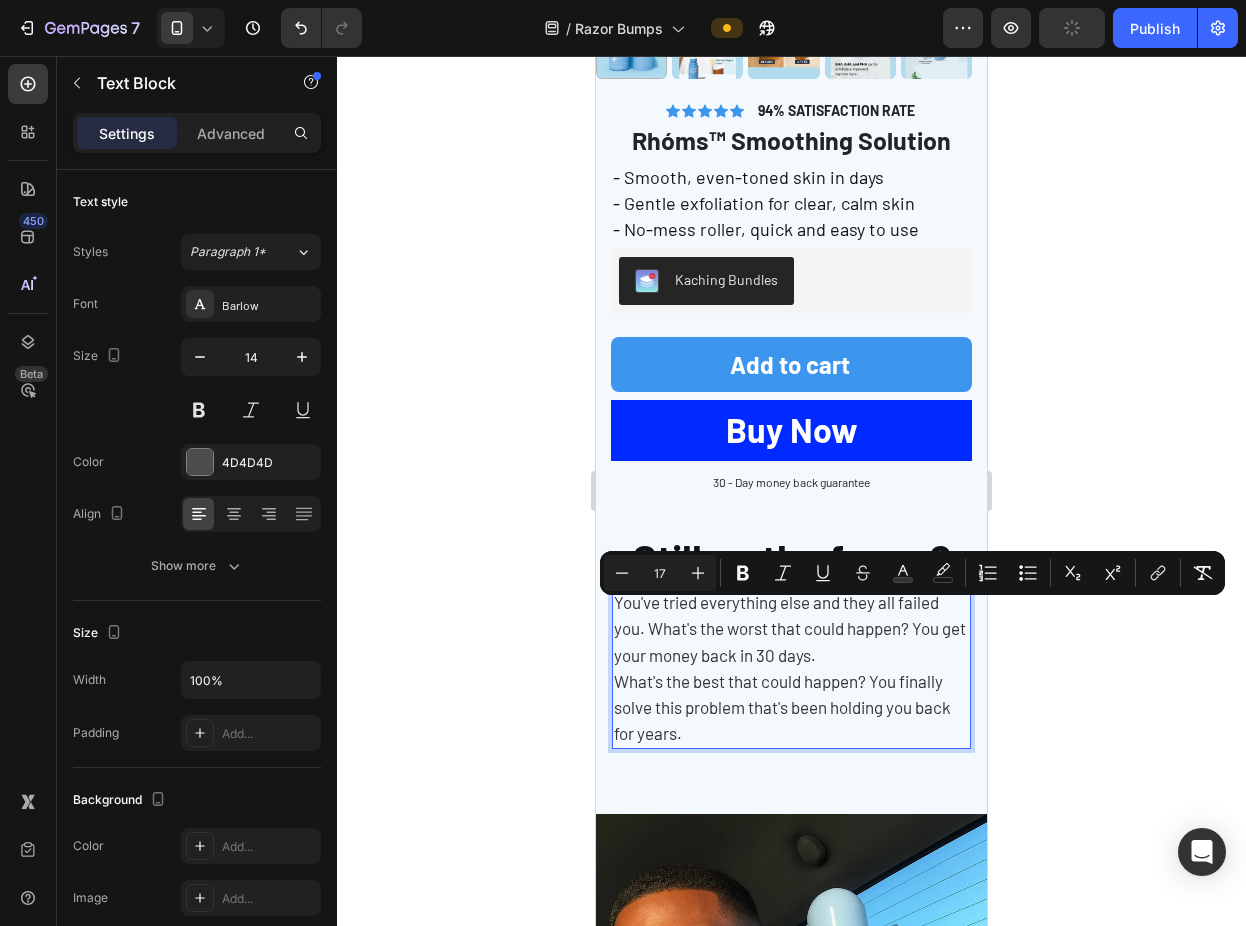 click on "You've tried everything else and they all failed you.  What's the worst that could happen?  You get your money back in 30 days." at bounding box center [791, 629] 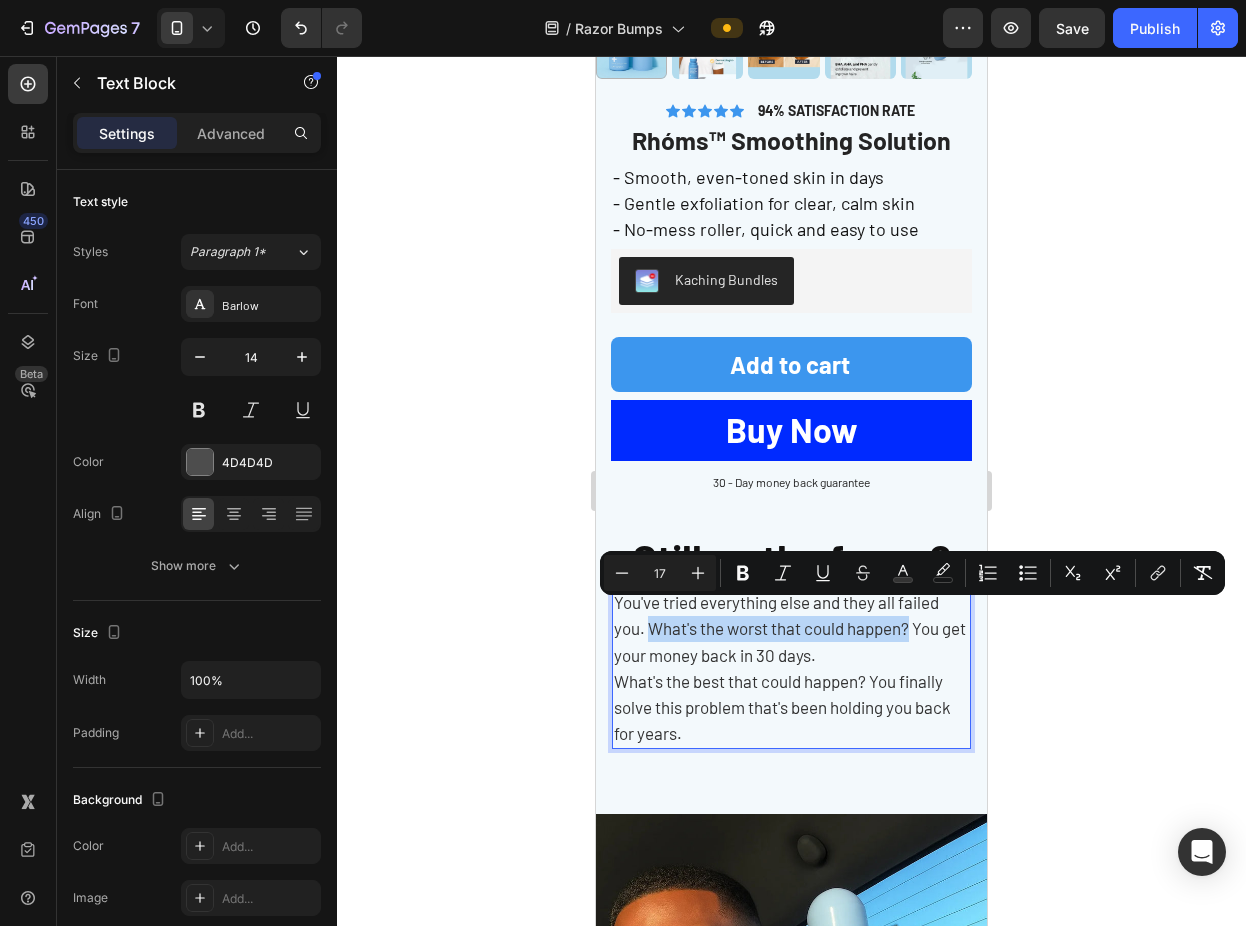 drag, startPoint x: 911, startPoint y: 612, endPoint x: 654, endPoint y: 613, distance: 257.00195 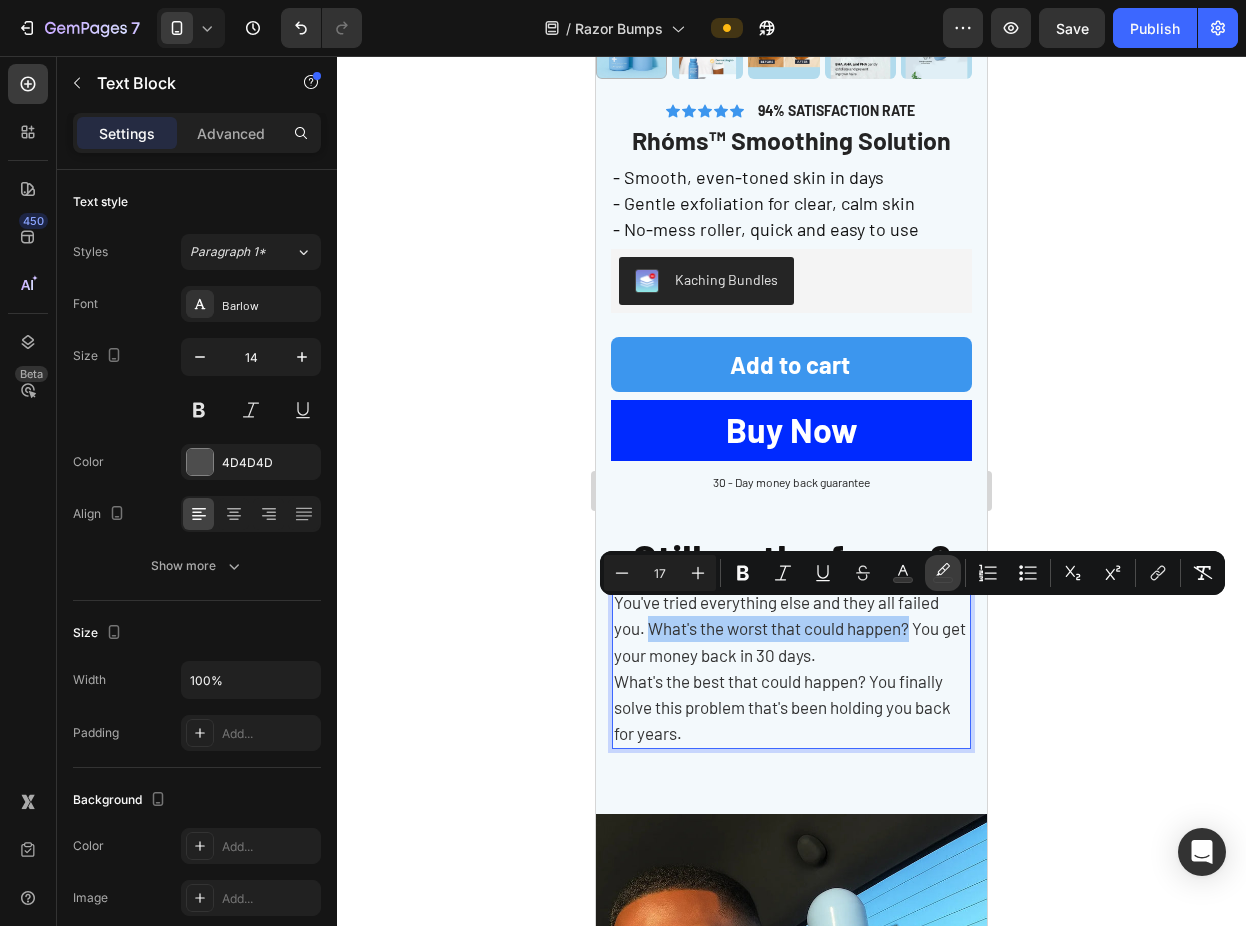 click 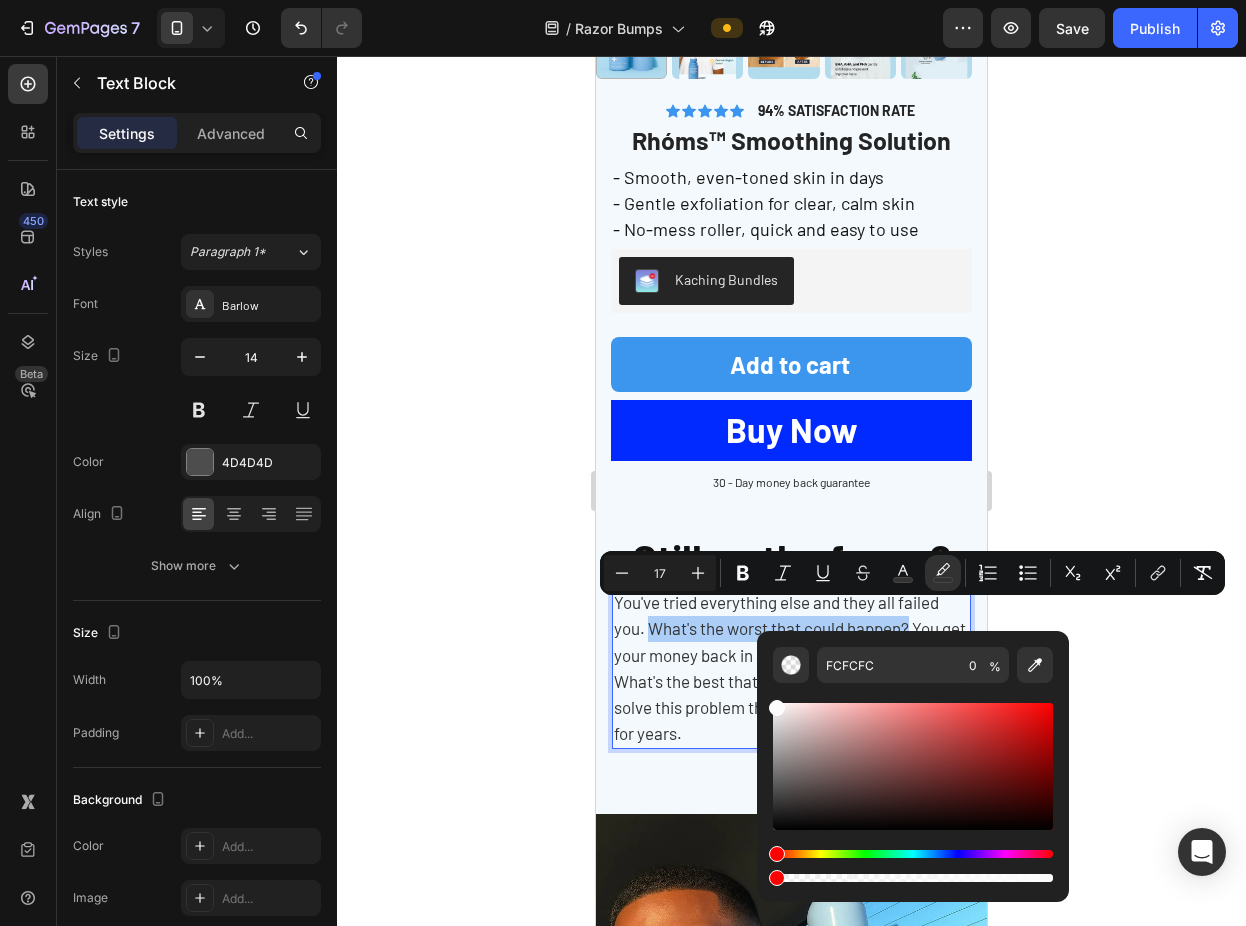 click at bounding box center [913, 854] 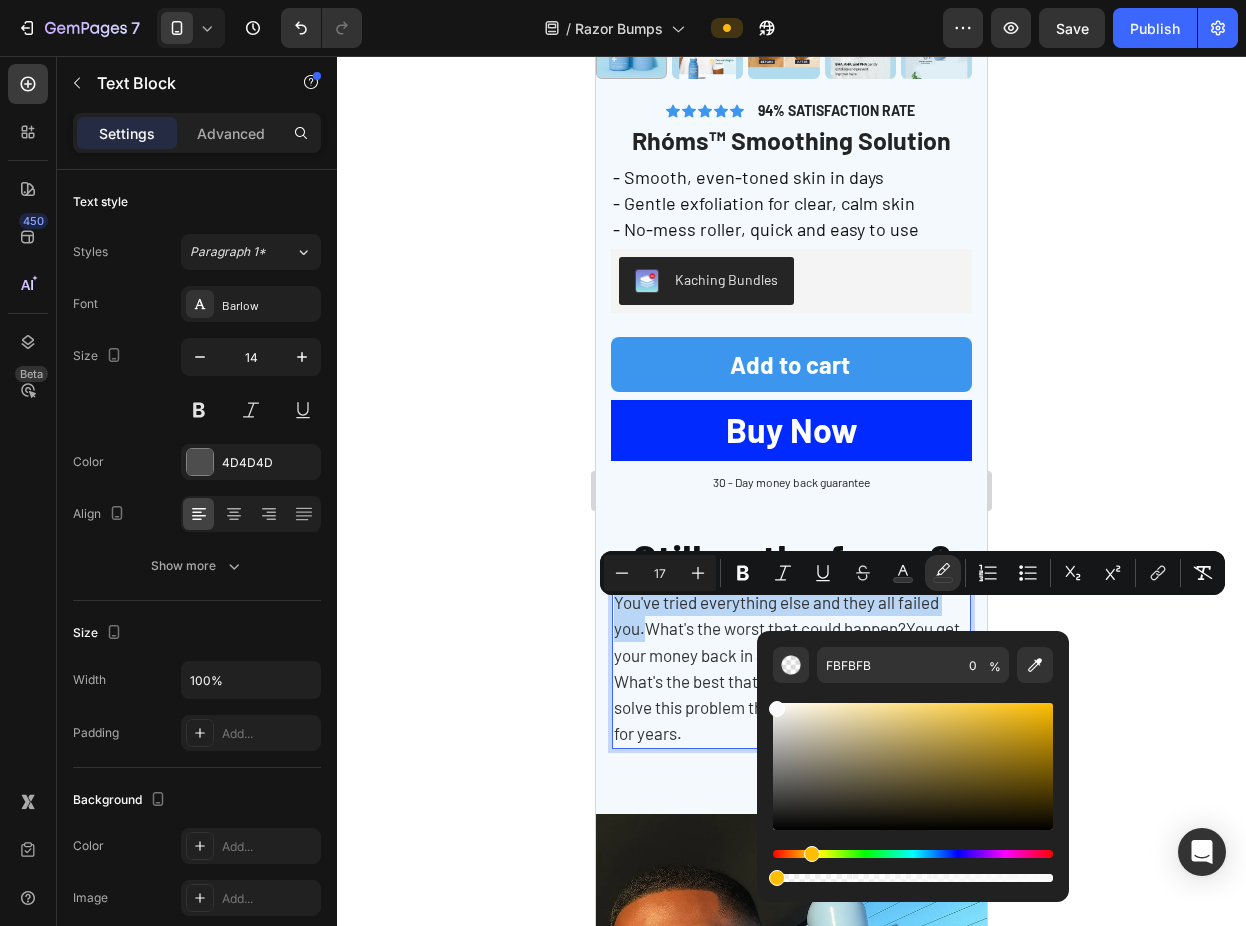 click at bounding box center [812, 854] 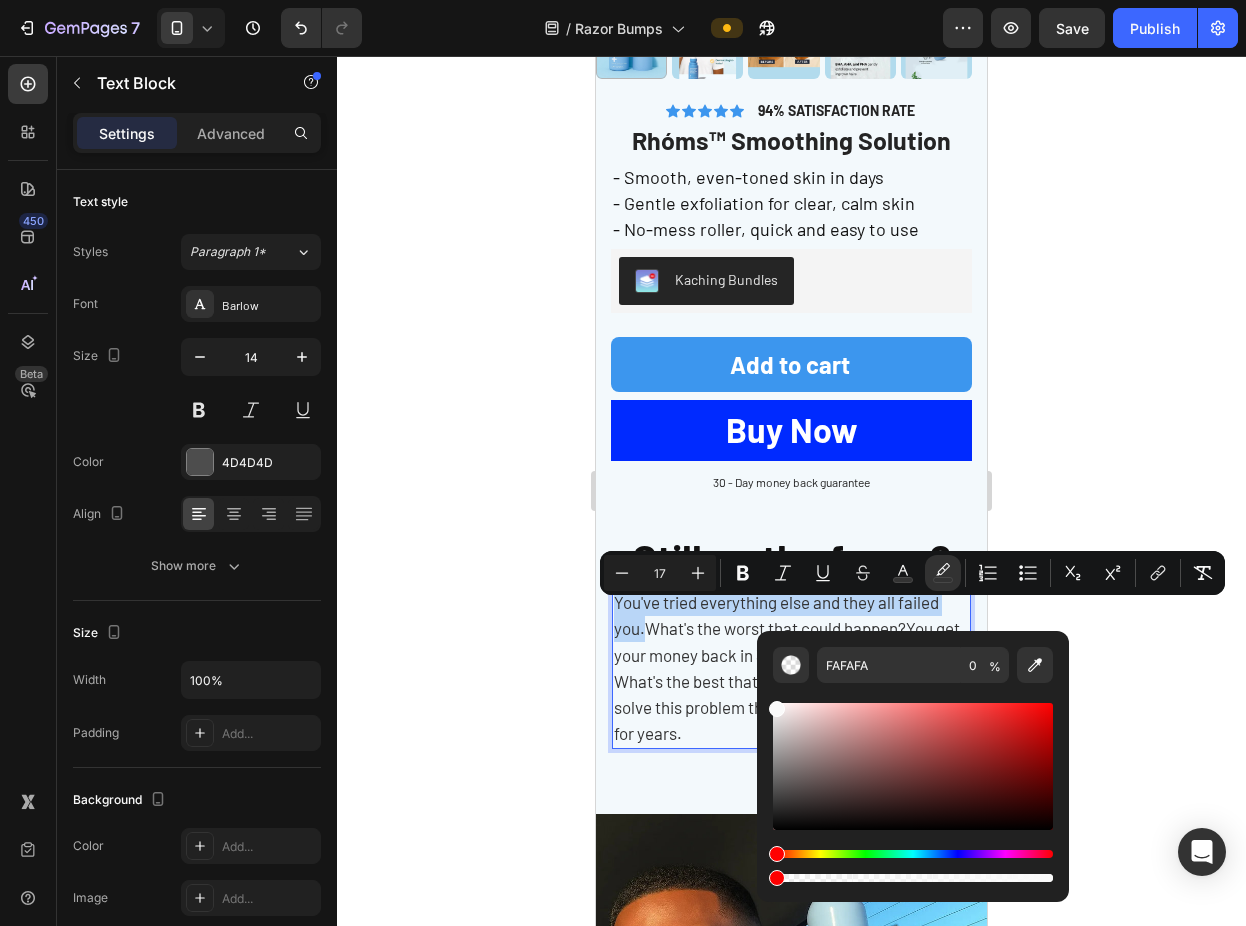 click at bounding box center (913, 854) 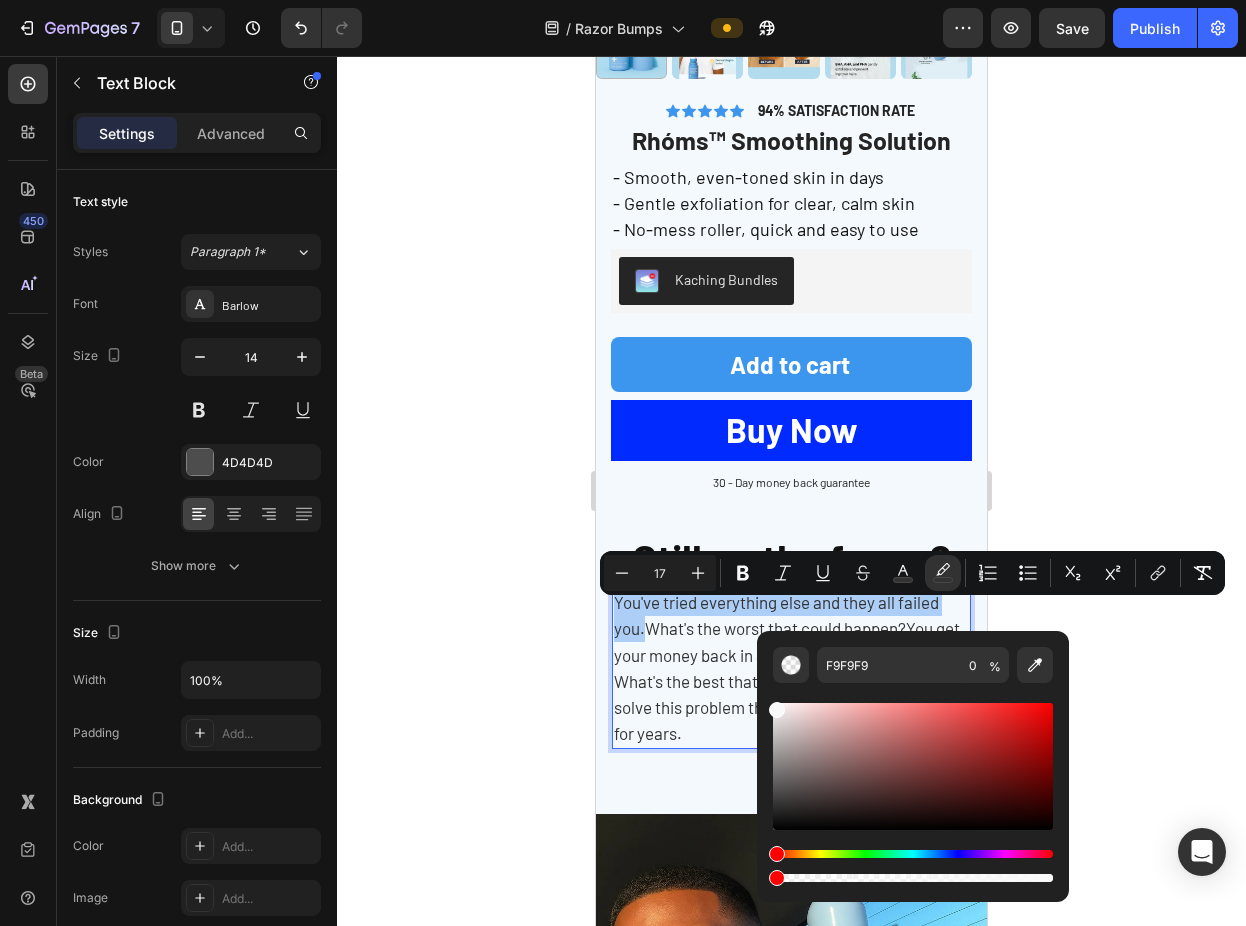 click at bounding box center [913, 866] 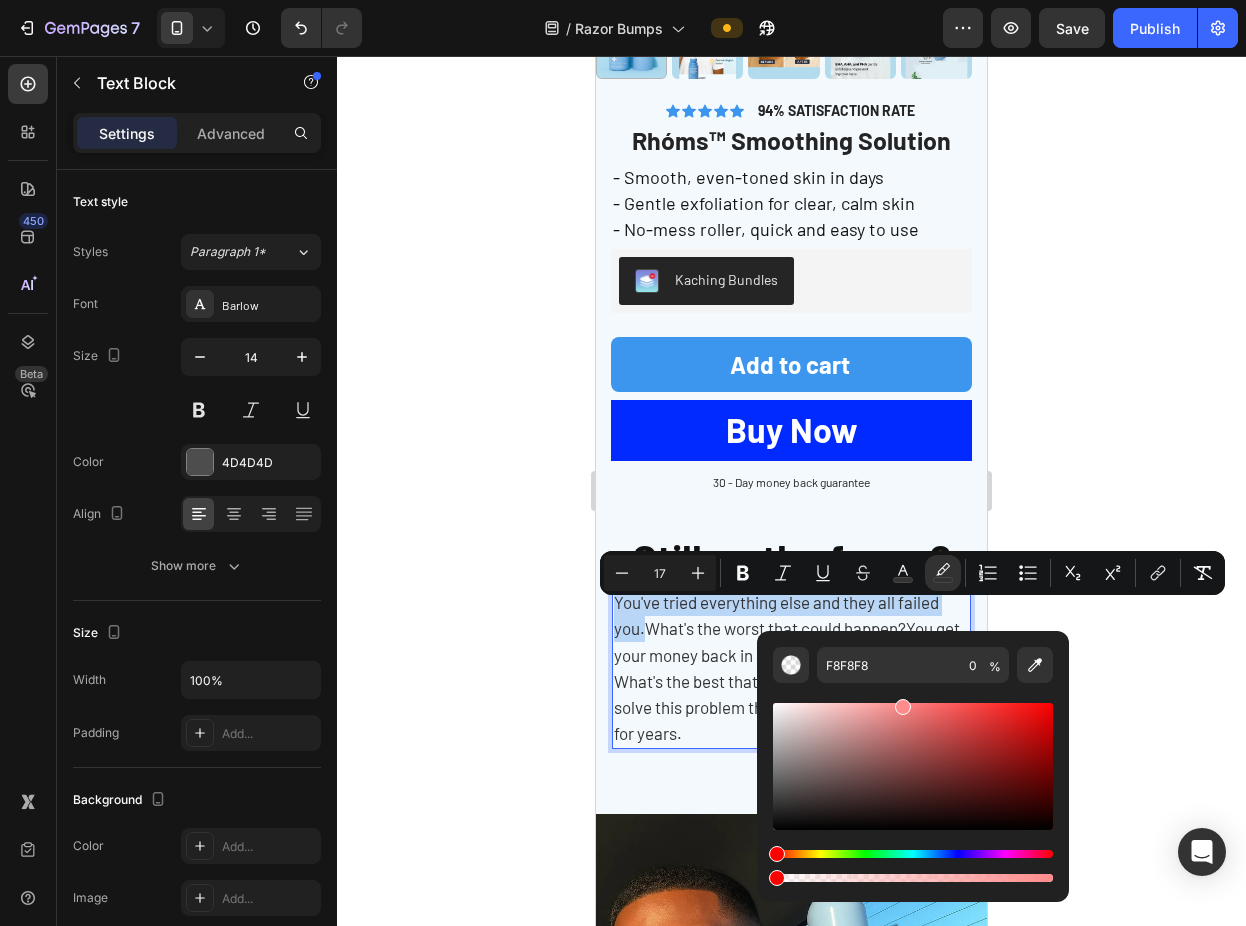 drag, startPoint x: 834, startPoint y: 724, endPoint x: 901, endPoint y: 694, distance: 73.409805 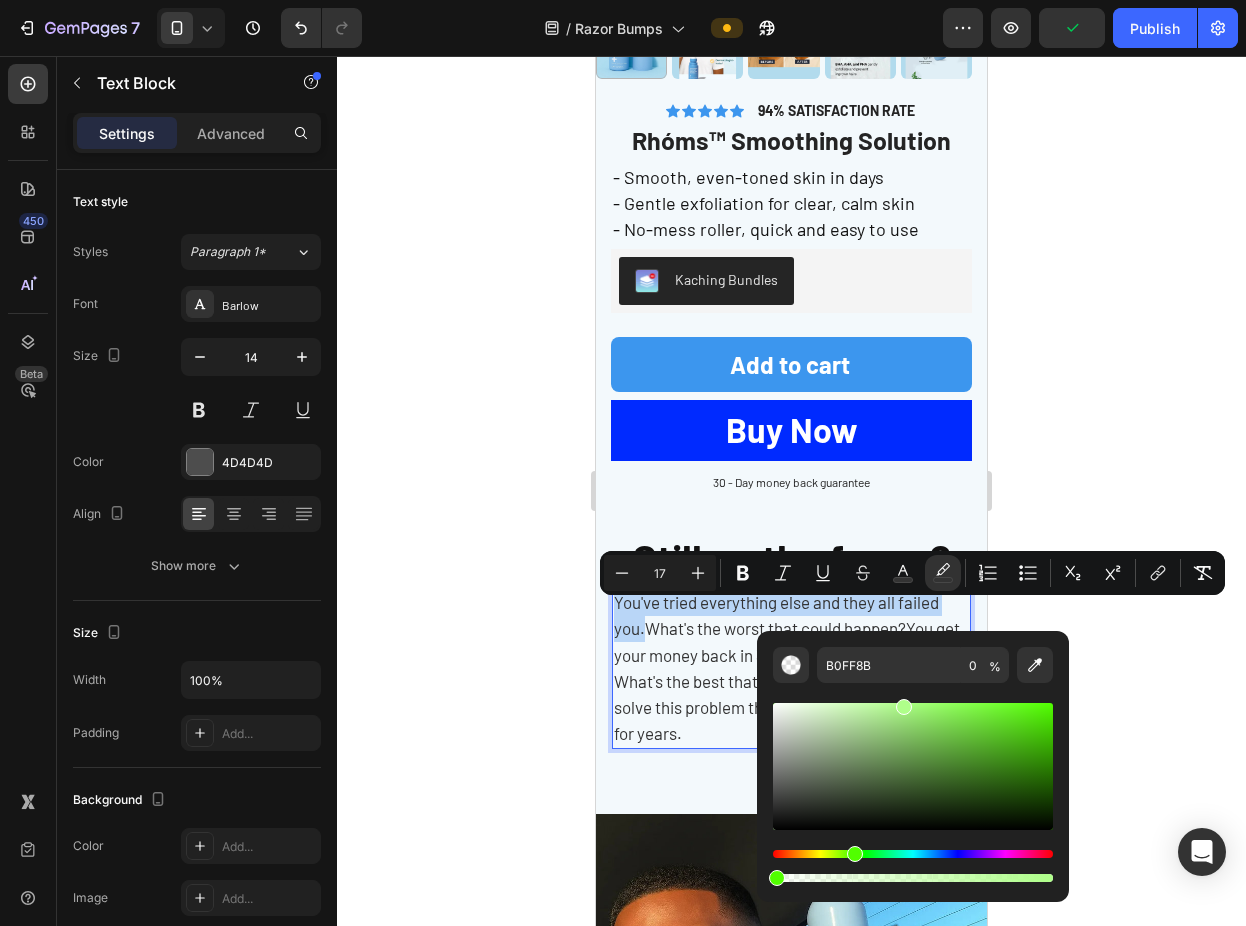 click at bounding box center (913, 854) 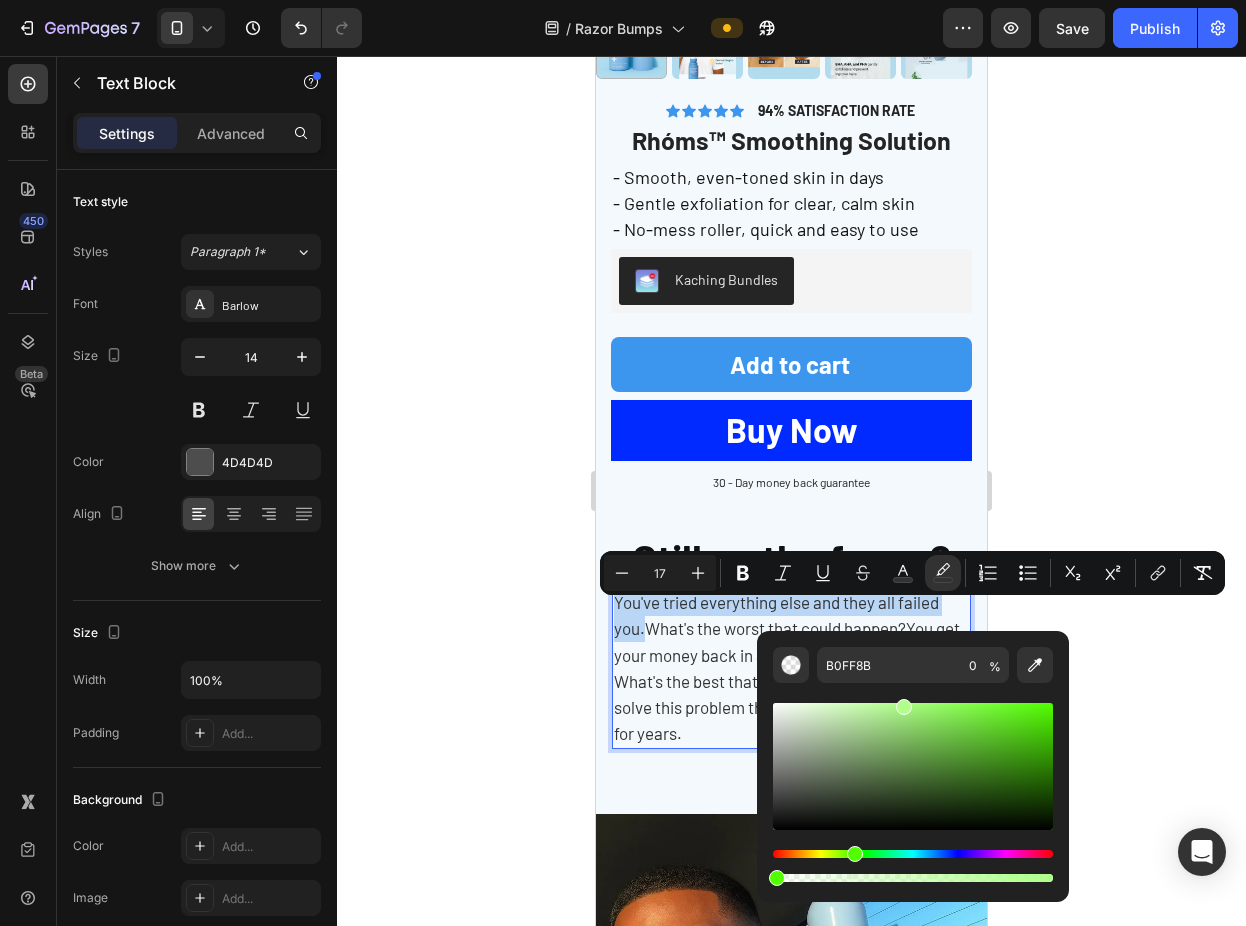 type on "AFFF8A" 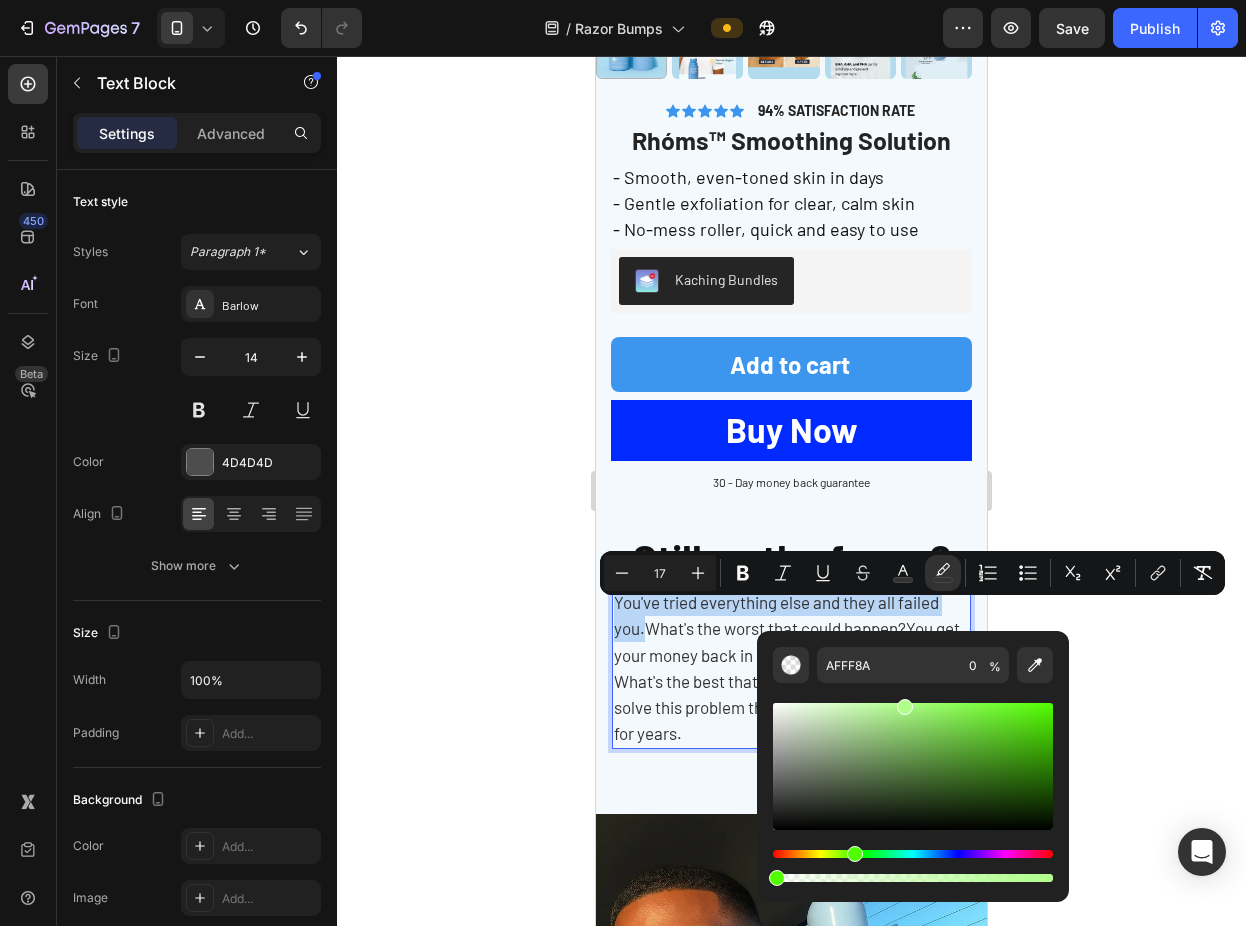 click on "What's the best that could happen? You finally solve this problem that's been holding you back for years." at bounding box center (782, 707) 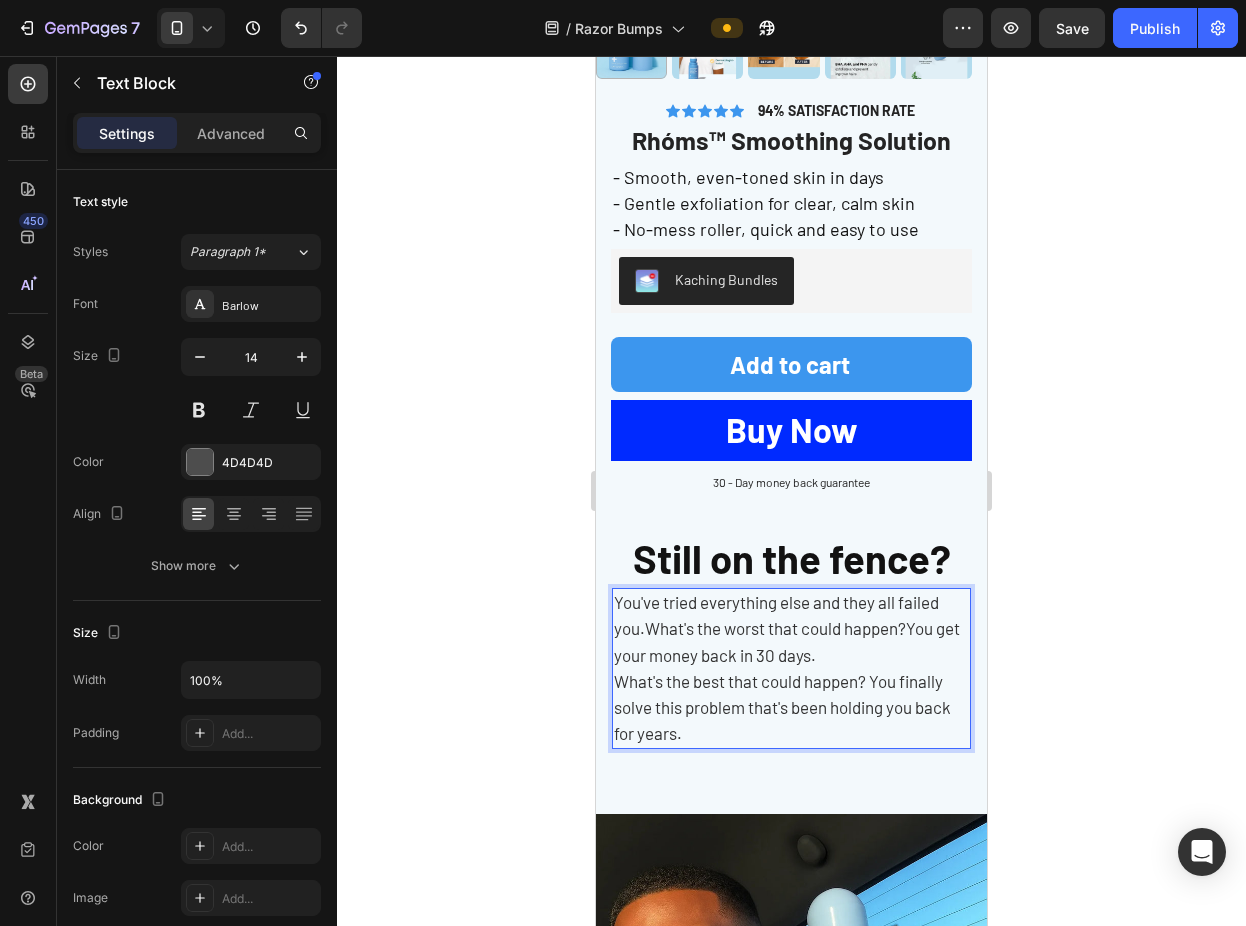 click on "What's the worst that could happen?" at bounding box center (775, 628) 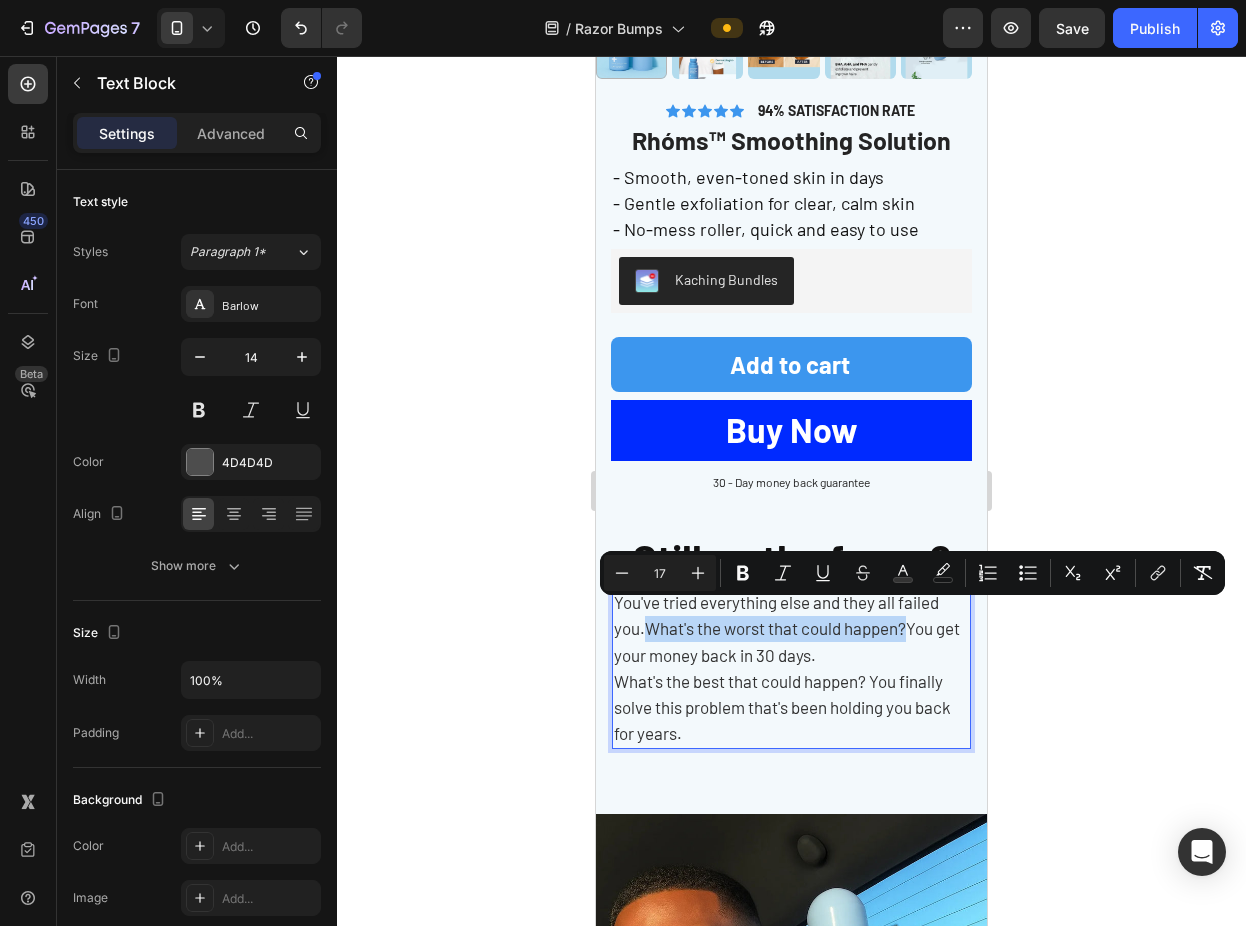 drag, startPoint x: 653, startPoint y: 619, endPoint x: 911, endPoint y: 617, distance: 258.00775 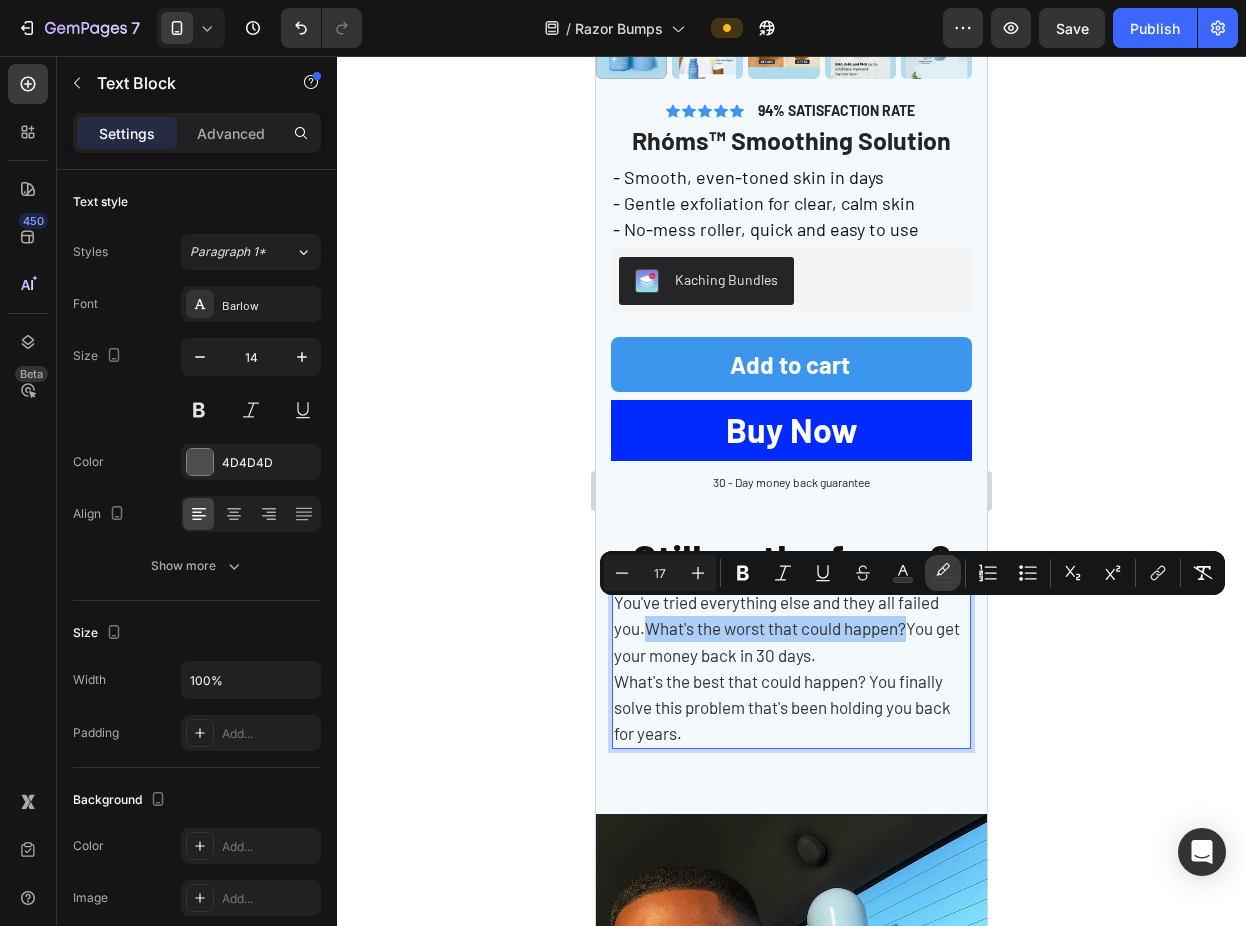 click 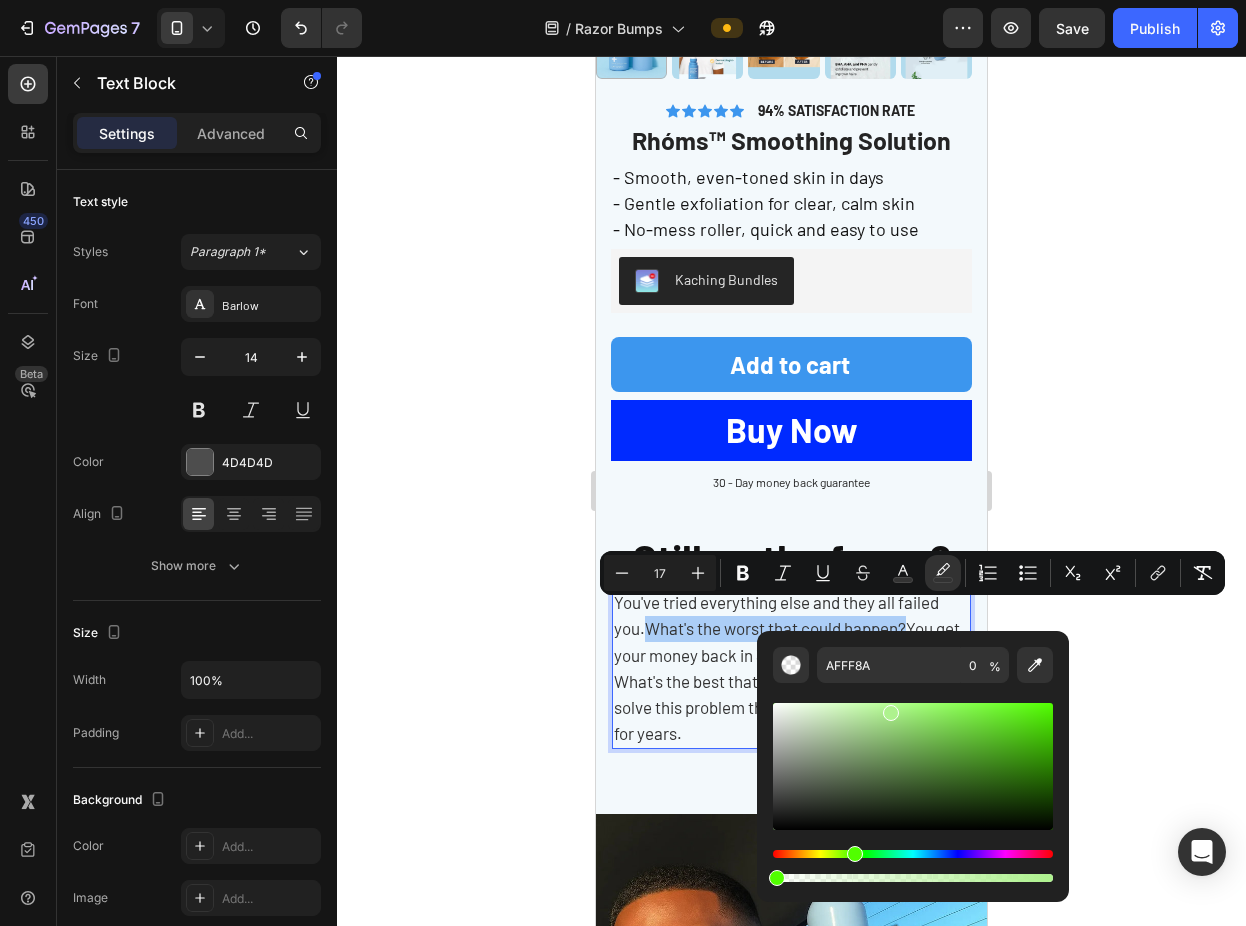 drag, startPoint x: 897, startPoint y: 709, endPoint x: 887, endPoint y: 703, distance: 11.661903 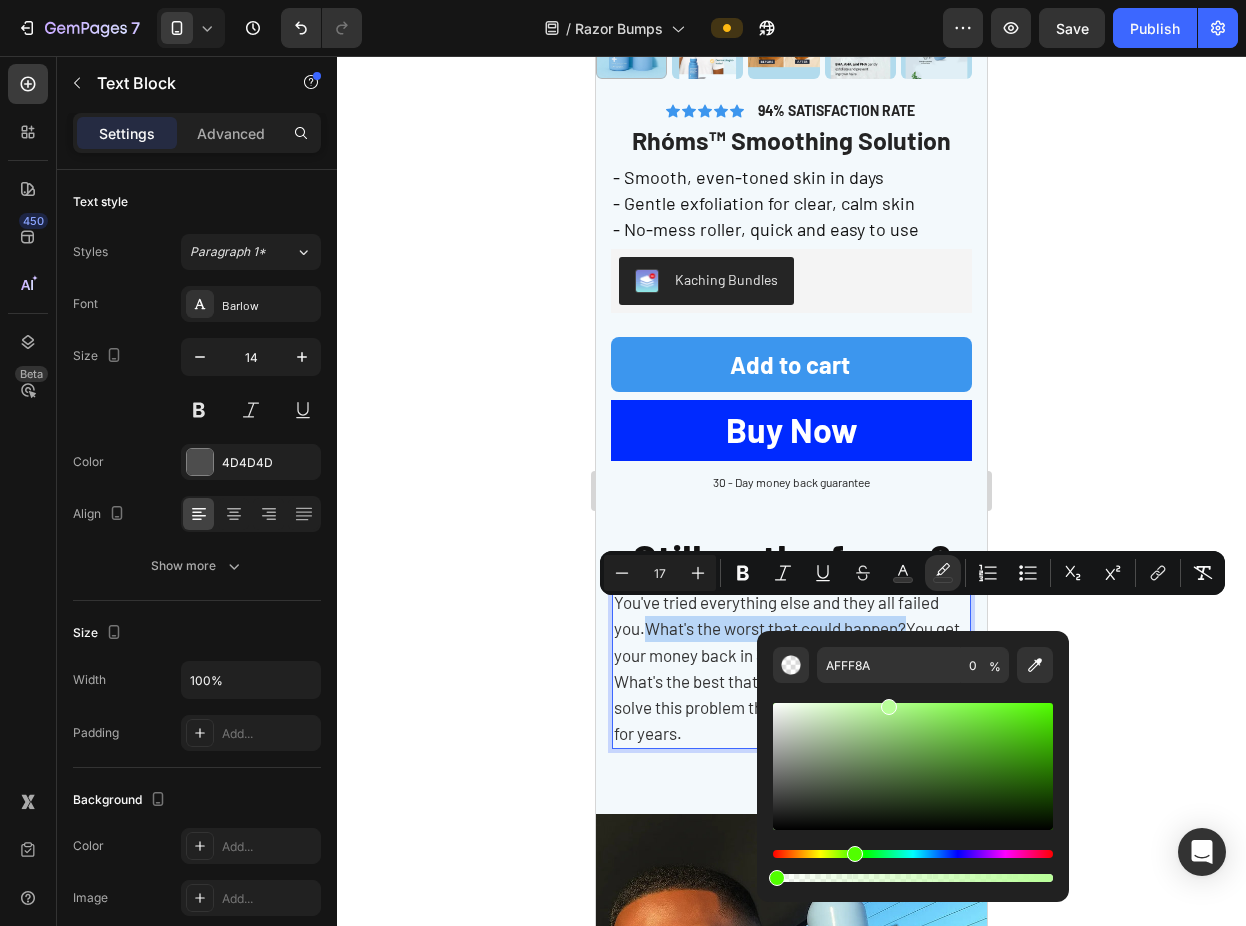 type on "B9FF99" 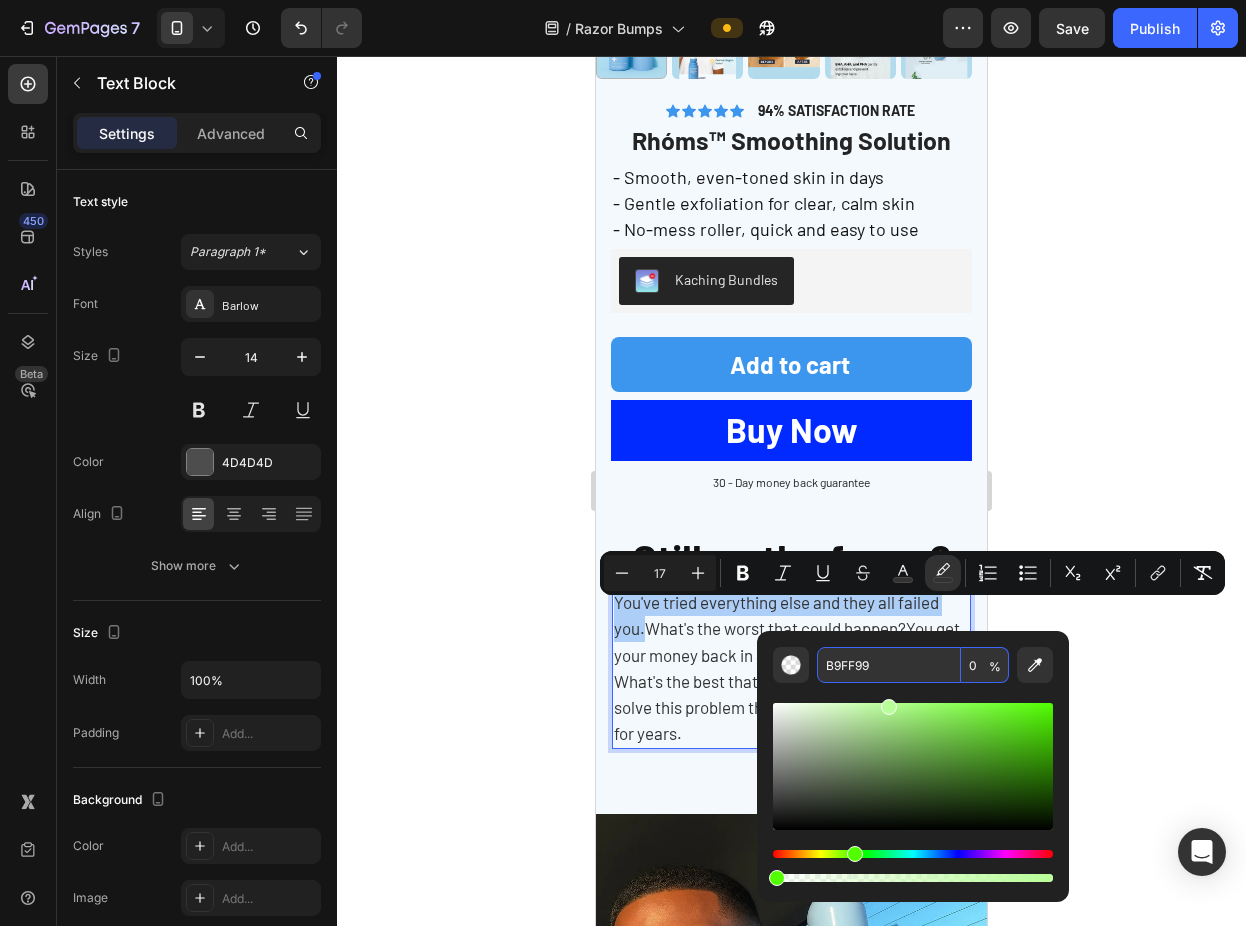 click on "B9FF99 0 %" at bounding box center [913, 665] 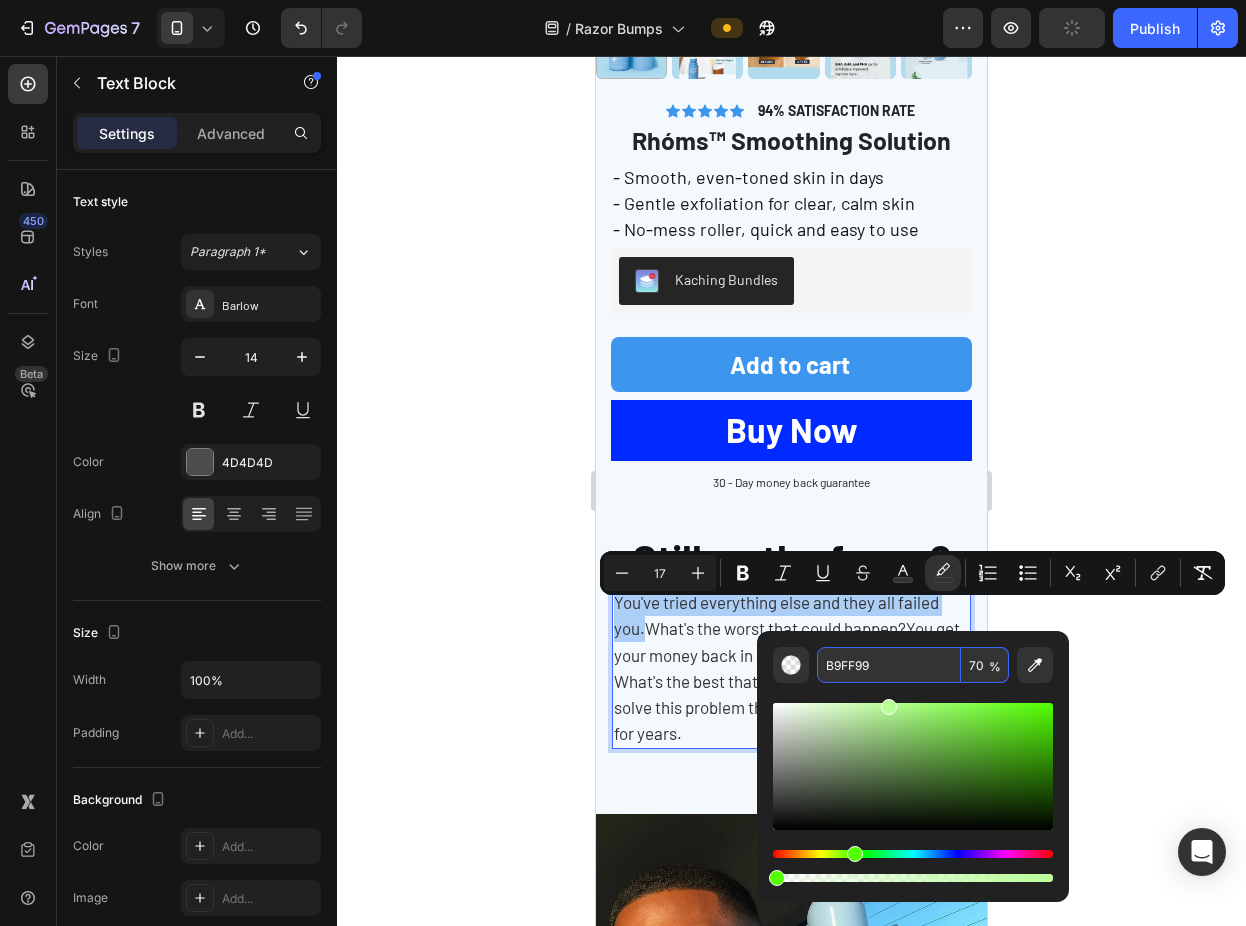 type on "70" 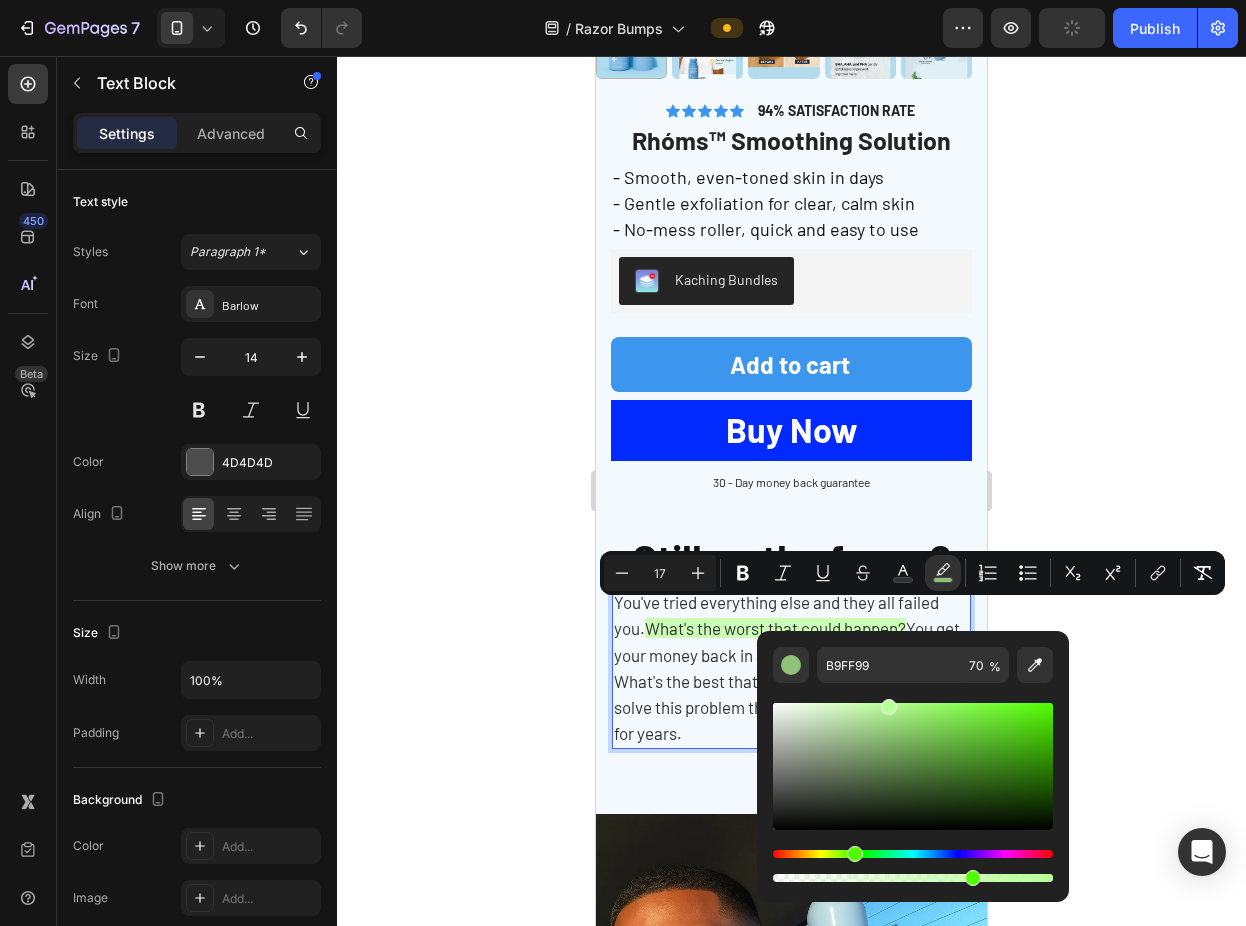 click 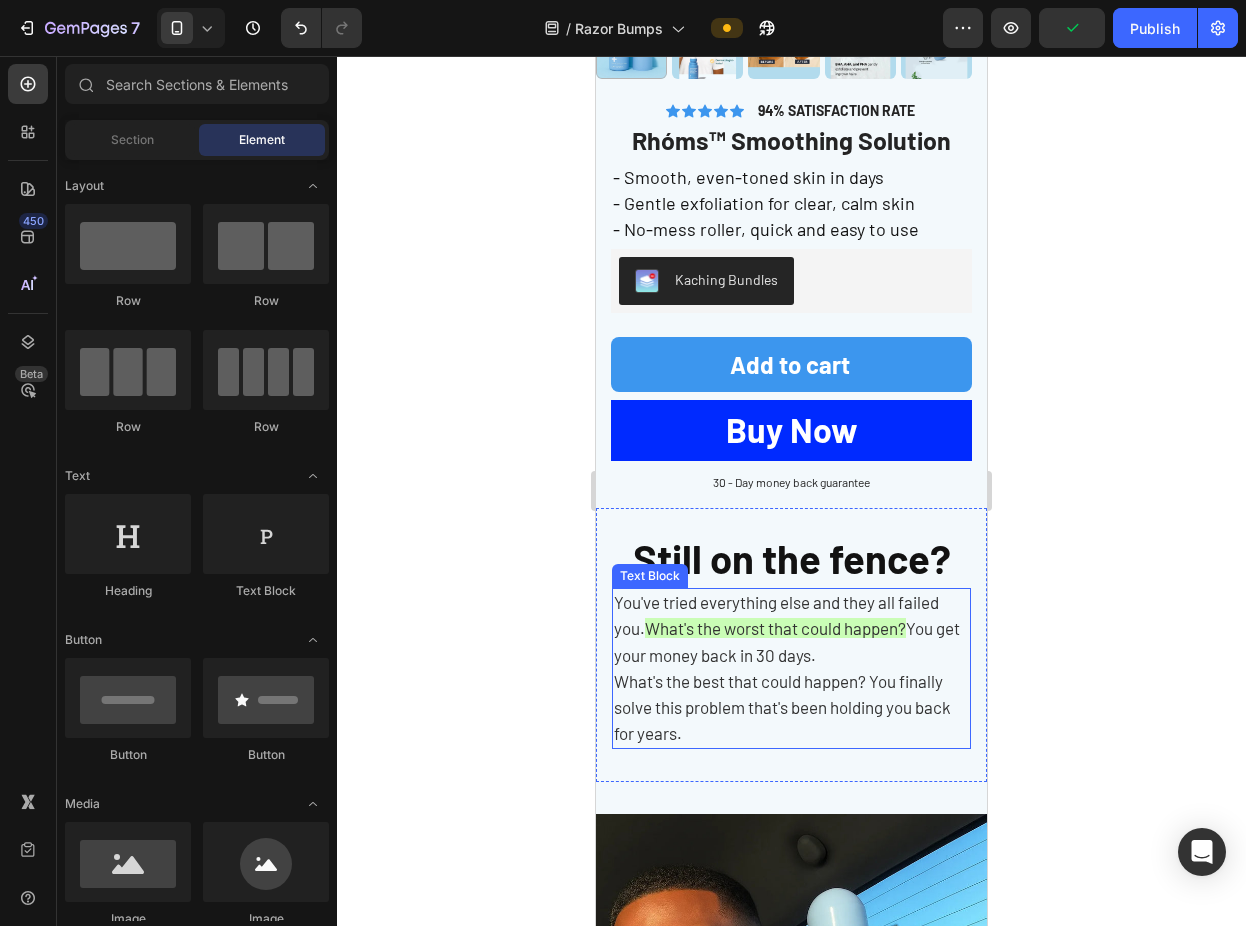 click on "What's the worst that could happen?" at bounding box center [775, 628] 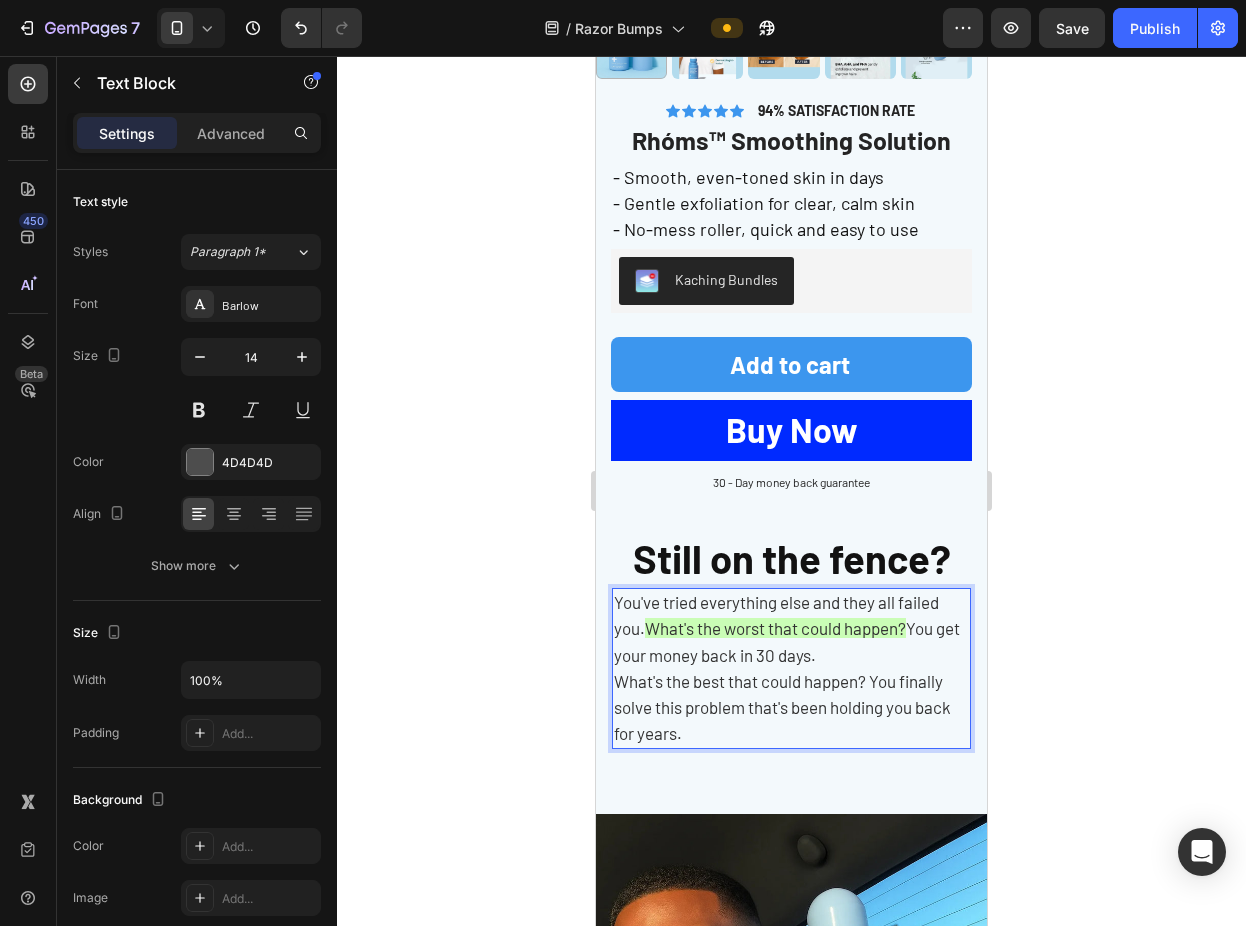 click on "You get your money back in 30 days." at bounding box center (787, 641) 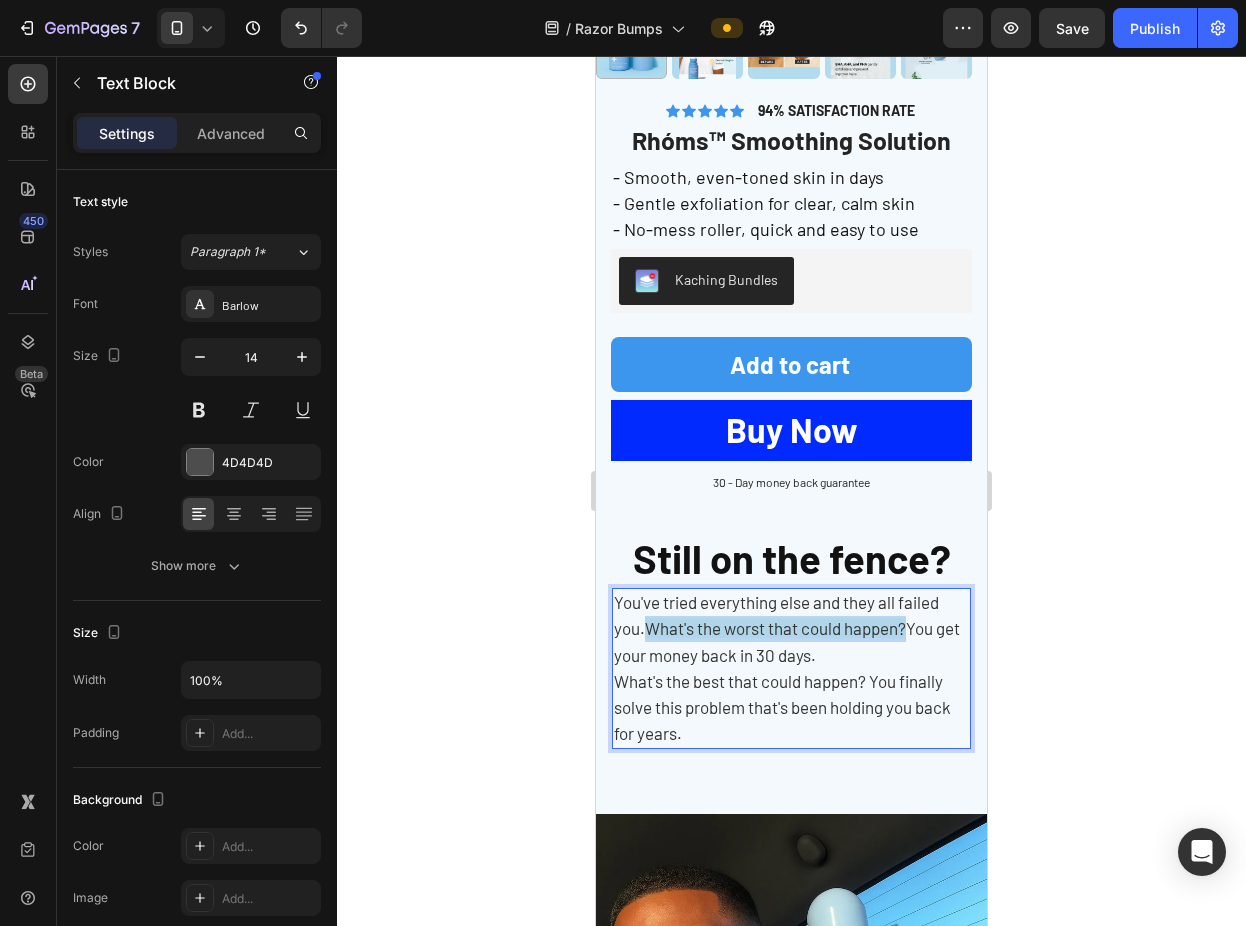 drag, startPoint x: 913, startPoint y: 615, endPoint x: 652, endPoint y: 617, distance: 261.00766 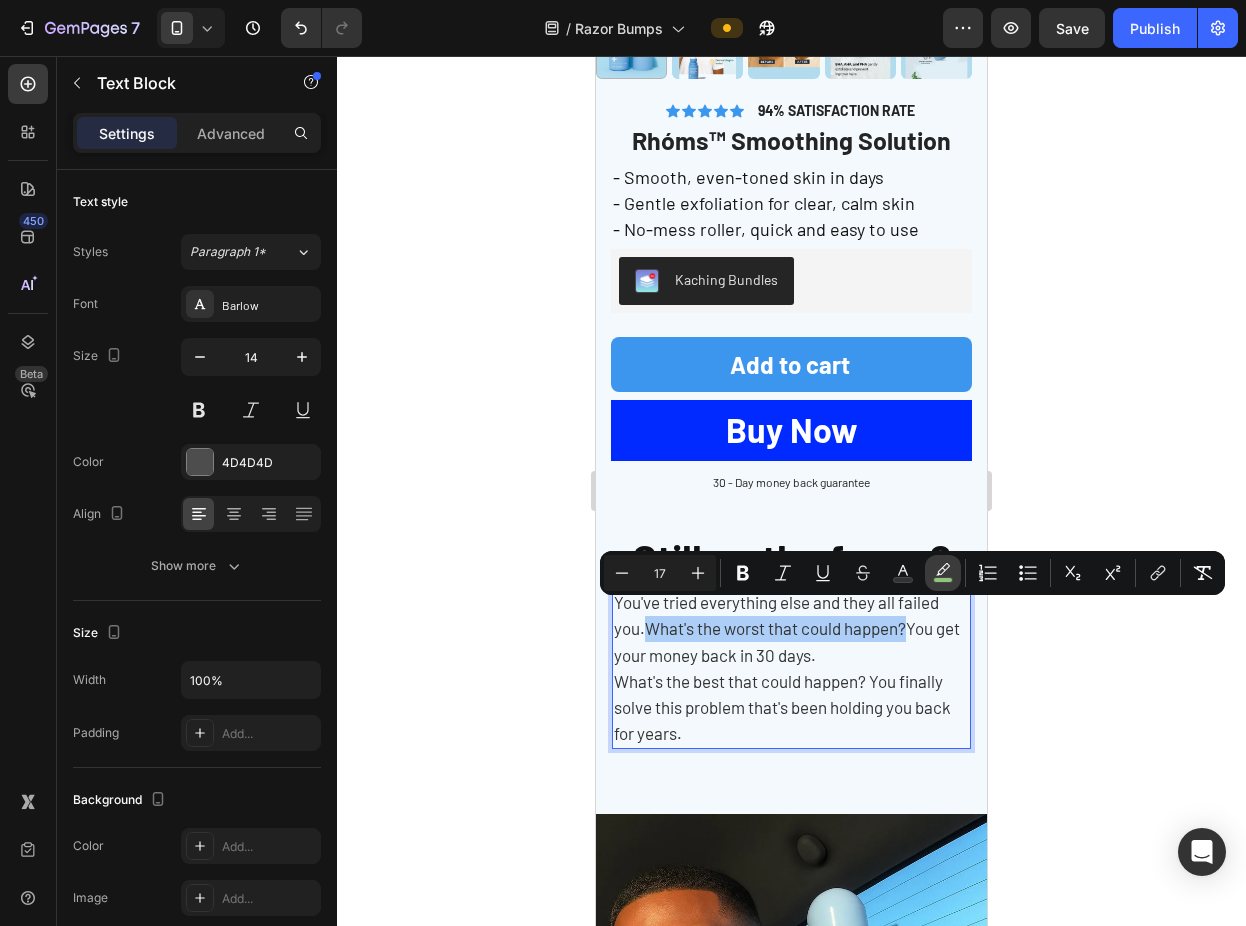 click 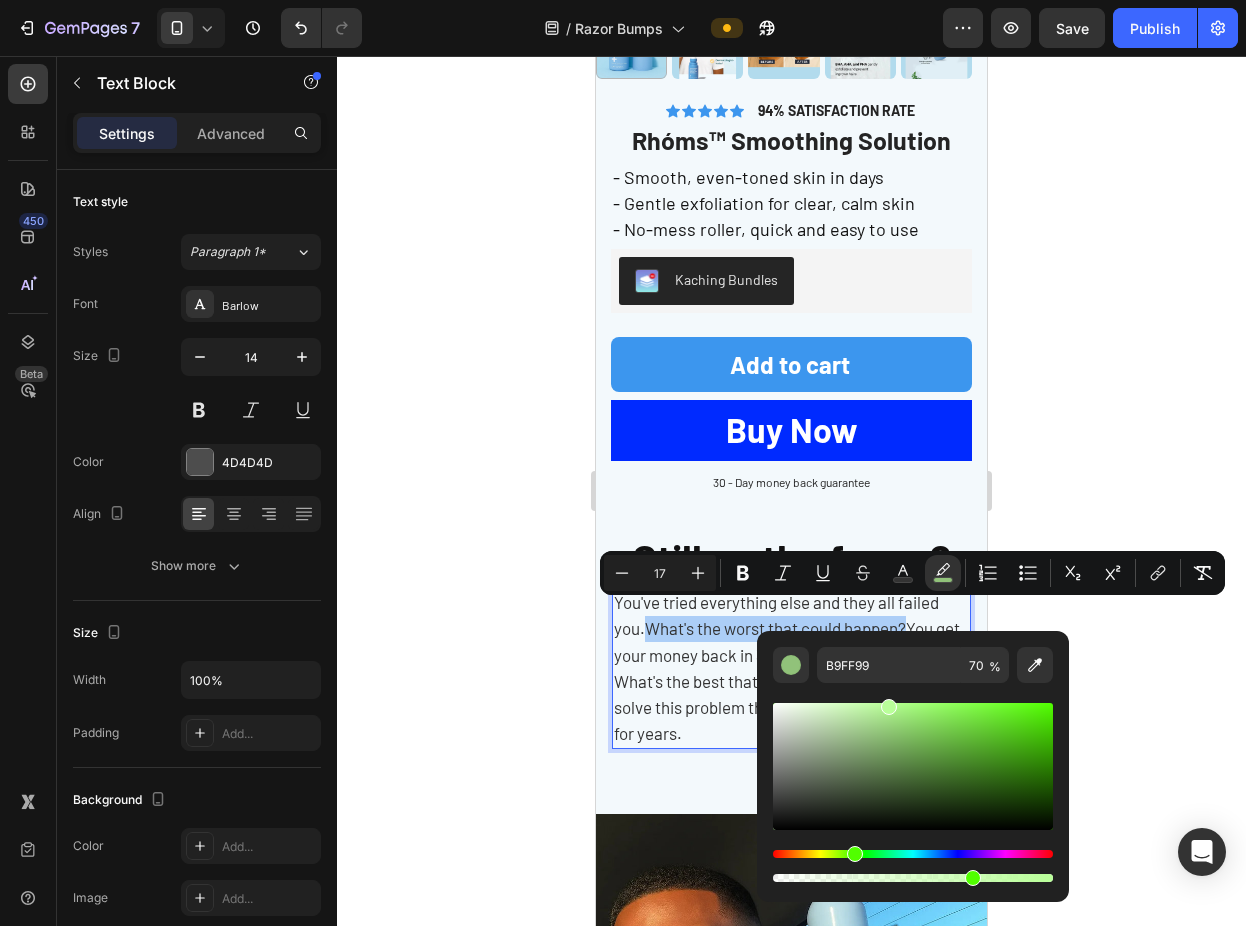 click at bounding box center [913, 854] 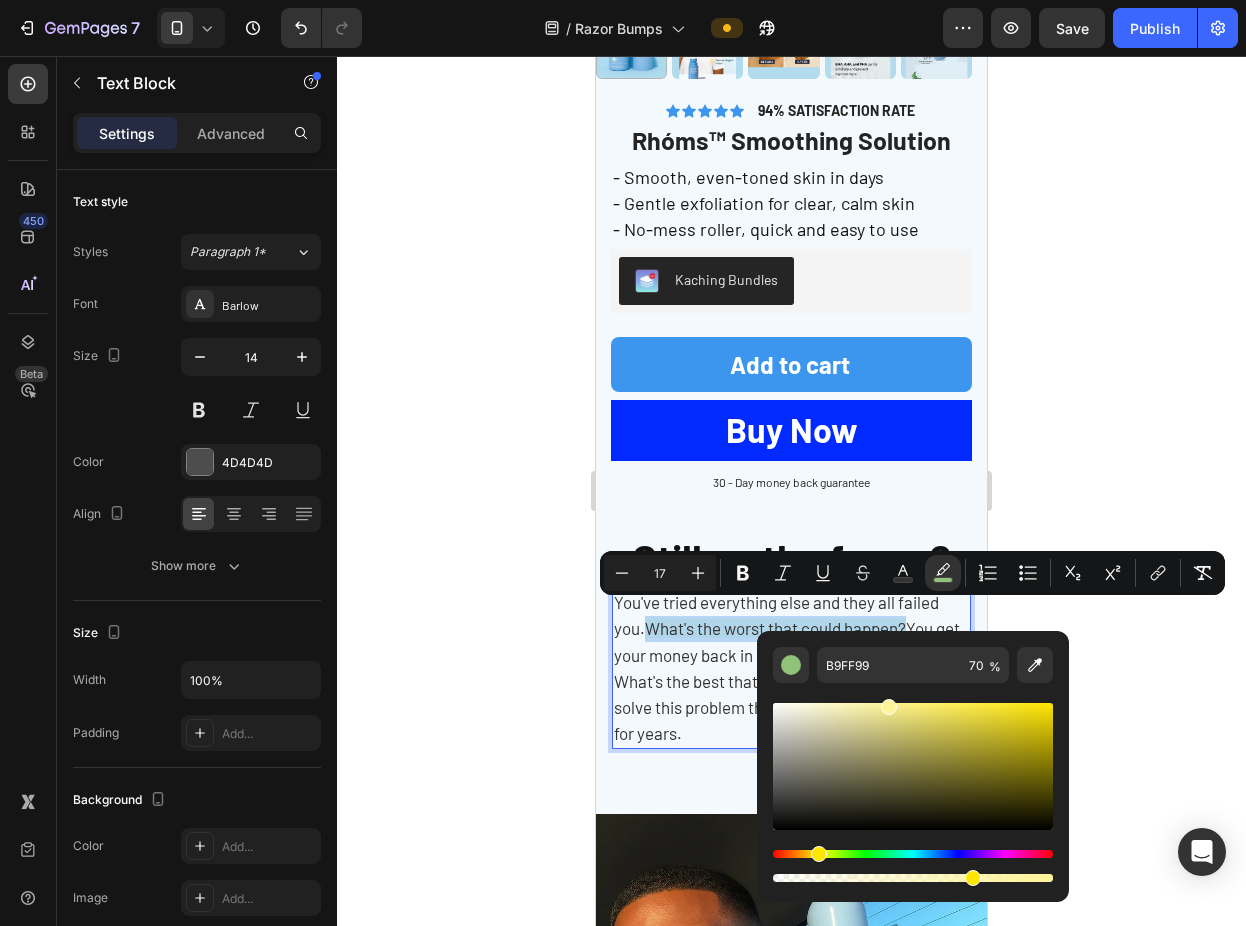 type on "FFF499" 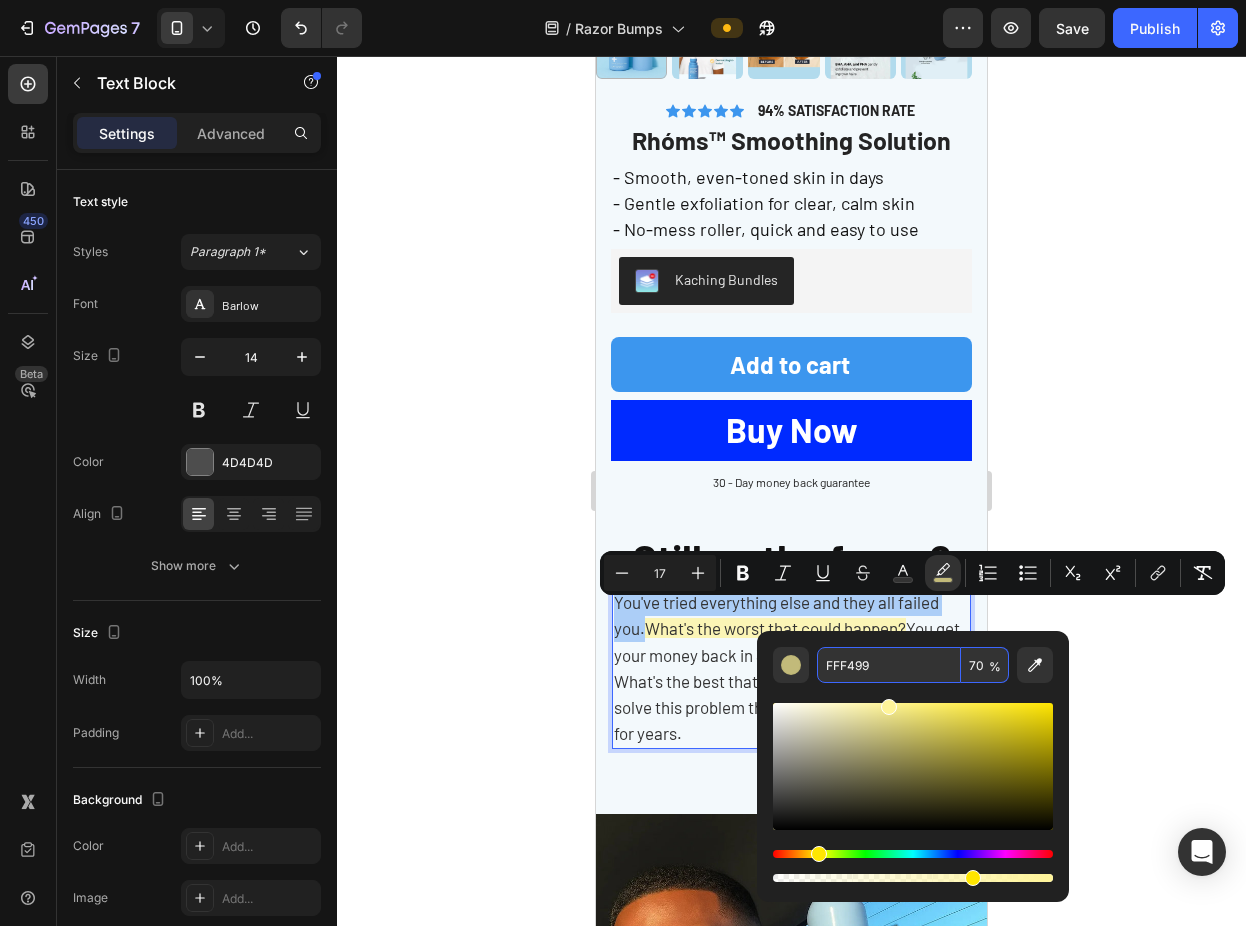 click on "FFF499" at bounding box center [889, 665] 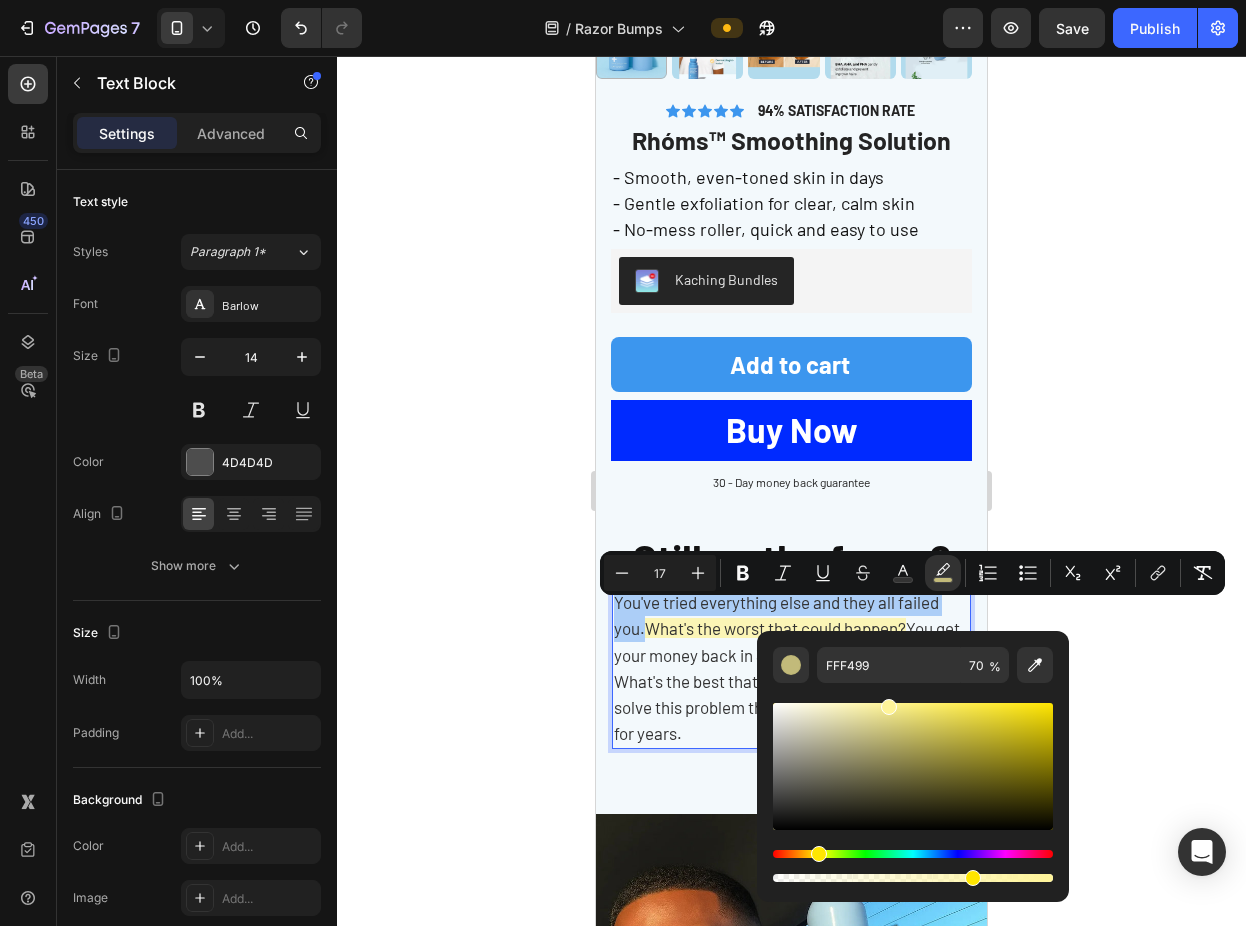 click 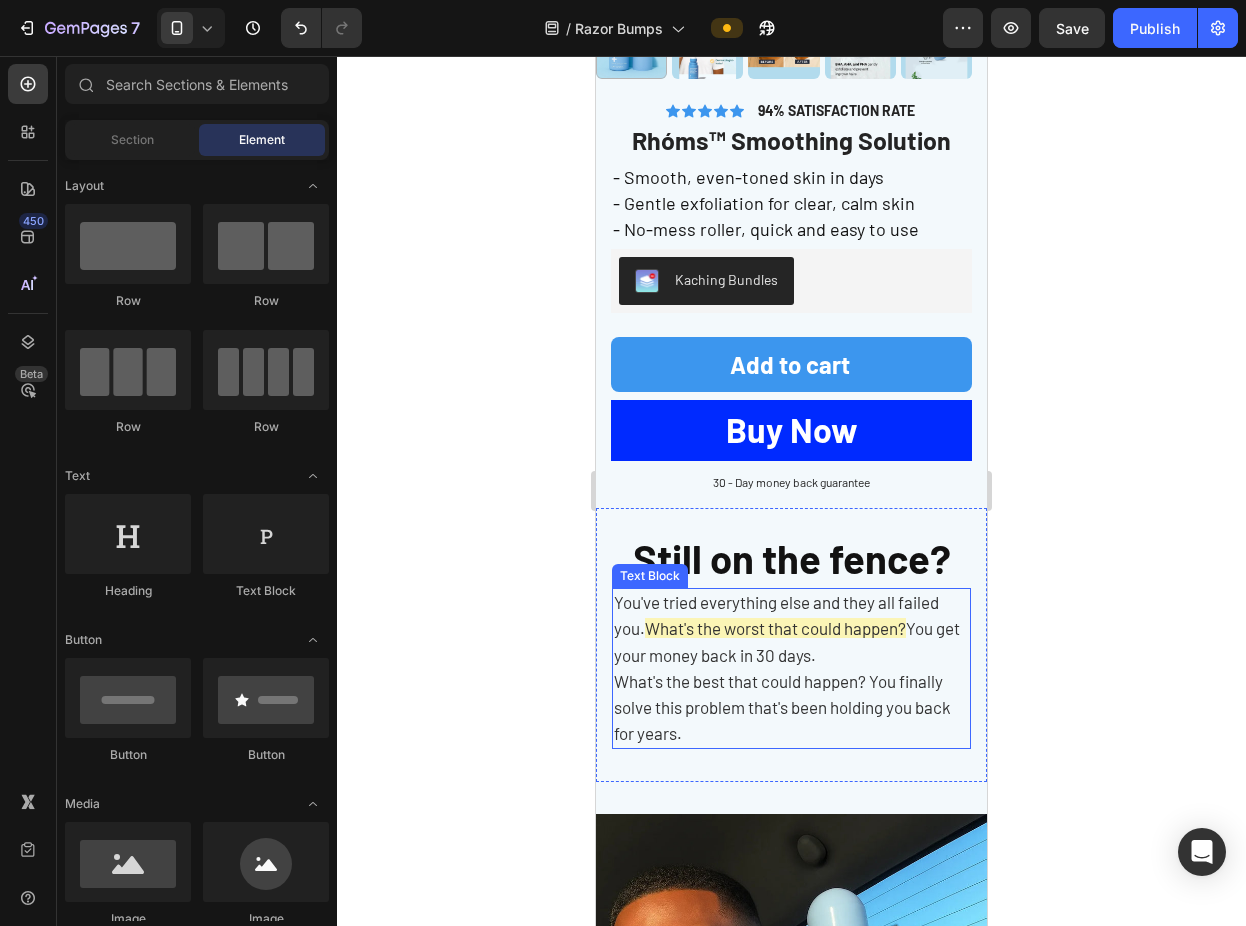 click on "What's the best that could happen? You finally solve this problem that's been holding you back for years." at bounding box center [782, 707] 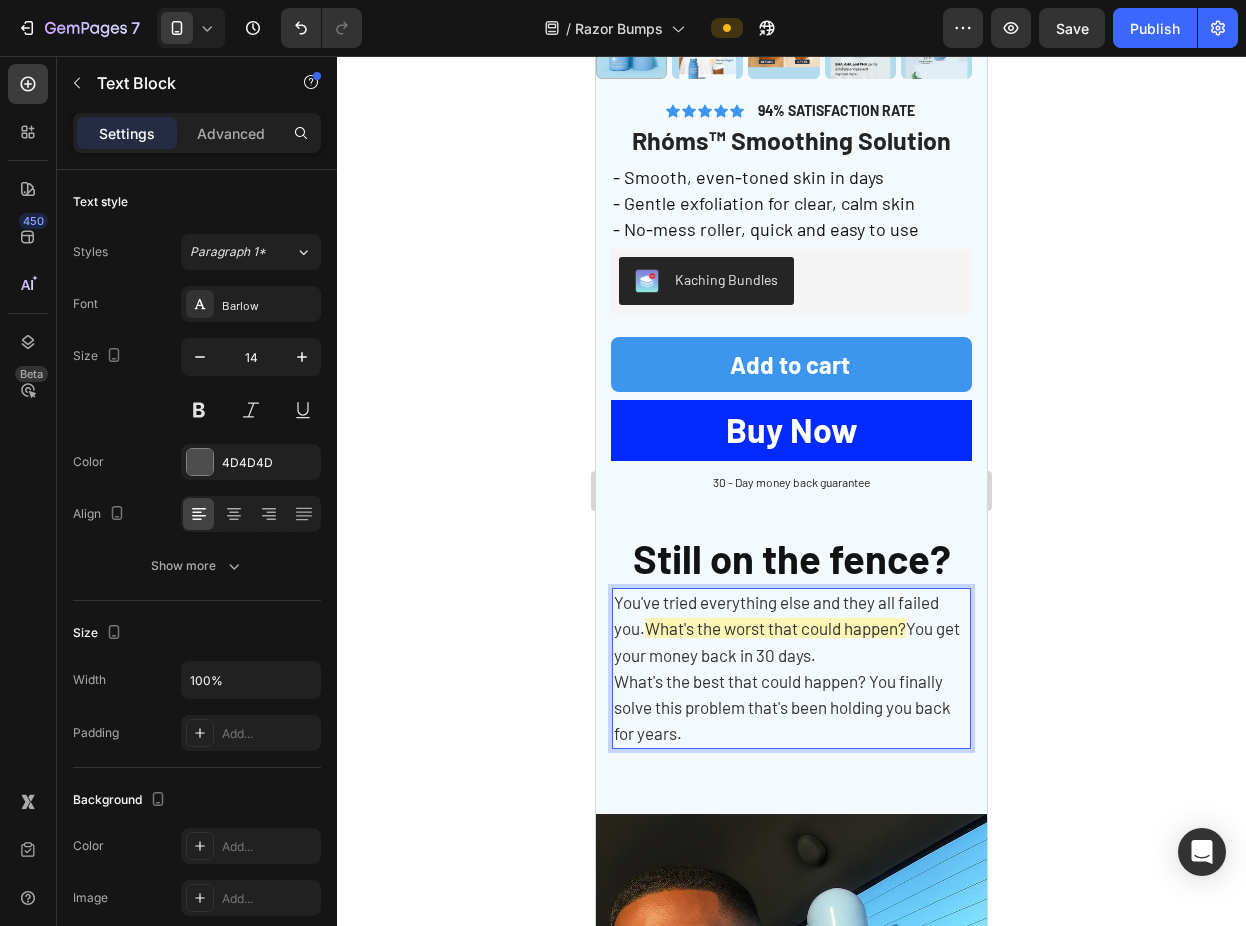 click on "What's the best that could happen? You finally solve this problem that's been holding you back for years." at bounding box center (782, 707) 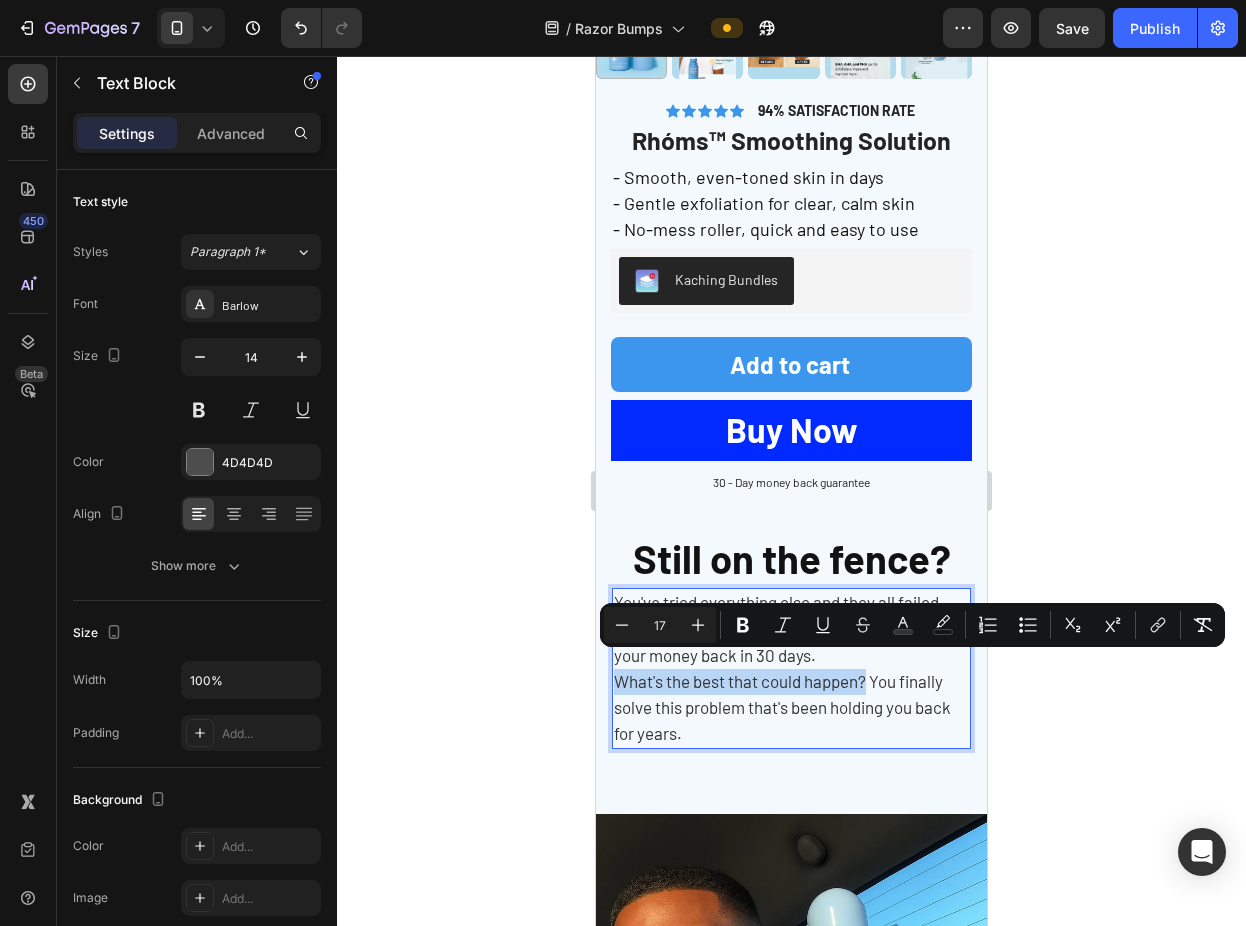 drag, startPoint x: 866, startPoint y: 669, endPoint x: 614, endPoint y: 669, distance: 252 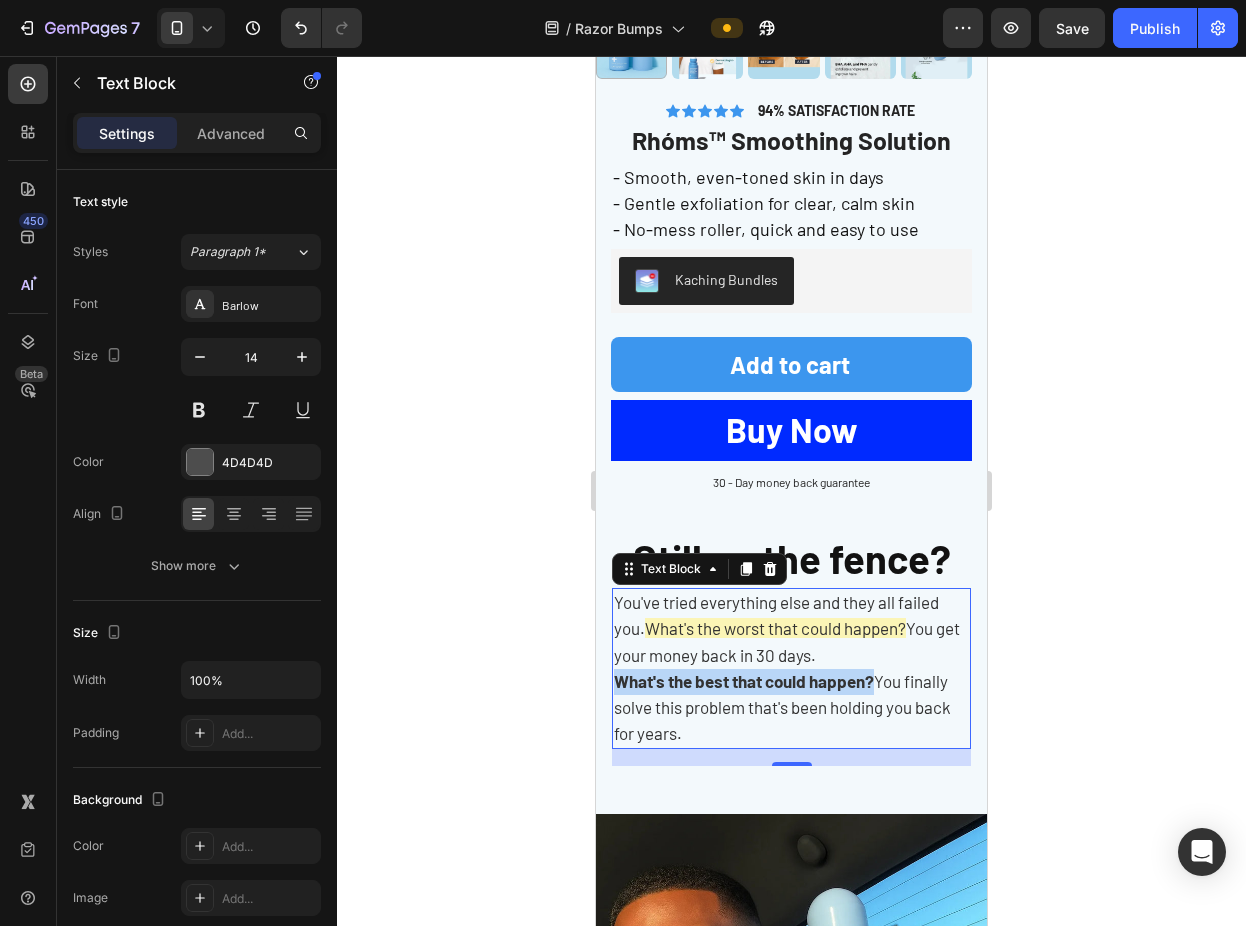 click on "What's the best that could happen?" at bounding box center [744, 681] 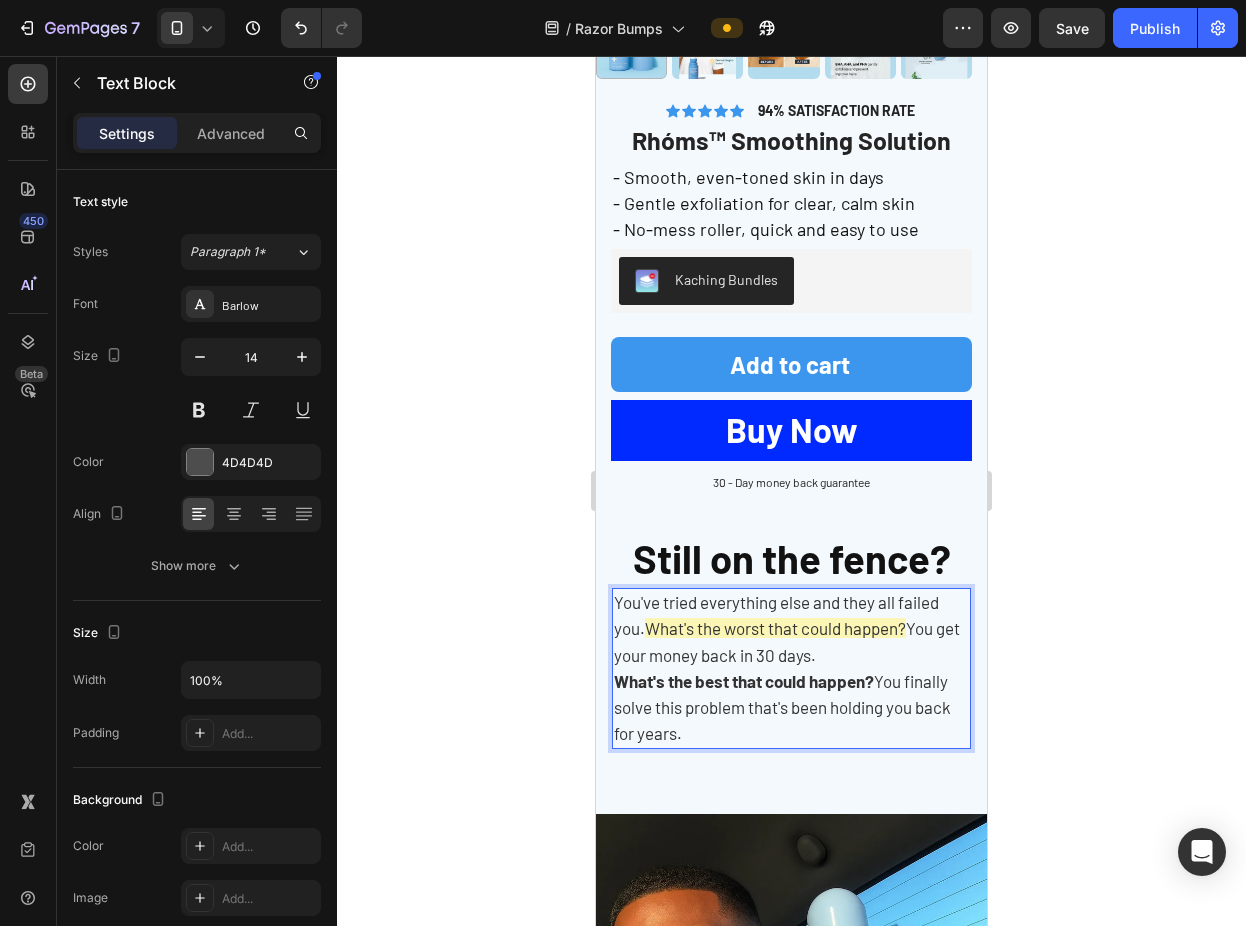 click on "You've tried everything else and they all failed you.  What's the worst that could happen?  You get your money back in 30 days." at bounding box center (791, 629) 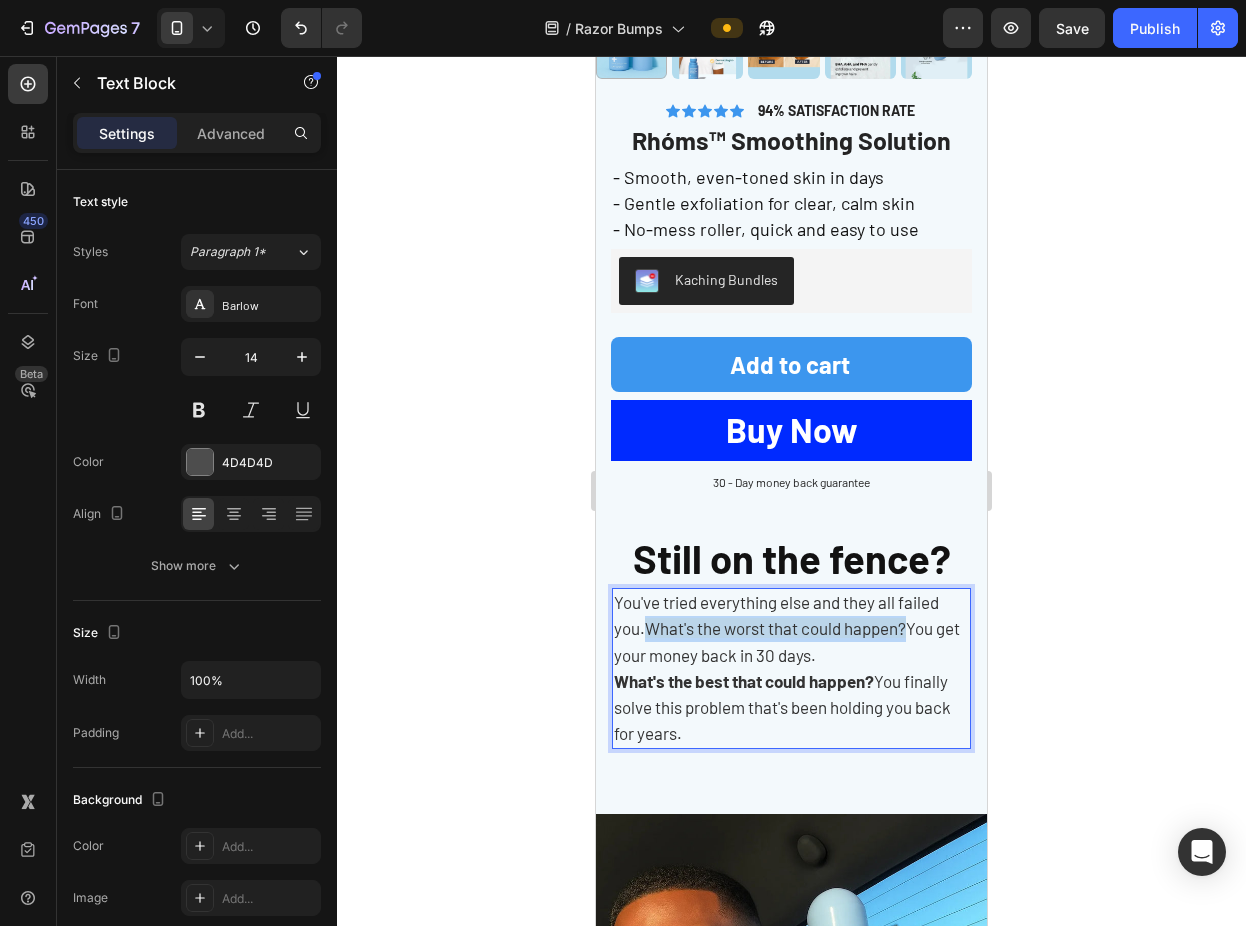 drag, startPoint x: 913, startPoint y: 613, endPoint x: 651, endPoint y: 614, distance: 262.00192 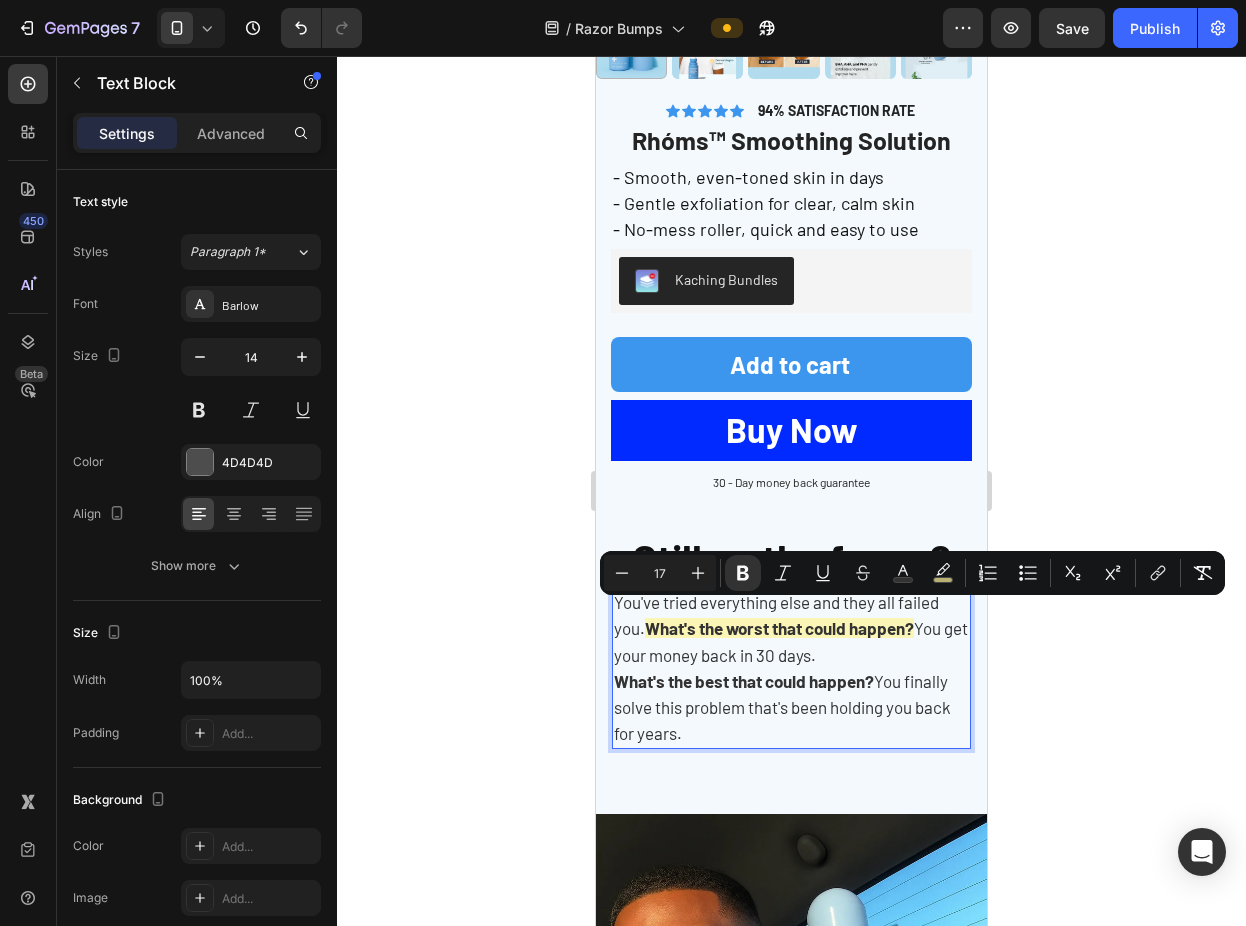 click on "What's the best that could happen?  You finally solve this problem that's been holding you back for years." at bounding box center (791, 708) 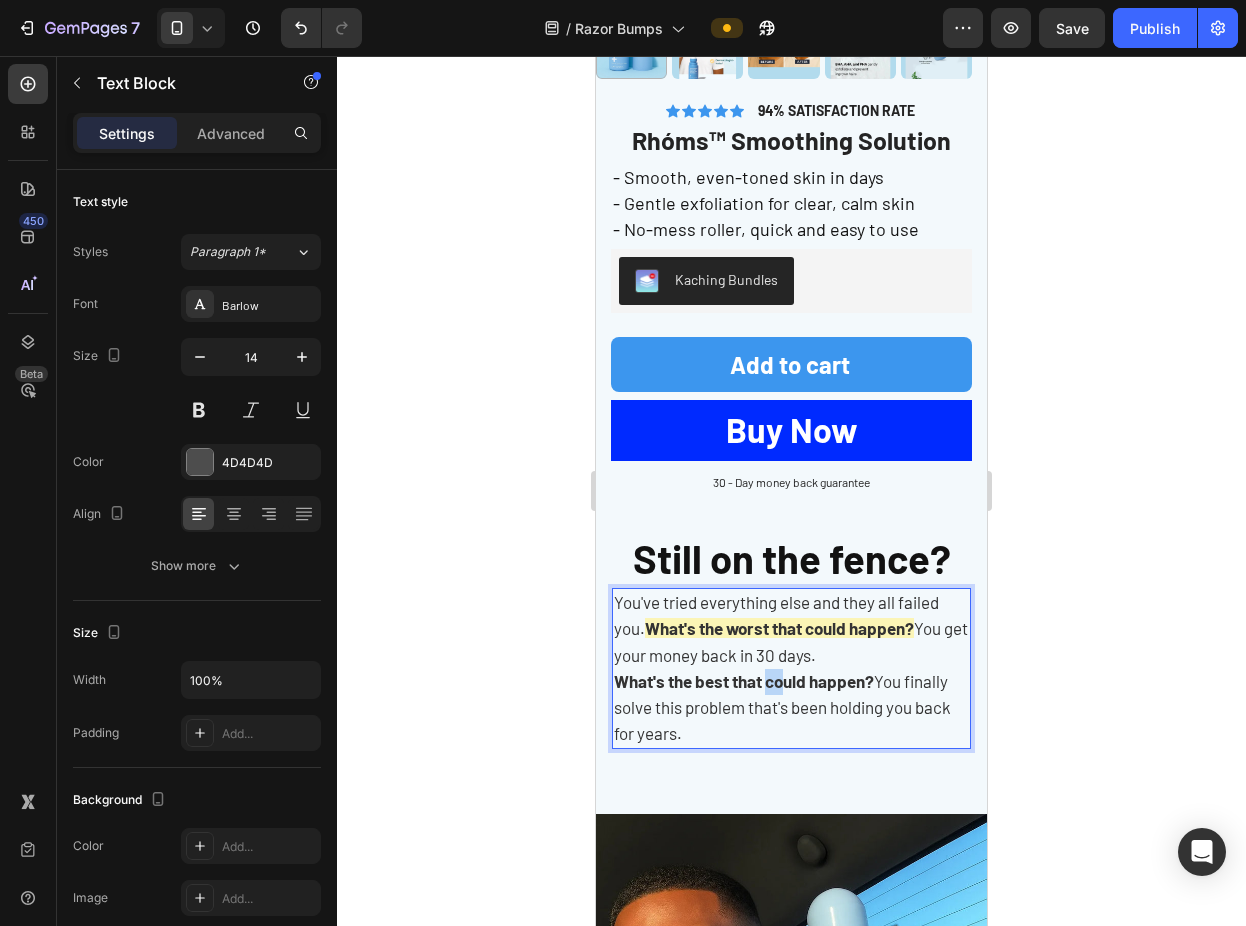drag, startPoint x: 782, startPoint y: 672, endPoint x: 770, endPoint y: 672, distance: 12 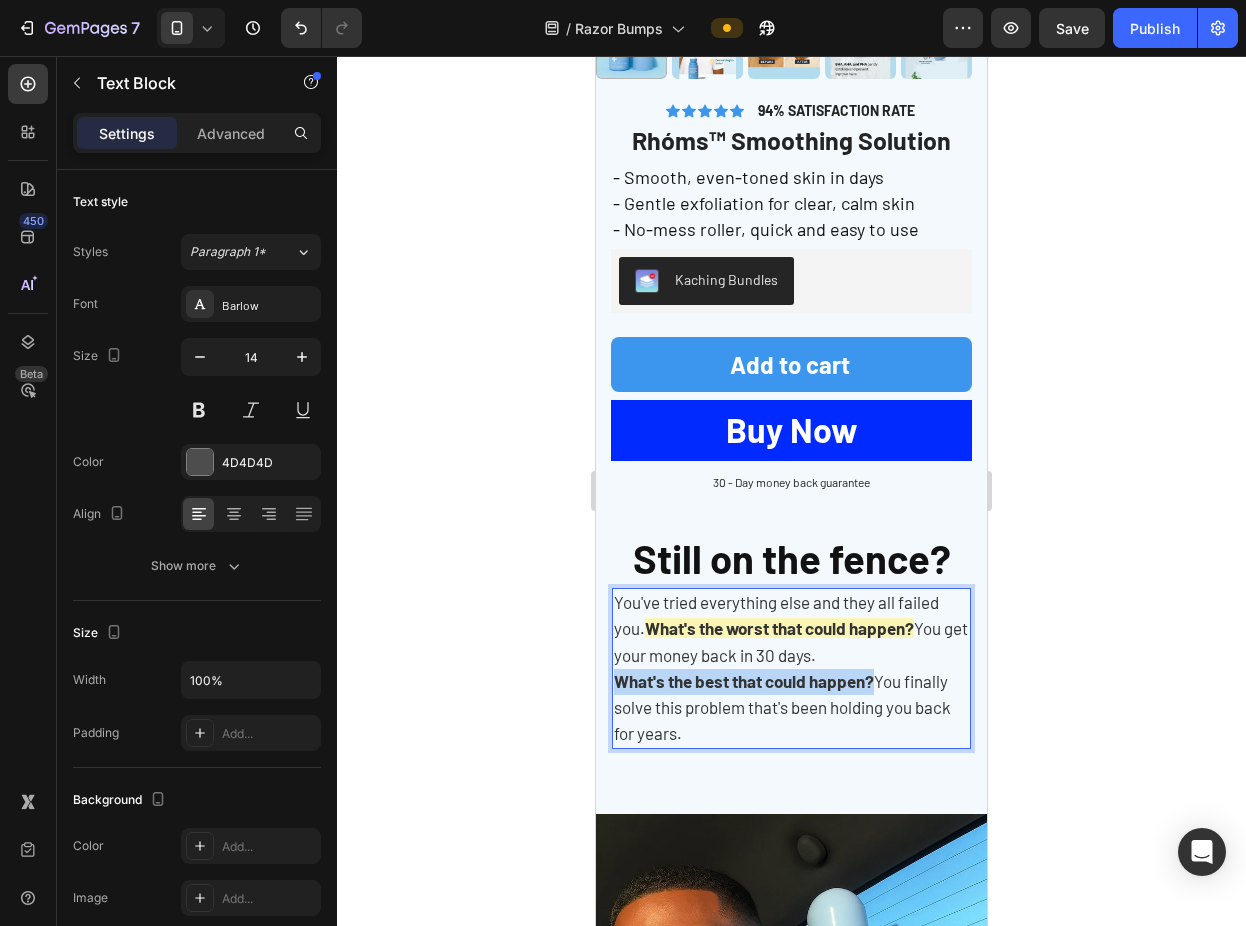 drag, startPoint x: 867, startPoint y: 668, endPoint x: 616, endPoint y: 664, distance: 251.03188 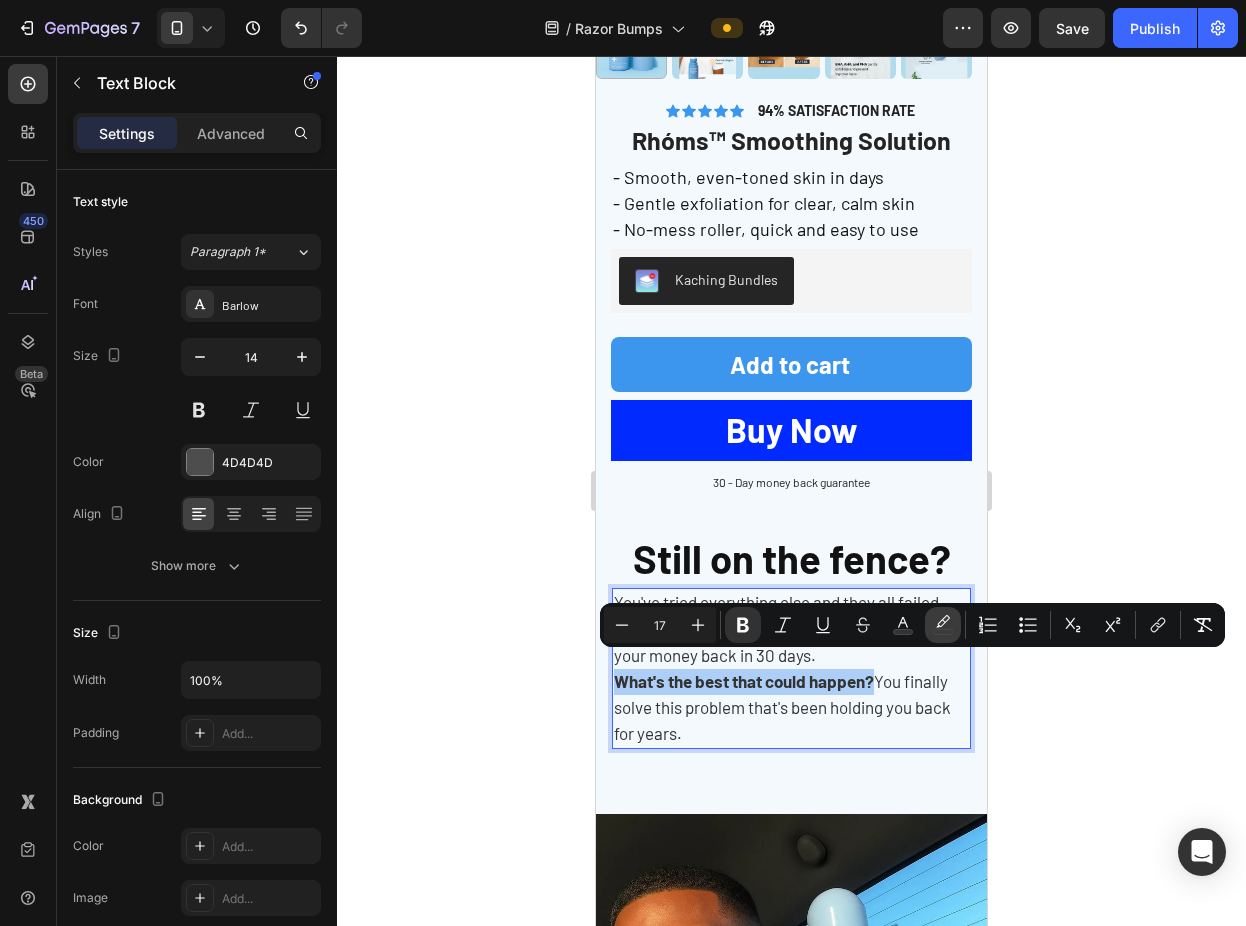 click 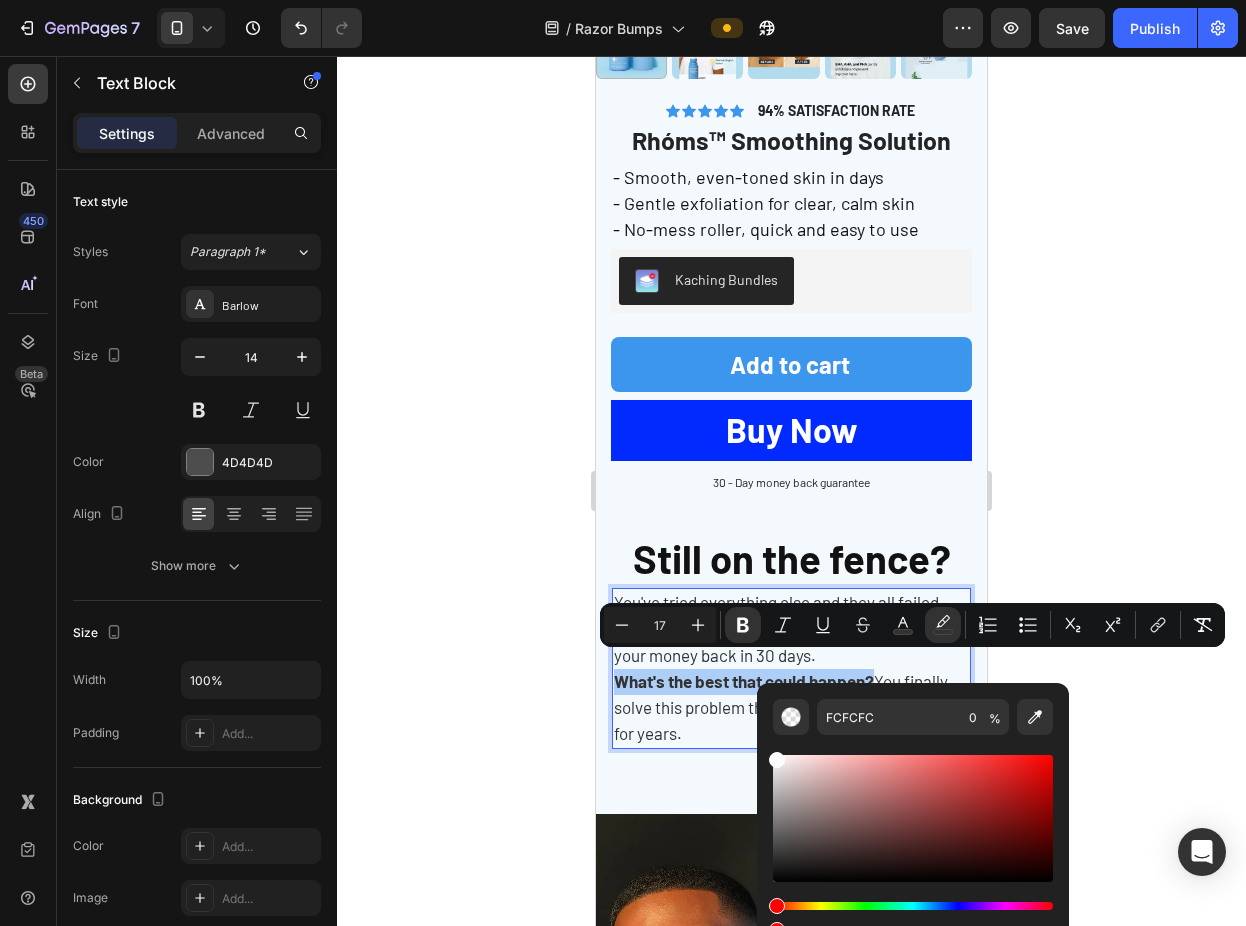 click at bounding box center [913, 906] 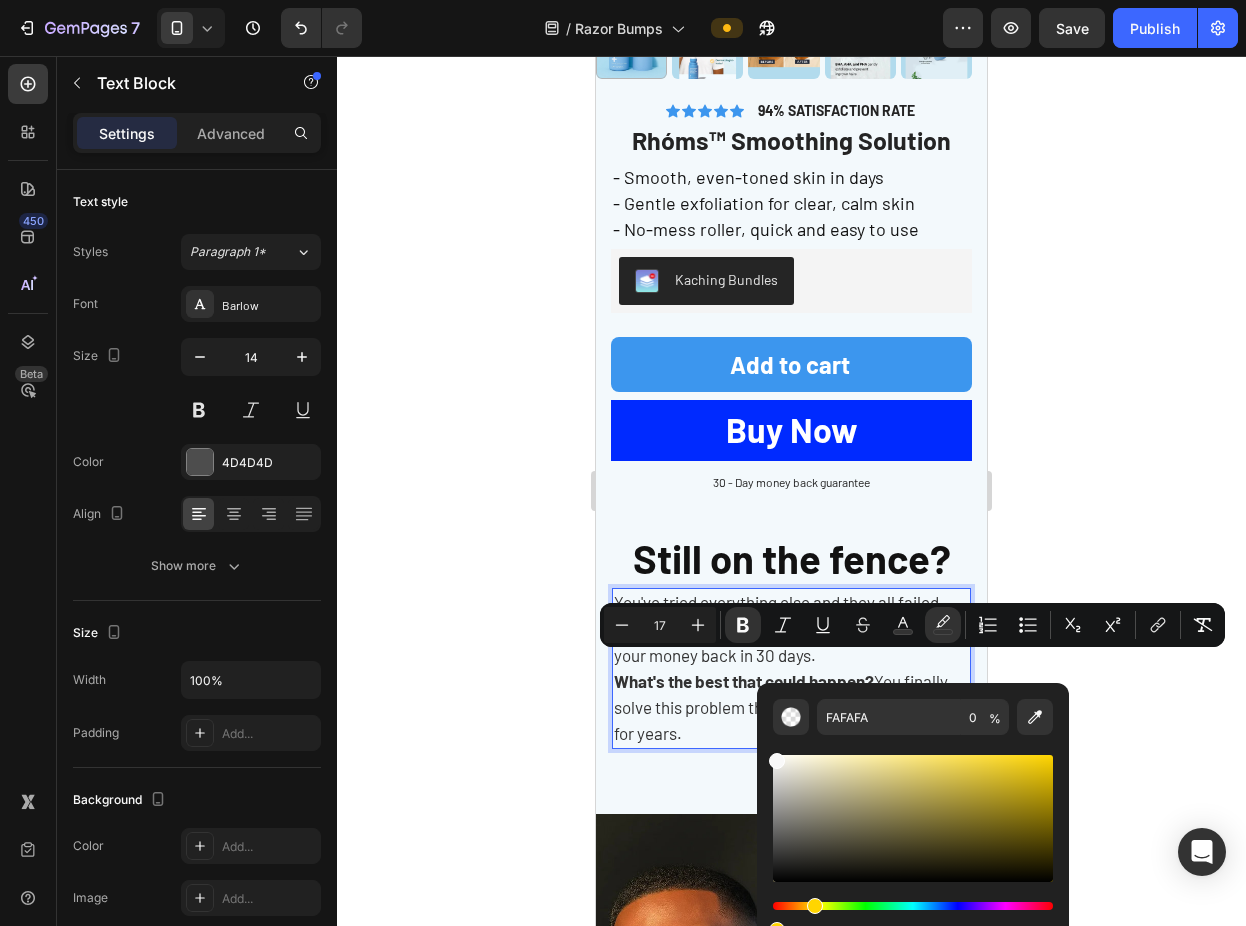 type on "F9F9F9" 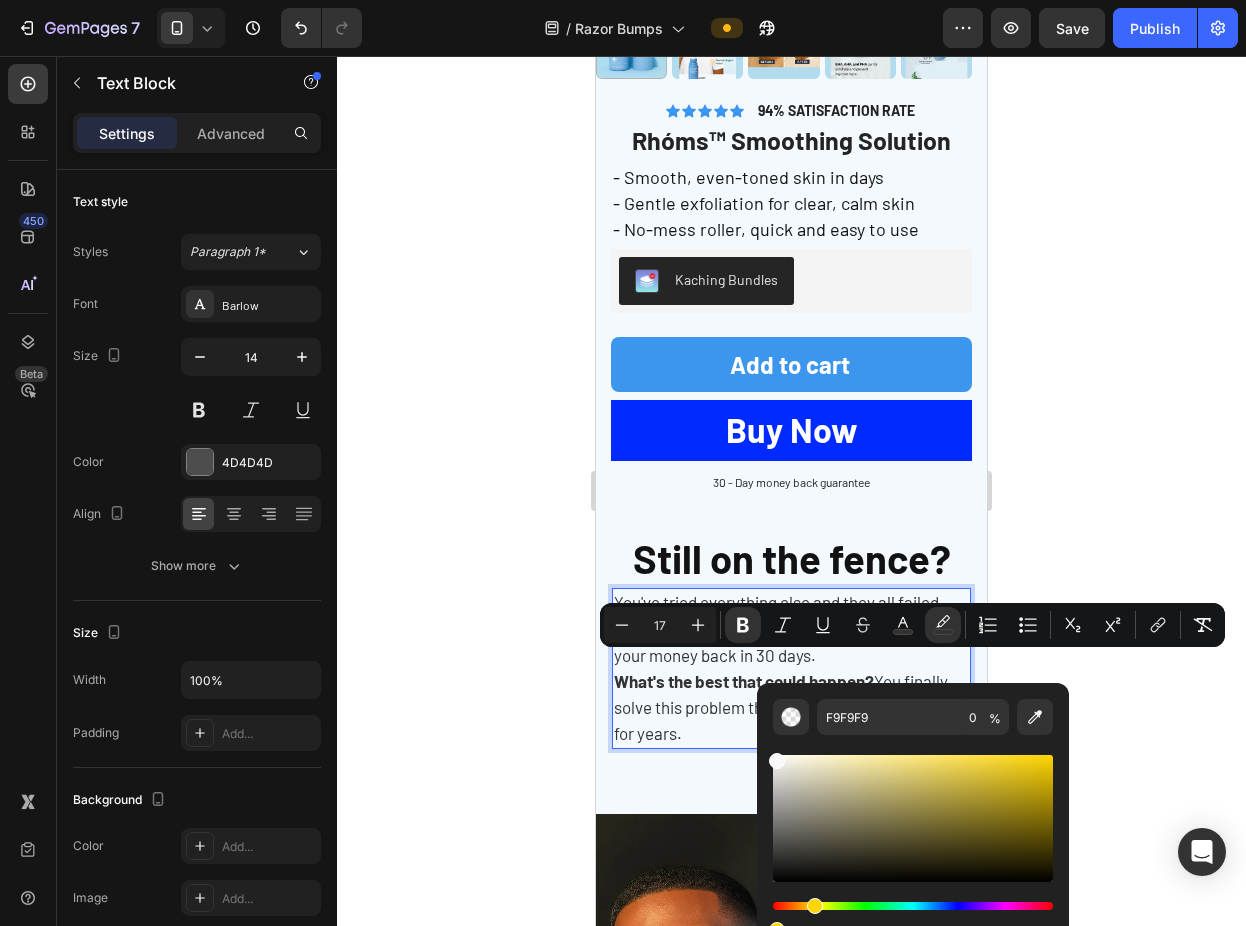 drag, startPoint x: 824, startPoint y: 906, endPoint x: 812, endPoint y: 906, distance: 12 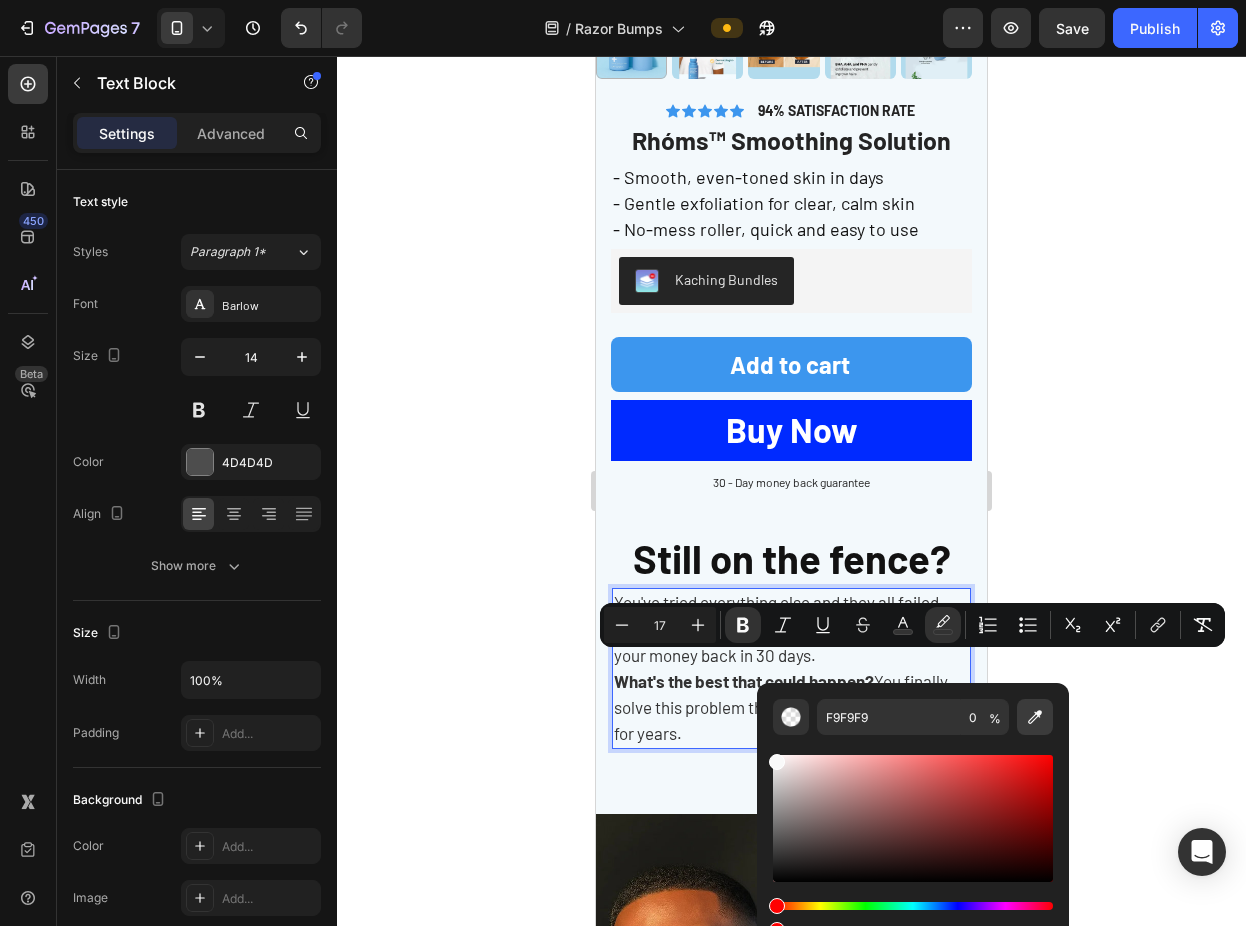 click 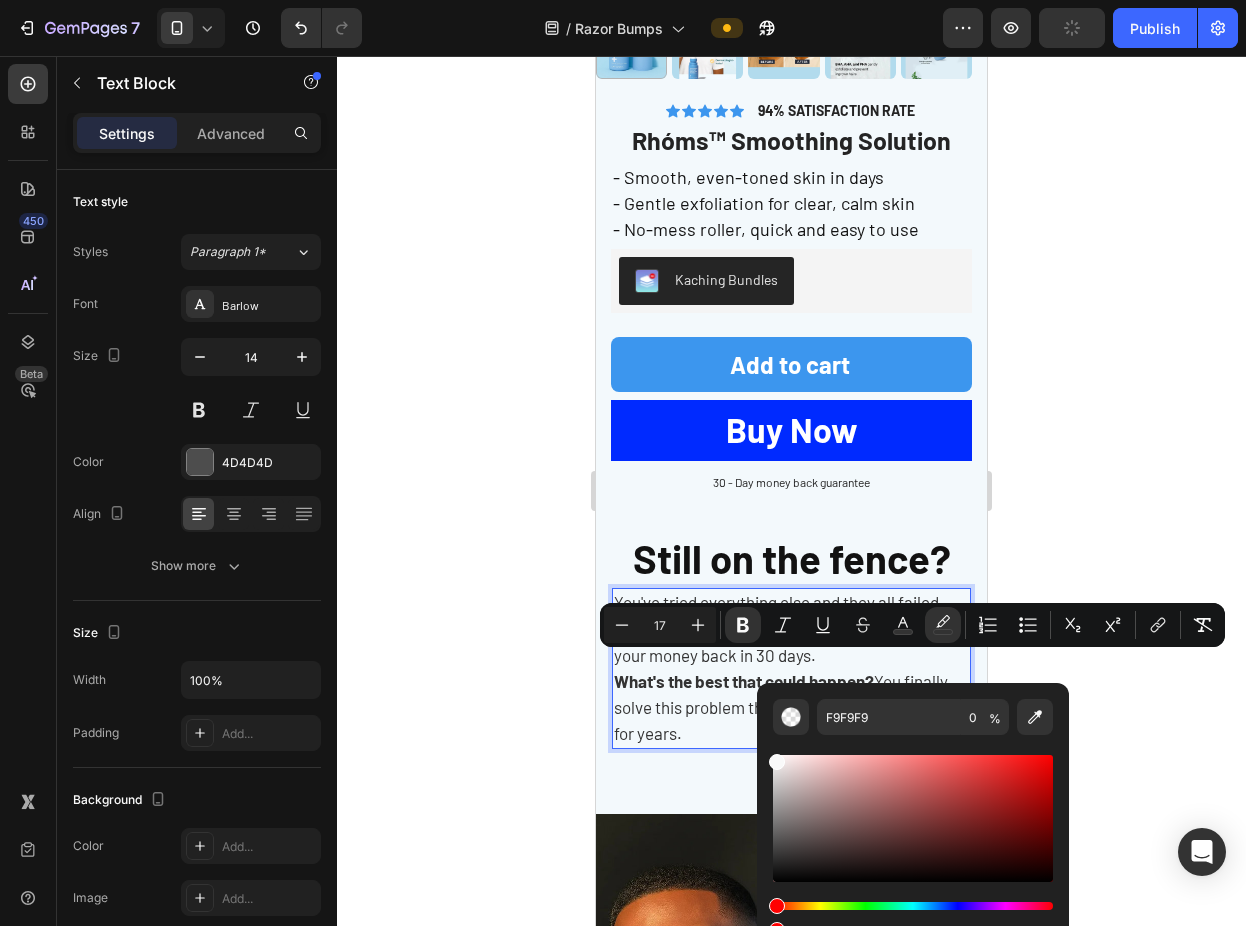 click 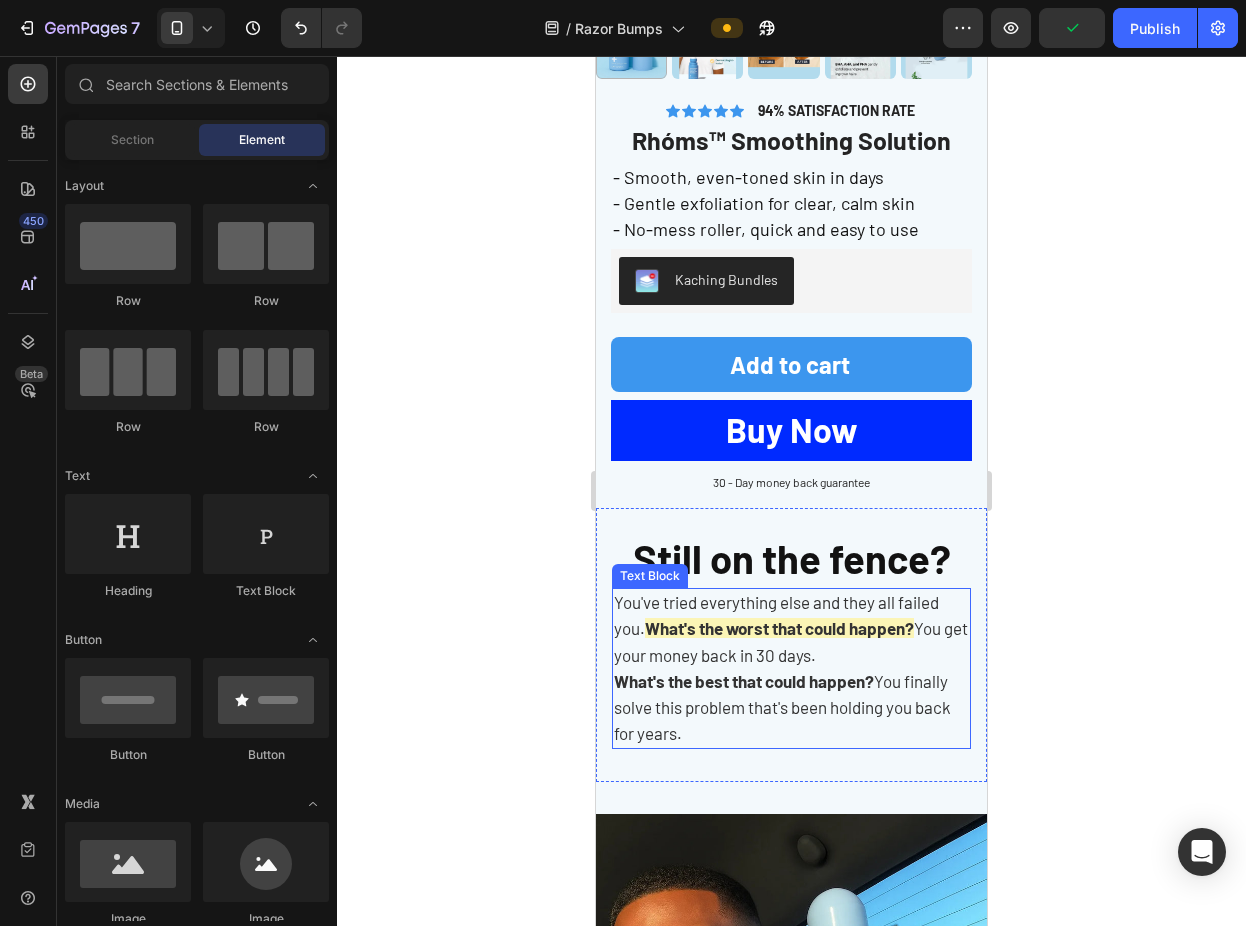 click on "What's the worst that could happen?" at bounding box center (779, 628) 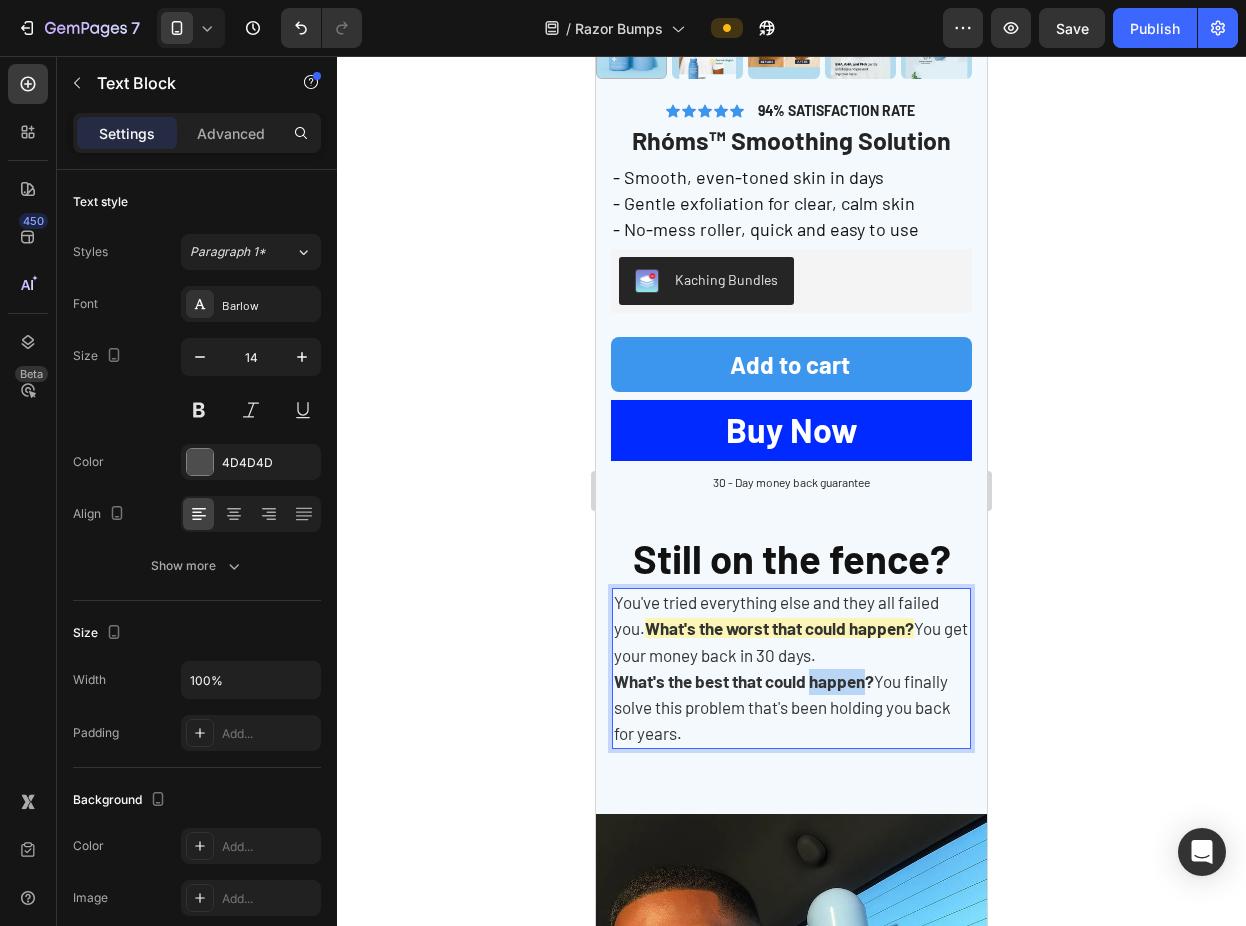 click on "What's the best that could happen?" at bounding box center [744, 681] 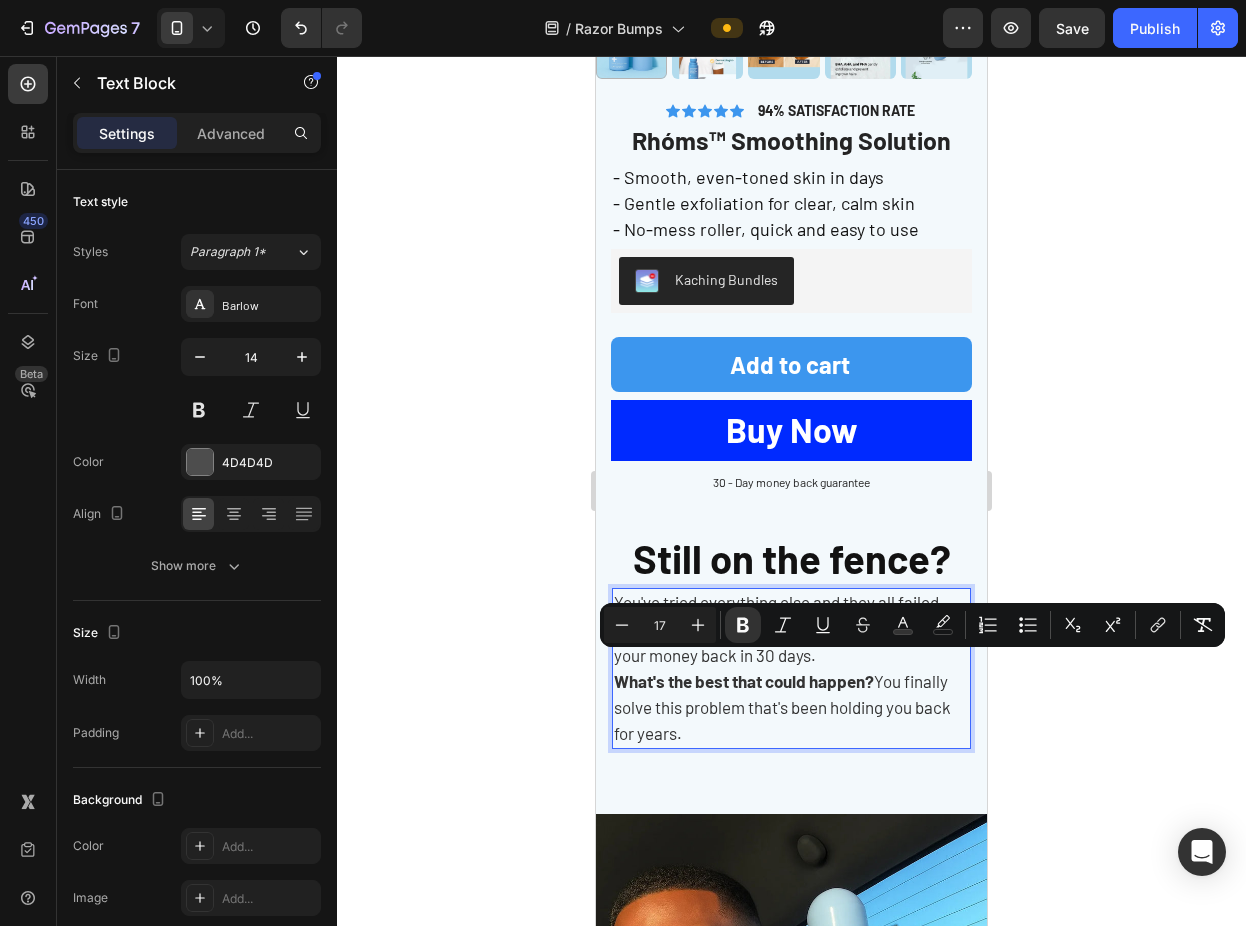 click on "You've tried everything else and they all failed you." at bounding box center [776, 615] 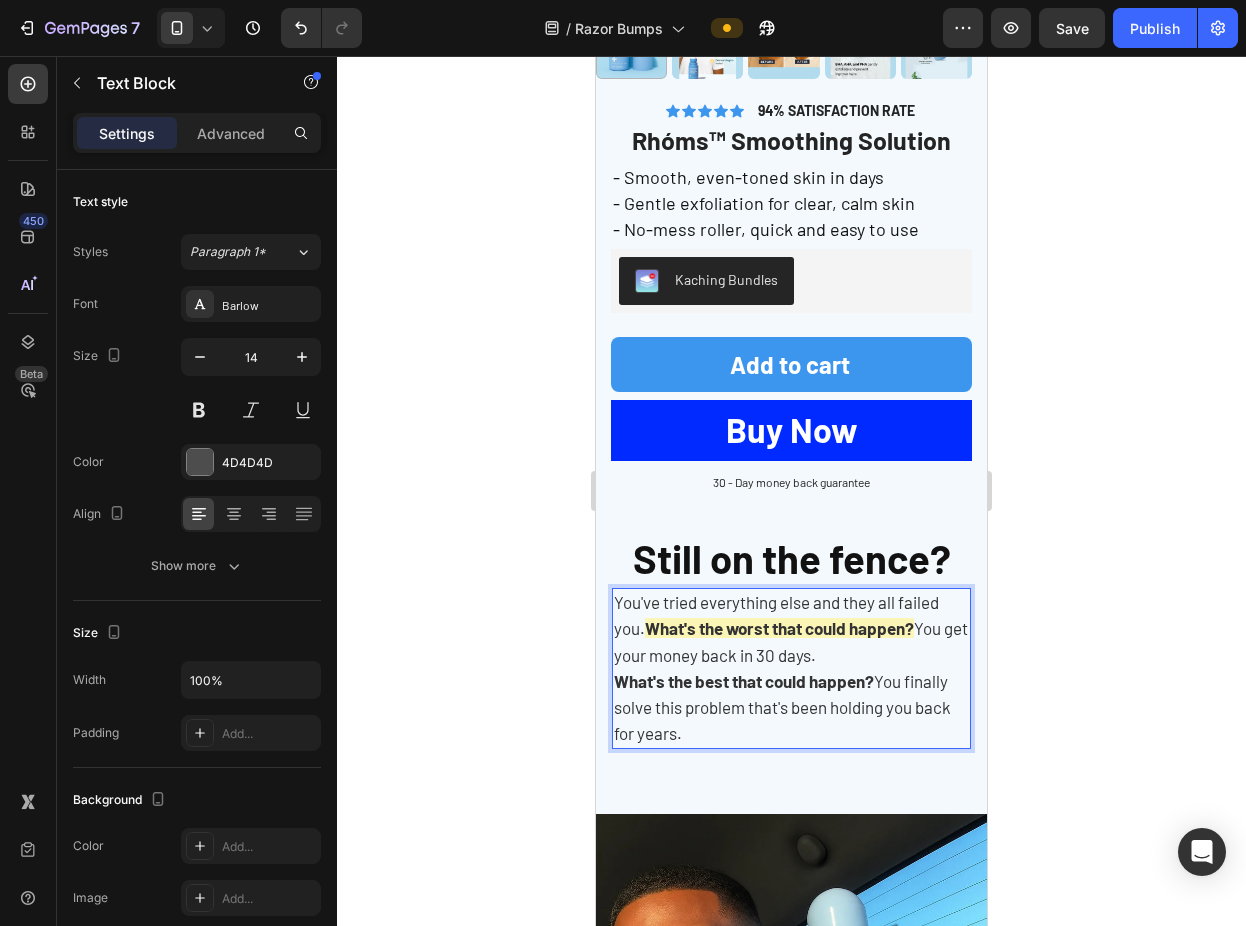 click on "What's the worst that could happen?" at bounding box center (779, 628) 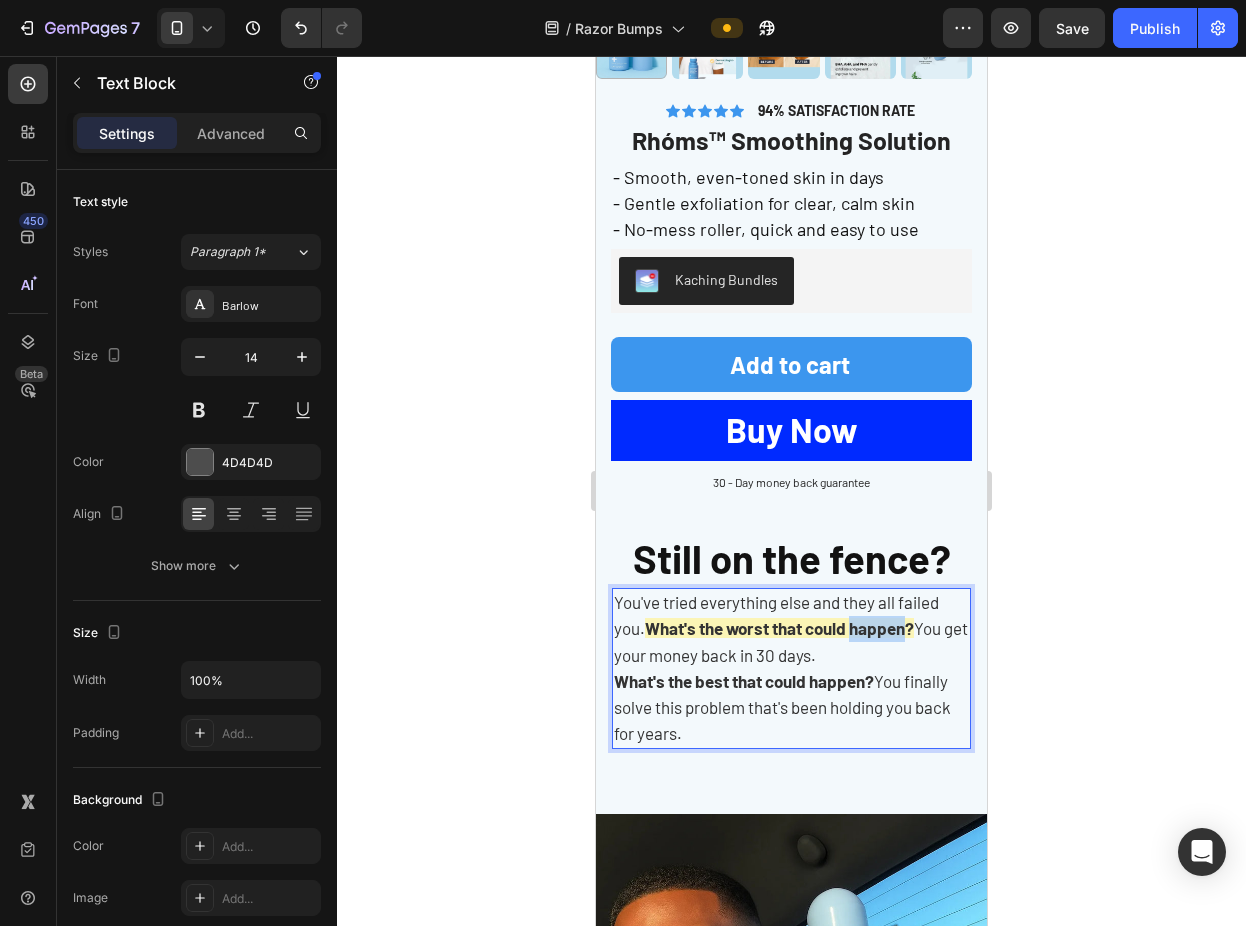 click on "What's the worst that could happen?" at bounding box center [779, 628] 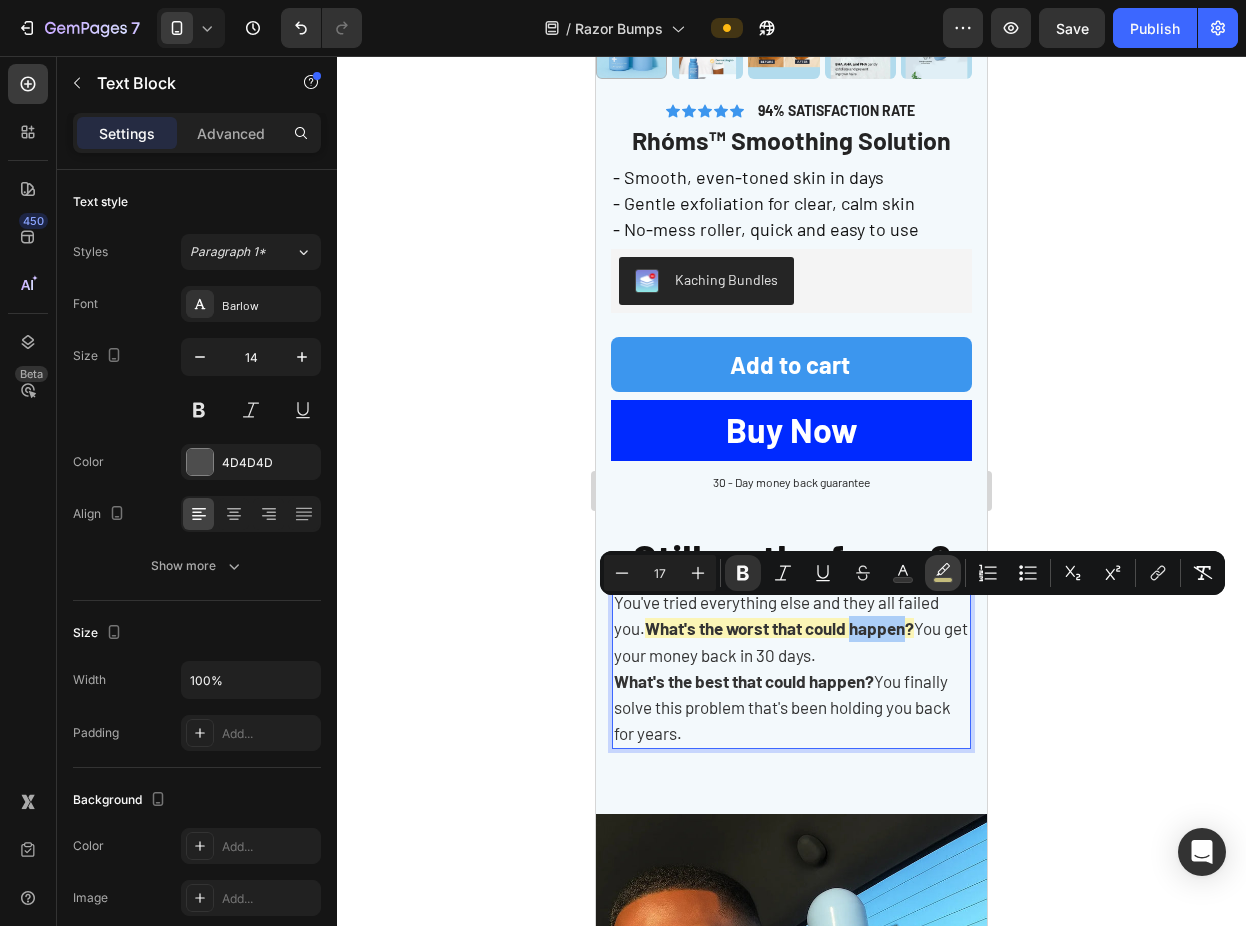 click 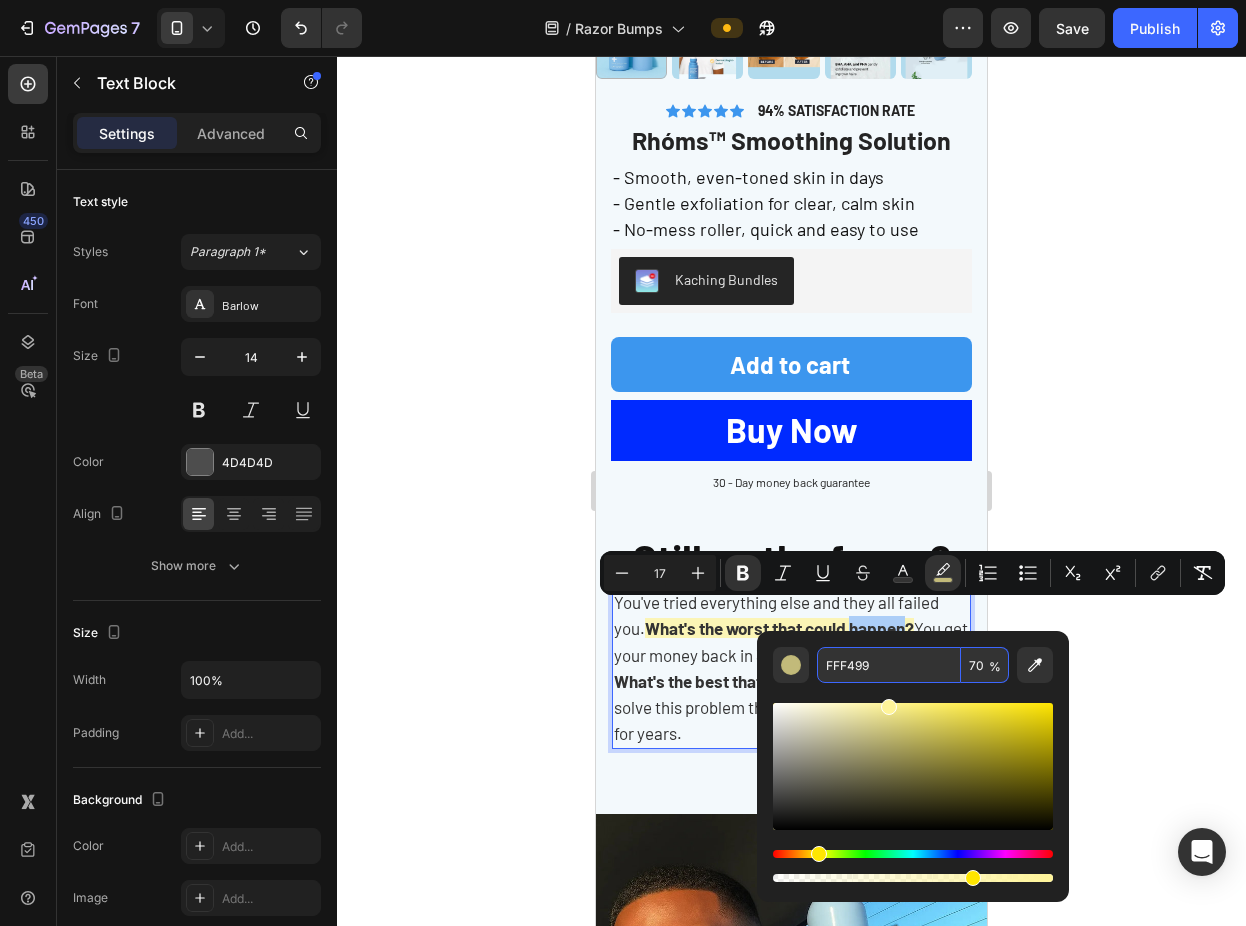 click on "FFF499" at bounding box center [889, 665] 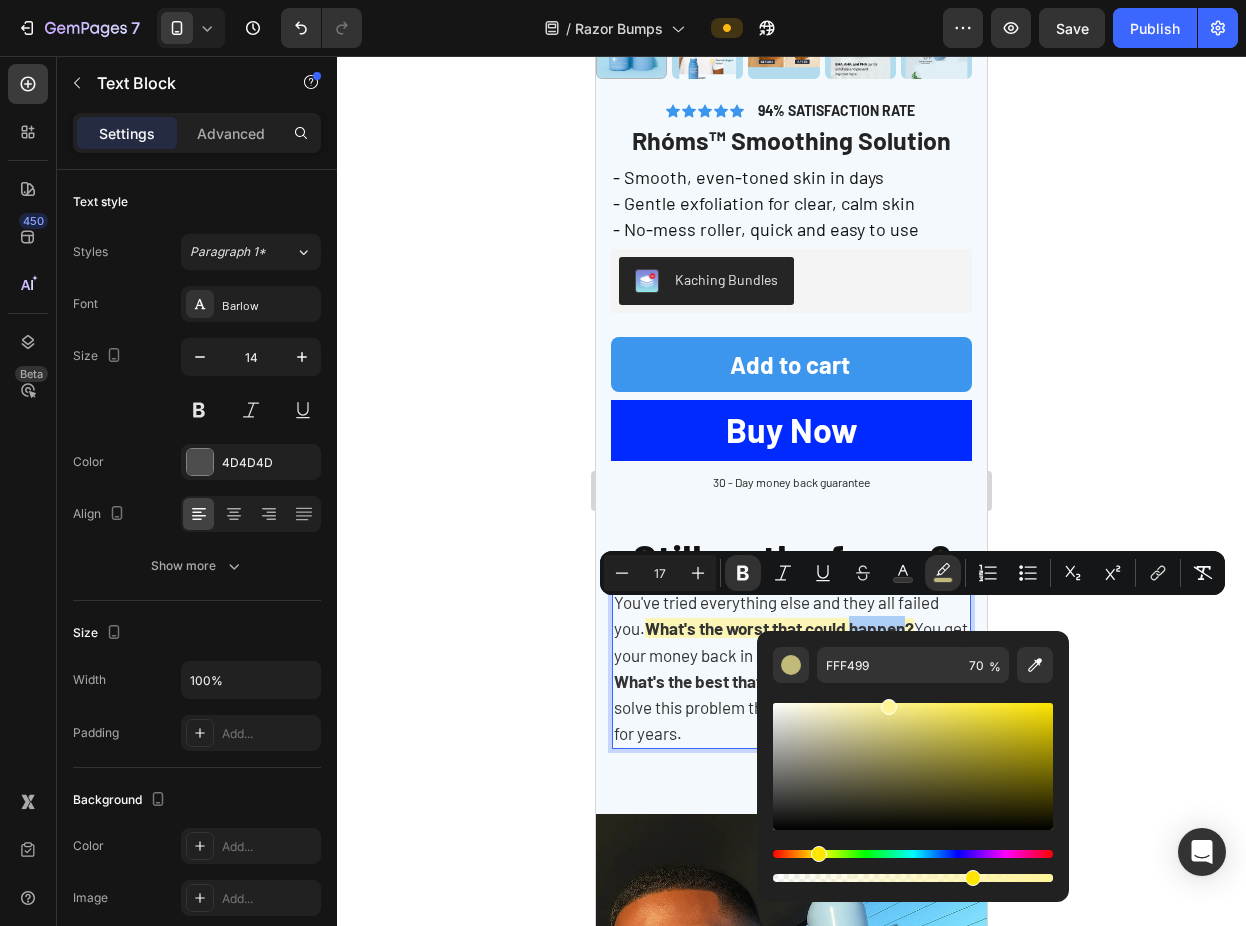 click 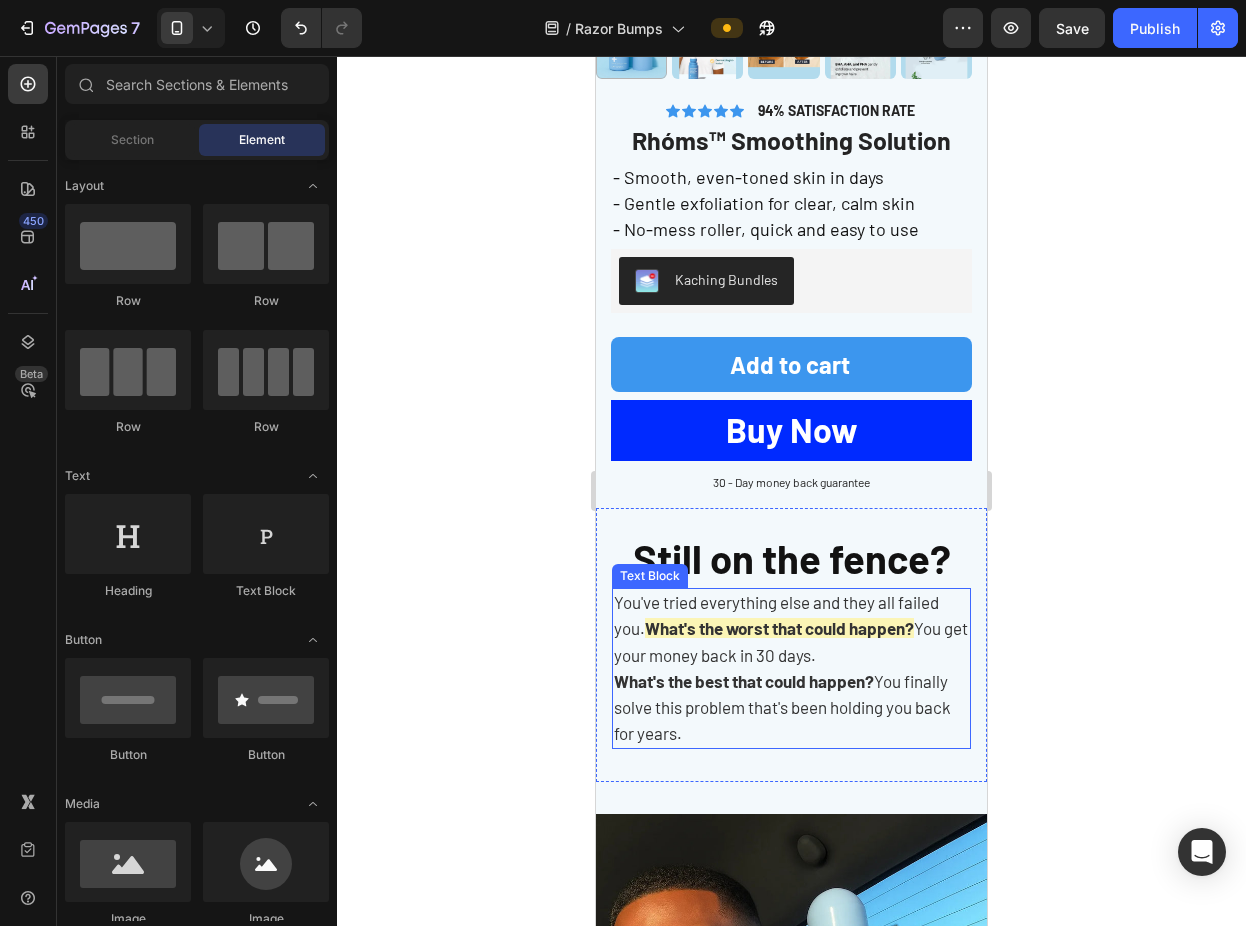 click on "What's the best that could happen?  You finally solve this problem that's been holding you back for years." at bounding box center (791, 708) 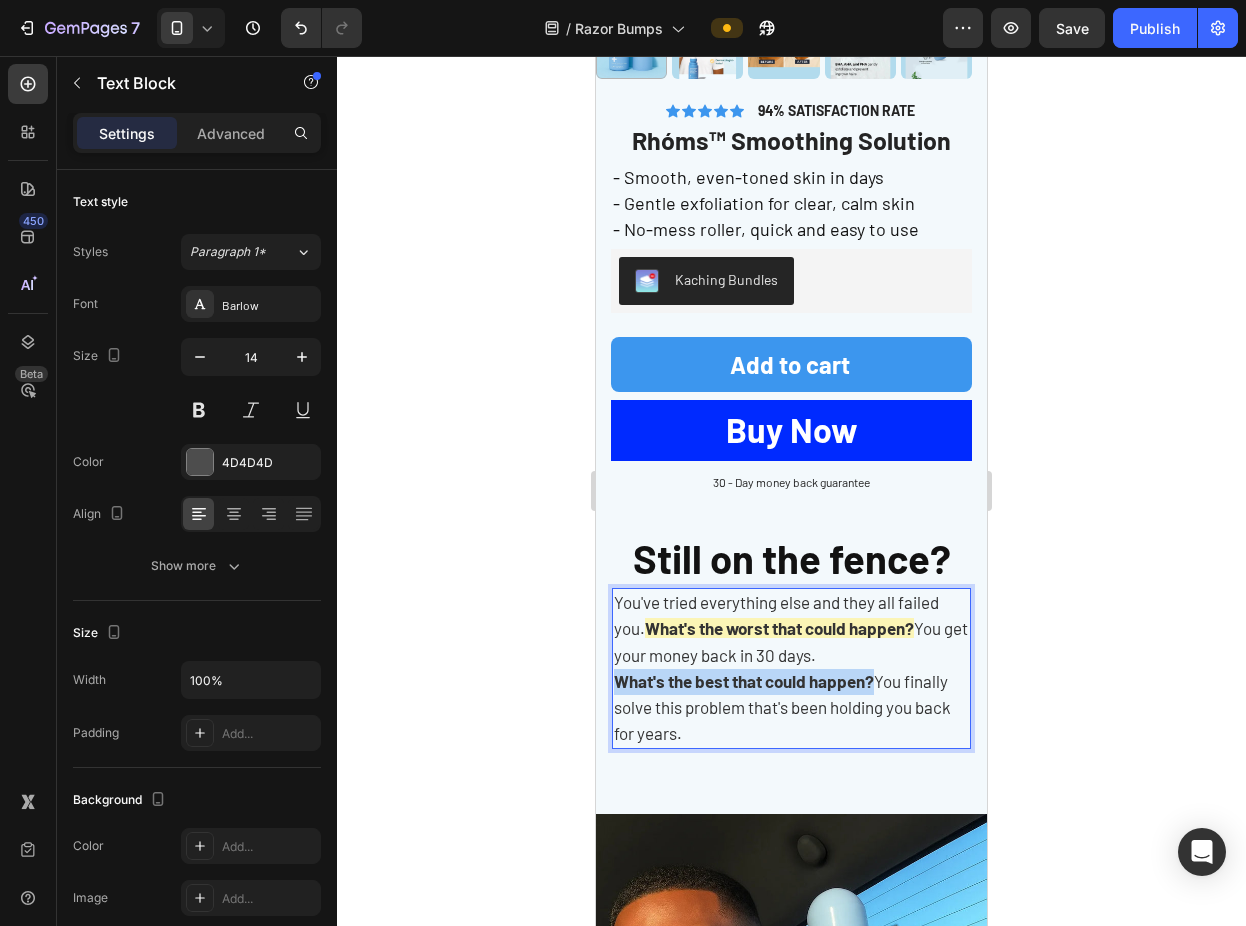 drag, startPoint x: 877, startPoint y: 669, endPoint x: 617, endPoint y: 671, distance: 260.0077 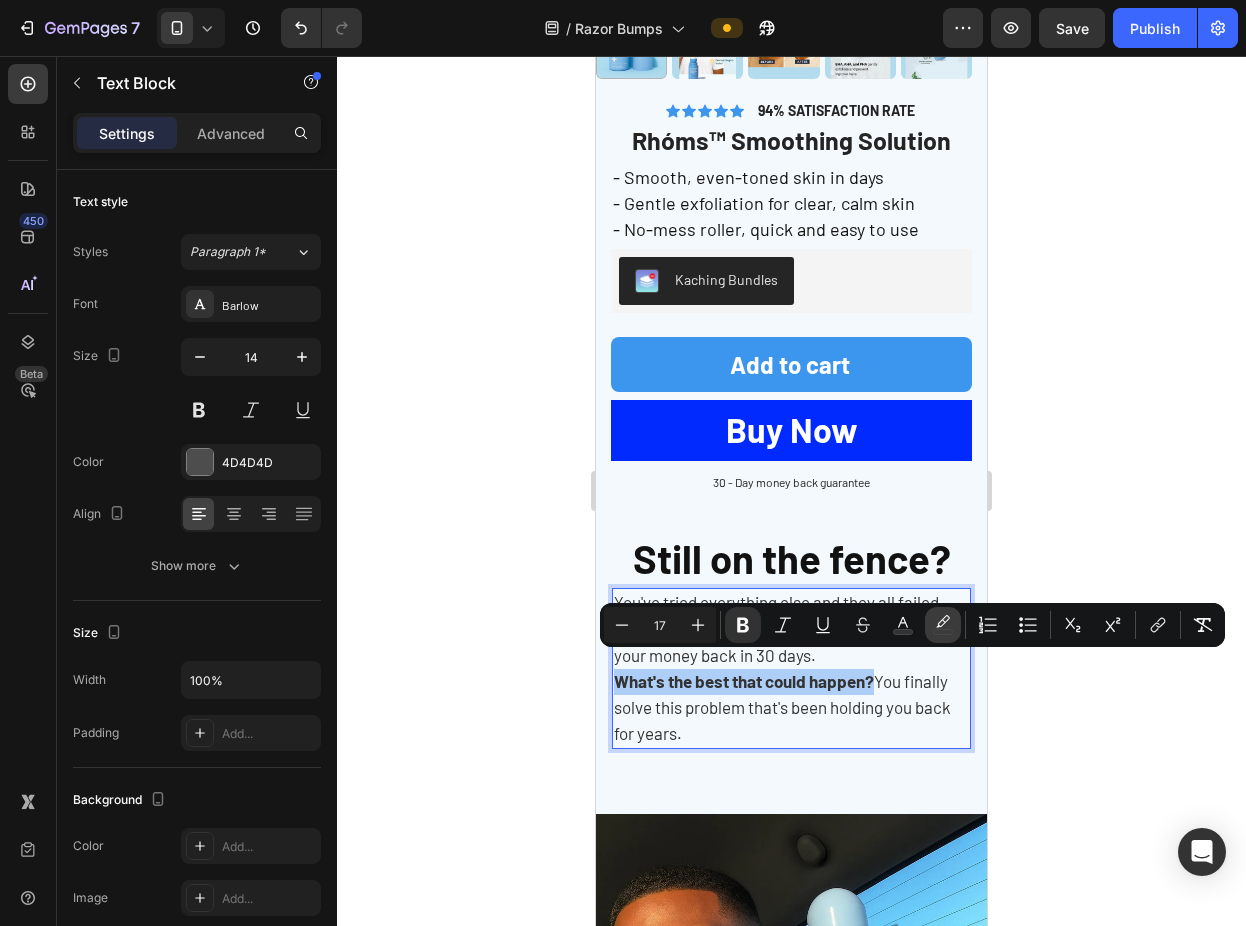 click on "color" at bounding box center (943, 625) 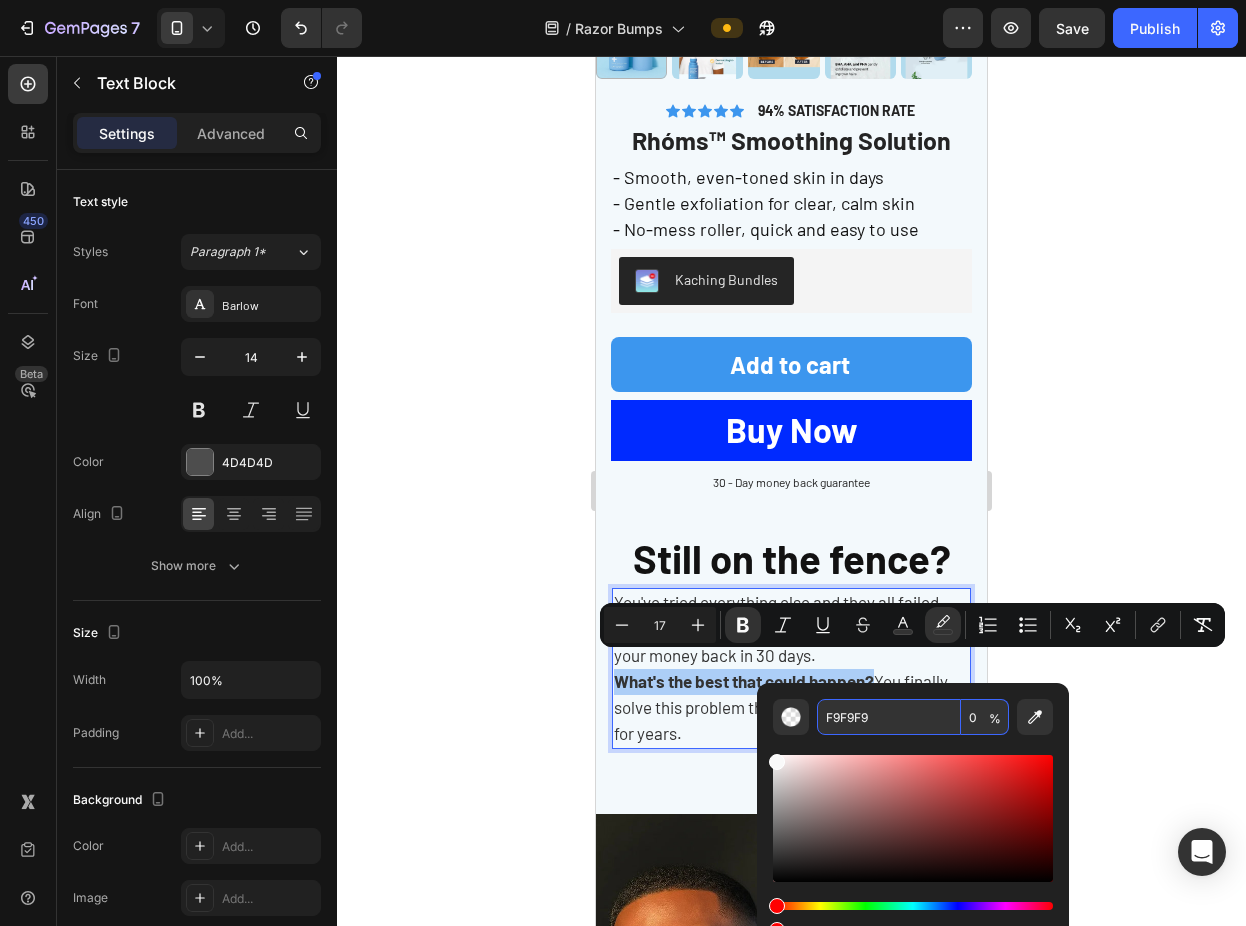 click on "F9F9F9" at bounding box center (889, 717) 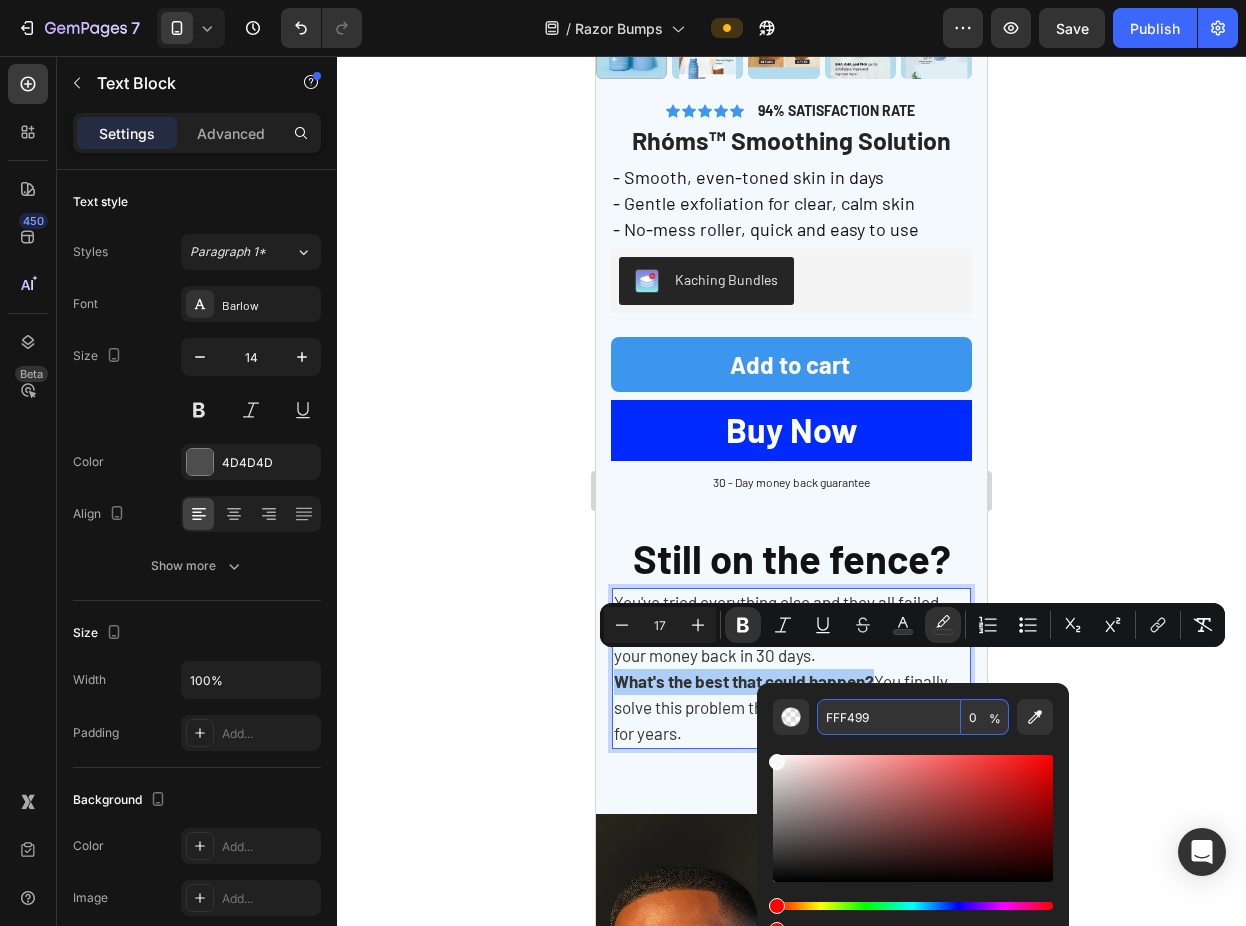 type on "FFF499" 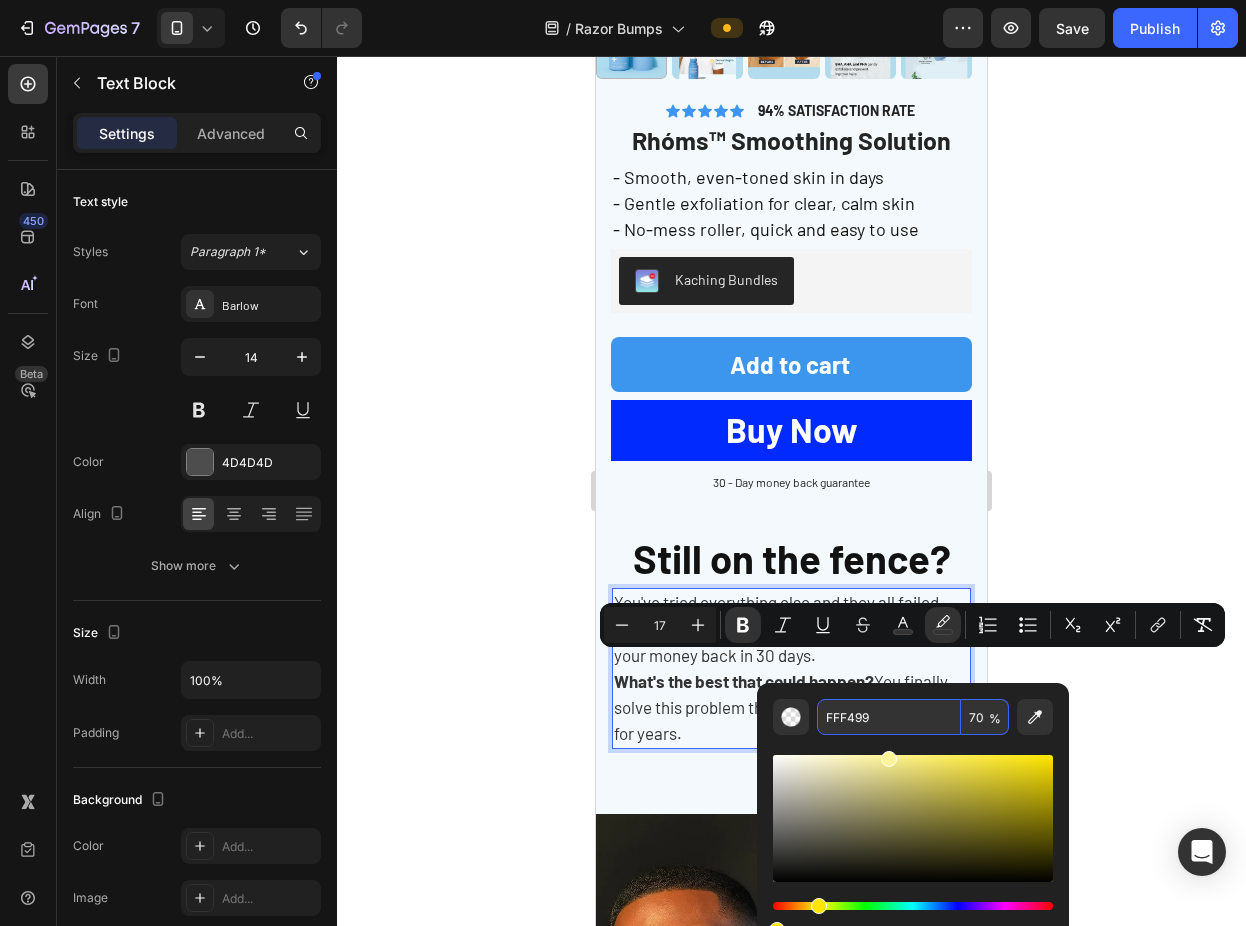 type on "70" 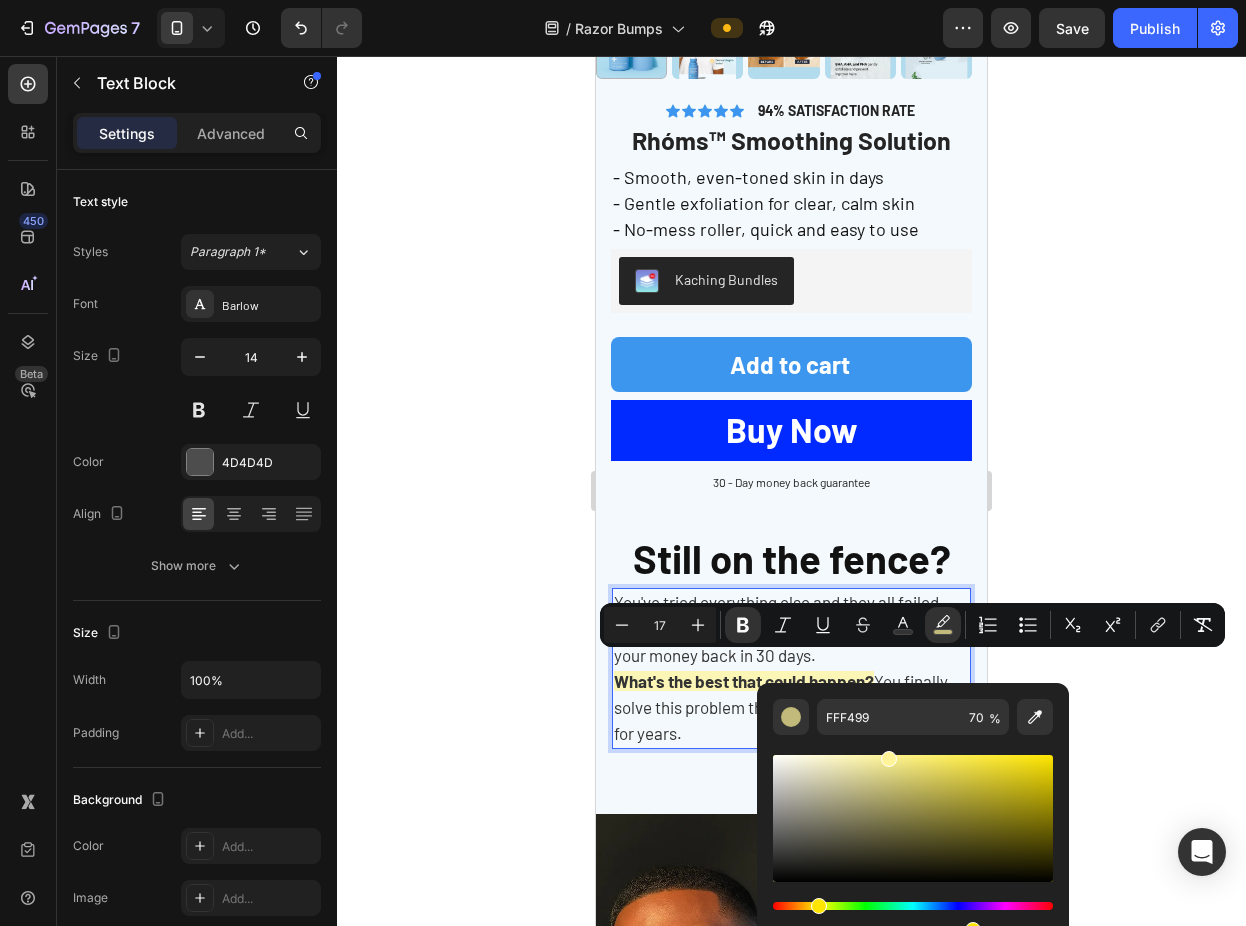click 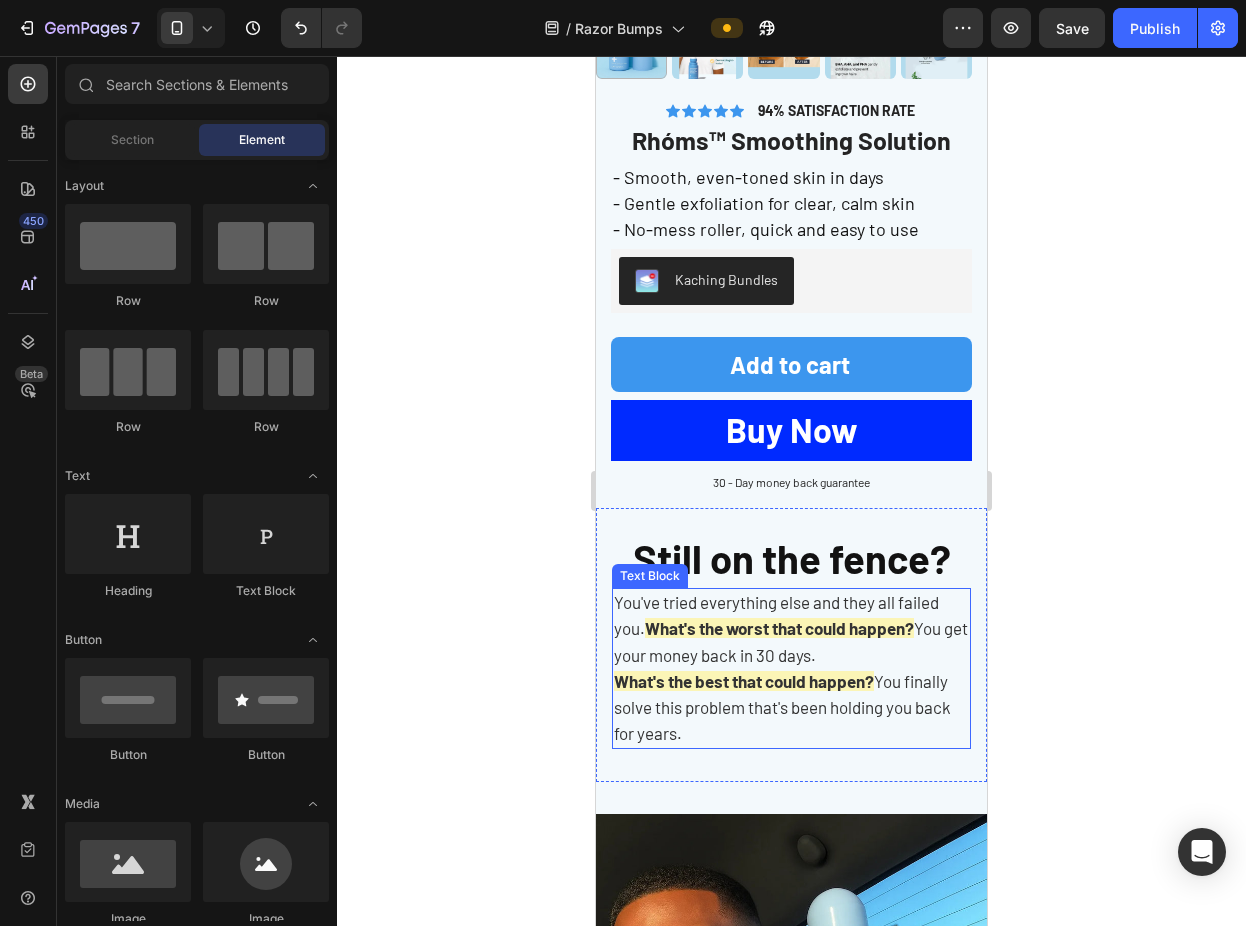 click on "You've tried everything else and they all failed you.  What's the worst that could happen?  You get your money back in 30 days." at bounding box center (791, 629) 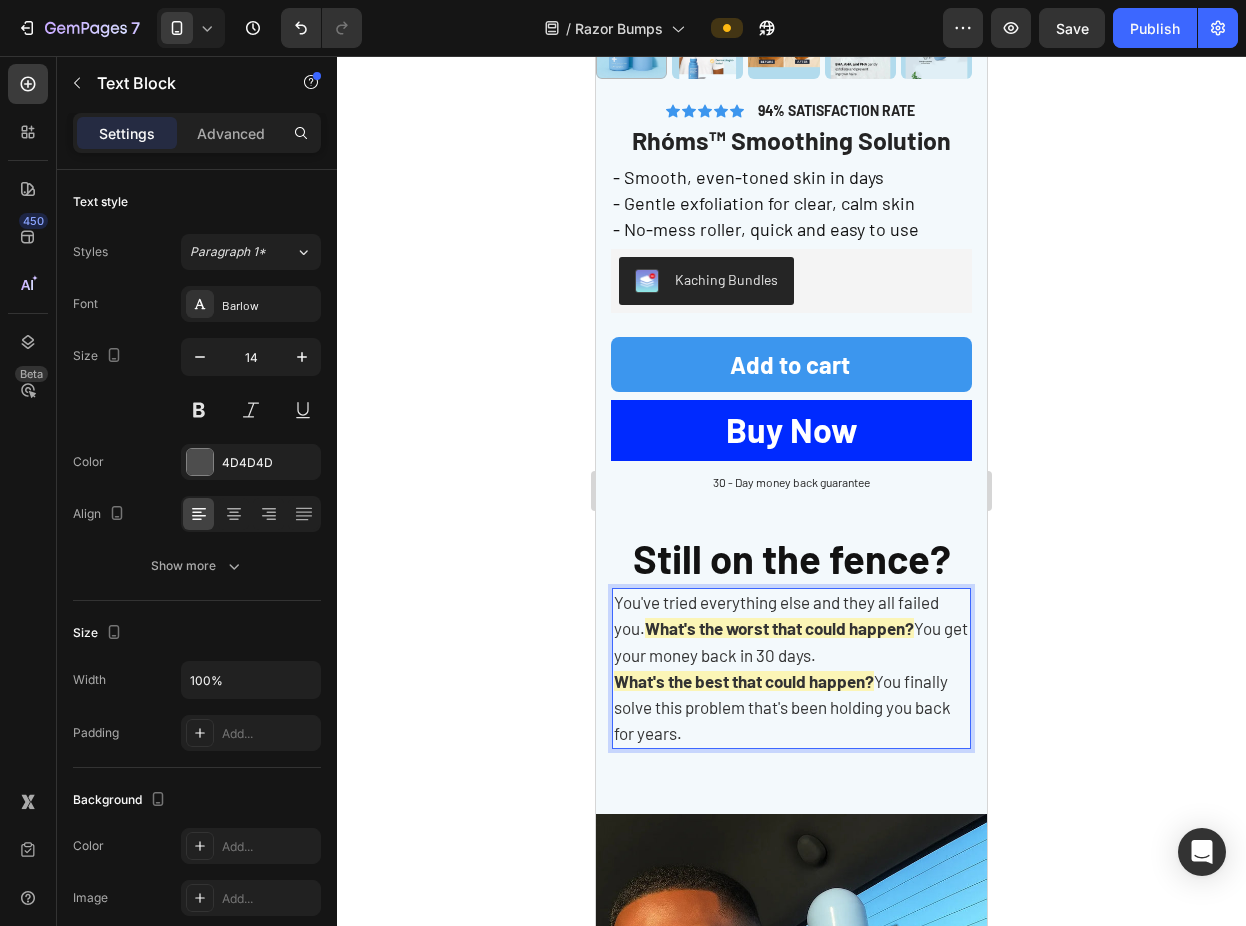 click on "You've tried everything else and they all failed you.  What's the worst that could happen?  You get your money back in 30 days." at bounding box center [791, 629] 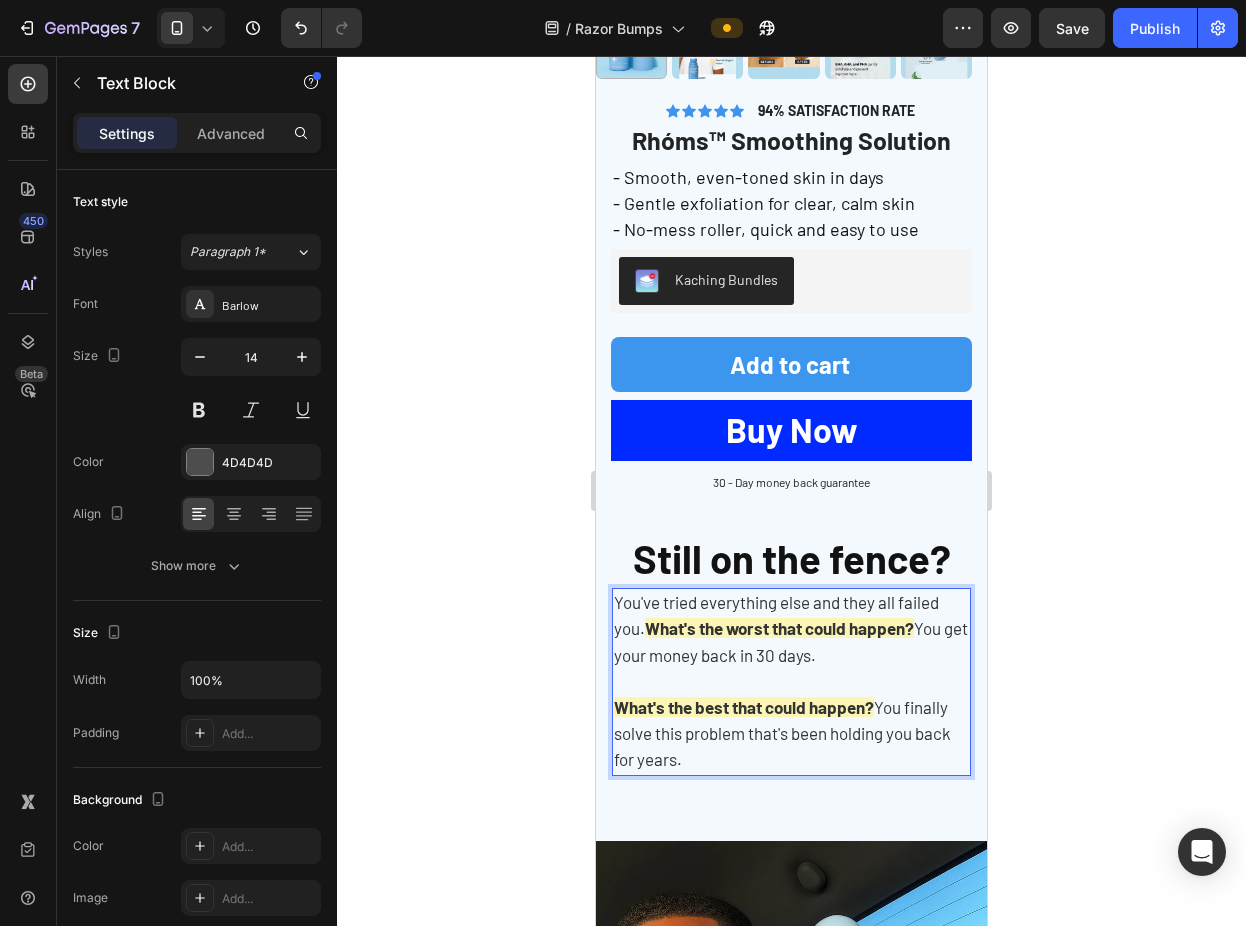 click 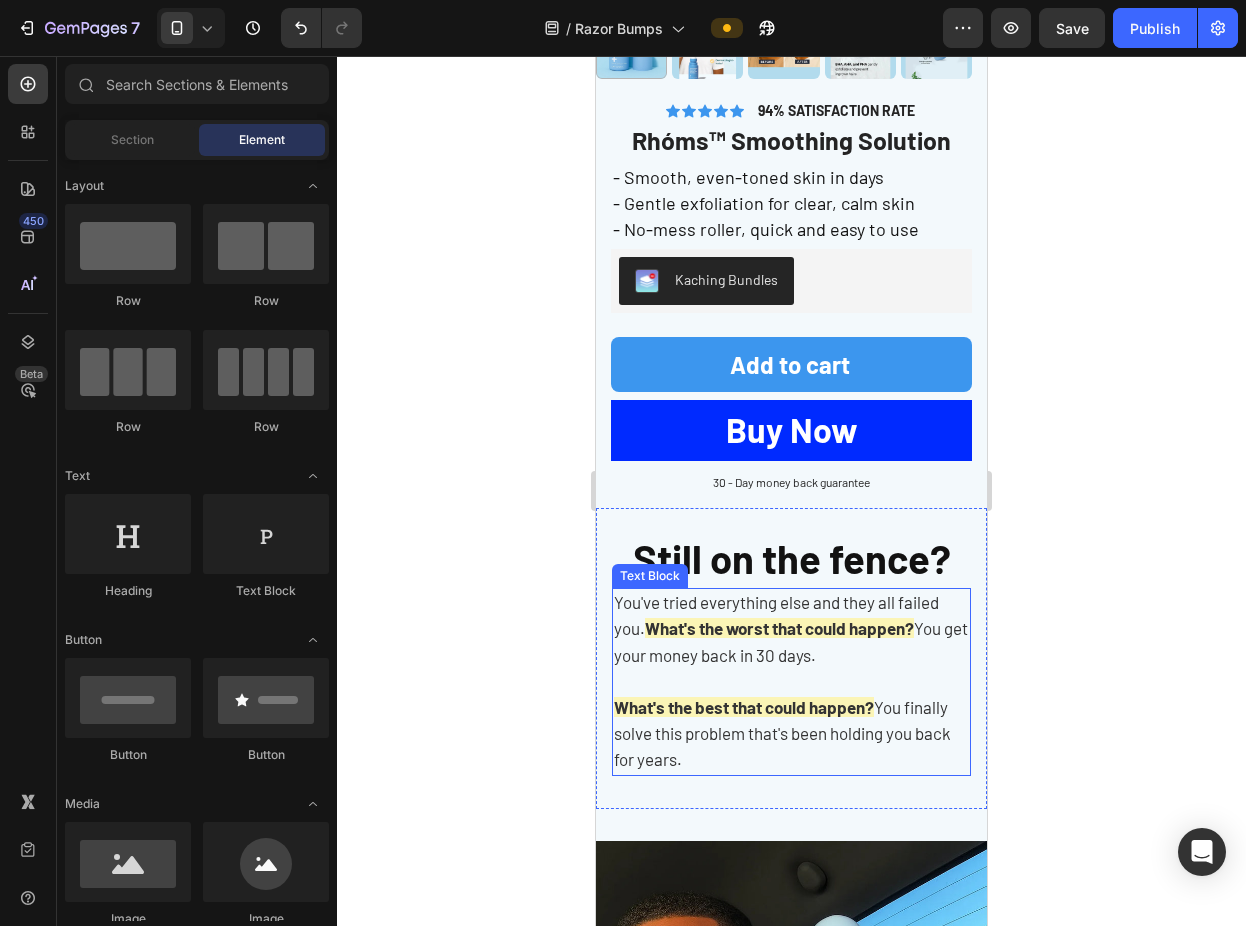 click on "You get your money back in 30 days." at bounding box center (791, 641) 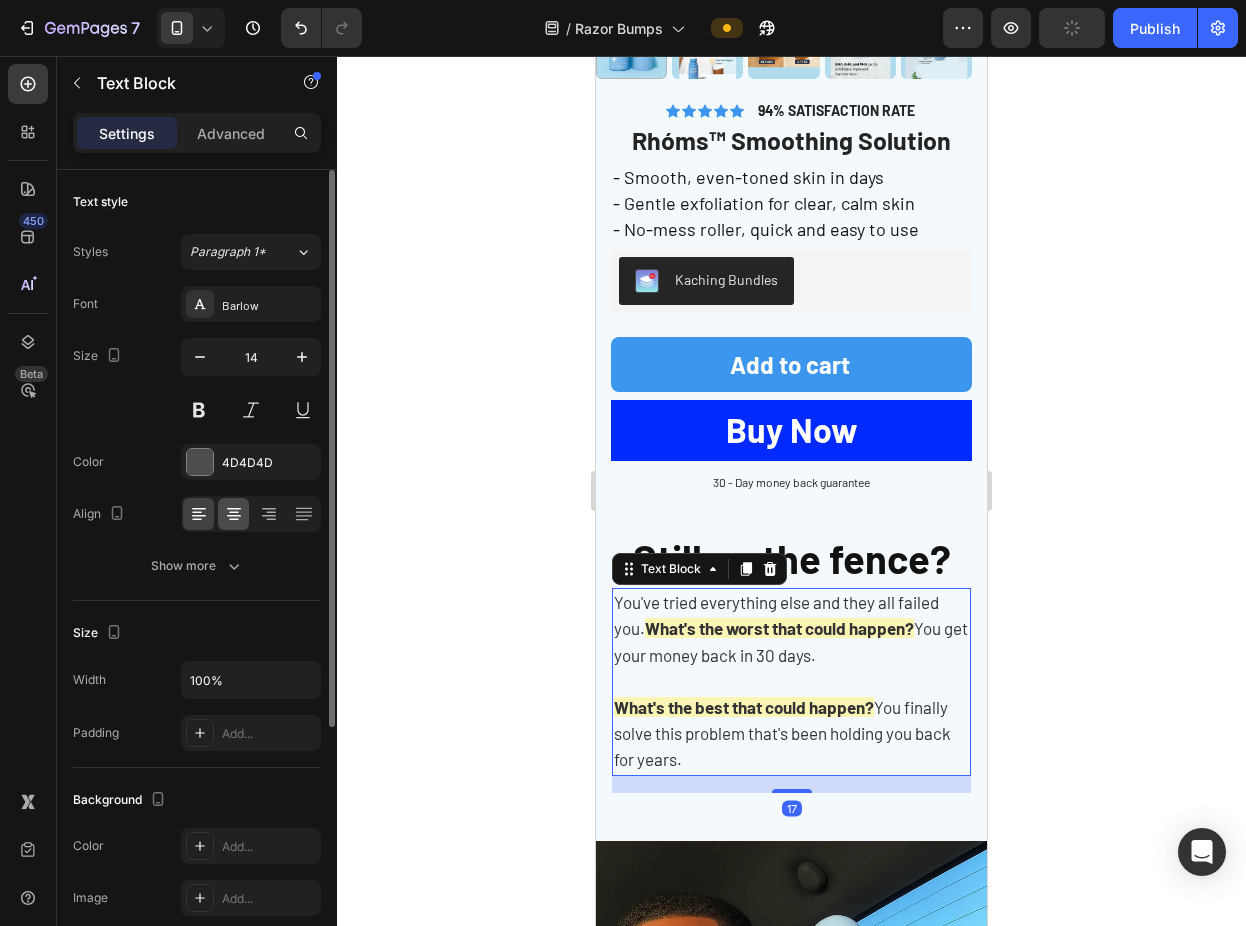 click 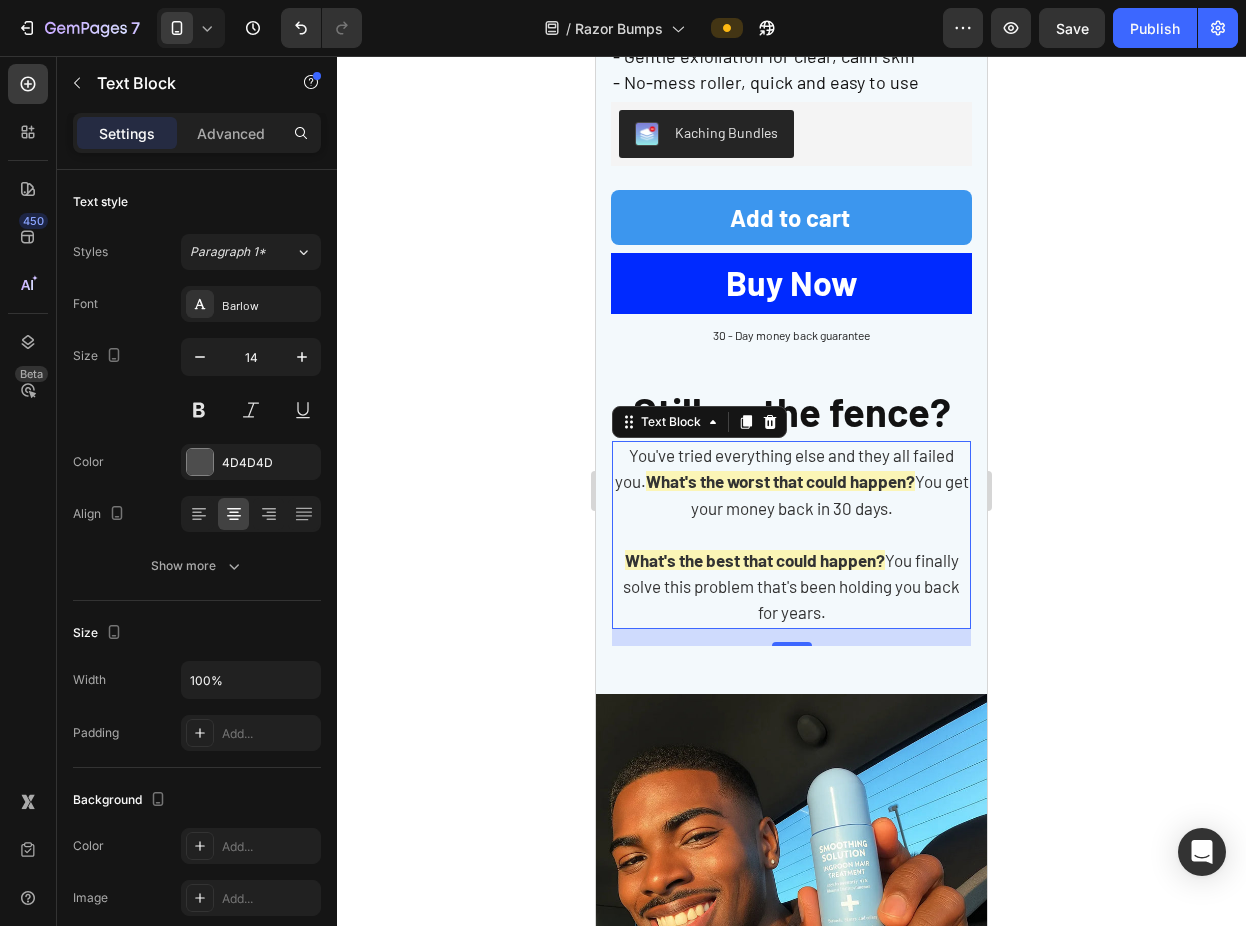 scroll, scrollTop: 4952, scrollLeft: 0, axis: vertical 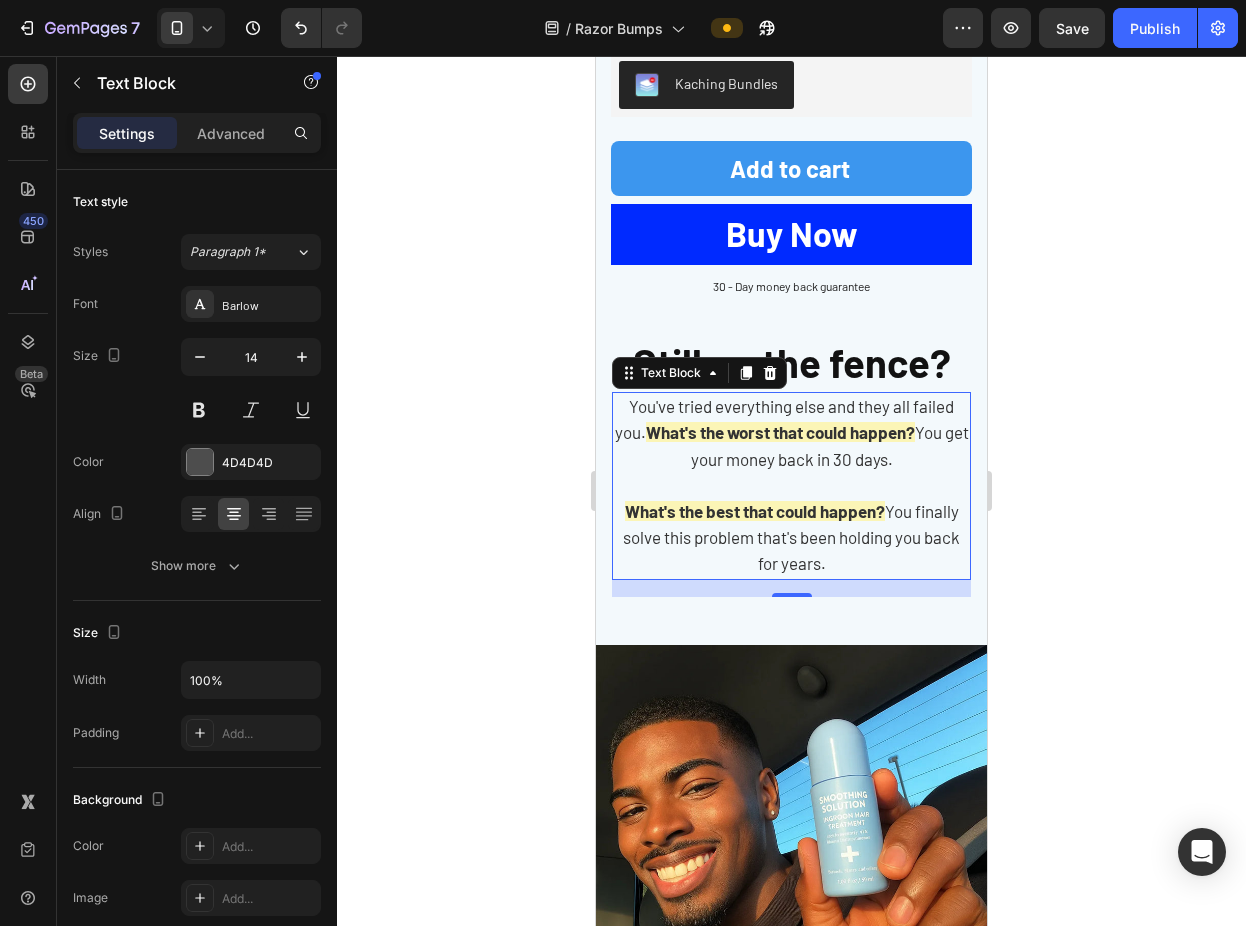 click 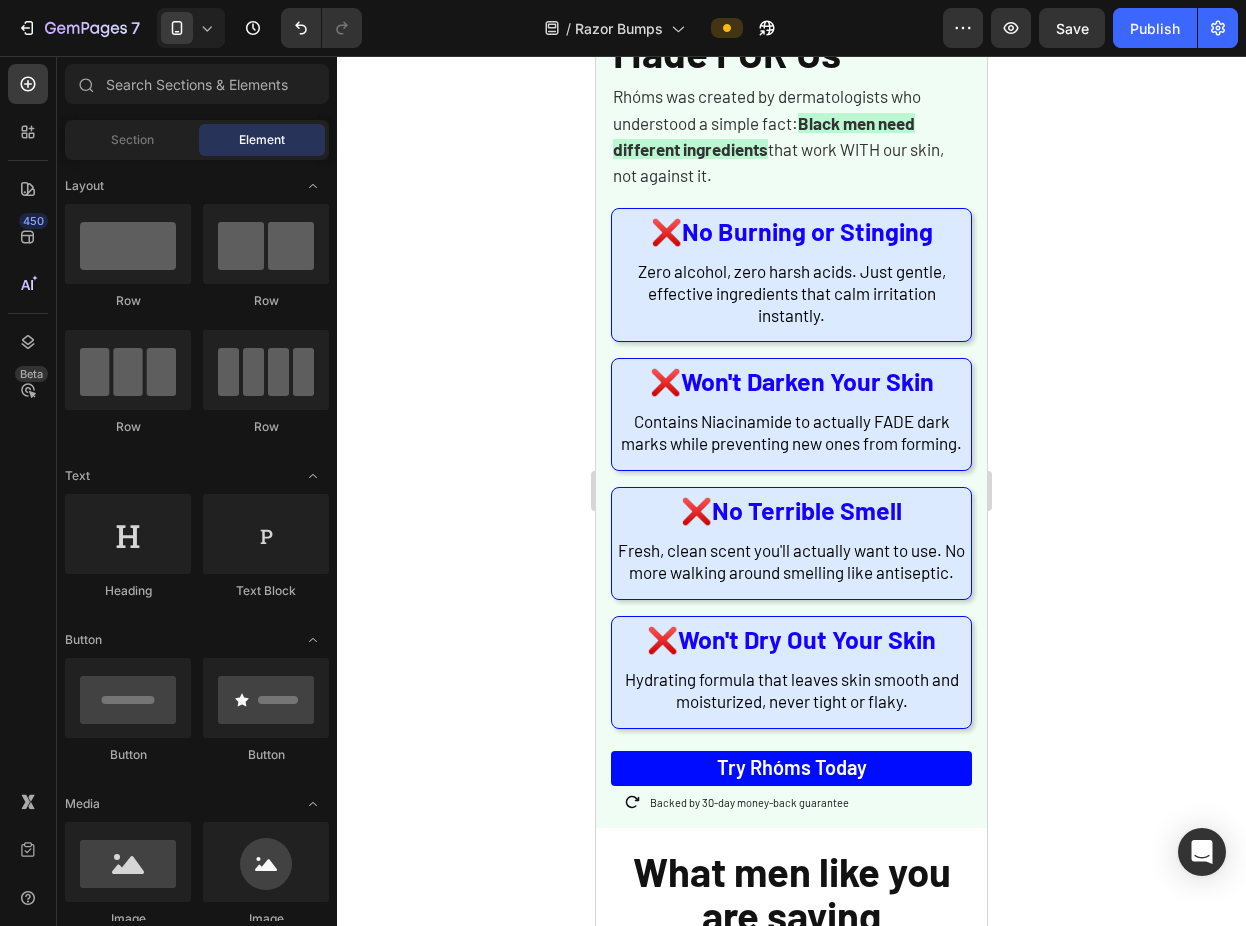 scroll, scrollTop: 1946, scrollLeft: 0, axis: vertical 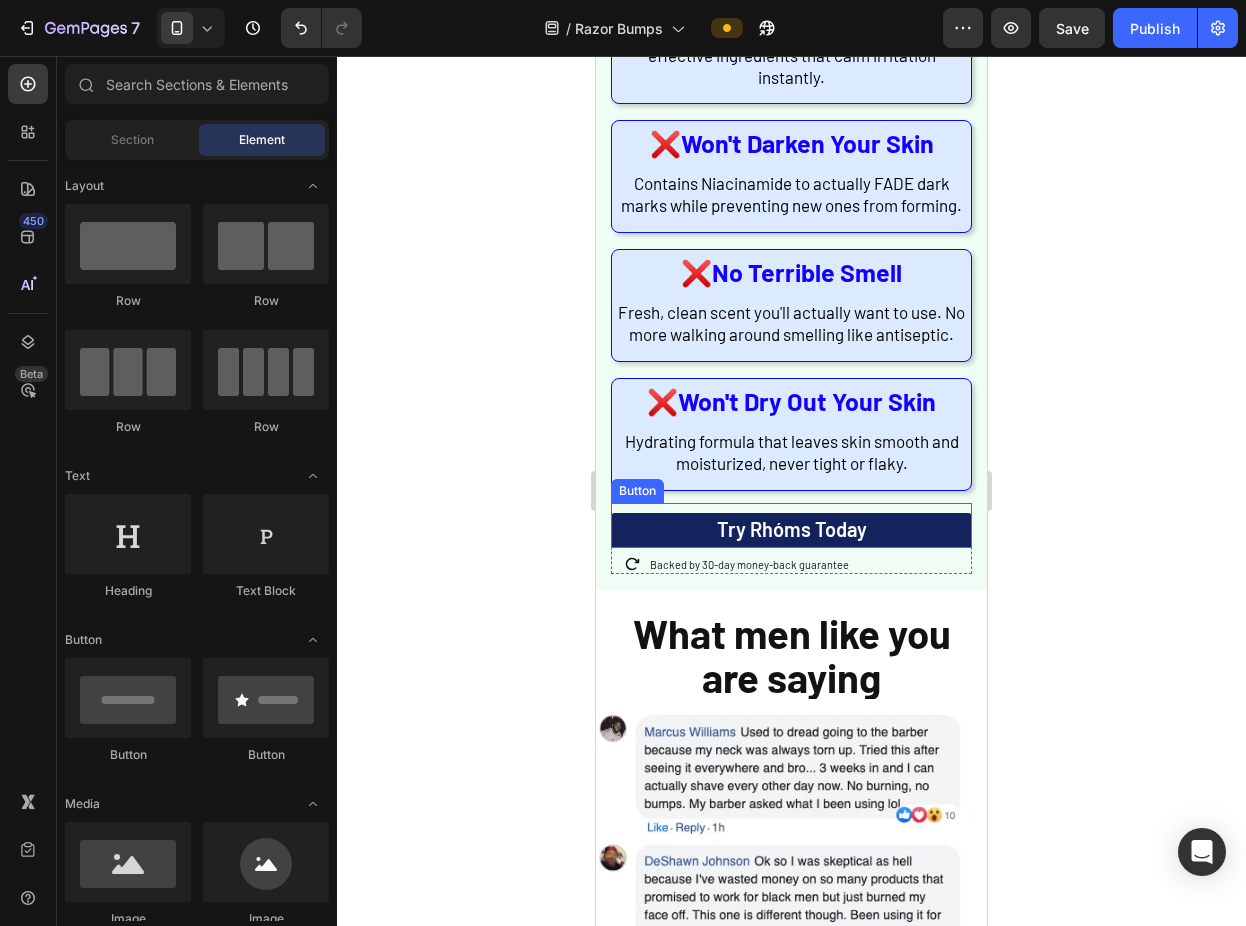 click on "Try Rhóms today" at bounding box center [791, 530] 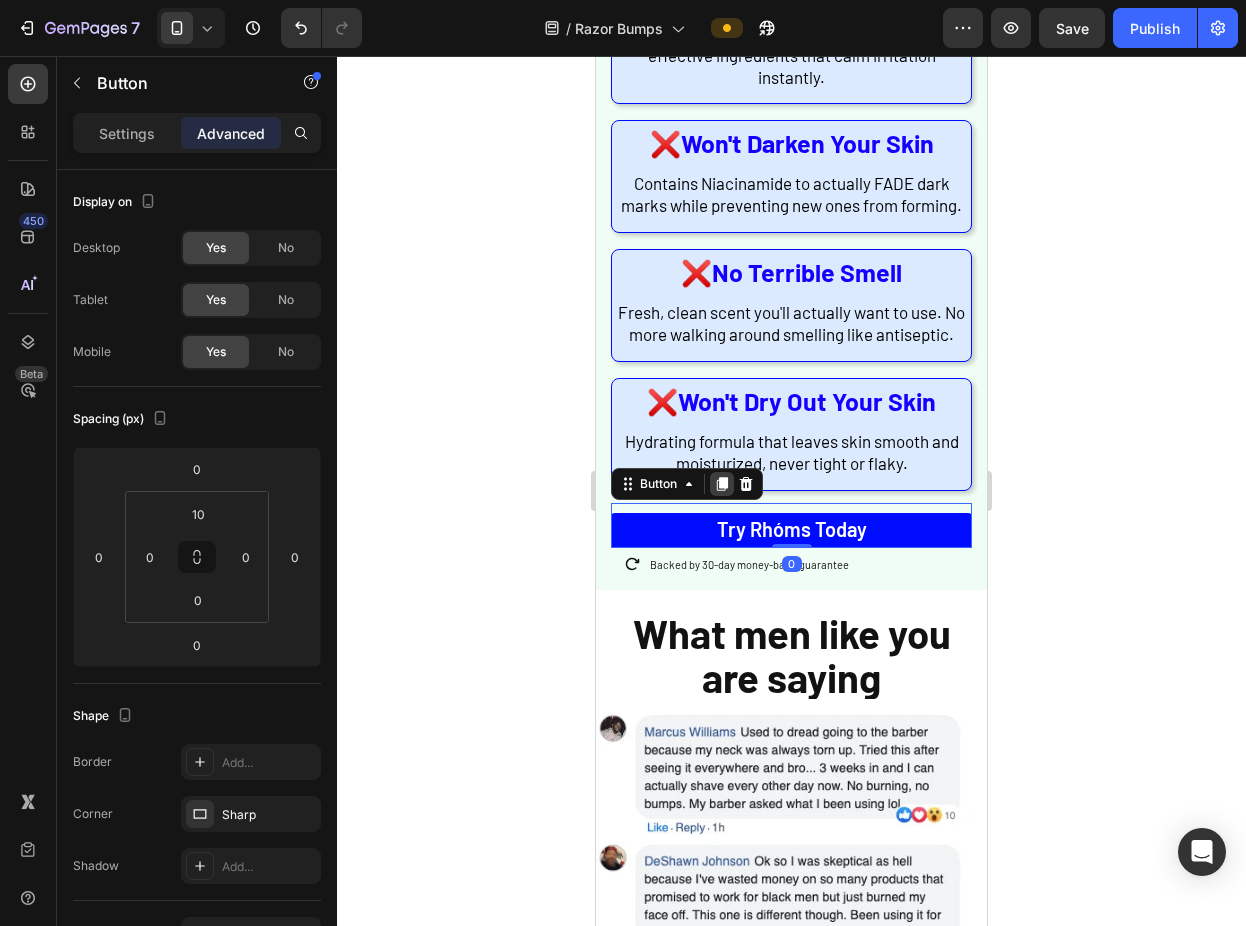 click 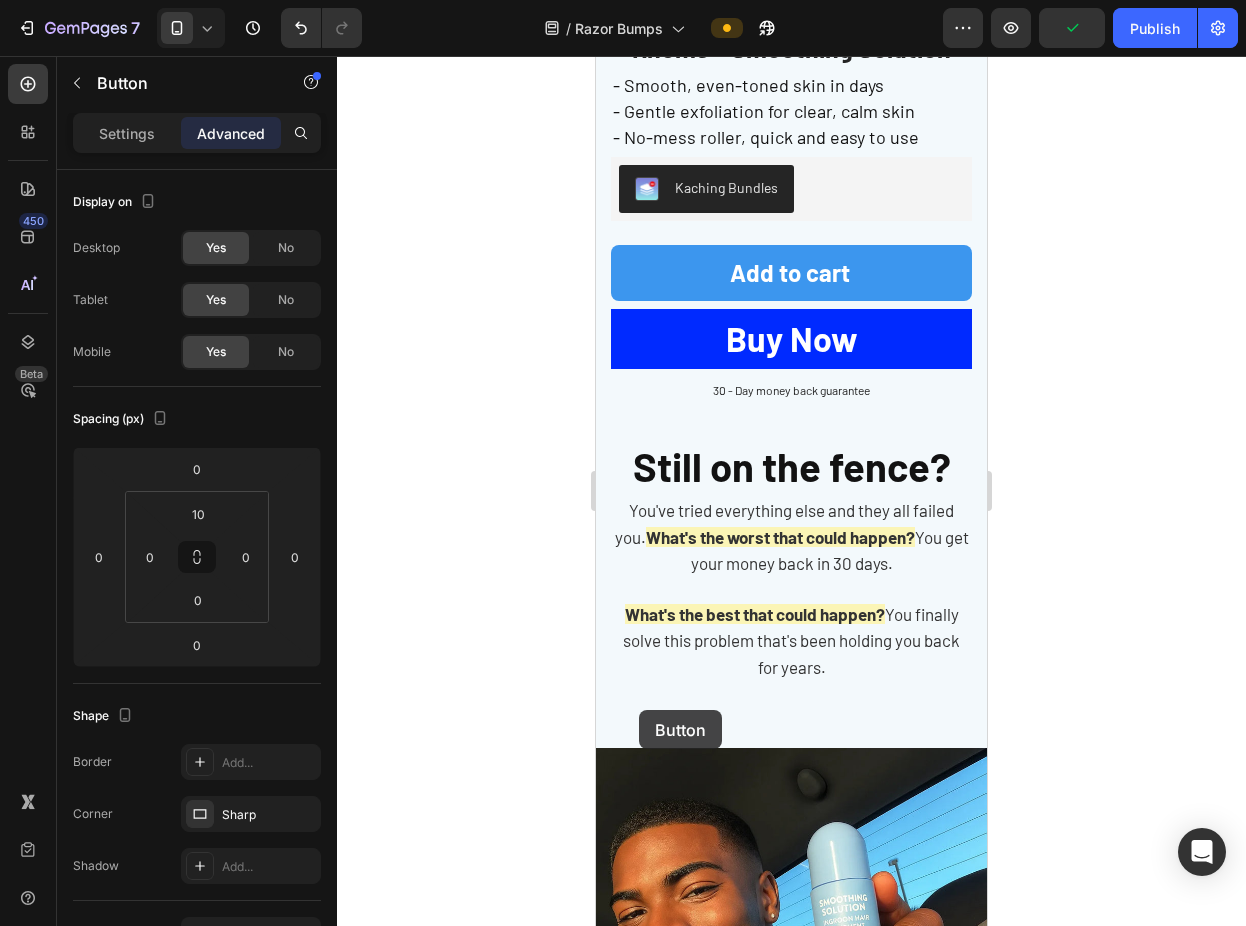 scroll, scrollTop: 4945, scrollLeft: 0, axis: vertical 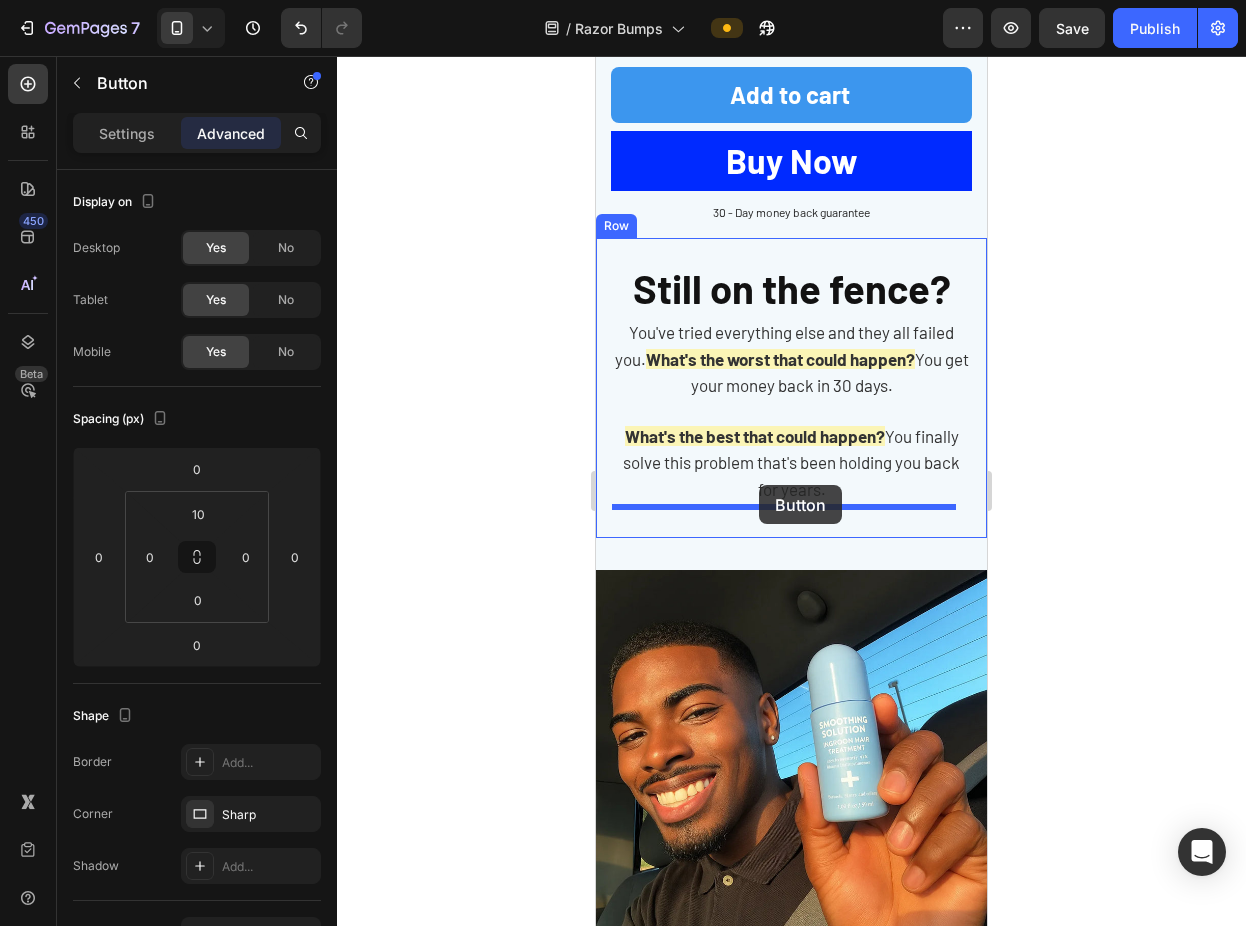 drag, startPoint x: 631, startPoint y: 550, endPoint x: 759, endPoint y: 485, distance: 143.55835 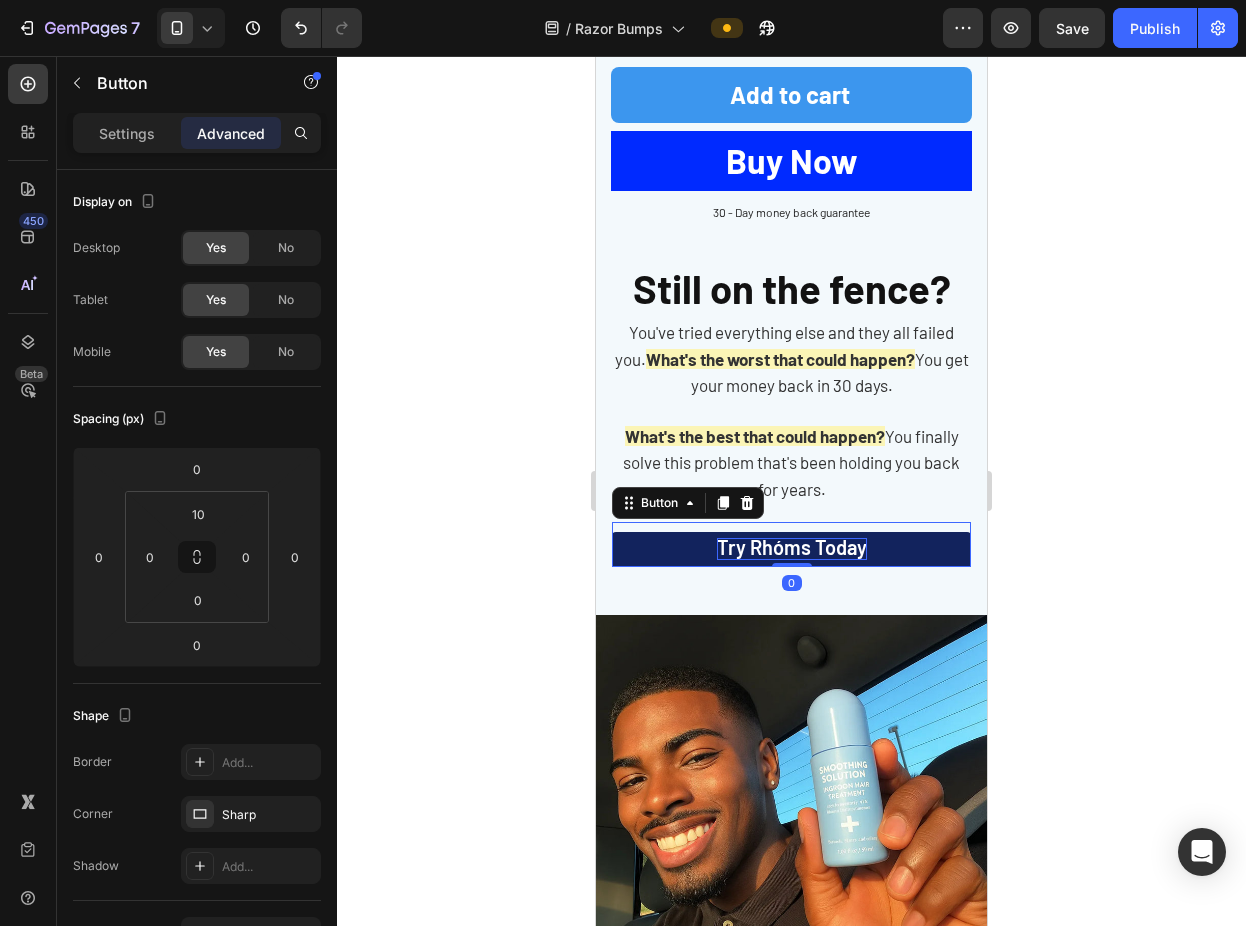 click on "Try Rhóms today" at bounding box center (792, 547) 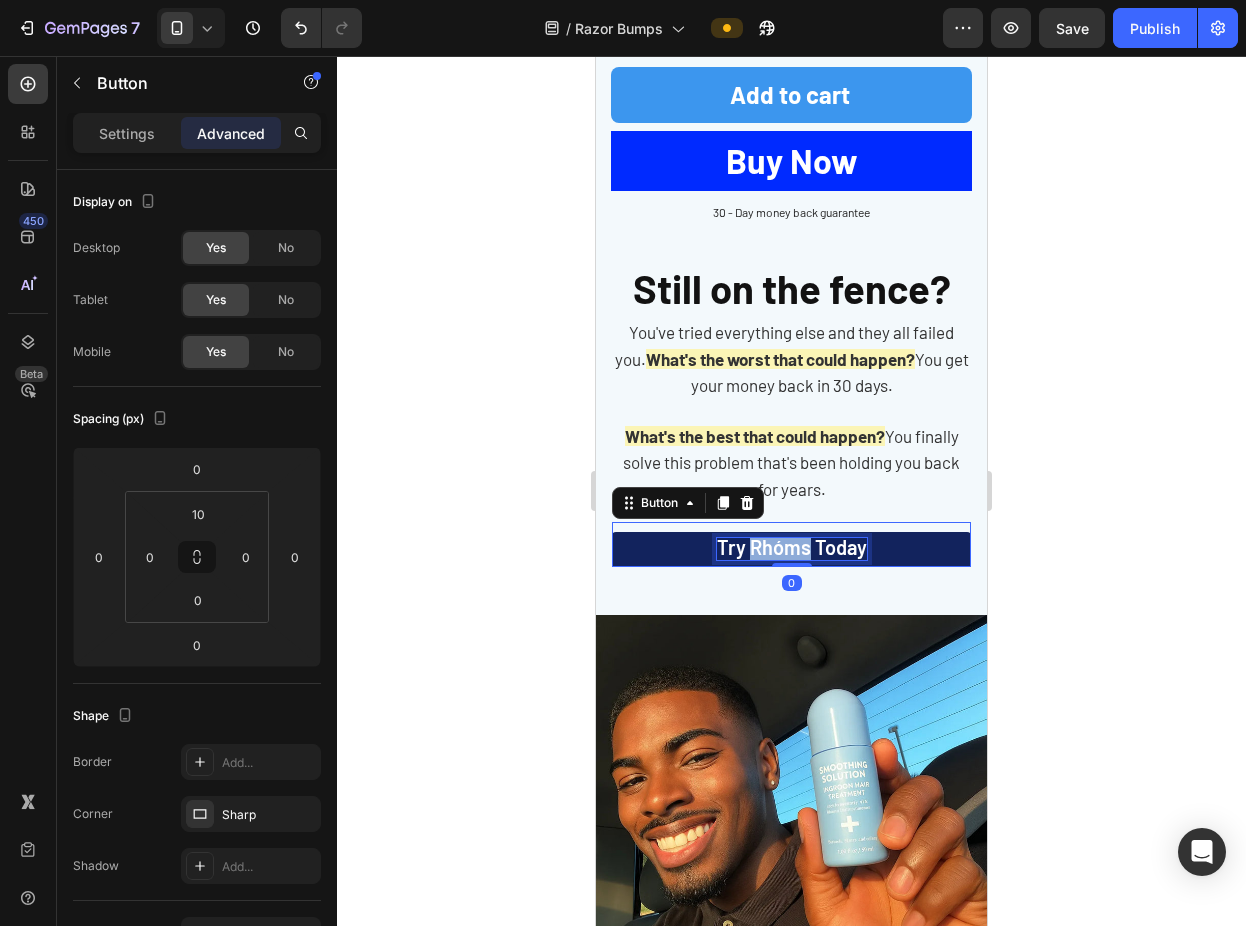 click on "Try Rhóms today" at bounding box center (792, 547) 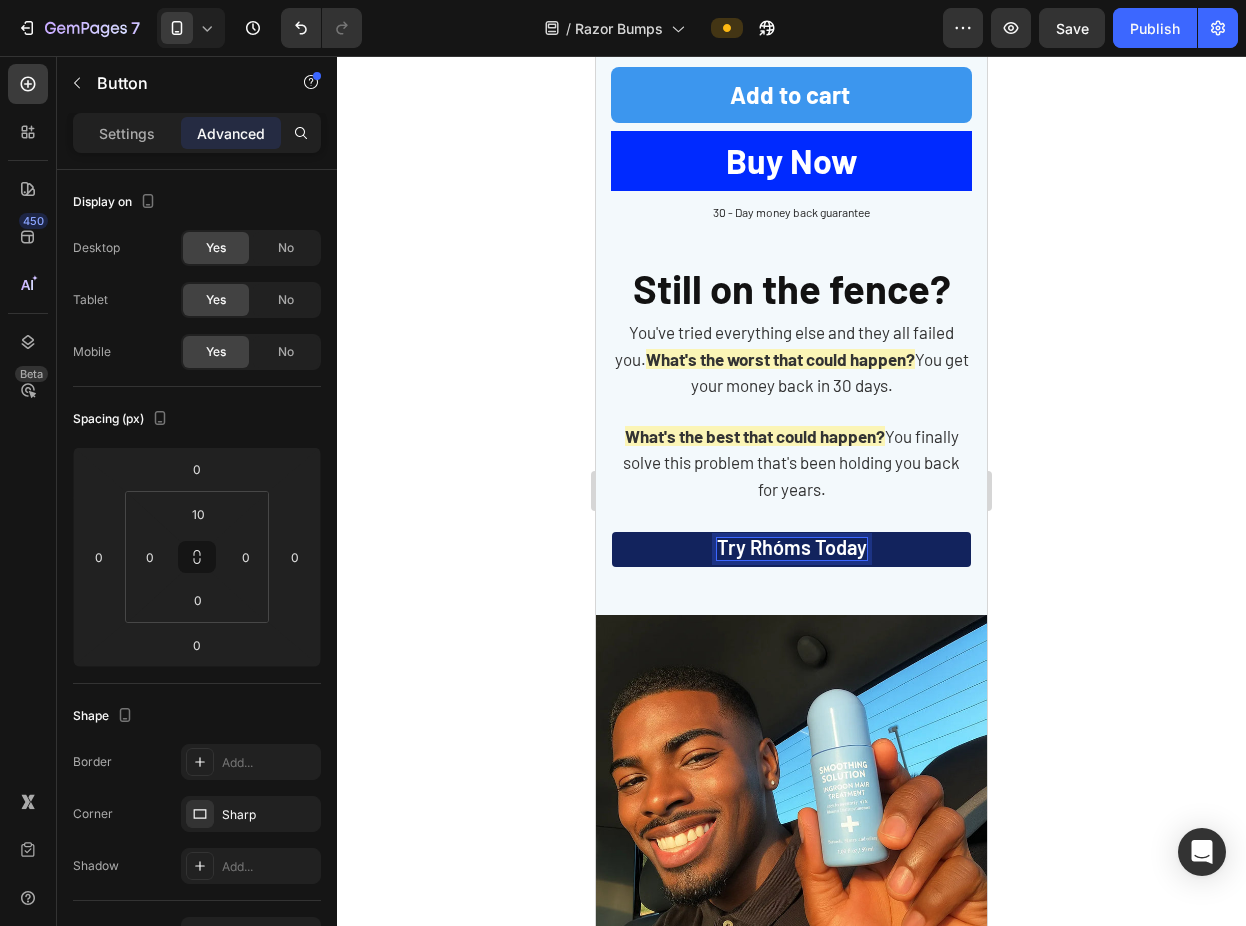 click on "Try Rhóms today" at bounding box center (792, 547) 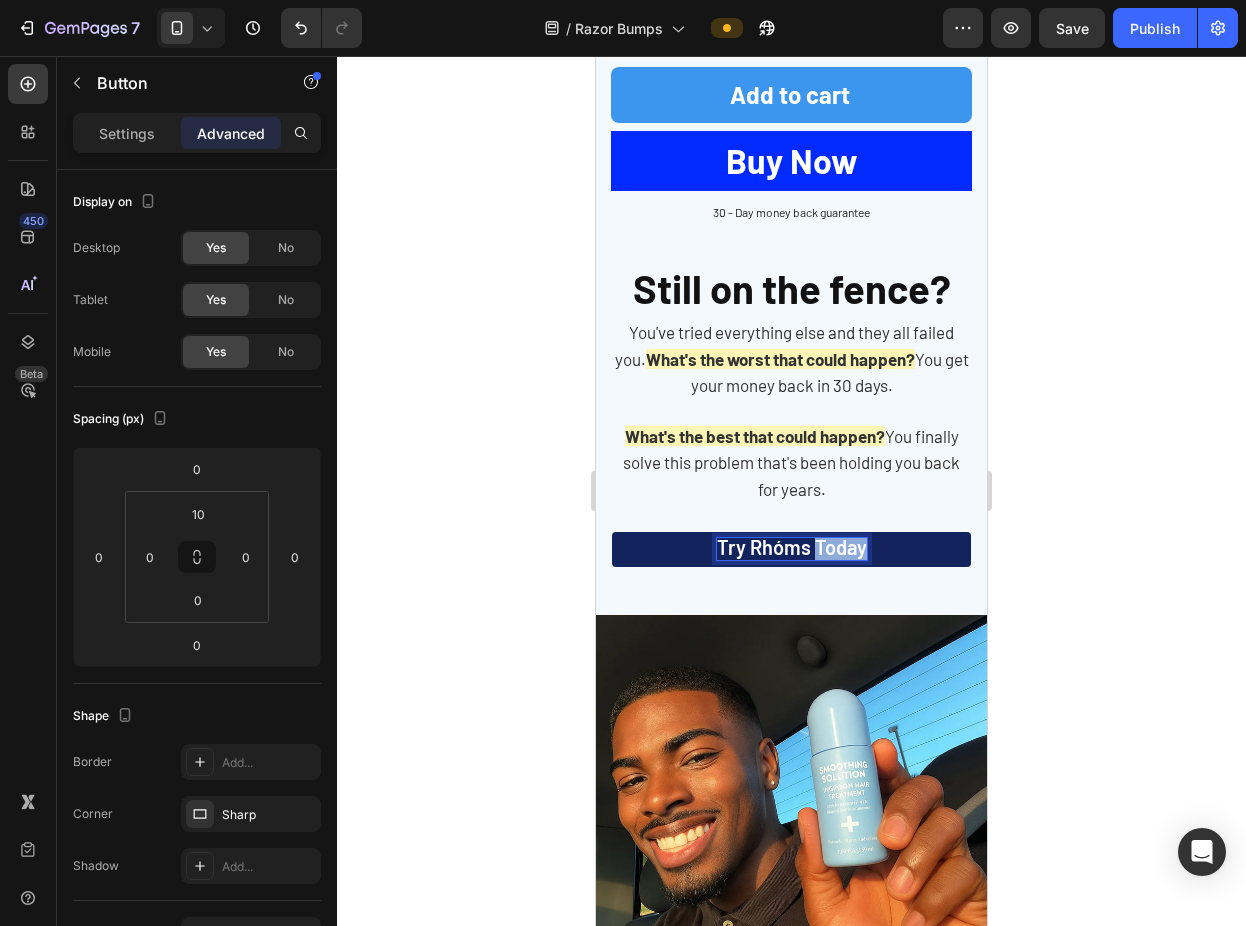 click on "Try Rhóms today" at bounding box center [792, 547] 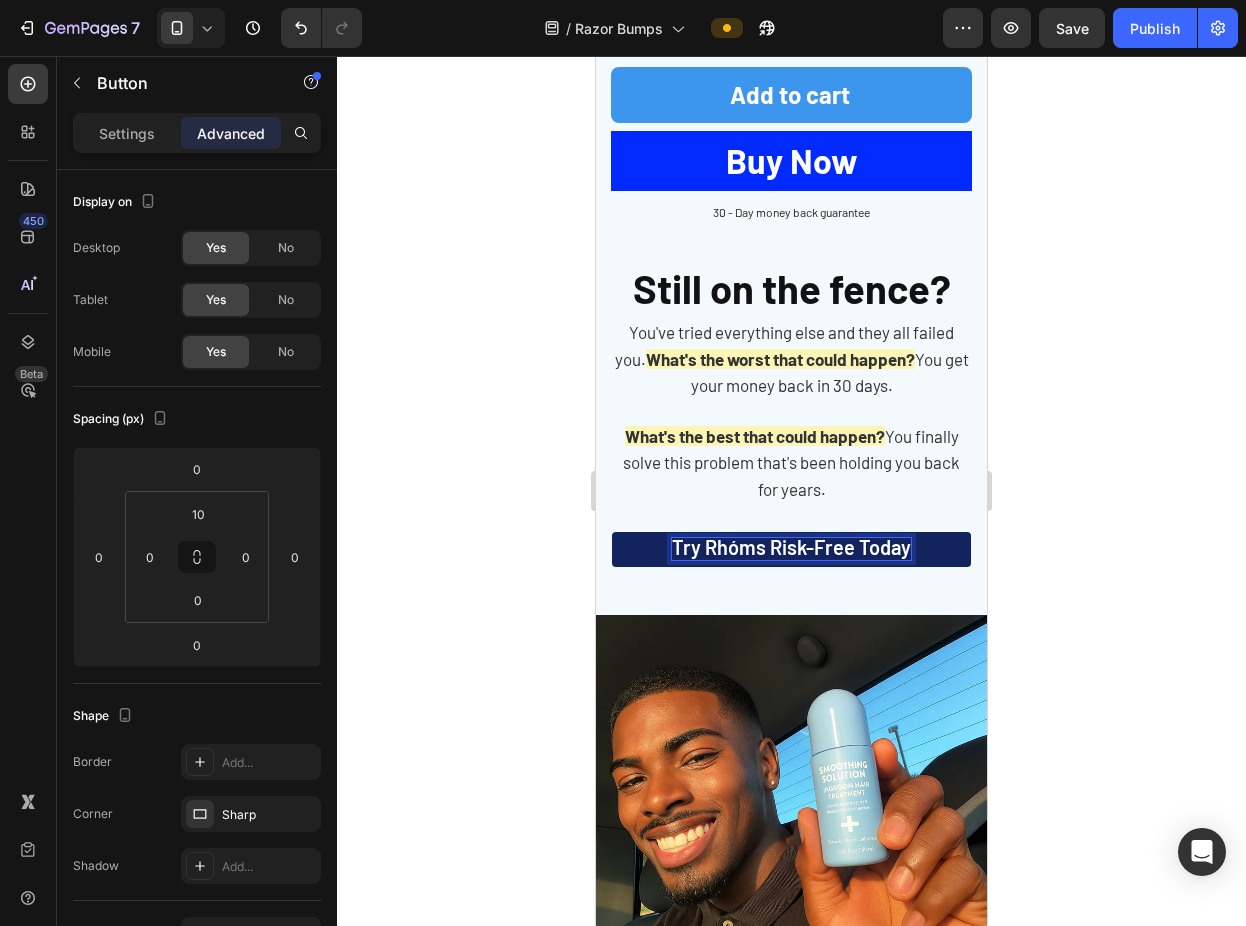 click 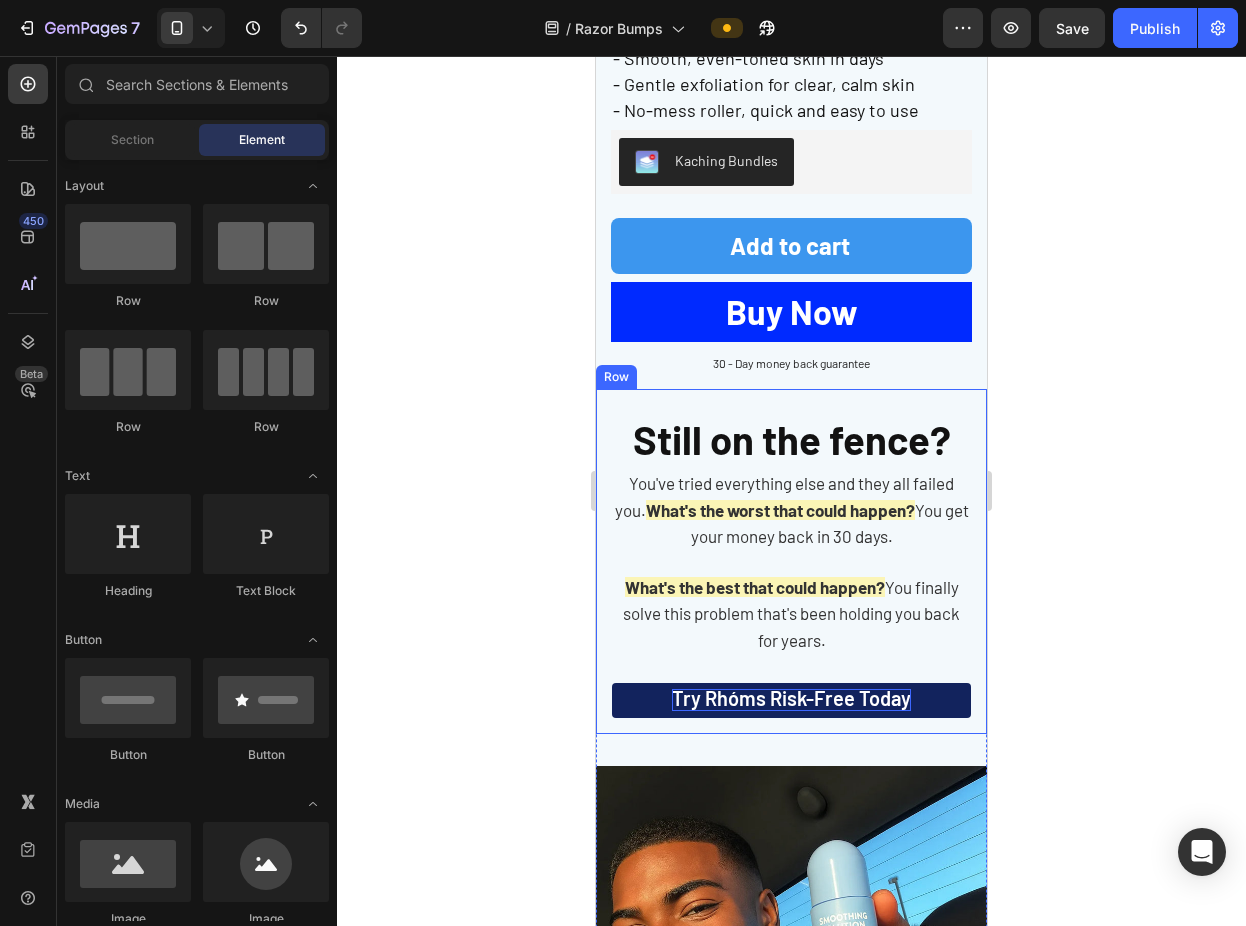 scroll, scrollTop: 4800, scrollLeft: 0, axis: vertical 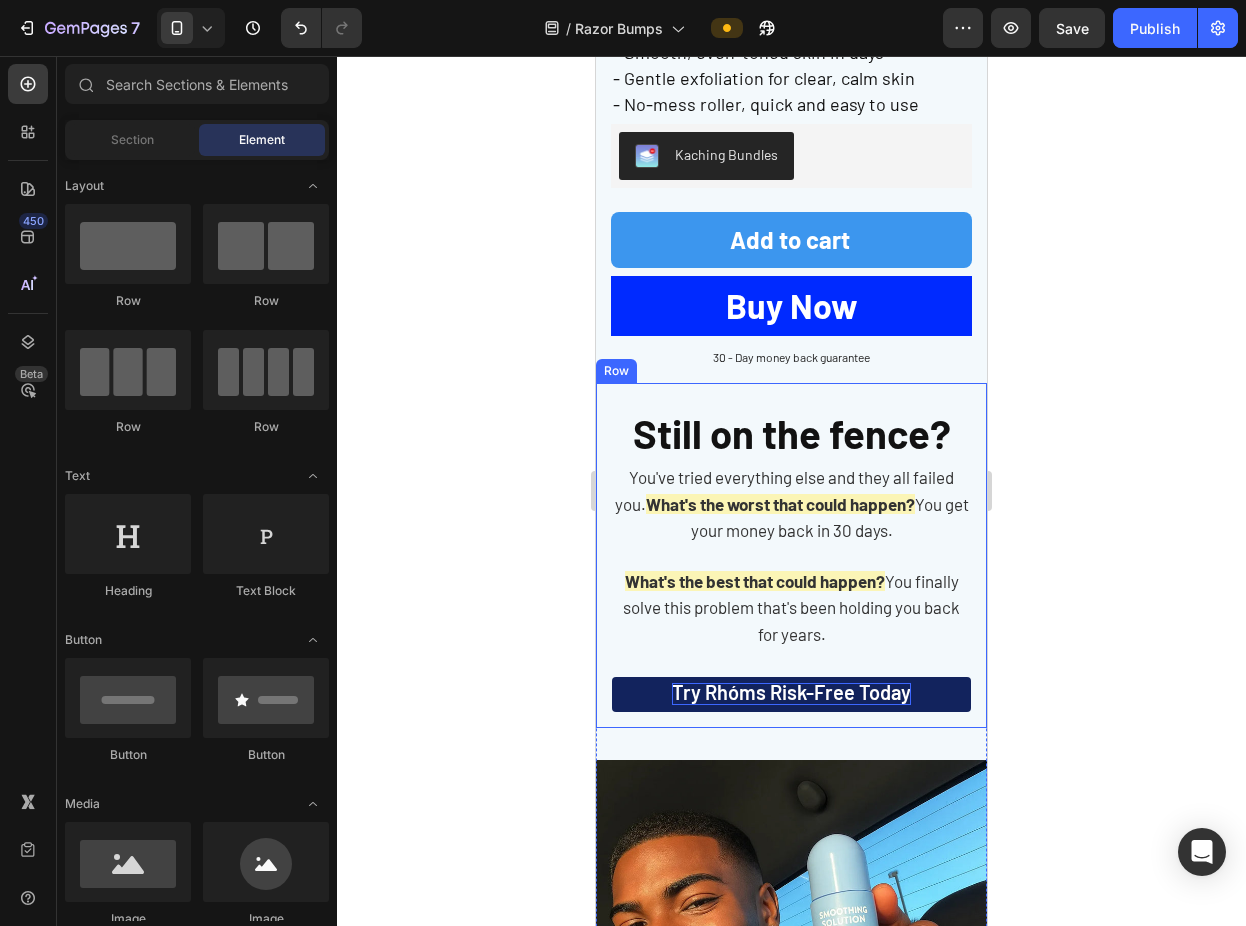 click on "Still on the fence? Heading You've tried everything else and they all failed you.  What's the worst that could happen?  You get your money back in 30 days.   What's the best that could happen?  You finally solve this problem that's been holding you back for years. Text Block Try Rhóms Risk-Free today Button Row" at bounding box center [791, 555] 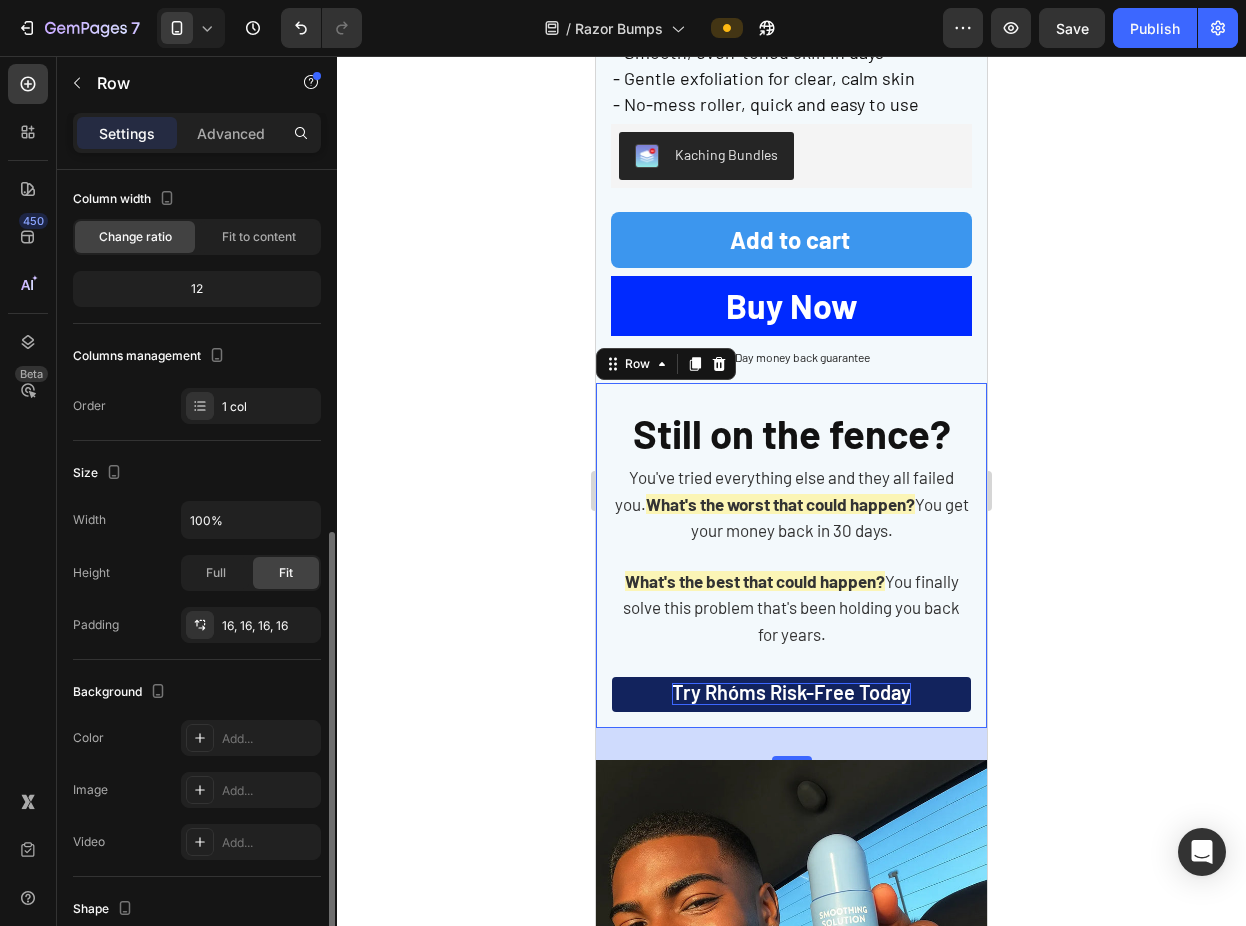scroll, scrollTop: 355, scrollLeft: 0, axis: vertical 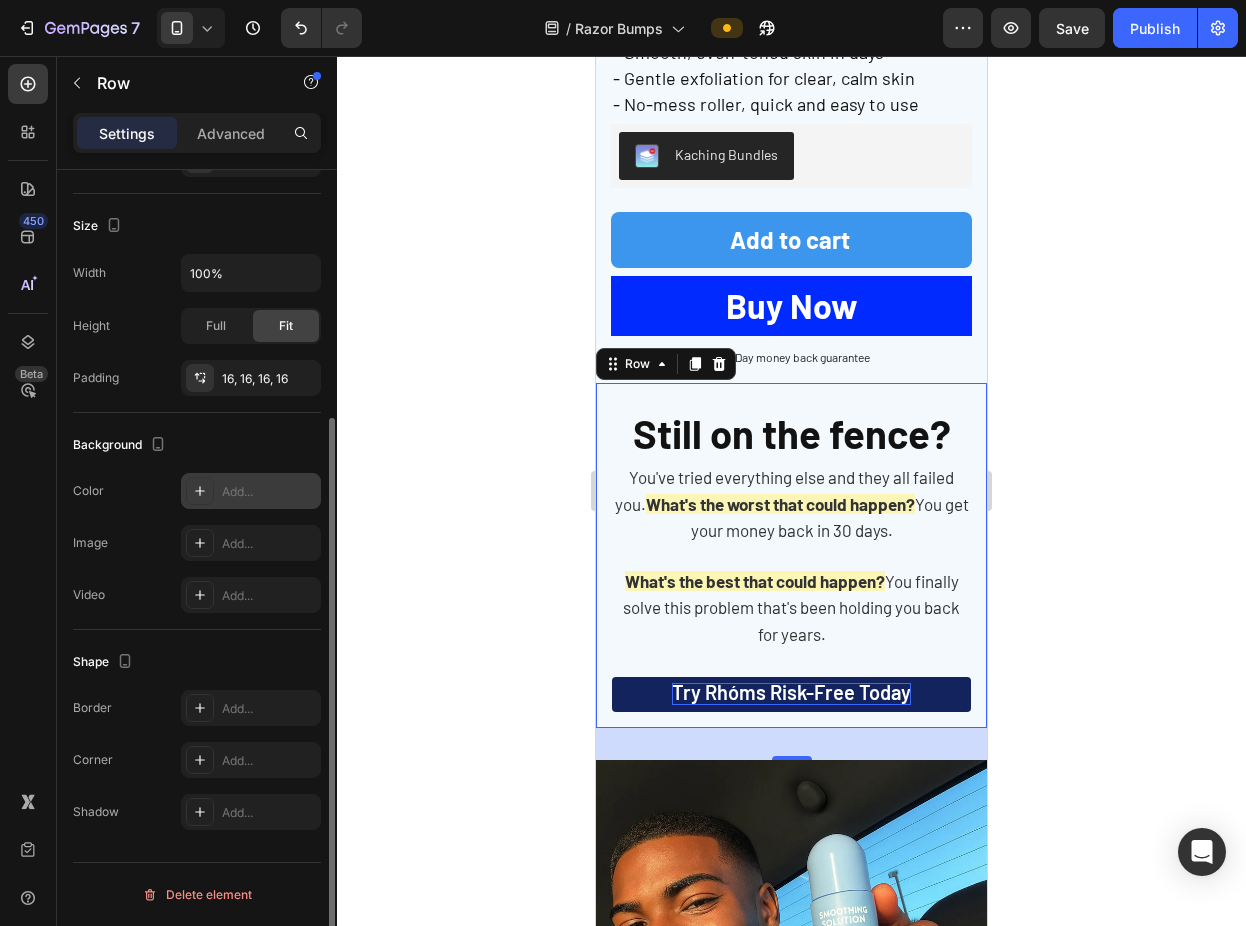 click on "Add..." at bounding box center [269, 492] 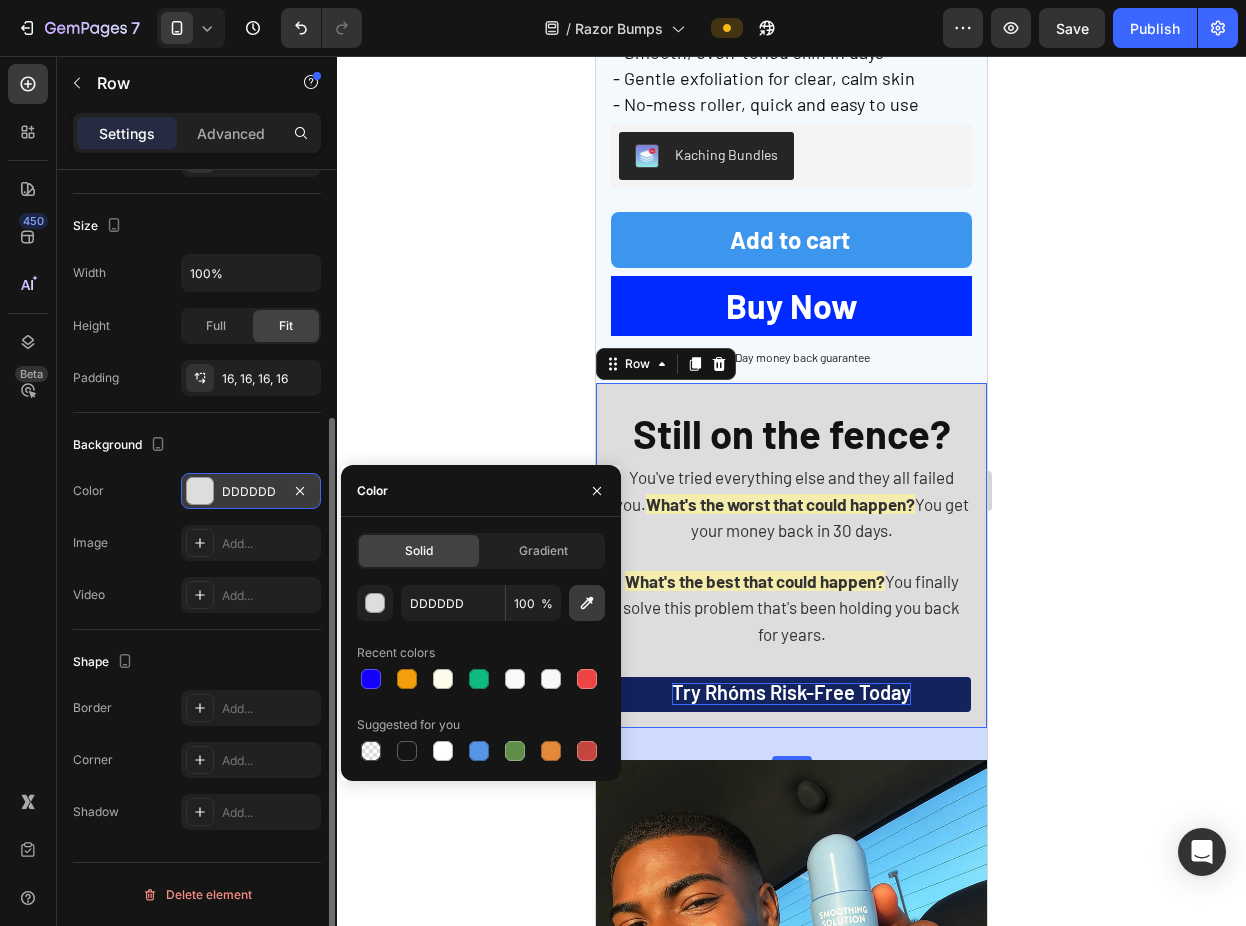 click 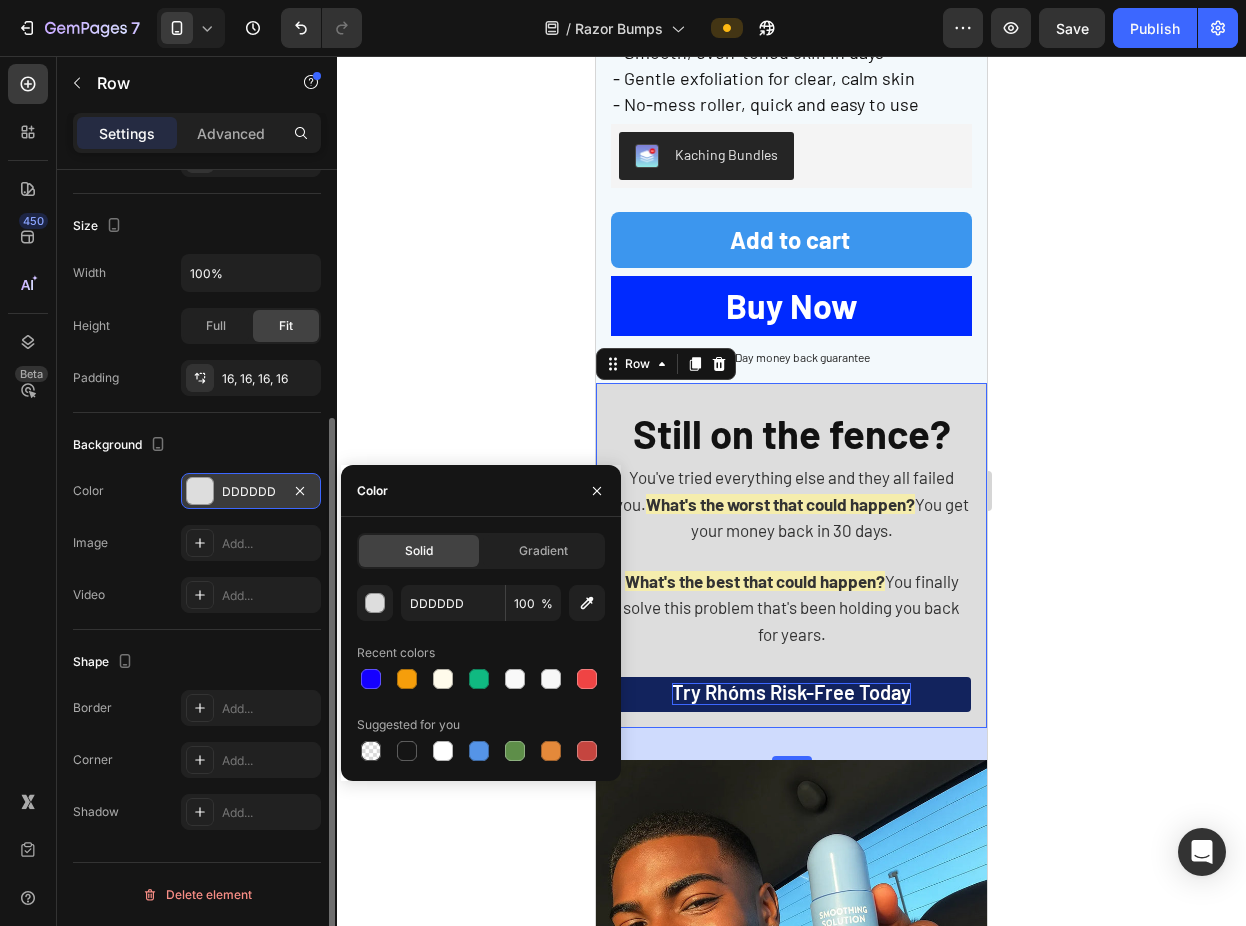 type on "FFFBEB" 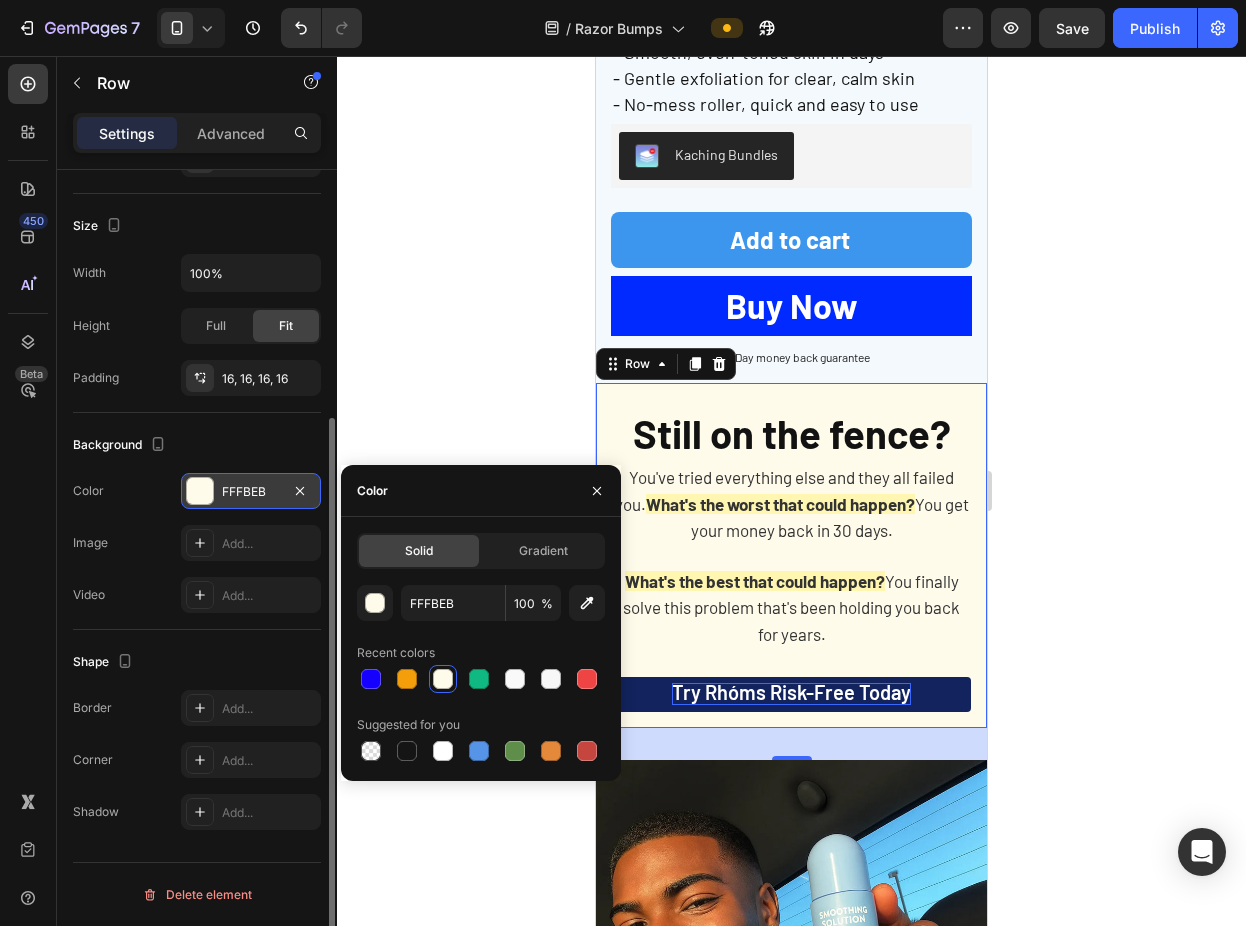click 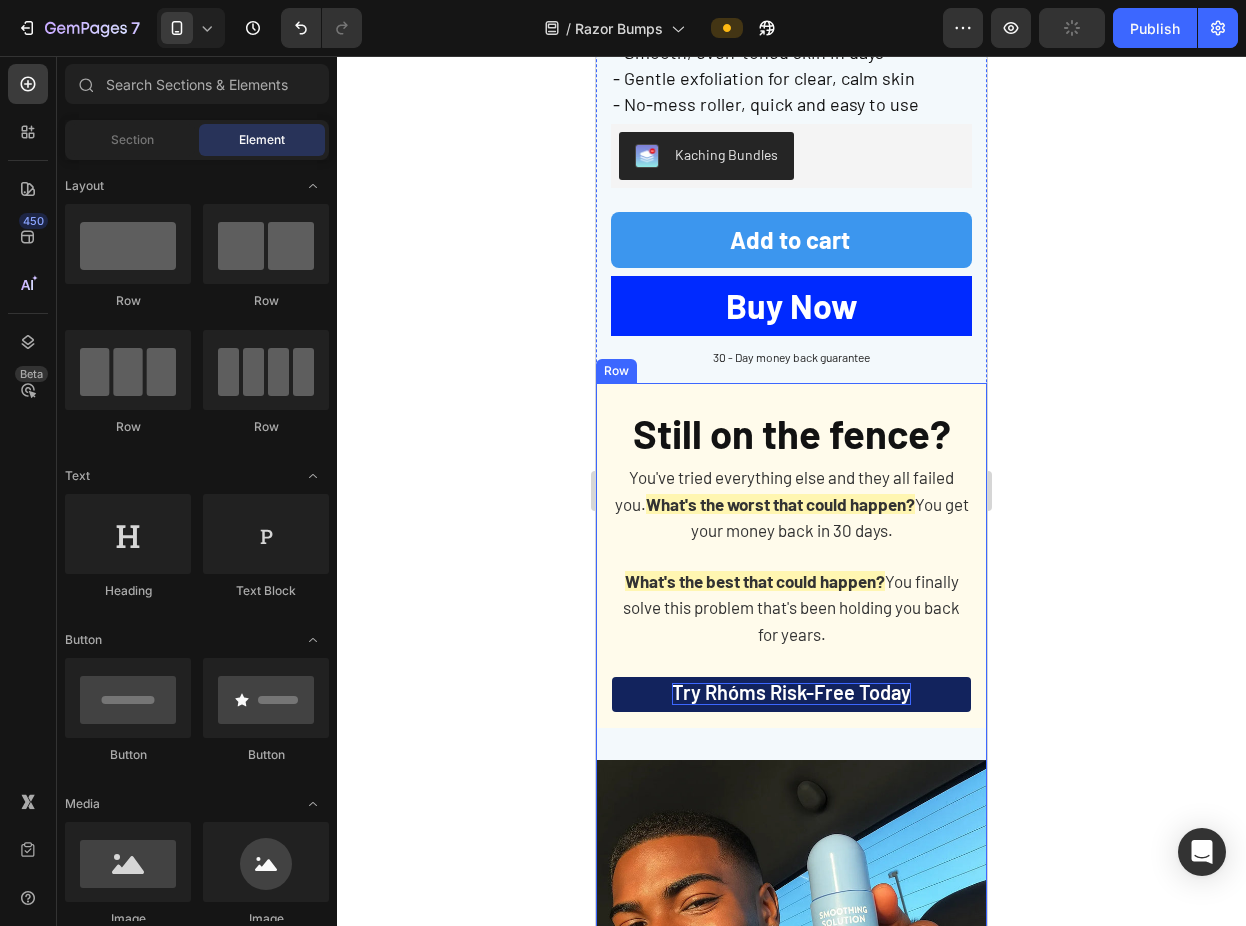 click on "Still on the fence? Heading You've tried everything else and they all failed you.  What's the worst that could happen?  You get your money back in 30 days.   What's the best that could happen?  You finally solve this problem that's been holding you back for years. Text Block Try Rhóms Risk-Free today Button Row Image Simple, effective, and dermatologist-backed. Heading How to get the most out of your Rhóms Smoothing Serum Heading Using Rhóms is just as easy as your current hair removal routine — but with powerful results that actually last.   1. Remove hair as usual  – pluck, wax, or thread — your choice.   2. Roll Rhóms on clean, dry skin  – apply a thin layer wherever you usually get dark spots (chin, jawline, upper lip, etc).   3. Let it absorb fully  – no need to rinse. The fast-absorbing formula goes deep to prevent dark spots and calm irritation immediately.   4. Use once daily  – either 10 minutes after hair removal or before bed to keep skin consistently clear and even." at bounding box center (791, 1225) 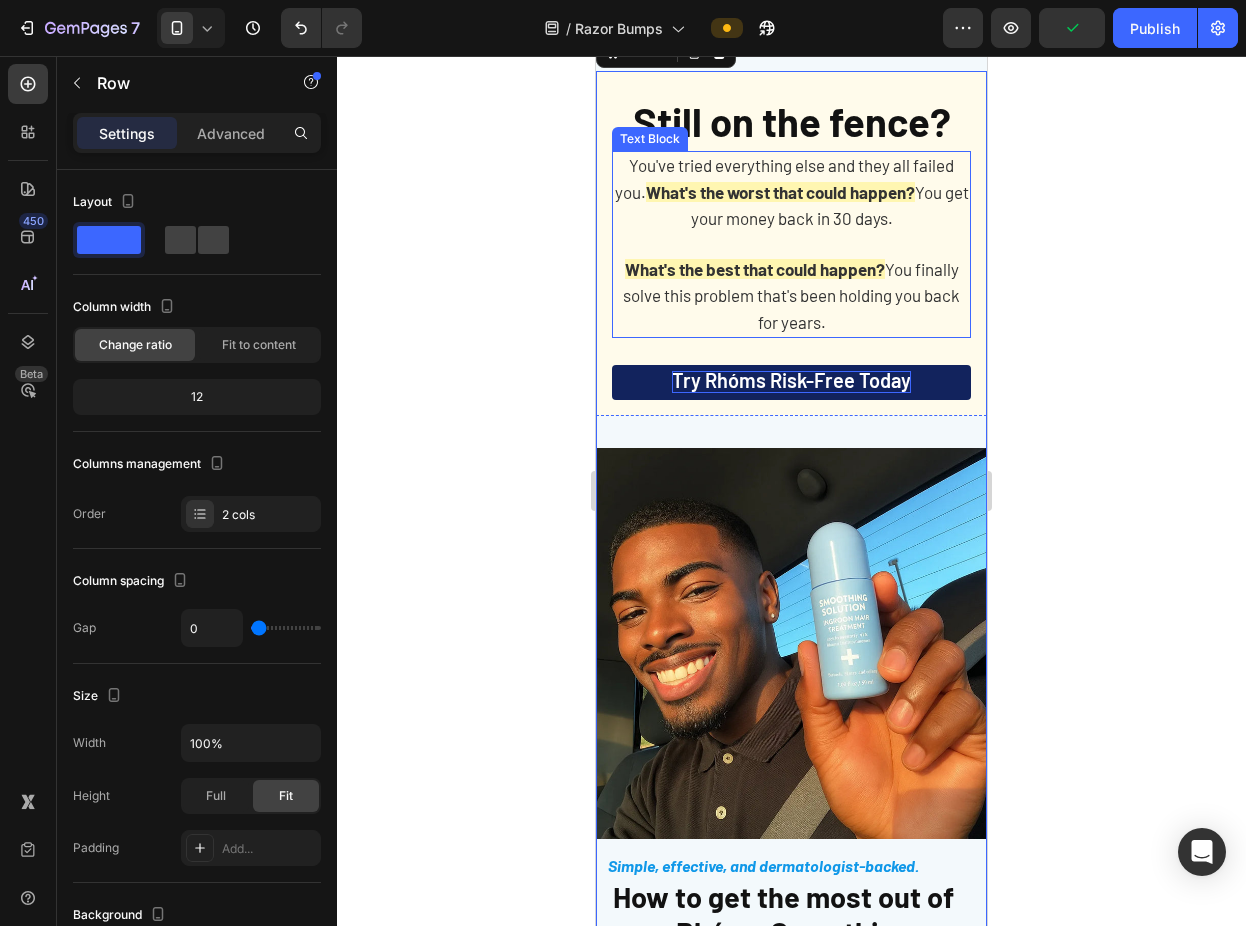 scroll, scrollTop: 5139, scrollLeft: 0, axis: vertical 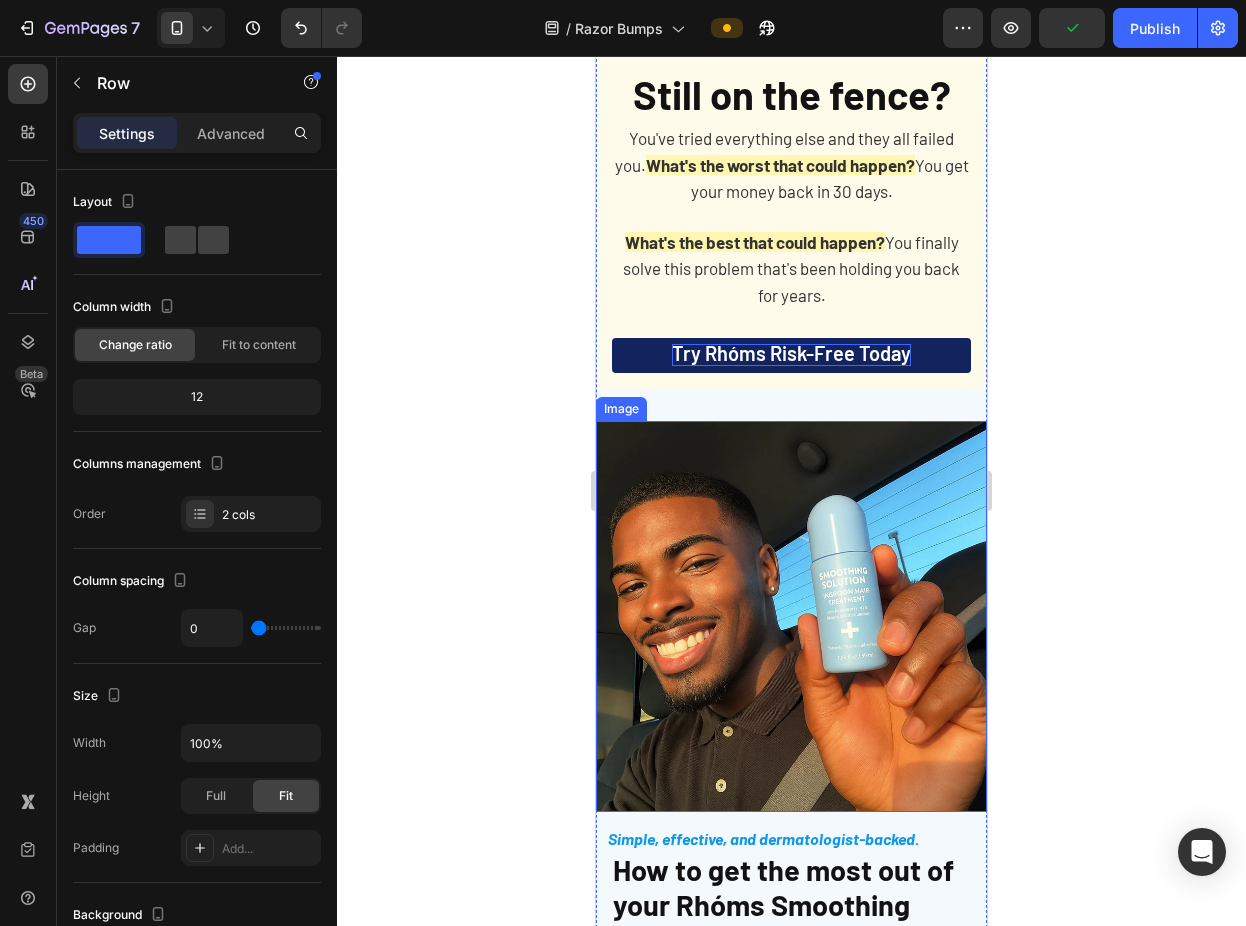 click at bounding box center [791, 616] 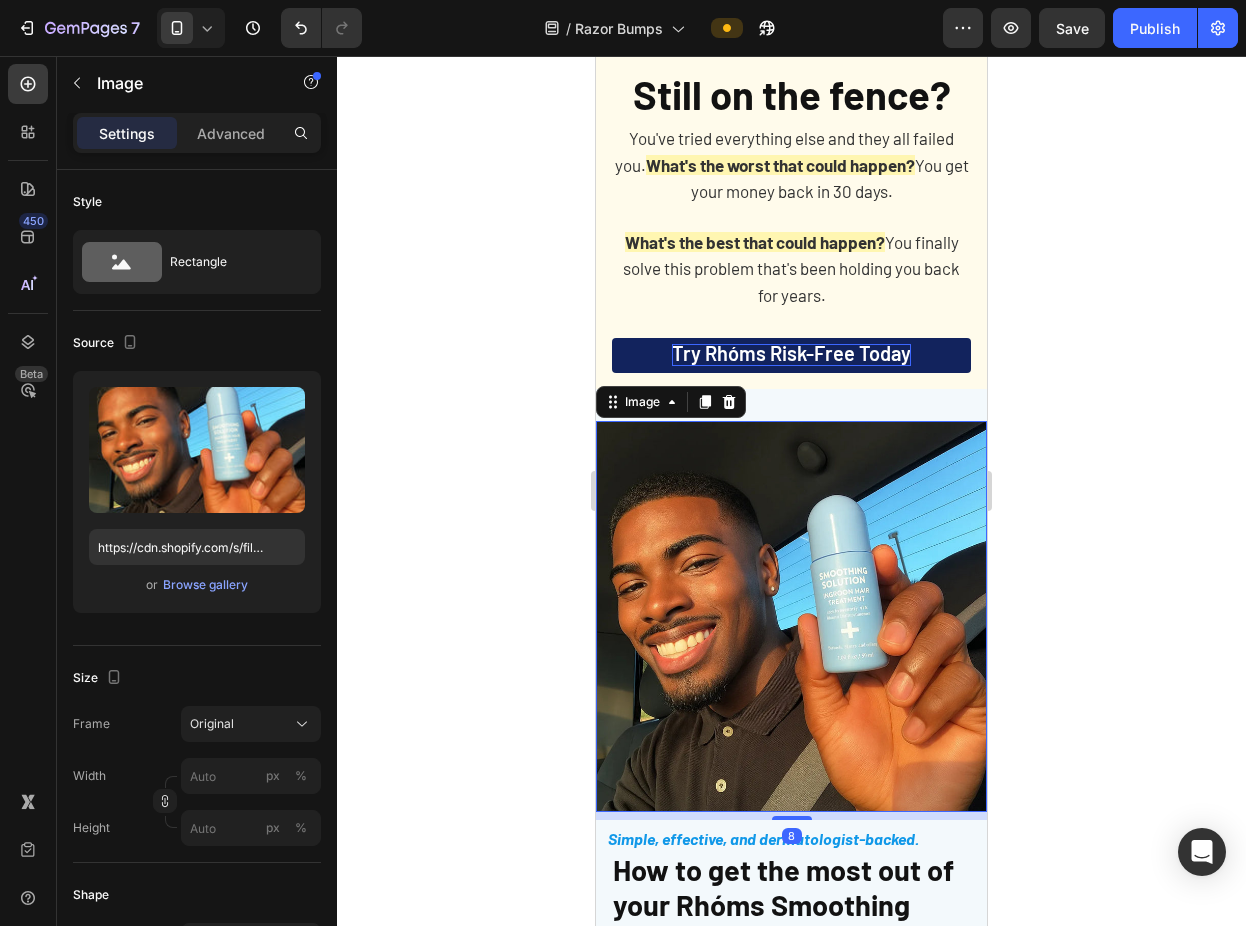 click on "Settings Advanced" at bounding box center [197, 141] 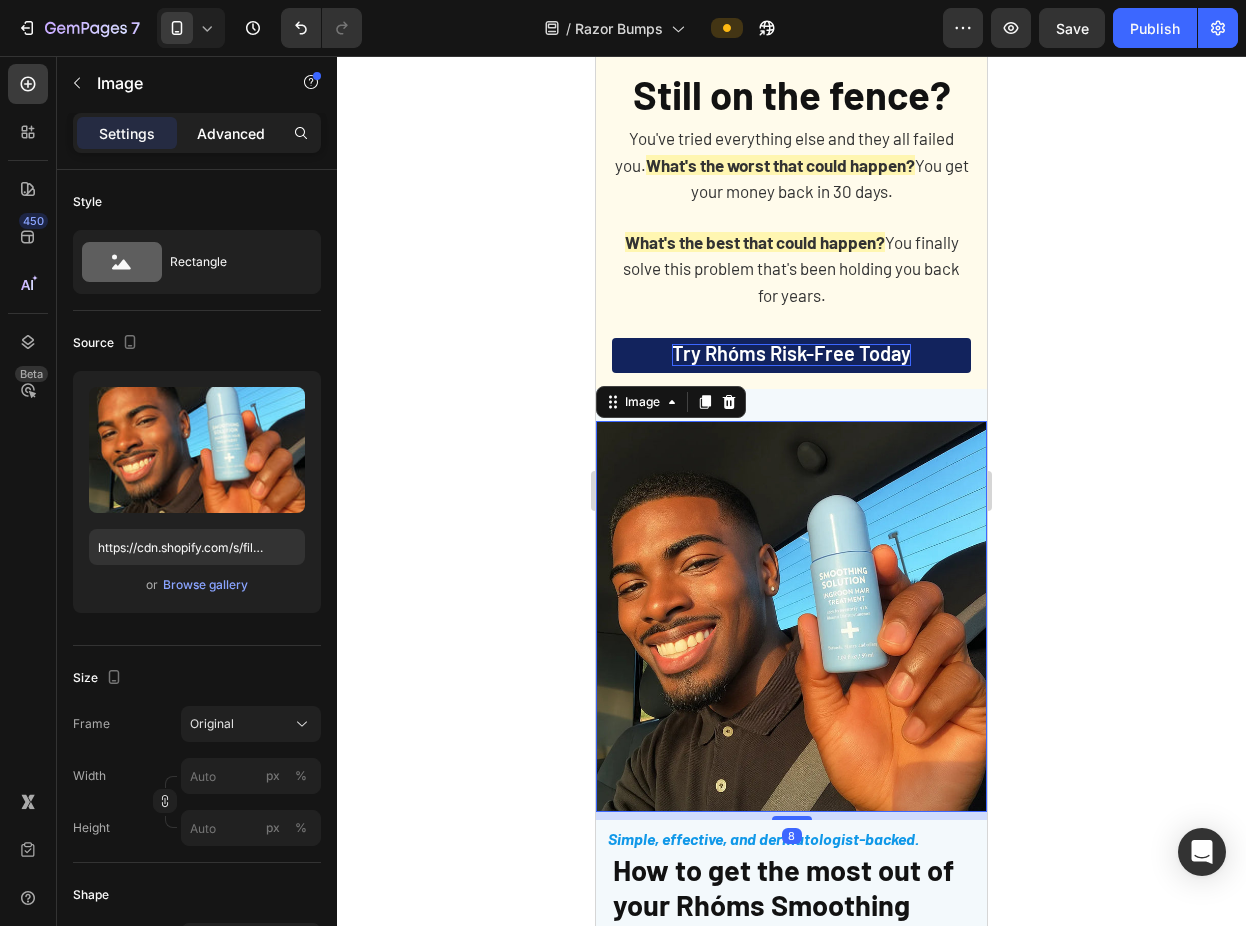 click on "Advanced" at bounding box center [231, 133] 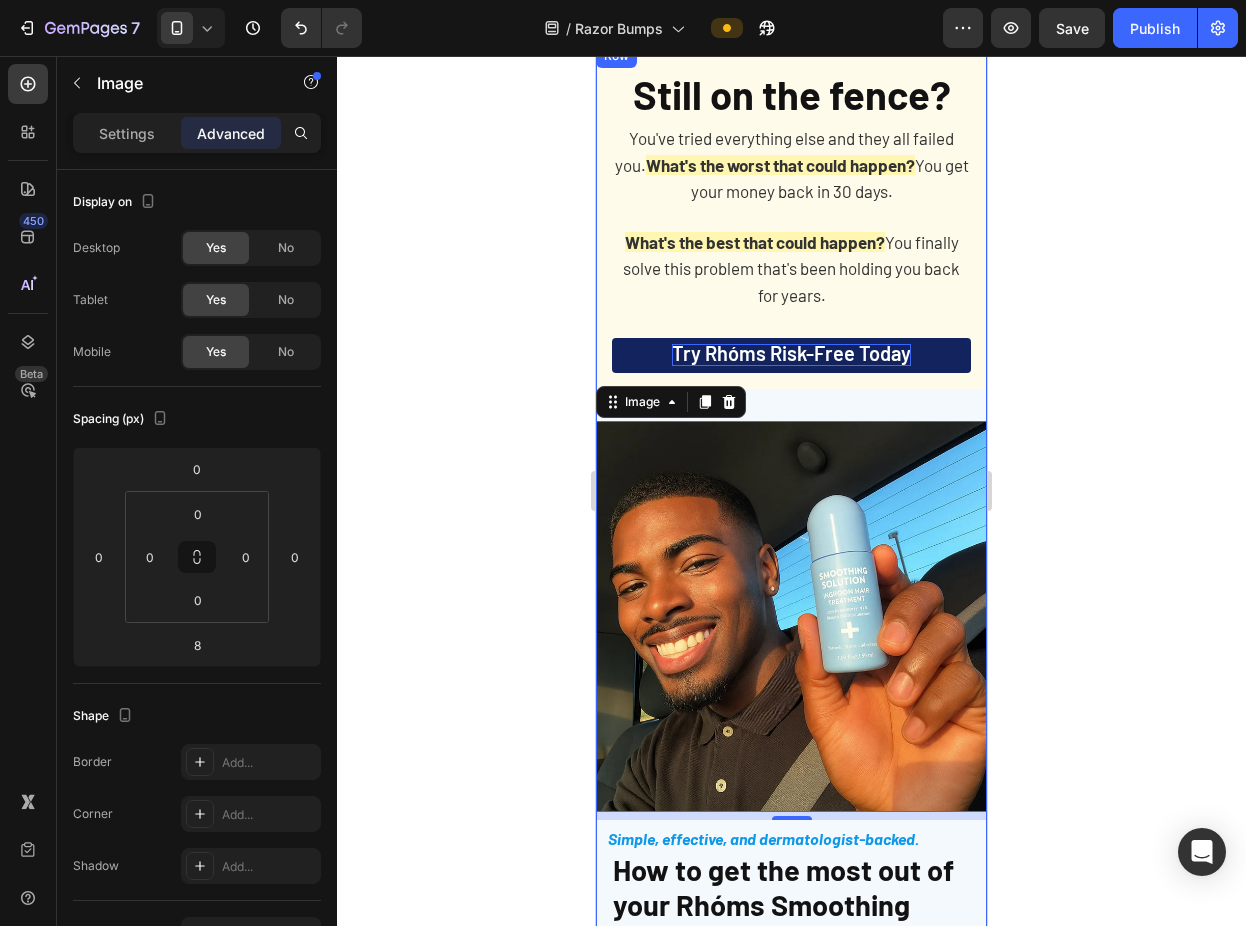click on "Still on the fence? Heading You've tried everything else and they all failed you.  What's the worst that could happen?  You get your money back in 30 days.   What's the best that could happen?  You finally solve this problem that's been holding you back for years. Text Block Try Rhóms Risk-Free today Button Row Image   8 Simple, effective, and dermatologist-backed. Heading How to get the most out of your Rhóms Smoothing Serum Heading Using Rhóms is just as easy as your current hair removal routine — but with powerful results that actually last.   1. Remove hair as usual  – pluck, wax, or thread — your choice.   2. Roll Rhóms on clean, dry skin  – apply a thin layer wherever you usually get dark spots (chin, jawline, upper lip, etc).   3. Let it absorb fully  – no need to rinse. The fast-absorbing formula goes deep to prevent dark spots and calm irritation immediately.   4. Use once daily  – either 10 minutes after hair removal or before bed to keep skin consistently clear and even." at bounding box center (791, 886) 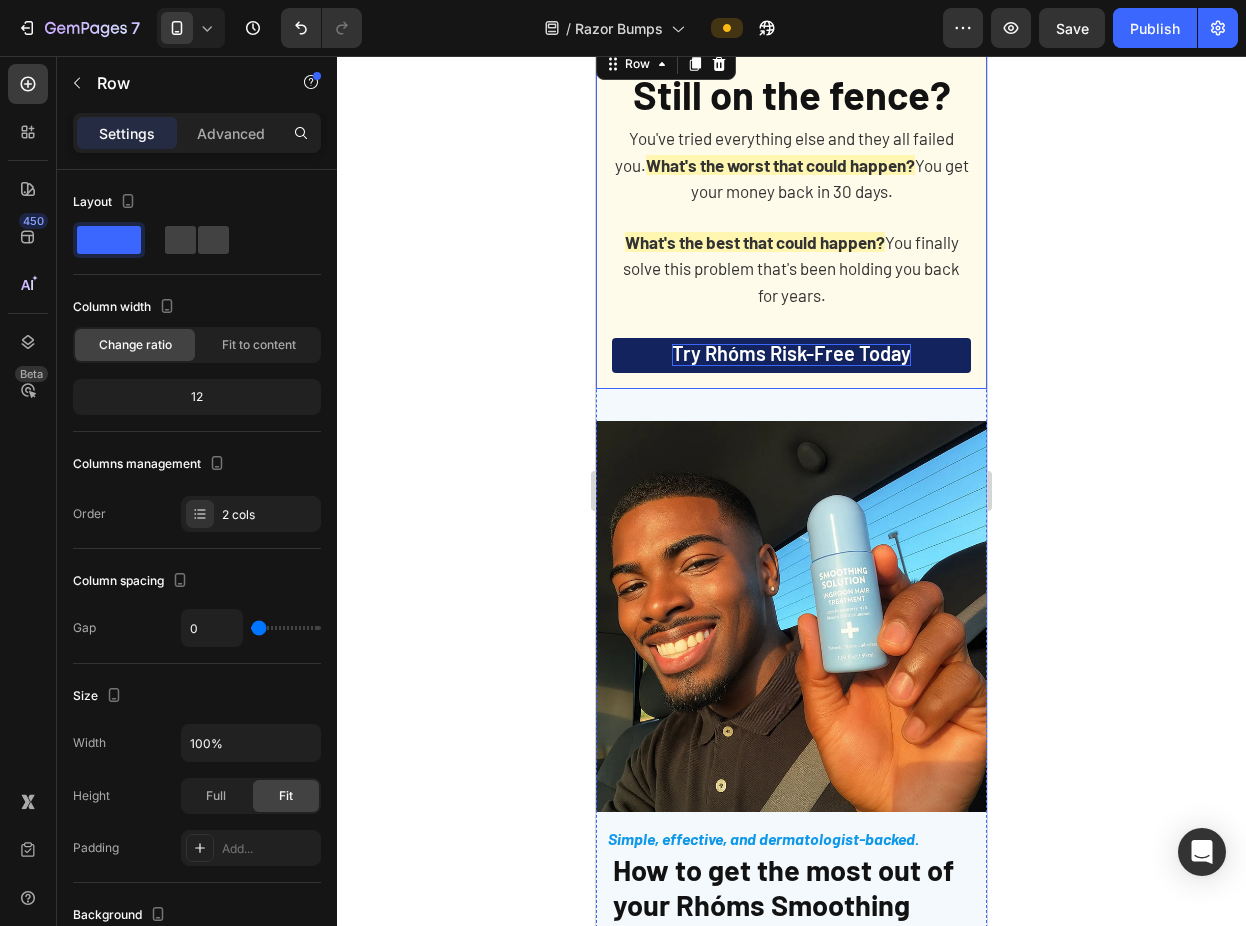 click on "Still on the fence? Heading You've tried everything else and they all failed you.  What's the worst that could happen?  You get your money back in 30 days.   What's the best that could happen?  You finally solve this problem that's been holding you back for years. Text Block Try Rhóms Risk-Free today Button Row" at bounding box center (791, 216) 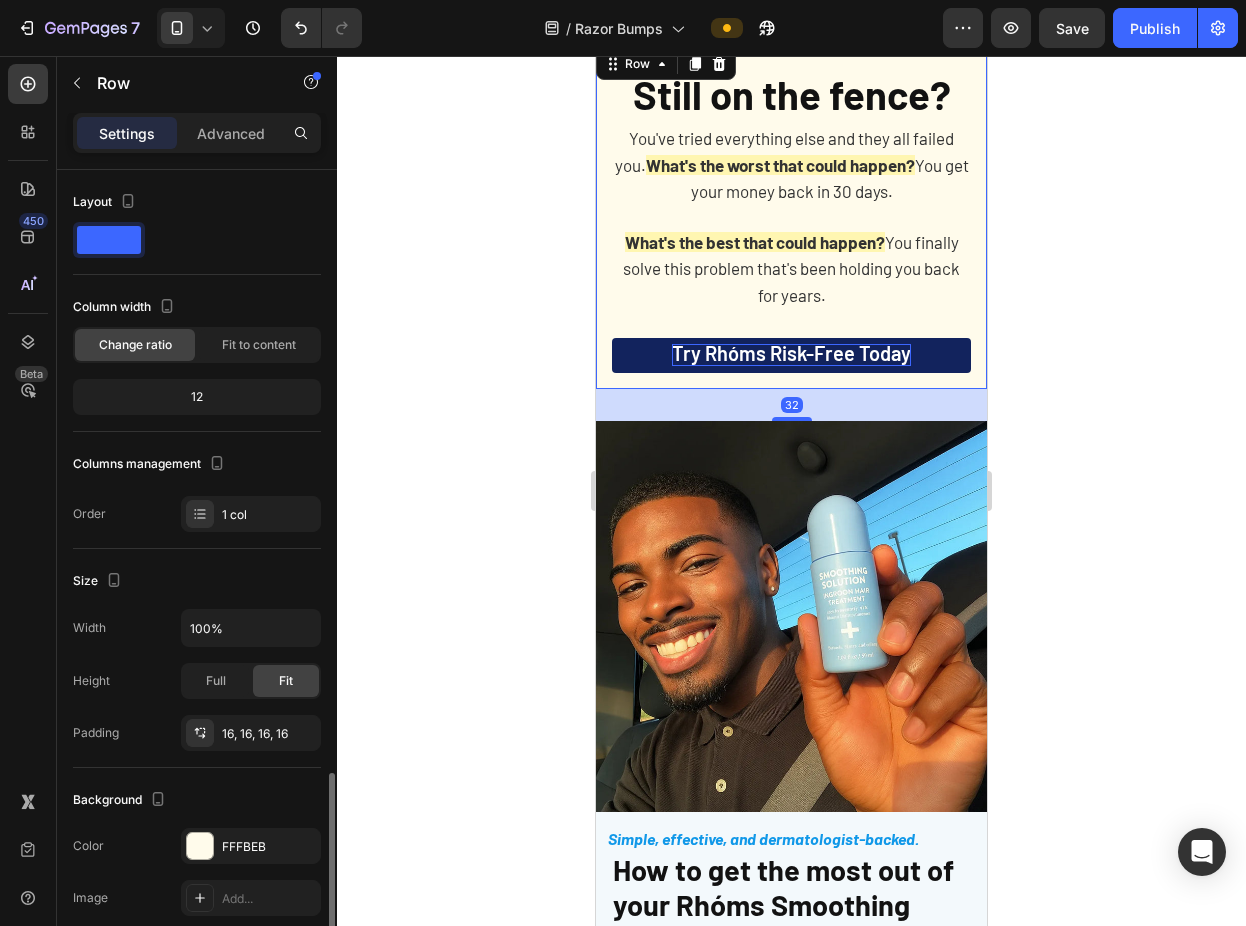 scroll, scrollTop: 355, scrollLeft: 0, axis: vertical 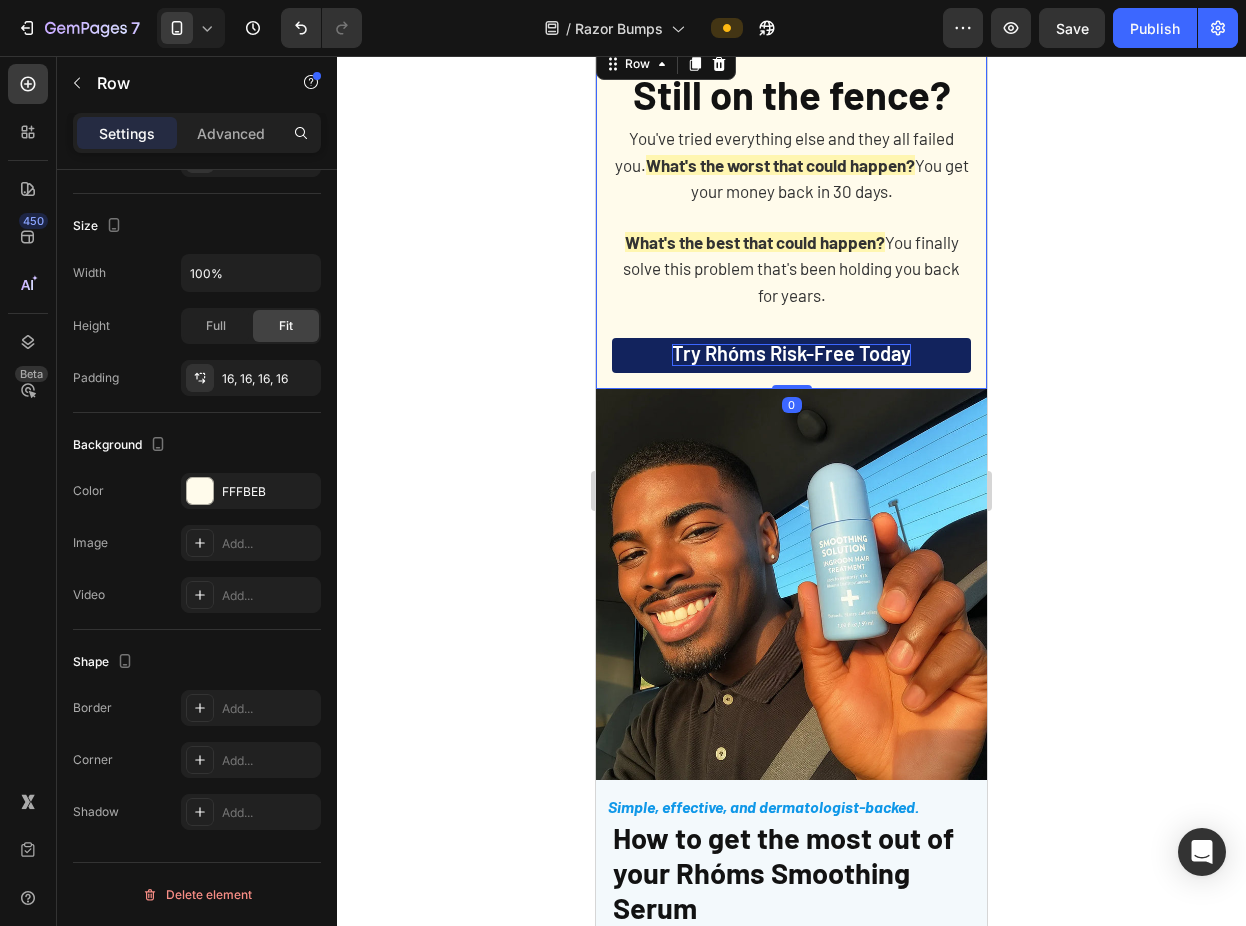 drag, startPoint x: 795, startPoint y: 403, endPoint x: 803, endPoint y: 366, distance: 37.85499 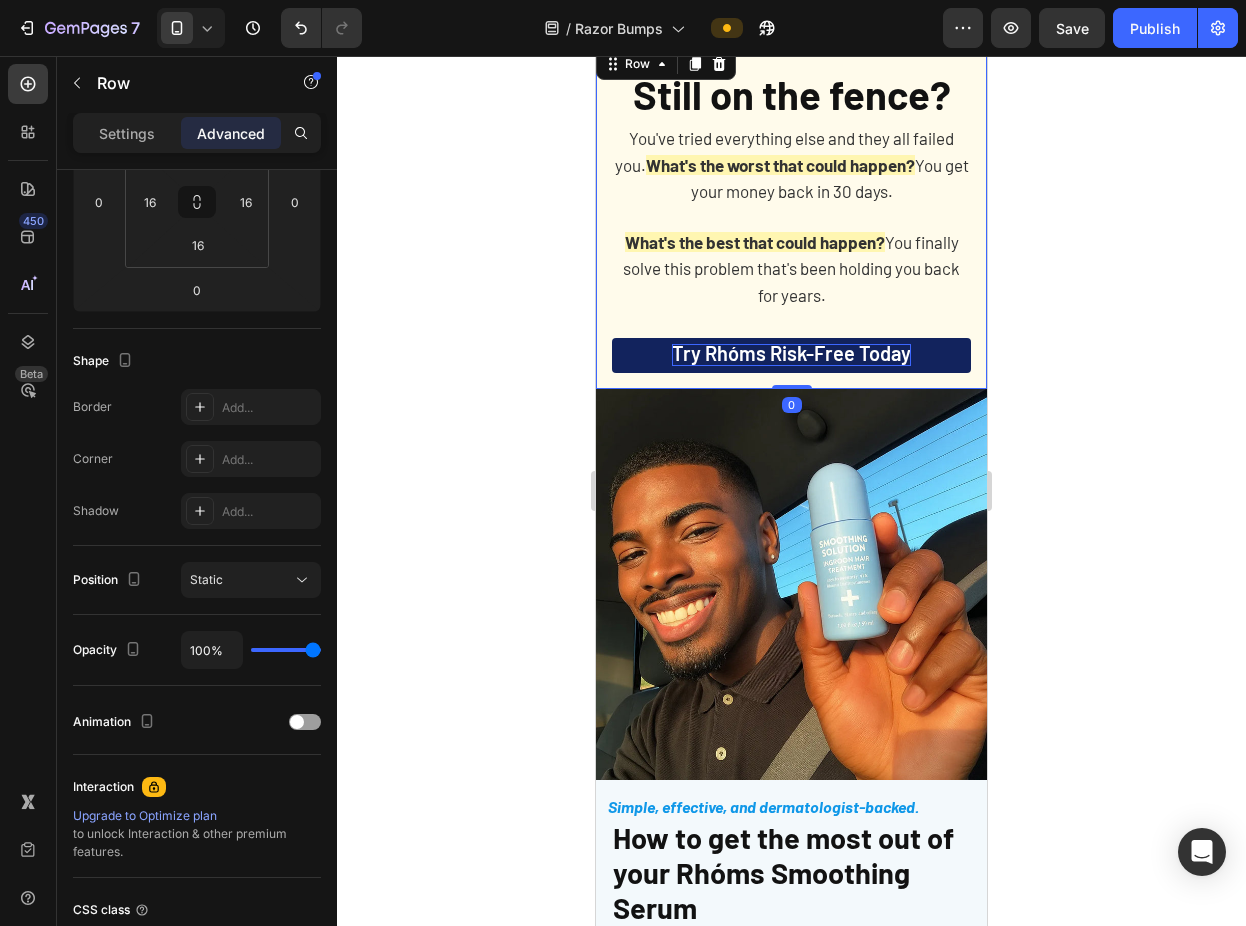click 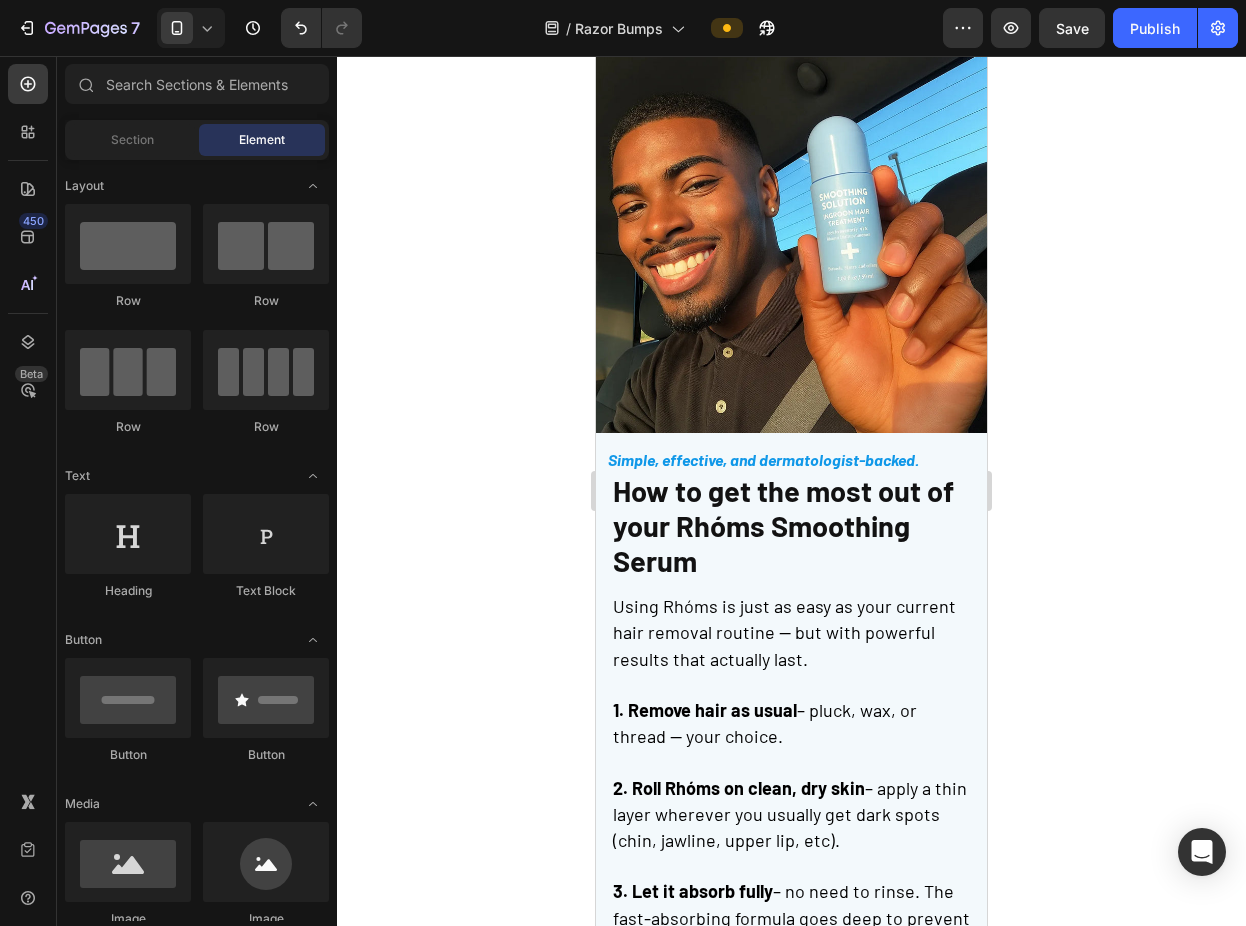 scroll, scrollTop: 5670, scrollLeft: 0, axis: vertical 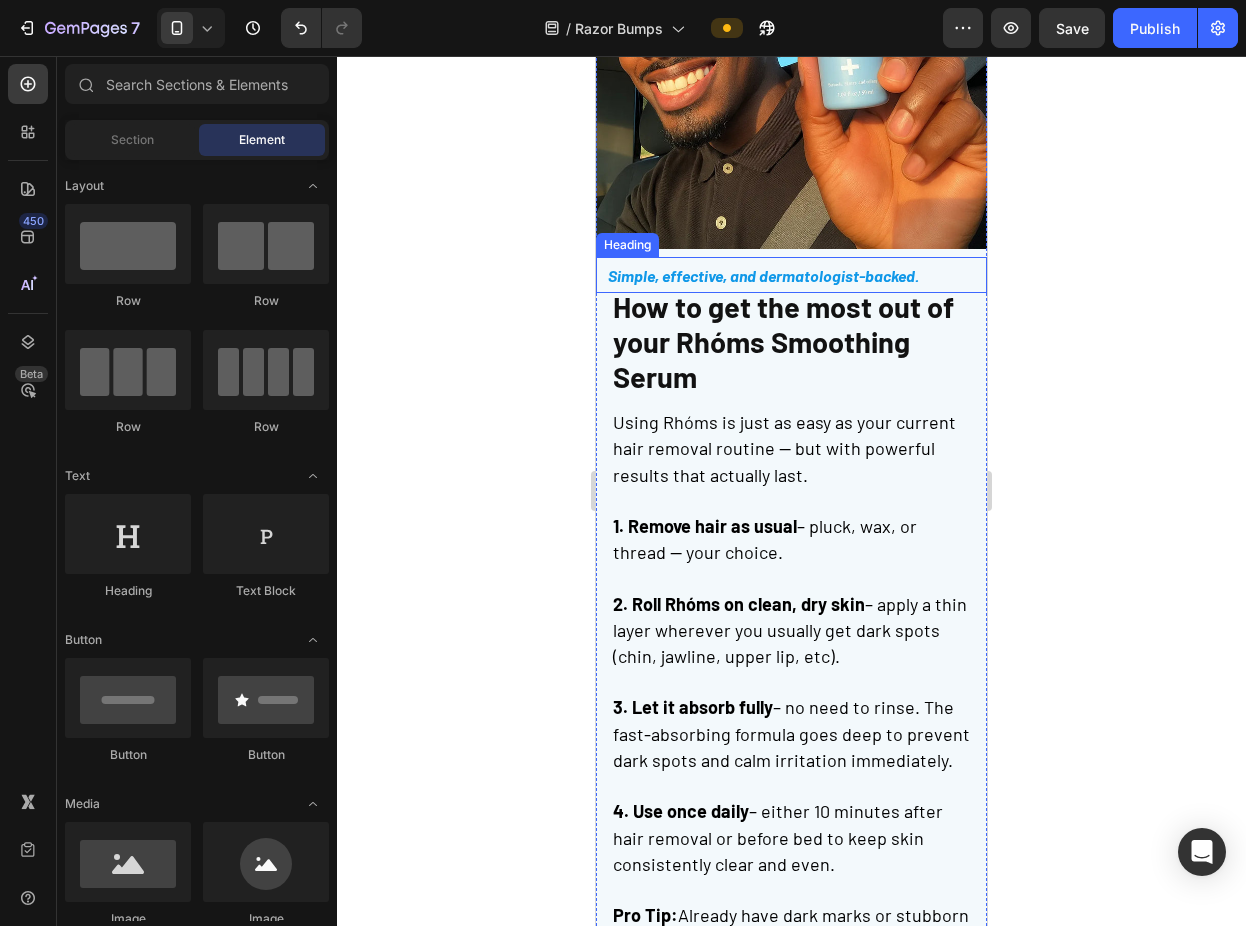 click on "Simple, effective, and dermatologist-backed. Heading" at bounding box center [791, 275] 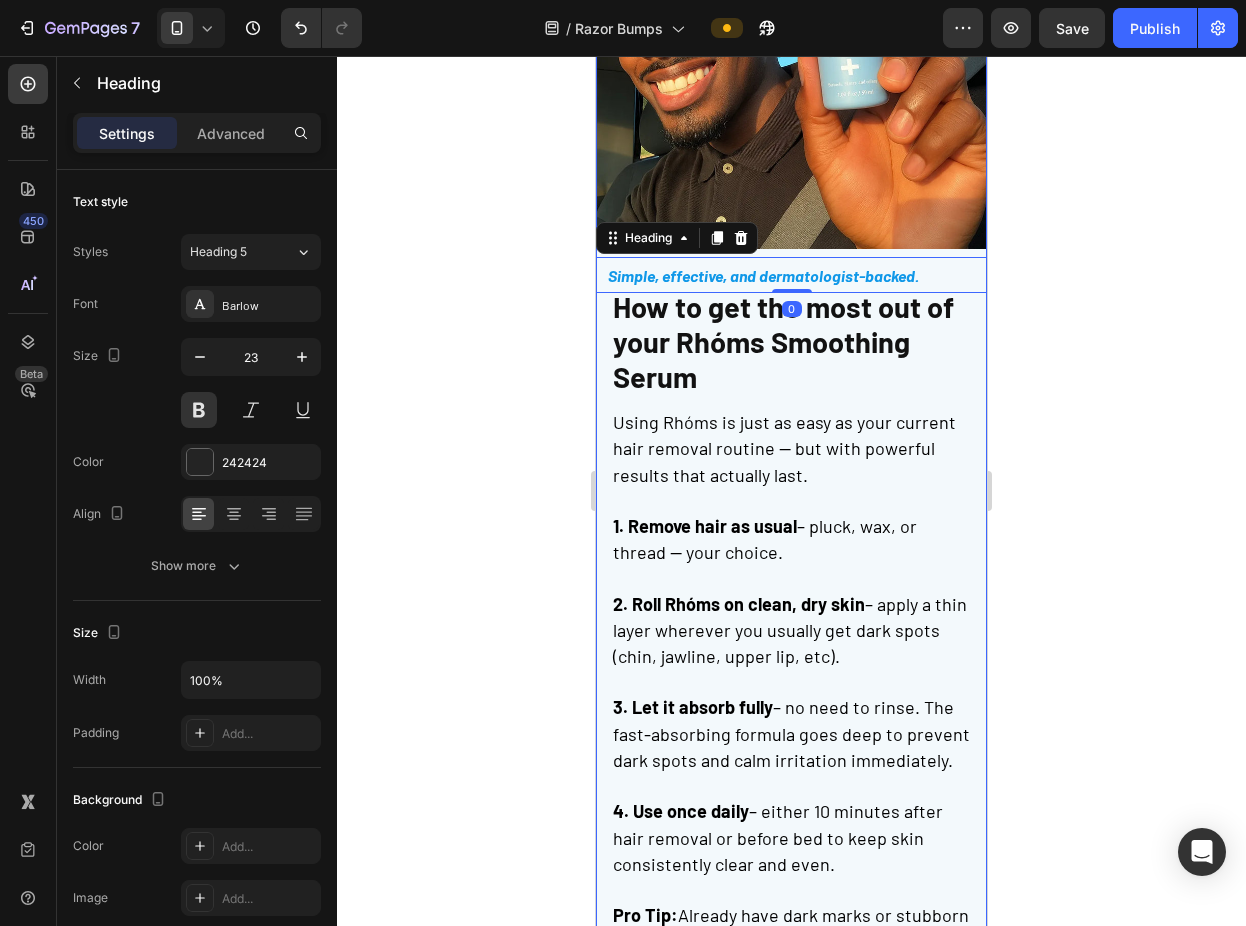 click on "Still on the fence? Heading You've tried everything else and they all failed you.  What's the worst that could happen?  You get your money back in 30 days.   What's the best that could happen?  You finally solve this problem that's been holding you back for years. Text Block Try Rhóms Risk-Free today Button Row Image Simple, effective, and dermatologist-backed. Heading   0 How to get the most out of your Rhóms Smoothing Serum Heading Using Rhóms is just as easy as your current hair removal routine — but with powerful results that actually last.   1. Remove hair as usual  – pluck, wax, or thread — your choice.   2. Roll Rhóms on clean, dry skin  – apply a thin layer wherever you usually get dark spots (chin, jawline, upper lip, etc).   3. Let it absorb fully  – no need to rinse. The fast-absorbing formula goes deep to prevent dark spots and calm irritation immediately.   4. Use once daily  – either 10 minutes after hair removal or before bed to keep skin consistently clear and even." at bounding box center [791, 339] 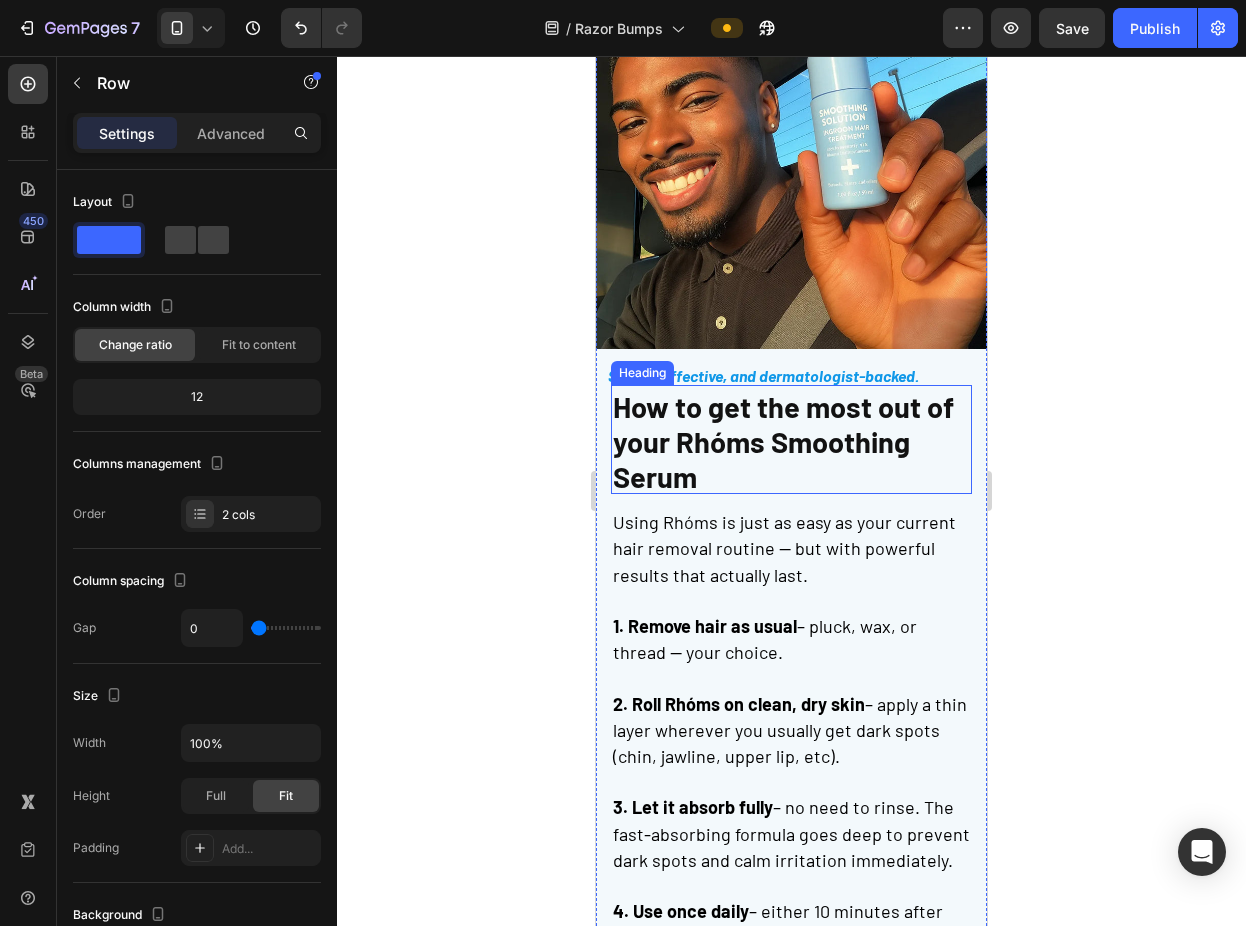 scroll, scrollTop: 5537, scrollLeft: 0, axis: vertical 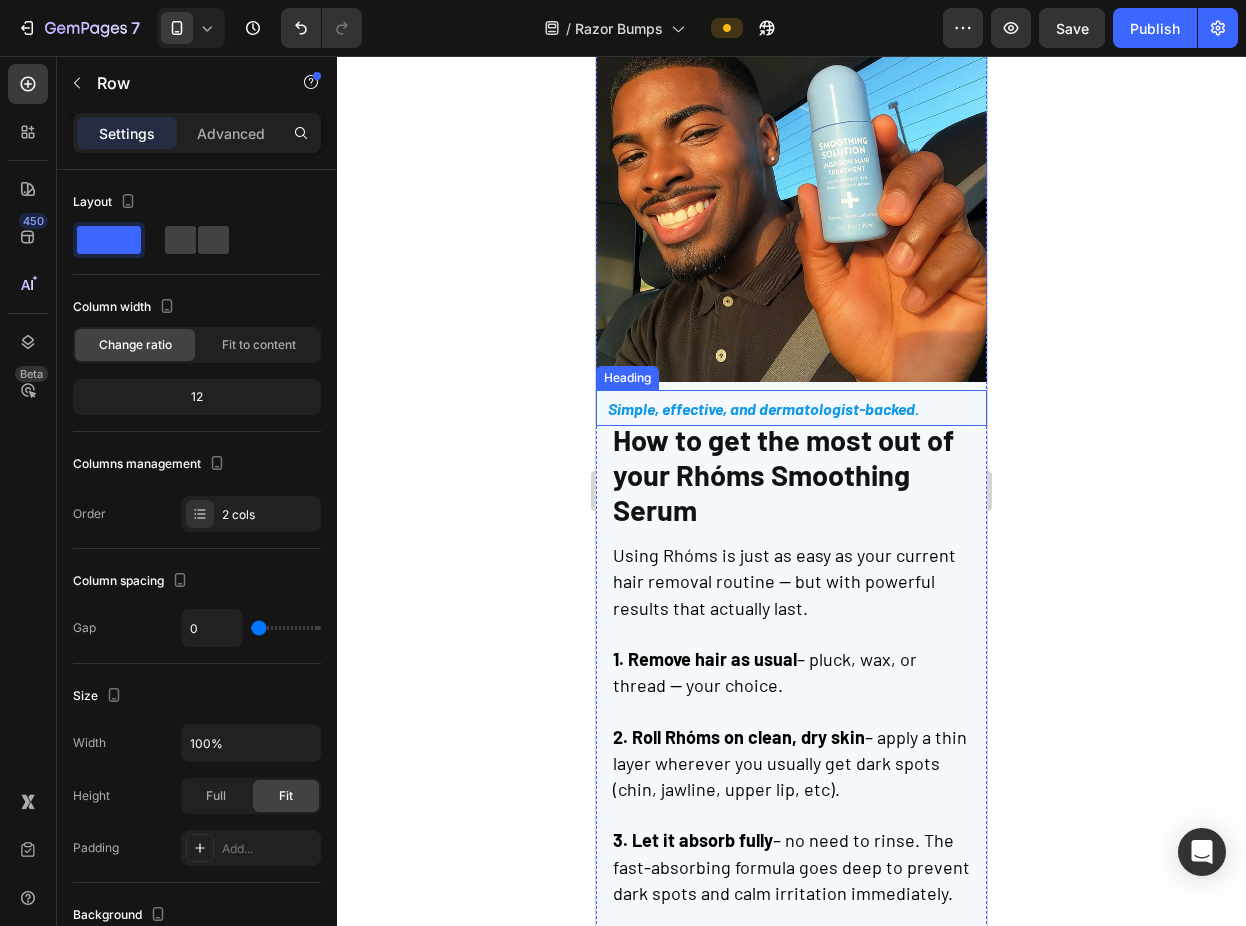 click on "Simple, effective, and dermatologist-backed." at bounding box center (763, 408) 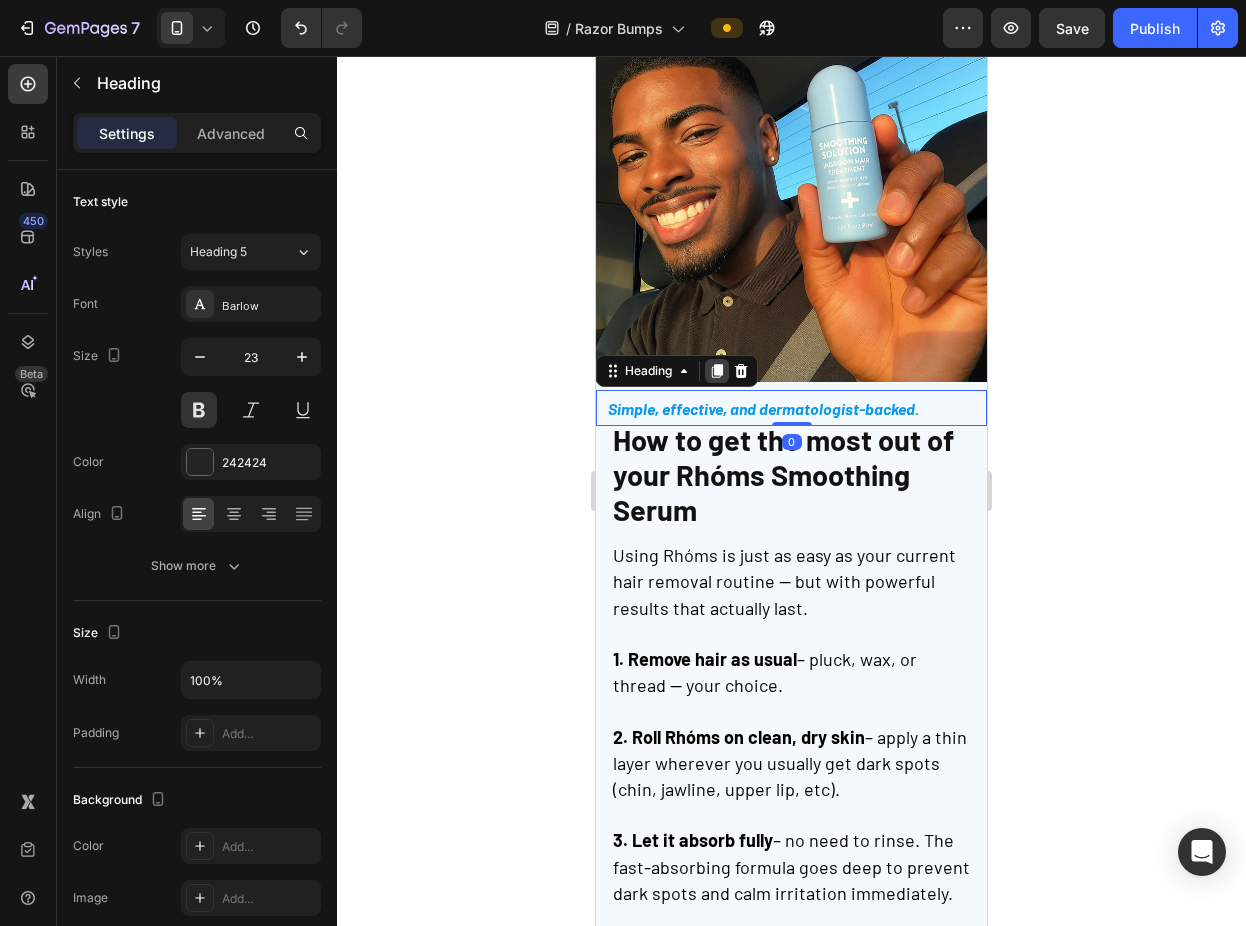 click at bounding box center (717, 371) 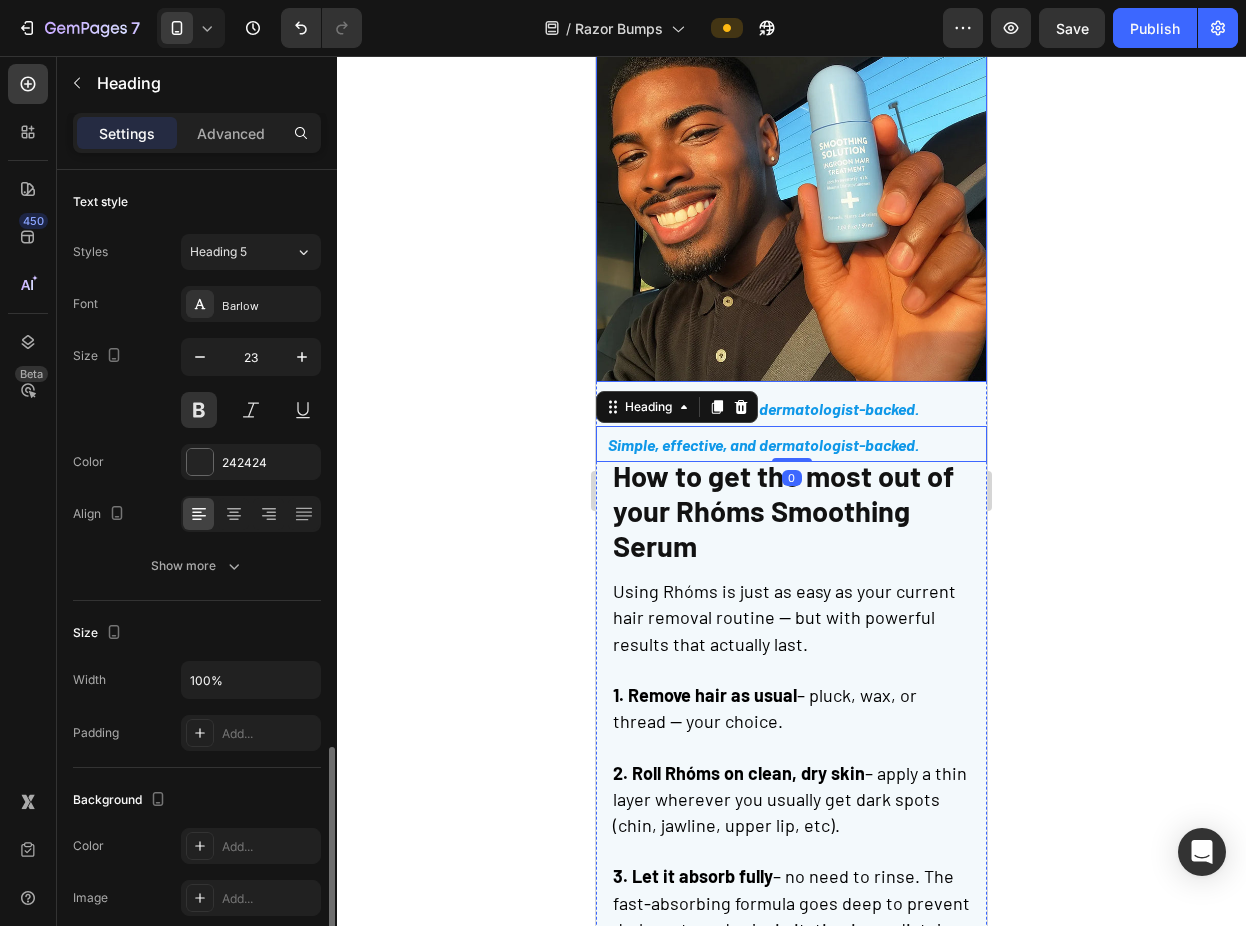 scroll, scrollTop: 355, scrollLeft: 0, axis: vertical 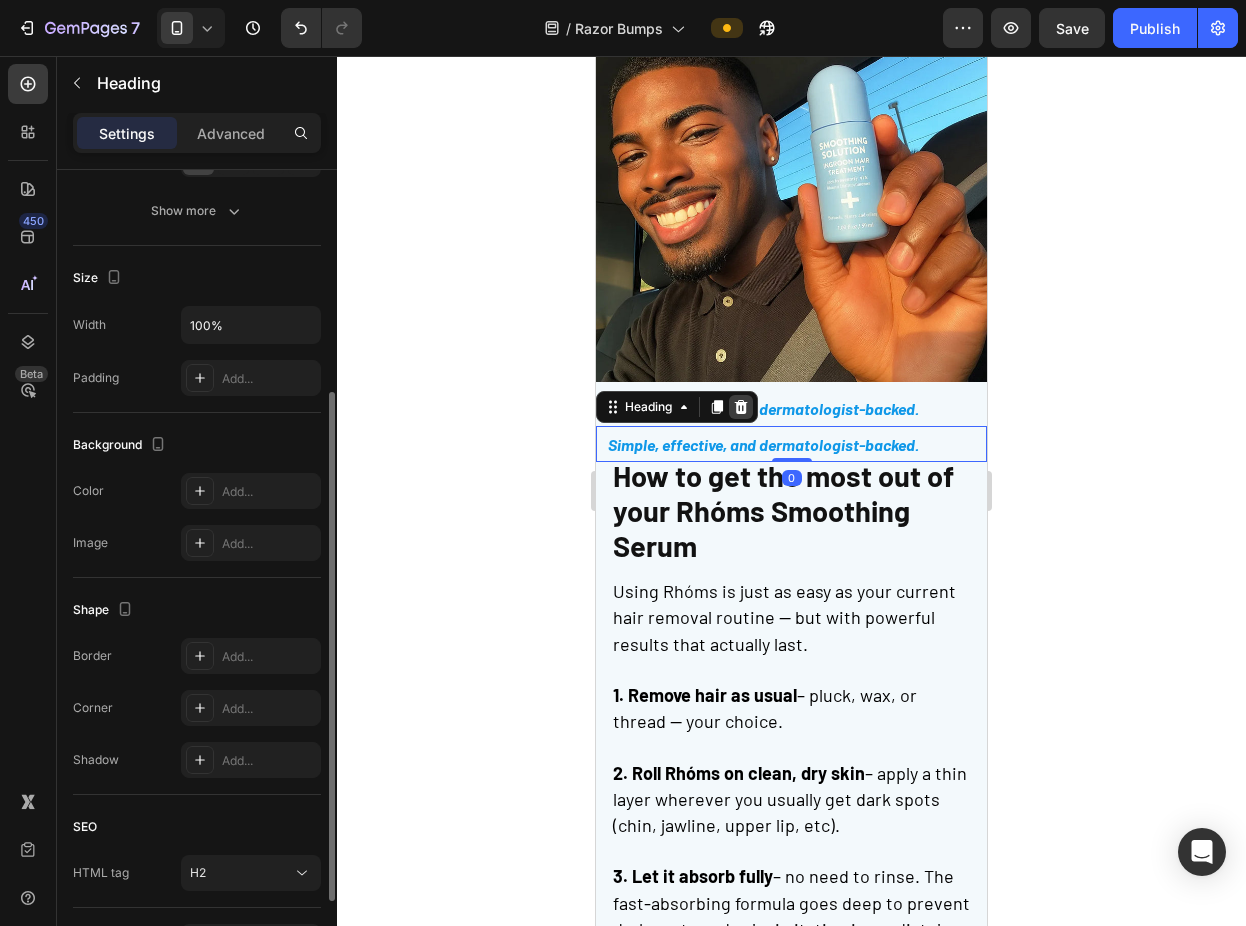 click 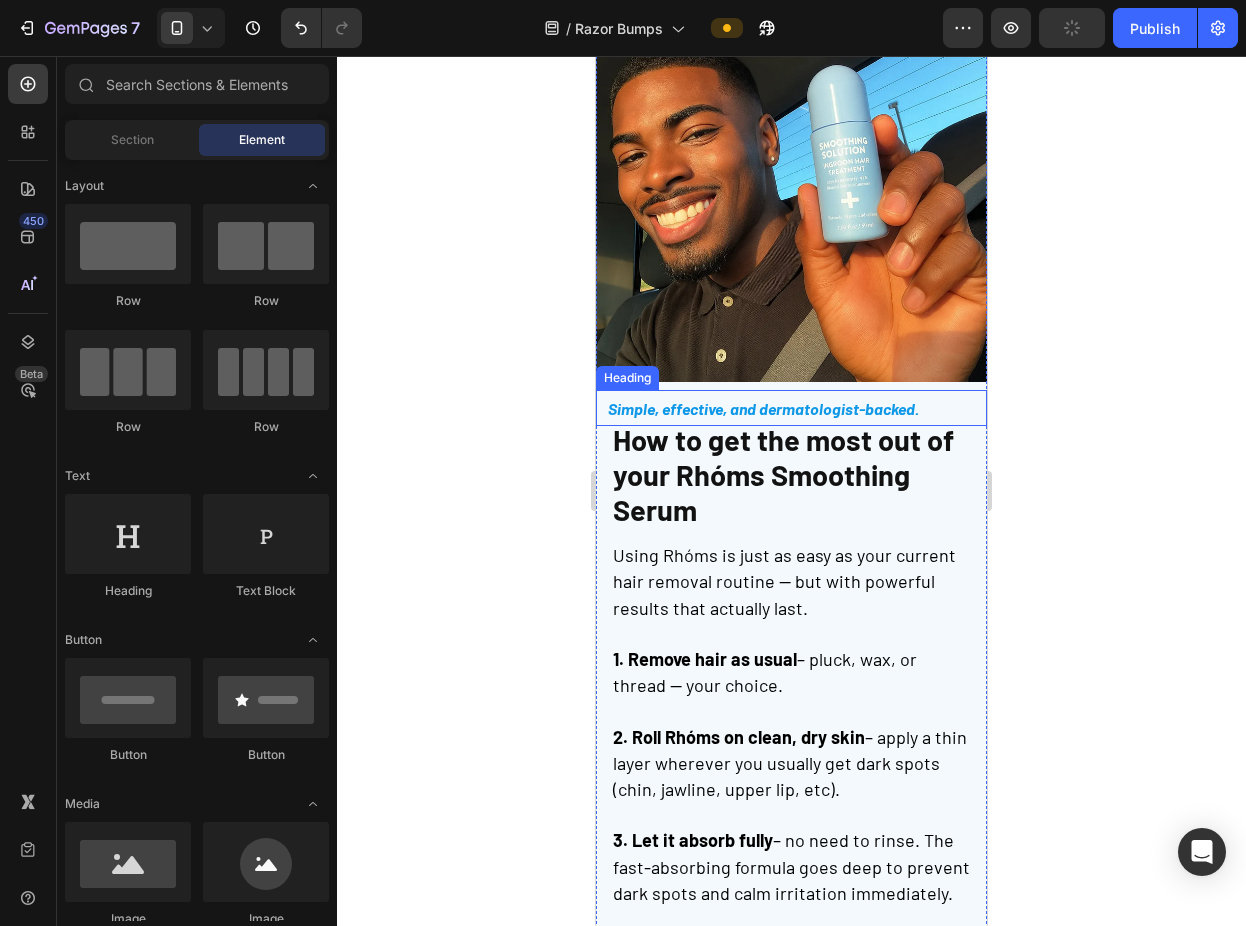 click on "Simple, effective, and dermatologist-backed." at bounding box center (763, 408) 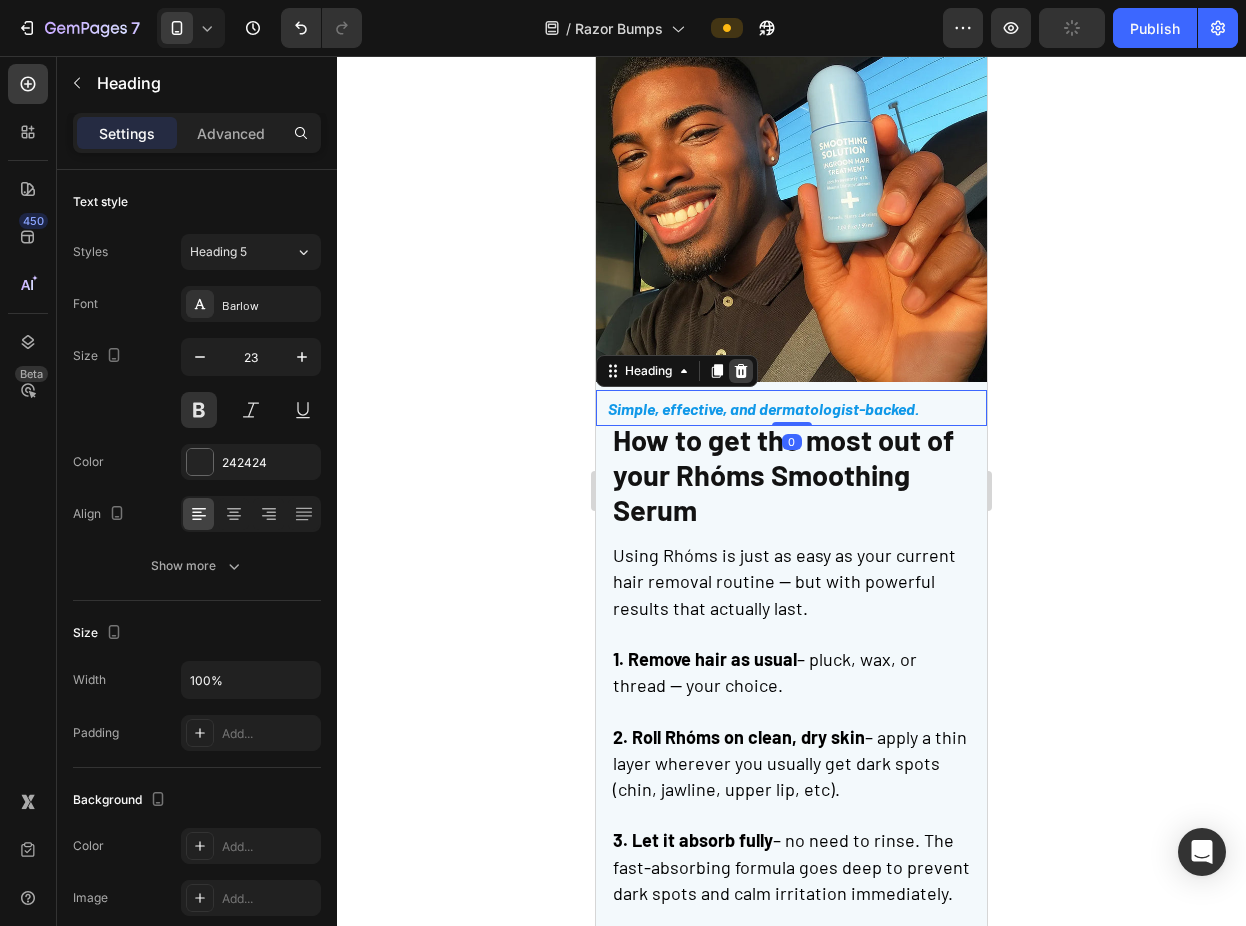 click 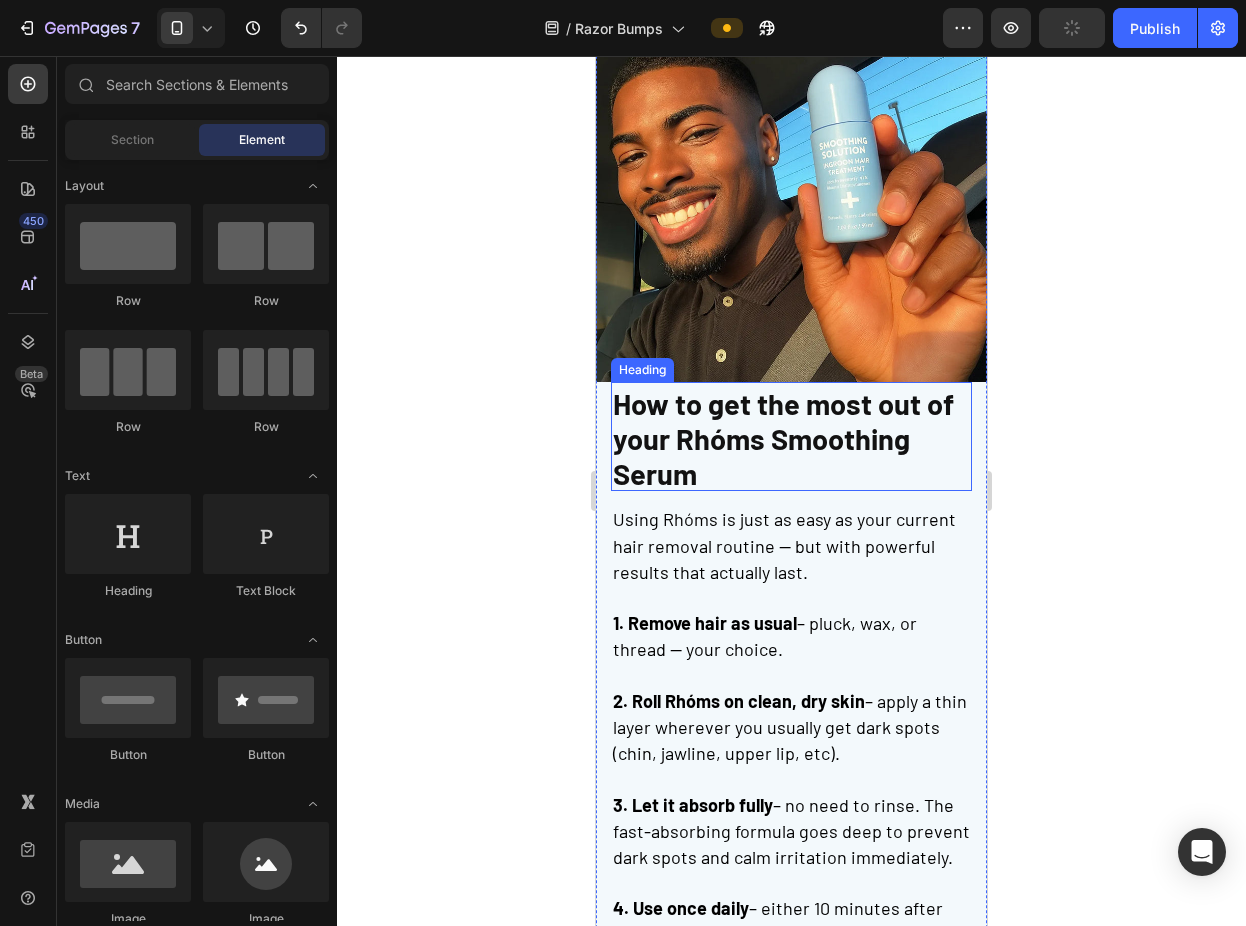 click on "How to get the most out of your Rhóms Smoothing Serum" at bounding box center (783, 438) 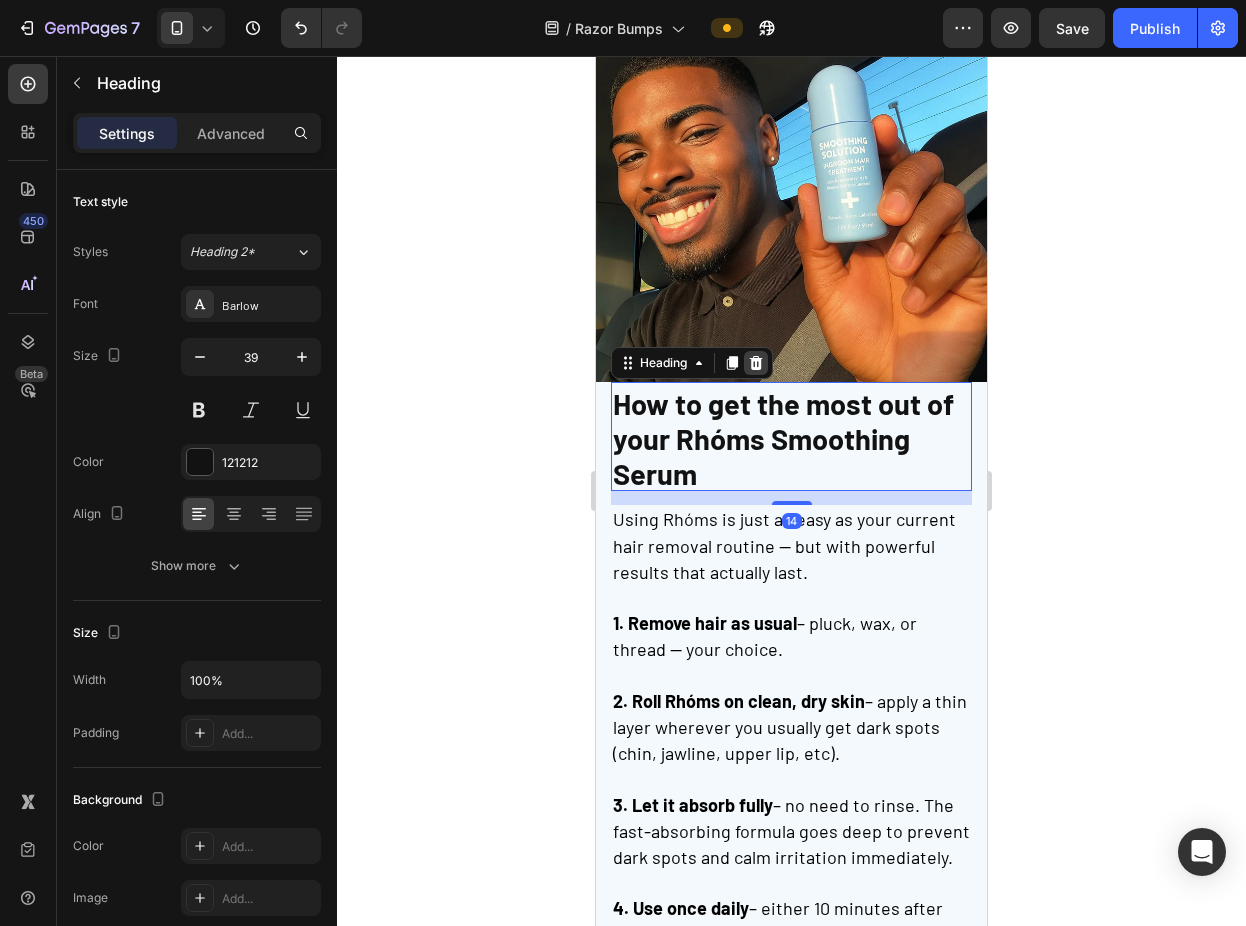 click 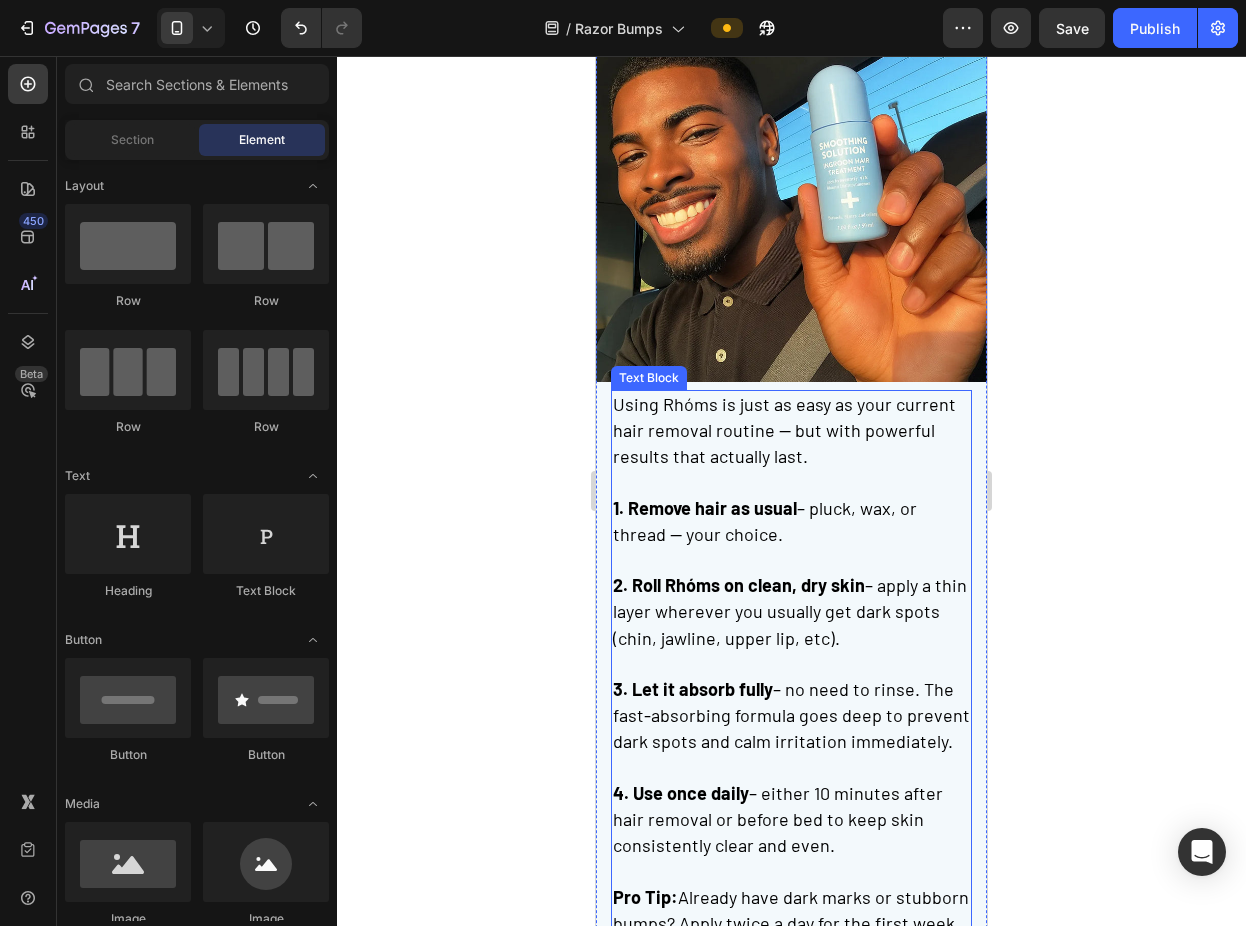 click on "Using Rhóms is just as easy as your current hair removal routine — but with powerful results that actually last." at bounding box center (791, 431) 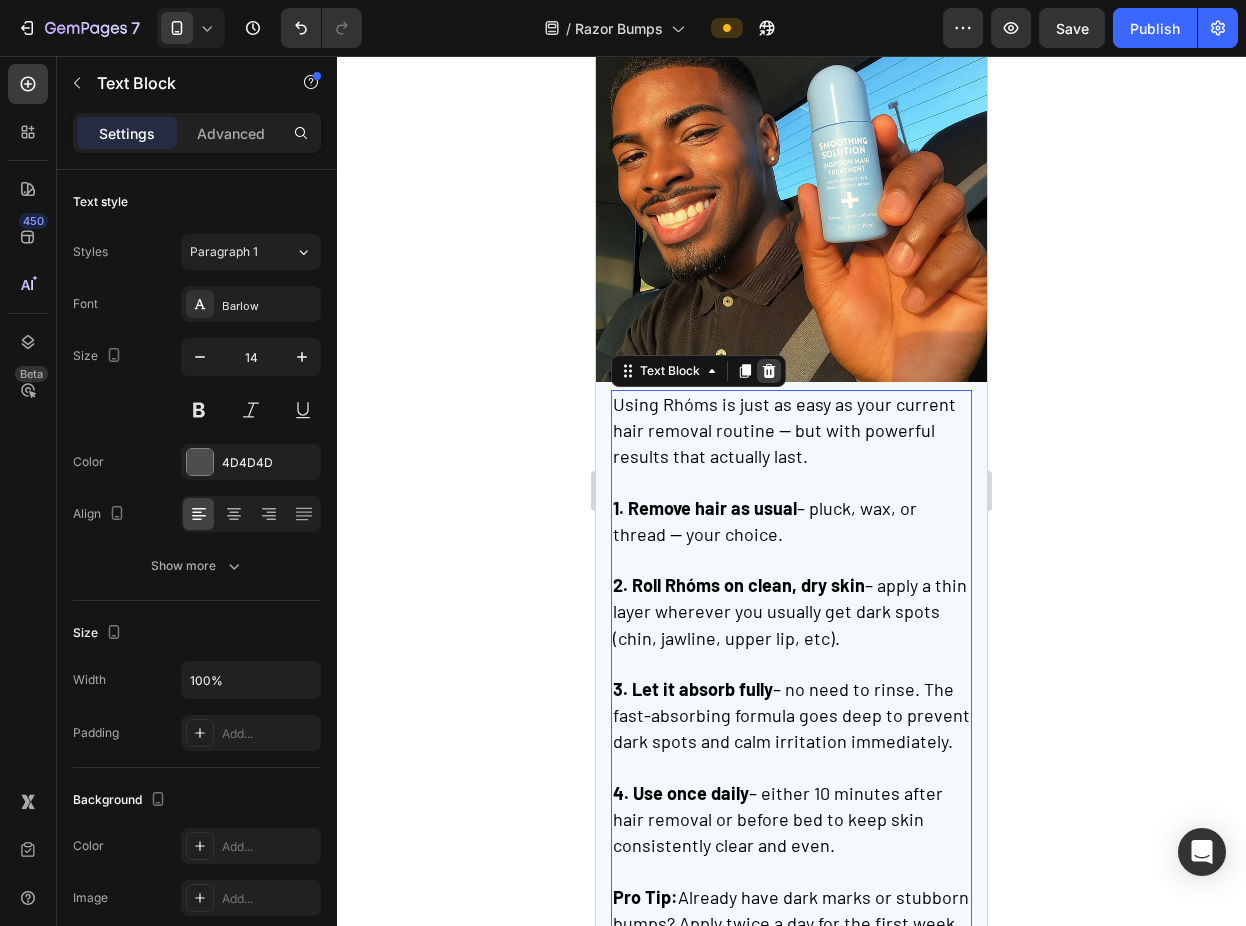 click at bounding box center (769, 371) 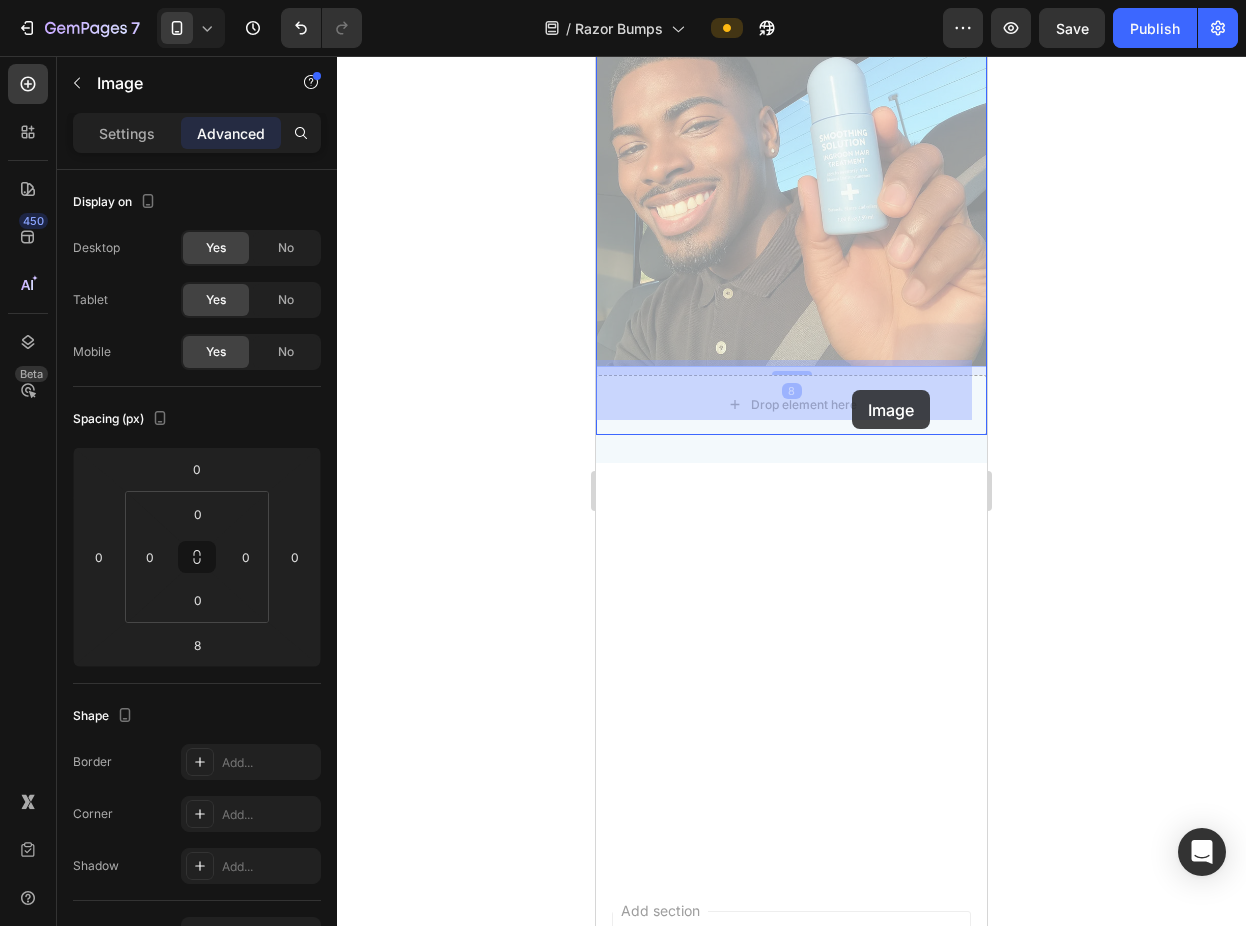 drag, startPoint x: 881, startPoint y: 229, endPoint x: 852, endPoint y: 390, distance: 163.59096 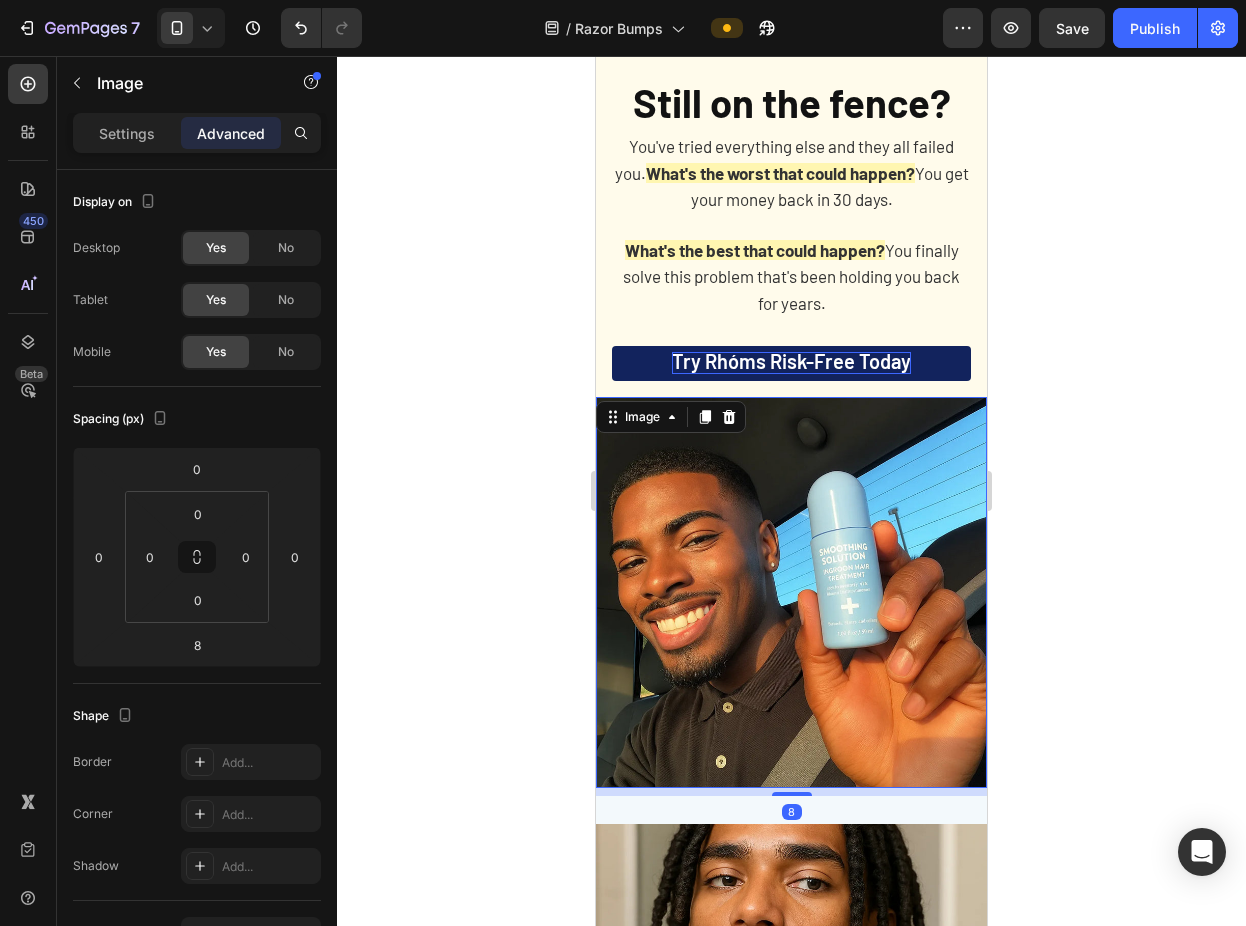 scroll, scrollTop: 5498, scrollLeft: 0, axis: vertical 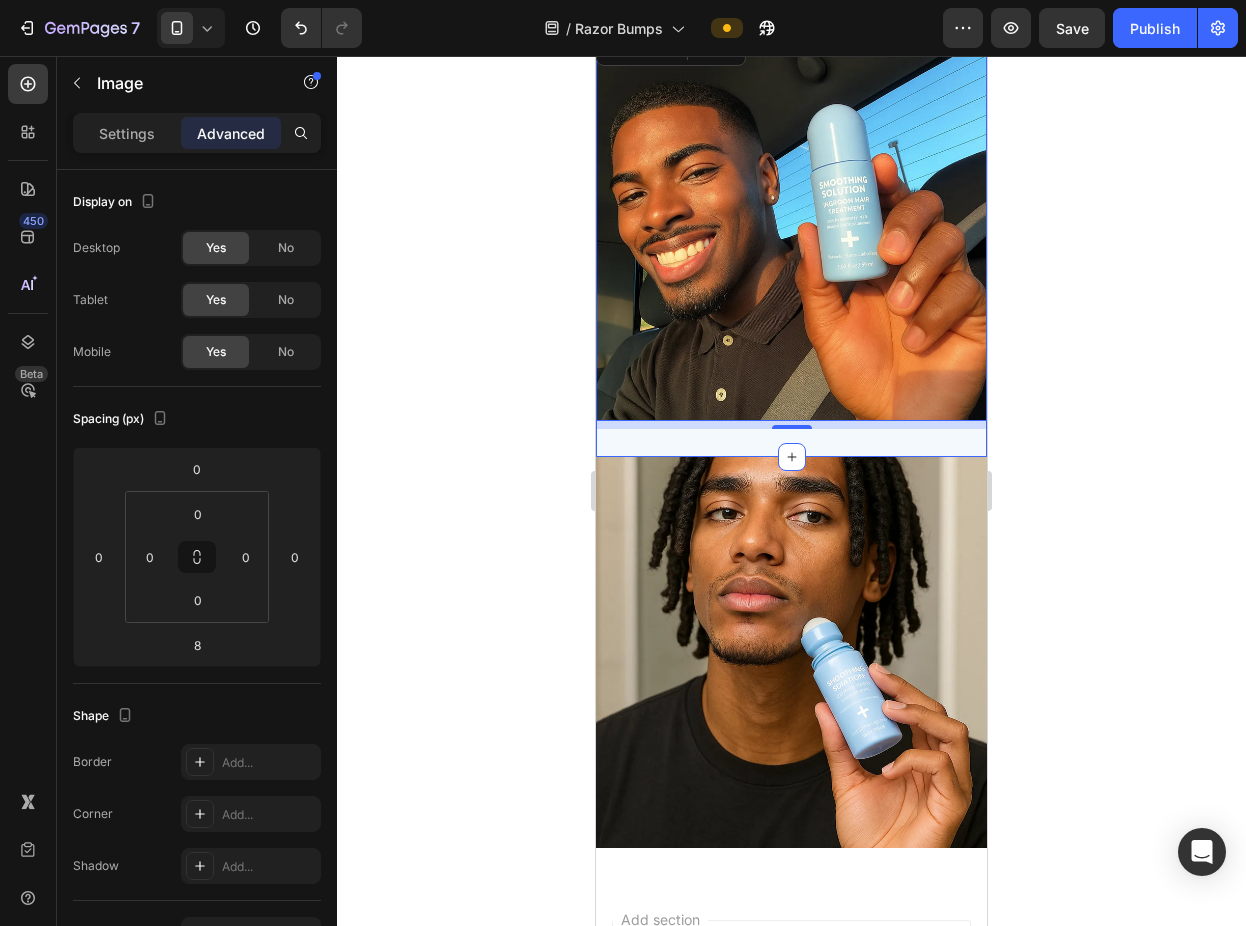 click on "Product Images Icon Icon Icon Icon Icon Icon List 94% SATISFACTION RATE Text Block Row Rhóms™ Smoothing Solution Product Title - Smooth, even-toned skin in days - Gentle exfoliation for clear, calm skin - No-mess roller, quick and easy to use Text Block Lorem ipsum dolor sit amet, consectetur adipiscing elit, sed do eiusmod tempor incididunt ut labore et dolore magna aliqua. Text Block Kaching Bundles Kaching Bundles Seal Subscriptions Seal Subscriptions Add to cart Add to Cart Buy Now Dynamic Checkout 30 - Day money back guarantee Text Block Row Still on the fence? Heading You've tried everything else and they all failed you.  What's the worst that could happen?  You get your money back in 30 days.   What's the best that could happen?  You finally solve this problem that's been holding you back for years. Text Block Try Rhóms Risk-Free today Button Row Image   8 Row Product" at bounding box center (791, -386) 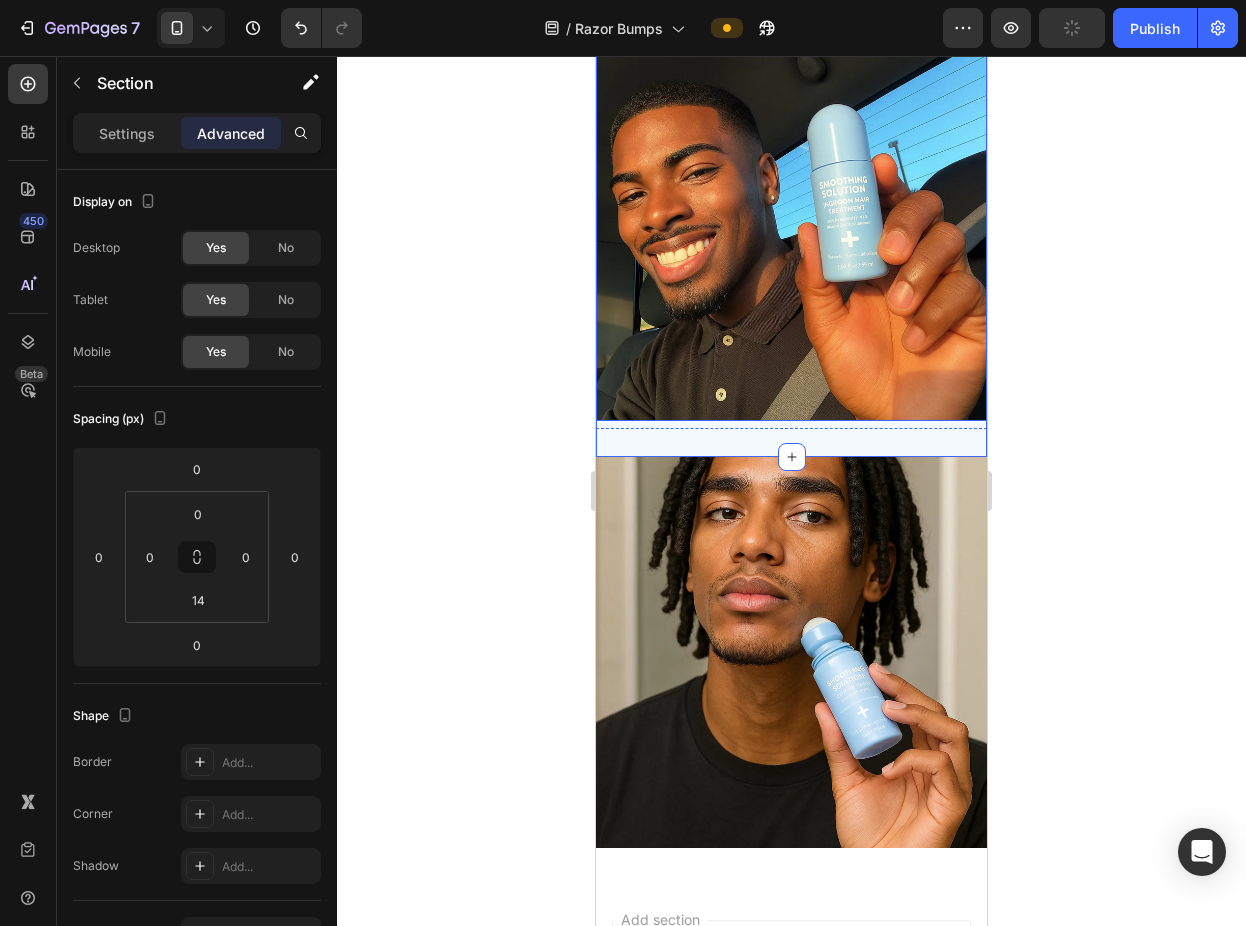 click at bounding box center [791, 225] 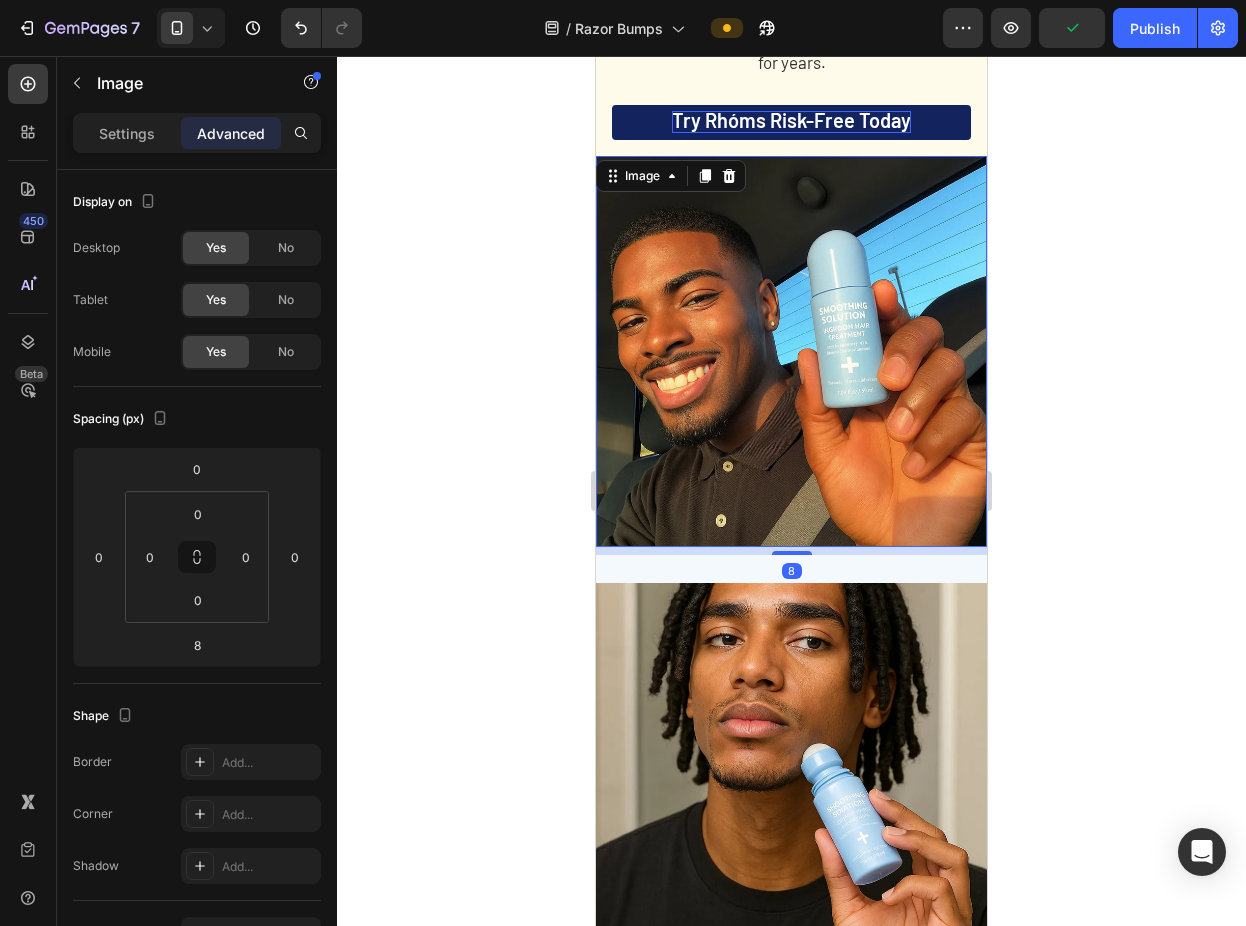 scroll, scrollTop: 5335, scrollLeft: 0, axis: vertical 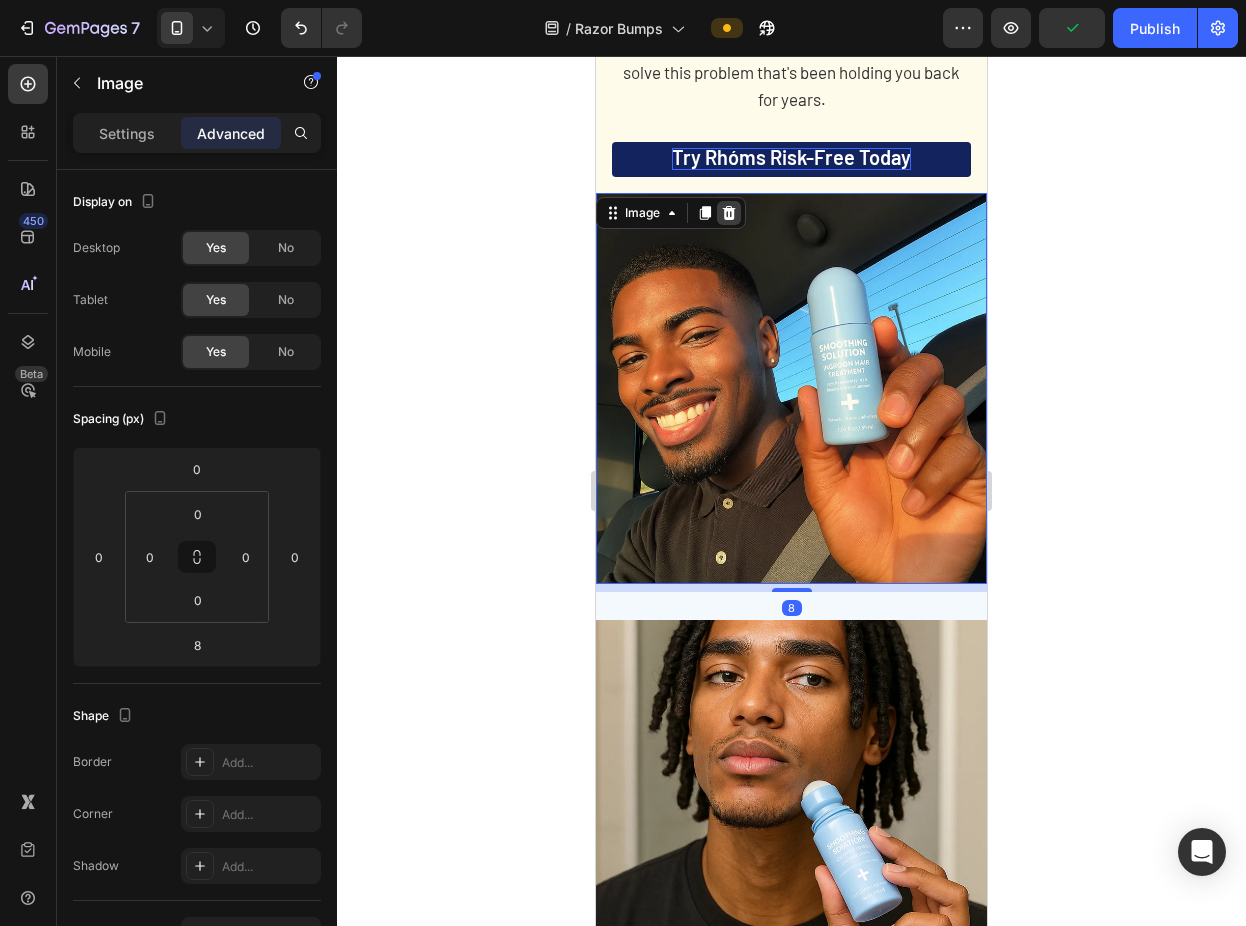click 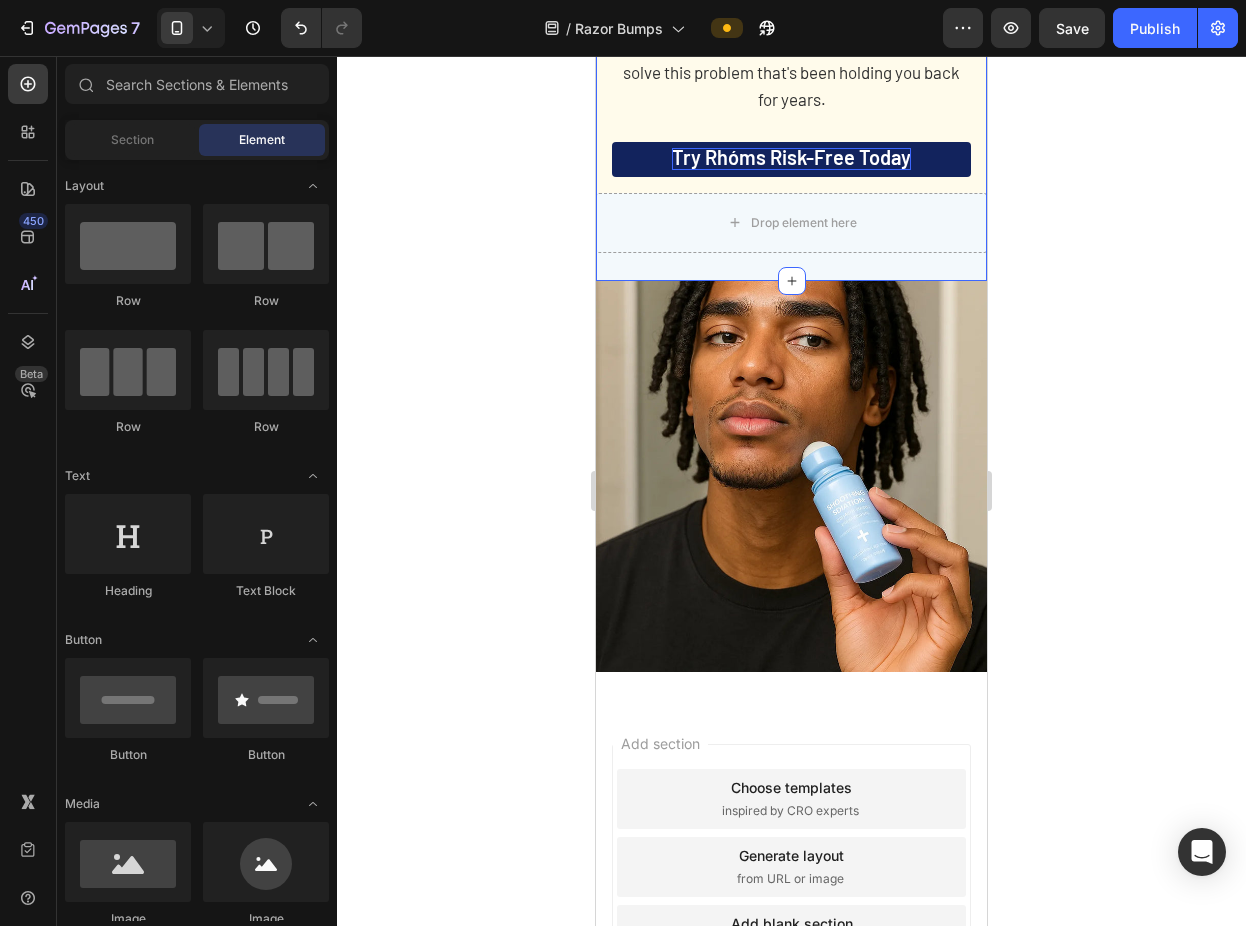 click on "Product Images Icon Icon Icon Icon Icon Icon List 94% SATISFACTION RATE Text Block Row Rhóms™ Smoothing Solution Product Title - Smooth, even-toned skin in days - Gentle exfoliation for clear, calm skin - No-mess roller, quick and easy to use Text Block Lorem ipsum dolor sit amet, consectetur adipiscing elit, sed do eiusmod tempor incididunt ut labore et dolore magna aliqua. Text Block Kaching Bundles Kaching Bundles Seal Subscriptions Seal Subscriptions Add to cart Add to Cart Buy Now Dynamic Checkout 30 - Day money back guarantee Text Block Row Still on the fence? Heading You've tried everything else and they all failed you.  What's the worst that could happen?  You get your money back in 30 days.   What's the best that could happen?  You finally solve this problem that's been holding you back for years. Text Block Try Rhóms Risk-Free today Button Row
Drop element here Row Product" at bounding box center (791, -392) 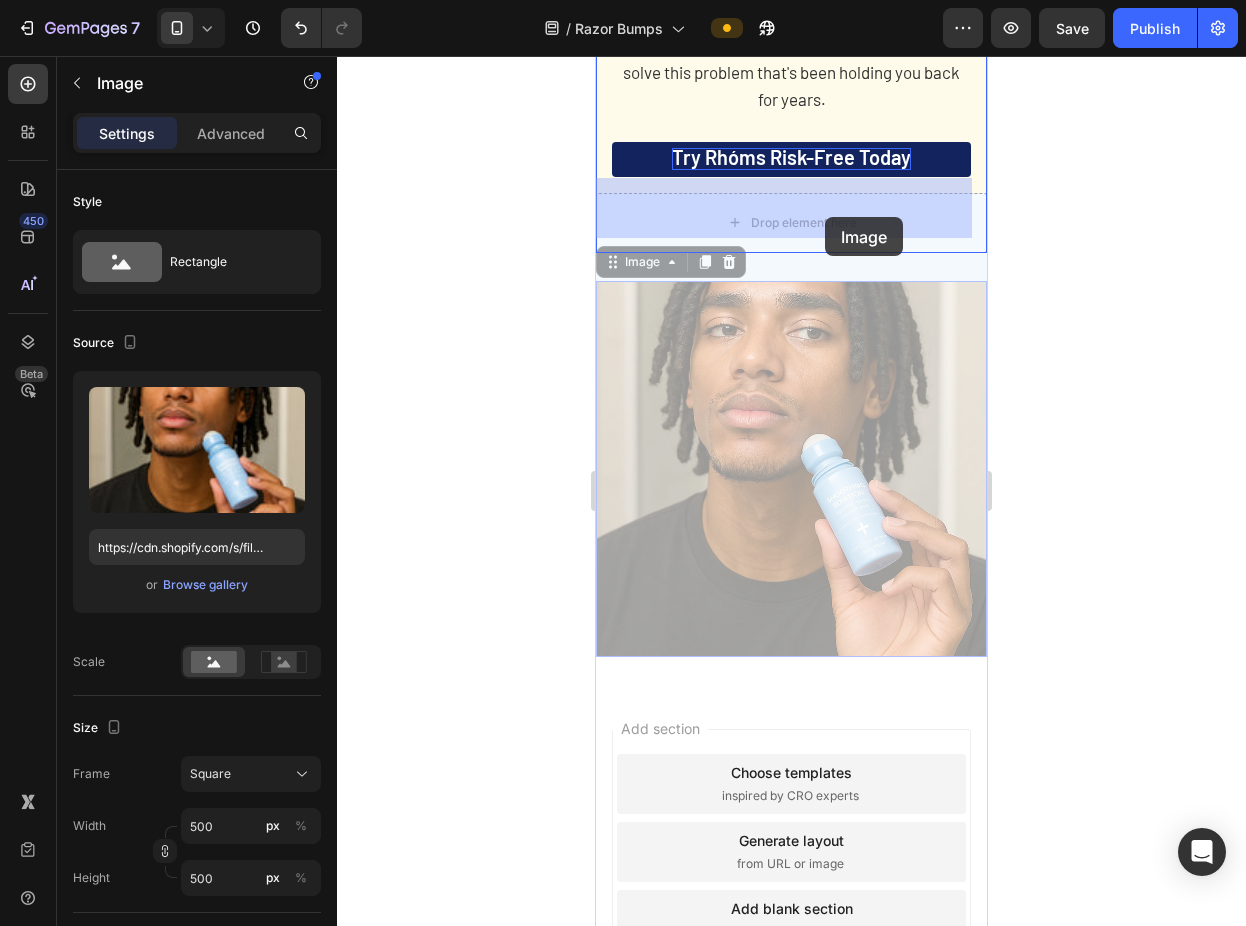 drag, startPoint x: 792, startPoint y: 338, endPoint x: 826, endPoint y: 217, distance: 125.68612 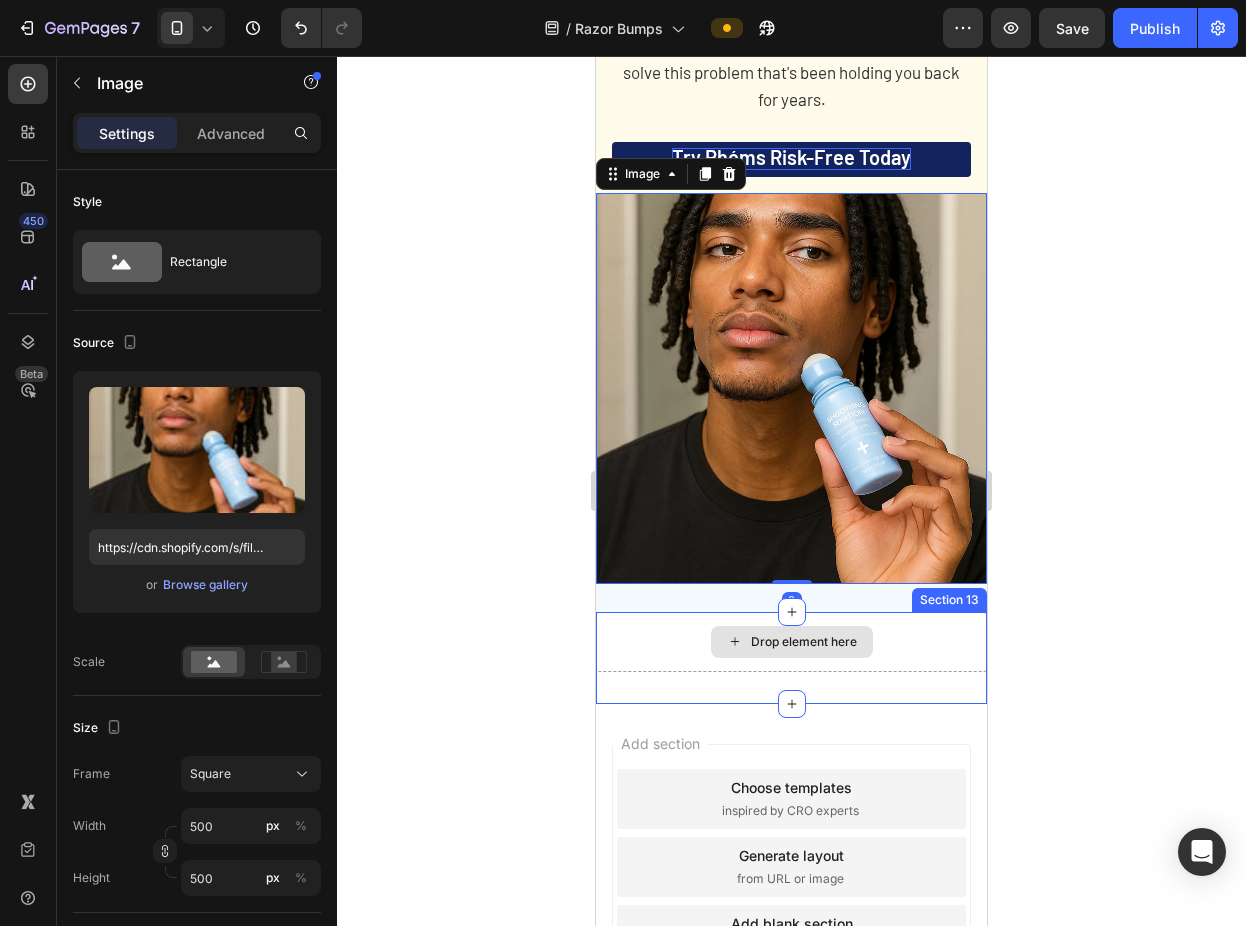 click on "Drop element here" at bounding box center [791, 642] 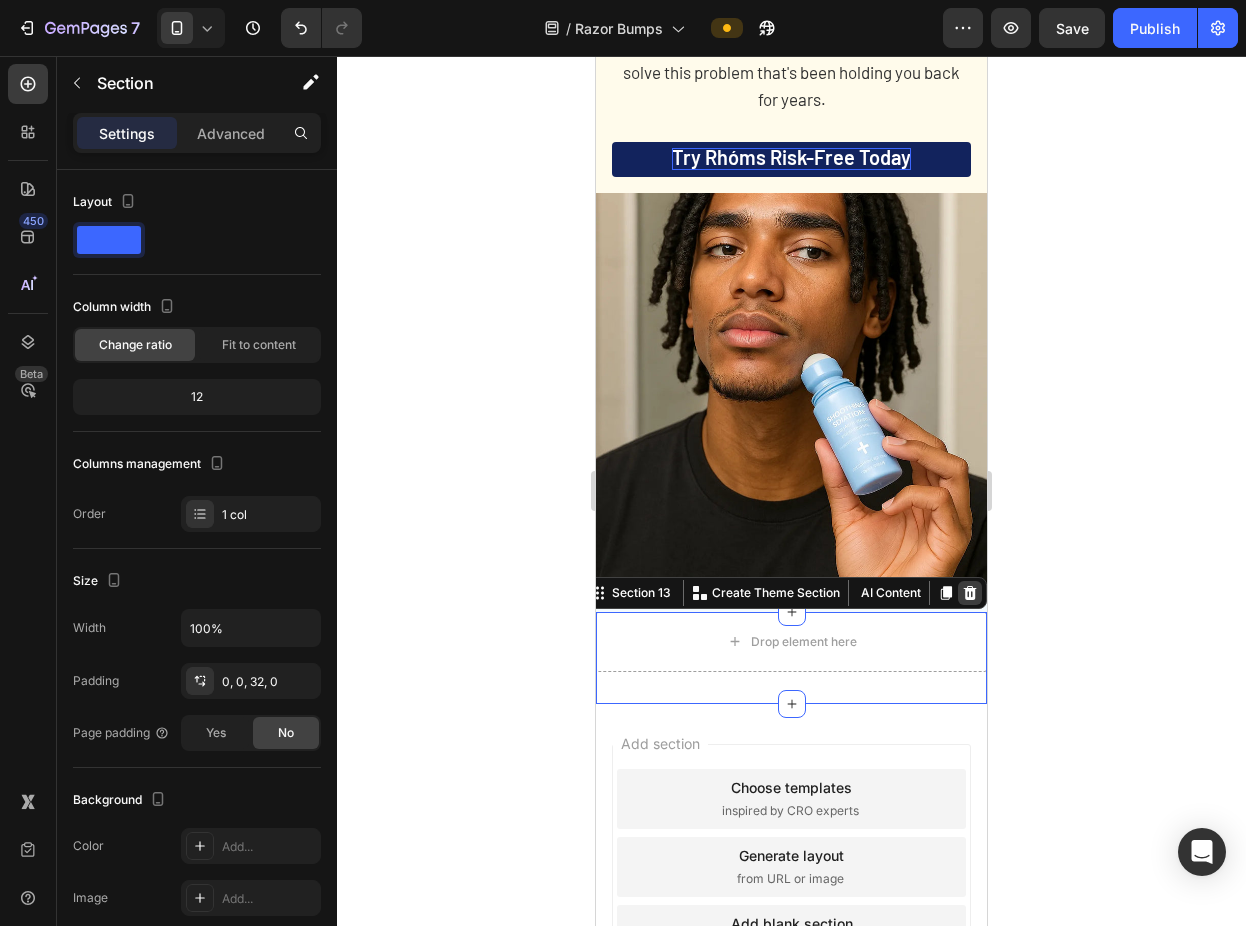 click 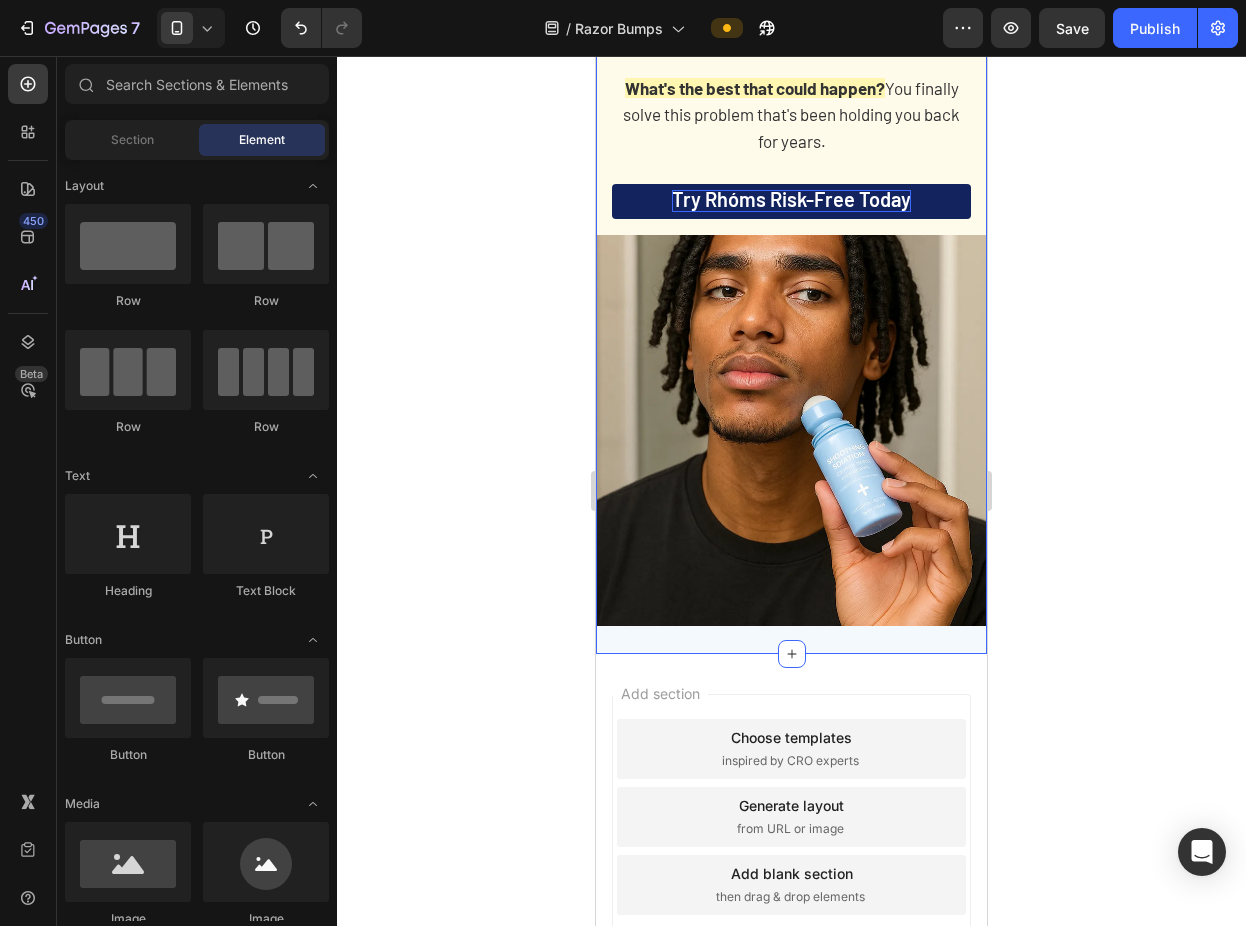scroll, scrollTop: 5217, scrollLeft: 0, axis: vertical 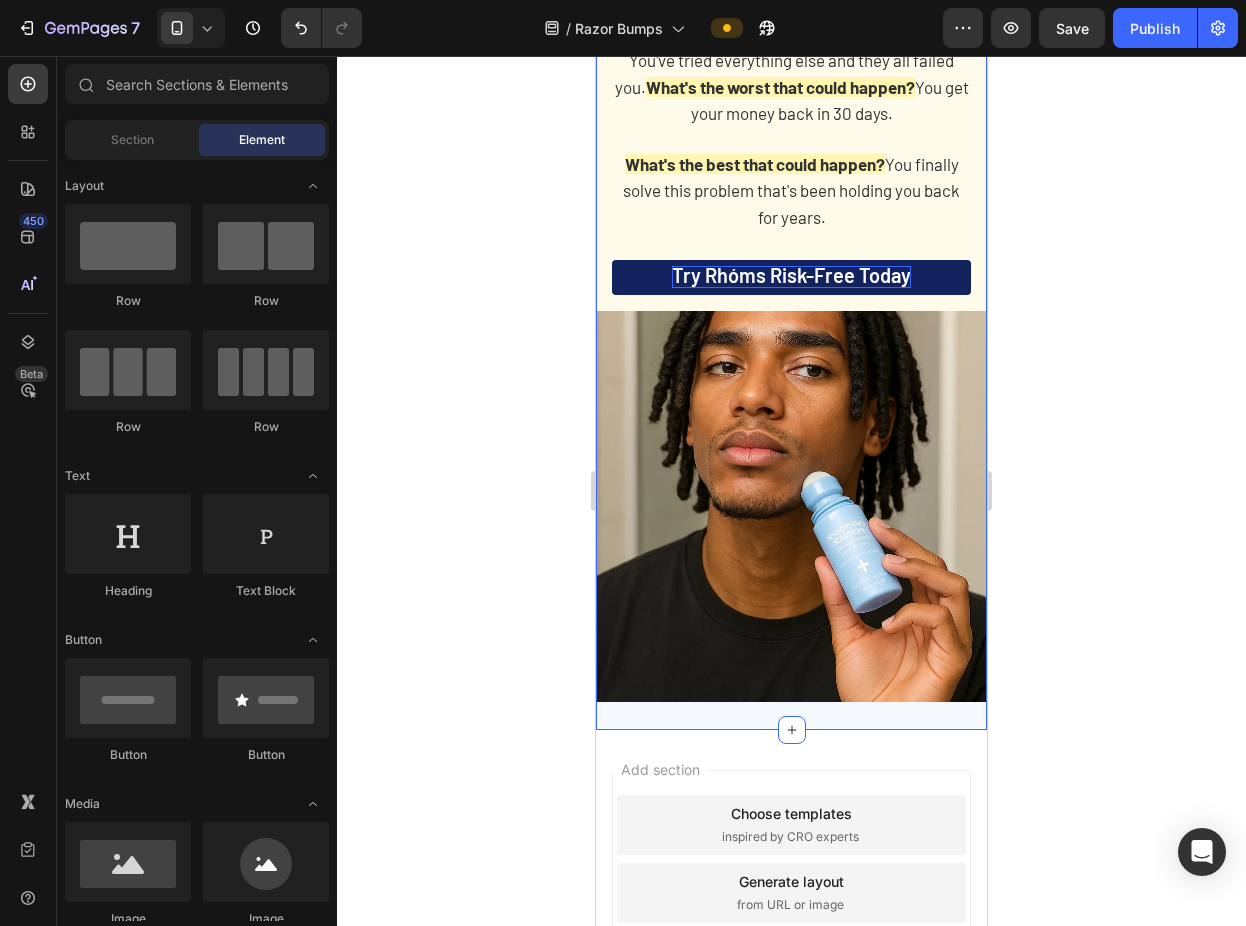 click on "Product Images Icon Icon Icon Icon Icon Icon List 94% SATISFACTION RATE Text Block Row Rhóms™ Smoothing Solution Product Title - Smooth, even-toned skin in days - Gentle exfoliation for clear, calm skin - No-mess roller, quick and easy to use Text Block Lorem ipsum dolor sit amet, consectetur adipiscing elit, sed do eiusmod tempor incididunt ut labore et dolore magna aliqua. Text Block Kaching Bundles Kaching Bundles Seal Subscriptions Seal Subscriptions Add to cart Add to Cart Buy Now Dynamic Checkout 30 - Day money back guarantee Text Block Row Still on the fence? Heading You've tried everything else and they all failed you.  What's the worst that could happen?  You get your money back in 30 days.   What's the best that could happen?  You finally solve this problem that's been holding you back for years. Text Block Try Rhóms Risk-Free today Button Row Image Row Product" at bounding box center (791, -109) 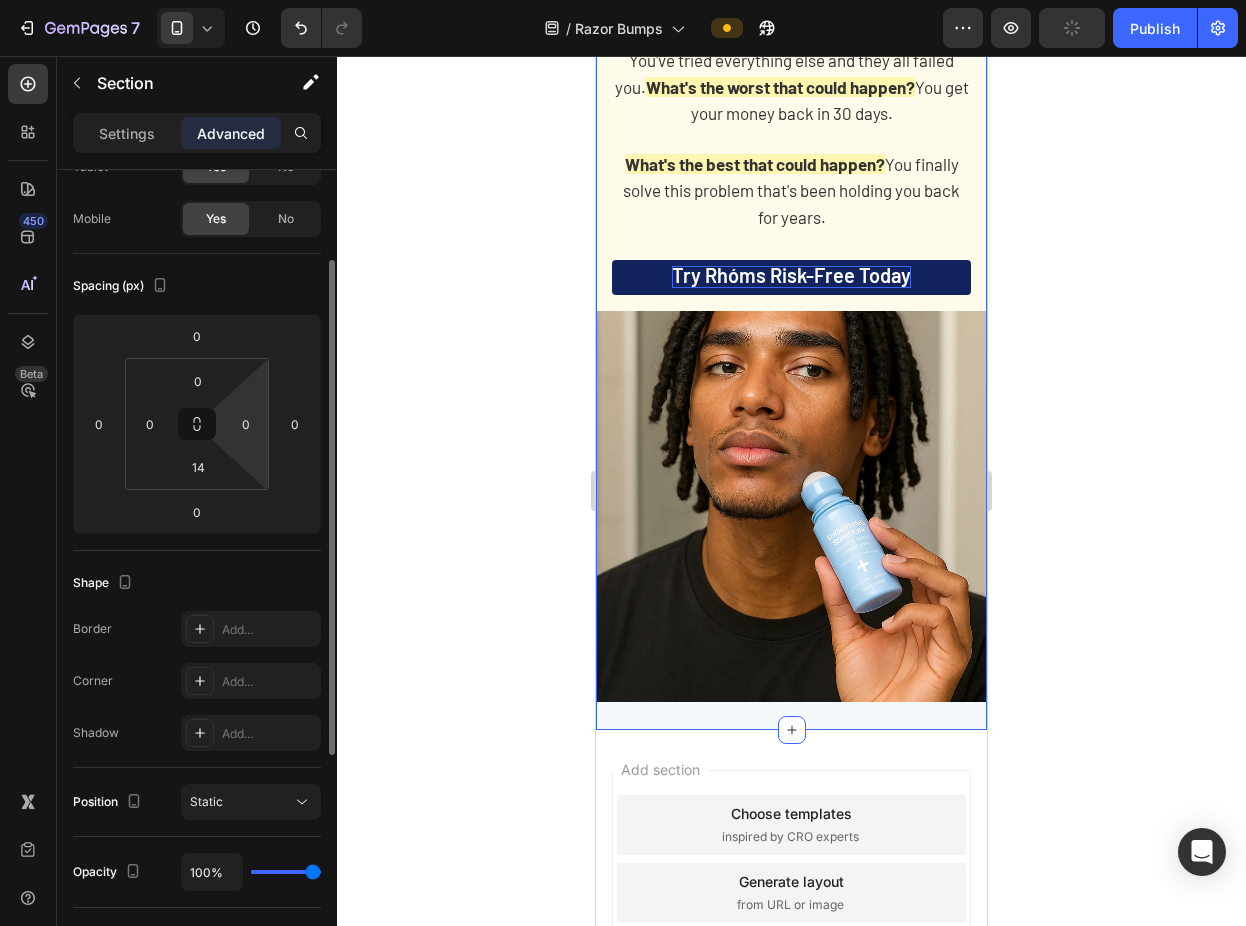 scroll, scrollTop: 145, scrollLeft: 0, axis: vertical 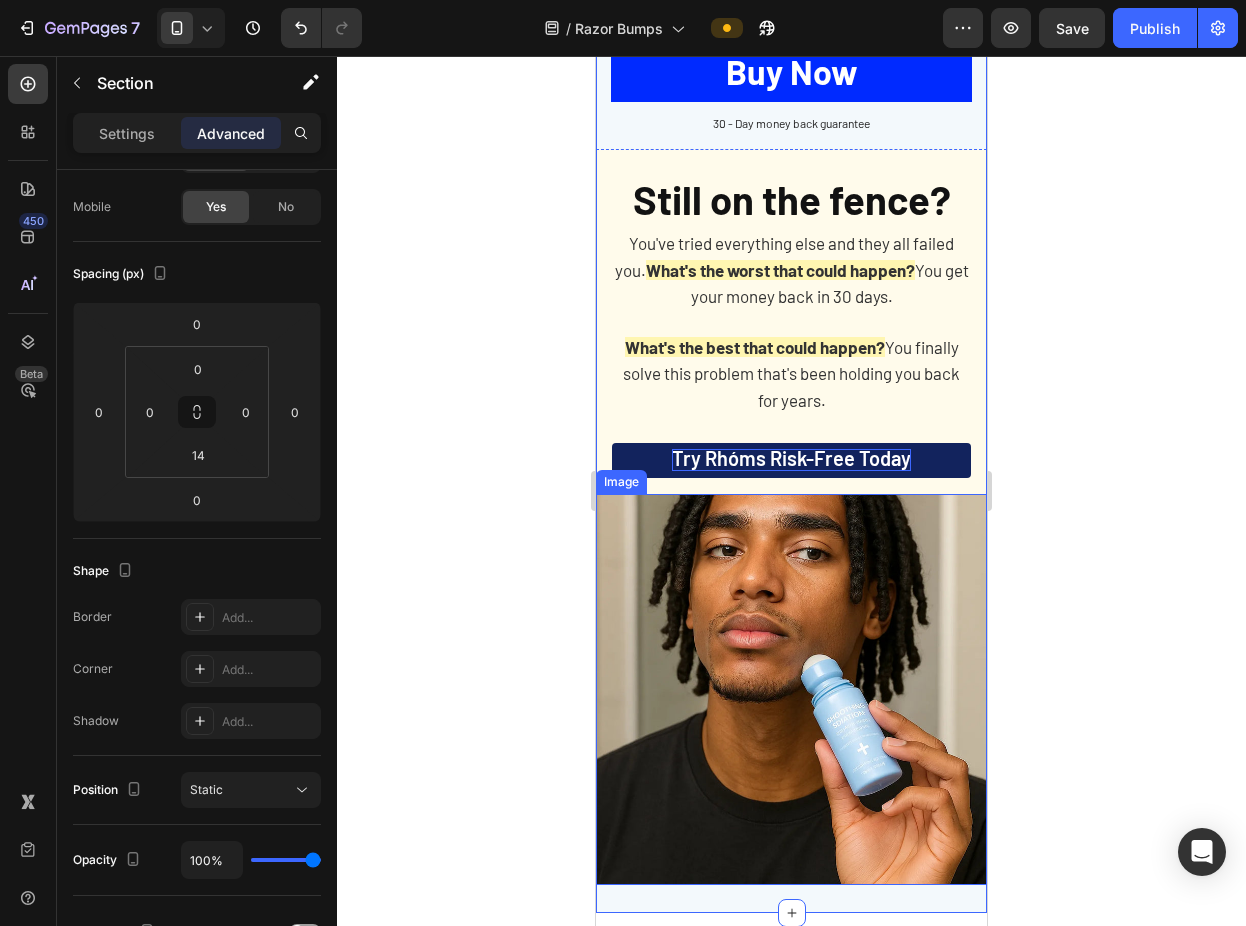click at bounding box center (791, 689) 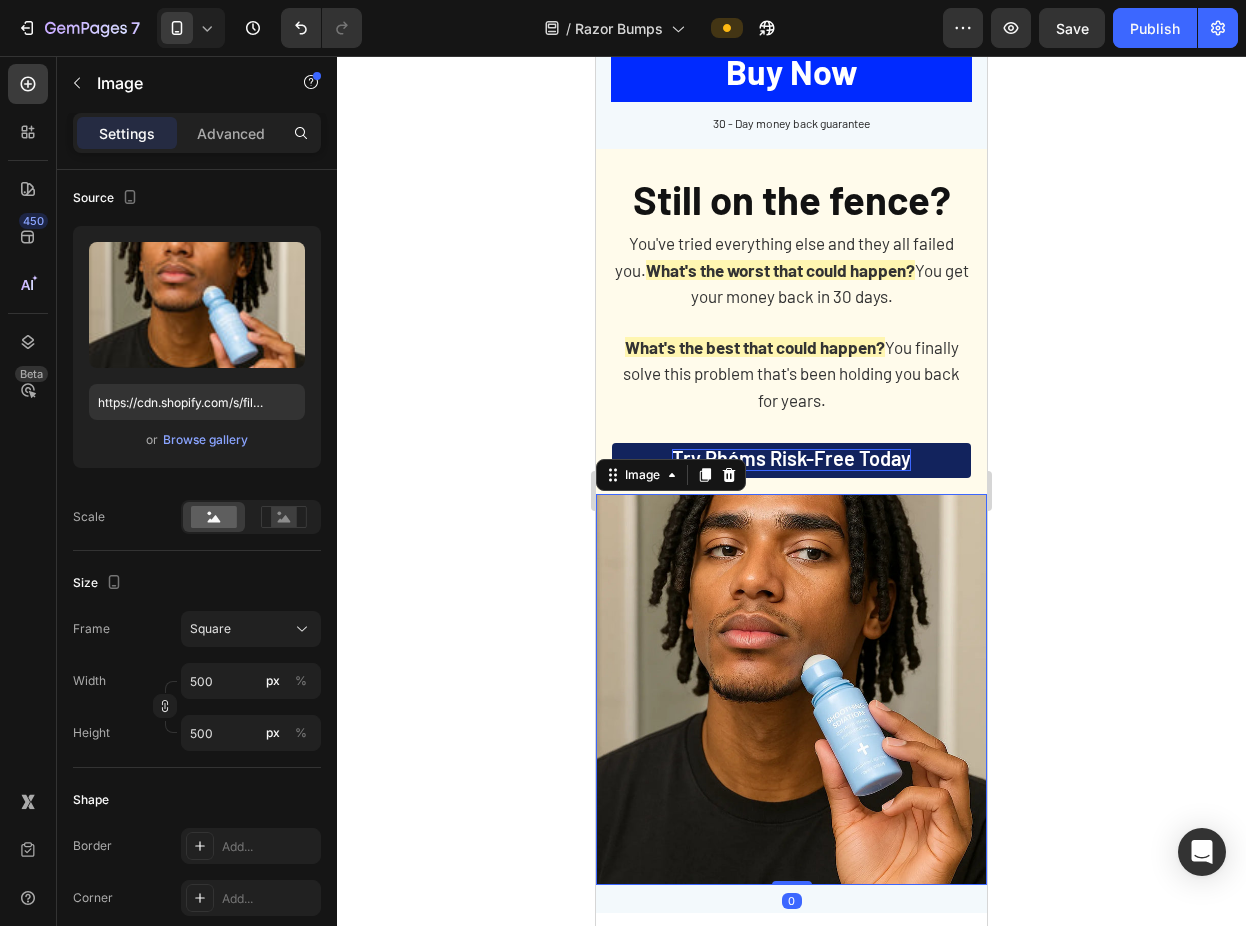 scroll, scrollTop: 0, scrollLeft: 0, axis: both 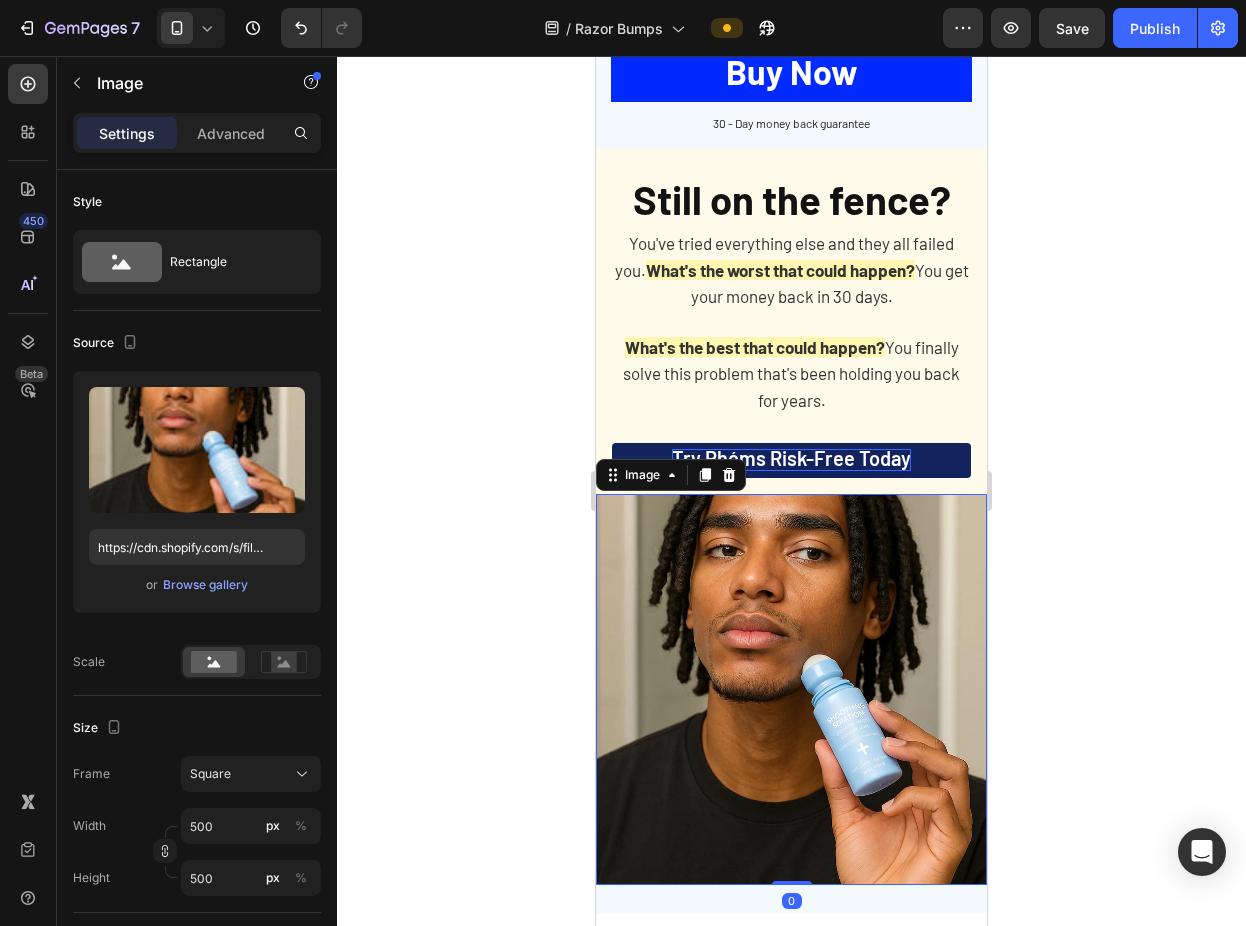 drag, startPoint x: 786, startPoint y: 848, endPoint x: 791, endPoint y: 817, distance: 31.400637 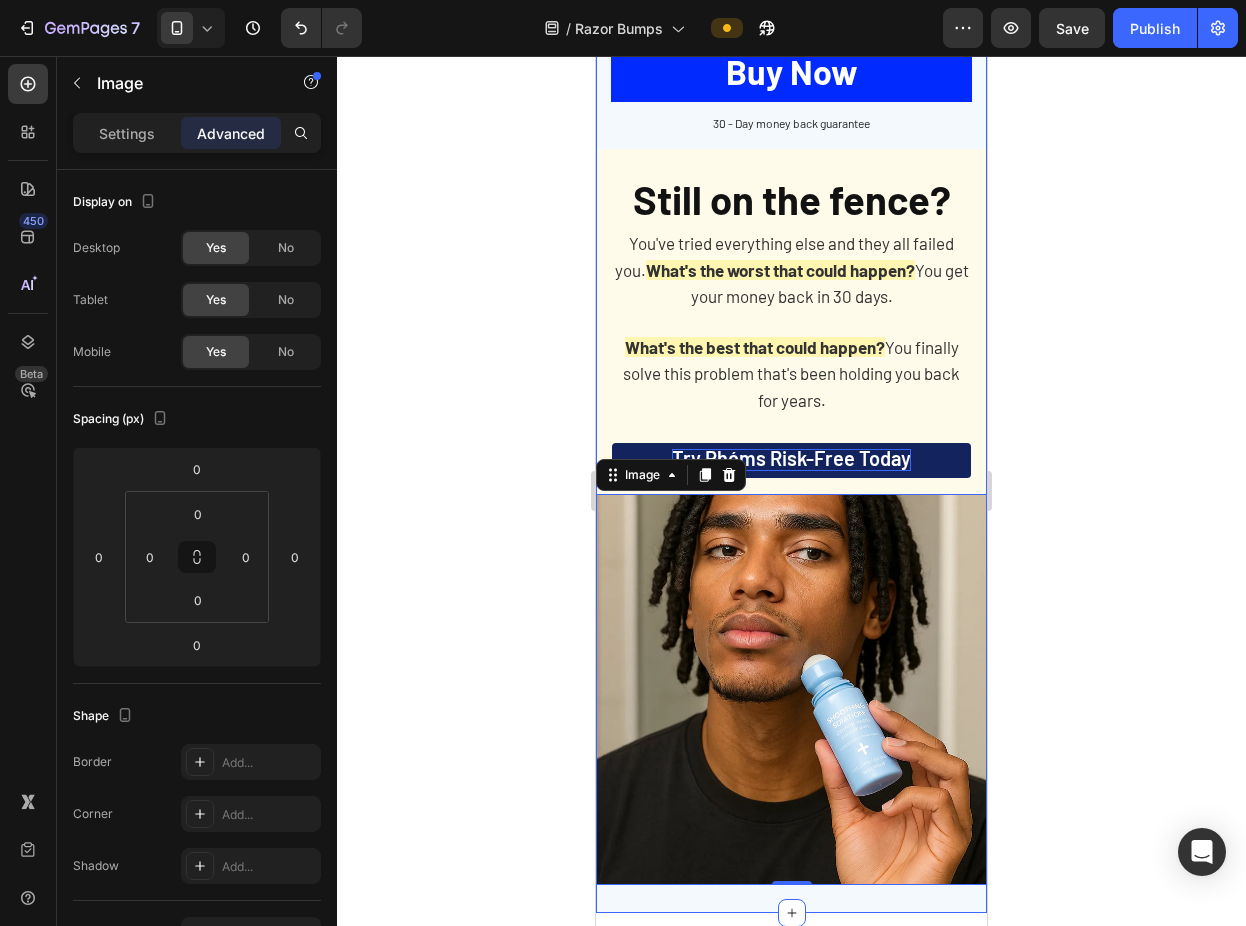 click on "Product Images Icon Icon Icon Icon Icon Icon List 94% SATISFACTION RATE Text Block Row Rhóms™ Smoothing Solution Product Title - Smooth, even-toned skin in days - Gentle exfoliation for clear, calm skin - No-mess roller, quick and easy to use Text Block Lorem ipsum dolor sit amet, consectetur adipiscing elit, sed do eiusmod tempor incididunt ut labore et dolore magna aliqua. Text Block Kaching Bundles Kaching Bundles Seal Subscriptions Seal Subscriptions Add to cart Add to Cart Buy Now Dynamic Checkout 30 - Day money back guarantee Text Block Row Still on the fence? Heading You've tried everything else and they all failed you.  What's the worst that could happen?  You get your money back in 30 days.   What's the best that could happen?  You finally solve this problem that's been holding you back for years. Text Block Try Rhóms Risk-Free today Button Row Image   0 Row Product" at bounding box center (791, 74) 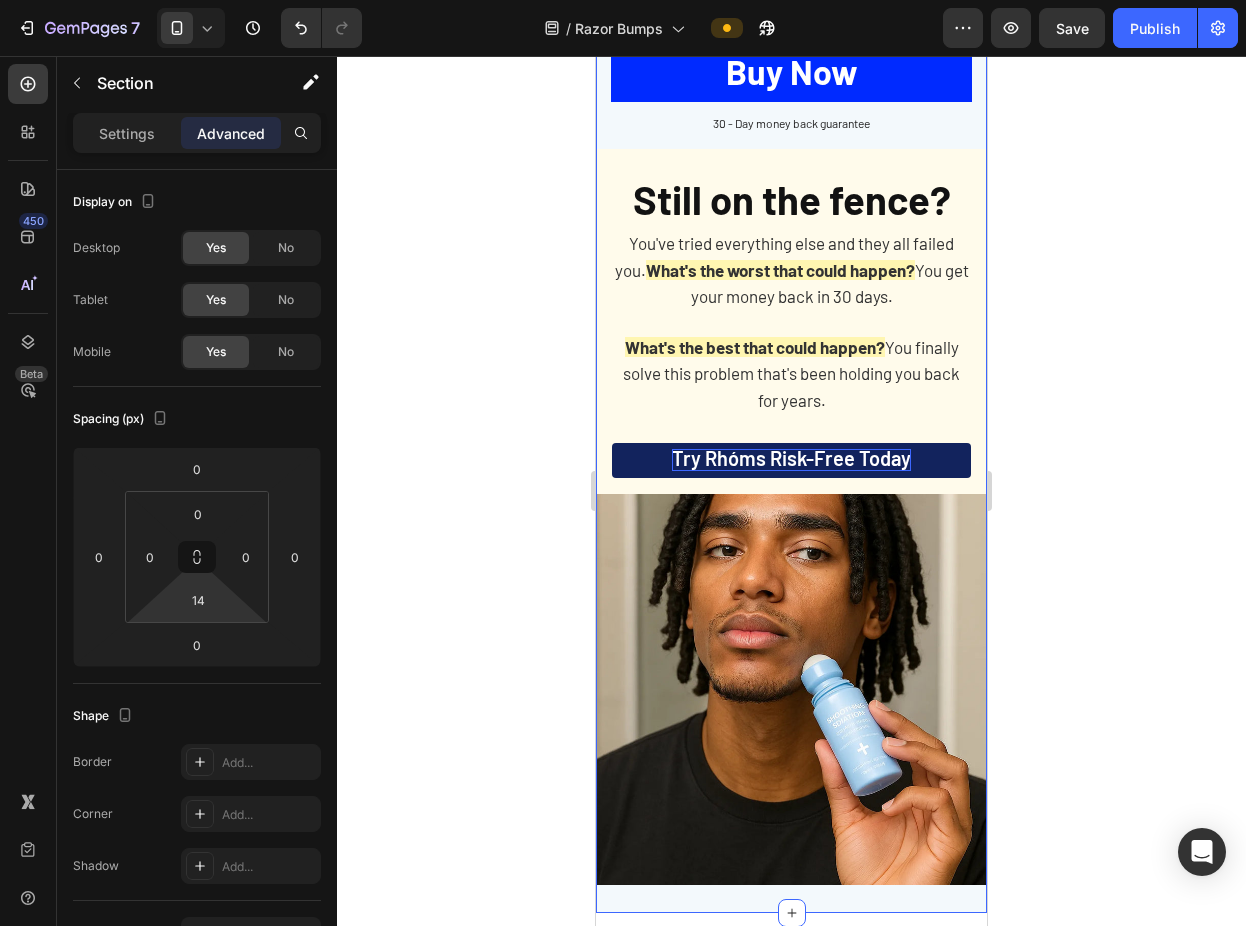 type on "0" 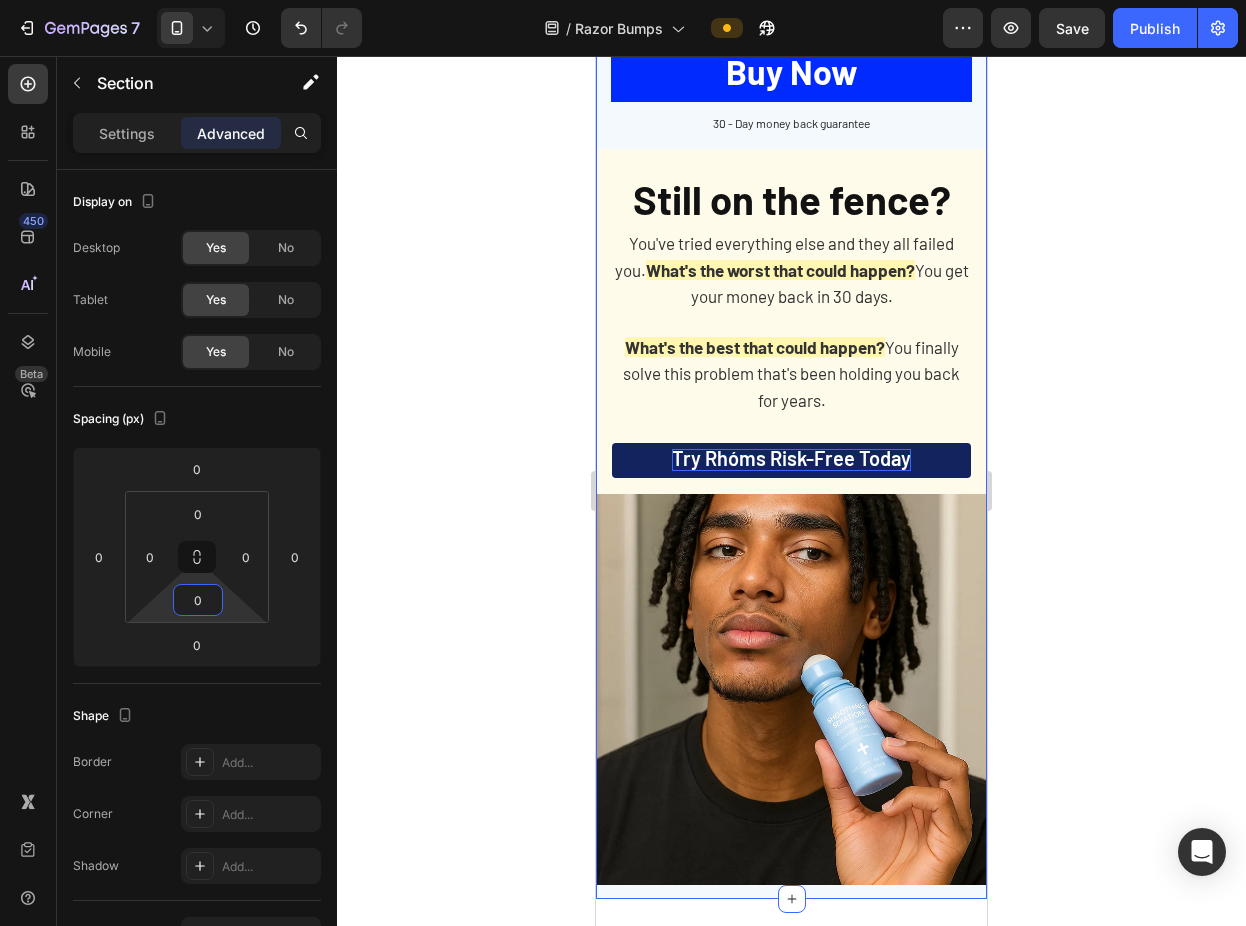 drag, startPoint x: 225, startPoint y: 612, endPoint x: 225, endPoint y: 650, distance: 38 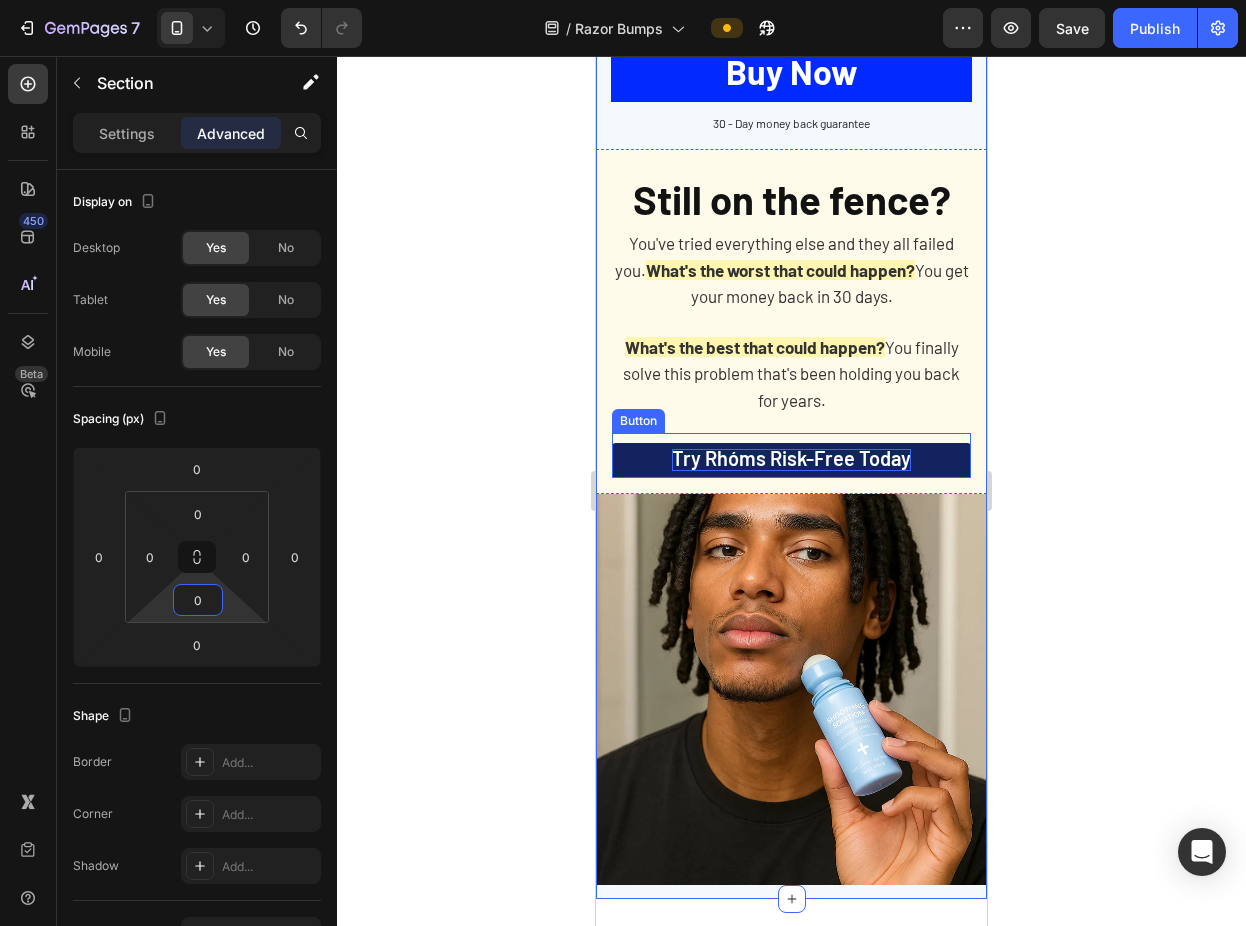 click on "You've tried everything else and they all failed you.  What's the worst that could happen?  You get your money back in 30 days.   What's the best that could happen?  You finally solve this problem that's been holding you back for years." at bounding box center [791, 322] 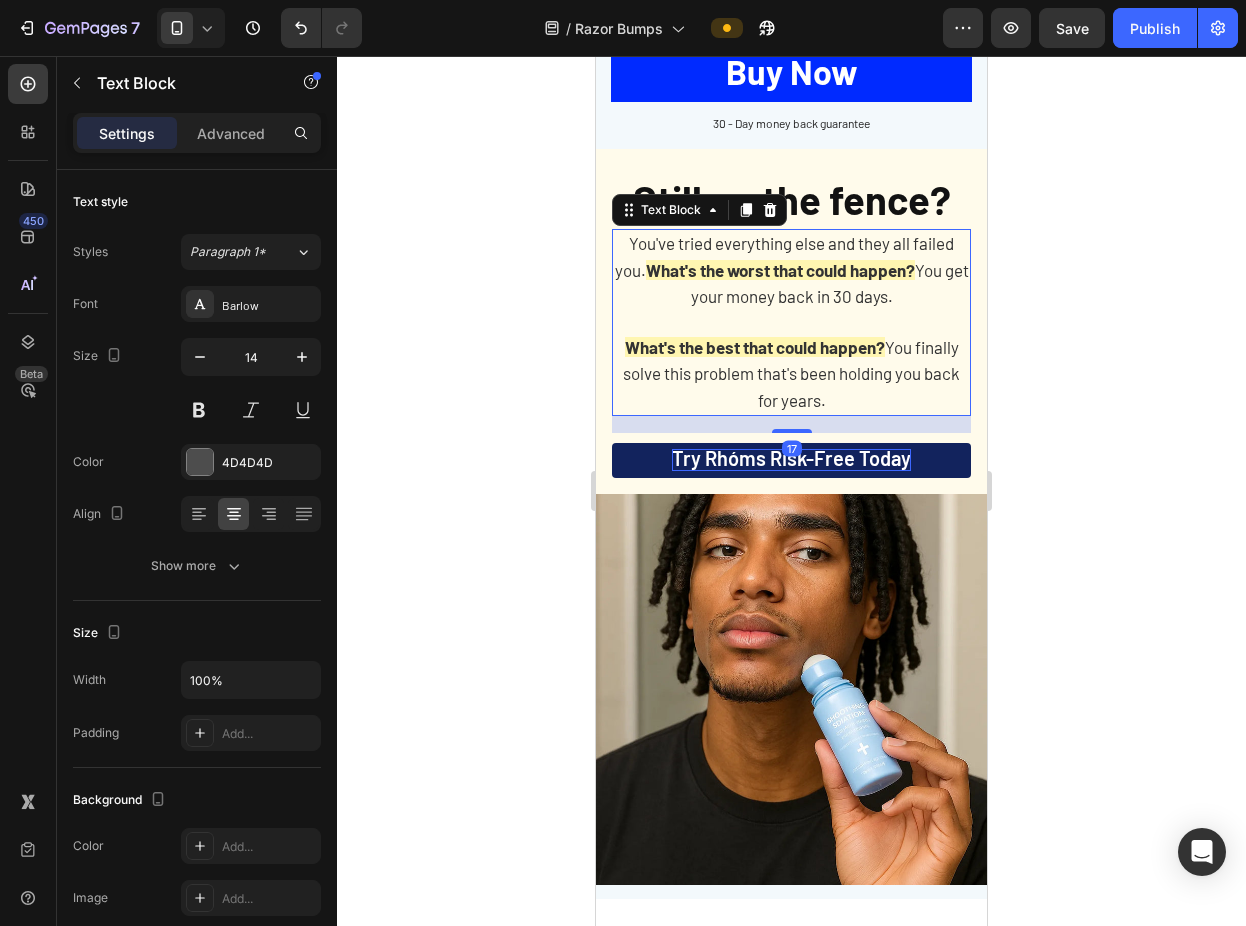 click on "17" at bounding box center [791, 424] 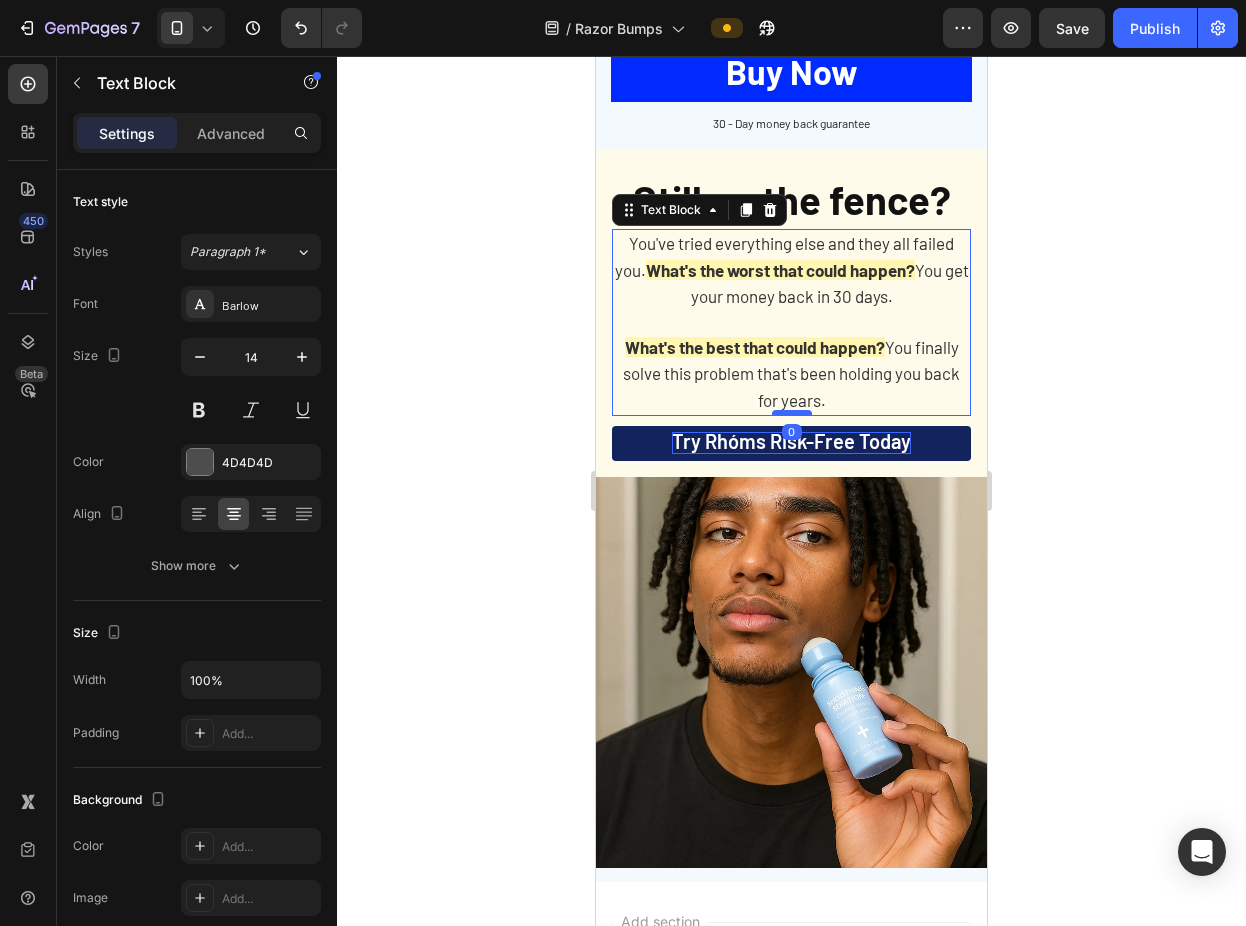 drag, startPoint x: 779, startPoint y: 413, endPoint x: 784, endPoint y: 396, distance: 17.720045 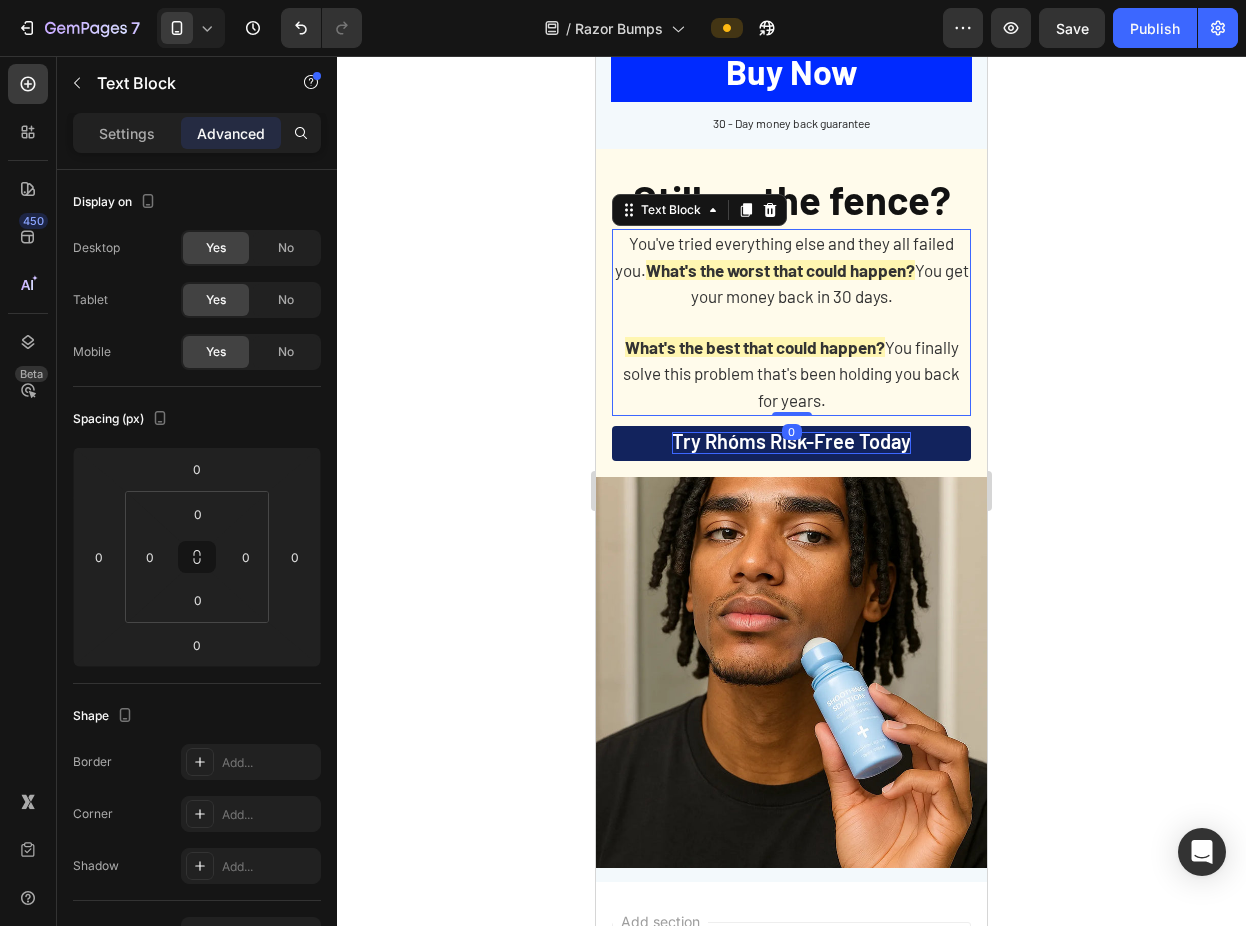 click 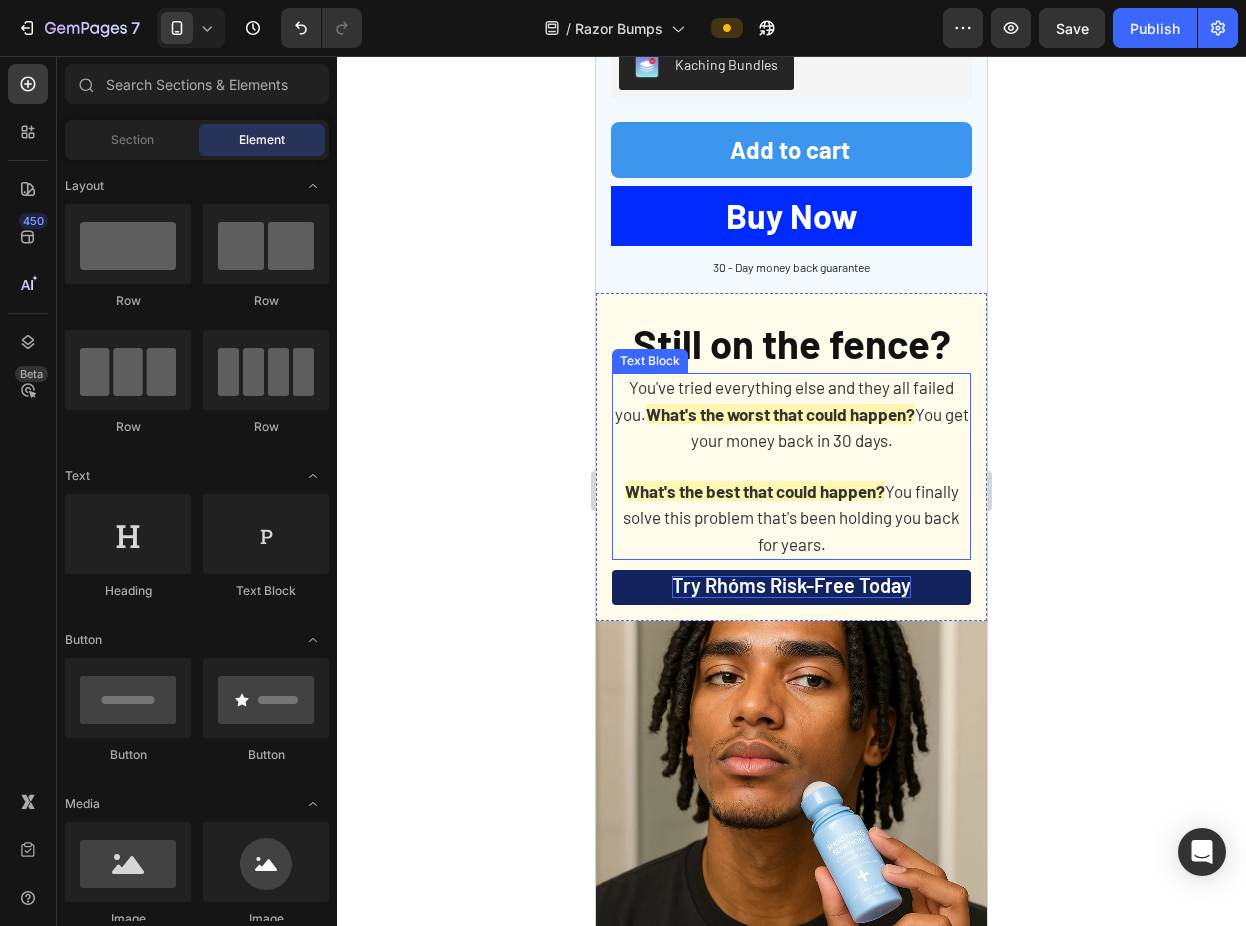 scroll, scrollTop: 4853, scrollLeft: 0, axis: vertical 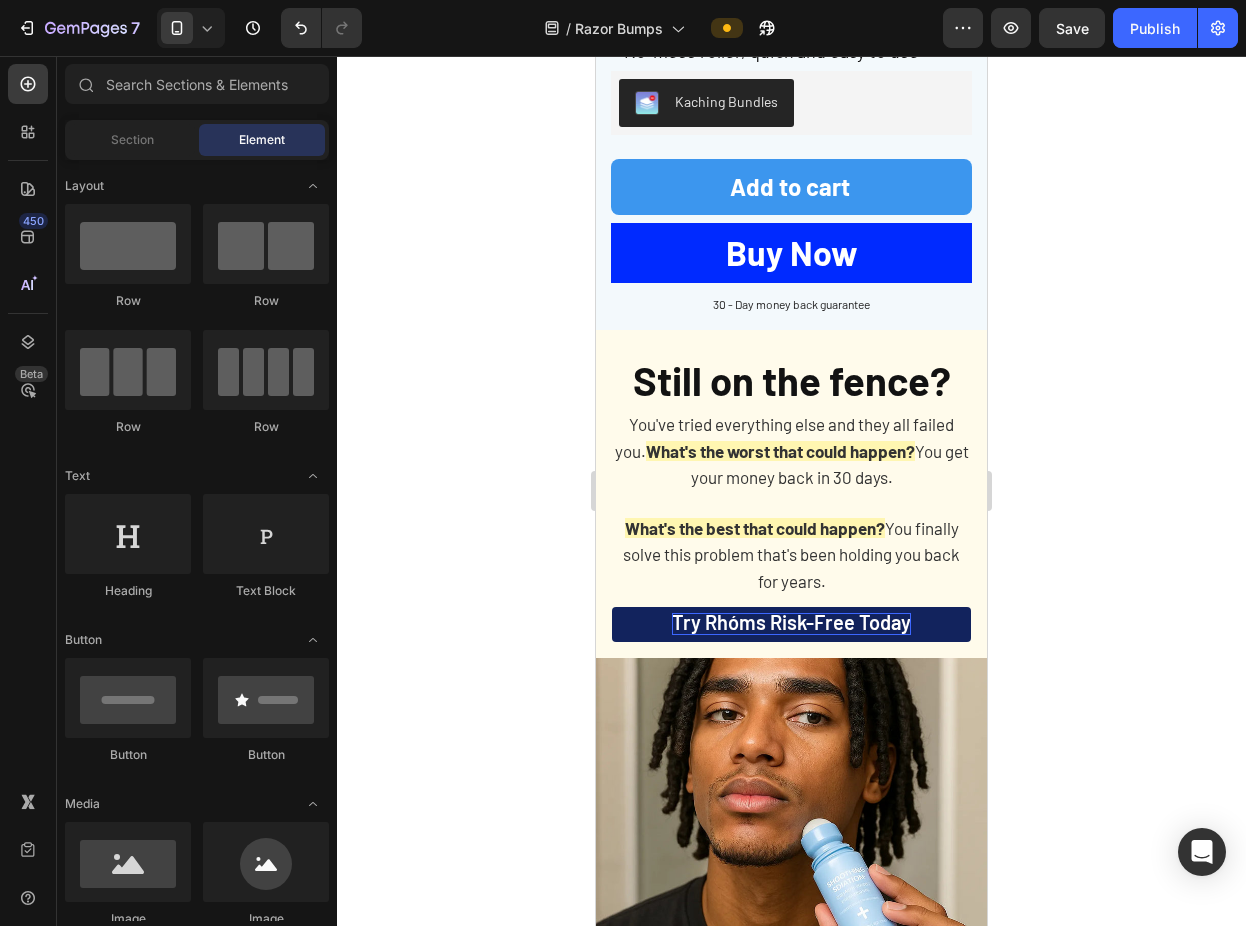 click 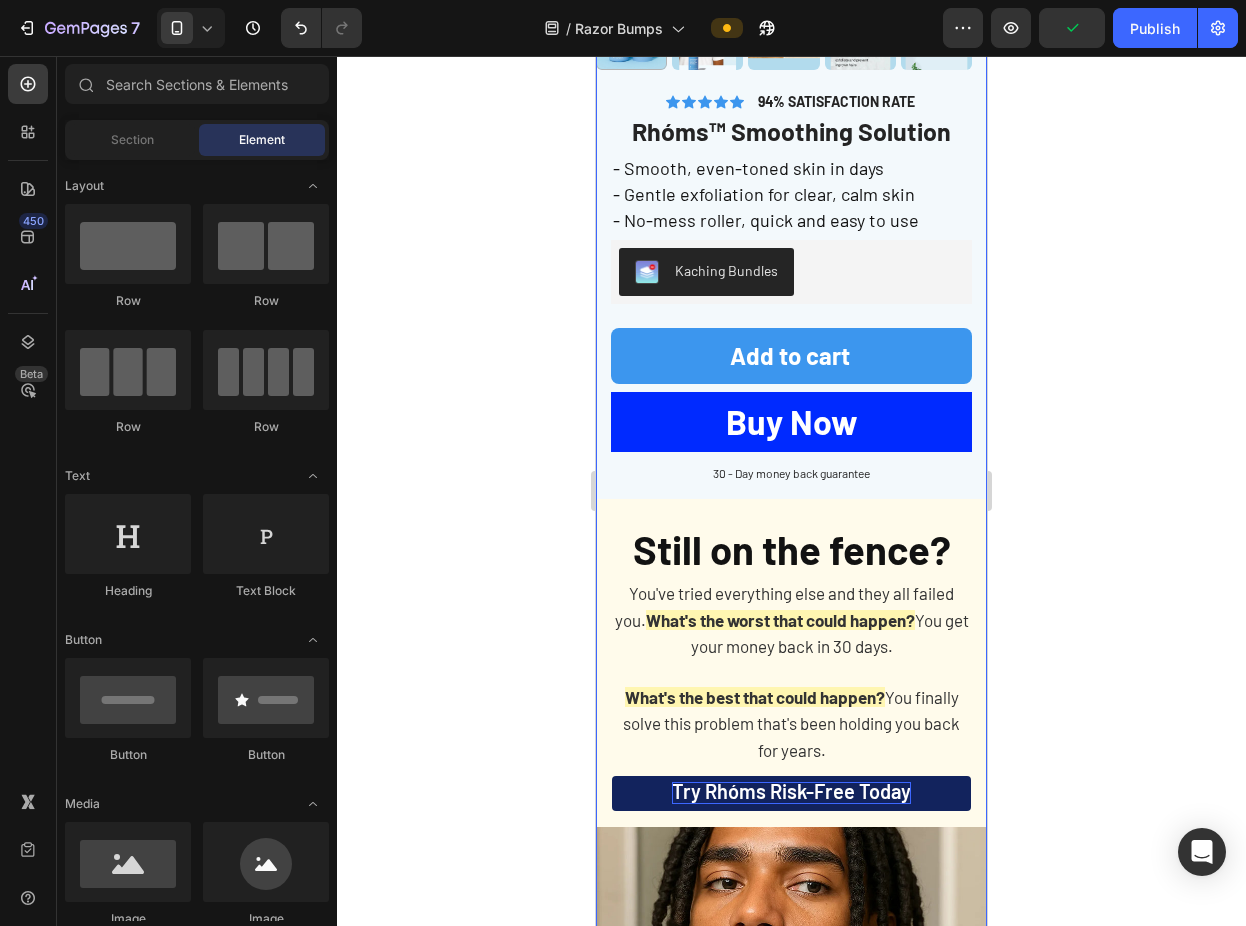 scroll, scrollTop: 4657, scrollLeft: 0, axis: vertical 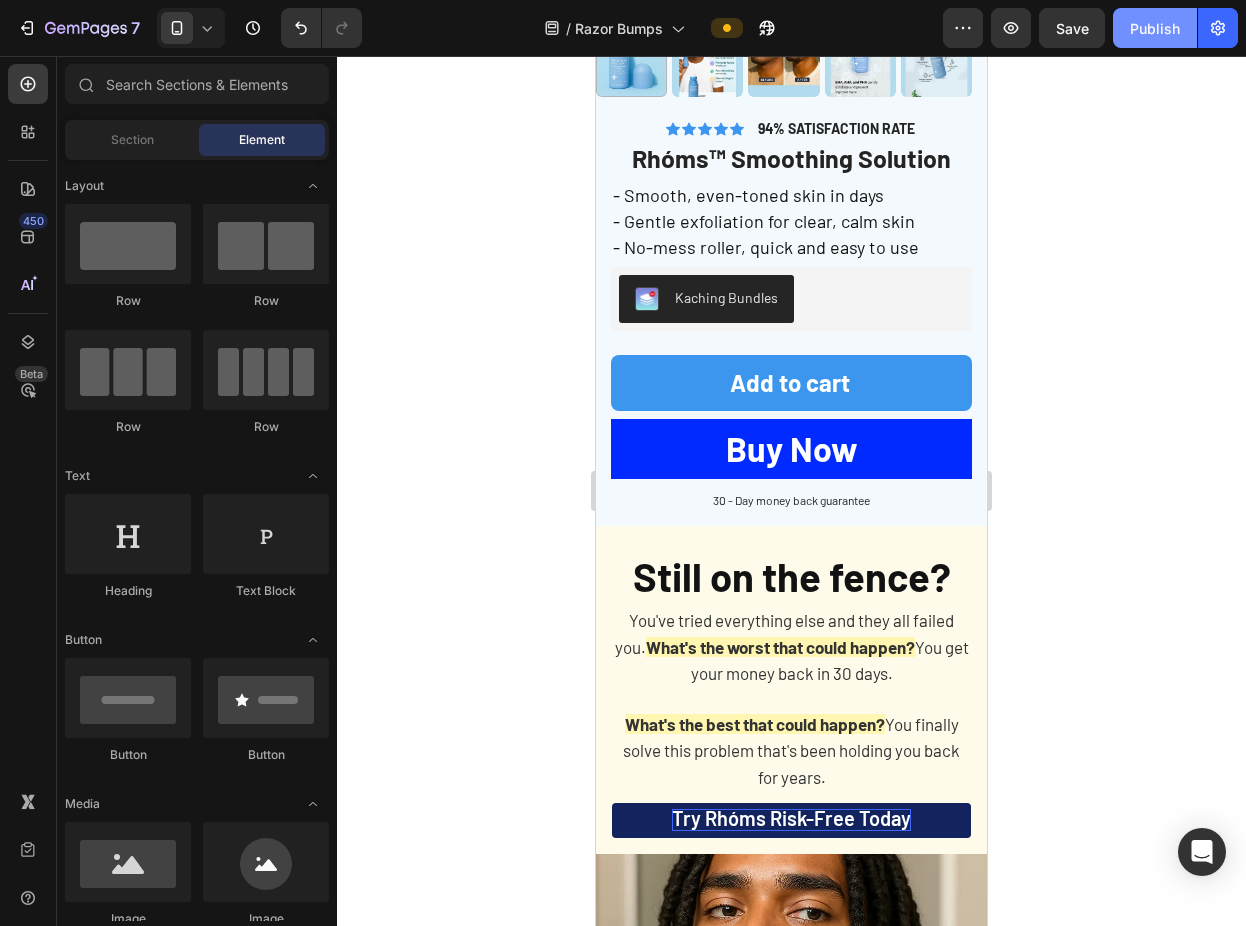 click on "Publish" at bounding box center [1155, 28] 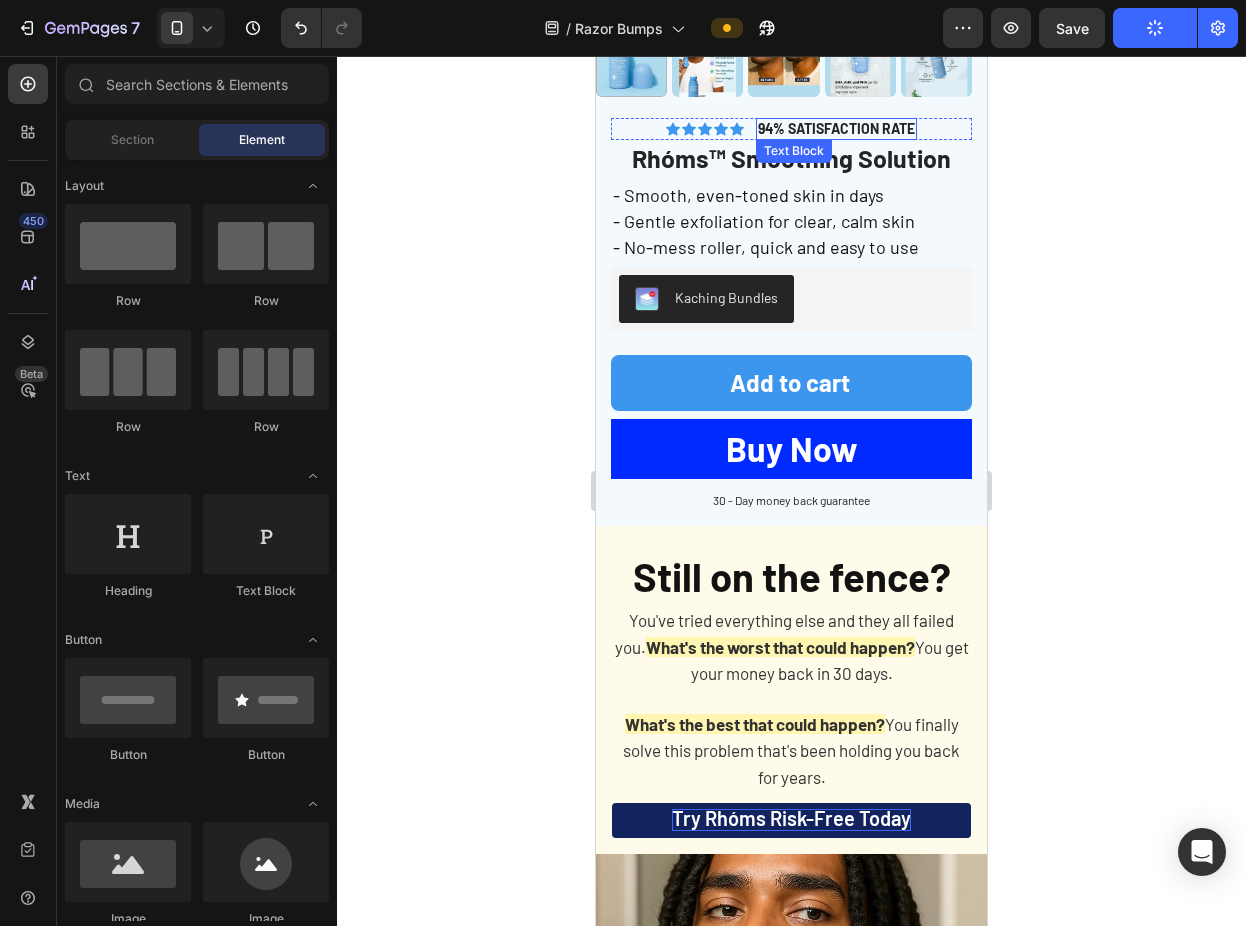 click on "94% SATISFACTION RATE" at bounding box center [836, 128] 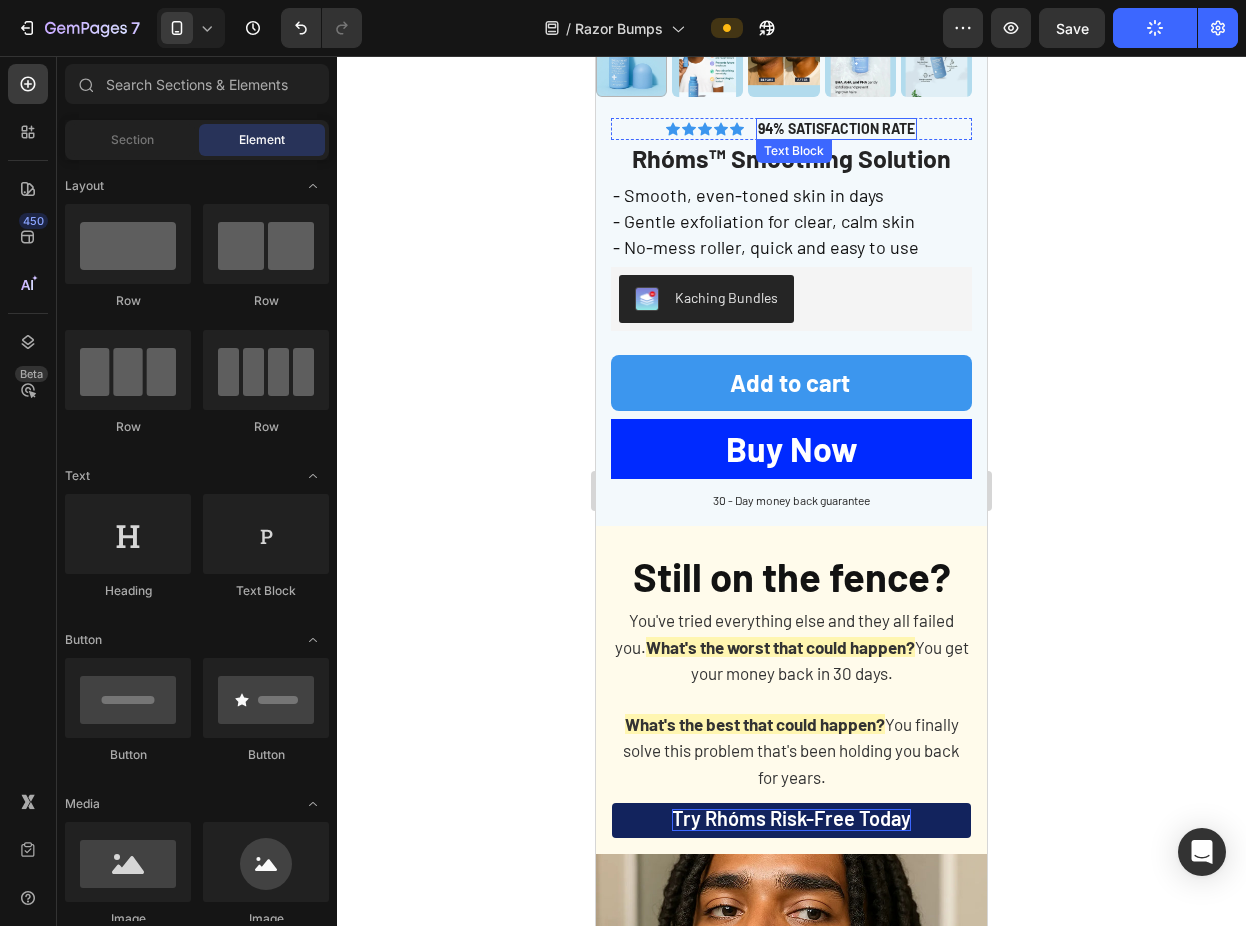 click on "94% SATISFACTION RATE" at bounding box center (836, 128) 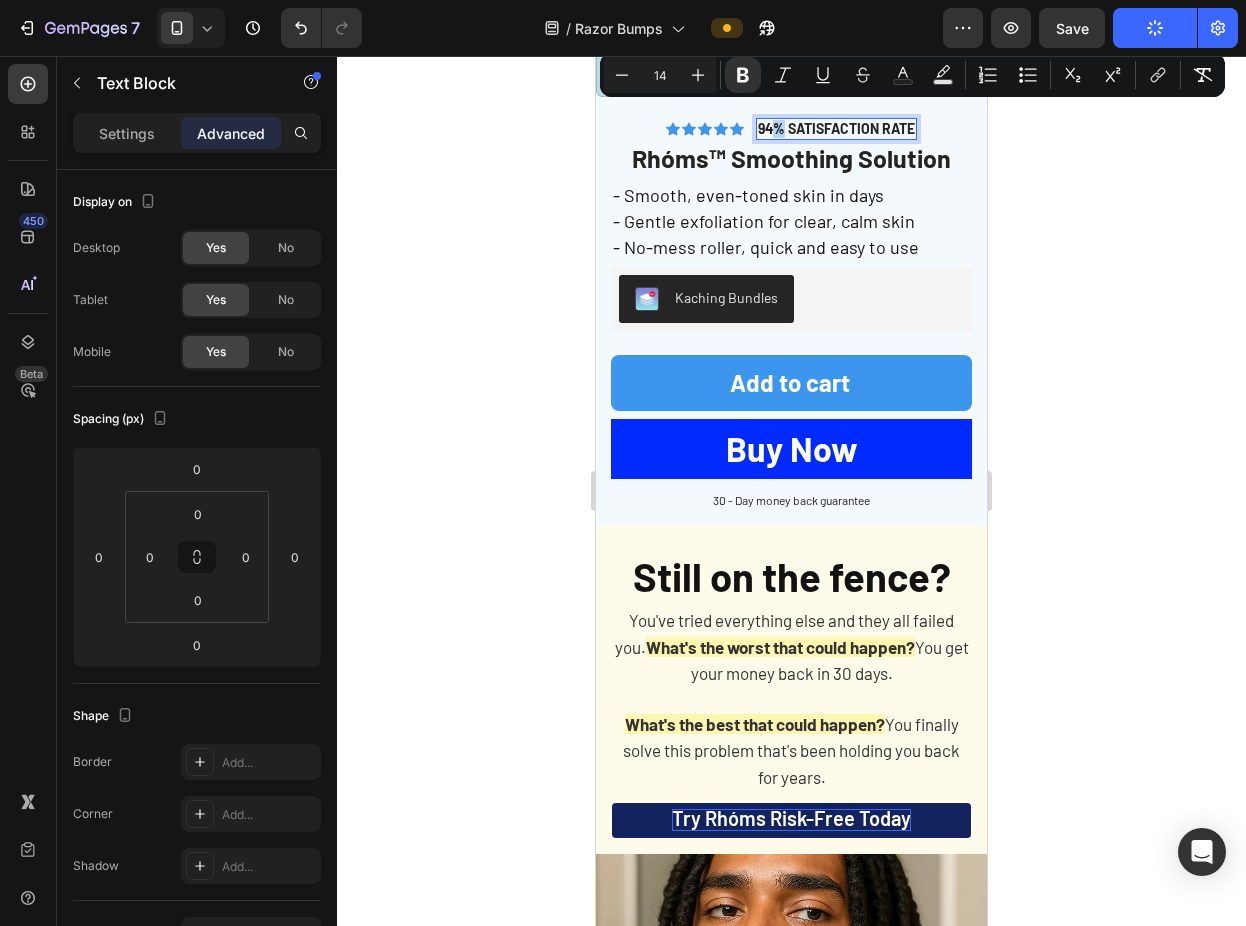 click on "94% SATISFACTION RATE" at bounding box center [836, 128] 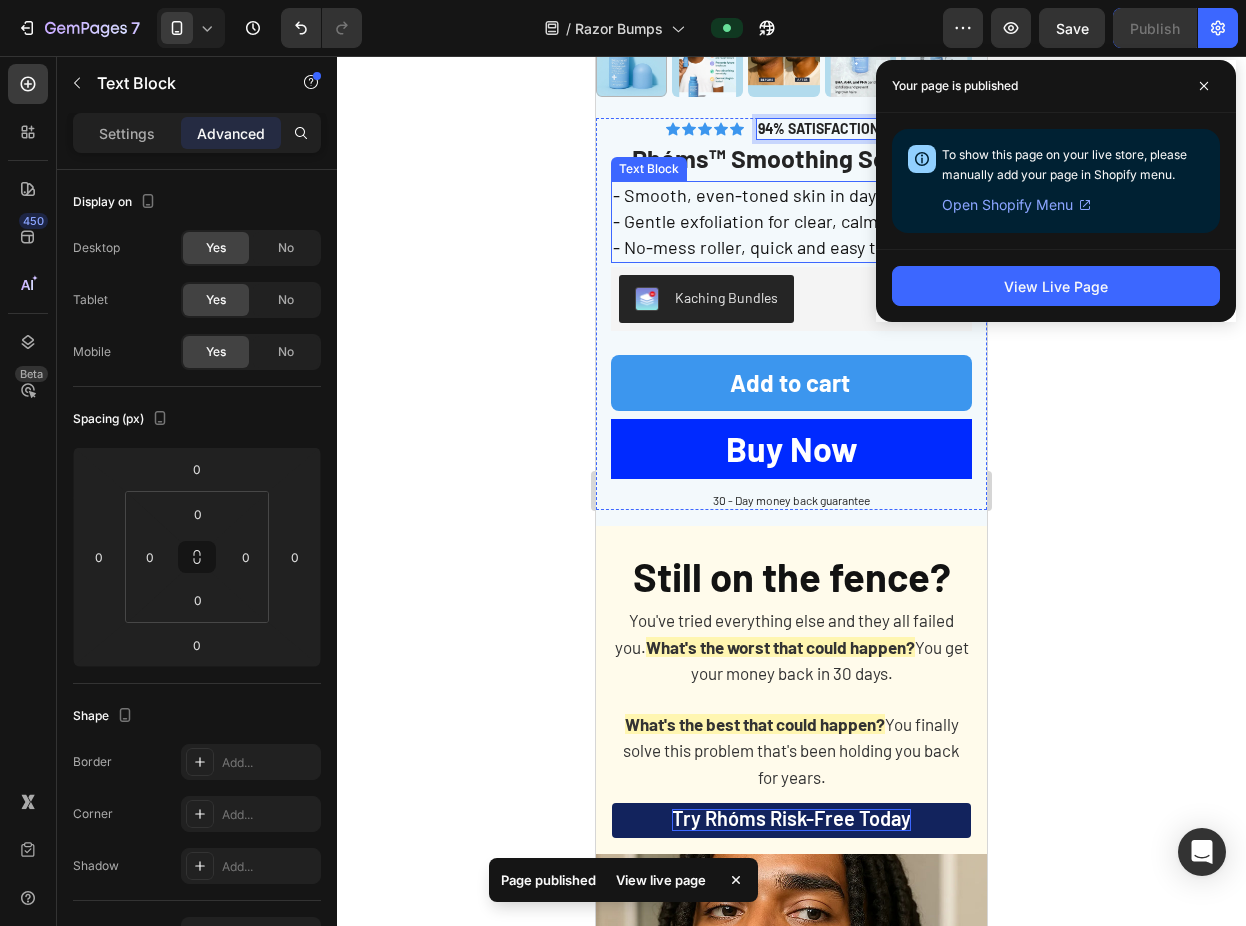 click on "- Smooth, even-toned skin in days" at bounding box center [748, 195] 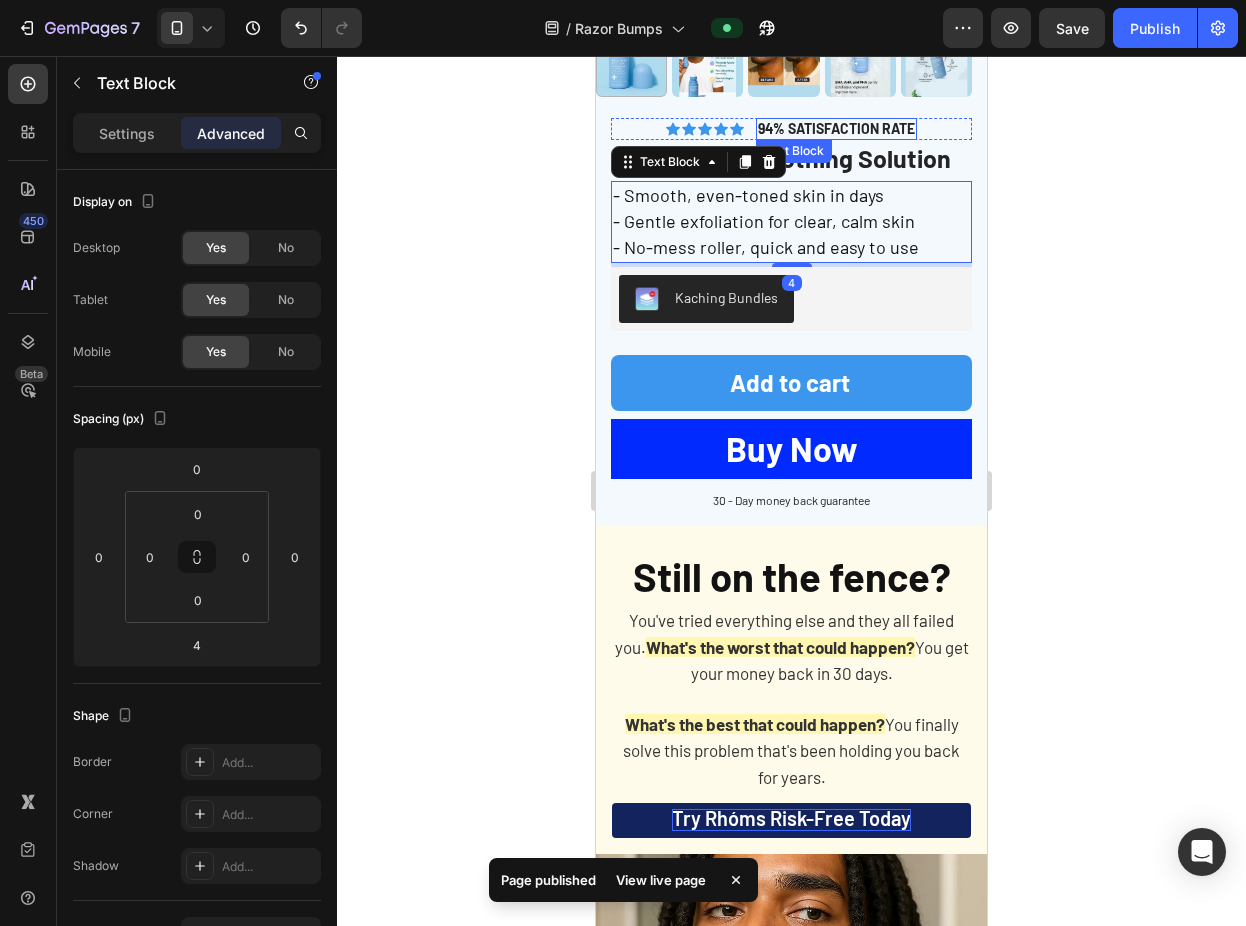 click on "94% SATISFACTION RATE" at bounding box center (836, 128) 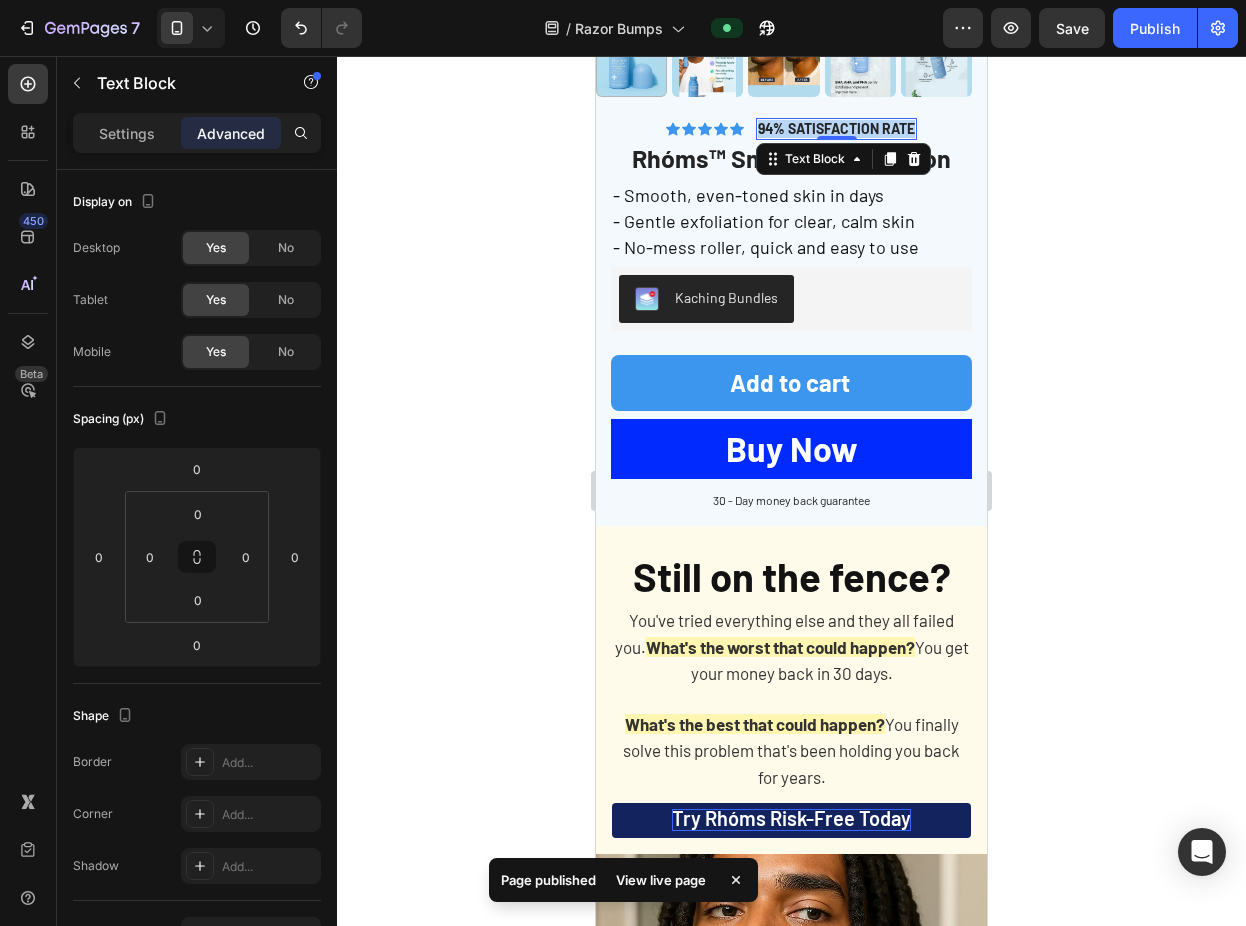 click on "94% SATISFACTION RATE" at bounding box center (836, 128) 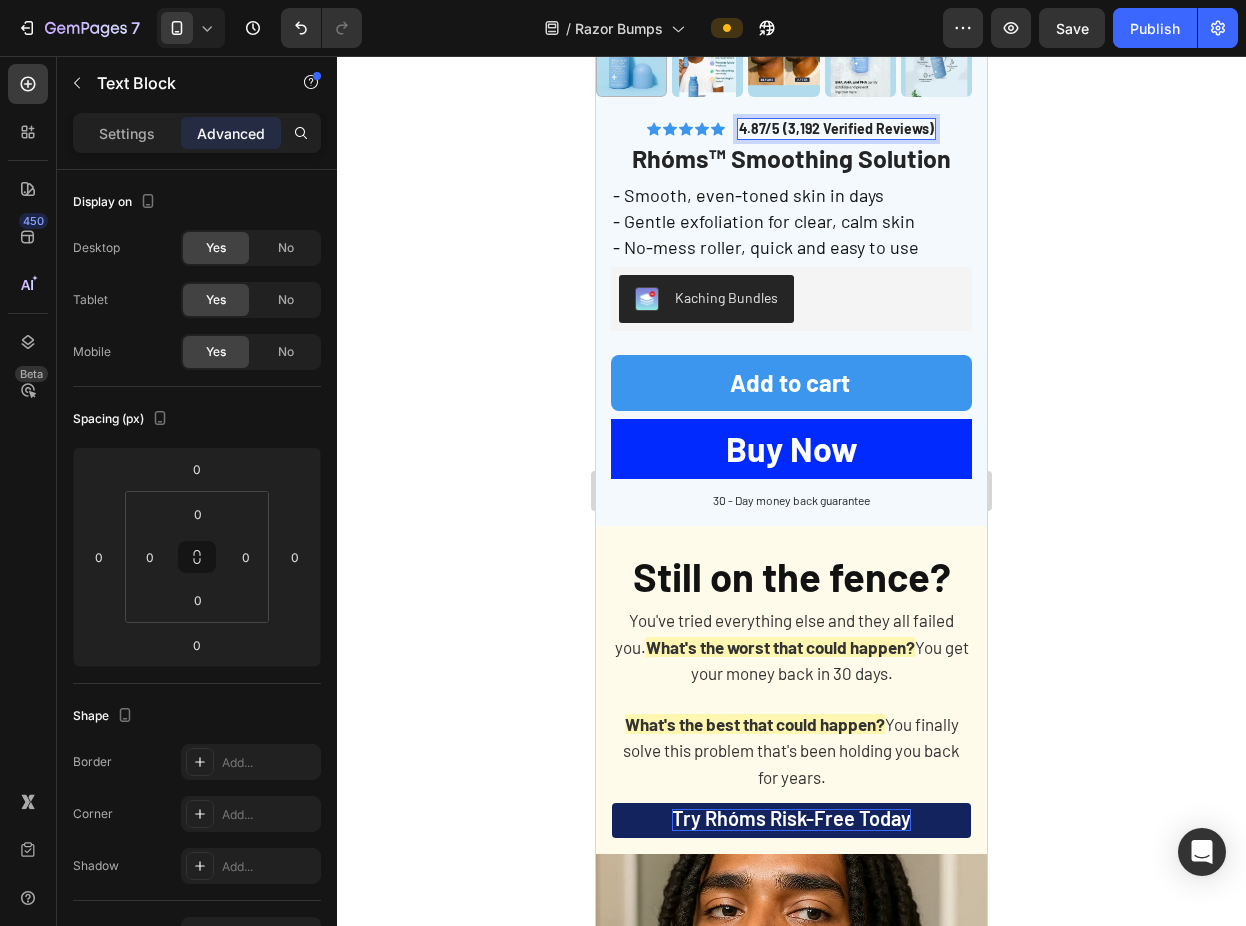 click 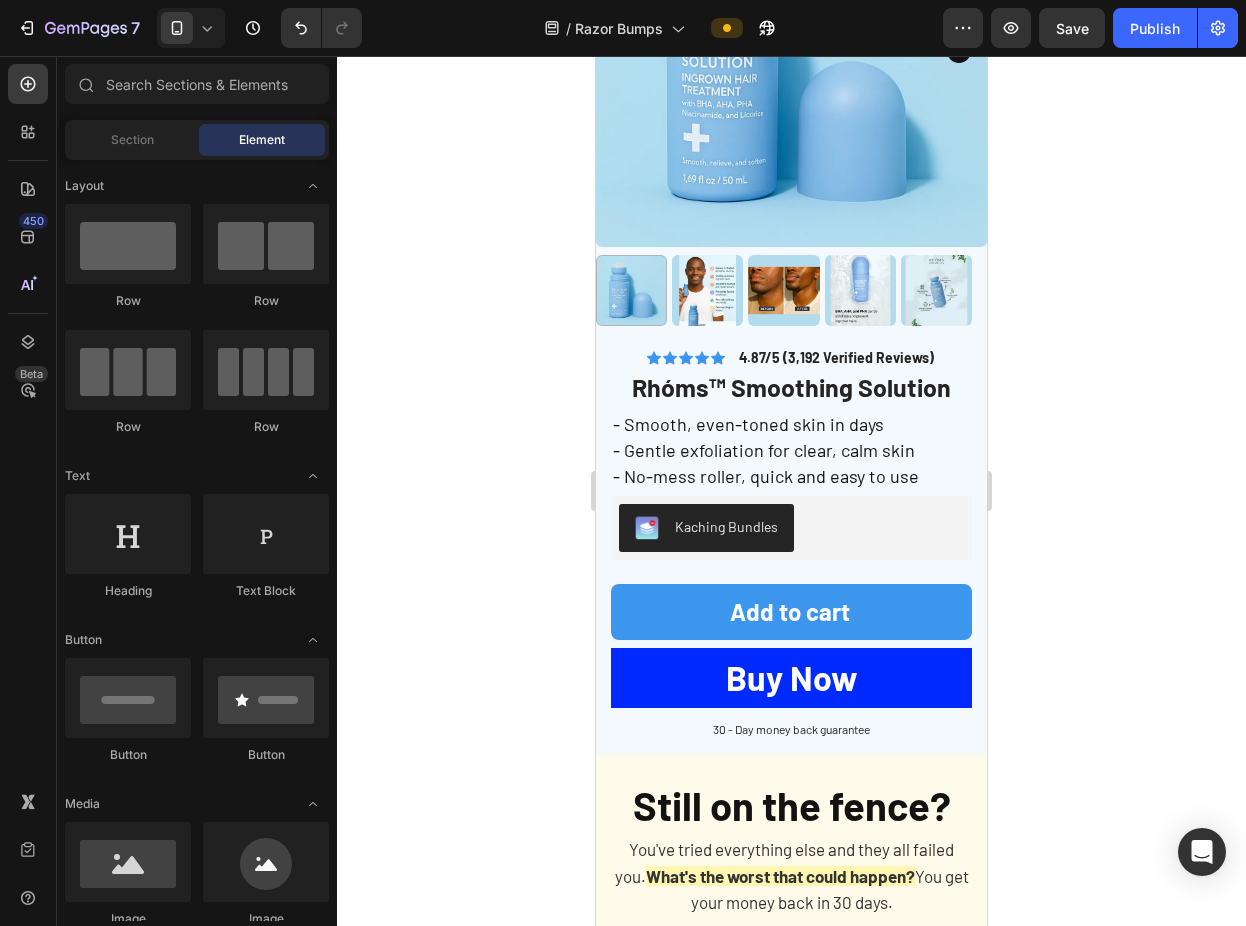 scroll, scrollTop: 4399, scrollLeft: 0, axis: vertical 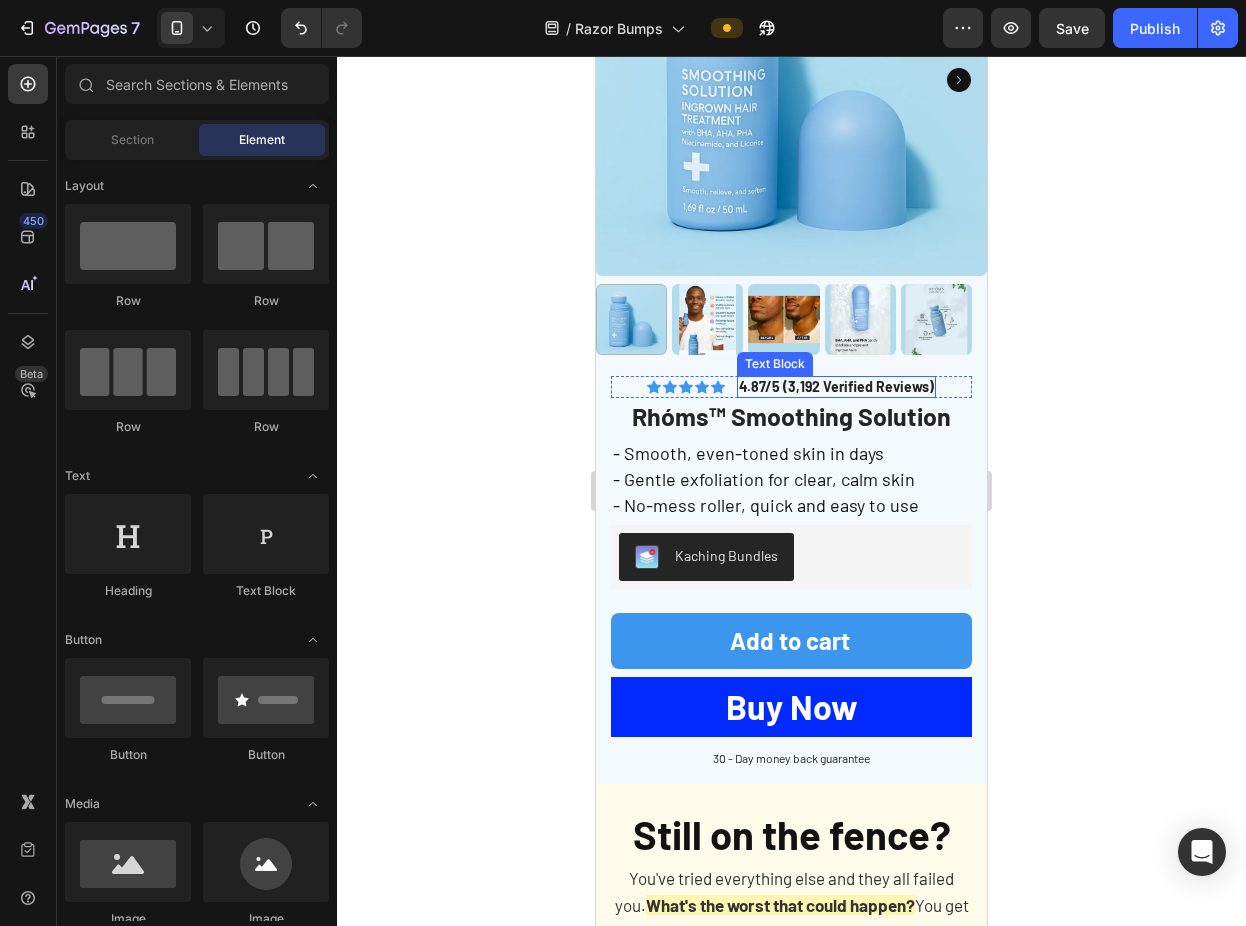 click on "4.87/5 (3,192 Verified Reviews)" at bounding box center [836, 386] 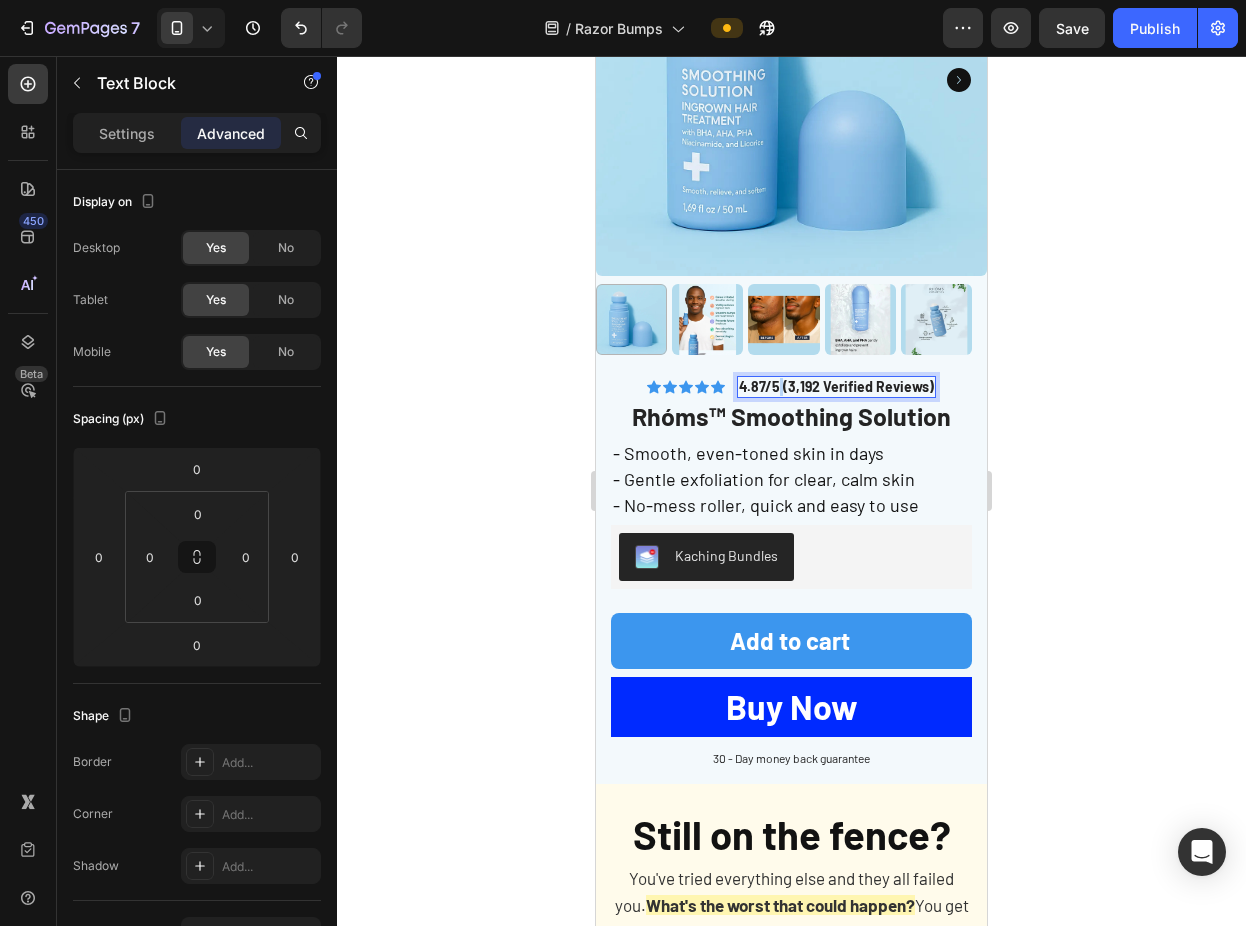 click on "4.87/5 (3,192 Verified Reviews)" at bounding box center (836, 386) 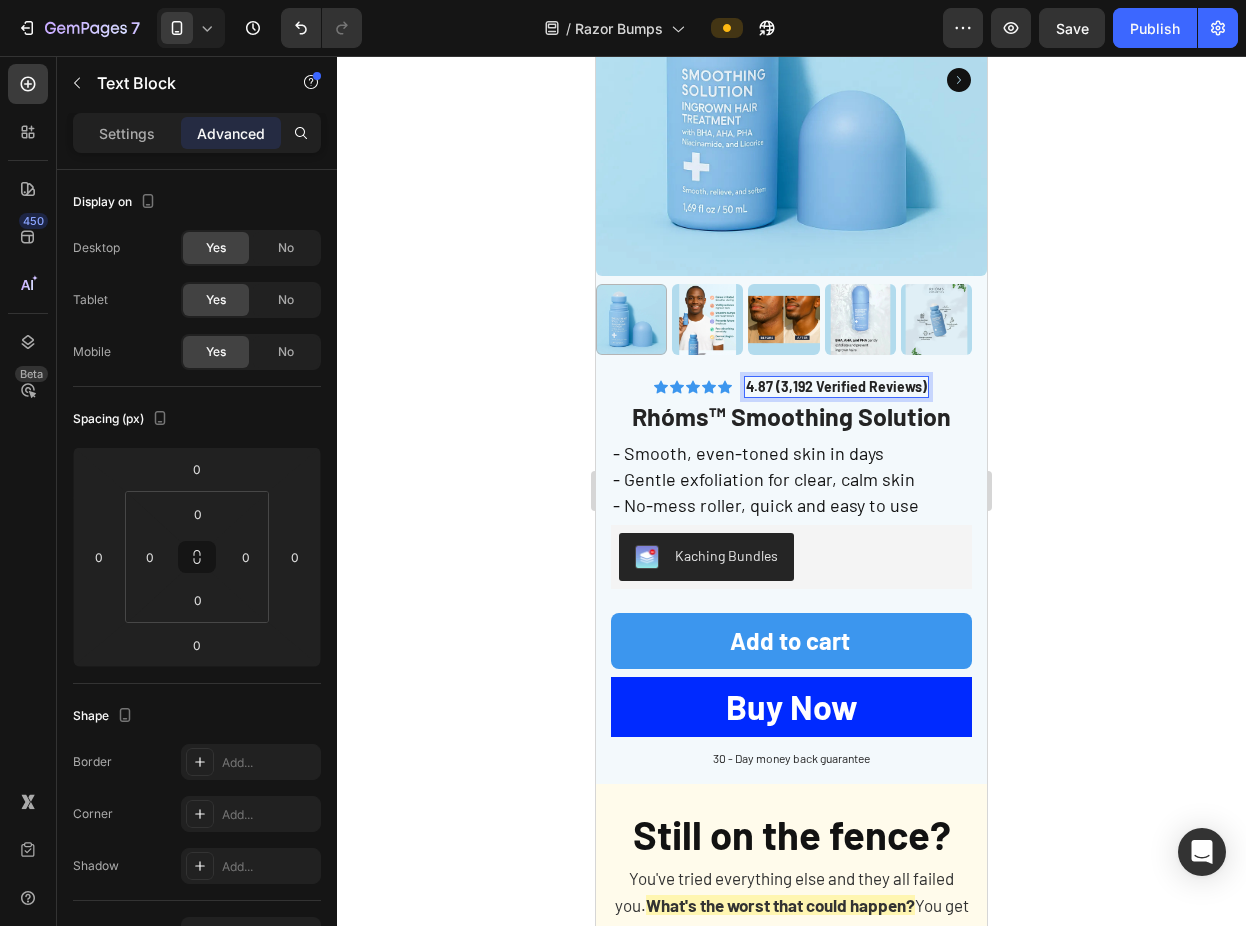 click 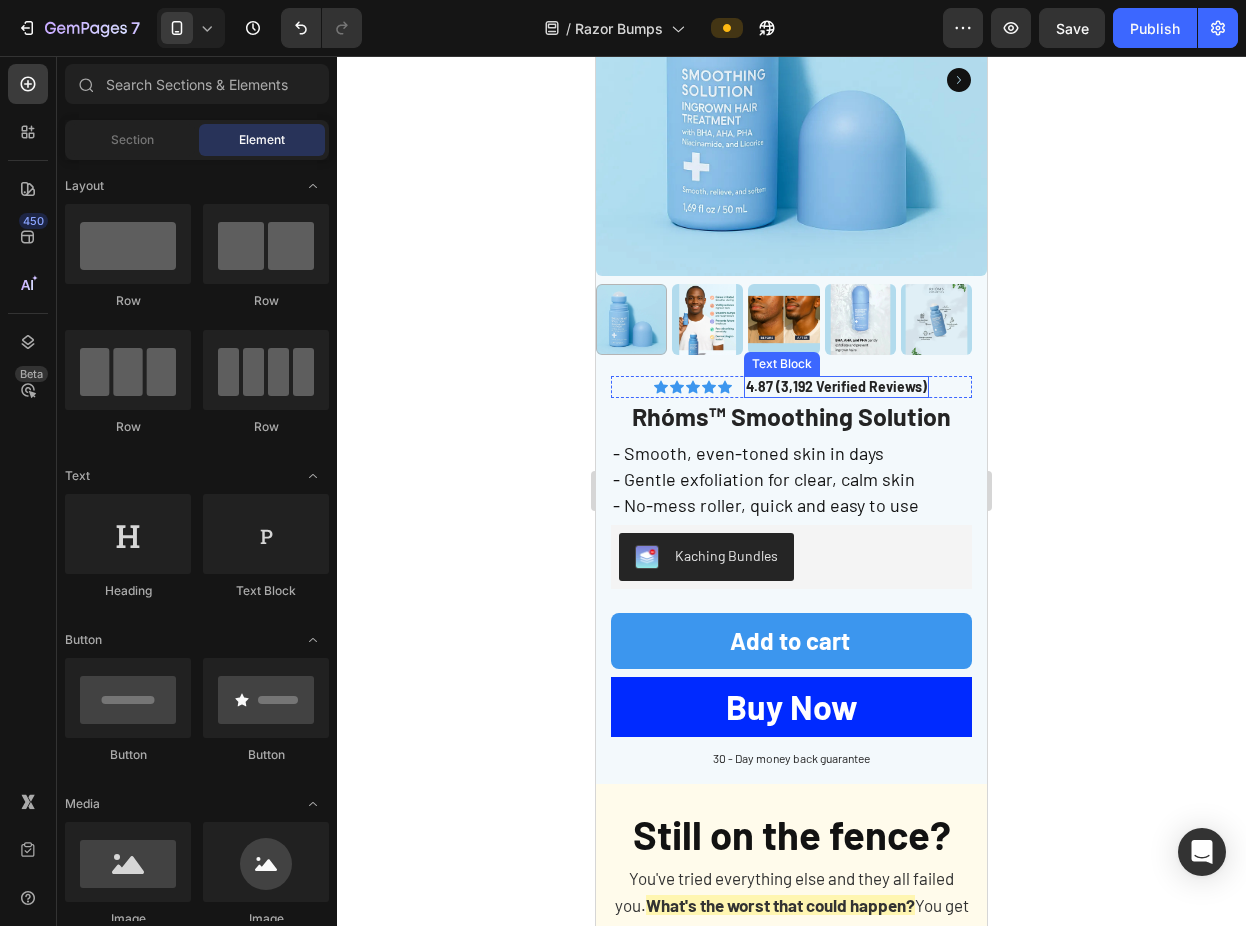 click on "4.87 (3,192 Verified Reviews)" at bounding box center (836, 386) 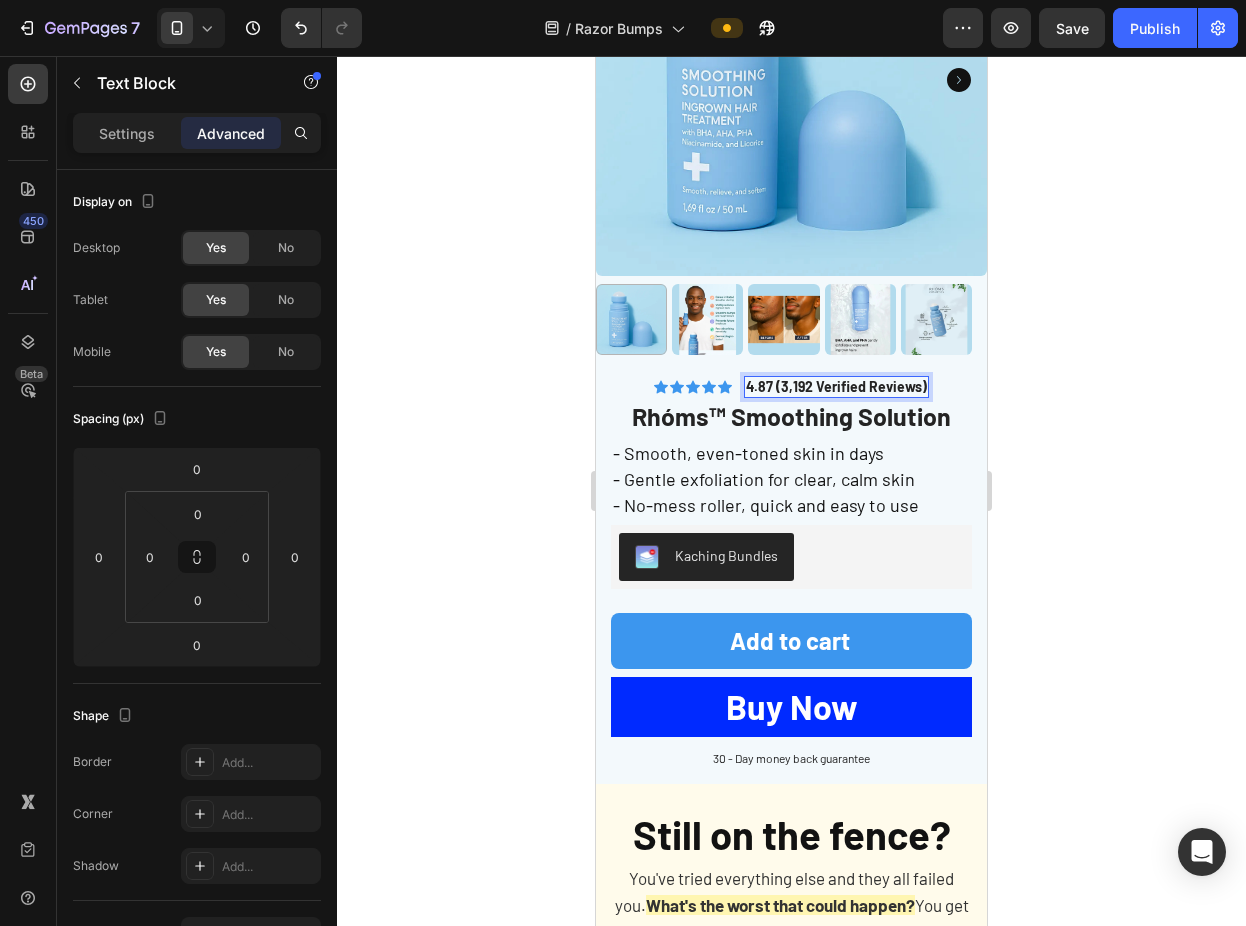 click on "4.87 (3,192 Verified Reviews)" at bounding box center [836, 386] 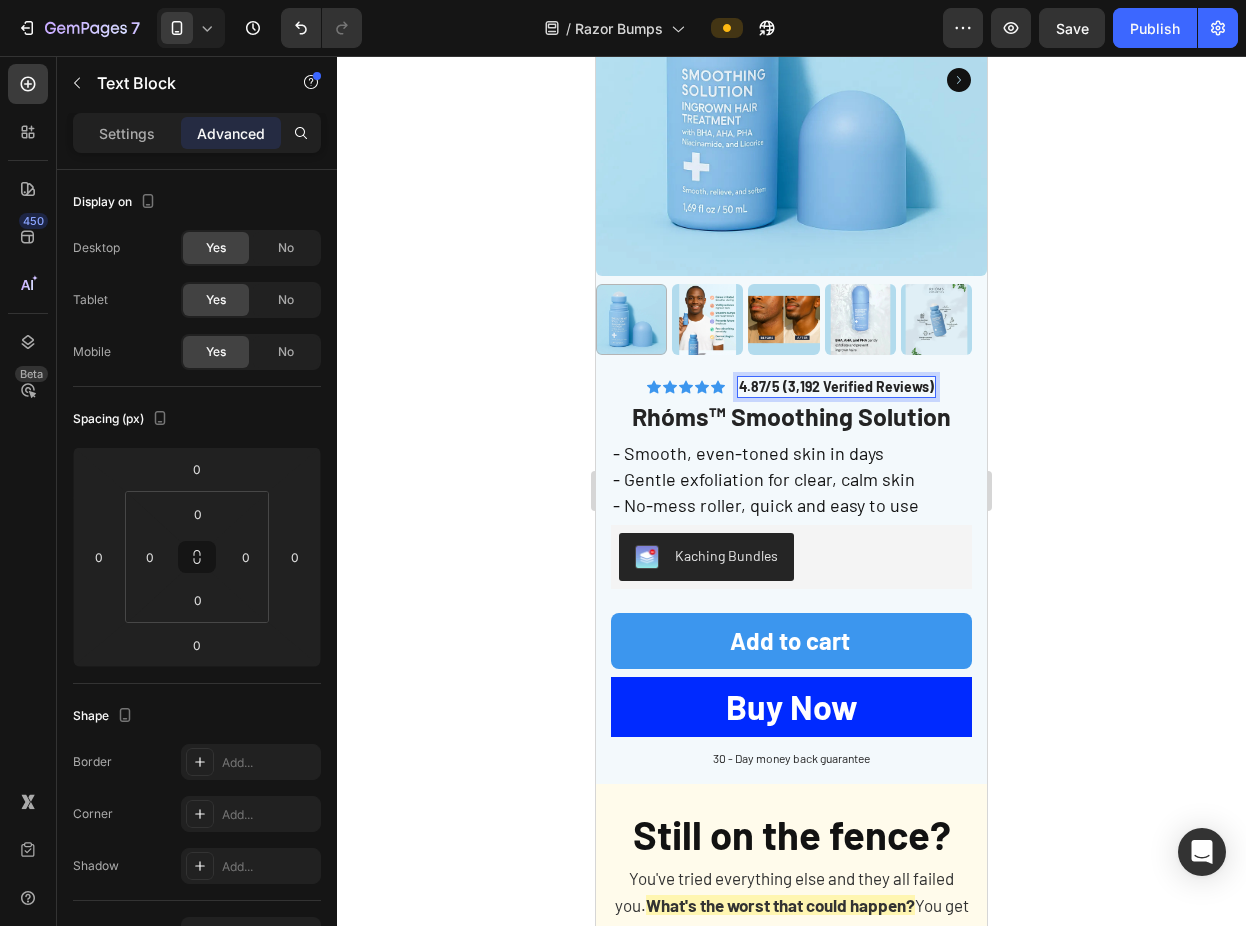 click 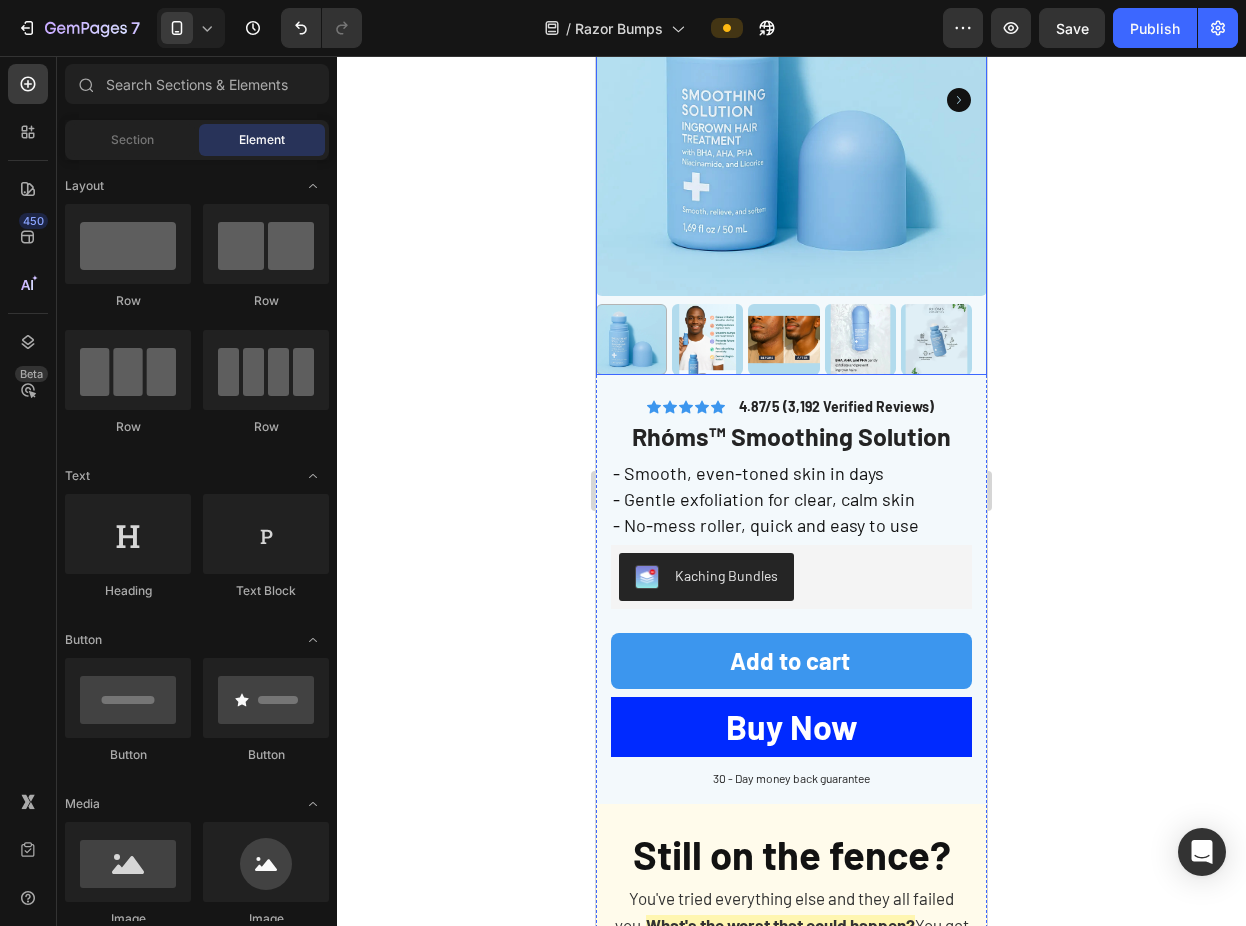 scroll, scrollTop: 4375, scrollLeft: 0, axis: vertical 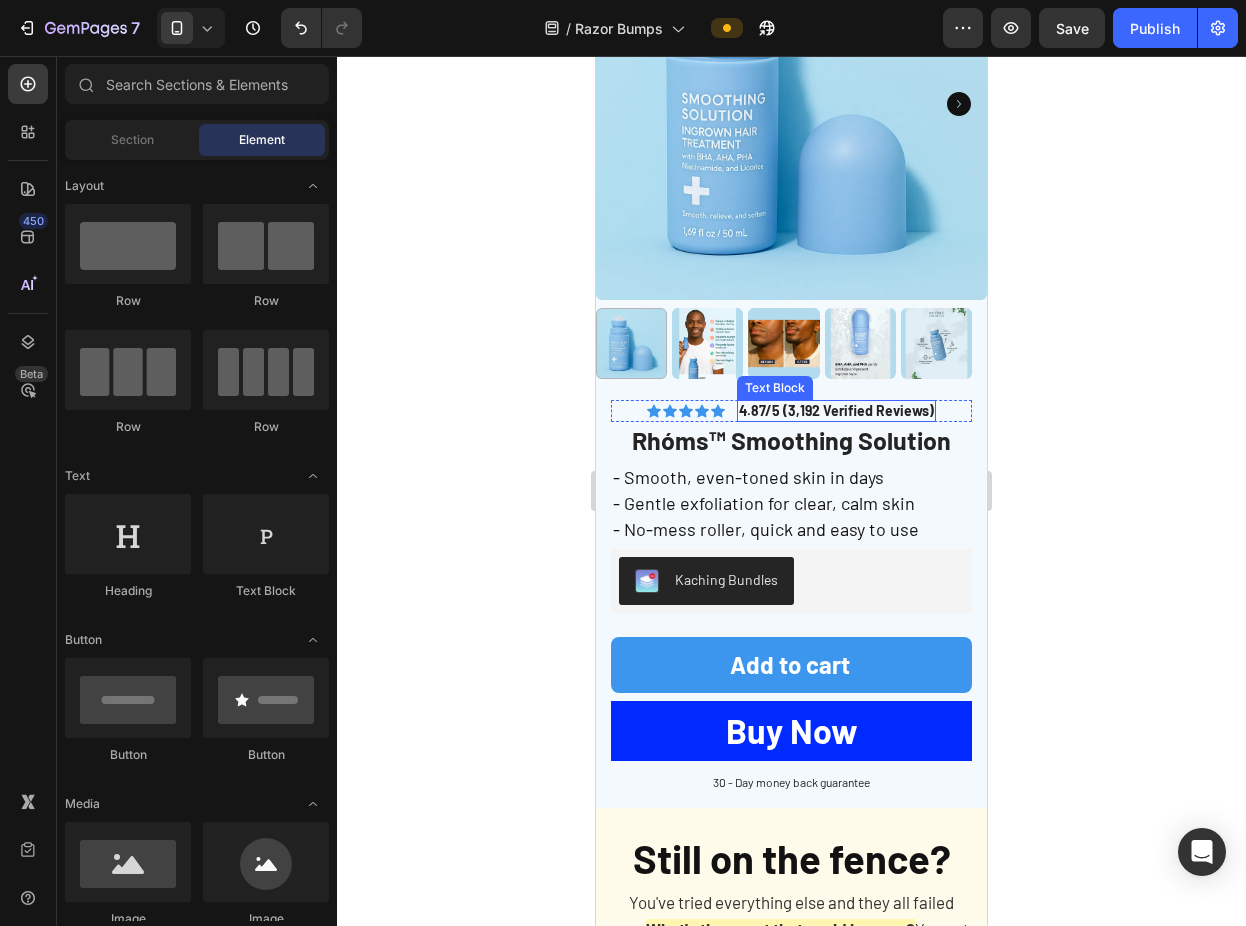 click on "4.87/5 (3,192 Verified Reviews)" at bounding box center [836, 410] 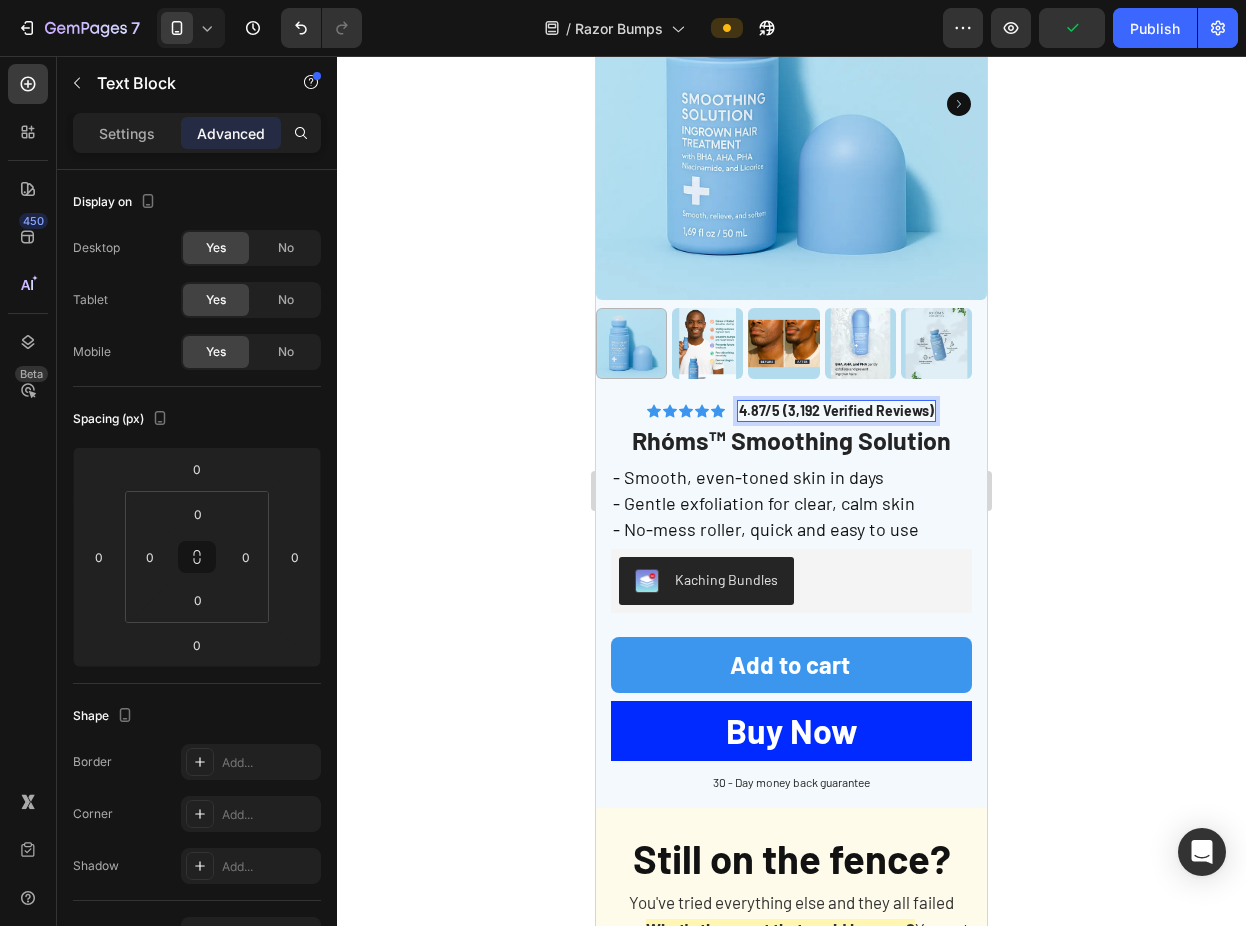 click on "4.87/5 (3,192 Verified Reviews)" at bounding box center (836, 410) 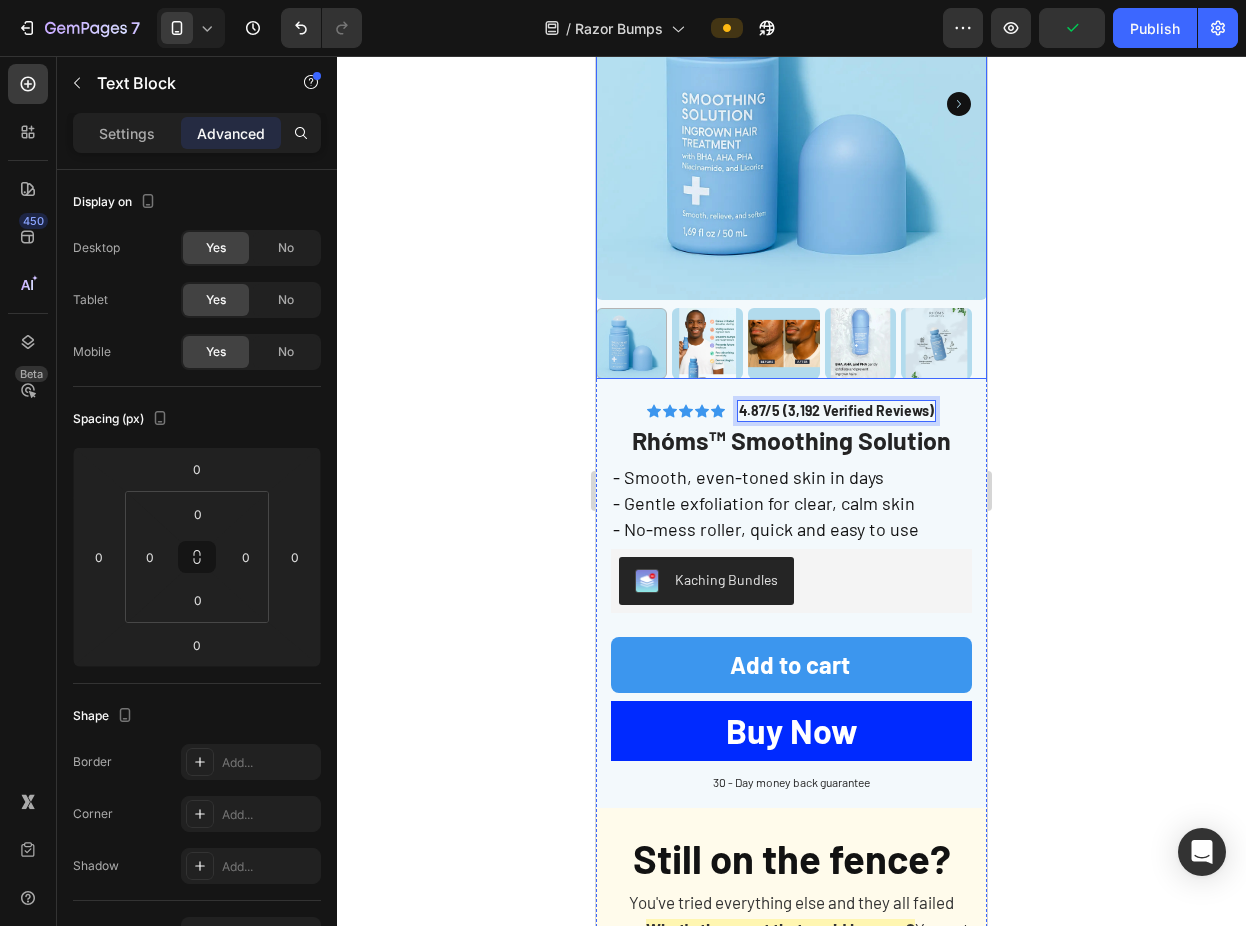 click 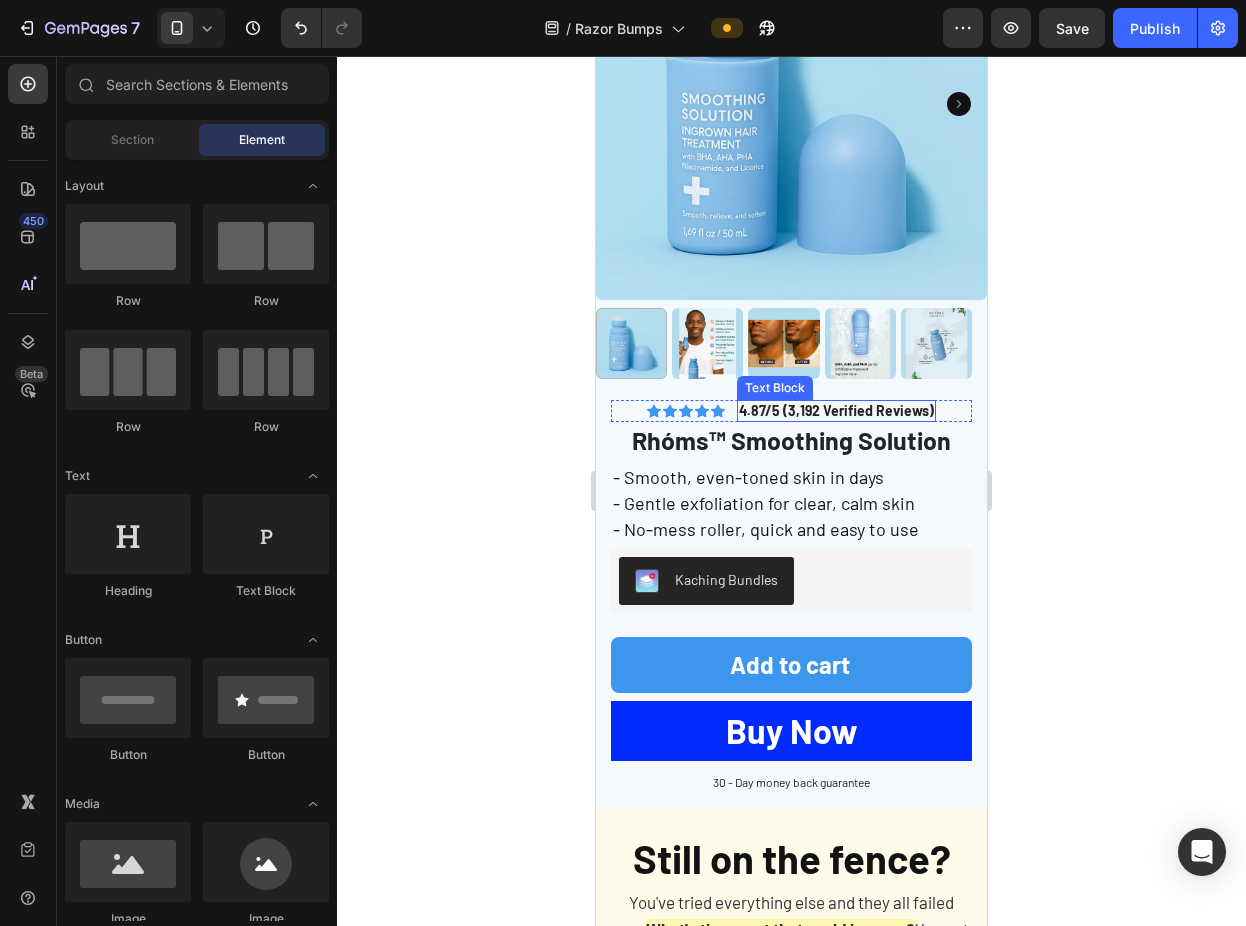 click on "4.87/5 (3,192 Verified Reviews)" at bounding box center (836, 410) 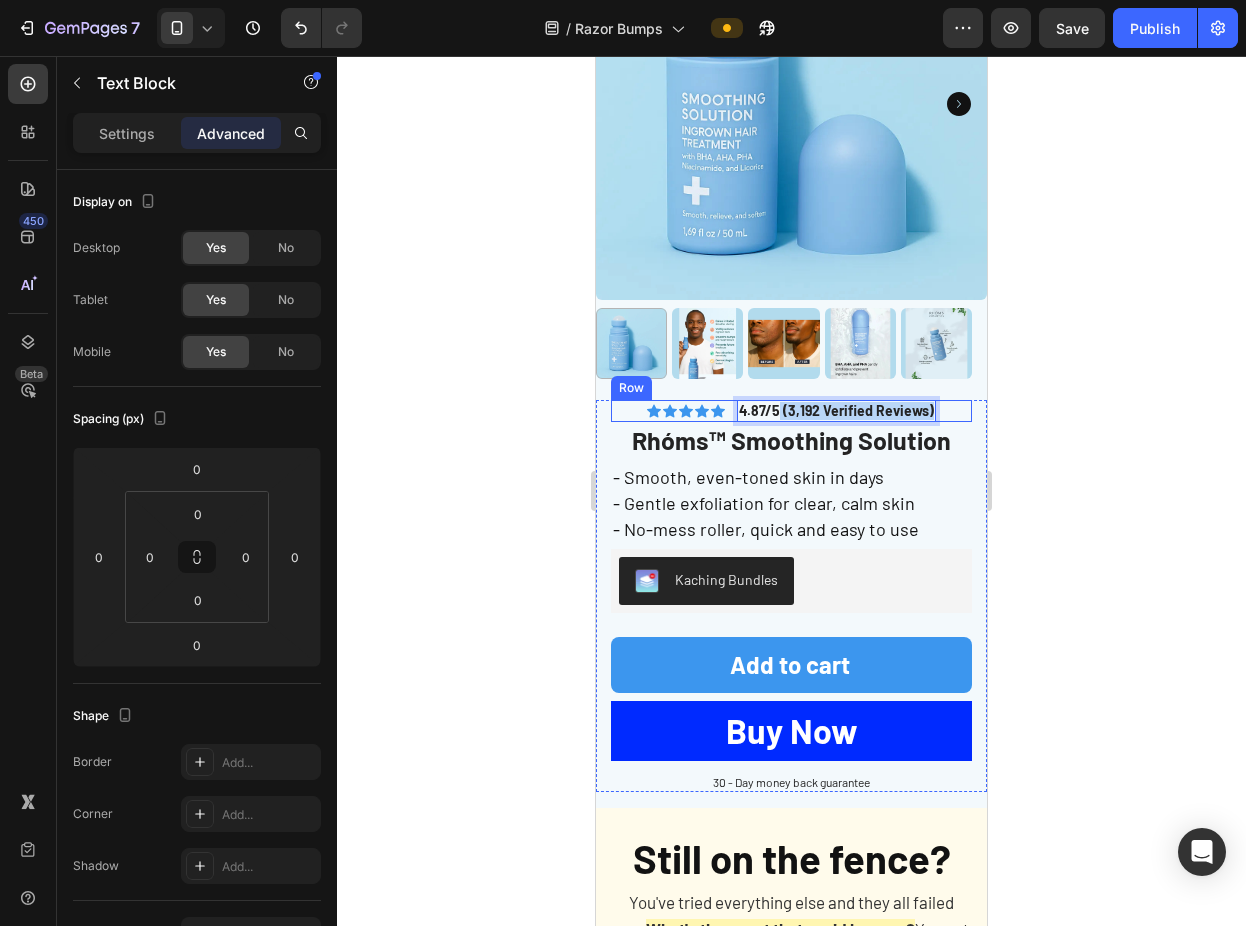 drag, startPoint x: 774, startPoint y: 398, endPoint x: 928, endPoint y: 397, distance: 154.00325 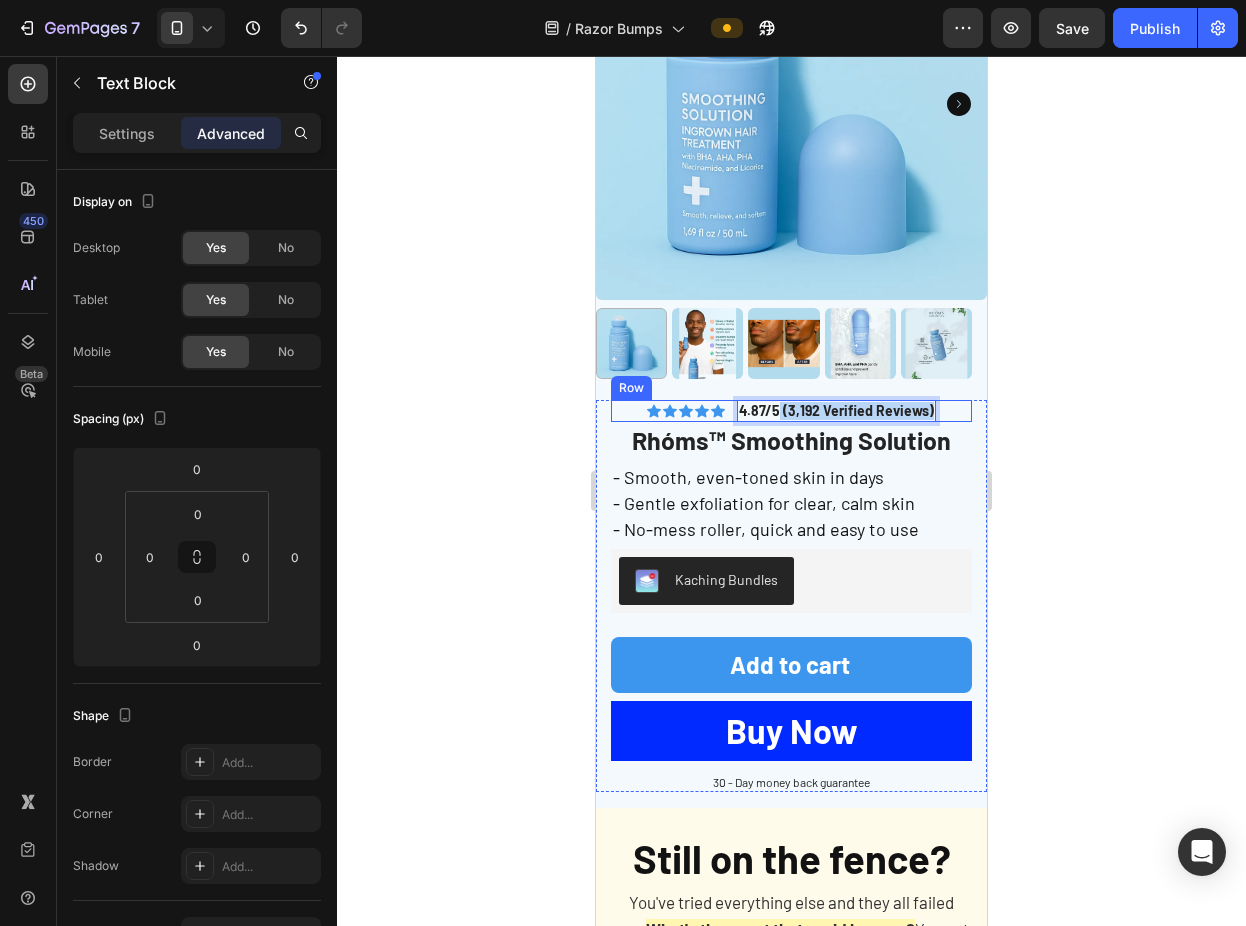click on "Icon Icon Icon Icon Icon Icon List 4.87/5 (3,192 Verified Reviews) Text Block   0 Row" at bounding box center (791, 411) 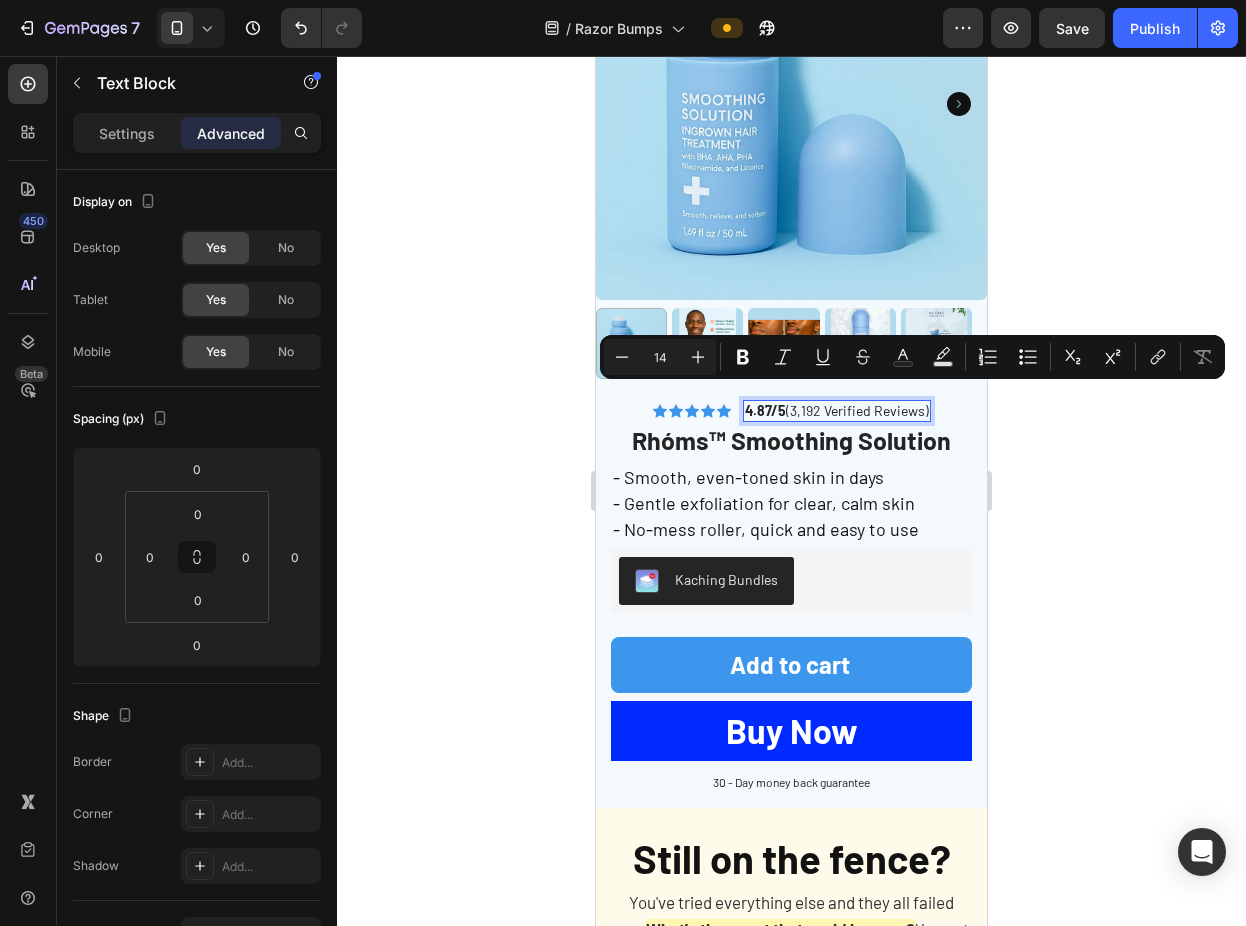 click 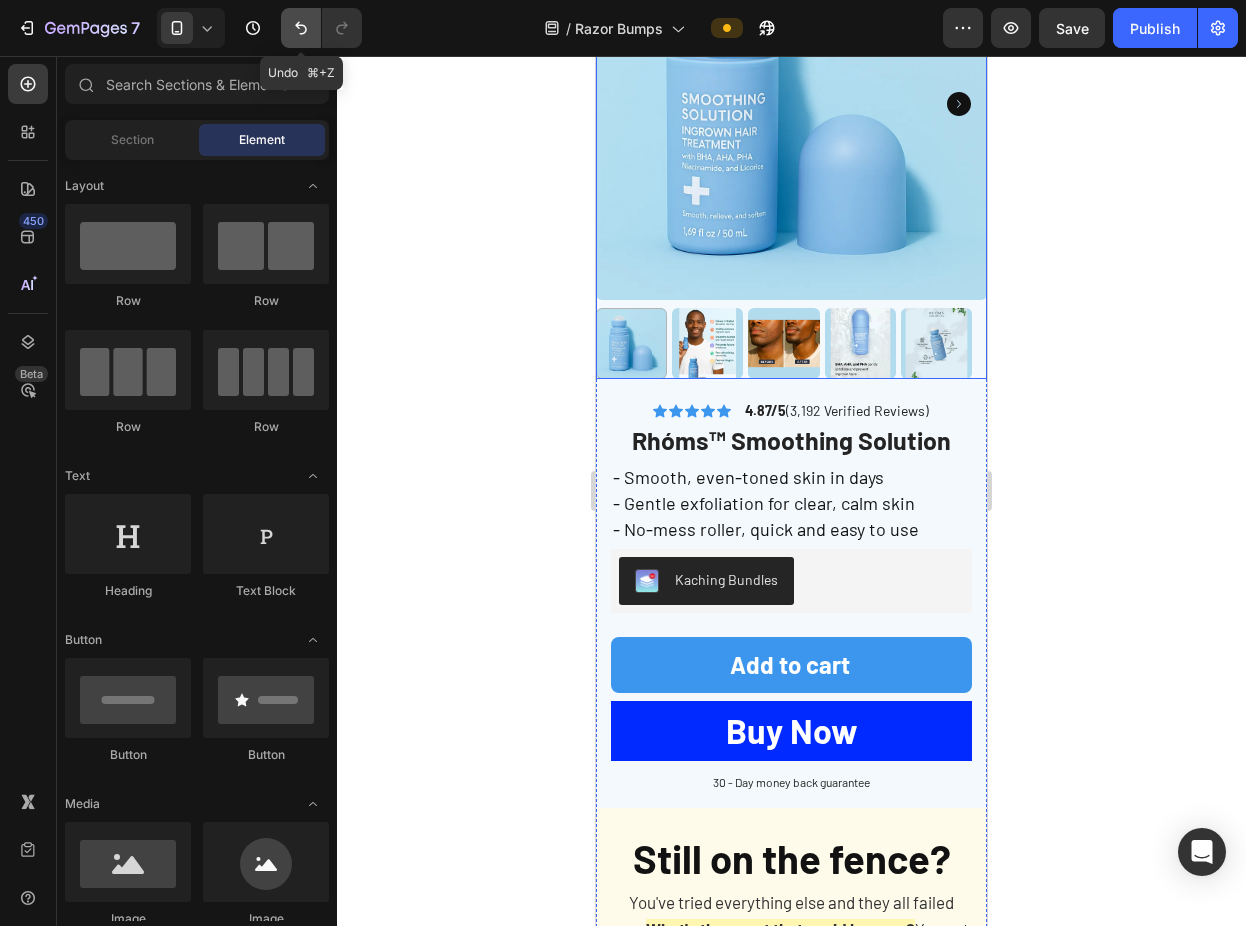 click 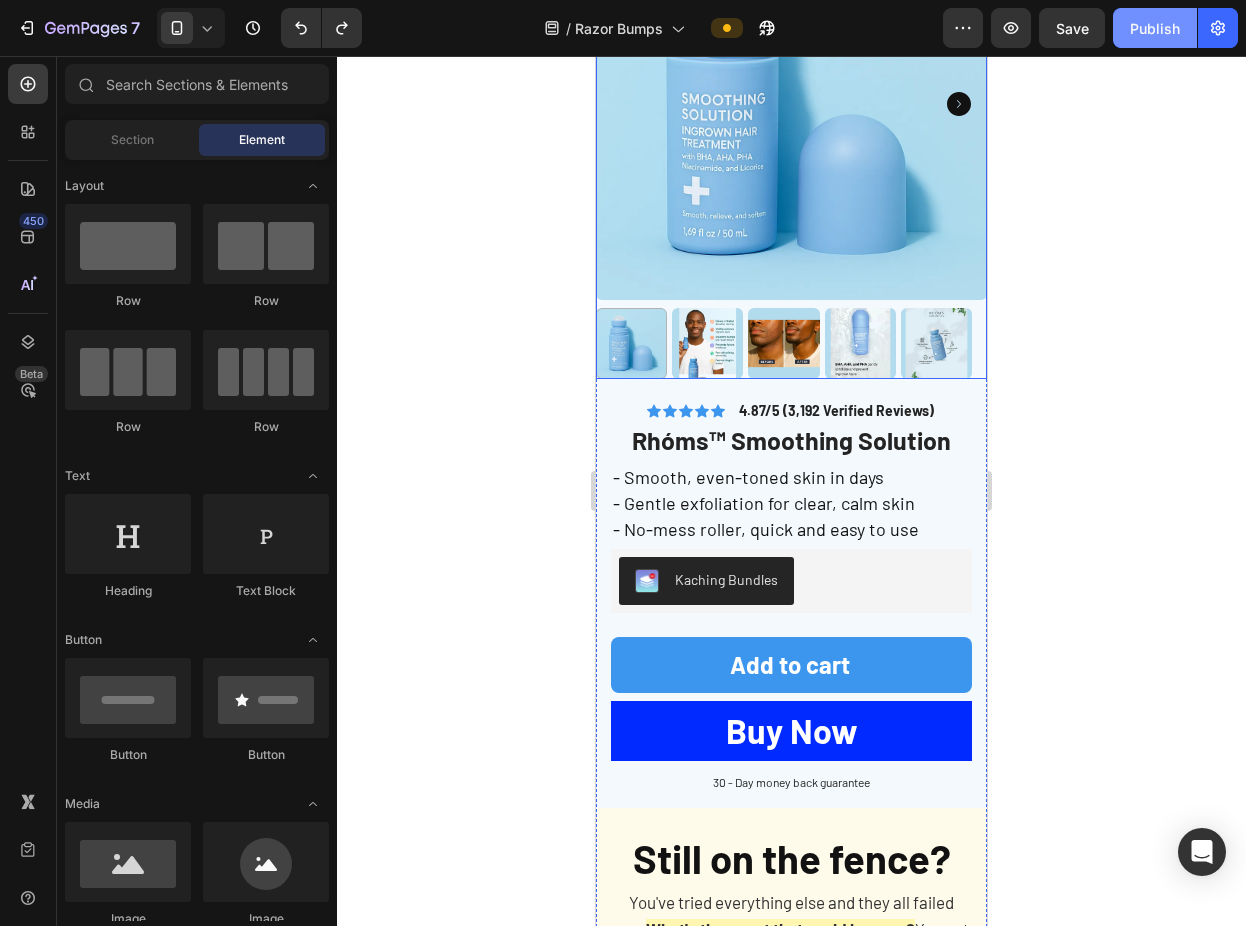 click on "Publish" 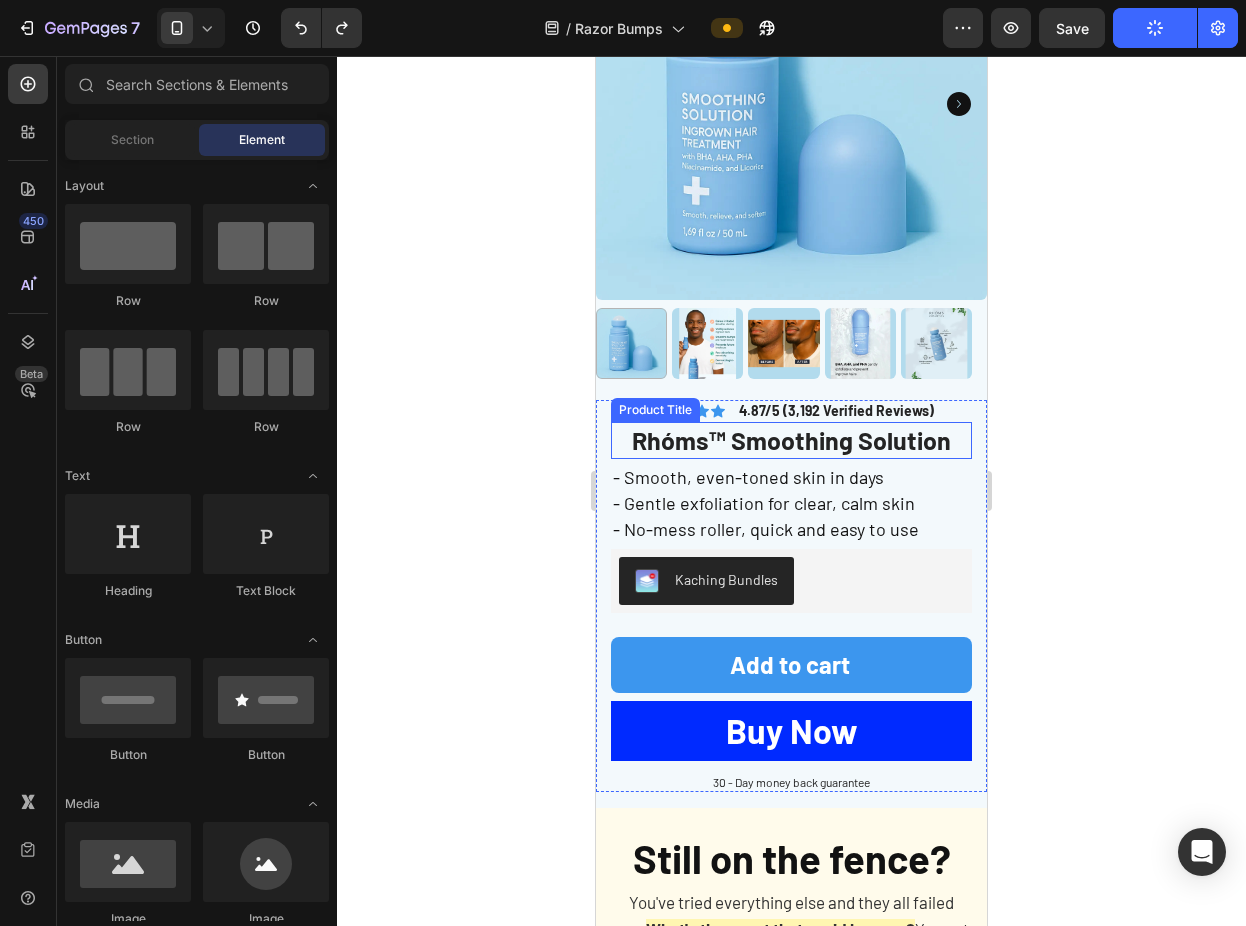 scroll, scrollTop: 4368, scrollLeft: 0, axis: vertical 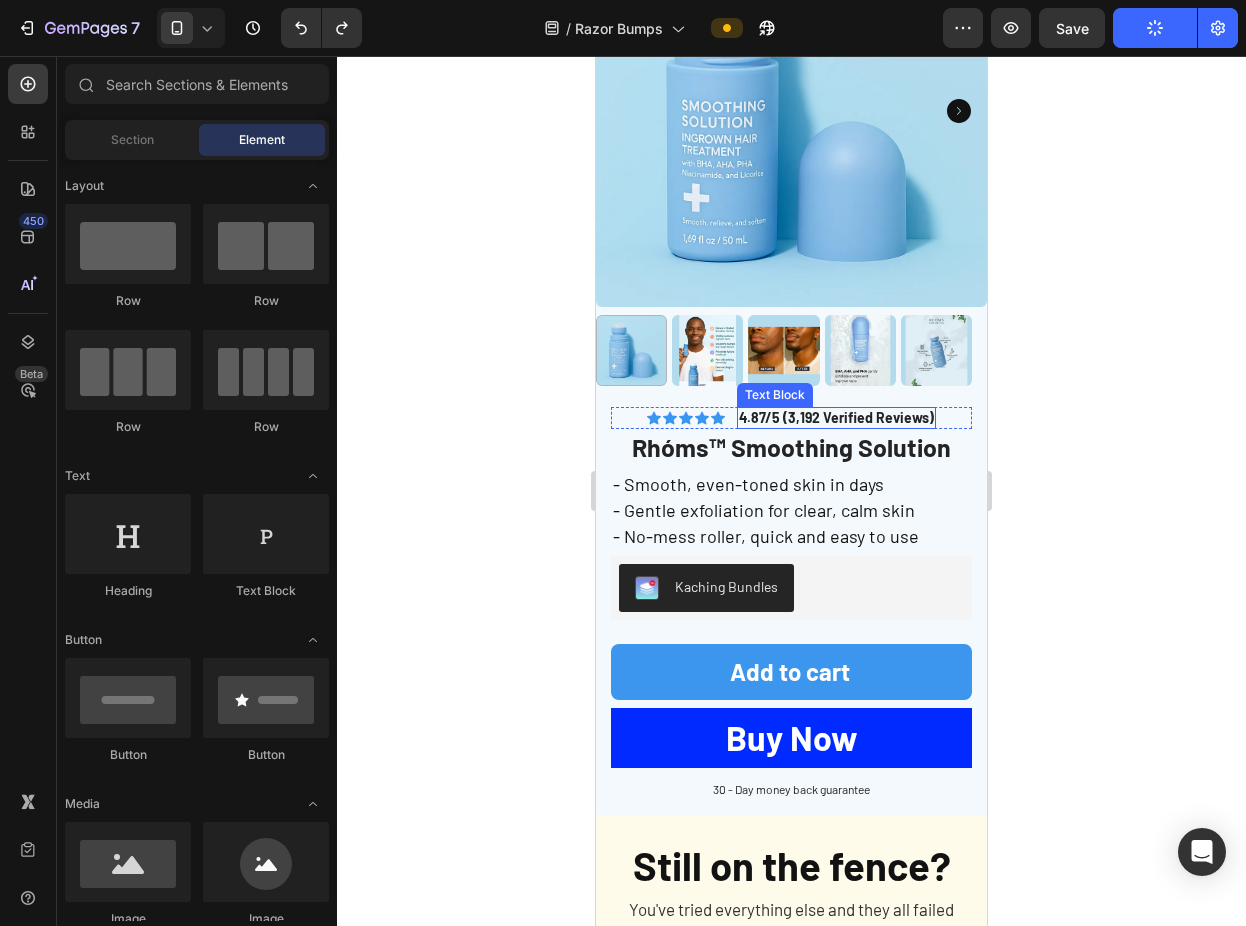 click on "4.87/5 (3,192 Verified Reviews)" at bounding box center (836, 417) 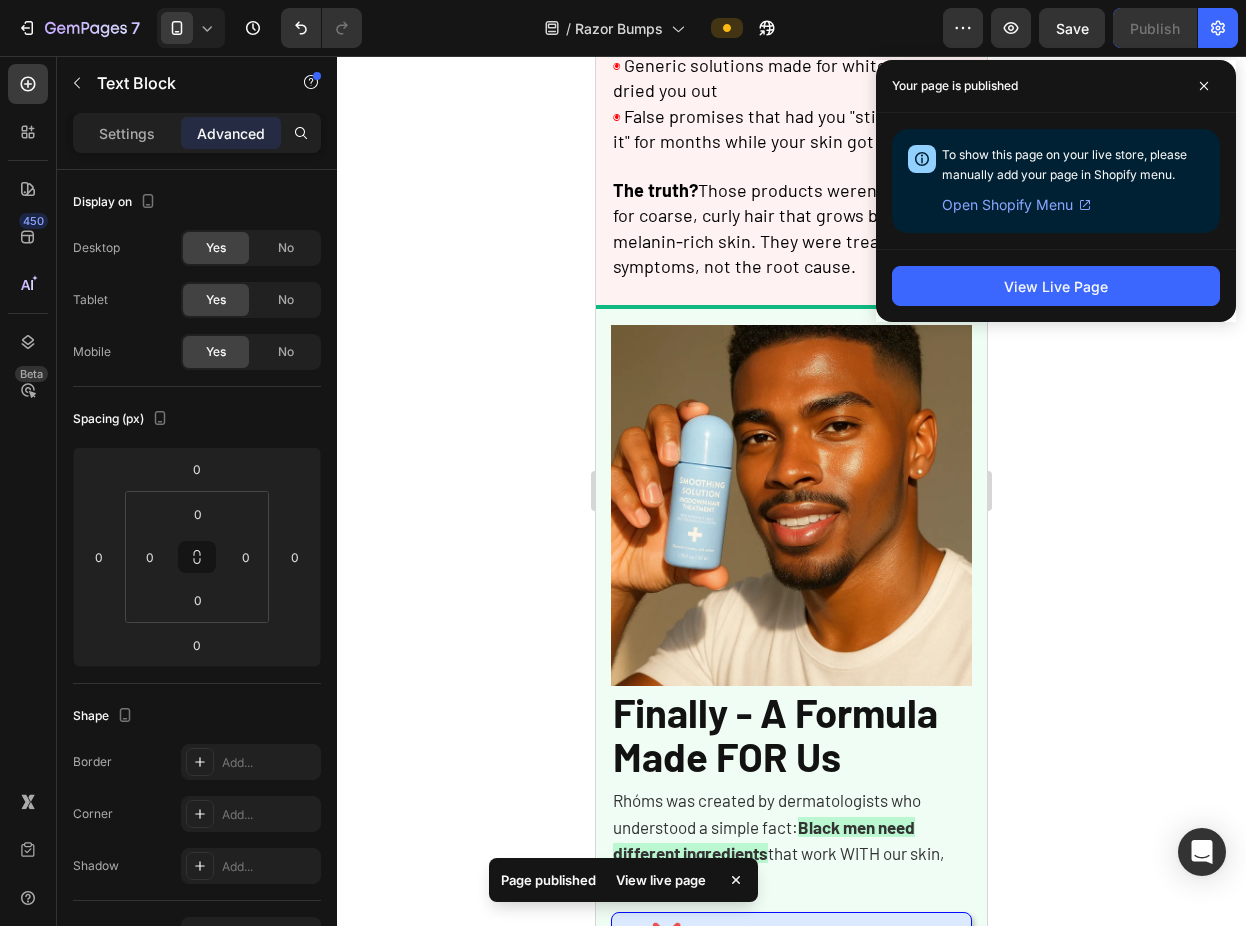 scroll, scrollTop: 0, scrollLeft: 0, axis: both 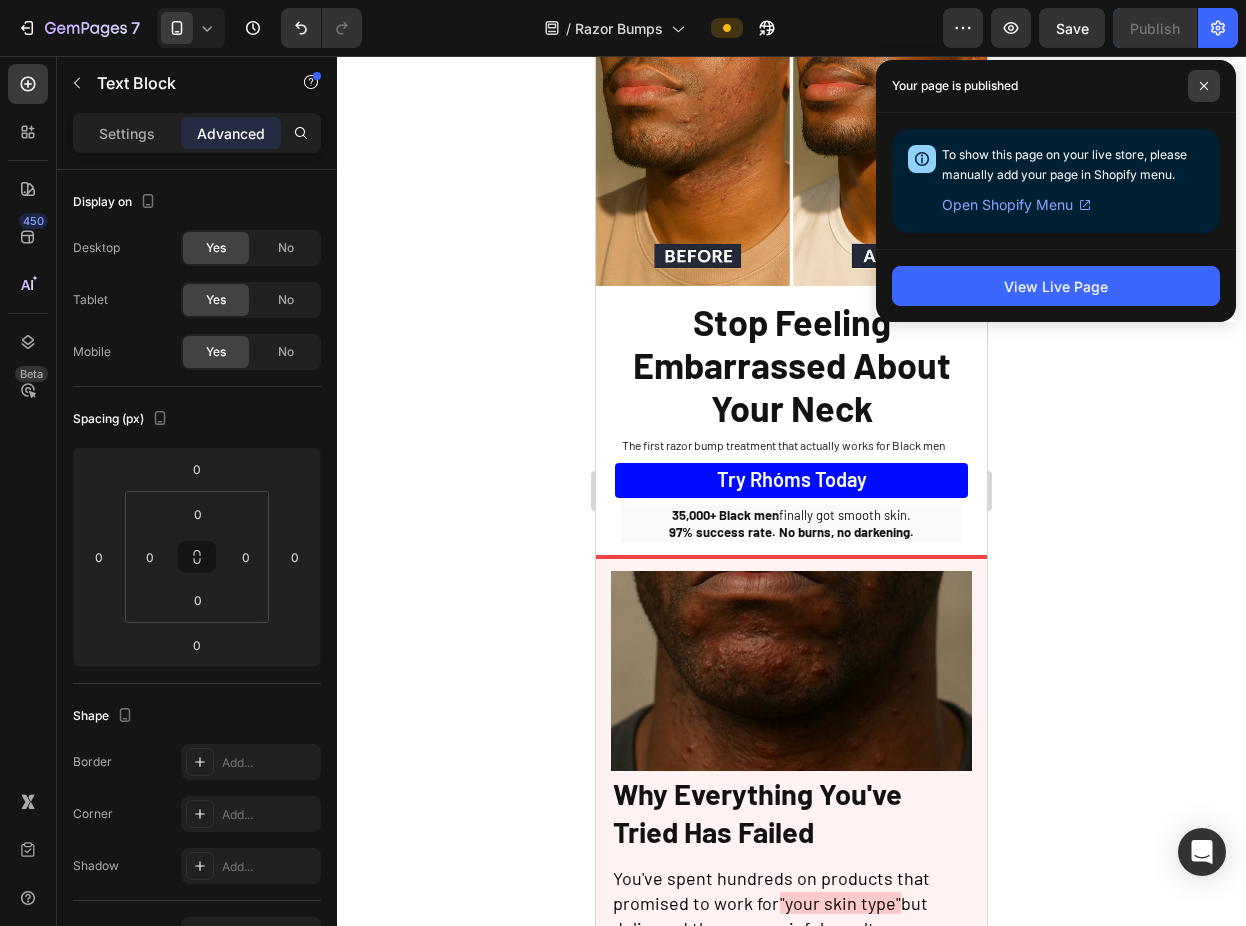 click 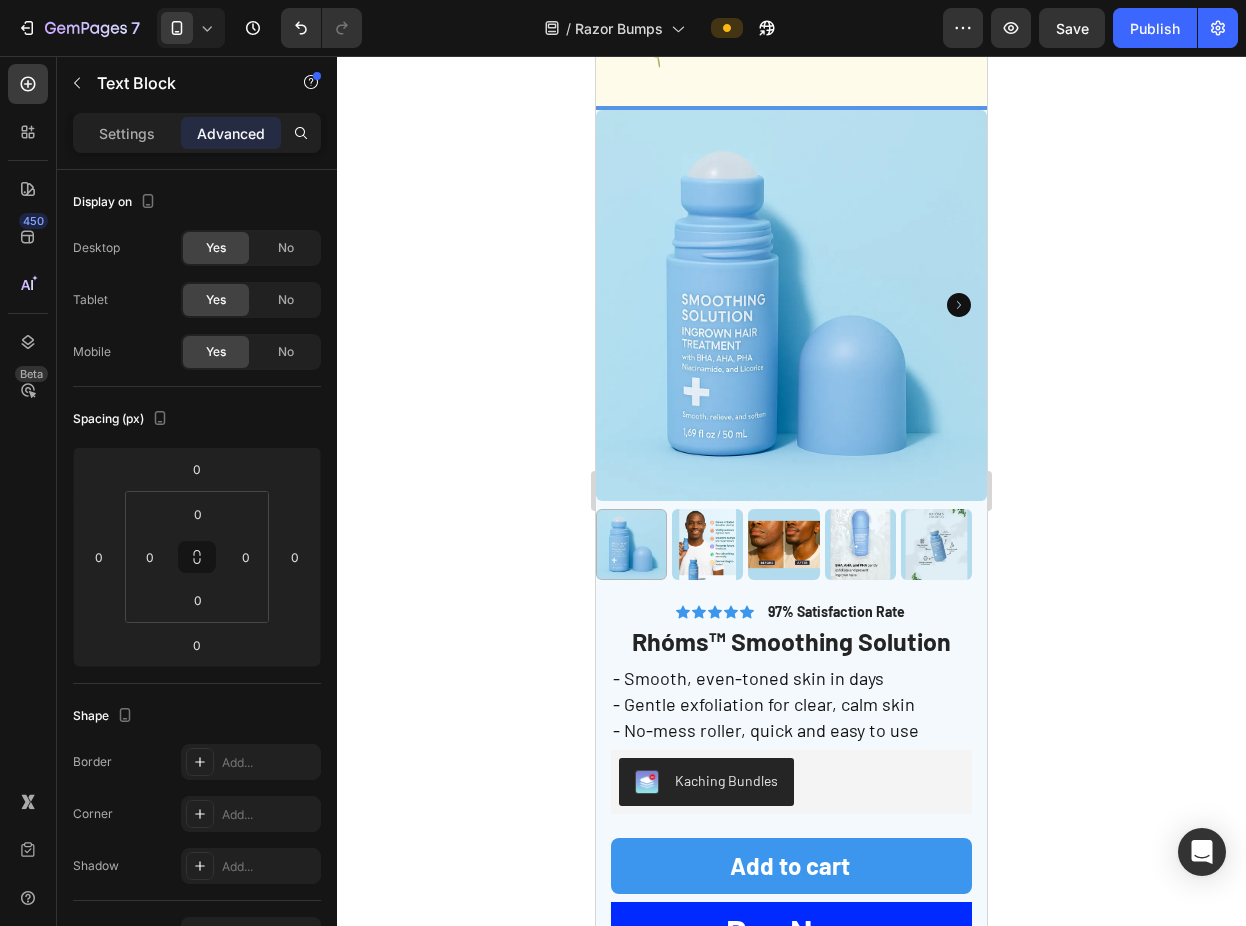 scroll, scrollTop: 4154, scrollLeft: 0, axis: vertical 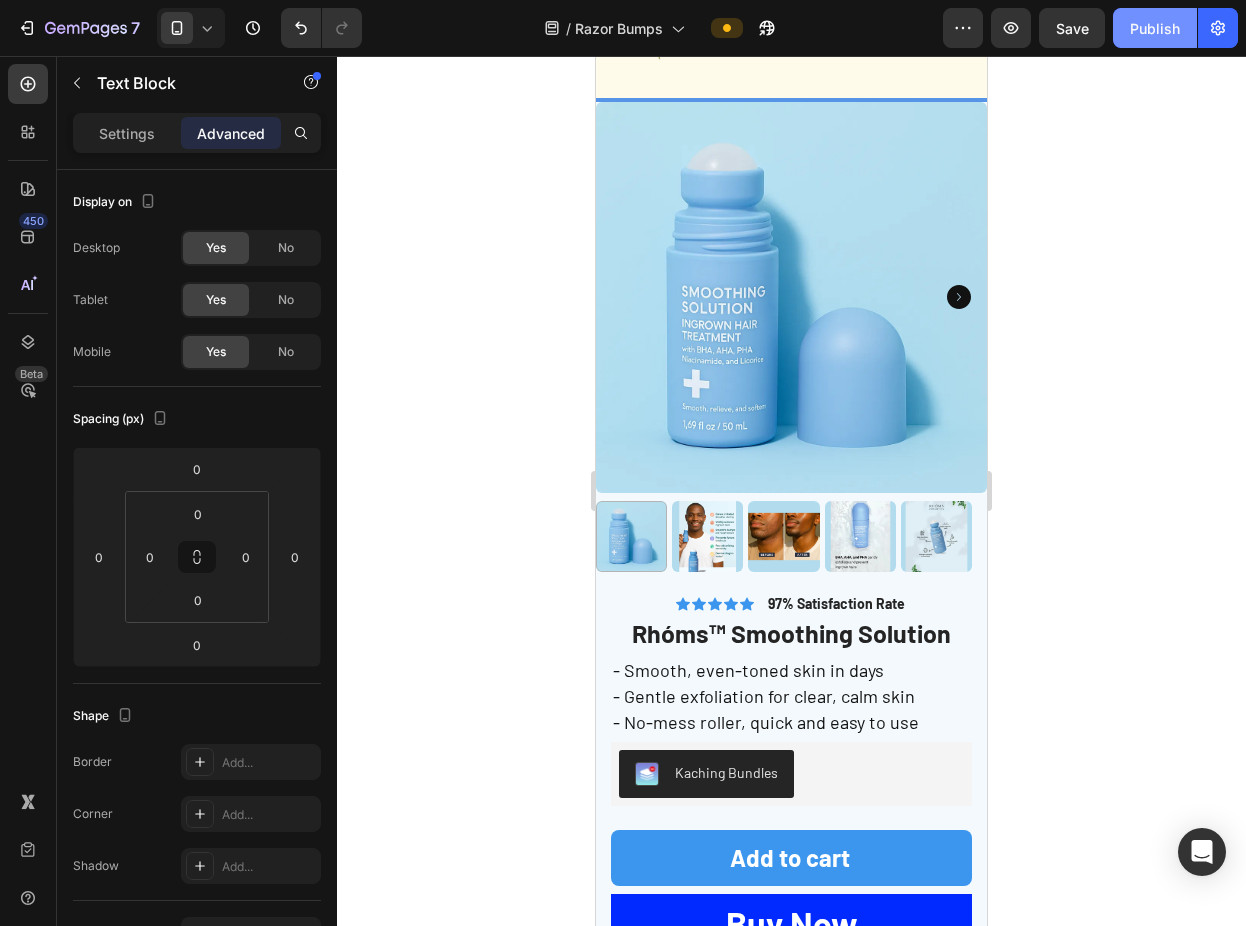click on "Publish" at bounding box center [1155, 28] 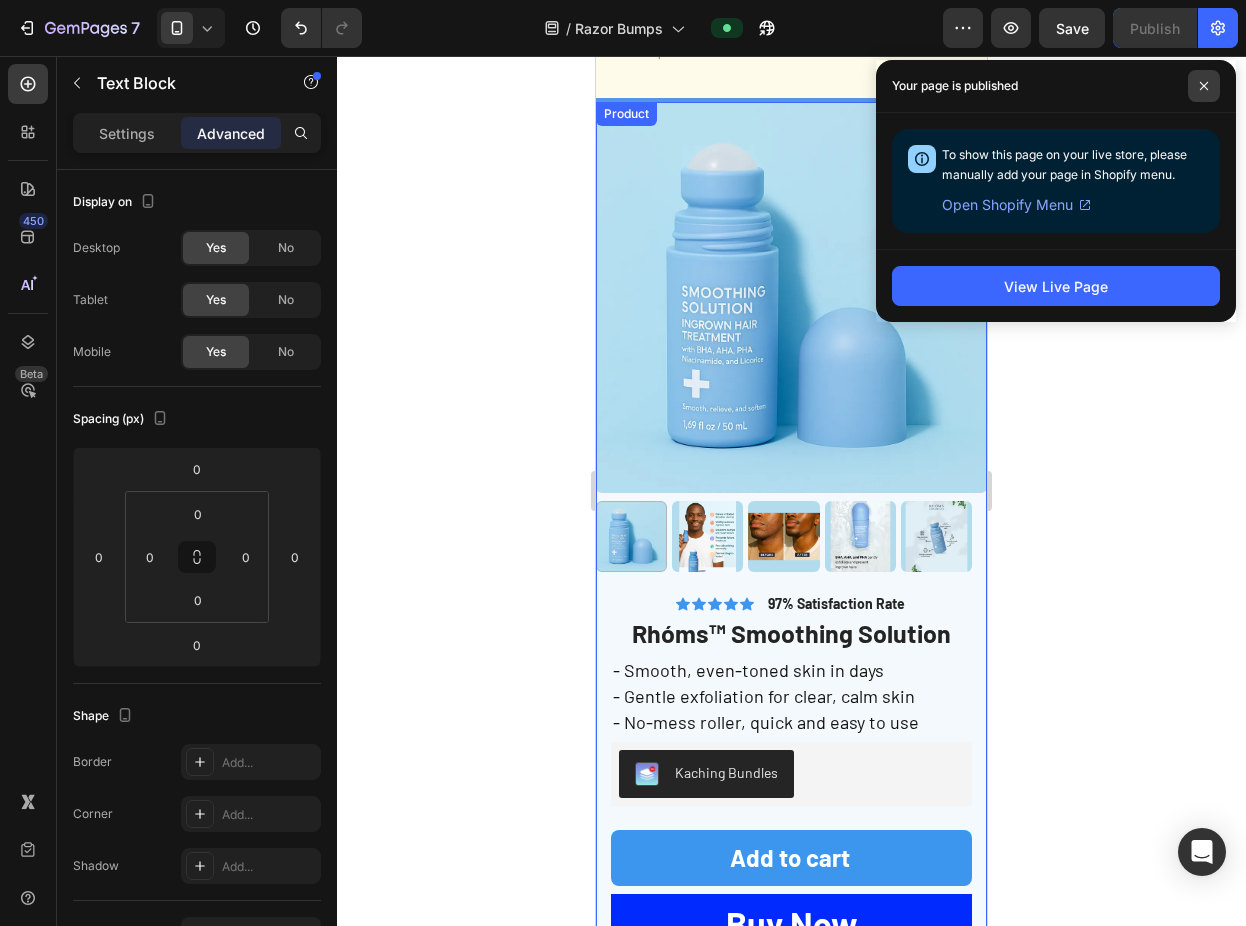 click 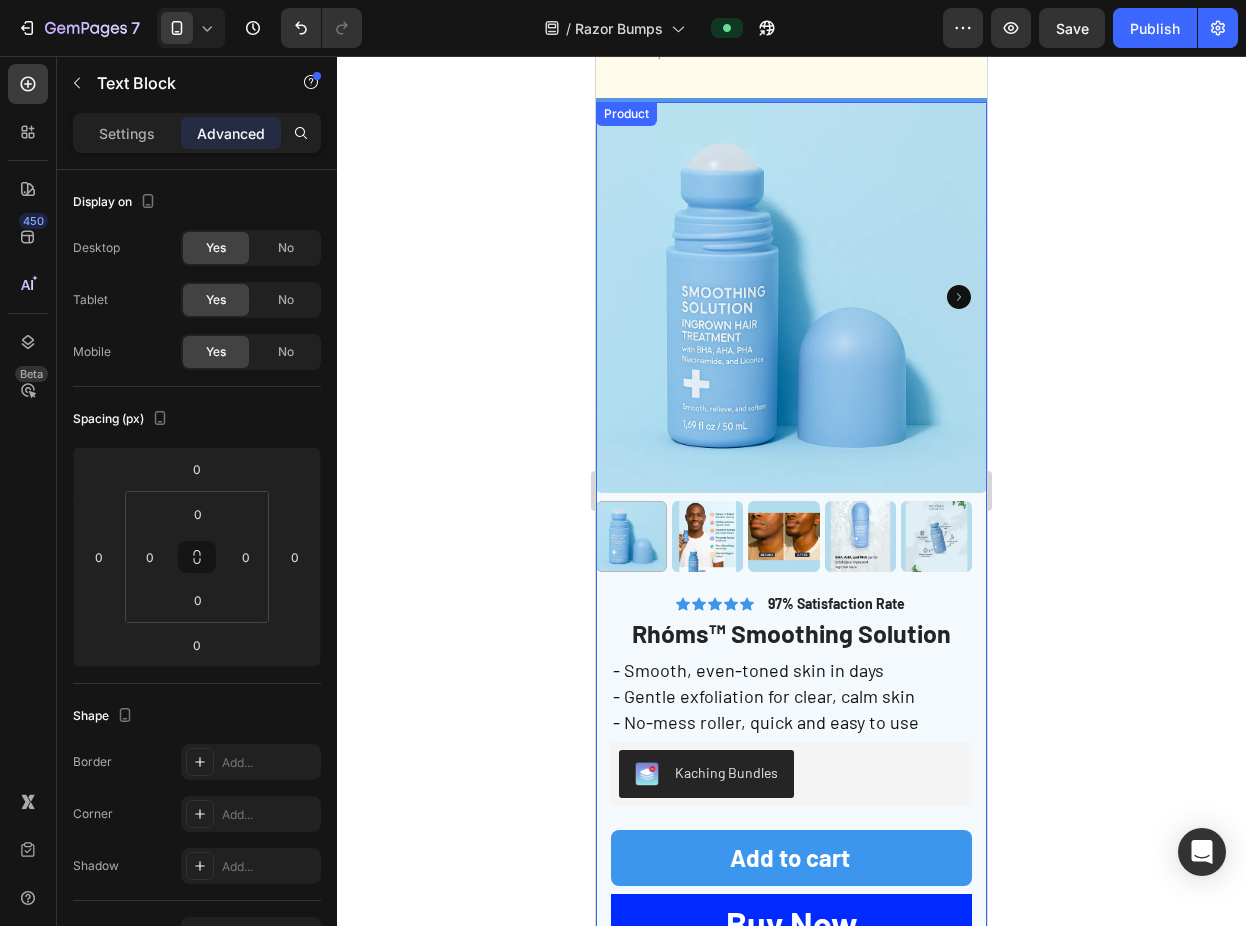 click 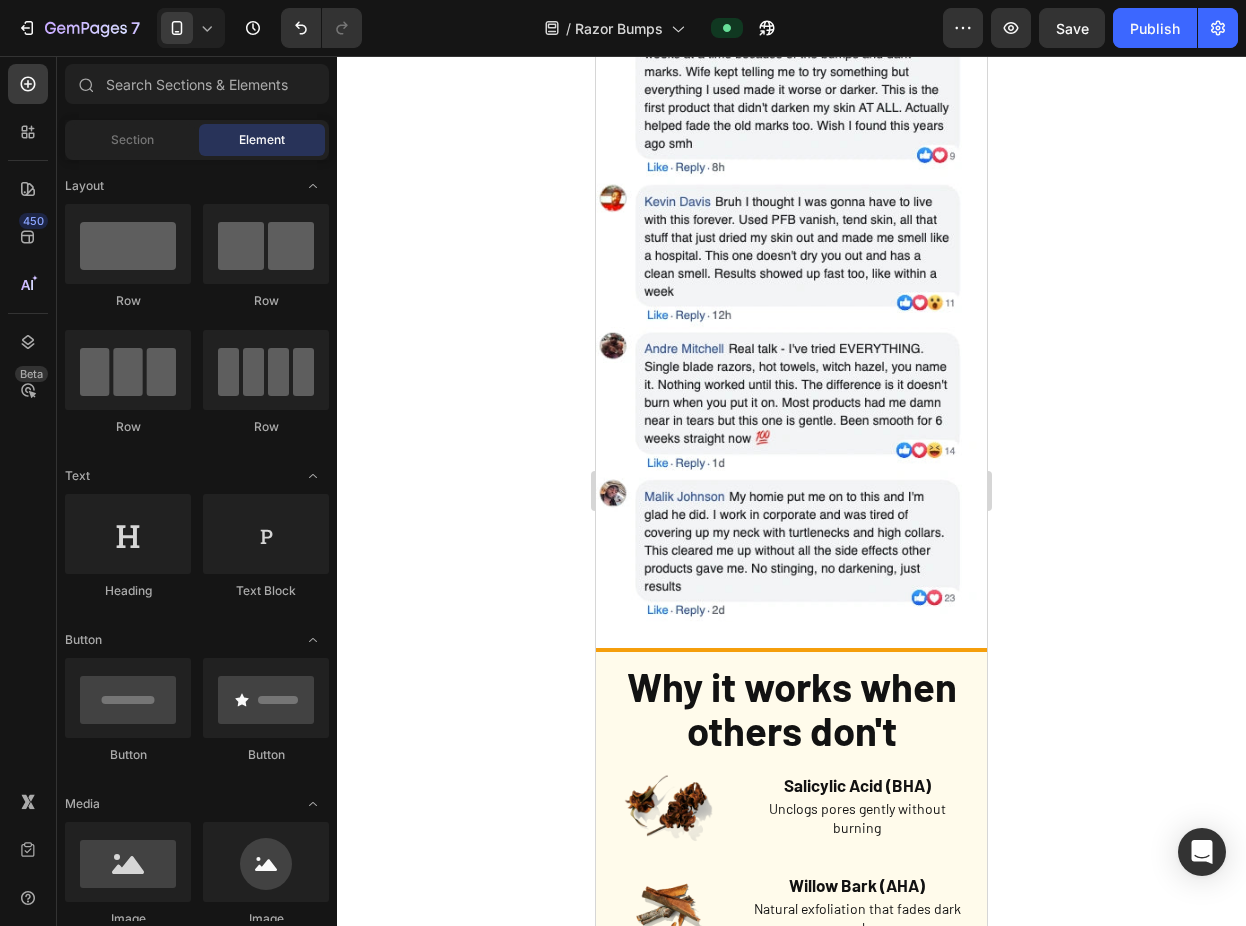 scroll, scrollTop: 3257, scrollLeft: 0, axis: vertical 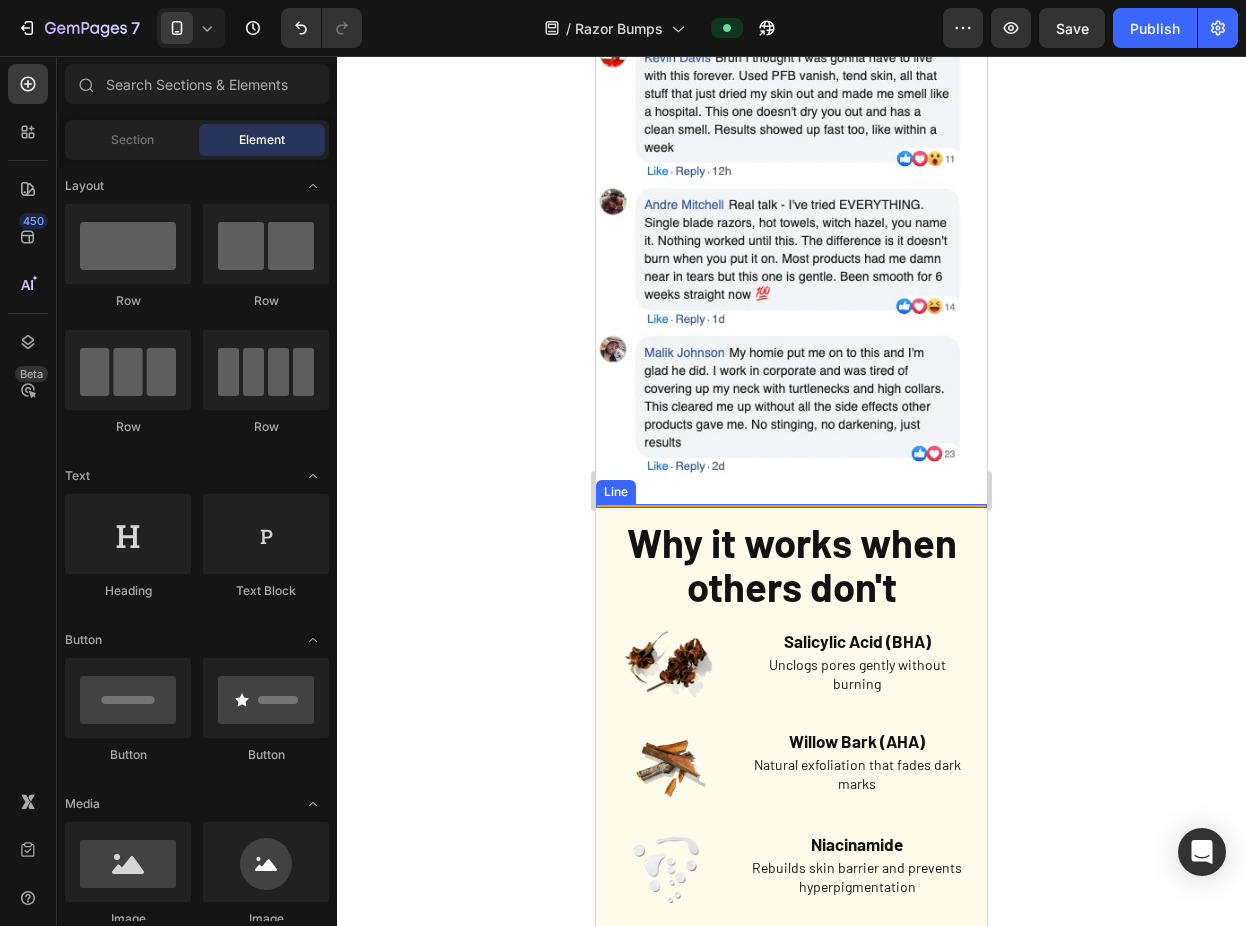 click at bounding box center (791, 506) 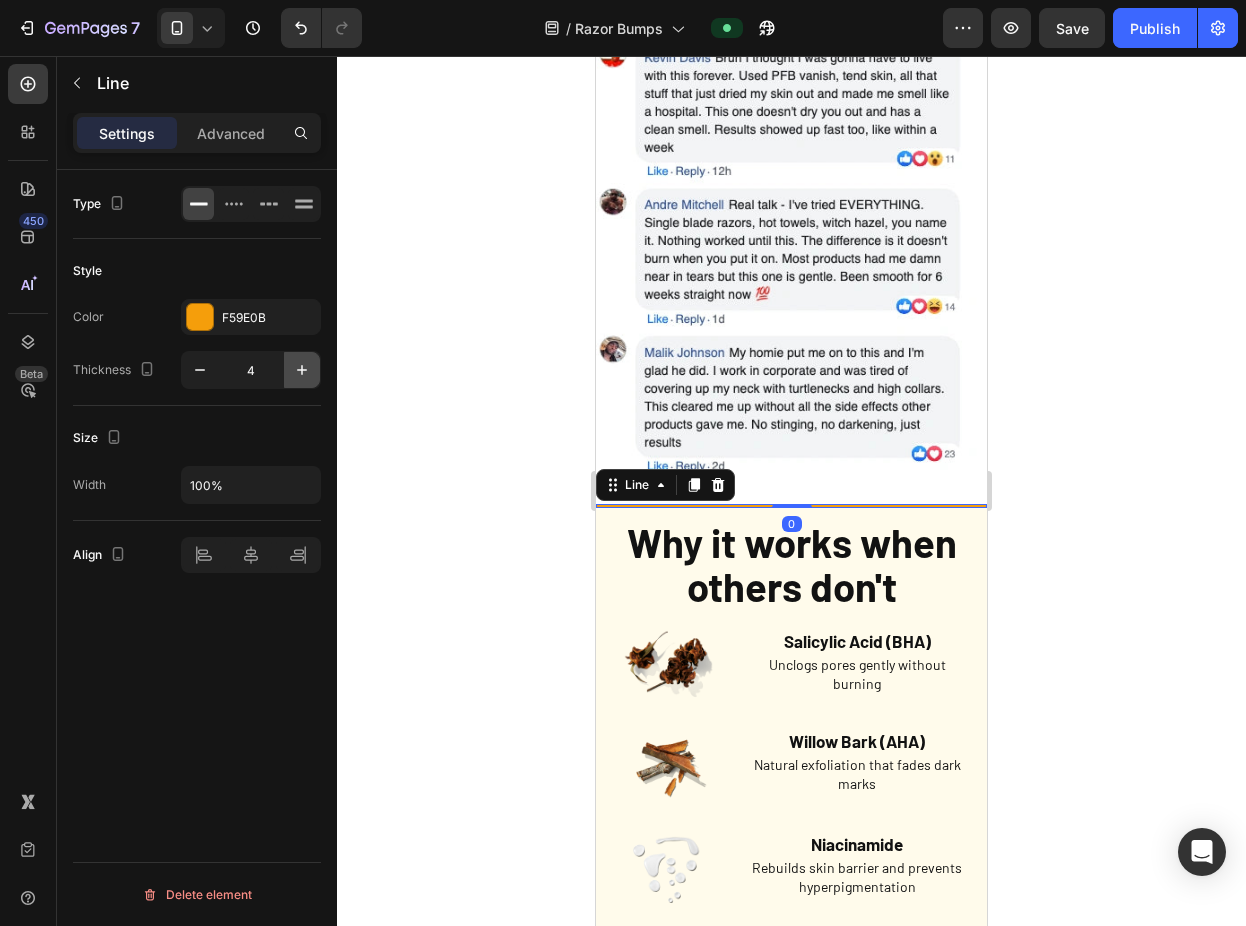 click 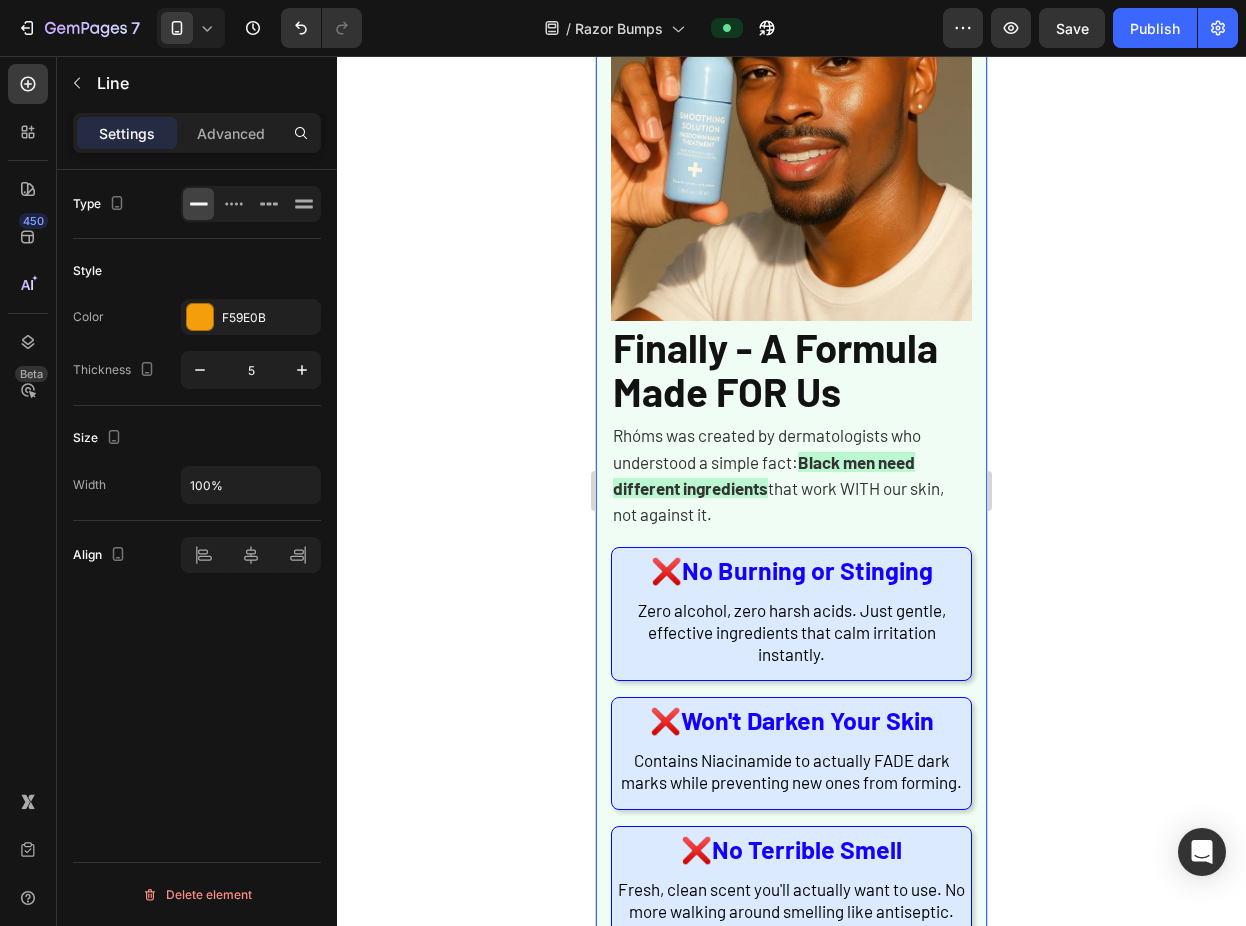scroll, scrollTop: 1364, scrollLeft: 0, axis: vertical 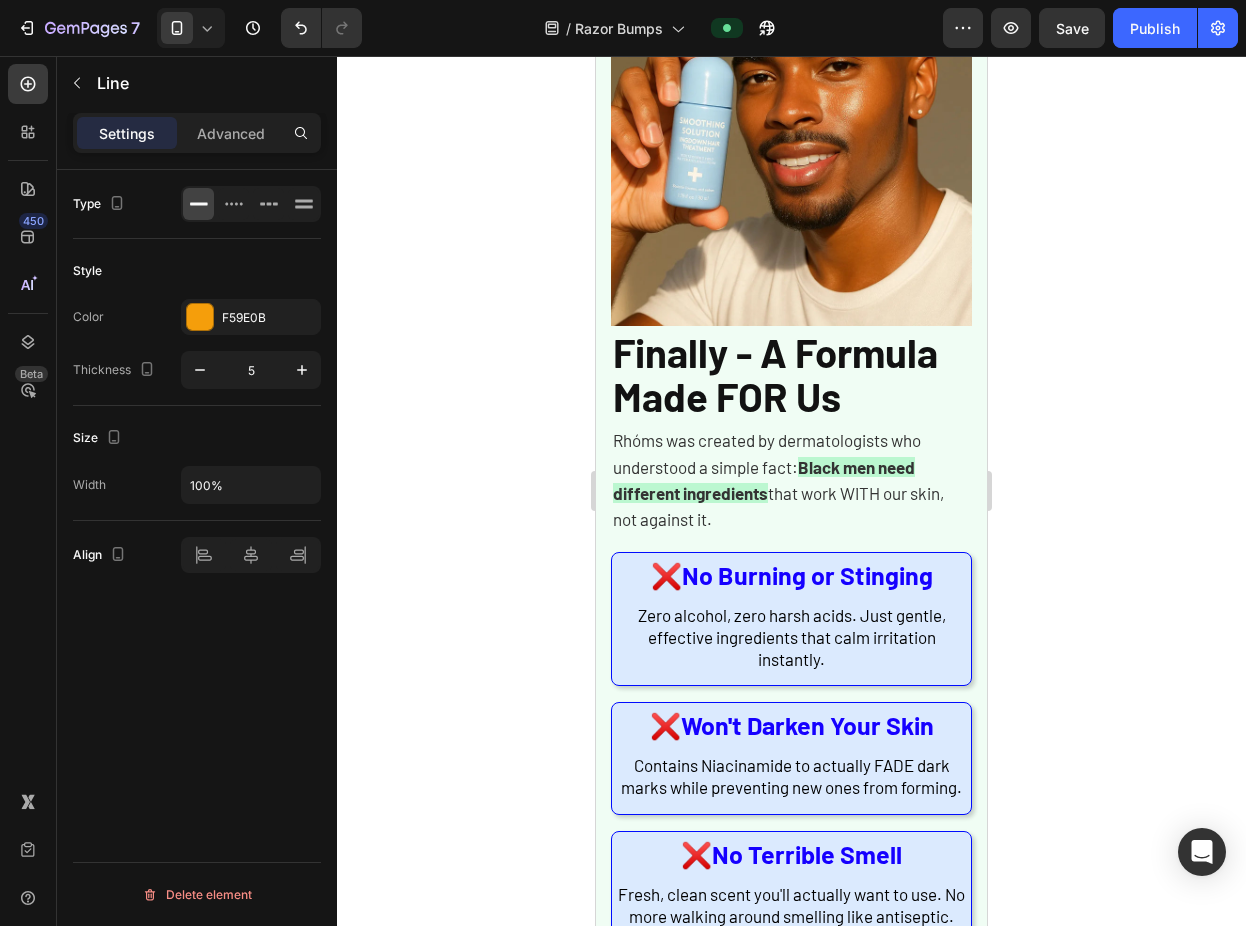 click 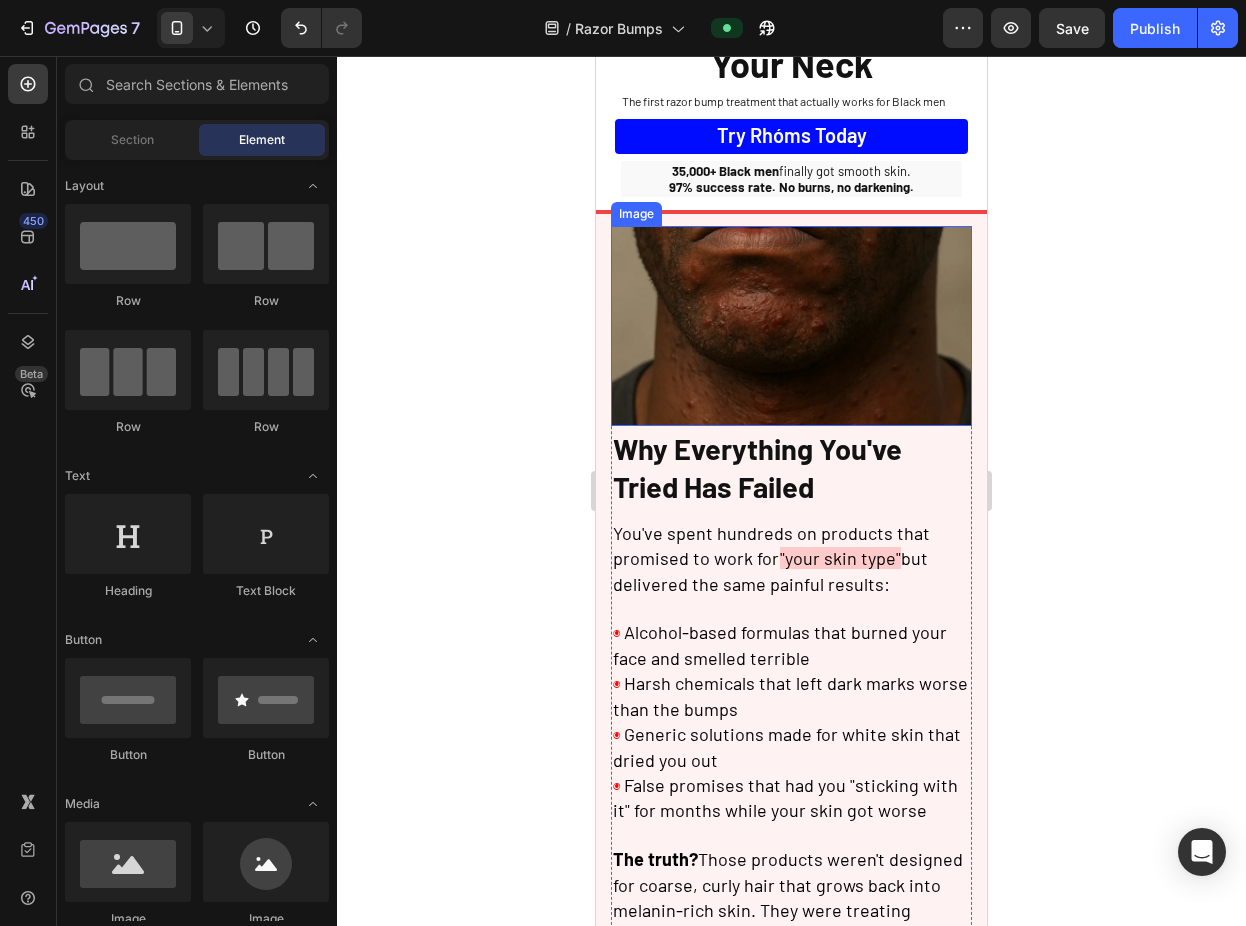 scroll, scrollTop: 138, scrollLeft: 0, axis: vertical 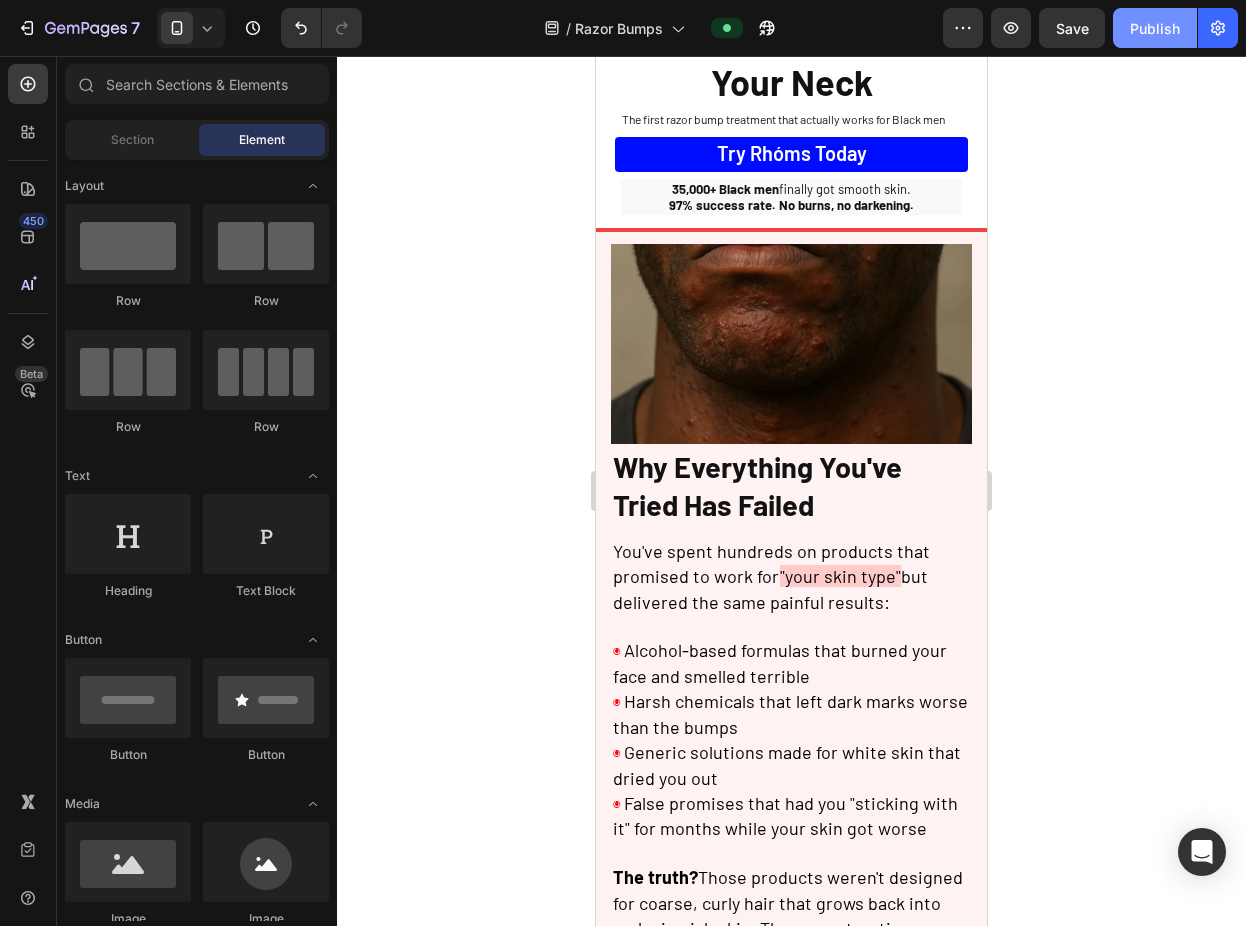 click on "Publish" at bounding box center [1155, 28] 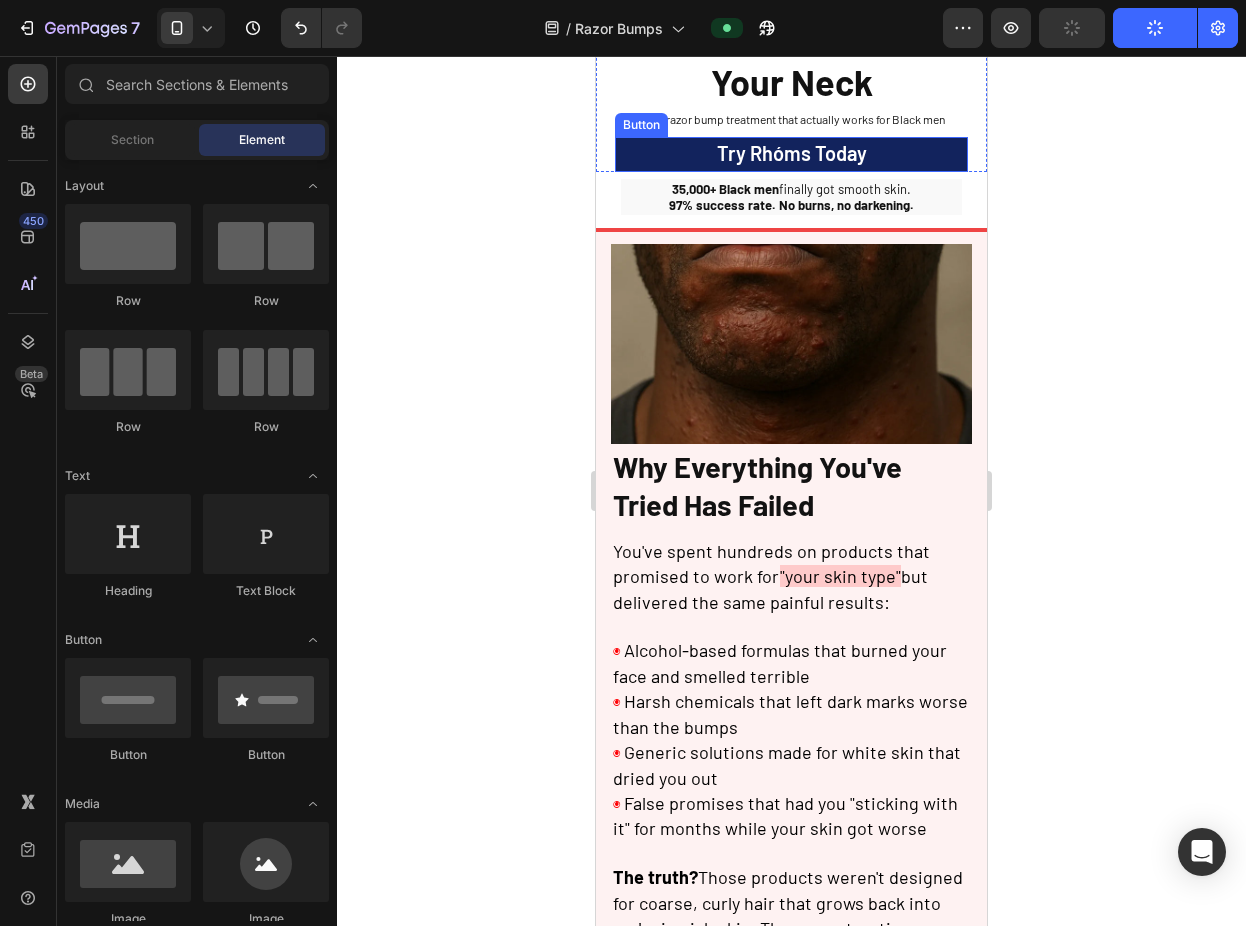 scroll, scrollTop: 0, scrollLeft: 0, axis: both 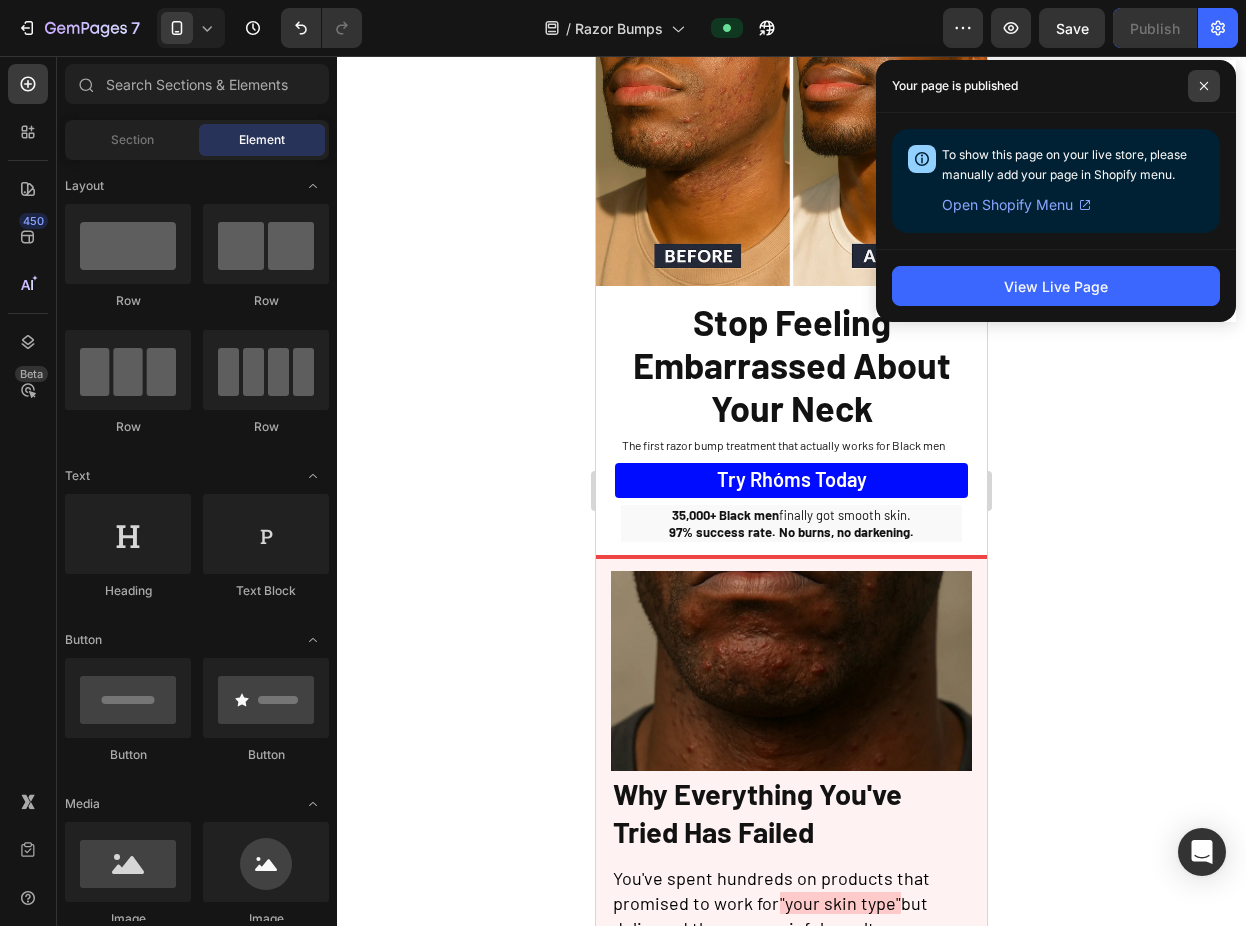 click at bounding box center [1204, 86] 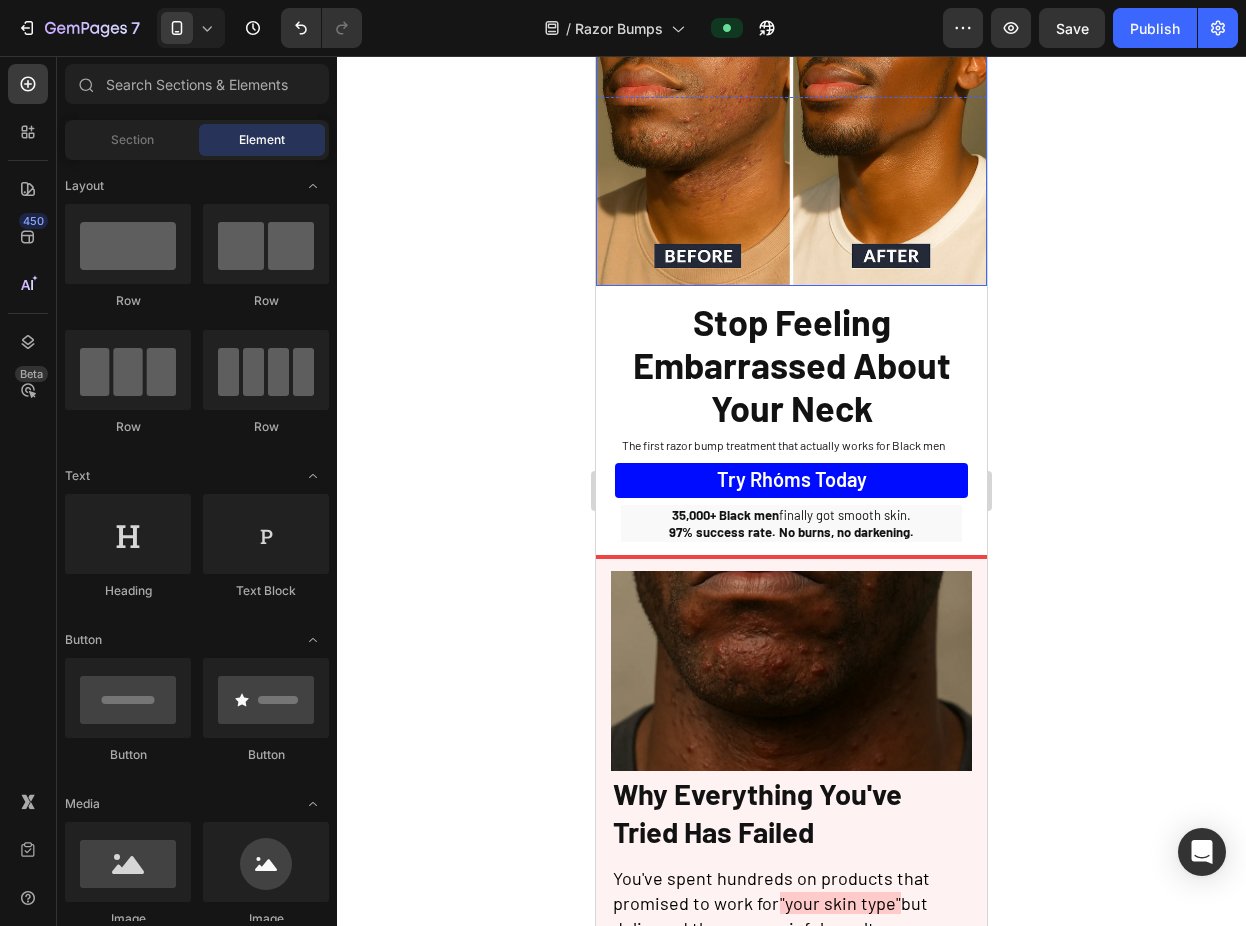 click at bounding box center [791, 155] 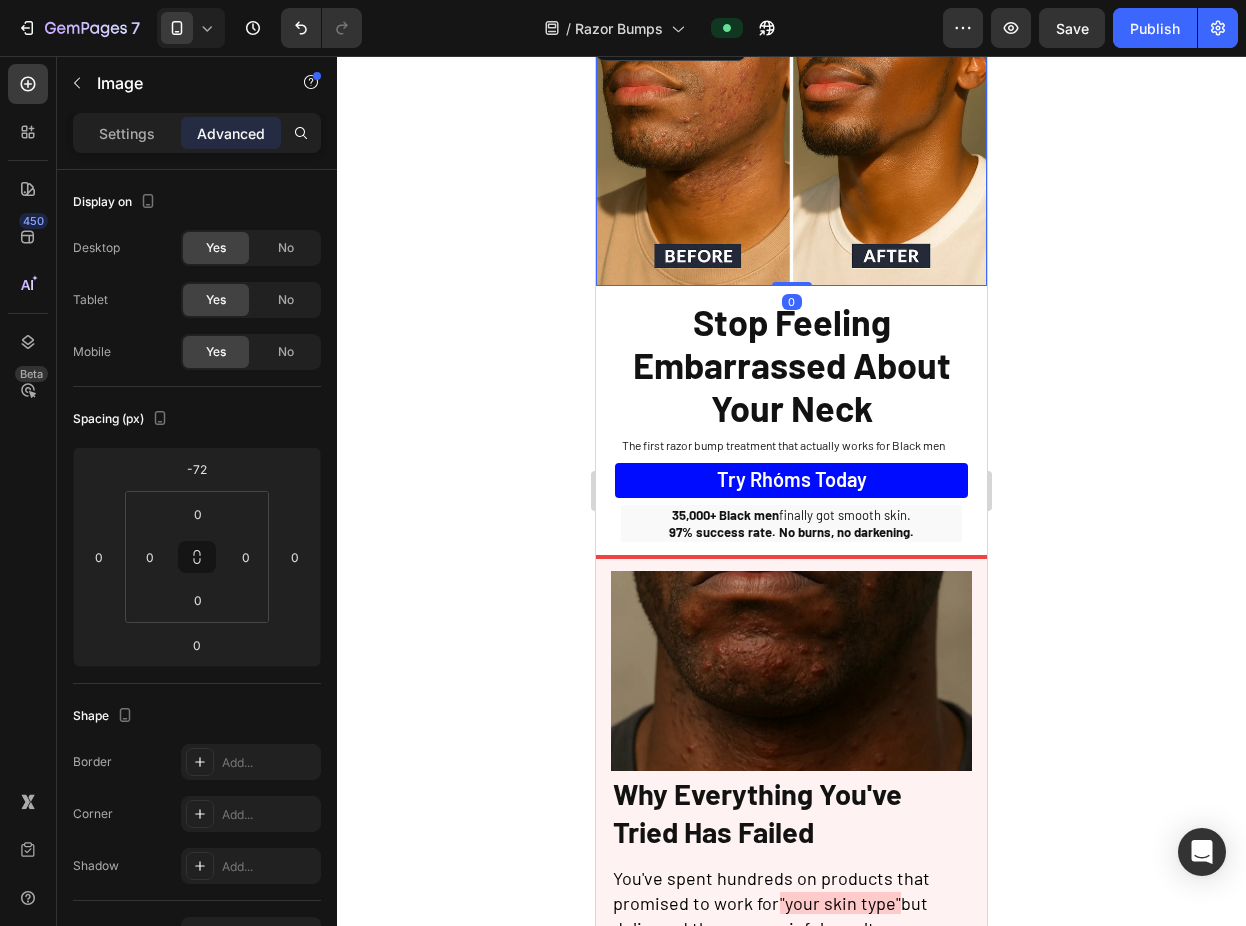 click 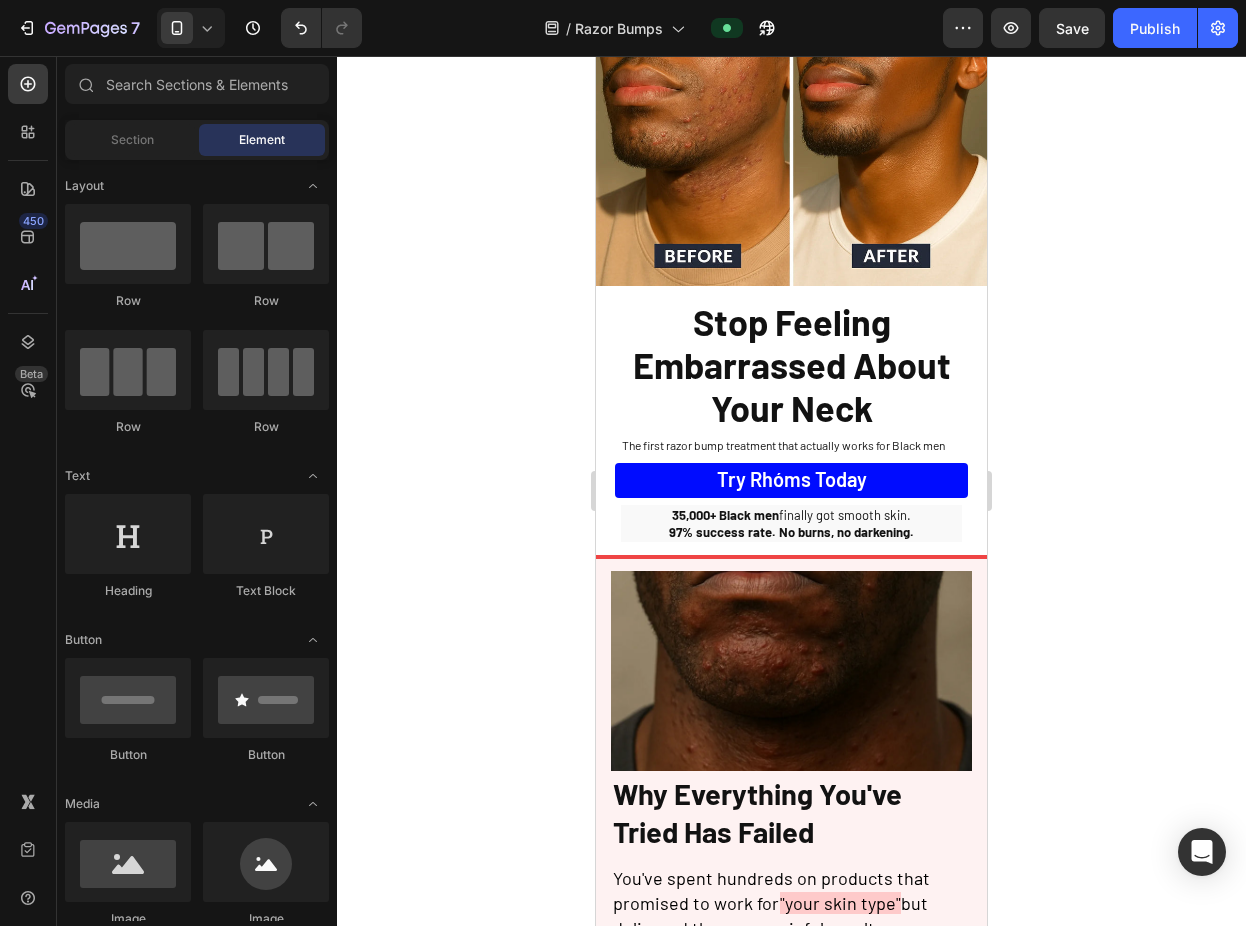 click at bounding box center (791, 155) 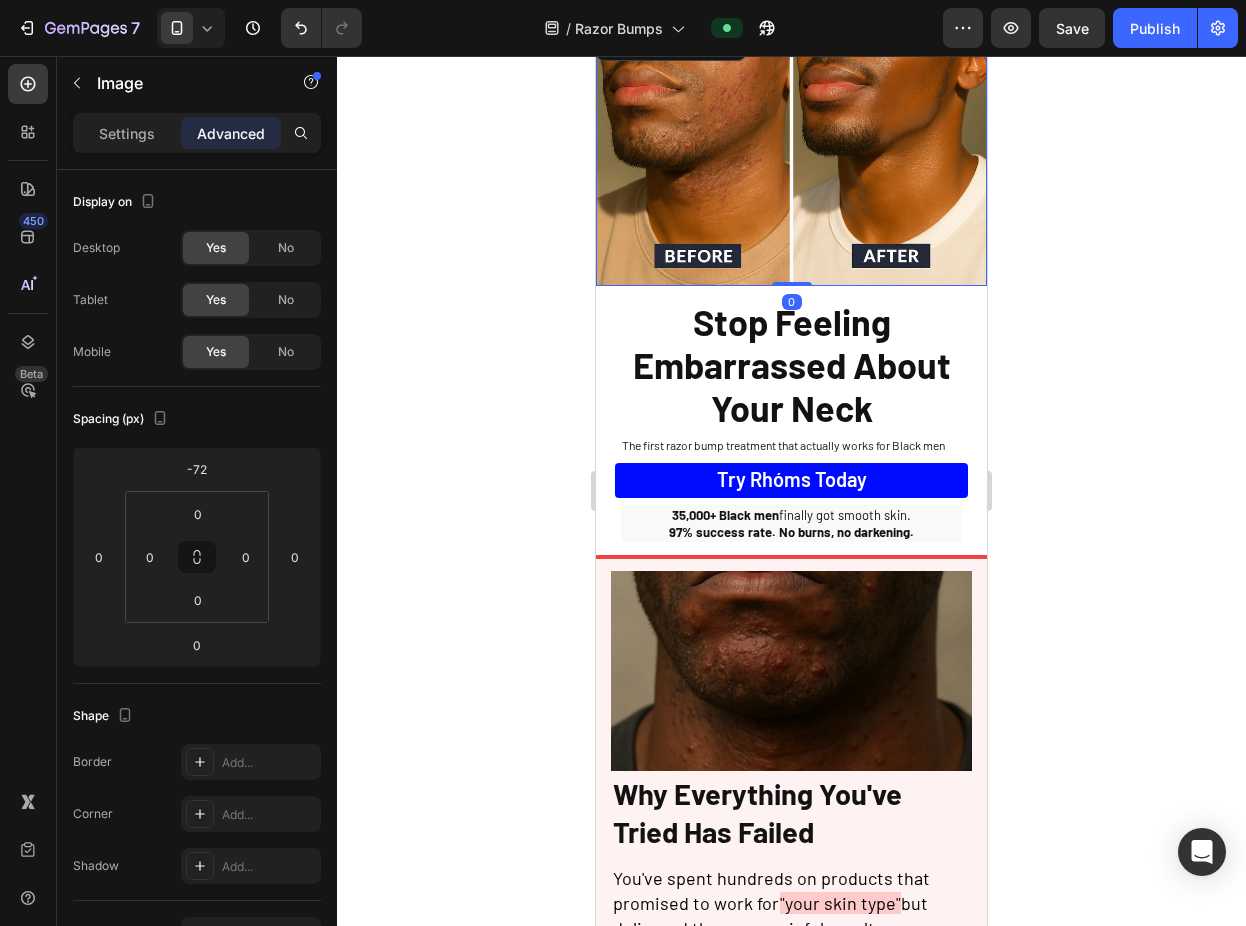 click 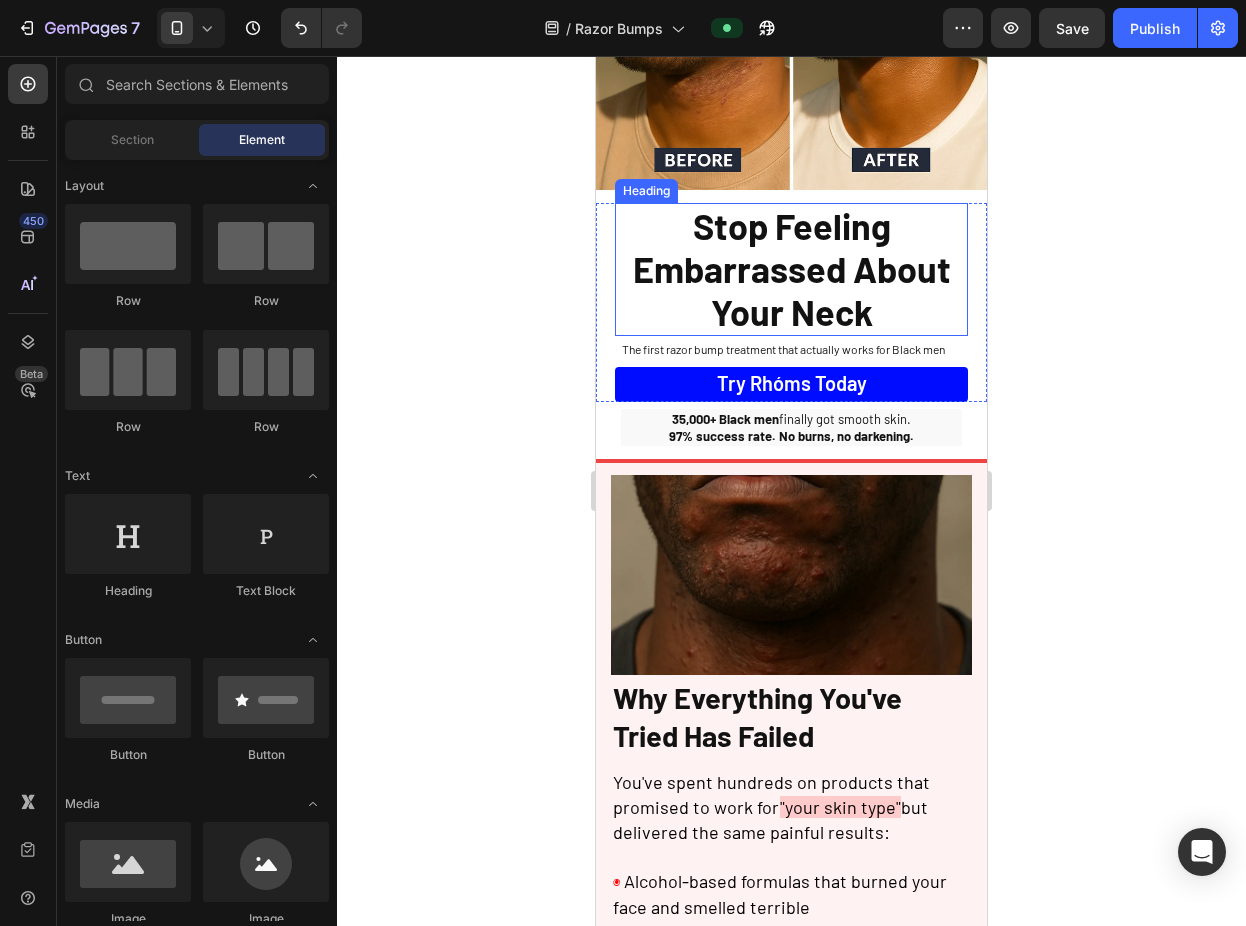 scroll, scrollTop: 100, scrollLeft: 0, axis: vertical 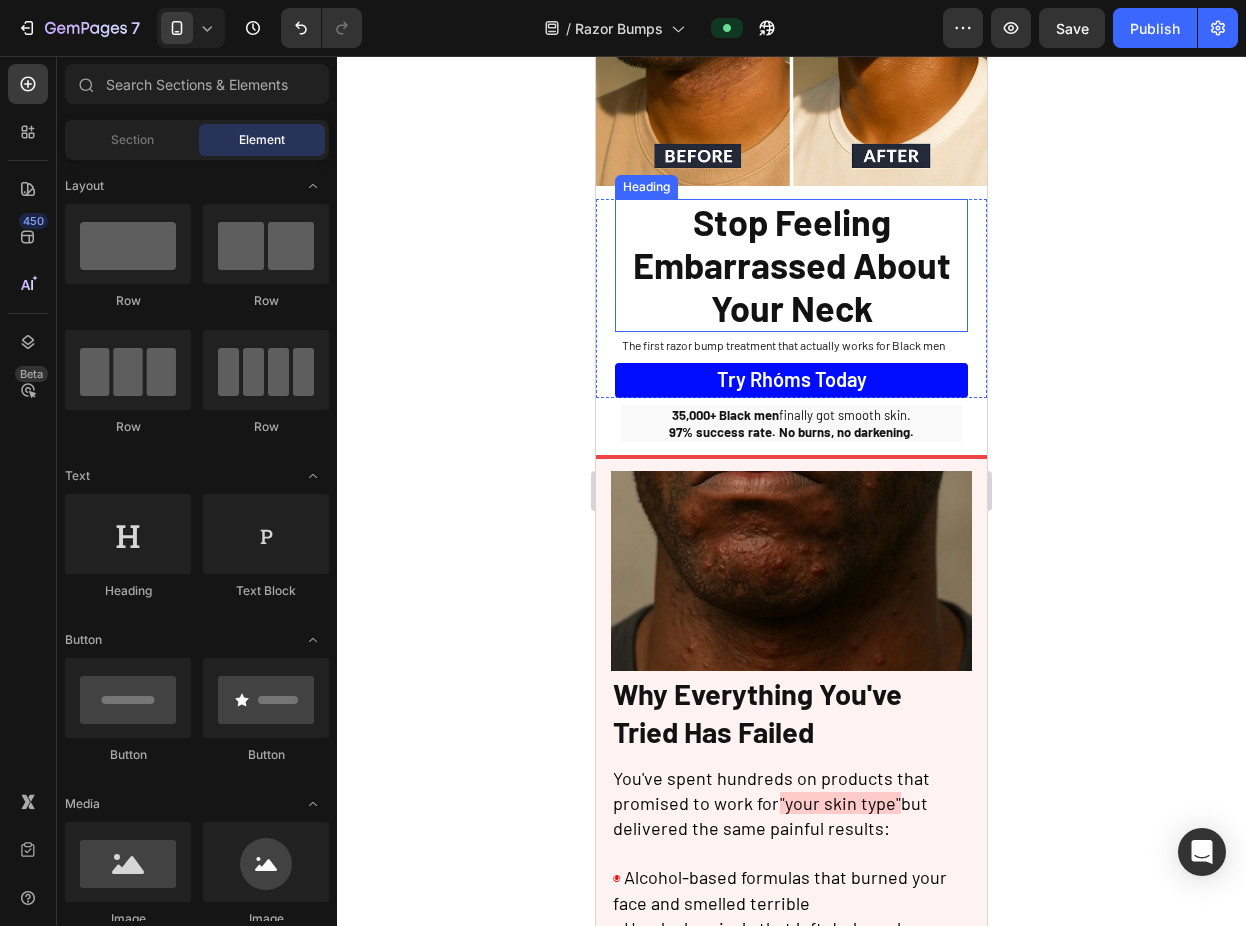 click on "Stop Feeling Embarrassed About Your Neck" at bounding box center [792, 265] 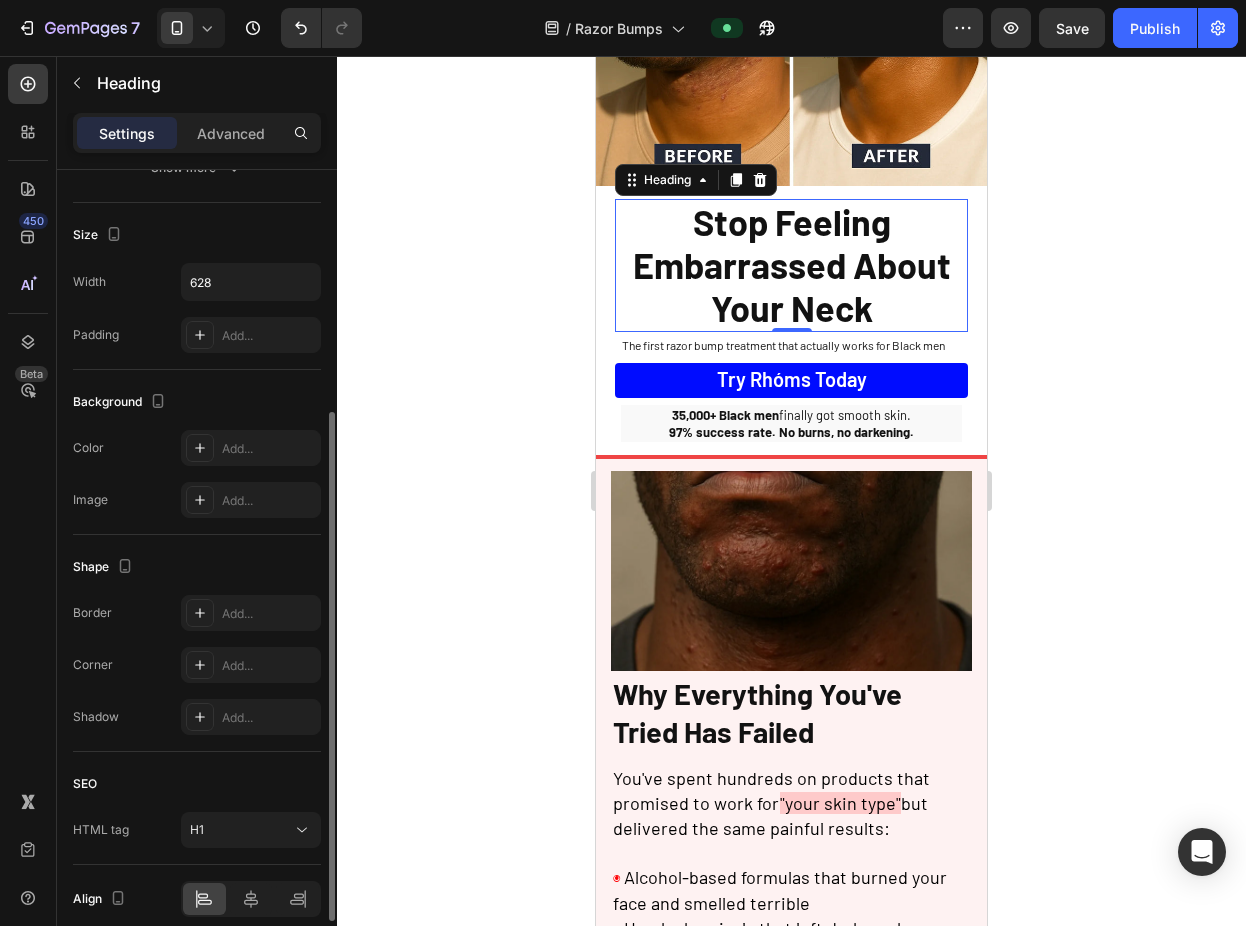 scroll, scrollTop: 0, scrollLeft: 0, axis: both 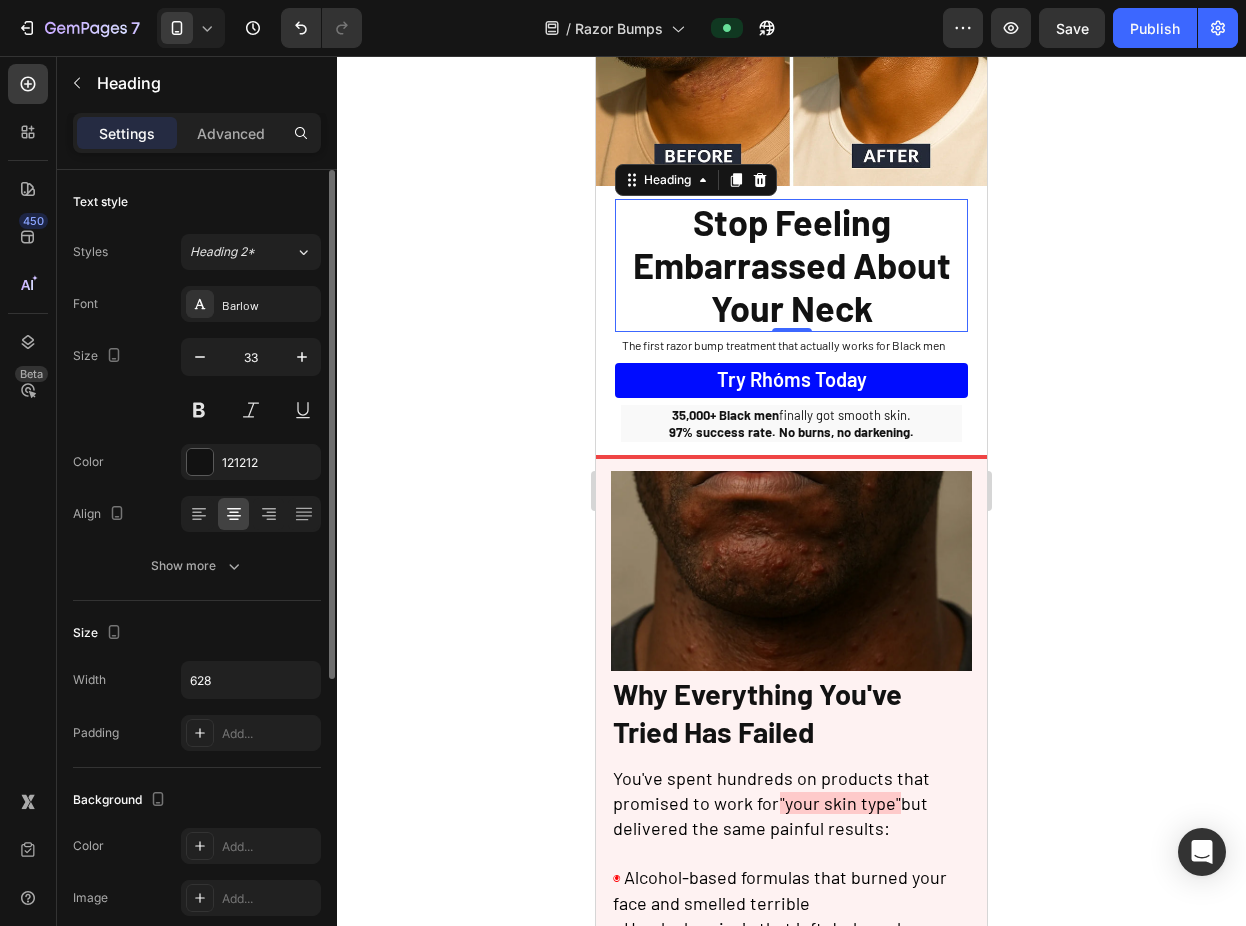 click 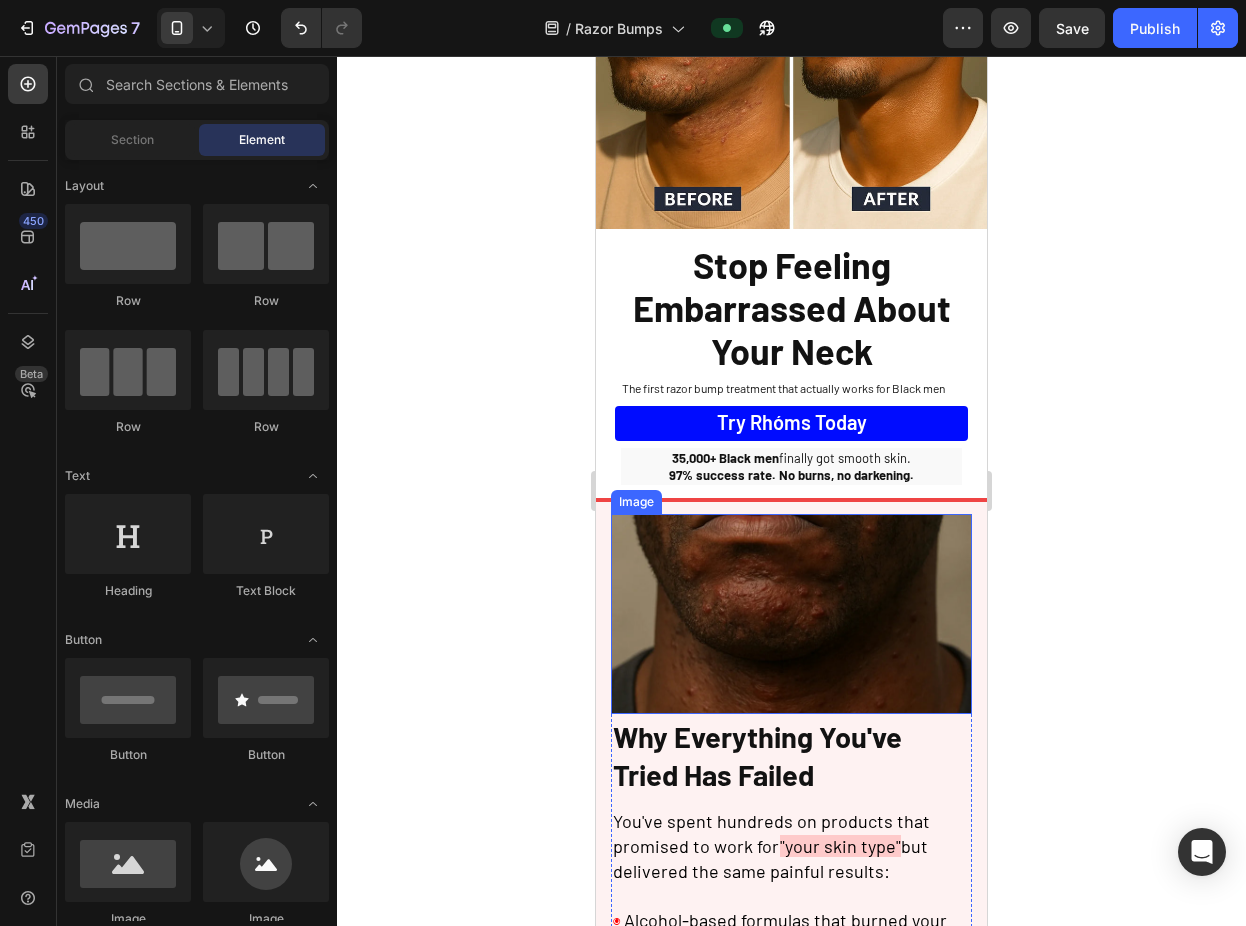 scroll, scrollTop: 0, scrollLeft: 0, axis: both 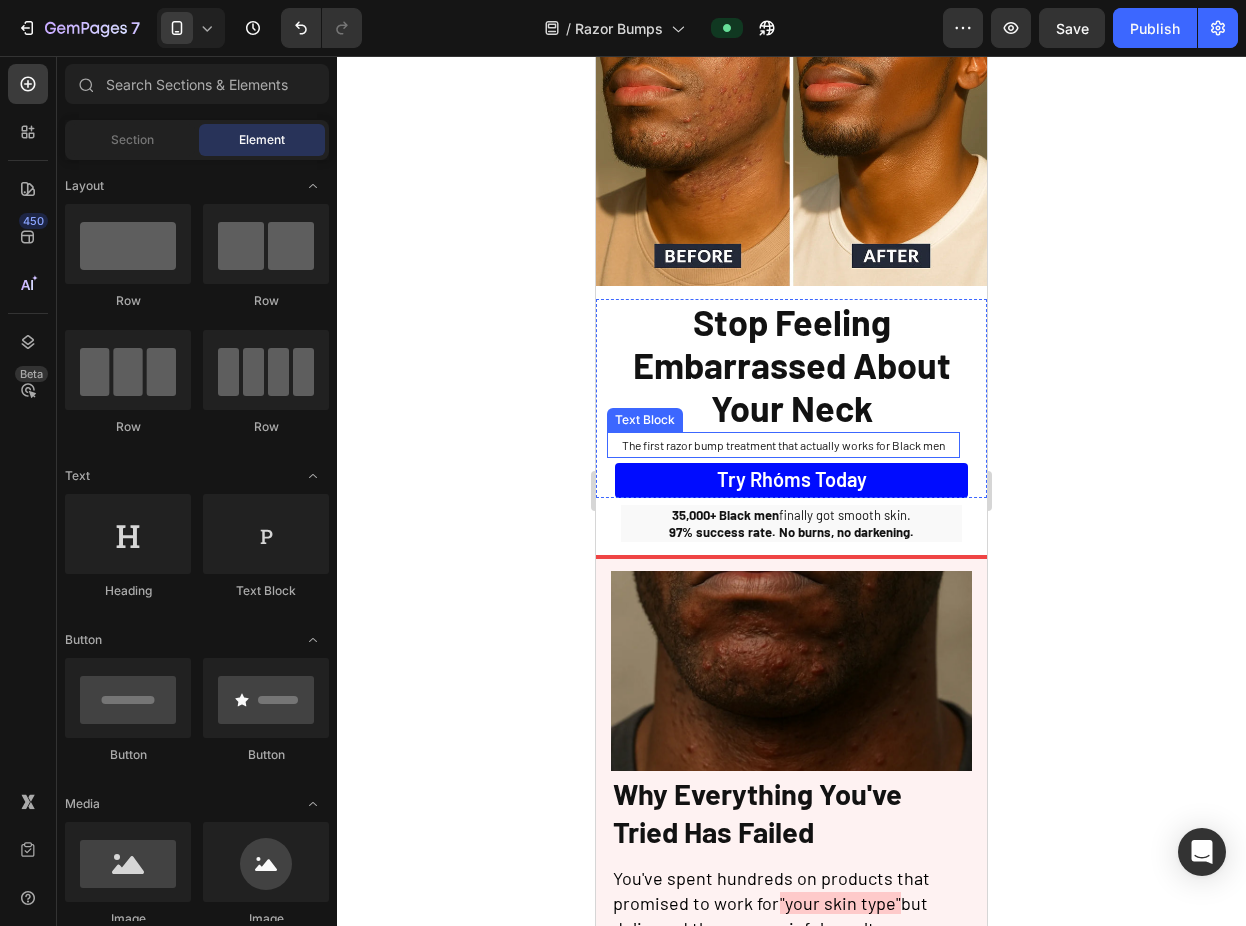 click on "The first razor bump treatment that actually works for Black men" at bounding box center [783, 445] 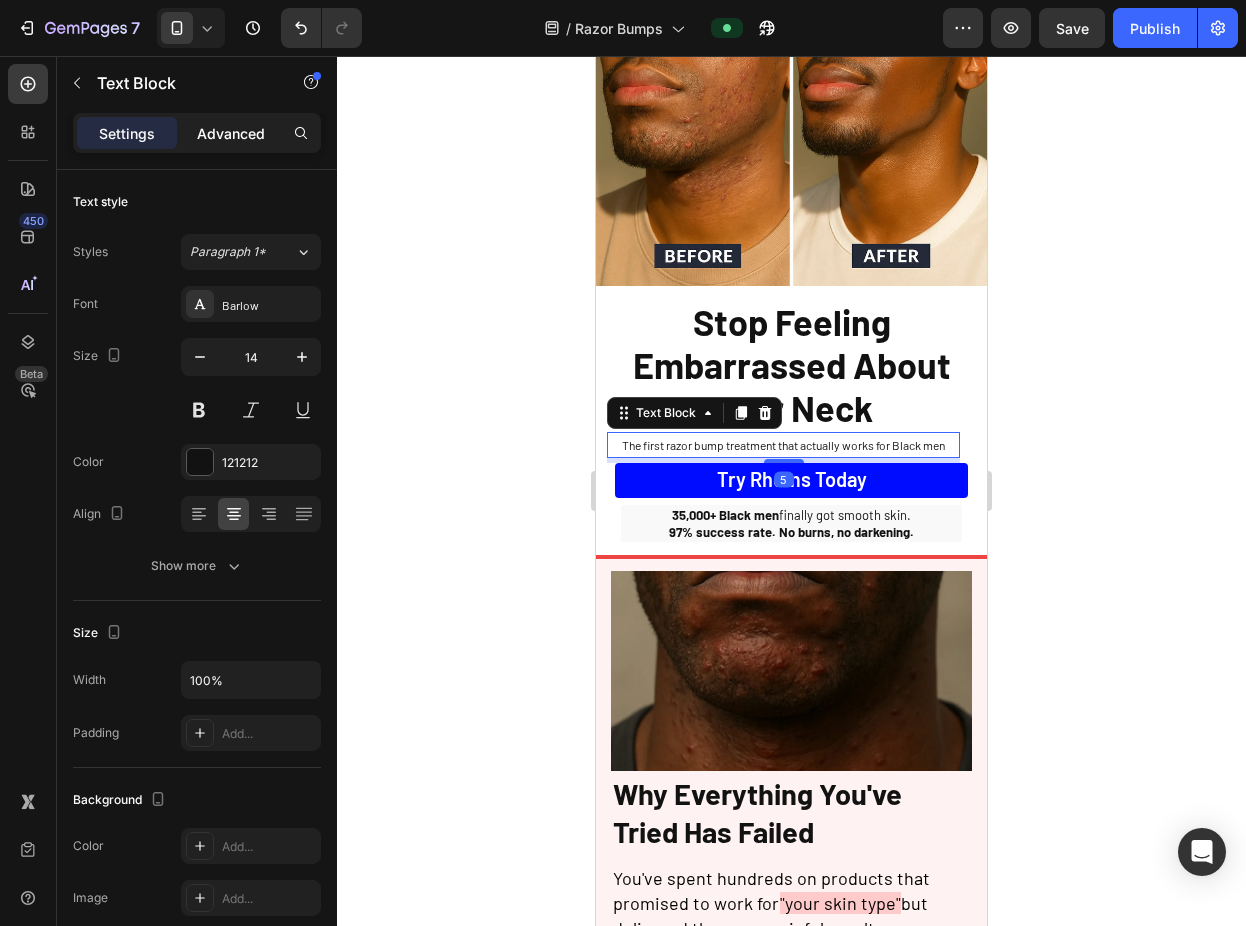 click on "Advanced" at bounding box center (231, 133) 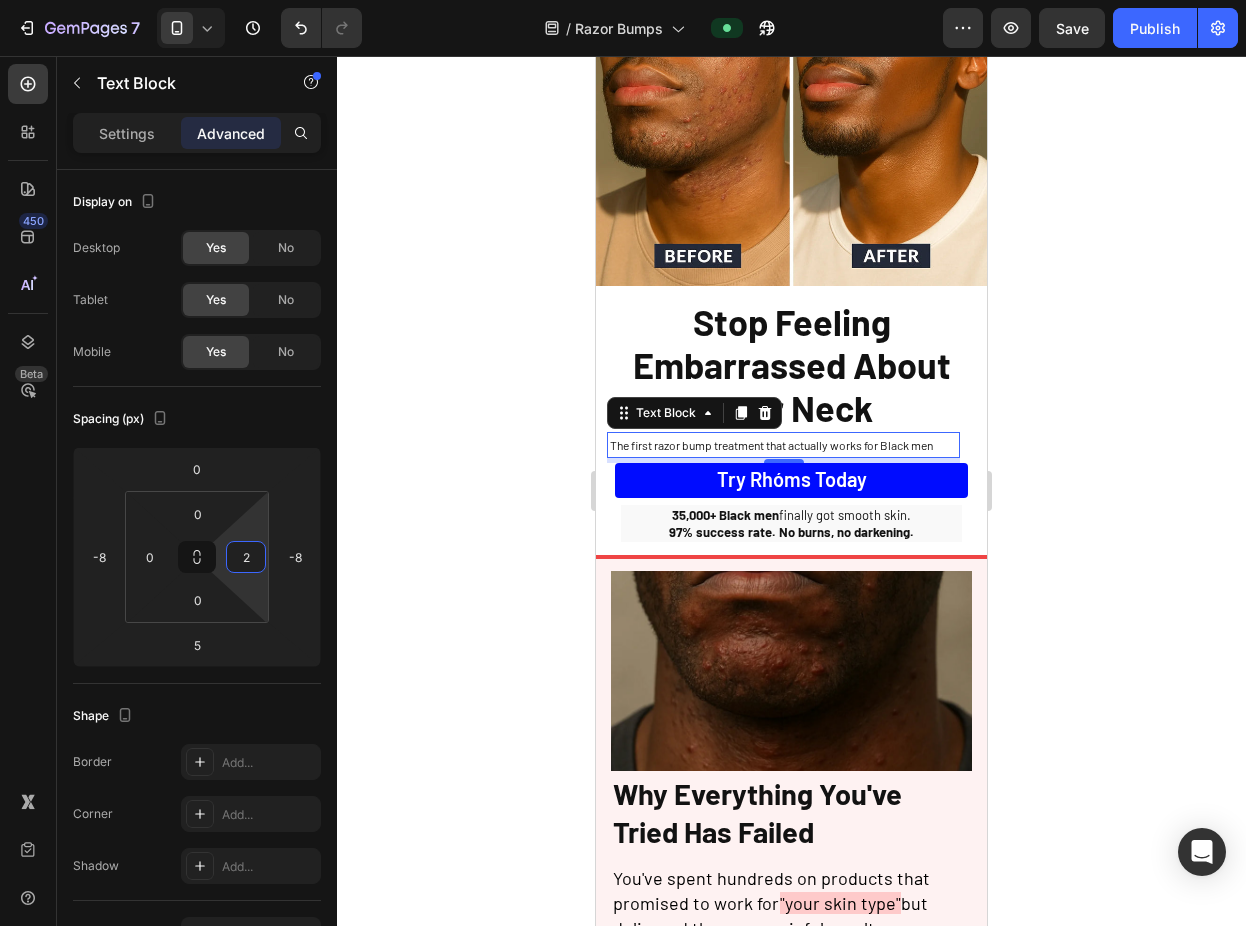 type on "0" 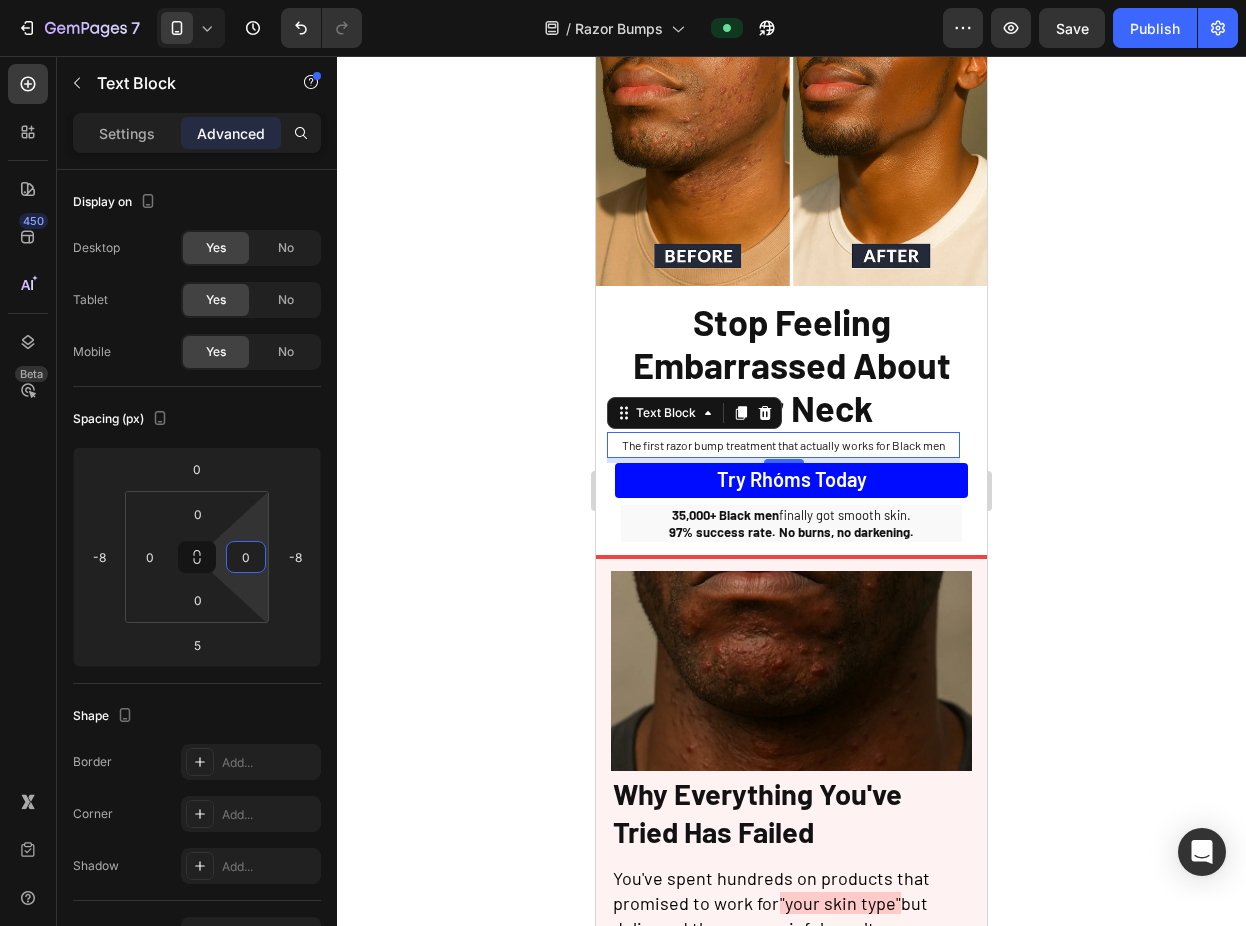 click on "7  Version history  /  Razor Bumps Preview  Save   Publish  450 Beta Sections(18) Elements(83) Section Element Hero Section Product Detail Brands Trusted Badges Guarantee Product Breakdown How to use Testimonials Compare Bundle FAQs Social Proof Brand Story Product List Collection Blog List Contact Sticky Add to Cart Custom Footer Browse Library 450 Layout
Row
Row
Row
Row Text
Heading
Text Block Button
Button
Button Media
Image
Image" at bounding box center (623, 0) 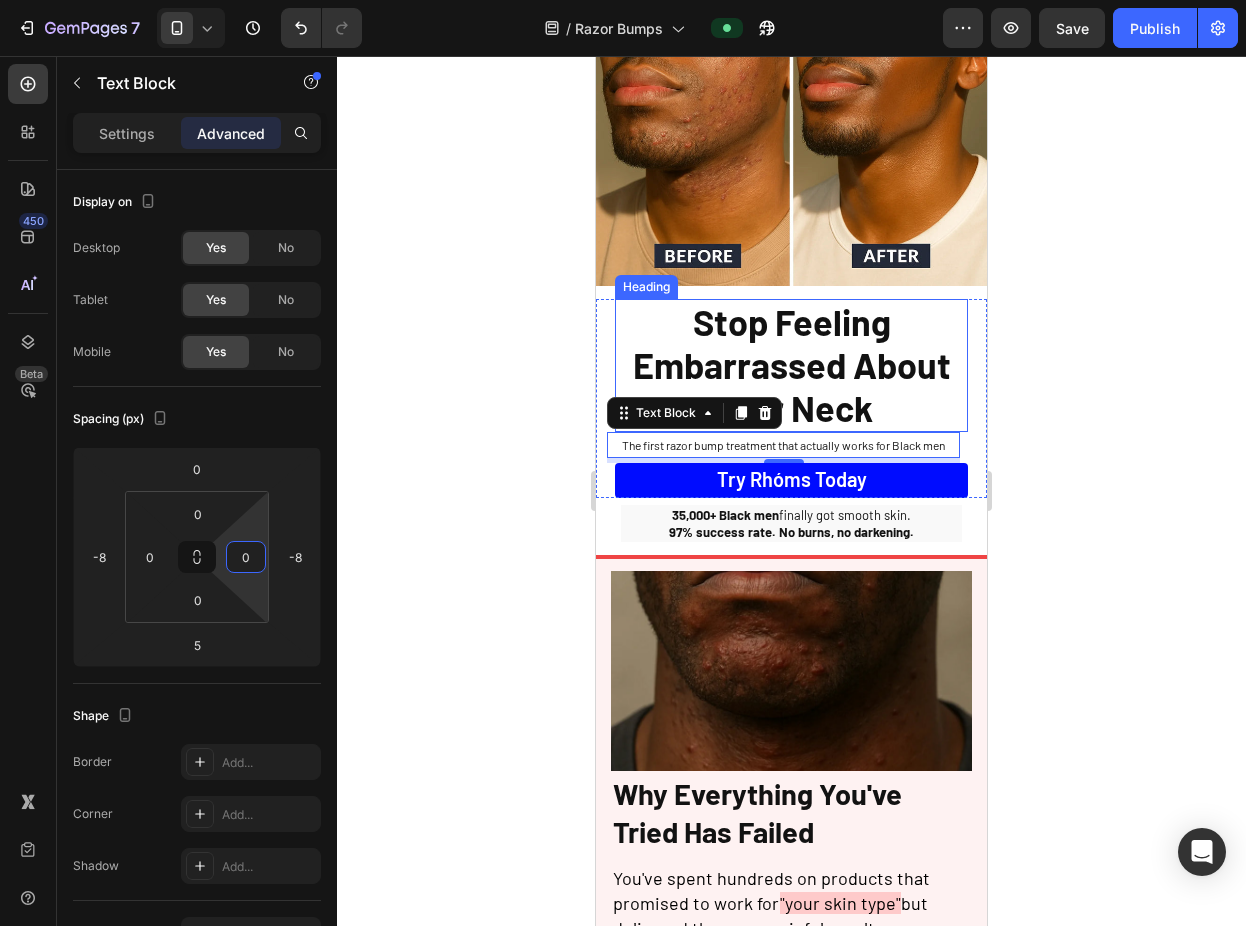 click on "Stop Feeling Embarrassed About Your Neck" at bounding box center [791, 366] 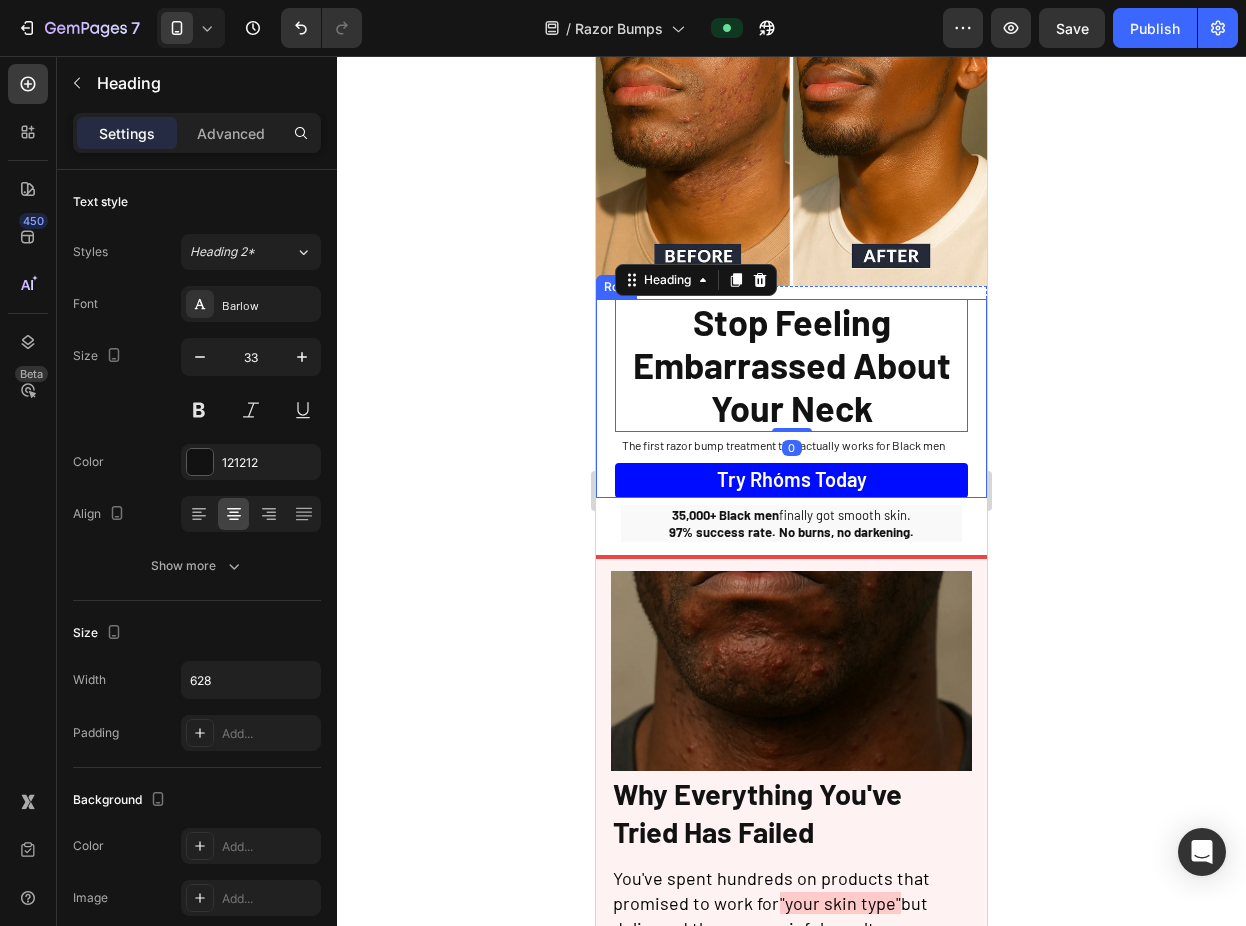 click on "Stop Feeling Embarrassed About Your Neck Heading   0 The first razor bump treatment that actually works for Black men Text Block Try Rhóms today Button Sleepy Text Block Row" at bounding box center (791, 399) 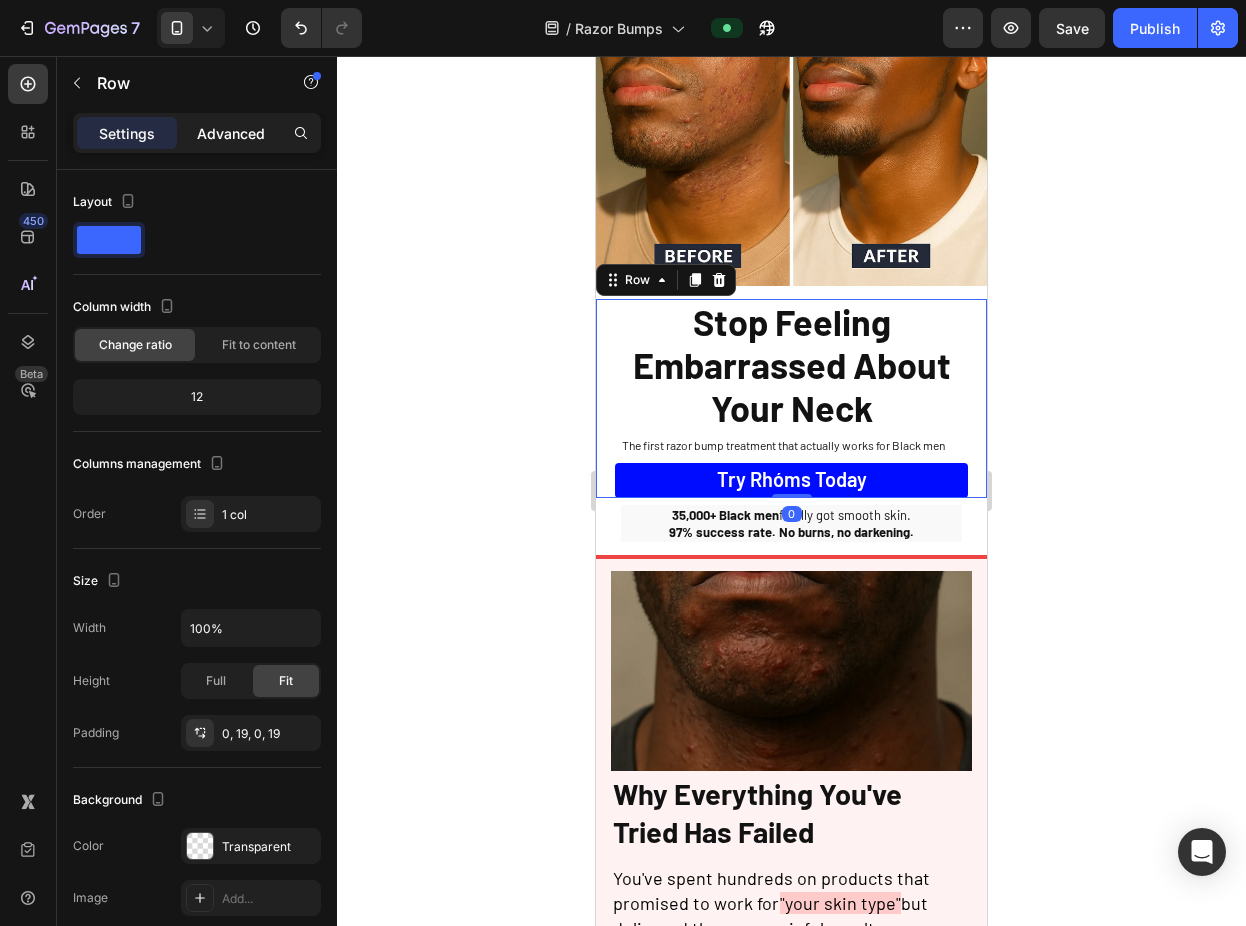 click on "Advanced" at bounding box center (231, 133) 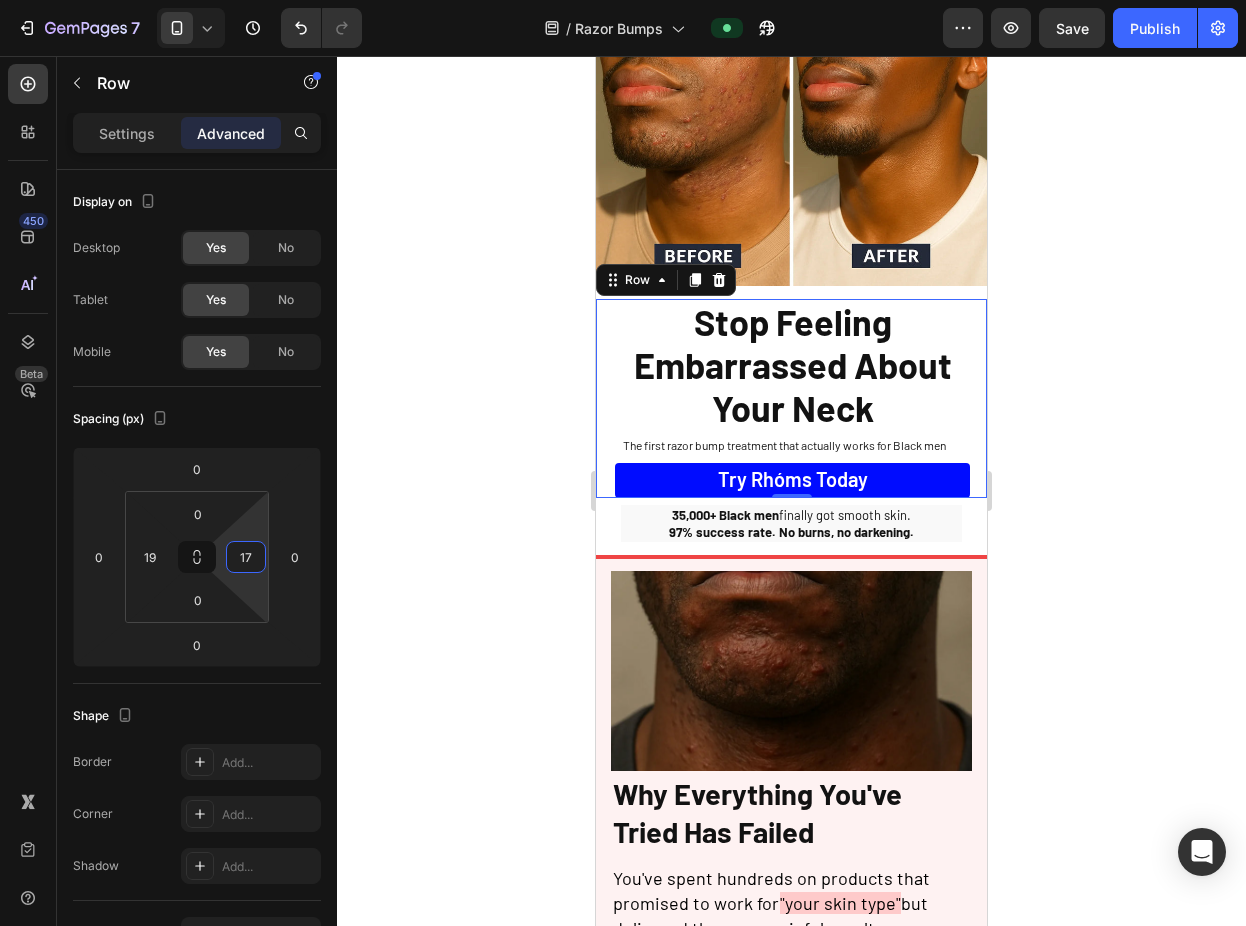 type on "19" 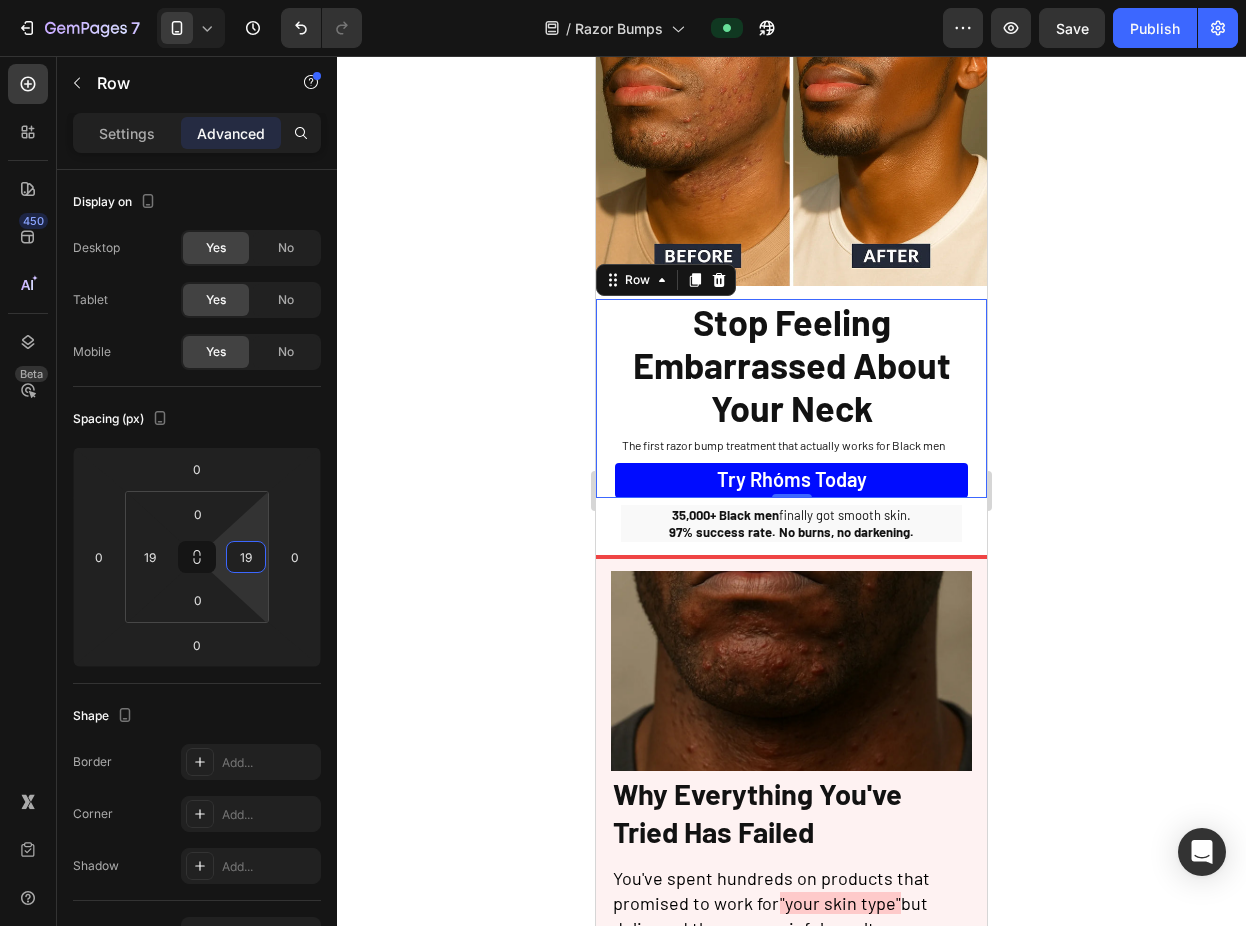 click on "7  Version history  /  Razor Bumps Preview  Save   Publish  450 Beta Sections(18) Elements(83) Section Element Hero Section Product Detail Brands Trusted Badges Guarantee Product Breakdown How to use Testimonials Compare Bundle FAQs Social Proof Brand Story Product List Collection Blog List Contact Sticky Add to Cart Custom Footer Browse Library 450 Layout
Row
Row
Row
Row Text
Heading
Text Block Button
Button
Button Media
Image
Image" at bounding box center (623, 0) 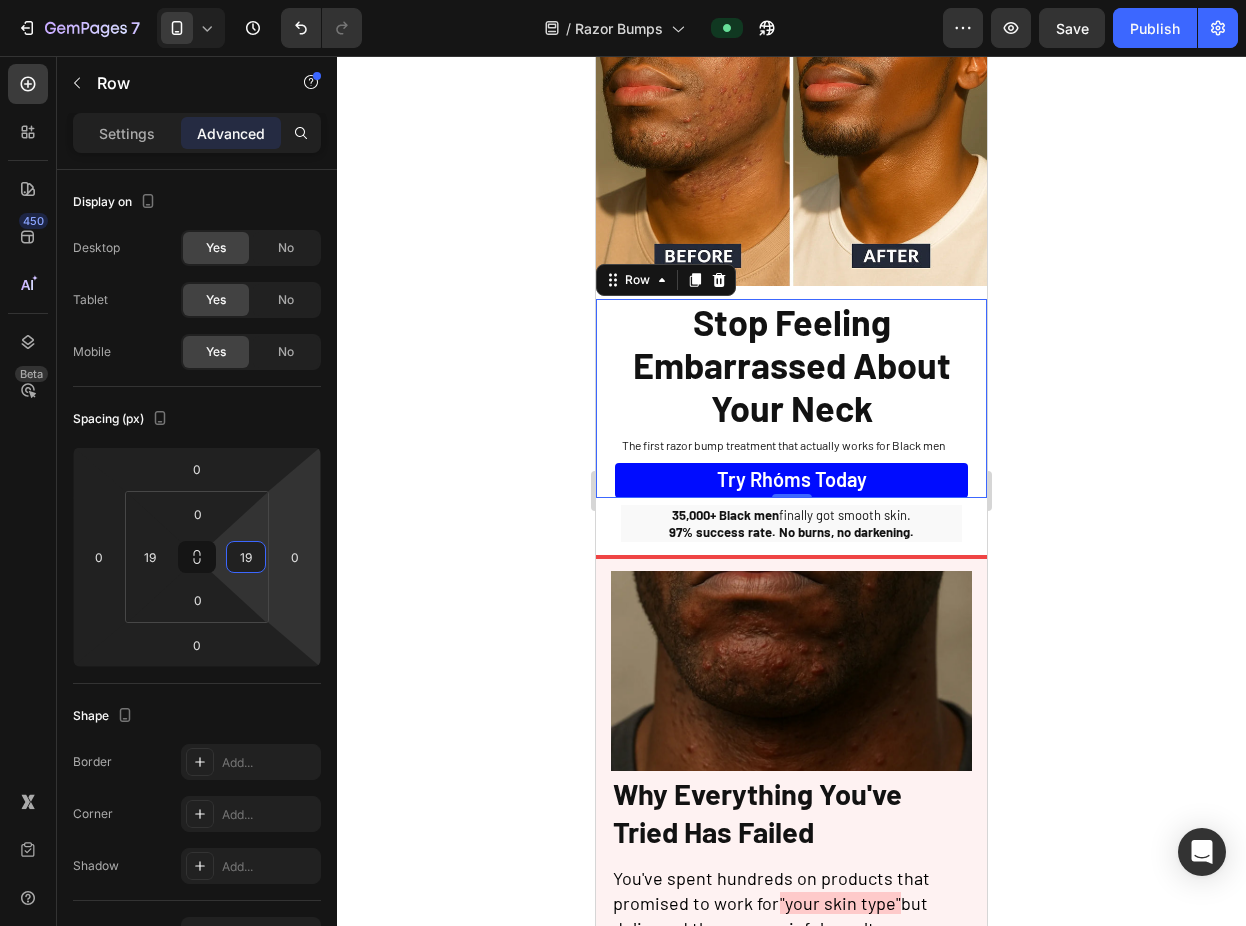 click 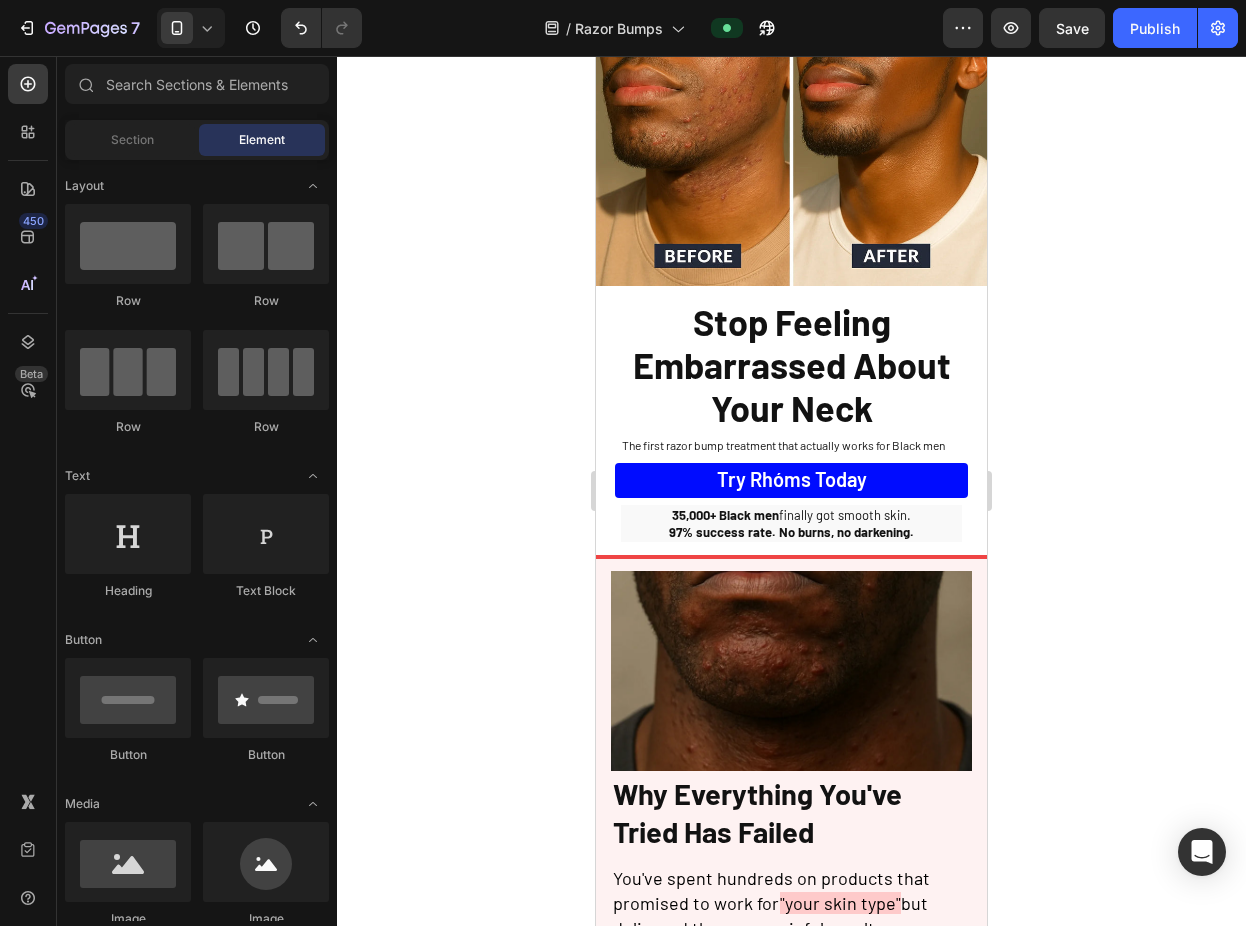 click 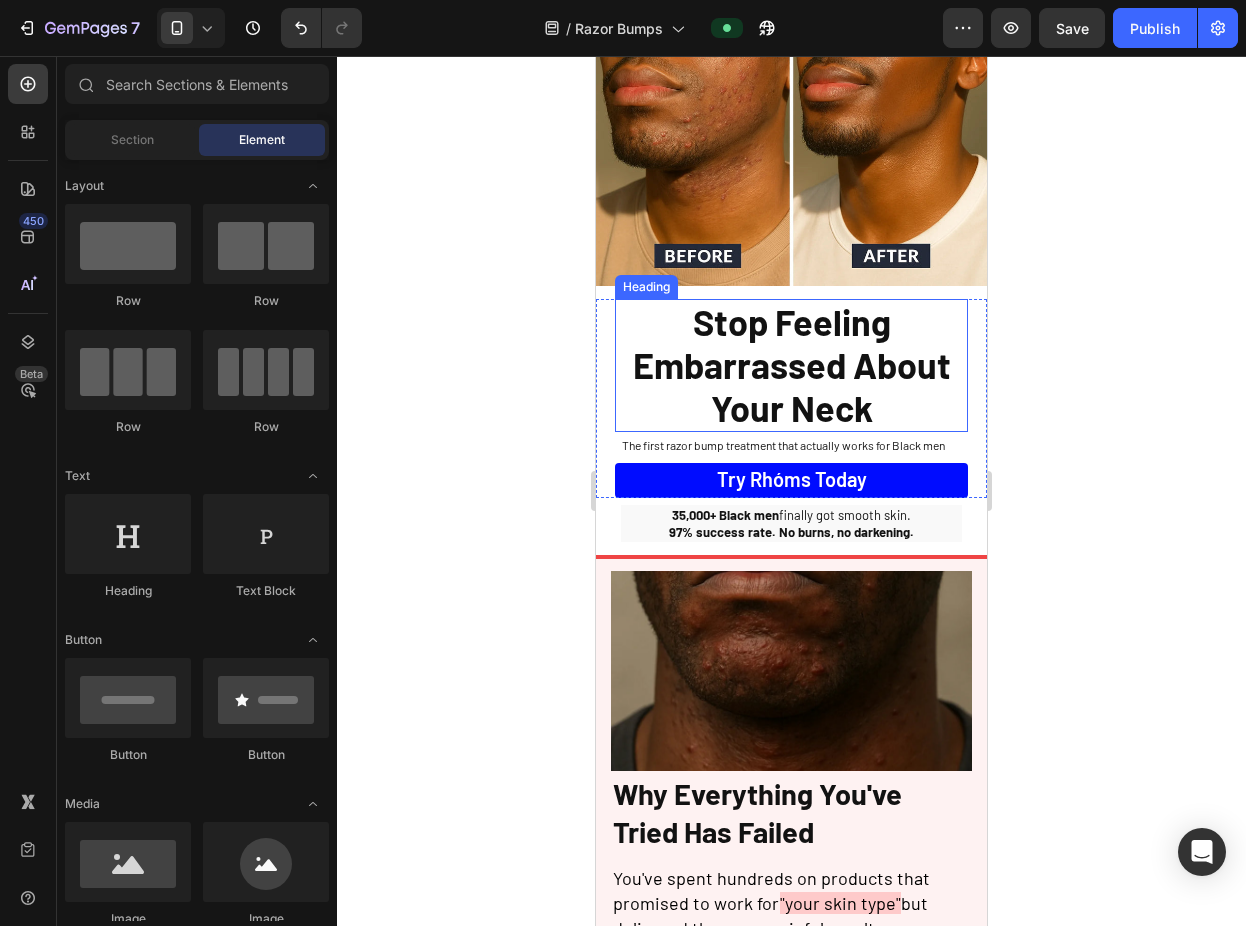 click on "Stop Feeling Embarrassed About Your Neck" at bounding box center (791, 366) 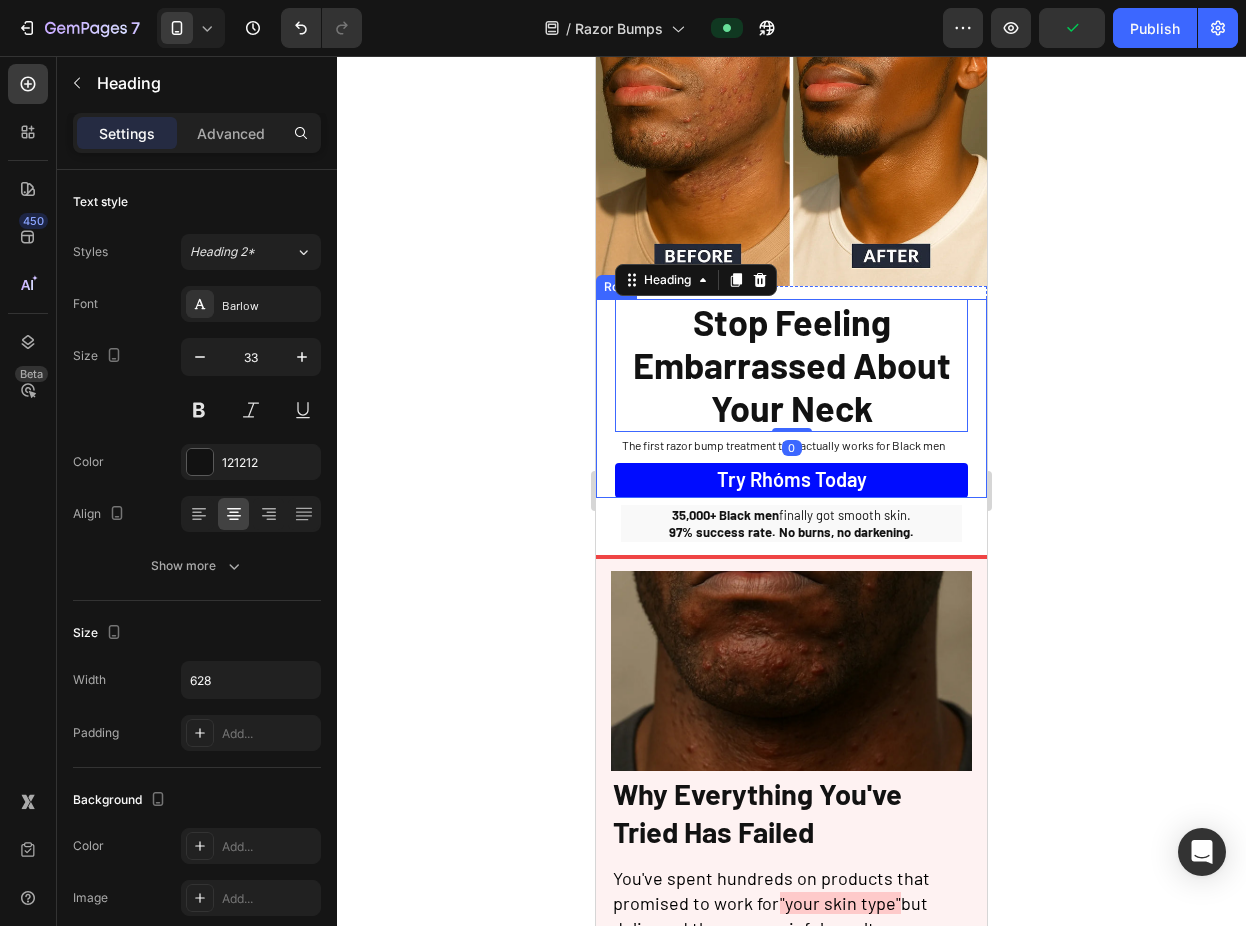 click on "Stop Feeling Embarrassed About Your Neck Heading   0 The first razor bump treatment that actually works for Black men Text Block Try Rhóms today Button Sleepy Text Block Row" at bounding box center [791, 399] 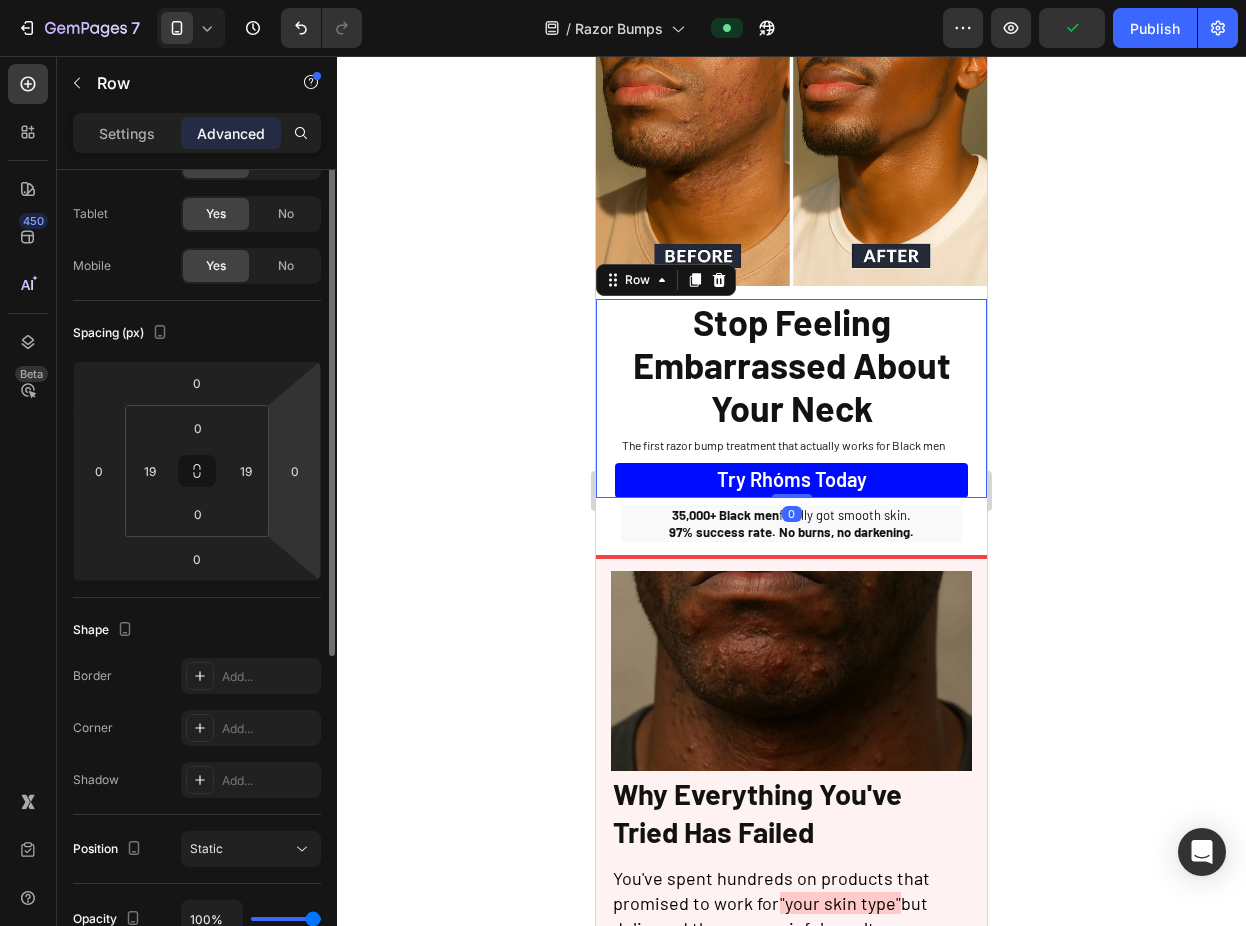 scroll, scrollTop: 104, scrollLeft: 0, axis: vertical 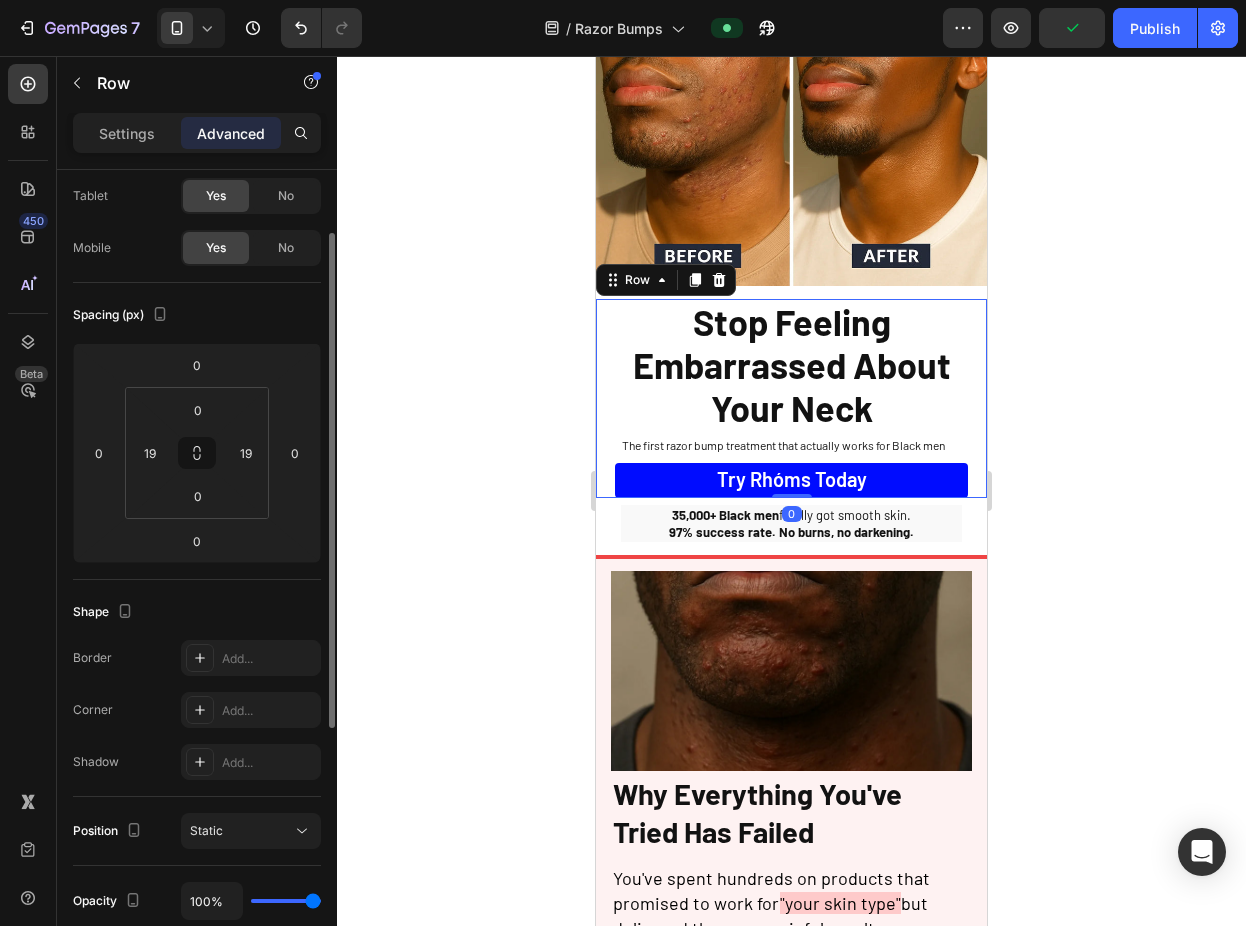 click on "Settings Advanced" at bounding box center [197, 133] 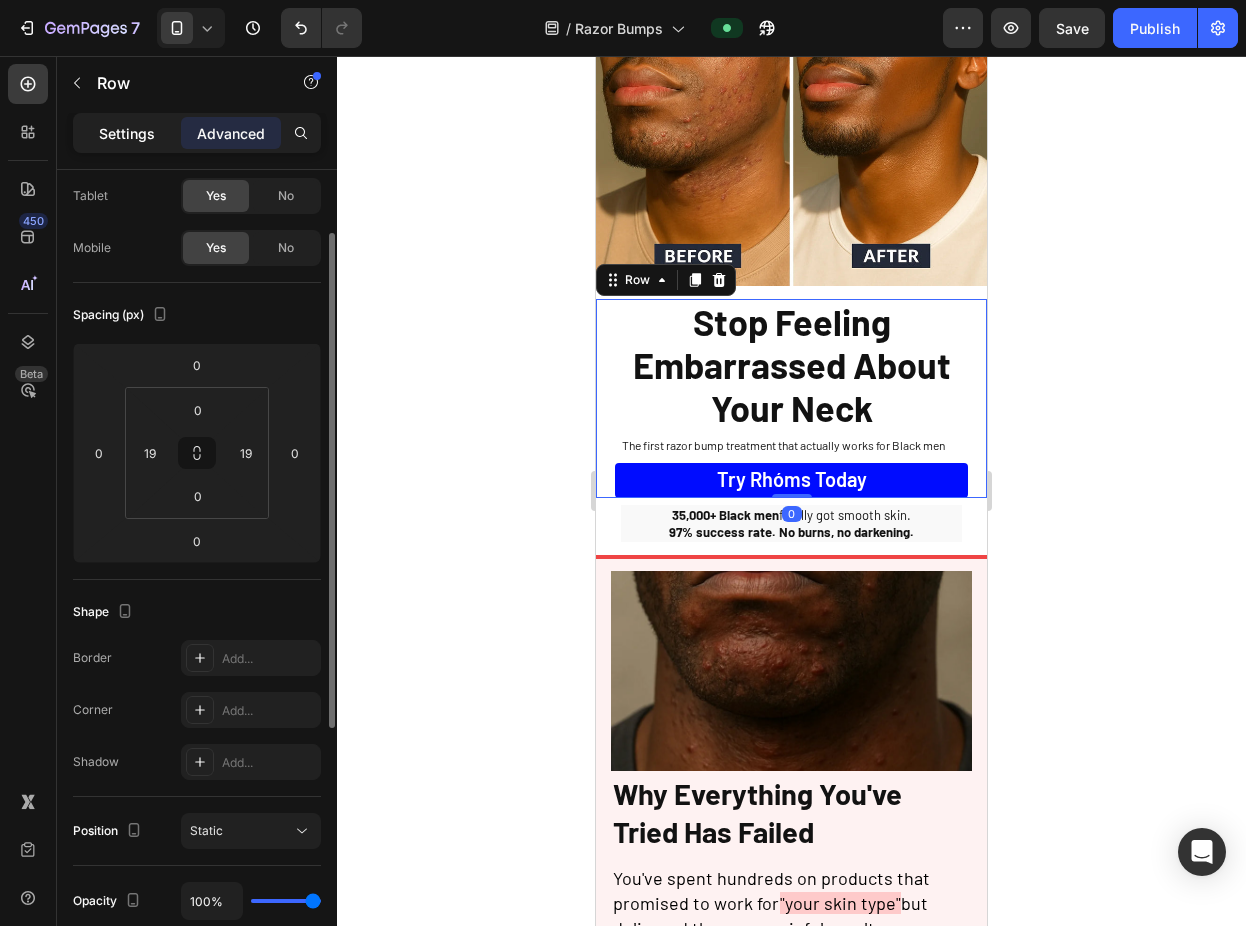 click on "Settings" at bounding box center [127, 133] 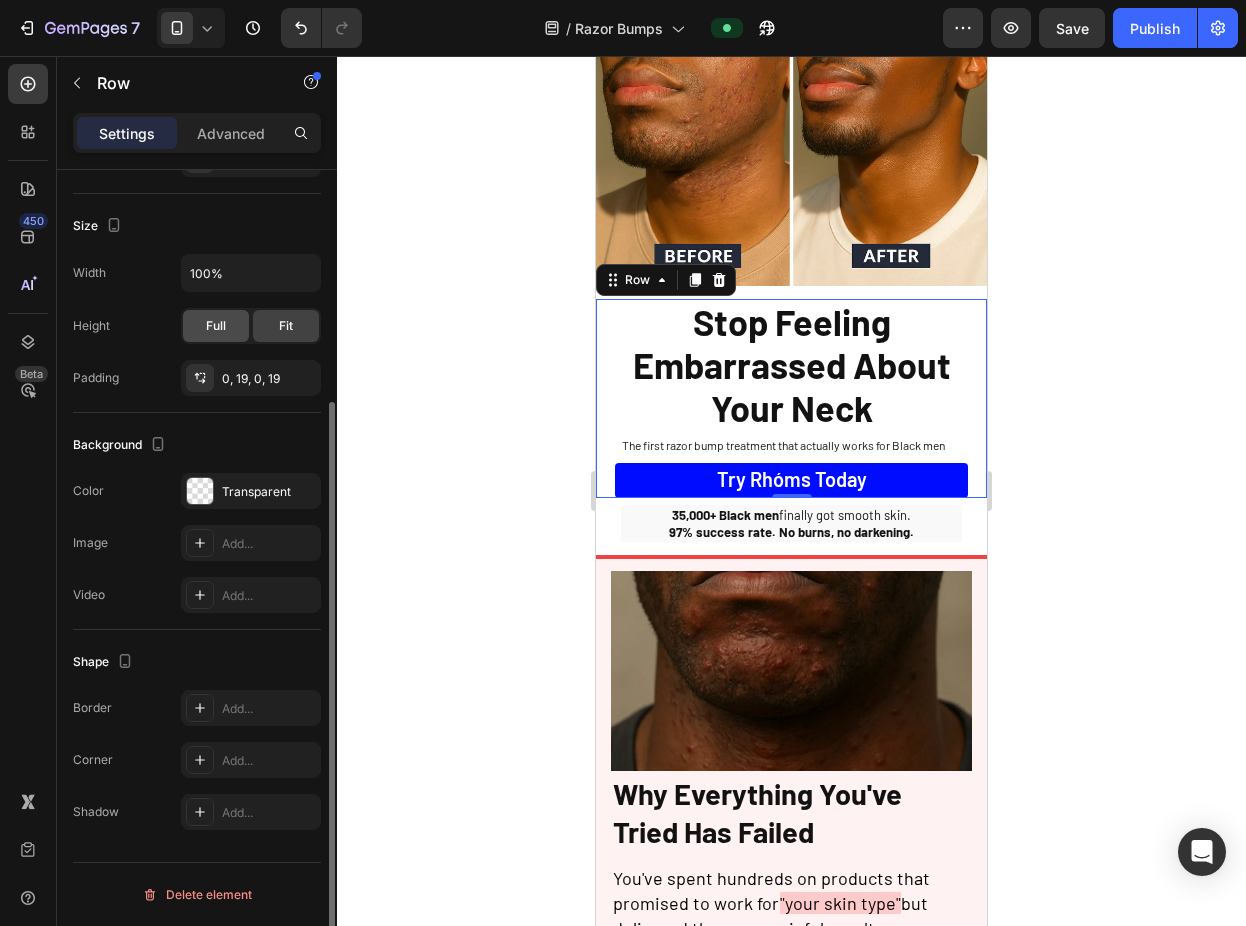 scroll, scrollTop: 6, scrollLeft: 0, axis: vertical 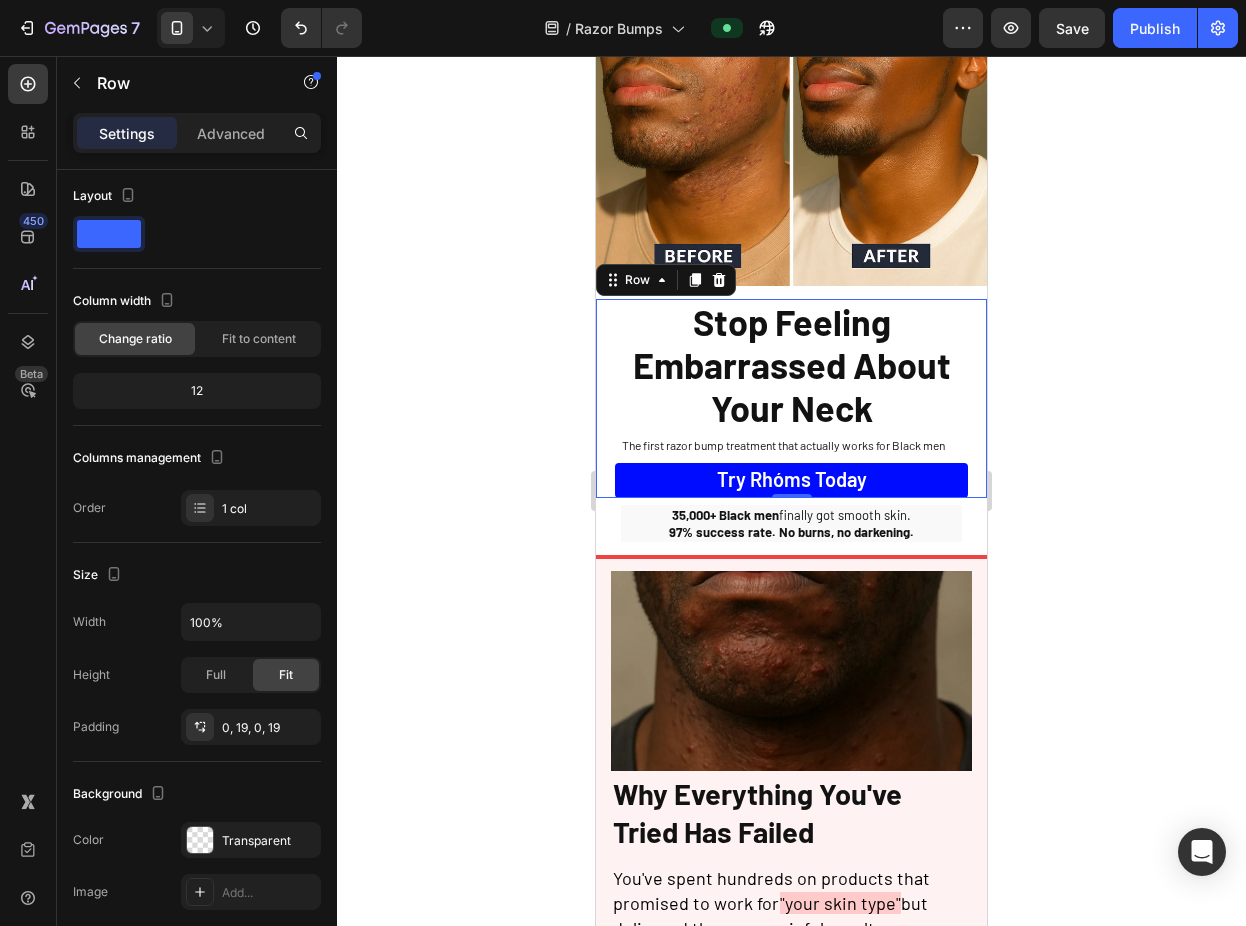 click 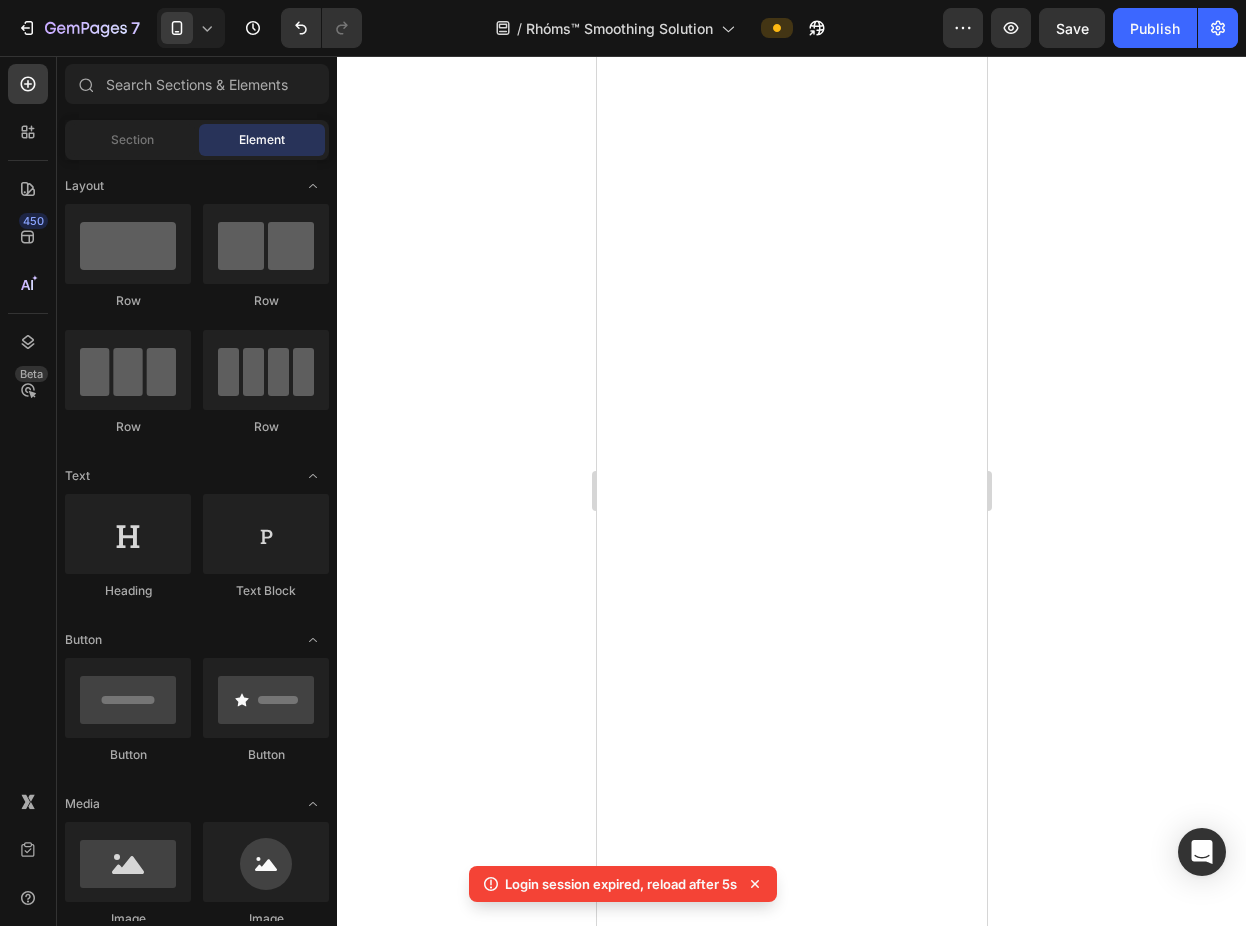 scroll, scrollTop: 0, scrollLeft: 0, axis: both 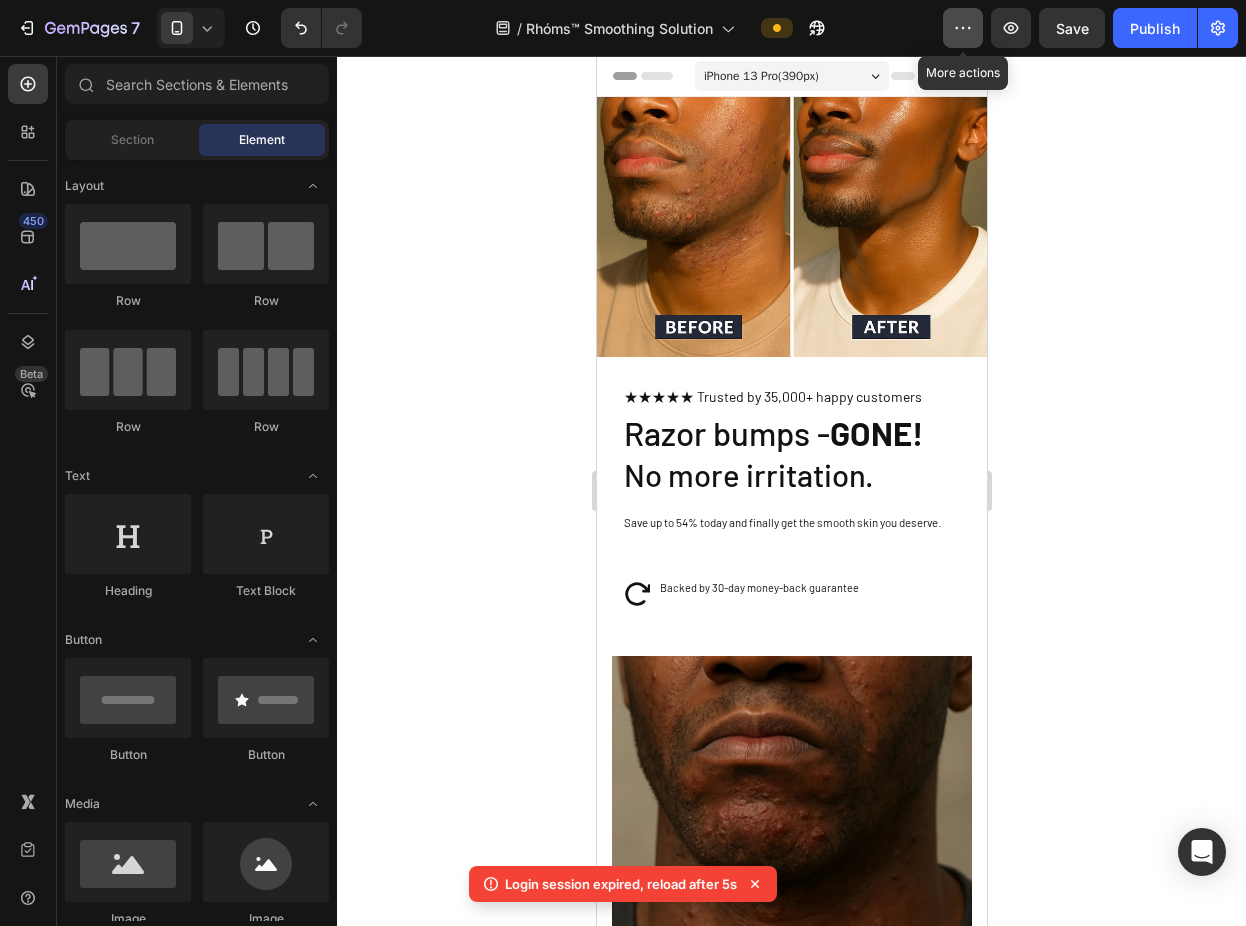 click 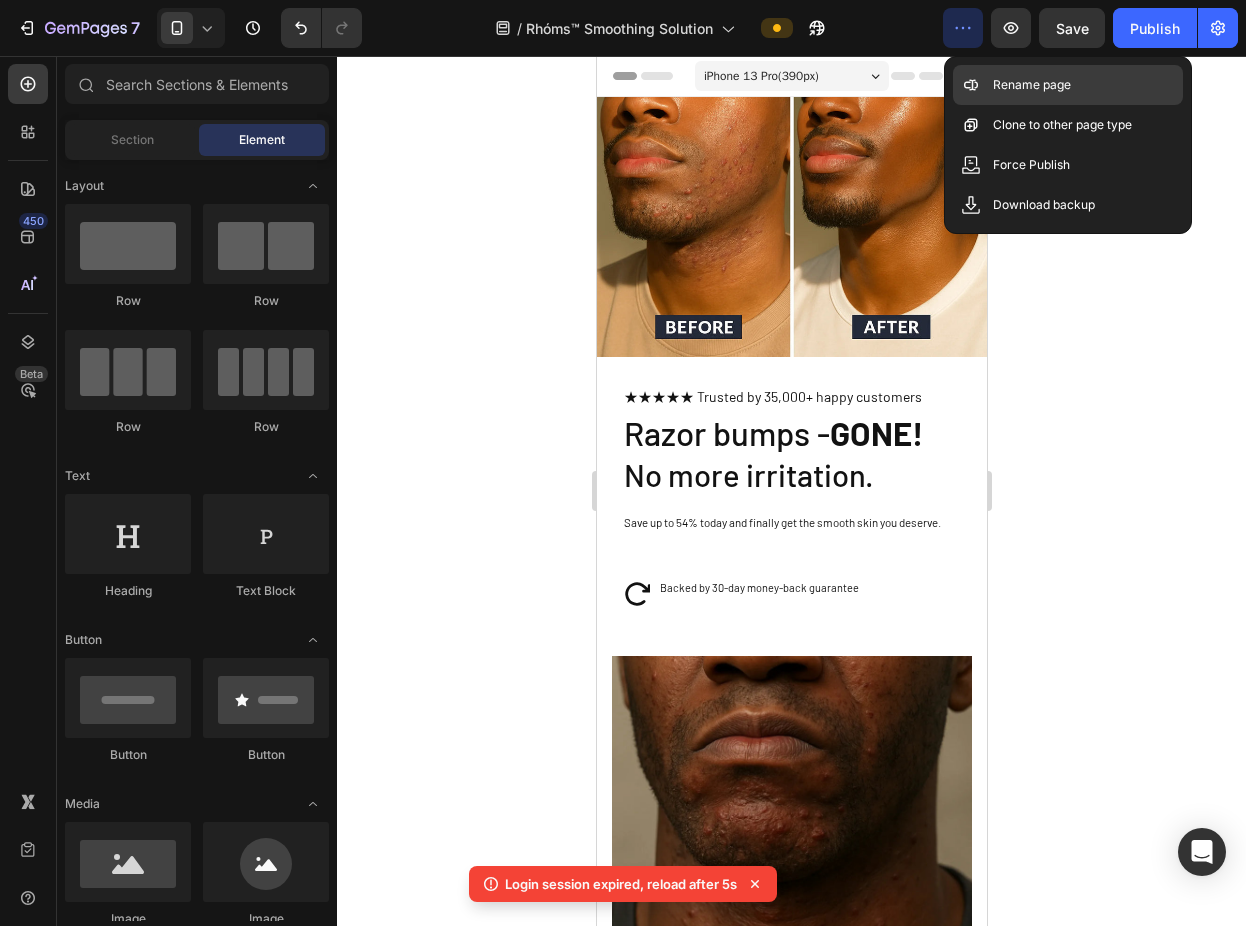 click on "Rename page" at bounding box center [1032, 85] 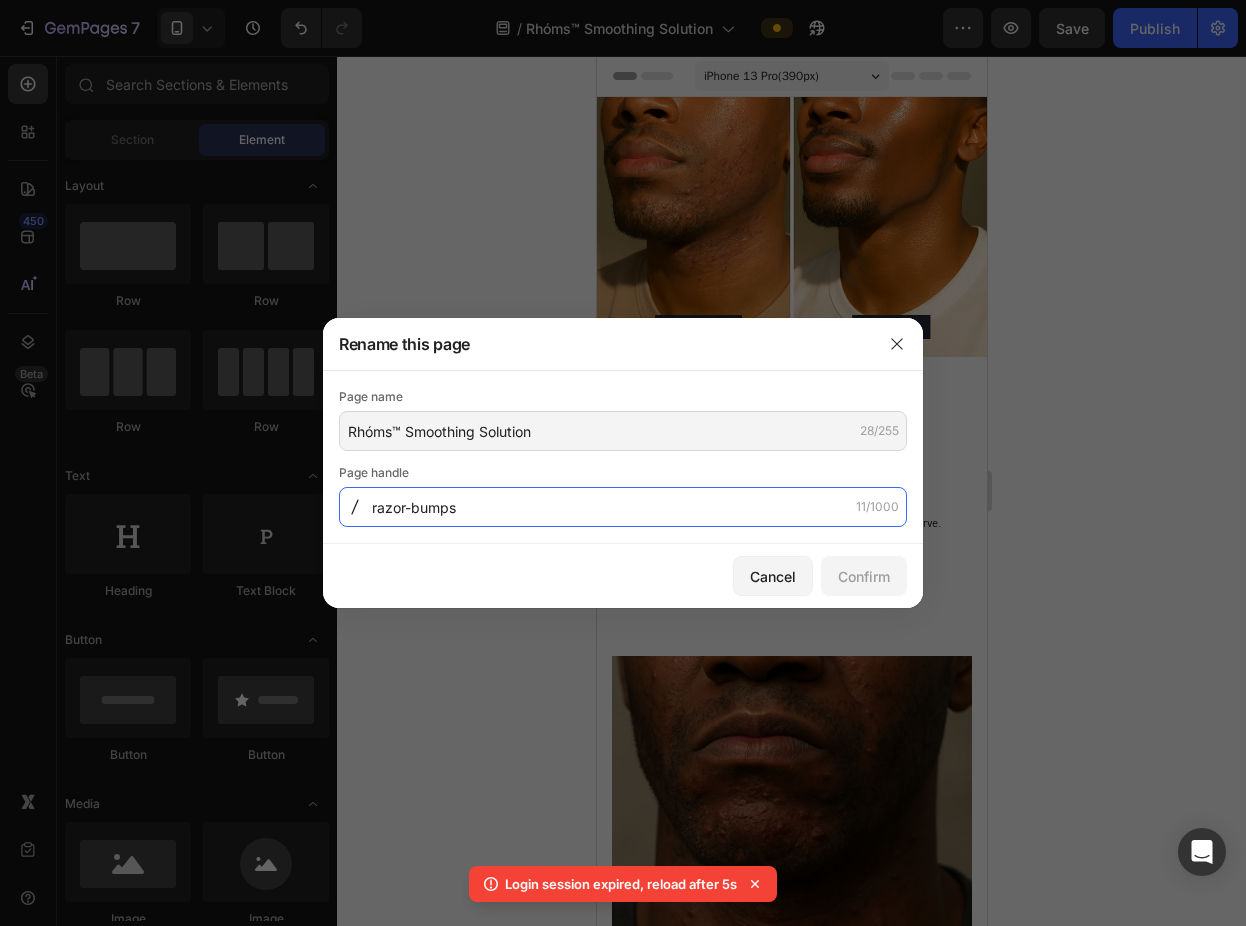 click on "razor-bumps" 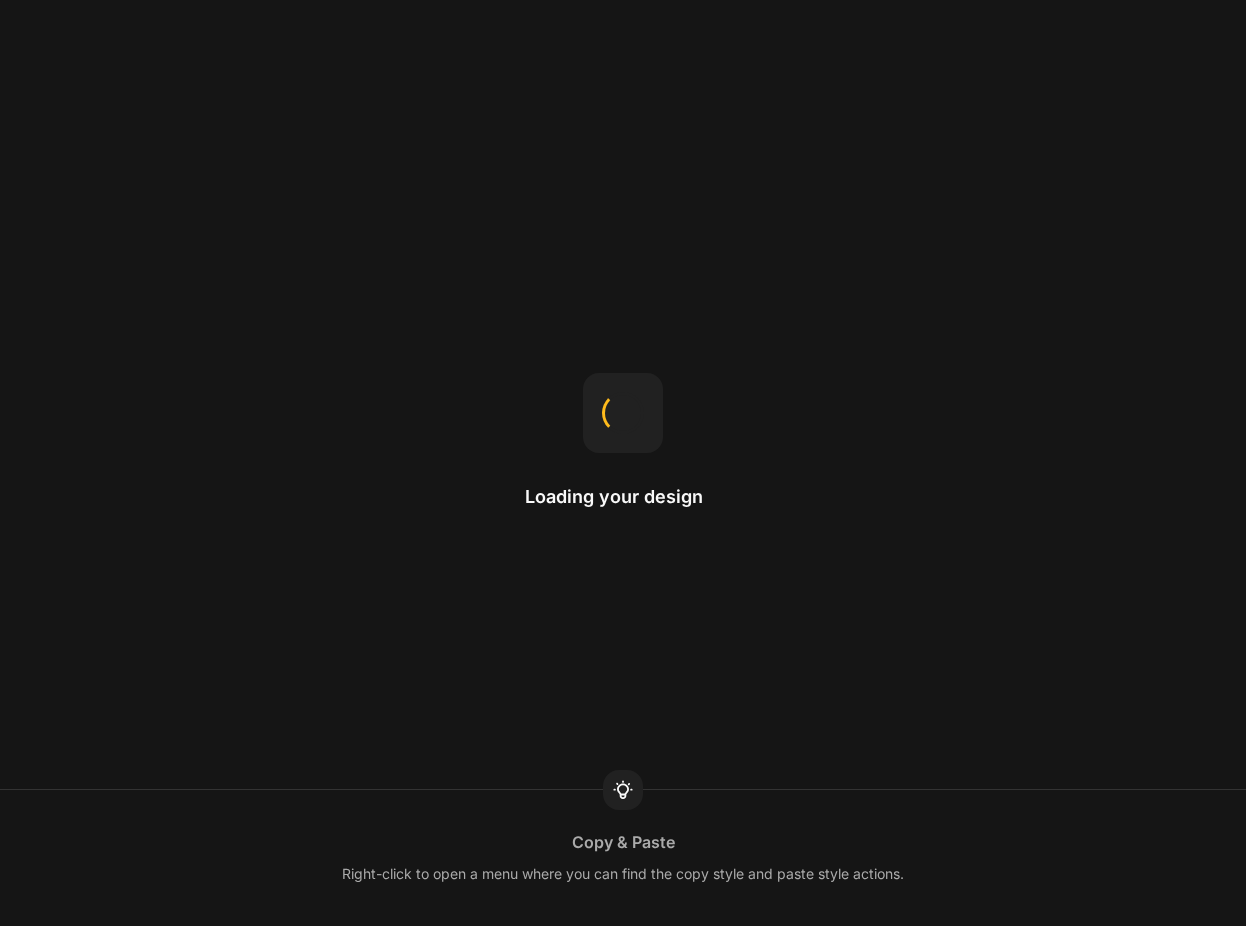 scroll, scrollTop: 0, scrollLeft: 0, axis: both 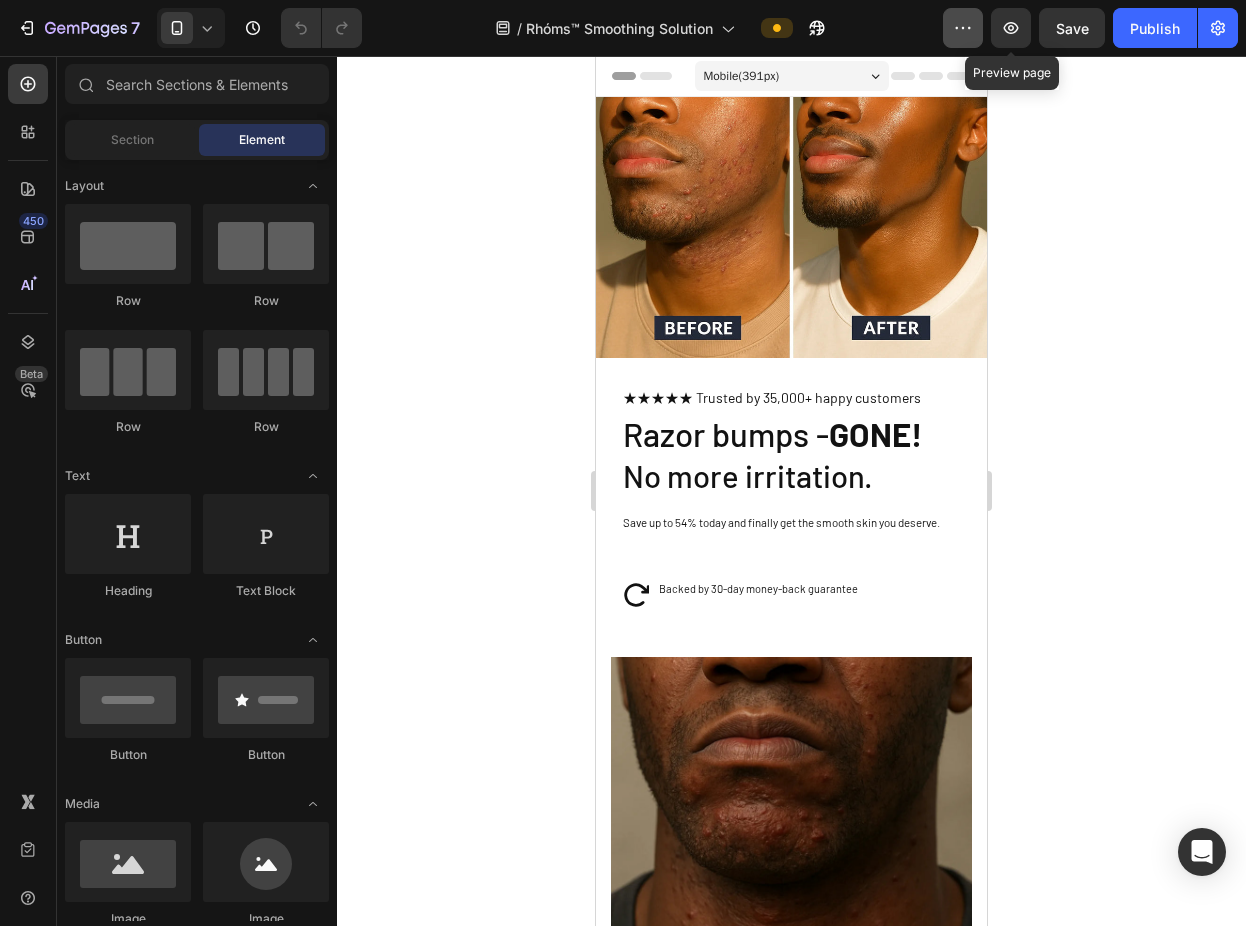 click 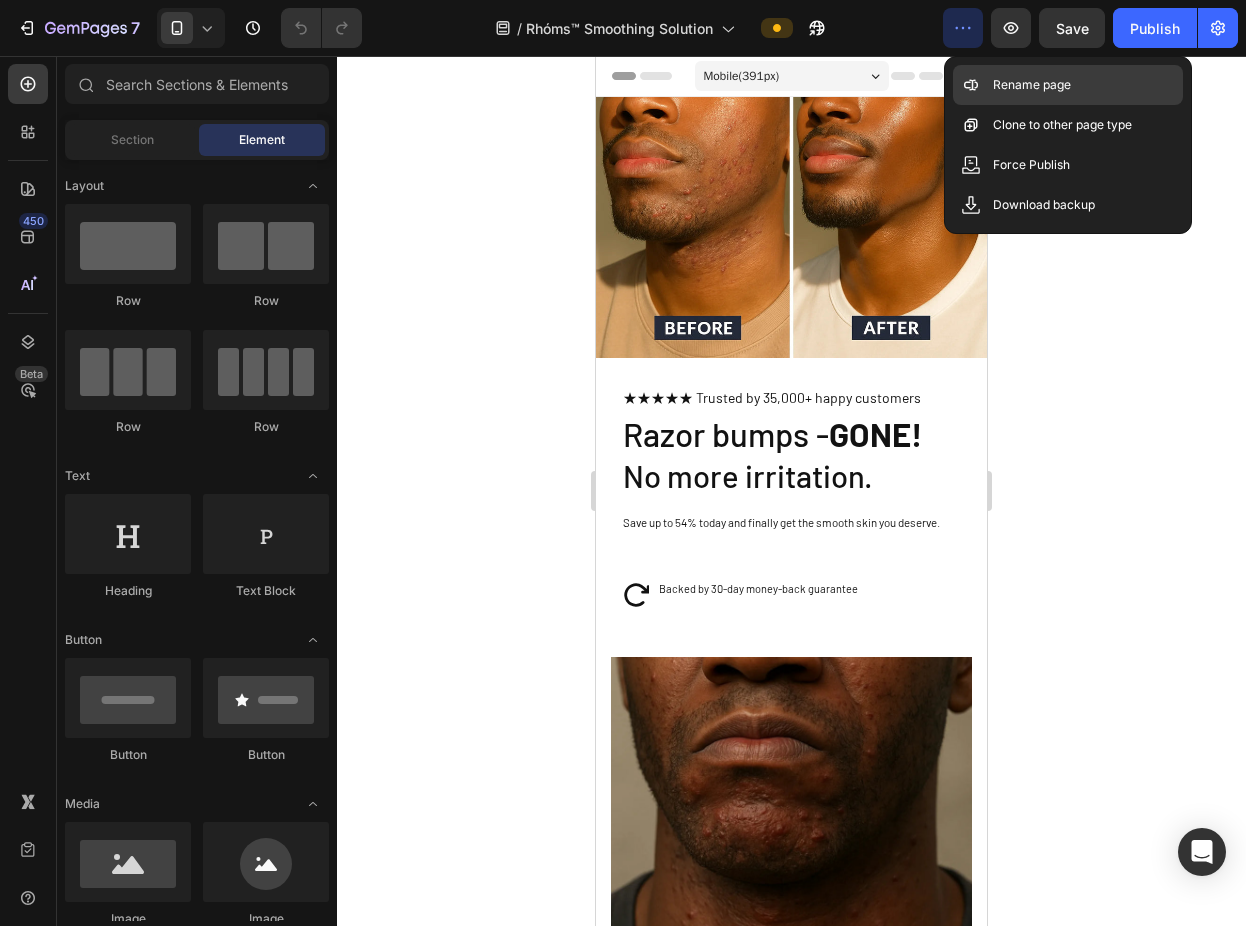 click 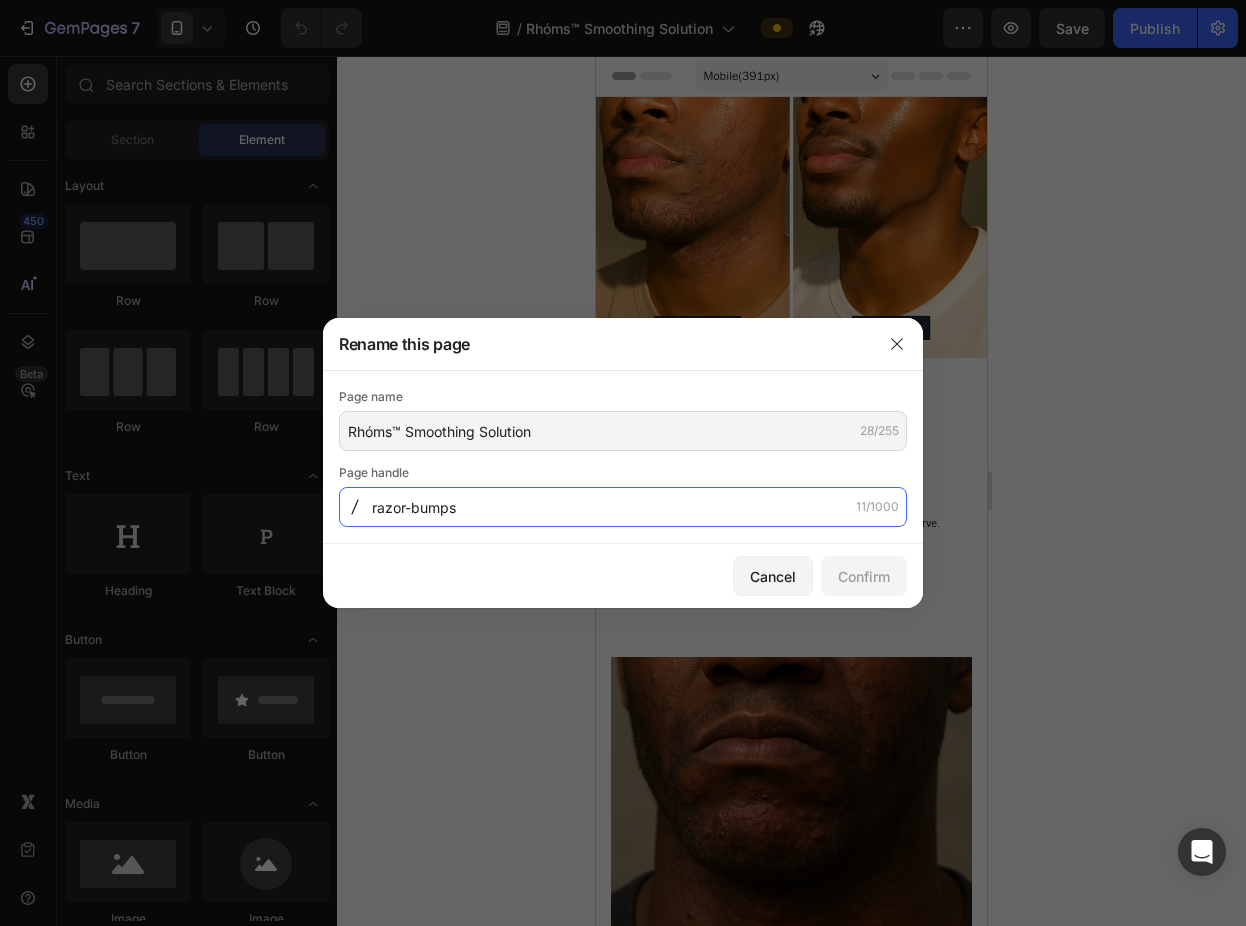 click on "razor-bumps" 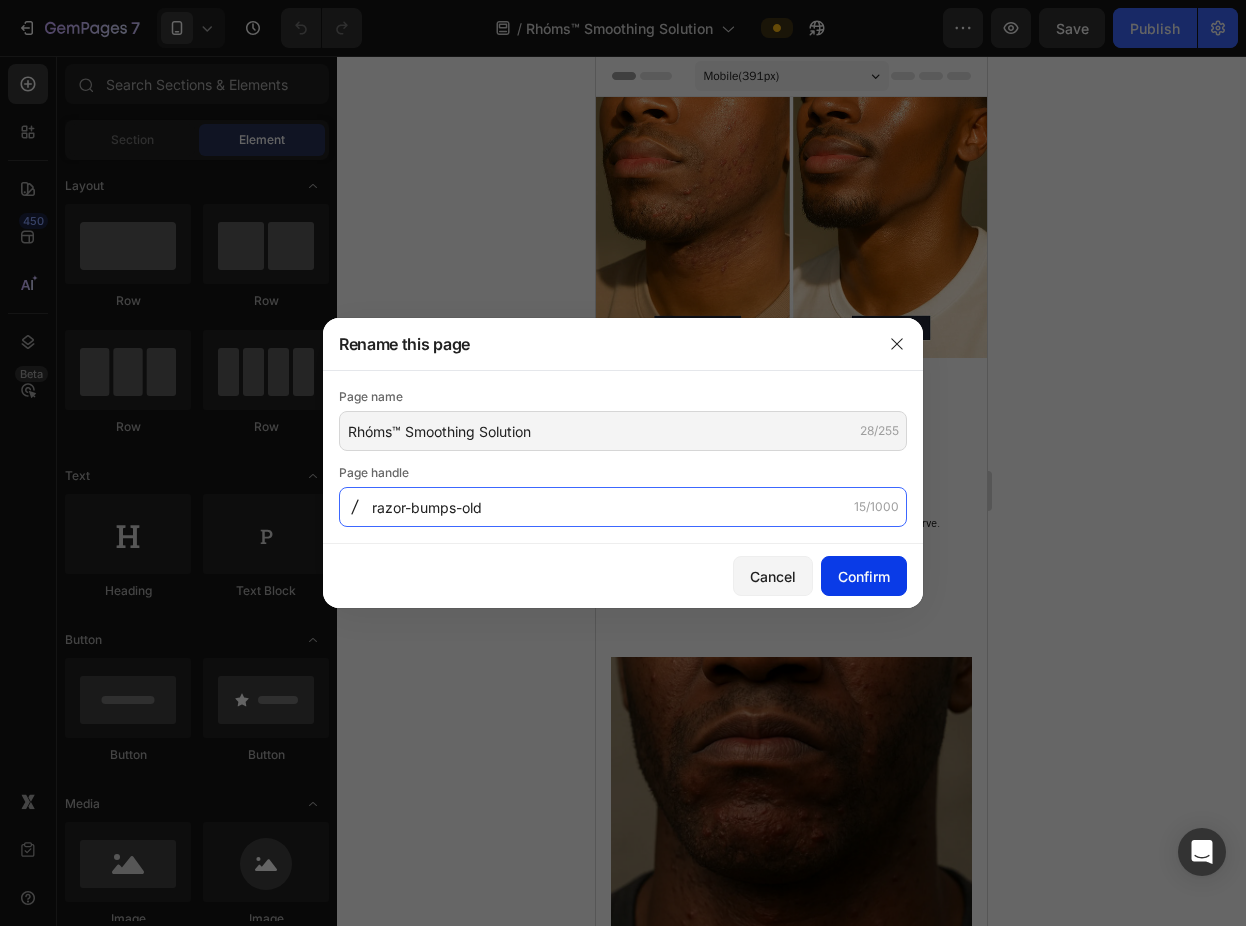 type on "razor-bumps-old" 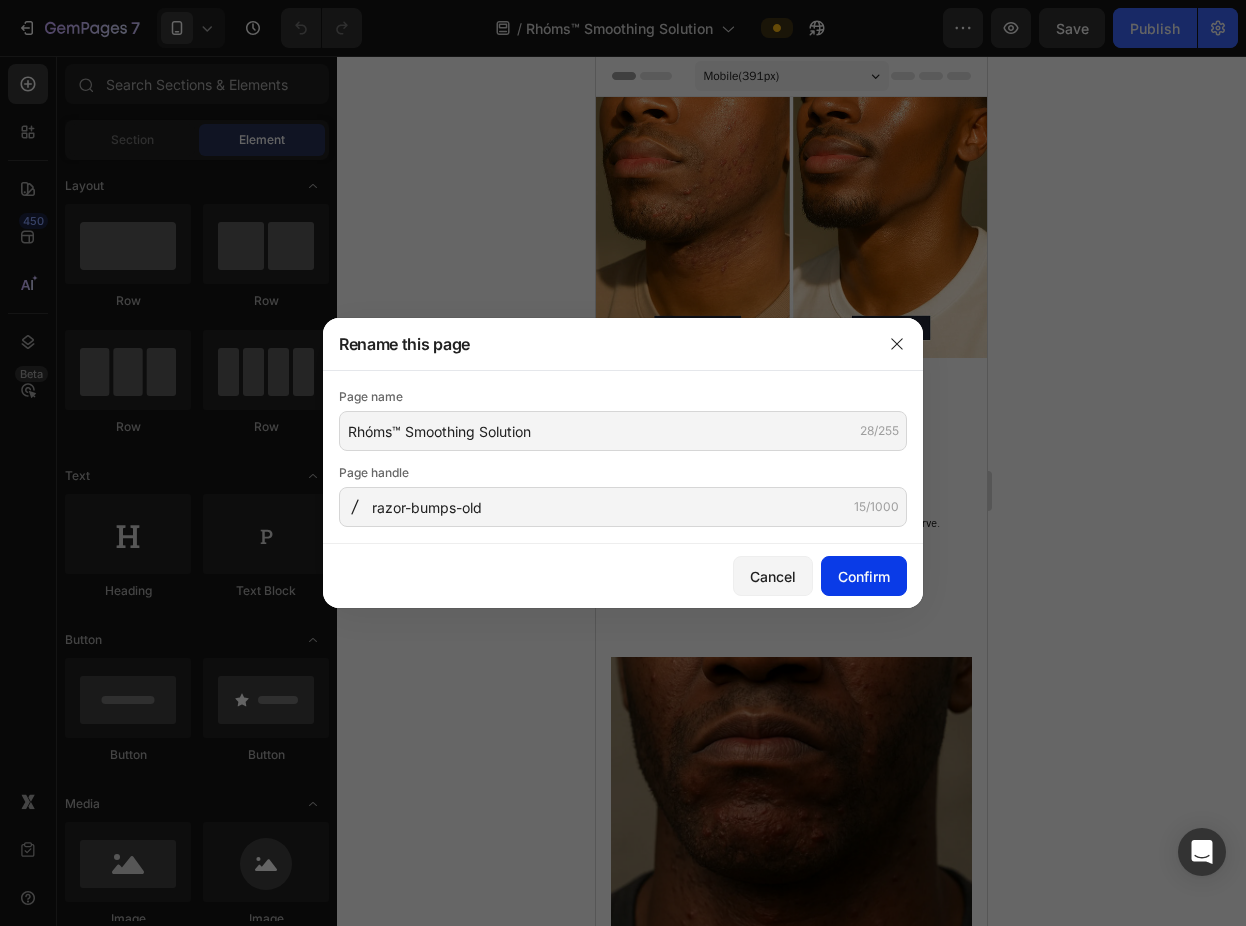 click on "Confirm" at bounding box center (864, 576) 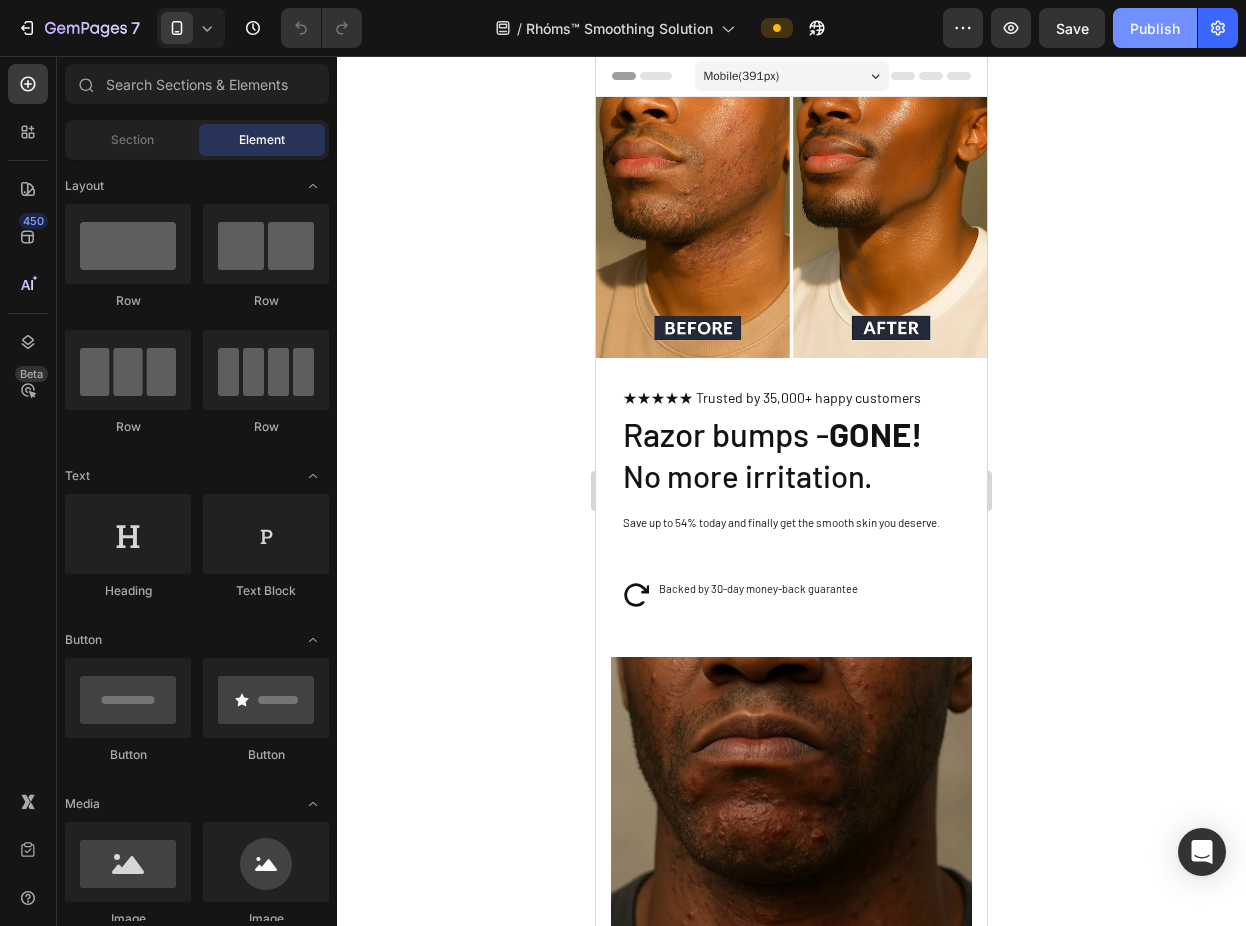 click on "Publish" 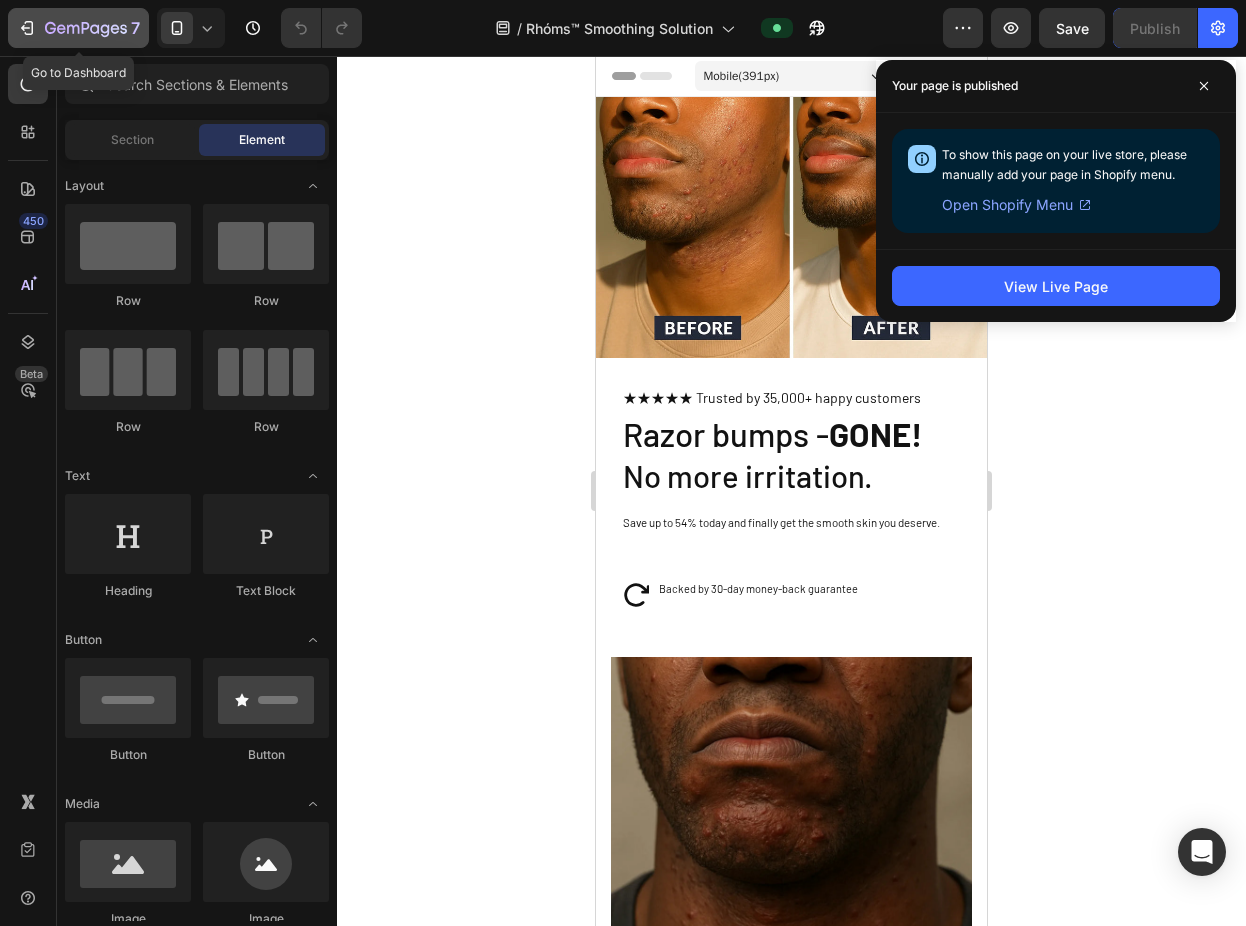 click on "7" 